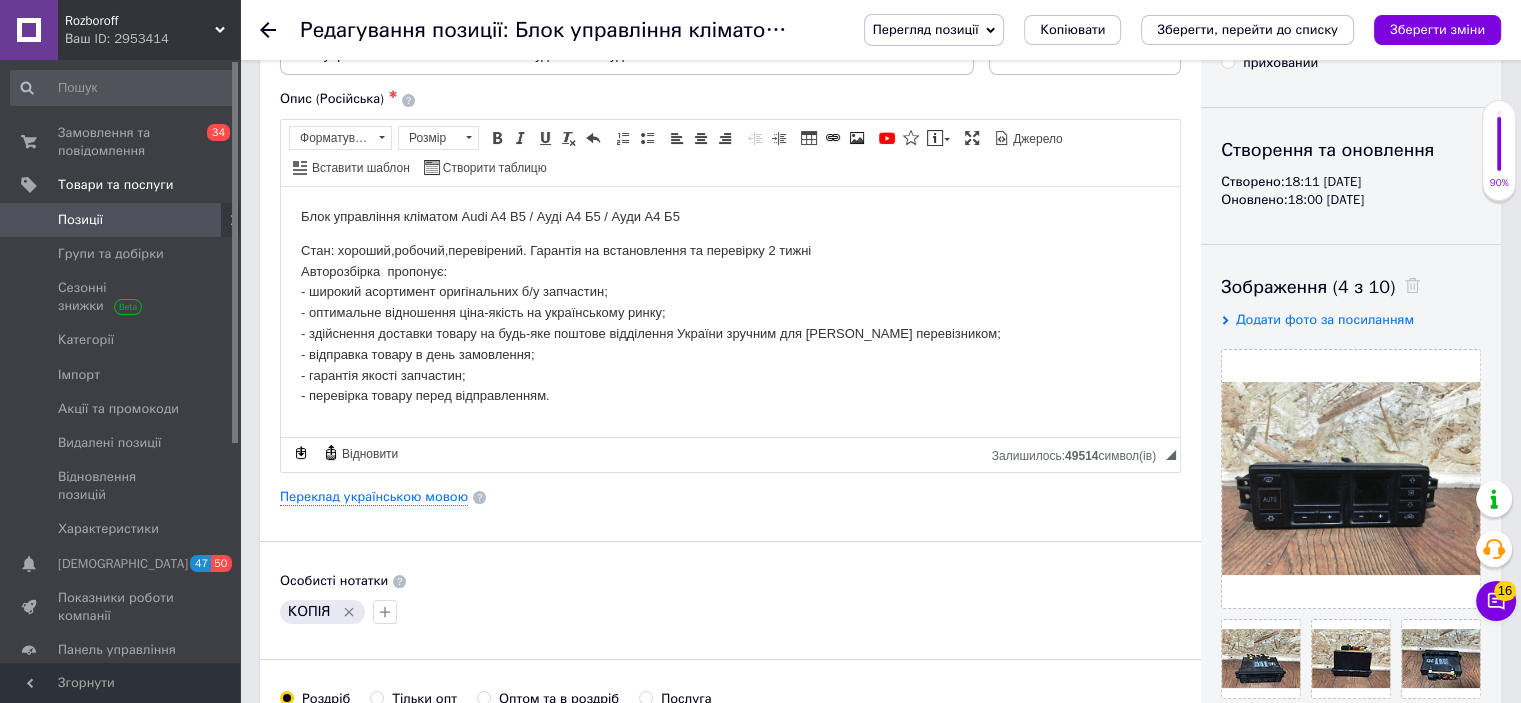 scroll, scrollTop: 152, scrollLeft: 0, axis: vertical 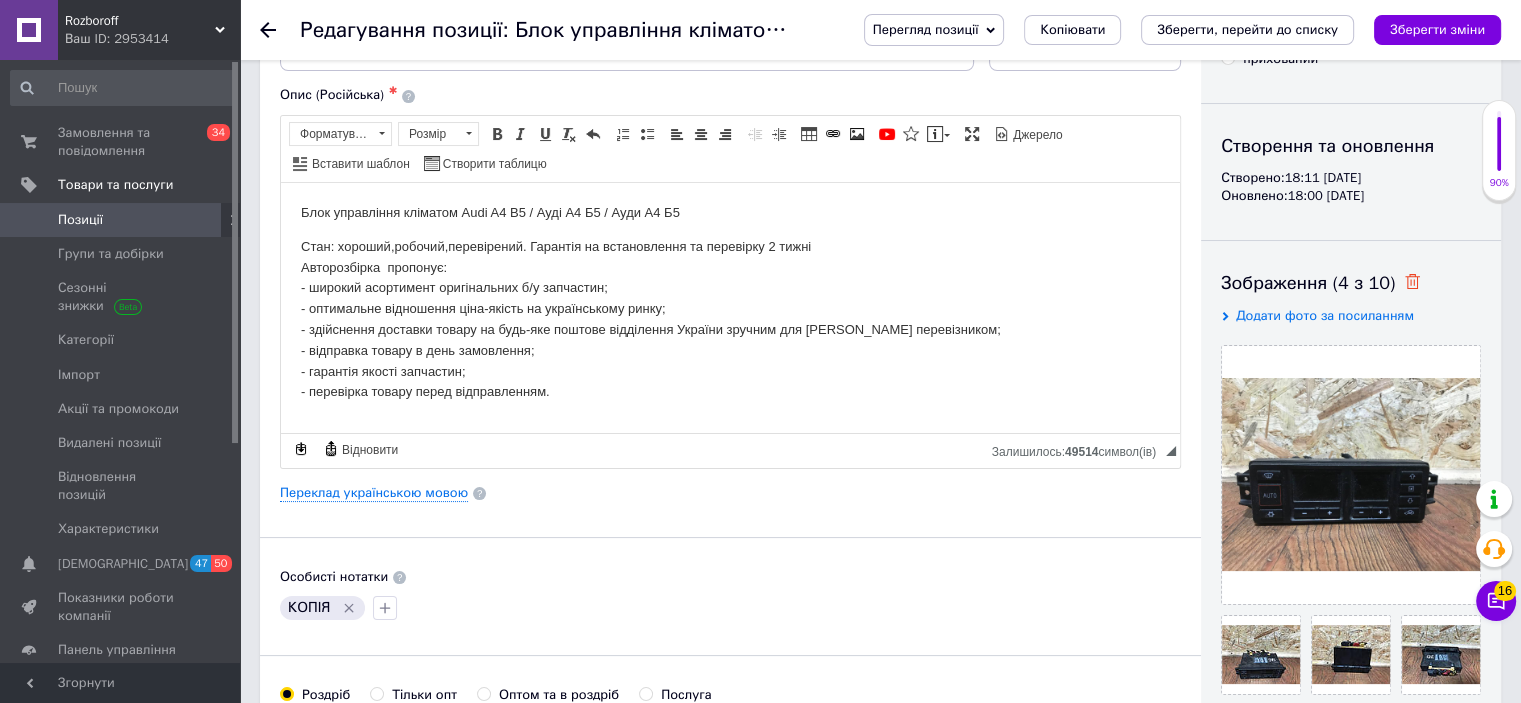 click 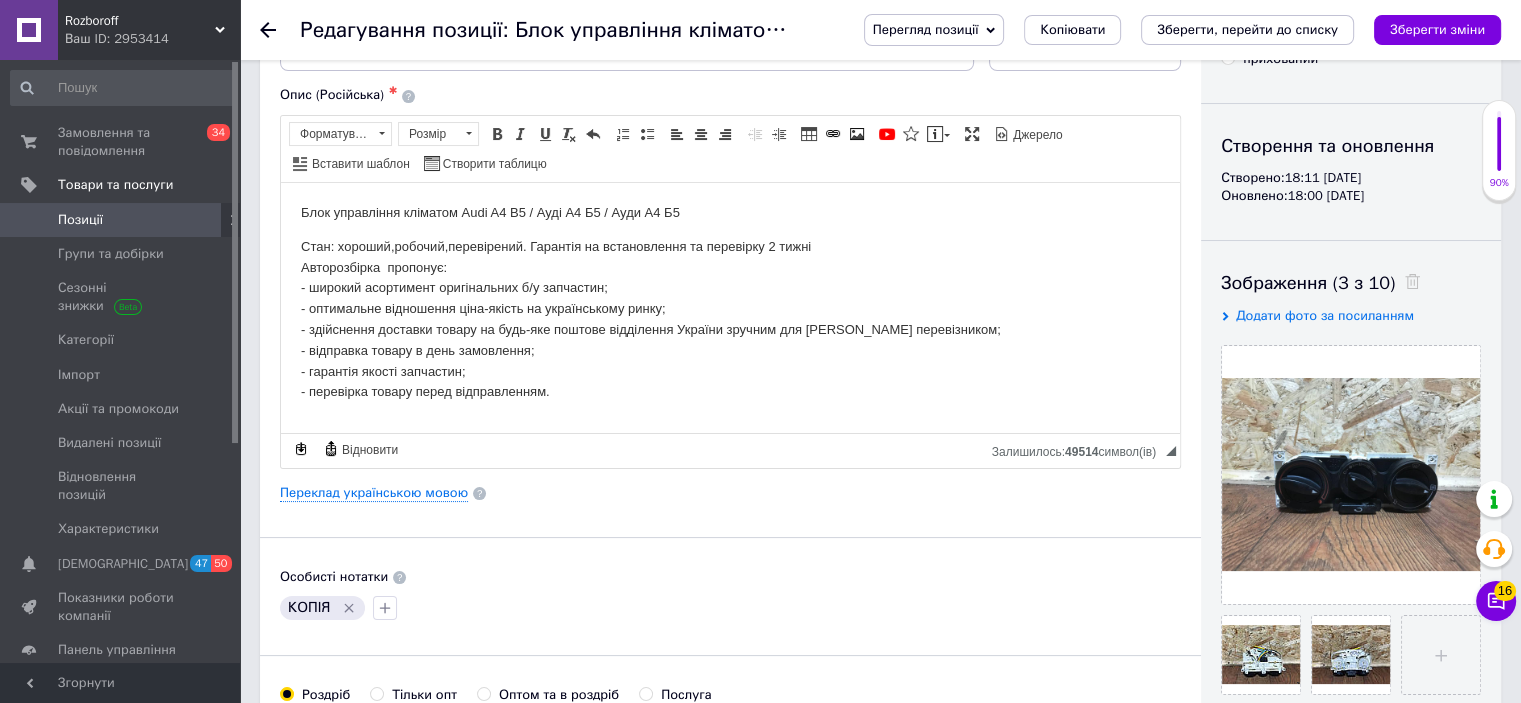 scroll, scrollTop: 0, scrollLeft: 0, axis: both 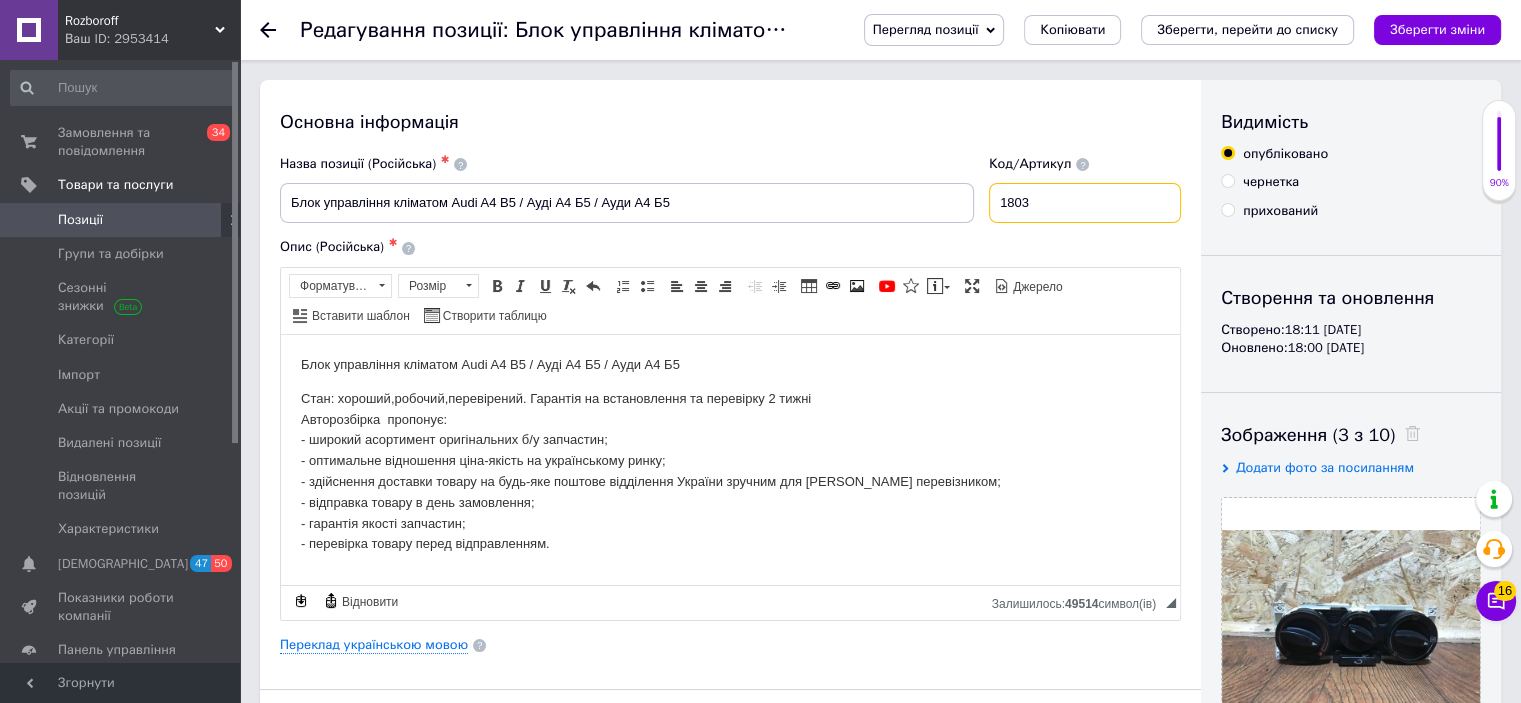 click on "1803" at bounding box center [1085, 203] 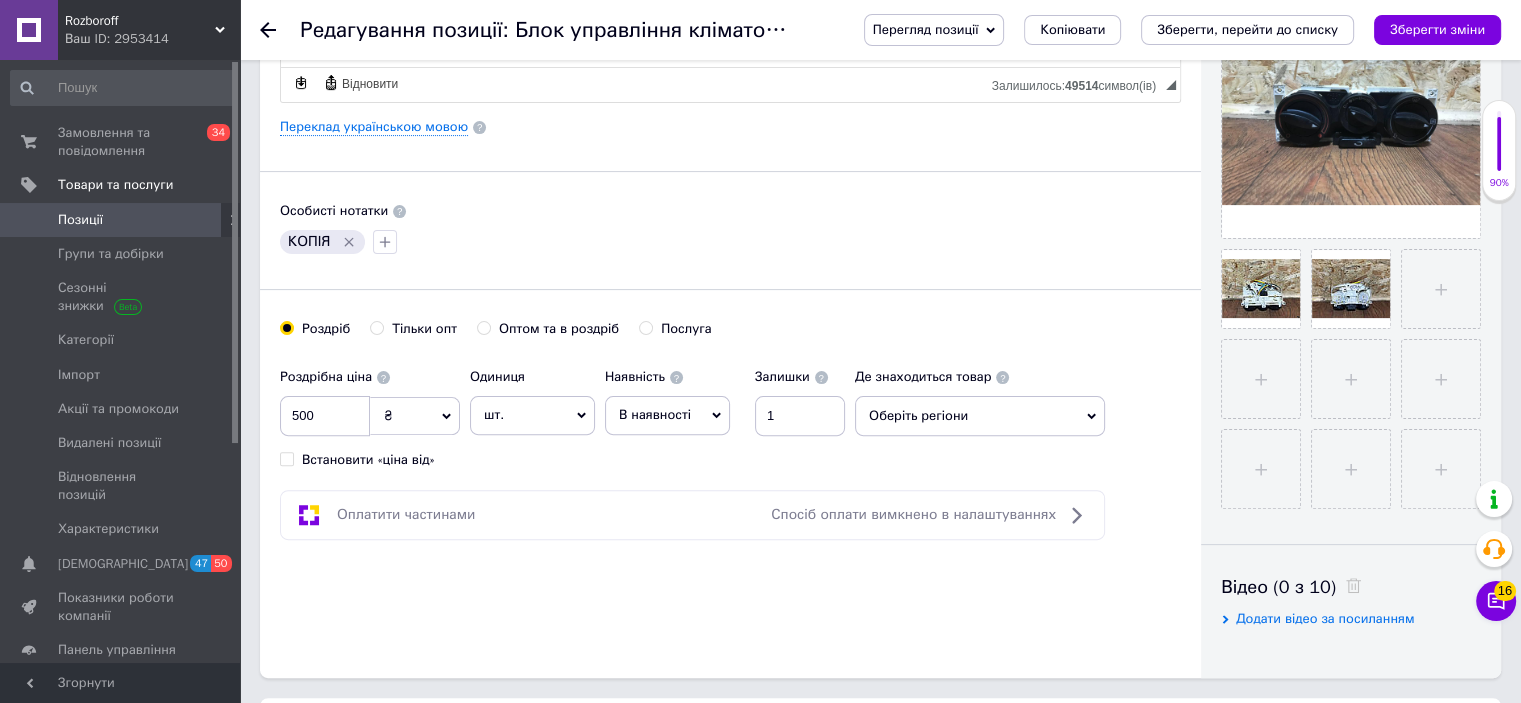 scroll, scrollTop: 524, scrollLeft: 0, axis: vertical 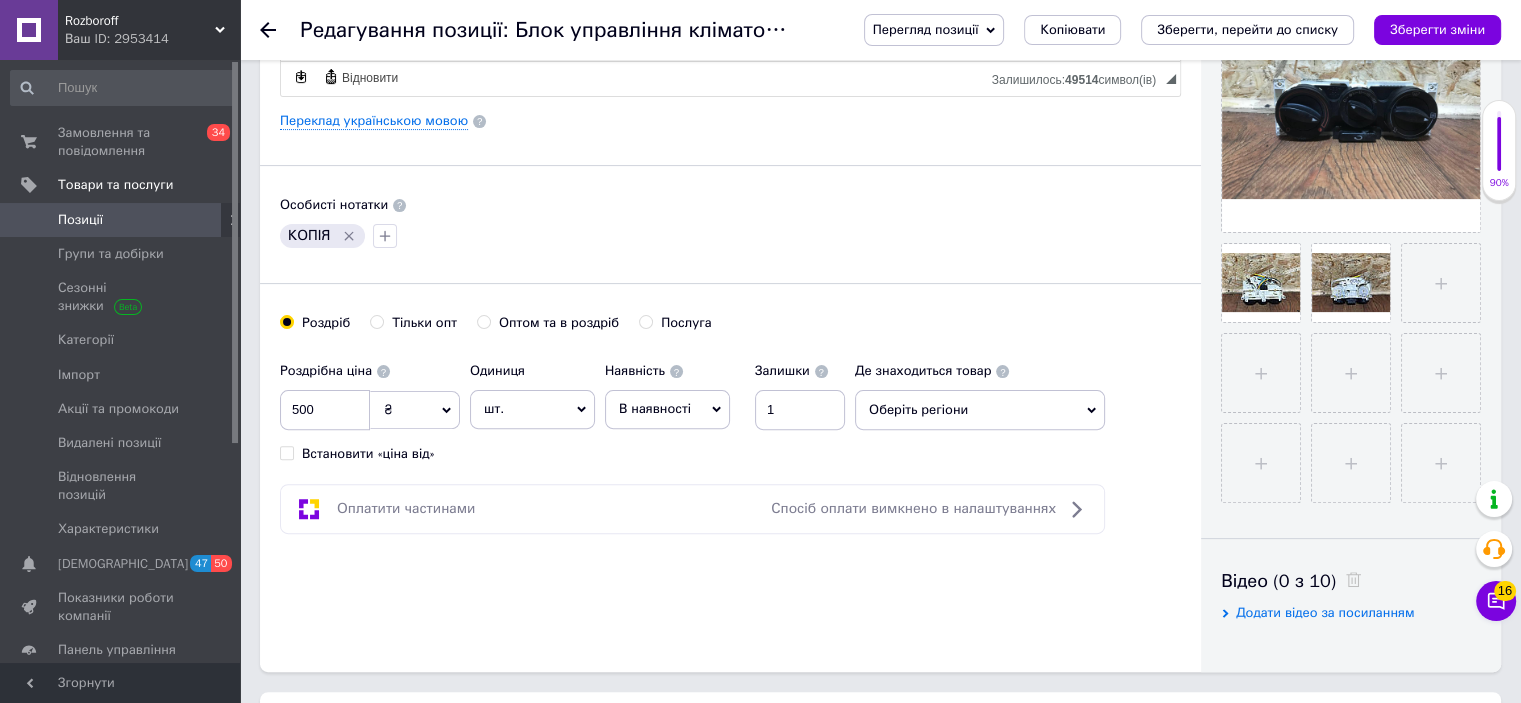 type on "1810" 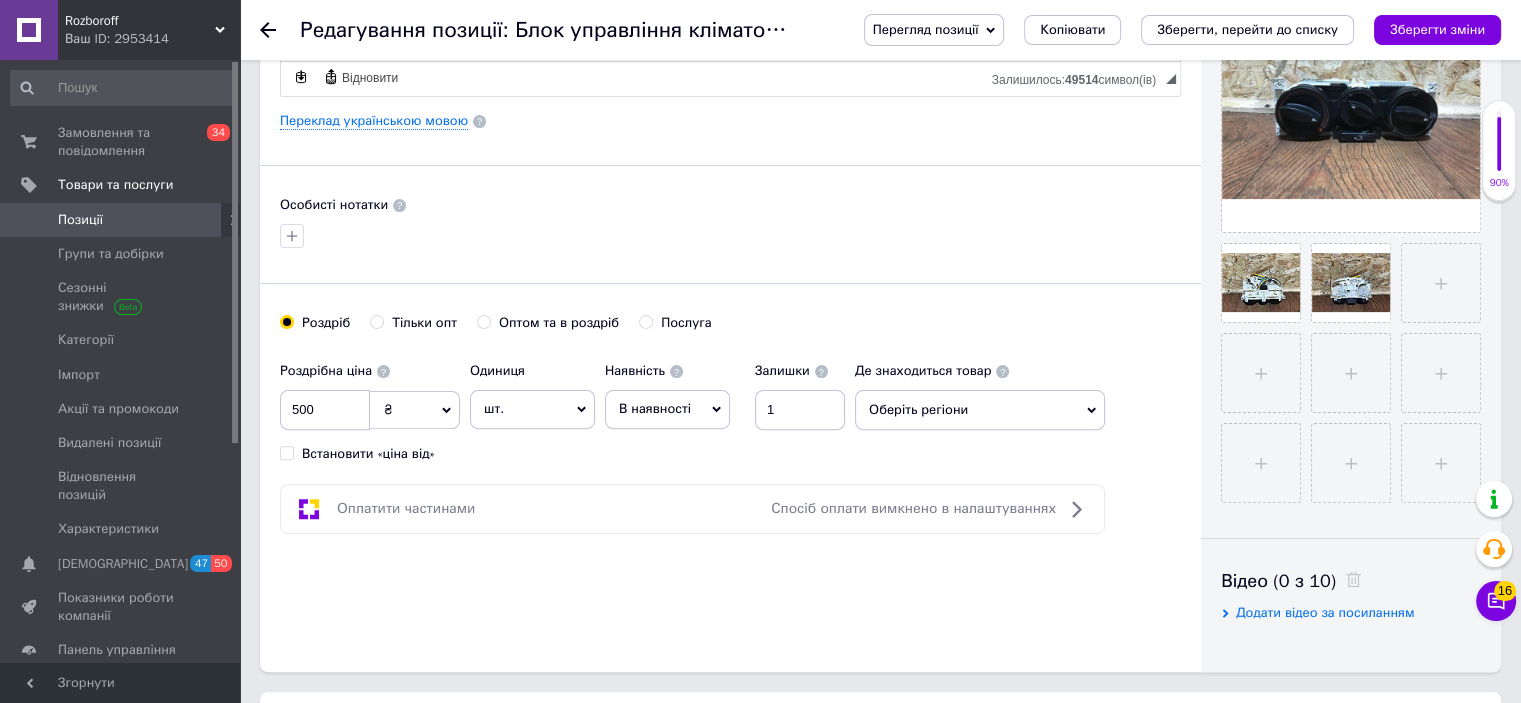 click on "Оберіть регіони" at bounding box center [980, 410] 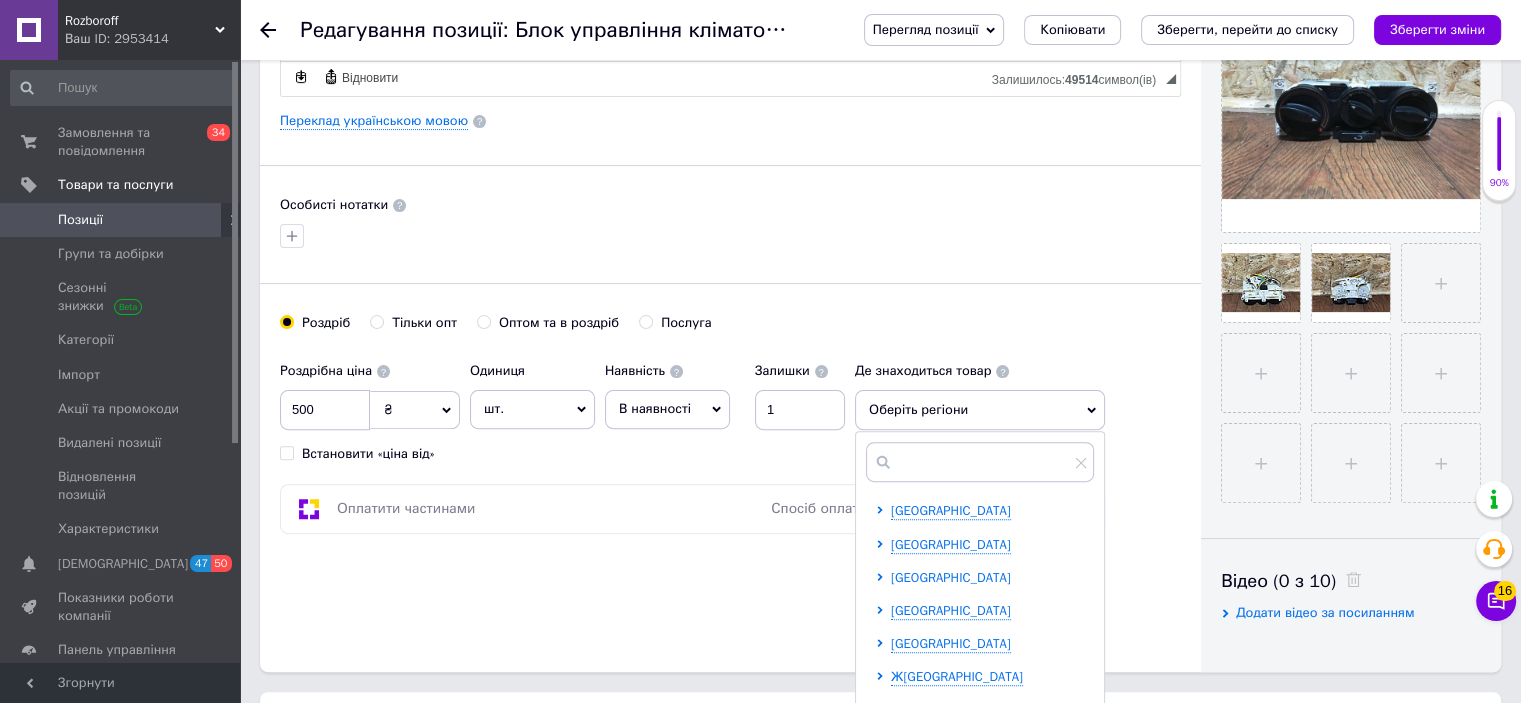 click on "В[GEOGRAPHIC_DATA]" at bounding box center (951, 577) 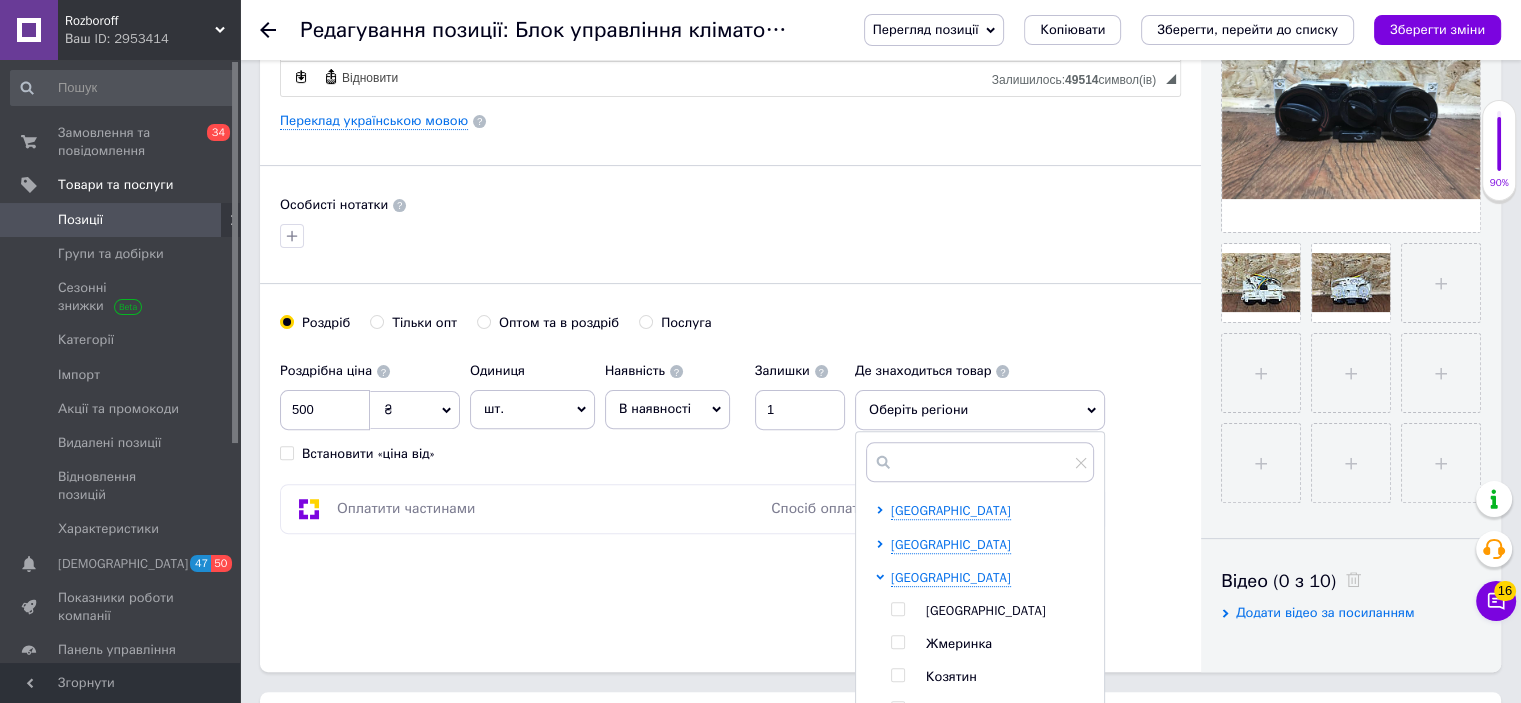 click at bounding box center (897, 609) 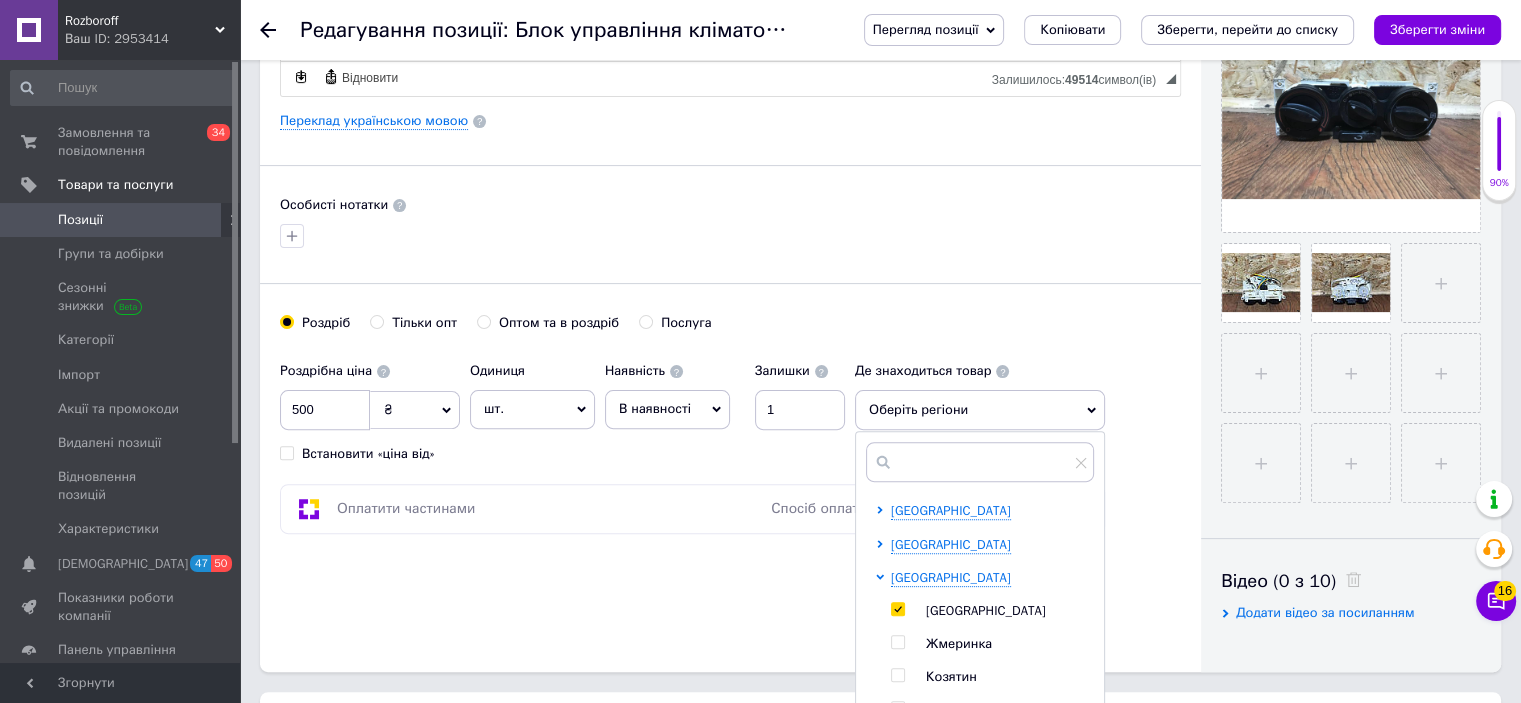 checkbox on "true" 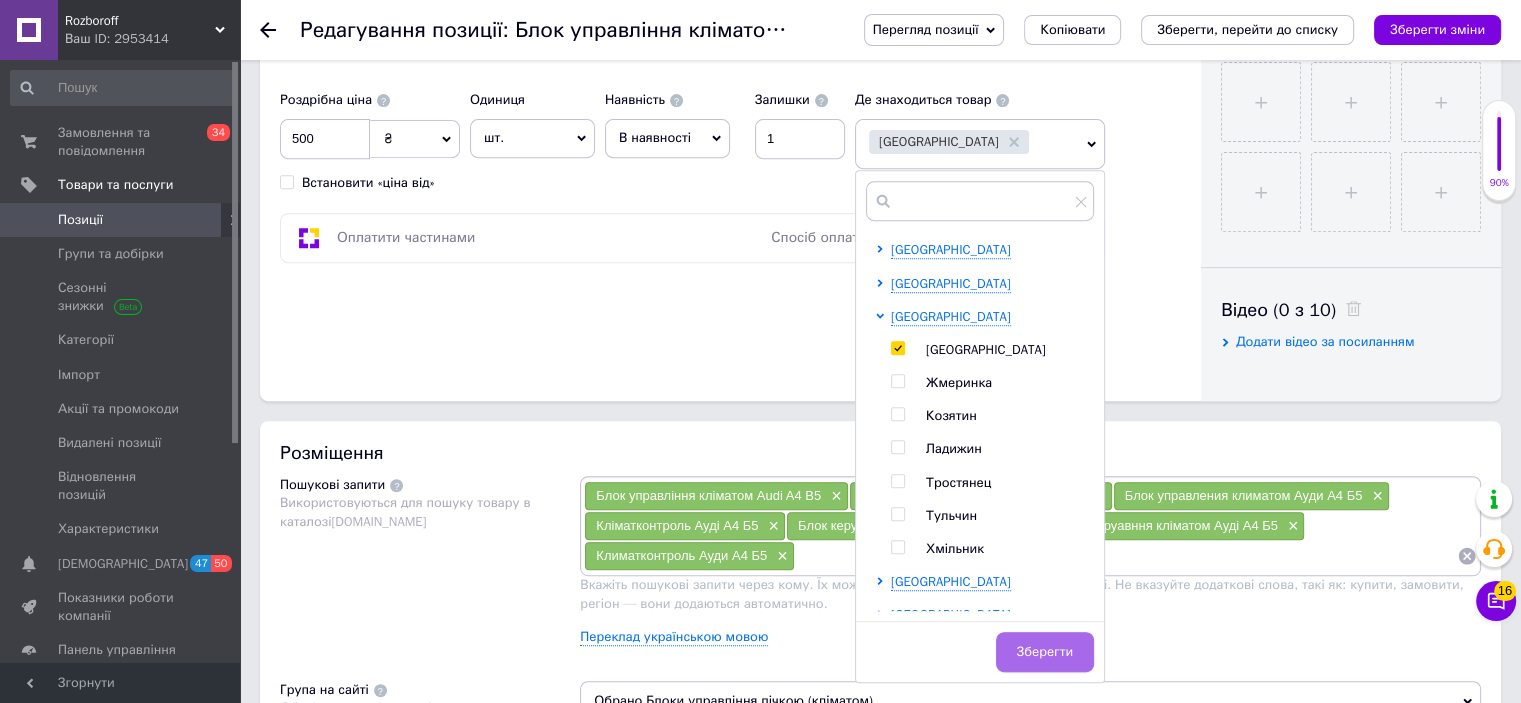 scroll, scrollTop: 796, scrollLeft: 0, axis: vertical 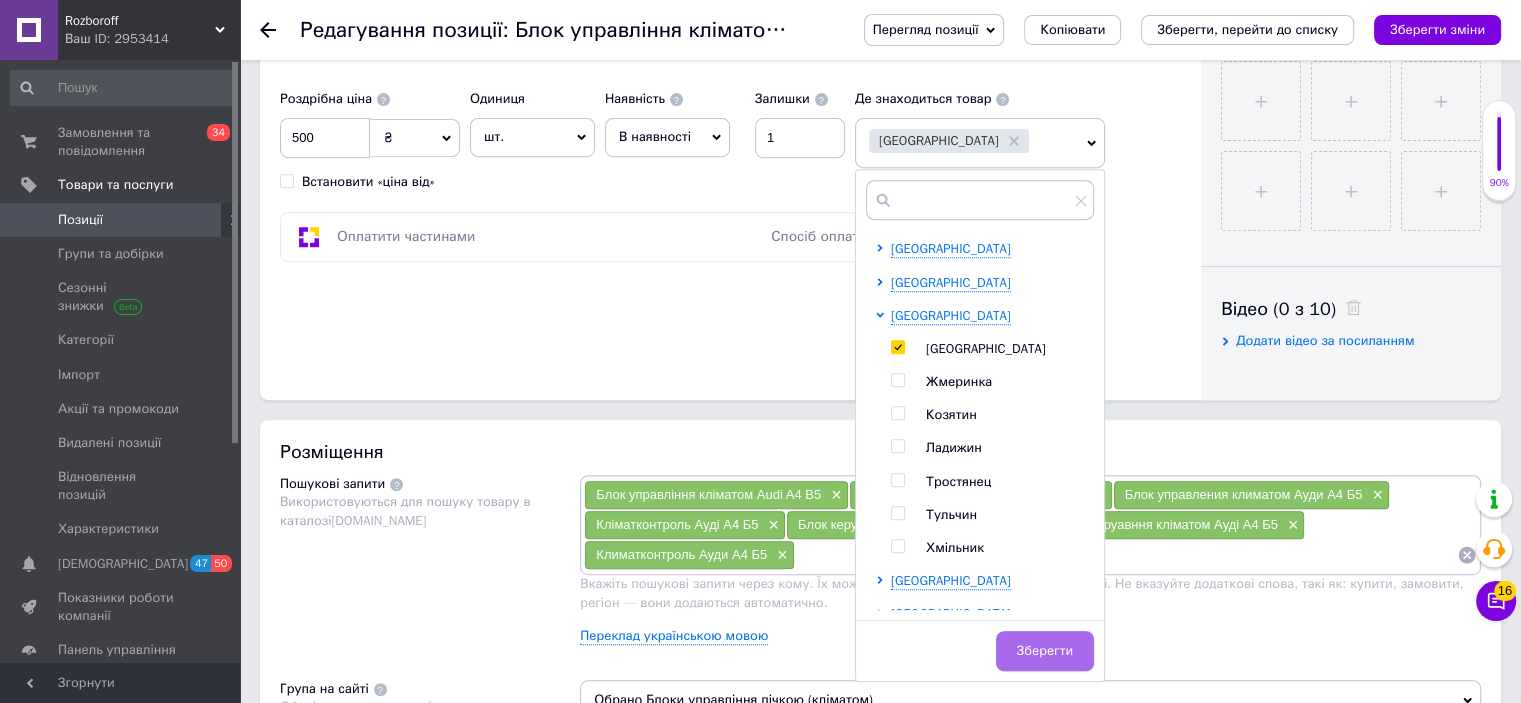 click on "Зберегти" at bounding box center (1045, 651) 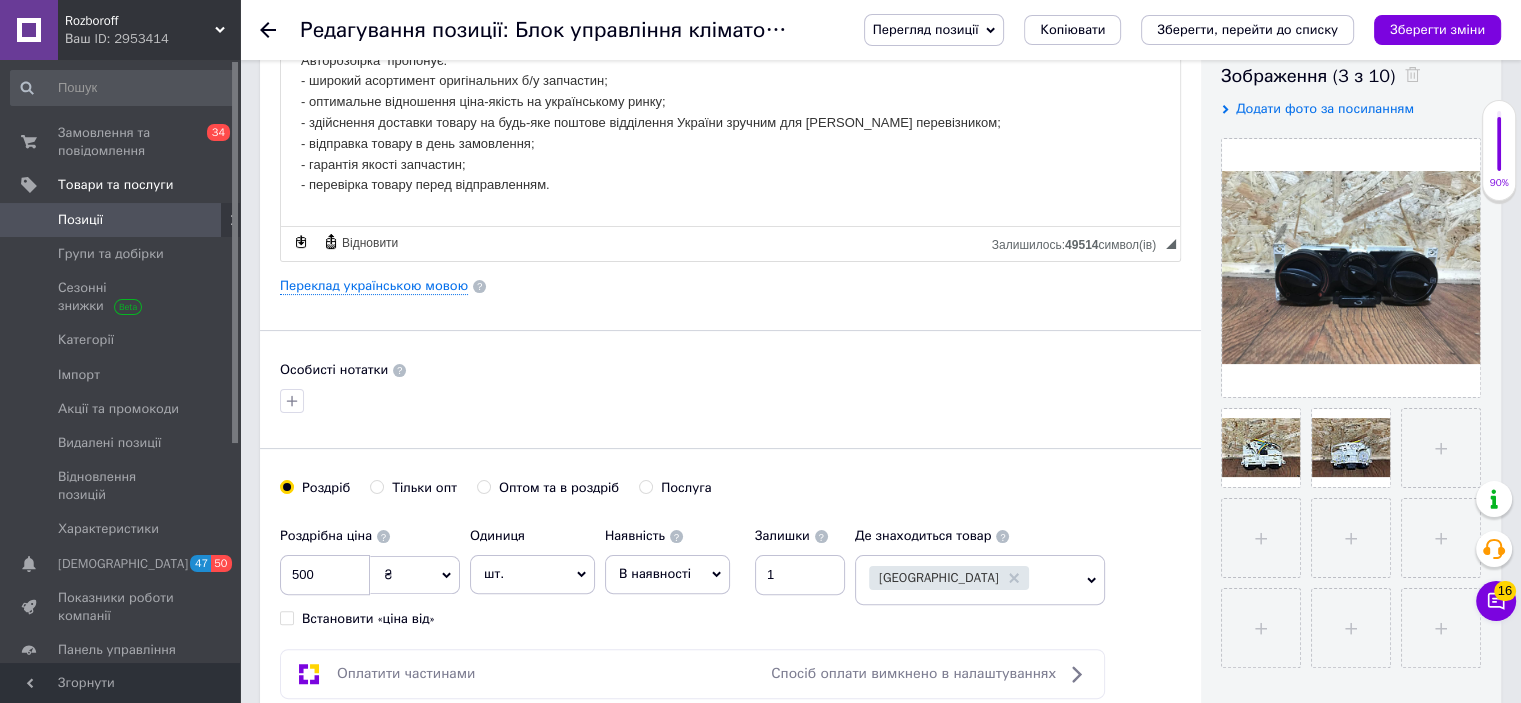 scroll, scrollTop: 0, scrollLeft: 0, axis: both 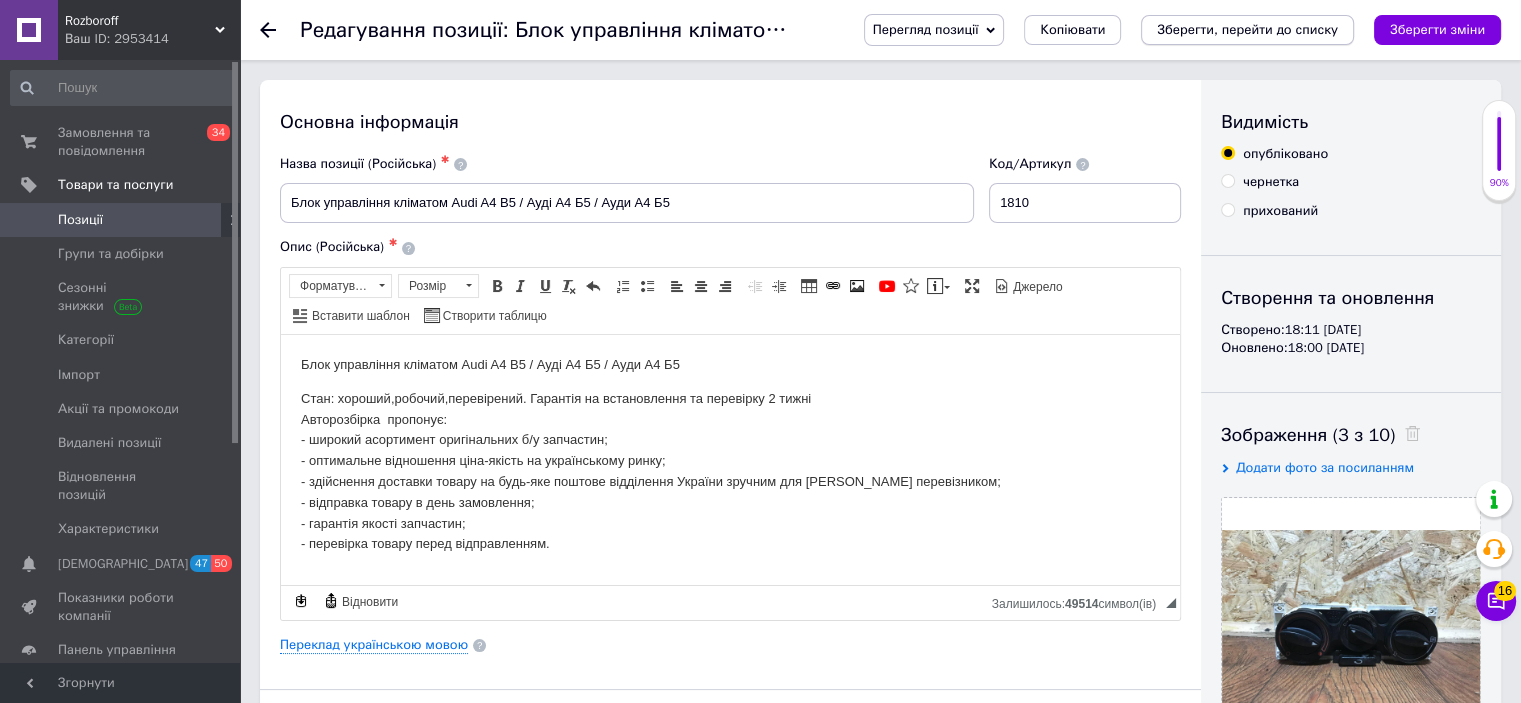 click on "Зберегти, перейти до списку" at bounding box center (1247, 29) 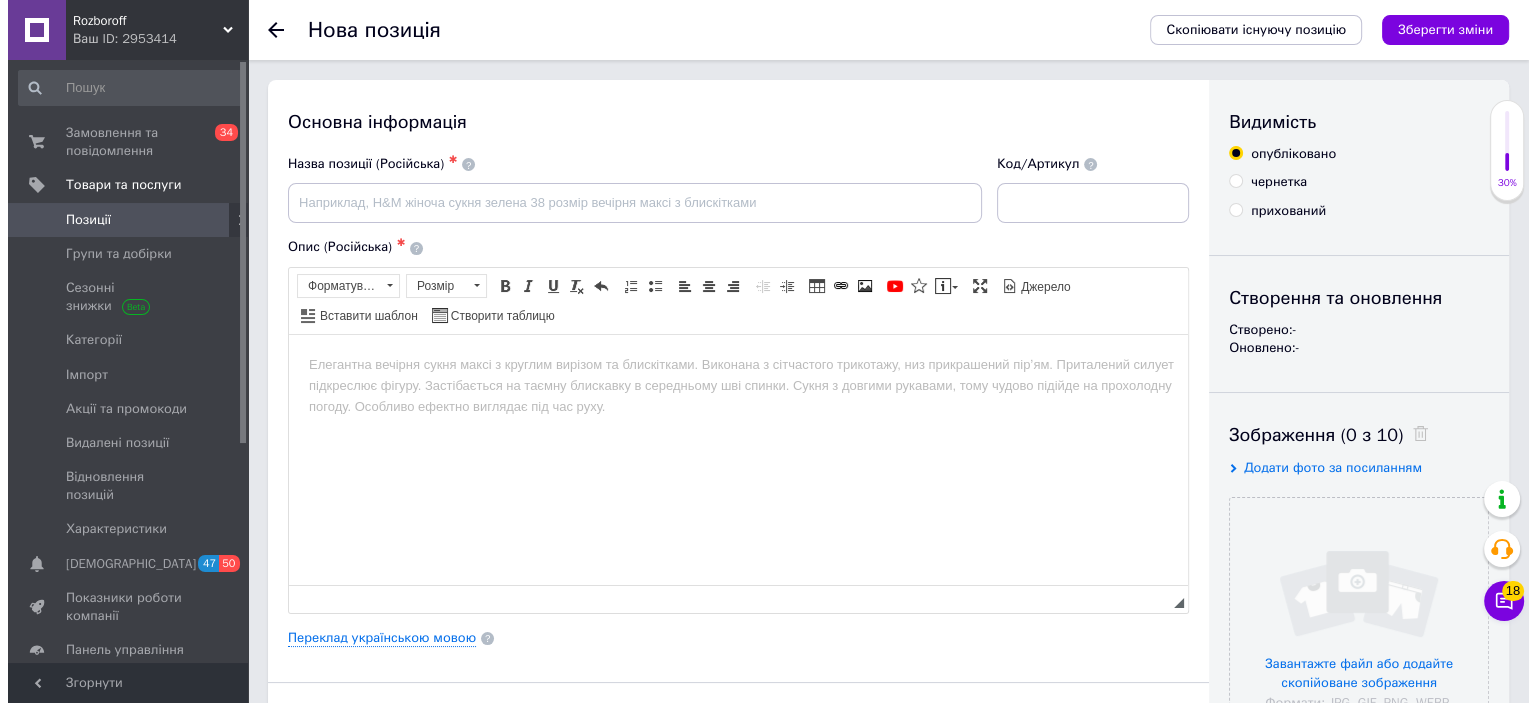 scroll, scrollTop: 0, scrollLeft: 0, axis: both 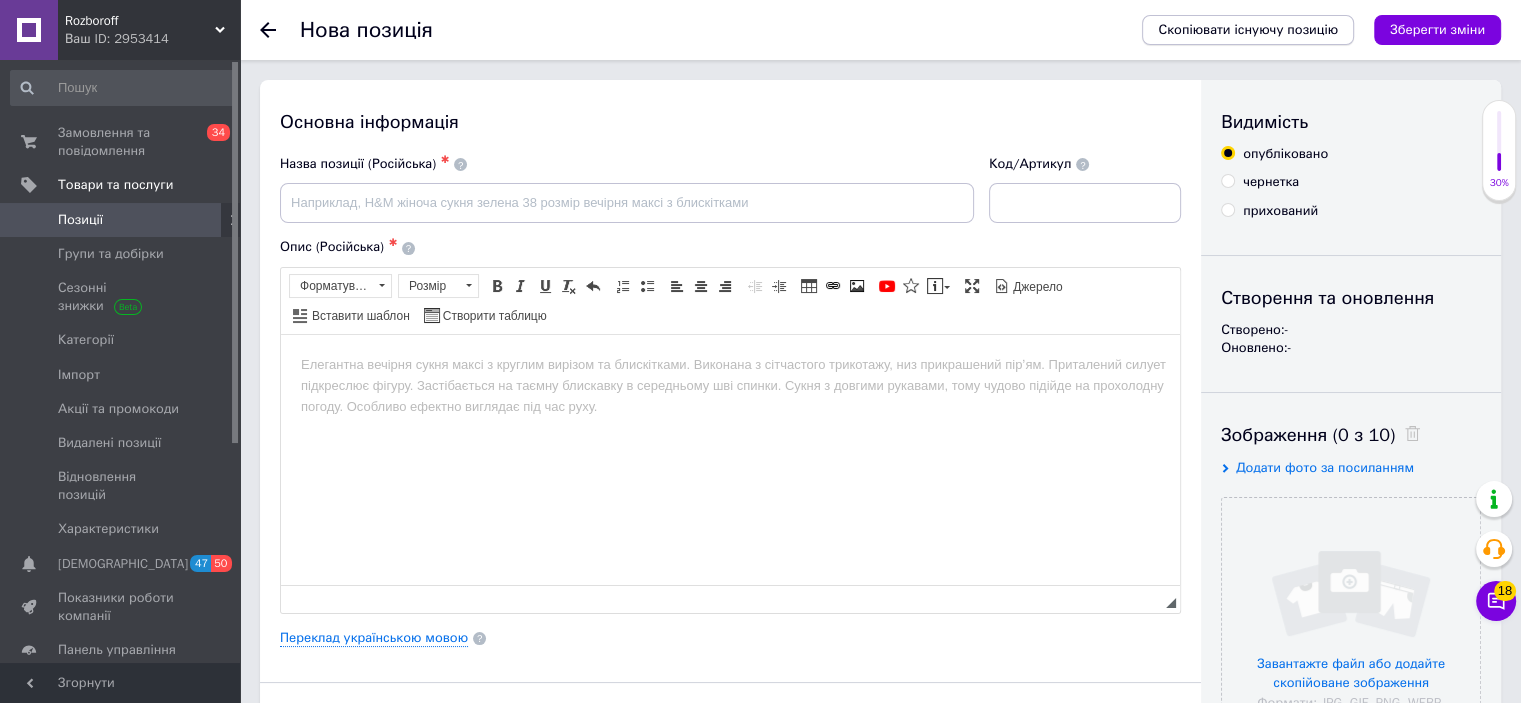 click on "Скопіювати існуючу позицію" at bounding box center [1248, 30] 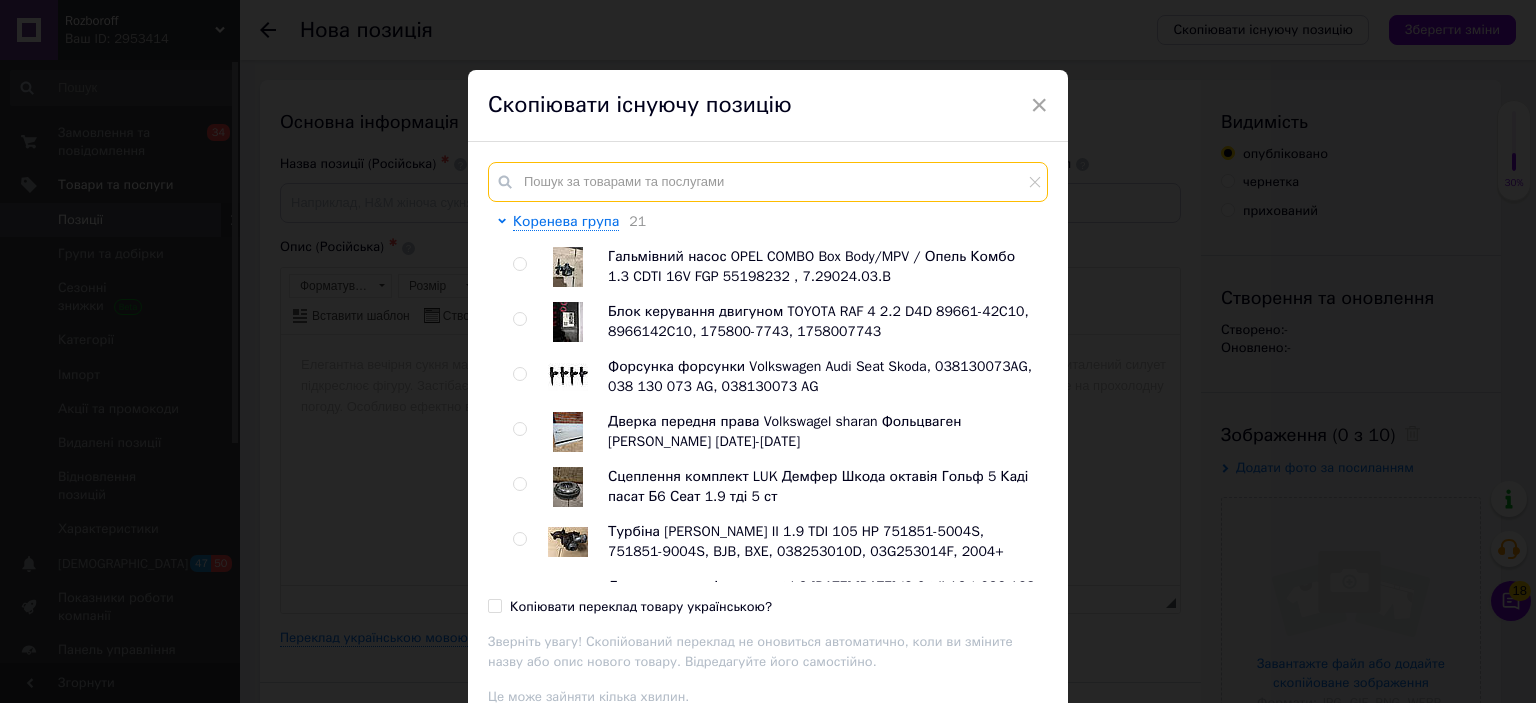 click at bounding box center [768, 182] 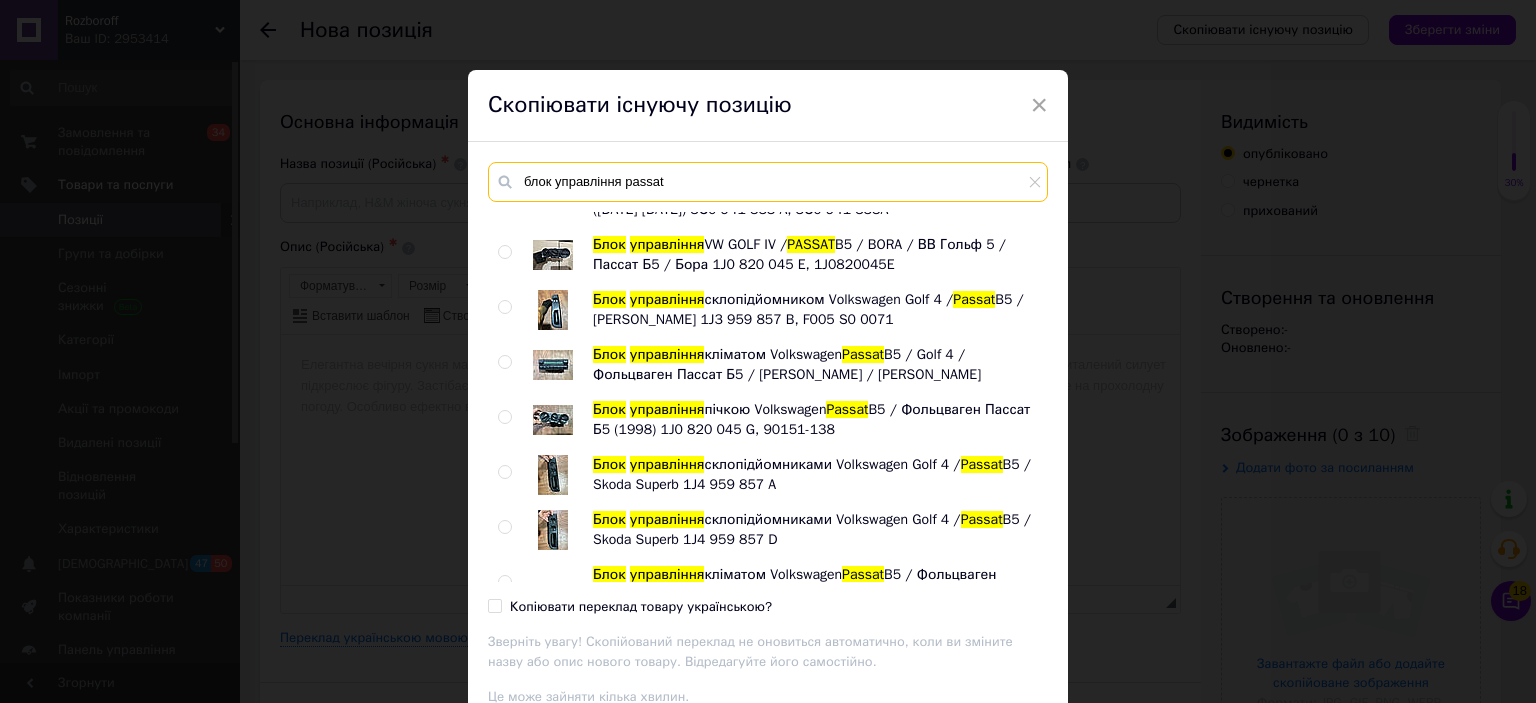 scroll, scrollTop: 256, scrollLeft: 0, axis: vertical 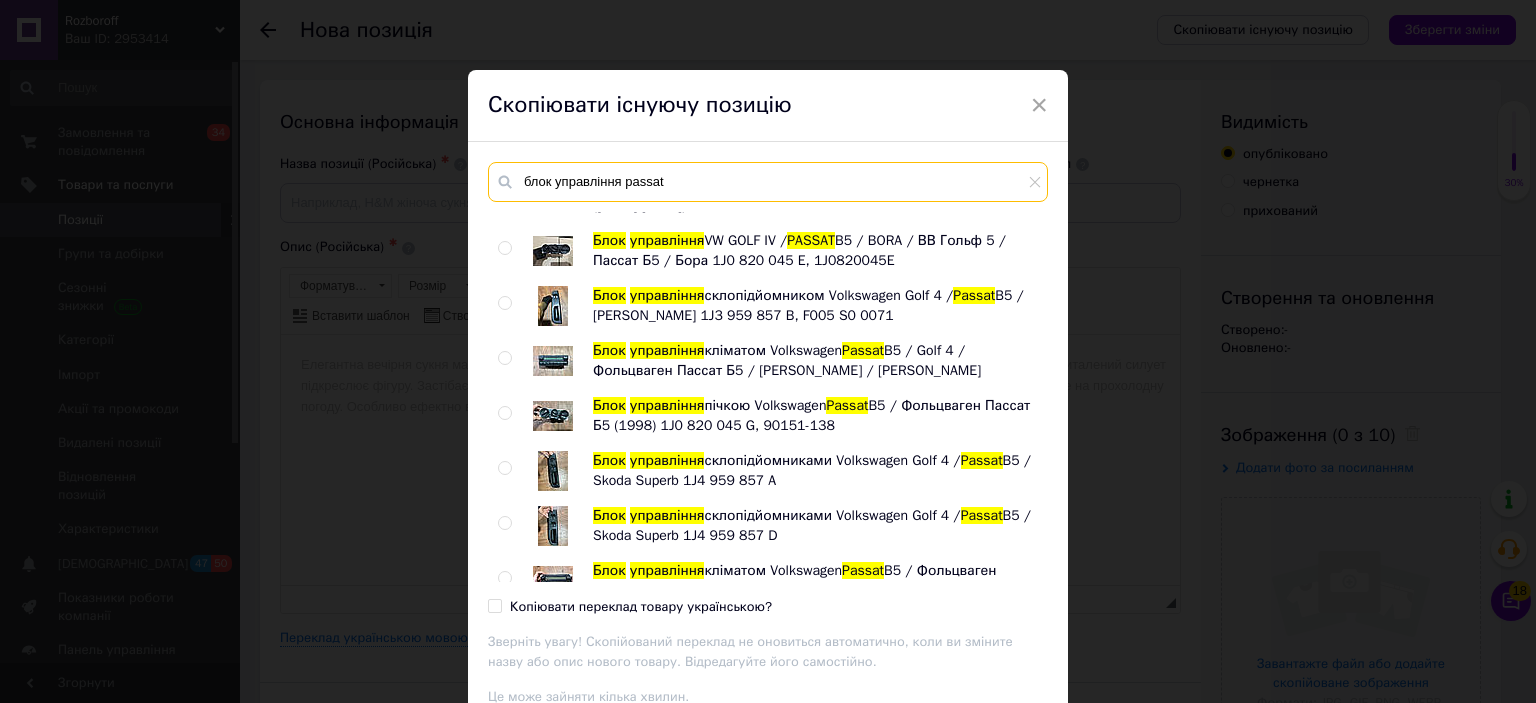 type on "блок управління passat" 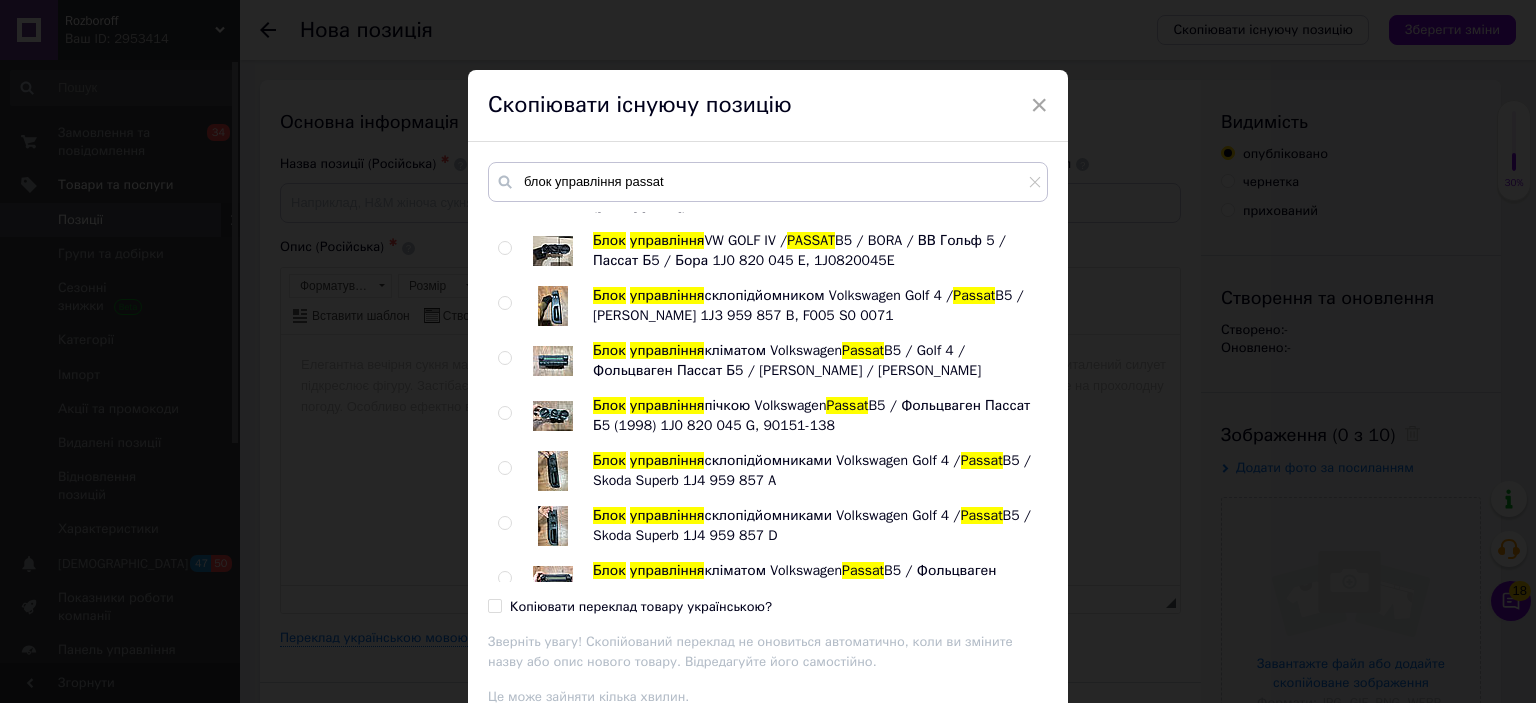 click at bounding box center [504, 413] 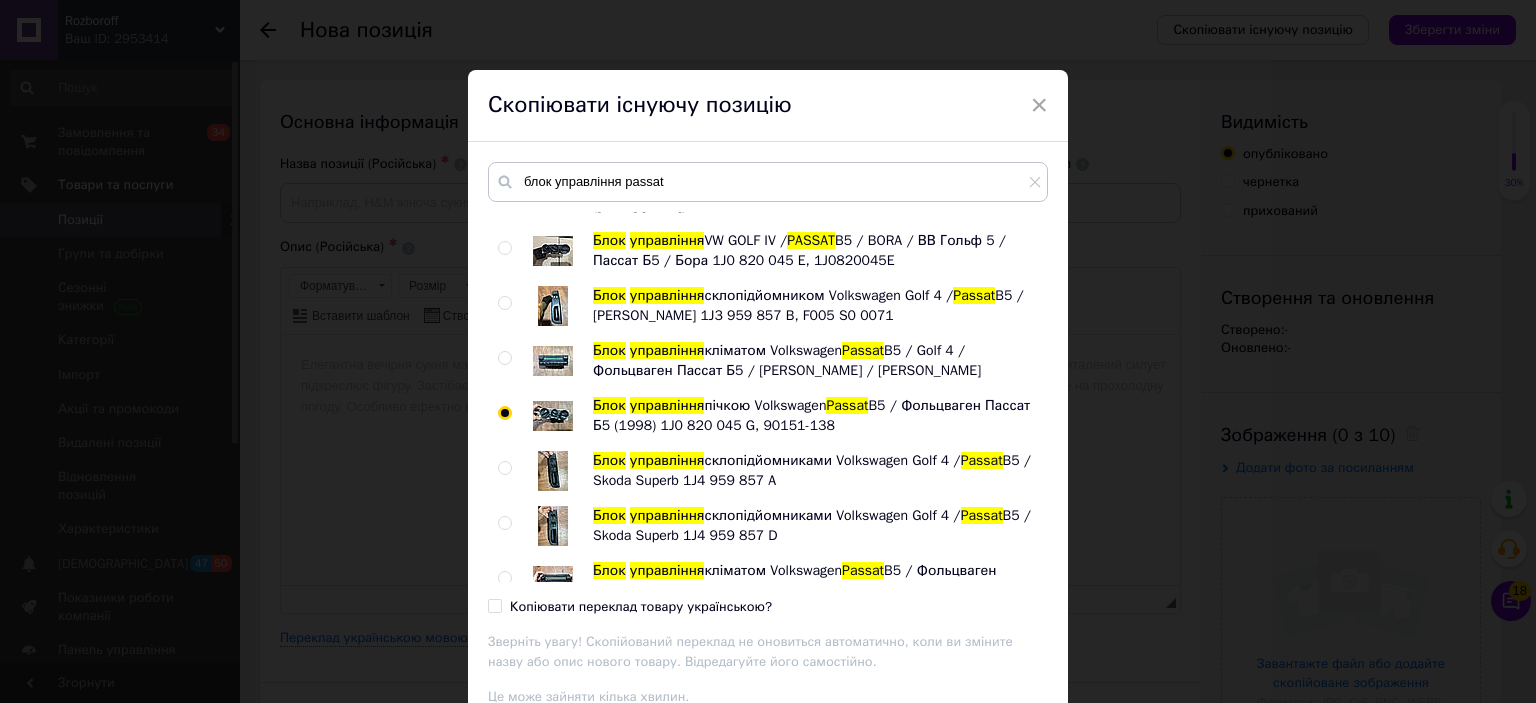 radio on "true" 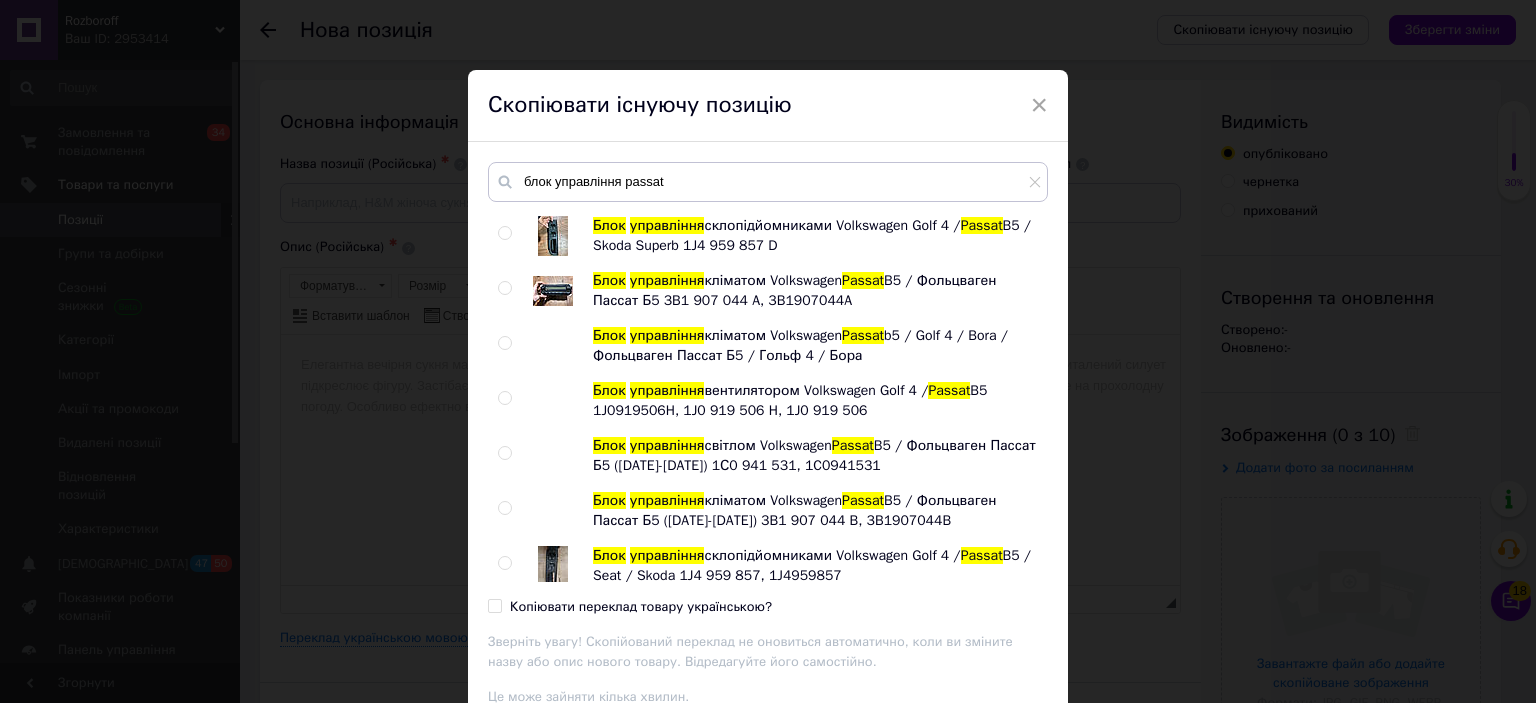 scroll, scrollTop: 549, scrollLeft: 0, axis: vertical 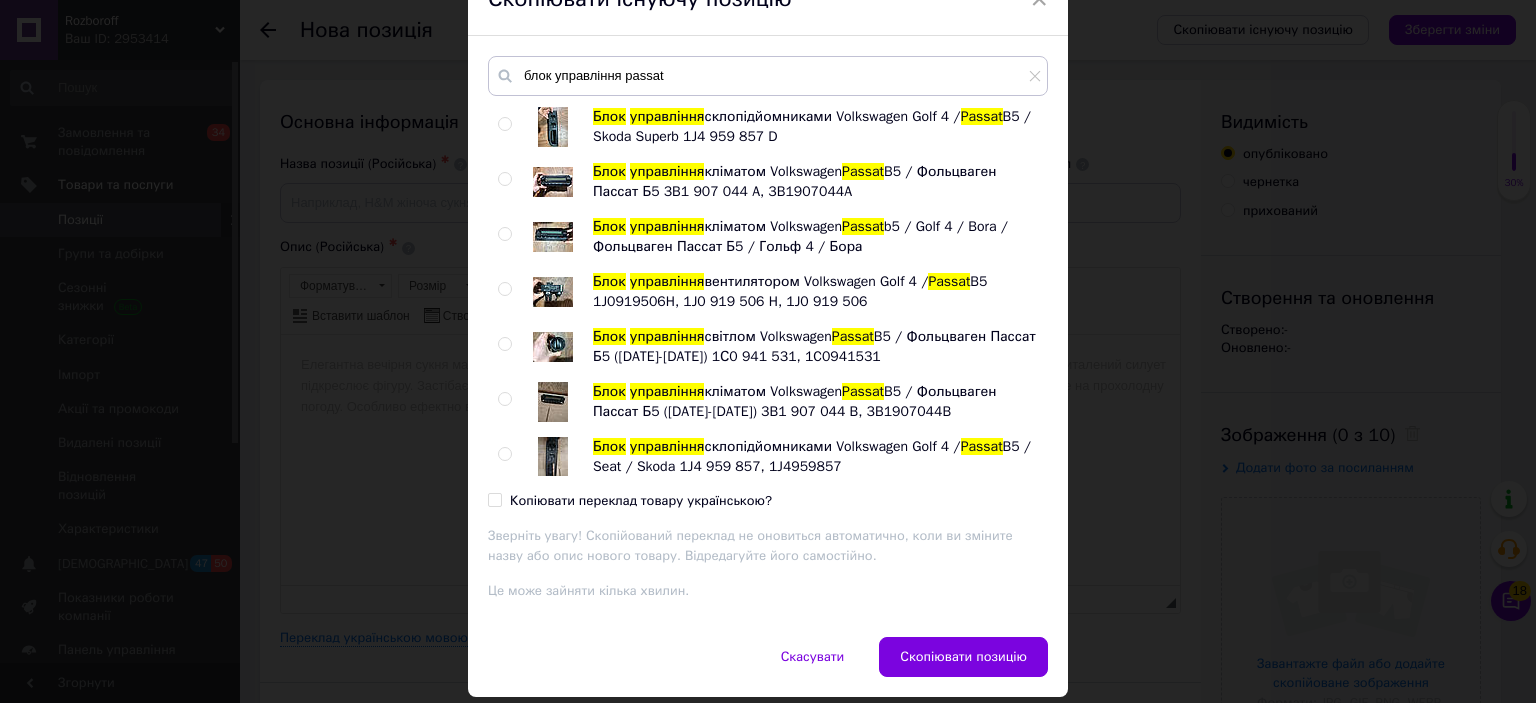 click on "Копіювати переклад товару українською?" at bounding box center (494, 499) 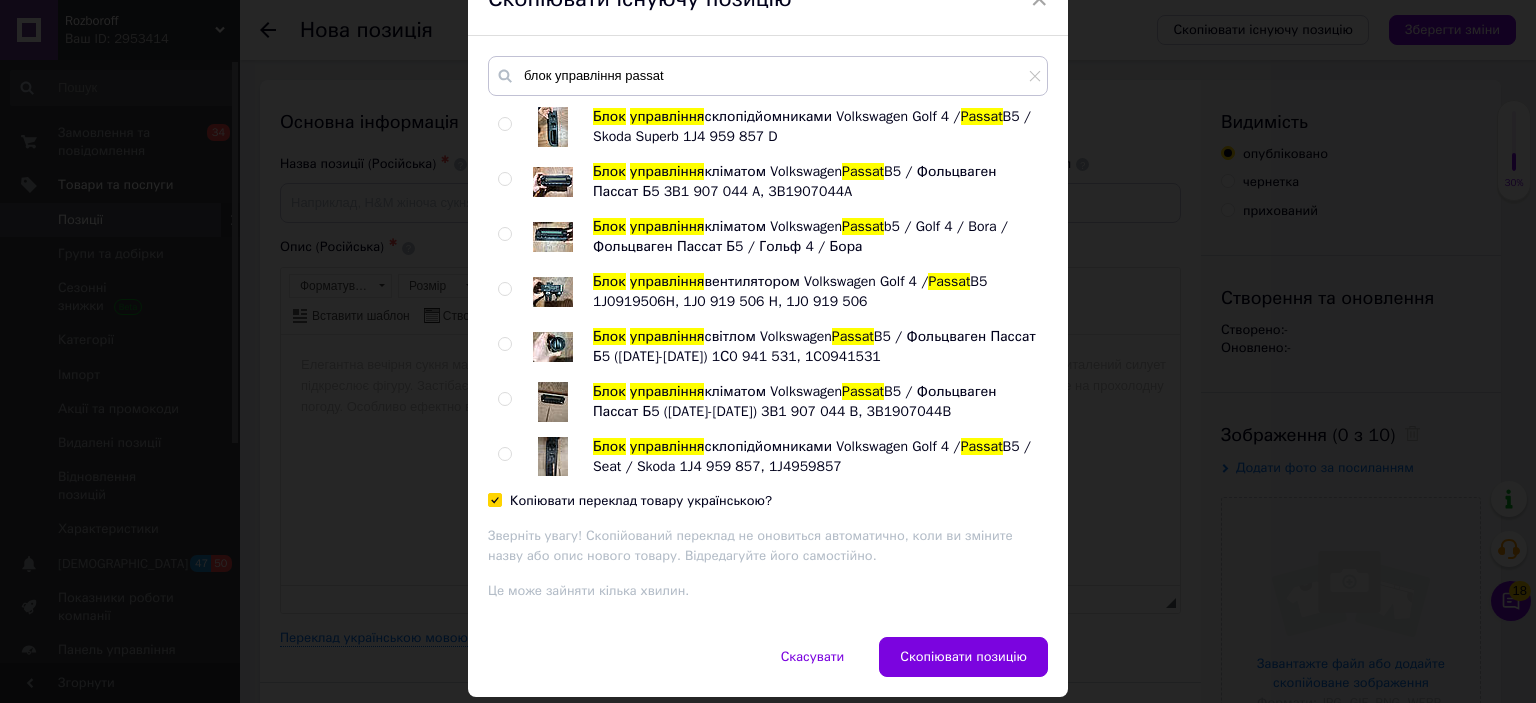 checkbox on "true" 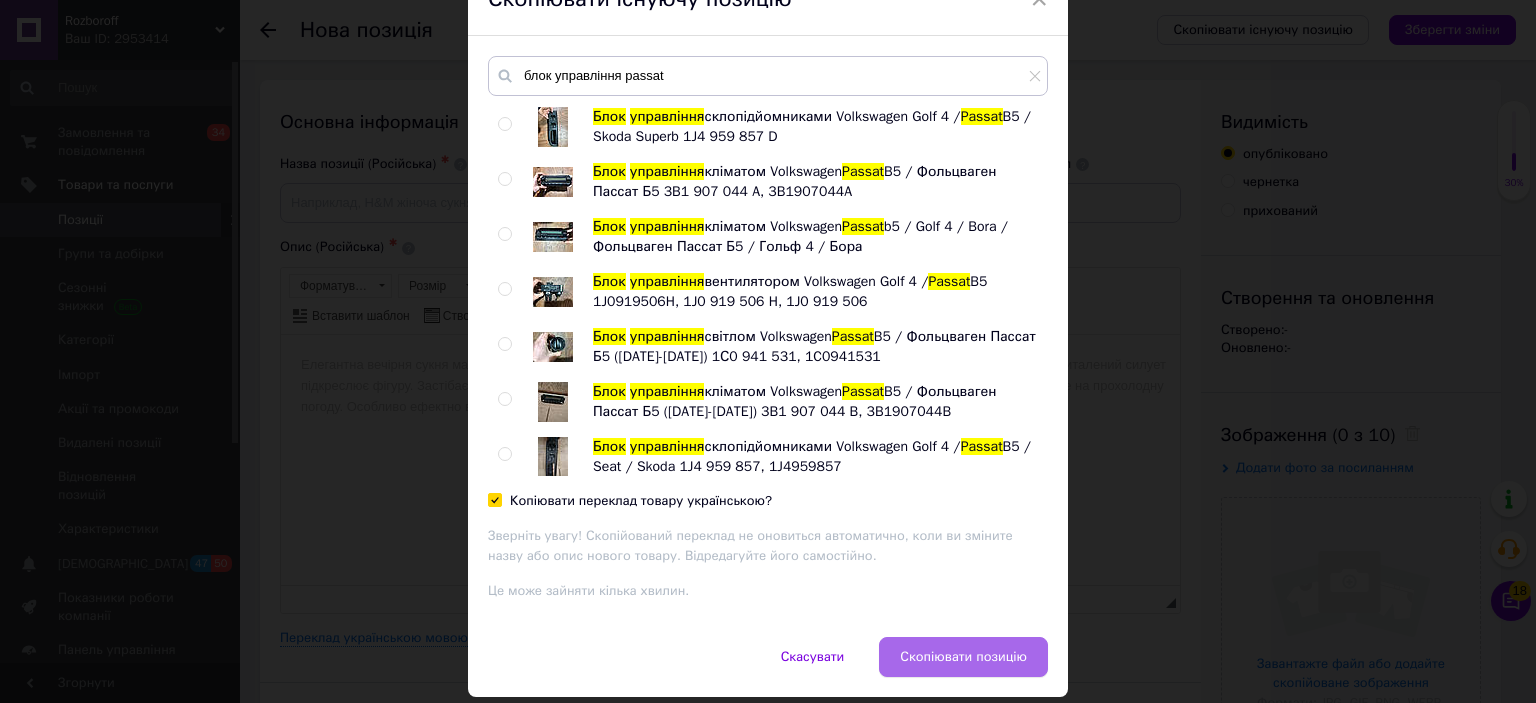 click on "Скопіювати позицію" at bounding box center [963, 657] 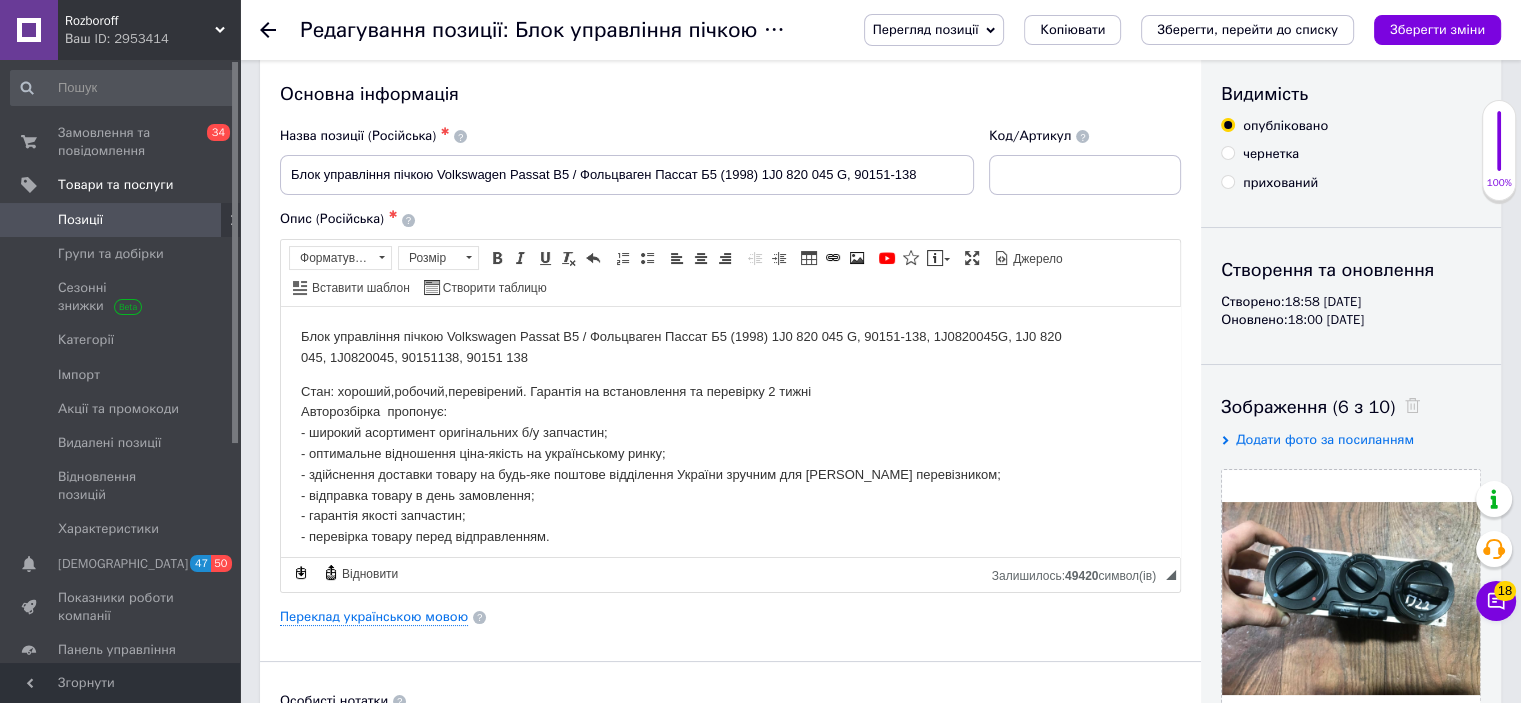 scroll, scrollTop: 0, scrollLeft: 0, axis: both 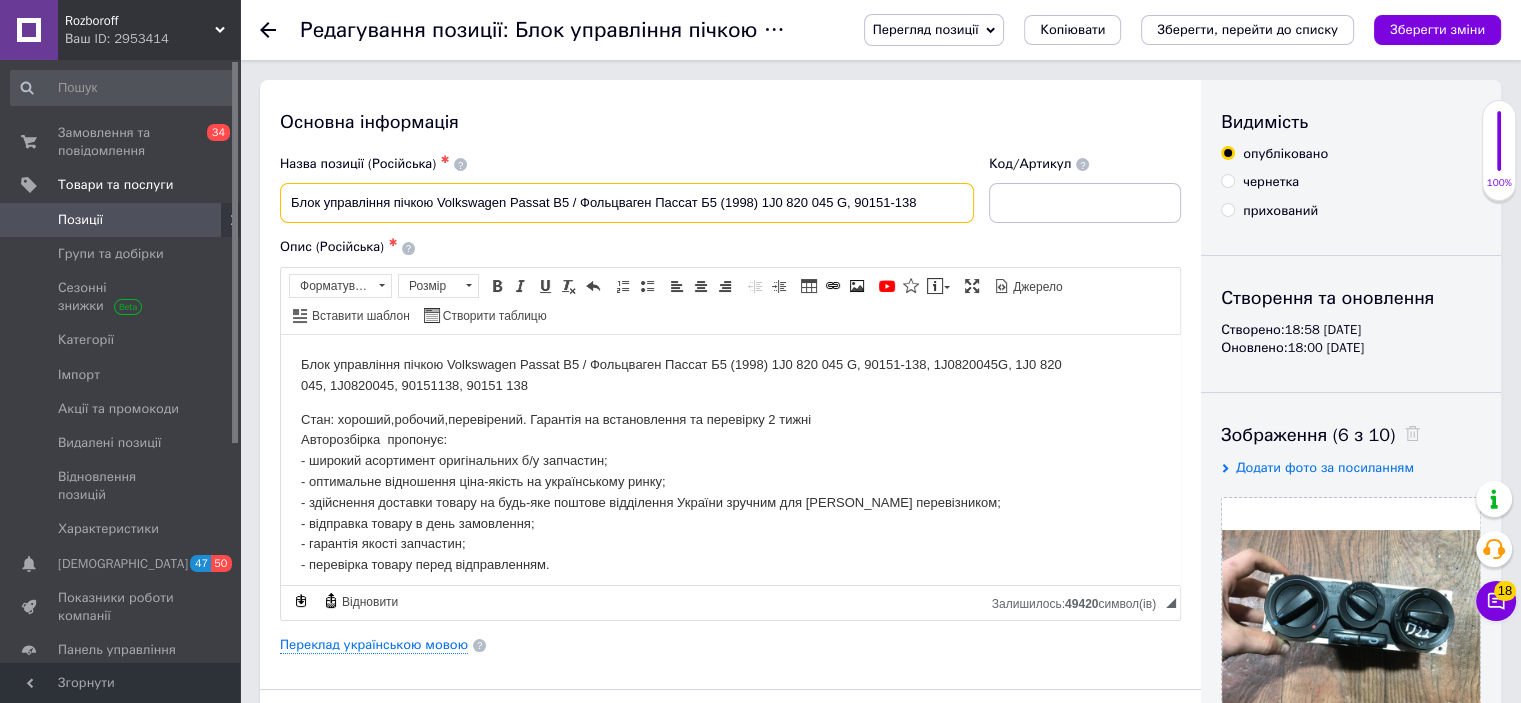 drag, startPoint x: 924, startPoint y: 203, endPoint x: 718, endPoint y: 201, distance: 206.0097 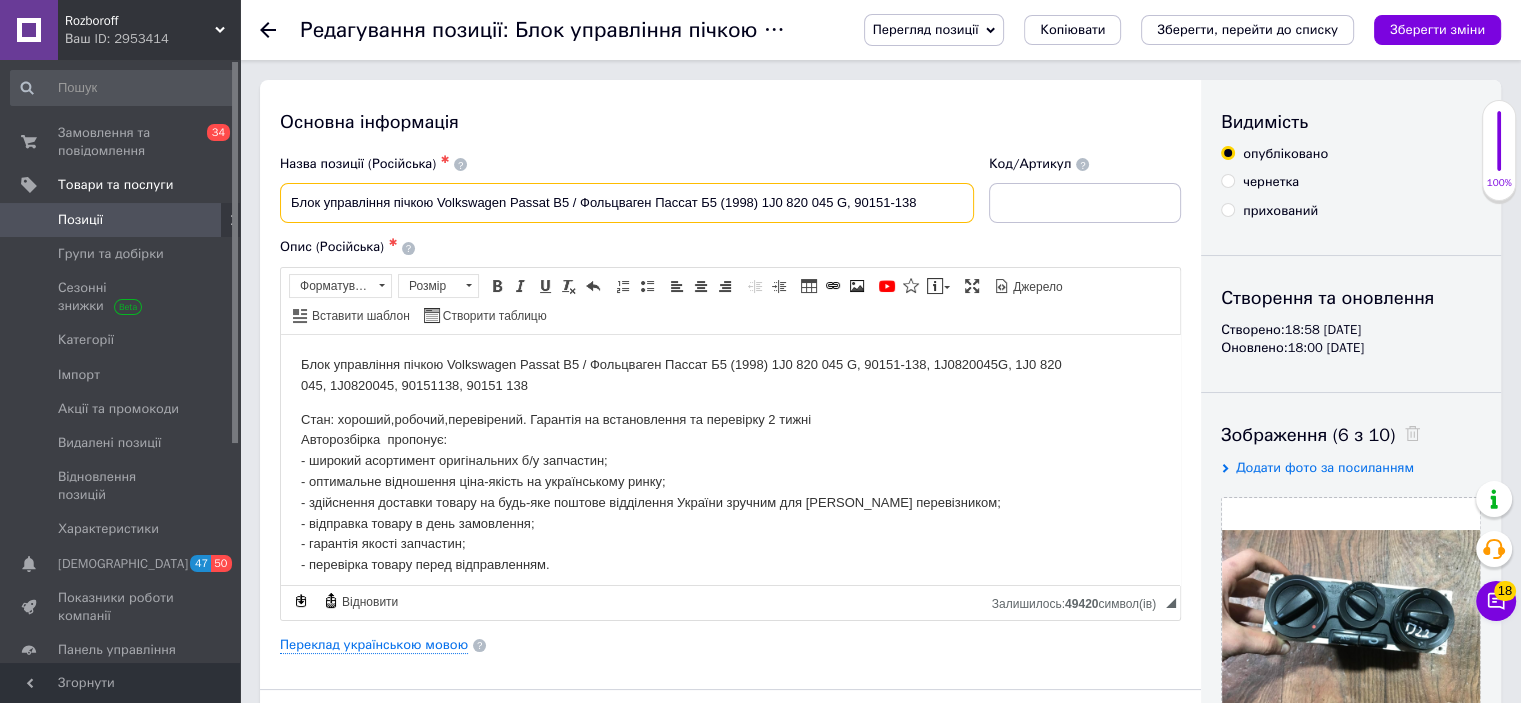 click on "Блок управління пічкою Volkswagen Passat B5 / Фольцваген Пассат Б5 (1998) 1J0 820 045 G, 90151-138" at bounding box center (627, 203) 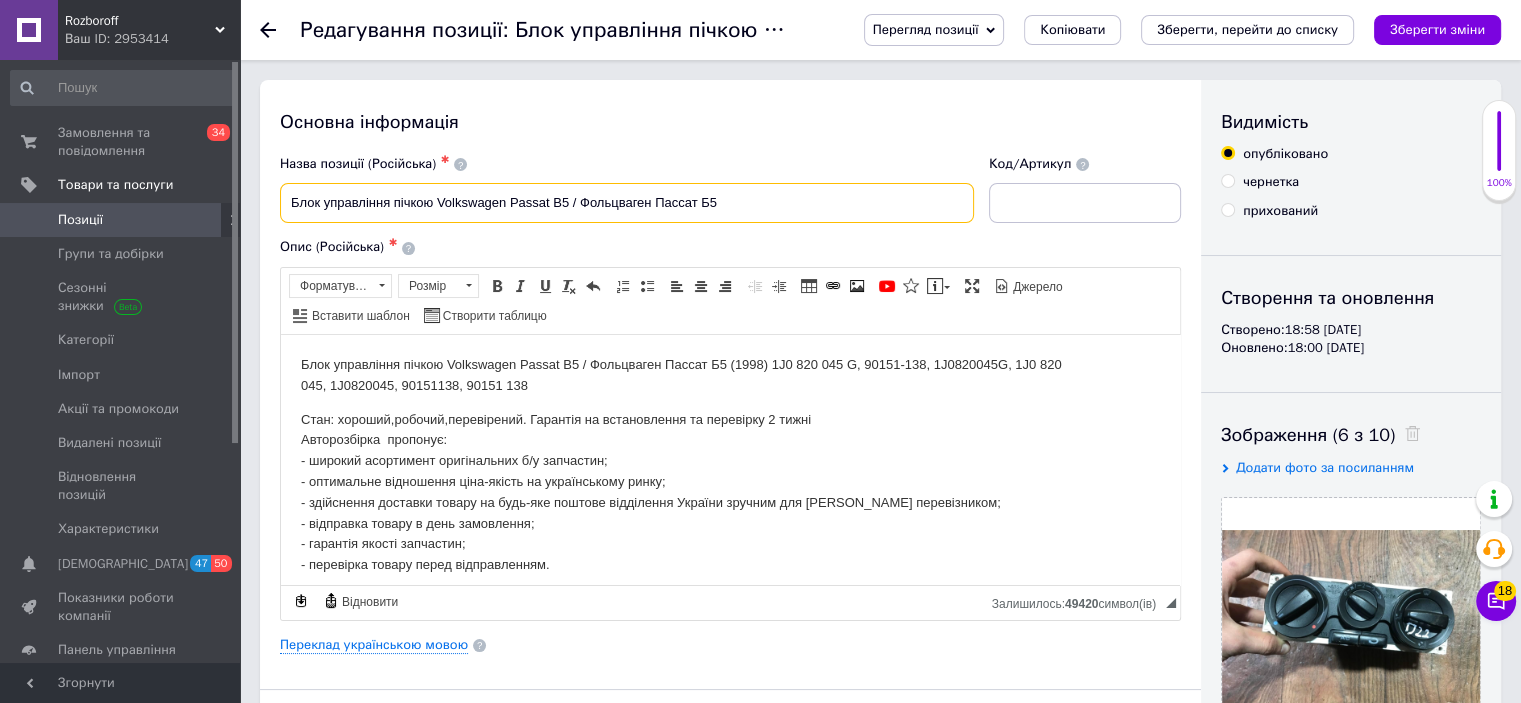type on "Блок управління пічкою Volkswagen Passat B5 / Фольцваген Пассат Б5" 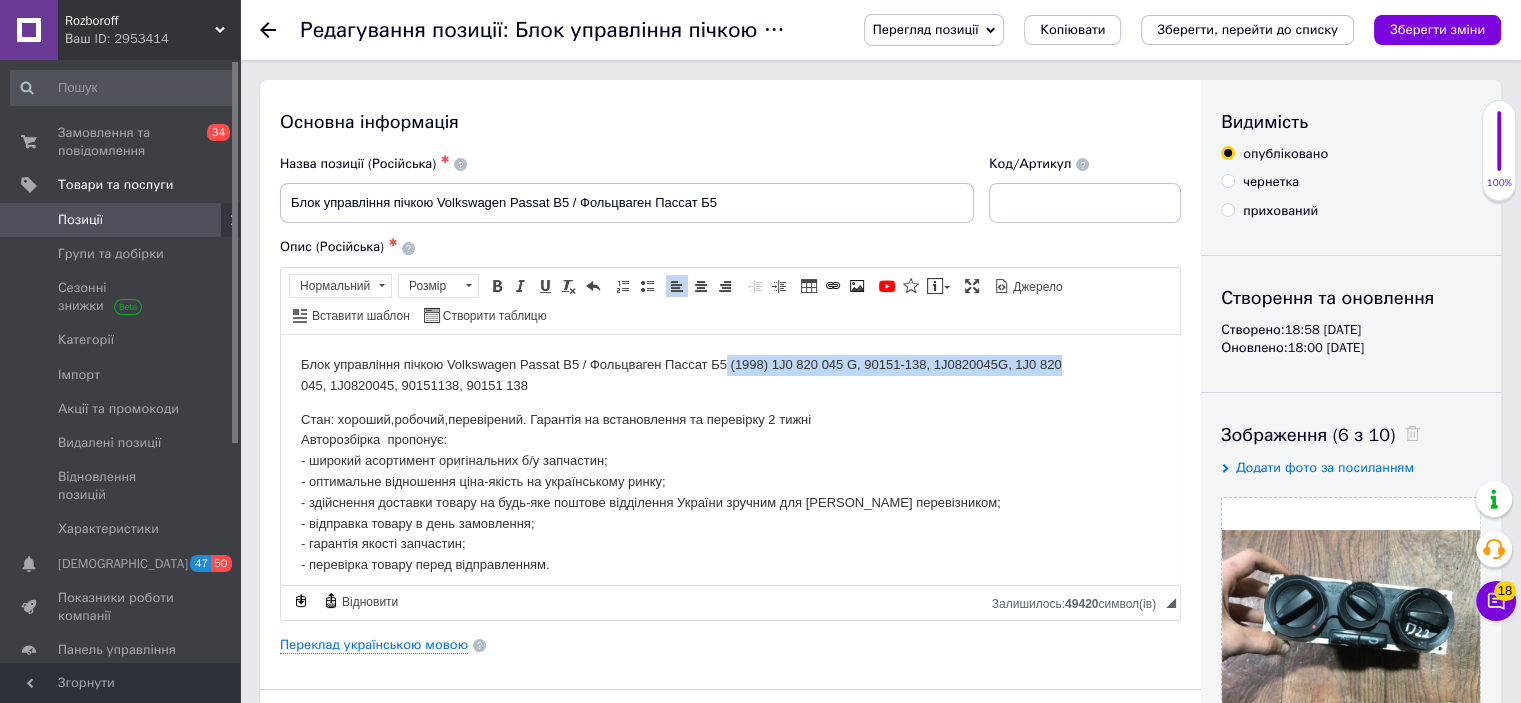 drag, startPoint x: 1058, startPoint y: 363, endPoint x: 728, endPoint y: 352, distance: 330.1833 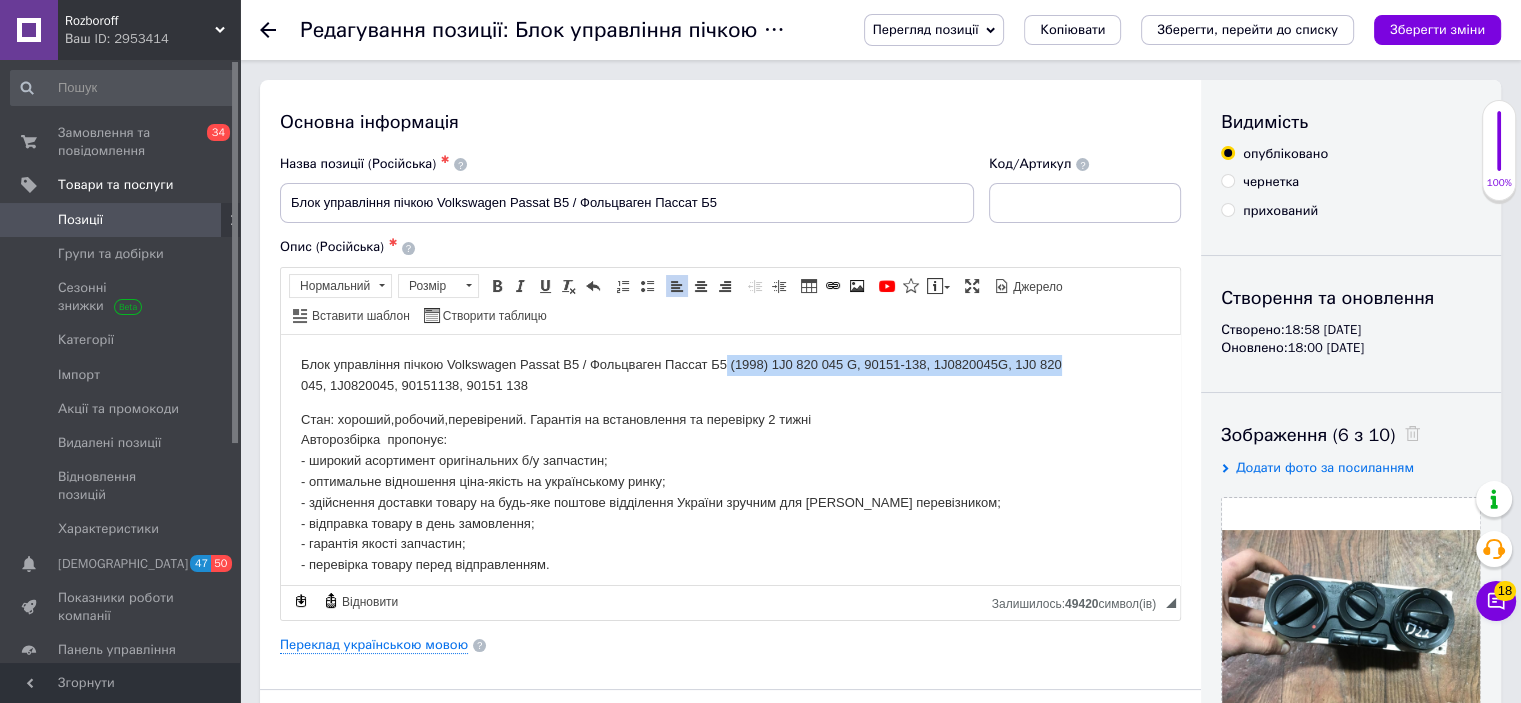 click on "Блок управління пічкою Volkswagen Passat B5 / Фольцваген Пассат Б5 (1998) 1J0 820 045 G, 90151-138, 1J0820045G, 1J0 820 045, 1J0820045, 90151138, 90151 138 Стан: хороший,робочий,перевірений. Гарантія на встановлення та перевірку 2 тижні Авторозбірка  пропонує:  - широкий асортимент оригінальних б/у запчастин;  - оптимальне відношення ціна-якість на українському ринку;  - здійснення доставки товару на будь-яке поштове відділення України зручним для Вас перевізником;  - відправка товару в день замовлення;  - гарантія якості запчастин;  - перевірка товару перед відправленням." at bounding box center (730, 464) 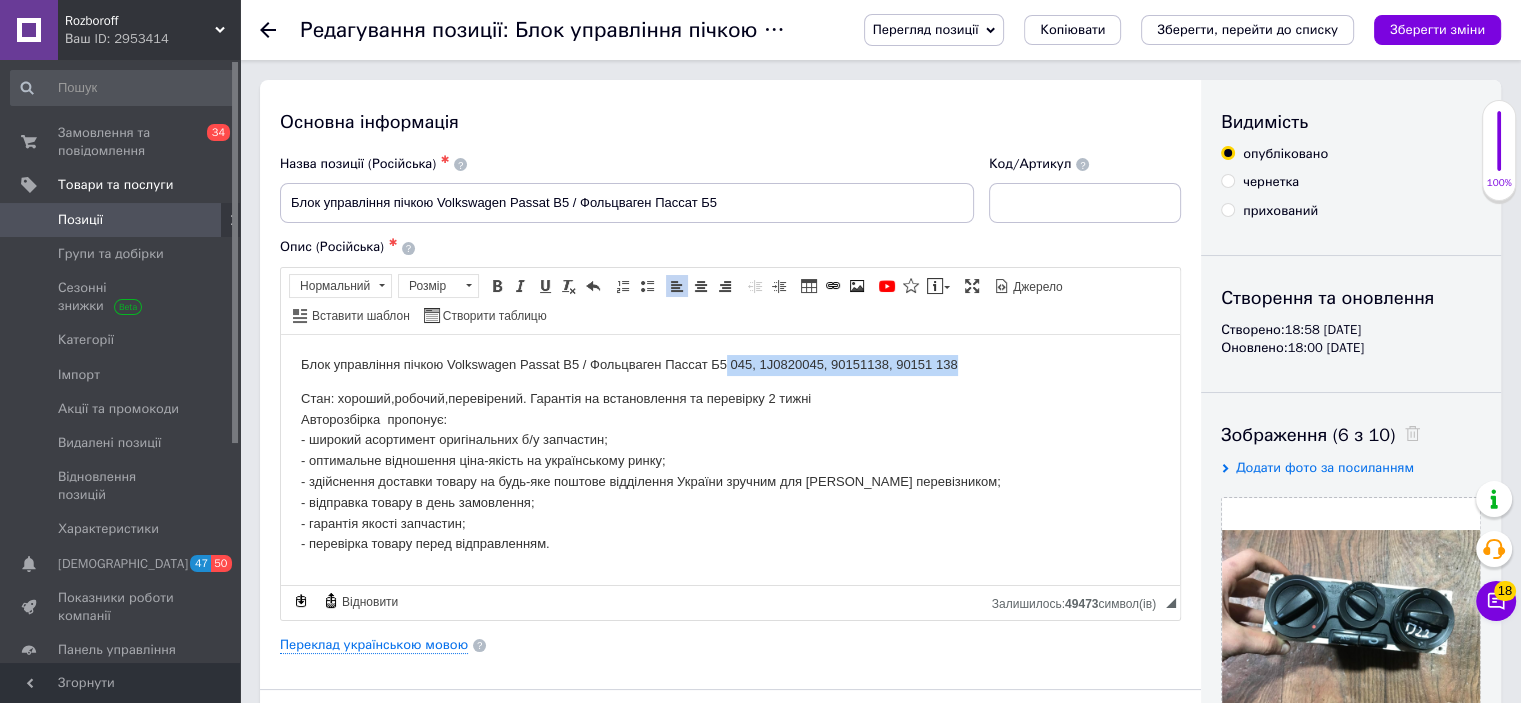 drag, startPoint x: 989, startPoint y: 358, endPoint x: 728, endPoint y: 358, distance: 261 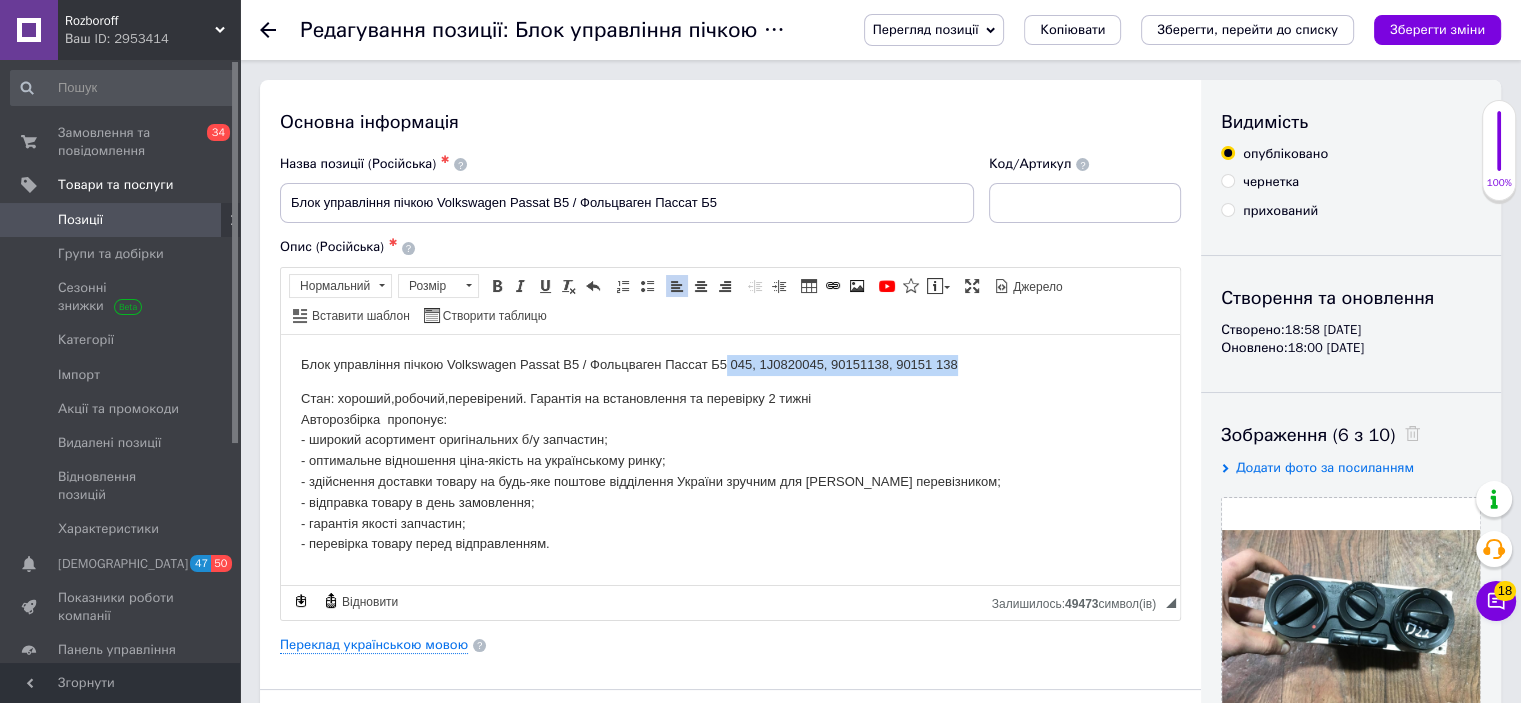 click on "Блок управління пічкою Volkswagen Passat B5 / Фольцваген Пассат Б5 045, 1J0820045, 90151138, 90151 138" at bounding box center (730, 364) 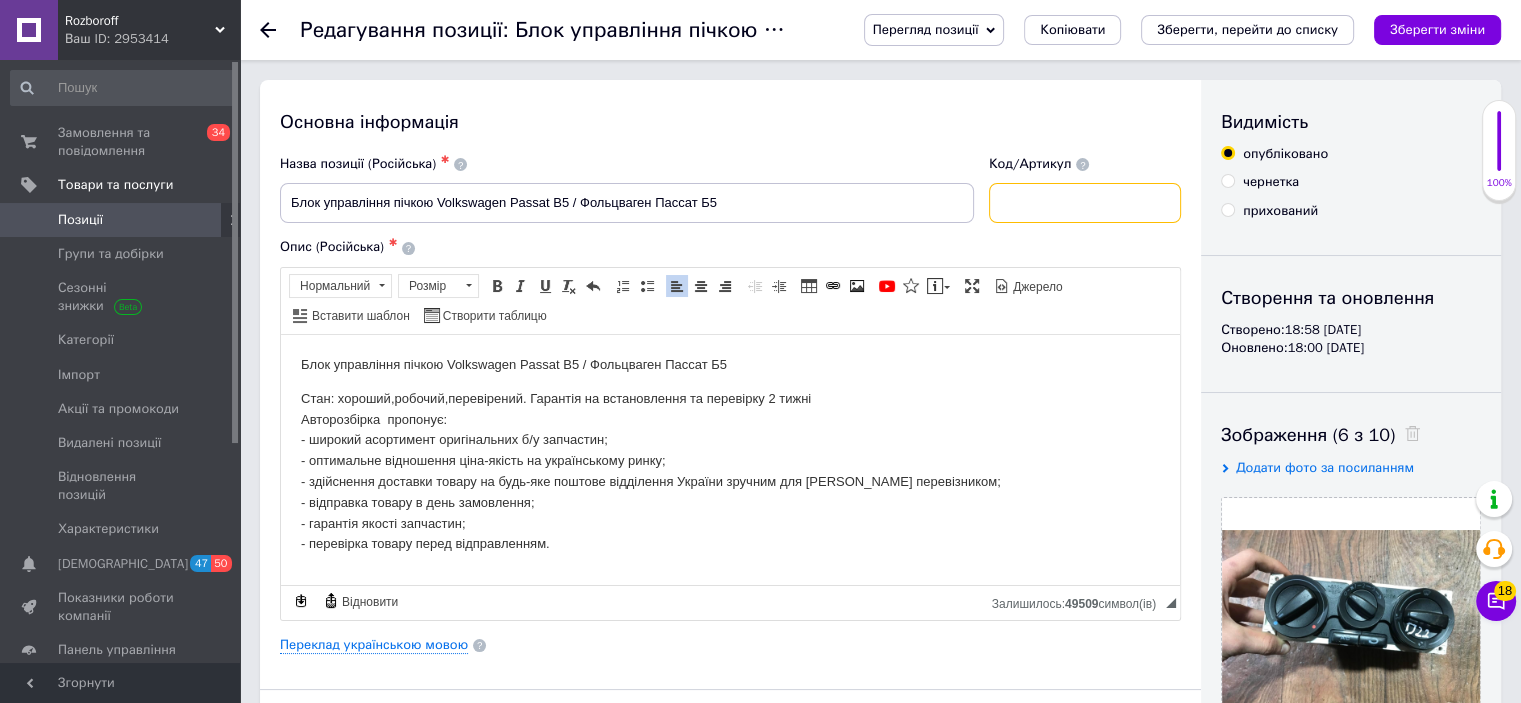 click at bounding box center [1085, 203] 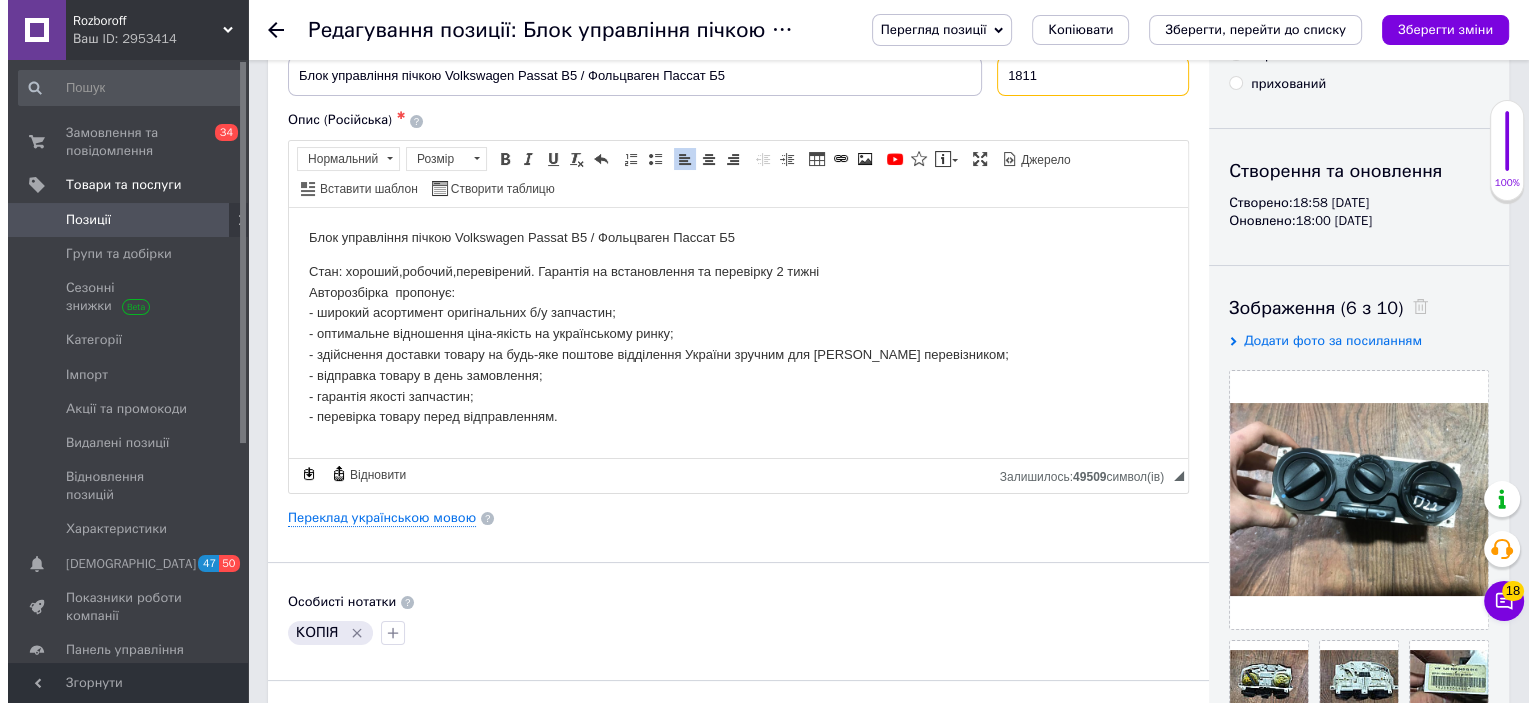 scroll, scrollTop: 128, scrollLeft: 0, axis: vertical 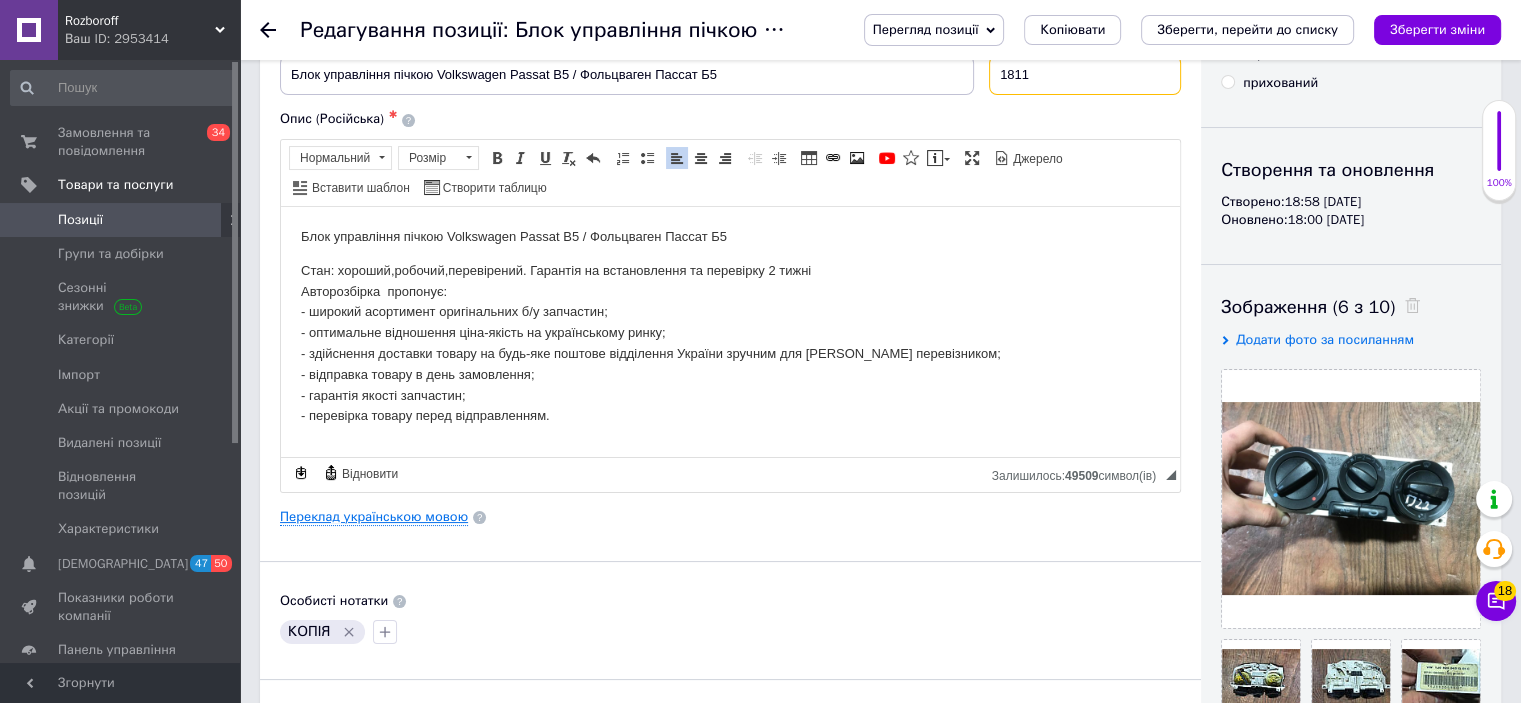 type on "1811" 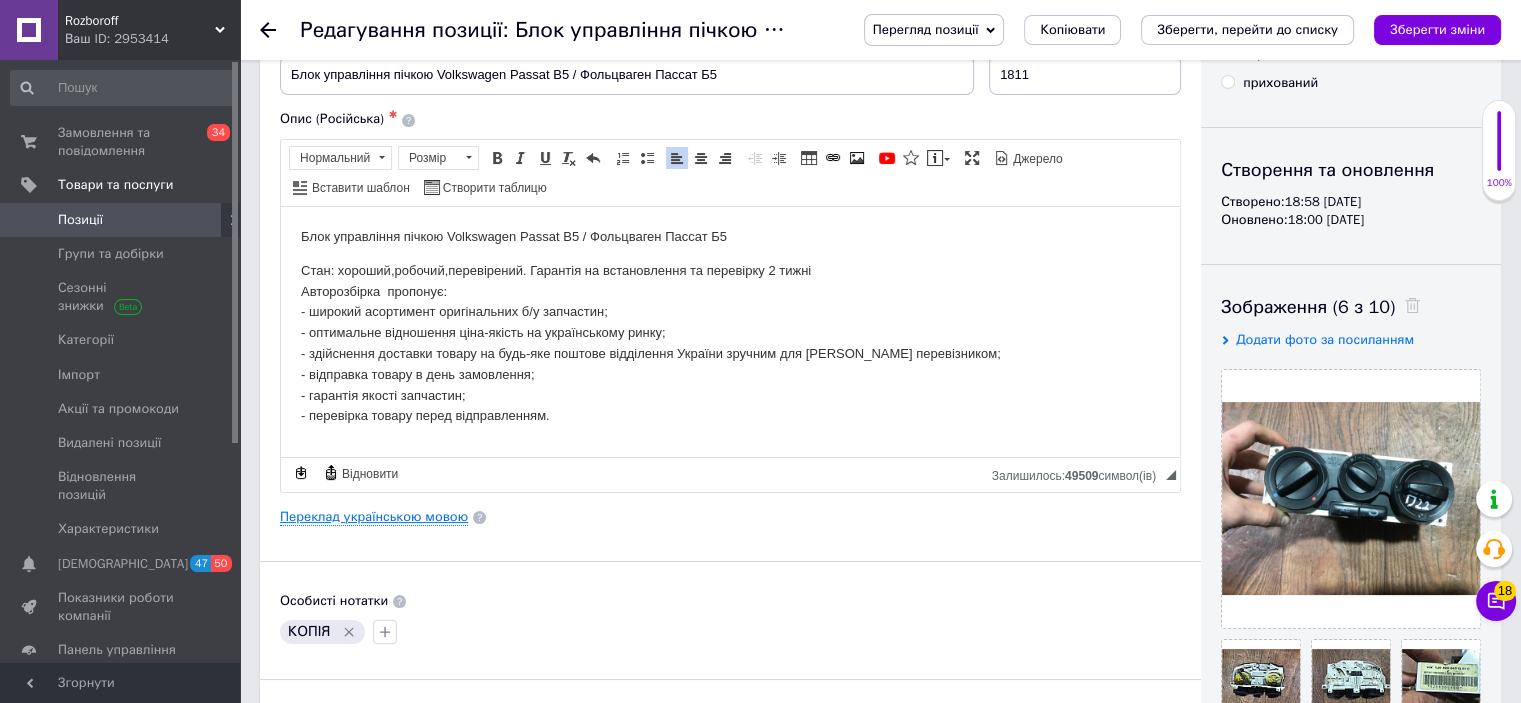 click on "Переклад українською мовою" at bounding box center (374, 517) 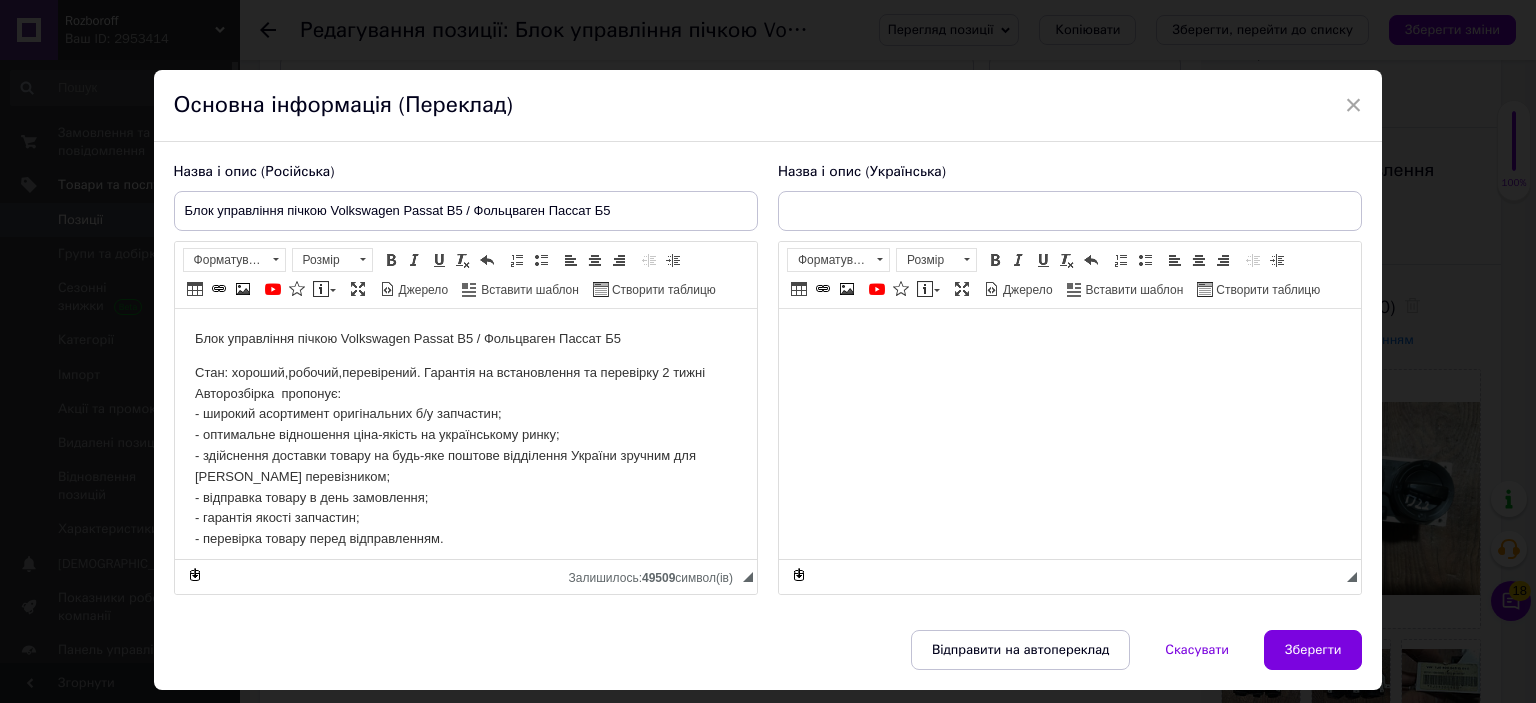 scroll, scrollTop: 0, scrollLeft: 0, axis: both 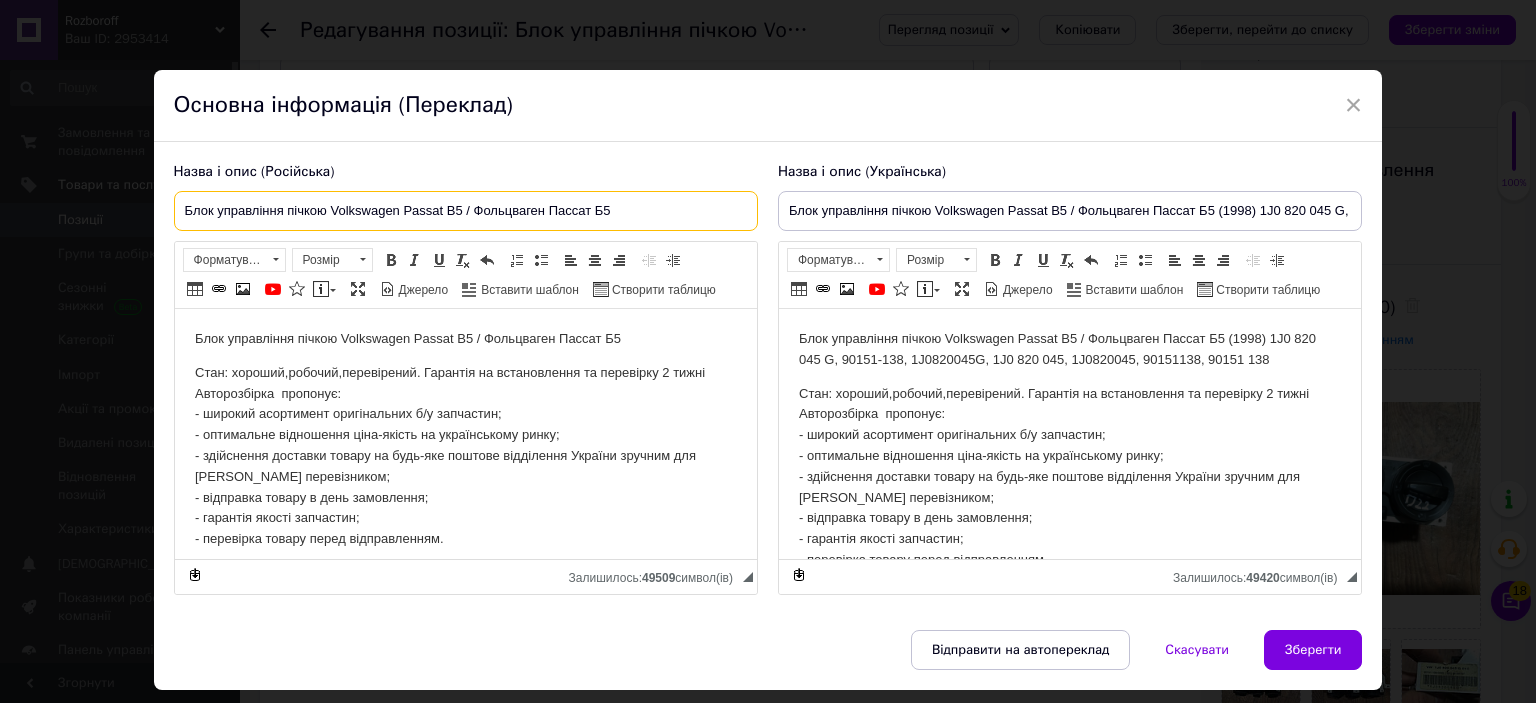 click on "Блок управління пічкою Volkswagen Passat B5 / Фольцваген Пассат Б5" at bounding box center [466, 211] 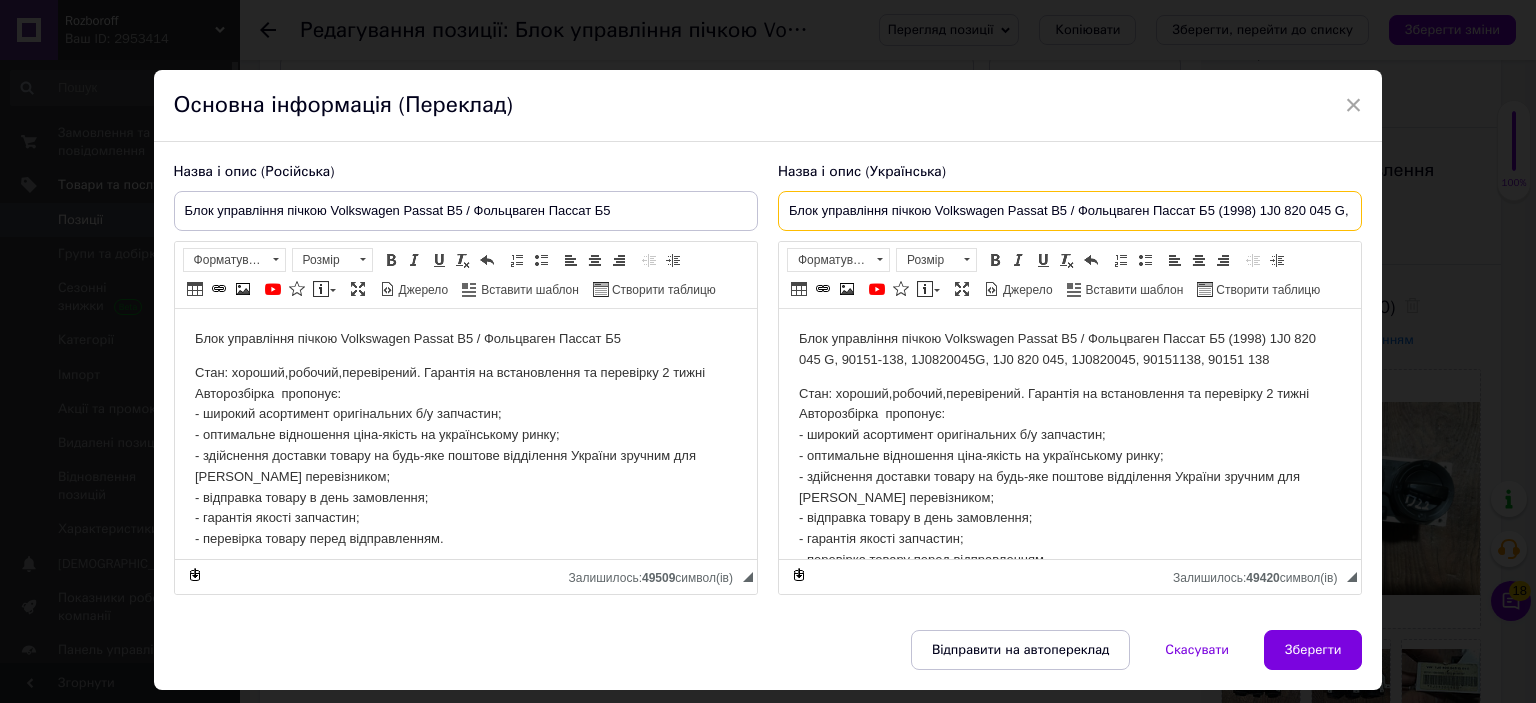 click on "Блок управління пічкою Volkswagen Passat B5 / Фольцваген Пассат Б5 (1998) 1J0 820 045 G, 90151-138" at bounding box center [1070, 211] 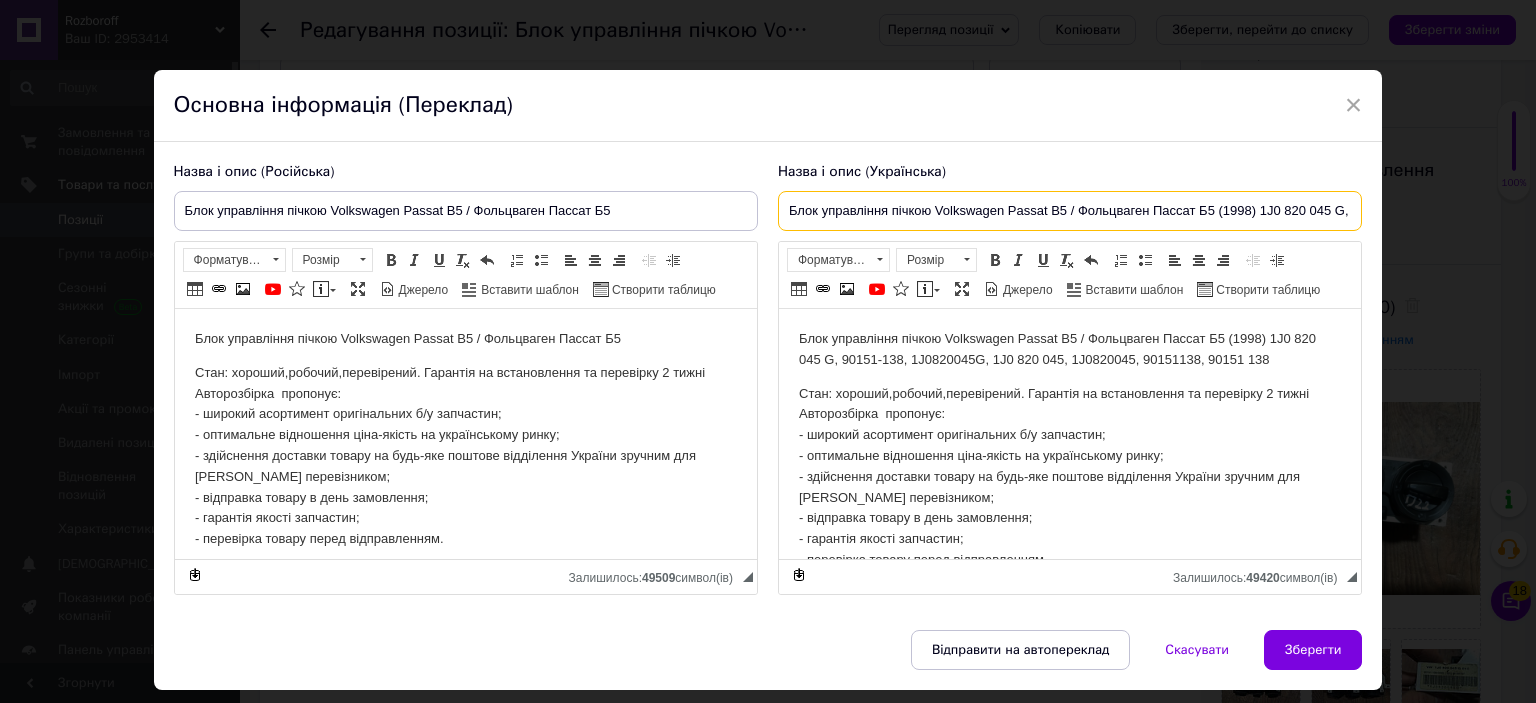 paste 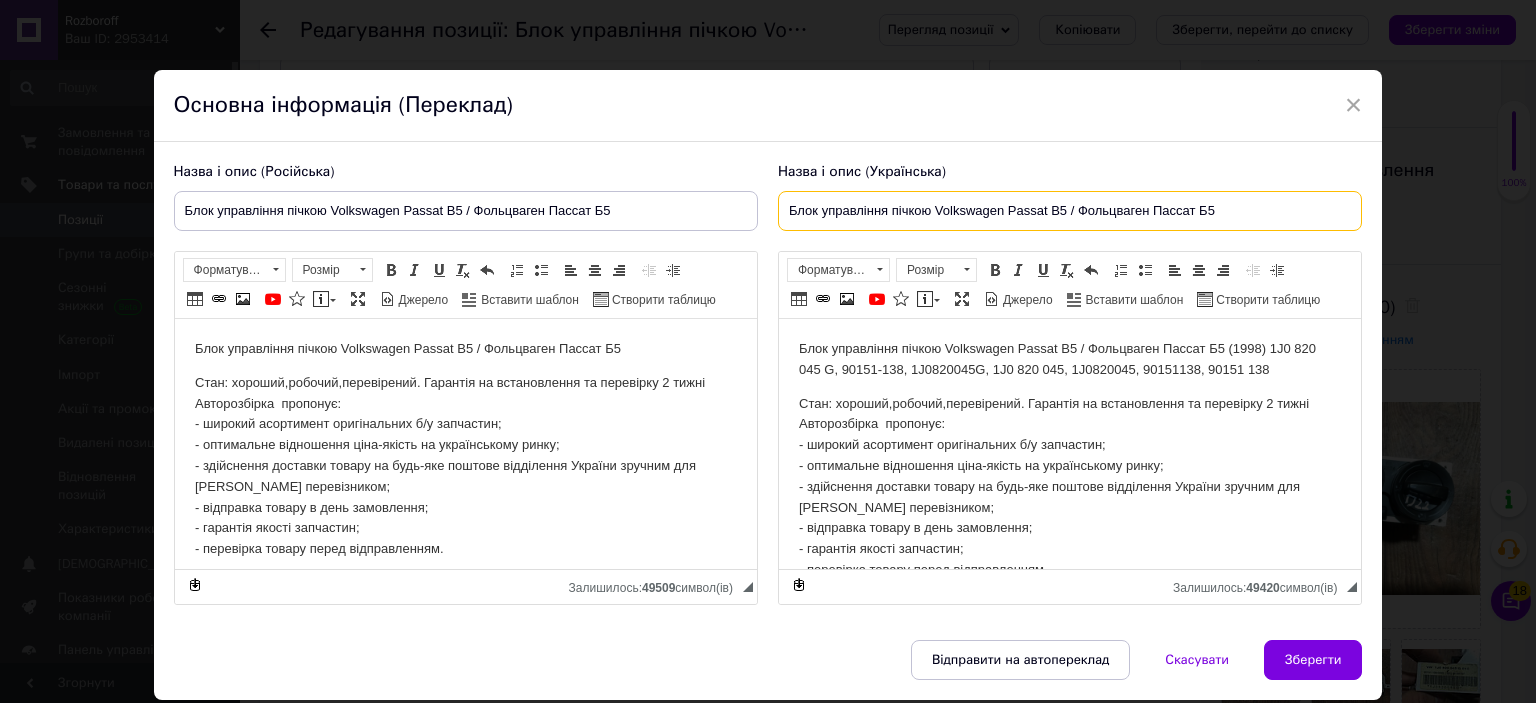 type on "Блок управління пічкою Volkswagen Passat B5 / Фольцваген Пассат Б5" 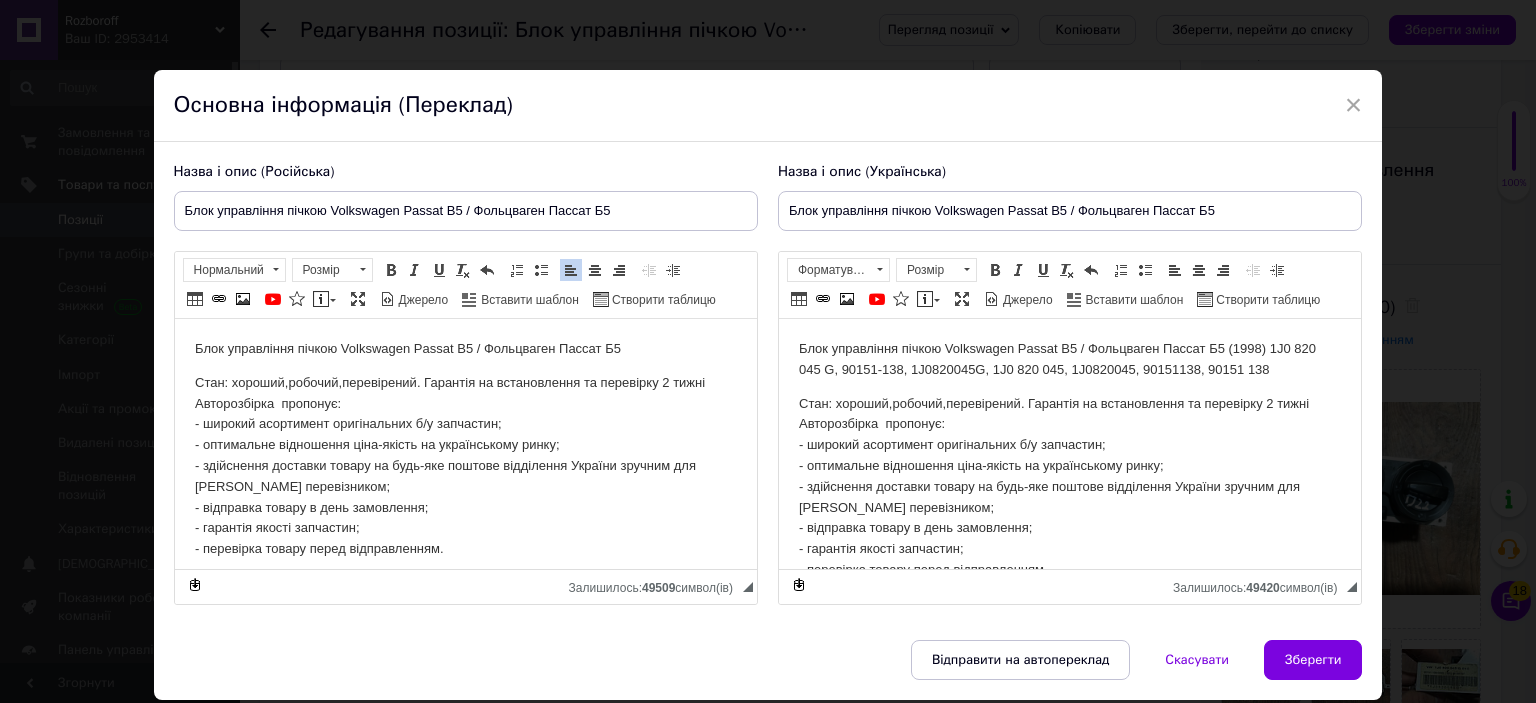 click on "Стан: хороший,робочий,перевірений. Гарантія на встановлення та перевірку 2 тижні Авторозбірка  пропонує:  - широкий асортимент оригінальних б/у запчастин;  - оптимальне відношення ціна-якість на українському ринку;  - здійснення доставки товару на будь-яке поштове відділення України зручним для Вас перевізником;  - відправка товару в день замовлення;  - гарантія якості запчастин;  - перевірка товару перед відправленням." at bounding box center (465, 466) 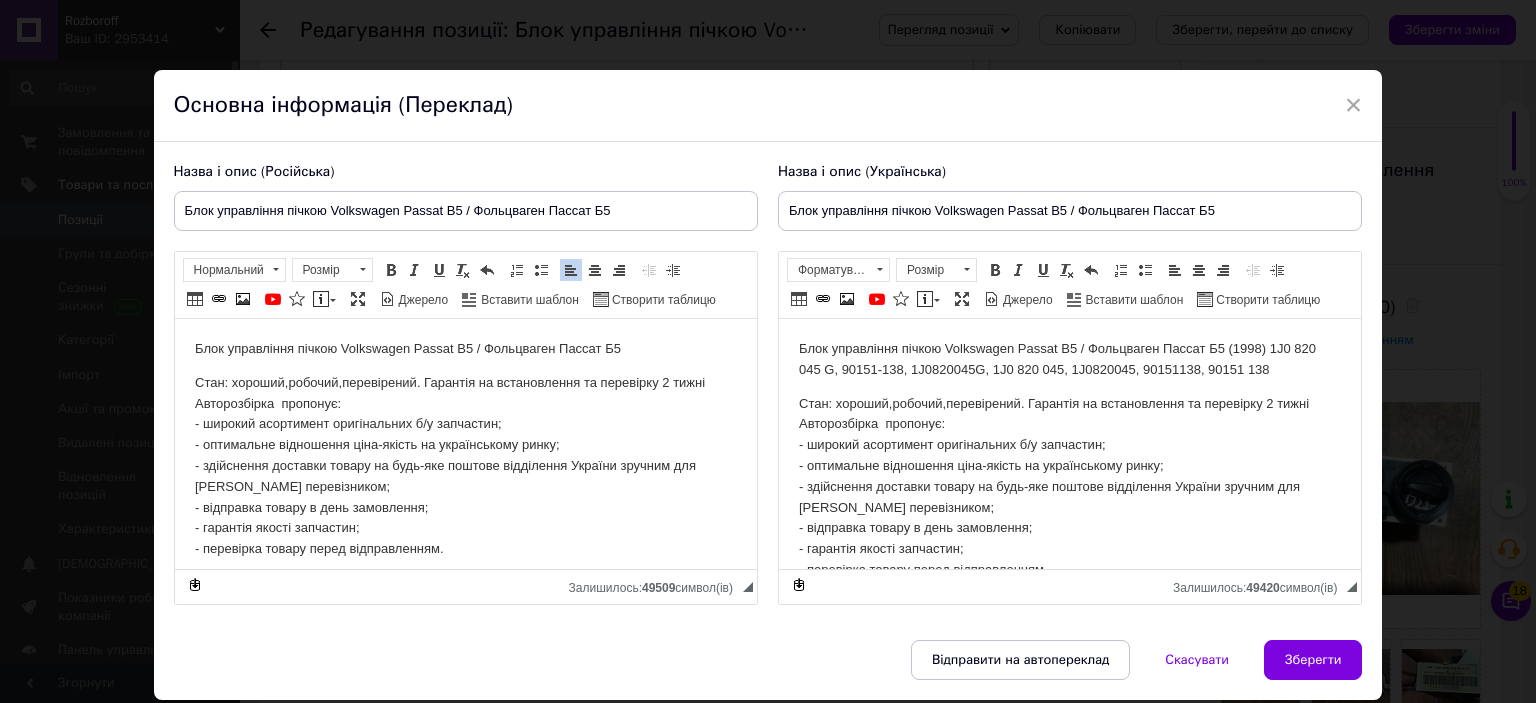 copy on "Блок управління пічкою Volkswagen Passat B5 / Фольцваген Пассат Б5 Стан: хороший,робочий,перевірений. Гарантія на встановлення та перевірку 2 тижні Авторозбірка  пропонує:  - широкий асортимент оригінальних б/у запчастин;  - оптимальне відношення ціна-якість на українському ринку;  - здійснення доставки товару на будь-яке поштове відділення України зручним для Вас перевізником;  - відправка товару в день замовлення;  - гарантія якості запчастин;  - перевірка товару перед відправленням." 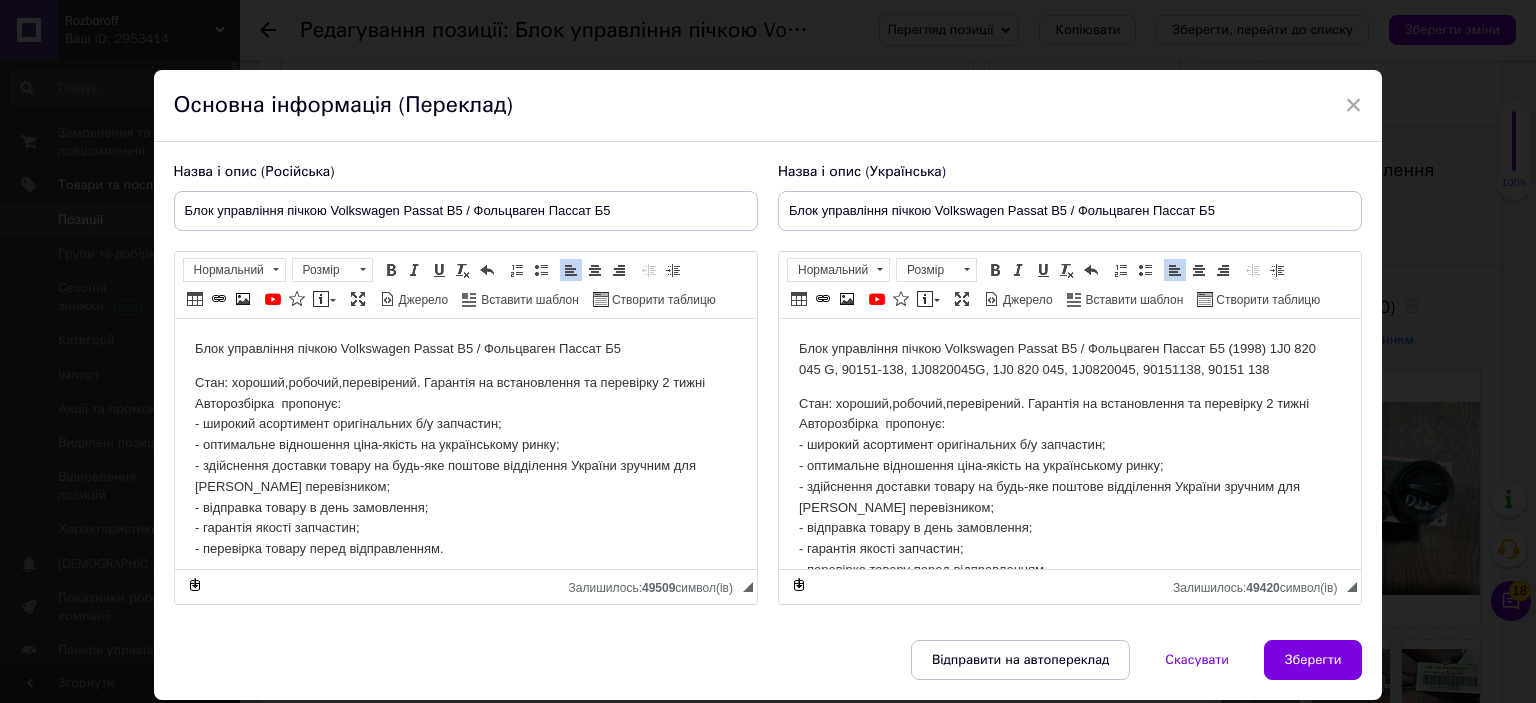 click on "Стан: хороший,робочий,перевірений. Гарантія на встановлення та перевірку 2 тижні Авторозбірка  пропонує:  - широкий асортимент оригінальних б/у запчастин;  - оптимальне відношення ціна-якість на українському ринку;  - здійснення доставки товару на будь-яке поштове відділення України зручним для Вас перевізником;  - відправка товару в день замовлення;  - гарантія якості запчастин;  - перевірка товару перед відправленням." at bounding box center (1069, 487) 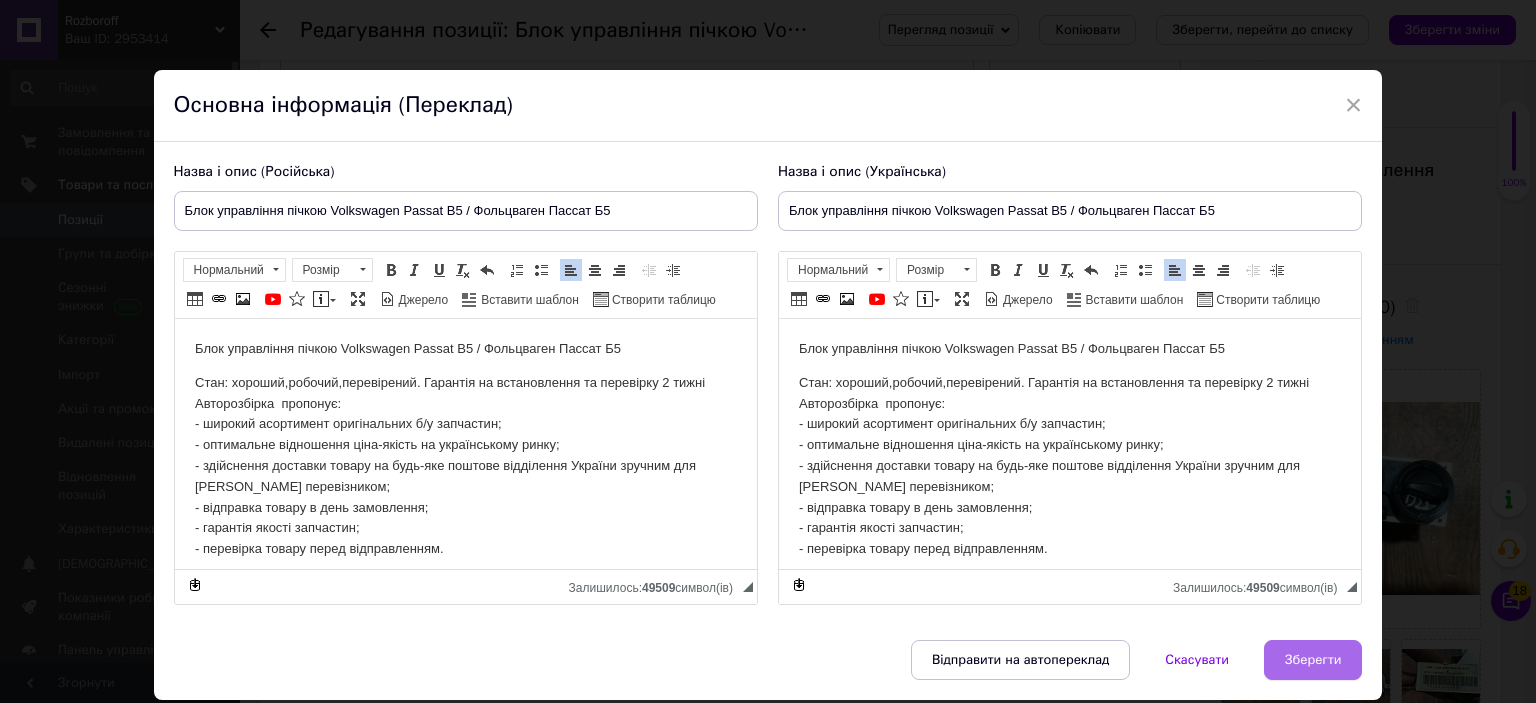 click on "Зберегти" at bounding box center (1313, 660) 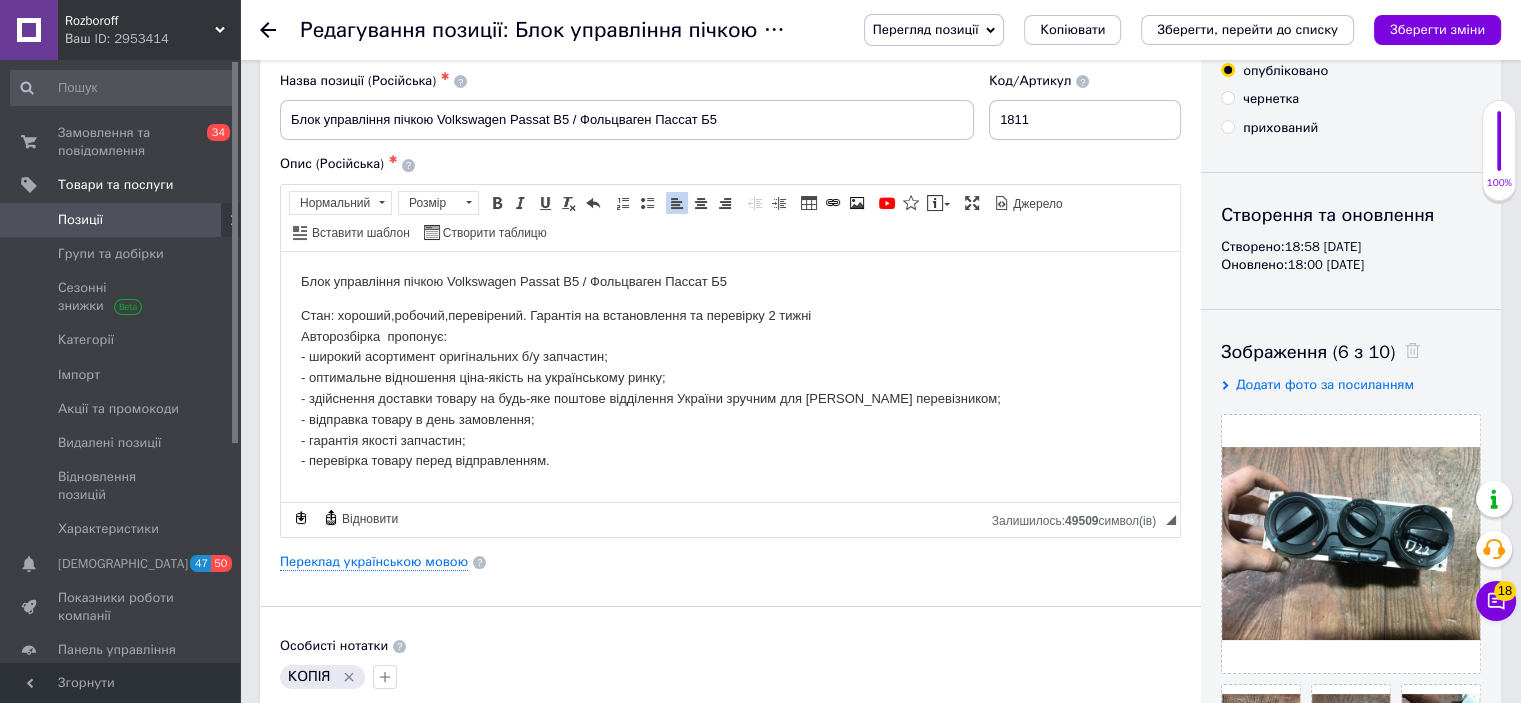 scroll, scrollTop: 84, scrollLeft: 0, axis: vertical 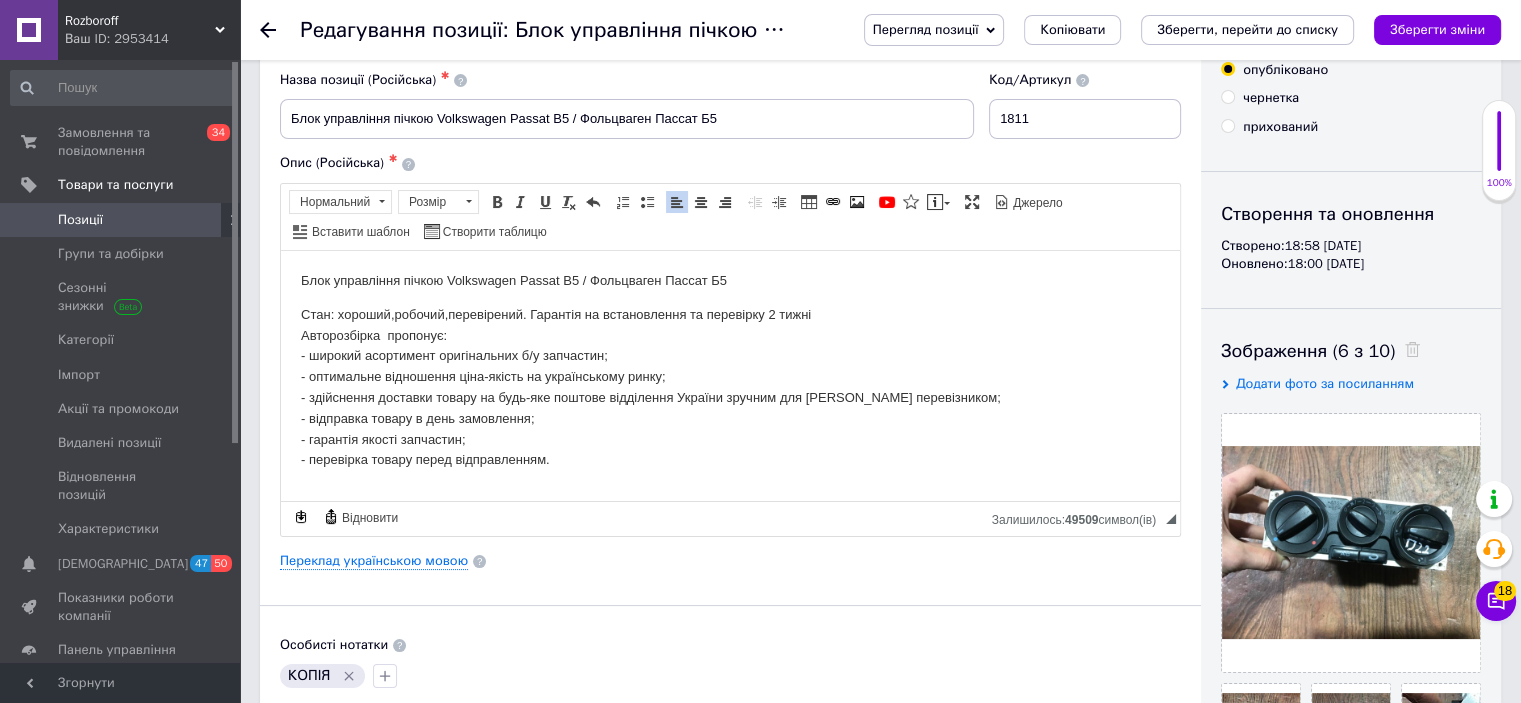 click on "Видимість опубліковано чернетка прихований Створення та оновлення Створено:  18:58 13.07.2025 Оновлено:  18:00 13.07.2025 Зображення (6 з 10) Додати фото за посиланням Відео (0 з 10) Додати відео за посиланням" at bounding box center (1351, 554) 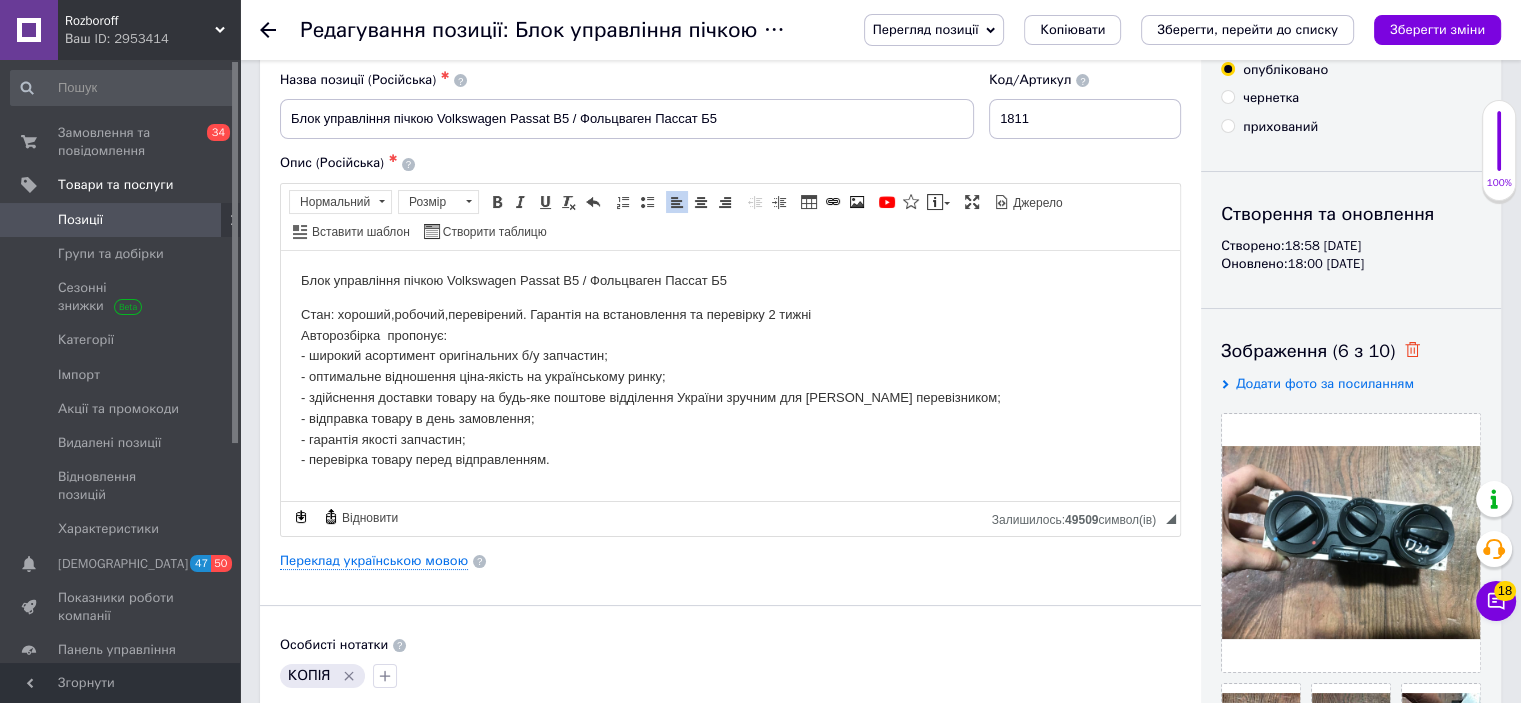 drag, startPoint x: 1410, startPoint y: 340, endPoint x: 1408, endPoint y: 355, distance: 15.132746 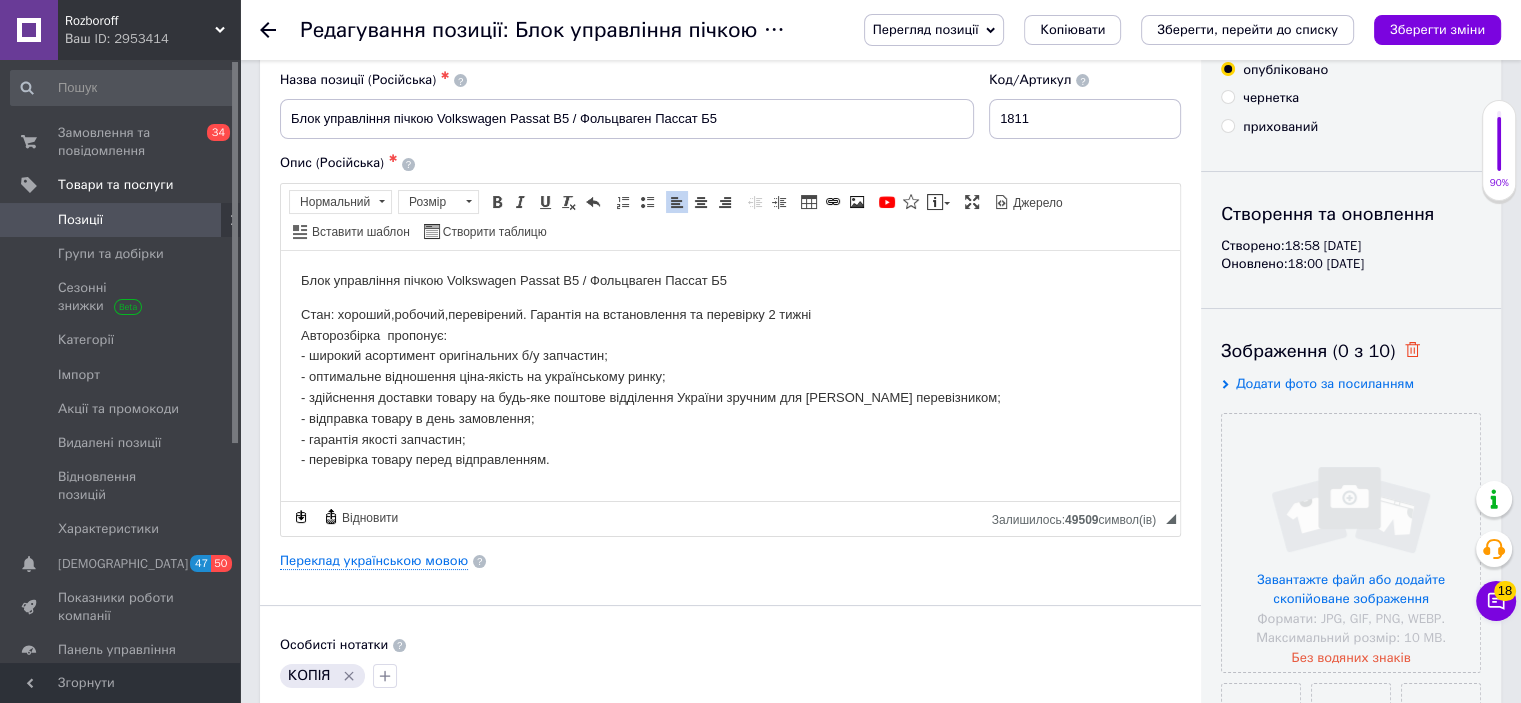 click 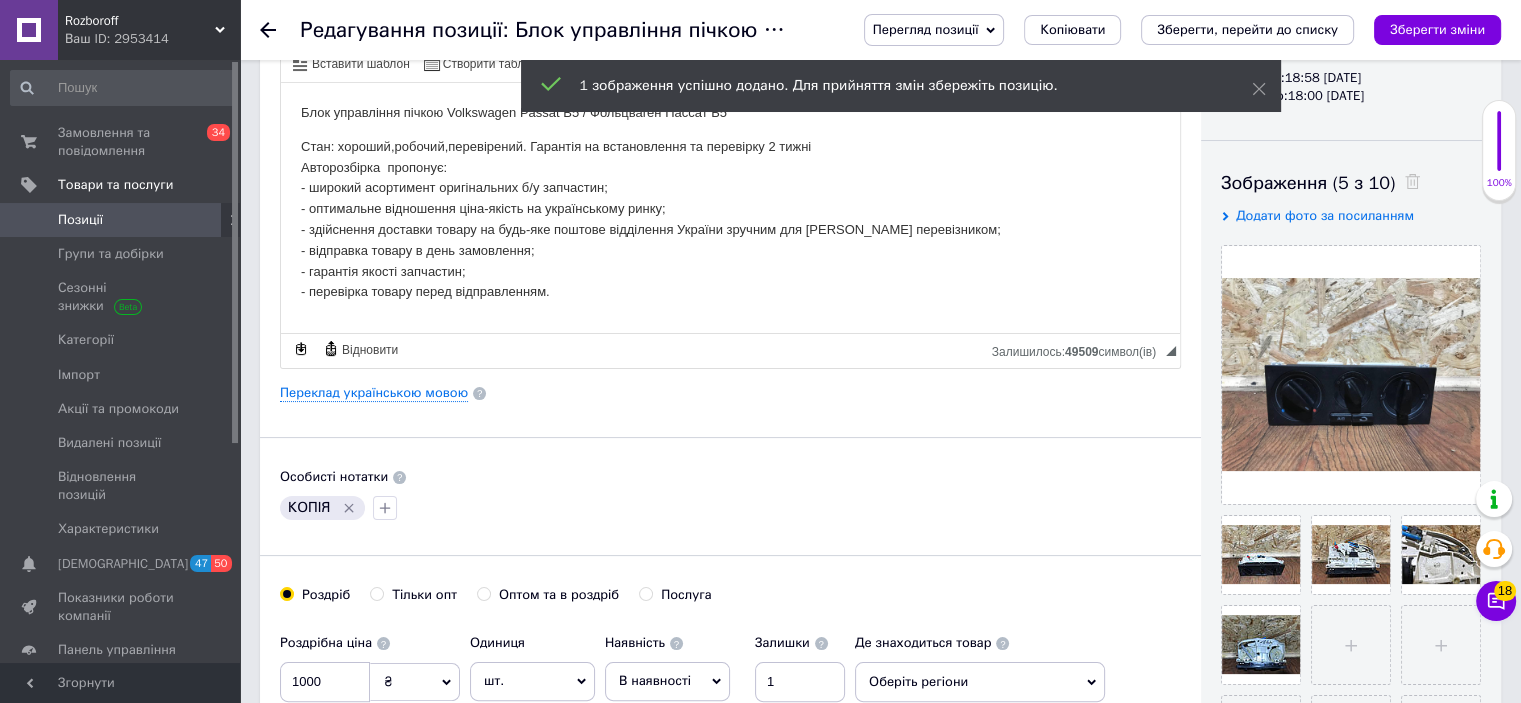 scroll, scrollTop: 256, scrollLeft: 0, axis: vertical 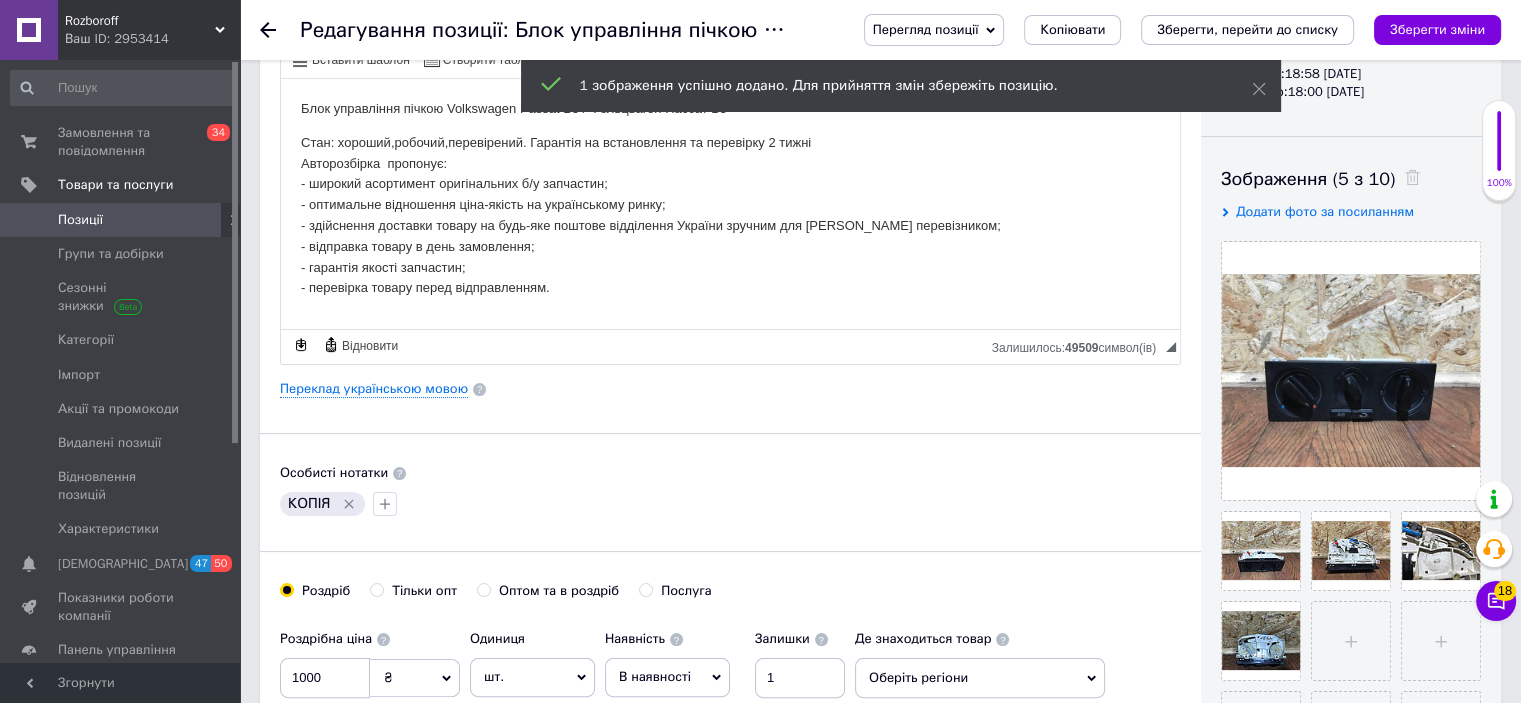 click 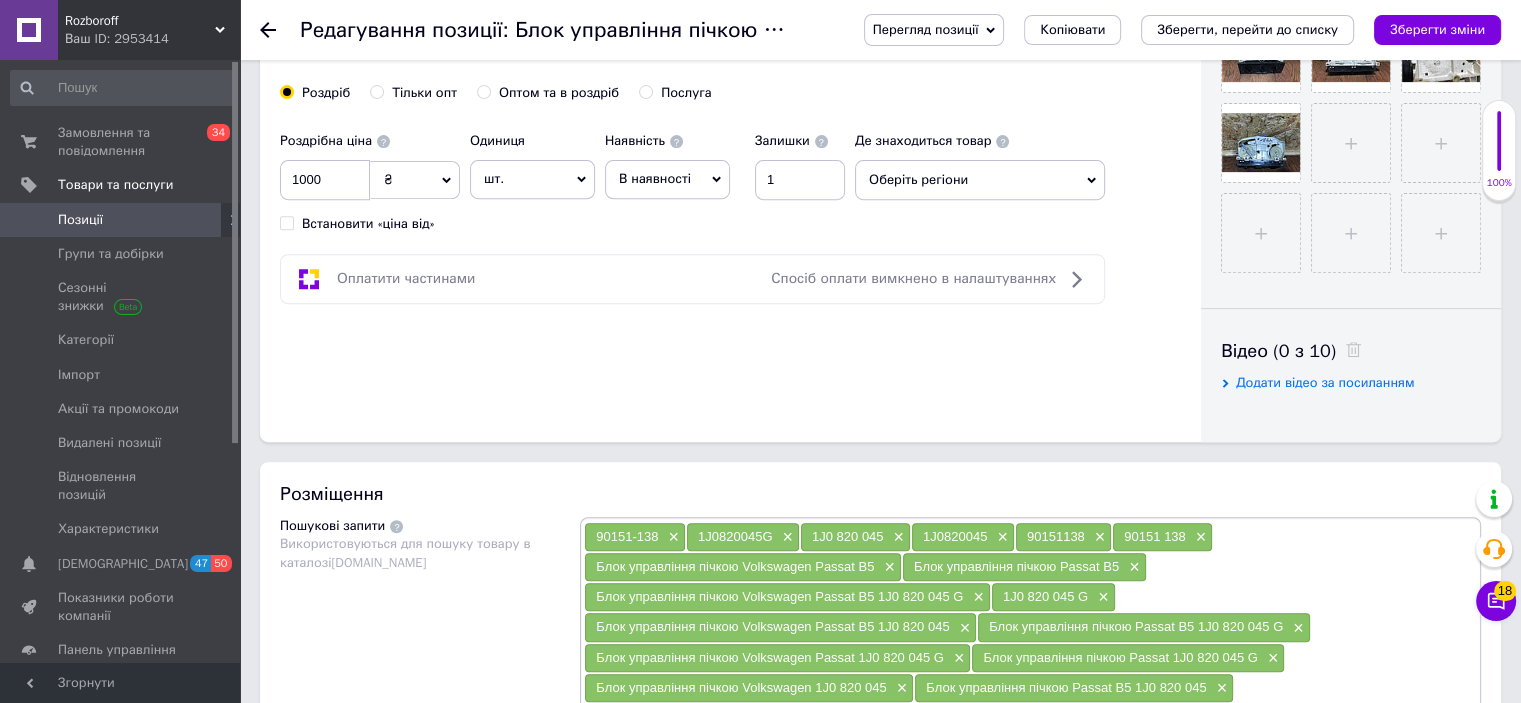 scroll, scrollTop: 755, scrollLeft: 0, axis: vertical 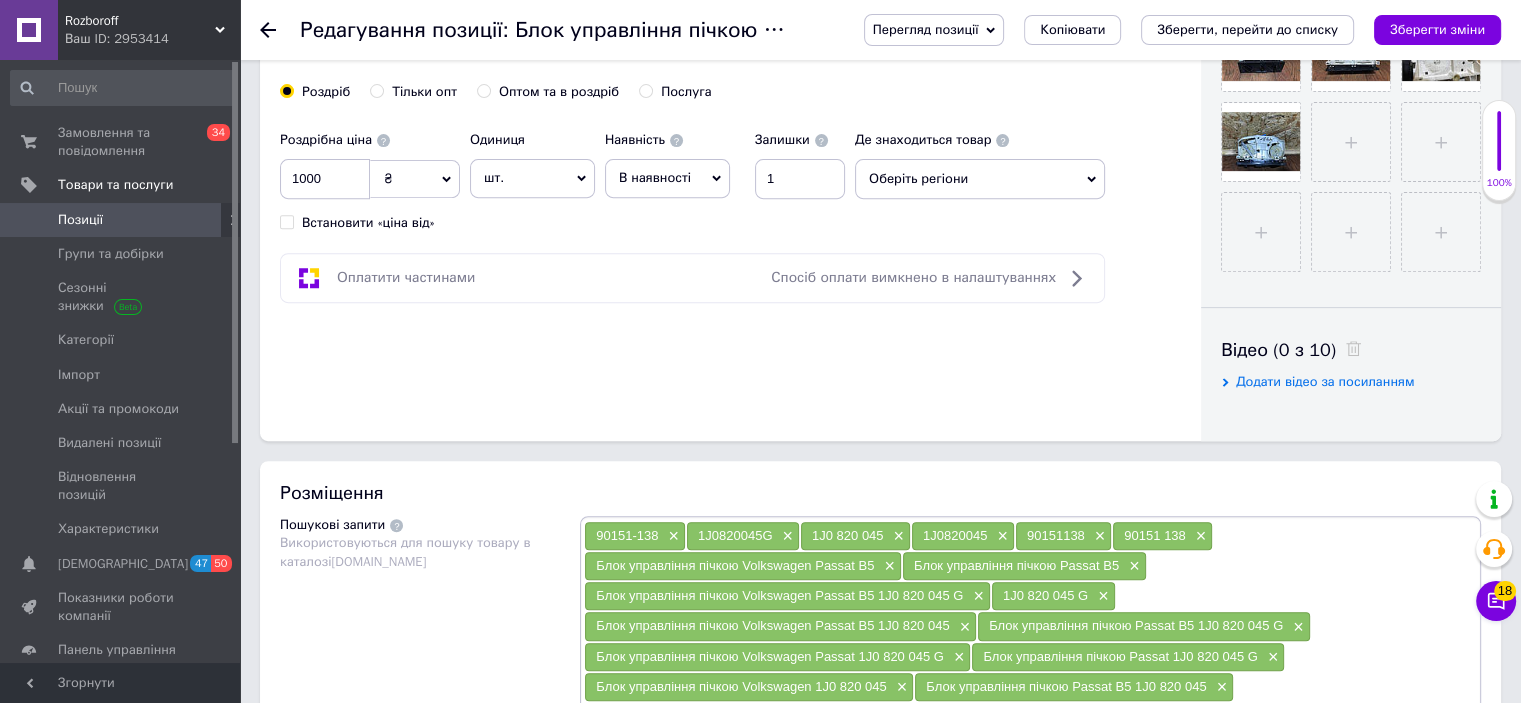 click on "Оберіть регіони" at bounding box center (980, 179) 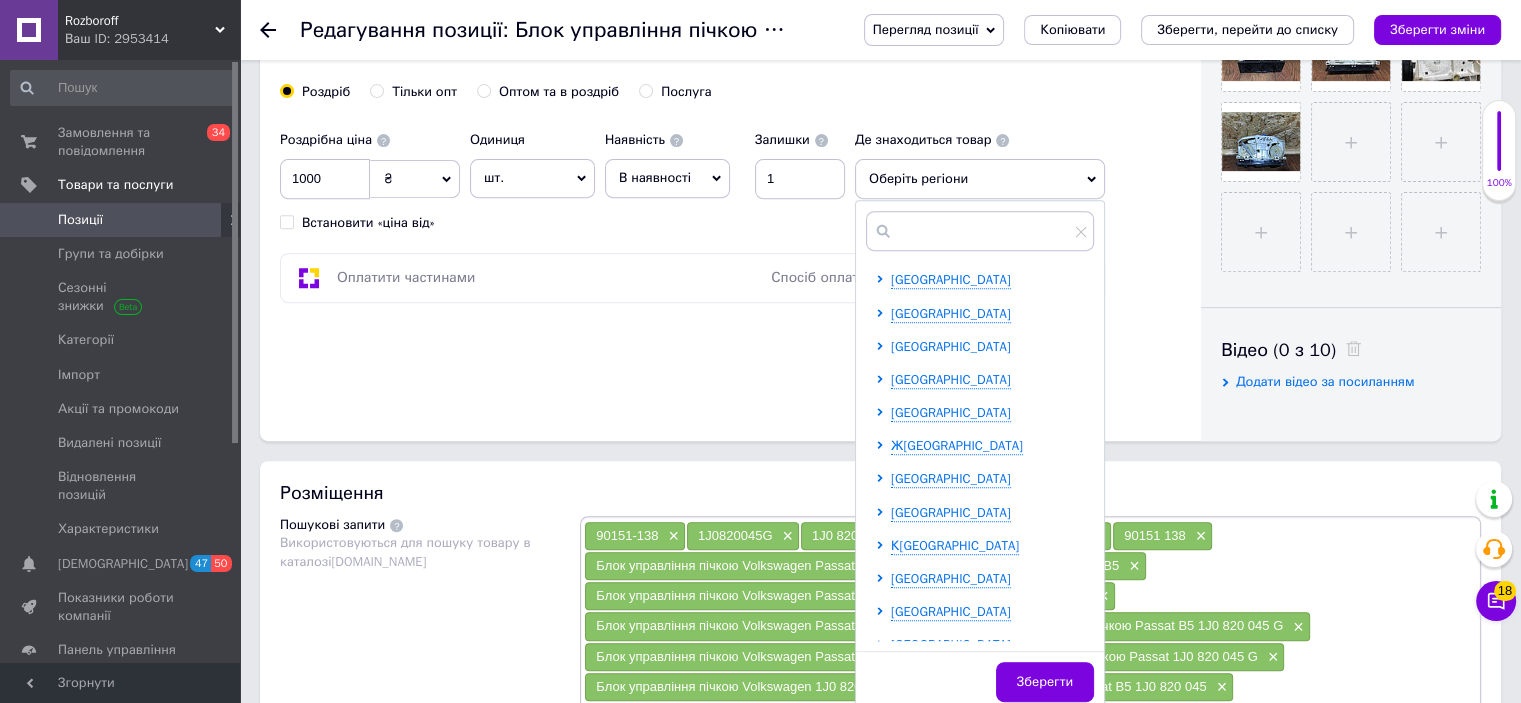 click on "В[GEOGRAPHIC_DATA]" at bounding box center [951, 346] 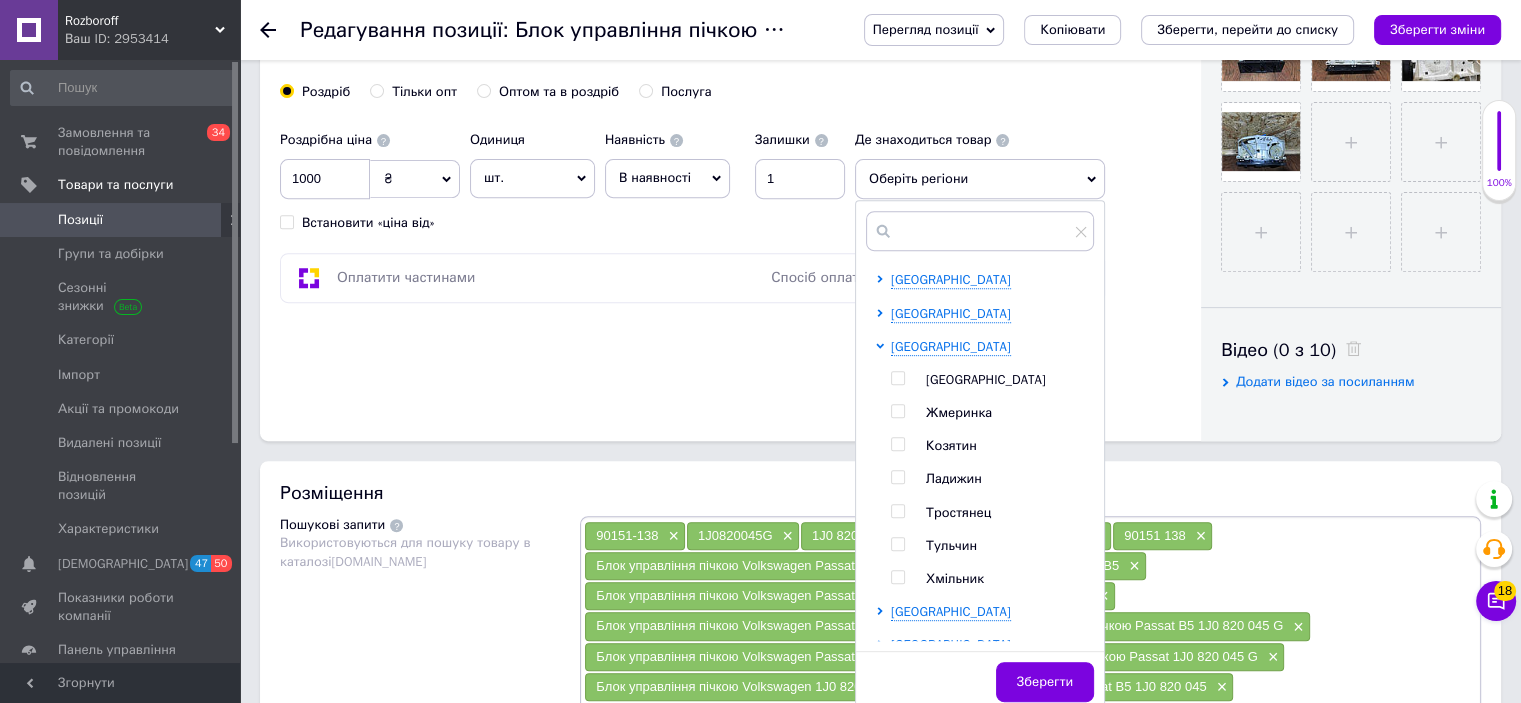 click at bounding box center (897, 378) 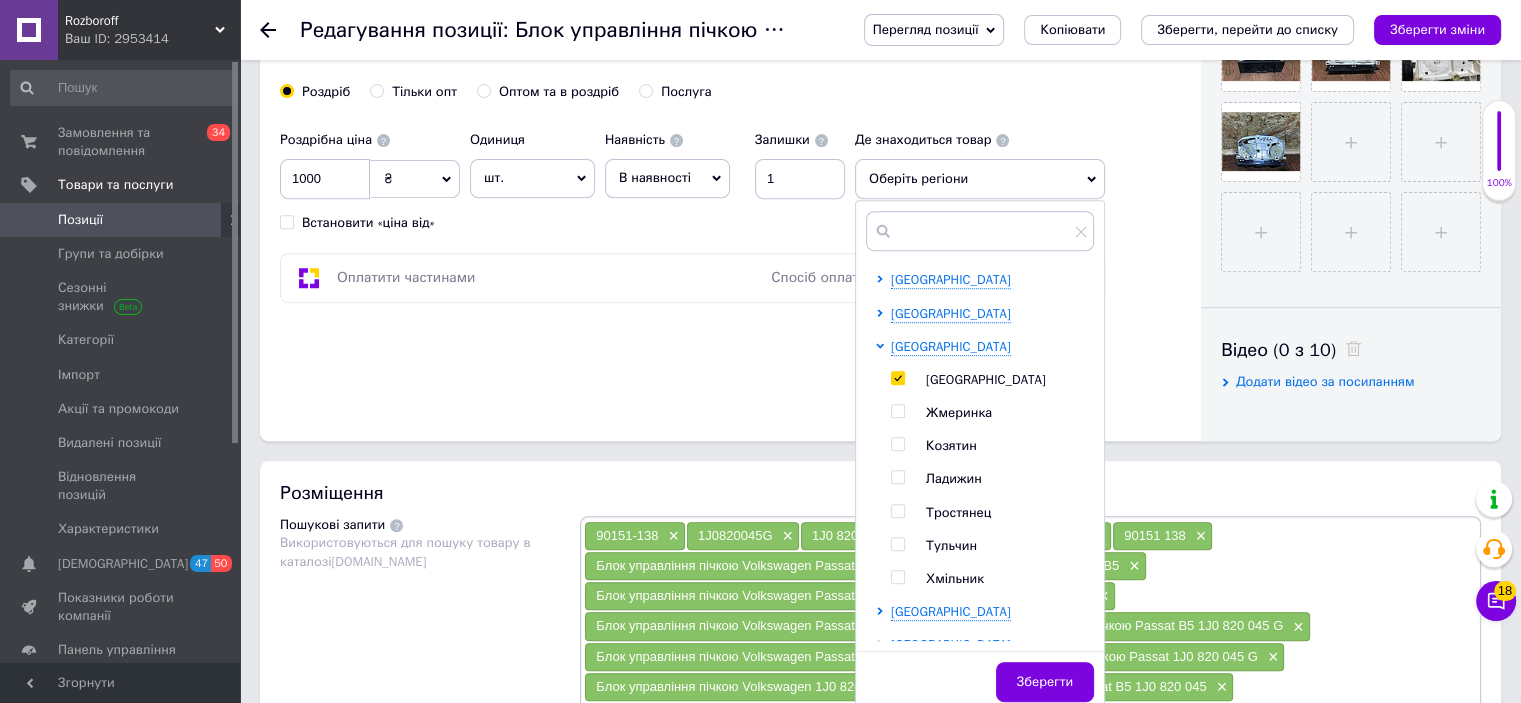 checkbox on "true" 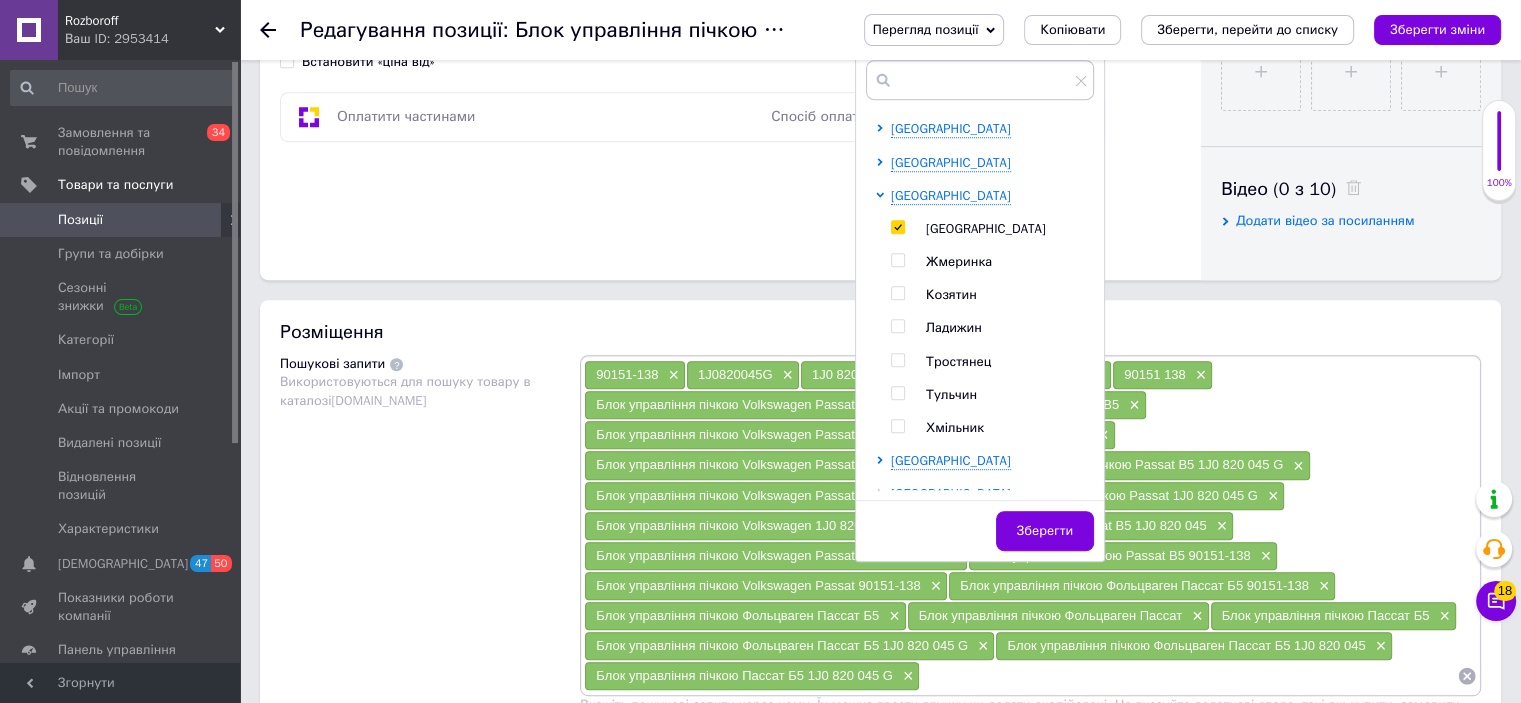 scroll, scrollTop: 920, scrollLeft: 0, axis: vertical 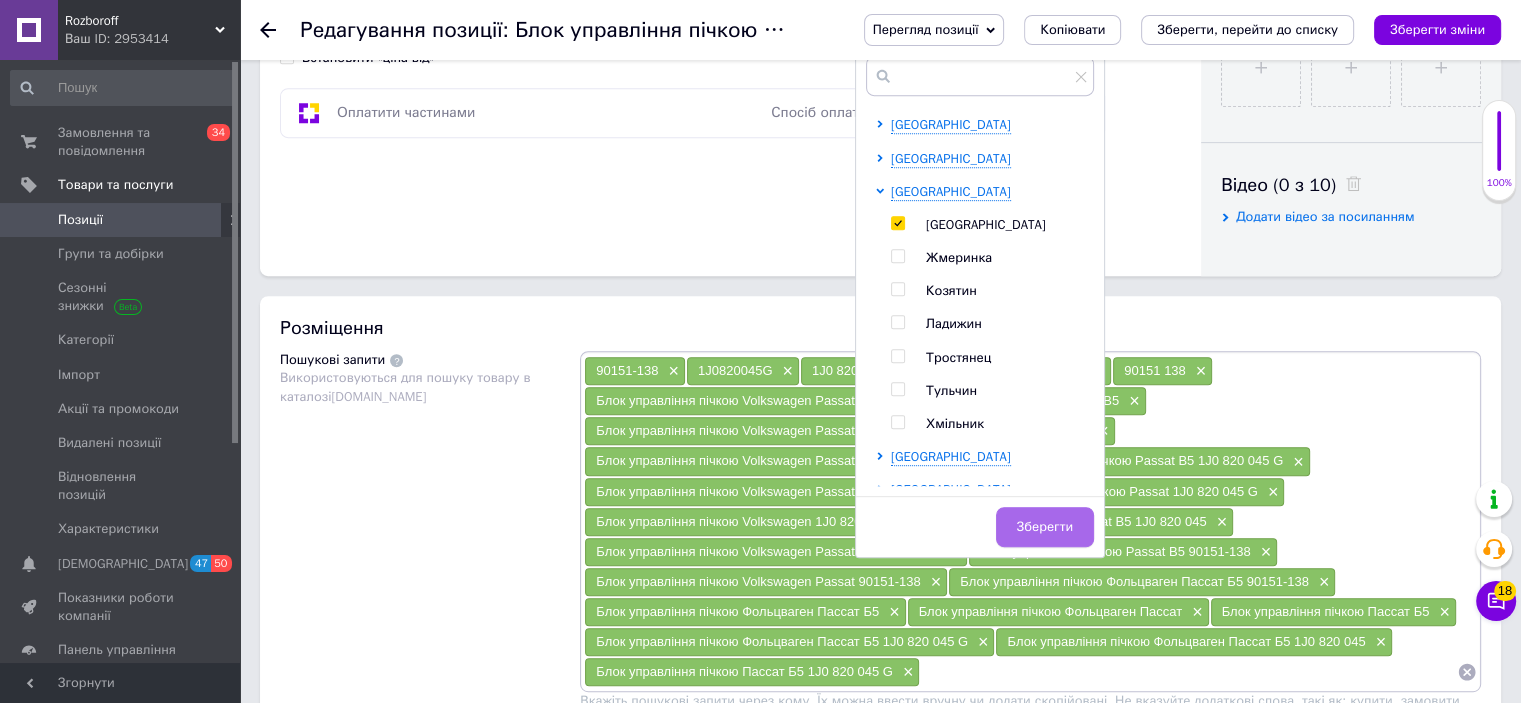 click on "Зберегти" at bounding box center (1045, 527) 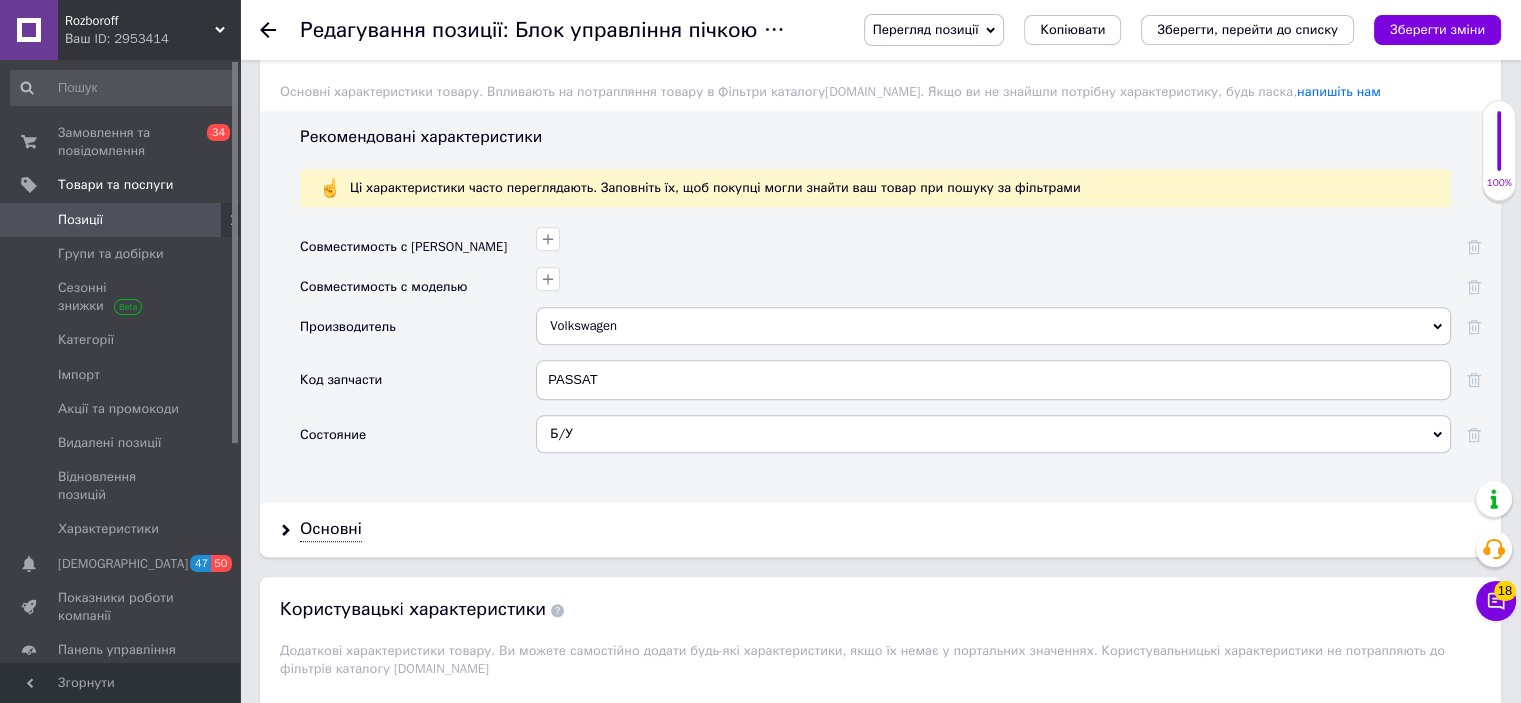 scroll, scrollTop: 1946, scrollLeft: 0, axis: vertical 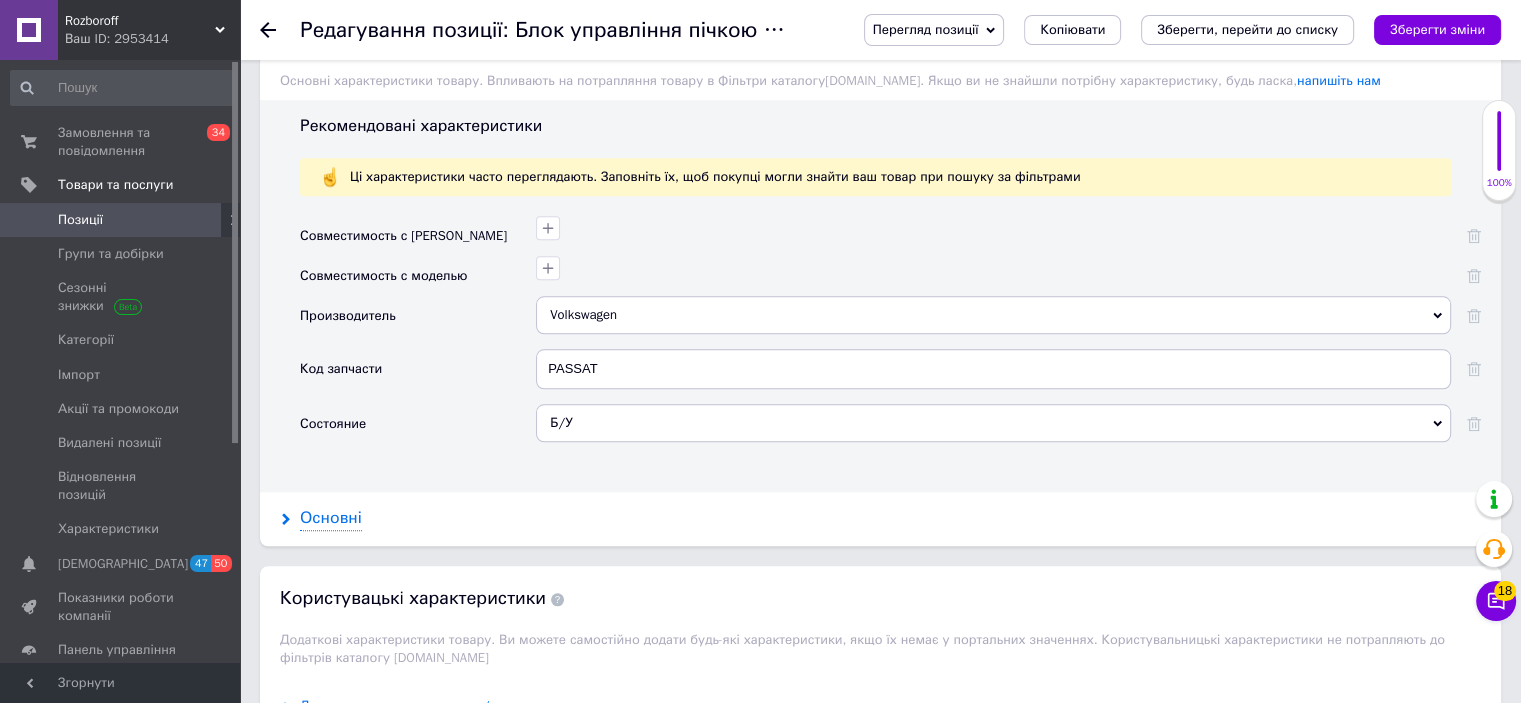 click on "Основні" at bounding box center (331, 518) 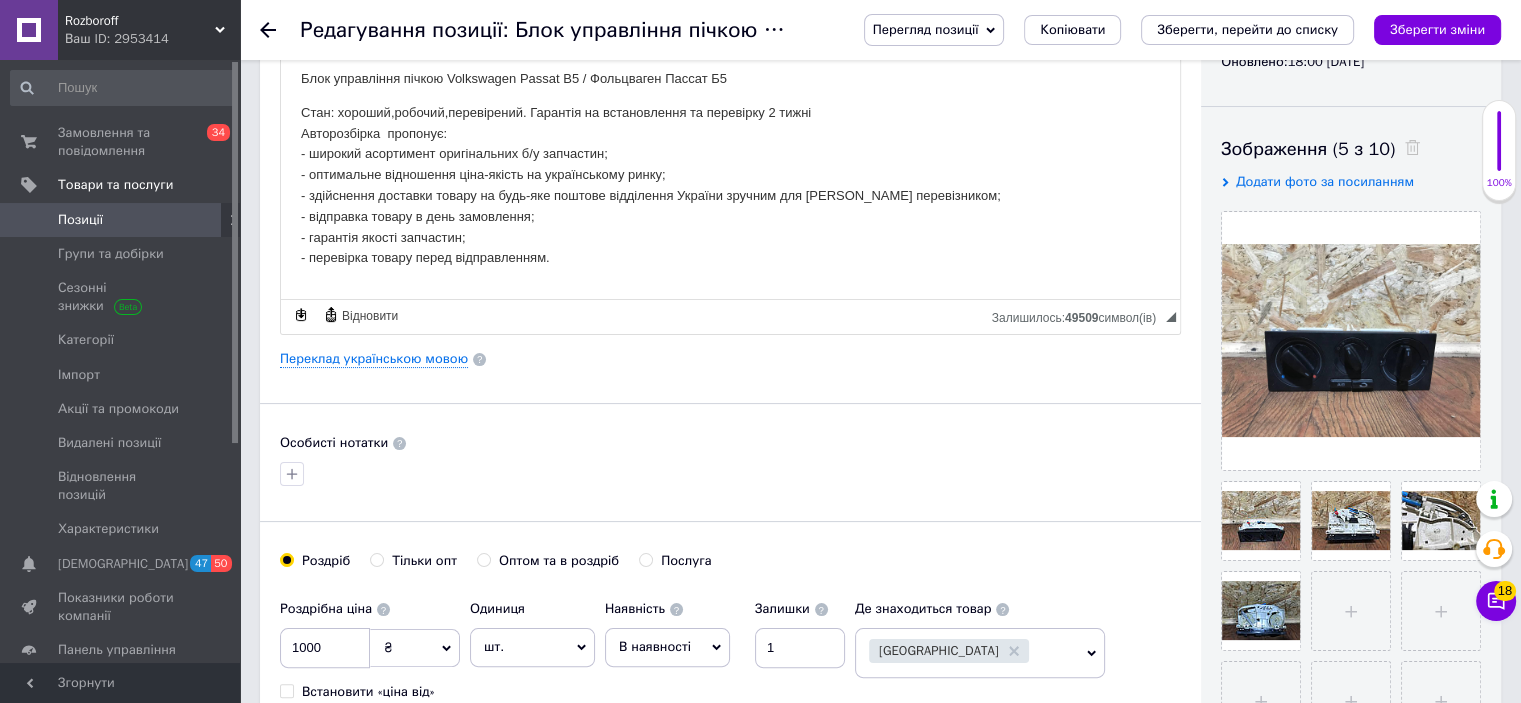 scroll, scrollTop: 0, scrollLeft: 0, axis: both 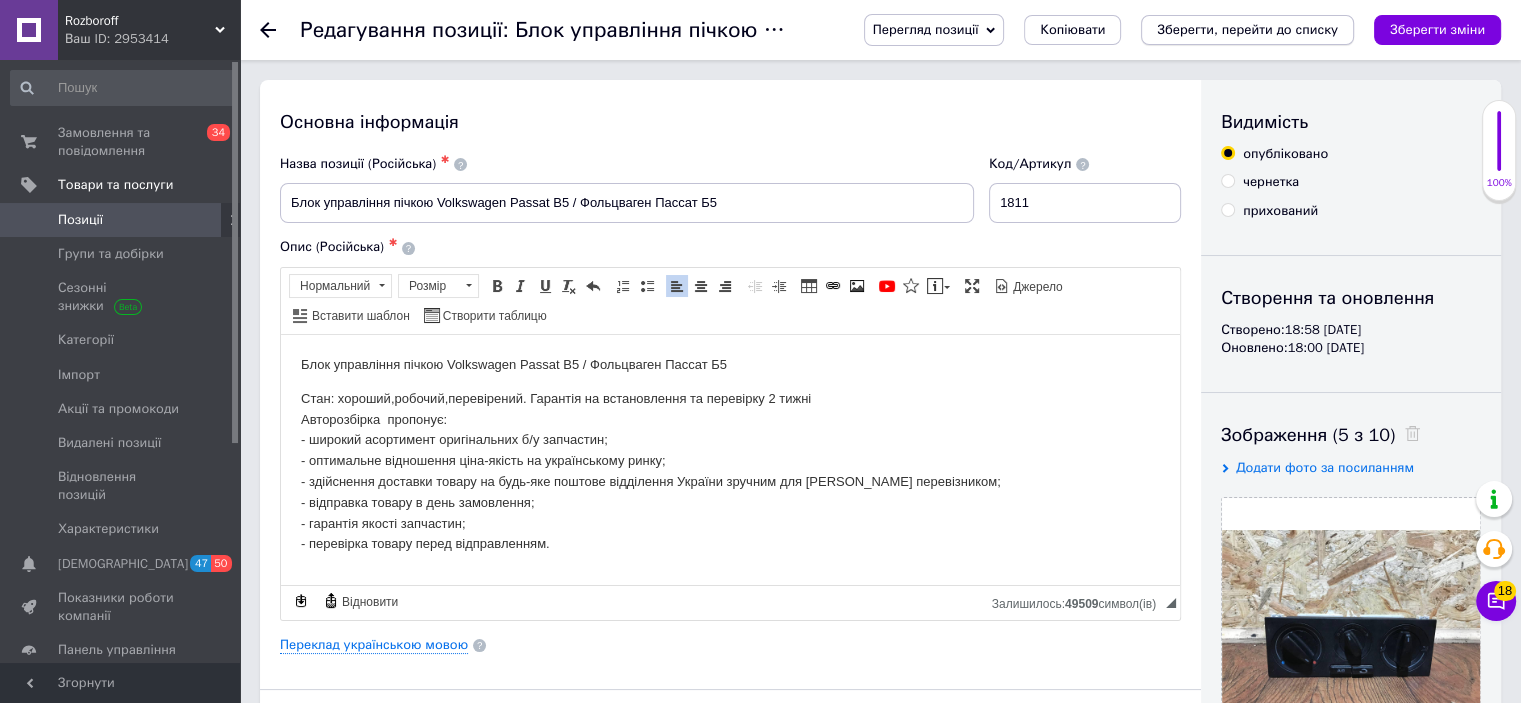 click on "Зберегти, перейти до списку" at bounding box center (1247, 29) 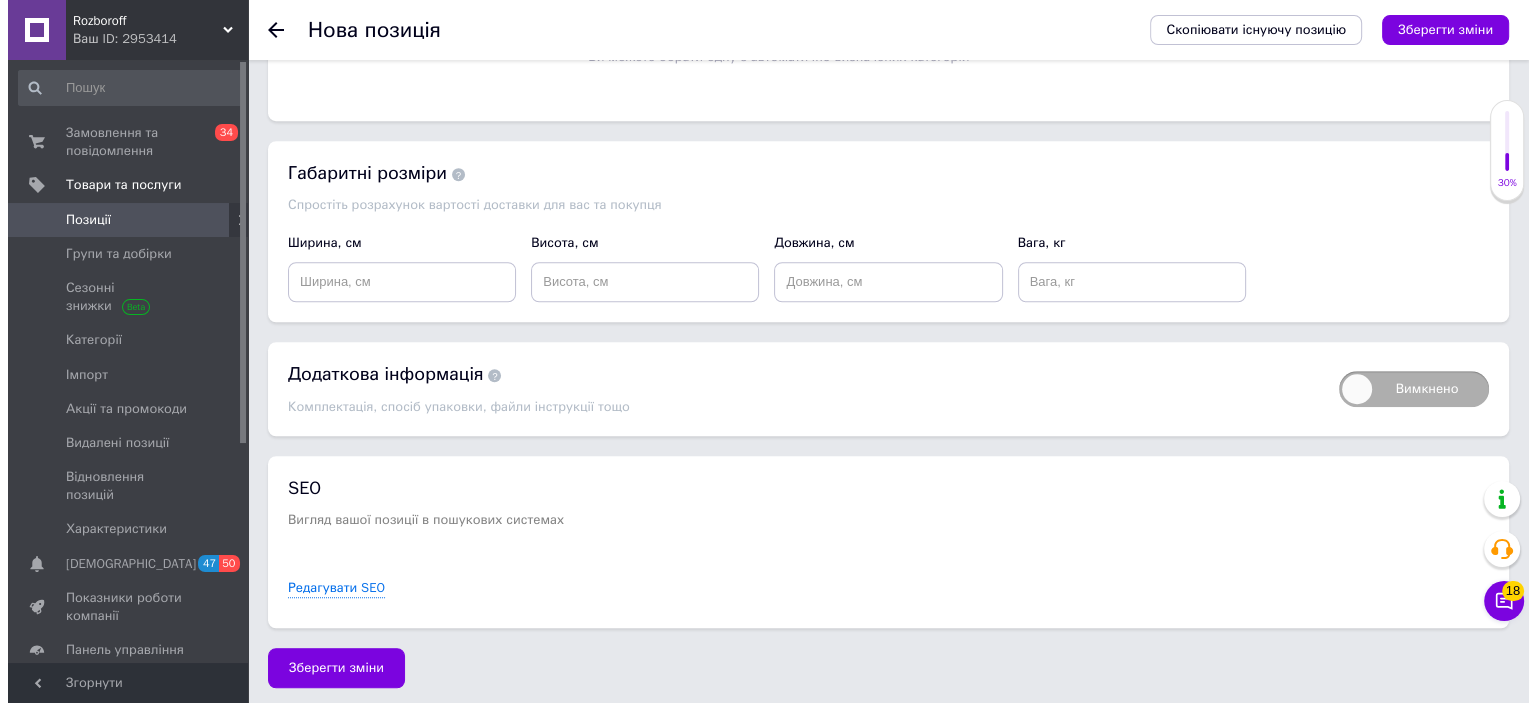 scroll, scrollTop: 0, scrollLeft: 0, axis: both 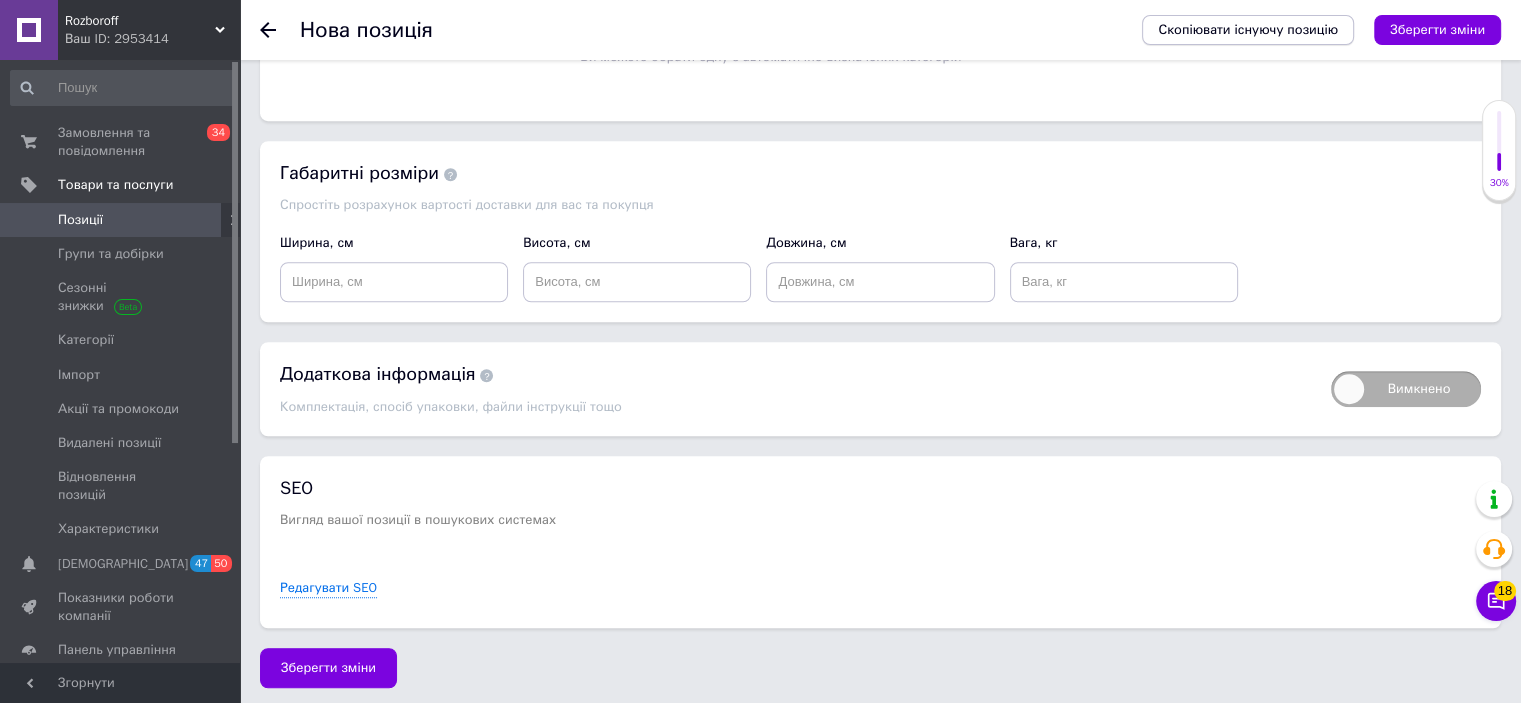 click on "Скопіювати існуючу позицію" at bounding box center [1248, 30] 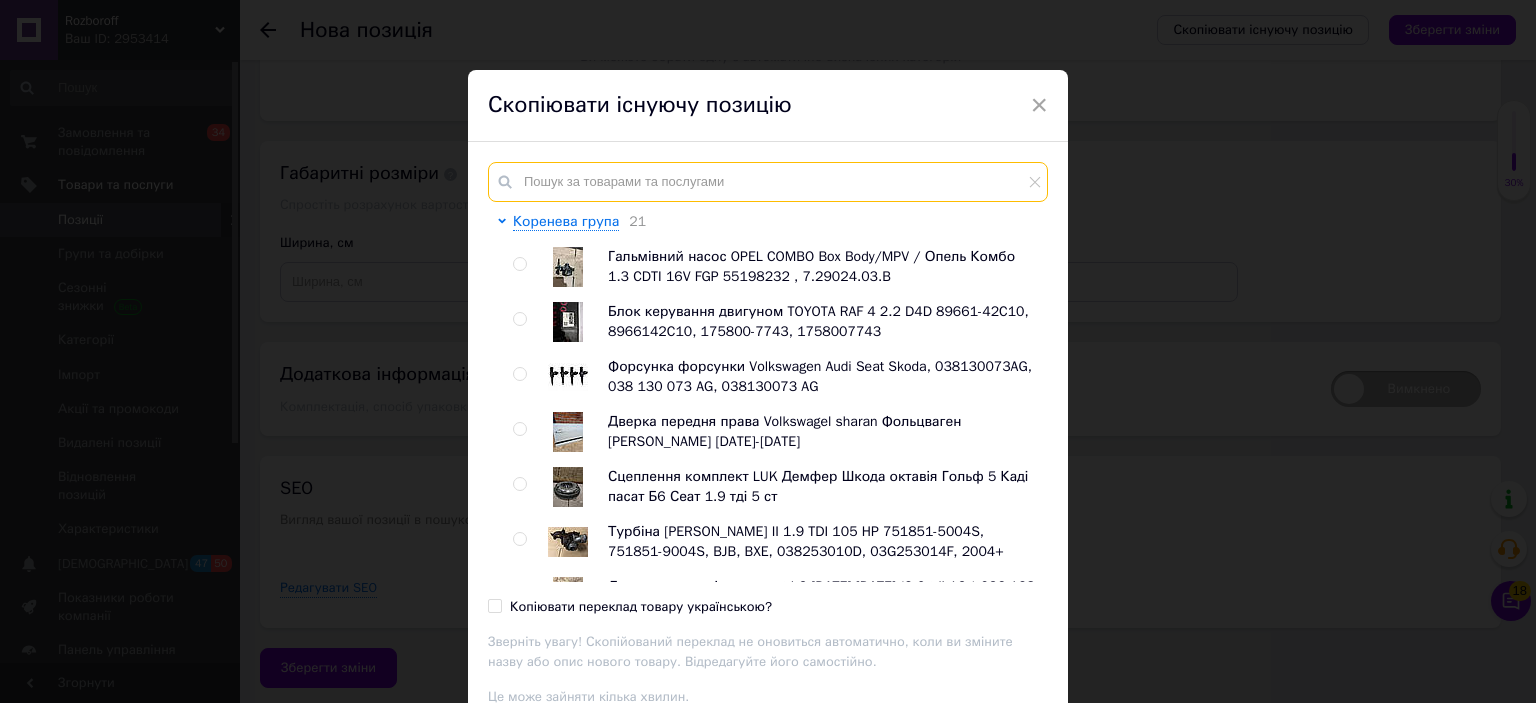click at bounding box center (768, 182) 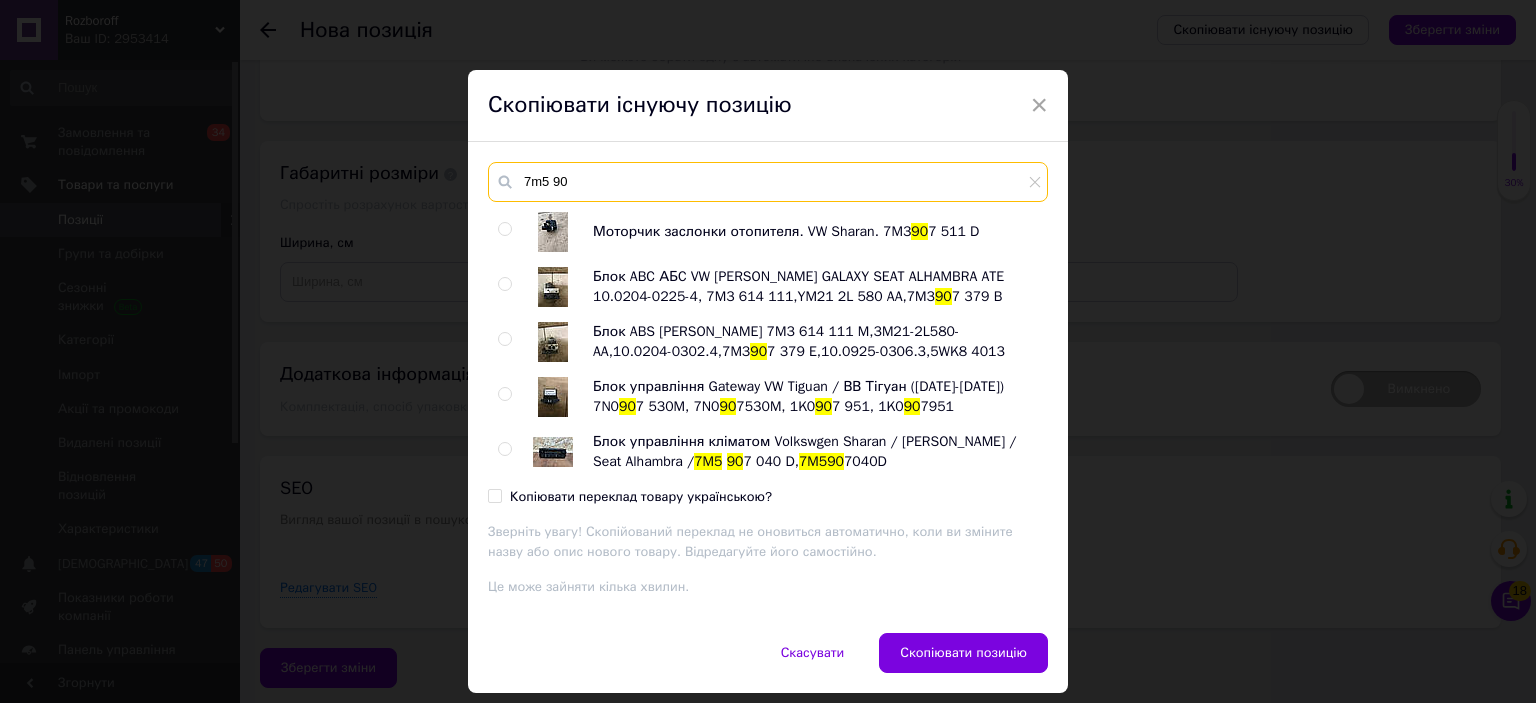 type on "7m5 90" 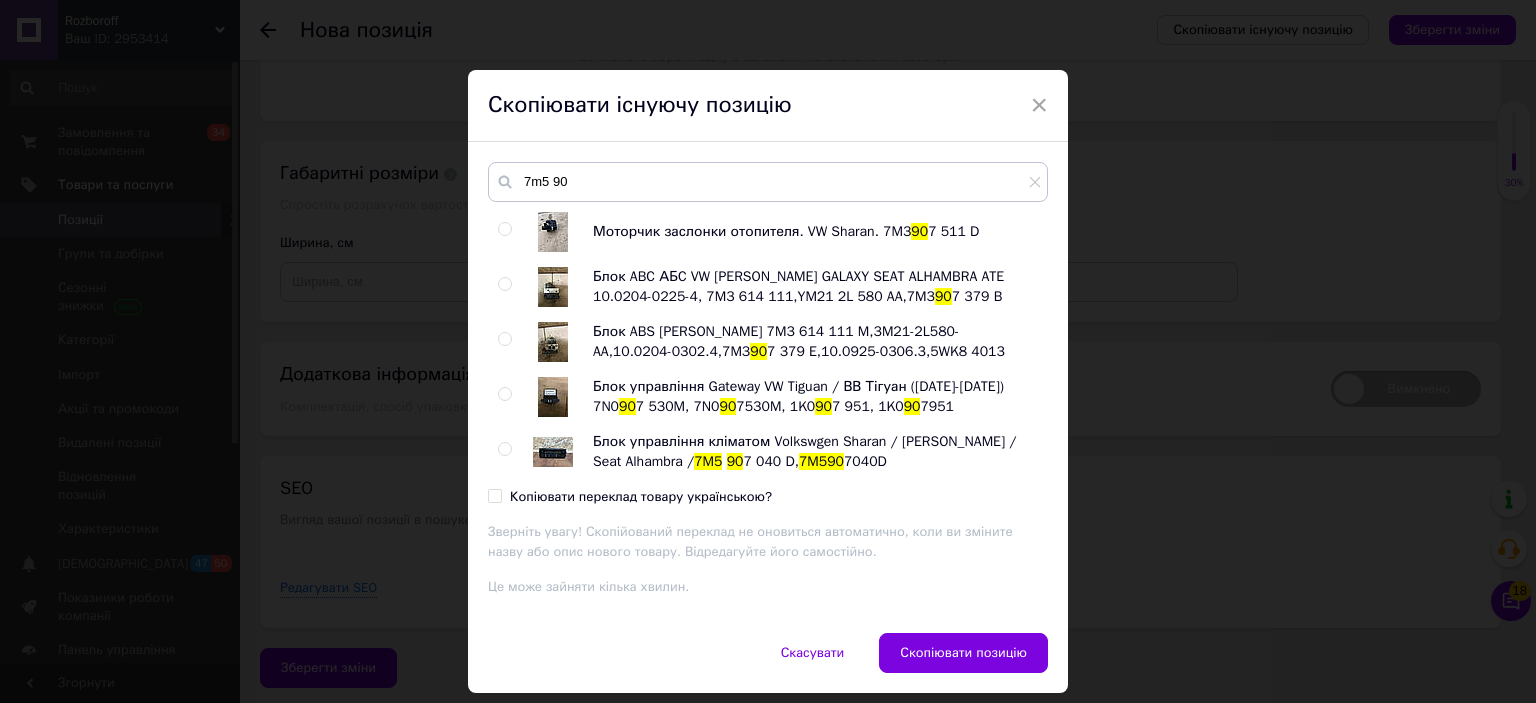 click at bounding box center [504, 449] 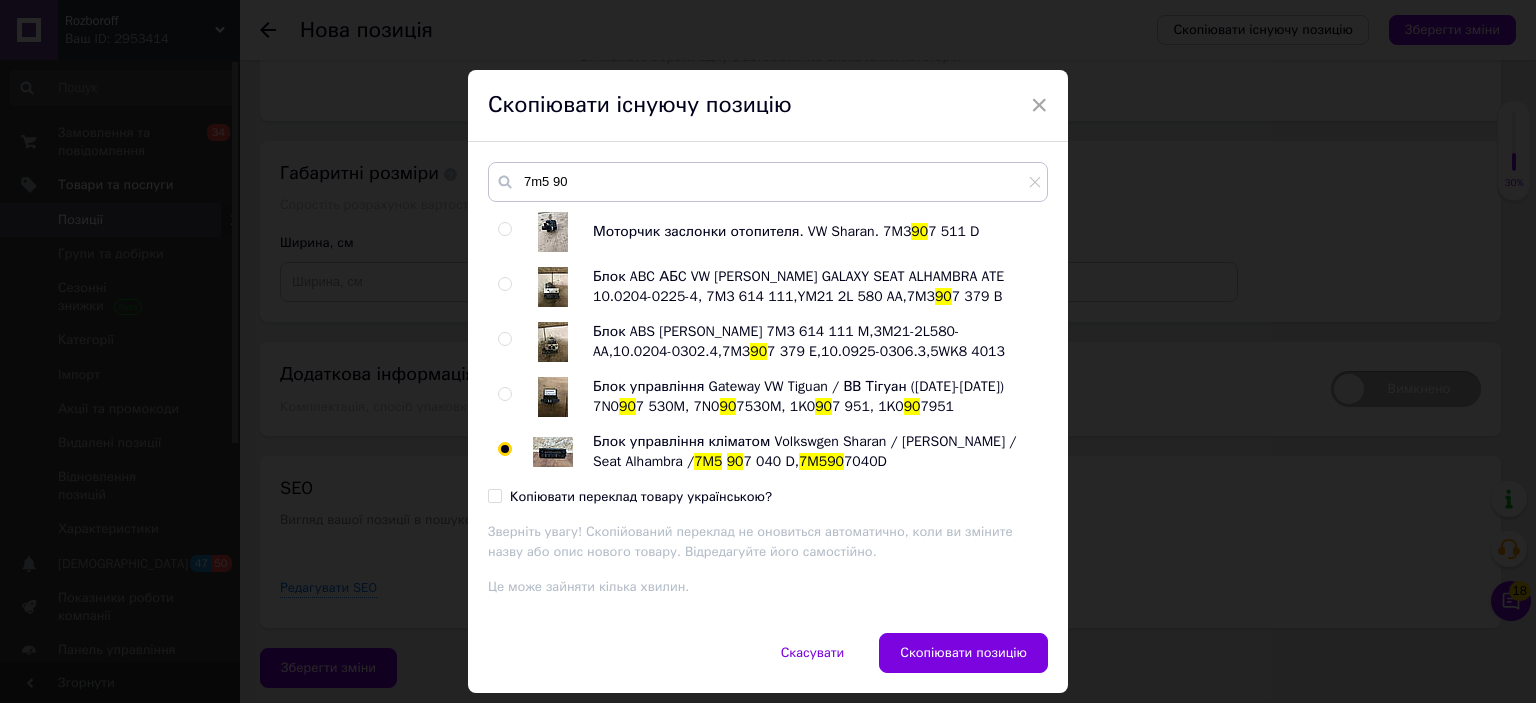 radio on "true" 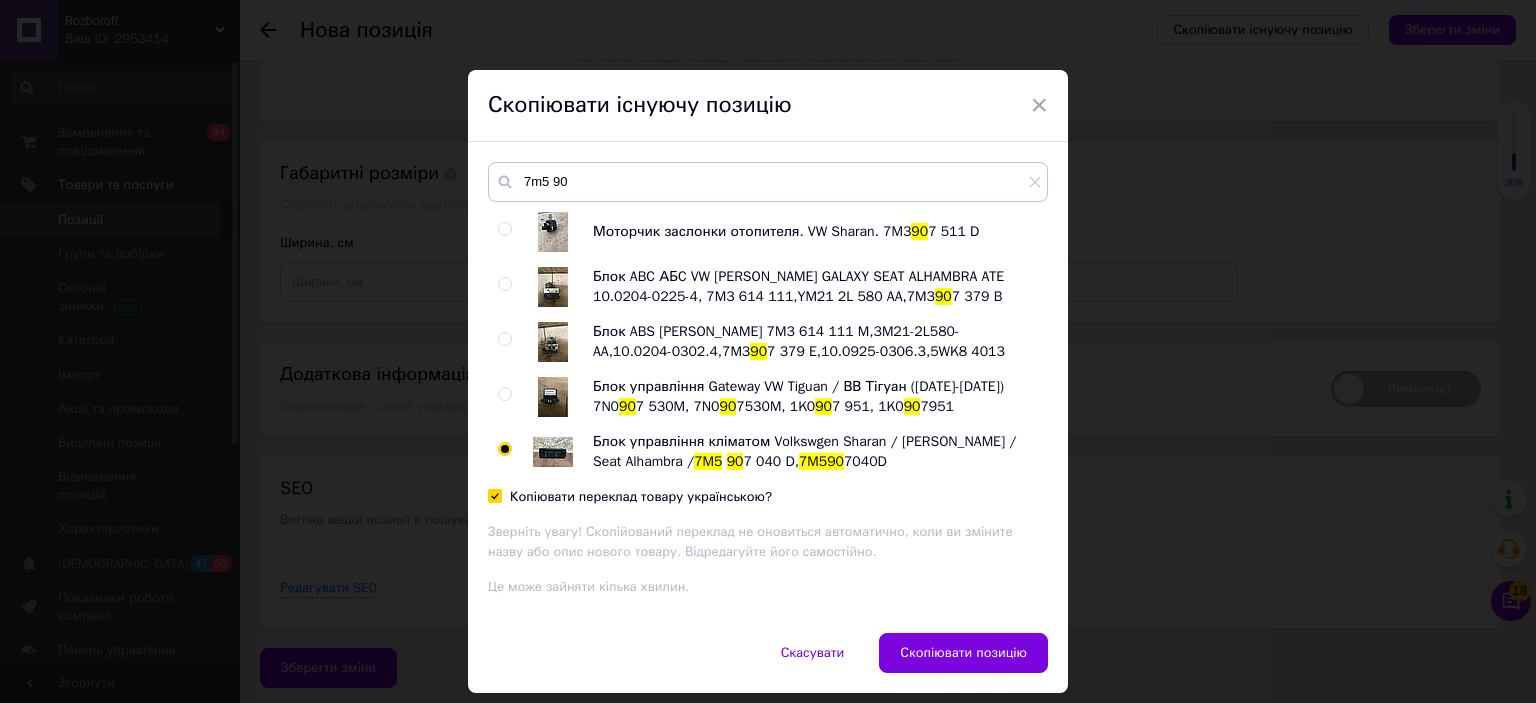 checkbox on "true" 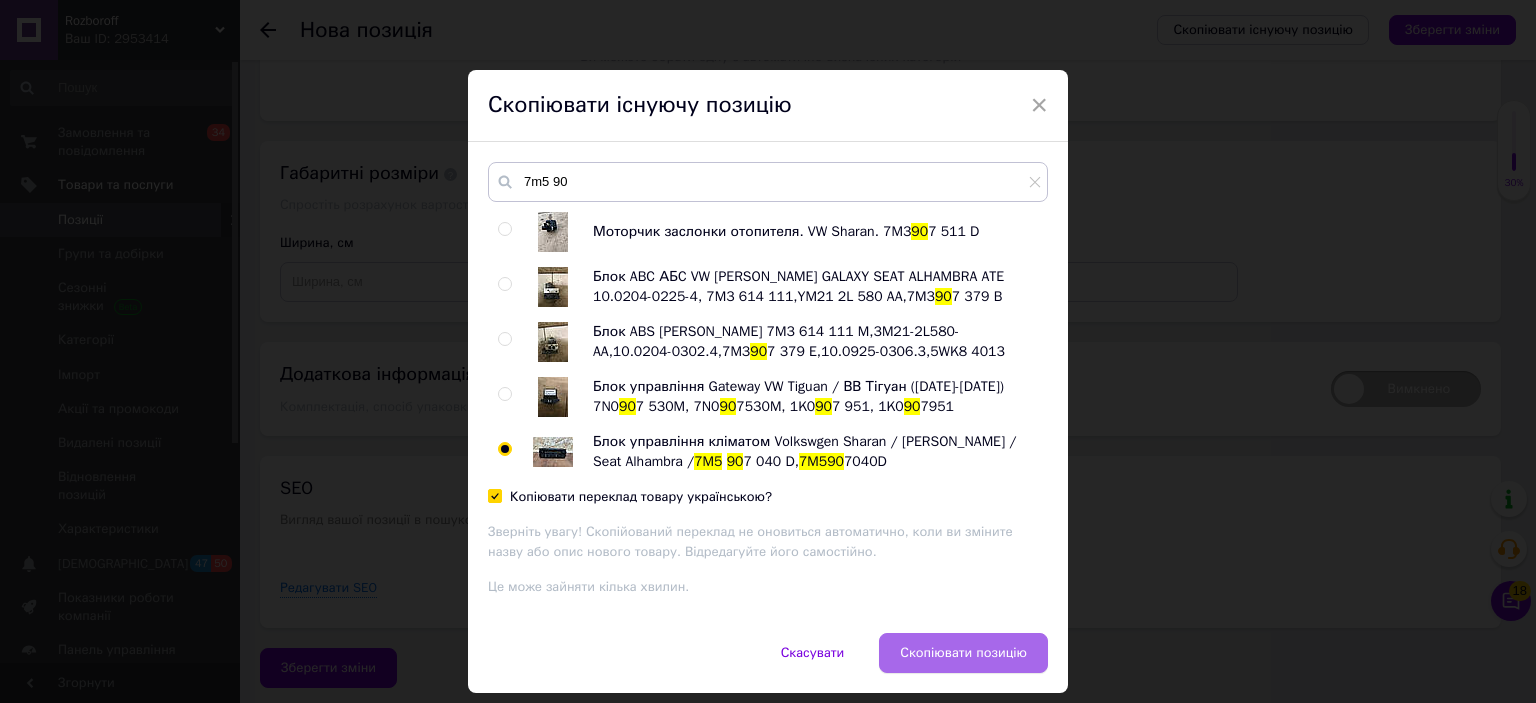click on "Скопіювати позицію" at bounding box center (963, 653) 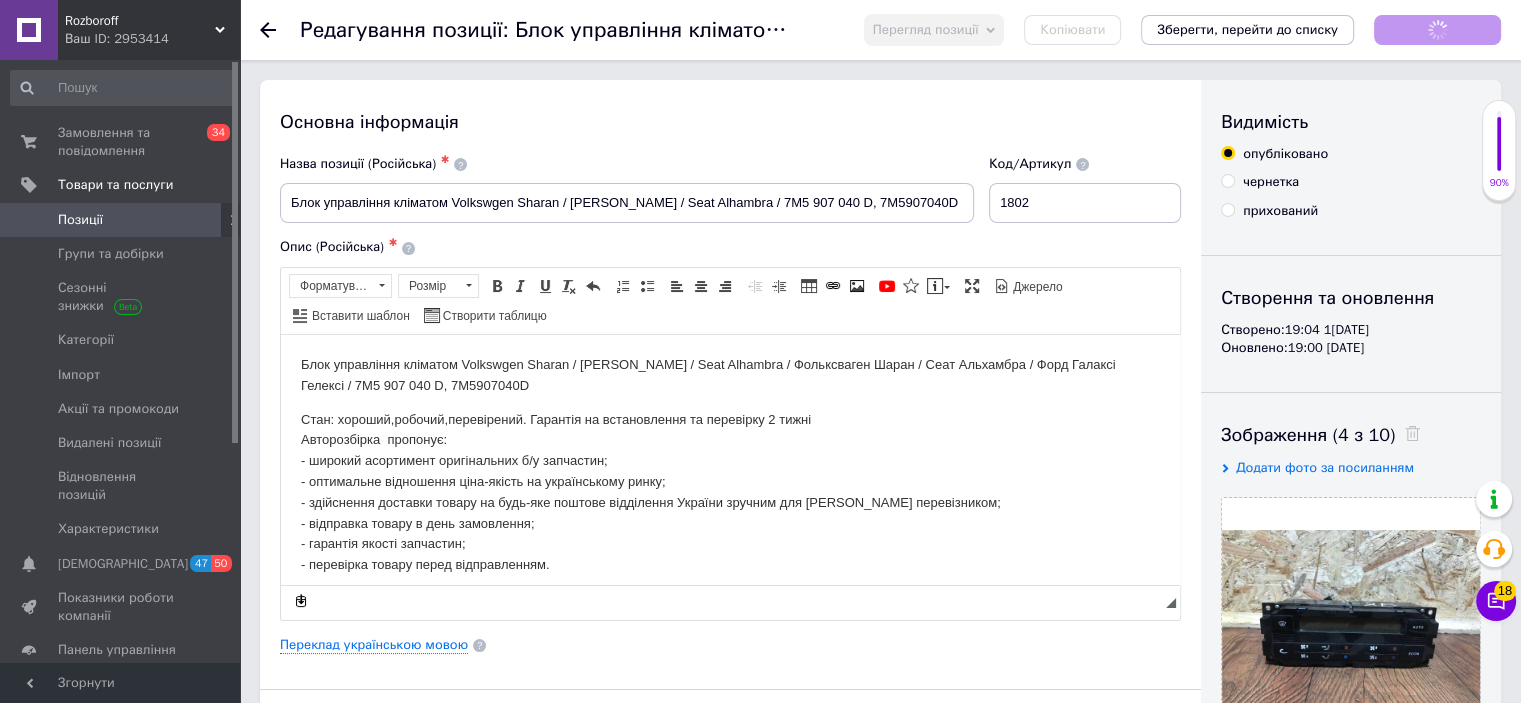 scroll, scrollTop: 0, scrollLeft: 0, axis: both 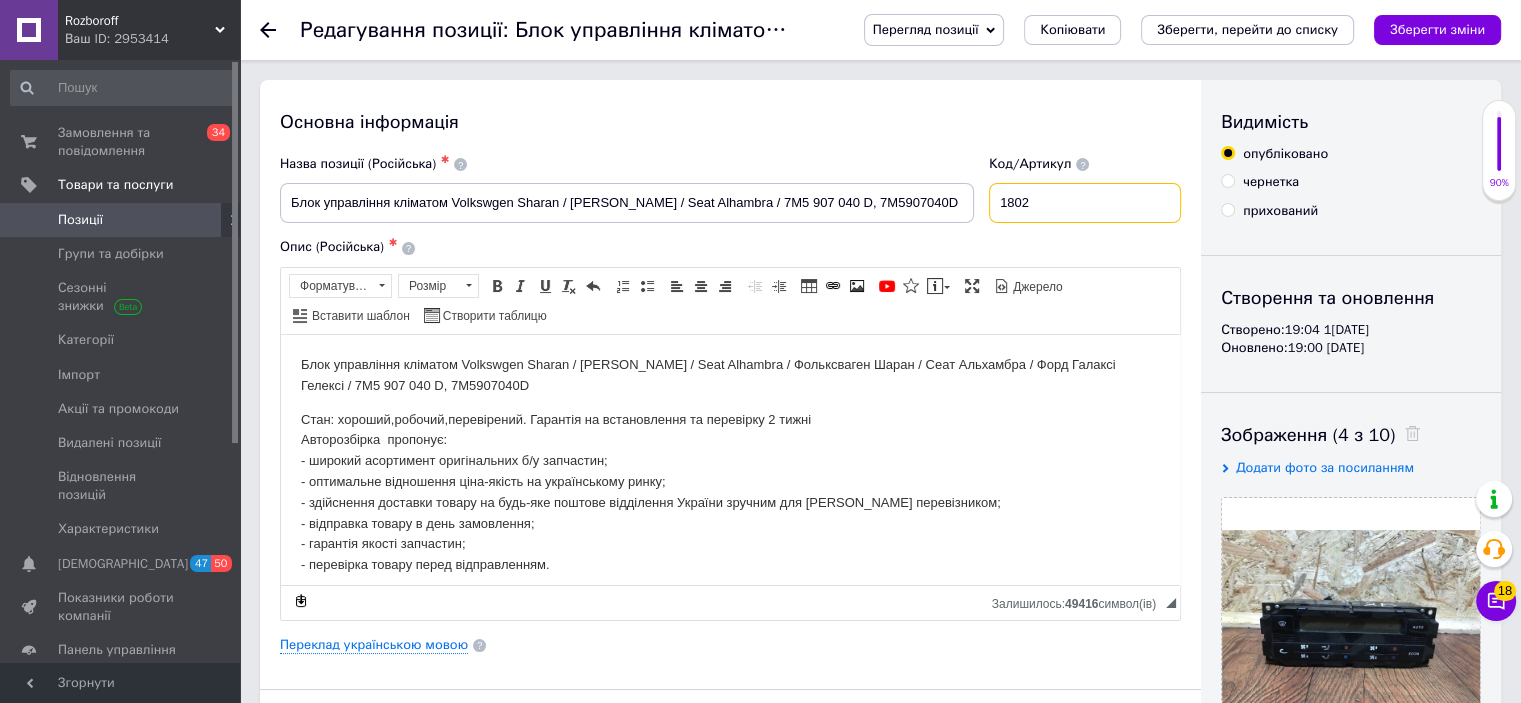 click on "1802" at bounding box center [1085, 203] 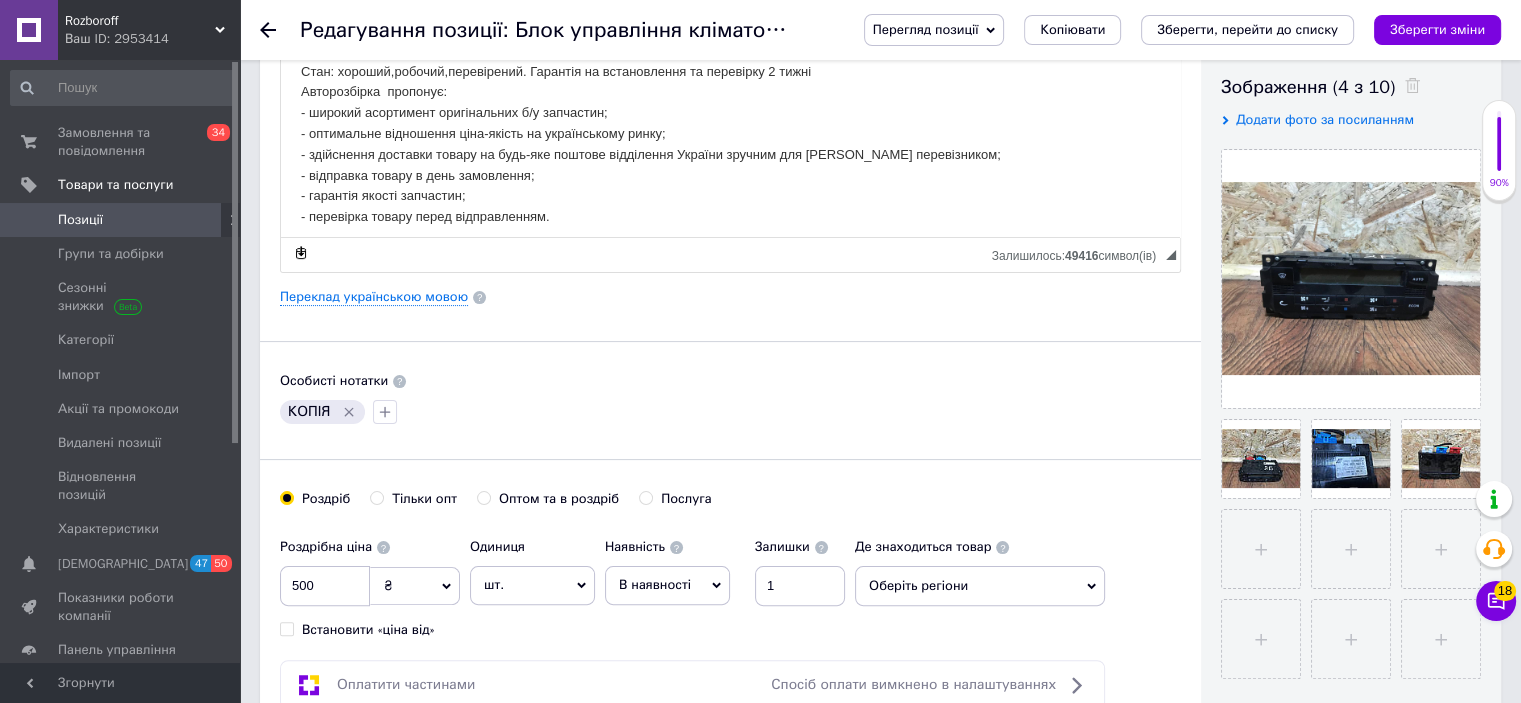 scroll, scrollTop: 324, scrollLeft: 0, axis: vertical 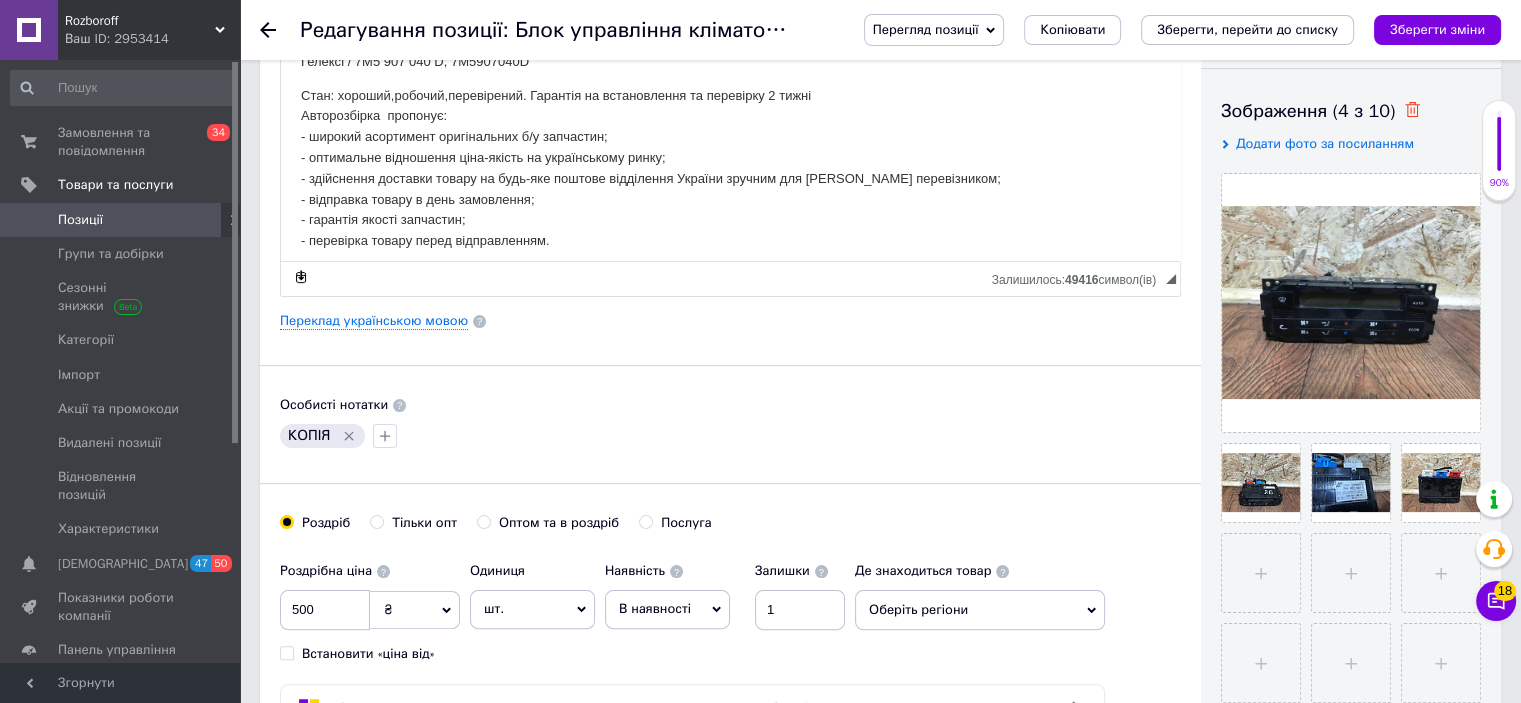 type on "1812" 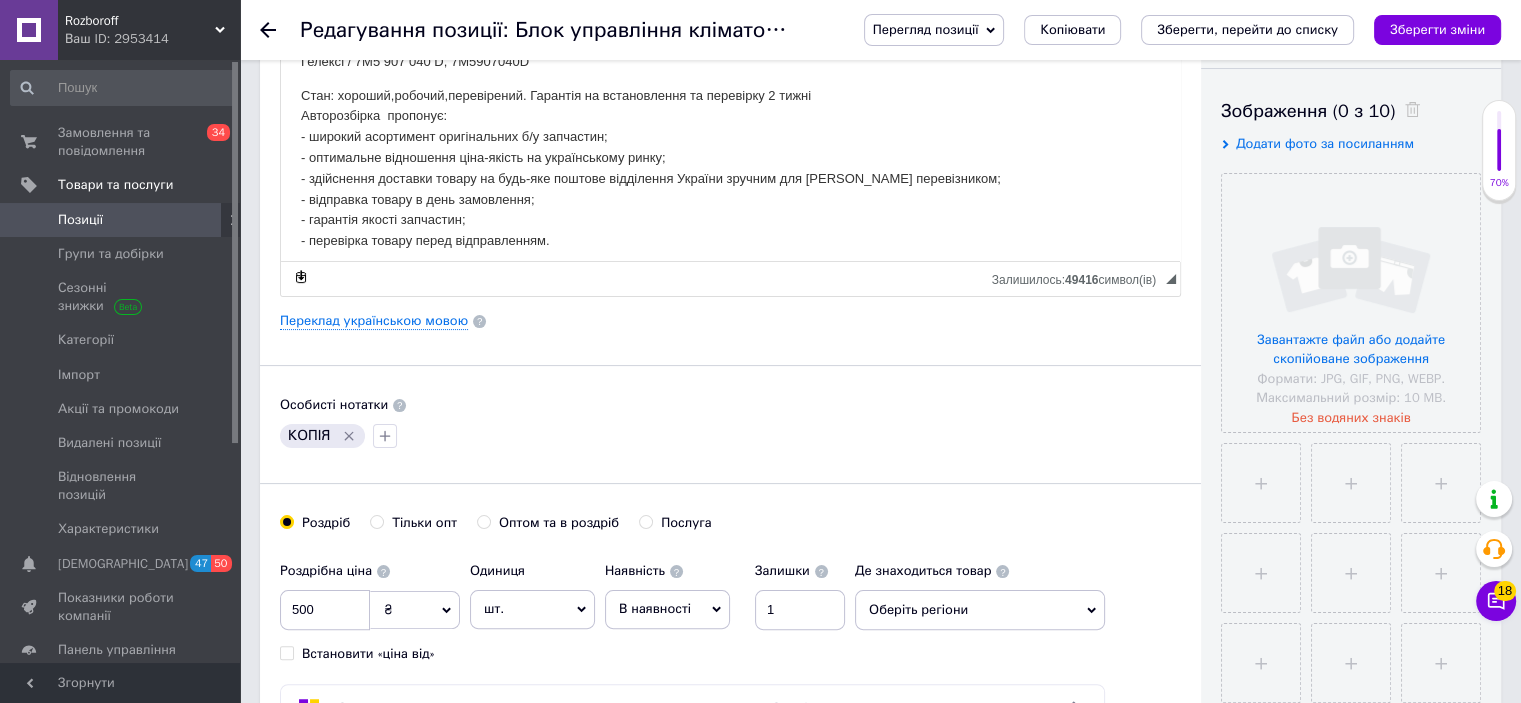 click 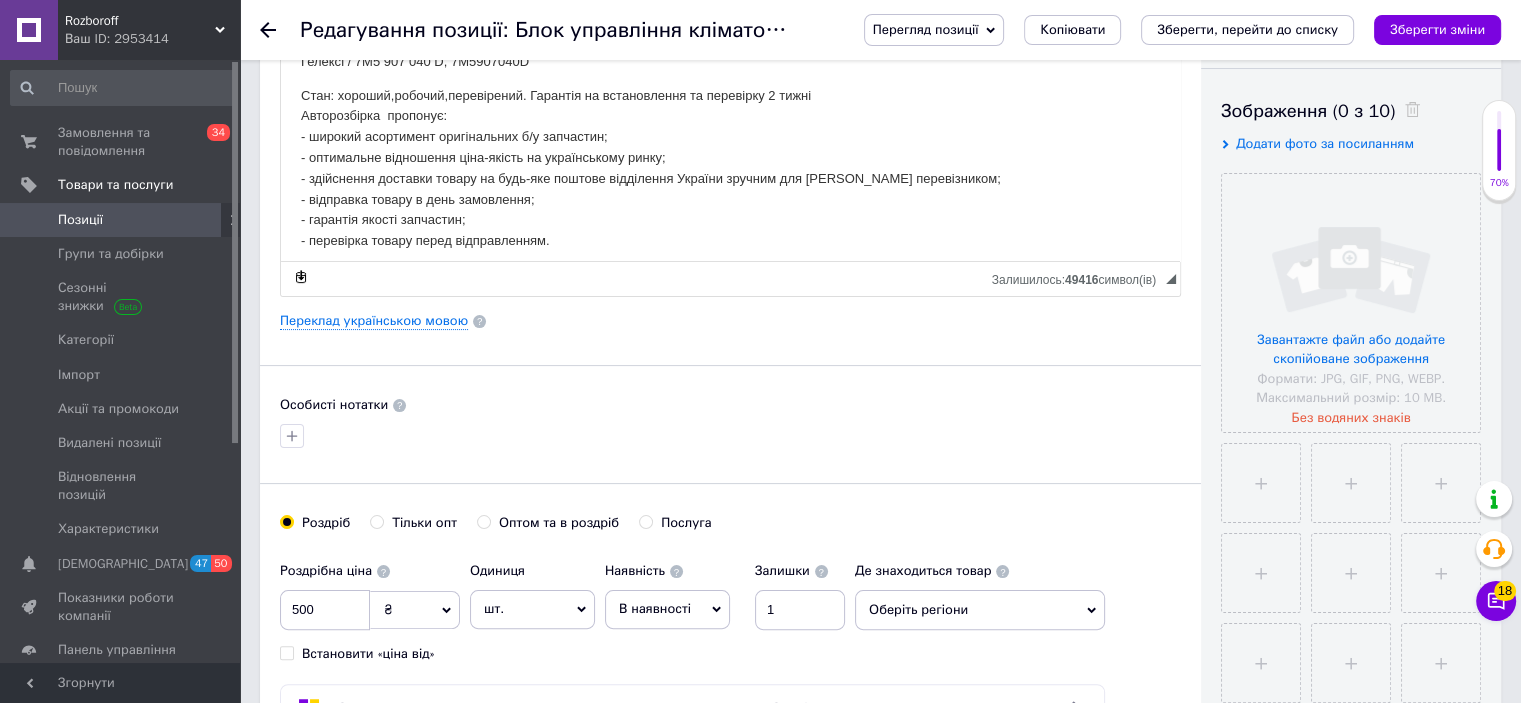 click on "Оберіть регіони" at bounding box center [980, 610] 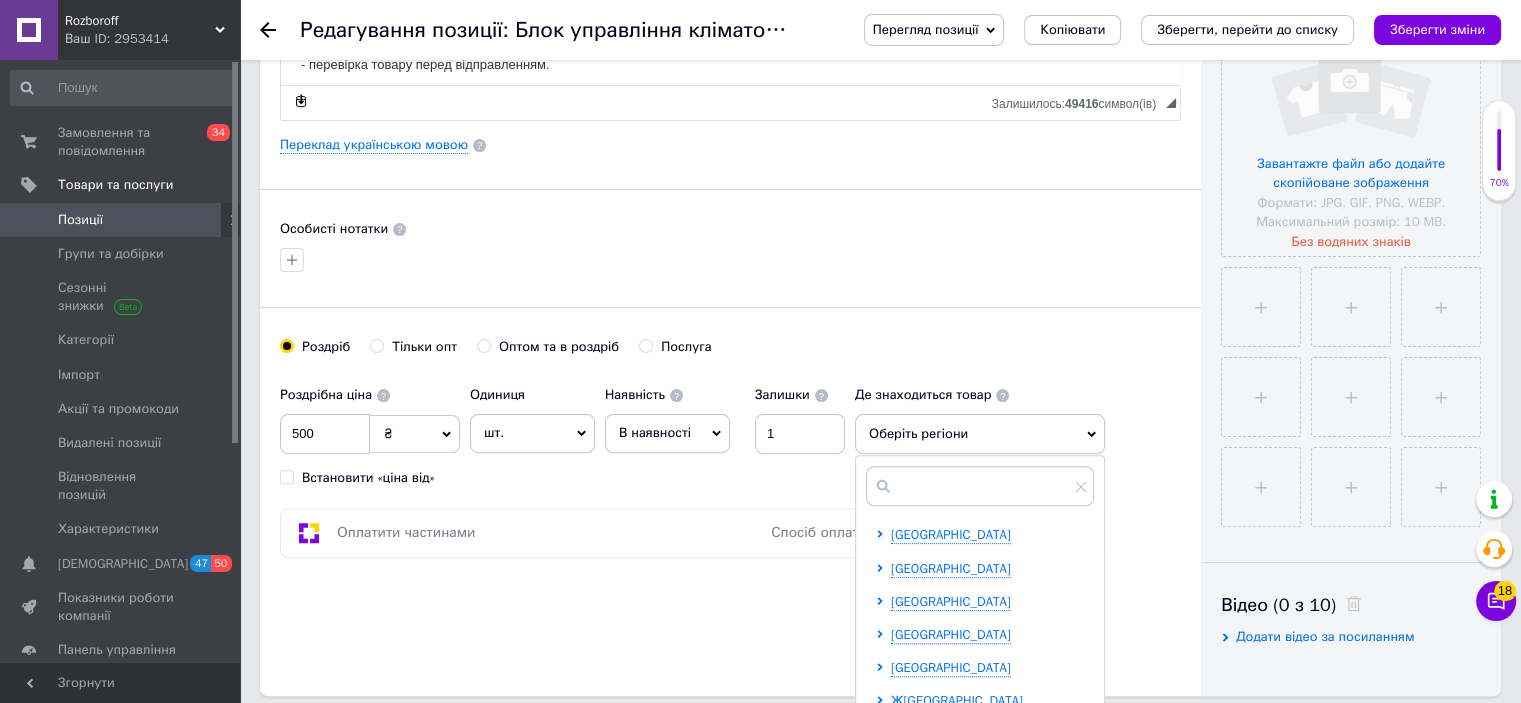 scroll, scrollTop: 506, scrollLeft: 0, axis: vertical 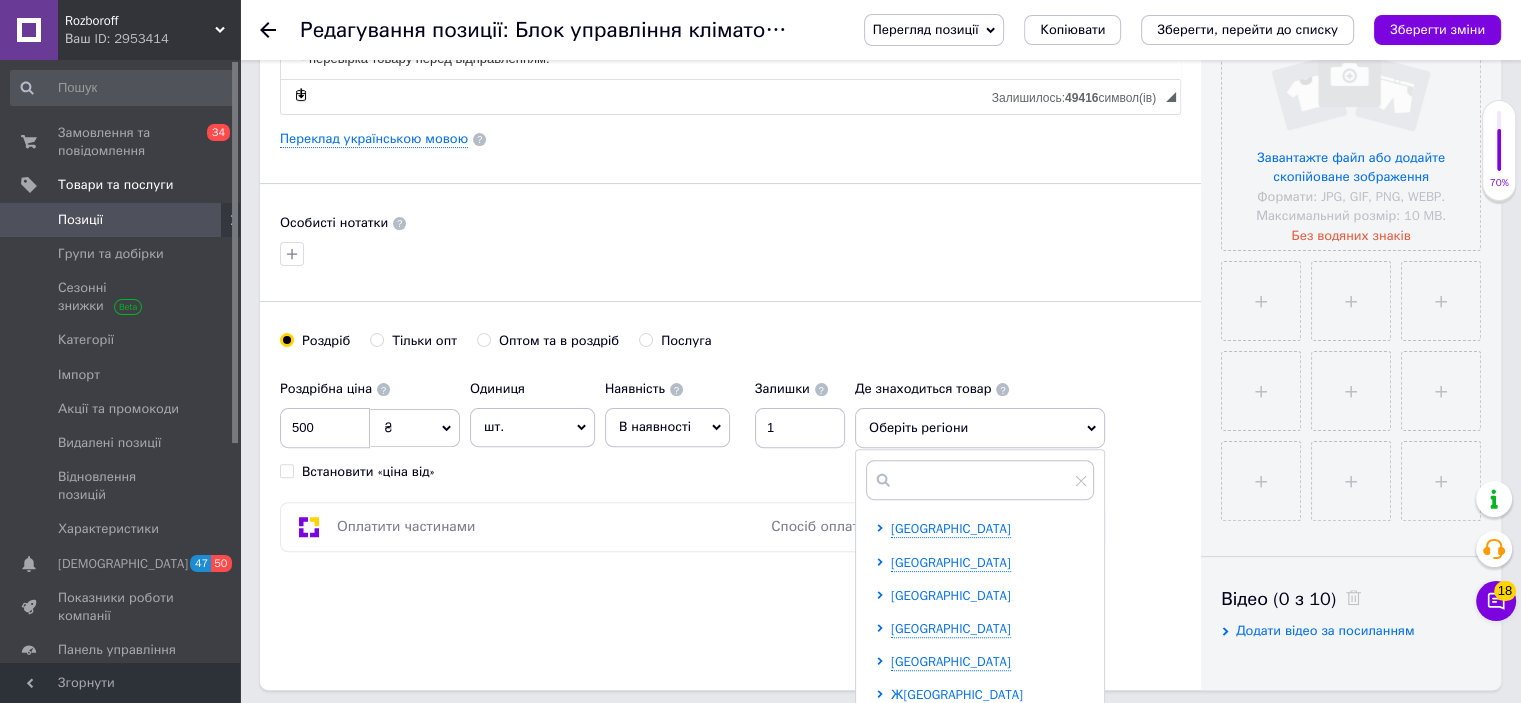 click on "В[GEOGRAPHIC_DATA]" at bounding box center [951, 595] 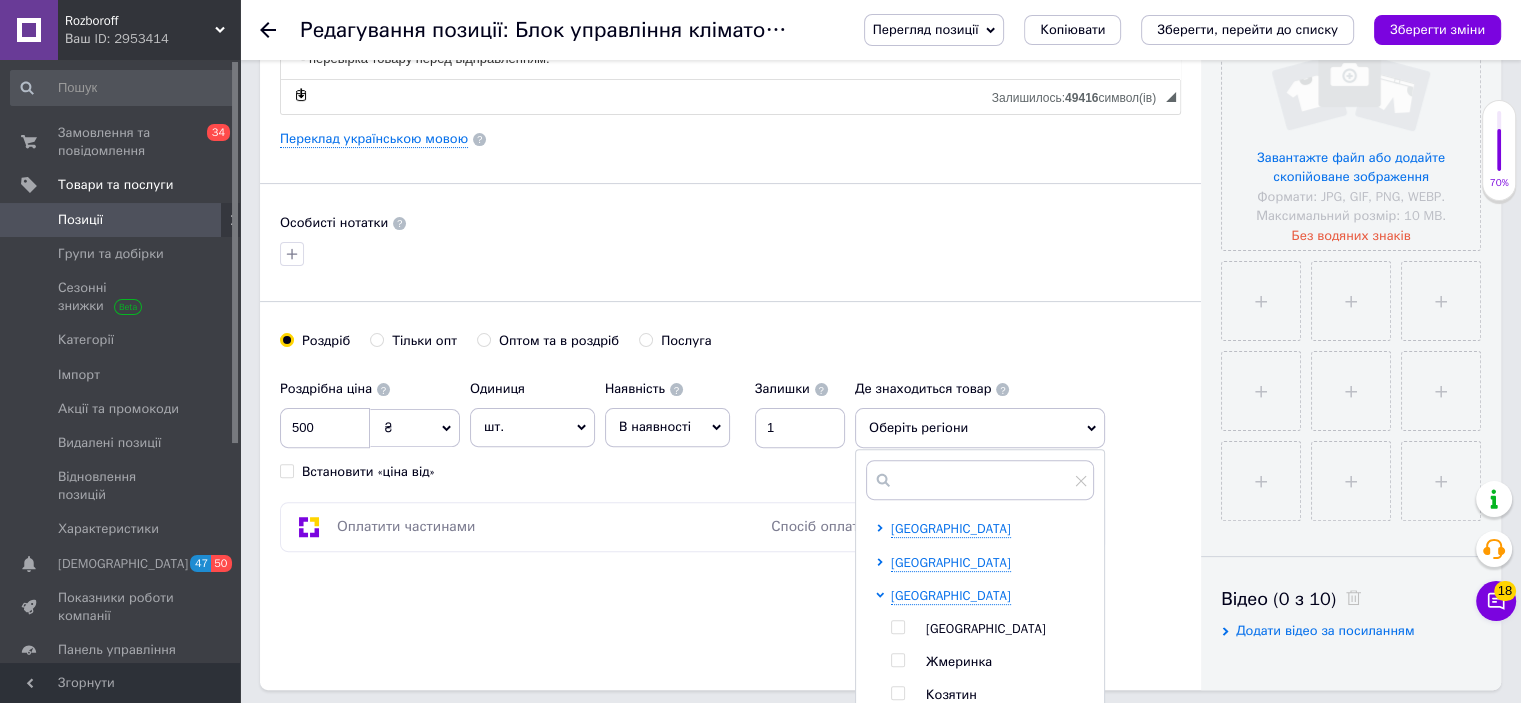 click at bounding box center [897, 627] 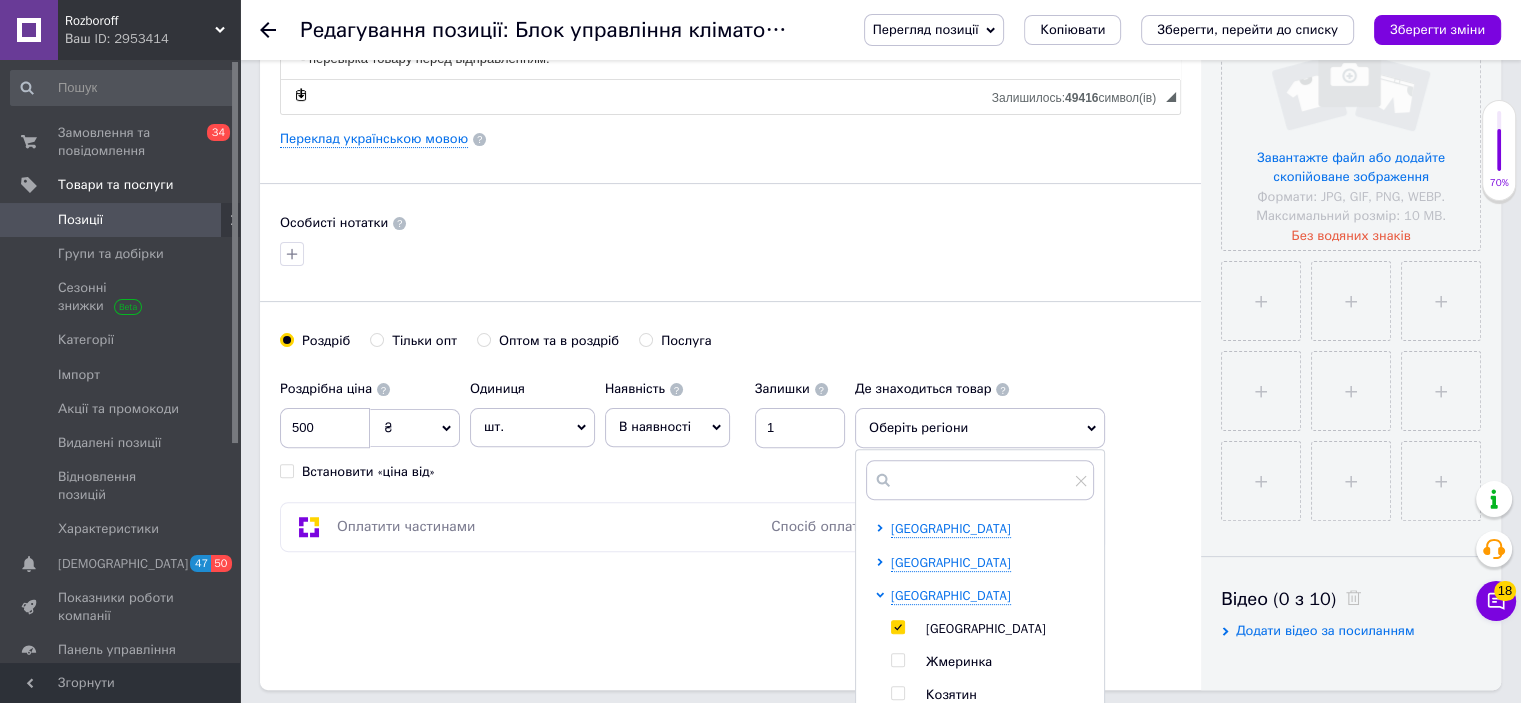 checkbox on "true" 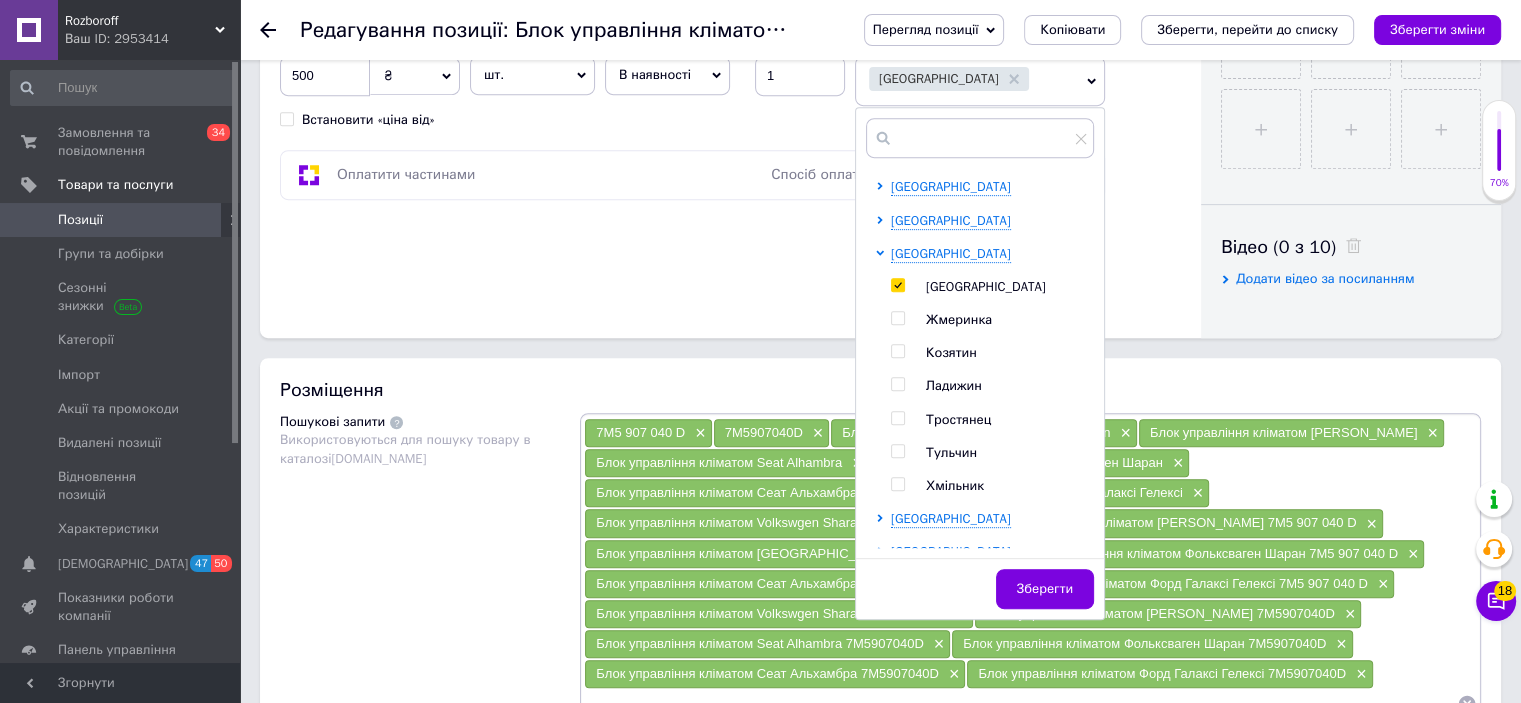 scroll, scrollTop: 862, scrollLeft: 0, axis: vertical 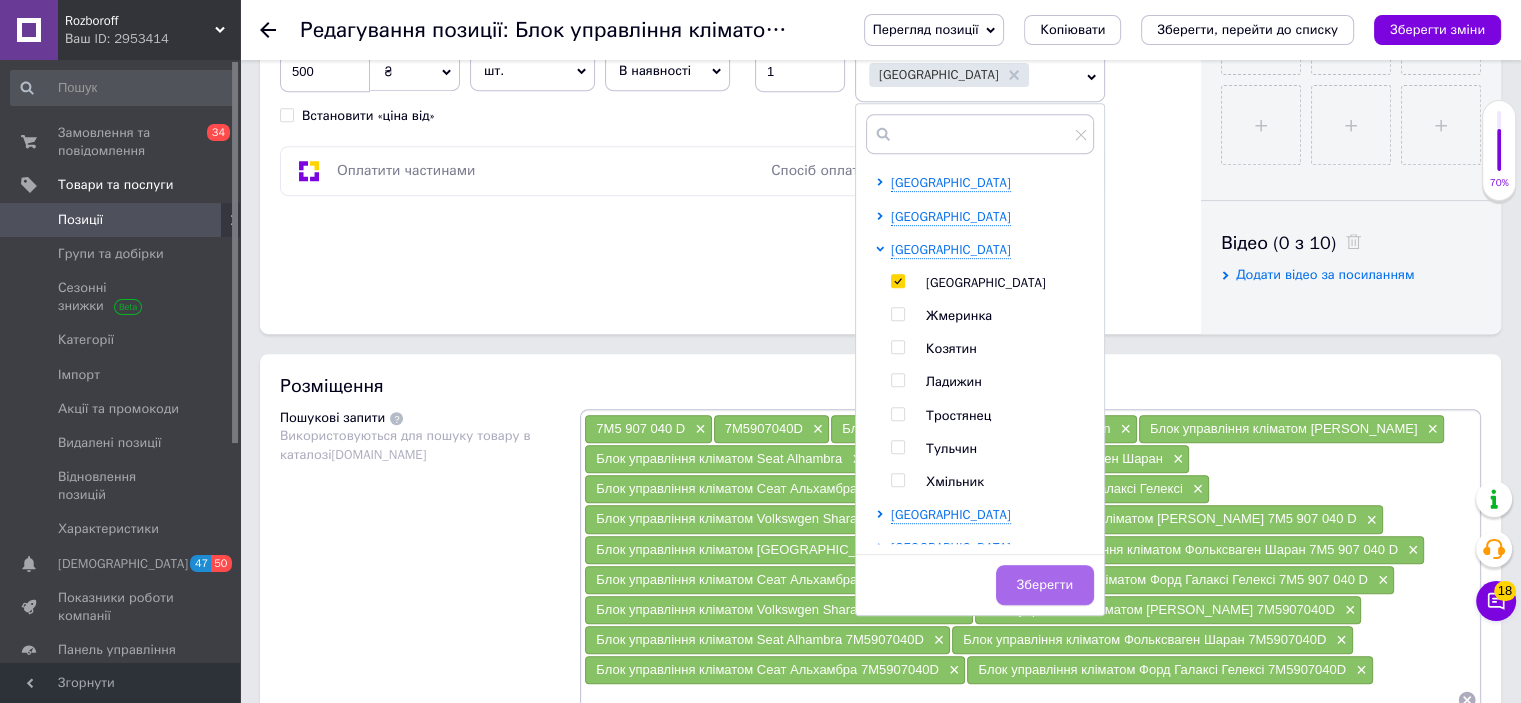 click on "Зберегти" at bounding box center [1045, 585] 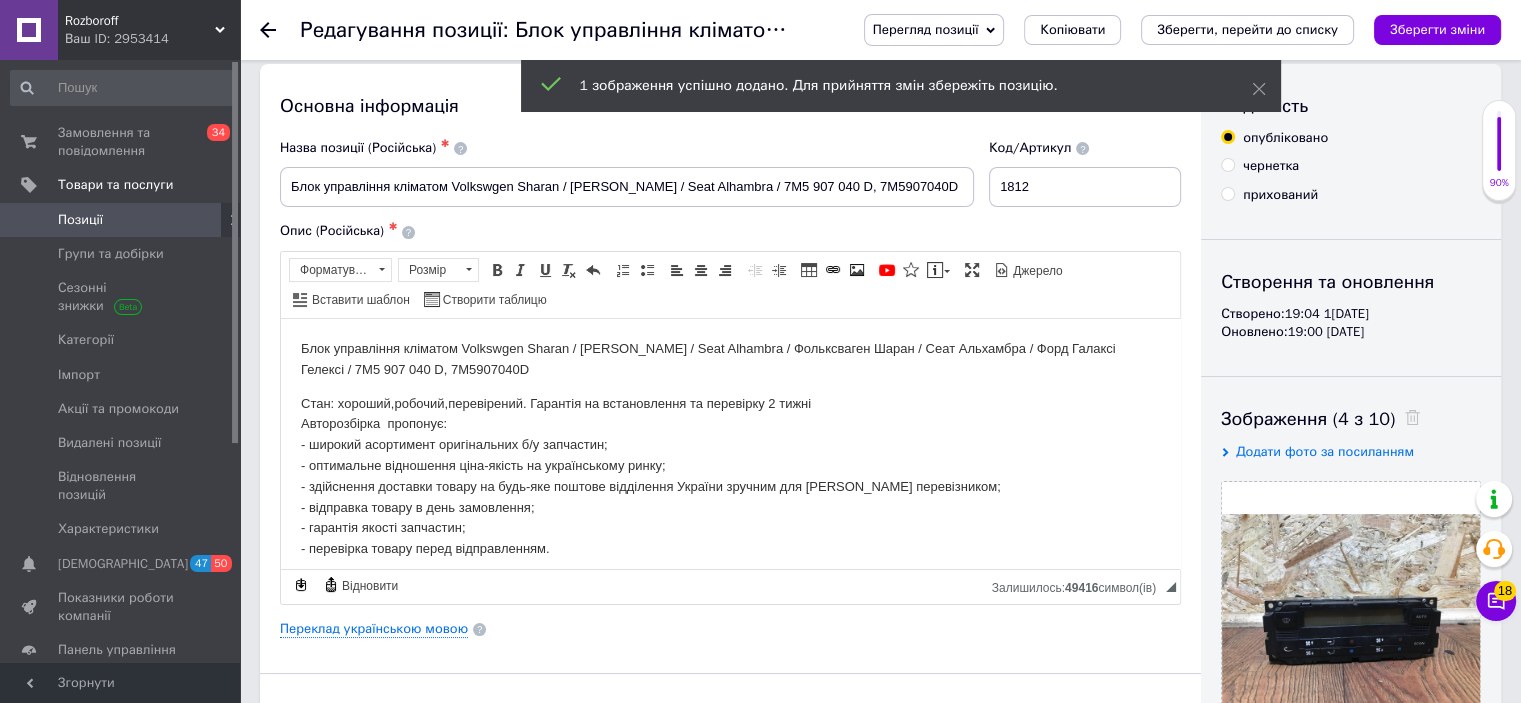 scroll, scrollTop: 0, scrollLeft: 0, axis: both 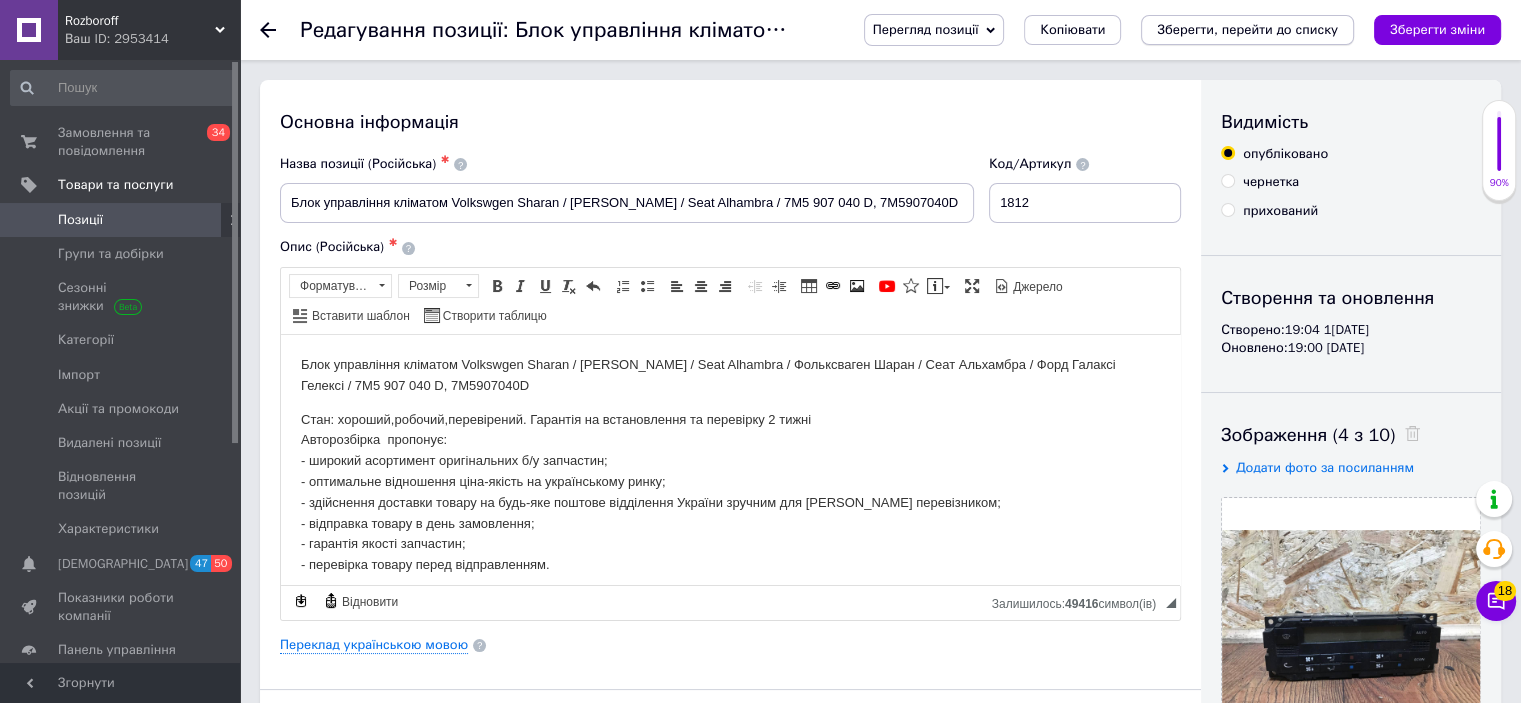 click on "Зберегти, перейти до списку" at bounding box center (1247, 29) 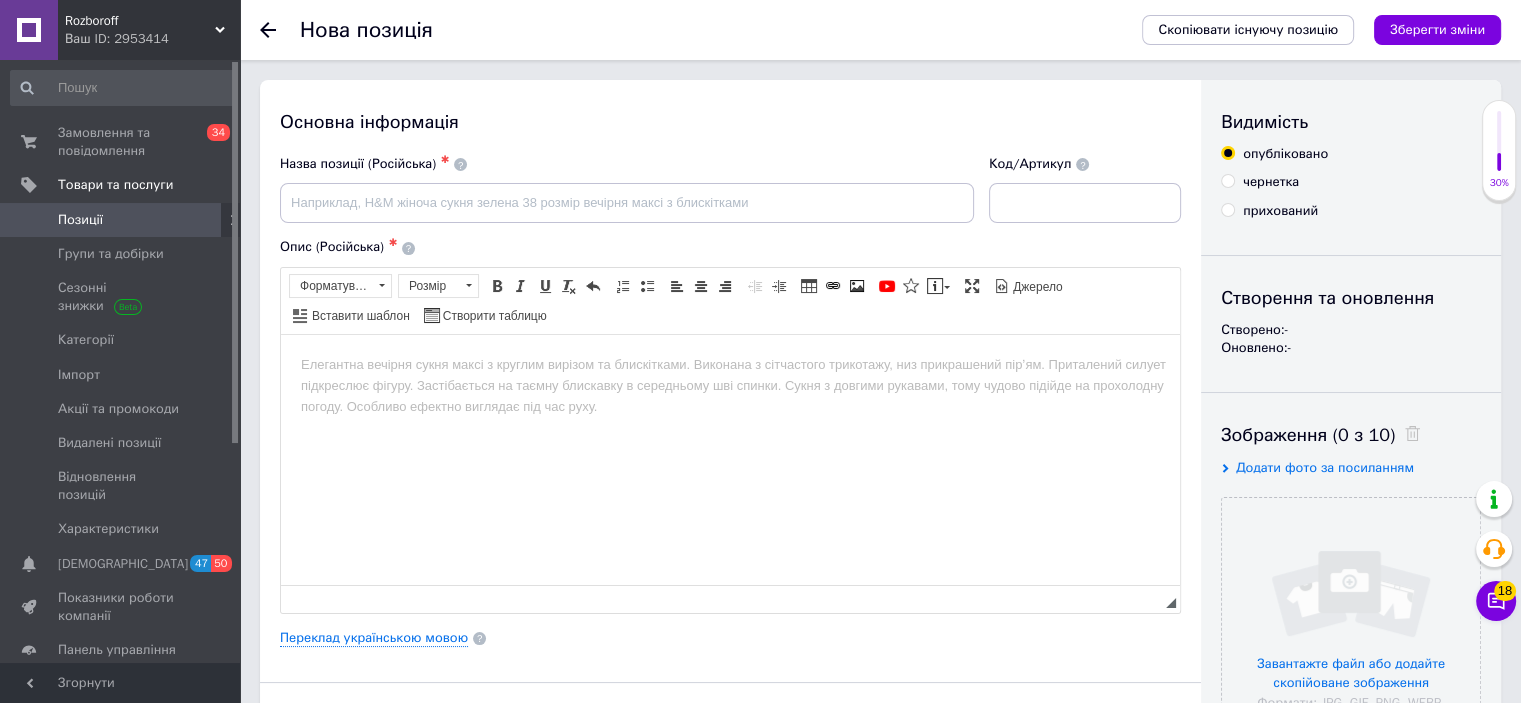 scroll, scrollTop: 0, scrollLeft: 0, axis: both 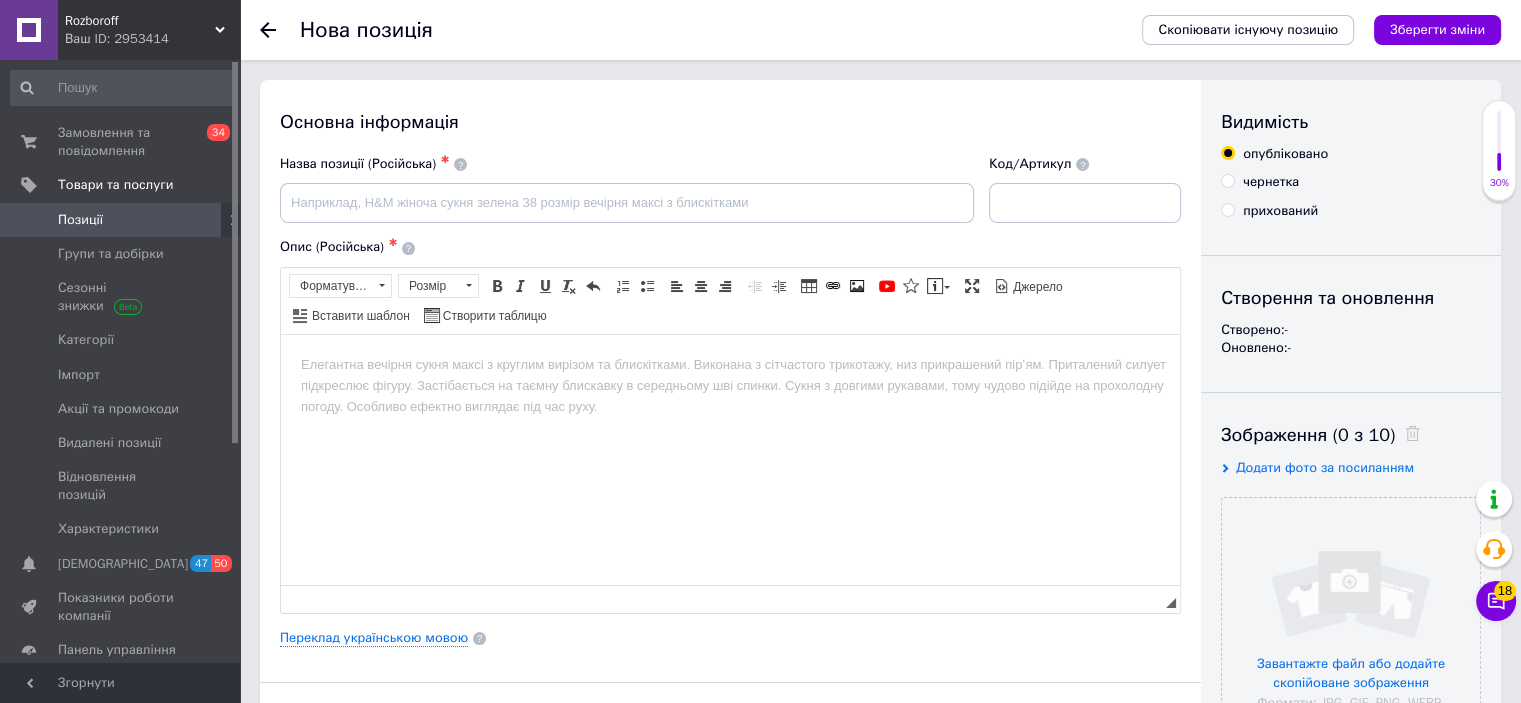 click 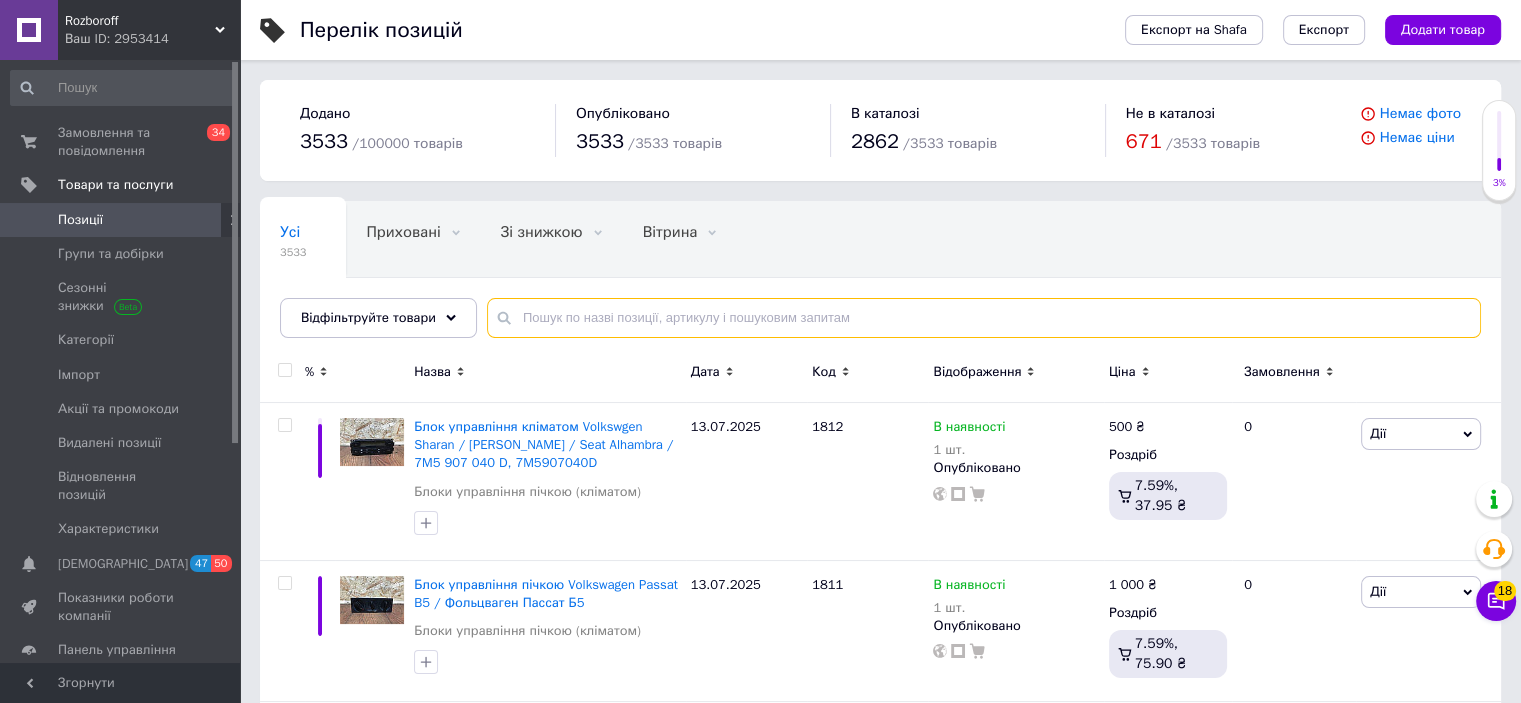 click at bounding box center [984, 318] 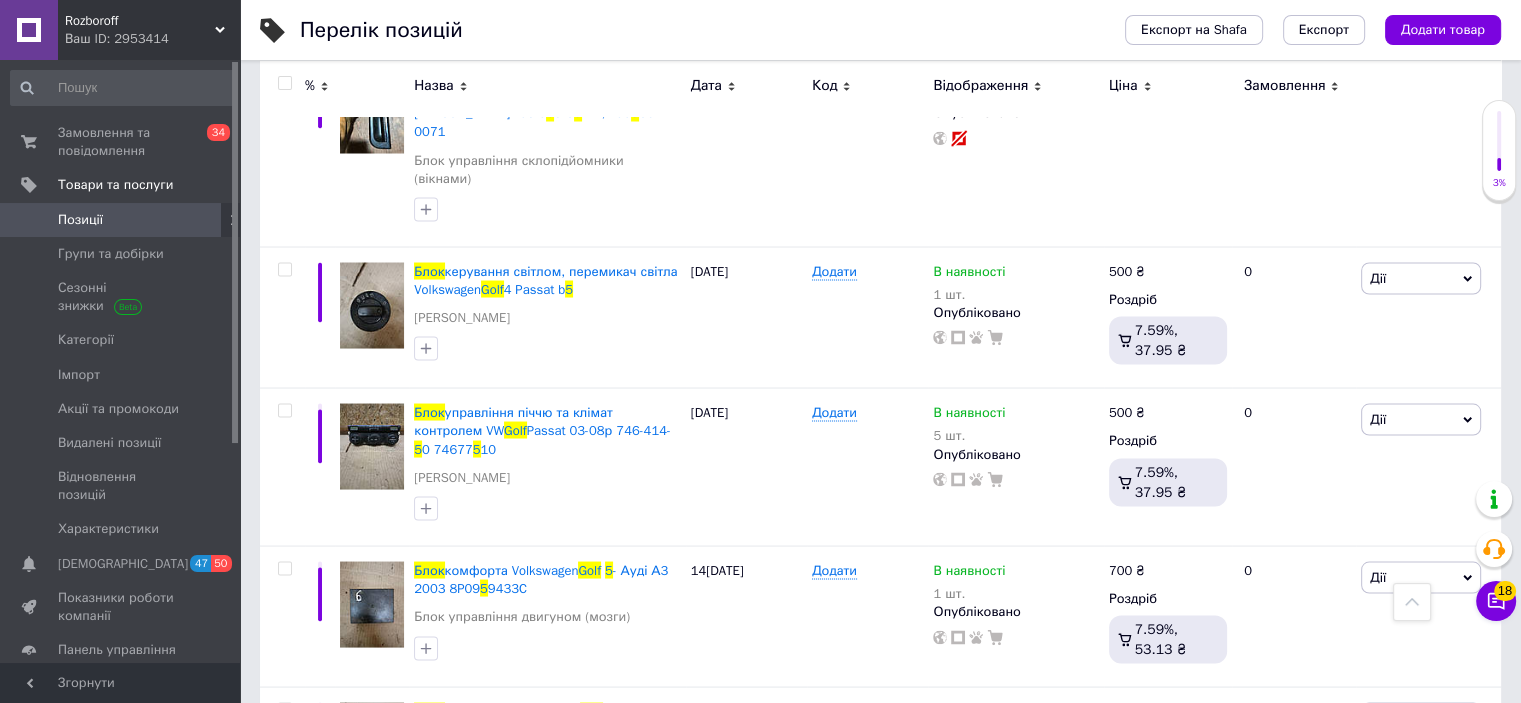 scroll, scrollTop: 3668, scrollLeft: 0, axis: vertical 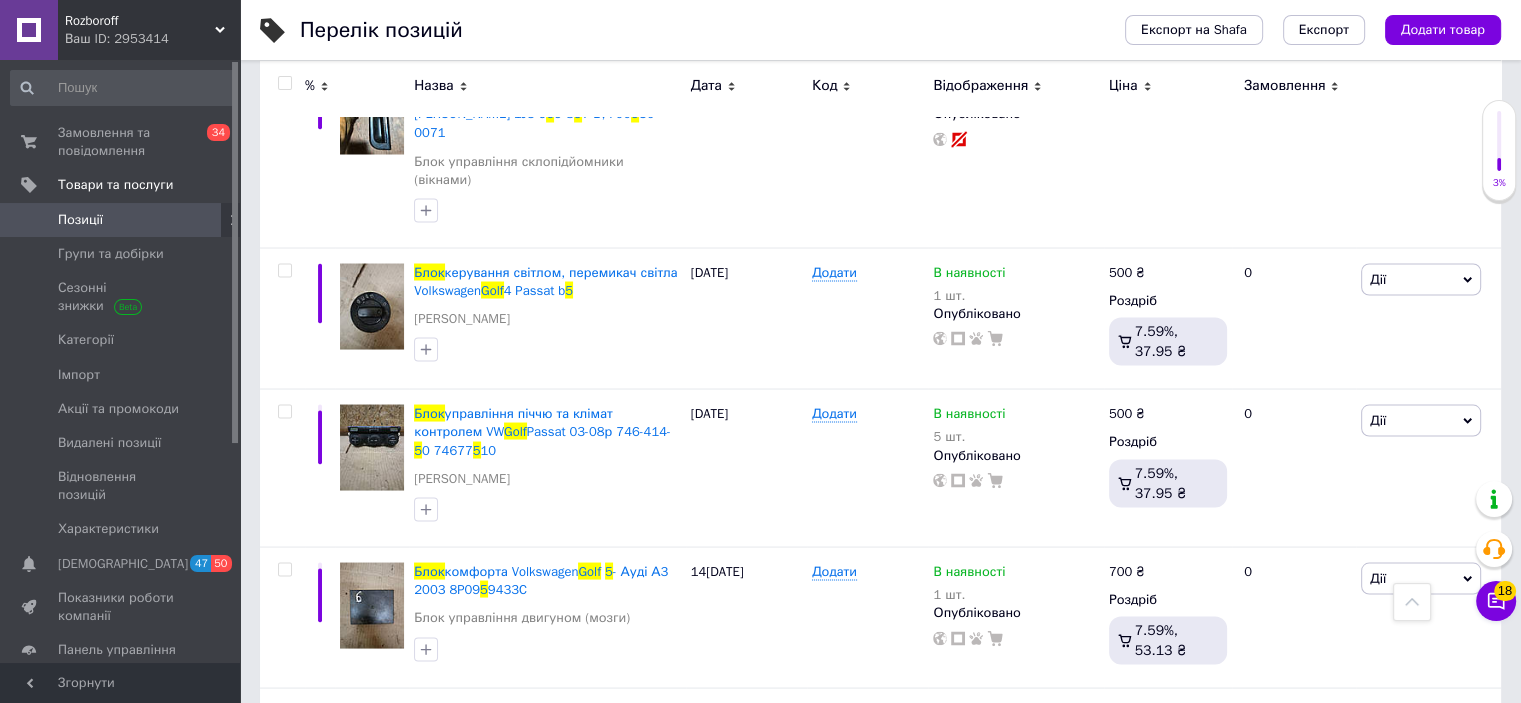 type on "golf 5 блок" 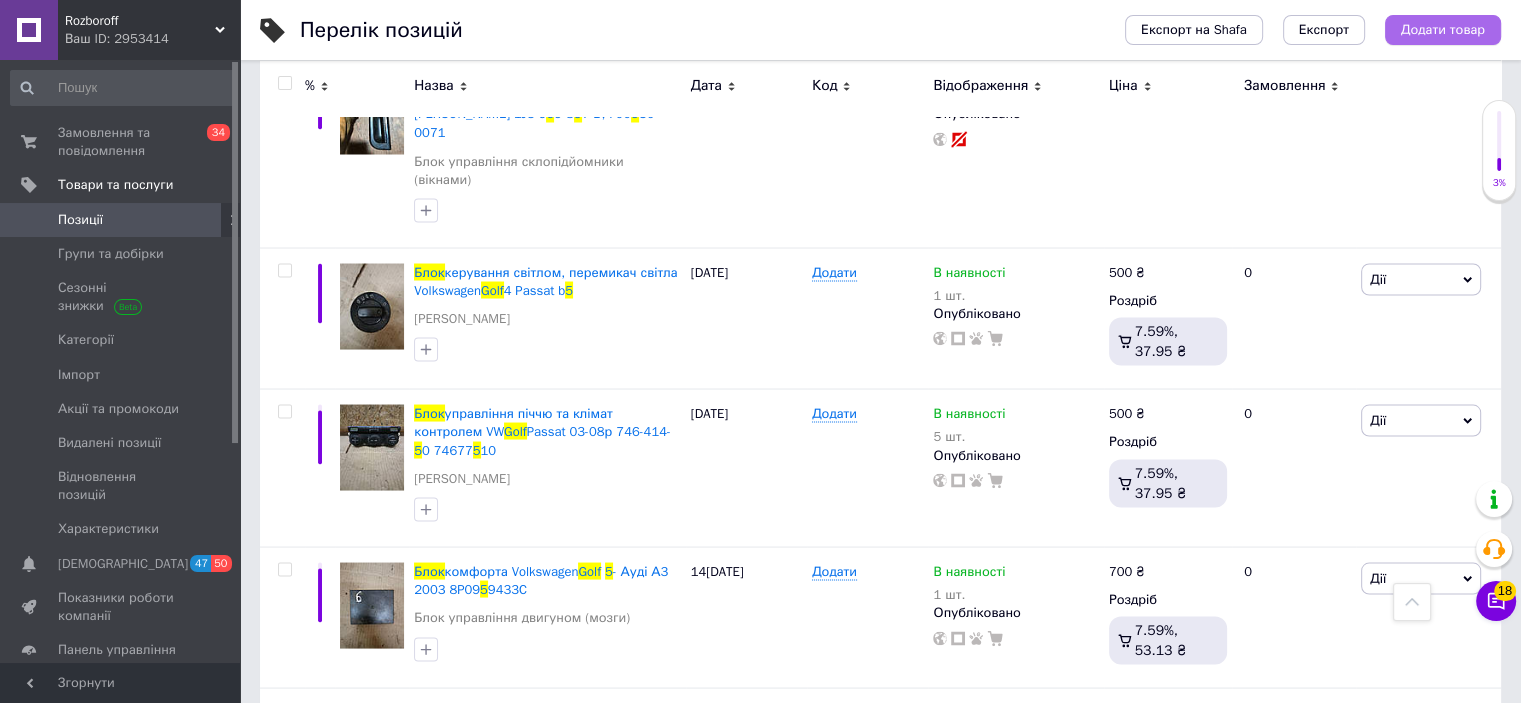 click on "Додати товар" at bounding box center [1443, 30] 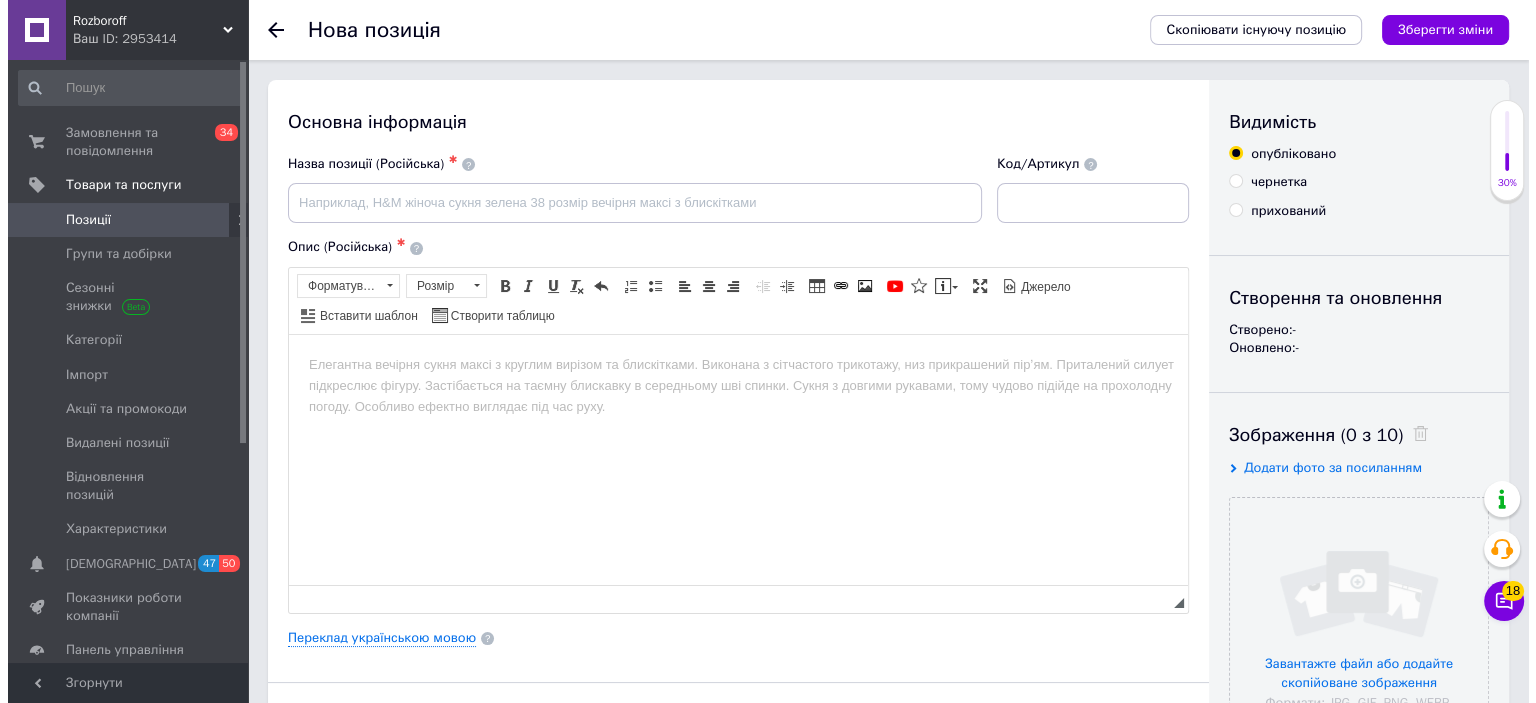 scroll, scrollTop: 0, scrollLeft: 0, axis: both 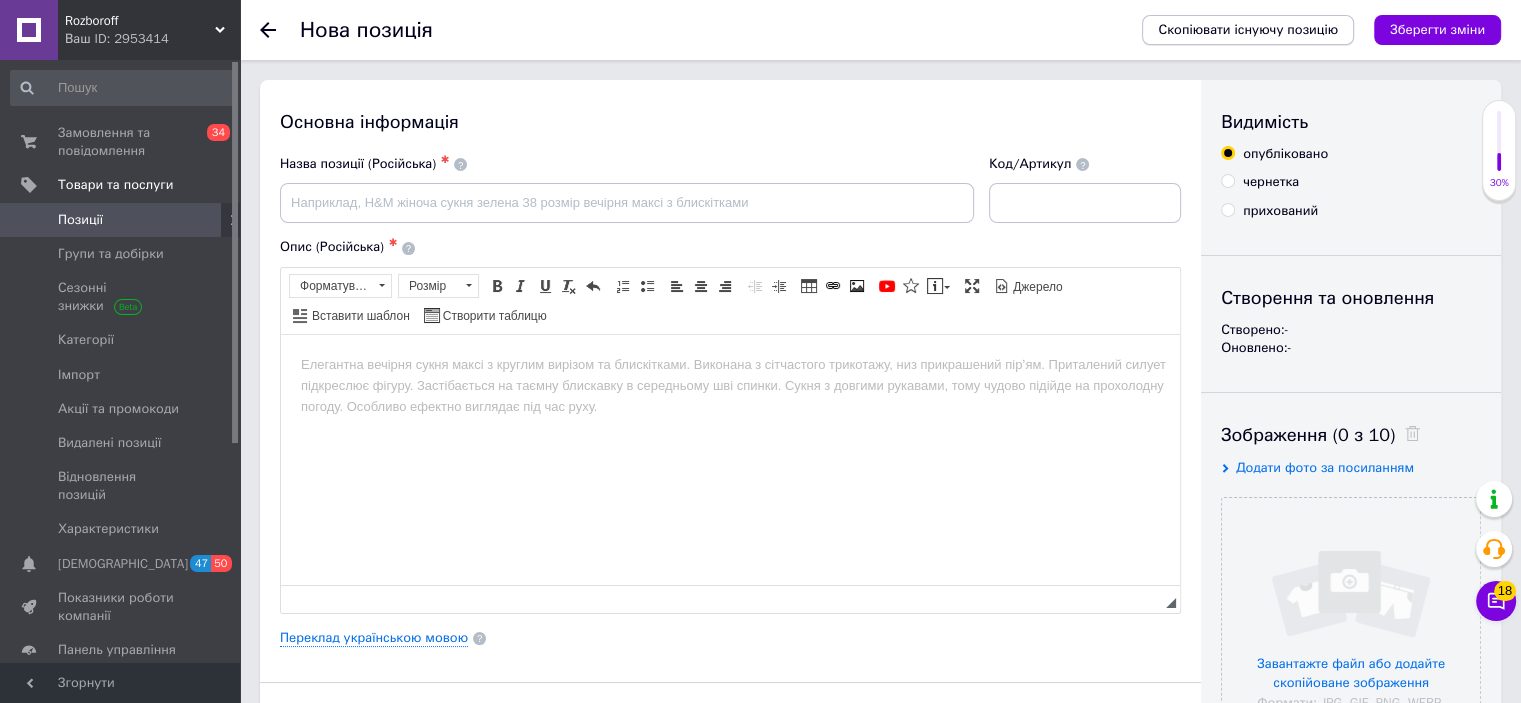 click on "Скопіювати існуючу позицію" at bounding box center [1248, 30] 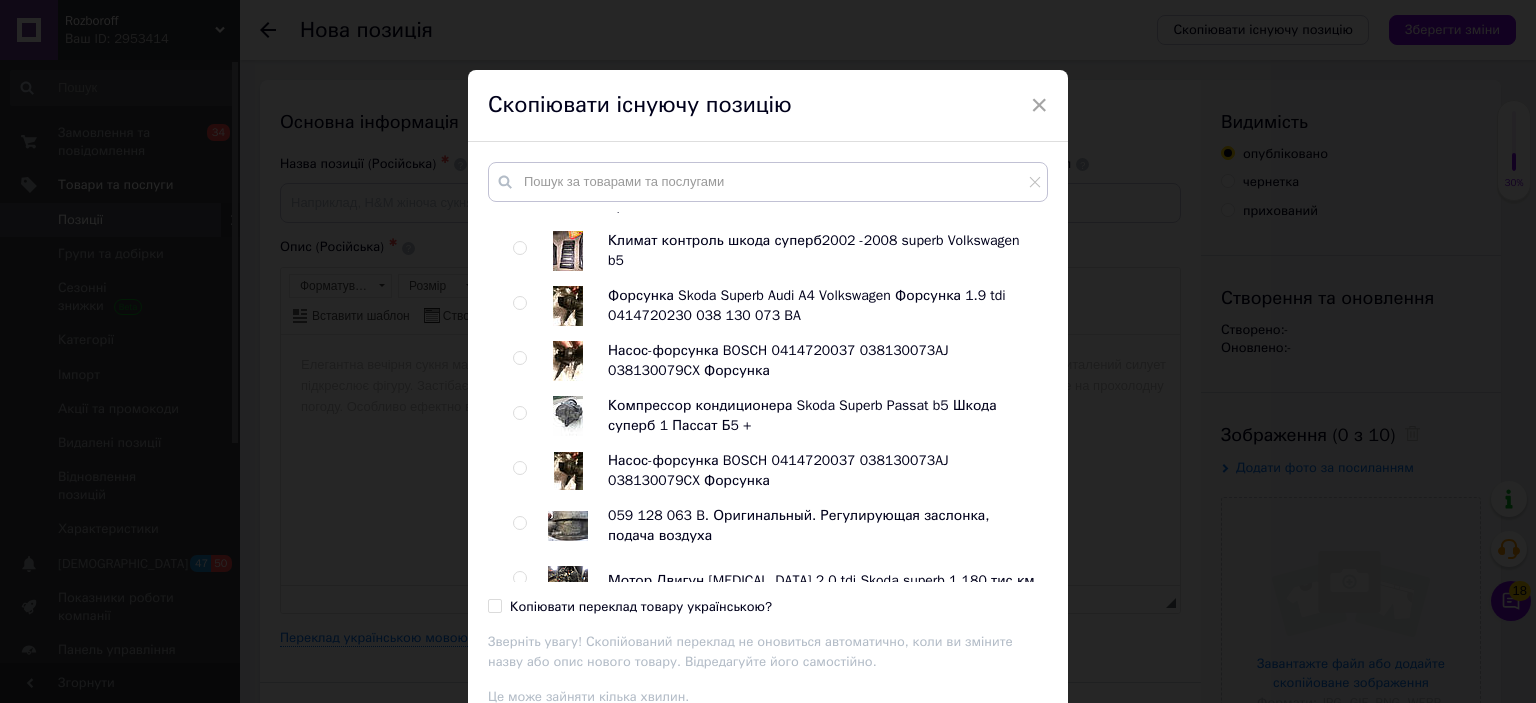 scroll, scrollTop: 787, scrollLeft: 0, axis: vertical 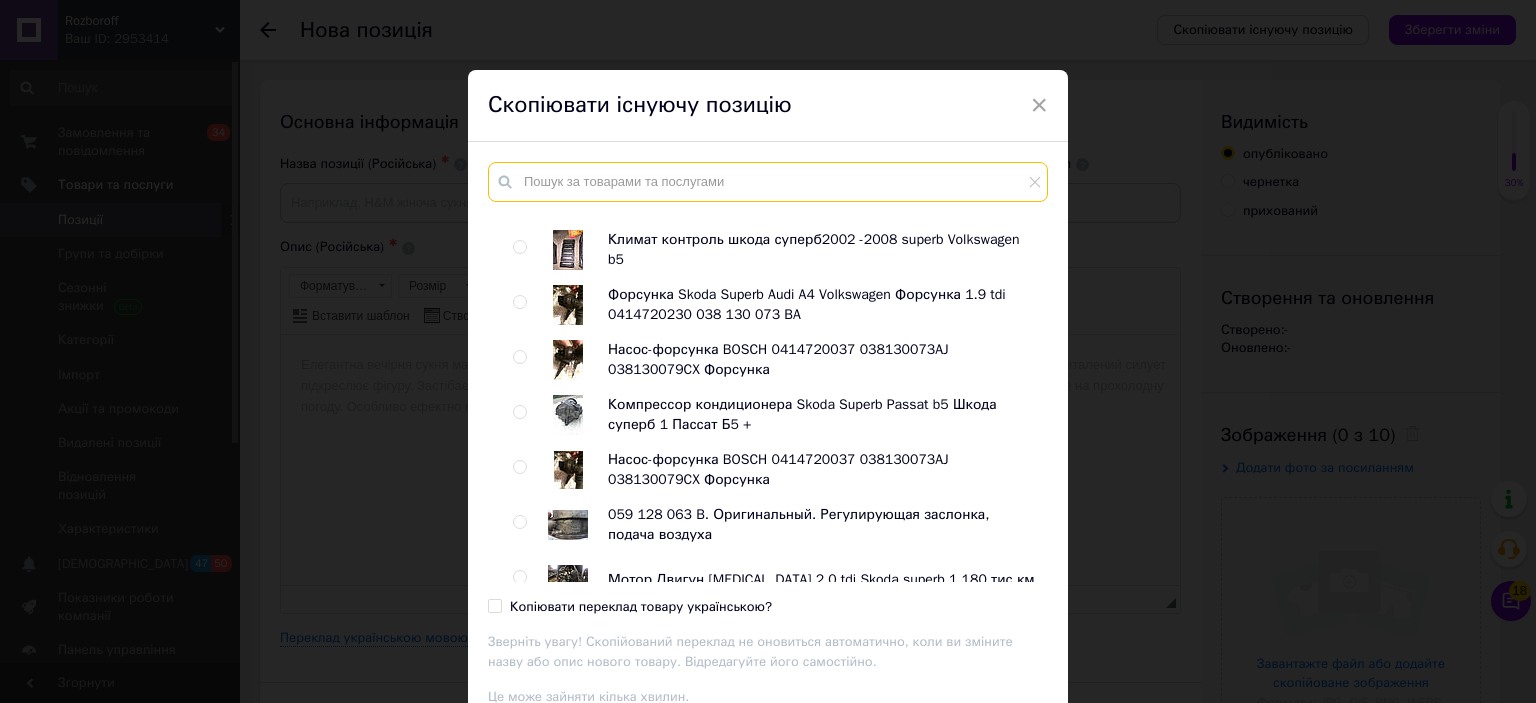 click at bounding box center (768, 182) 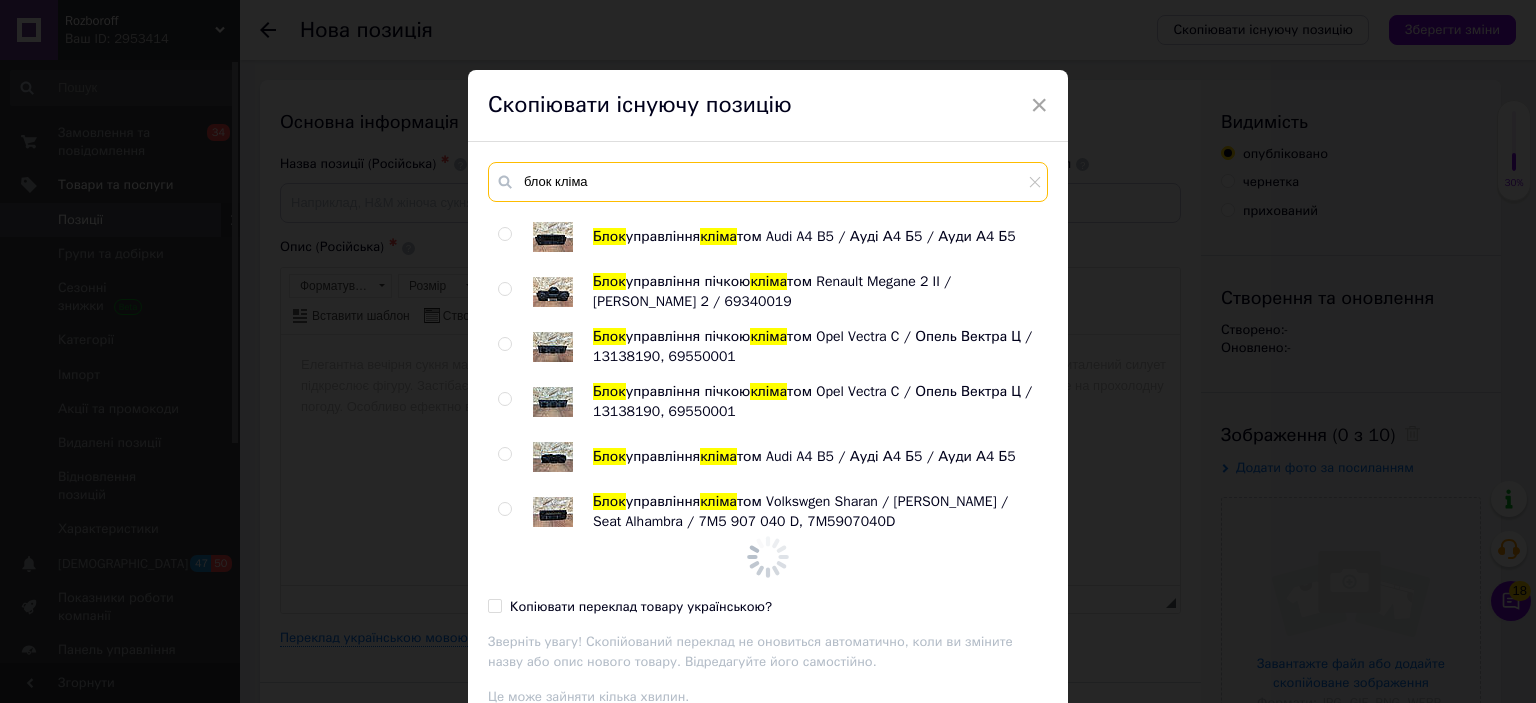 scroll, scrollTop: 1429, scrollLeft: 0, axis: vertical 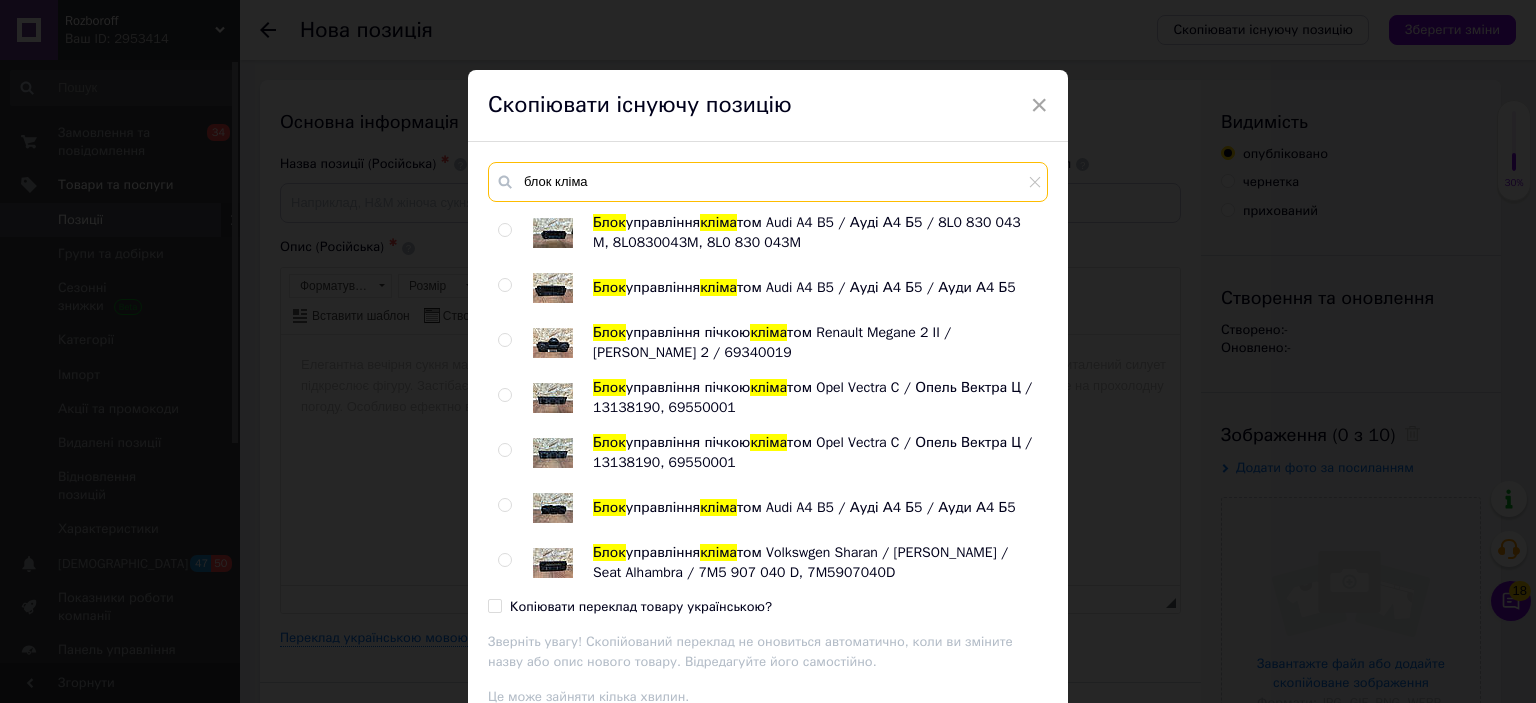 type on "блок кліма" 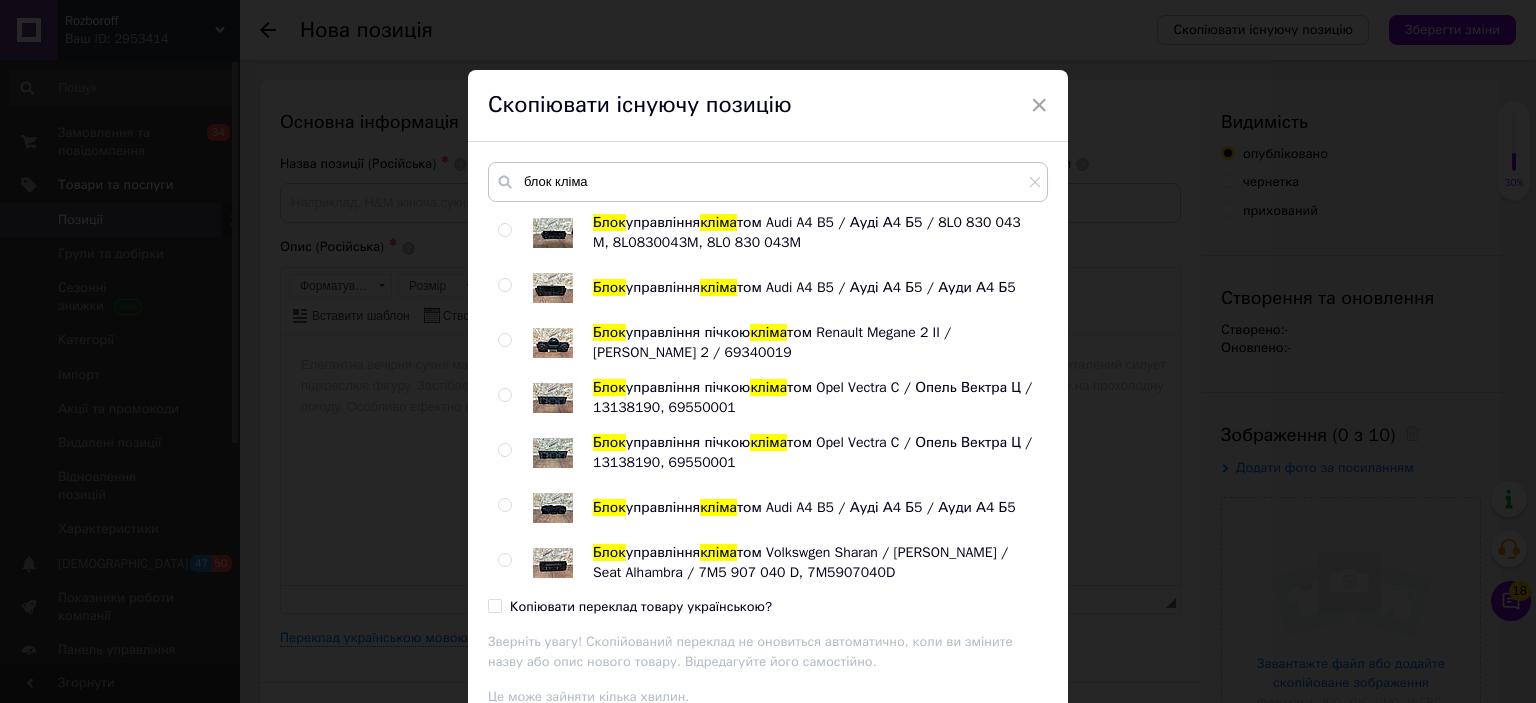 click at bounding box center [504, 560] 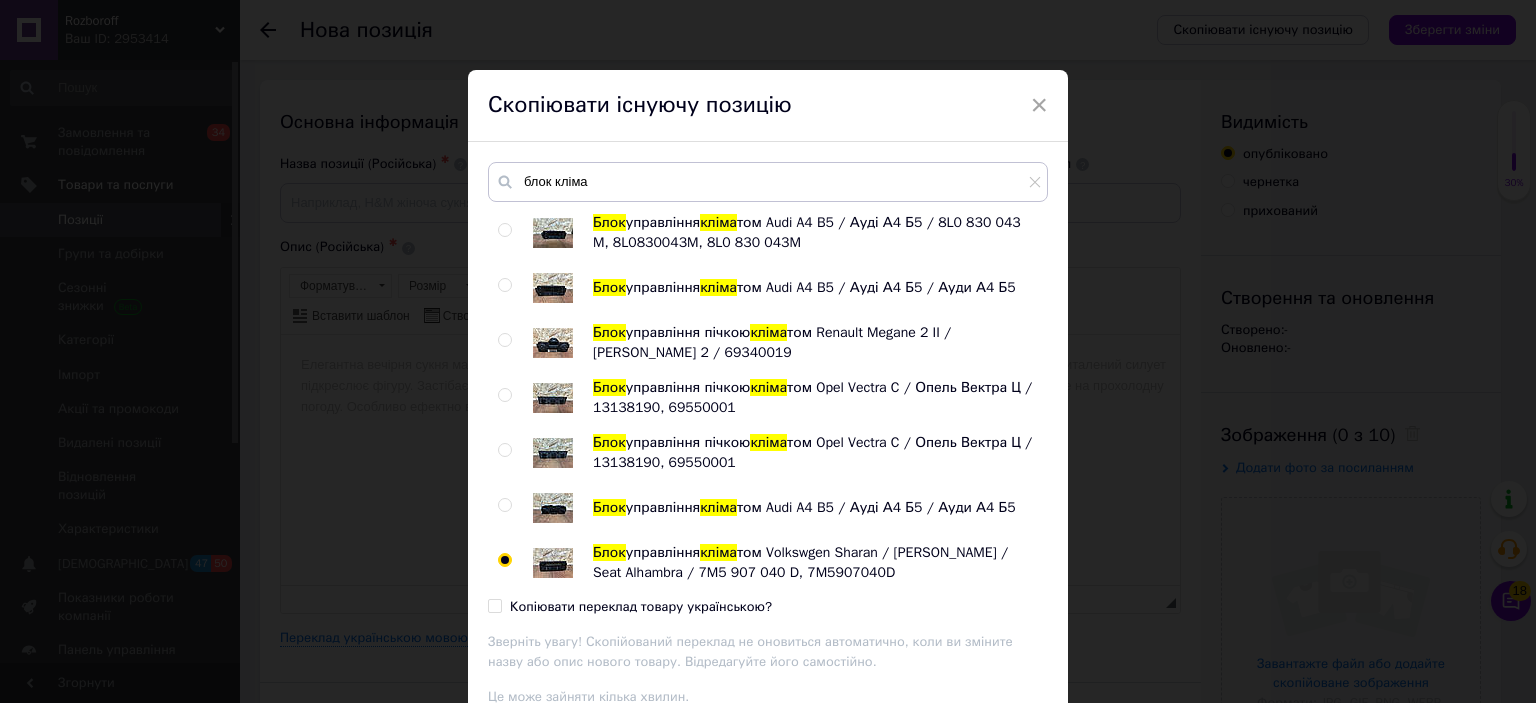 radio on "true" 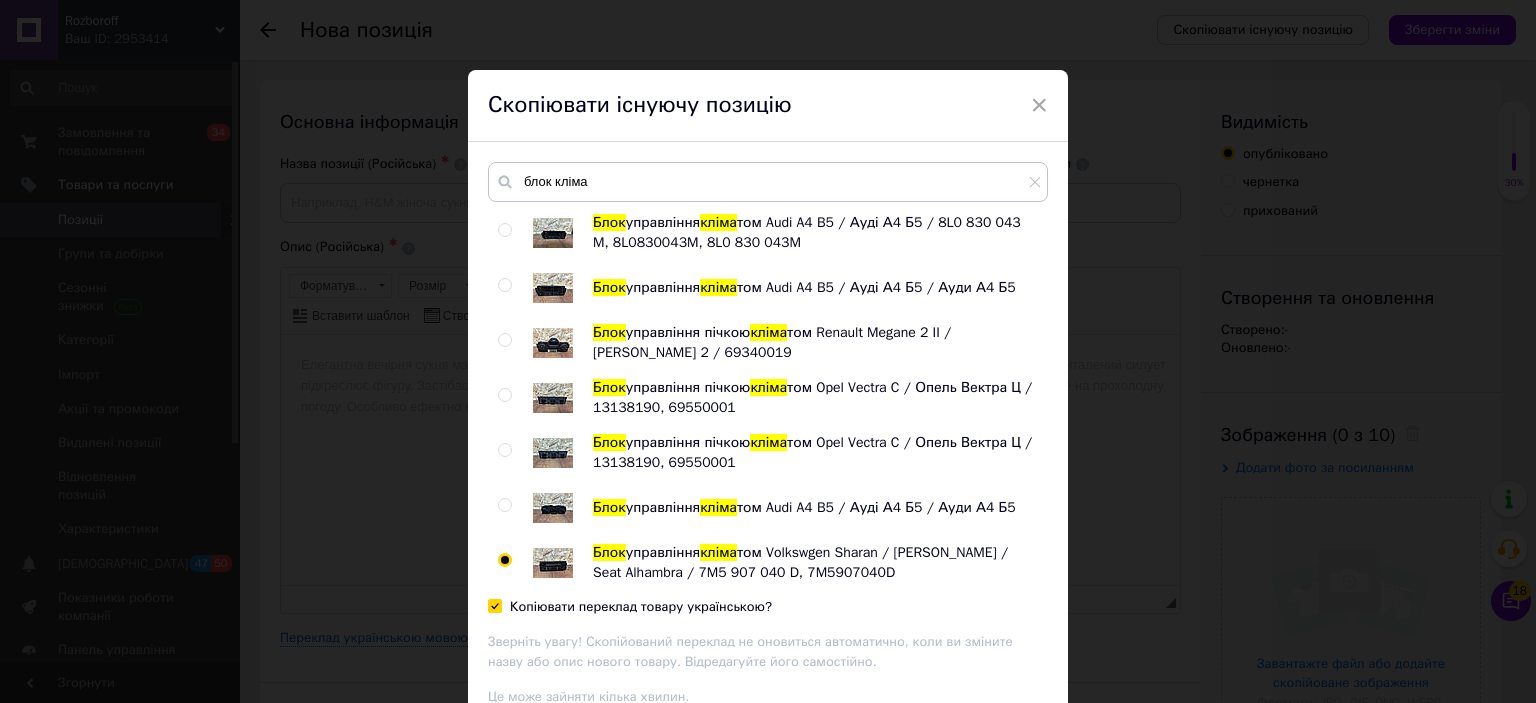 checkbox on "true" 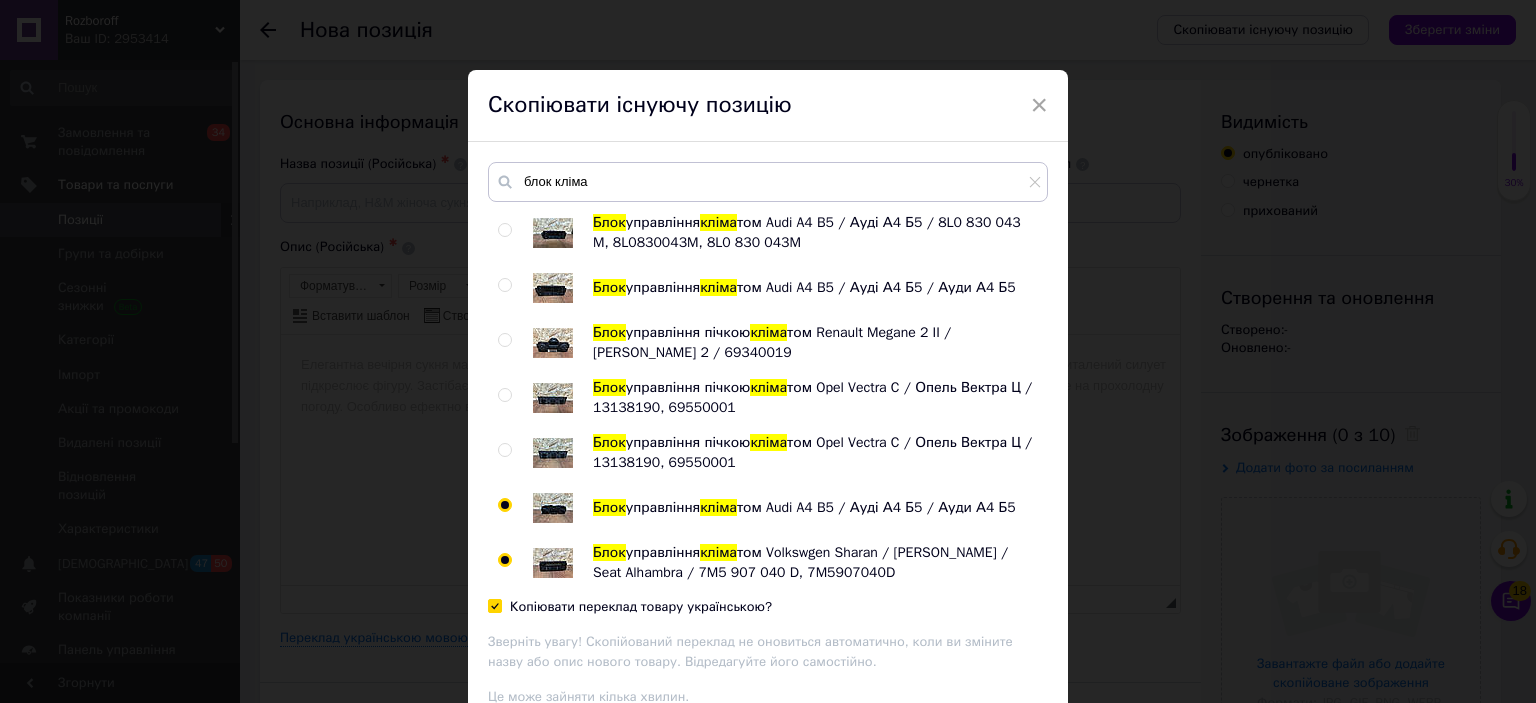 radio on "true" 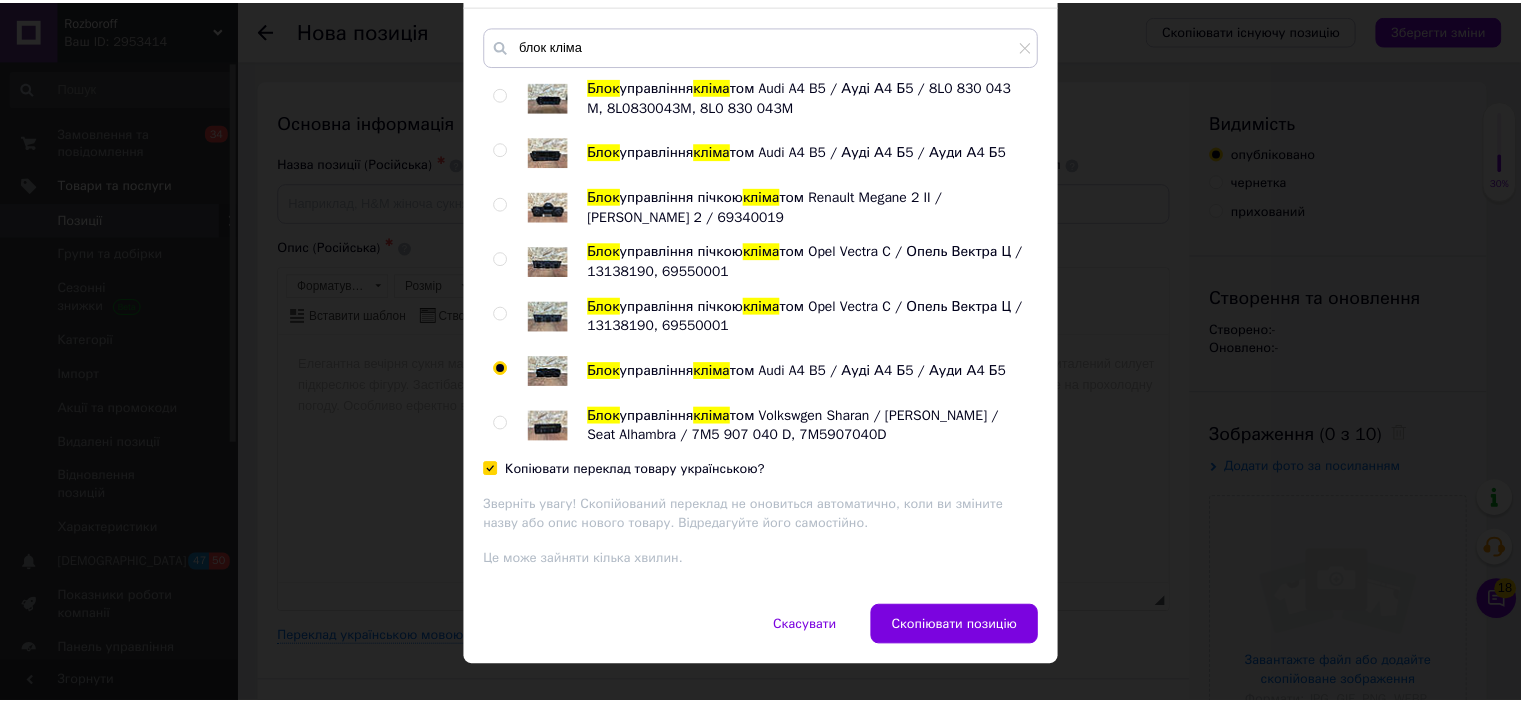 scroll, scrollTop: 168, scrollLeft: 0, axis: vertical 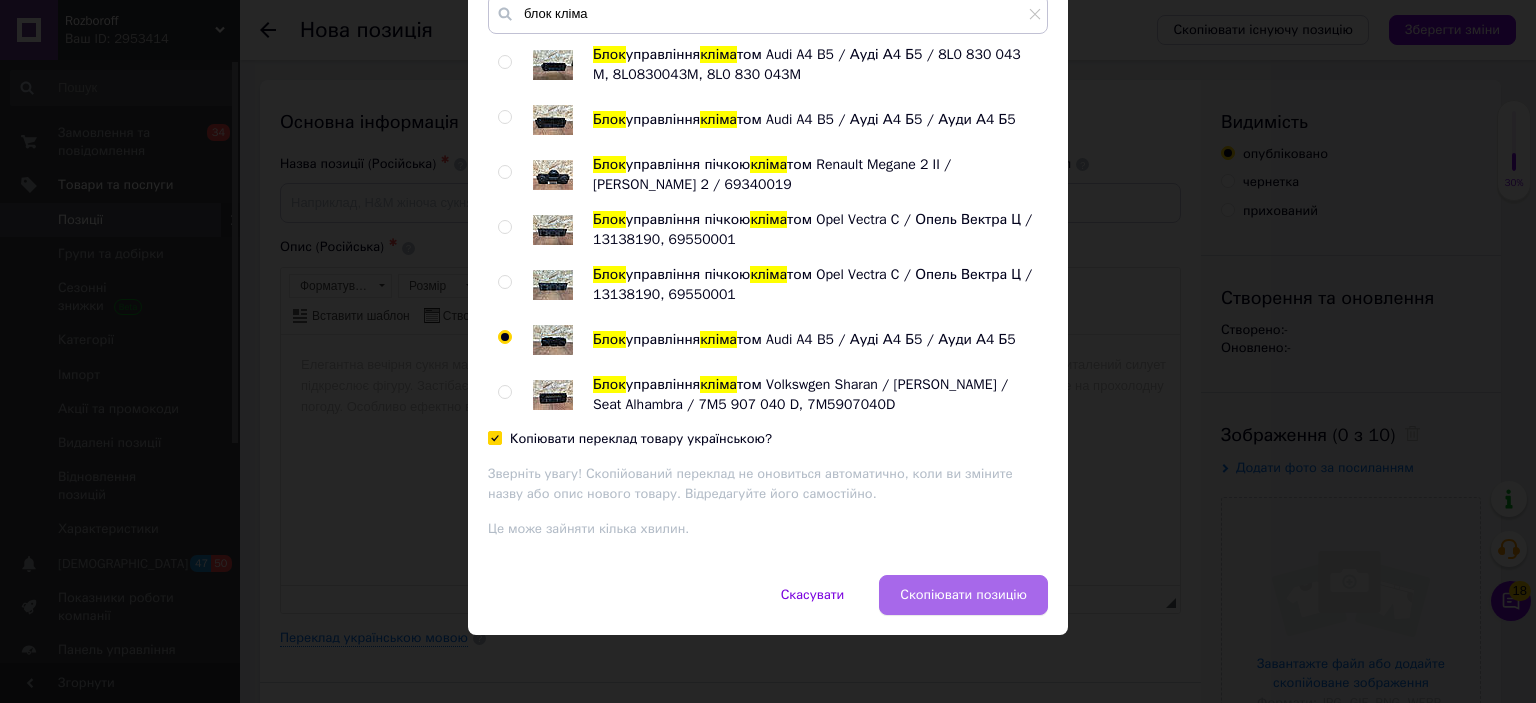 click on "Скопіювати позицію" at bounding box center (963, 595) 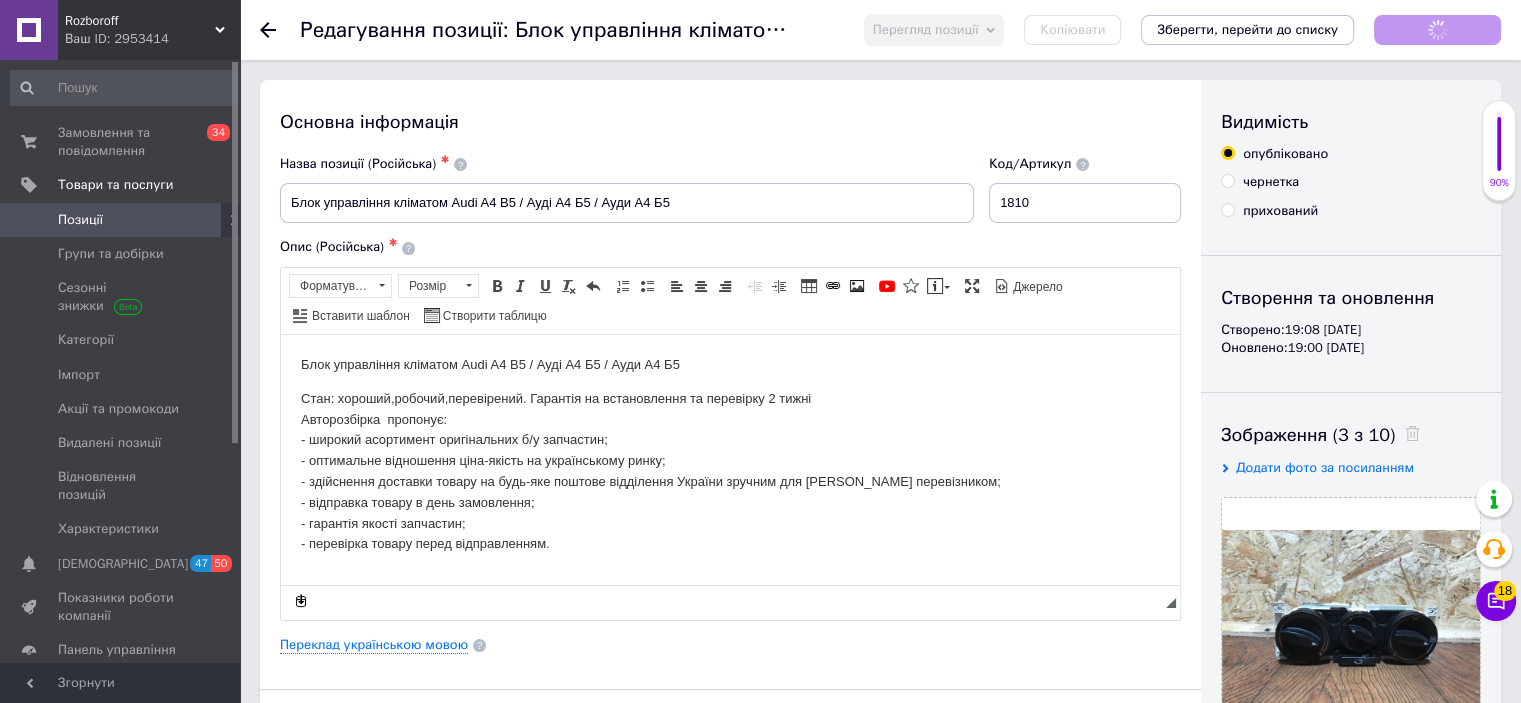 scroll, scrollTop: 0, scrollLeft: 0, axis: both 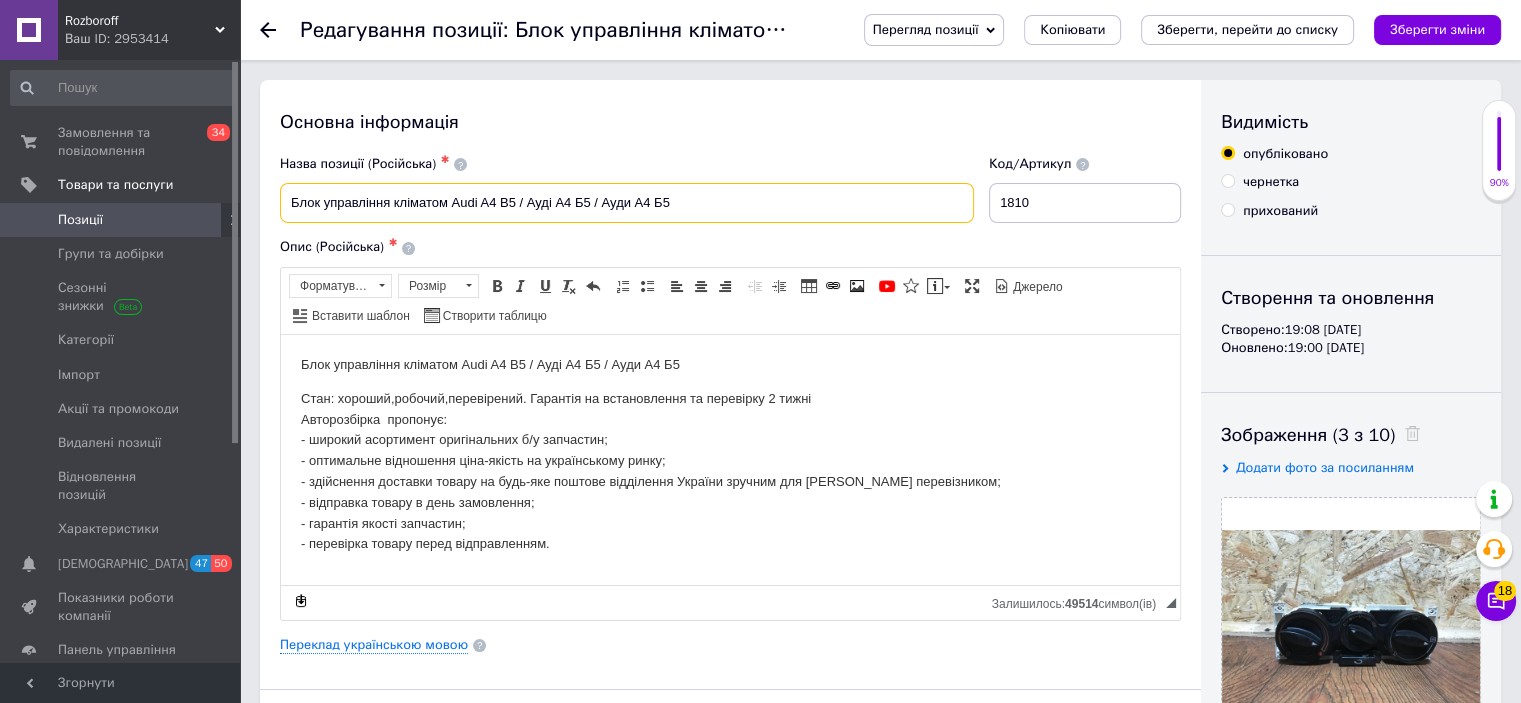 drag, startPoint x: 693, startPoint y: 195, endPoint x: 456, endPoint y: 195, distance: 237 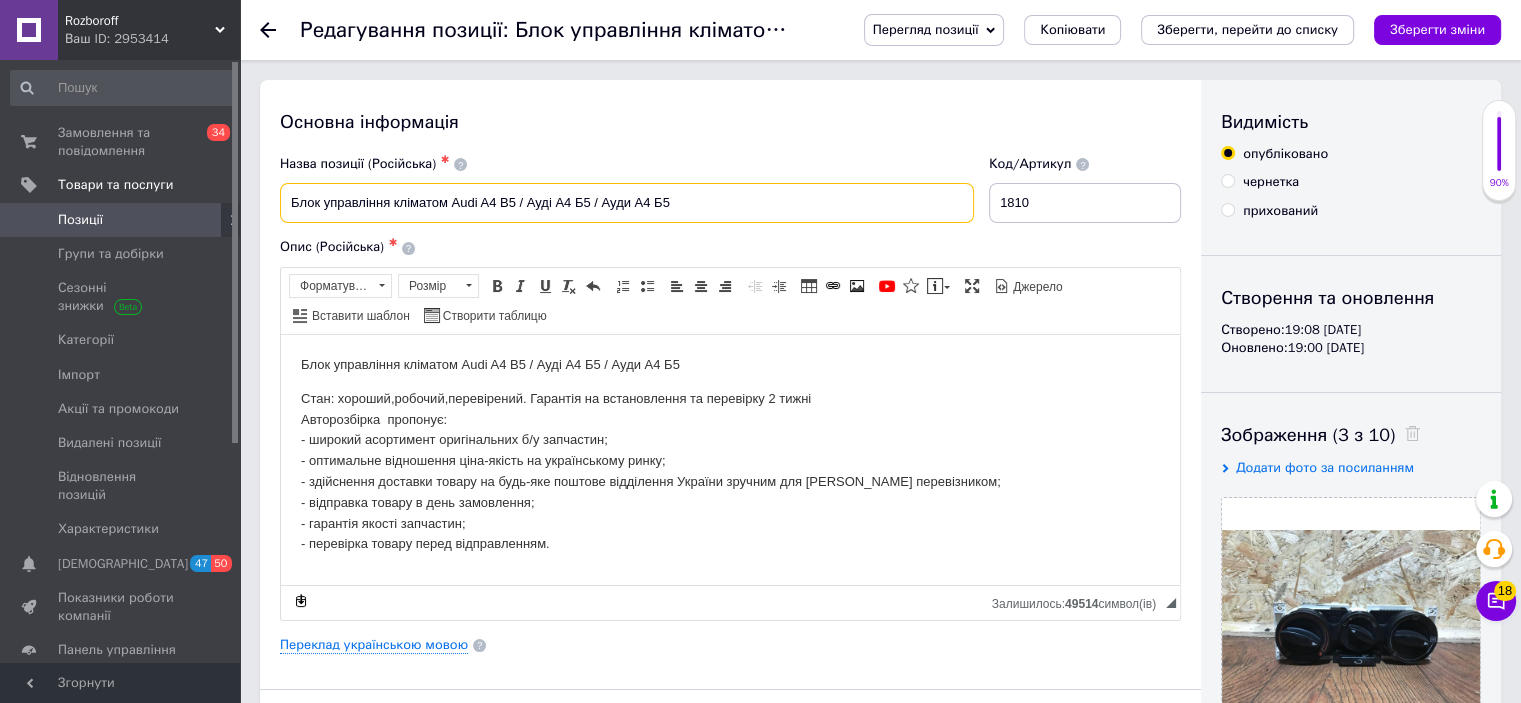 click on "Блок управління кліматом Audi A4 B5 / Ауді А4 Б5 / Ауди А4 Б5" at bounding box center (627, 203) 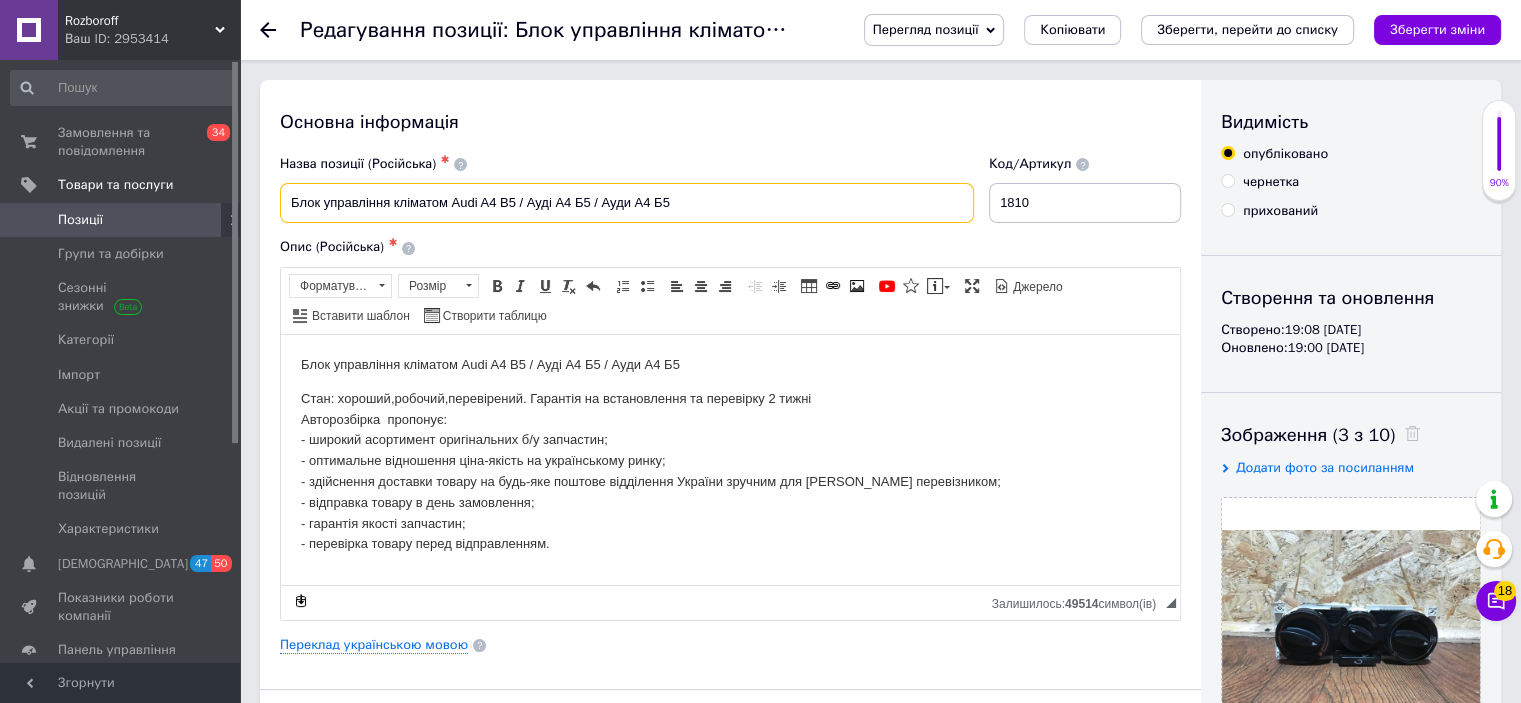 paste on "passat b6 golf 5 skoda a5 touran caddy" 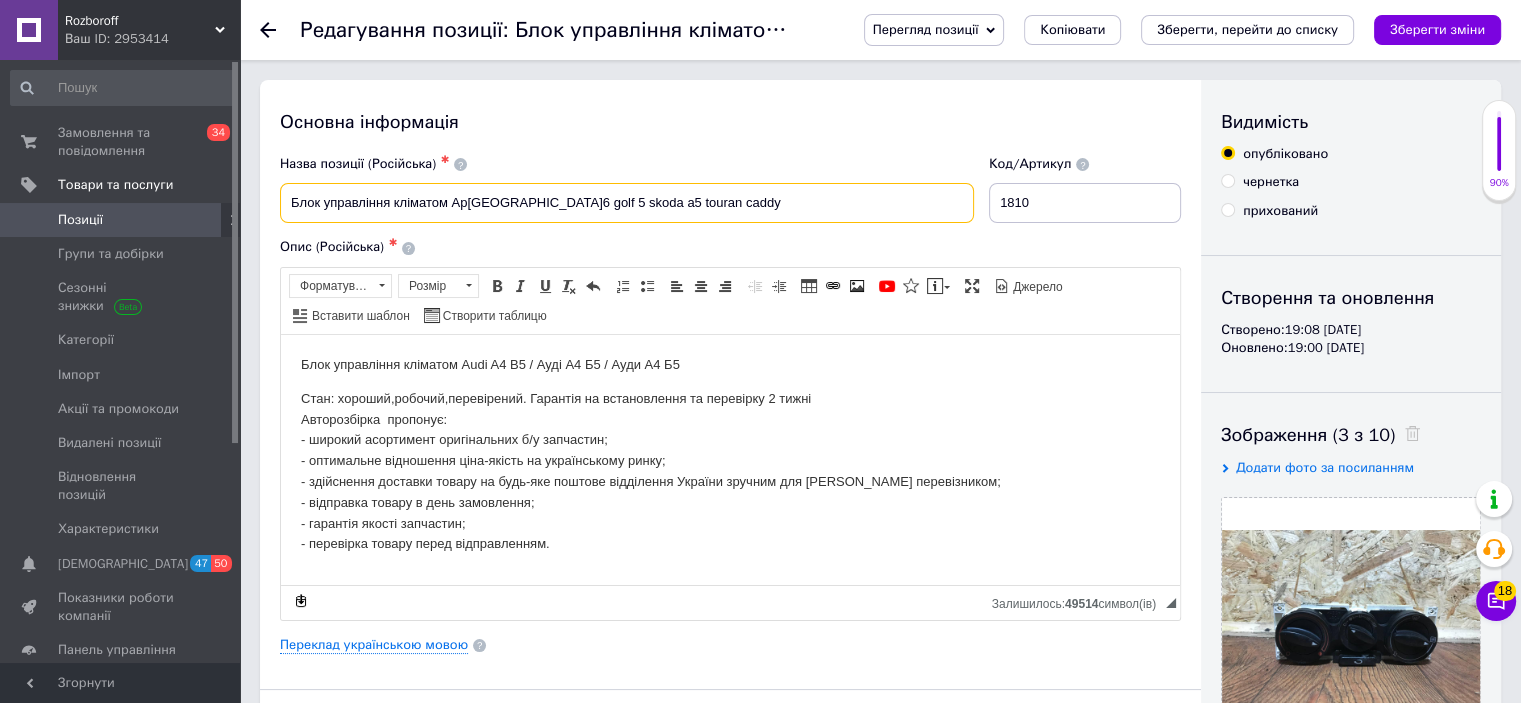 click on "Блок управління кліматом Apassat b6 golf 5 skoda a5 touran caddy" at bounding box center (627, 203) 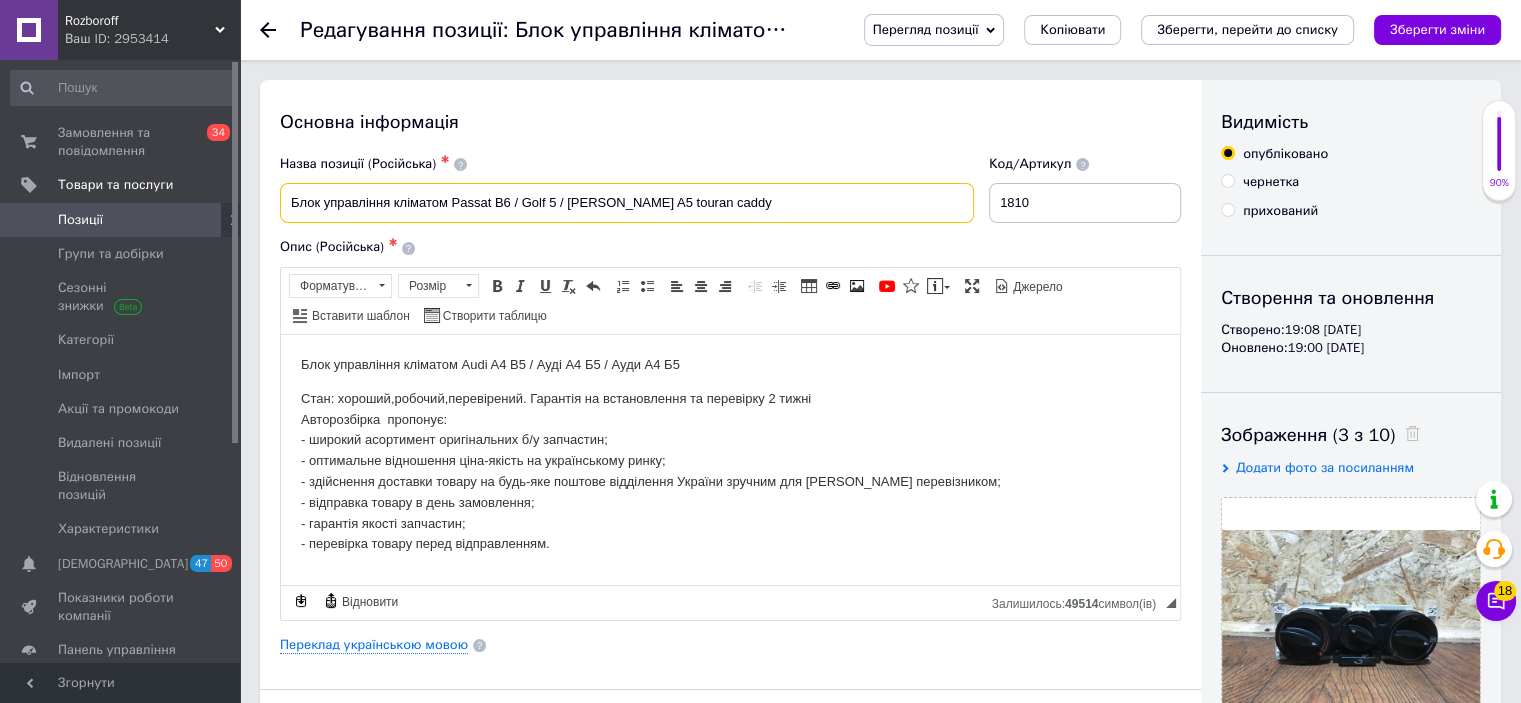 drag, startPoint x: 752, startPoint y: 208, endPoint x: 675, endPoint y: 203, distance: 77.16217 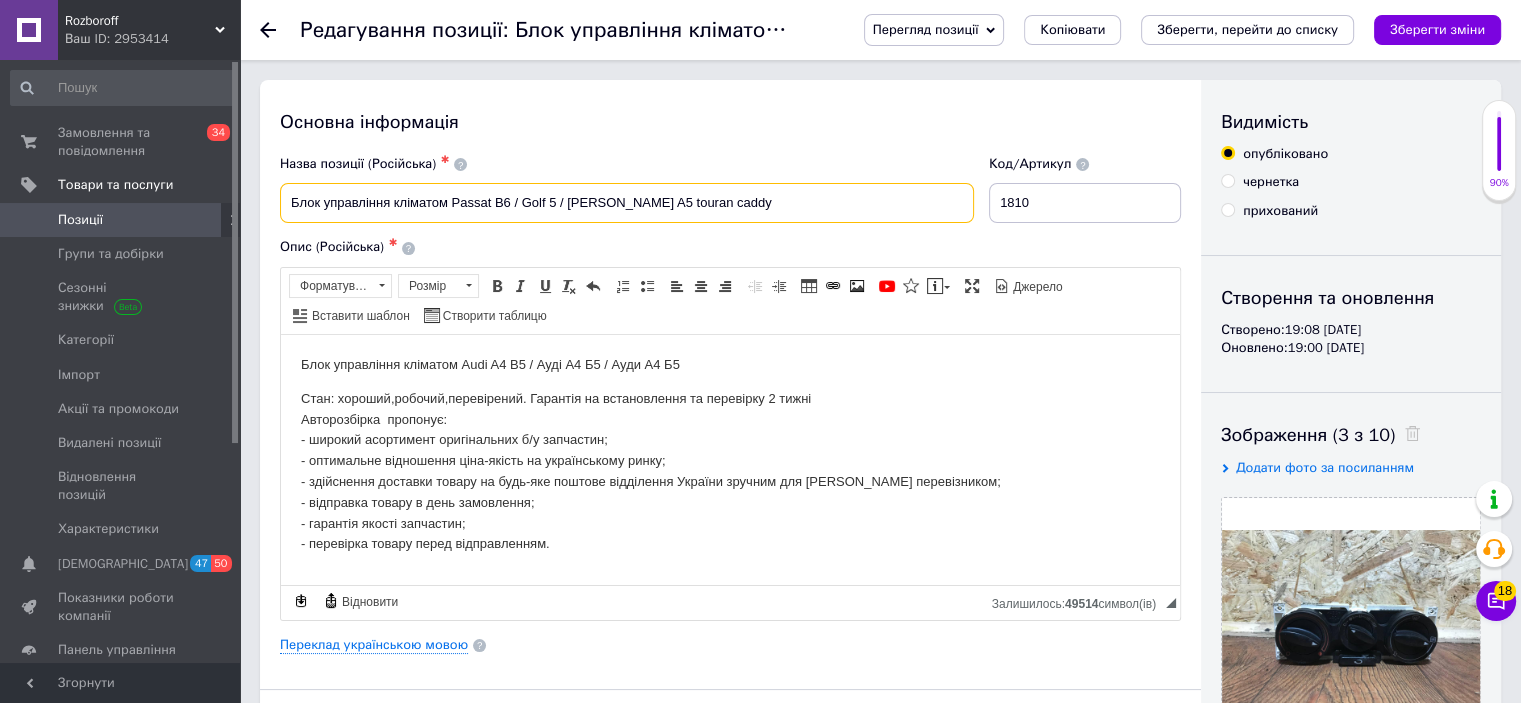 click on "Блок управління кліматом Passat B6 / Golf 5 / Skoda Octavia A5 touran caddy" at bounding box center (627, 203) 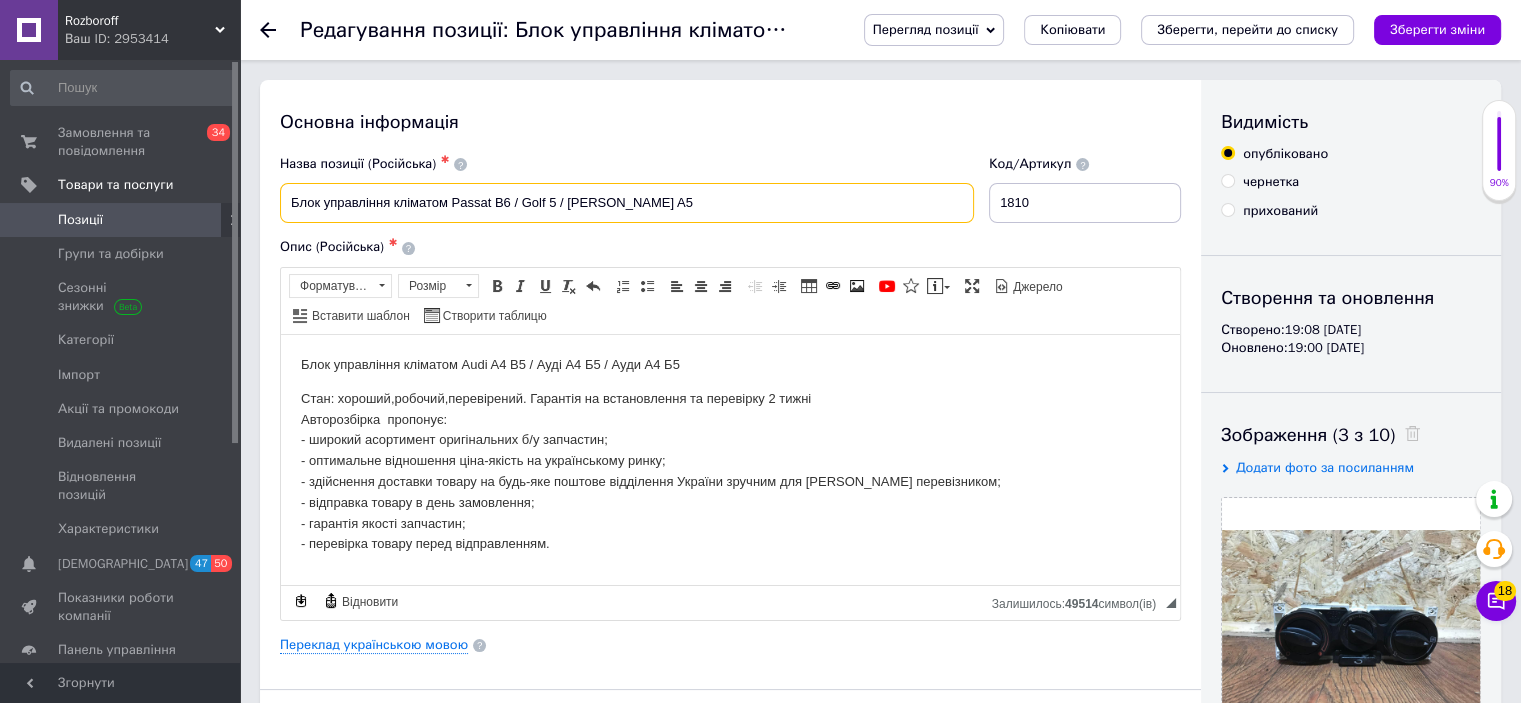 click on "Блок управління кліматом Passat B6 / Golf 5 / Skoda Octavia A5" at bounding box center (627, 203) 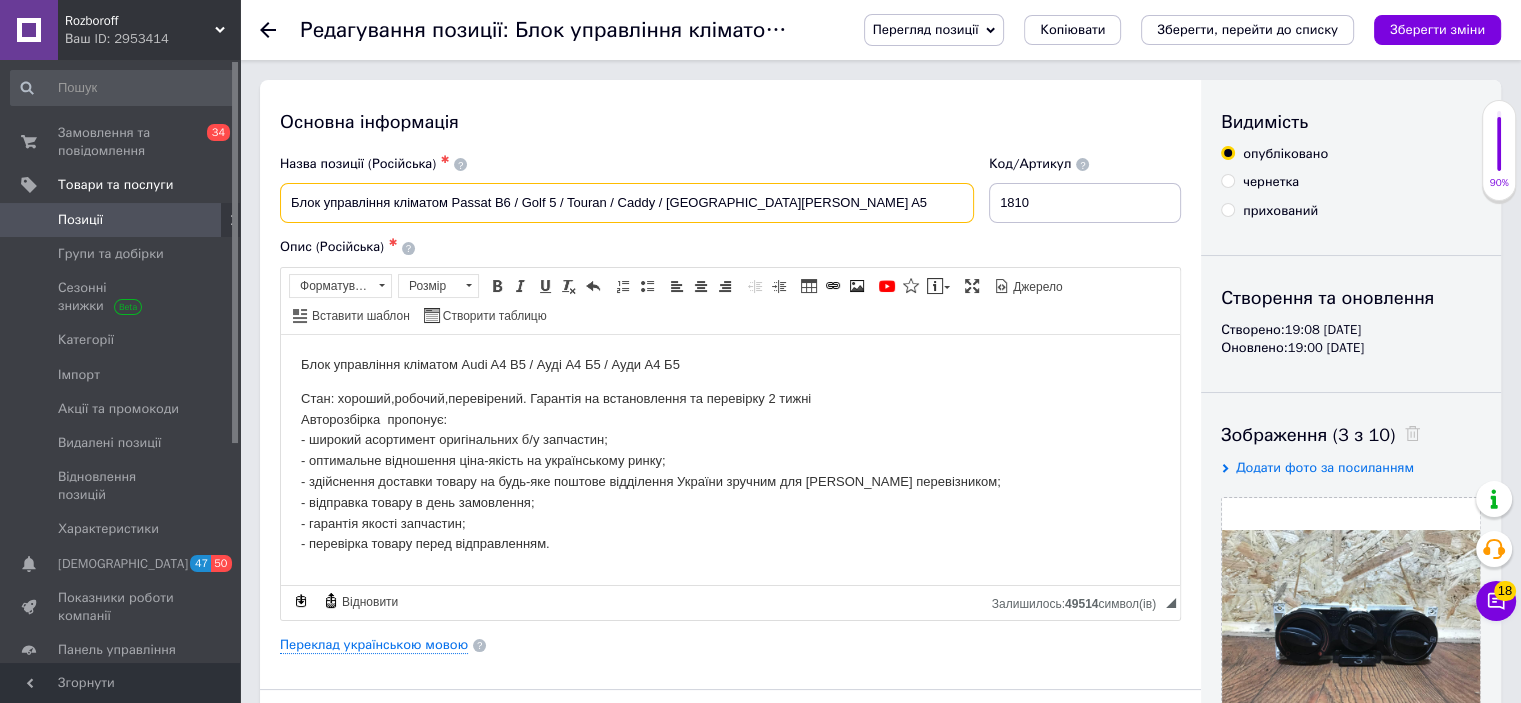 drag, startPoint x: 792, startPoint y: 203, endPoint x: 285, endPoint y: 205, distance: 507.00394 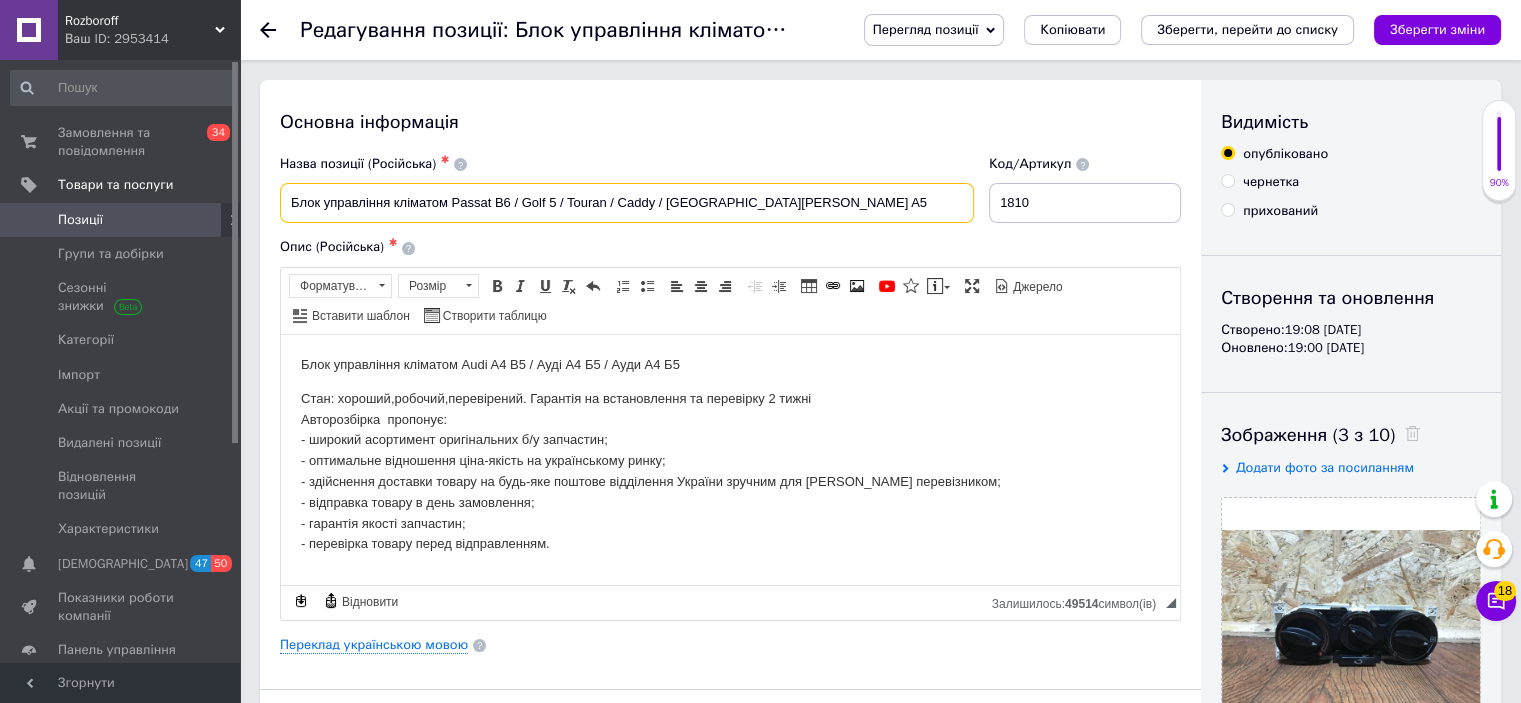 click on "Блок управління кліматом Passat B6 / Golf 5 / Touran / Caddy / Skoda Octavia A5" at bounding box center (627, 203) 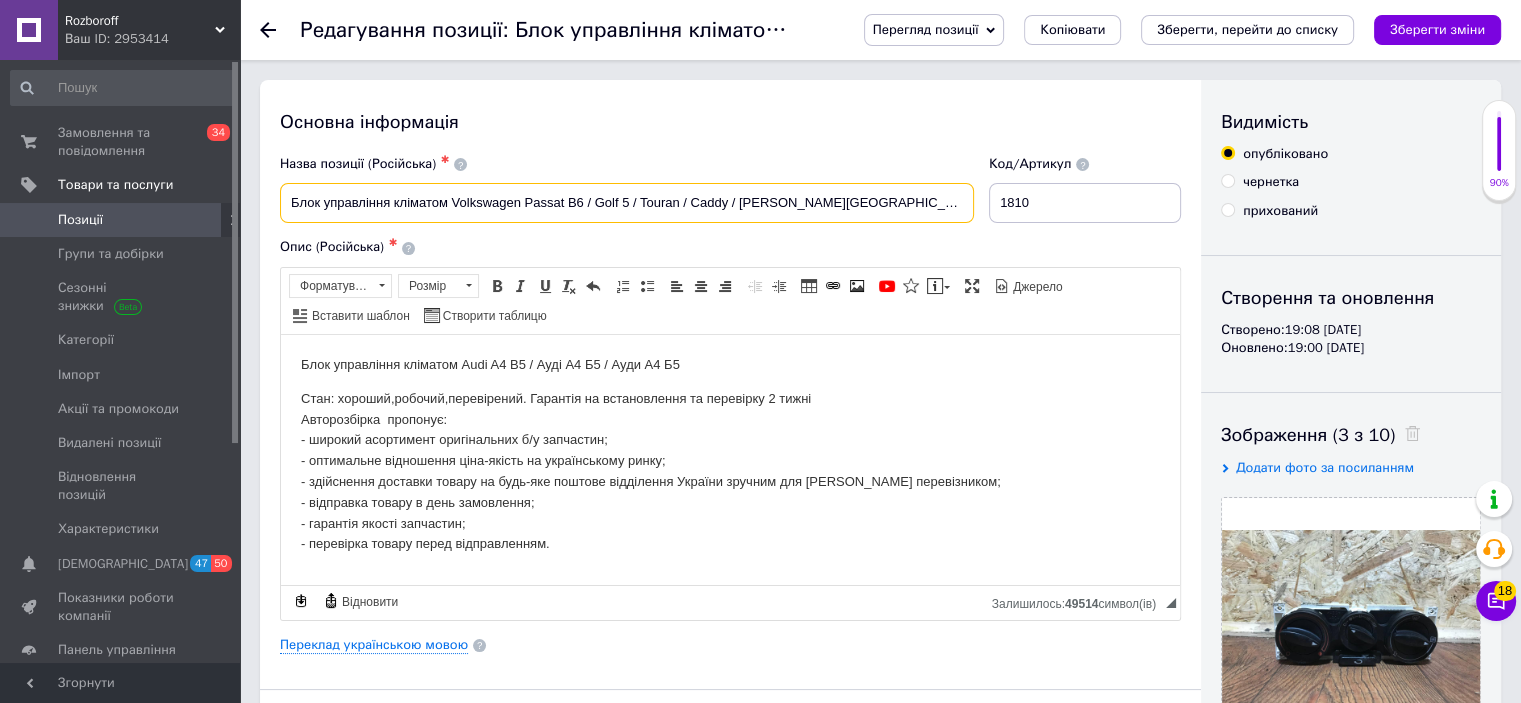 drag, startPoint x: 854, startPoint y: 195, endPoint x: 273, endPoint y: 175, distance: 581.3441 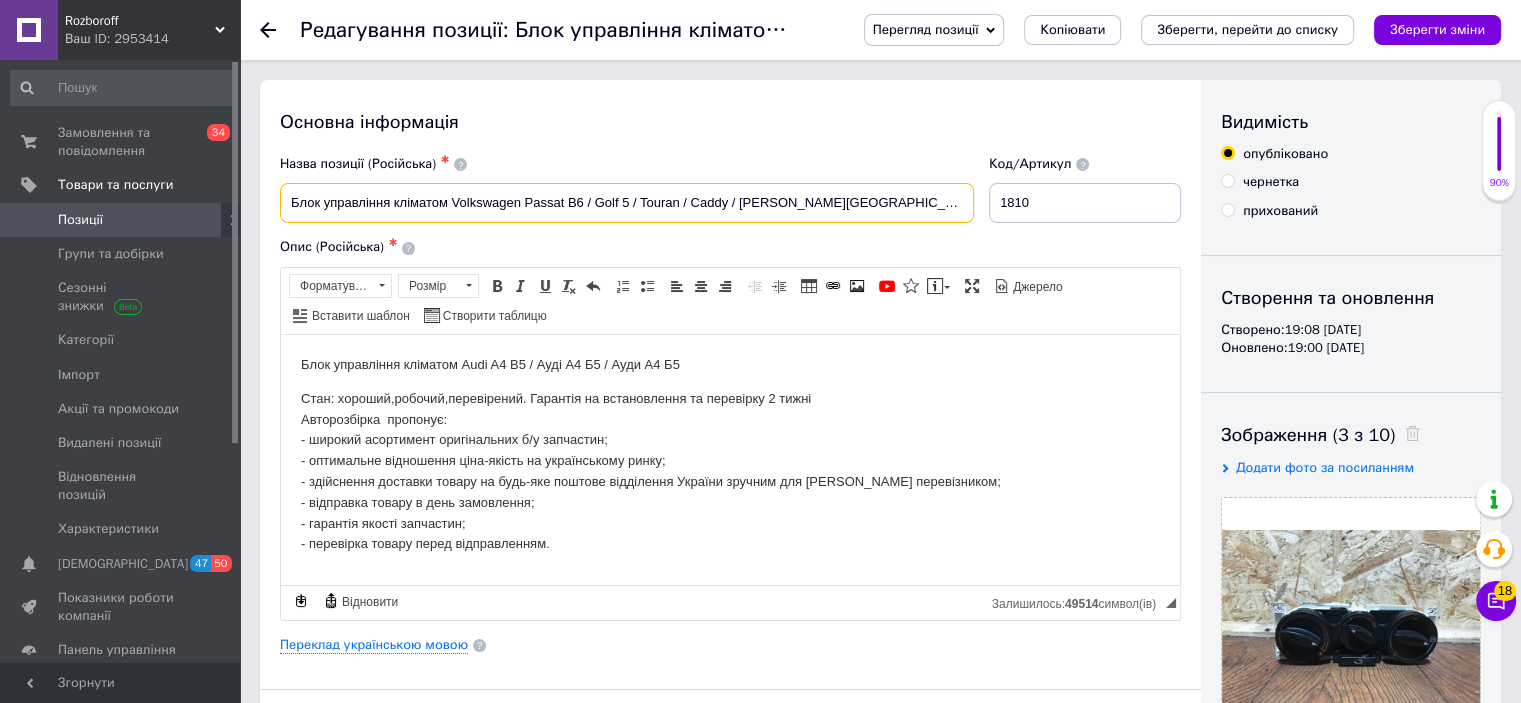 click on "Назва позиції (Російська) ✱ Блок управління кліматом Volkswagen Passat B6 / Golf 5 / Touran / Caddy / Skoda Octavia A5" at bounding box center (627, 189) 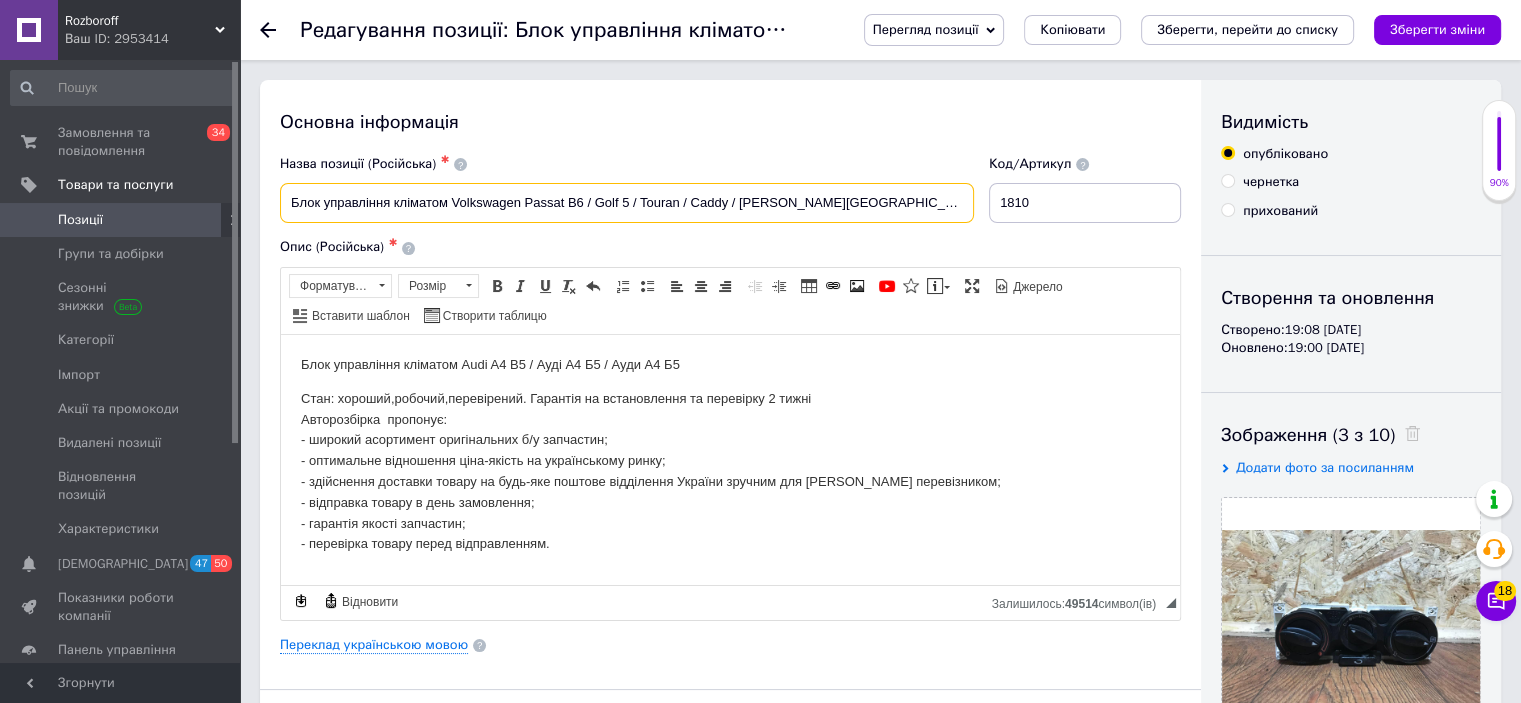 type on "Блок управління кліматом Volkswagen Passat B6 / Golf 5 / Touran / Caddy / Skoda Octavia A5" 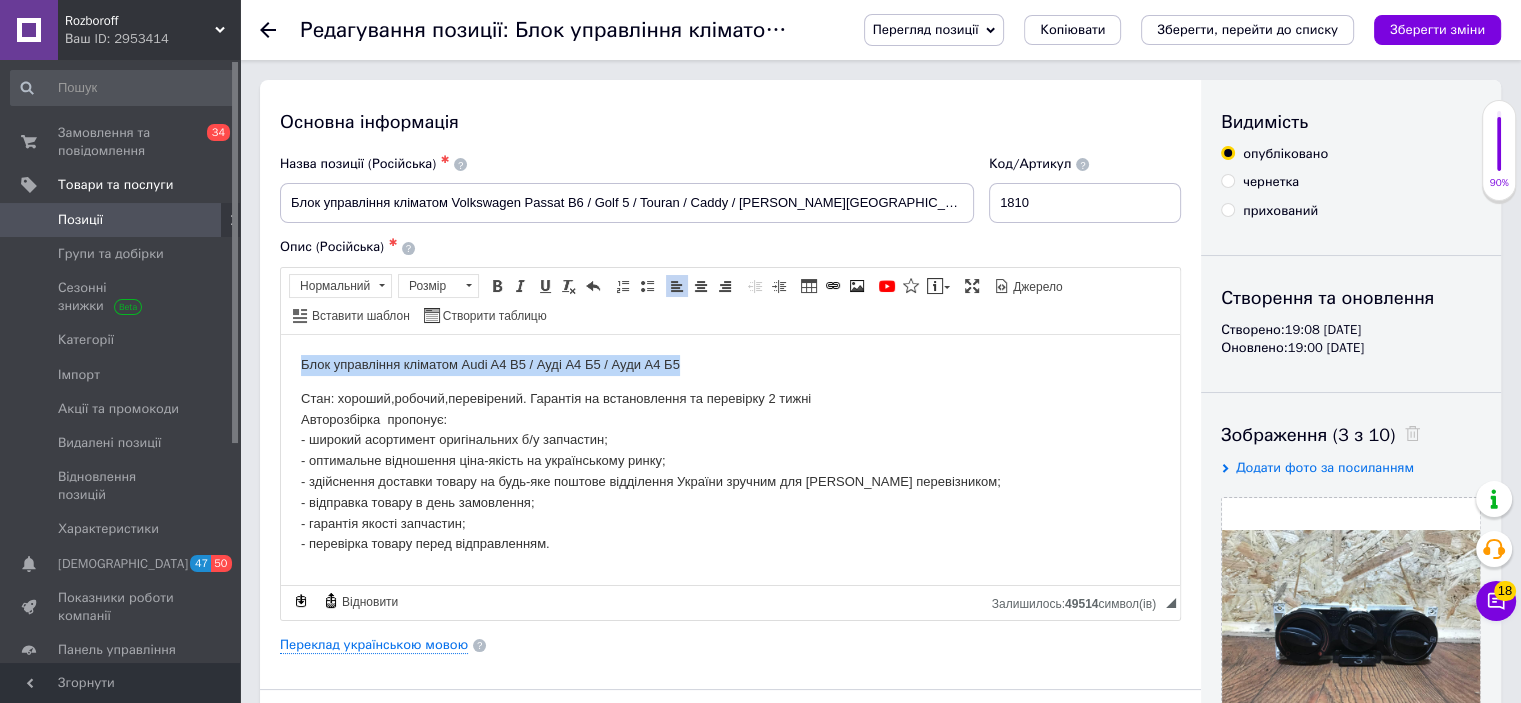 drag, startPoint x: 717, startPoint y: 353, endPoint x: 296, endPoint y: 344, distance: 421.0962 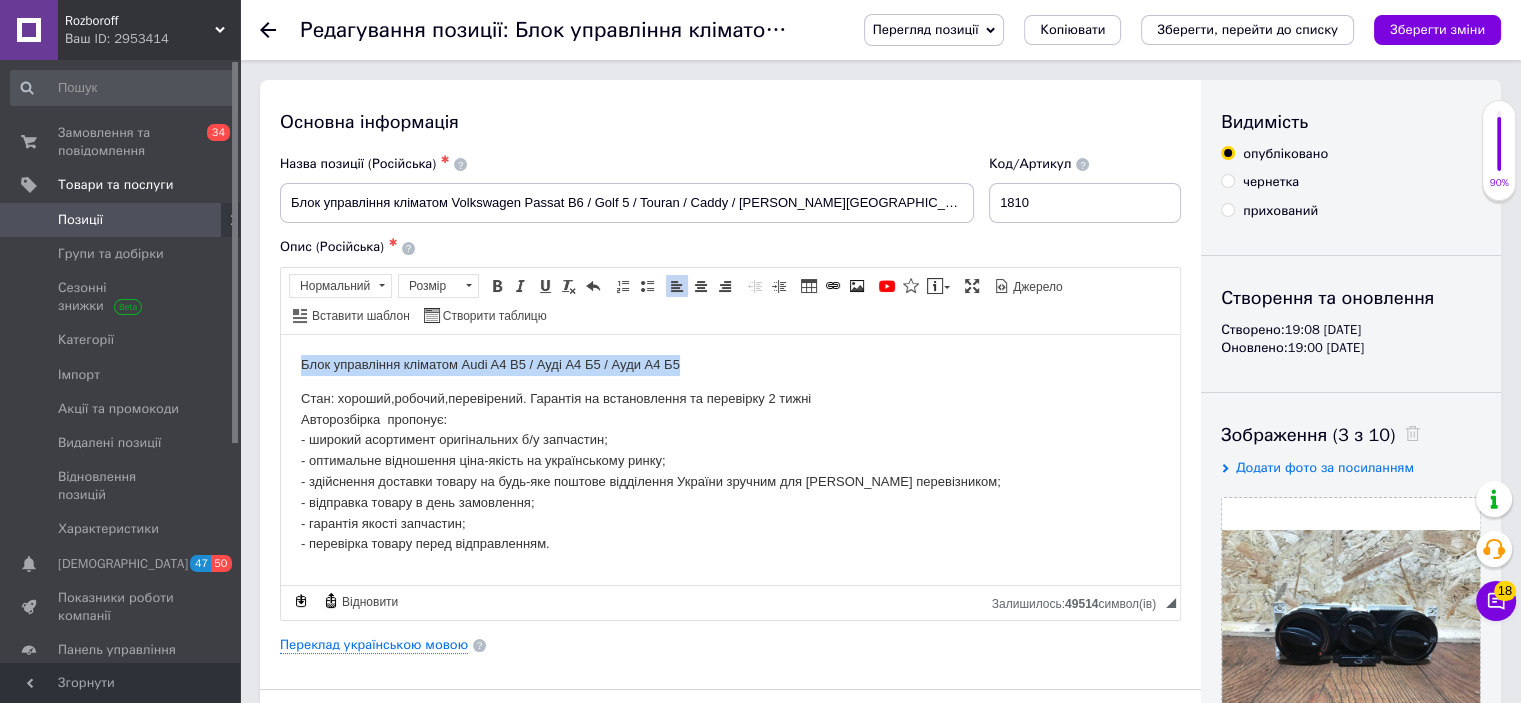 click on "Блок управління кліматом Audi A4 B5 / Ауді А4 Б5 / Ауди А4 Б5 Стан: хороший,робочий,перевірений. Гарантія на встановлення та перевірку 2 тижні Авторозбірка  пропонує:  - широкий асортимент оригінальних б/у запчастин;  - оптимальне відношення ціна-якість на українському ринку;  - здійснення доставки товару на будь-яке поштове відділення України зручним для Вас перевізником;  - відправка товару в день замовлення;  - гарантія якості запчастин;  - перевірка товару перед відправленням." at bounding box center (730, 454) 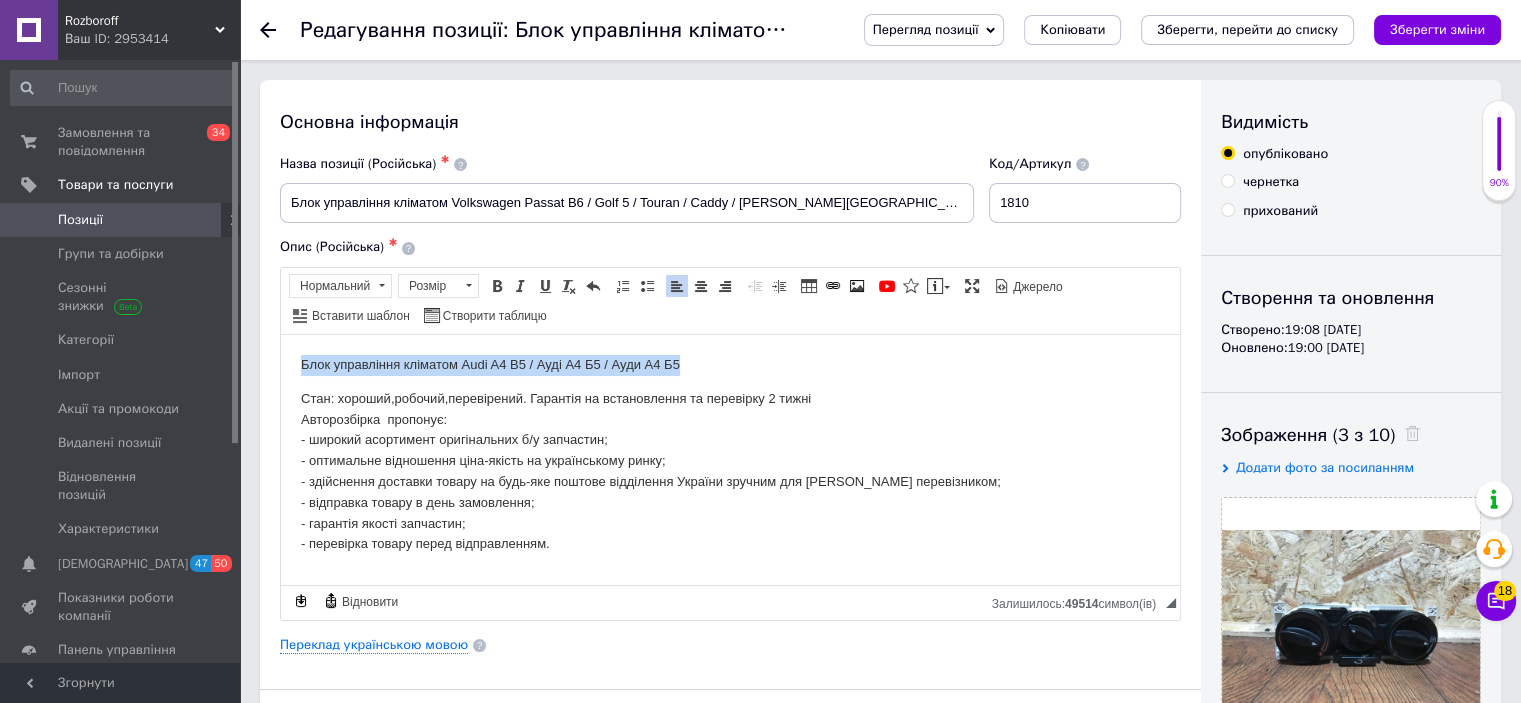 paste 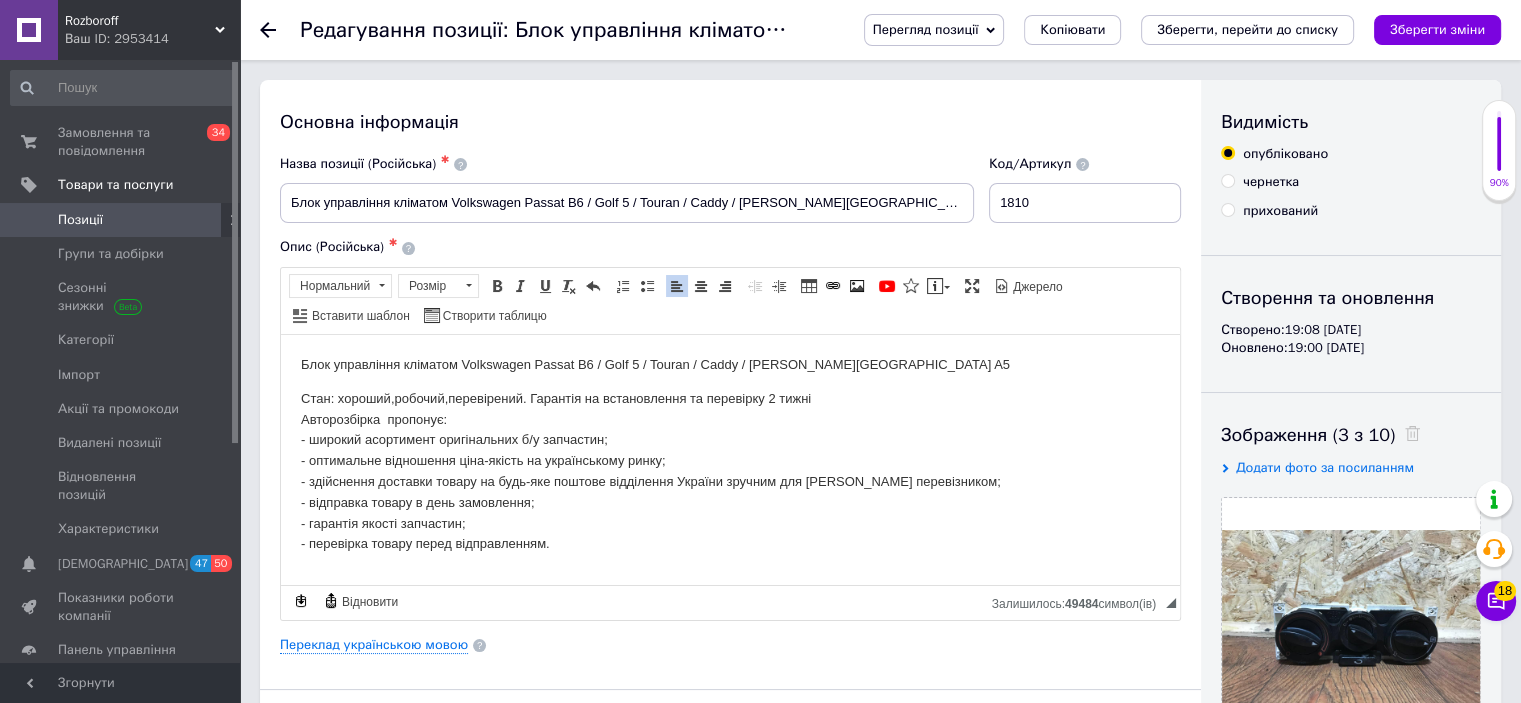 type 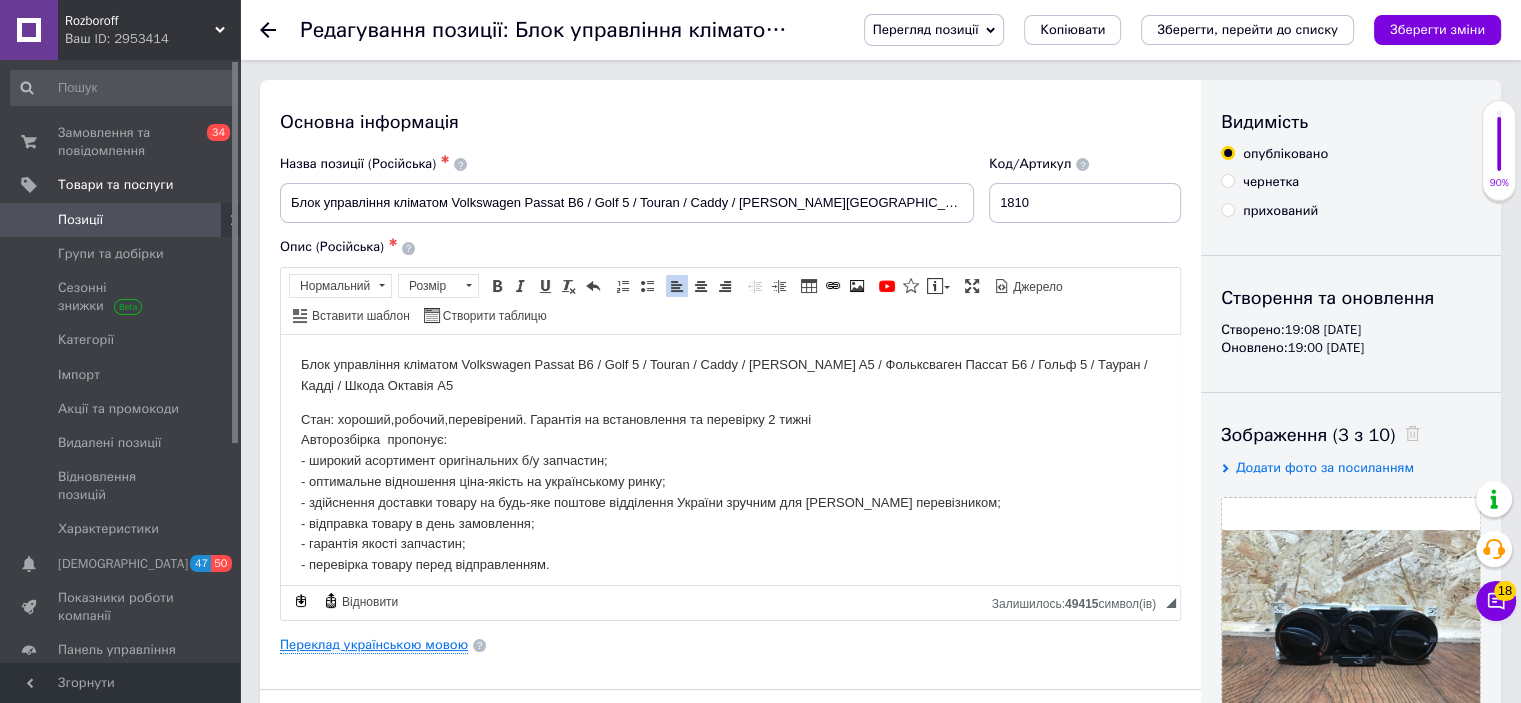 click on "Переклад українською мовою" at bounding box center [374, 645] 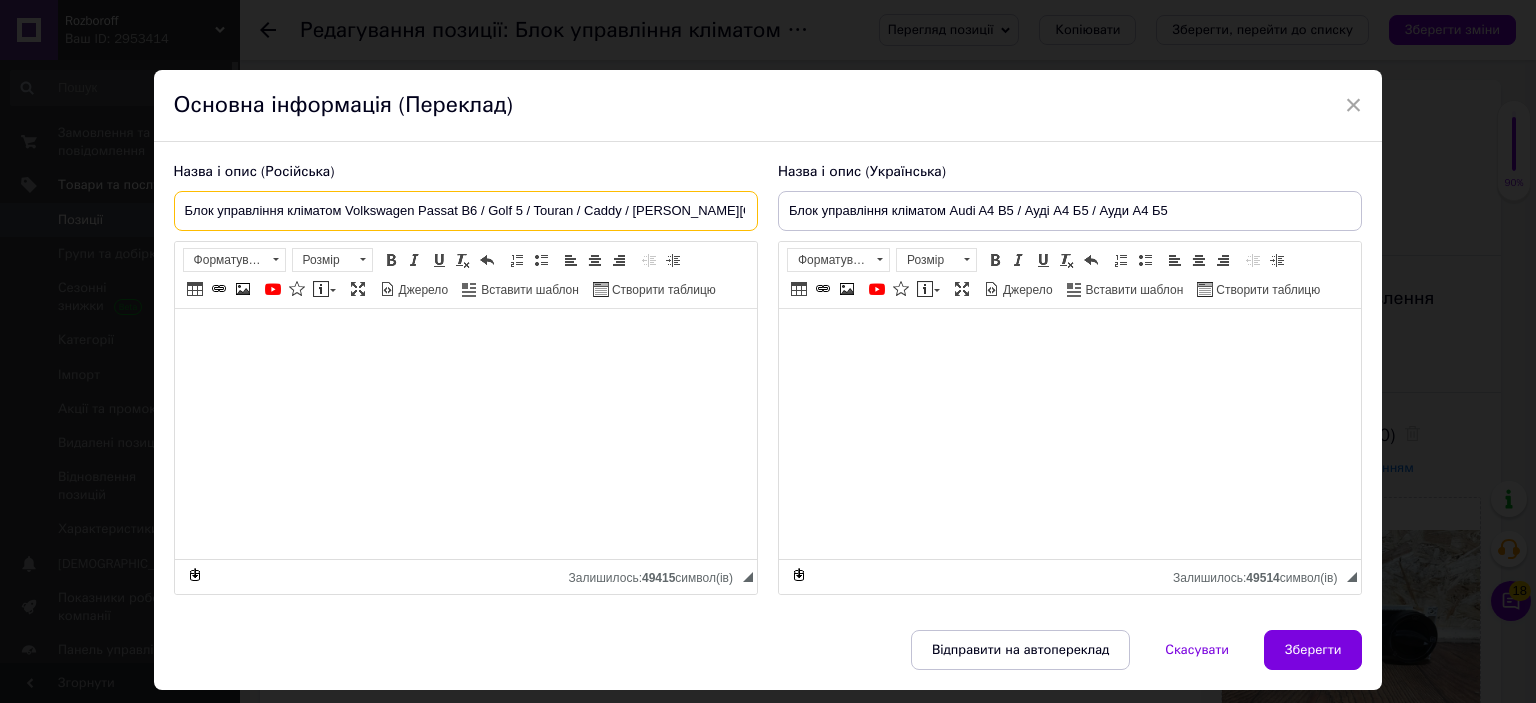 click on "Блок управління кліматом Volkswagen Passat B6 / Golf 5 / Touran / Caddy / Skoda Octavia A5" at bounding box center (466, 211) 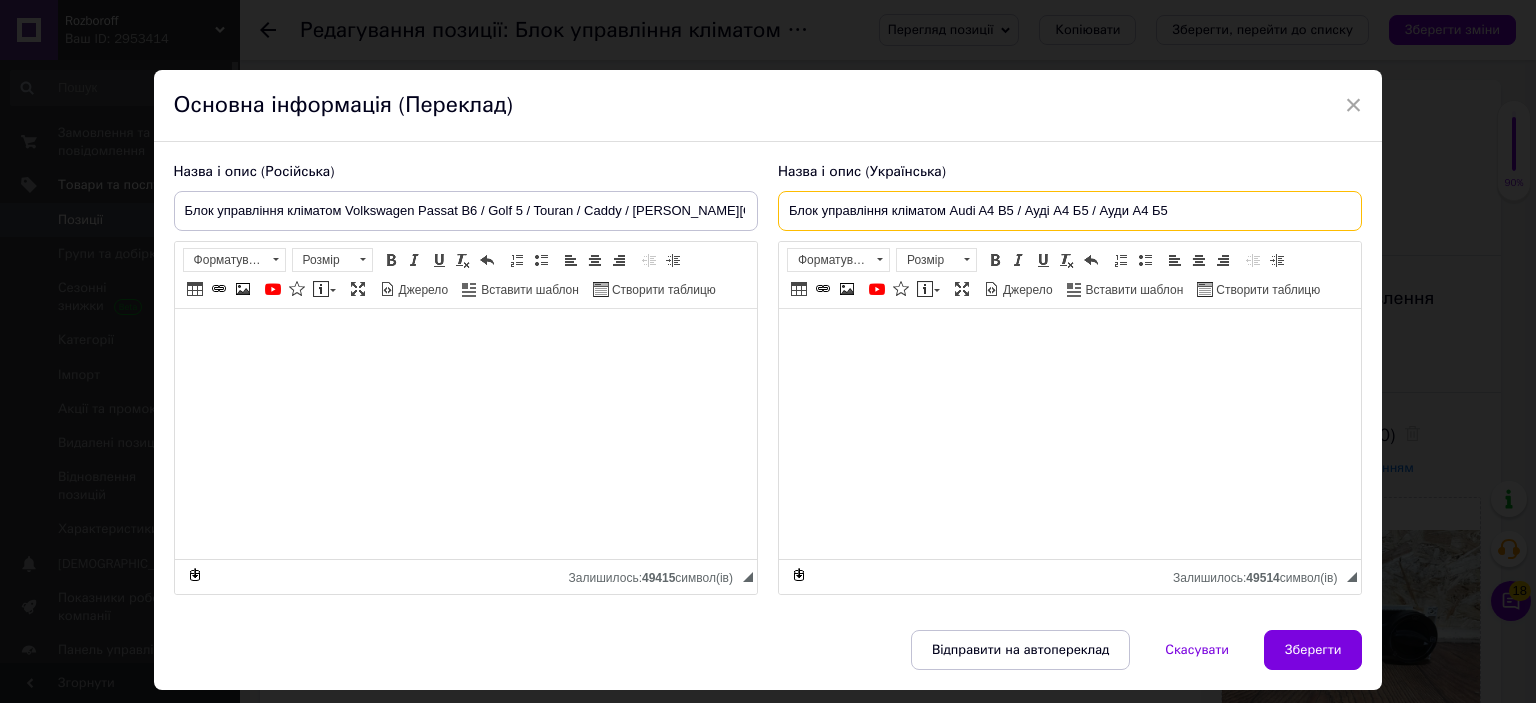 click on "Блок управління кліматом Audi A4 B5 / Ауді А4 Б5 / Ауди А4 Б5" at bounding box center (1070, 211) 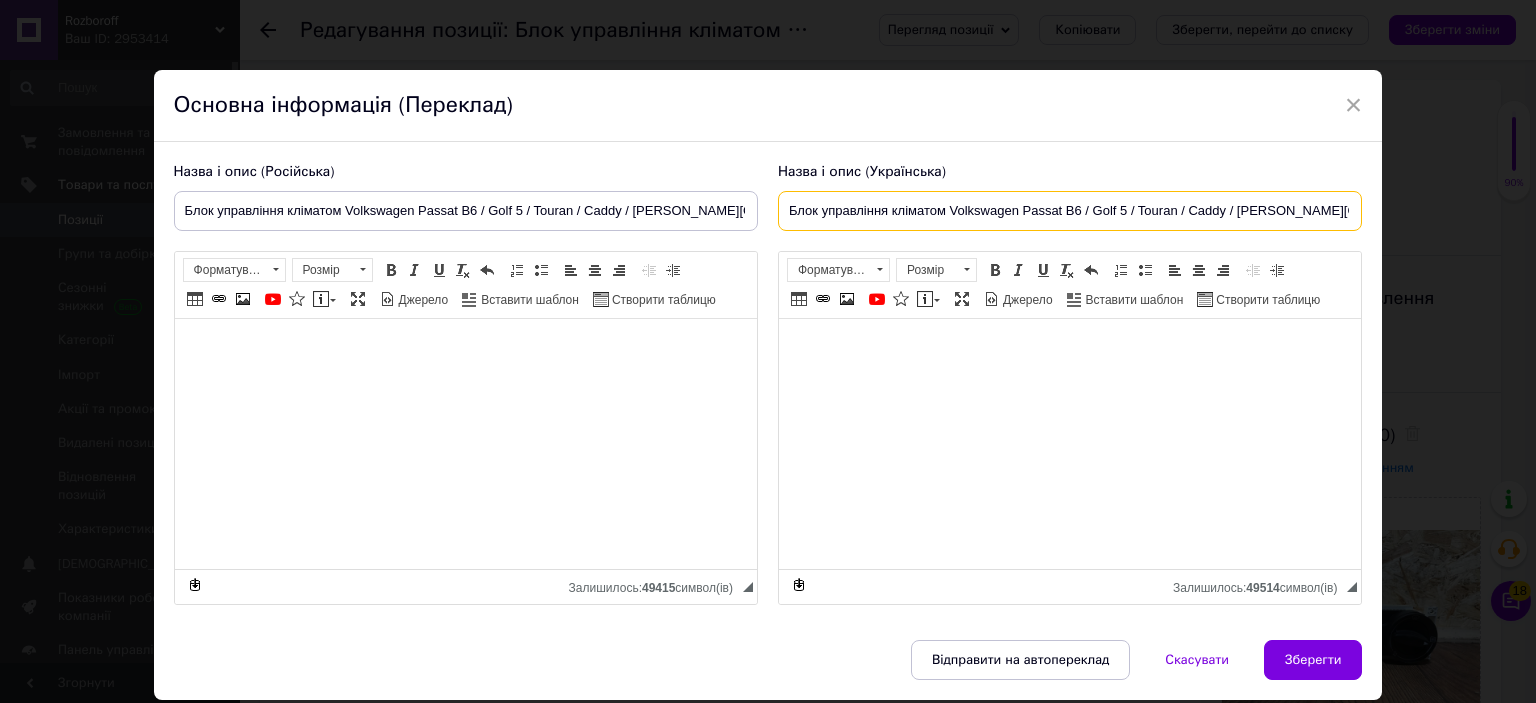type on "Блок управління кліматом Volkswagen Passat B6 / Golf 5 / Touran / Caddy / Skoda Octavia A5" 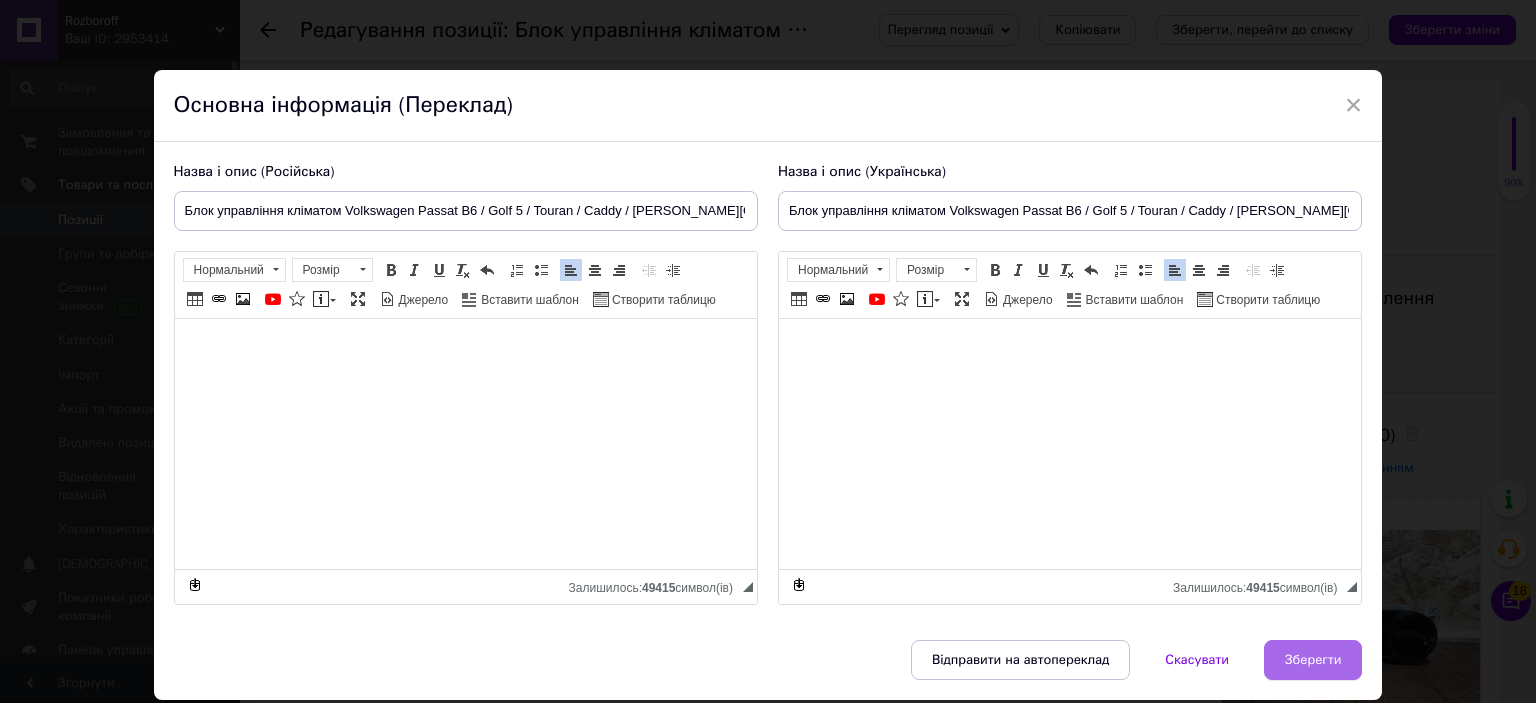 click on "Зберегти" at bounding box center [1313, 660] 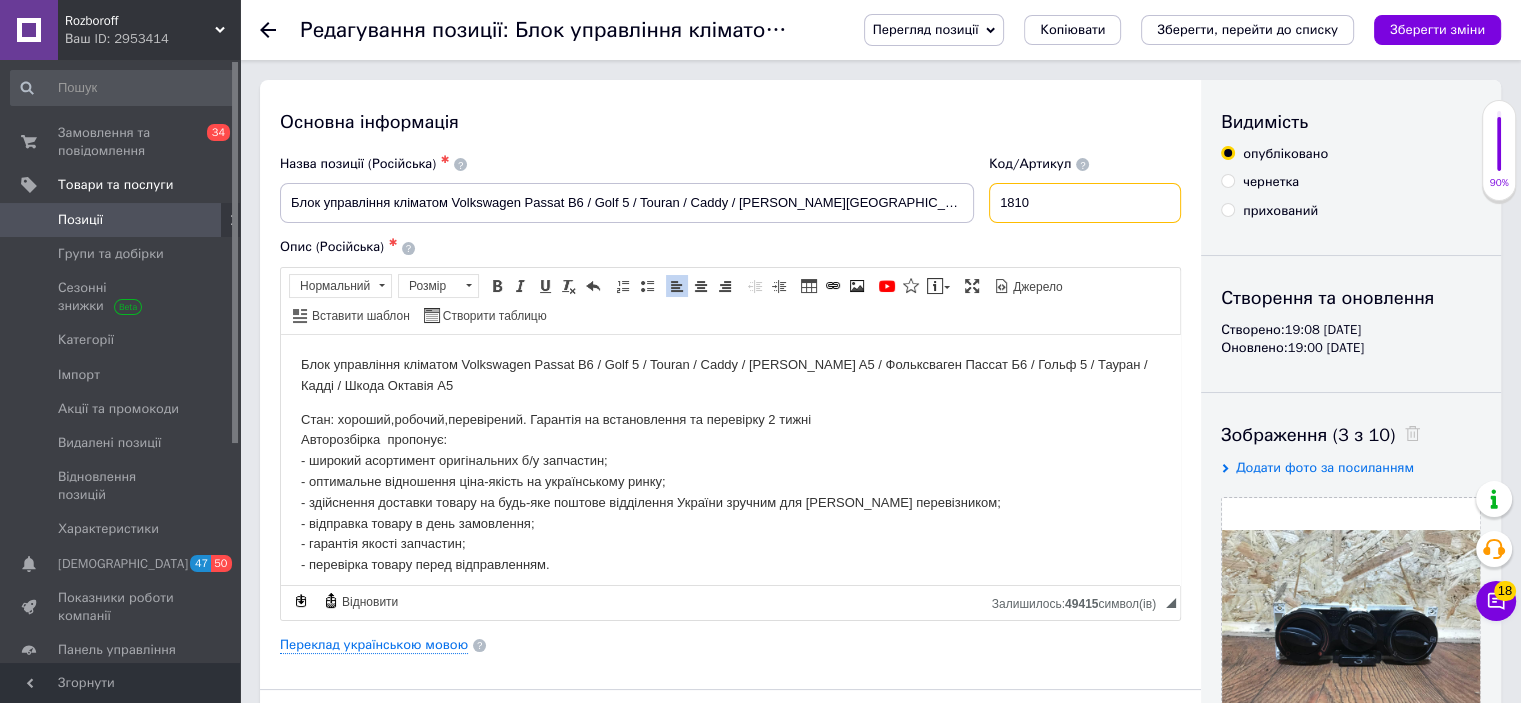 click on "1810" at bounding box center [1085, 203] 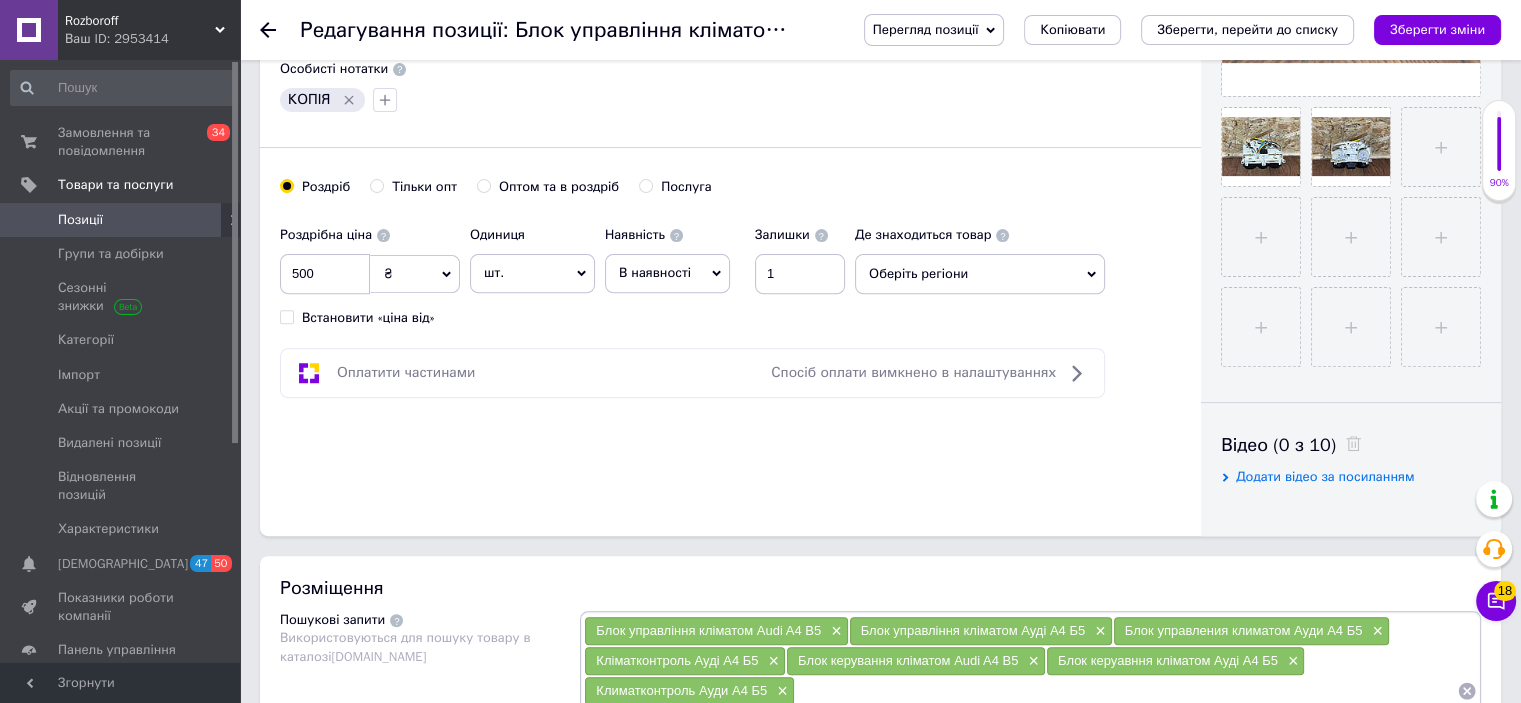 scroll, scrollTop: 632, scrollLeft: 0, axis: vertical 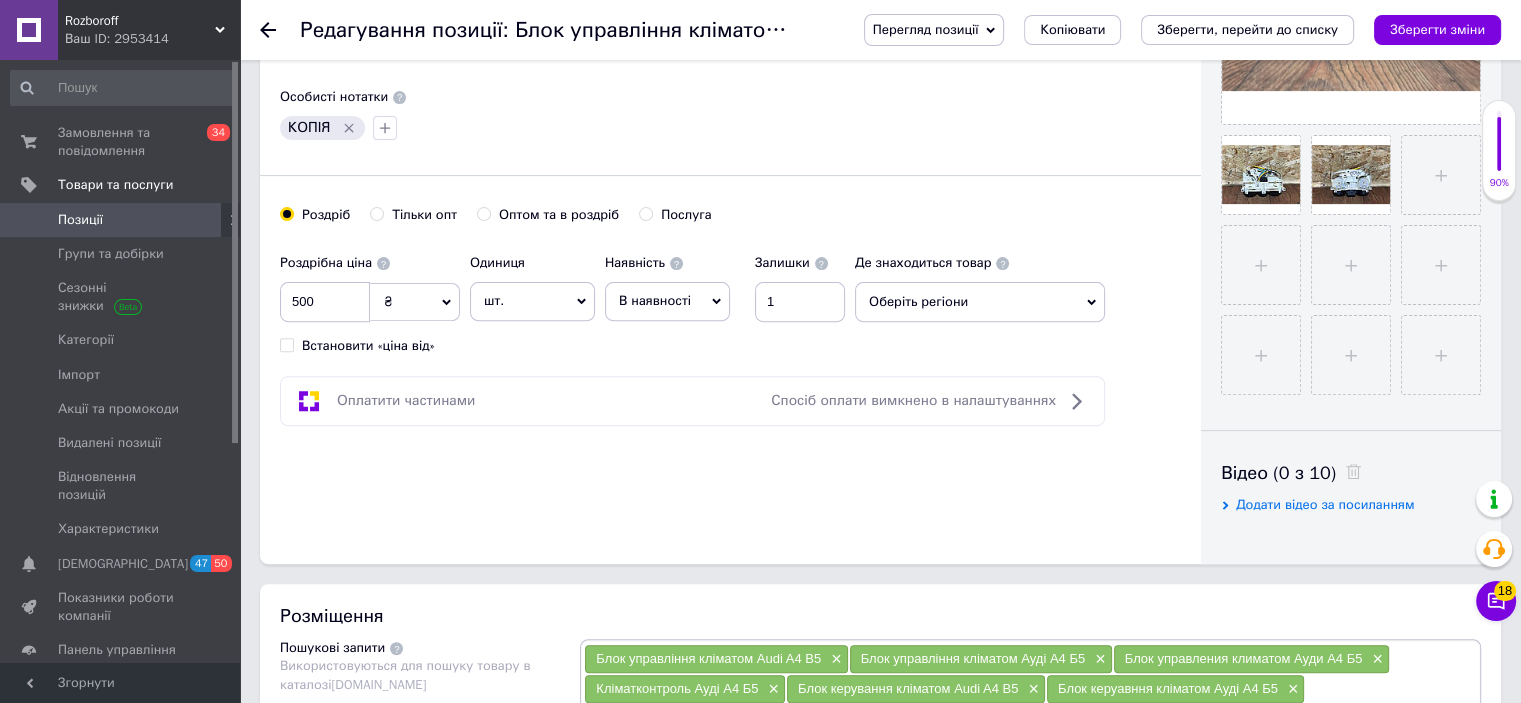 type on "1813" 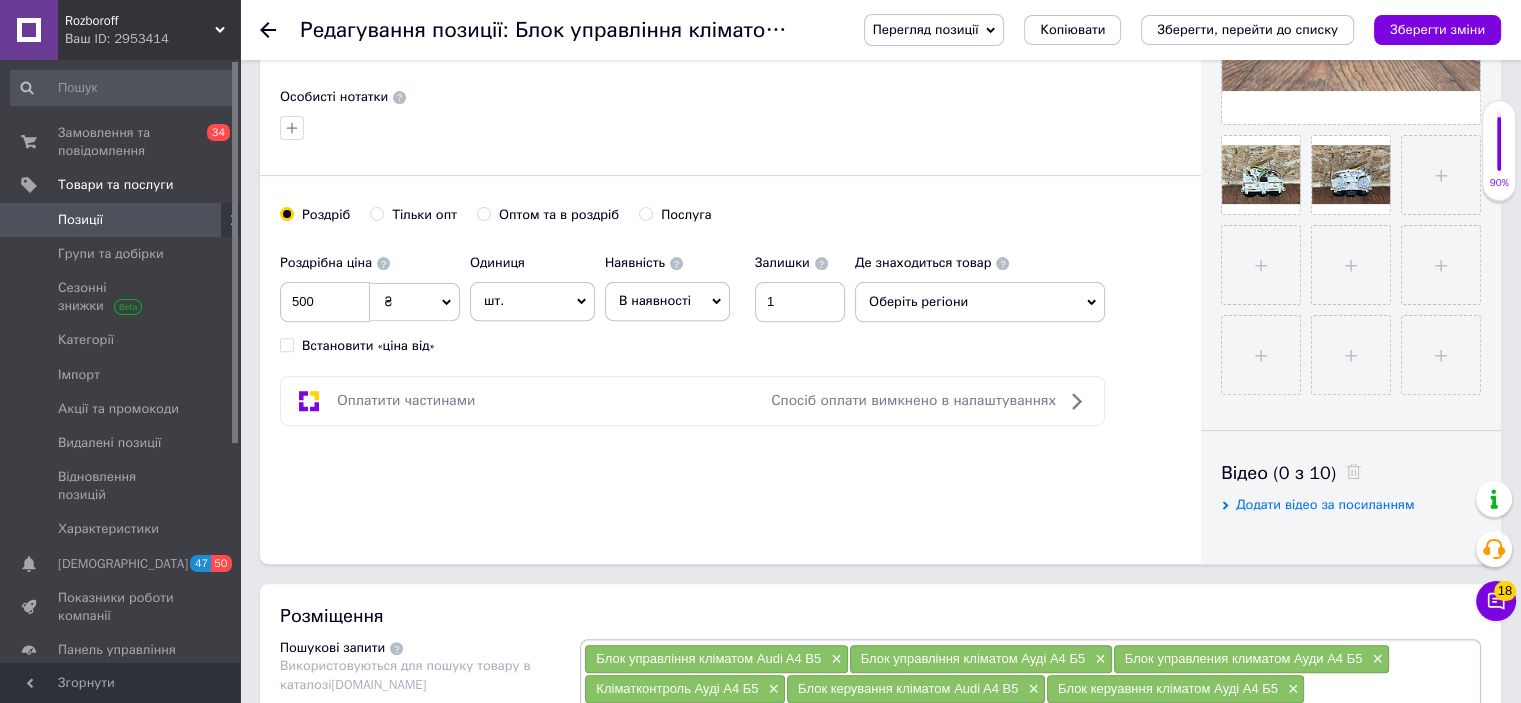 click on "Роздрібна ціна 500 ₴ $ EUR CHF GBP ¥ PLN ₸ MDL HUF KGS CNY TRY KRW lei Встановити «ціна від» Одиниця шт. Популярне комплект упаковка кв.м пара м кг пог.м послуга т а автоцистерна ампула б балон банка блістер бобіна бочка бут бухта в ват виїзд відро г г га година гр/кв.м гігакалорія д дав два місяці день доба доза є єврокуб з зміна к кВт каністра карат кв.дм кв.м кв.см кв.фут квартал кг кг/кв.м км колесо комплект коробка куб.дм куб.м л л лист м м мВт мл мм моток місяць мішок н набір номер о об'єкт од. п палетомісце пара партія пач пог.м послуга посівна одиниця птахомісце півроку пігулка" at bounding box center [730, 299] 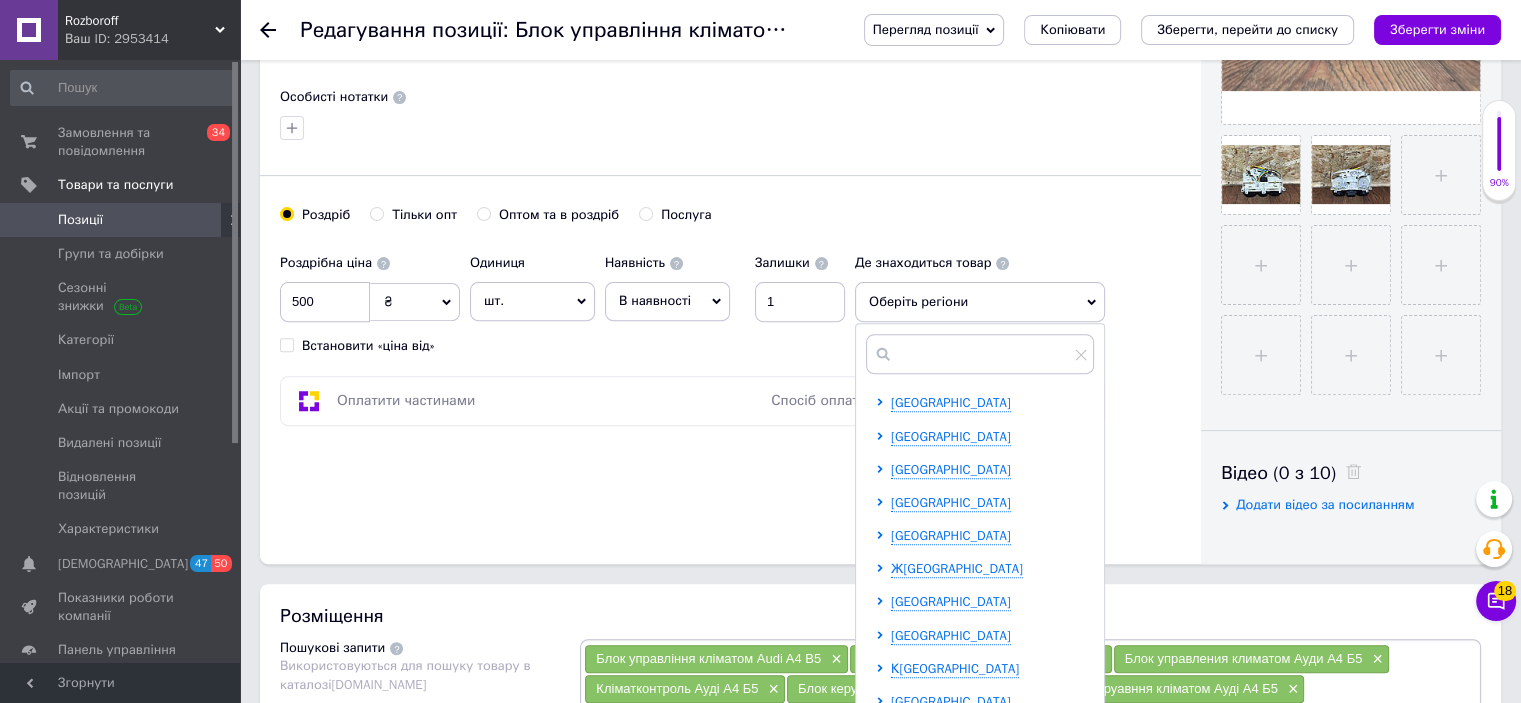 click on "Івано-Франківська область Волинська область Вінницька область Дніпропетровська область Донецька область Житомирська область Закарпатська область Запорізька область Київська область Кіровоградська область Луганська область Львівська область Миколаївська область Одеська область Полтавська область Рівненська область Сумська область Тернопільська область Харківська область Херсонська область Хмельницька область Черкаська область Чернівецька область Чернігівська область" at bounding box center (984, 785) 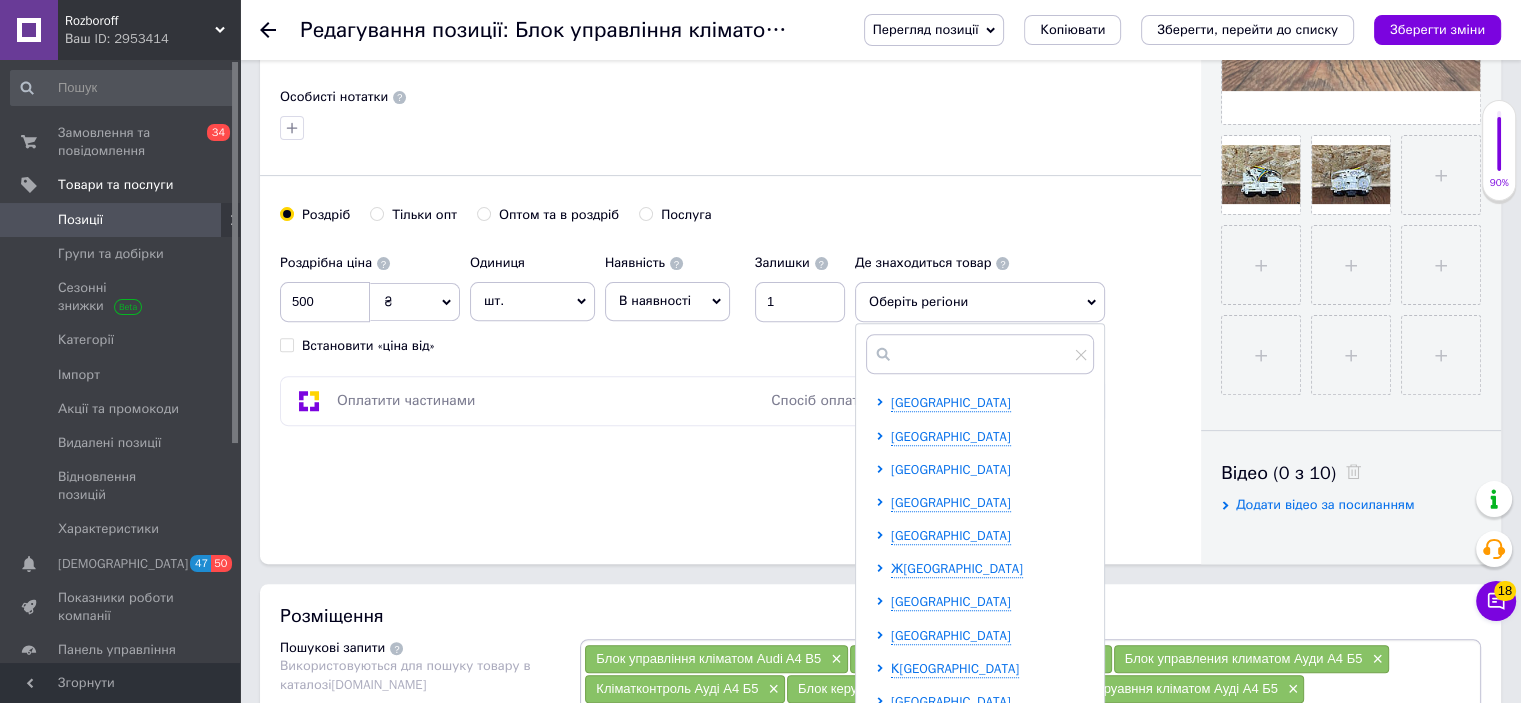 click on "В[GEOGRAPHIC_DATA]" at bounding box center (951, 469) 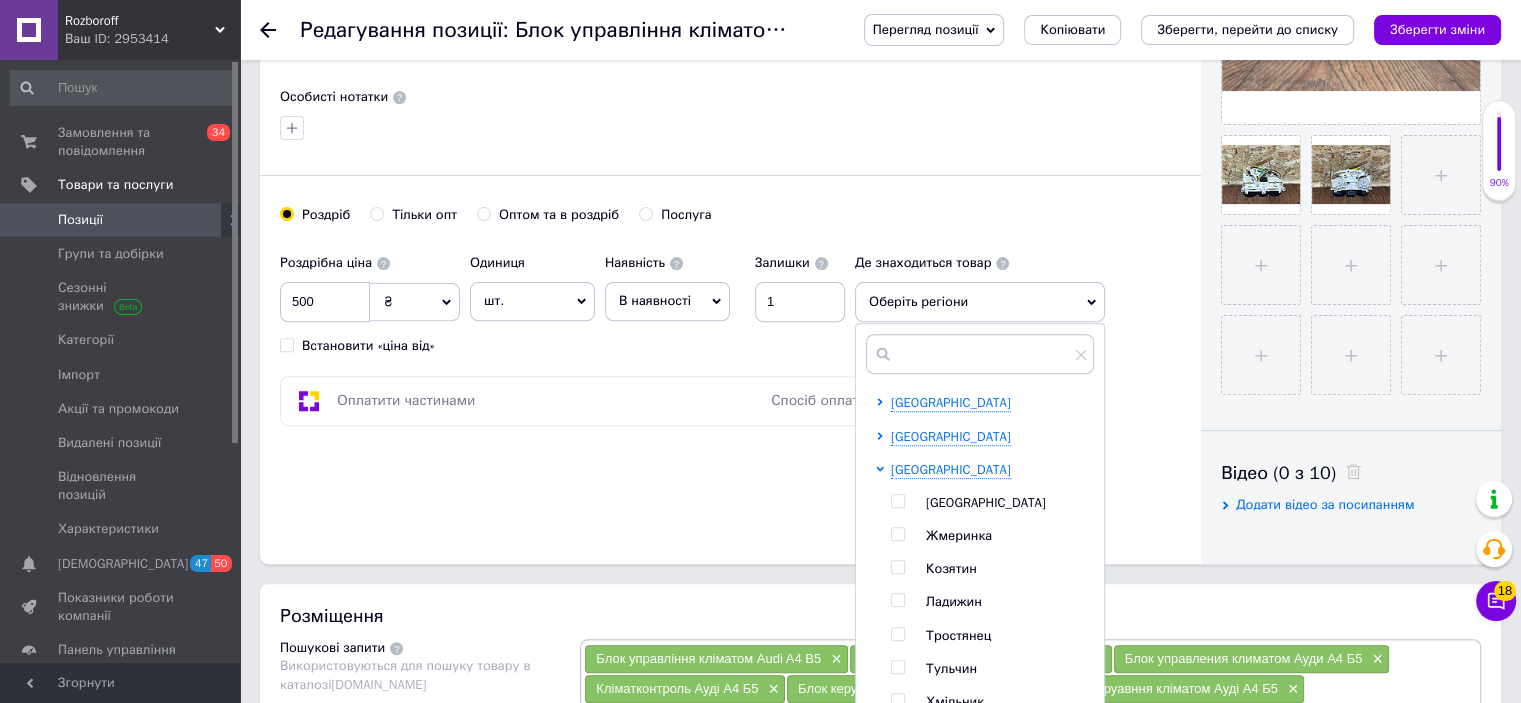 click at bounding box center [918, 503] 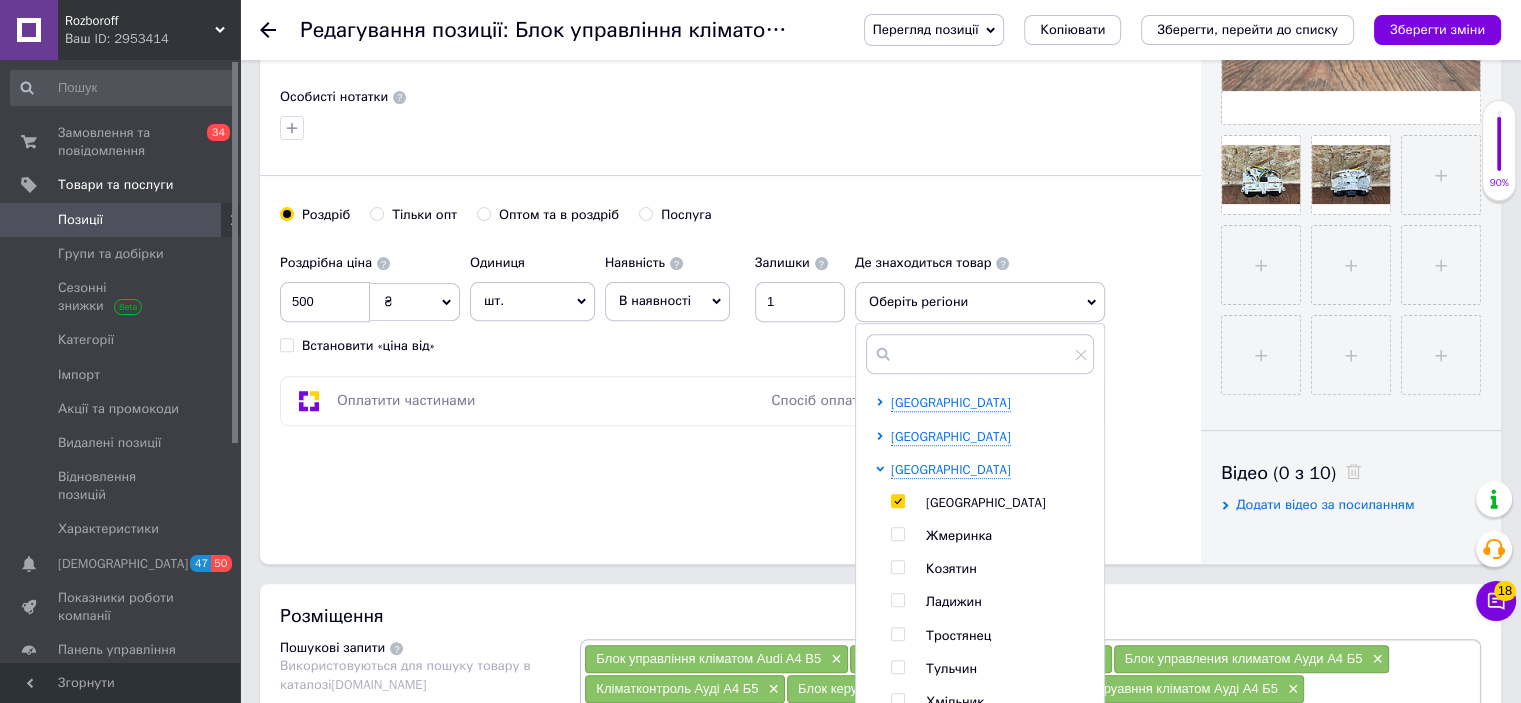 checkbox on "true" 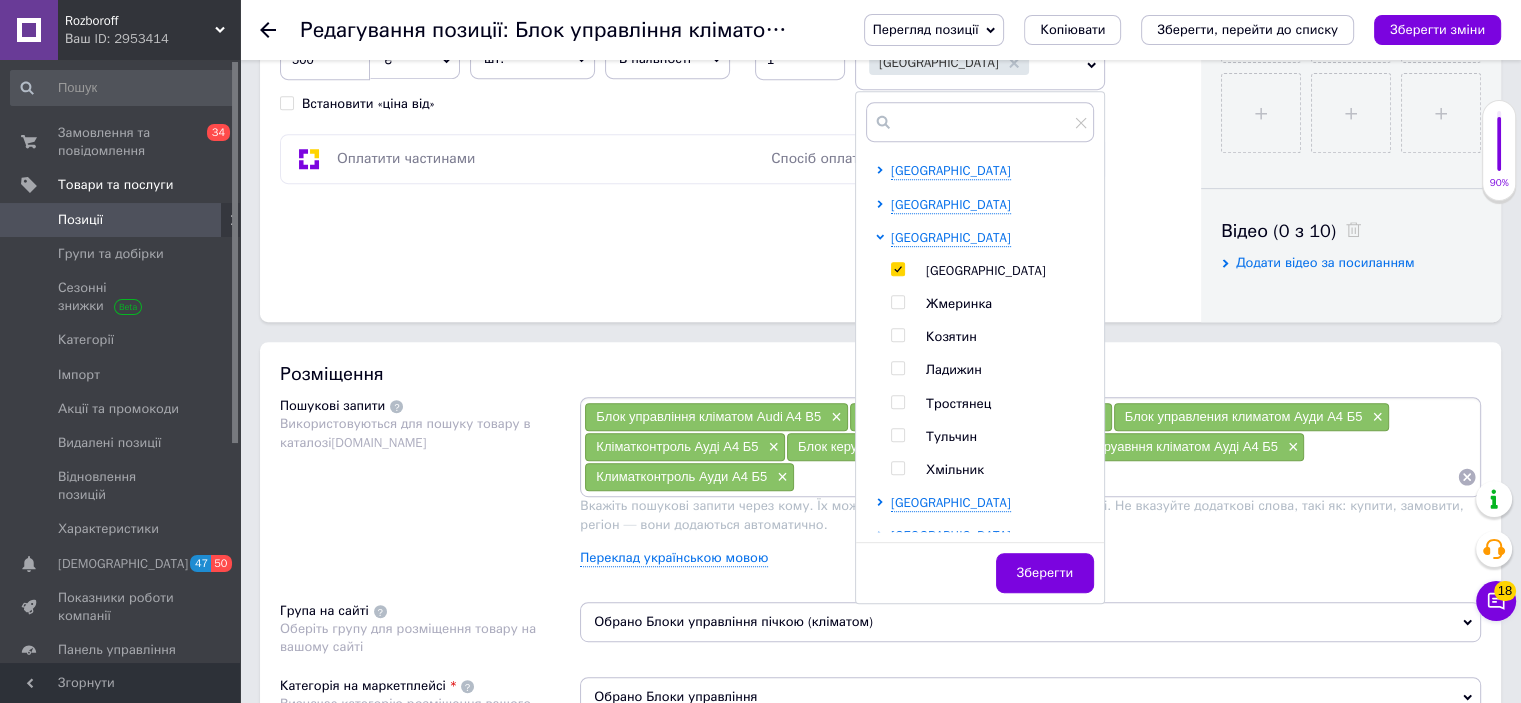 scroll, scrollTop: 918, scrollLeft: 0, axis: vertical 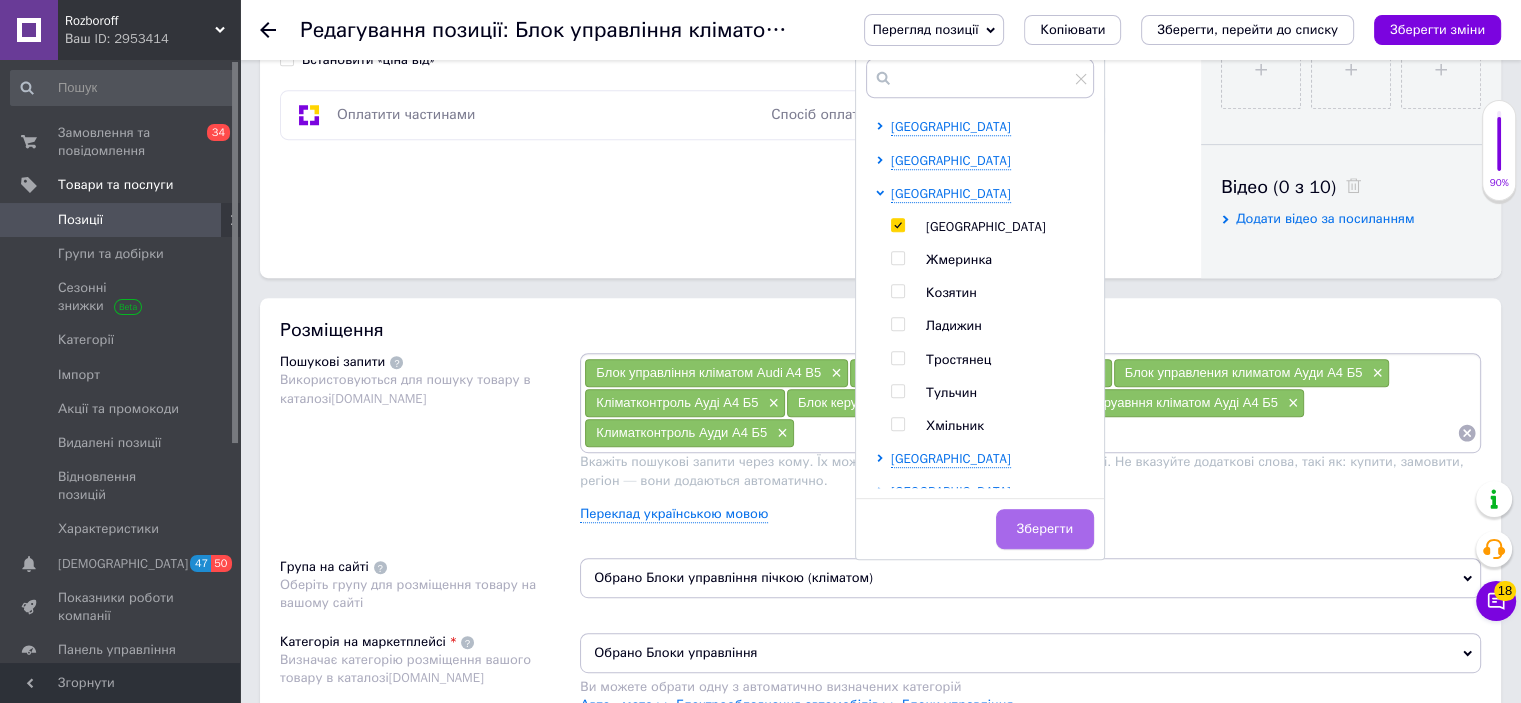 click on "Зберегти" at bounding box center (1045, 529) 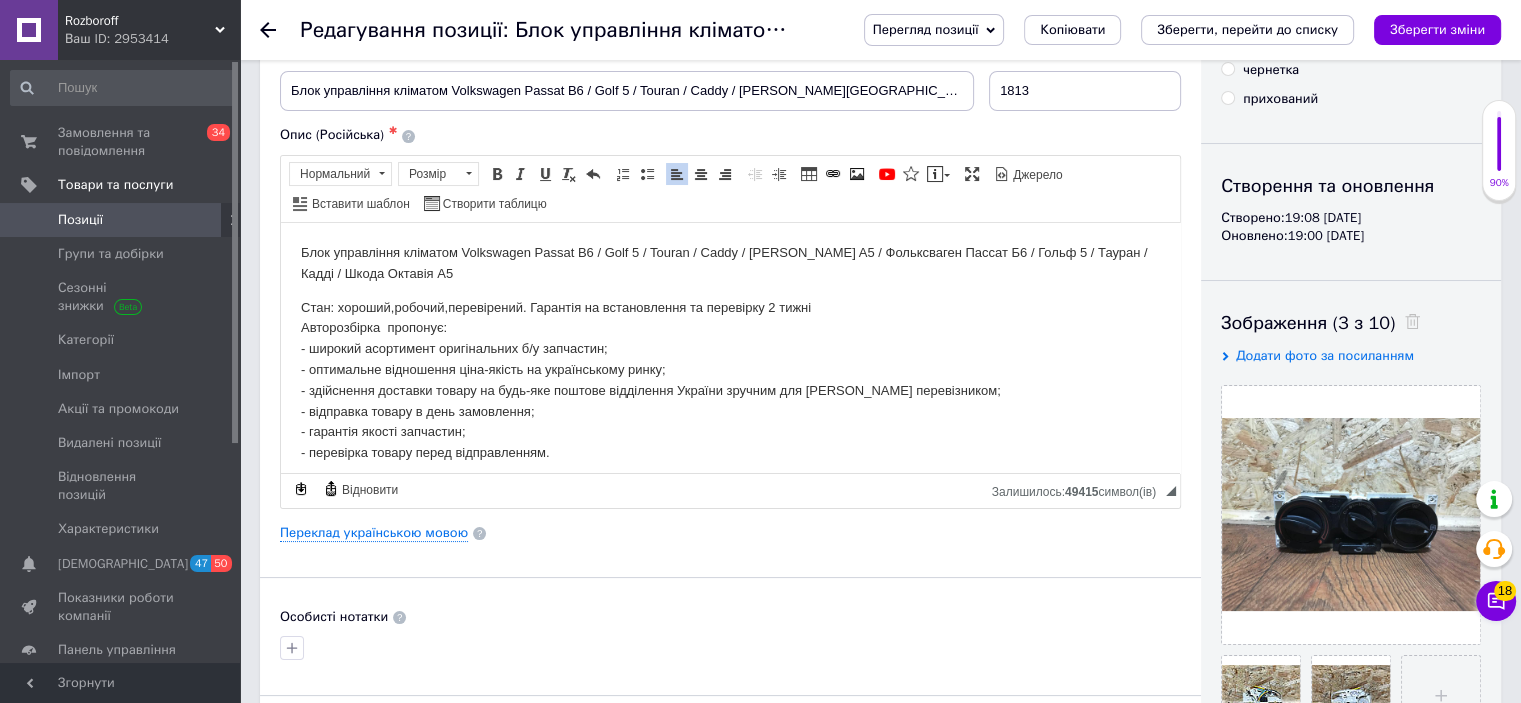 scroll, scrollTop: 102, scrollLeft: 0, axis: vertical 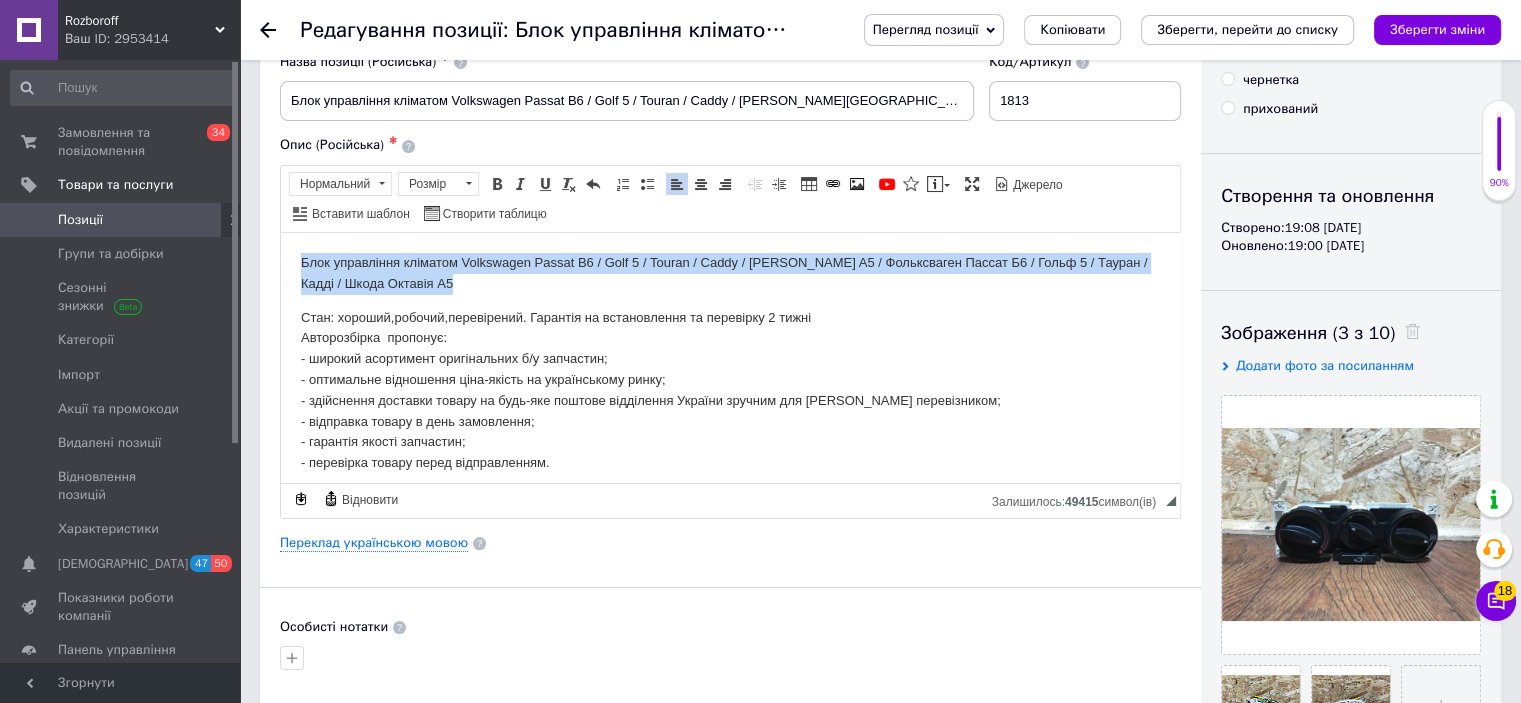 drag, startPoint x: 461, startPoint y: 284, endPoint x: 299, endPoint y: 262, distance: 163.487 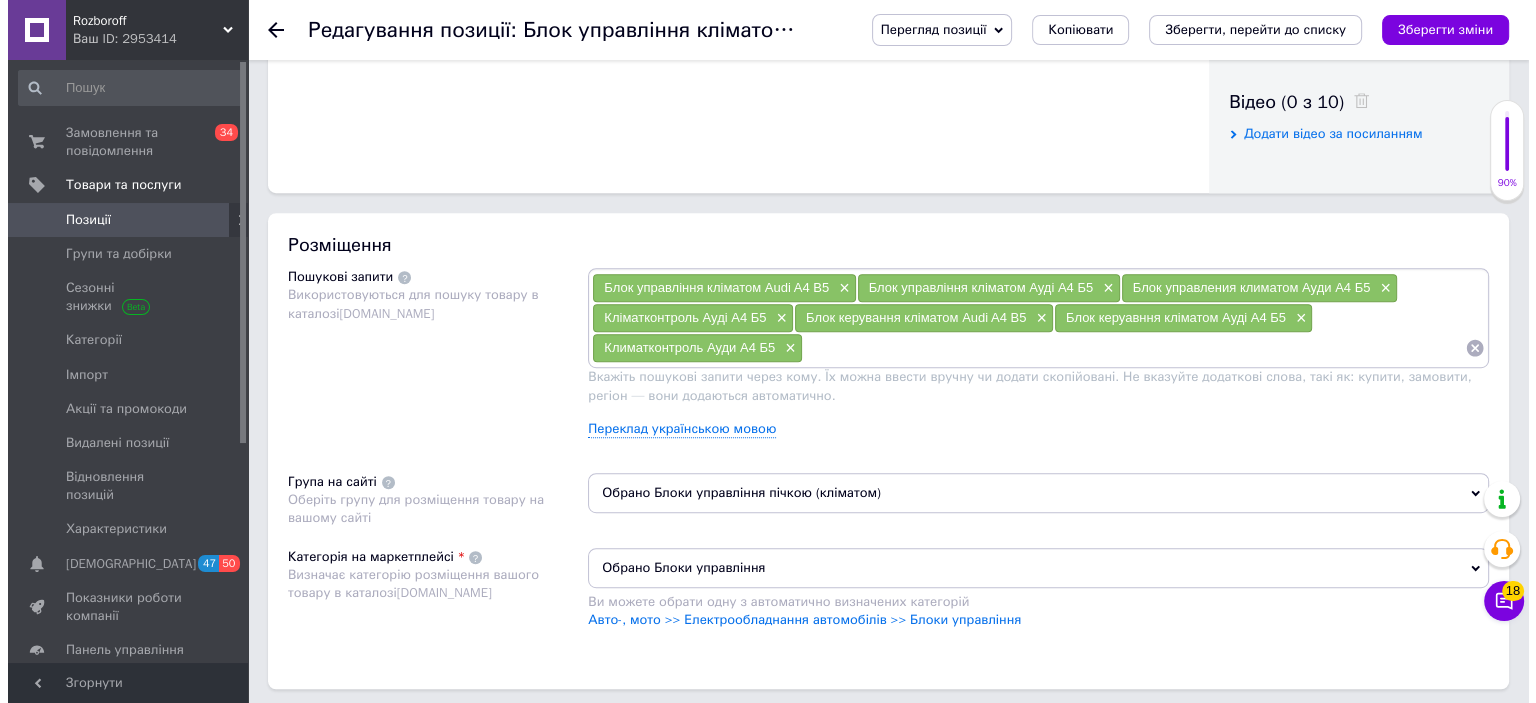 scroll, scrollTop: 1012, scrollLeft: 0, axis: vertical 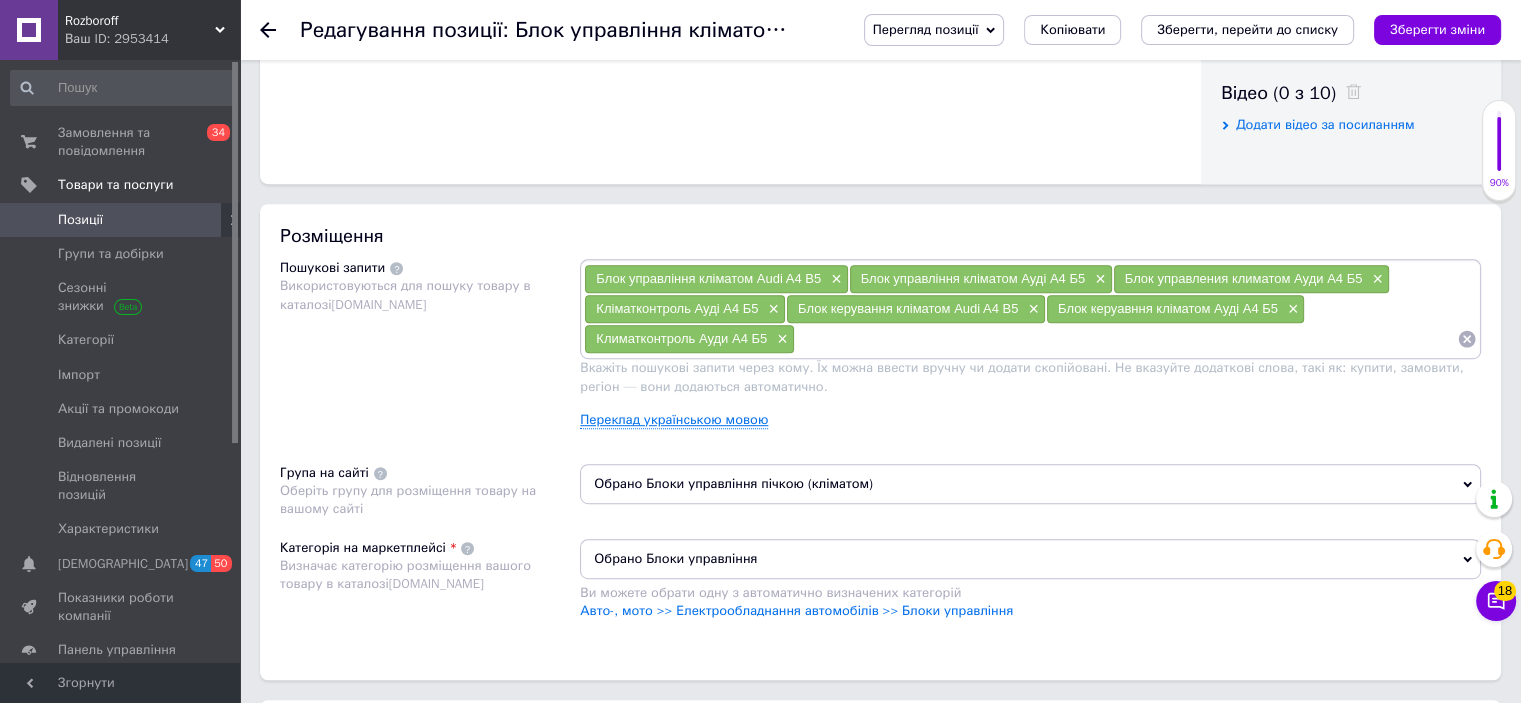 click on "Переклад українською мовою" at bounding box center (674, 420) 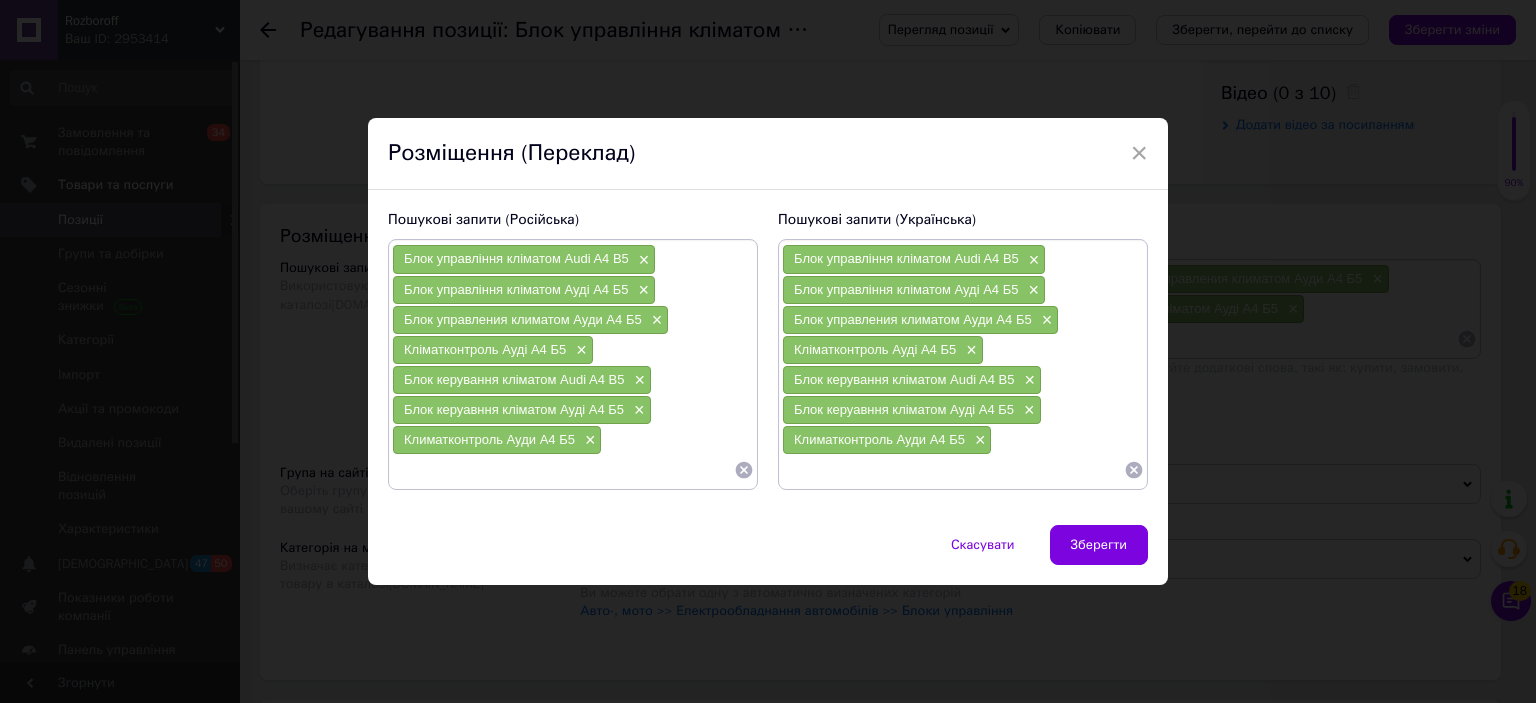 click on "Блок управління кліматом Audi A4 B5 × Блок управління кліматом Ауді А4 Б5 × Блок управления климатом Ауди А4 Б5 × Кліматконтроль Ауді А4 Б5 × Блок керування кліматом Audi A4 B5 × Блок керуавння кліматом Ауді А4 Б5 × Климатконтроль Ауди А4 Б5 ×" at bounding box center [573, 364] 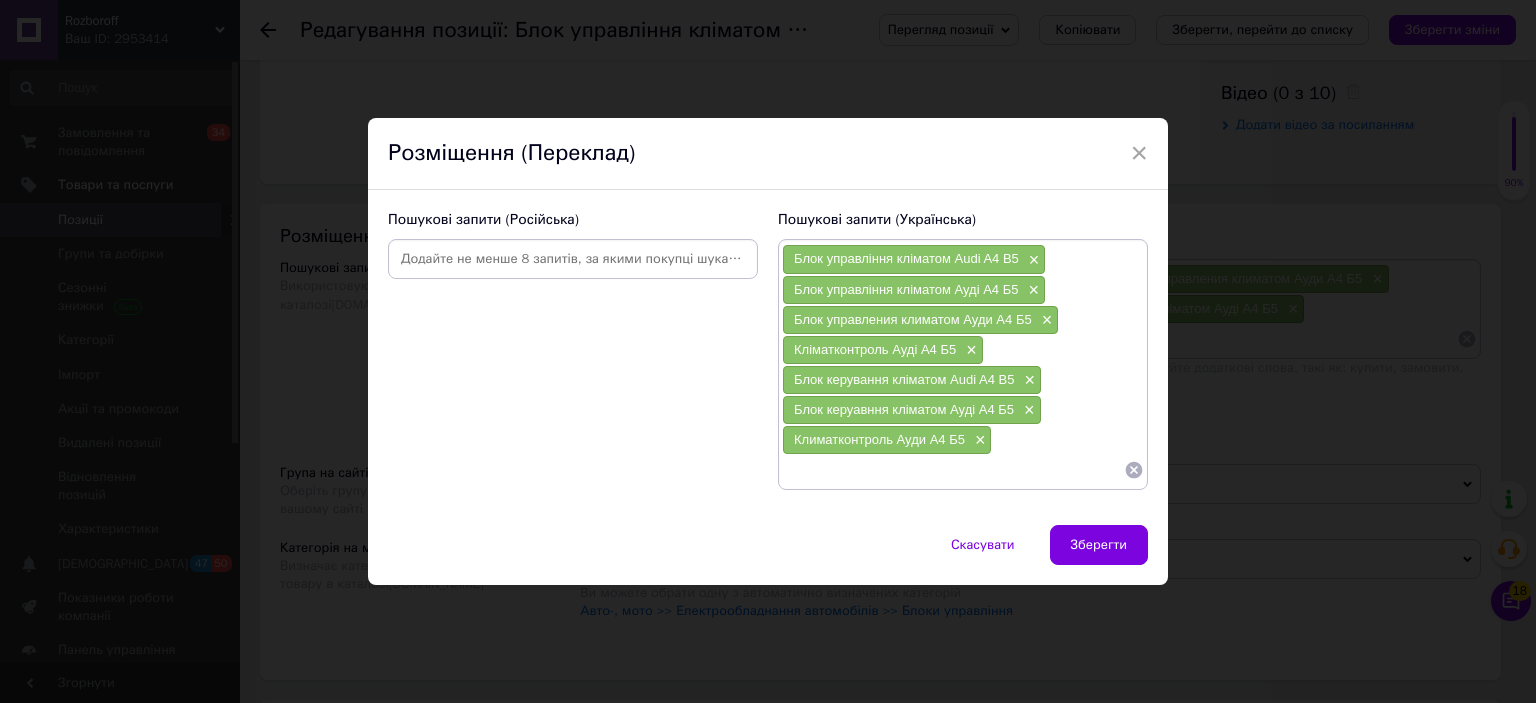 click 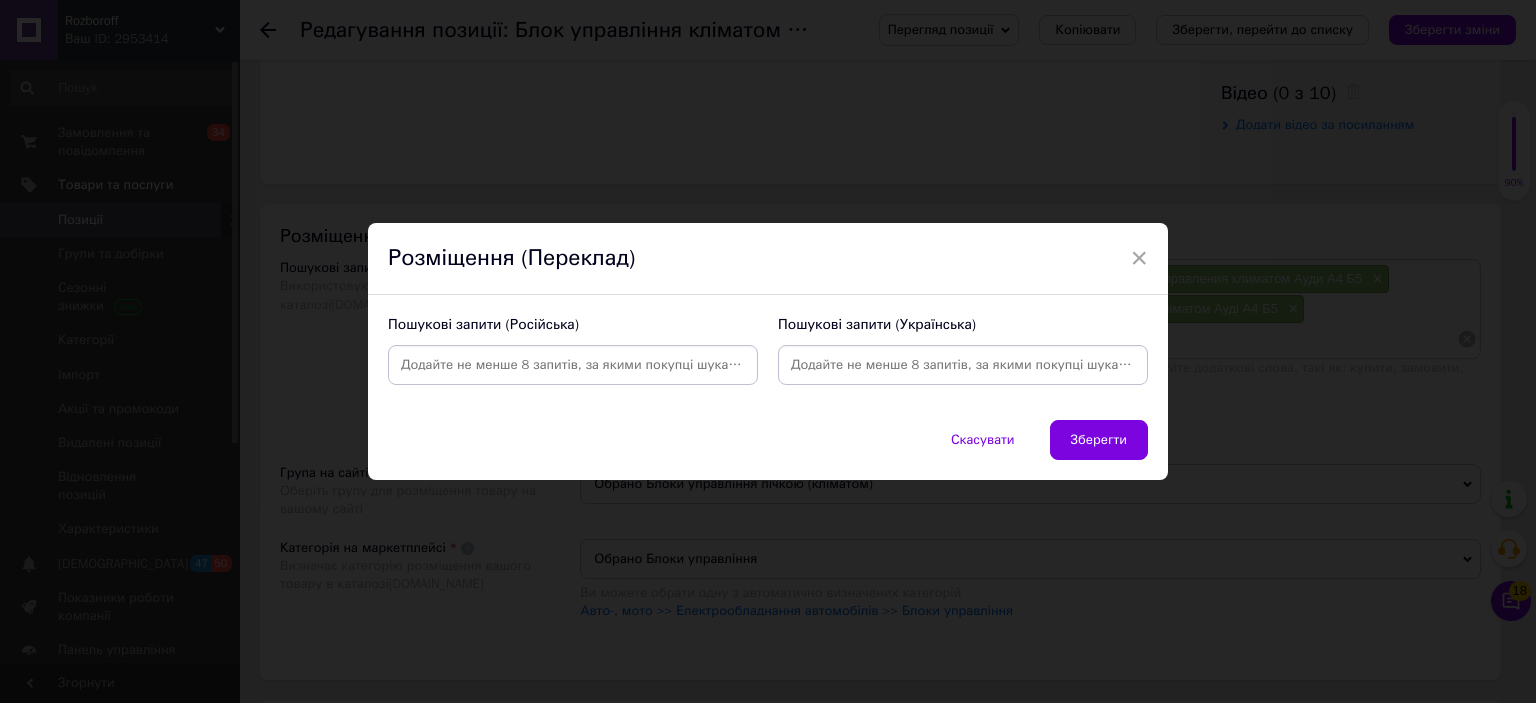 click at bounding box center (573, 365) 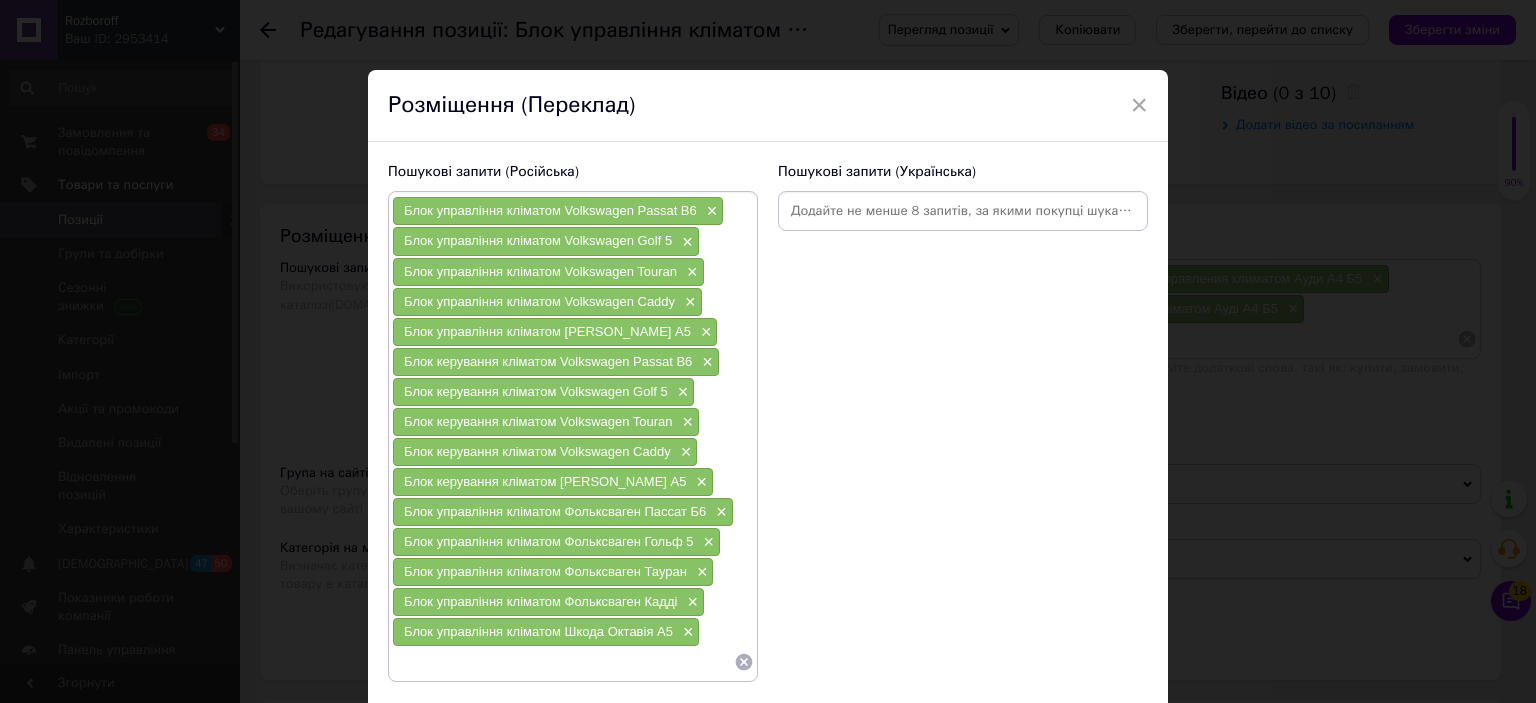 click at bounding box center (963, 211) 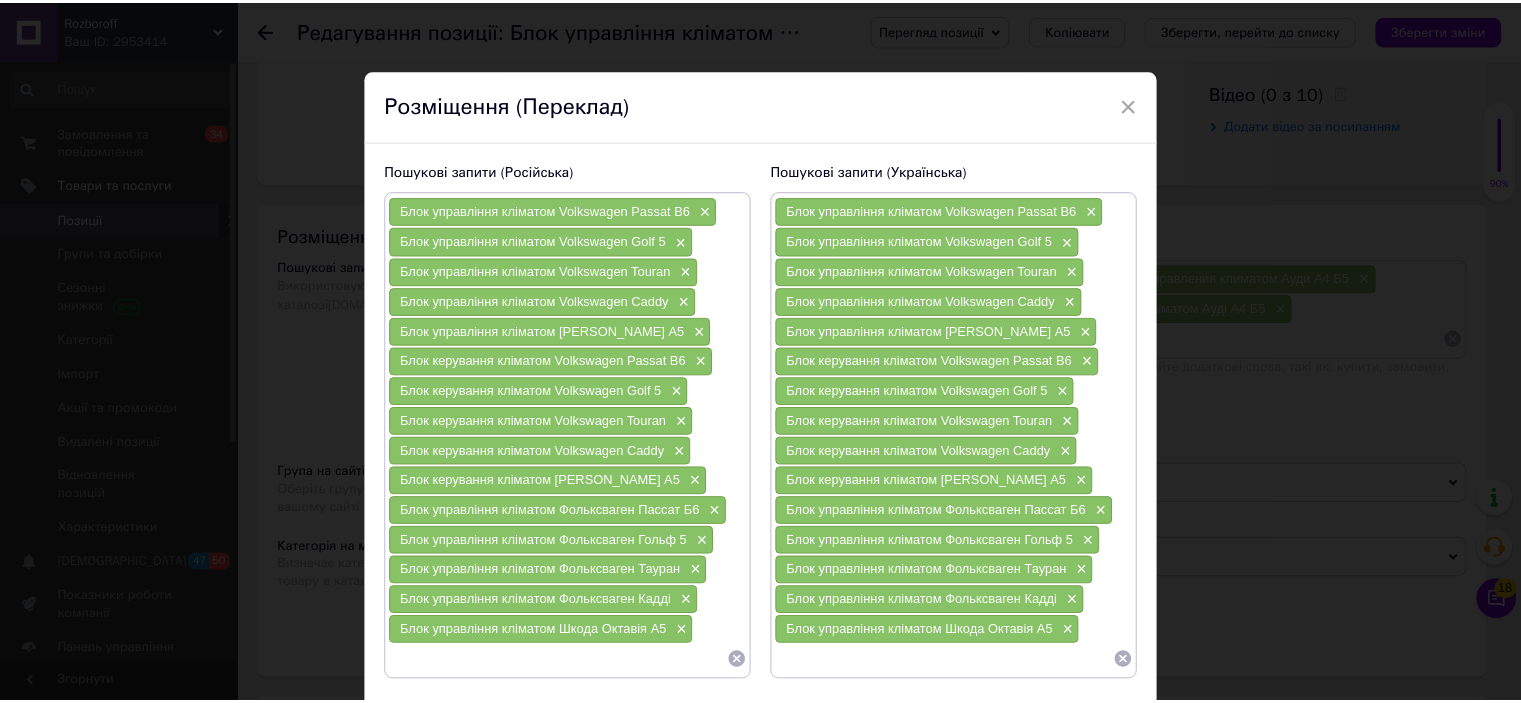 scroll, scrollTop: 135, scrollLeft: 0, axis: vertical 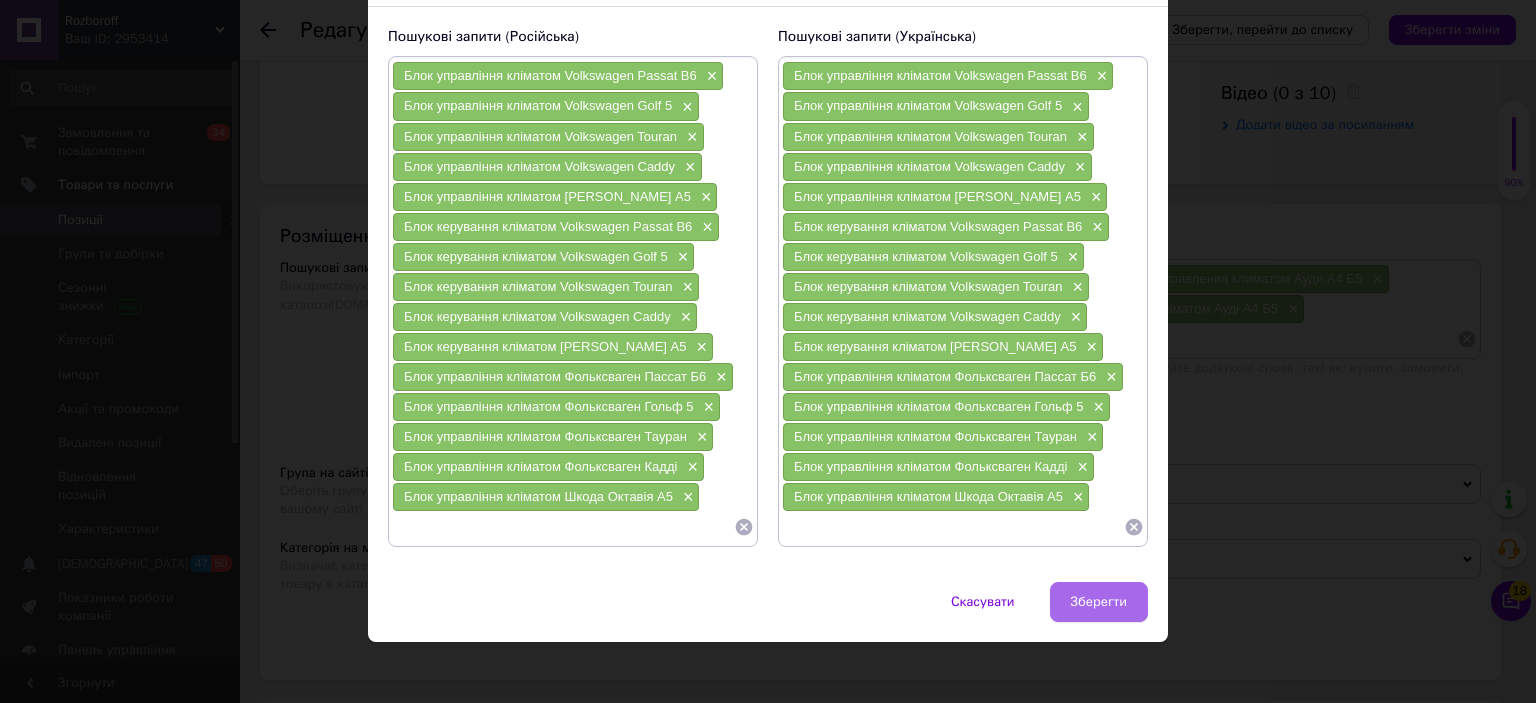 click on "Зберегти" at bounding box center (1099, 602) 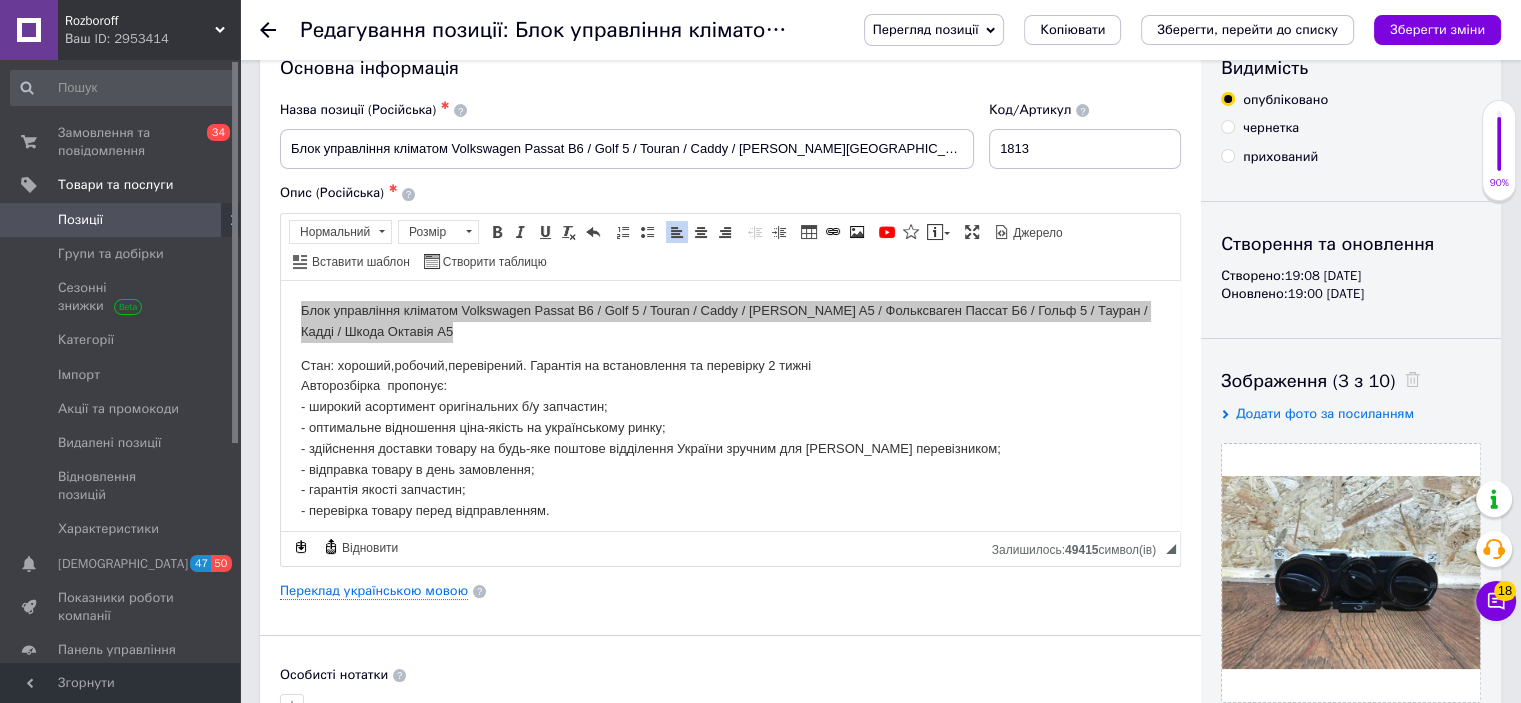 scroll, scrollTop: 0, scrollLeft: 0, axis: both 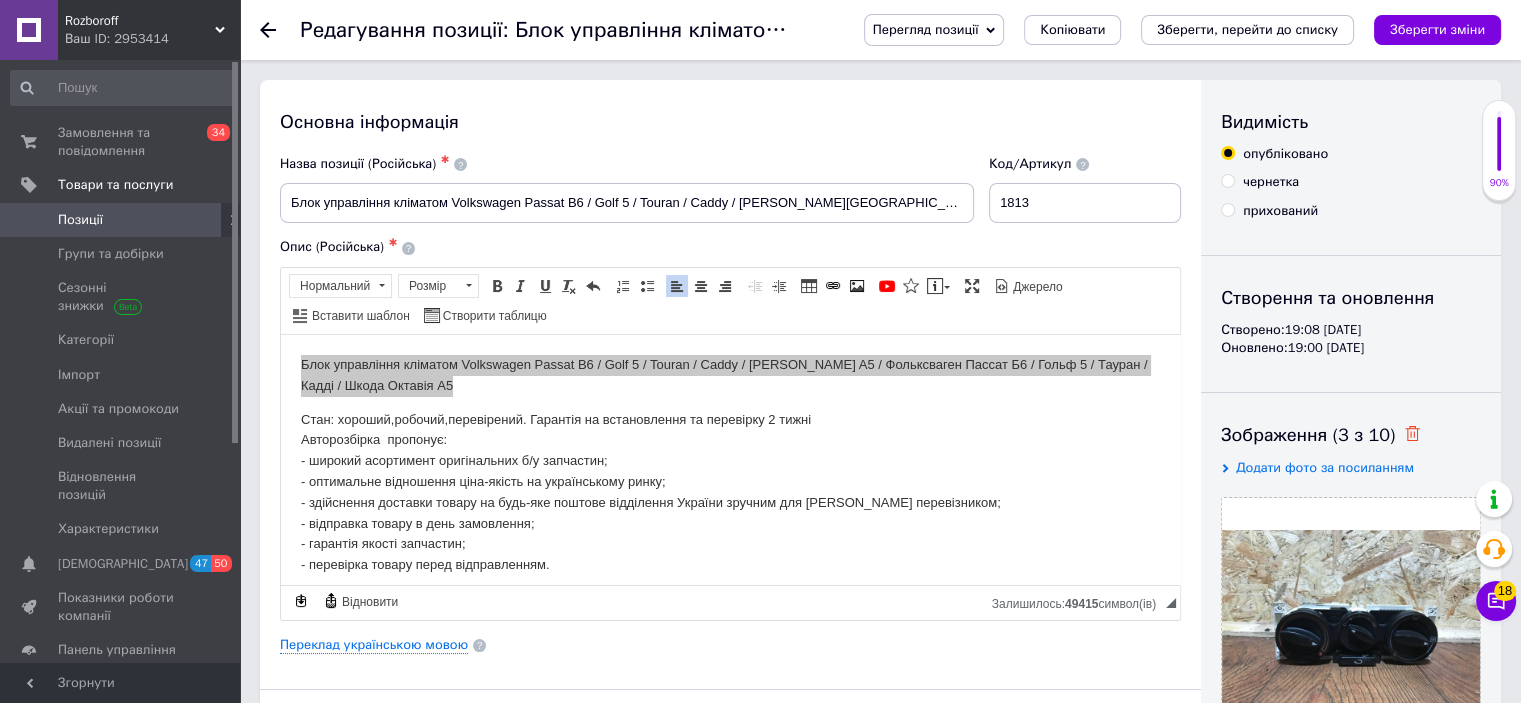 click 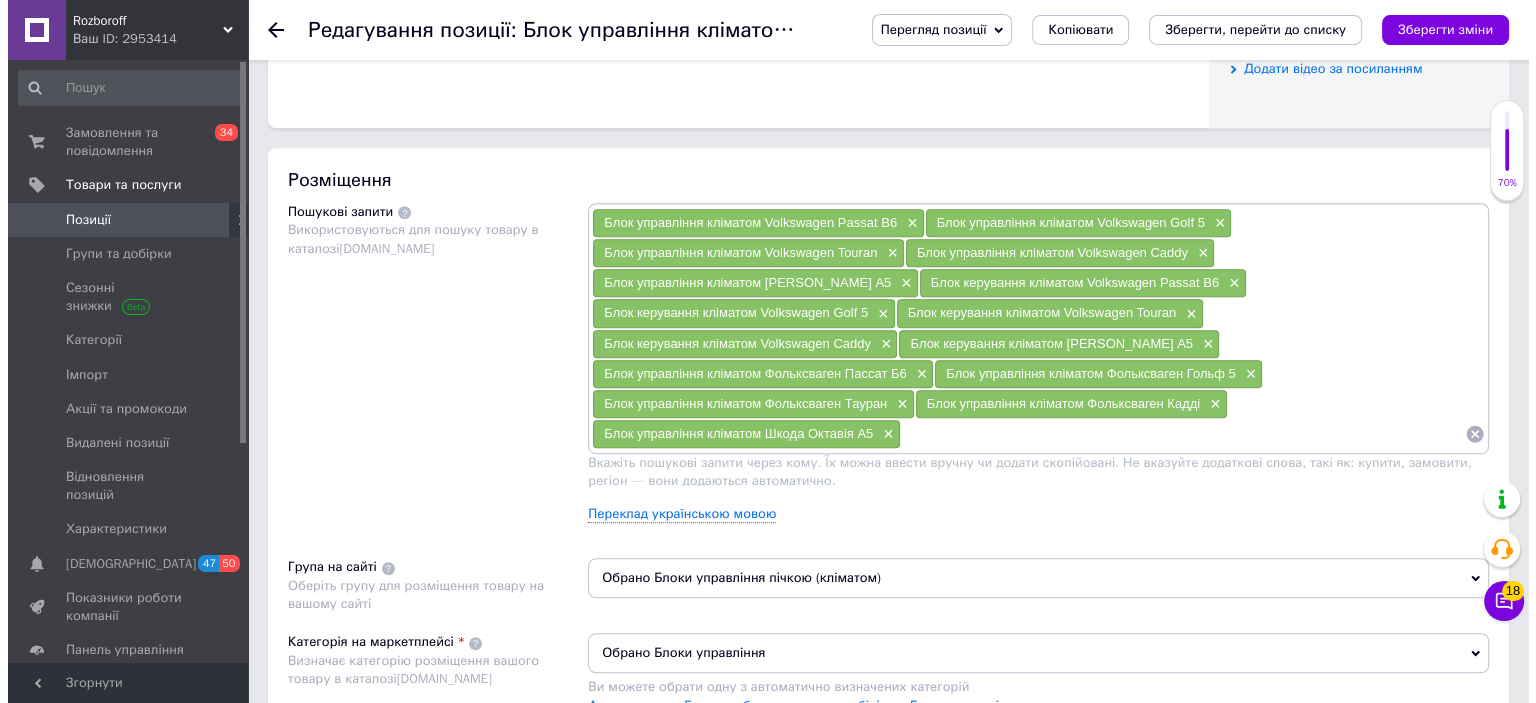 scroll, scrollTop: 1070, scrollLeft: 0, axis: vertical 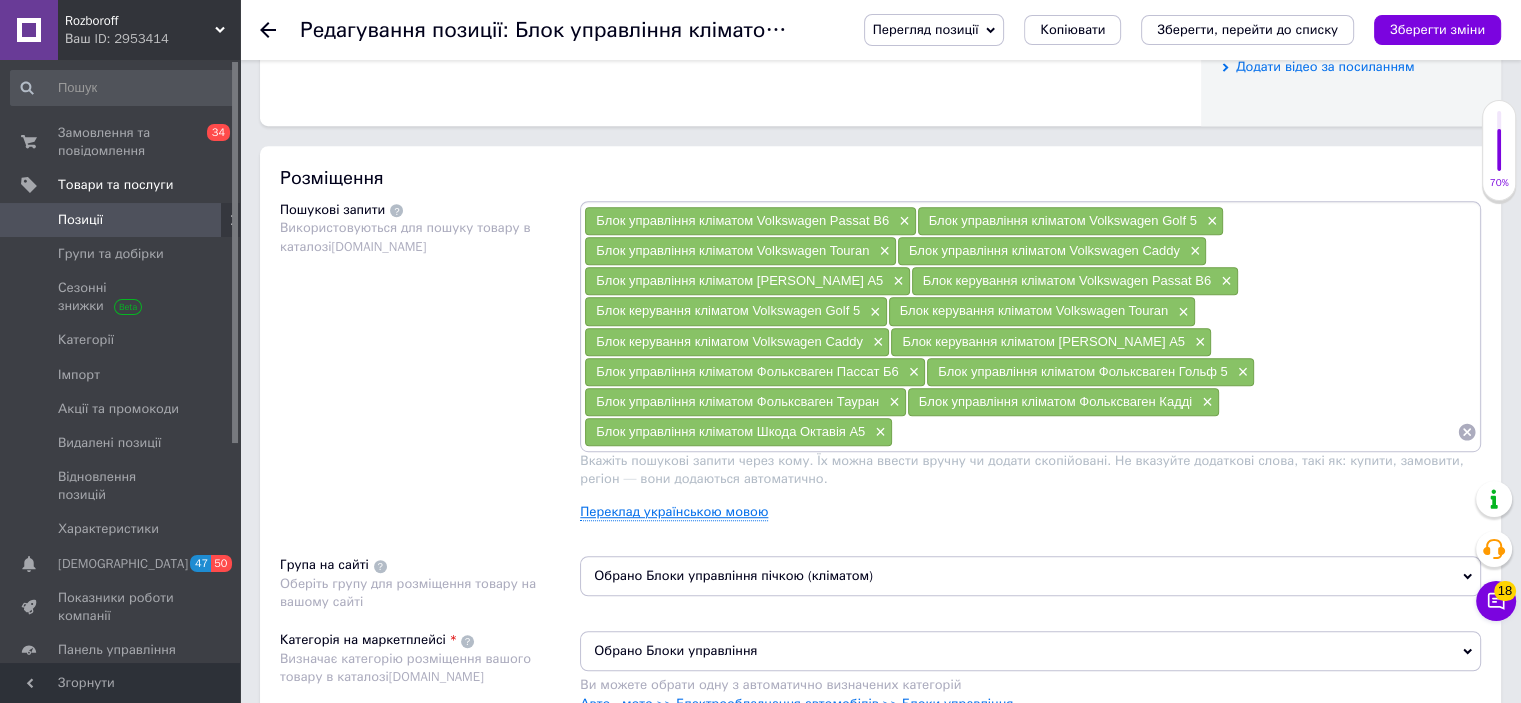 click on "Переклад українською мовою" at bounding box center (674, 512) 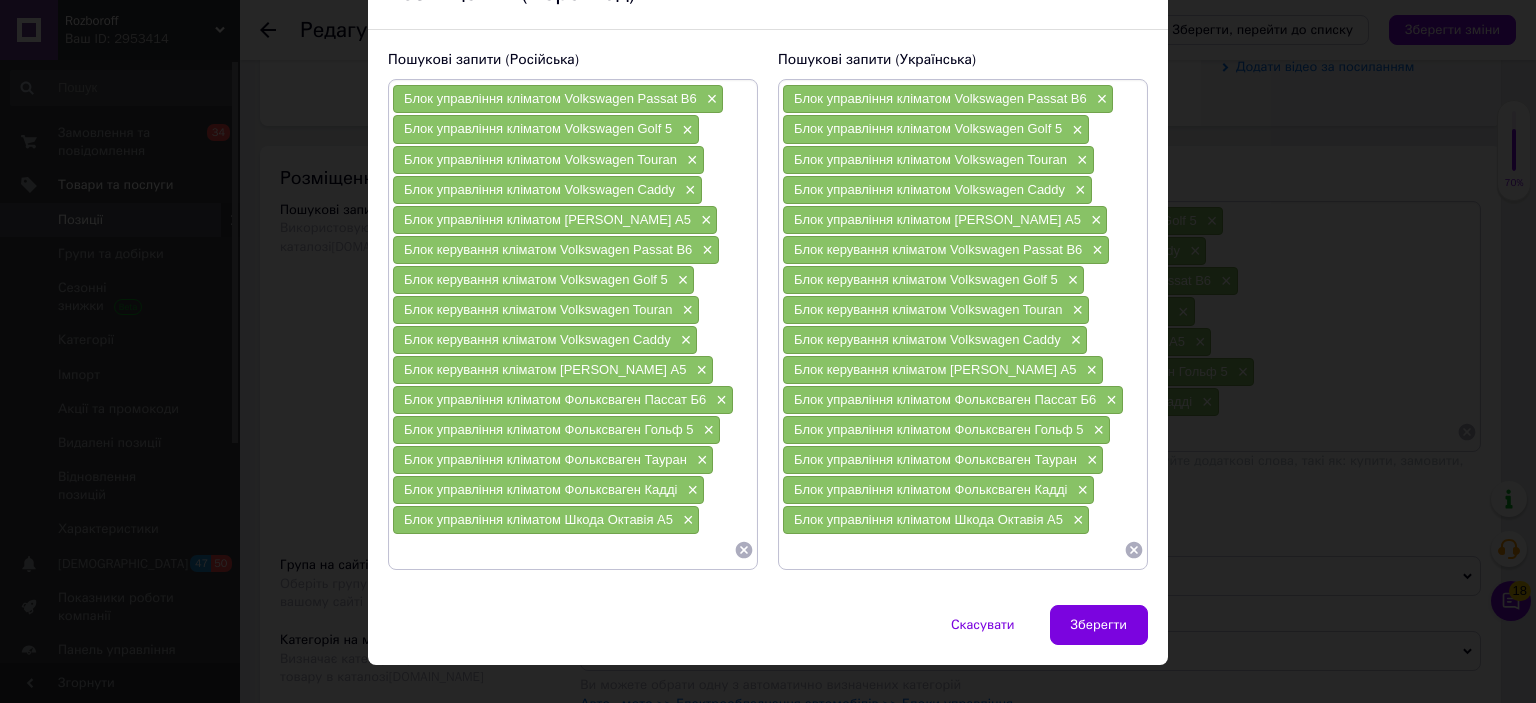 scroll, scrollTop: 116, scrollLeft: 0, axis: vertical 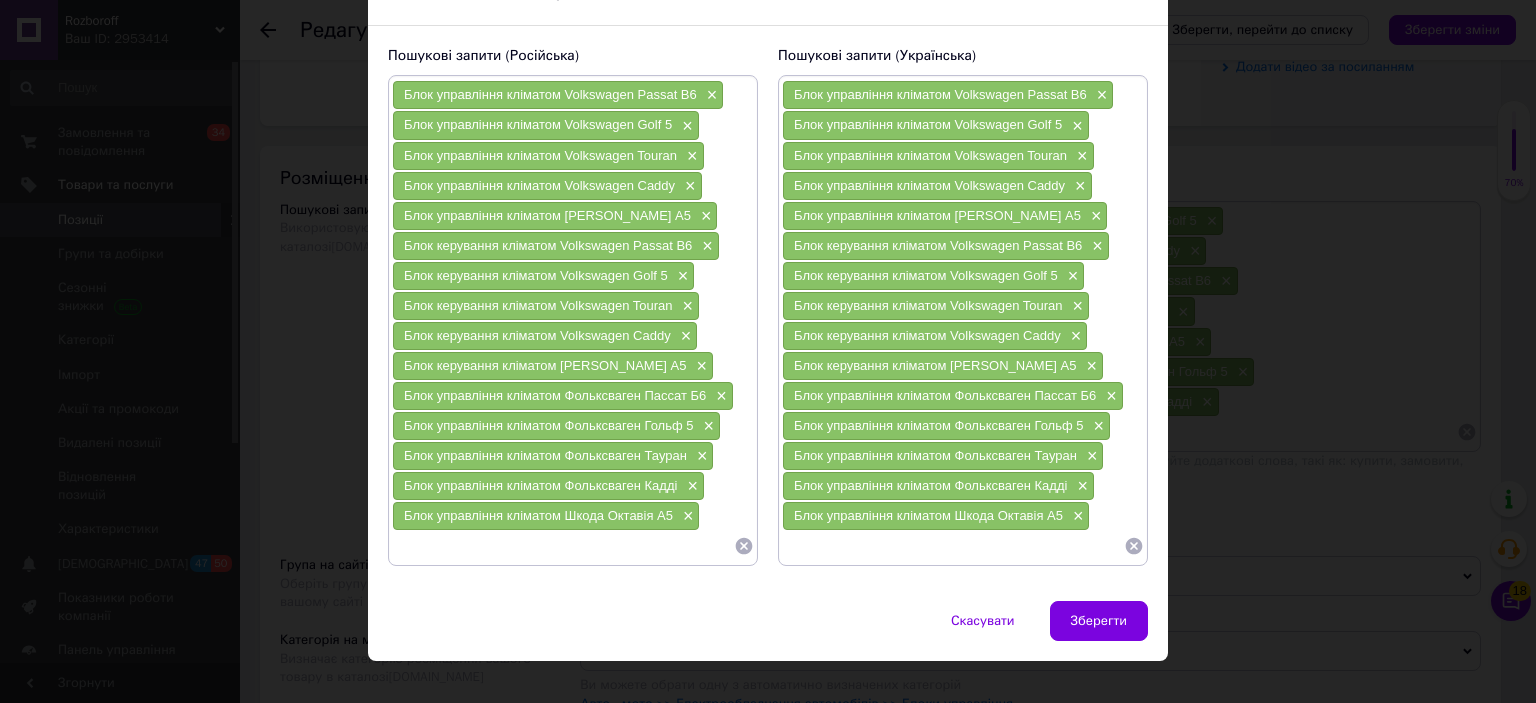 click 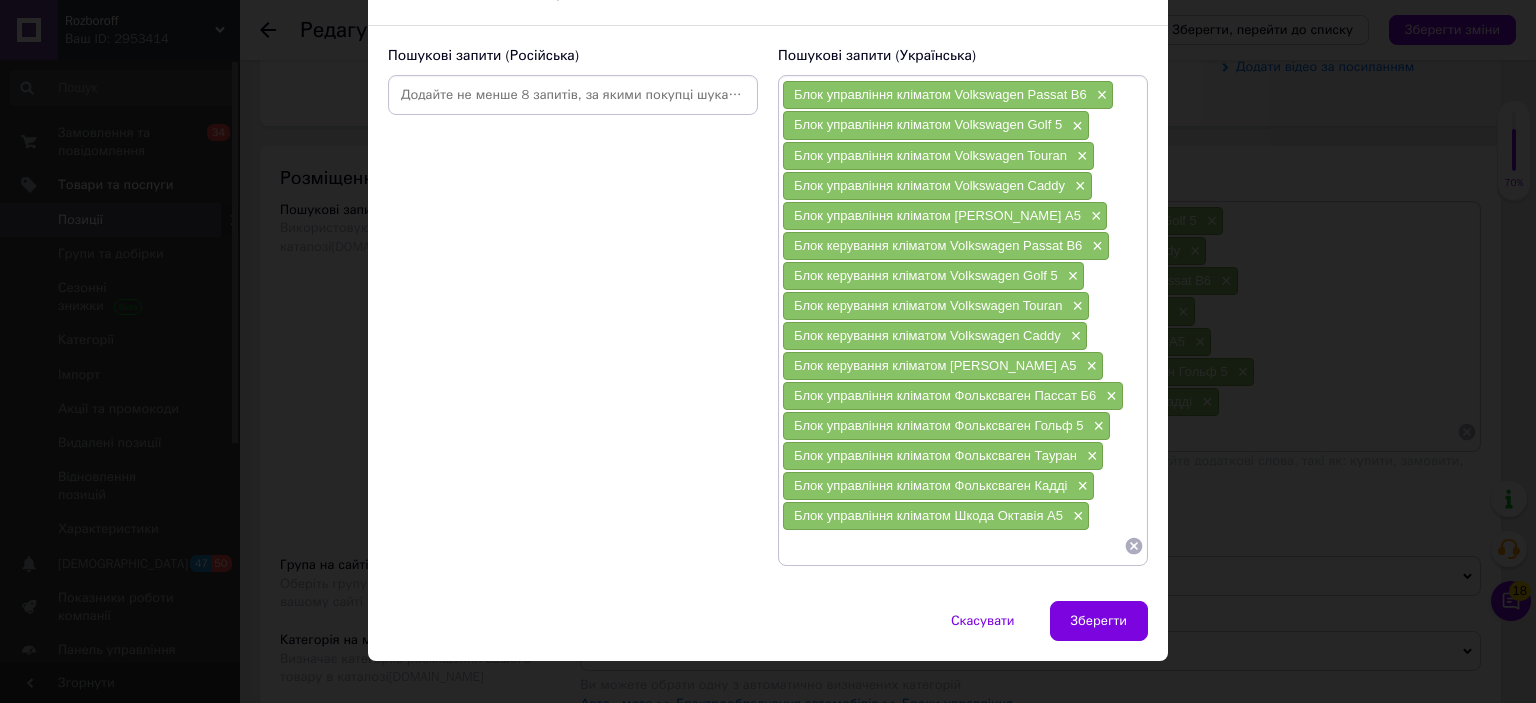 click 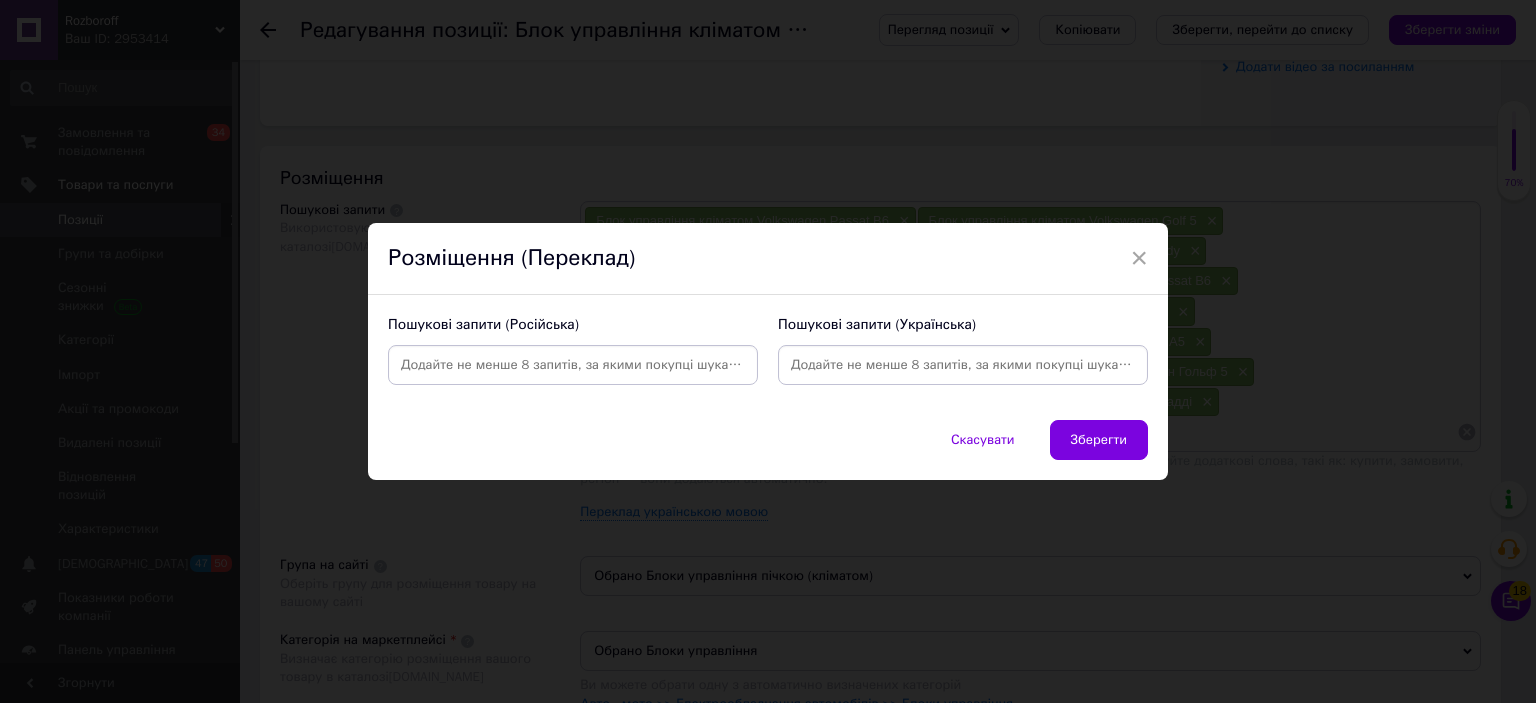 click at bounding box center (573, 365) 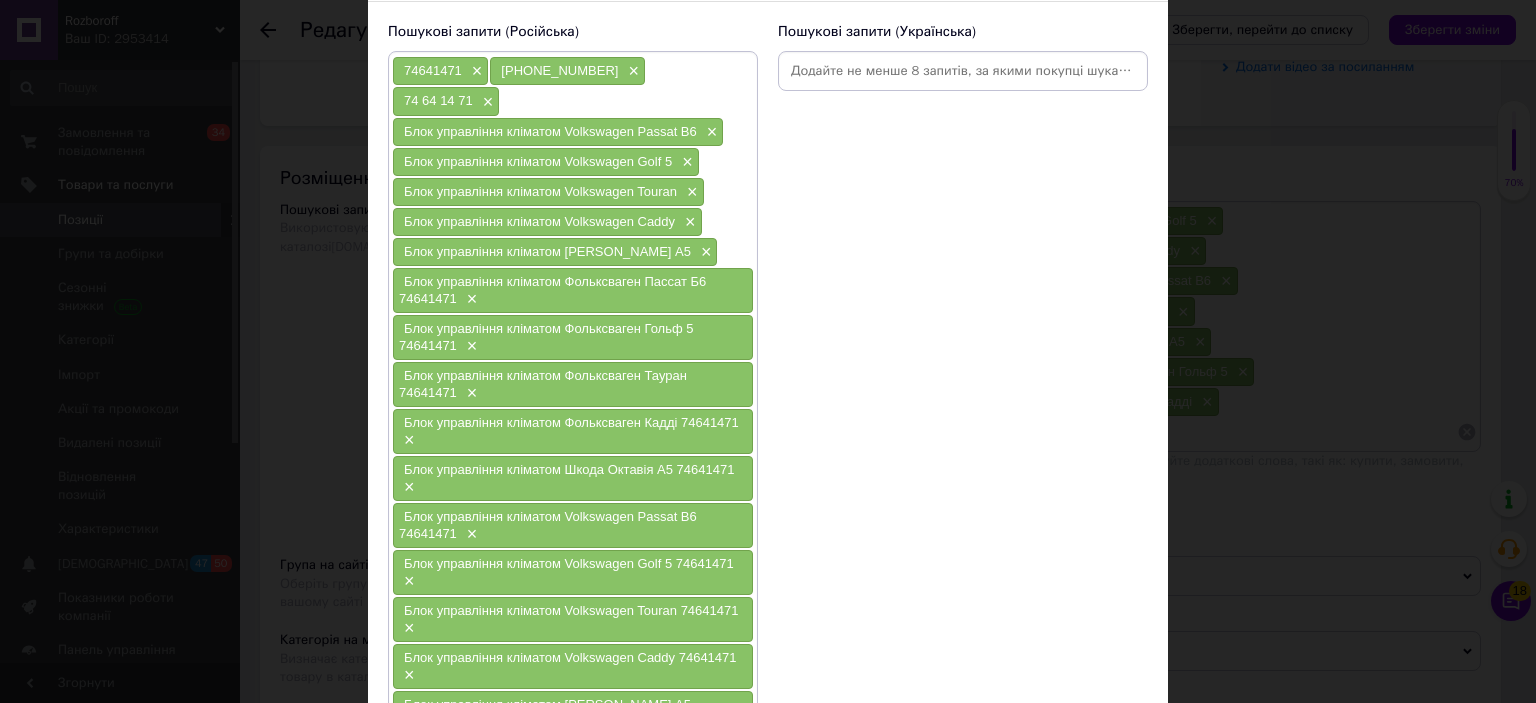 scroll, scrollTop: 139, scrollLeft: 0, axis: vertical 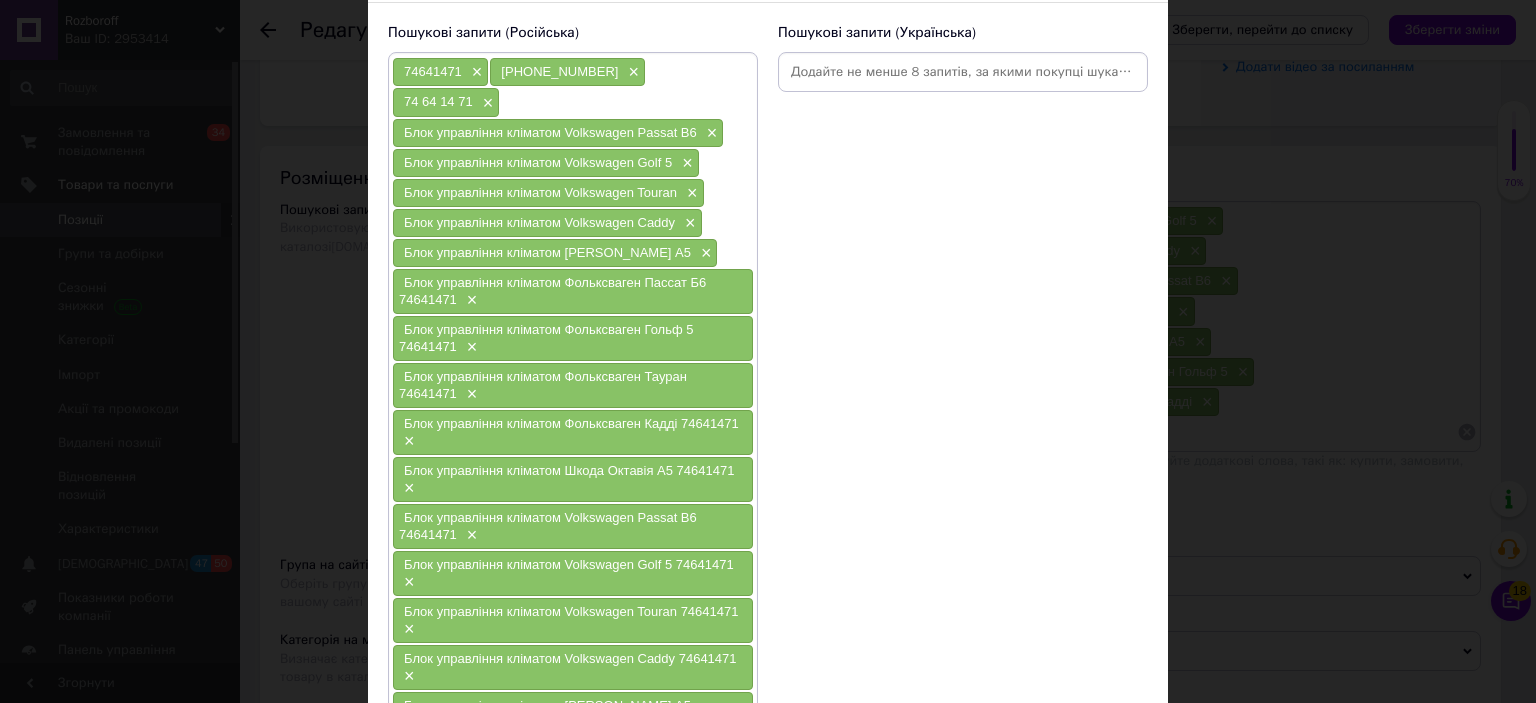 click at bounding box center (963, 72) 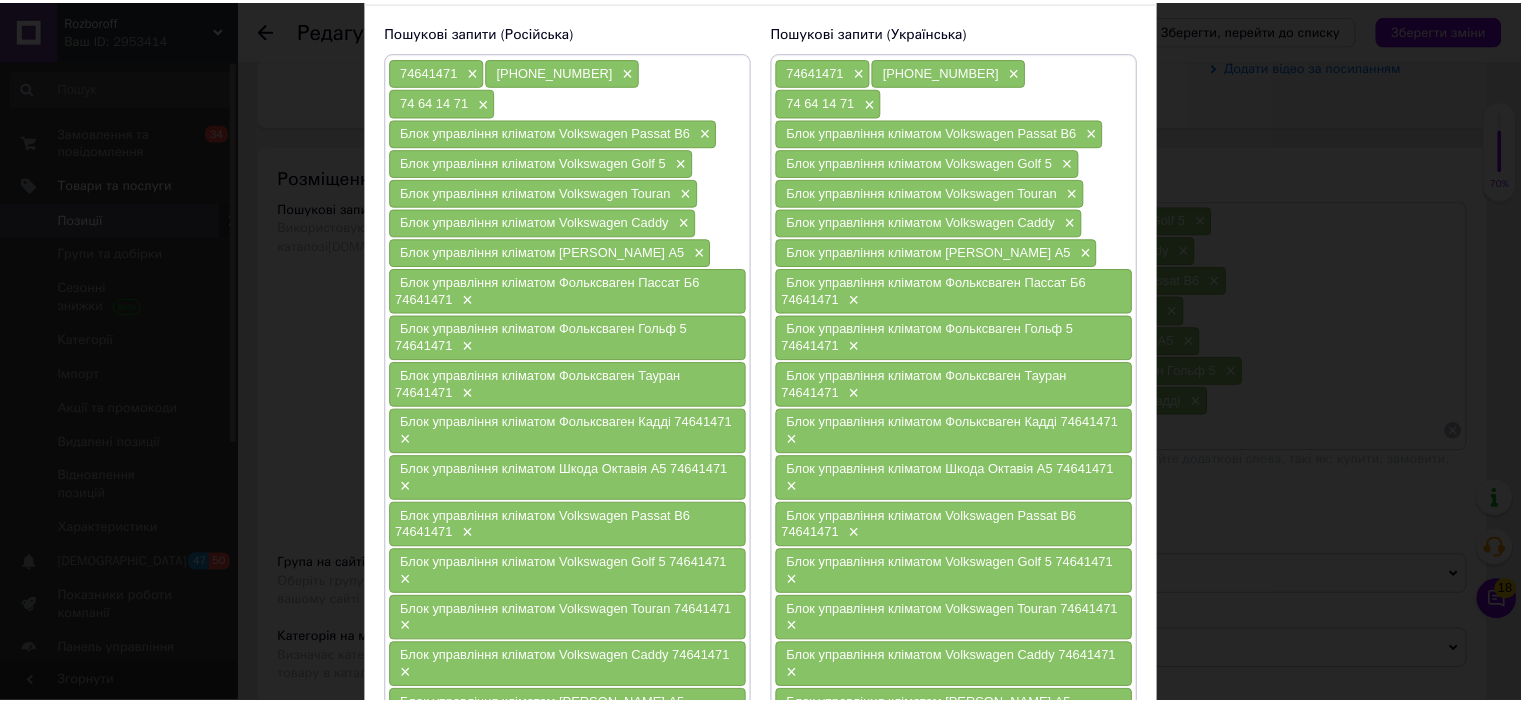 scroll, scrollTop: 482, scrollLeft: 0, axis: vertical 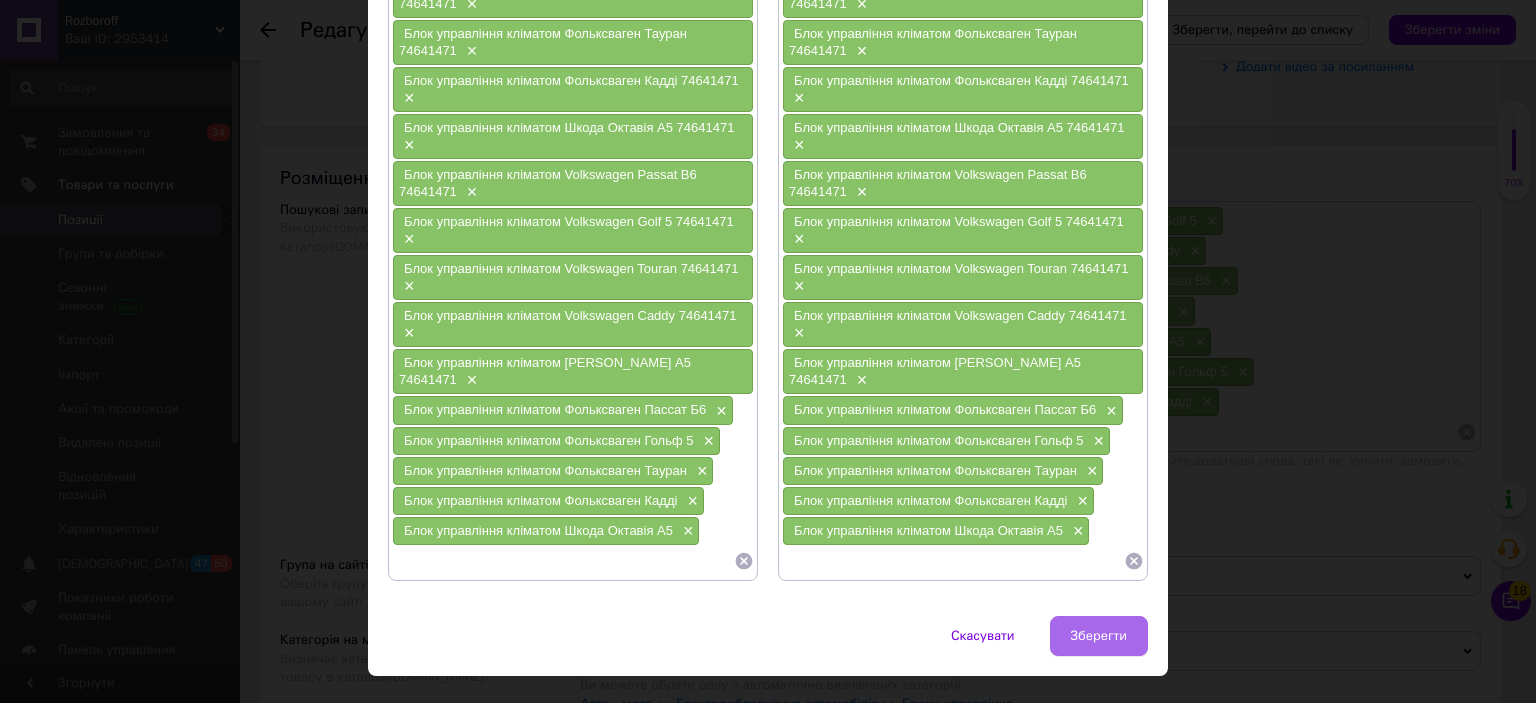 click on "Зберегти" at bounding box center (1099, 636) 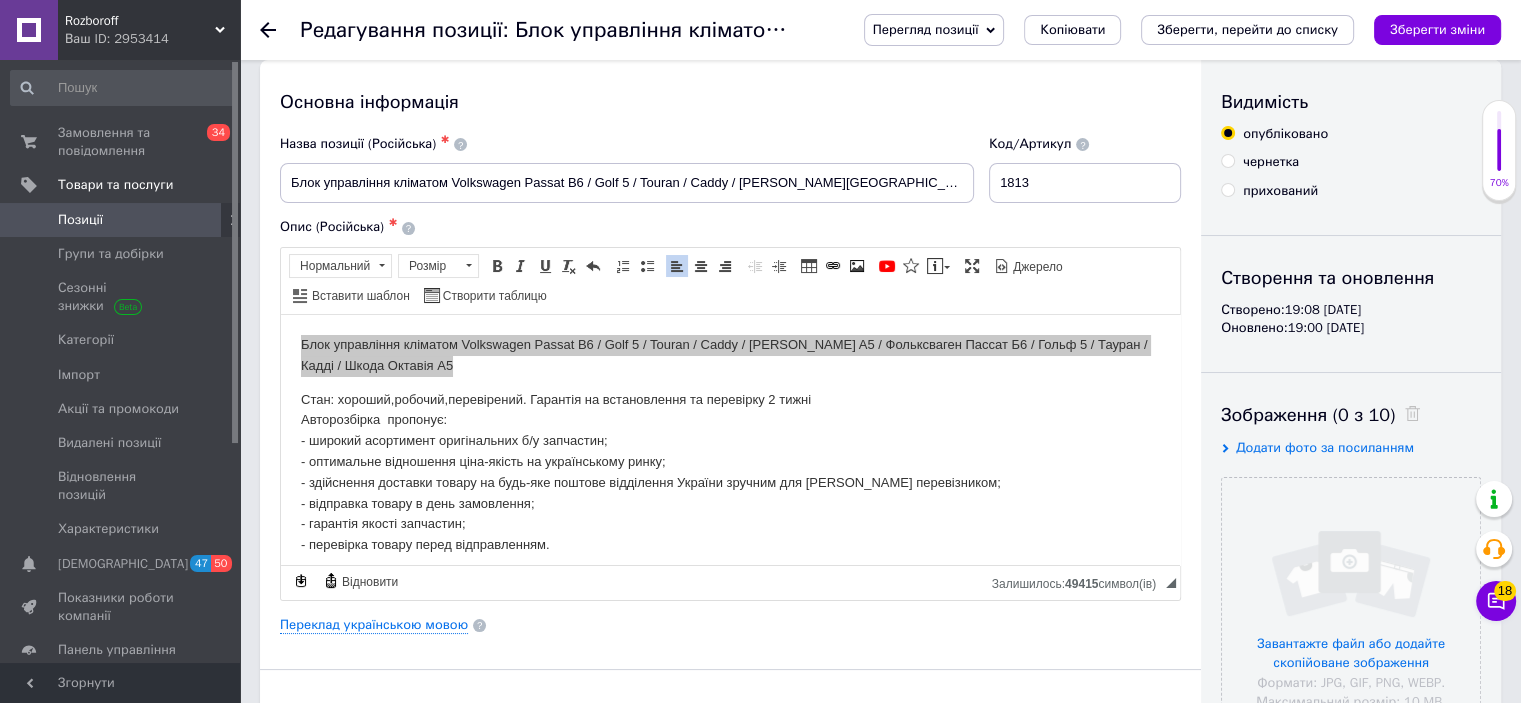 scroll, scrollTop: 20, scrollLeft: 0, axis: vertical 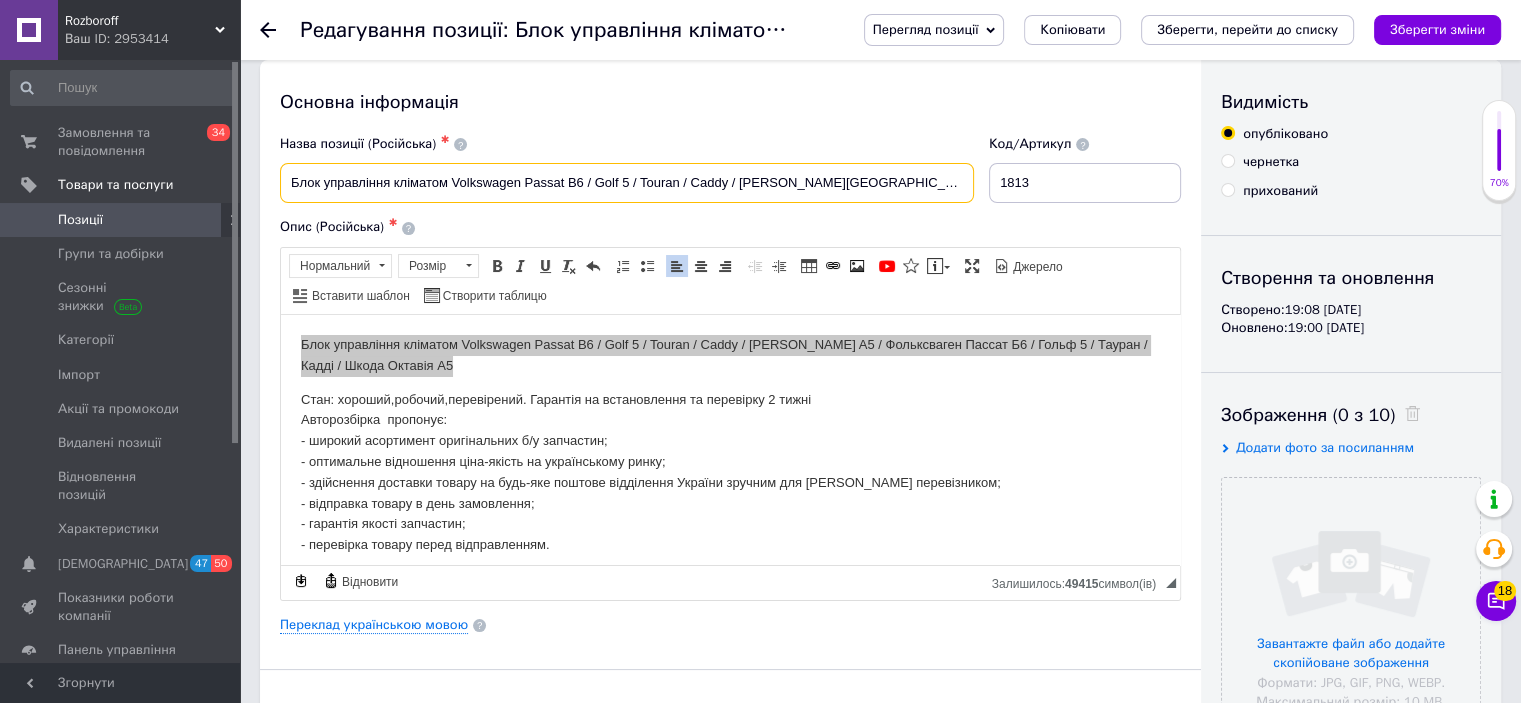 click on "Блок управління кліматом Volkswagen Passat B6 / Golf 5 / Touran / Caddy / Skoda Octavia A5" at bounding box center [627, 183] 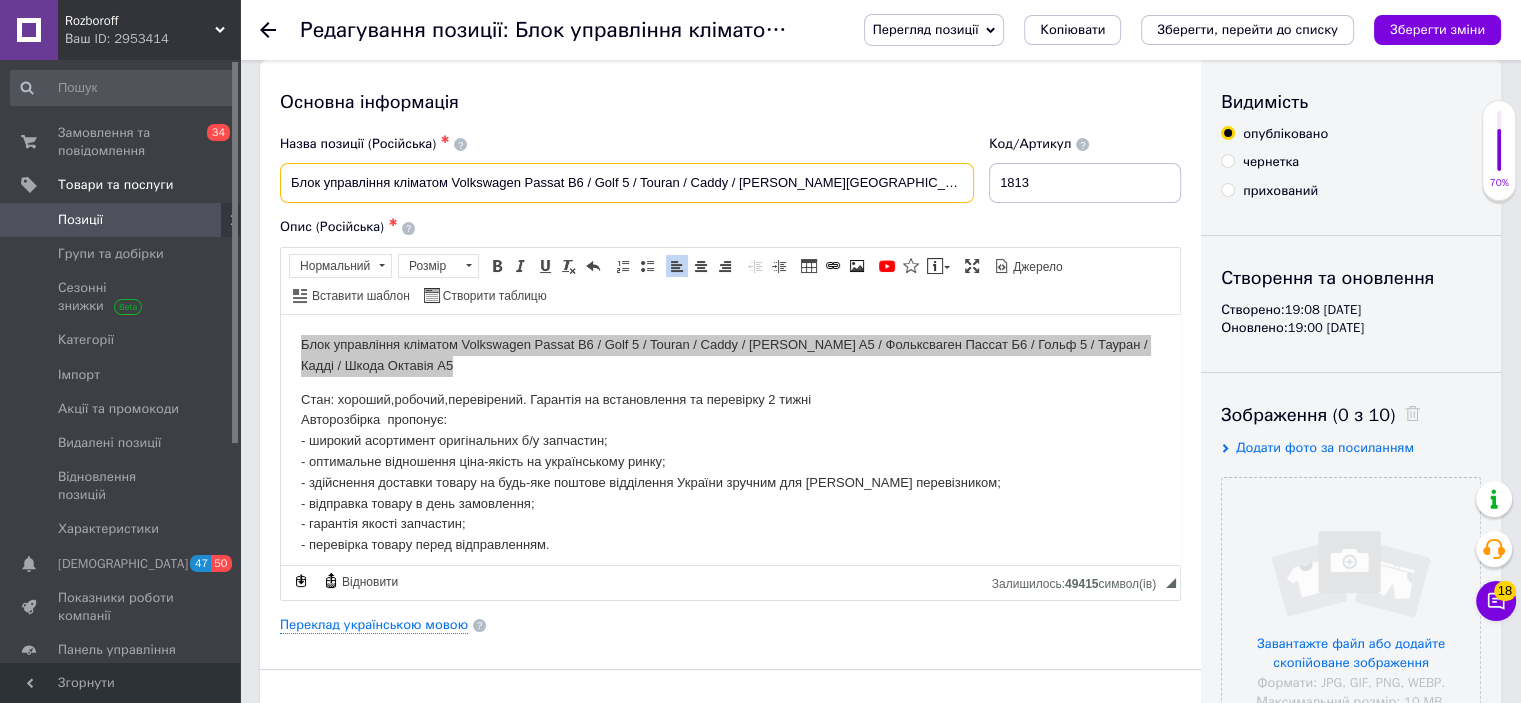 paste on "74641471, 74-64-14-" 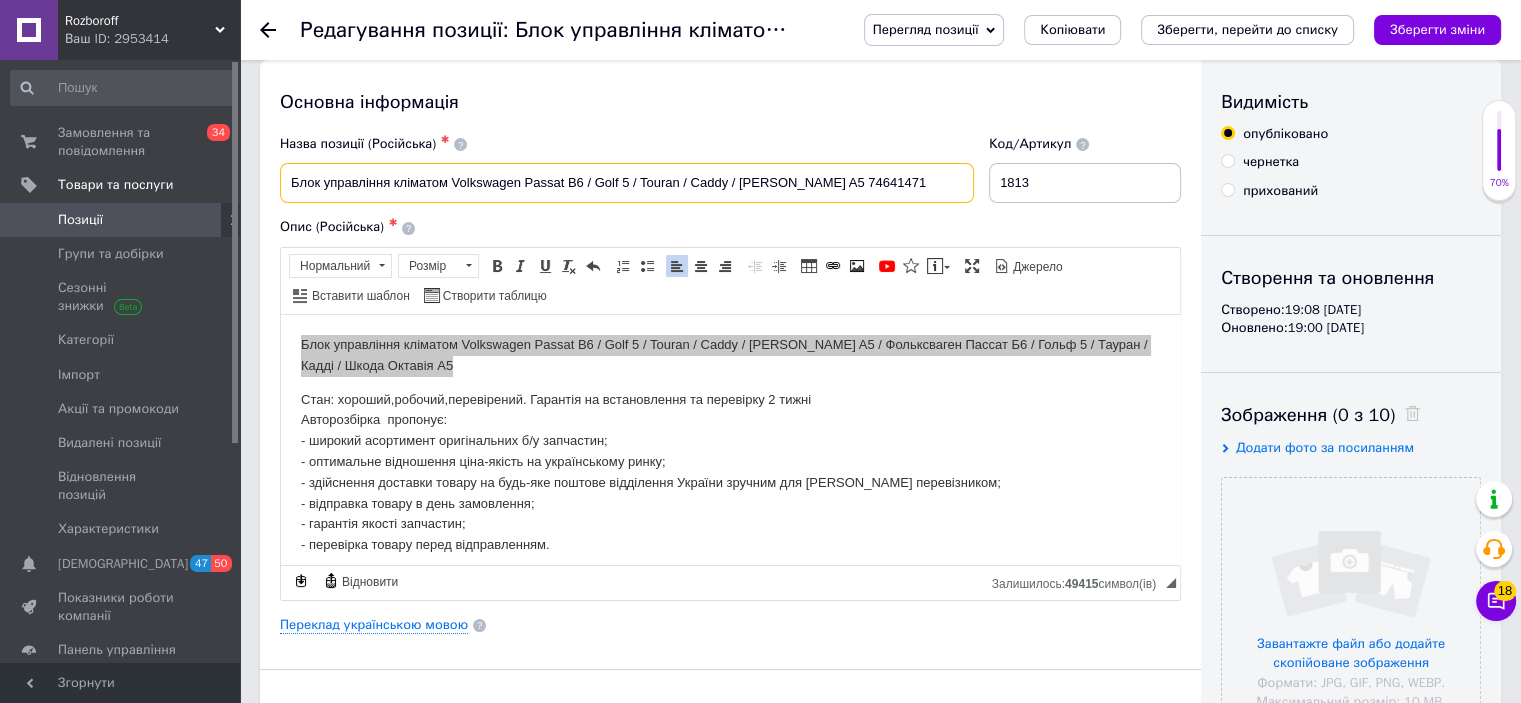 click on "Блок управління кліматом Volkswagen Passat B6 / Golf 5 / Touran / Caddy / Skoda Octavia A5 74641471" at bounding box center [627, 183] 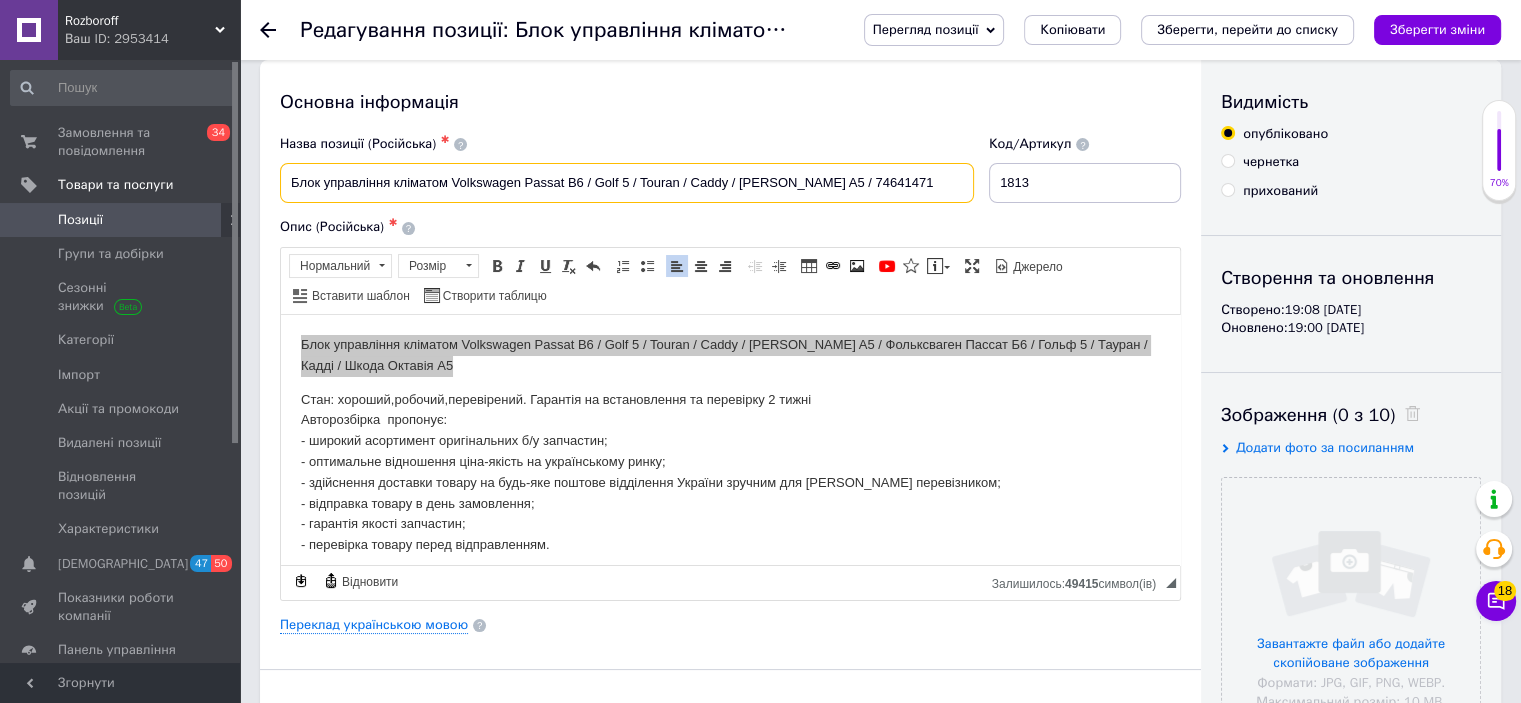 type on "Блок управління кліматом Volkswagen Passat B6 / Golf 5 / Touran / Caddy / [PERSON_NAME] A5 / 74641471" 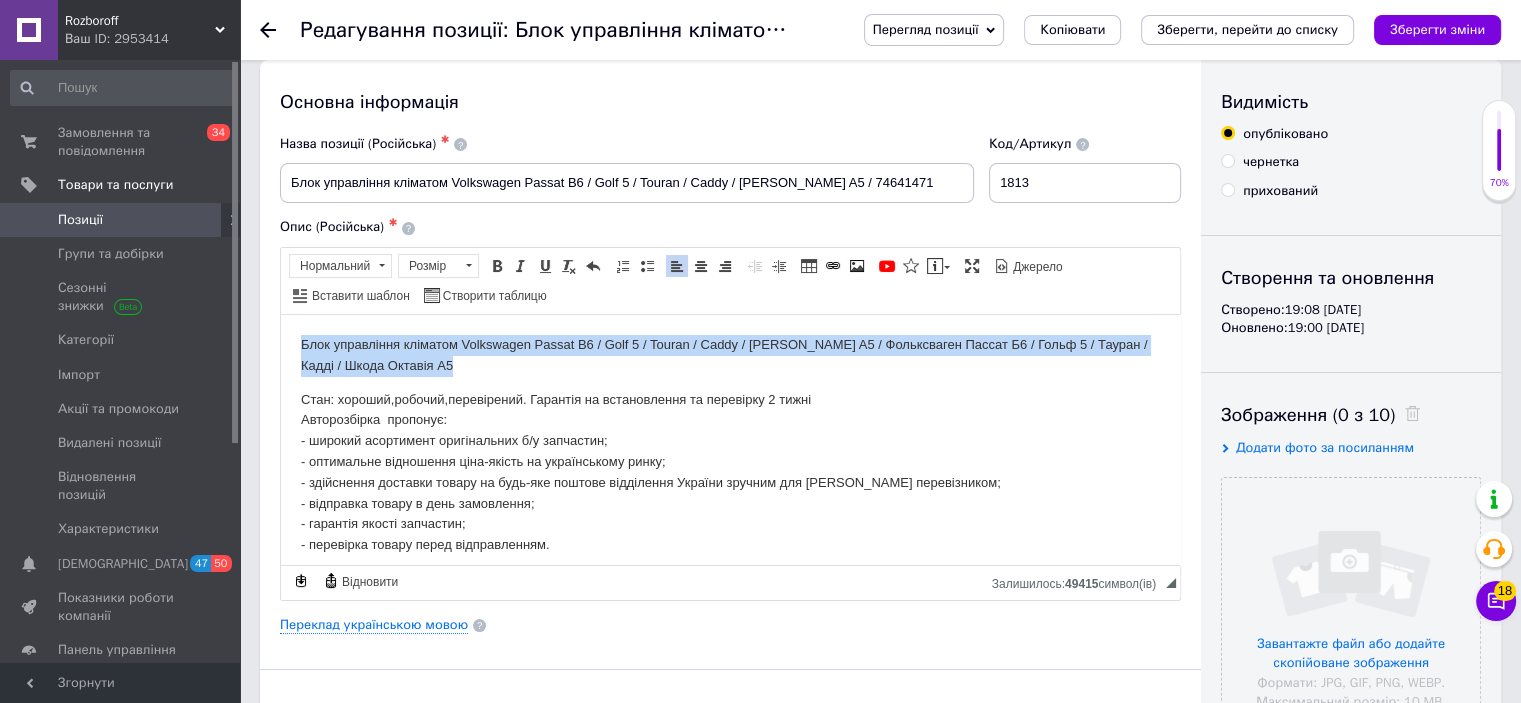 click on "Блок управління кліматом Volkswagen Passat B6 / Golf 5 / Touran / Caddy / Skoda Octavia A5 / Фольксваген Пассат Б6 / Гольф 5 / Тауран / Кадді / Шкода Октавія А5" at bounding box center [730, 355] 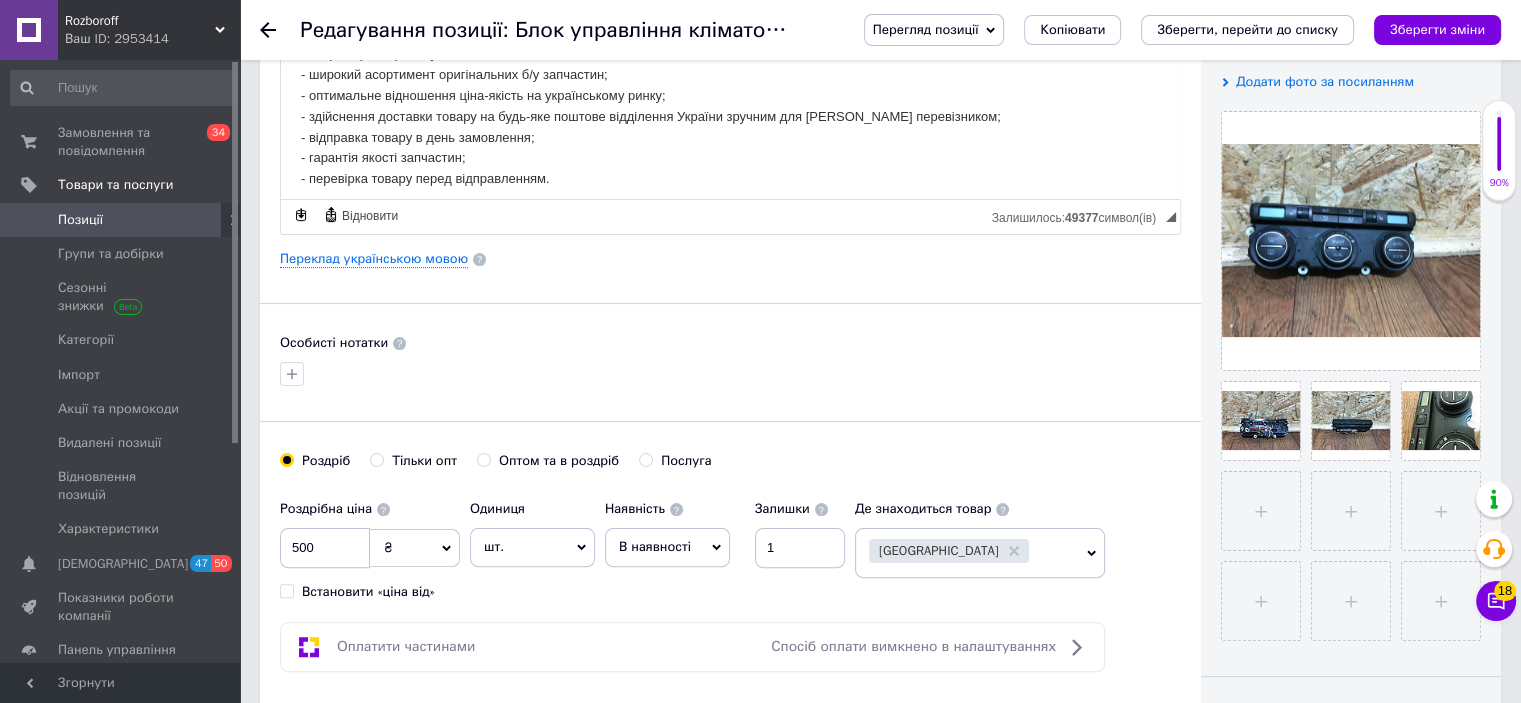 scroll, scrollTop: 0, scrollLeft: 0, axis: both 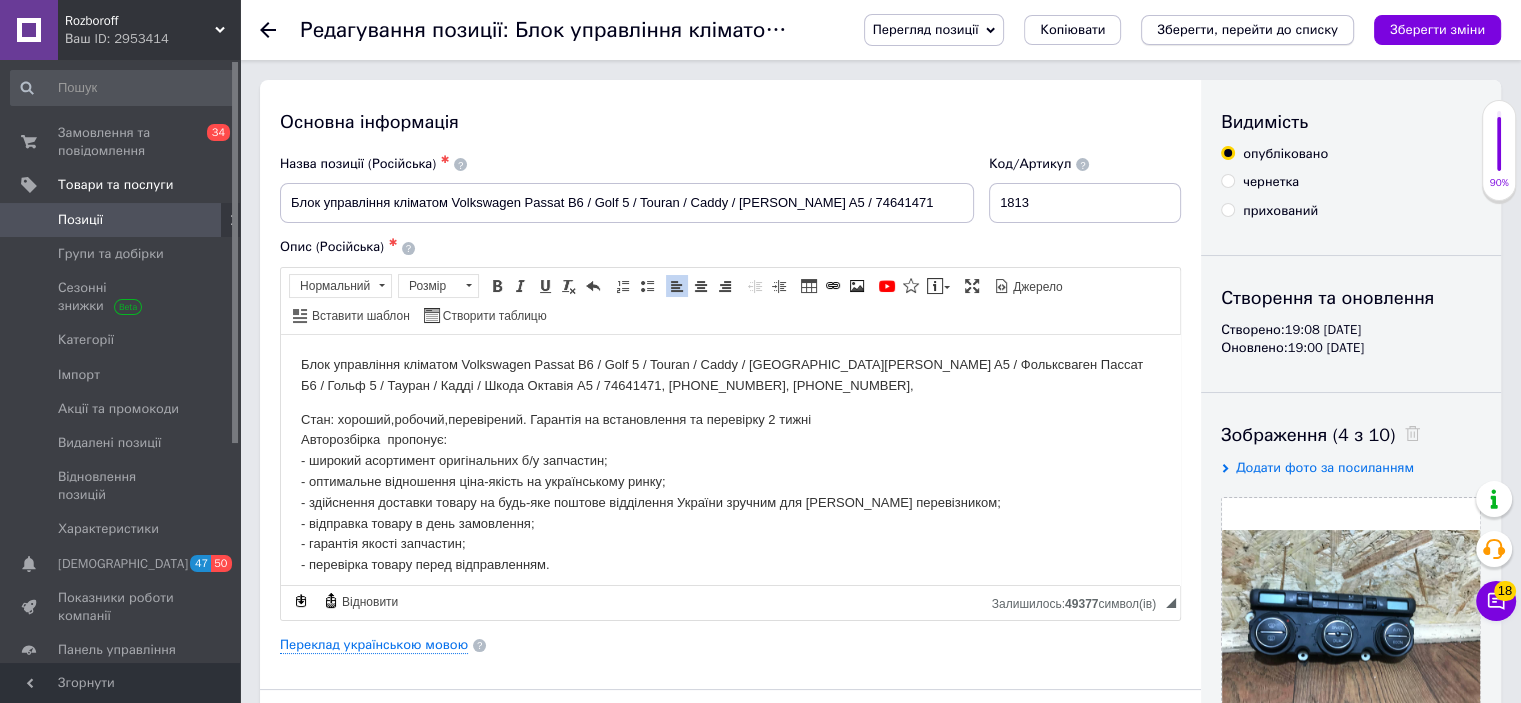 click on "Зберегти, перейти до списку" at bounding box center [1247, 29] 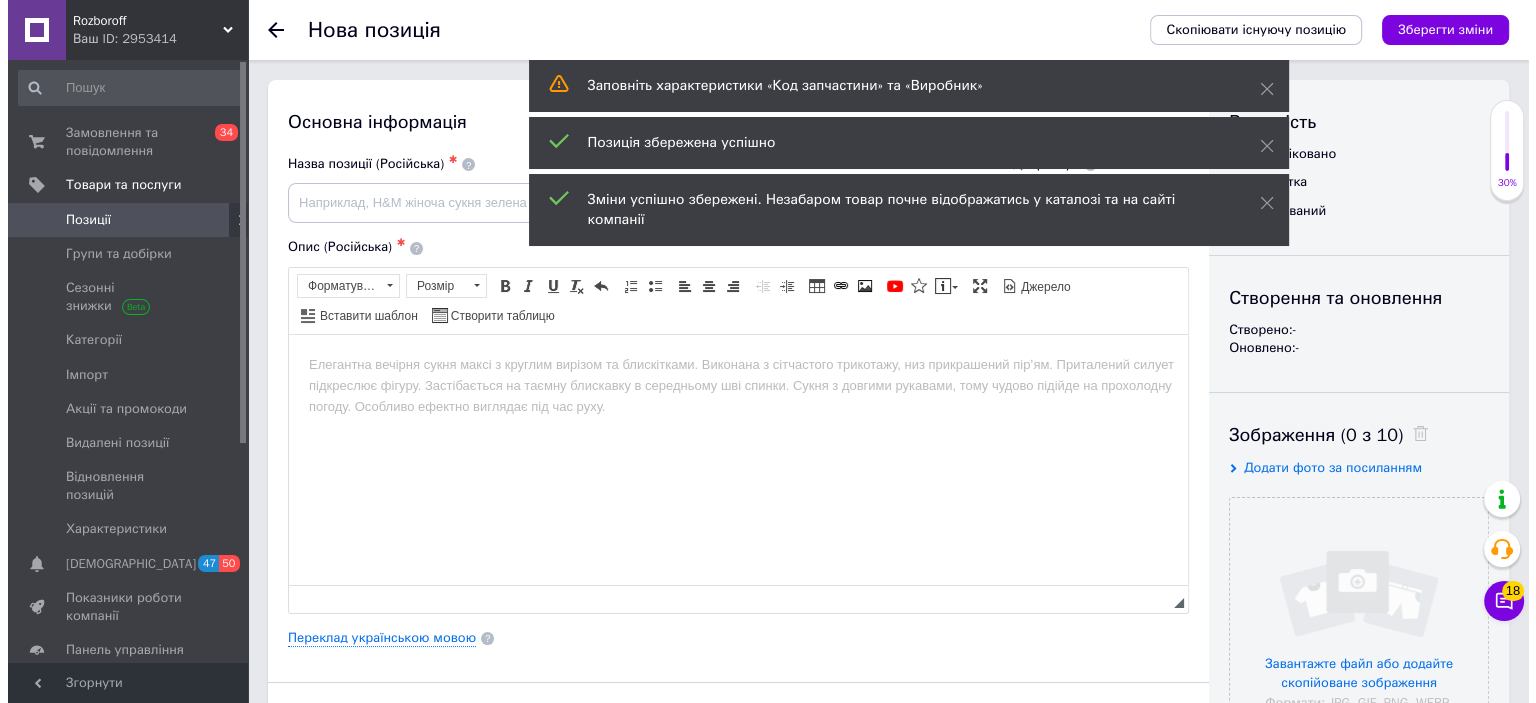 scroll, scrollTop: 0, scrollLeft: 0, axis: both 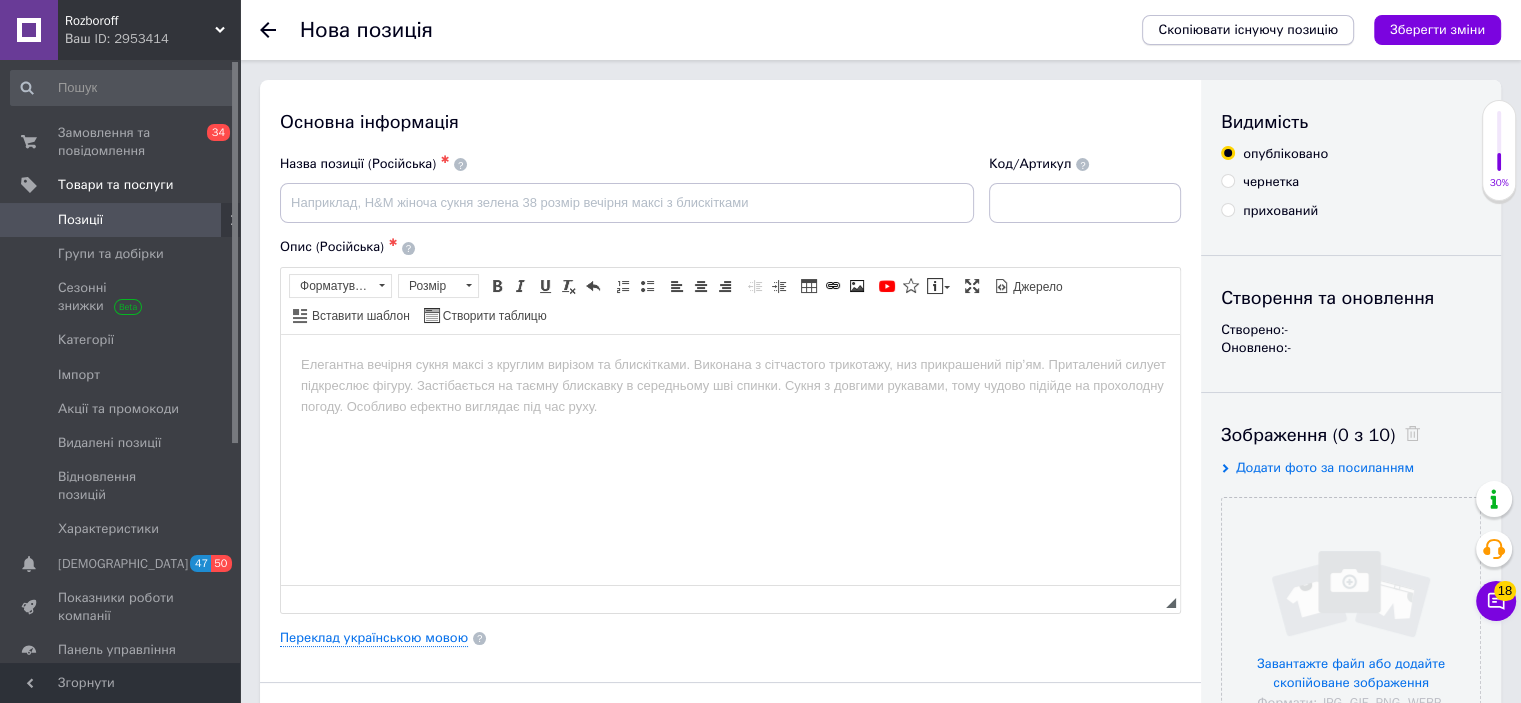 click on "Скопіювати існуючу позицію" at bounding box center (1248, 30) 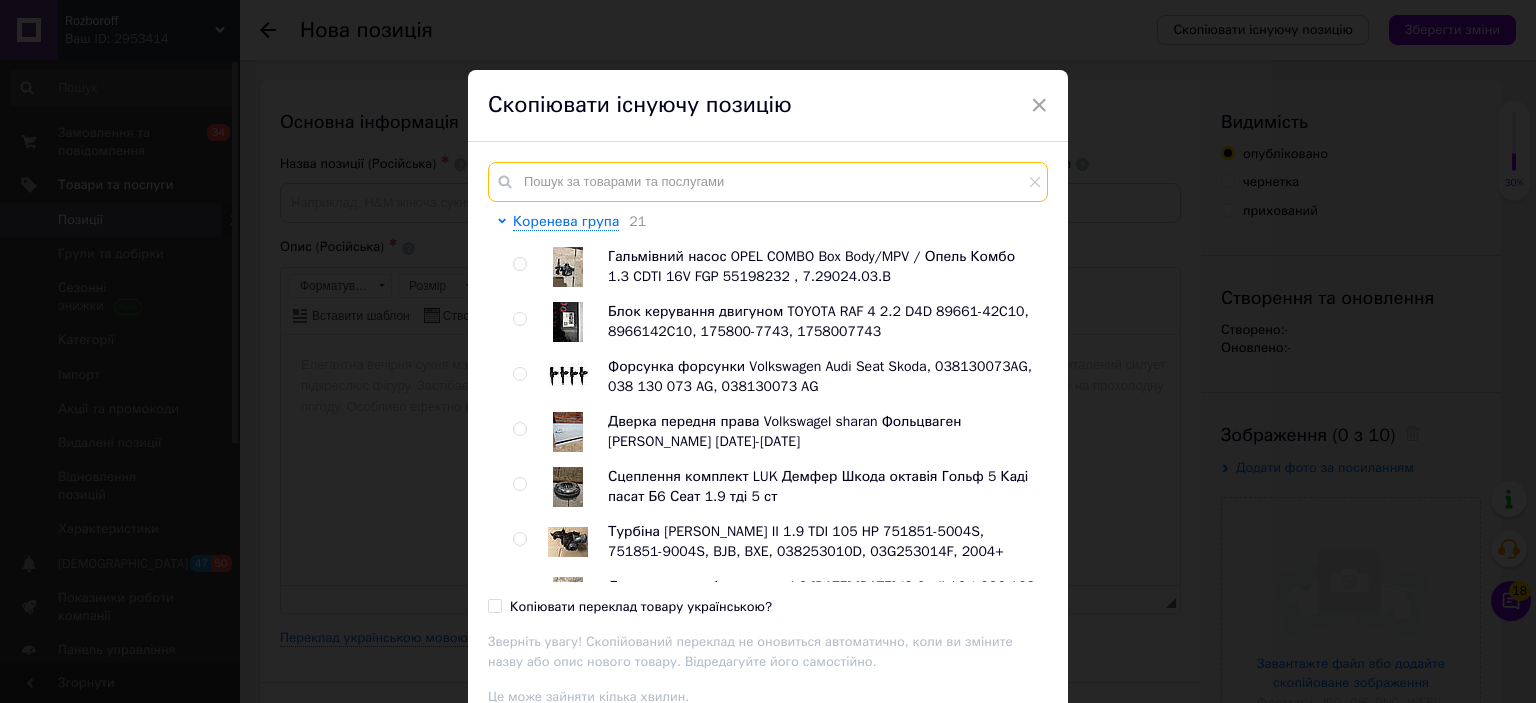 click at bounding box center [768, 182] 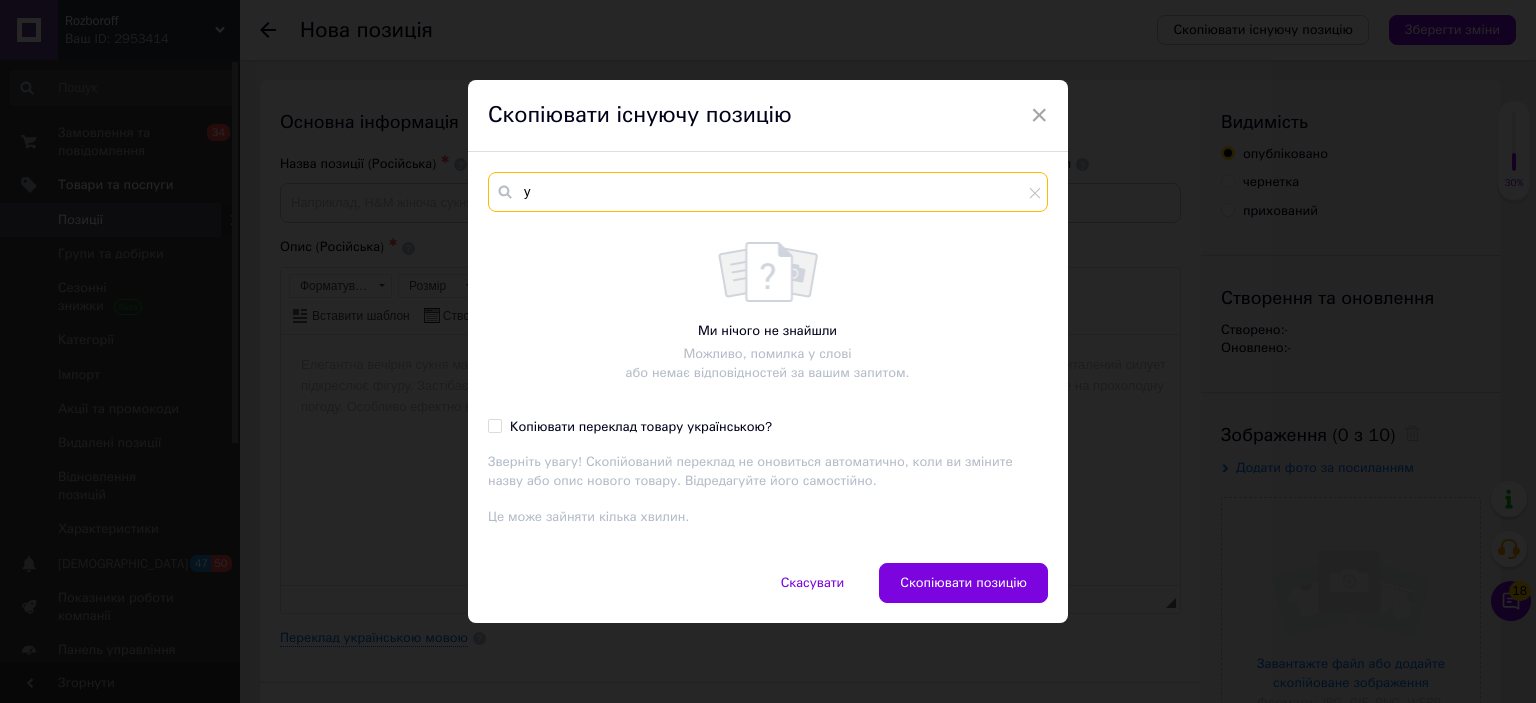 type on "у" 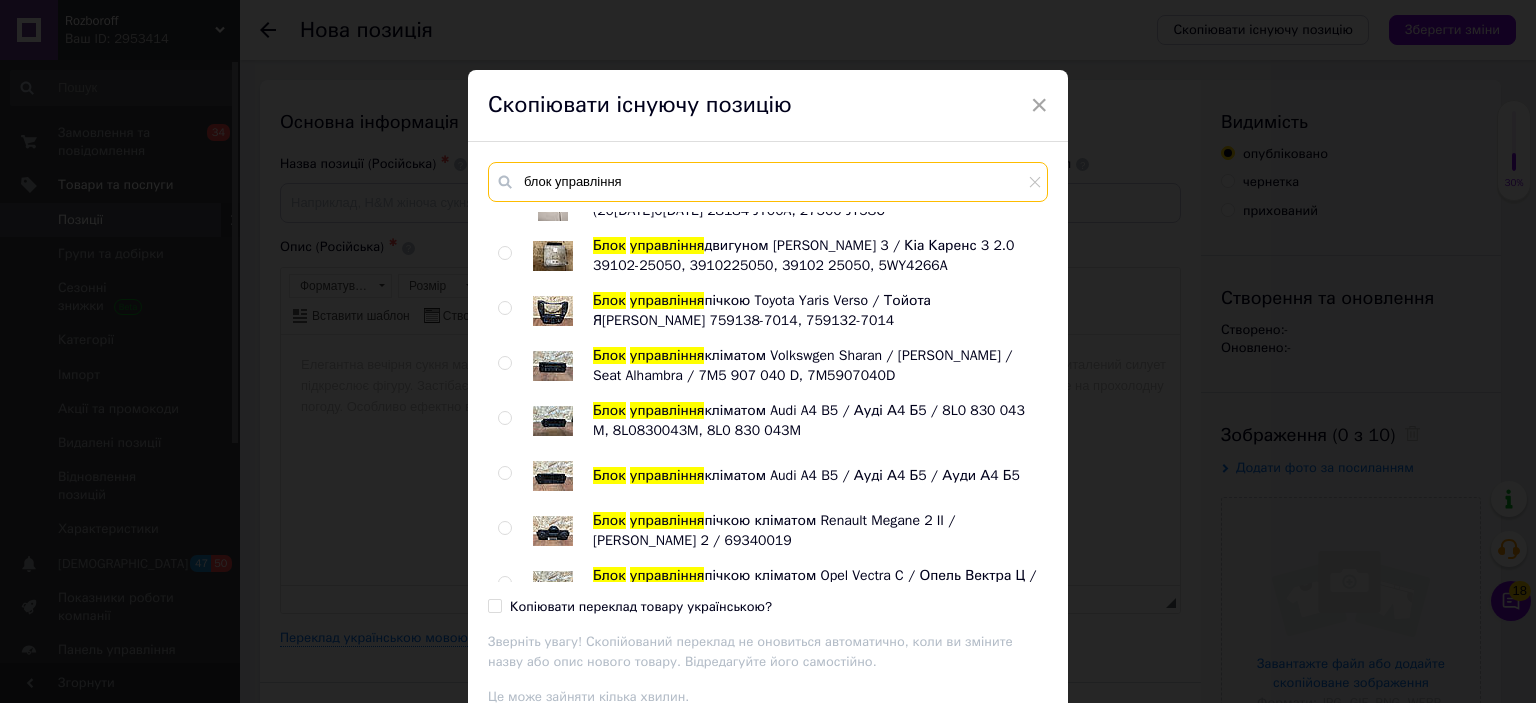 scroll, scrollTop: 764, scrollLeft: 0, axis: vertical 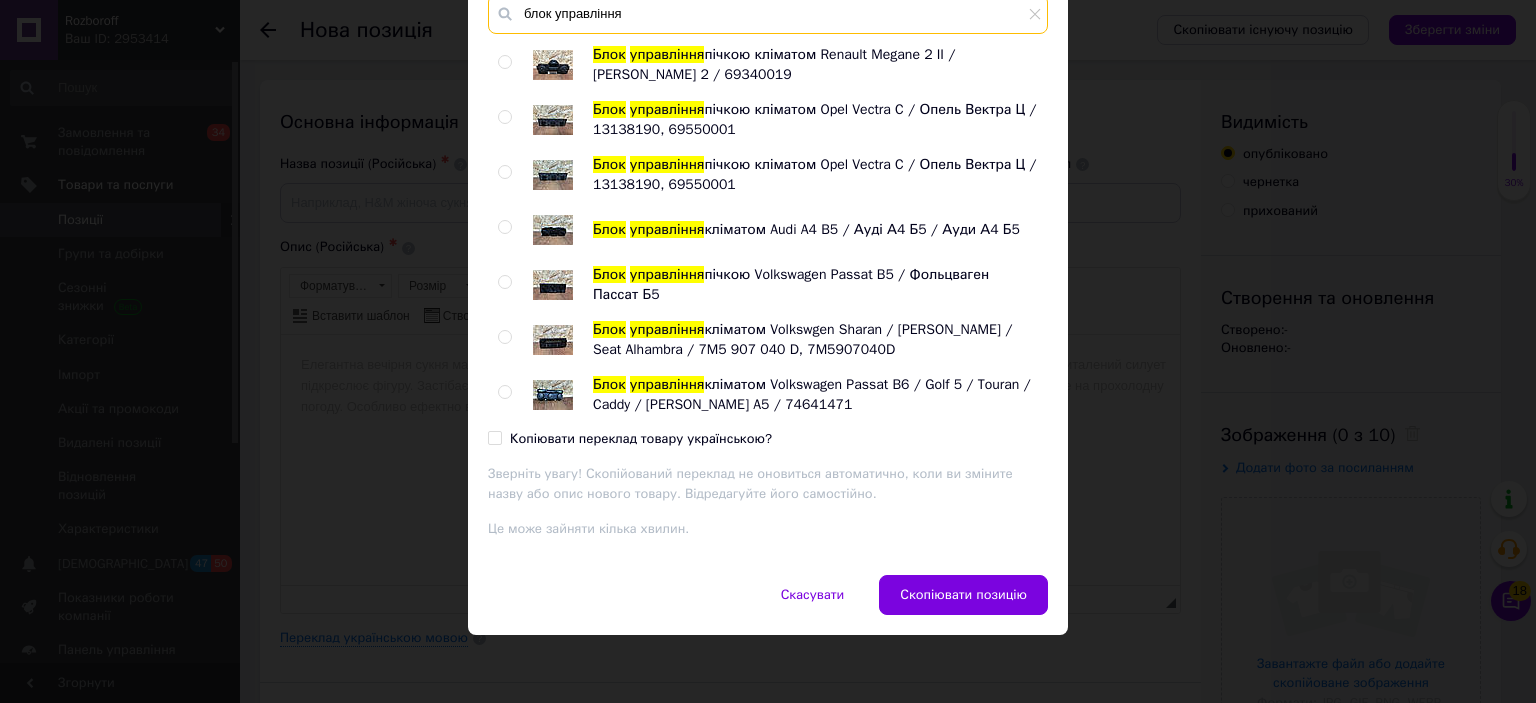 type on "блок управління" 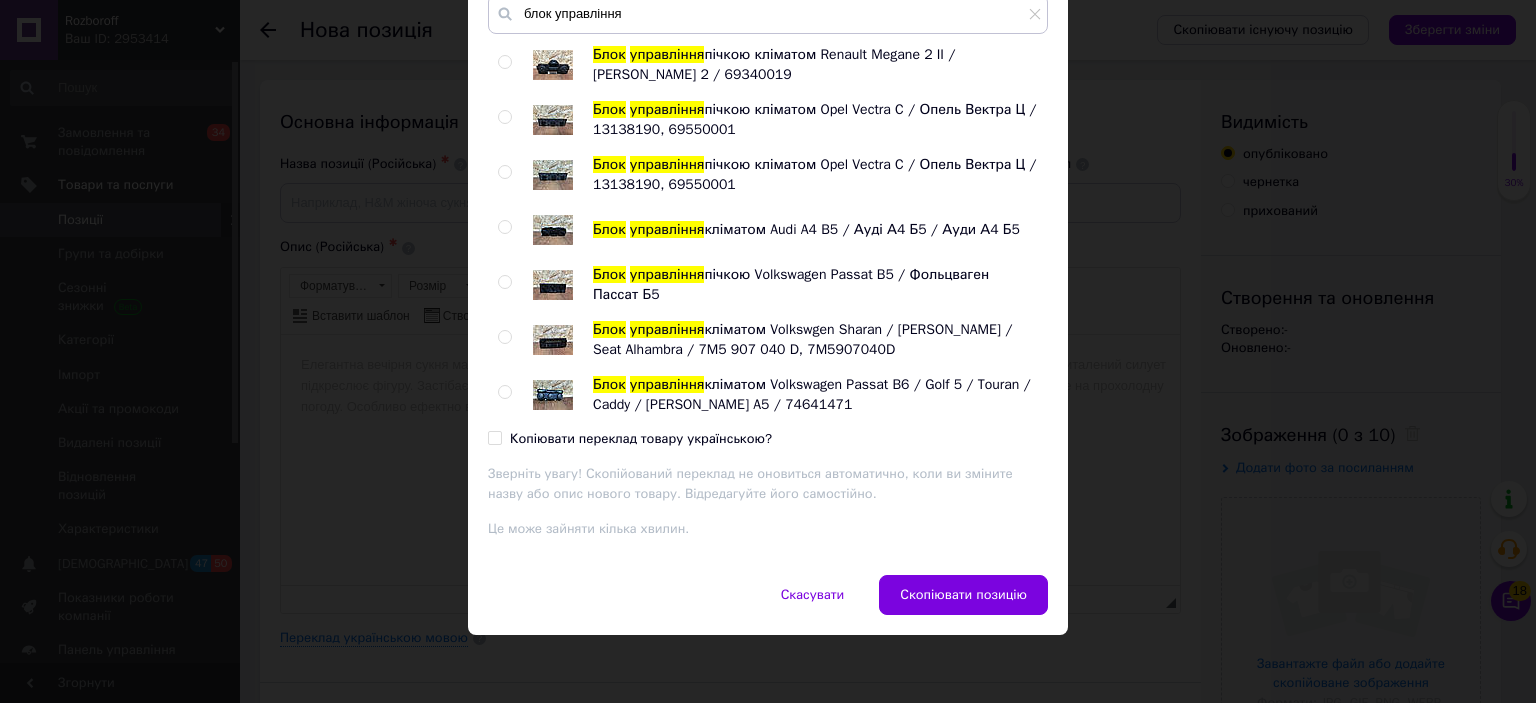 click at bounding box center (504, 392) 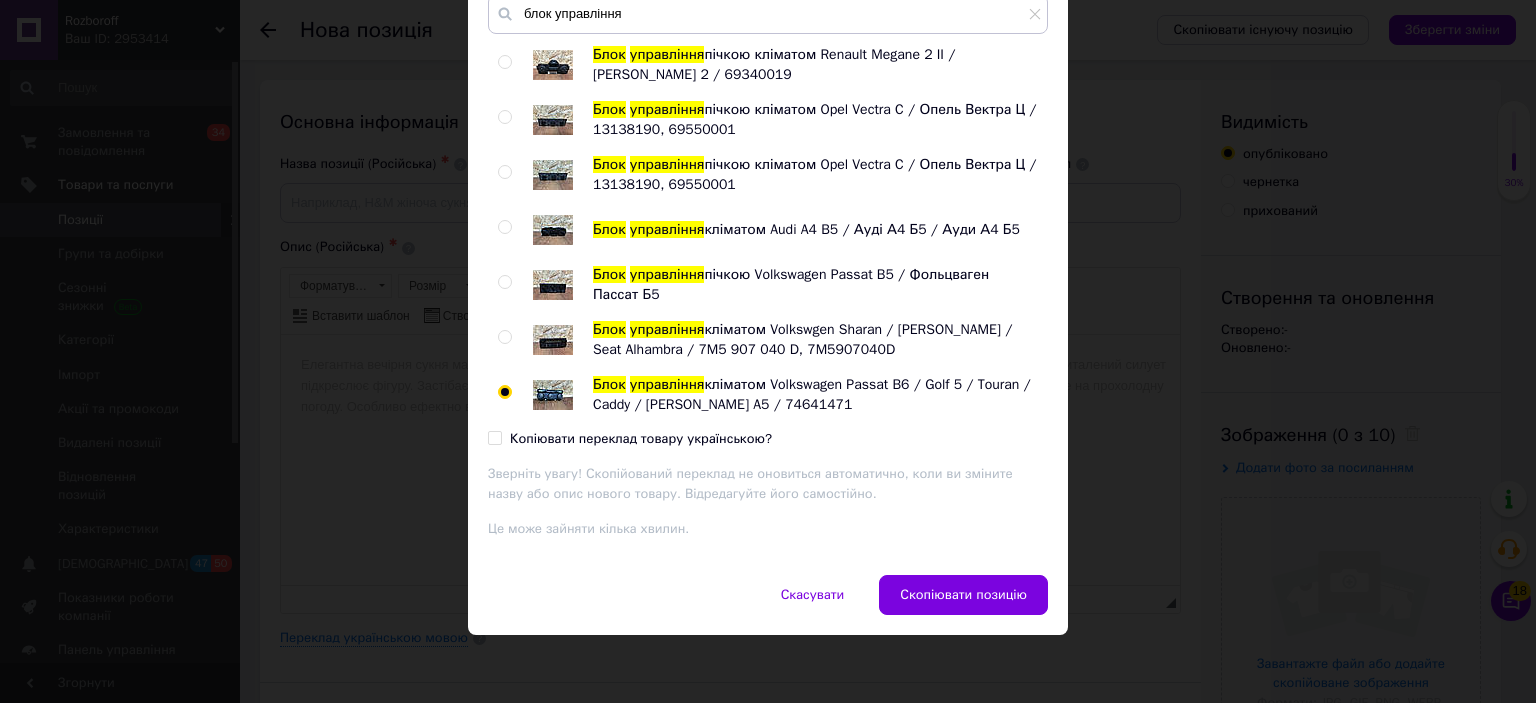 radio on "true" 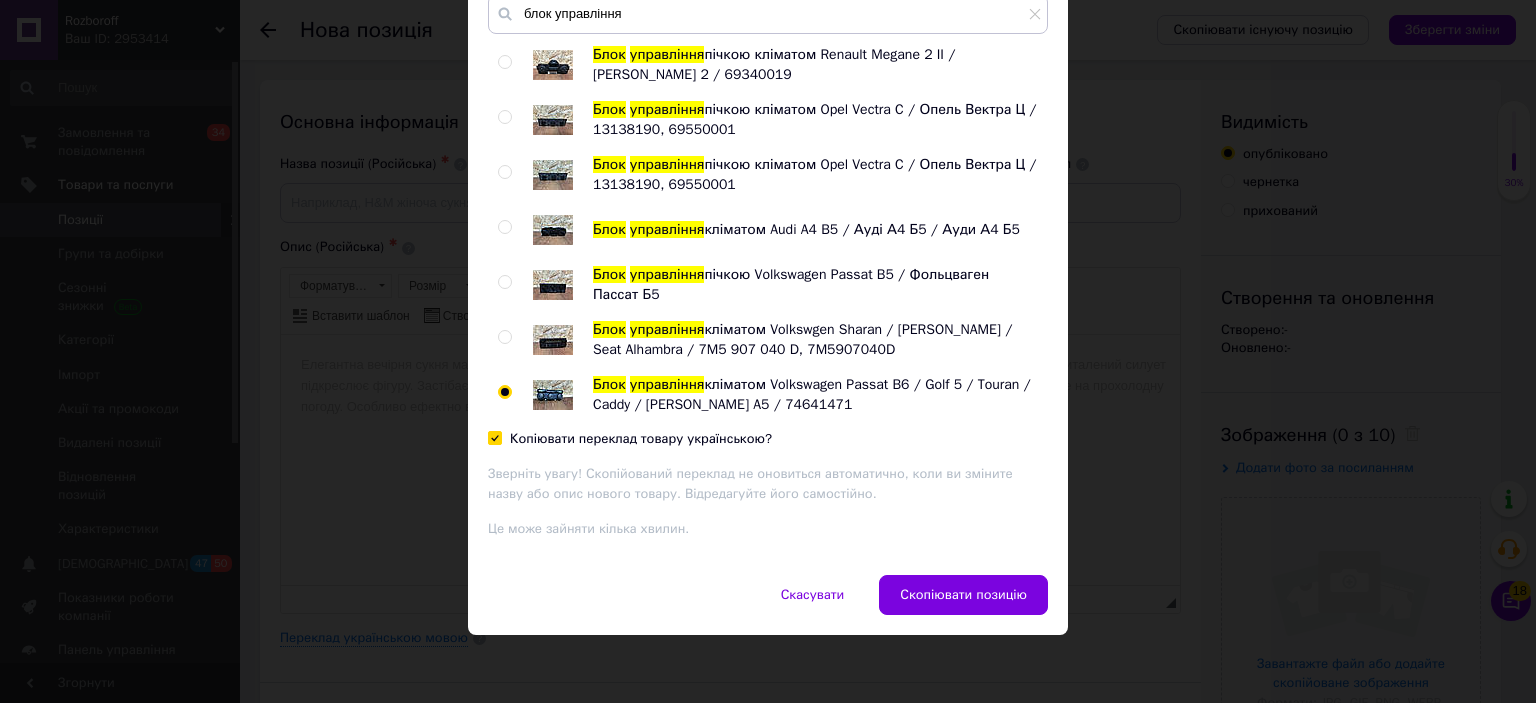 checkbox on "true" 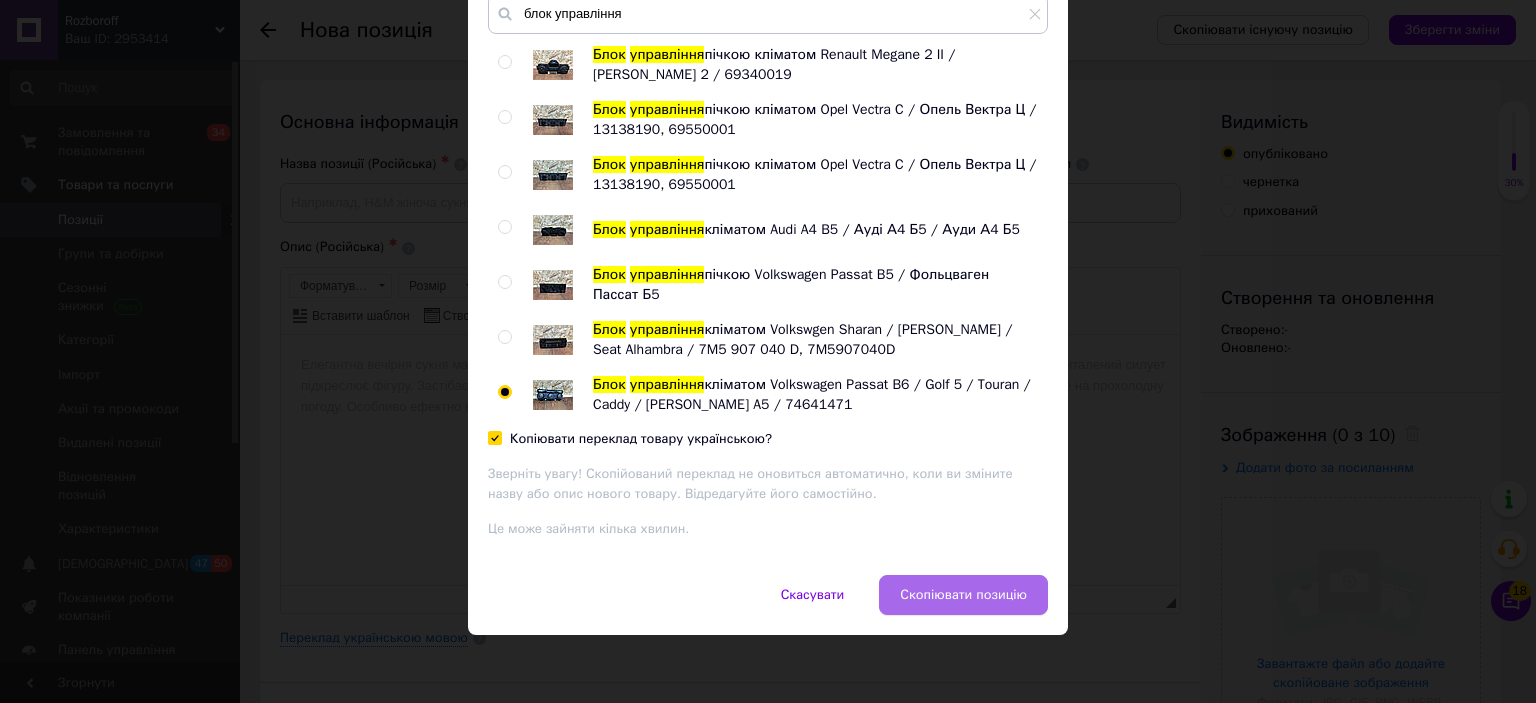 click on "Скопіювати позицію" at bounding box center (963, 595) 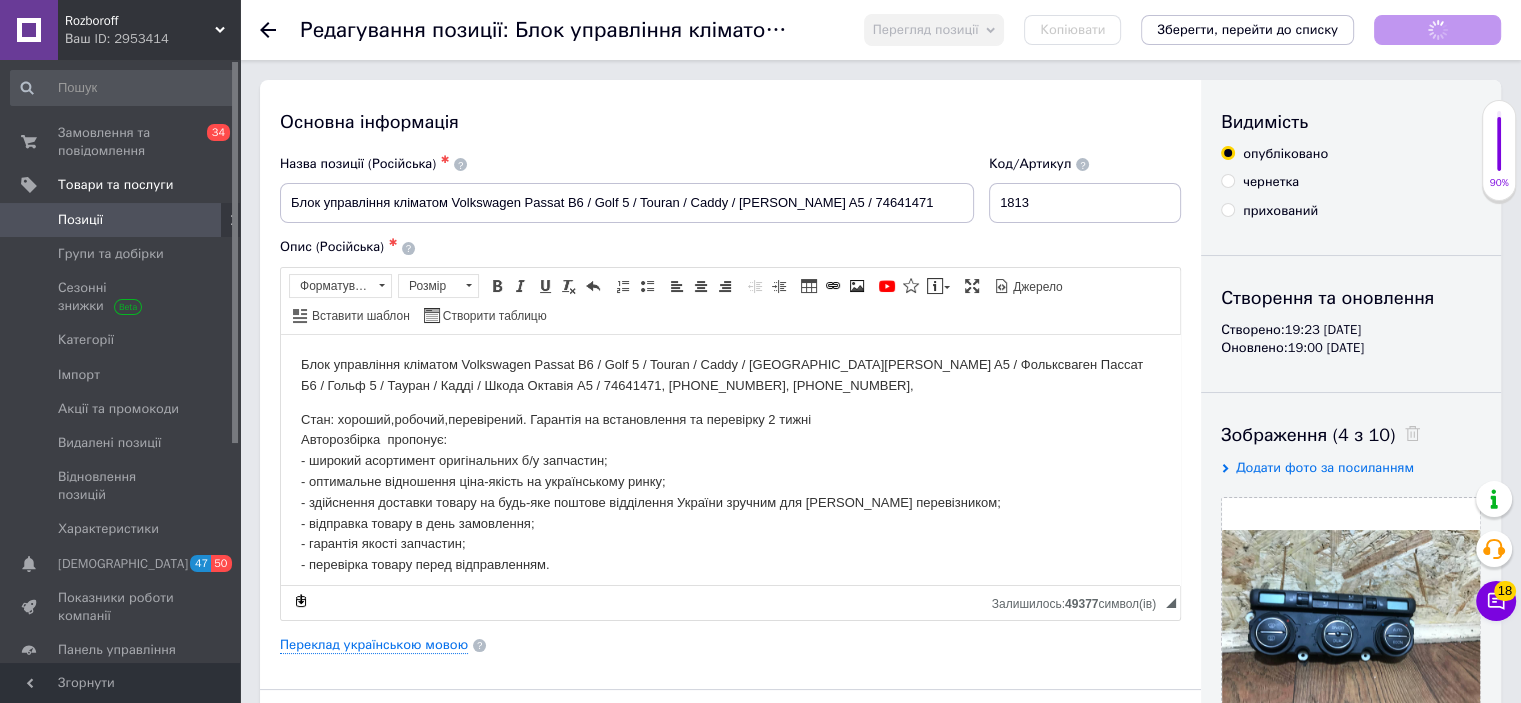 scroll, scrollTop: 0, scrollLeft: 0, axis: both 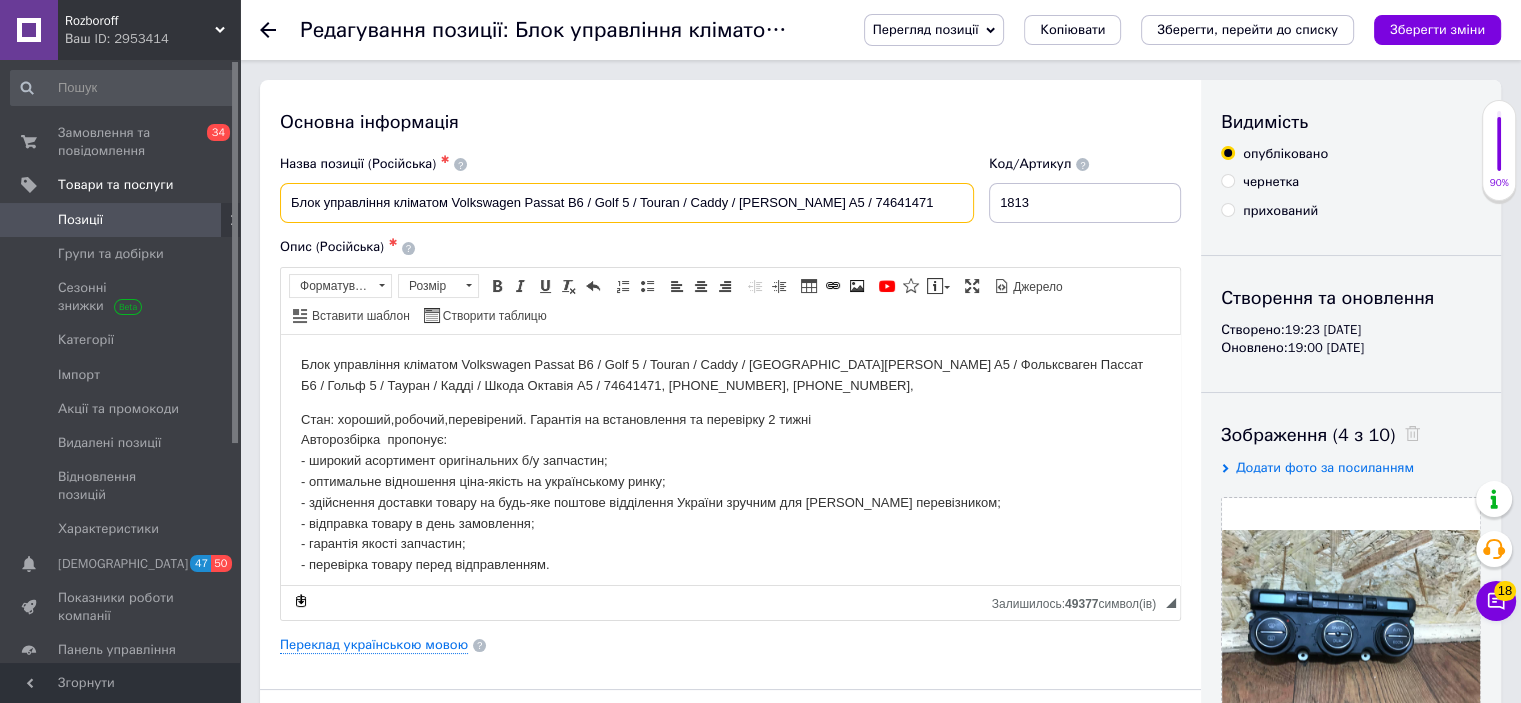 drag, startPoint x: 927, startPoint y: 213, endPoint x: 454, endPoint y: 199, distance: 473.20715 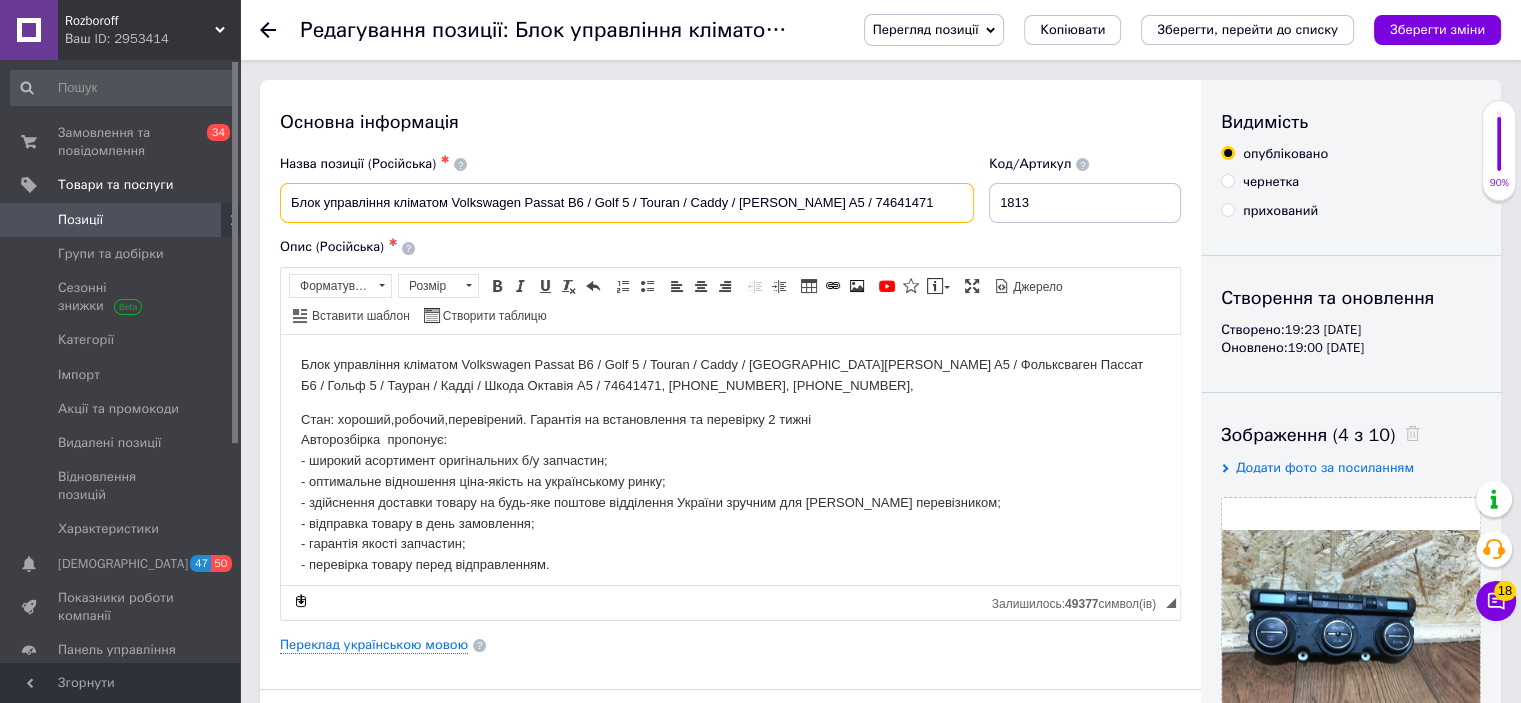 click on "Блок управління кліматом Volkswagen Passat B6 / Golf 5 / Touran / Caddy / [PERSON_NAME] A5 / 74641471" at bounding box center [627, 203] 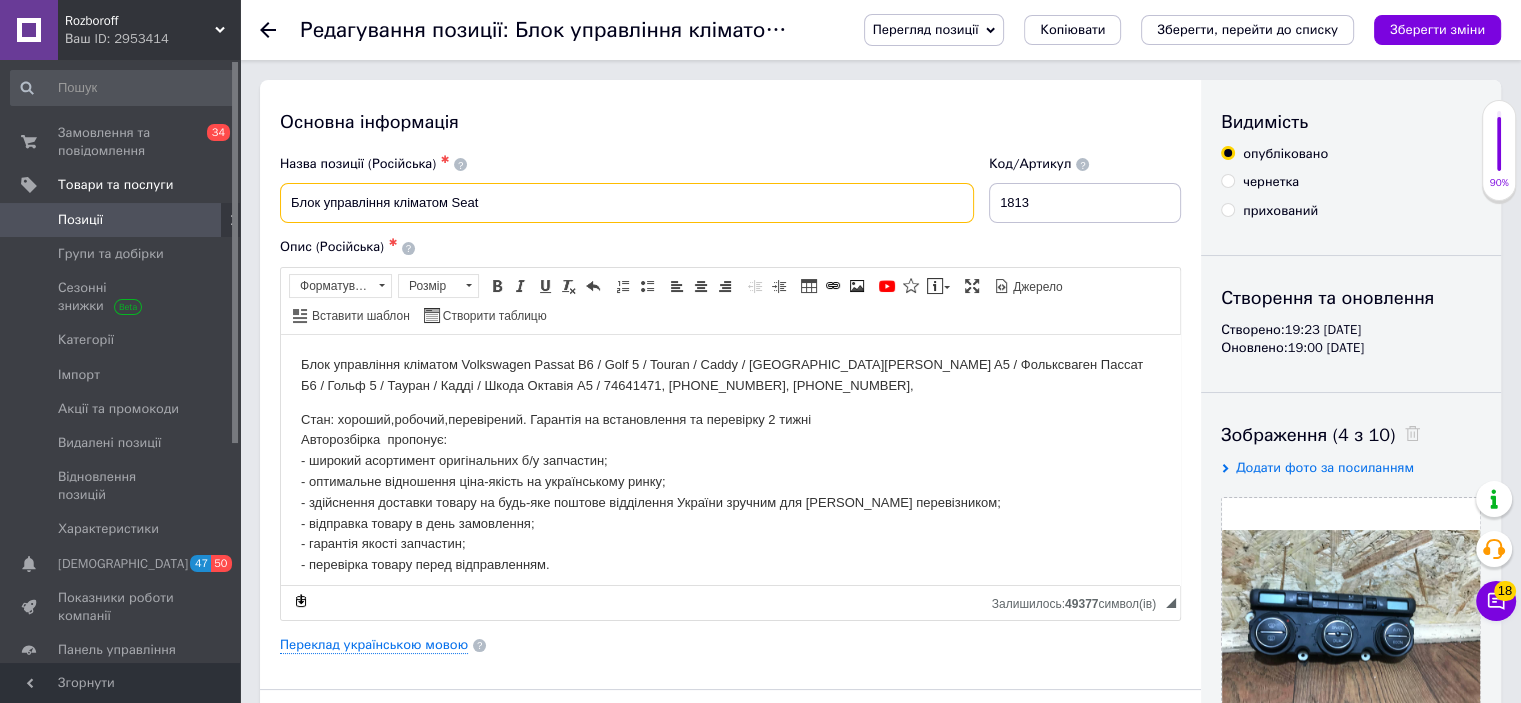 click on "Блок управління кліматом Seat" at bounding box center (627, 203) 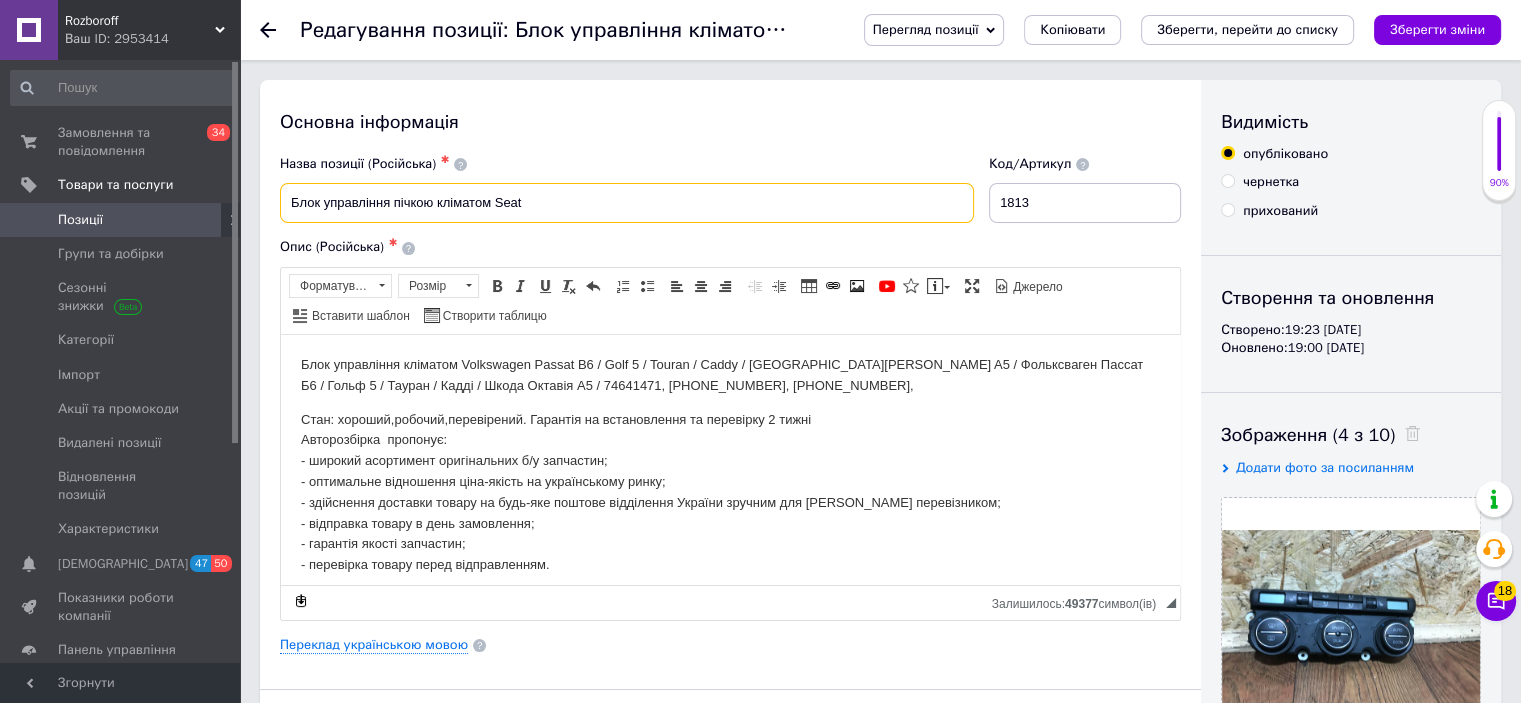 click on "Блок управління пічкою кліматом Seat" at bounding box center (627, 203) 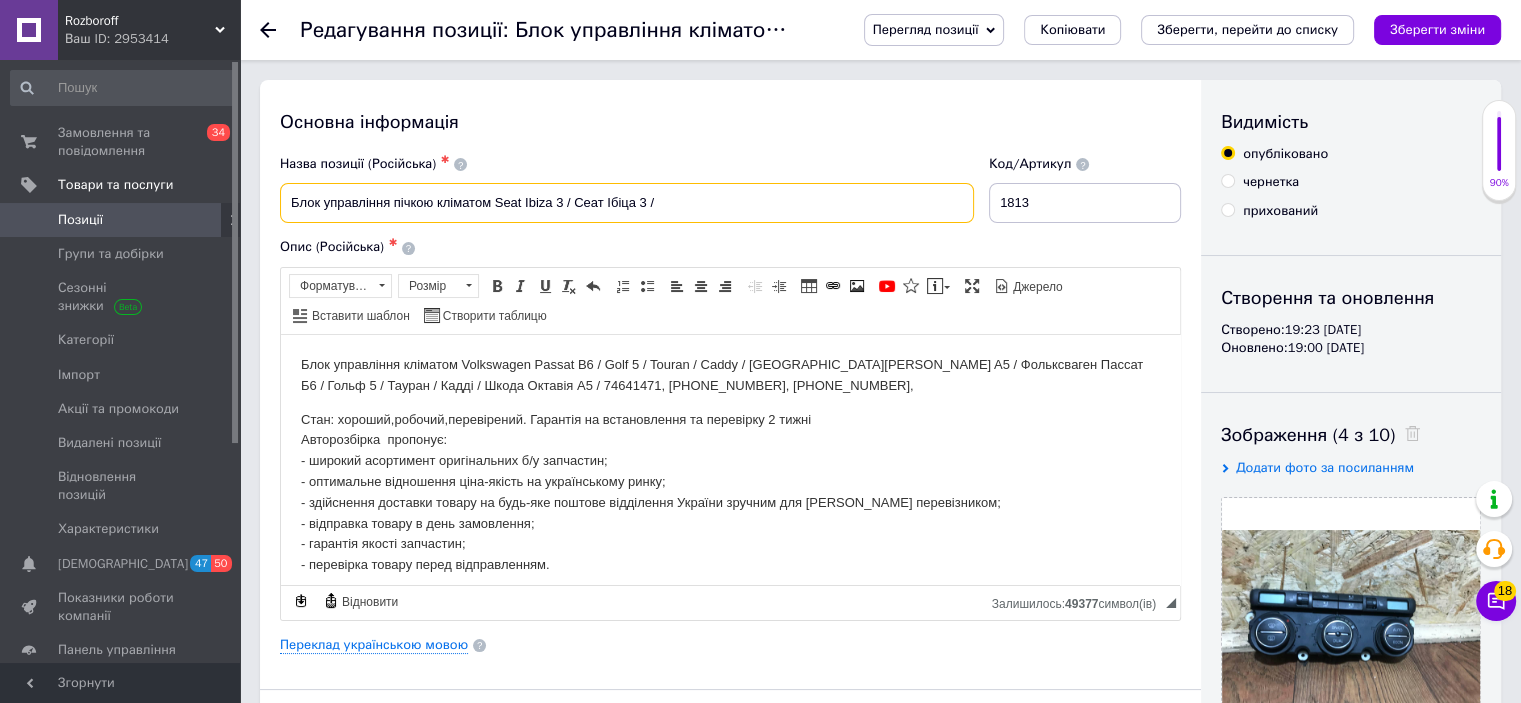 paste on "a2c5 3045798" 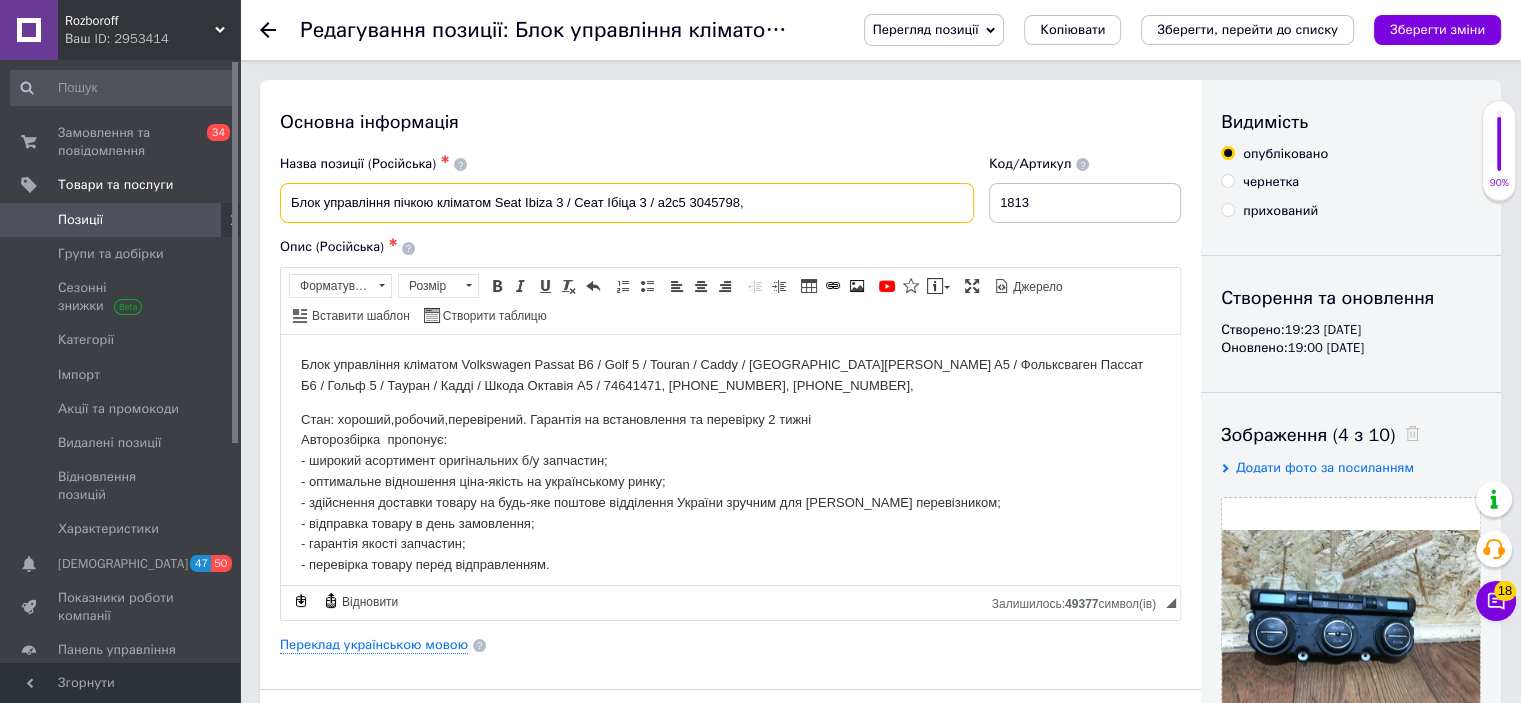 paste on "a2c5 3045798" 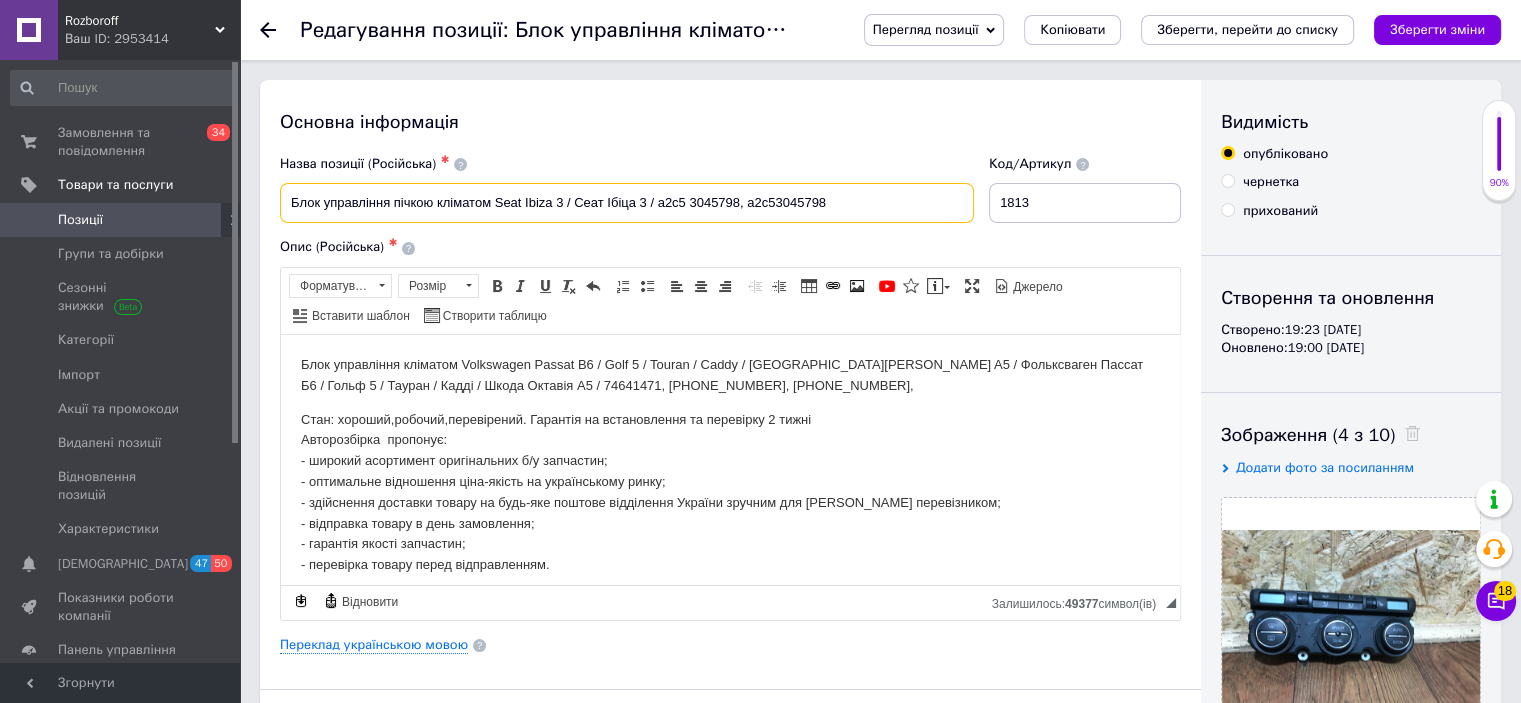 click on "Блок управління пічкою кліматом Seat Ibiza 3 / Сеат Ібіца 3 / a2c5 3045798, a2c53045798" at bounding box center (627, 203) 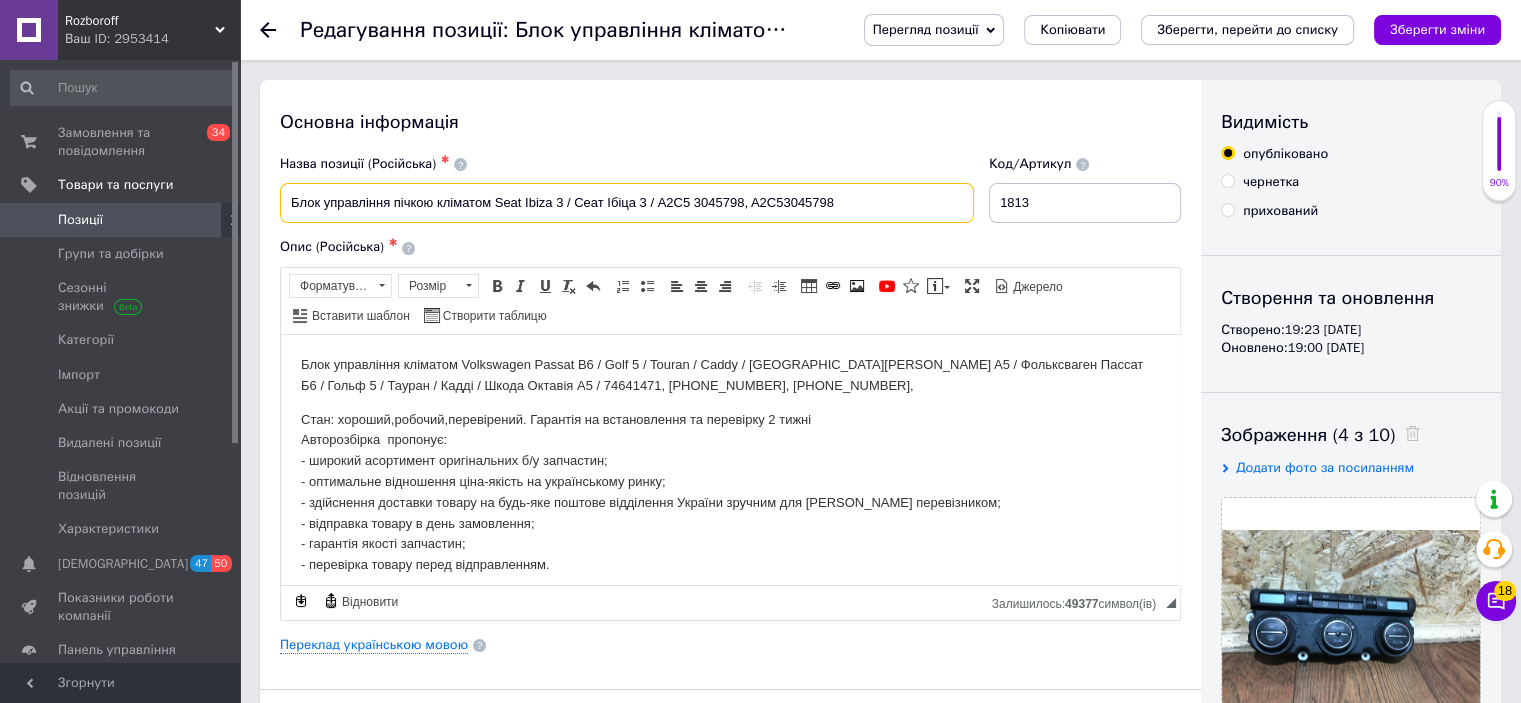 drag, startPoint x: 834, startPoint y: 206, endPoint x: 292, endPoint y: 217, distance: 542.11163 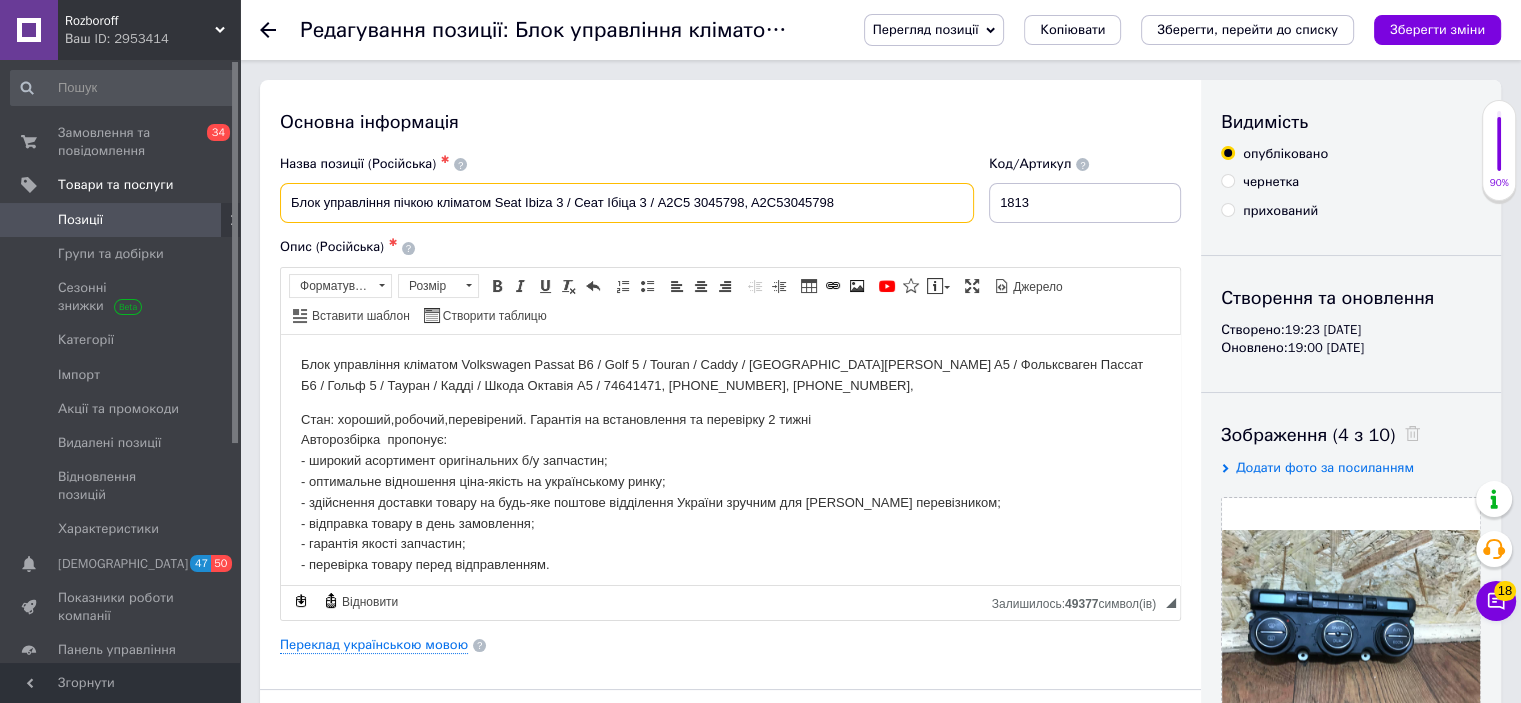 click on "Блок управління пічкою кліматом Seat Ibiza 3 / Сеат Ібіца 3 / A2C5 3045798, A2C53045798" at bounding box center [627, 203] 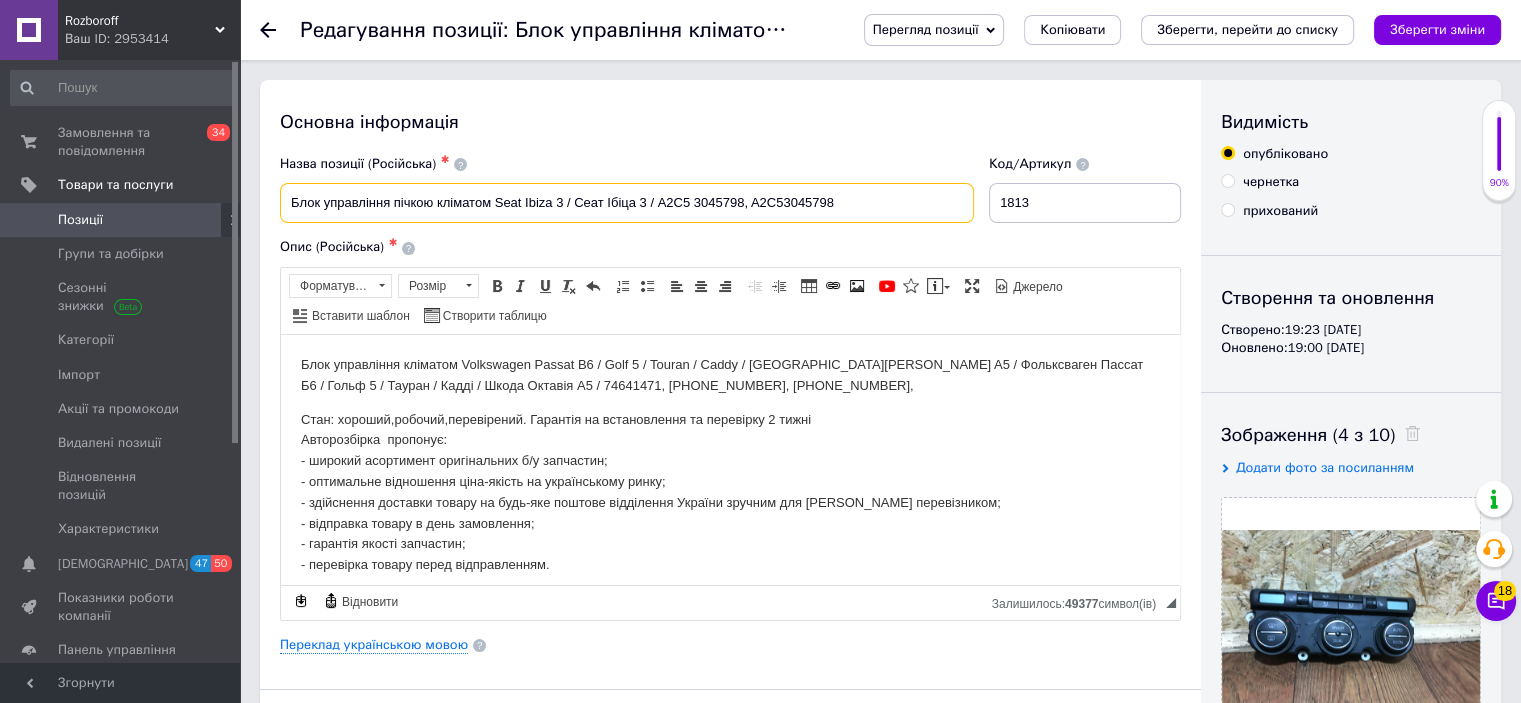 type on "Блок управління пічкою кліматом Seat Ibiza 3 / Сеат Ібіца 3 / A2C5 3045798, A2C53045798" 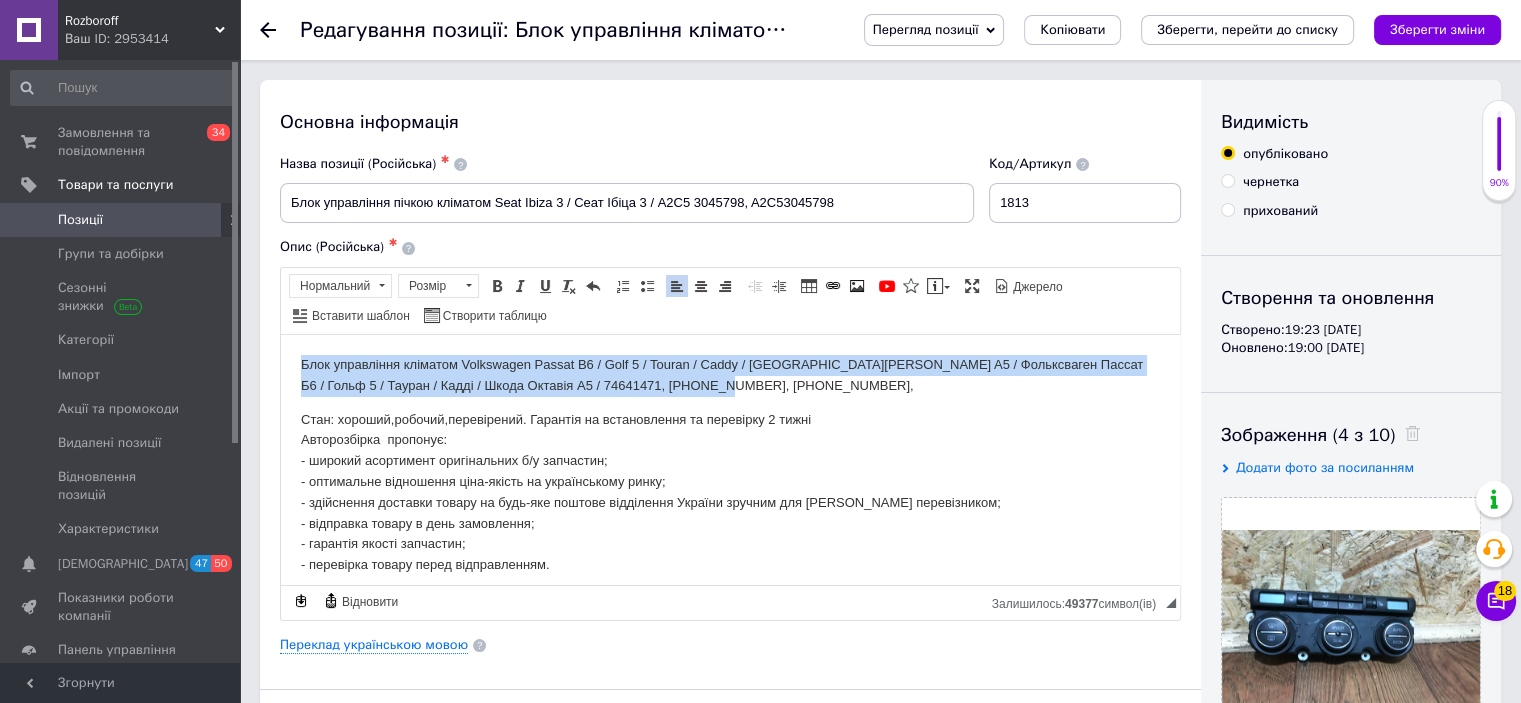 drag, startPoint x: 679, startPoint y: 384, endPoint x: 301, endPoint y: 370, distance: 378.25916 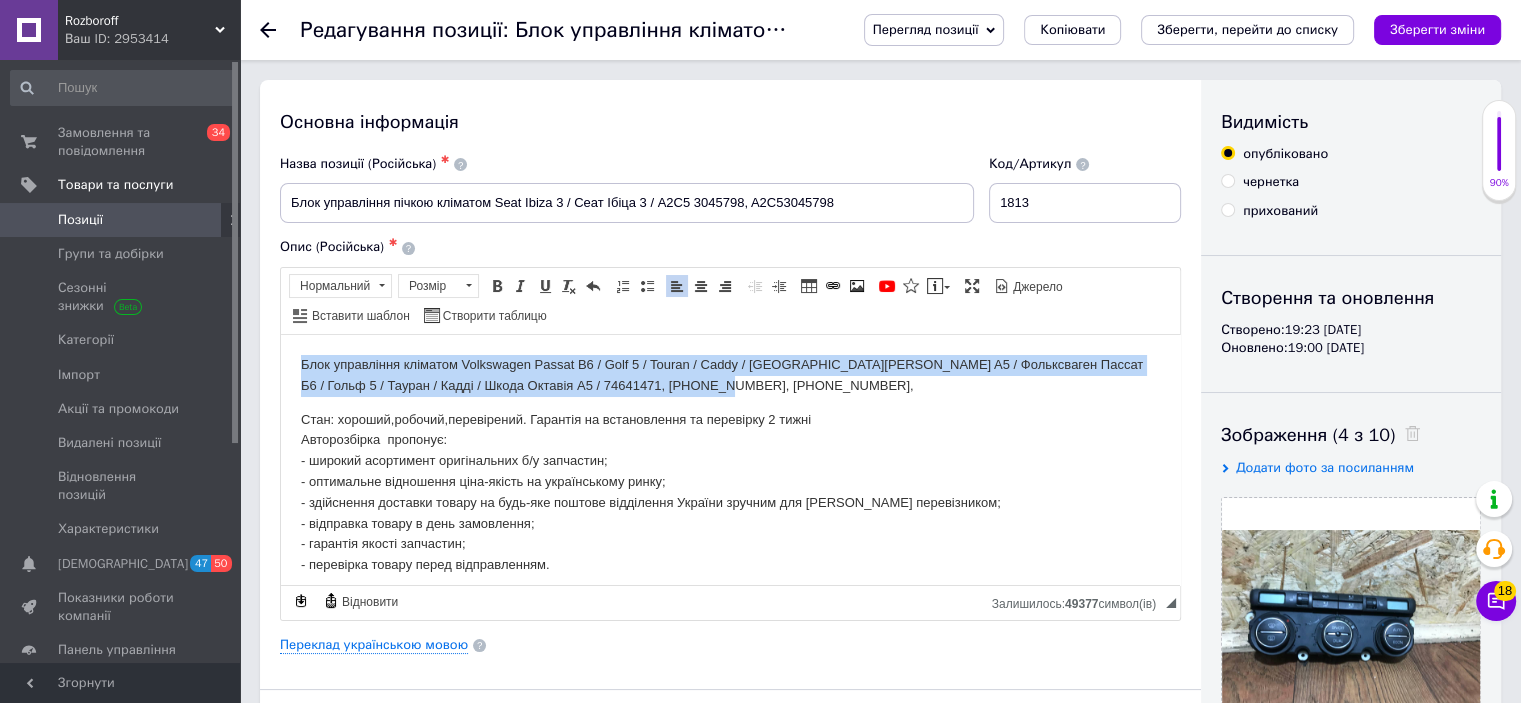 click on "Блок управління кліматом Volkswagen Passat B6 / Golf 5 / Touran / Caddy / Skoda Octavia A5 / Фольксваген Пассат Б6 / Гольф 5 / Тауран / Кадді / Шкода Октавія А5 / 74641471, 74-64-14-71, 74 64 14 71," at bounding box center (730, 375) 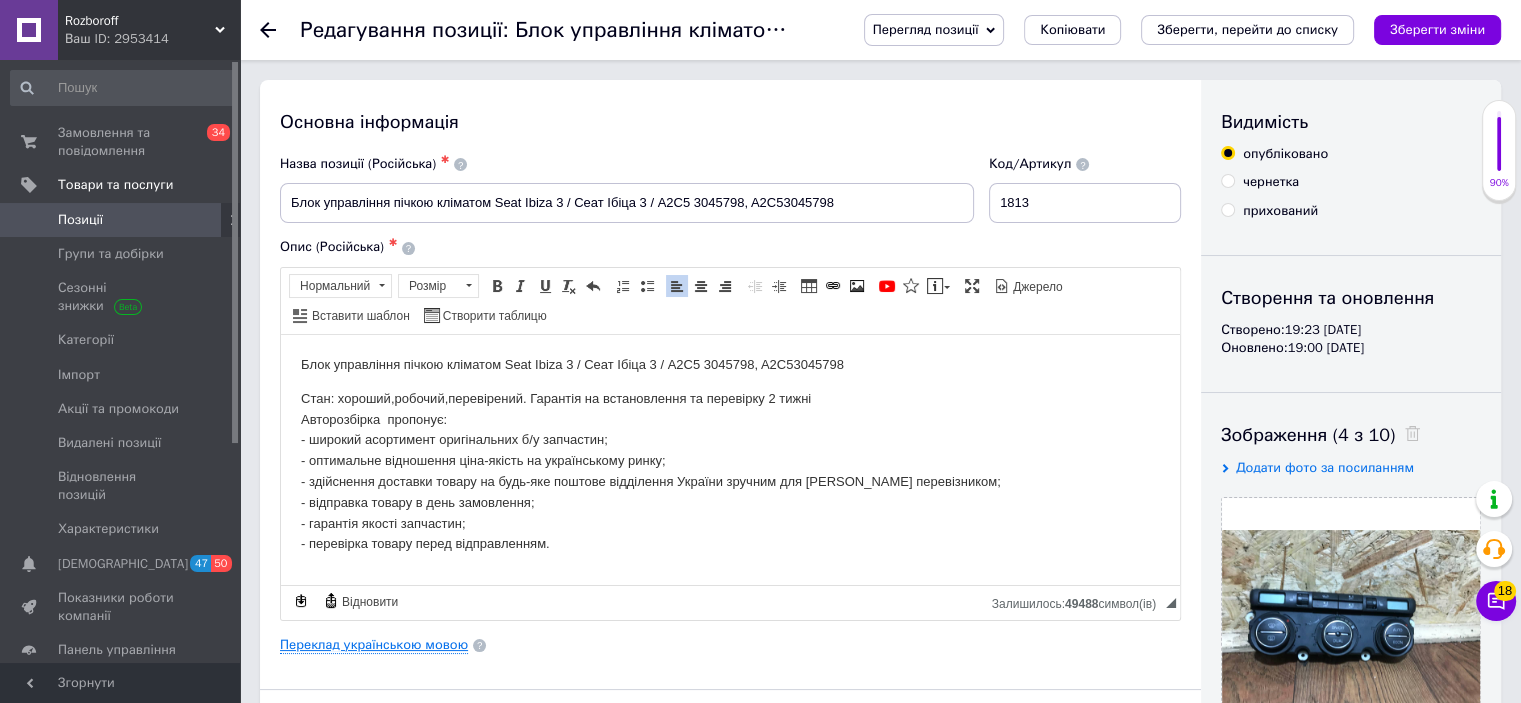 click on "Переклад українською мовою" at bounding box center [374, 645] 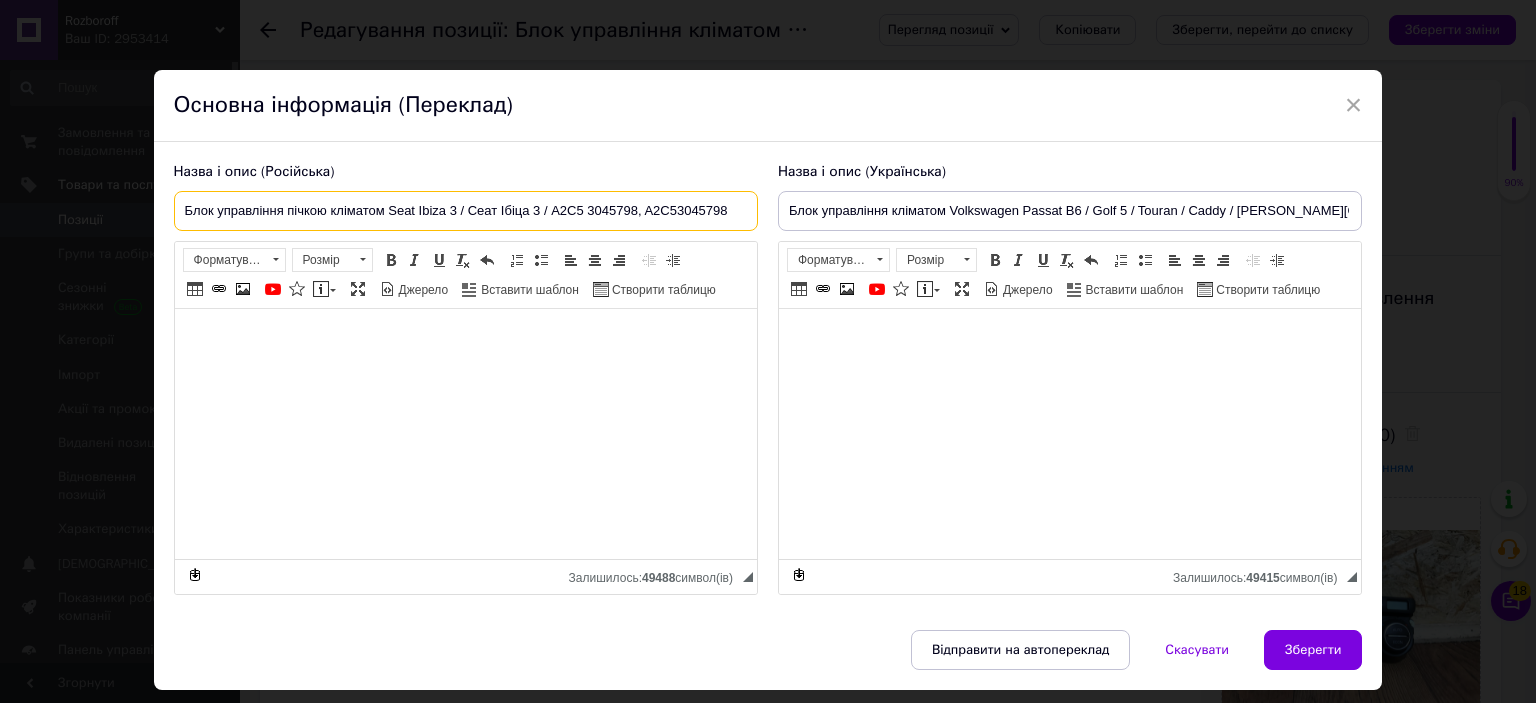 click on "Блок управління пічкою кліматом Seat Ibiza 3 / Сеат Ібіца 3 / A2C5 3045798, A2C53045798" at bounding box center (466, 211) 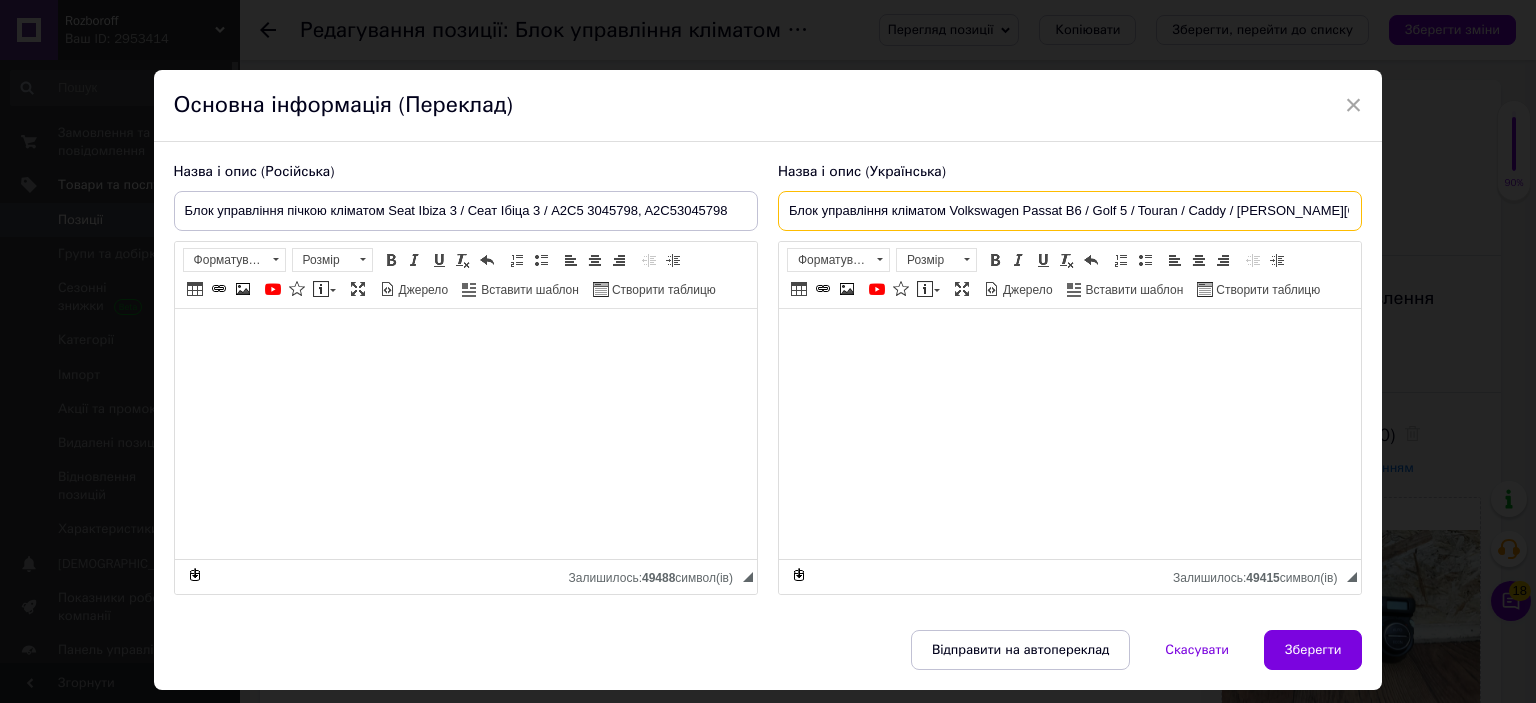 click on "Блок управління кліматом Volkswagen Passat B6 / Golf 5 / Touran / Caddy / Skoda Octavia A5" at bounding box center (1070, 211) 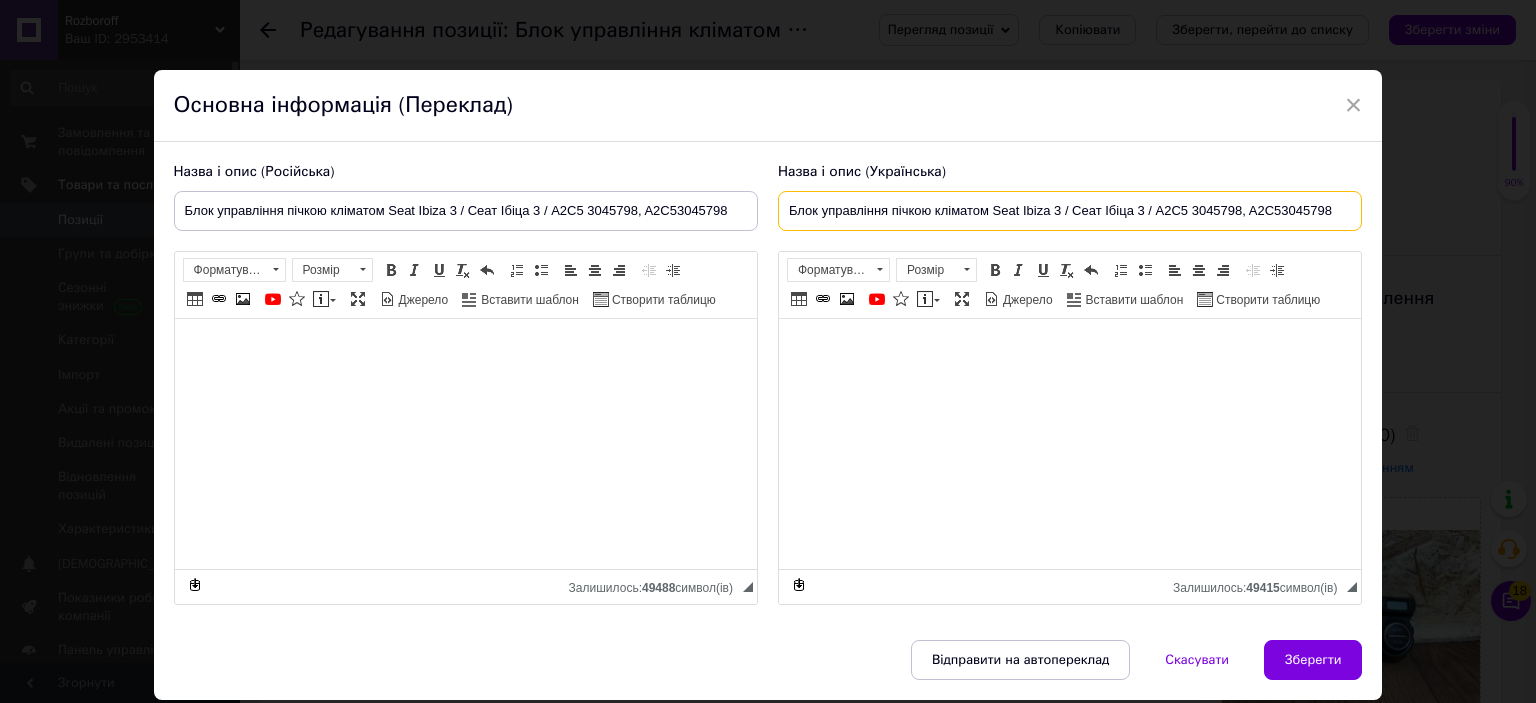 type on "Блок управління пічкою кліматом Seat Ibiza 3 / Сеат Ібіца 3 / A2C5 3045798, A2C53045798" 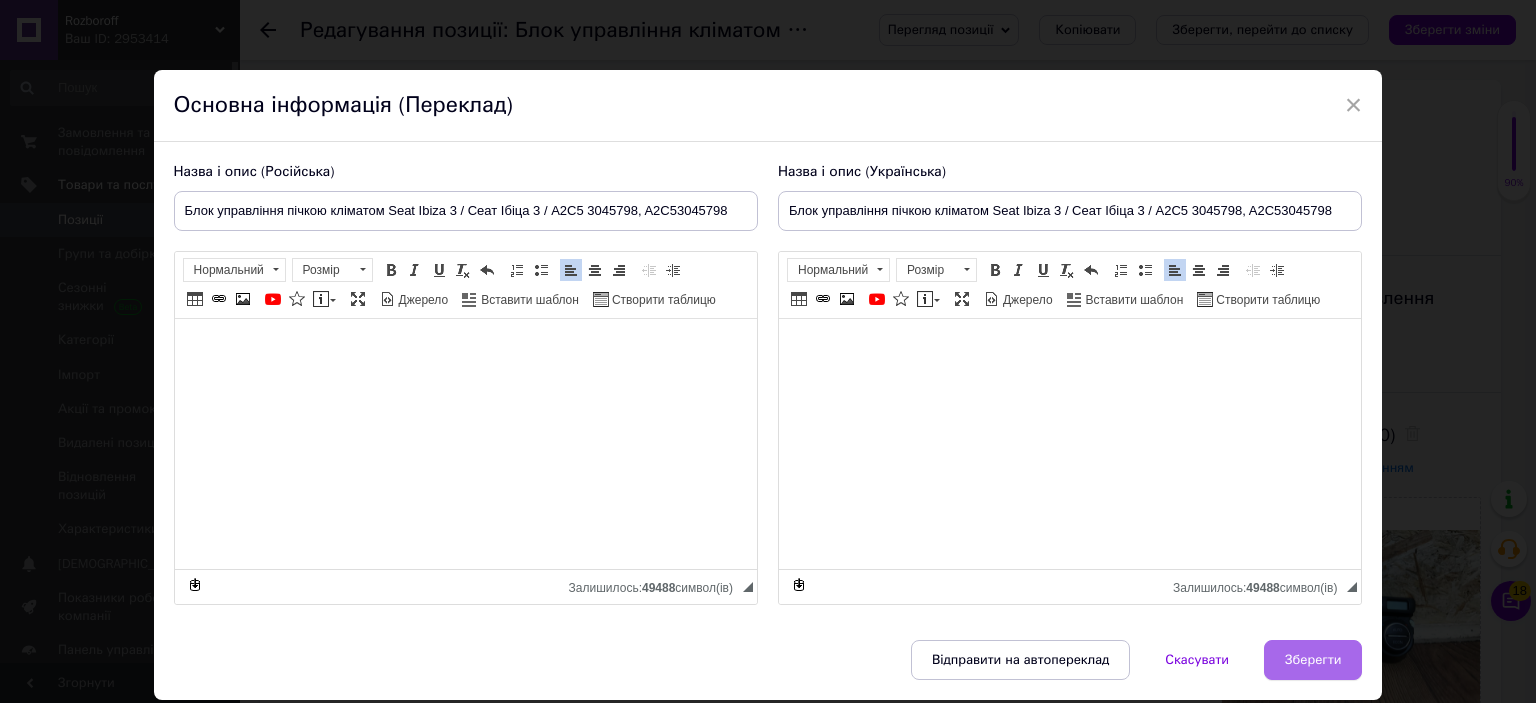 click on "Зберегти" at bounding box center (1313, 660) 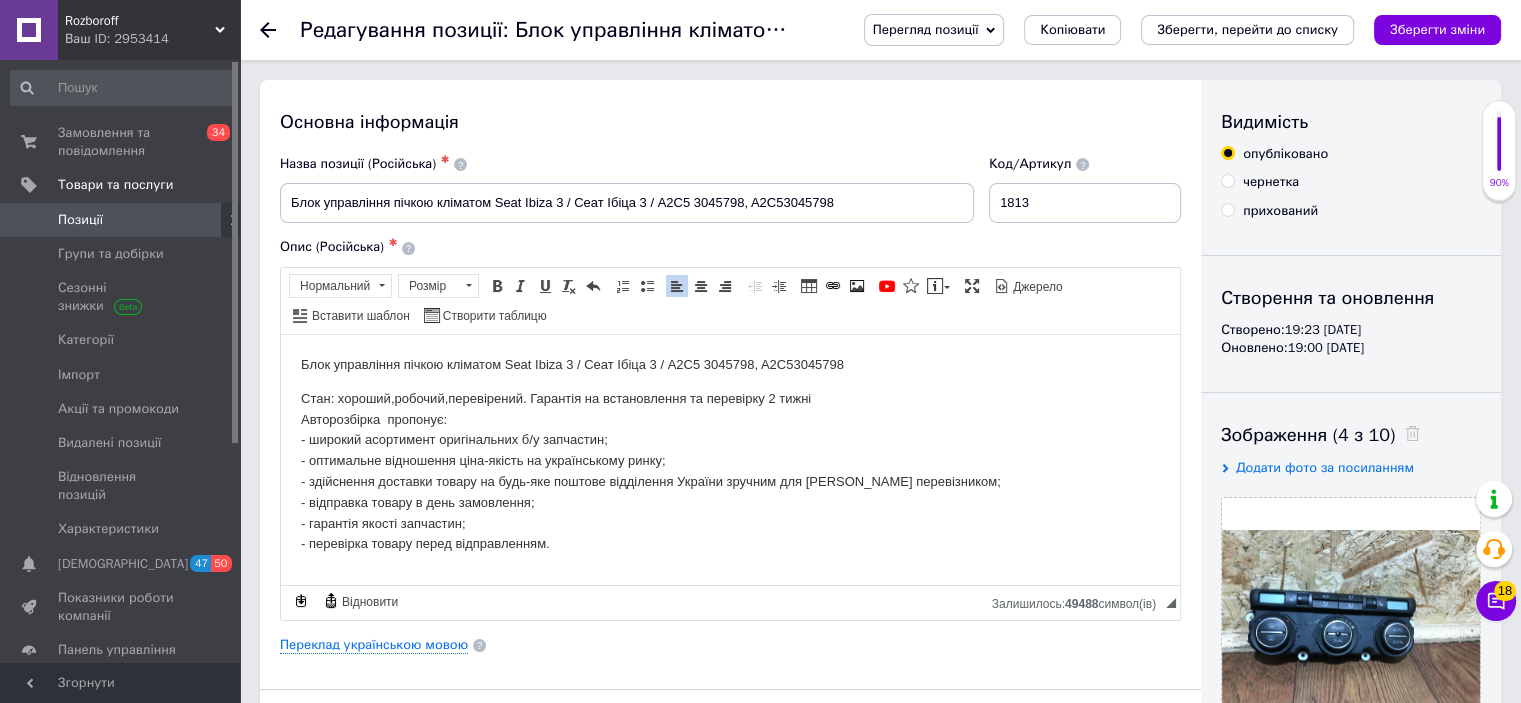 click on "Зображення (4 з 10)" at bounding box center [1351, 435] 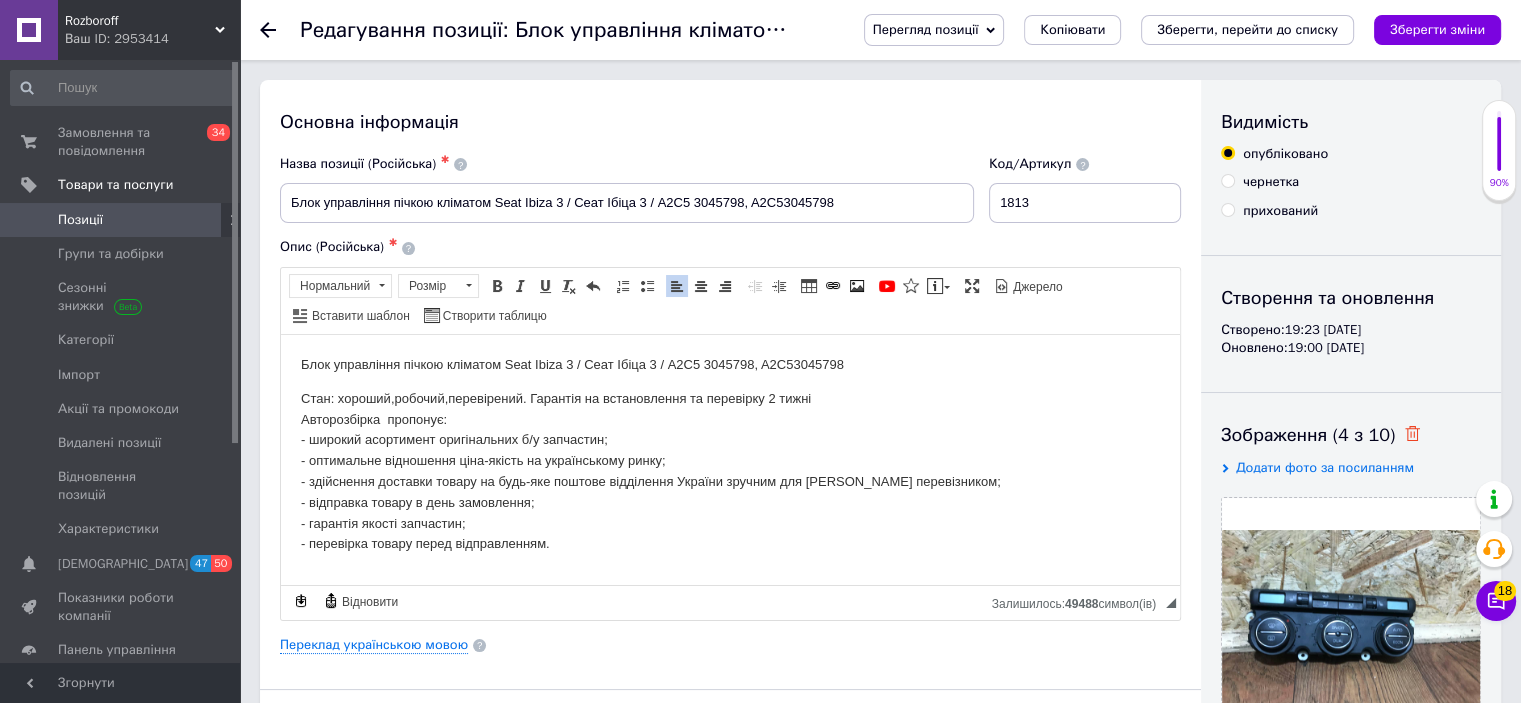 click 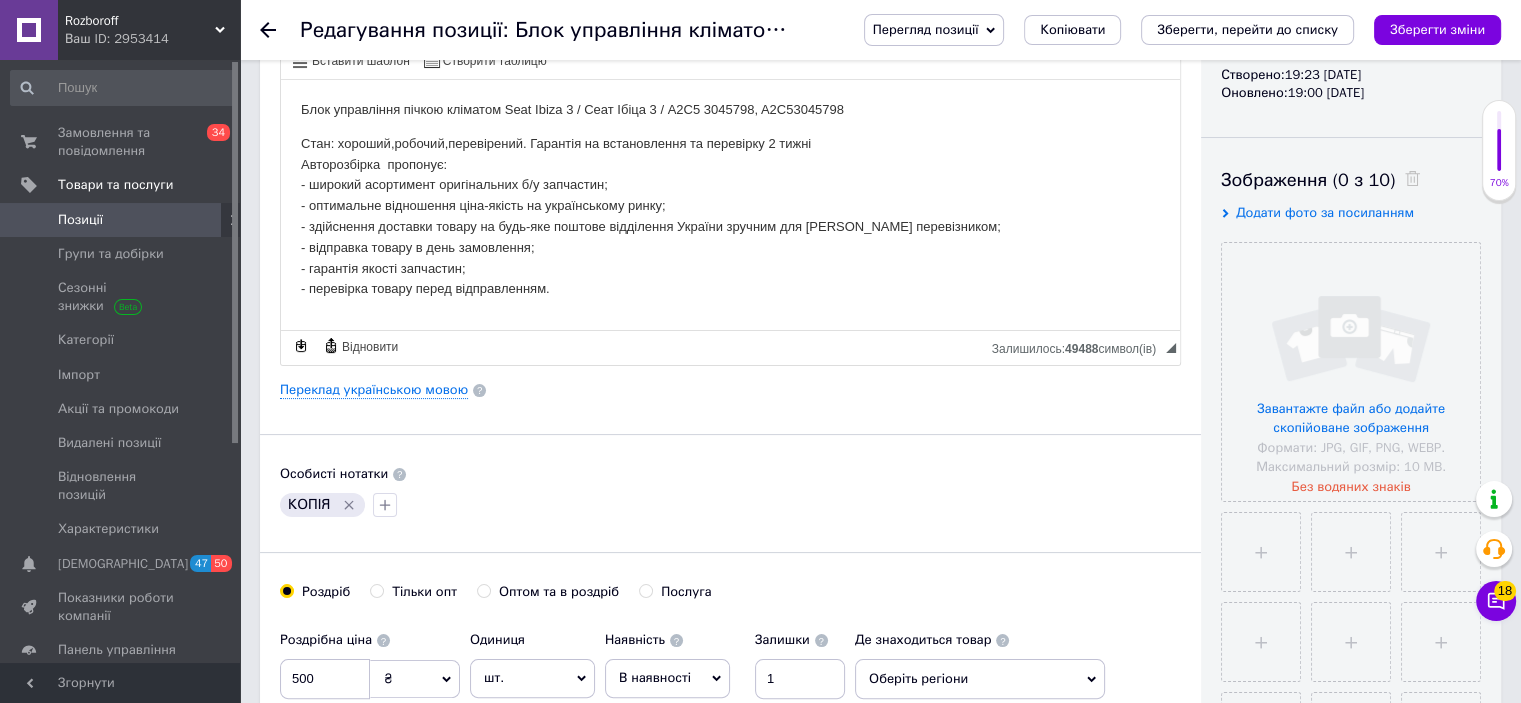 scroll, scrollTop: 256, scrollLeft: 0, axis: vertical 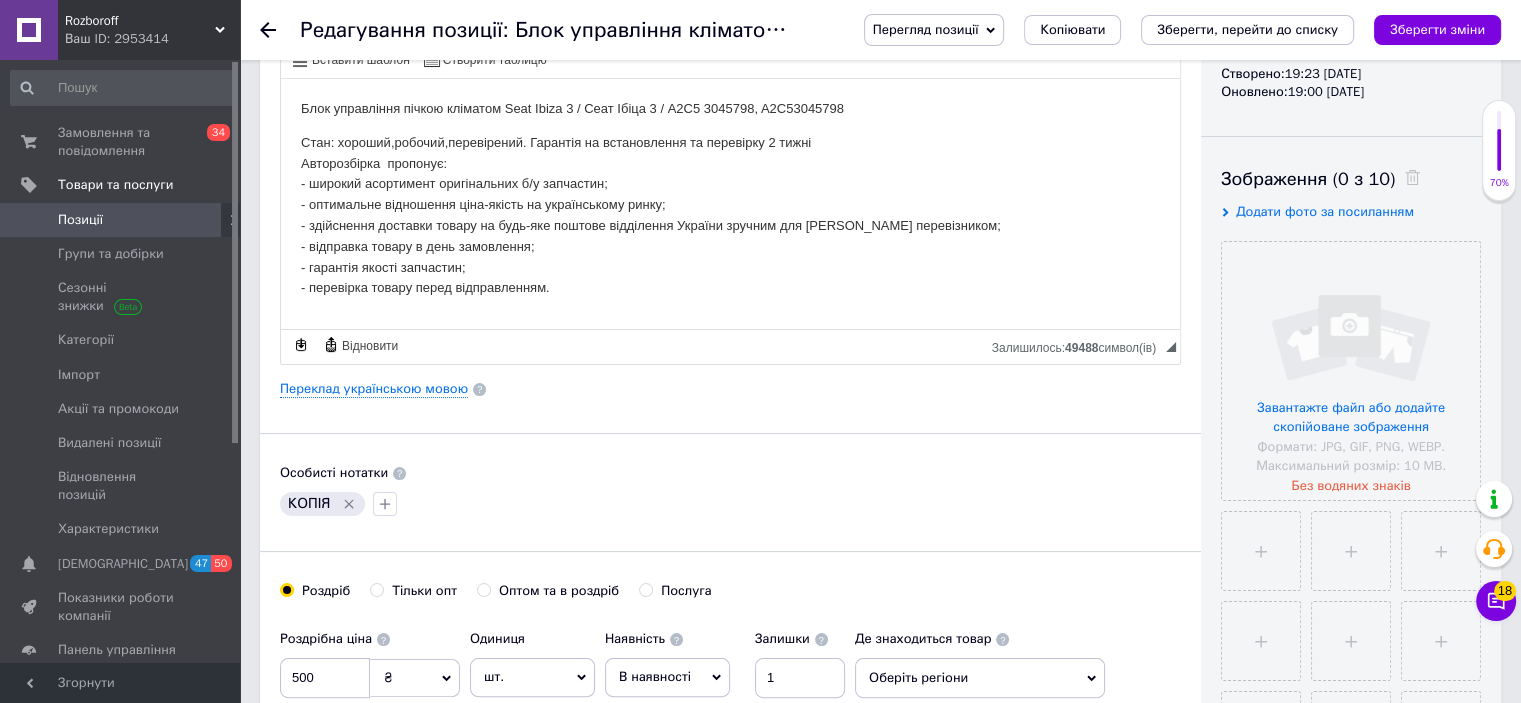 click 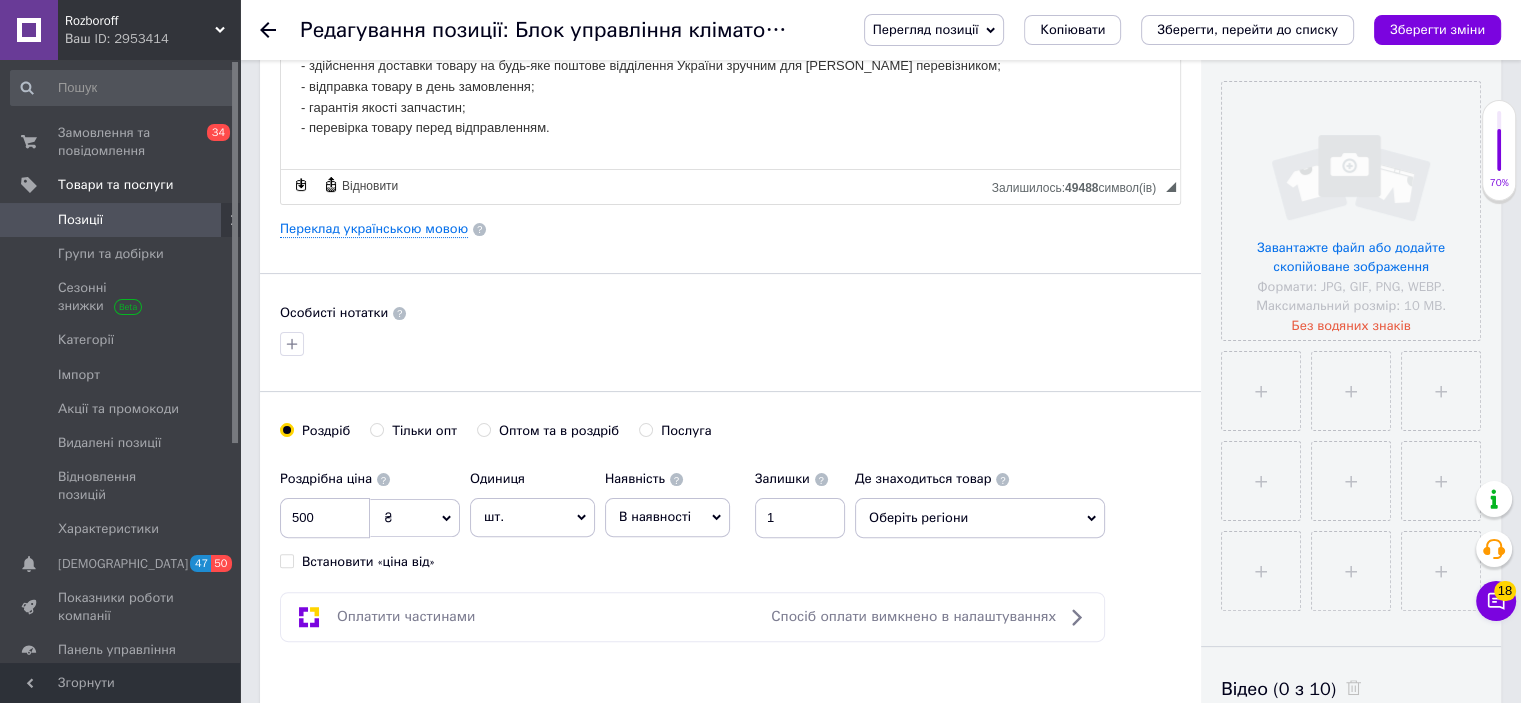 scroll, scrollTop: 416, scrollLeft: 0, axis: vertical 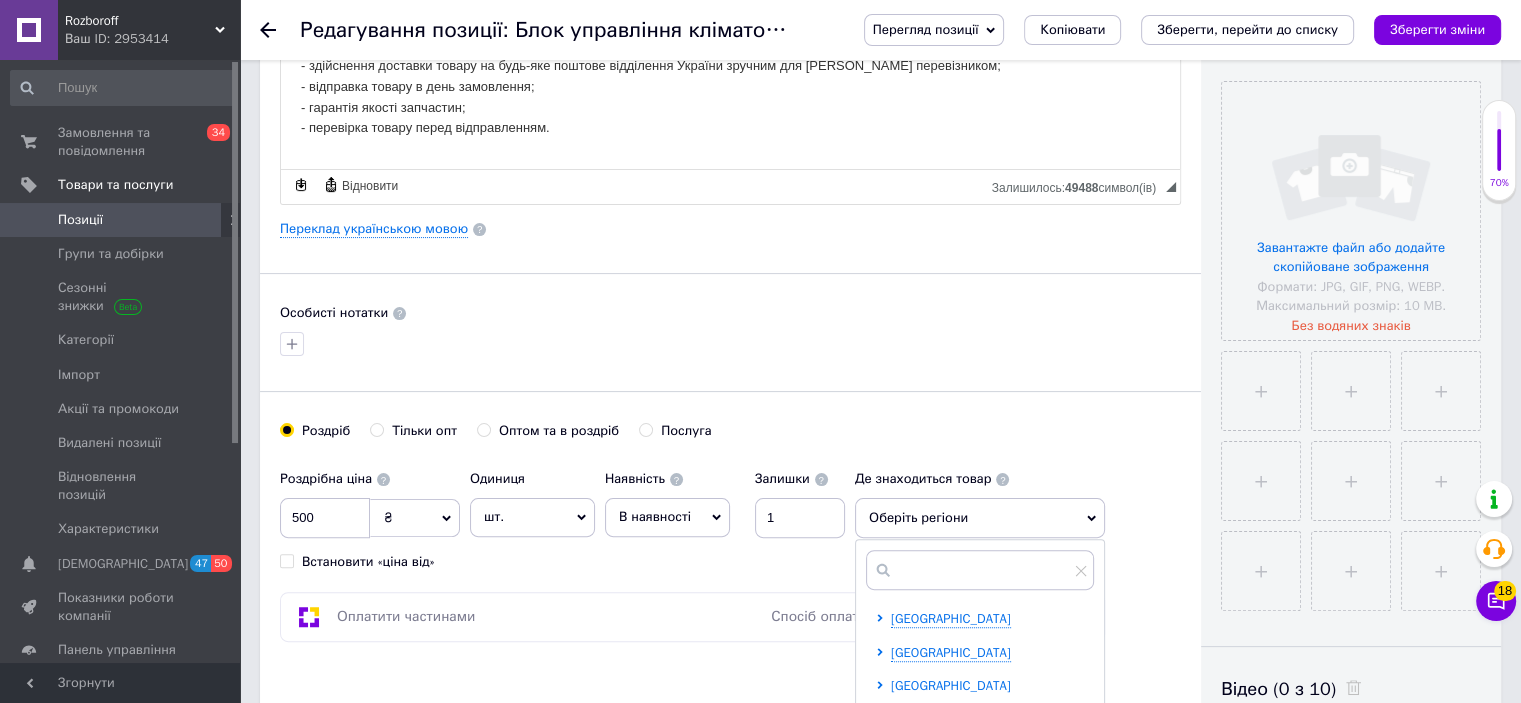 click on "В[GEOGRAPHIC_DATA]" at bounding box center [951, 685] 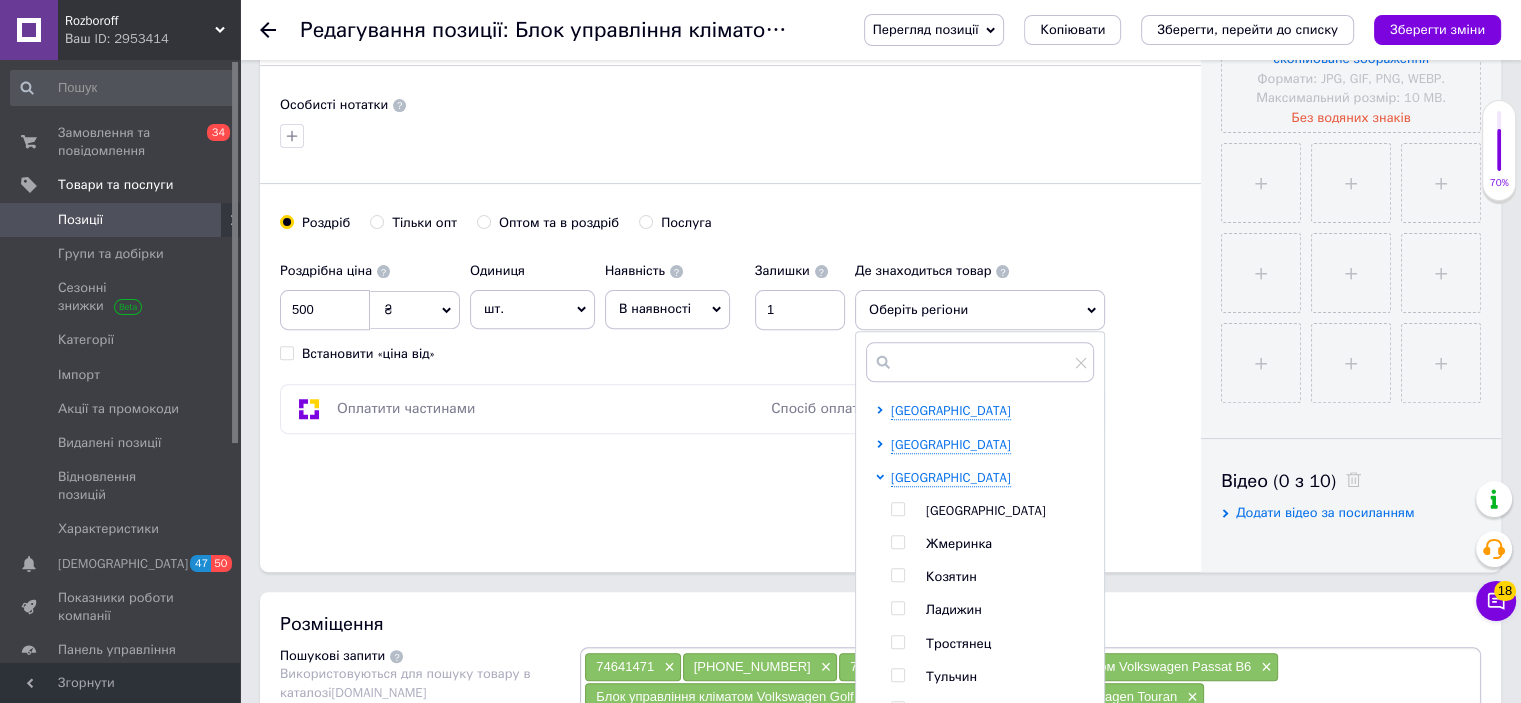 scroll, scrollTop: 636, scrollLeft: 0, axis: vertical 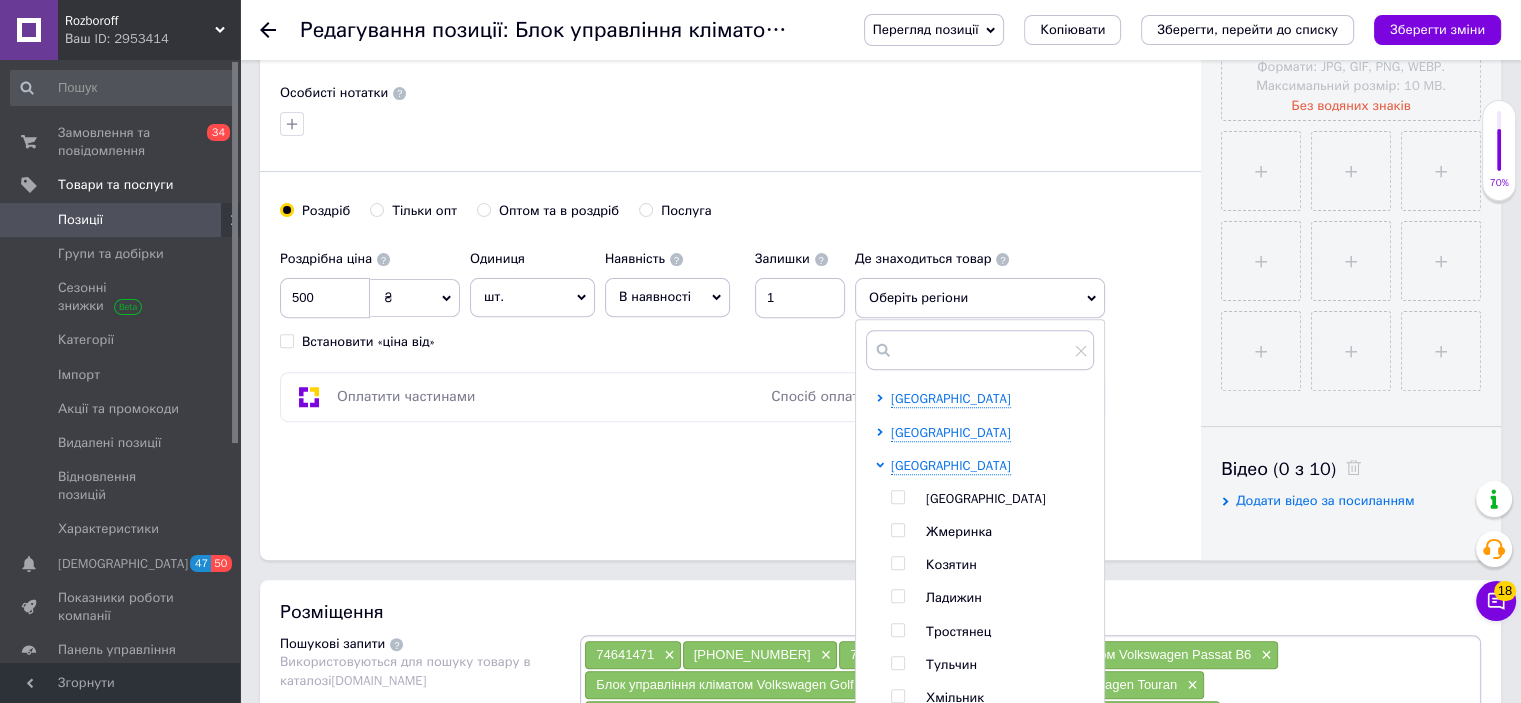 click at bounding box center (897, 497) 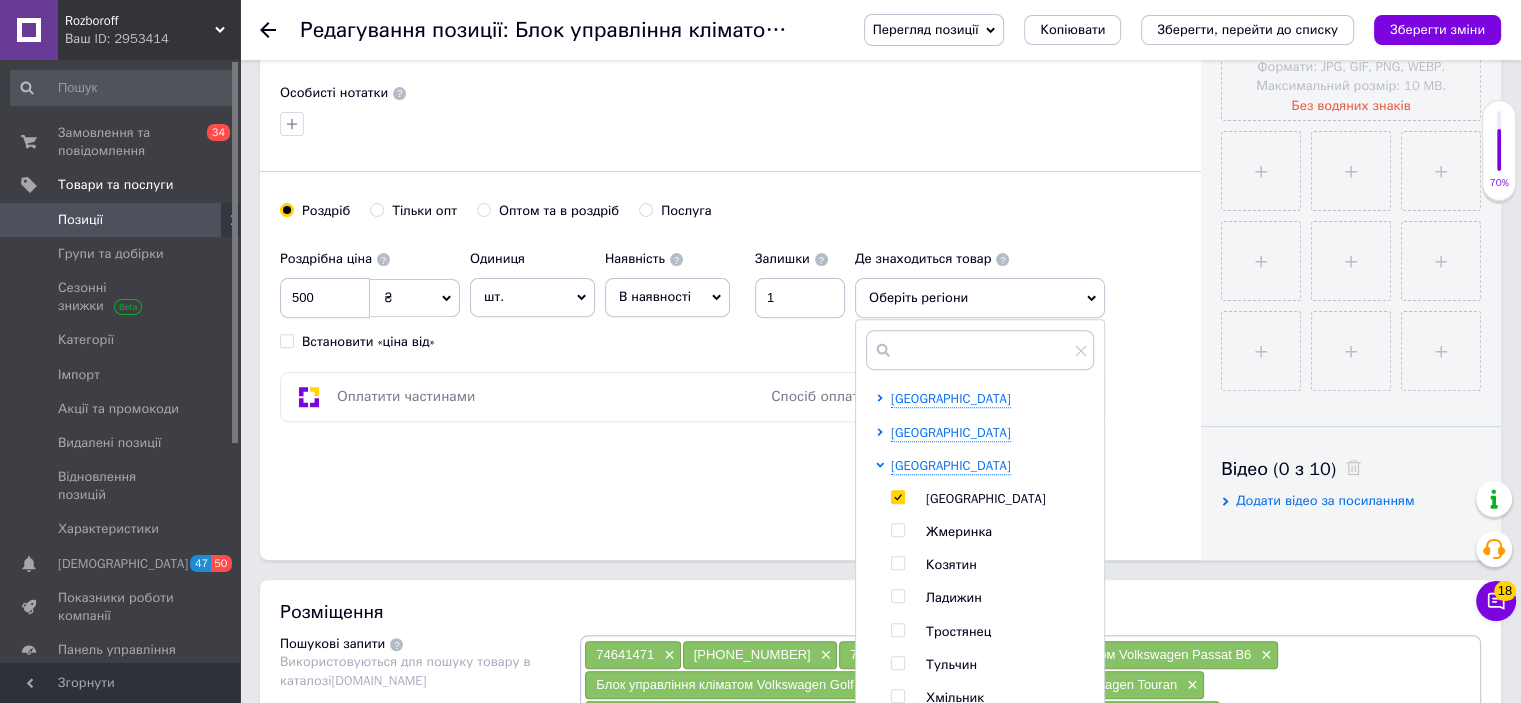 checkbox on "true" 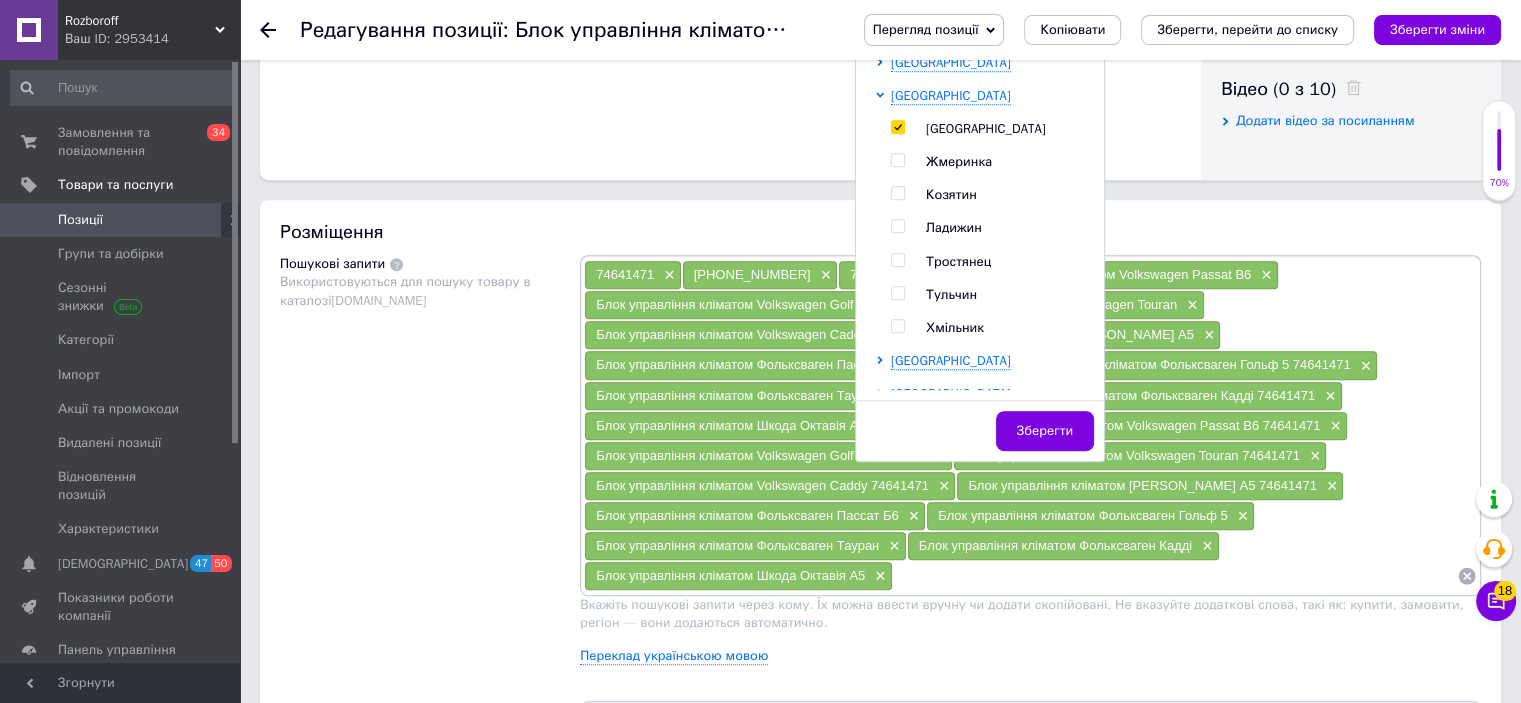 scroll, scrollTop: 1019, scrollLeft: 0, axis: vertical 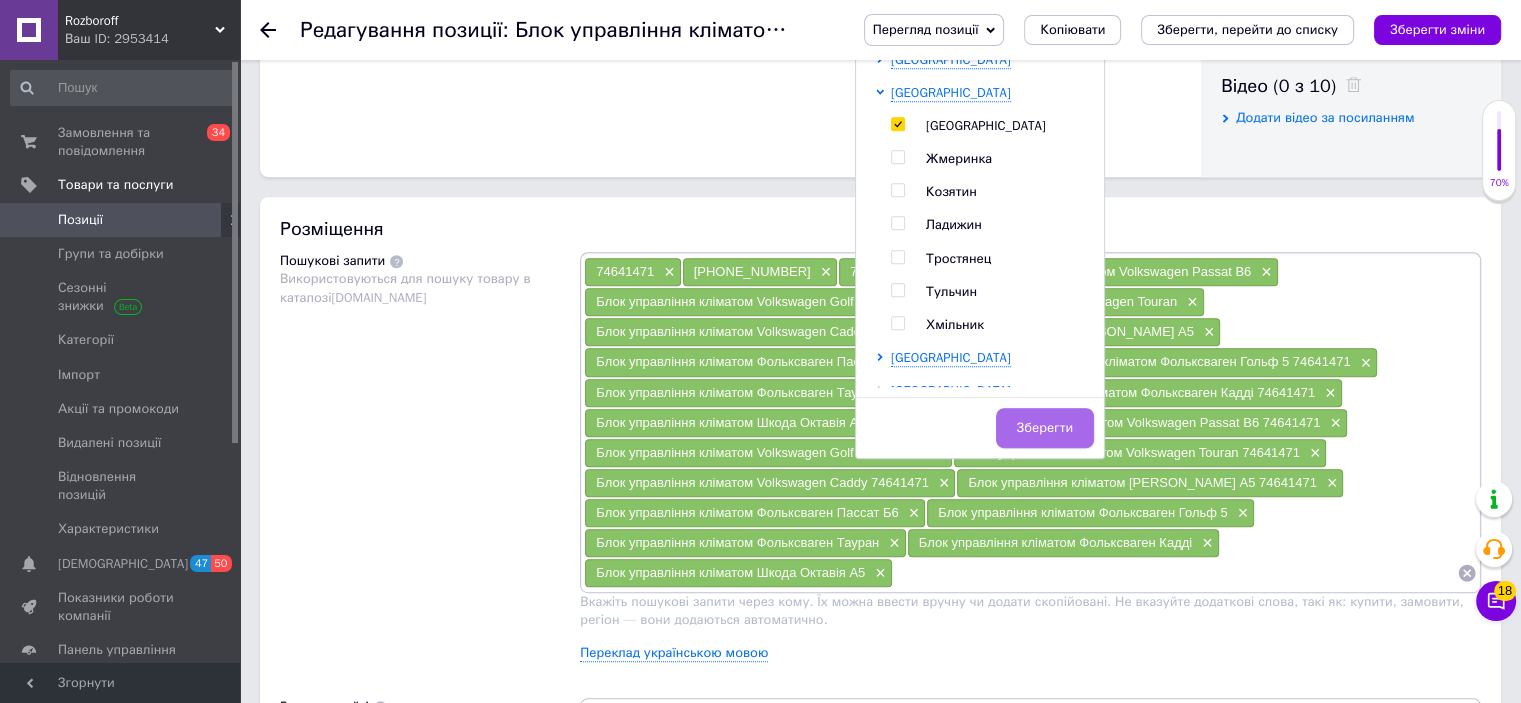 click on "Зберегти" at bounding box center [1045, 428] 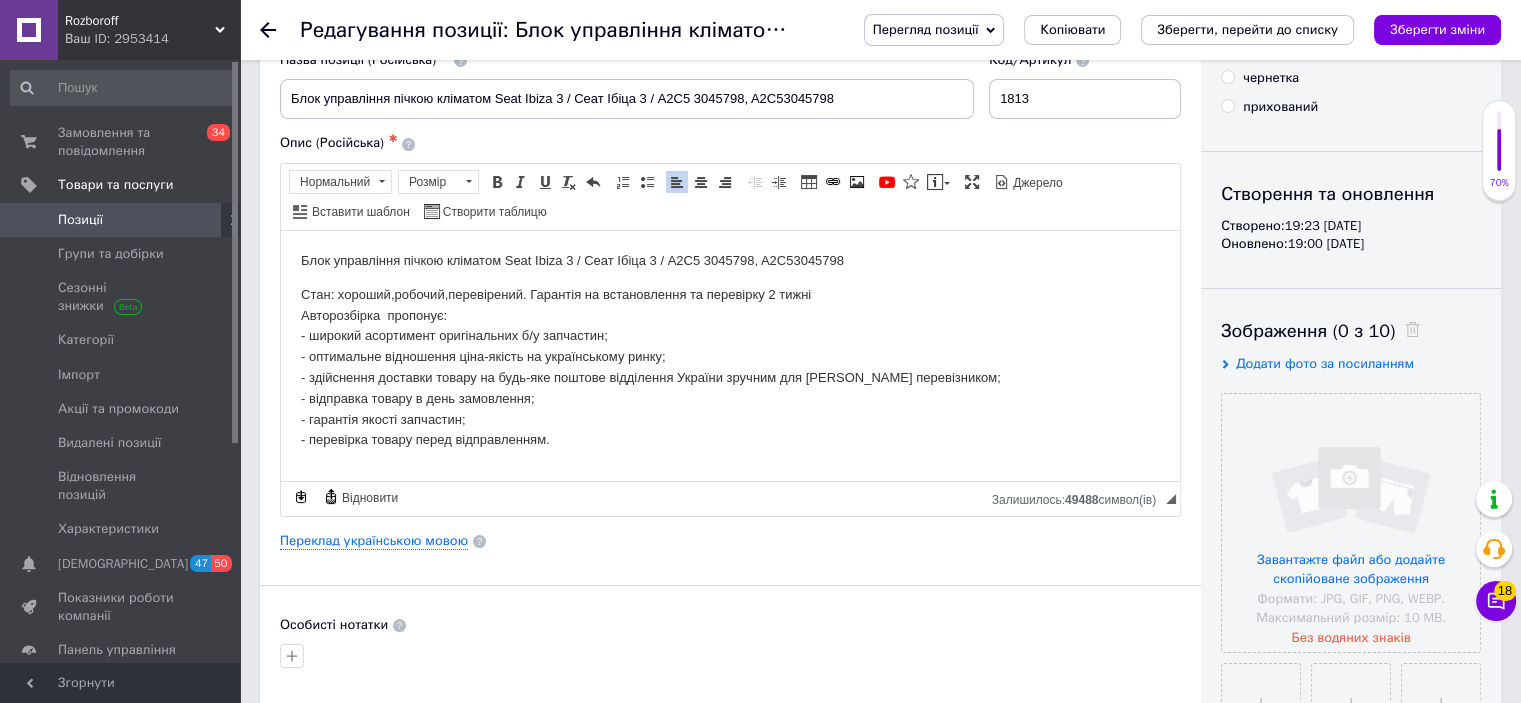 scroll, scrollTop: 0, scrollLeft: 0, axis: both 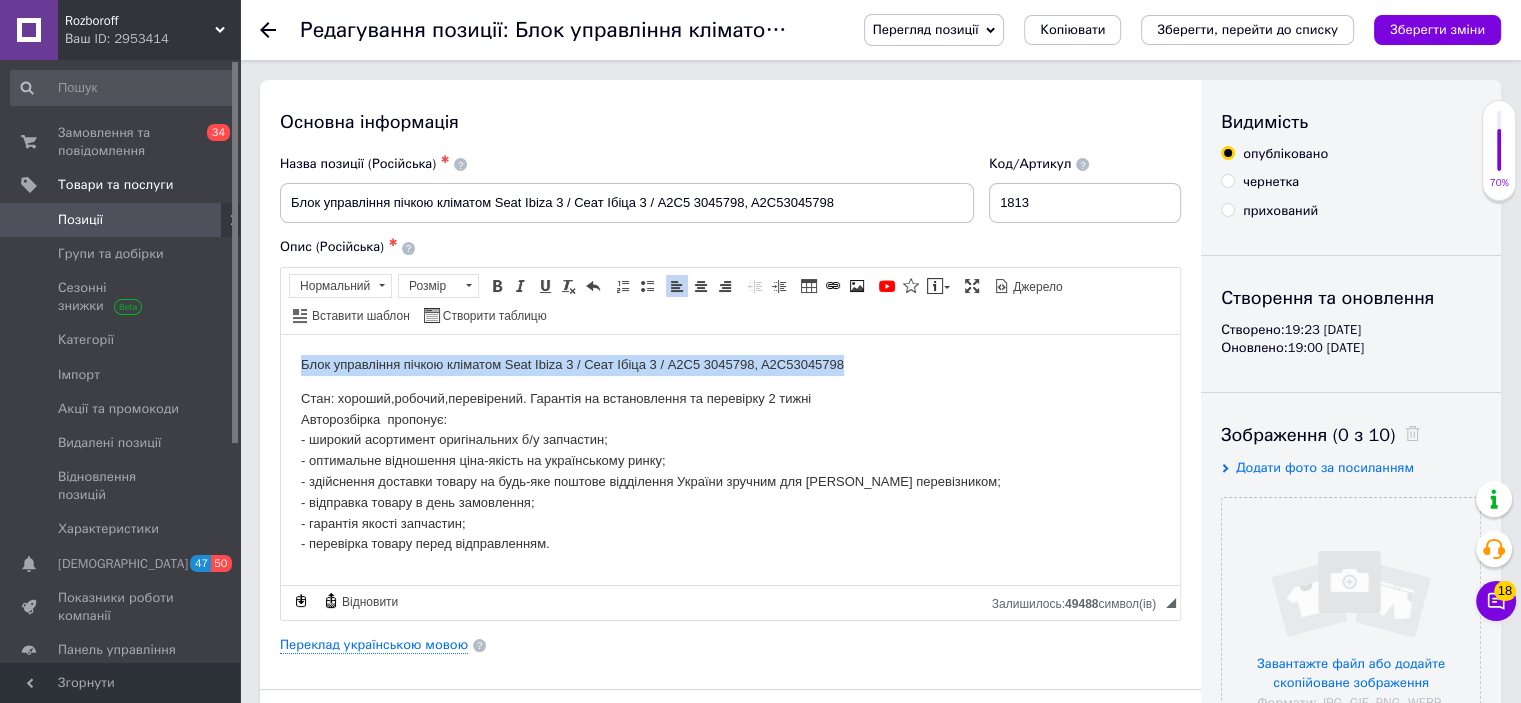 drag, startPoint x: 847, startPoint y: 362, endPoint x: 303, endPoint y: 324, distance: 545.32556 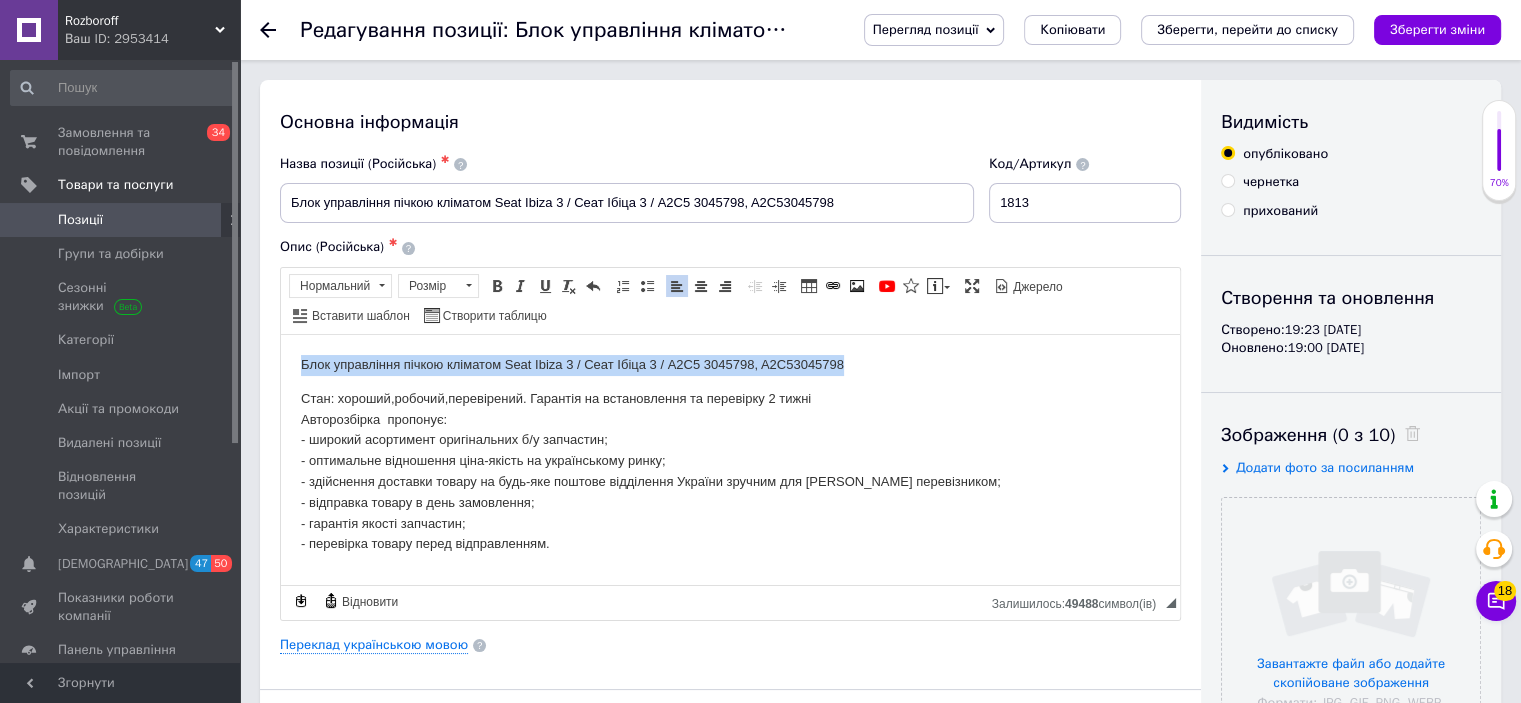 click on "Блок управління пічкою кліматом Seat Ibiza 3 / Сеат Ібіца 3 / A2C5 3045798, A2C53045798 Стан: хороший,робочий,перевірений. Гарантія на встановлення та перевірку 2 тижні Авторозбірка  пропонує:  - широкий асортимент оригінальних б/у запчастин;  - оптимальне відношення ціна-якість на українському ринку;  - здійснення доставки товару на будь-яке поштове відділення України зручним для Вас перевізником;  - відправка товару в день замовлення;  - гарантія якості запчастин;  - перевірка товару перед відправленням." at bounding box center [730, 454] 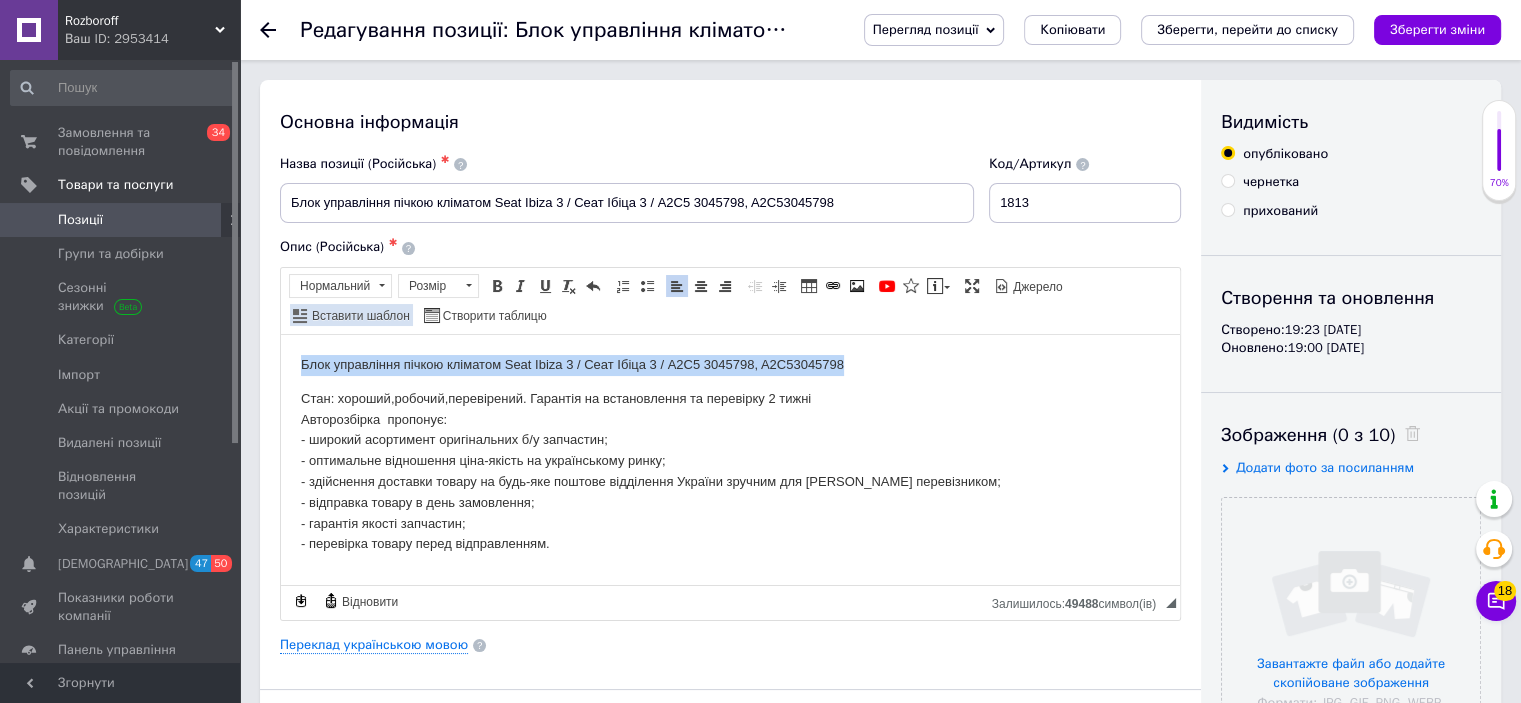 copy on "Блок управління пічкою кліматом Seat Ibiza 3 / Сеат Ібіца 3 / A2C5 3045798, A2C53045798" 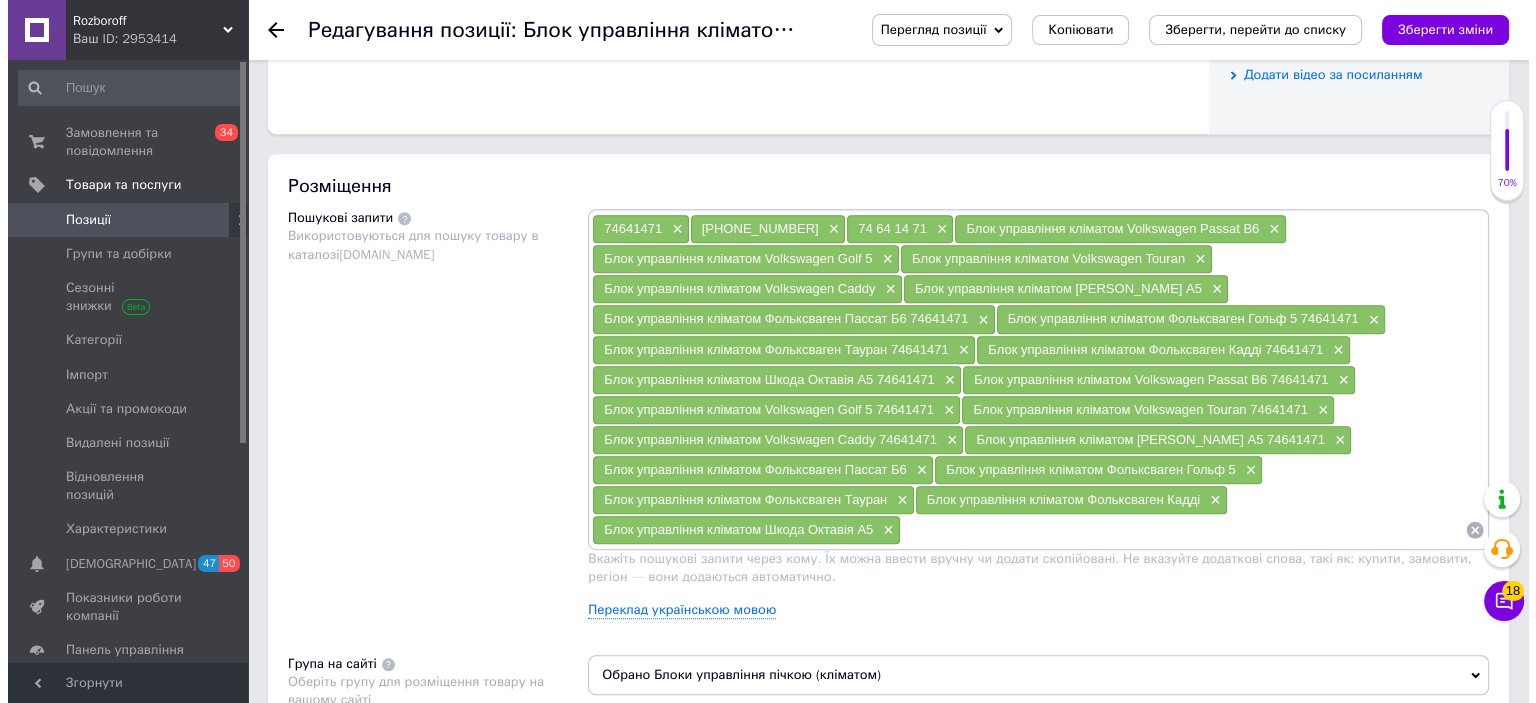 scroll, scrollTop: 1064, scrollLeft: 0, axis: vertical 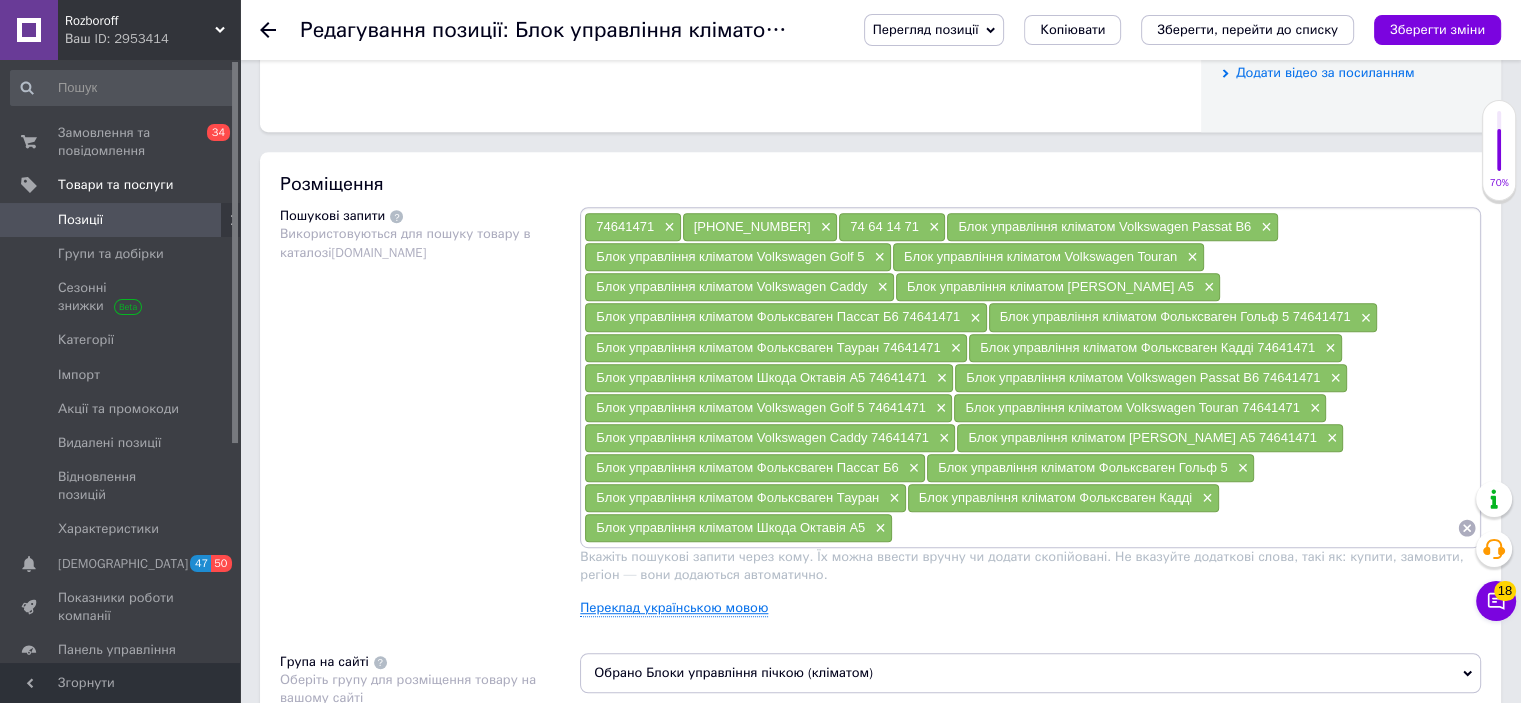 click on "Переклад українською мовою" at bounding box center (674, 608) 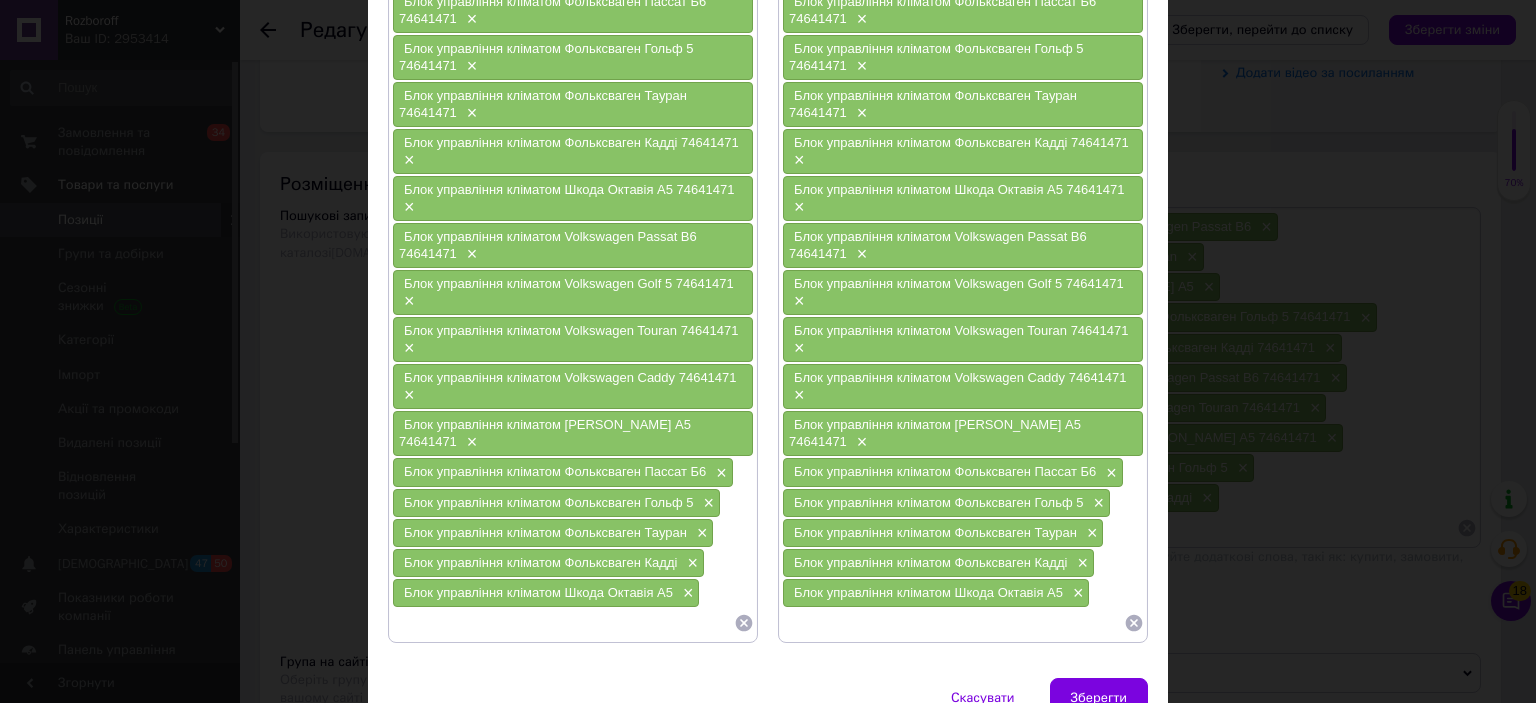 scroll, scrollTop: 482, scrollLeft: 0, axis: vertical 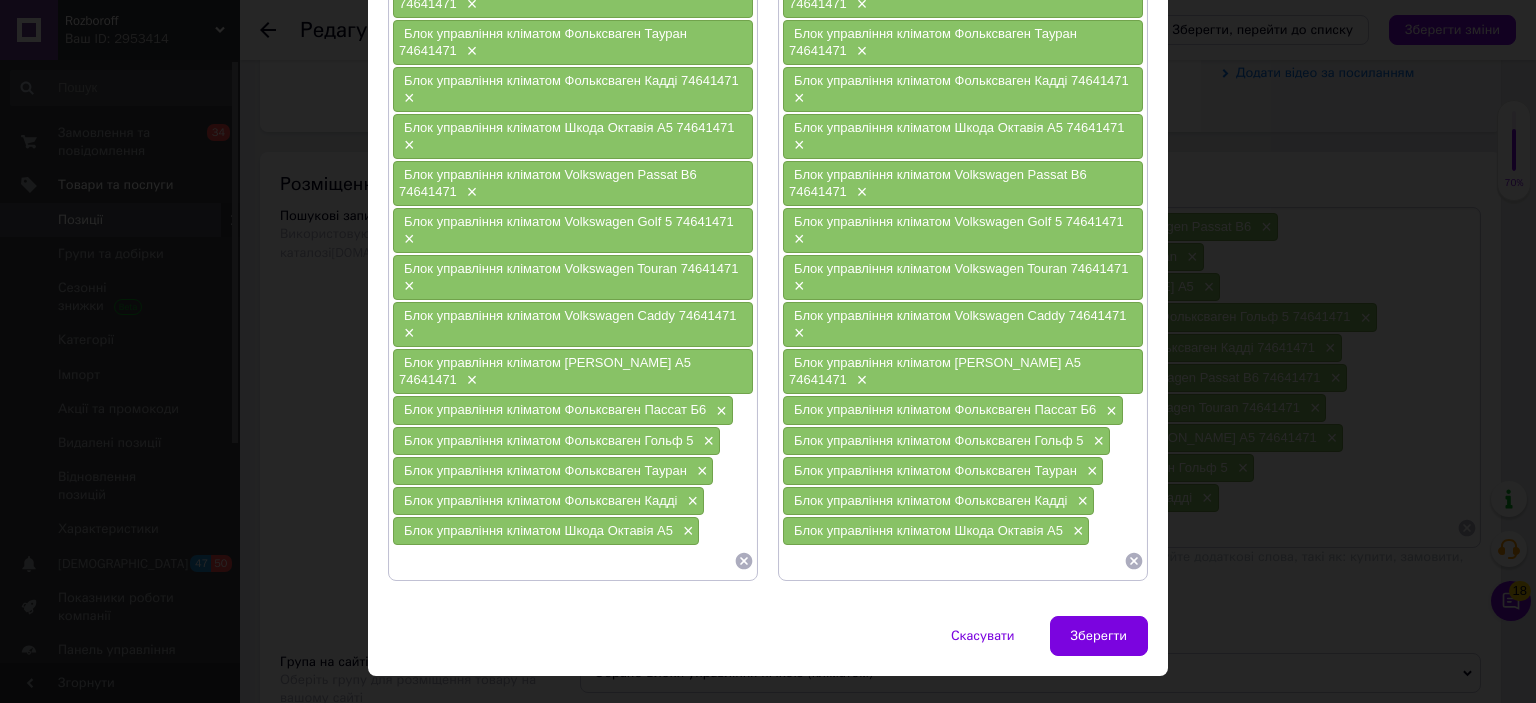 click 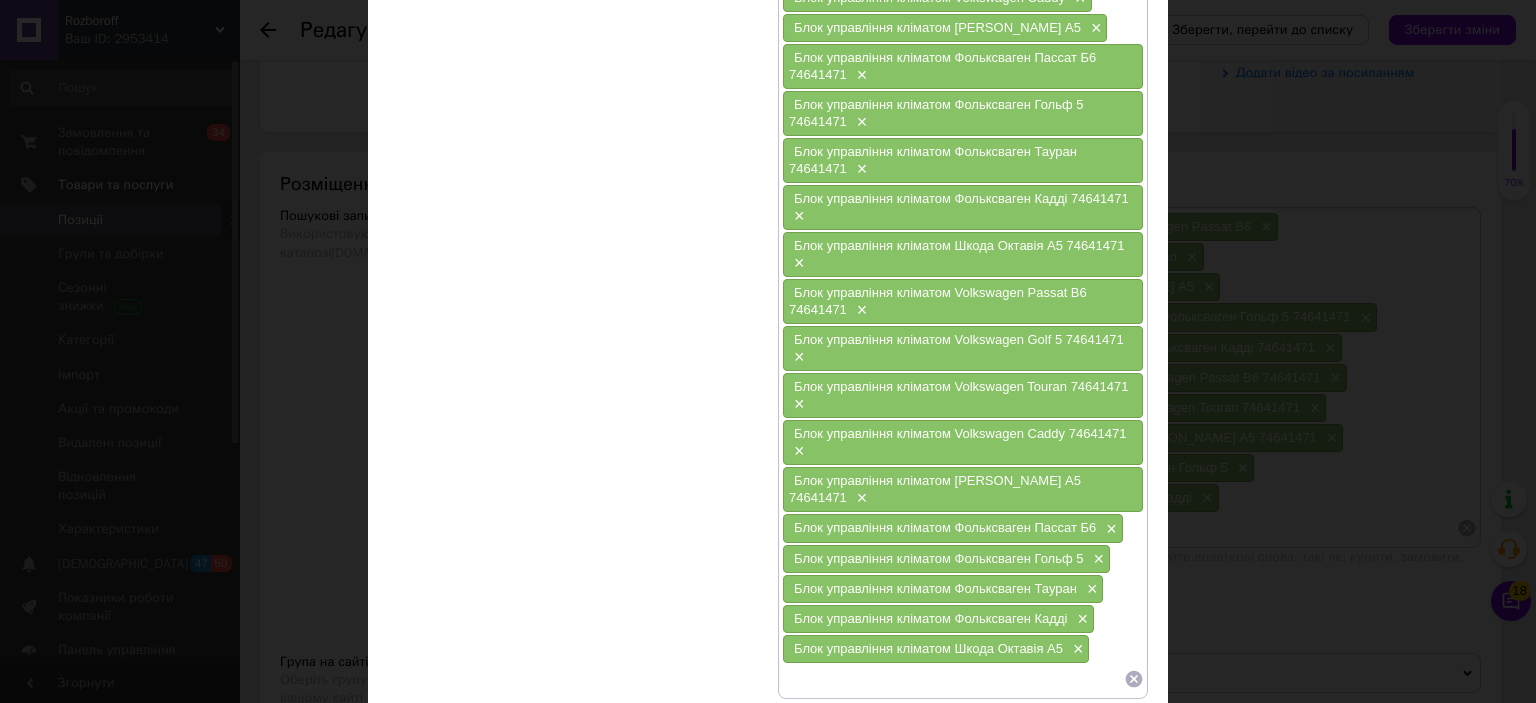 scroll, scrollTop: 364, scrollLeft: 0, axis: vertical 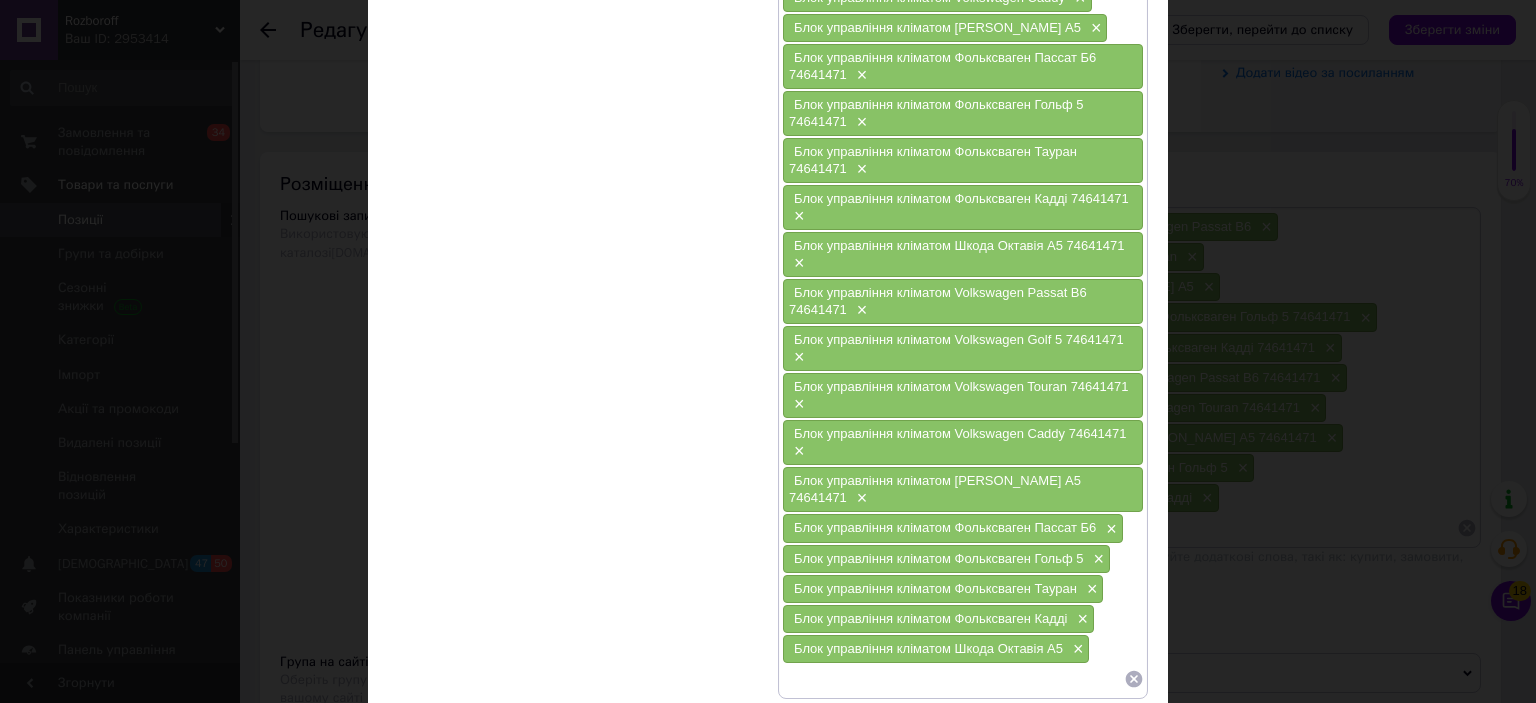 click 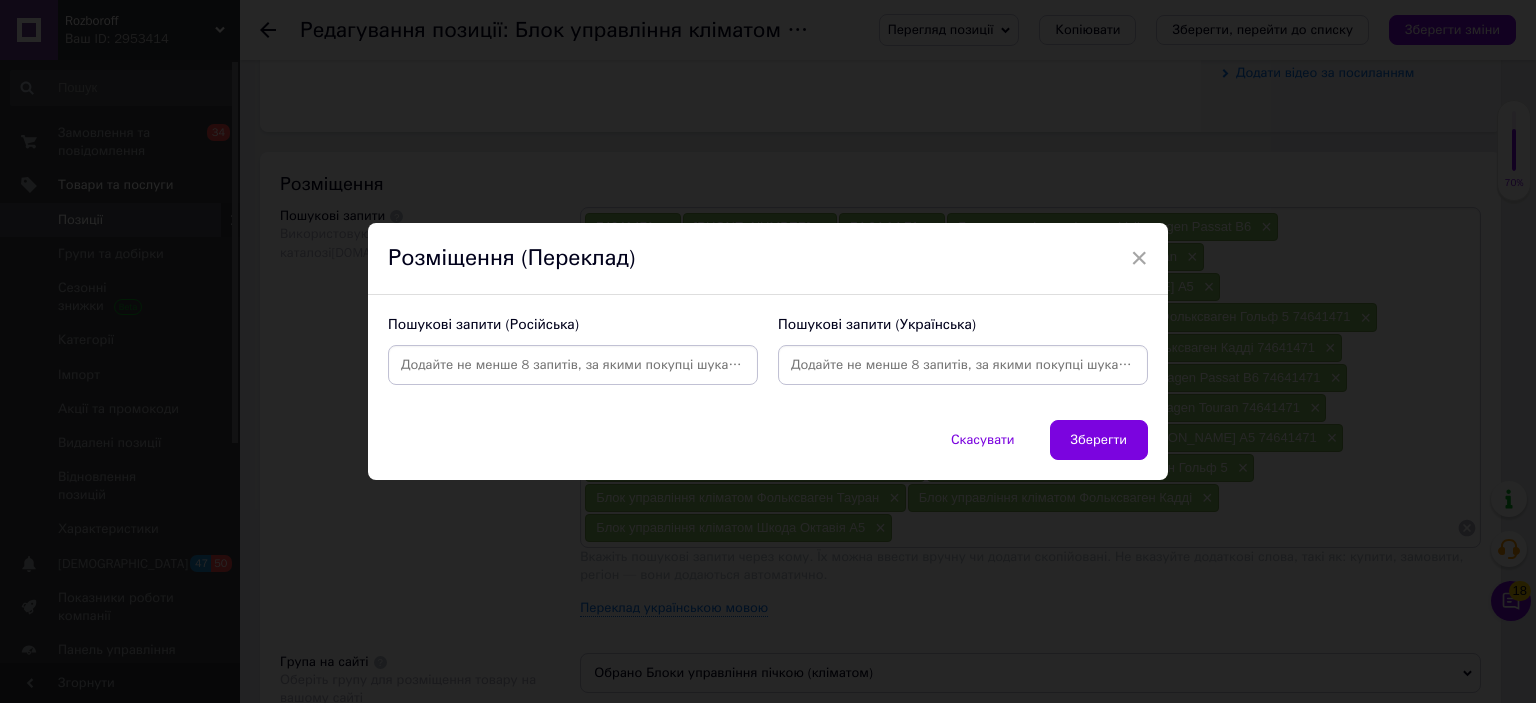 click at bounding box center [573, 365] 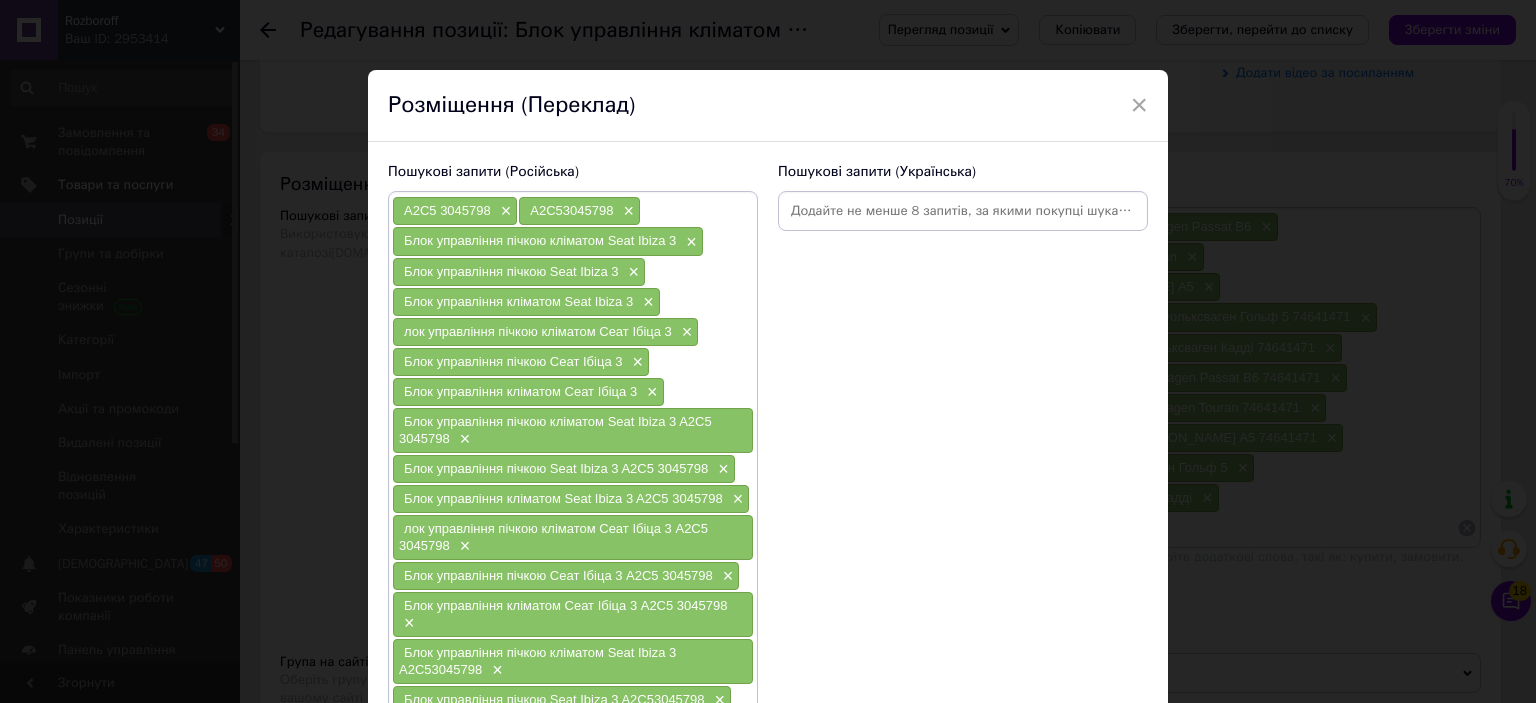 click at bounding box center (963, 211) 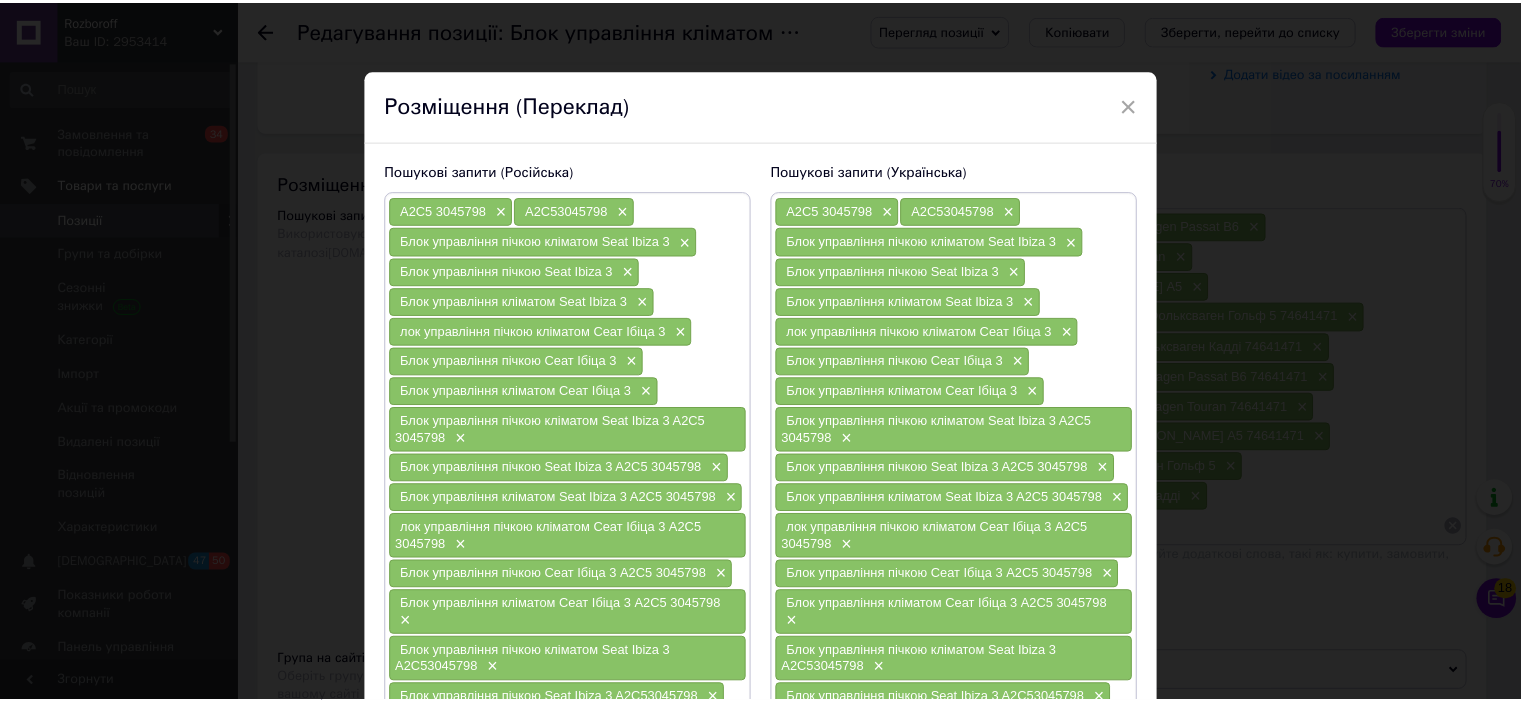 scroll, scrollTop: 338, scrollLeft: 0, axis: vertical 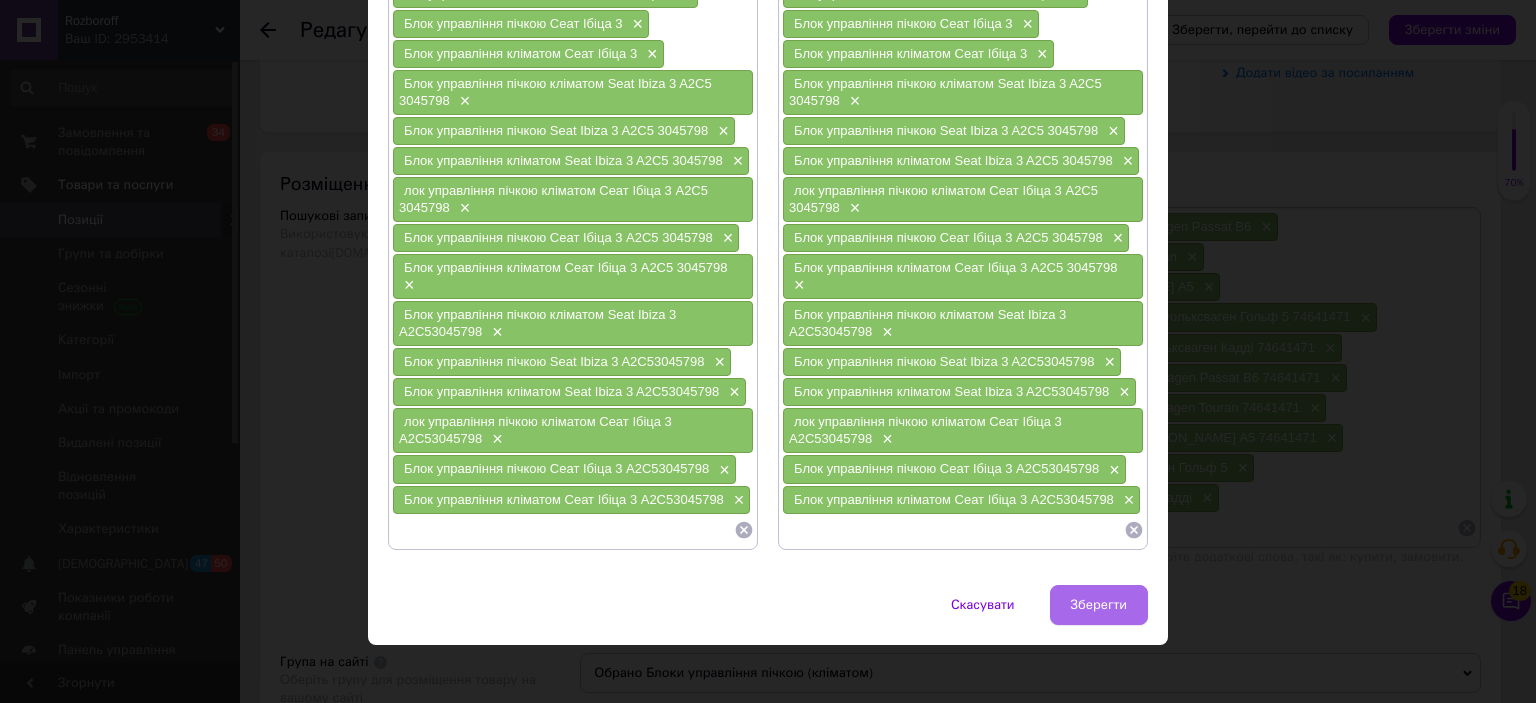 click on "Зберегти" at bounding box center [1099, 605] 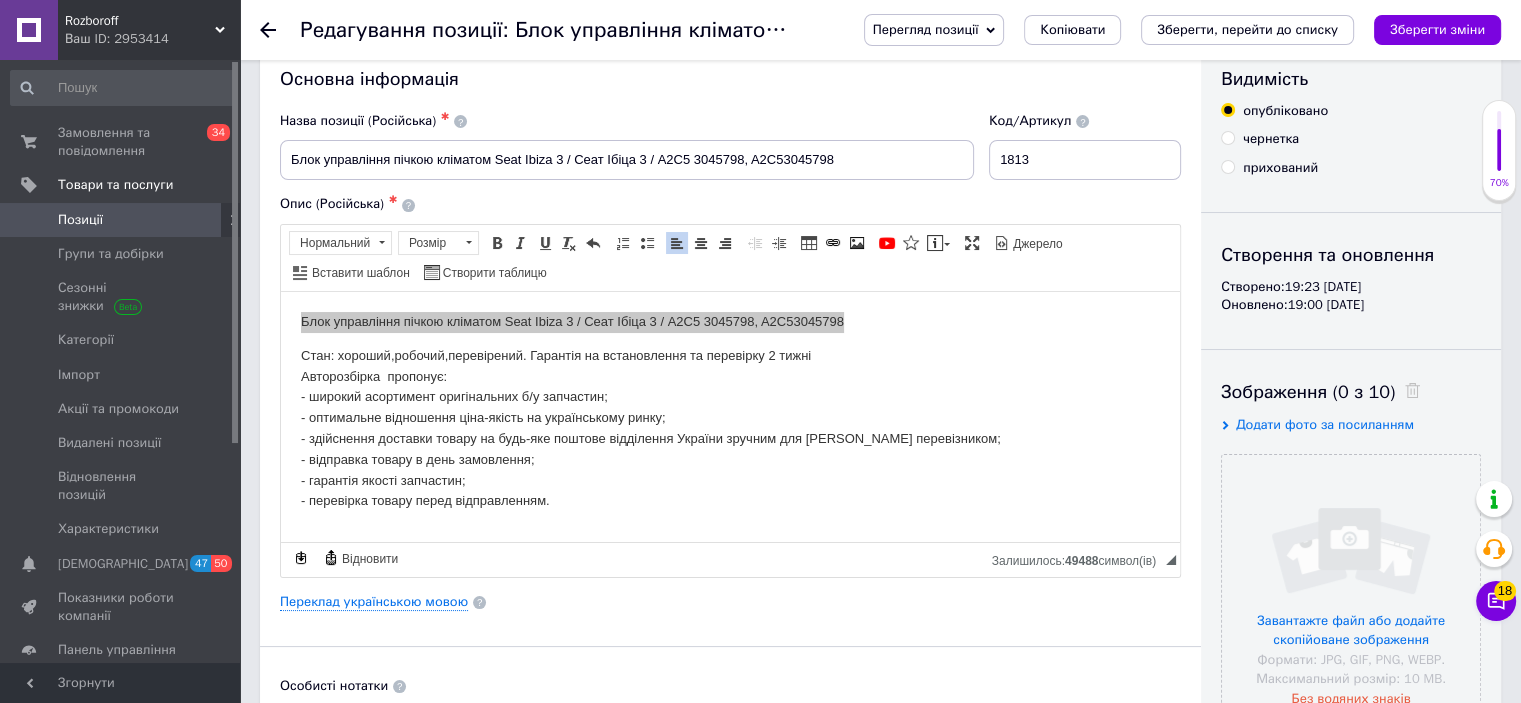 scroll, scrollTop: 0, scrollLeft: 0, axis: both 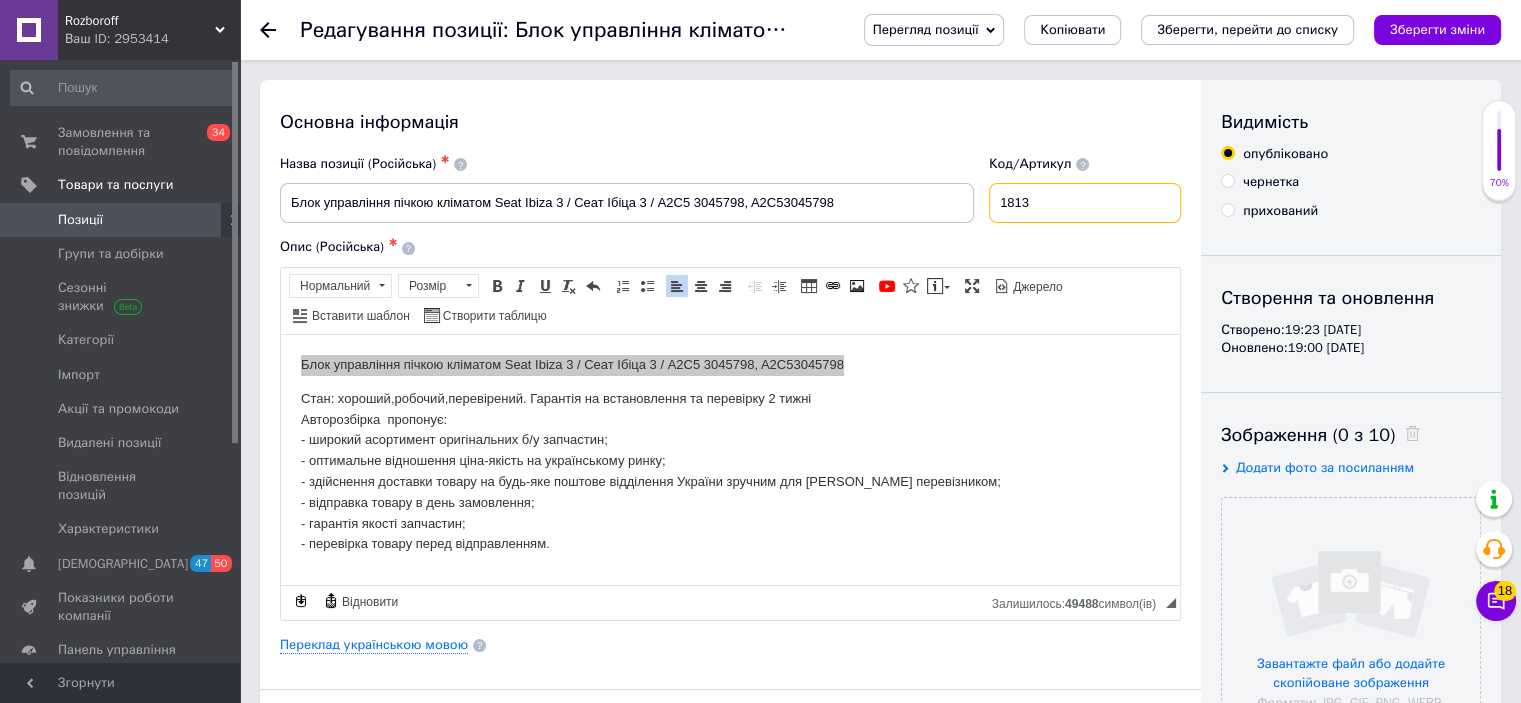 click on "1813" at bounding box center (1085, 203) 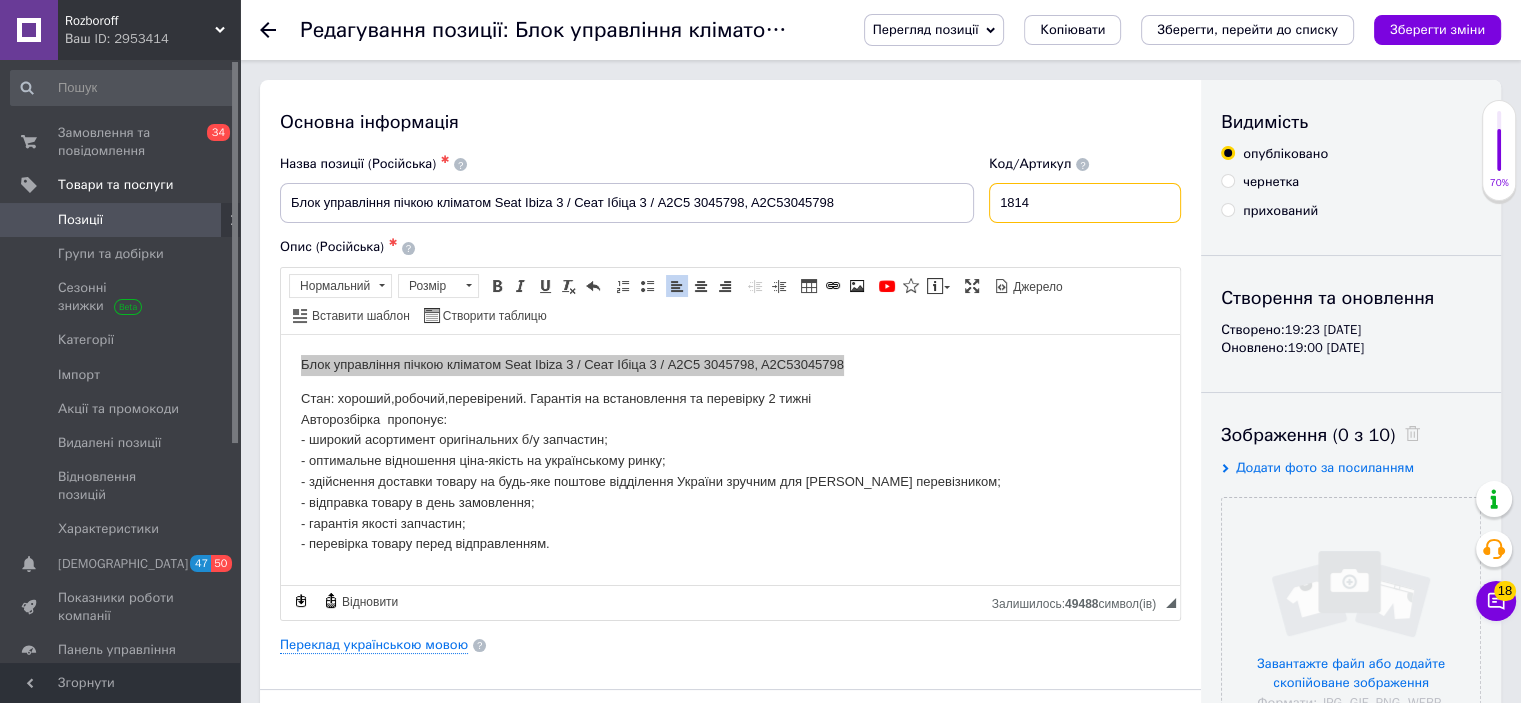 type on "1814" 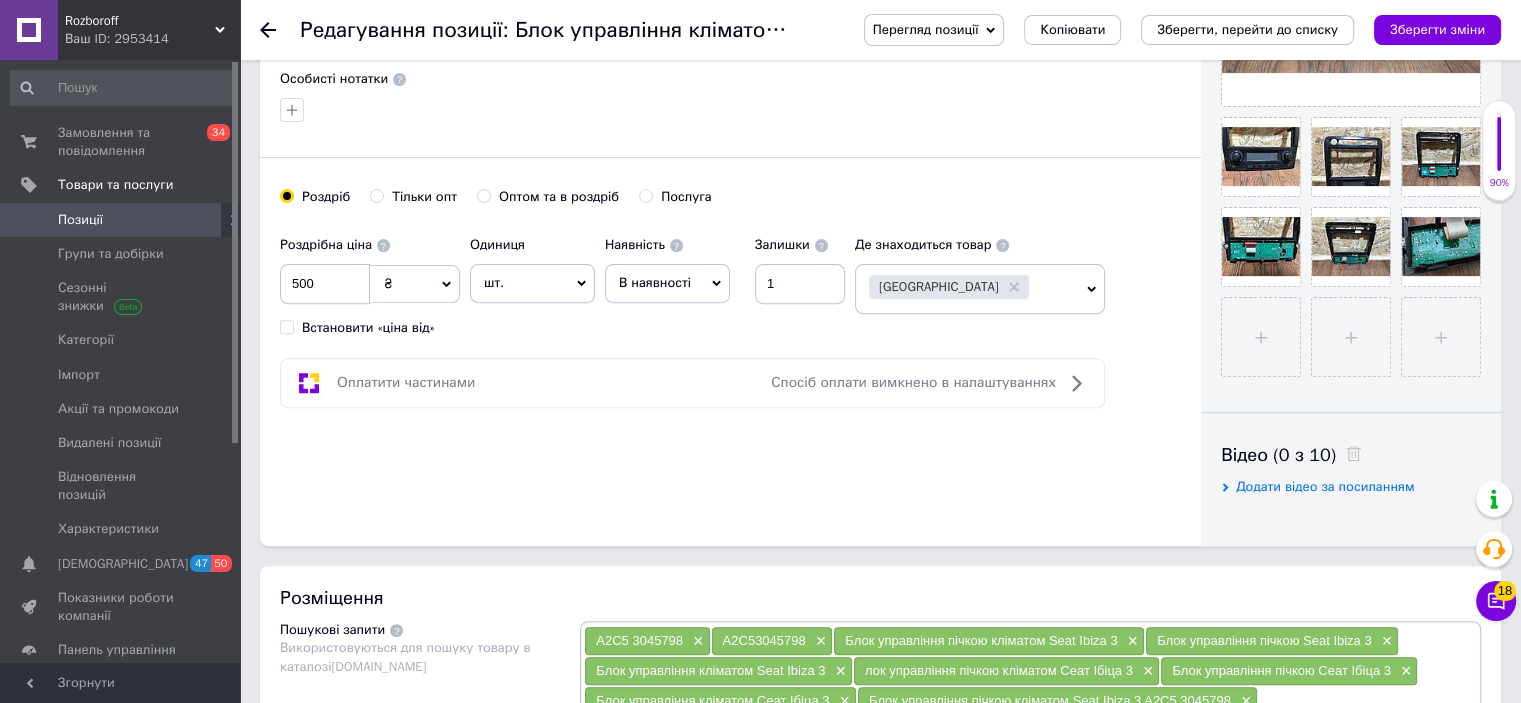 scroll, scrollTop: 0, scrollLeft: 0, axis: both 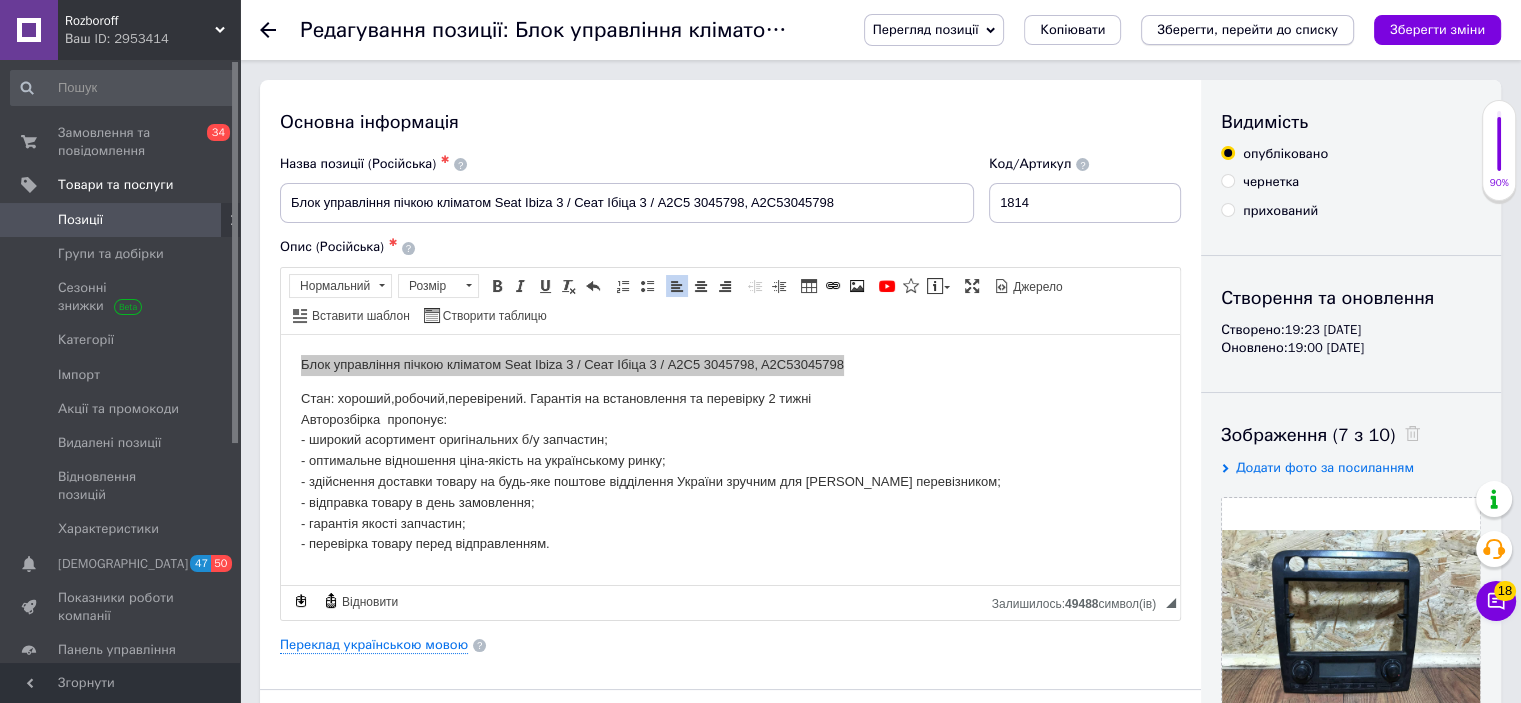 click on "Зберегти, перейти до списку" at bounding box center [1247, 29] 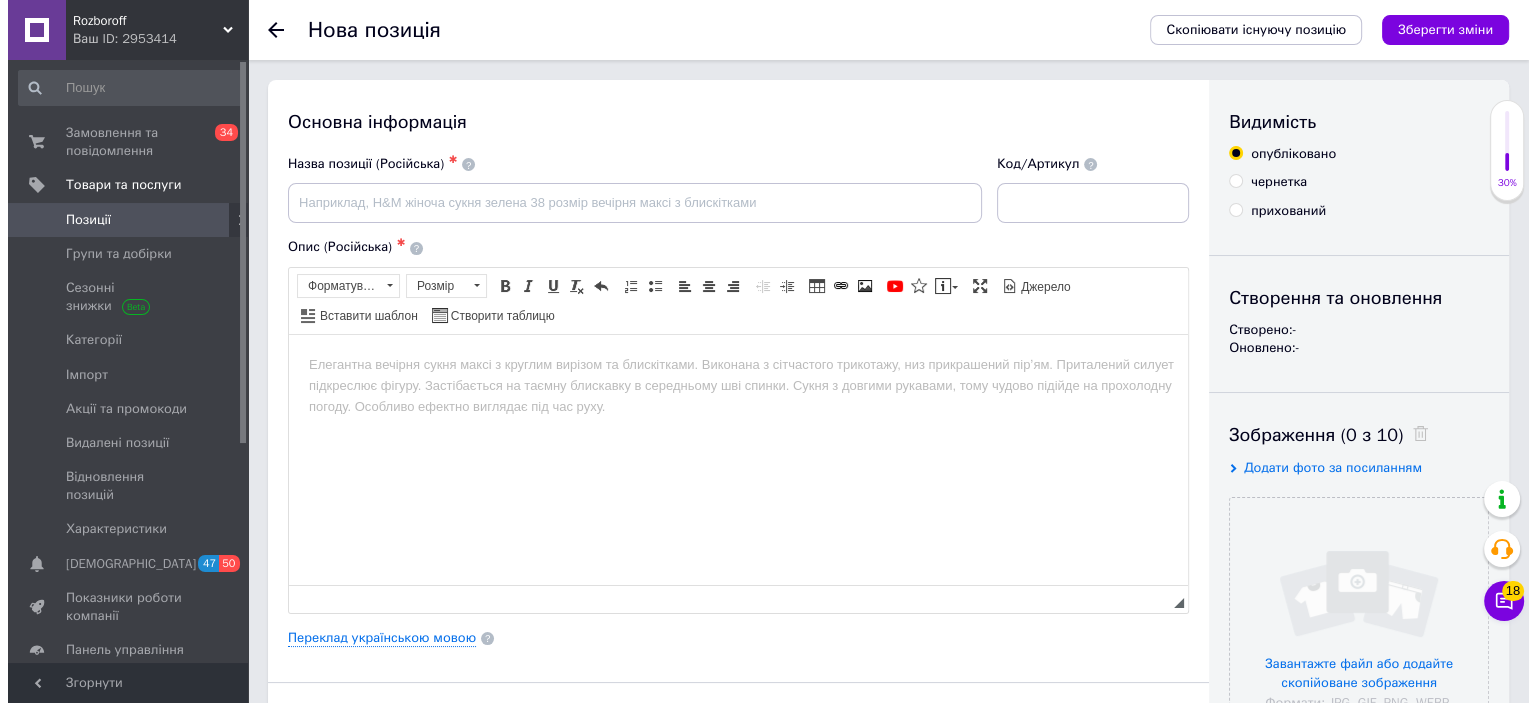 scroll, scrollTop: 0, scrollLeft: 0, axis: both 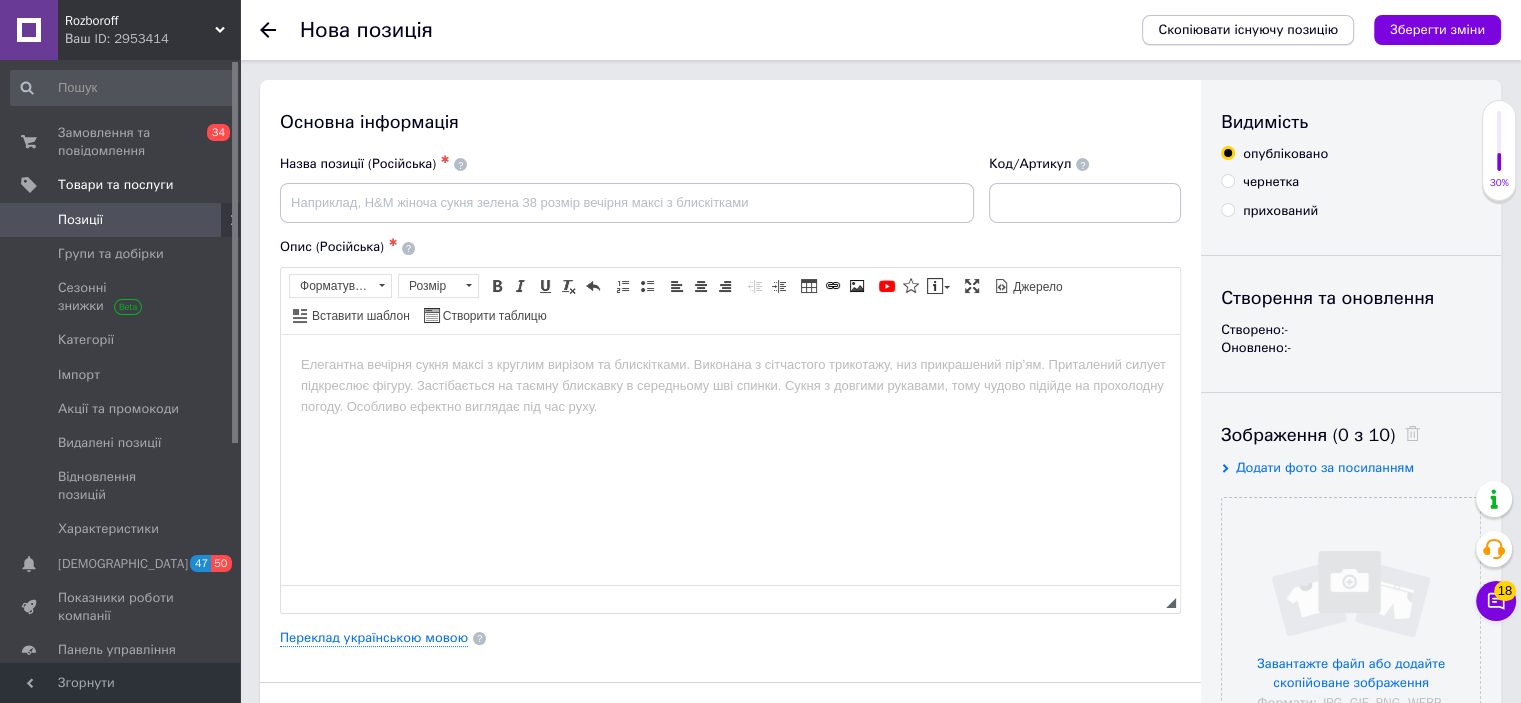 click on "Скопіювати існуючу позицію" at bounding box center [1248, 30] 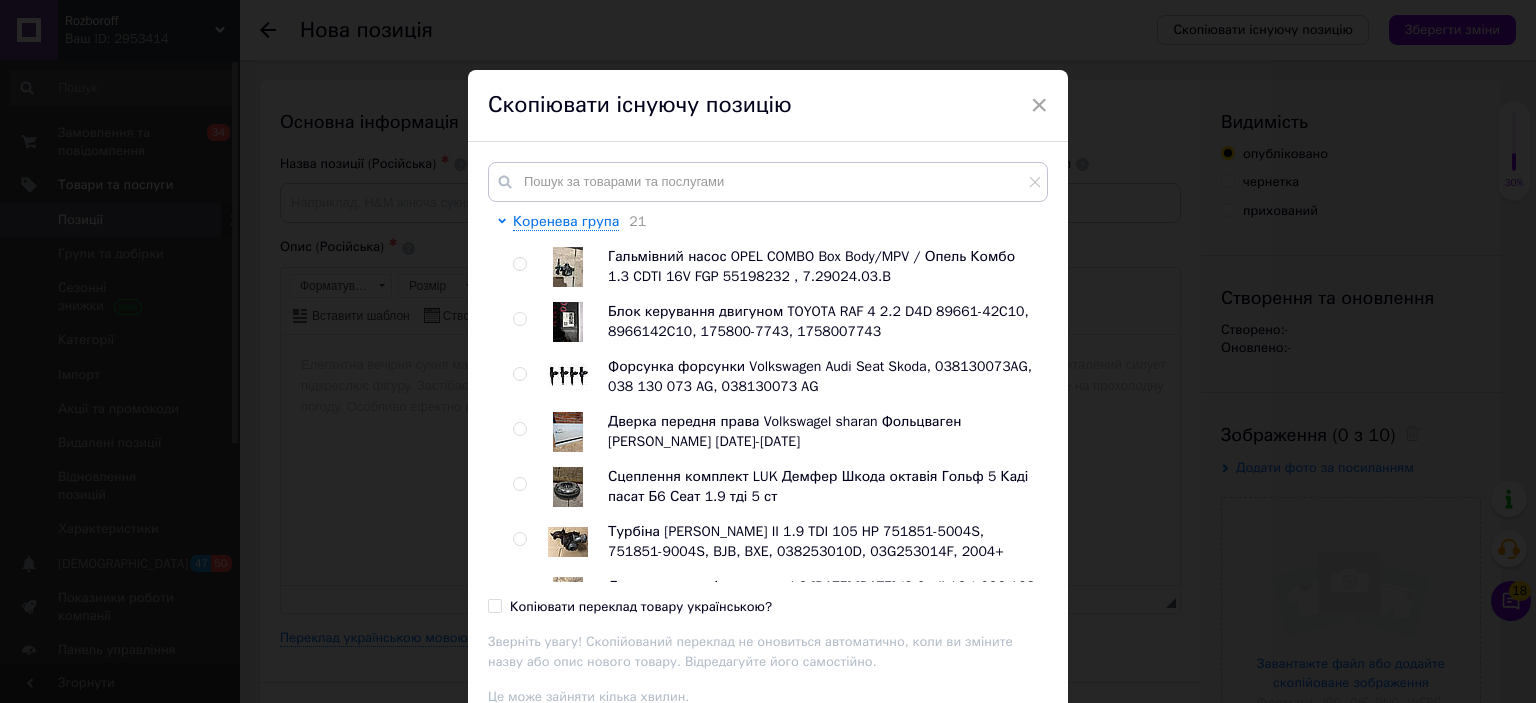 click on "Коренева група 21 Гальмівний насос OPEL COMBO Box Body/MPV / Опель Комбо 1.3 CDTI 16V FGP 55198232 , 7.29024.03.B Блок керування двигуном TOYOTA RAF 4 2.2 D4D 89661-42C10, 8966142C10, 175800-7743, 1758007743 Форсунка форсунки Volkswagen Audi Seat Skoda, 038130073AG, 038 130 073 AG, 038130073 AG Дверка передня права Volkswagel sharan Фольцваген [PERSON_NAME] [DATE]-[DATE] Сцеплення комплект LUK Демфер Шкода октавія Гольф 5 Каді пасат Б6 Сеат 1.9 тді 5 ст Турбіна [PERSON_NAME] II 1.9 TDI 105 HP 751851-5004S, 751851-9004S, BJB, BXE, 038253010D, 03G253014F, 2004+ Дросельна заслінка passat b6 [DATE]-[DATE] (2.0 tdi 16v) 036 128 063 B Крюк буксировочный Volkswagen Touran 1T0805615 Skoda a5 VW golf 5 Крюк буксировочный Volkswagen Touran 1T0805615 Skoda a5 VW golf 5 Моторчики (коренева)" at bounding box center (768, 442) 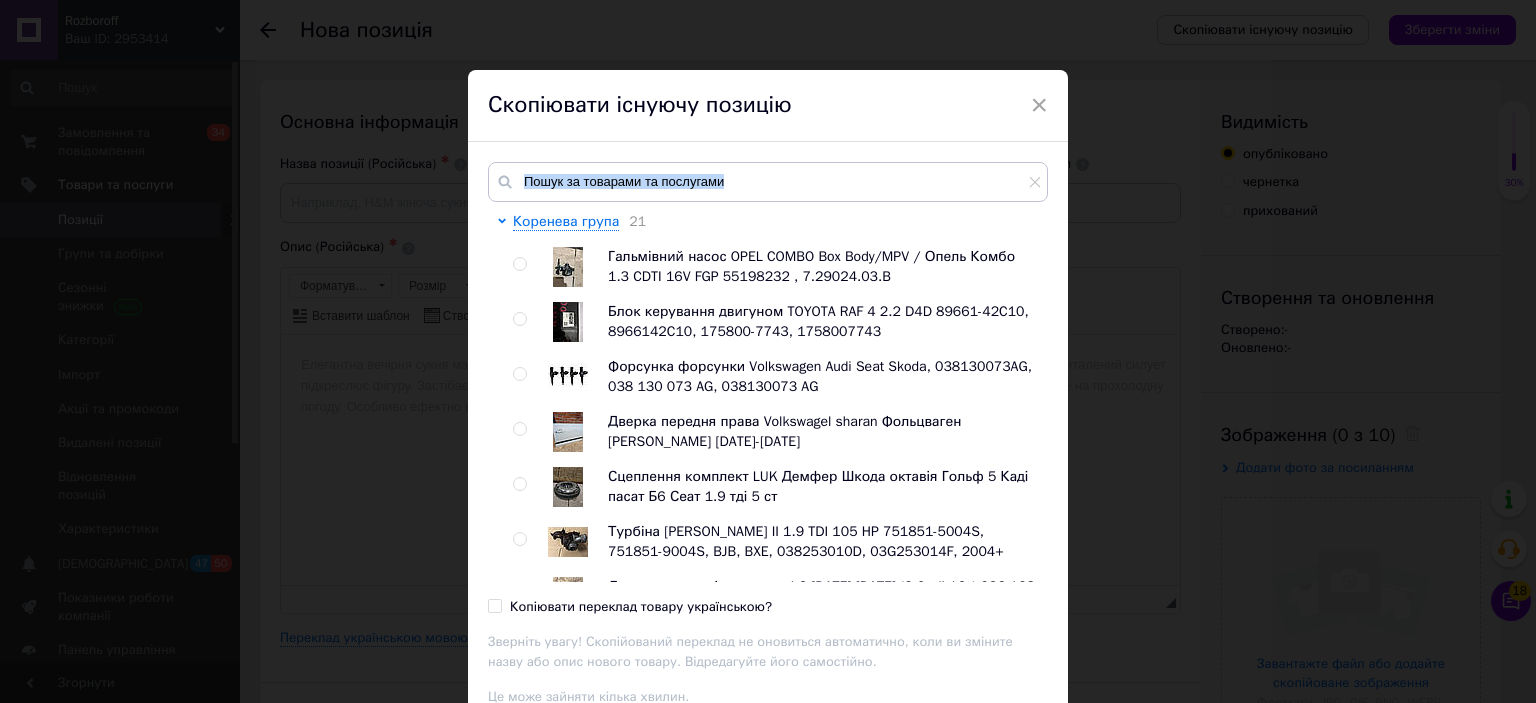 click on "Коренева група 21 Гальмівний насос OPEL COMBO Box Body/MPV / Опель Комбо 1.3 CDTI 16V FGP 55198232 , 7.29024.03.B Блок керування двигуном TOYOTA RAF 4 2.2 D4D 89661-42C10, 8966142C10, 175800-7743, 1758007743 Форсунка форсунки Volkswagen Audi Seat Skoda, 038130073AG, 038 130 073 AG, 038130073 AG Дверка передня права Volkswagel sharan Фольцваген [PERSON_NAME] [DATE]-[DATE] Сцеплення комплект LUK Демфер Шкода октавія Гольф 5 Каді пасат Б6 Сеат 1.9 тді 5 ст Турбіна [PERSON_NAME] II 1.9 TDI 105 HP 751851-5004S, 751851-9004S, BJB, BXE, 038253010D, 03G253014F, 2004+ Дросельна заслінка passat b6 [DATE]-[DATE] (2.0 tdi 16v) 036 128 063 B Крюк буксировочный Volkswagen Touran 1T0805615 Skoda a5 VW golf 5 Крюк буксировочный Volkswagen Touran 1T0805615 Skoda a5 VW golf 5 Моторчики (коренева)" at bounding box center (768, 442) 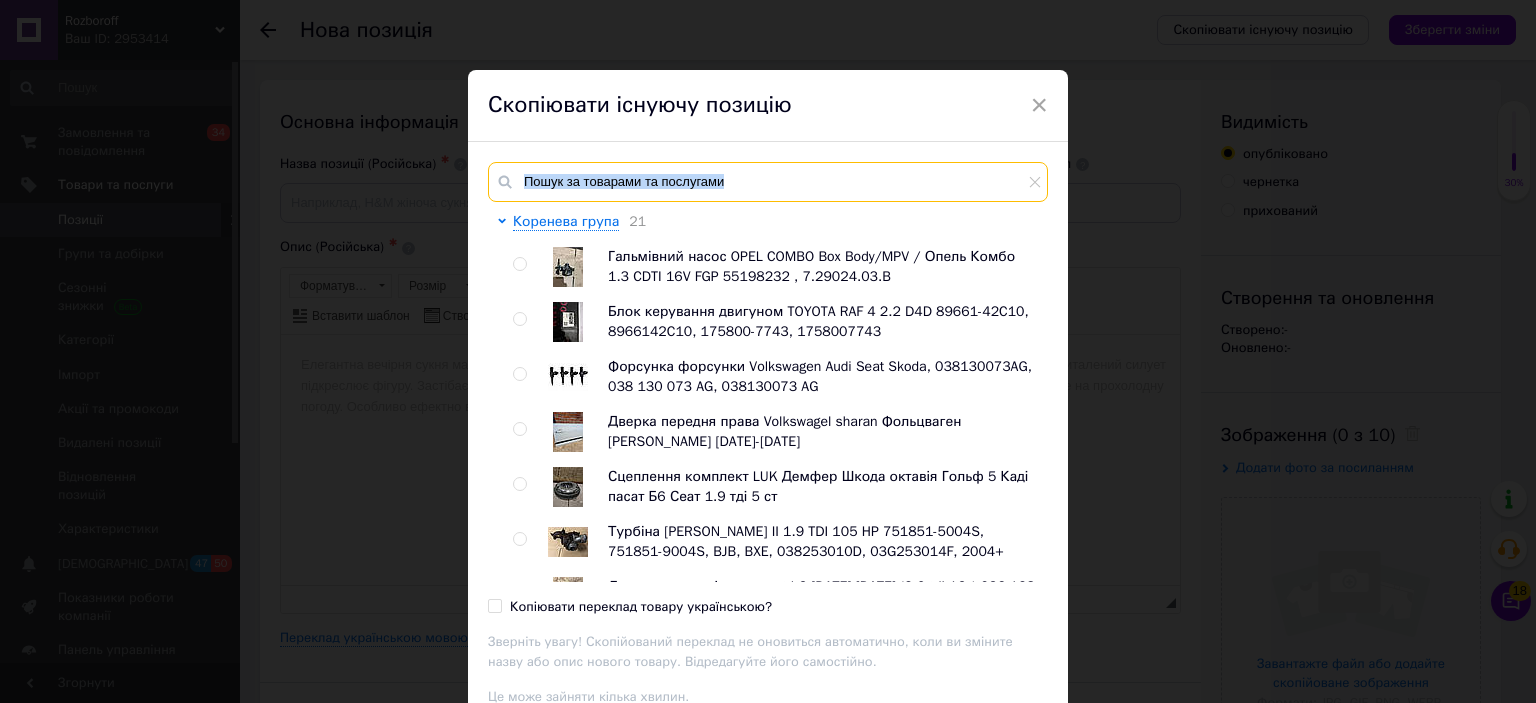 click at bounding box center (768, 182) 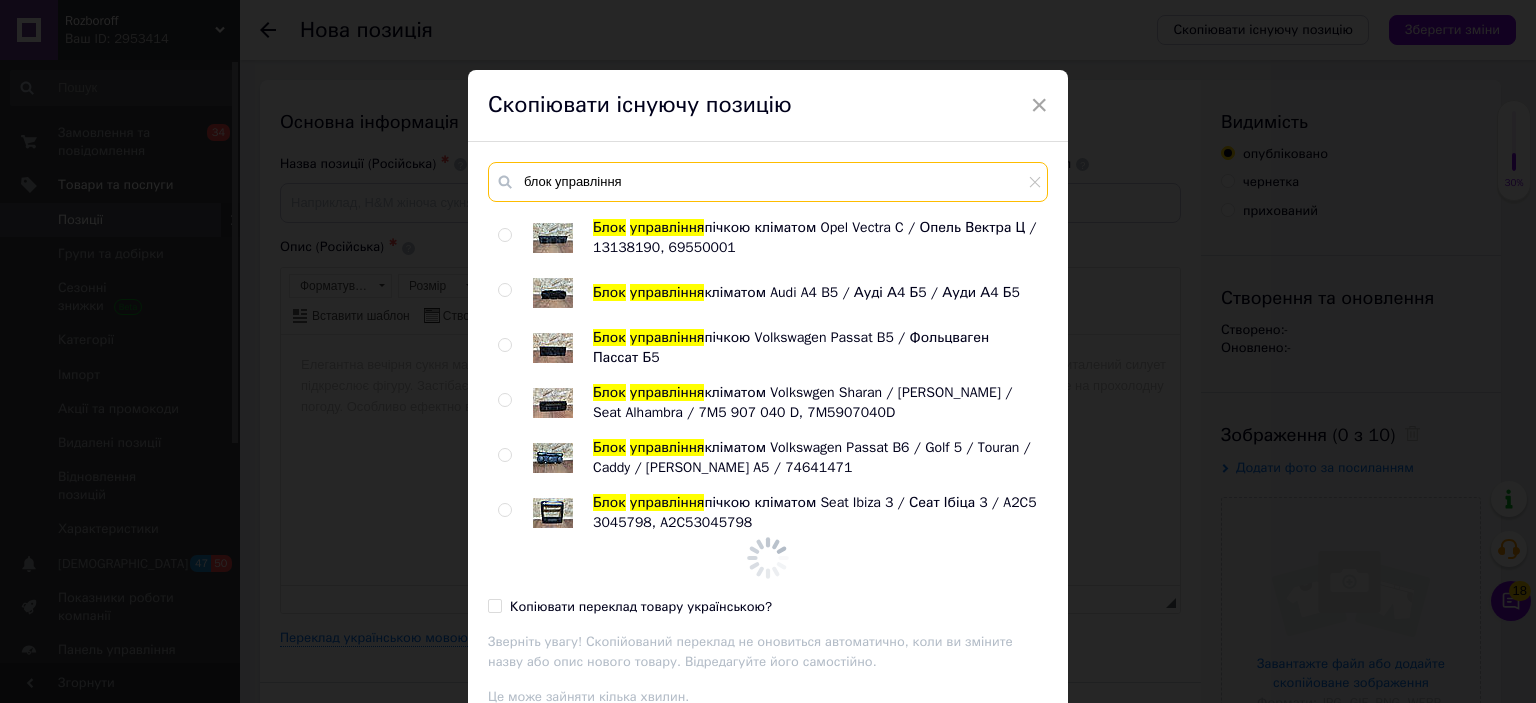 scroll, scrollTop: 1864, scrollLeft: 0, axis: vertical 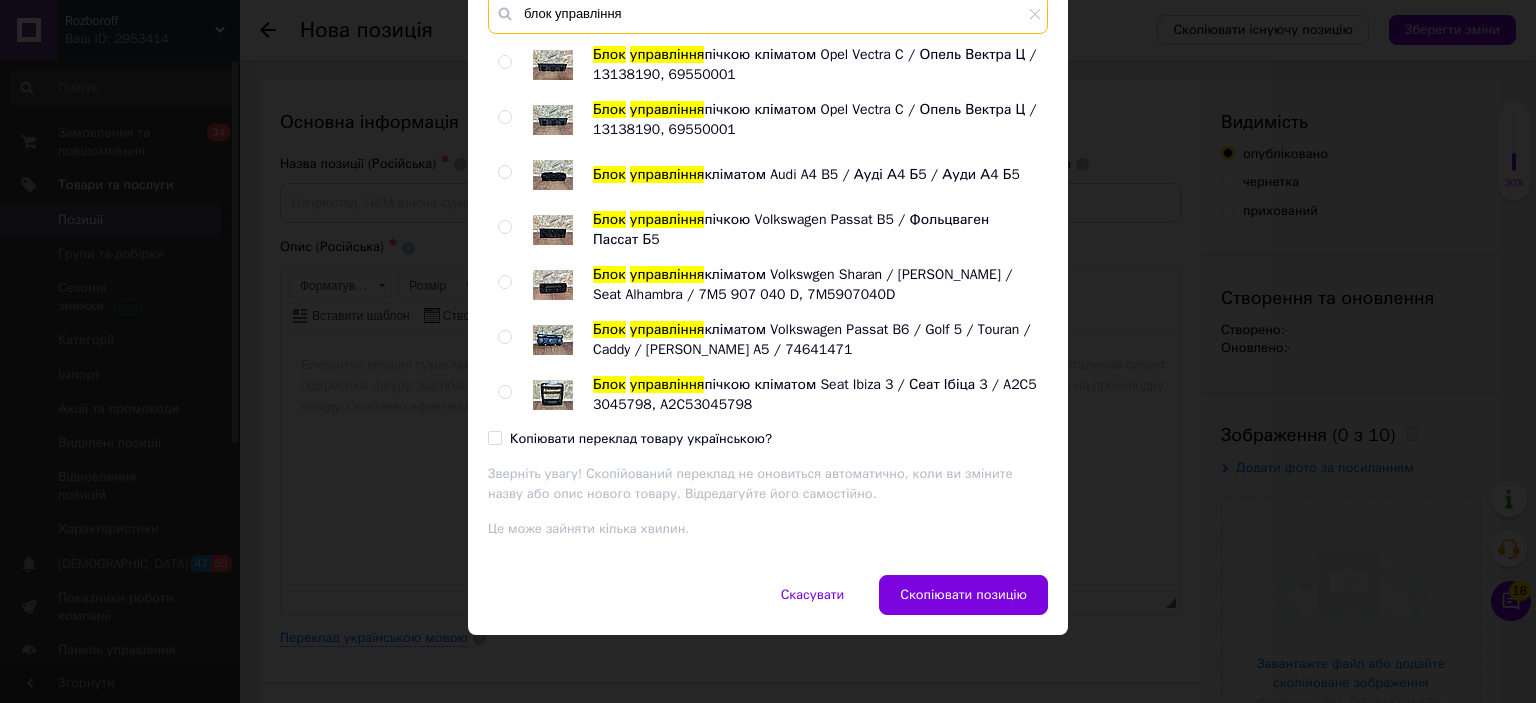 type on "блок управління" 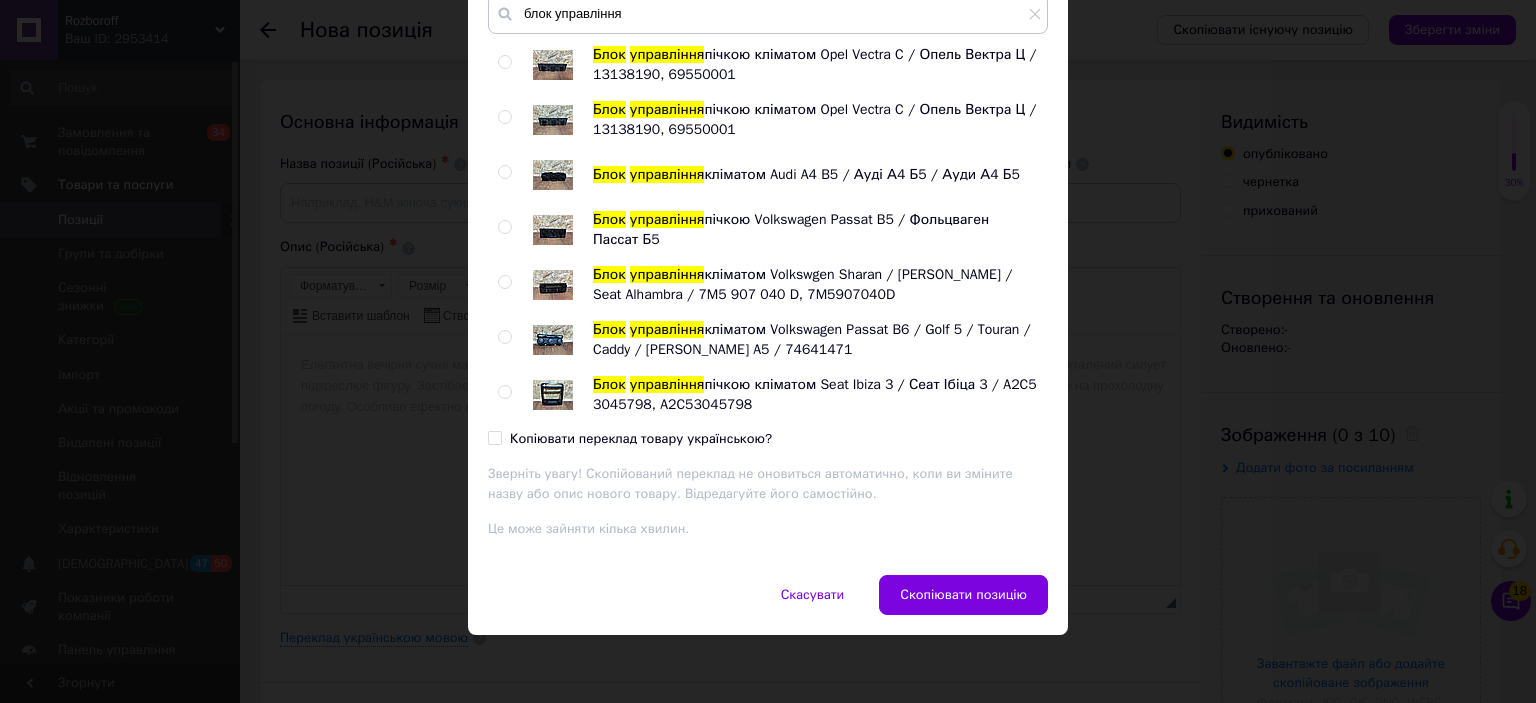 click at bounding box center [505, 227] 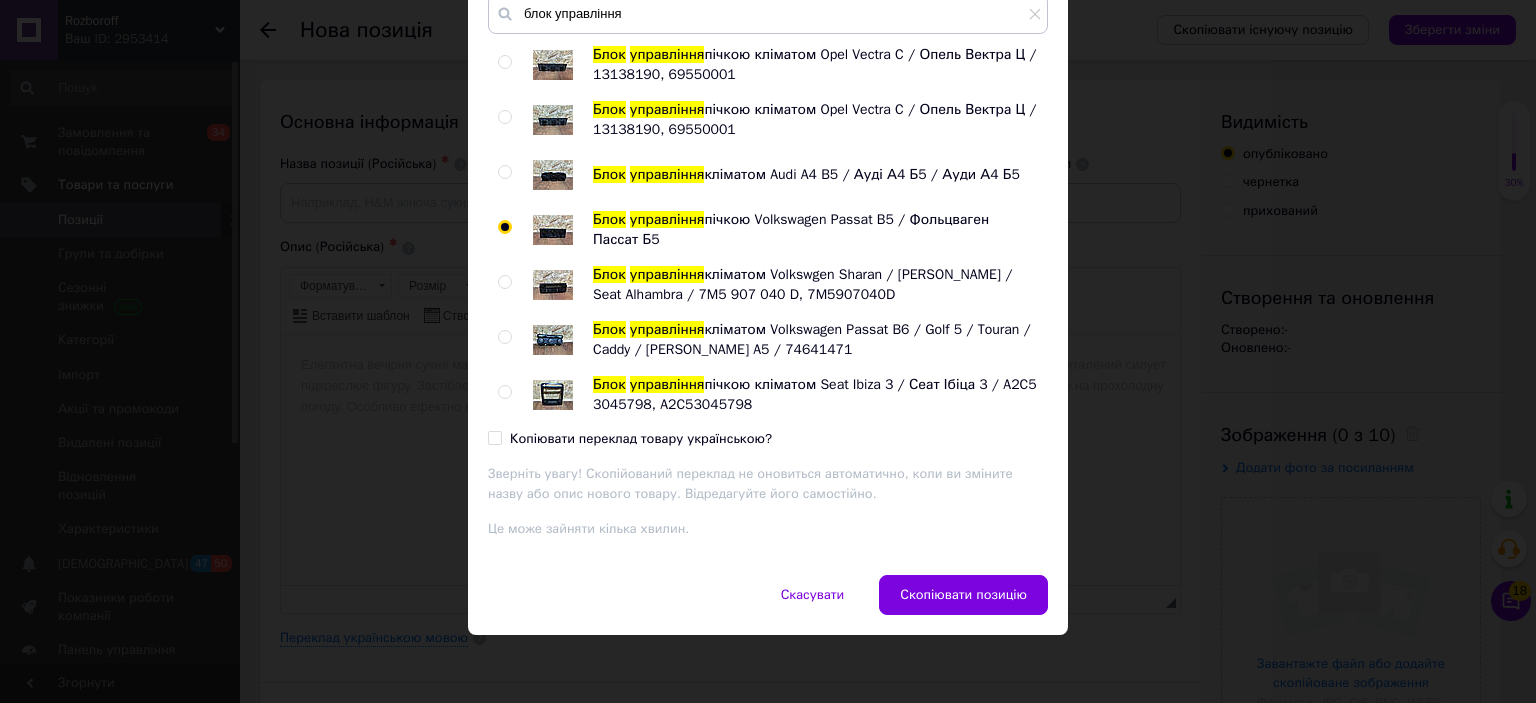 radio on "true" 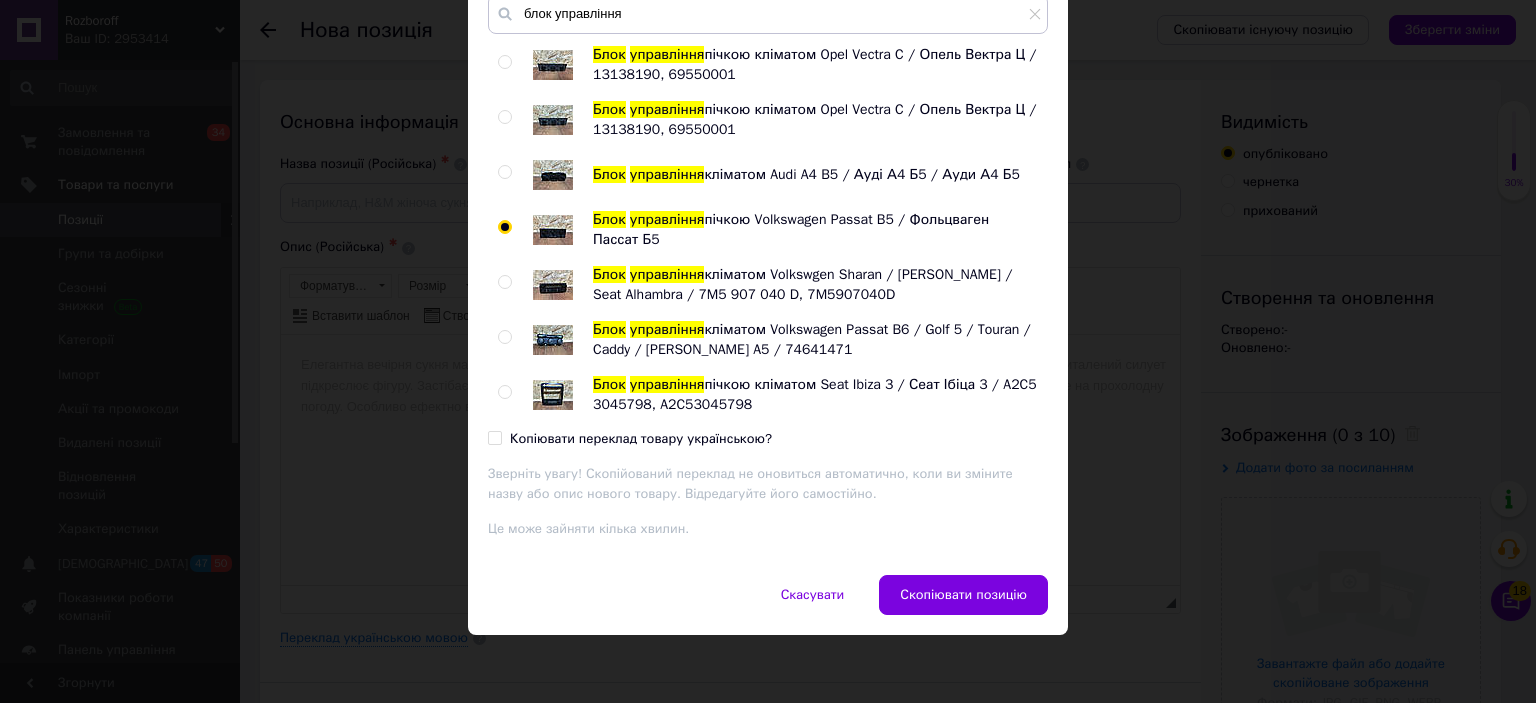 click at bounding box center [495, 438] 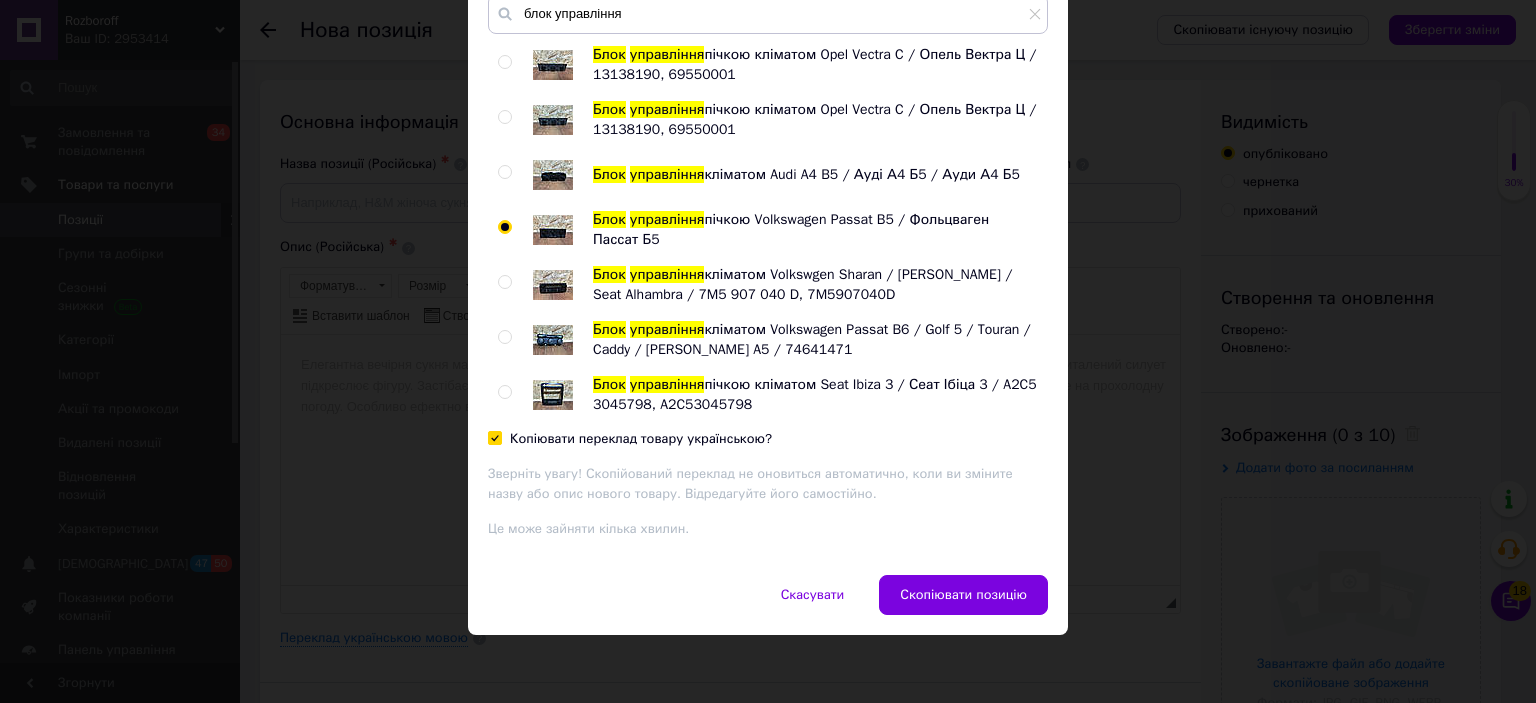 checkbox on "true" 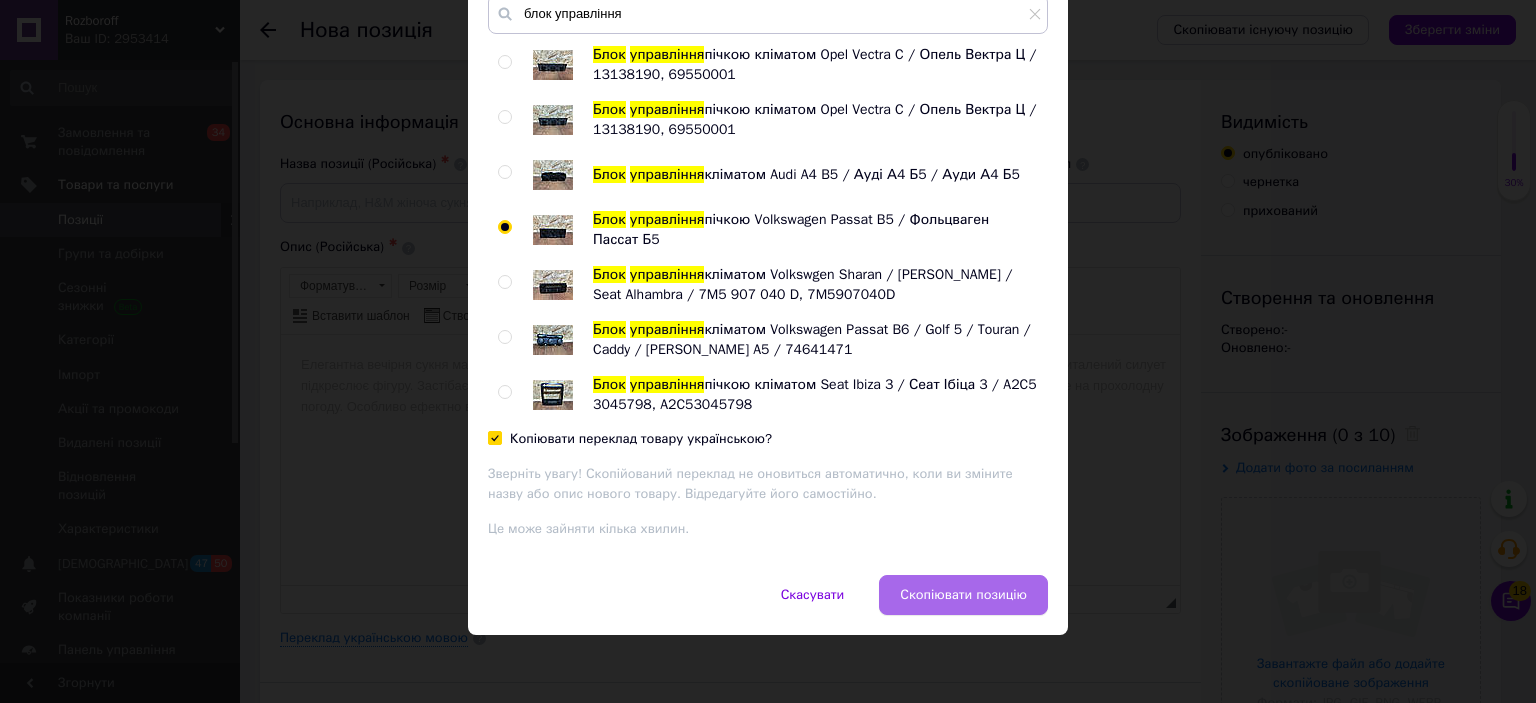 click on "Скопіювати позицію" at bounding box center (963, 595) 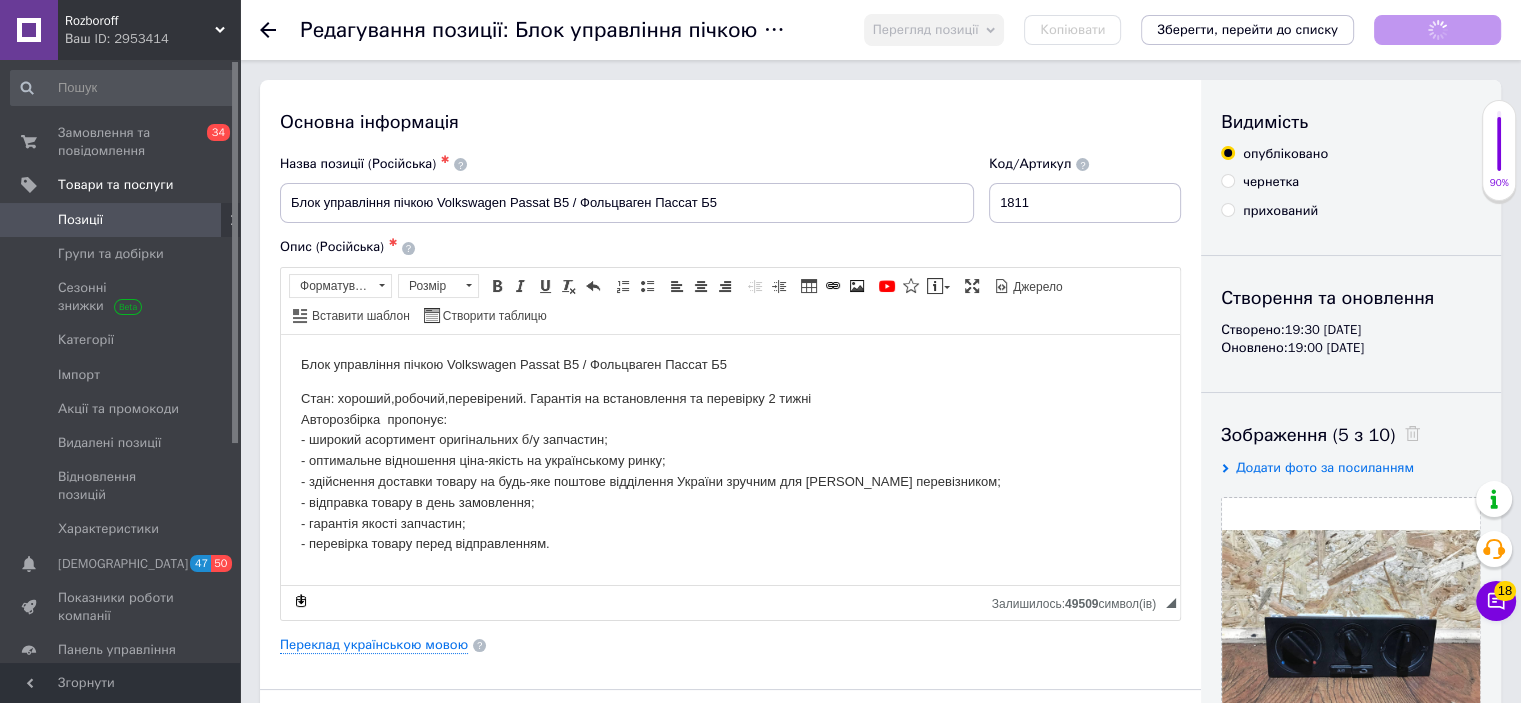 scroll, scrollTop: 0, scrollLeft: 0, axis: both 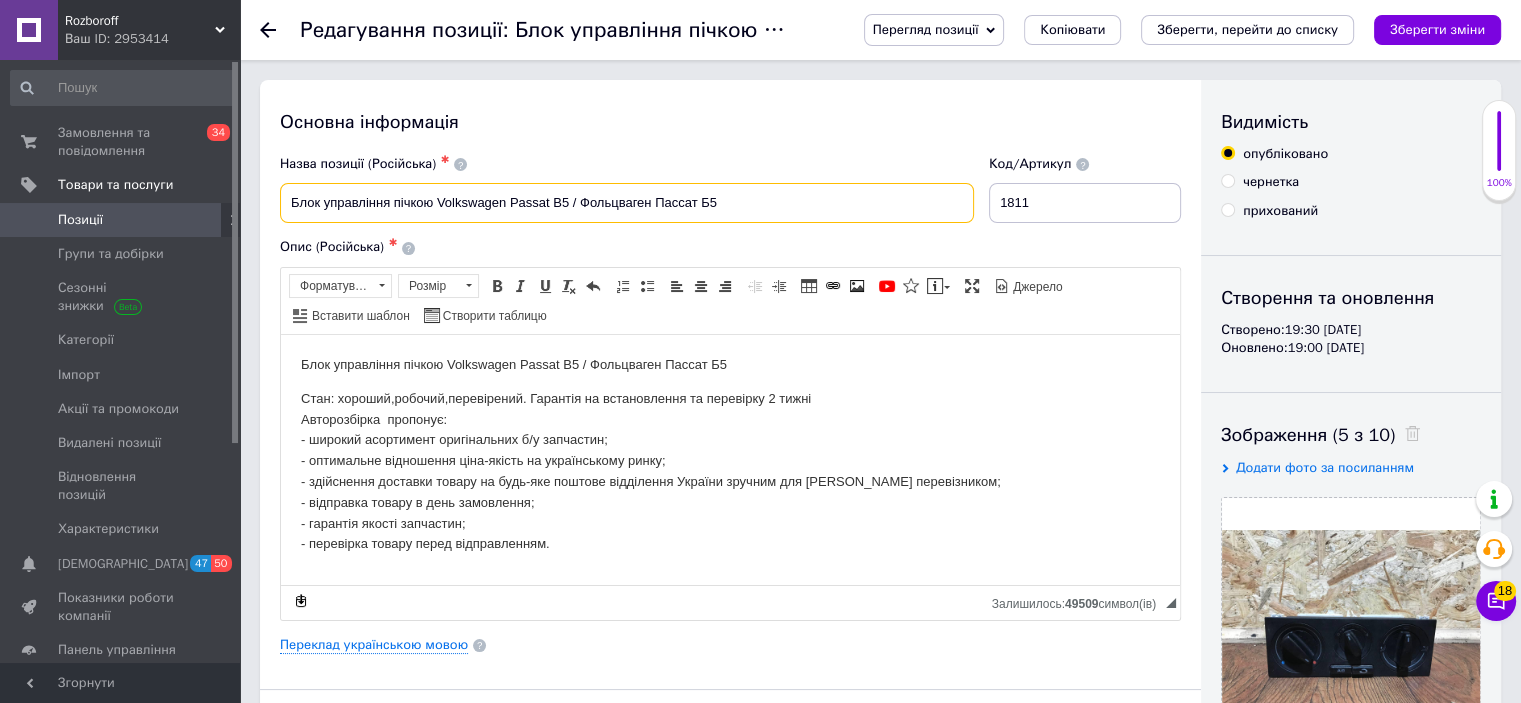 click on "Блок управління пічкою Volkswagen Passat B5 / Фольцваген Пассат Б5" at bounding box center [627, 203] 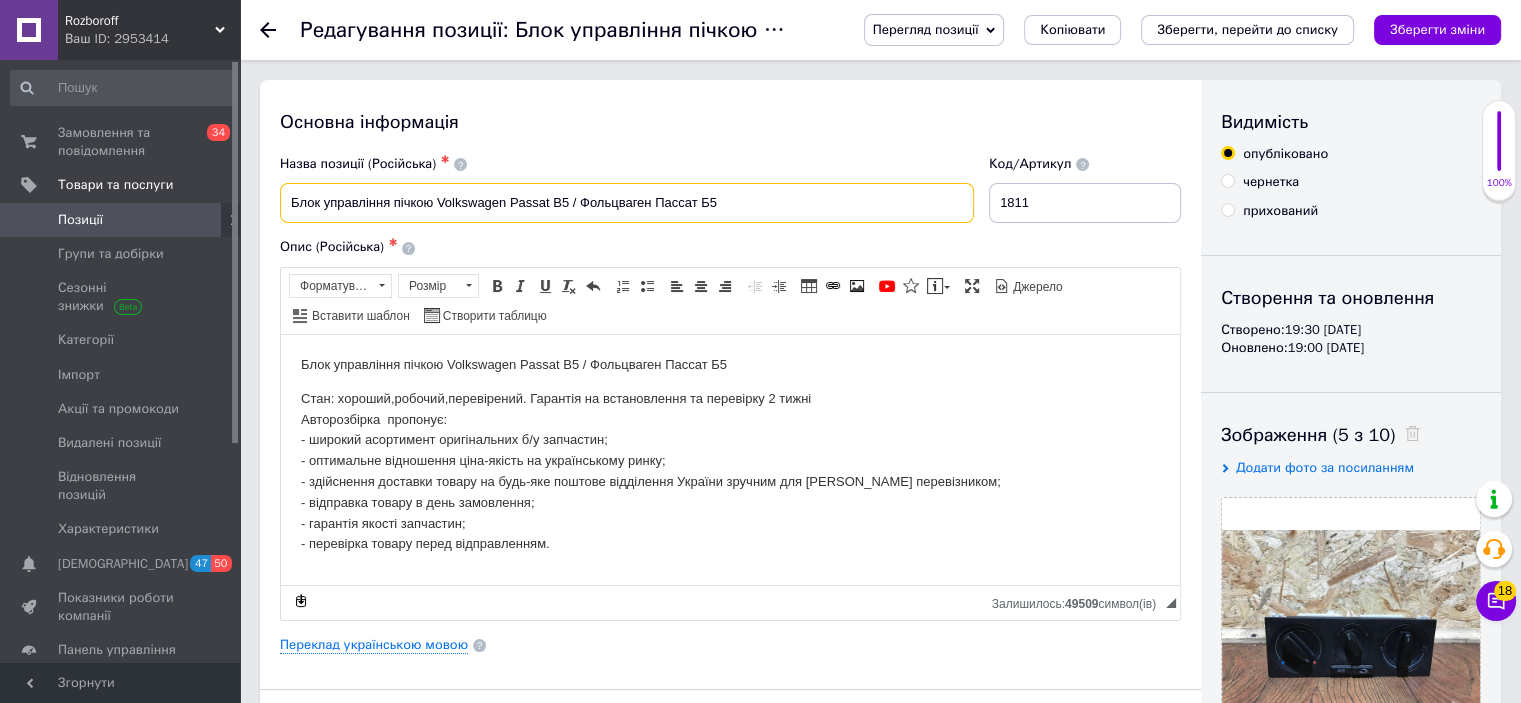 scroll, scrollTop: 0, scrollLeft: 0, axis: both 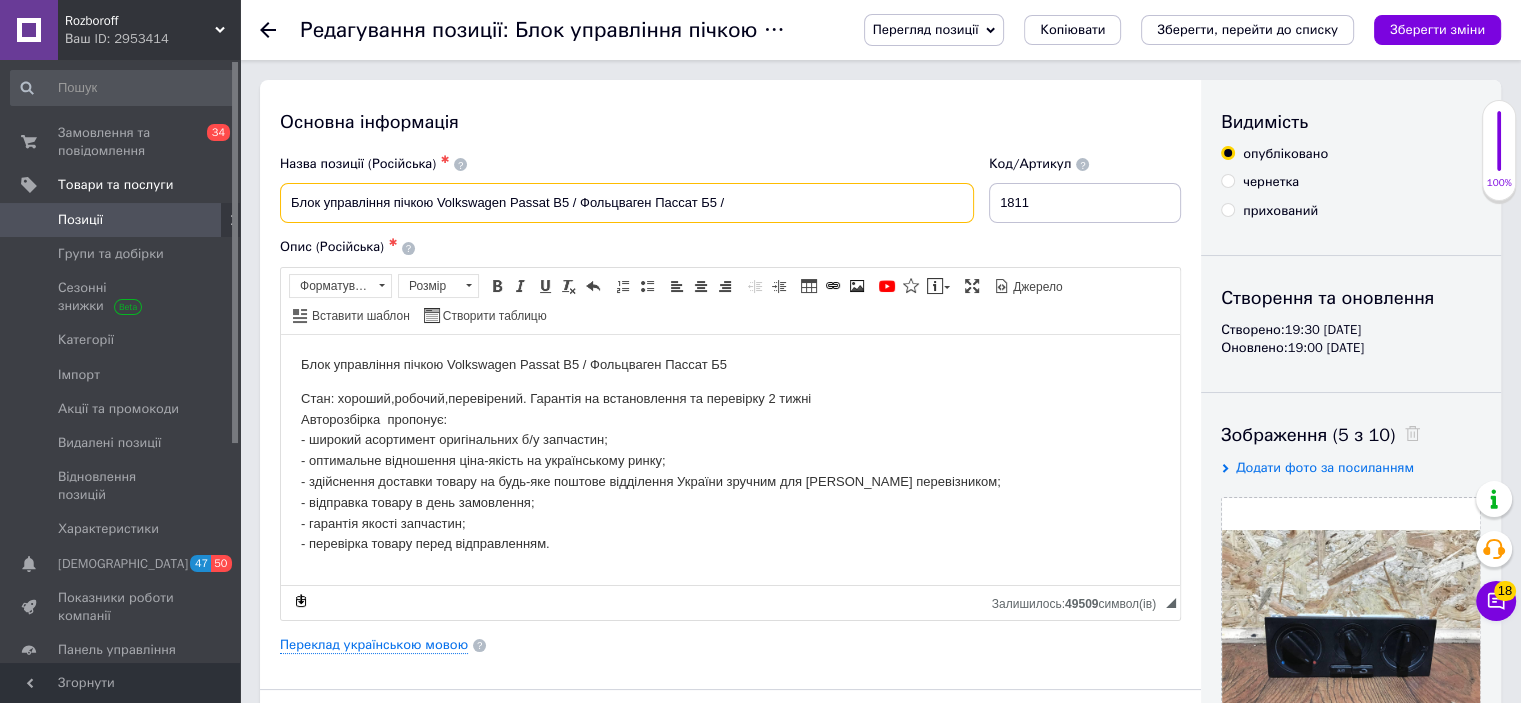 paste on "3B1 907 044 A" 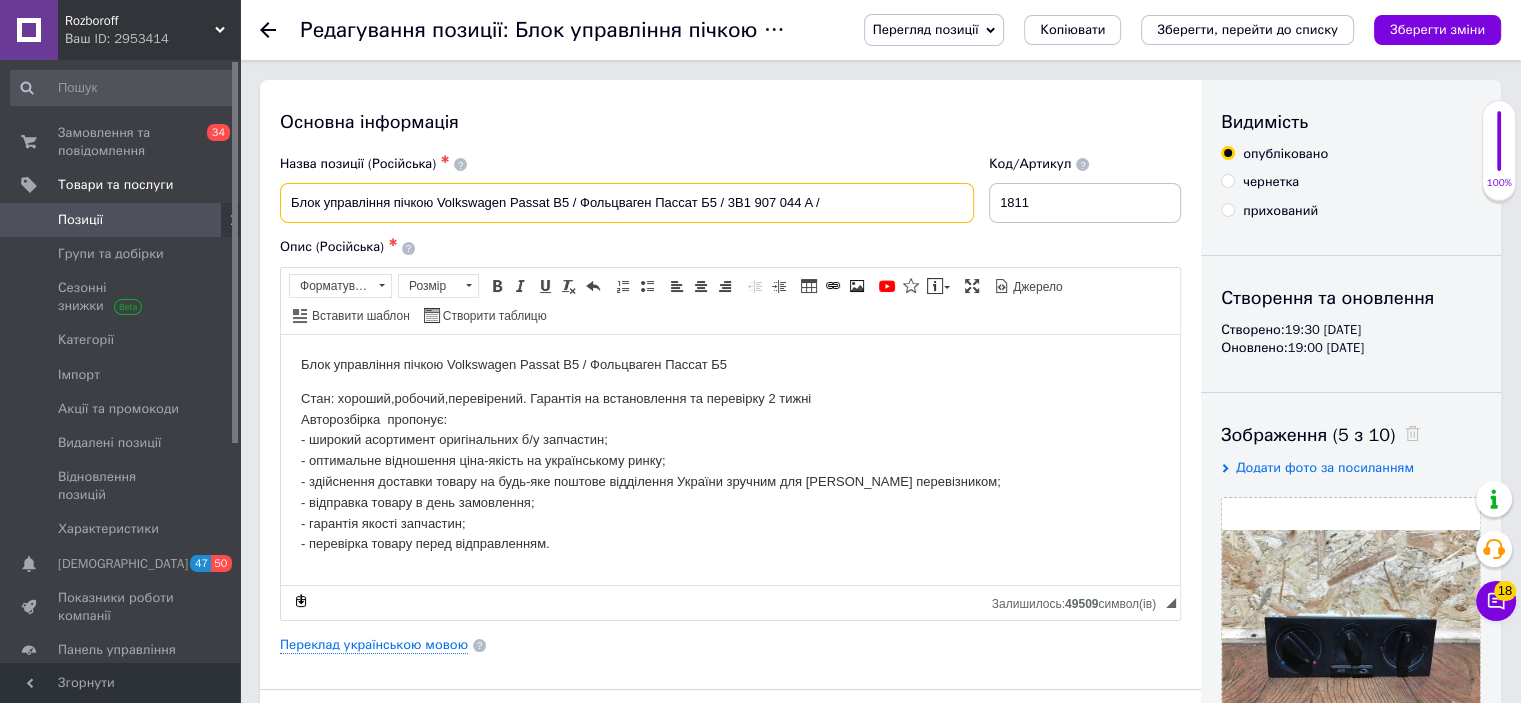 paste on "3B1 907 044 A" 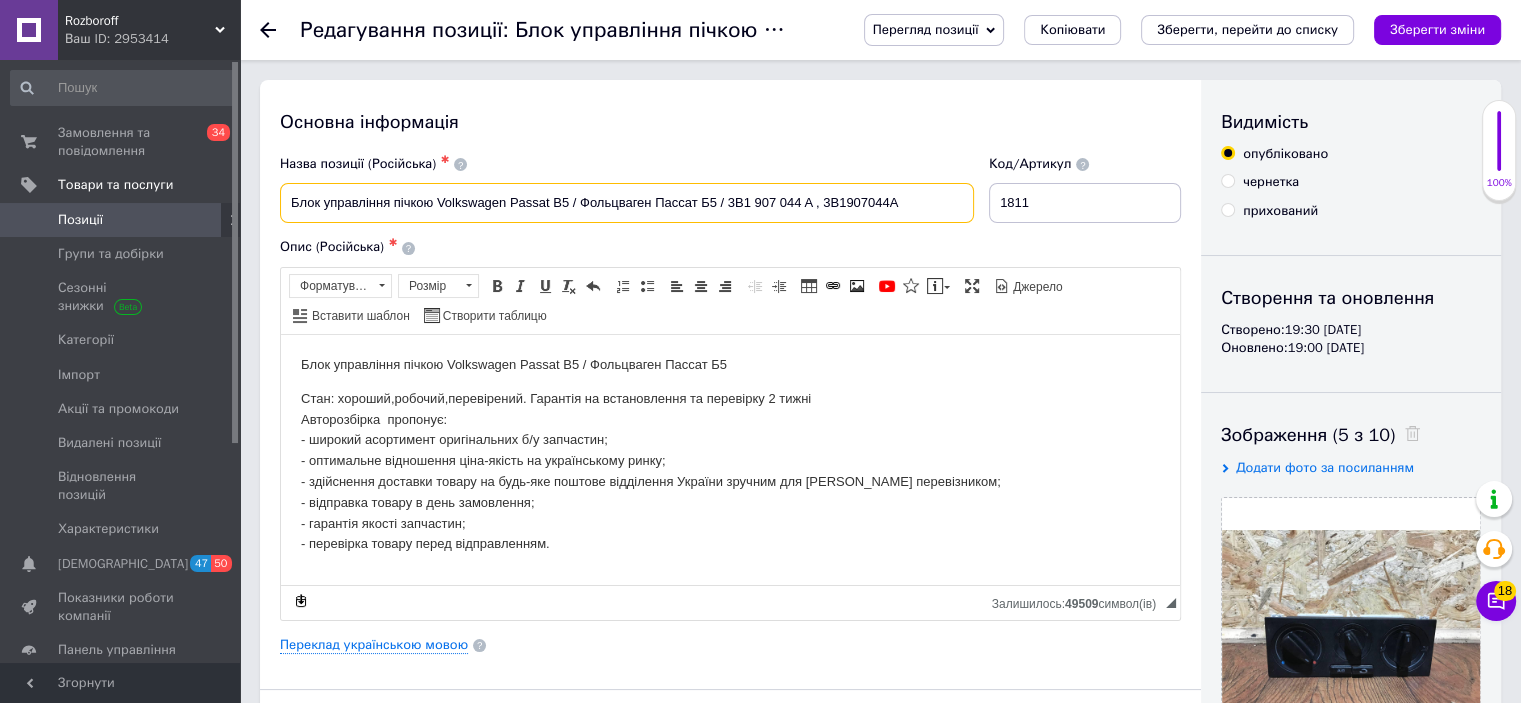 drag, startPoint x: 916, startPoint y: 207, endPoint x: 720, endPoint y: 196, distance: 196.30843 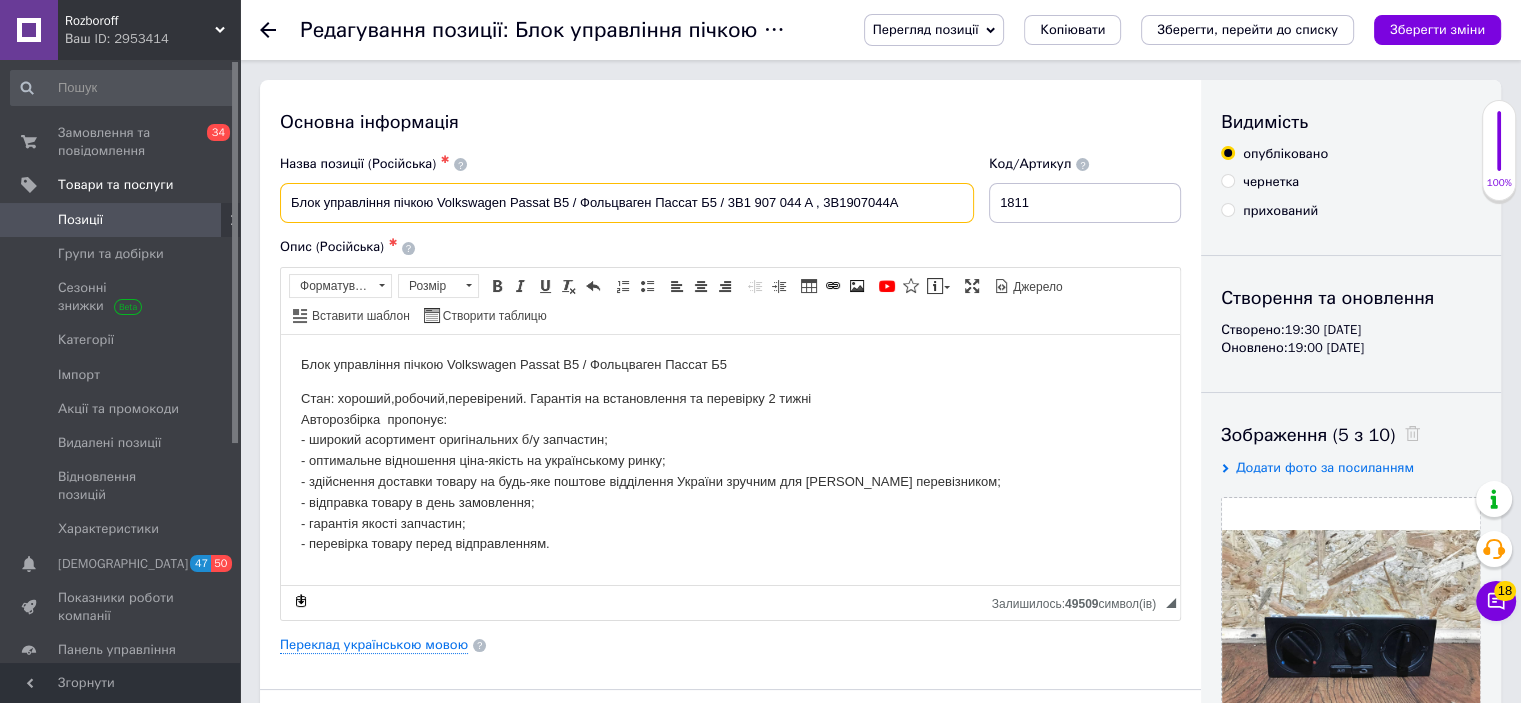 click on "Блок управління пічкою Volkswagen Passat B5 / Фольцваген Пассат Б5 / 3B1 907 044 A , 3B1907044A" at bounding box center (627, 203) 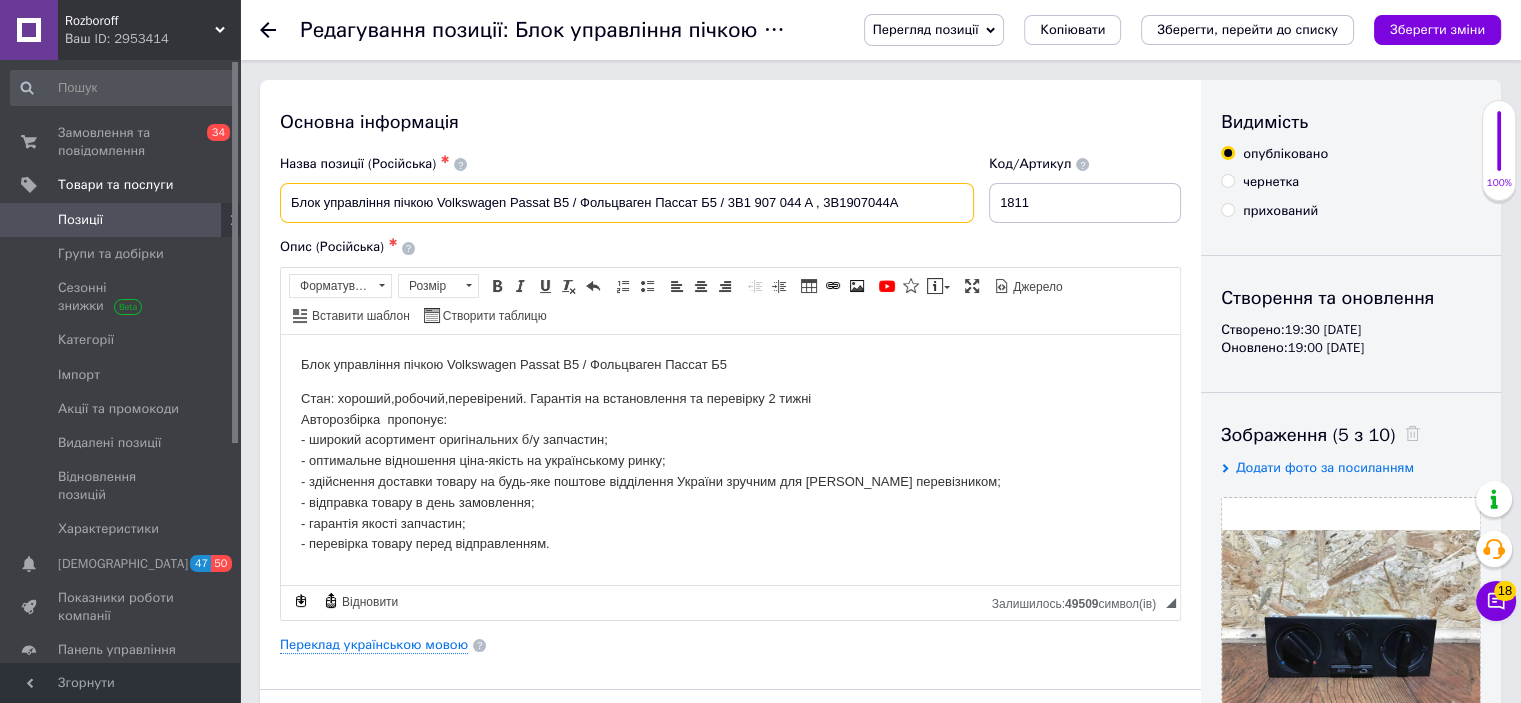 type on "Блок управління пічкою Volkswagen Passat B5 / Фольцваген Пассат Б5 / 3B1 907 044 A , 3B1907044A" 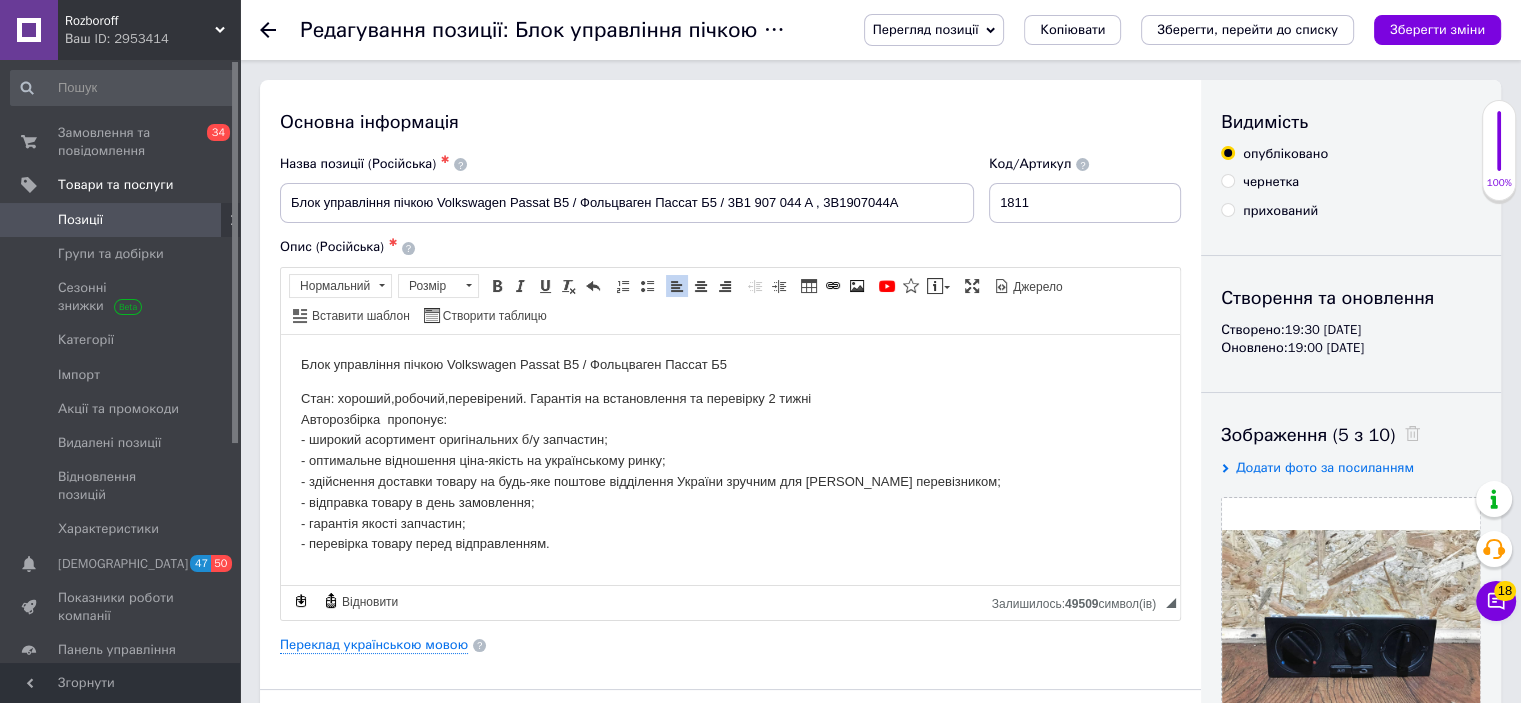 click on "Блок управління пічкою Volkswagen Passat B5 / Фольцваген Пассат Б5" at bounding box center [730, 364] 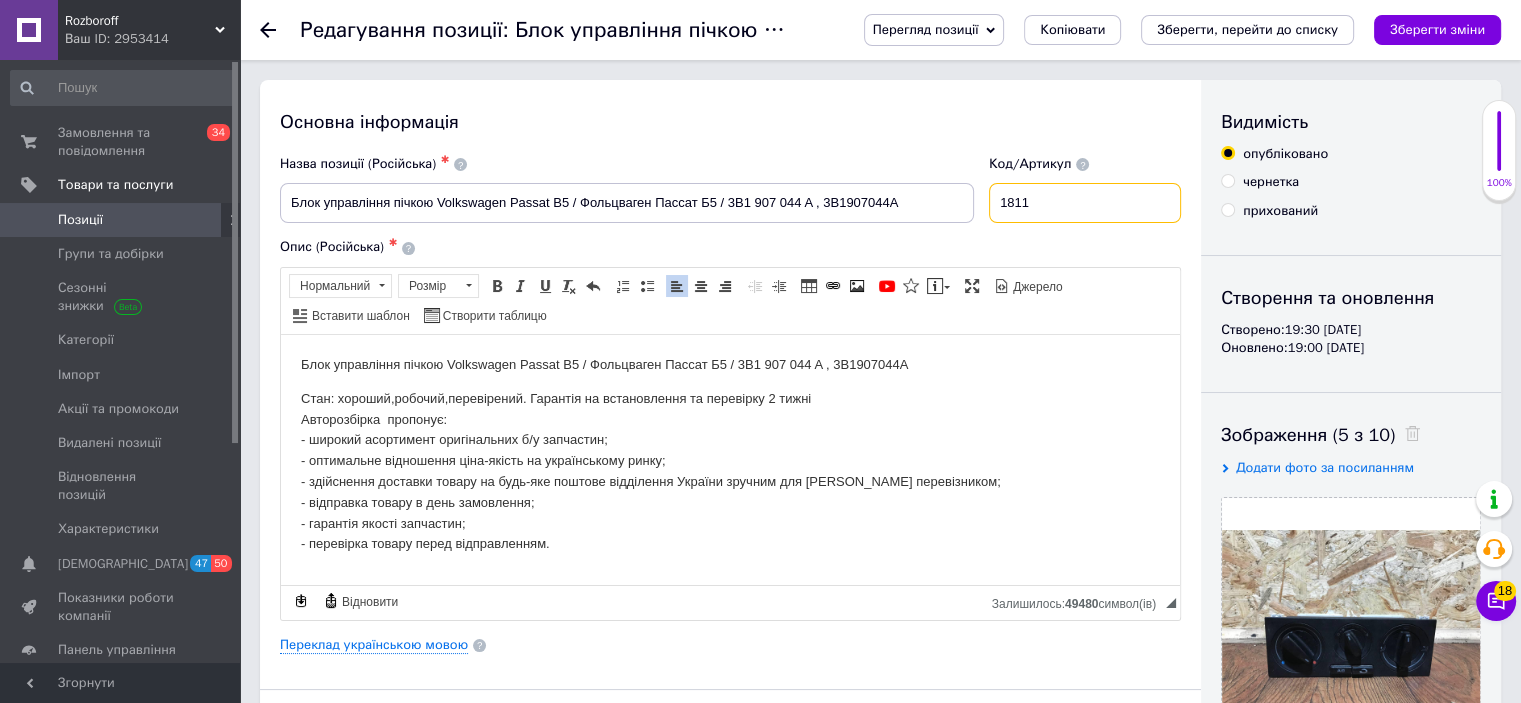 click on "1811" at bounding box center [1085, 203] 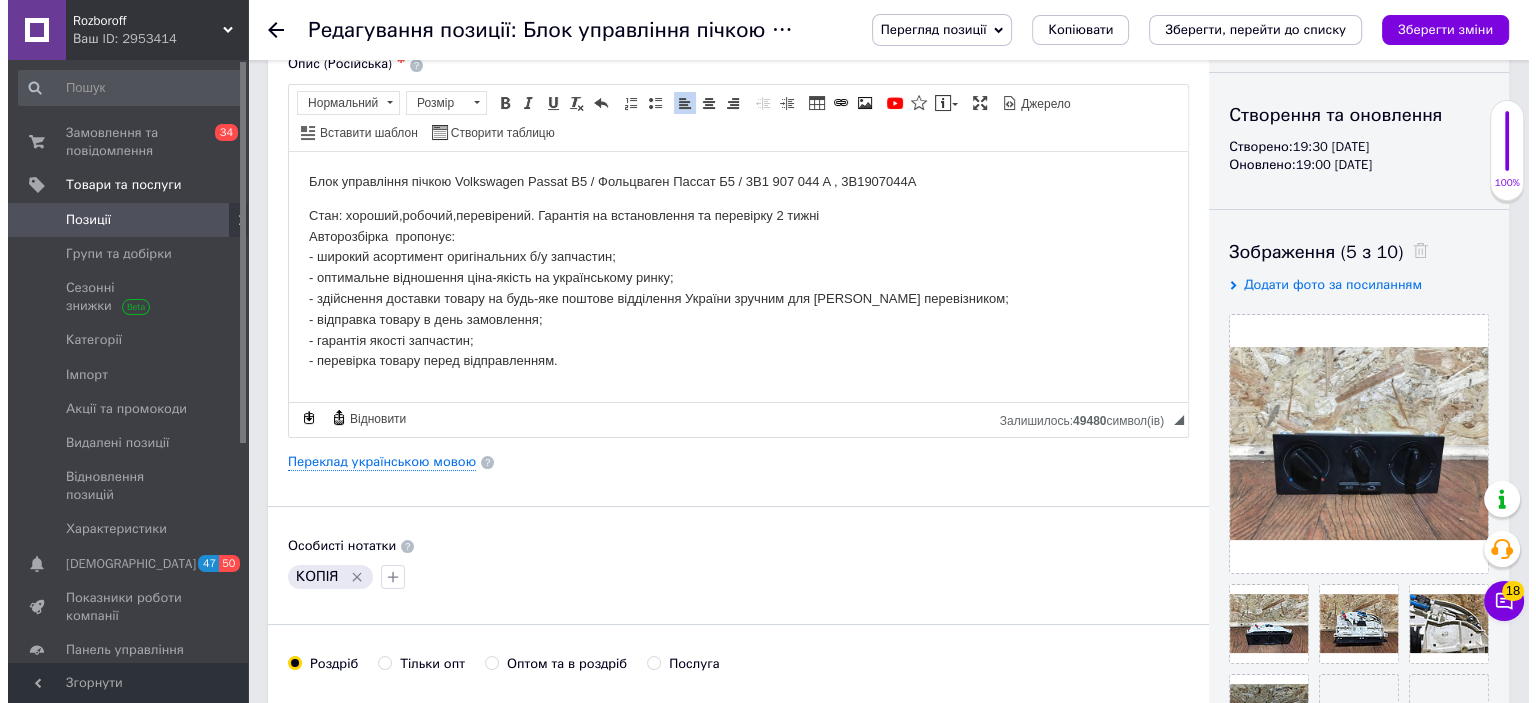 scroll, scrollTop: 184, scrollLeft: 0, axis: vertical 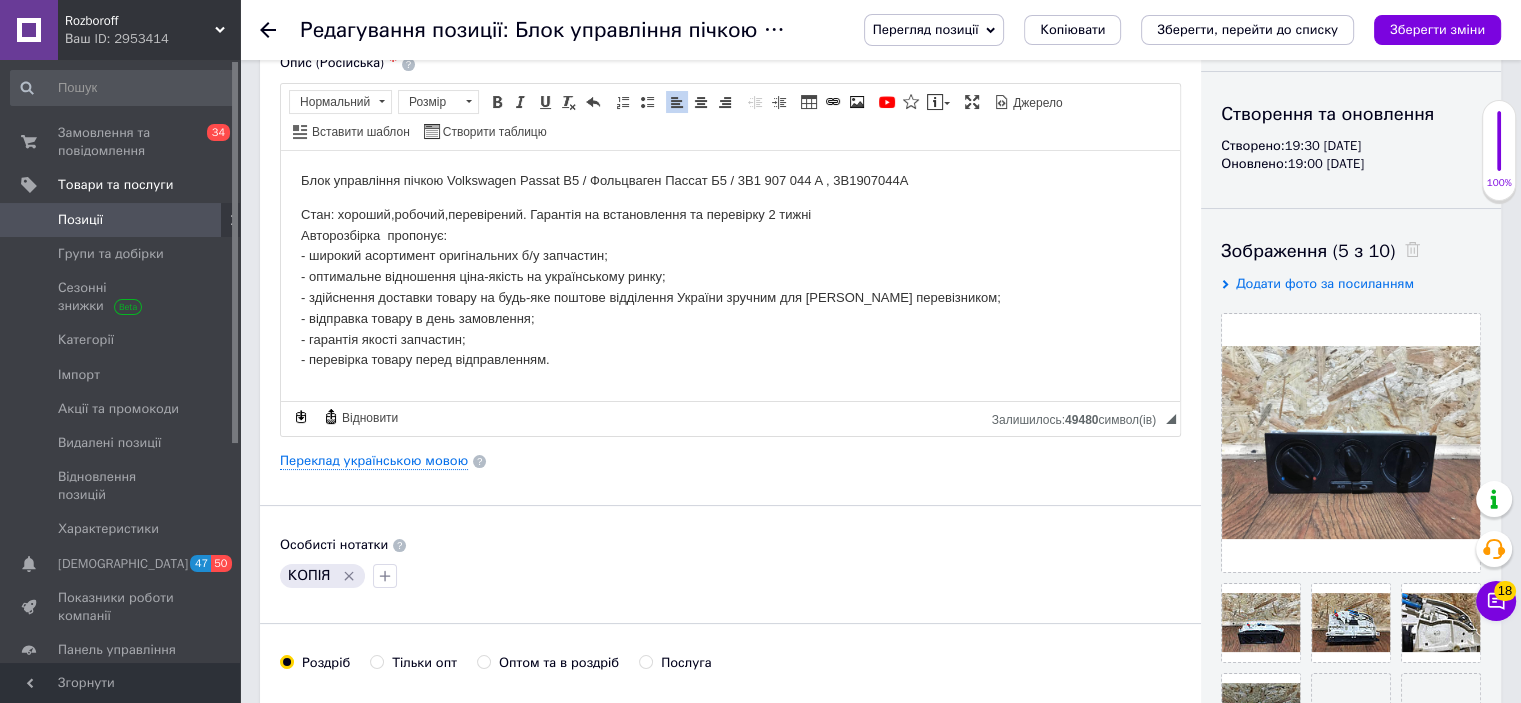 type on "1815" 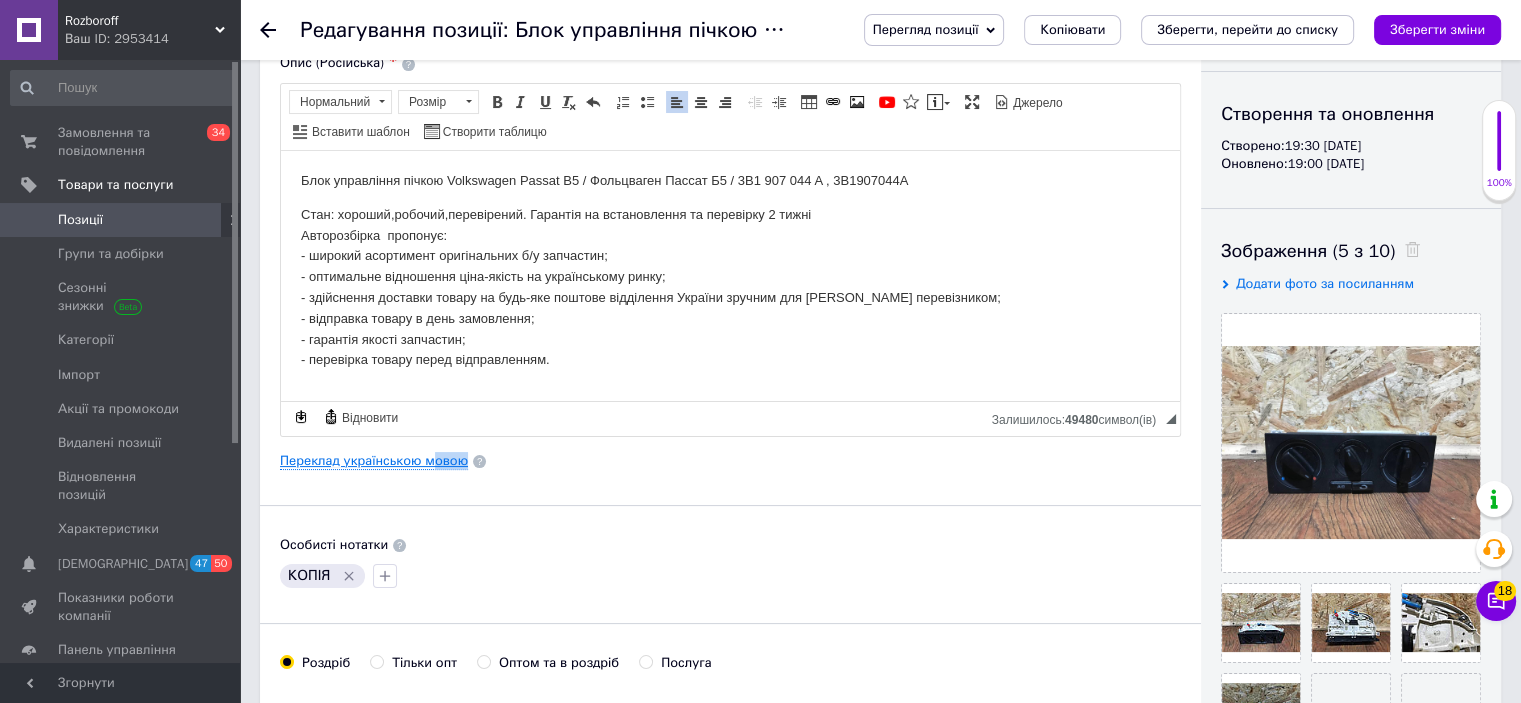 click on "Основна інформація Назва позиції (Російська) ✱ Блок управління пічкою Volkswagen Passat B5 / Фольцваген Пассат Б5 / 3B1 907 044 A , 3B1907044A Код/Артикул 1815 Опис (Російська) ✱ Блок управління пічкою Volkswagen Passat B5 / Фольцваген Пассат Б5 / 3B1 907 044 A , 3B1907044A
Стан: хороший,робочий,перевірений. Гарантія на встановлення та перевірку 2 тижні
Авторозбірка  пропонує:
- широкий асортимент оригінальних б/у запчастин;
- оптимальне відношення ціна-якість на українському ринку;
- здійснення доставки товару на будь-яке поштове відділення України зручним для Вас перевізником;
Нормальний $" at bounding box center (730, 454) 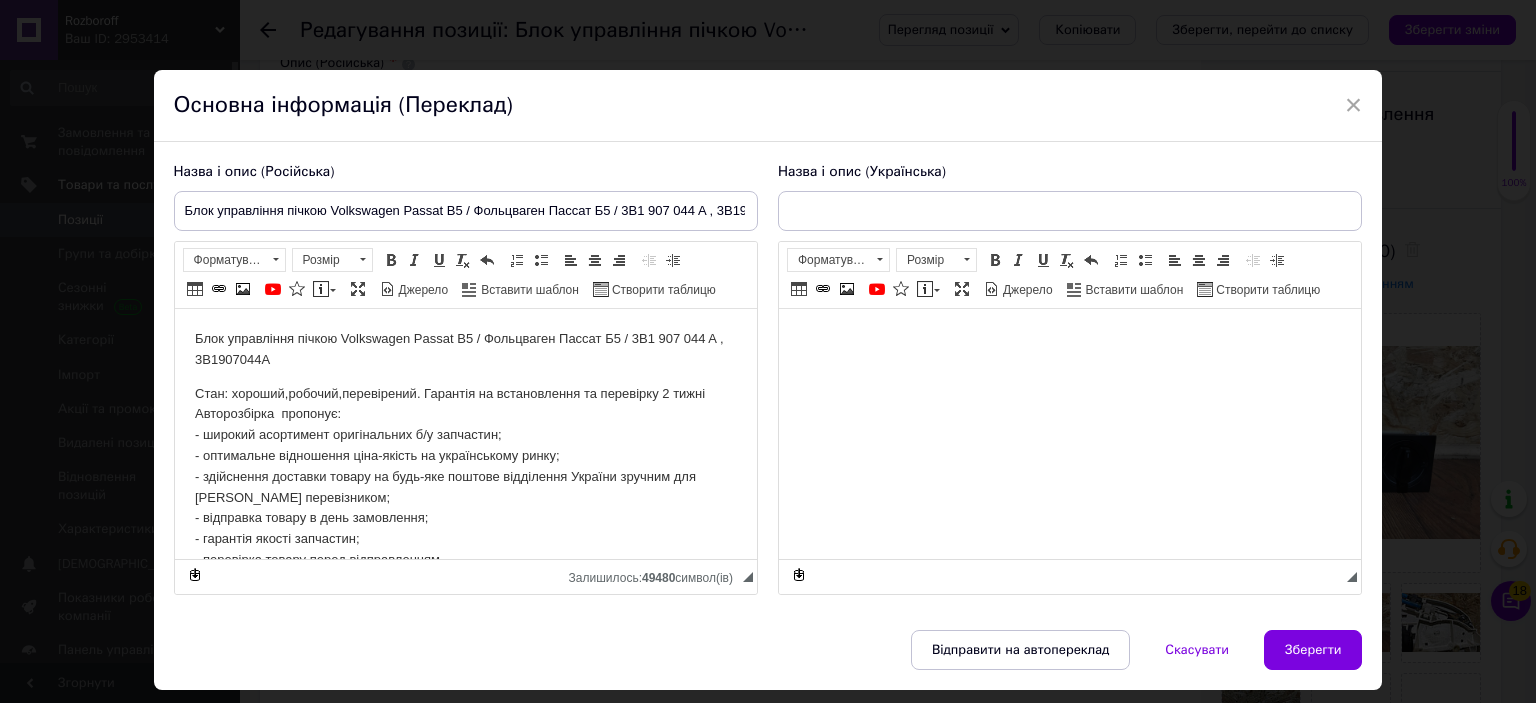 scroll, scrollTop: 0, scrollLeft: 0, axis: both 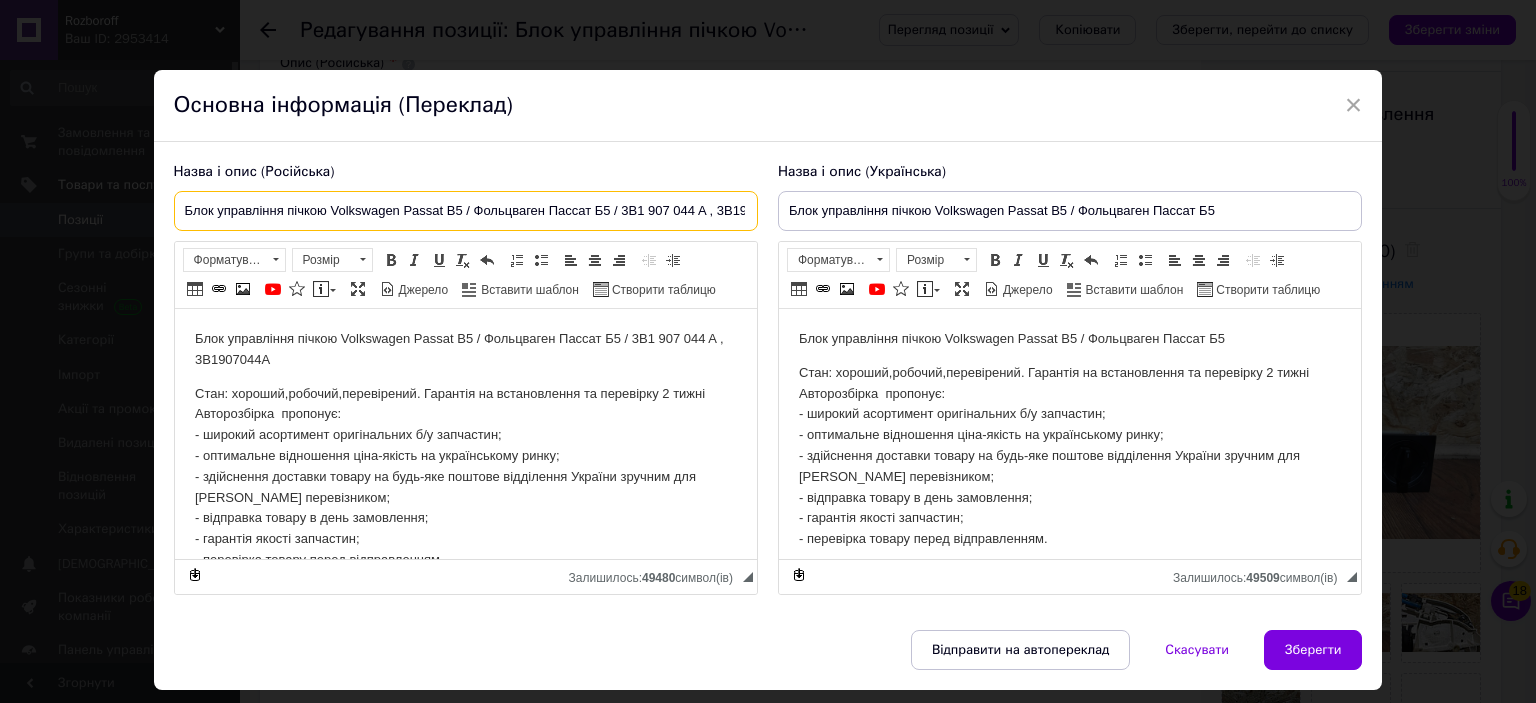click on "Блок управління пічкою Volkswagen Passat B5 / Фольцваген Пассат Б5 / 3B1 907 044 A , 3B1907044A" at bounding box center (466, 211) 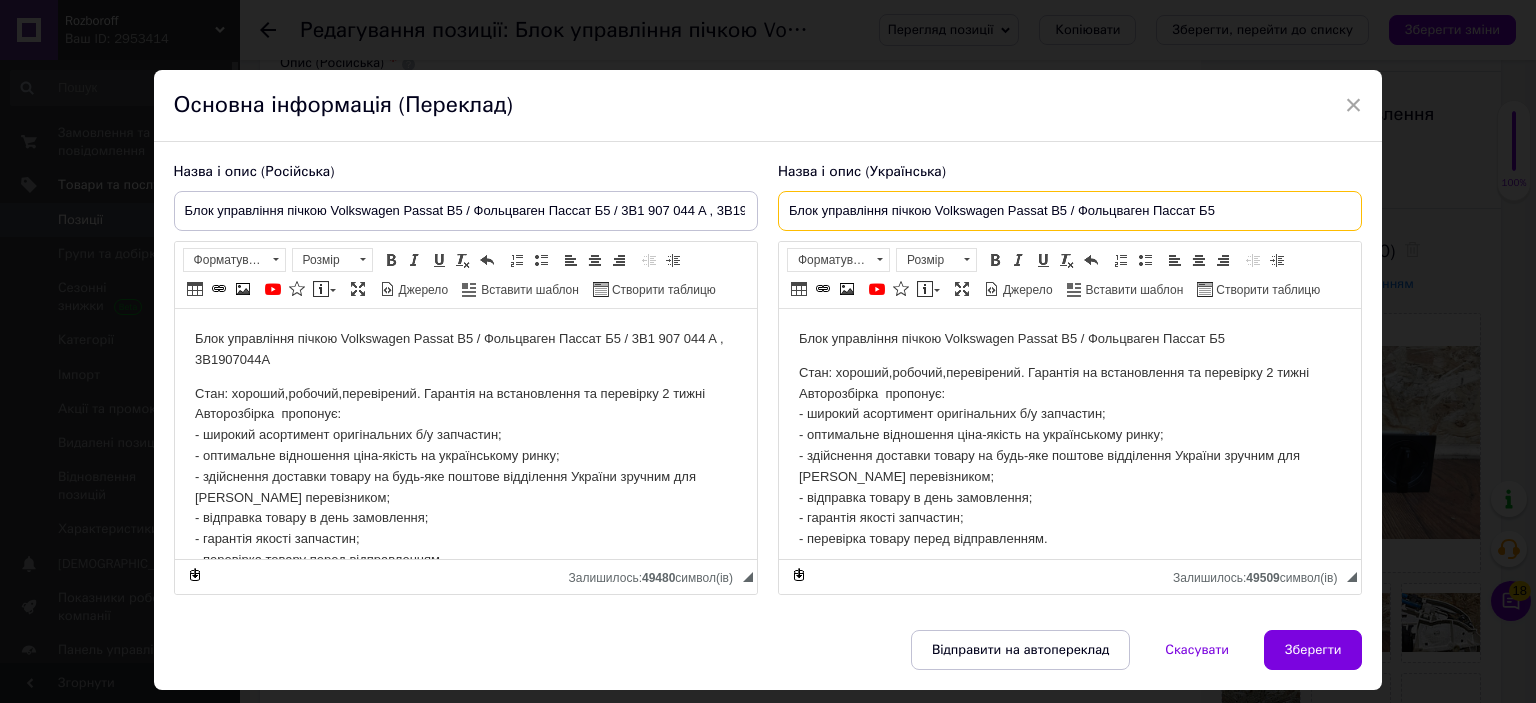 click on "Блок управління пічкою Volkswagen Passat B5 / Фольцваген Пассат Б5" at bounding box center [1070, 211] 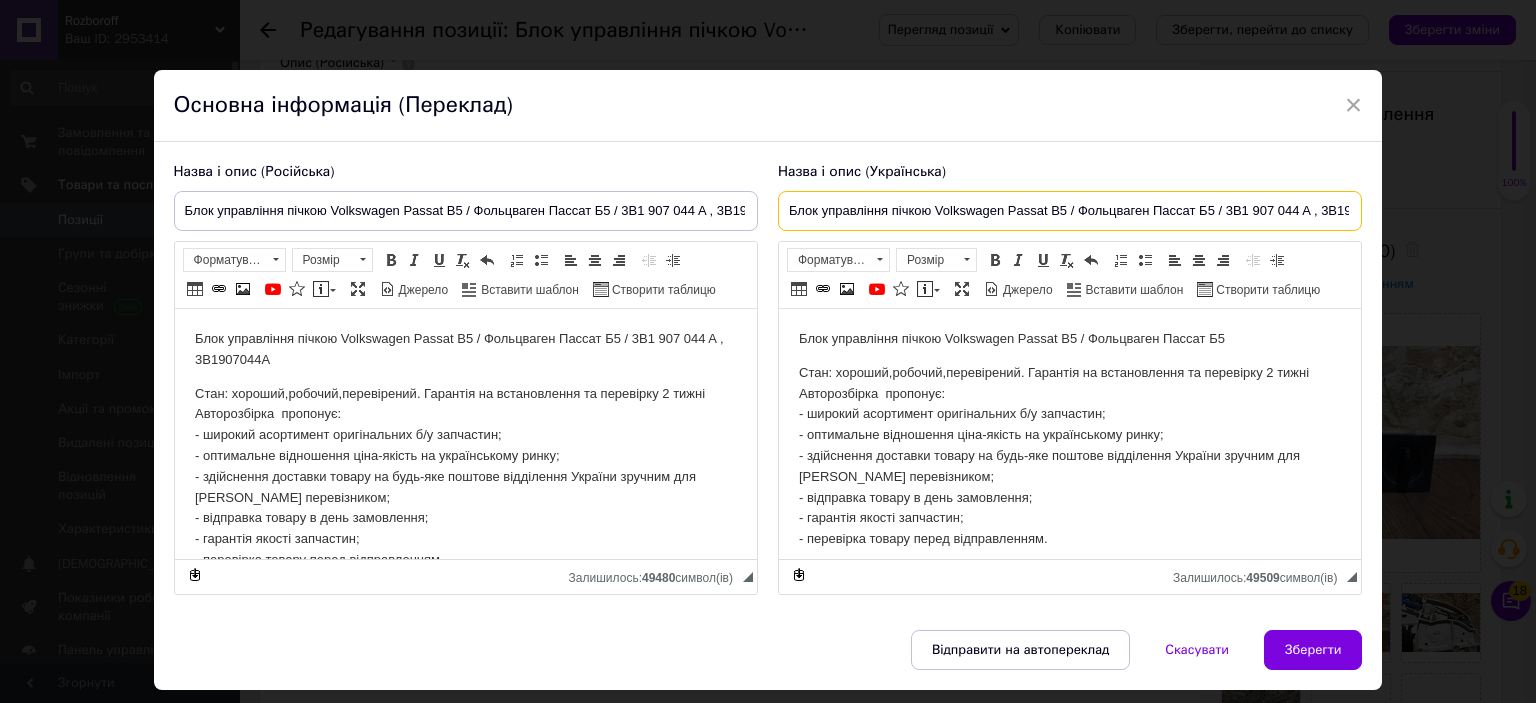 scroll, scrollTop: 0, scrollLeft: 48, axis: horizontal 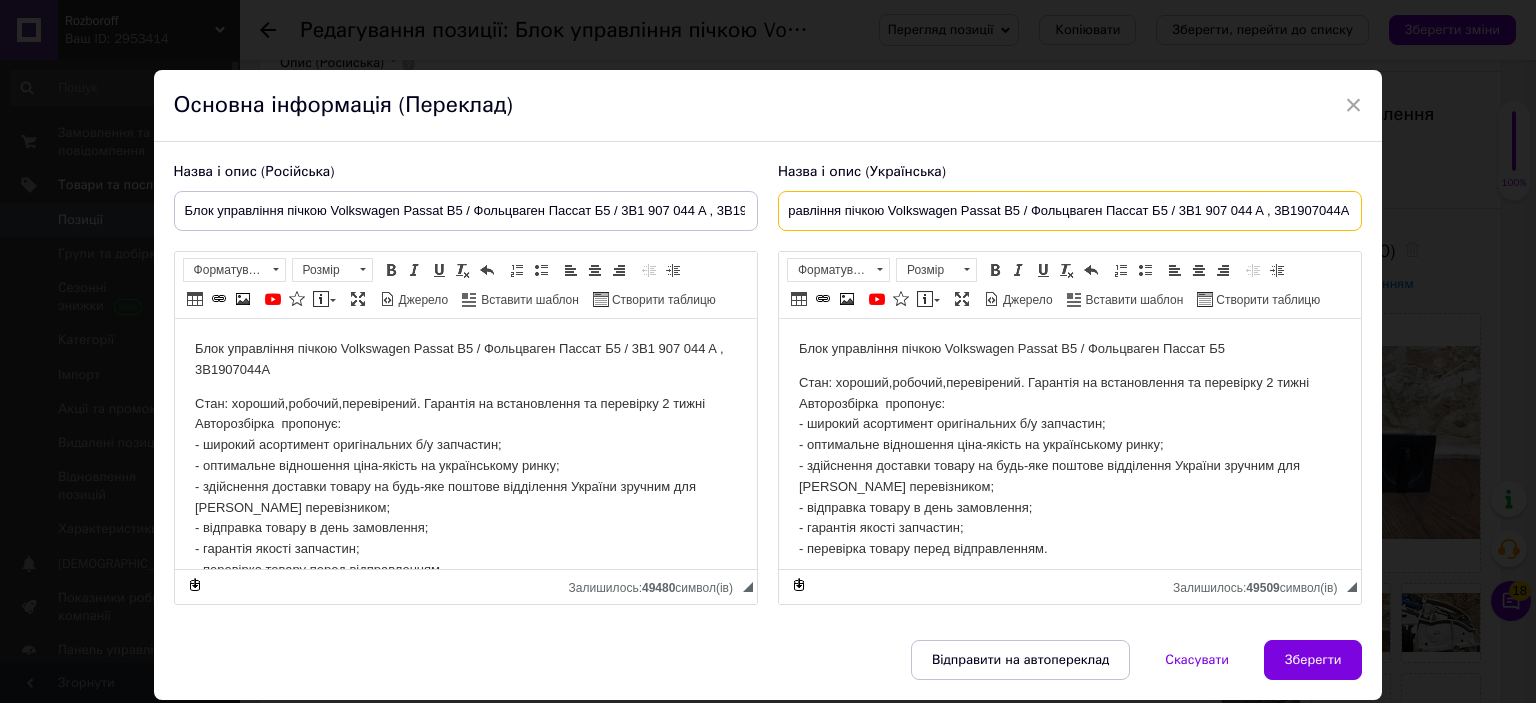 type on "Блок управління пічкою Volkswagen Passat B5 / Фольцваген Пассат Б5 / 3B1 907 044 A , 3B1907044A" 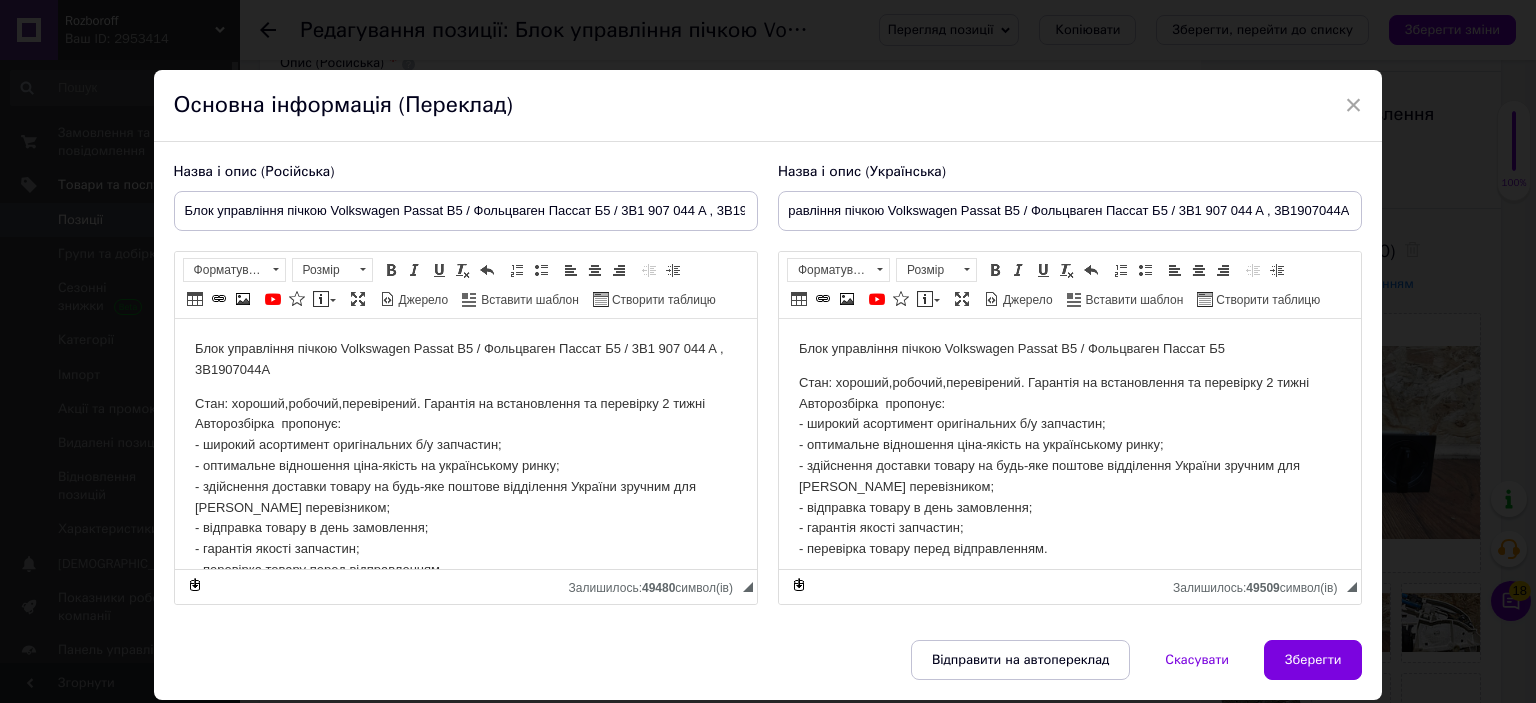 scroll, scrollTop: 0, scrollLeft: 0, axis: both 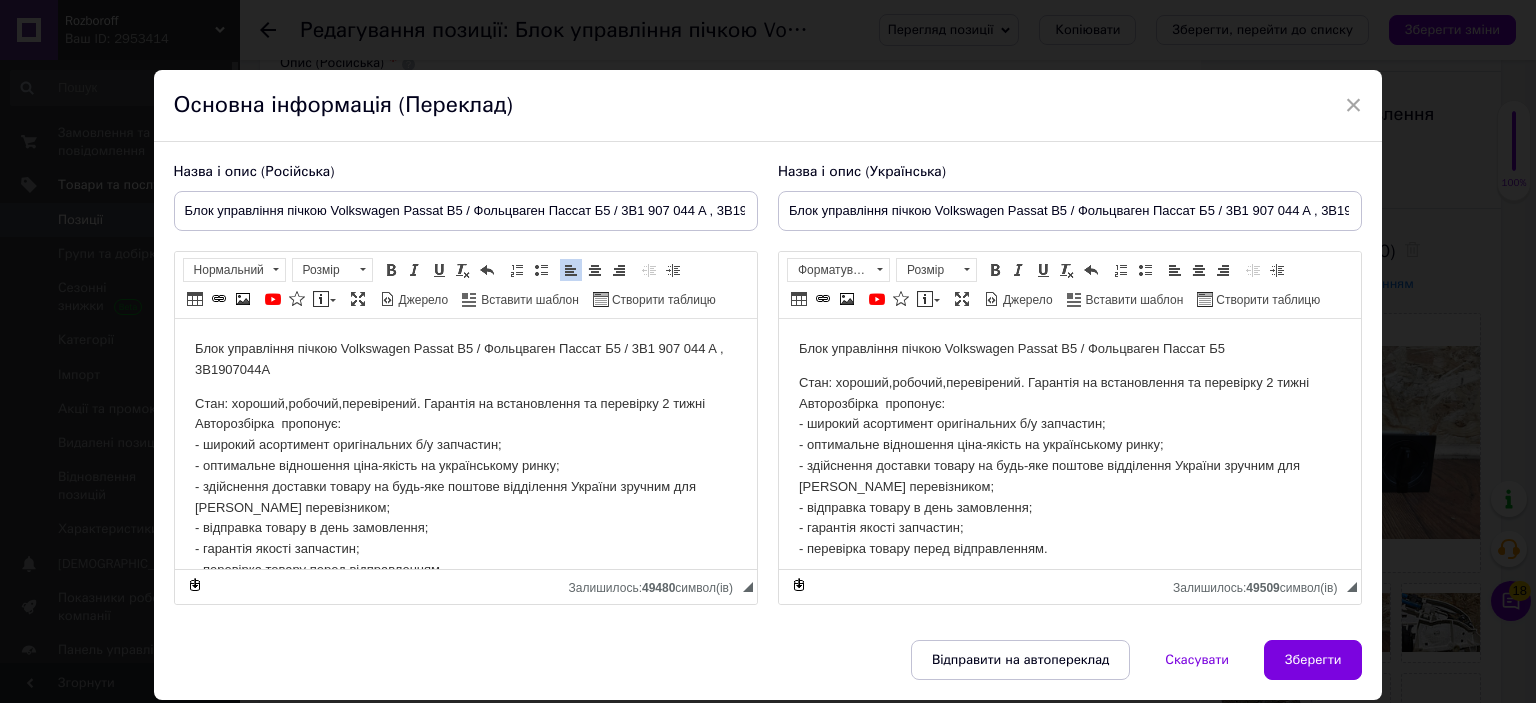 click on "Блок управління пічкою Volkswagen Passat B5 / Фольцваген Пассат Б5 / 3B1 907 044 A , 3B1907044A" at bounding box center (465, 360) 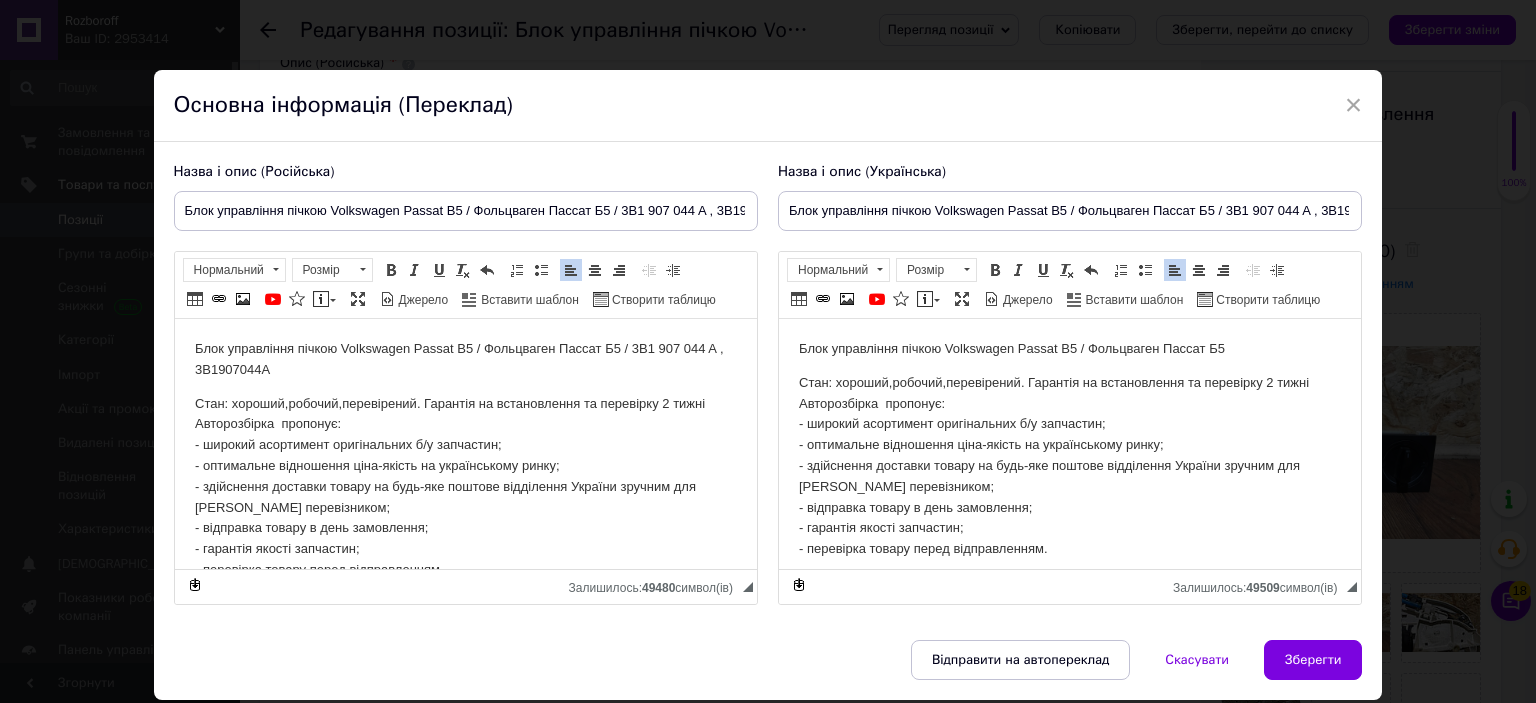 click on "Стан: хороший,робочий,перевірений. Гарантія на встановлення та перевірку 2 тижні Авторозбірка  пропонує:  - широкий асортимент оригінальних б/у запчастин;  - оптимальне відношення ціна-якість на українському ринку;  - здійснення доставки товару на будь-яке поштове відділення України зручним для Вас перевізником;  - відправка товару в день замовлення;  - гарантія якості запчастин;  - перевірка товару перед відправленням." at bounding box center (1069, 466) 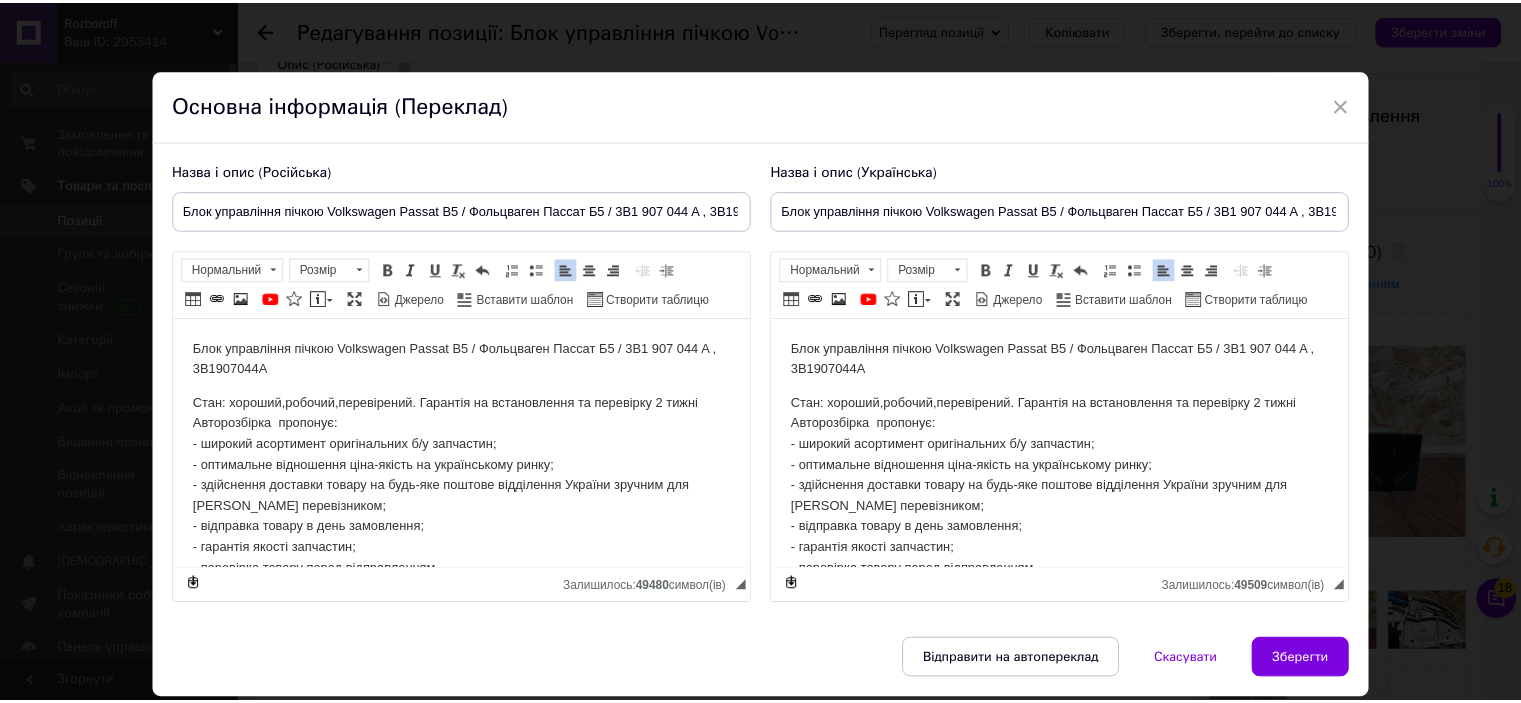 scroll, scrollTop: 8, scrollLeft: 0, axis: vertical 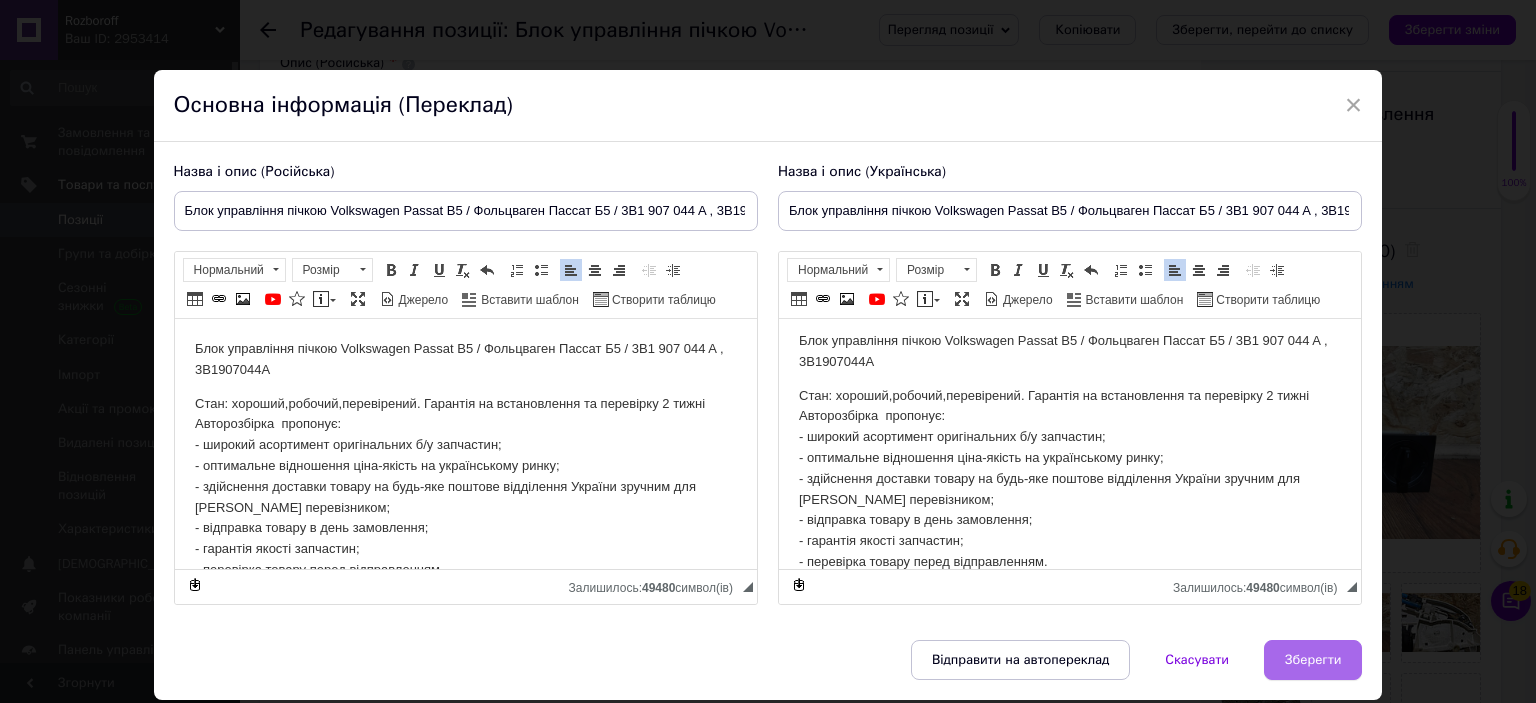 click on "Зберегти" at bounding box center [1313, 660] 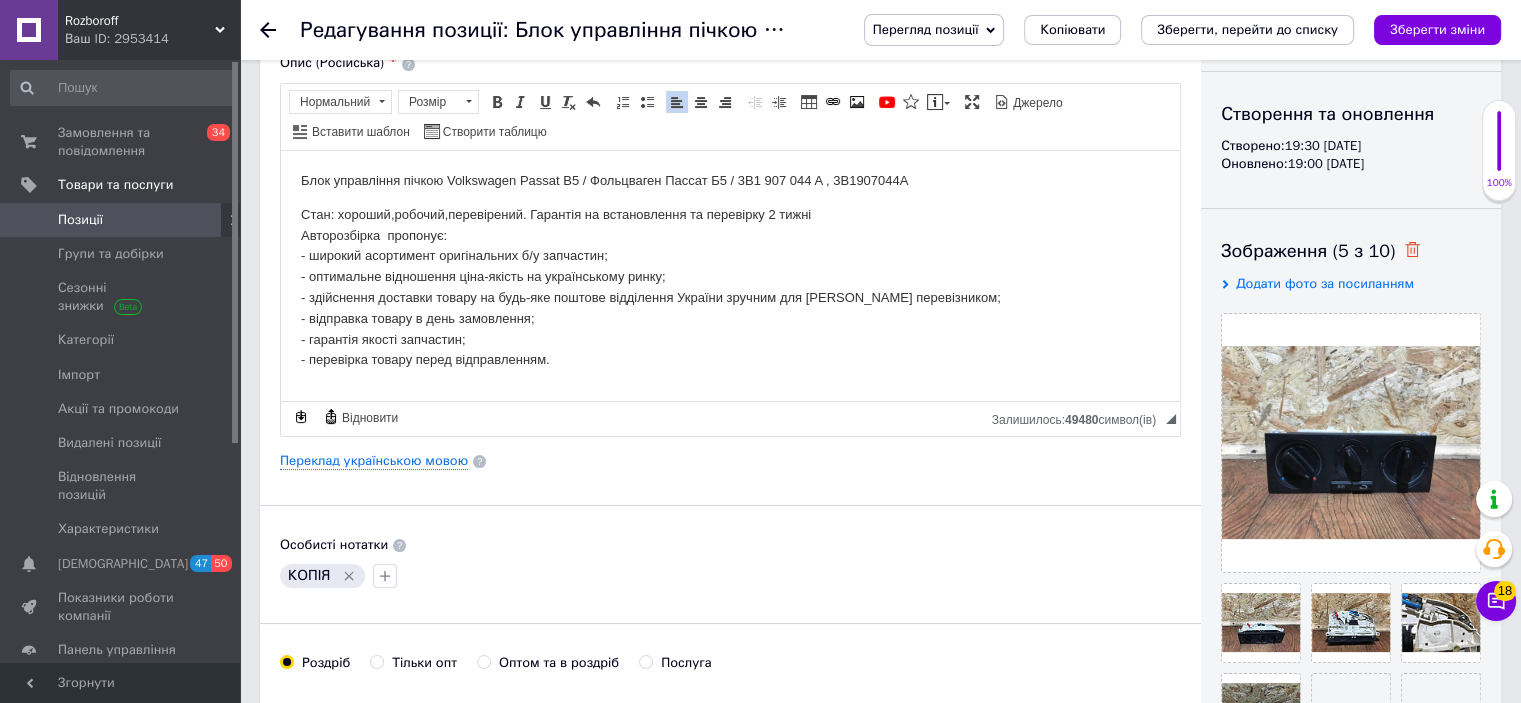 click 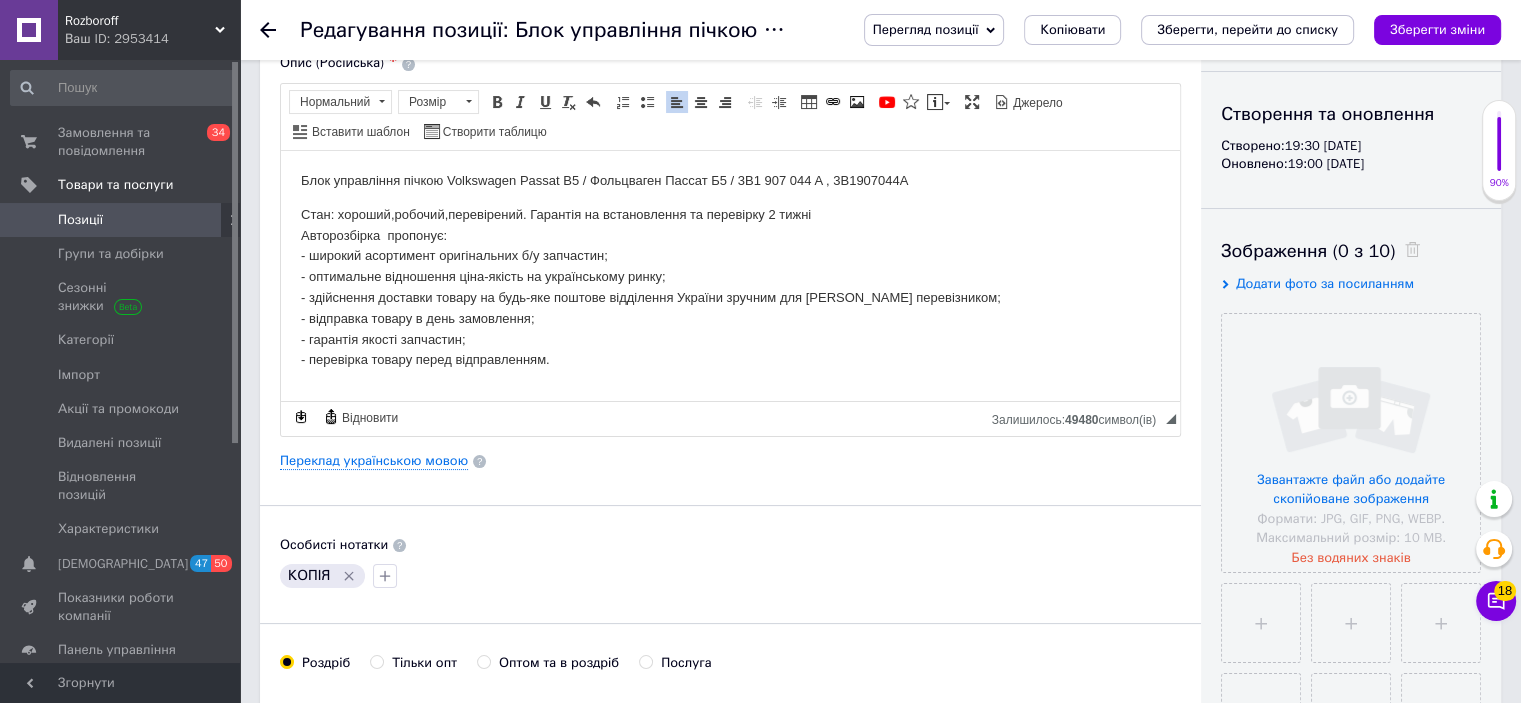 scroll, scrollTop: 0, scrollLeft: 0, axis: both 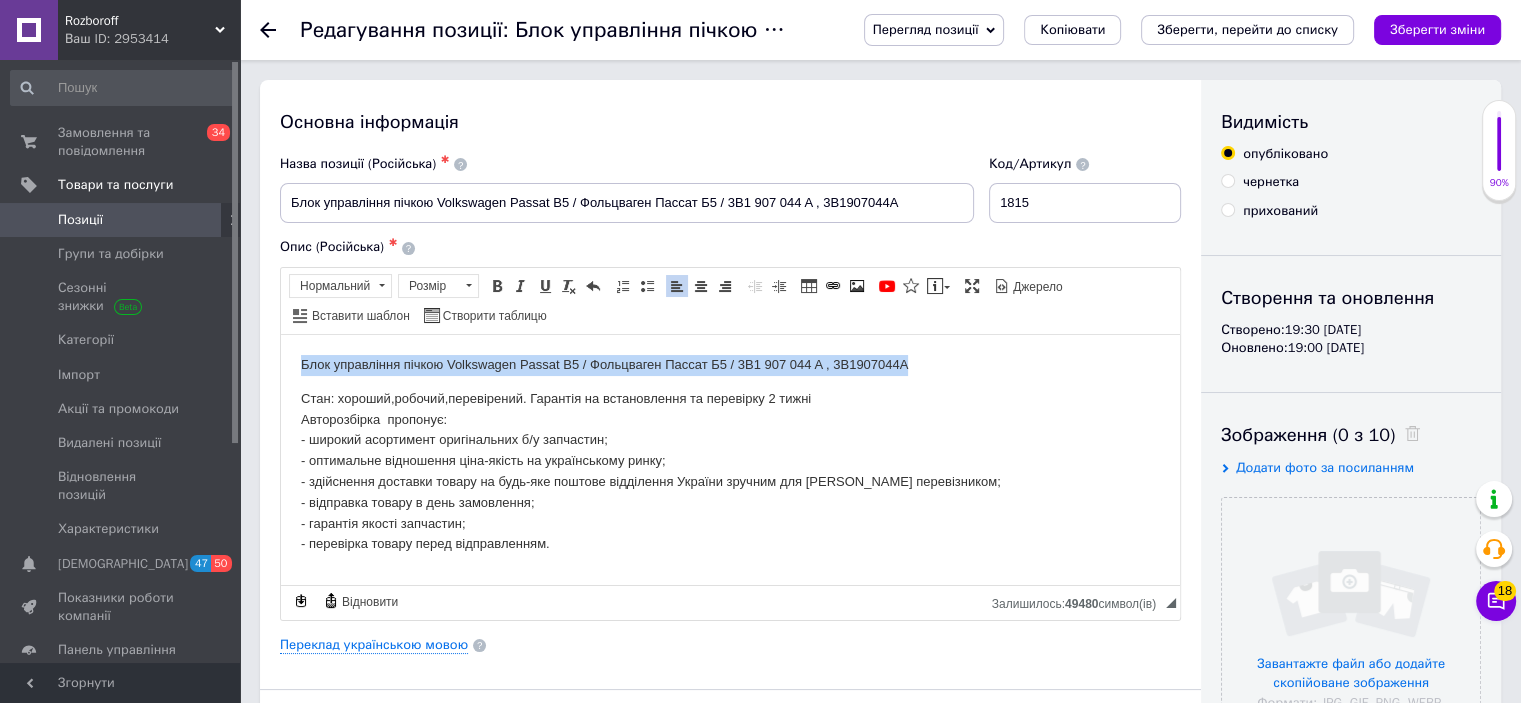 drag, startPoint x: 909, startPoint y: 357, endPoint x: 305, endPoint y: 295, distance: 607.17377 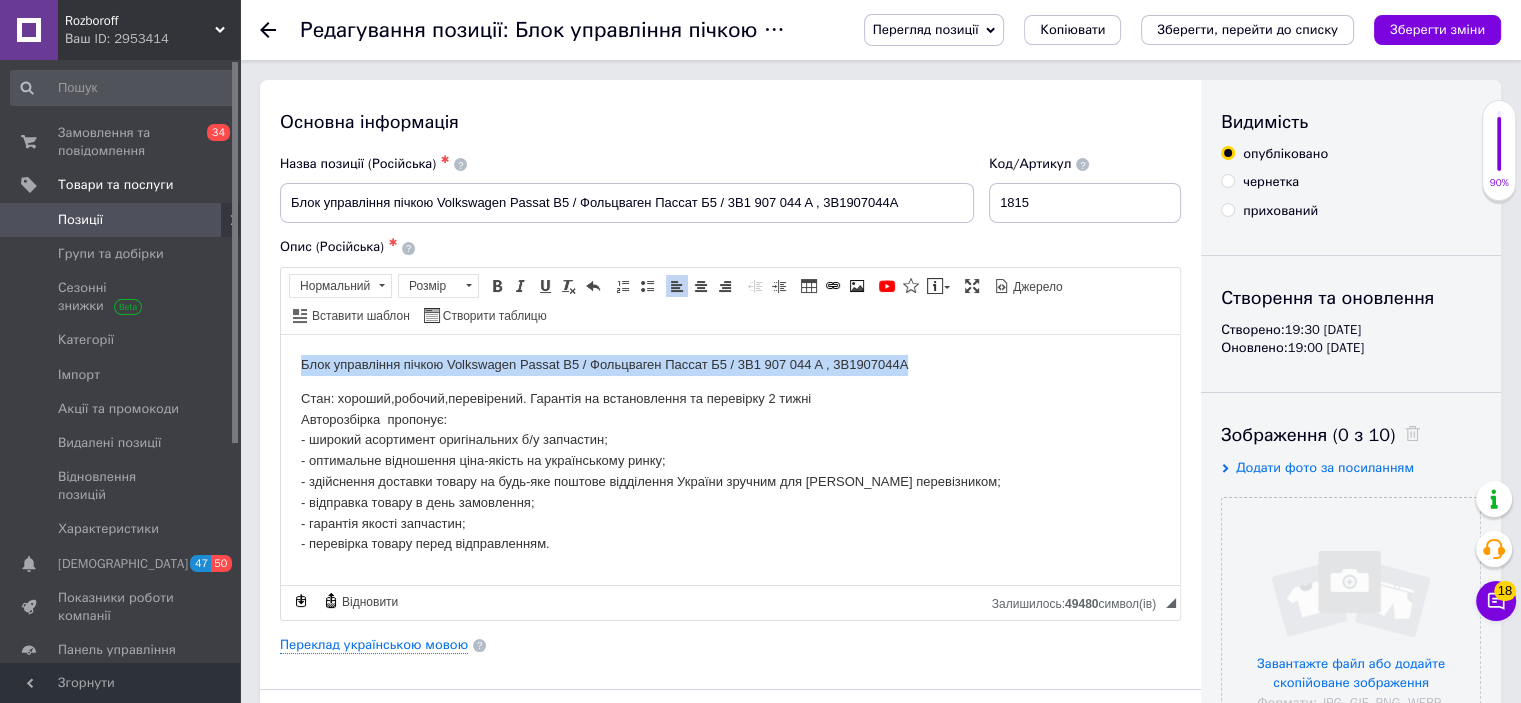 click on "Блок управління пічкою Volkswagen Passat B5 / Фольцваген Пассат Б5 / 3B1 907 044 A , 3B1907044A Стан: хороший,робочий,перевірений. Гарантія на встановлення та перевірку 2 тижні Авторозбірка  пропонує:  - широкий асортимент оригінальних б/у запчастин;  - оптимальне відношення ціна-якість на українському ринку;  - здійснення доставки товару на будь-яке поштове відділення України зручним для Вас перевізником;  - відправка товару в день замовлення;  - гарантія якості запчастин;  - перевірка товару перед відправленням." at bounding box center (730, 454) 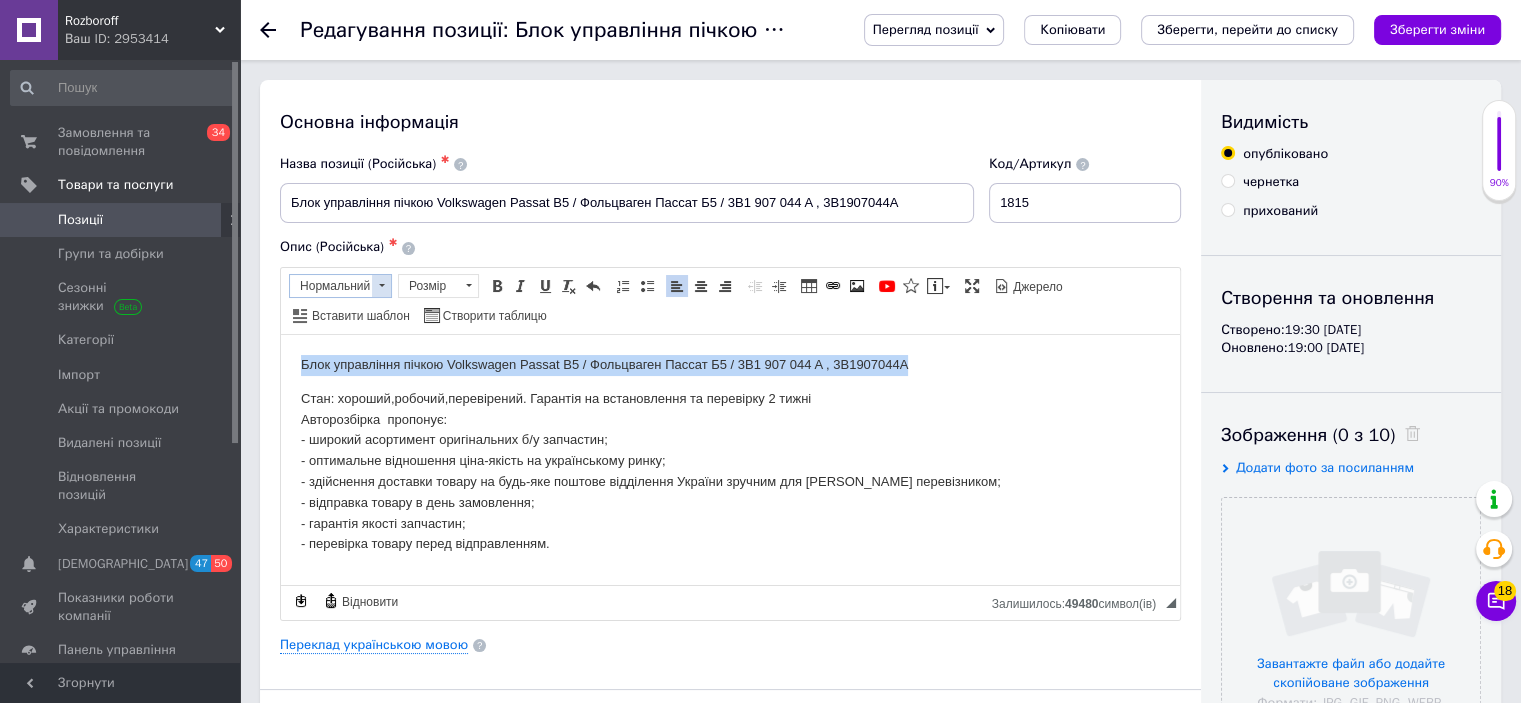 copy on "Блок управління пічкою Volkswagen Passat B5 / Фольцваген Пассат Б5 / 3B1 907 044 A , 3B1907044A" 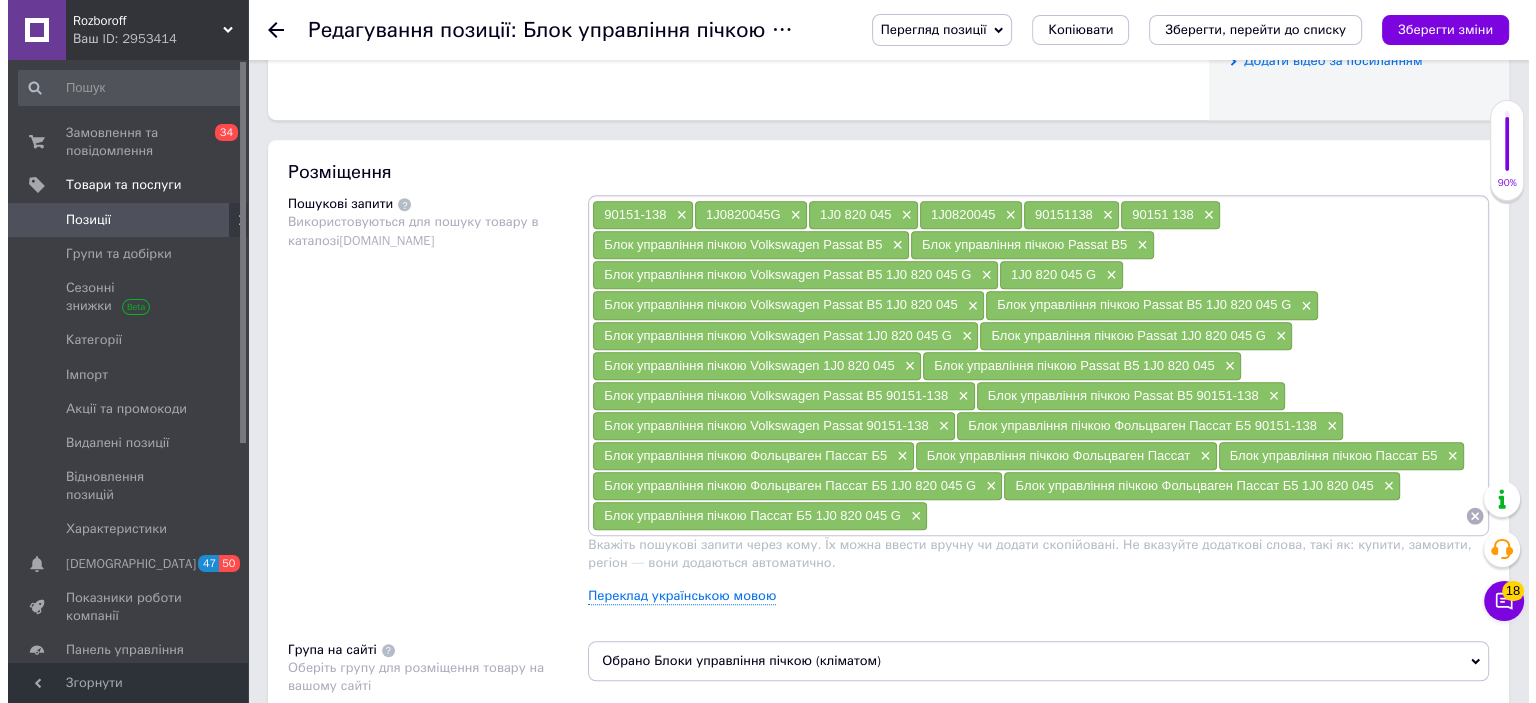scroll, scrollTop: 1079, scrollLeft: 0, axis: vertical 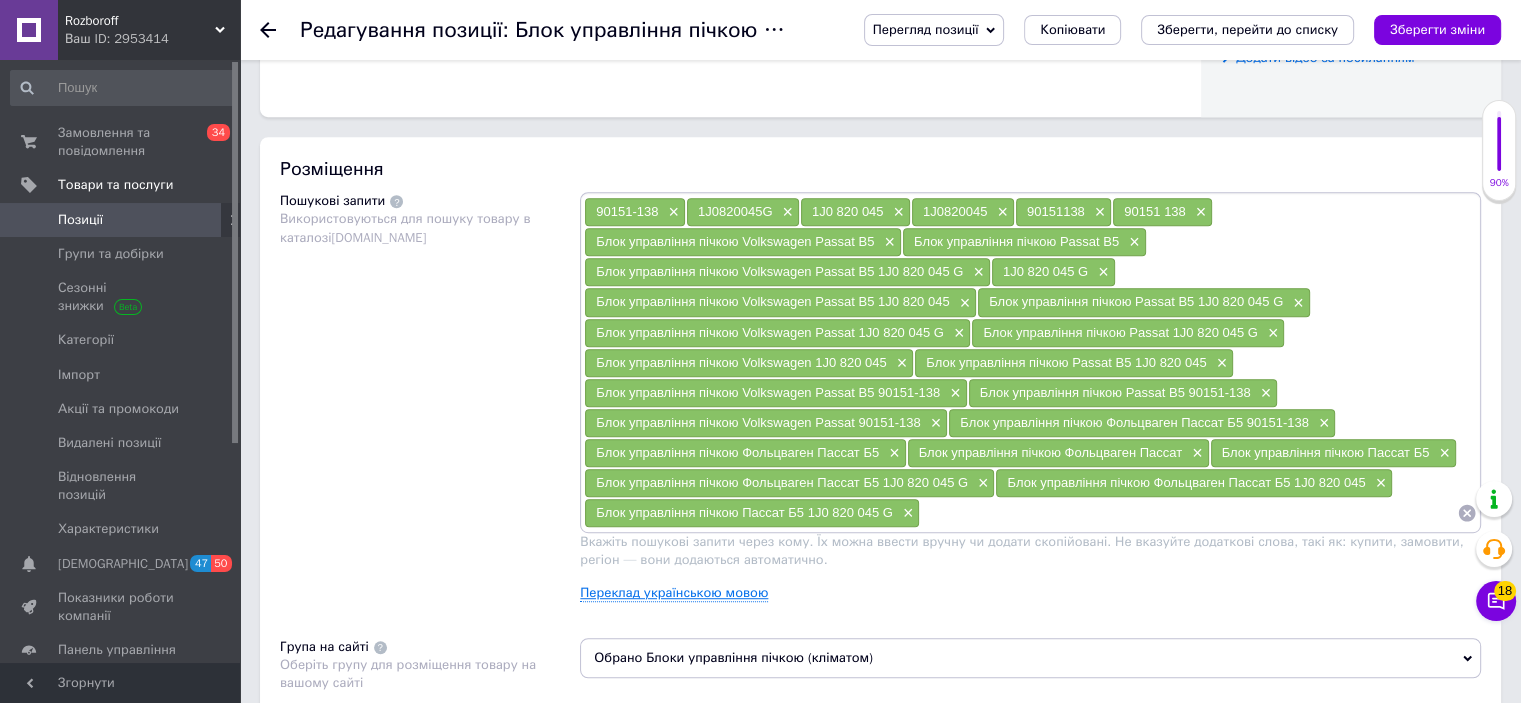 click on "Переклад українською мовою" at bounding box center [674, 593] 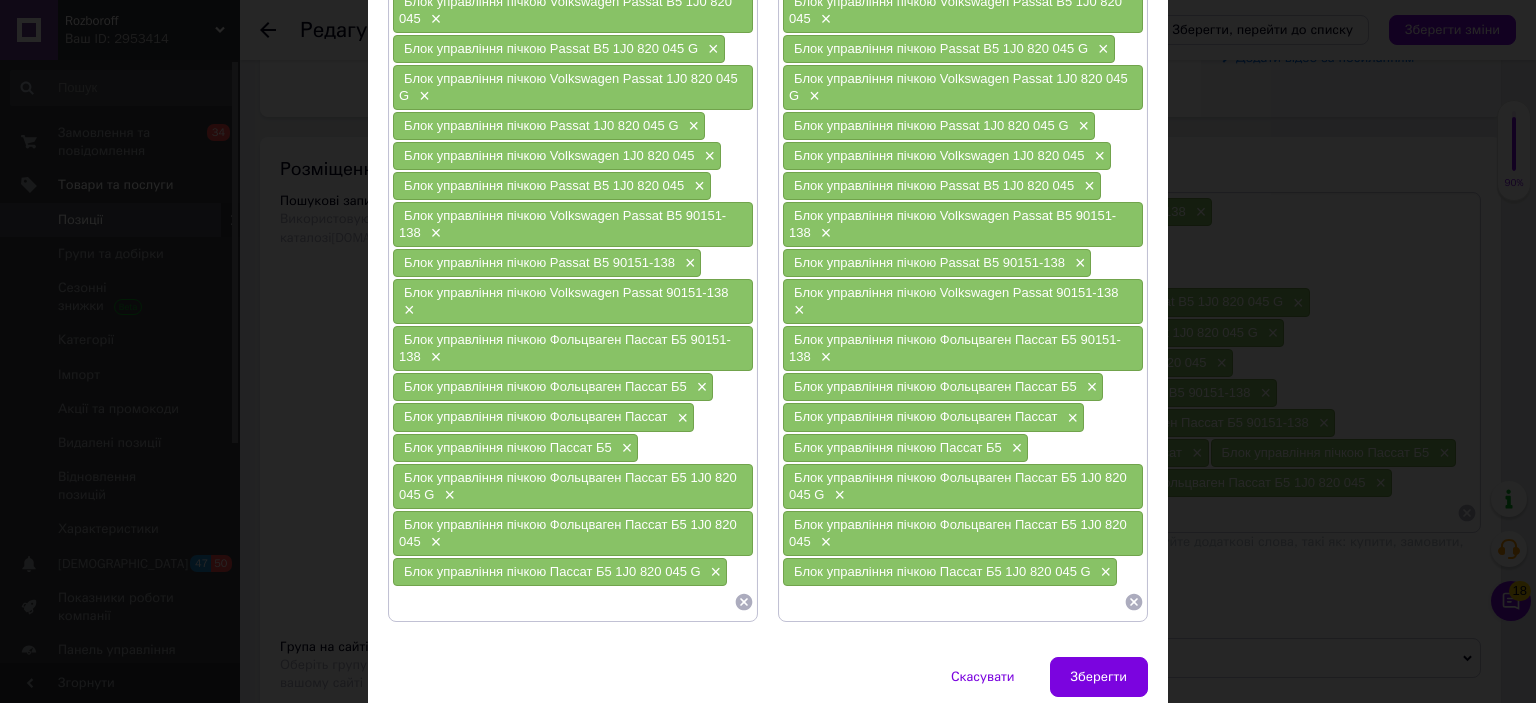 scroll, scrollTop: 450, scrollLeft: 0, axis: vertical 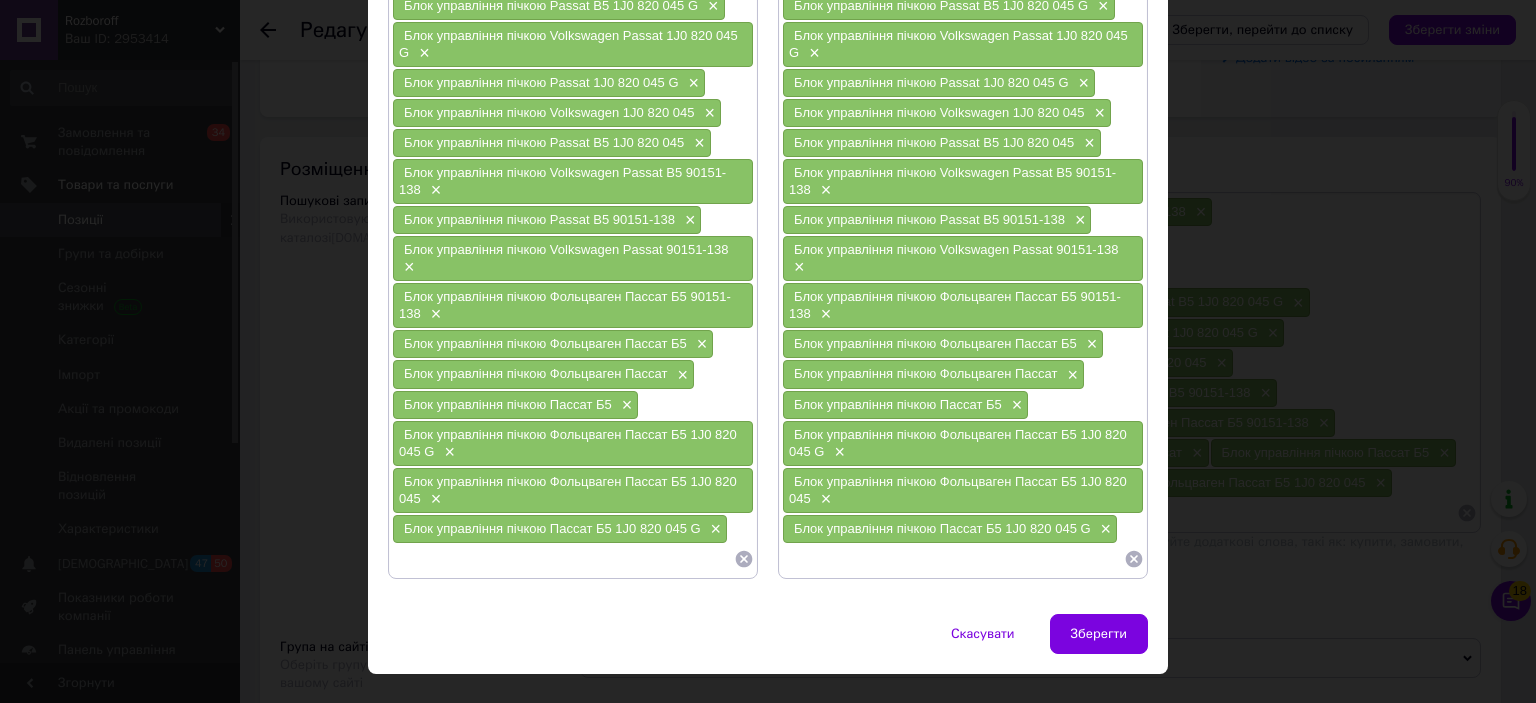 click 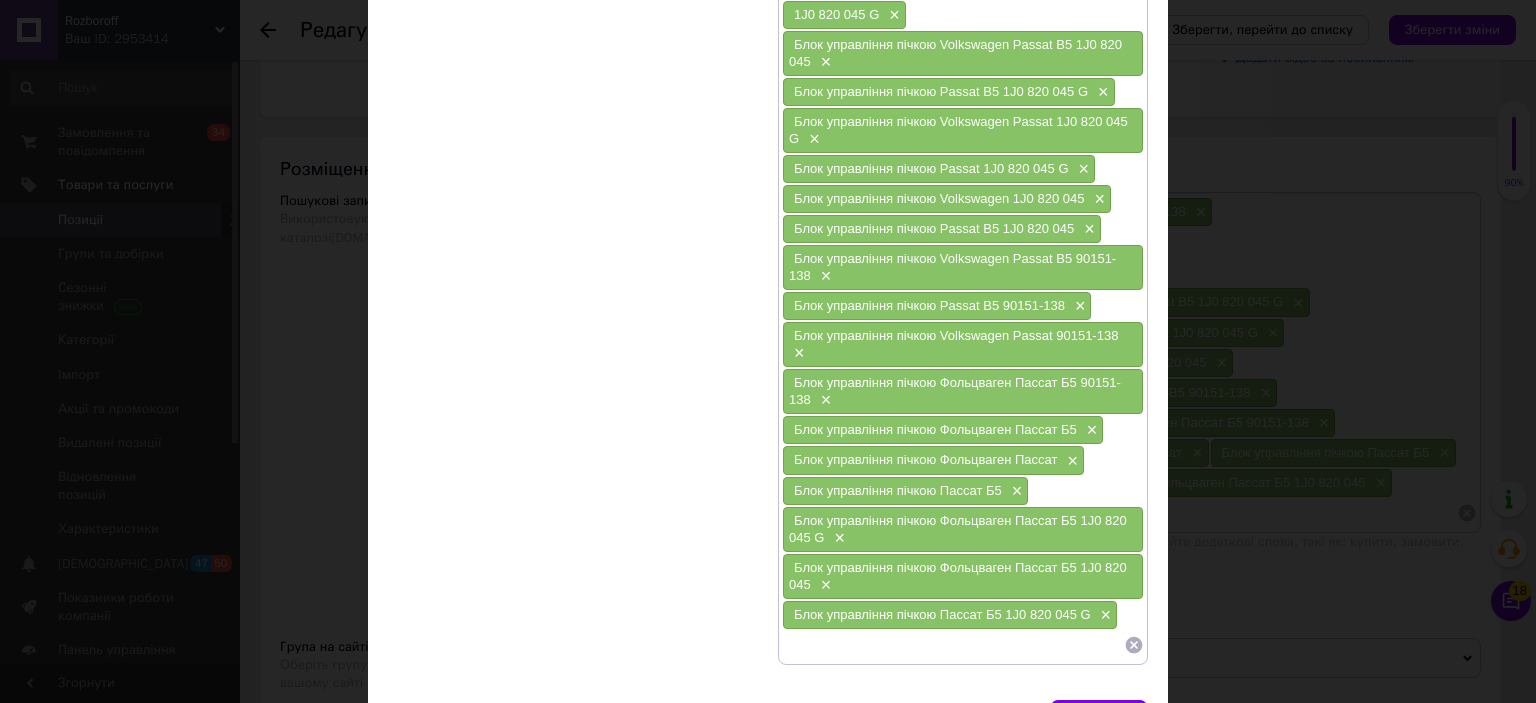 scroll, scrollTop: 432, scrollLeft: 0, axis: vertical 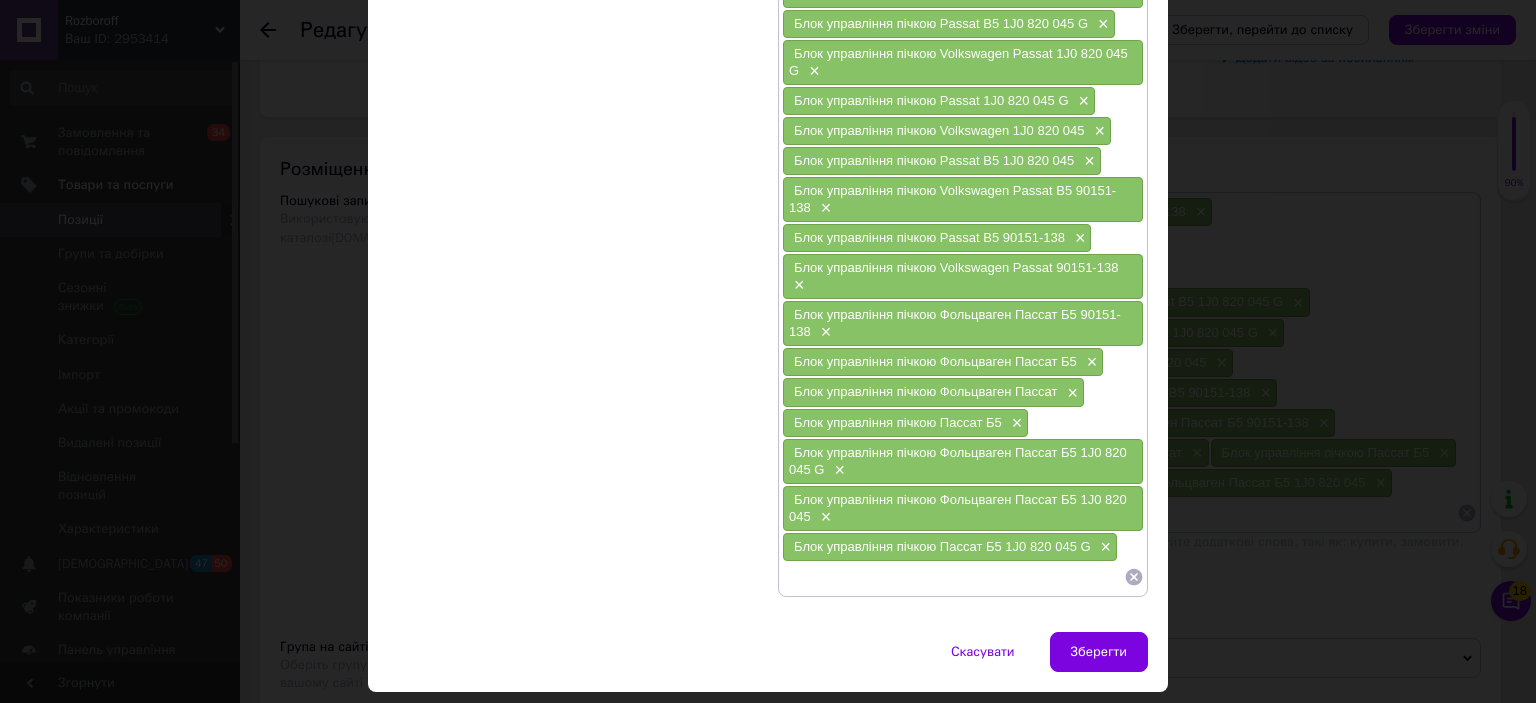 click 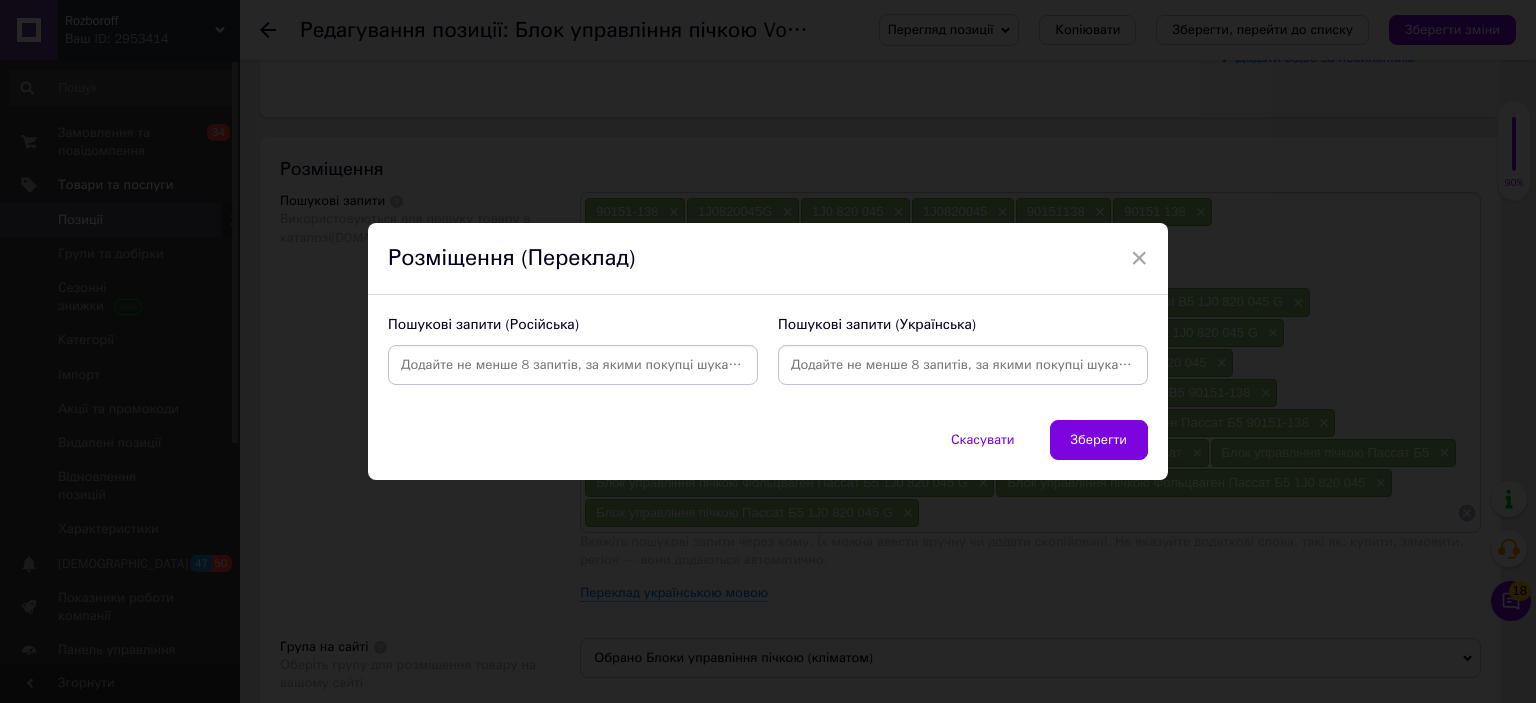 click at bounding box center [573, 365] 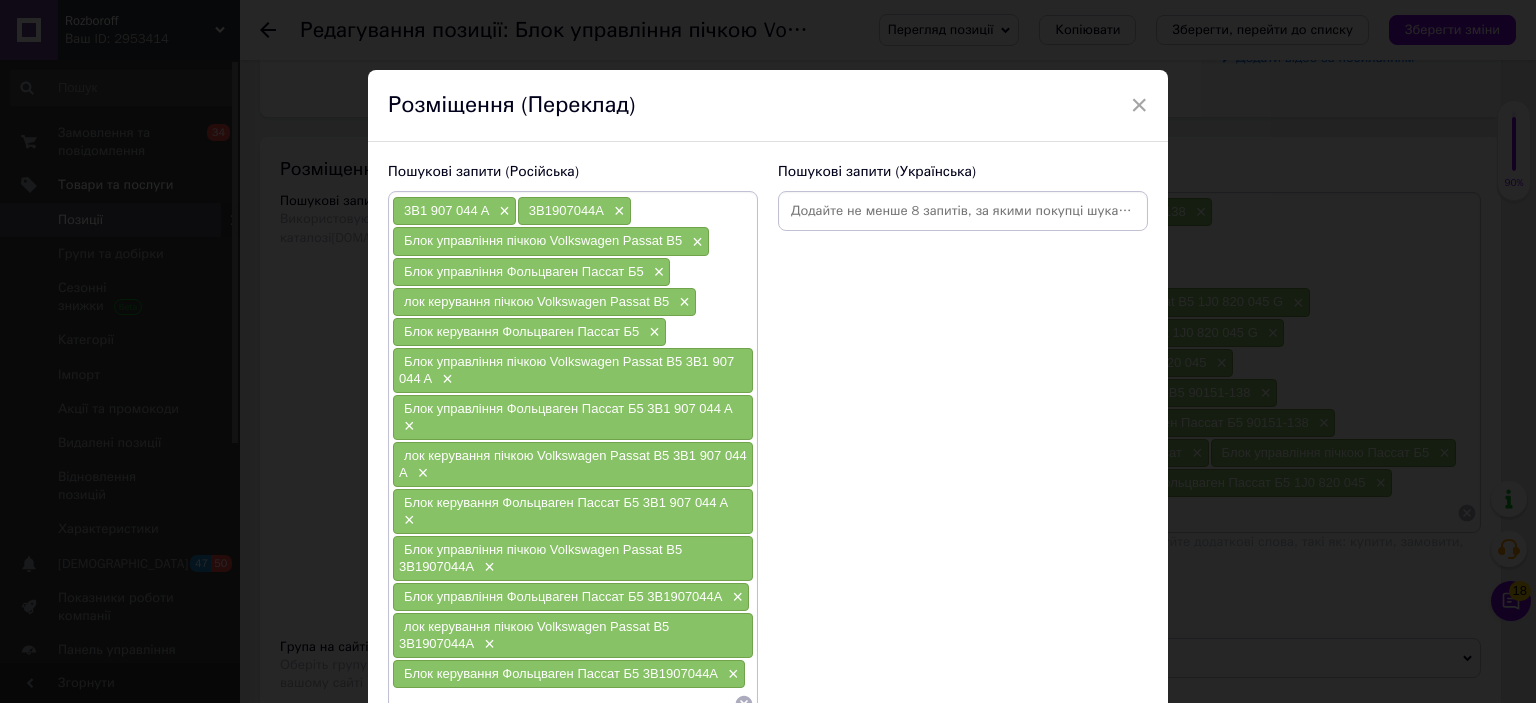 click at bounding box center [963, 211] 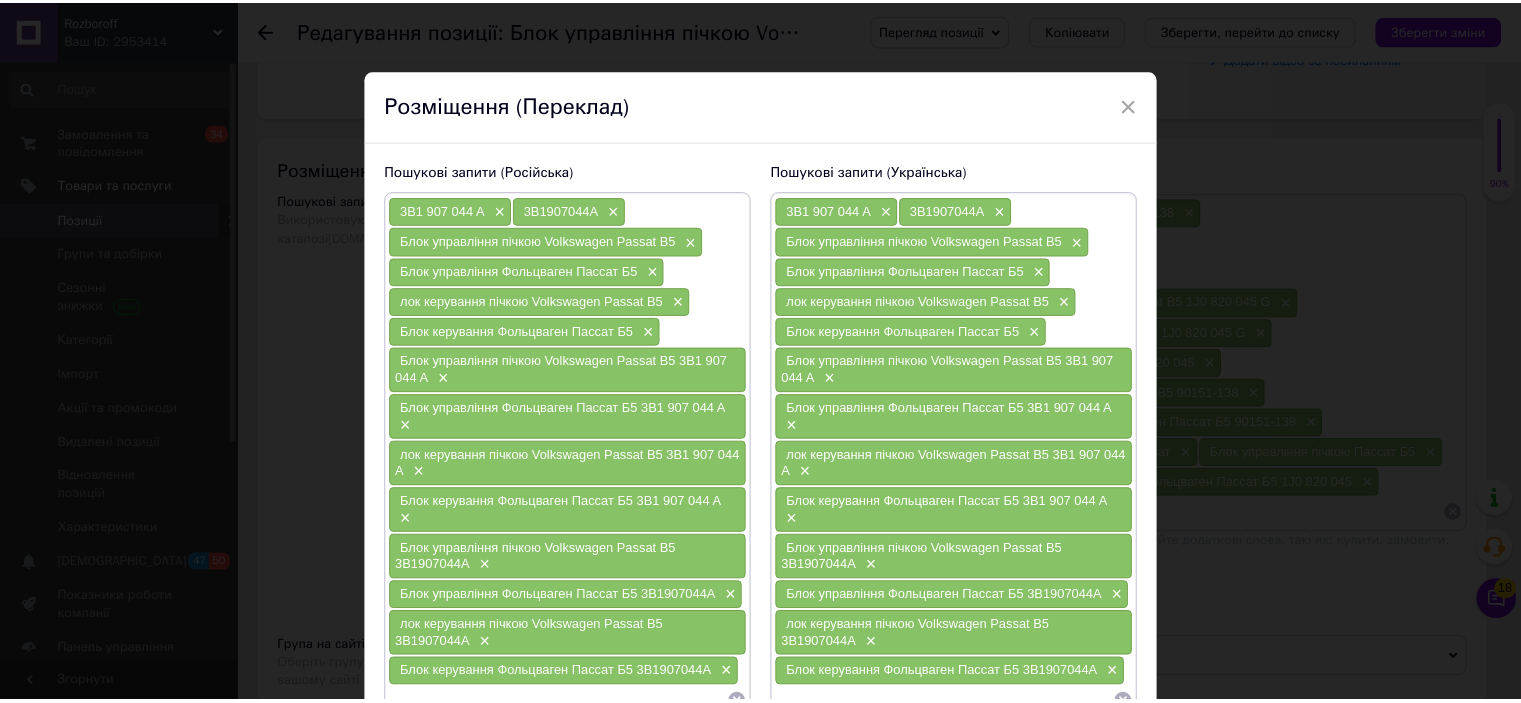 scroll, scrollTop: 178, scrollLeft: 0, axis: vertical 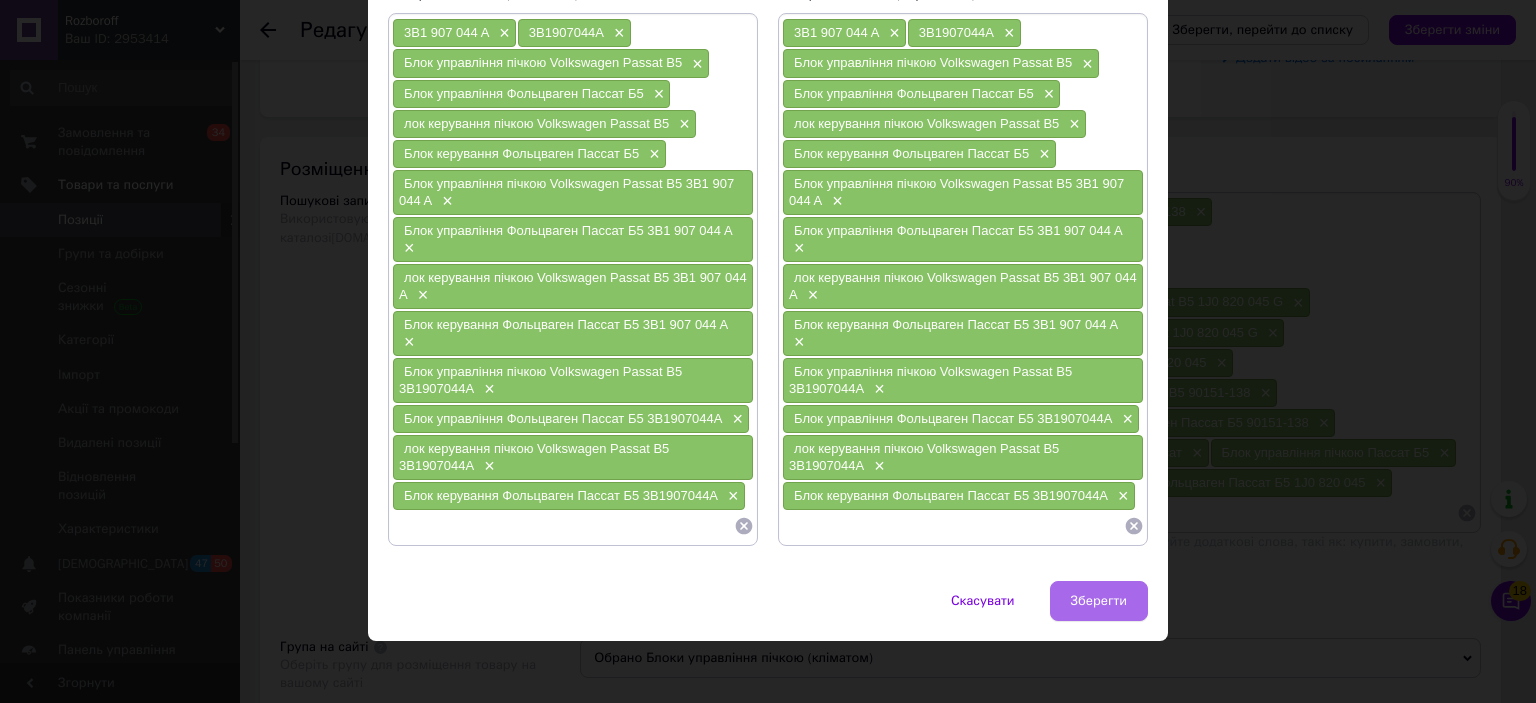 click on "Зберегти" at bounding box center [1099, 601] 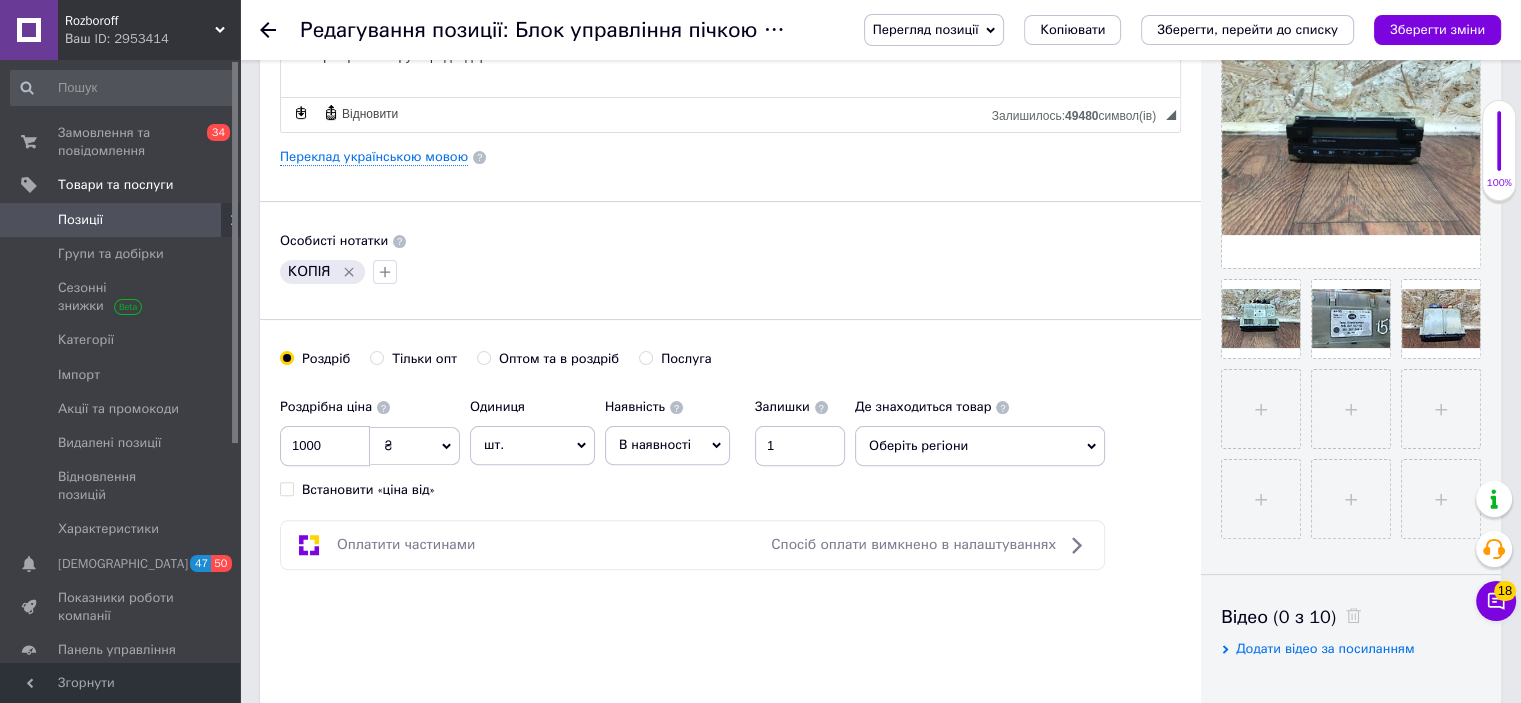 scroll, scrollTop: 496, scrollLeft: 0, axis: vertical 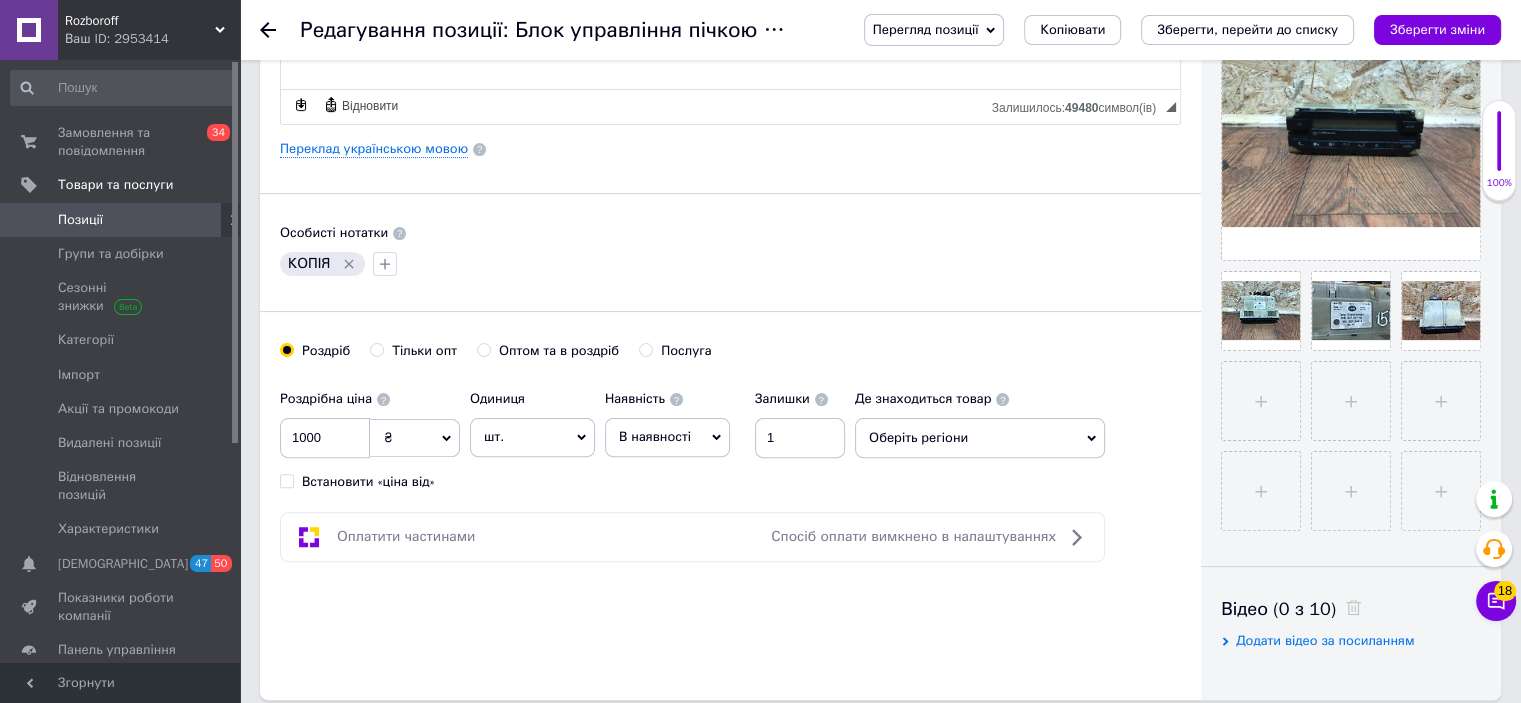 click on "Оберіть регіони" at bounding box center [980, 438] 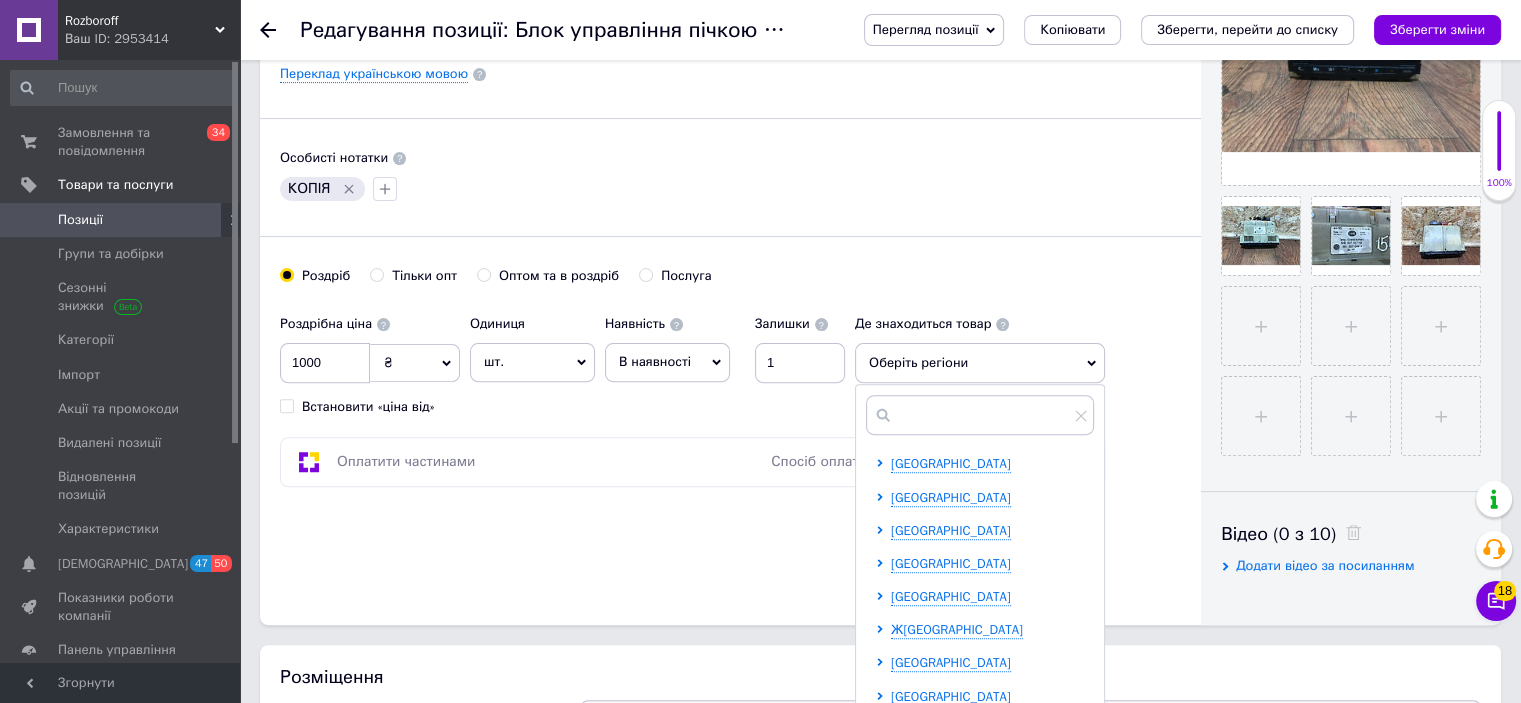 scroll, scrollTop: 572, scrollLeft: 0, axis: vertical 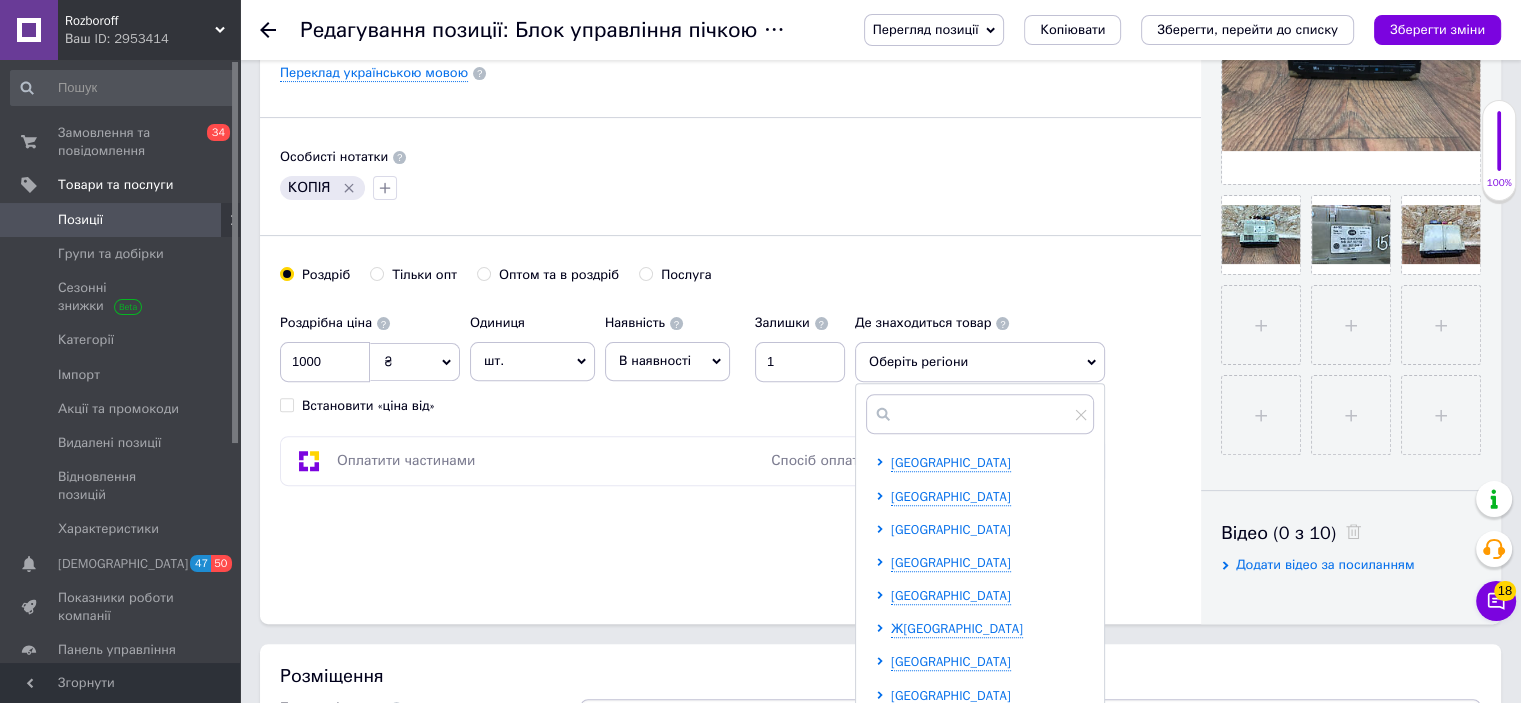 click on "В[GEOGRAPHIC_DATA]" at bounding box center (951, 529) 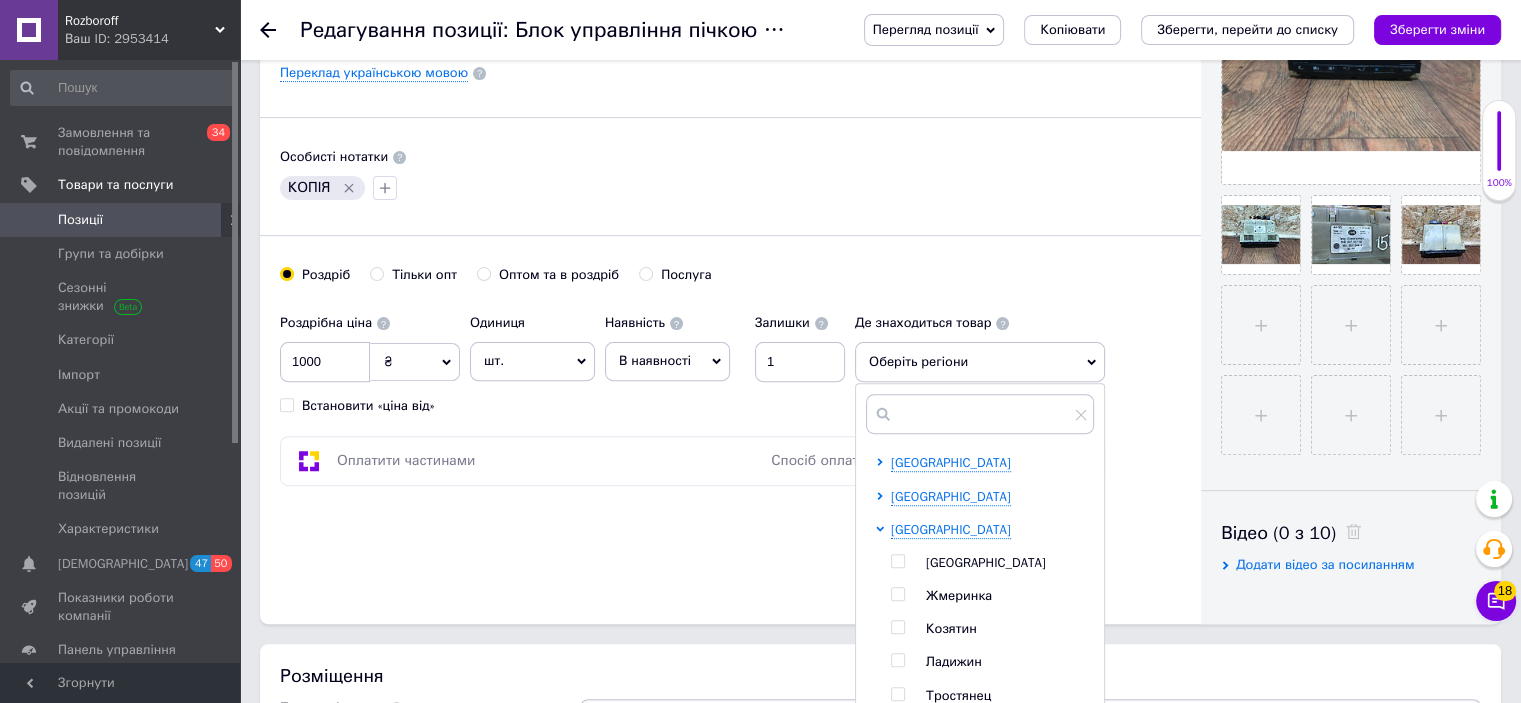 click at bounding box center (897, 561) 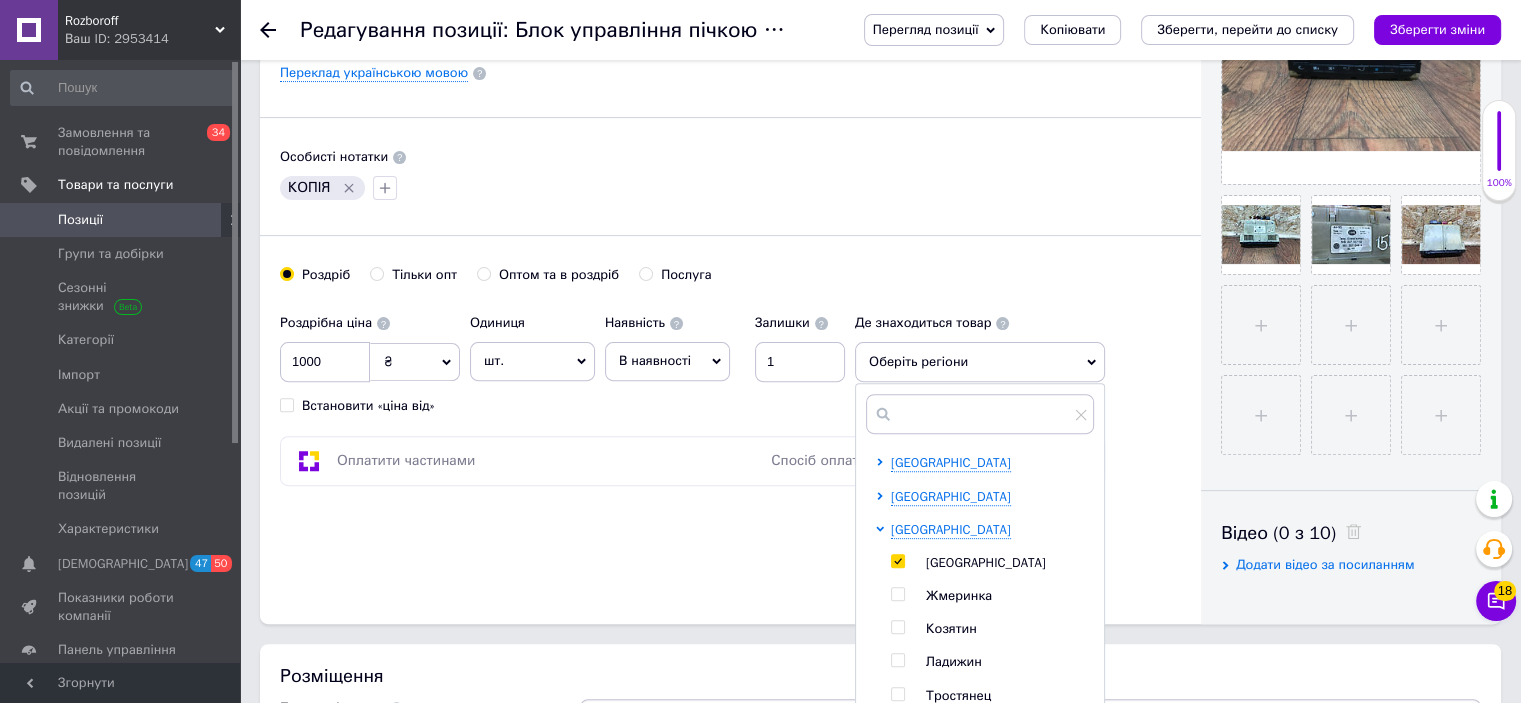 checkbox on "true" 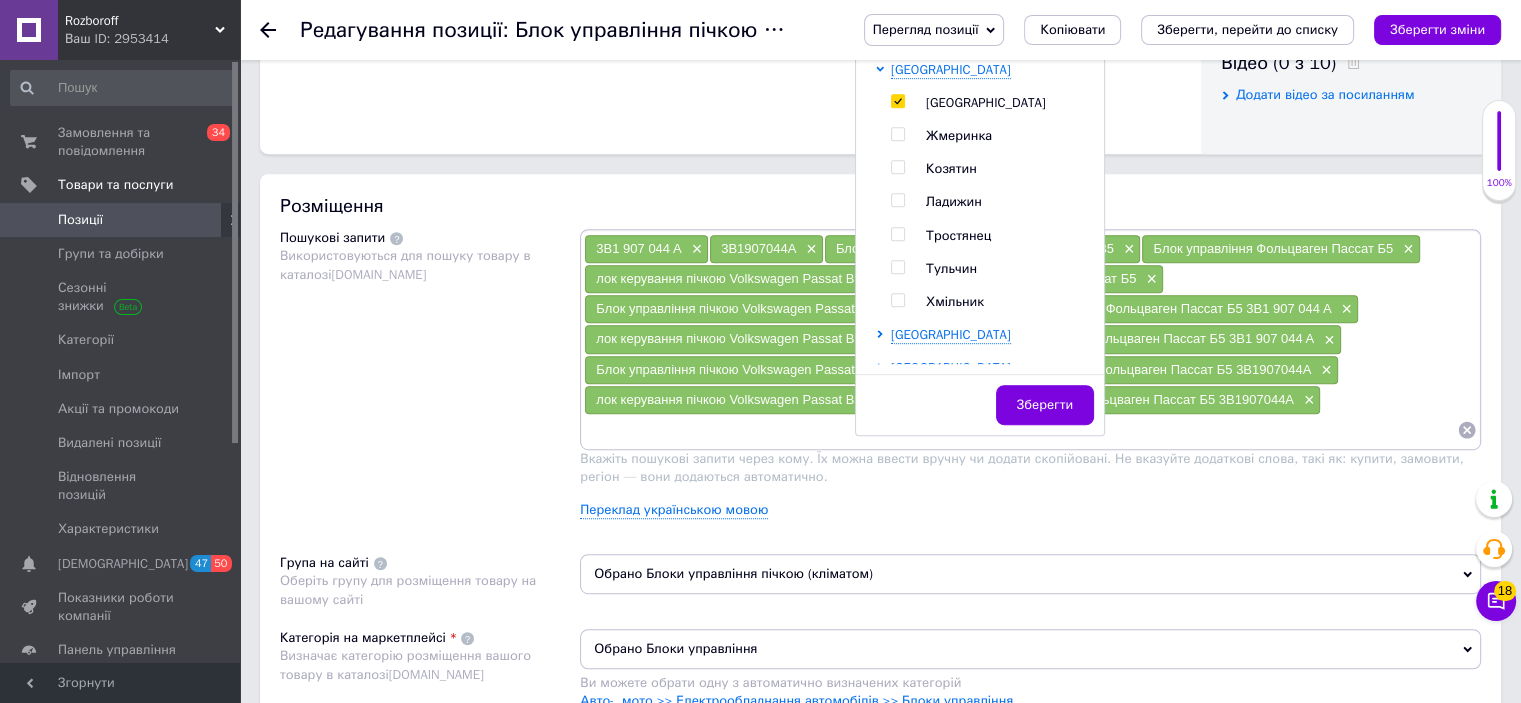 scroll, scrollTop: 1092, scrollLeft: 0, axis: vertical 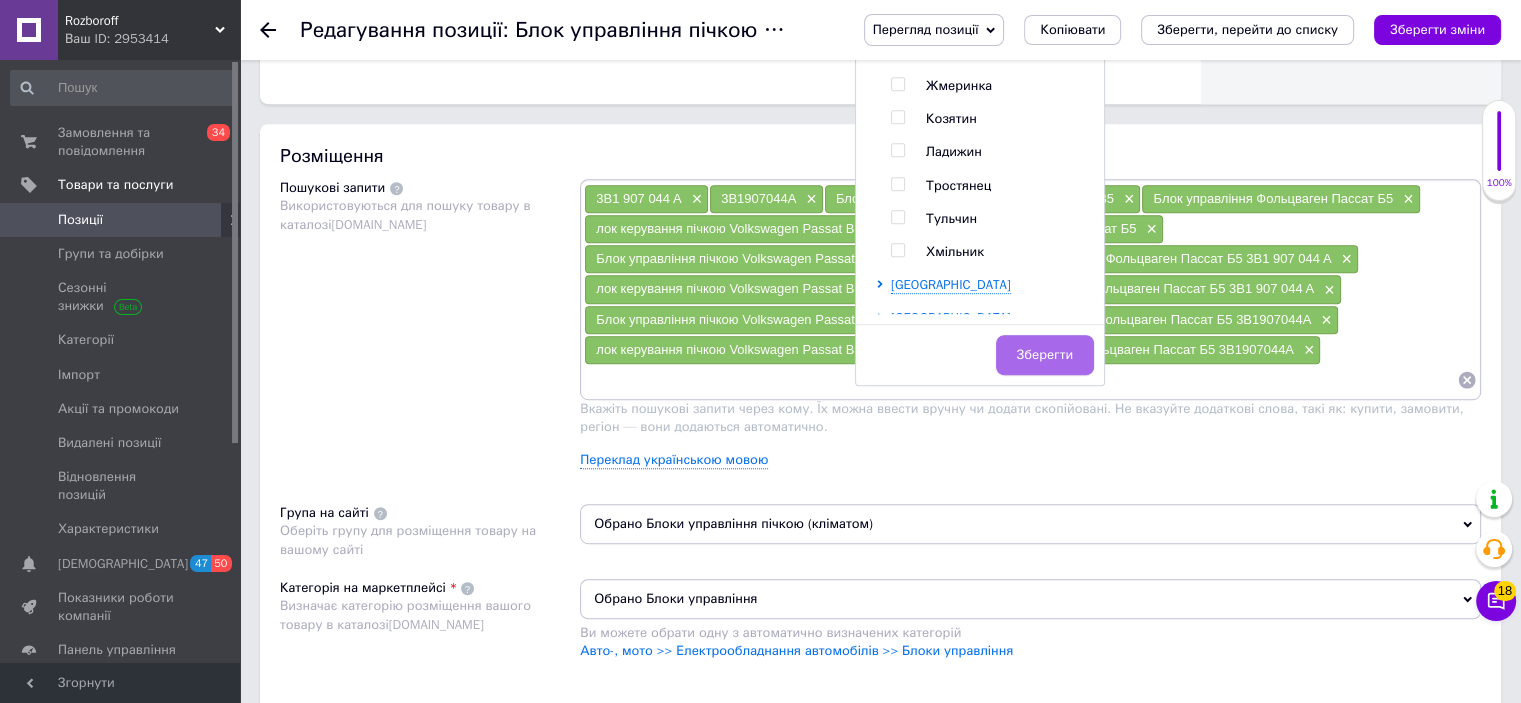 click on "Зберегти" at bounding box center (1045, 355) 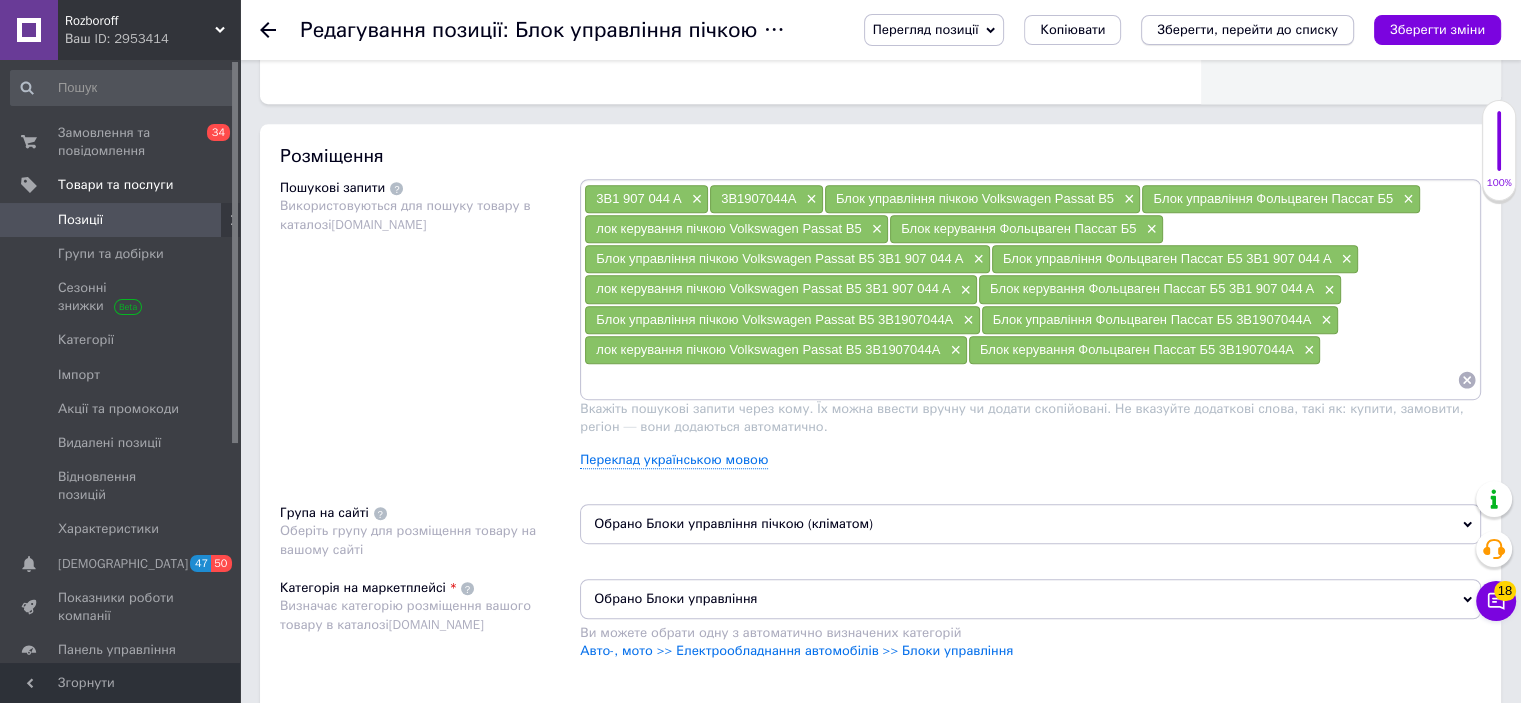 click on "Зберегти, перейти до списку" at bounding box center (1247, 29) 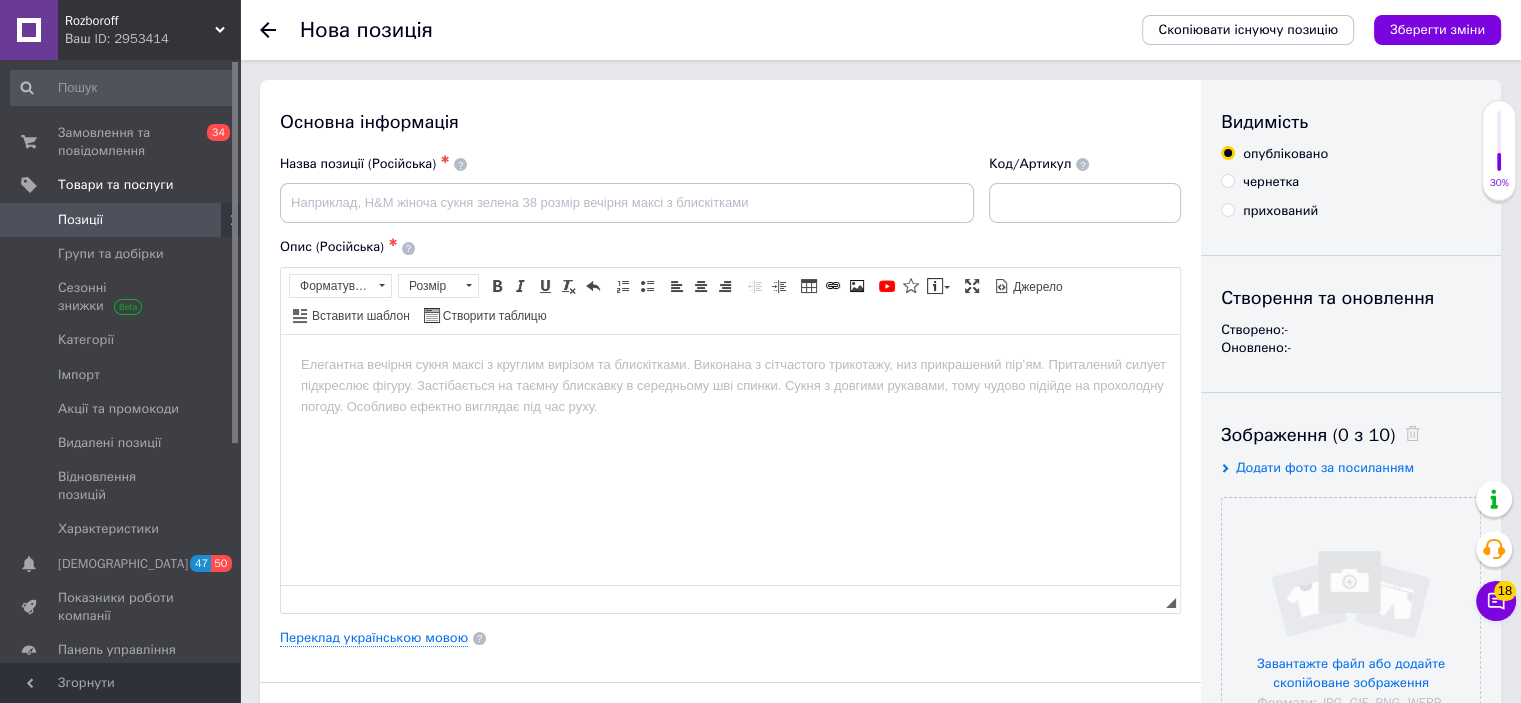 scroll, scrollTop: 0, scrollLeft: 0, axis: both 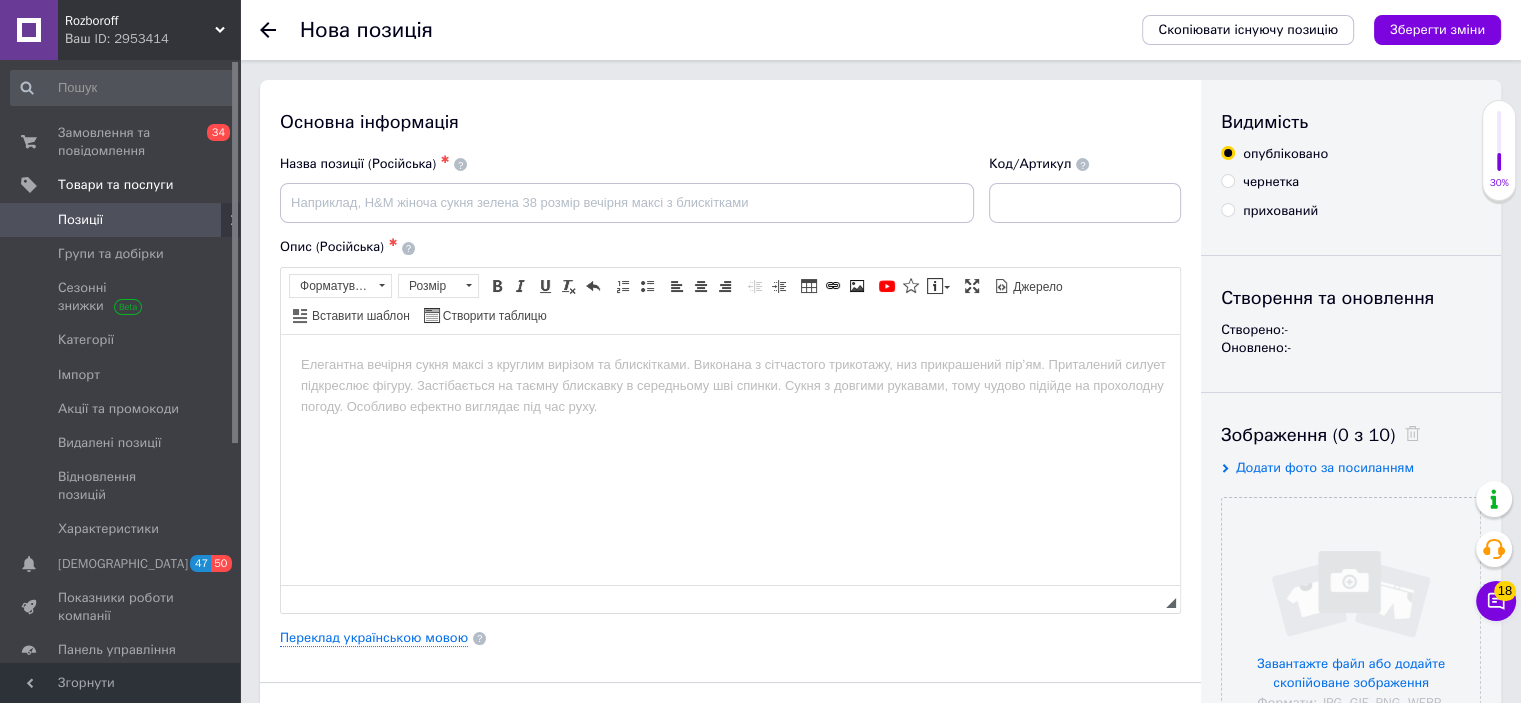 click 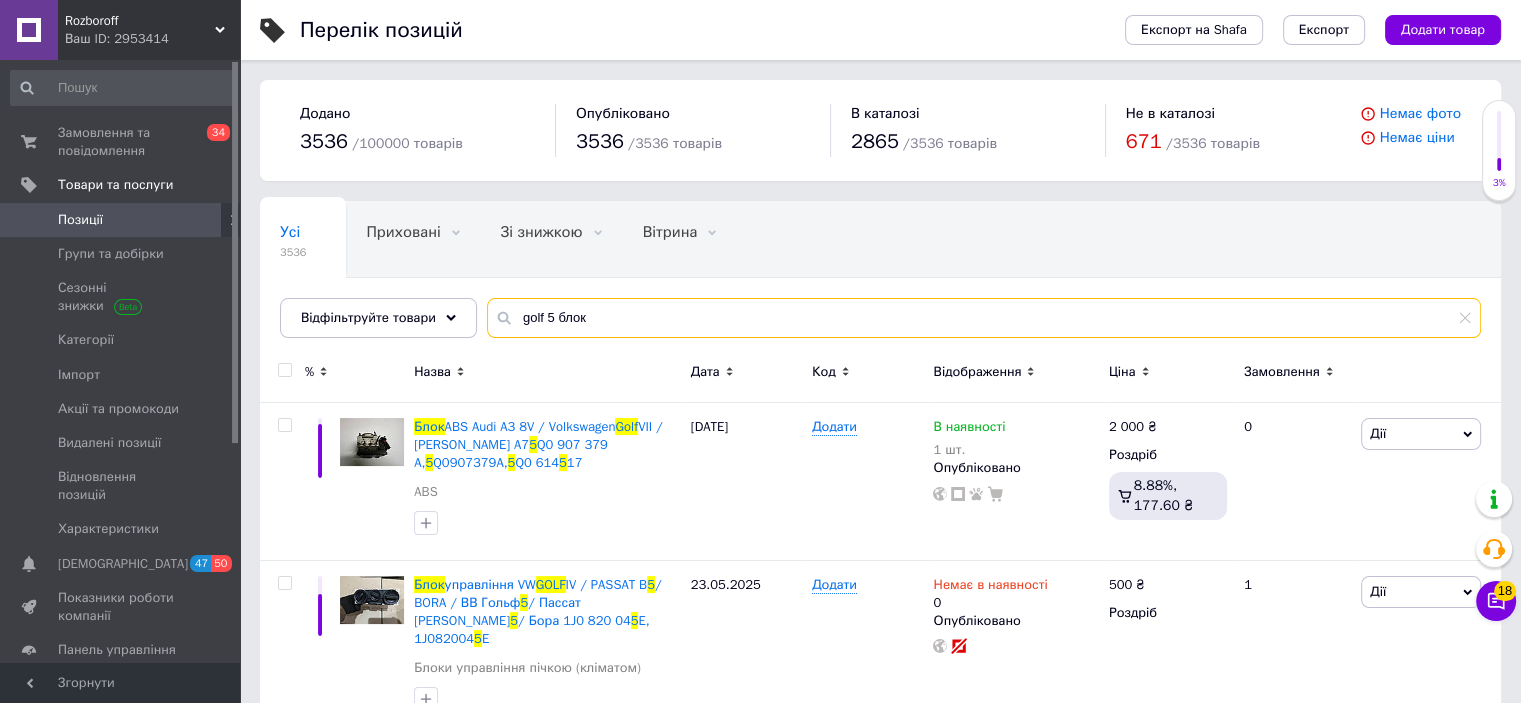 drag, startPoint x: 692, startPoint y: 323, endPoint x: 482, endPoint y: 312, distance: 210.2879 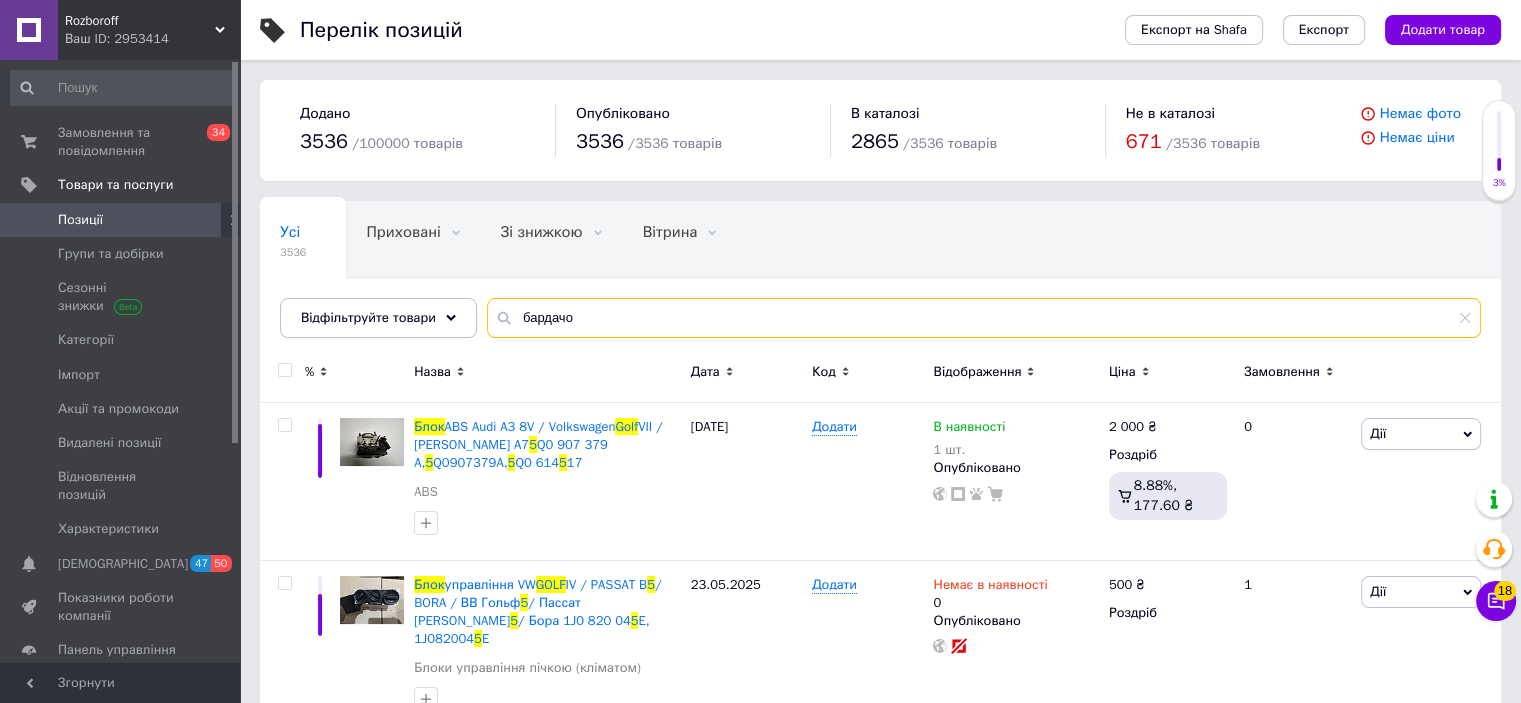 type on "бардачок" 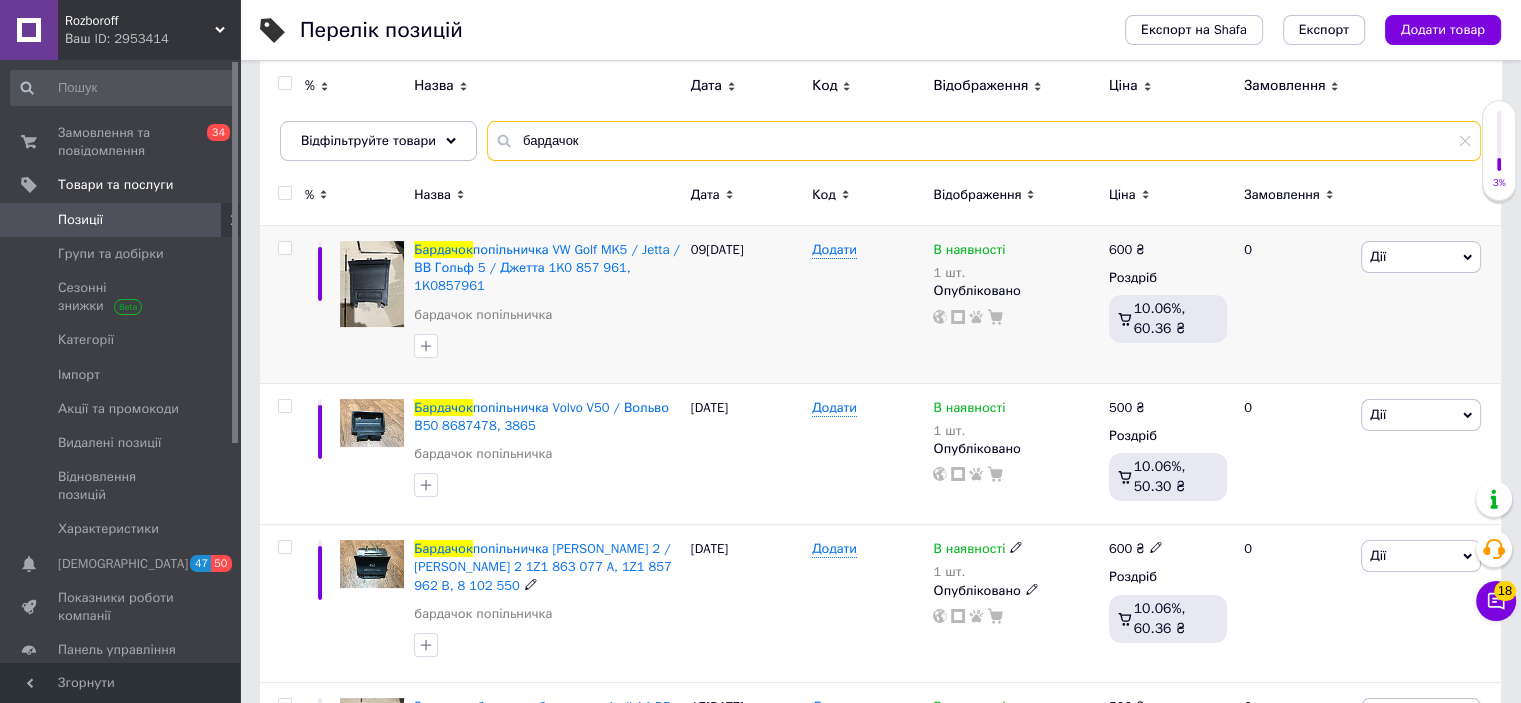 scroll, scrollTop: 176, scrollLeft: 0, axis: vertical 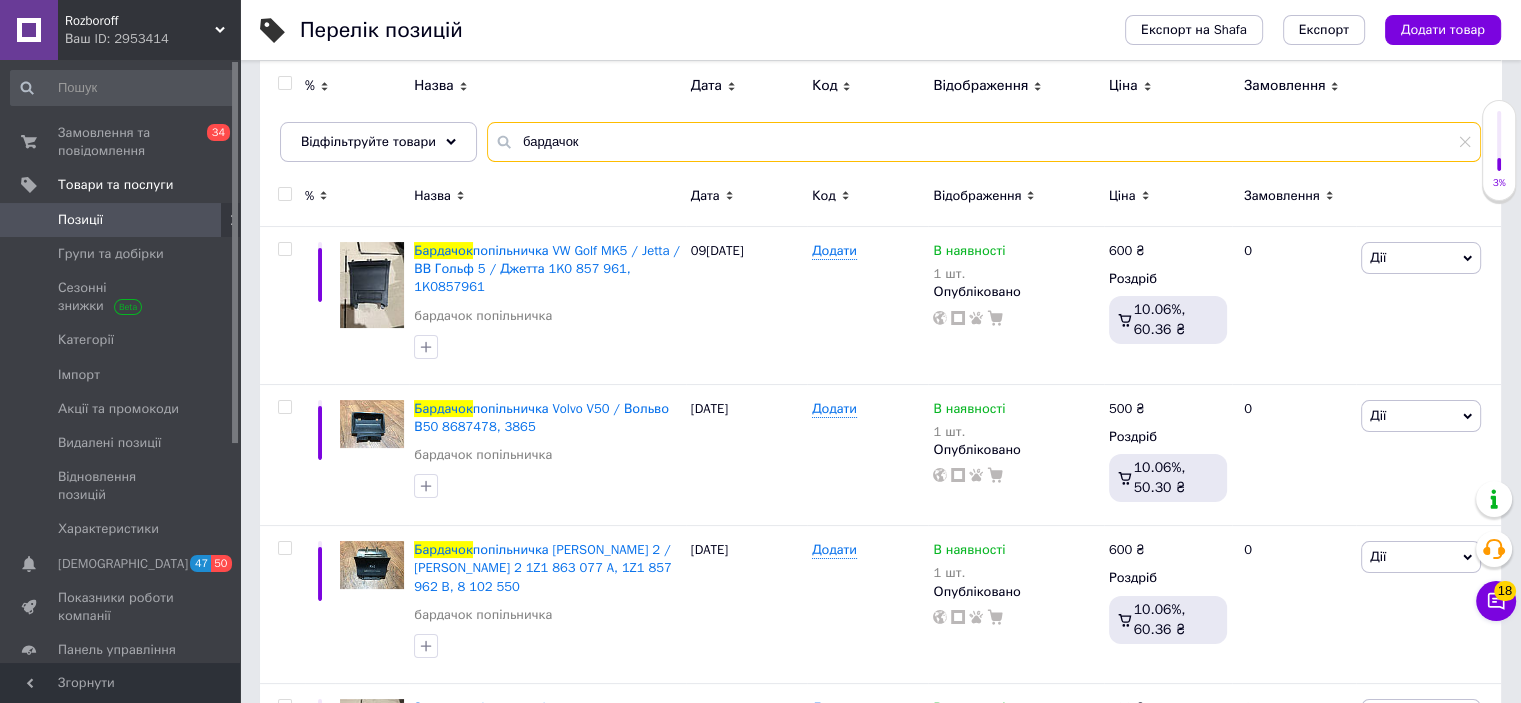 drag, startPoint x: 600, startPoint y: 145, endPoint x: 480, endPoint y: 151, distance: 120.14991 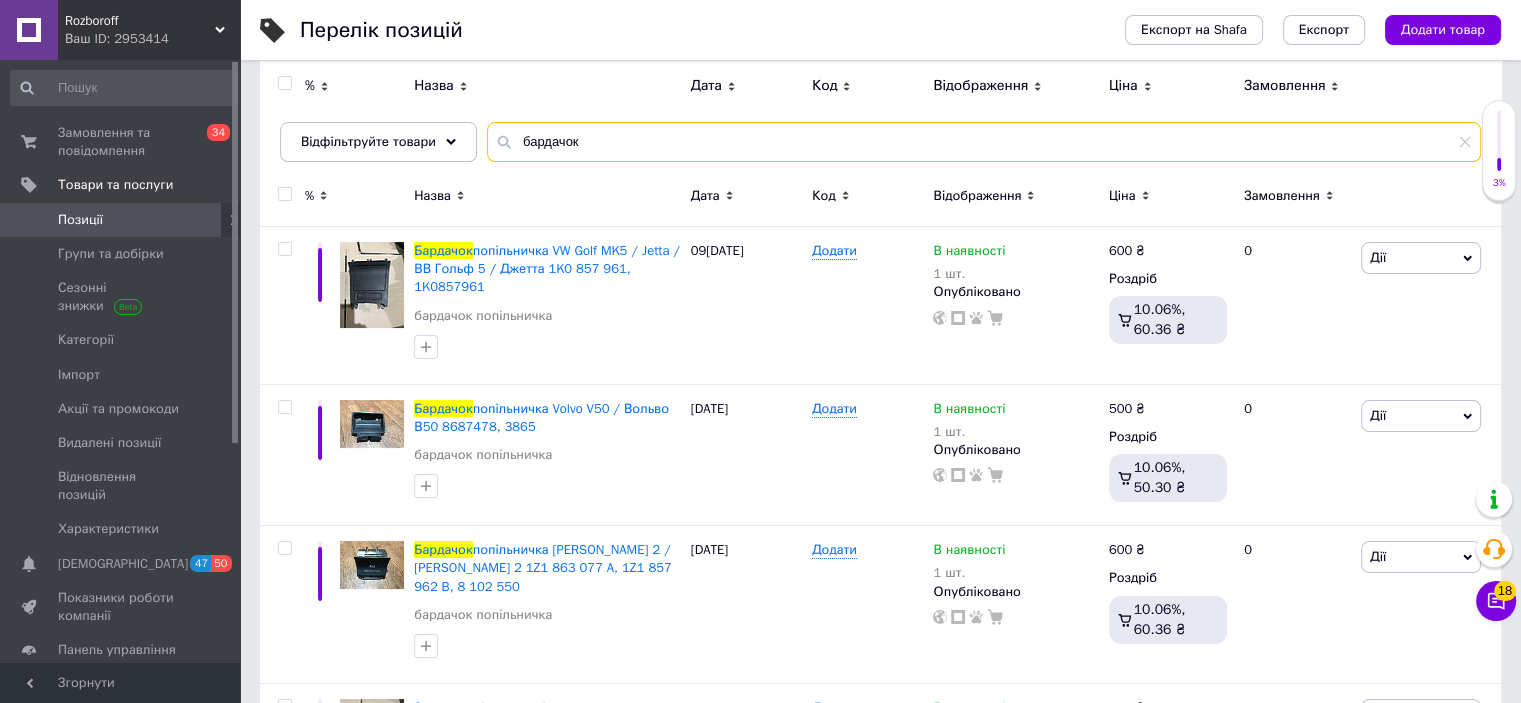type 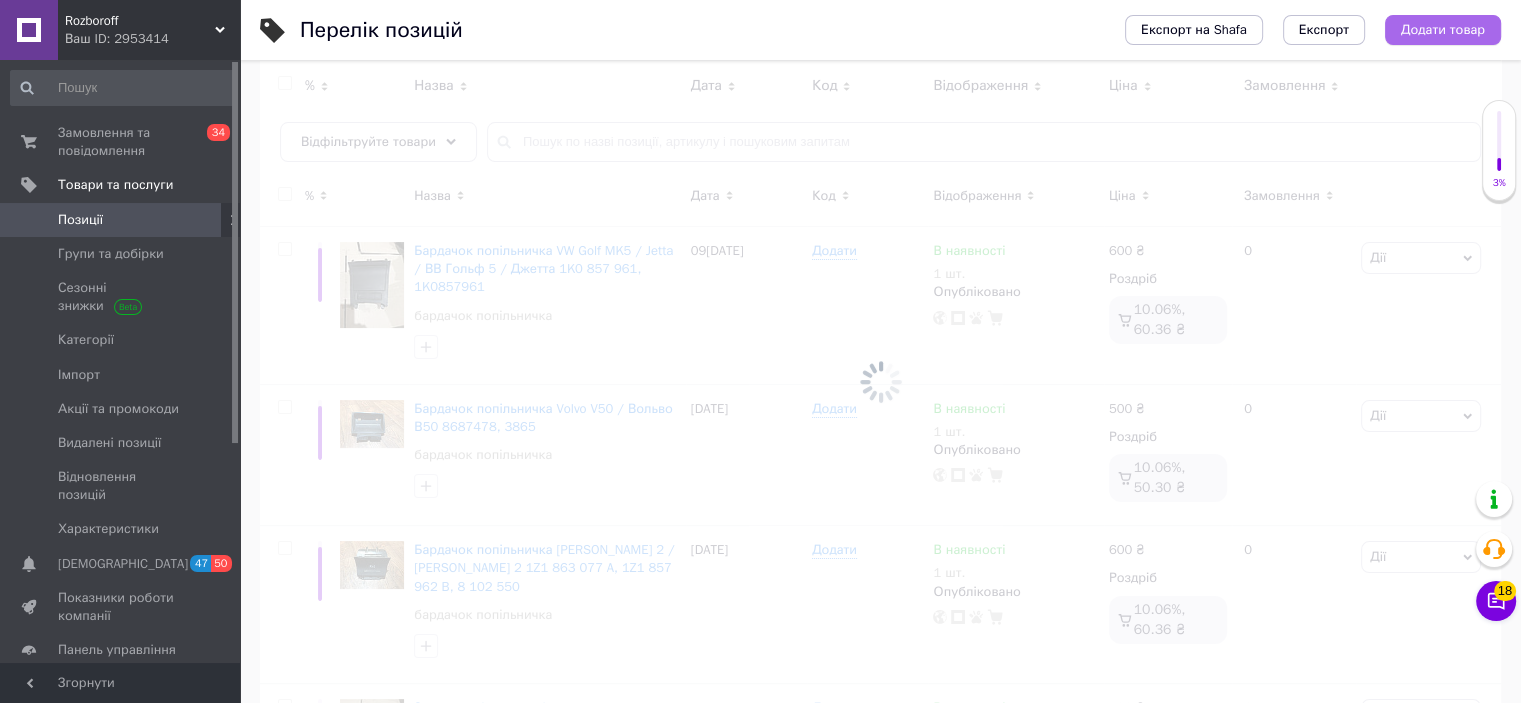 click on "Додати товар" at bounding box center (1443, 30) 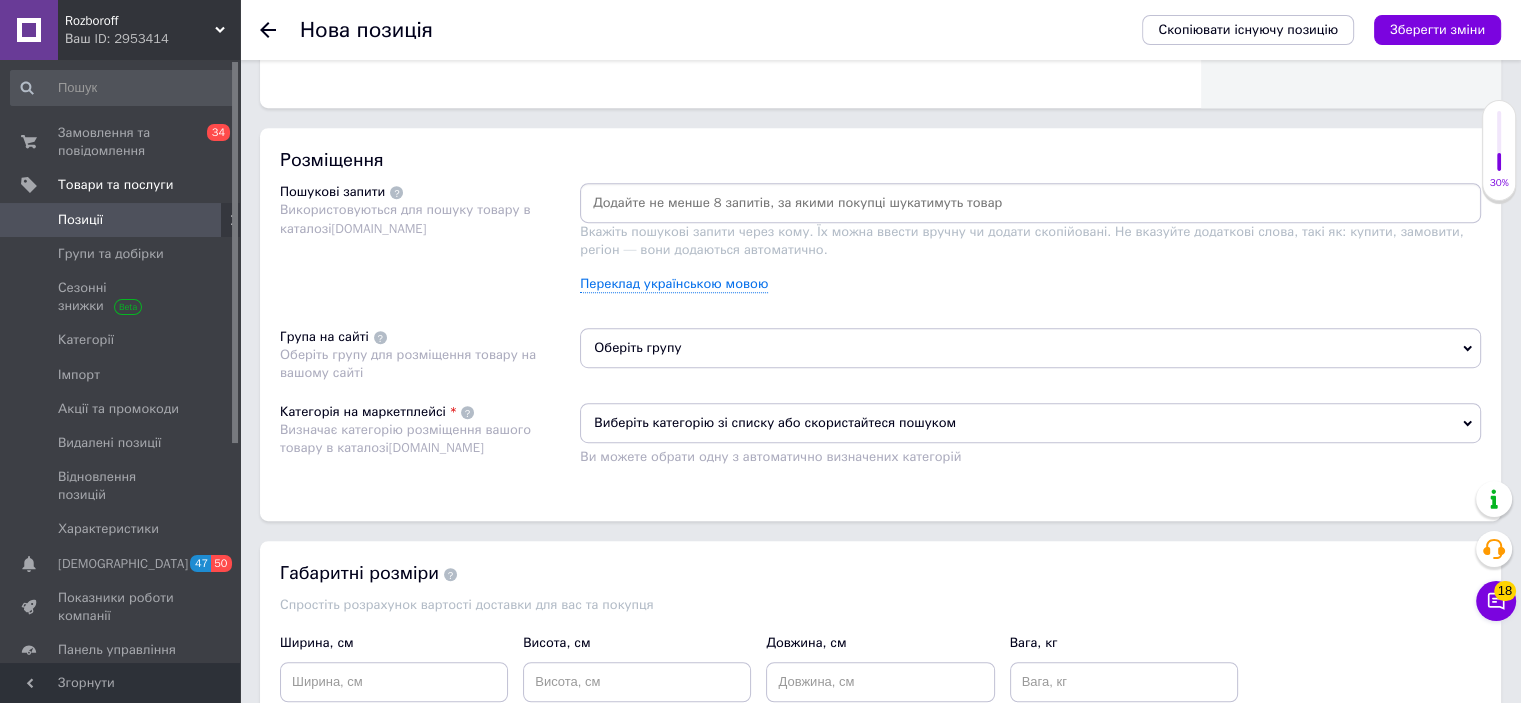 scroll, scrollTop: 1100, scrollLeft: 0, axis: vertical 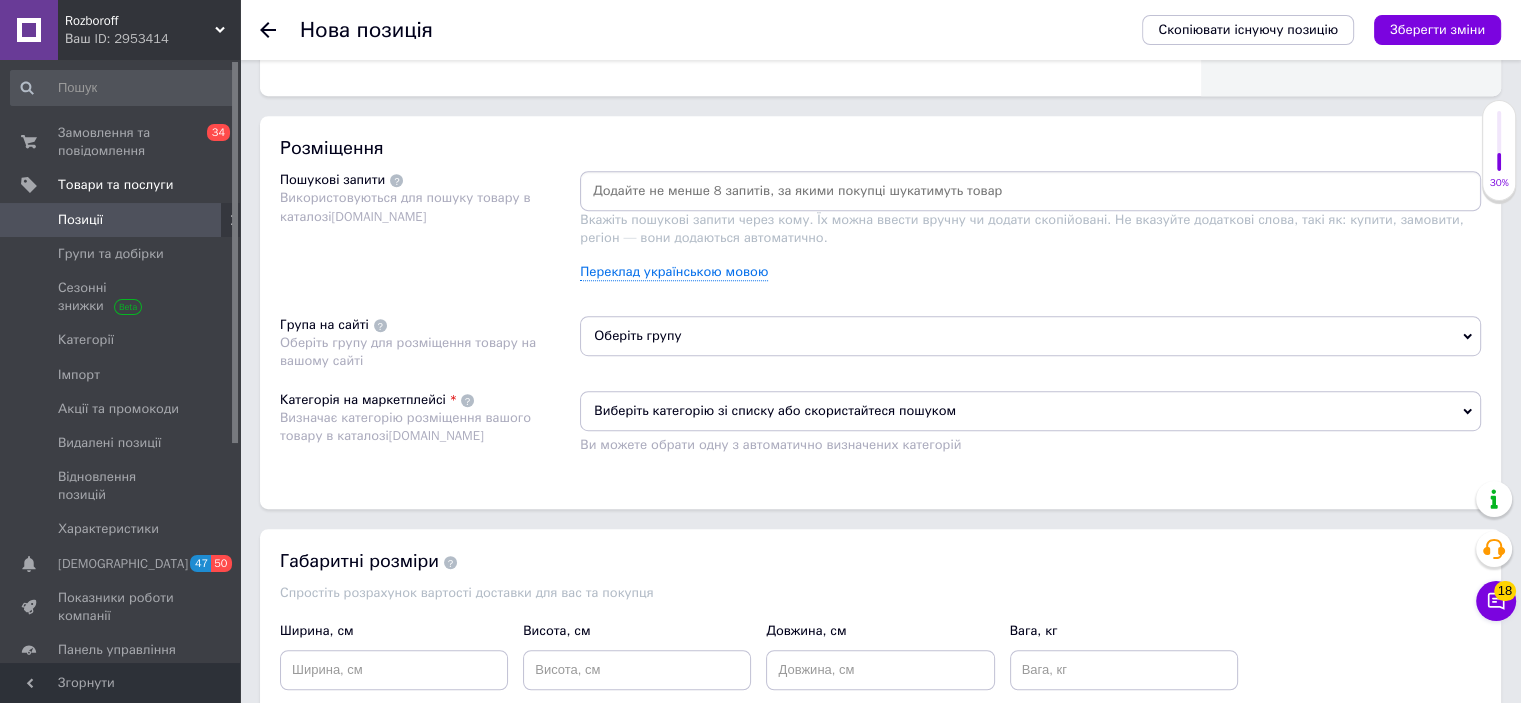 click on "Оберіть групу" at bounding box center [1030, 336] 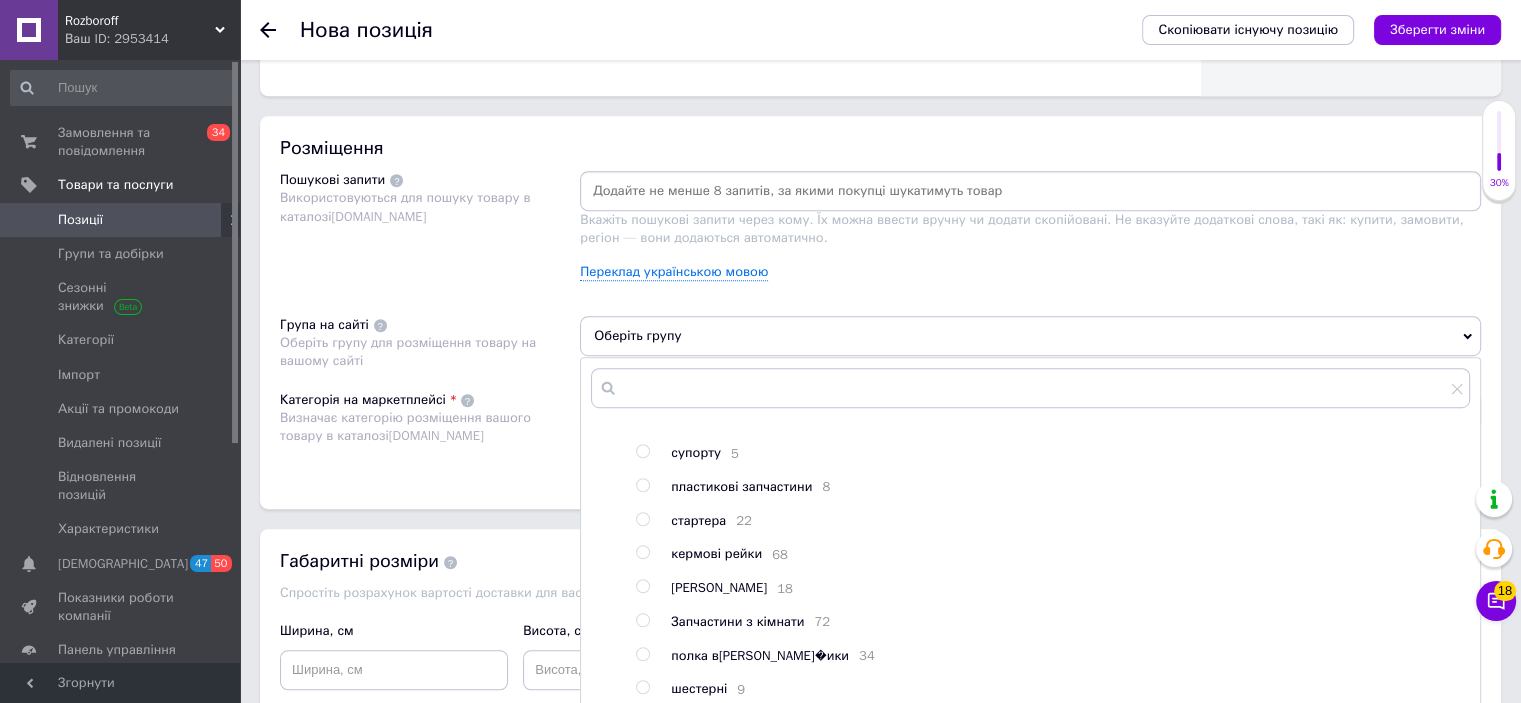 scroll, scrollTop: 657, scrollLeft: 0, axis: vertical 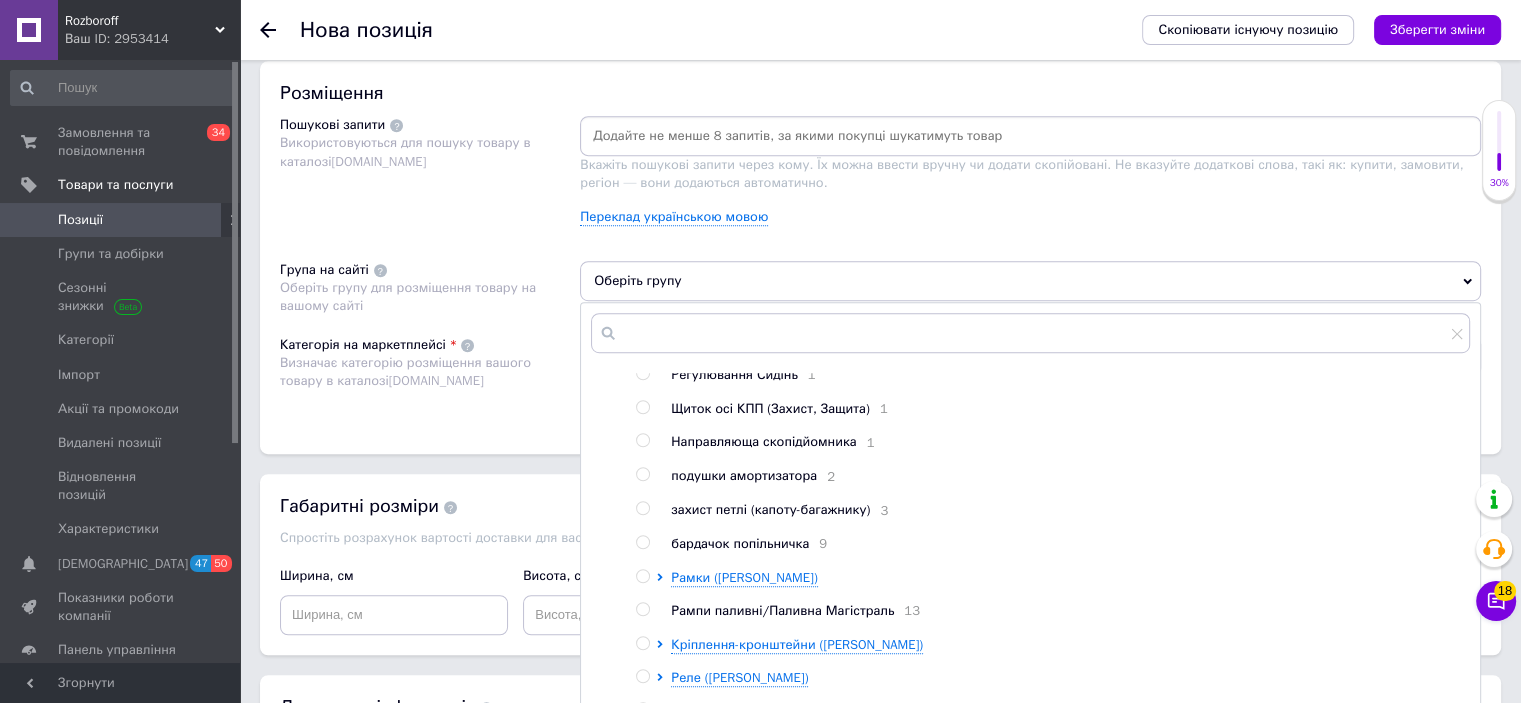 click on "бардачок попільничка" at bounding box center (740, 543) 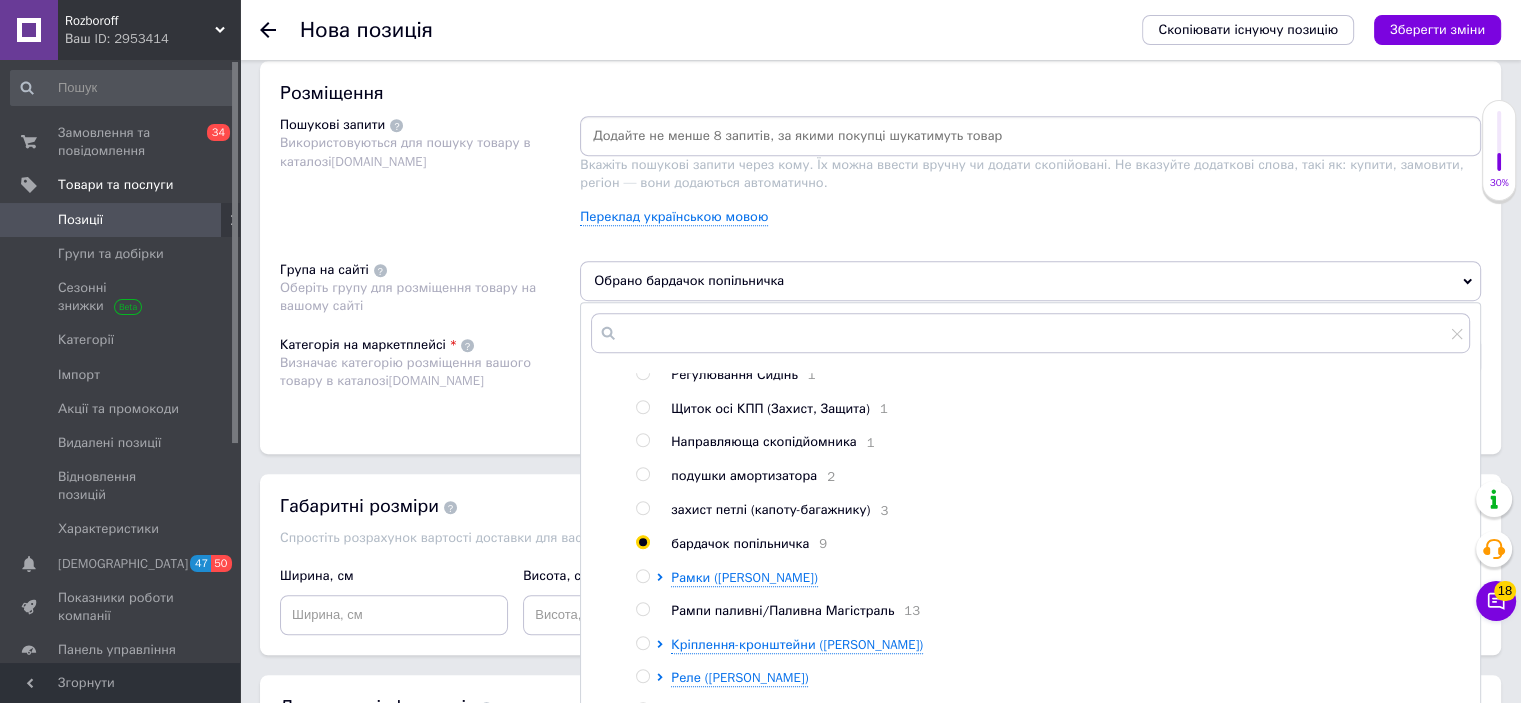 click on "бардачок попільничка" at bounding box center (740, 543) 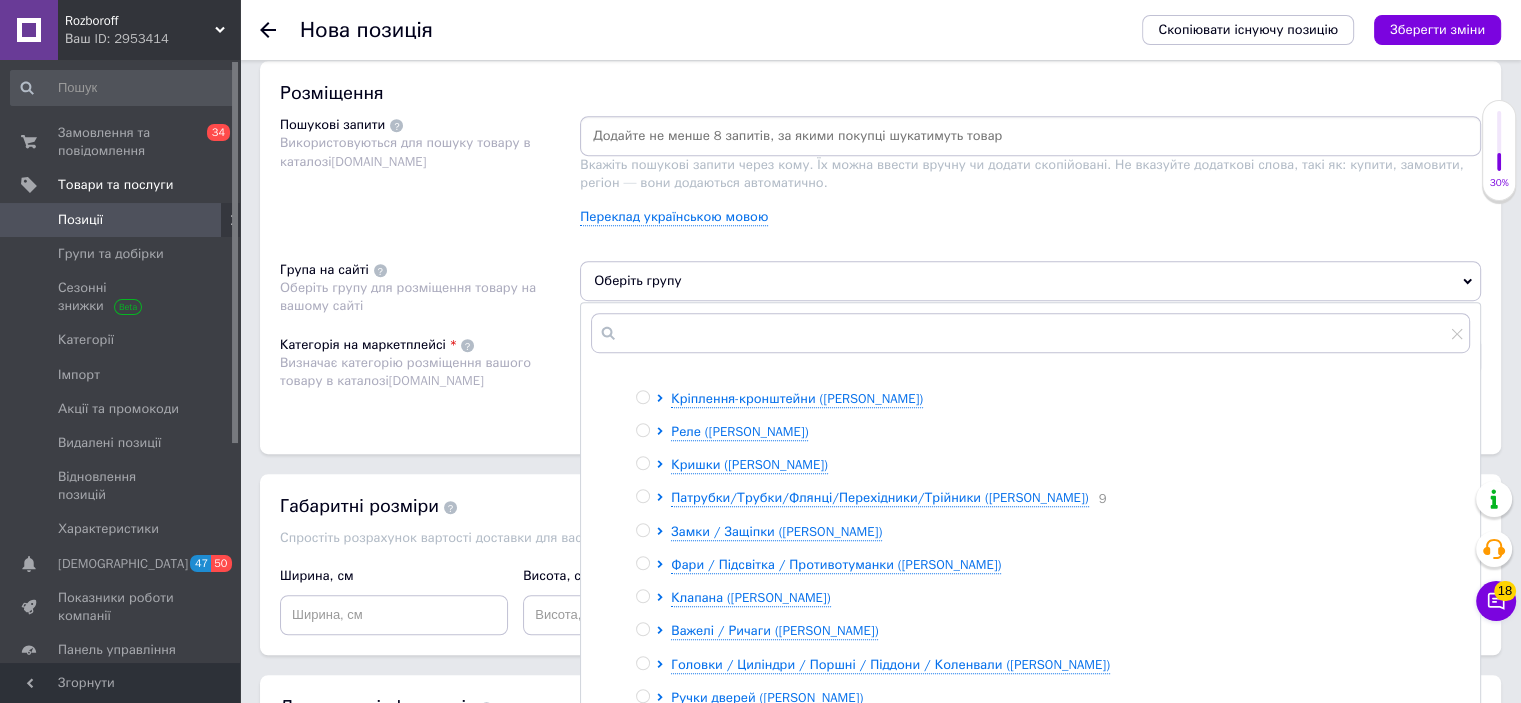 scroll, scrollTop: 1410, scrollLeft: 0, axis: vertical 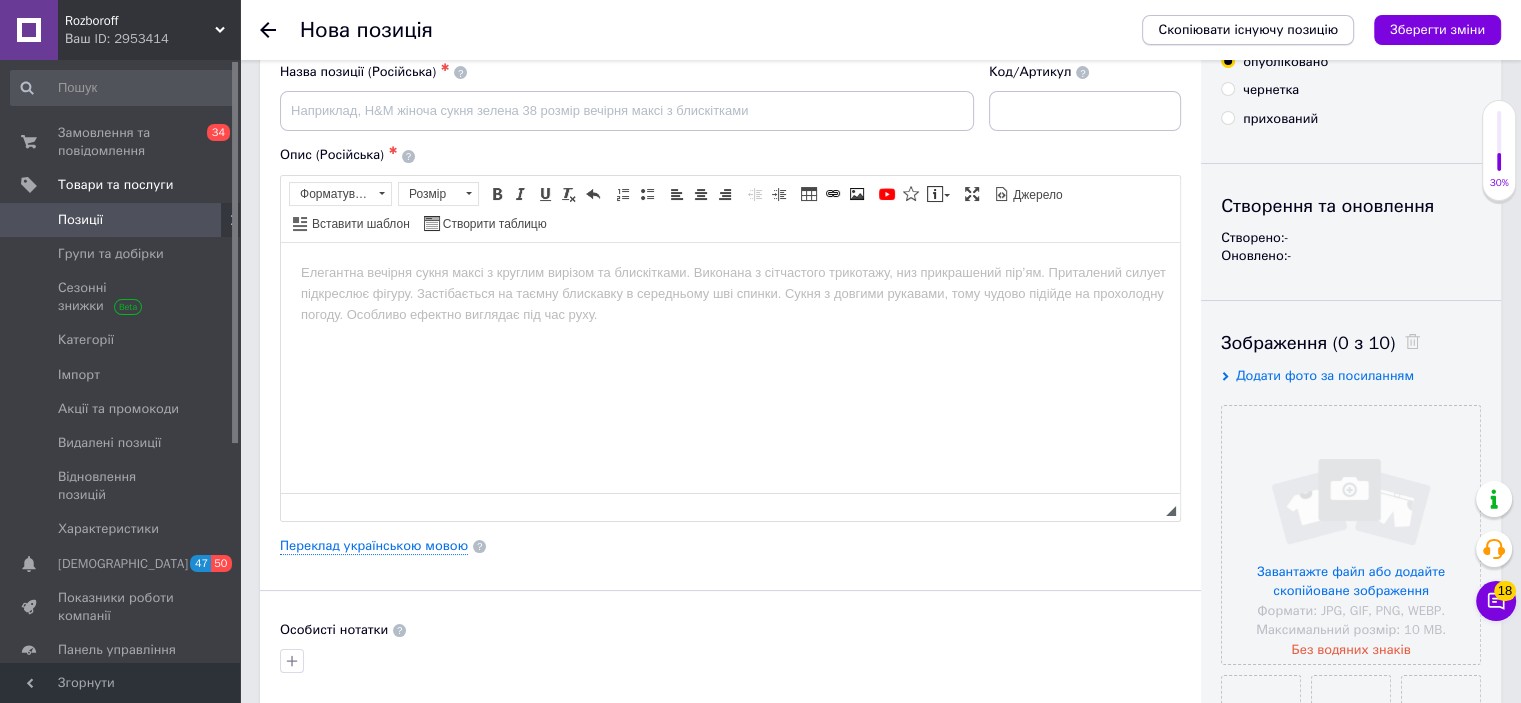 drag, startPoint x: 1248, startPoint y: 7, endPoint x: 1256, endPoint y: 22, distance: 17 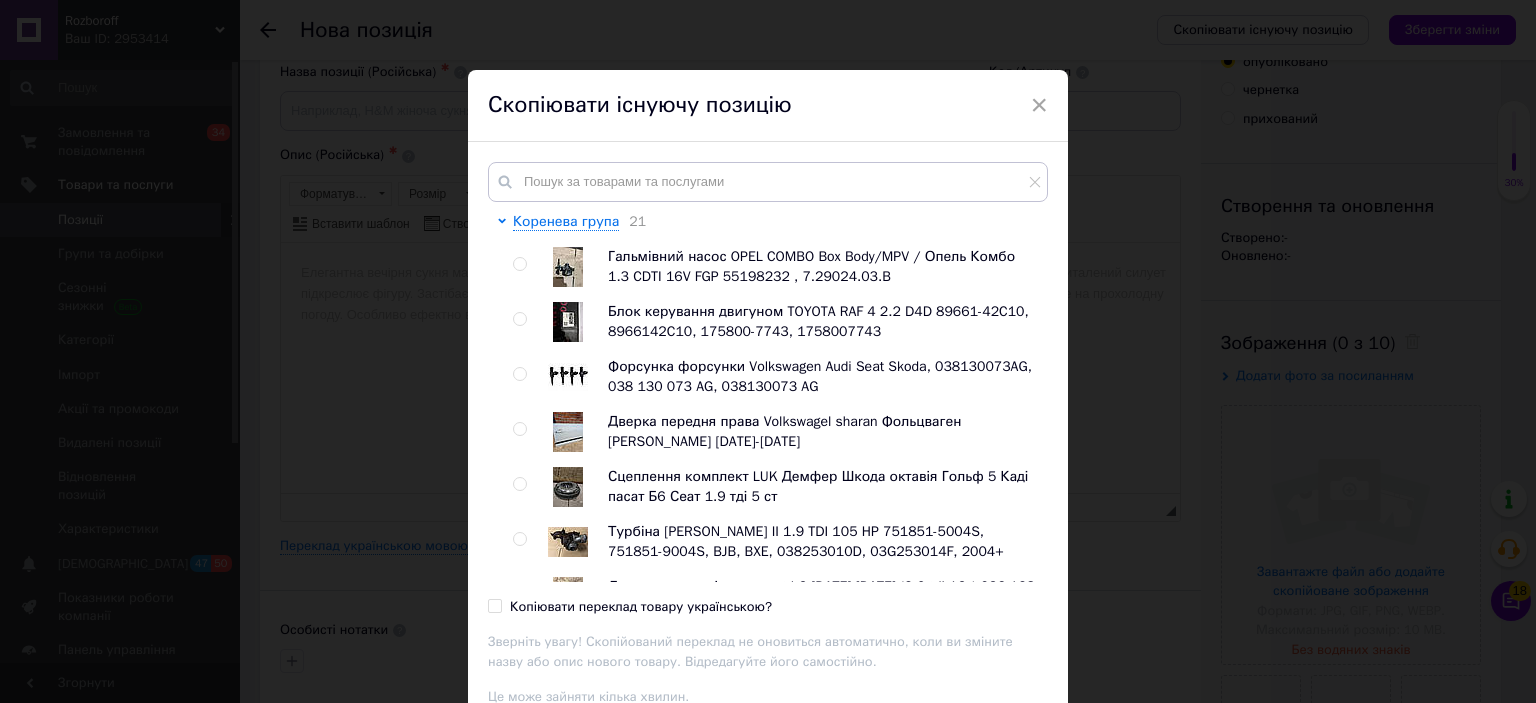 click on "Коренева група 21 Гальмівний насос OPEL COMBO Box Body/MPV / Опель Комбо 1.3 CDTI 16V FGP 55198232 , 7.29024.03.B Блок керування двигуном TOYOTA RAF 4 2.2 D4D 89661-42C10, 8966142C10, 175800-7743, 1758007743 Форсунка форсунки Volkswagen Audi Seat Skoda, 038130073AG, 038 130 073 AG, 038130073 AG Дверка передня права Volkswagel sharan Фольцваген [PERSON_NAME] [DATE]-[DATE] Сцеплення комплект LUK Демфер Шкода октавія Гольф 5 Каді пасат Б6 Сеат 1.9 тді 5 ст Турбіна [PERSON_NAME] II 1.9 TDI 105 HP 751851-5004S, 751851-9004S, BJB, BXE, 038253010D, 03G253014F, 2004+ Дросельна заслінка passat b6 [DATE]-[DATE] (2.0 tdi 16v) 036 128 063 B Крюк буксировочный Volkswagen Touran 1T0805615 Skoda a5 VW golf 5 Крюк буксировочный Volkswagen Touran 1T0805615 Skoda a5 VW golf 5 Моторчики (коренева)" at bounding box center (768, 372) 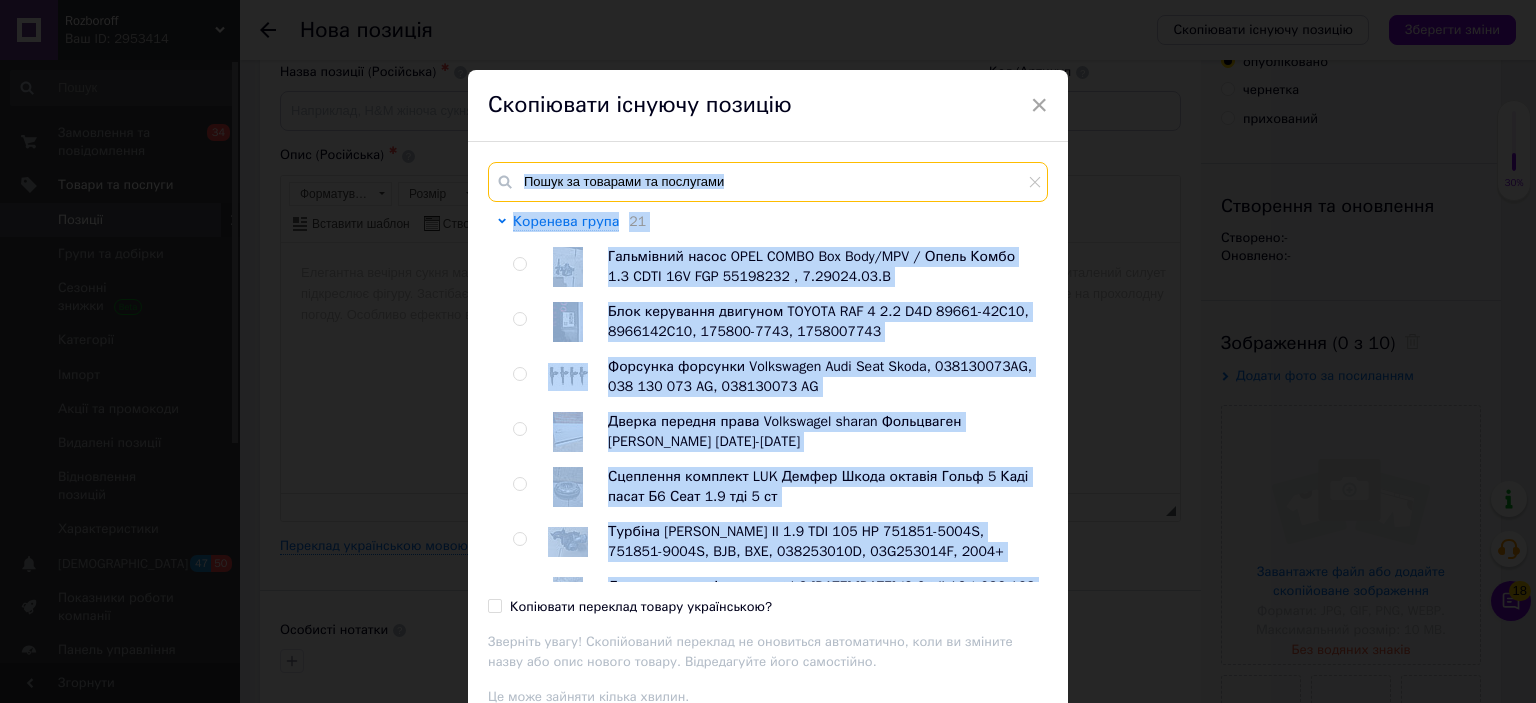 click at bounding box center [768, 182] 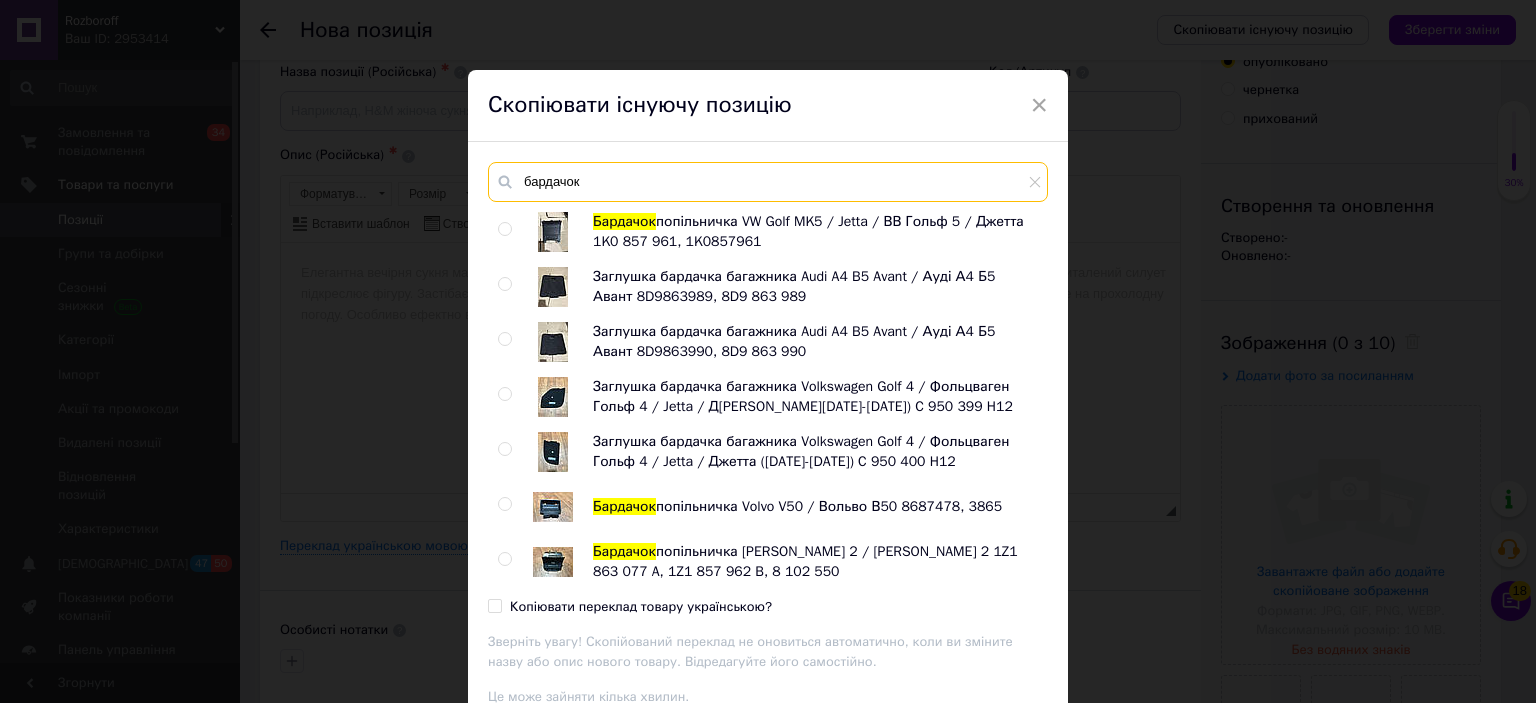 type on "бардачок" 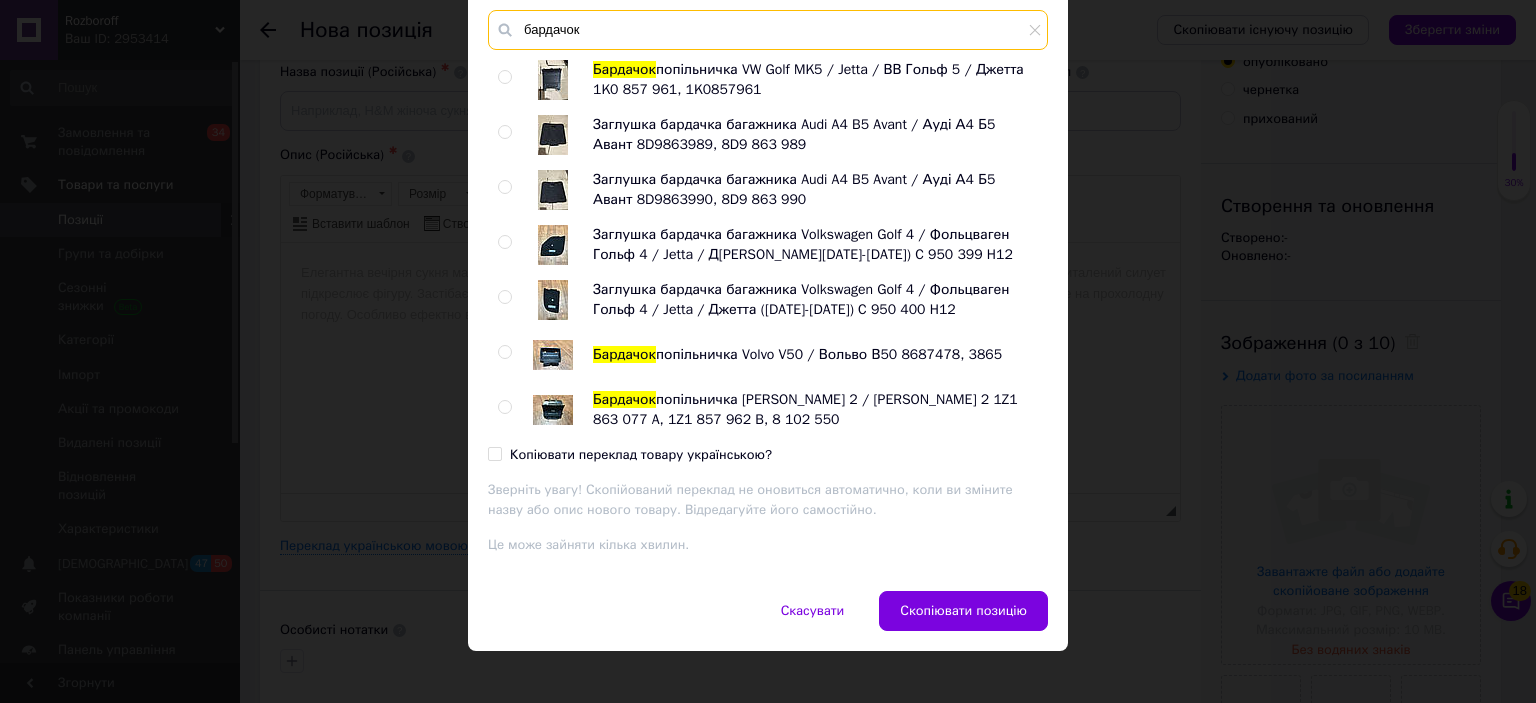 scroll, scrollTop: 154, scrollLeft: 0, axis: vertical 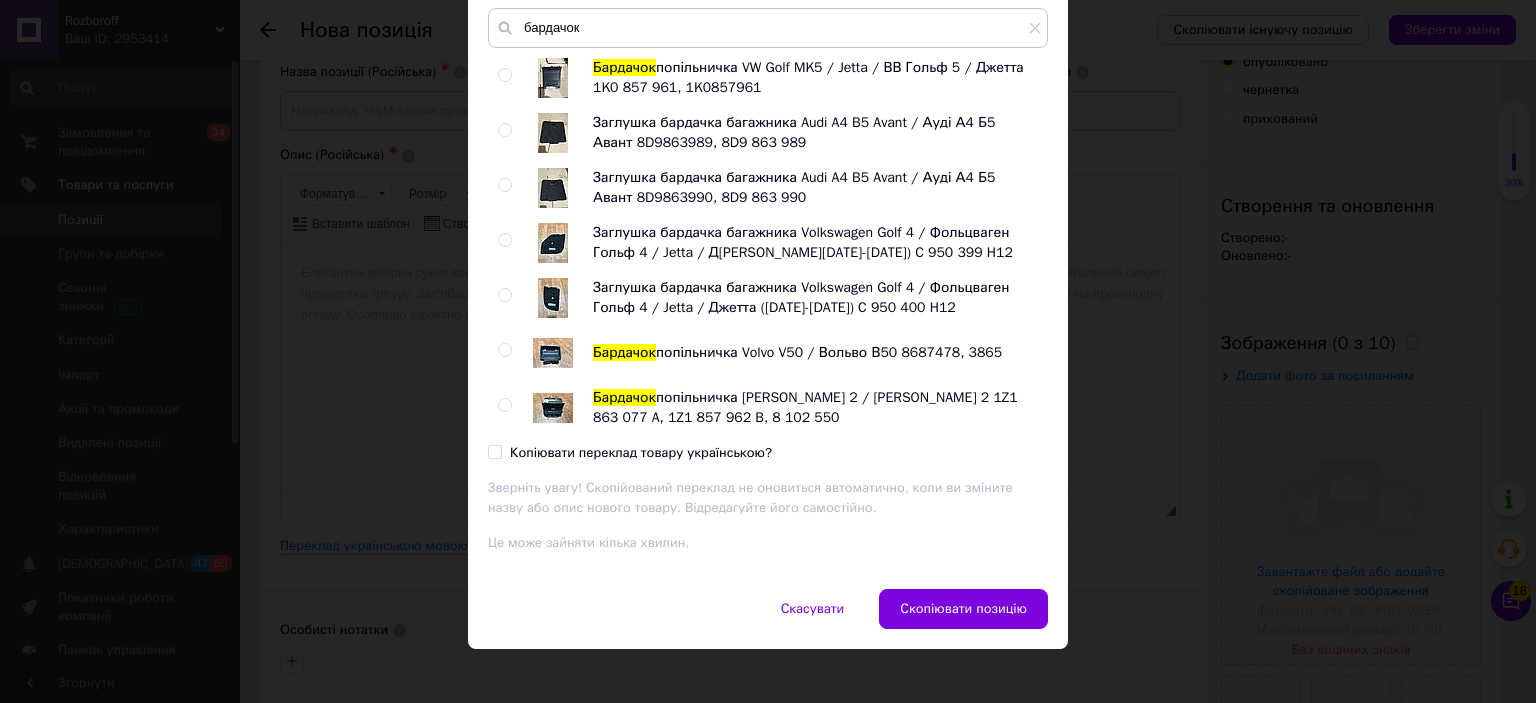 click at bounding box center (504, 350) 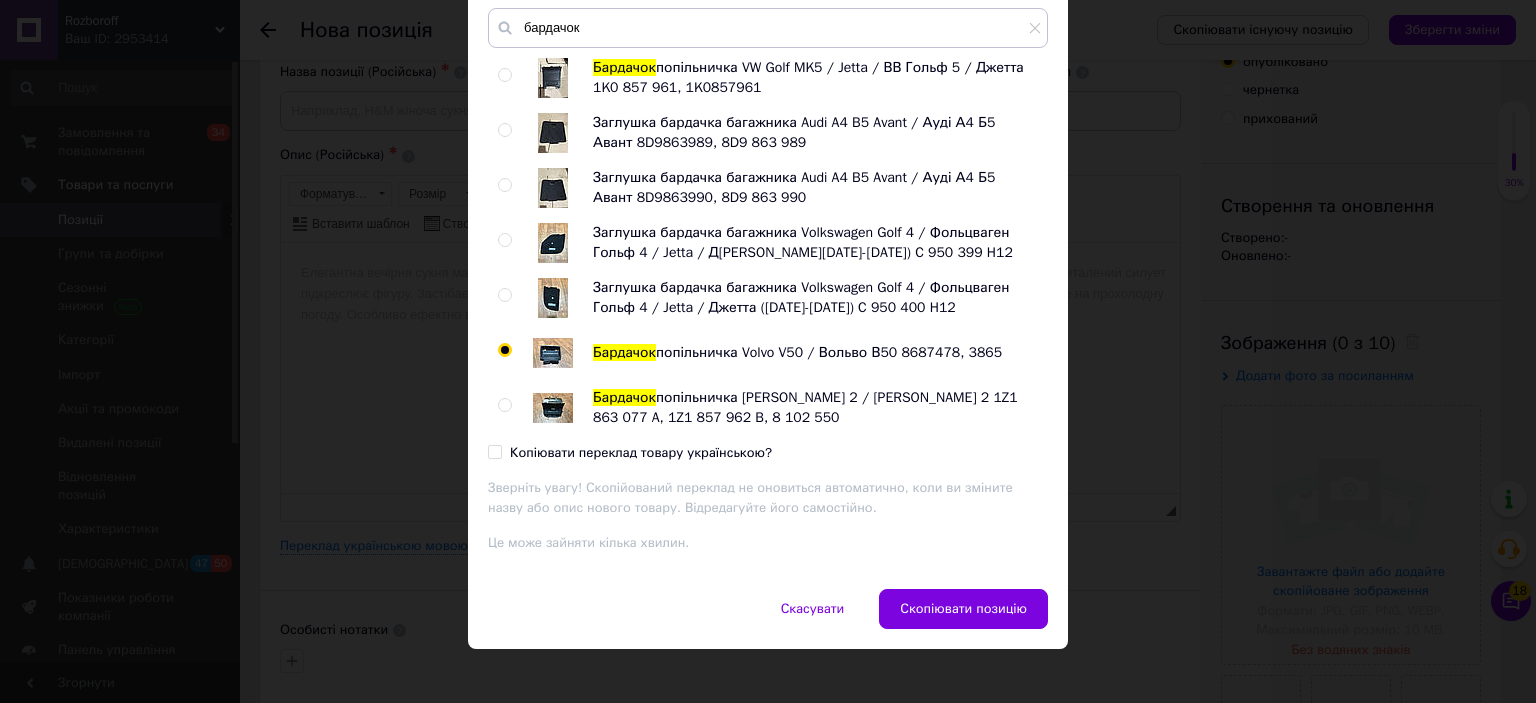 radio on "true" 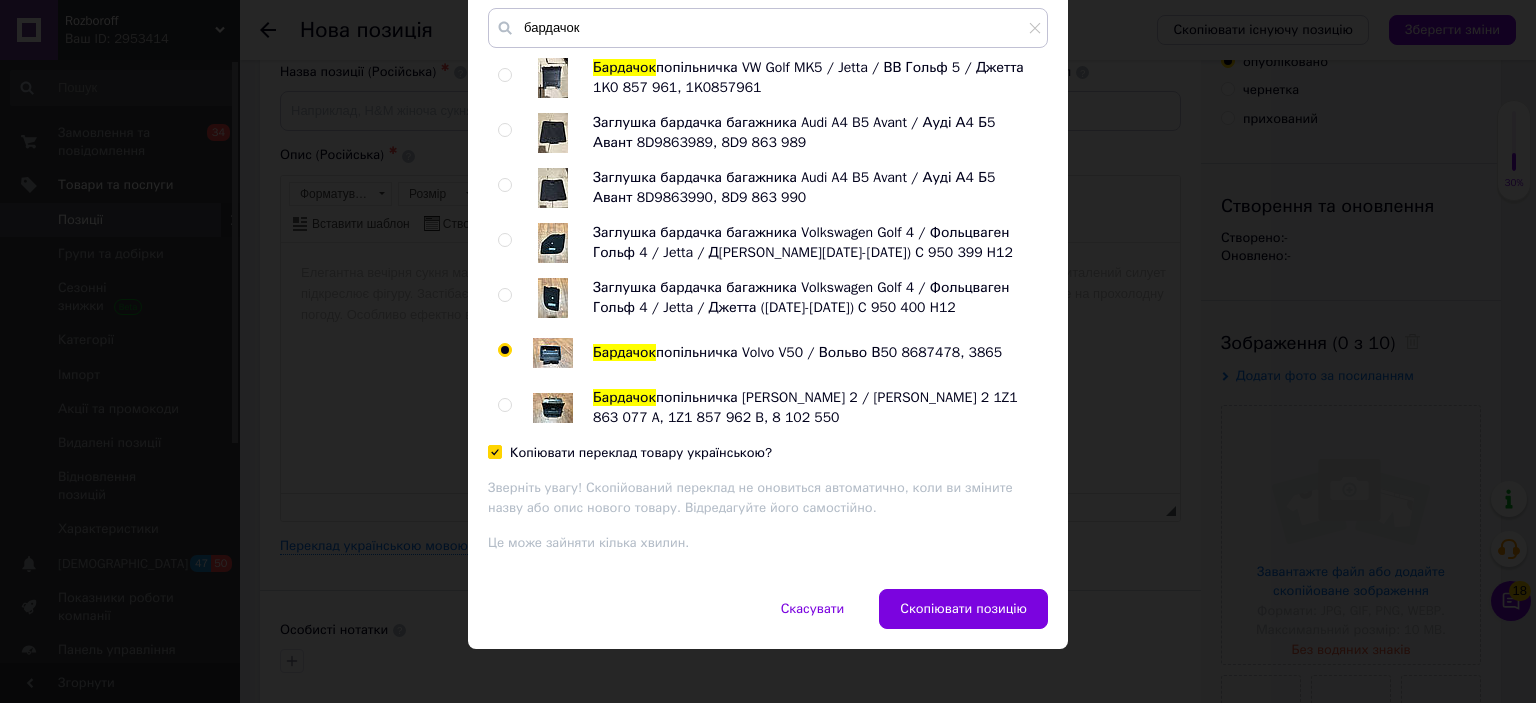 checkbox on "true" 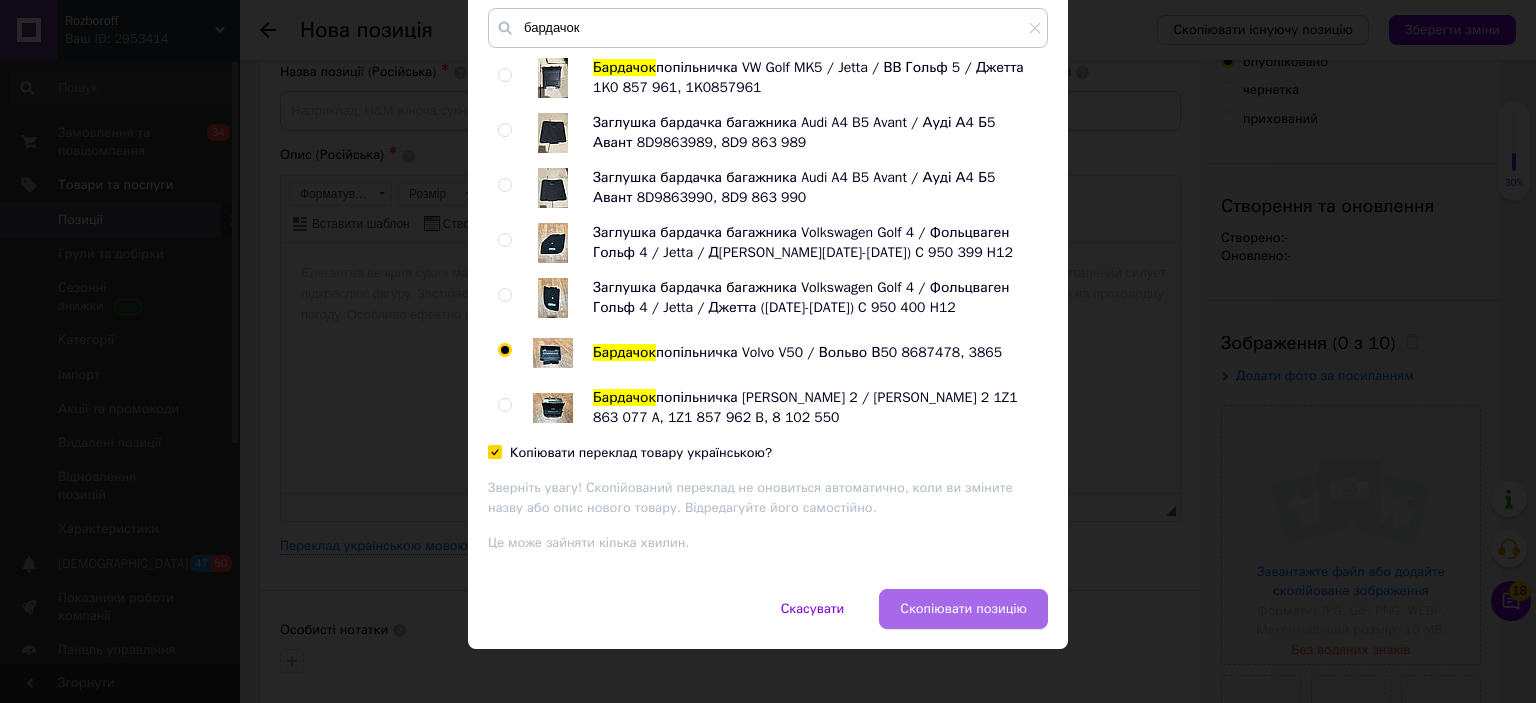 click on "Скопіювати позицію" at bounding box center [963, 609] 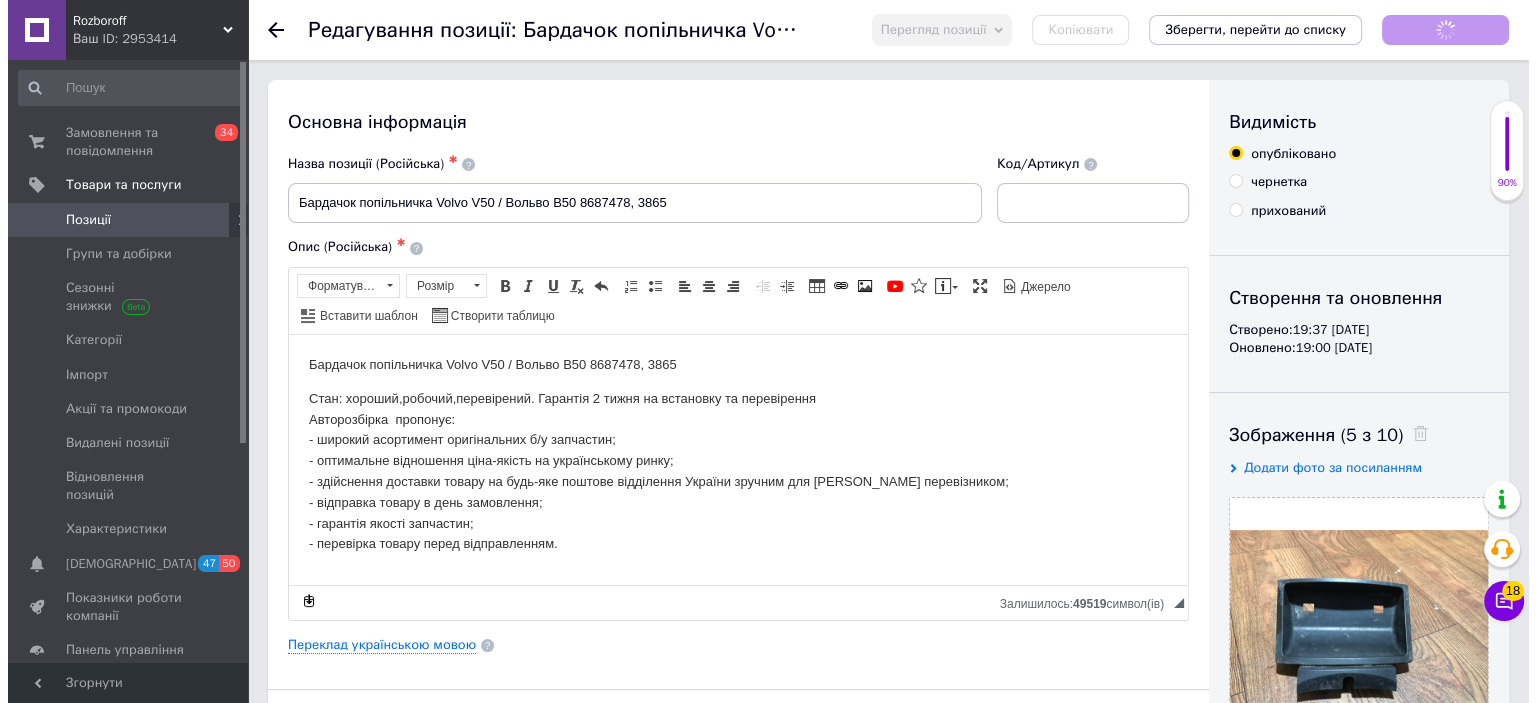 scroll, scrollTop: 0, scrollLeft: 0, axis: both 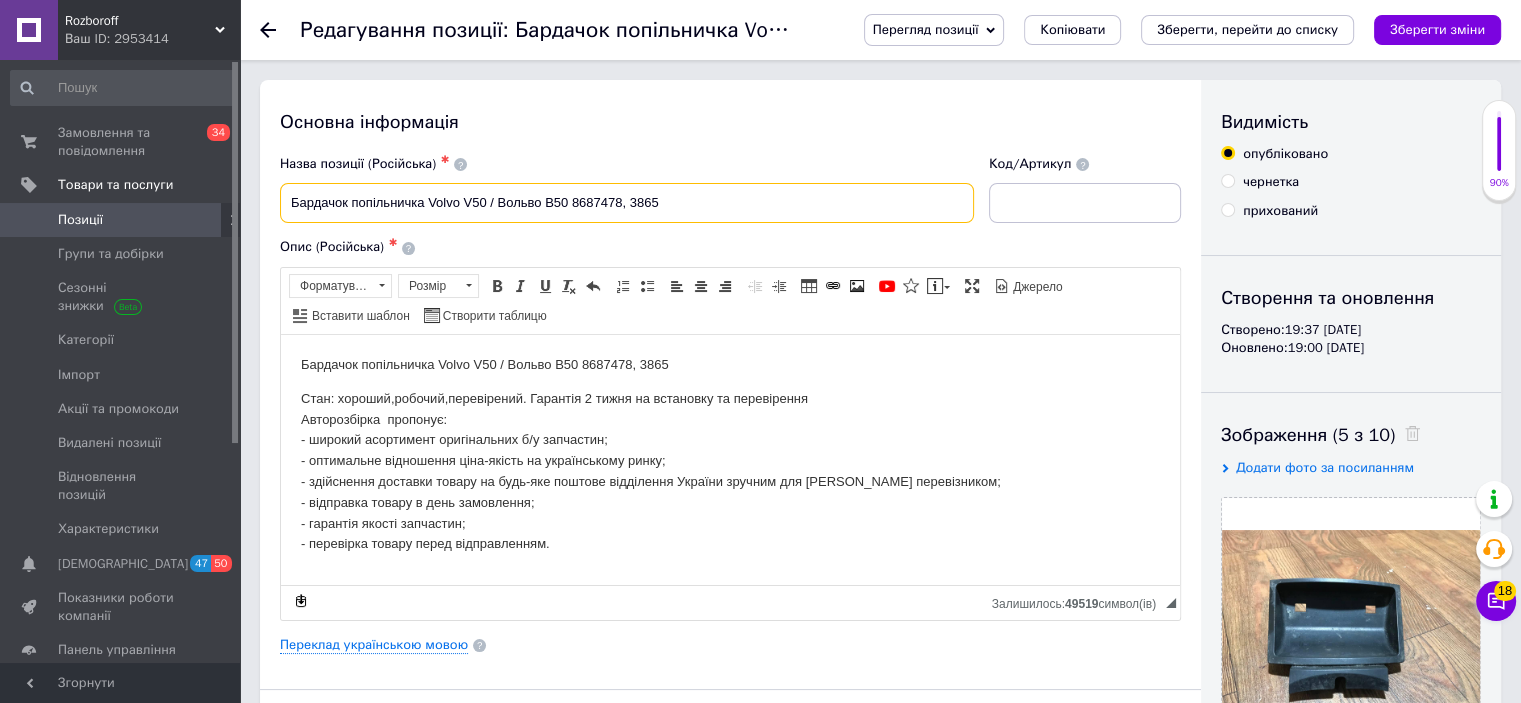 drag, startPoint x: 674, startPoint y: 195, endPoint x: 360, endPoint y: 194, distance: 314.0016 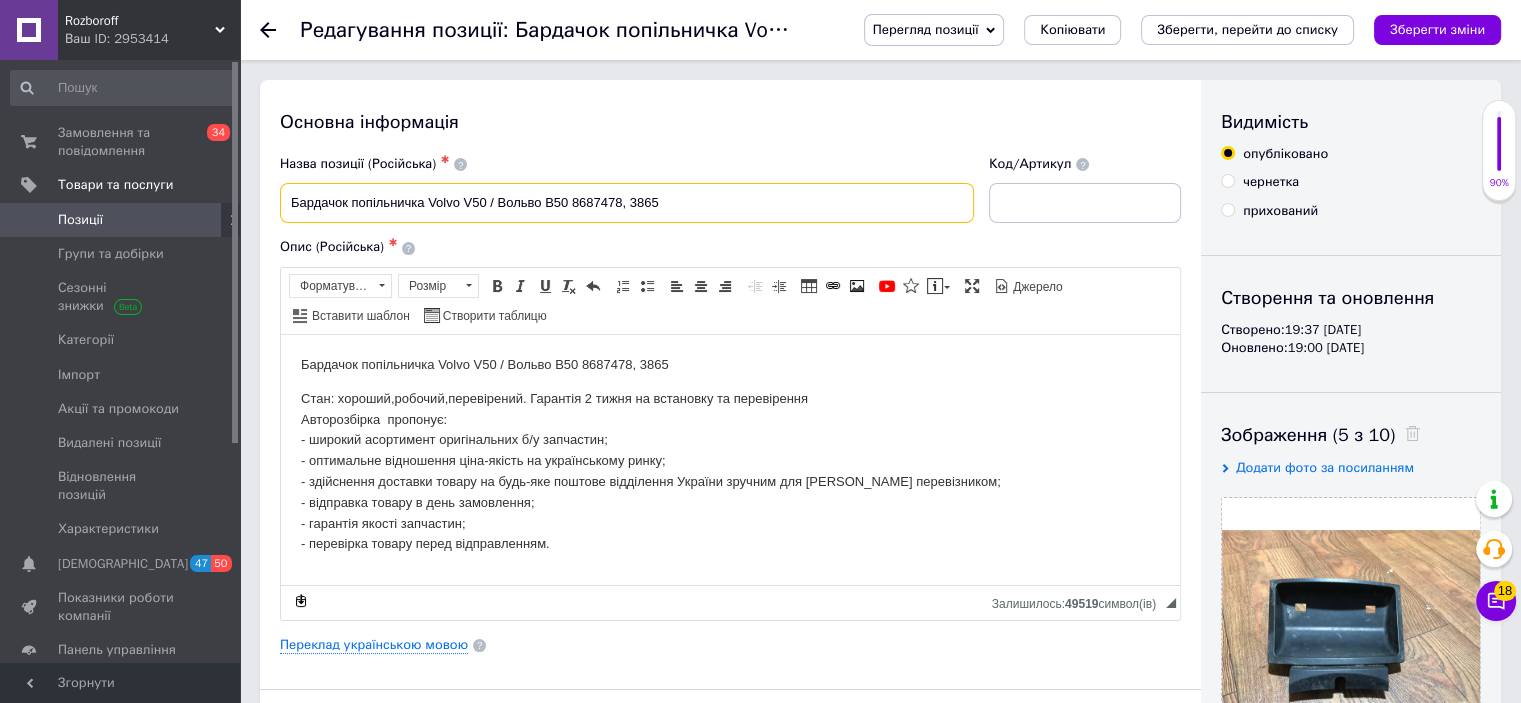 click on "Бардачок попільничка Volvo V50 / Вольво В50 8687478, 3865" at bounding box center [627, 203] 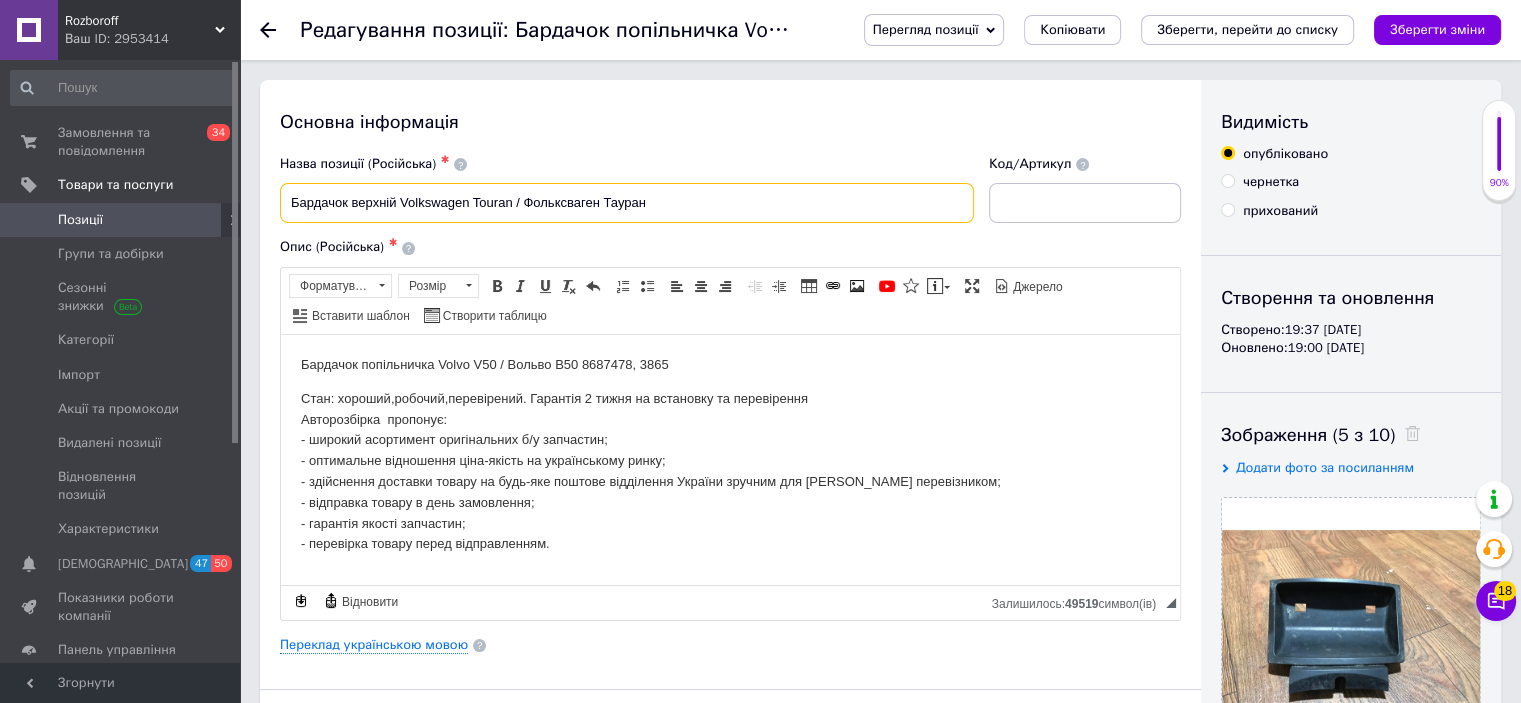 click on "Бардачок верхній Volkswagen Touran / Фольксваген Тауран" at bounding box center (627, 203) 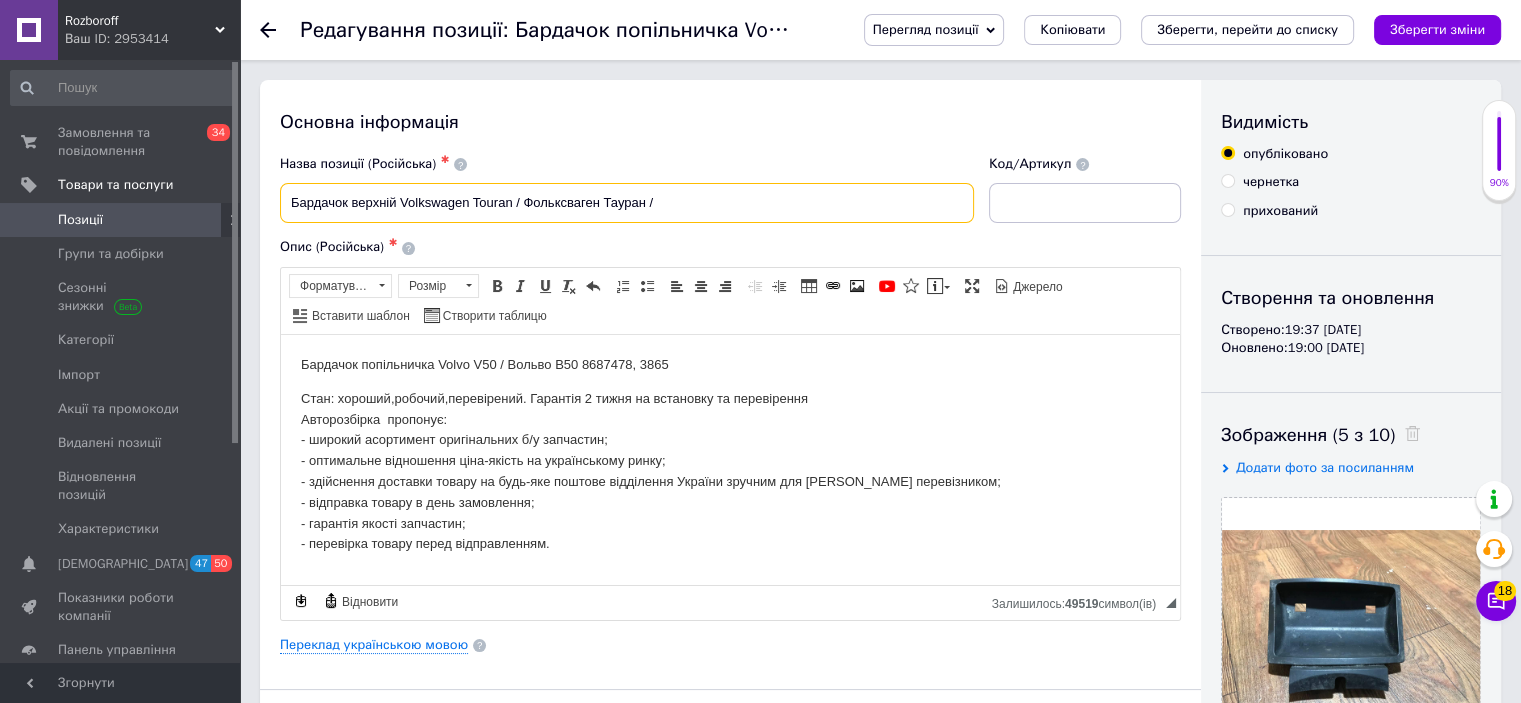 paste on "1t1 857 921 D" 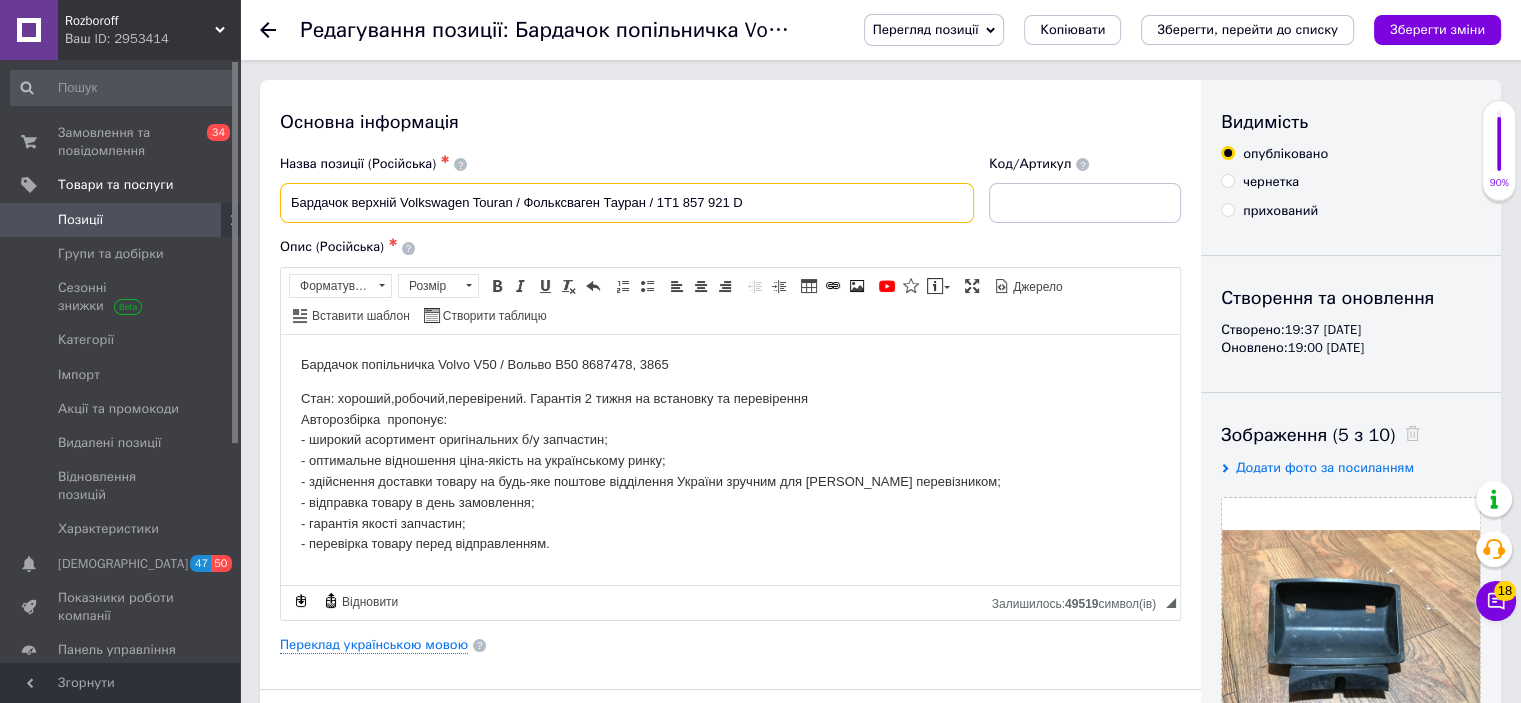 click on "Бардачок верхній Volkswagen Touran / Фольксваген Тауран / 1T1 857 921 D" at bounding box center [627, 203] 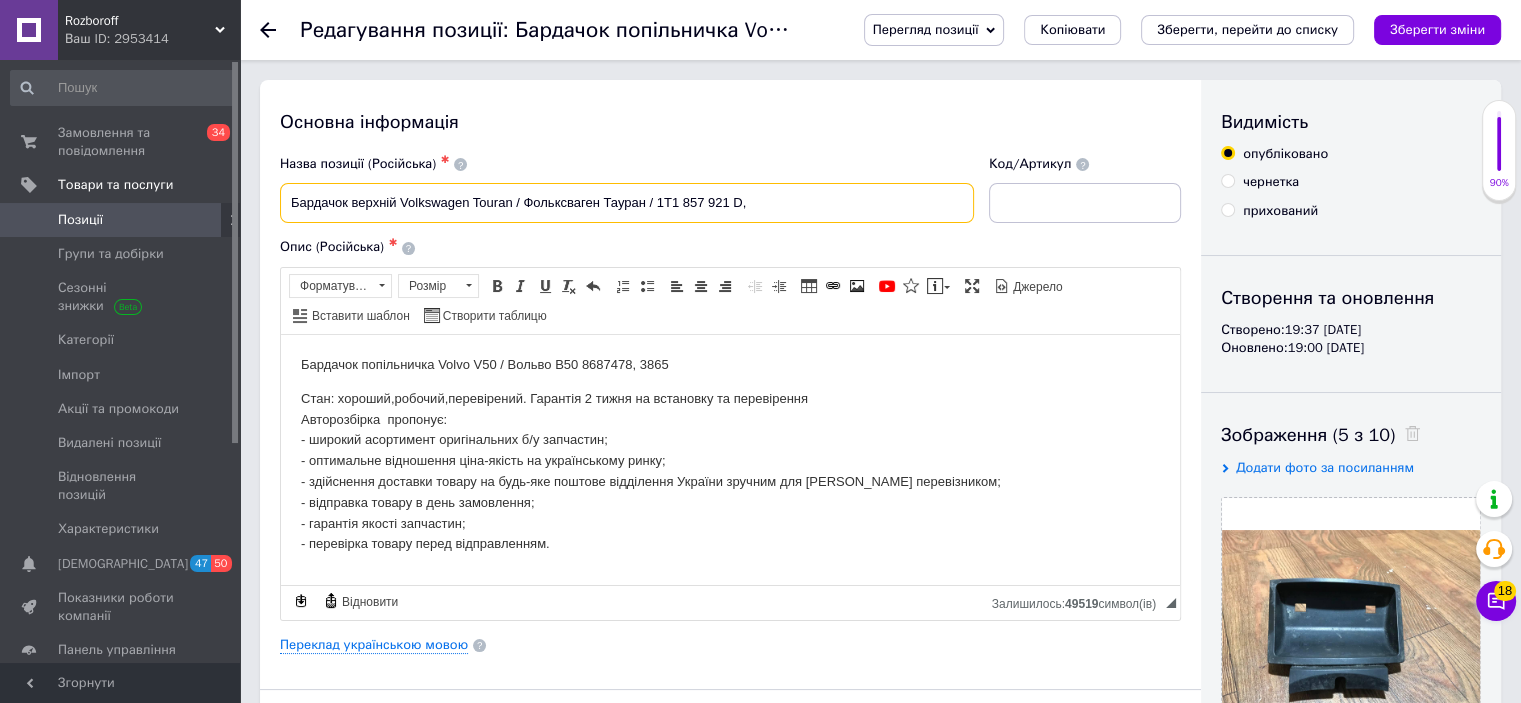 drag, startPoint x: 656, startPoint y: 200, endPoint x: 740, endPoint y: 204, distance: 84.095184 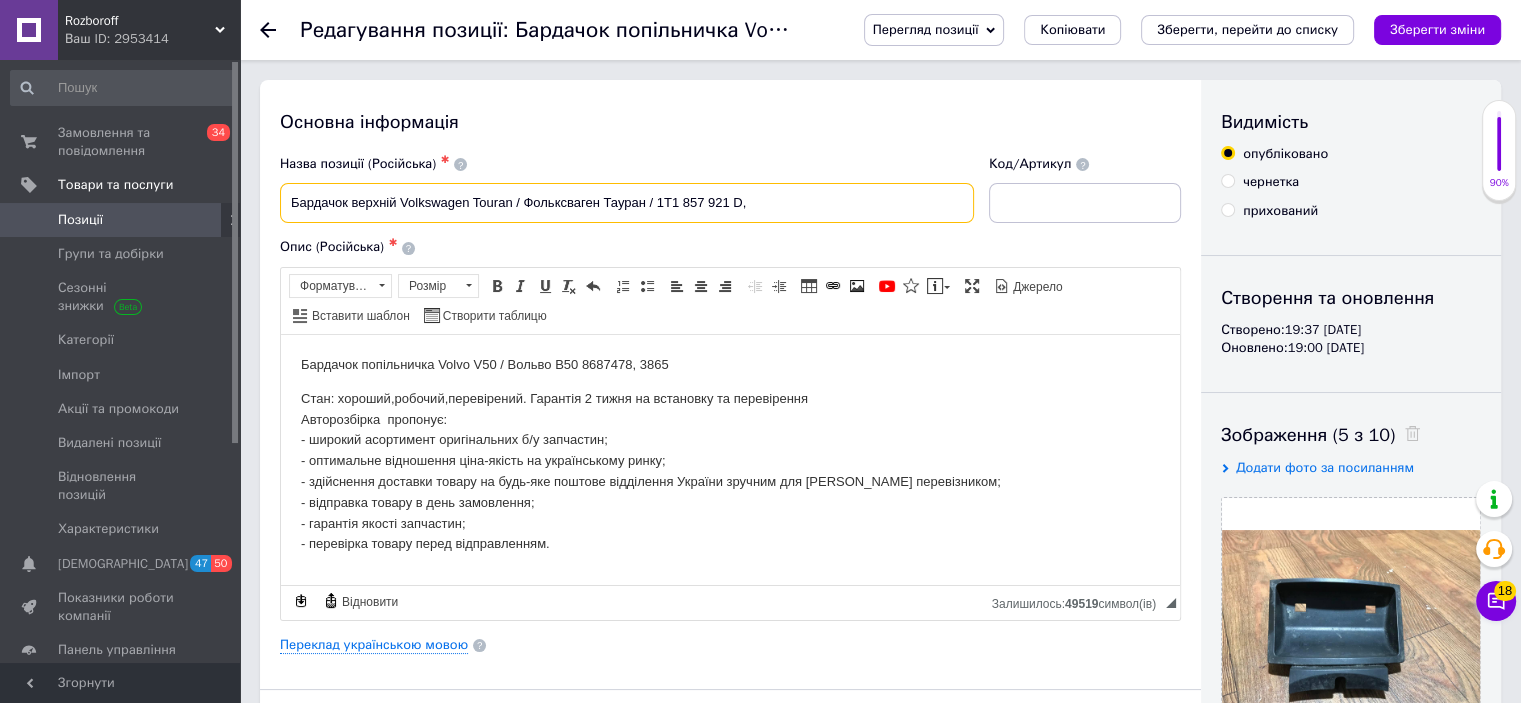 click on "Бардачок верхній Volkswagen Touran / Фольксваген Тауран / 1T1 857 921 D," at bounding box center [627, 203] 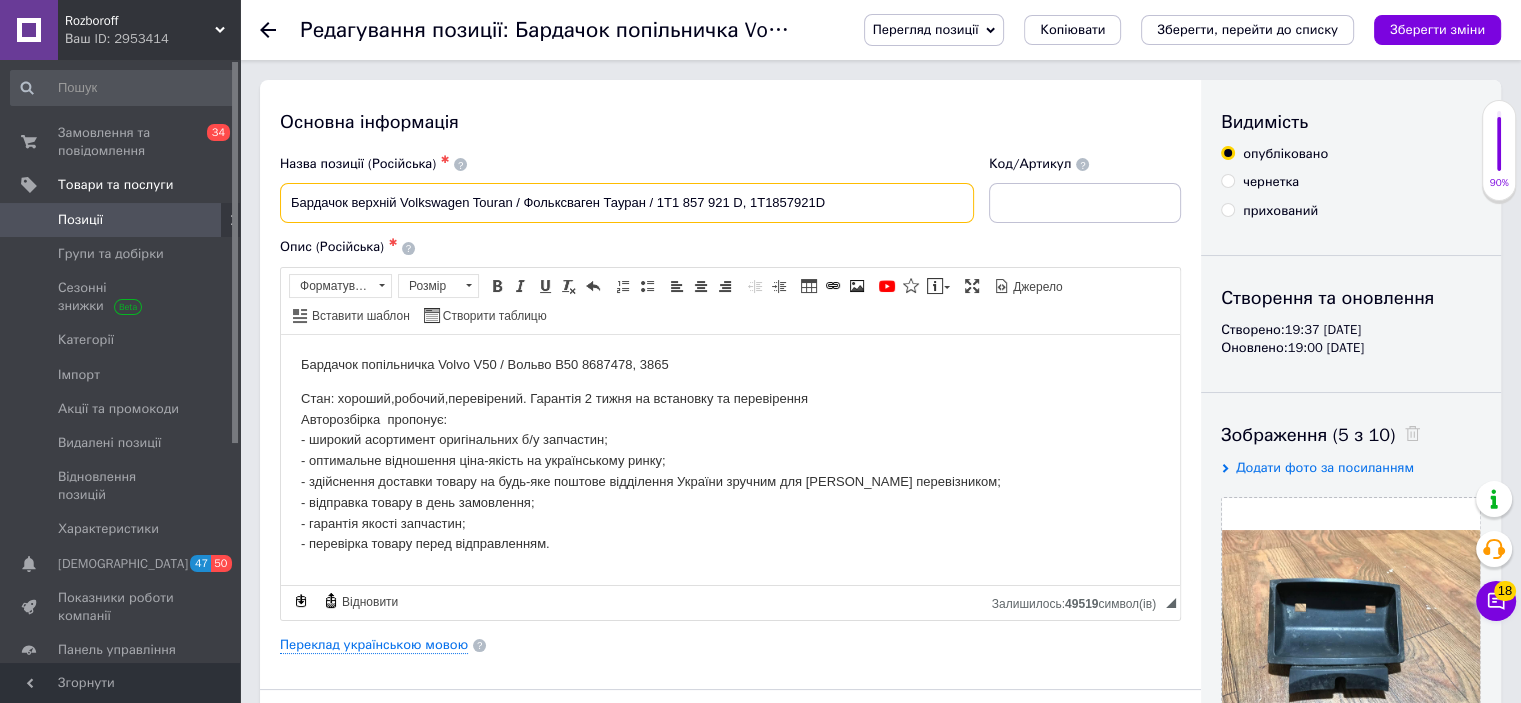 type on "Бардачок верхній Volkswagen Touran / Фольксваген Тауран / 1T1 857 921 D, 1T1857921D" 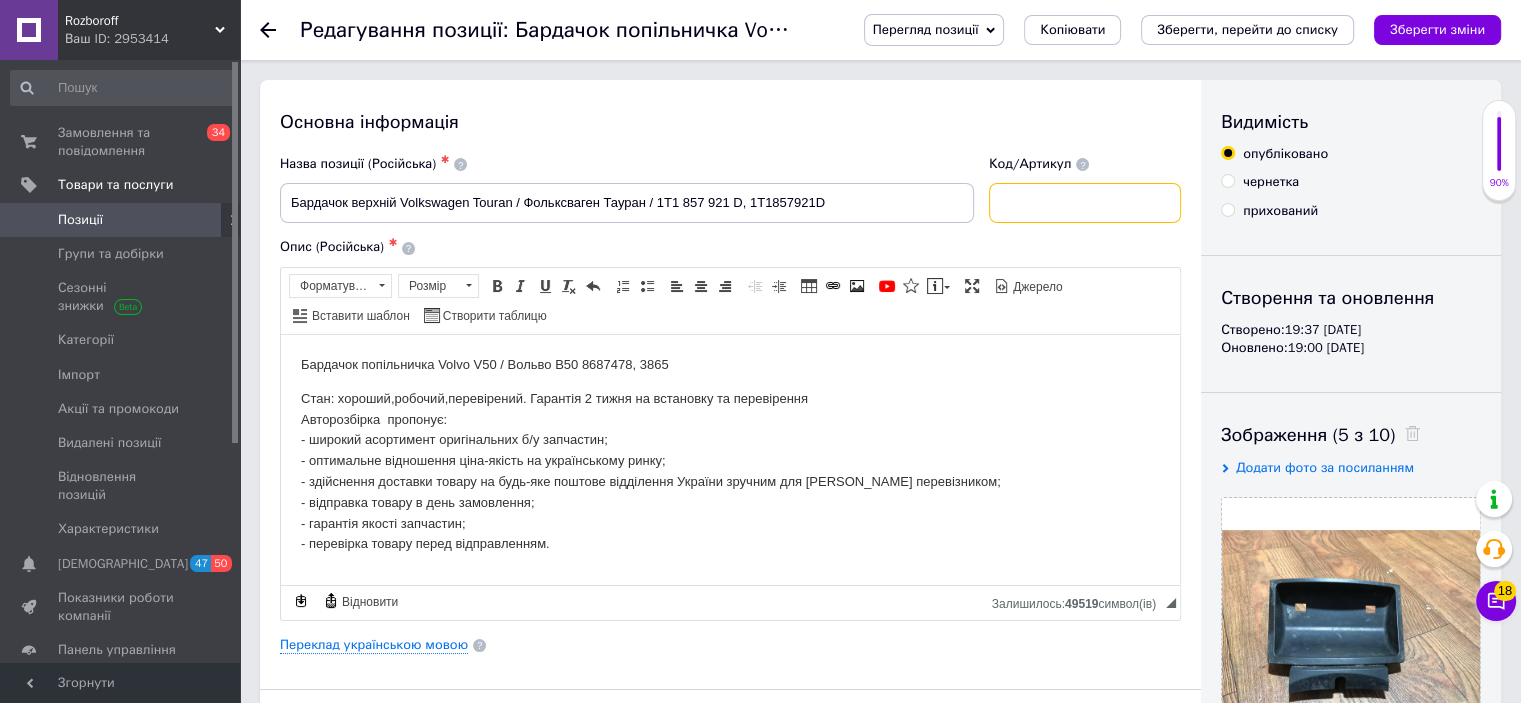click at bounding box center [1085, 203] 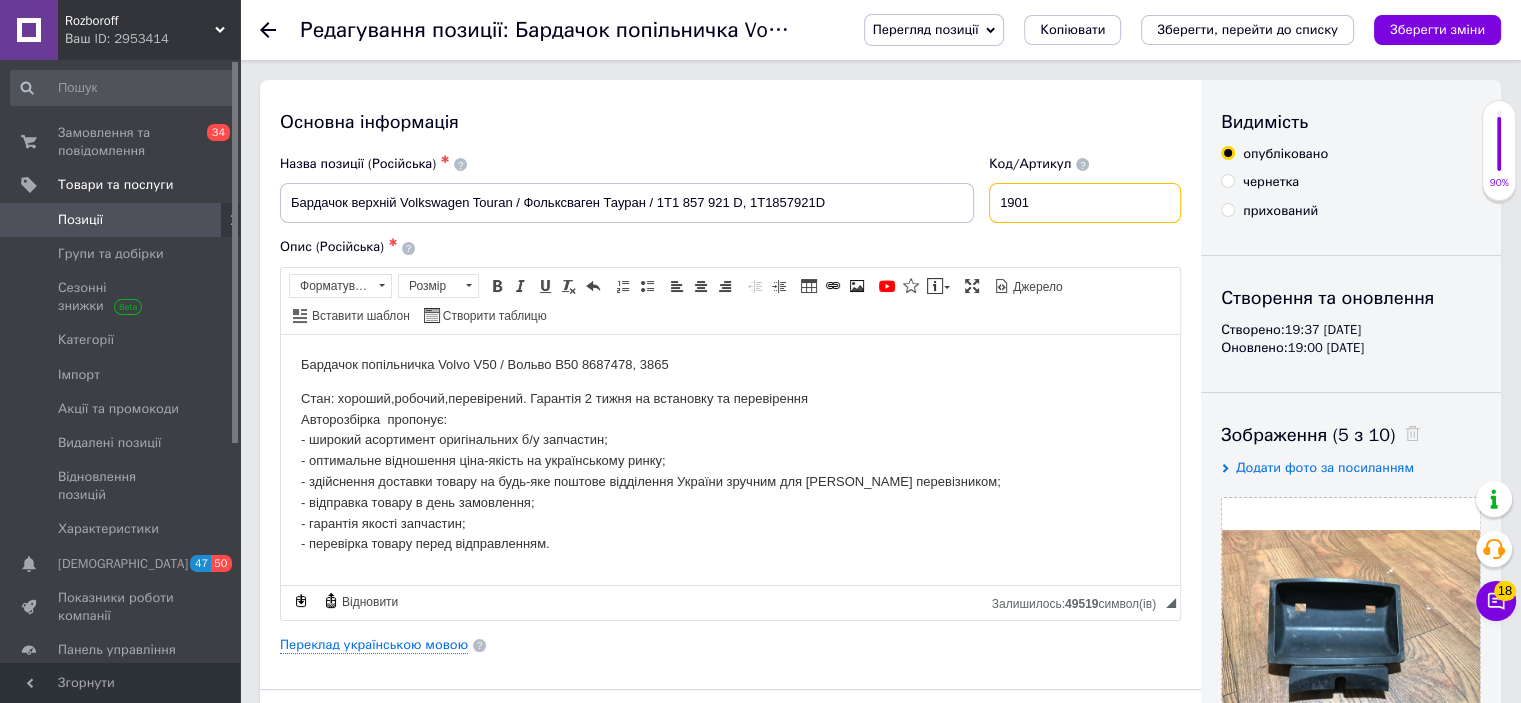 type on "1901" 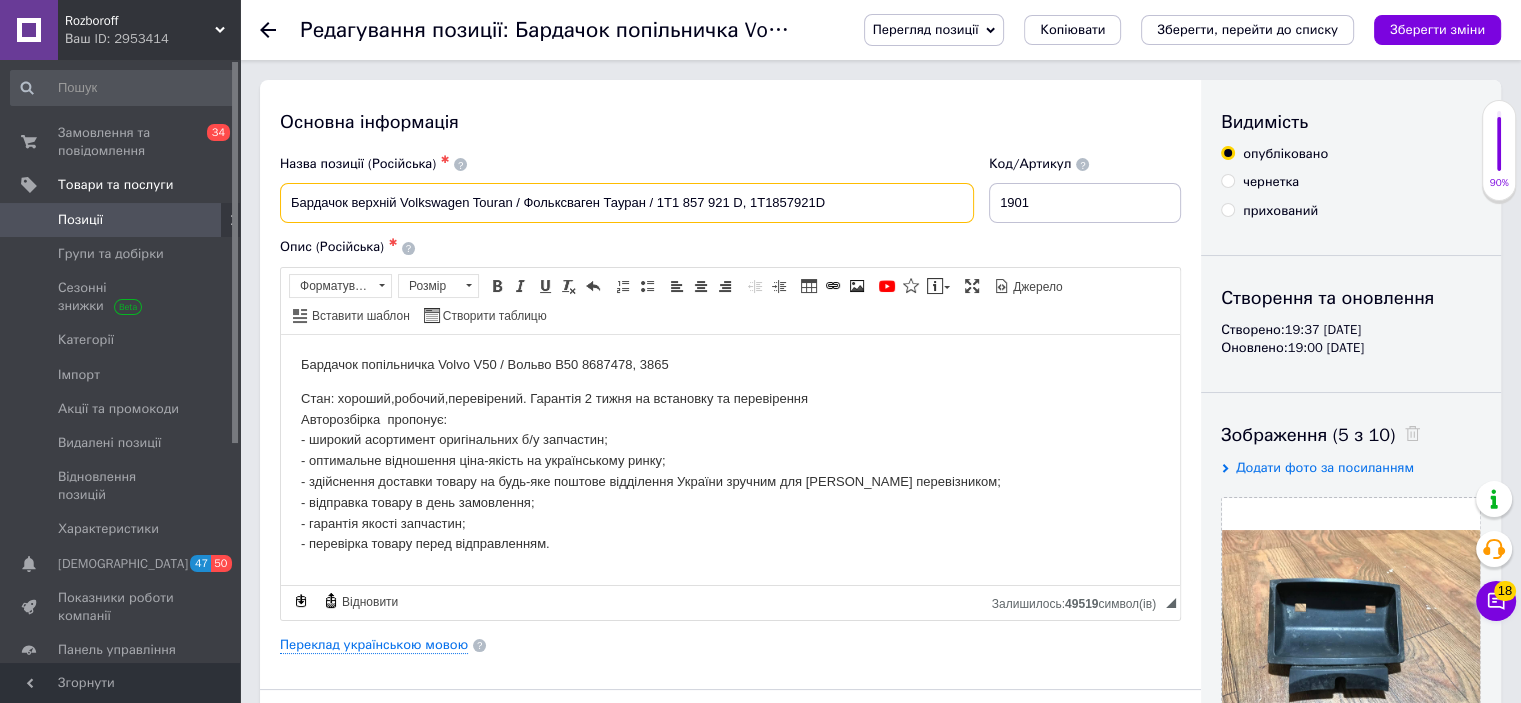 drag, startPoint x: 831, startPoint y: 216, endPoint x: 293, endPoint y: 175, distance: 539.56 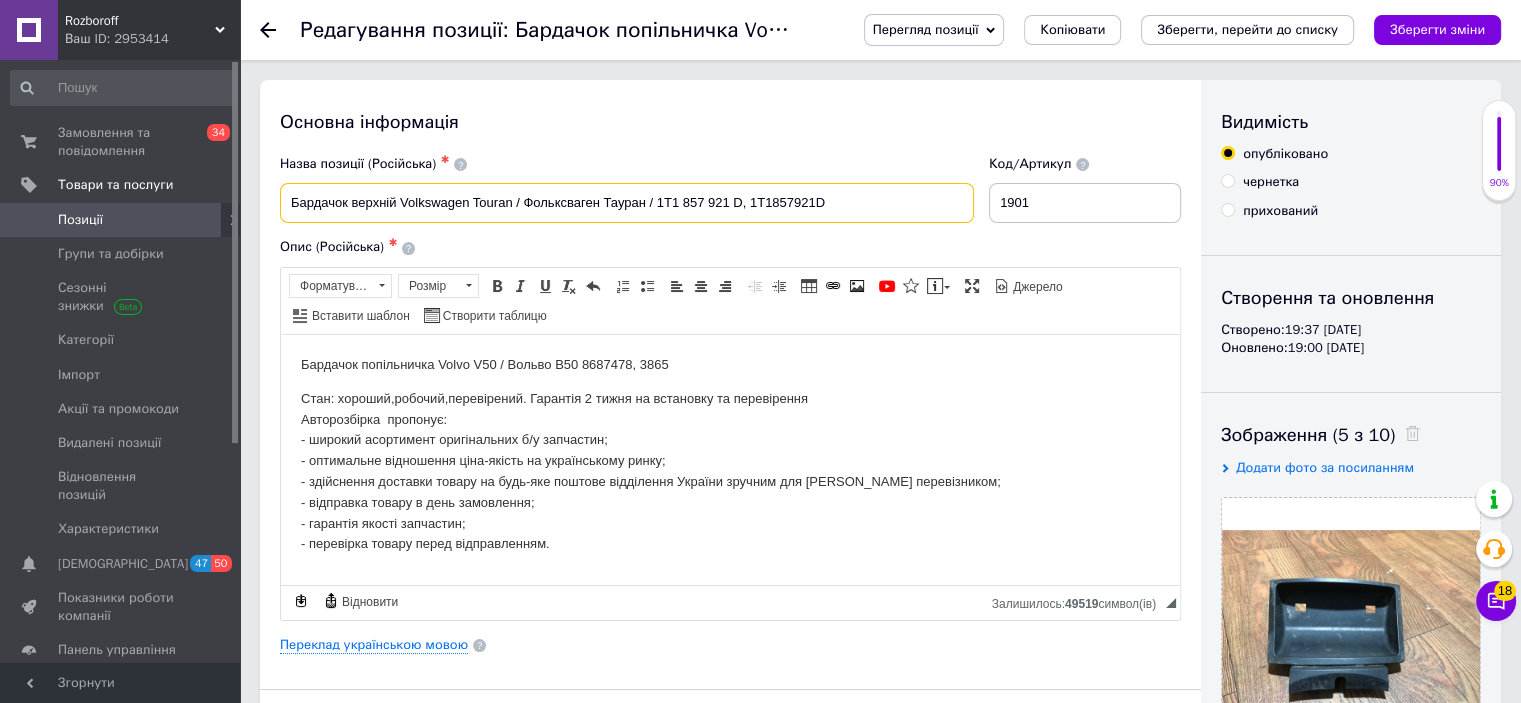 click on "Назва позиції (Російська) ✱ Бардачок верхній Volkswagen Touran / Фольксваген Тауран / 1T1 857 921 D, 1T1857921D" at bounding box center (627, 189) 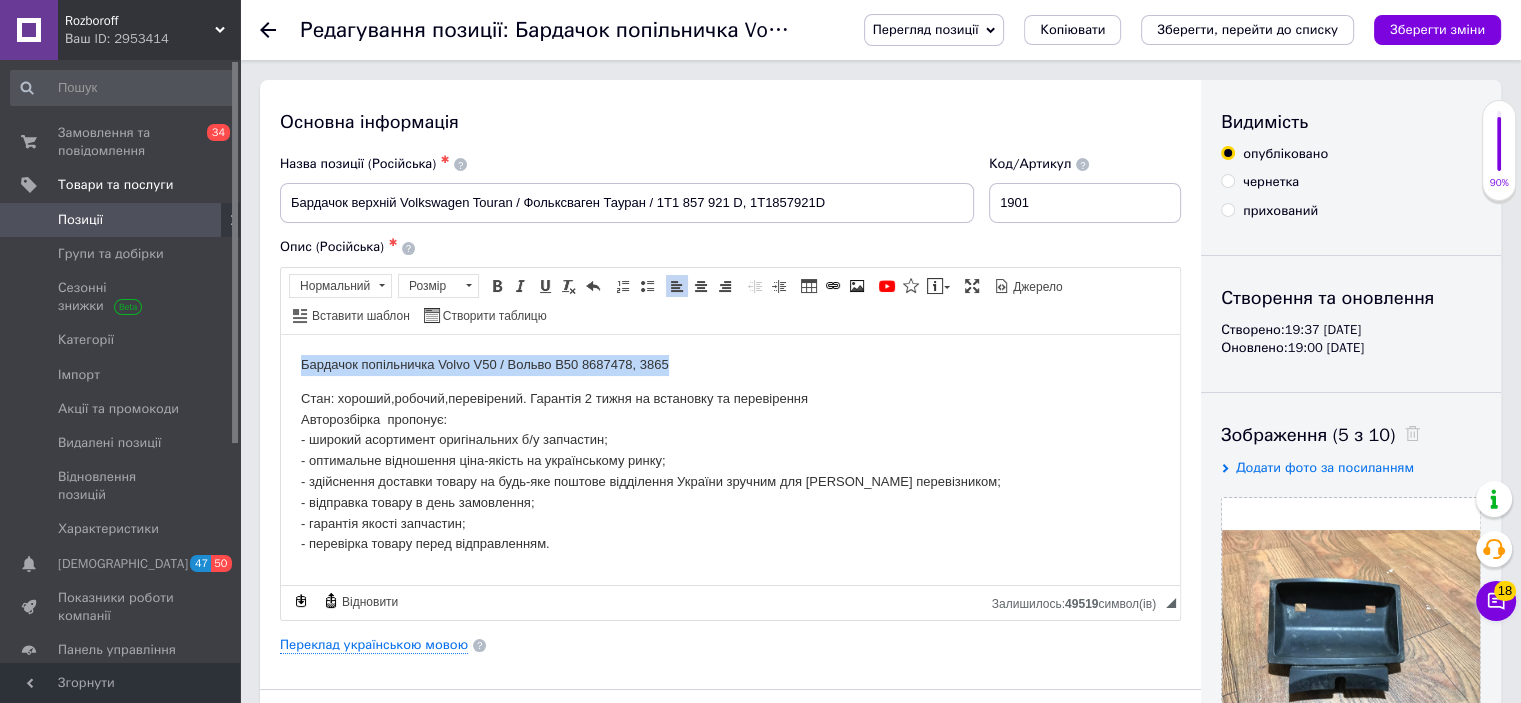 drag, startPoint x: 676, startPoint y: 363, endPoint x: 301, endPoint y: 352, distance: 375.1613 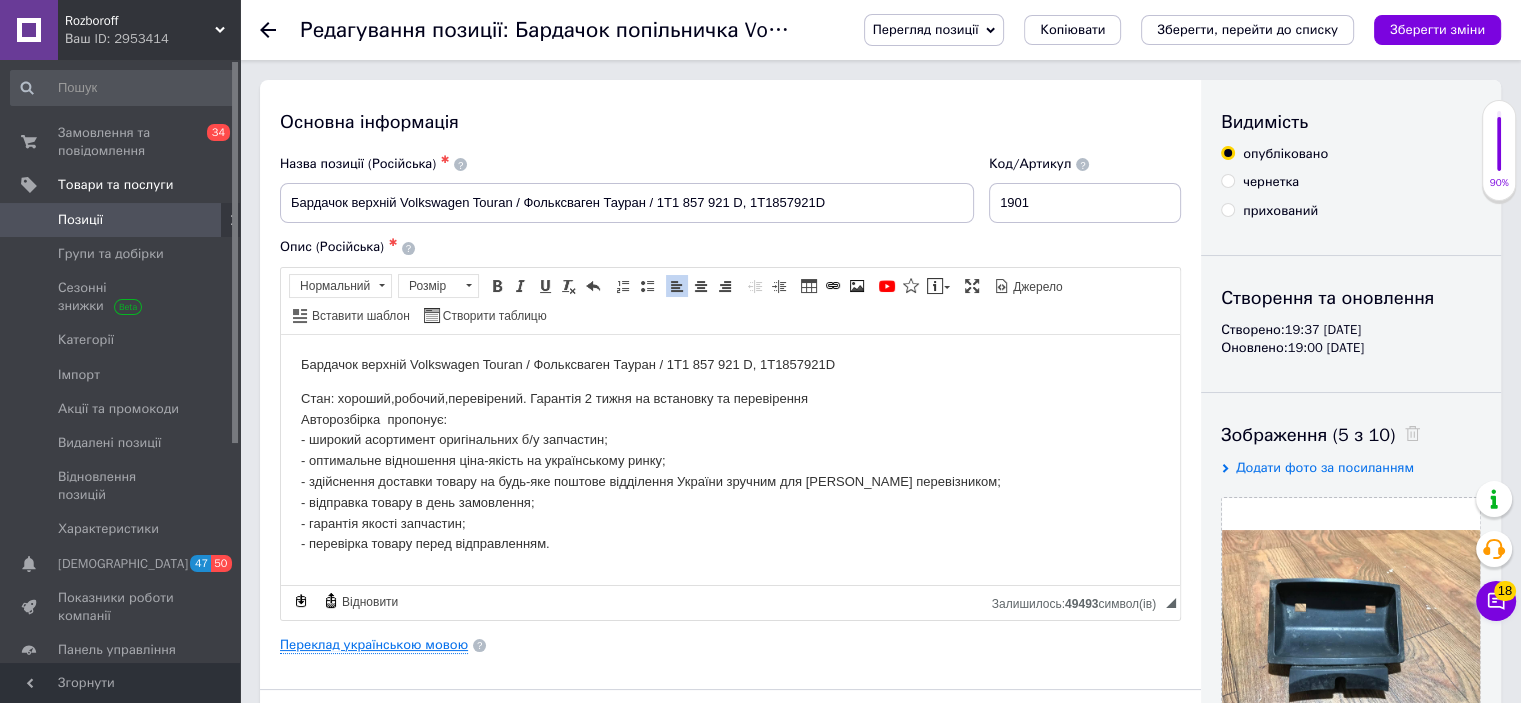 click on "Переклад українською мовою" at bounding box center [374, 645] 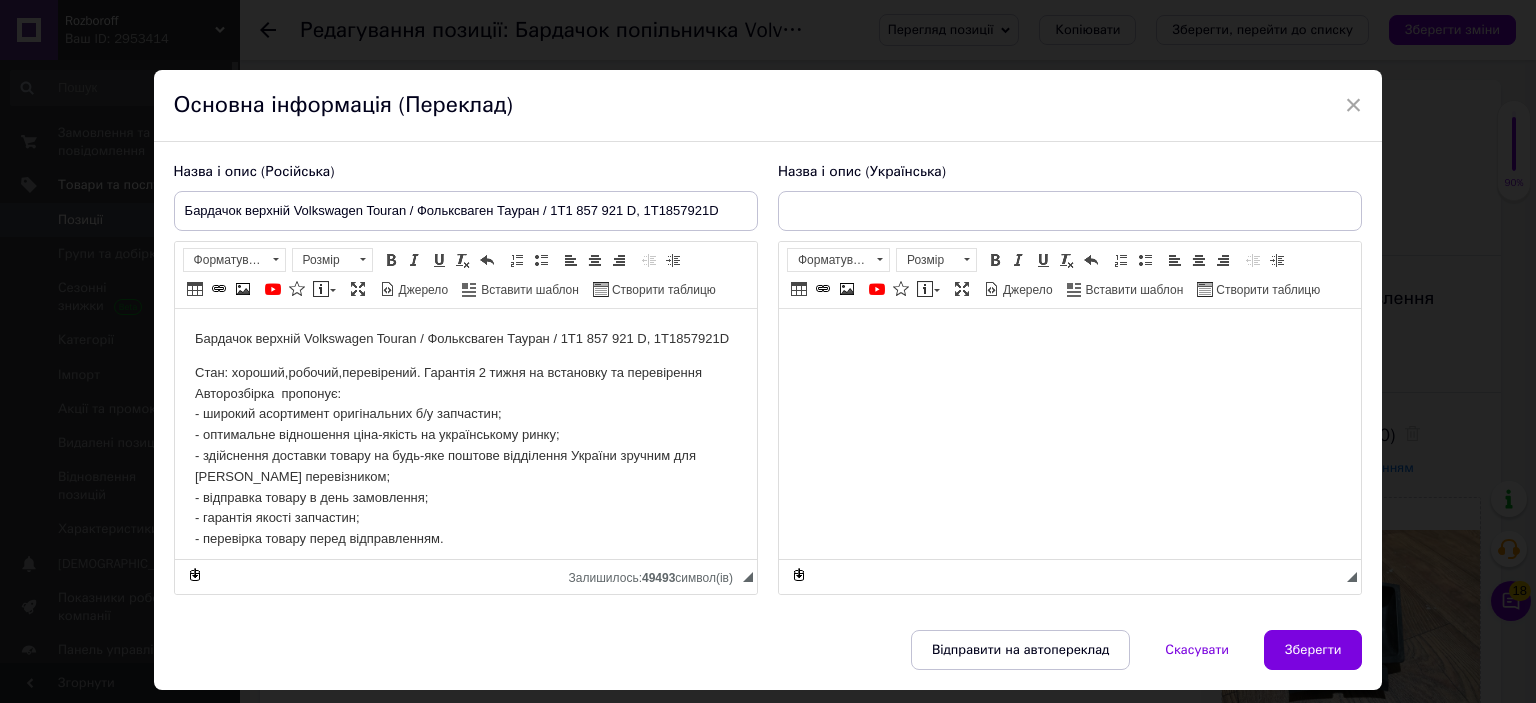 scroll, scrollTop: 0, scrollLeft: 0, axis: both 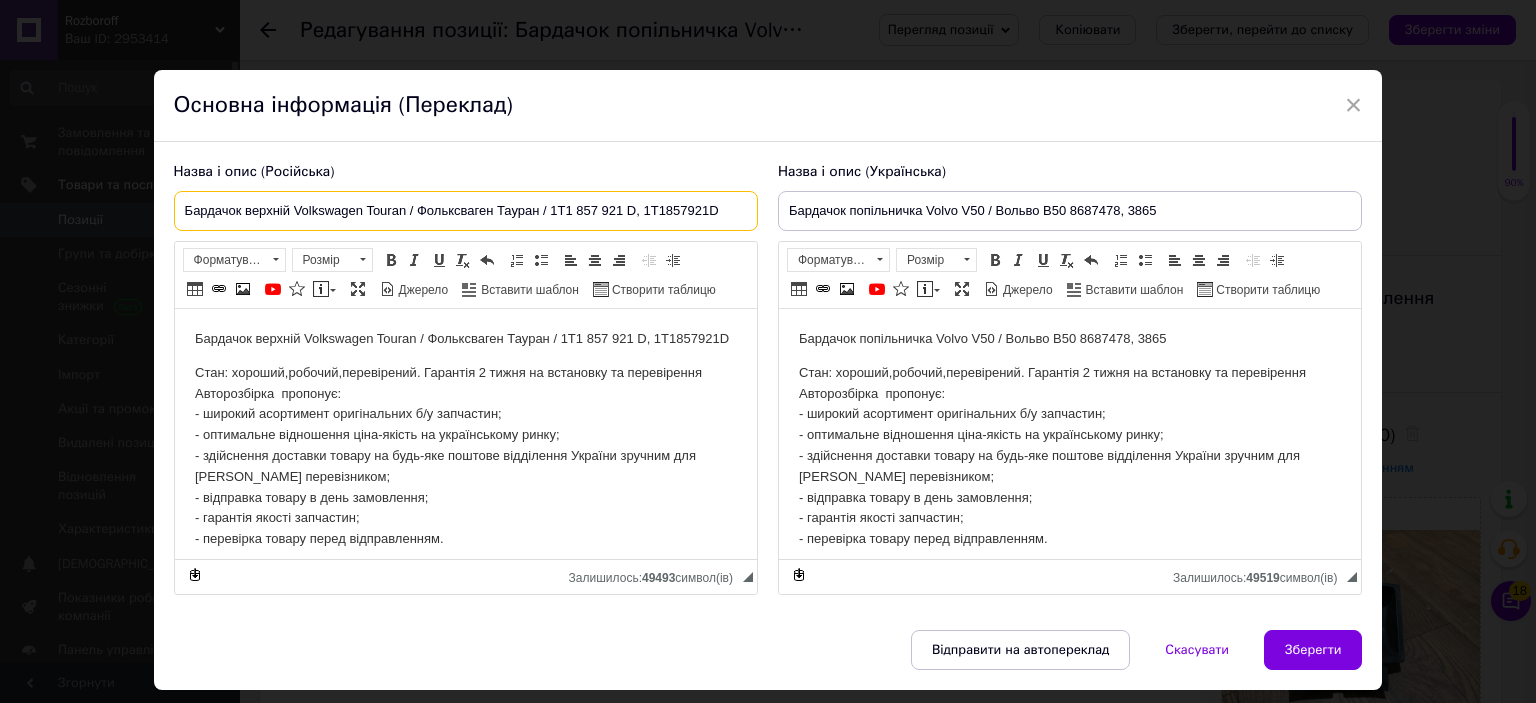 click on "Бардачок верхній Volkswagen Touran / Фольксваген Тауран / 1T1 857 921 D, 1T1857921D" at bounding box center [466, 211] 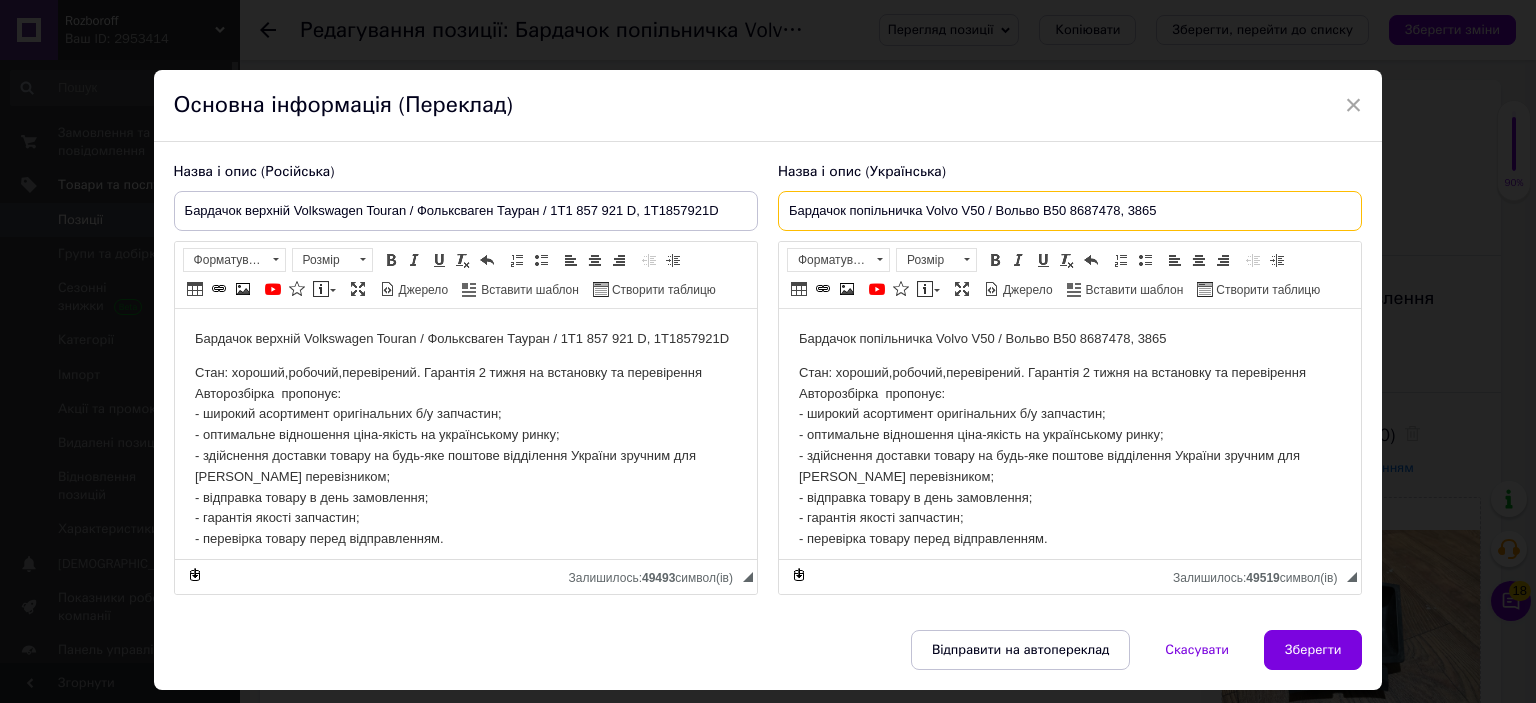 click on "Бардачок попільничка Volvo V50 / Вольво В50 8687478, 3865" at bounding box center [1070, 211] 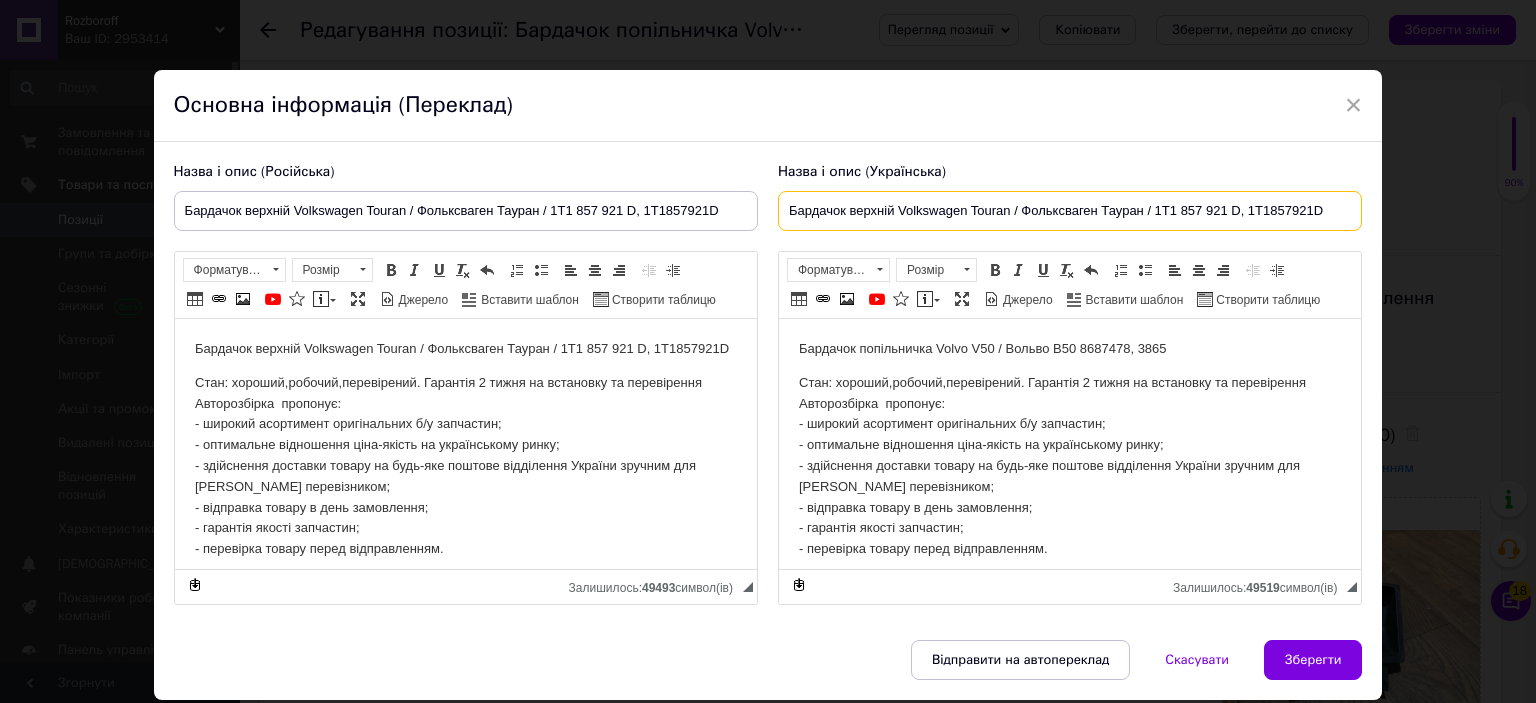 type on "Бардачок верхній Volkswagen Touran / Фольксваген Тауран / 1T1 857 921 D, 1T1857921D" 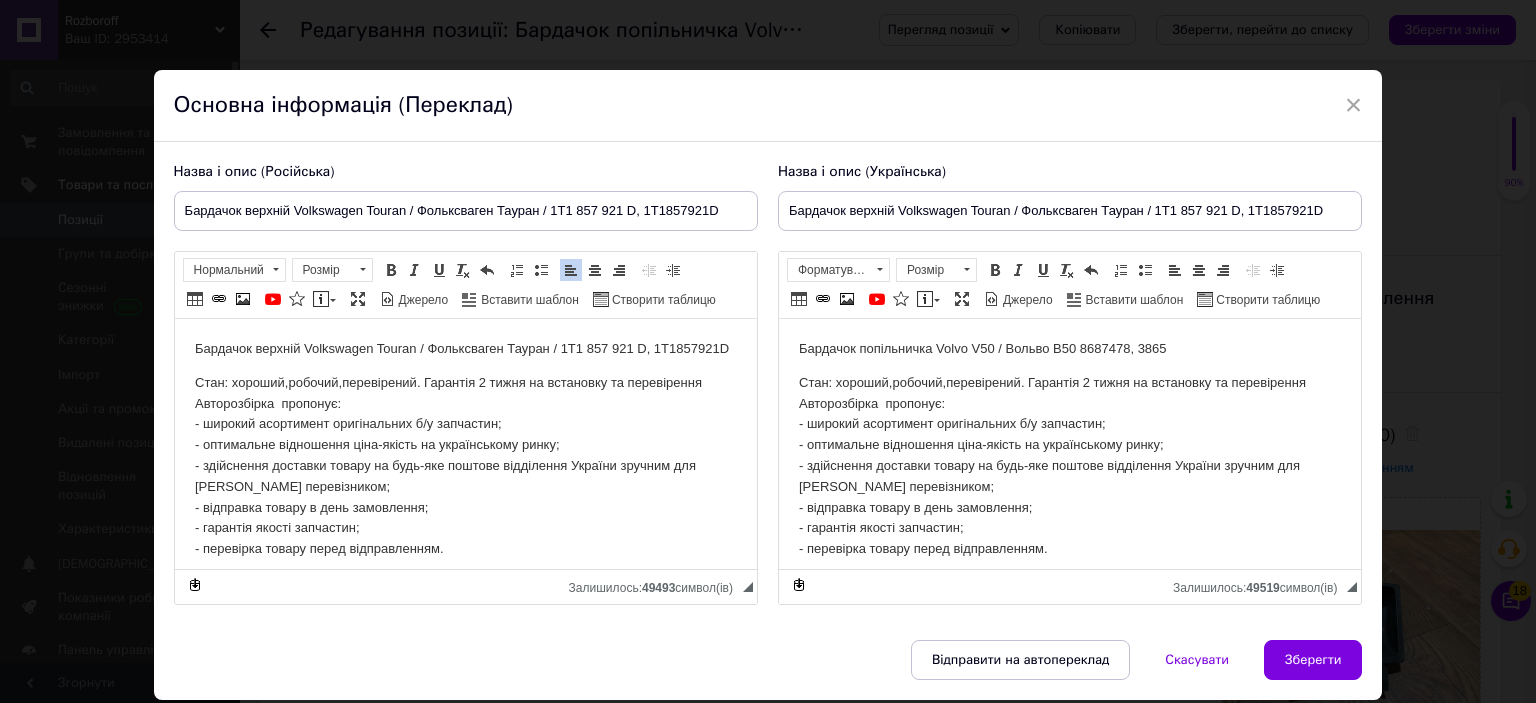 click on "Стан: хороший,робочий,перевірений. Гарантія 2 тижня на встановку та перевірення Авторозбірка  пропонує:  - широкий асортимент оригінальних б/у запчастин;  - оптимальне відношення ціна-якість на українському ринку;  - здійснення доставки товару на будь-яке поштове відділення України зручним для Вас перевізником;  - відправка товару в день замовлення;  - гарантія якості запчастин;  - перевірка товару перед відправленням." at bounding box center (465, 466) 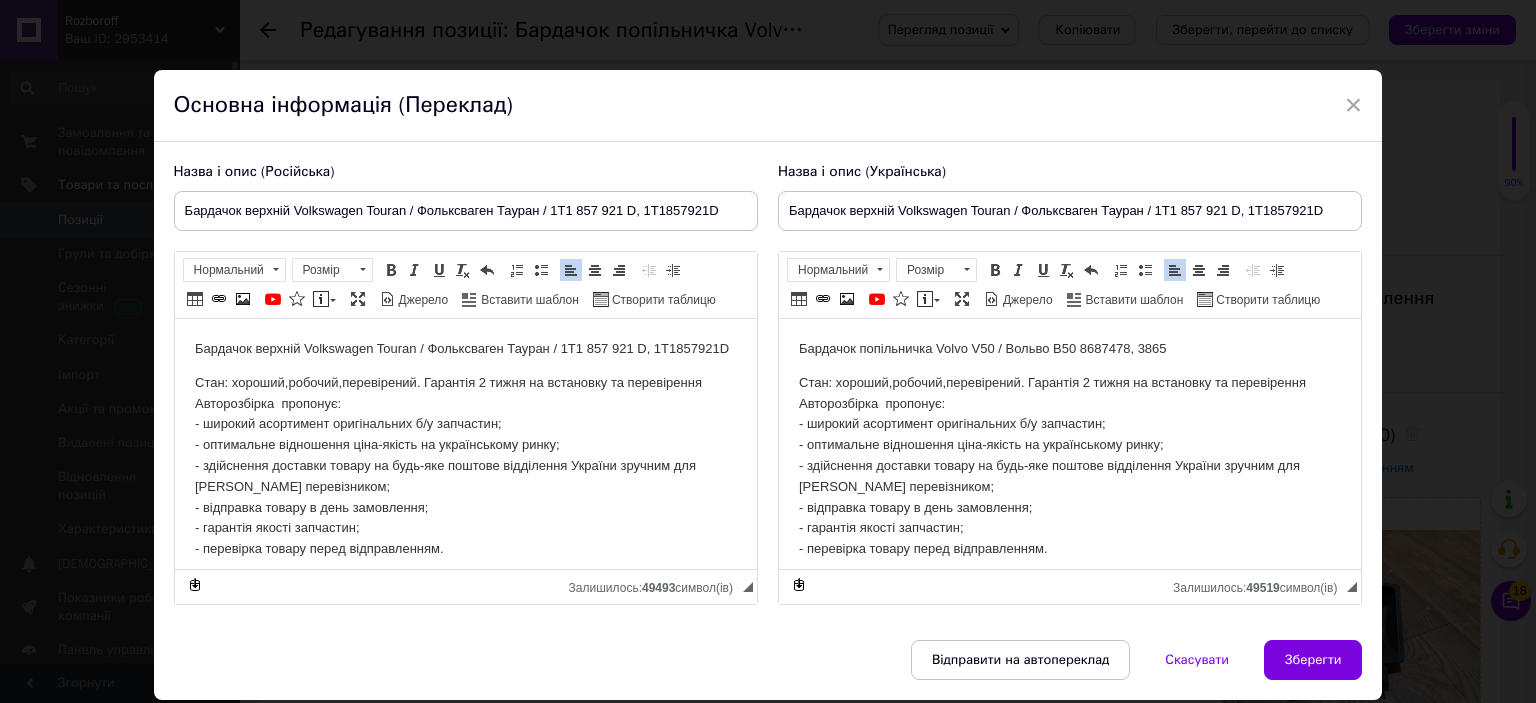 click on "Стан: хороший,робочий,перевірений. Гарантія 2 тижня на встановку та перевірення Авторозбірка  пропонує:  - широкий асортимент оригінальних б/у запчастин;  - оптимальне відношення ціна-якість на українському ринку;  - здійснення доставки товару на будь-яке поштове відділення України зручним для Вас перевізником;  - відправка товару в день замовлення;  - гарантія якості запчастин;  - перевірка товару перед відправленням." at bounding box center (1069, 466) 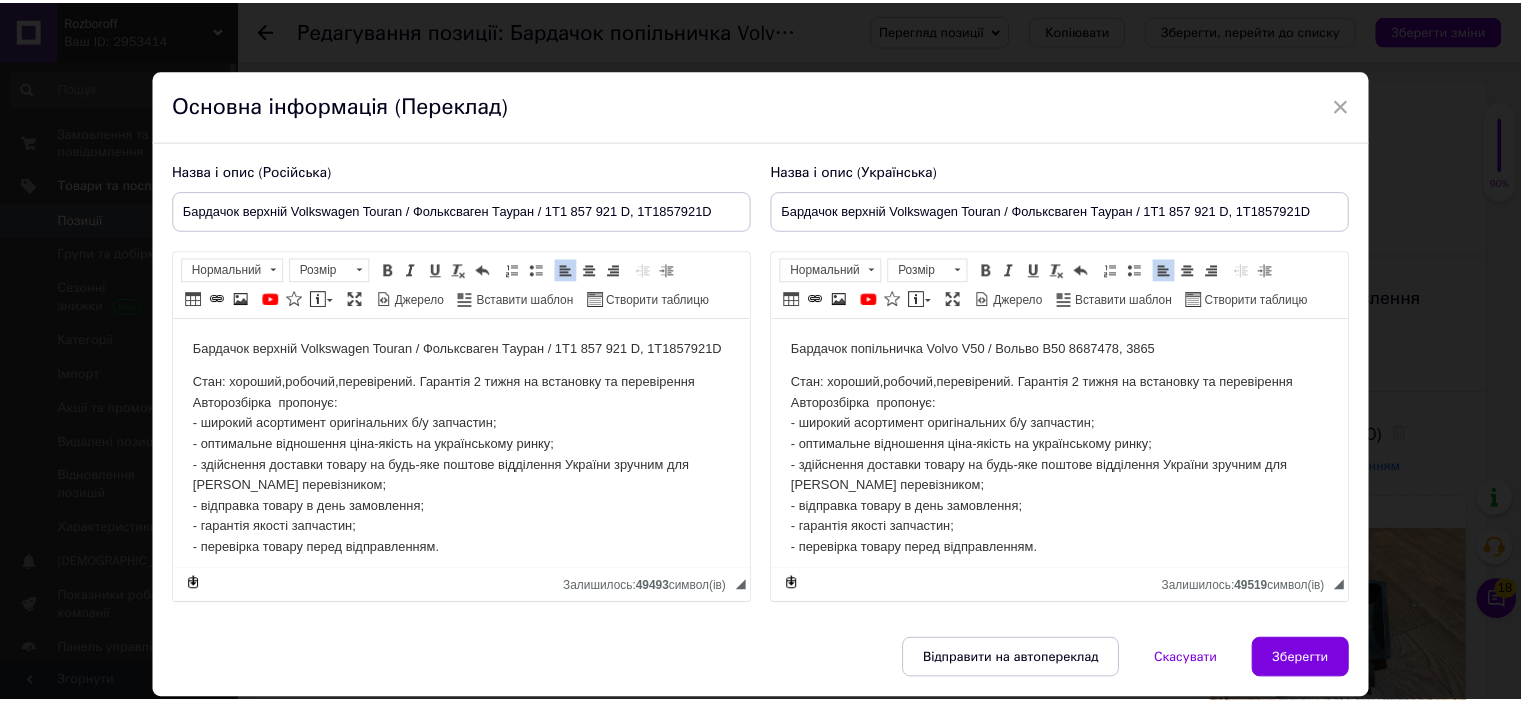 scroll, scrollTop: 8, scrollLeft: 0, axis: vertical 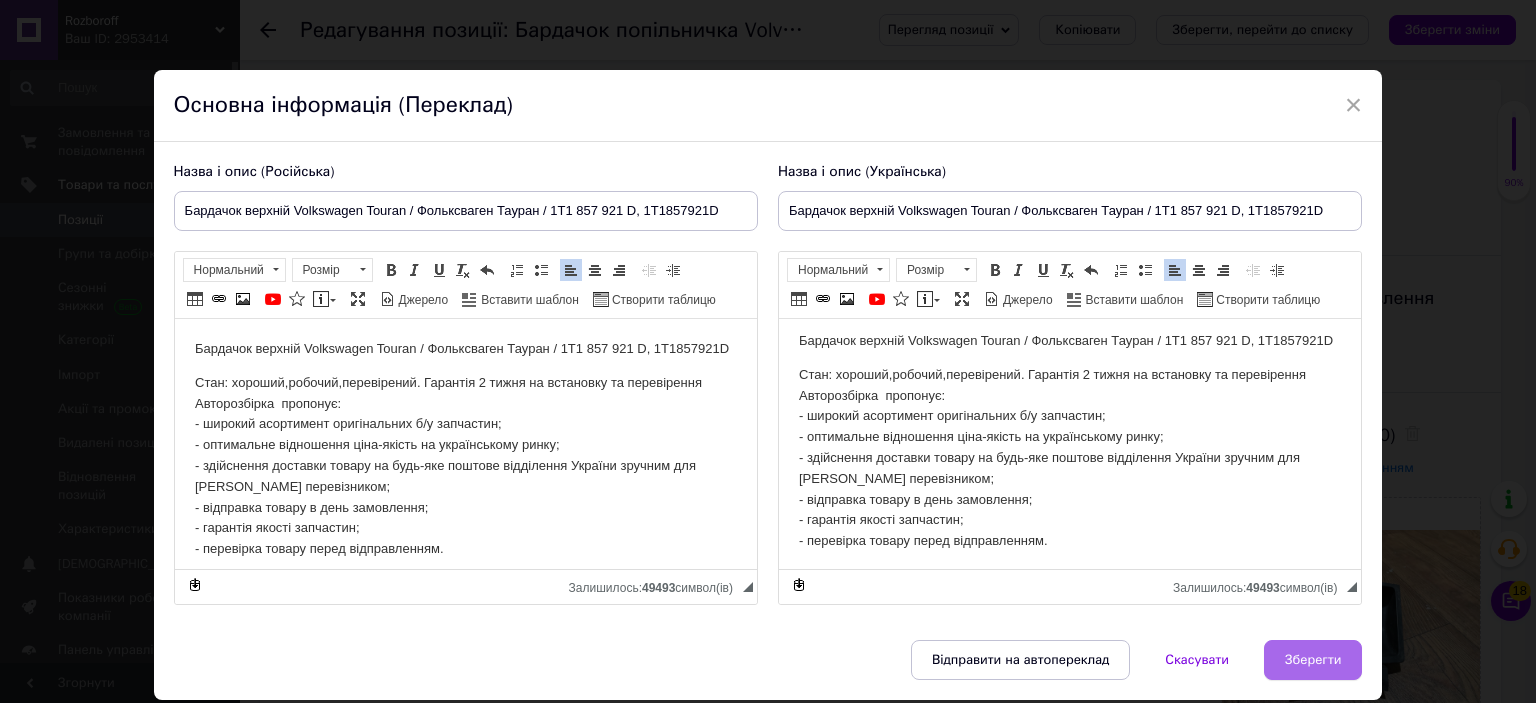 click on "× Основна інформація (Переклад) Назва і опис (Російська) Бардачок верхній Volkswagen Touran / Фольксваген Тауран / 1T1 857 921 D, 1T1857921D Бардачок верхній Volkswagen Touran / Фольксваген Тауран / 1T1 857 921 D, 1T1857921D
Стан: хороший,робочий,перевірений. Гарантія 2 тижня на встановку та перевірення
Авторозбірка  пропонує:
- широкий асортимент оригінальних б/у запчастин;
- оптимальне відношення ціна-якість на українському ринку;
- здійснення доставки товару на будь-яке поштове відділення України зручним для Вас перевізником;
- відправка товару в день замовлення;
Форматування" at bounding box center (768, 385) 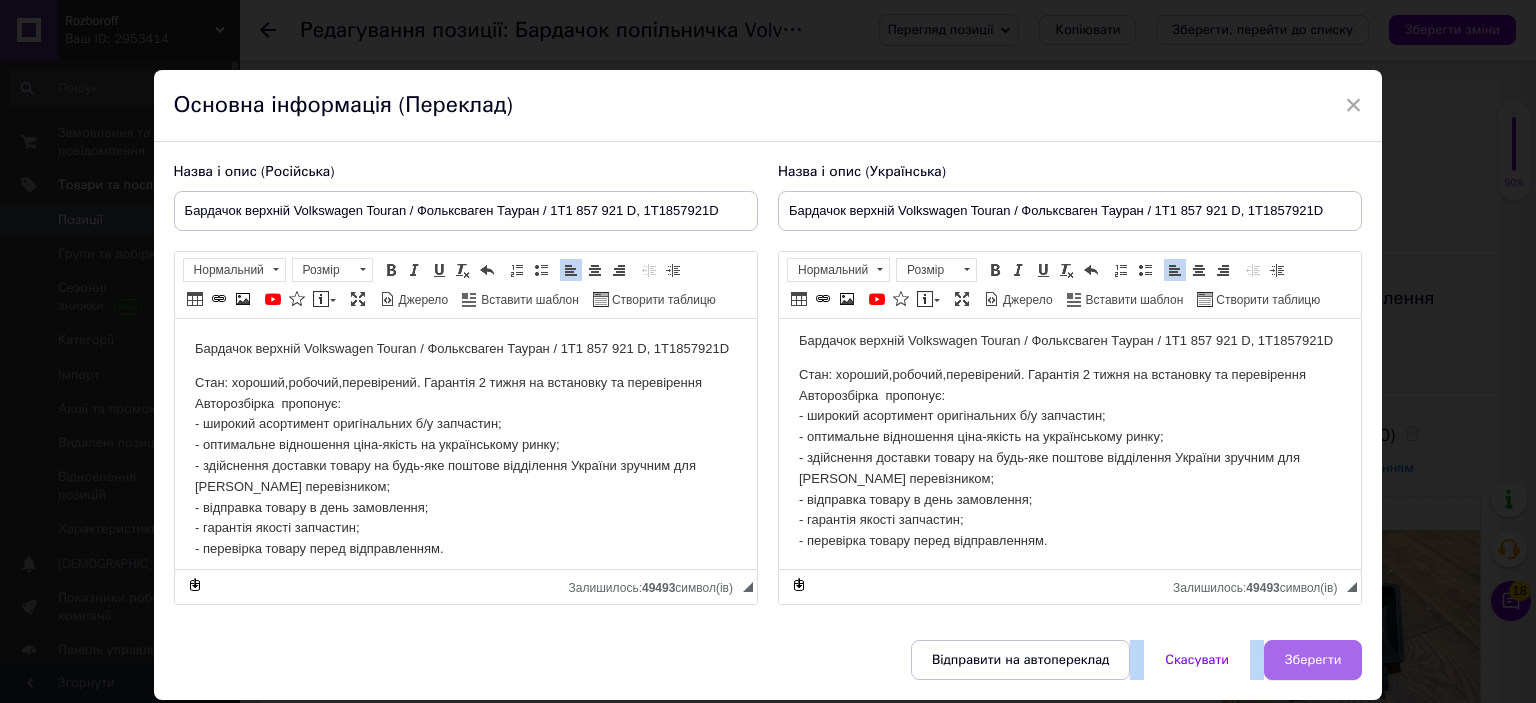 click on "Зберегти" at bounding box center [1313, 660] 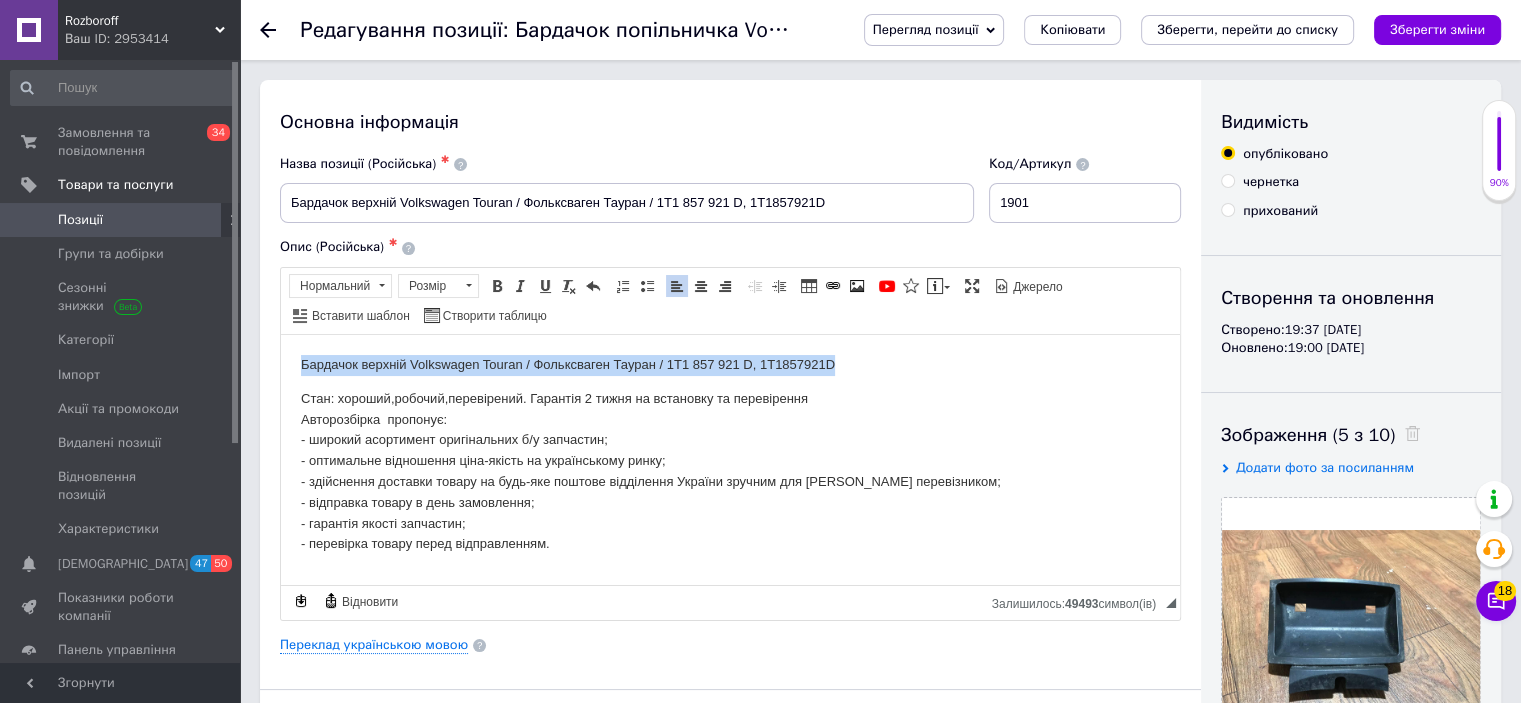drag, startPoint x: 845, startPoint y: 357, endPoint x: 295, endPoint y: 329, distance: 550.7123 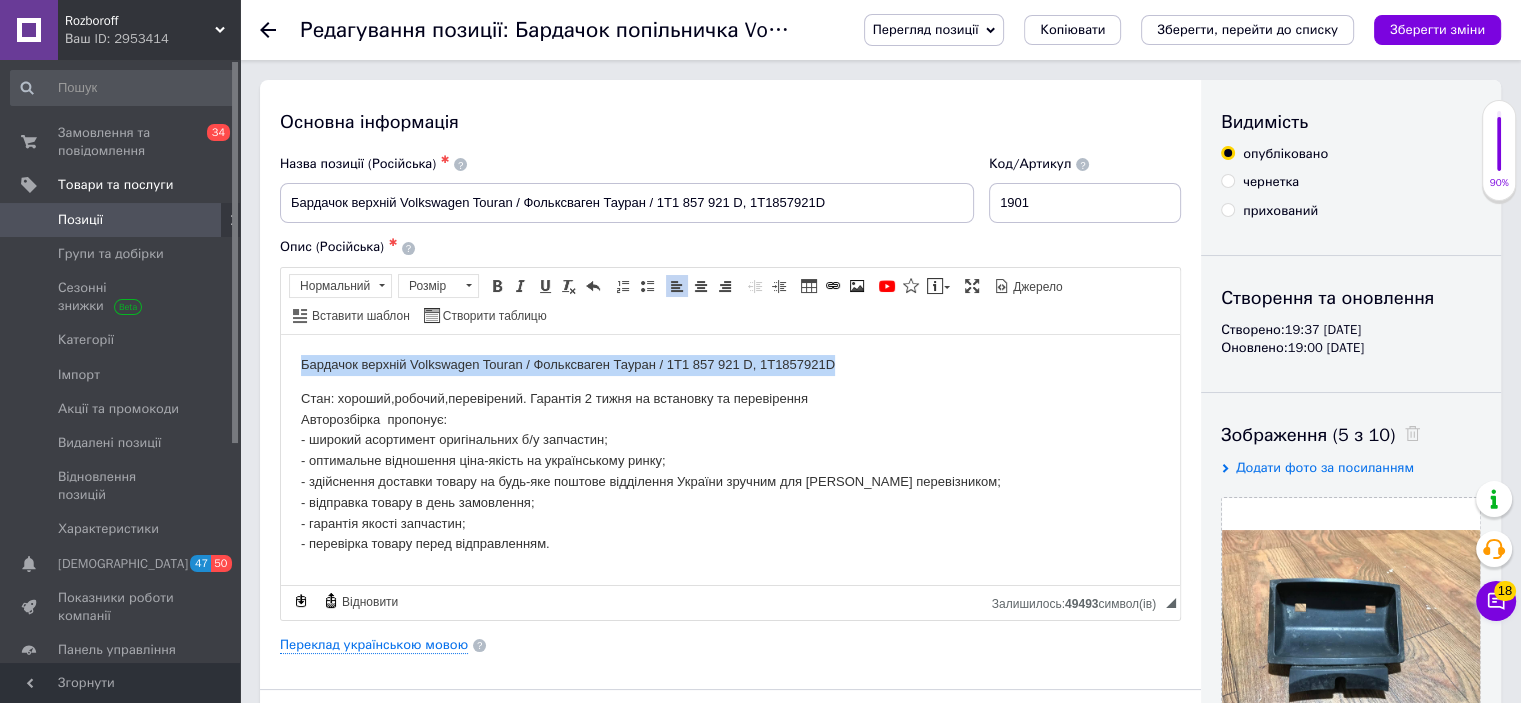 click on "Бардачок верхній Volkswagen Touran / Фольксваген Тауран / 1T1 857 921 D, 1T1857921D Стан: хороший,робочий,перевірений. Гарантія 2 тижня на встановку та перевірення Авторозбірка  пропонує:  - широкий асортимент оригінальних б/у запчастин;  - оптимальне відношення ціна-якість на українському ринку;  - здійснення доставки товару на будь-яке поштове відділення України зручним для Вас перевізником;  - відправка товару в день замовлення;  - гарантія якості запчастин;  - перевірка товару перед відправленням." at bounding box center [730, 454] 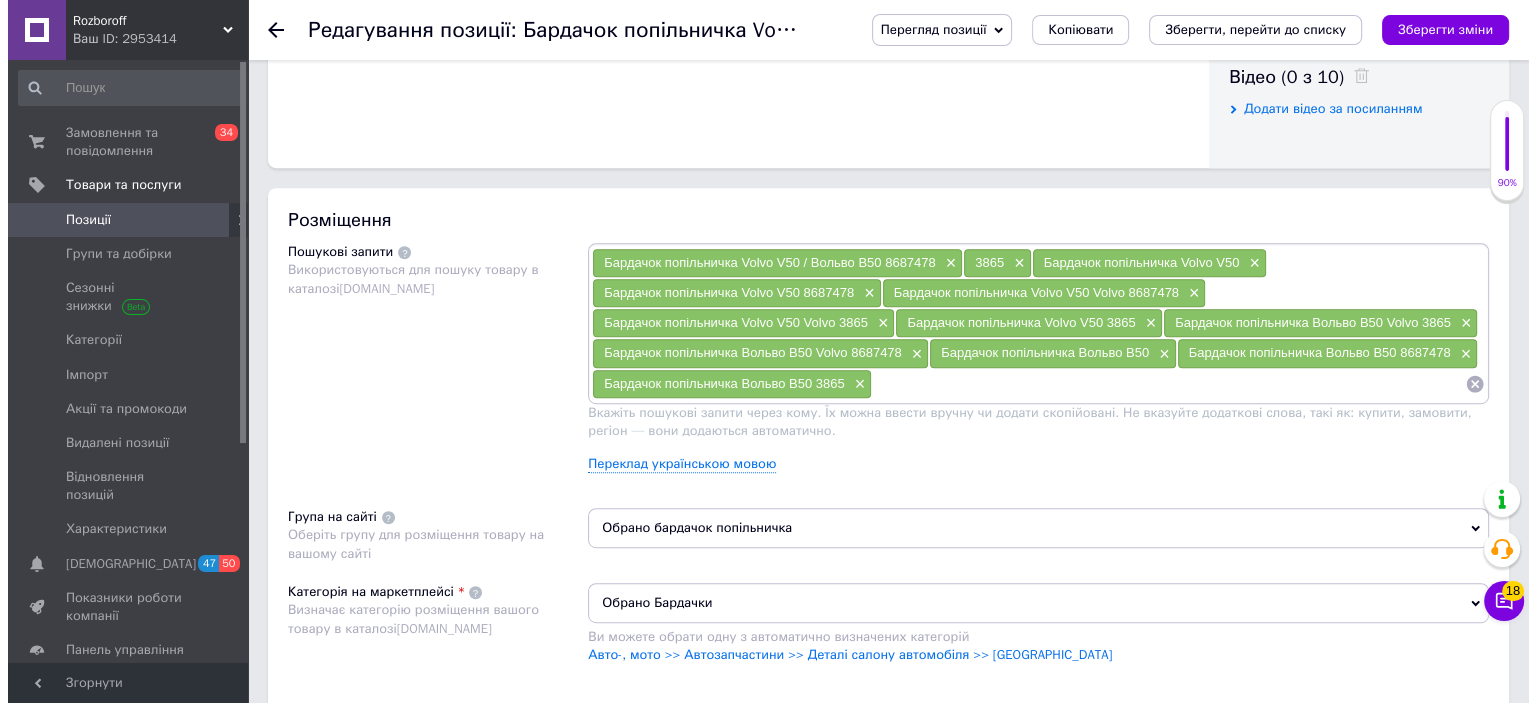 scroll, scrollTop: 1060, scrollLeft: 0, axis: vertical 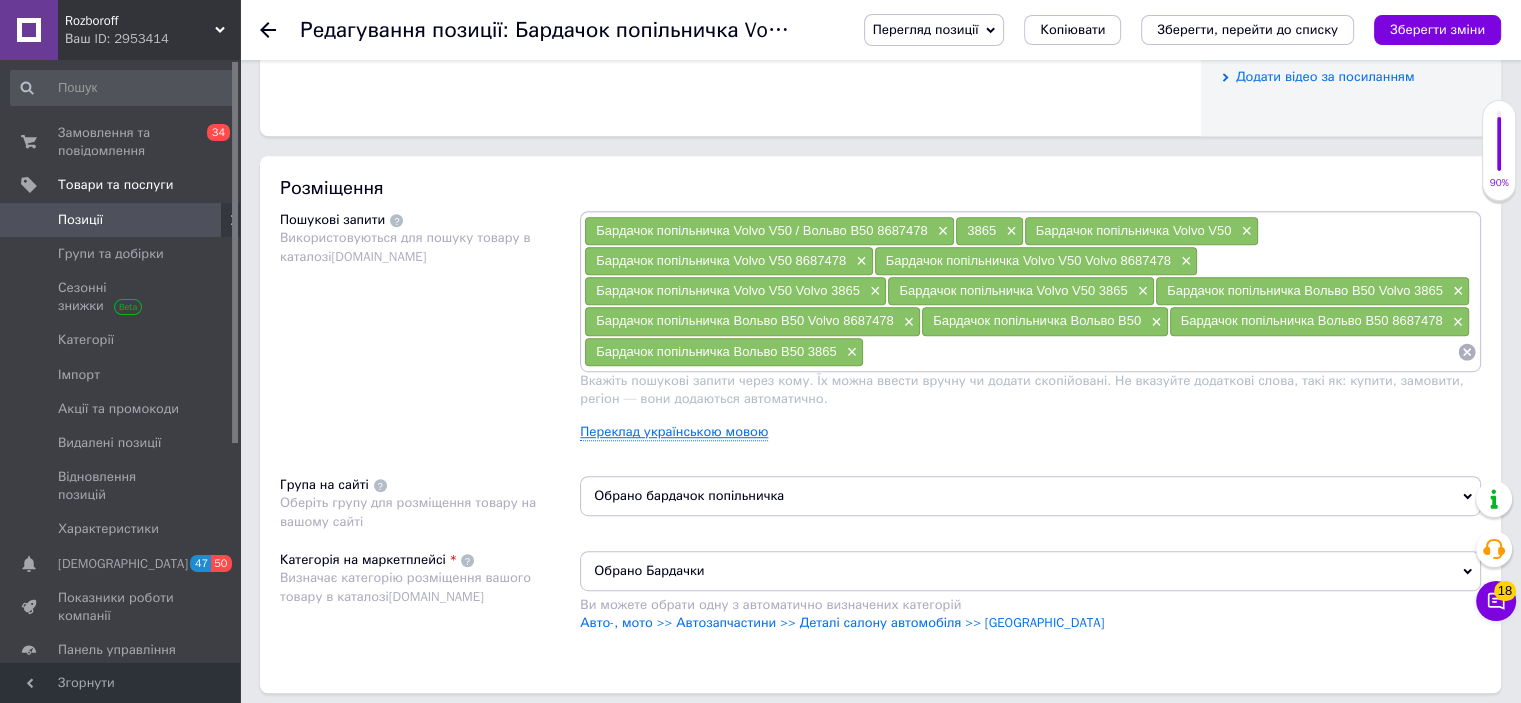 click on "Переклад українською мовою" at bounding box center [674, 432] 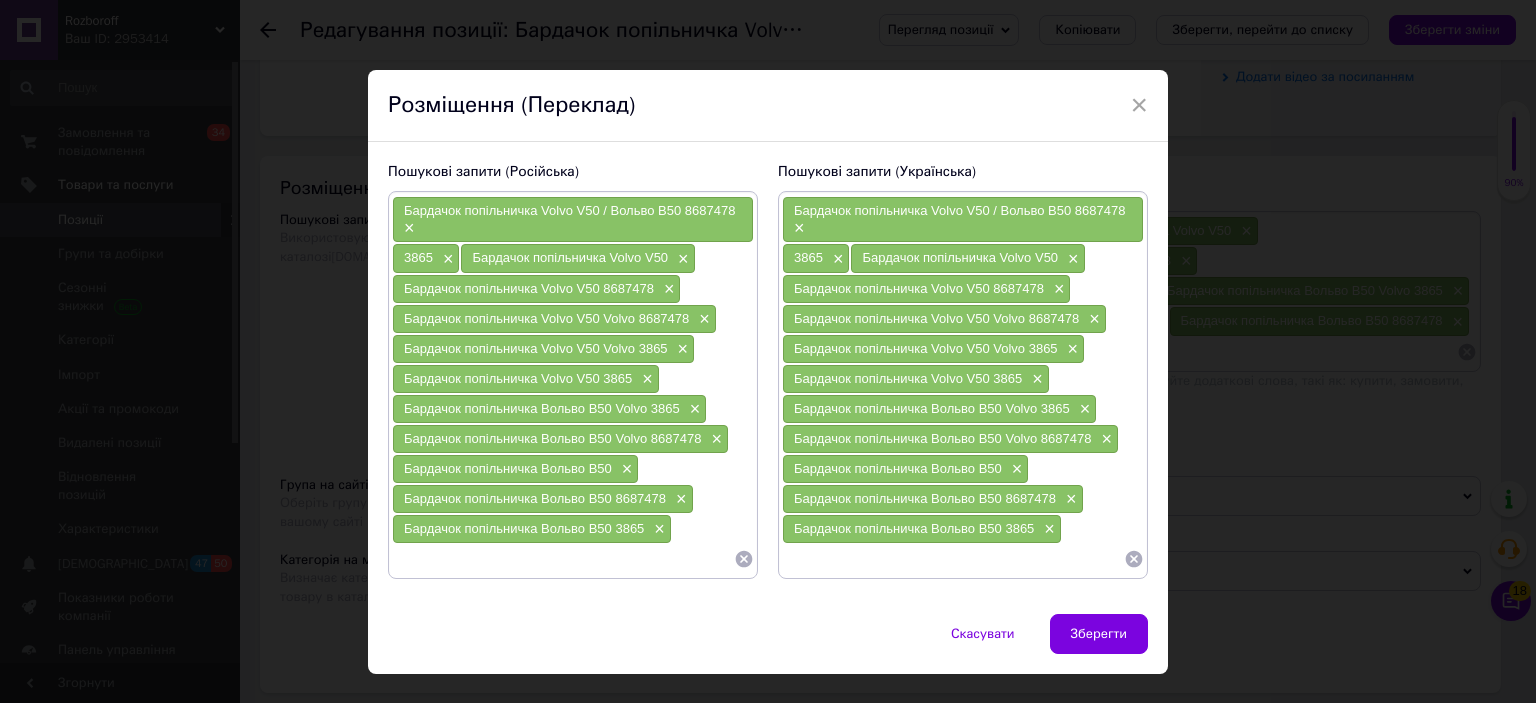 scroll, scrollTop: 34, scrollLeft: 0, axis: vertical 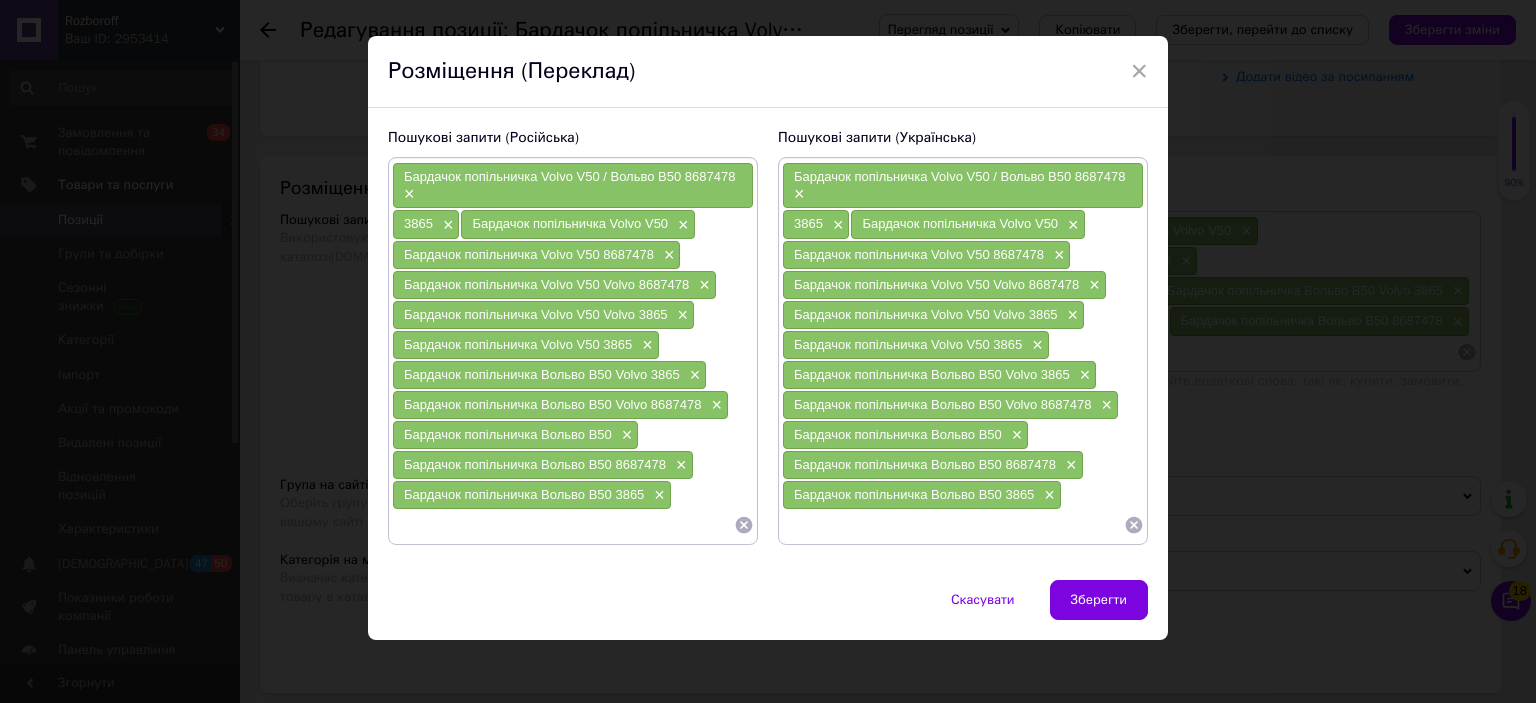 click 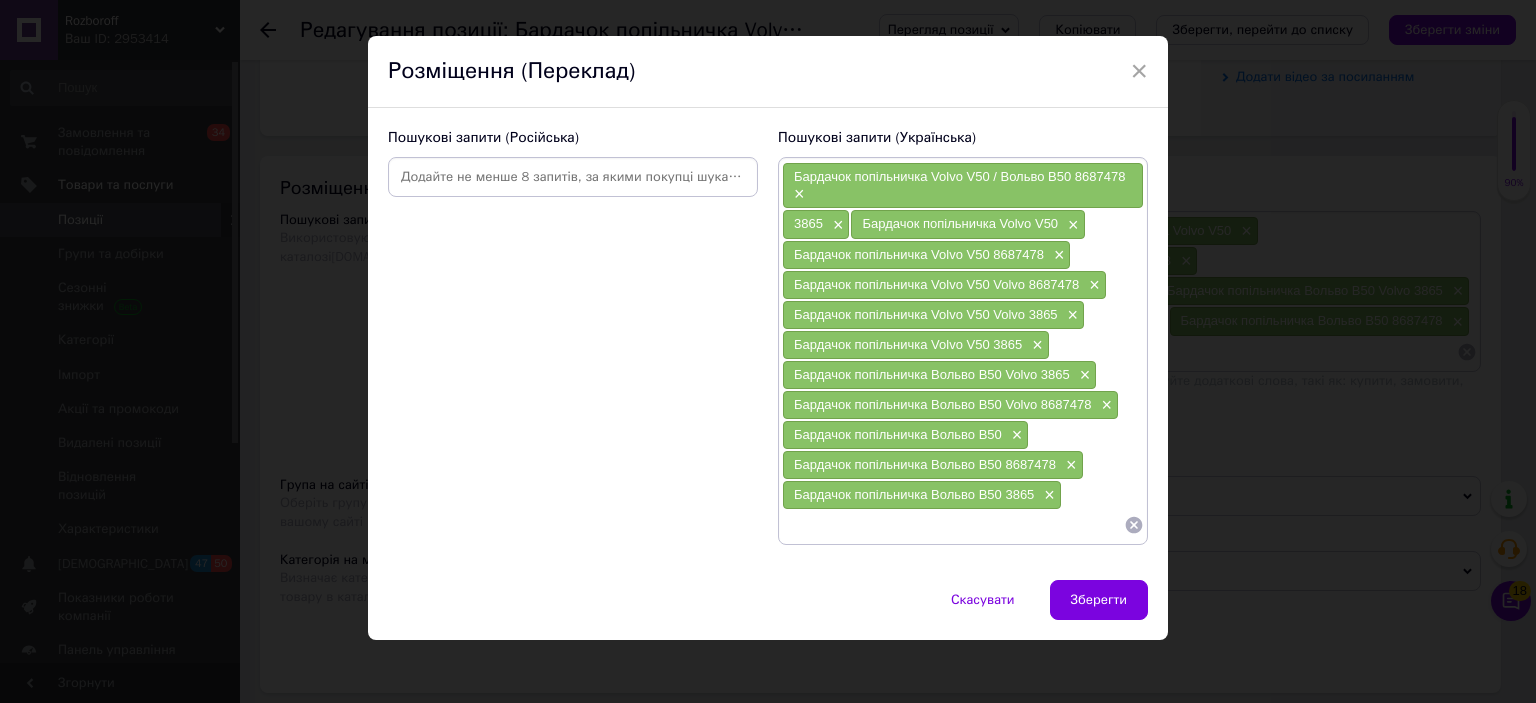 click on "Бардачок попільничка Volvo V50 / Вольво В50 8687478 × 3865 × Бардачок попільничка Volvo V50 × Бардачок попільничка Volvo V50 8687478 × Бардачок попільничка Volvo V50 Volvo 8687478 × Бардачок попільничка Volvo V50 Volvo 3865 × Бардачок попільничка Volvo V50 3865 × Бардачок попільничка Вольво В50 Volvo 3865 × Бардачок попільничка Вольво В50 Volvo 8687478 × Бардачок попільничка Вольво В50 × Бардачок попільничка Вольво В50 8687478 × Бардачок попільничка Вольво В50 3865 ×" at bounding box center (963, 351) 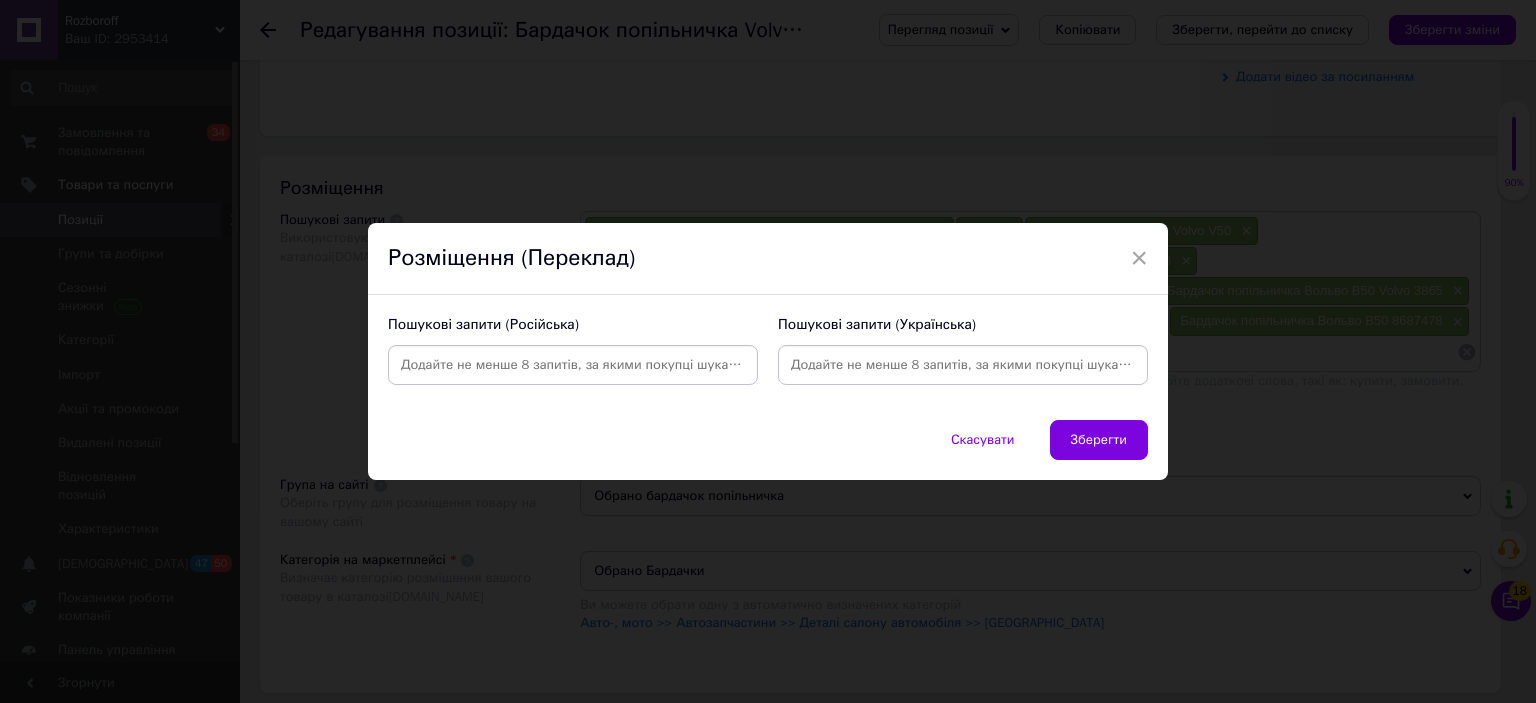click on "Пошукові запити (Російська)" at bounding box center [573, 350] 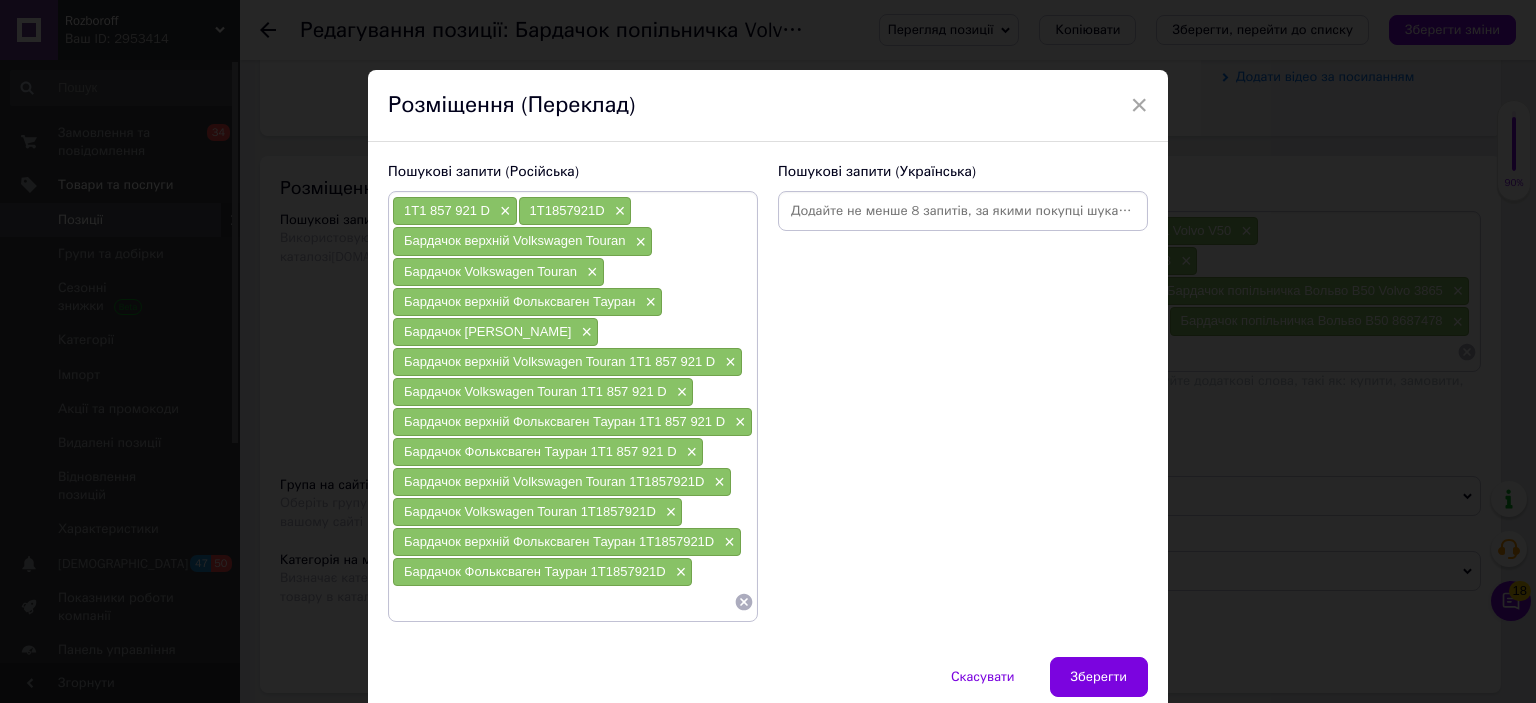 click at bounding box center [963, 211] 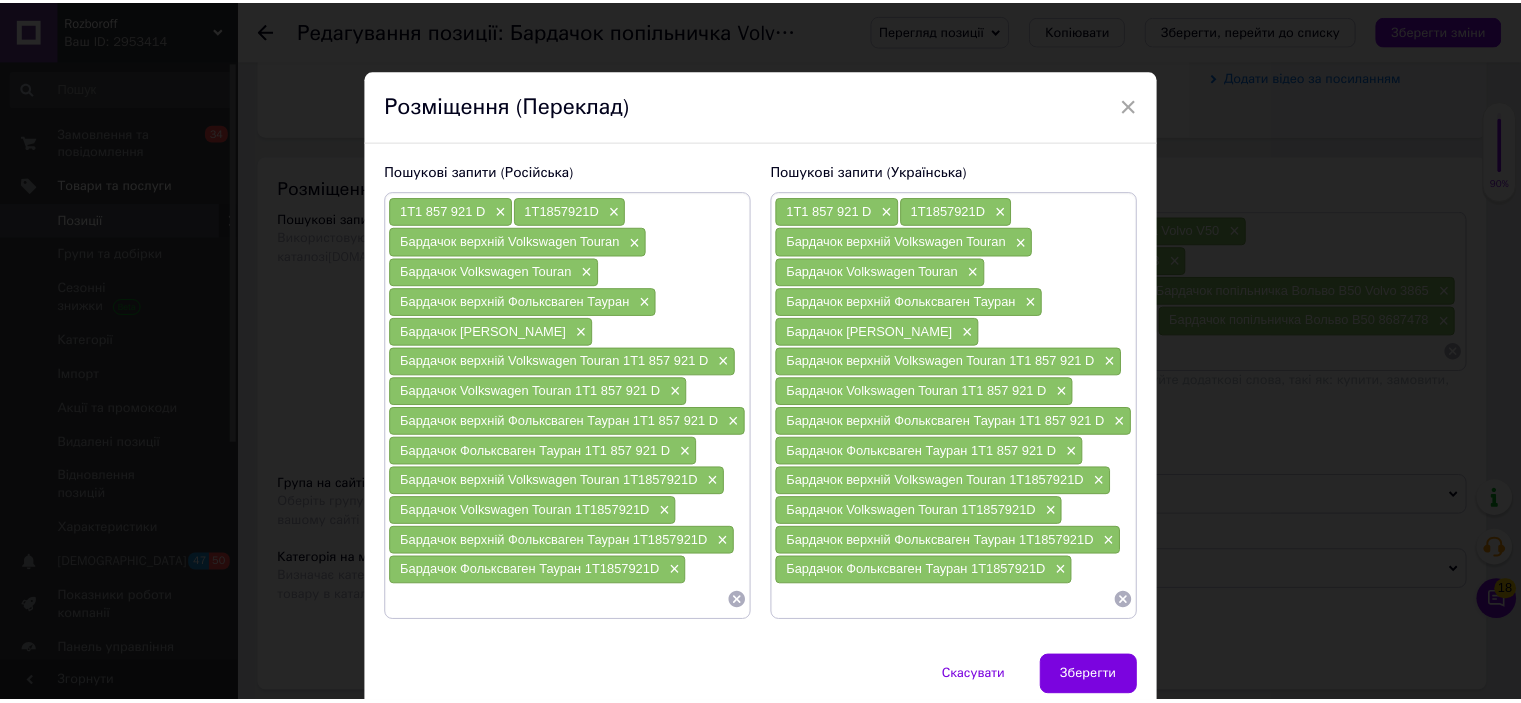scroll, scrollTop: 76, scrollLeft: 0, axis: vertical 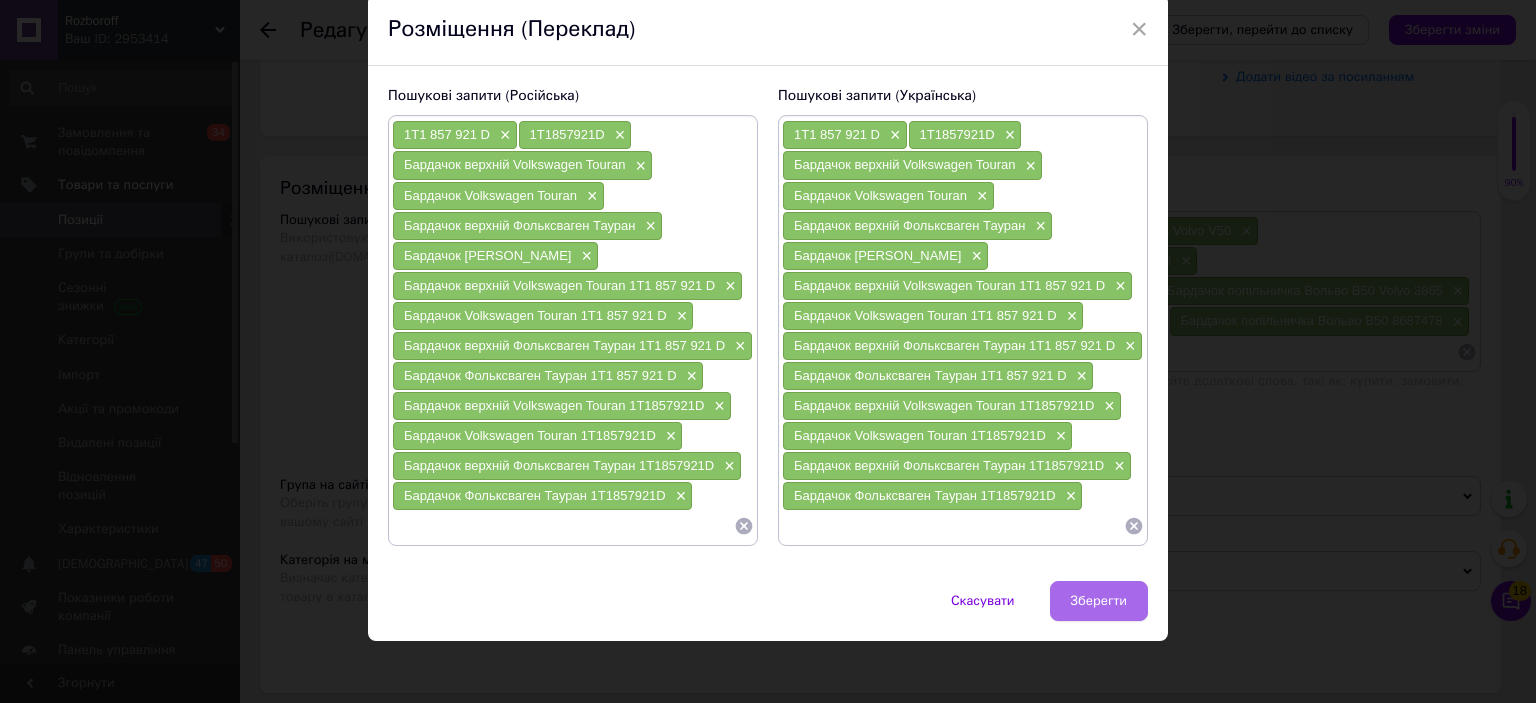 click on "× Розміщення (Переклад) Пошукові запити (Російська) 1T1 857 921 D × 1T1857921D × Бардачок верхній Volkswagen Touran × Бардачок Volkswagen Touran × Бардачок верхній Фольксваген Тауран × Бардачок Фольксваген Тауран × Бардачок верхній Volkswagen Touran 1T1 857 921 D × Бардачок Volkswagen Touran 1T1 857 921 D × Бардачок верхній Фольксваген Тауран 1T1 857 921 D × Бардачок Фольксваген Тауран 1T1 857 921 D × Бардачок верхній Volkswagen Touran 1T1857921D × Бардачок Volkswagen Touran 1T1857921D × Бардачок верхній Фольксваген Тауран 1T1857921D × Бардачок Фольксваген Тауран 1T1857921D × Пошукові запити (Українська) 1T1 857 921 D × 1T1857921D × Бардачок верхній Volkswagen Touran × × × ×" at bounding box center (768, 317) 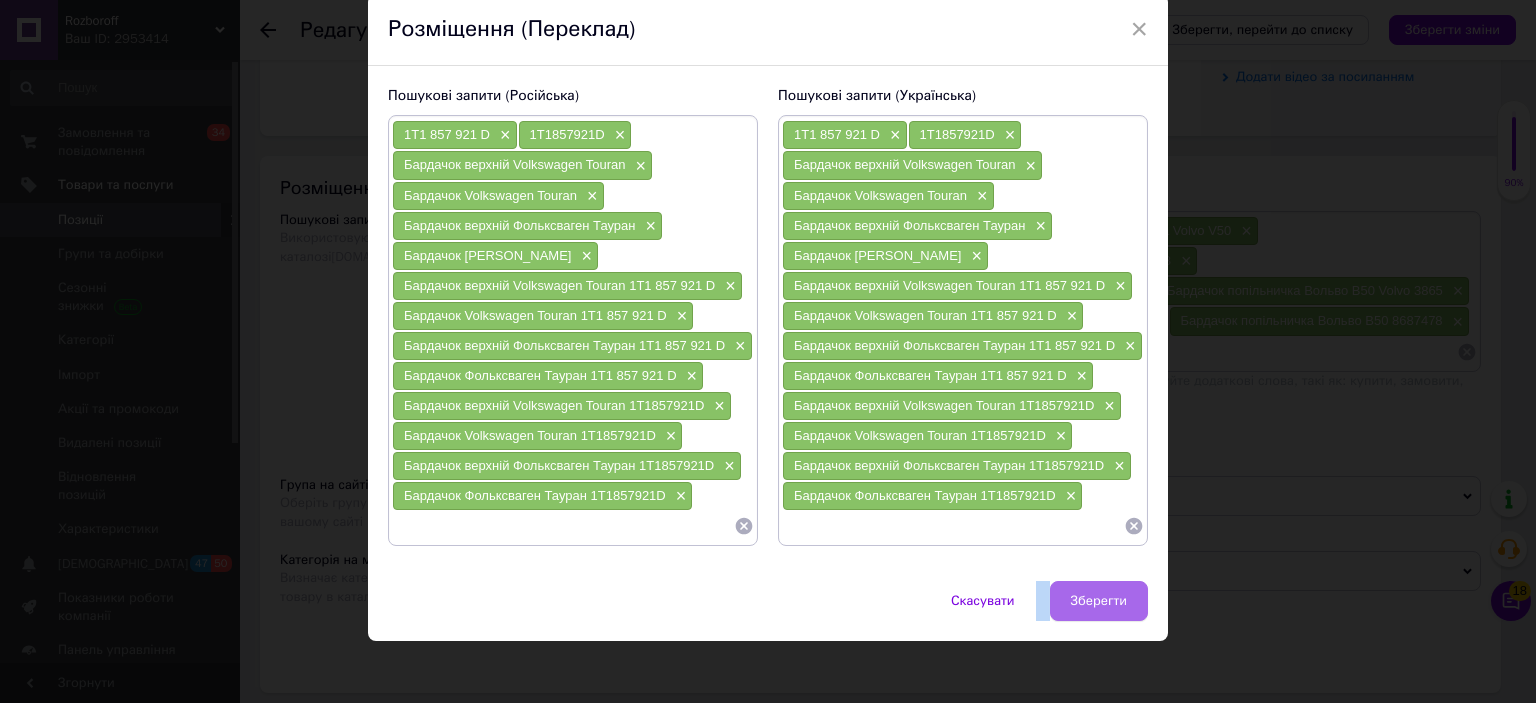 click on "Зберегти" at bounding box center [1099, 601] 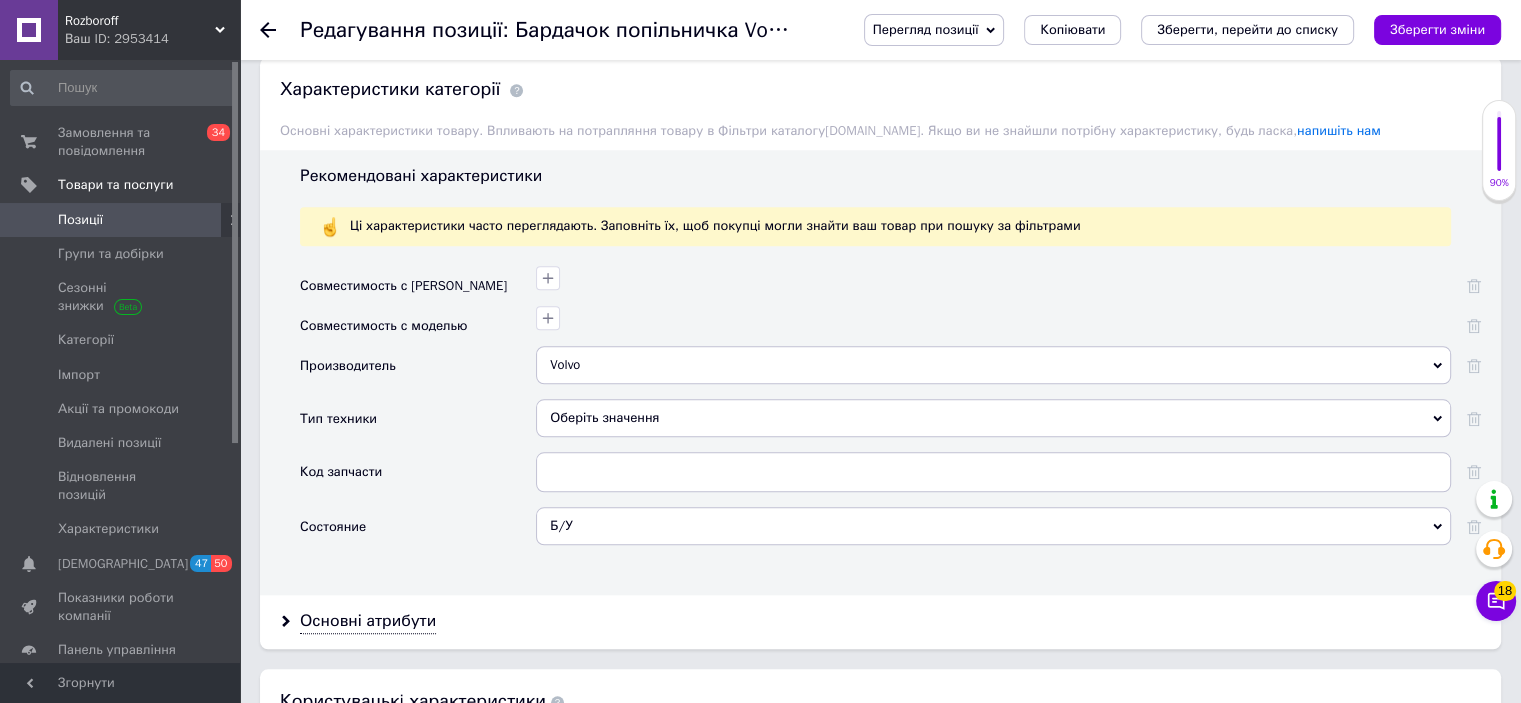 scroll, scrollTop: 1747, scrollLeft: 0, axis: vertical 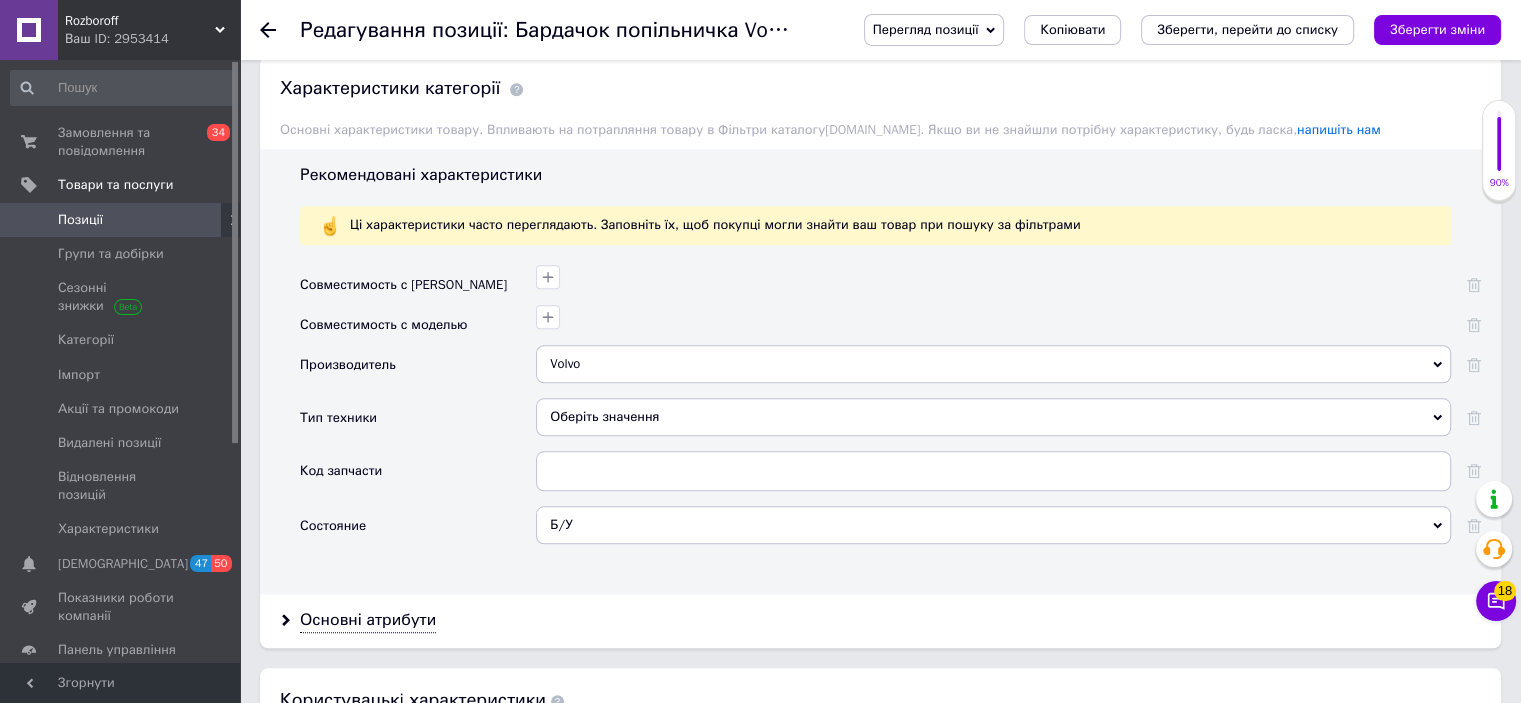 click on "Volvo" at bounding box center (993, 364) 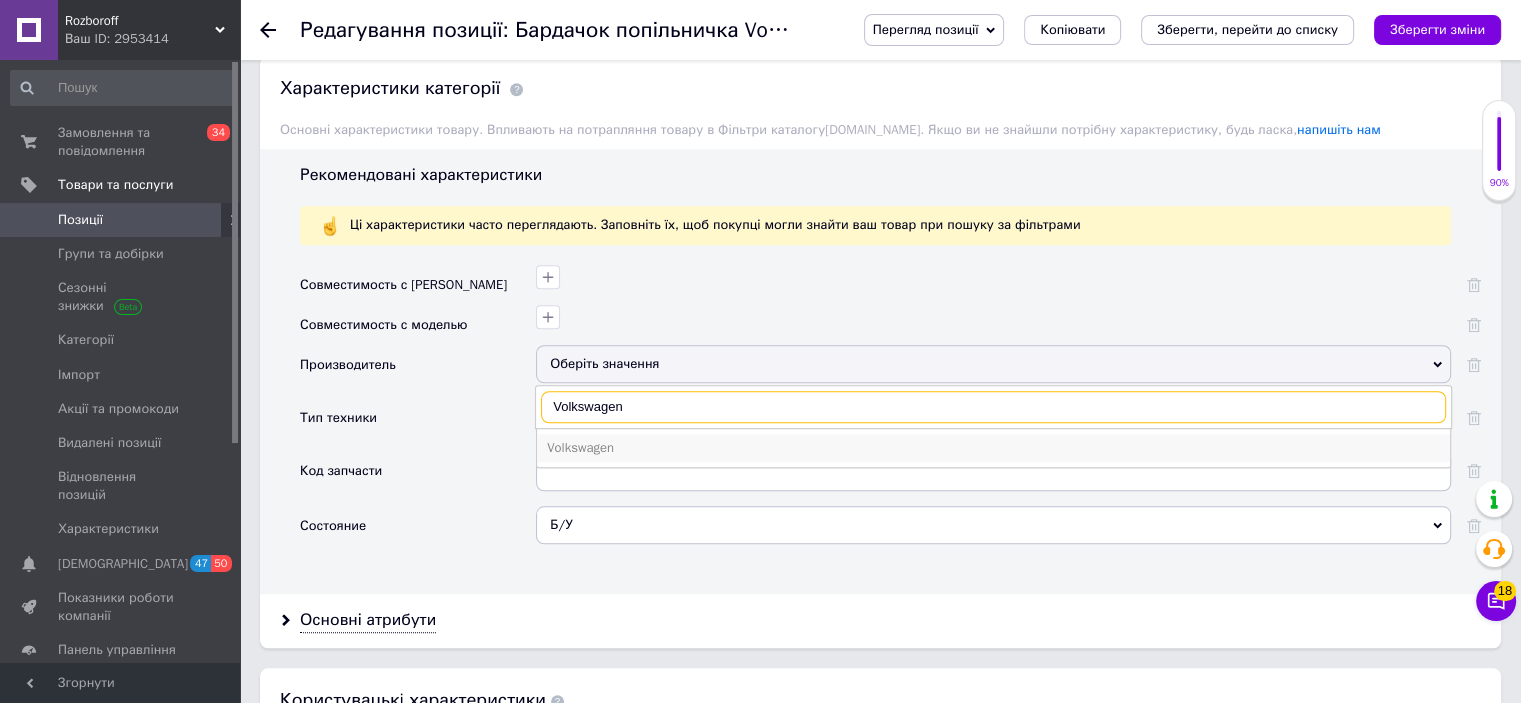type on "Volkswagen" 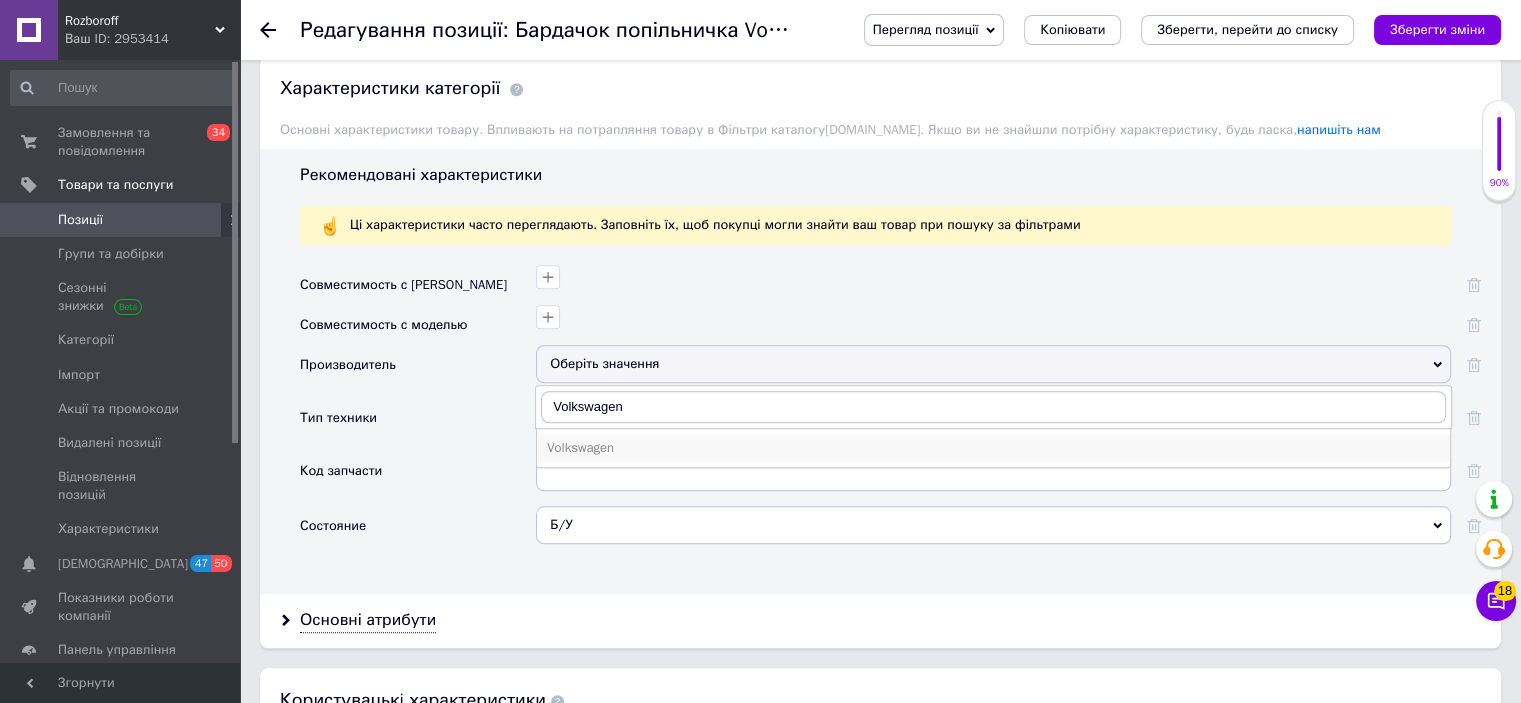 click on "Volkswagen" at bounding box center (993, 448) 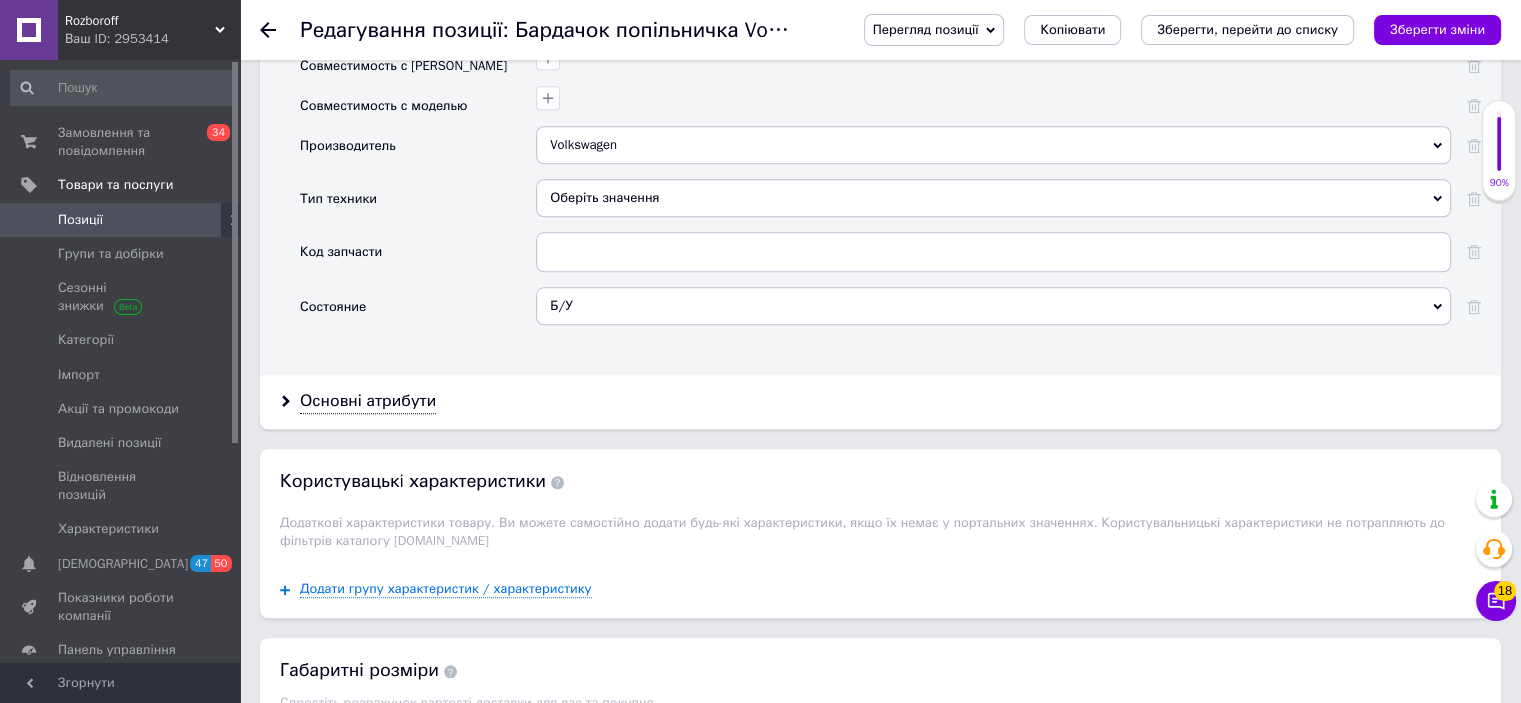 scroll, scrollTop: 1968, scrollLeft: 0, axis: vertical 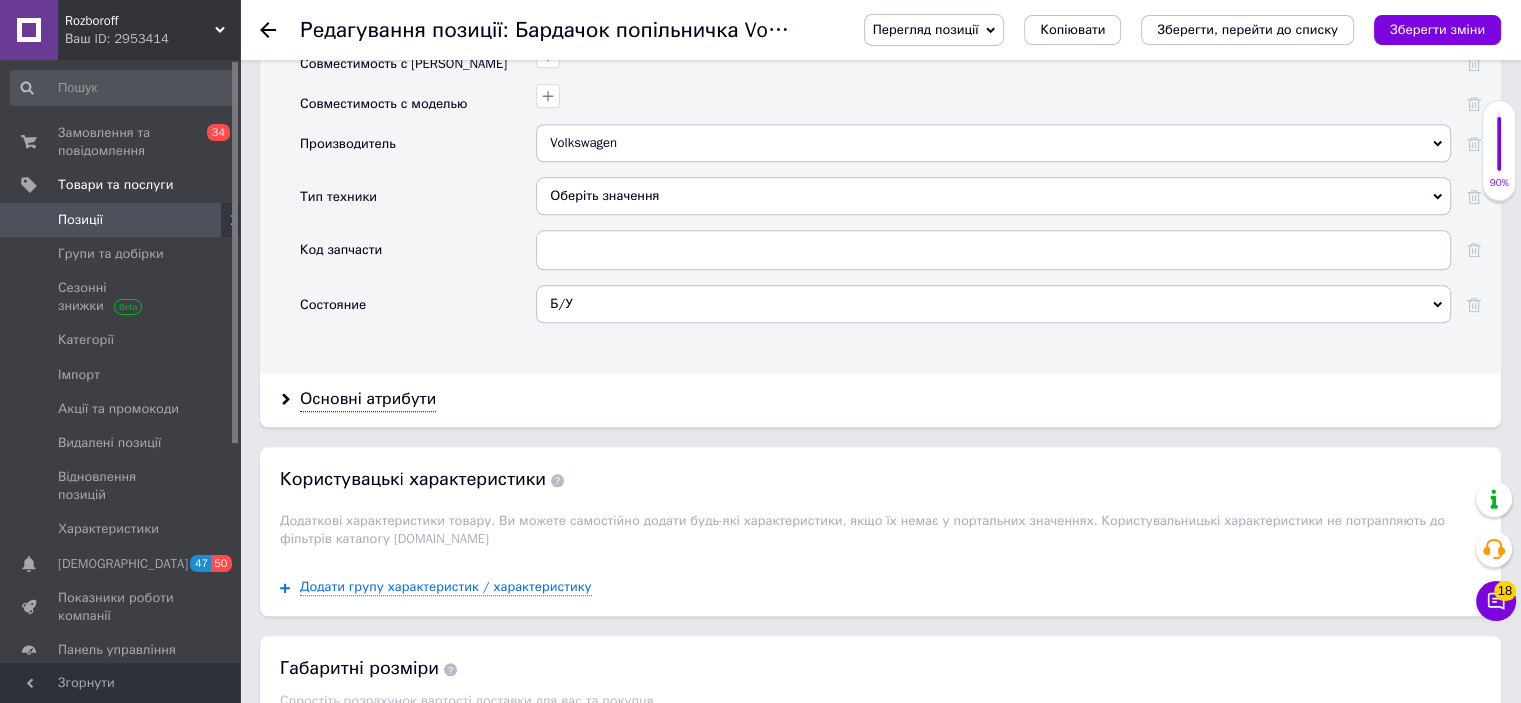 click on "Основні атрибути" at bounding box center (880, 399) 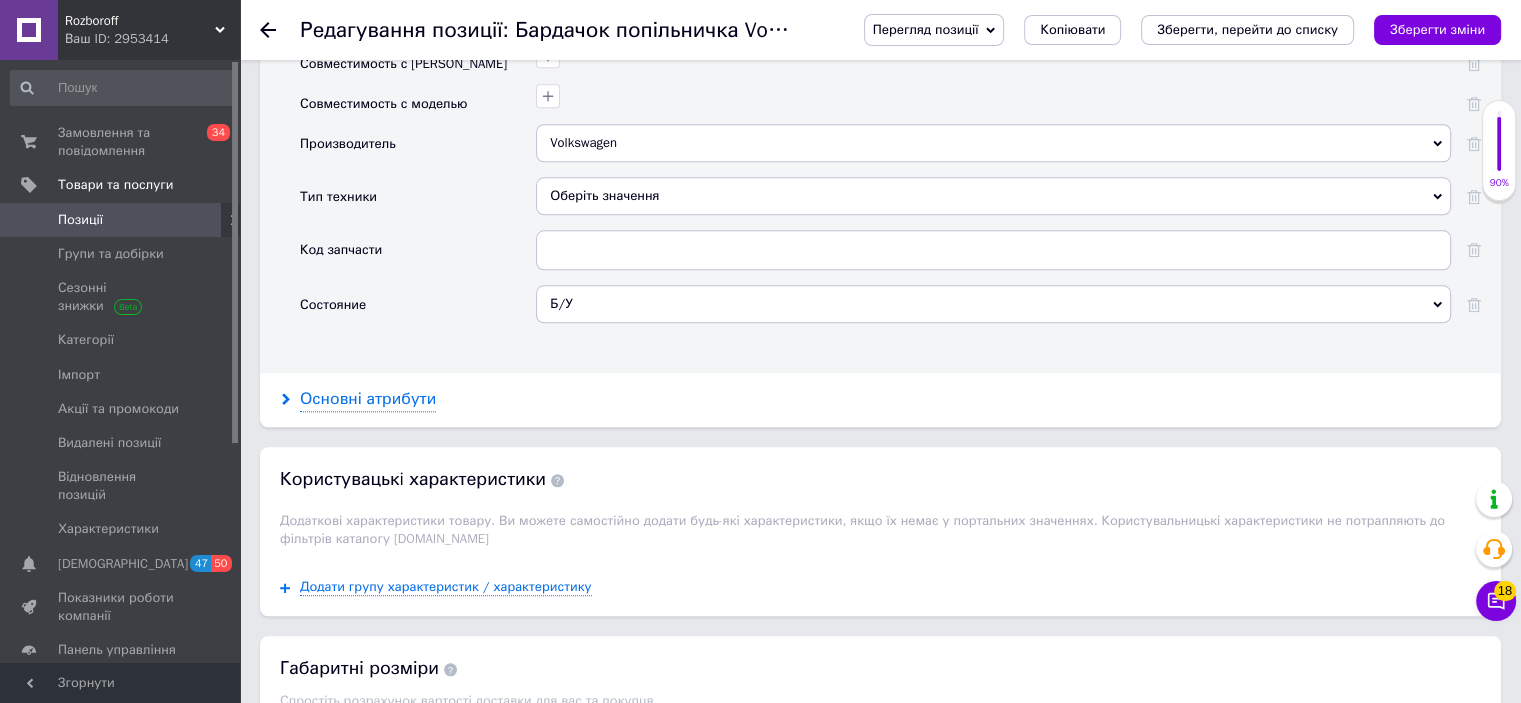 click on "Основні атрибути" at bounding box center (368, 399) 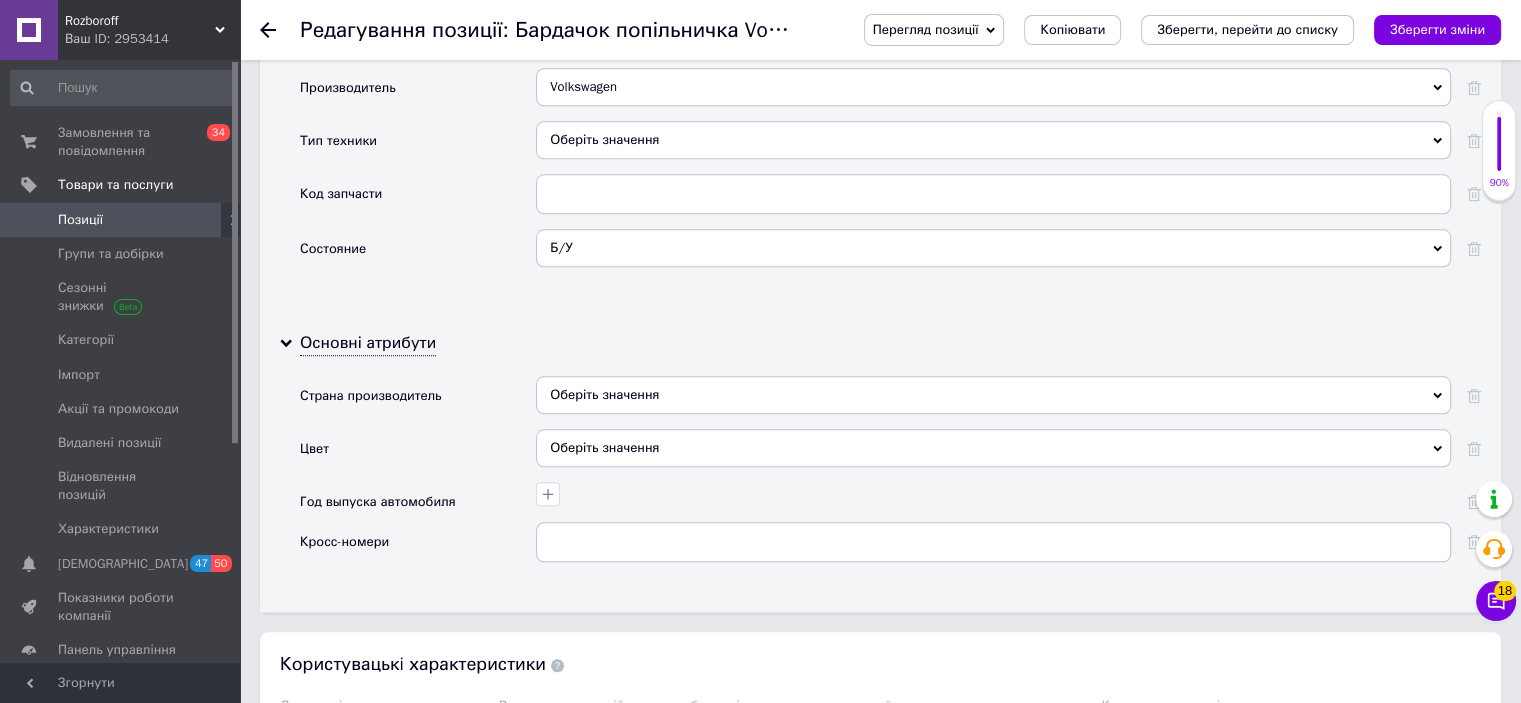 scroll, scrollTop: 2026, scrollLeft: 0, axis: vertical 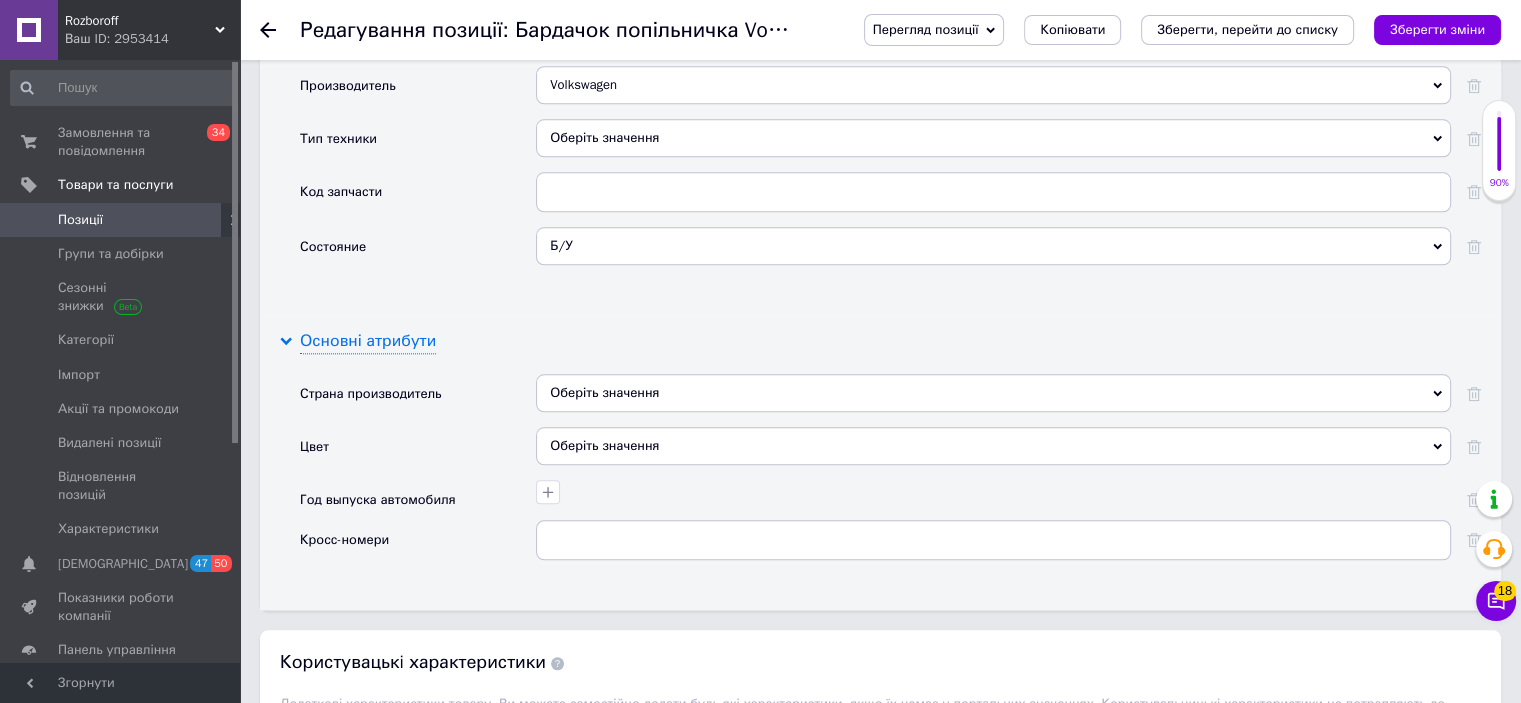 click on "Основні атрибути" at bounding box center (368, 341) 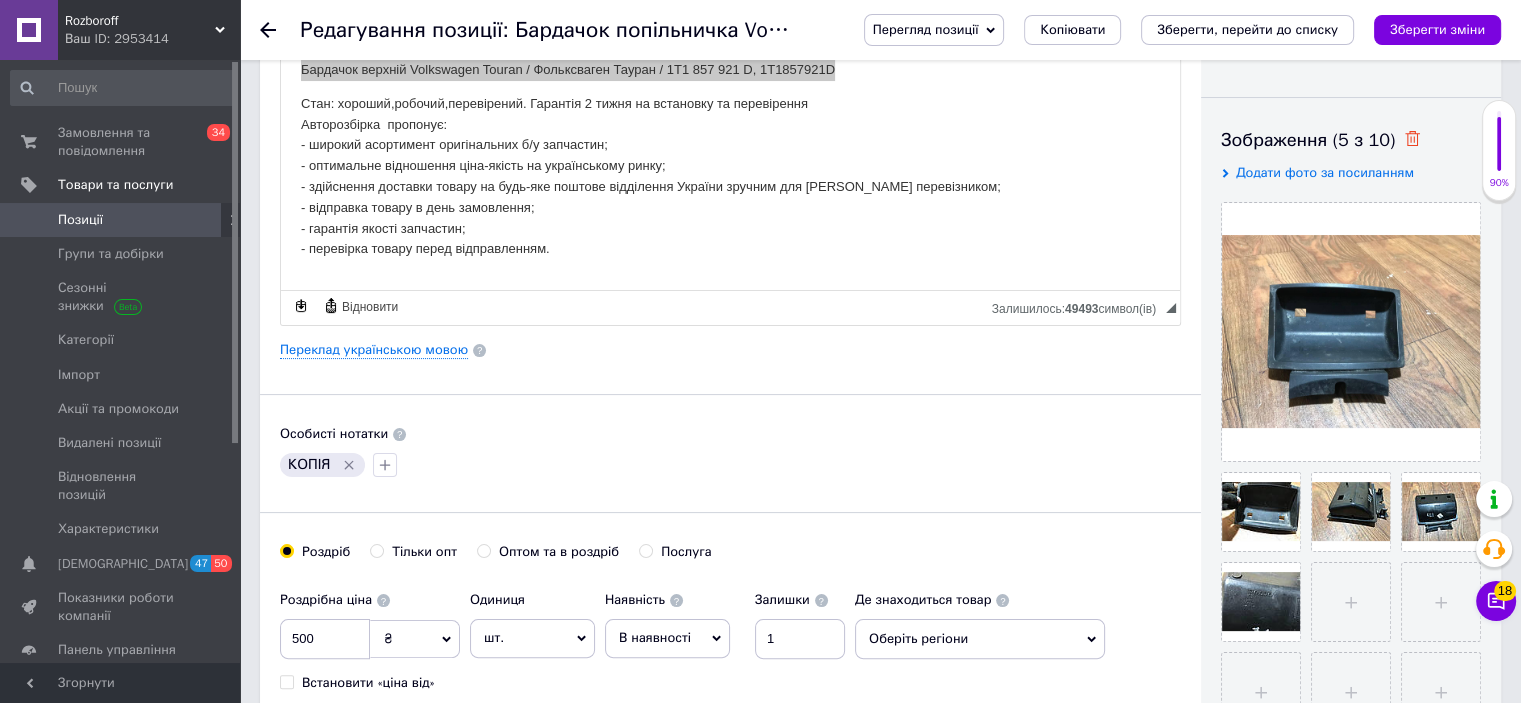 scroll, scrollTop: 299, scrollLeft: 0, axis: vertical 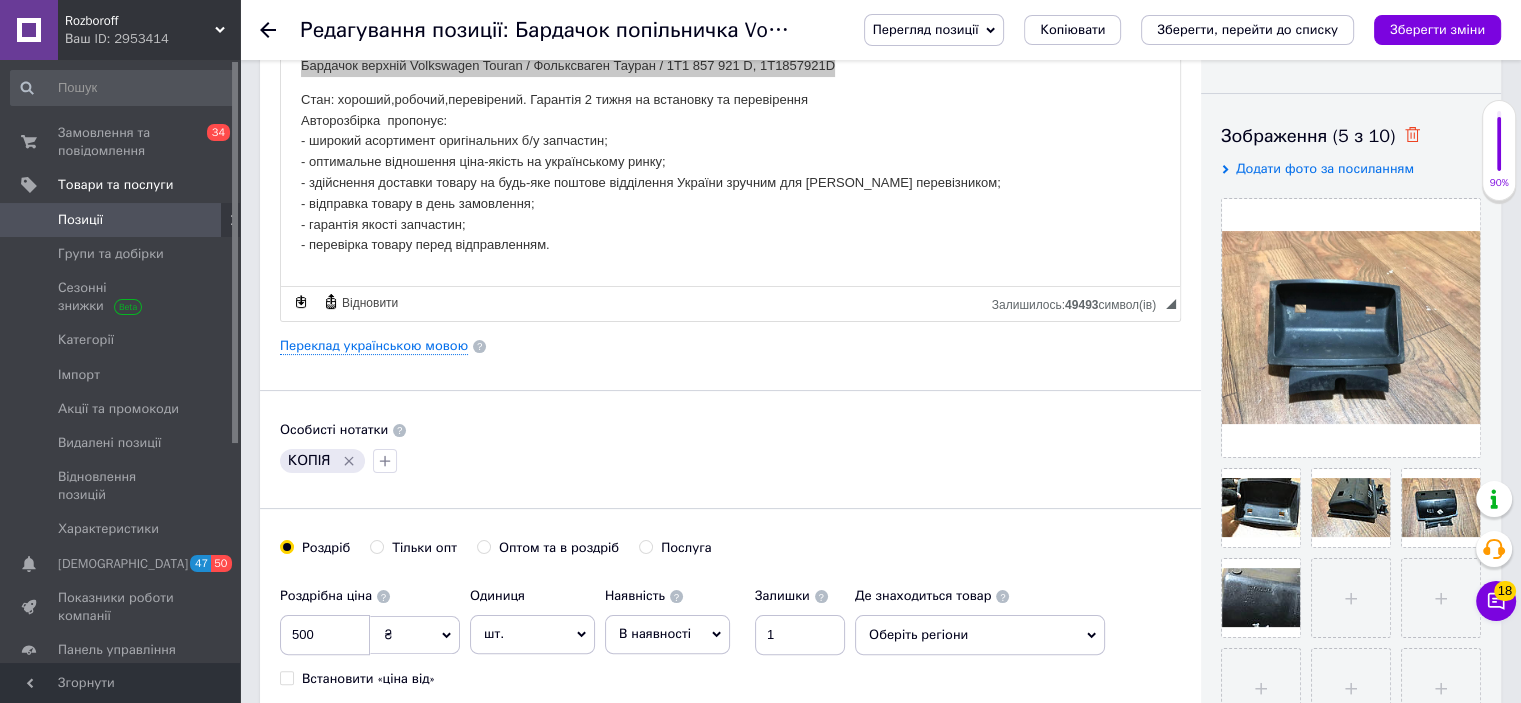 click 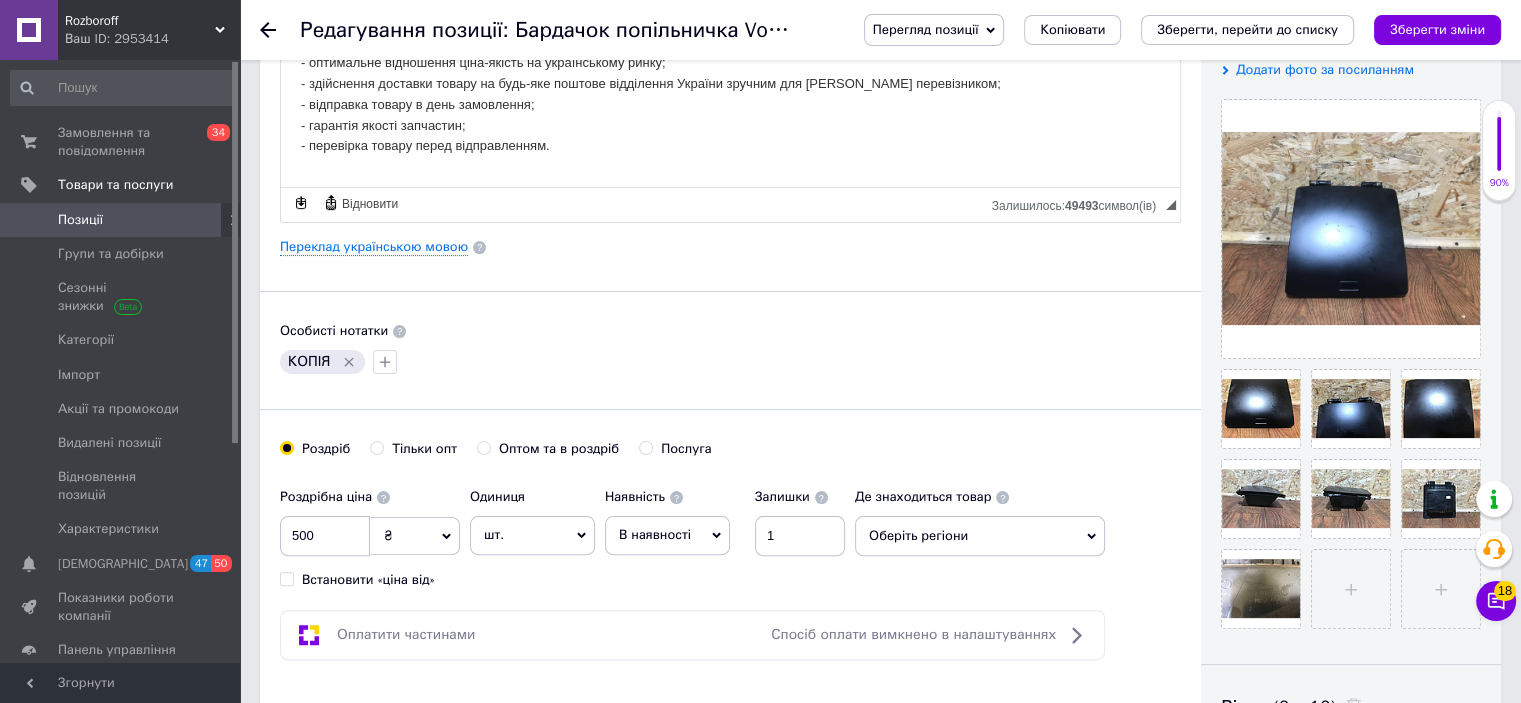 scroll, scrollTop: 0, scrollLeft: 0, axis: both 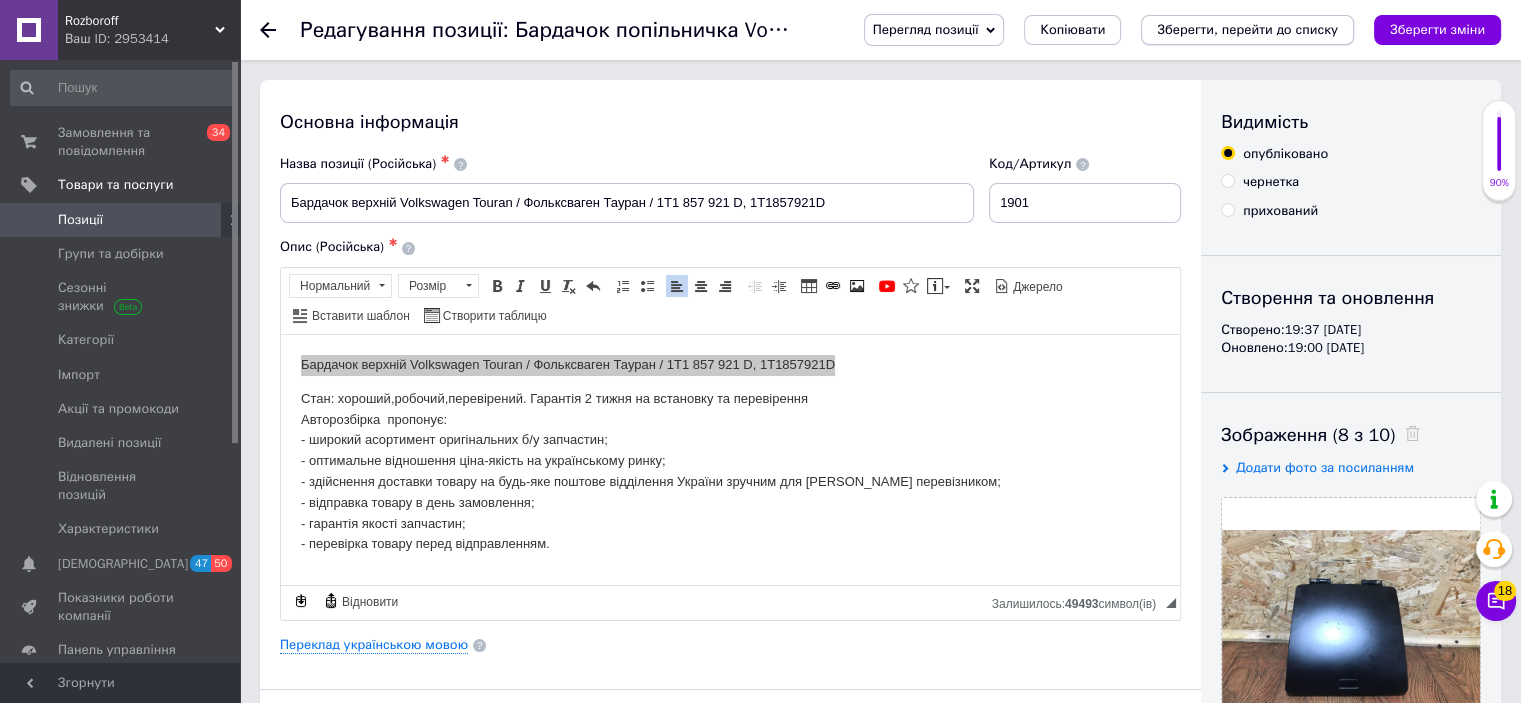 click on "Зберегти, перейти до списку" at bounding box center [1247, 29] 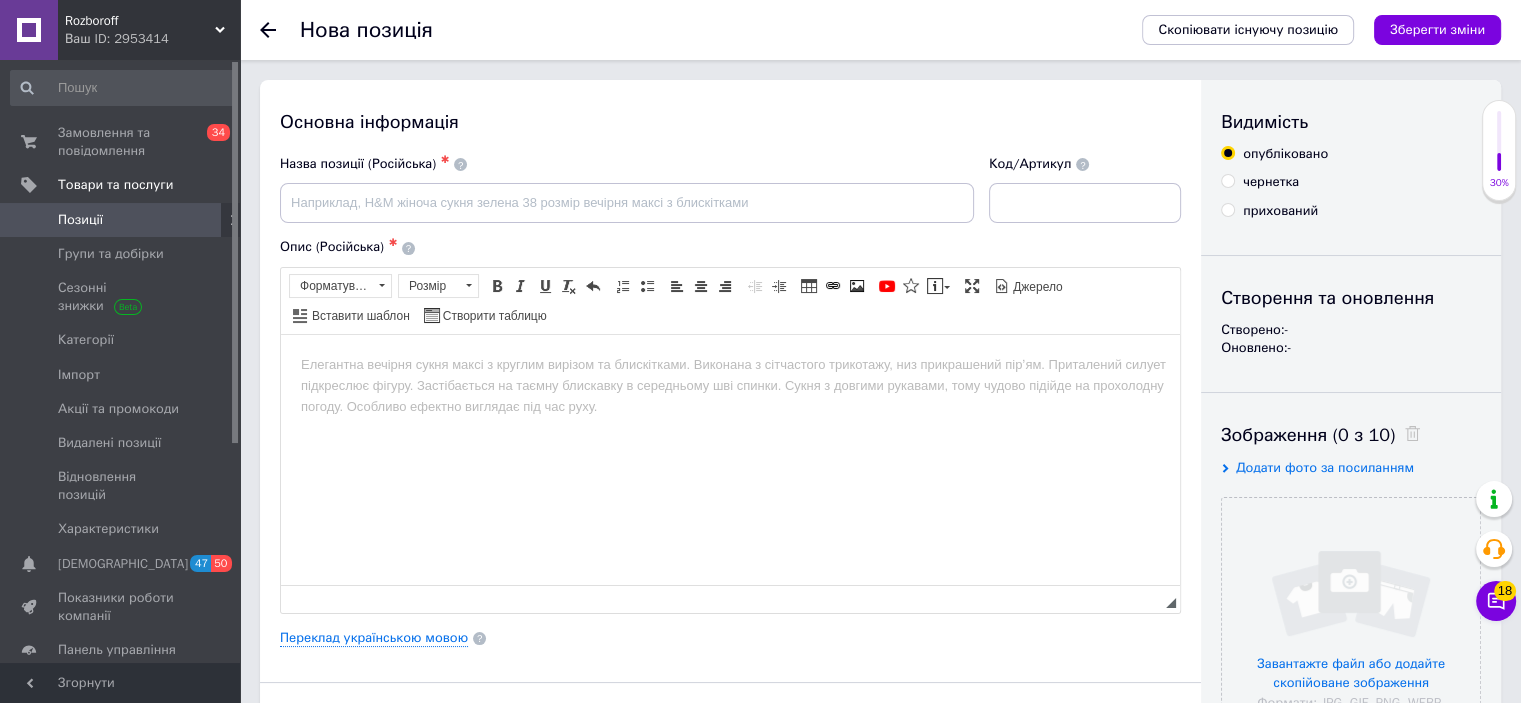scroll, scrollTop: 0, scrollLeft: 0, axis: both 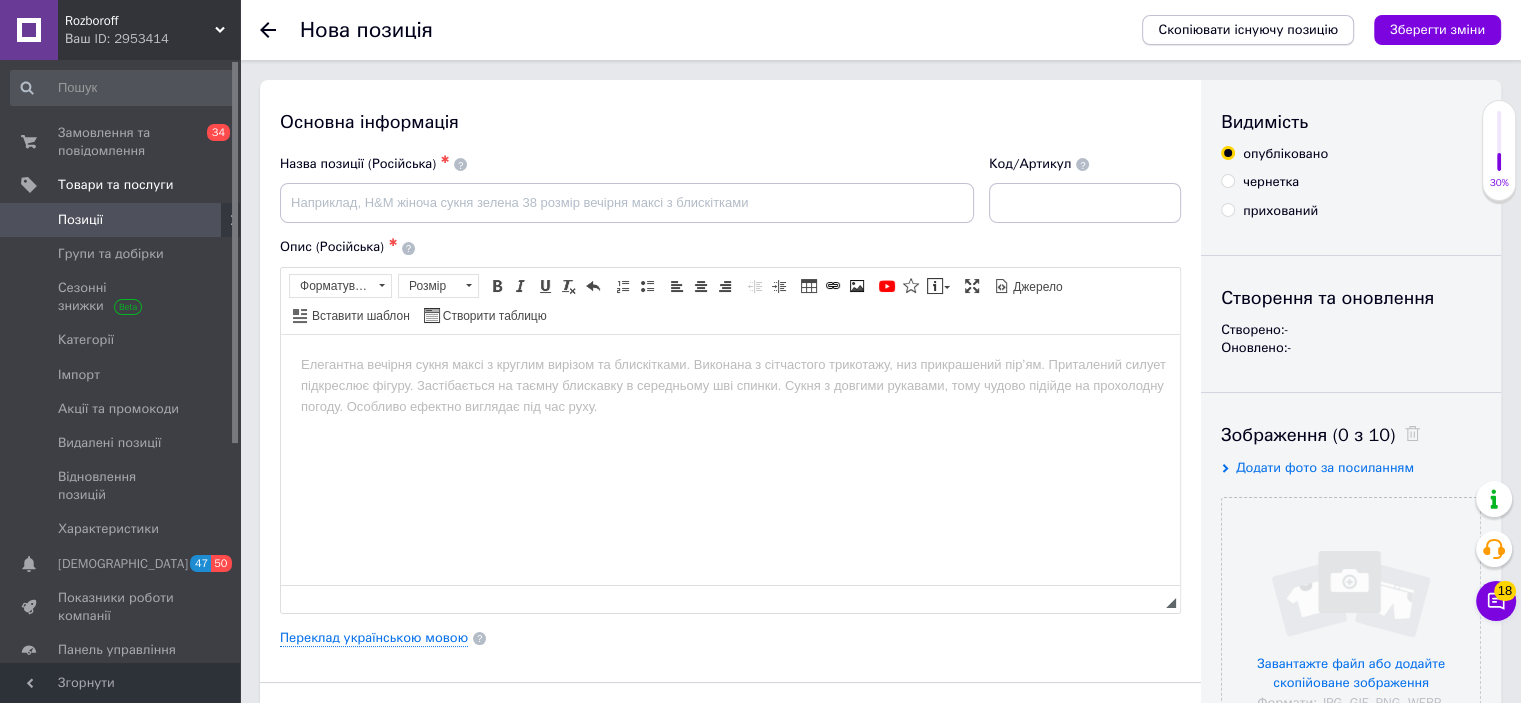click on "Скопіювати існуючу позицію" at bounding box center [1248, 30] 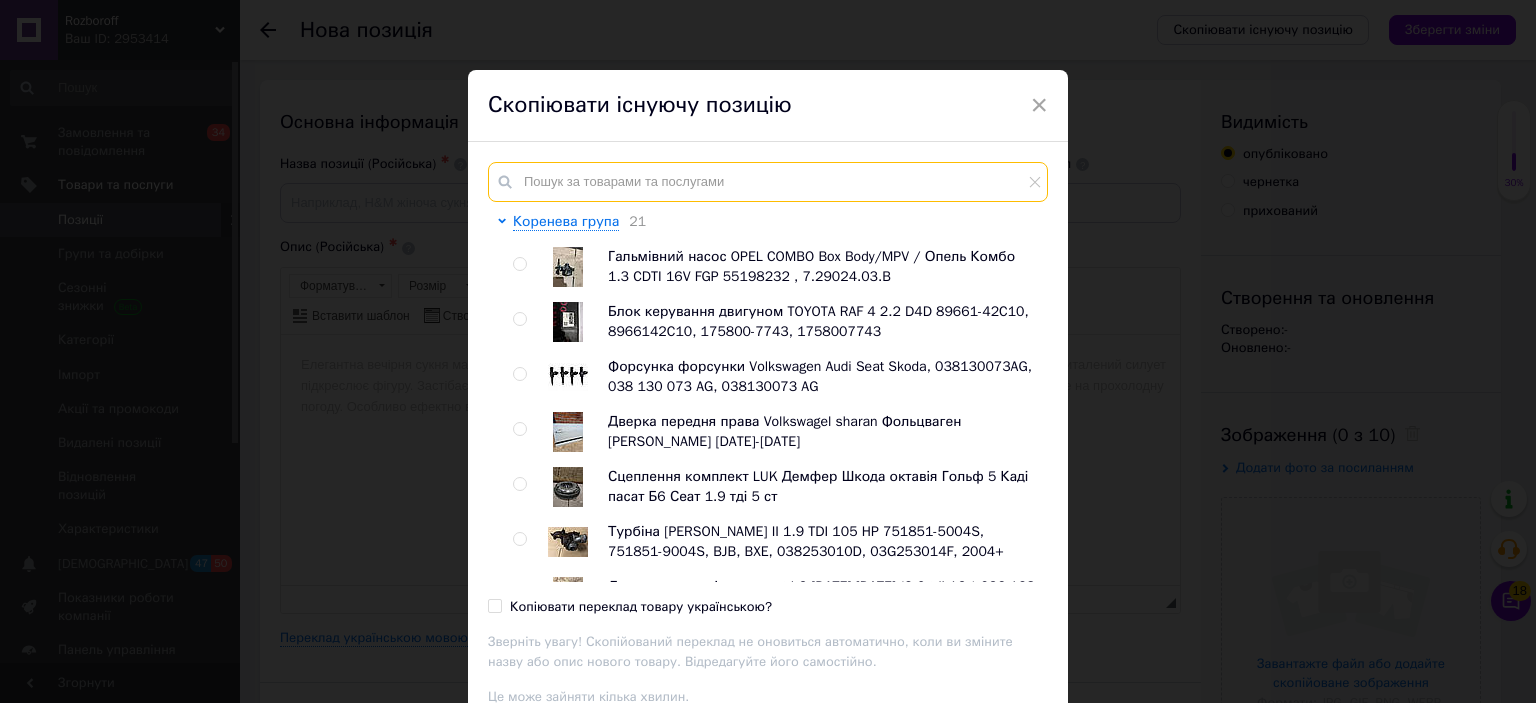 click at bounding box center [768, 182] 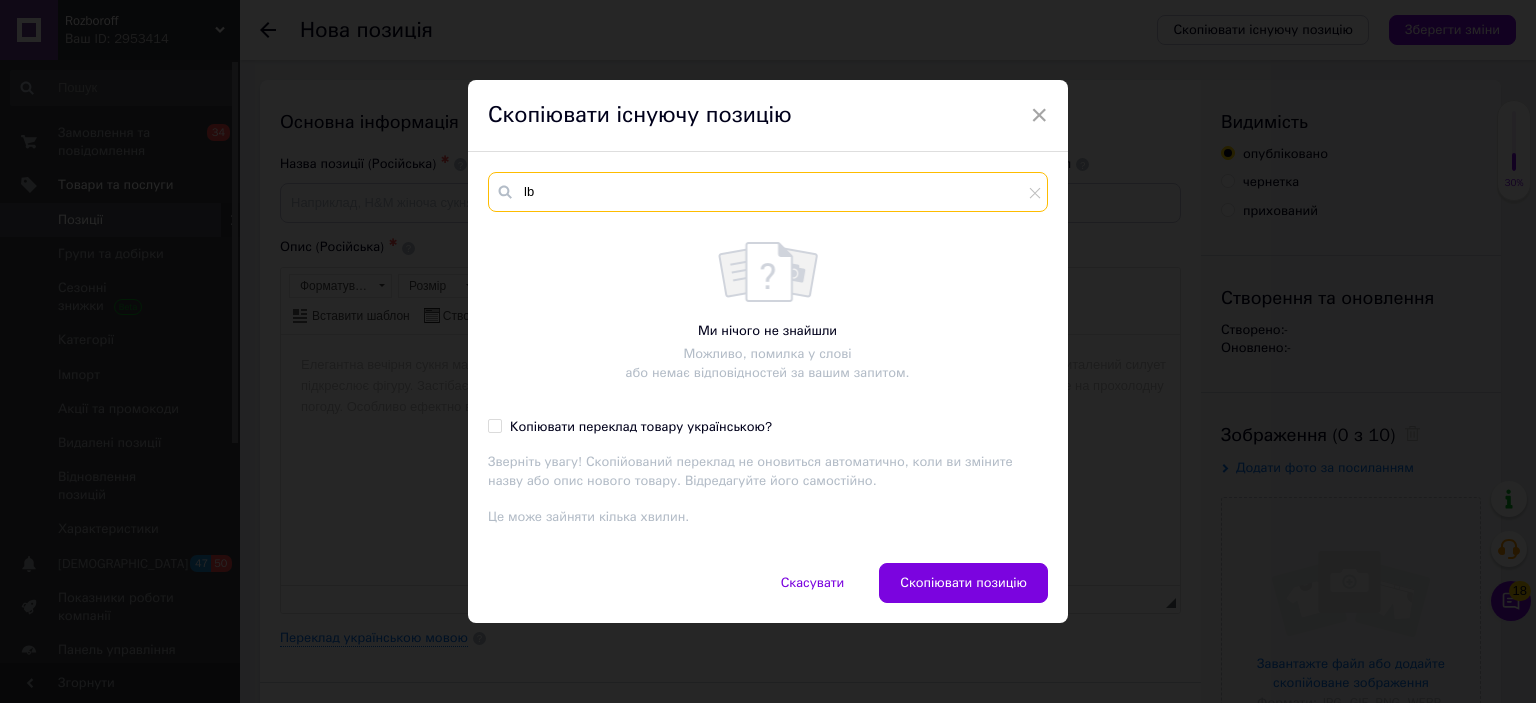 type on "l" 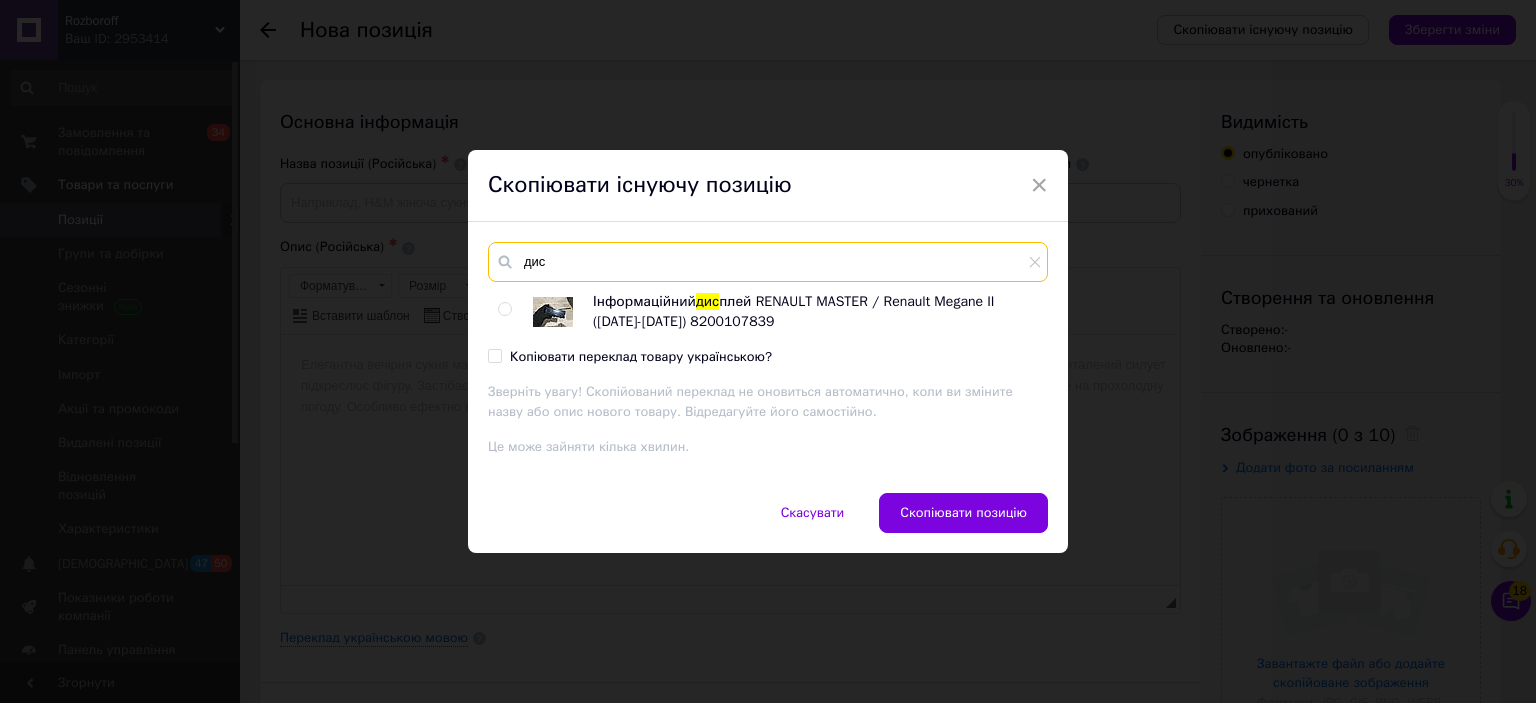 type on "дис" 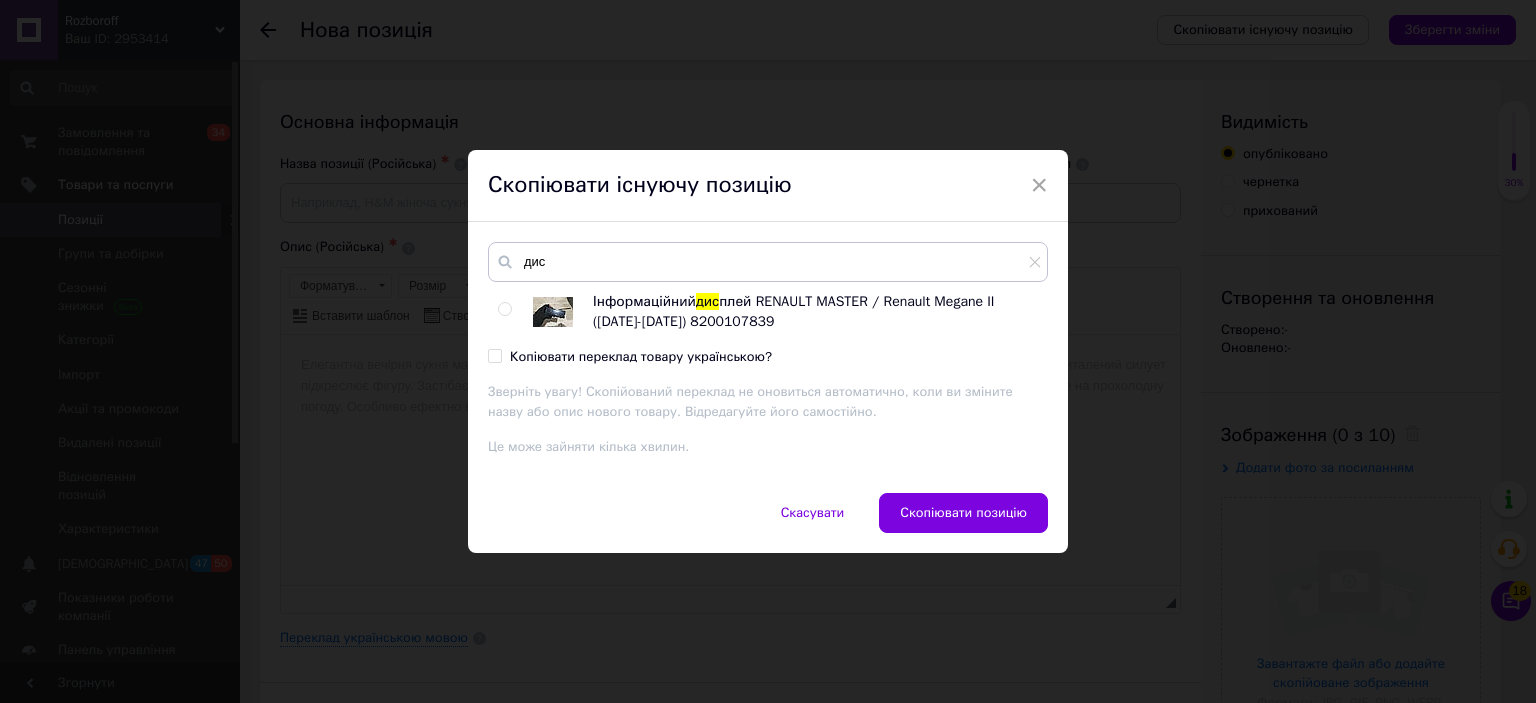 click at bounding box center [504, 309] 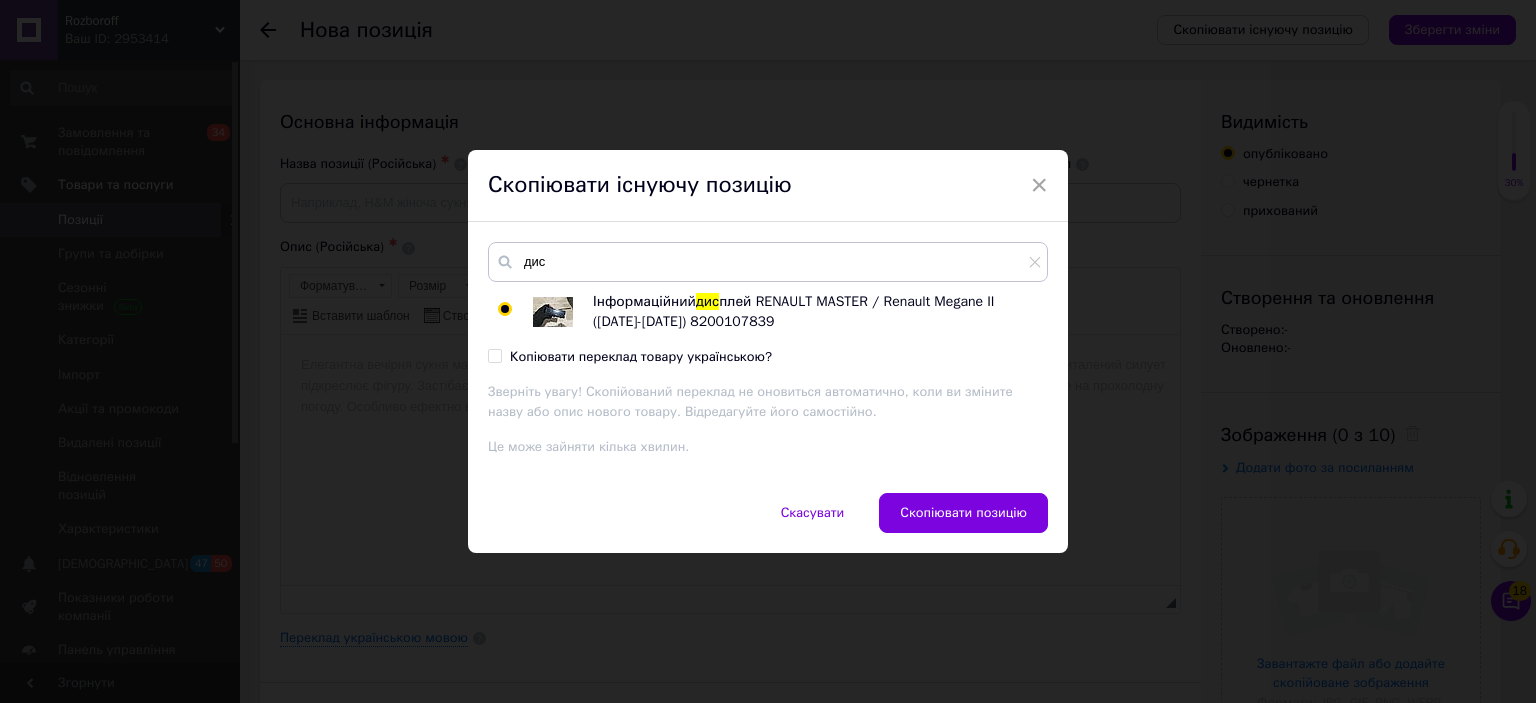 radio on "true" 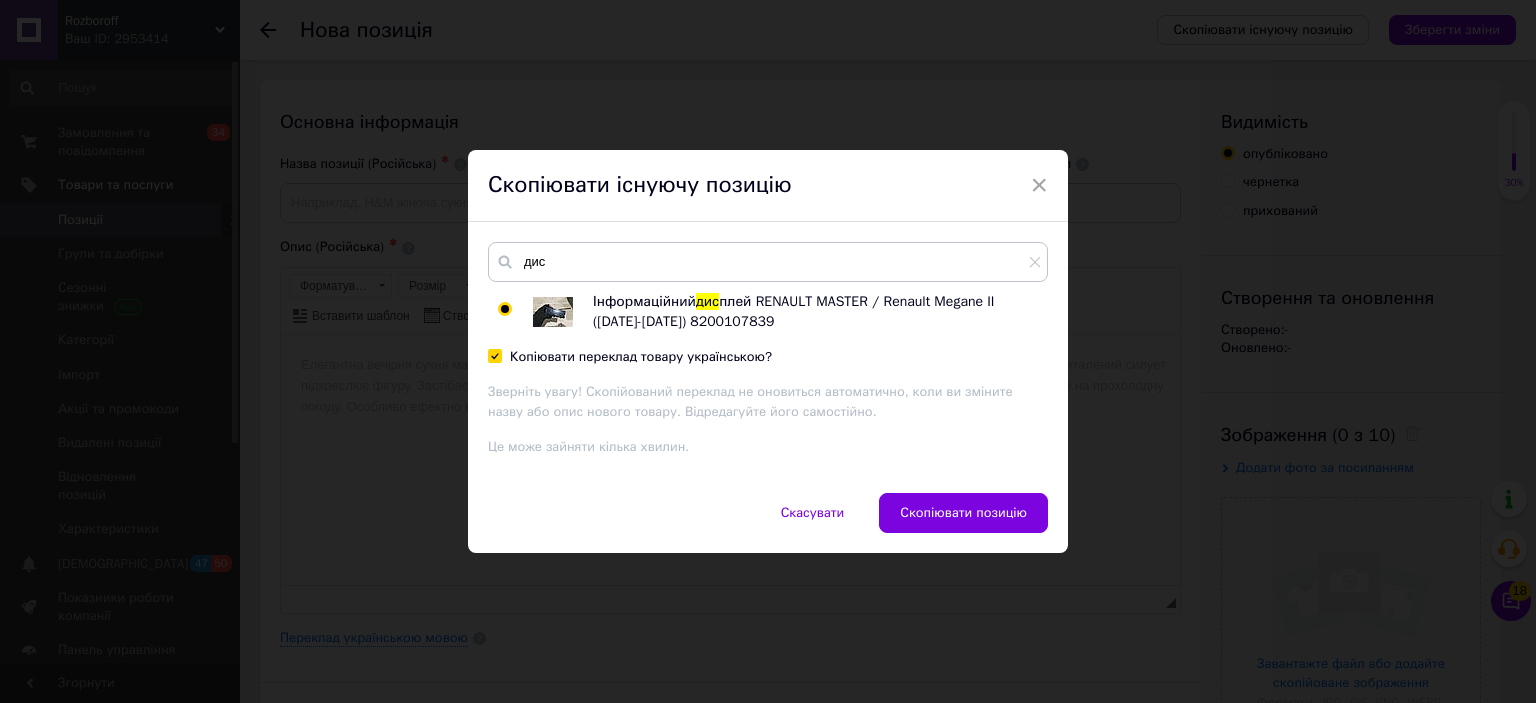 checkbox on "true" 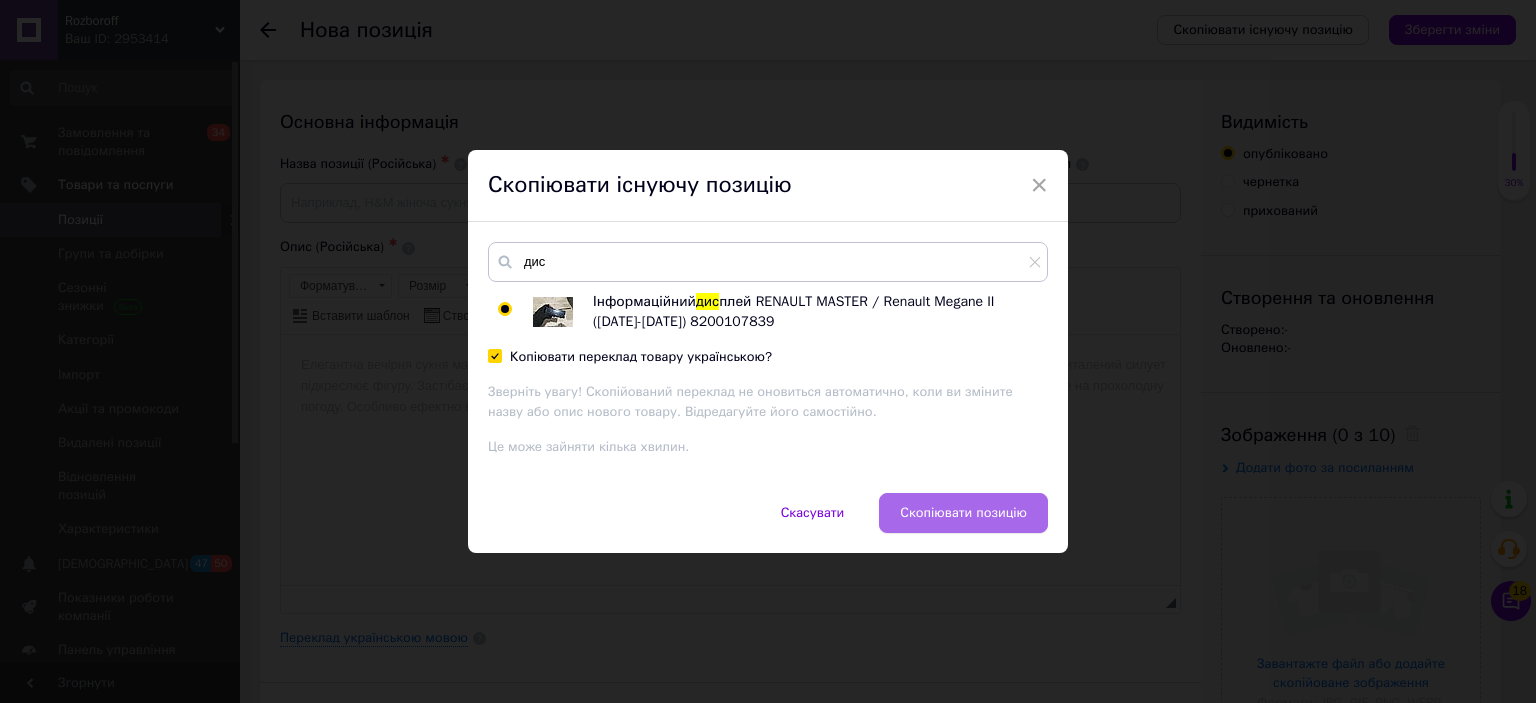 click on "Скопіювати позицію" at bounding box center (963, 513) 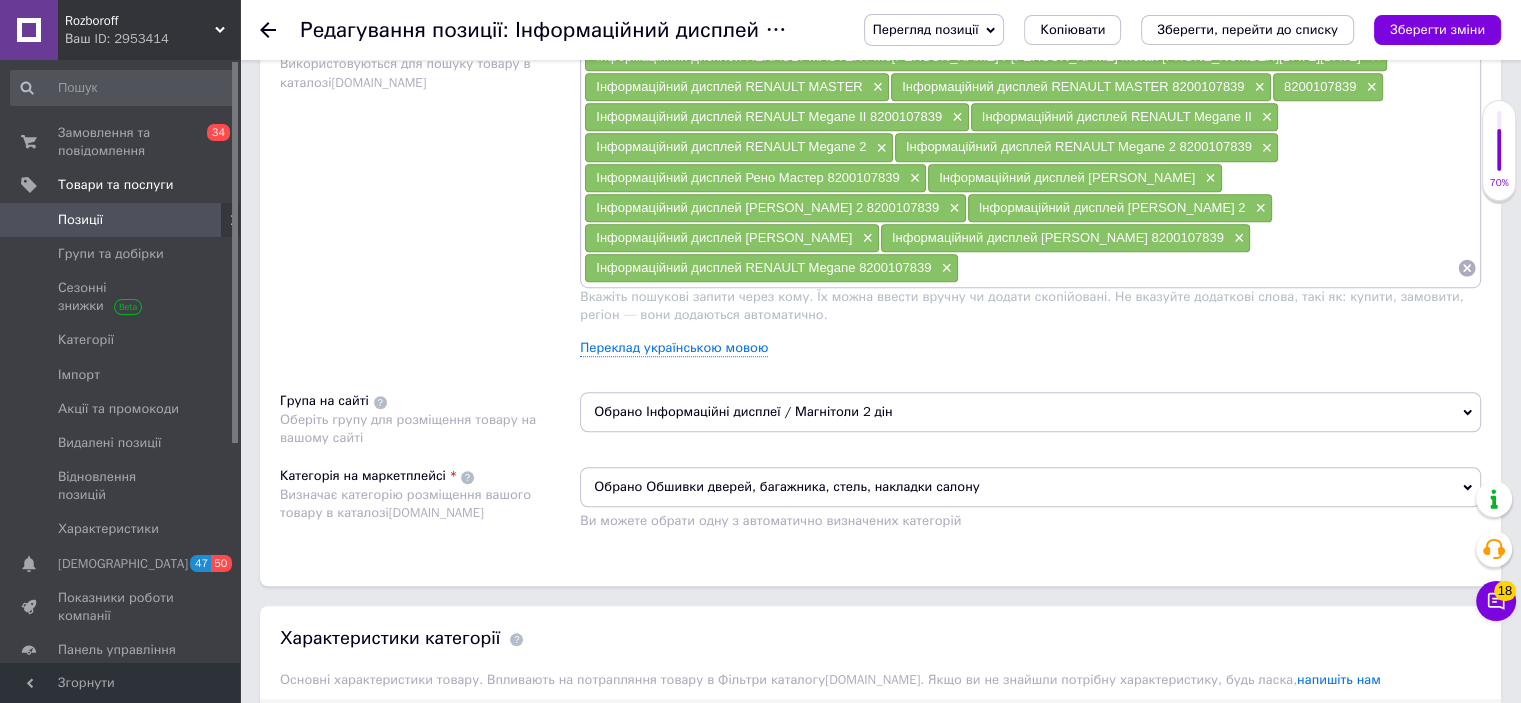 scroll, scrollTop: 1240, scrollLeft: 0, axis: vertical 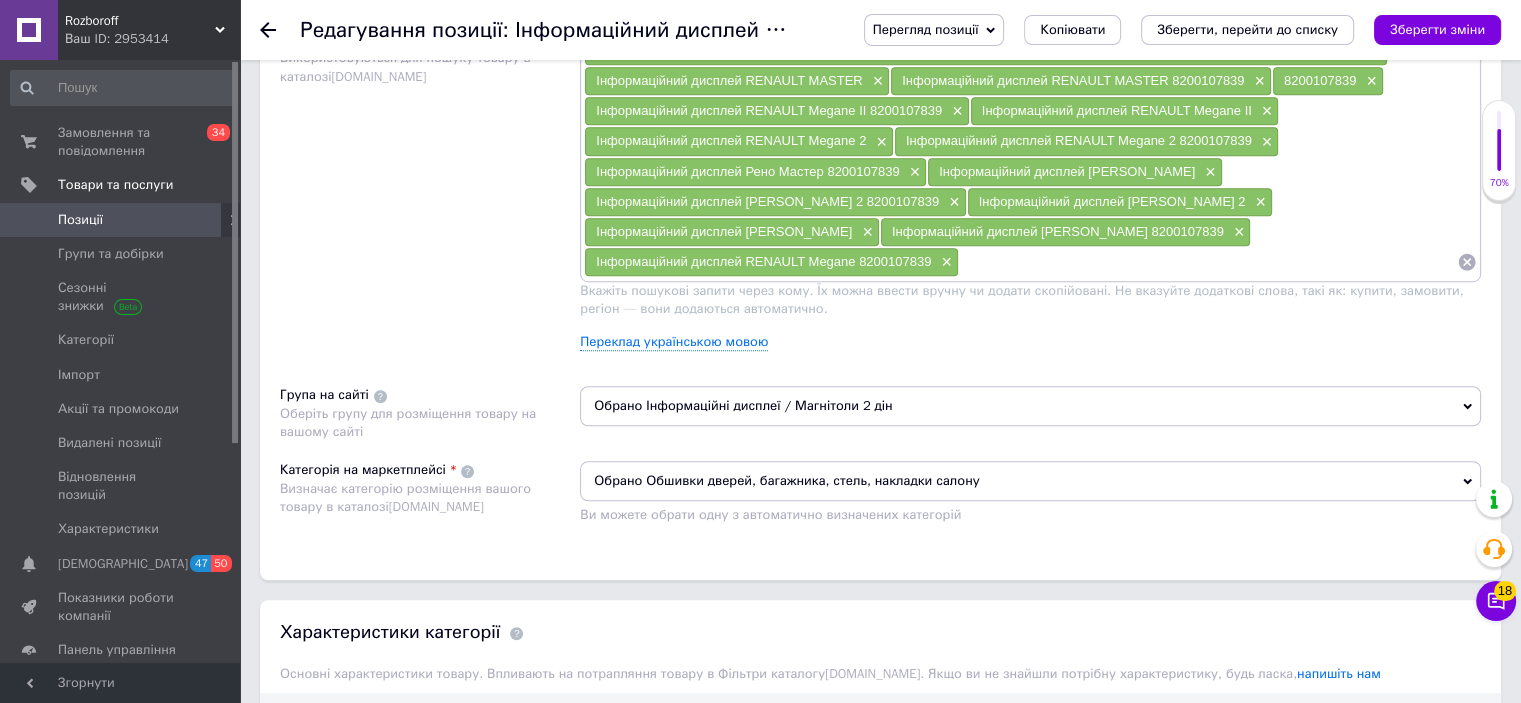 click on "Обрано Обшивки дверей, багажника, стель, накладки салону" at bounding box center [1030, 481] 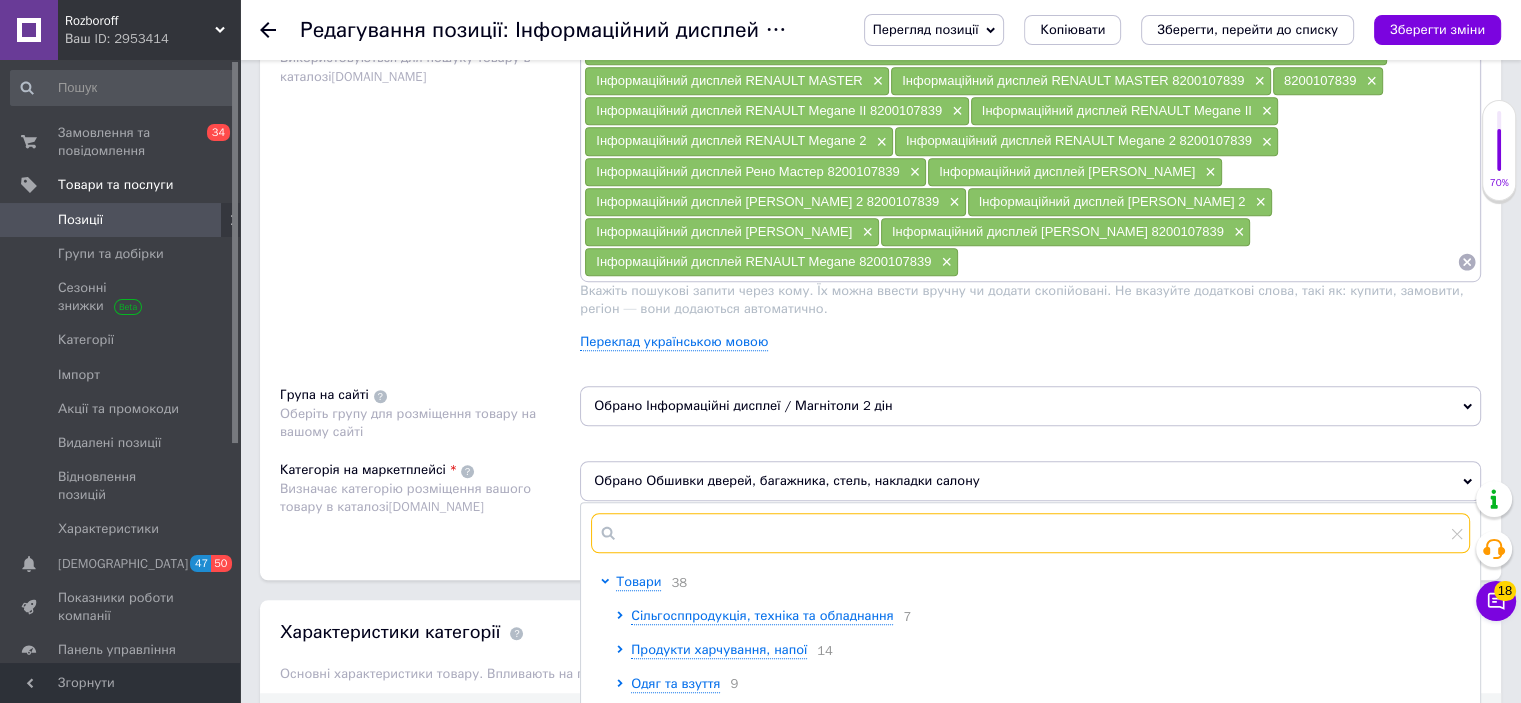 click at bounding box center (1030, 533) 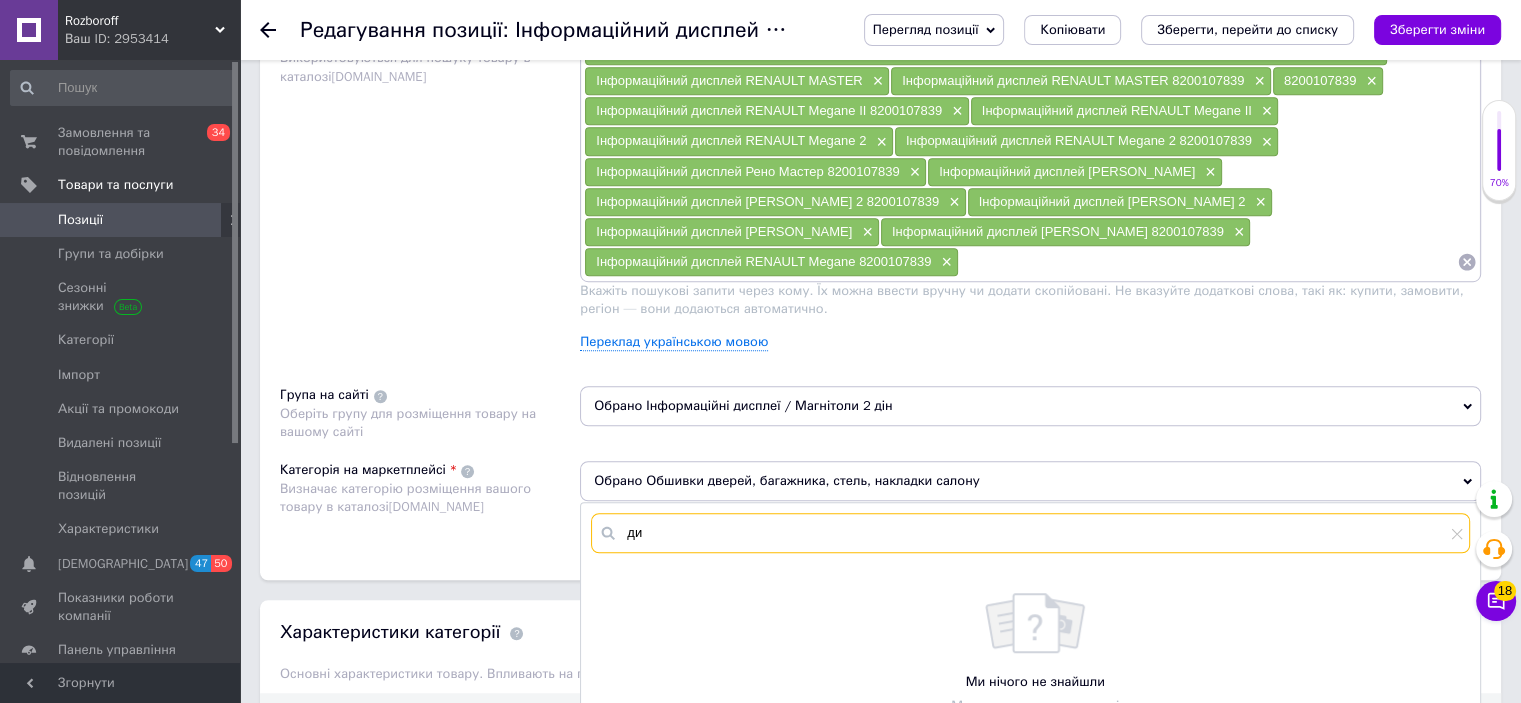 type on "д" 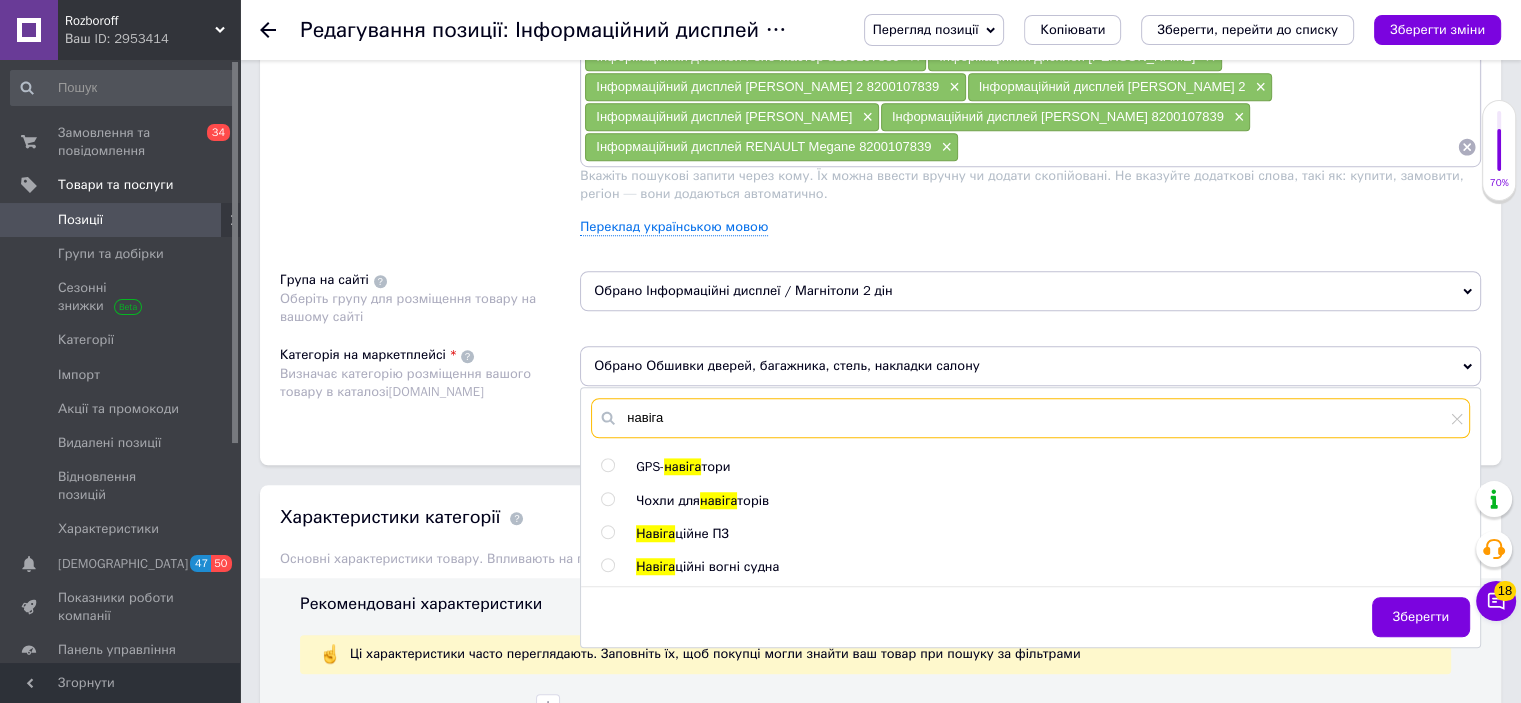 scroll, scrollTop: 1356, scrollLeft: 0, axis: vertical 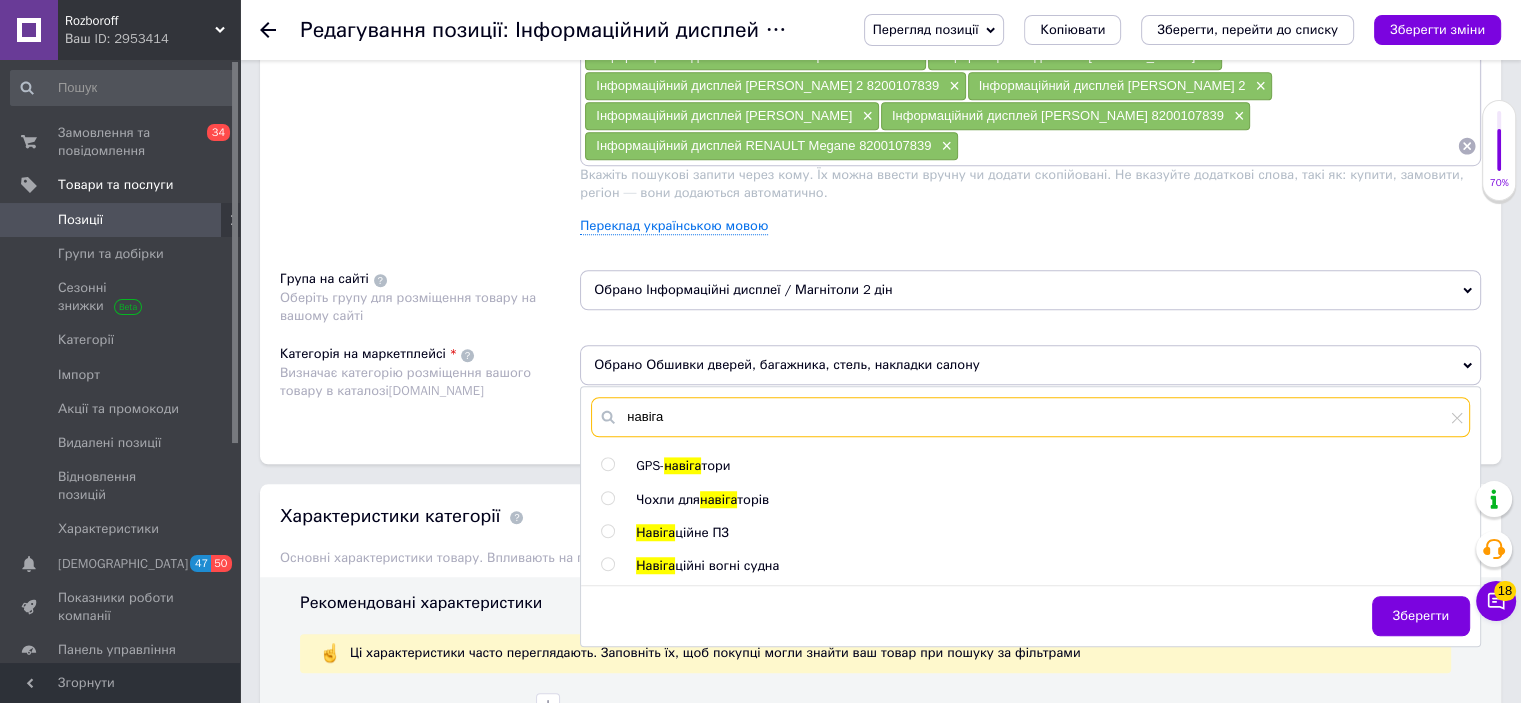 type on "навіга" 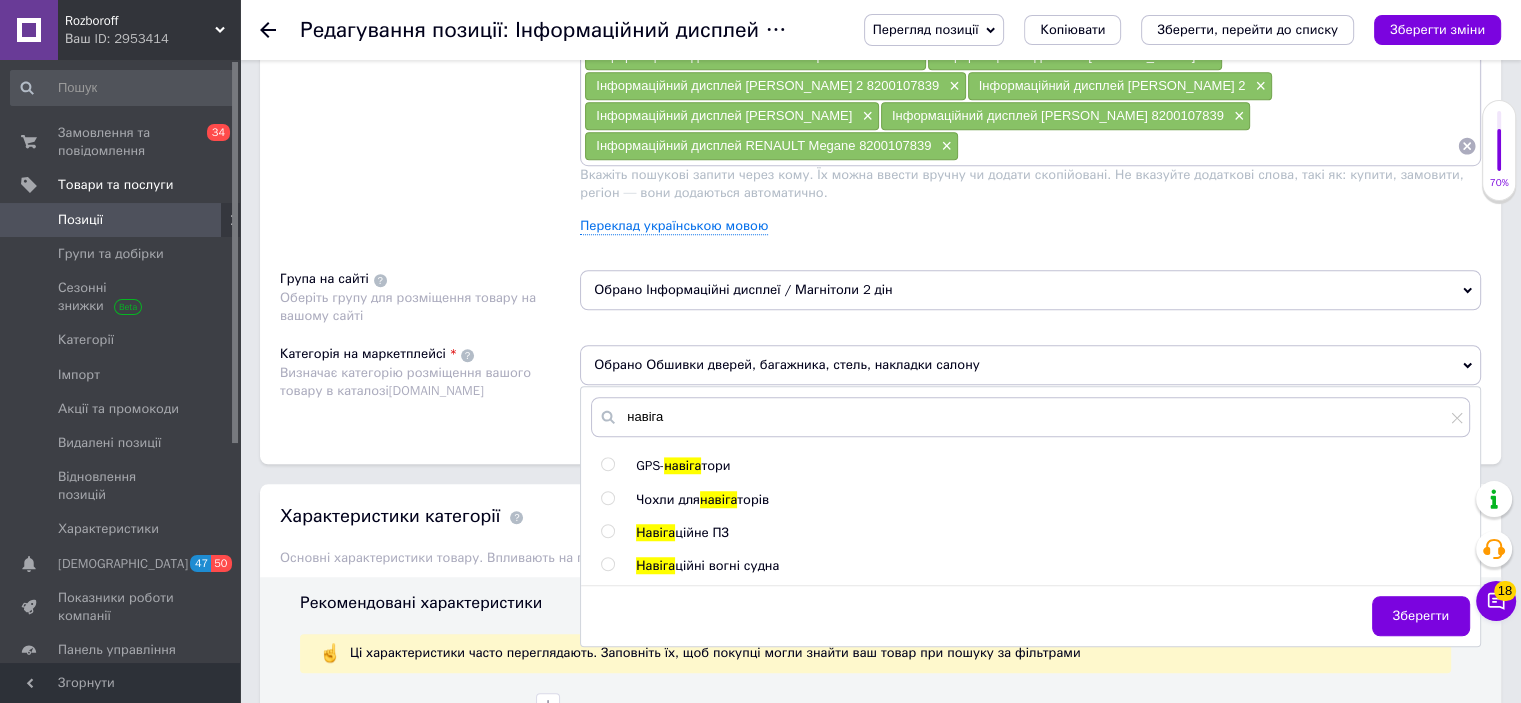 click at bounding box center [607, 531] 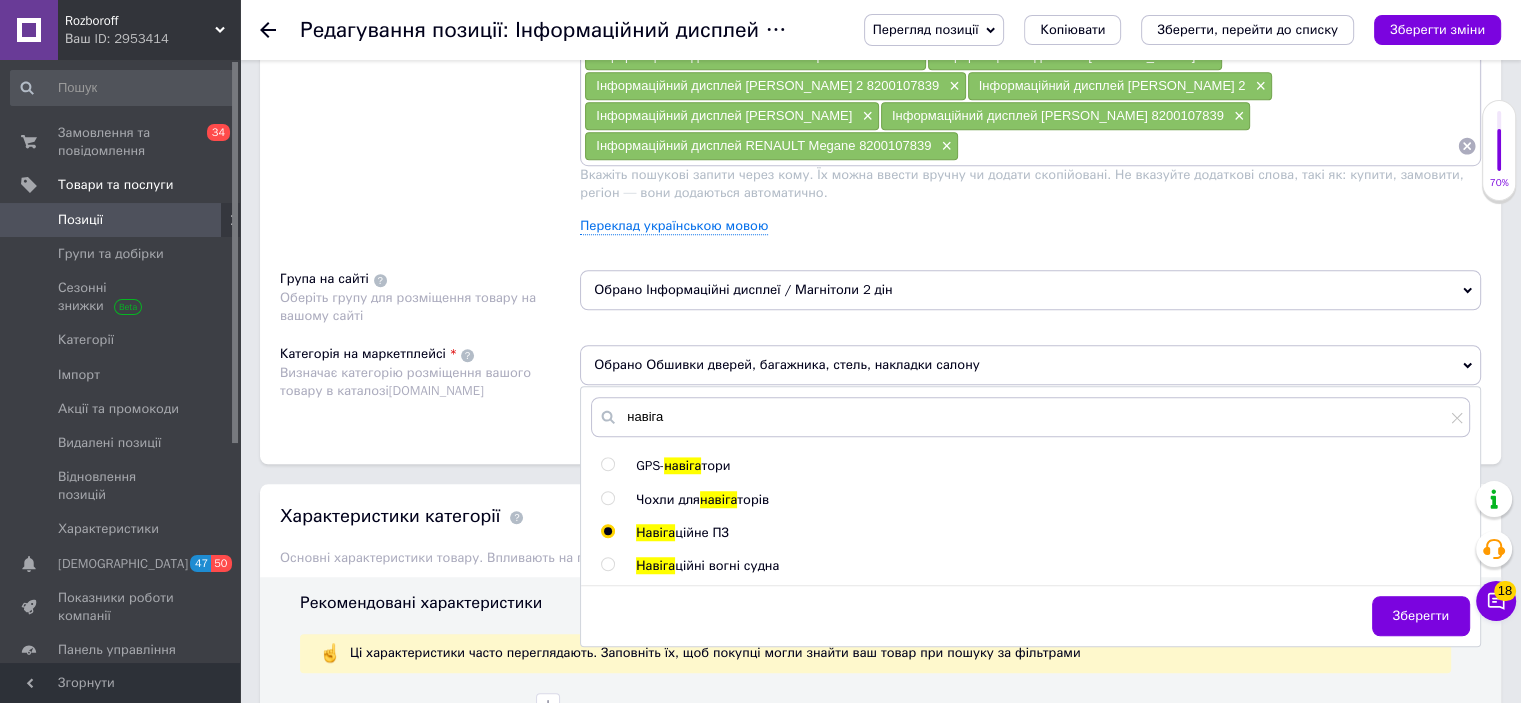 radio on "true" 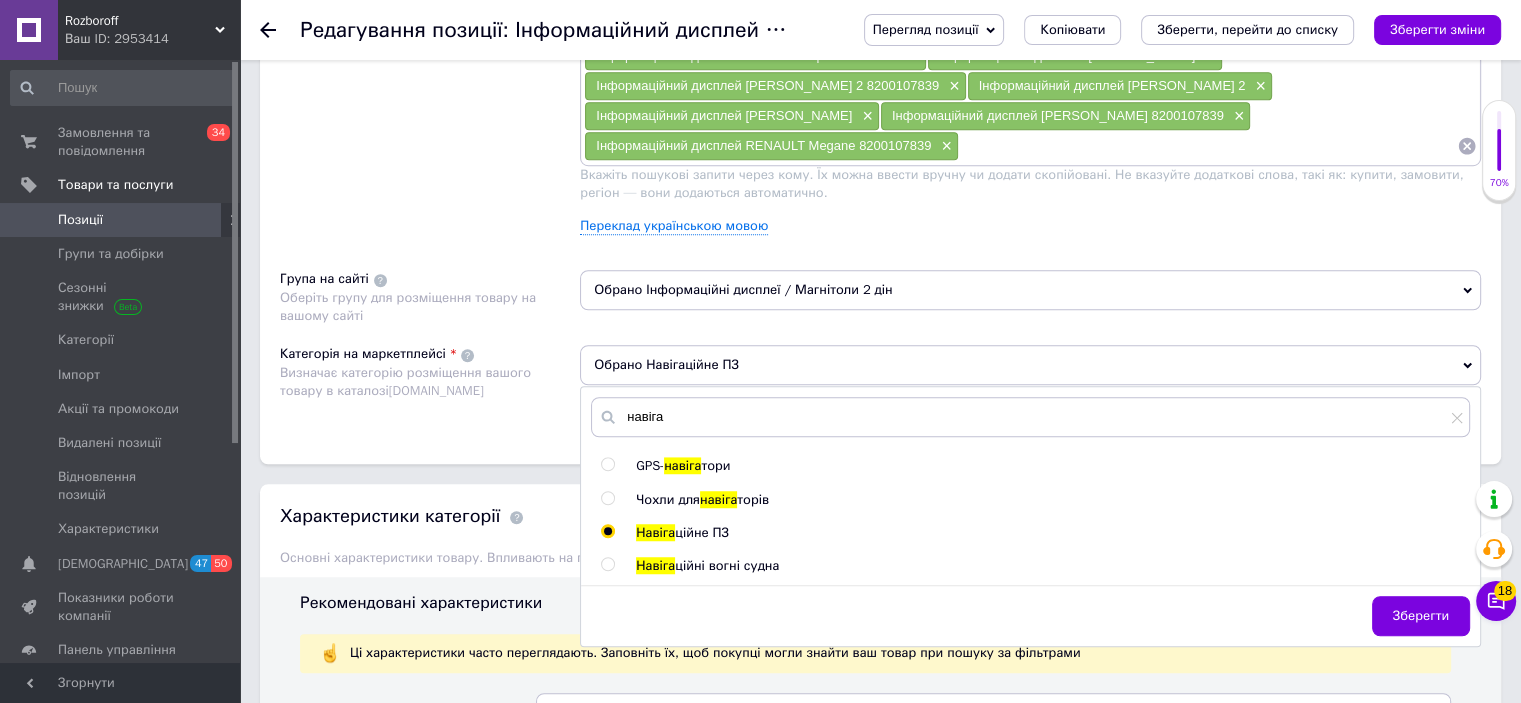 click at bounding box center (607, 464) 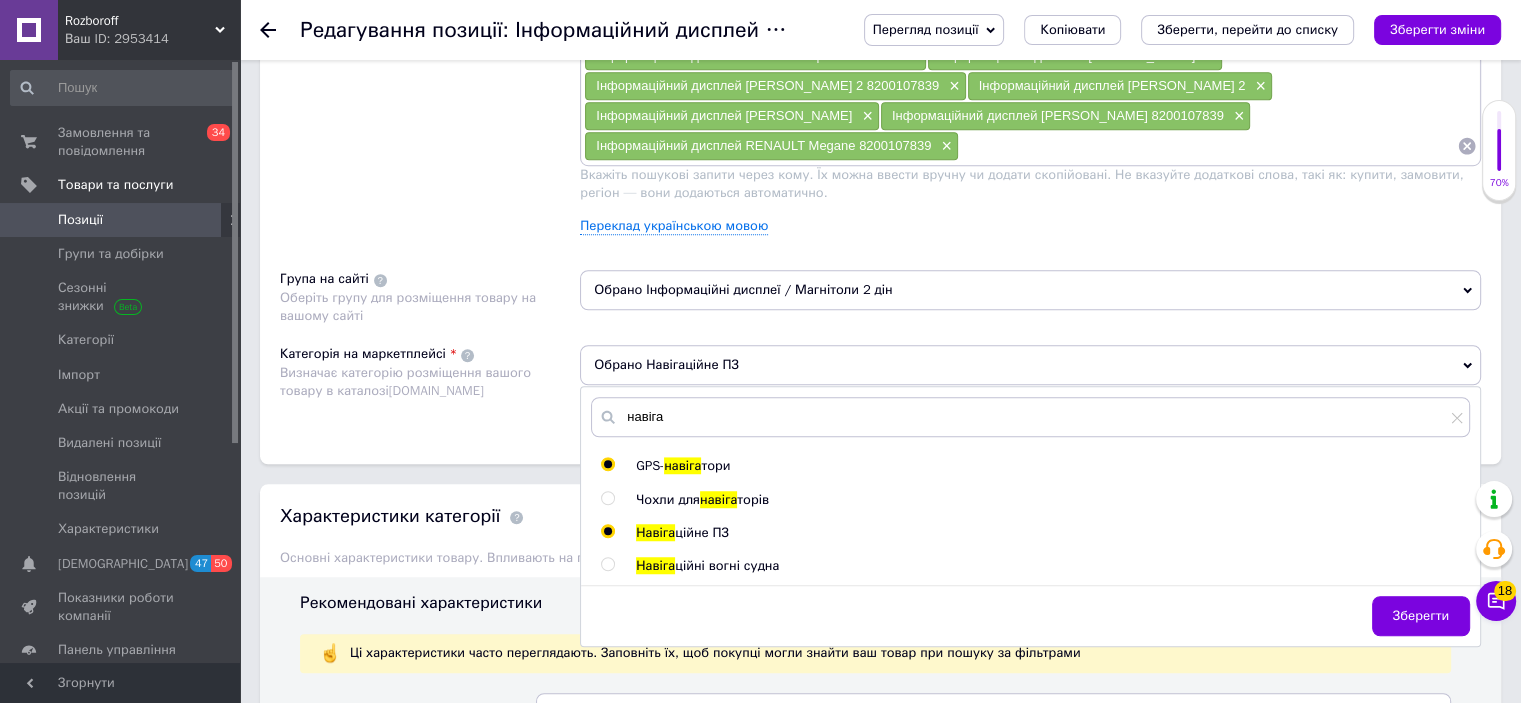 radio on "true" 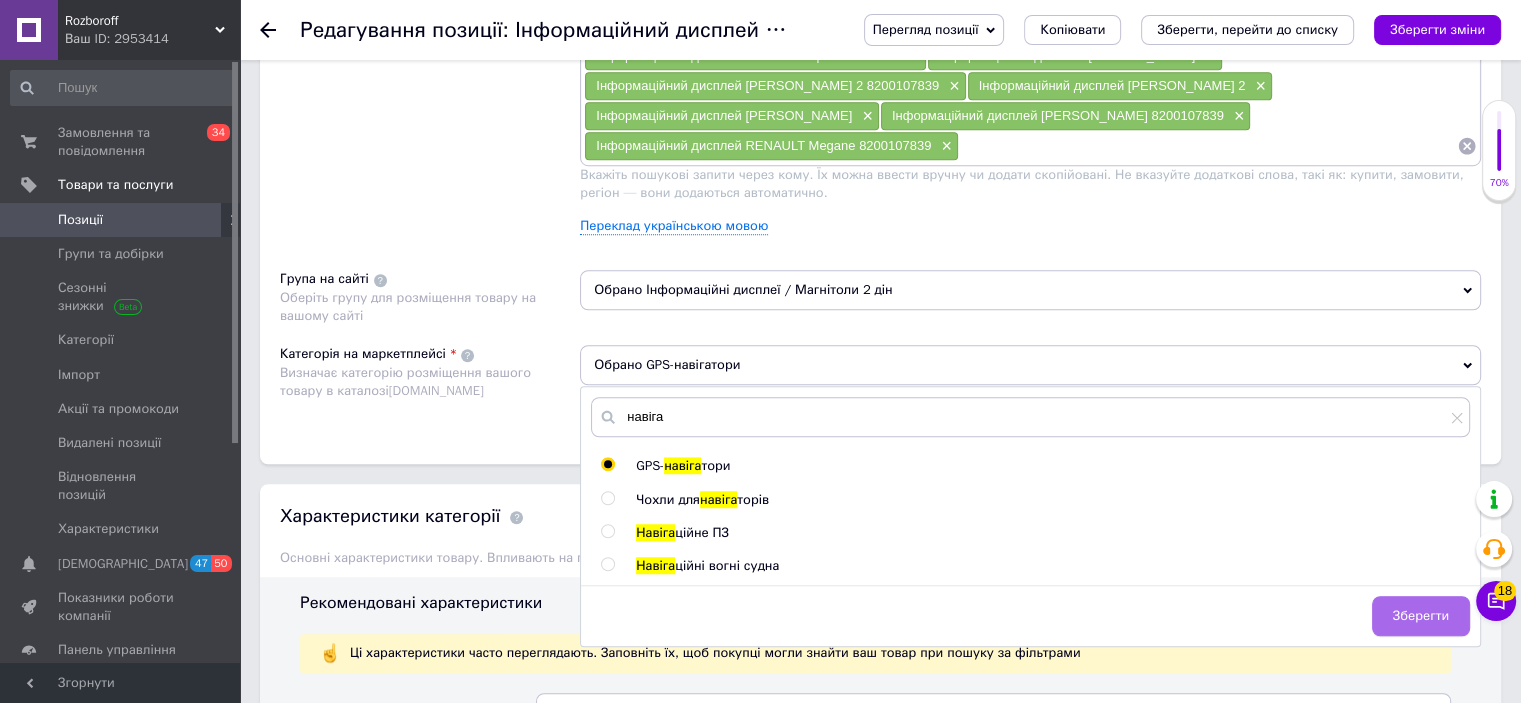 click on "Зберегти" at bounding box center (1421, 616) 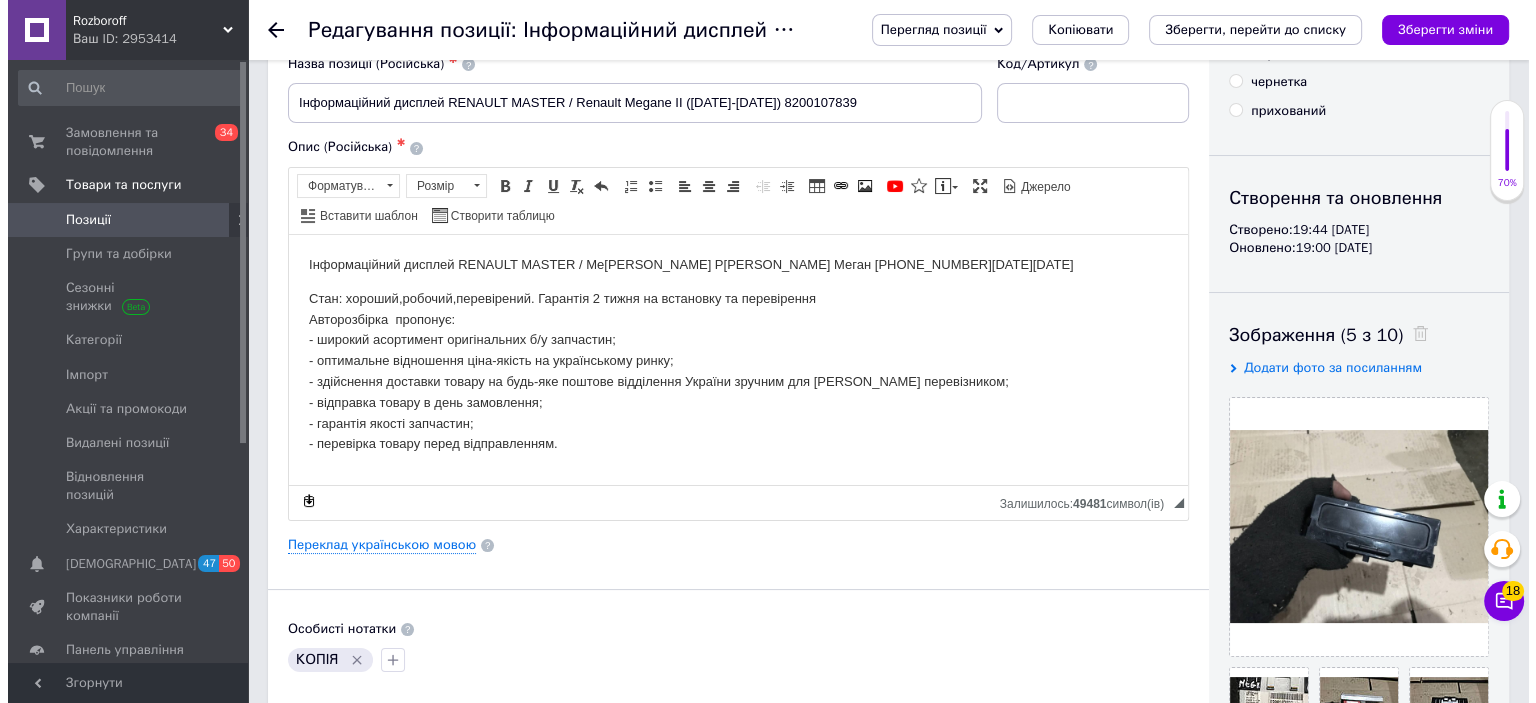 scroll, scrollTop: 0, scrollLeft: 0, axis: both 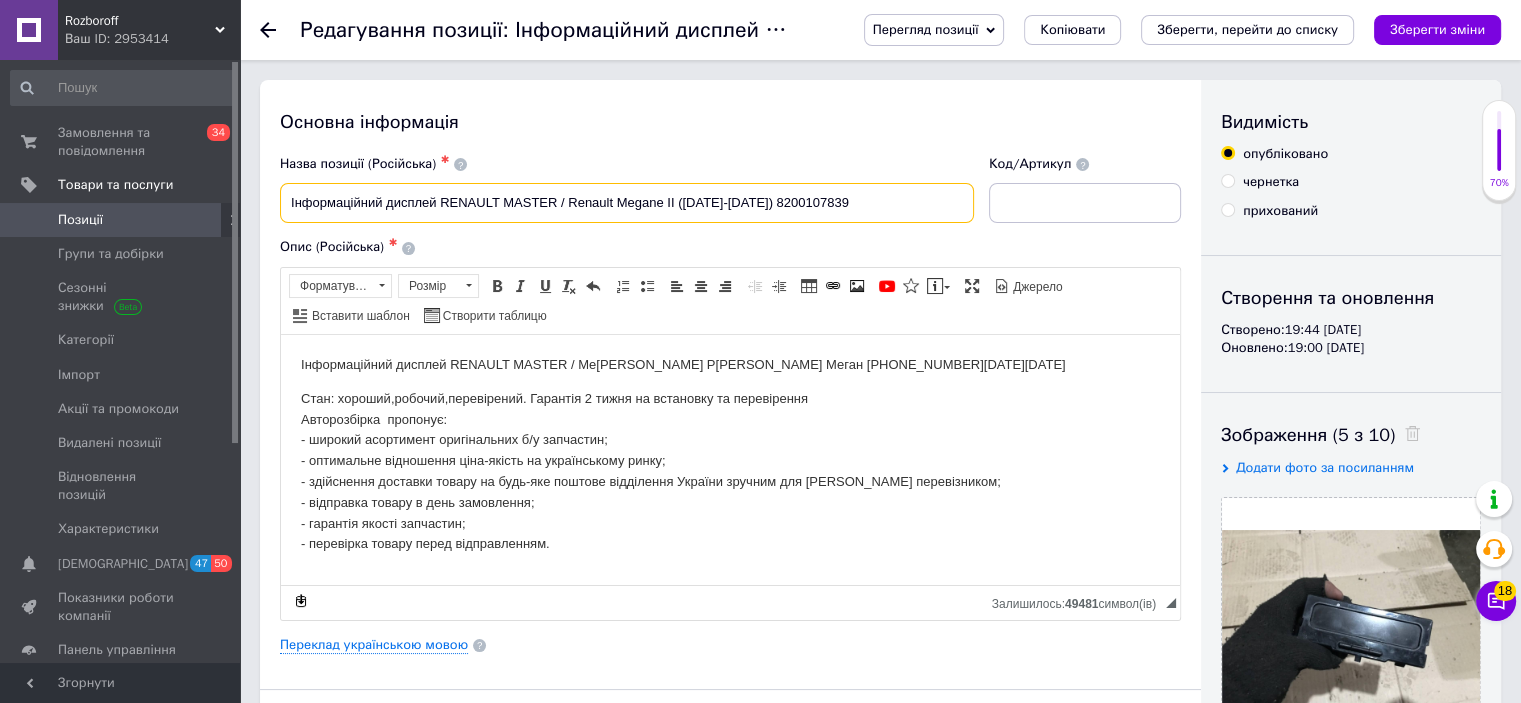 click on "Інформаційний дисплей RENAULT MASTER / Renault Megane II (2003-2009) 8200107839" at bounding box center (627, 203) 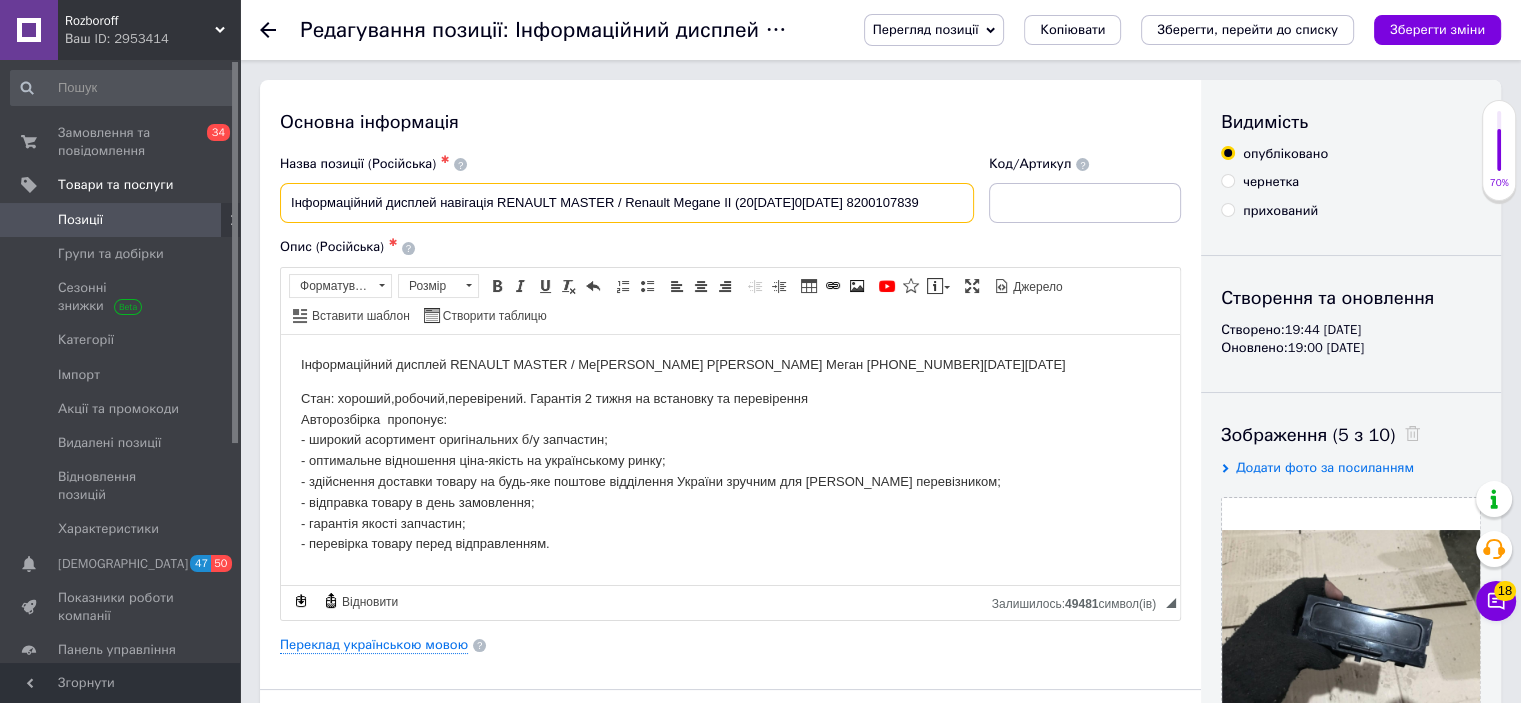 drag, startPoint x: 896, startPoint y: 201, endPoint x: 500, endPoint y: 213, distance: 396.18176 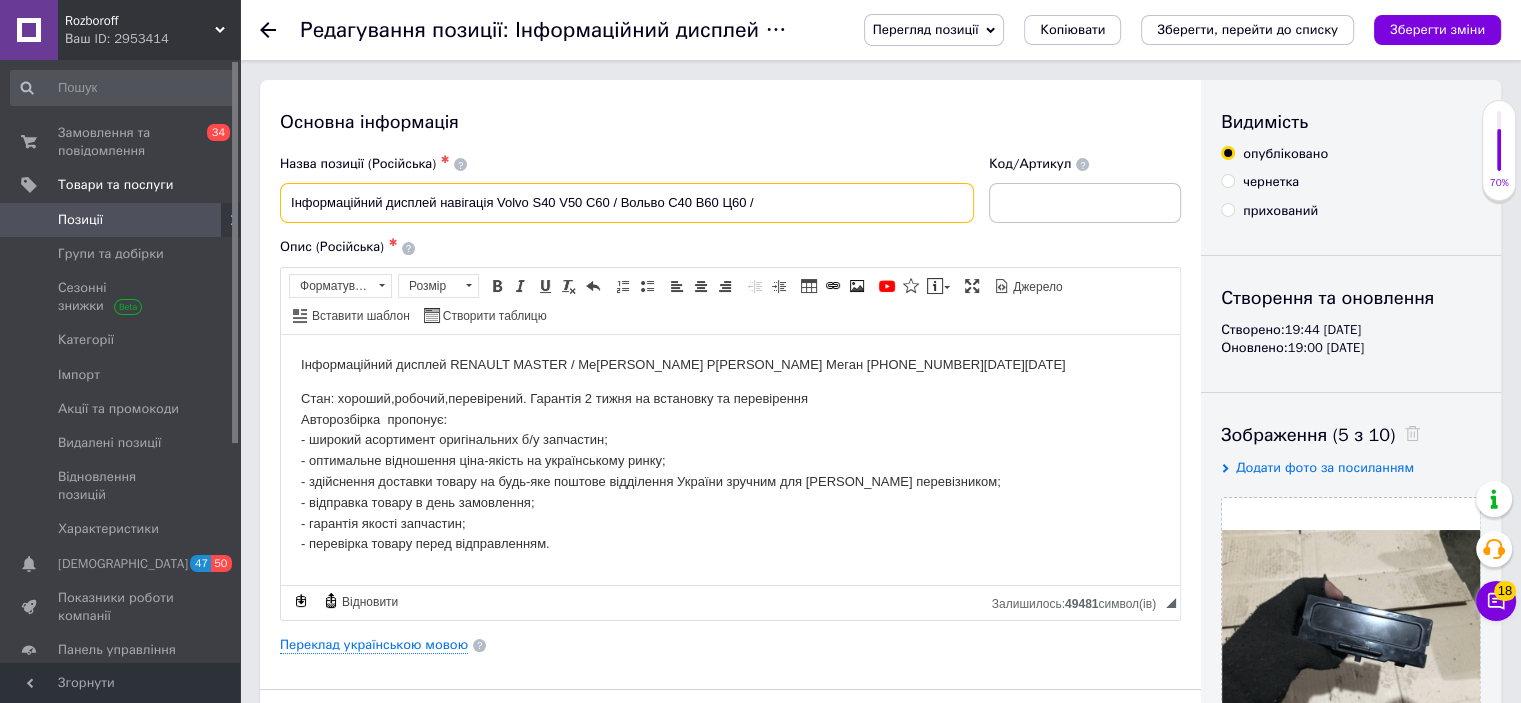 paste on "31285480-1" 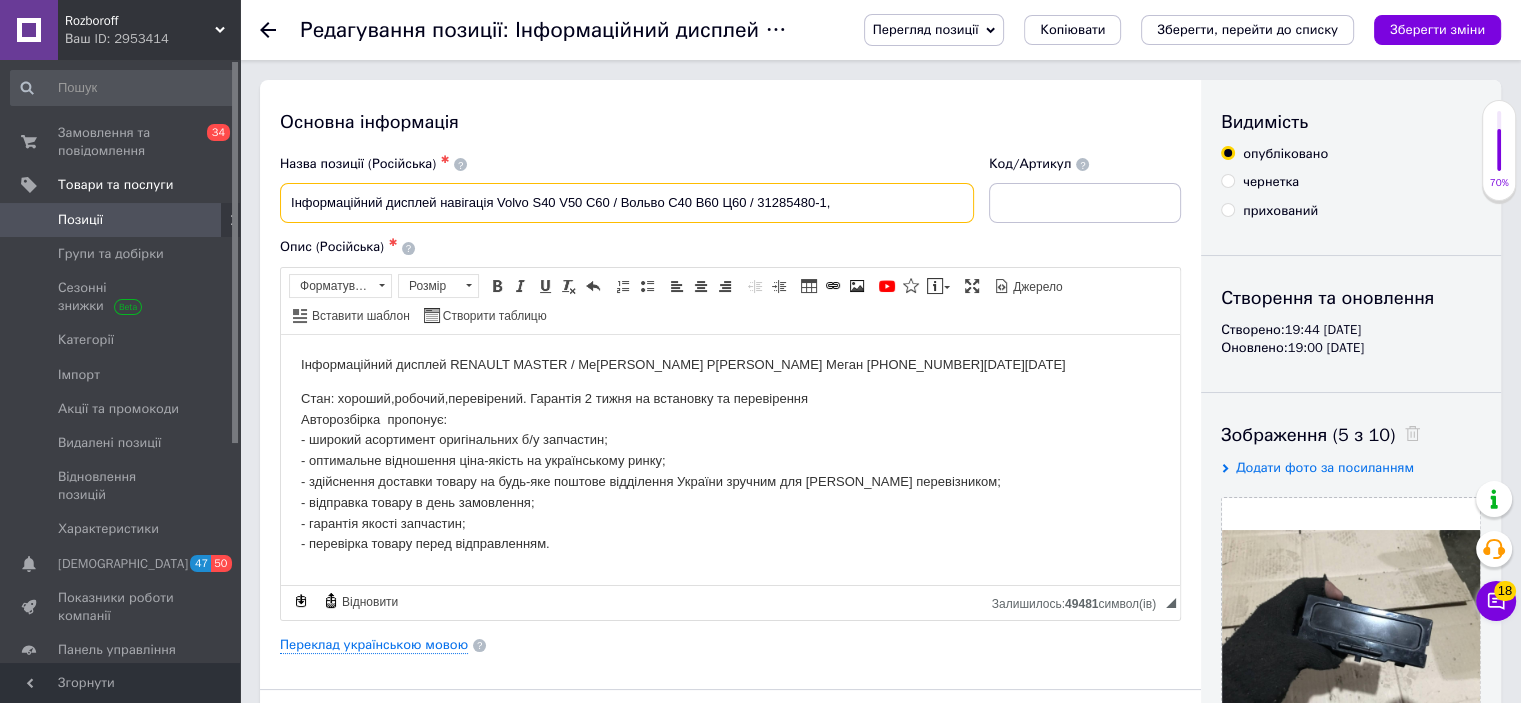 paste on "31285480-1" 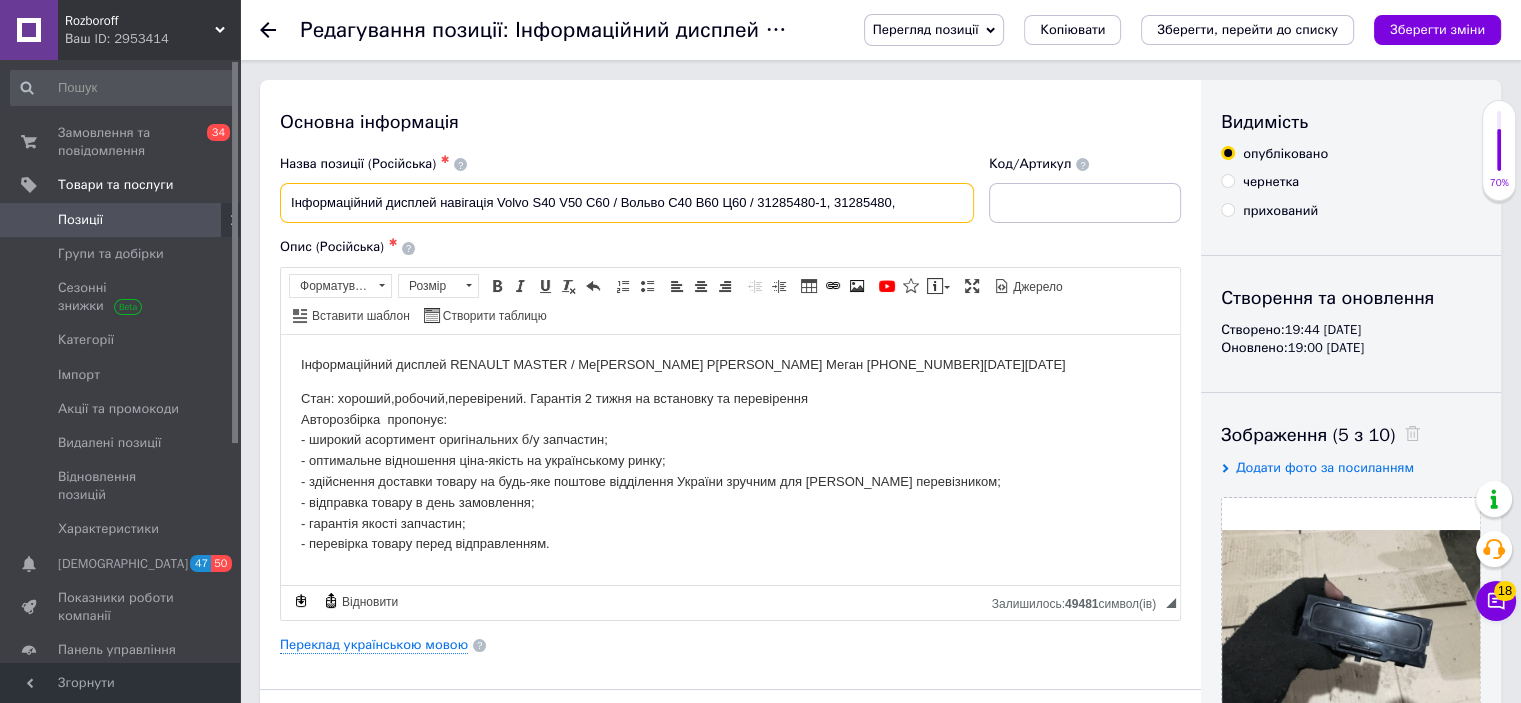 paste on "31285480-1" 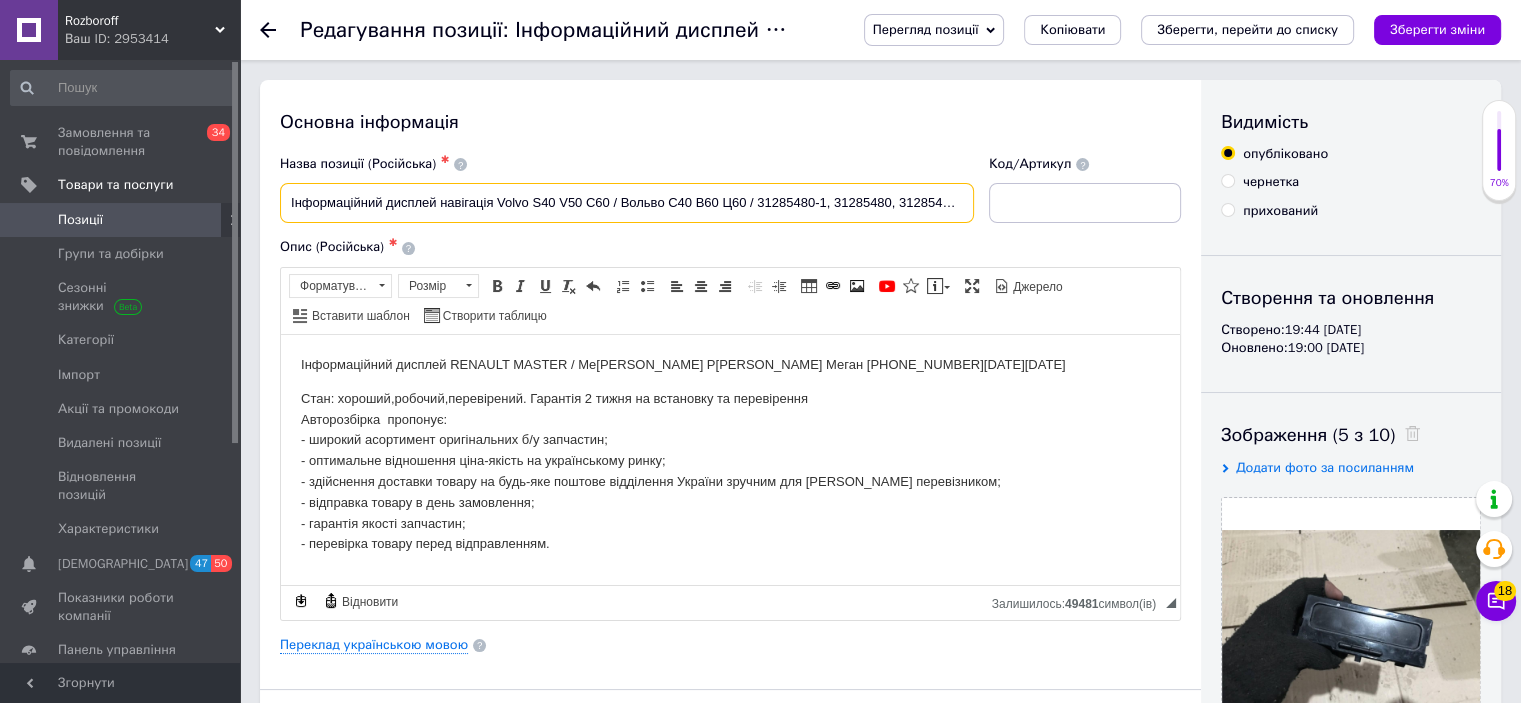 drag, startPoint x: 966, startPoint y: 204, endPoint x: 292, endPoint y: 216, distance: 674.1068 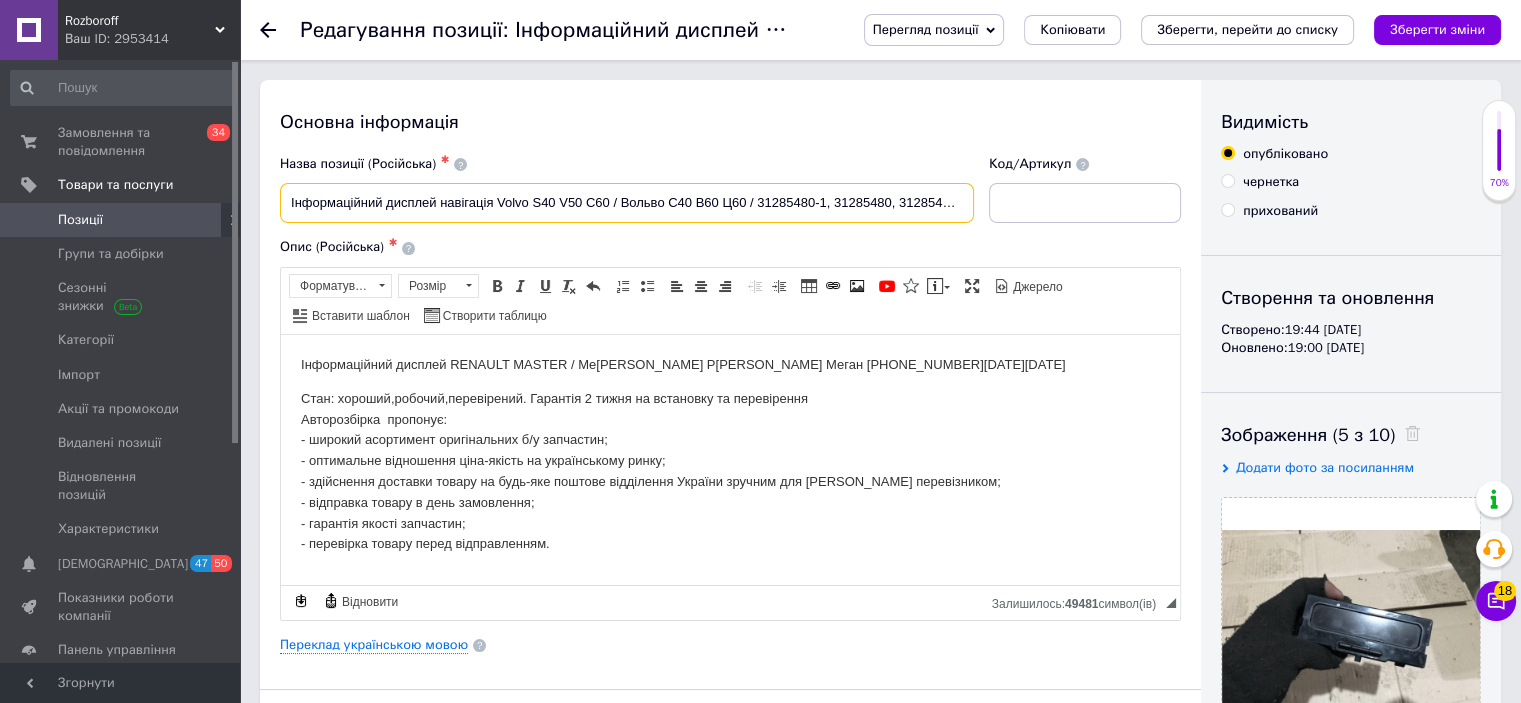 click on "Інформаційний дисплей навігація Volvo S40 V50 C60 / Вольво С40 В60 Ц60 / 31285480-1, 31285480, 31285480 1" at bounding box center [627, 203] 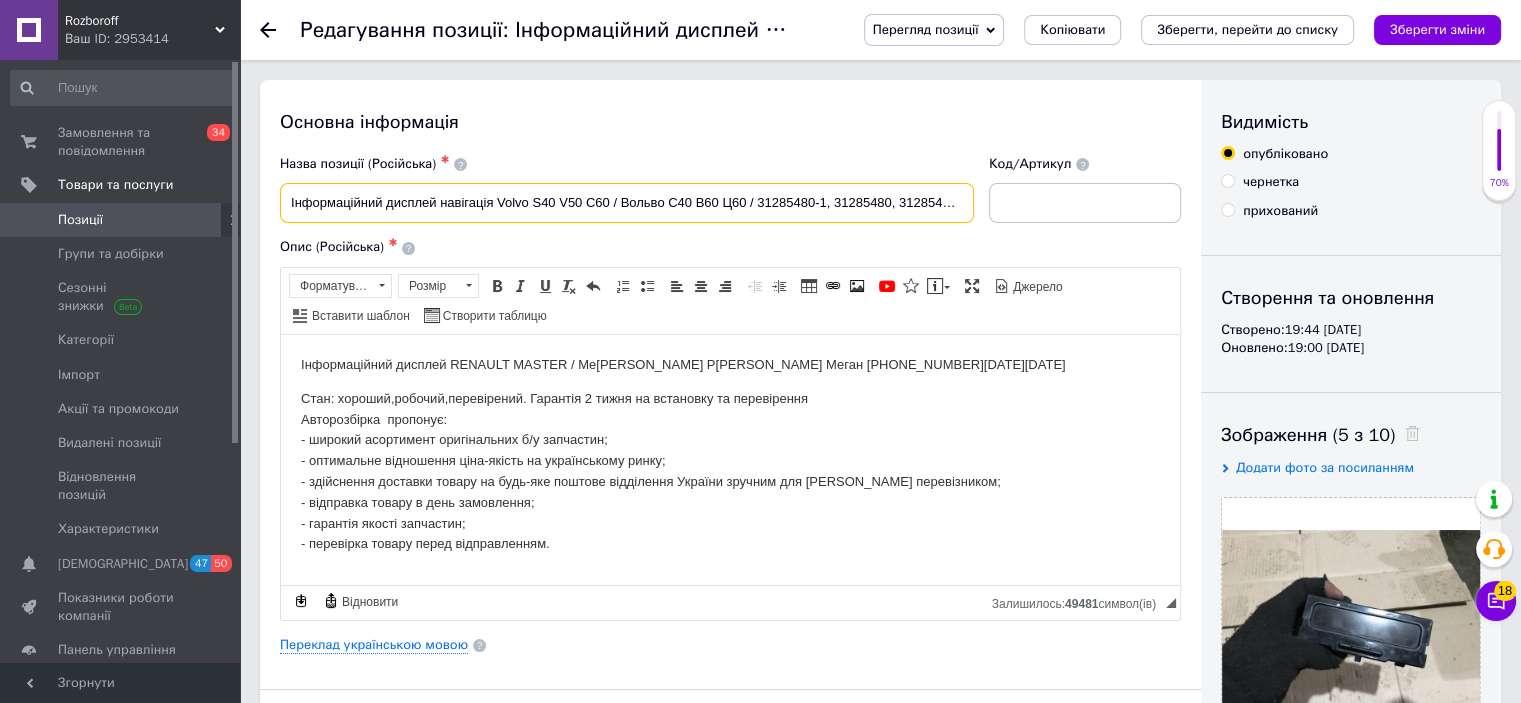 drag, startPoint x: 971, startPoint y: 200, endPoint x: 291, endPoint y: 203, distance: 680.0066 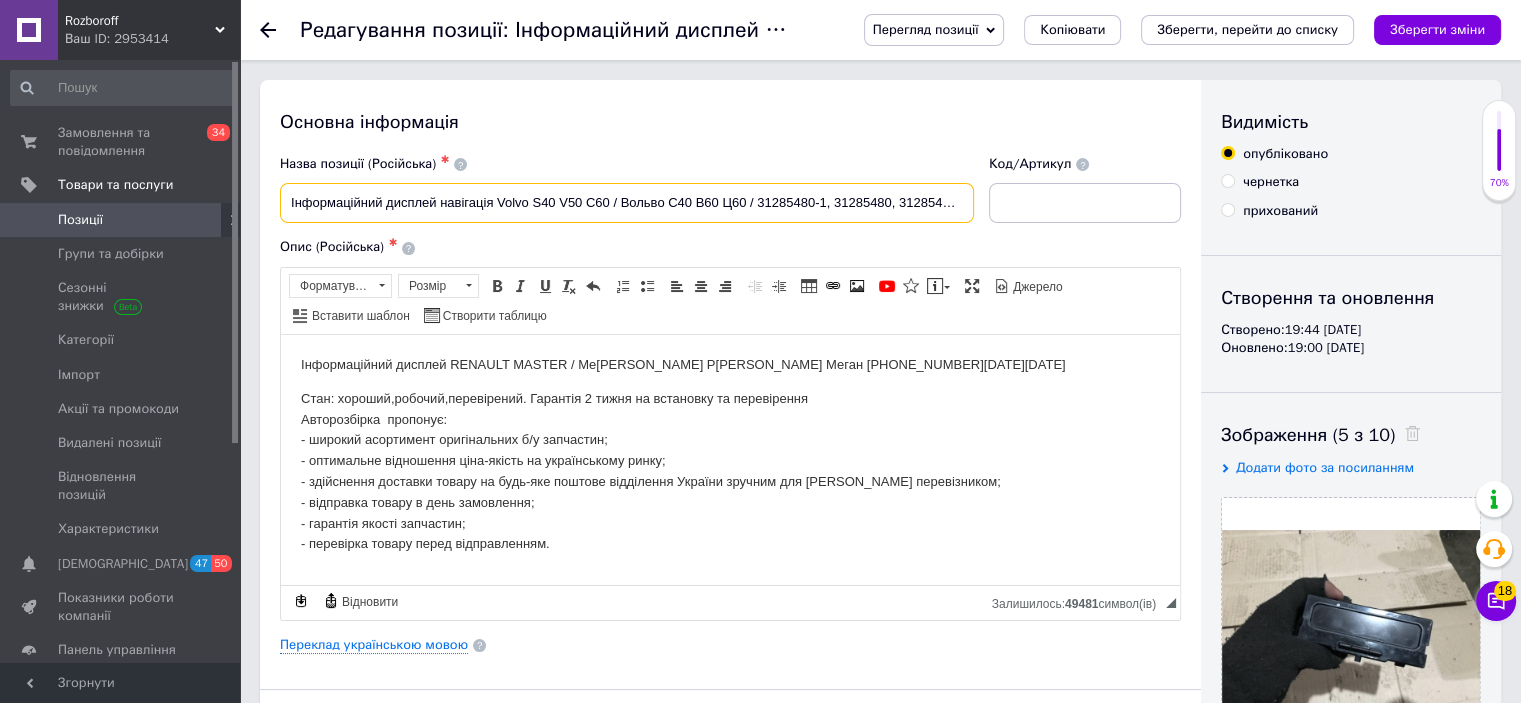 click on "Інформаційний дисплей навігація Volvo S40 V50 C60 / Вольво С40 В60 Ц60 / 31285480-1, 31285480, 31285480 1" at bounding box center (627, 203) 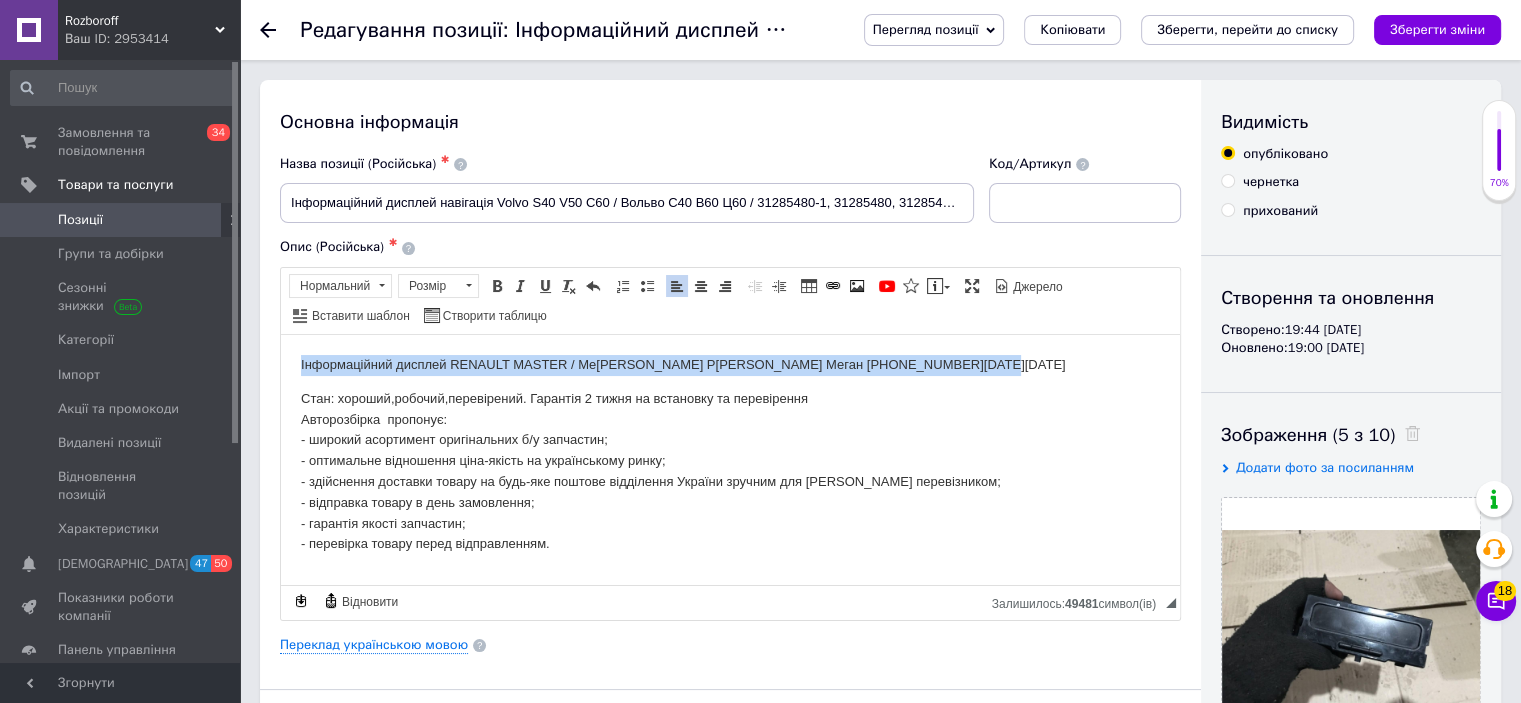 drag, startPoint x: 944, startPoint y: 360, endPoint x: 301, endPoint y: 352, distance: 643.04974 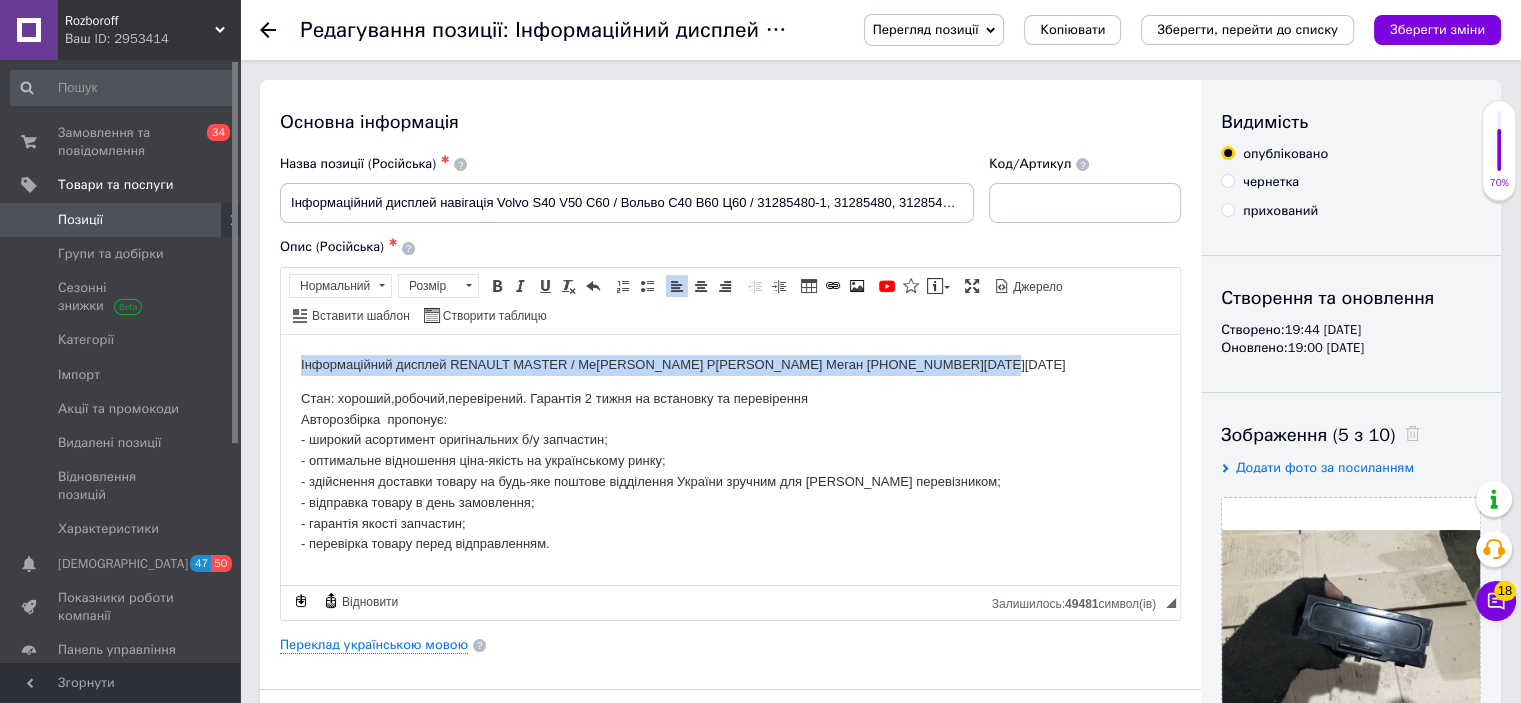 click on "Інформаційний дисплей RENAULT MASTER / Megane II / Рено Мастер / Меган 2 (2003-2009) 8200107839 Стан: хороший,робочий,перевірений. Гарантія 2 тижня на встановку та перевірення Авторозбірка  пропонує:  - широкий асортимент оригінальних б/у запчастин;  - оптимальне відношення ціна-якість на українському ринку;  - здійснення доставки товару на будь-яке поштове відділення України зручним для Вас перевізником;  - відправка товару в день замовлення;  - гарантія якості запчастин;  - перевірка товару перед відправленням." at bounding box center (730, 454) 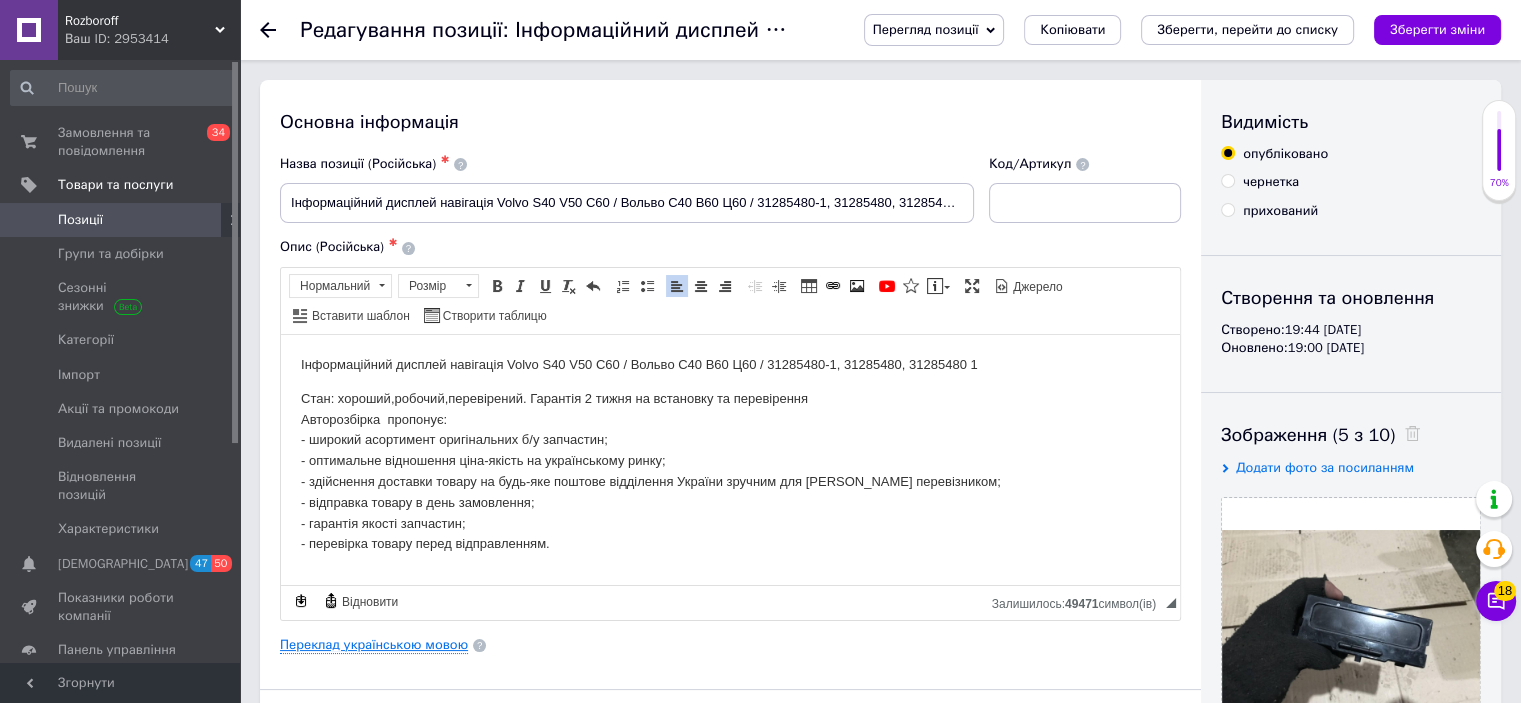 click on "Переклад українською мовою" at bounding box center (374, 645) 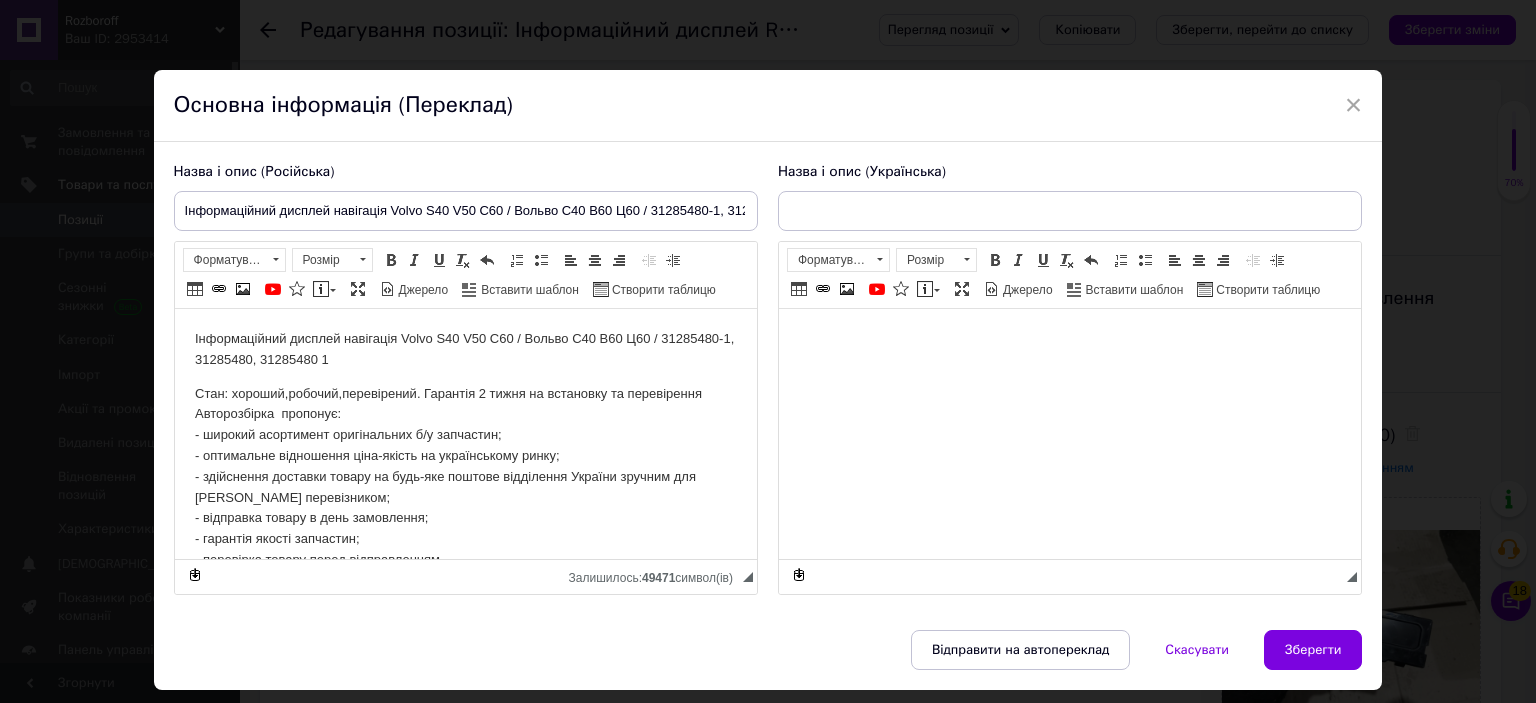scroll, scrollTop: 0, scrollLeft: 0, axis: both 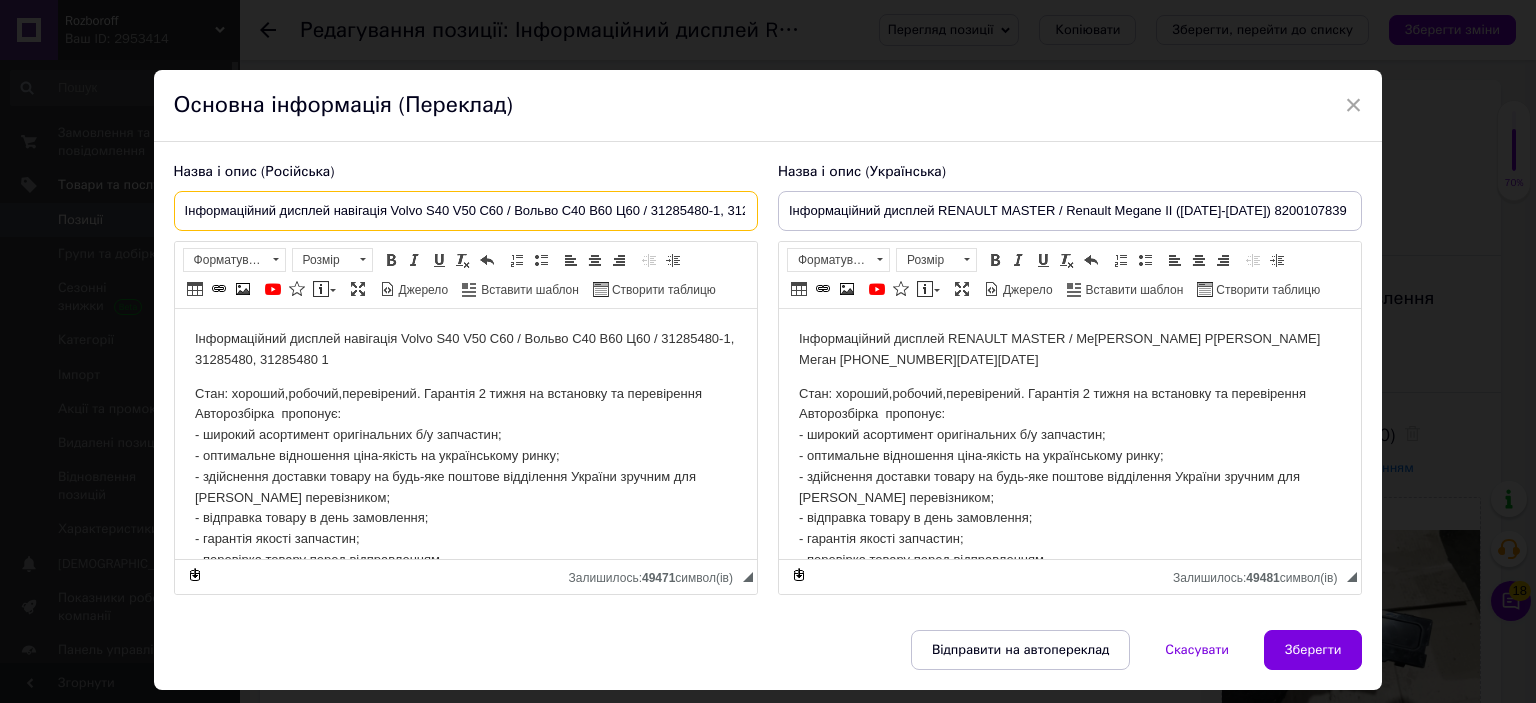 click on "Інформаційний дисплей навігація Volvo S40 V50 C60 / Вольво С40 В60 Ц60 / 31285480-1, 31285480, 31285480 1" at bounding box center (466, 211) 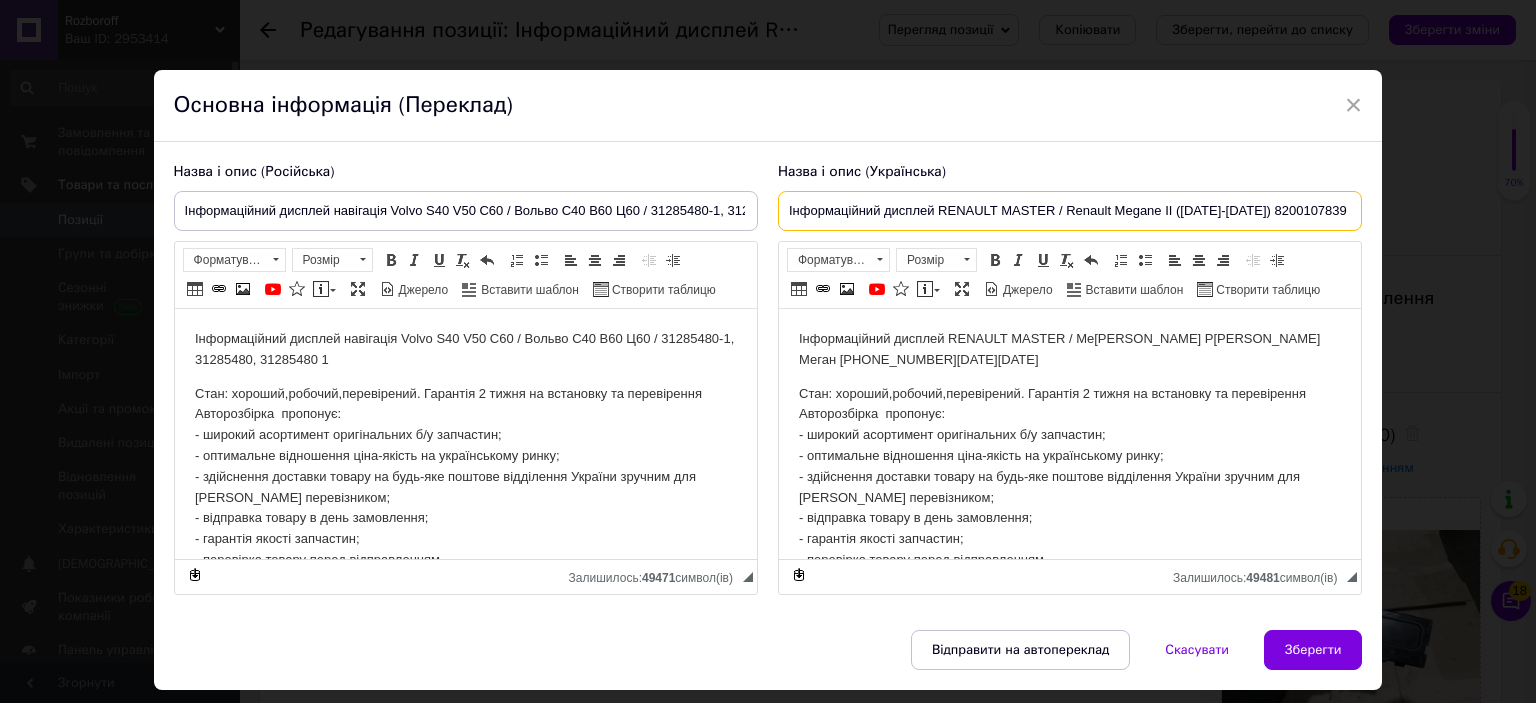 click on "Інформаційний дисплей RENAULT MASTER / Renault Megane II (2003-2009) 8200107839" at bounding box center (1070, 211) 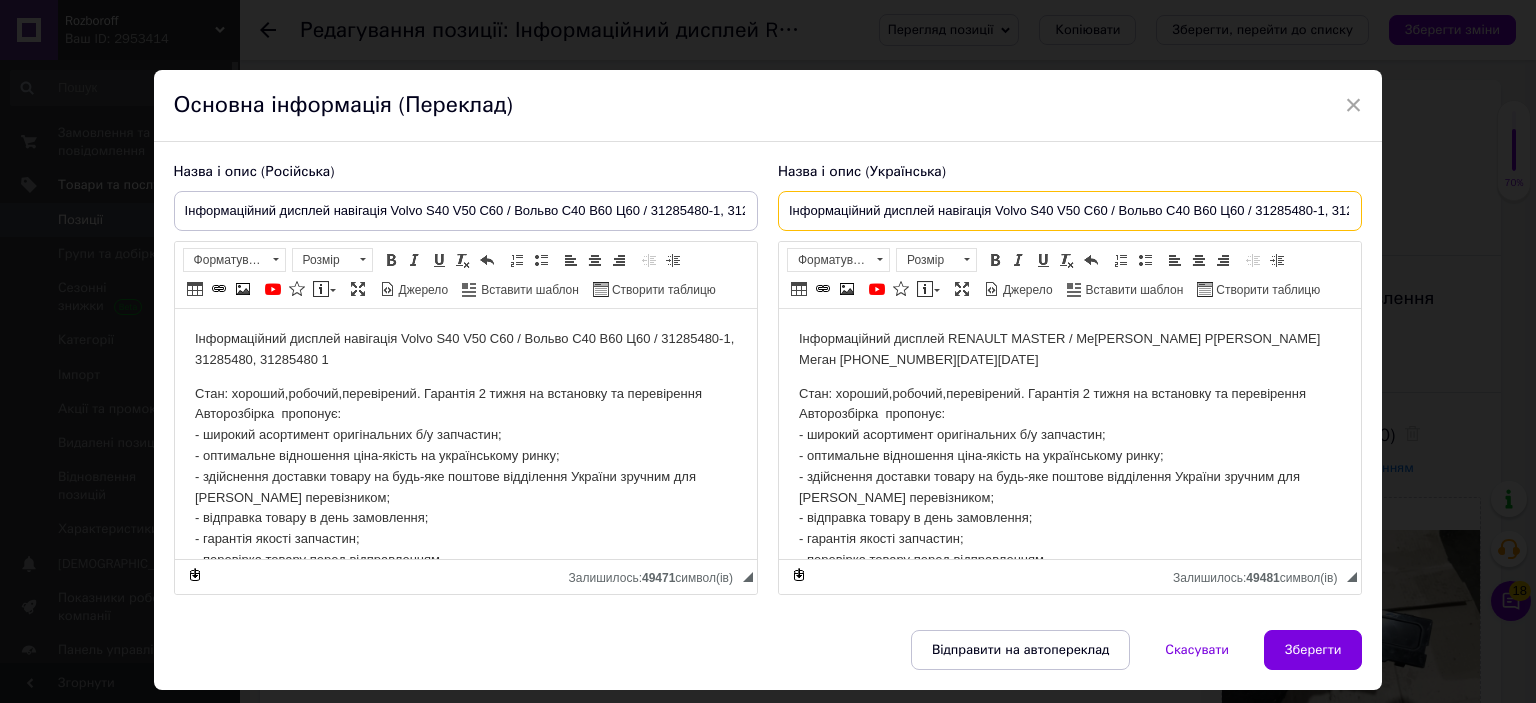 scroll, scrollTop: 0, scrollLeft: 117, axis: horizontal 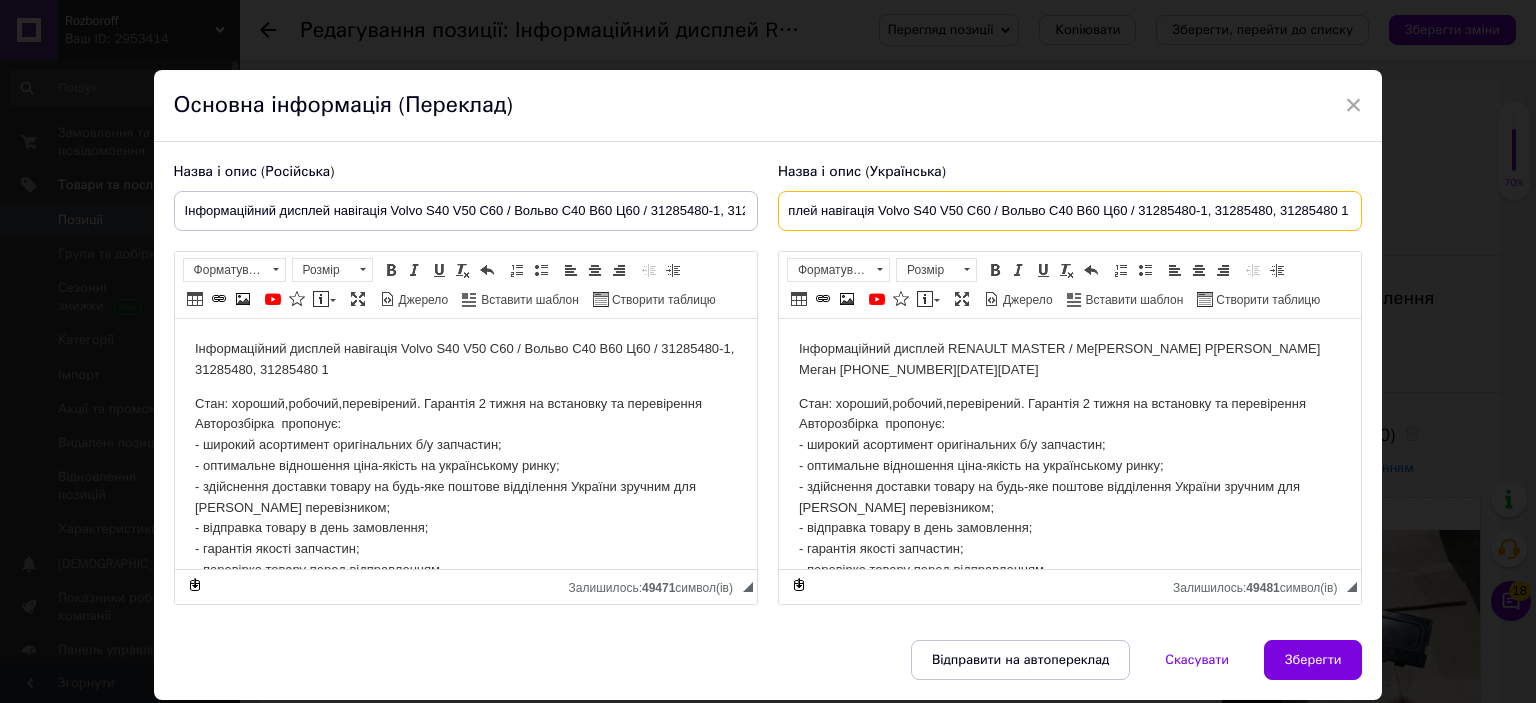 type on "Інформаційний дисплей навігація Volvo S40 V50 C60 / Вольво С40 В60 Ц60 / 31285480-1, 31285480, 31285480 1" 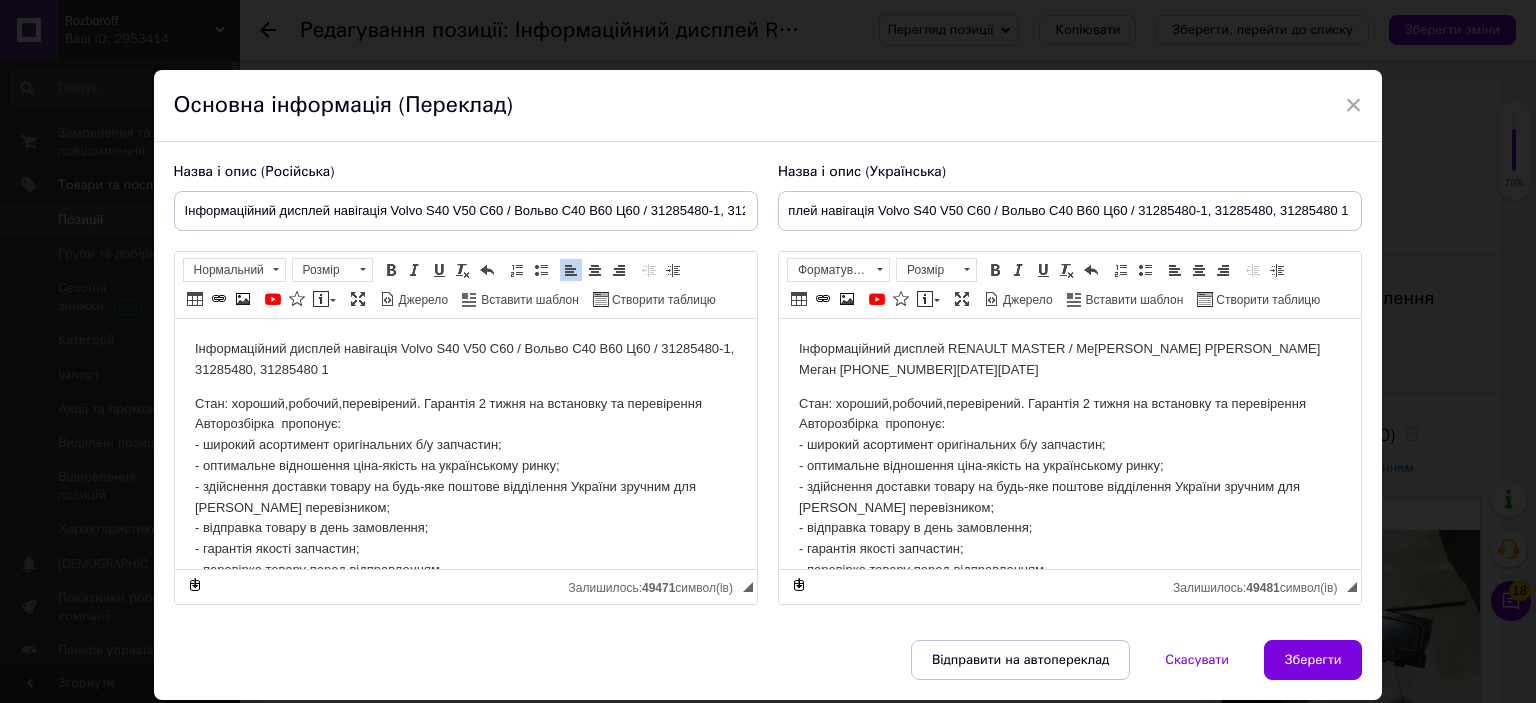 scroll, scrollTop: 0, scrollLeft: 0, axis: both 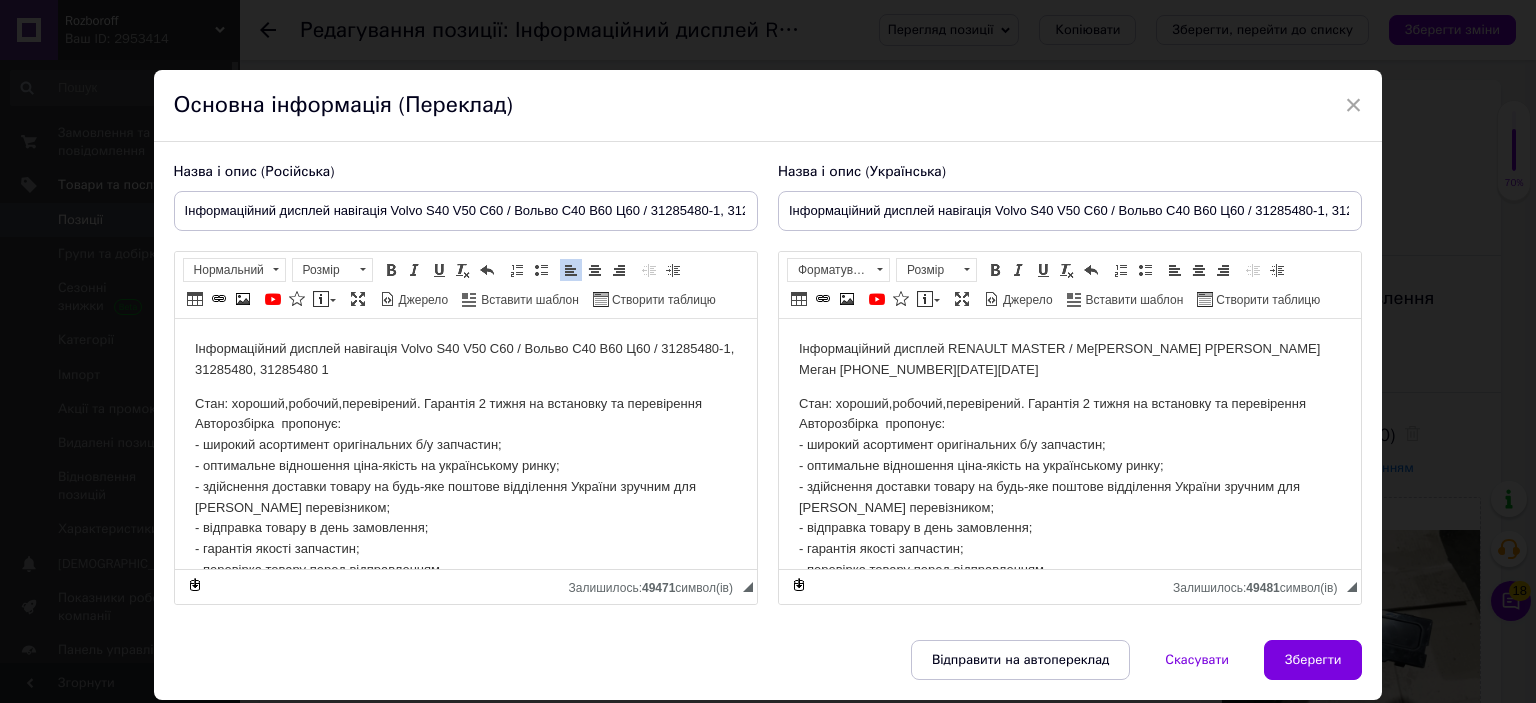 click on "Стан: хороший,робочий,перевірений. Гарантія 2 тижня на встановку та перевірення Авторозбірка  пропонує:  - широкий асортимент оригінальних б/у запчастин;  - оптимальне відношення ціна-якість на українському ринку;  - здійснення доставки товару на будь-яке поштове відділення України зручним для Вас перевізником;  - відправка товару в день замовлення;  - гарантія якості запчастин;  - перевірка товару перед відправленням." at bounding box center (465, 487) 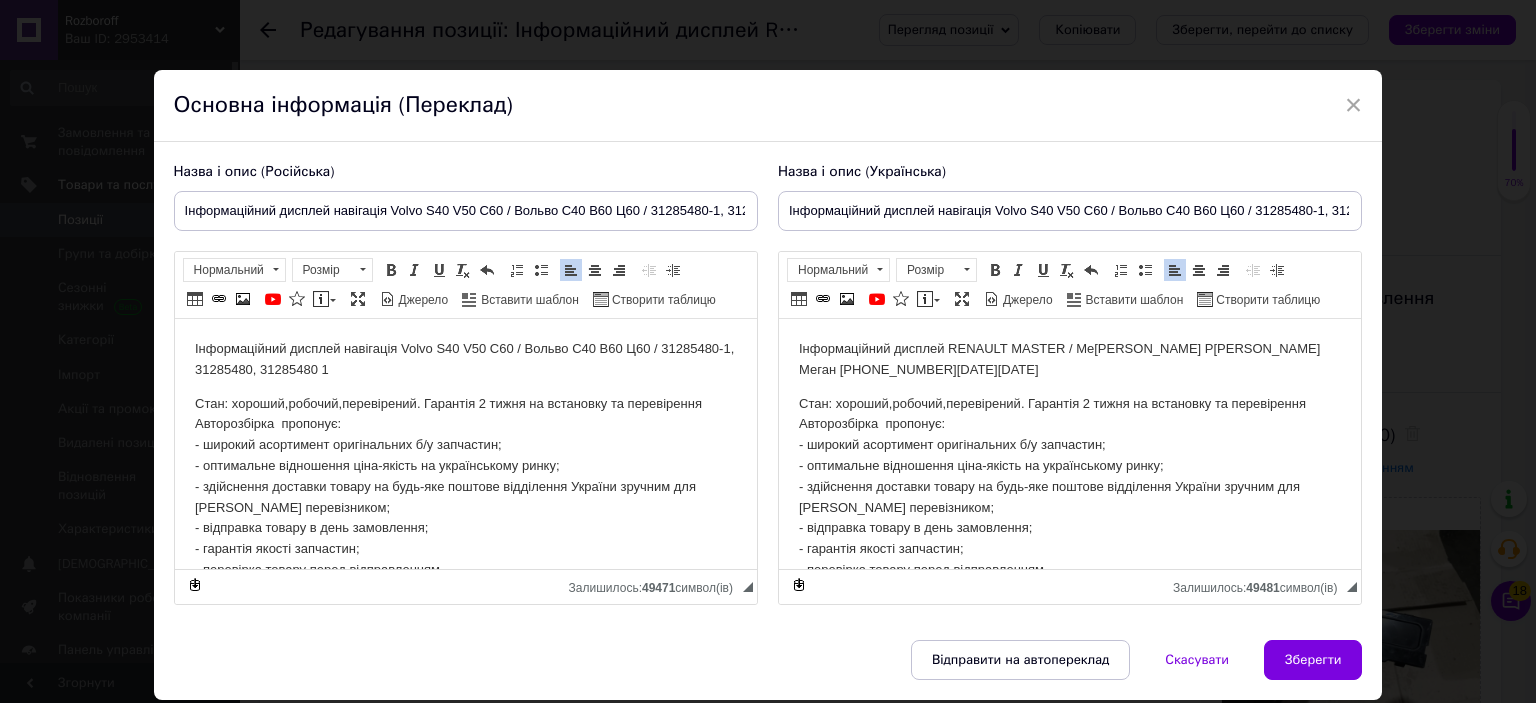 click on "Стан: хороший,робочий,перевірений. Гарантія 2 тижня на встановку та перевірення Авторозбірка  пропонує:  - широкий асортимент оригінальних б/у запчастин;  - оптимальне відношення ціна-якість на українському ринку;  - здійснення доставки товару на будь-яке поштове відділення України зручним для Вас перевізником;  - відправка товару в день замовлення;  - гарантія якості запчастин;  - перевірка товару перед відправленням." at bounding box center [1069, 487] 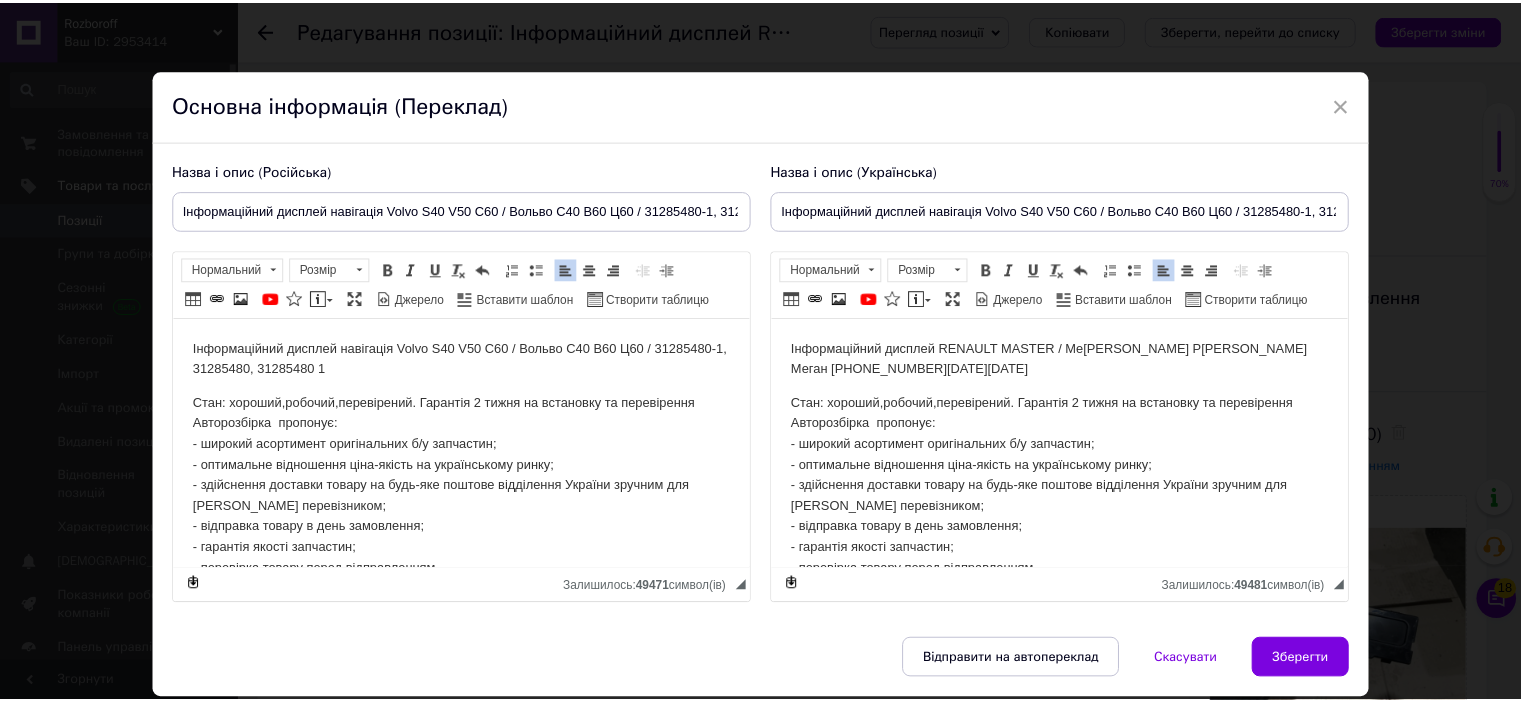 scroll, scrollTop: 8, scrollLeft: 0, axis: vertical 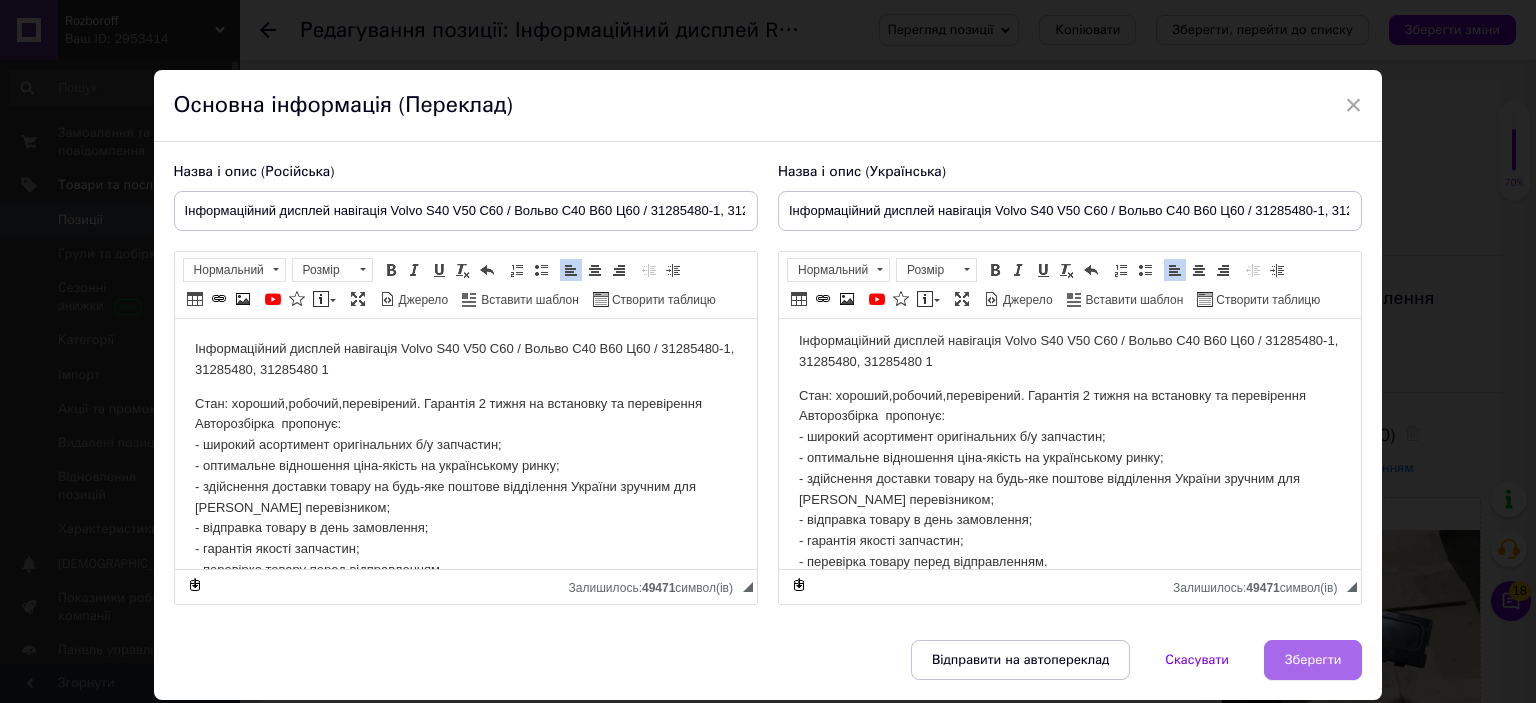 click on "Зберегти" at bounding box center [1313, 660] 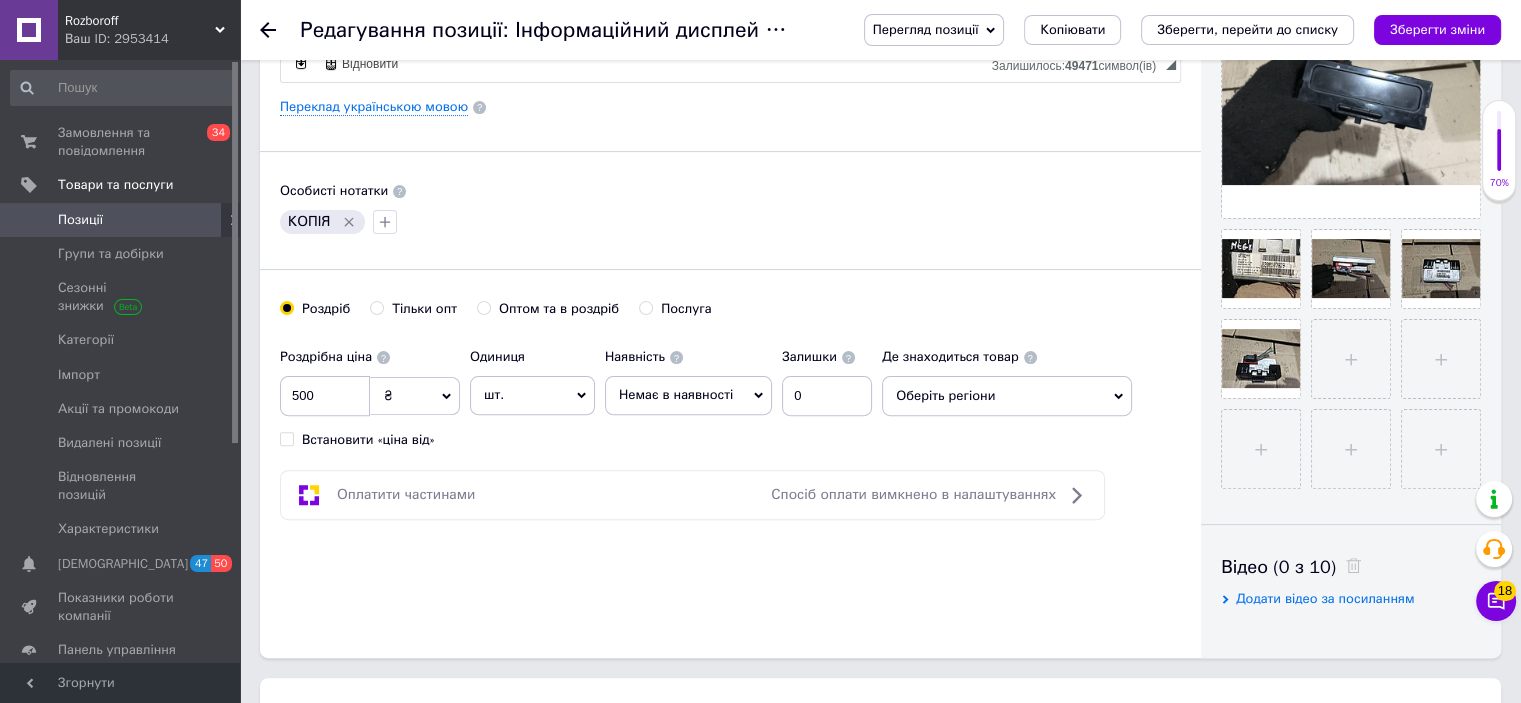 scroll, scrollTop: 543, scrollLeft: 0, axis: vertical 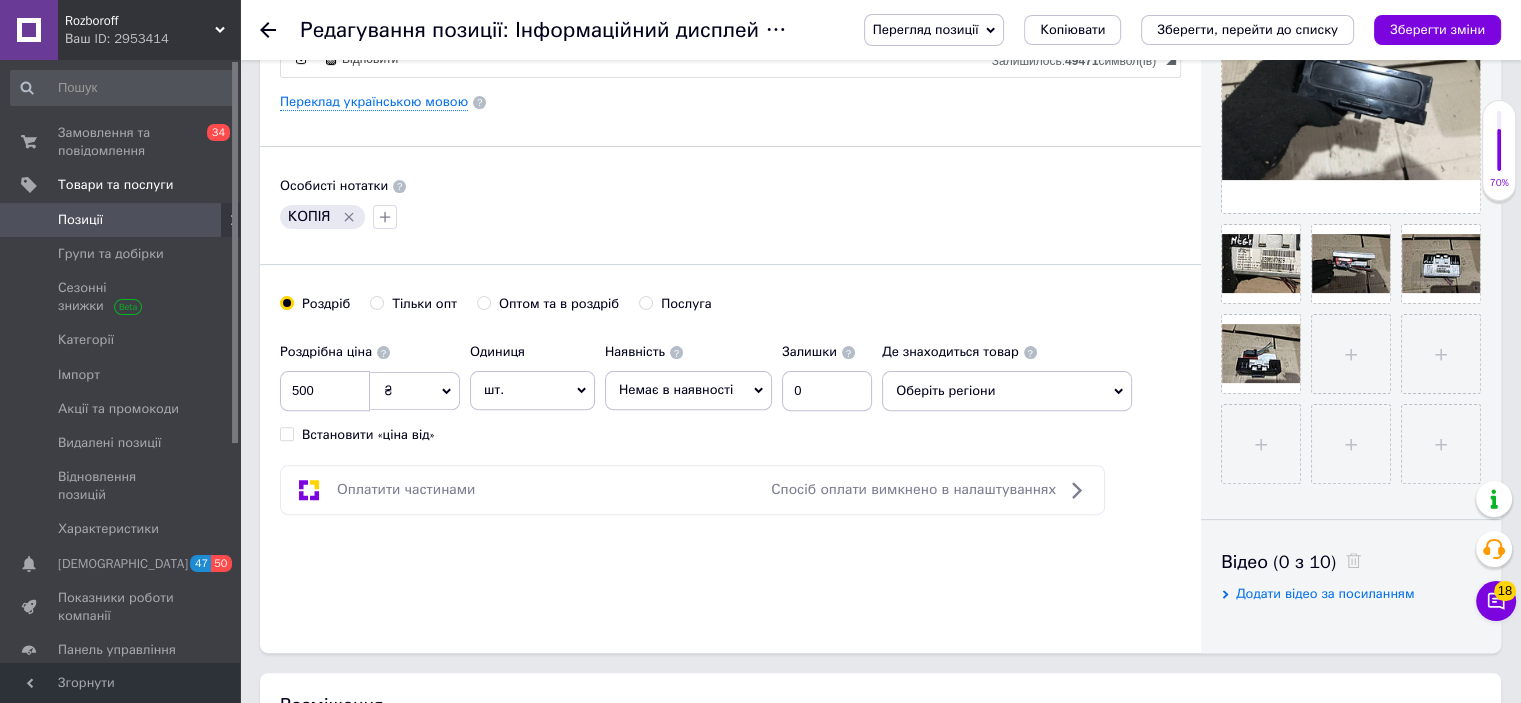 click 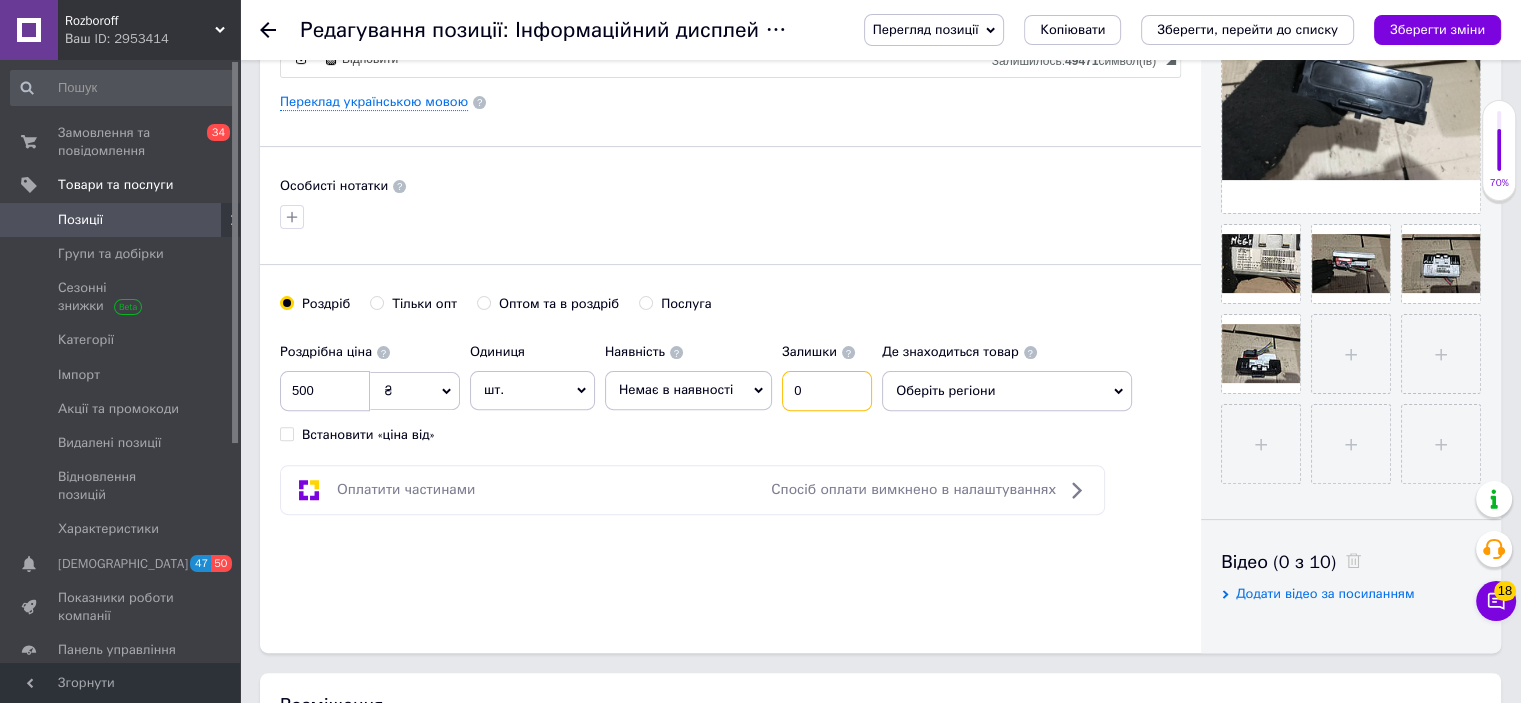 click on "0" at bounding box center (827, 391) 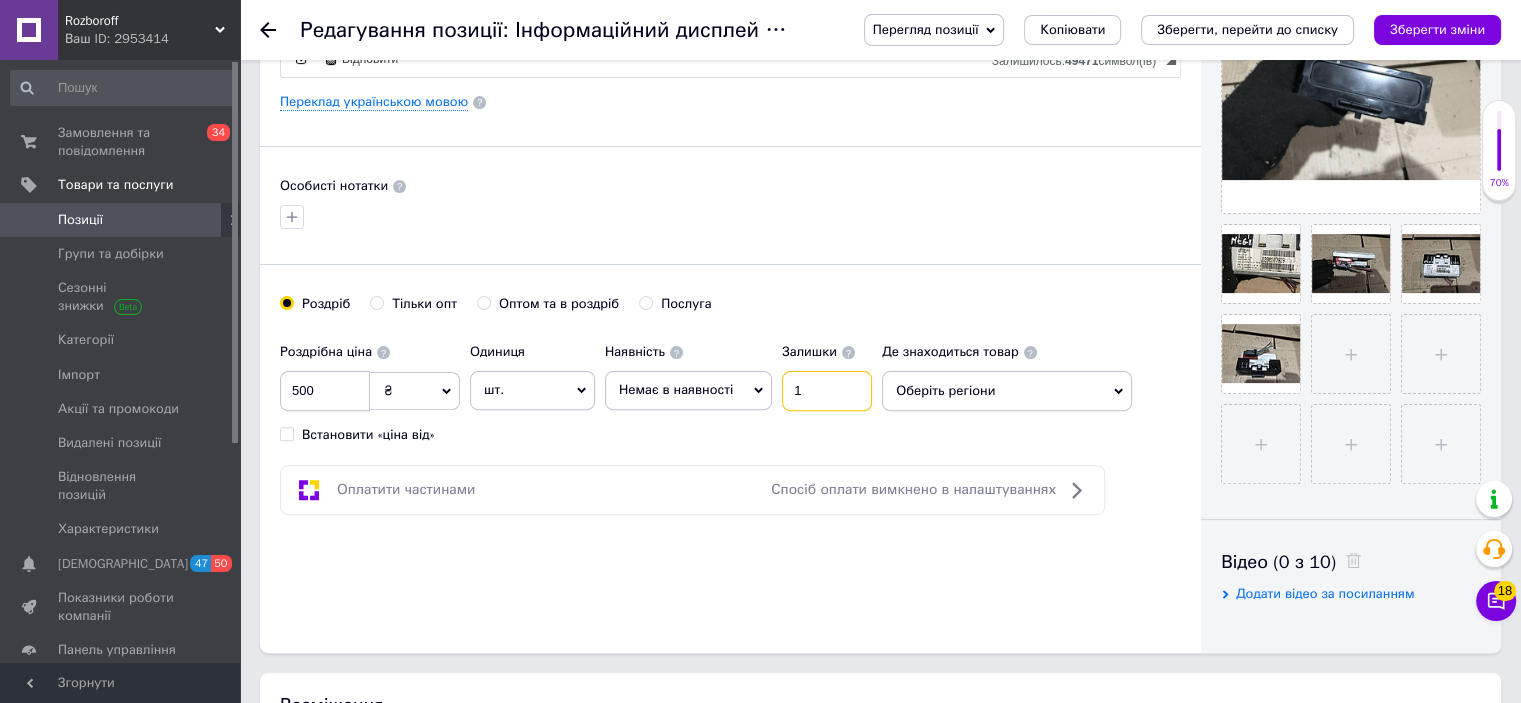 type on "1" 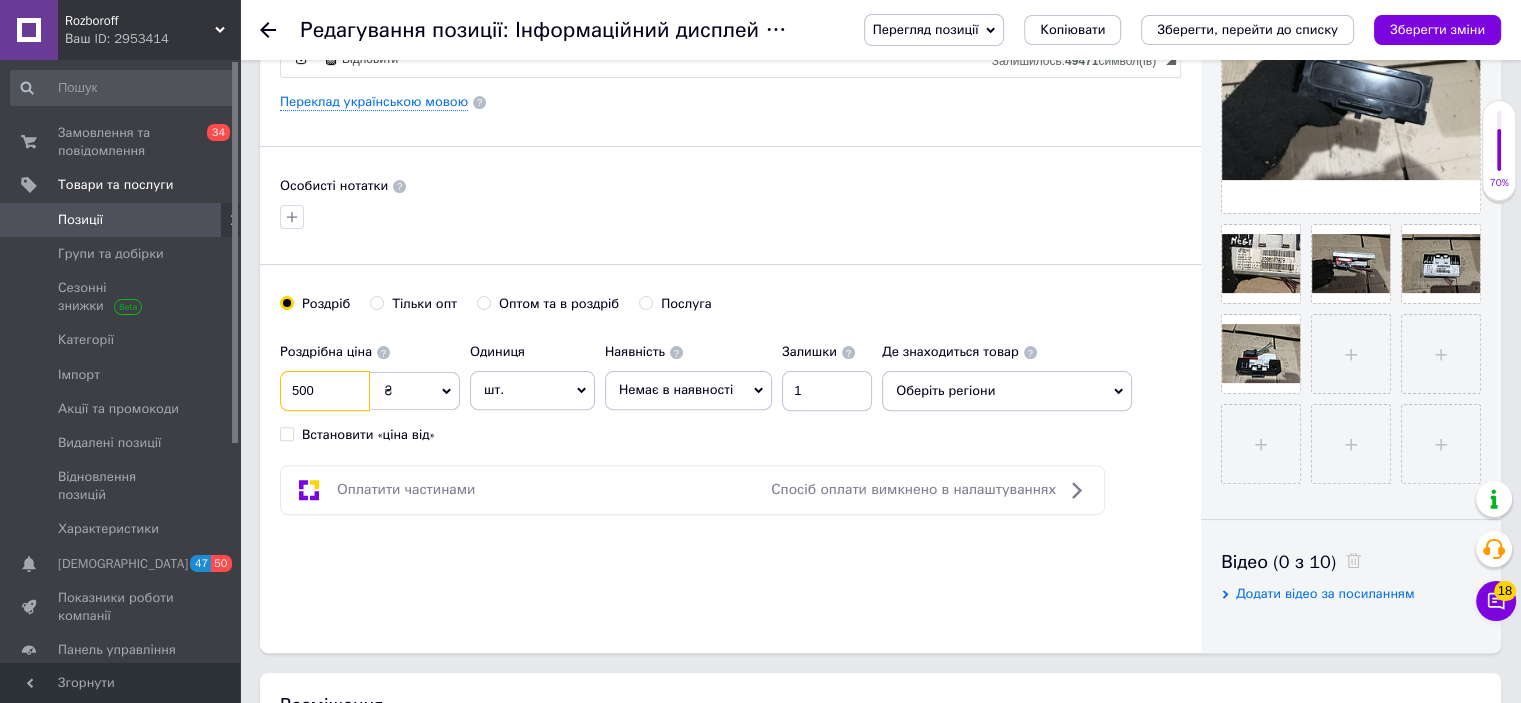 click on "500" at bounding box center (325, 391) 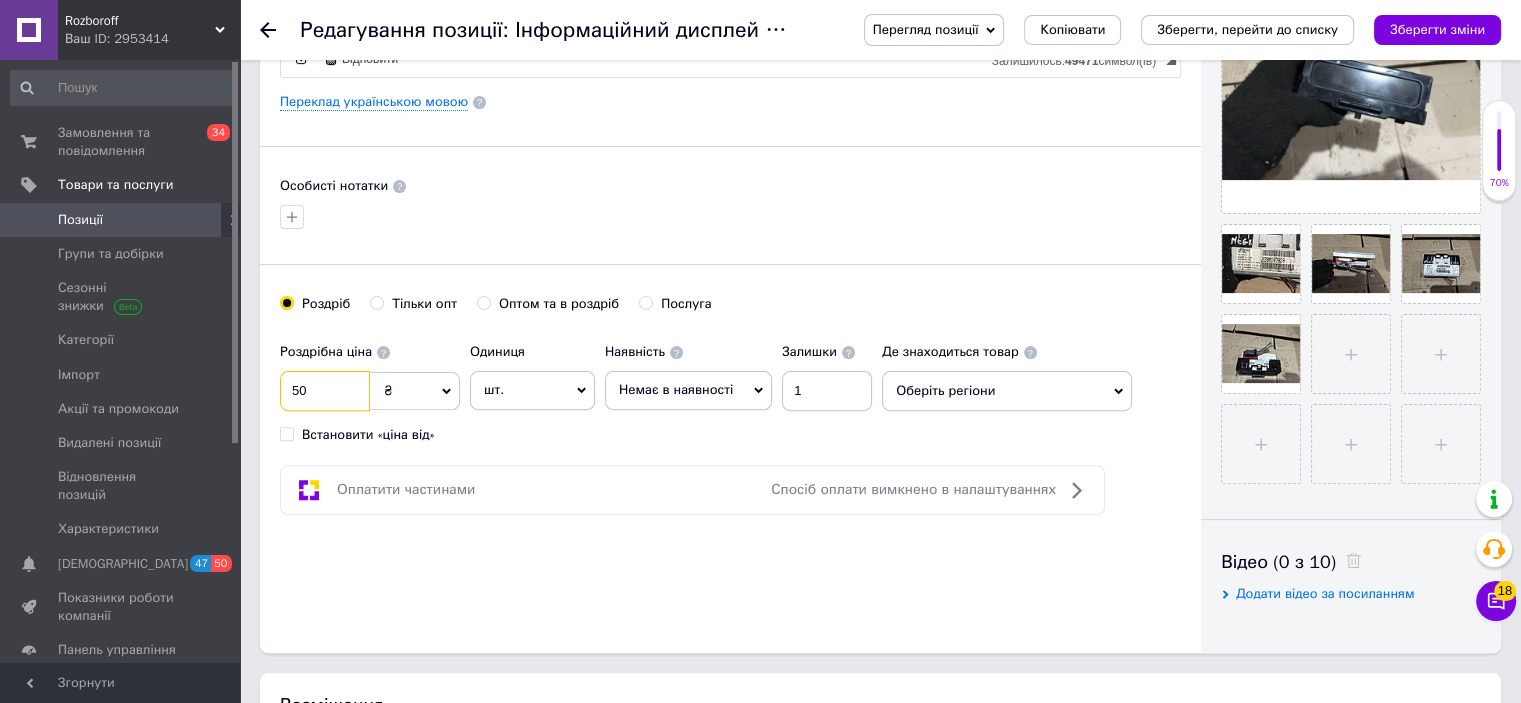 type on "5" 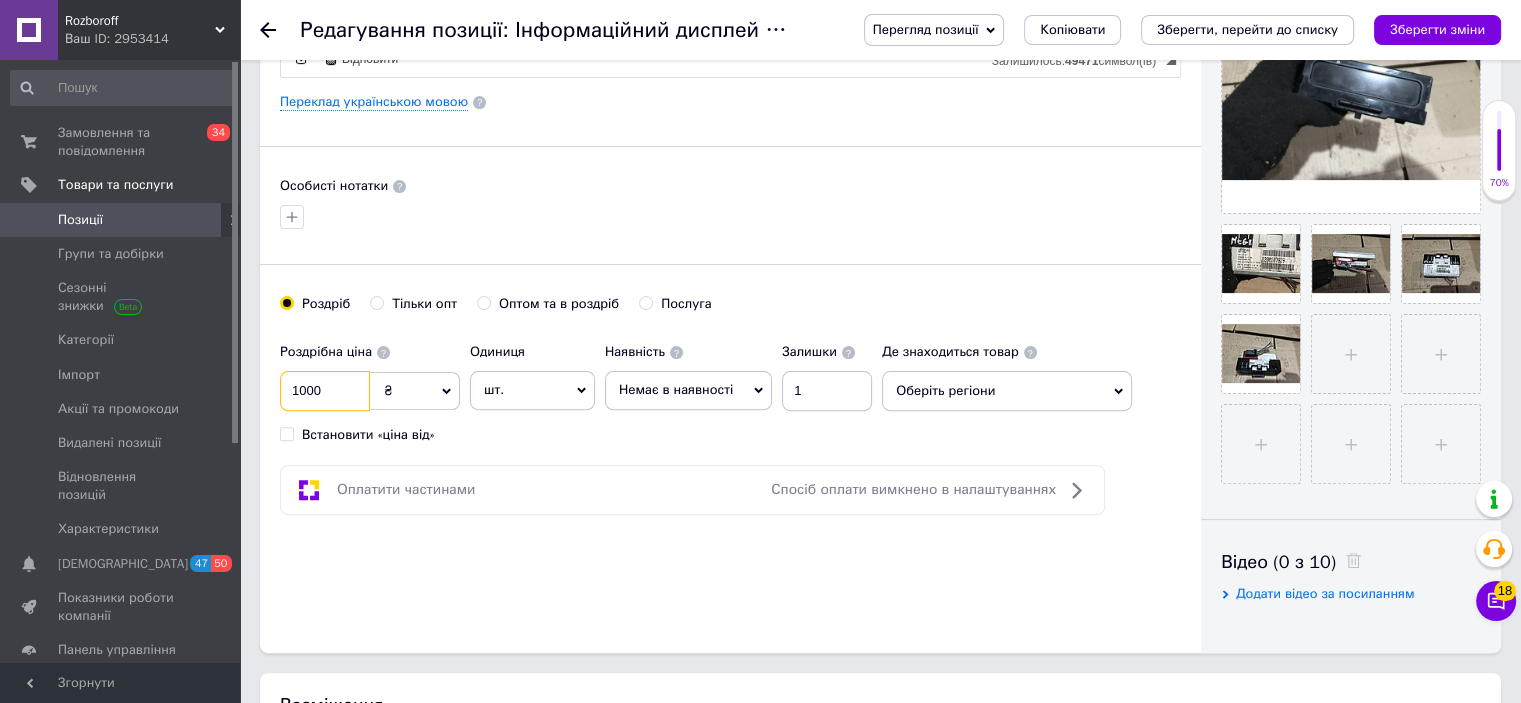 type on "1000" 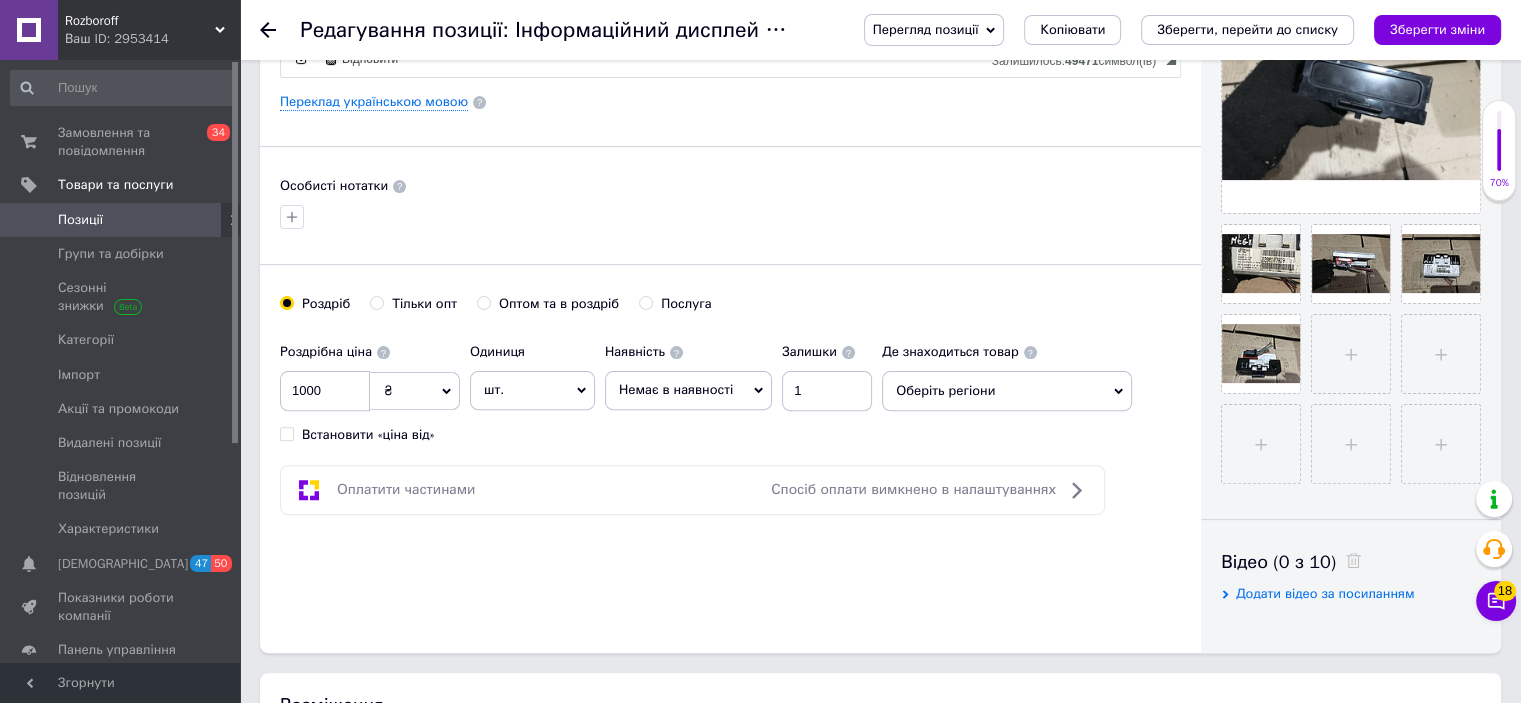 click on "Оберіть регіони" at bounding box center [1007, 391] 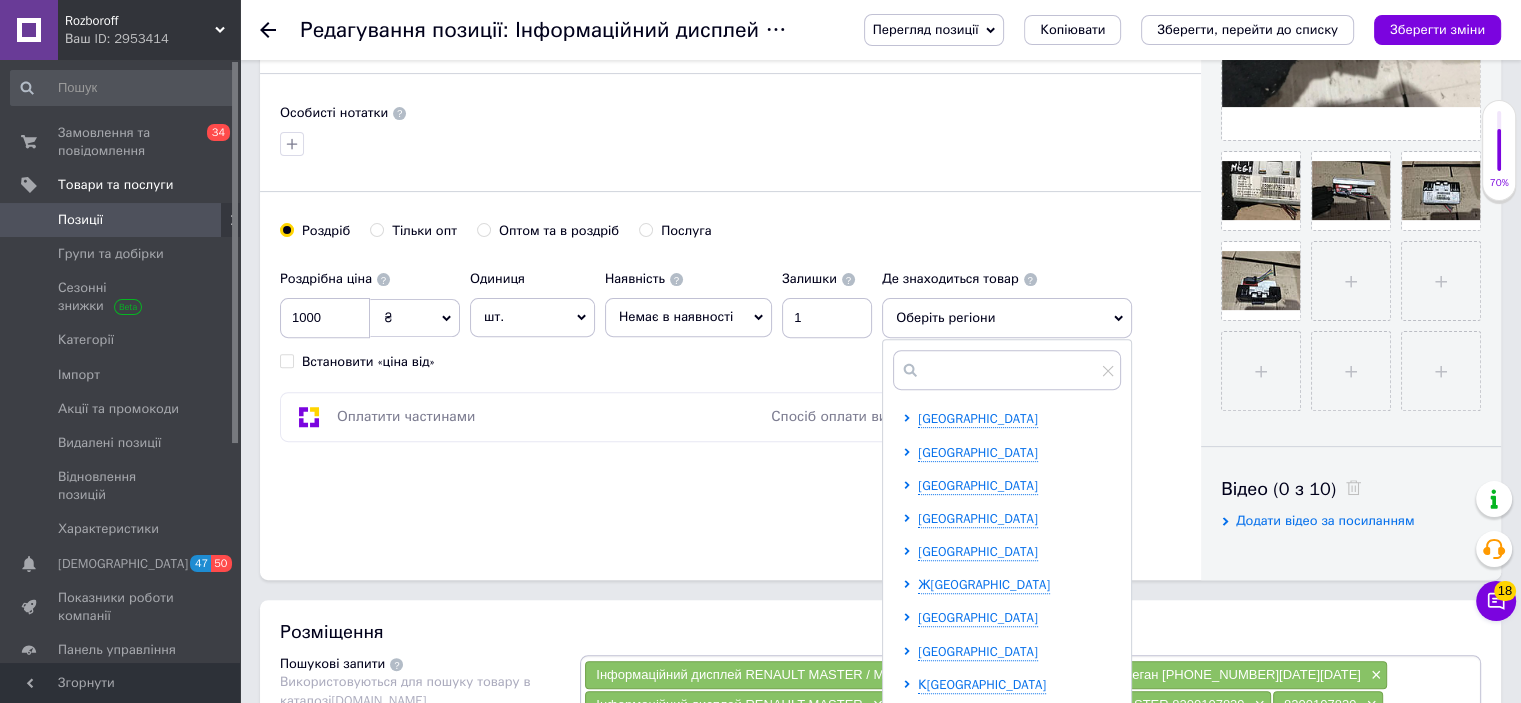 scroll, scrollTop: 618, scrollLeft: 0, axis: vertical 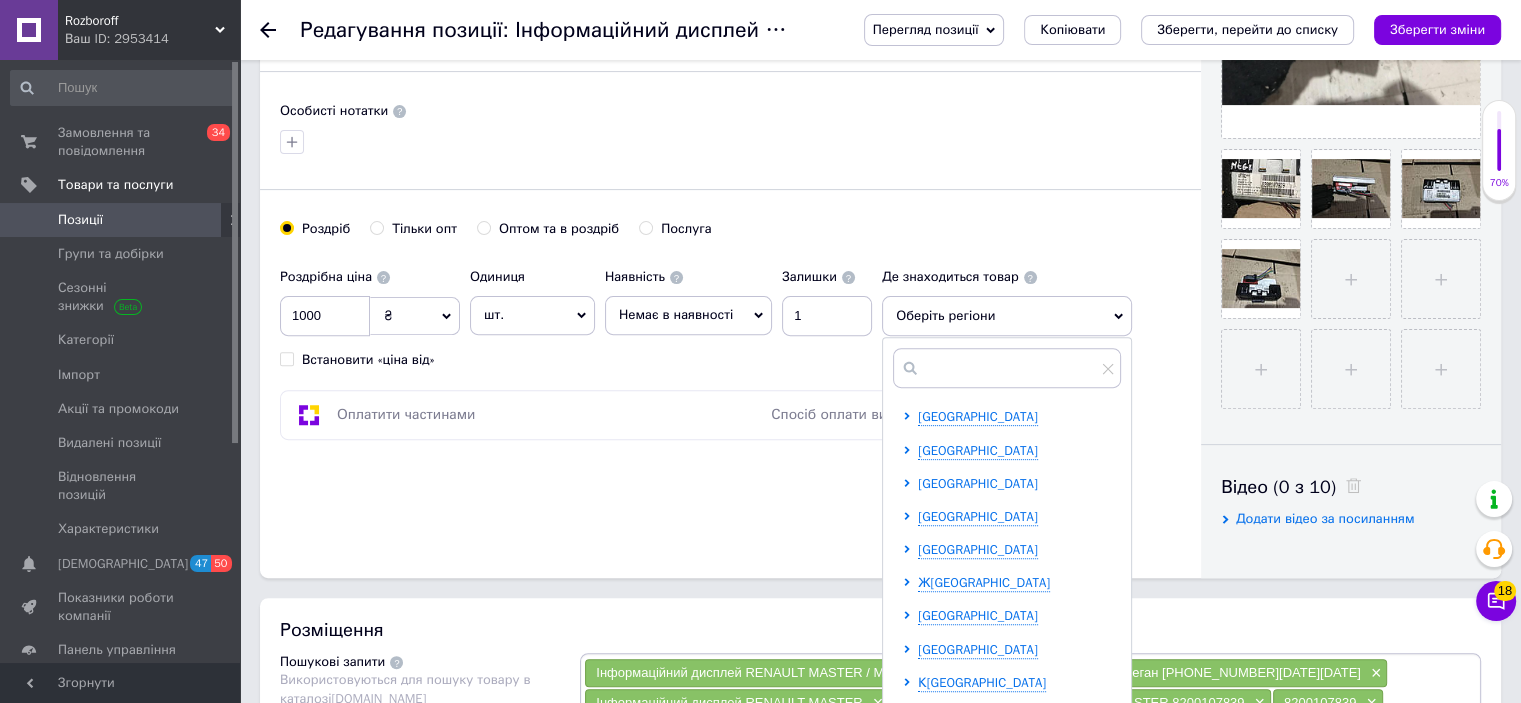 click on "В[GEOGRAPHIC_DATA]" at bounding box center [978, 483] 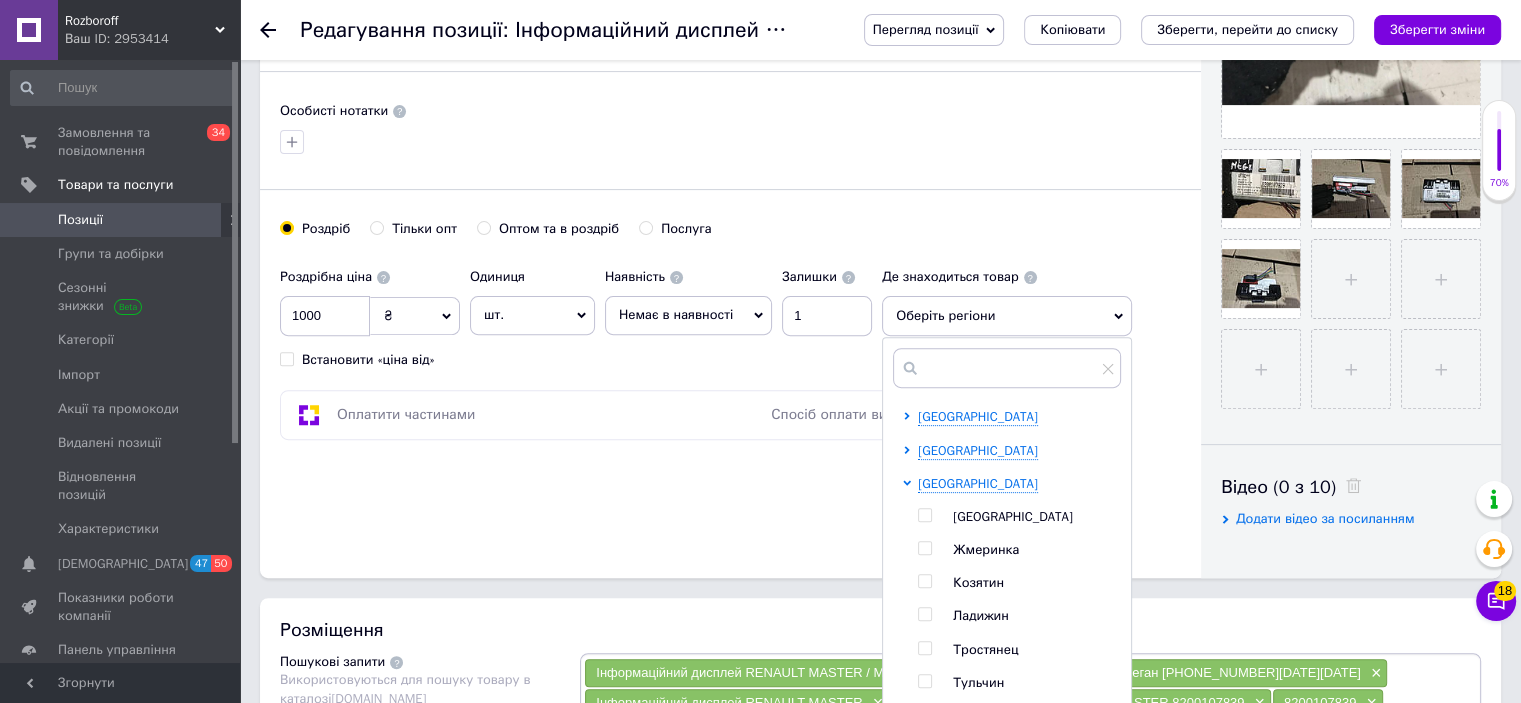 click at bounding box center [910, 600] 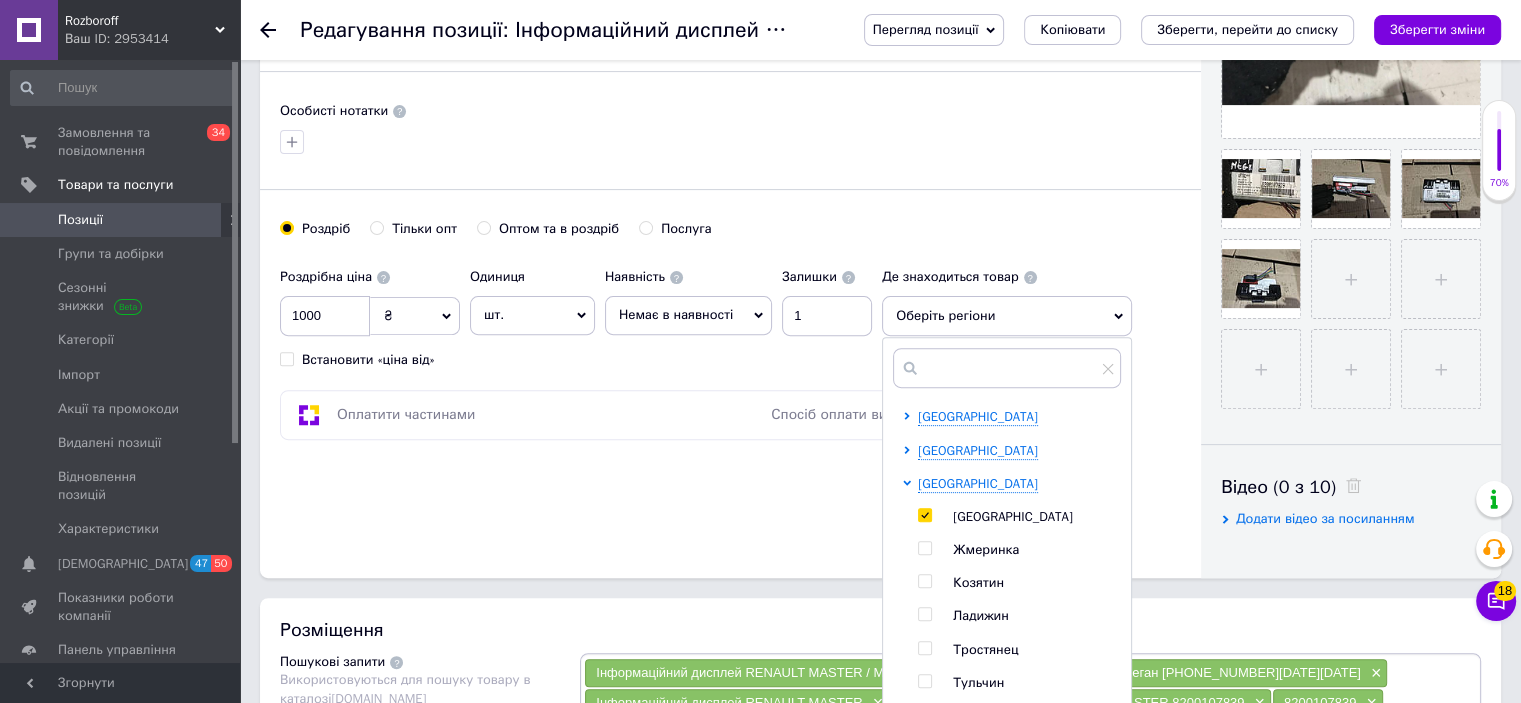checkbox on "true" 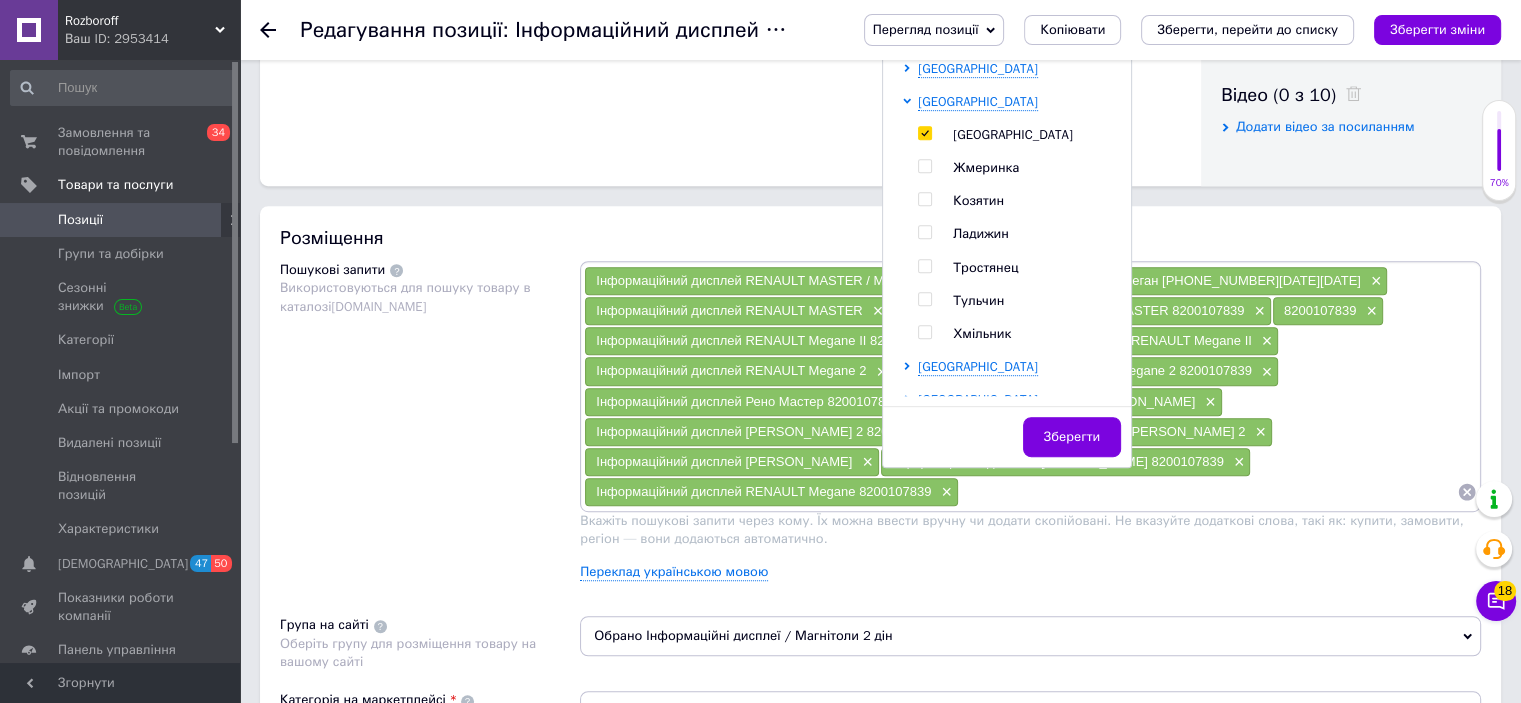 scroll, scrollTop: 1016, scrollLeft: 0, axis: vertical 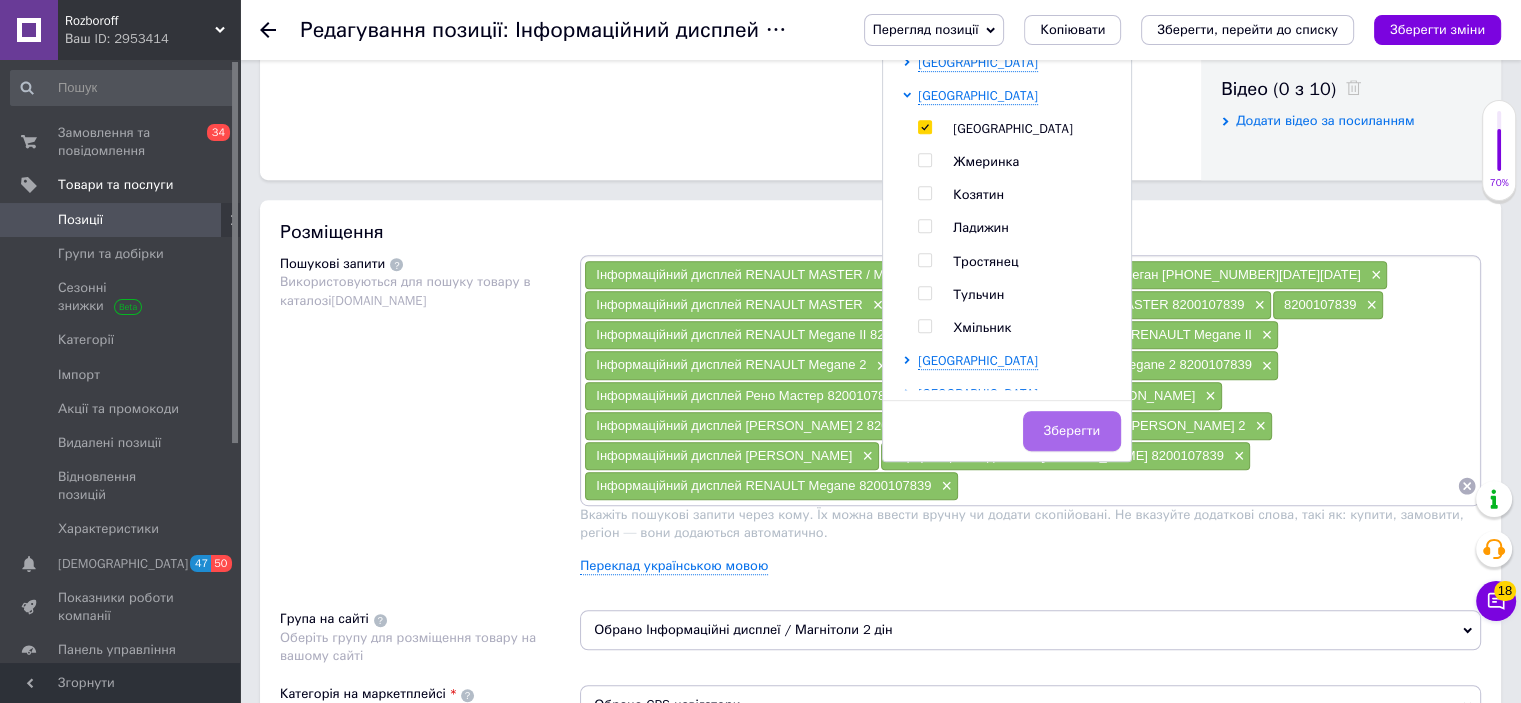 click on "Зберегти" at bounding box center (1072, 431) 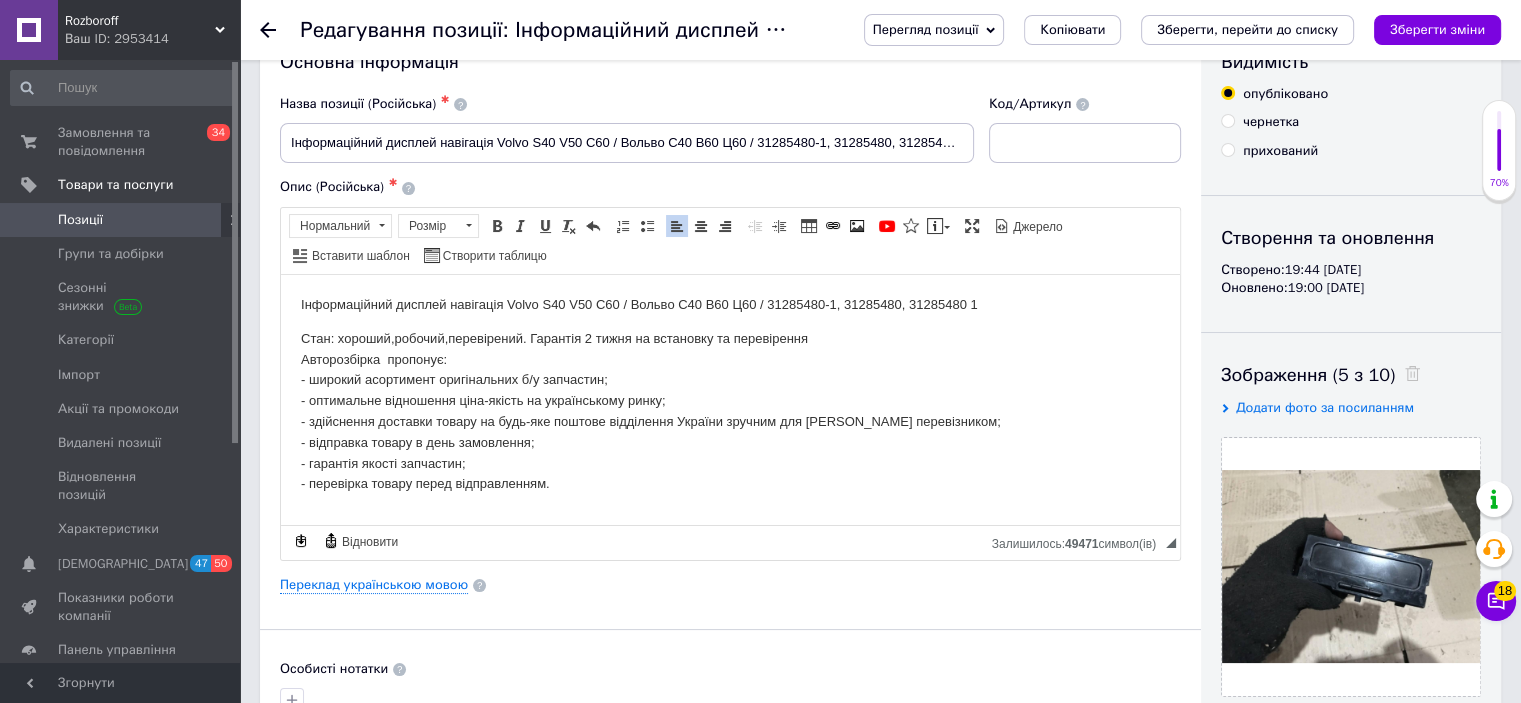 scroll, scrollTop: 0, scrollLeft: 0, axis: both 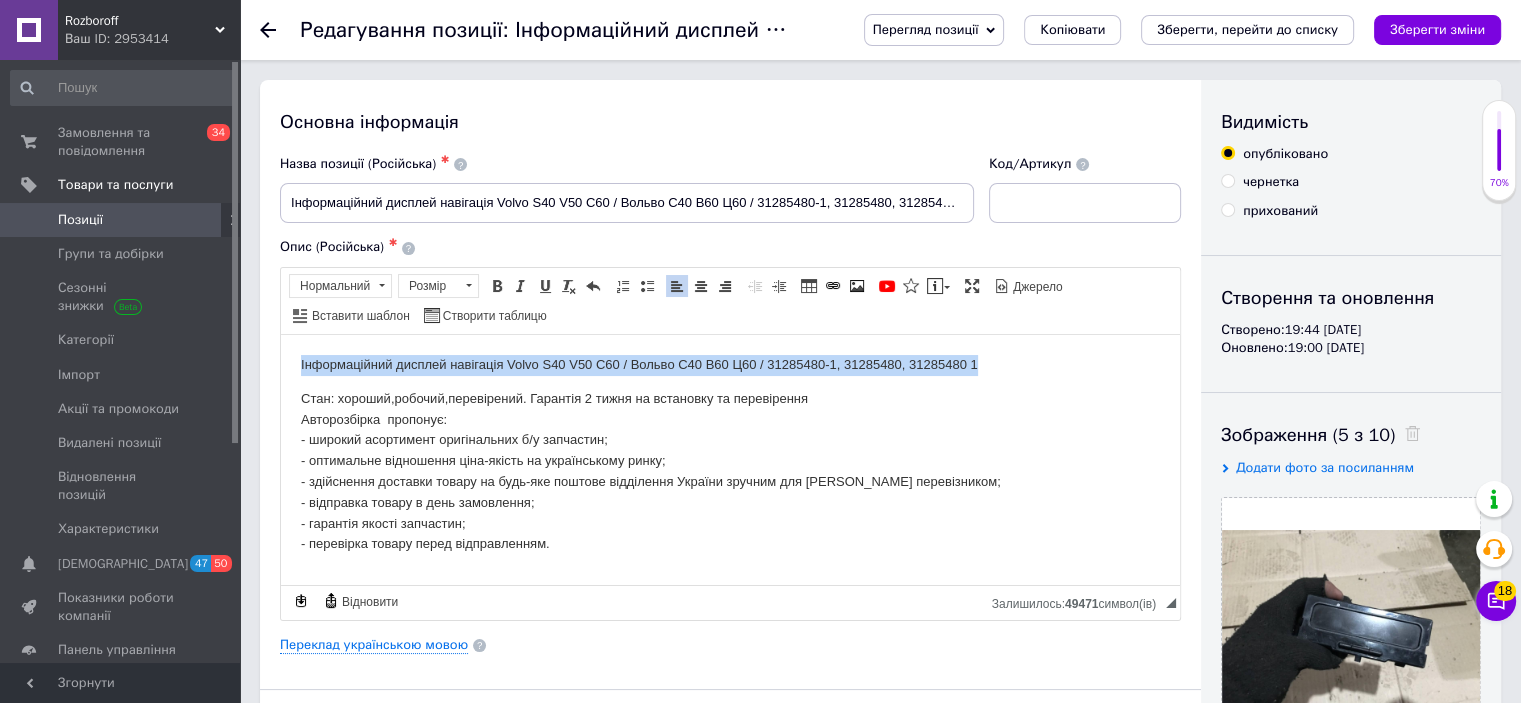 drag, startPoint x: 983, startPoint y: 360, endPoint x: 301, endPoint y: 357, distance: 682.0066 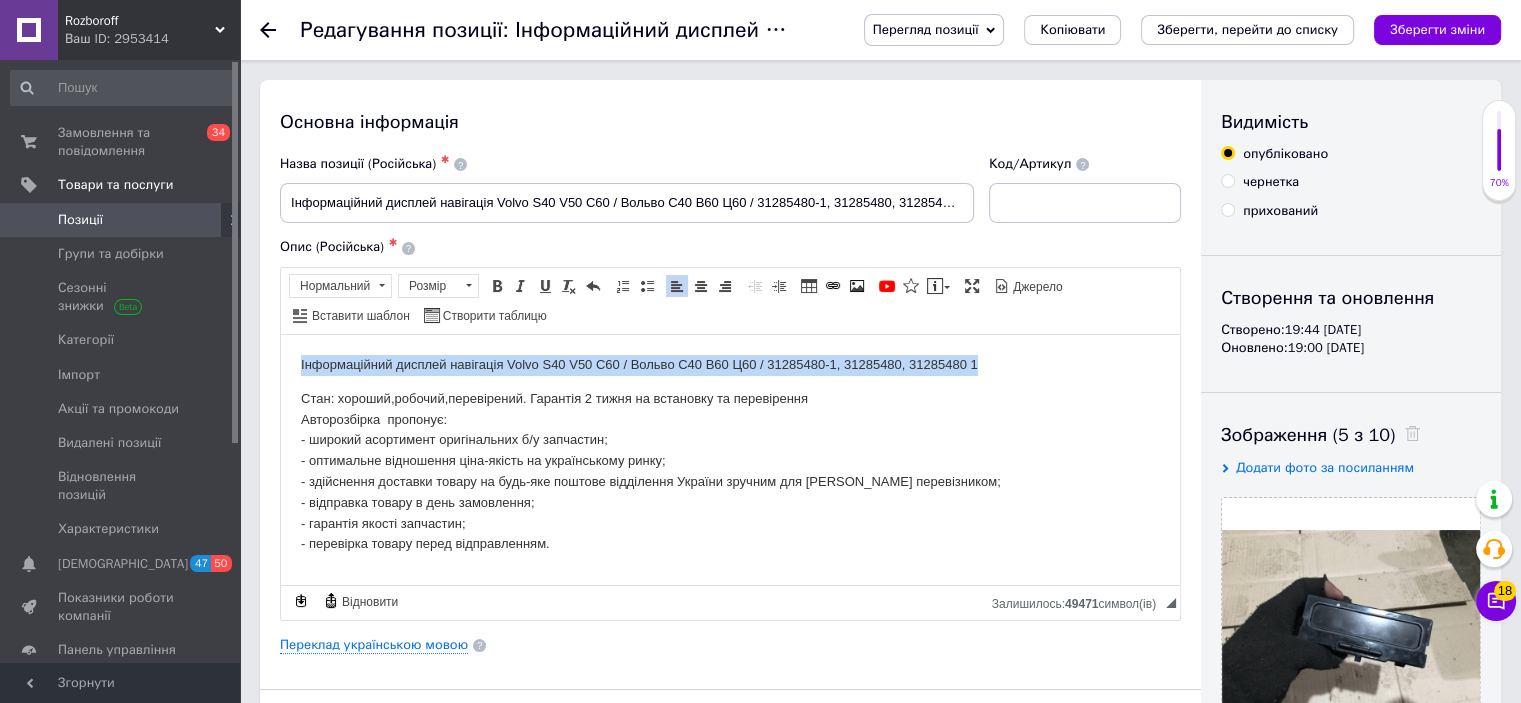 click on "Інформаційний дисплей навігація Volvo S40 V50 C60 / Вольво С40 В60 Ц60 / 31285480-1, 31285480, 31285480 1" at bounding box center (730, 364) 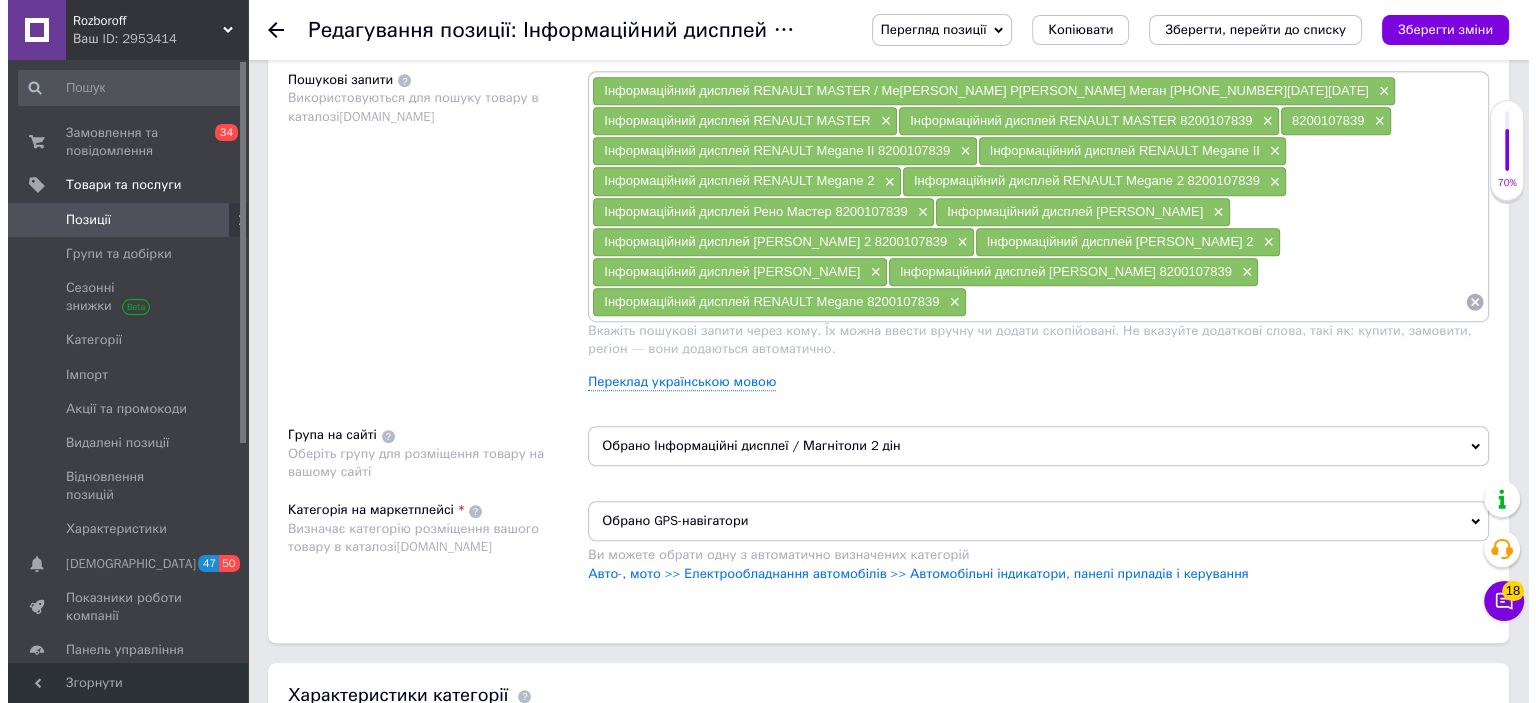 scroll, scrollTop: 1220, scrollLeft: 0, axis: vertical 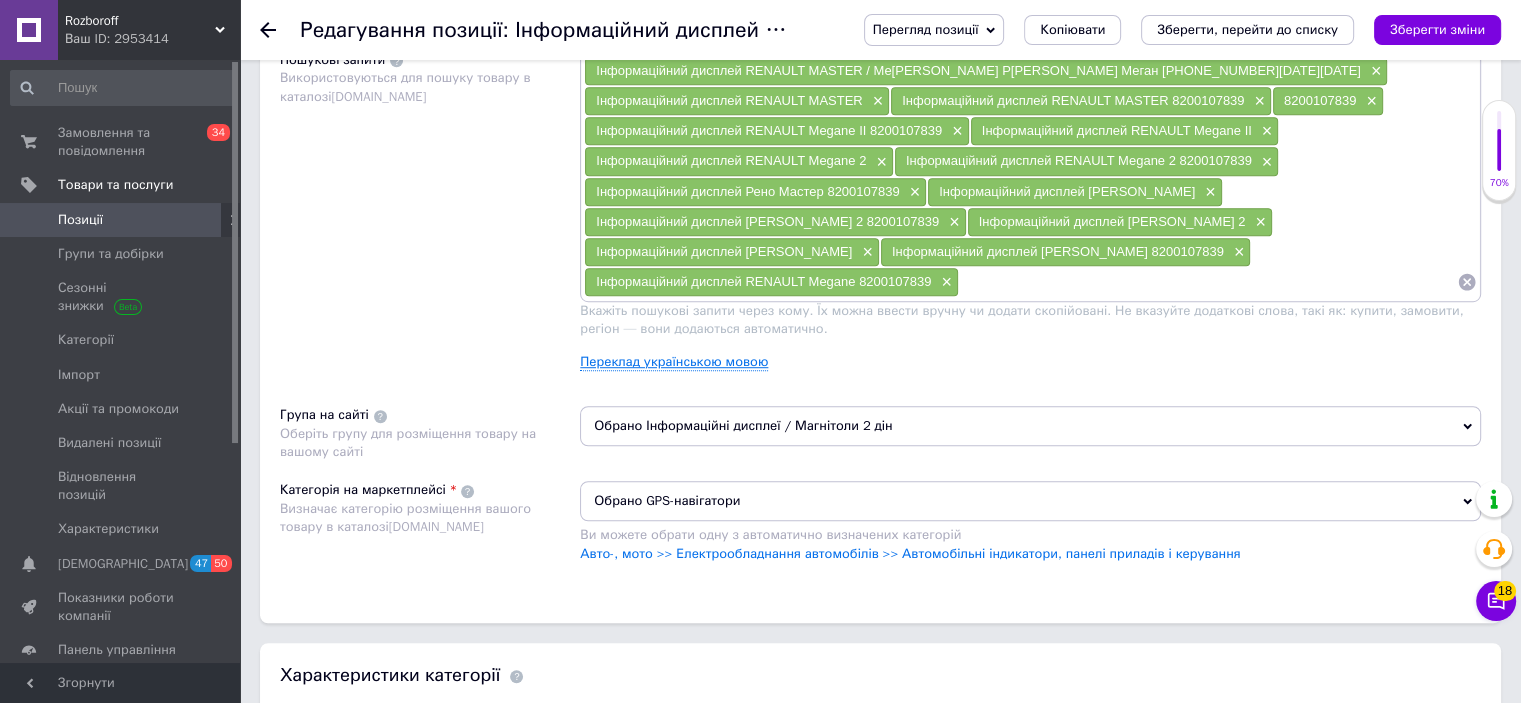 click on "Переклад українською мовою" at bounding box center [674, 362] 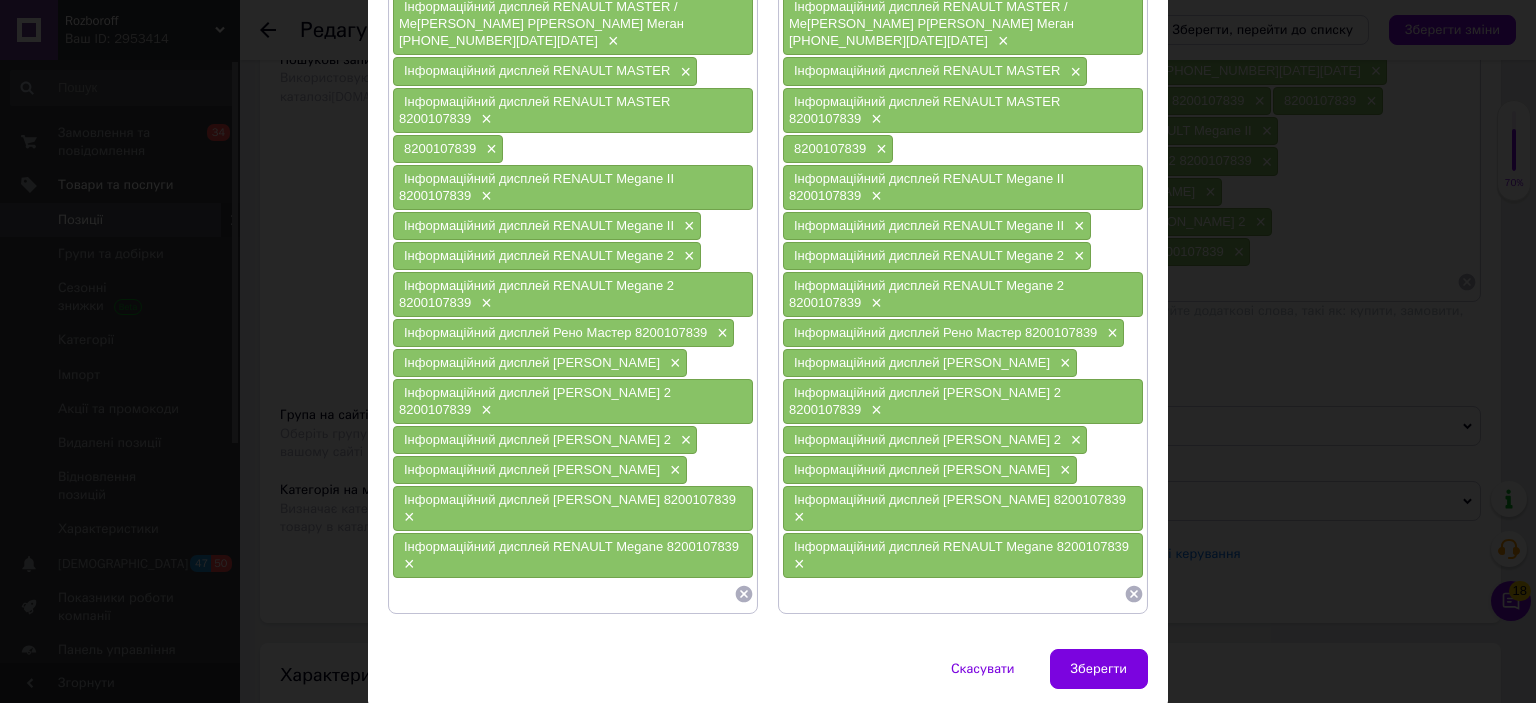 scroll, scrollTop: 220, scrollLeft: 0, axis: vertical 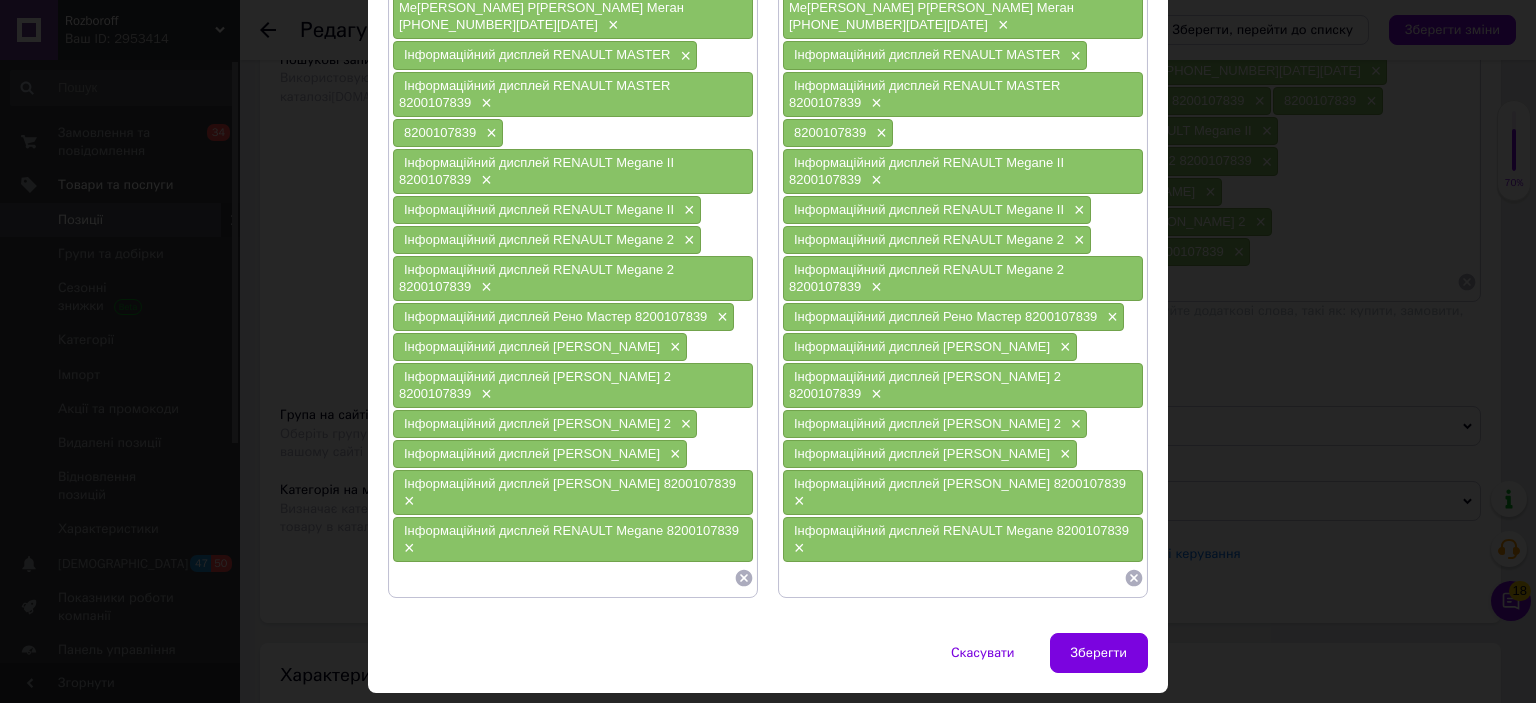 click 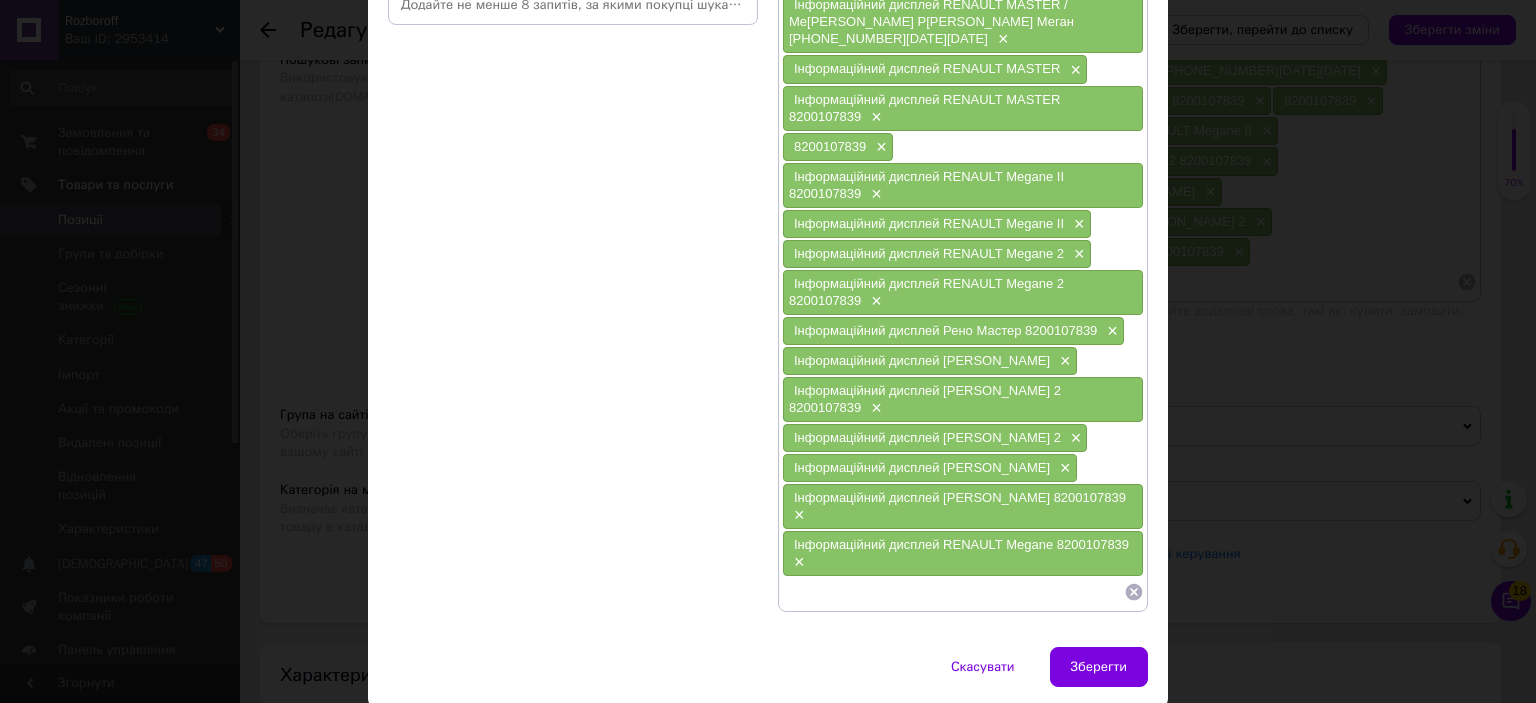 scroll, scrollTop: 216, scrollLeft: 0, axis: vertical 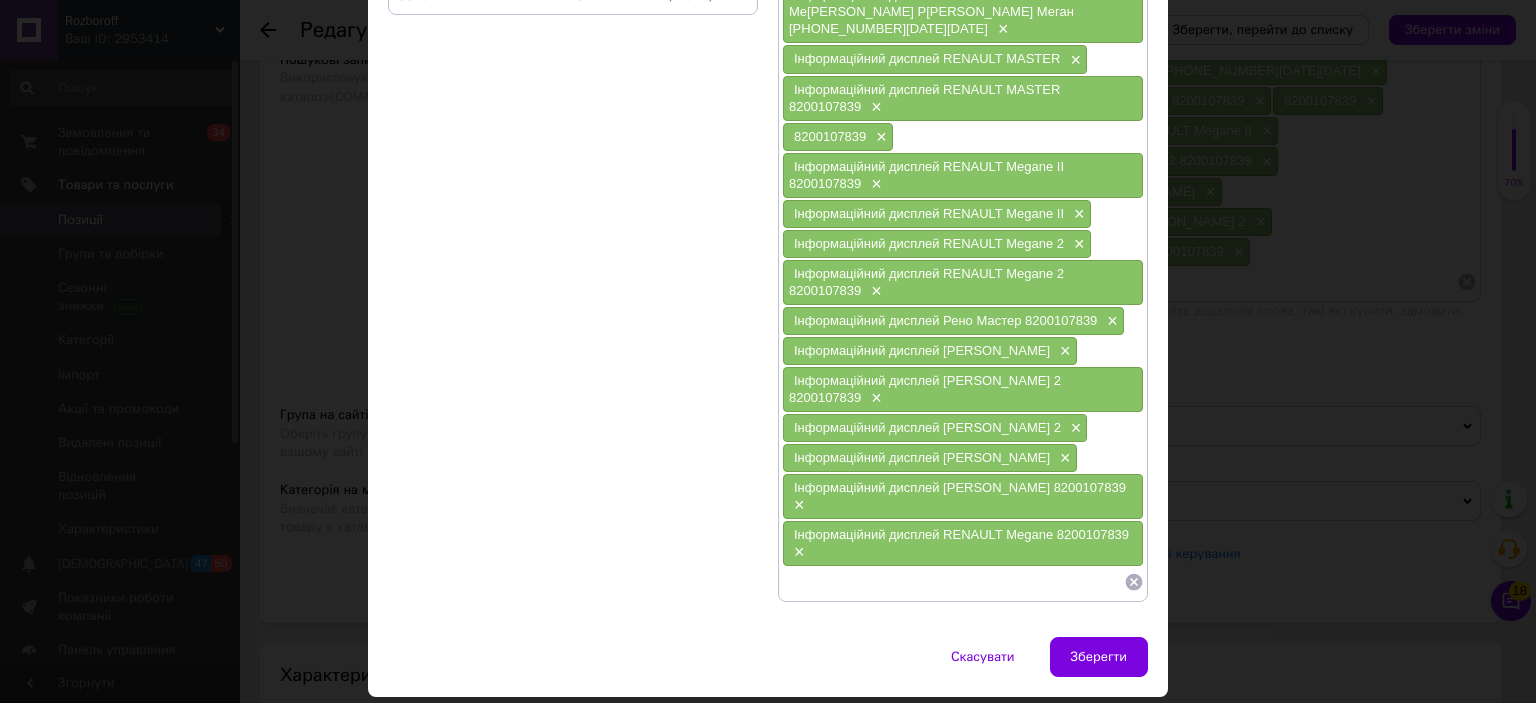 click 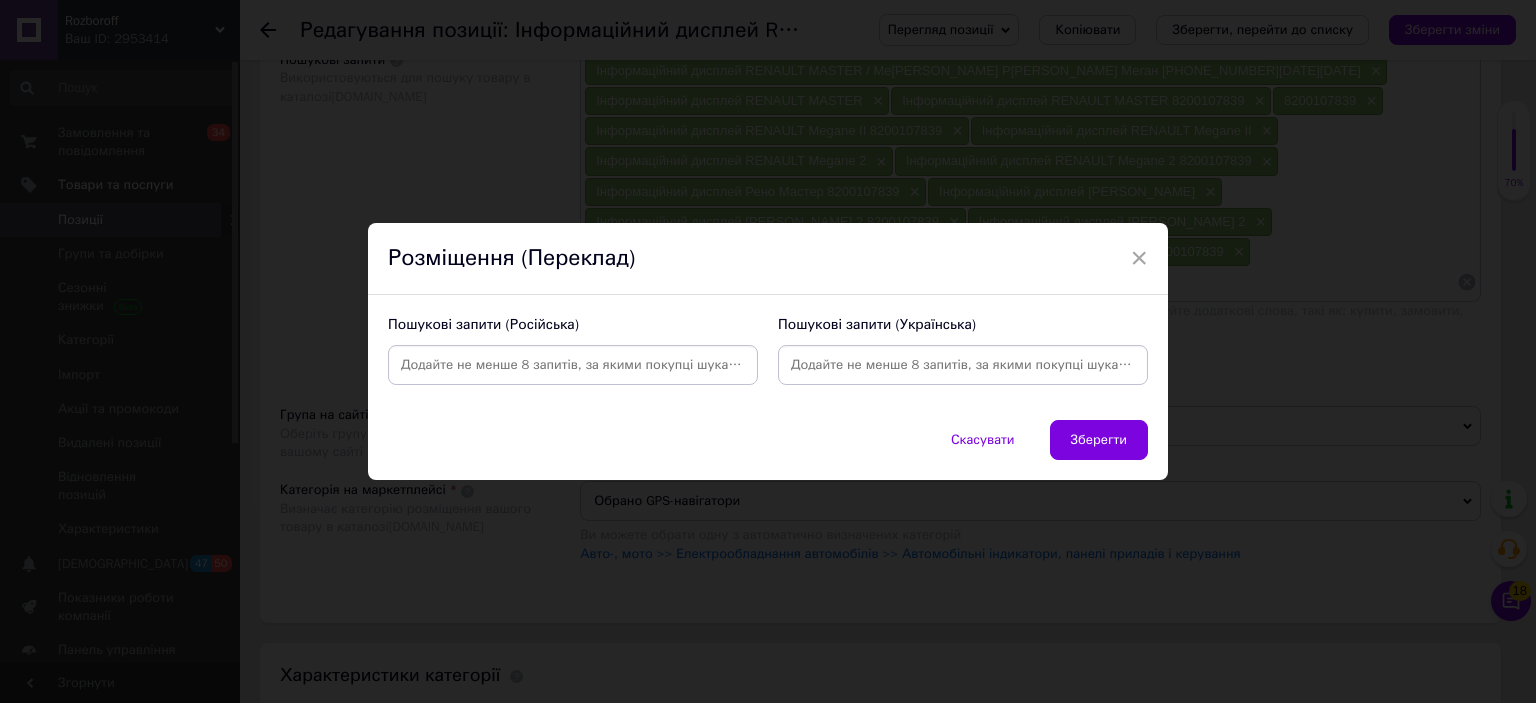 click at bounding box center [573, 365] 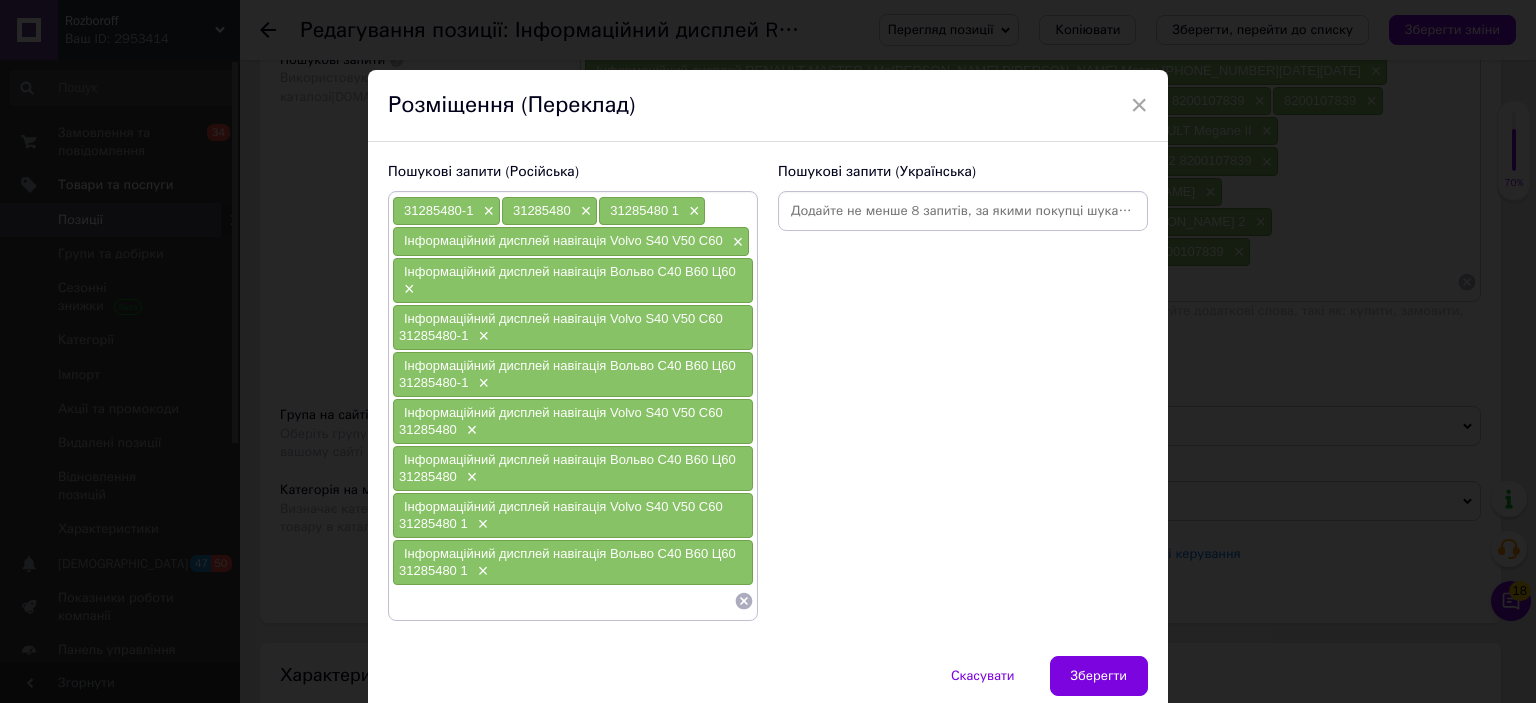 click at bounding box center [963, 211] 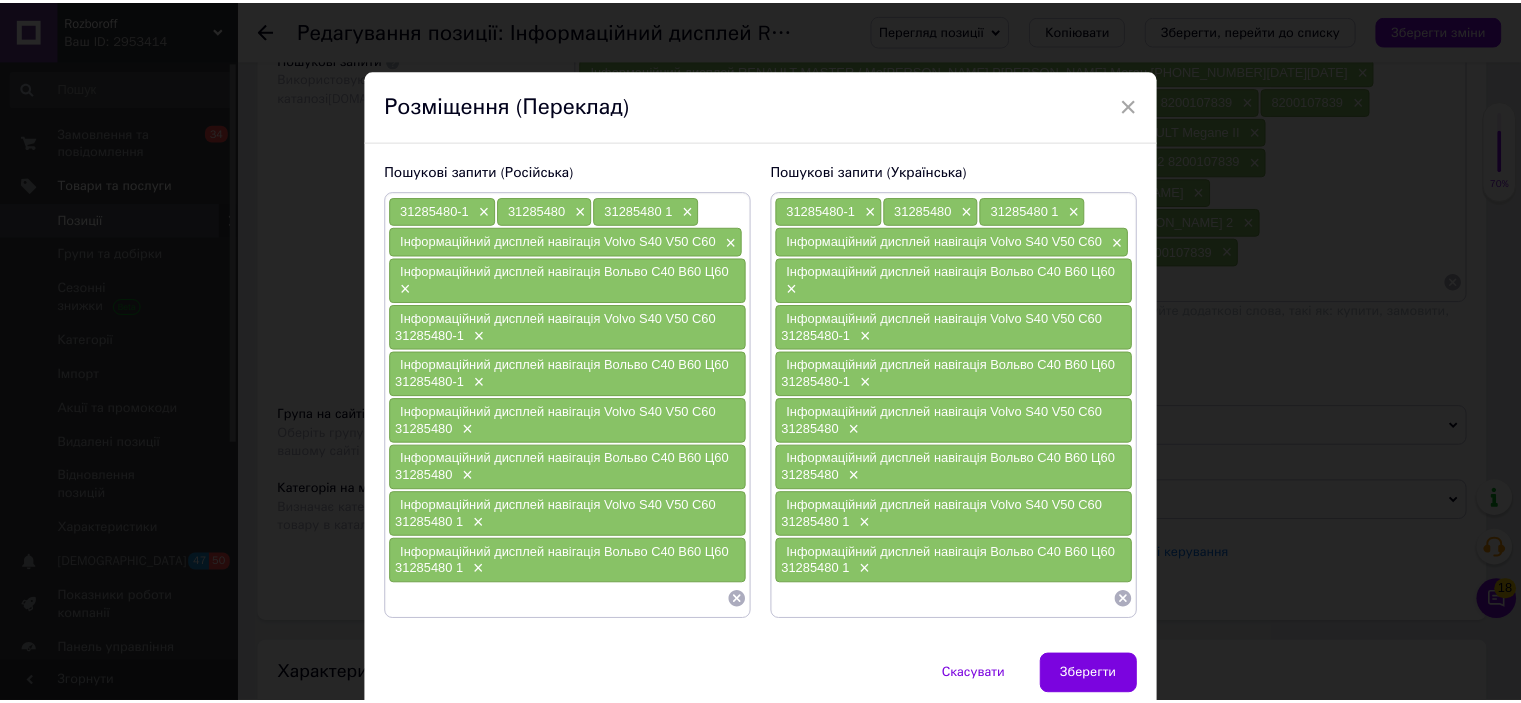 scroll, scrollTop: 77, scrollLeft: 0, axis: vertical 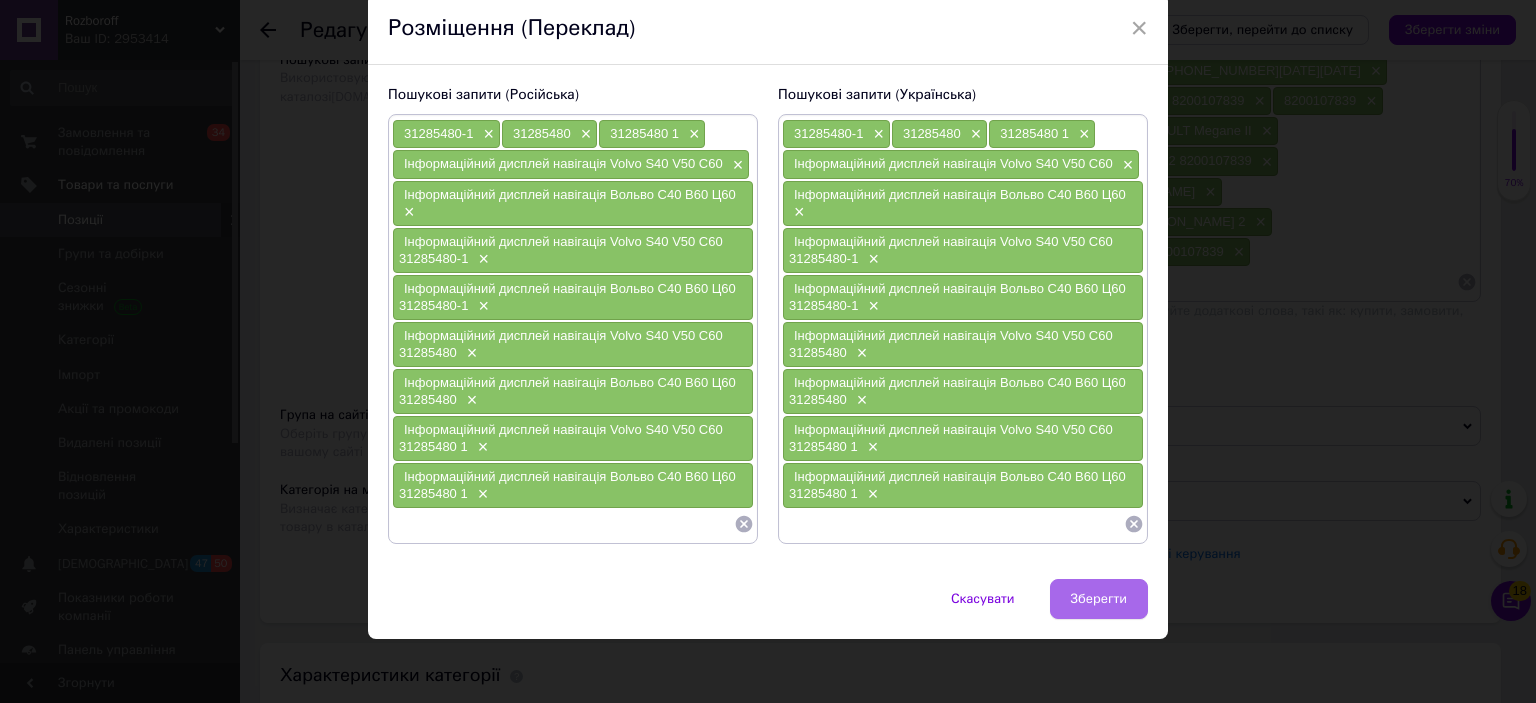 click on "Скасувати   Зберегти" at bounding box center [768, 609] 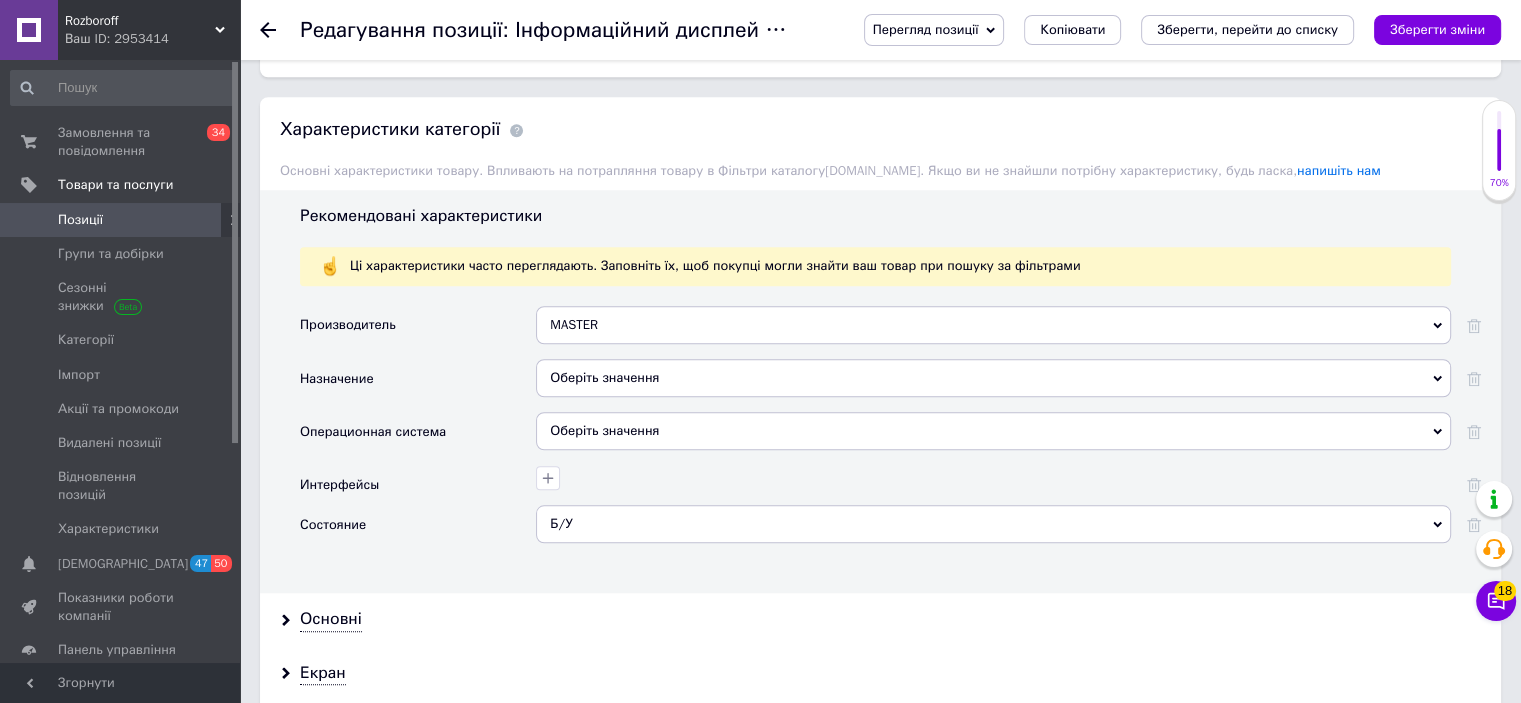 scroll, scrollTop: 1678, scrollLeft: 0, axis: vertical 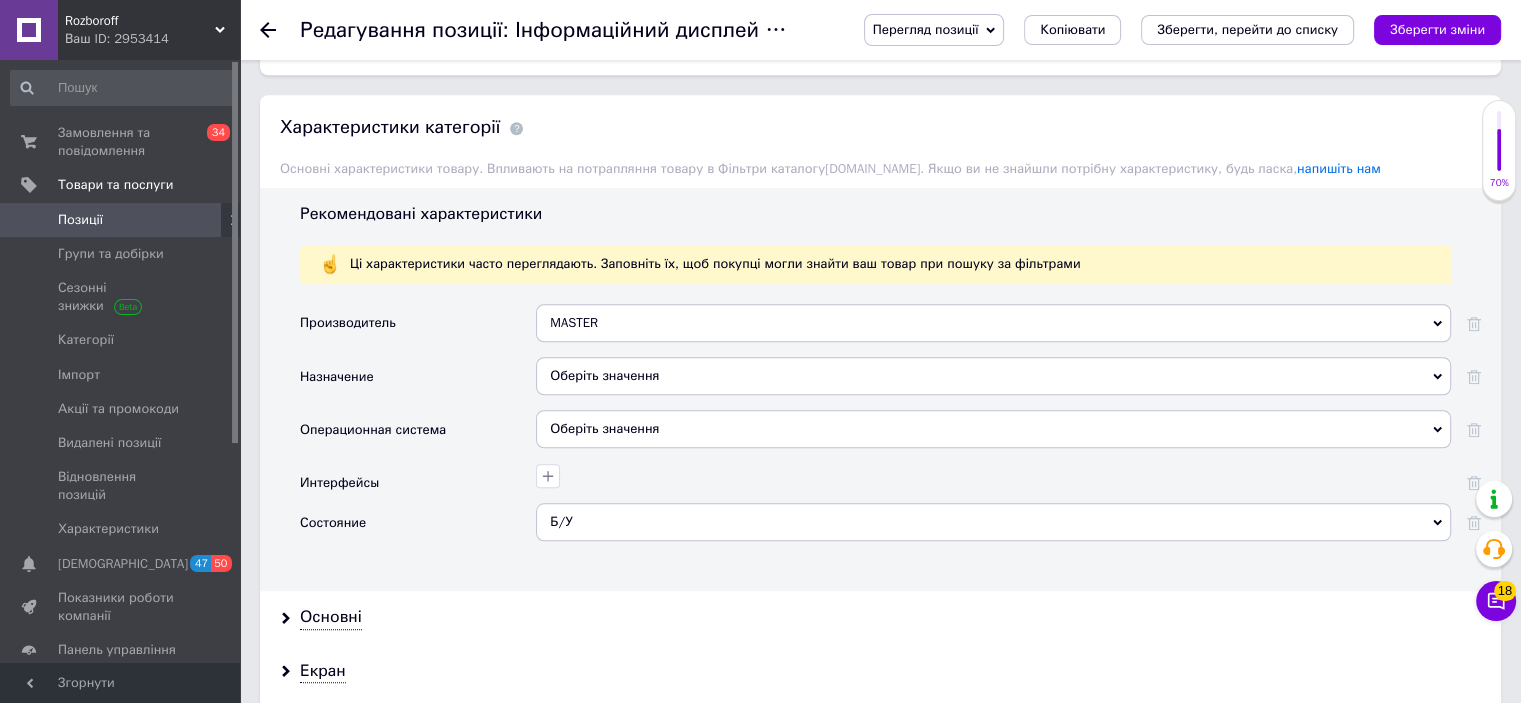 click on "MASTER" at bounding box center [993, 323] 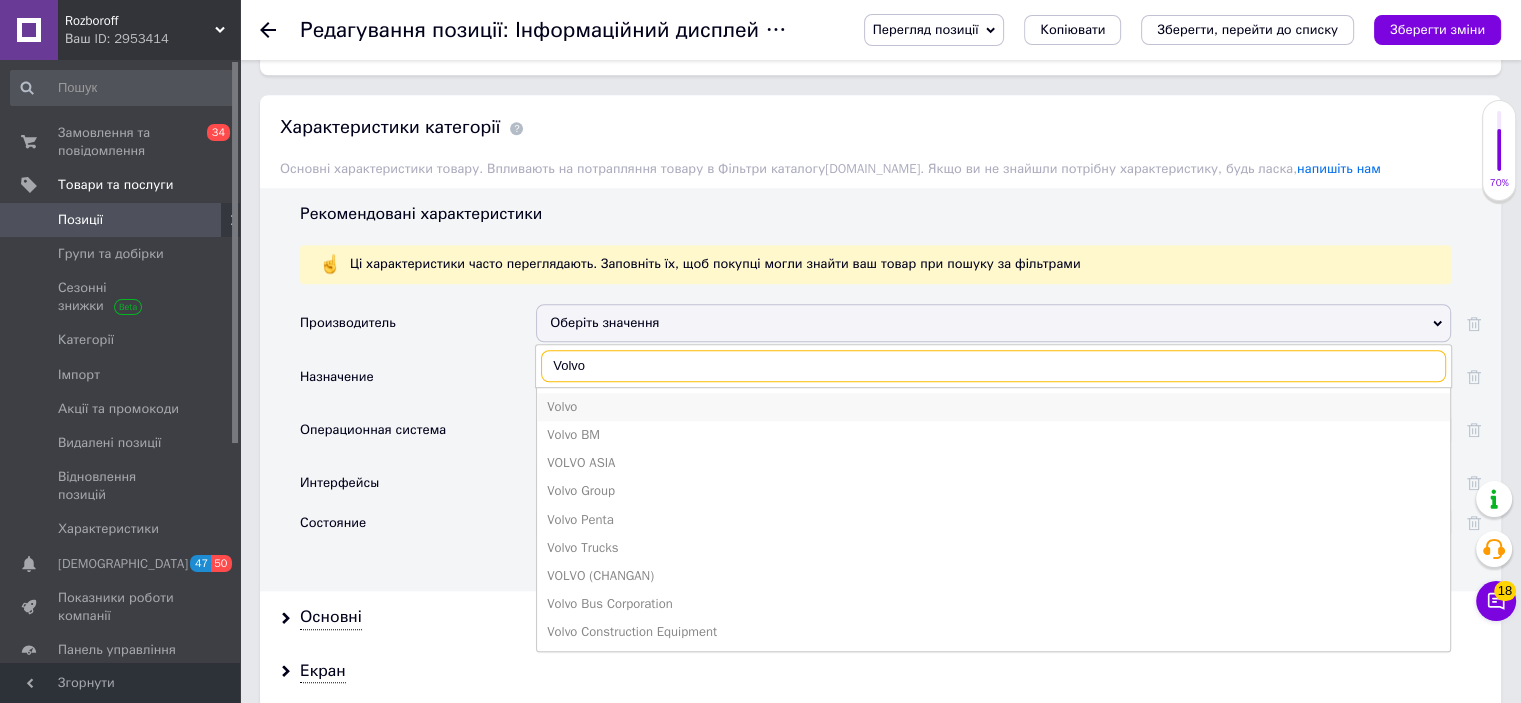 type on "Volvo" 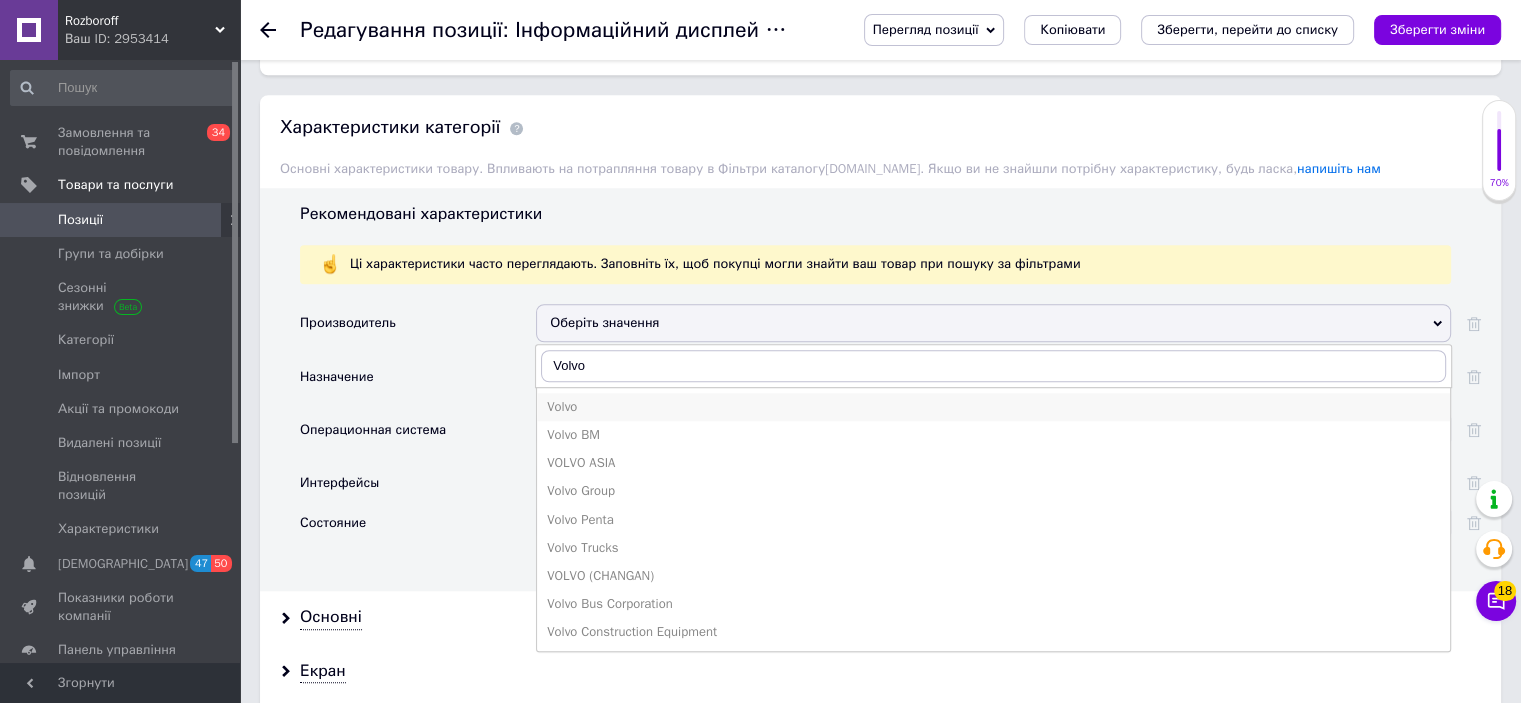 click on "Volvo" at bounding box center (993, 407) 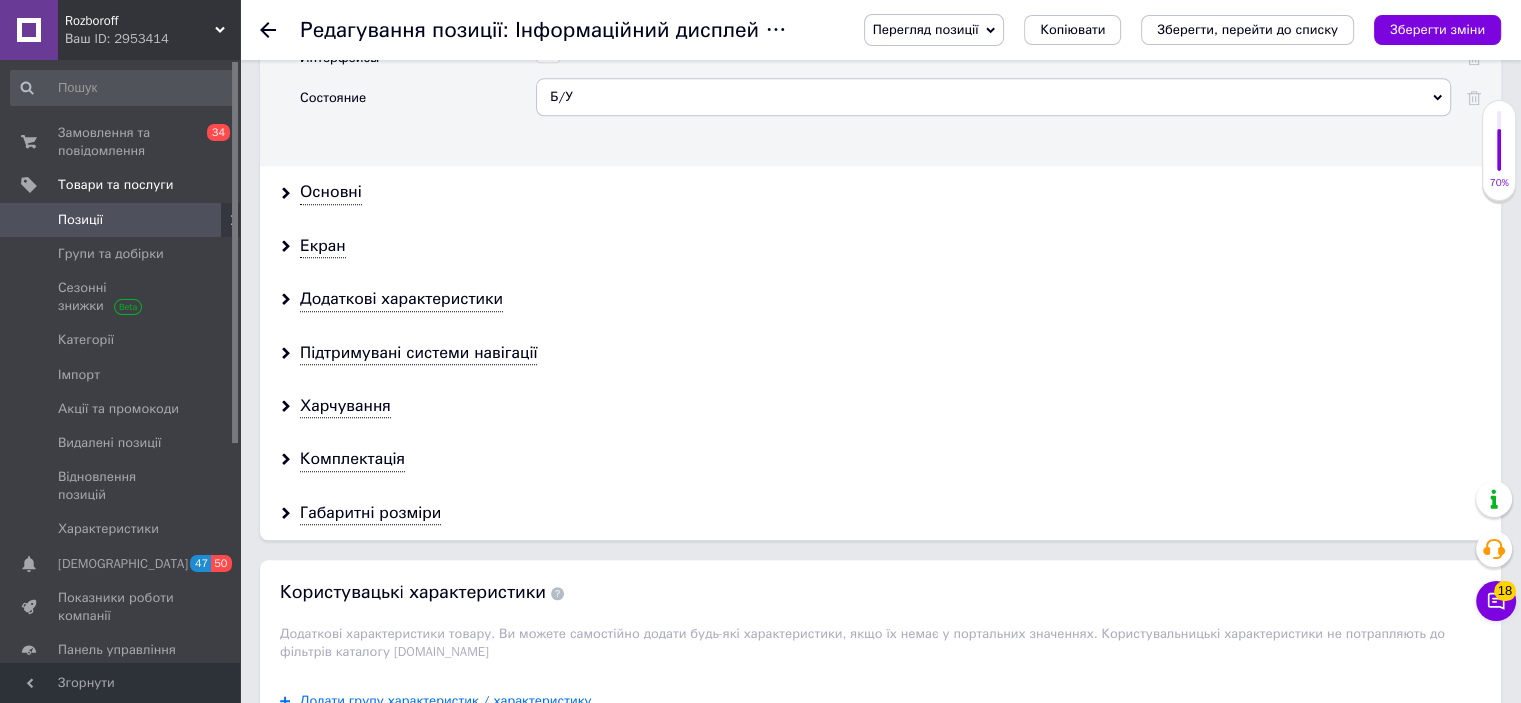 scroll, scrollTop: 2126, scrollLeft: 0, axis: vertical 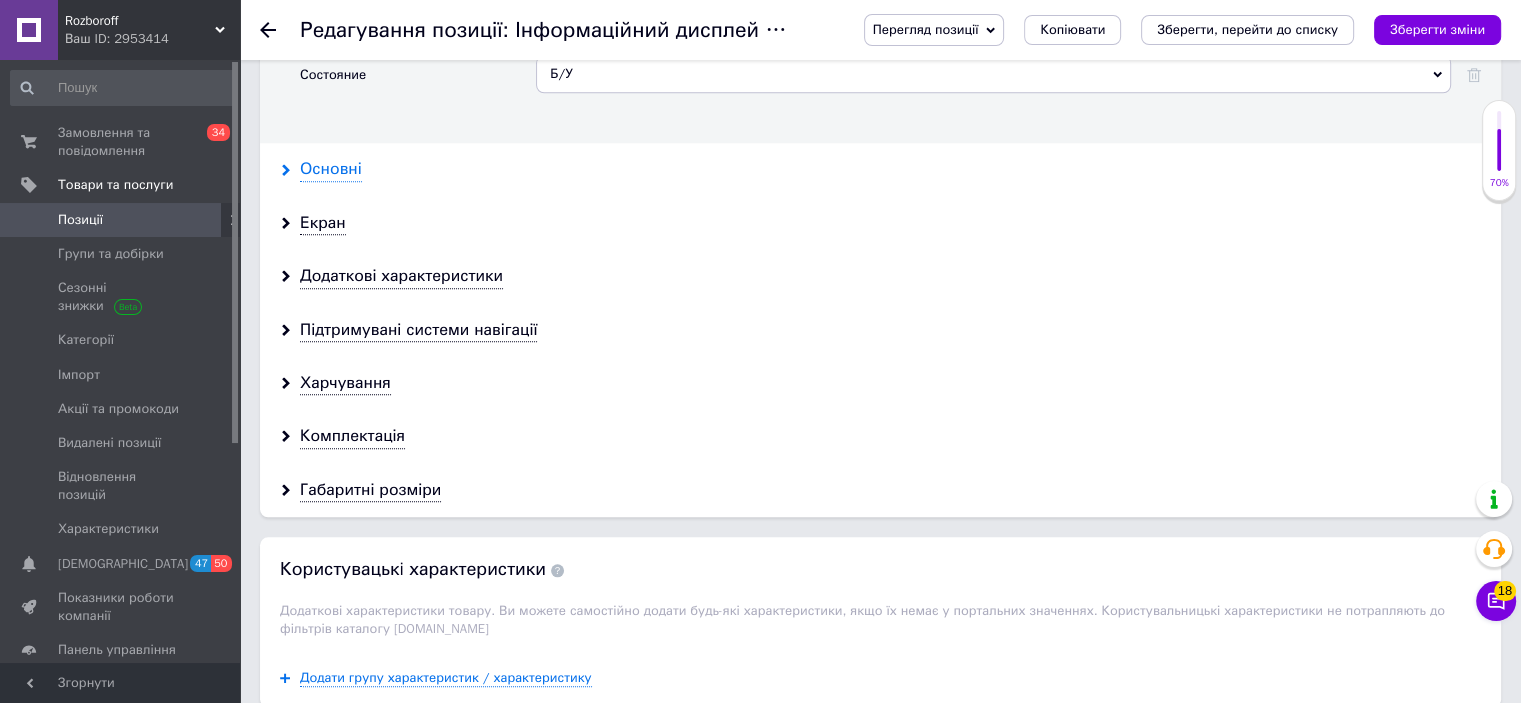 click on "Основні" at bounding box center [331, 169] 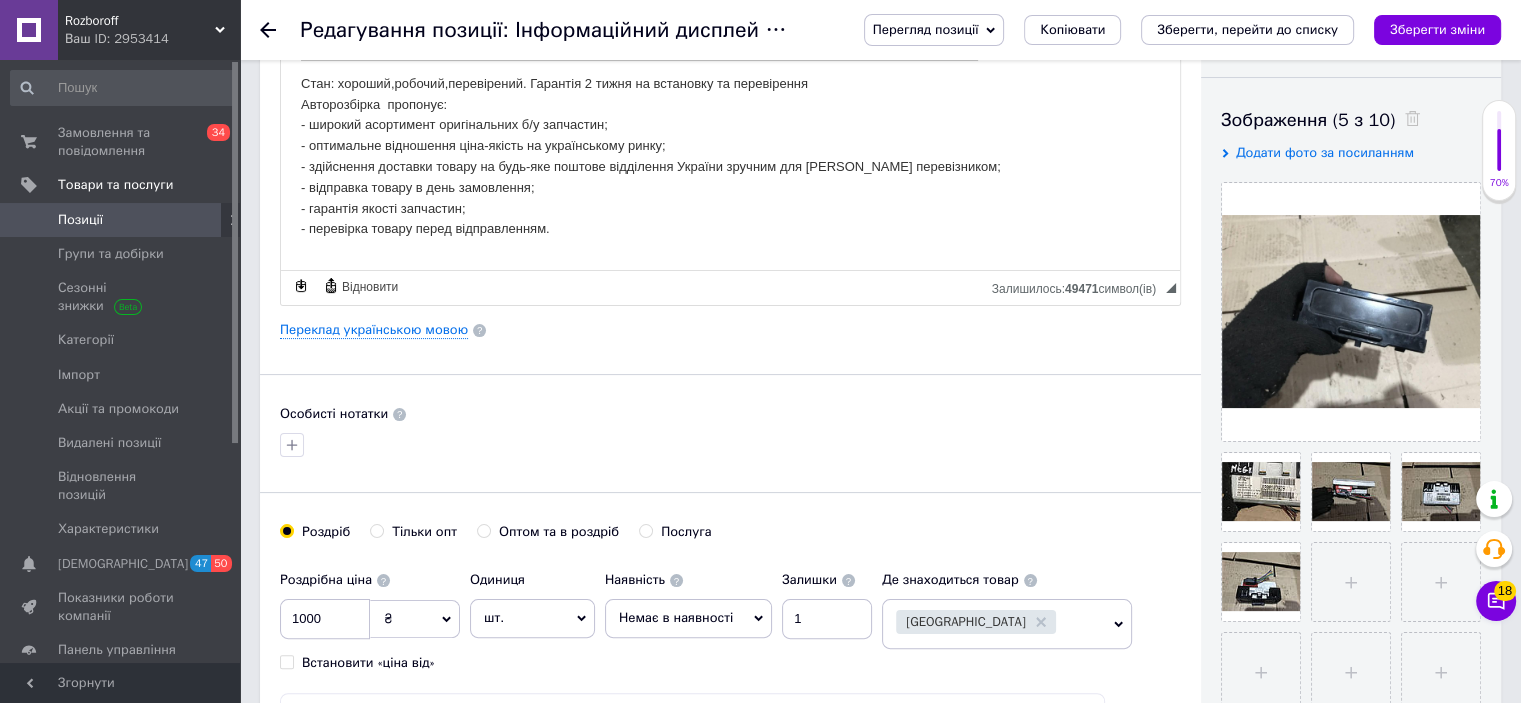 scroll, scrollTop: 314, scrollLeft: 0, axis: vertical 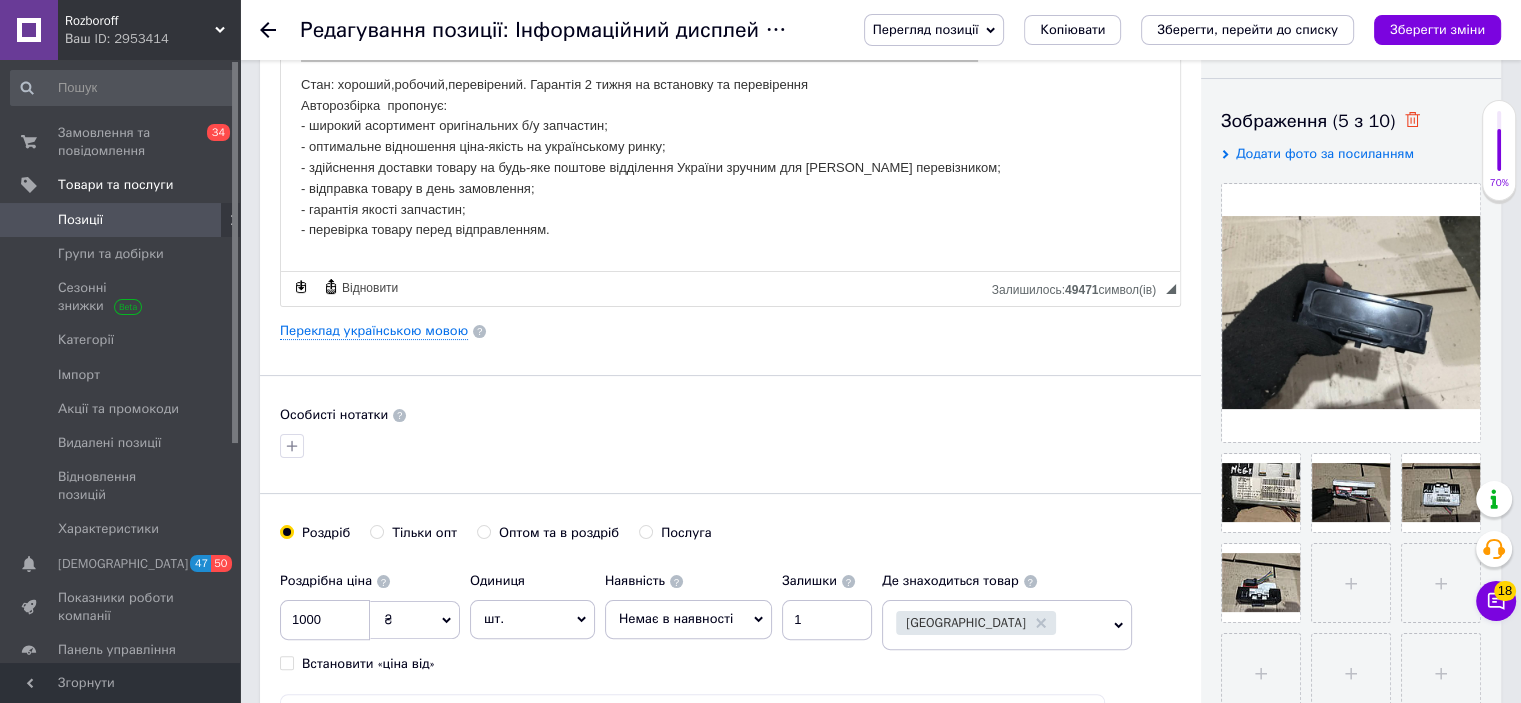 drag, startPoint x: 1401, startPoint y: 107, endPoint x: 1408, endPoint y: 119, distance: 13.892444 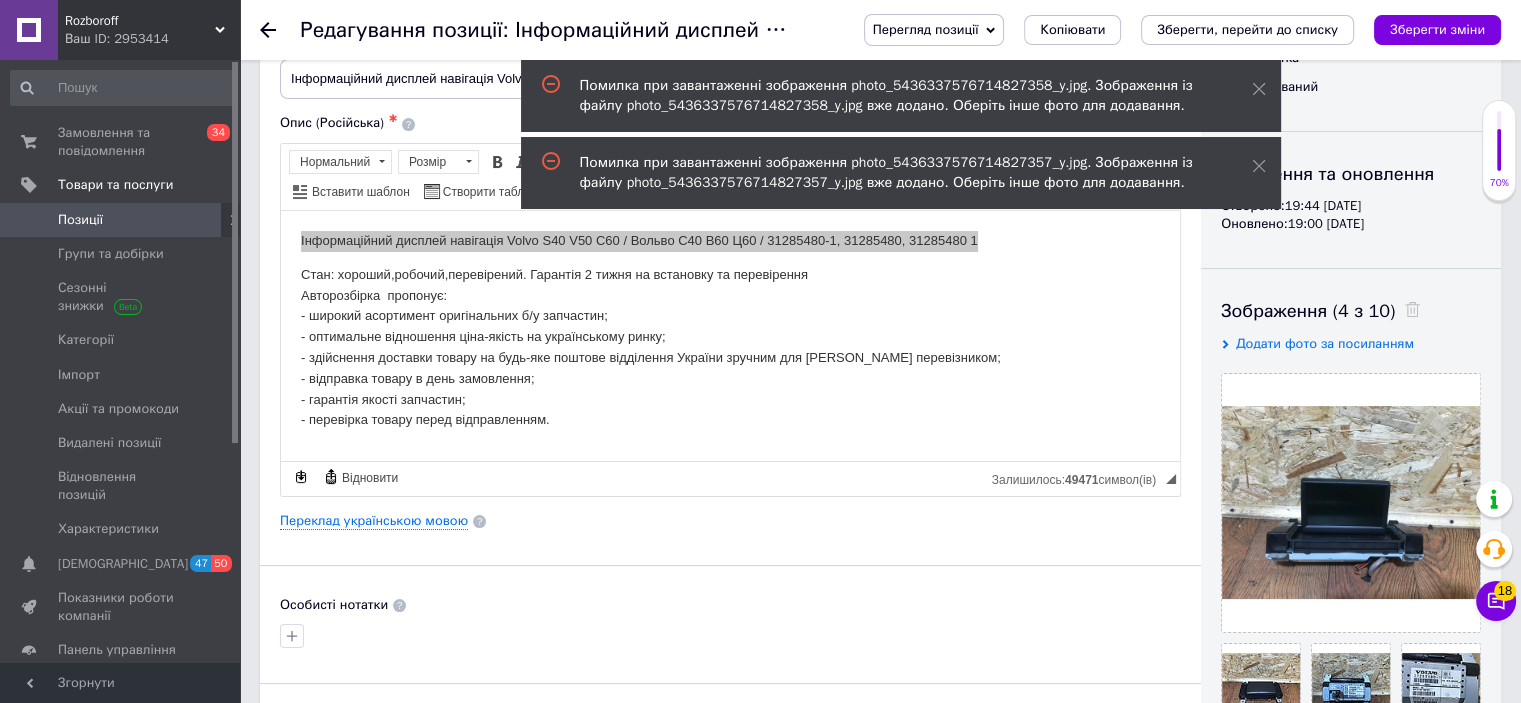 scroll, scrollTop: 128, scrollLeft: 0, axis: vertical 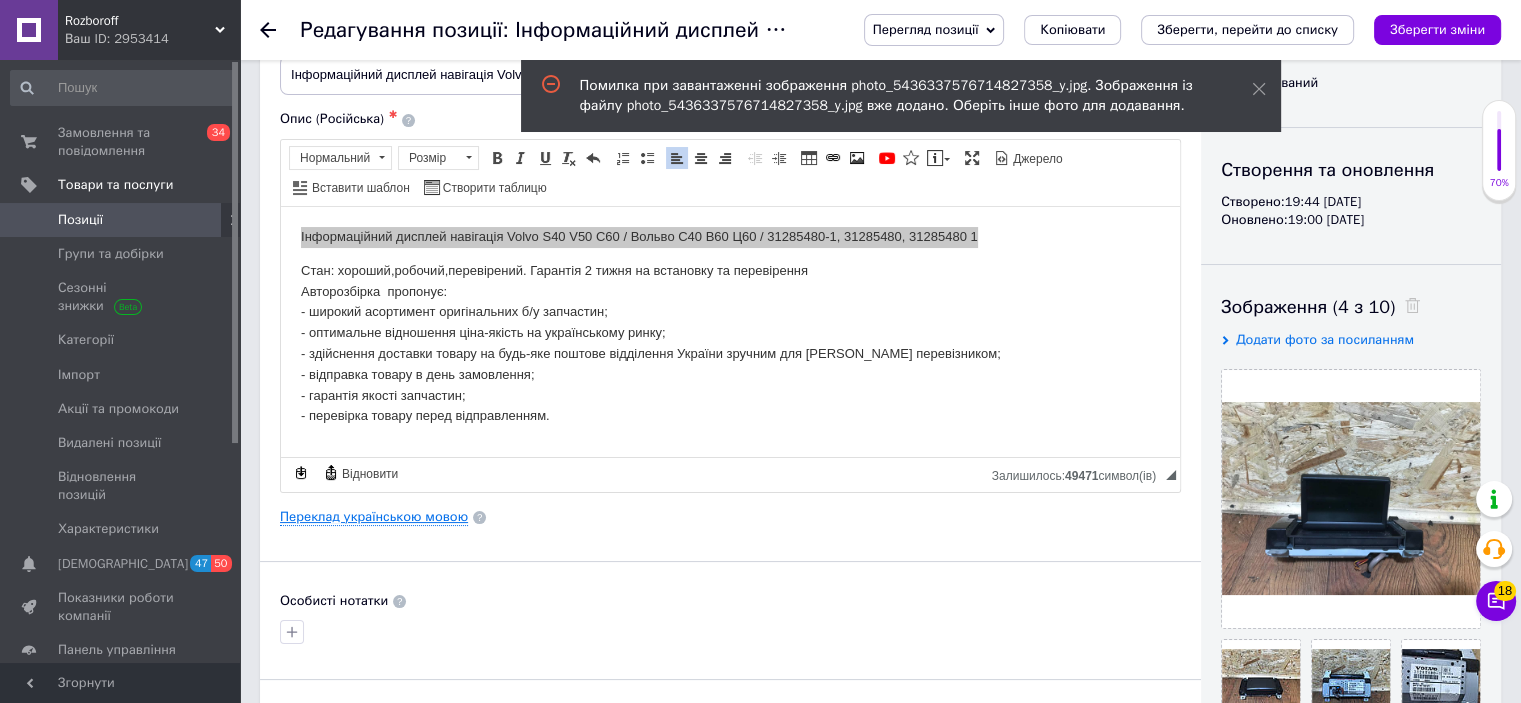 click on "Переклад українською мовою" at bounding box center [374, 517] 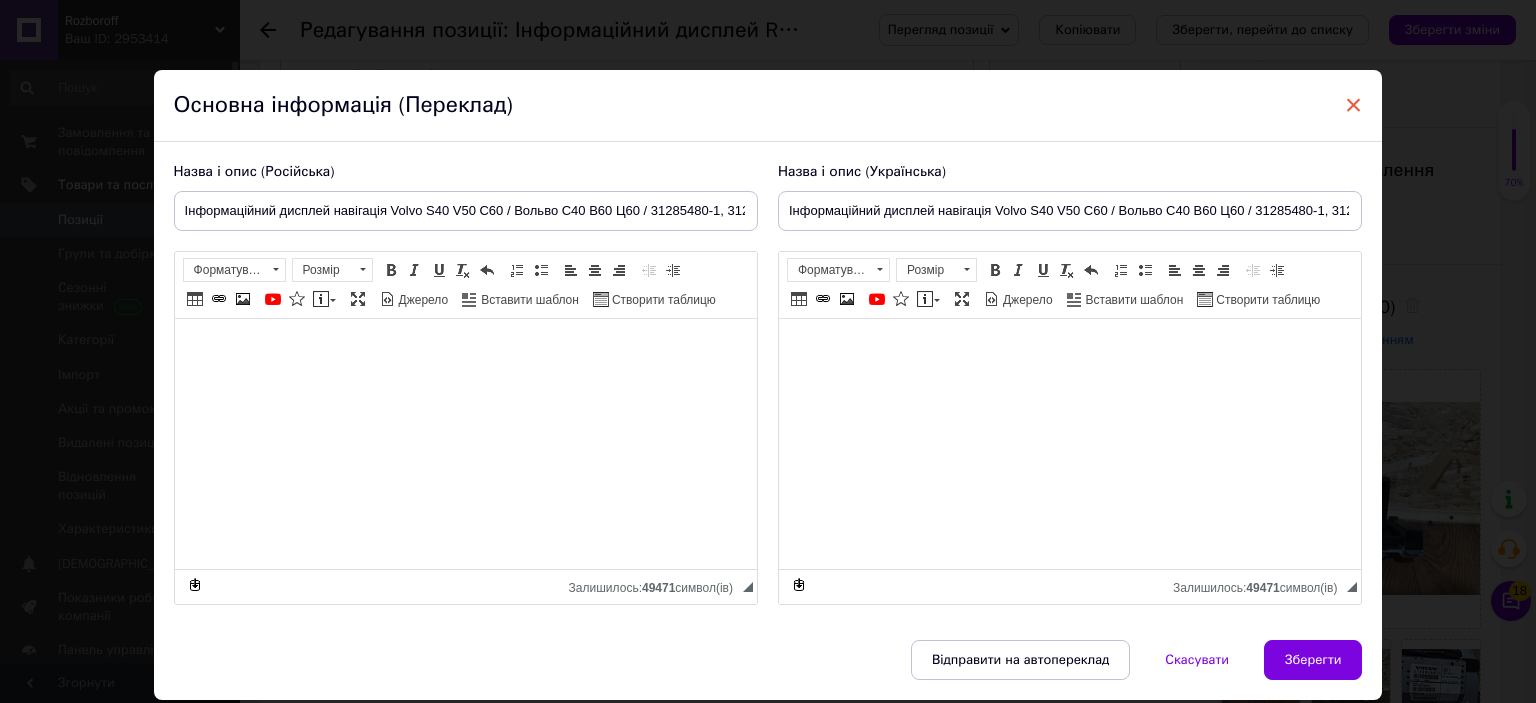 click on "×" at bounding box center [1354, 105] 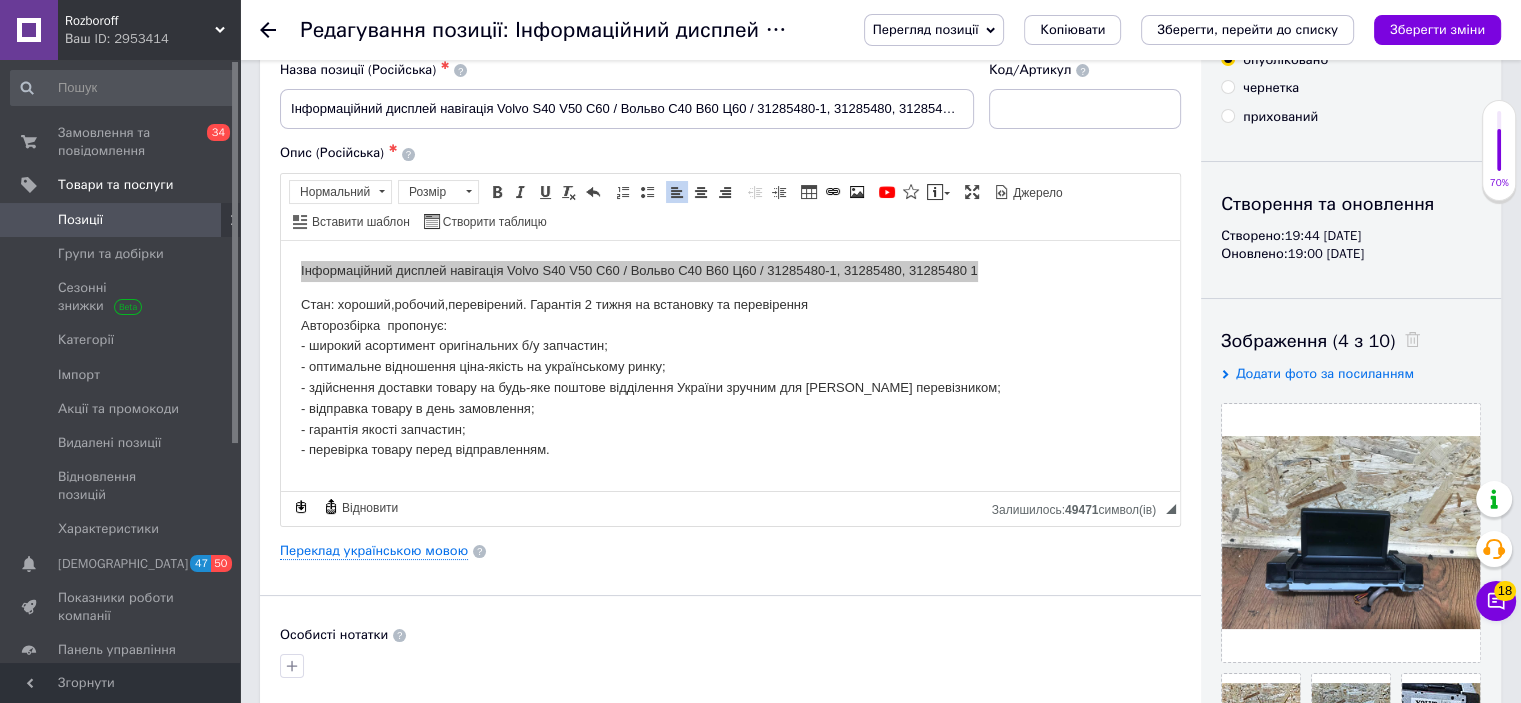 scroll, scrollTop: 92, scrollLeft: 0, axis: vertical 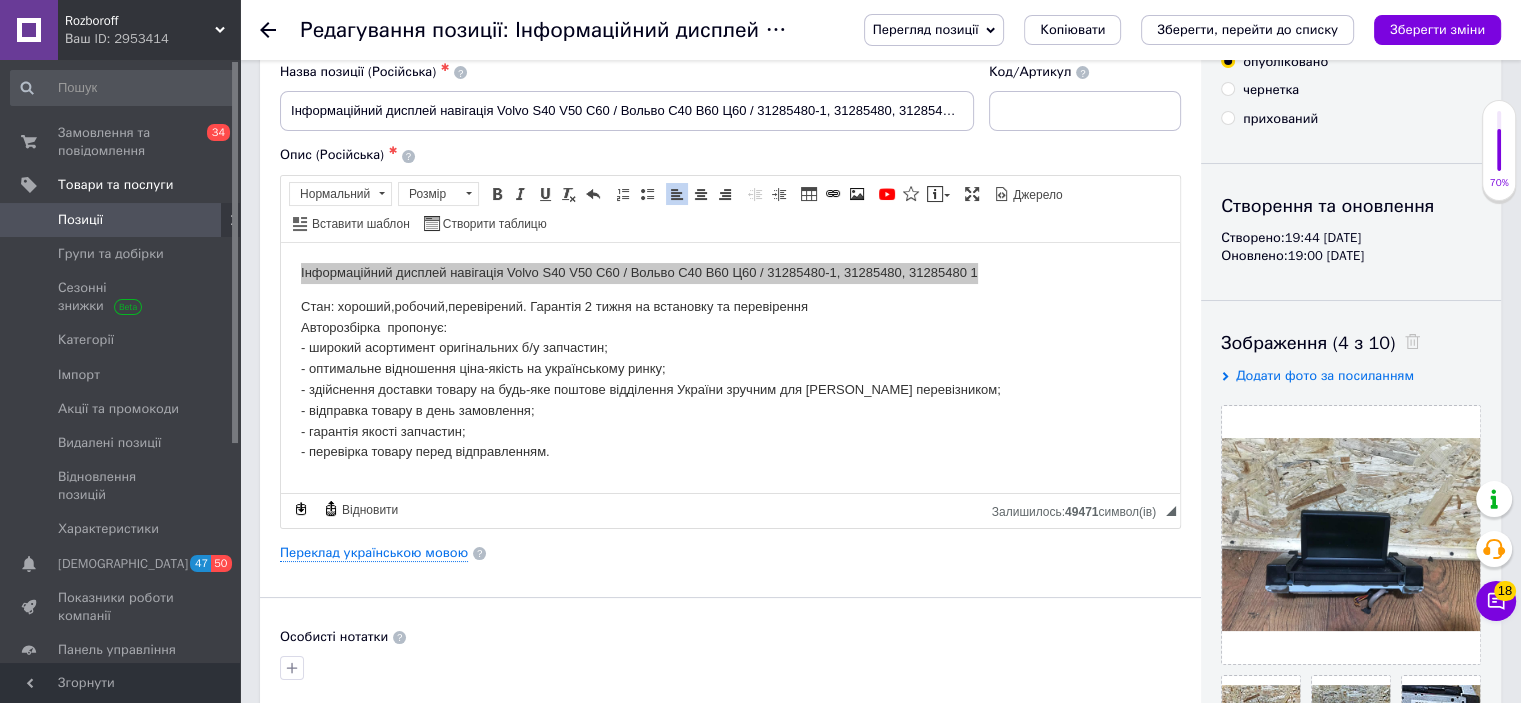 click on "Код/Артикул" at bounding box center (1085, 97) 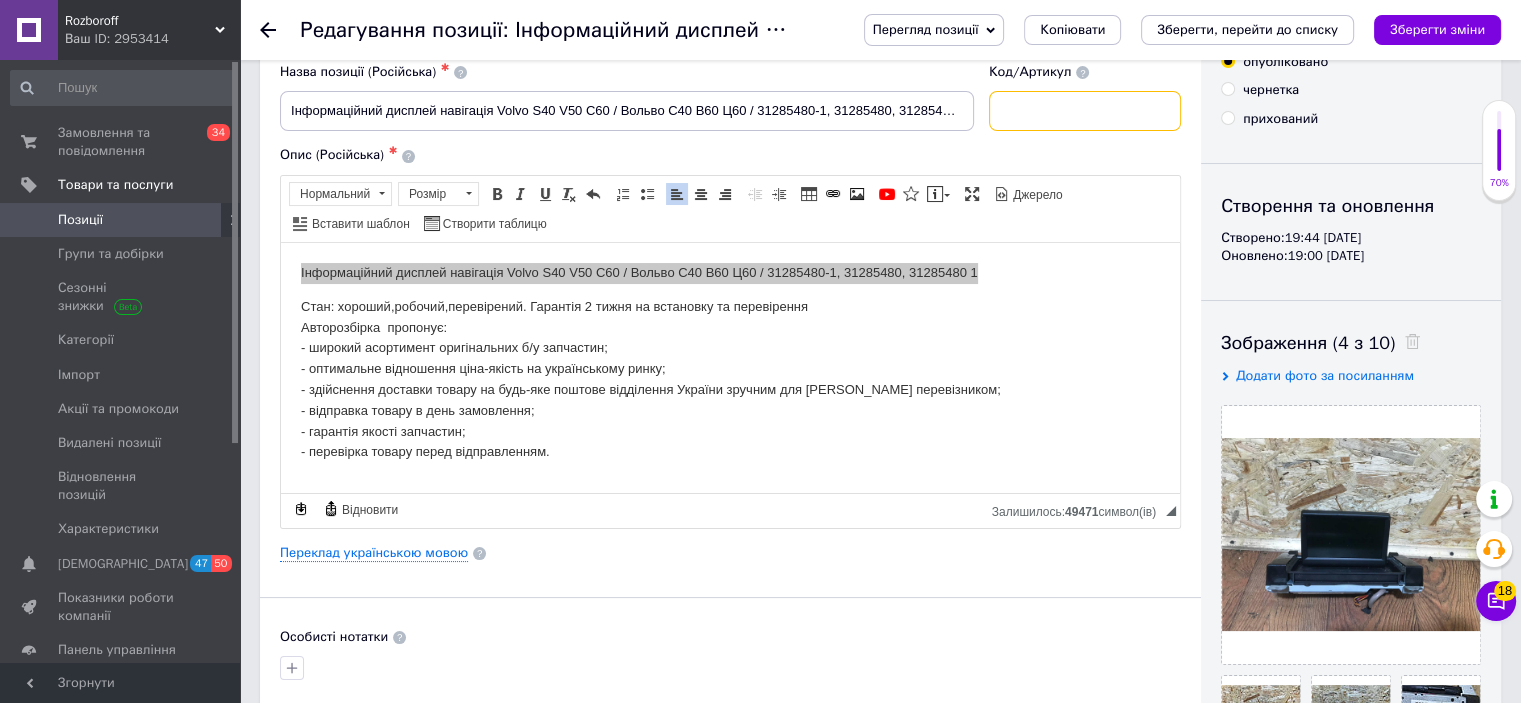 click at bounding box center [1085, 111] 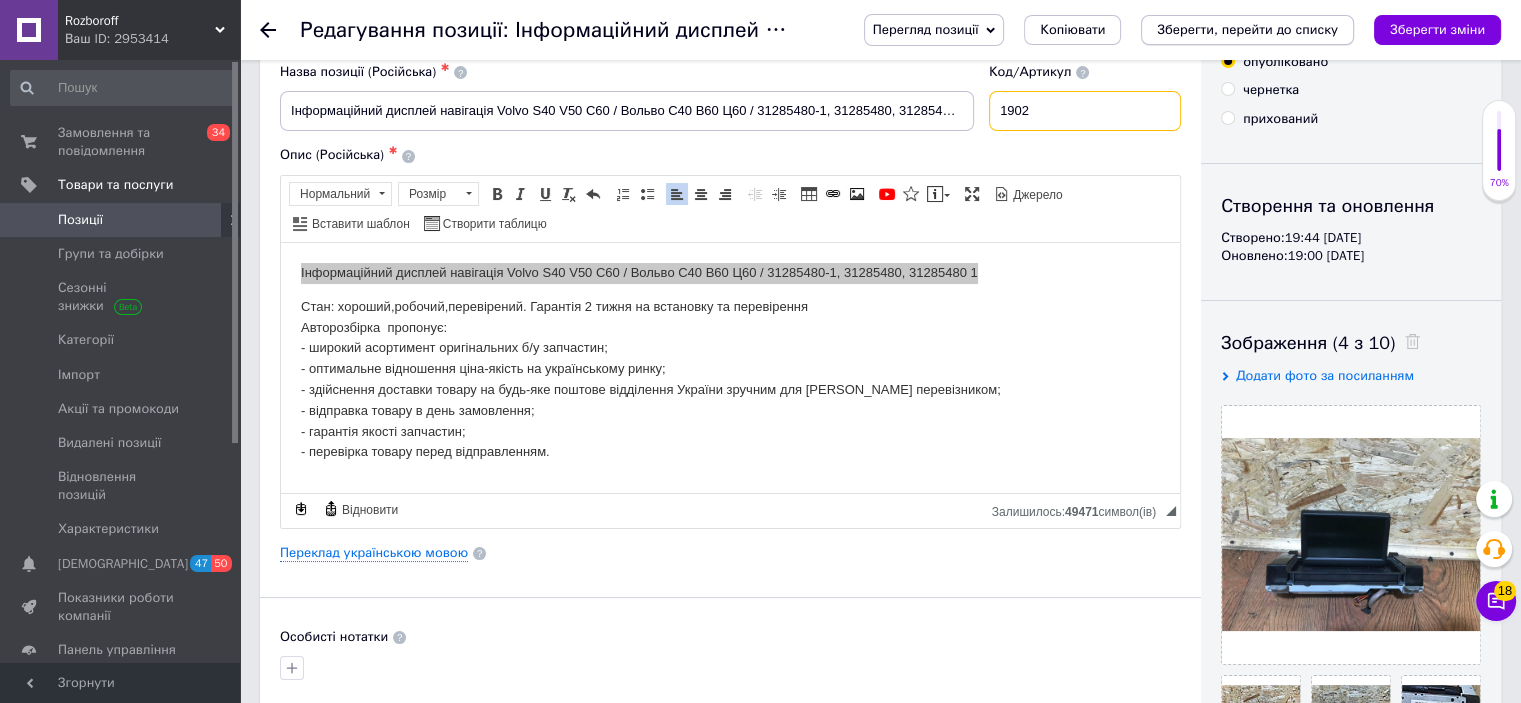 type on "1902" 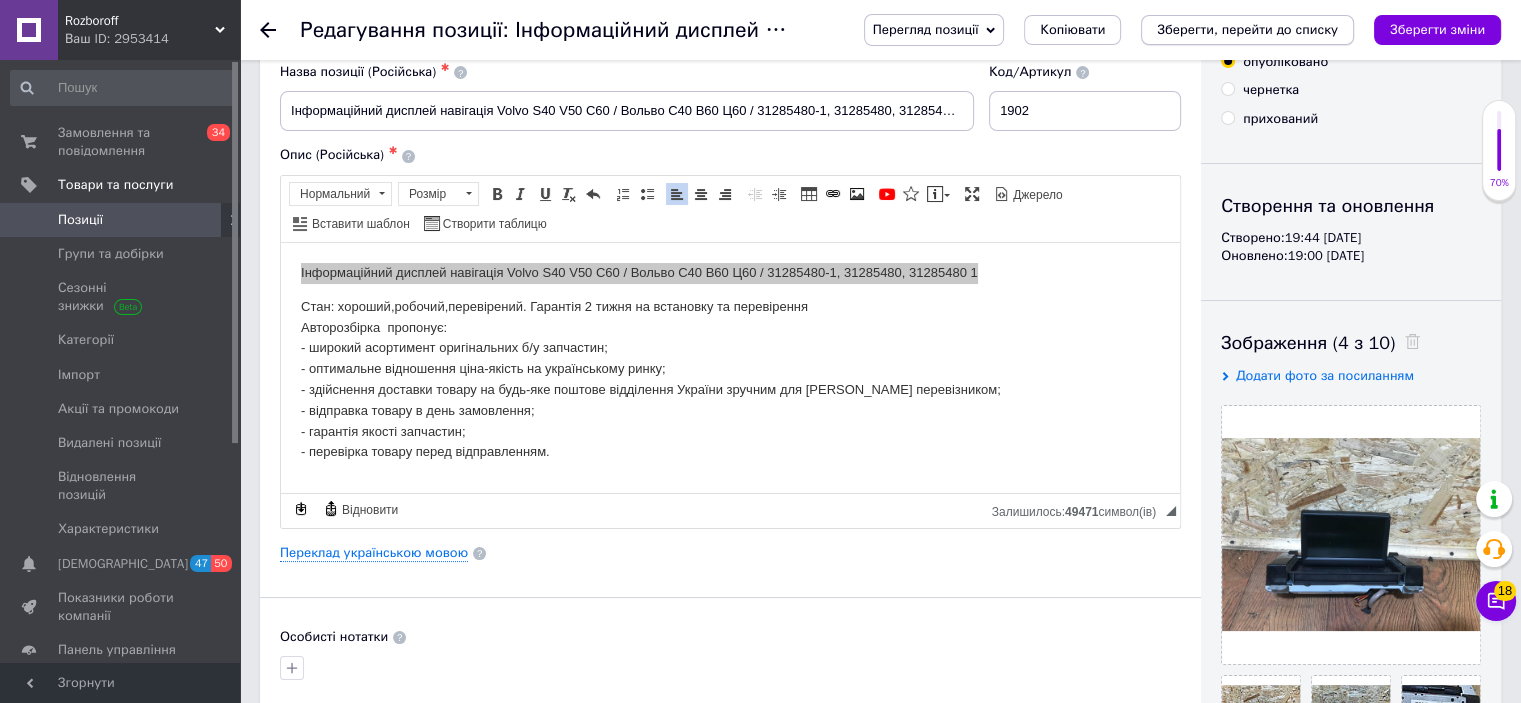 click on "Зберегти, перейти до списку" at bounding box center (1247, 29) 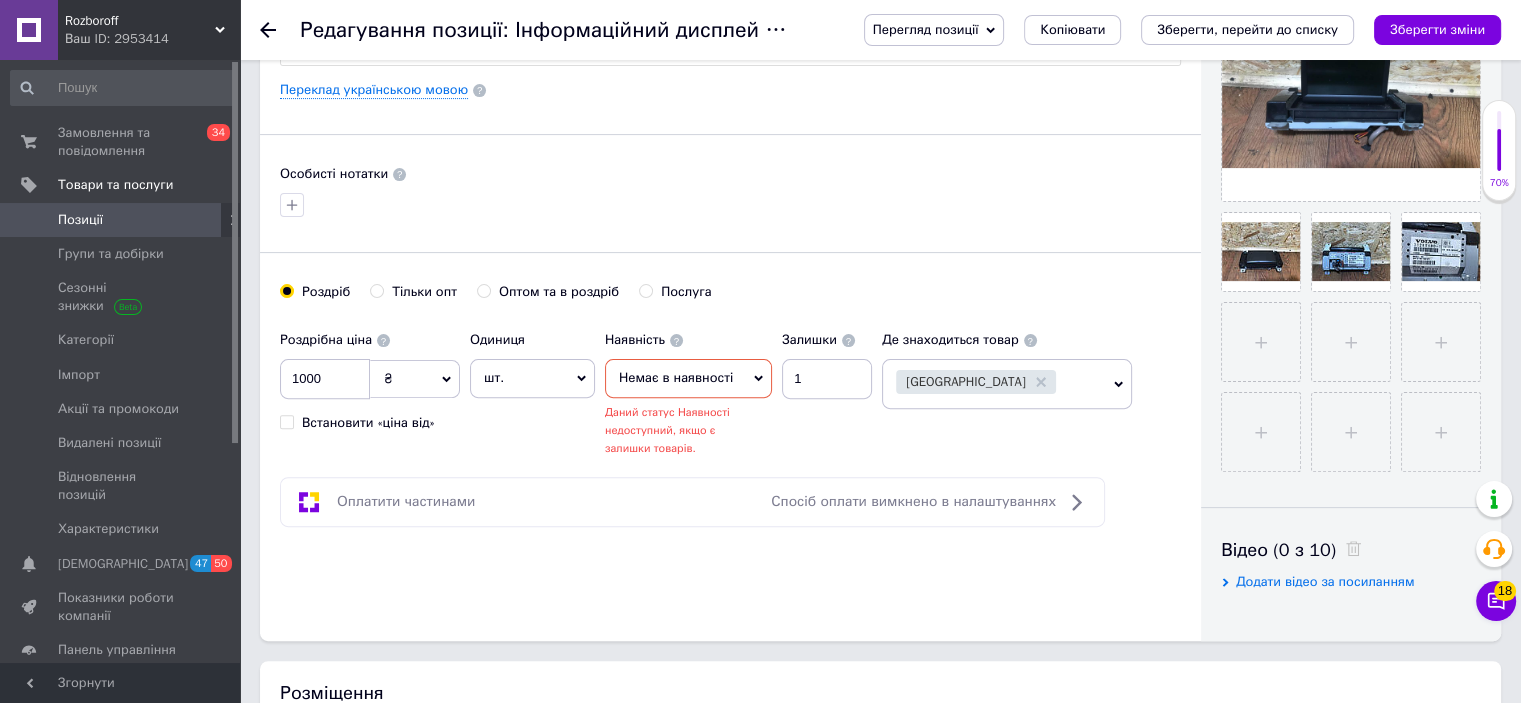scroll, scrollTop: 630, scrollLeft: 0, axis: vertical 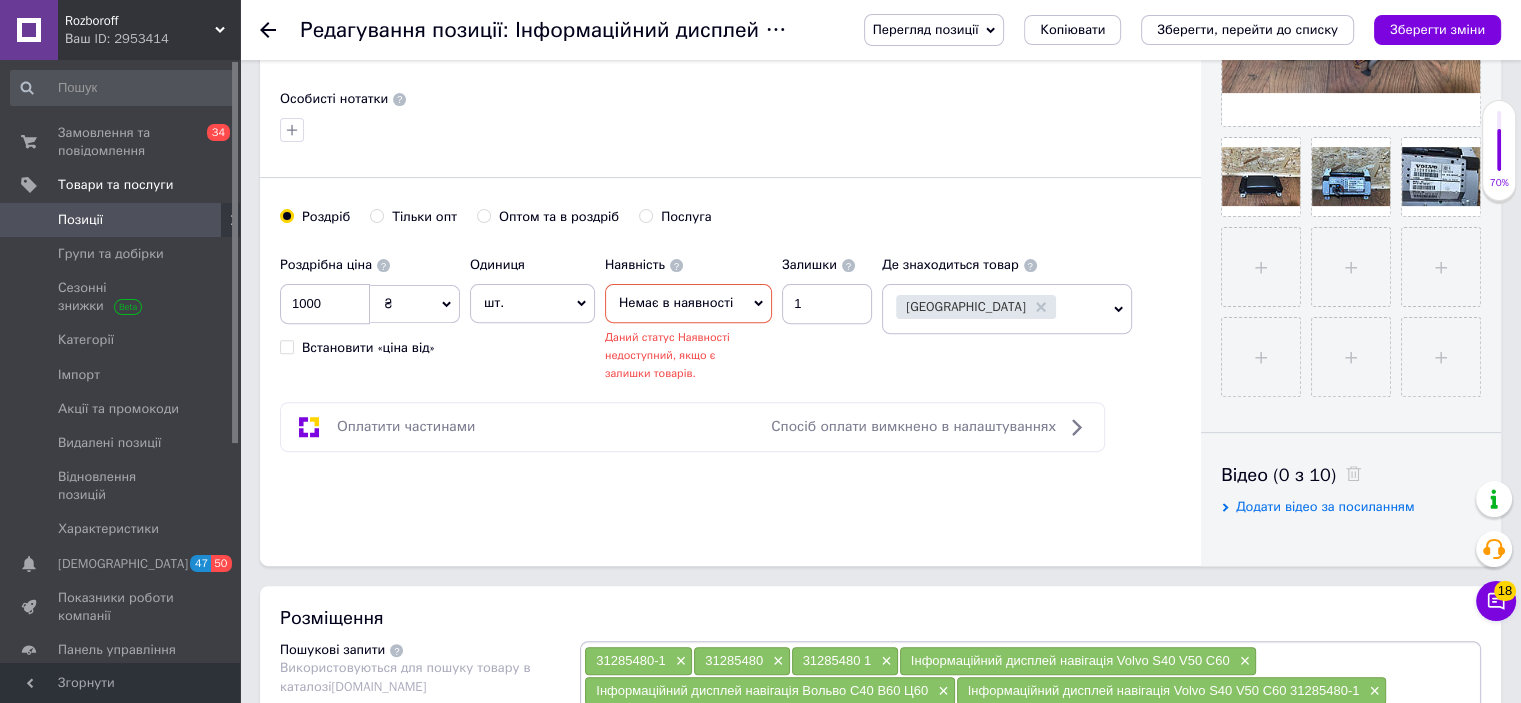 click on "Немає в наявності" at bounding box center (676, 302) 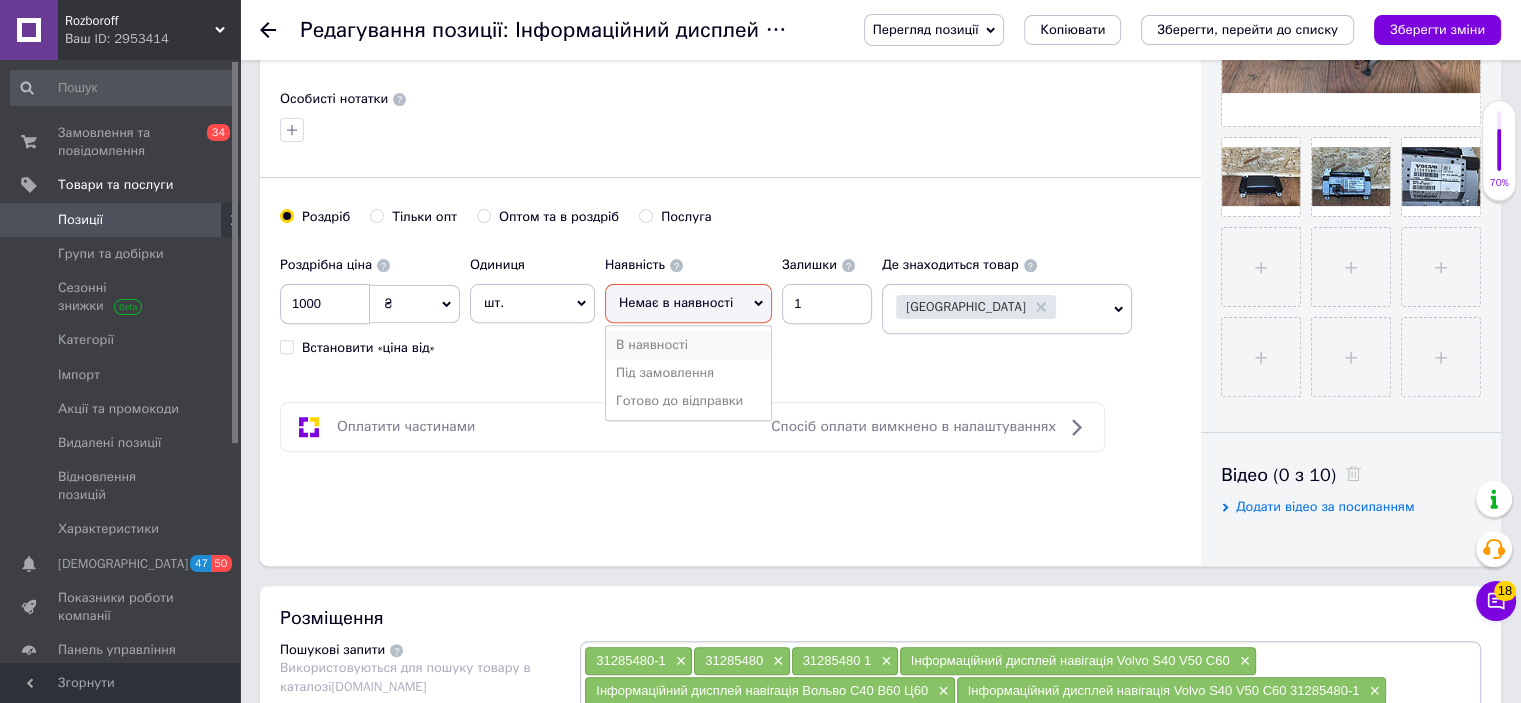click on "В наявності" at bounding box center [688, 345] 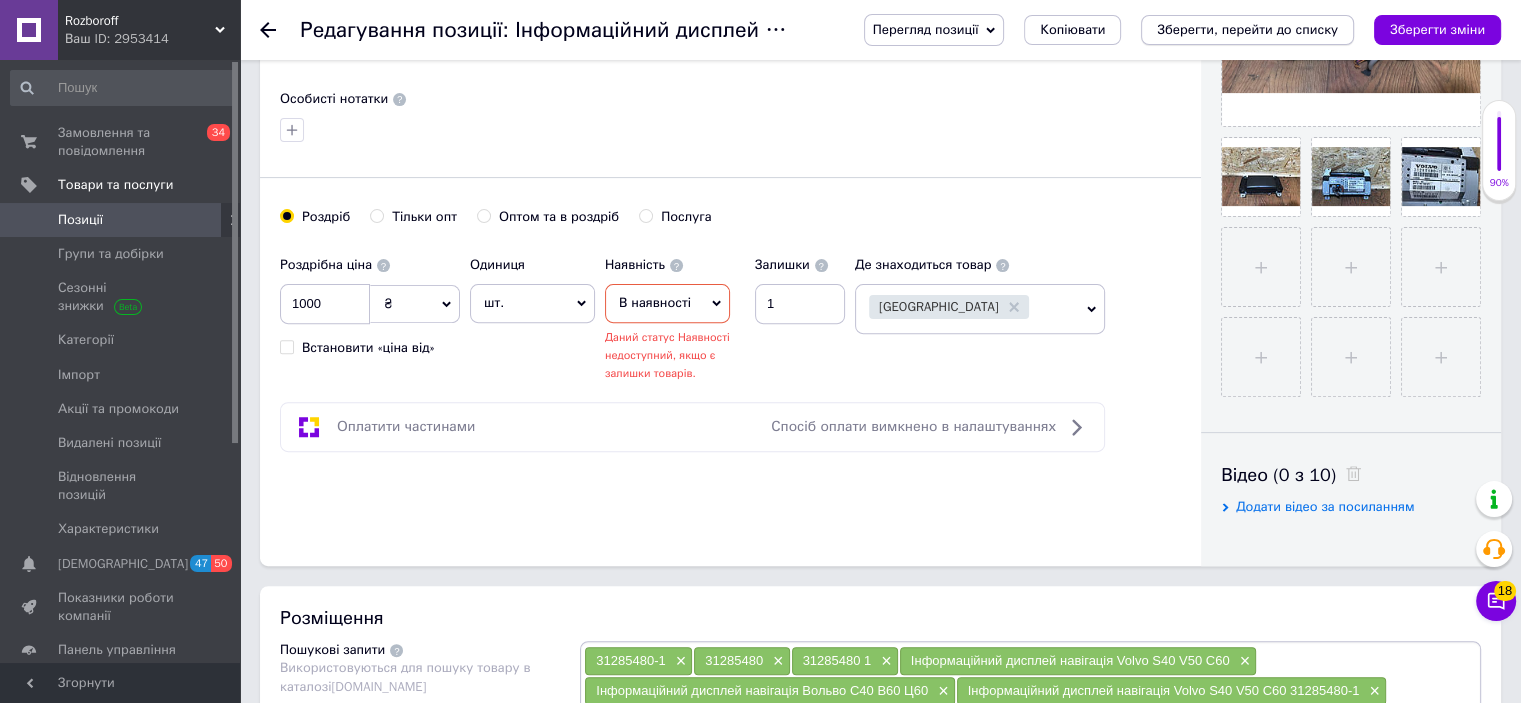 click on "Зберегти, перейти до списку" at bounding box center (1247, 29) 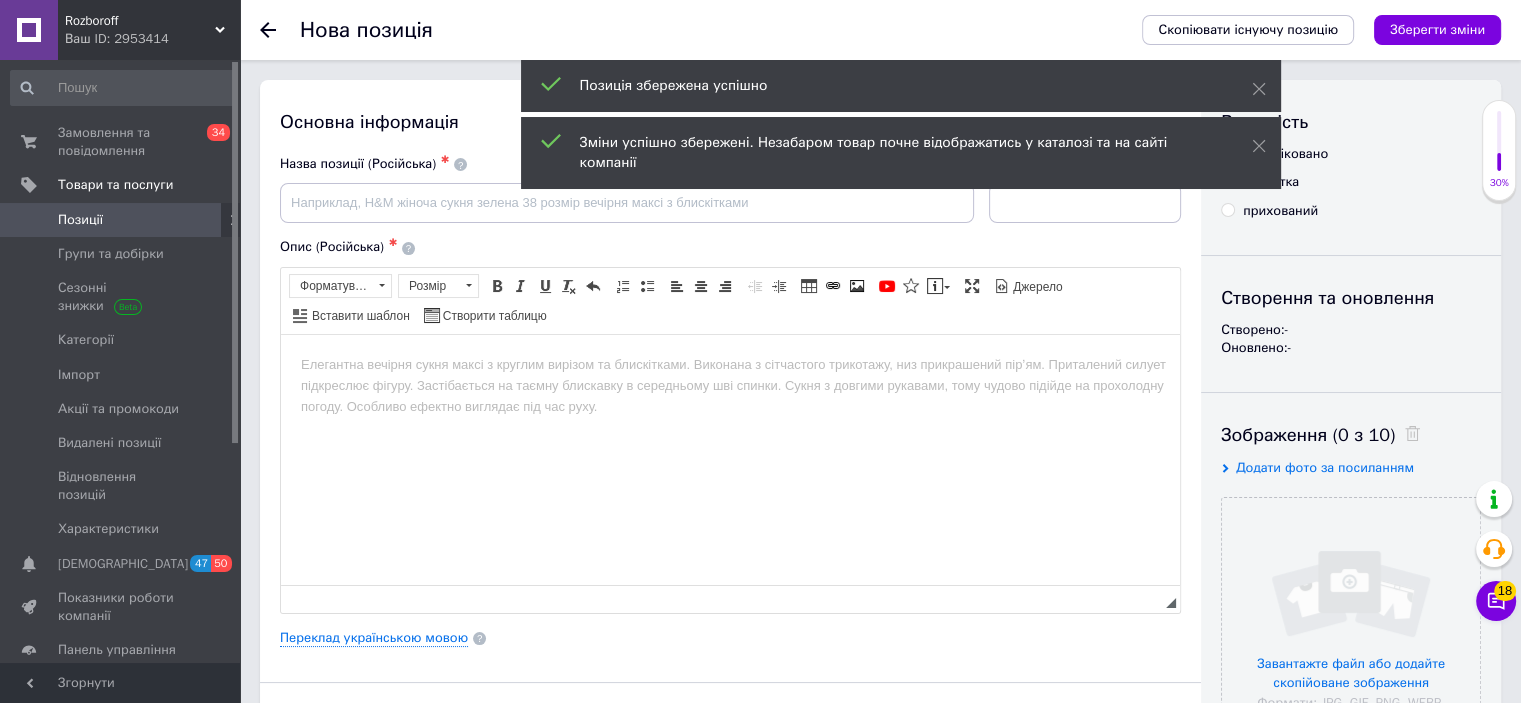 scroll, scrollTop: 0, scrollLeft: 0, axis: both 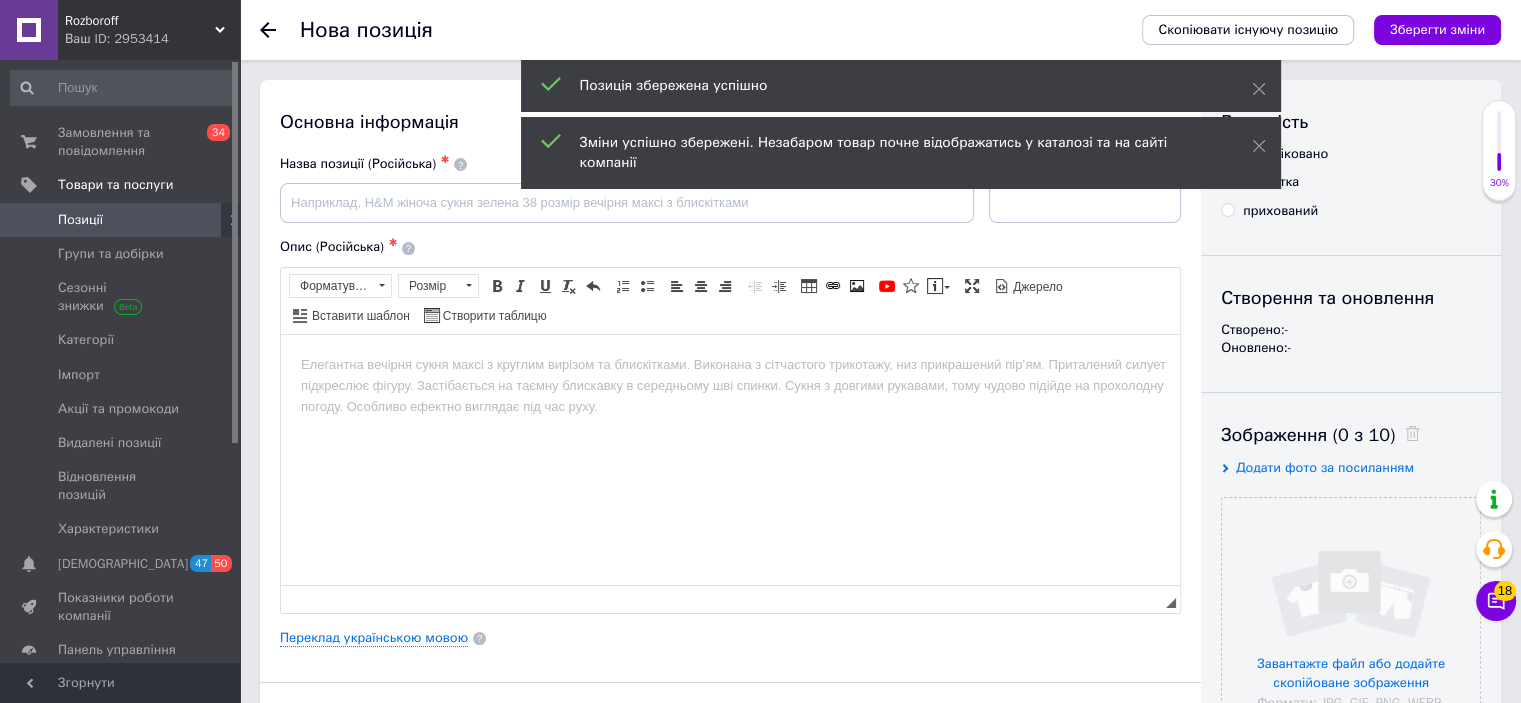 click 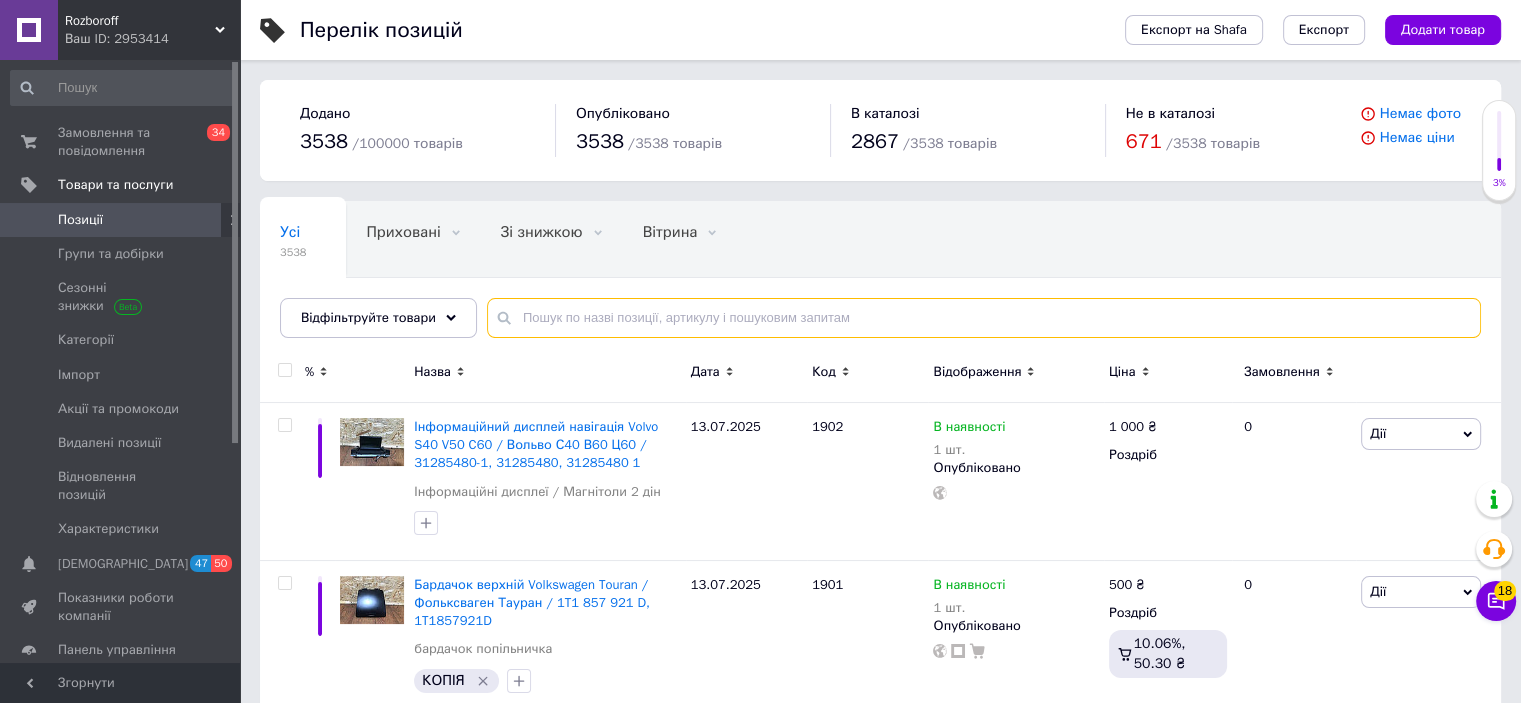 click at bounding box center (984, 318) 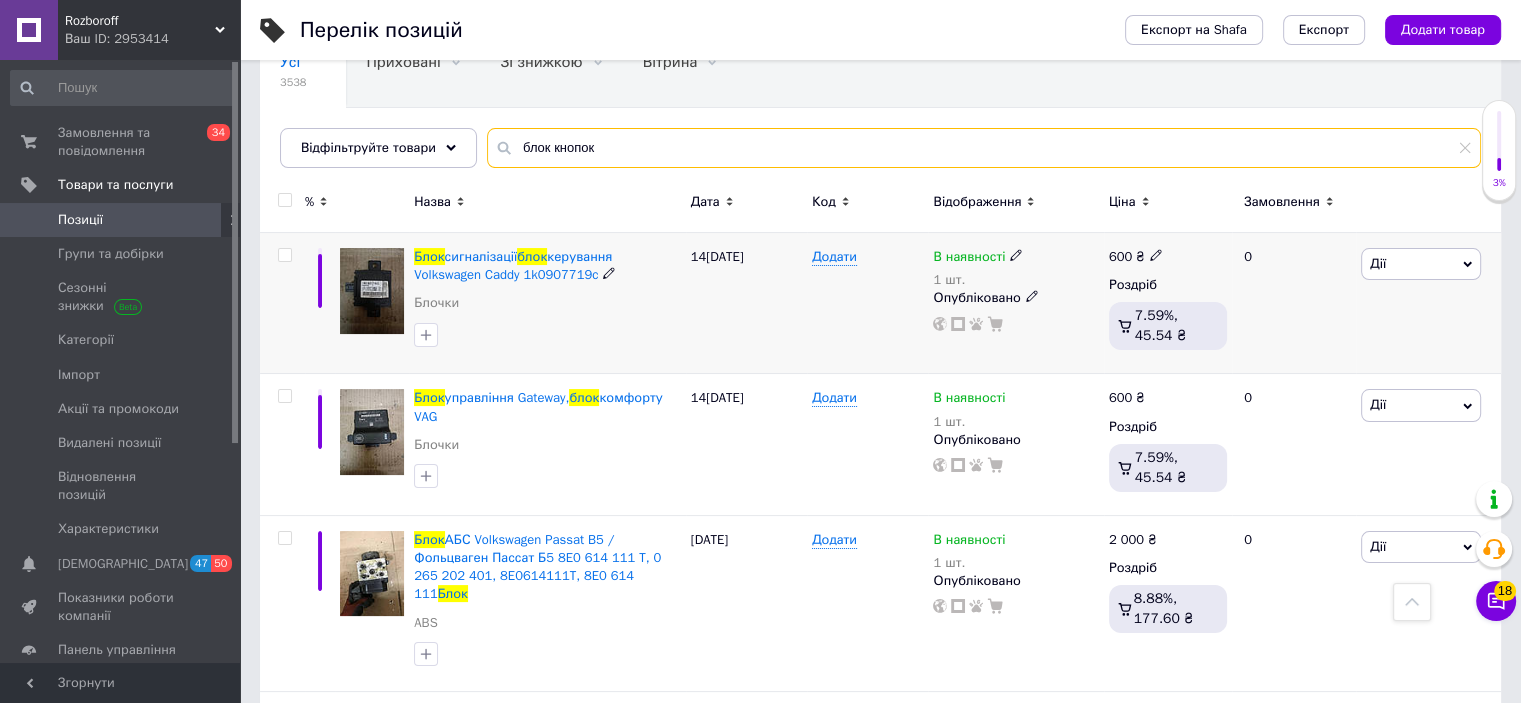 scroll, scrollTop: 0, scrollLeft: 0, axis: both 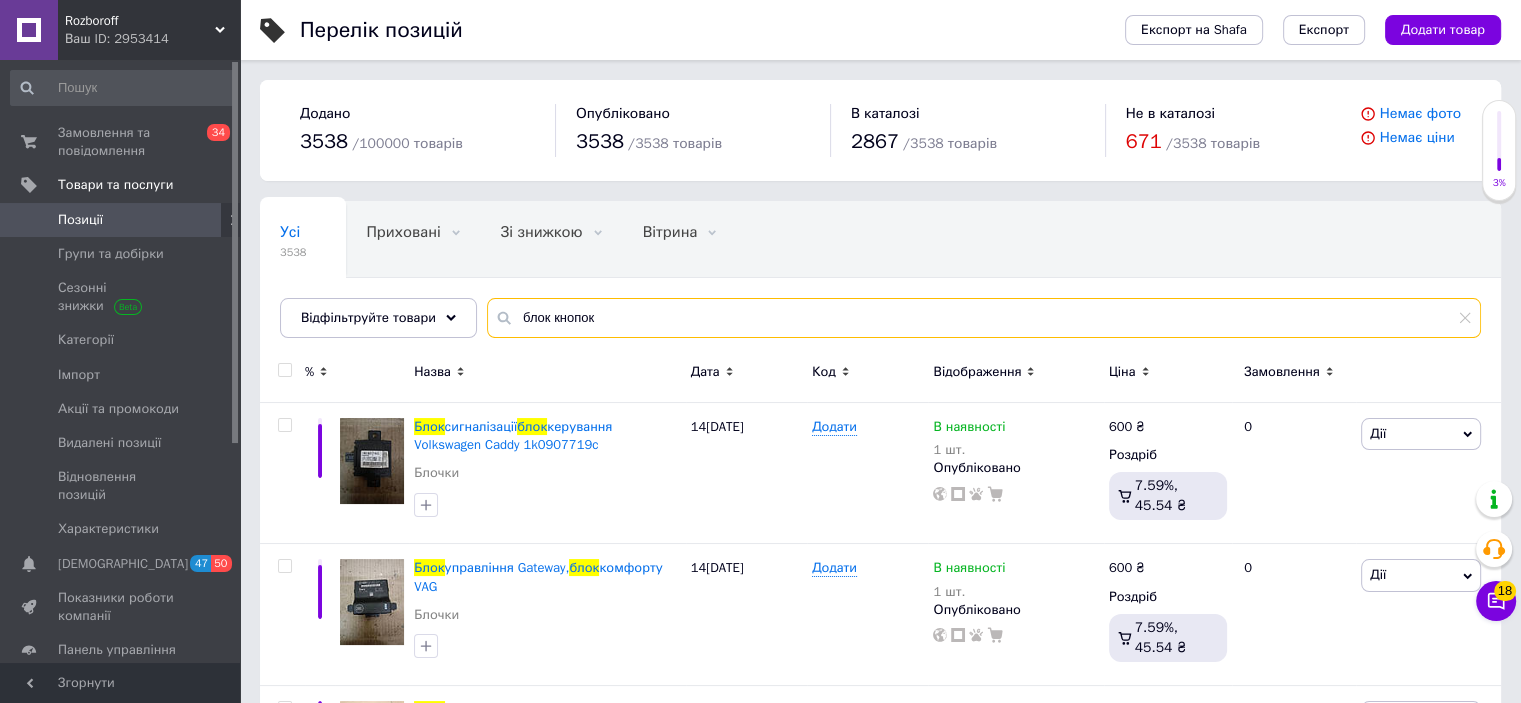 drag, startPoint x: 606, startPoint y: 318, endPoint x: 502, endPoint y: 311, distance: 104.23531 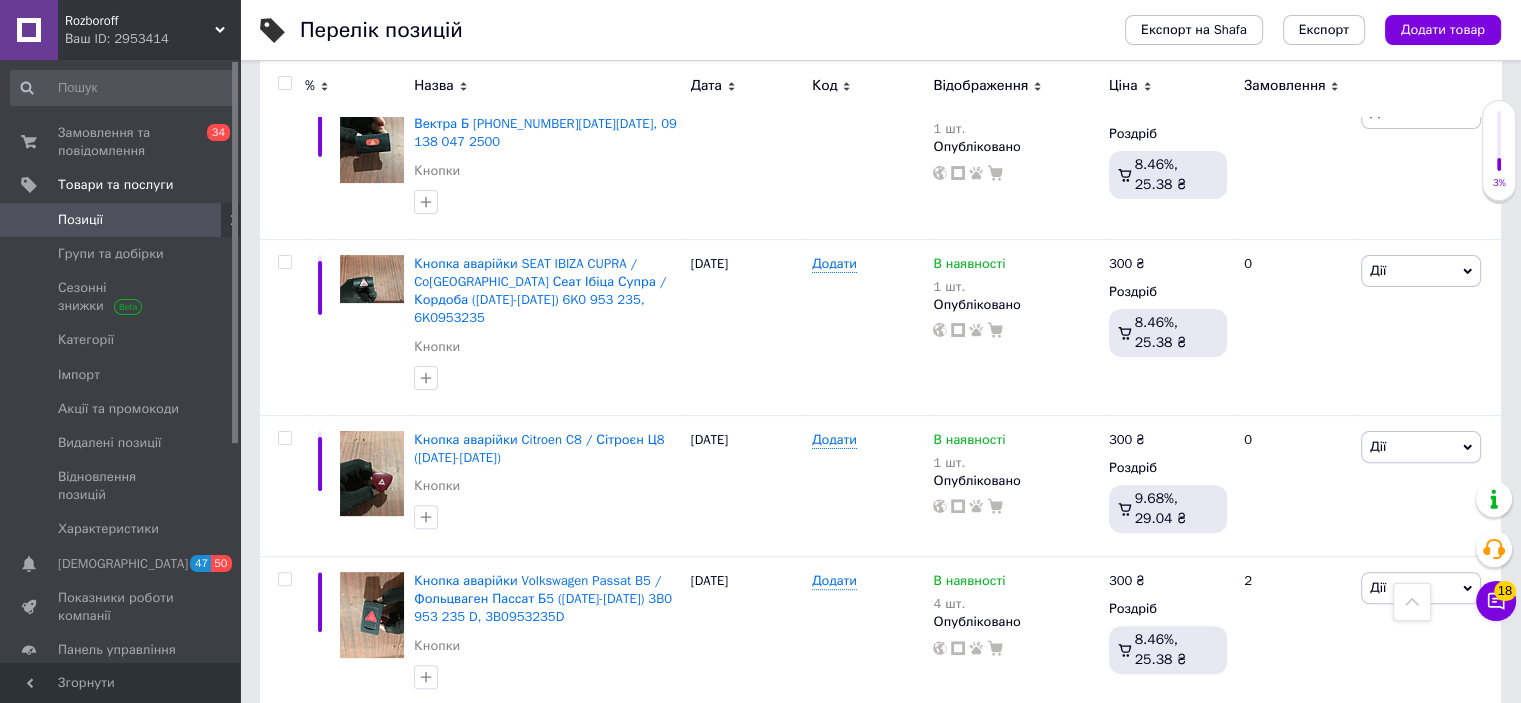 scroll, scrollTop: 324, scrollLeft: 0, axis: vertical 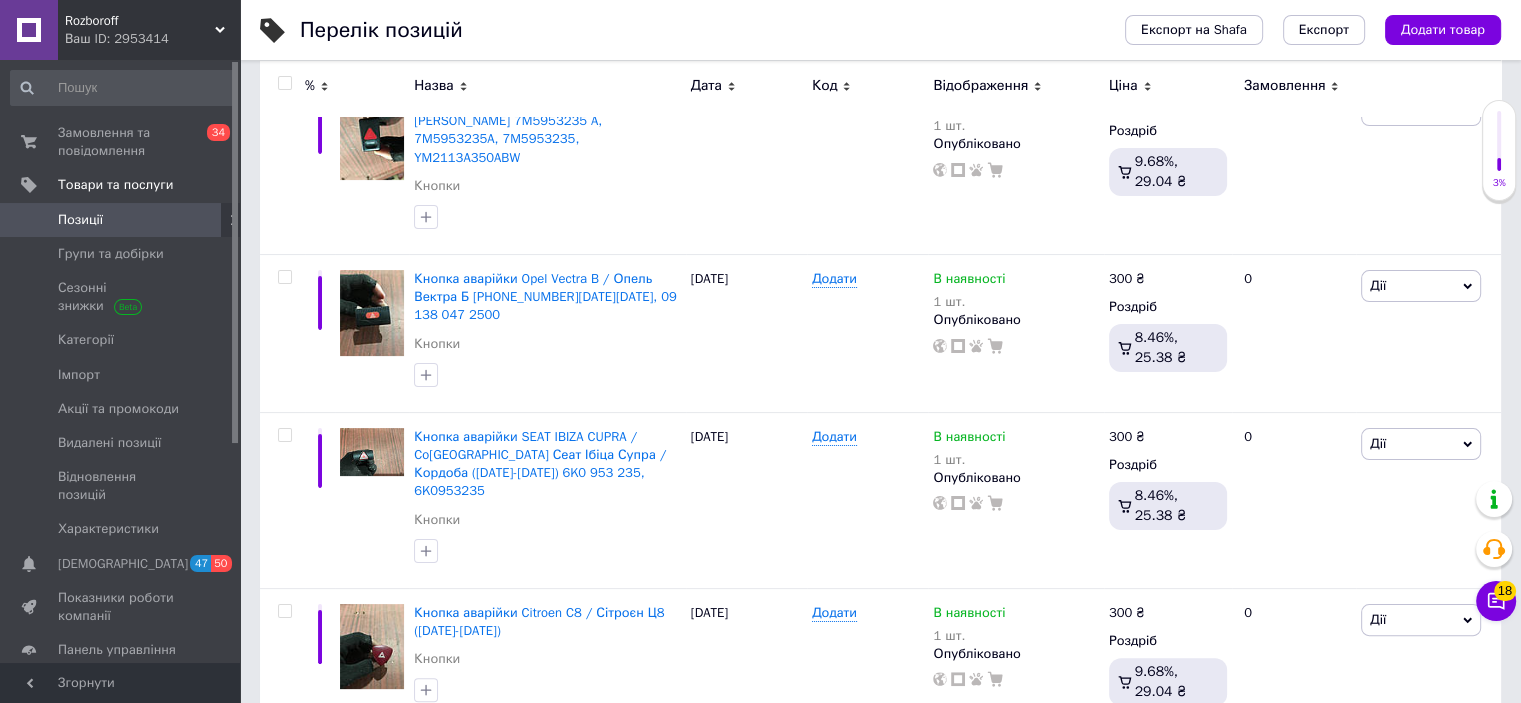 type on "аварійка" 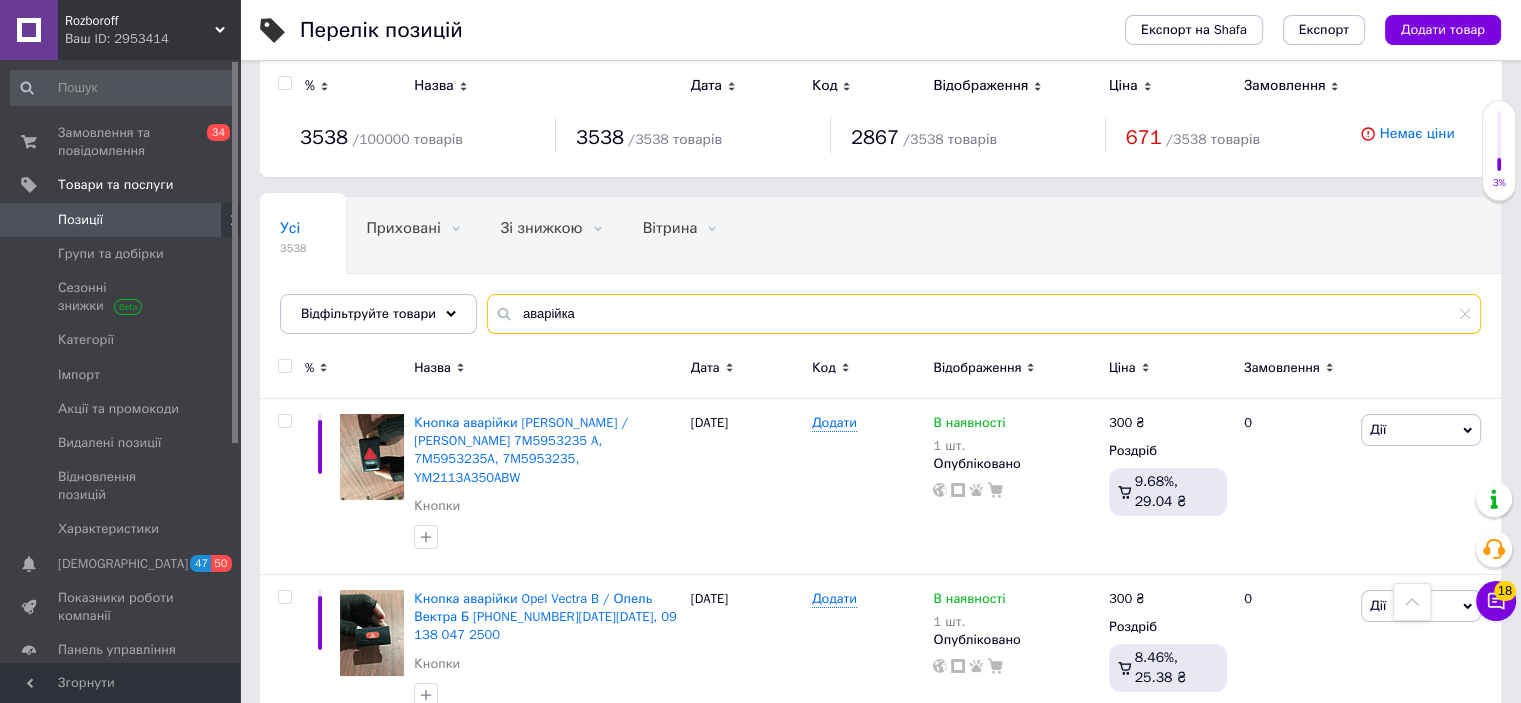 scroll, scrollTop: 0, scrollLeft: 0, axis: both 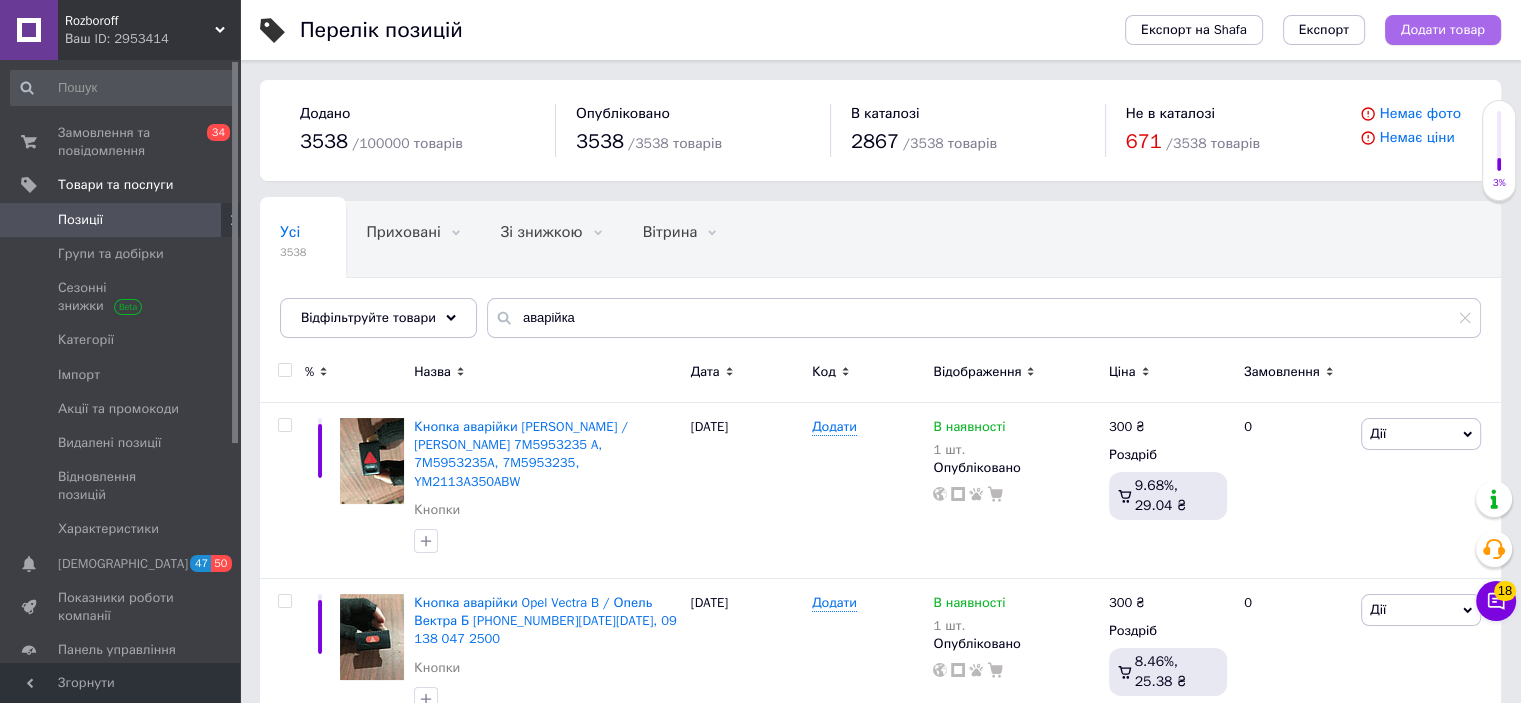 click on "Додати товар" at bounding box center [1443, 30] 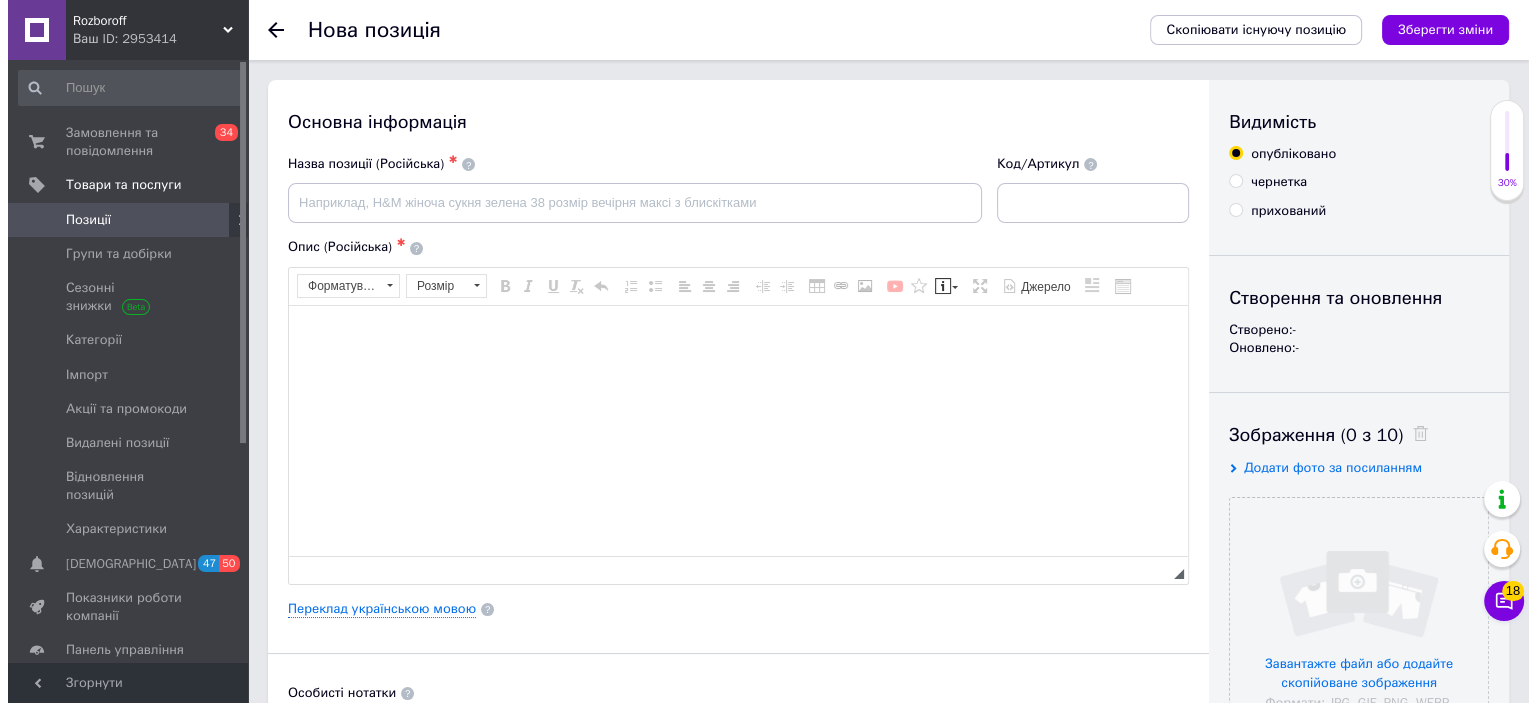 scroll, scrollTop: 0, scrollLeft: 0, axis: both 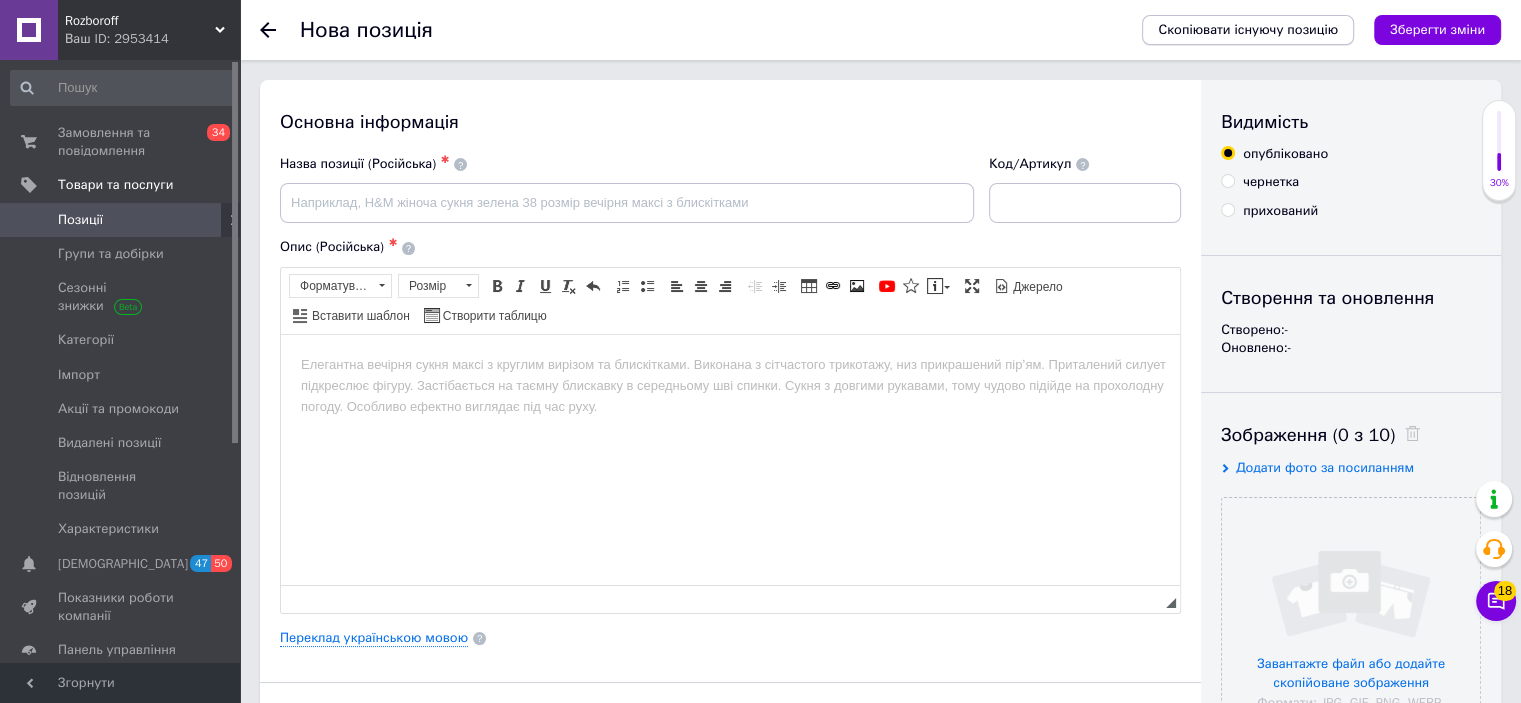 click on "Скопіювати існуючу позицію" at bounding box center (1248, 30) 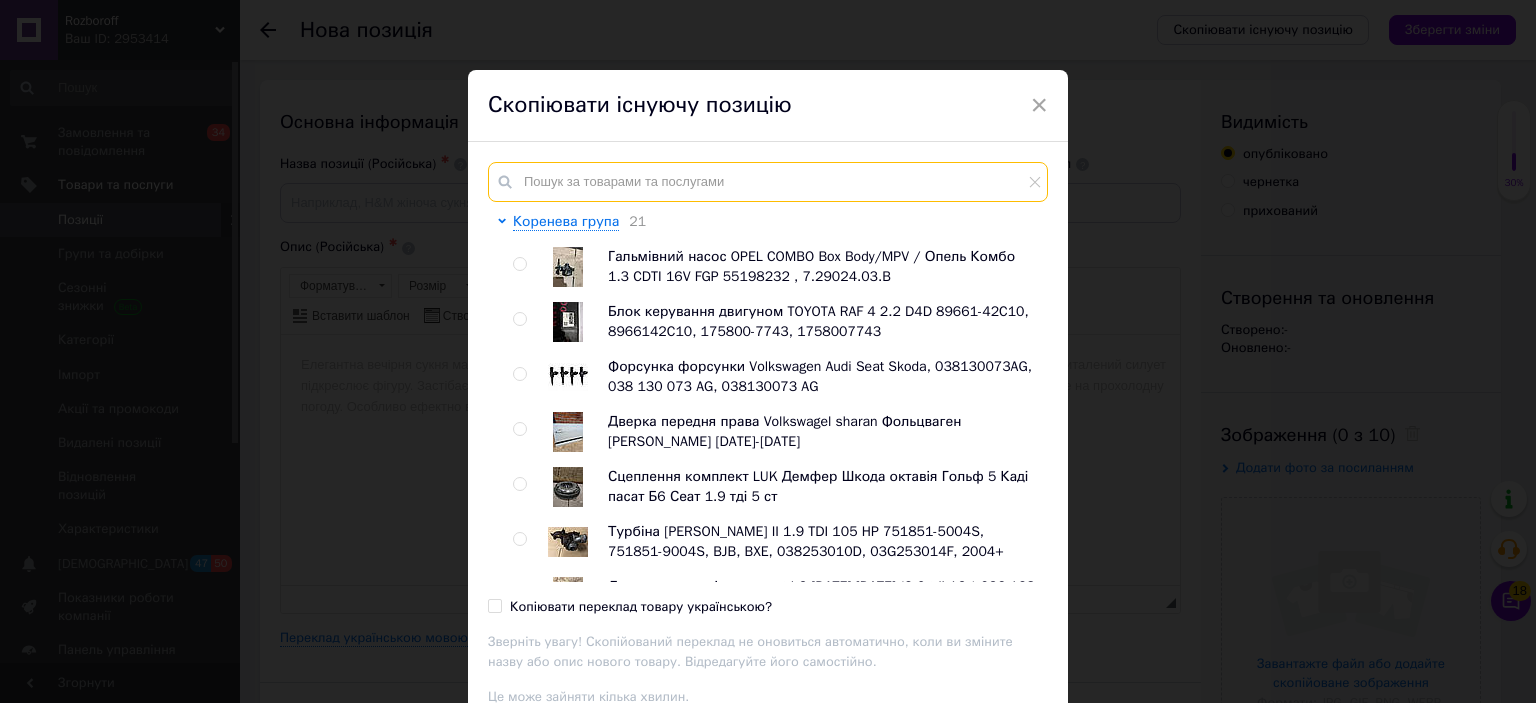 click at bounding box center (768, 182) 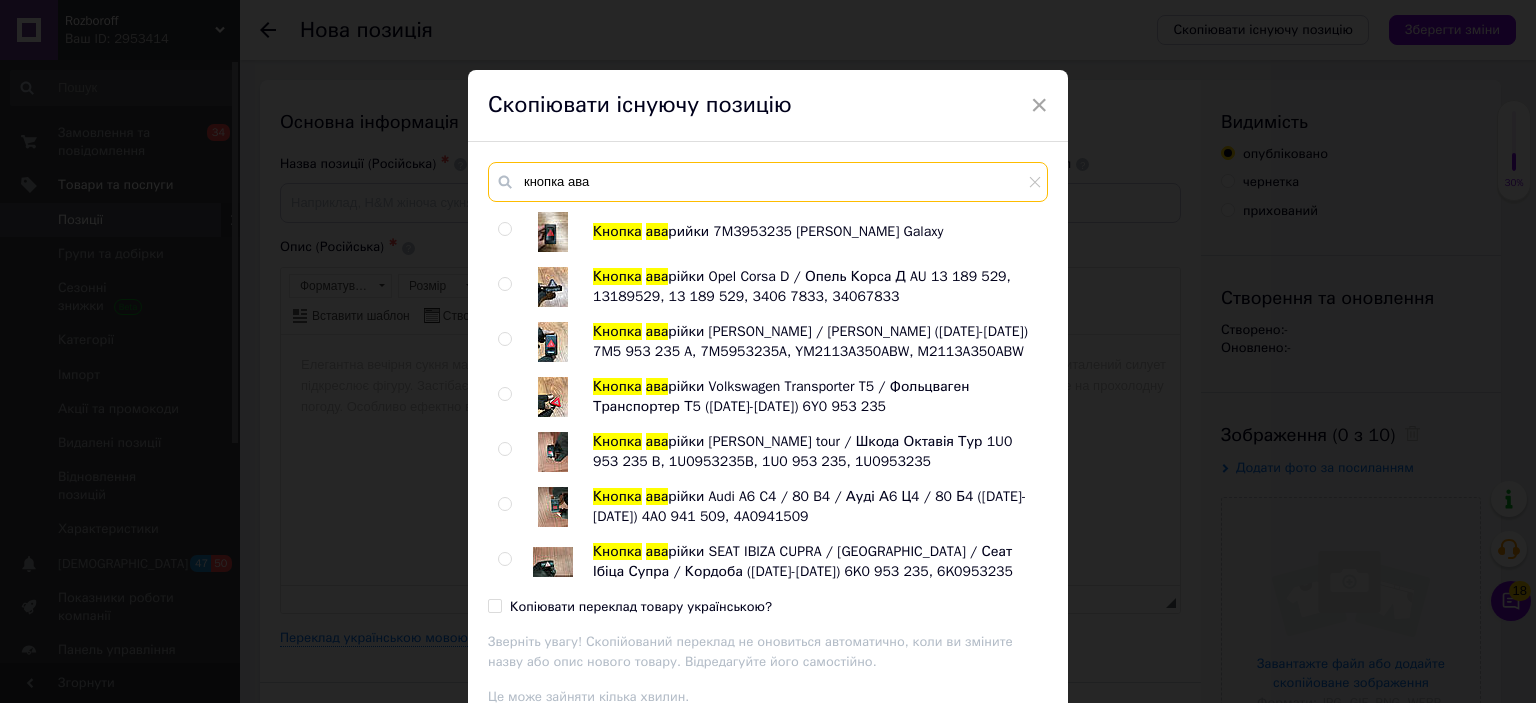 scroll, scrollTop: 329, scrollLeft: 0, axis: vertical 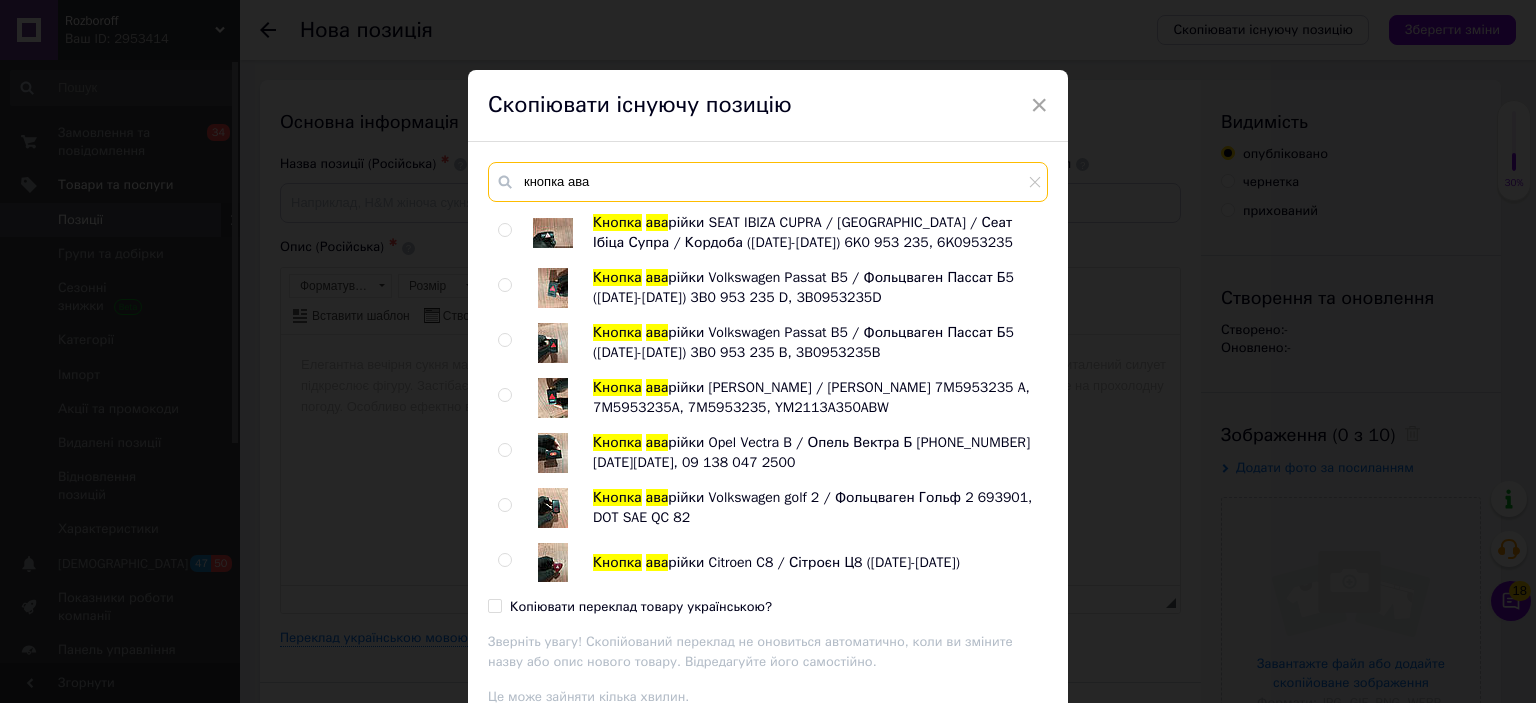type on "кнопка ава" 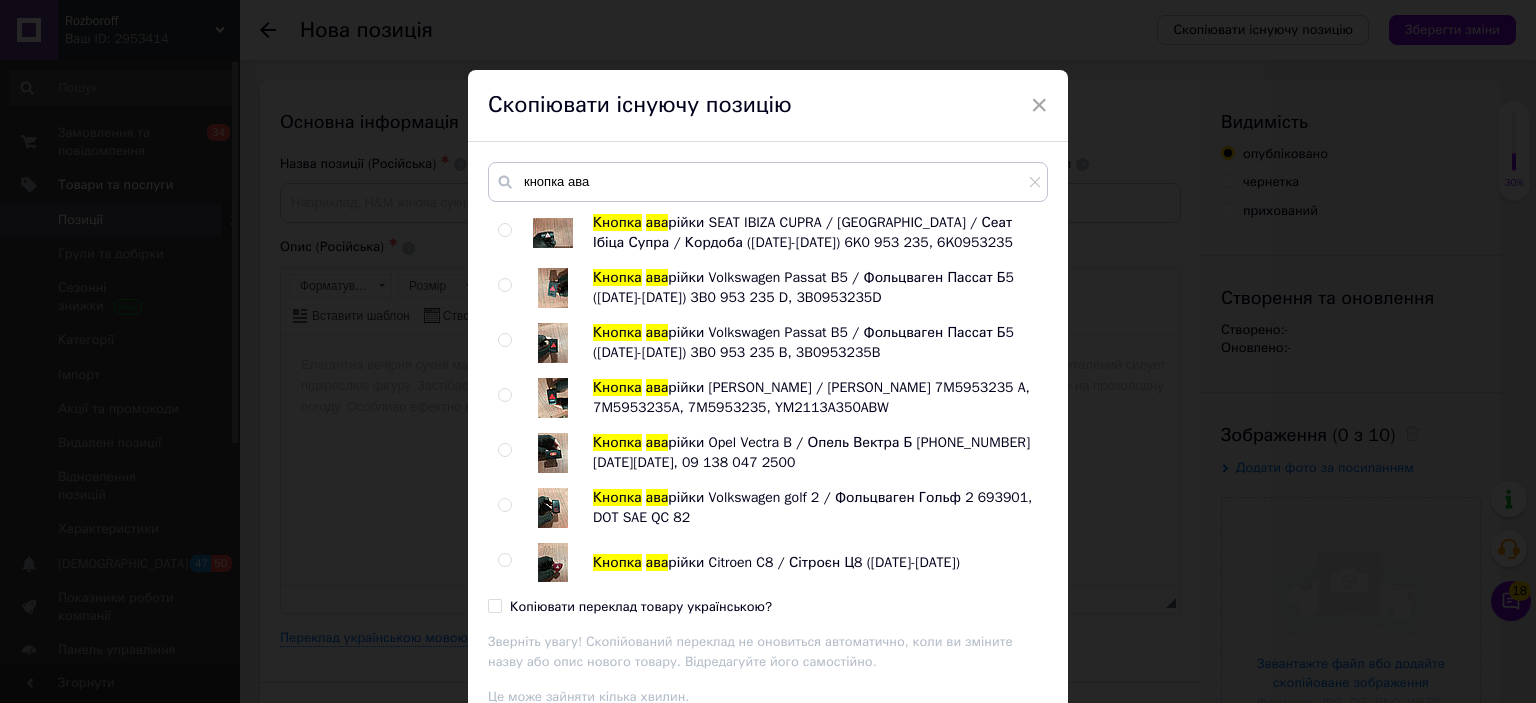 click at bounding box center (504, 560) 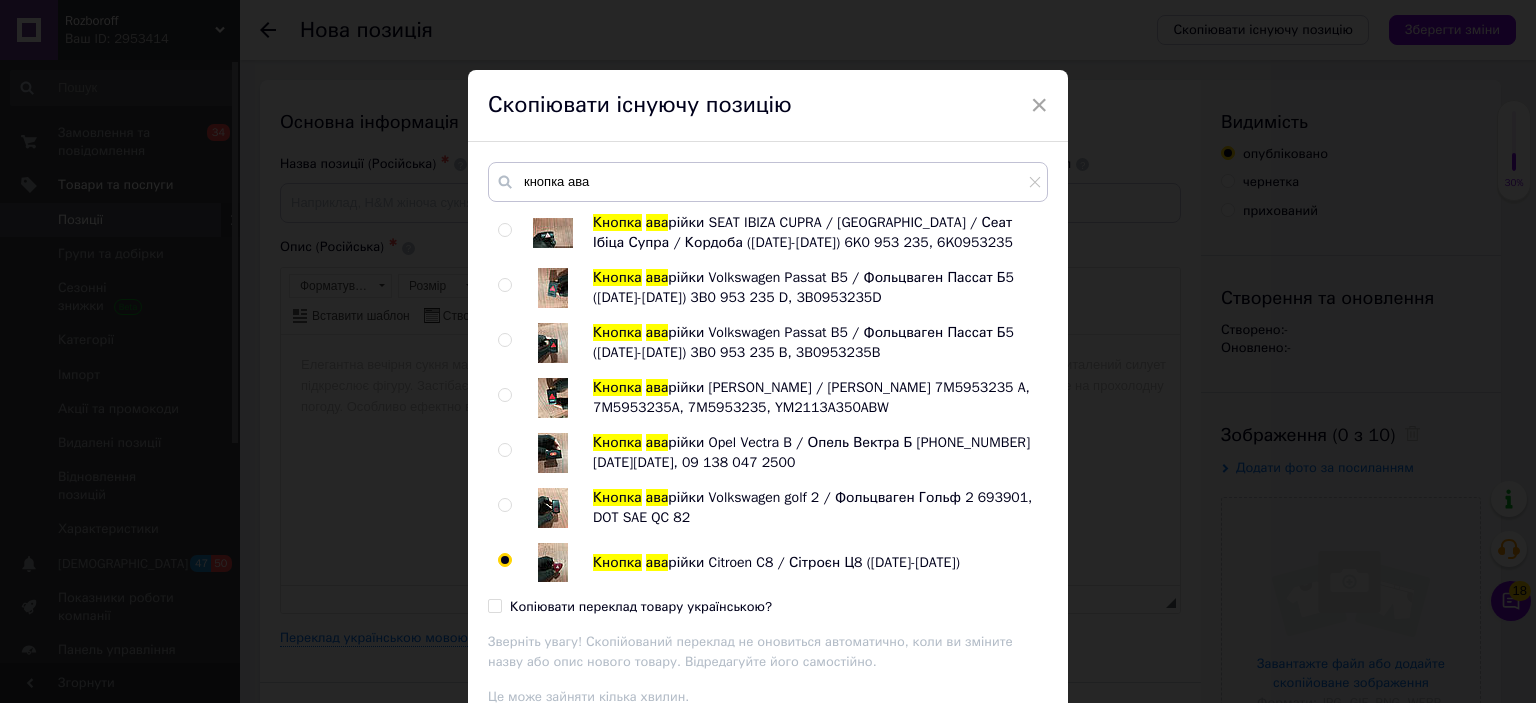 radio on "true" 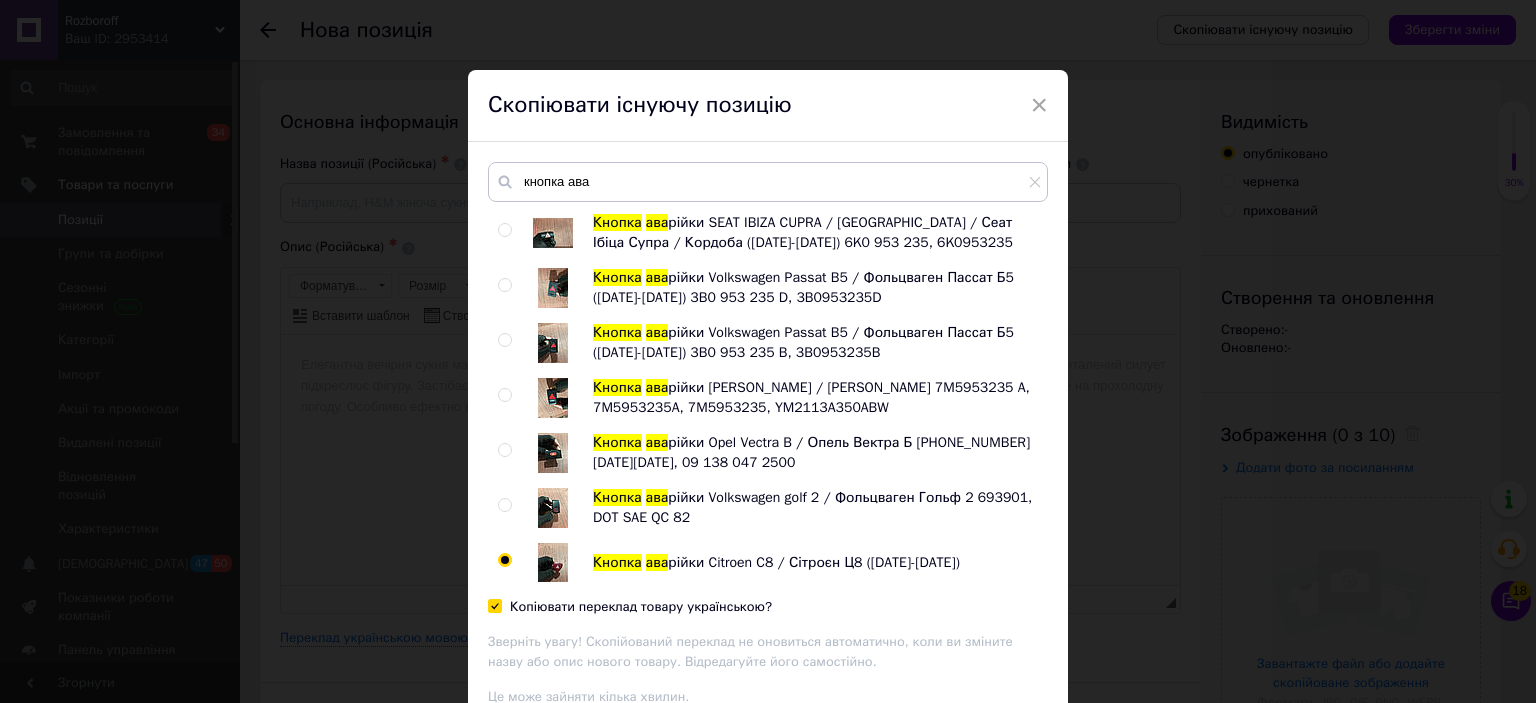 checkbox on "true" 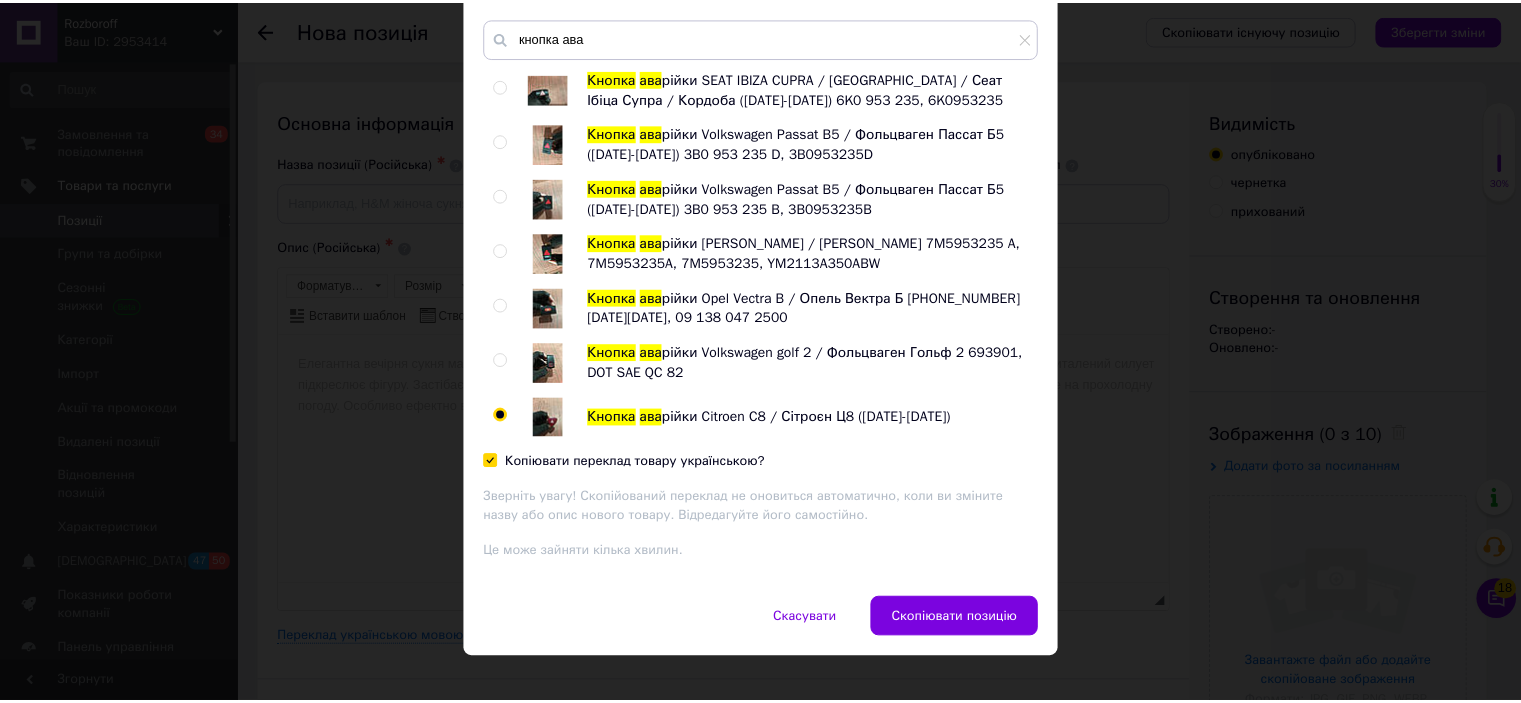 scroll, scrollTop: 168, scrollLeft: 0, axis: vertical 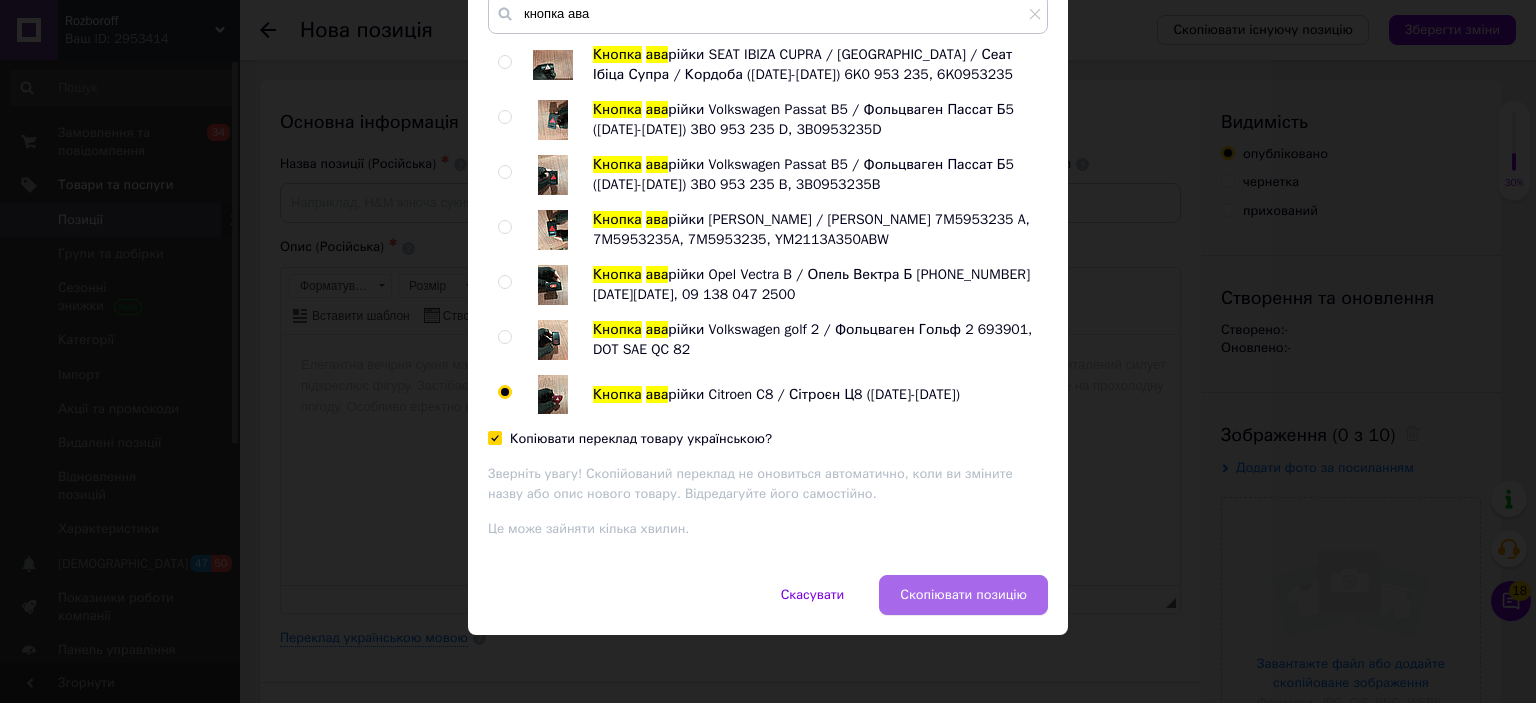 click on "Скопіювати позицію" at bounding box center [963, 595] 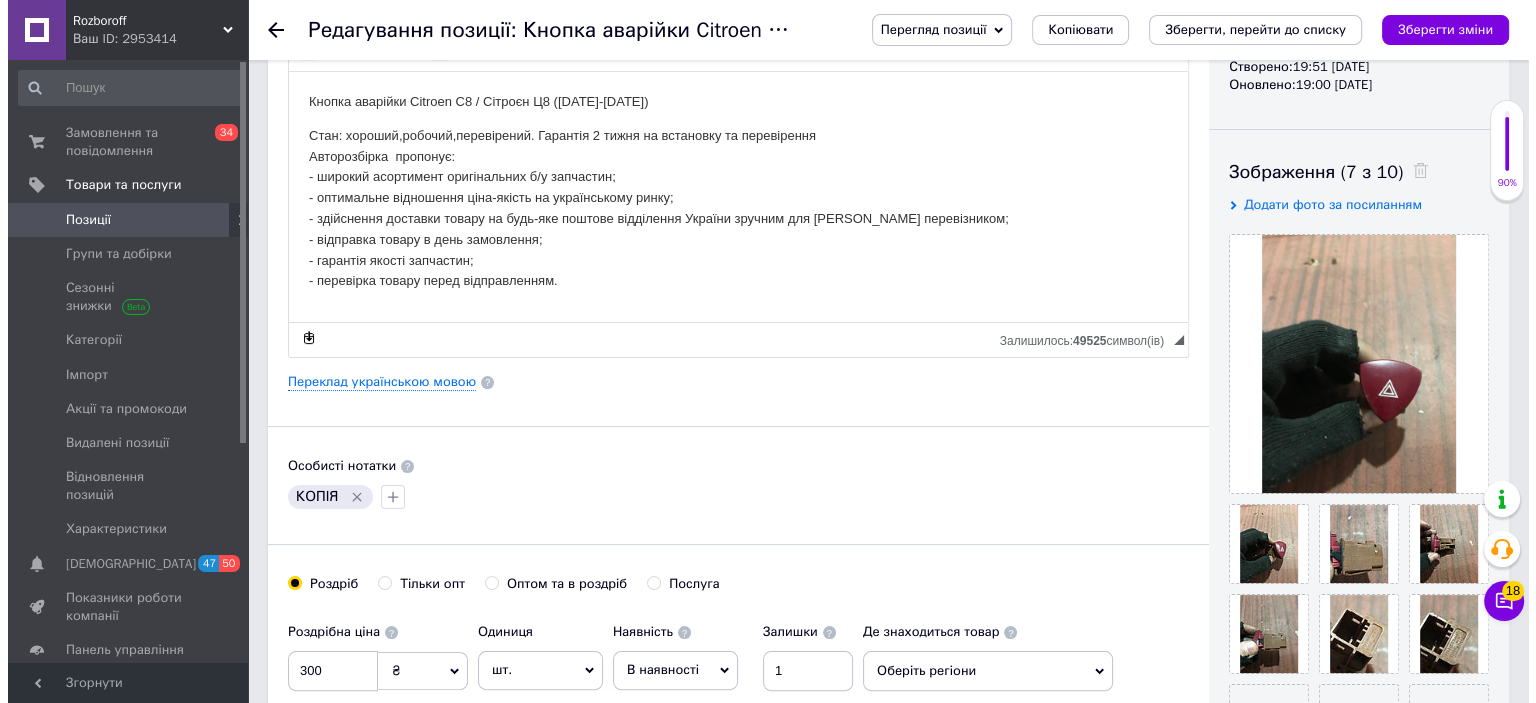 scroll, scrollTop: 0, scrollLeft: 0, axis: both 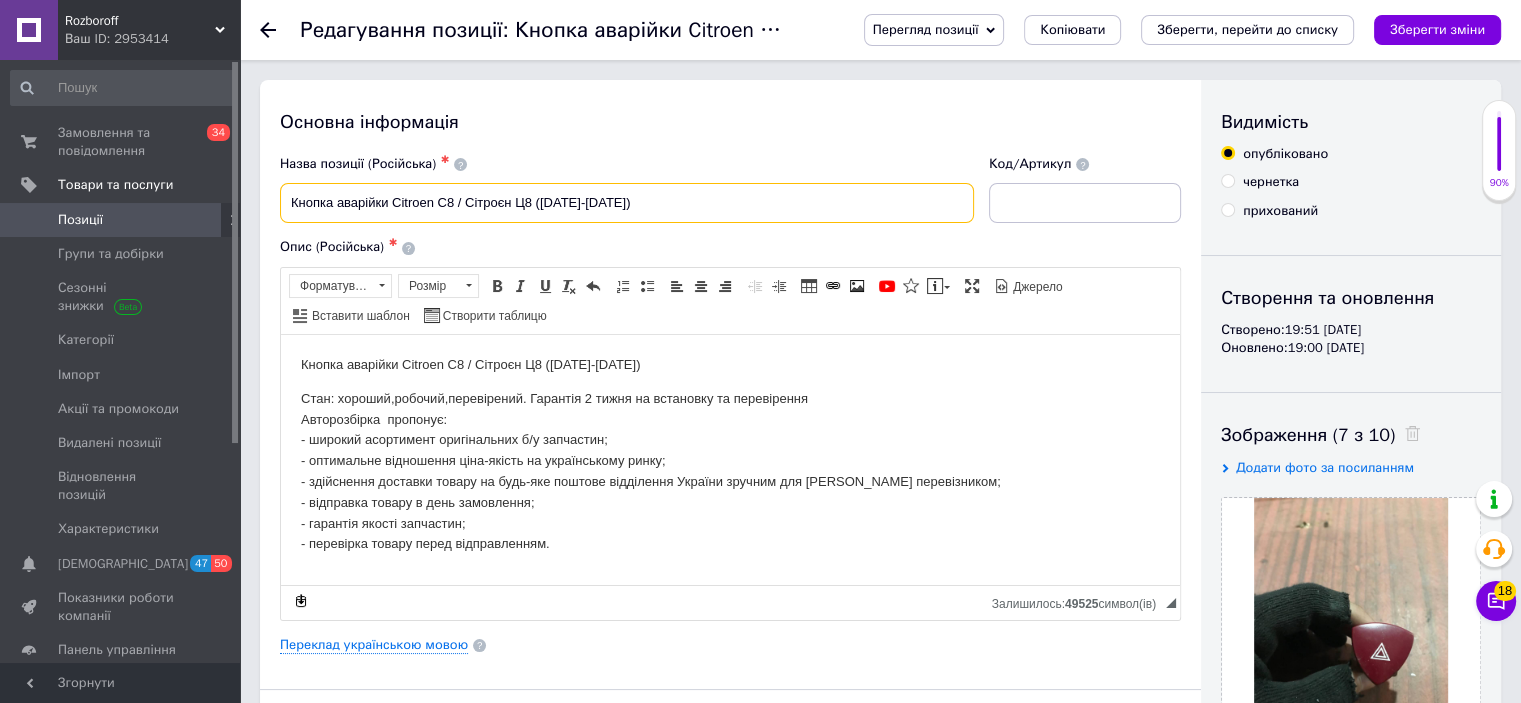 drag, startPoint x: 624, startPoint y: 197, endPoint x: 262, endPoint y: 155, distance: 364.4283 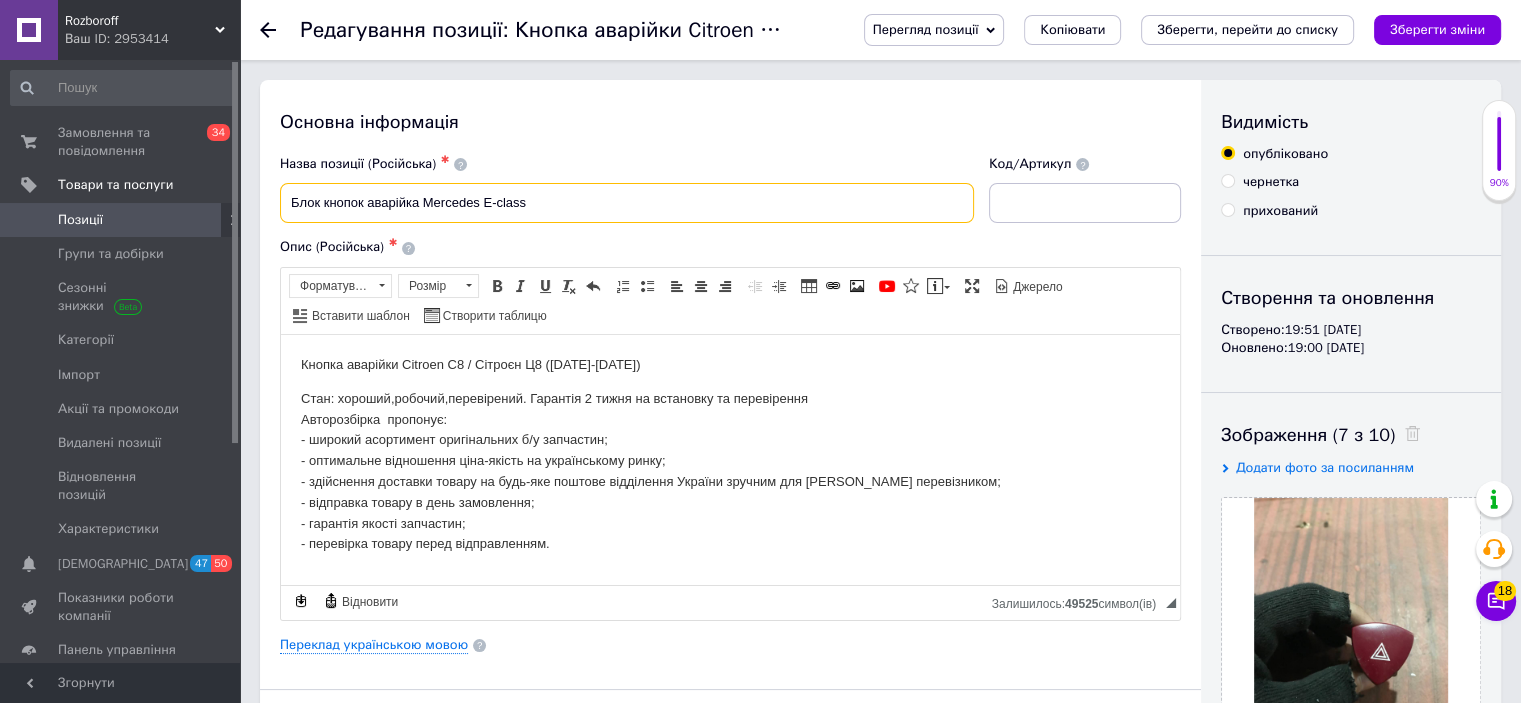 click on "Блок кнопок аварійка Mercedes E-class" at bounding box center (627, 203) 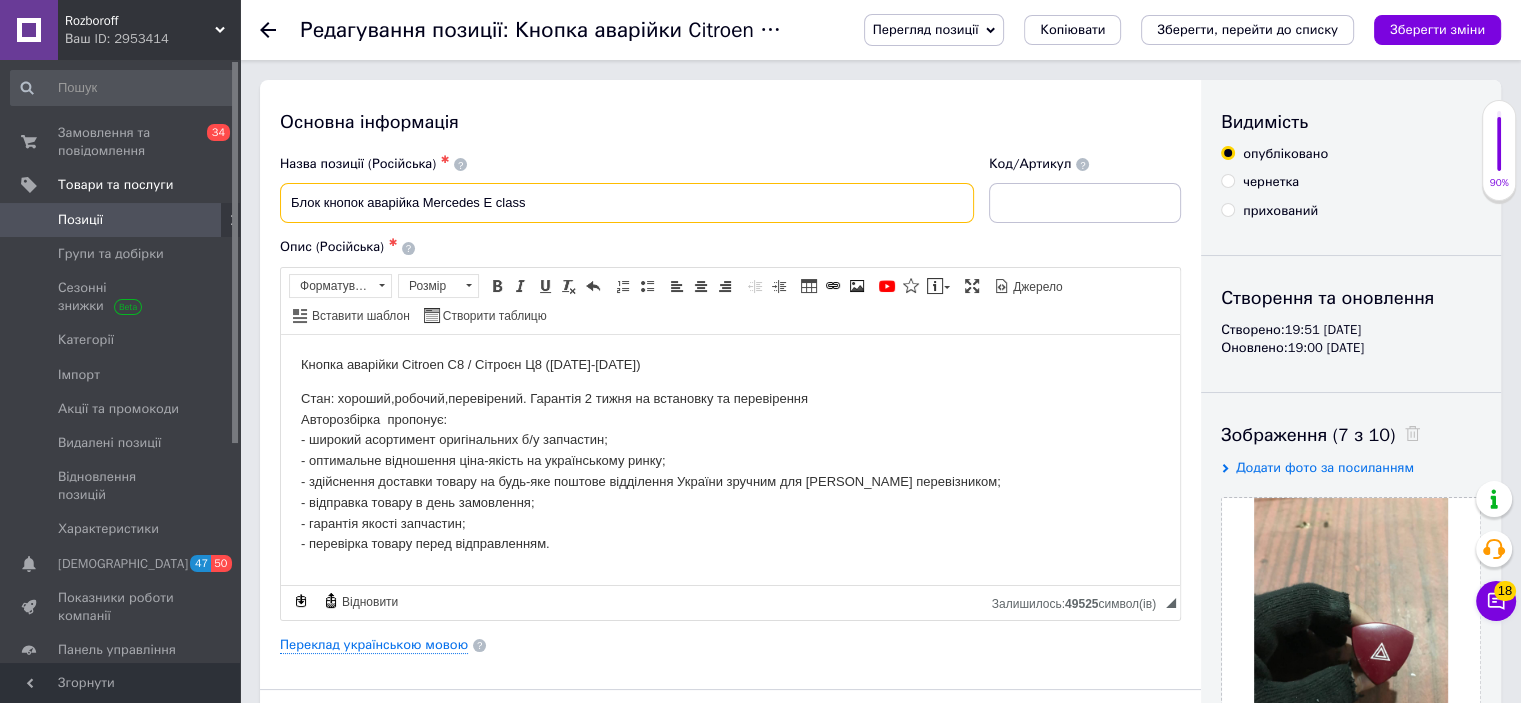 click on "Блок кнопок аварійка Mercedes E class" at bounding box center [627, 203] 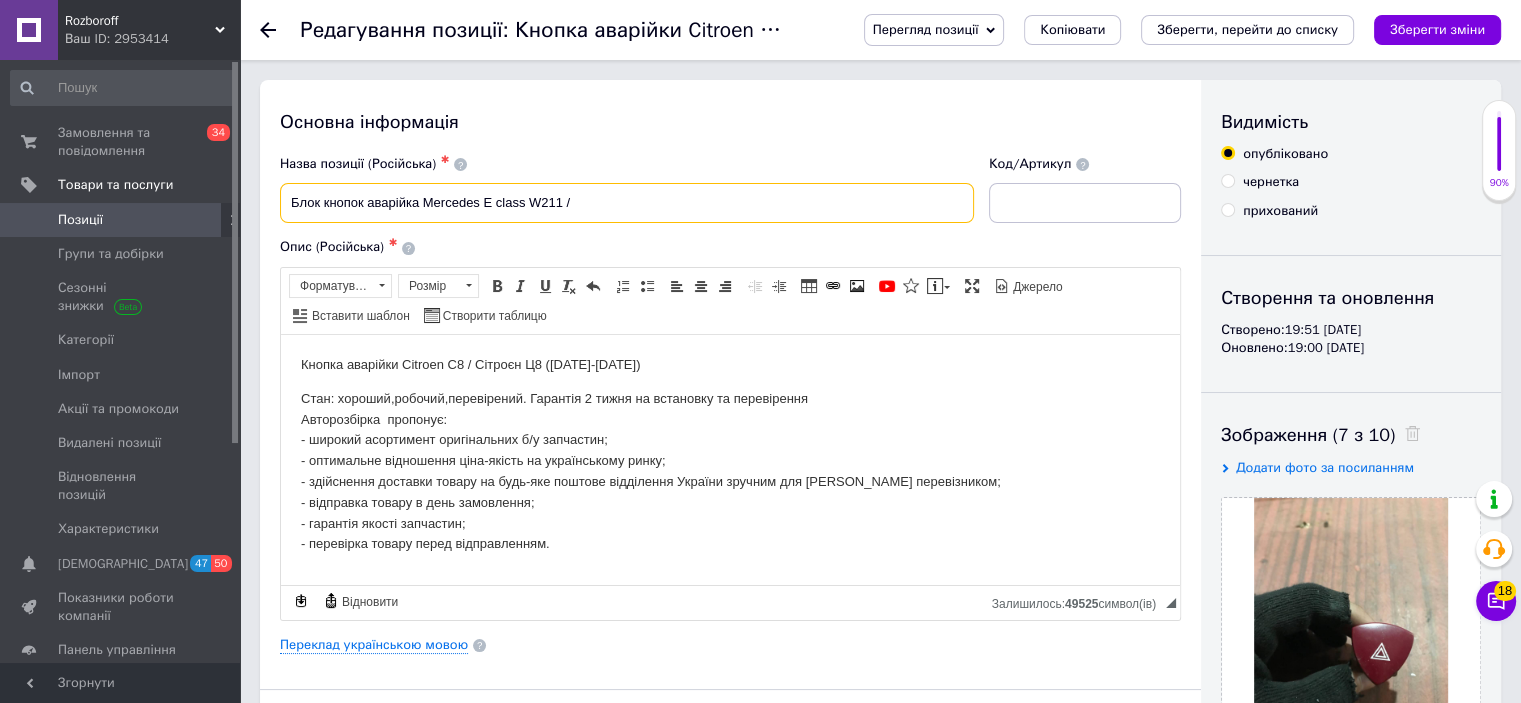 click on "Блок кнопок аварійка Mercedes E class W211 /" at bounding box center (627, 203) 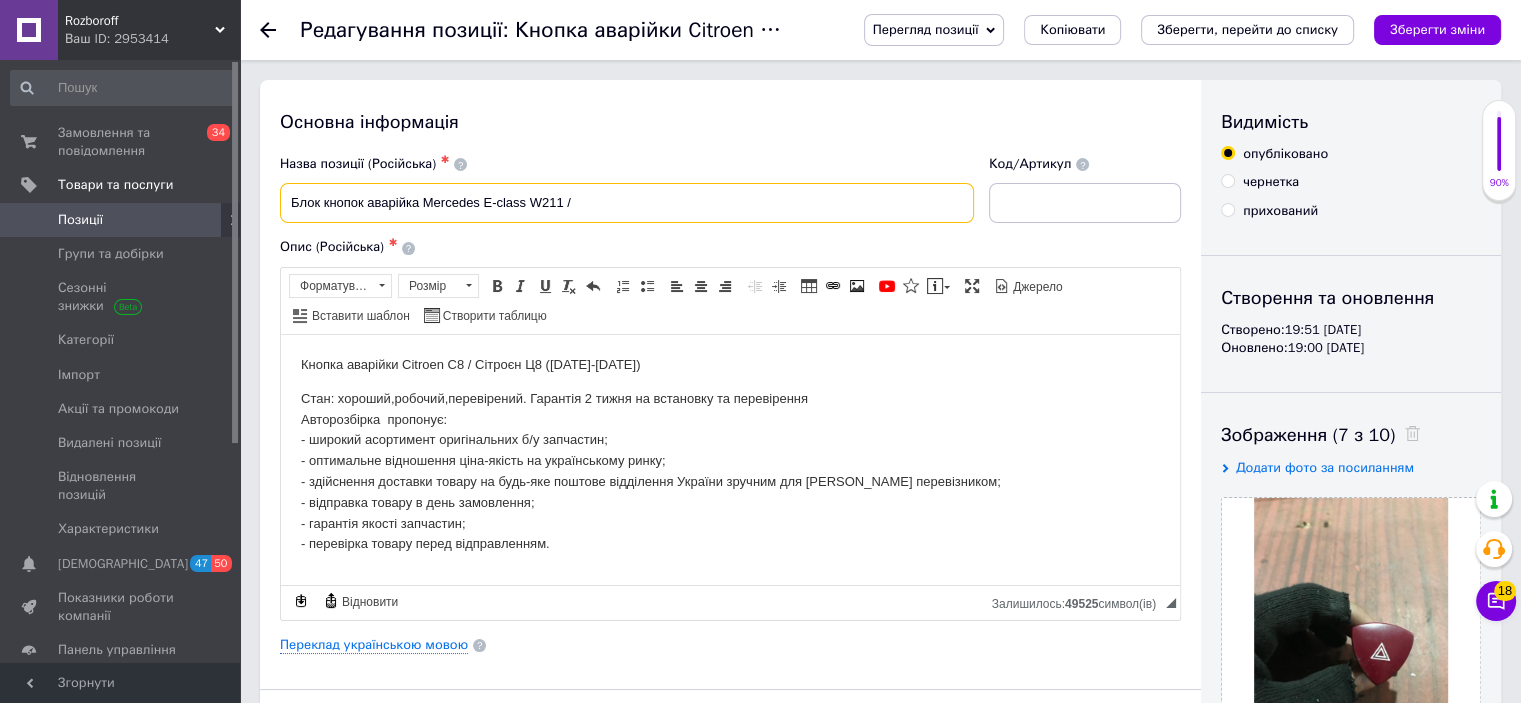 click on "Блок кнопок аварійка Mercedes E-class W211 /" at bounding box center [627, 203] 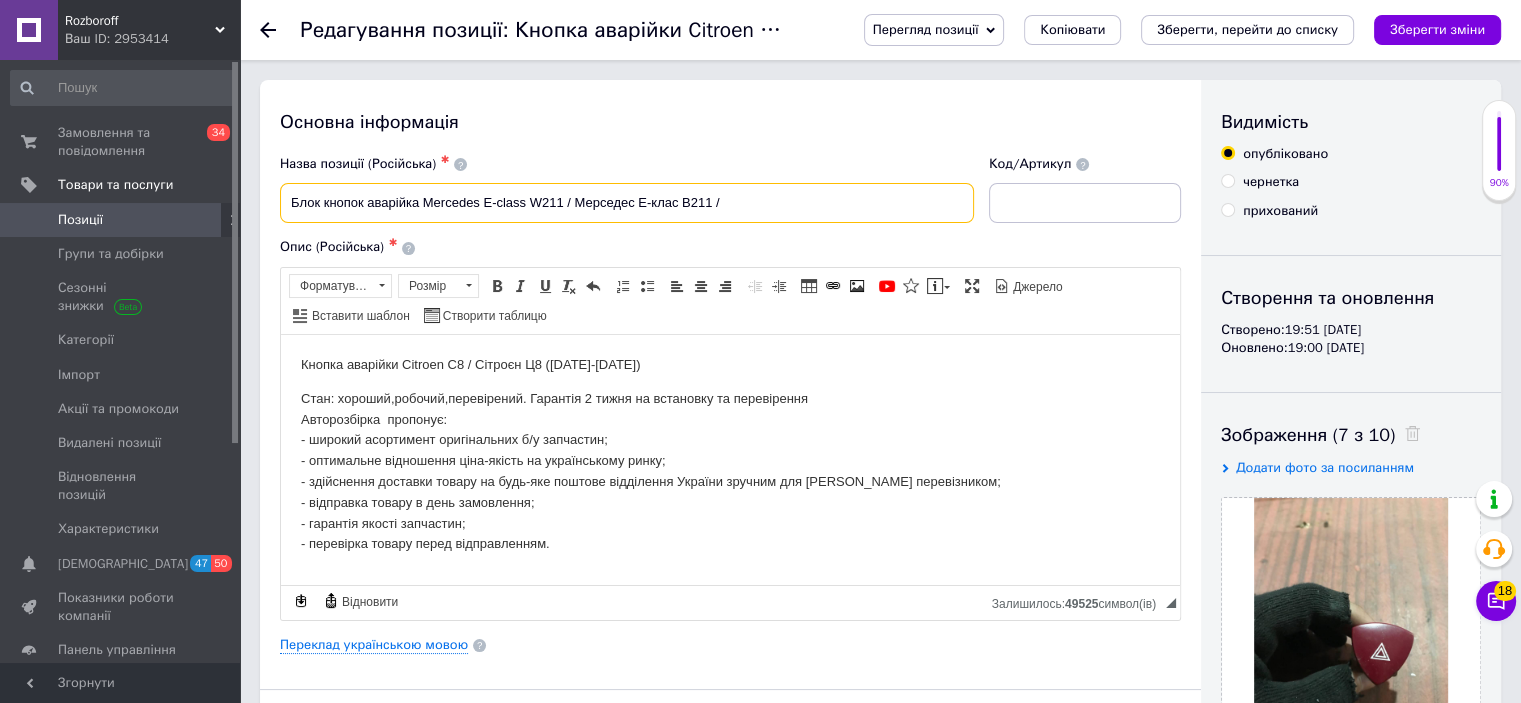 paste on "a2116800552" 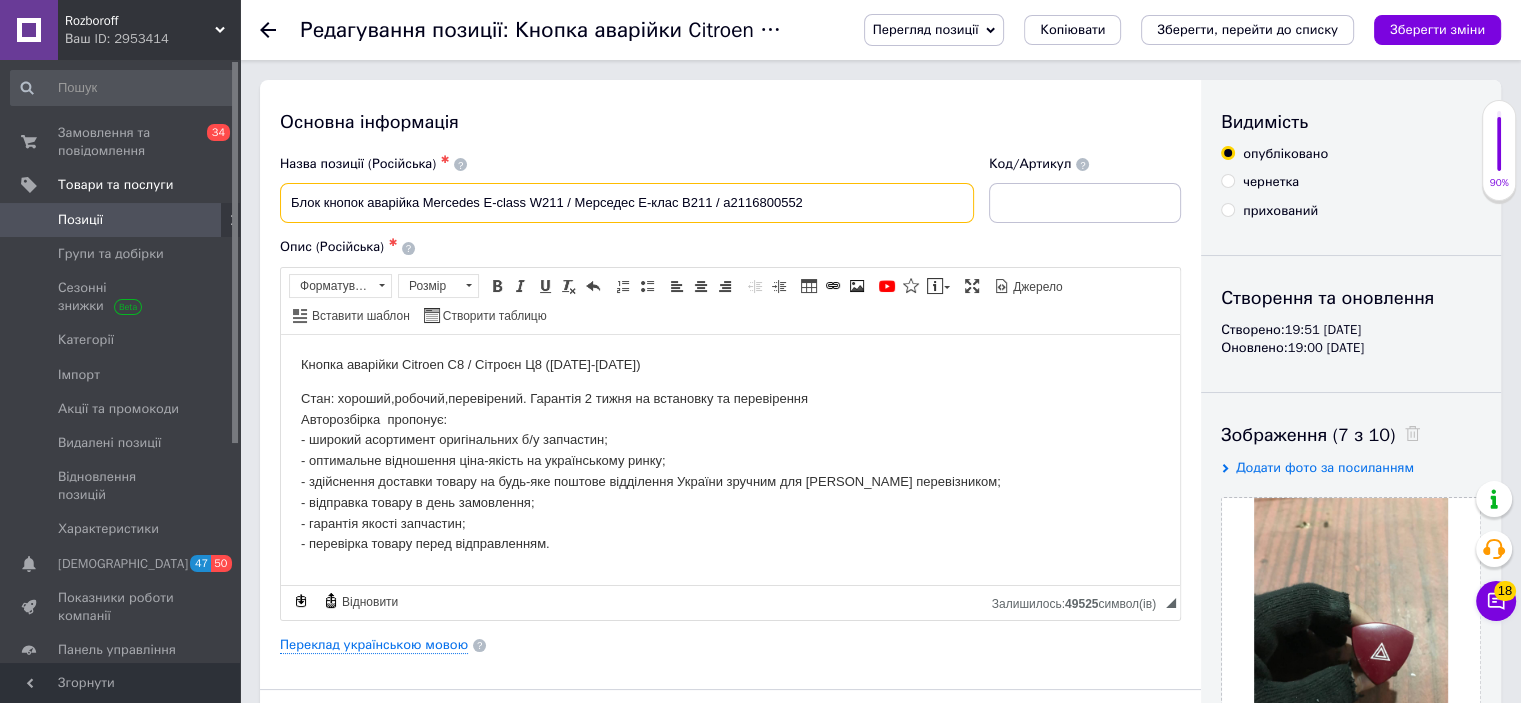click on "Блок кнопок аварійка Mercedes E-class W211 / Мерседес Е-клас В211 / a2116800552" at bounding box center (627, 203) 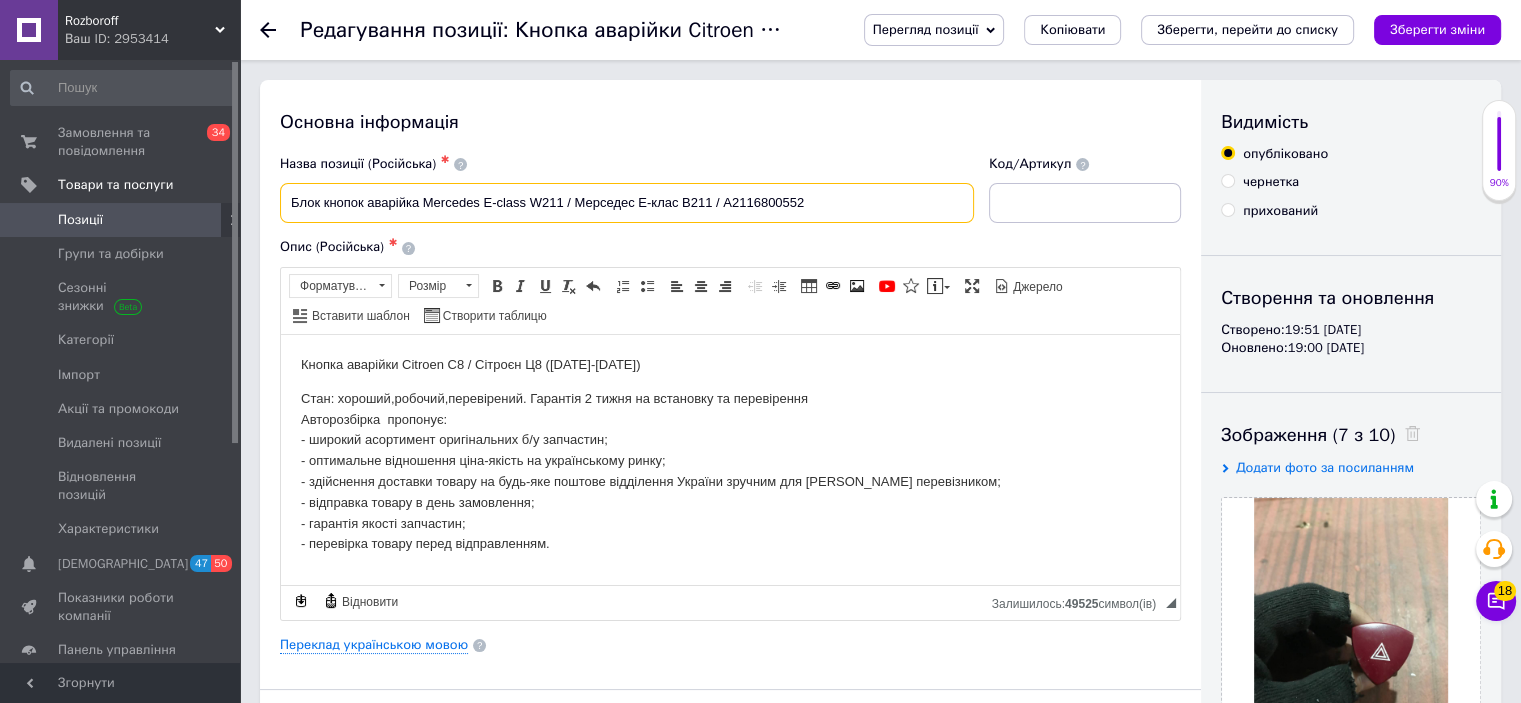 drag, startPoint x: 838, startPoint y: 211, endPoint x: 287, endPoint y: 217, distance: 551.03265 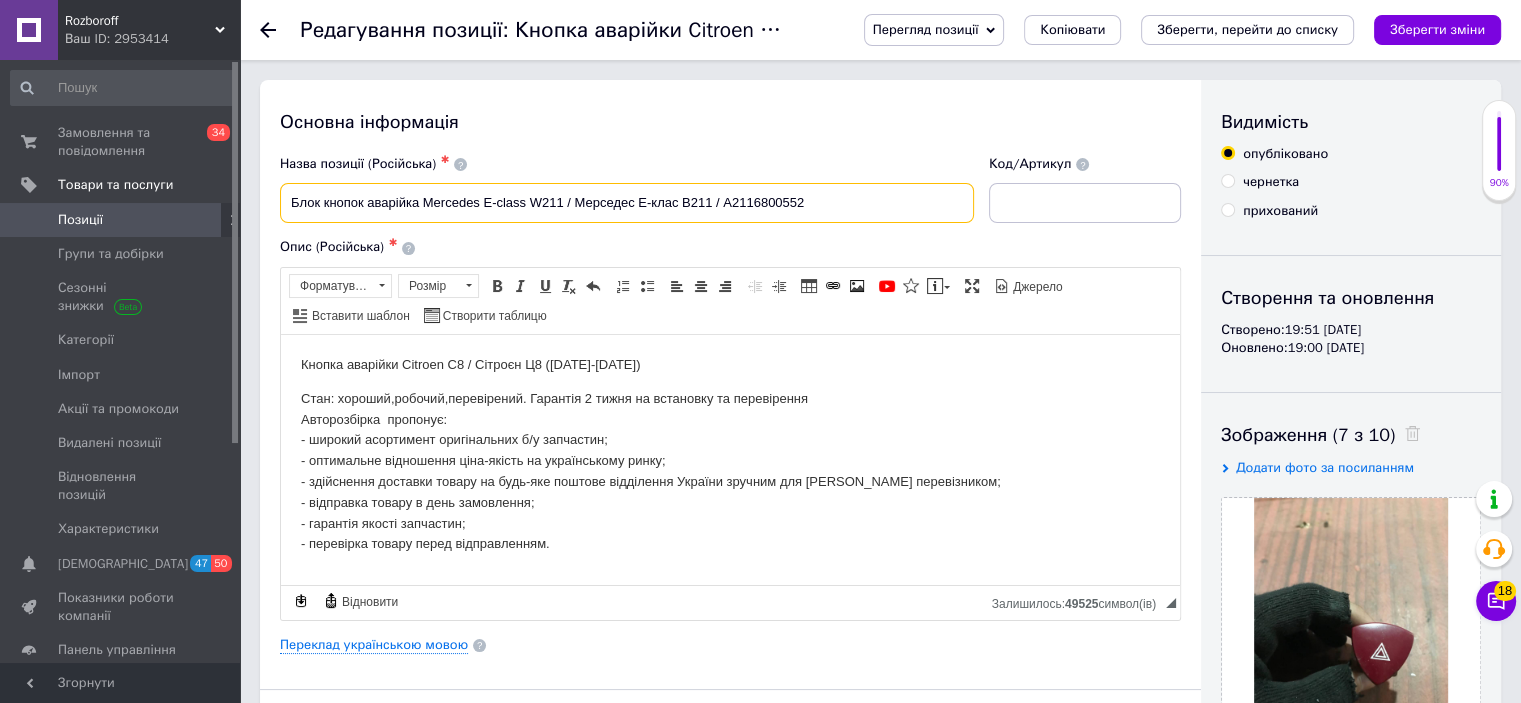 click on "Блок кнопок аварійка Mercedes E-class W211 / Мерседес Е-клас В211 / A2116800552" at bounding box center [627, 203] 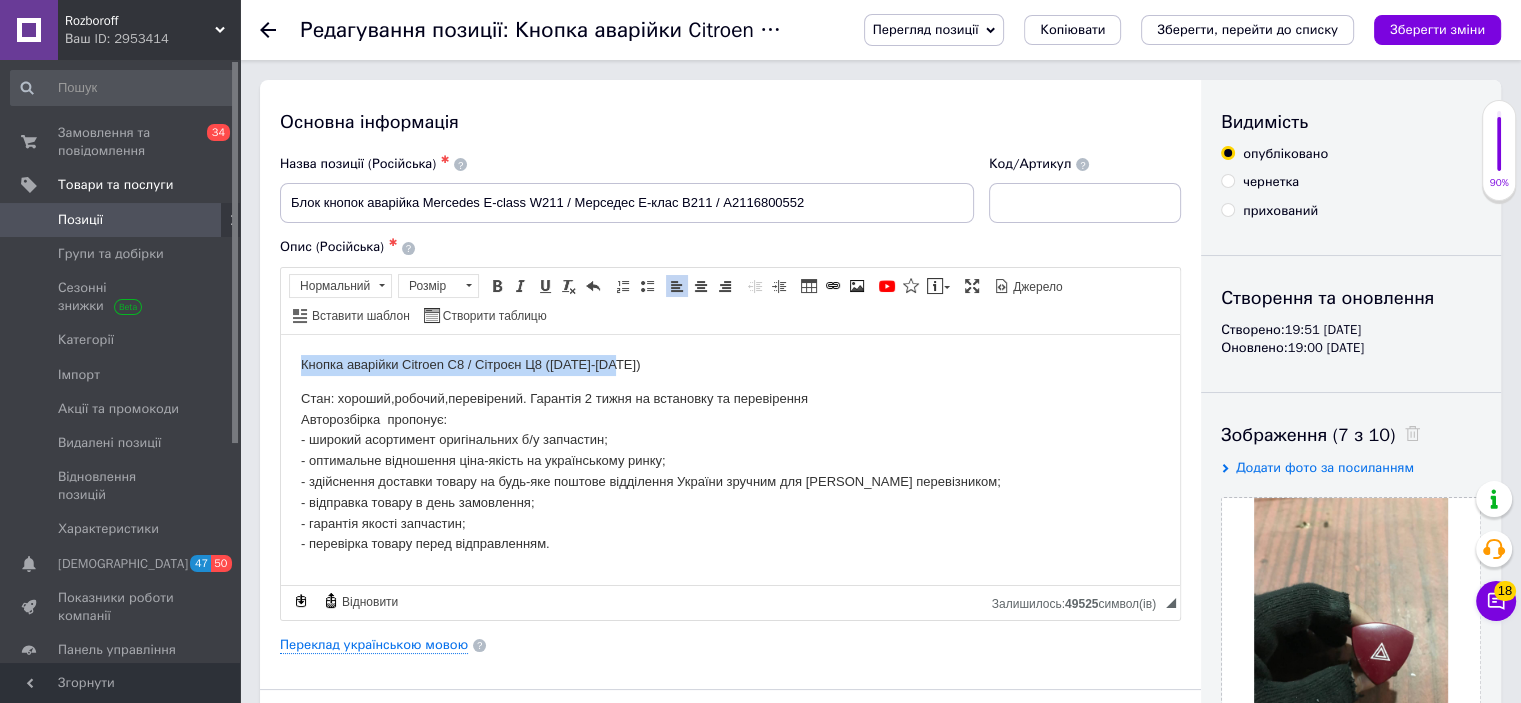 drag, startPoint x: 623, startPoint y: 364, endPoint x: 302, endPoint y: 358, distance: 321.05606 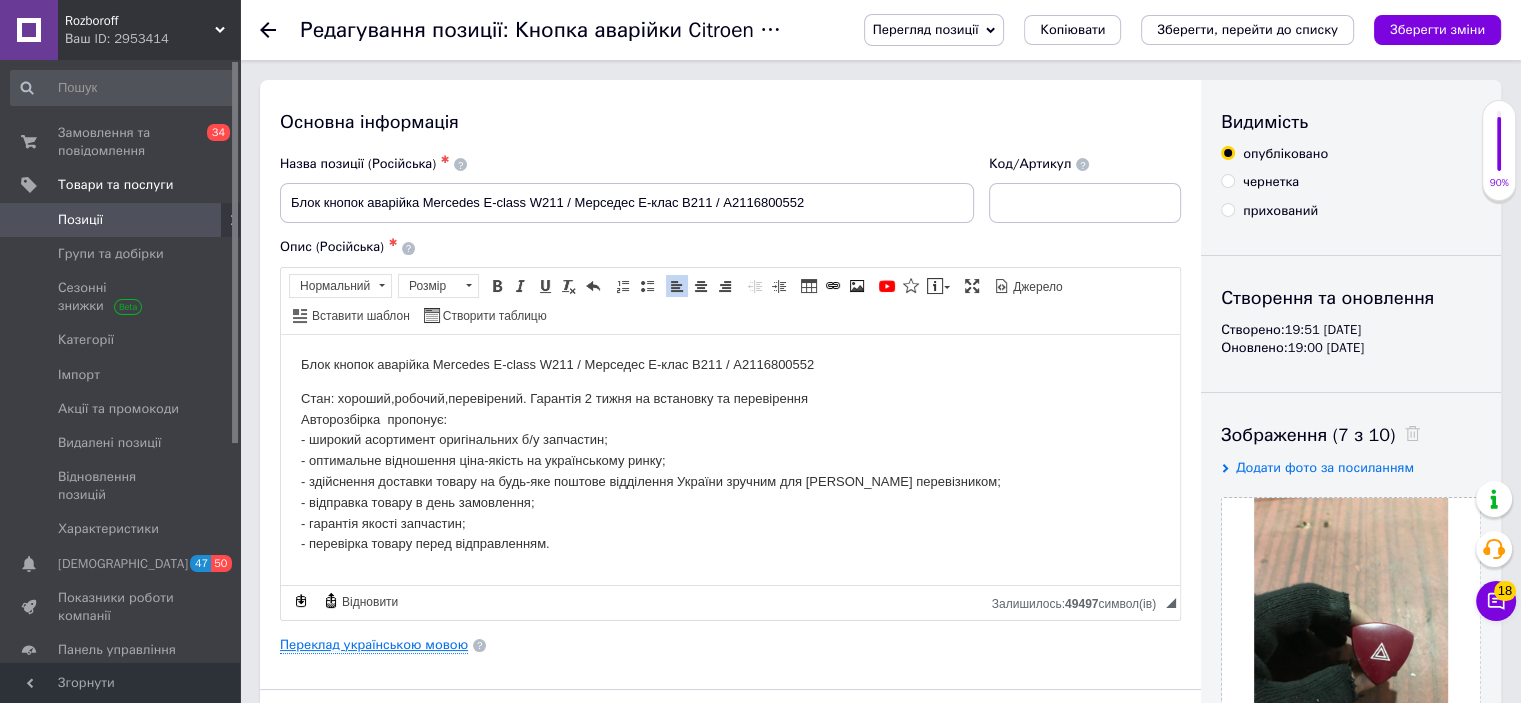 click on "Переклад українською мовою" at bounding box center (374, 645) 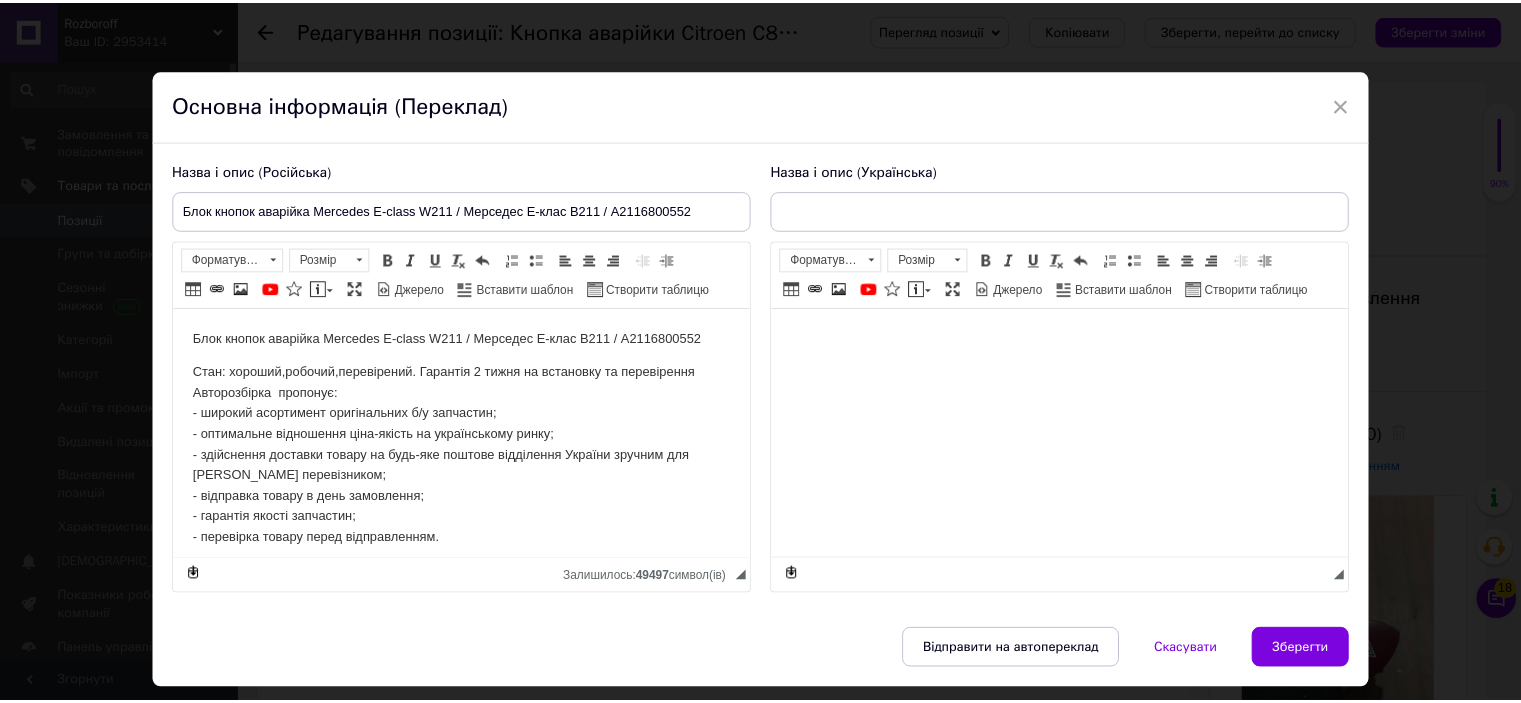 scroll, scrollTop: 0, scrollLeft: 0, axis: both 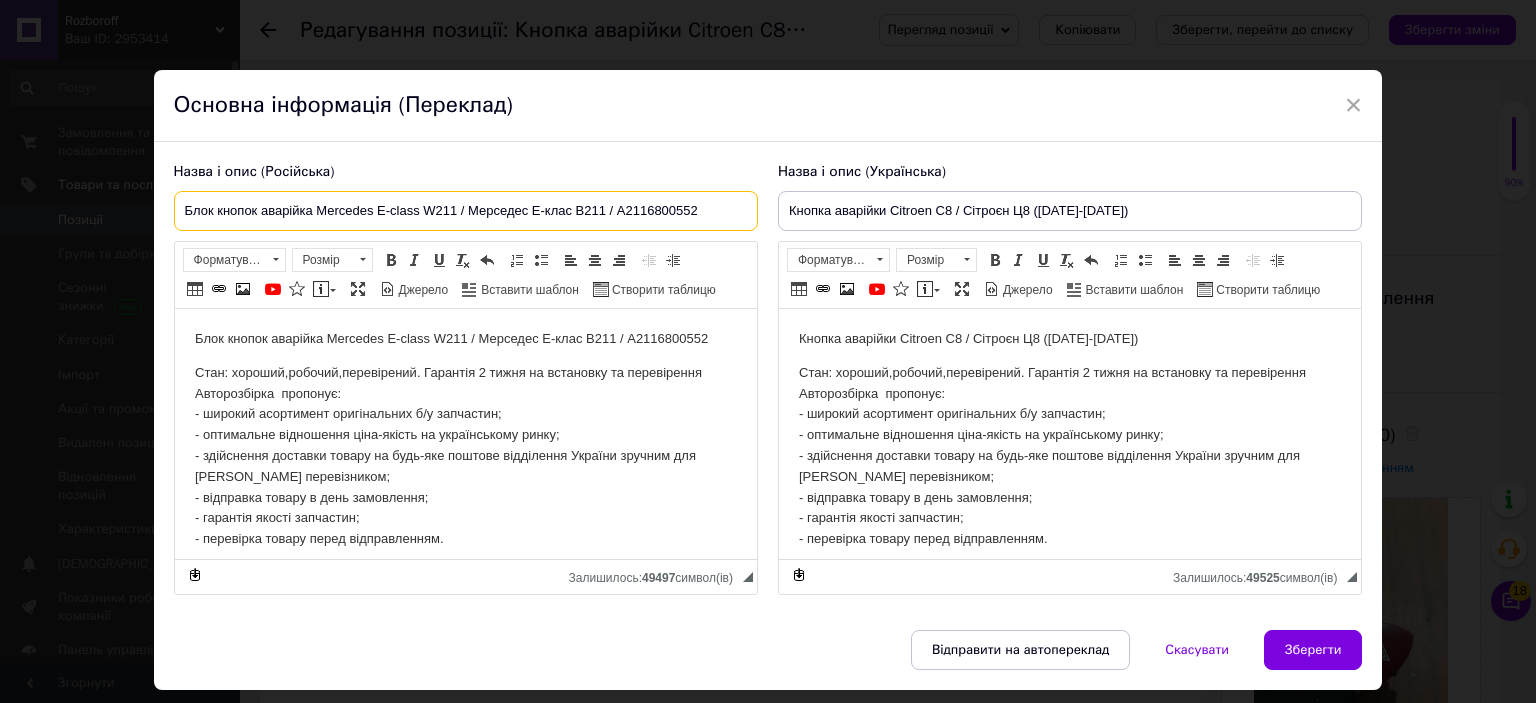 click on "Блок кнопок аварійка Mercedes E-class W211 / Мерседес Е-клас В211 / A2116800552" at bounding box center [466, 211] 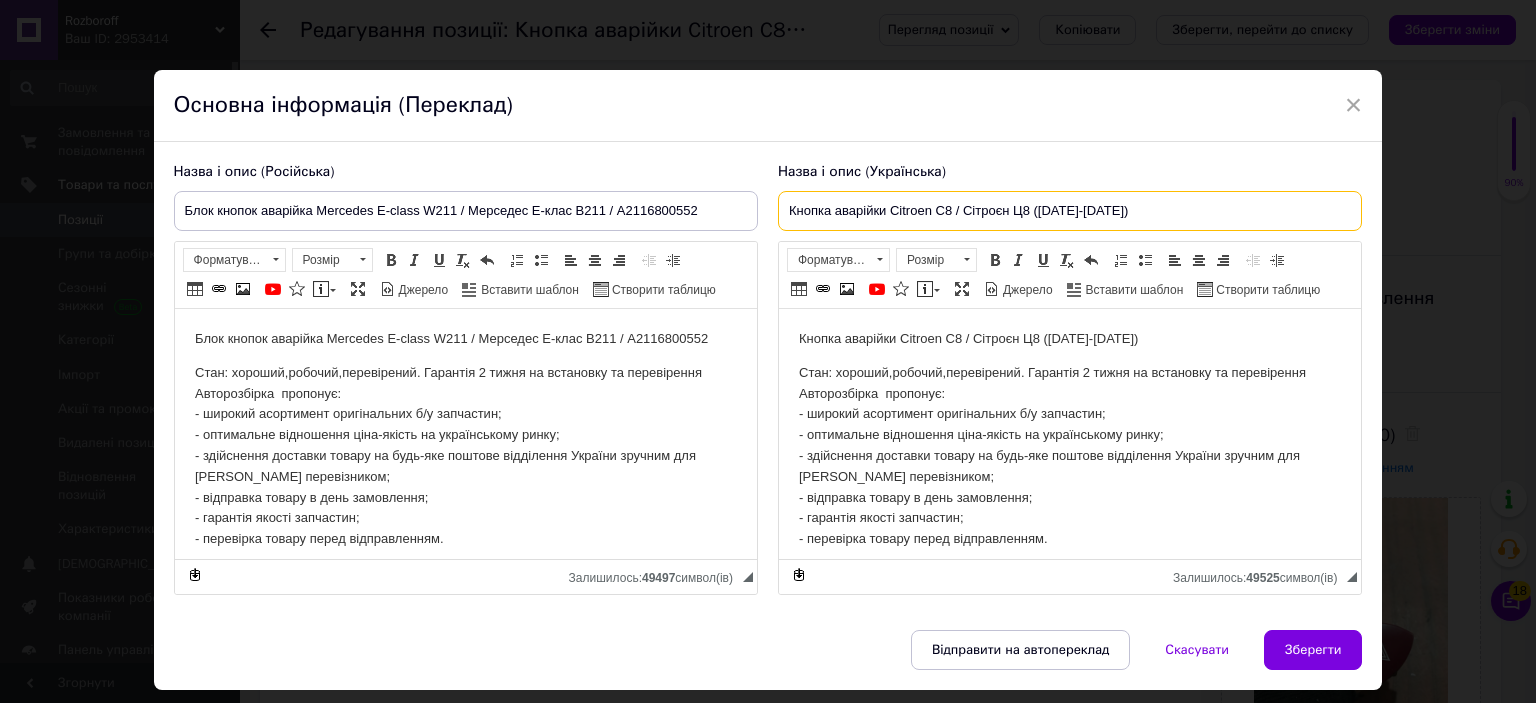 click on "Кнопка аварійки Citroen C8 / Сітроєн Ц8 (2002-2008)" at bounding box center (1070, 211) 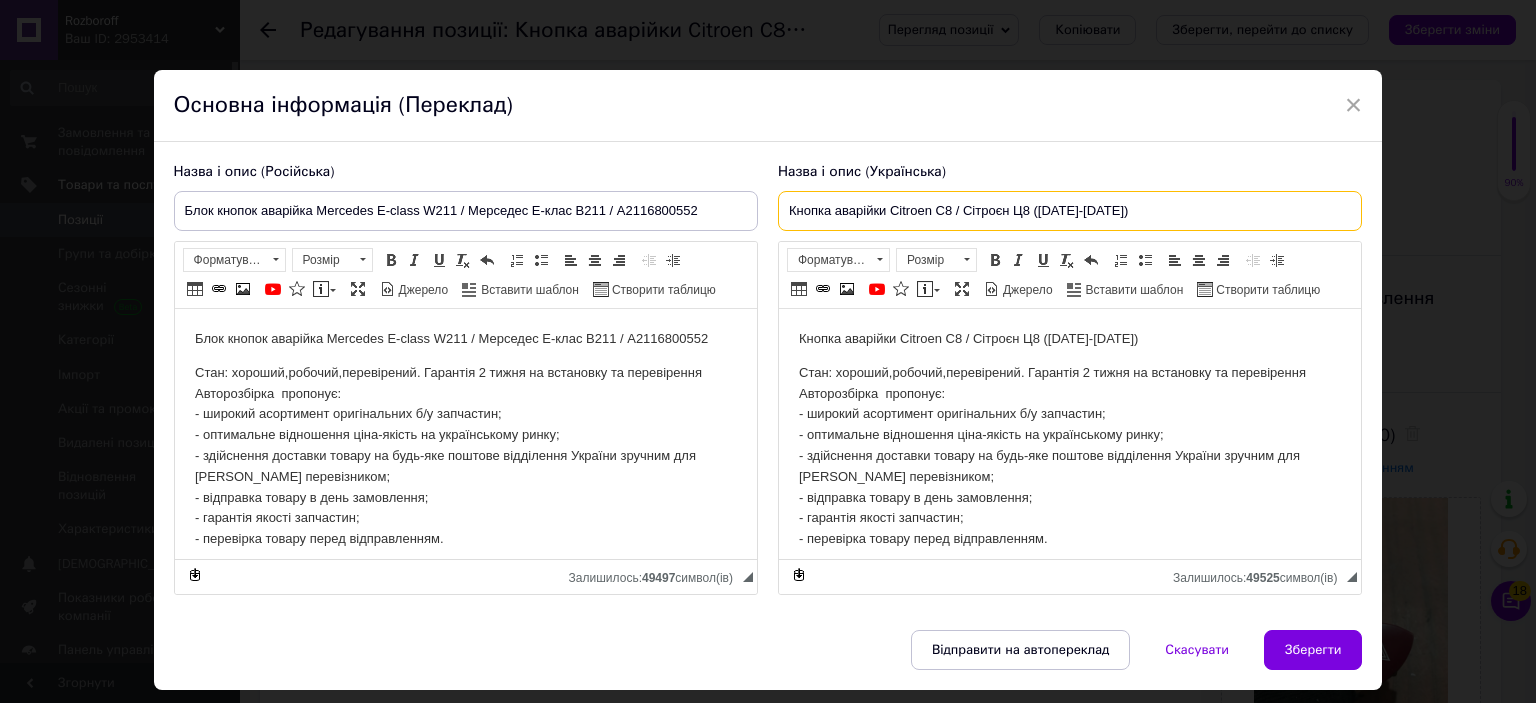 paste on "лок кнопок аварійка Mercedes E-class W211 / Мерседес Е-клас В211 / A2116800552" 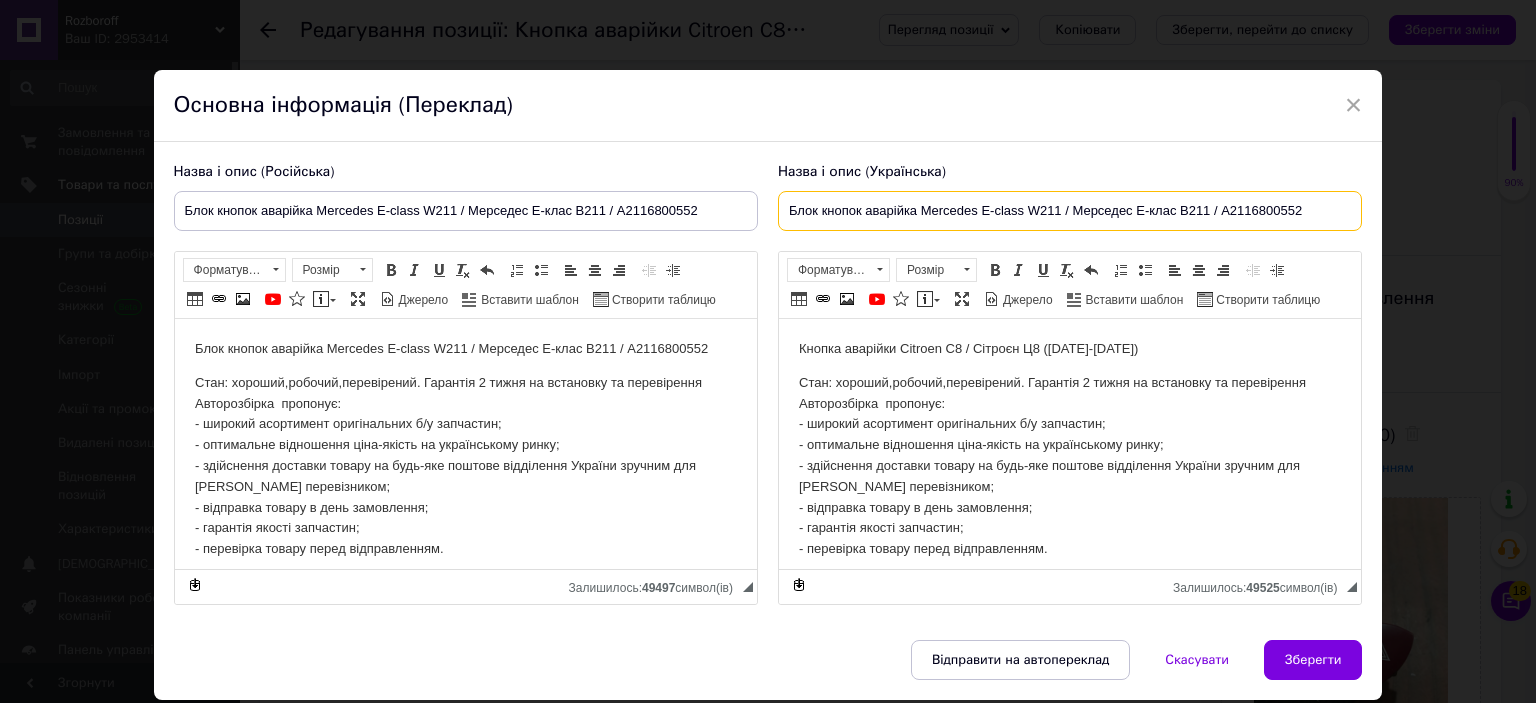 type on "Блок кнопок аварійка Mercedes E-class W211 / Мерседес Е-клас В211 / A2116800552" 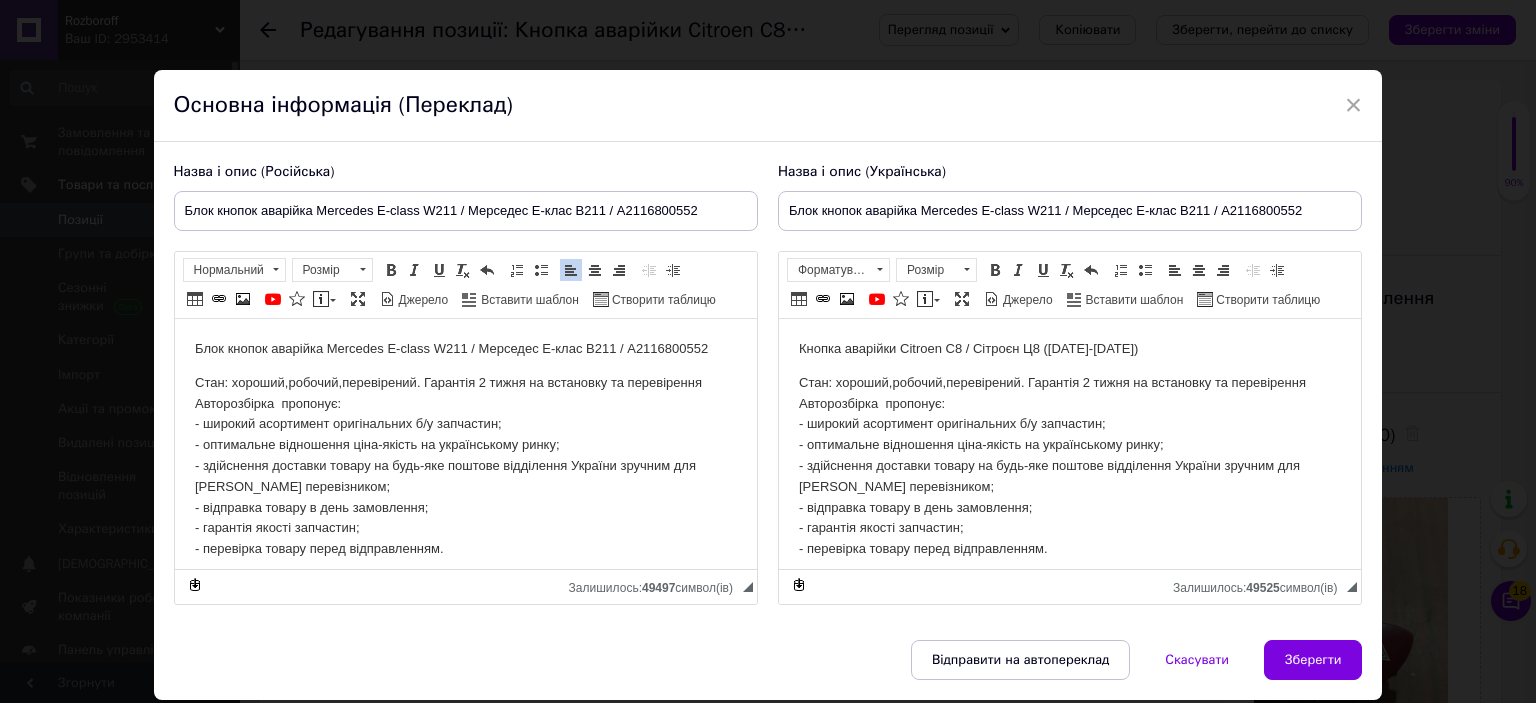 click on "Блок кнопок аварійка Mercedes E-class W211 / Мерседес Е-клас В211 / A2116800552 Стан: хороший,робочий,перевірений. Гарантія 2 тижня на встановку та перевірення Авторозбірка  пропонує:  - широкий асортимент оригінальних б/у запчастин;  - оптимальне відношення ціна-якість на українському ринку;  - здійснення доставки товару на будь-яке поштове відділення України зручним для Вас перевізником;  - відправка товару в день замовлення;  - гарантія якості запчастин;  - перевірка товару перед відправленням." at bounding box center [465, 449] 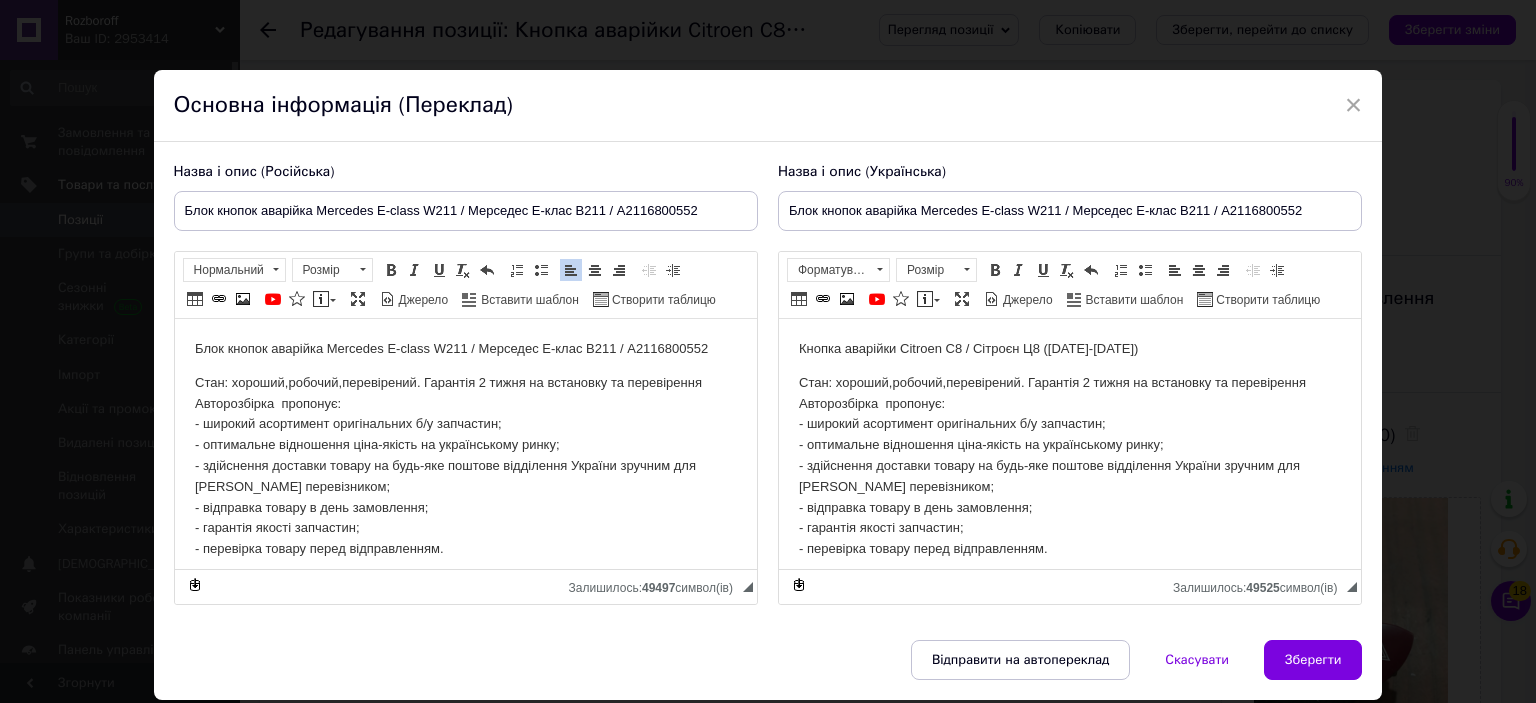 copy on "Блок кнопок аварійка Mercedes E-class W211 / Мерседес Е-клас В211 / A2116800552 Стан: хороший,робочий,перевірений. Гарантія 2 тижня на встановку та перевірення Авторозбірка  пропонує:  - широкий асортимент оригінальних б/у запчастин;  - оптимальне відношення ціна-якість на українському ринку;  - здійснення доставки товару на будь-яке поштове відділення України зручним для Вас перевізником;  - відправка товару в день замовлення;  - гарантія якості запчастин;  - перевірка товару перед відправленням." 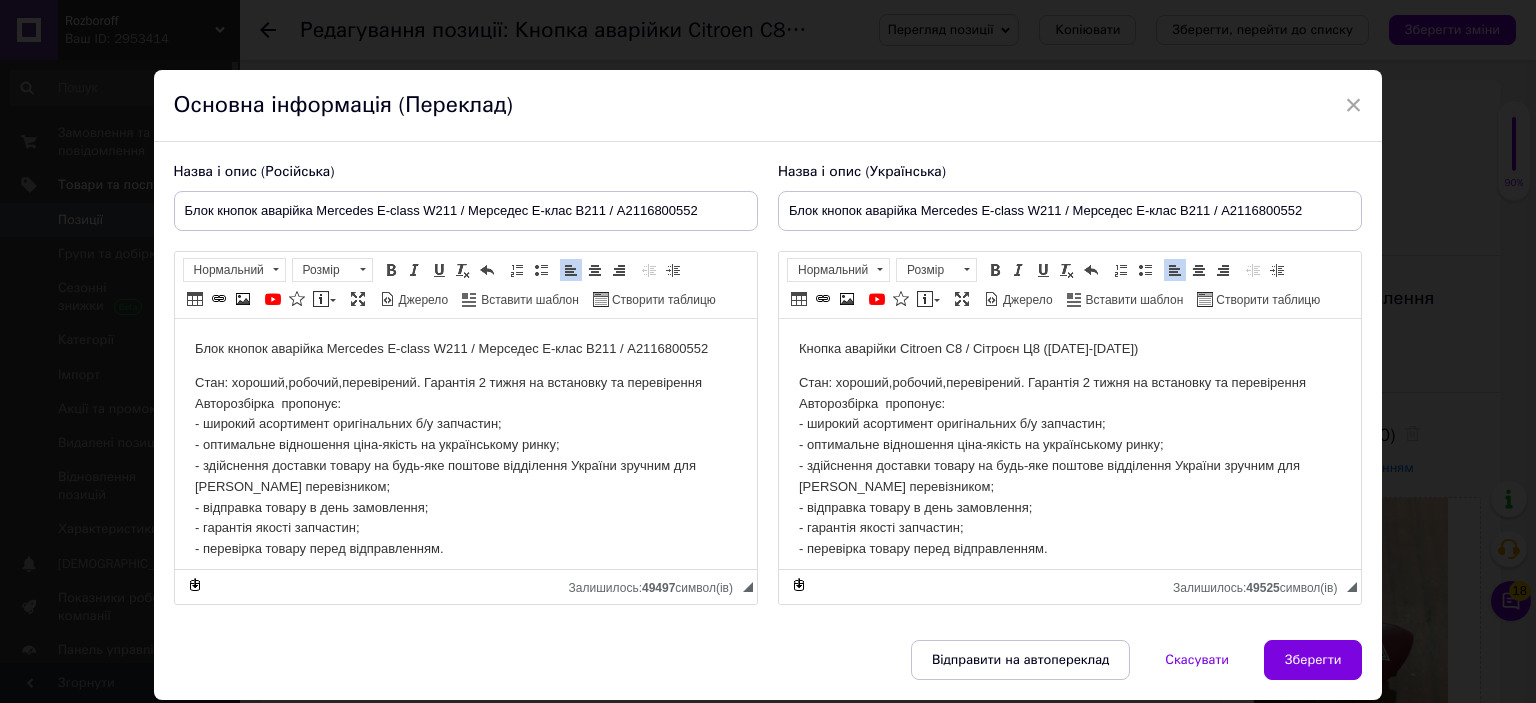 click on "Стан: хороший,робочий,перевірений. Гарантія 2 тижня на встановку та перевірення Авторозбірка  пропонує:  - широкий асортимент оригінальних б/у запчастин;  - оптимальне відношення ціна-якість на українському ринку;  - здійснення доставки товару на будь-яке поштове відділення України зручним для Вас перевізником;  - відправка товару в день замовлення;  - гарантія якості запчастин;  - перевірка товару перед відправленням." at bounding box center [1069, 466] 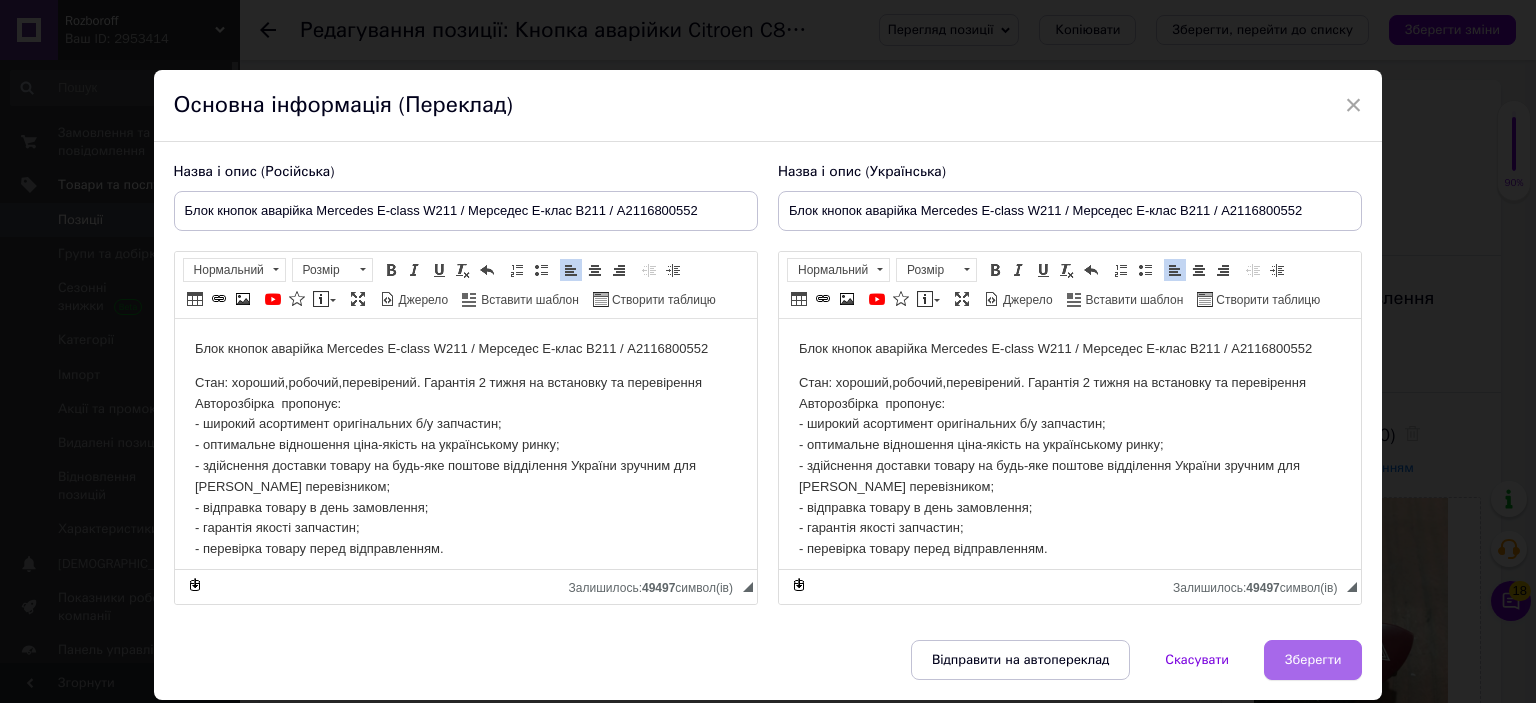 click on "Зберегти" at bounding box center (1313, 660) 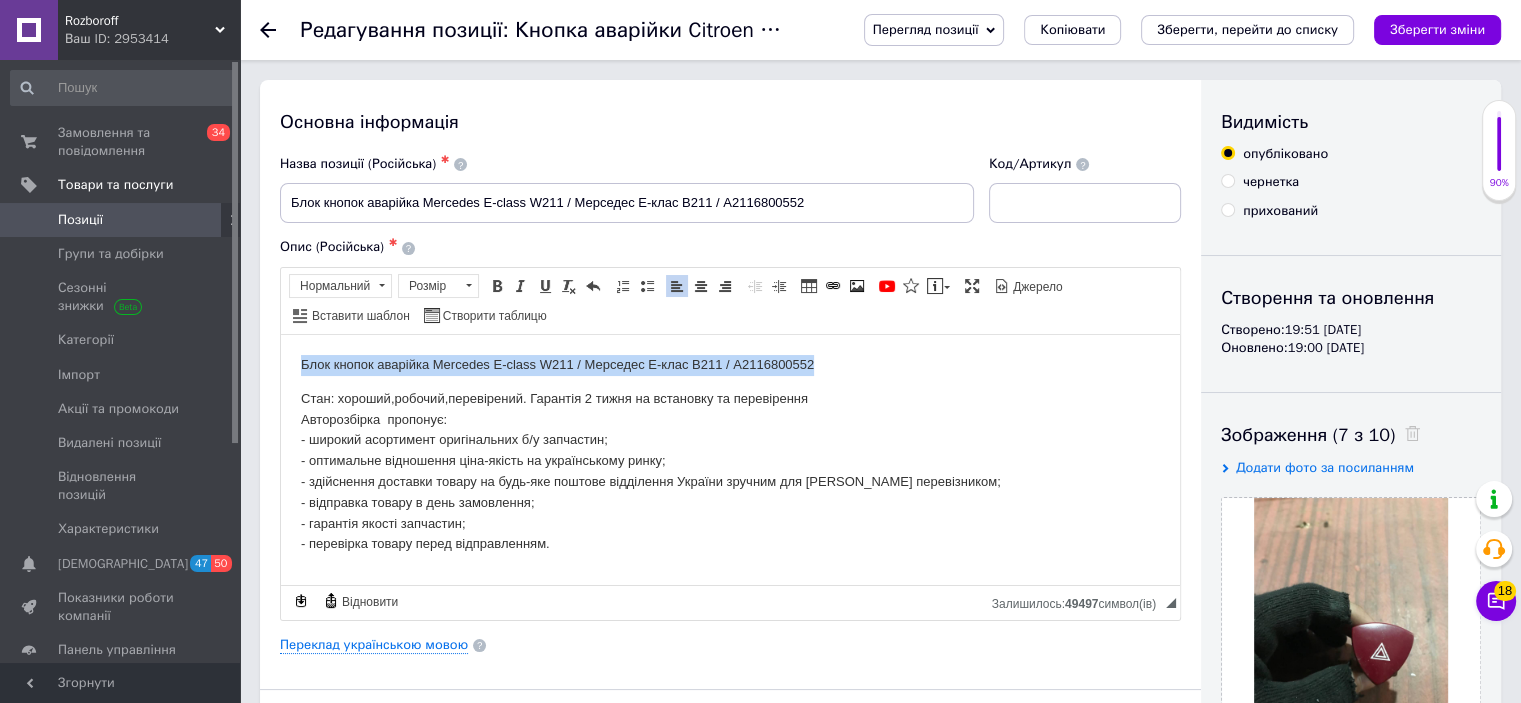 drag, startPoint x: 817, startPoint y: 364, endPoint x: 298, endPoint y: 348, distance: 519.2466 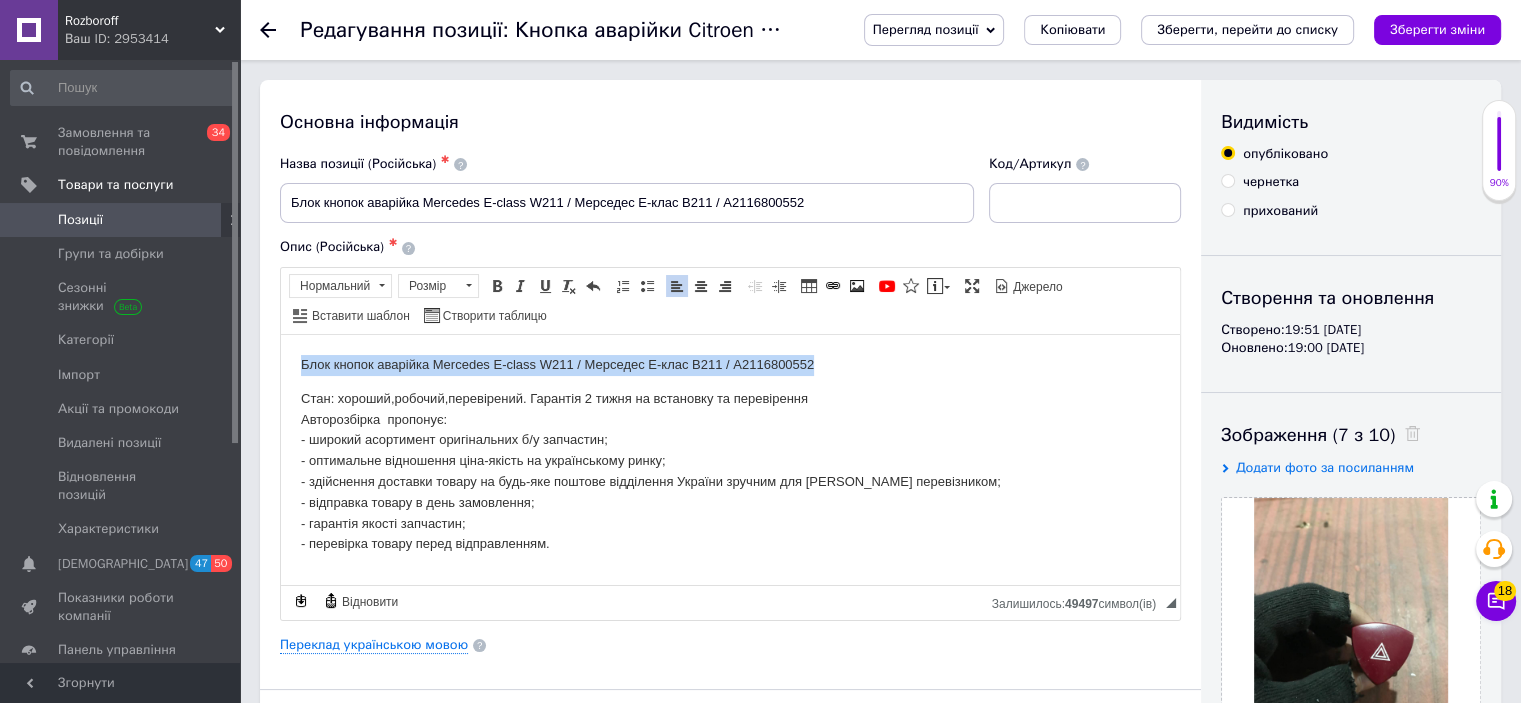click on "Блок кнопок аварійка Mercedes E-class W211 / Мерседес Е-клас В211 / A2116800552 Стан: хороший,робочий,перевірений. Гарантія 2 тижня на встановку та перевірення Авторозбірка  пропонує:  - широкий асортимент оригінальних б/у запчастин;  - оптимальне відношення ціна-якість на українському ринку;  - здійснення доставки товару на будь-яке поштове відділення України зручним для Вас перевізником;  - відправка товару в день замовлення;  - гарантія якості запчастин;  - перевірка товару перед відправленням." at bounding box center (730, 454) 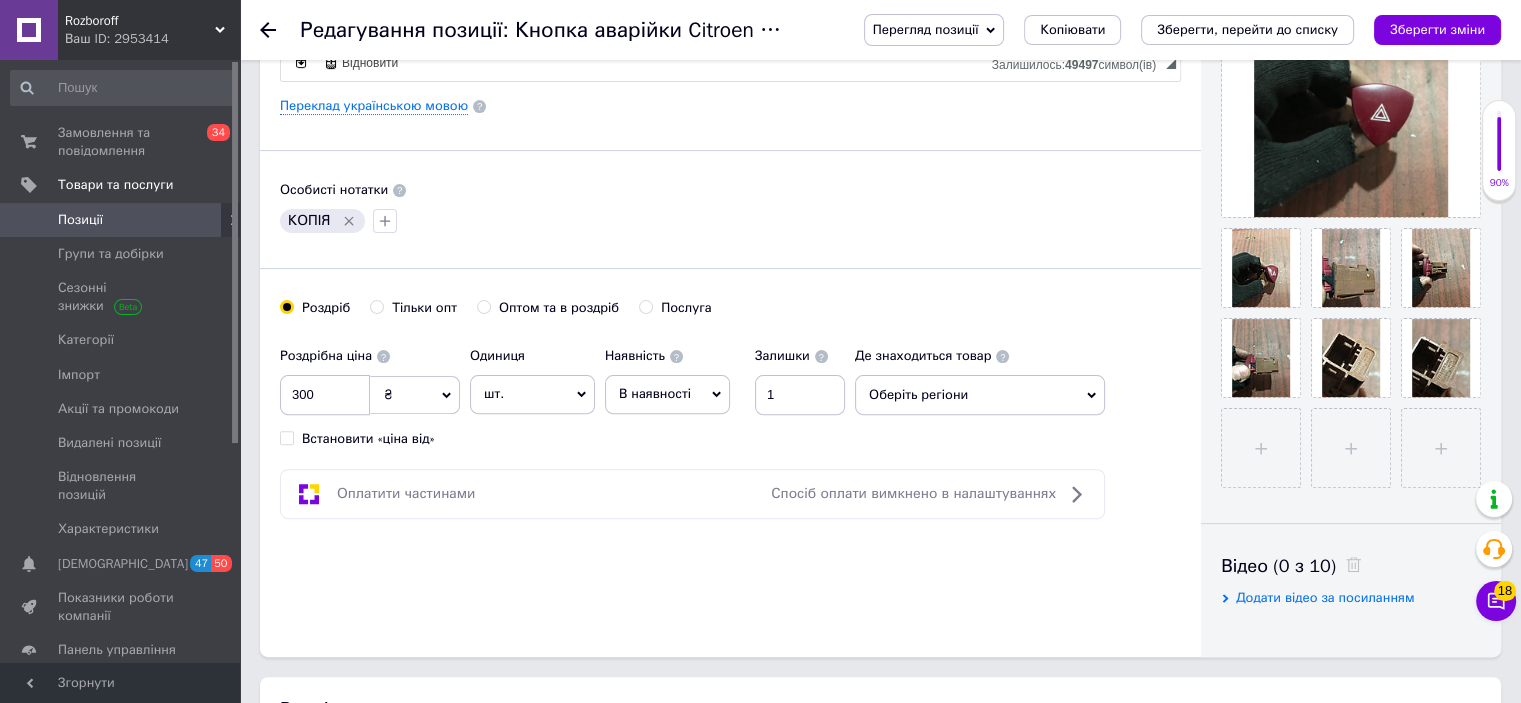 scroll, scrollTop: 532, scrollLeft: 0, axis: vertical 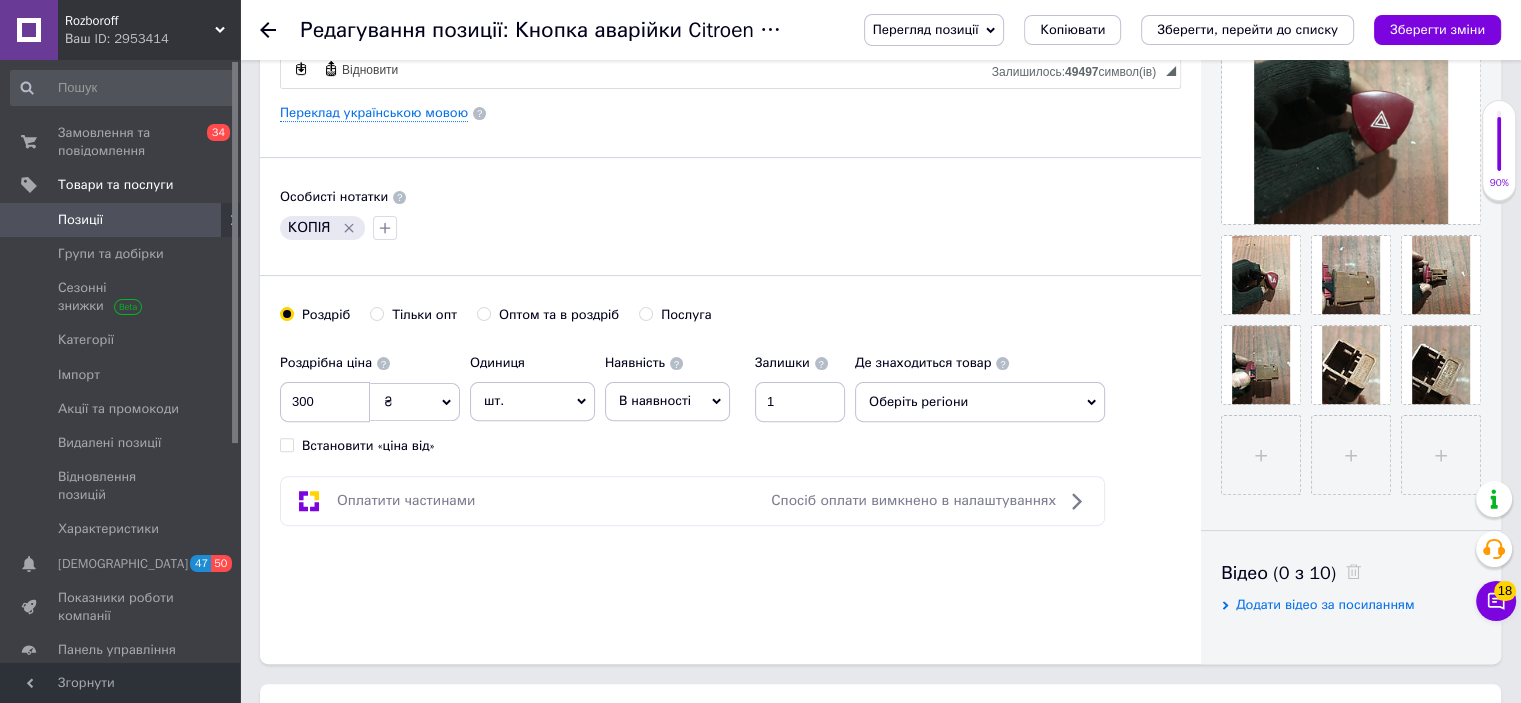 click 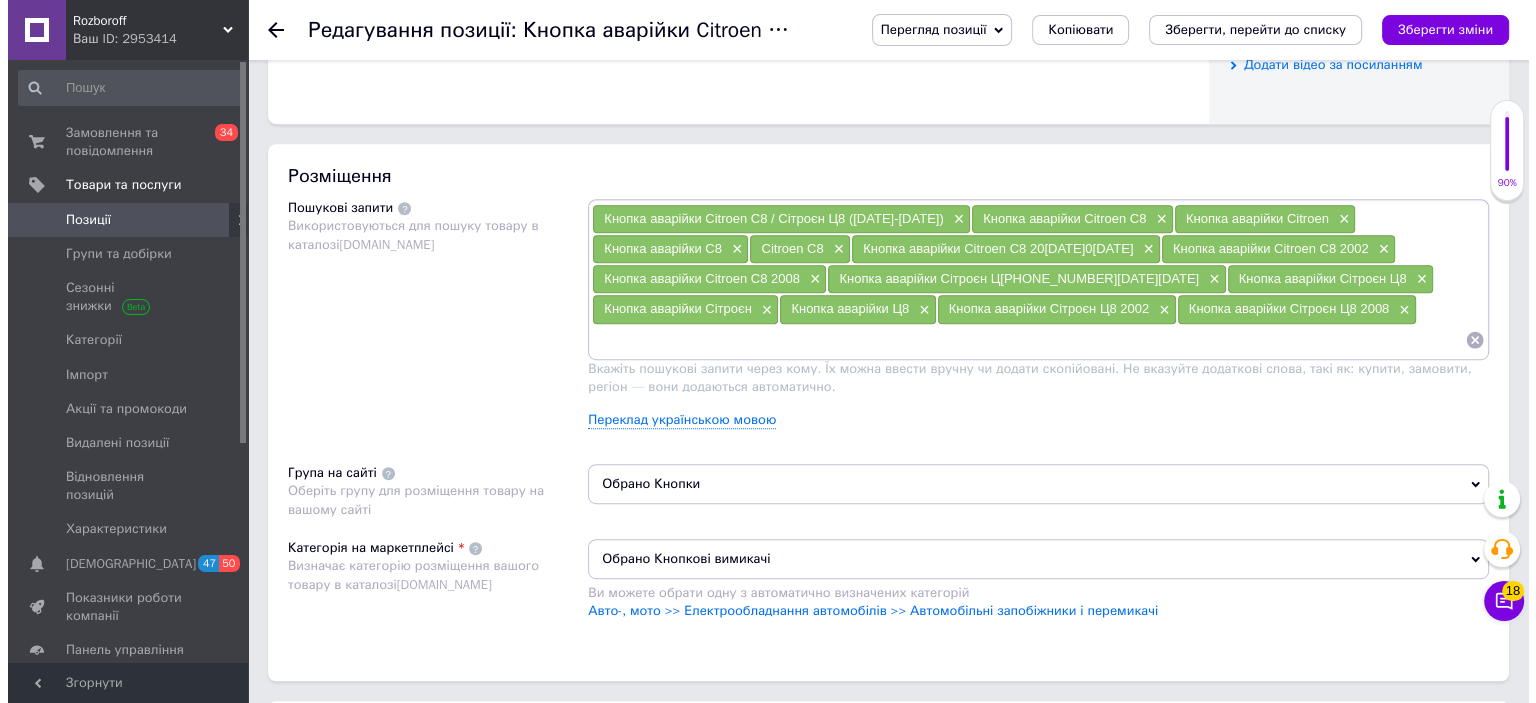 scroll, scrollTop: 1132, scrollLeft: 0, axis: vertical 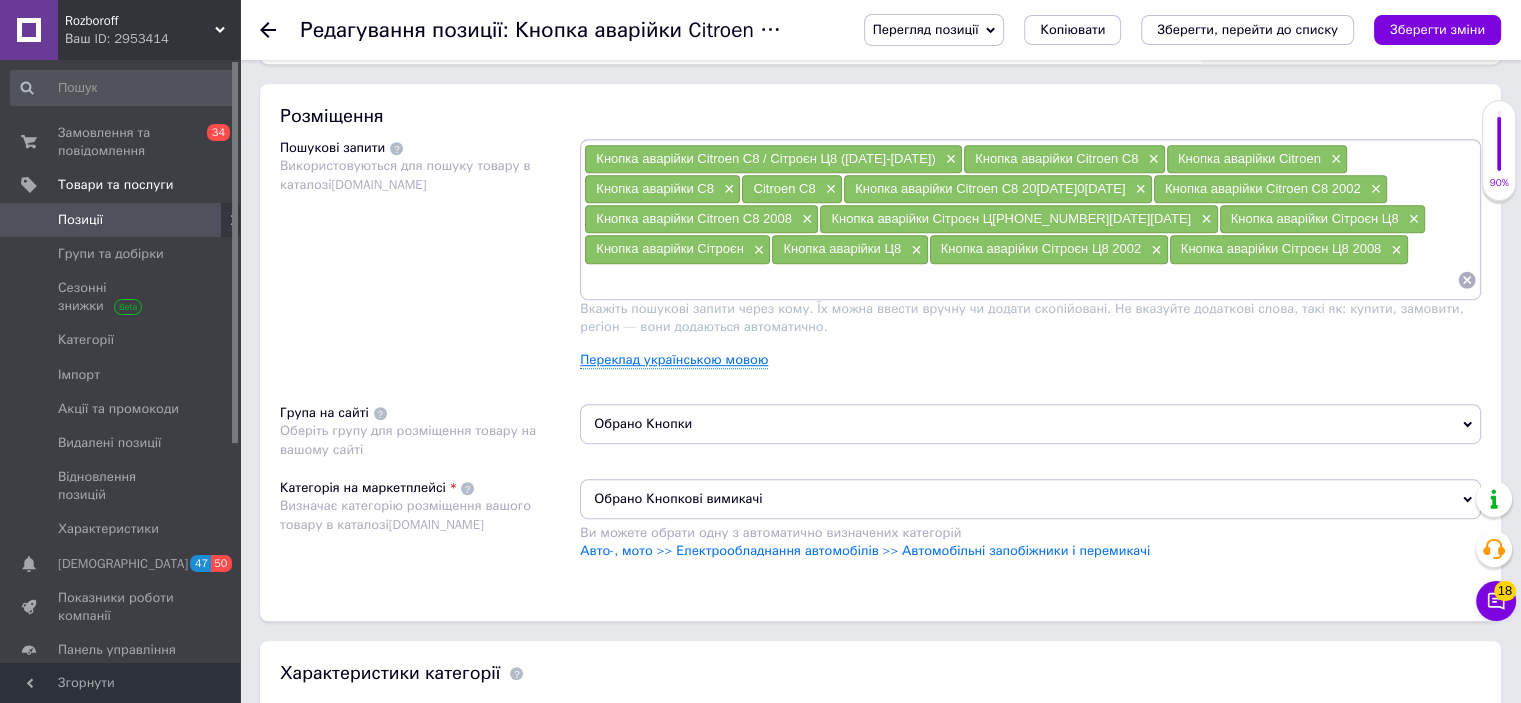 click on "Переклад українською мовою" at bounding box center (674, 360) 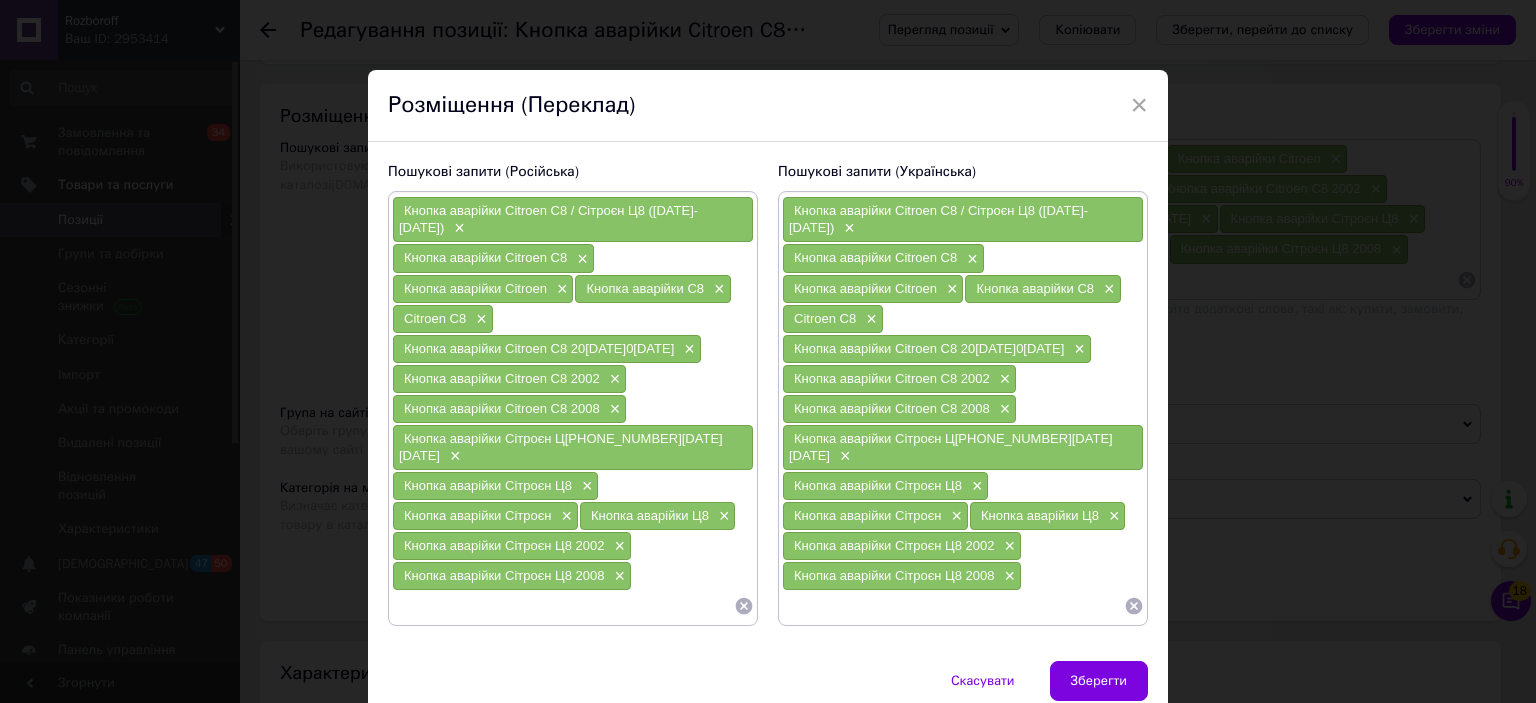 click 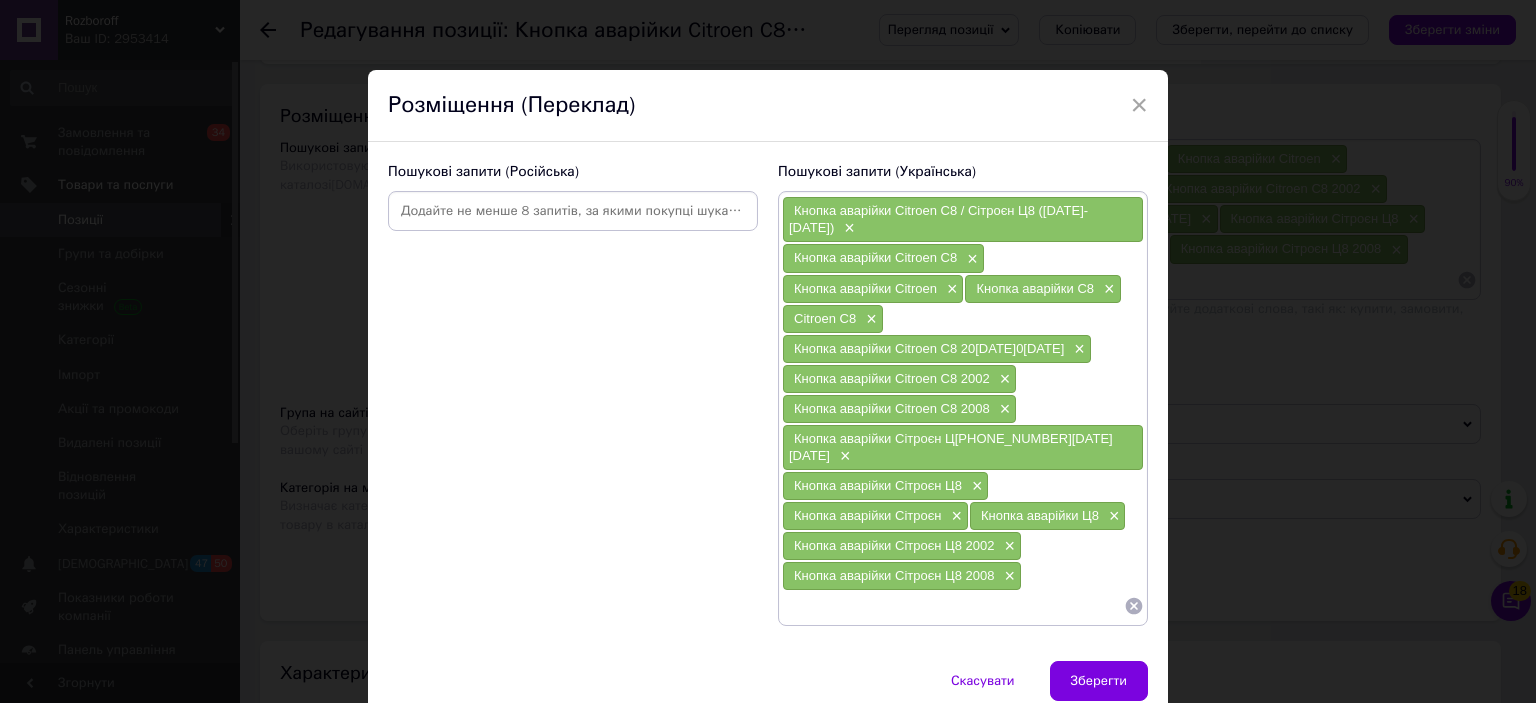 click on "Кнопка аварійки Citroen C8 / Сітроєн Ц8 (2002-2008) × Кнопка аварійки Citroen C8 × Кнопка аварійки Citroen × Кнопка аварійки C8 × Citroen C8 × Кнопка аварійки Citroen C8 2002-2008 × Кнопка аварійки Citroen C8 2002 × Кнопка аварійки Citroen C8 2008 × Кнопка аварійки Сітроєн Ц8 2002-2008 × Кнопка аварійки Сітроєн Ц8 × Кнопка аварійки Сітроєн × Кнопка аварійки Ц8 × Кнопка аварійки Сітроєн Ц8 2002 × Кнопка аварійки Сітроєн Ц8 2008 ×" at bounding box center [963, 408] 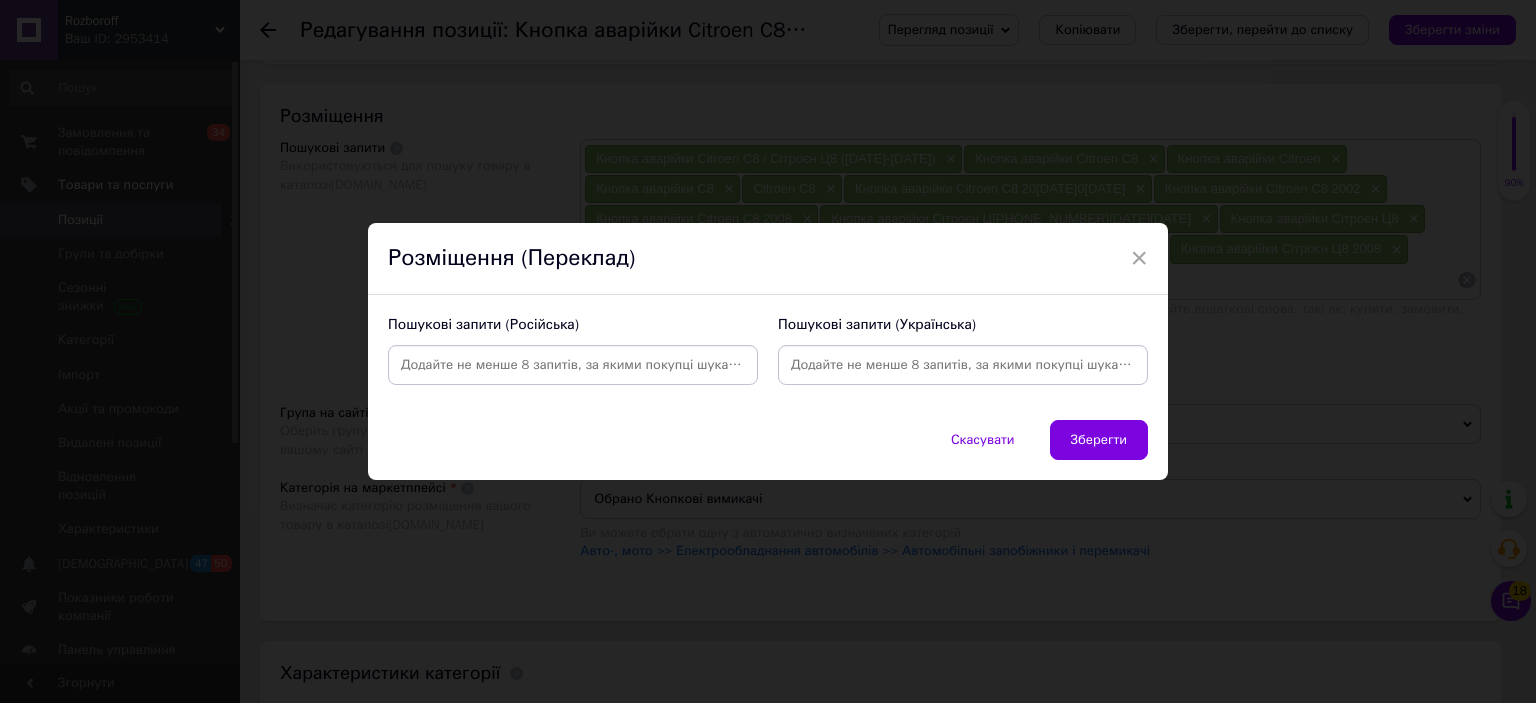 click at bounding box center (573, 365) 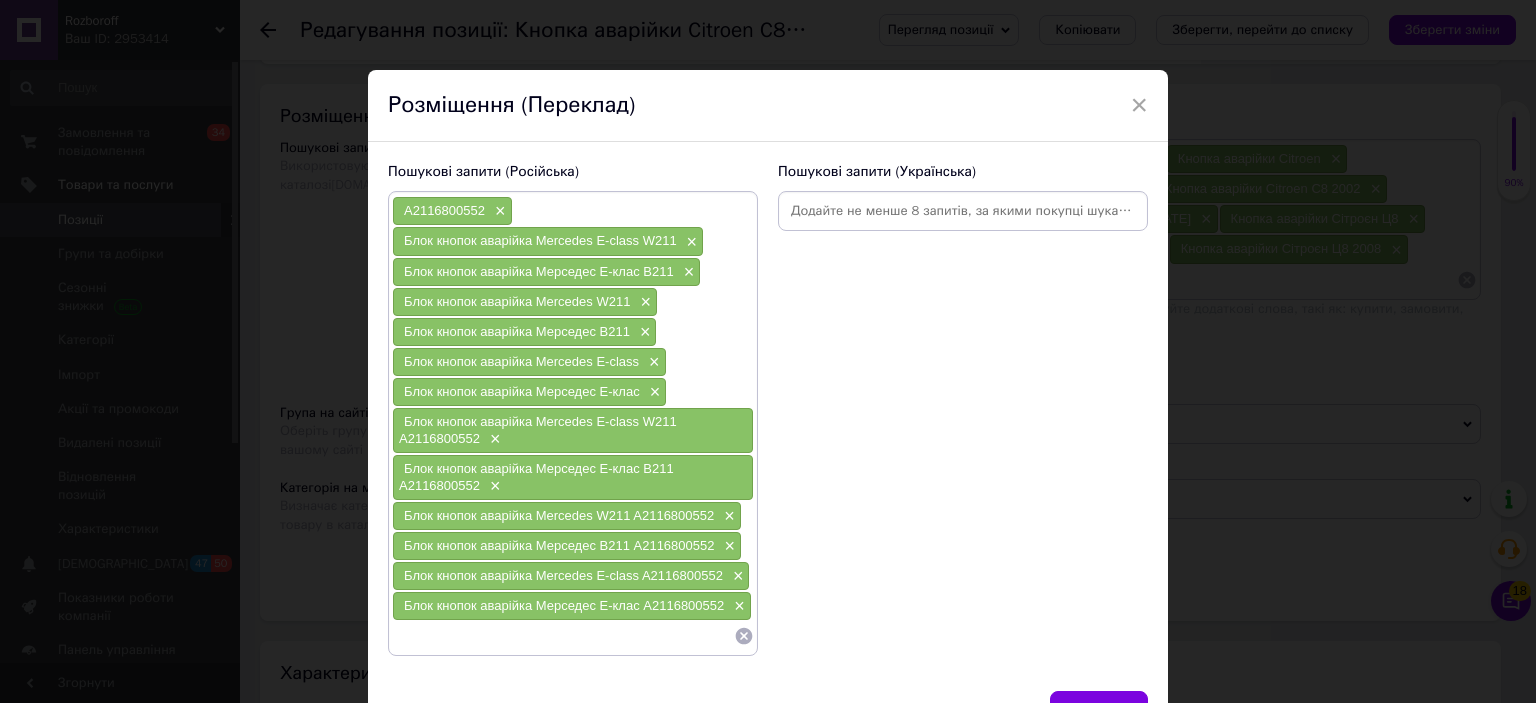 click on "Пошукові запити (Українська)" at bounding box center (963, 409) 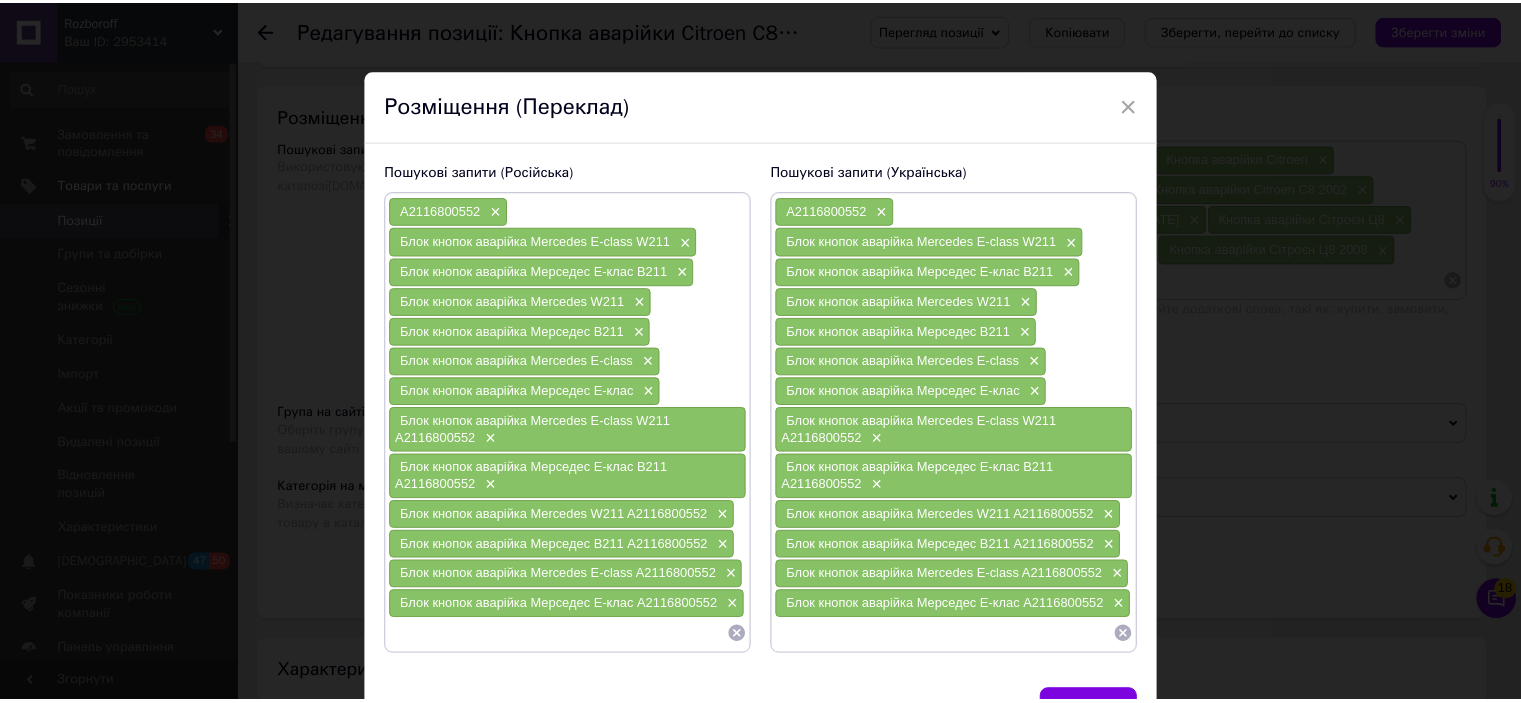 scroll, scrollTop: 110, scrollLeft: 0, axis: vertical 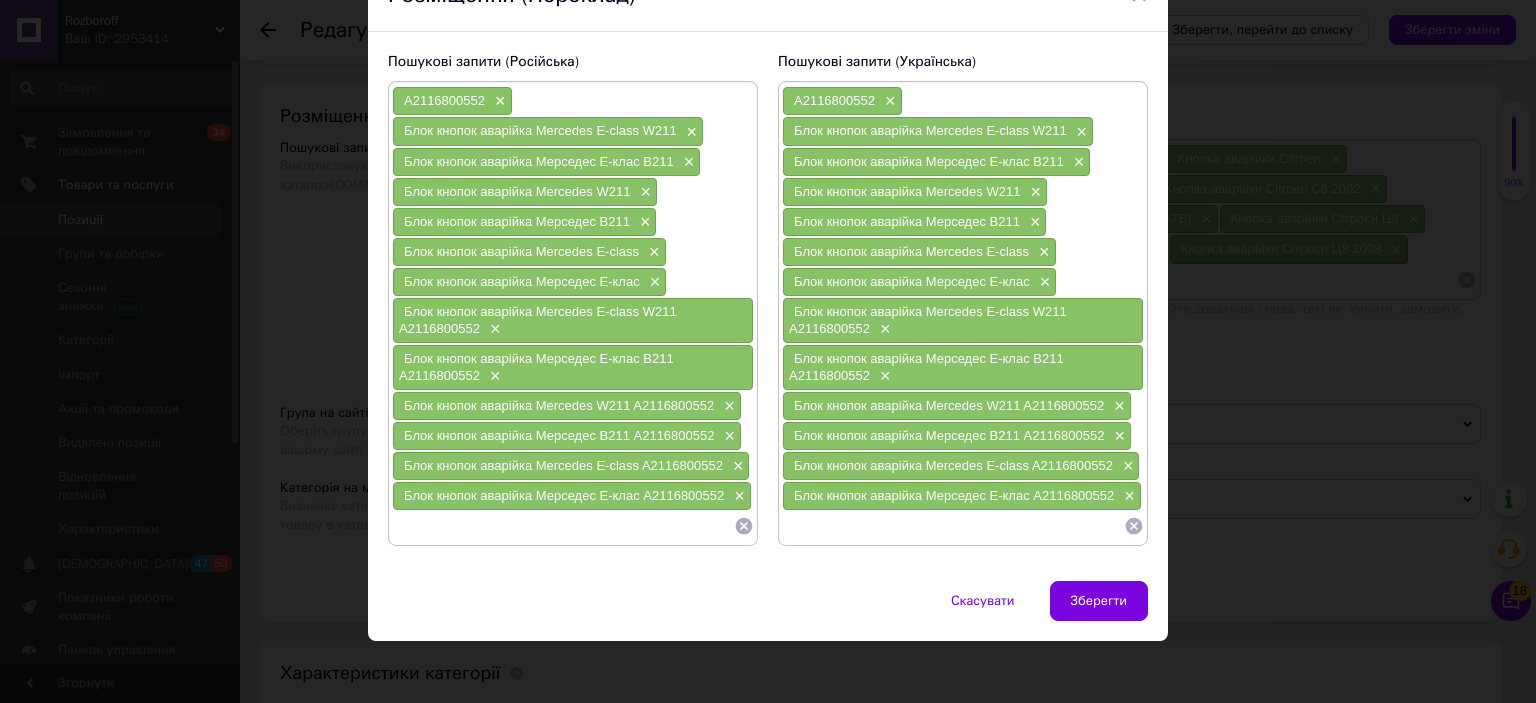 click on "Скасувати   Зберегти" at bounding box center [768, 611] 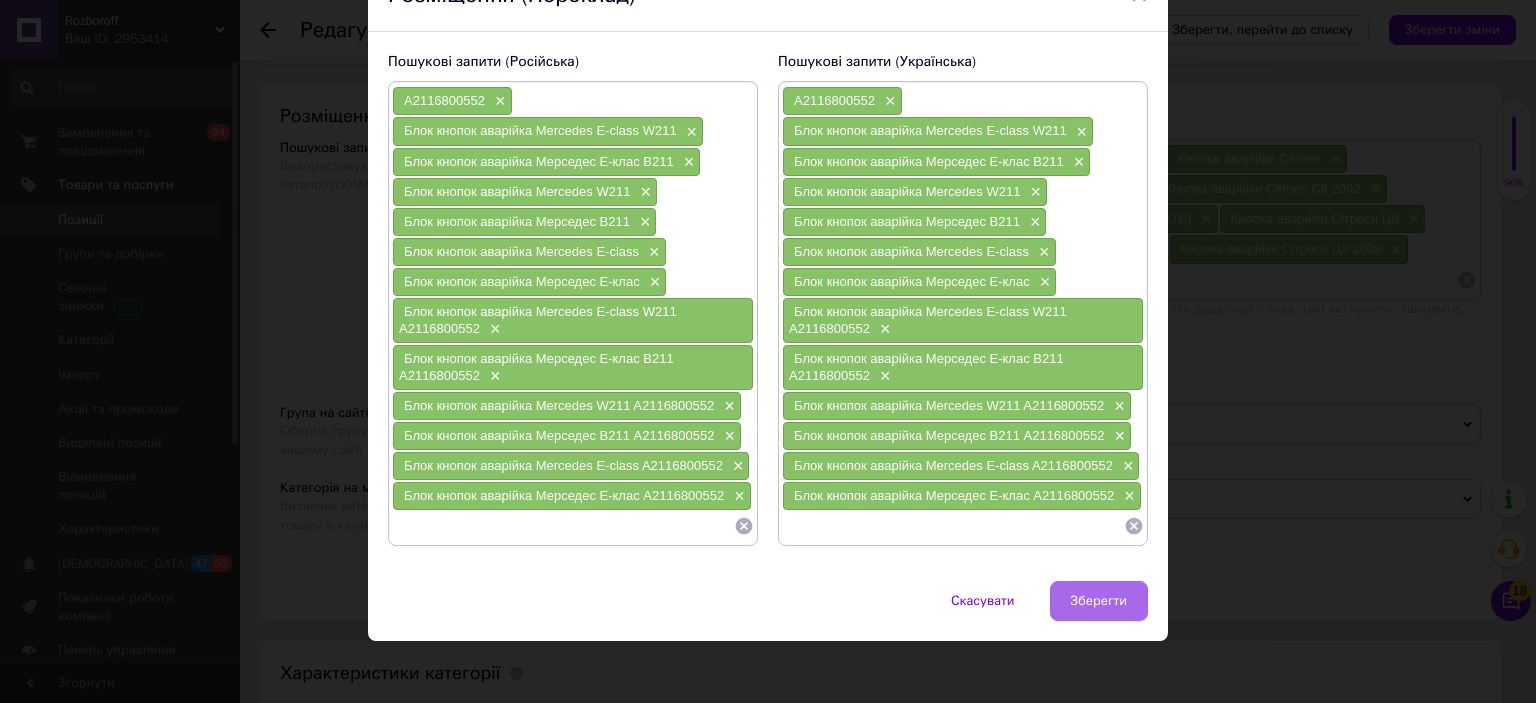 click on "Зберегти" at bounding box center (1099, 601) 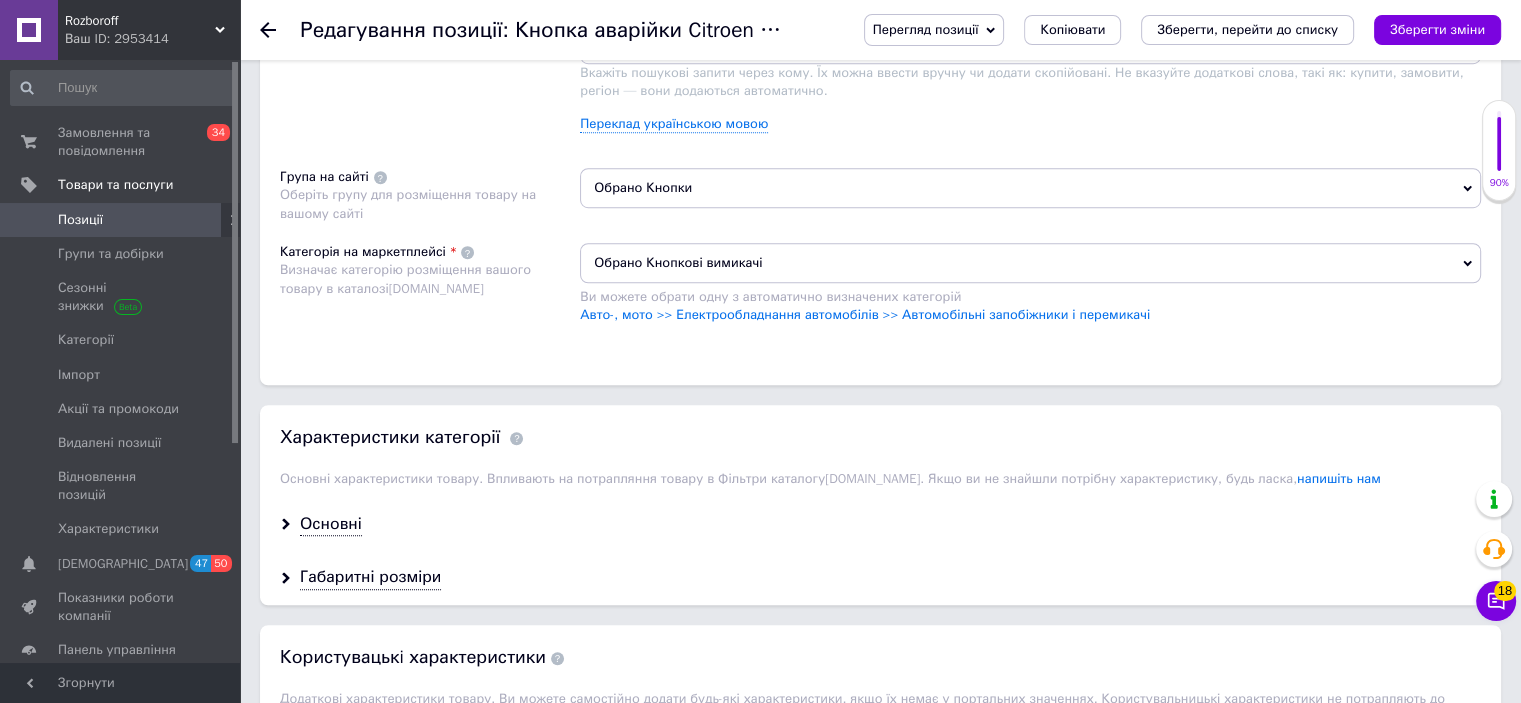 scroll, scrollTop: 1396, scrollLeft: 0, axis: vertical 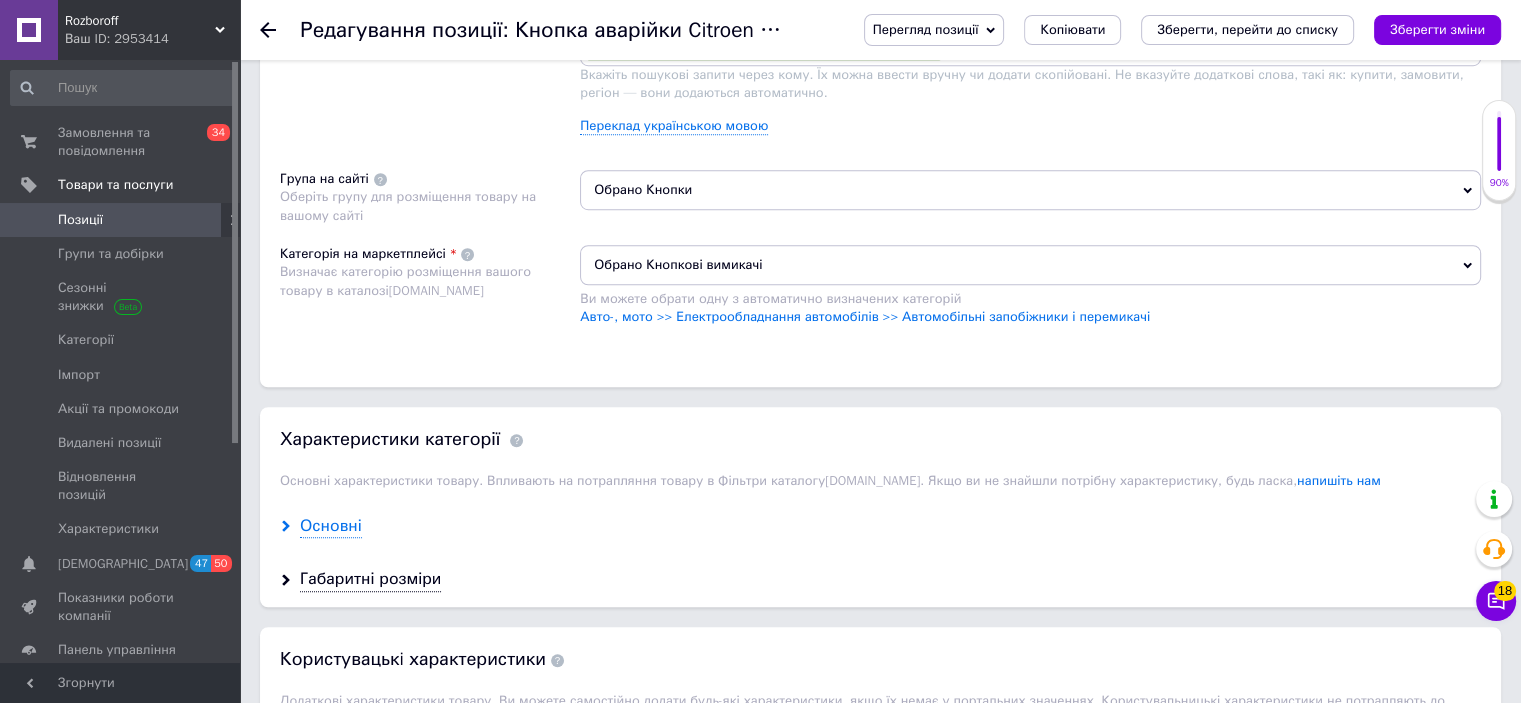 click on "Основні" at bounding box center [331, 526] 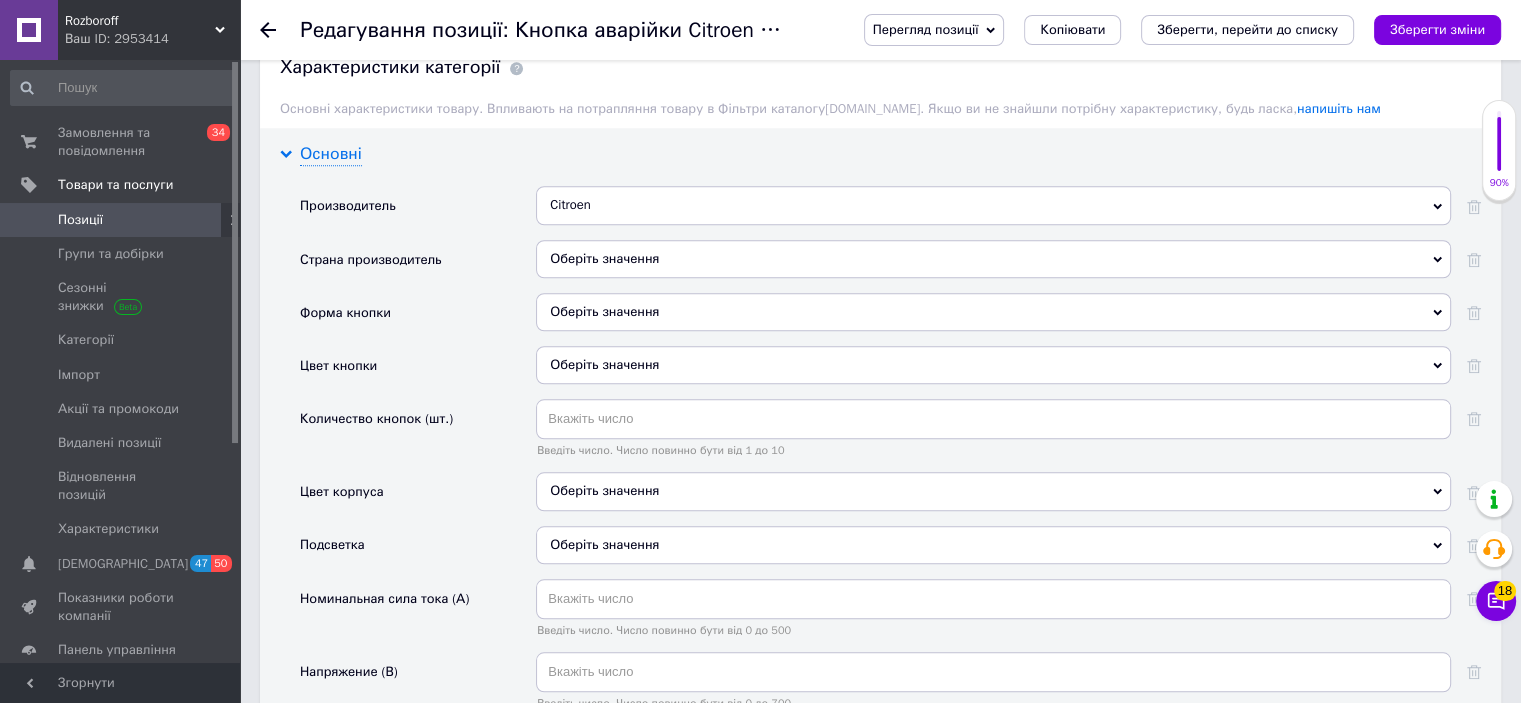 scroll, scrollTop: 1747, scrollLeft: 0, axis: vertical 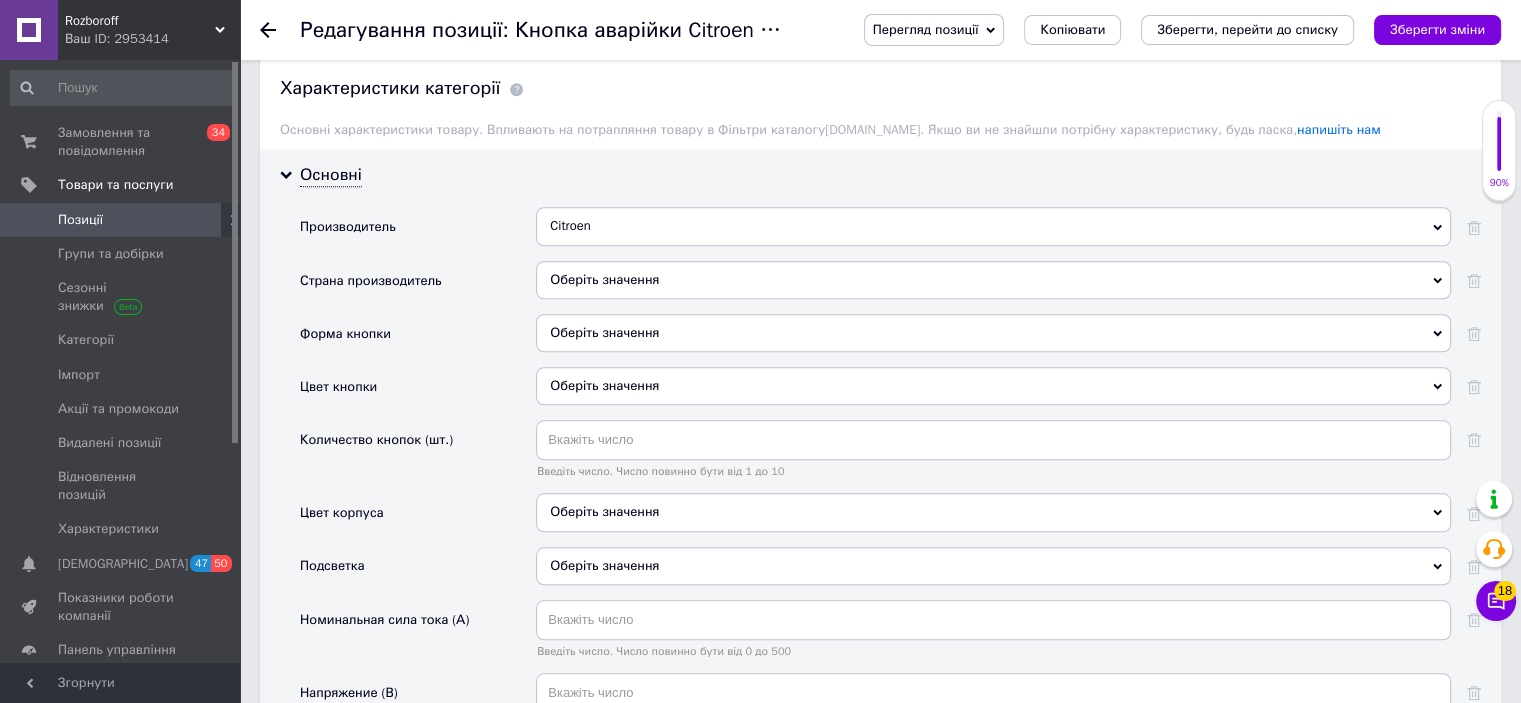 click on "Citroen" at bounding box center (993, 226) 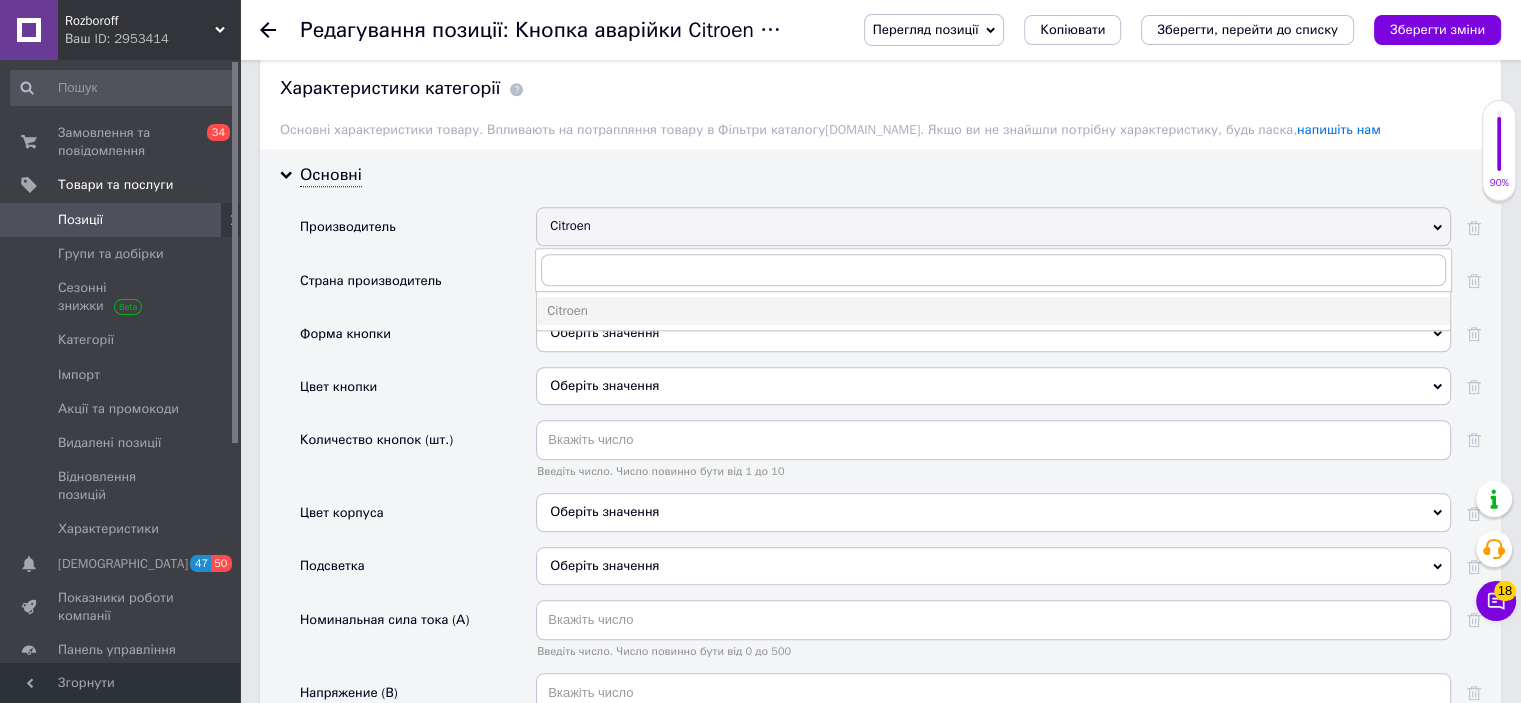 click on "Citroen" at bounding box center (993, 226) 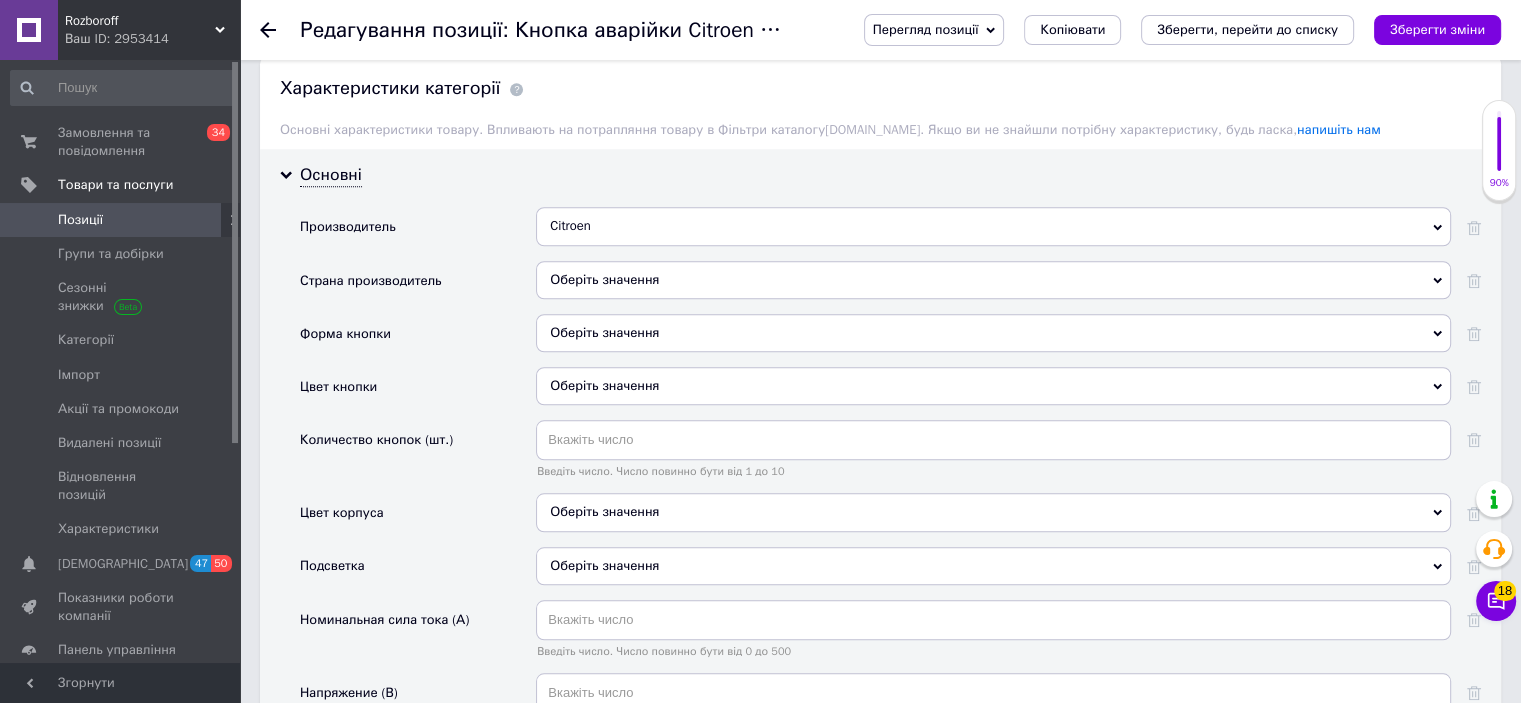 click on "Citroen" at bounding box center (993, 226) 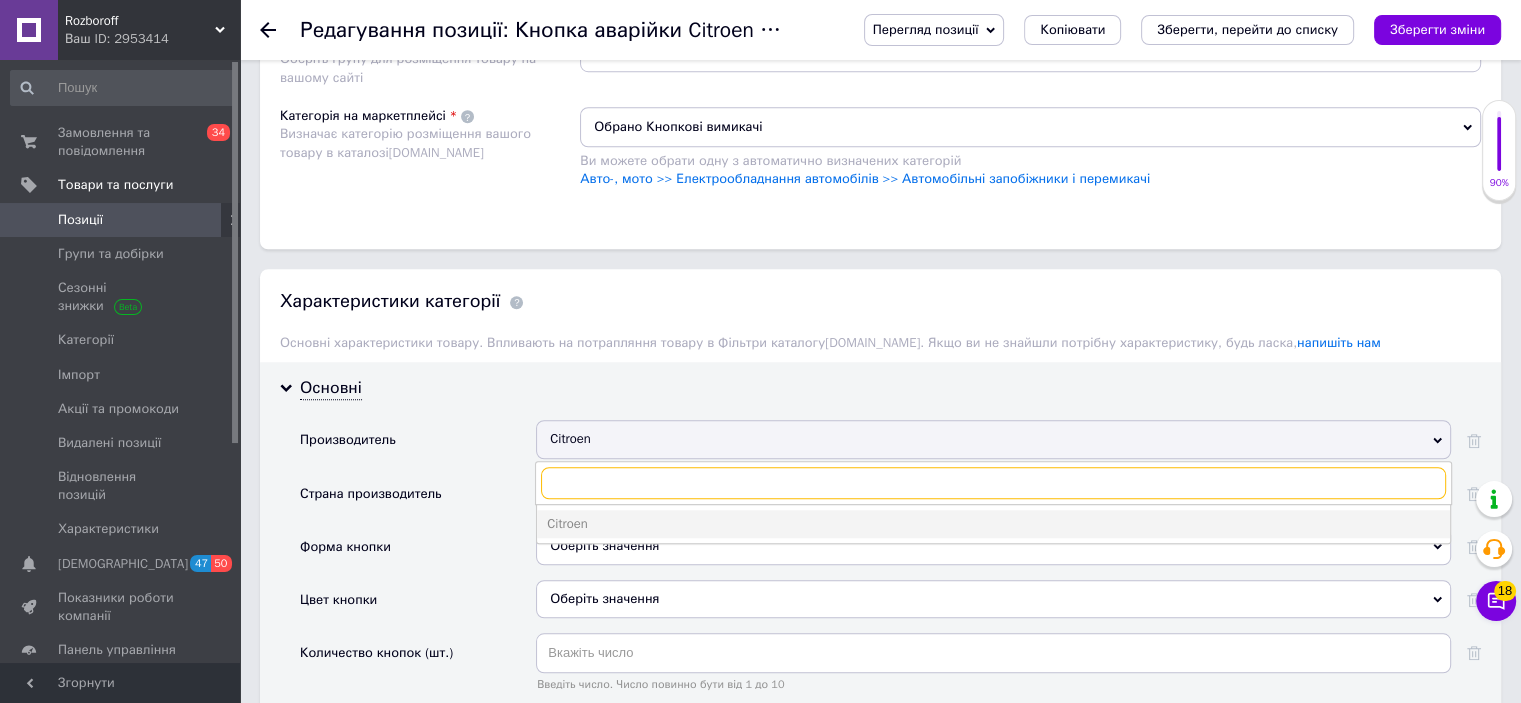 scroll, scrollTop: 1535, scrollLeft: 0, axis: vertical 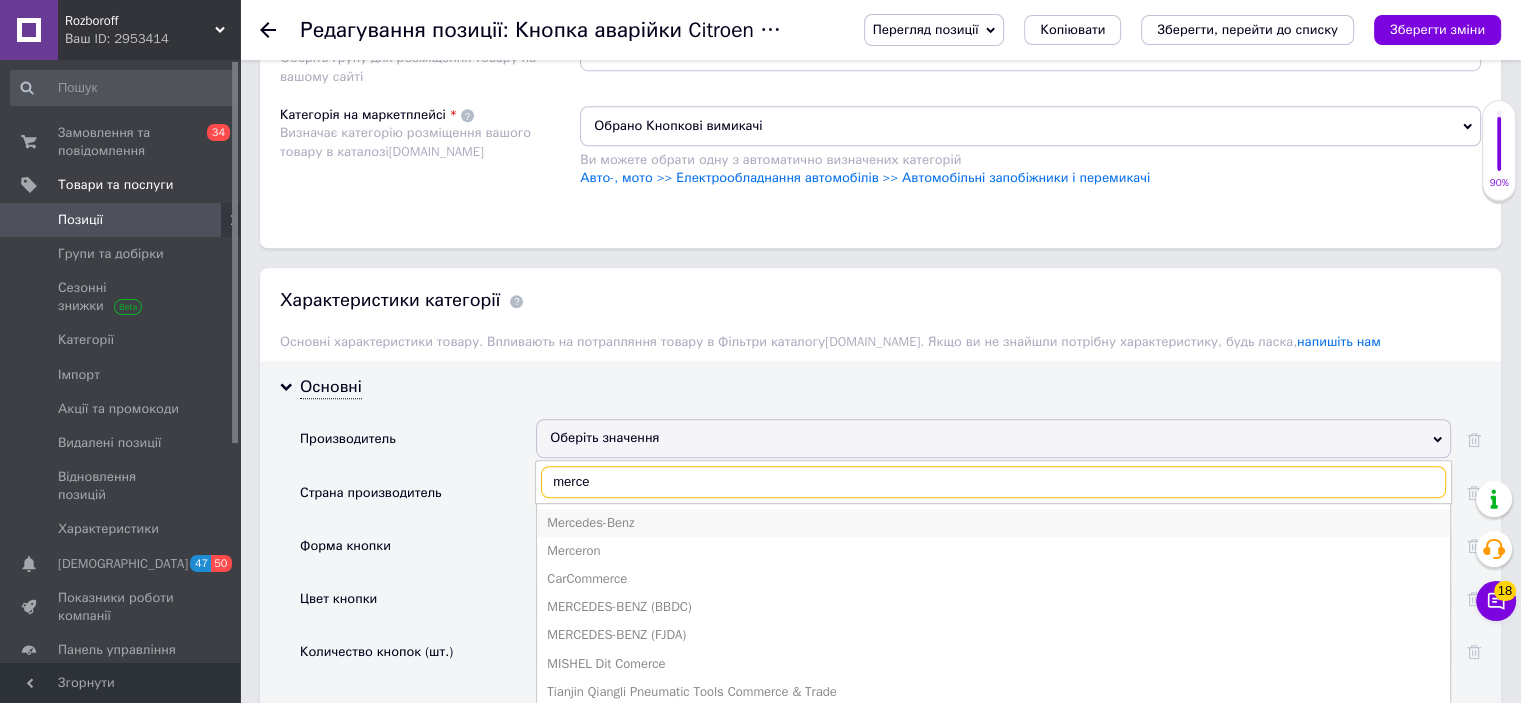 type on "merce" 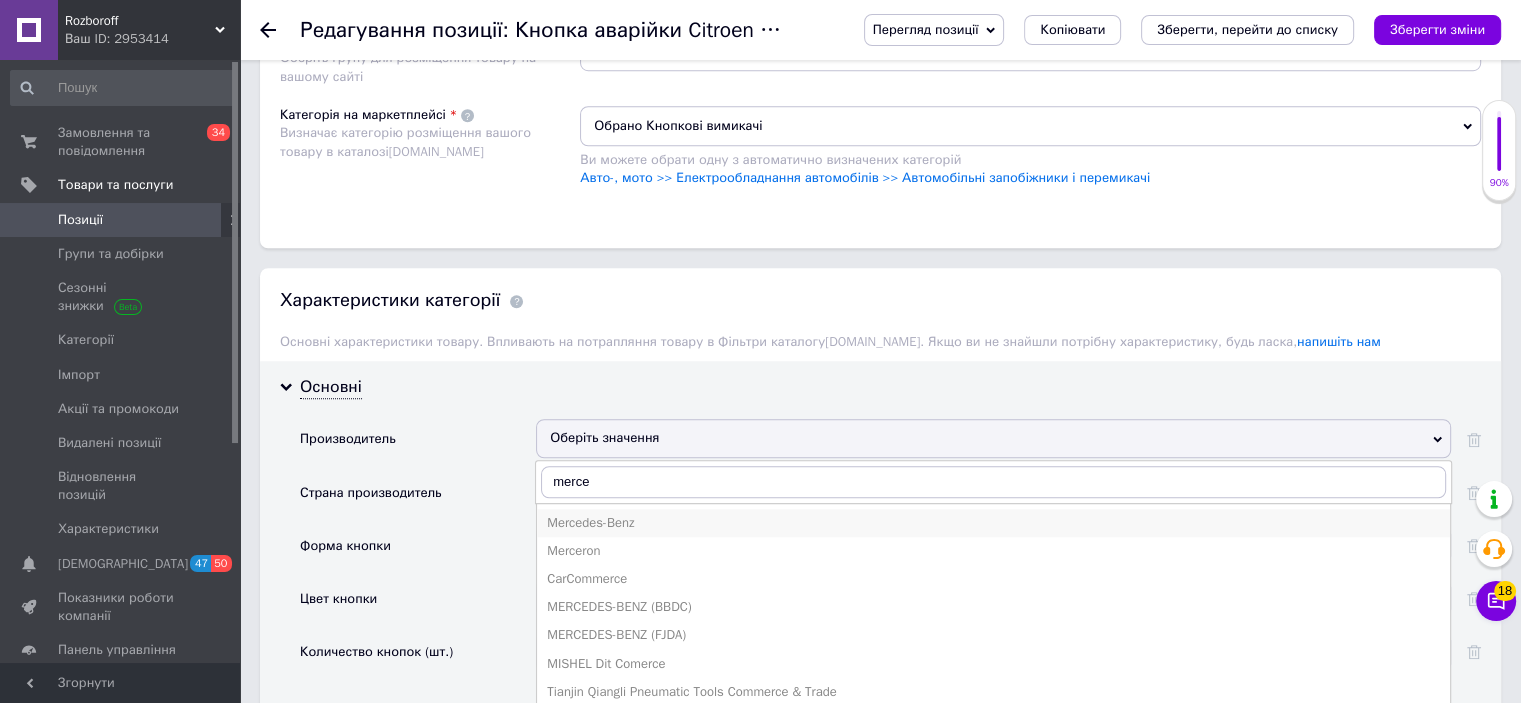 click on "Mercedes-Benz" at bounding box center (993, 523) 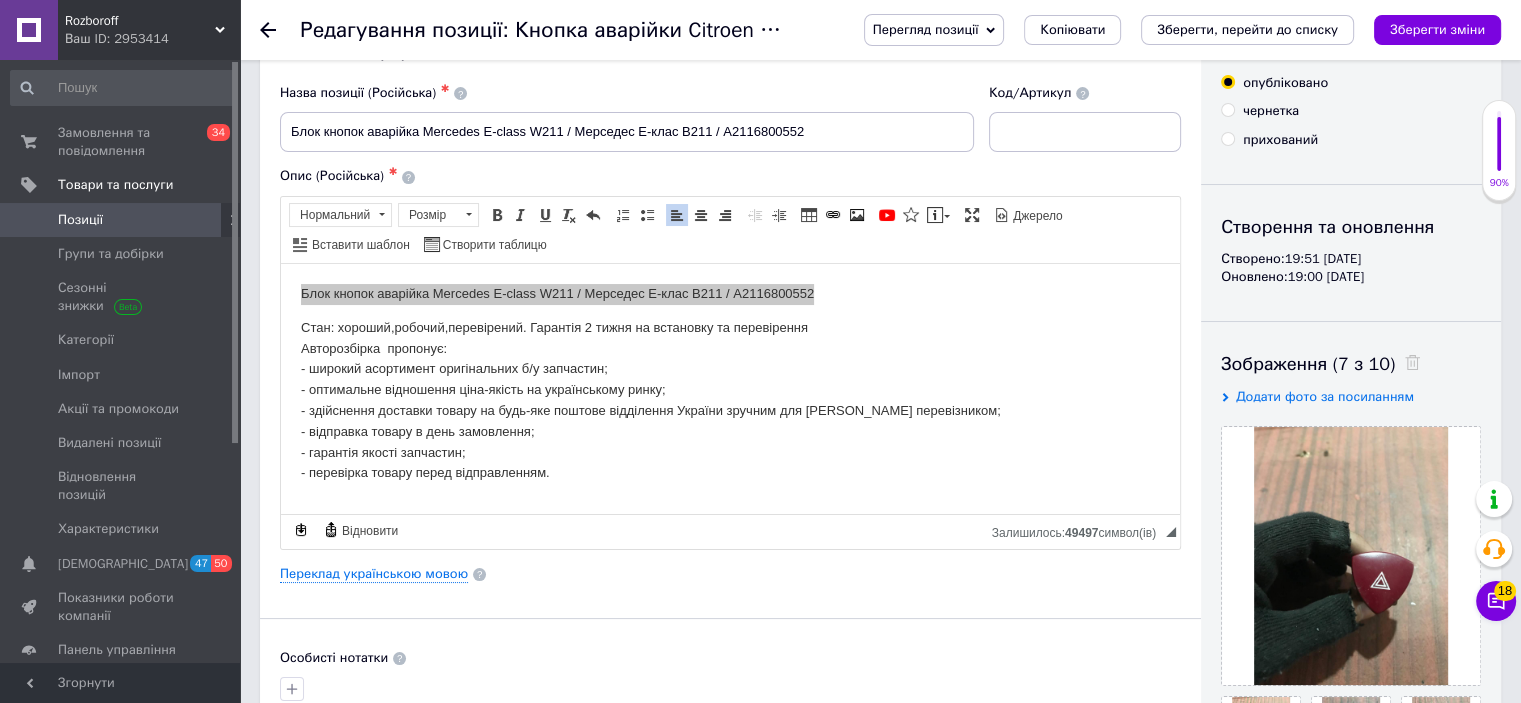 scroll, scrollTop: 0, scrollLeft: 0, axis: both 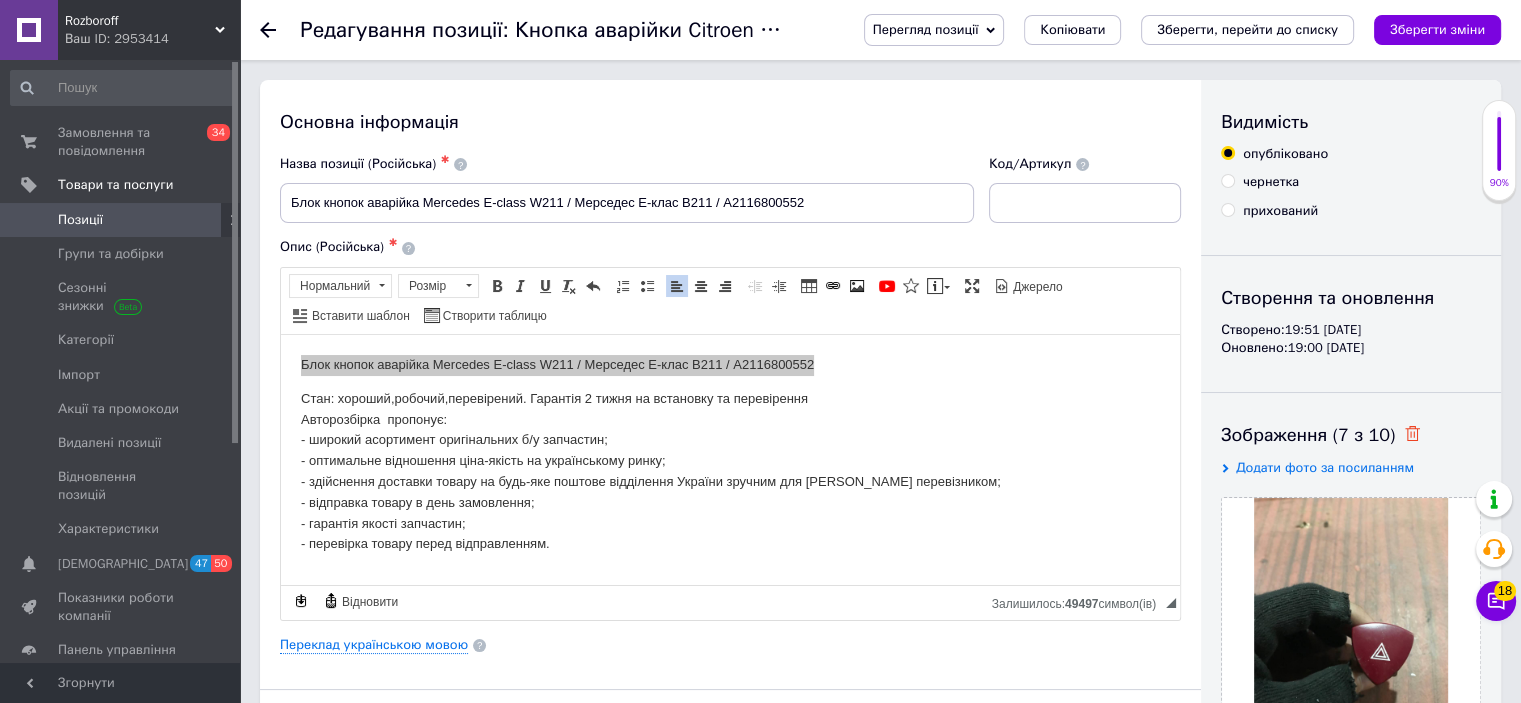 click 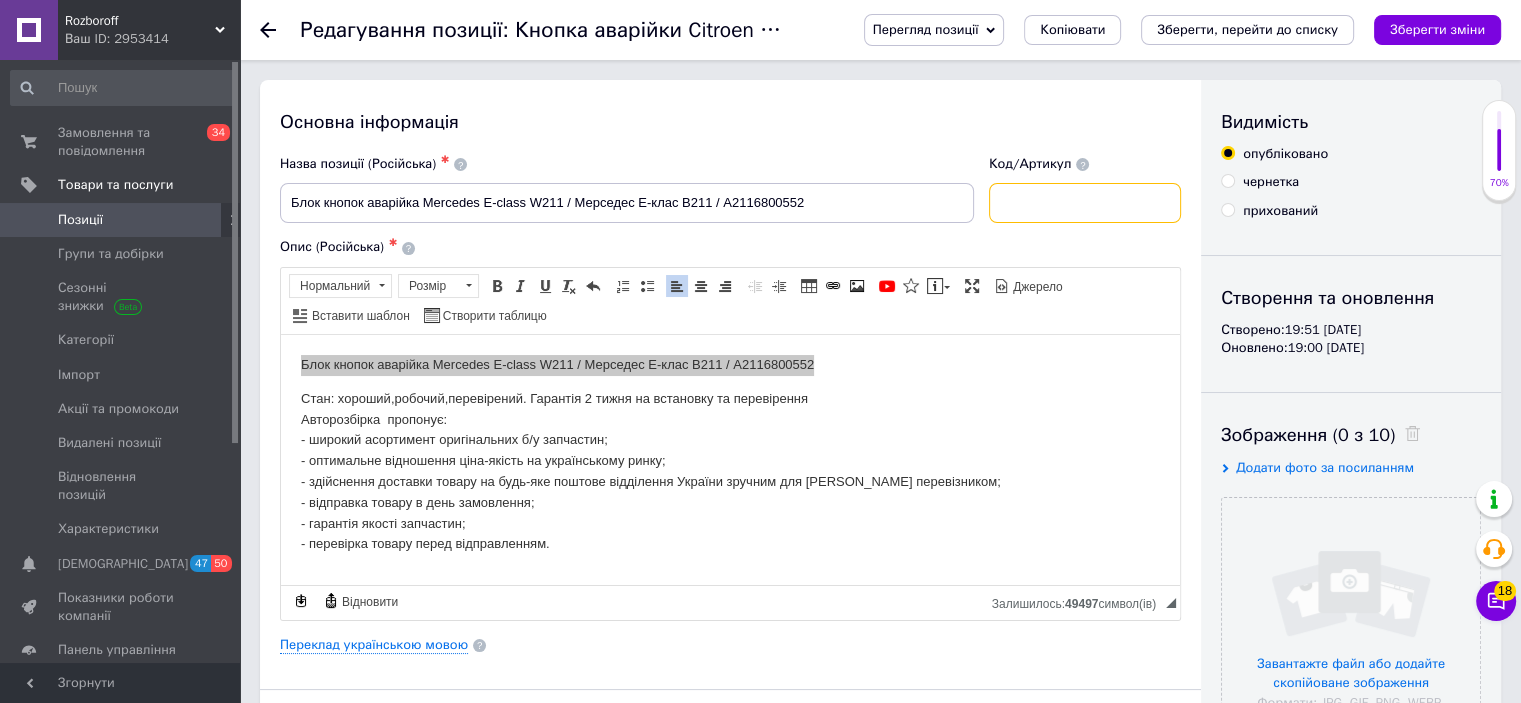 click at bounding box center (1085, 203) 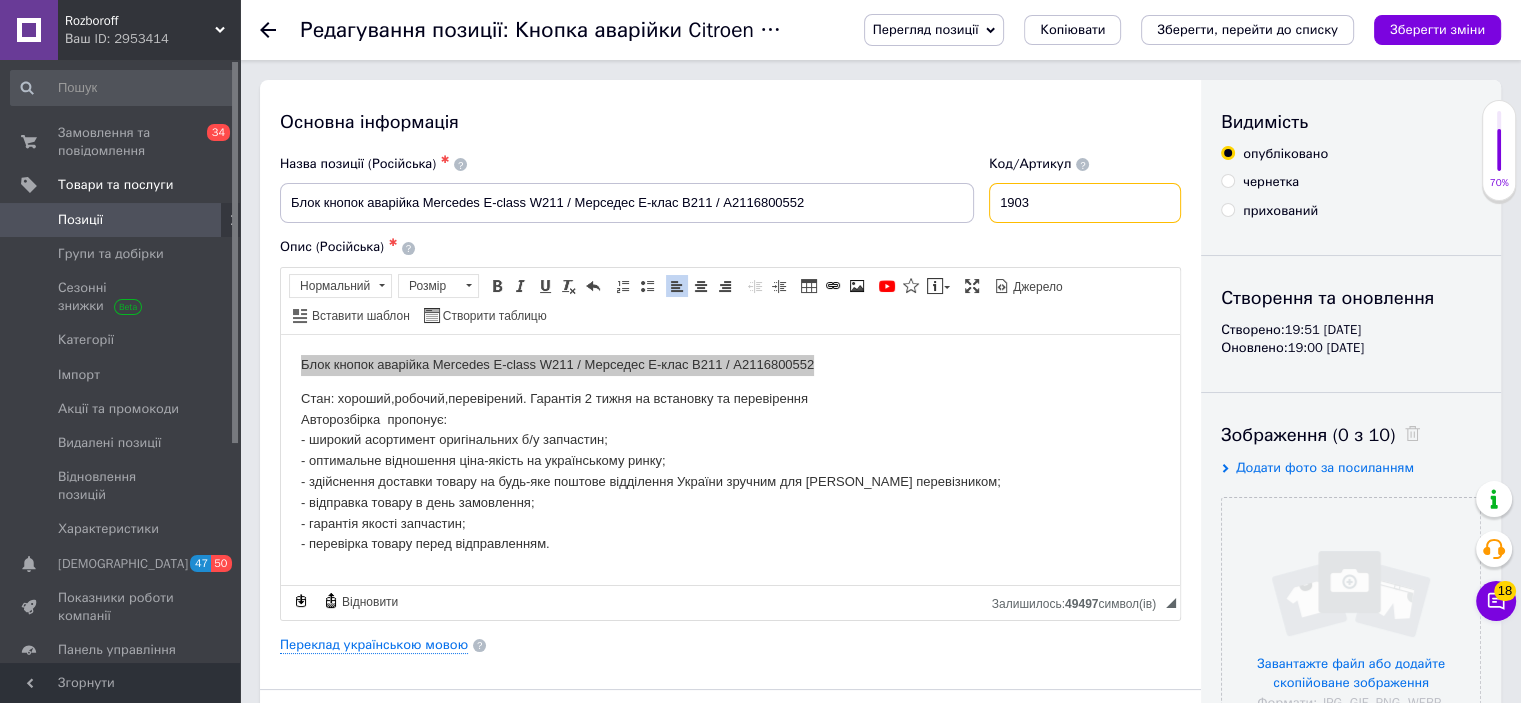 type on "1903" 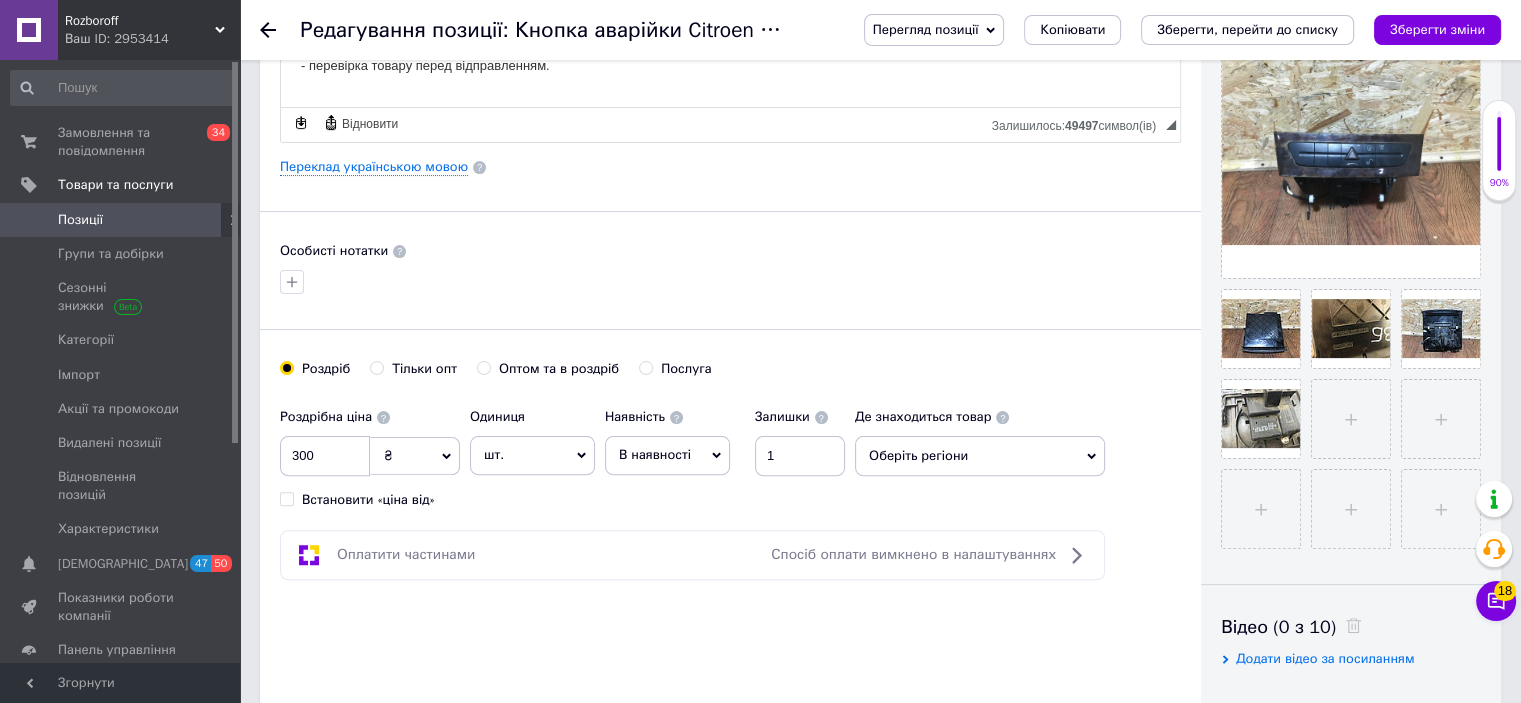 scroll, scrollTop: 486, scrollLeft: 0, axis: vertical 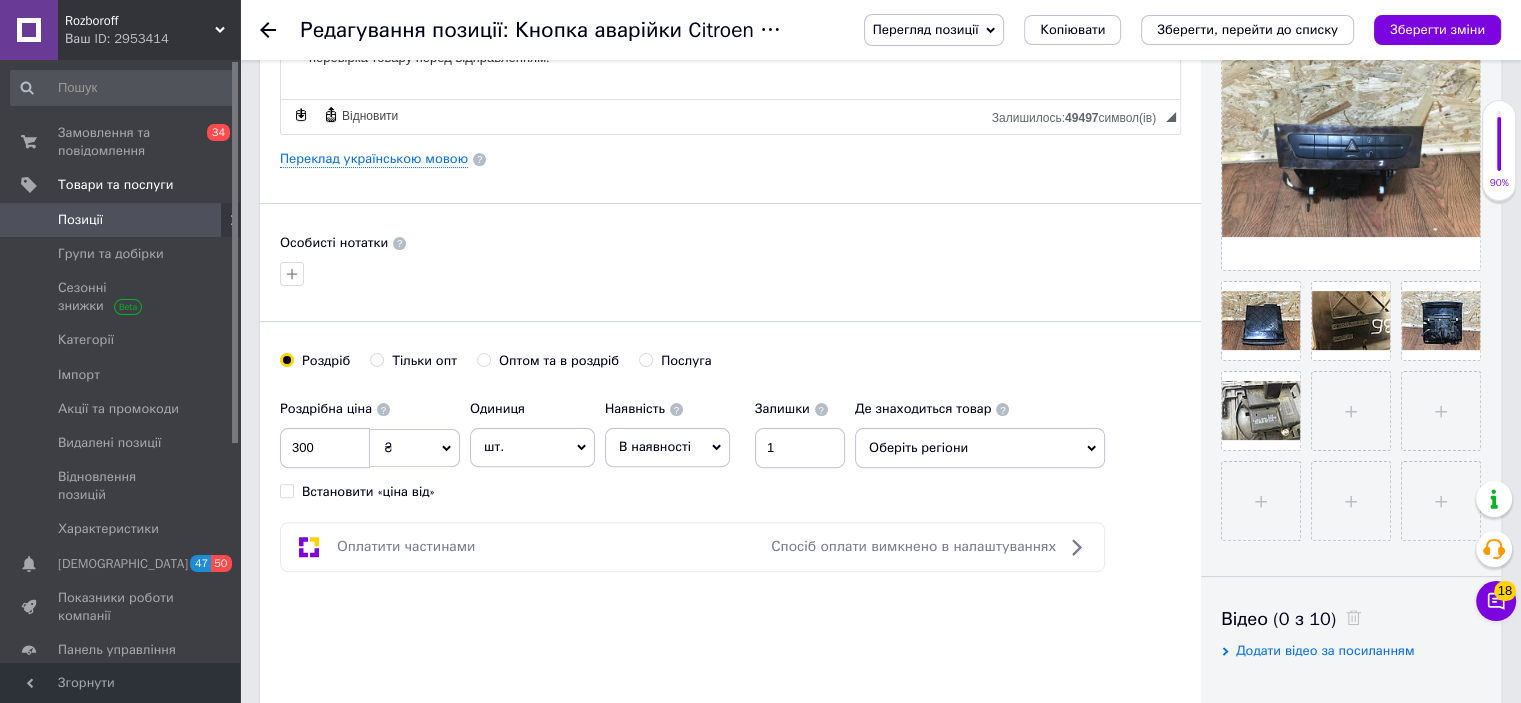 click on "Оберіть регіони" at bounding box center [980, 448] 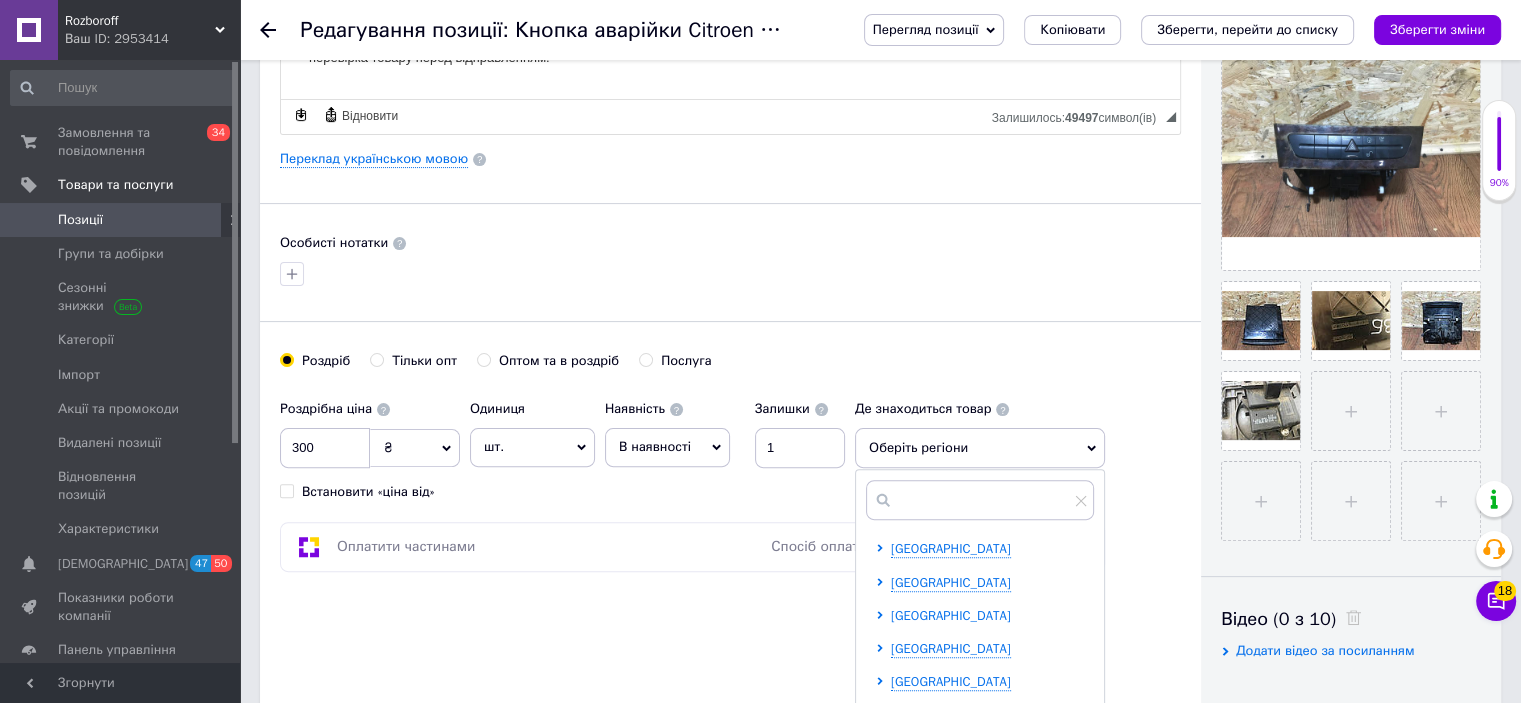 click on "В[GEOGRAPHIC_DATA]" at bounding box center [951, 615] 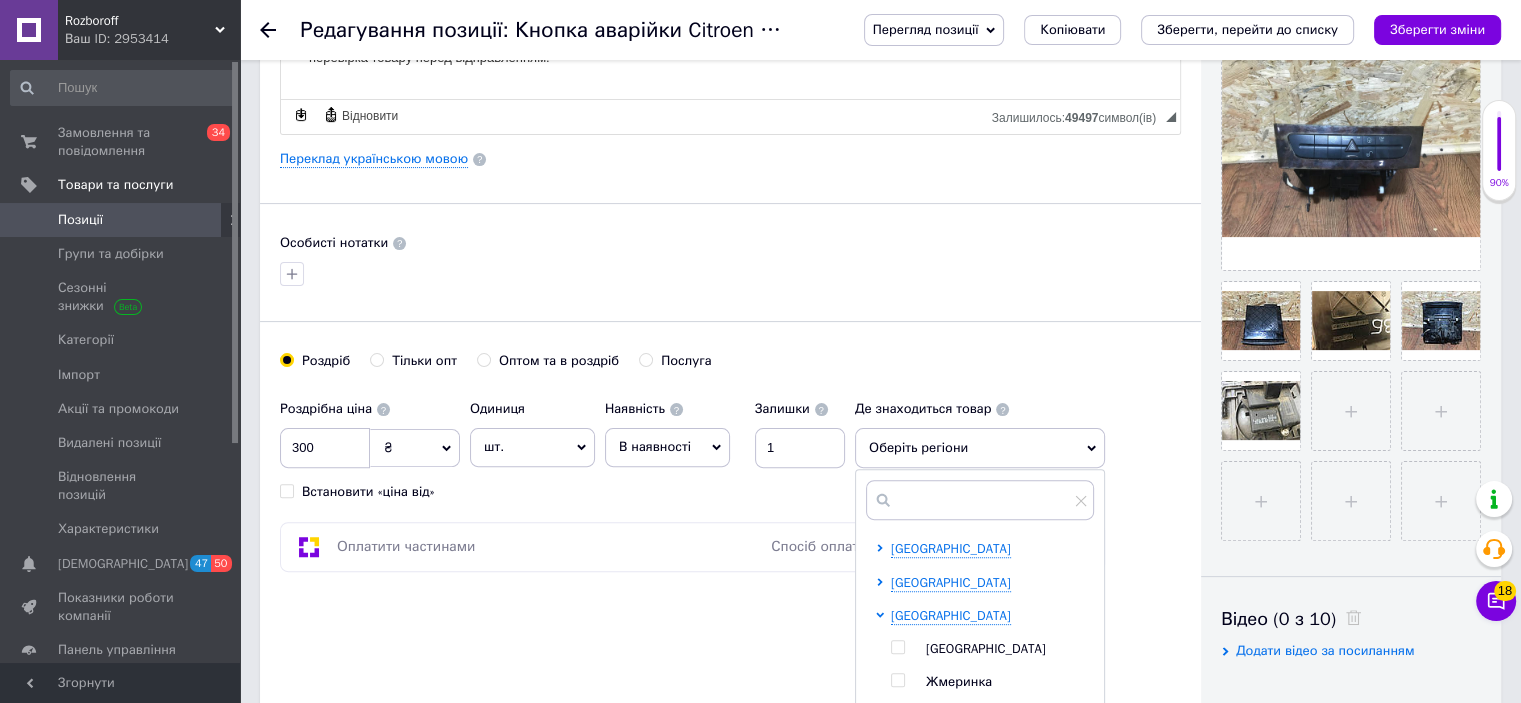 click on "[GEOGRAPHIC_DATA] [GEOGRAPHIC_DATA] Жмеринка [GEOGRAPHIC_DATA] Ладижин Тростянец [GEOGRAPHIC_DATA][PERSON_NAME]" at bounding box center [992, 732] 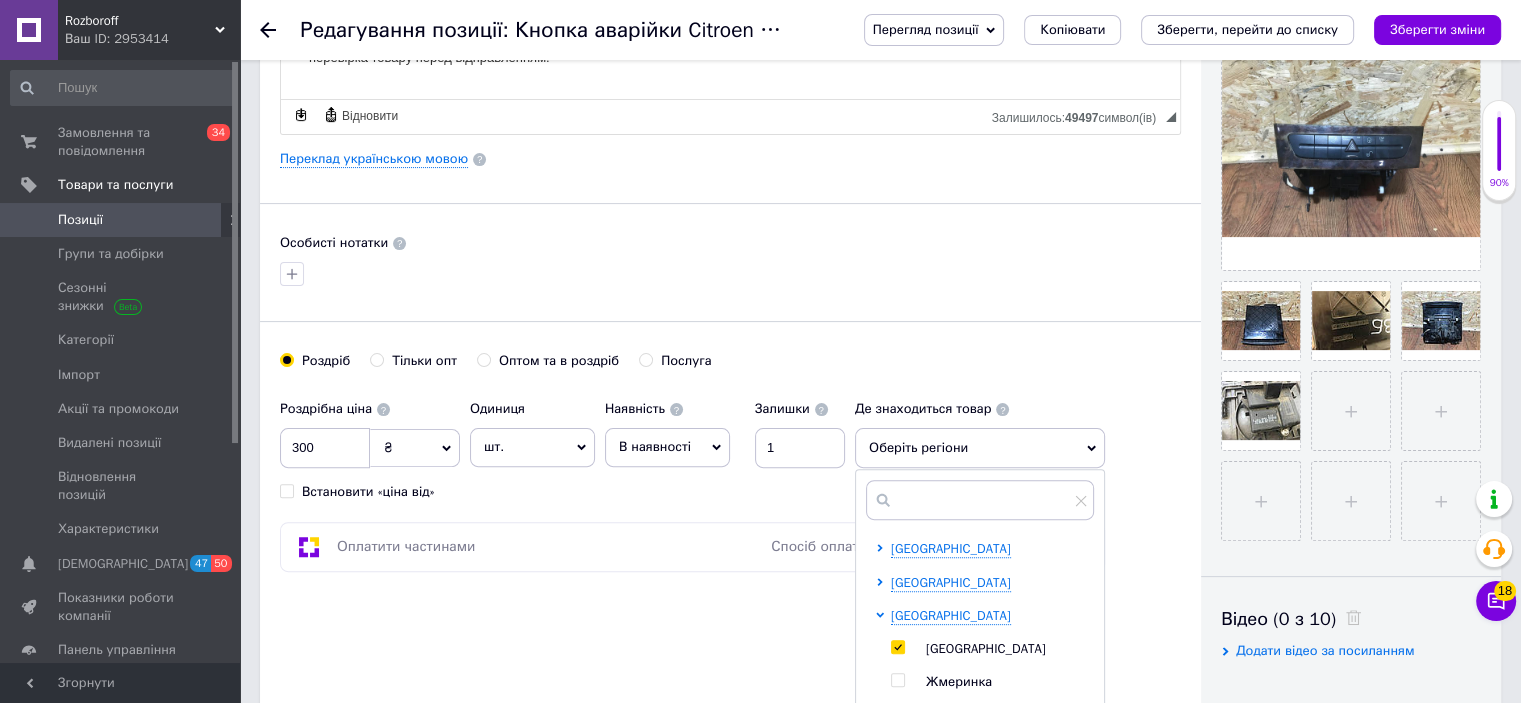 checkbox on "true" 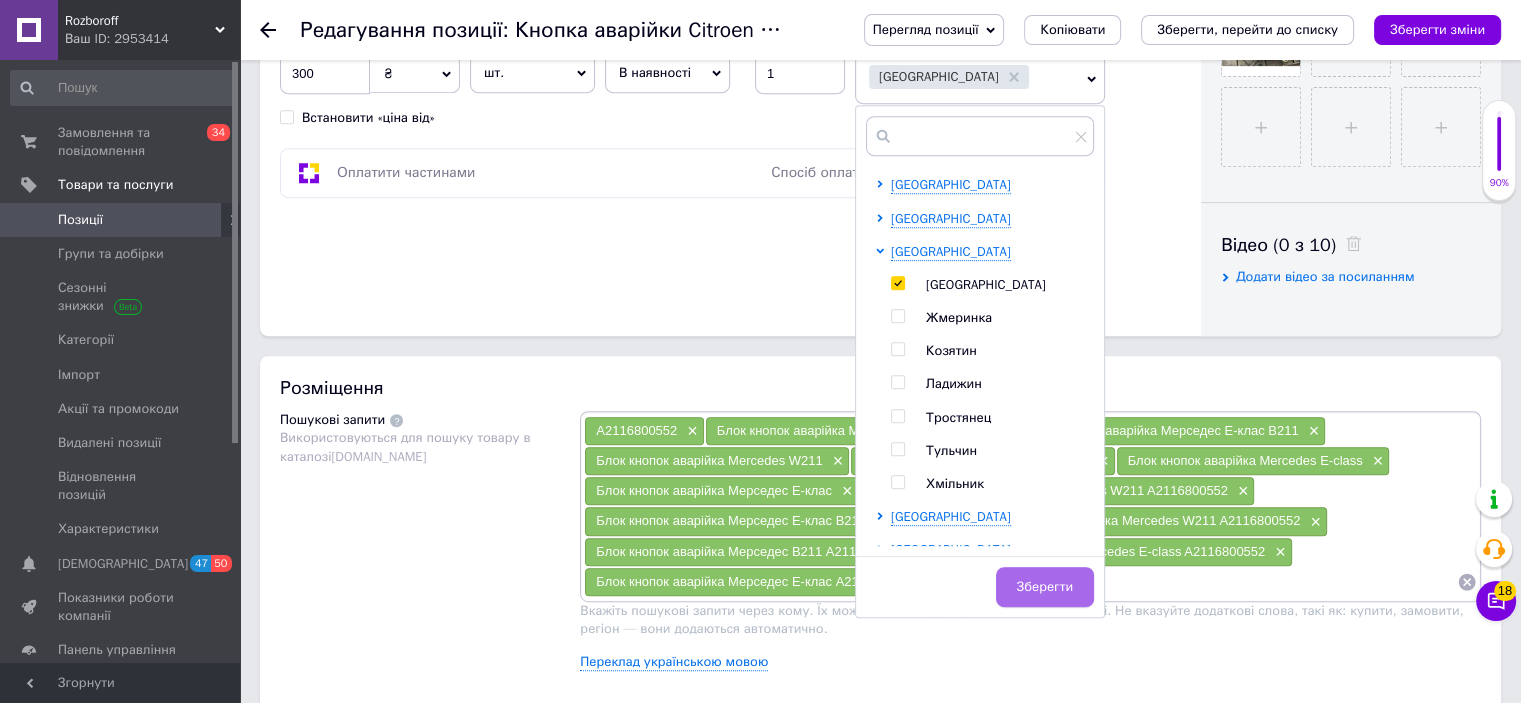 scroll, scrollTop: 862, scrollLeft: 0, axis: vertical 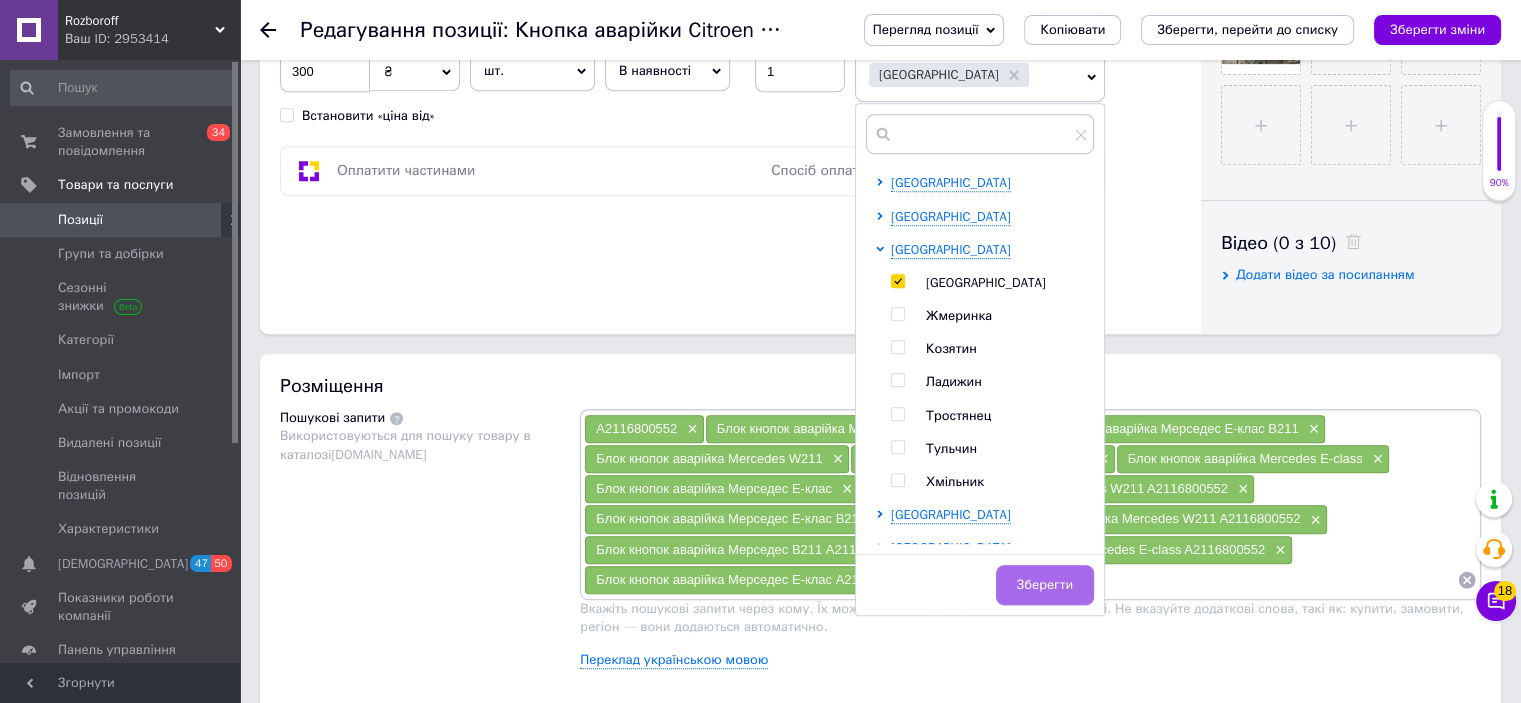 click on "Зберегти" at bounding box center (1045, 585) 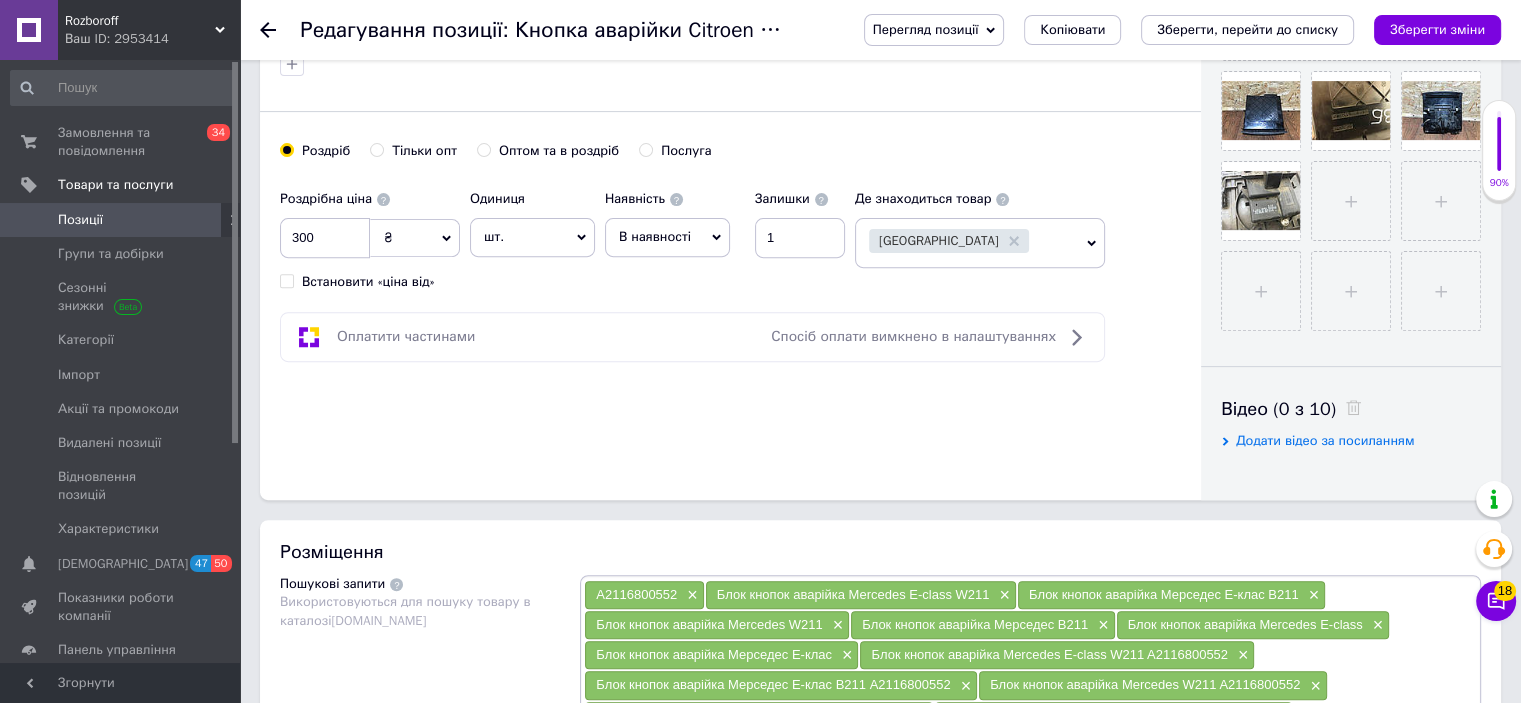 scroll, scrollTop: 674, scrollLeft: 0, axis: vertical 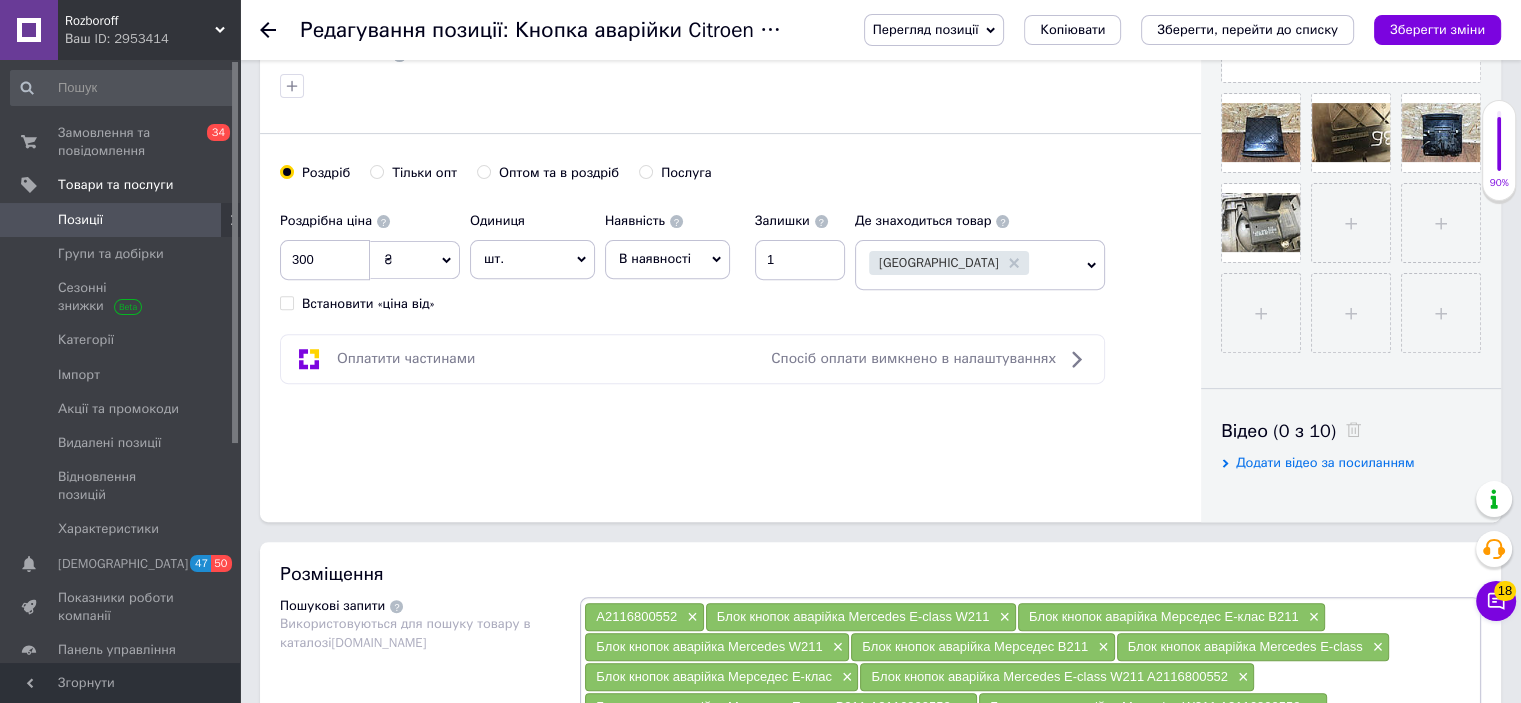 drag, startPoint x: 356, startPoint y: 281, endPoint x: 346, endPoint y: 274, distance: 12.206555 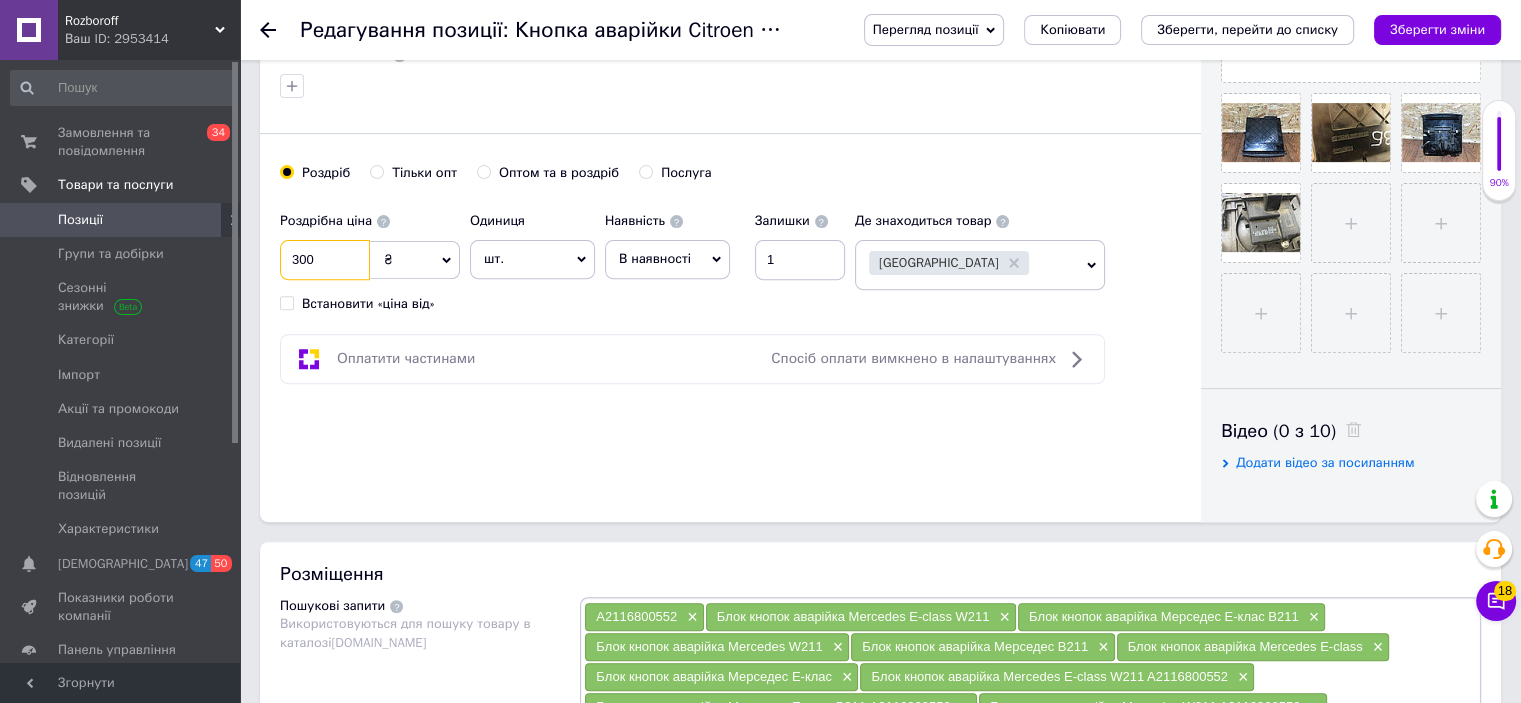 click on "300" at bounding box center [325, 260] 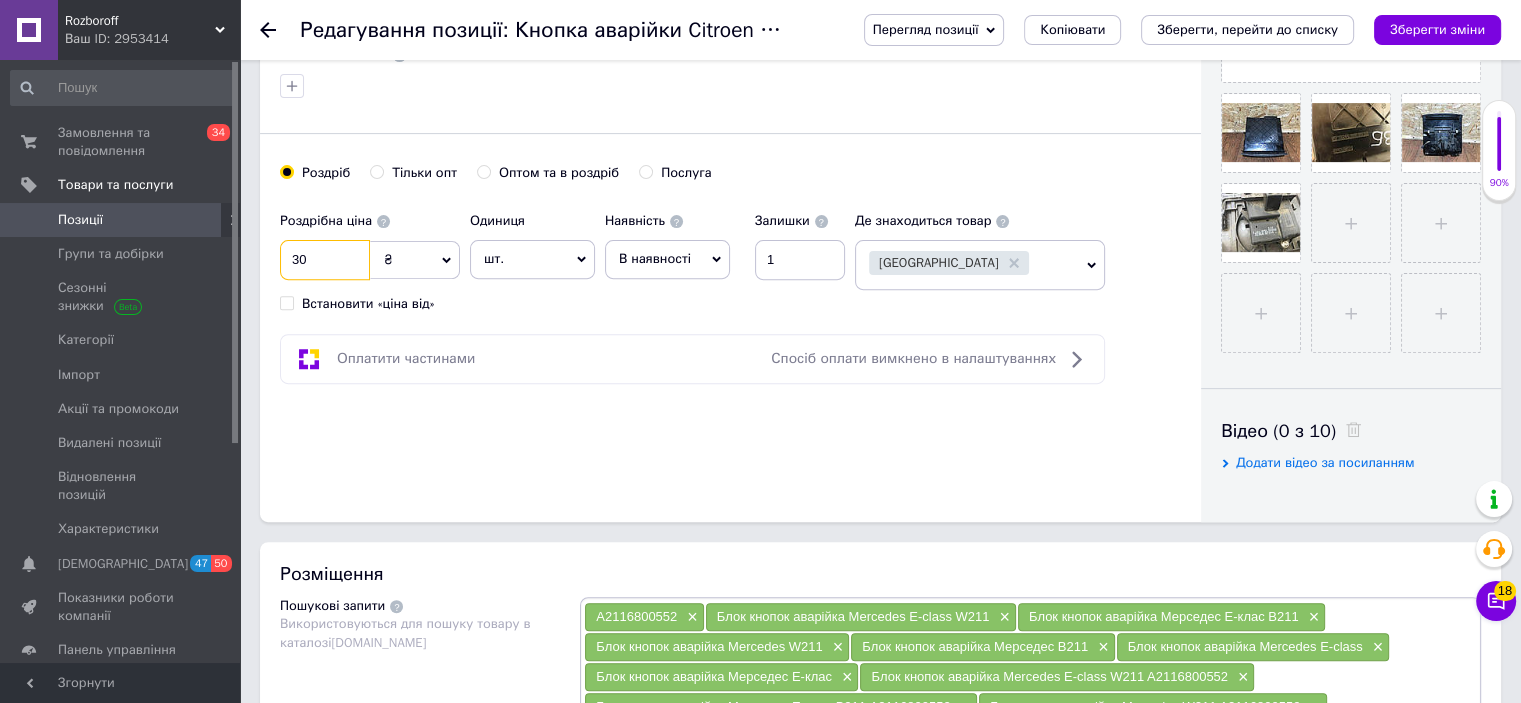 type on "3" 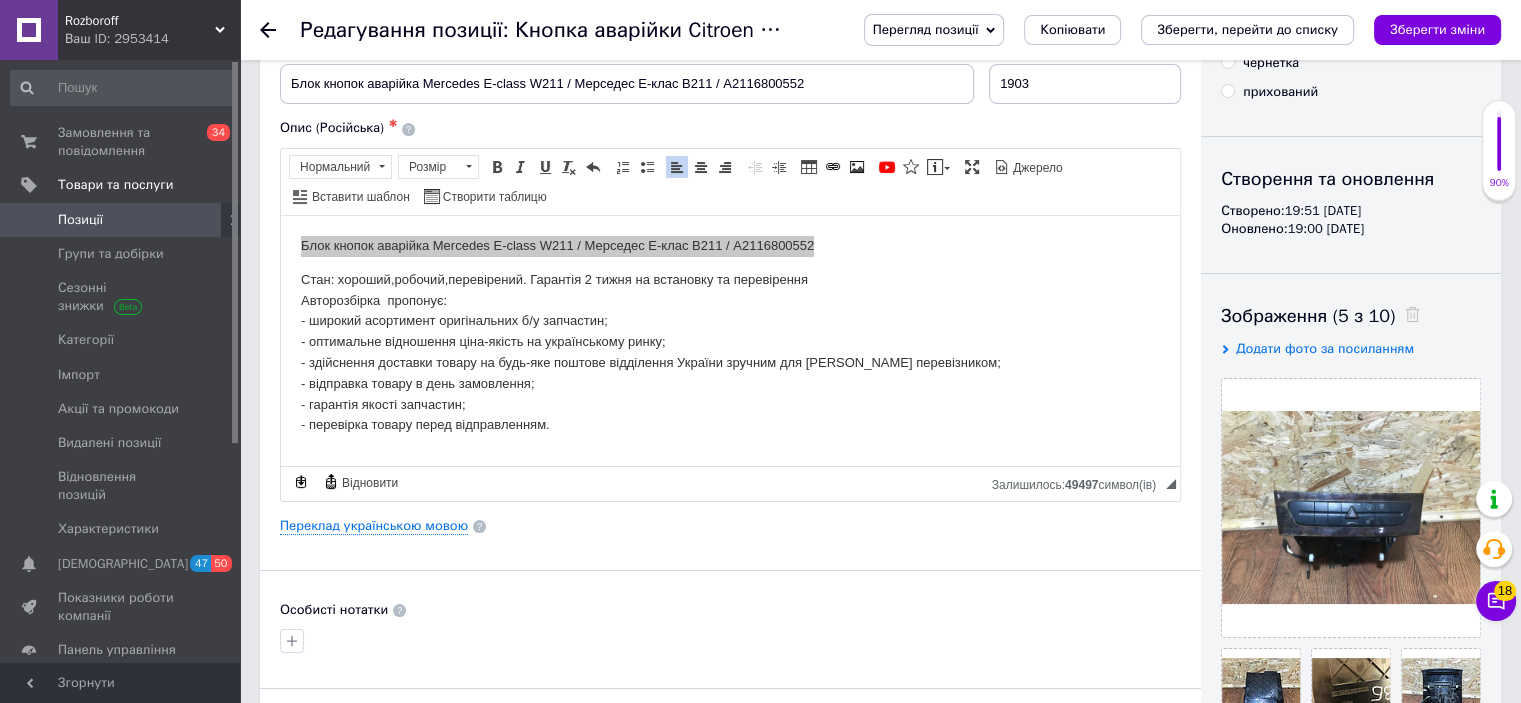 scroll, scrollTop: 0, scrollLeft: 0, axis: both 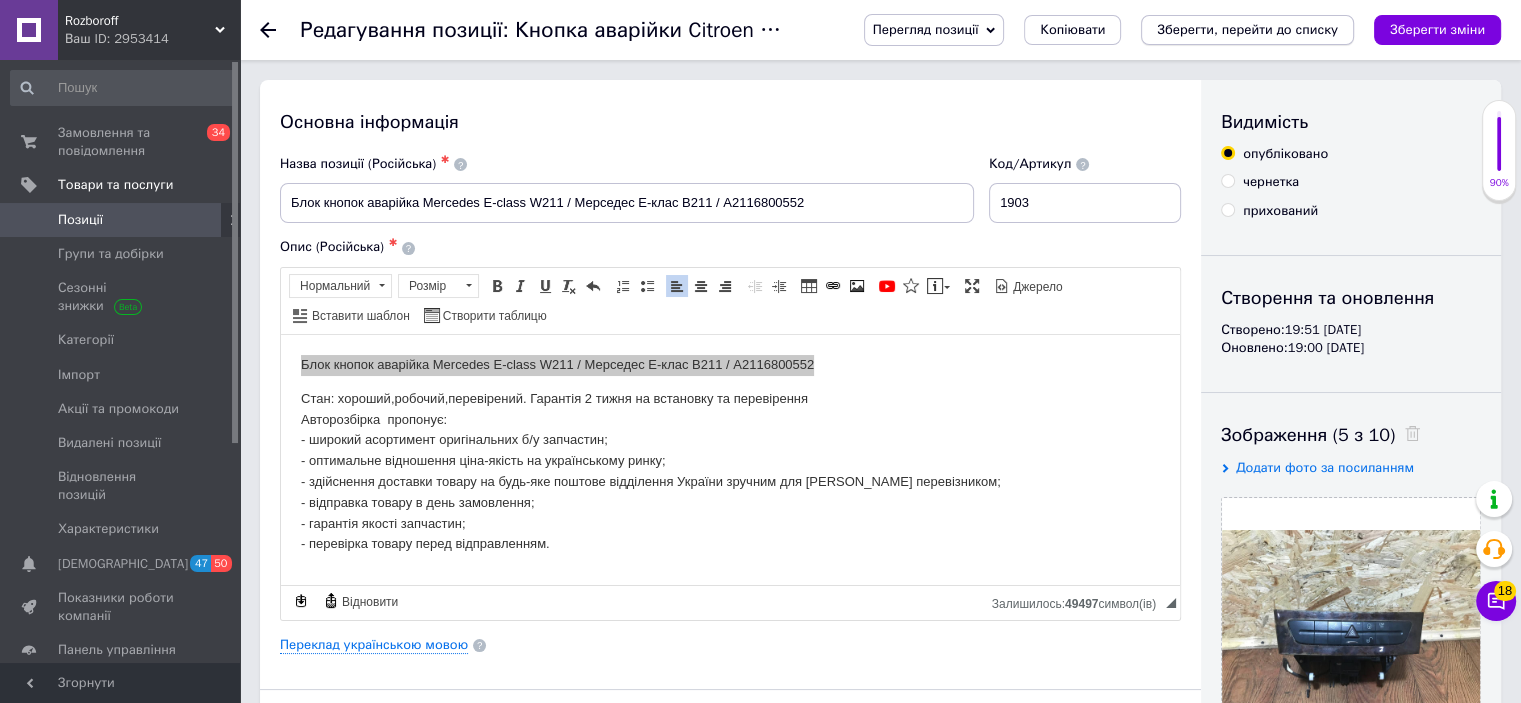 type on "1500" 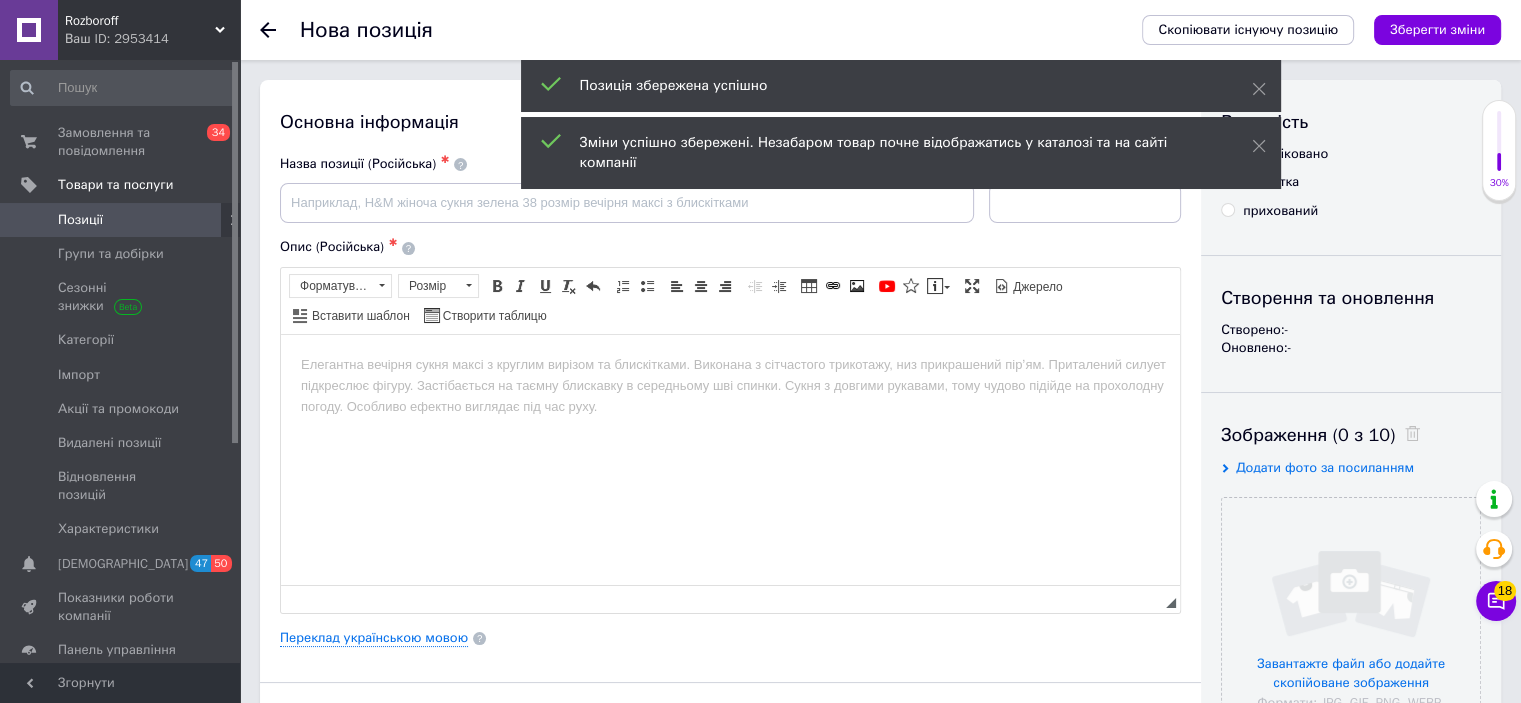 scroll, scrollTop: 0, scrollLeft: 0, axis: both 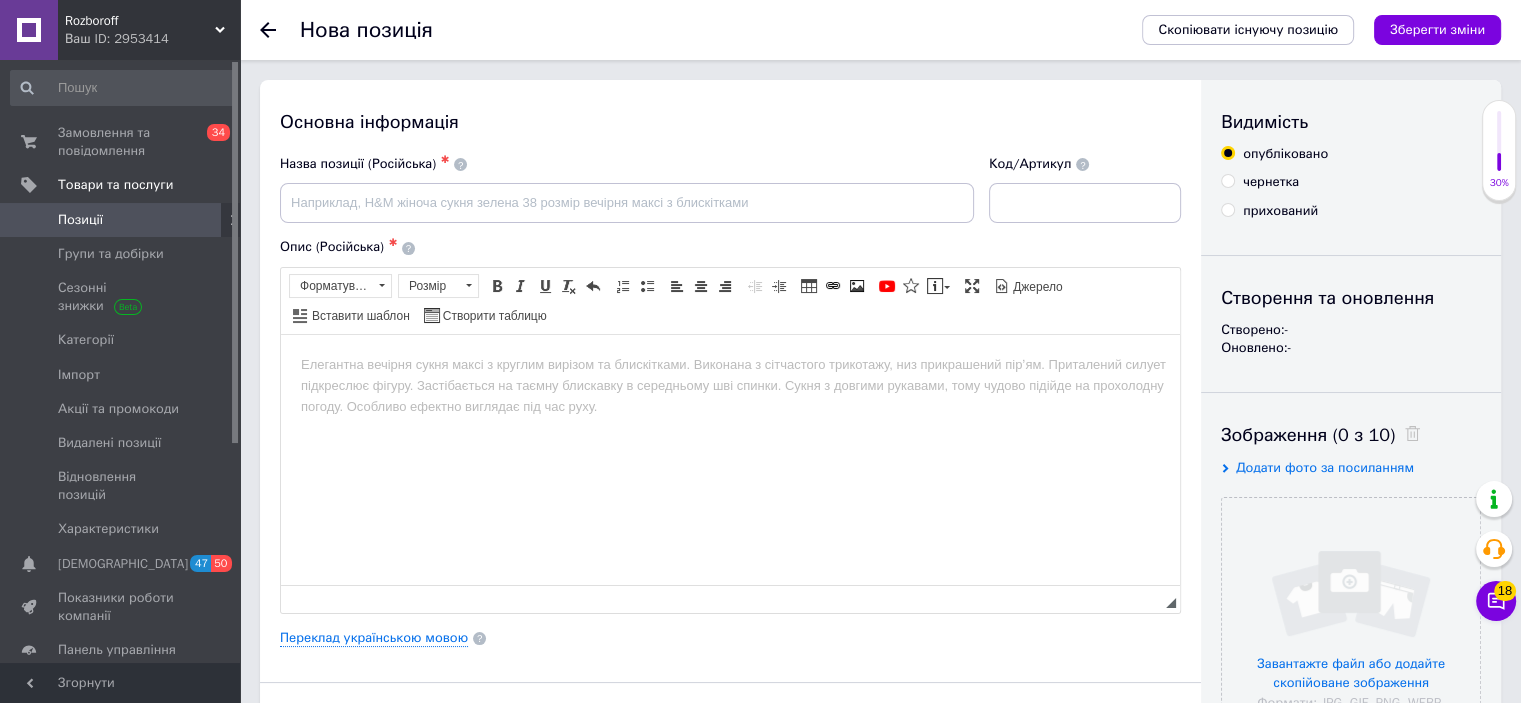 click 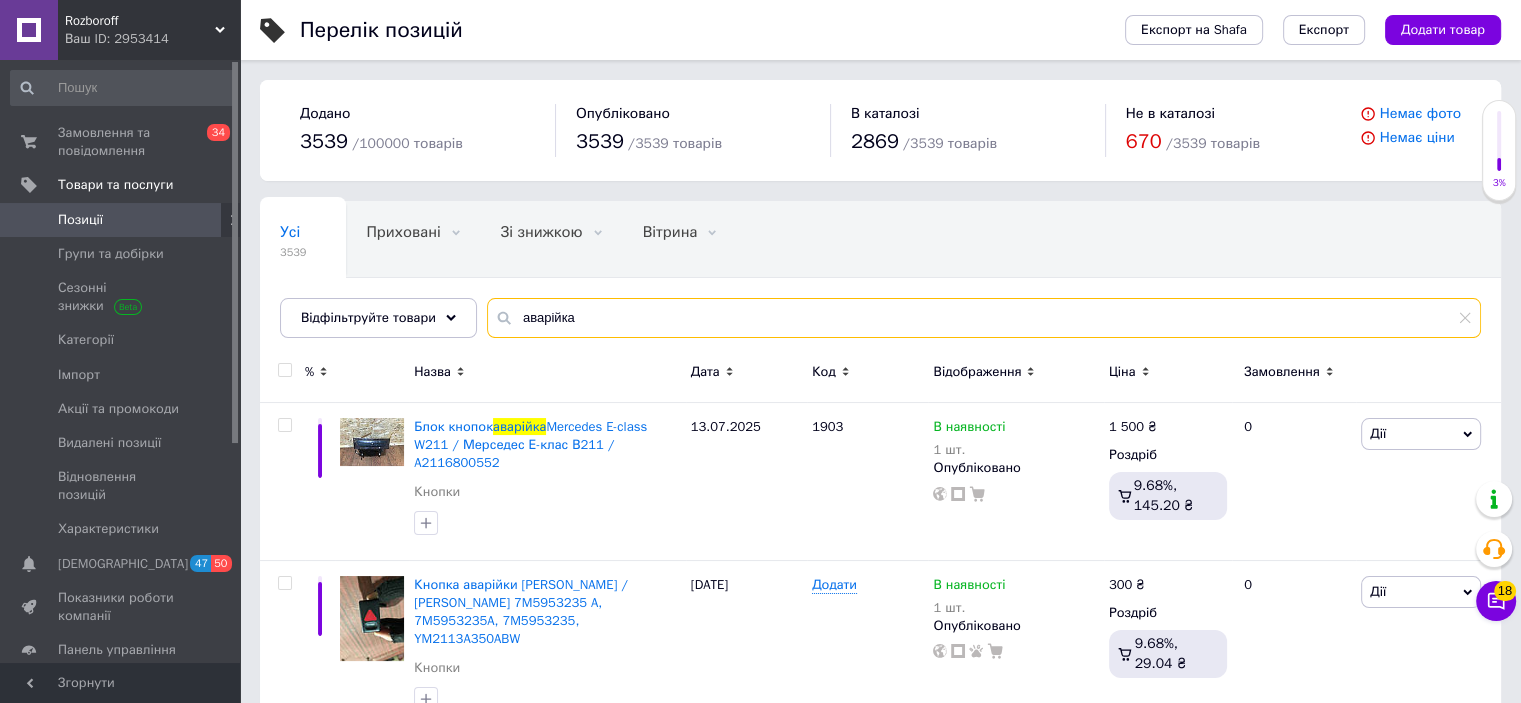 drag, startPoint x: 707, startPoint y: 313, endPoint x: 506, endPoint y: 312, distance: 201.00249 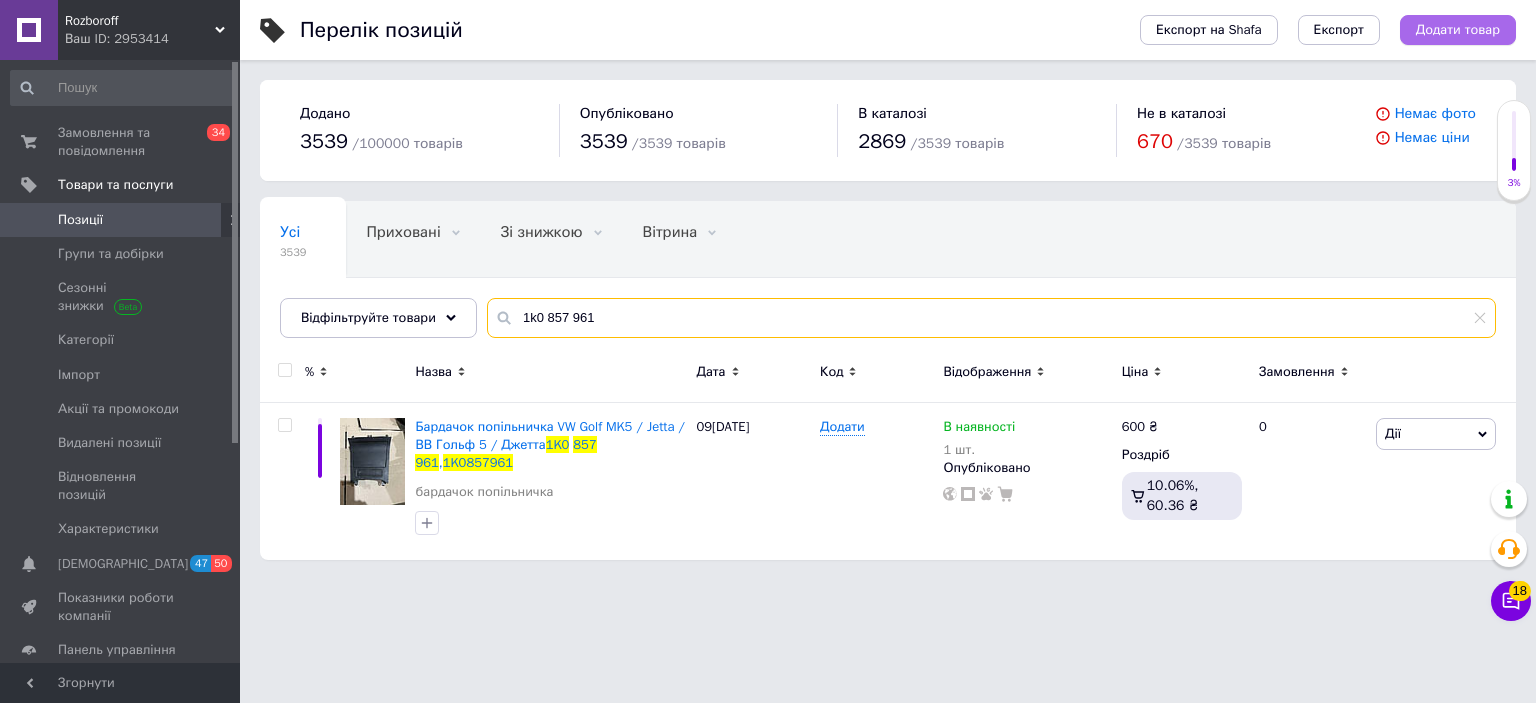 type on "1k0 857 961" 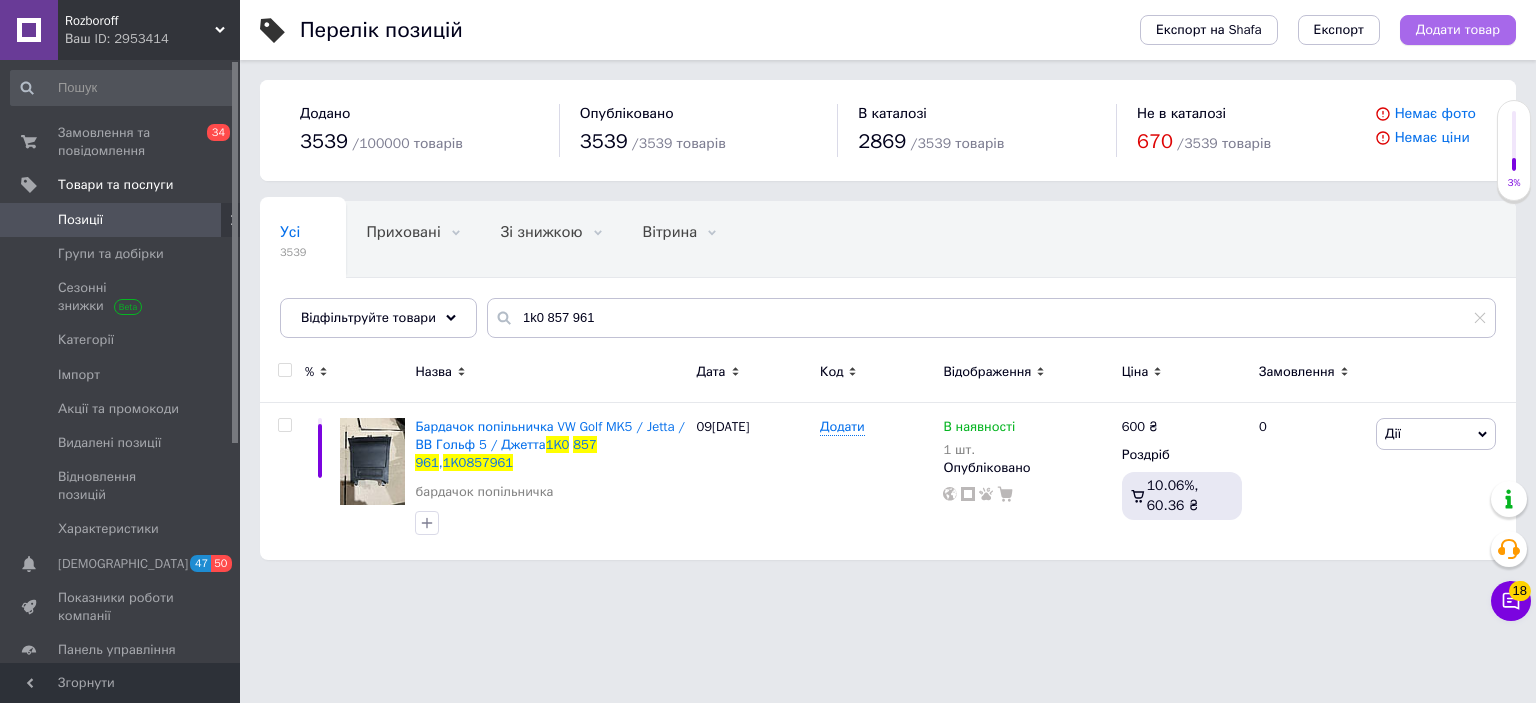 click on "Додати товар" at bounding box center (1458, 30) 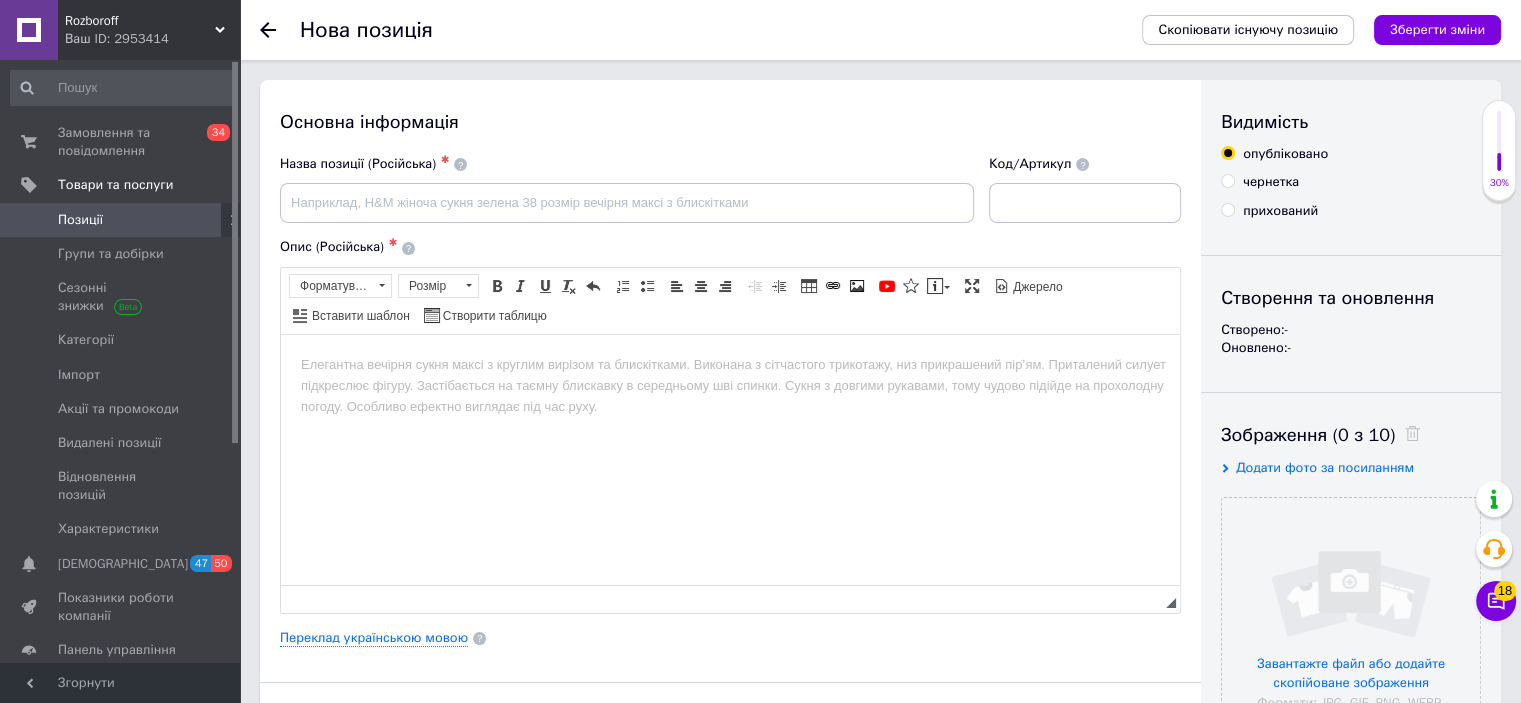scroll, scrollTop: 0, scrollLeft: 0, axis: both 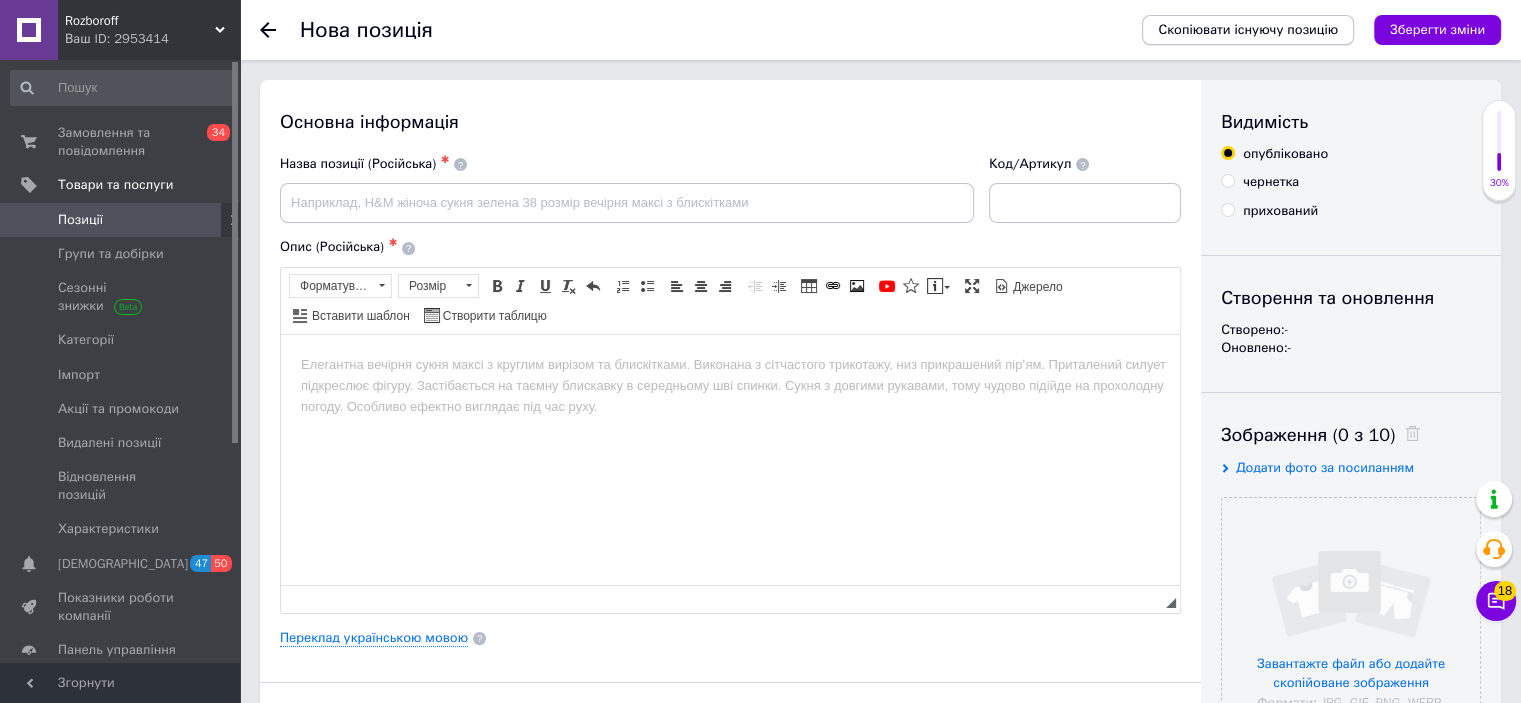 click on "Скопіювати існуючу позицію" at bounding box center [1248, 30] 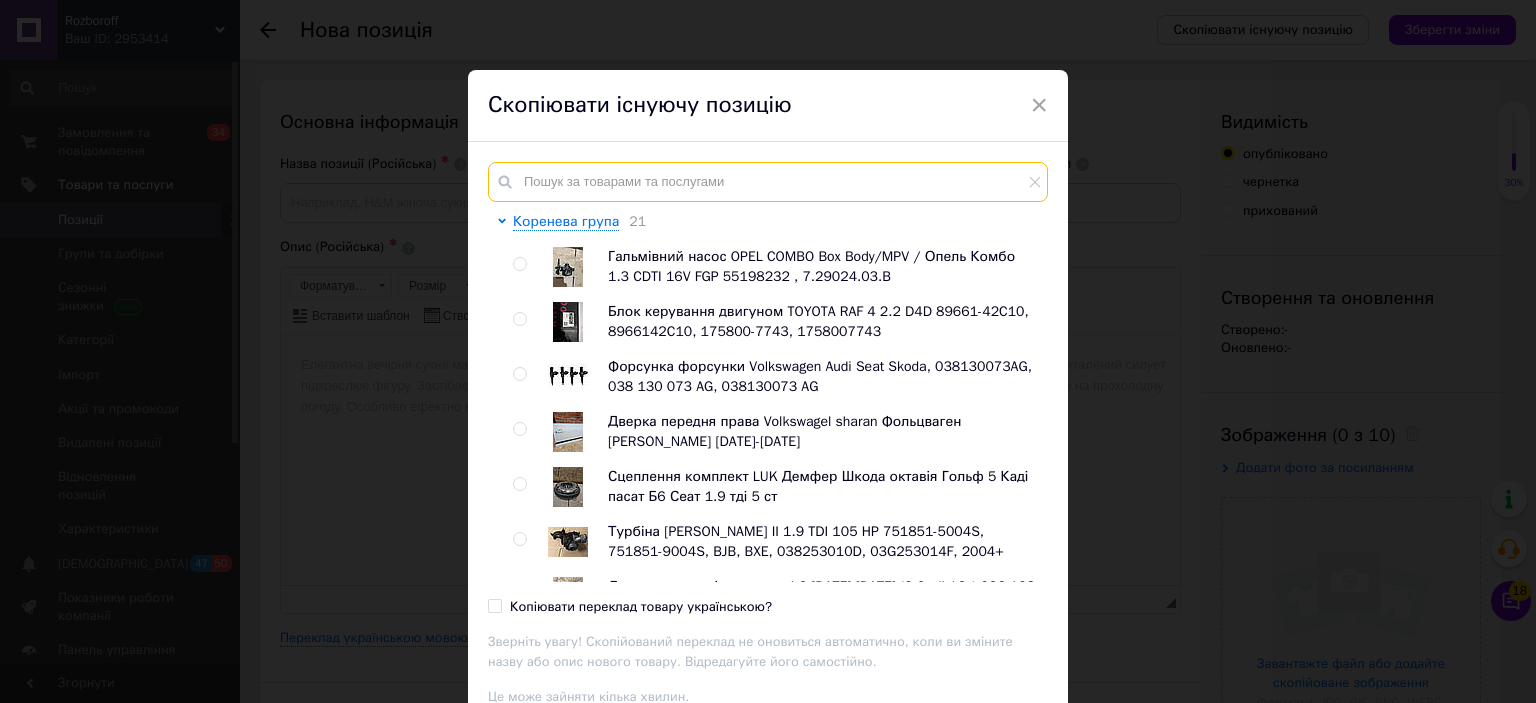 click at bounding box center [768, 182] 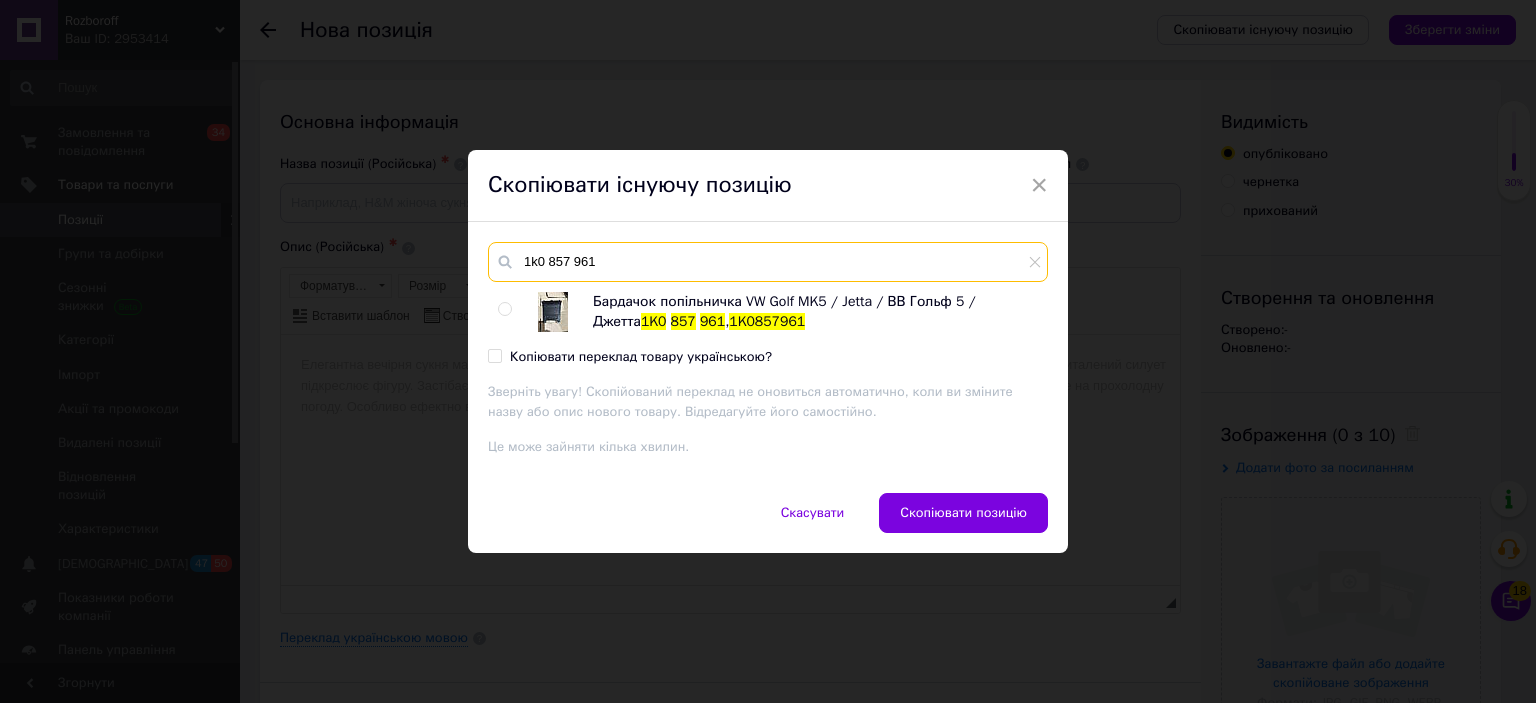 type on "1k0 857 961" 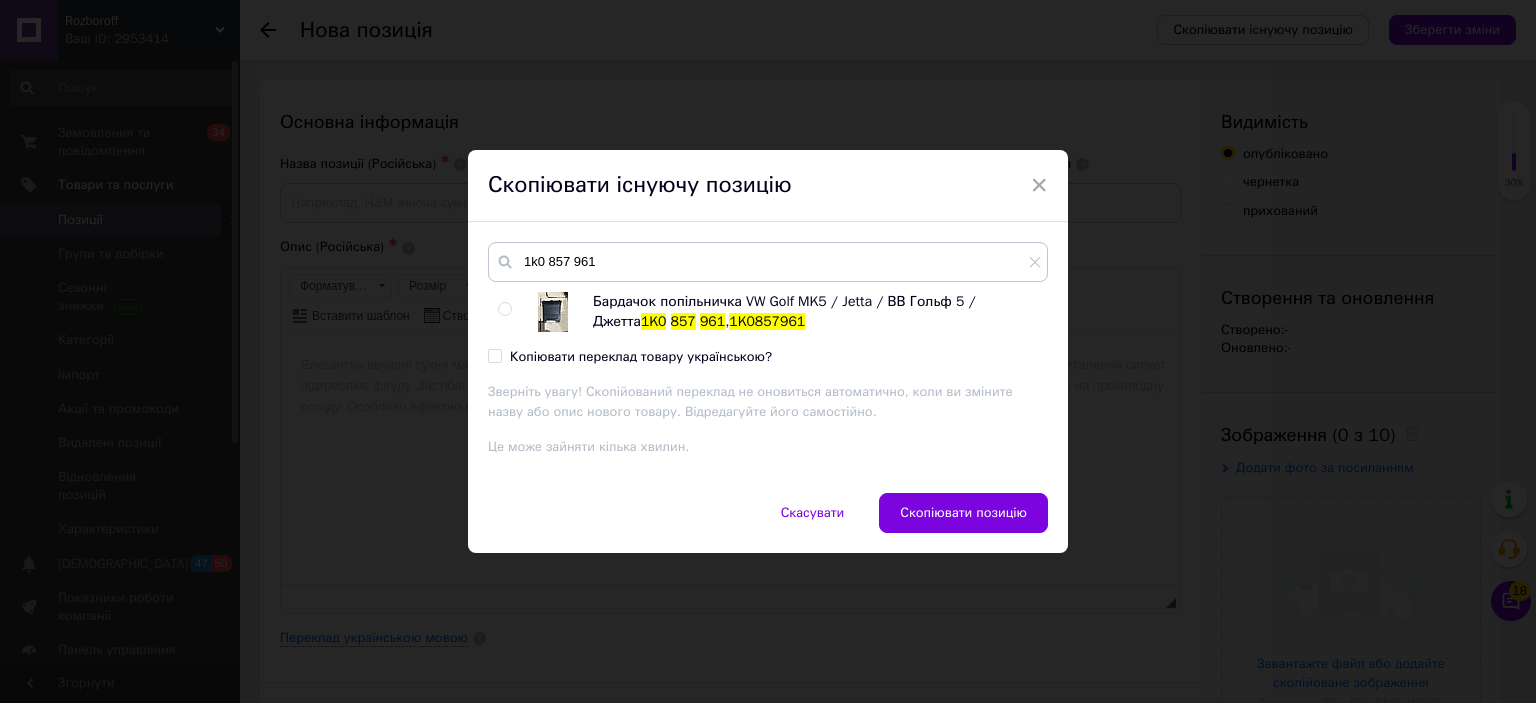 click at bounding box center [504, 309] 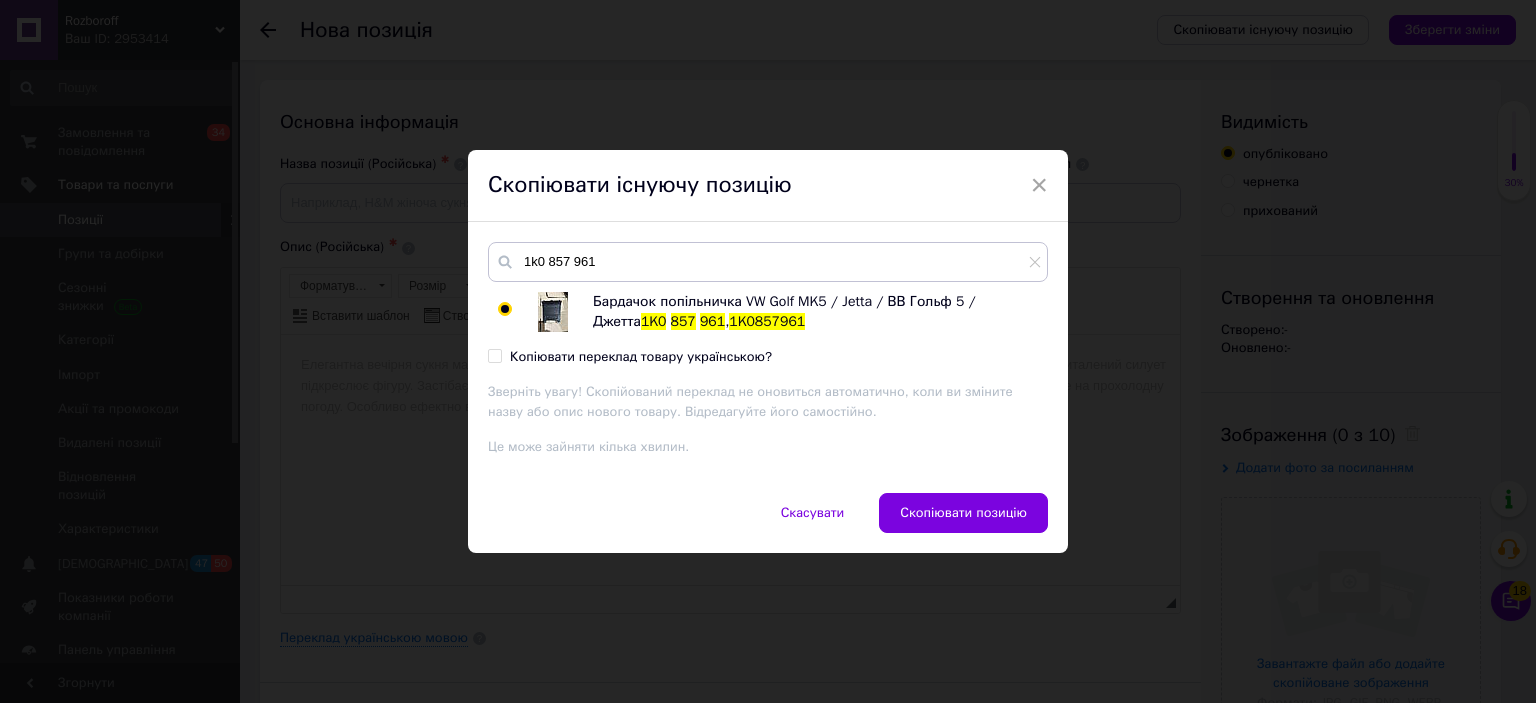 radio on "true" 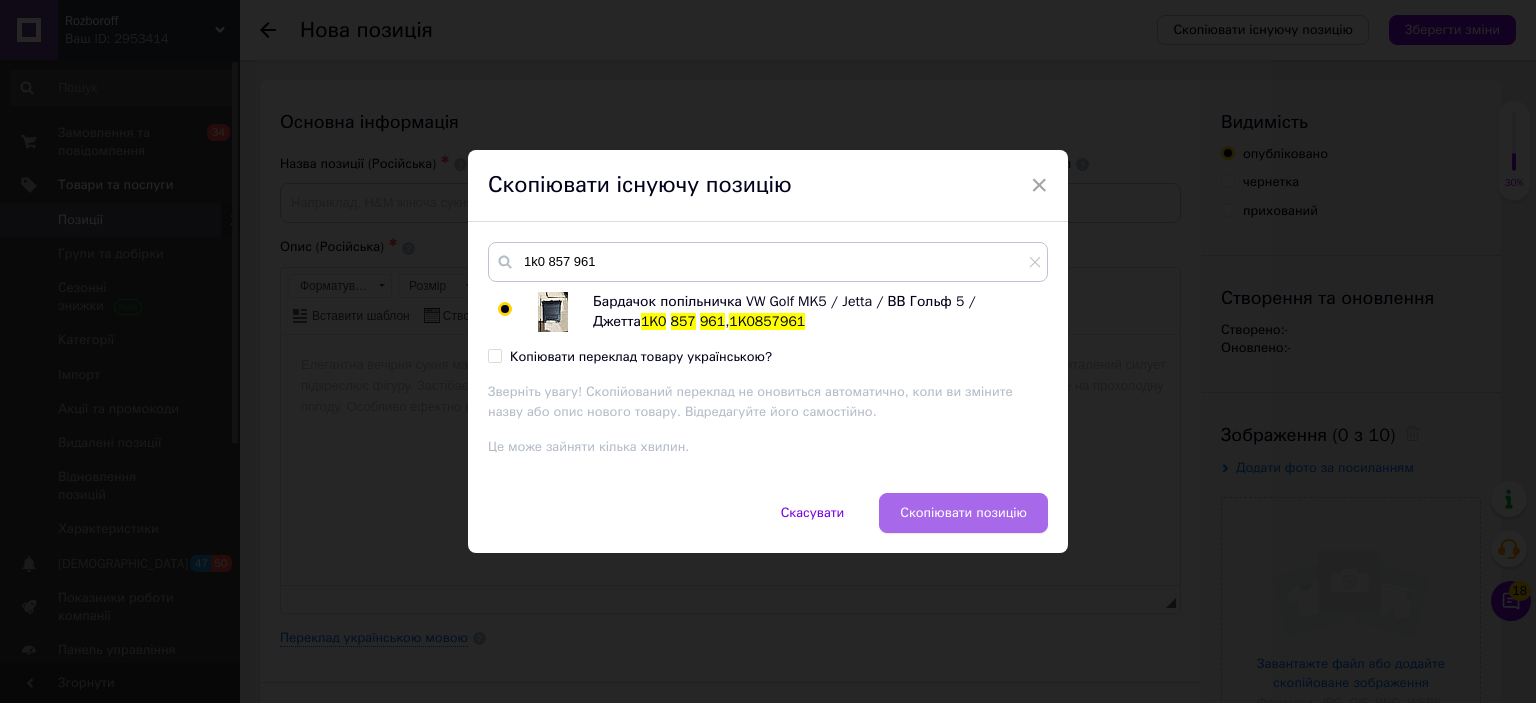 click on "Скопіювати позицію" at bounding box center [963, 513] 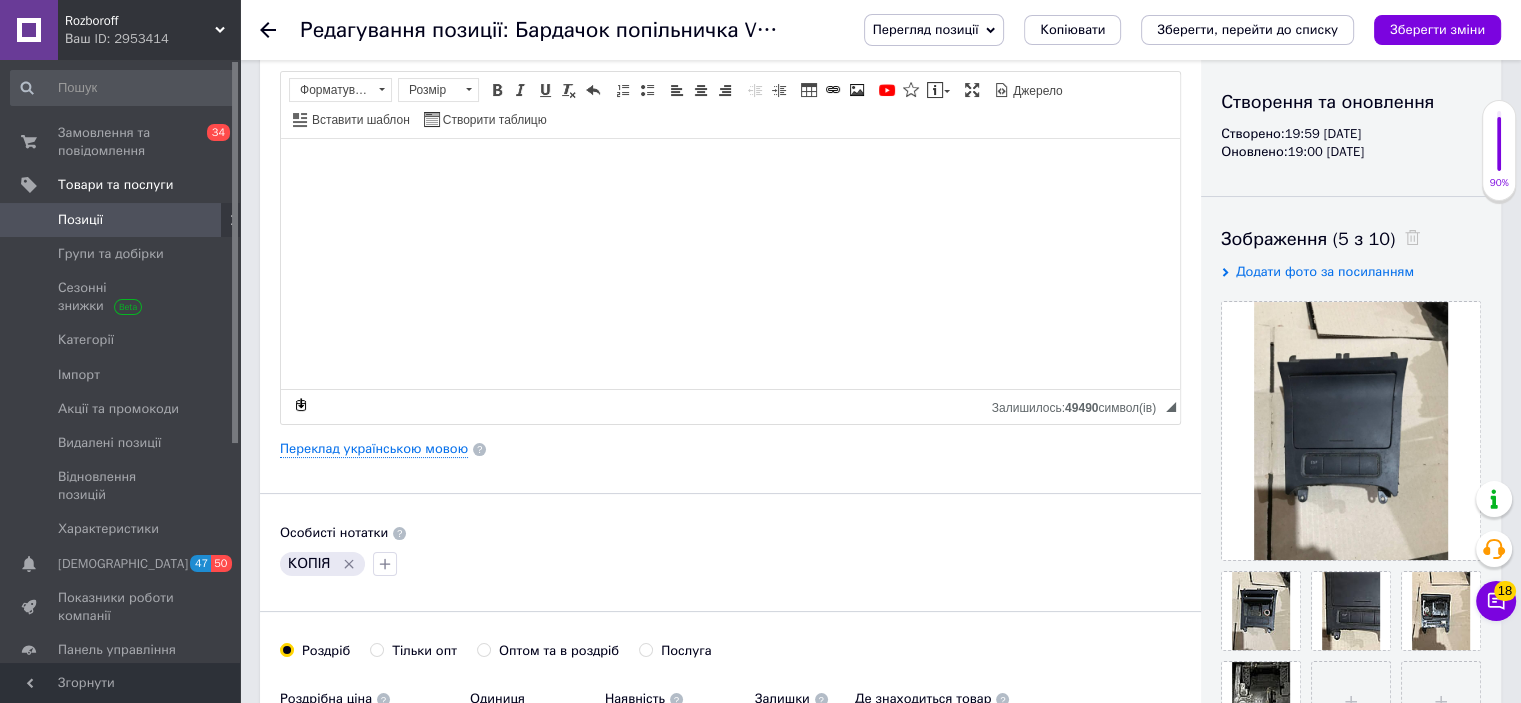 scroll, scrollTop: 0, scrollLeft: 0, axis: both 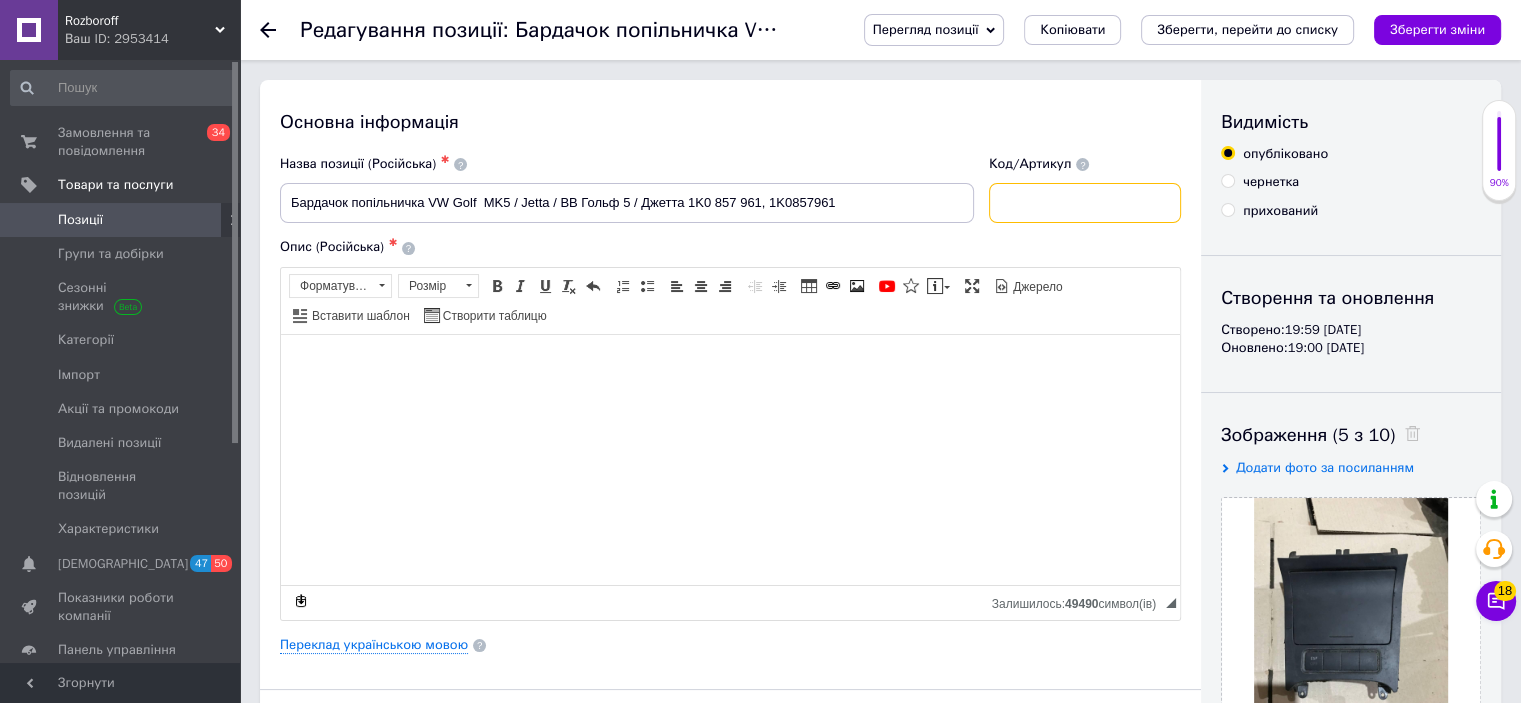 click at bounding box center (1085, 203) 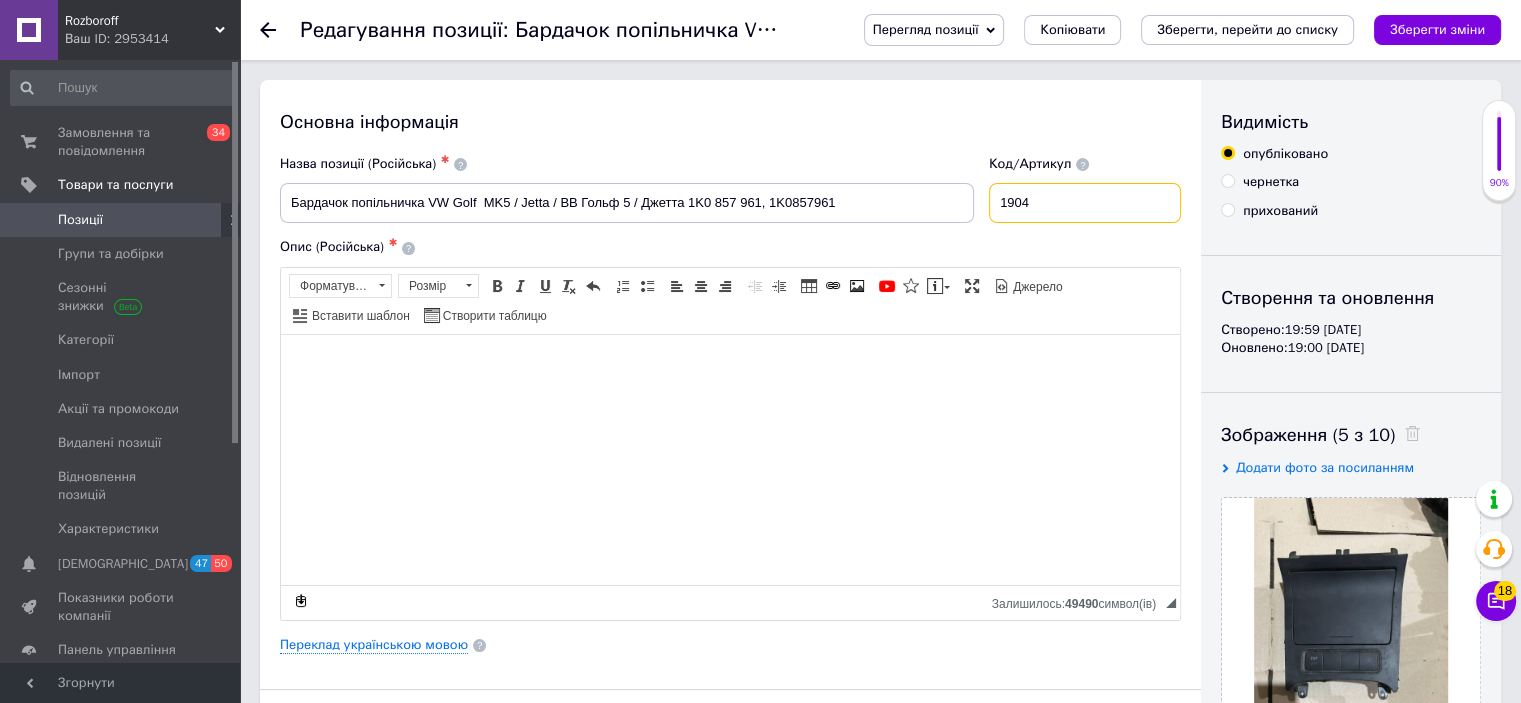 type on "1904" 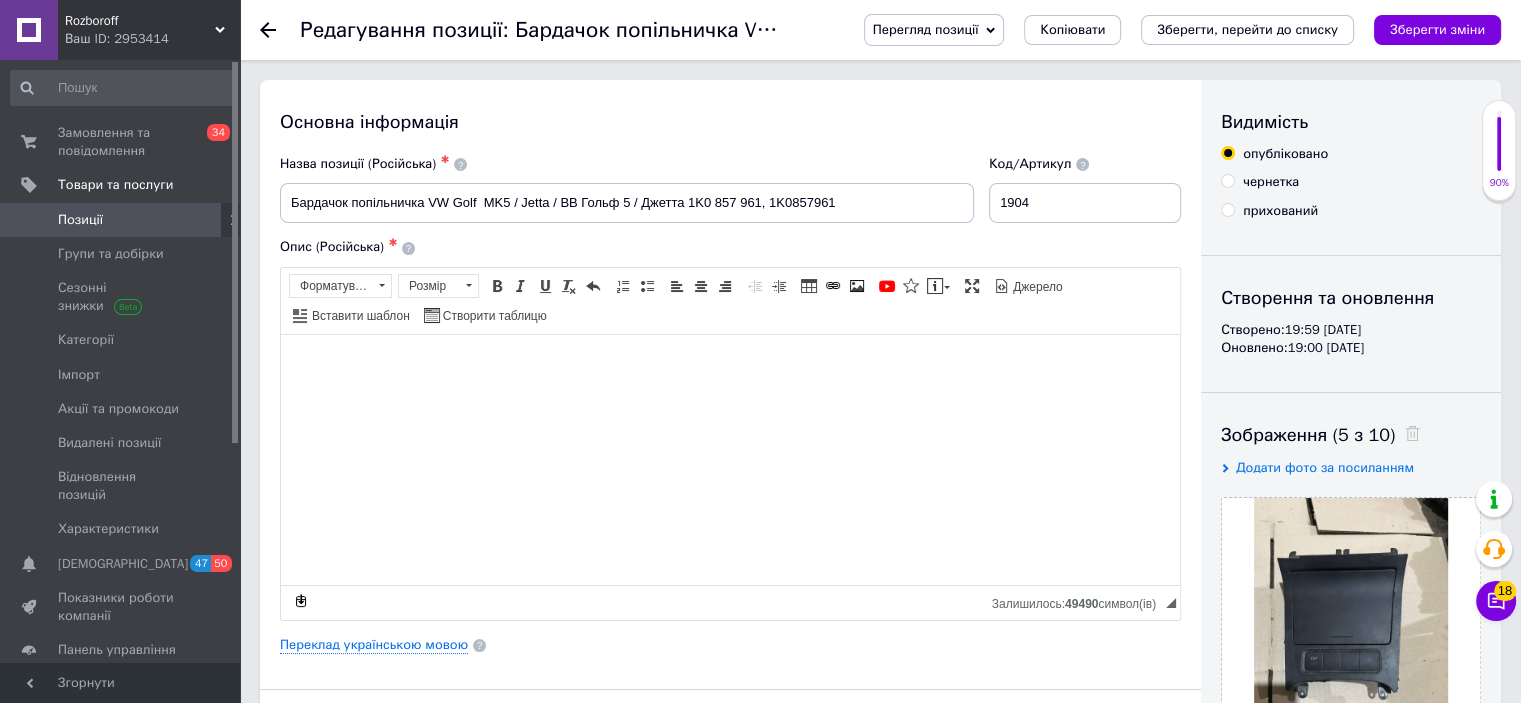 click at bounding box center (1407, 435) 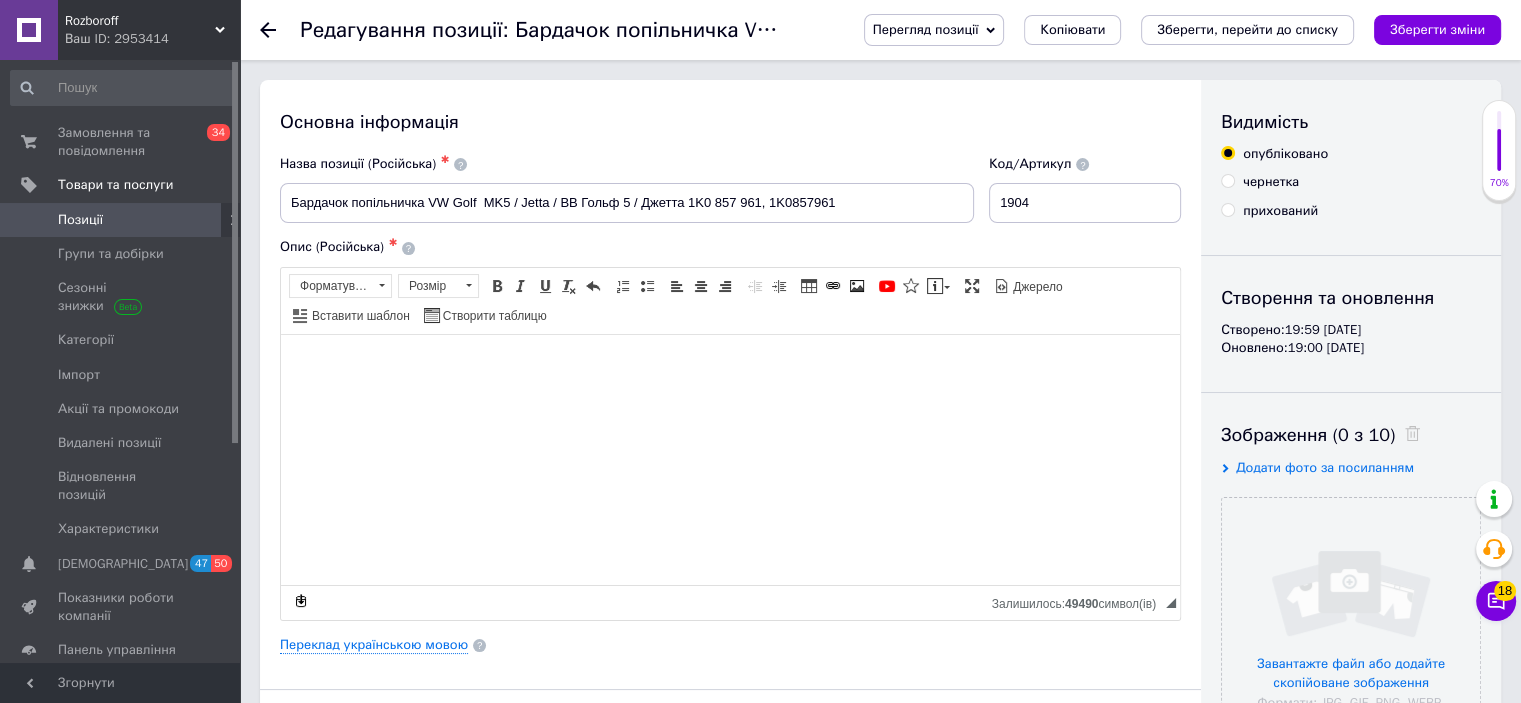 click at bounding box center [1407, 435] 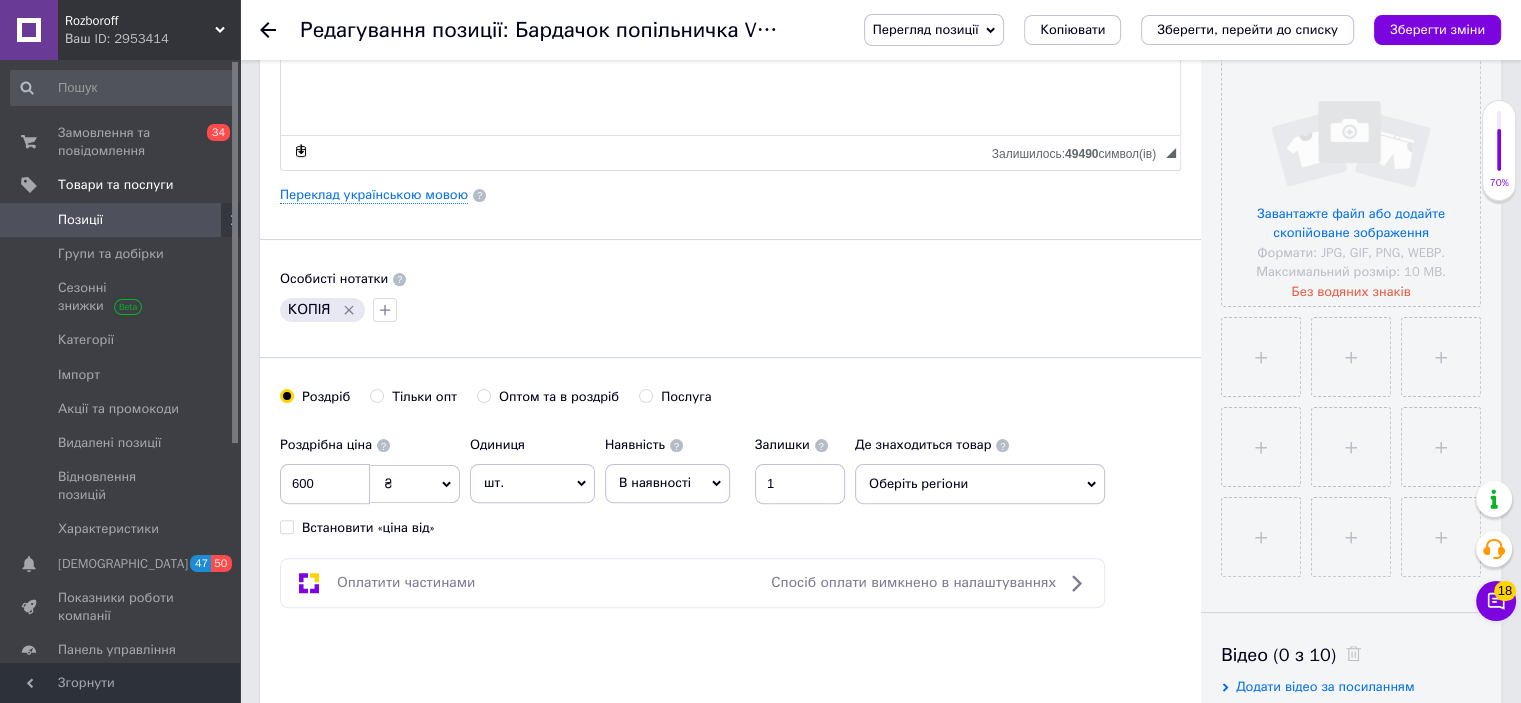 scroll, scrollTop: 451, scrollLeft: 0, axis: vertical 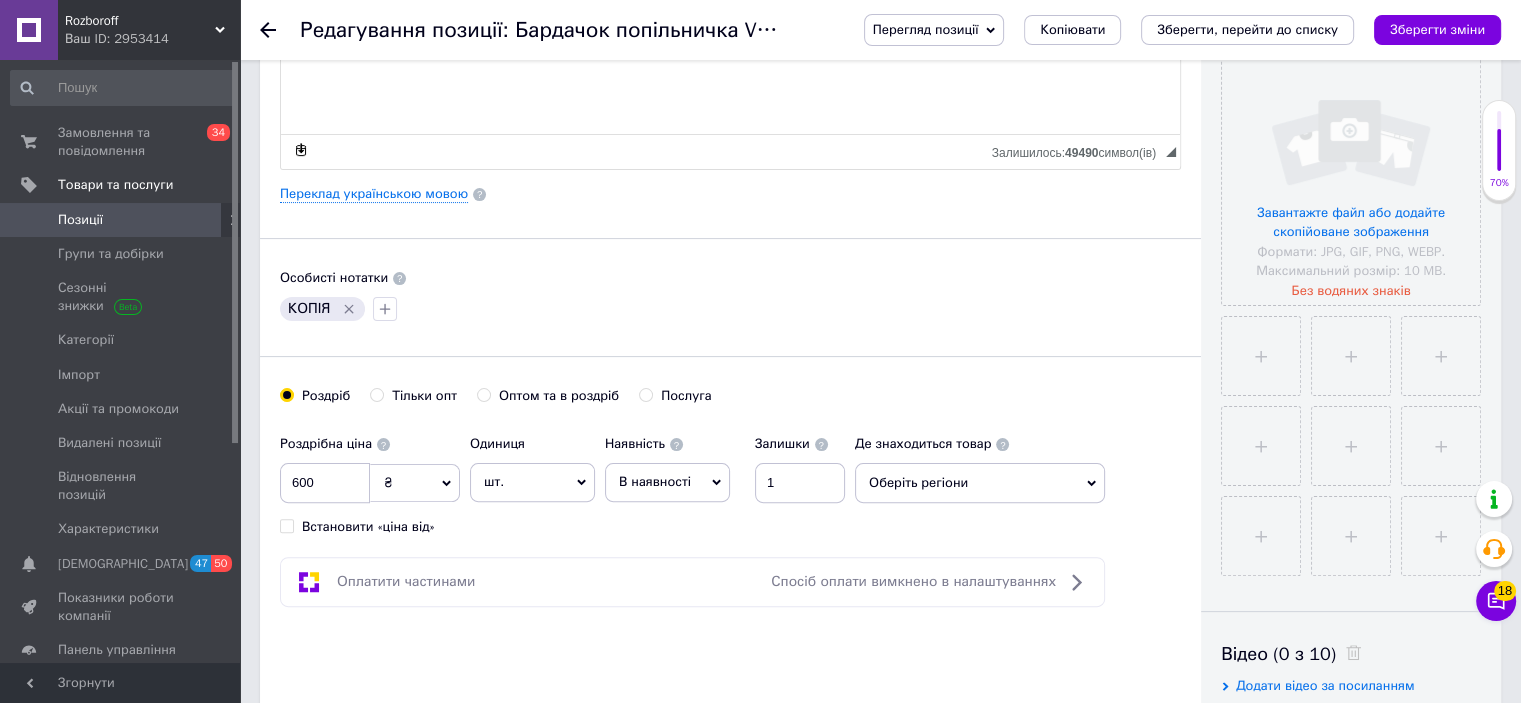 click 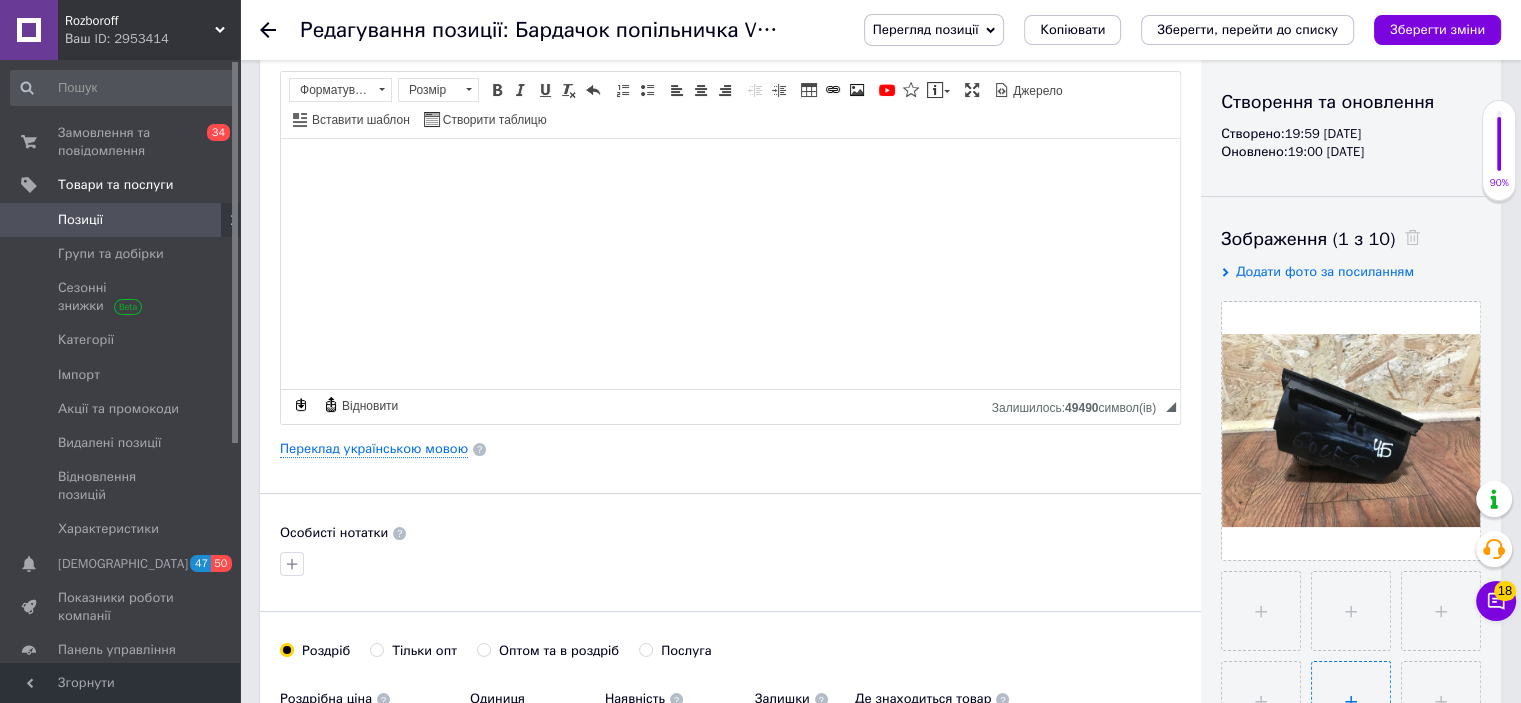 scroll, scrollTop: 196, scrollLeft: 0, axis: vertical 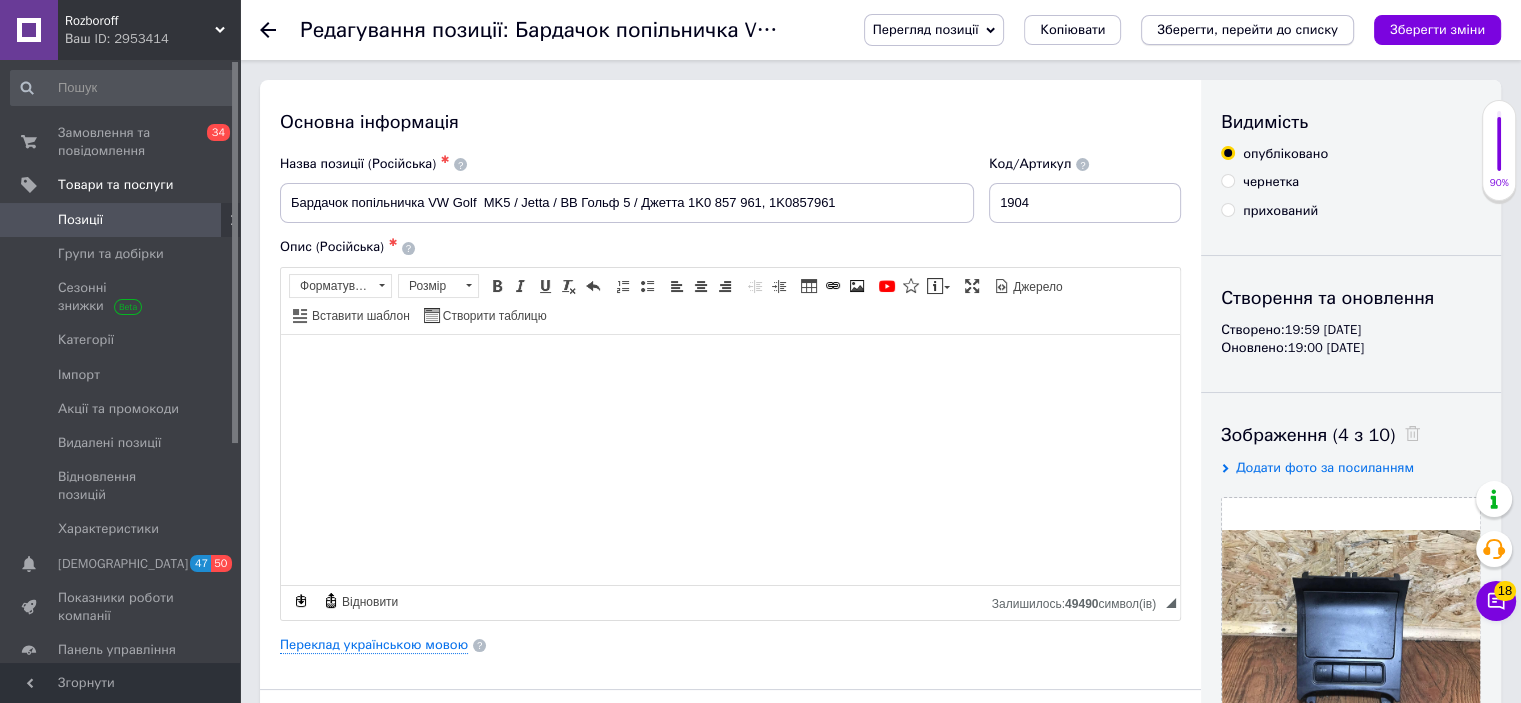 click on "Зберегти, перейти до списку" at bounding box center [1247, 29] 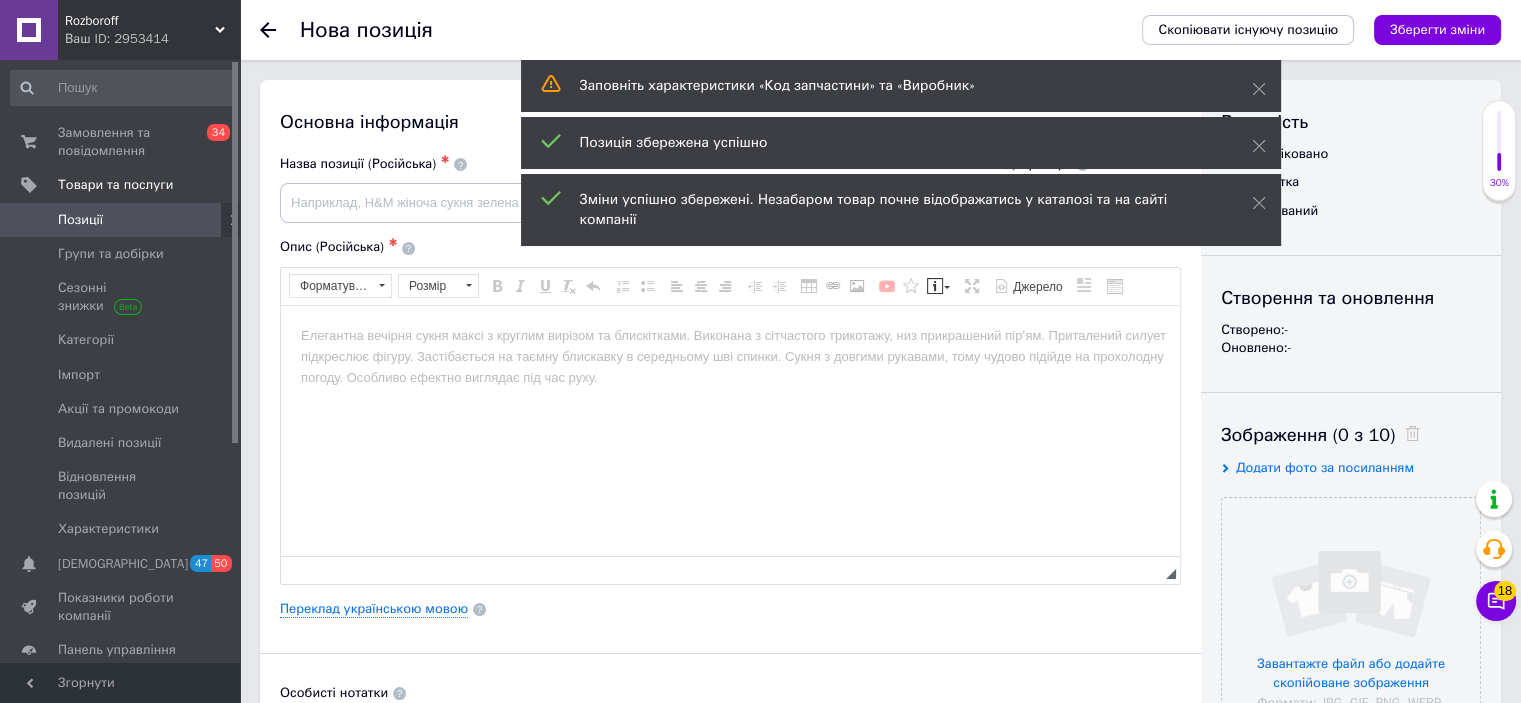 scroll, scrollTop: 0, scrollLeft: 0, axis: both 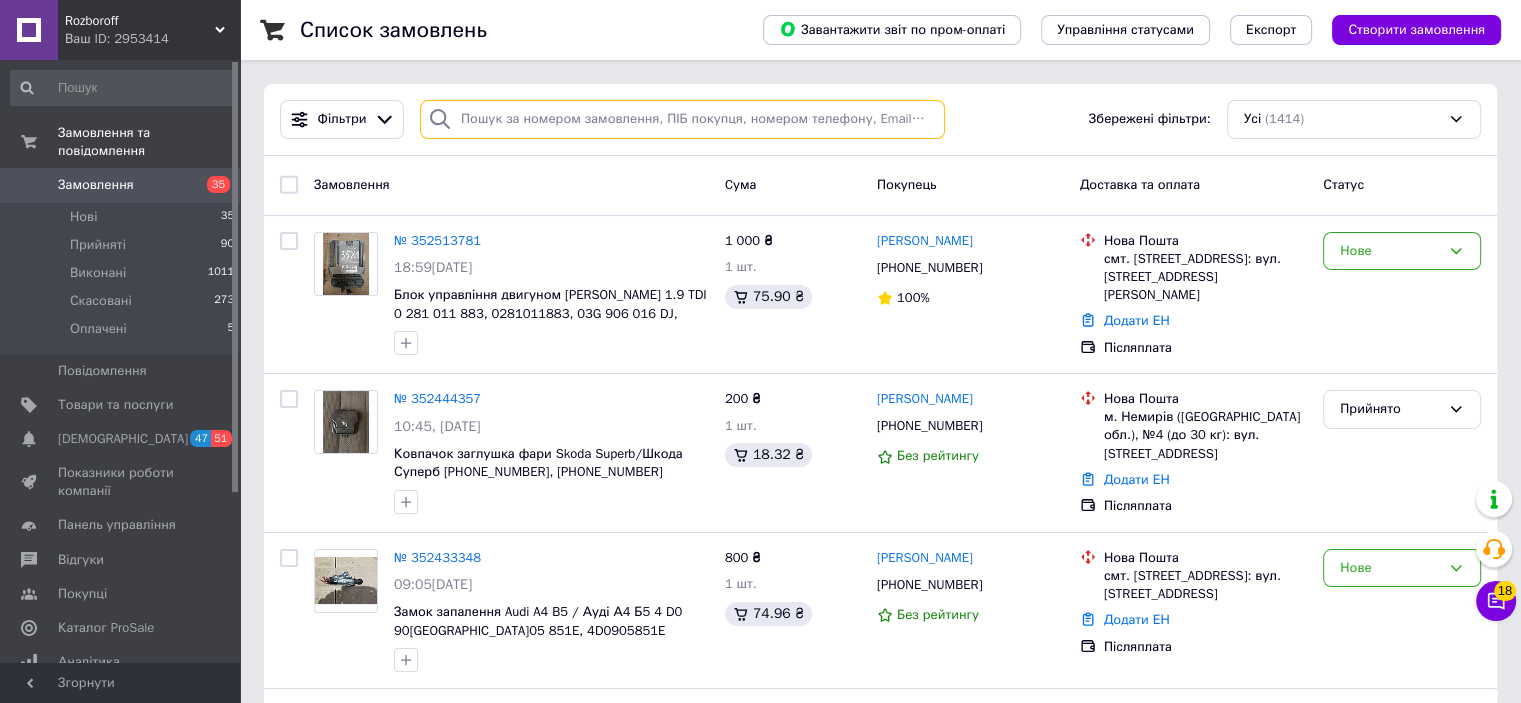 click at bounding box center (682, 119) 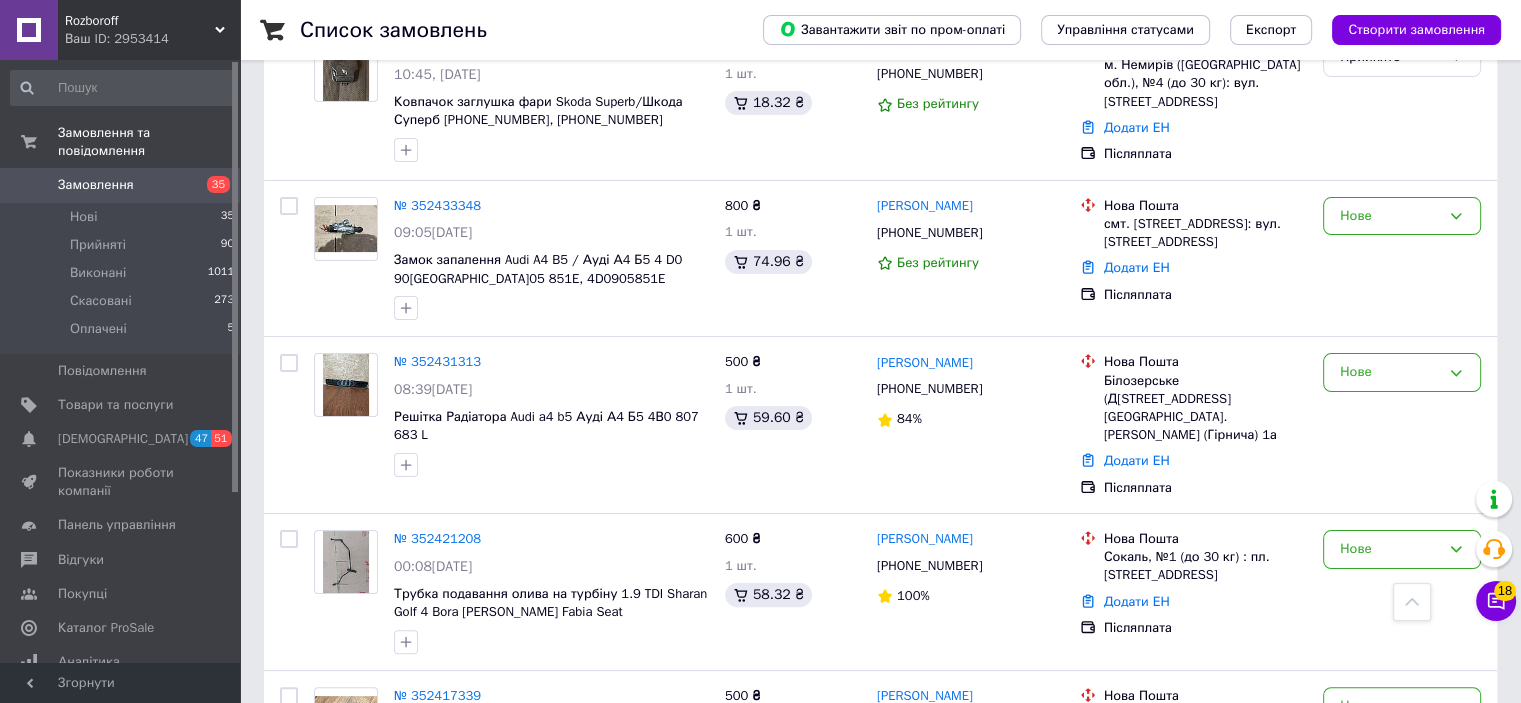 scroll, scrollTop: 0, scrollLeft: 0, axis: both 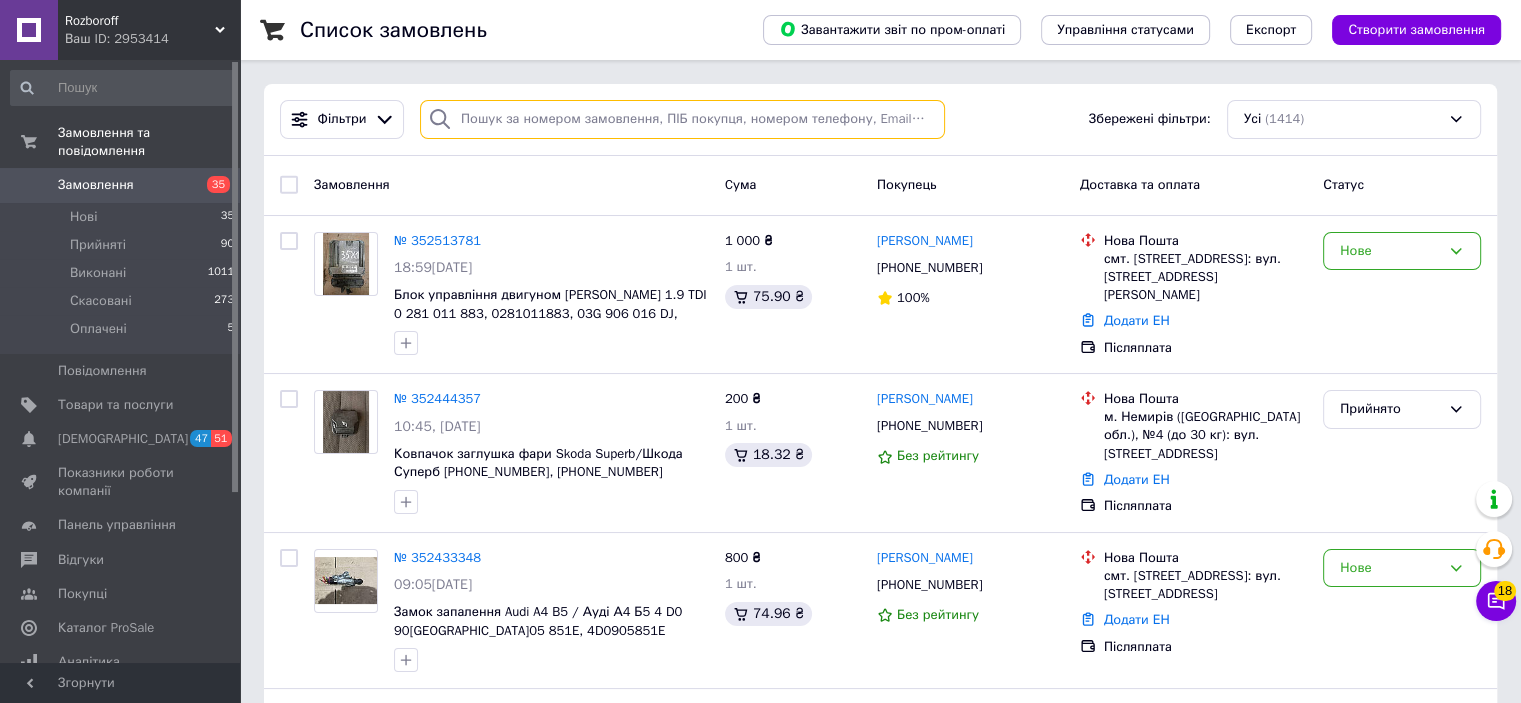 click at bounding box center [682, 119] 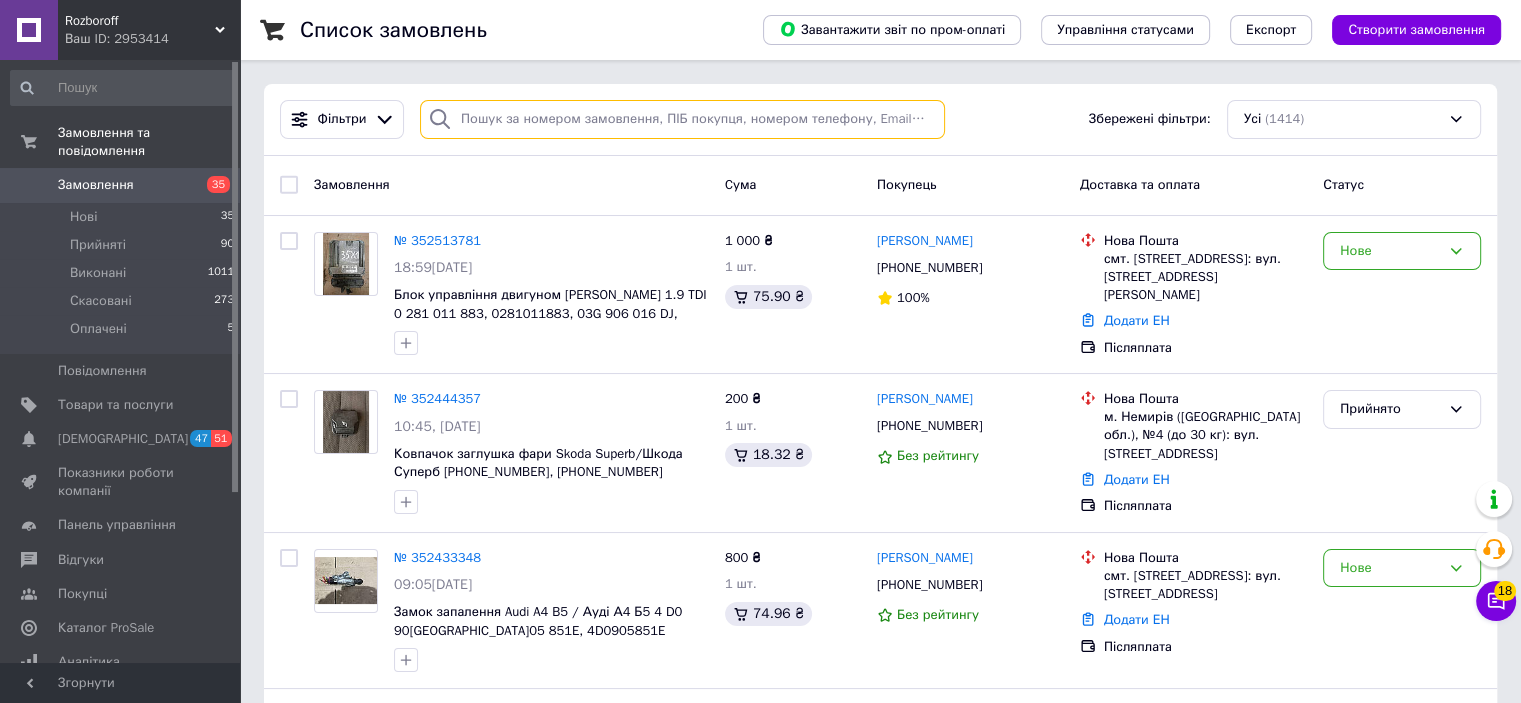paste on "1k0 857 961" 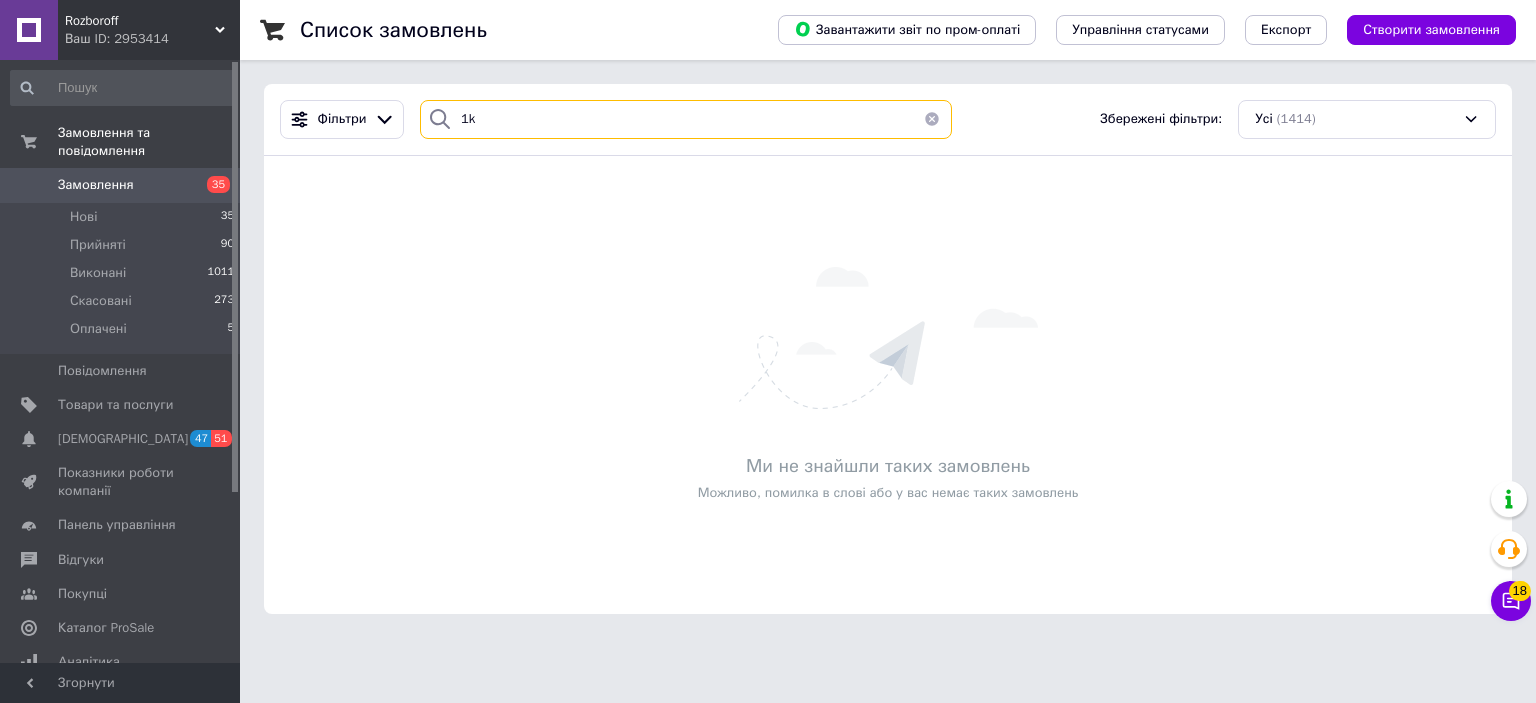 type on "1" 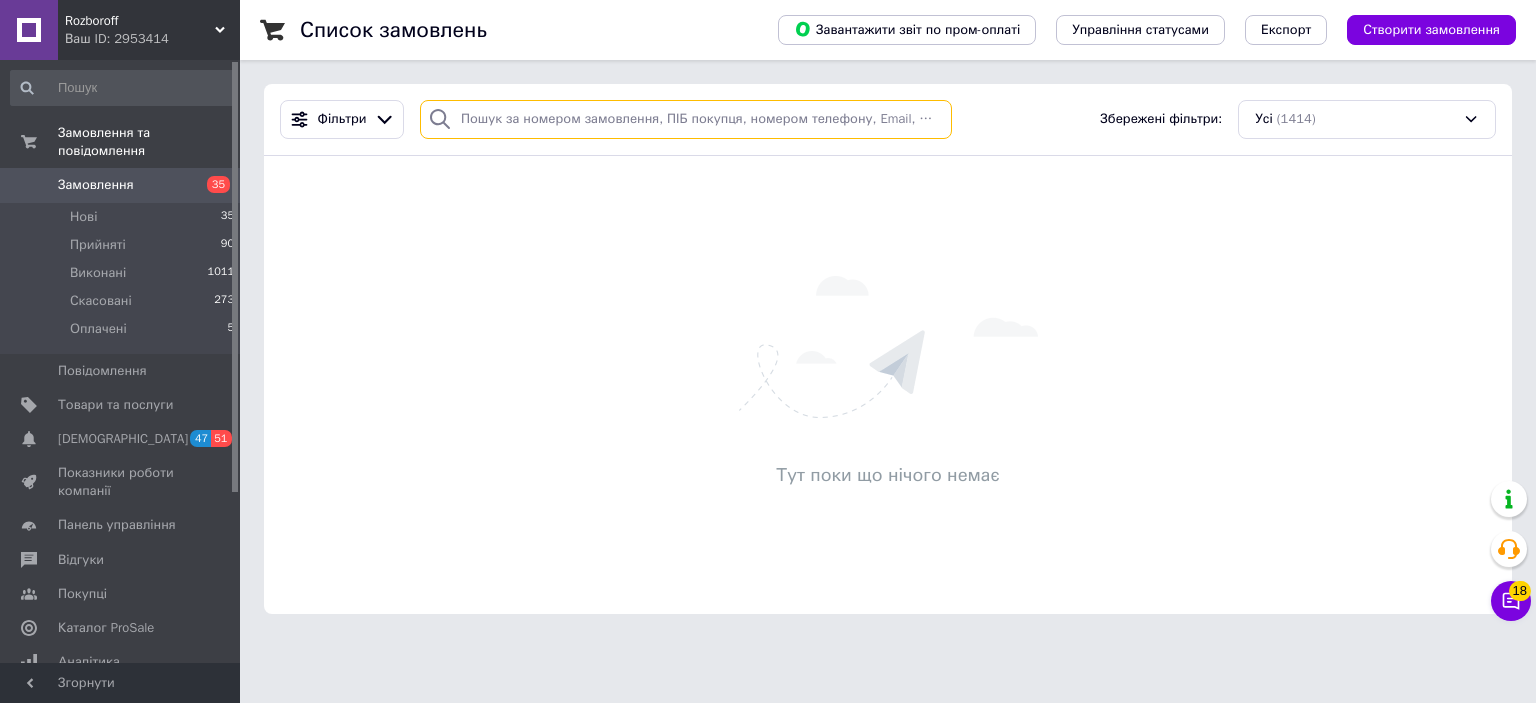 type on "g" 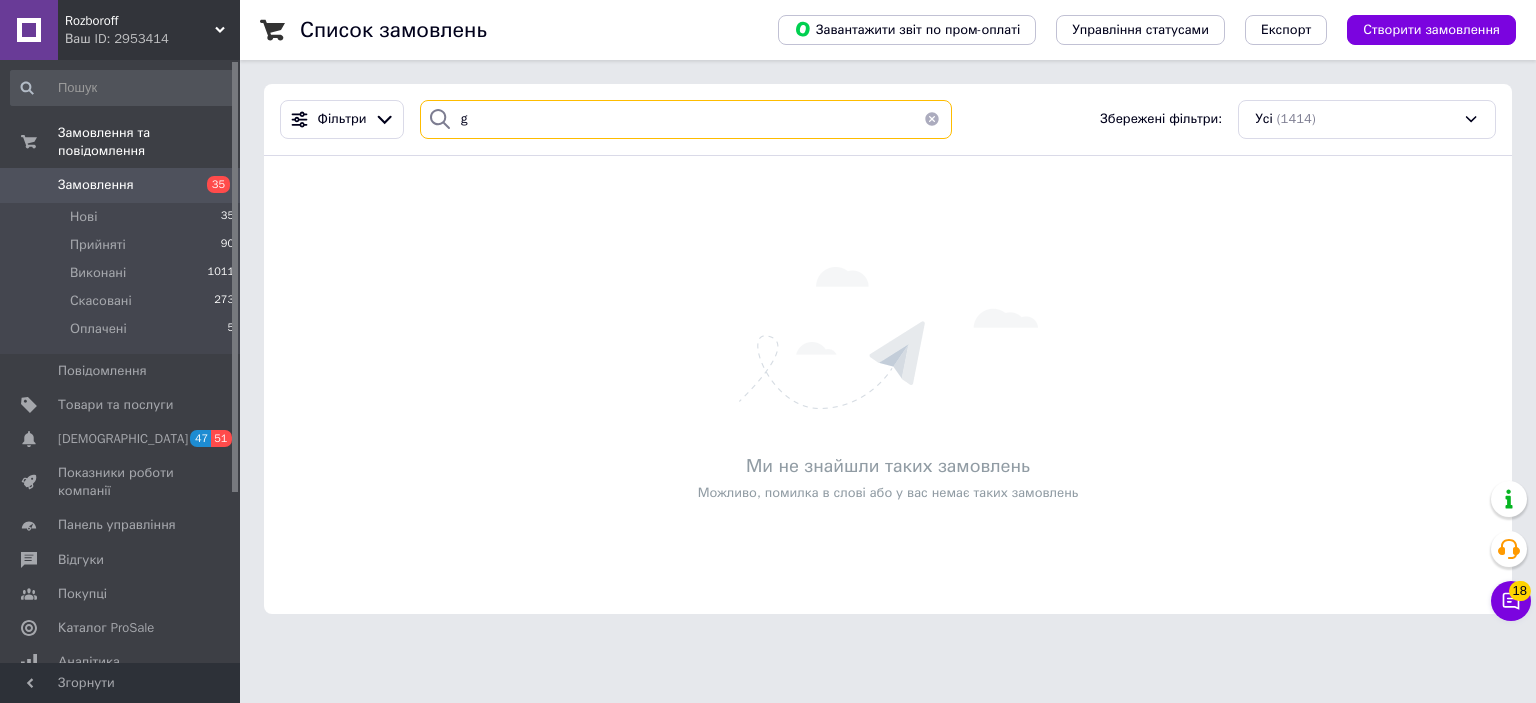 type 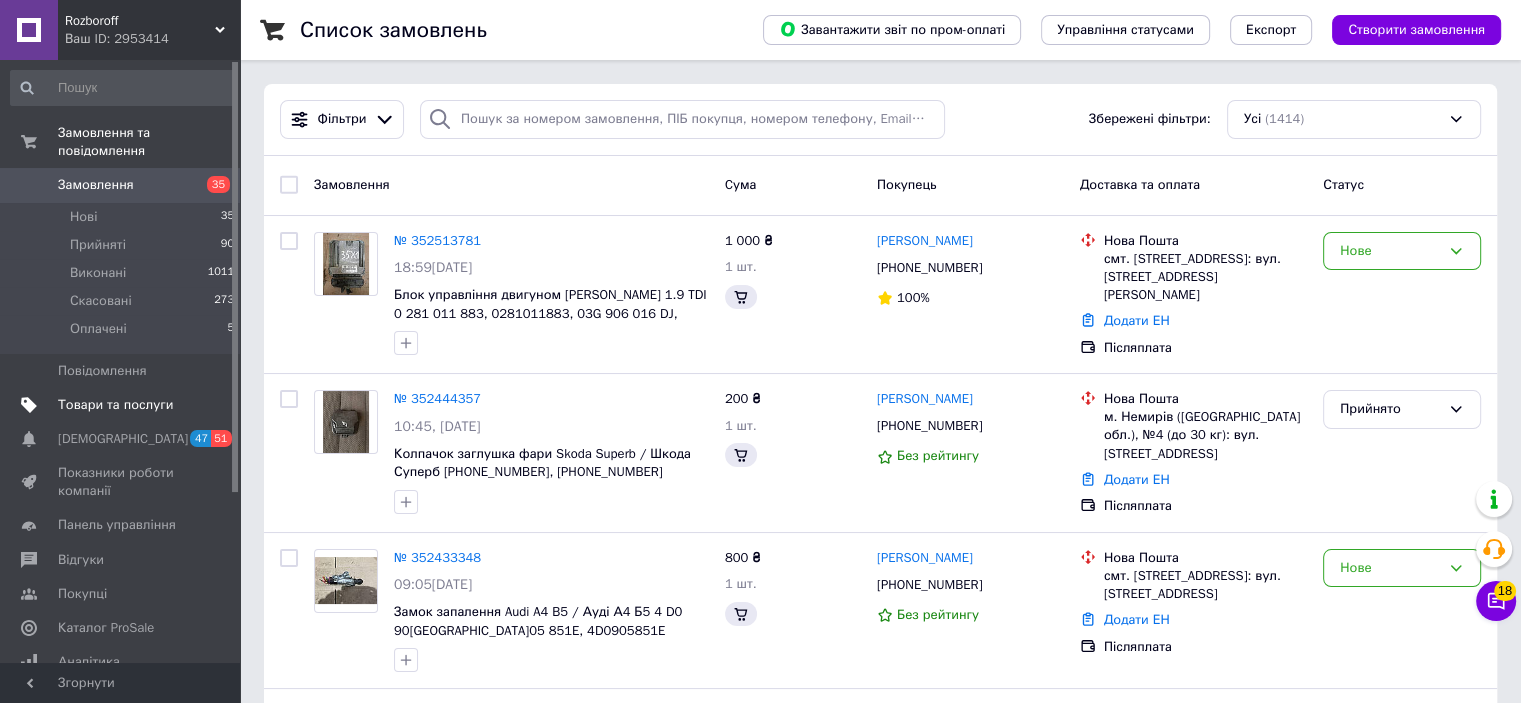 click on "Товари та послуги" at bounding box center (123, 405) 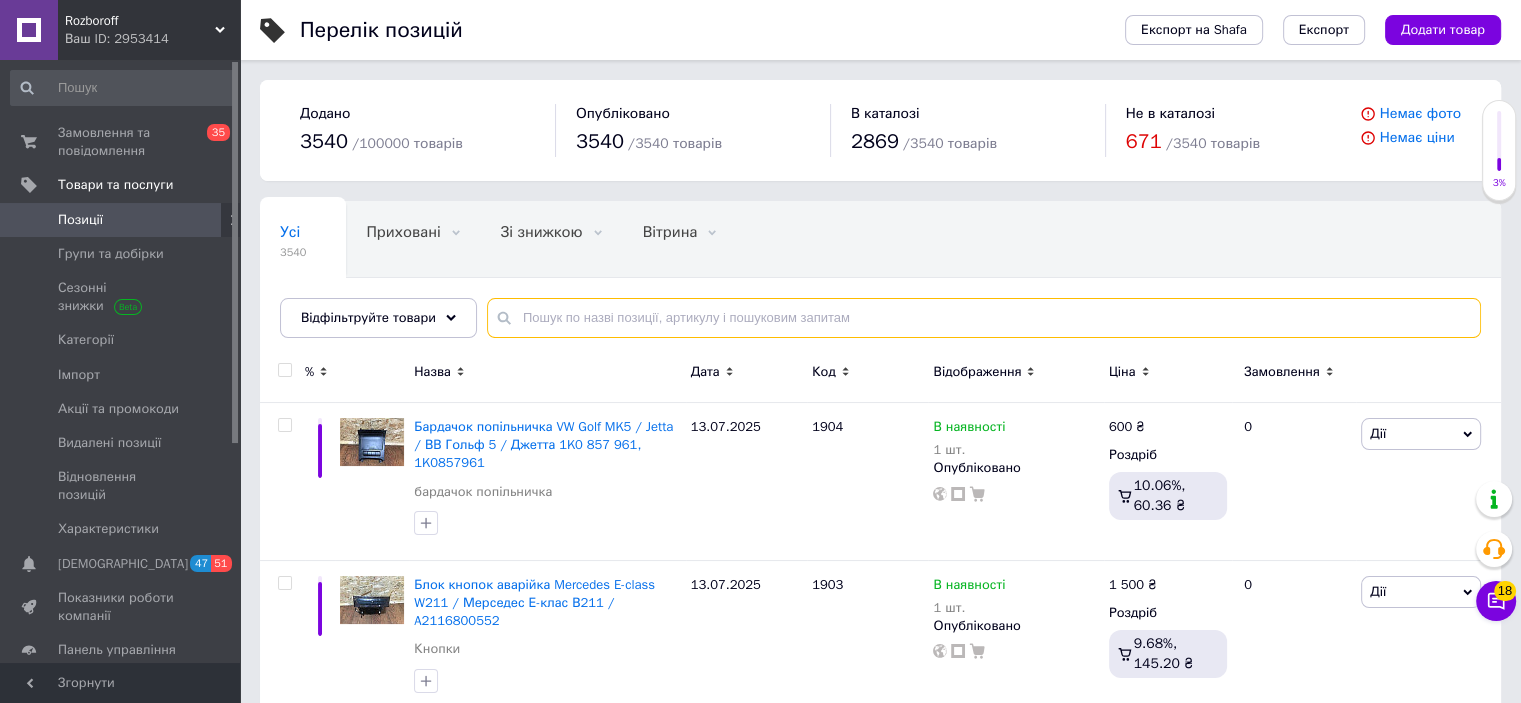 click at bounding box center (984, 318) 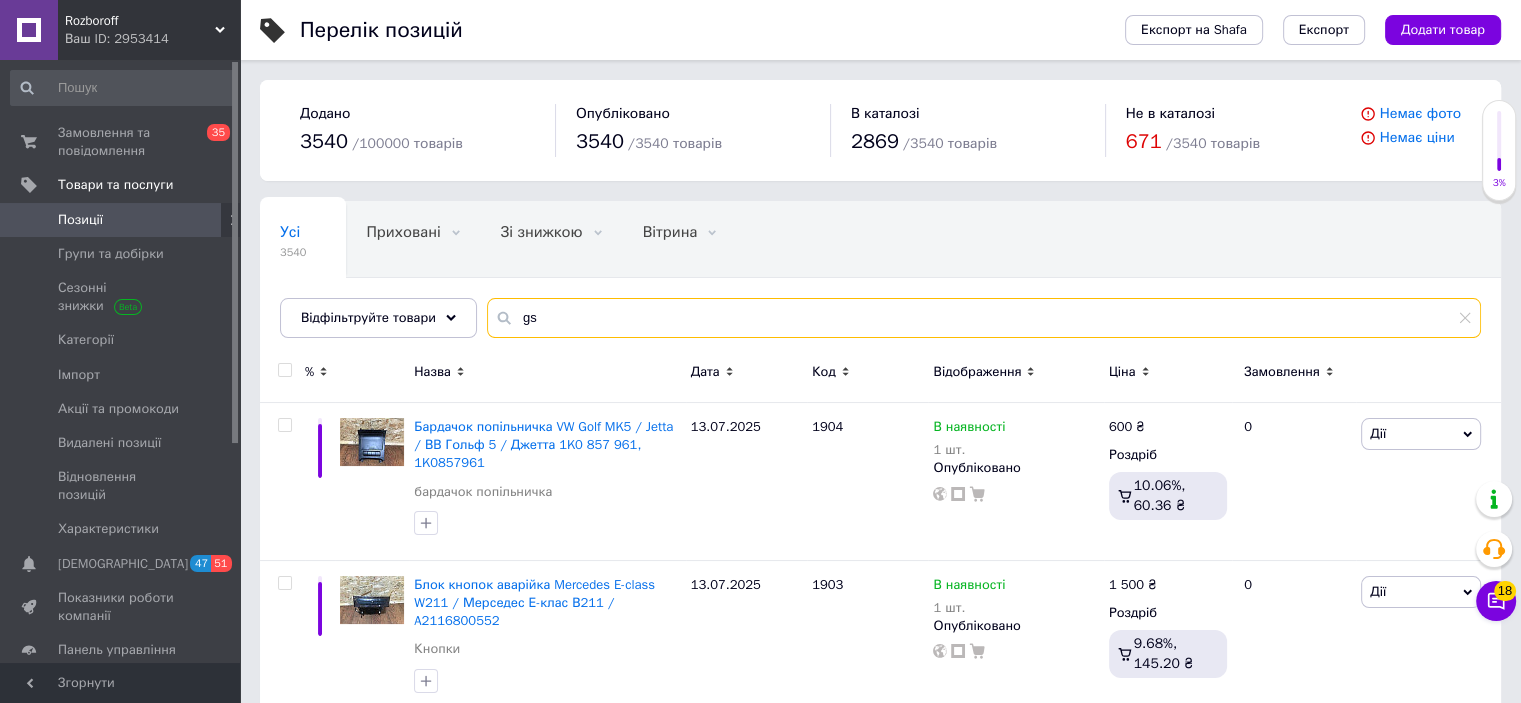 type on "g" 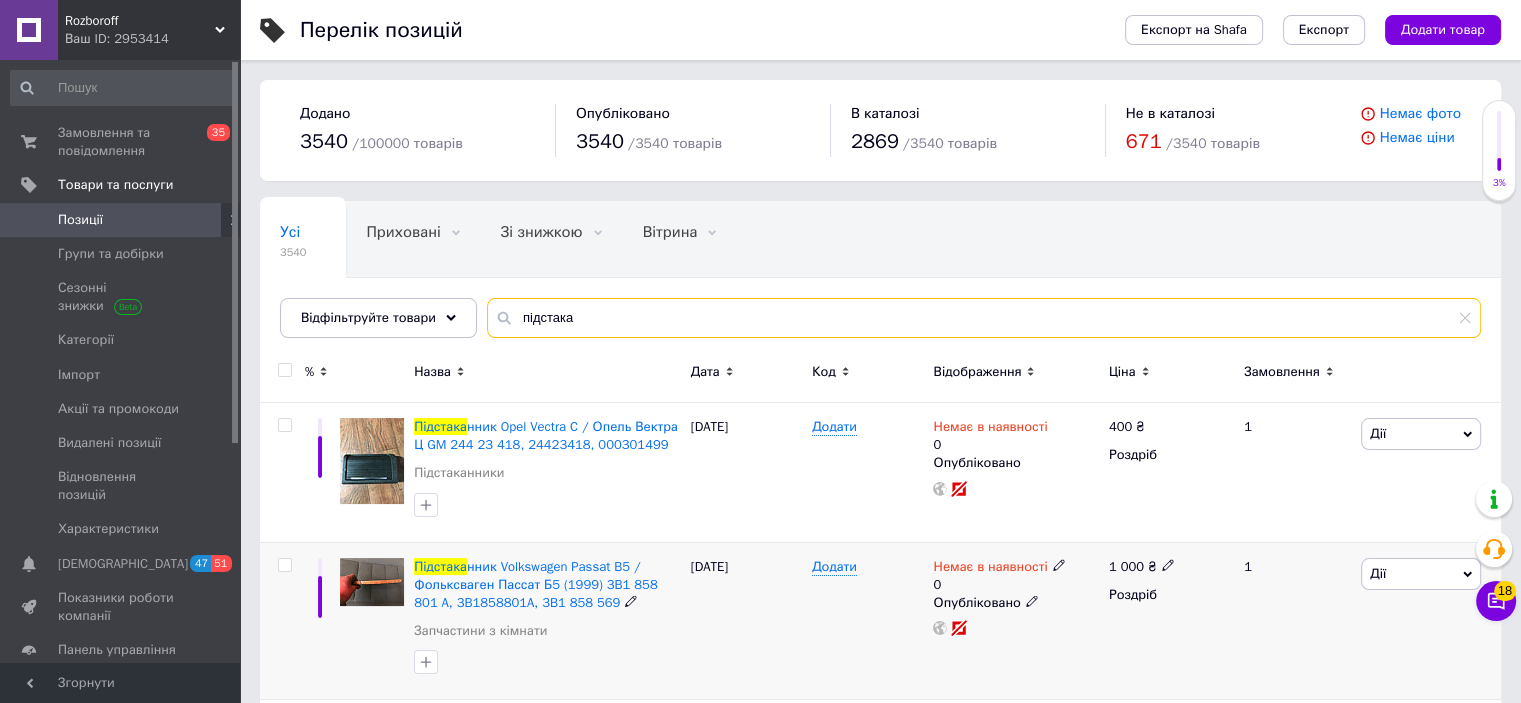 scroll, scrollTop: 172, scrollLeft: 0, axis: vertical 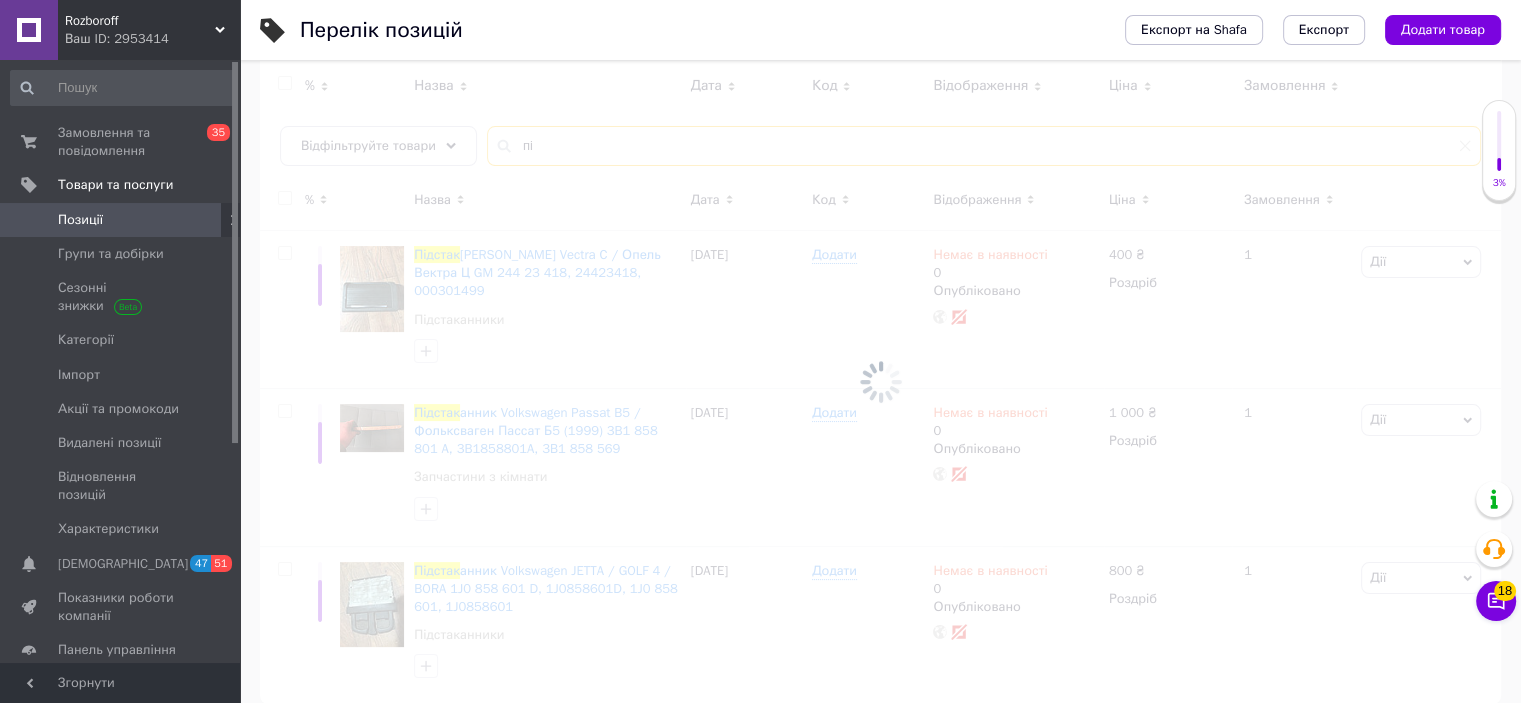 type on "п" 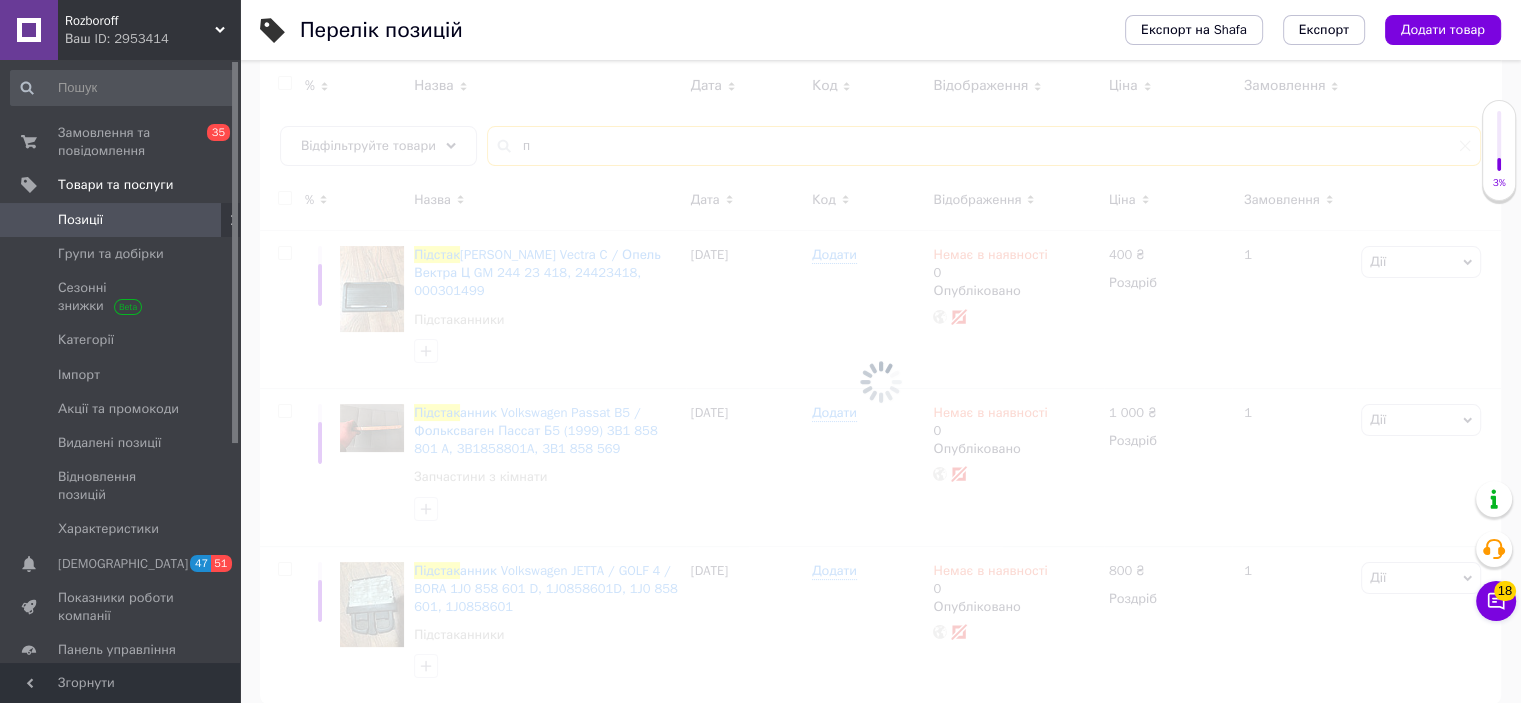 type 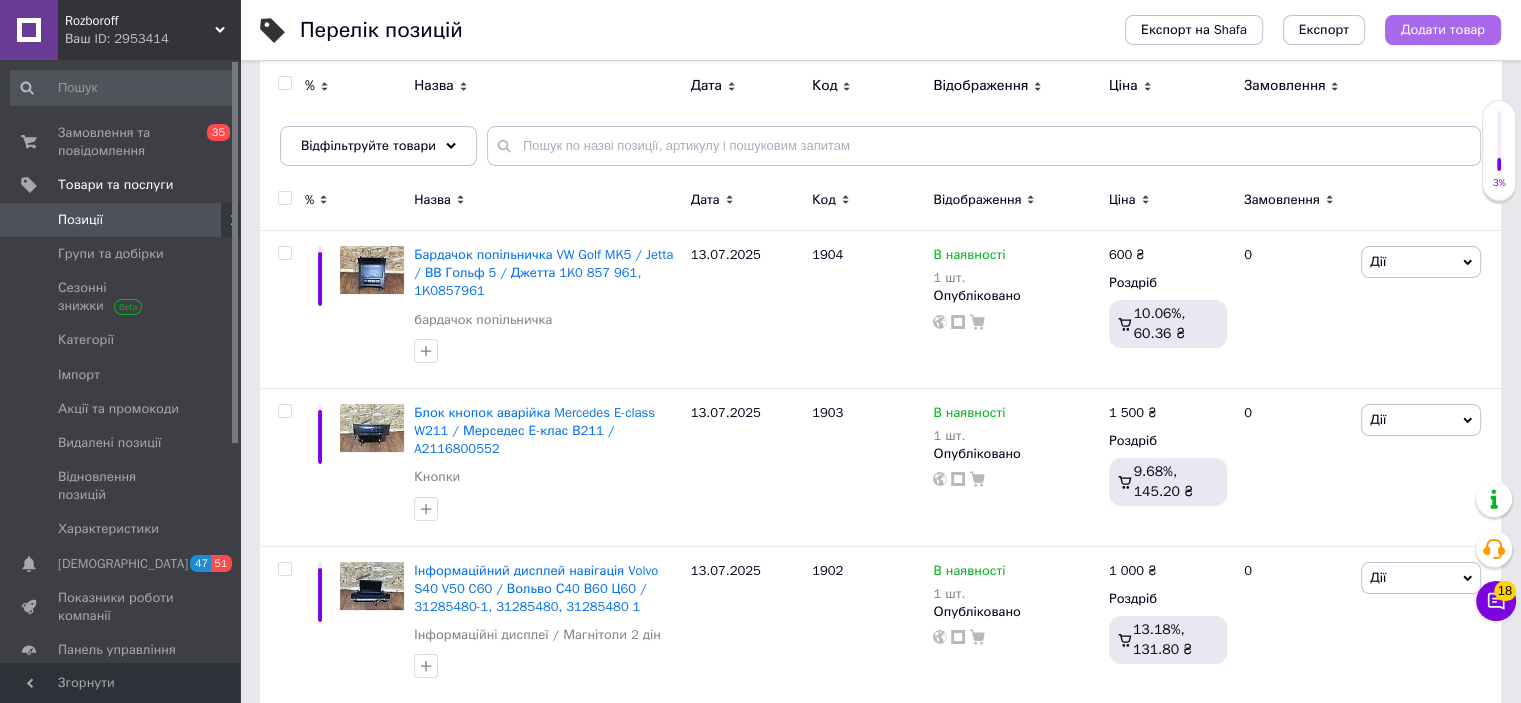 click on "Додати товар" at bounding box center (1443, 30) 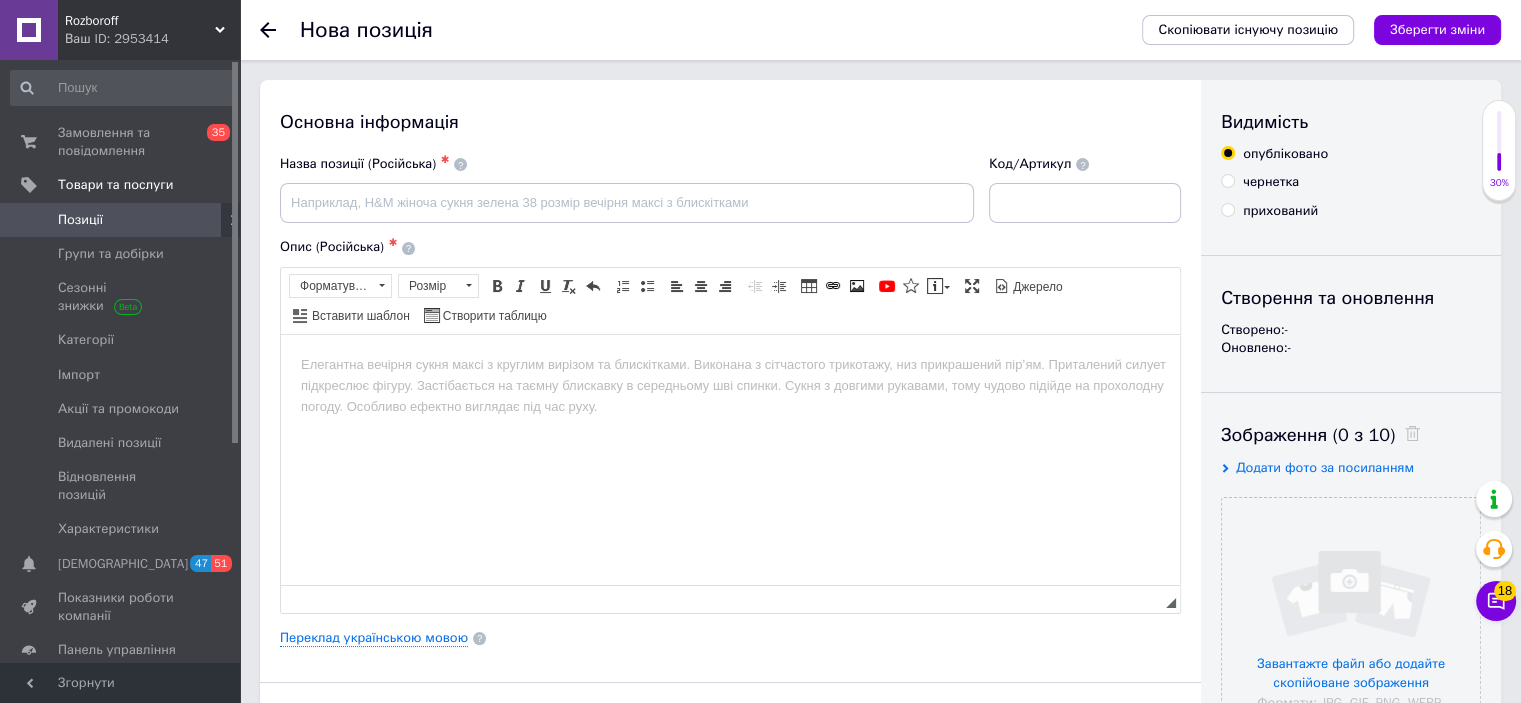 scroll, scrollTop: 0, scrollLeft: 0, axis: both 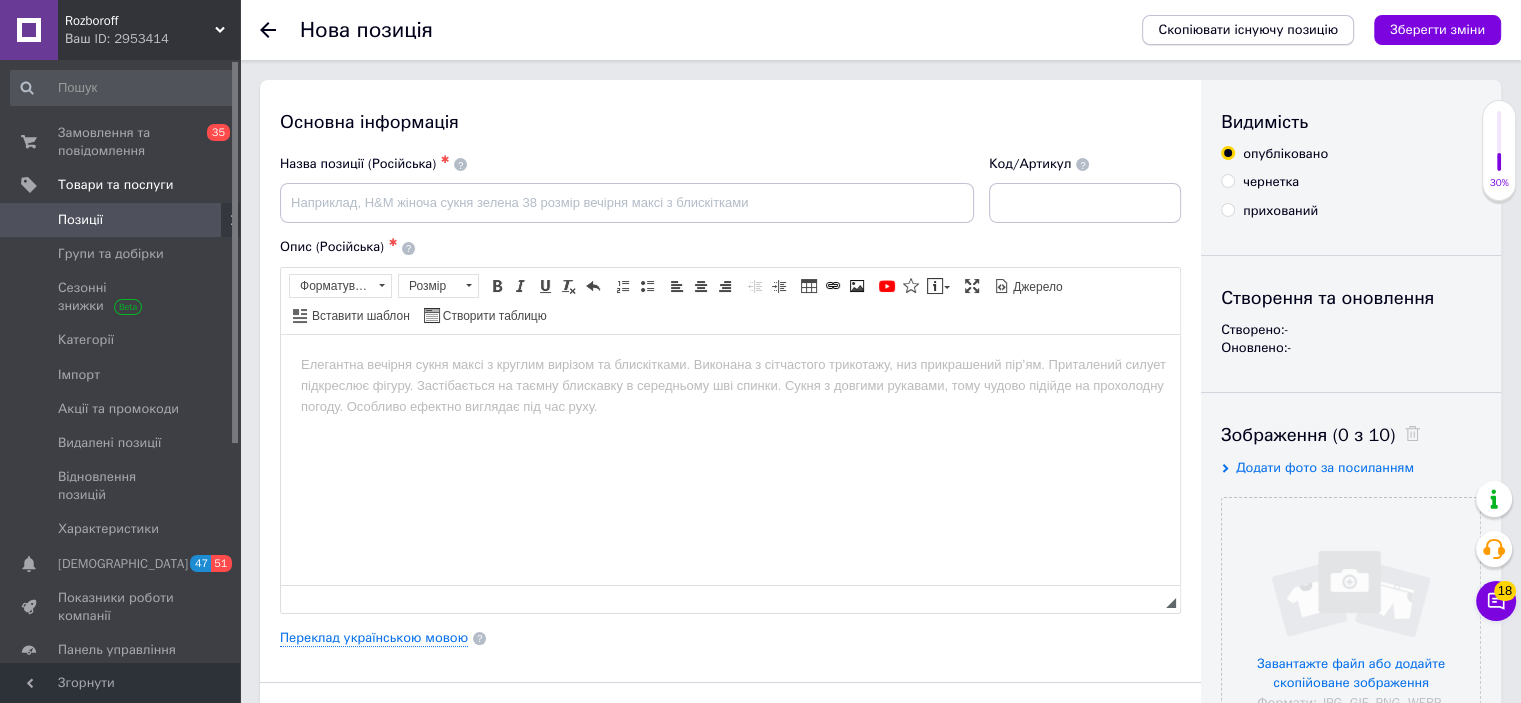 click on "Скопіювати існуючу позицію" at bounding box center (1248, 30) 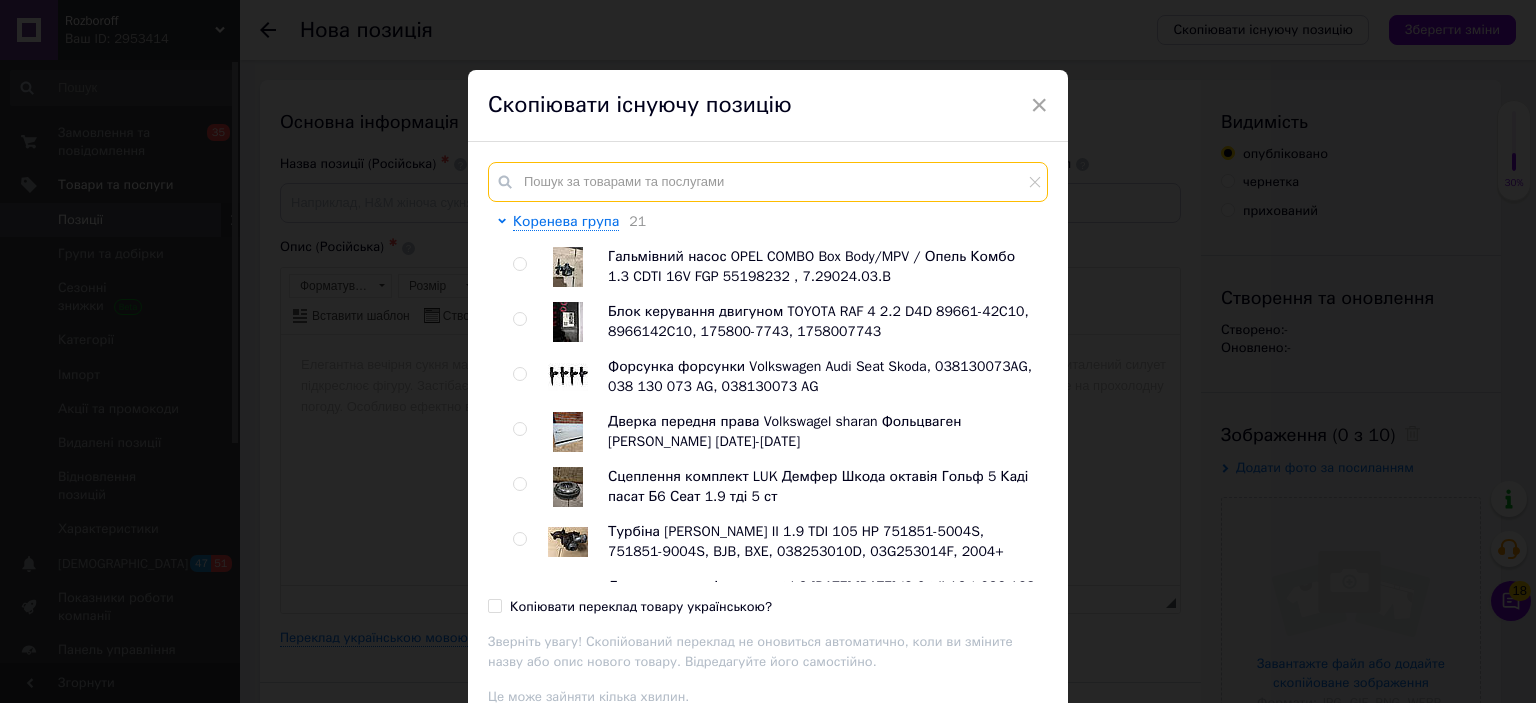 click at bounding box center (768, 182) 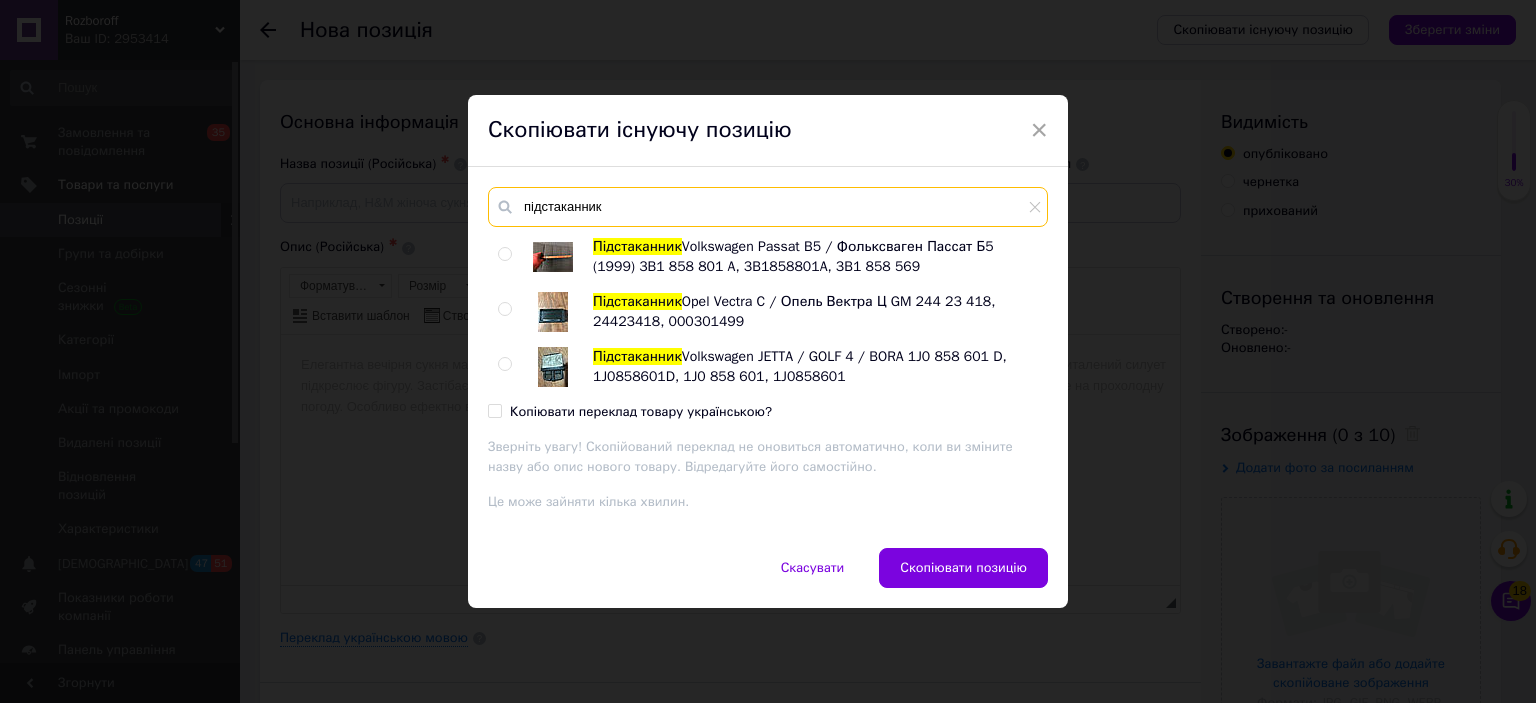 type on "підстаканник" 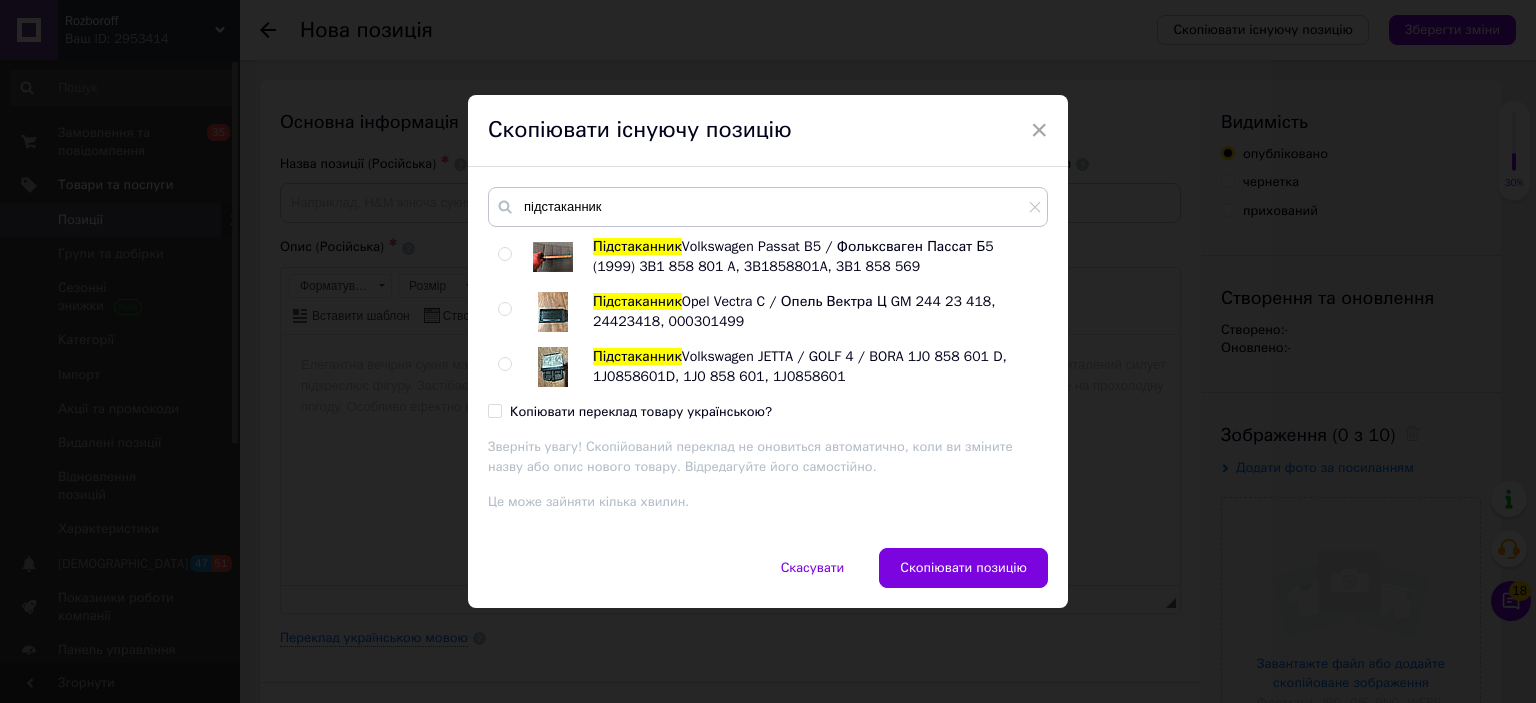 click at bounding box center (504, 364) 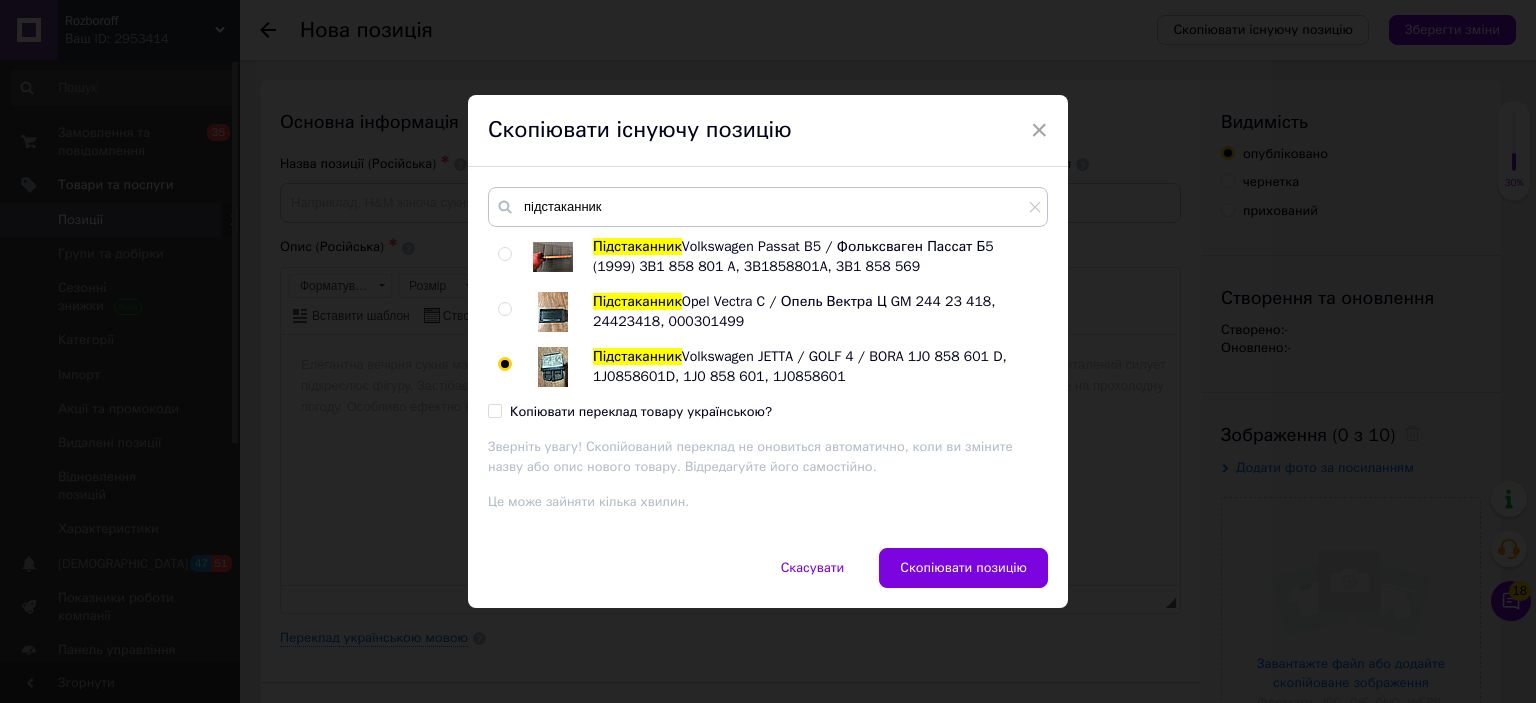 radio on "true" 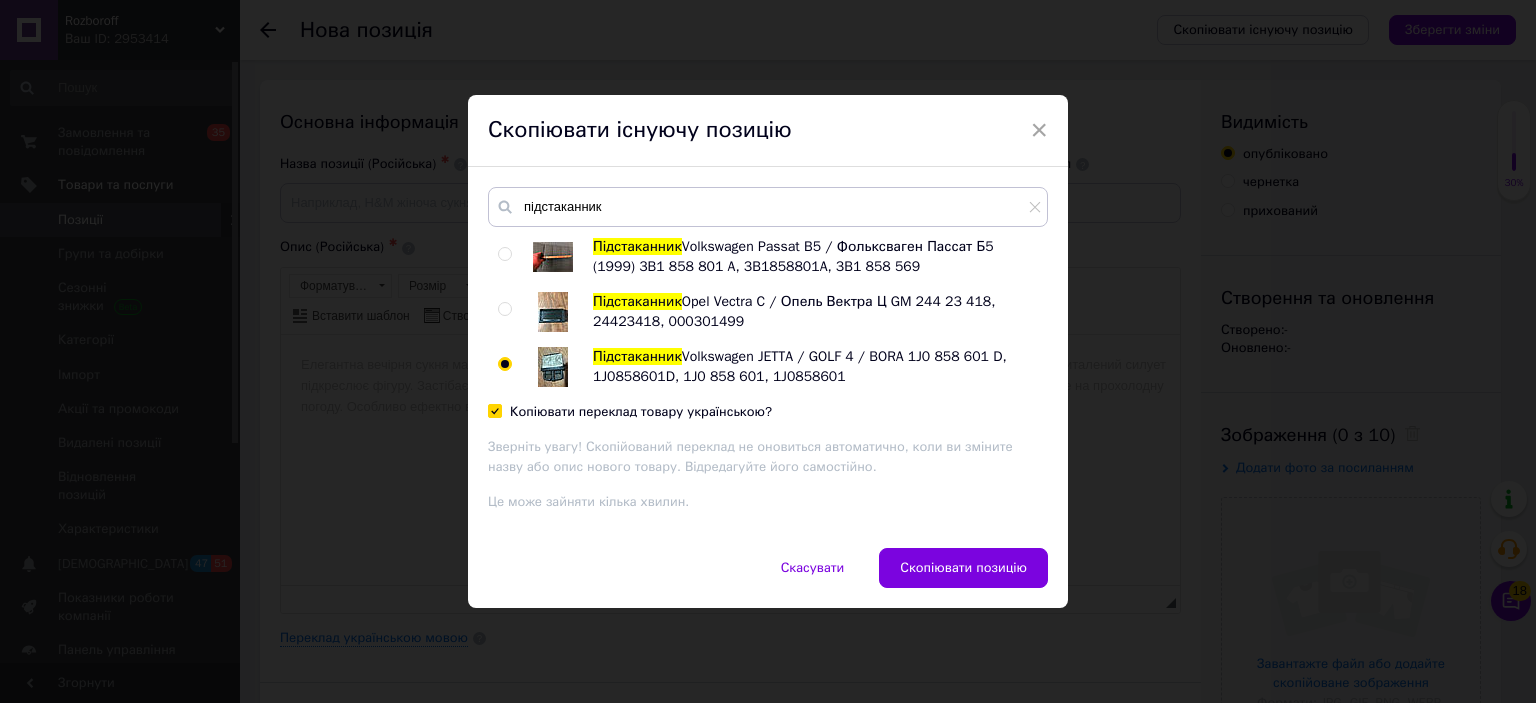 checkbox on "true" 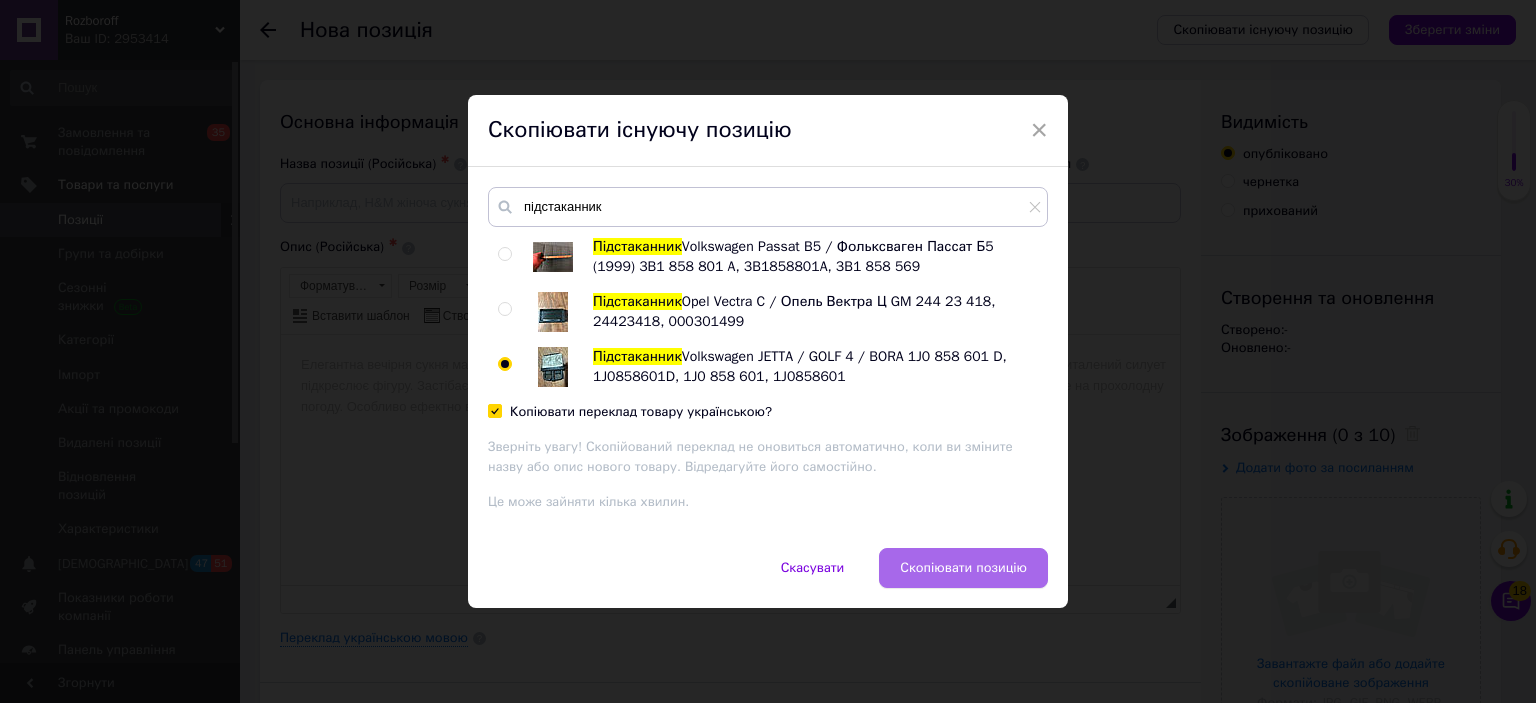 click on "Скопіювати позицію" at bounding box center (963, 568) 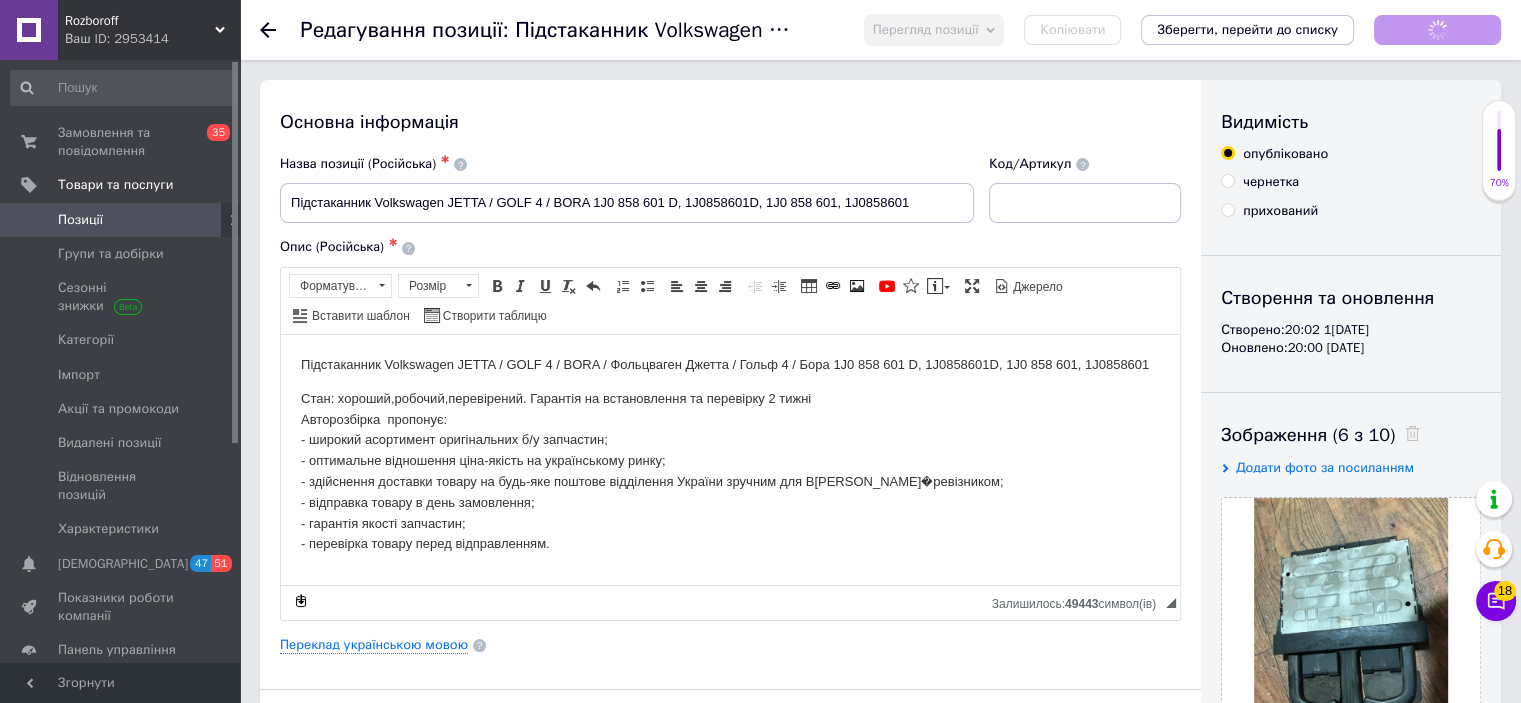 scroll, scrollTop: 0, scrollLeft: 0, axis: both 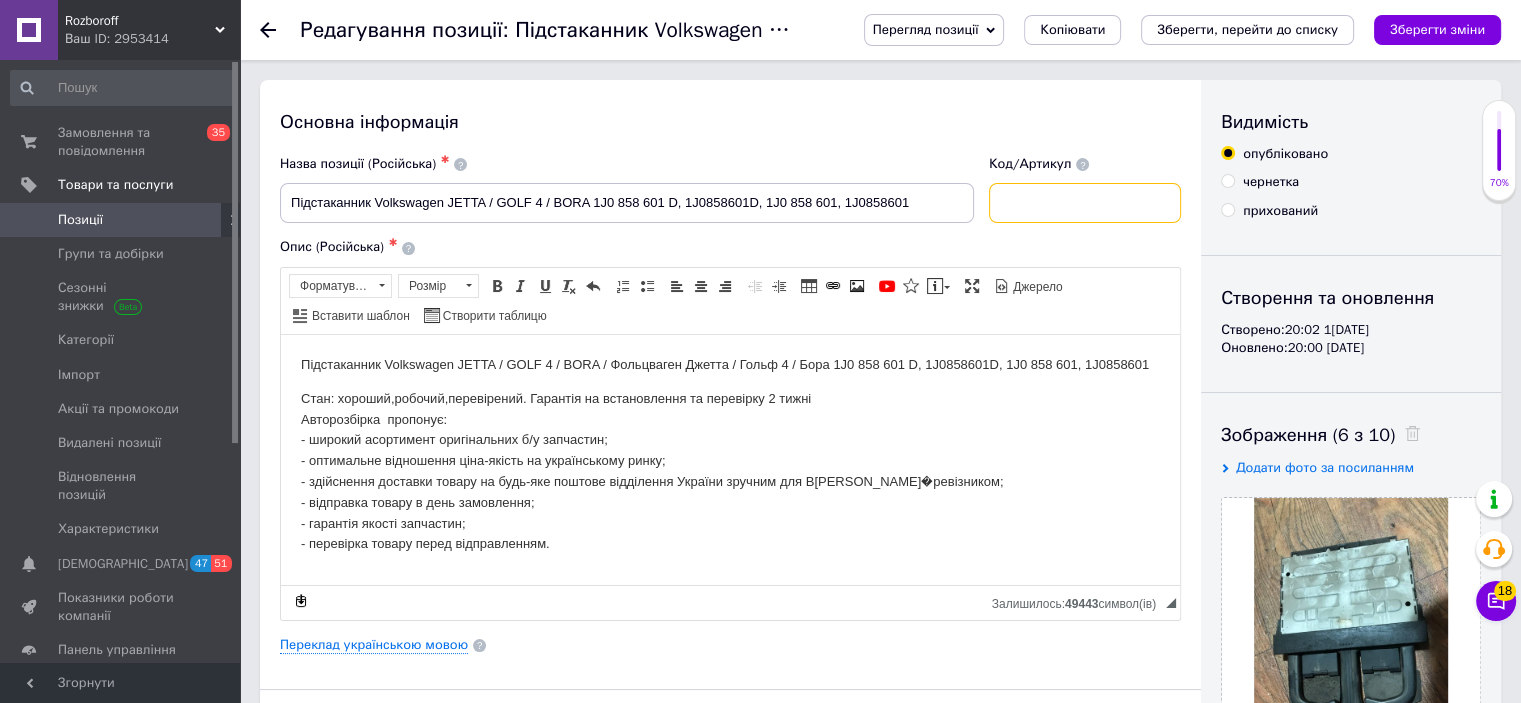 click at bounding box center [1085, 203] 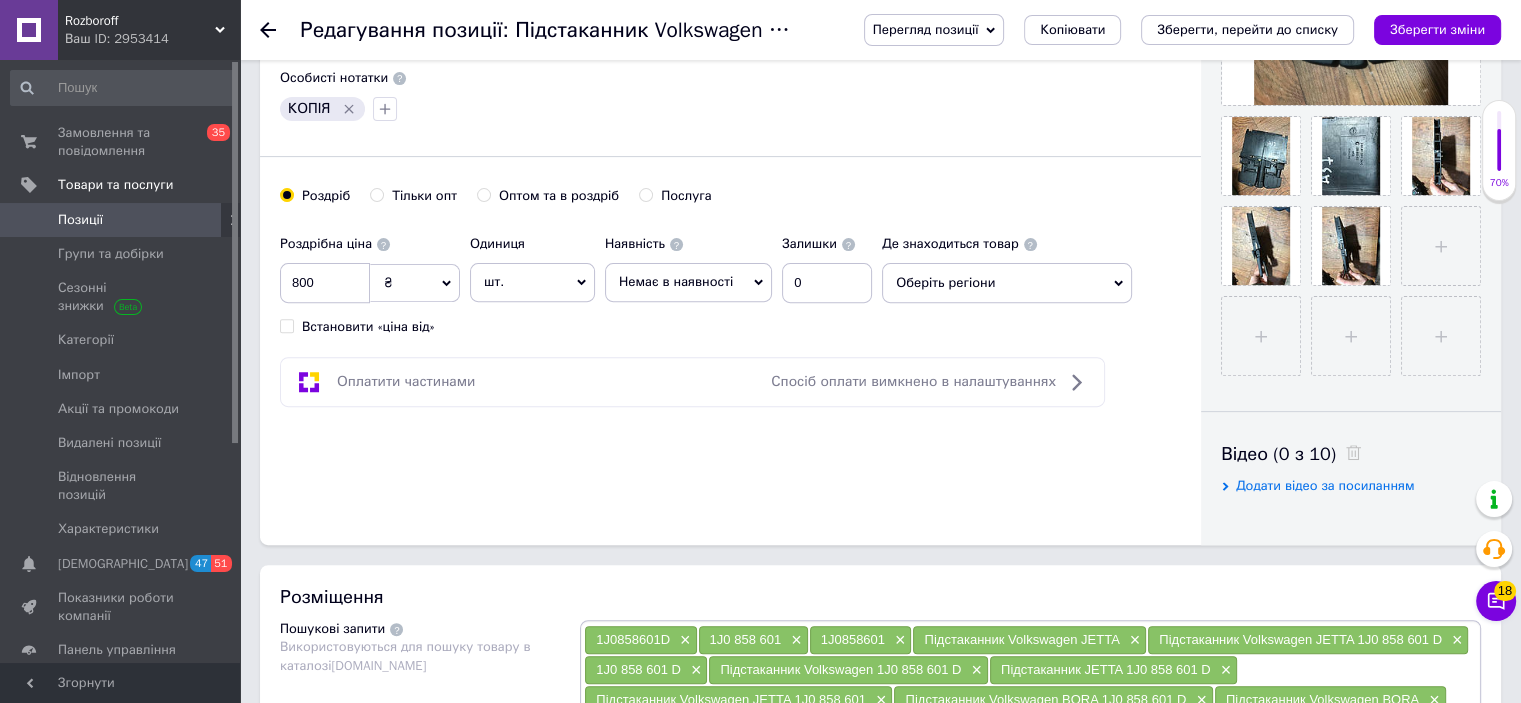 scroll, scrollTop: 656, scrollLeft: 0, axis: vertical 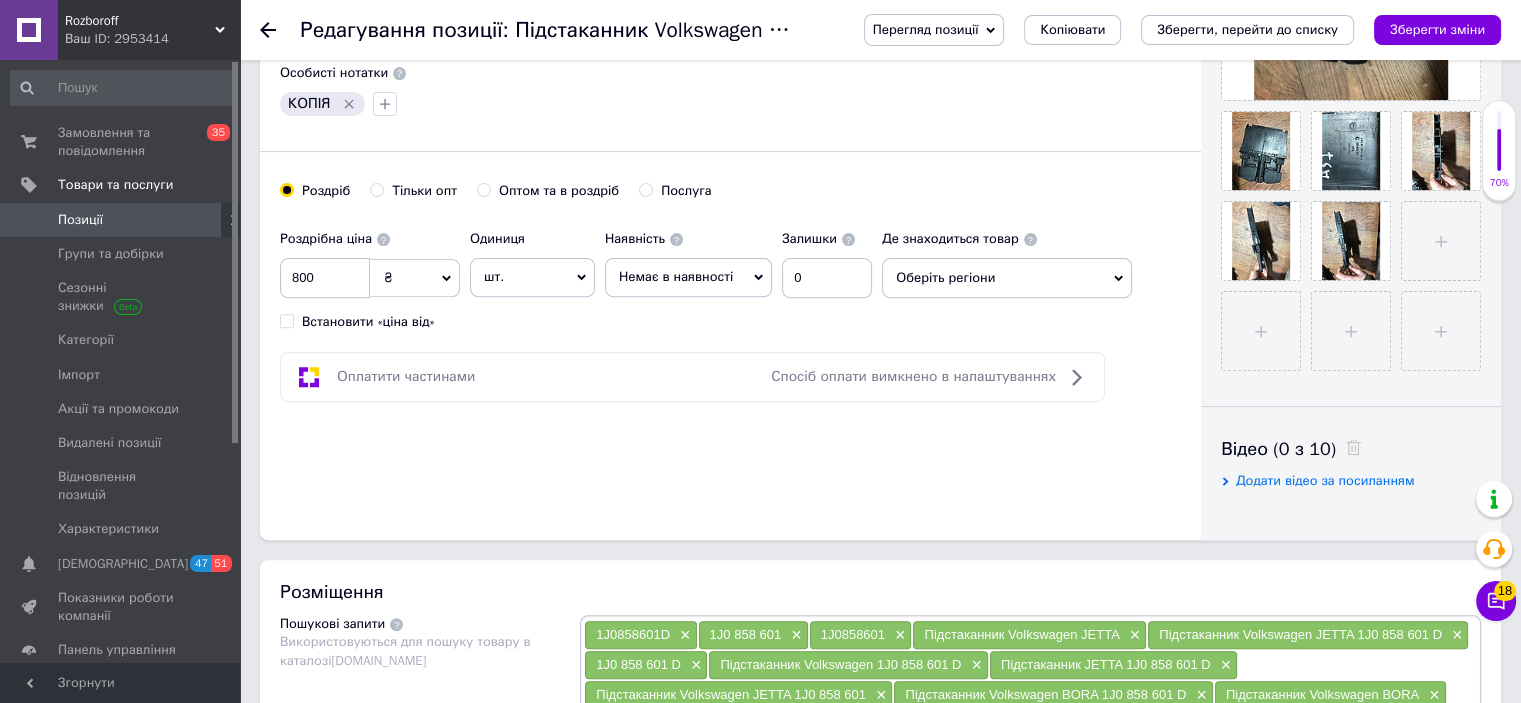 type on "1905" 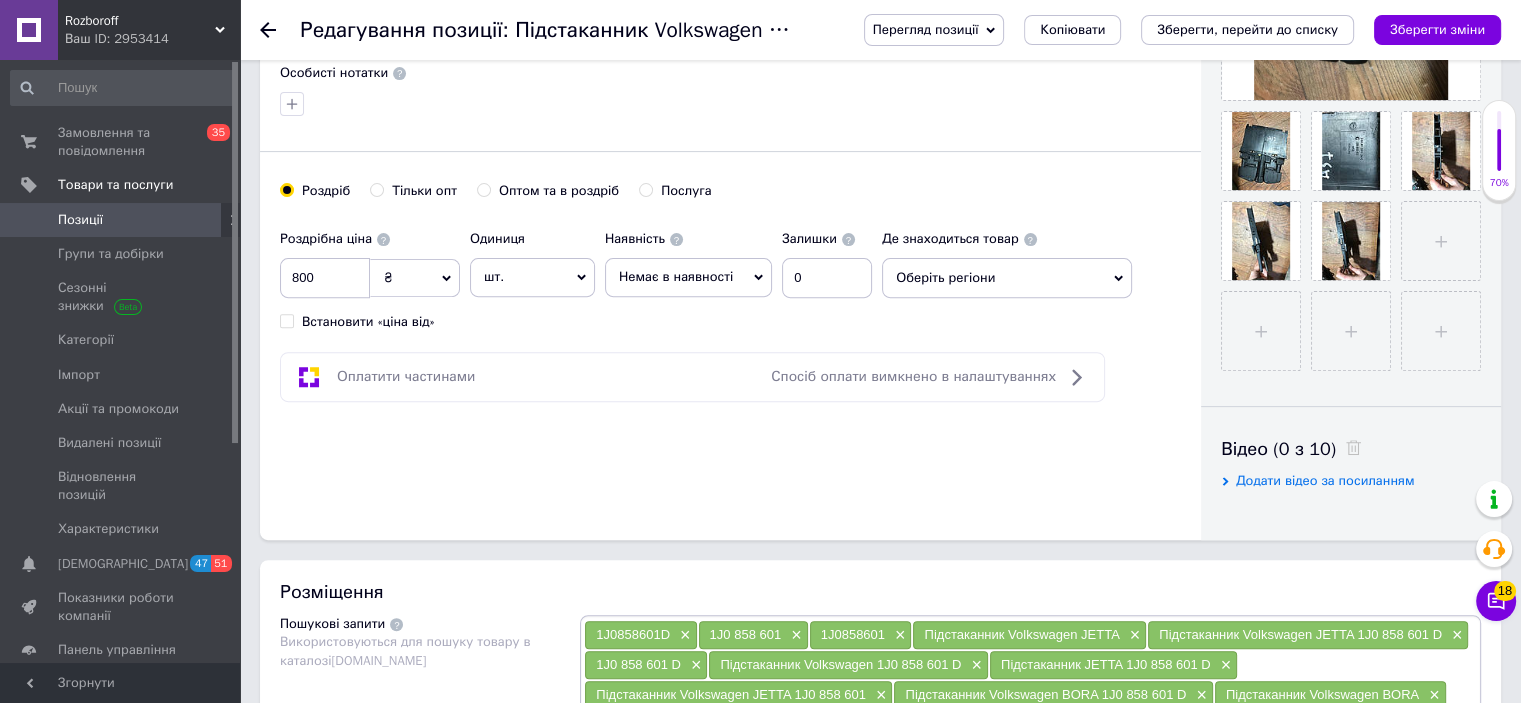 scroll, scrollTop: 0, scrollLeft: 0, axis: both 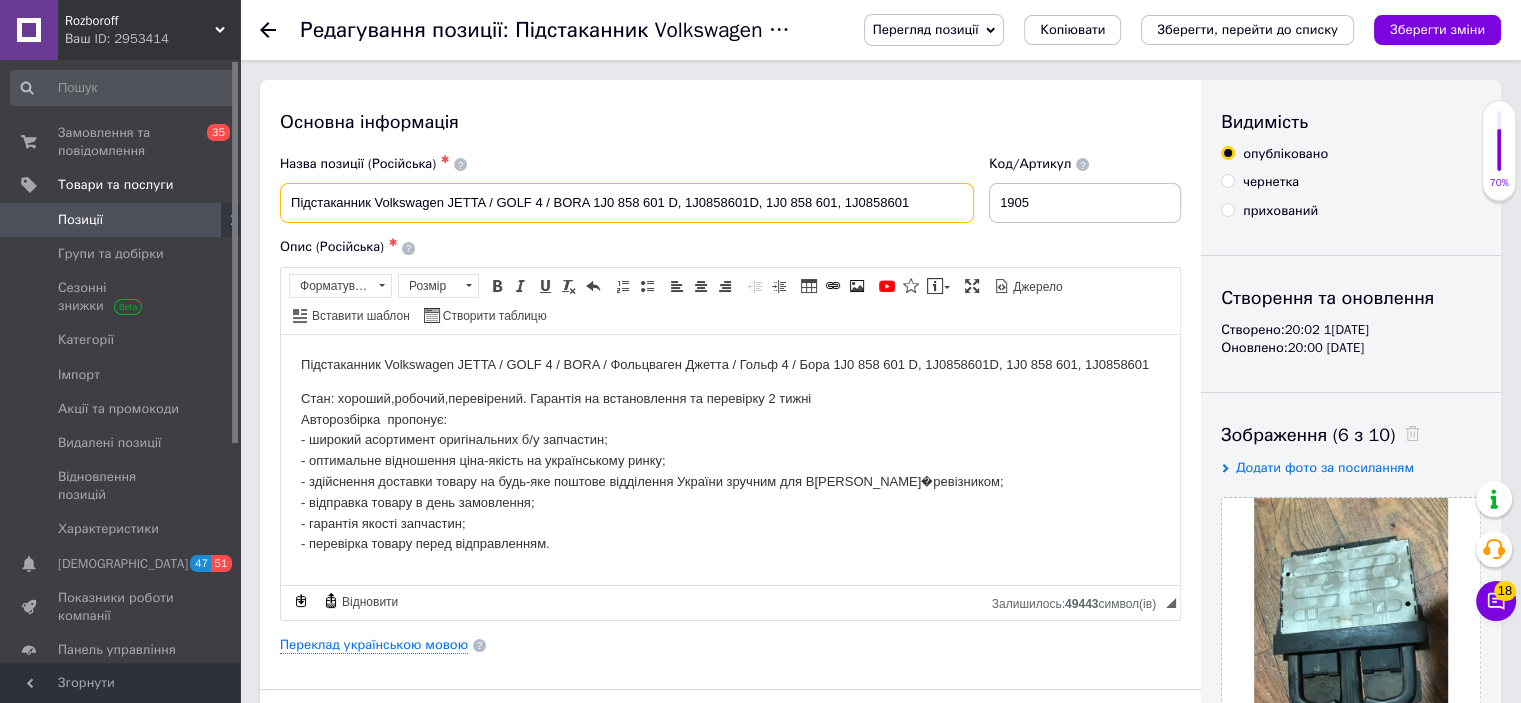 drag, startPoint x: 940, startPoint y: 199, endPoint x: 448, endPoint y: 181, distance: 492.32916 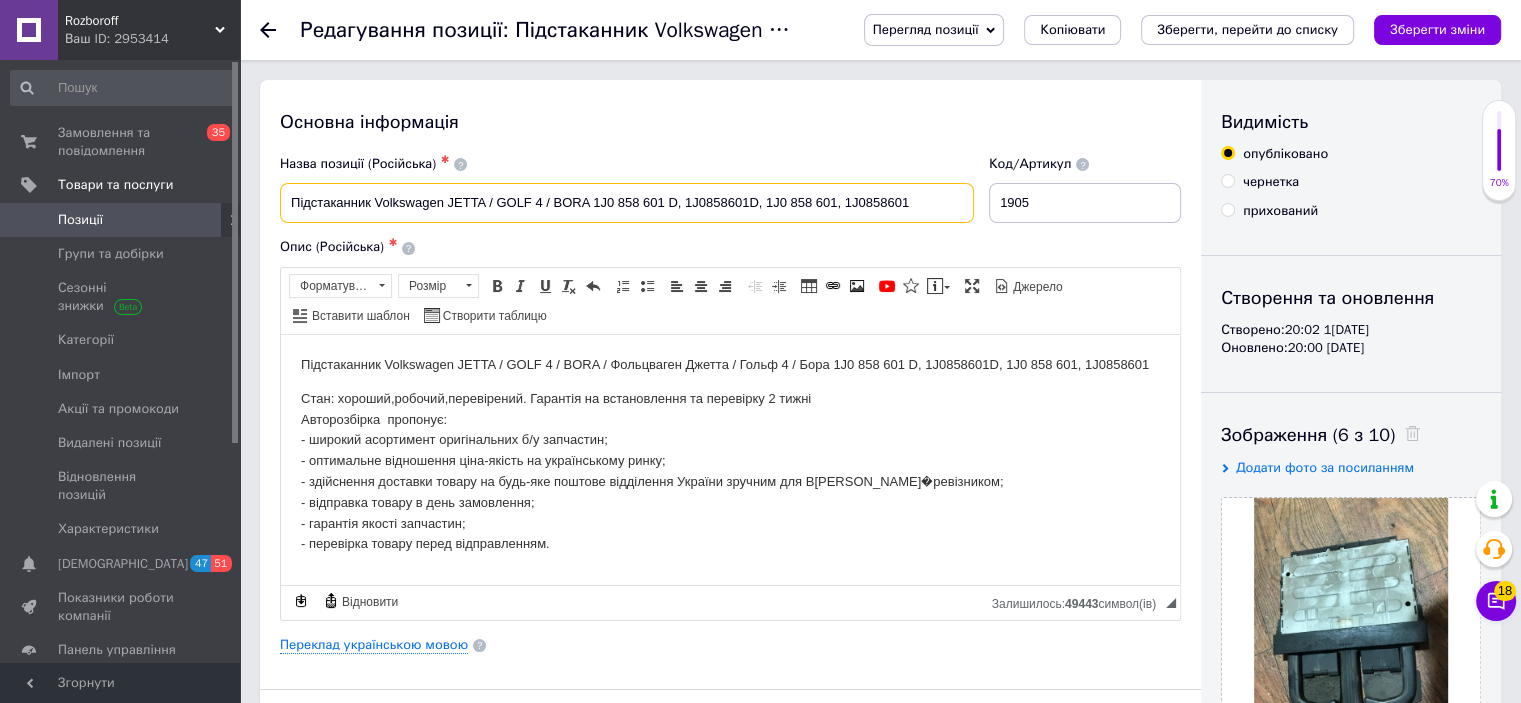 click on "Назва позиції (Російська) ✱ Підстаканник Volkswagen JETTA / GOLF 4 / BORA 1J0 858 601 D, 1J0858601D, 1J0 858 601, 1J0858601" at bounding box center [627, 189] 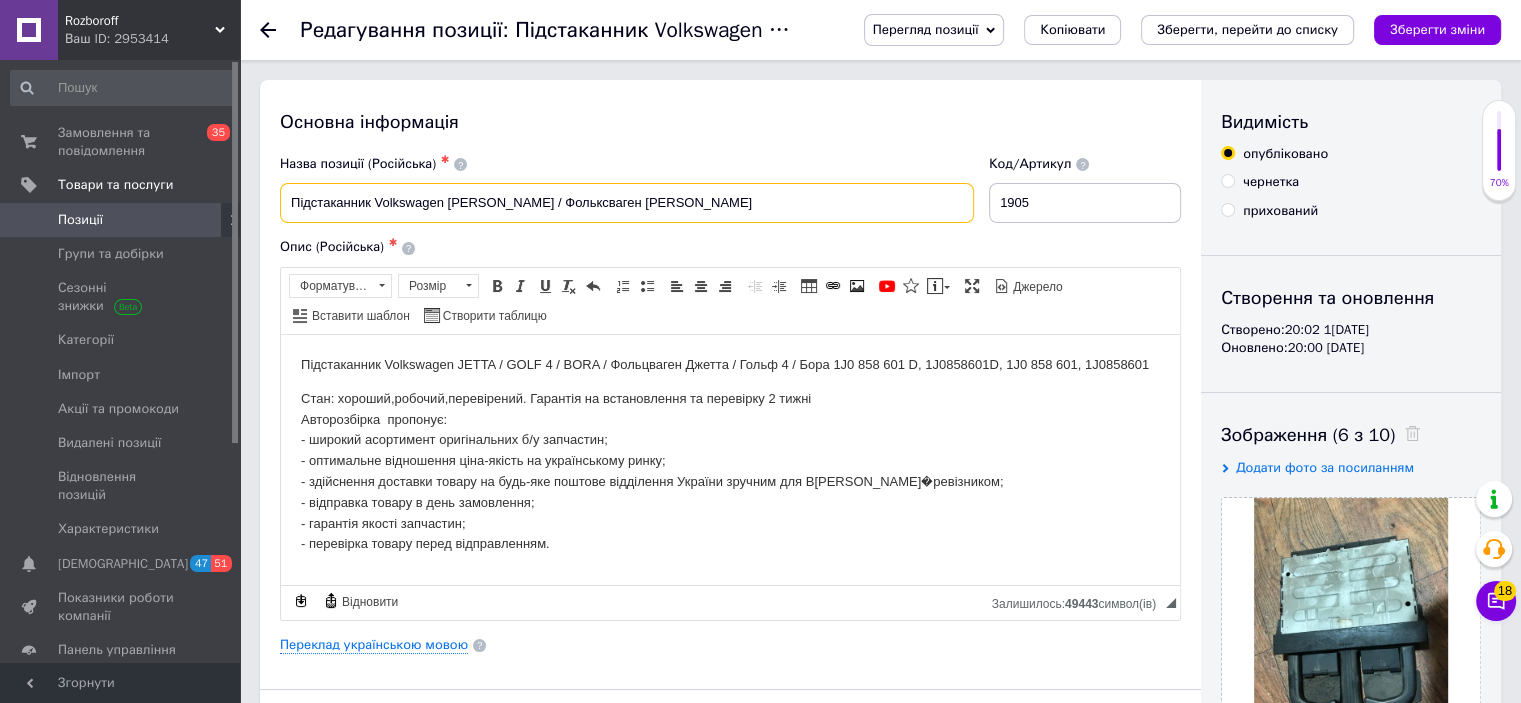 paste on "6x0 857 558" 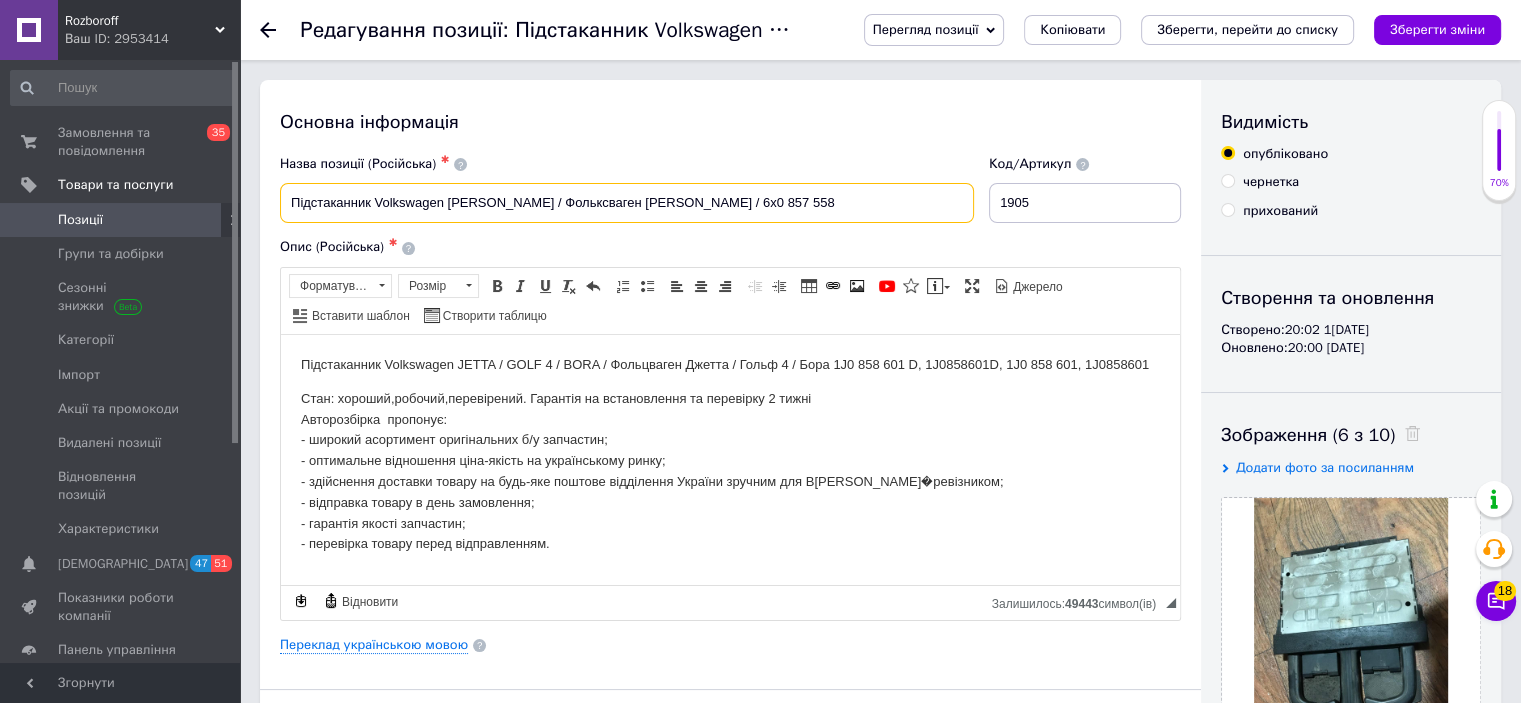 click on "Підстаканник Volkswagen [PERSON_NAME] / Фольксваген [PERSON_NAME] / 6x0 857 558" at bounding box center (627, 203) 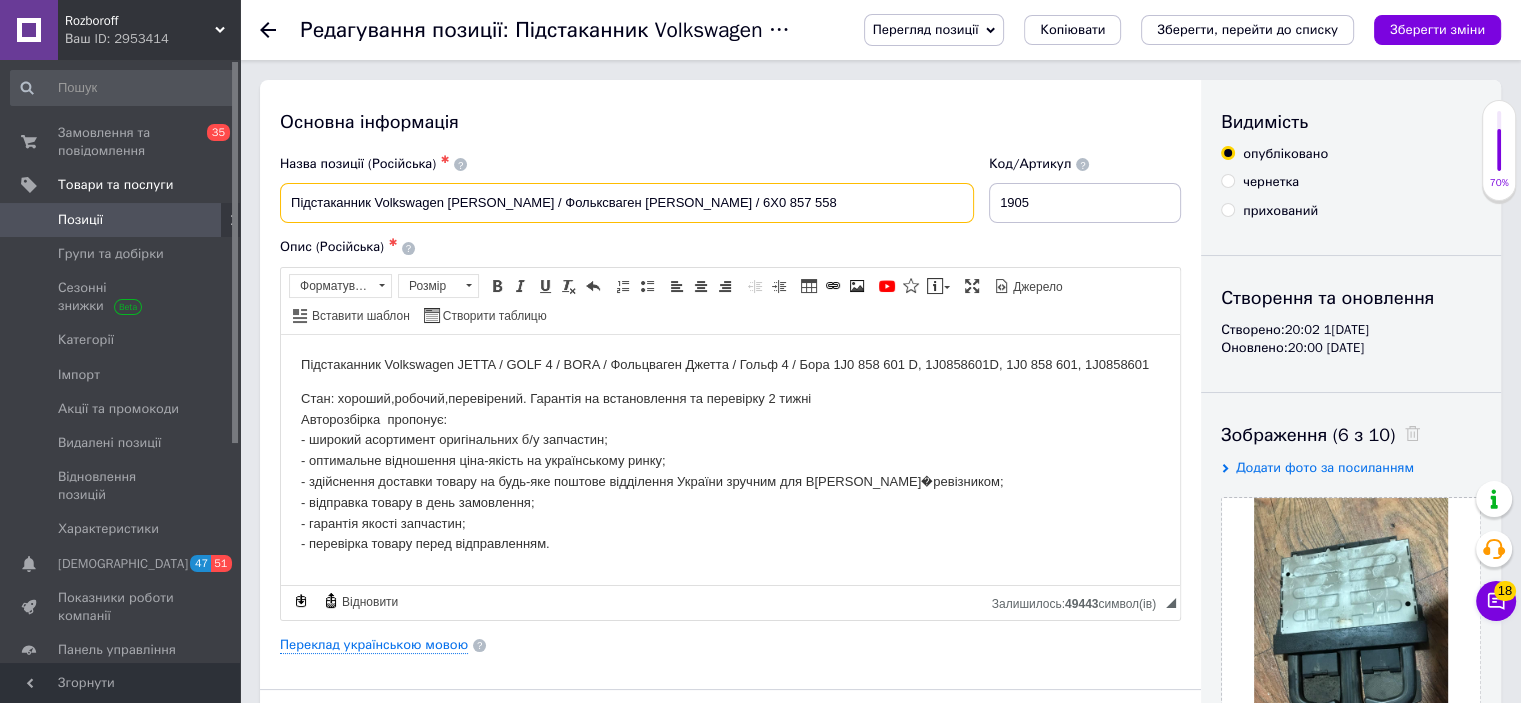click on "Підстаканник Volkswagen [PERSON_NAME] / Фольксваген [PERSON_NAME] / 6X0 857 558" at bounding box center [627, 203] 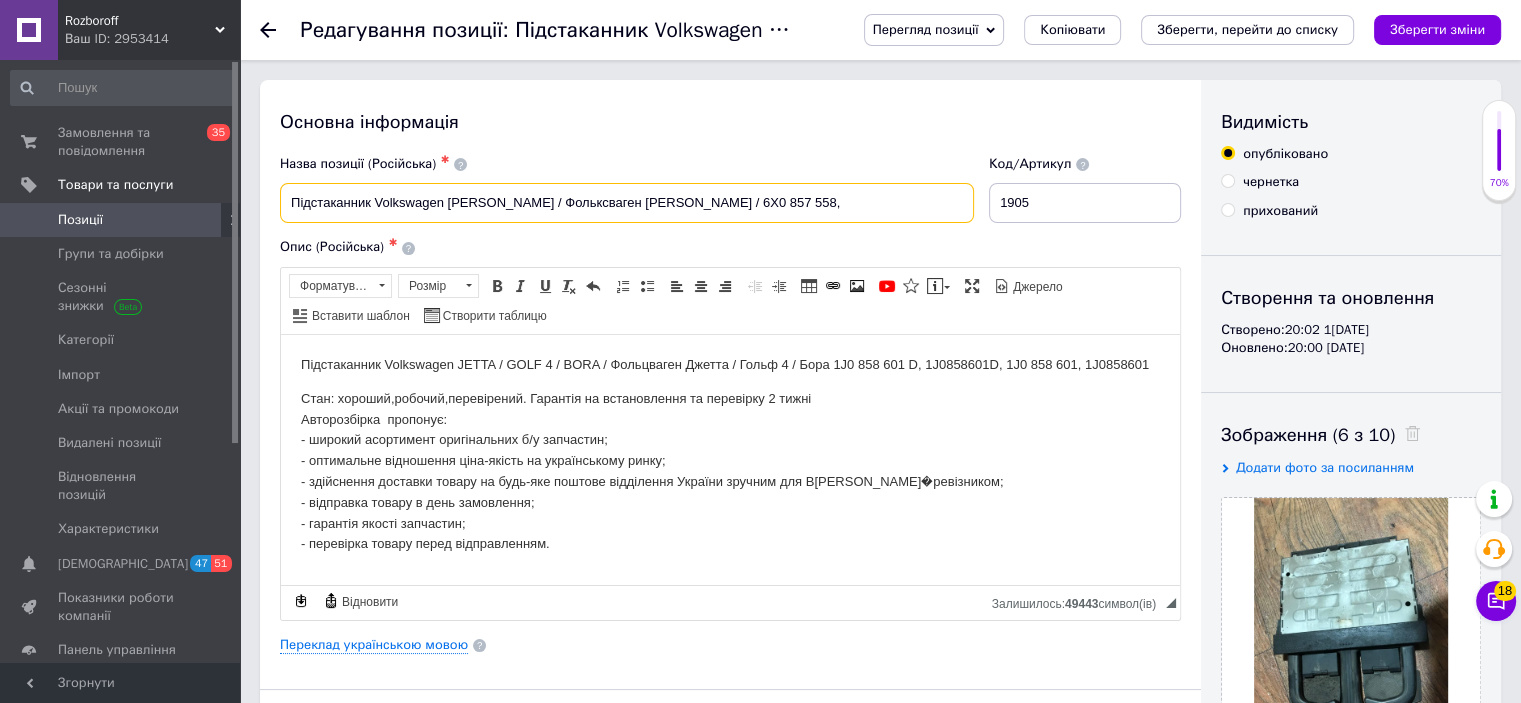 drag, startPoint x: 607, startPoint y: 206, endPoint x: 680, endPoint y: 196, distance: 73.68175 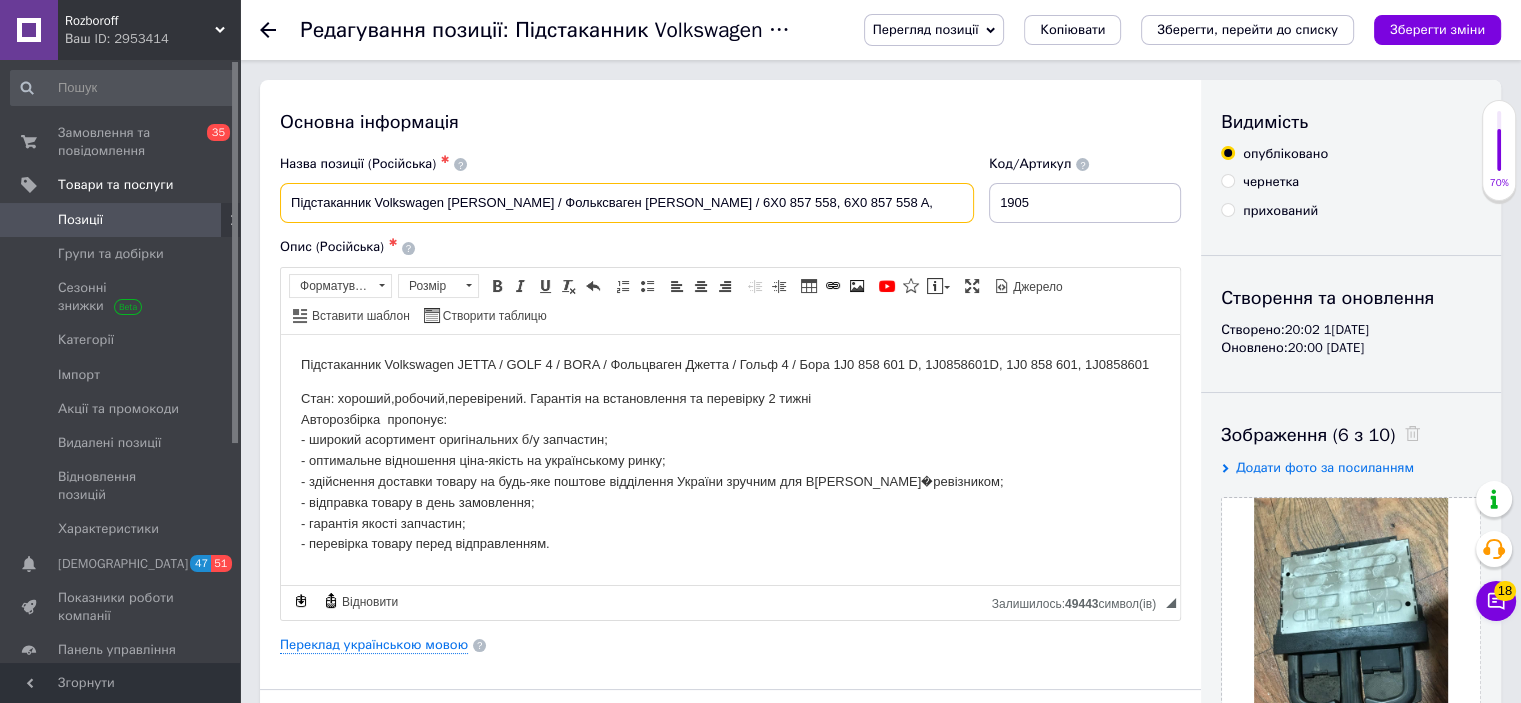paste on "4B0 885 995" 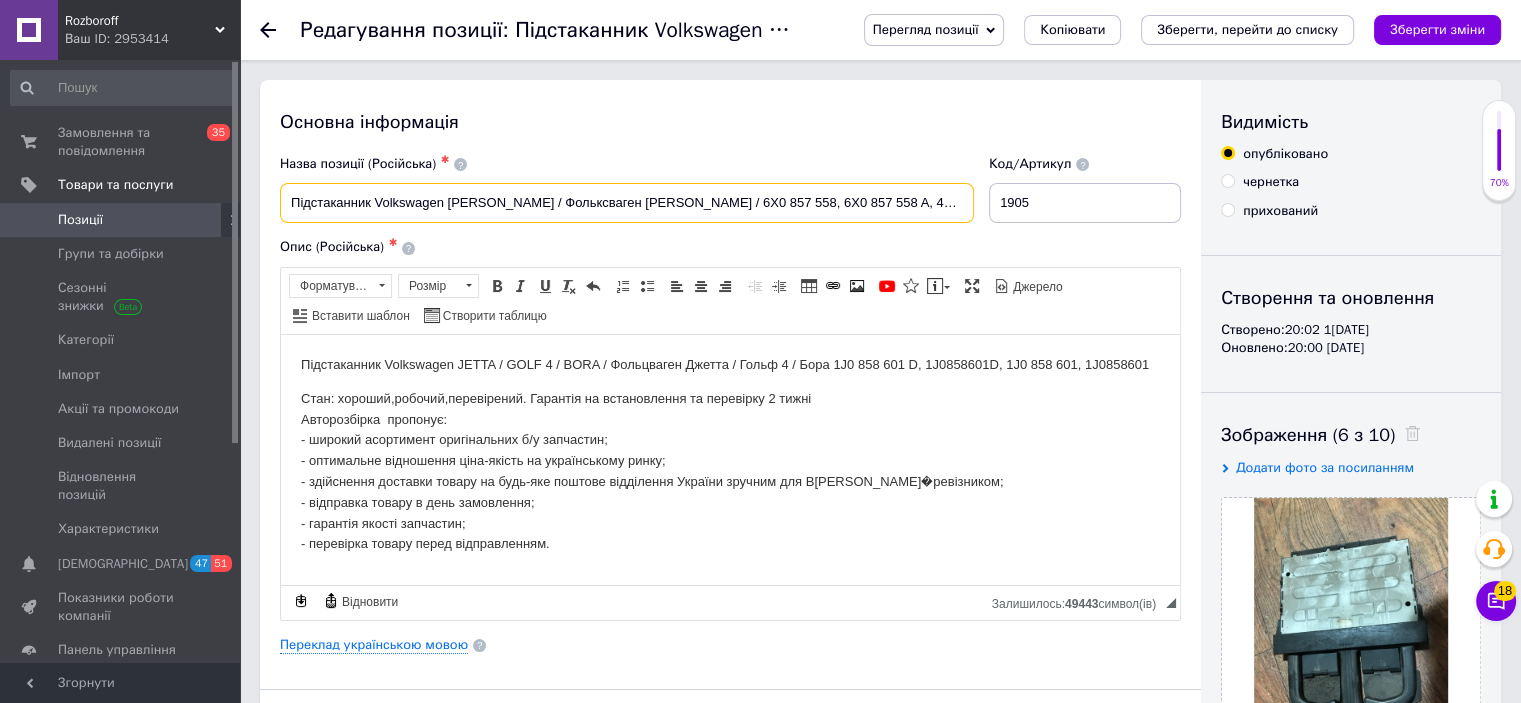 drag, startPoint x: 881, startPoint y: 207, endPoint x: 287, endPoint y: 215, distance: 594.0539 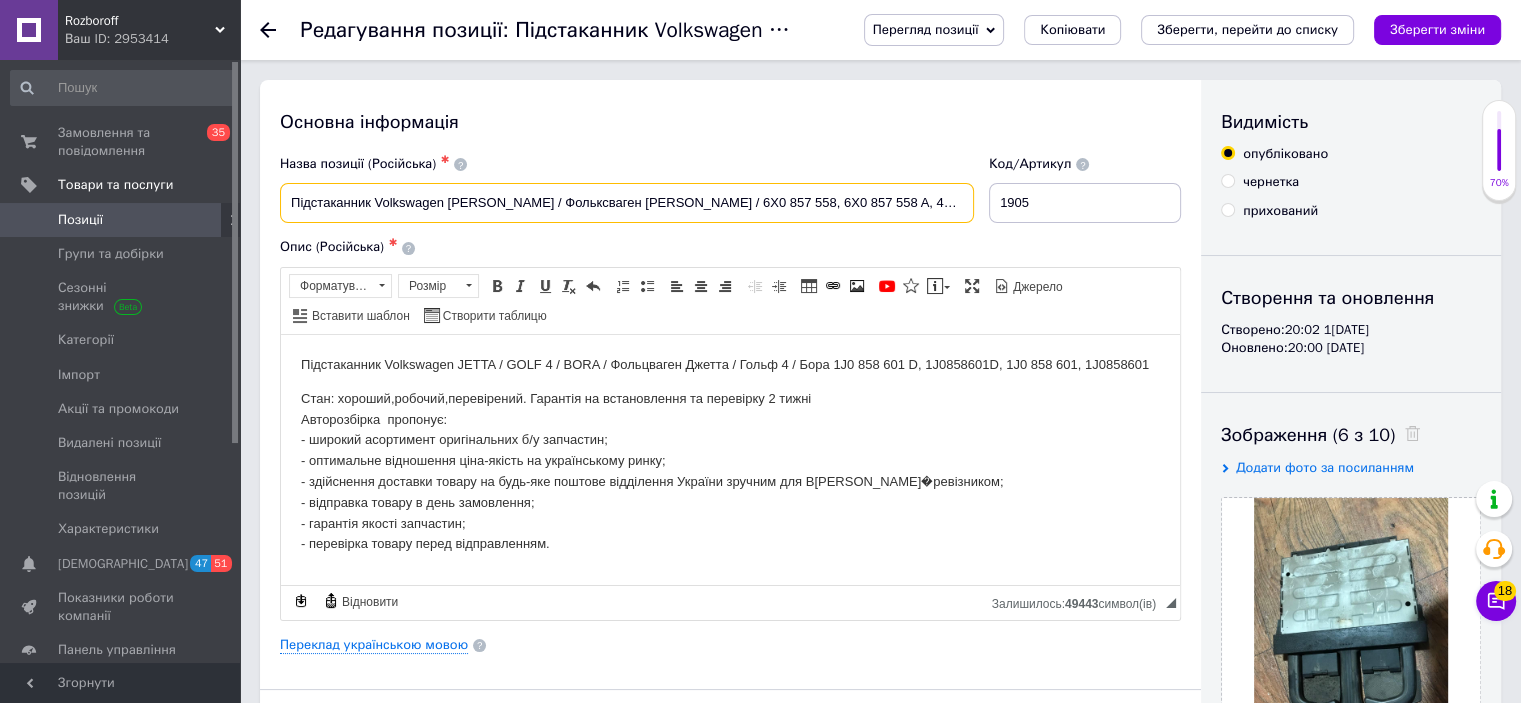 click on "Підстаканник Volkswagen [PERSON_NAME] / Фольксваген [PERSON_NAME] / 6X0 857 558, 6X0 857 558 A, 4B0 885 995" at bounding box center (627, 203) 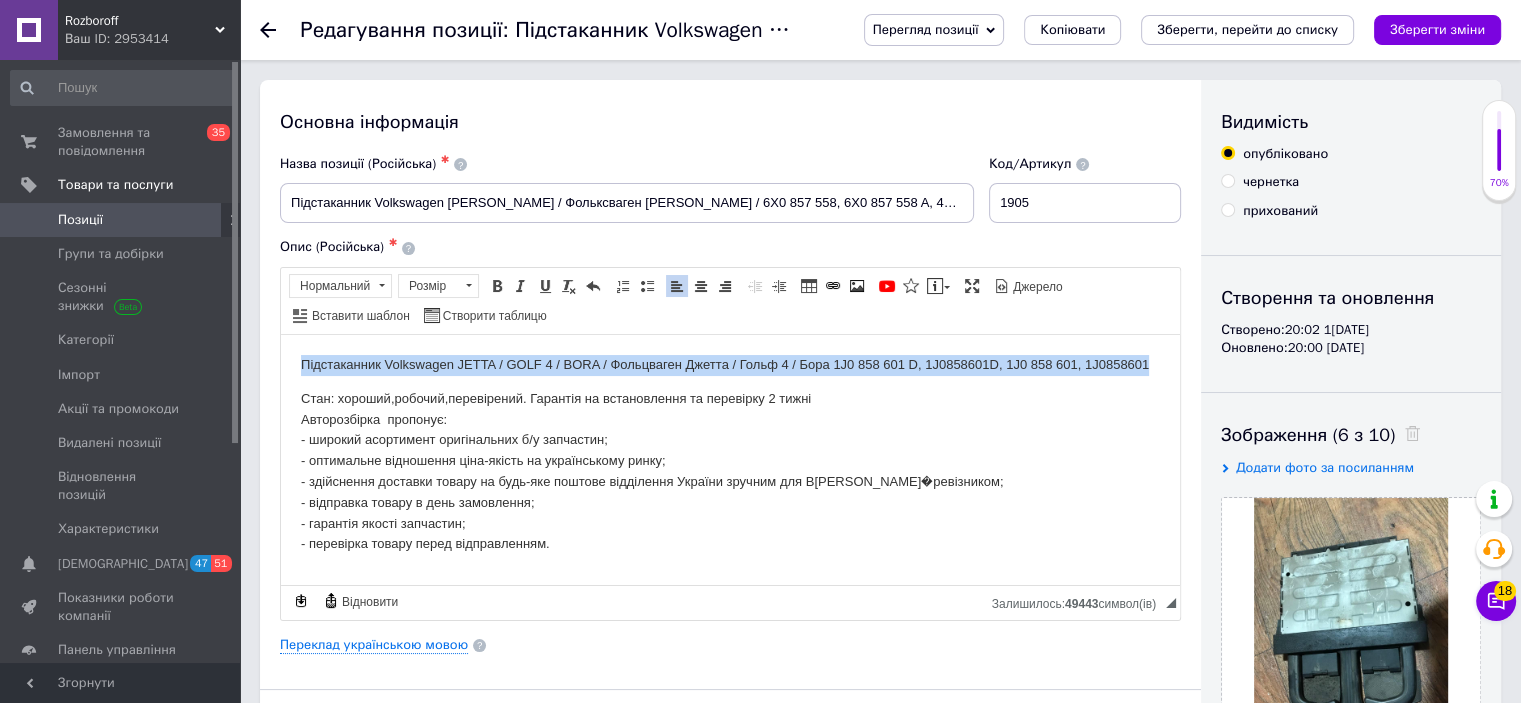 drag, startPoint x: 1157, startPoint y: 364, endPoint x: 308, endPoint y: 353, distance: 849.0712 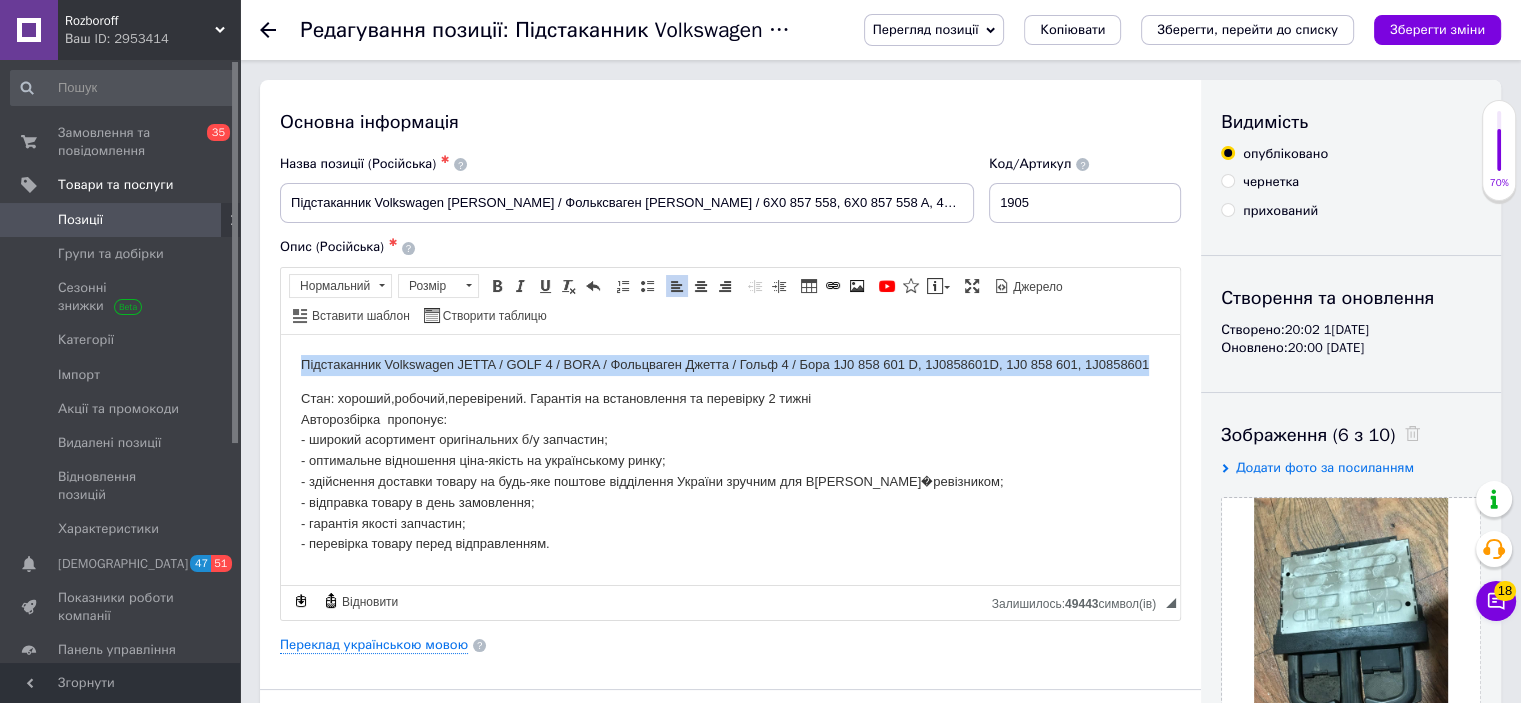 click on "Підстаканник Volkswagen JETTA / GOLF 4 / BORA / Фольцваген Джетта / Гольф 4 / Бора 1J0 858 601 D, 1J0858601D, 1J0 858 601, 1J0858601" at bounding box center (730, 364) 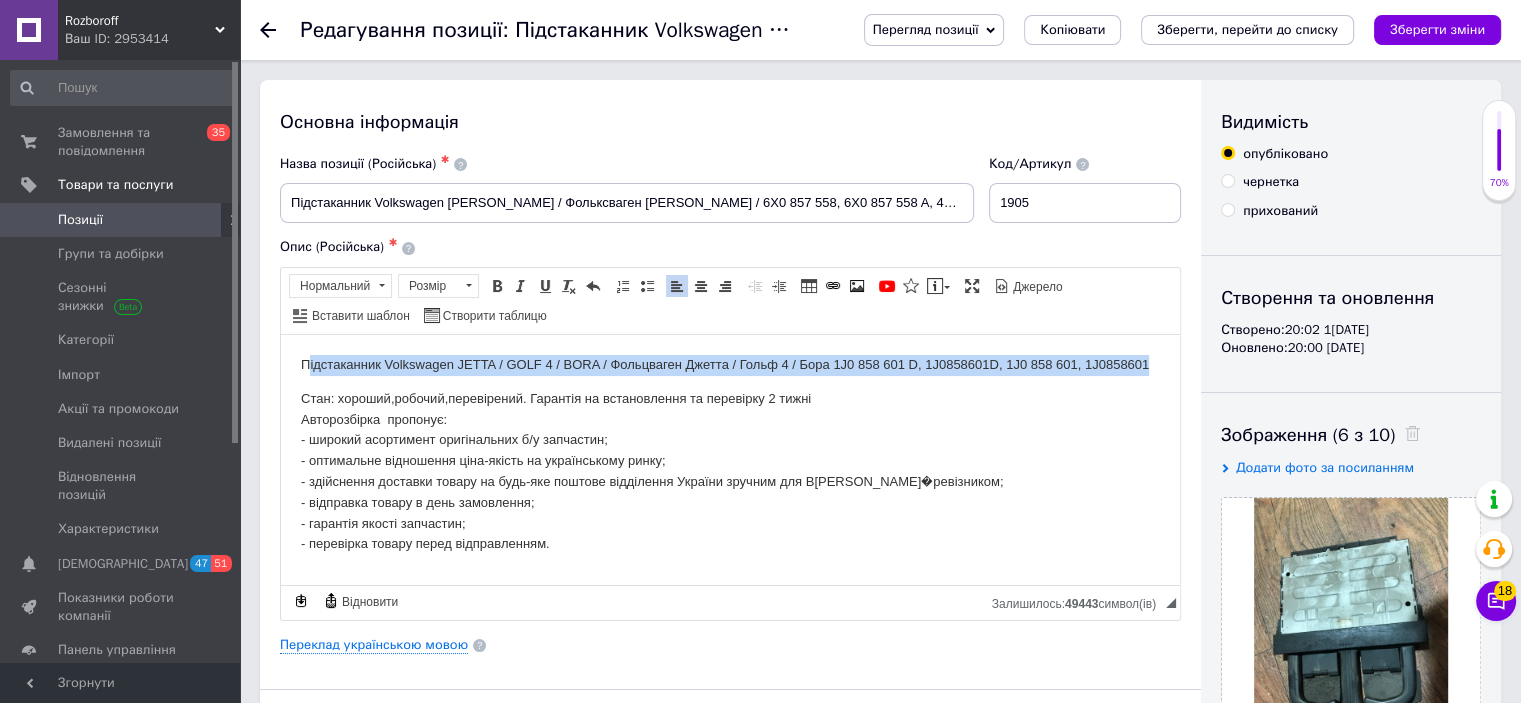 type 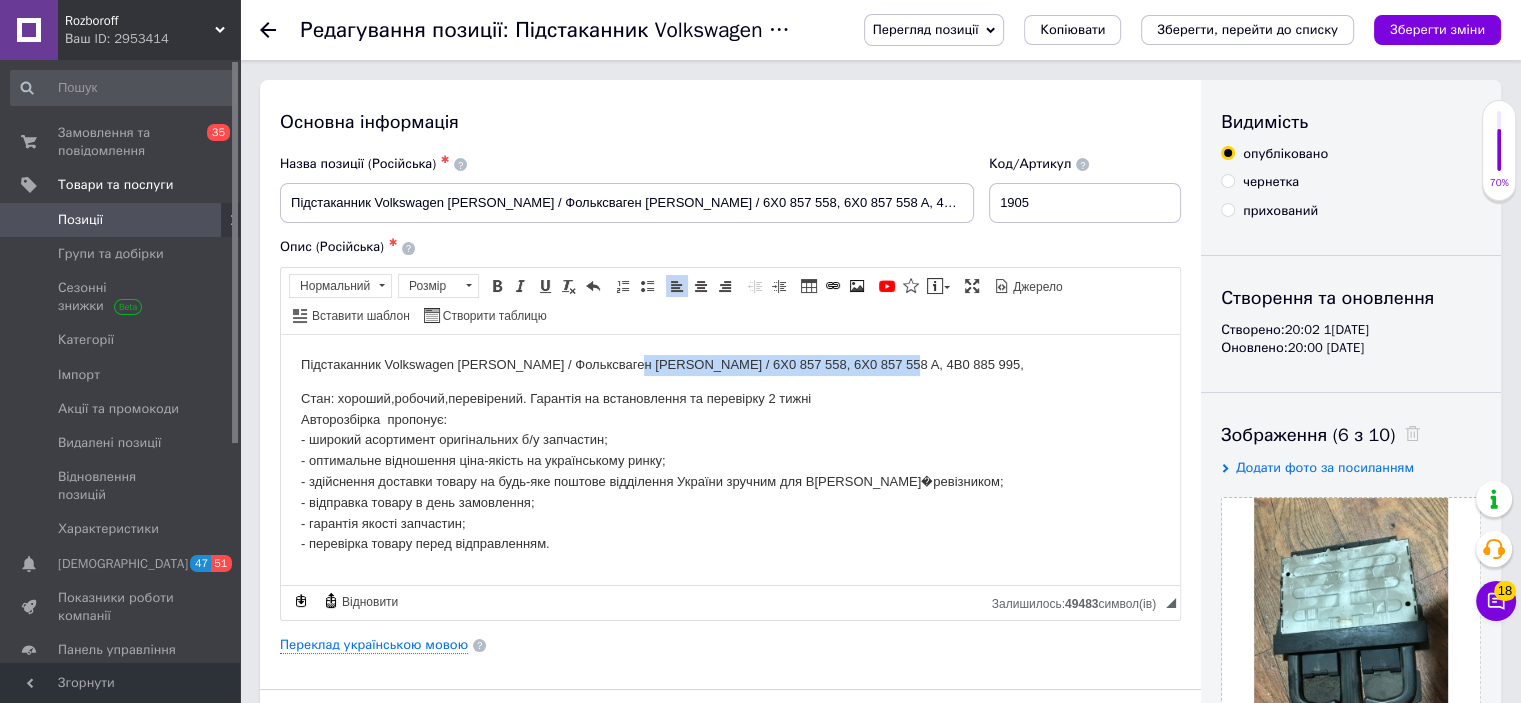 drag, startPoint x: 620, startPoint y: 360, endPoint x: 870, endPoint y: 354, distance: 250.07199 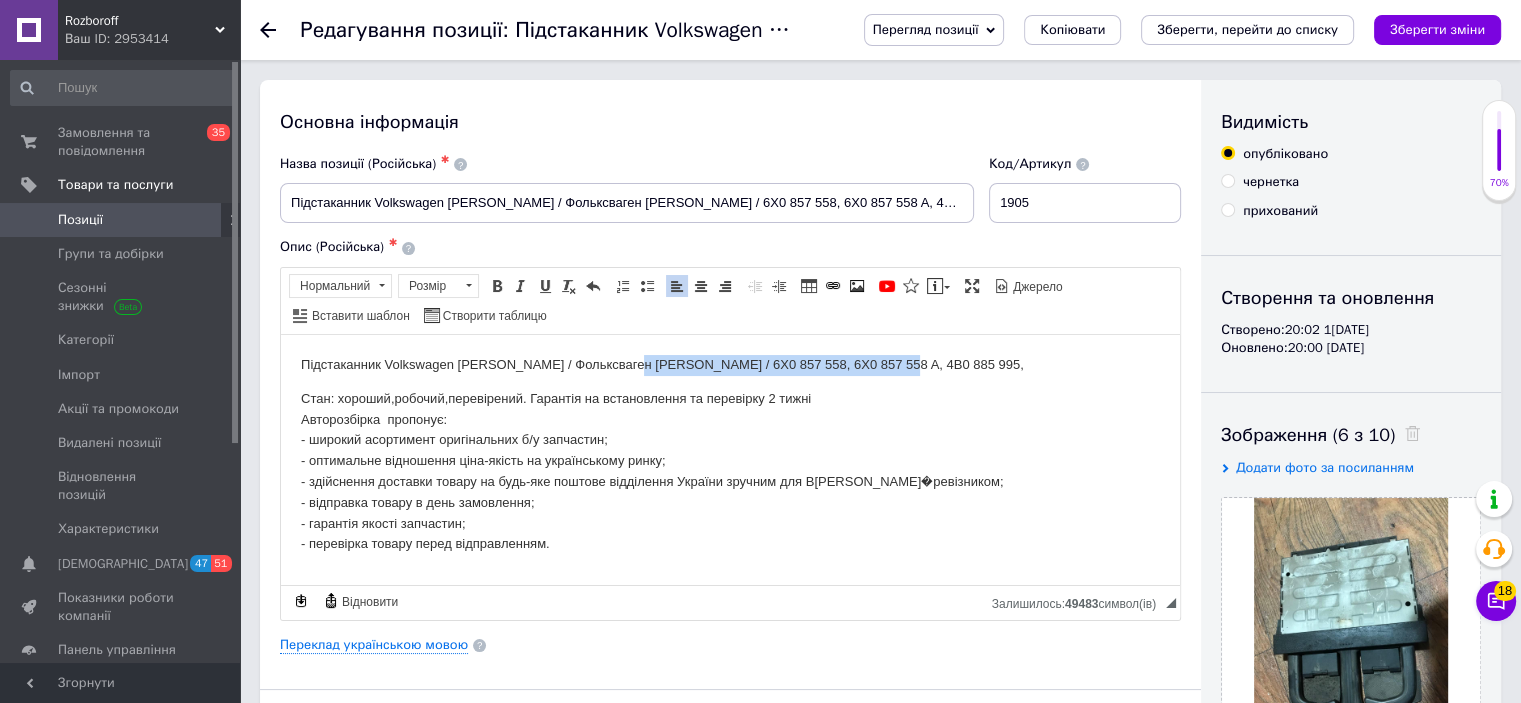 click on "Підстаканник Volkswagen [PERSON_NAME] / Фольксваген [PERSON_NAME] / 6X0 857 558, 6X0 857 558 A, 4B0 885 995," at bounding box center [730, 364] 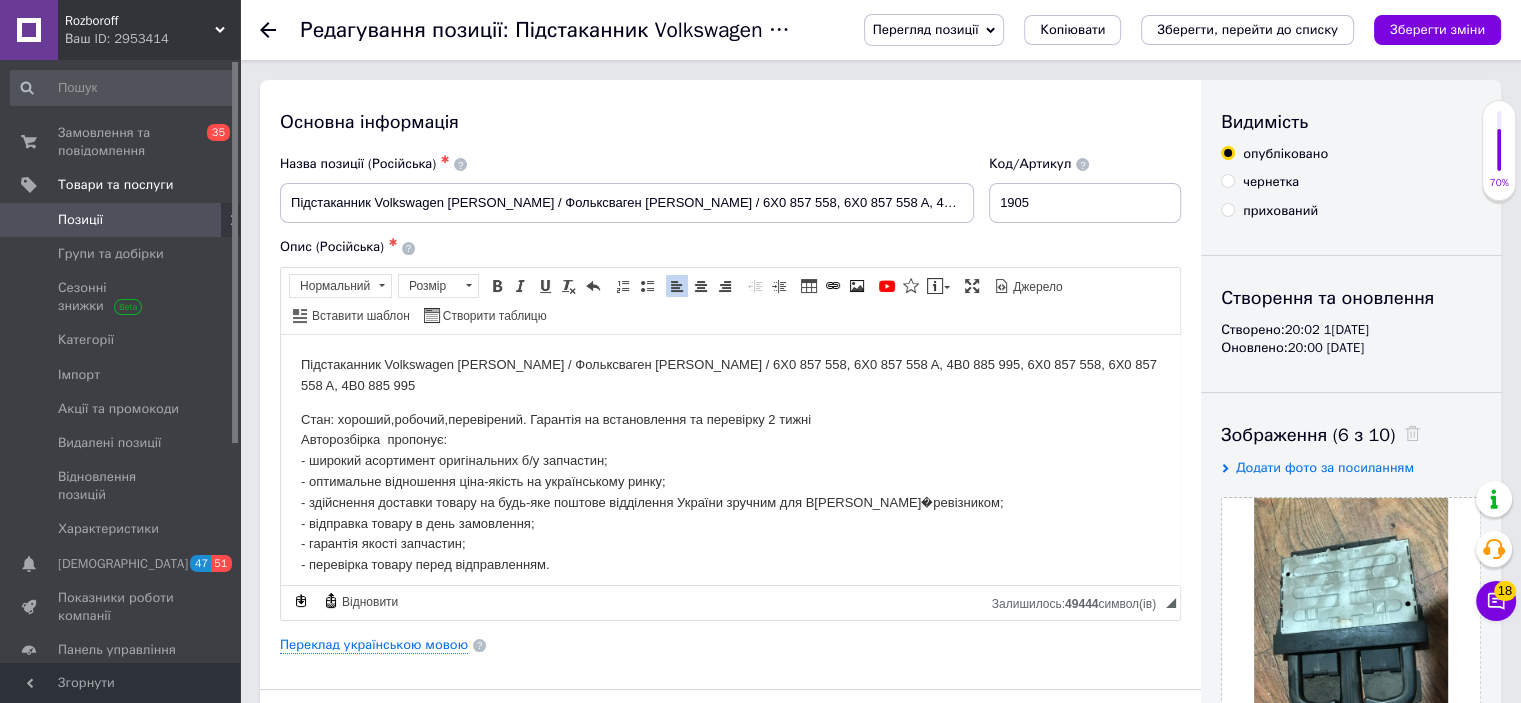 click on "Підстаканник Volkswagen [PERSON_NAME] / Фольксваген [PERSON_NAME] / 6X0 857 558, 6X0 857 558 A, 4B0 885 995, 6X0 857 558, 6X0 857 558 A, 4B0 885 995" at bounding box center (730, 375) 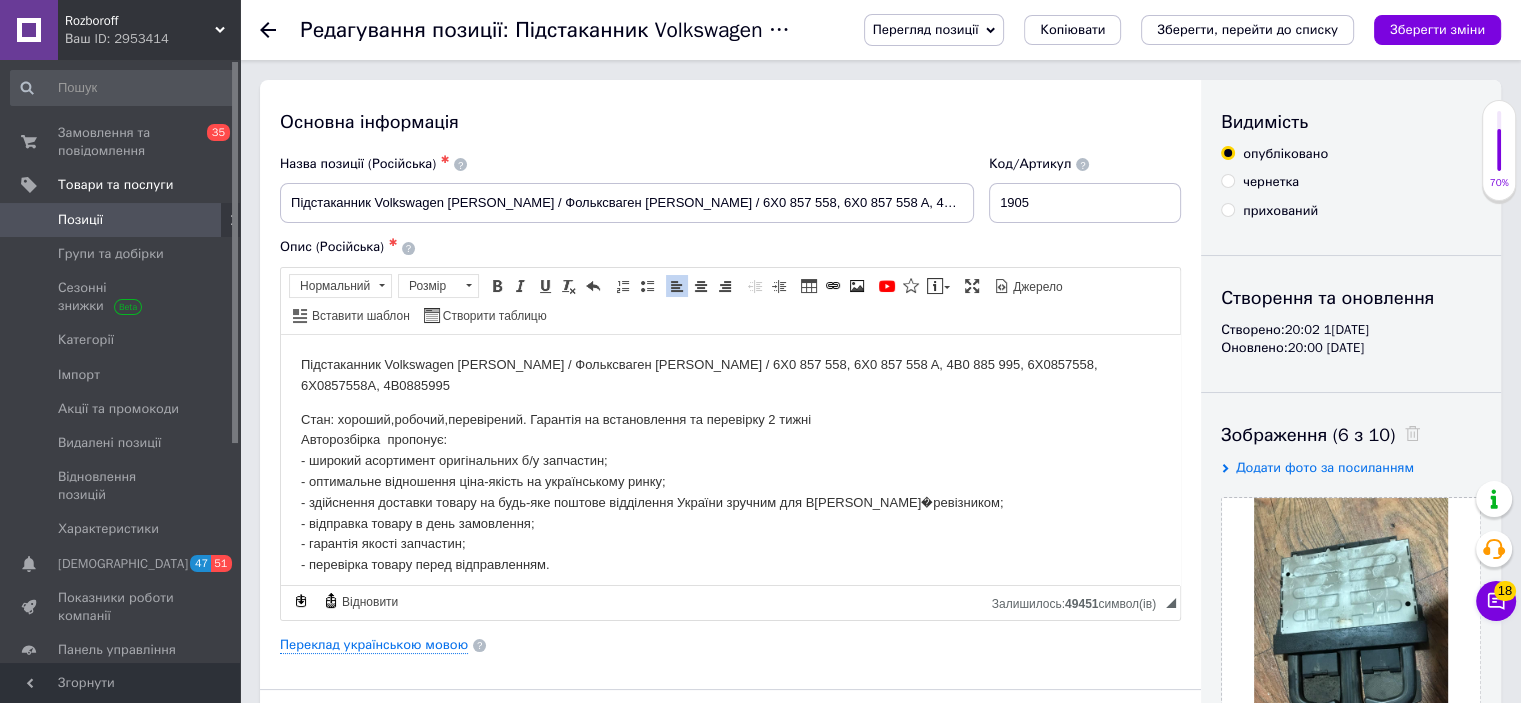 click on "Підстаканник Volkswagen [PERSON_NAME] / Фольксваген [PERSON_NAME] / 6X0 857 558, 6X0 857 558 A, 4B0 885 995, 6X0857558, 6X0857558A, 4B0885995" at bounding box center (730, 375) 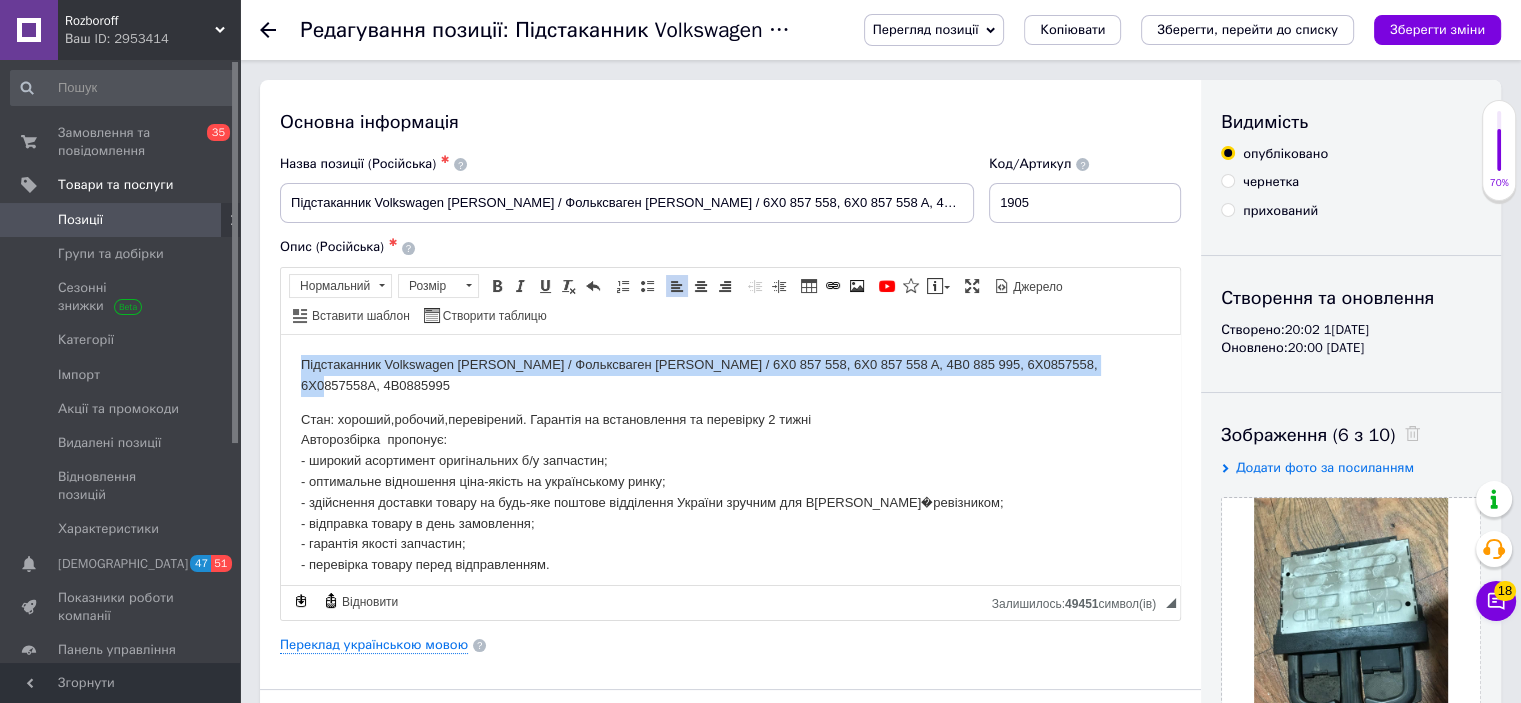 drag, startPoint x: 1099, startPoint y: 365, endPoint x: 284, endPoint y: 357, distance: 815.03925 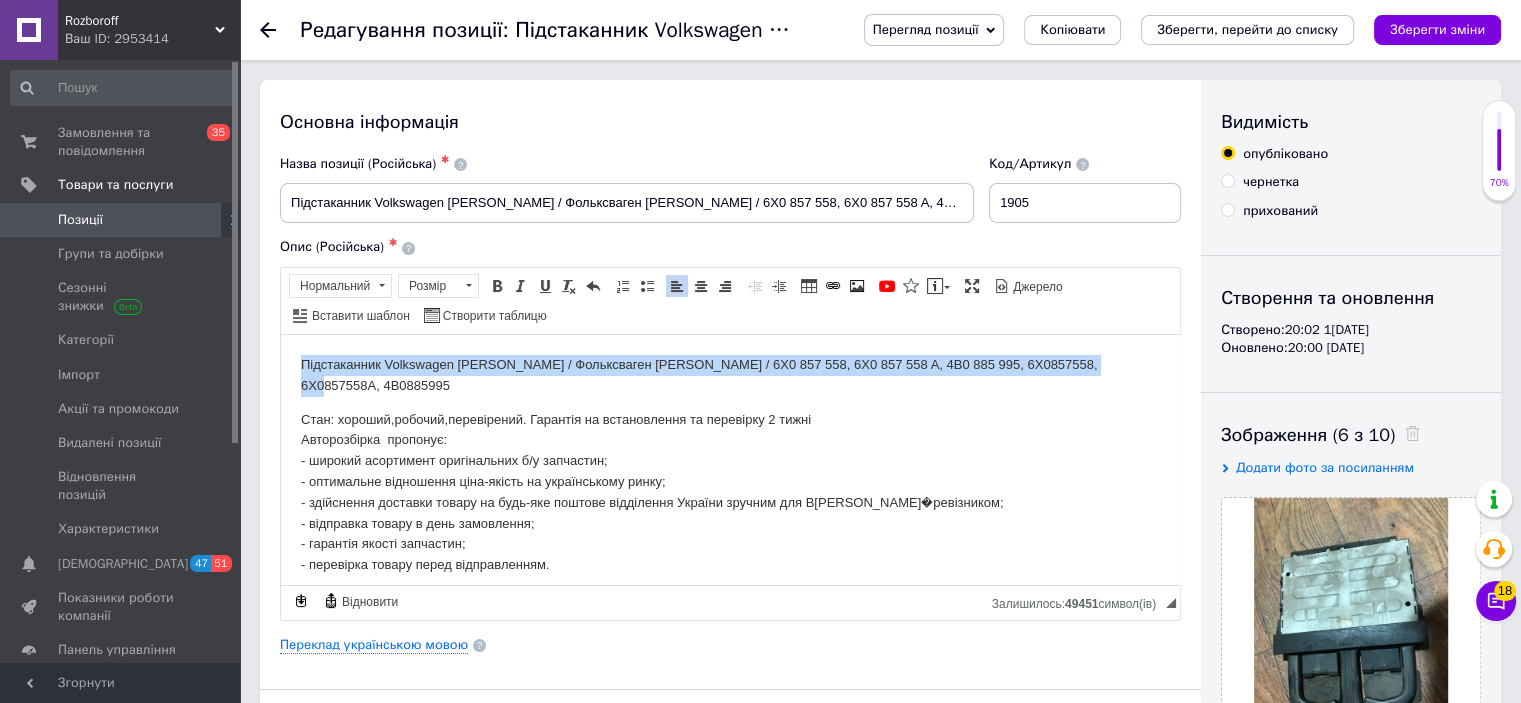 click on "Підстаканник Volkswagen [PERSON_NAME] / Фольксваген [PERSON_NAME] / 6X0 857 558, 6X0 857 558 A, 4B0 885 995, 6X0857558, 6X0857558A, 4B0885995 Стан: хороший,робочий,перевірений. Гарантія на встановлення та перевірку 2 тижні Авторозбірка  пропонує:  - широкий асортимент оригінальних б/у запчастин;  - оптимальне відношення ціна-якість на українському ринку;  - здійснення доставки товару на будь-яке поштове відділення України зручним для Вас перевізником;  - відправка товару в день замовлення;  - гарантія якості запчастин;  - перевірка товару перед відправленням." at bounding box center [730, 464] 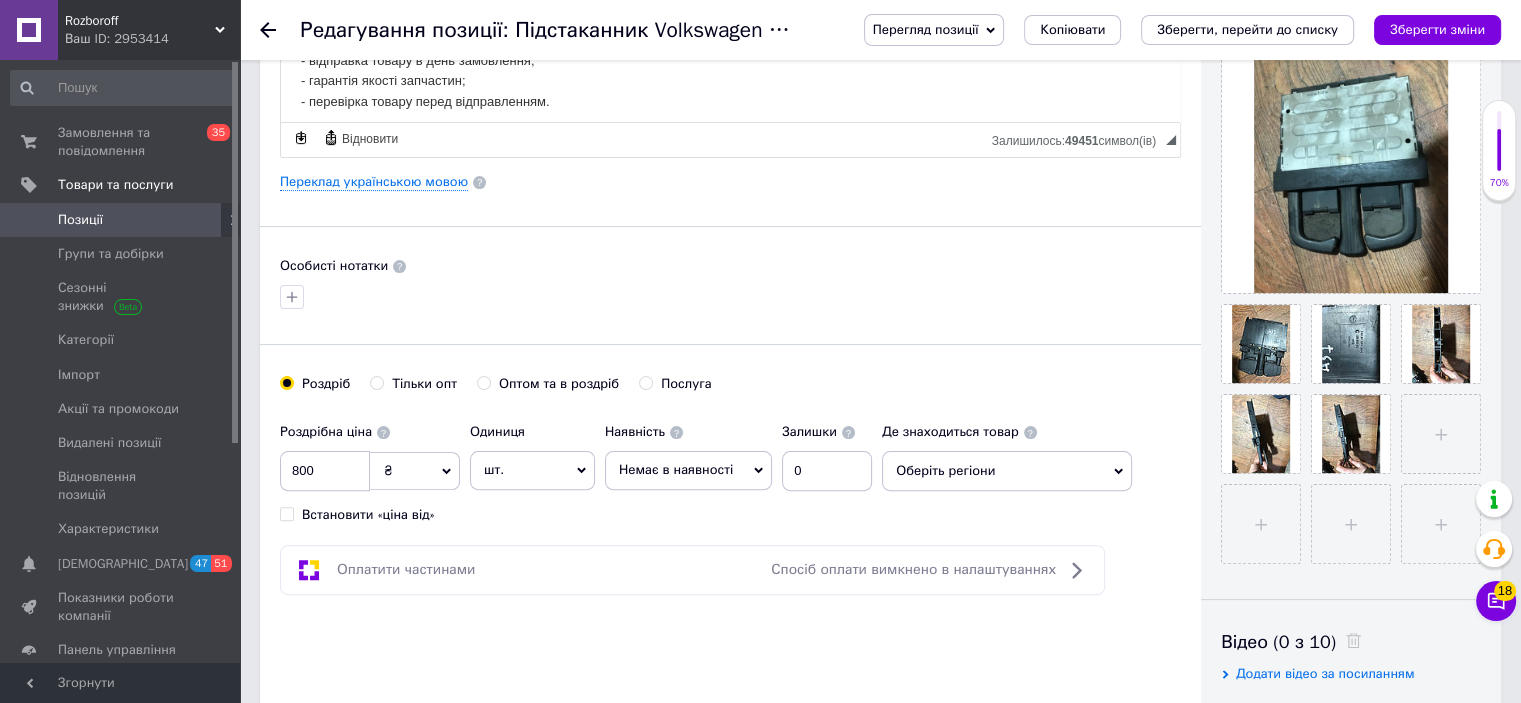 scroll, scrollTop: 462, scrollLeft: 0, axis: vertical 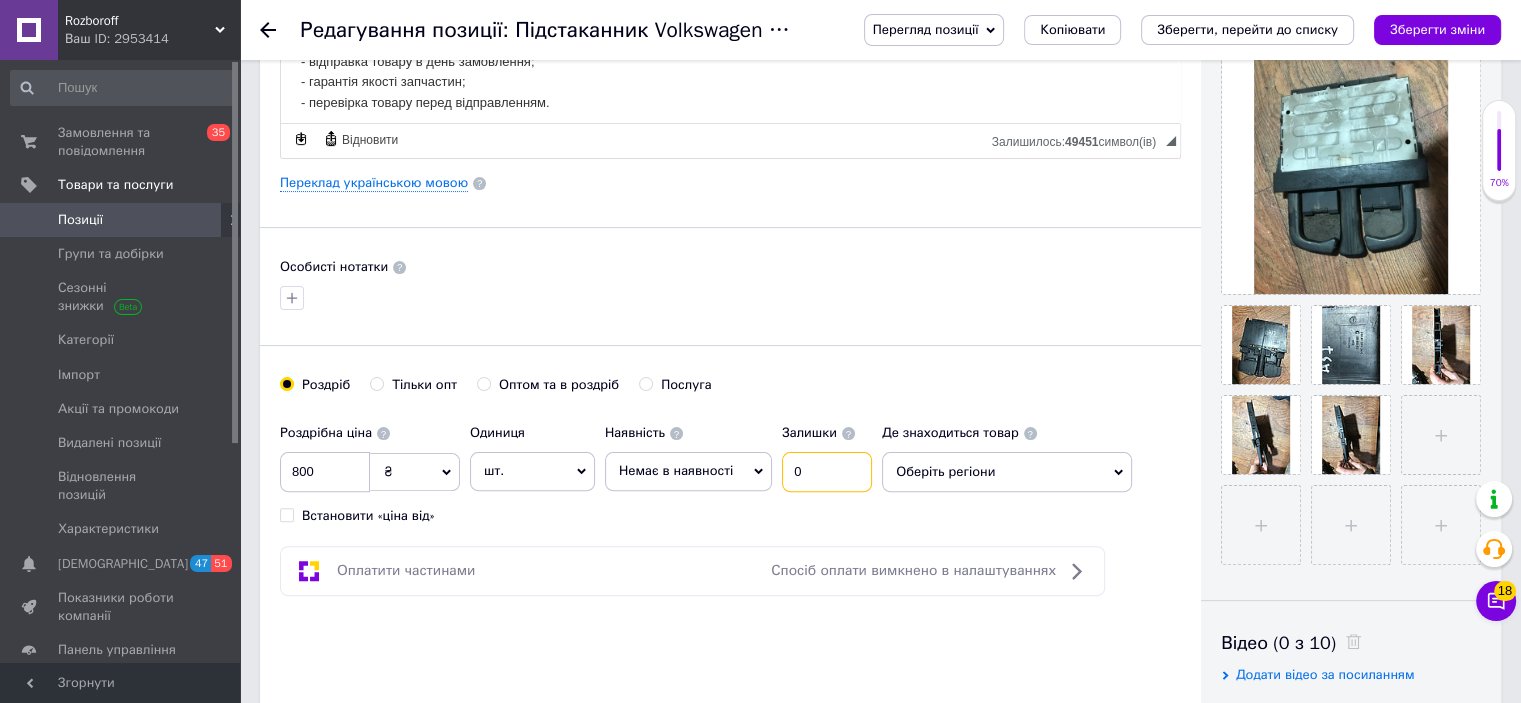 click on "0" at bounding box center (827, 472) 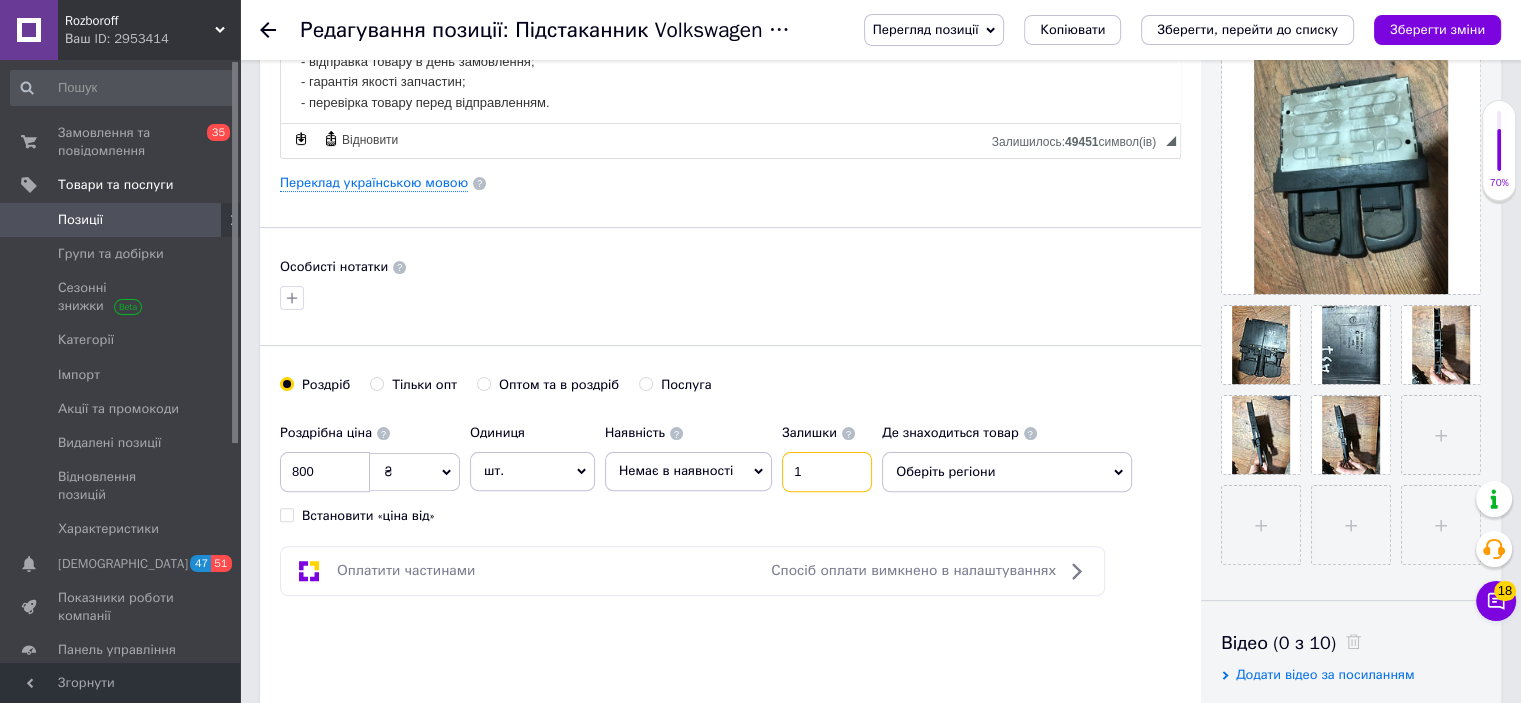 type on "1" 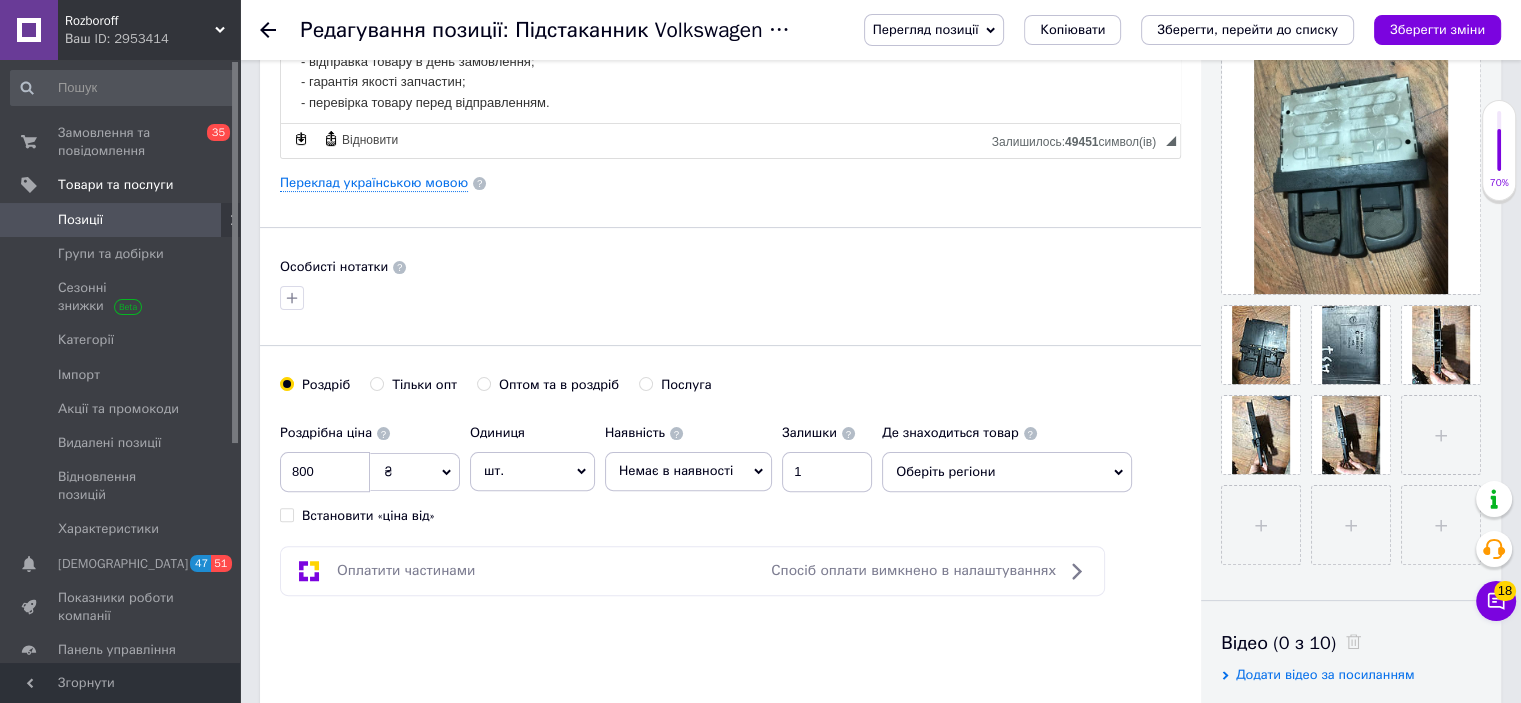 click on "Немає в наявності" at bounding box center [688, 471] 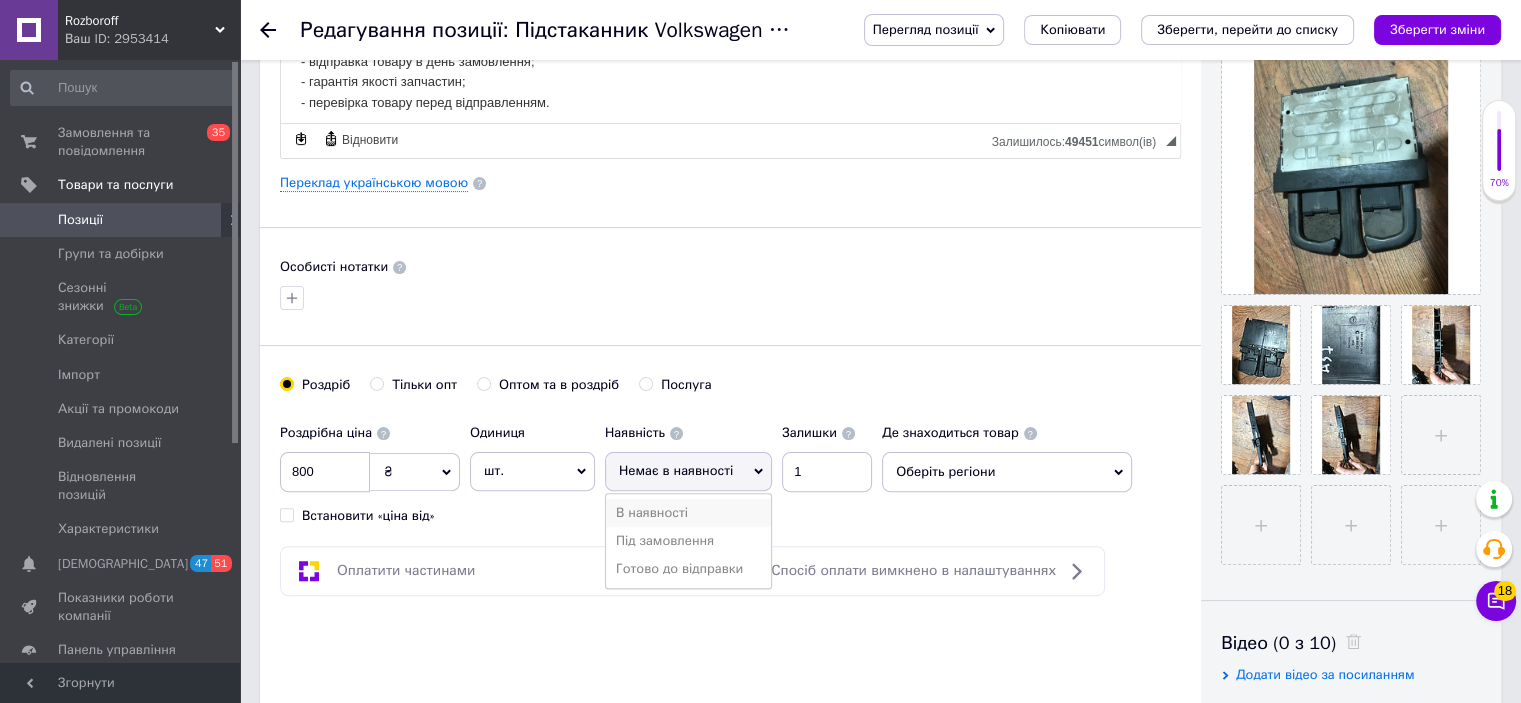 click on "В наявності" at bounding box center [688, 513] 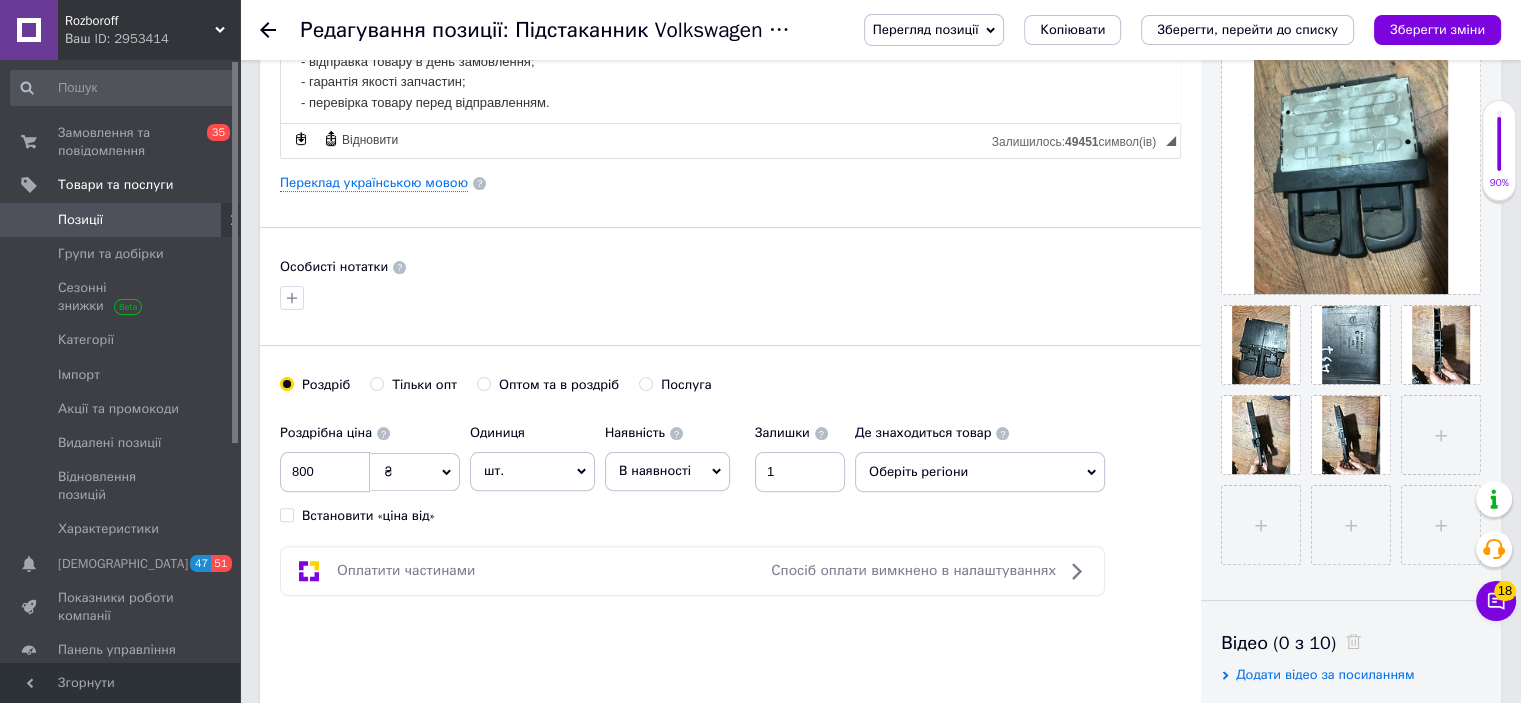 click on "Оберіть регіони" at bounding box center (980, 472) 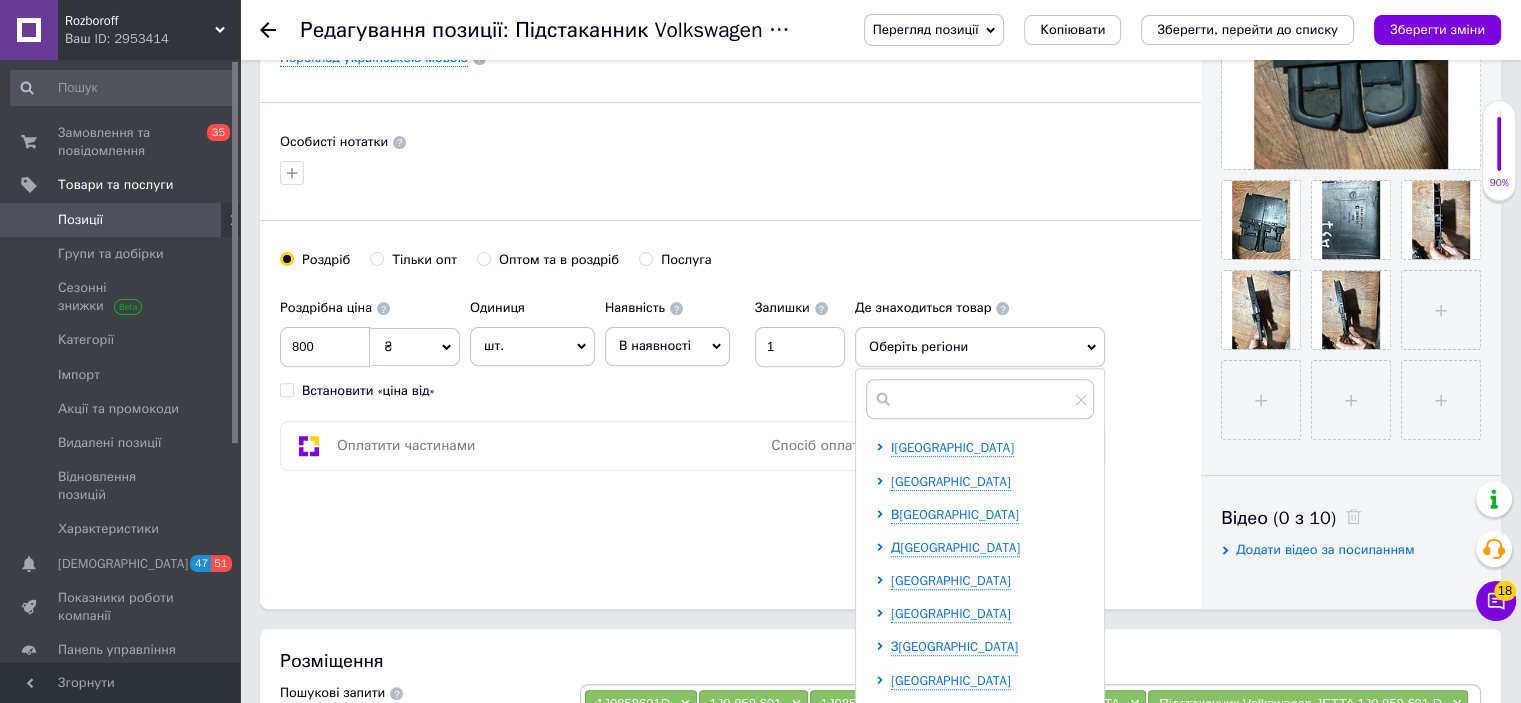 scroll, scrollTop: 588, scrollLeft: 0, axis: vertical 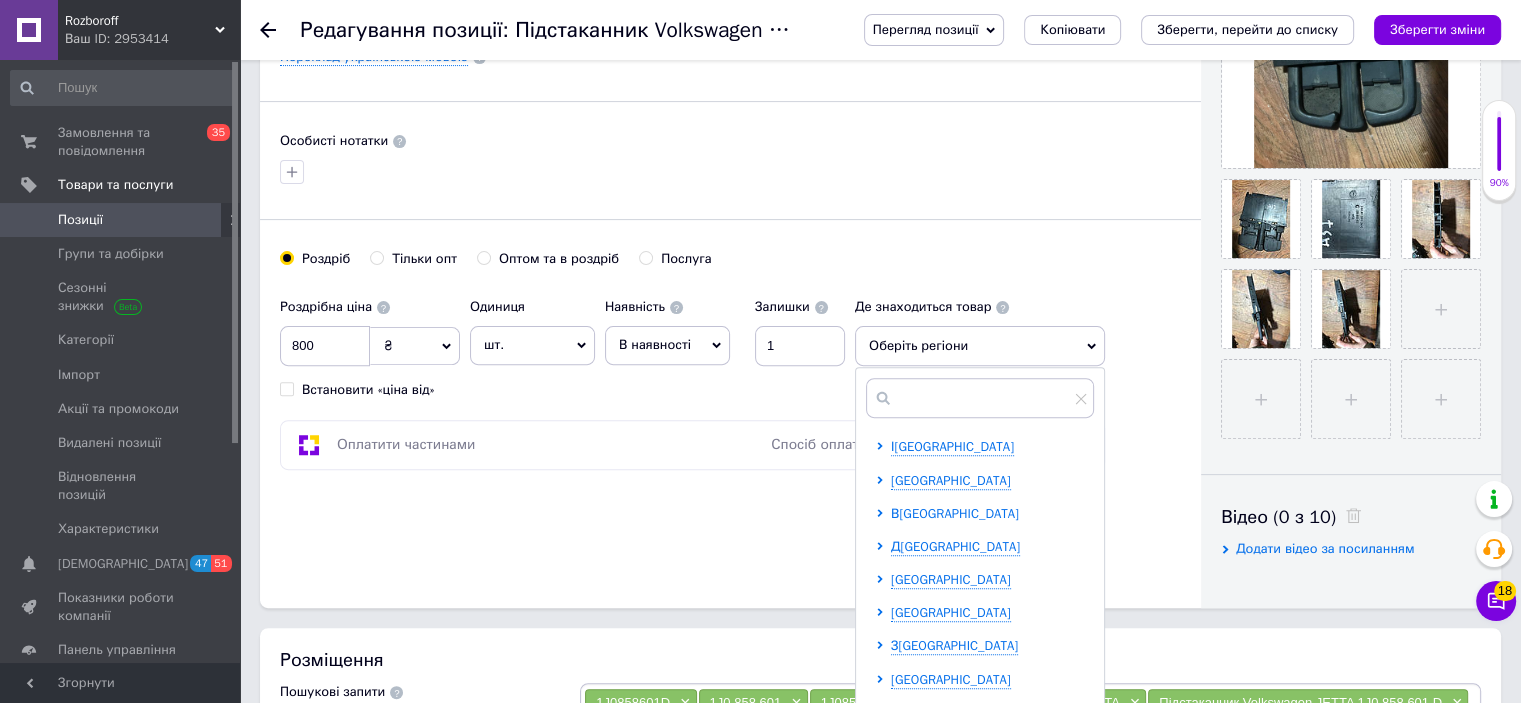 click on "В[GEOGRAPHIC_DATA]" at bounding box center (955, 513) 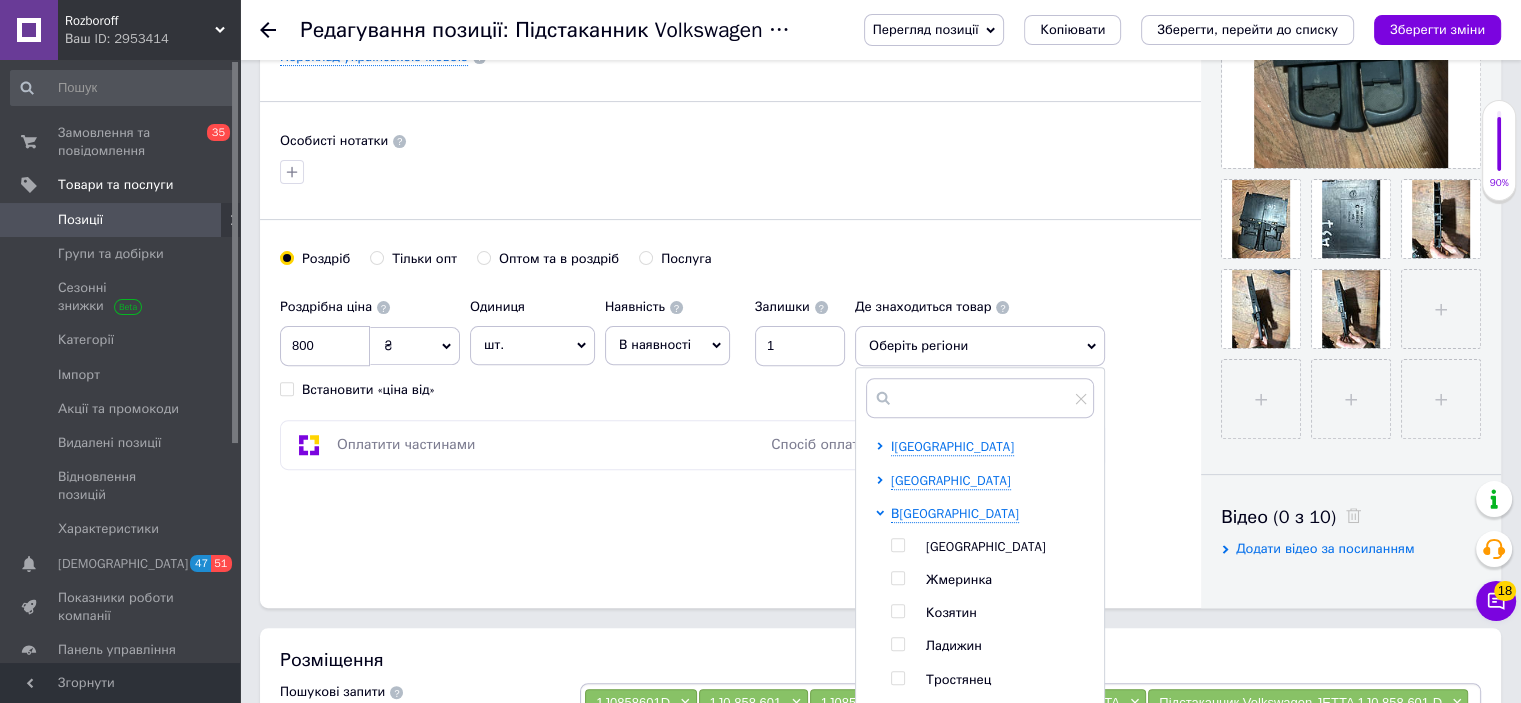 click at bounding box center [897, 545] 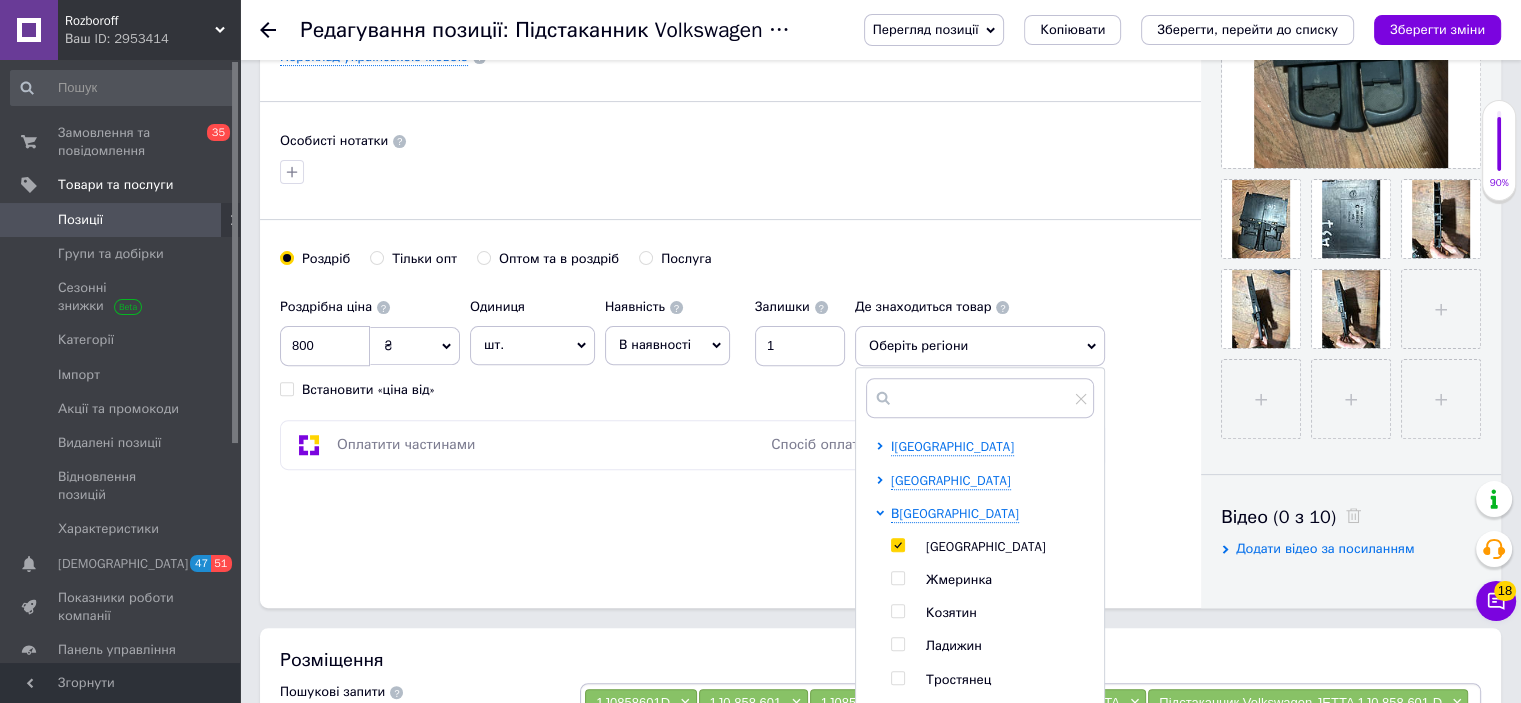 checkbox on "true" 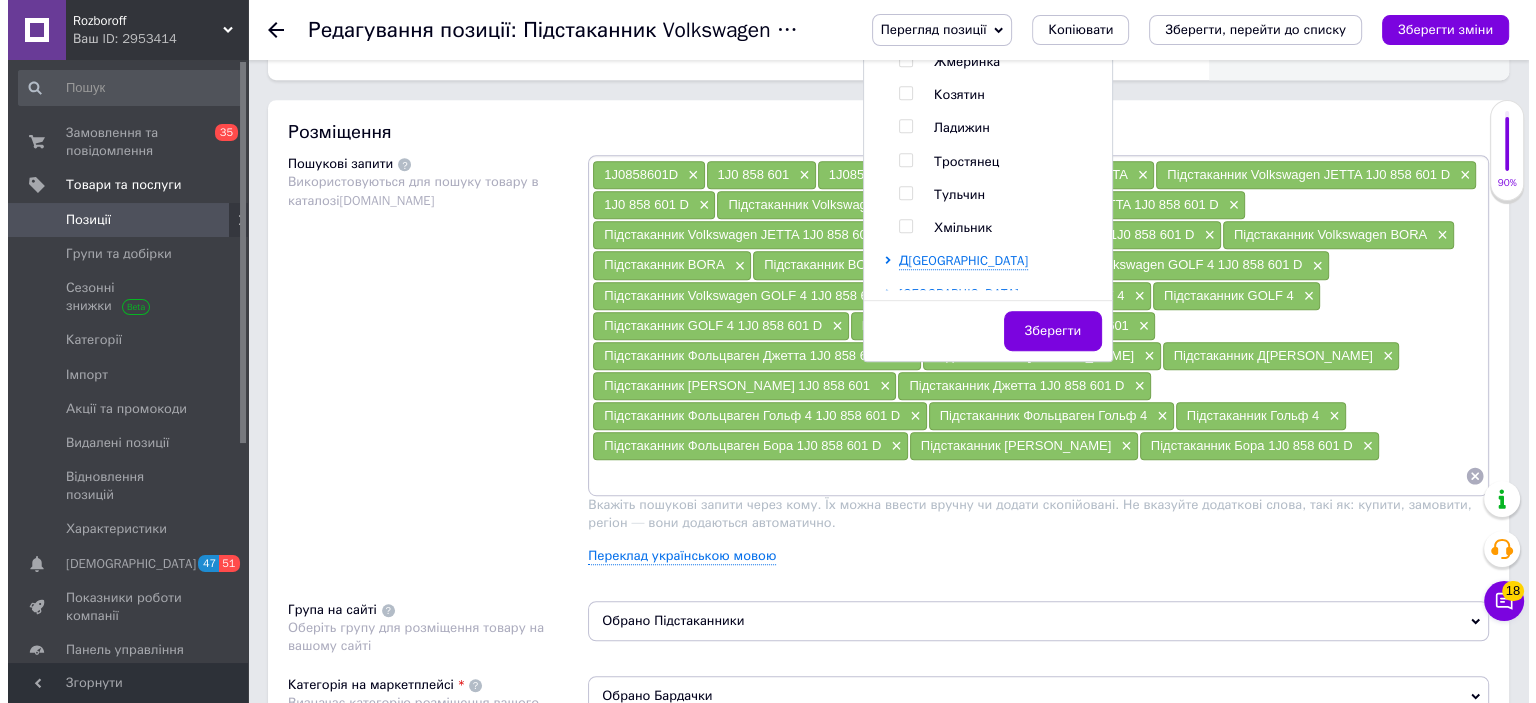 scroll, scrollTop: 1090, scrollLeft: 0, axis: vertical 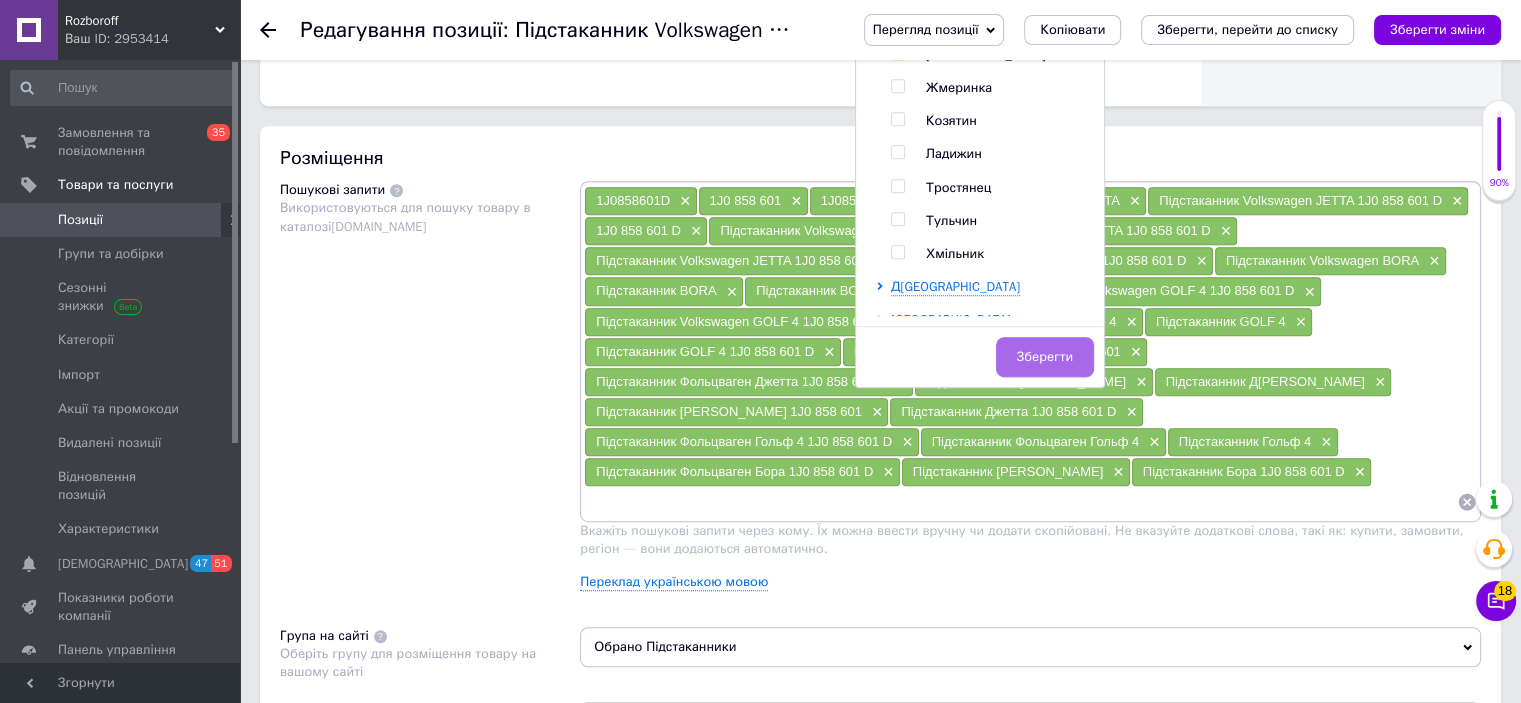 click on "Зберегти" at bounding box center [1045, 357] 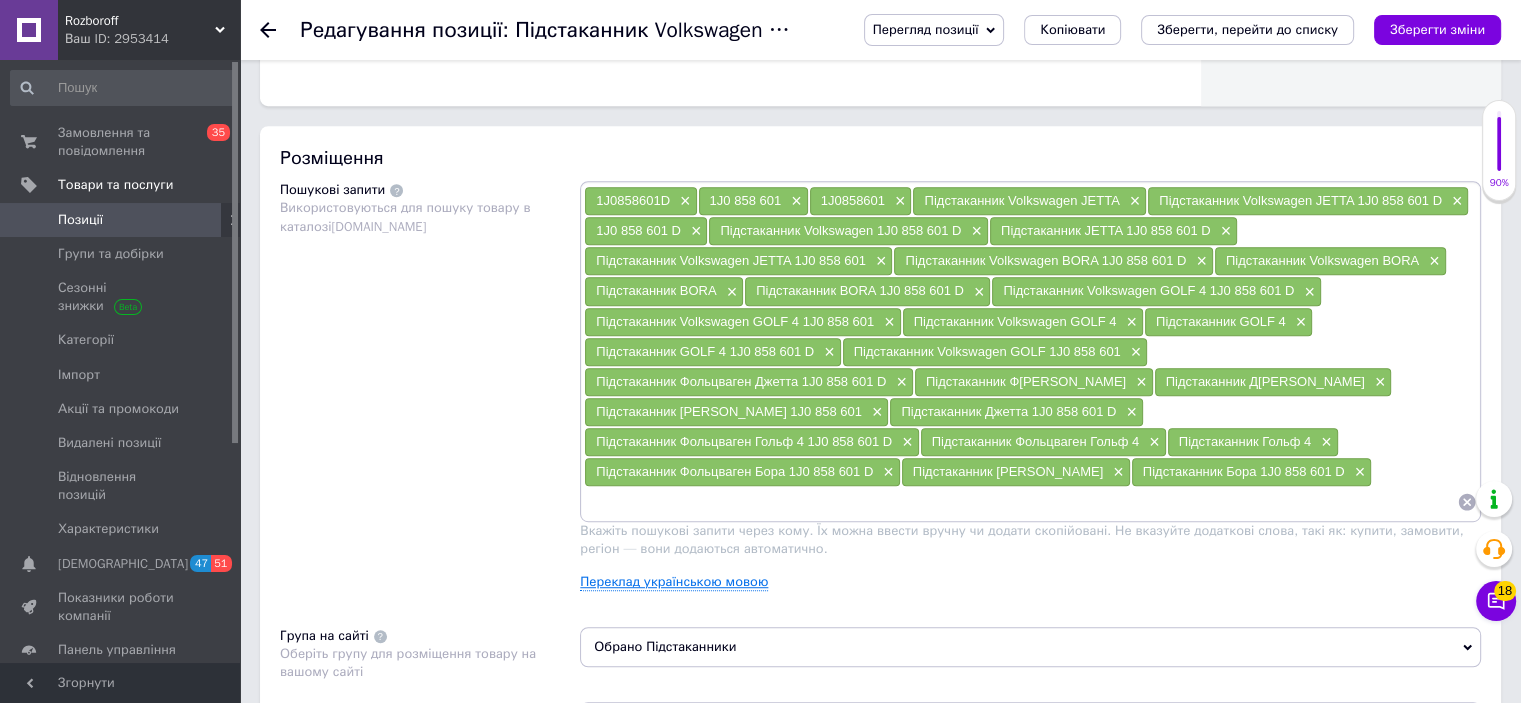 click on "Переклад українською мовою" at bounding box center [674, 582] 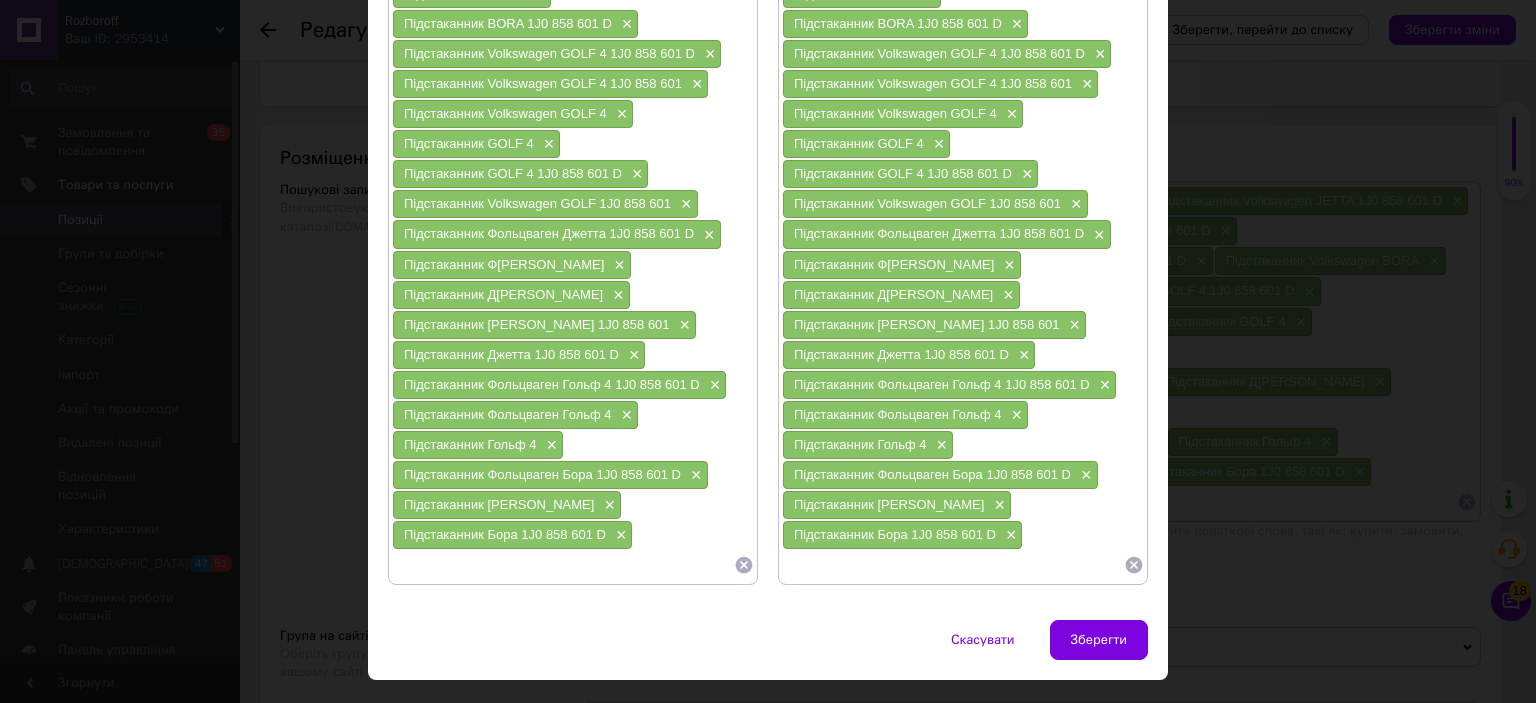 scroll, scrollTop: 516, scrollLeft: 0, axis: vertical 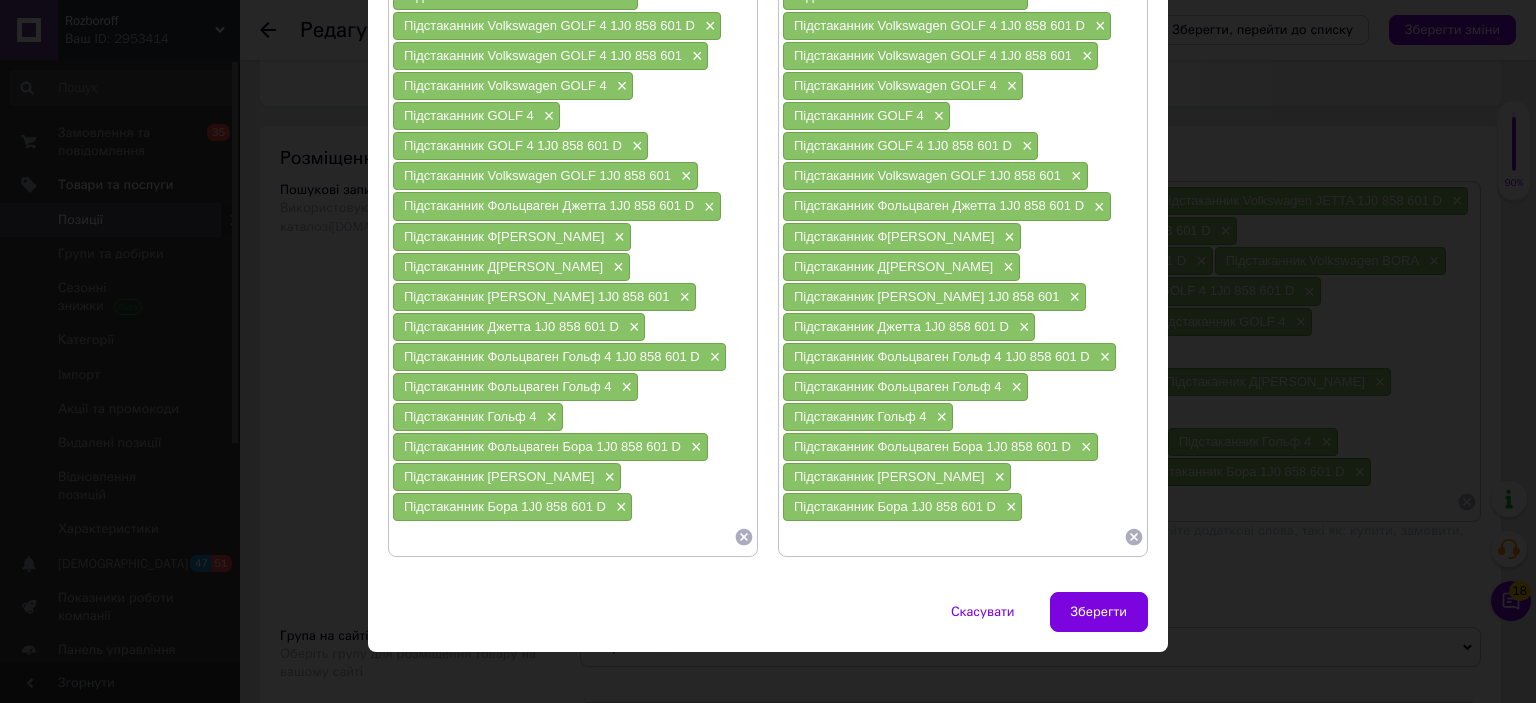 click 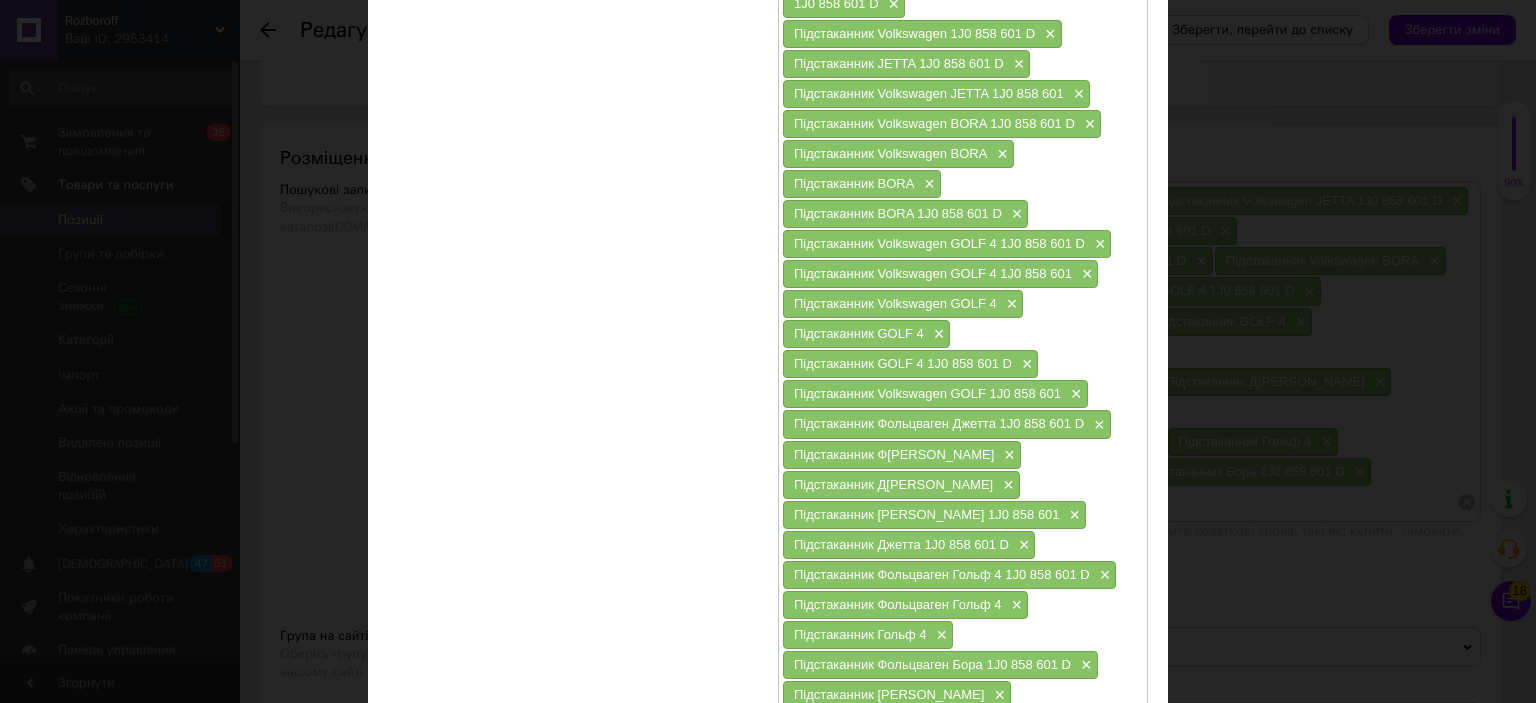 scroll, scrollTop: 371, scrollLeft: 0, axis: vertical 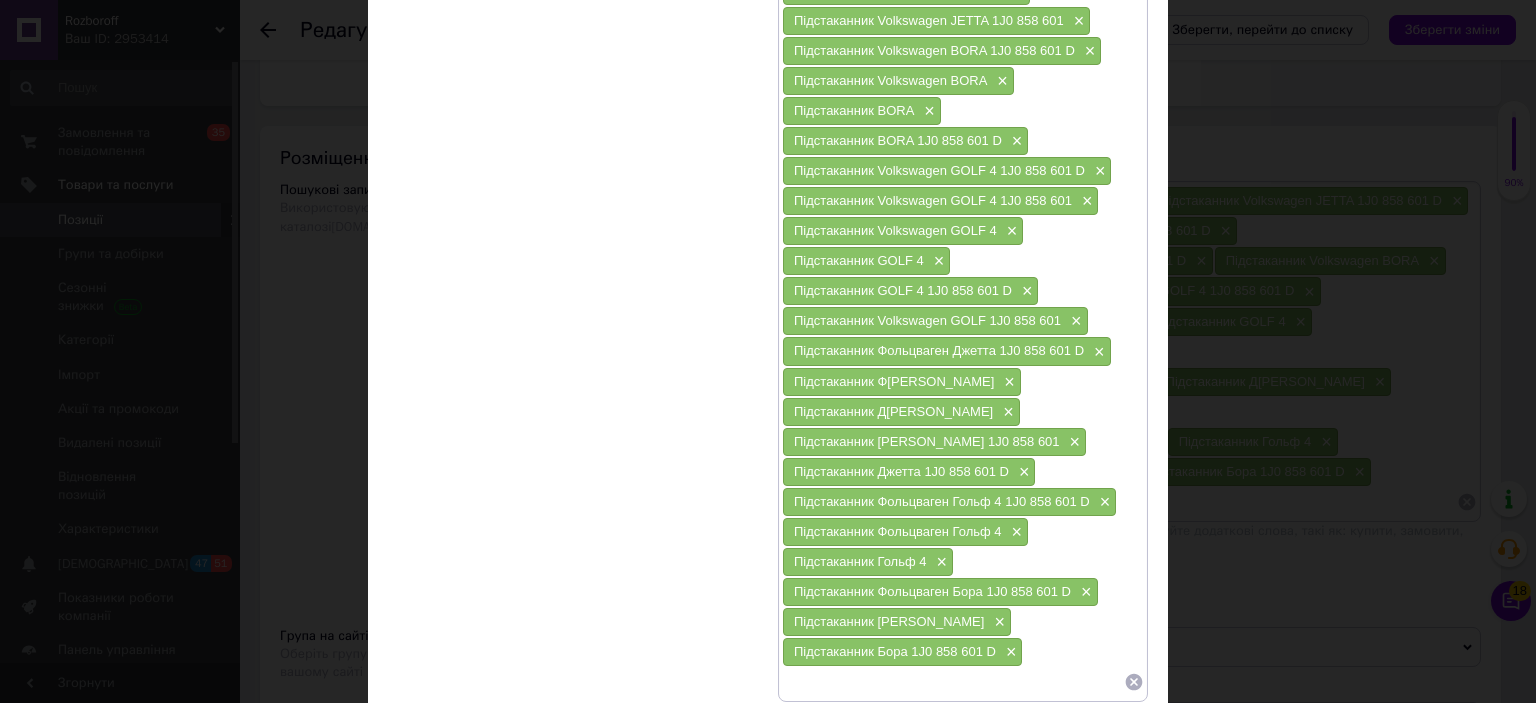 click 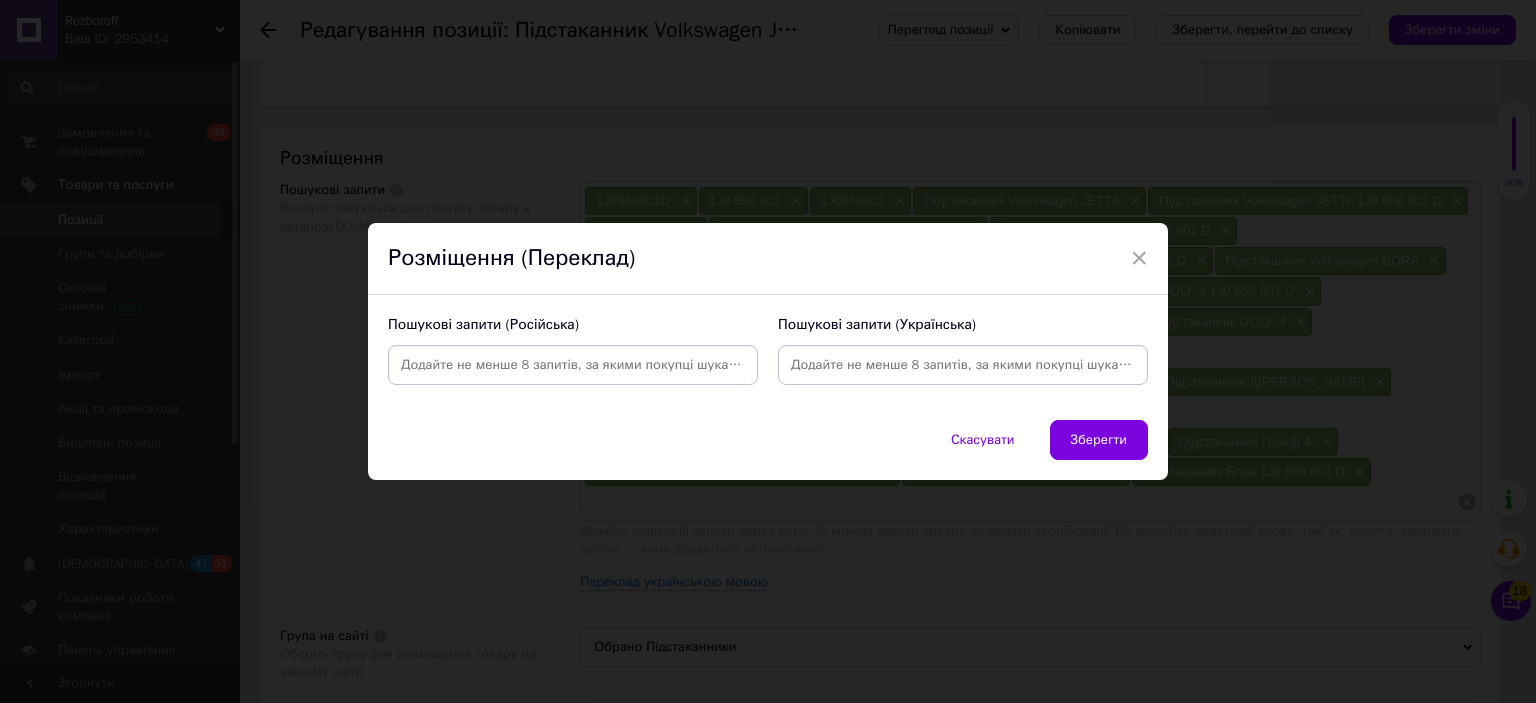 click at bounding box center [573, 365] 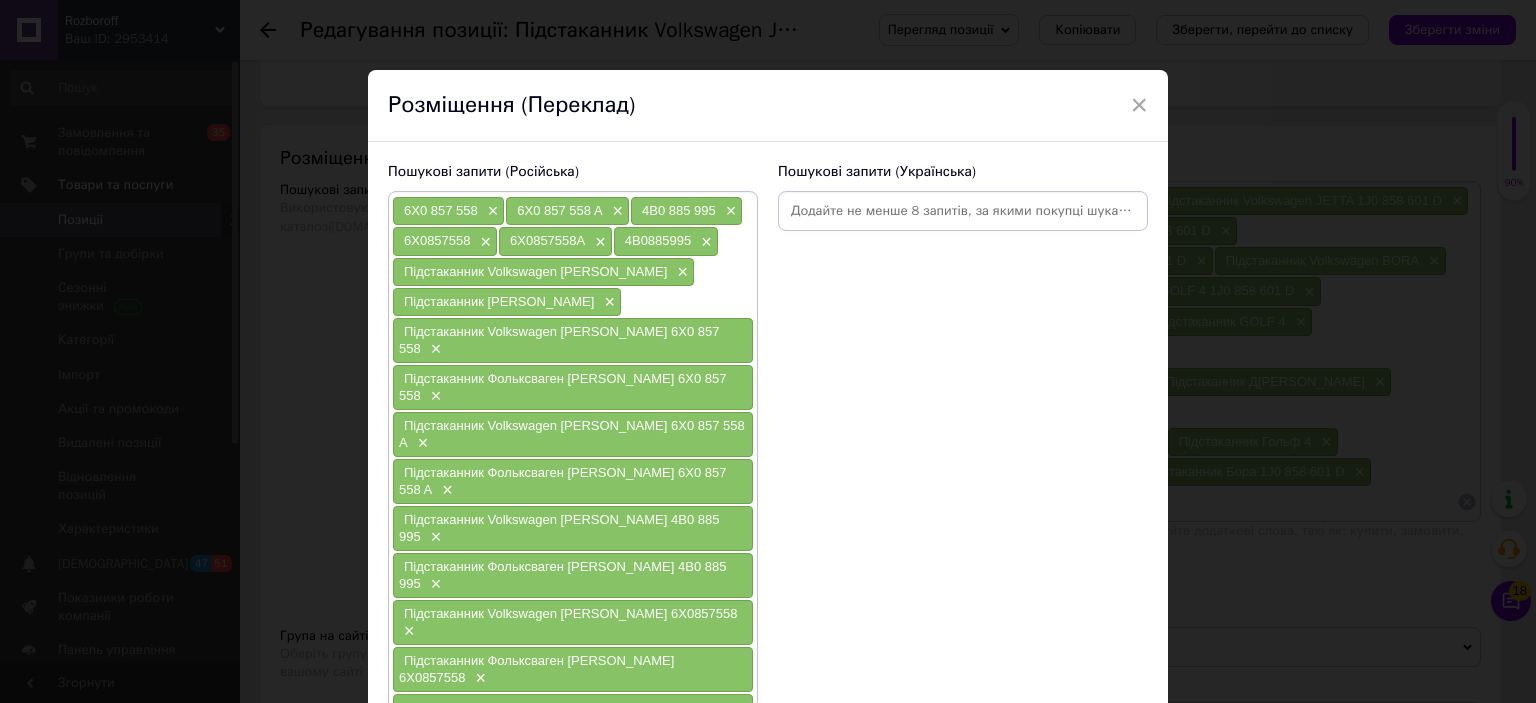 click at bounding box center (963, 211) 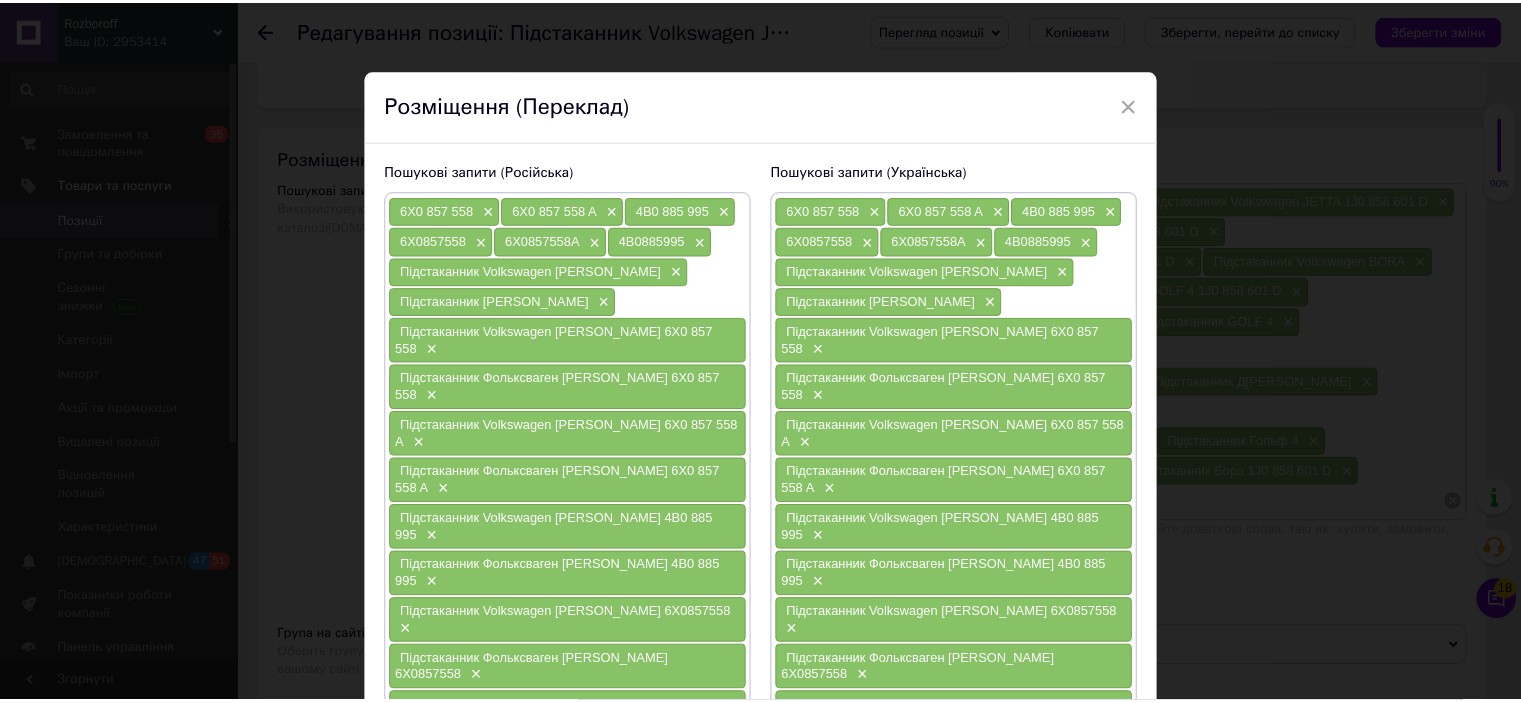 scroll, scrollTop: 164, scrollLeft: 0, axis: vertical 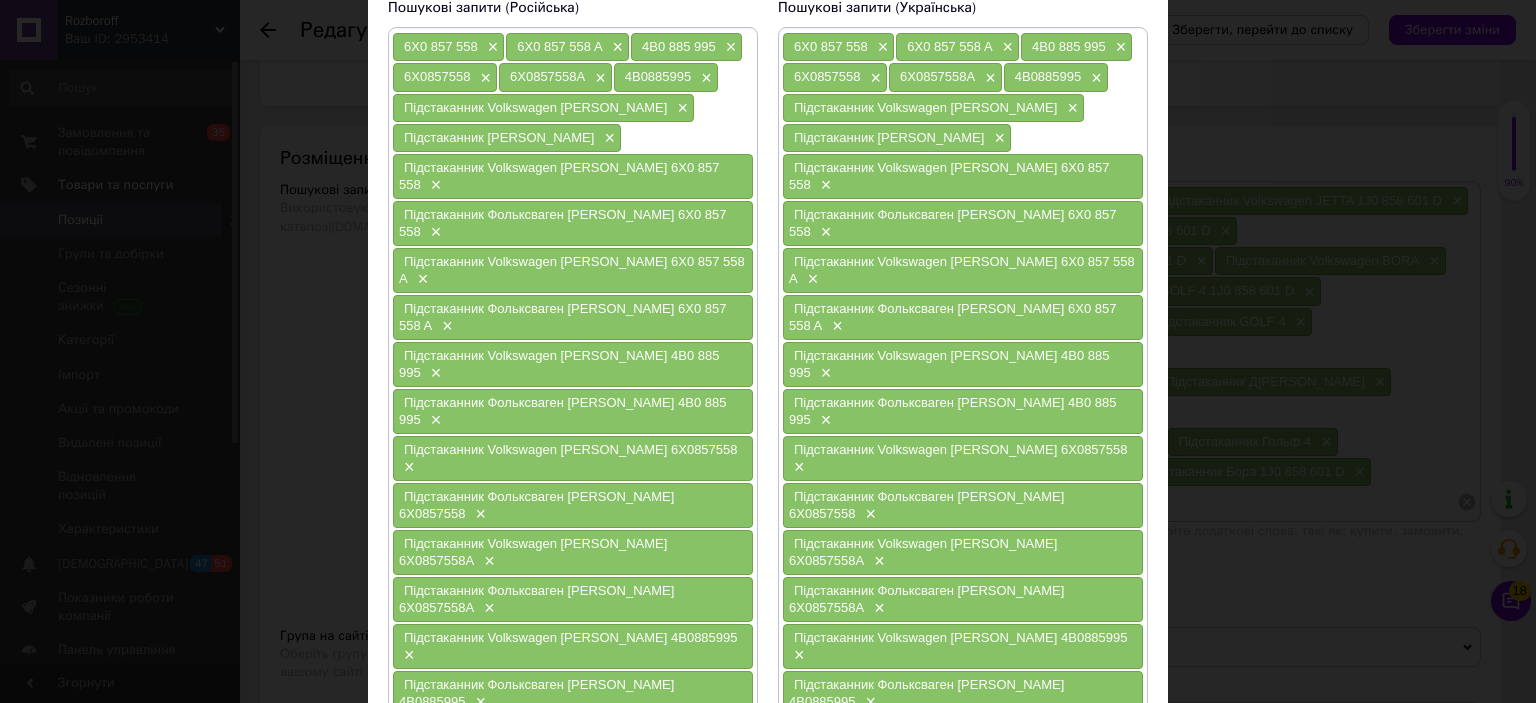 click on "Зберегти" at bounding box center (1099, 807) 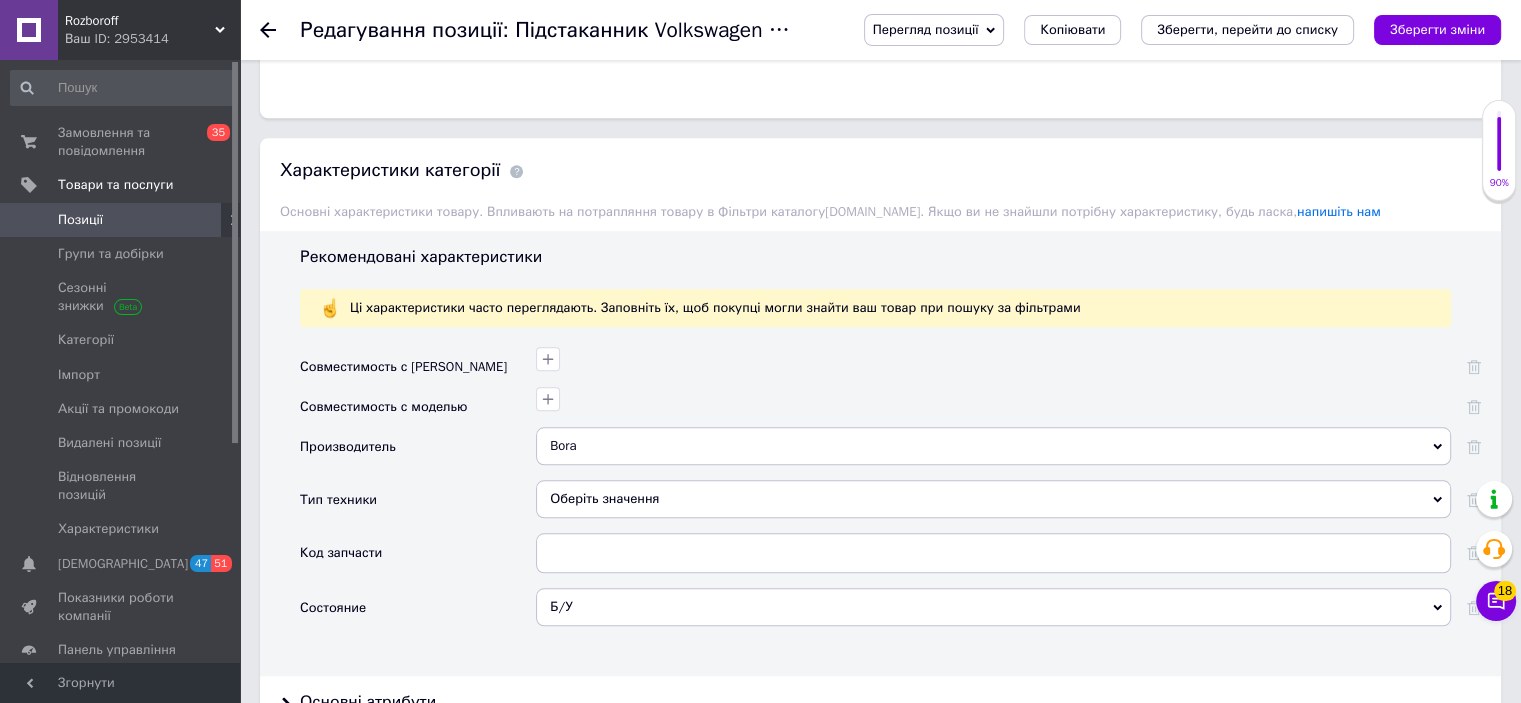 scroll, scrollTop: 1758, scrollLeft: 0, axis: vertical 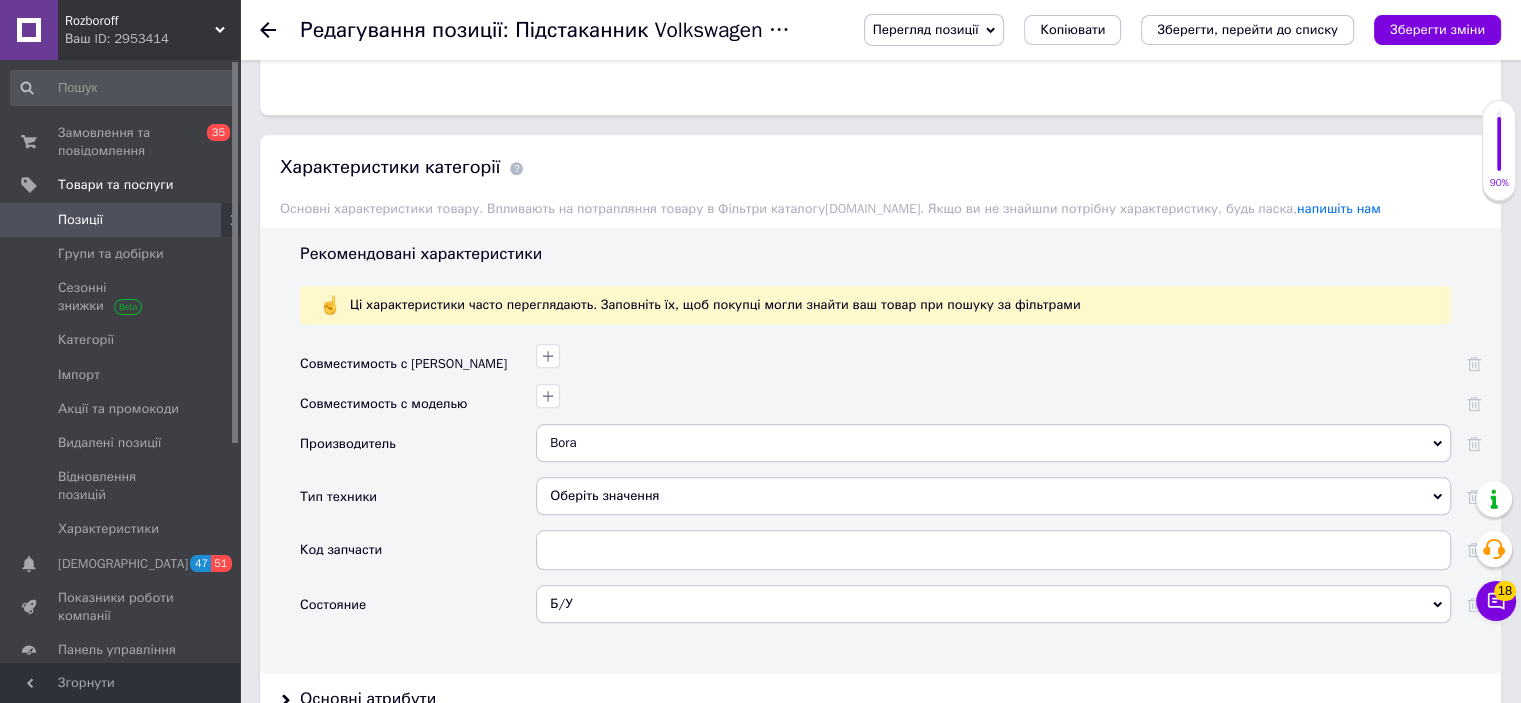 click on "Bora" at bounding box center (993, 443) 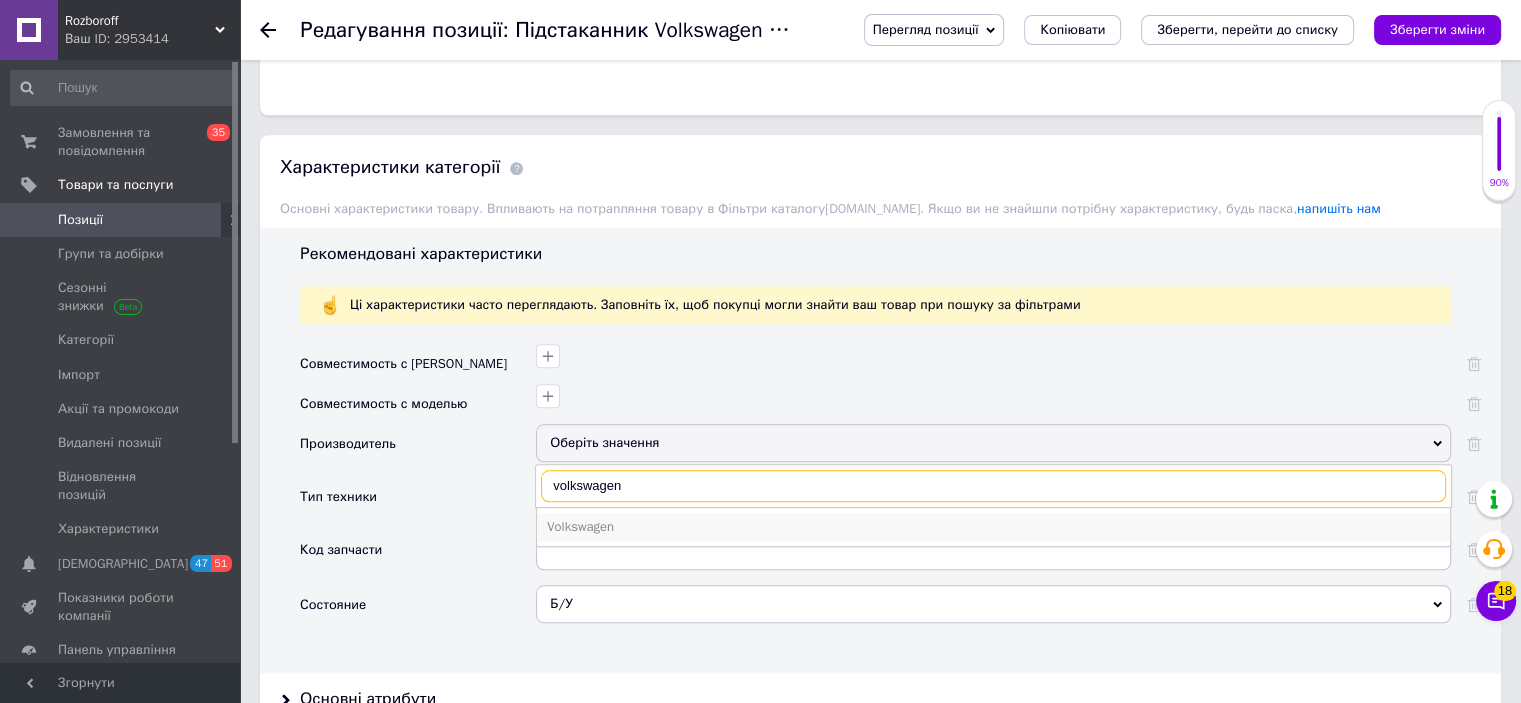 type on "volkswagen" 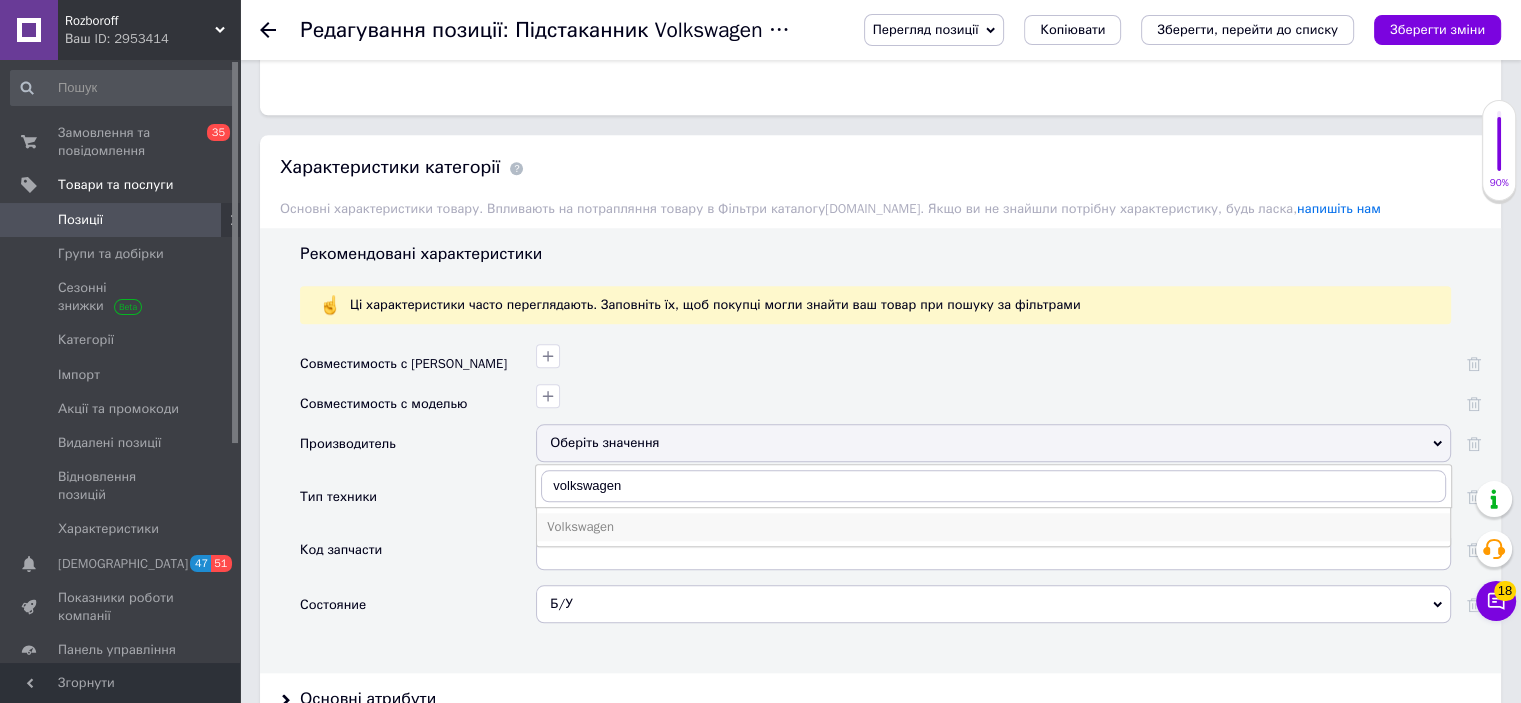 click on "Volkswagen" at bounding box center [993, 527] 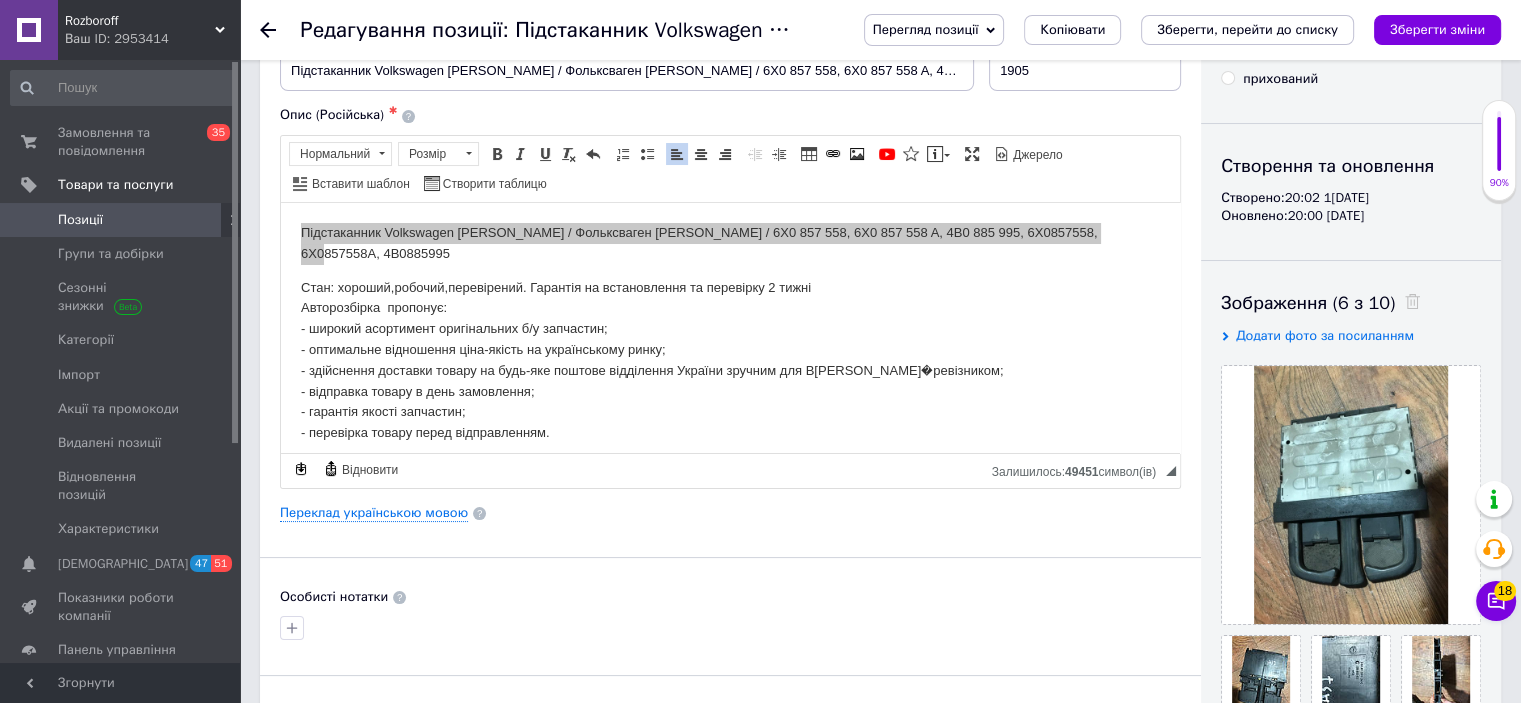 scroll, scrollTop: 128, scrollLeft: 0, axis: vertical 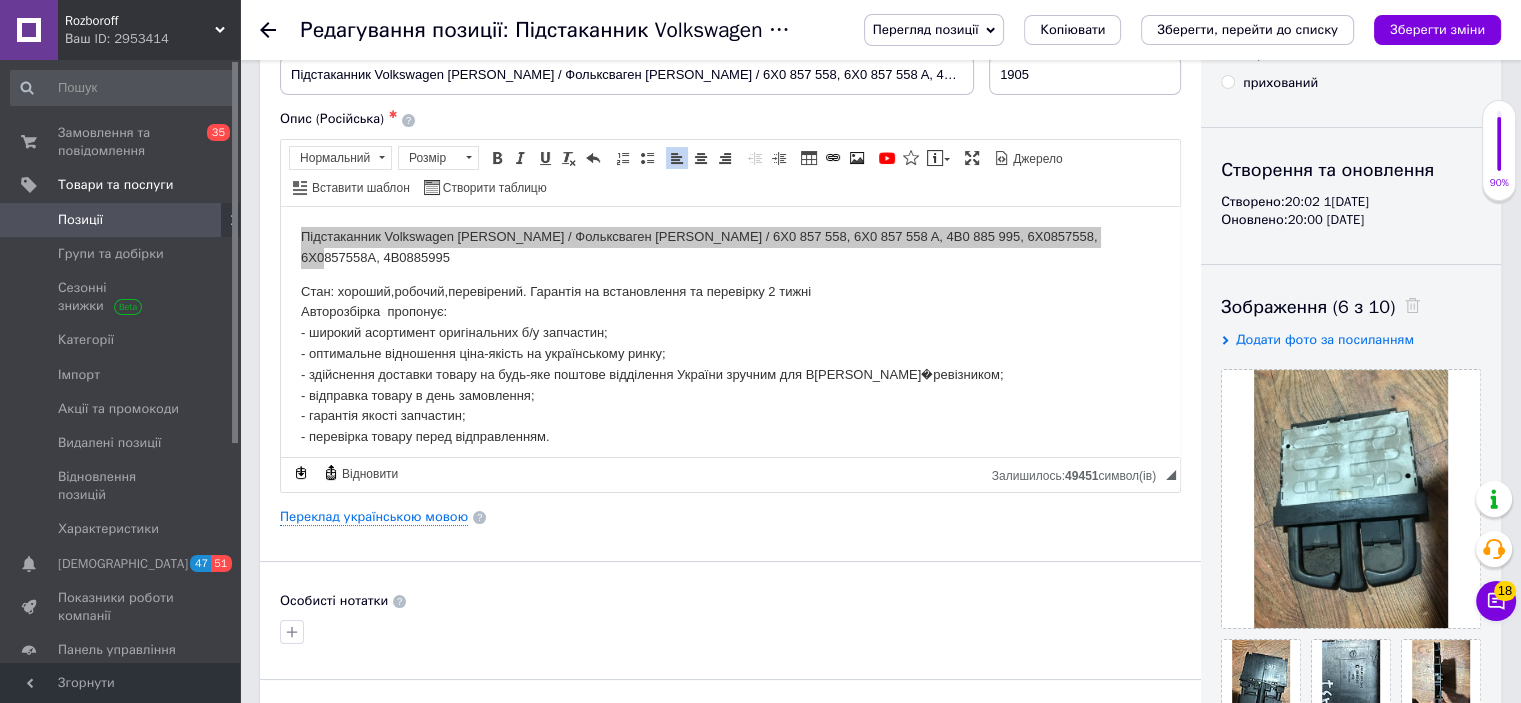 click at bounding box center (1407, 307) 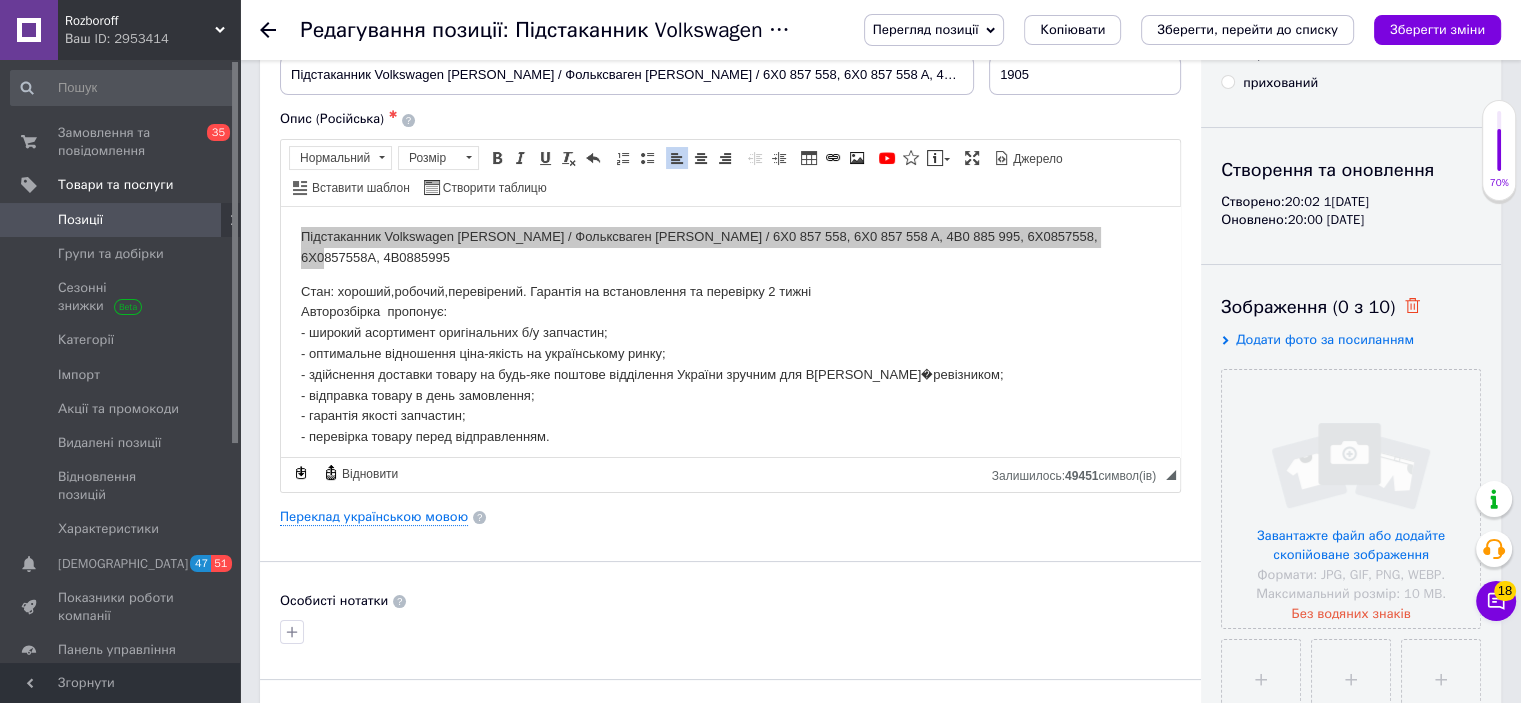 click 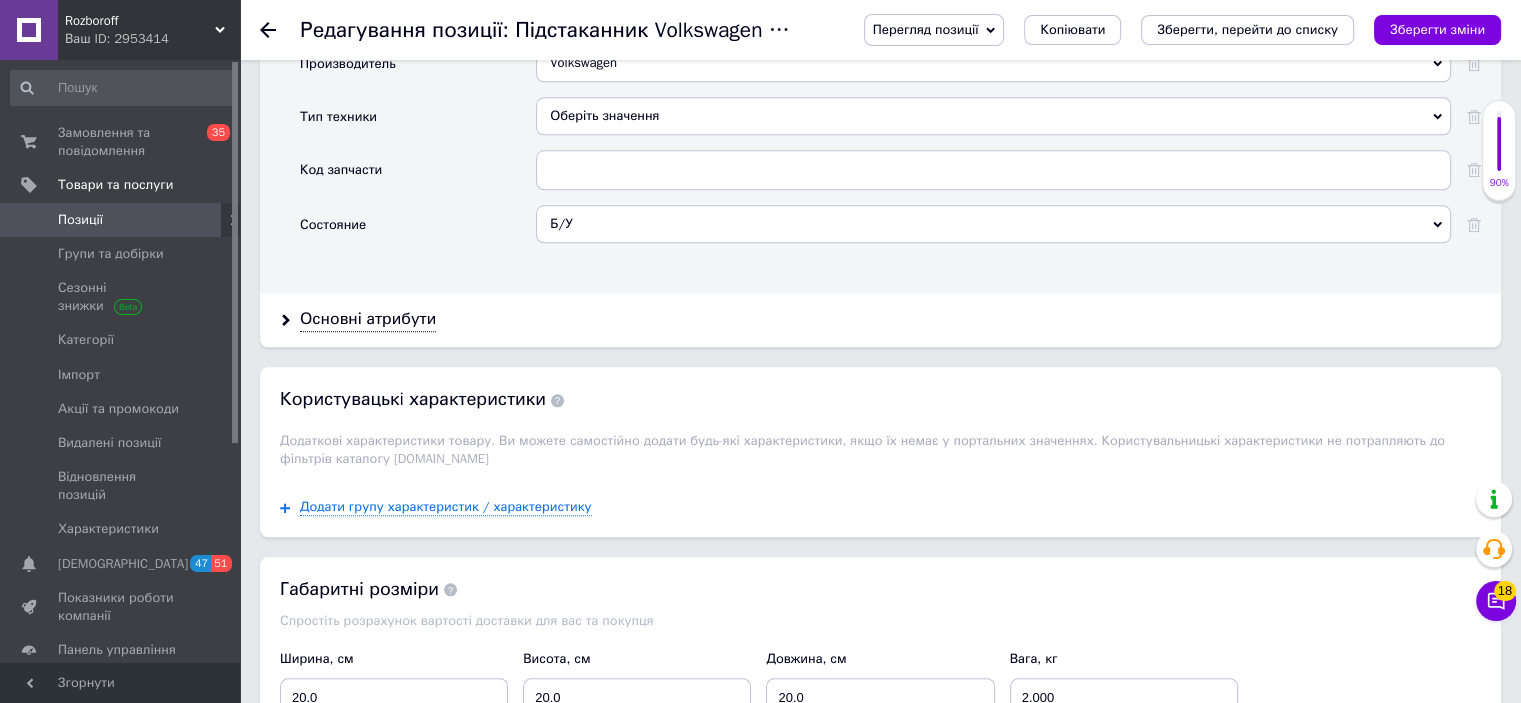 scroll, scrollTop: 2134, scrollLeft: 0, axis: vertical 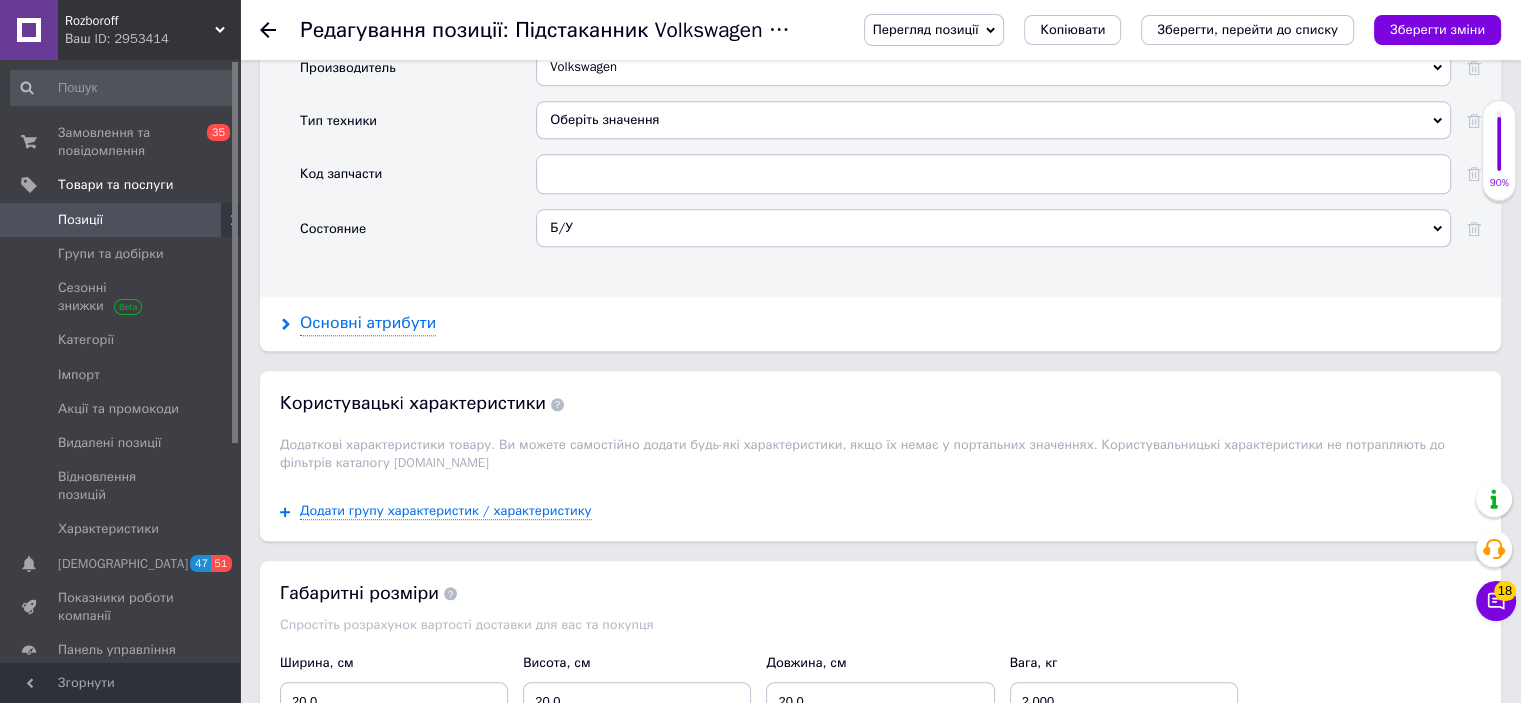 drag, startPoint x: 390, startPoint y: 297, endPoint x: 413, endPoint y: 291, distance: 23.769728 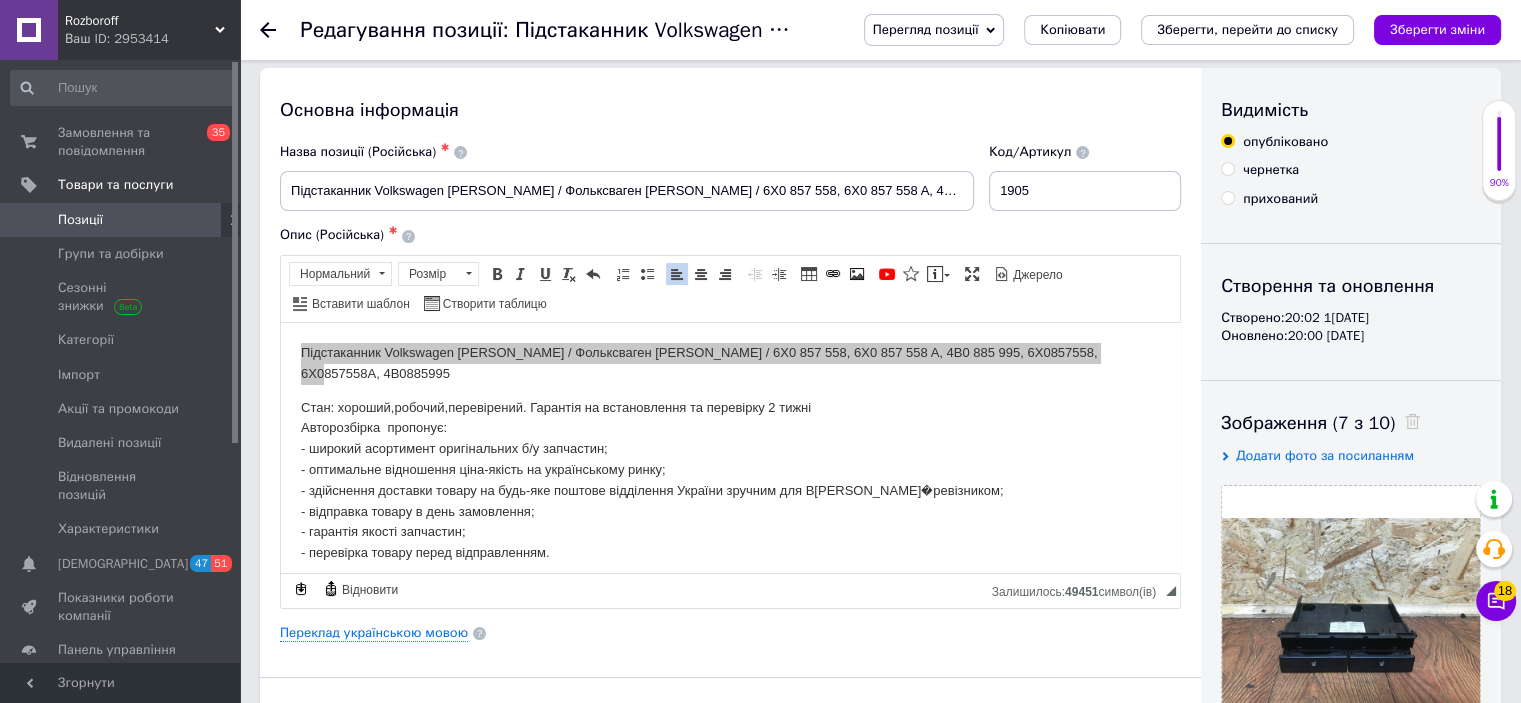 scroll, scrollTop: 0, scrollLeft: 0, axis: both 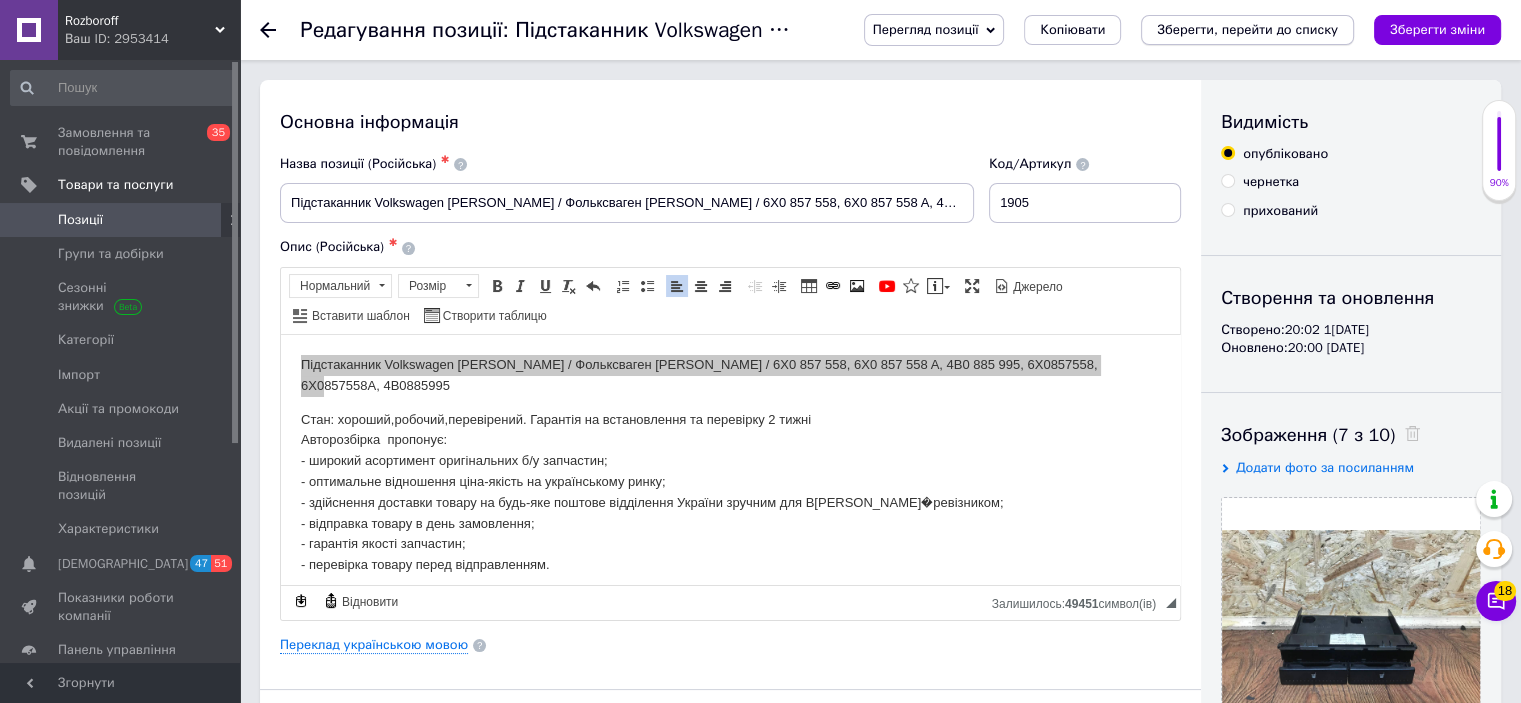 click on "Зберегти, перейти до списку" at bounding box center [1247, 30] 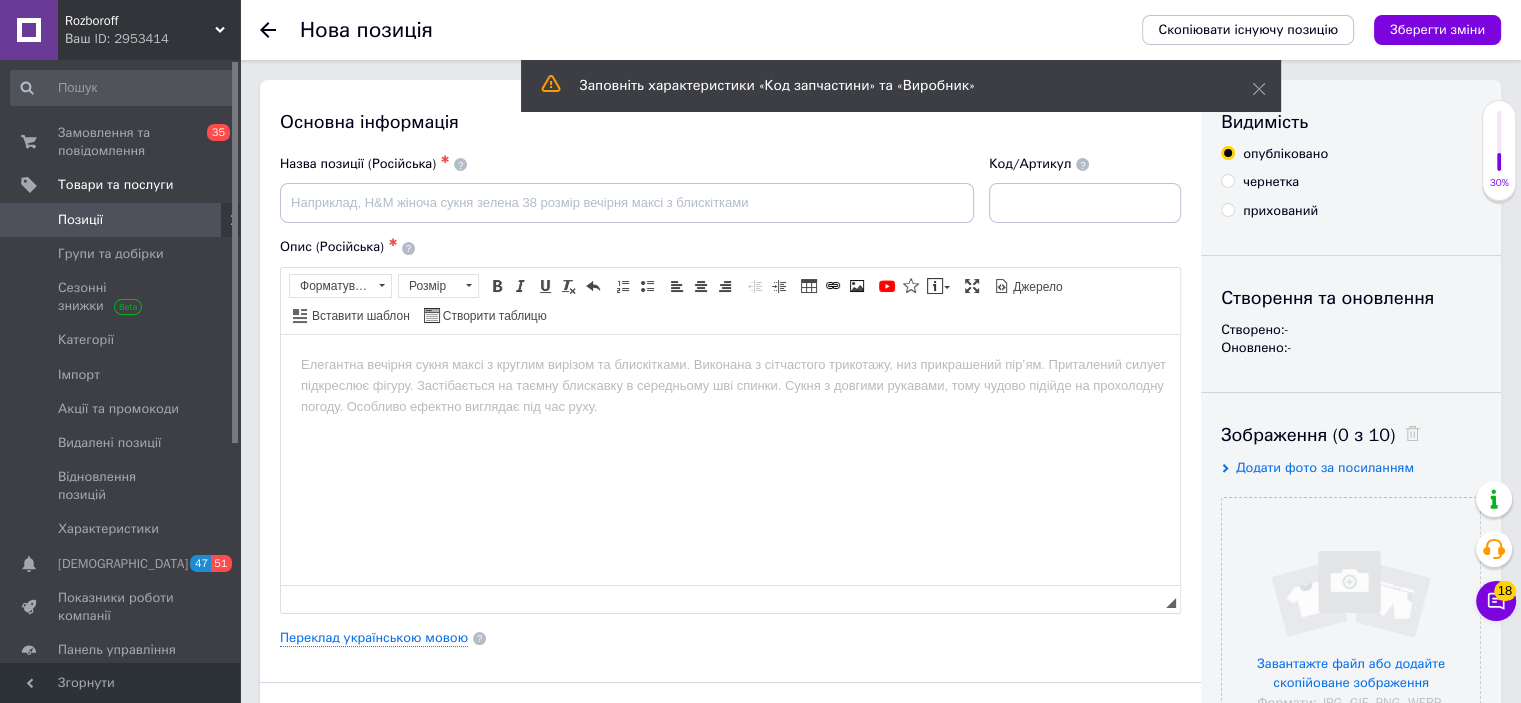 scroll, scrollTop: 0, scrollLeft: 0, axis: both 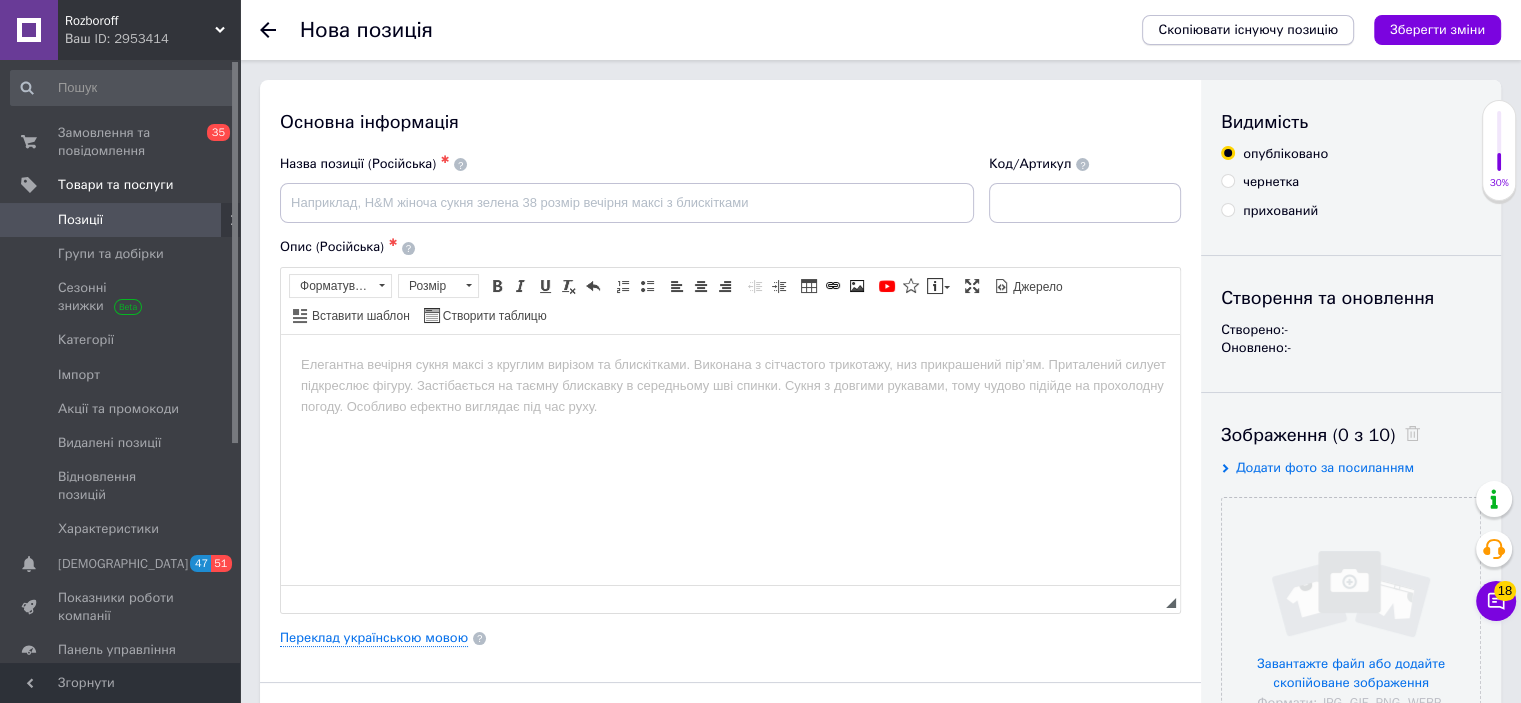 click on "Скопіювати існуючу позицію" at bounding box center [1248, 30] 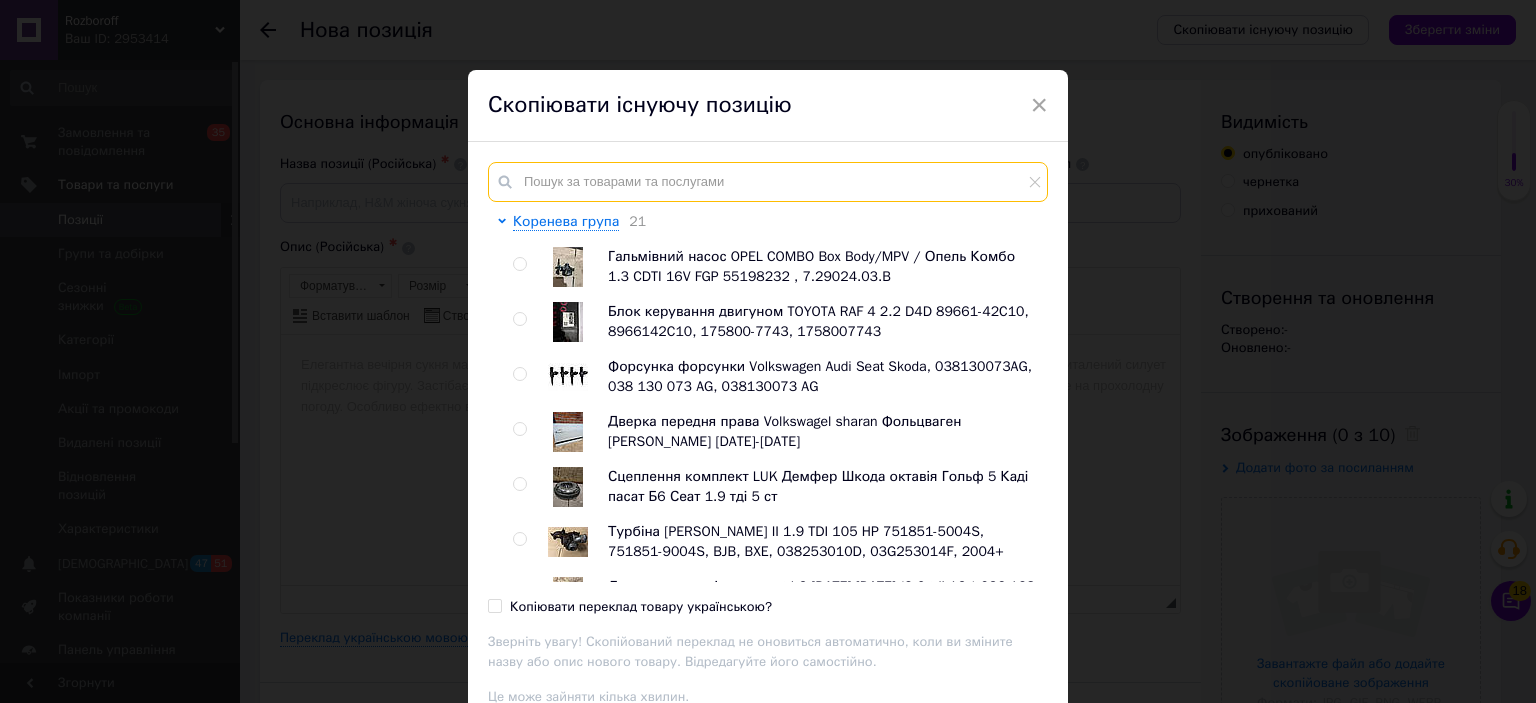 click at bounding box center (768, 182) 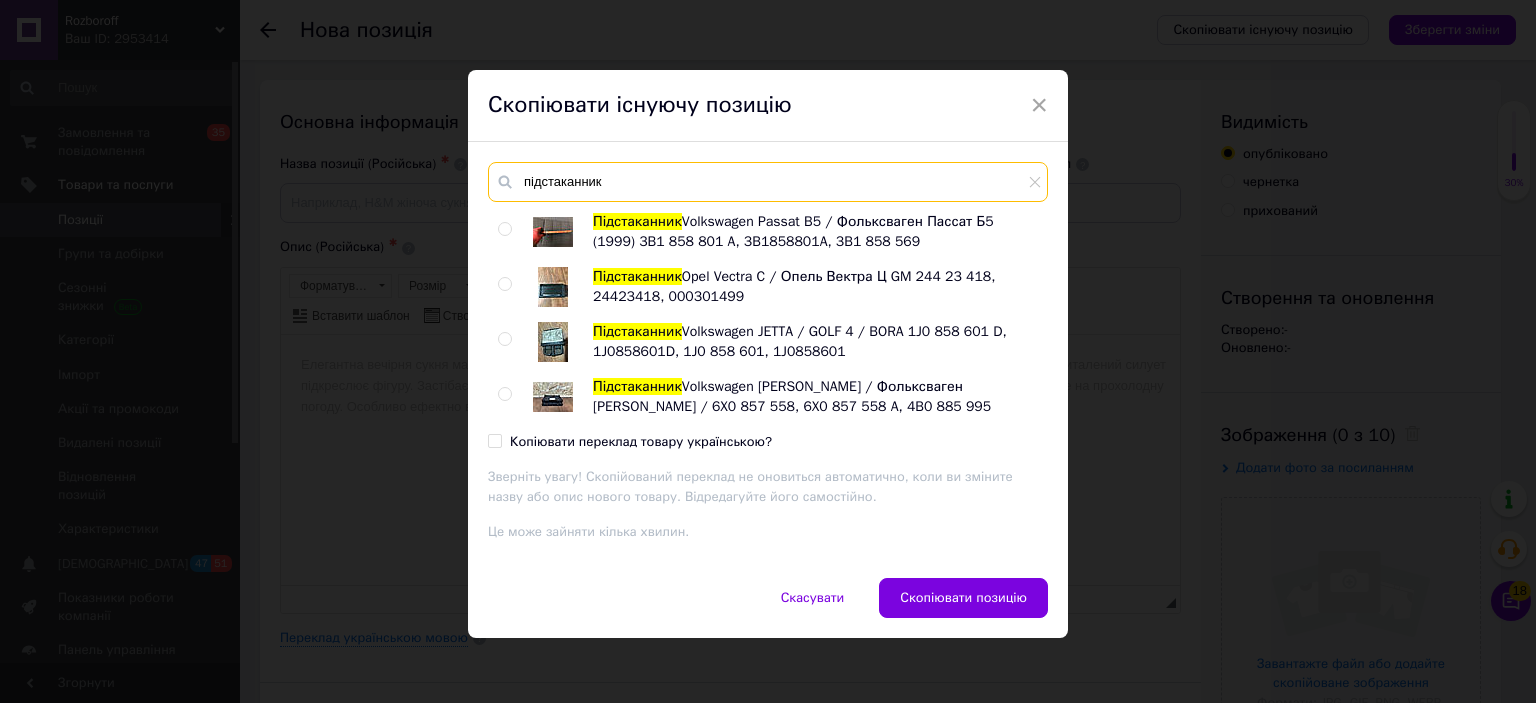 type on "підстаканник" 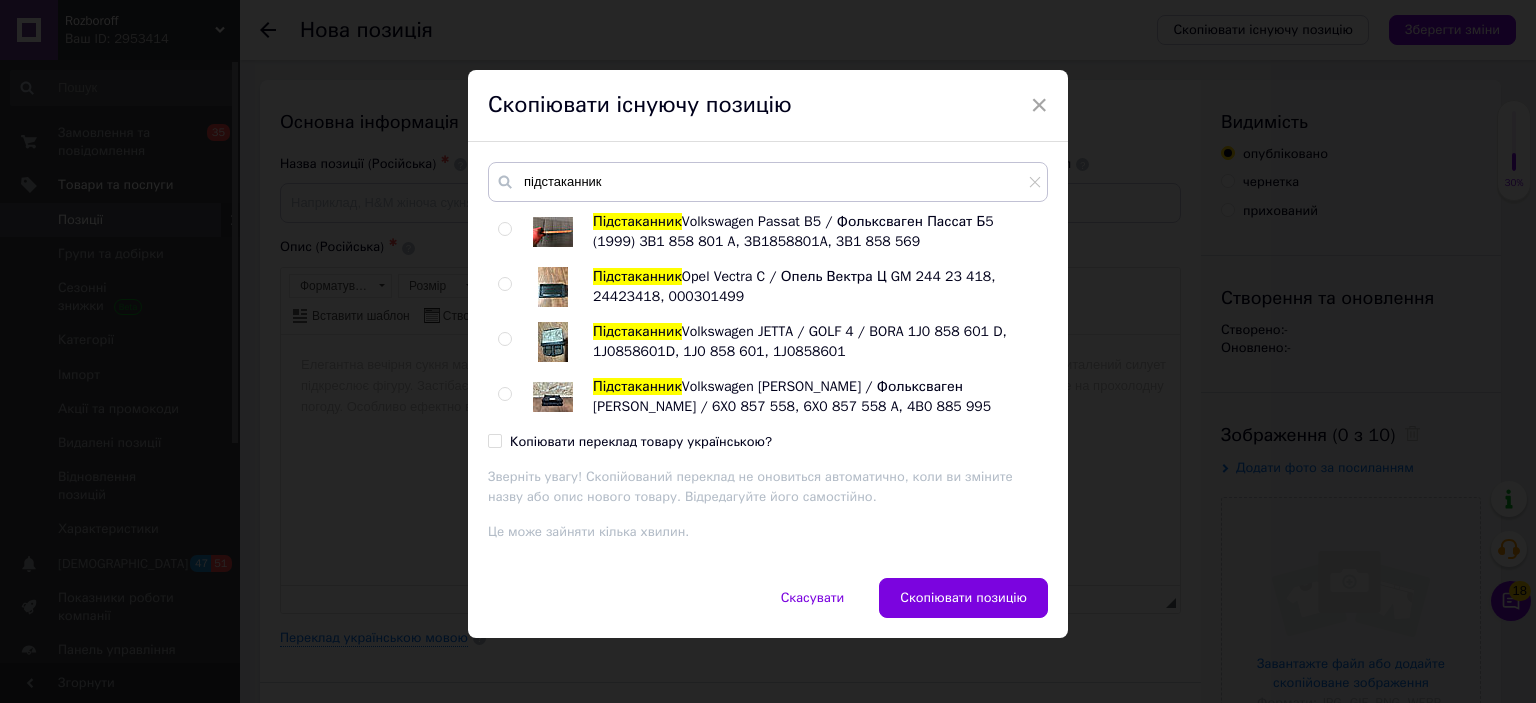 click at bounding box center (508, 397) 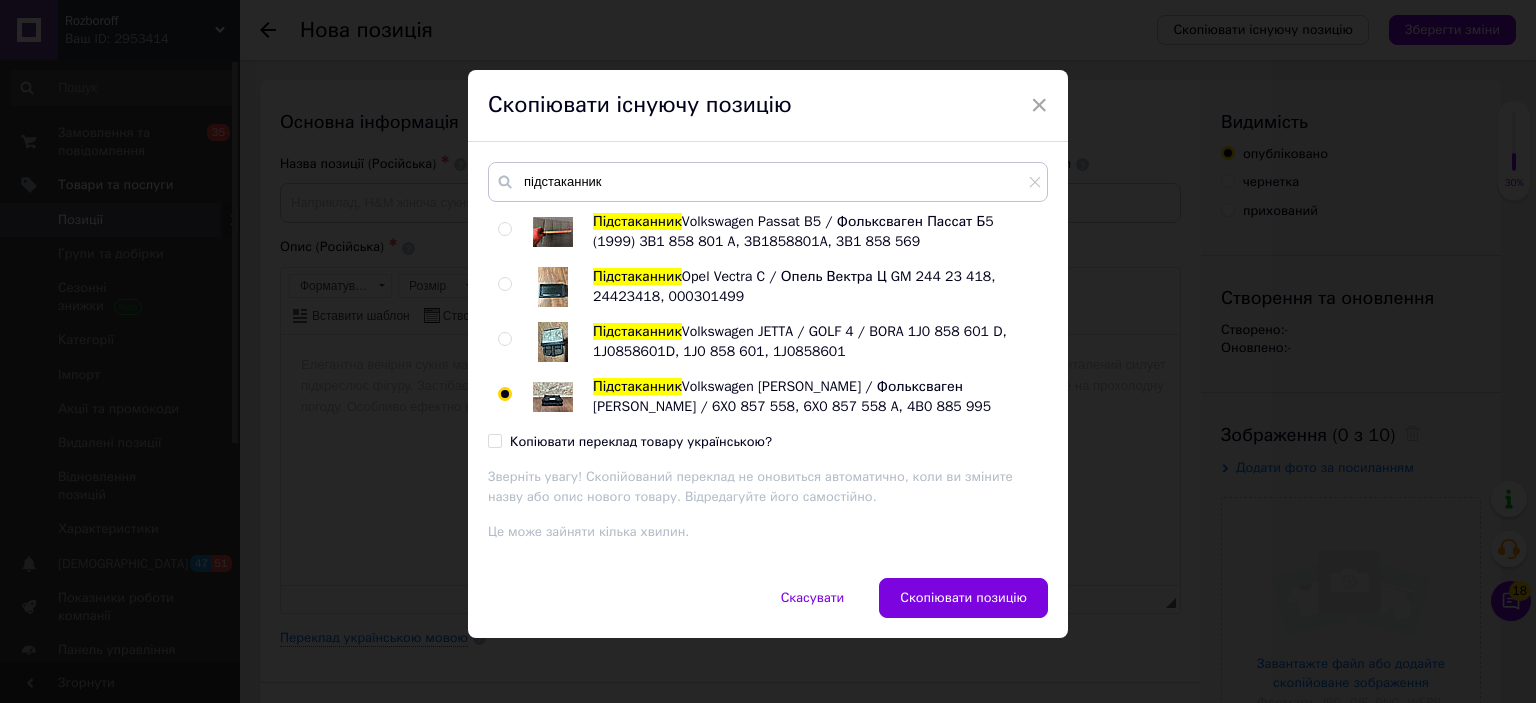 radio on "true" 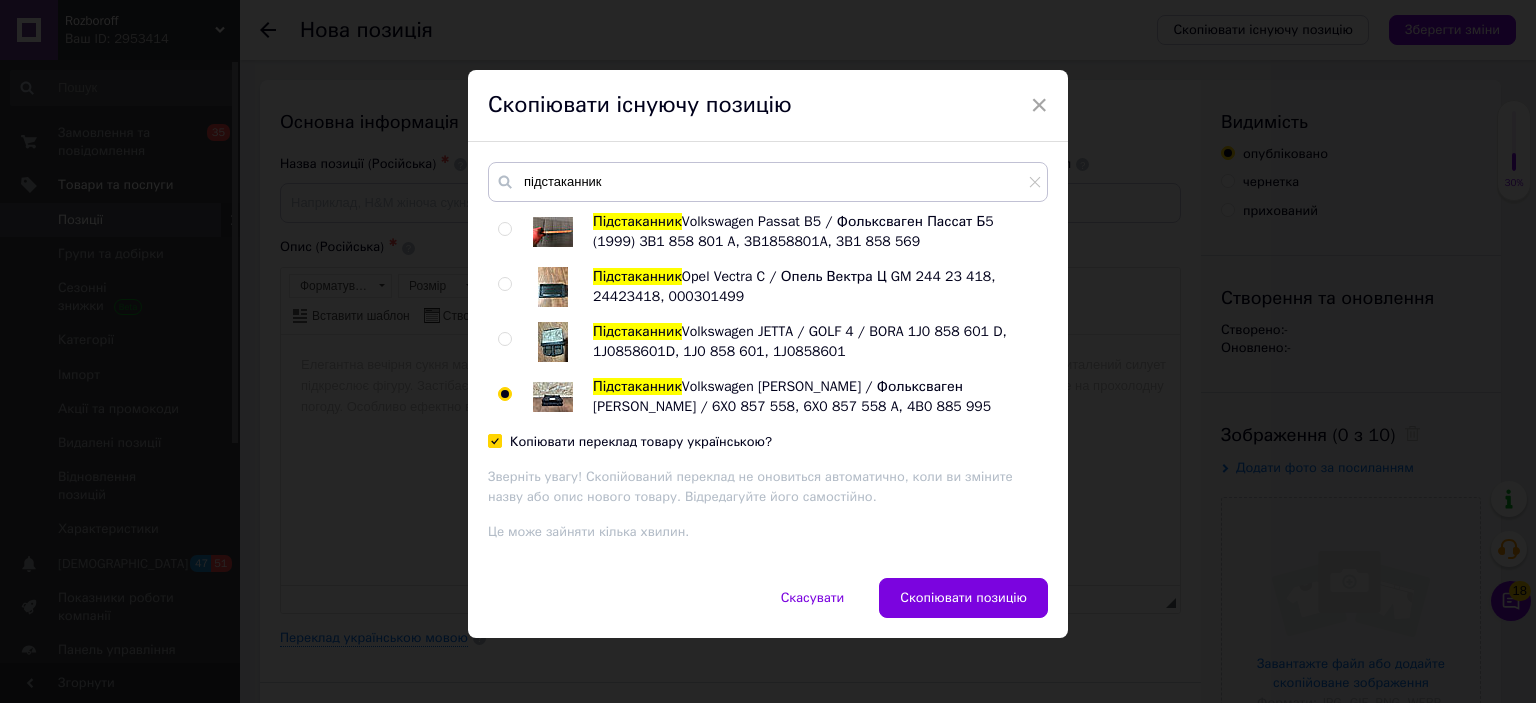 checkbox on "true" 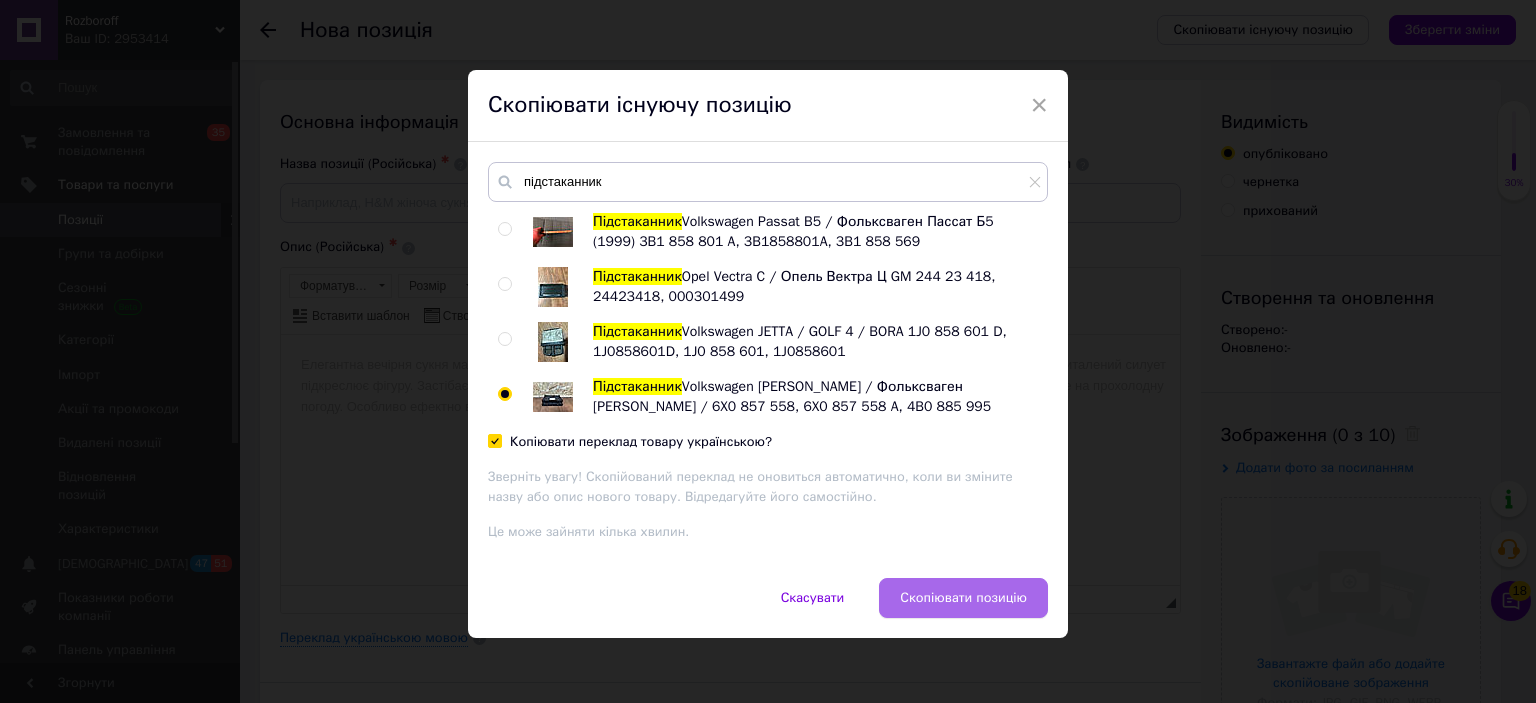 click on "Скопіювати позицію" at bounding box center (963, 598) 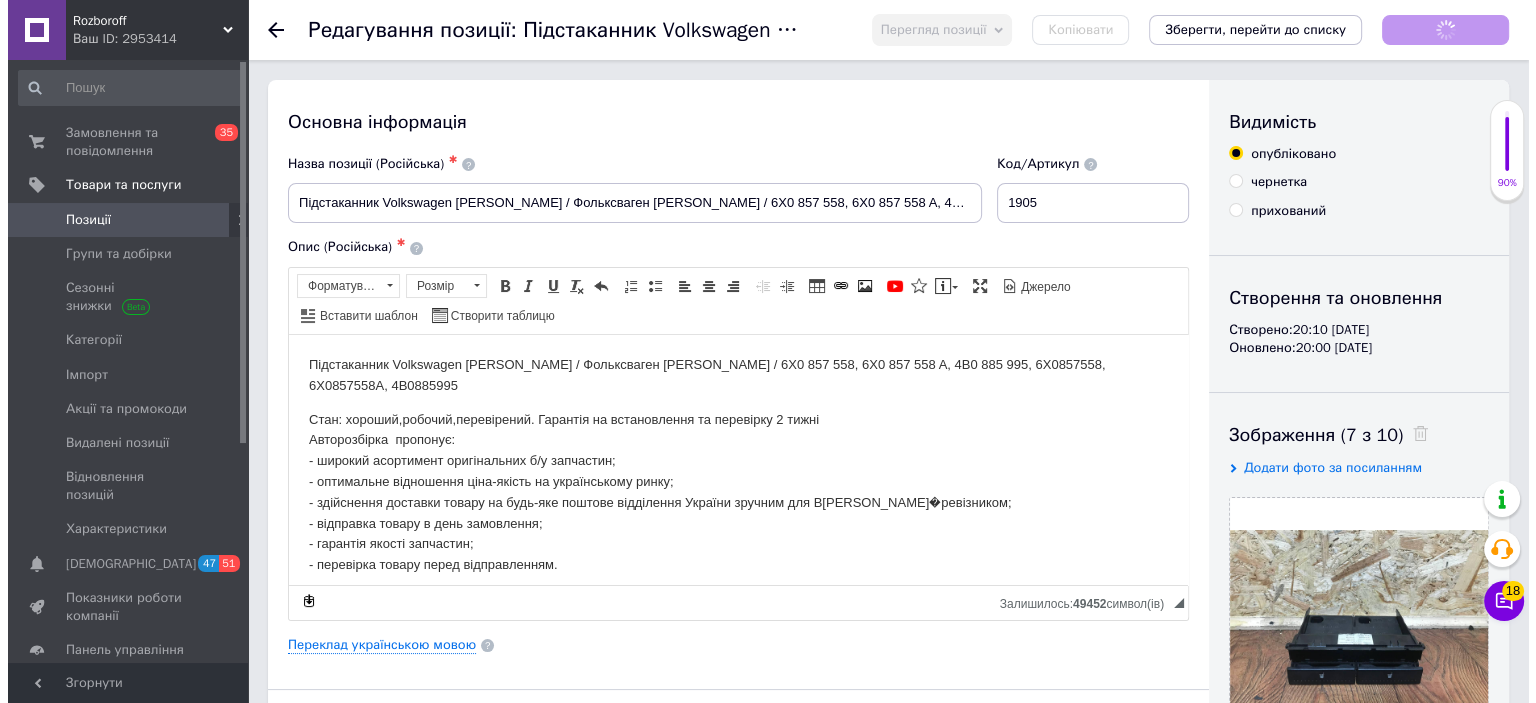 scroll, scrollTop: 0, scrollLeft: 0, axis: both 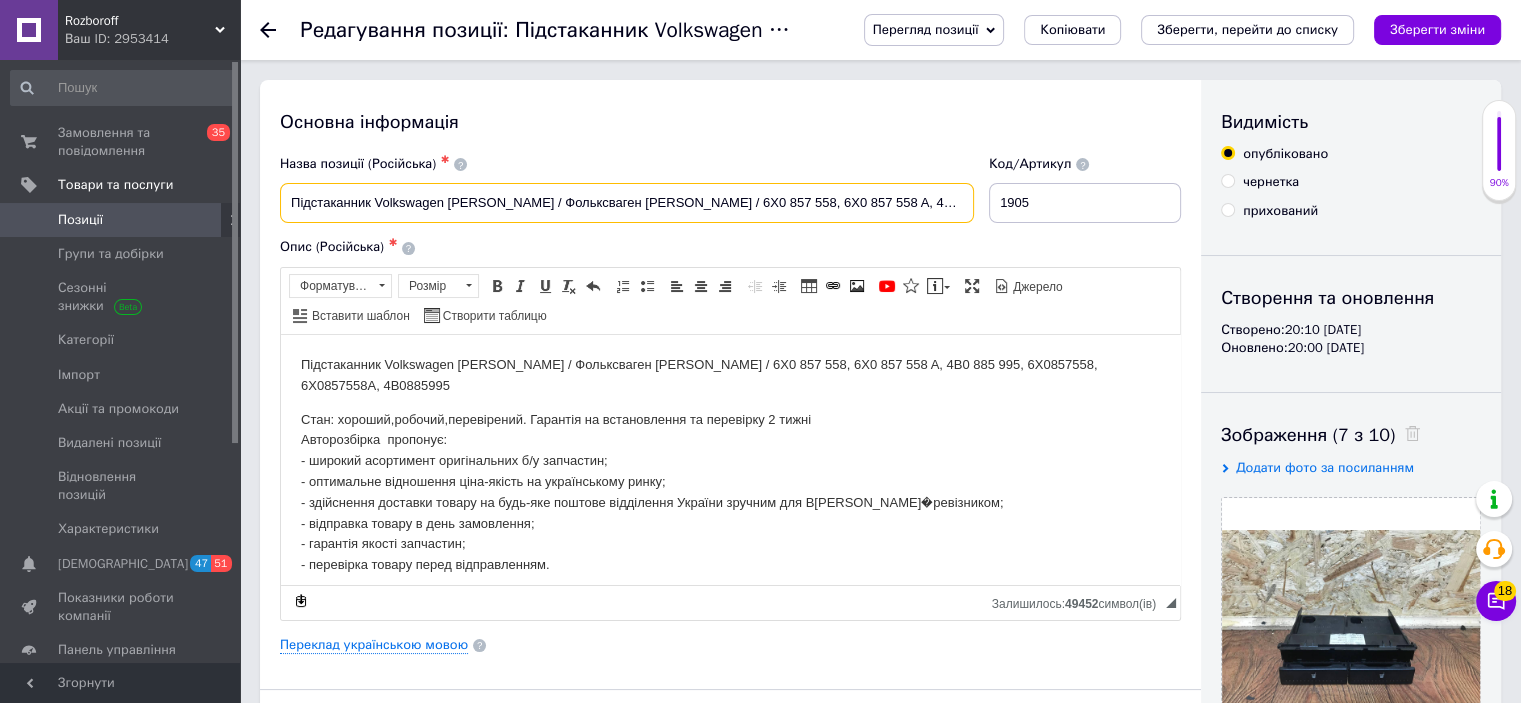 drag, startPoint x: 863, startPoint y: 190, endPoint x: 376, endPoint y: 206, distance: 487.26276 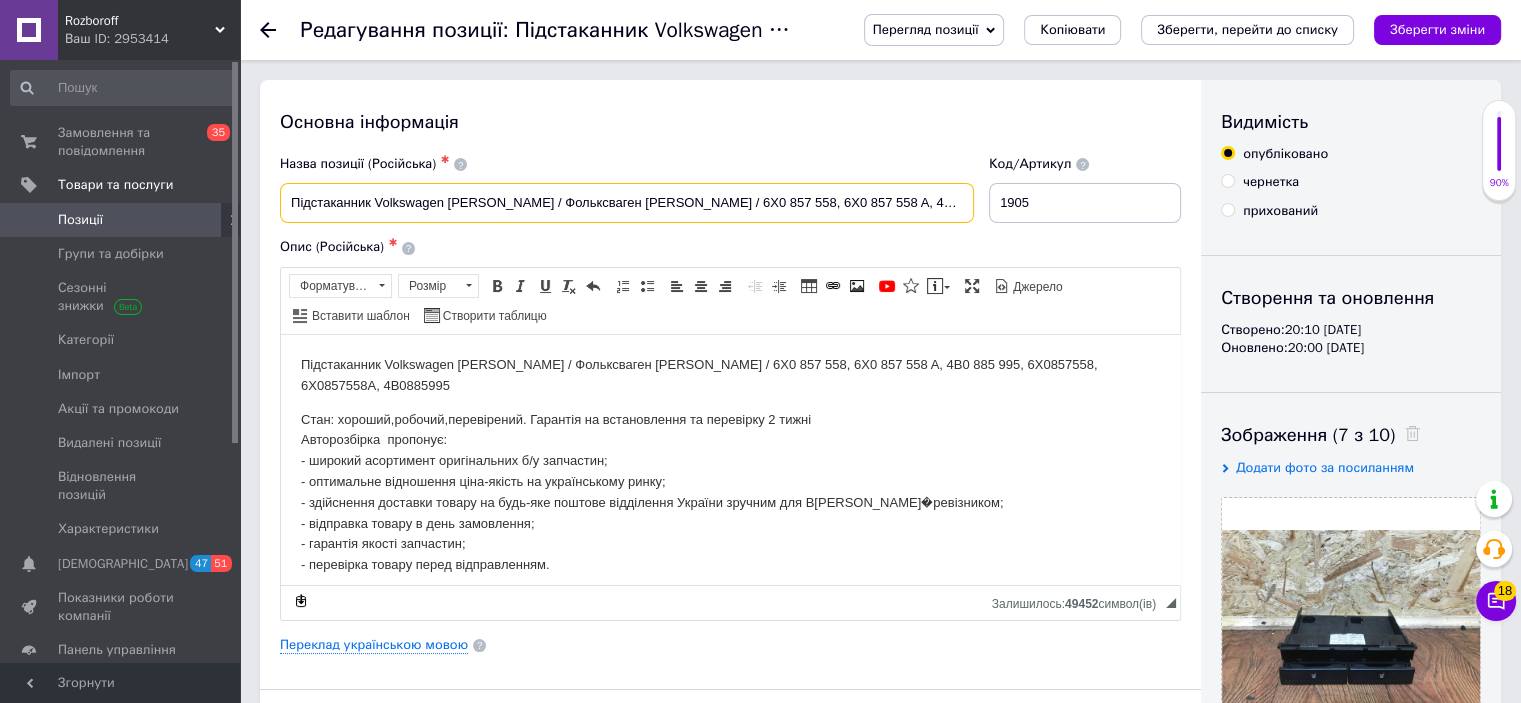 click on "Підстаканник Volkswagen [PERSON_NAME] / Фольксваген [PERSON_NAME] / 6X0 857 558, 6X0 857 558 A, 4B0 885 995" at bounding box center (627, 203) 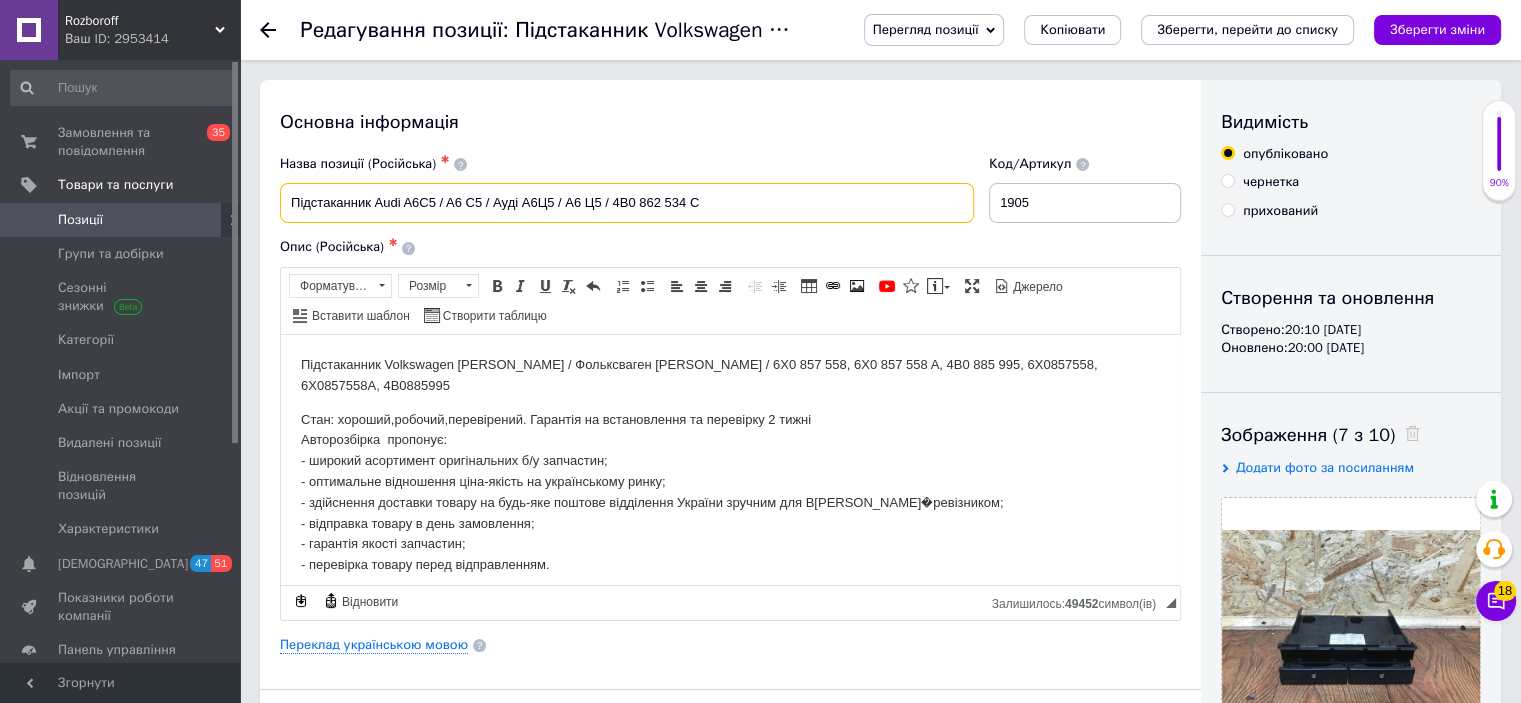 drag, startPoint x: 611, startPoint y: 201, endPoint x: 703, endPoint y: 199, distance: 92.021736 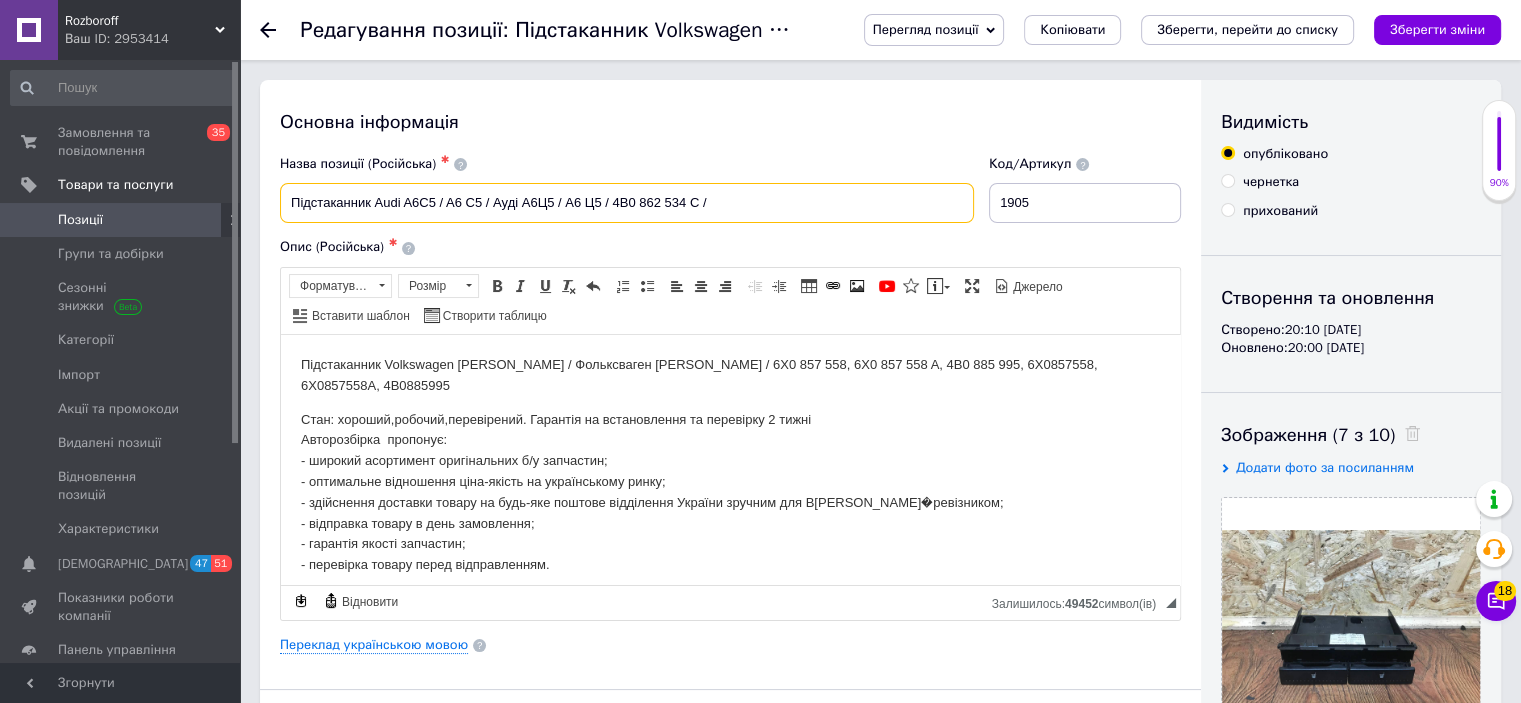 paste on "4B0 862 534 C" 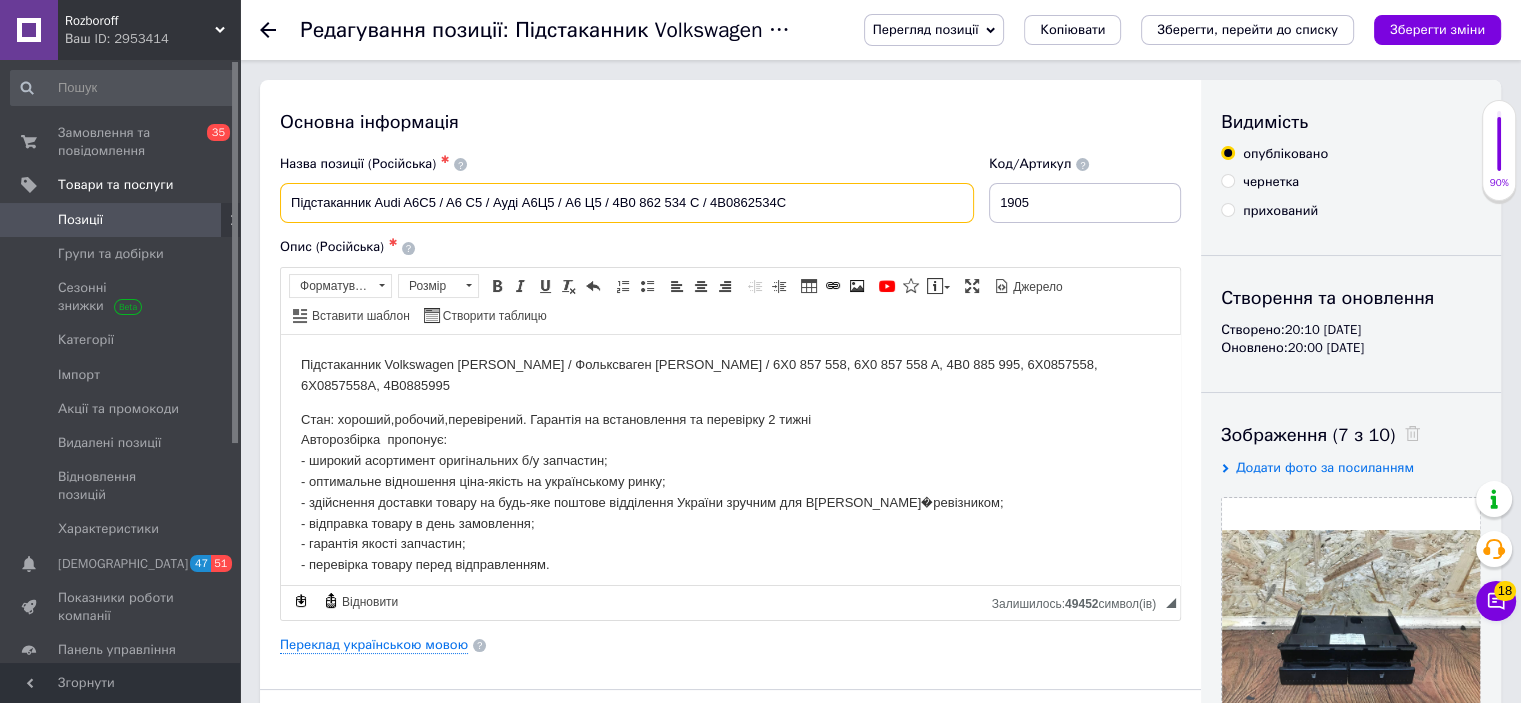 drag, startPoint x: 797, startPoint y: 203, endPoint x: 282, endPoint y: 215, distance: 515.1398 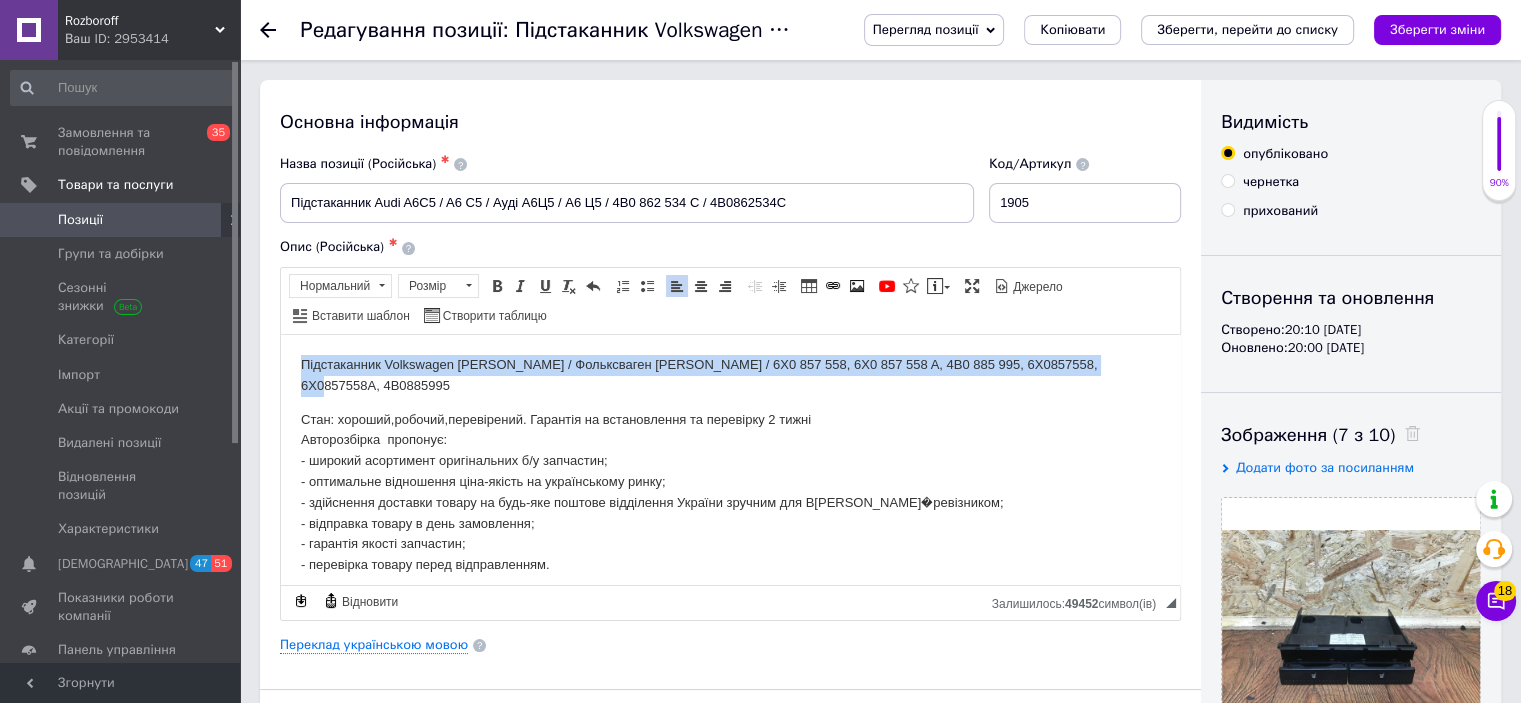 drag, startPoint x: 1096, startPoint y: 370, endPoint x: 301, endPoint y: 358, distance: 795.0906 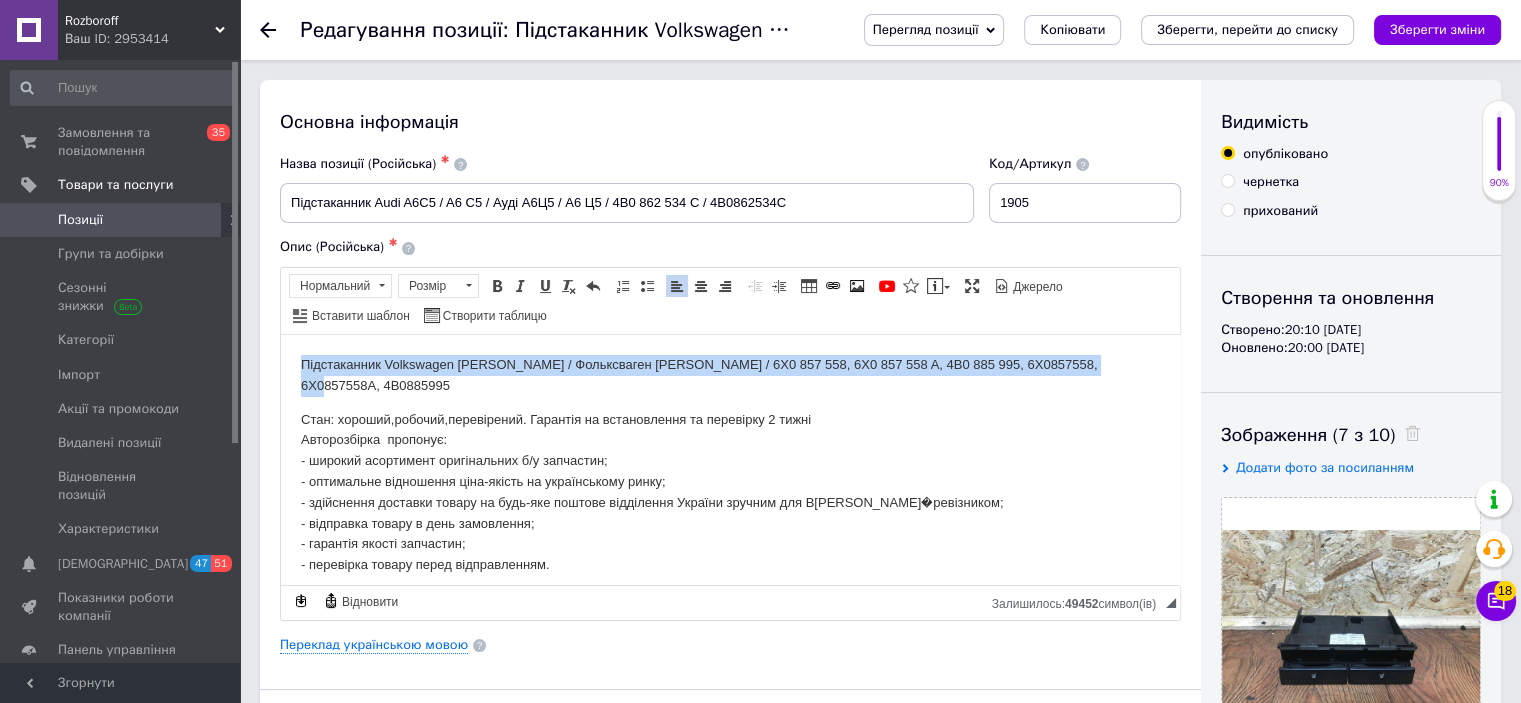 click on "Підстаканник Volkswagen [PERSON_NAME] / Фольксваген [PERSON_NAME] / 6X0 857 558, 6X0 857 558 A, 4B0 885 995, 6X0857558, 6X0857558A, 4B0885995" at bounding box center [730, 375] 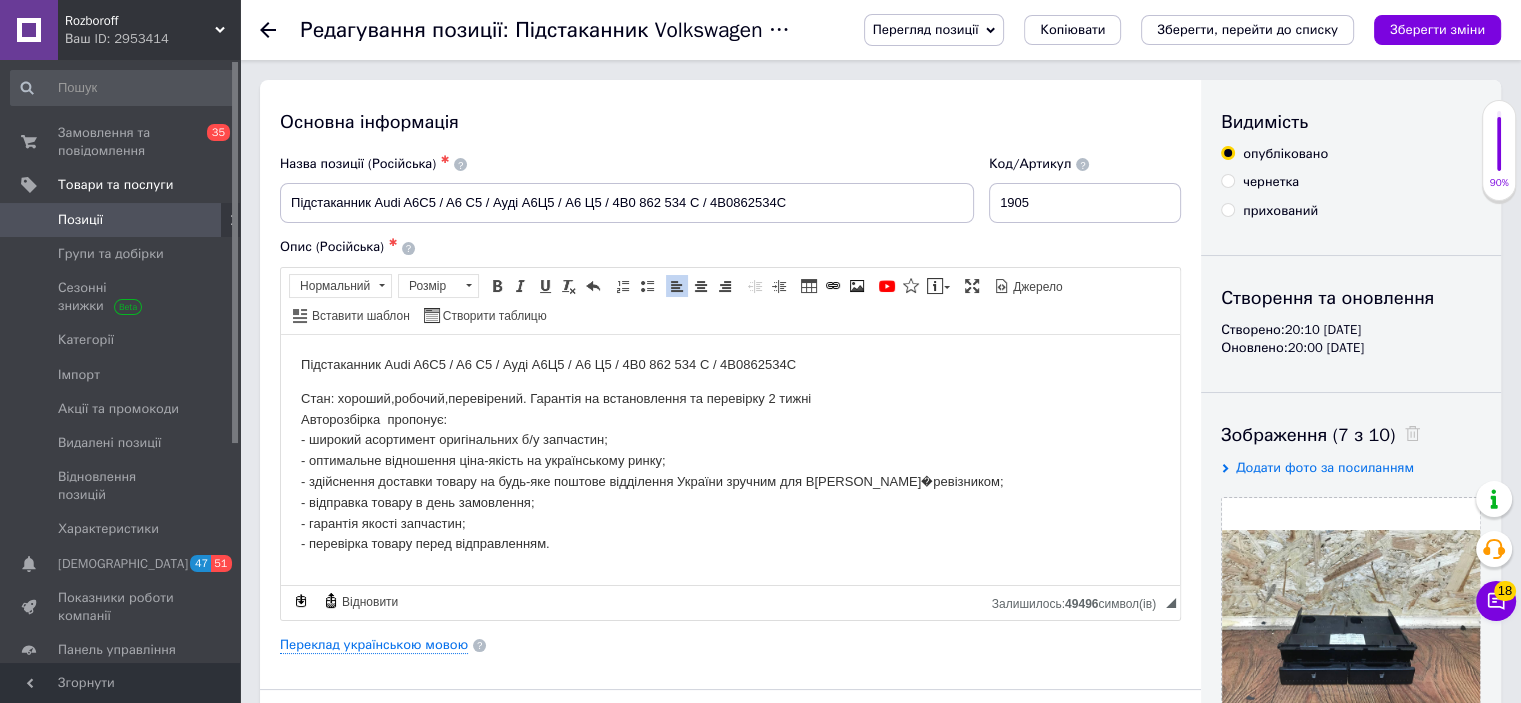 drag, startPoint x: 1080, startPoint y: 170, endPoint x: 1080, endPoint y: 195, distance: 25 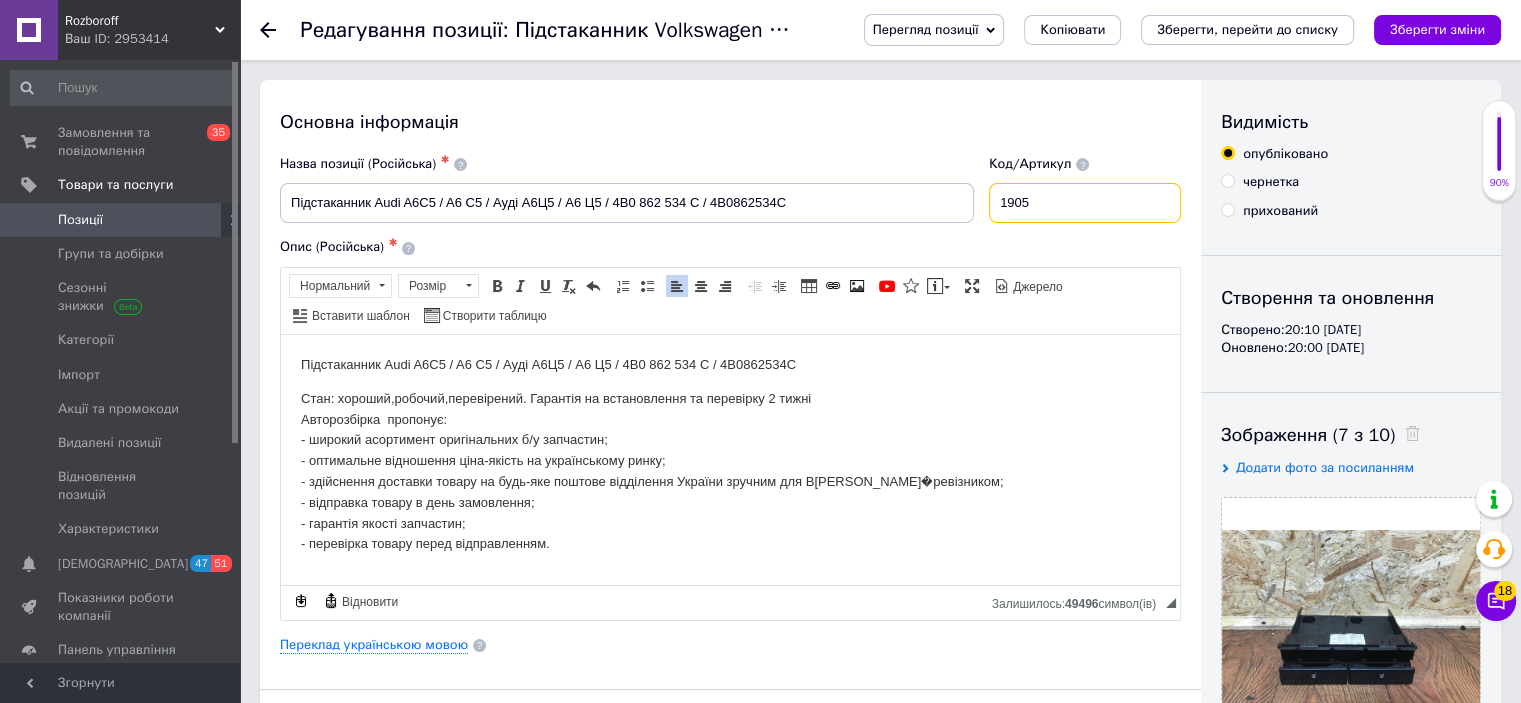 click on "1905" at bounding box center [1085, 203] 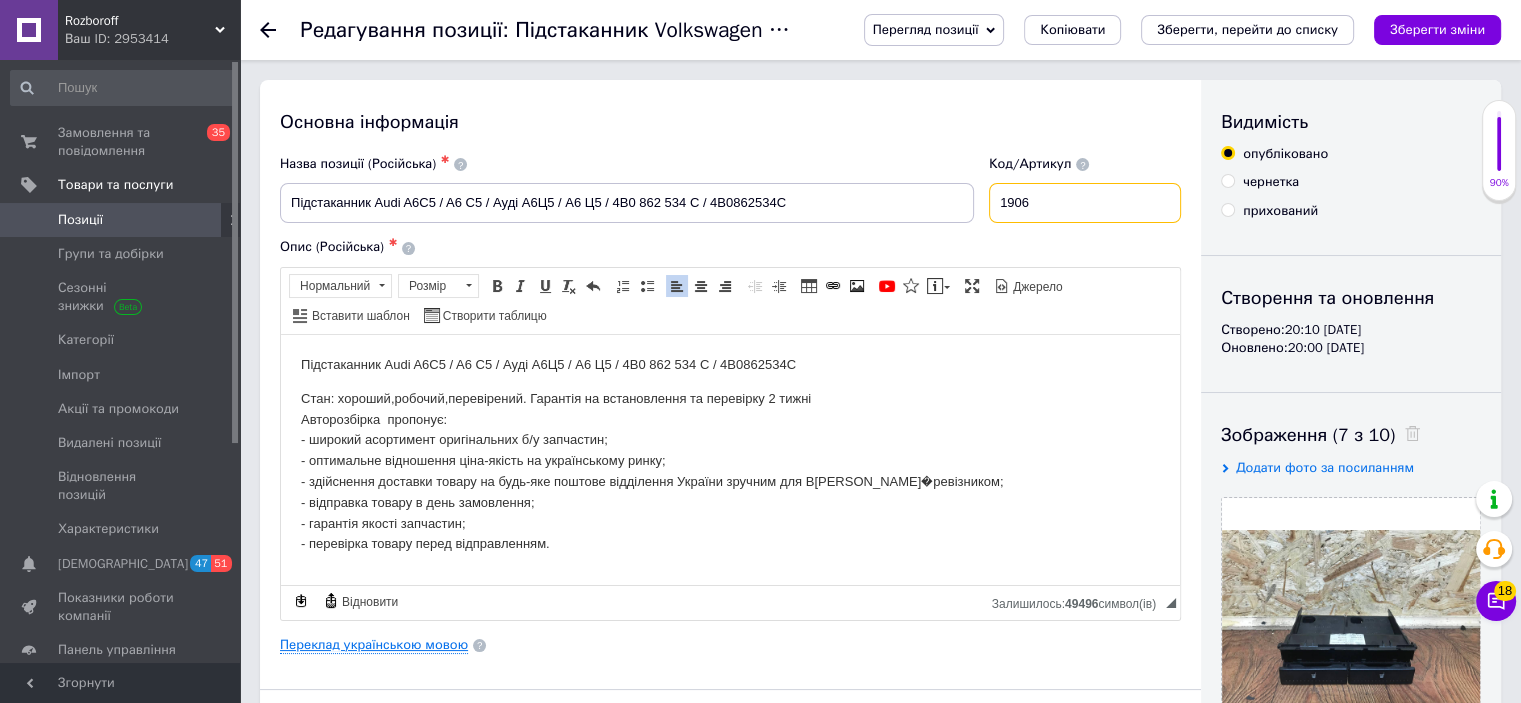 type on "1906" 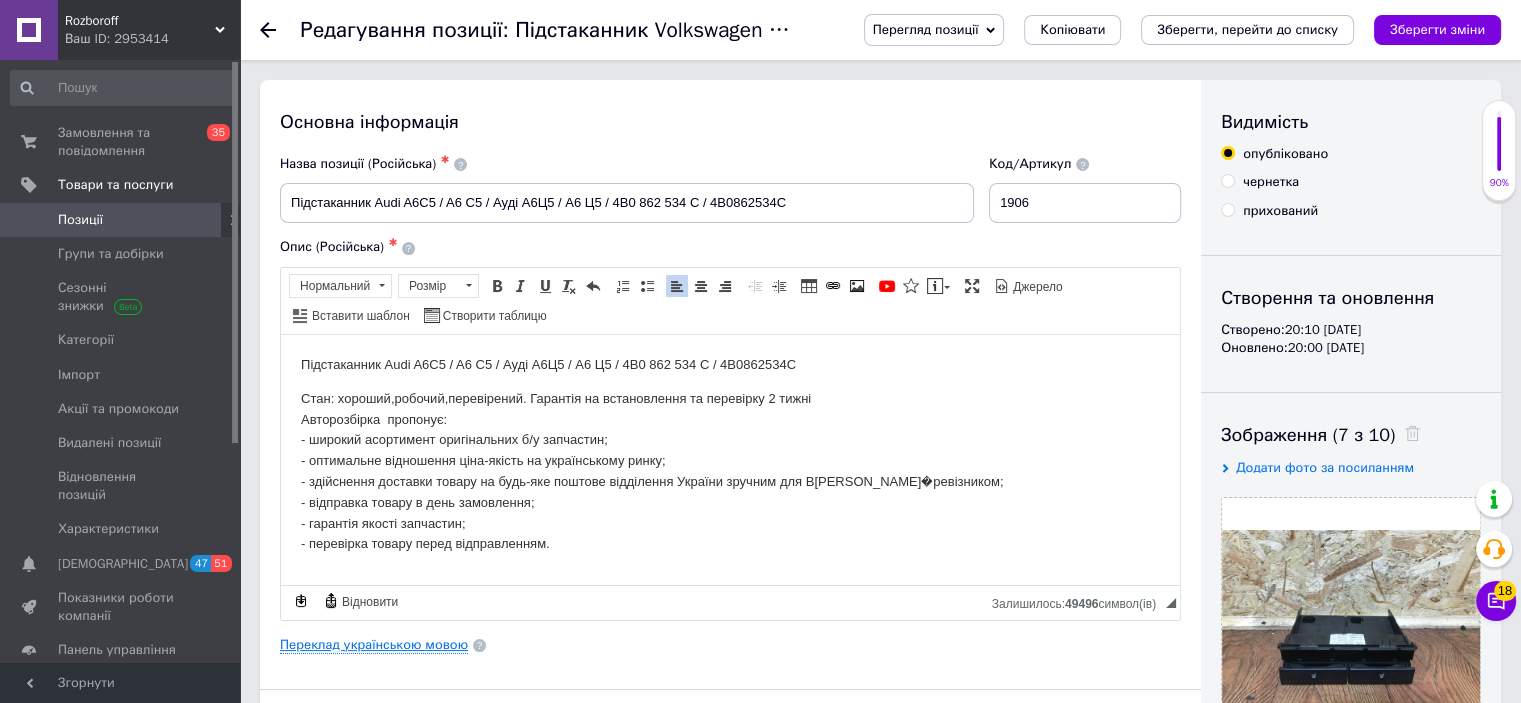 click on "Переклад українською мовою" at bounding box center [374, 645] 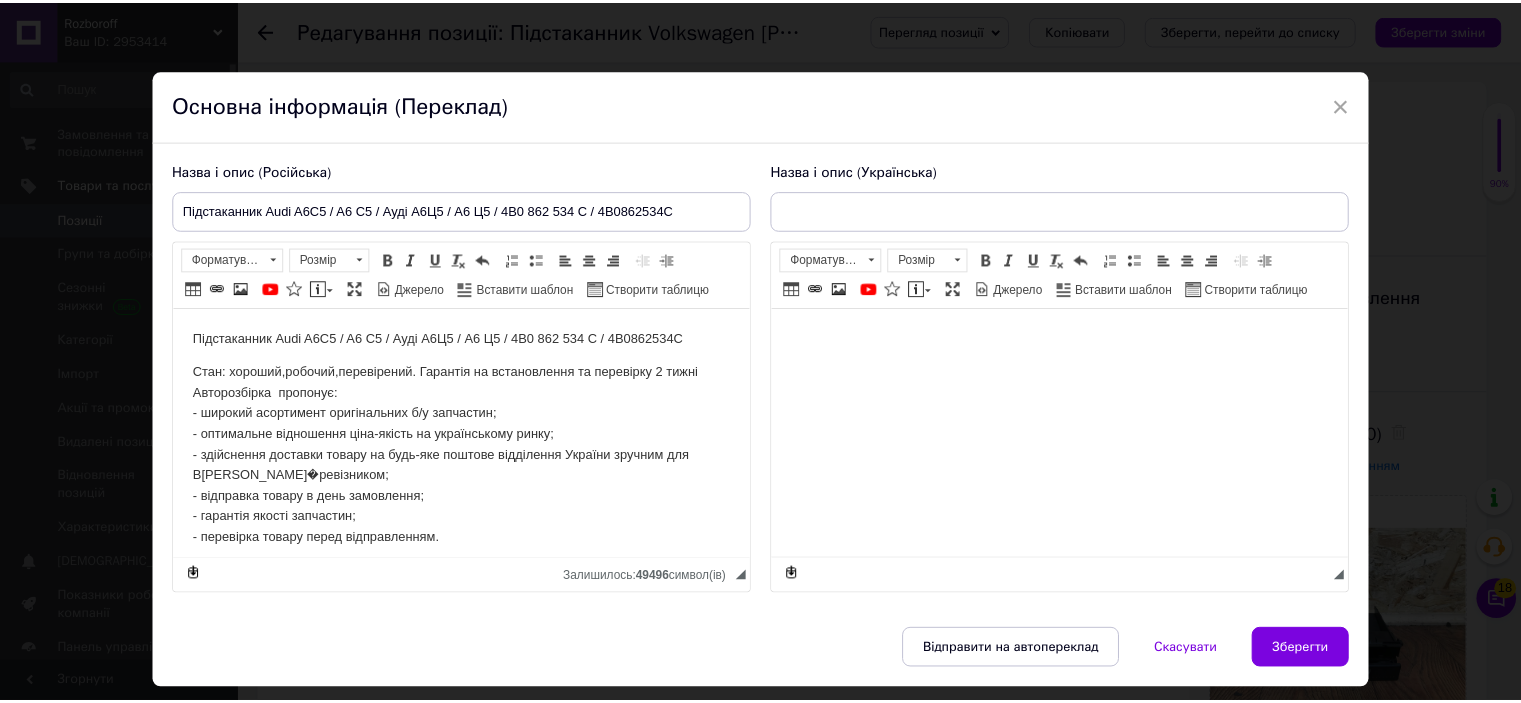 scroll, scrollTop: 0, scrollLeft: 0, axis: both 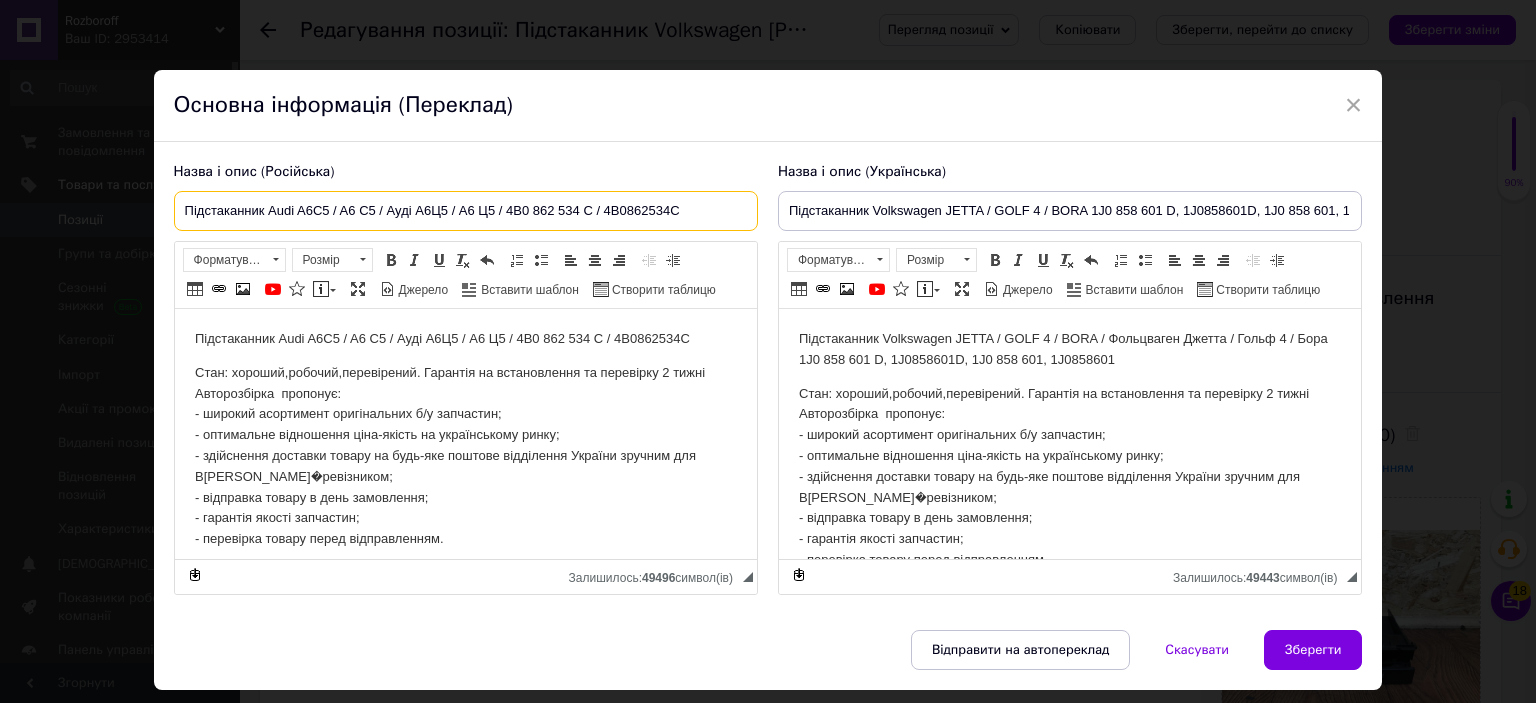 click on "Підстаканник Audi A6C5 / A6 C5 / Ауді А6Ц5 / А6 Ц5 / 4B0 862 534 C / 4B0862534C" at bounding box center [466, 211] 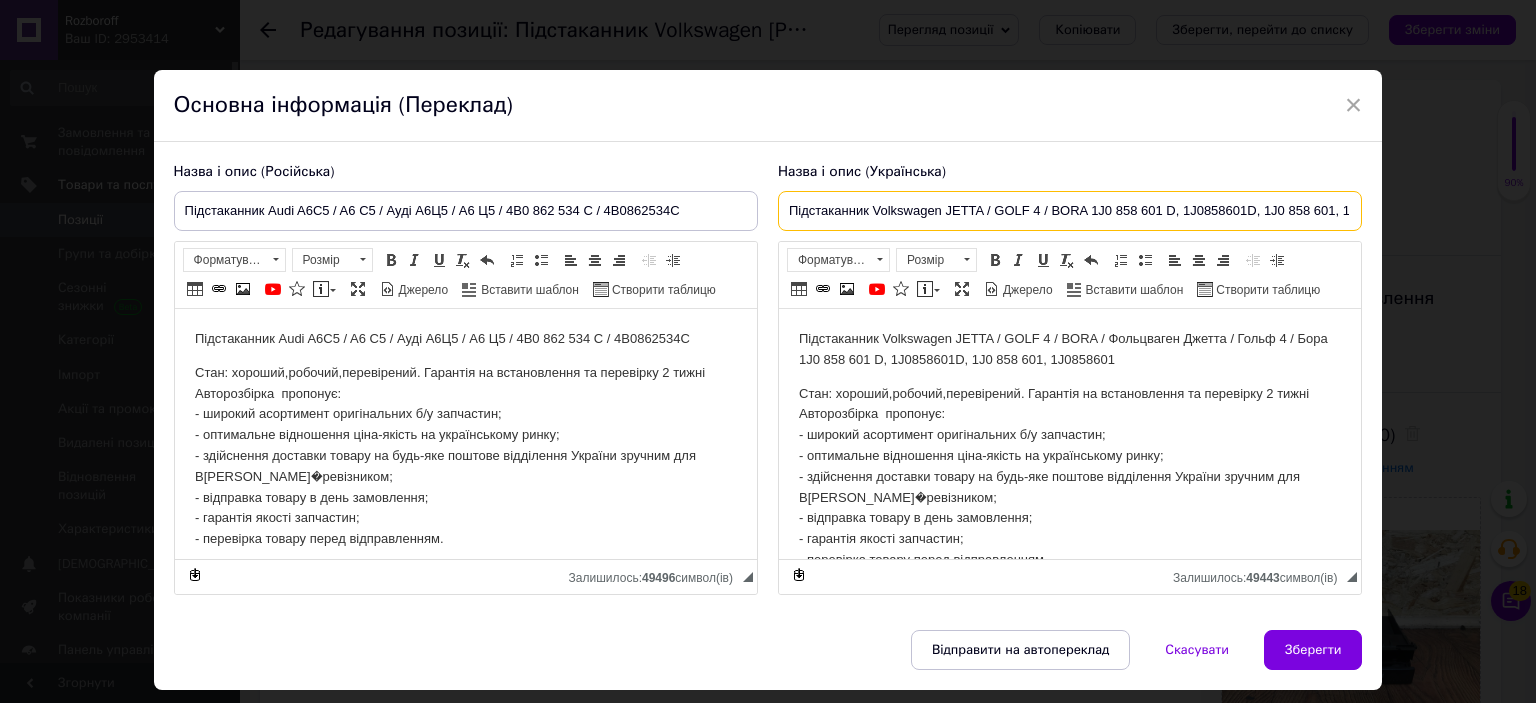 click on "Підстаканник Volkswagen JETTA / GOLF 4 / BORA 1J0 858 601 D, 1J0858601D, 1J0 858 601, 1J0858601" at bounding box center (1070, 211) 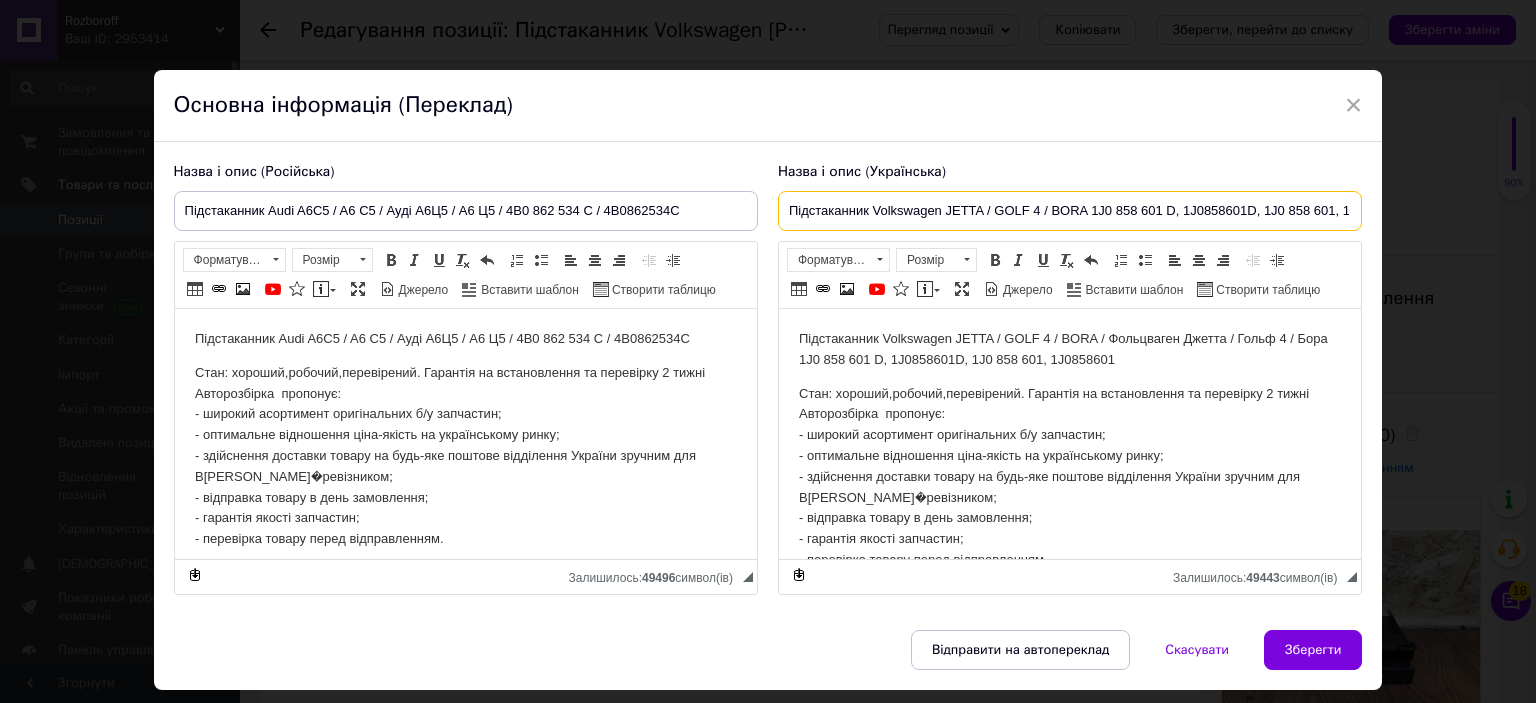 type on "v" 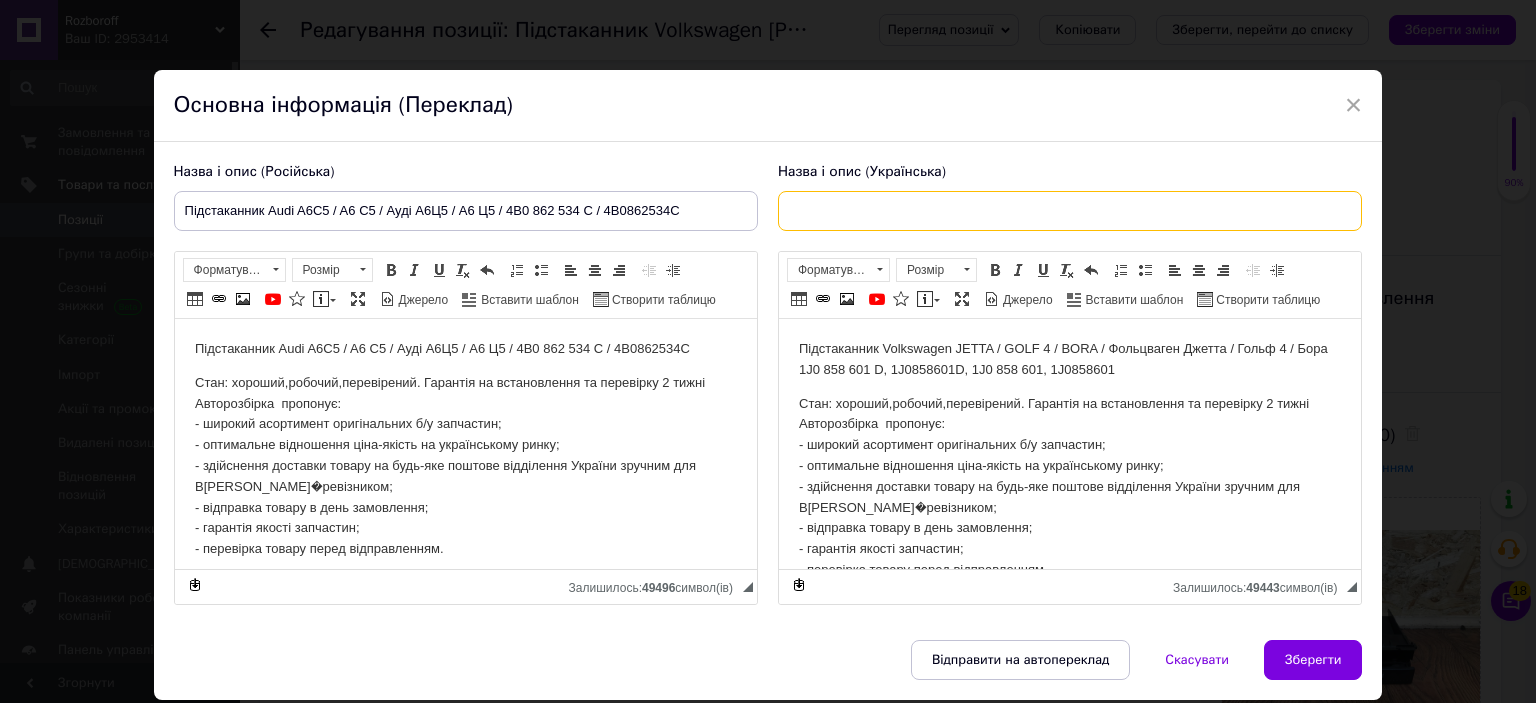 paste on "Підстаканник Audi A6C5 / A6 C5 / Ауді А6Ц5 / А6 Ц5 / 4B0 862 534 C / 4B0862534C" 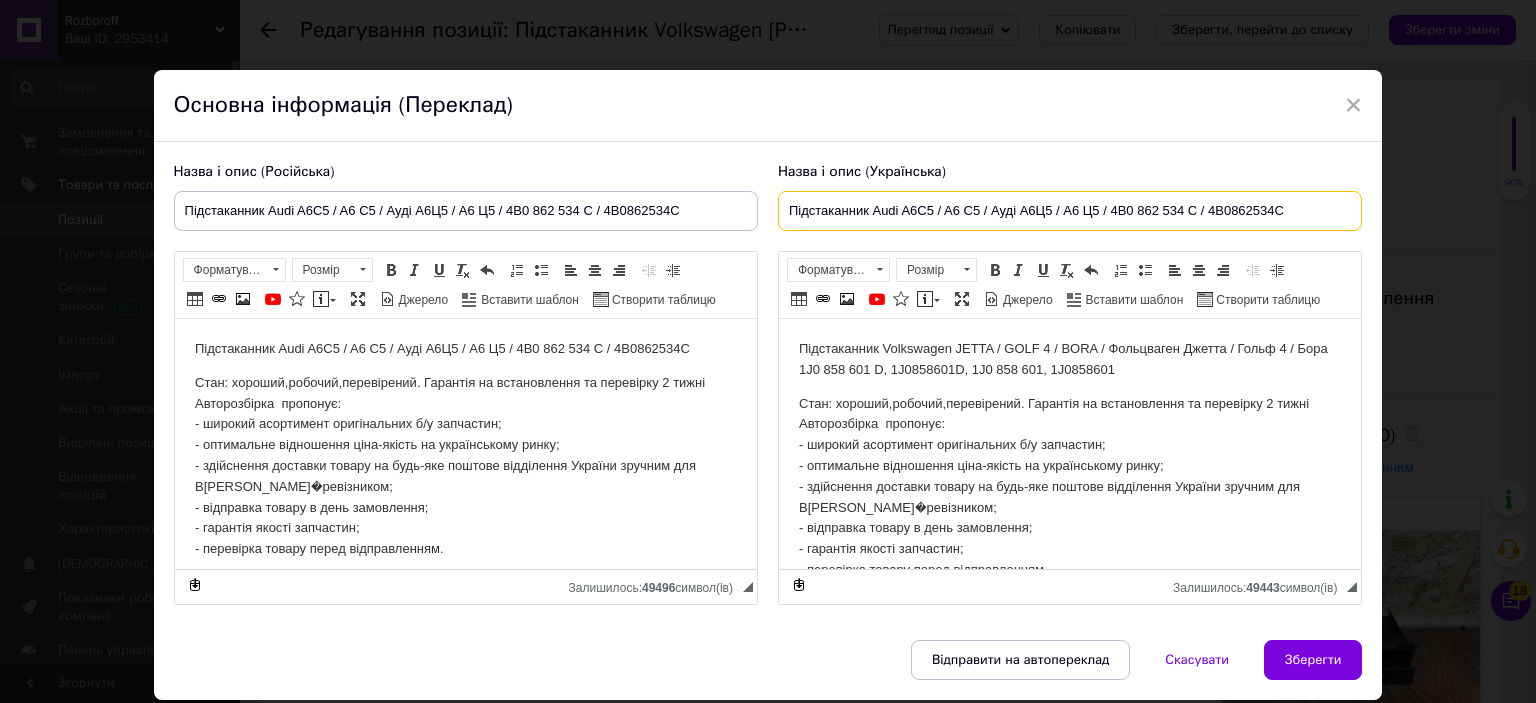 type on "Підстаканник Audi A6C5 / A6 C5 / Ауді А6Ц5 / А6 Ц5 / 4B0 862 534 C / 4B0862534C" 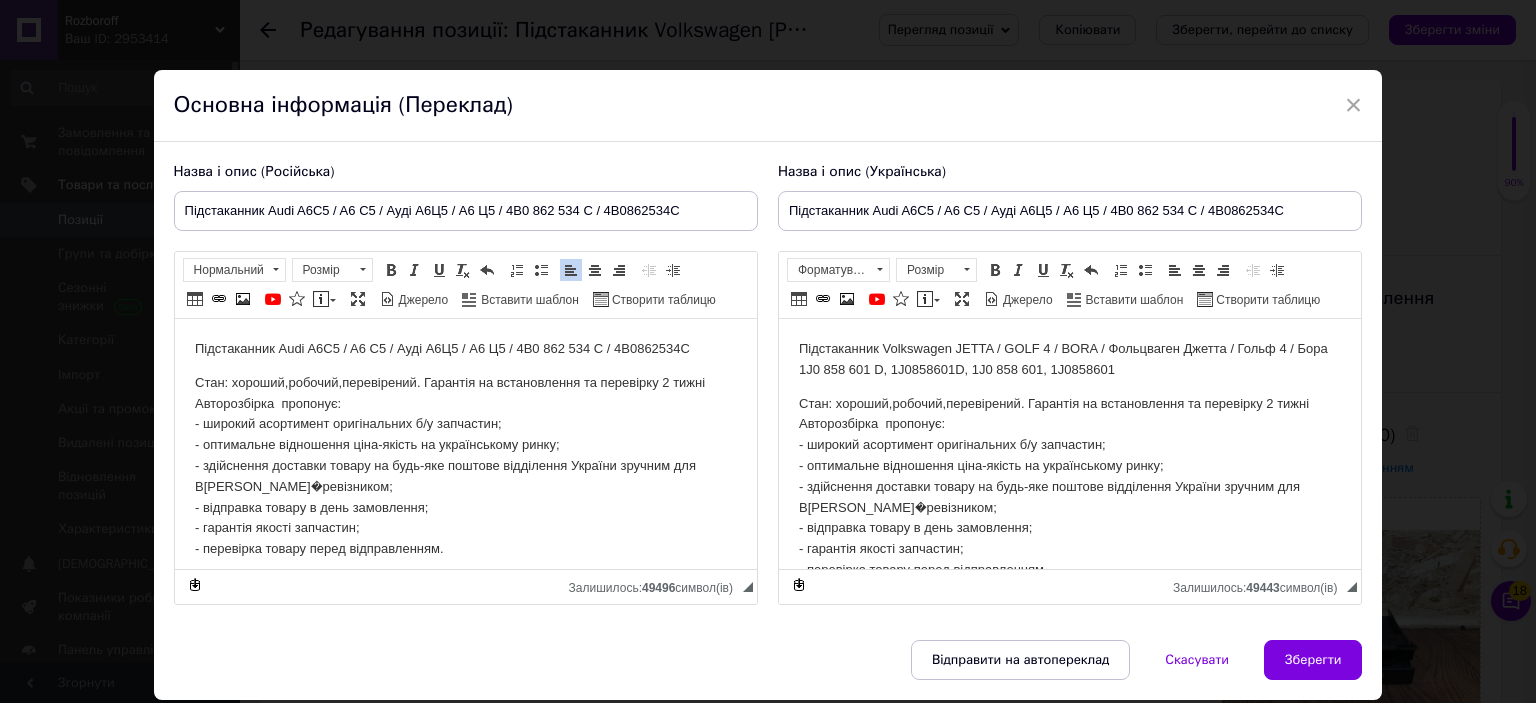 click on "Стан: хороший,робочий,перевірений. Гарантія на встановлення та перевірку 2 тижні Авторозбірка  пропонує:  - широкий асортимент оригінальних б/у запчастин;  - оптимальне відношення ціна-якість на українському ринку;  - здійснення доставки товару на будь-яке поштове відділення України зручним для Вас перевізником;  - відправка товару в день замовлення;  - гарантія якості запчастин;  - перевірка товару перед відправленням." at bounding box center [465, 466] 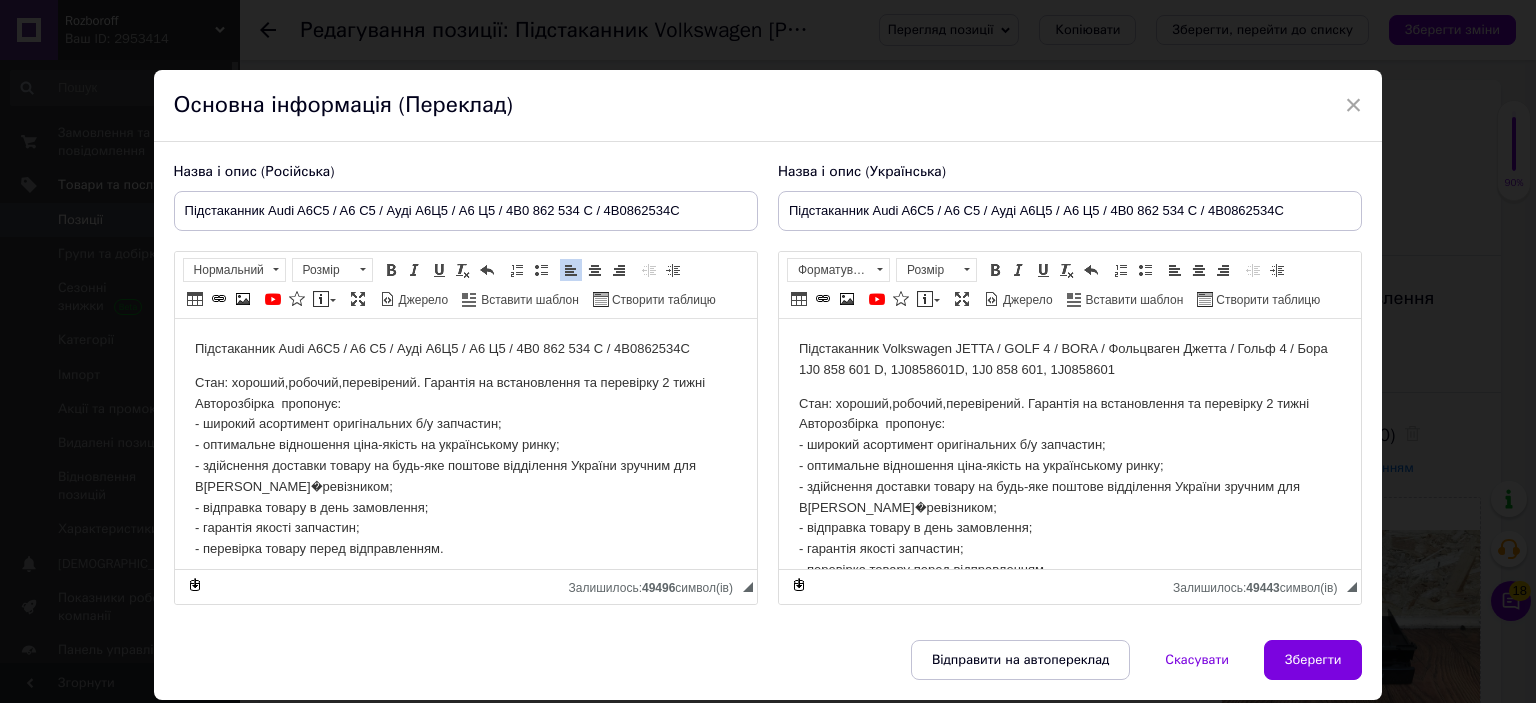 copy on "Підстаканник Audi A6C5 / A6 C5 / Ауді А6Ц5 / А6 Ц5 / 4B0 862 534 C / 4B0862534C Стан: хороший,робочий,перевірений. Гарантія на встановлення та перевірку 2 тижні Авторозбірка  пропонує:  - широкий асортимент оригінальних б/у запчастин;  - оптимальне відношення ціна-якість на українському ринку;  - здійснення доставки товару на будь-яке поштове відділення України зручним для Вас перевізником;  - відправка товару в день замовлення;  - гарантія якості запчастин;  - перевірка товару перед відправленням." 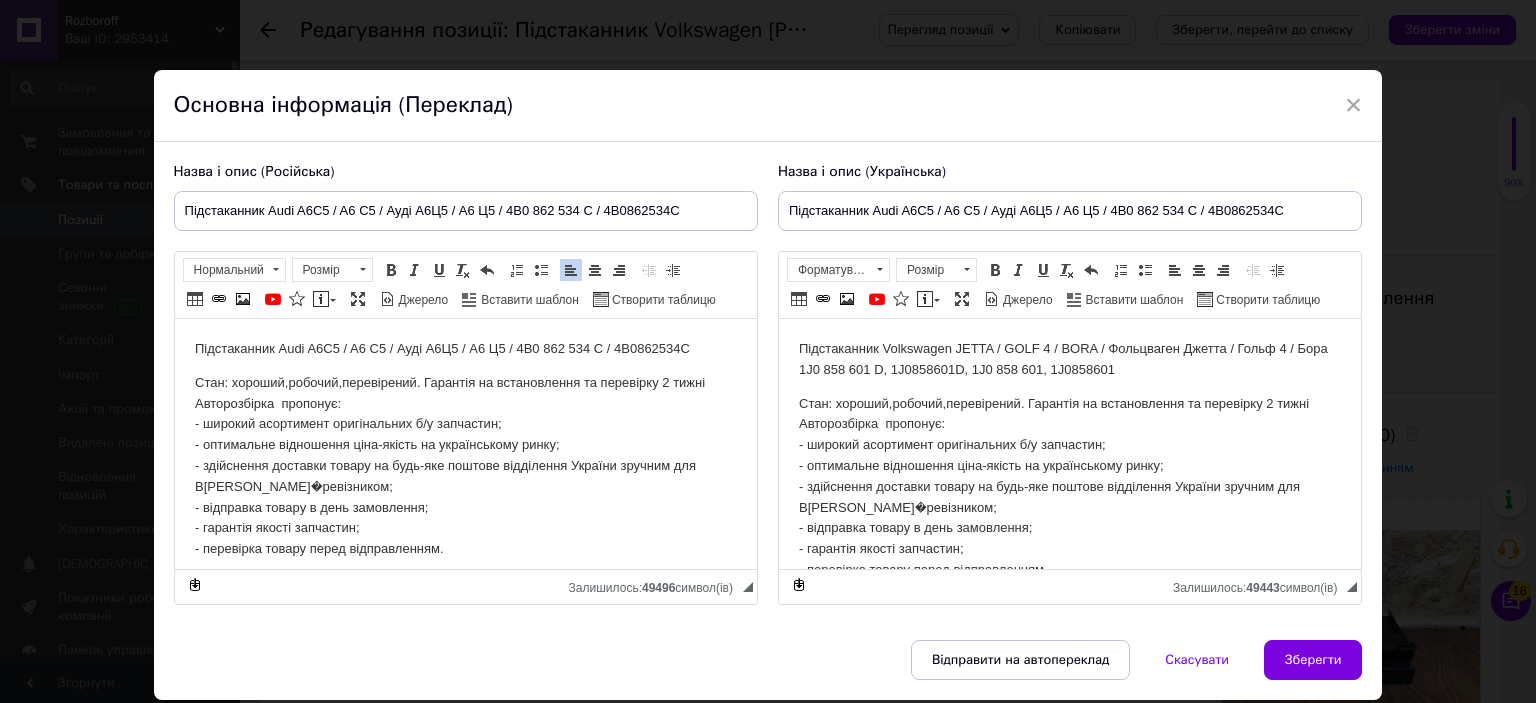 click on "◢ Залишилось:  49443  символ(iв)   {label}   Відновити" at bounding box center [1070, 586] 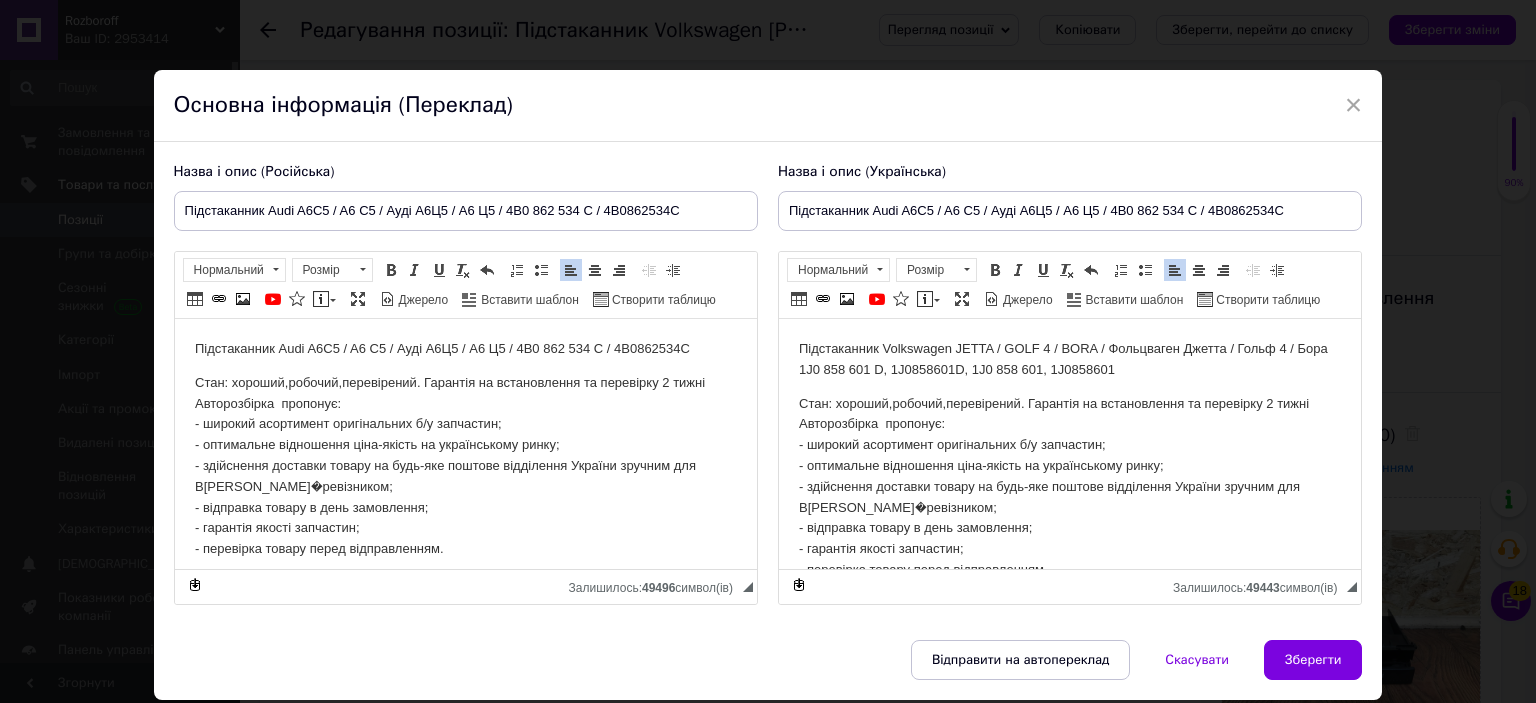 click on "Стан: хороший,робочий,перевірений. Гарантія на встановлення та перевірку 2 тижні Авторозбірка  пропонує:  - широкий асортимент оригінальних б/у запчастин;  - оптимальне відношення ціна-якість на українському ринку;  - здійснення доставки товару на будь-яке поштове відділення України зручним для Вас перевізником;  - відправка товару в день замовлення;  - гарантія якості запчастин;  - перевірка товару перед відправленням." at bounding box center (1069, 487) 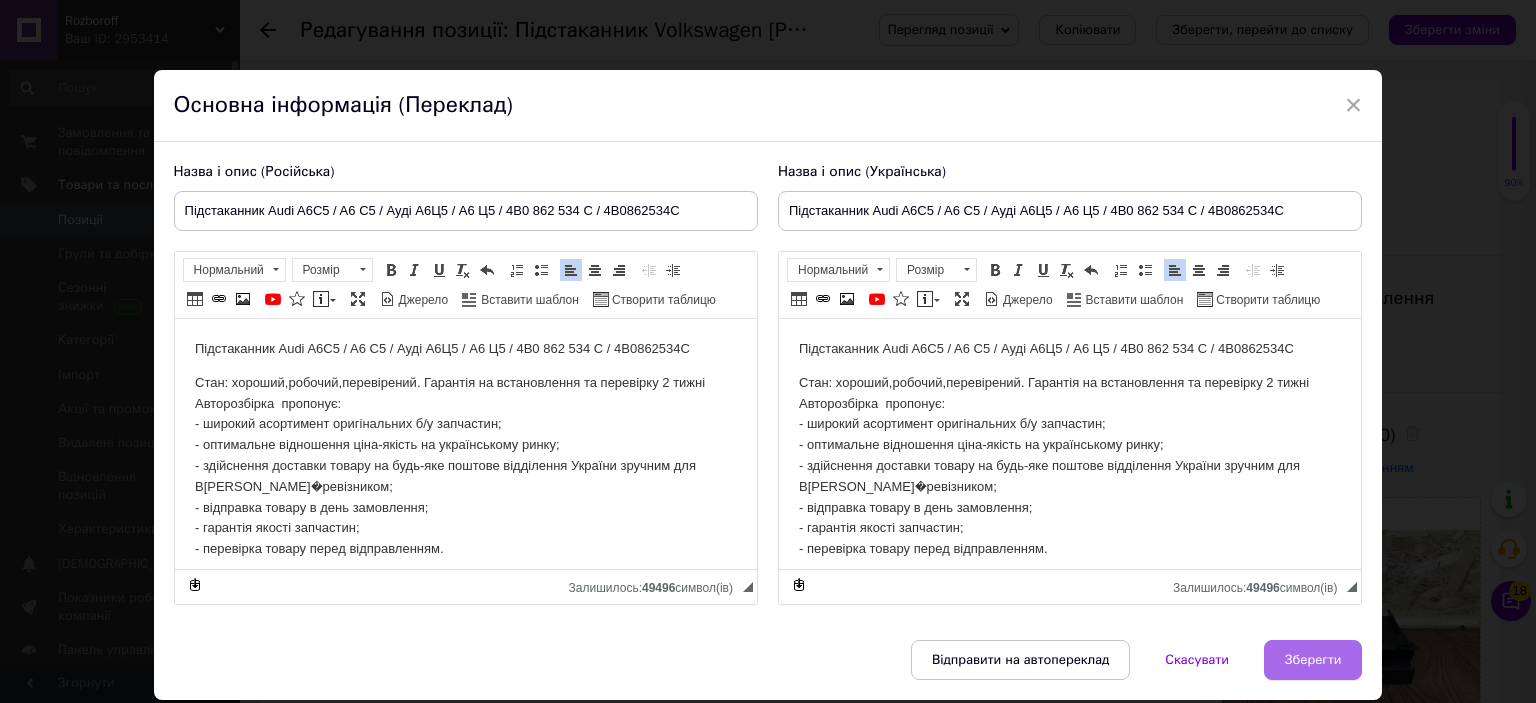 click on "Зберегти" at bounding box center (1313, 660) 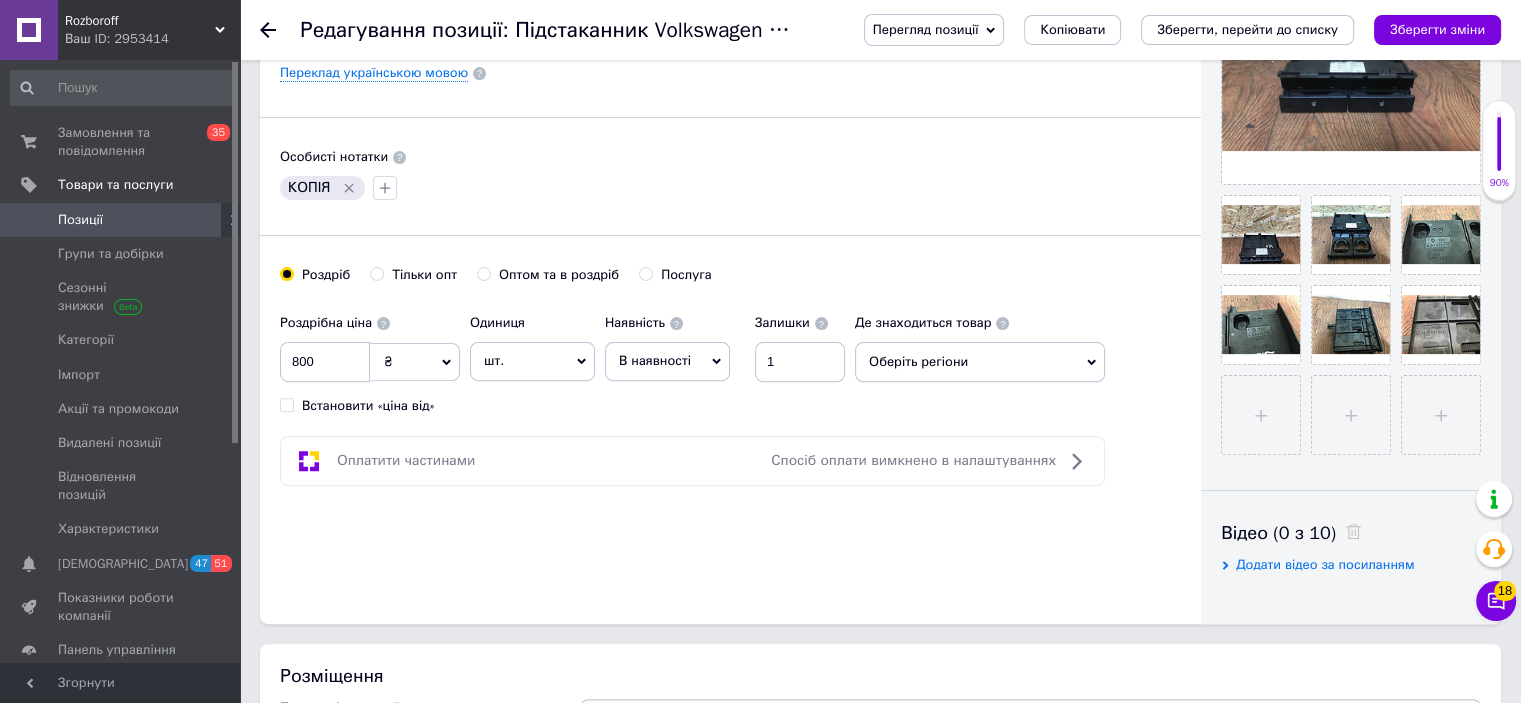 scroll, scrollTop: 568, scrollLeft: 0, axis: vertical 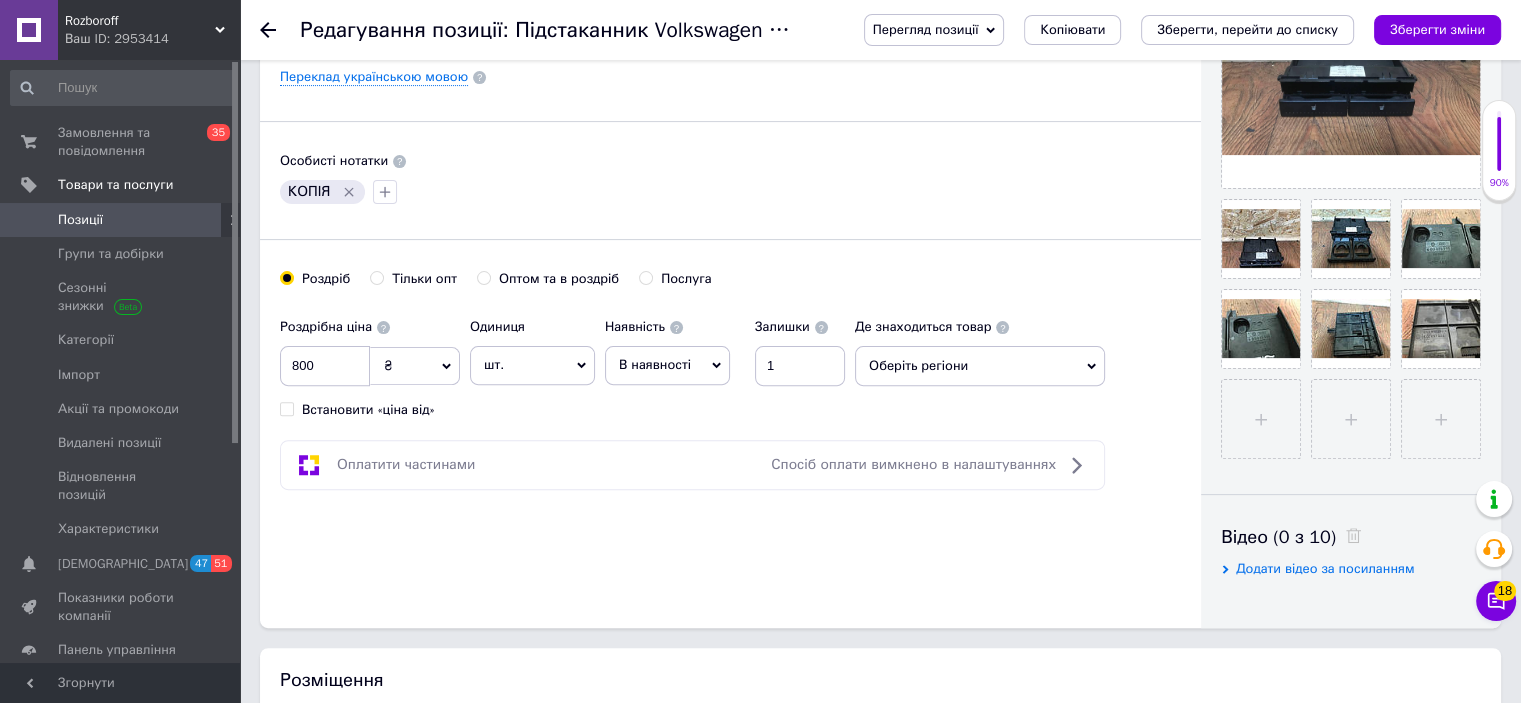 click 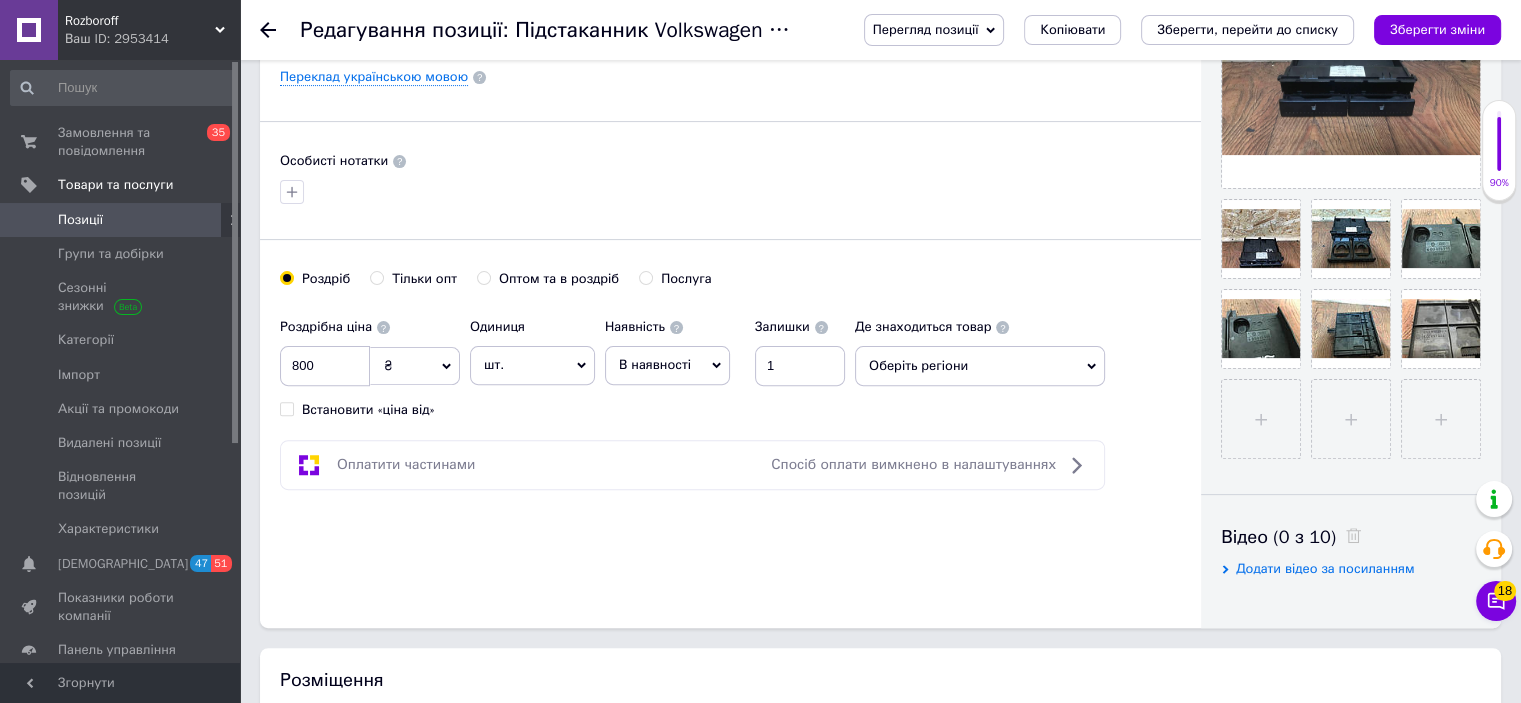 click on "Оберіть регіони" at bounding box center [980, 366] 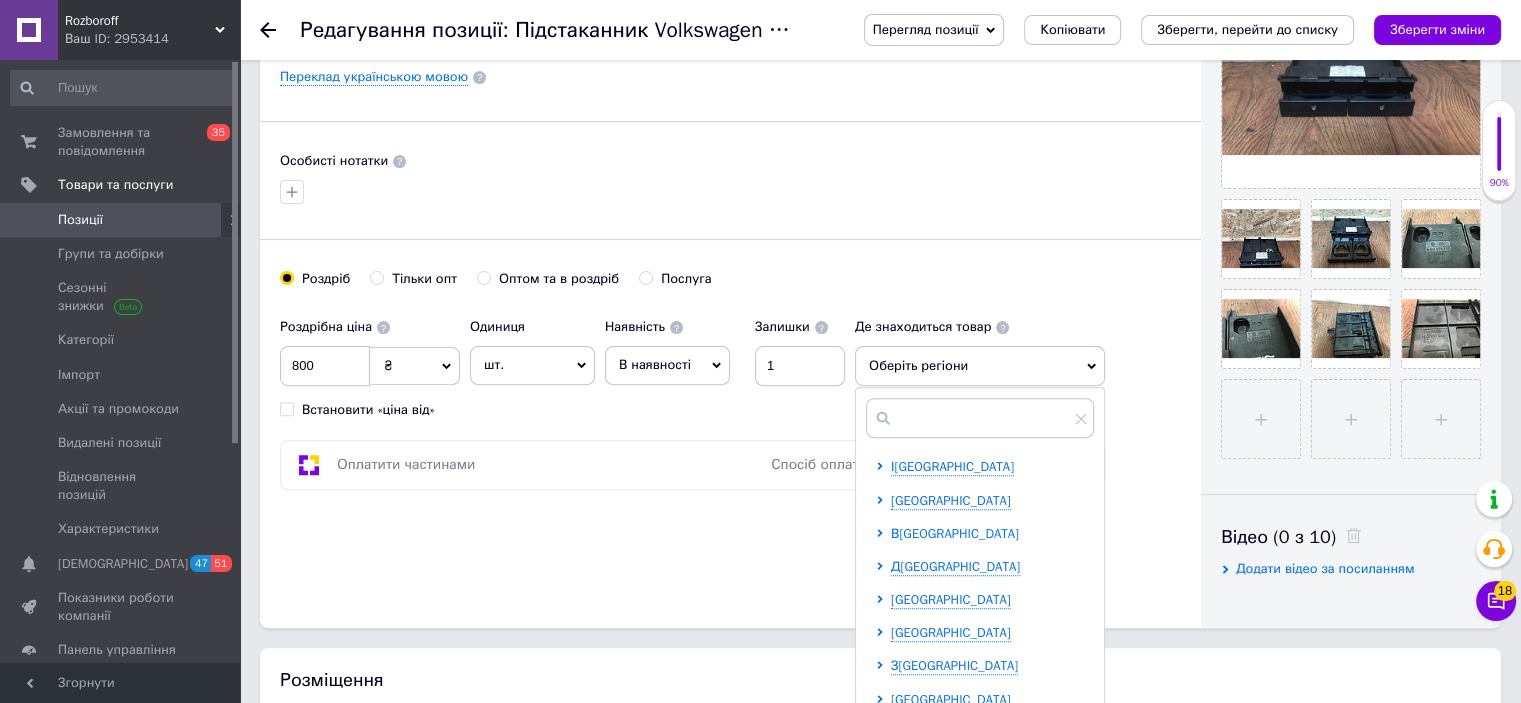 click on "В[GEOGRAPHIC_DATA]" at bounding box center [955, 533] 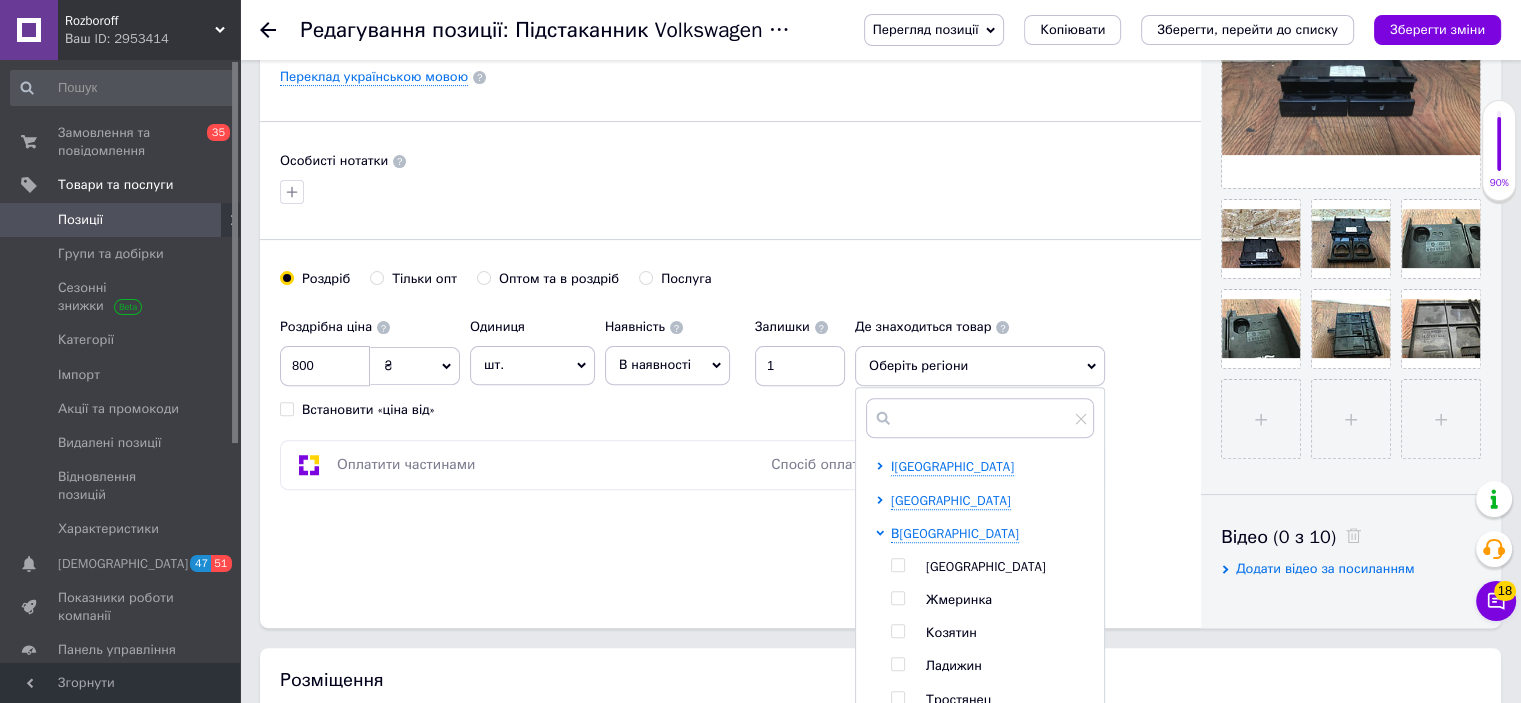 click on "[GEOGRAPHIC_DATA] [GEOGRAPHIC_DATA] Жмеринка [GEOGRAPHIC_DATA] Ладижин Тростянец [GEOGRAPHIC_DATA][PERSON_NAME]" at bounding box center [992, 650] 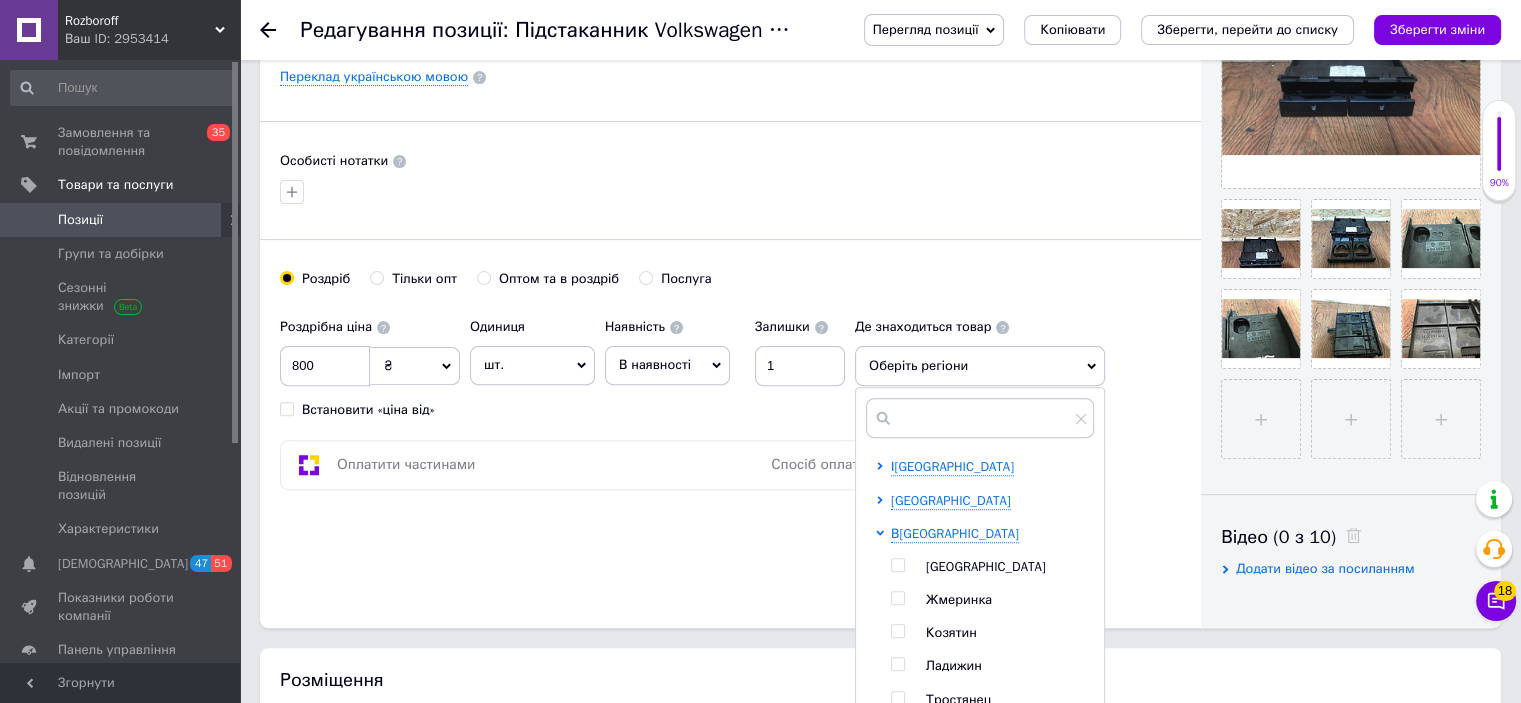 click at bounding box center [897, 565] 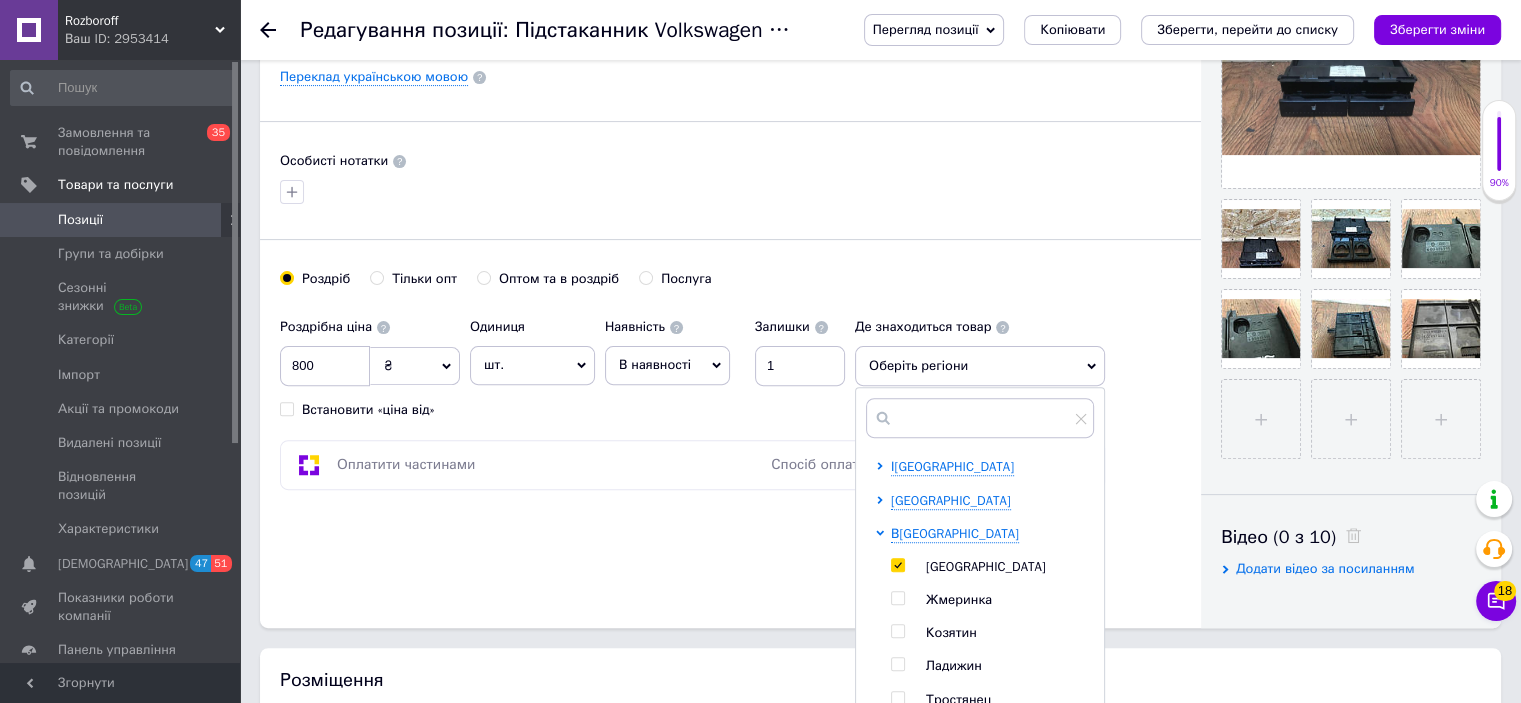 checkbox on "true" 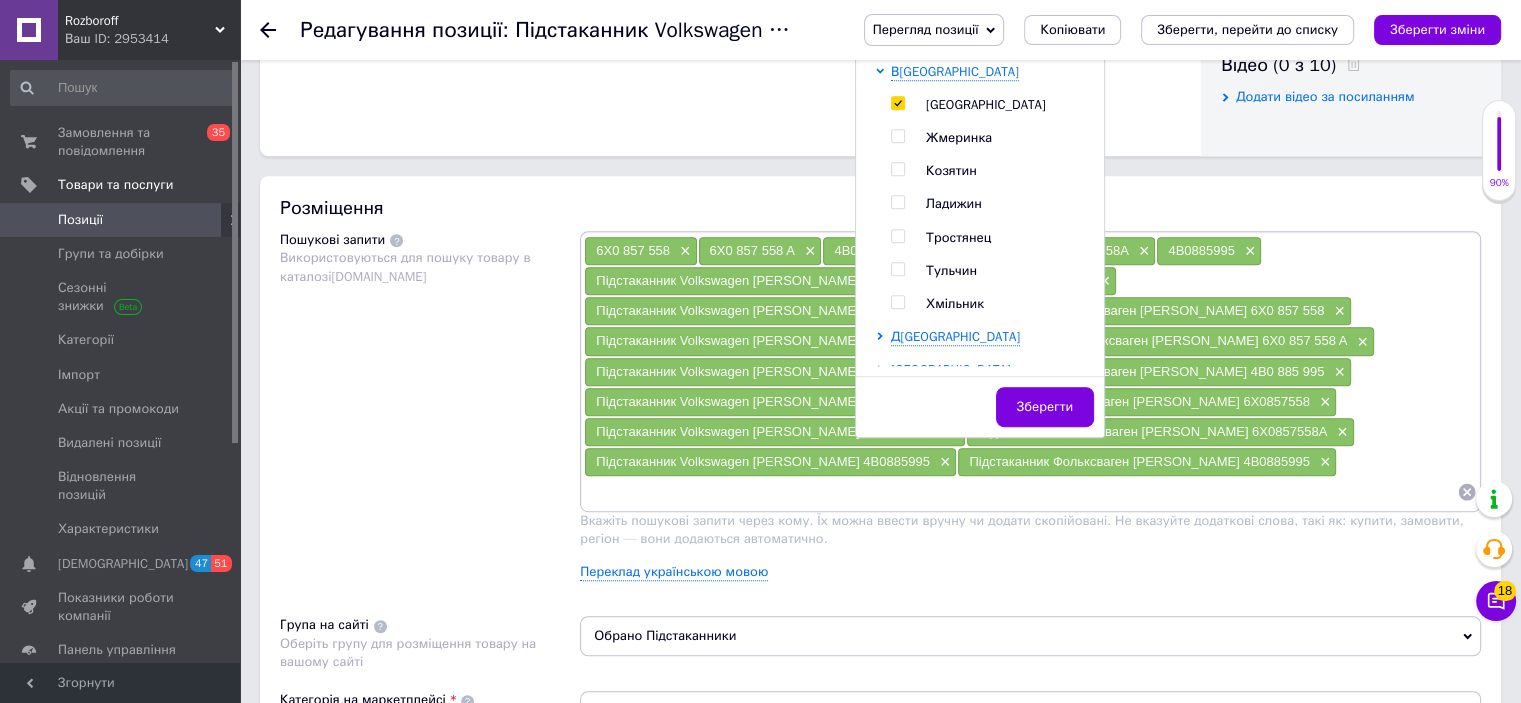 scroll, scrollTop: 1072, scrollLeft: 0, axis: vertical 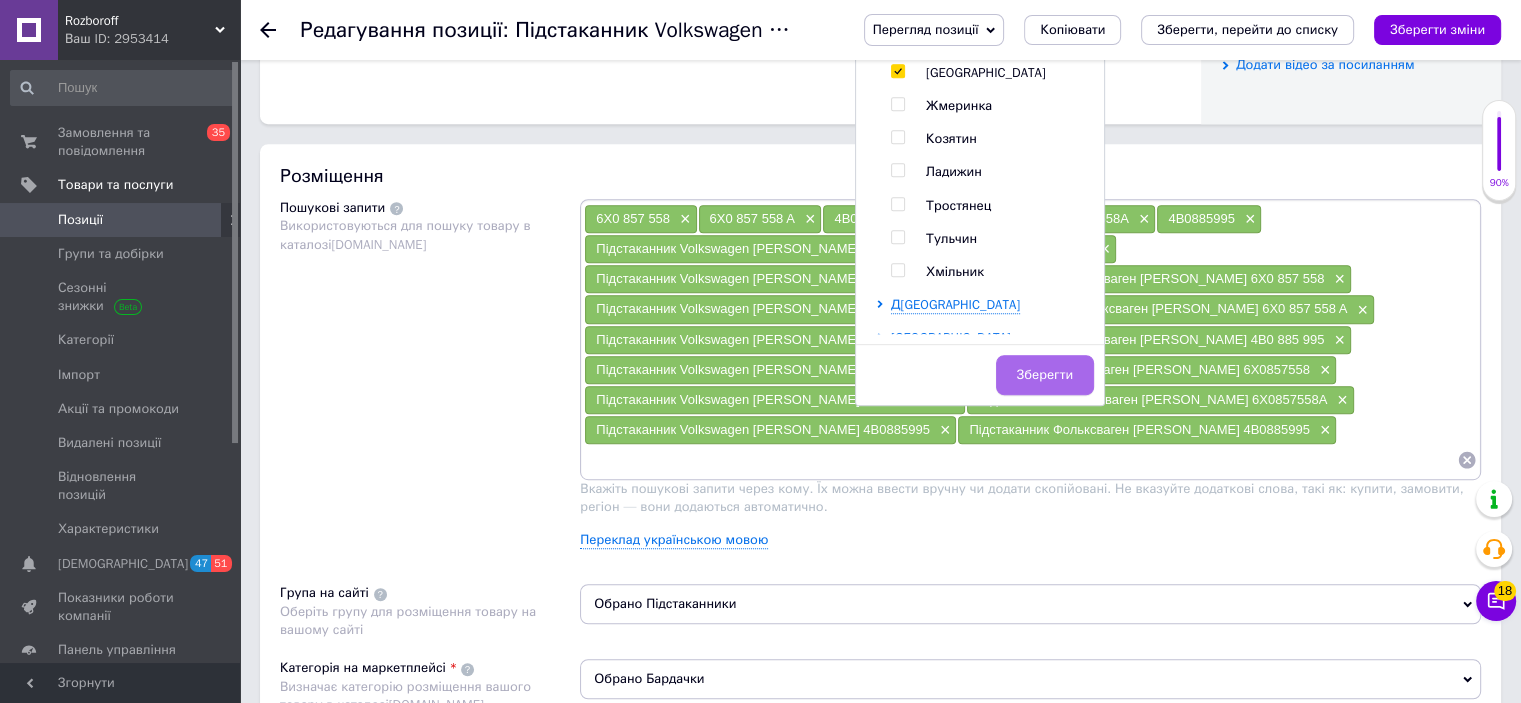 click on "Зберегти" at bounding box center [1045, 375] 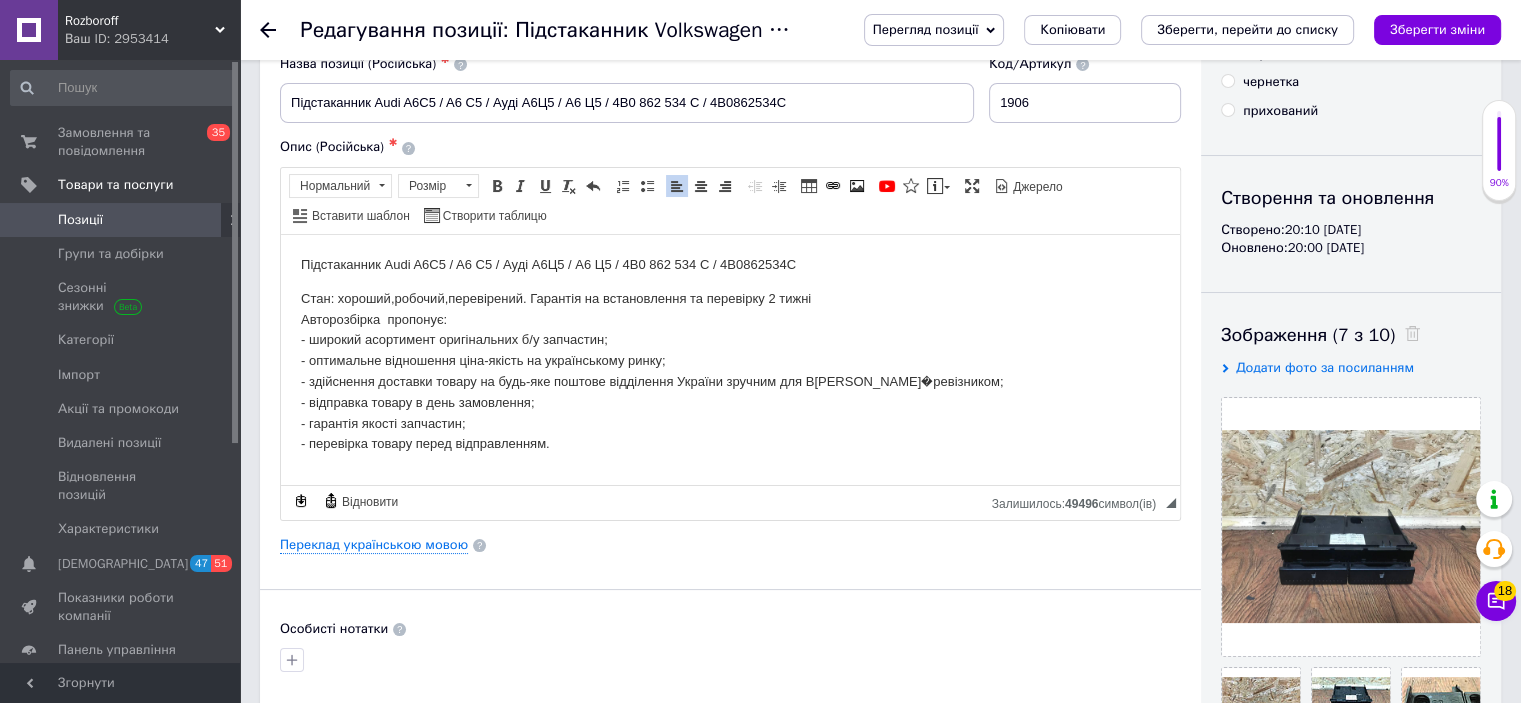 scroll, scrollTop: 99, scrollLeft: 0, axis: vertical 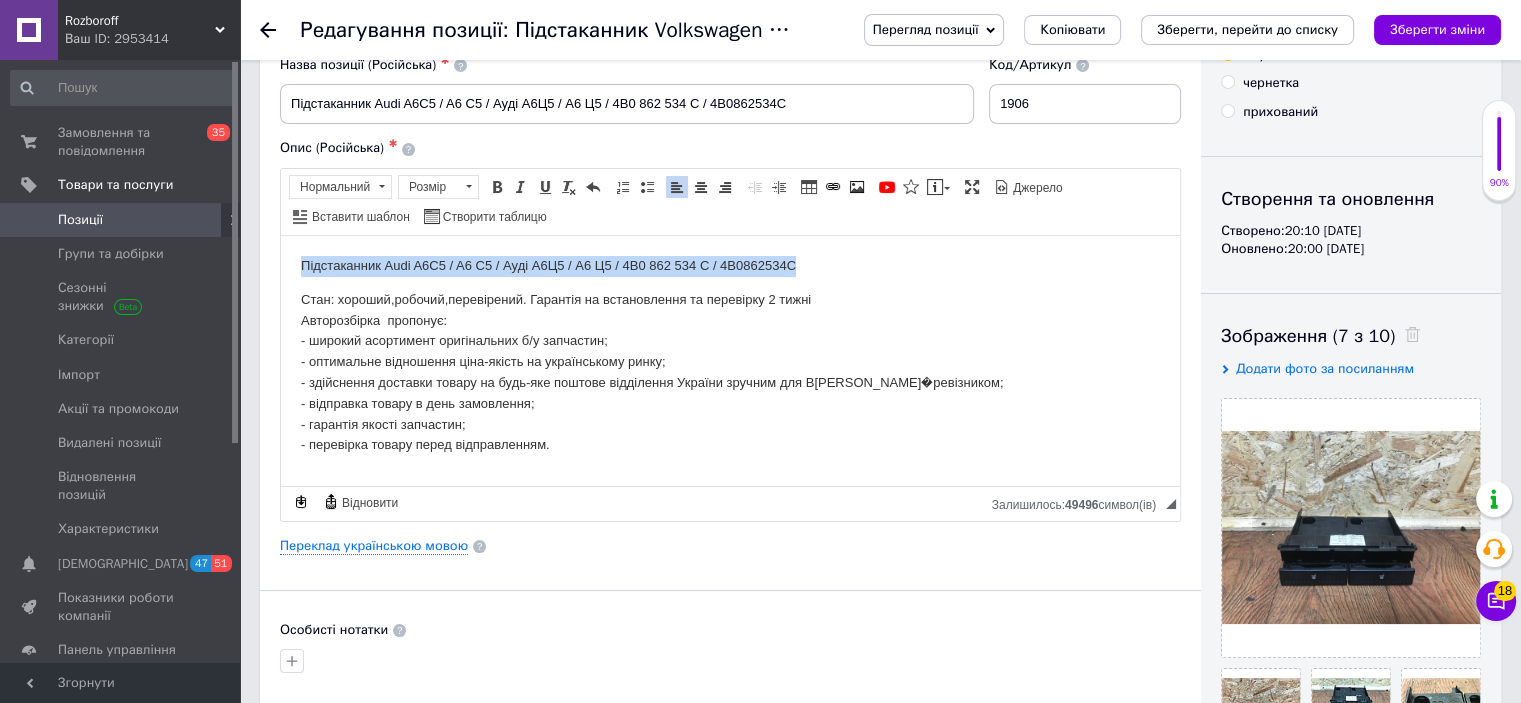 drag, startPoint x: 809, startPoint y: 265, endPoint x: 300, endPoint y: 262, distance: 509.00885 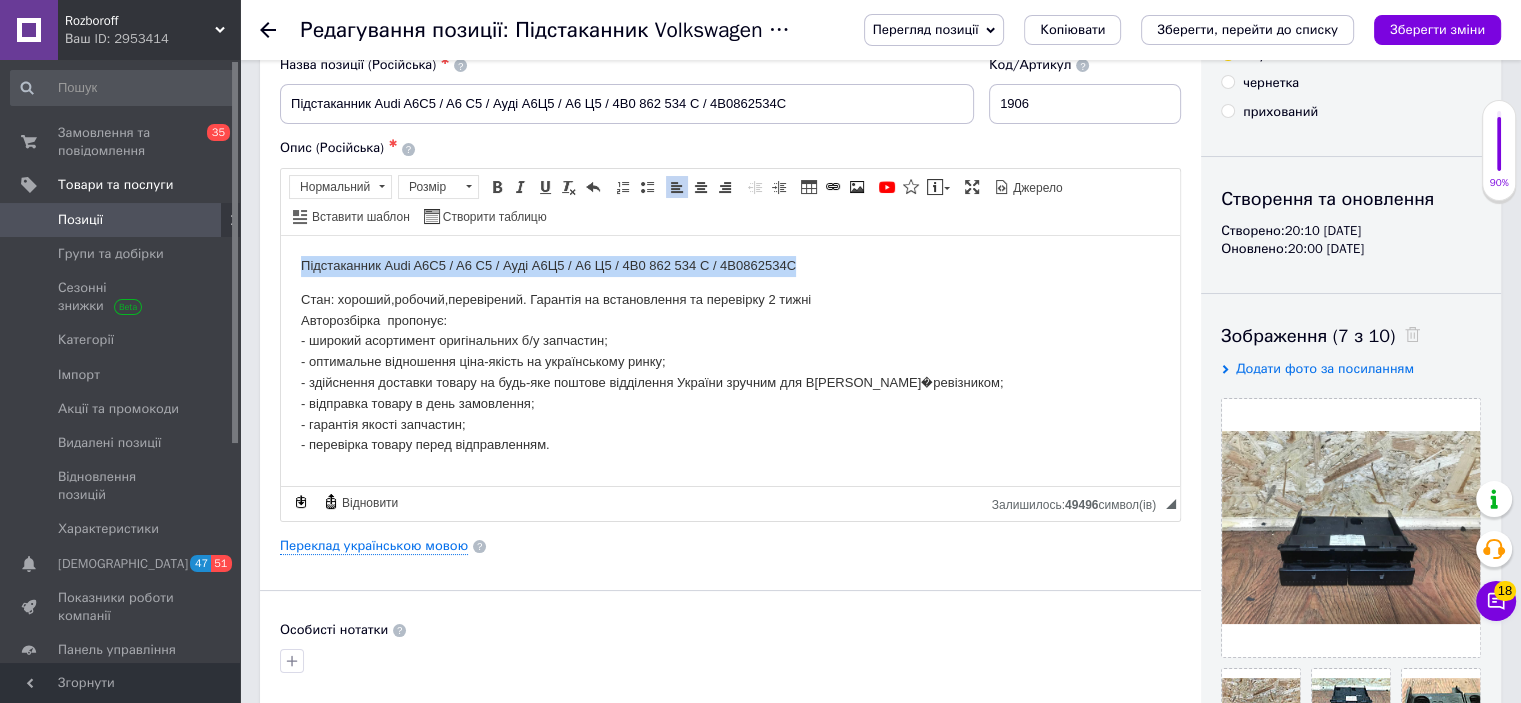 click on "Підстаканник Audi A6C5 / A6 C5 / Ауді А6Ц5 / А6 Ц5 / 4B0 862 534 C / 4B0862534C Стан: хороший,робочий,перевірений. Гарантія на встановлення та перевірку 2 тижні Авторозбірка  пропонує:  - широкий асортимент оригінальних б/у запчастин;  - оптимальне відношення ціна-якість на українському ринку;  - здійснення доставки товару на будь-яке поштове відділення України зручним для Вас перевізником;  - відправка товару в день замовлення;  - гарантія якості запчастин;  - перевірка товару перед відправленням." at bounding box center [730, 355] 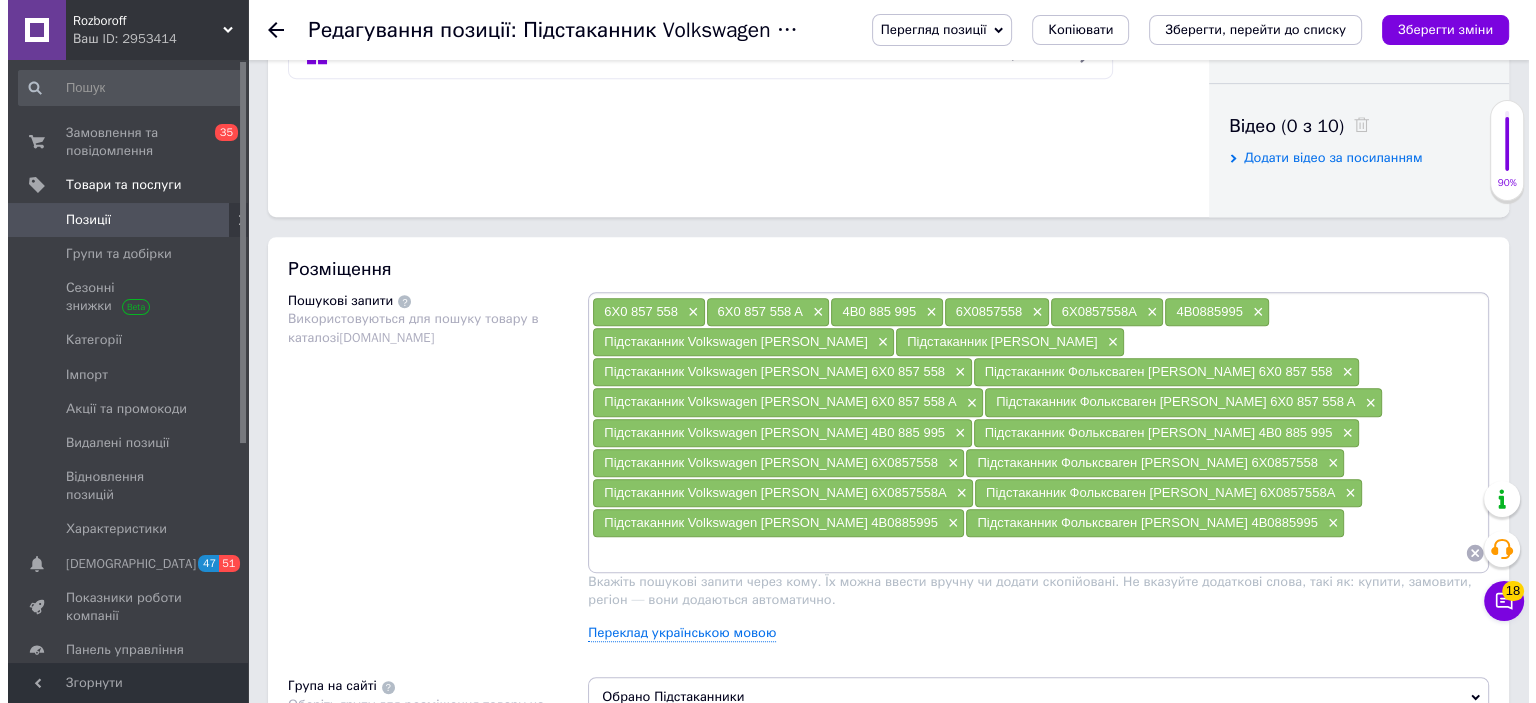 scroll, scrollTop: 1106, scrollLeft: 0, axis: vertical 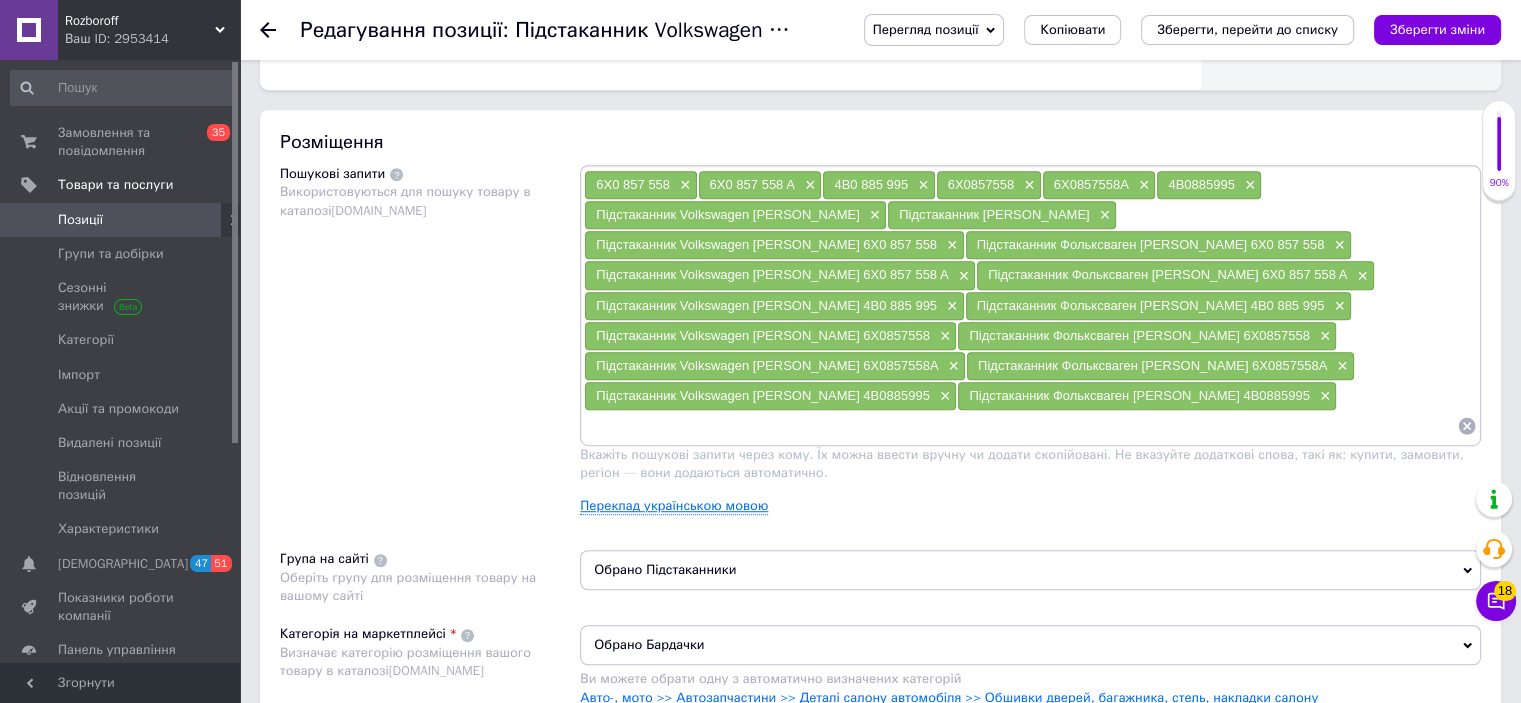 click on "Переклад українською мовою" at bounding box center [674, 506] 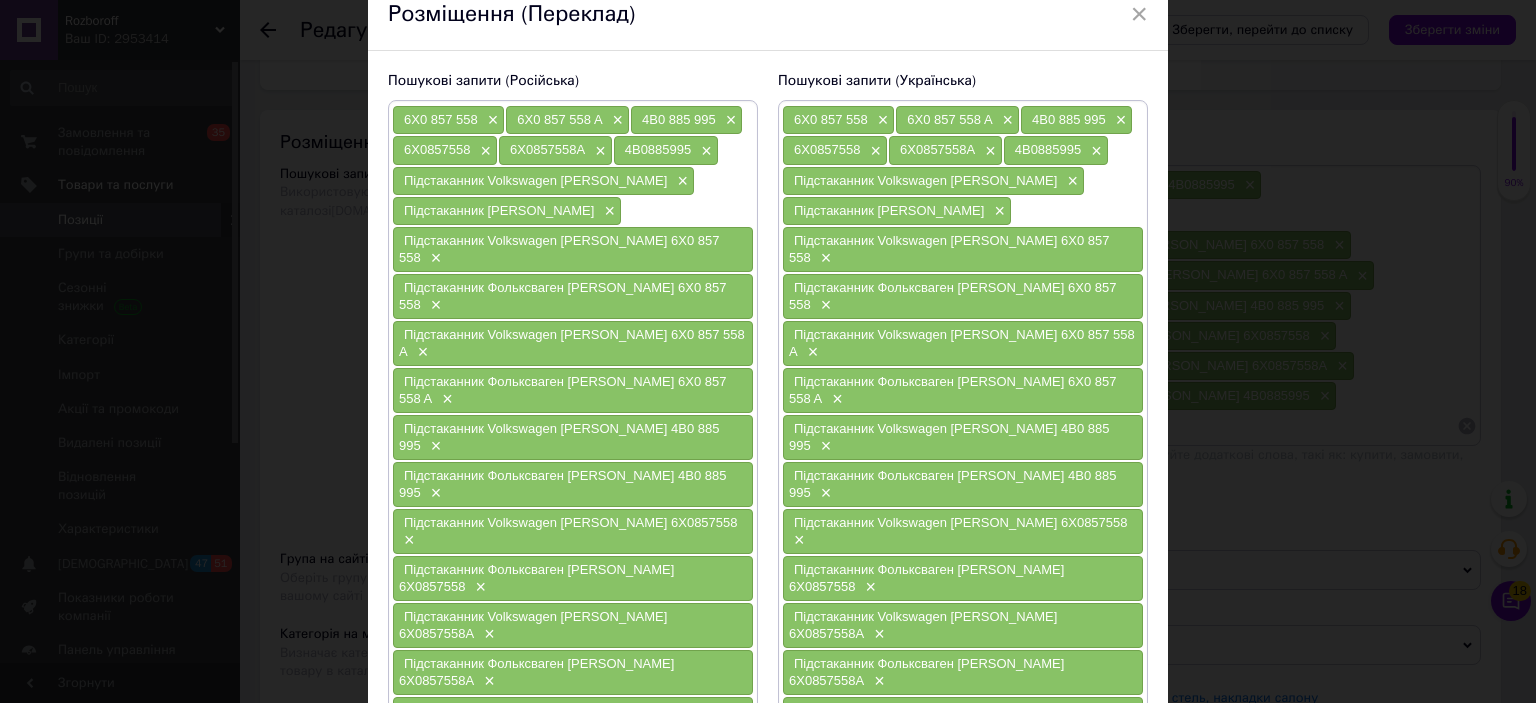 scroll, scrollTop: 100, scrollLeft: 0, axis: vertical 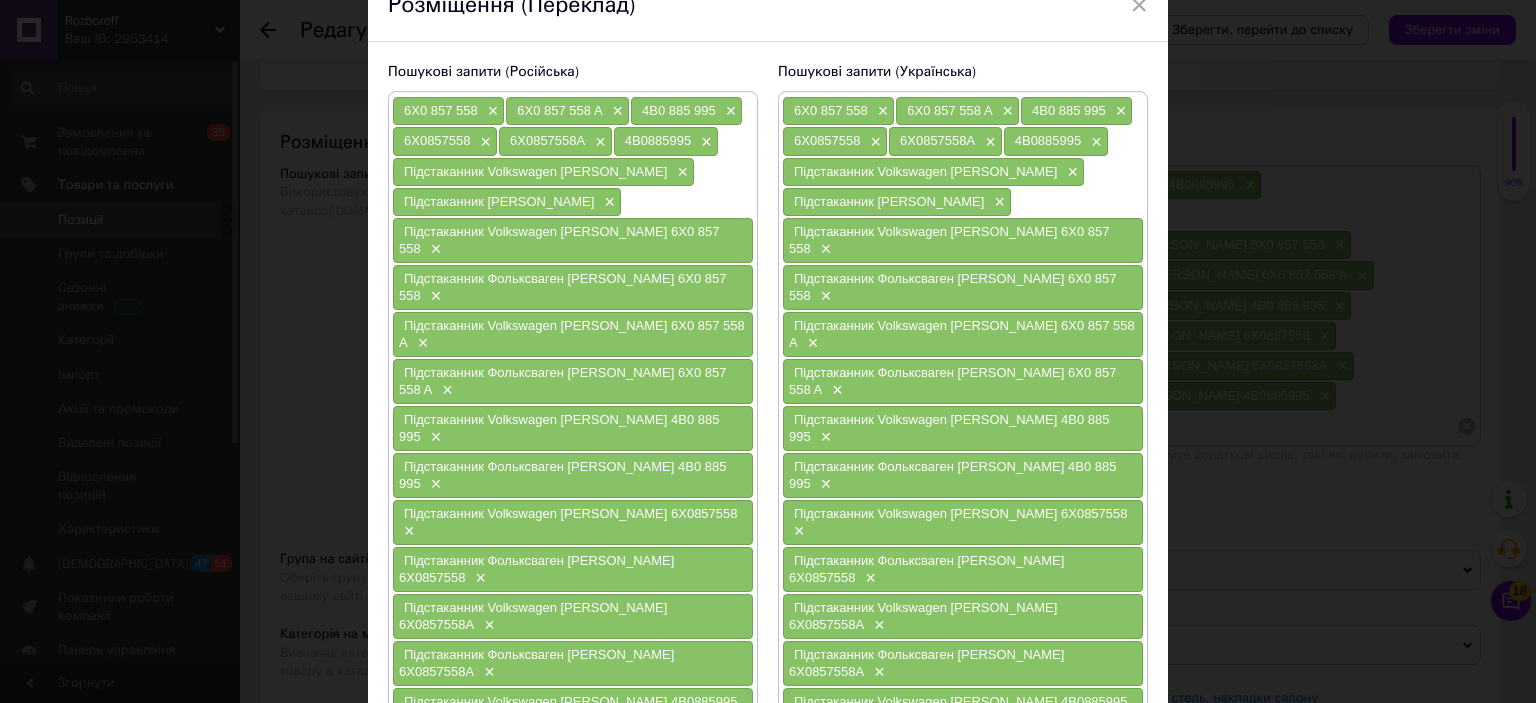 click 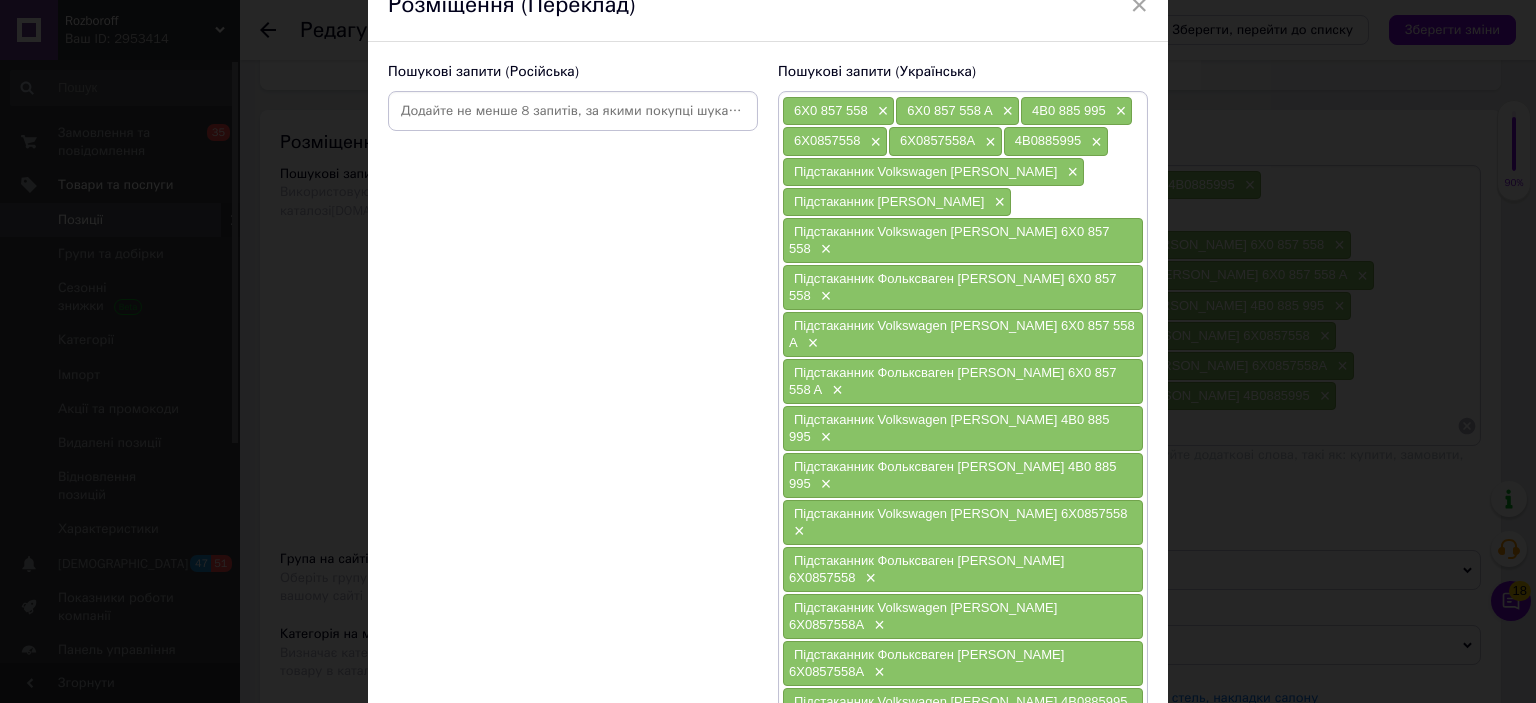 click 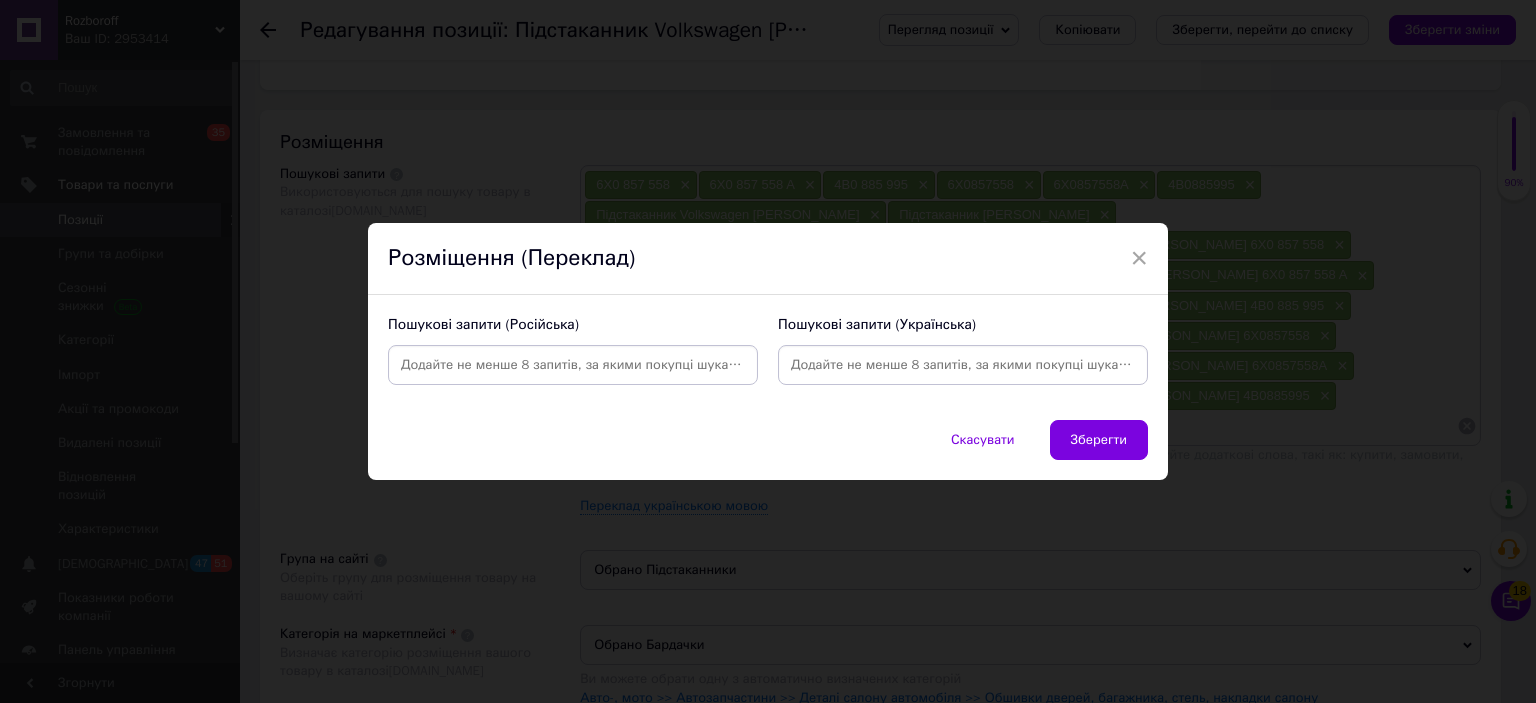 click at bounding box center (573, 365) 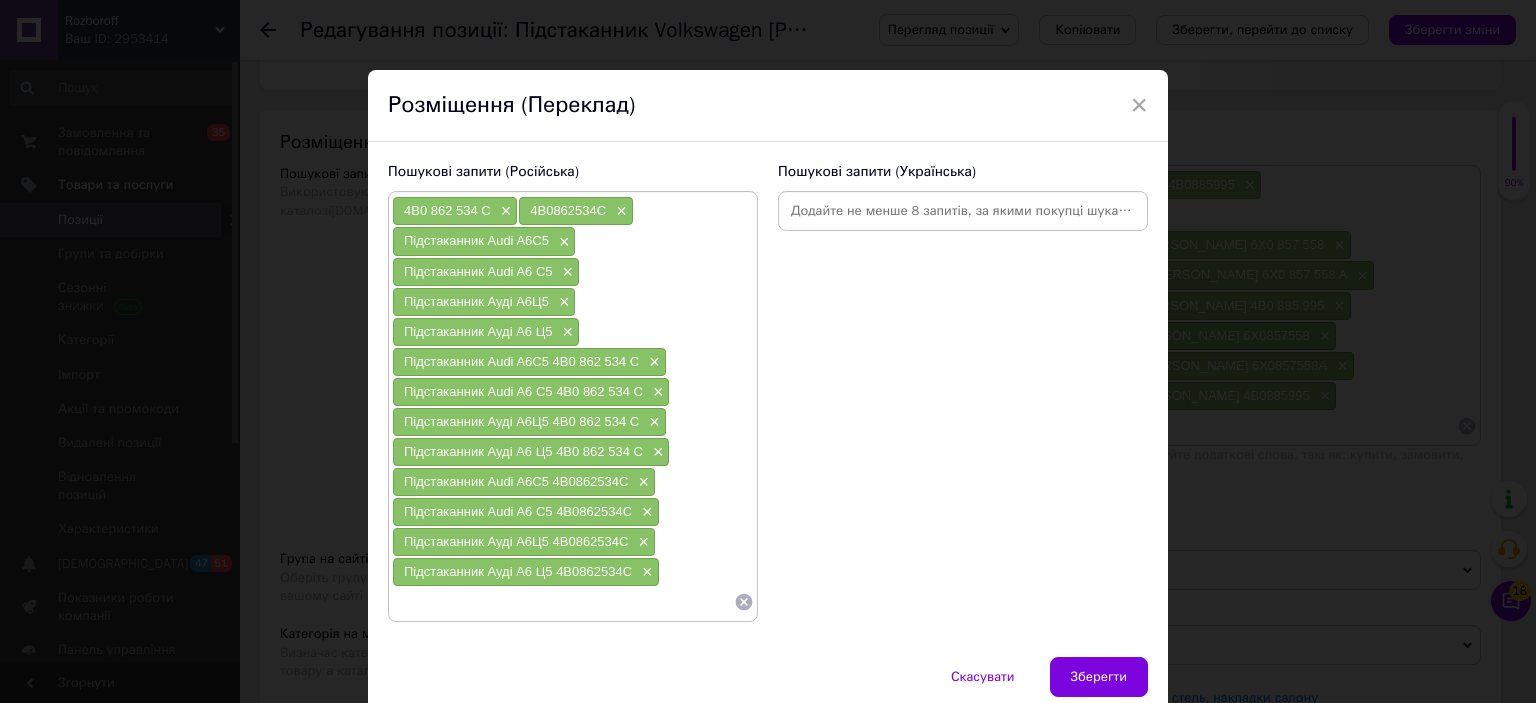 click at bounding box center (963, 211) 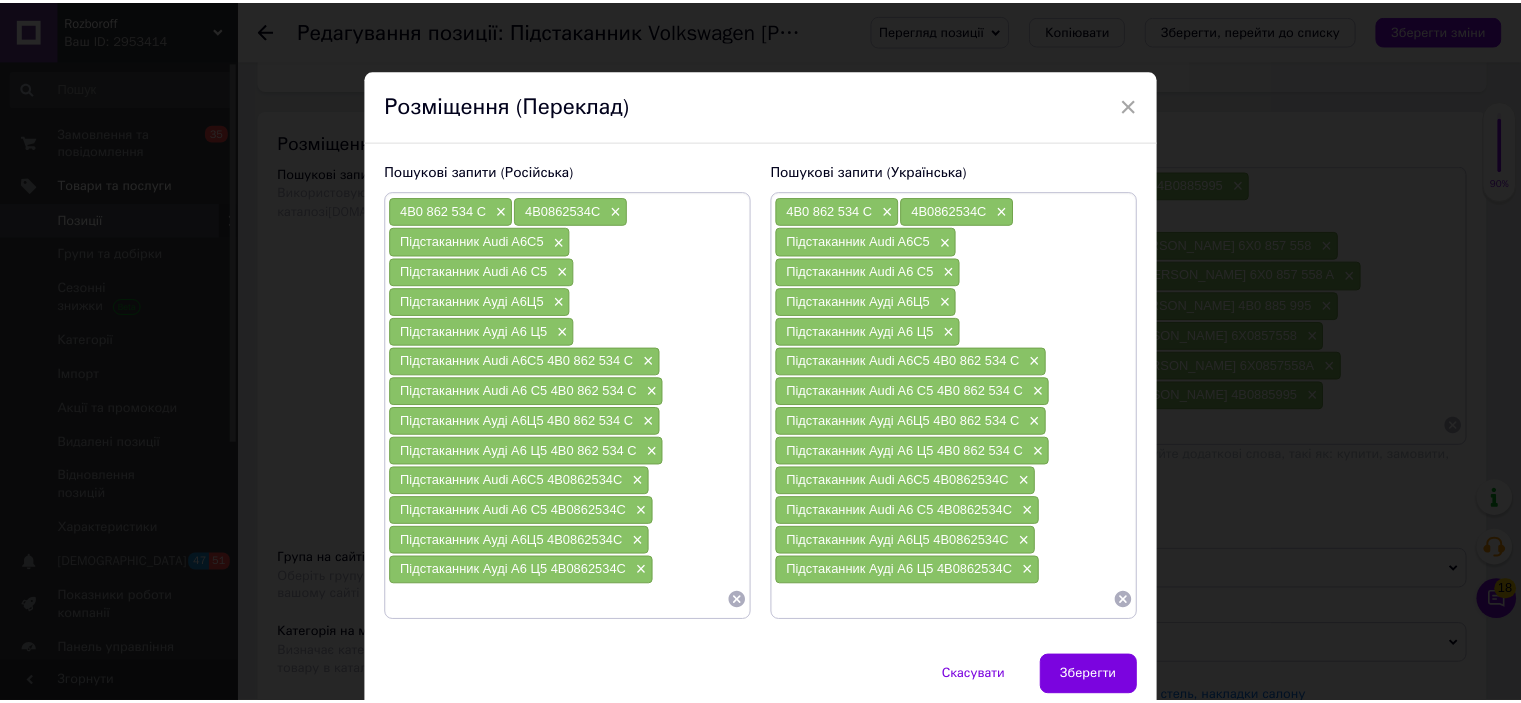 scroll, scrollTop: 76, scrollLeft: 0, axis: vertical 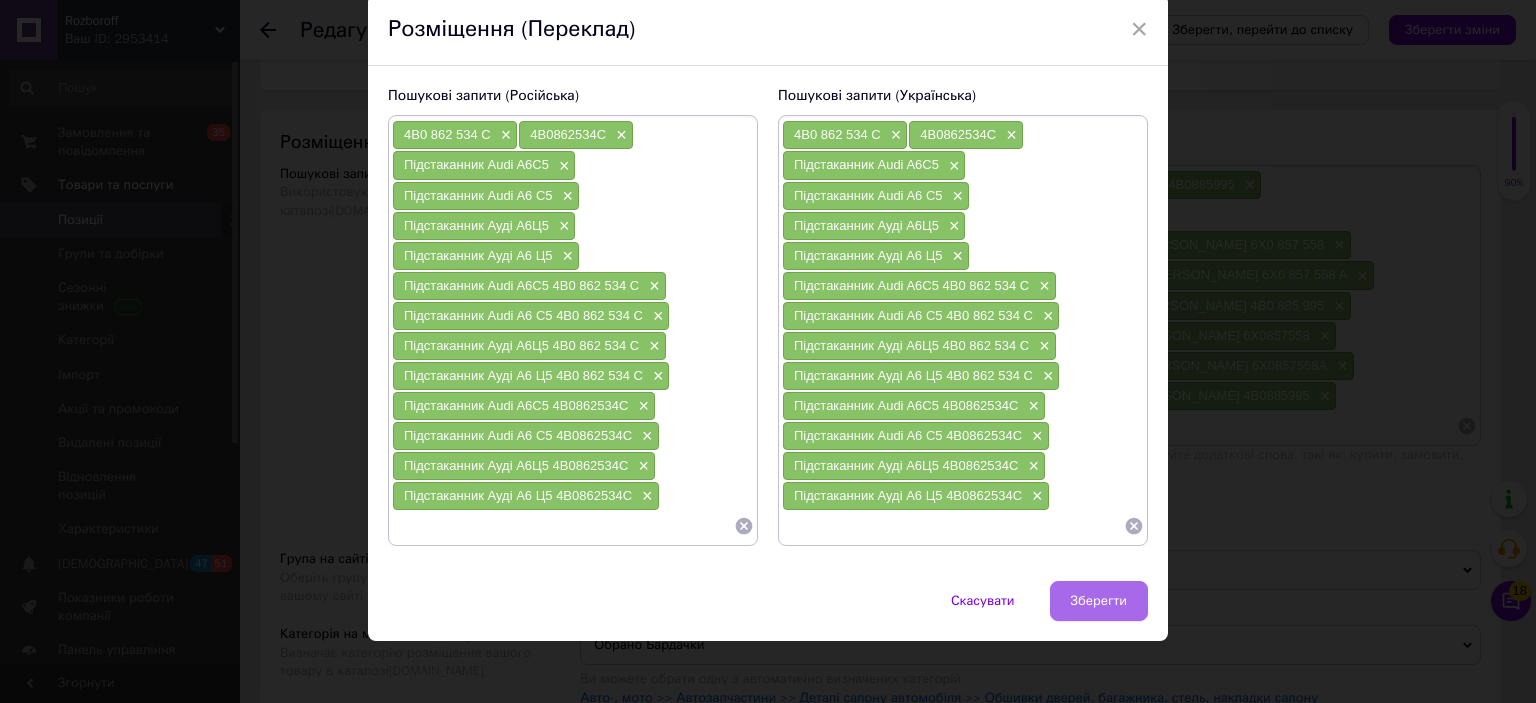 click on "Зберегти" at bounding box center (1099, 601) 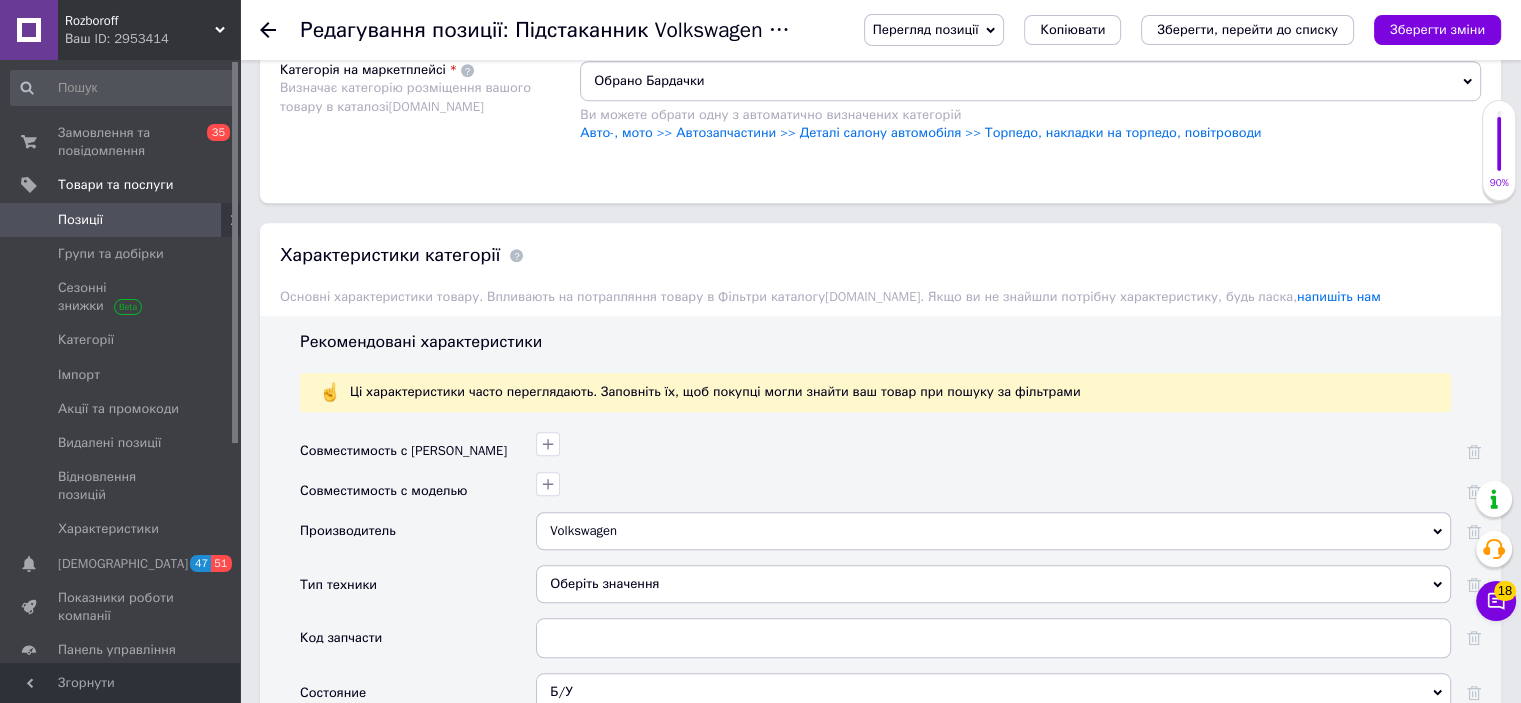 scroll, scrollTop: 1544, scrollLeft: 0, axis: vertical 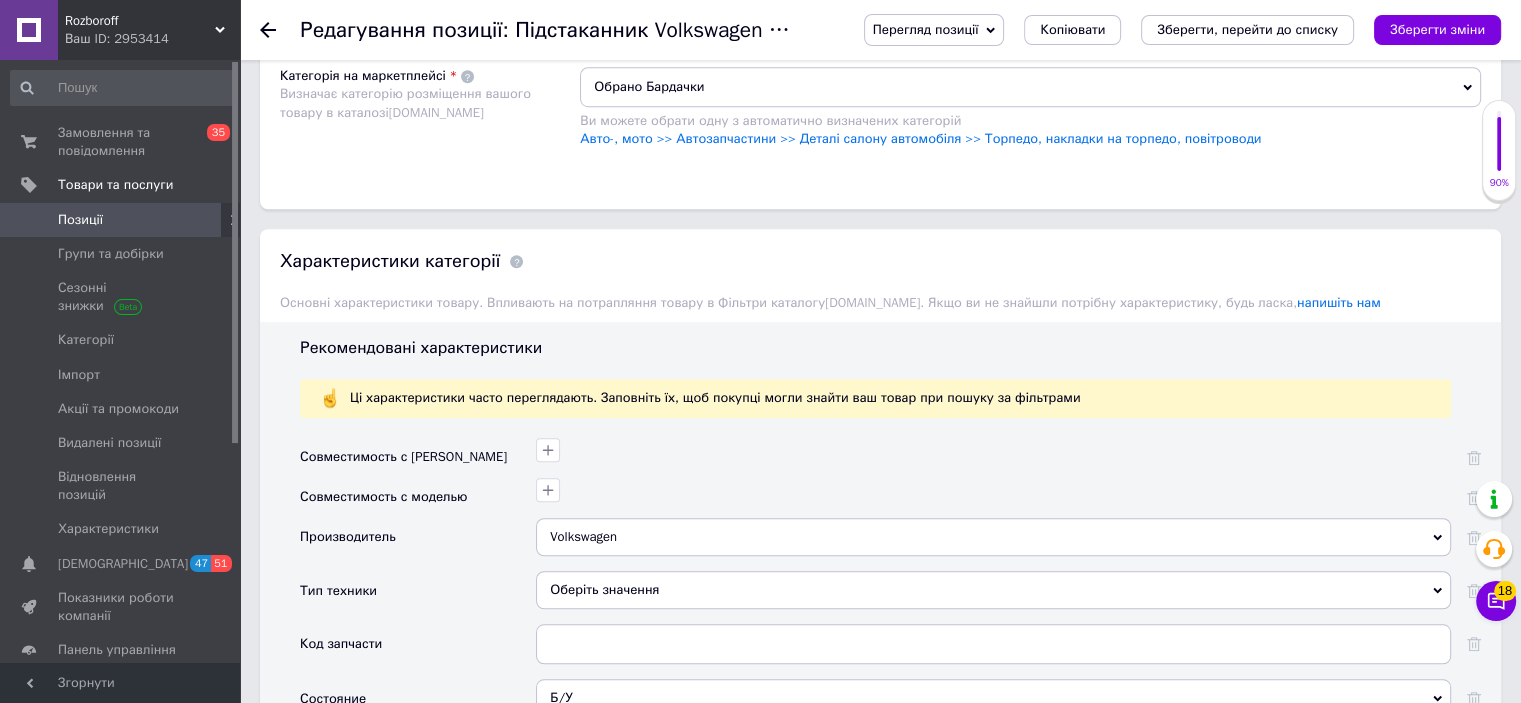 click on "Volkswagen" at bounding box center [993, 537] 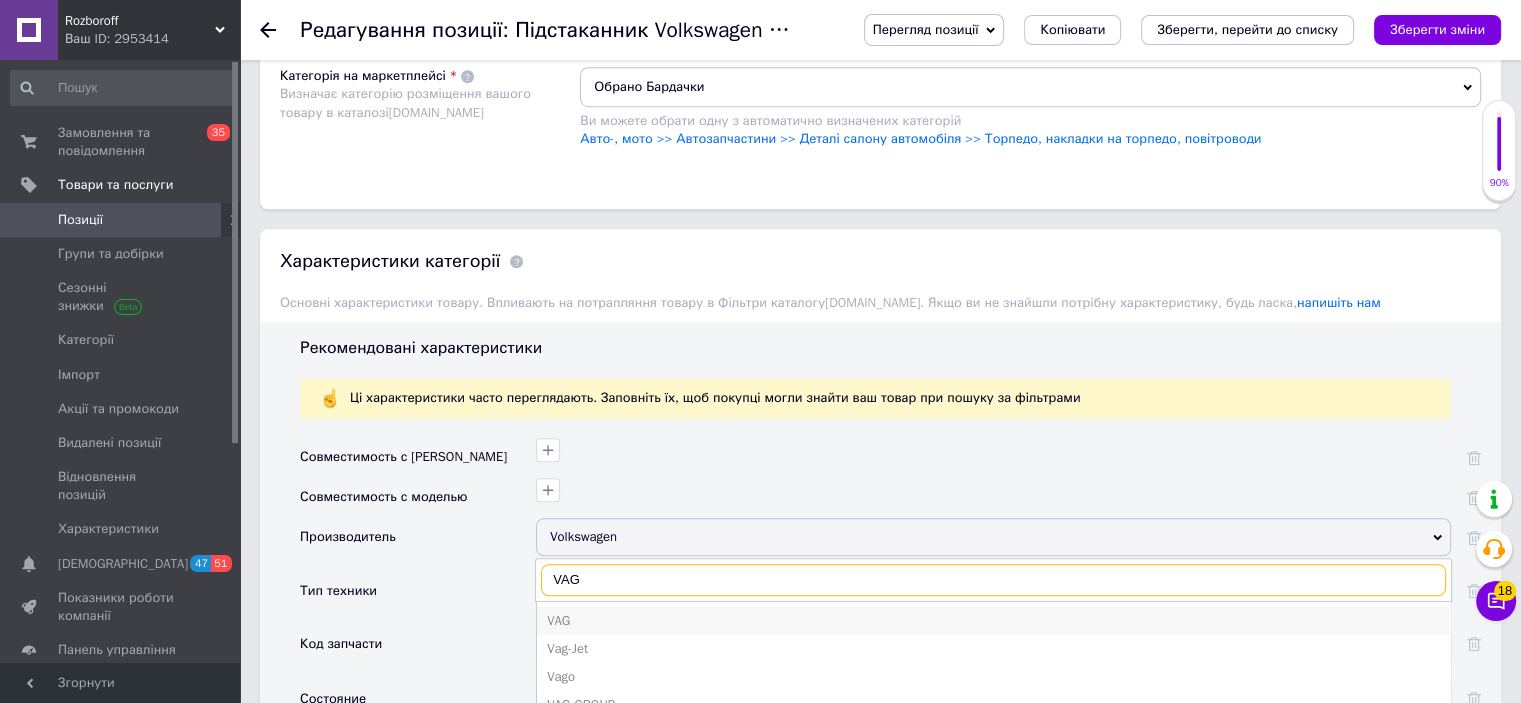 type on "VAG" 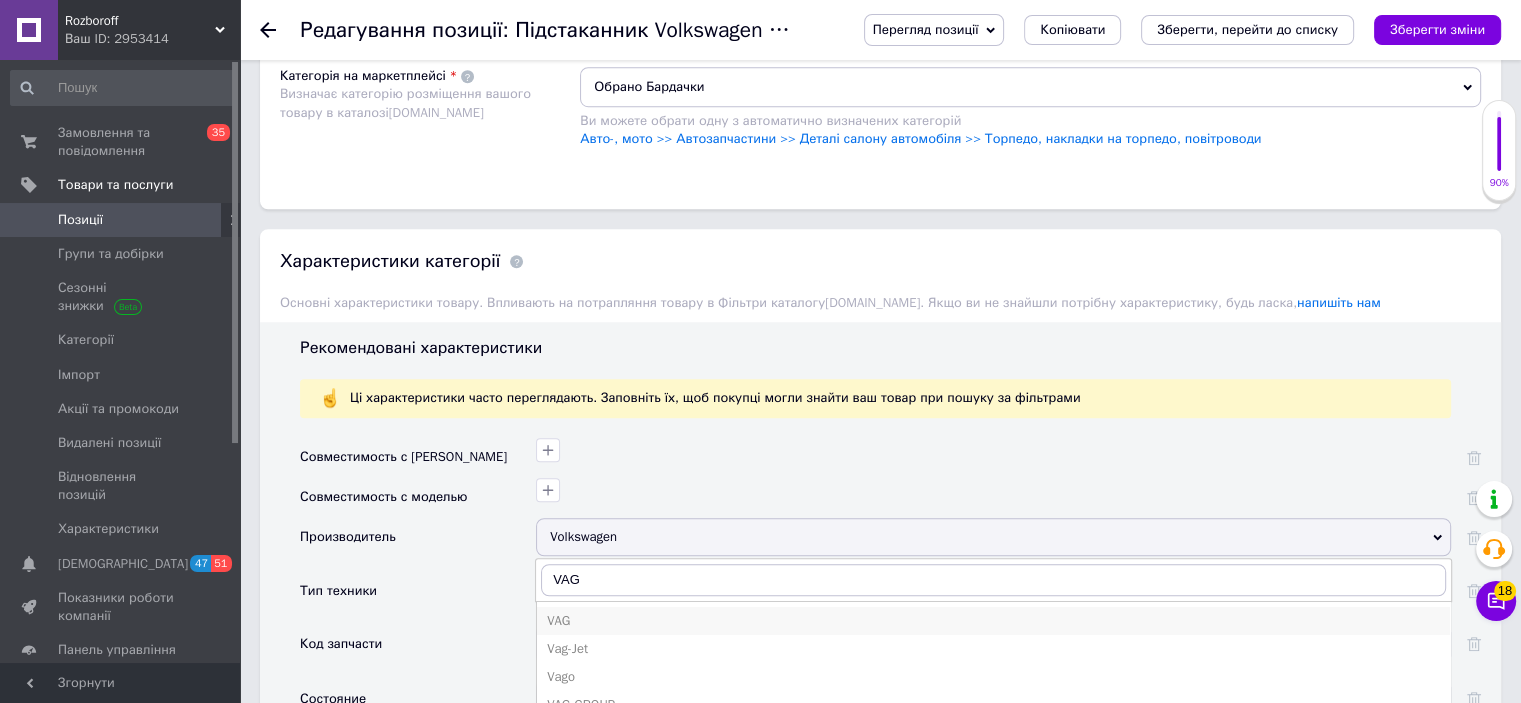 click on "VAG" at bounding box center [993, 621] 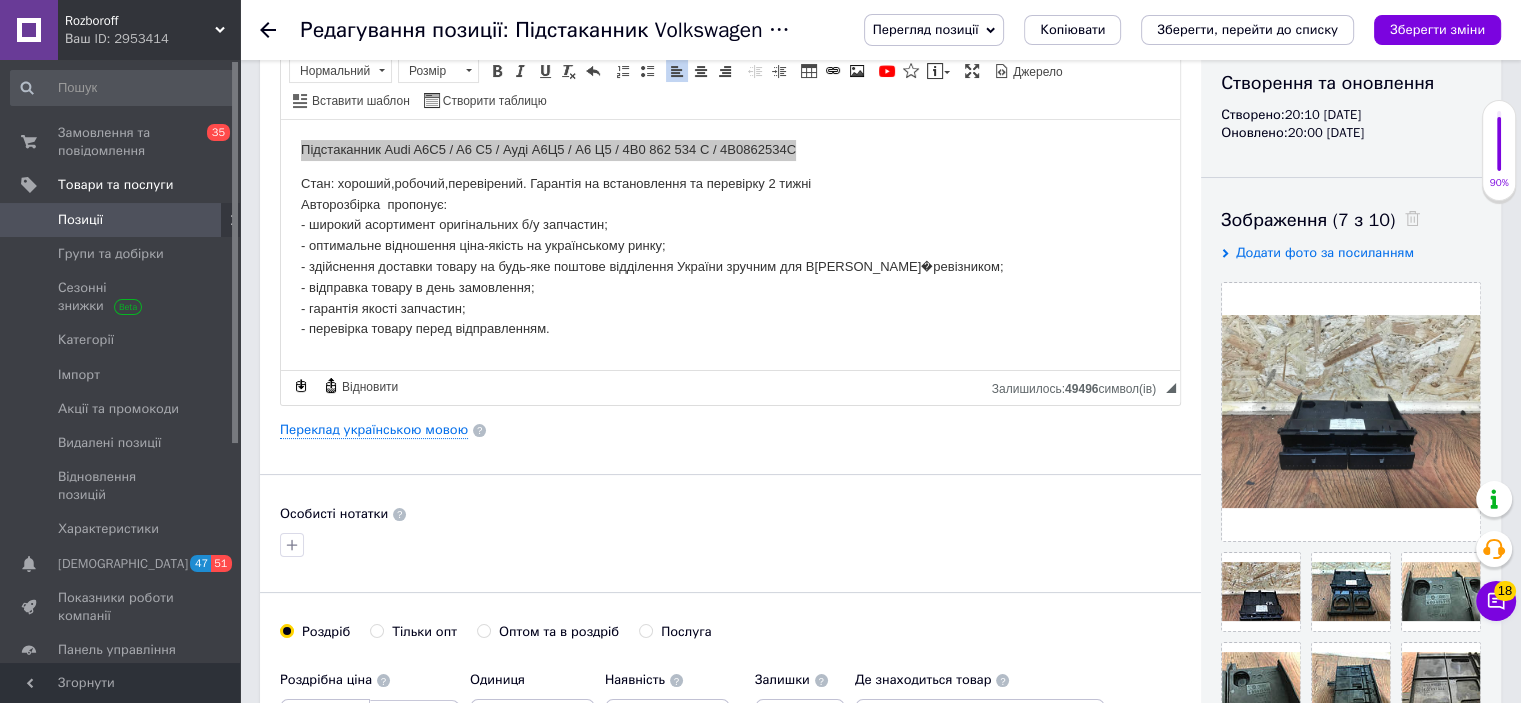 scroll, scrollTop: 214, scrollLeft: 0, axis: vertical 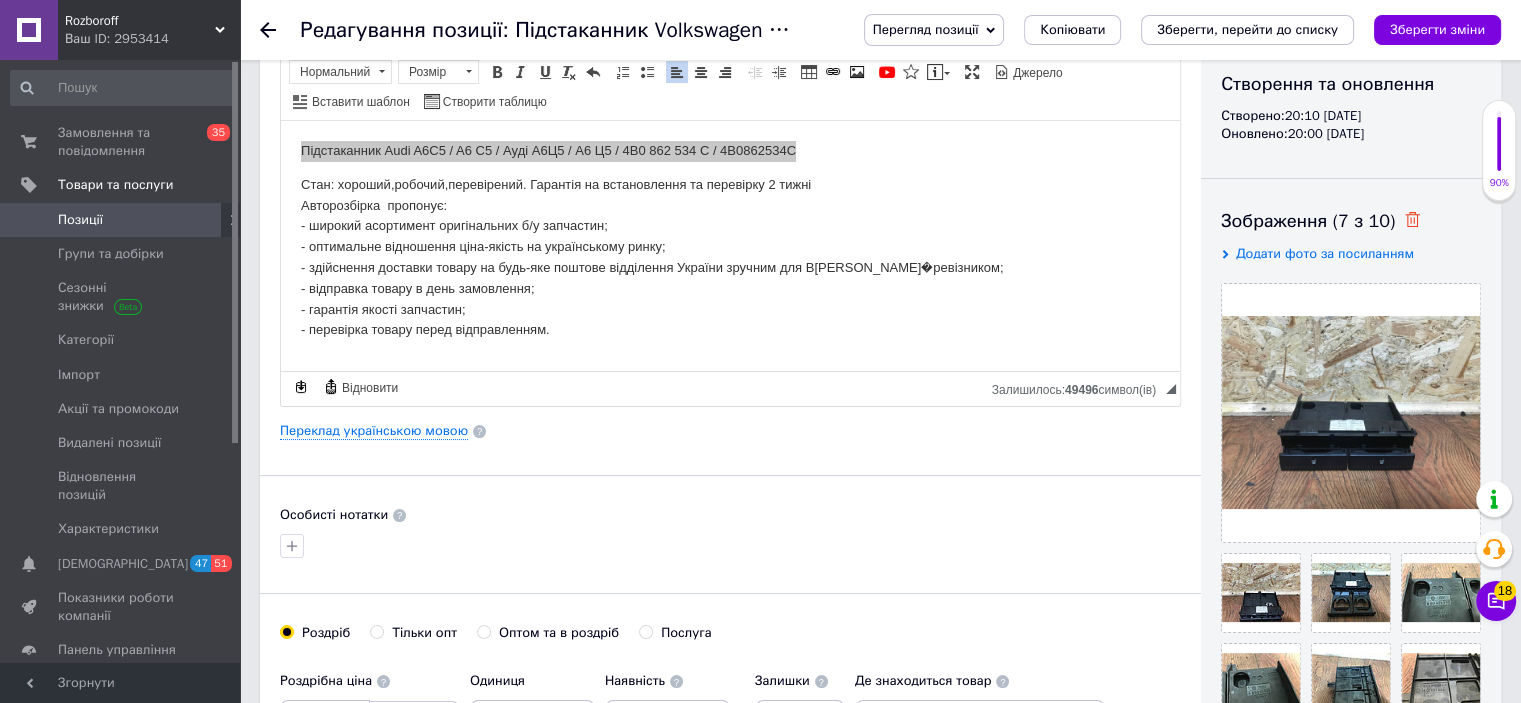 click 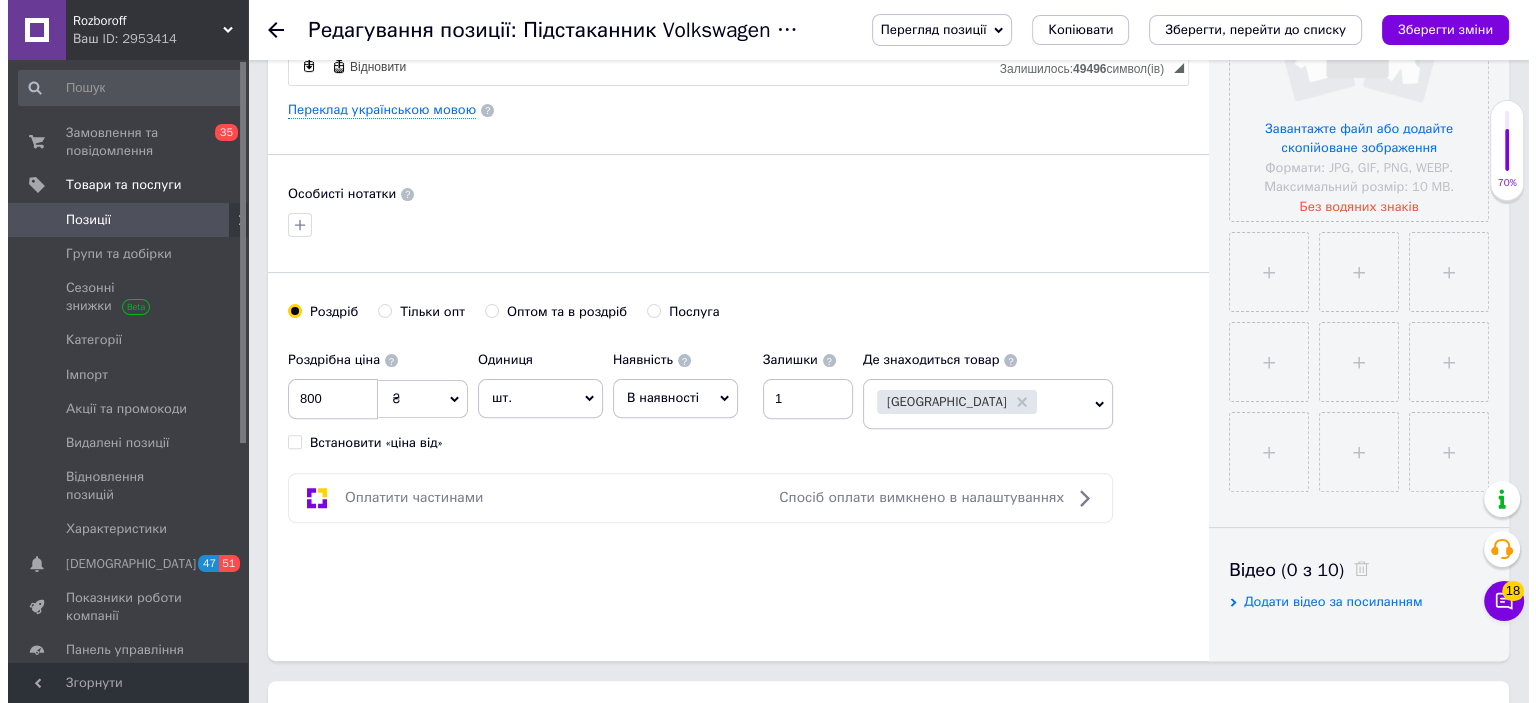 scroll, scrollTop: 516, scrollLeft: 0, axis: vertical 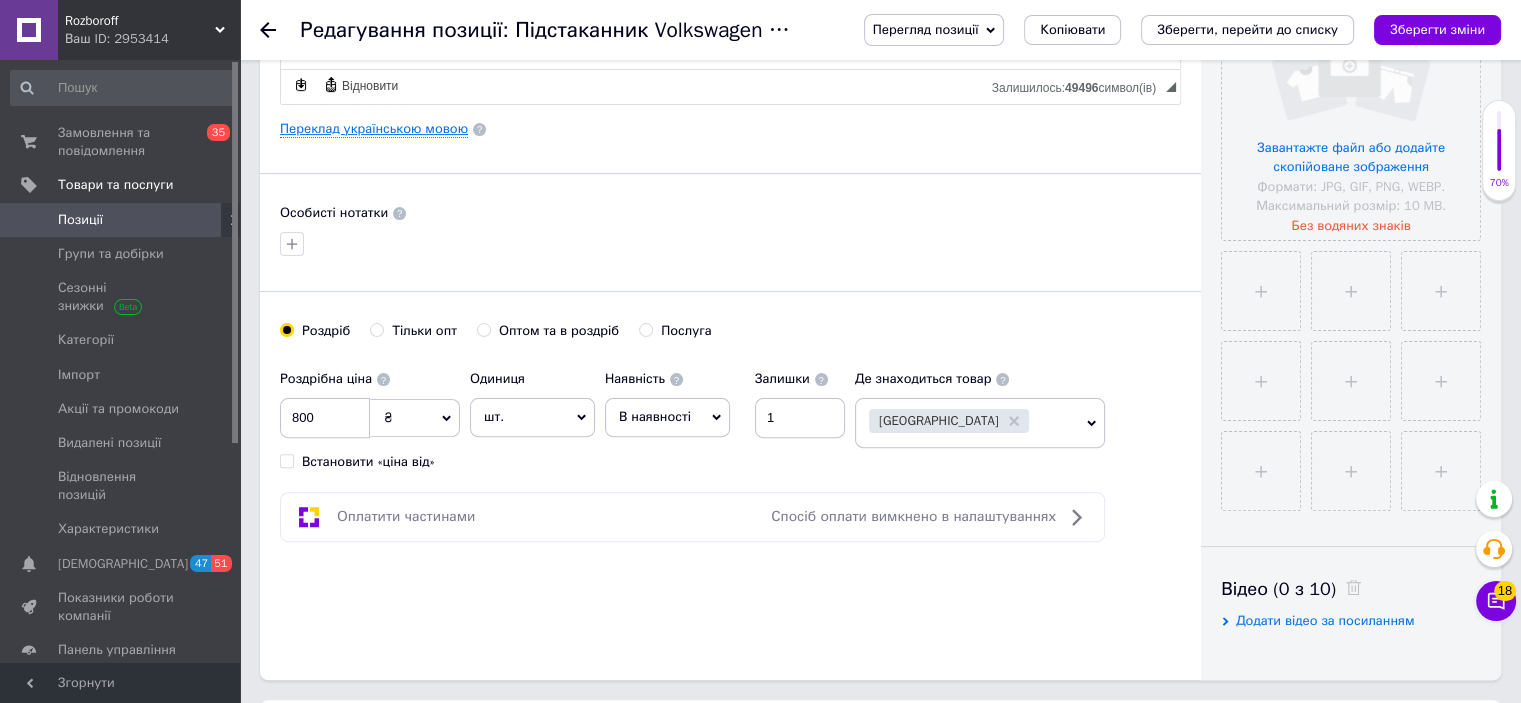 click on "Переклад українською мовою" at bounding box center (374, 129) 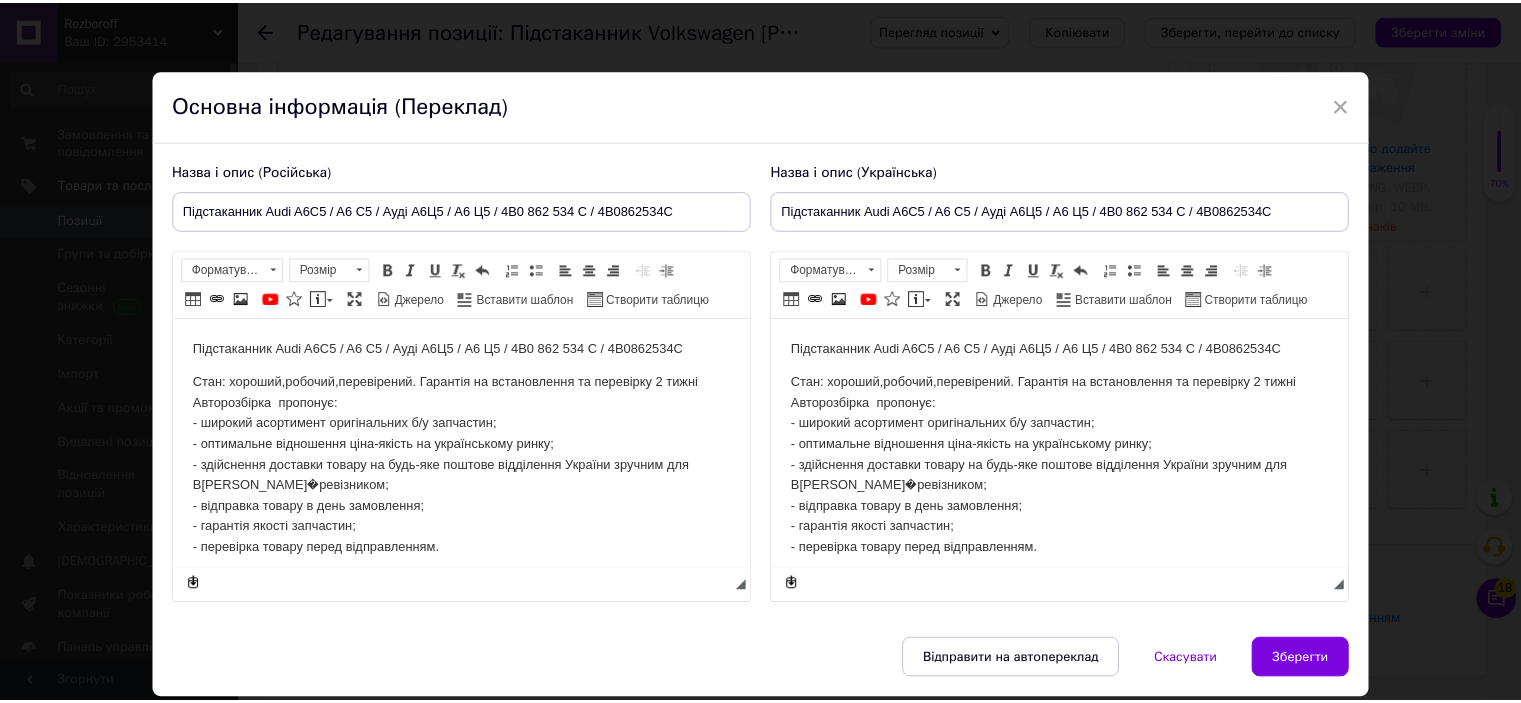 scroll, scrollTop: 0, scrollLeft: 0, axis: both 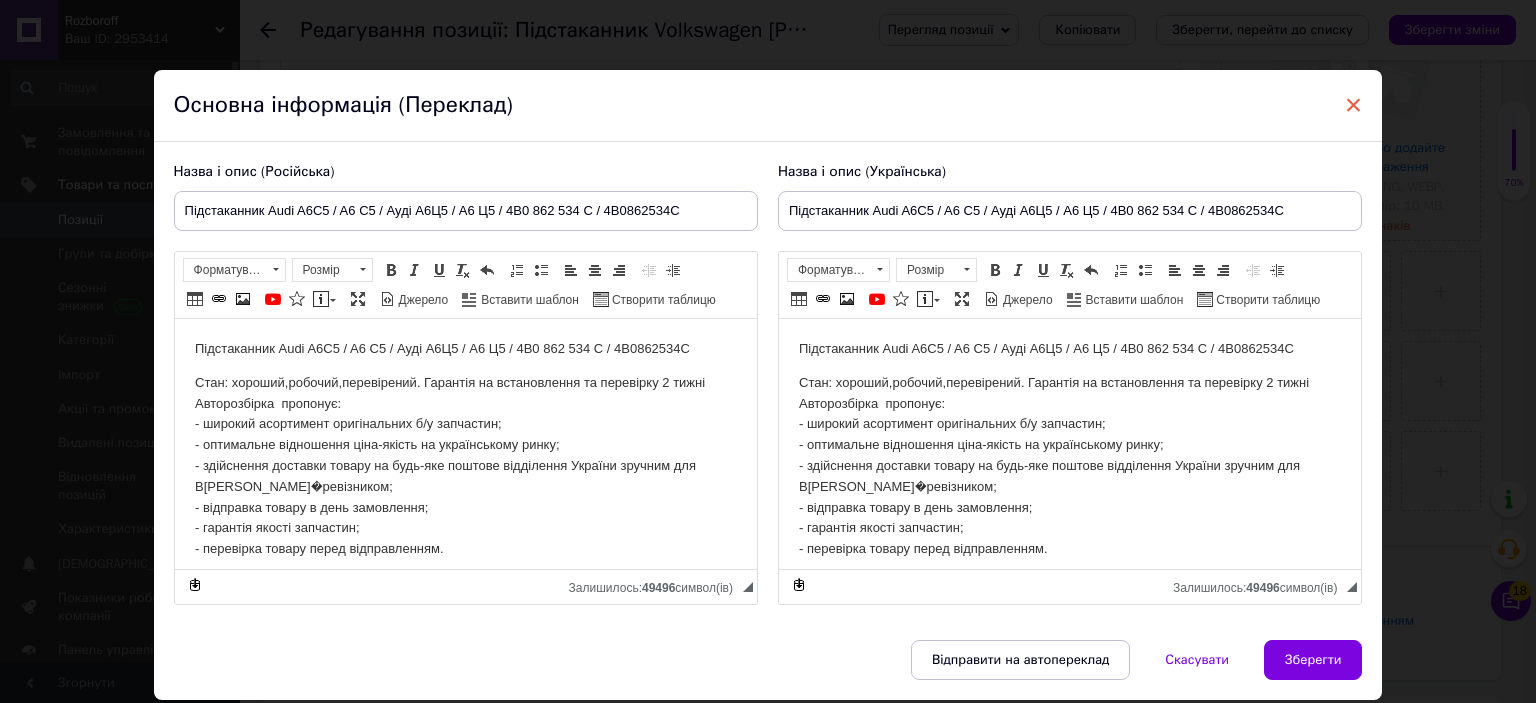 click on "×" at bounding box center [1354, 105] 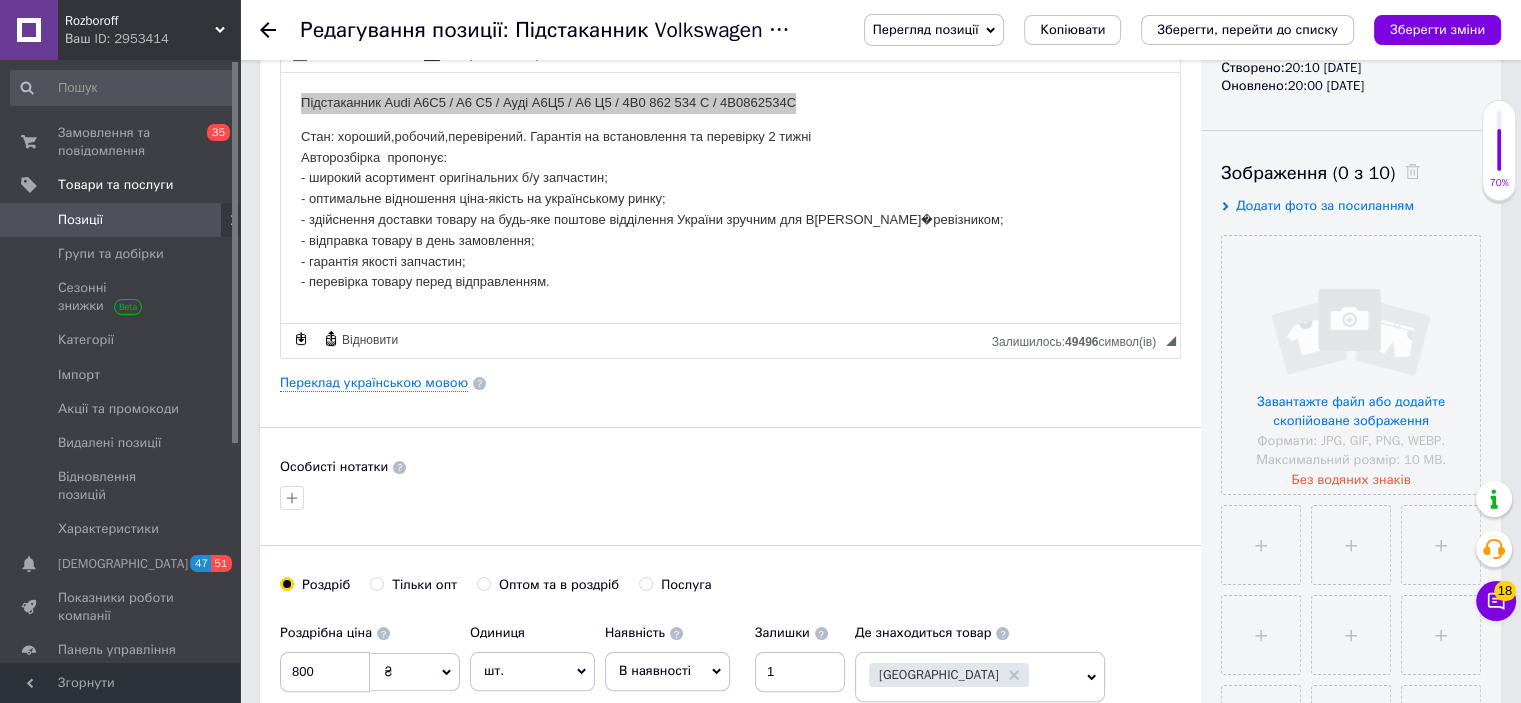 scroll, scrollTop: 252, scrollLeft: 0, axis: vertical 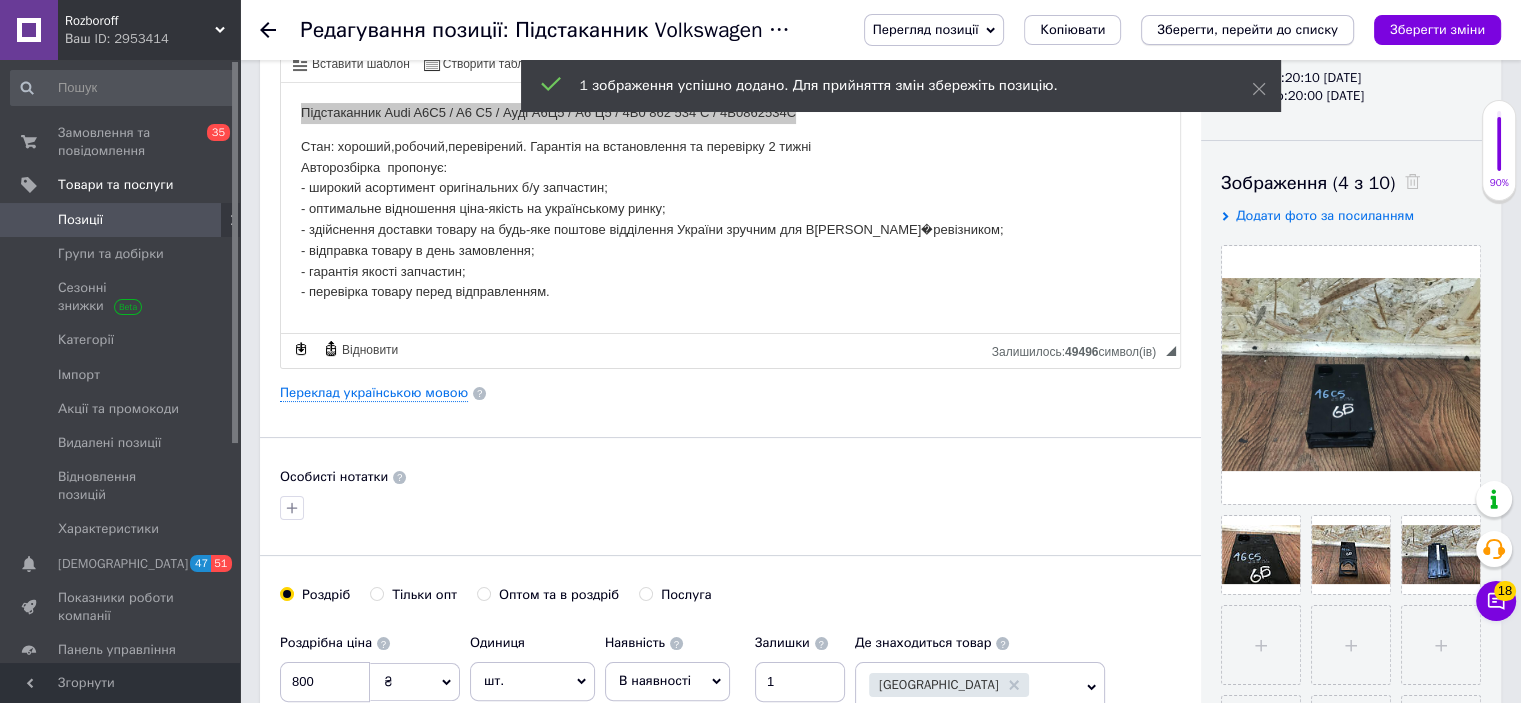 click on "Зберегти, перейти до списку" at bounding box center (1247, 29) 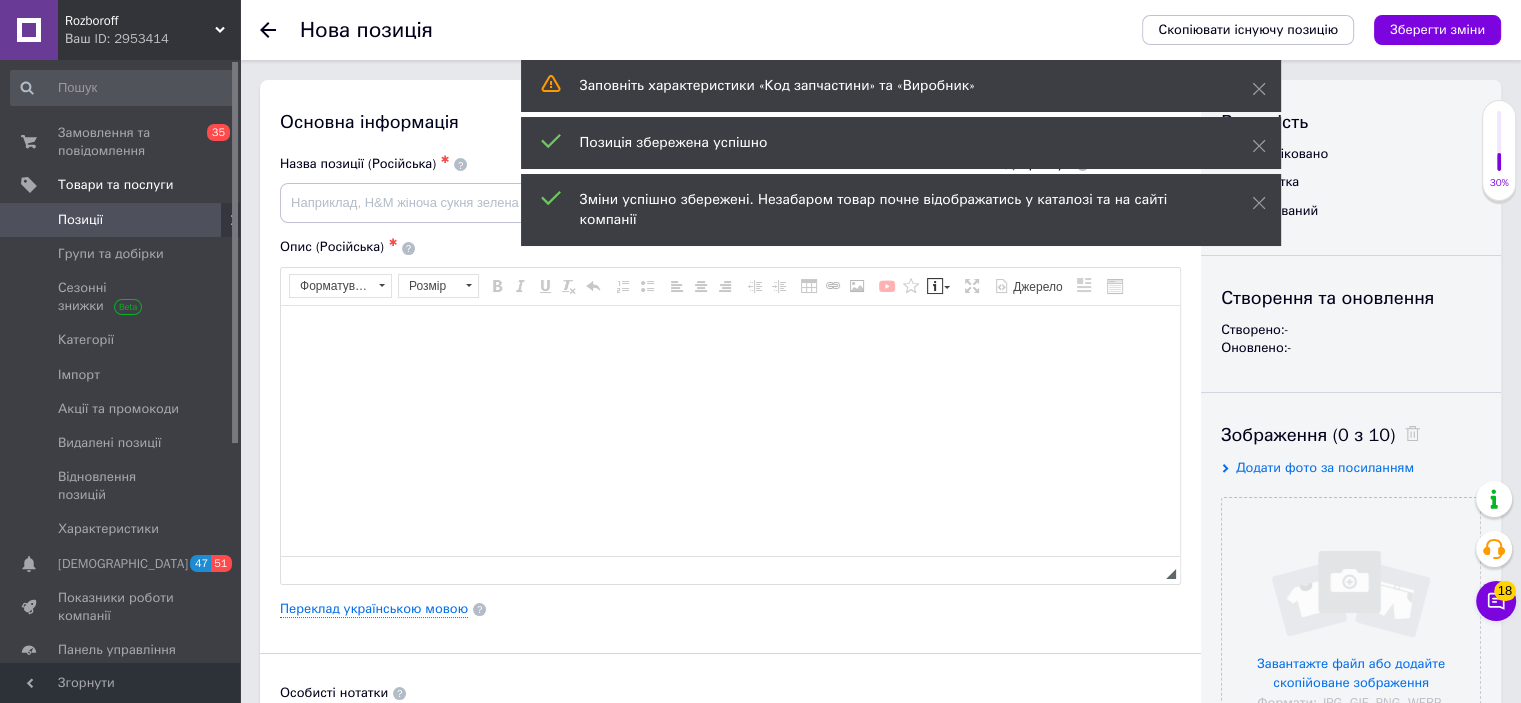 scroll, scrollTop: 0, scrollLeft: 0, axis: both 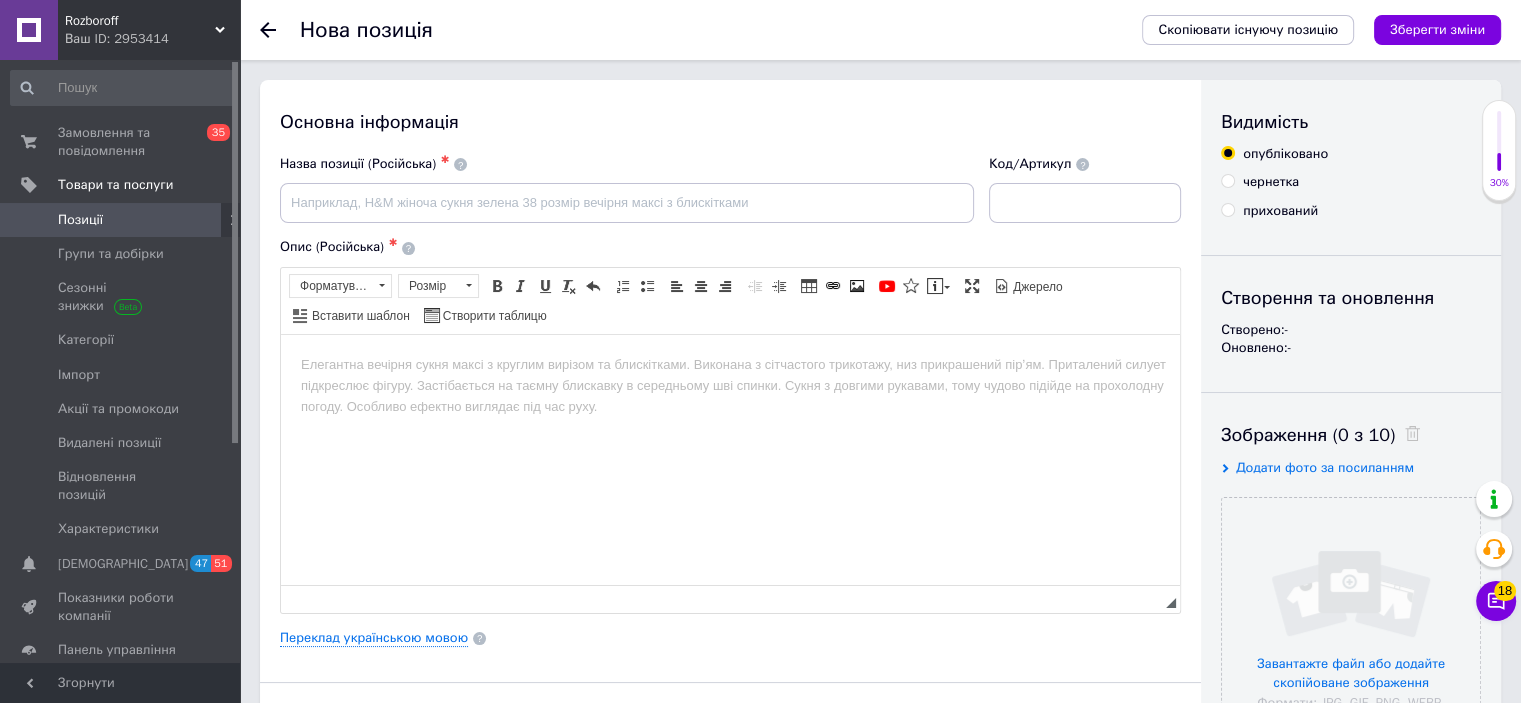 click at bounding box center (280, 30) 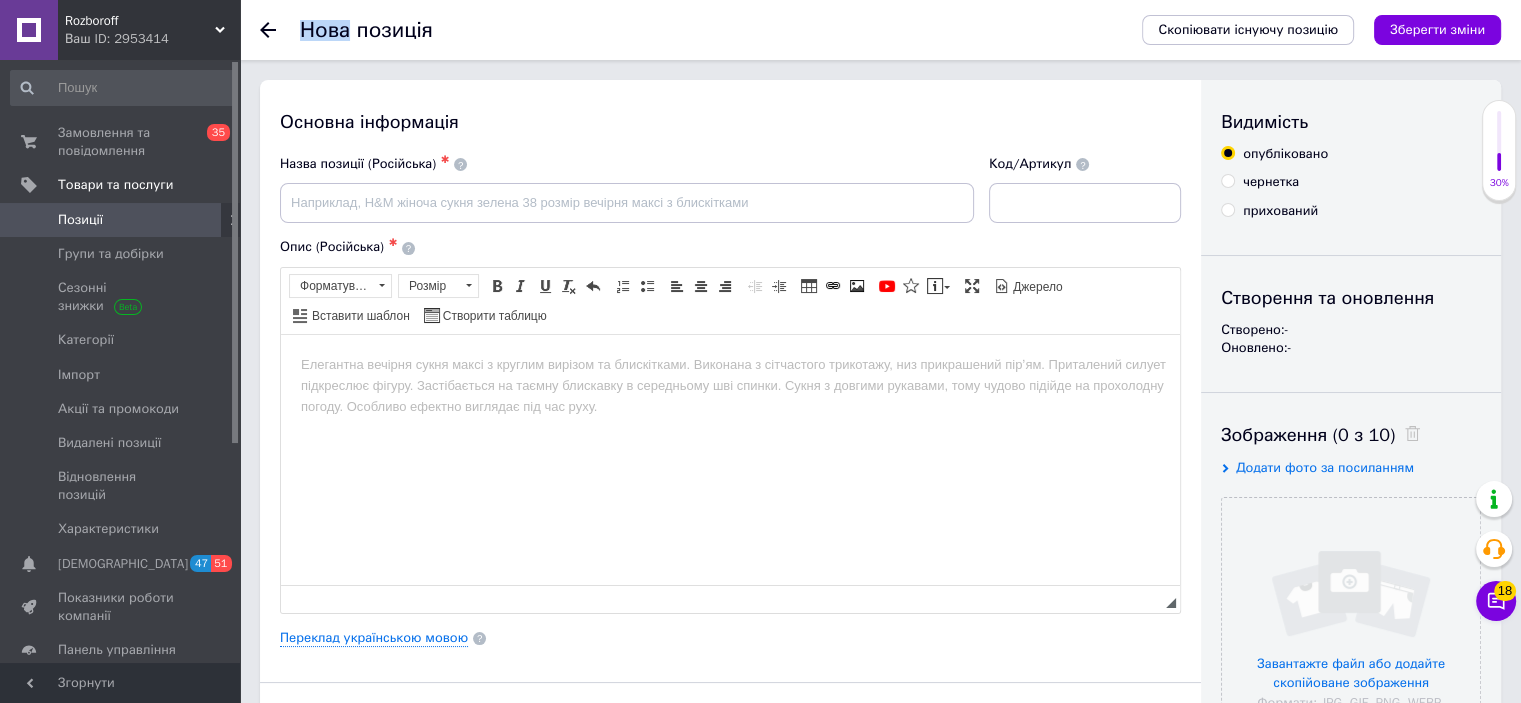 click at bounding box center (280, 30) 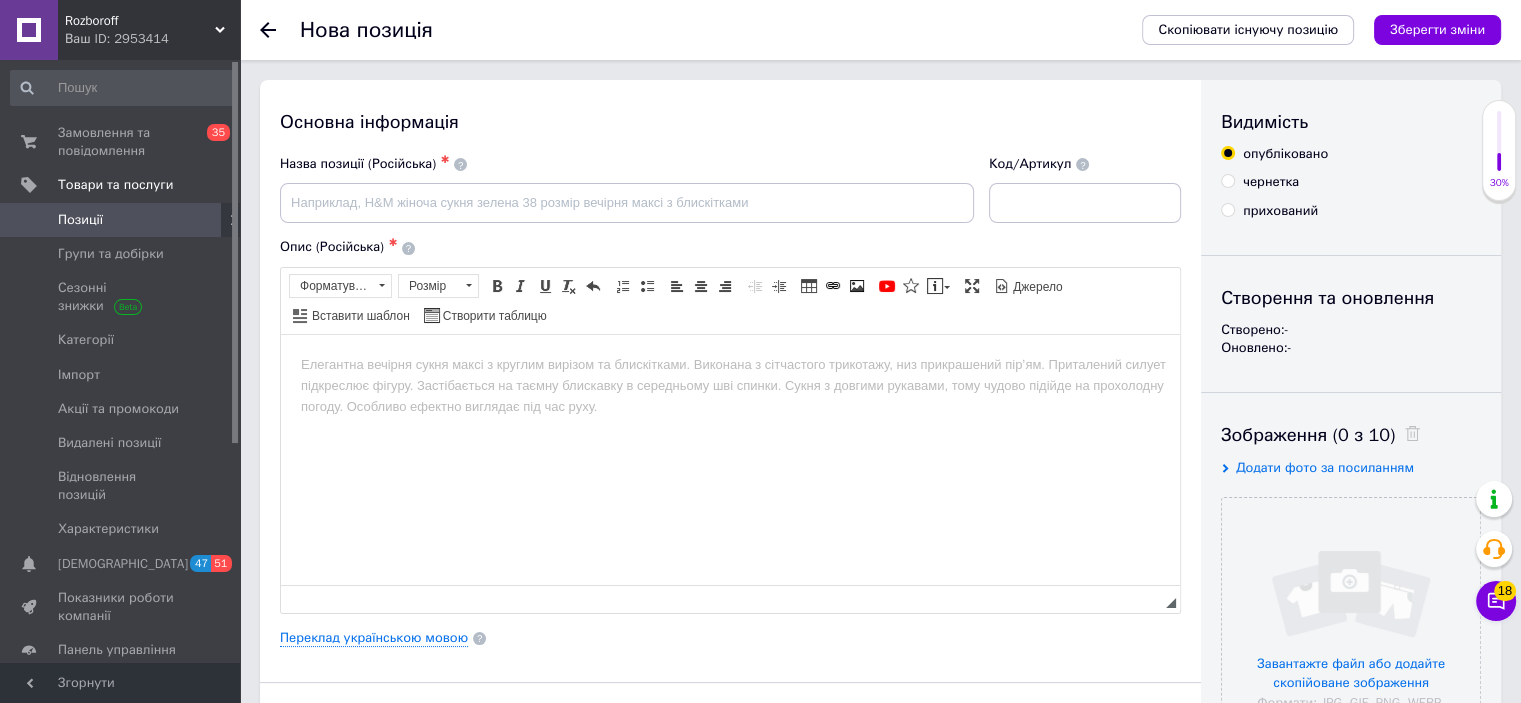 click 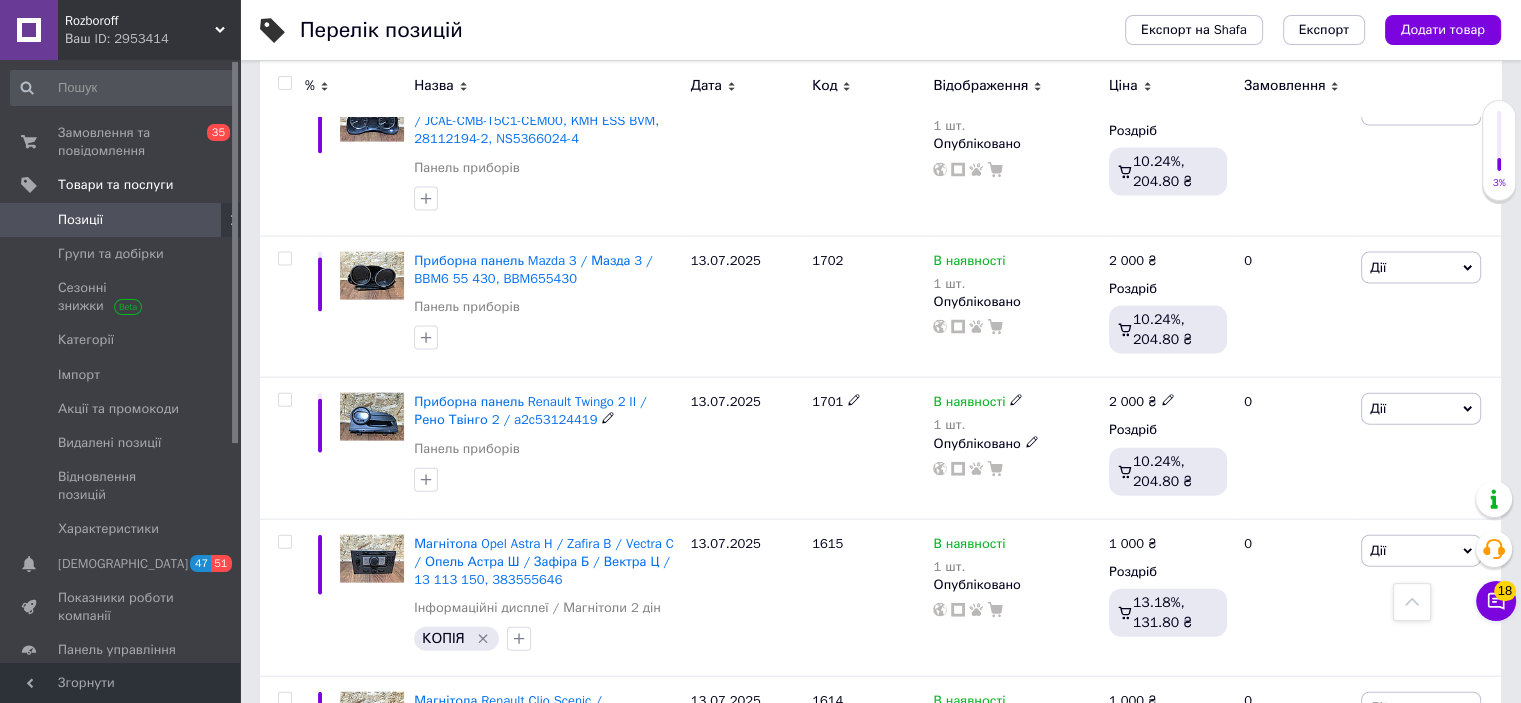 scroll, scrollTop: 4362, scrollLeft: 0, axis: vertical 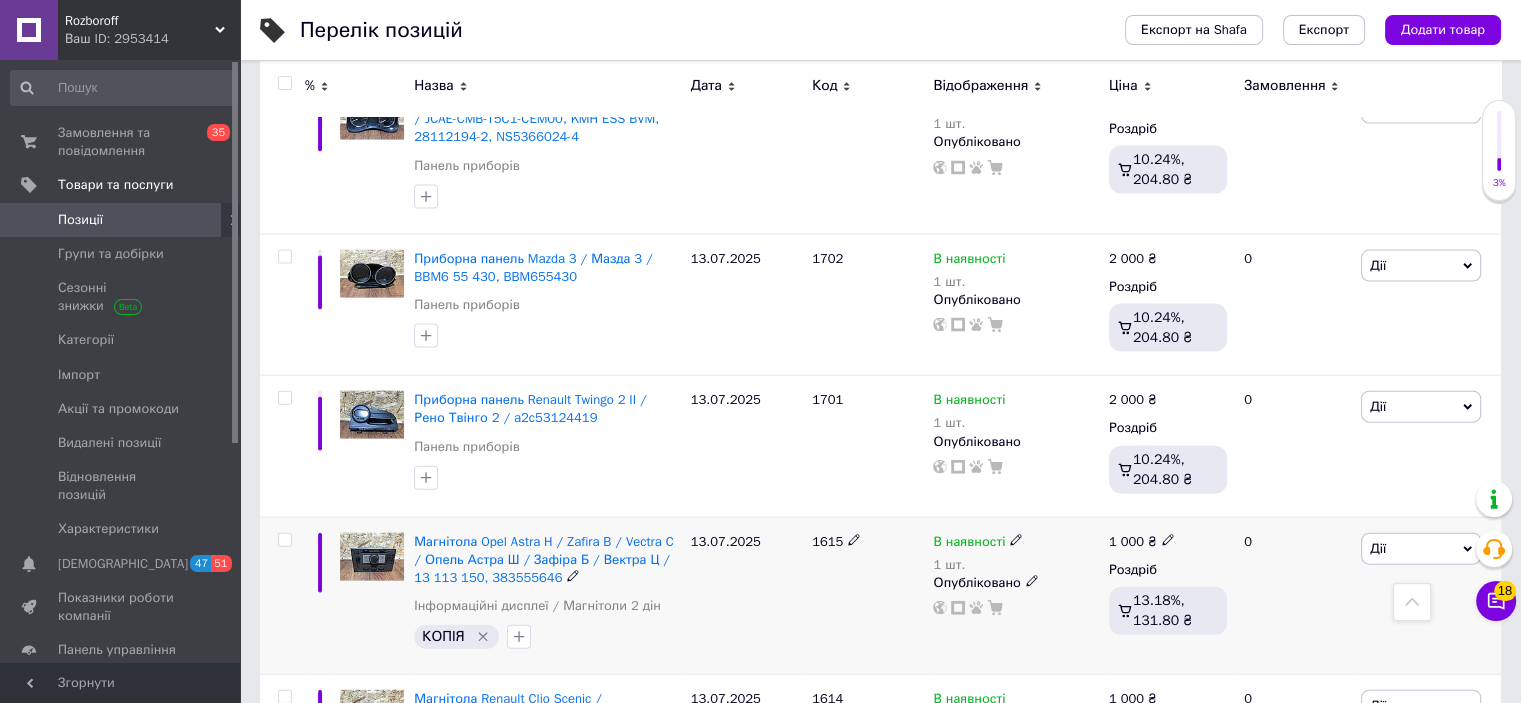 click 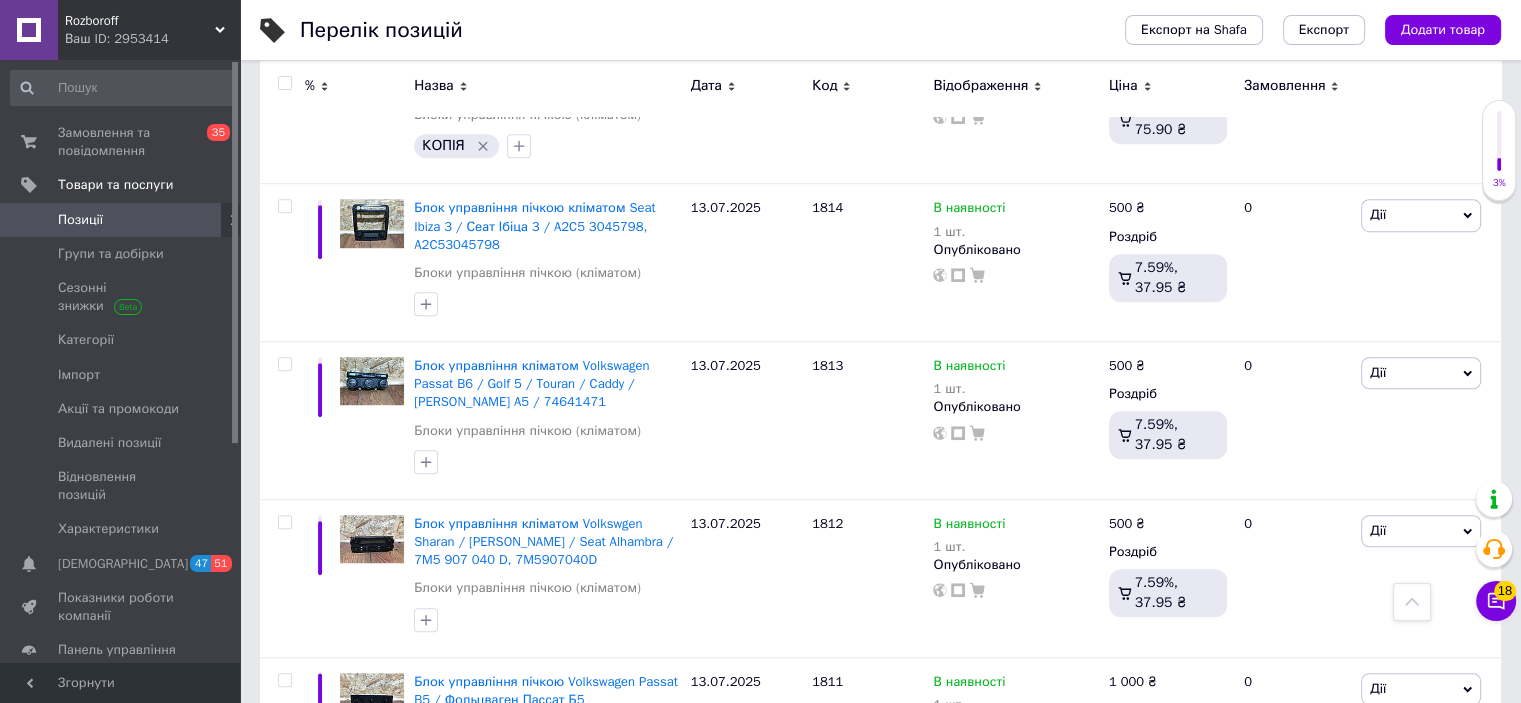 scroll, scrollTop: 0, scrollLeft: 0, axis: both 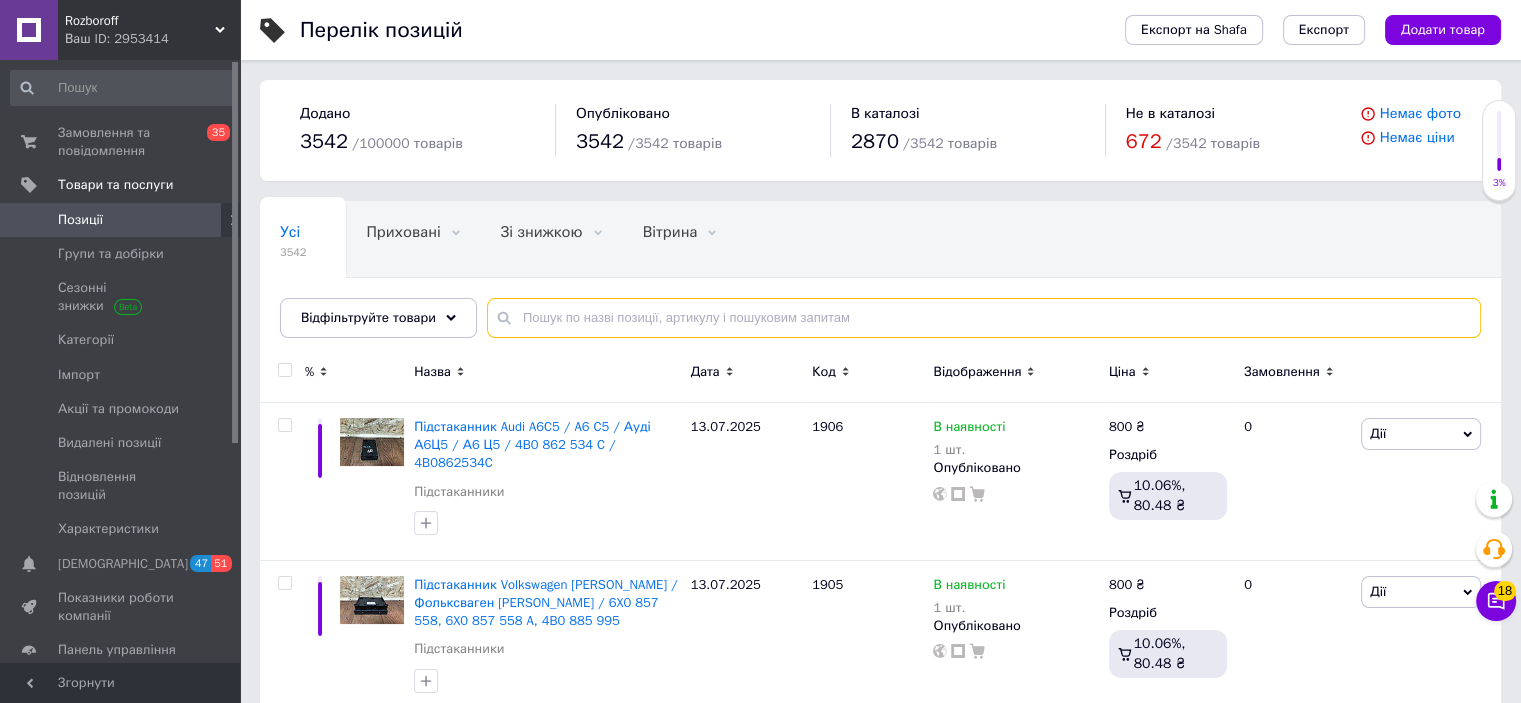 click at bounding box center [984, 318] 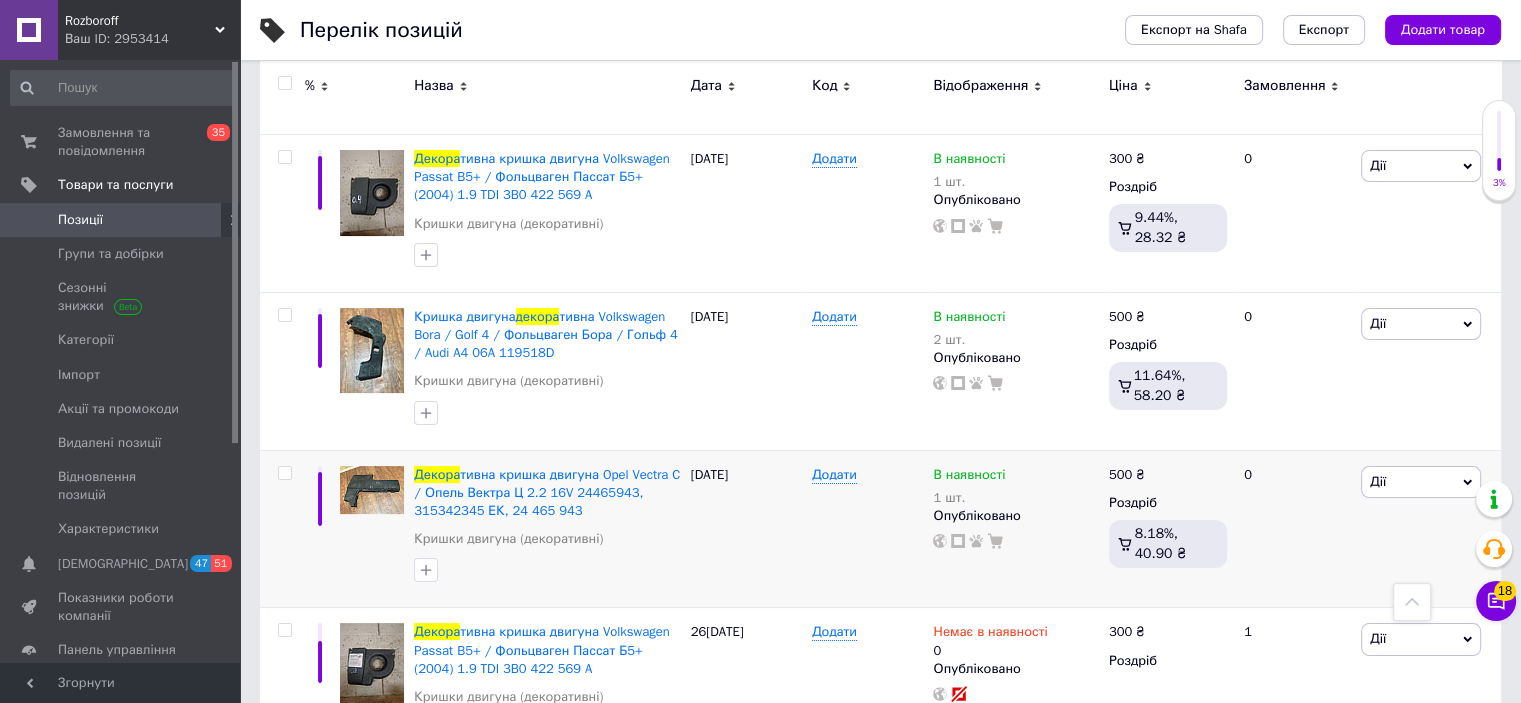 scroll, scrollTop: 0, scrollLeft: 0, axis: both 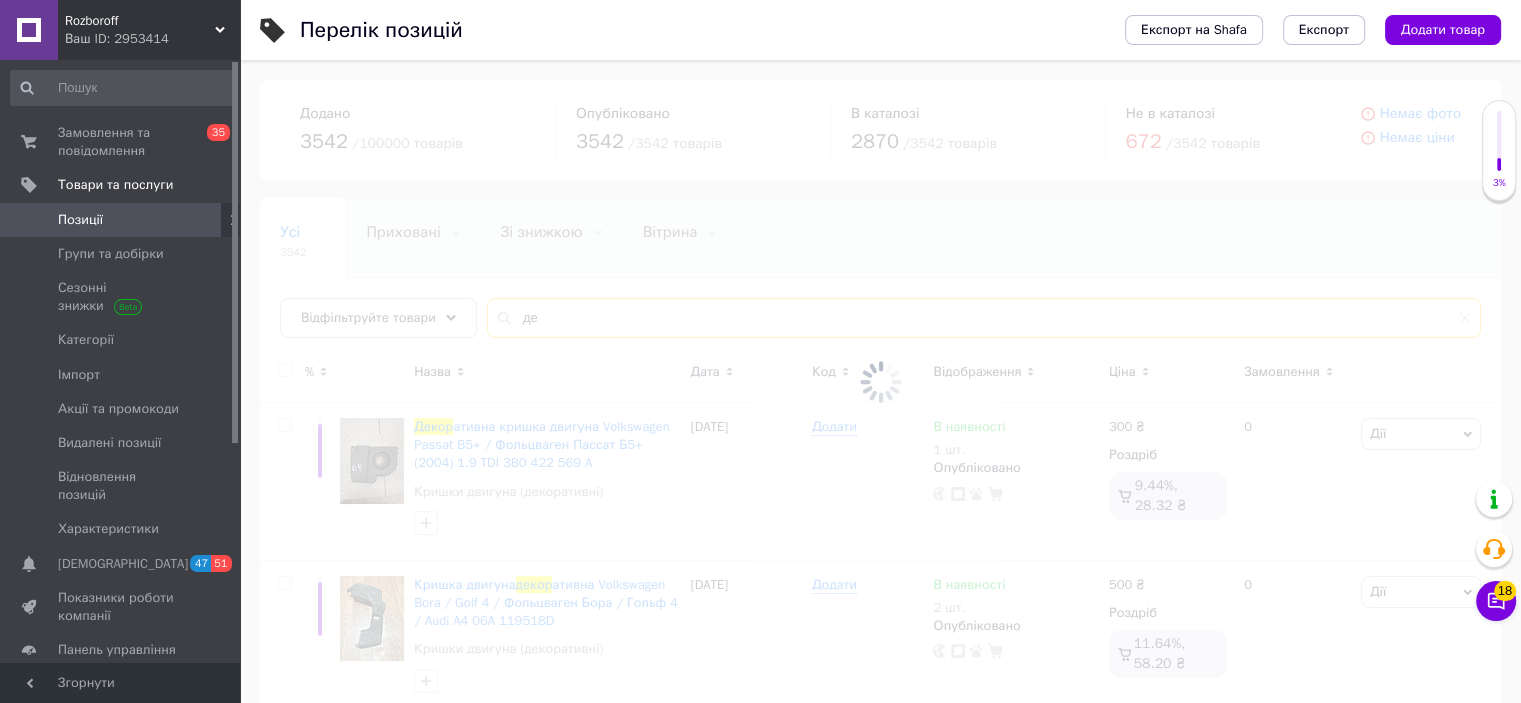 type on "д" 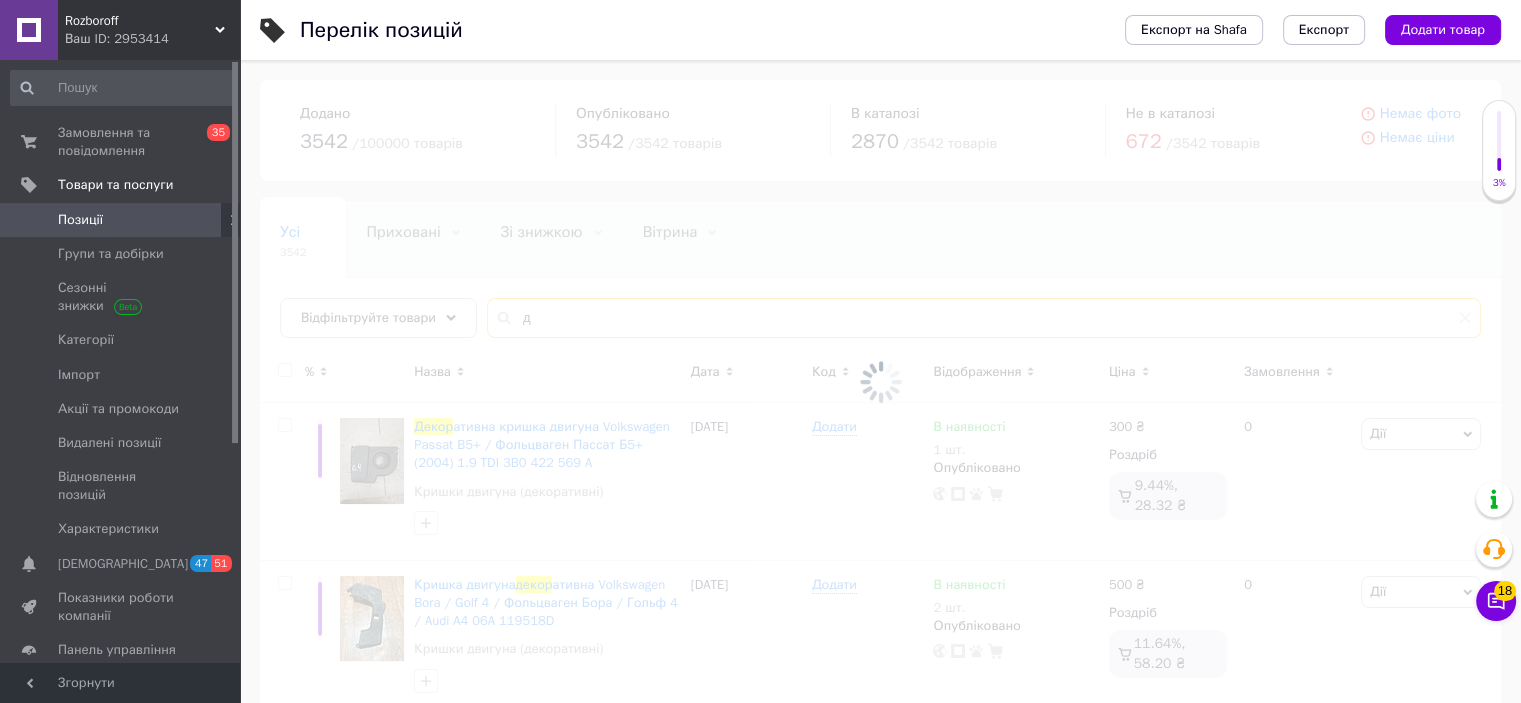type 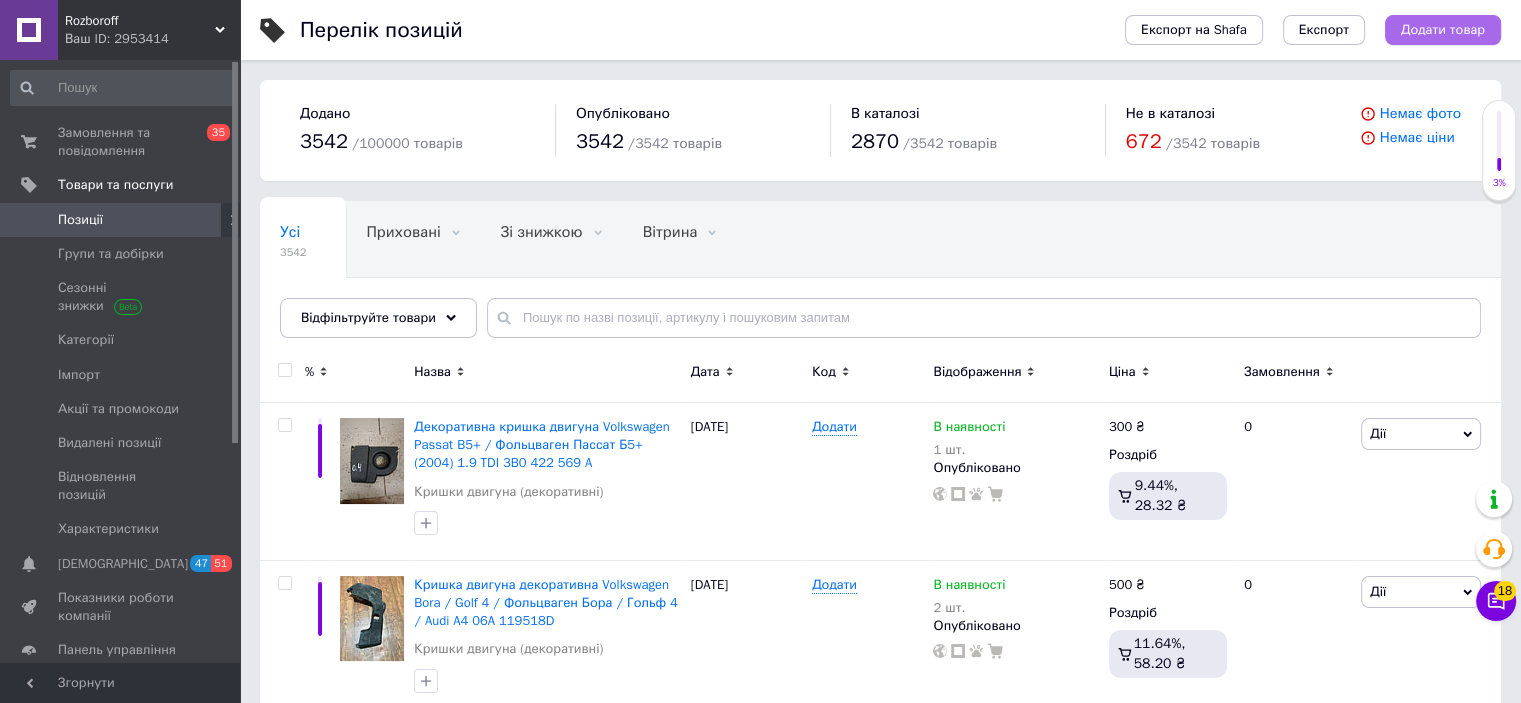 click on "Додати товар" at bounding box center (1443, 30) 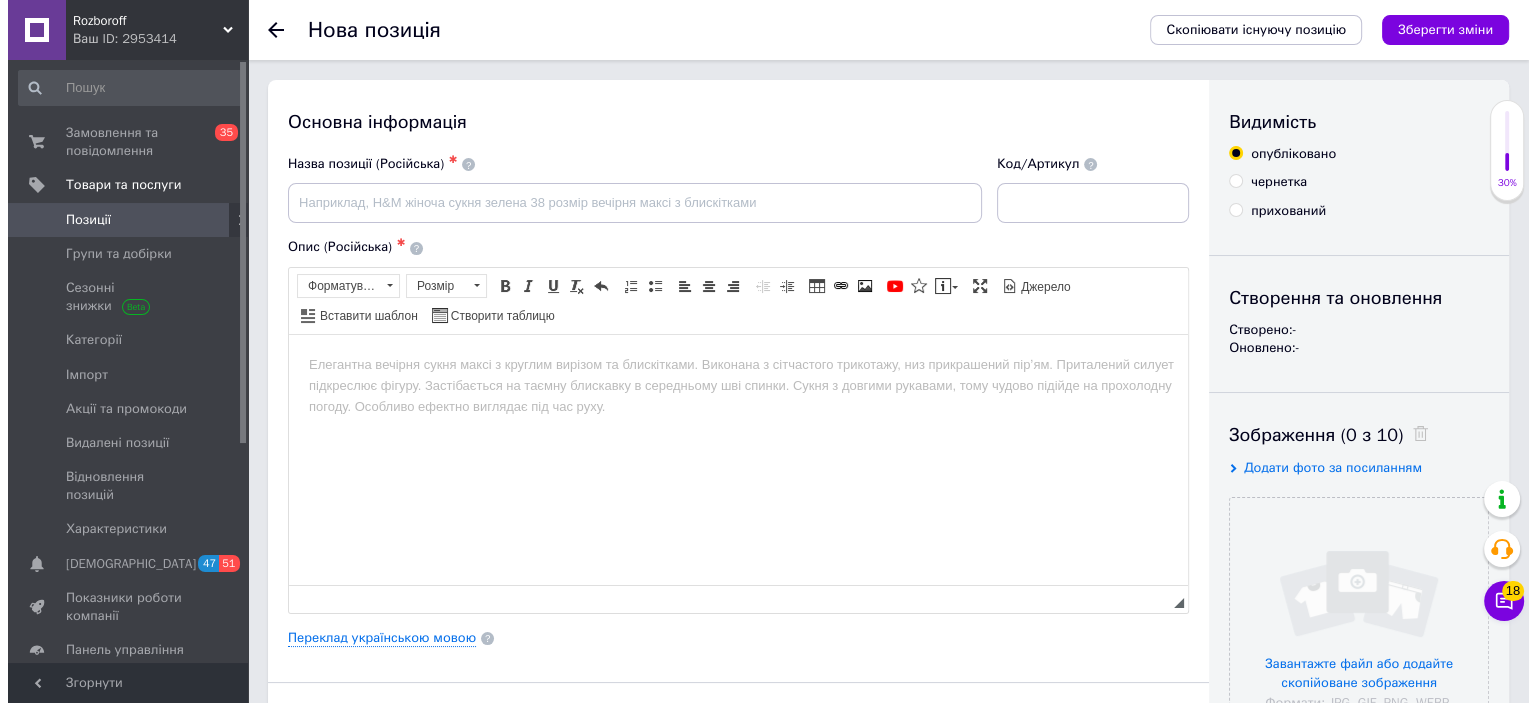 scroll, scrollTop: 0, scrollLeft: 0, axis: both 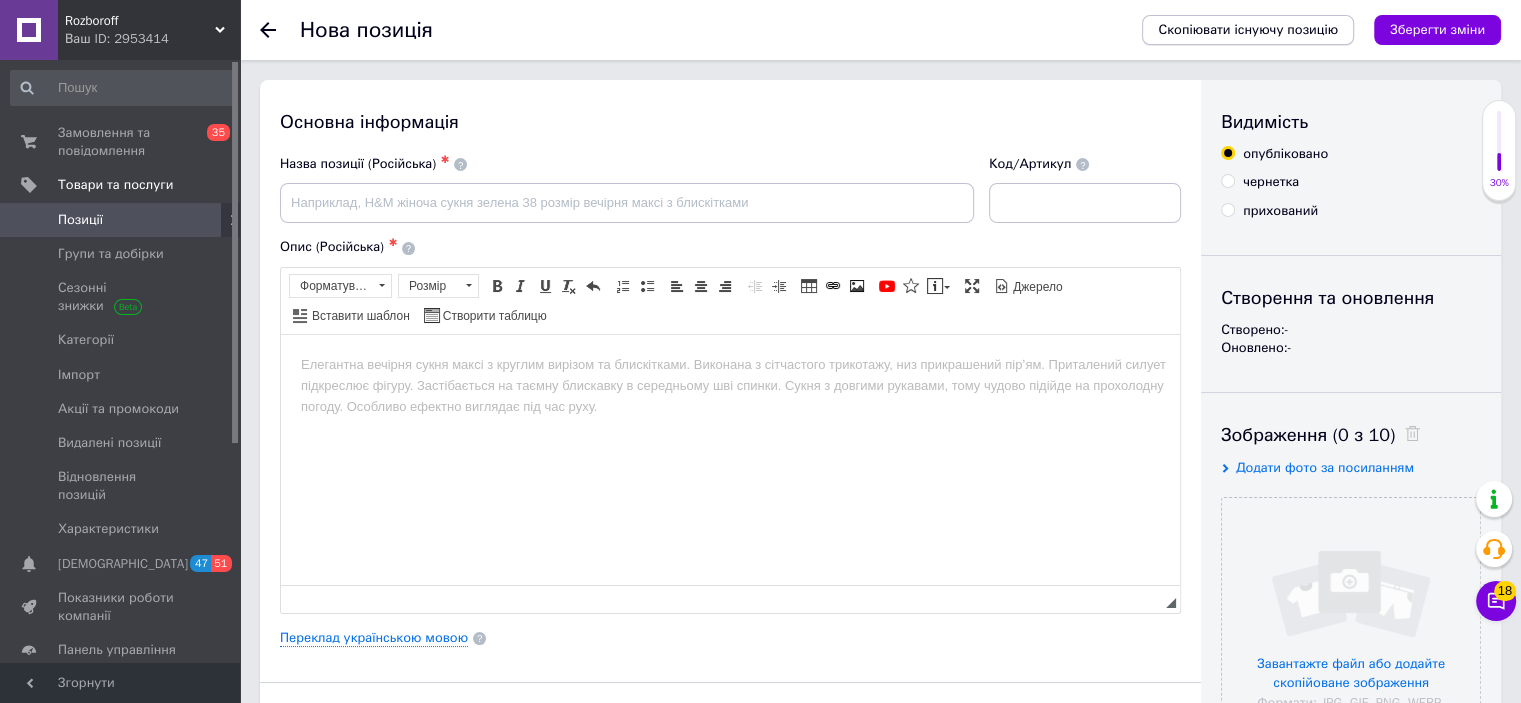 click on "Скопіювати існуючу позицію" at bounding box center (1248, 30) 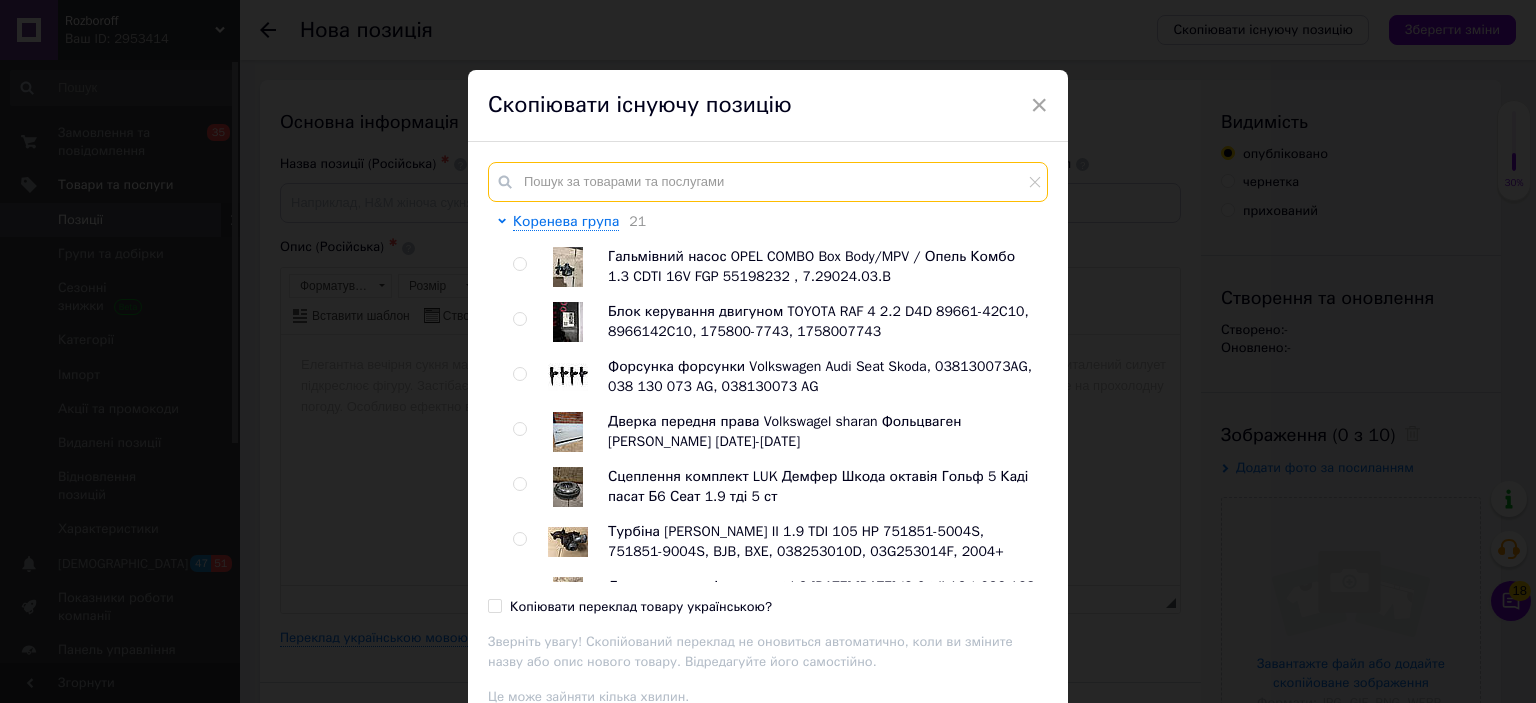 click at bounding box center [768, 182] 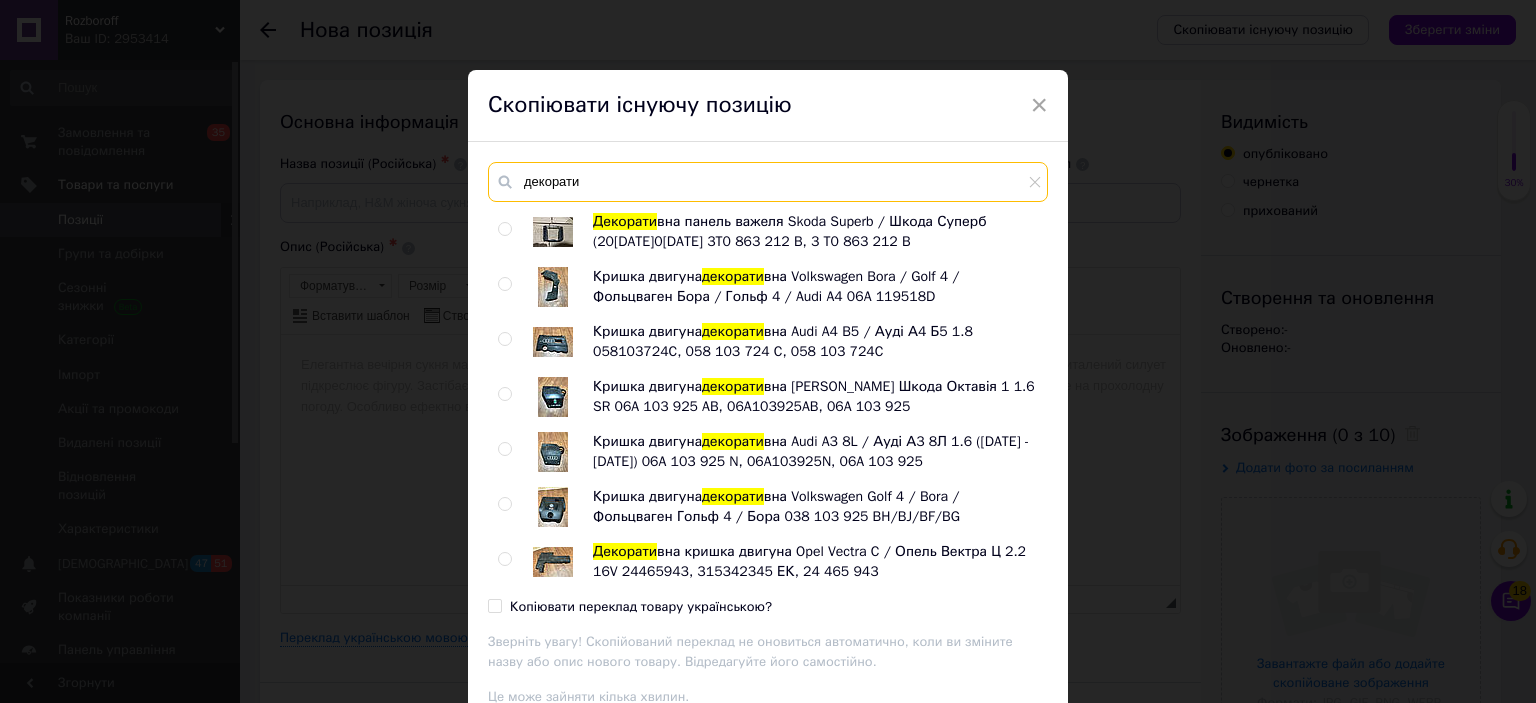 scroll, scrollTop: 164, scrollLeft: 0, axis: vertical 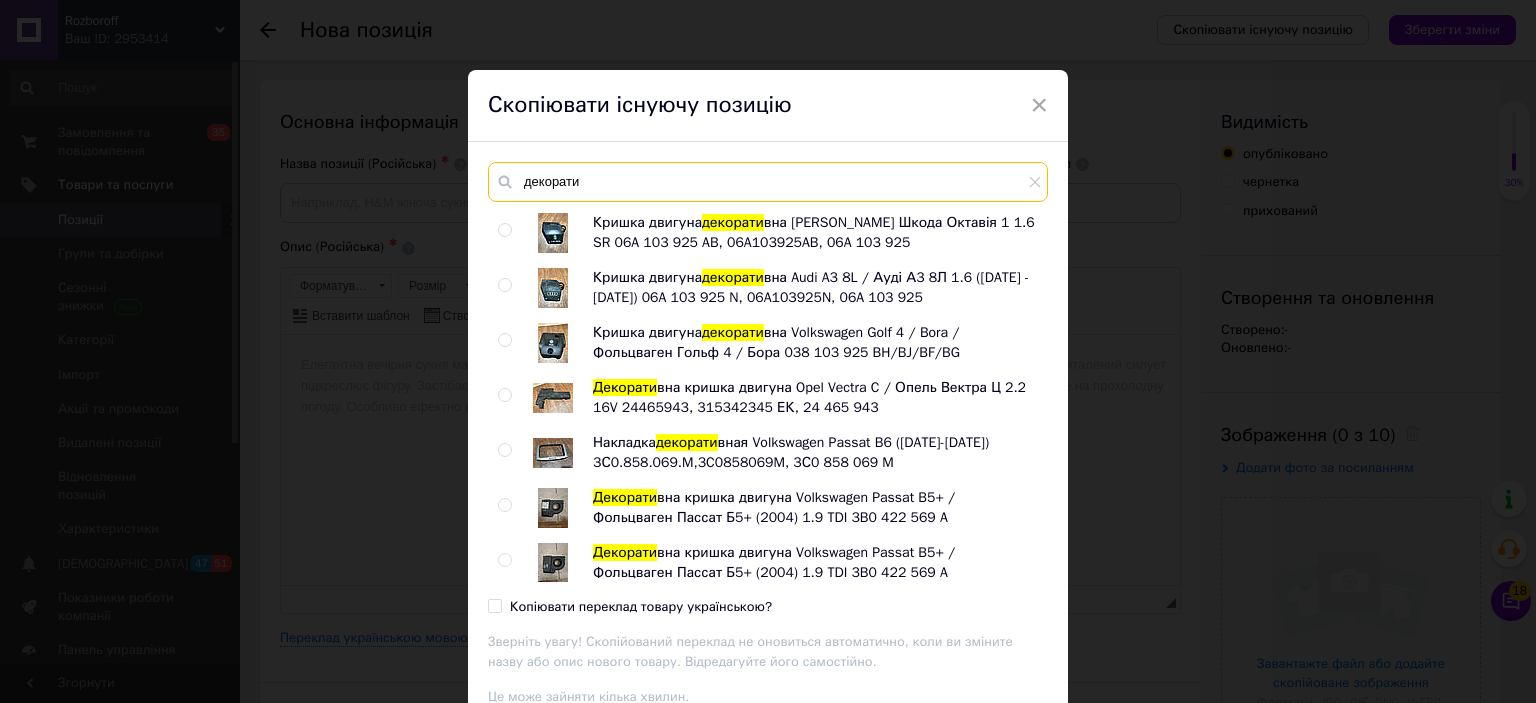 type on "декорати" 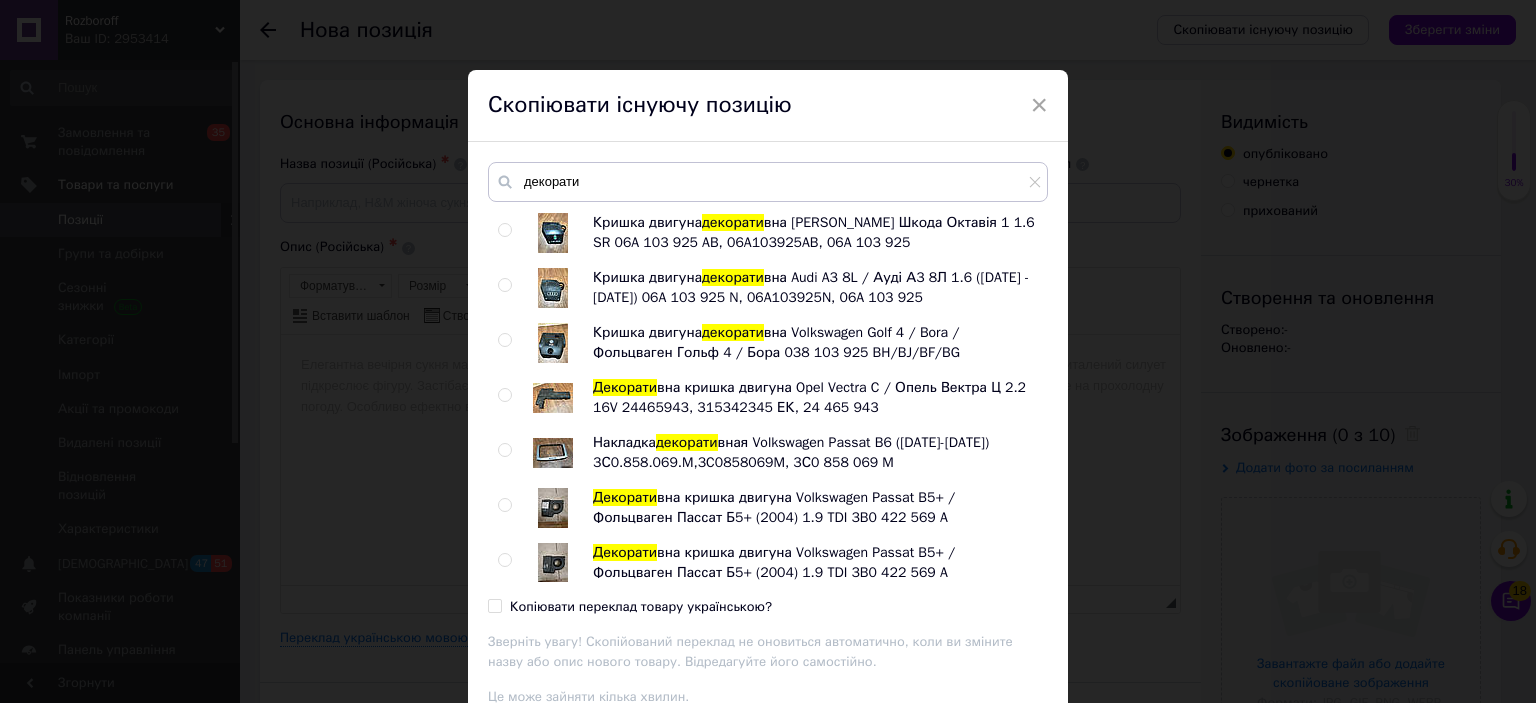 click at bounding box center (505, 560) 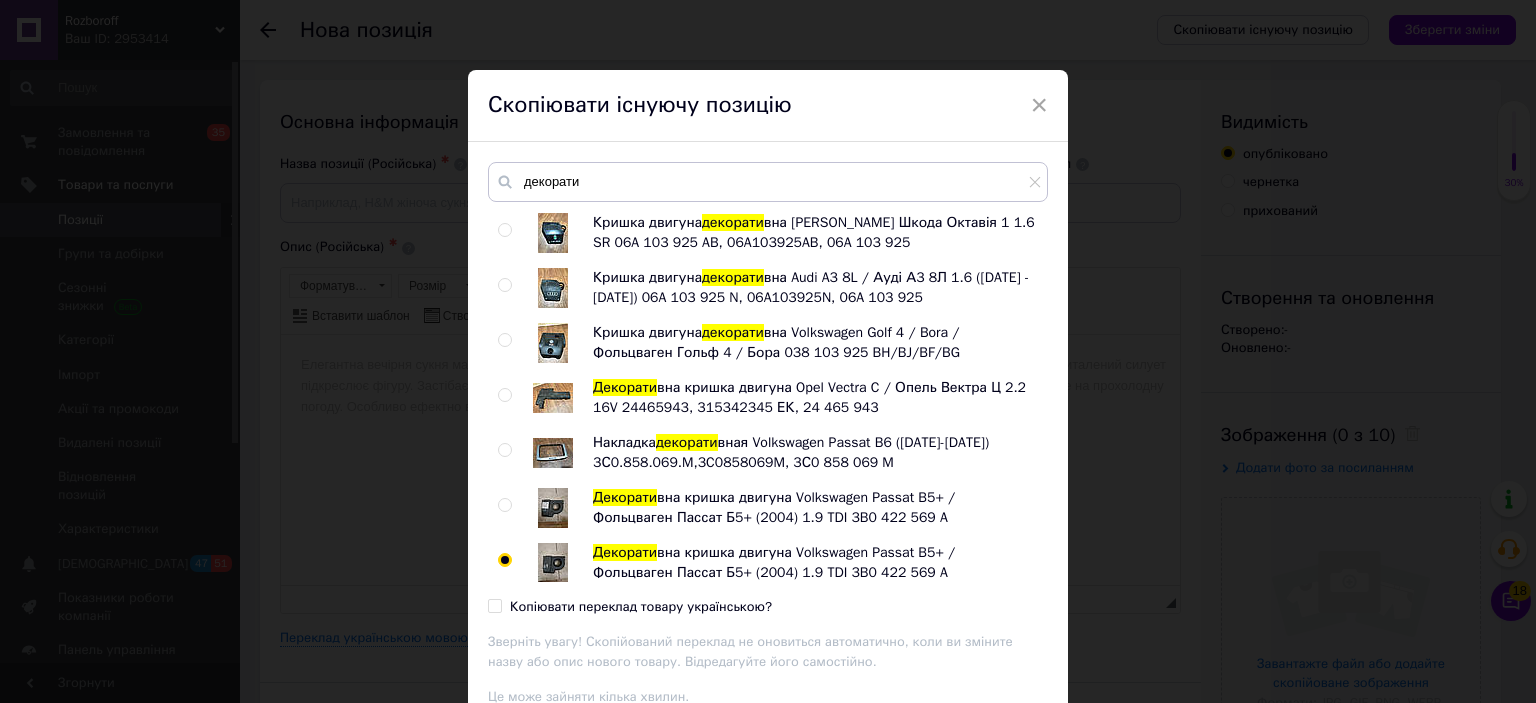 radio on "true" 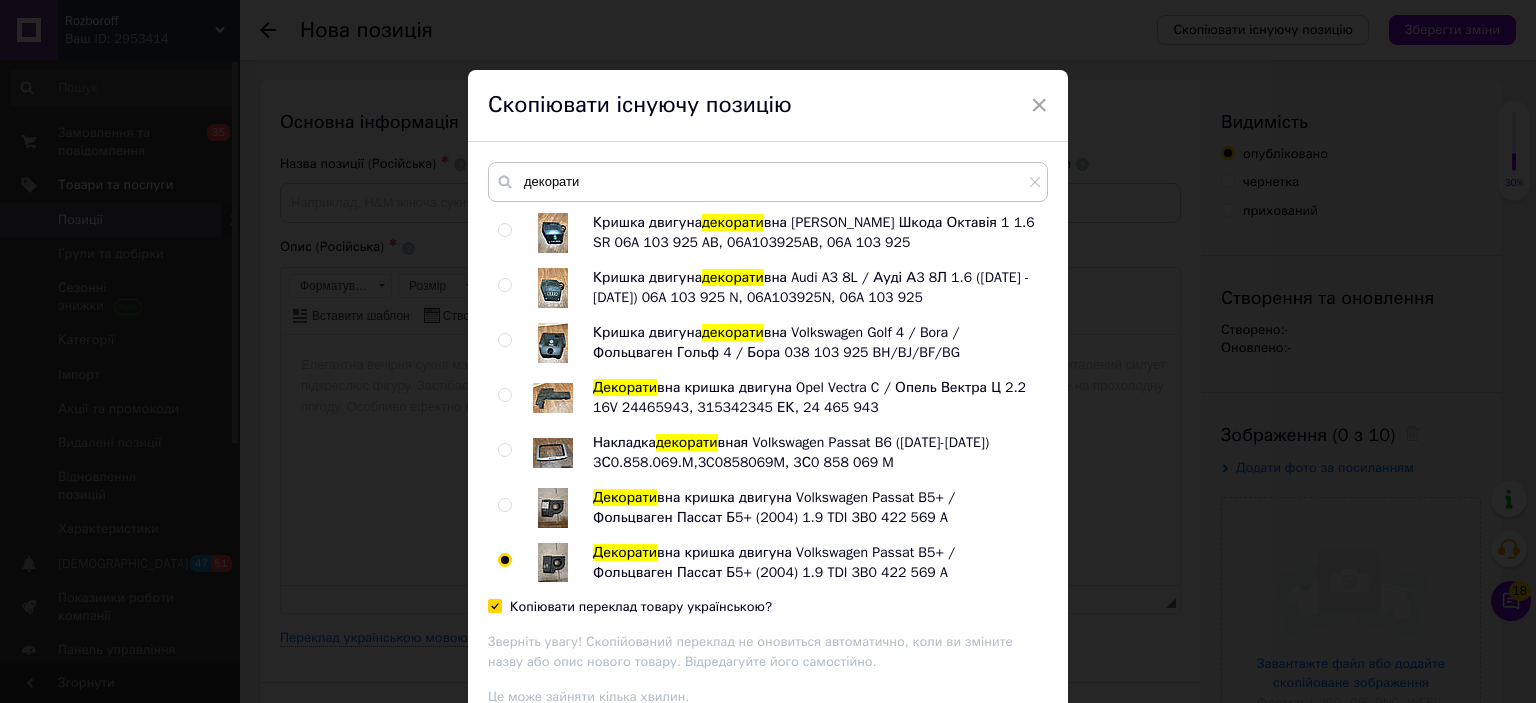 checkbox on "true" 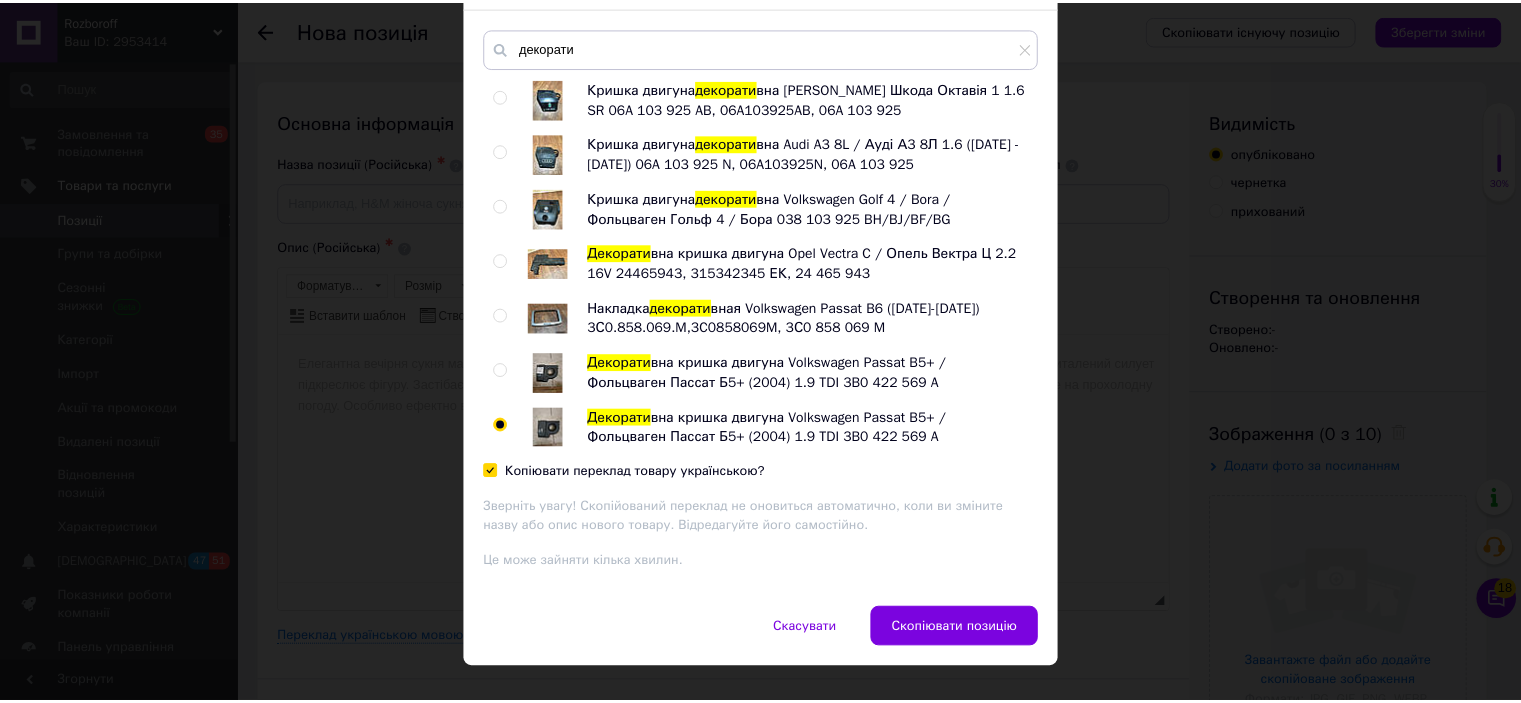 scroll, scrollTop: 135, scrollLeft: 0, axis: vertical 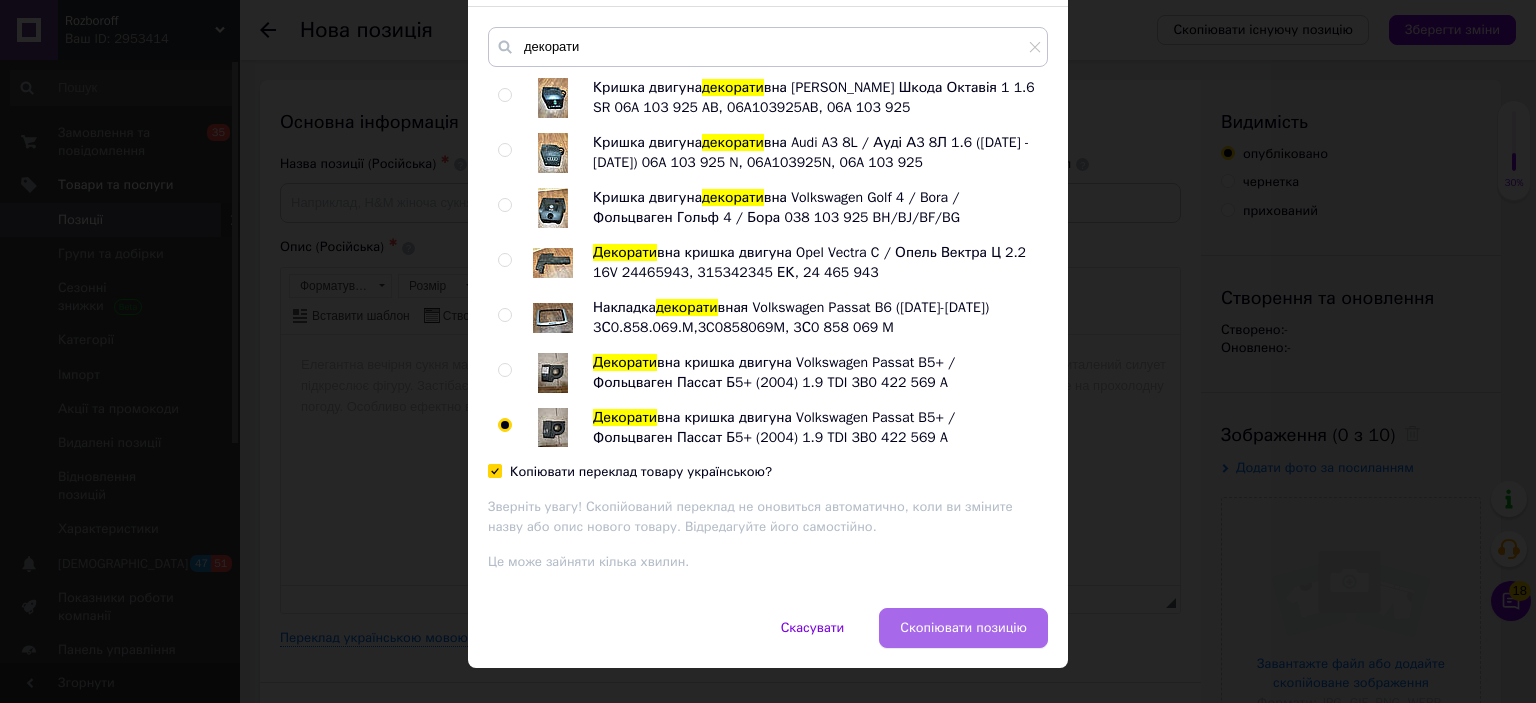 click on "Скопіювати позицію" at bounding box center [963, 628] 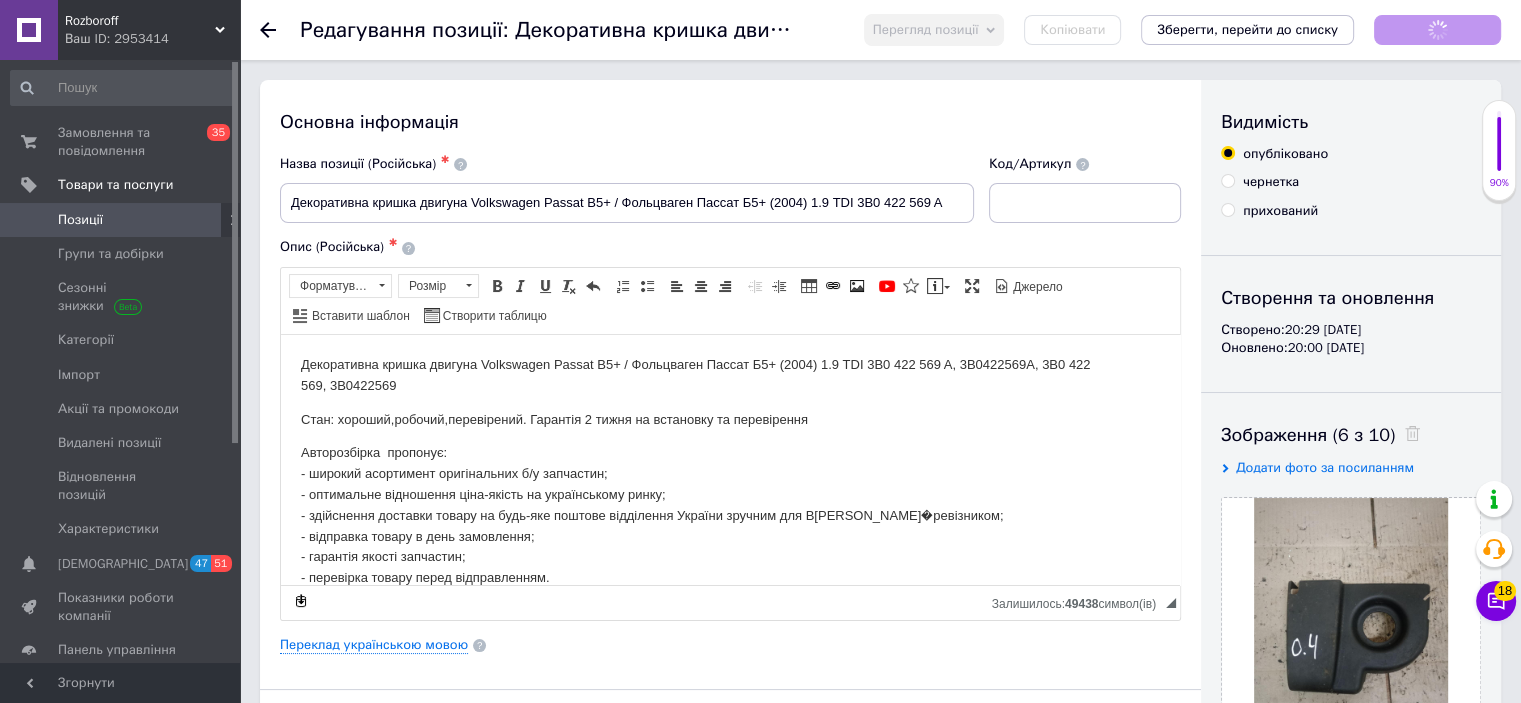 scroll, scrollTop: 0, scrollLeft: 0, axis: both 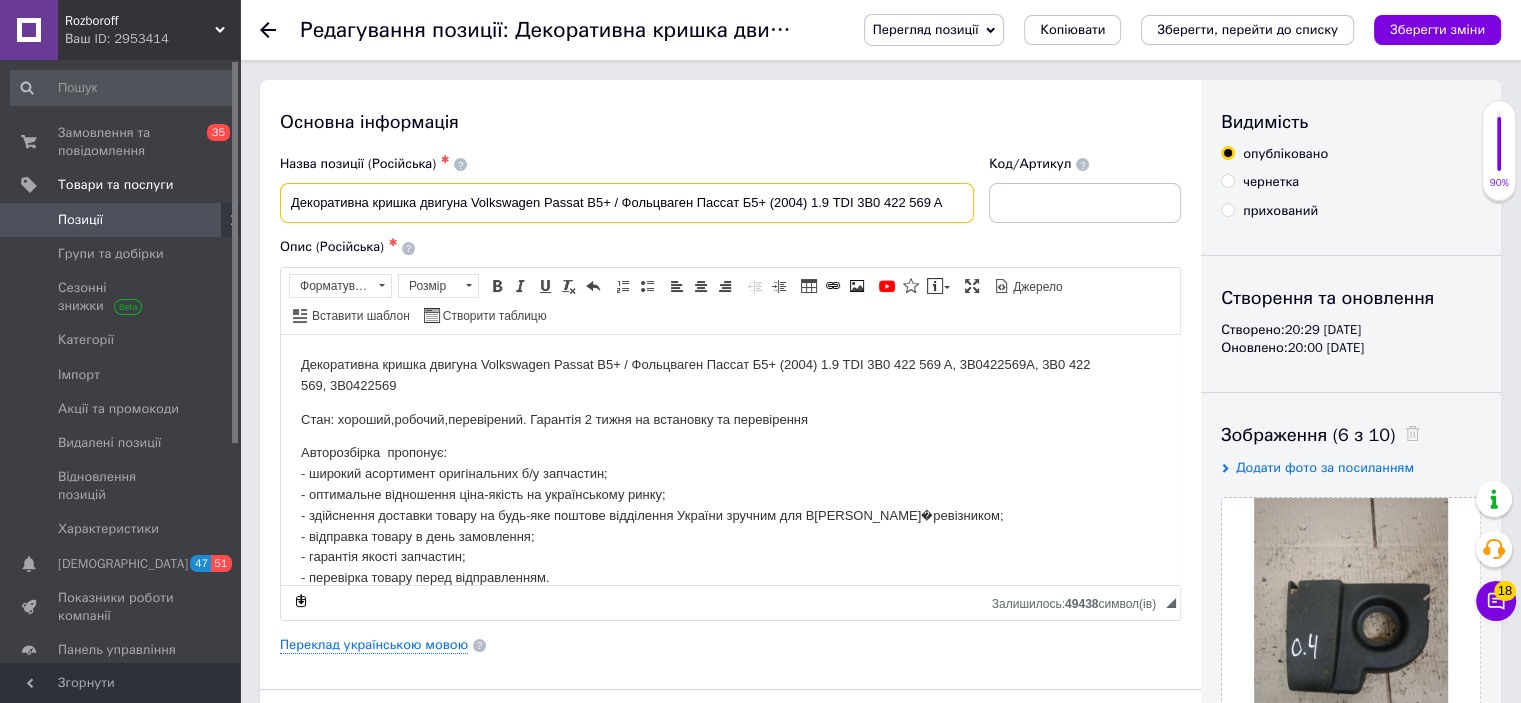 drag, startPoint x: 468, startPoint y: 203, endPoint x: 970, endPoint y: 224, distance: 502.43906 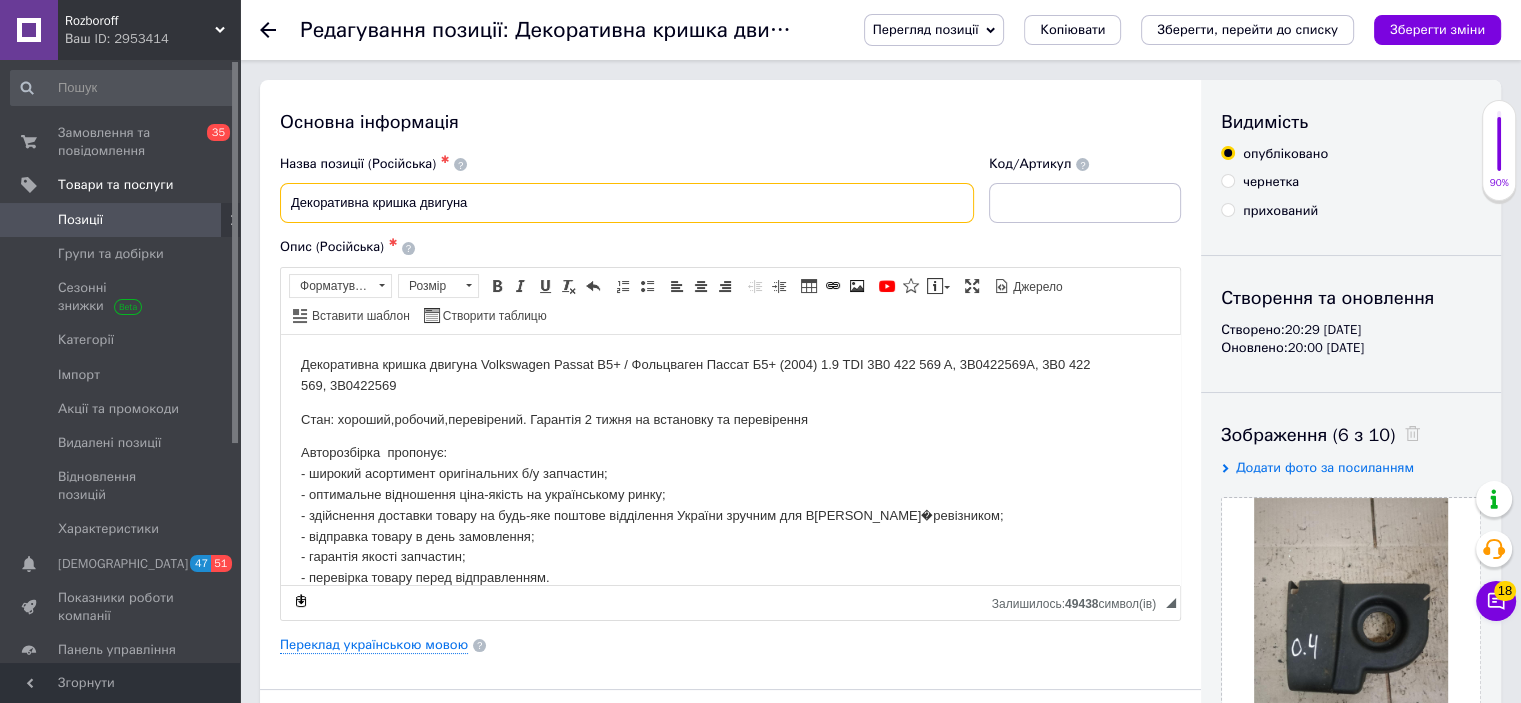 click on "Декоративна кришка двигуна" at bounding box center [627, 203] 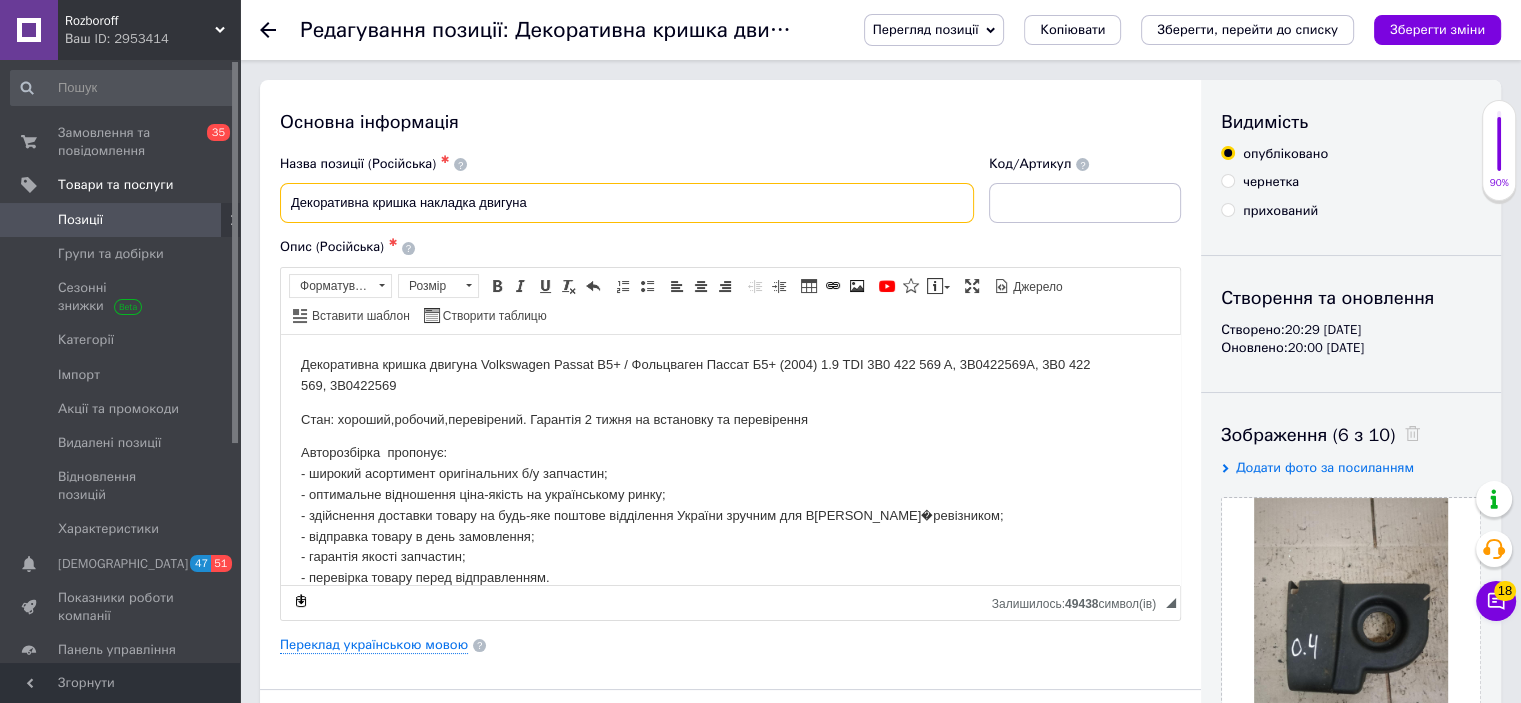 click on "Декоративна кришка накладка двигуна" at bounding box center [627, 203] 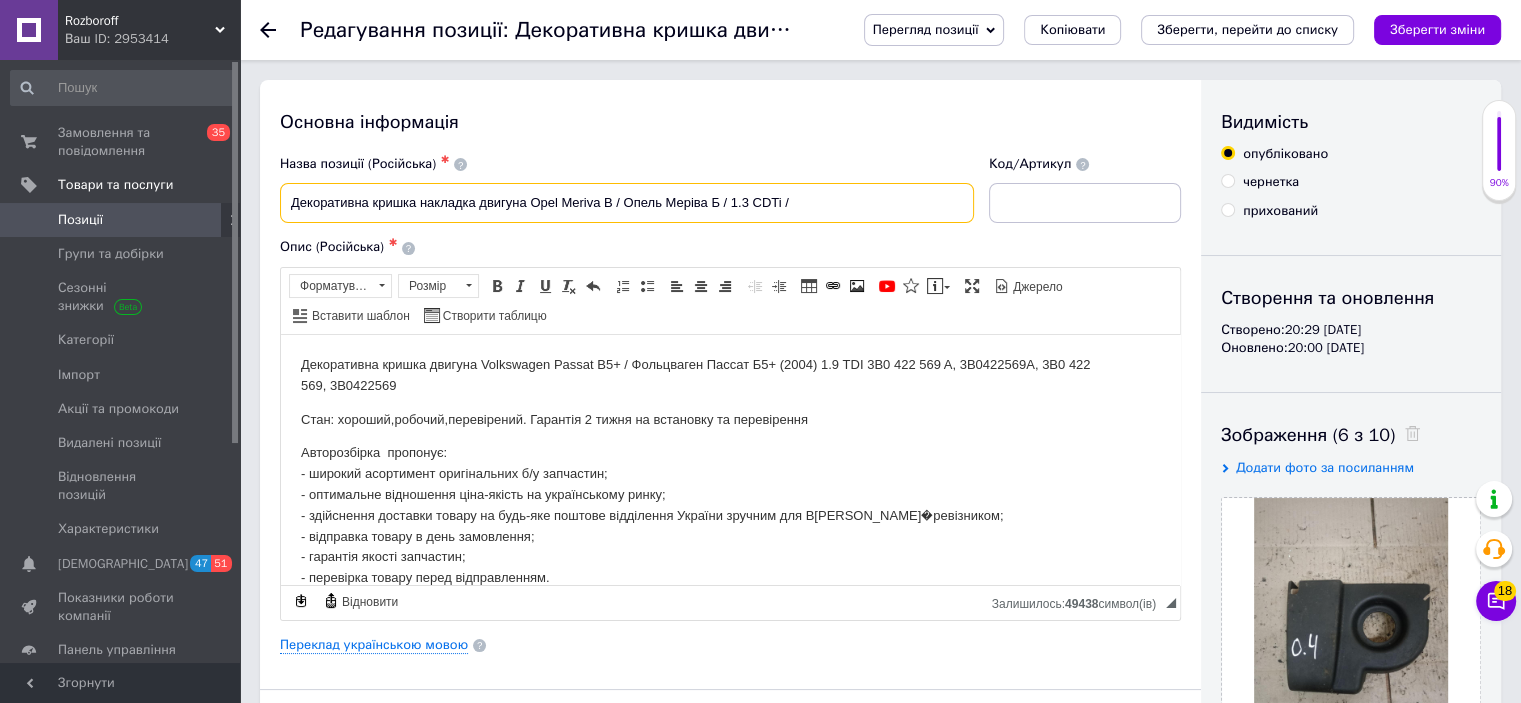 click on "Декоративна кришка накладка двигуна Opel Meriva B / Опель Меріва Б / 1.3 CDTi /" at bounding box center (627, 203) 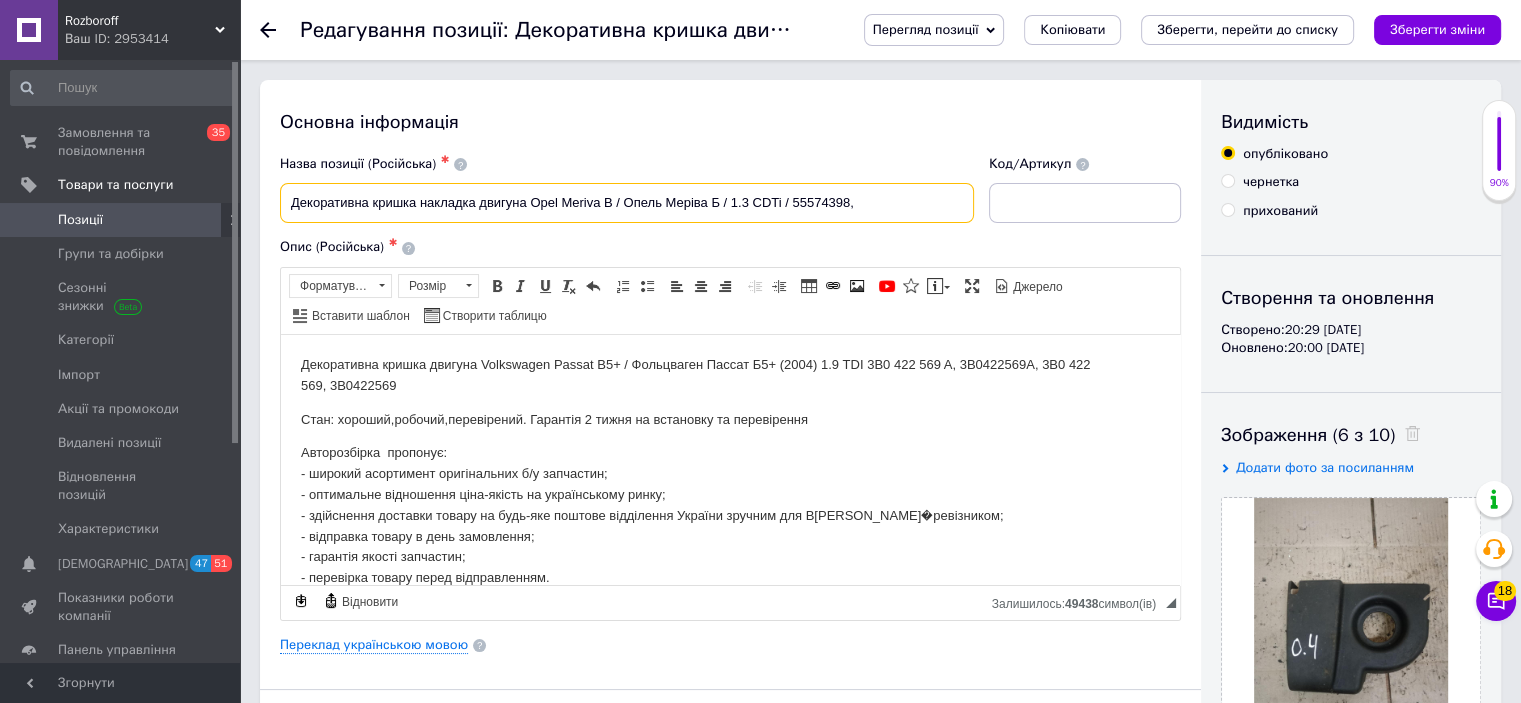 paste on "55574398" 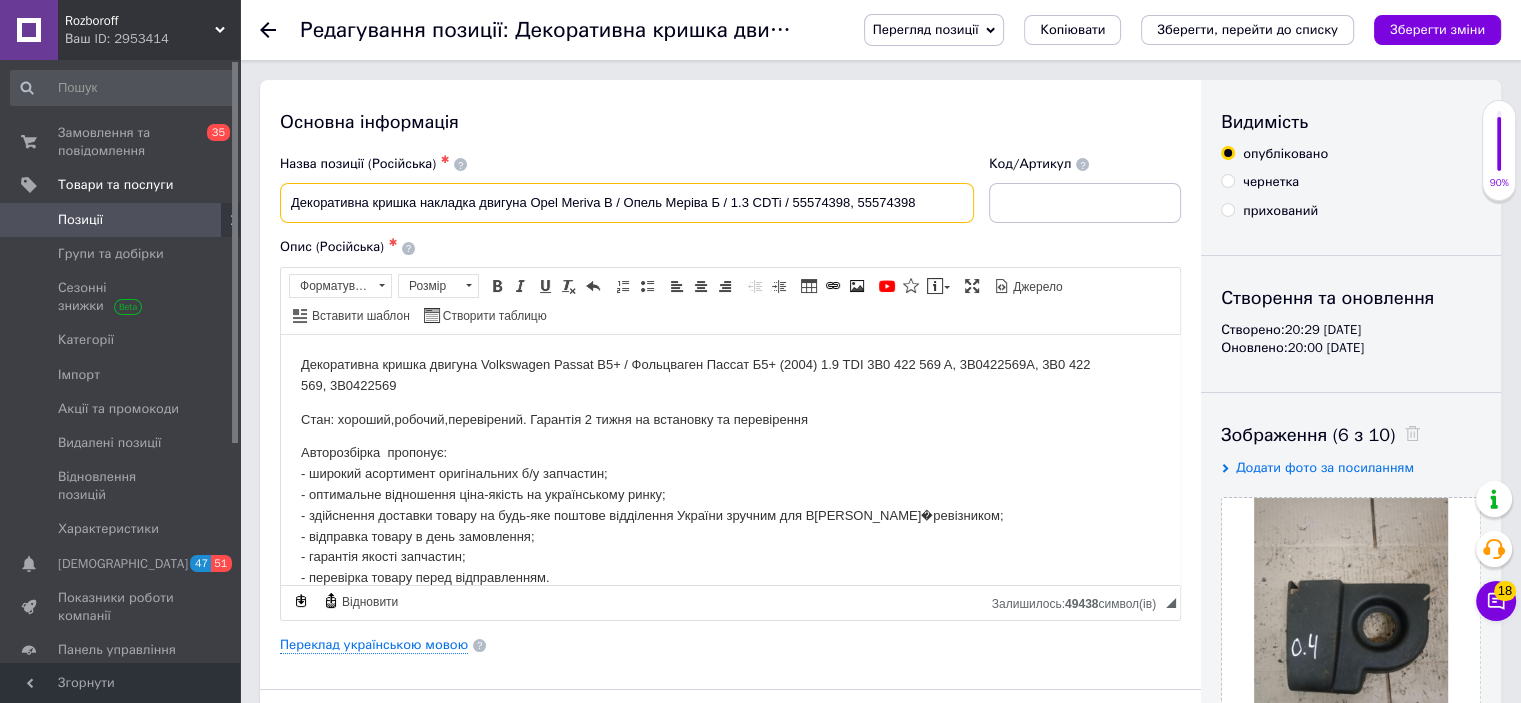 type on "Декоративна кришка накладка двигуна Opel Meriva B / Опель Меріва Б / 1.3 CDTi / 55574398, 55574398" 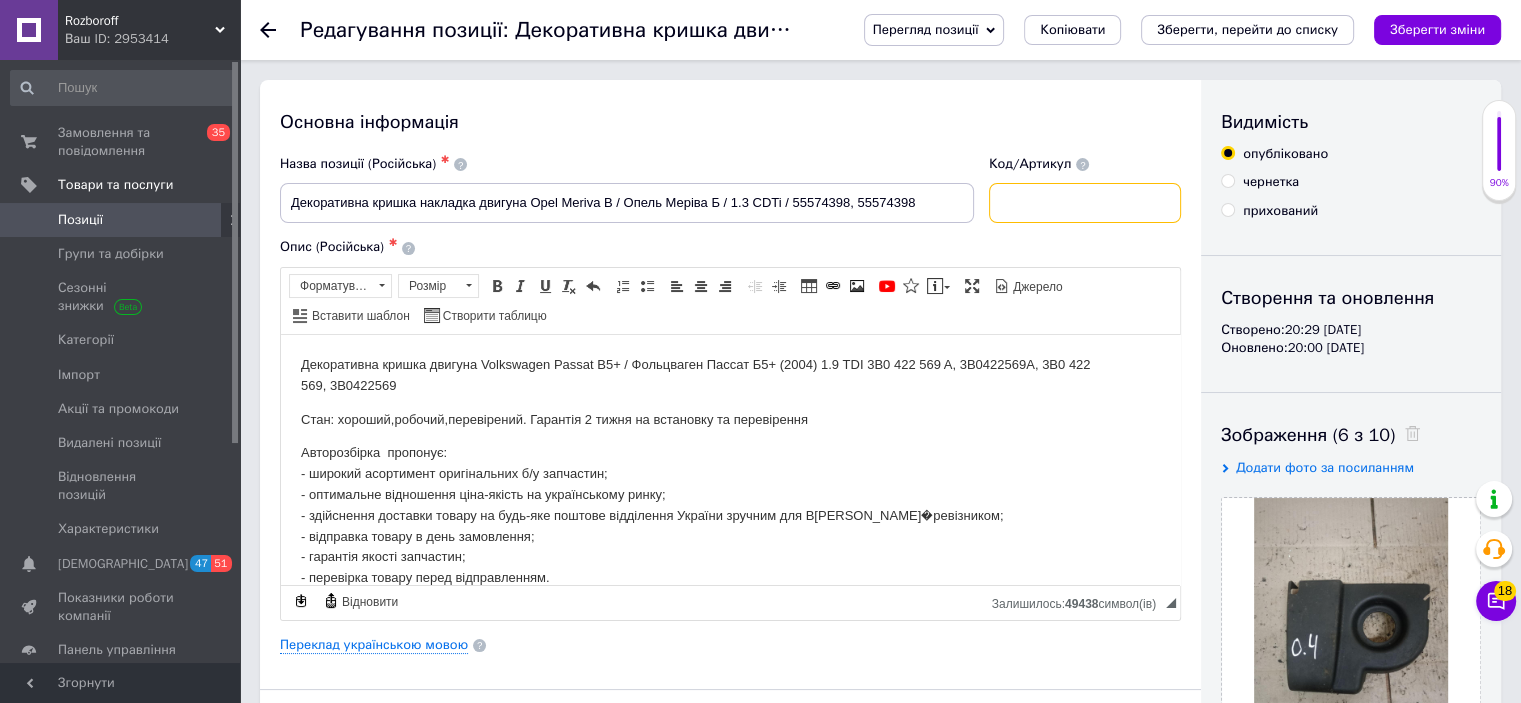 click at bounding box center [1085, 203] 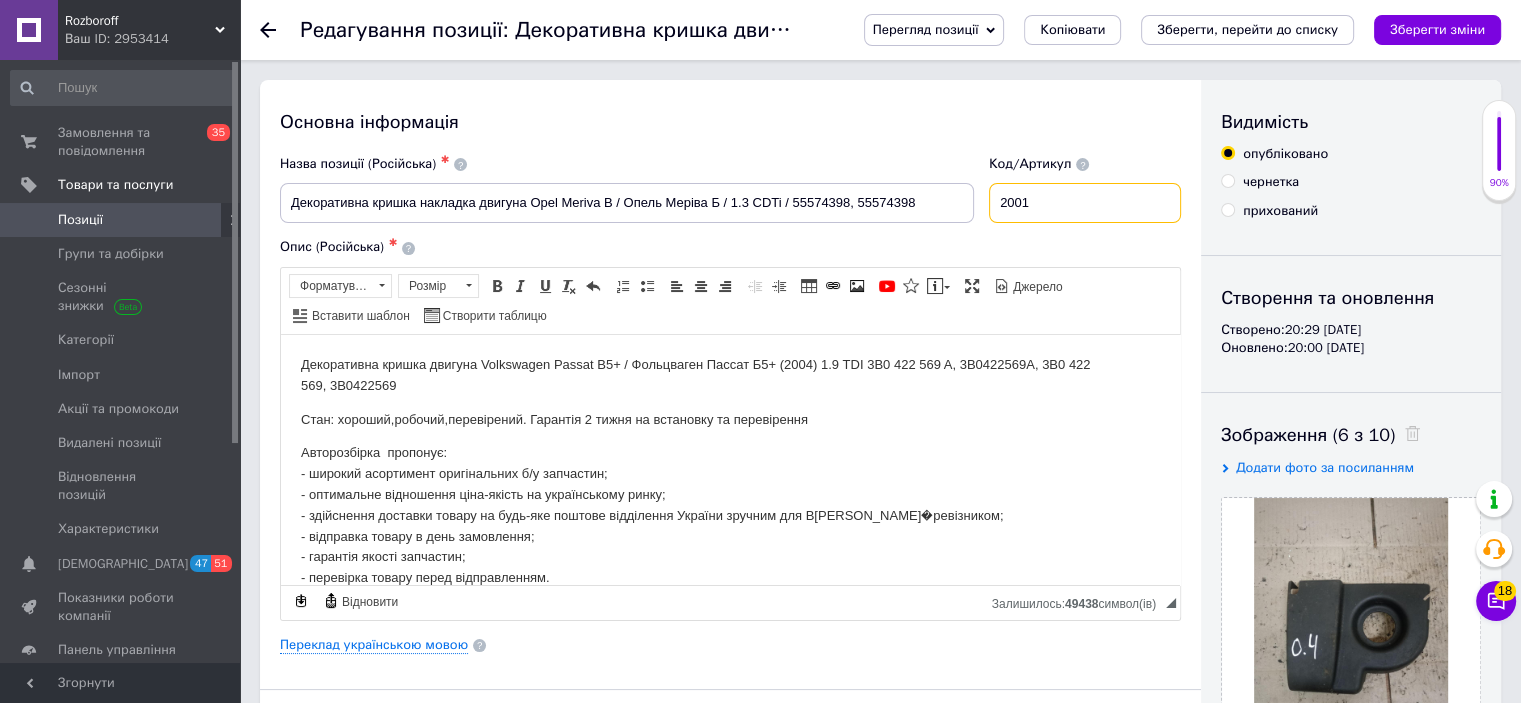 type on "2001" 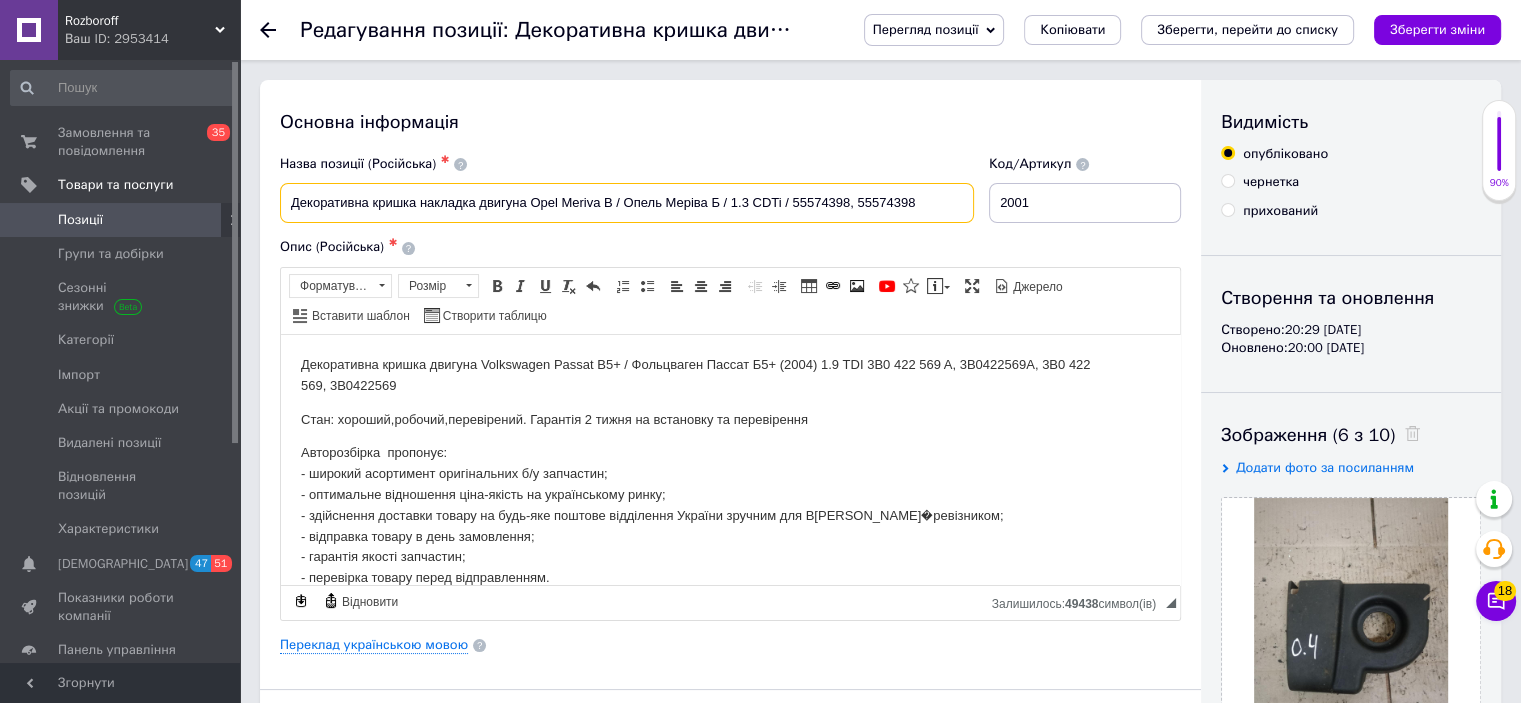 drag, startPoint x: 936, startPoint y: 208, endPoint x: 295, endPoint y: 204, distance: 641.01245 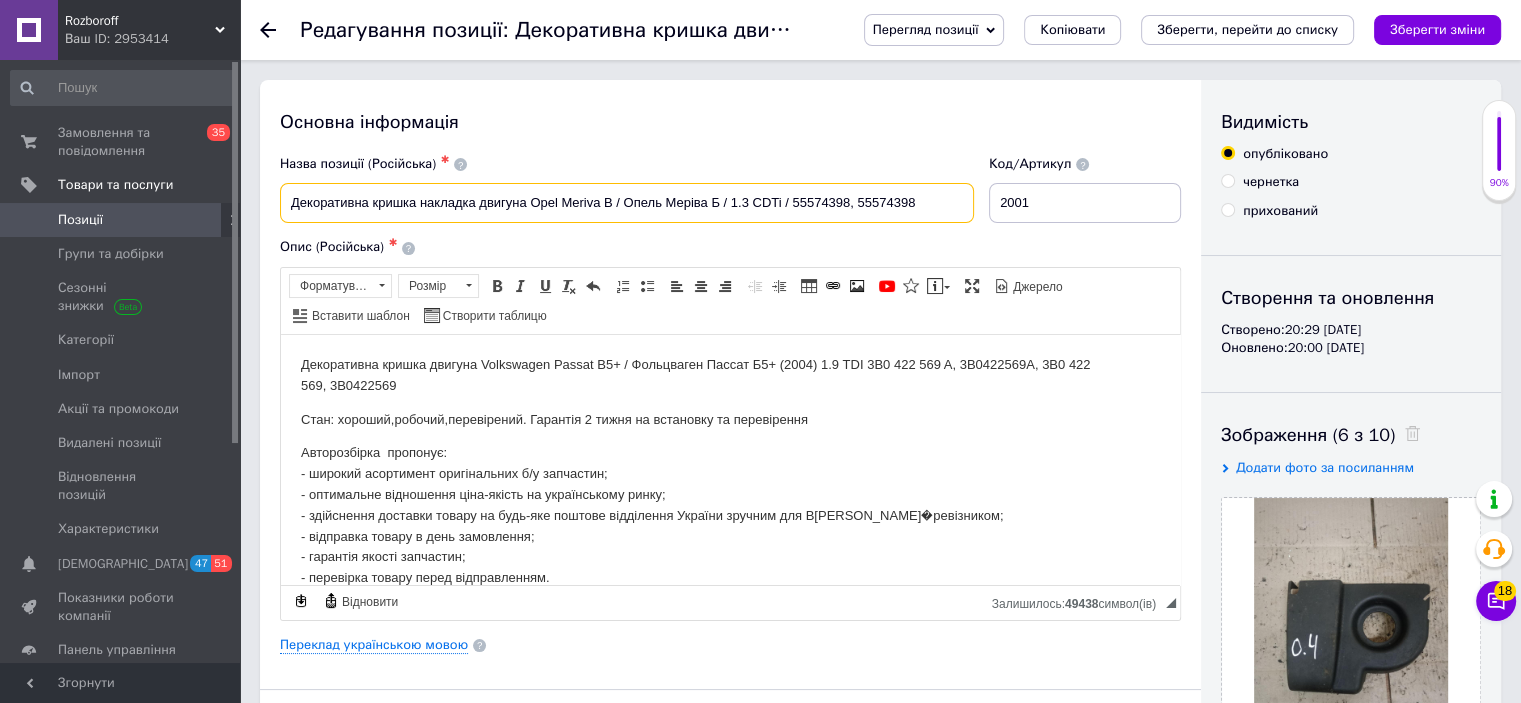 click on "Декоративна кришка накладка двигуна Opel Meriva B / Опель Меріва Б / 1.3 CDTi / 55574398, 55574398" at bounding box center [627, 203] 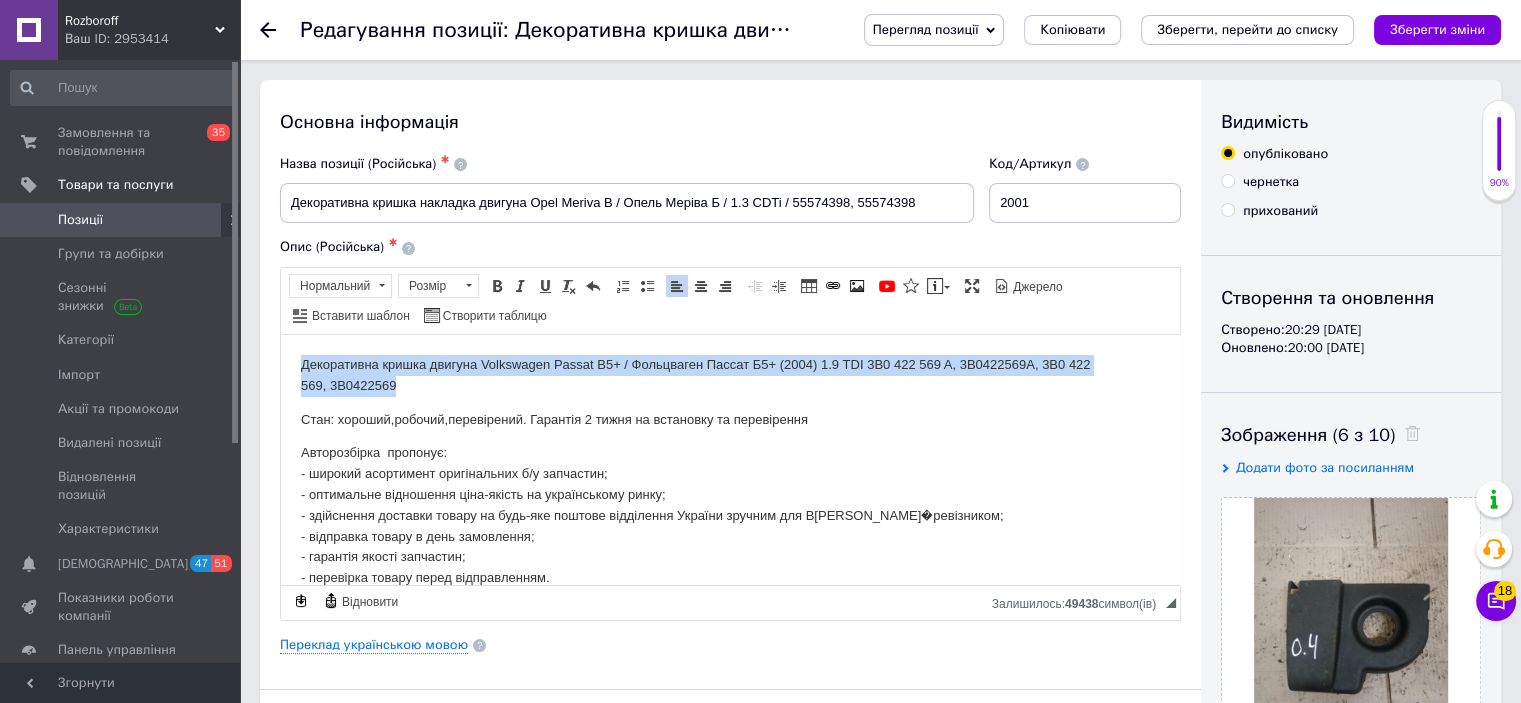 drag, startPoint x: 396, startPoint y: 388, endPoint x: 300, endPoint y: 368, distance: 98.0612 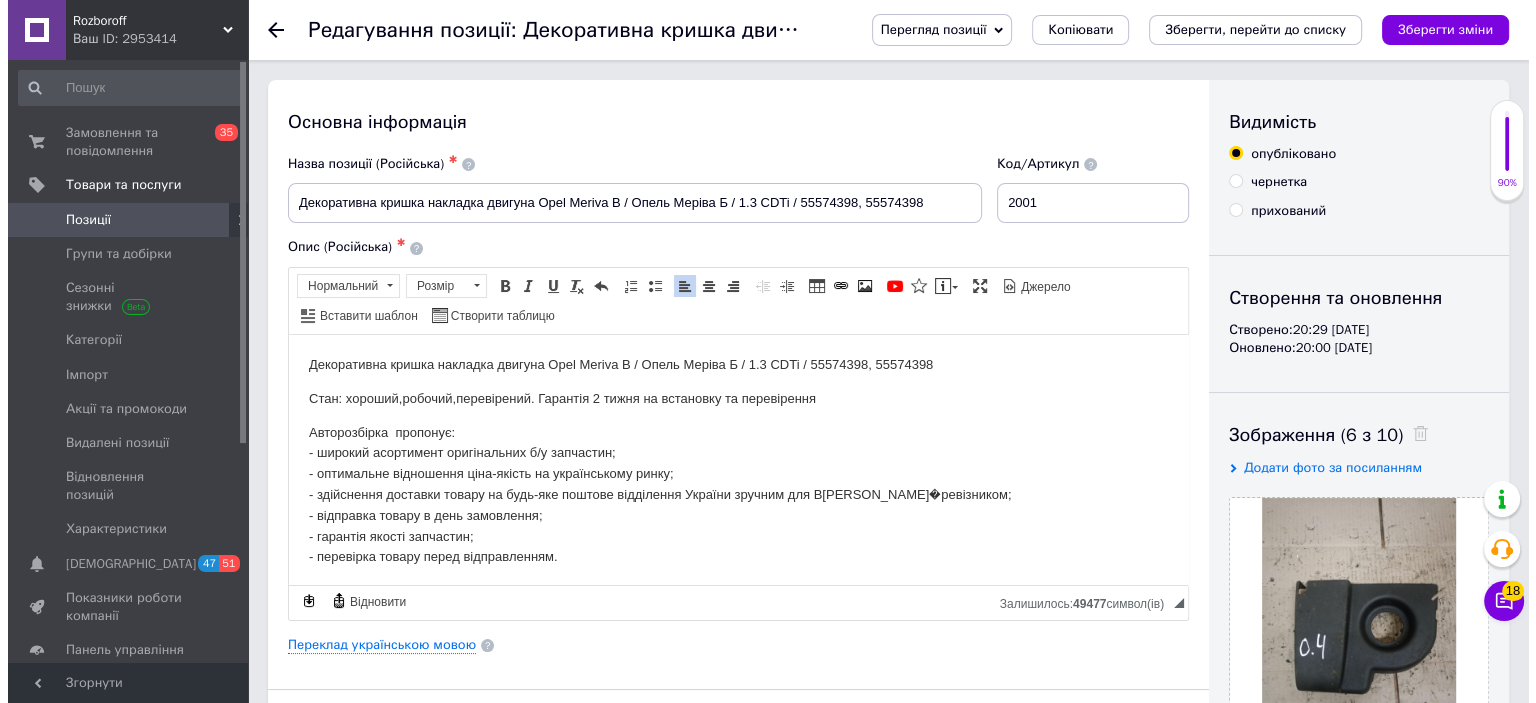 scroll, scrollTop: 3, scrollLeft: 0, axis: vertical 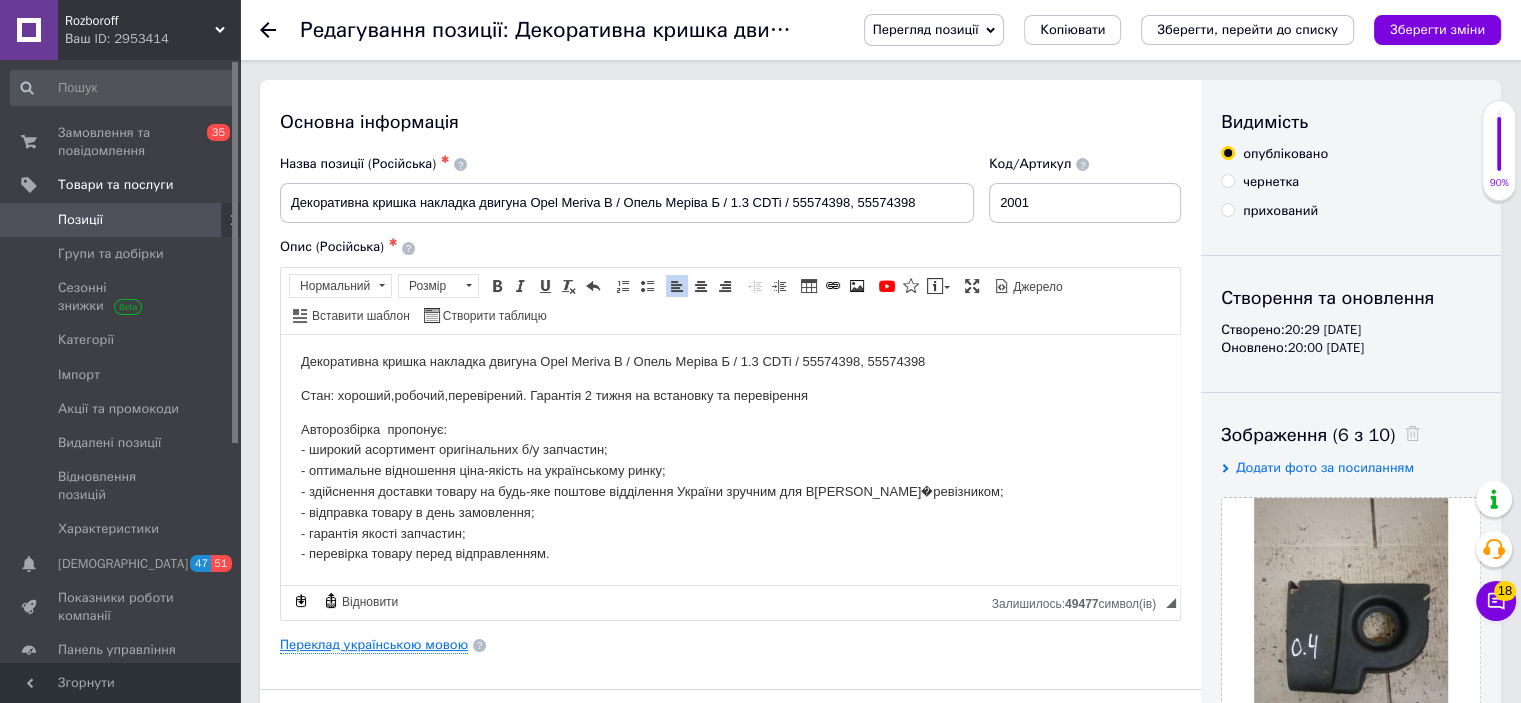 click on "Переклад українською мовою" at bounding box center [374, 645] 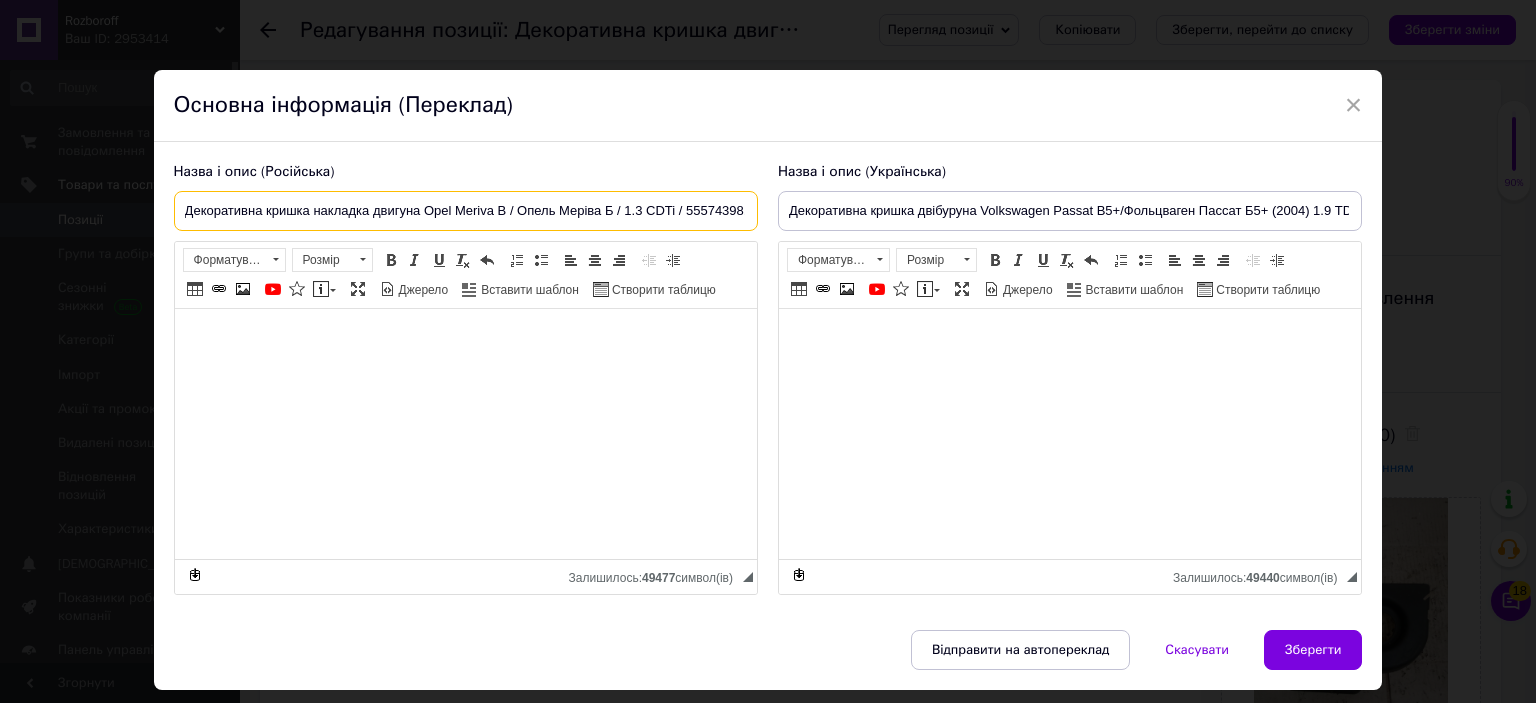 click on "Декоративна кришка накладка двигуна Opel Meriva B / Опель Меріва Б / 1.3 CDTi / 55574398, 55574398" at bounding box center [466, 211] 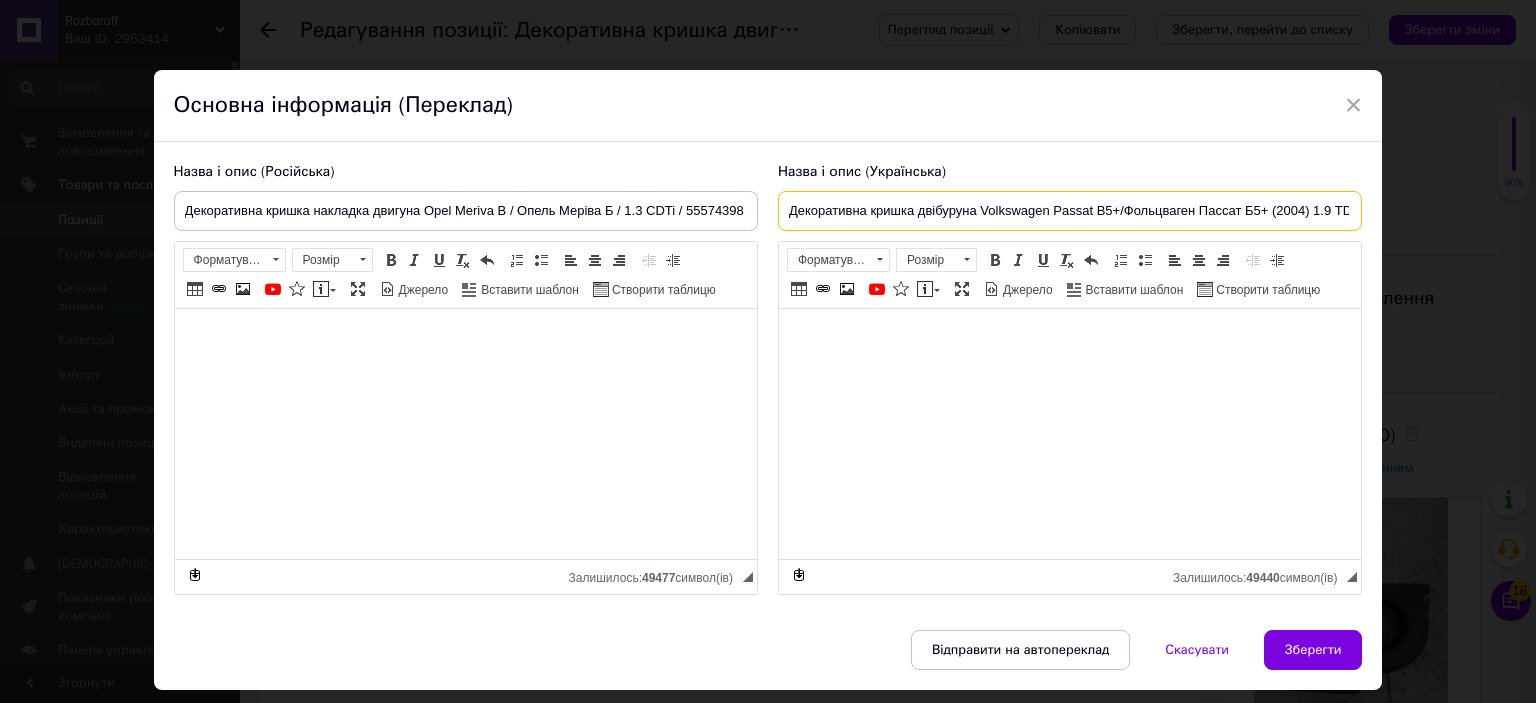 click on "Декоративна кришка двібуруна Volkswagen Passat B5+/Фольцваген Пассат Б5+ (2004) 1.9 TDI 3B0 422 569 A" at bounding box center [1070, 211] 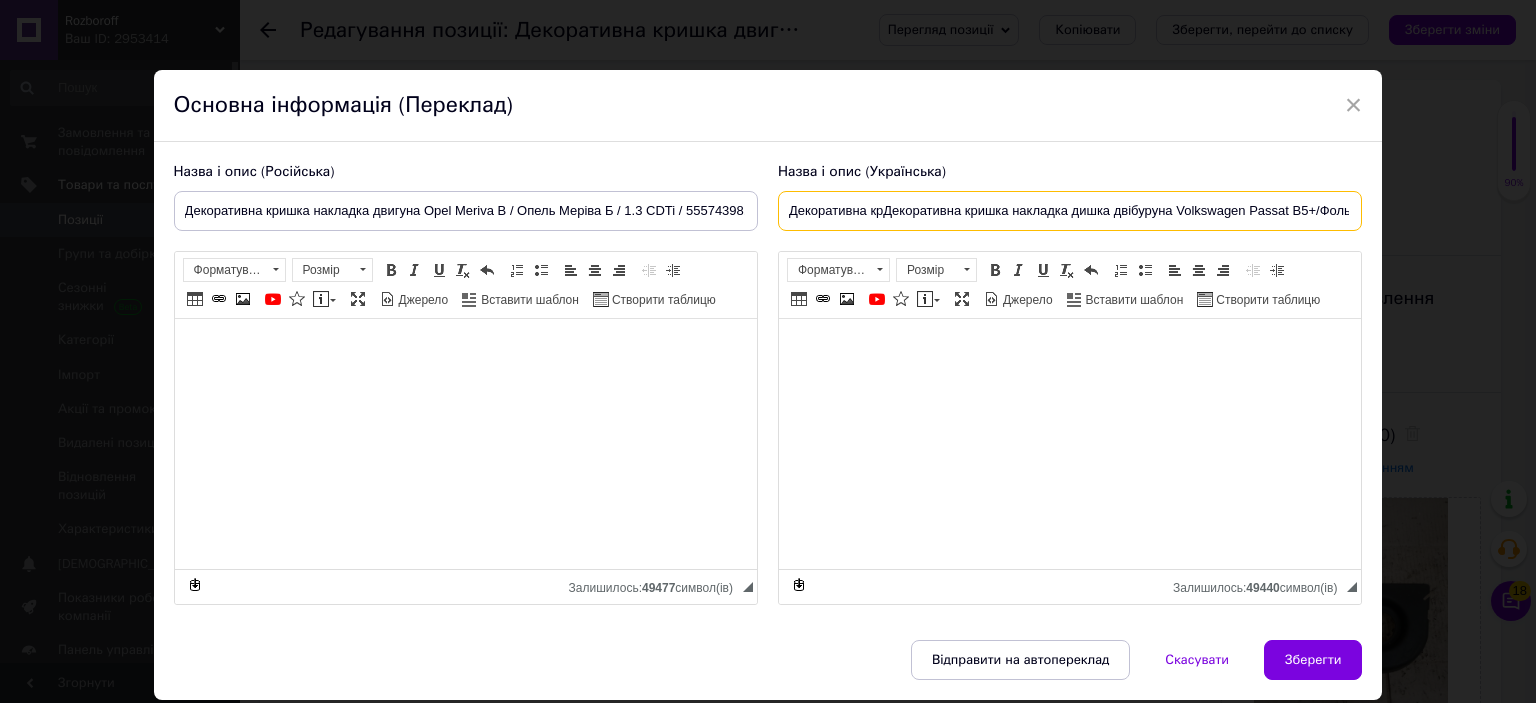 paste on "шка накладка двигуна Opel Meriva B / Опель Меріва Б / 1.3 CDTi / 55574398, 55574398" 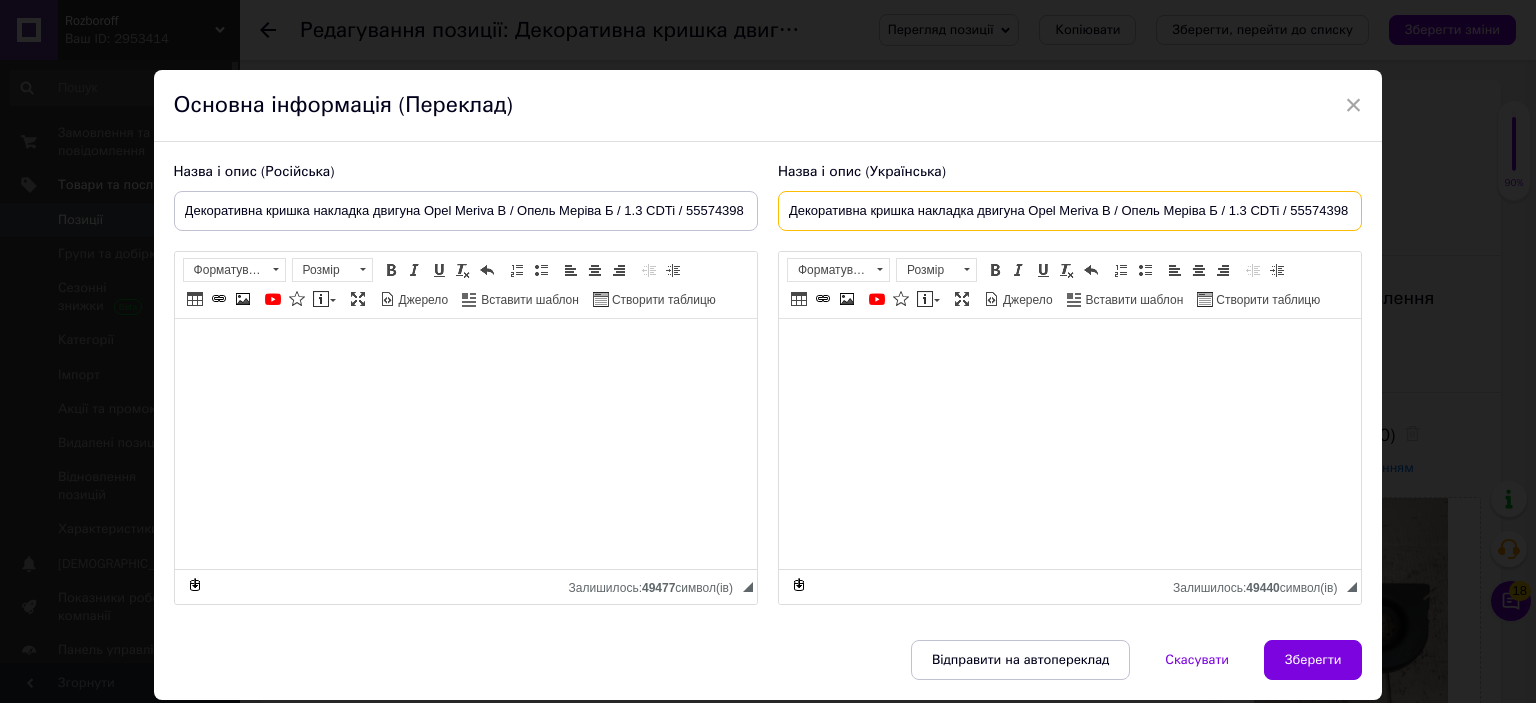 scroll, scrollTop: 0, scrollLeft: 65, axis: horizontal 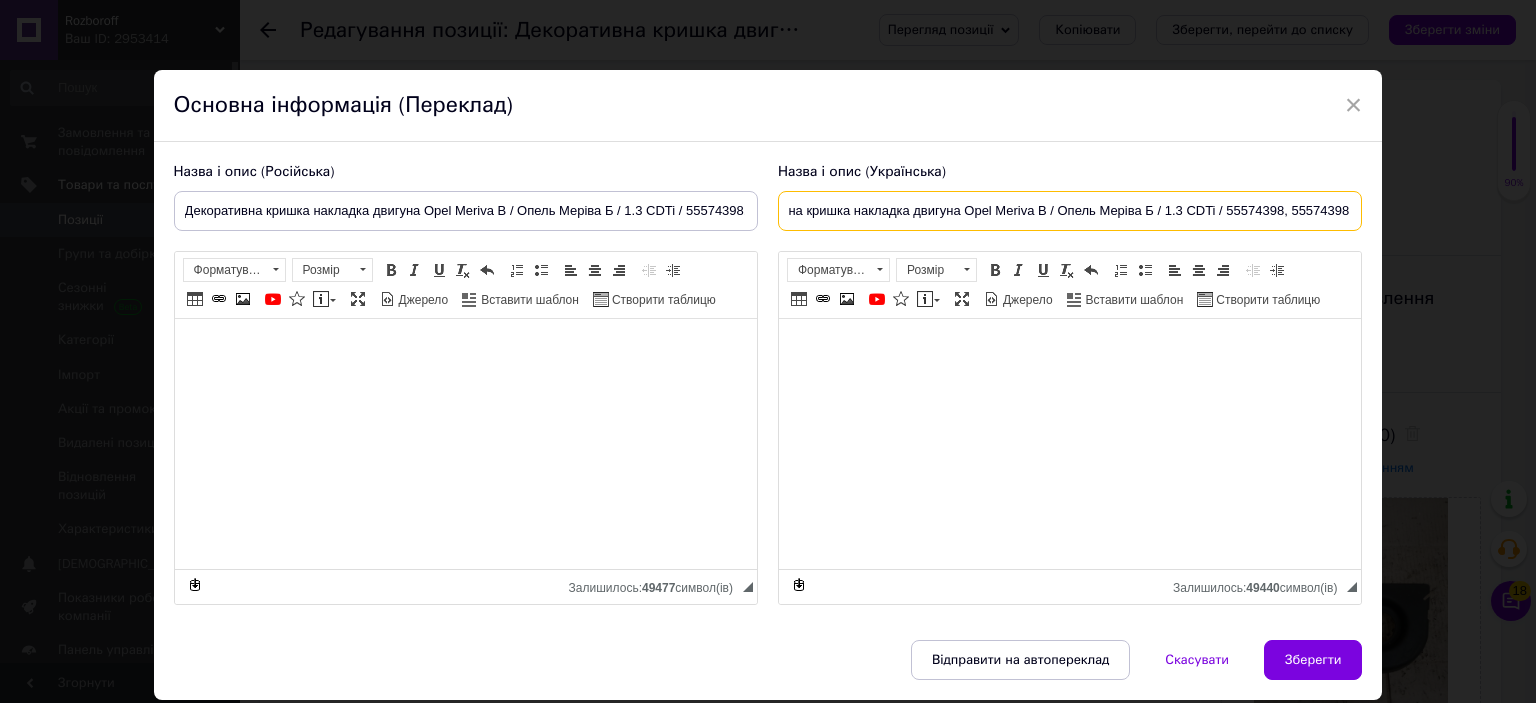 type on "Декоративна кришка накладка двигуна Opel Meriva B / Опель Меріва Б / 1.3 CDTi / 55574398, 55574398" 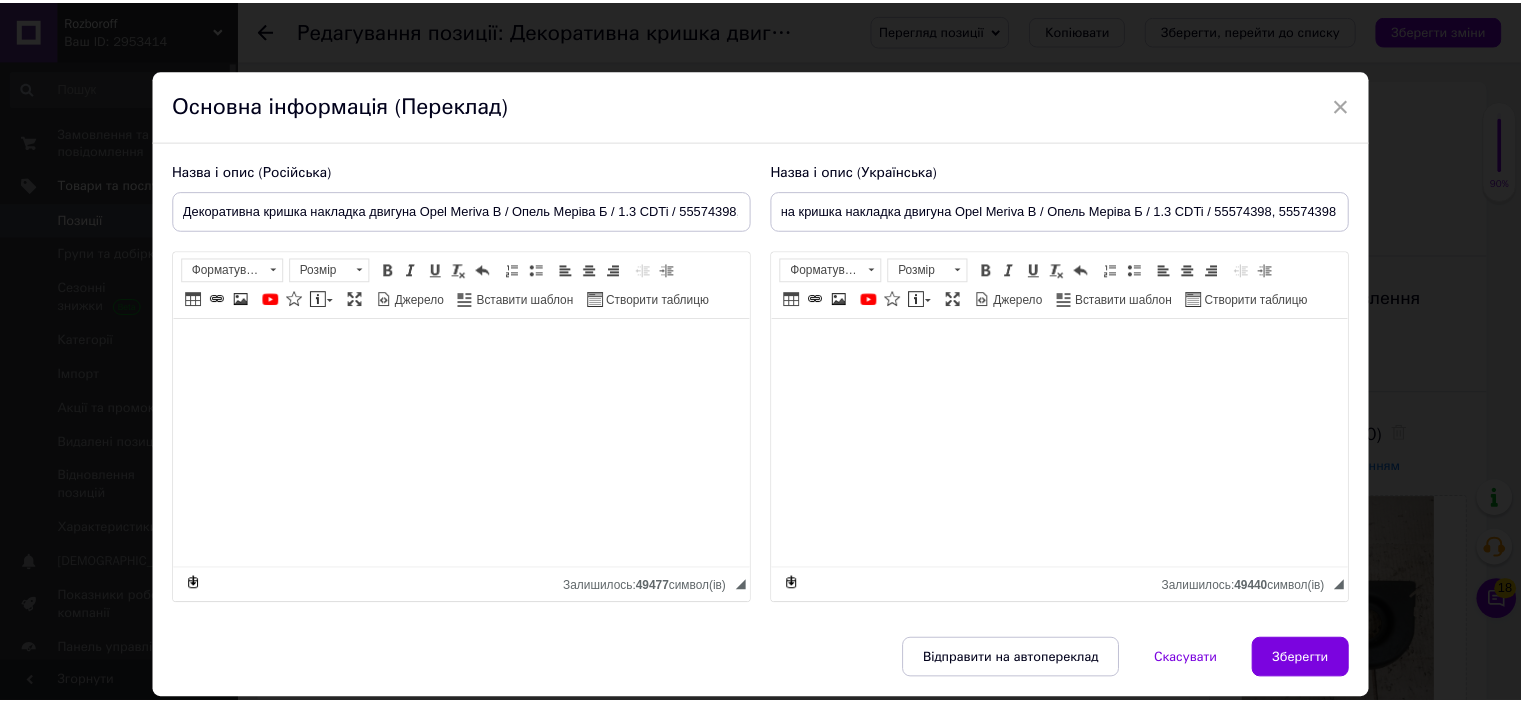 scroll, scrollTop: 0, scrollLeft: 0, axis: both 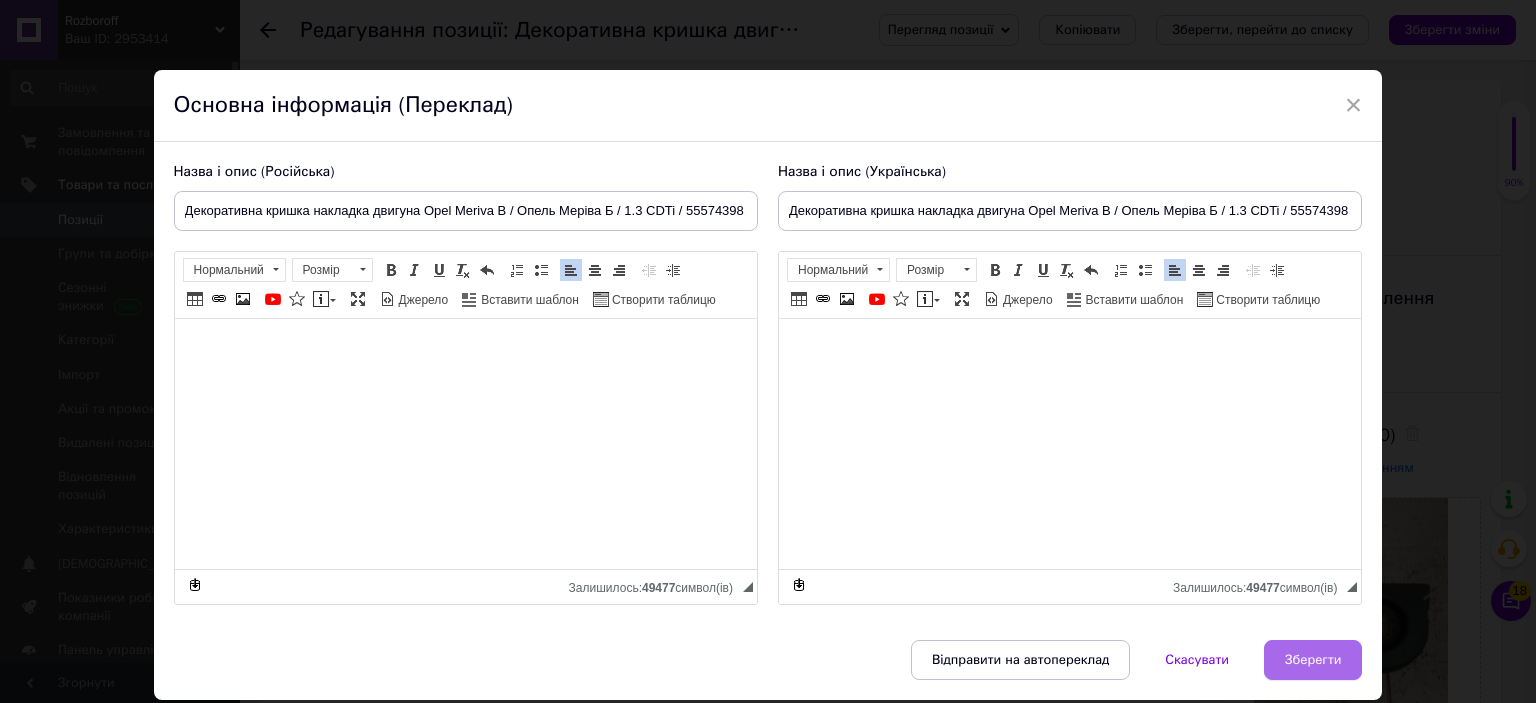 click on "Зберегти" at bounding box center (1313, 660) 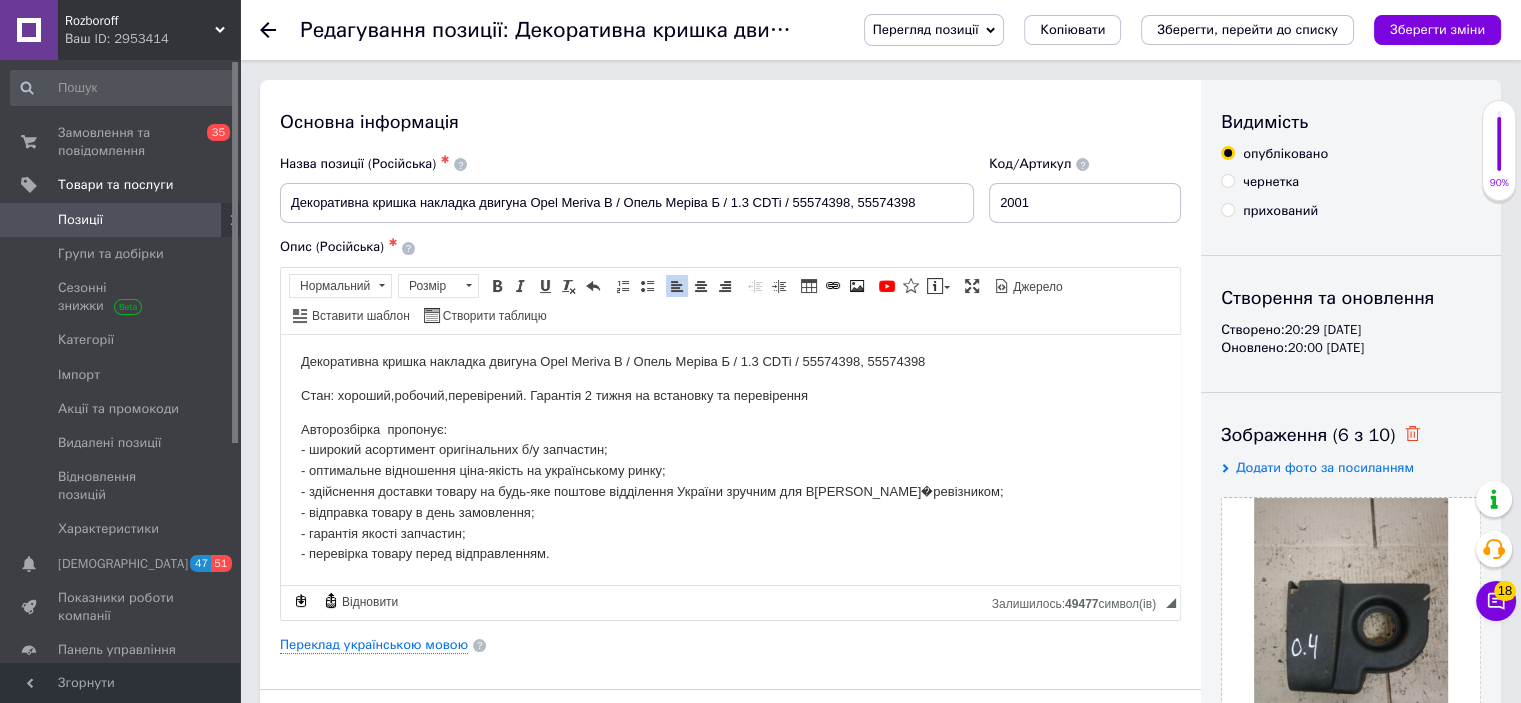 click 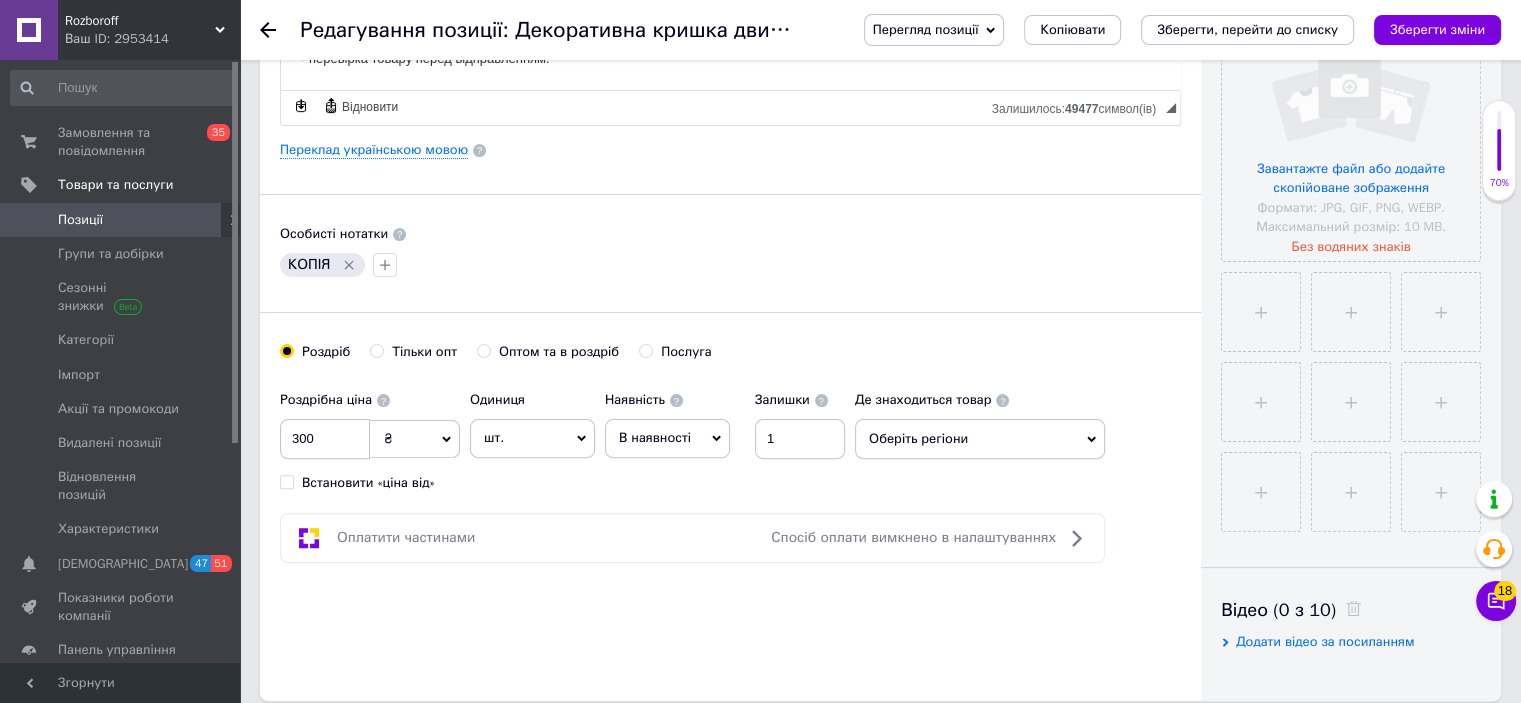 scroll, scrollTop: 496, scrollLeft: 0, axis: vertical 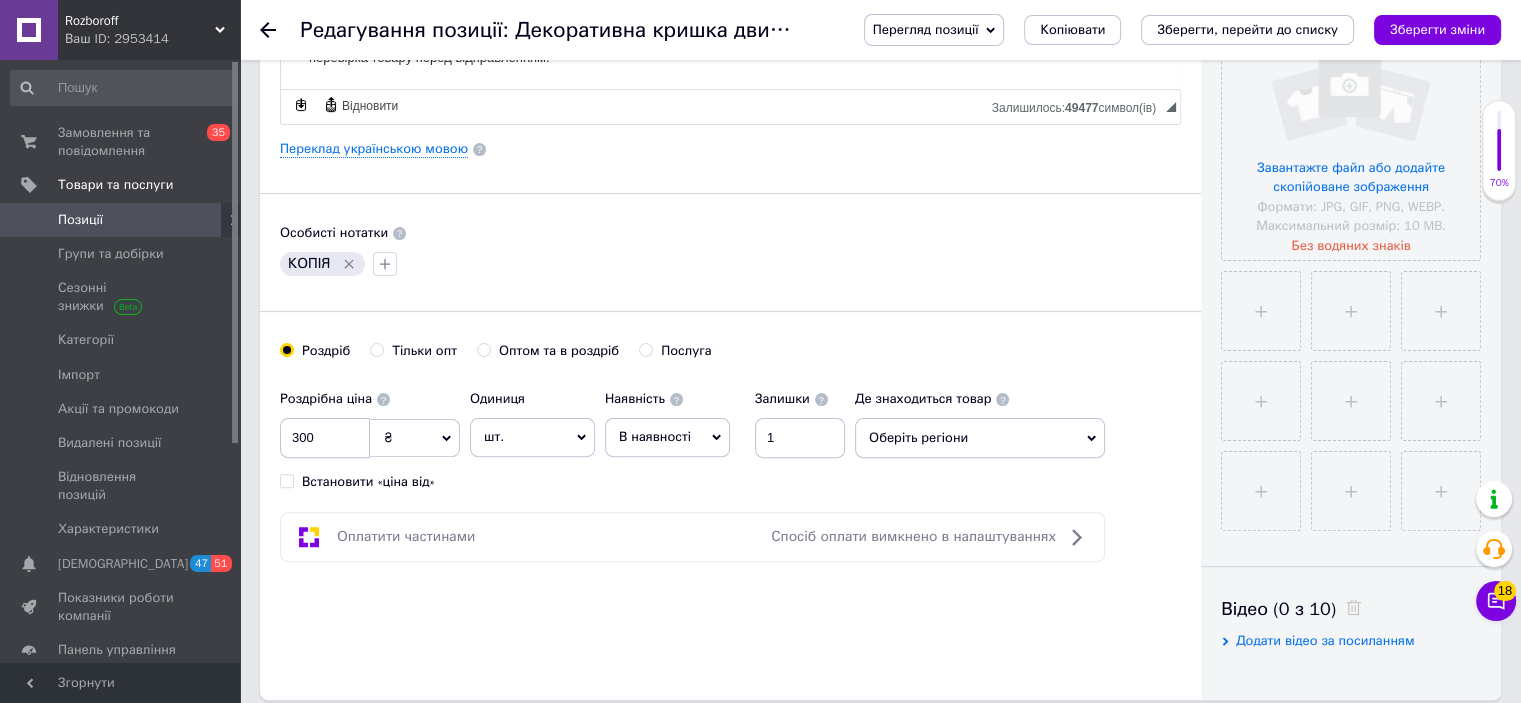 click 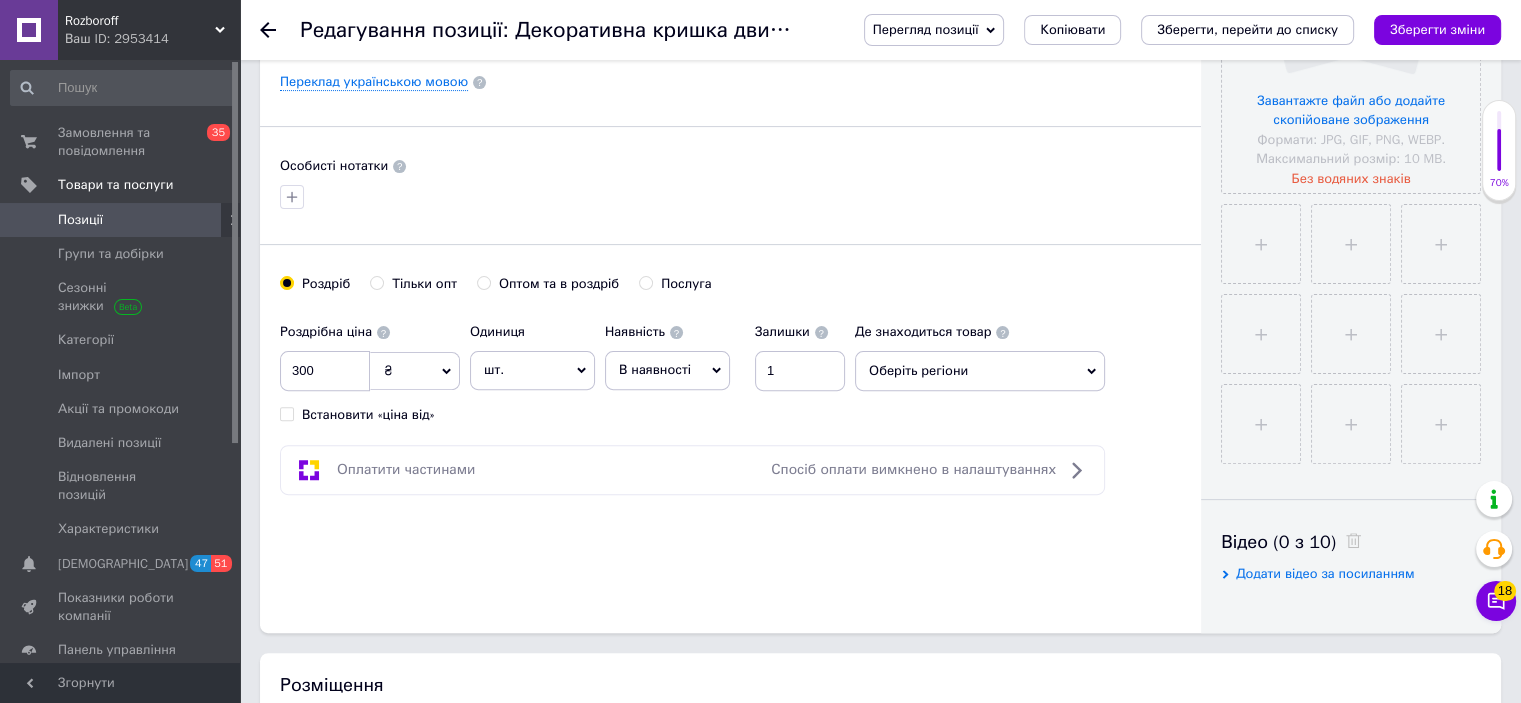 scroll, scrollTop: 564, scrollLeft: 0, axis: vertical 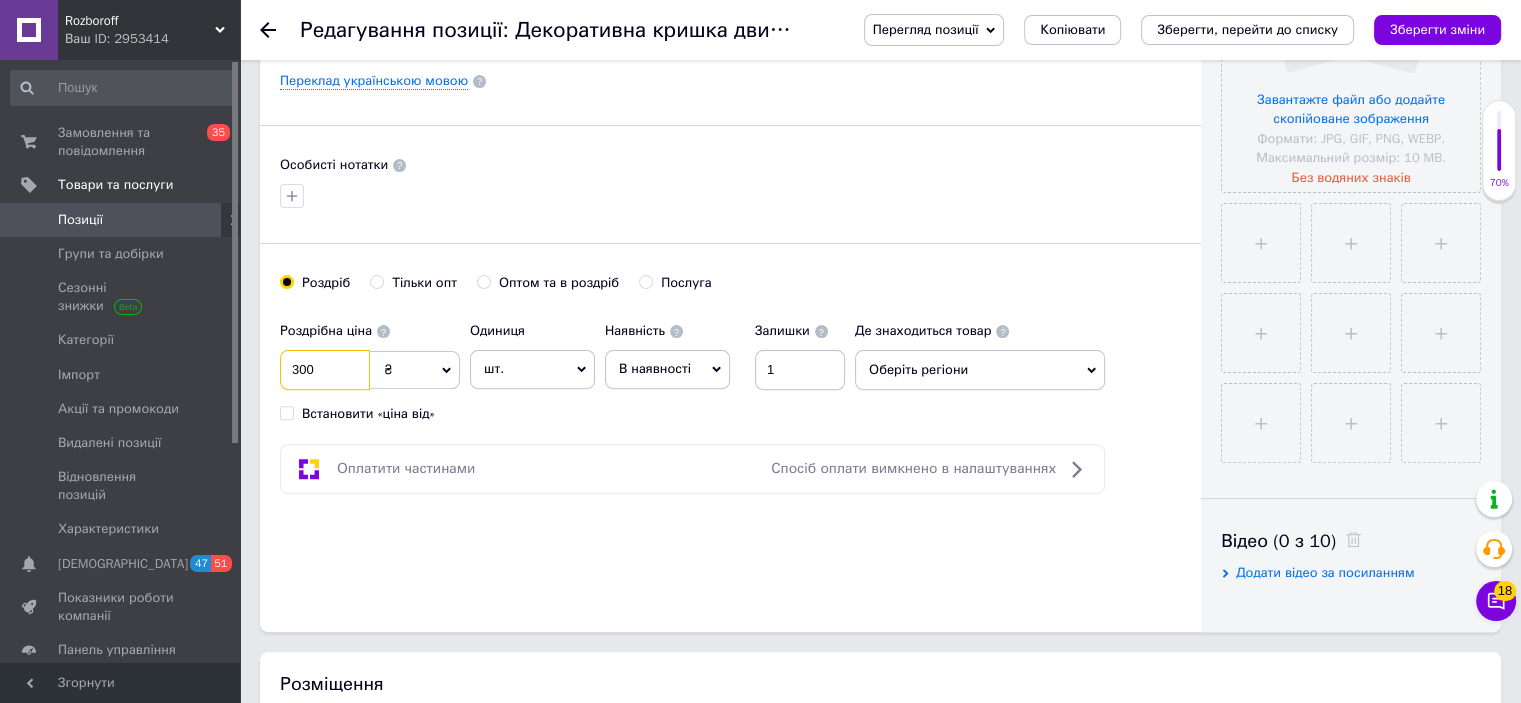 click on "300" at bounding box center (325, 370) 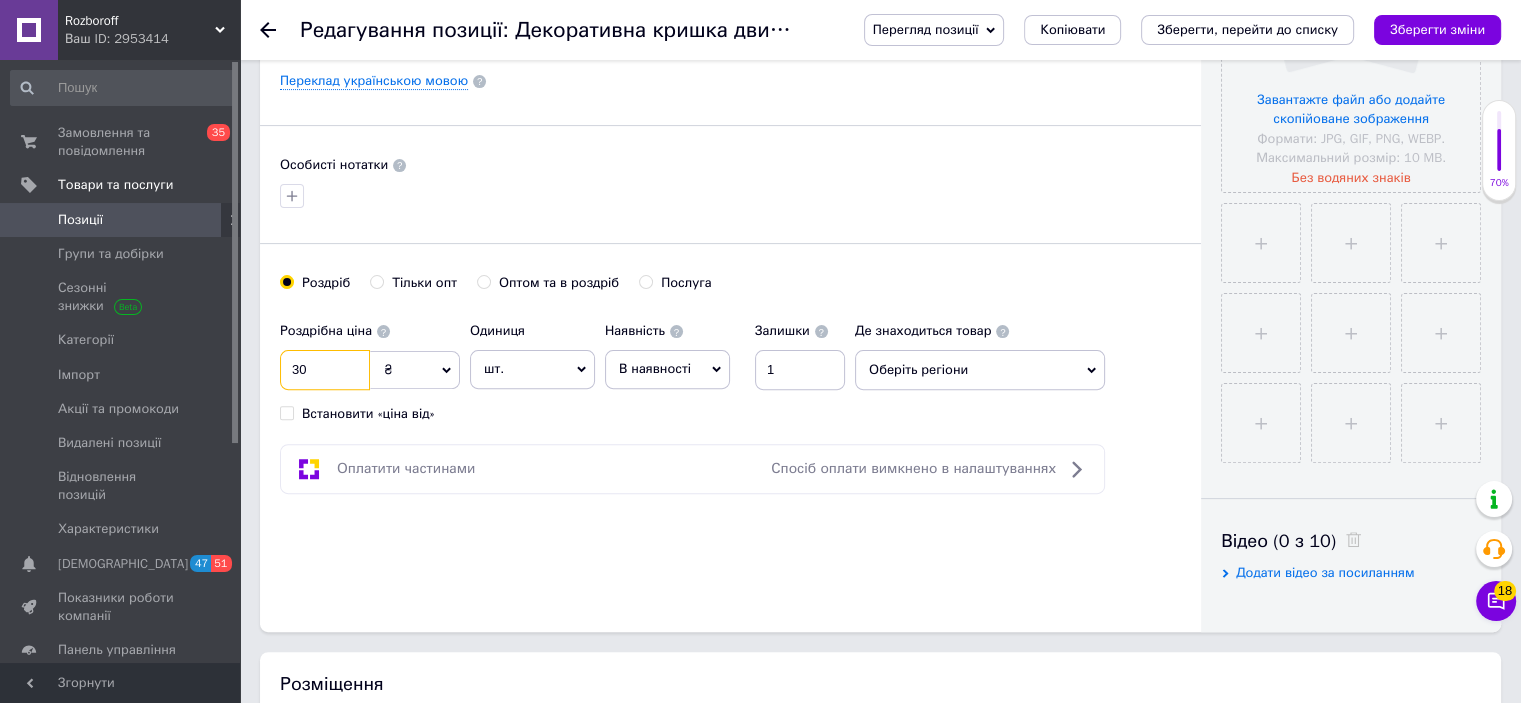 type on "3" 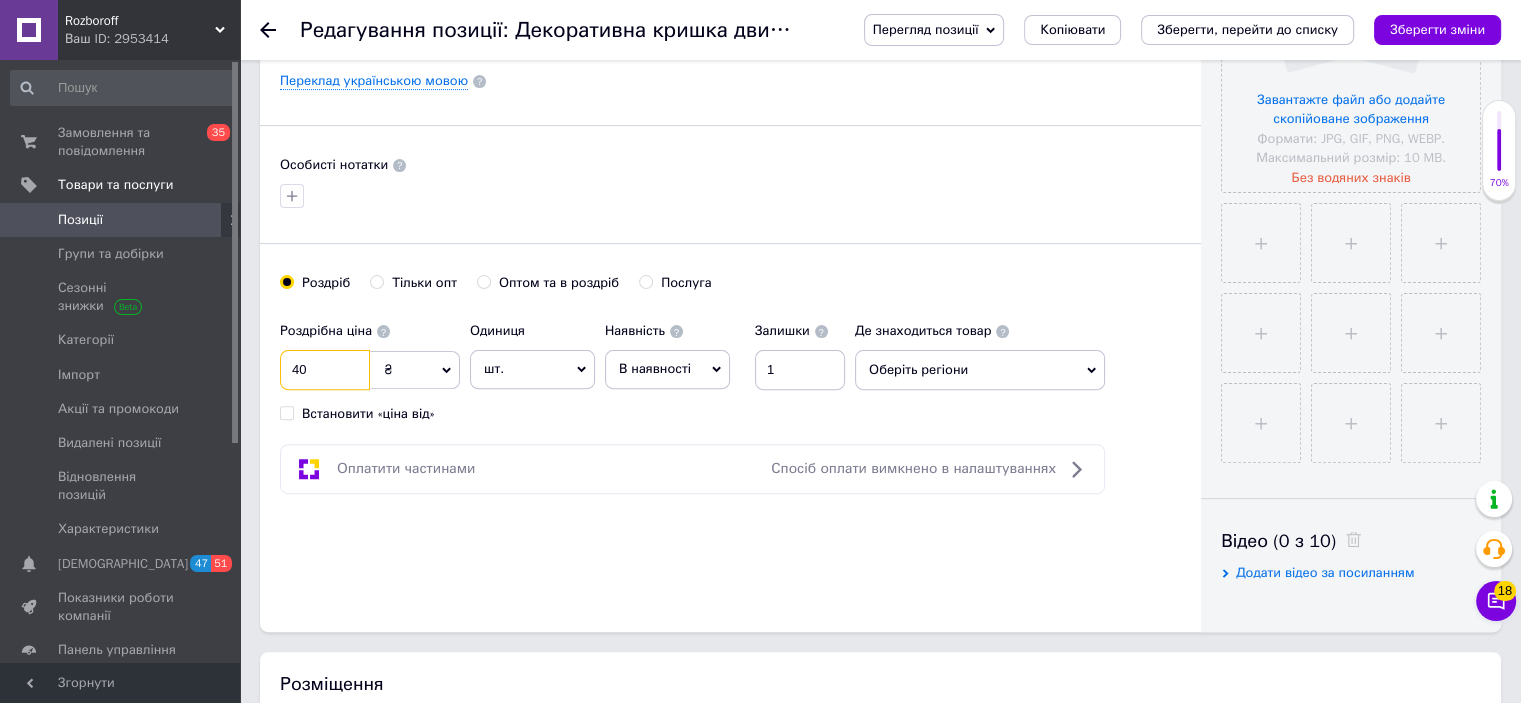 type on "4" 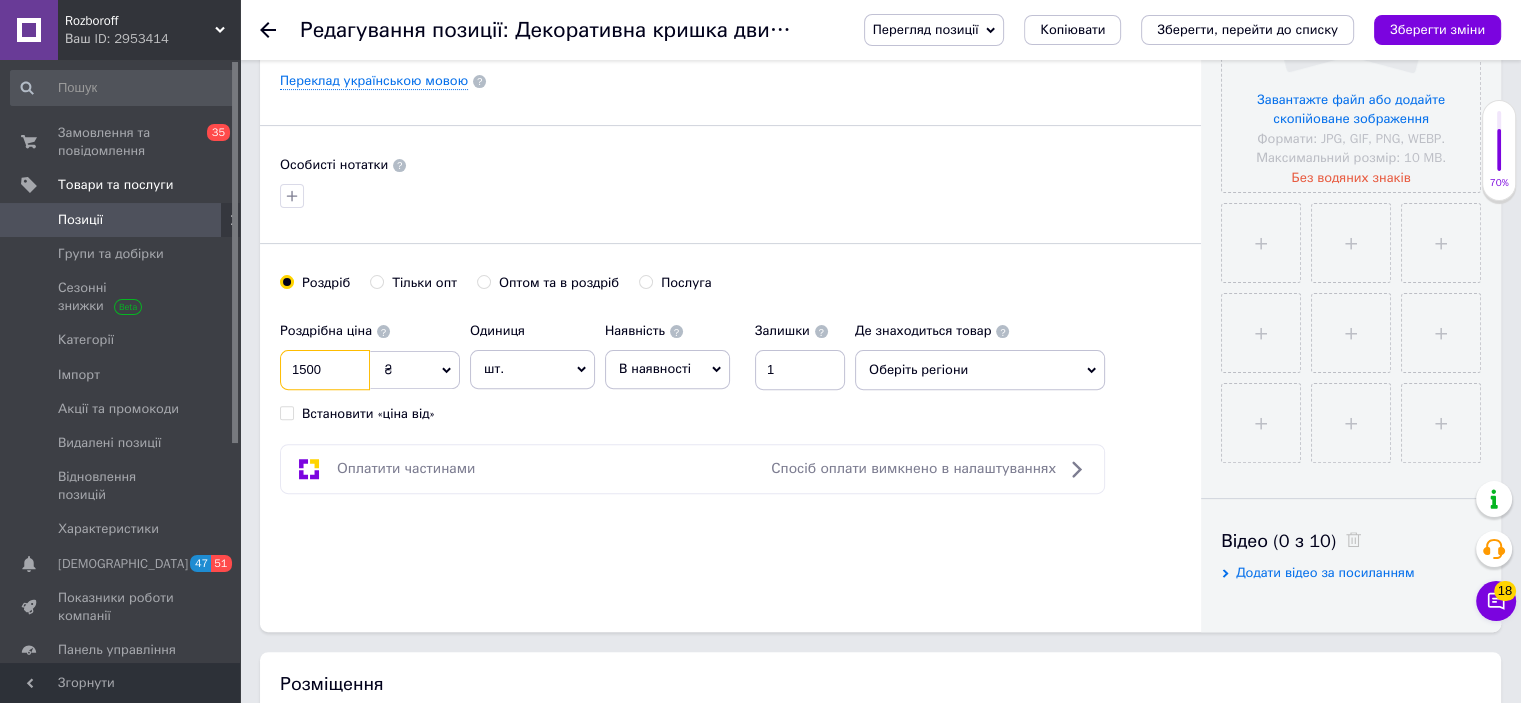 type on "1500" 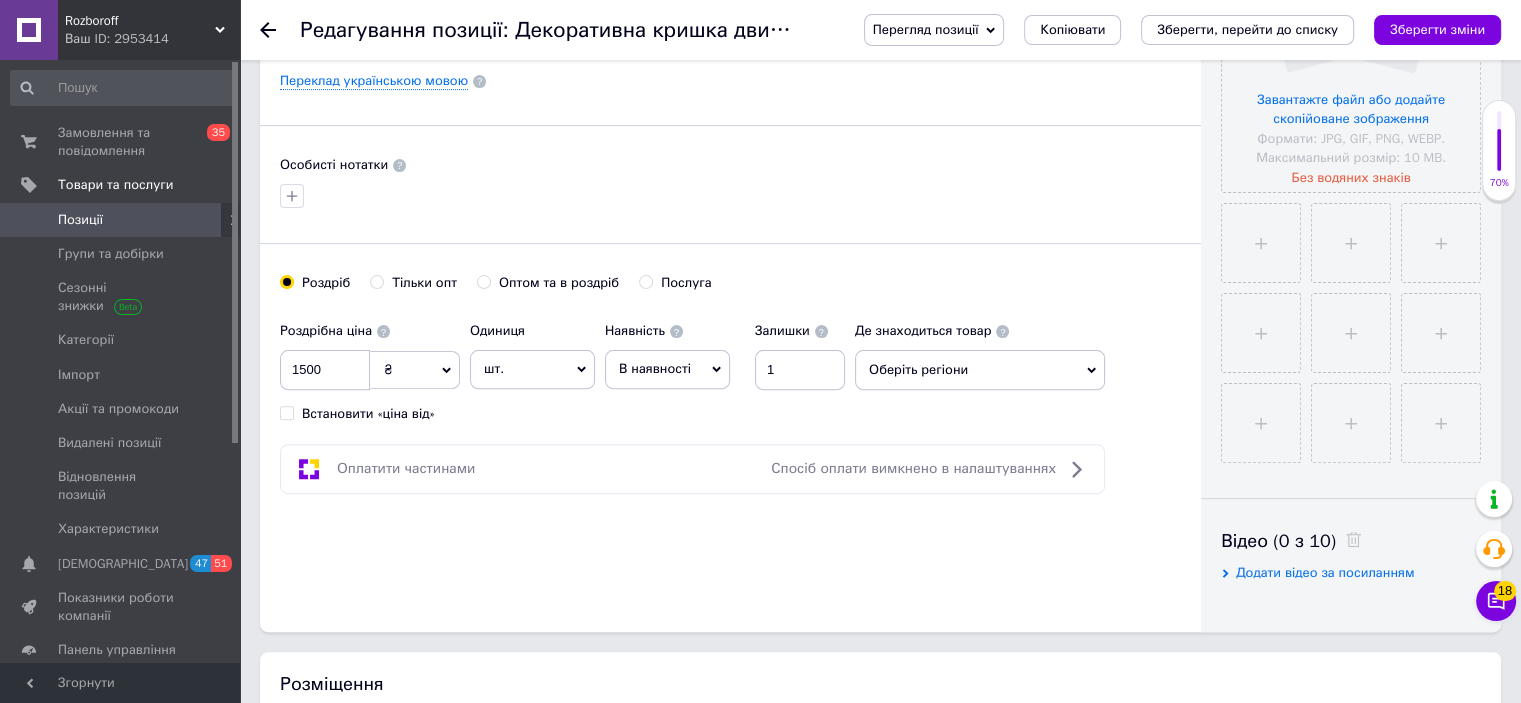click on "Оберіть регіони" at bounding box center [980, 370] 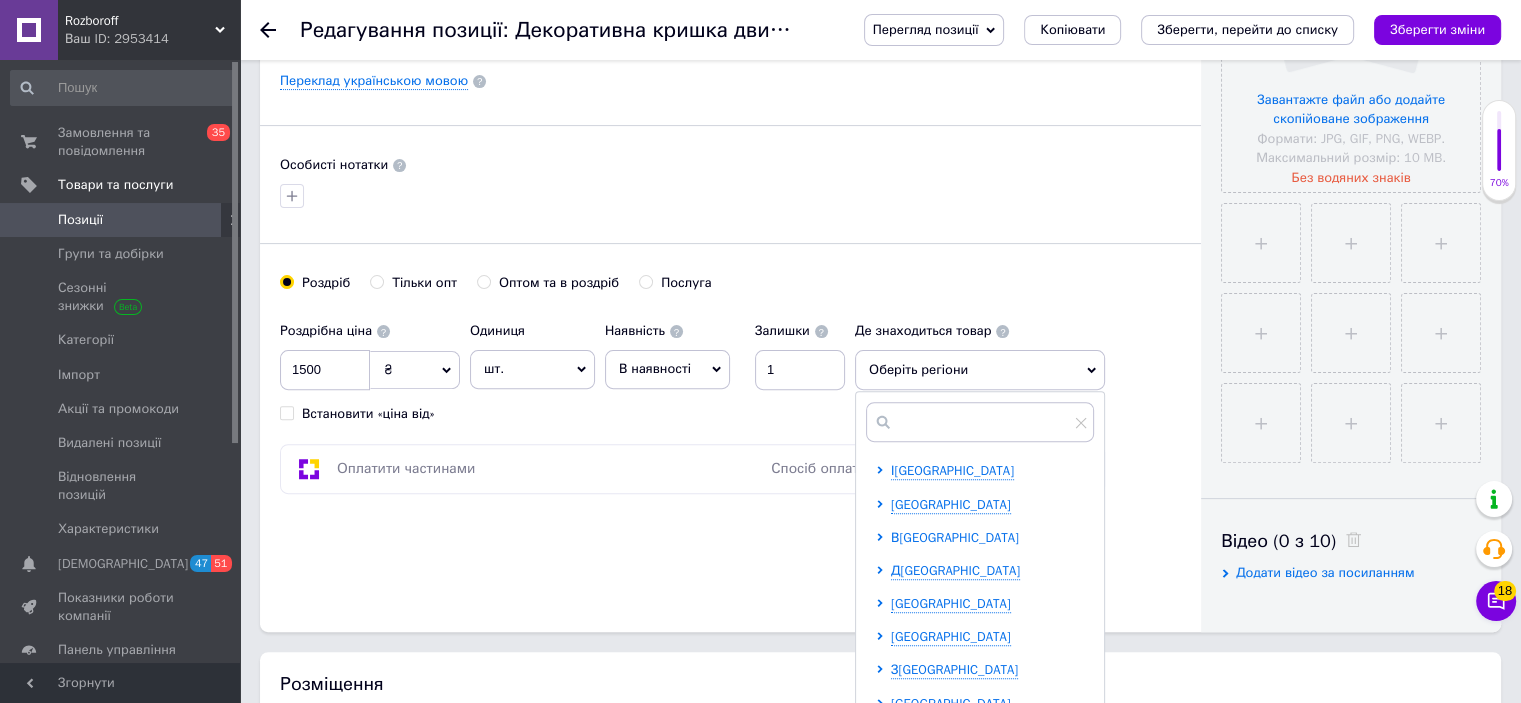 click on "В[GEOGRAPHIC_DATA]" at bounding box center (955, 537) 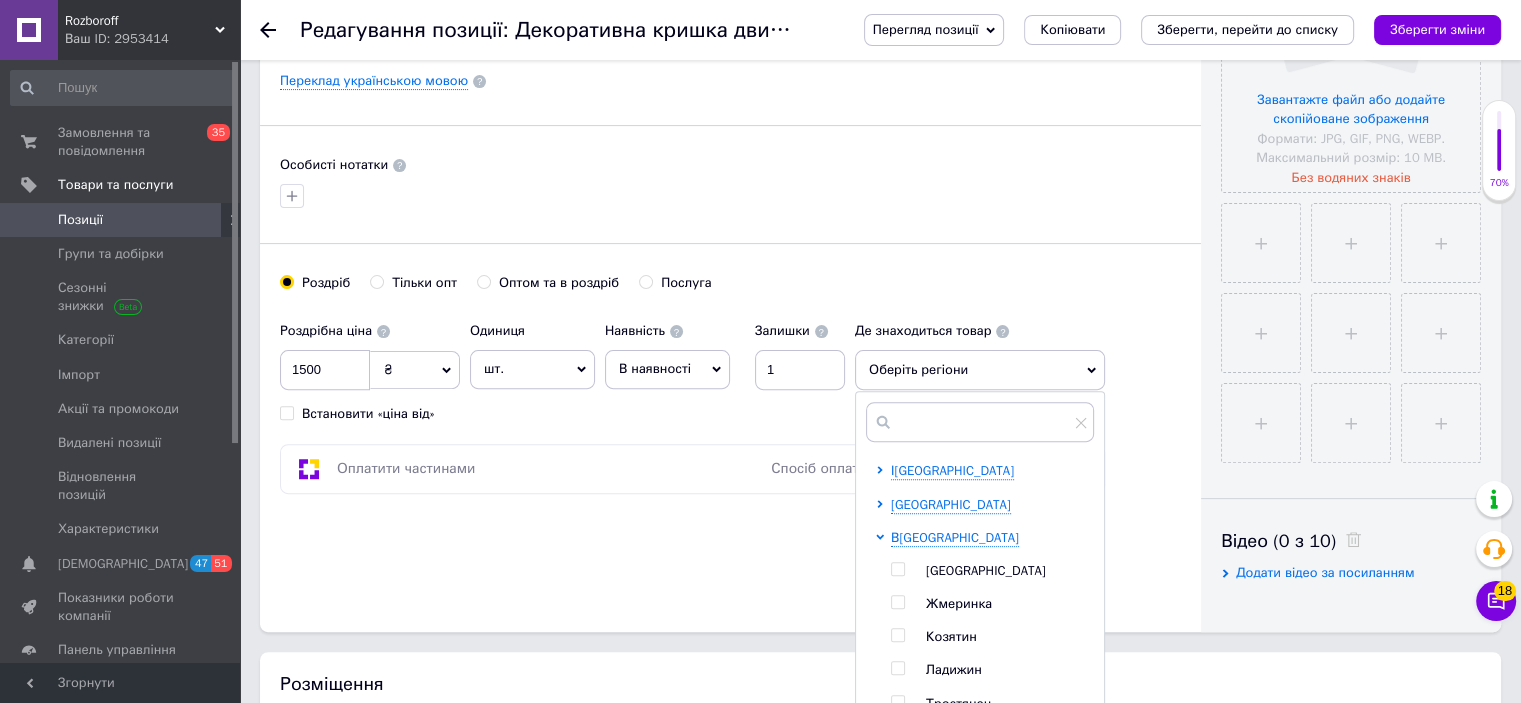 click at bounding box center [897, 569] 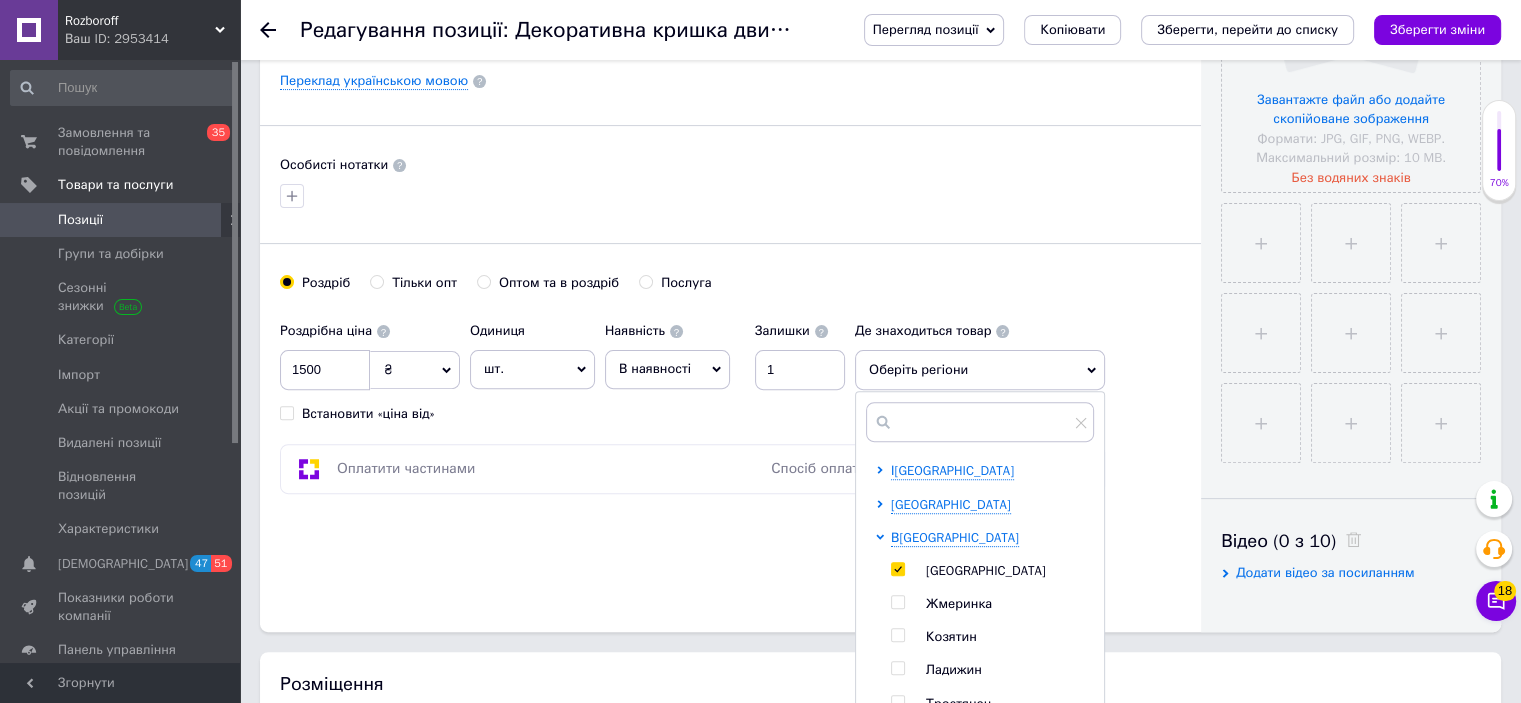 checkbox on "true" 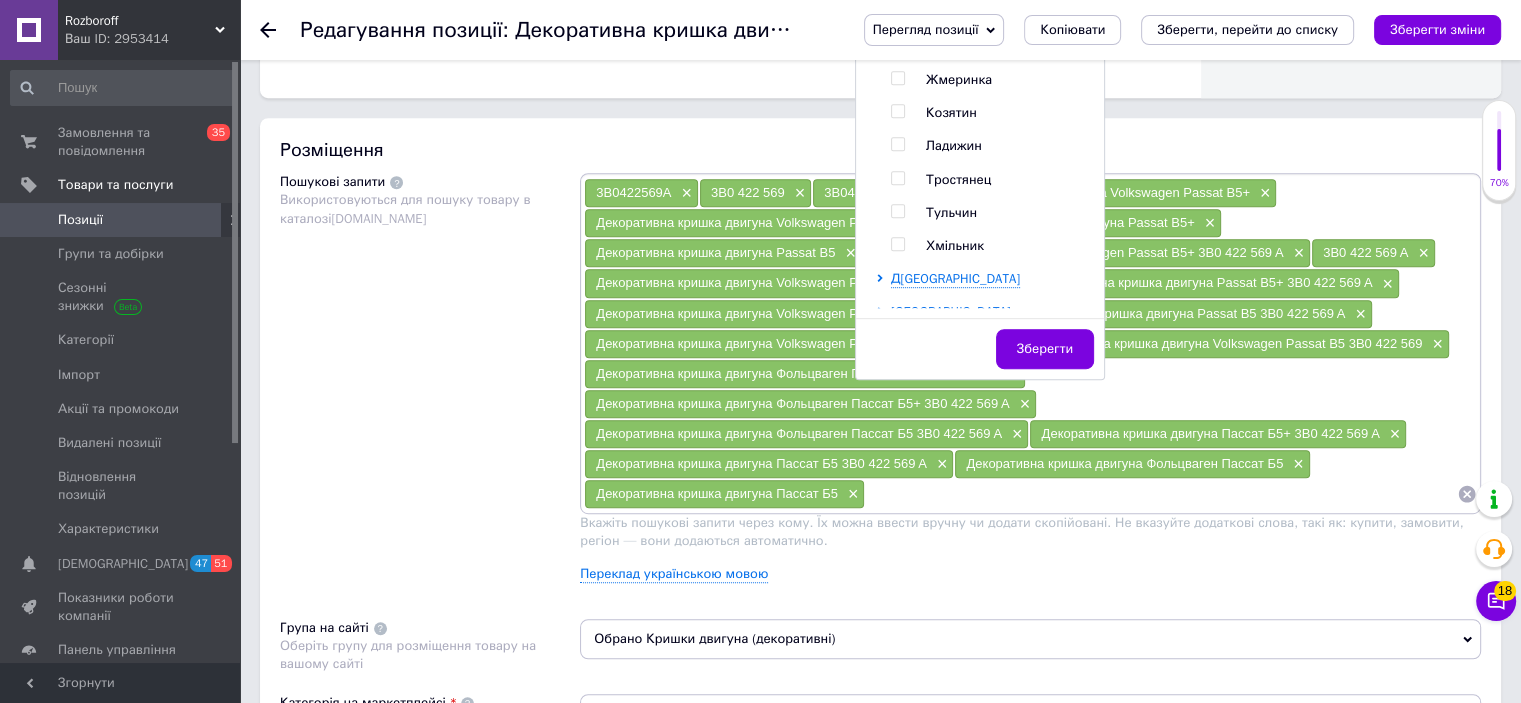 scroll, scrollTop: 1130, scrollLeft: 0, axis: vertical 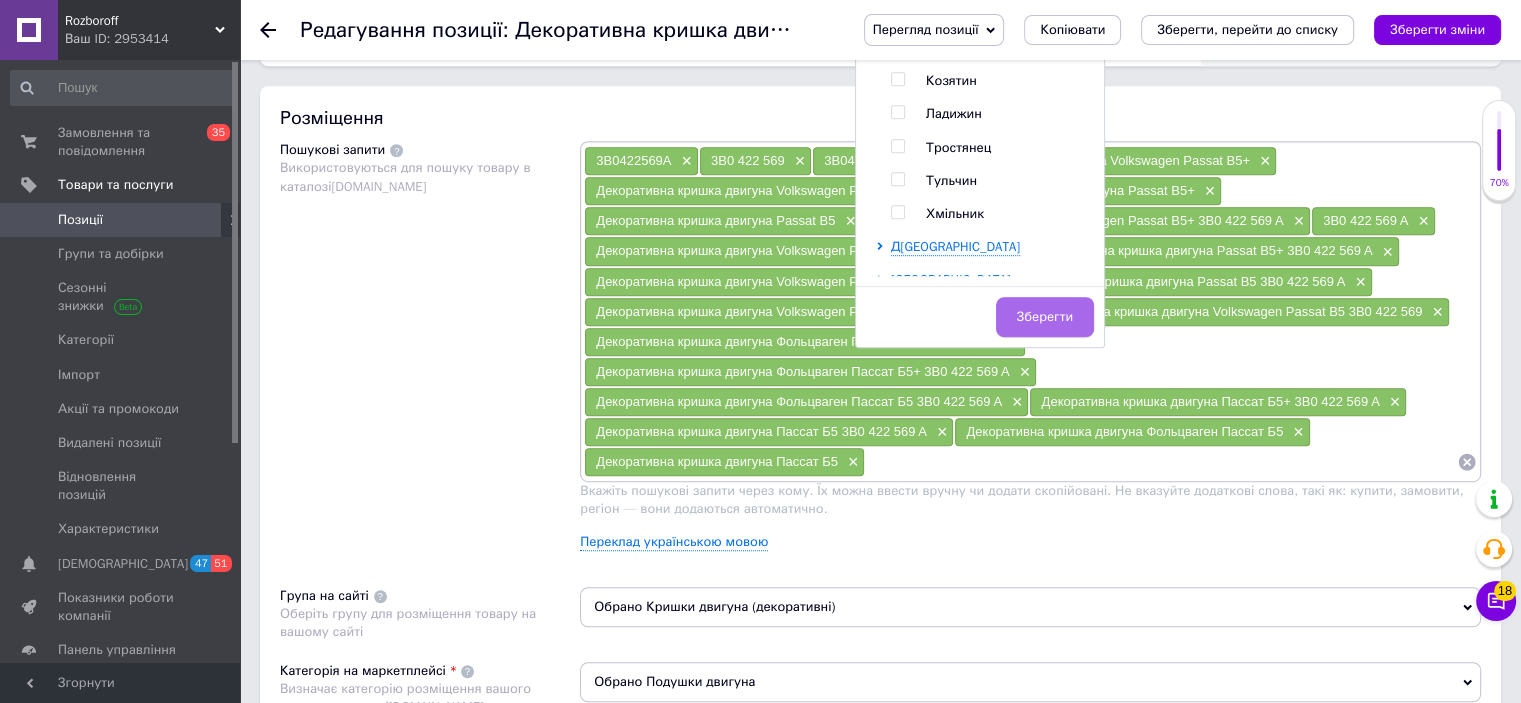 click on "Зберегти" at bounding box center (1045, 317) 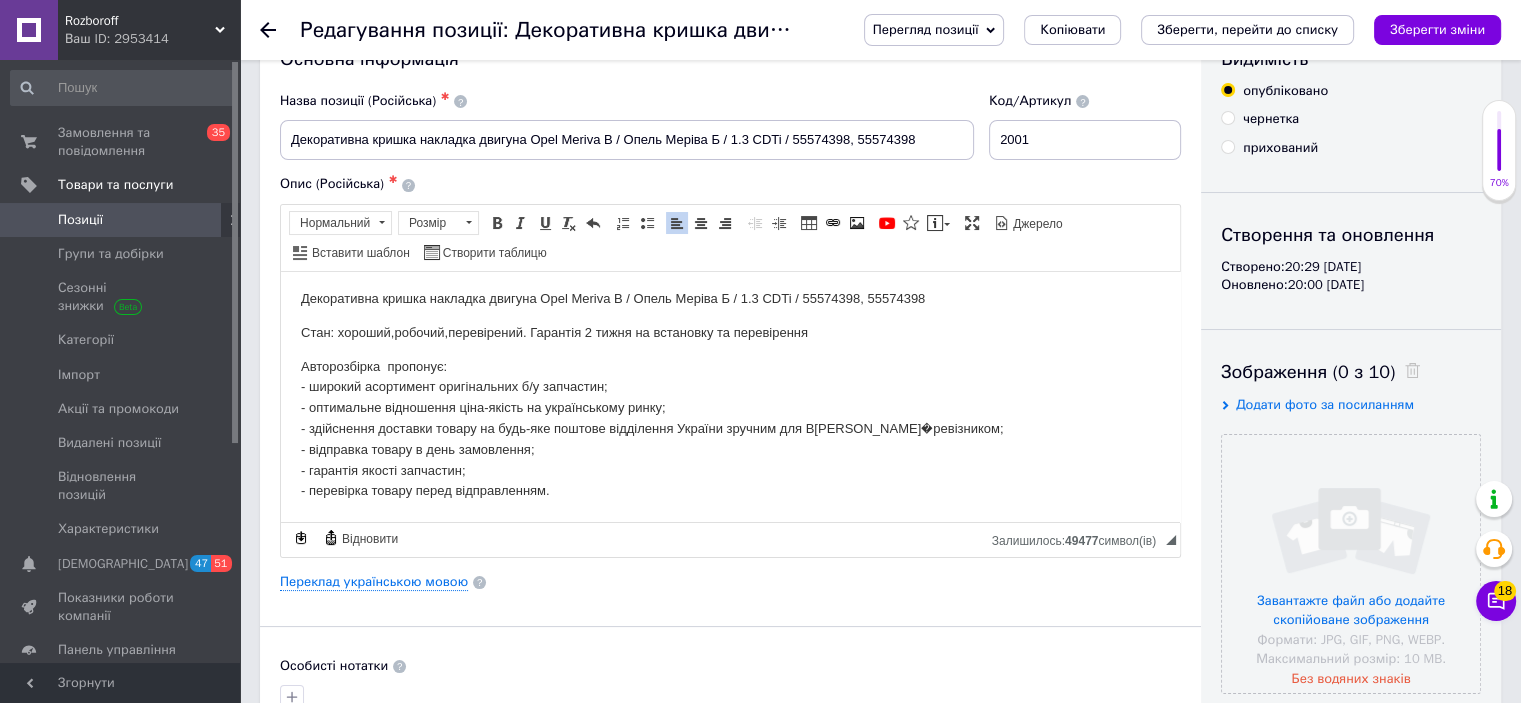 scroll, scrollTop: 0, scrollLeft: 0, axis: both 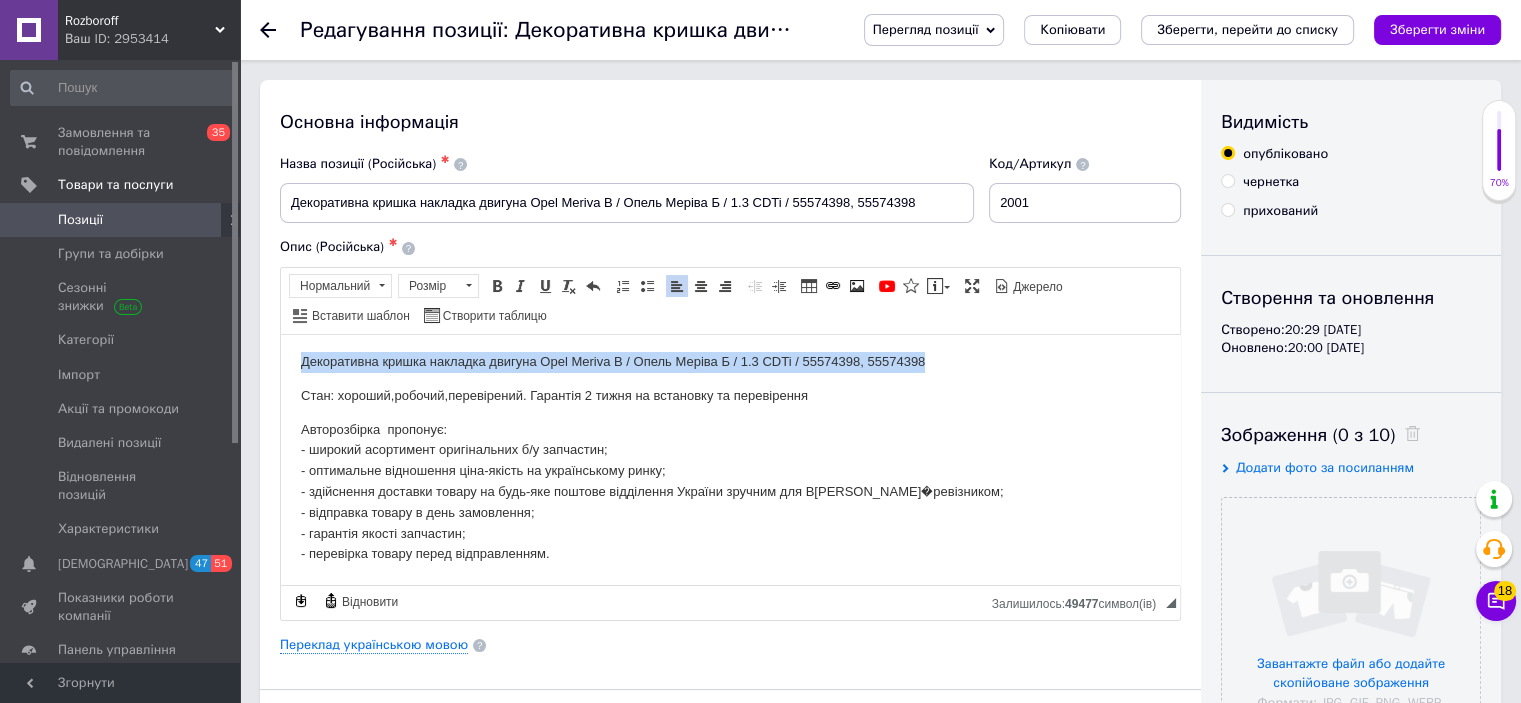drag, startPoint x: 935, startPoint y: 361, endPoint x: 291, endPoint y: 350, distance: 644.09393 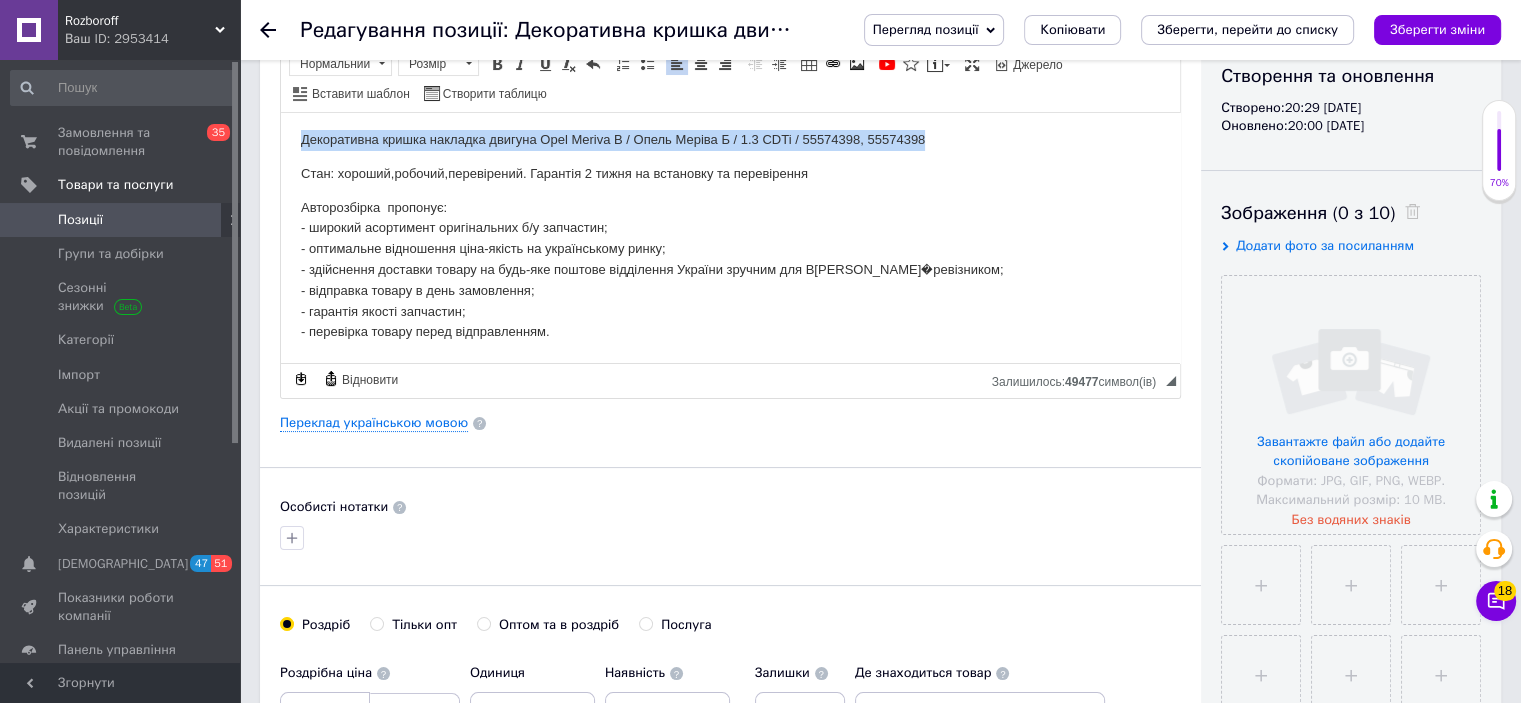 scroll, scrollTop: 232, scrollLeft: 0, axis: vertical 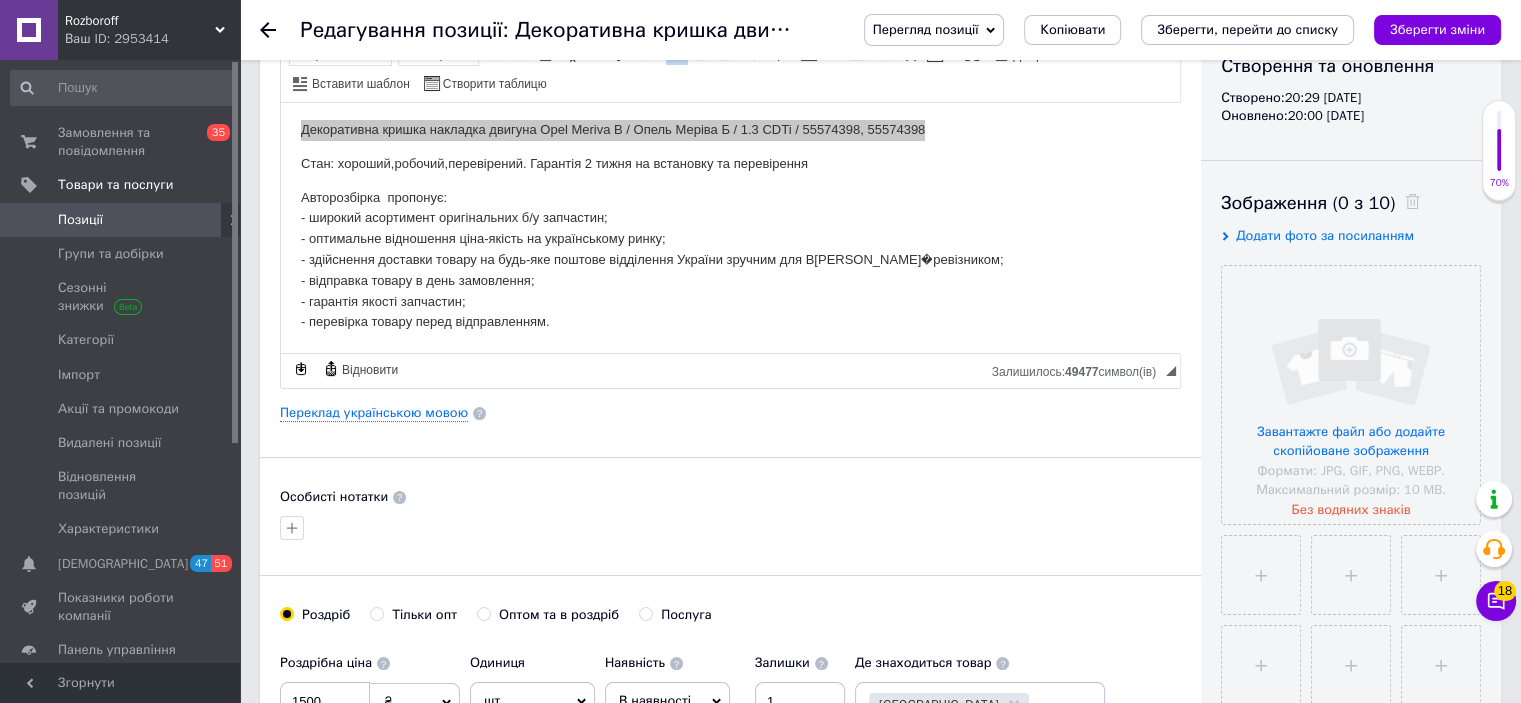 click on "Основна інформація Назва позиції (Російська) ✱ Декоративна кришка накладка двигуна Opel Meriva B / Опель Меріва Б / 1.3 CDTi / 55574398, 55574398 Код/Артикул 2001 Опис (Російська) ✱ Розширений текстовий редактор, 6917F328-BA01-4137-9BF2-6C5FD33673A7 Панель інструментів редактора Форматування Нормальний Розмір Розмір   Жирний  Сполучення клавіш Ctrl+B   Курсив  Сполучення клавіш Ctrl+I   Підкреслений  Сполучення клавіш Ctrl+U   Видалити форматування   Повернути  Сполучення клавіш Ctrl+Z   Вставити/видалити нумерований список   Вставити/видалити маркований список   По лівому краю   По центру" at bounding box center (730, 406) 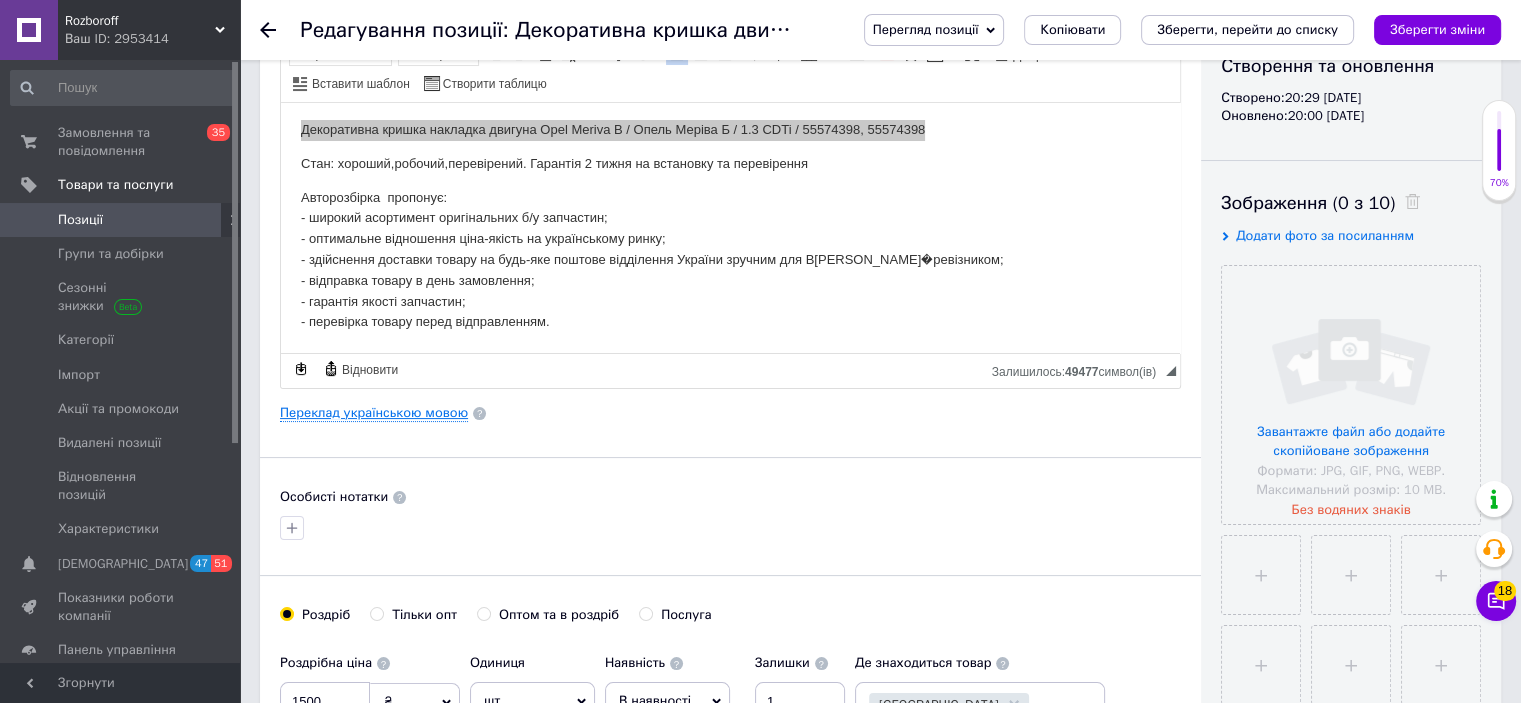 click on "Переклад українською мовою" at bounding box center [374, 413] 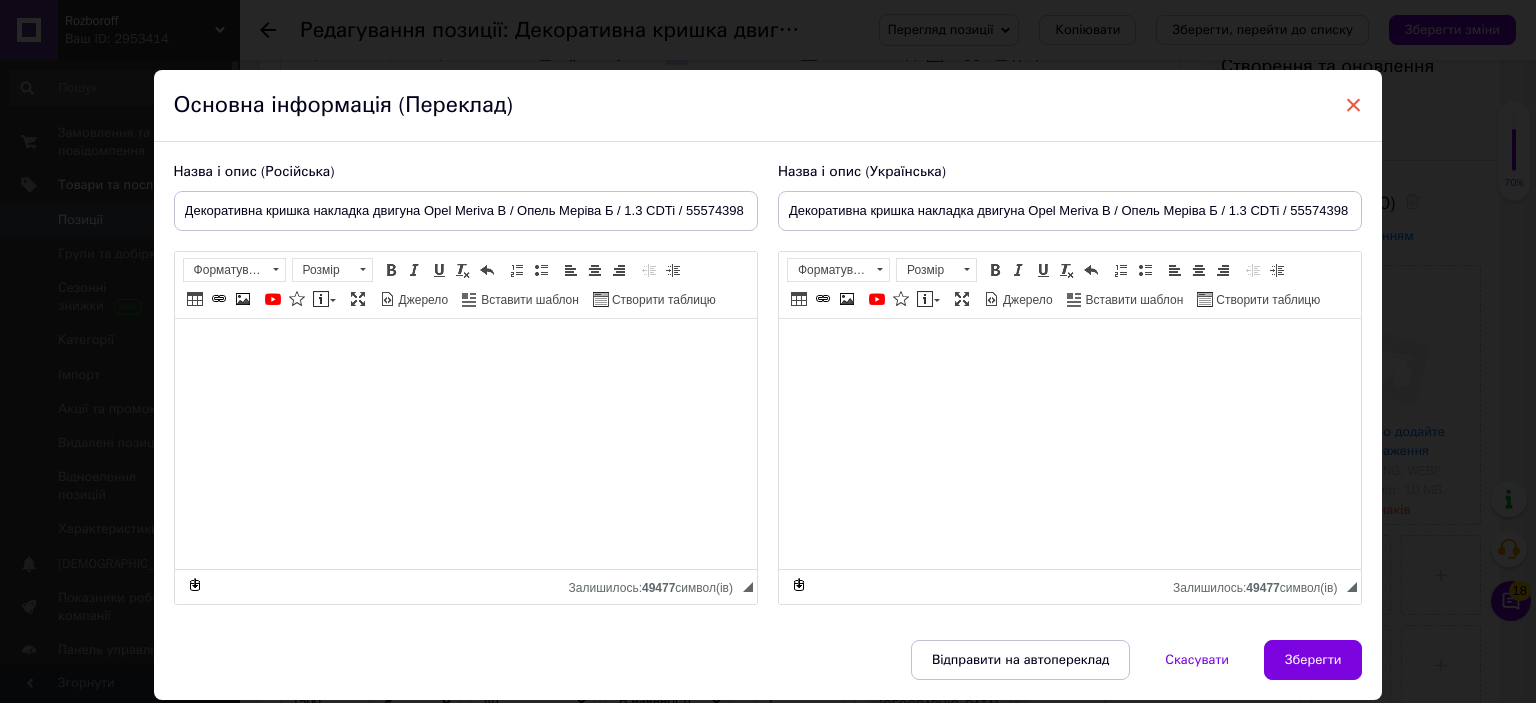 click on "×" at bounding box center [1354, 105] 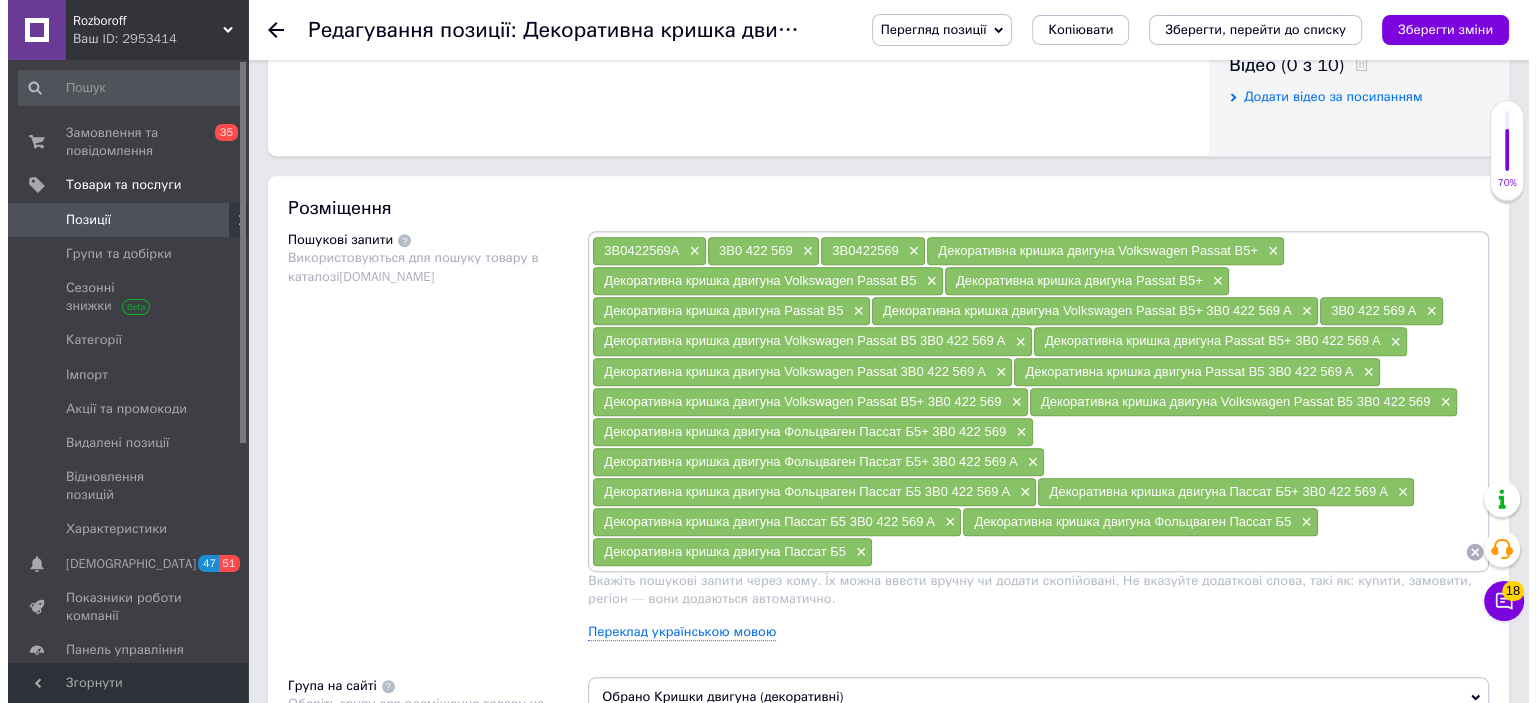 scroll, scrollTop: 1046, scrollLeft: 0, axis: vertical 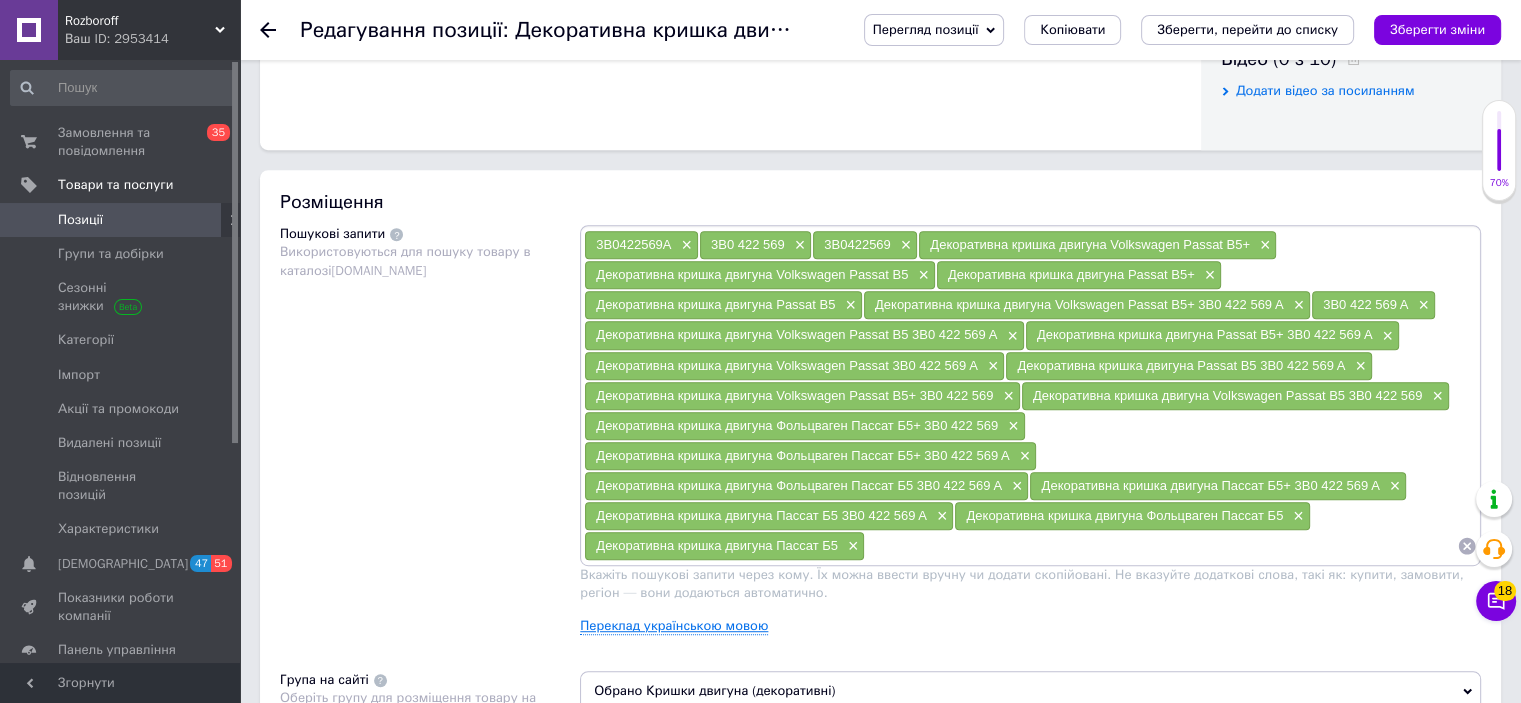 click on "Переклад українською мовою" at bounding box center [674, 626] 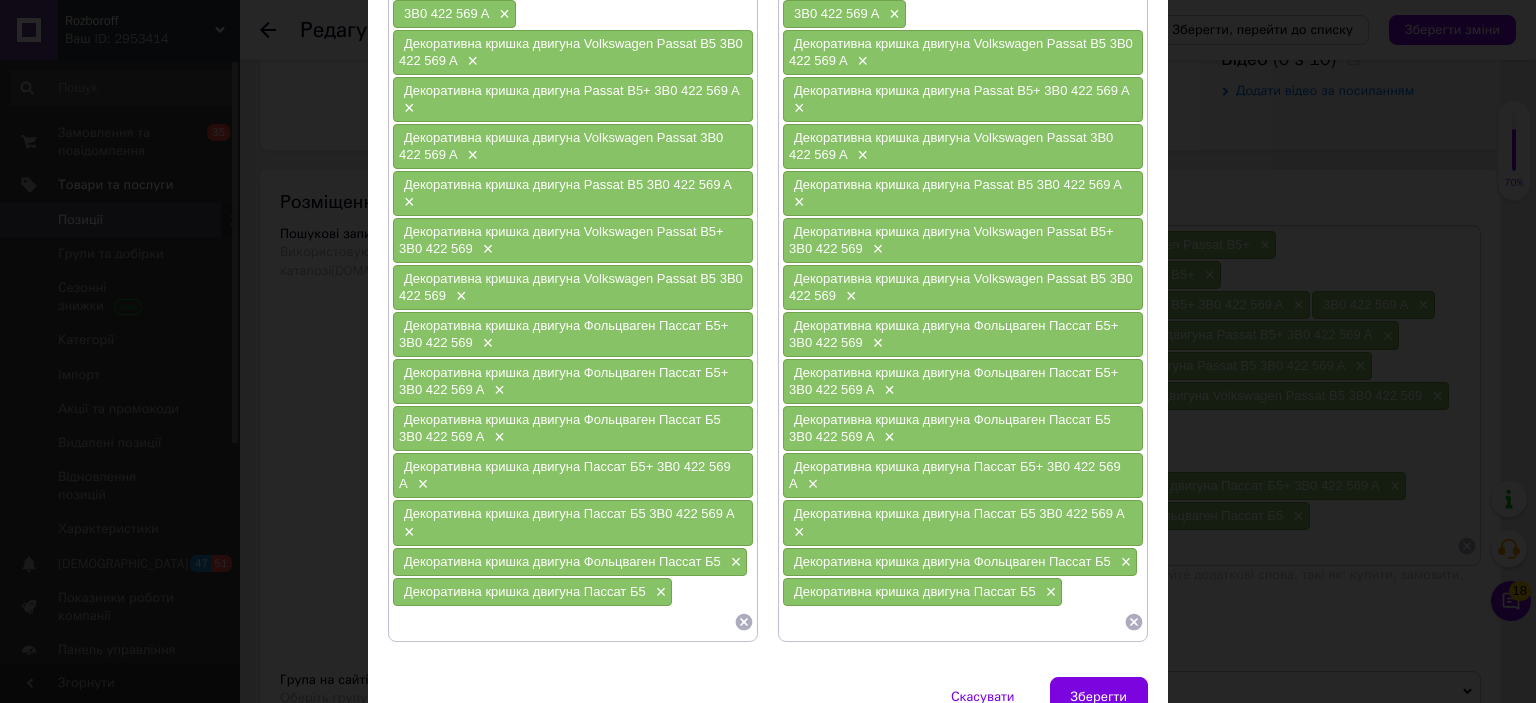 scroll, scrollTop: 478, scrollLeft: 0, axis: vertical 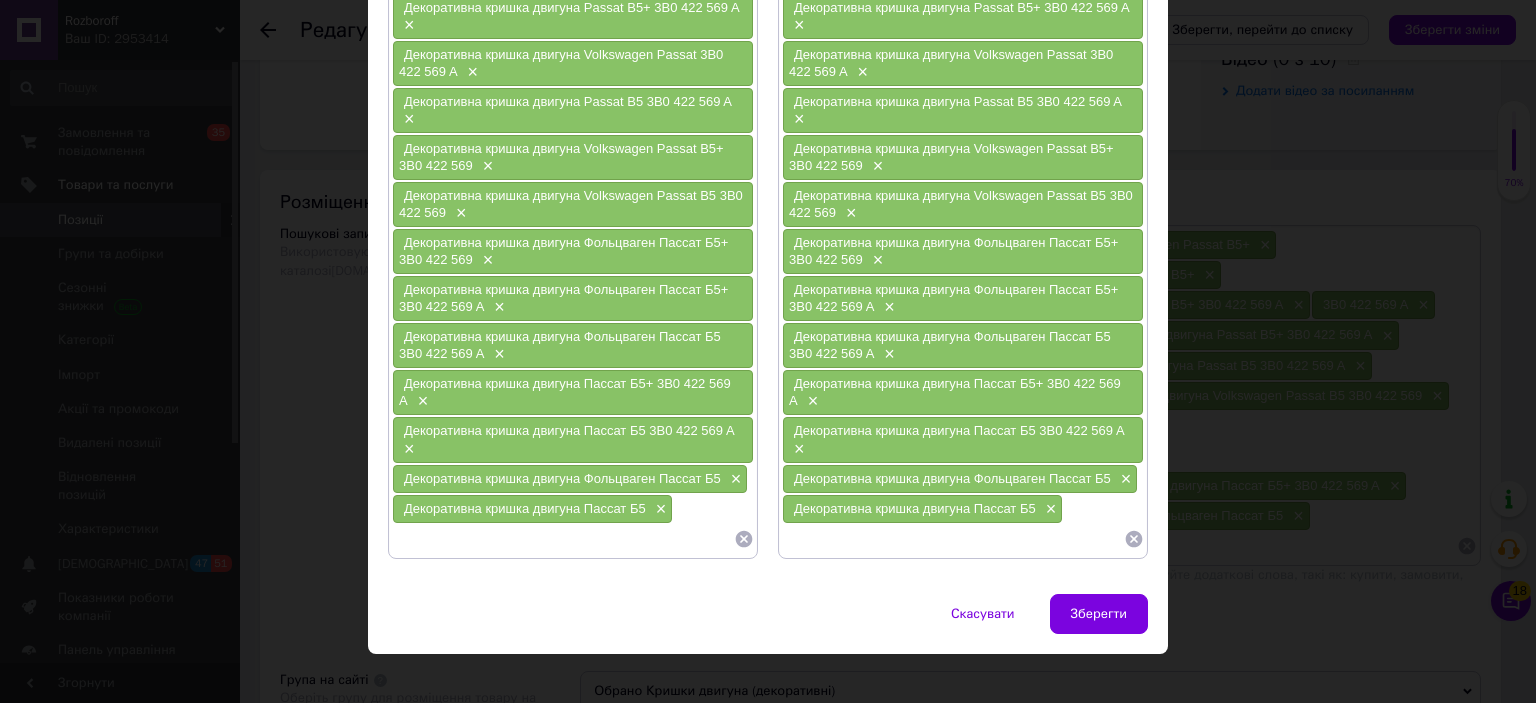click at bounding box center [573, 539] 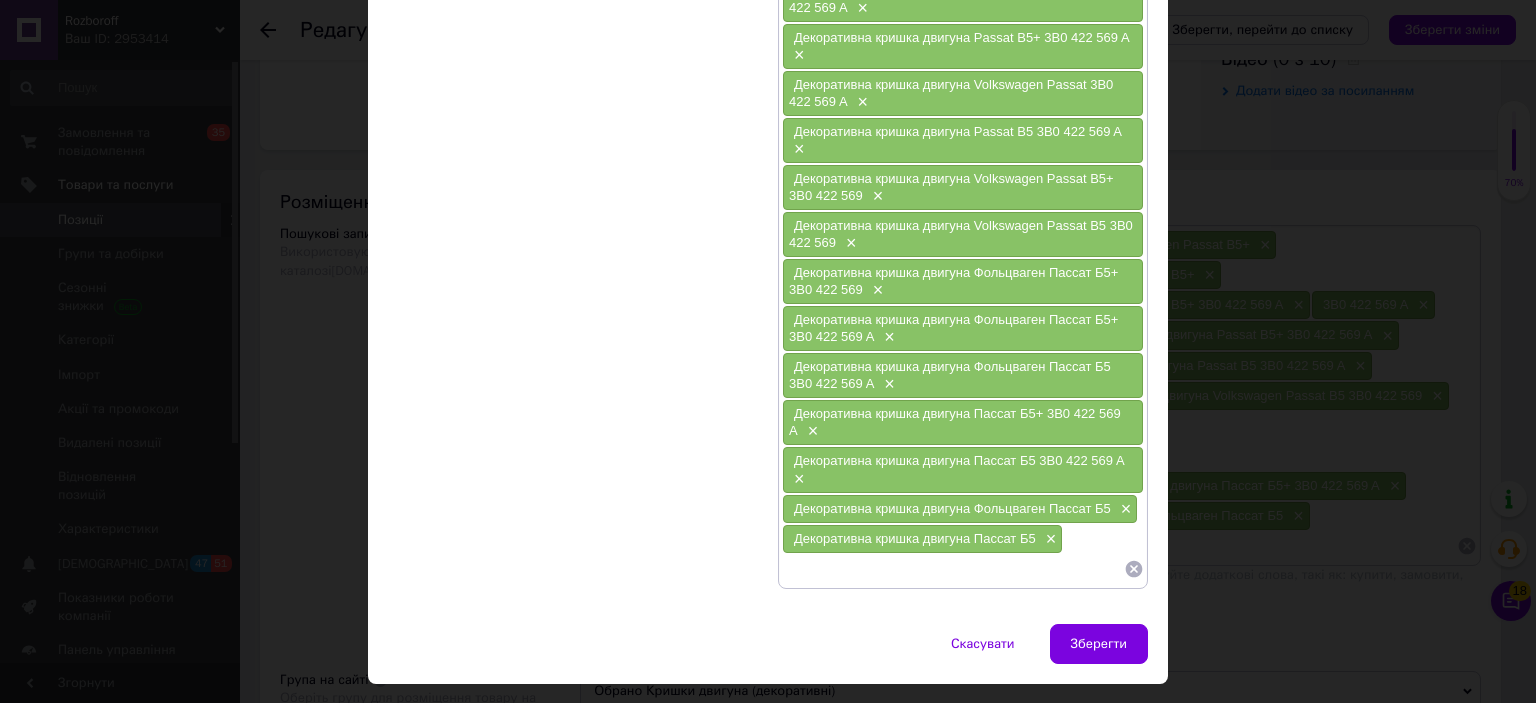 scroll, scrollTop: 487, scrollLeft: 0, axis: vertical 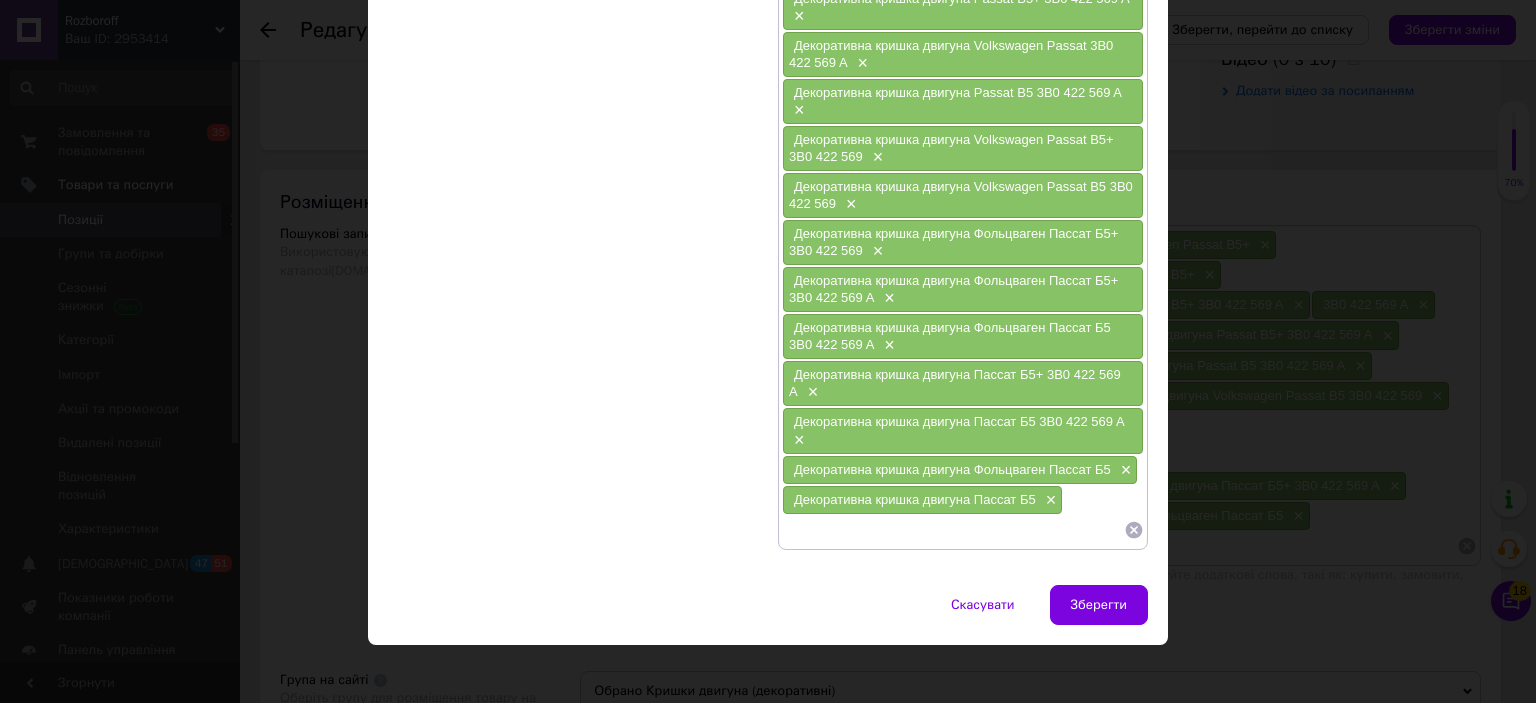 click at bounding box center [963, 530] 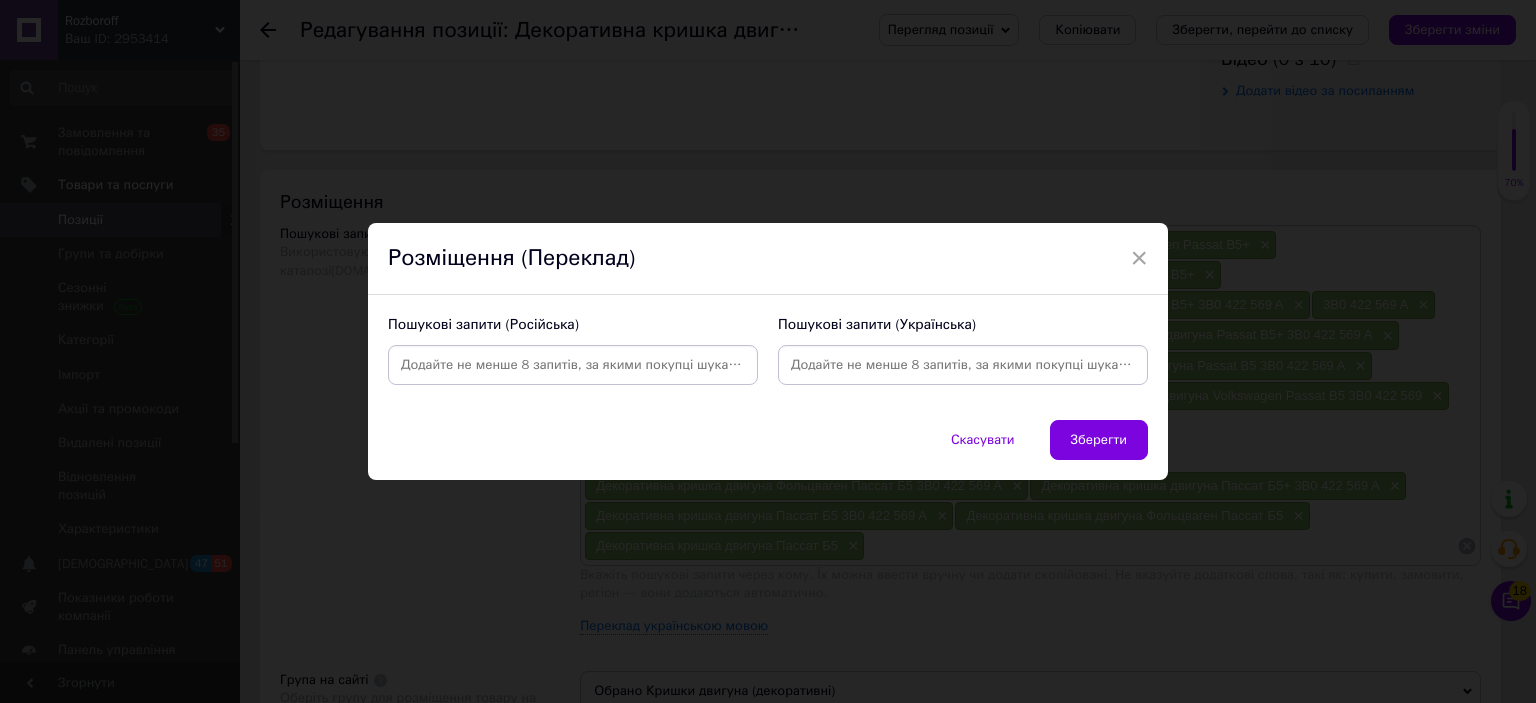 click at bounding box center (573, 365) 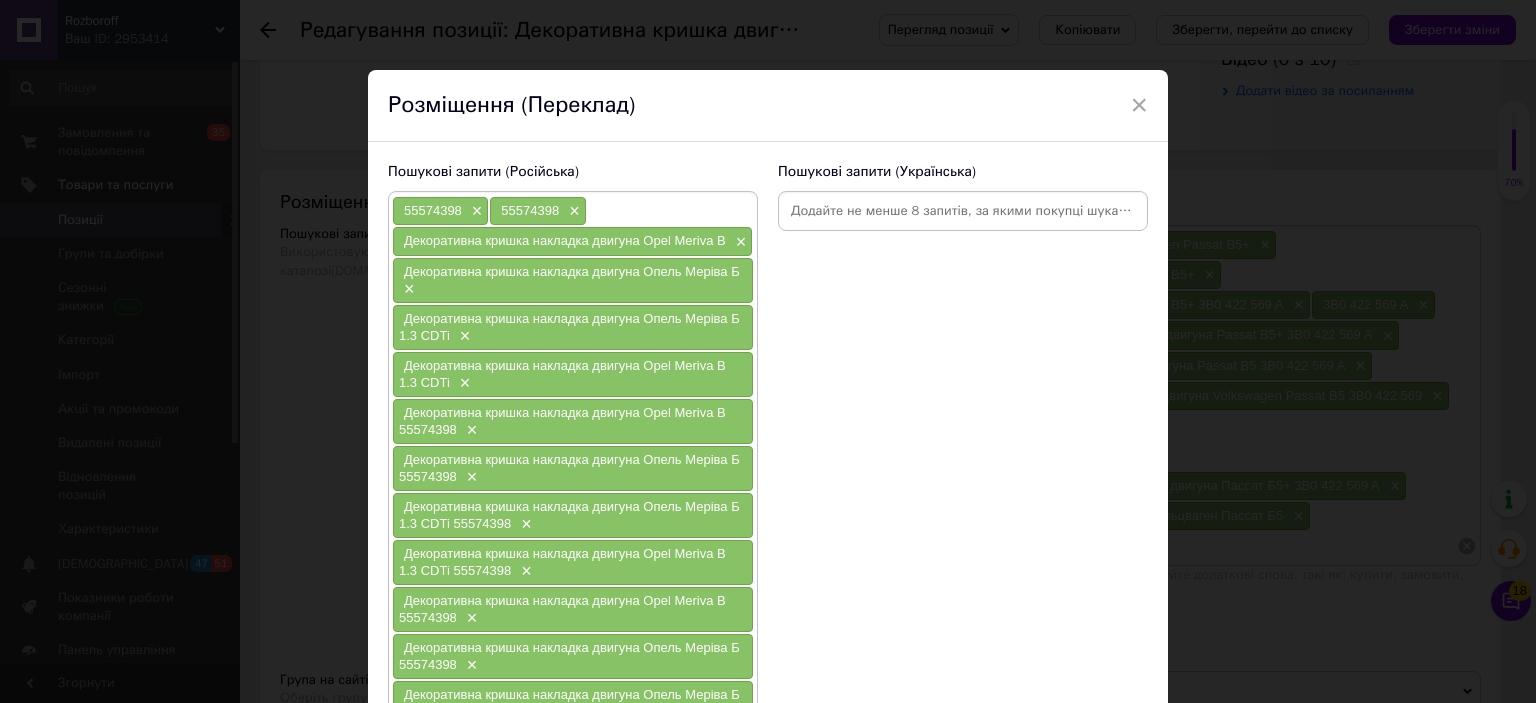 click at bounding box center [963, 211] 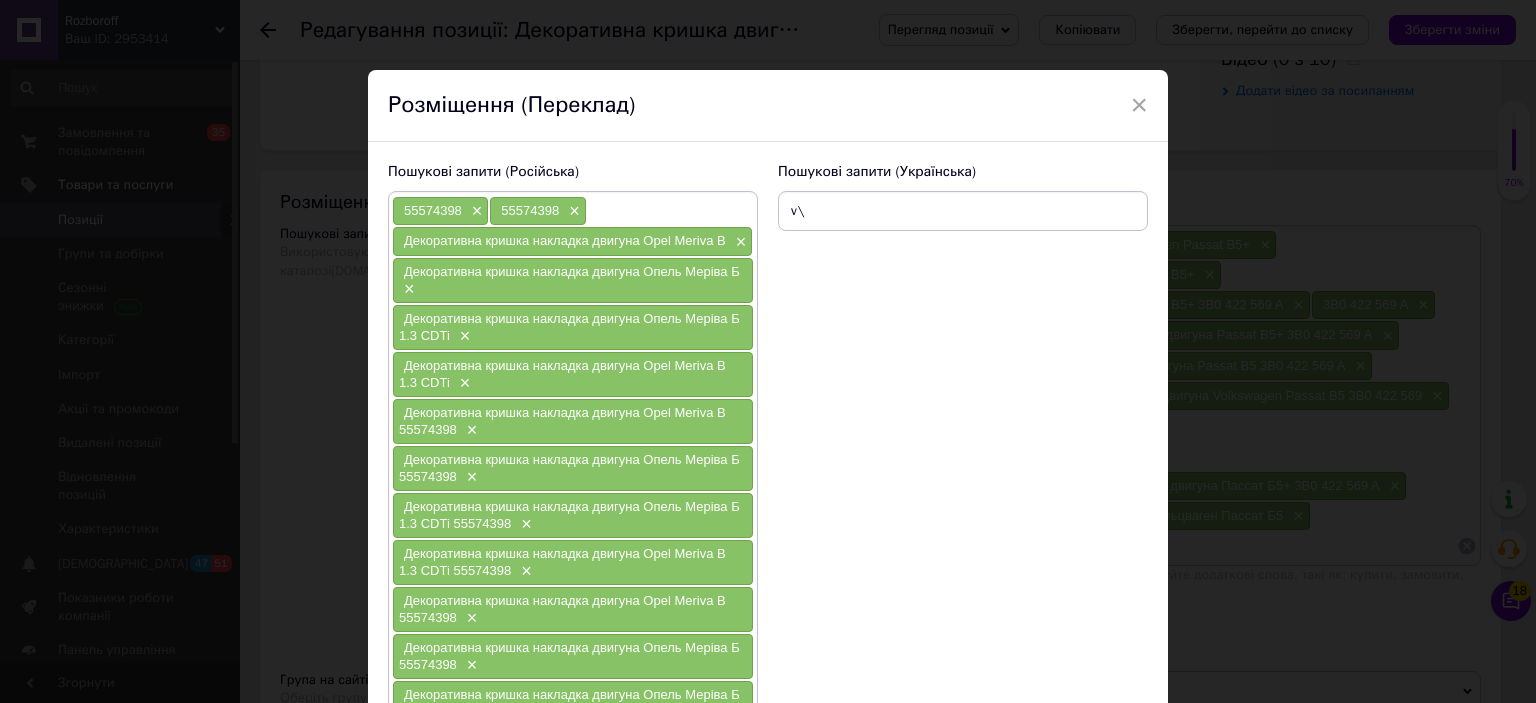 type on "v" 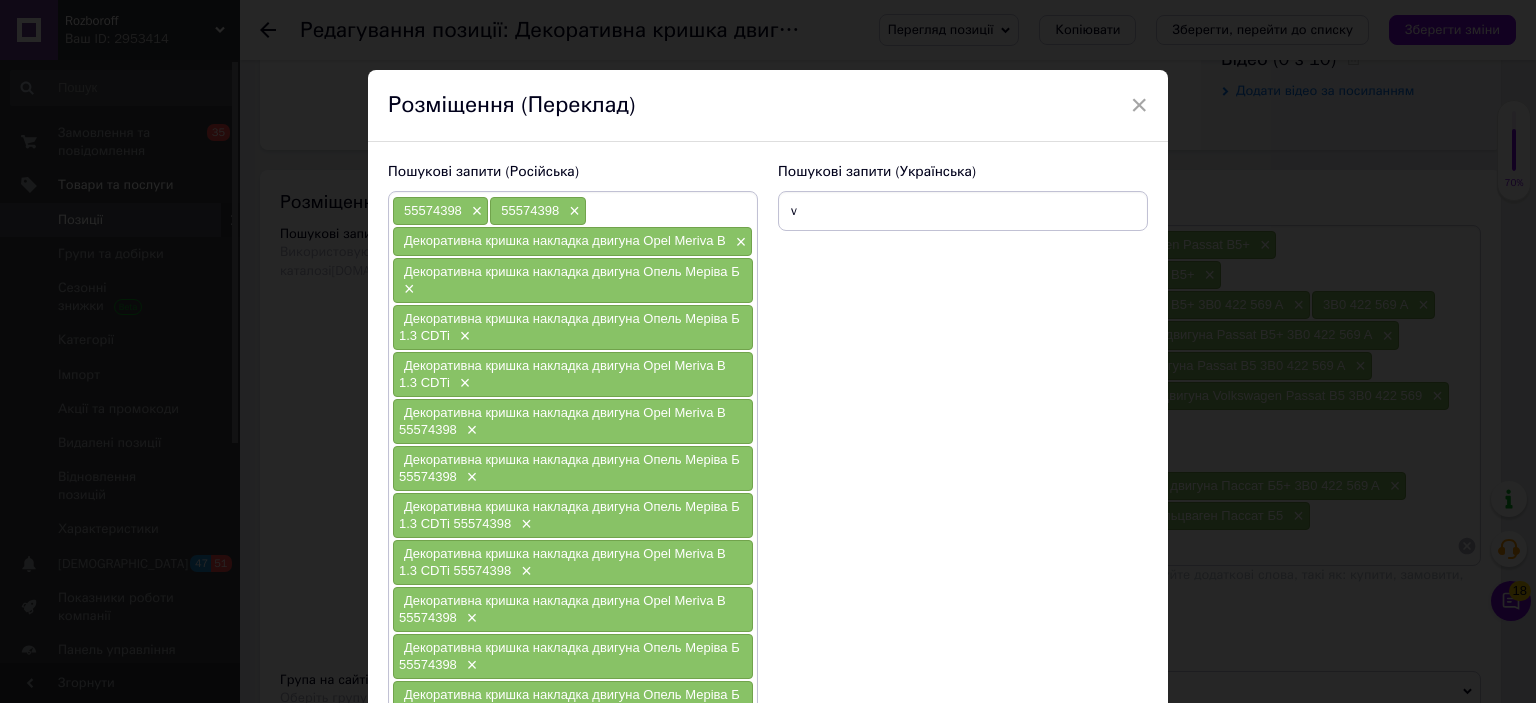 type 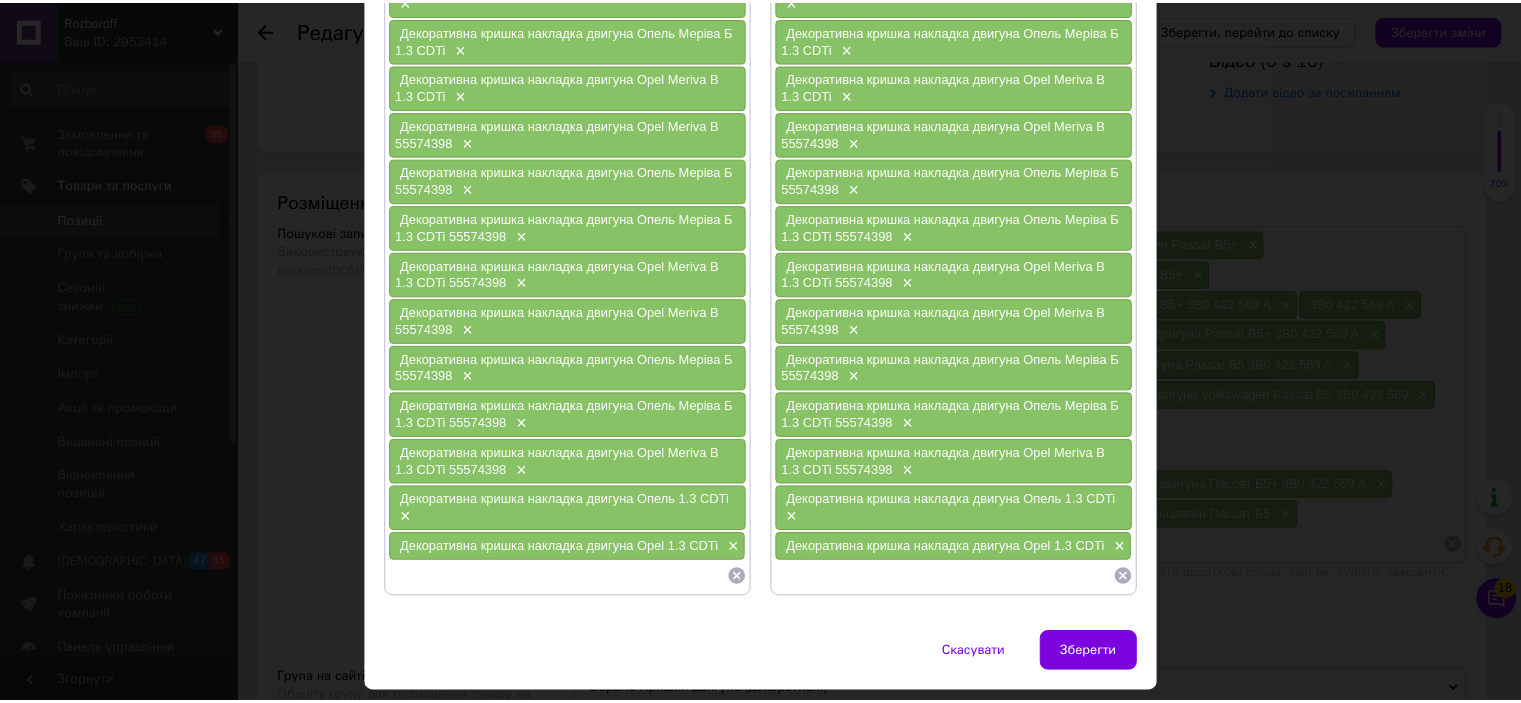 scroll, scrollTop: 296, scrollLeft: 0, axis: vertical 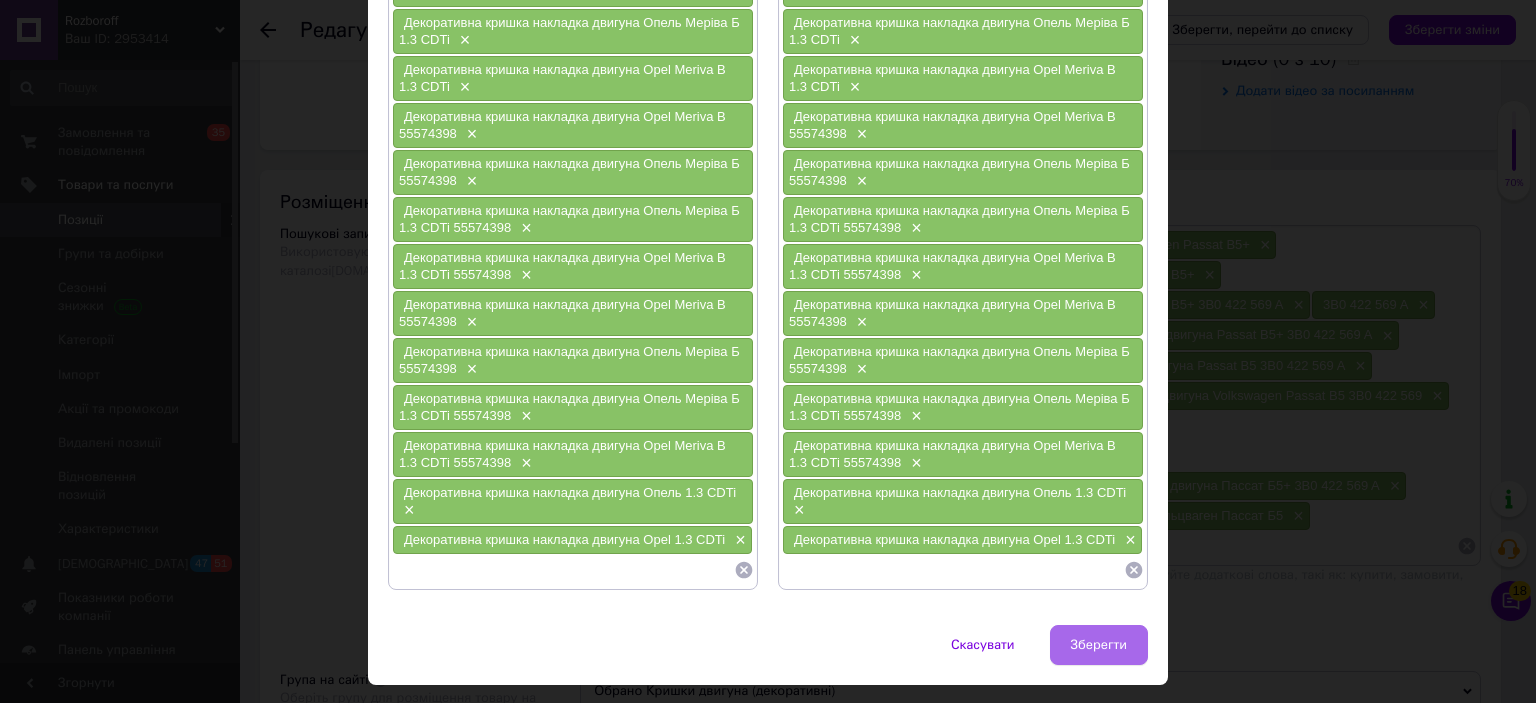 click on "Зберегти" at bounding box center (1099, 645) 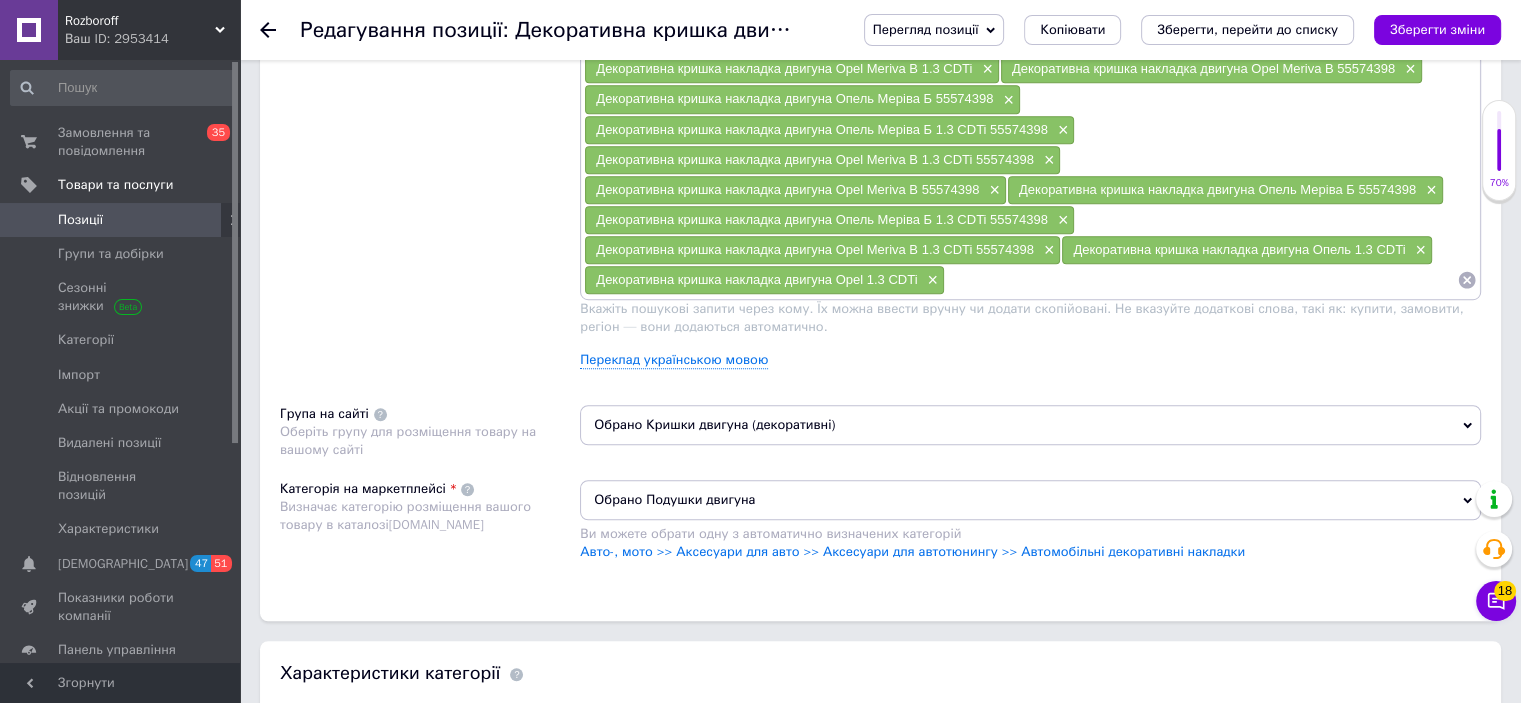 scroll, scrollTop: 1288, scrollLeft: 0, axis: vertical 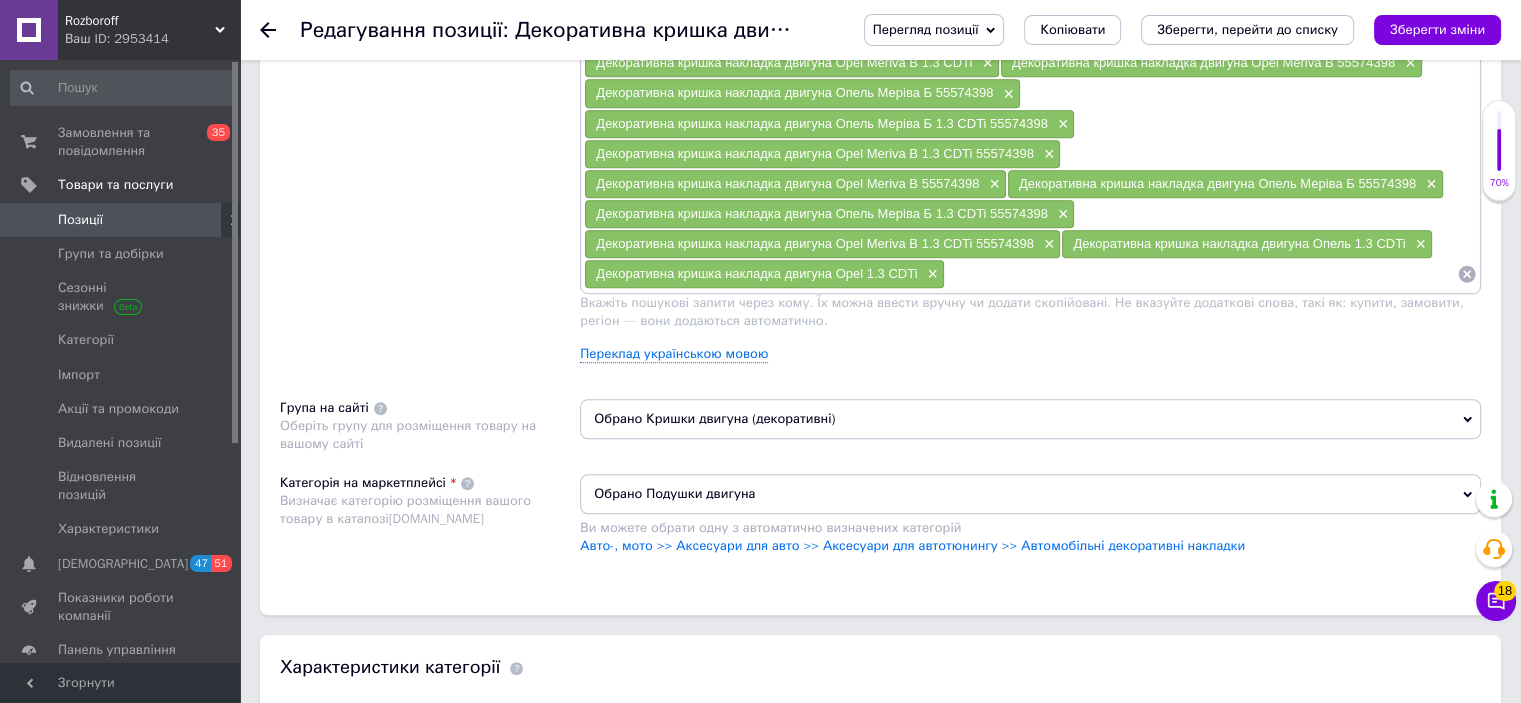 click on "Обрано Подушки двигуна" at bounding box center [1030, 494] 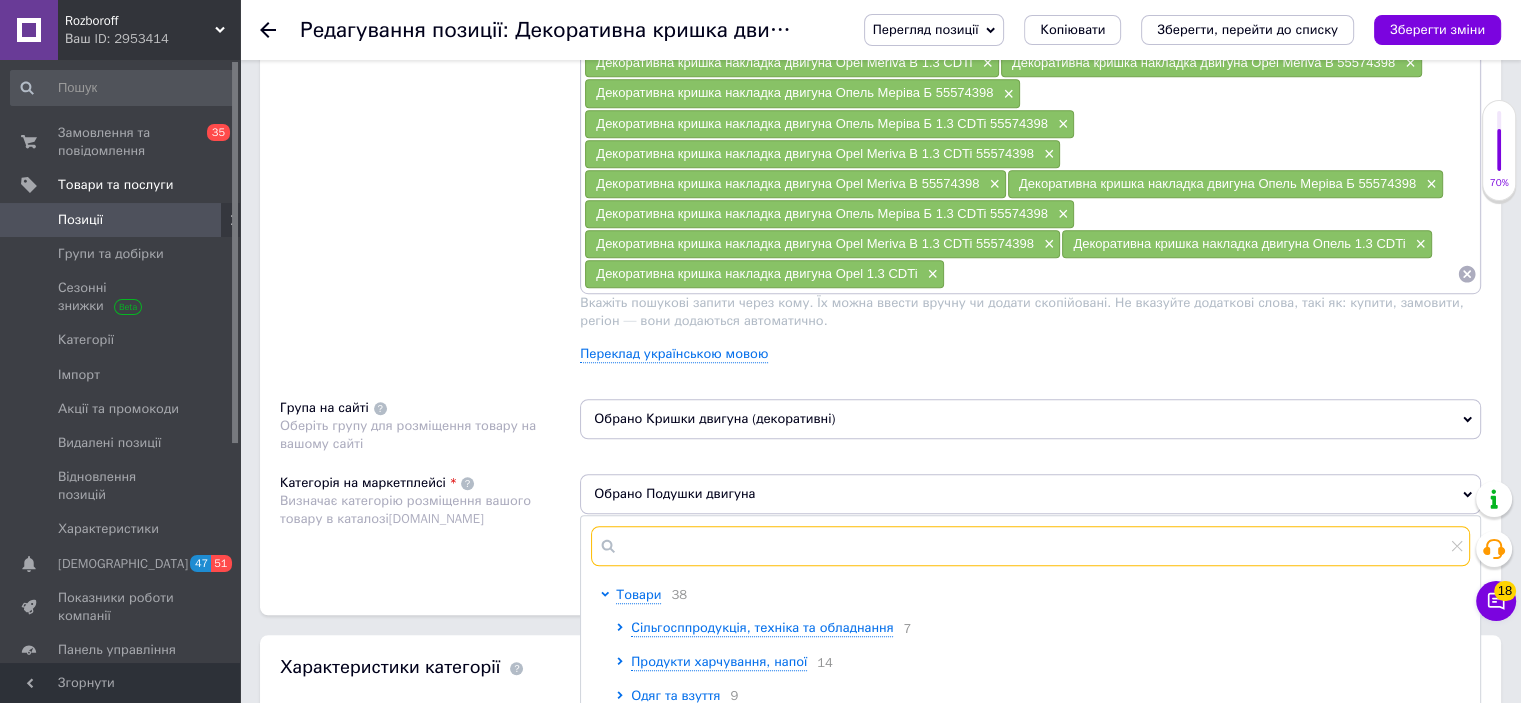 click at bounding box center (1030, 546) 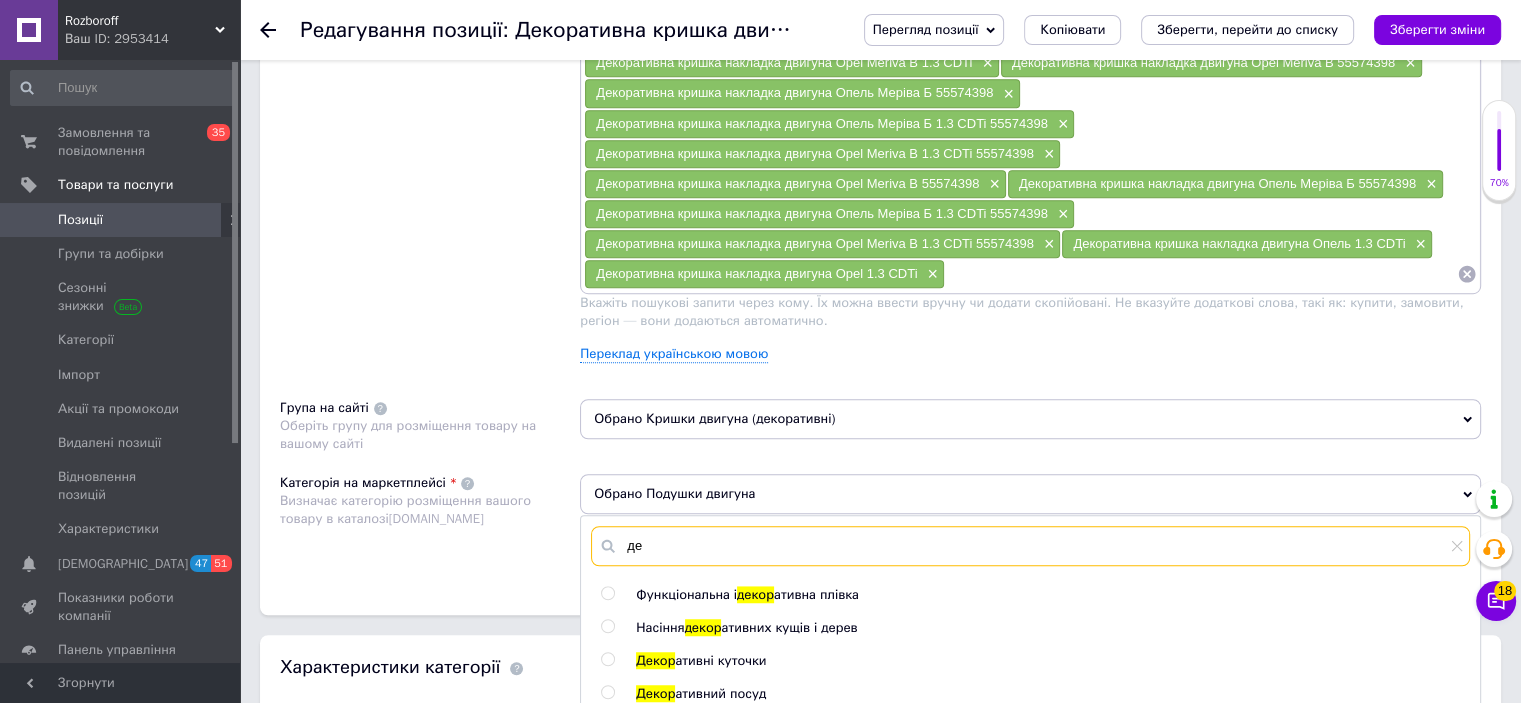 type on "д" 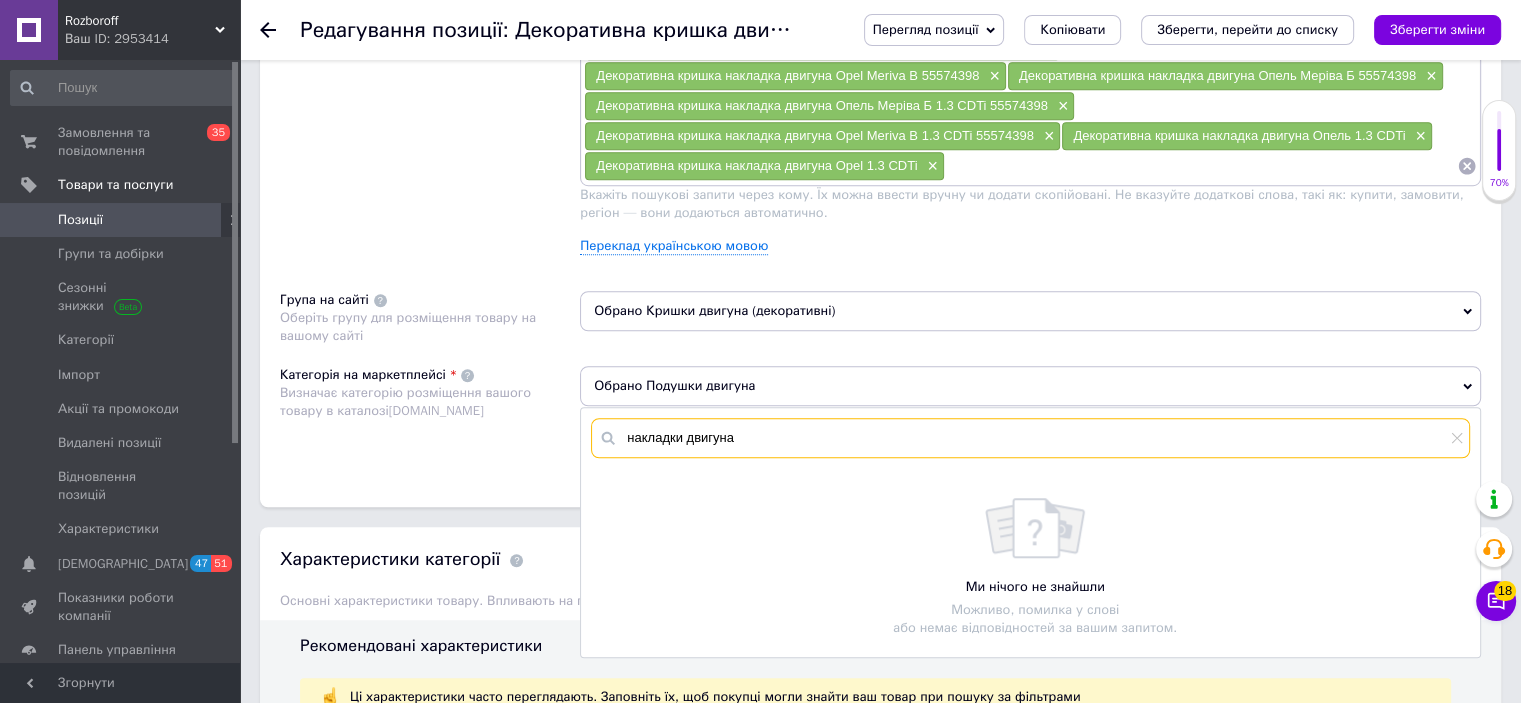 scroll, scrollTop: 1399, scrollLeft: 0, axis: vertical 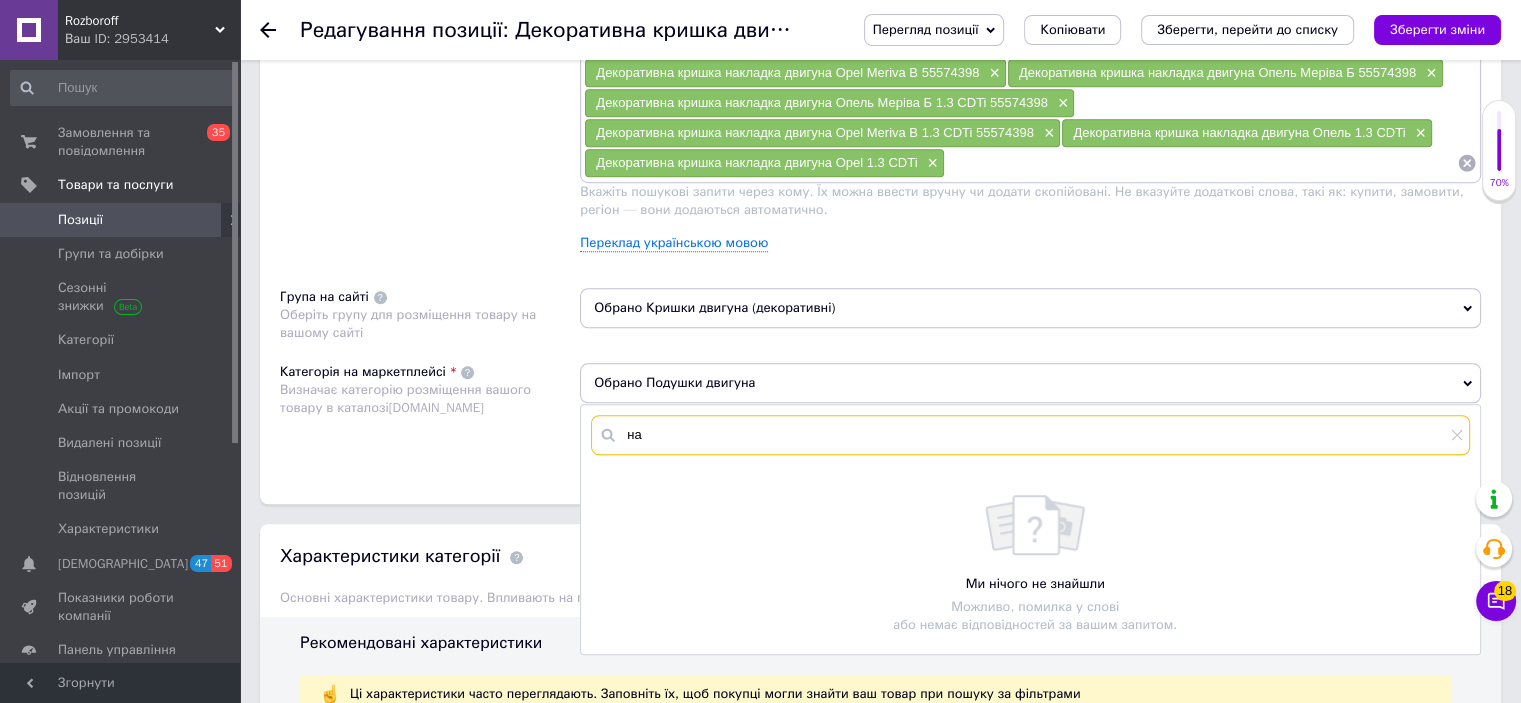 type on "н" 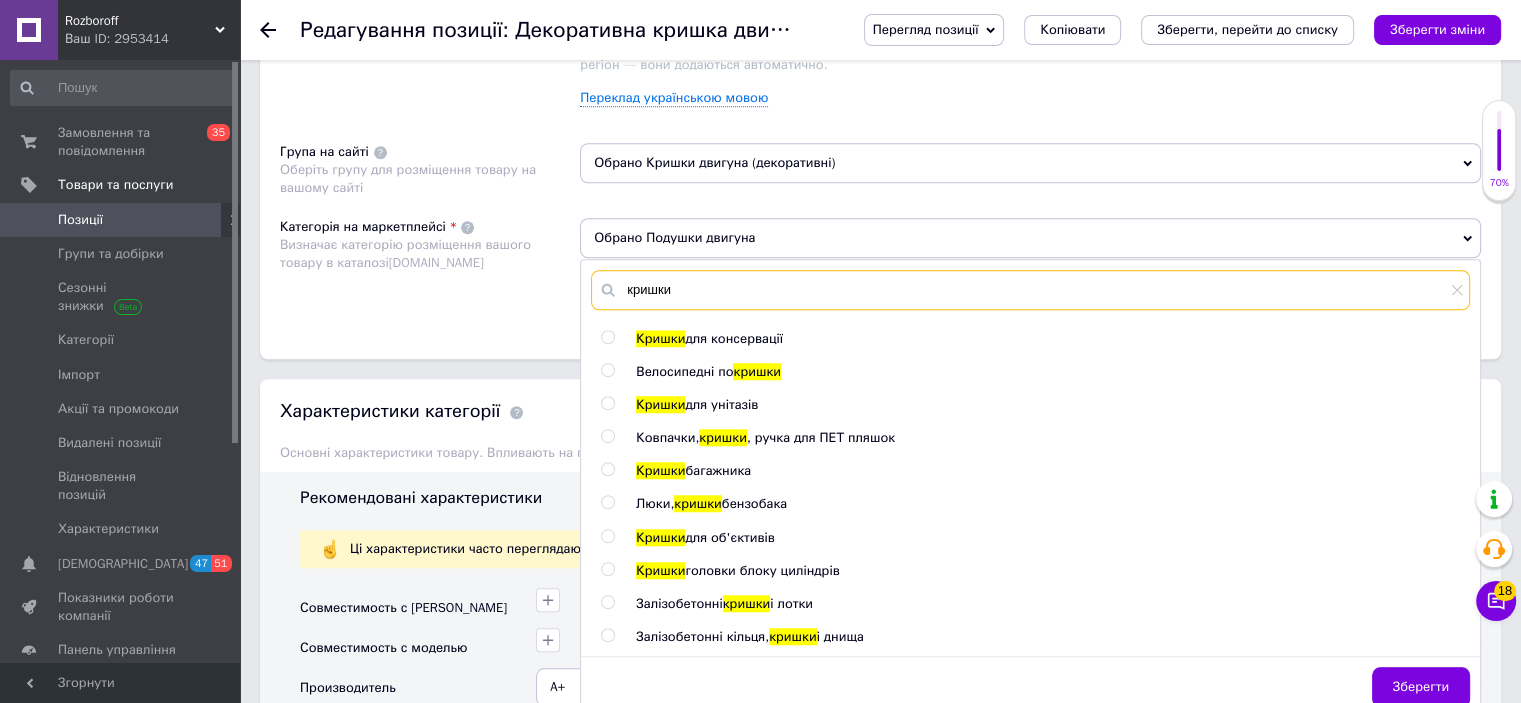 scroll, scrollTop: 1554, scrollLeft: 0, axis: vertical 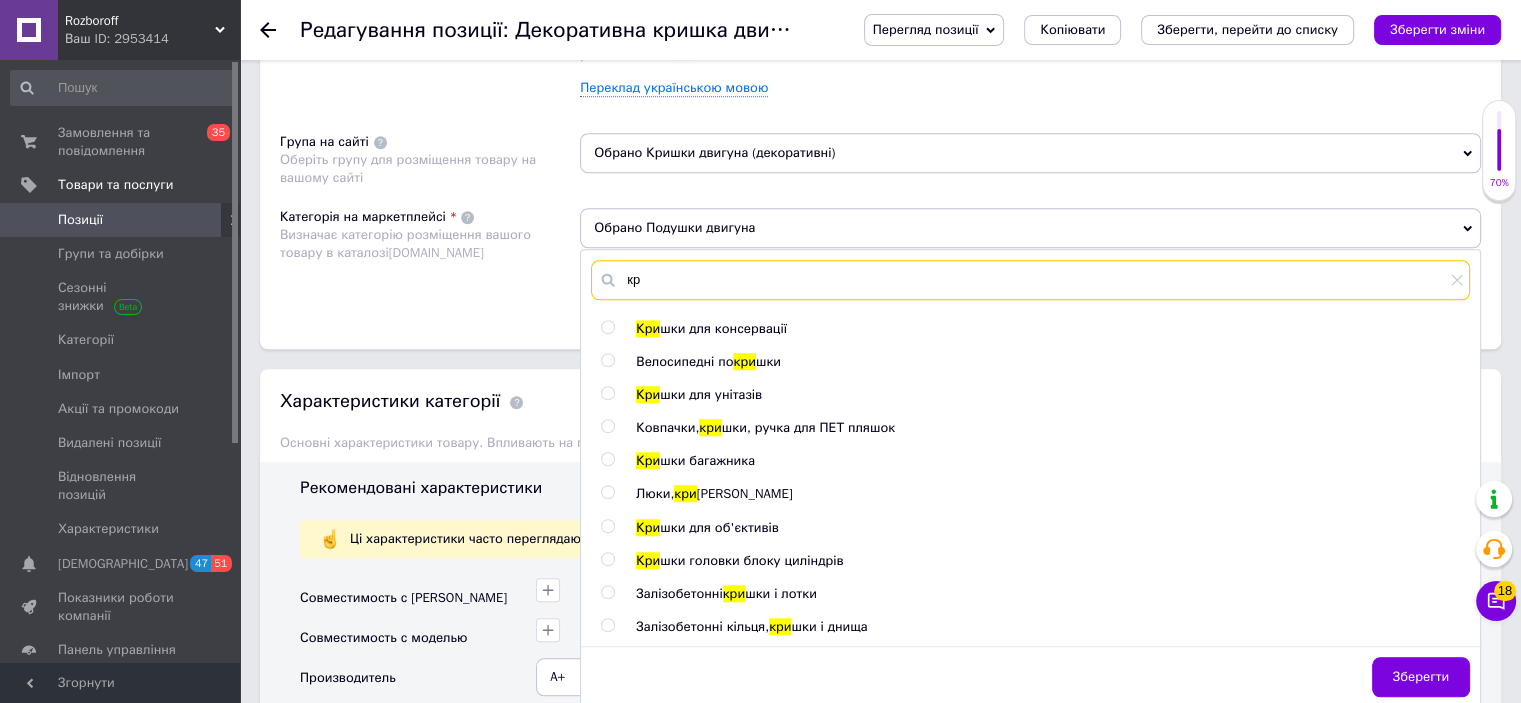 type on "к" 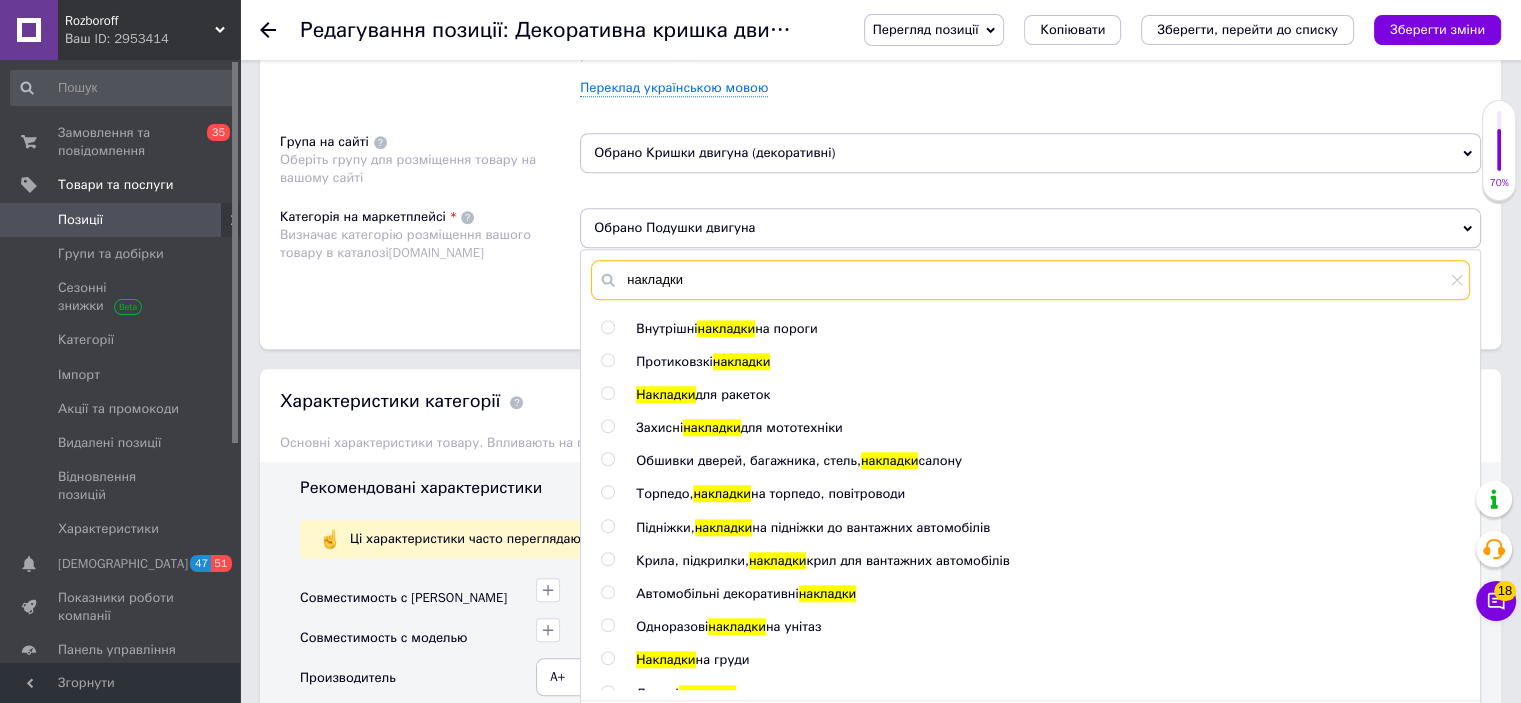scroll, scrollTop: 12, scrollLeft: 0, axis: vertical 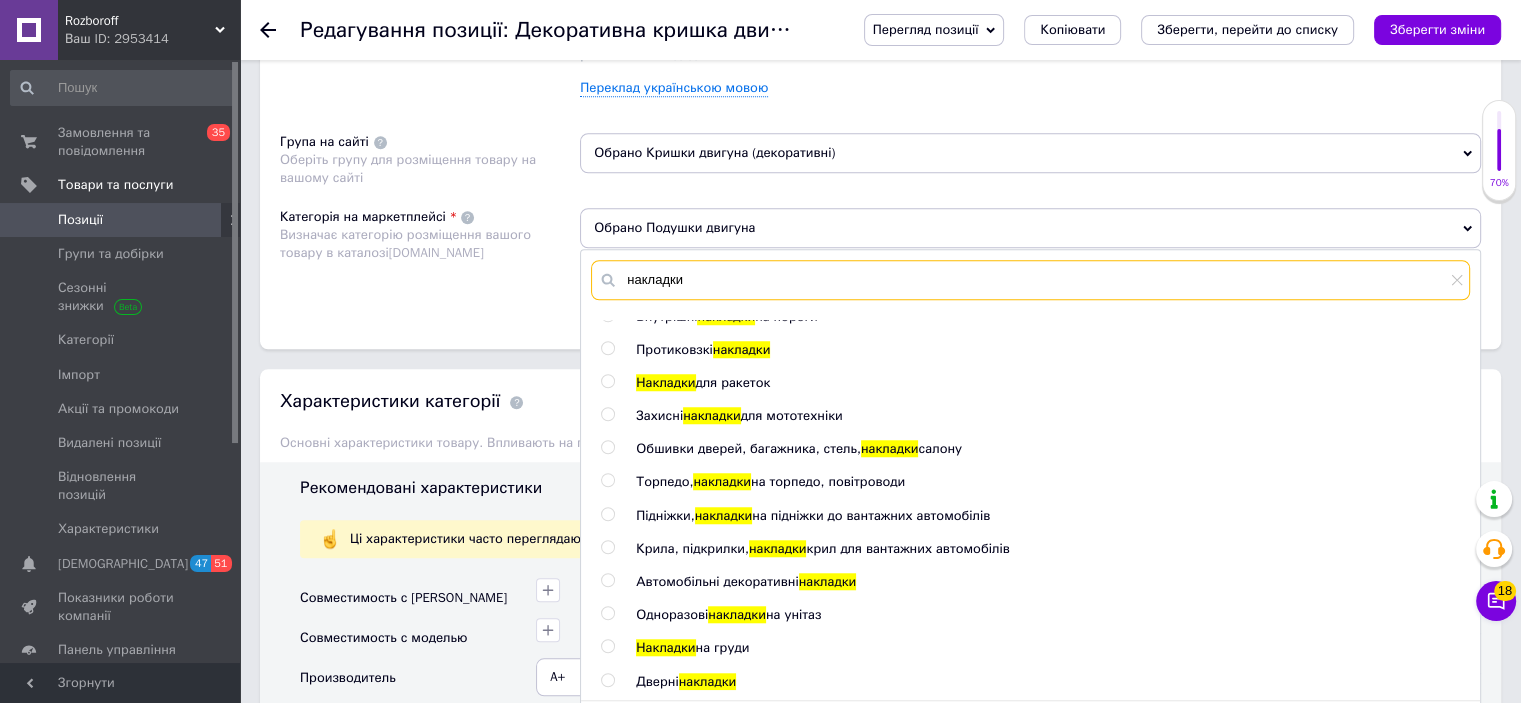 type on "накладки" 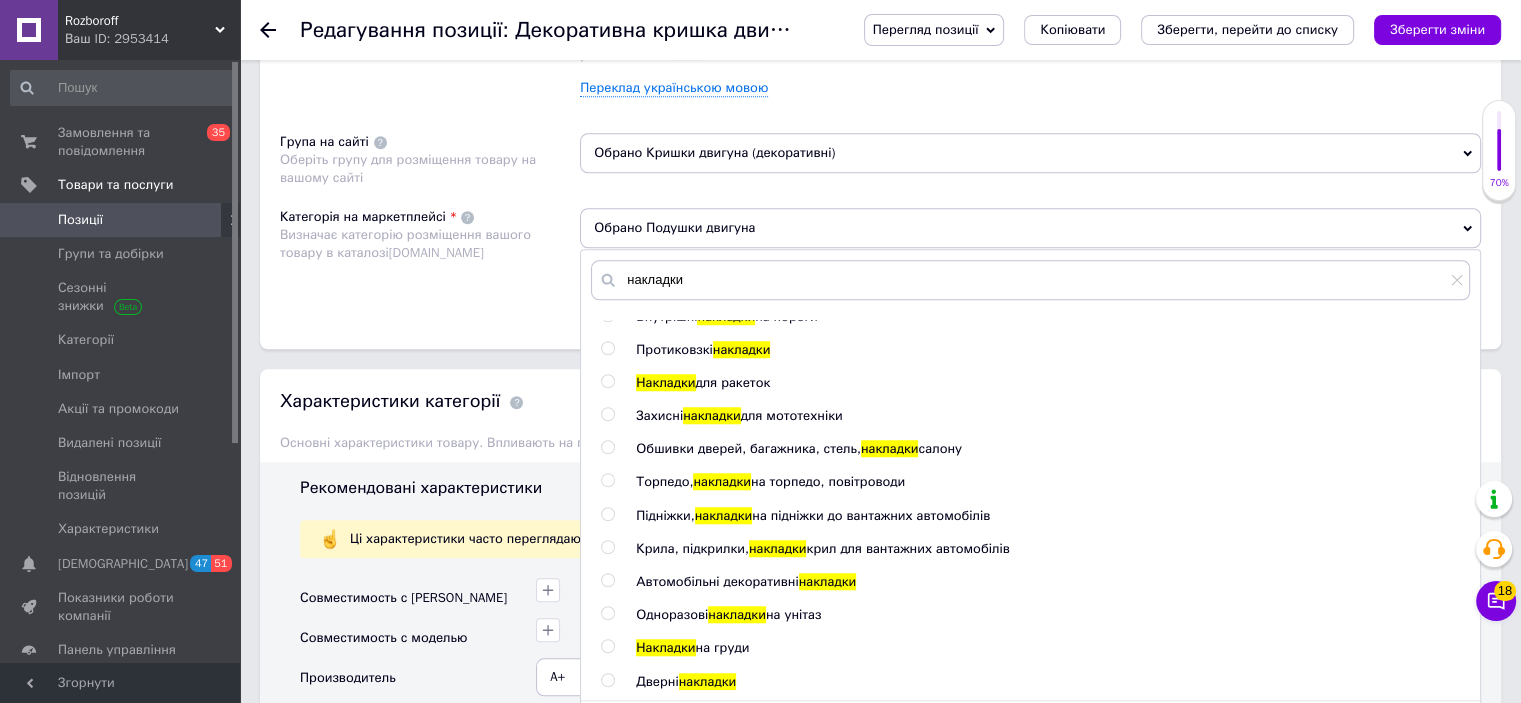 click at bounding box center (607, 580) 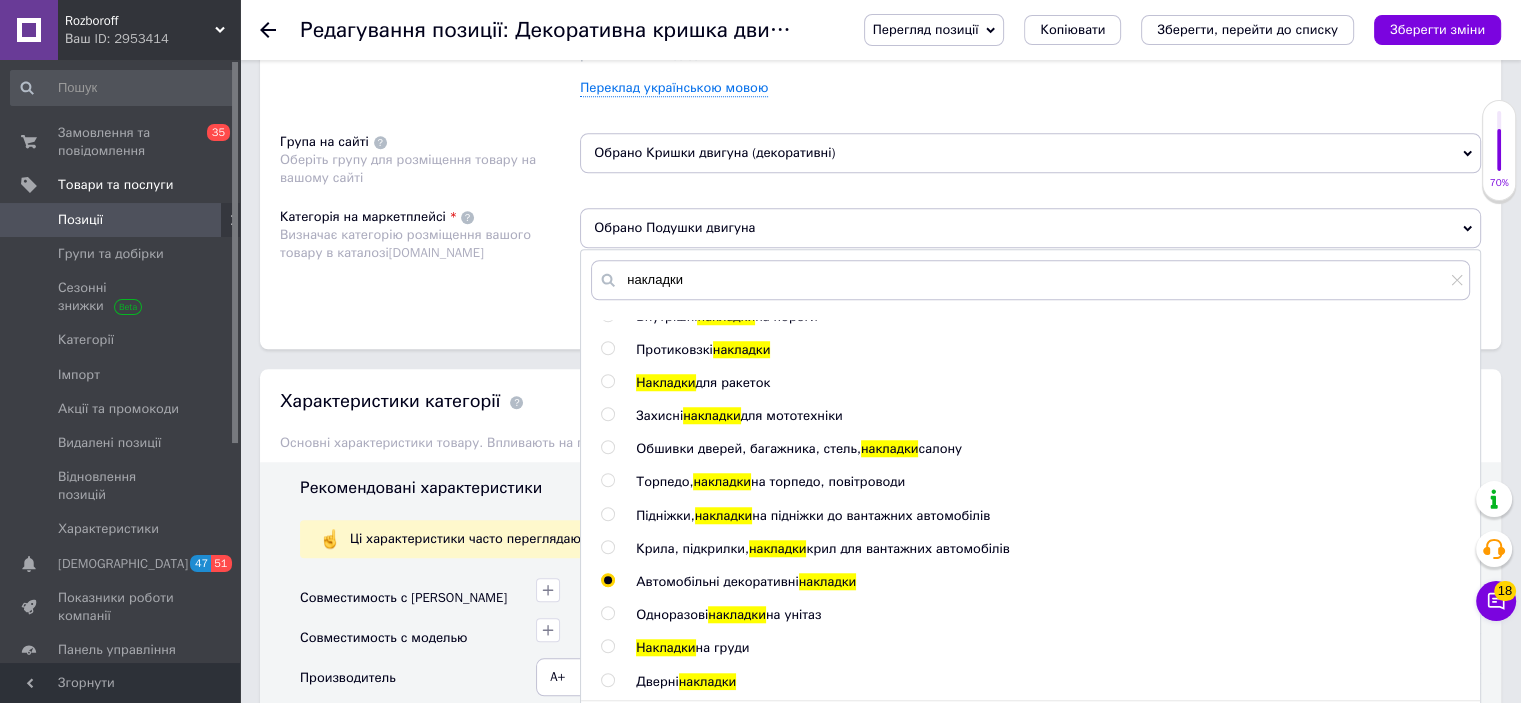 radio on "true" 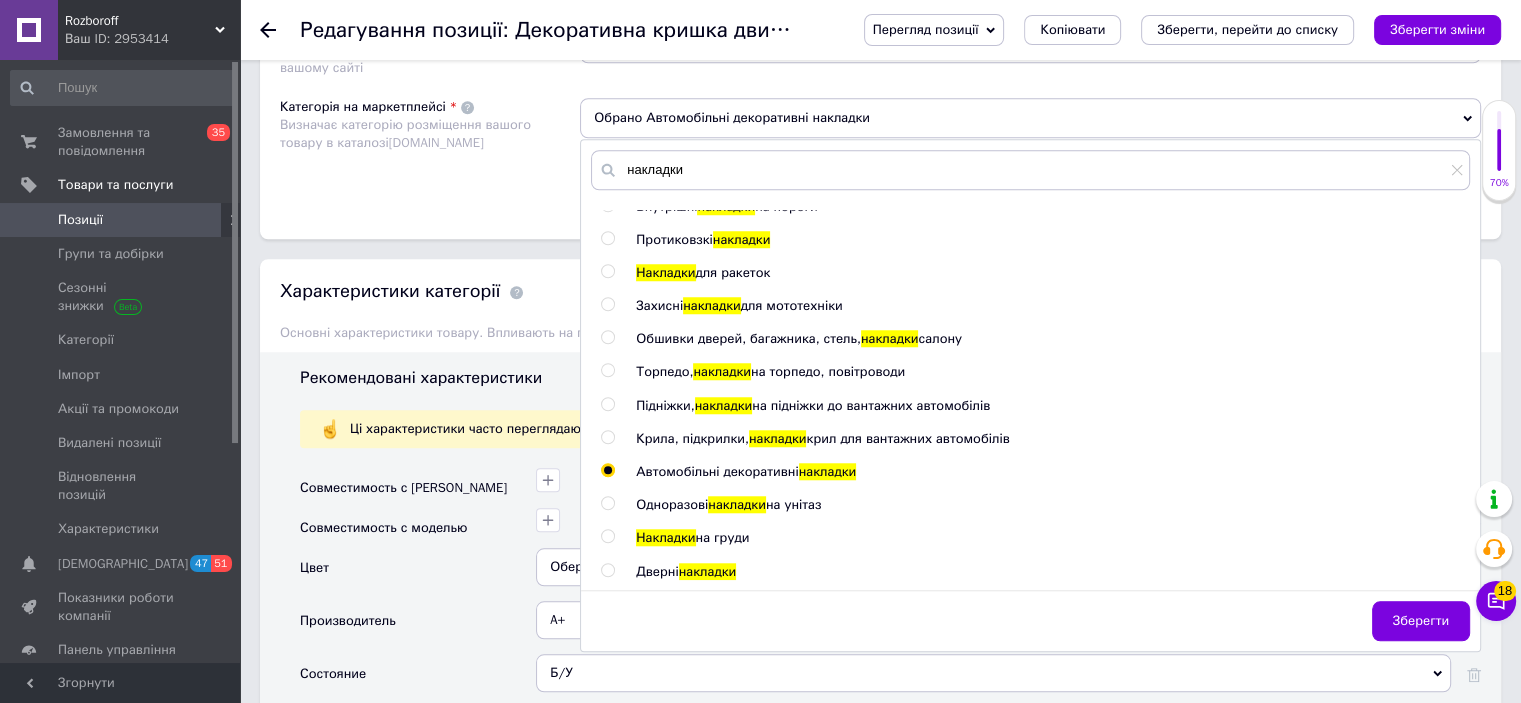 scroll, scrollTop: 1680, scrollLeft: 0, axis: vertical 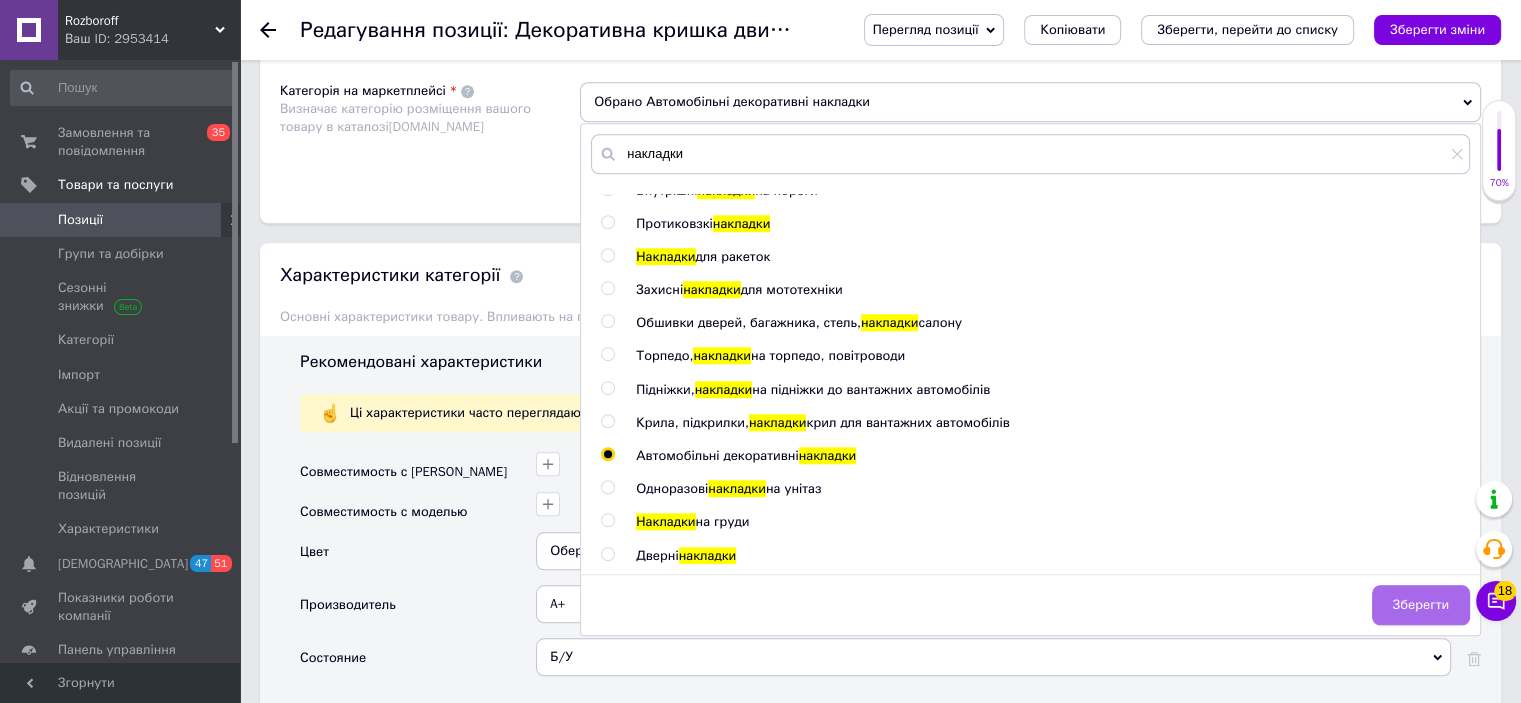click on "Зберегти" at bounding box center (1421, 605) 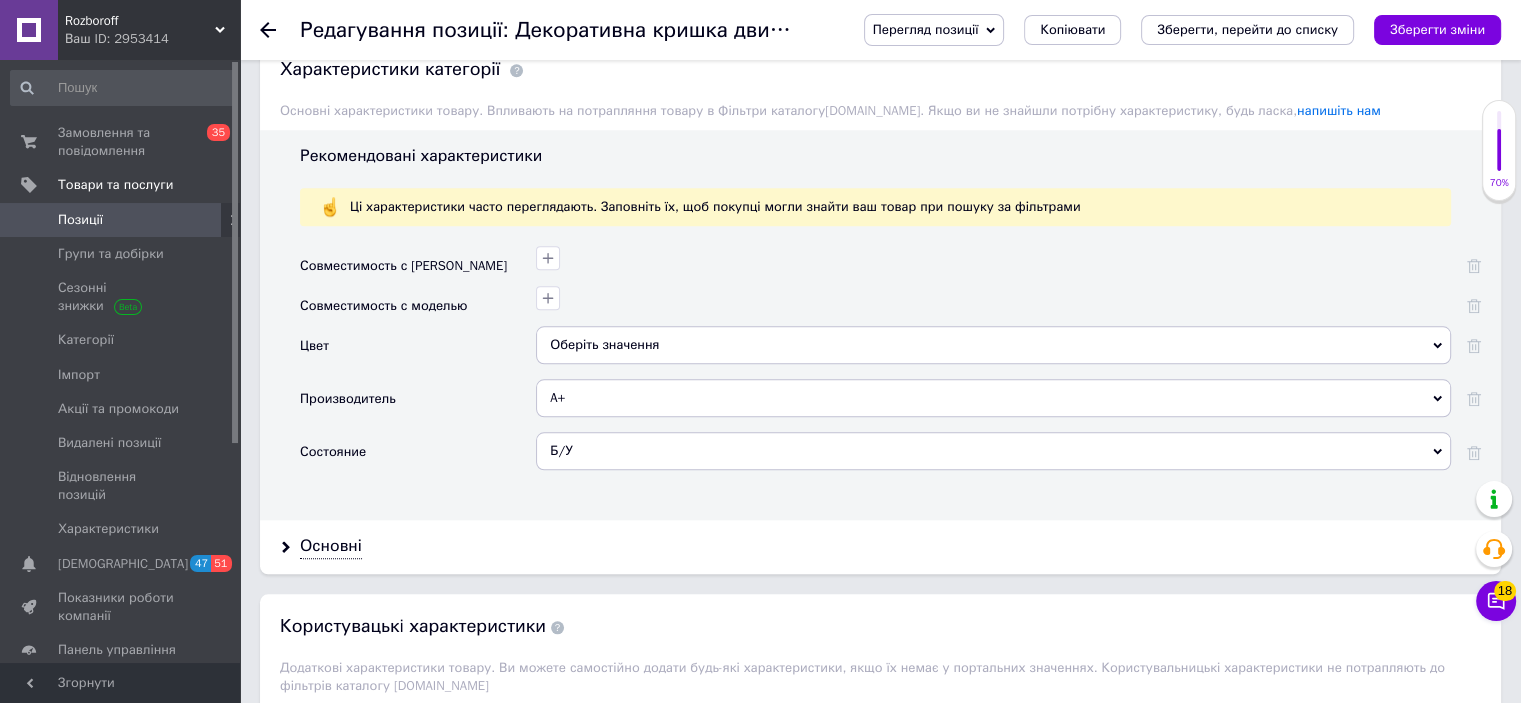 scroll, scrollTop: 1887, scrollLeft: 0, axis: vertical 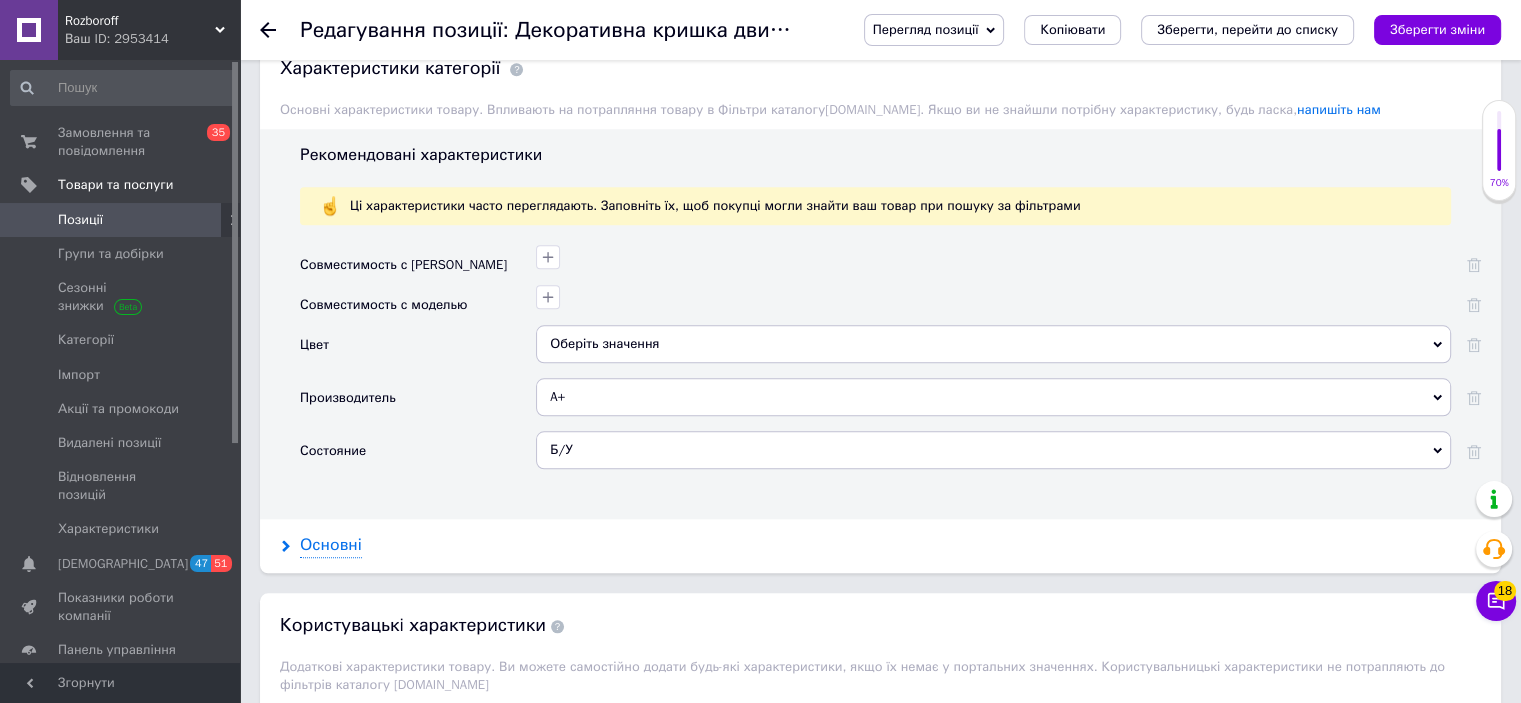click on "Основні" at bounding box center [331, 545] 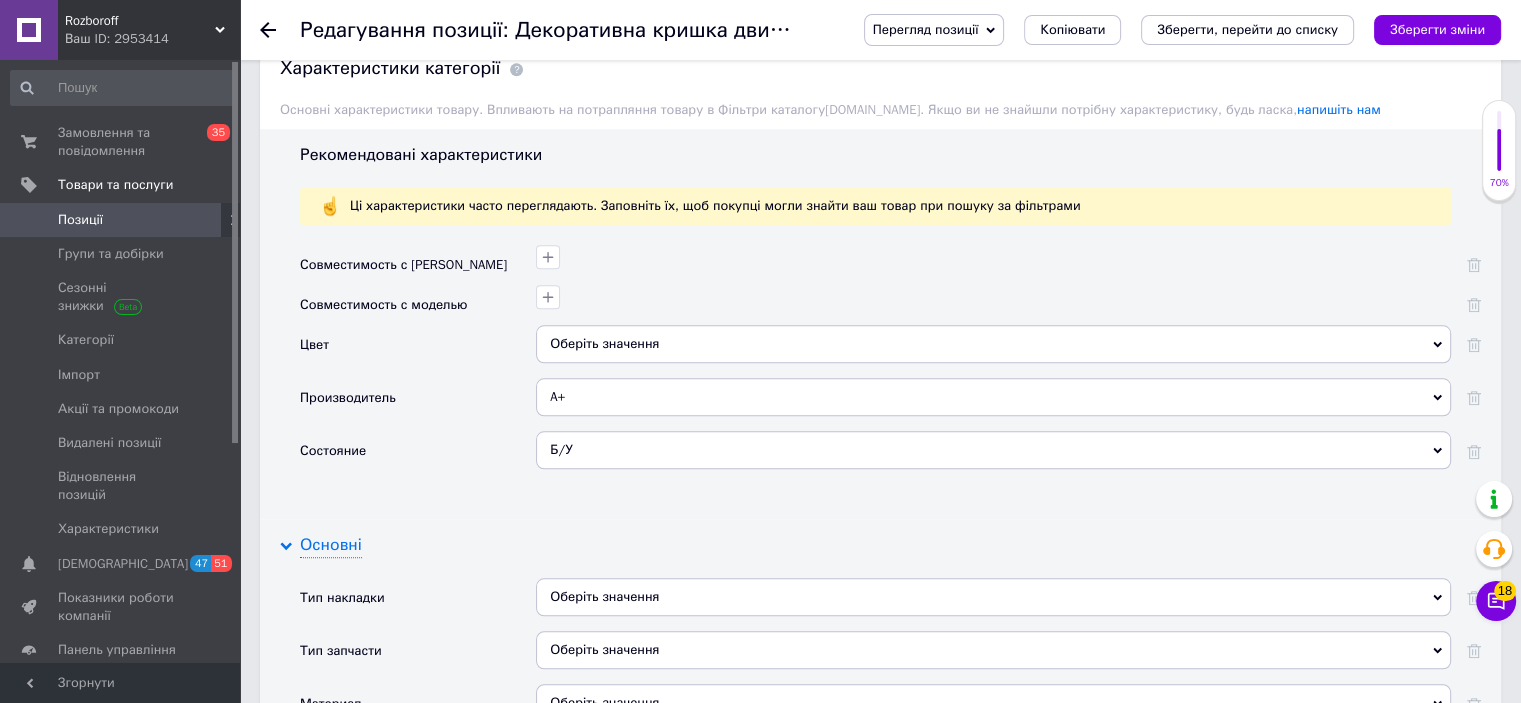 click on "Основні" at bounding box center (331, 545) 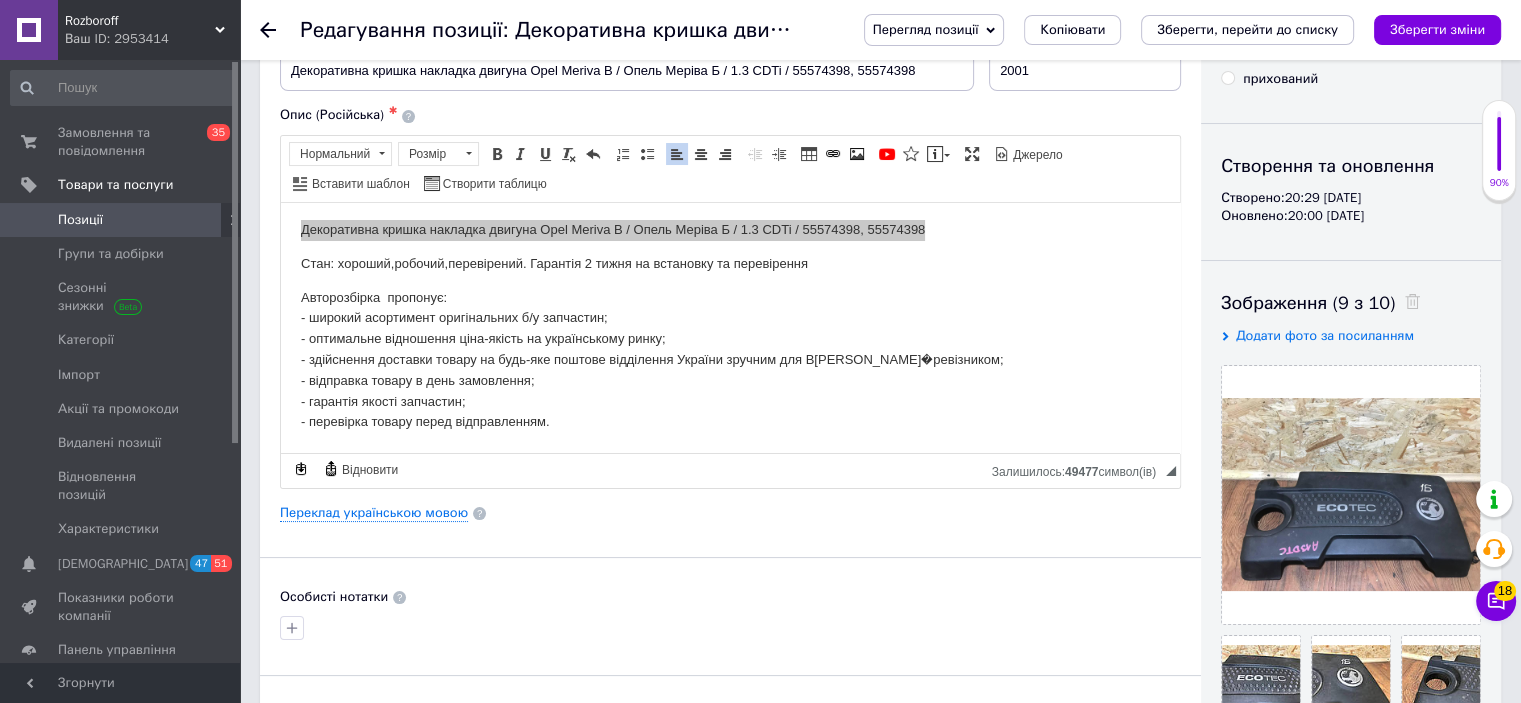 scroll, scrollTop: 0, scrollLeft: 0, axis: both 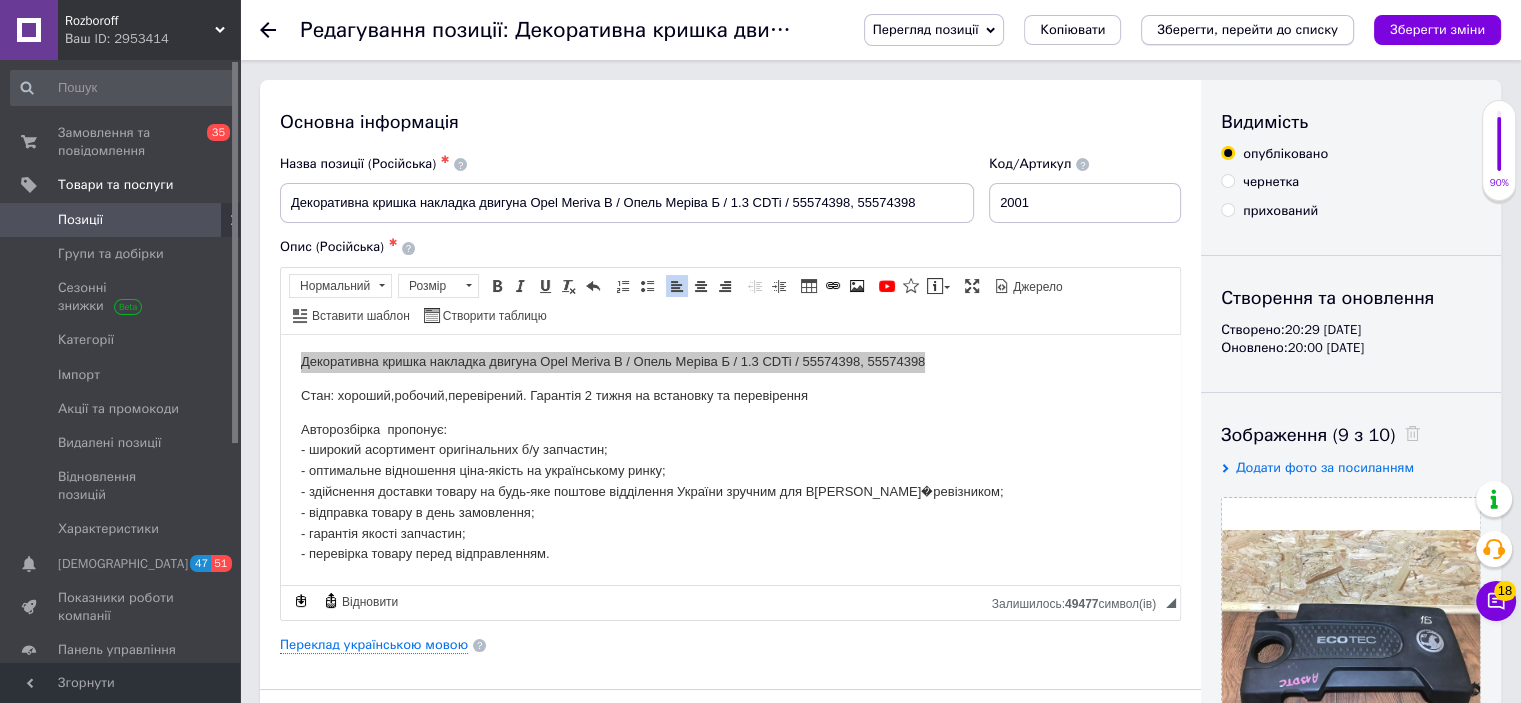 click on "Зберегти, перейти до списку" at bounding box center (1247, 30) 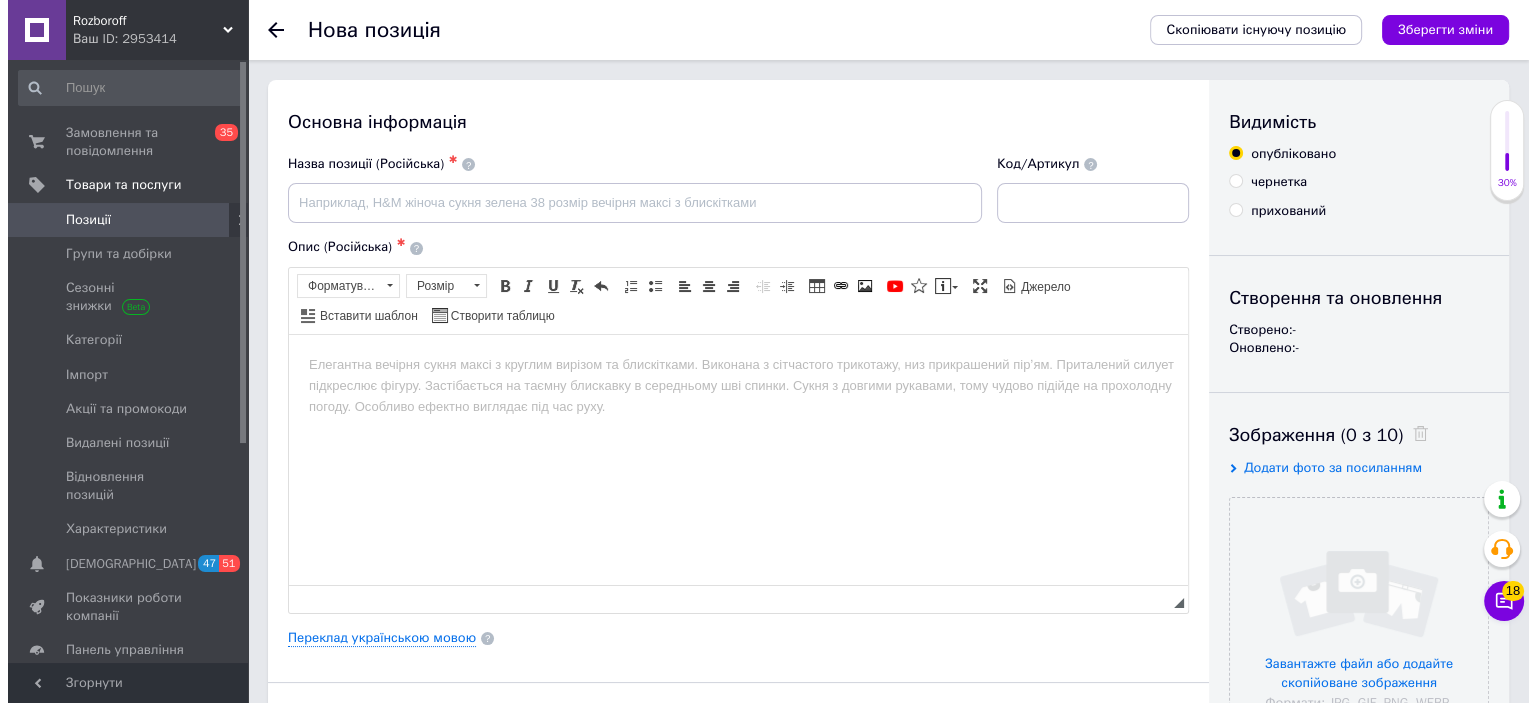 scroll, scrollTop: 0, scrollLeft: 0, axis: both 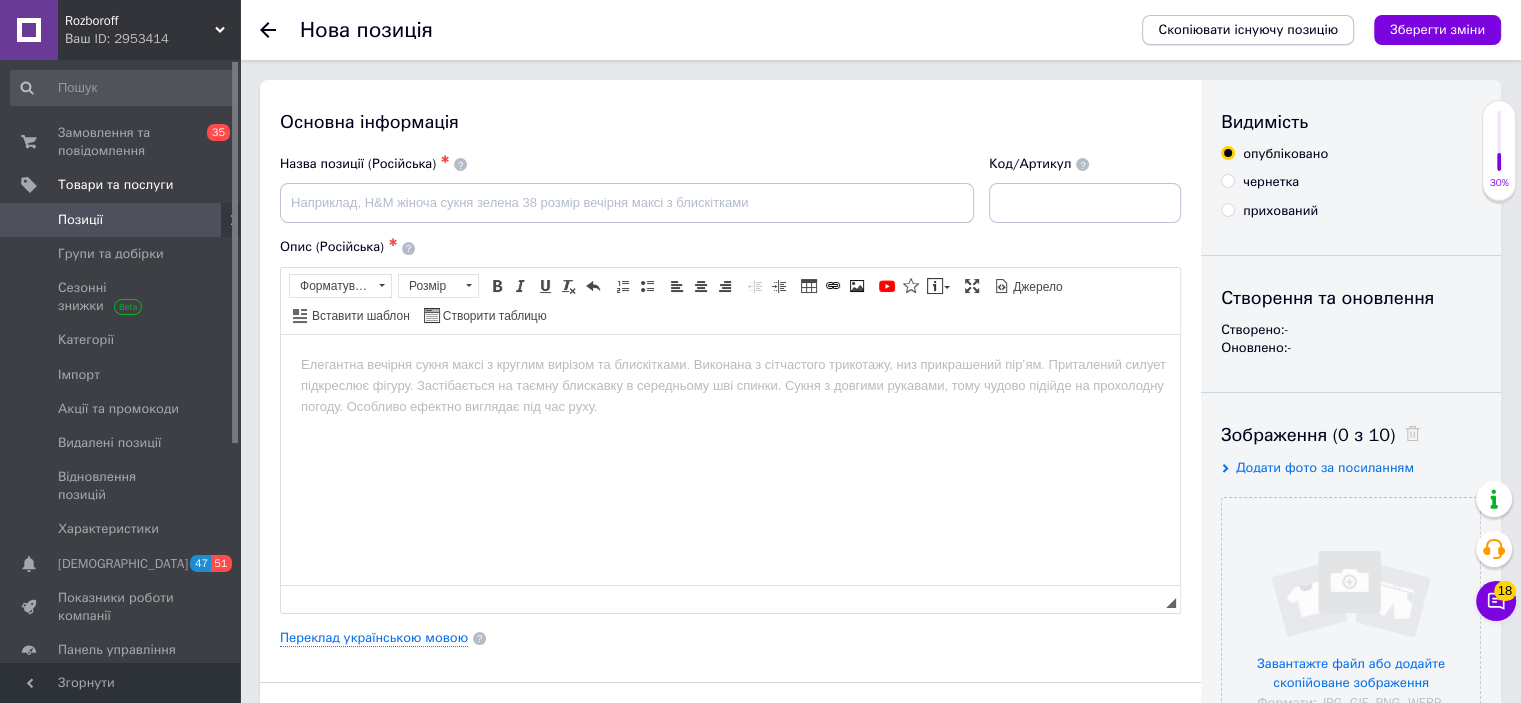 click on "Скопіювати існуючу позицію" at bounding box center (1248, 30) 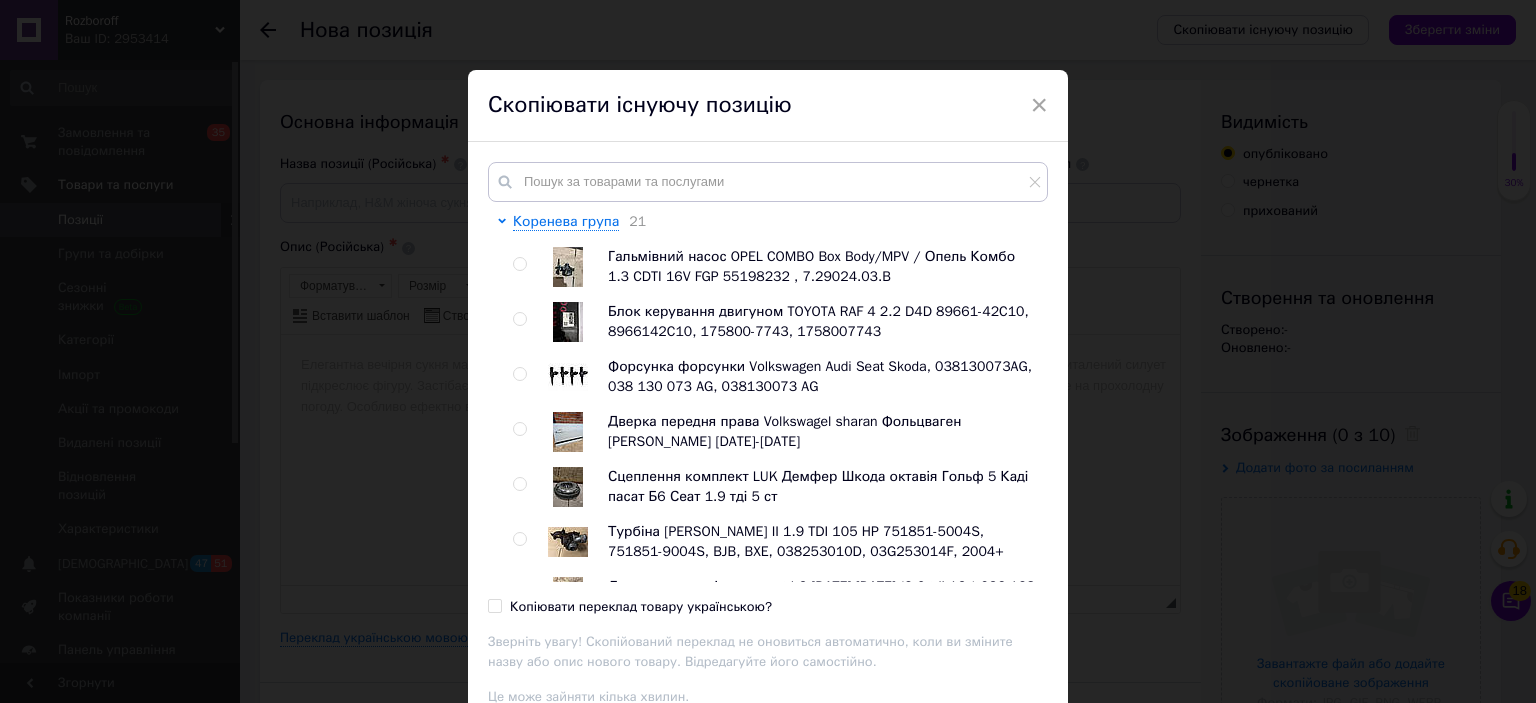 drag, startPoint x: 681, startPoint y: 242, endPoint x: 670, endPoint y: 211, distance: 32.89377 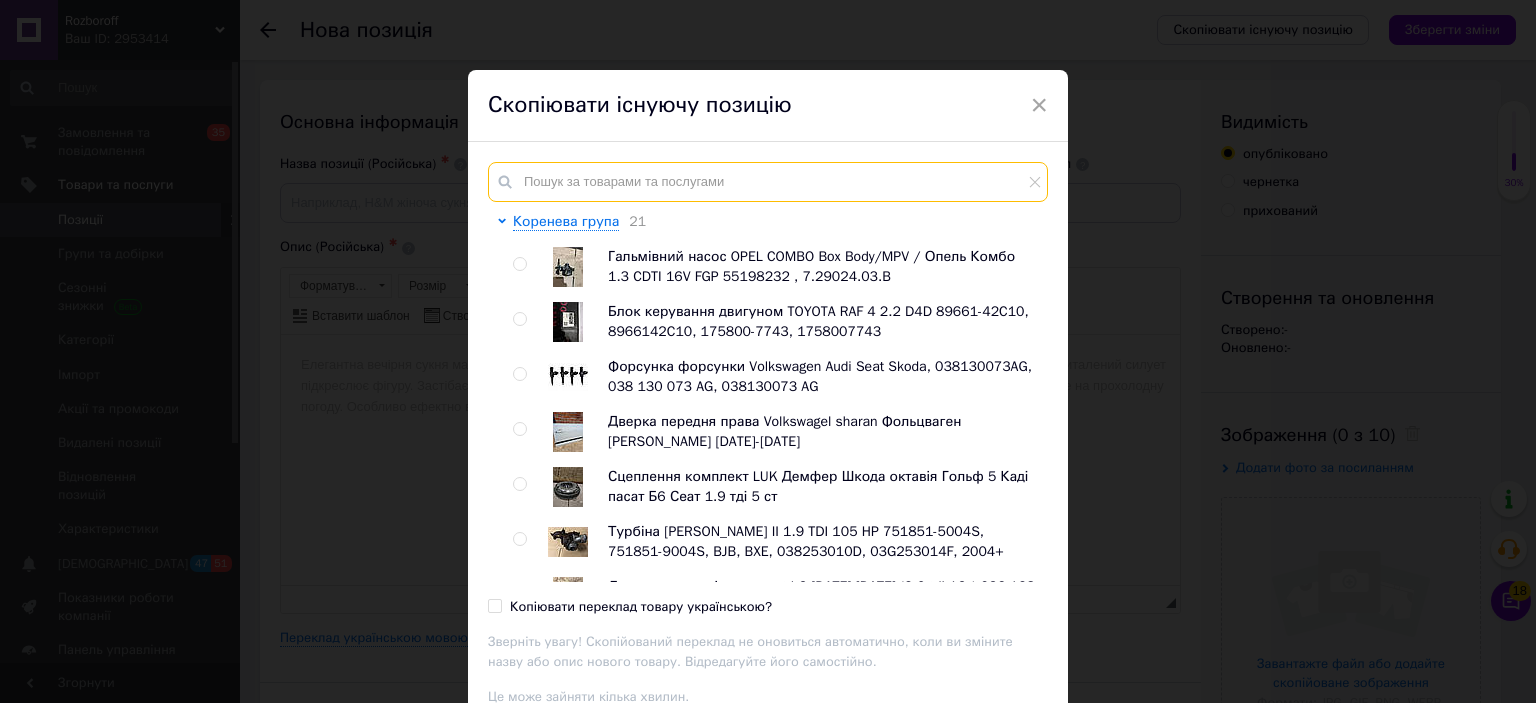 click at bounding box center [768, 182] 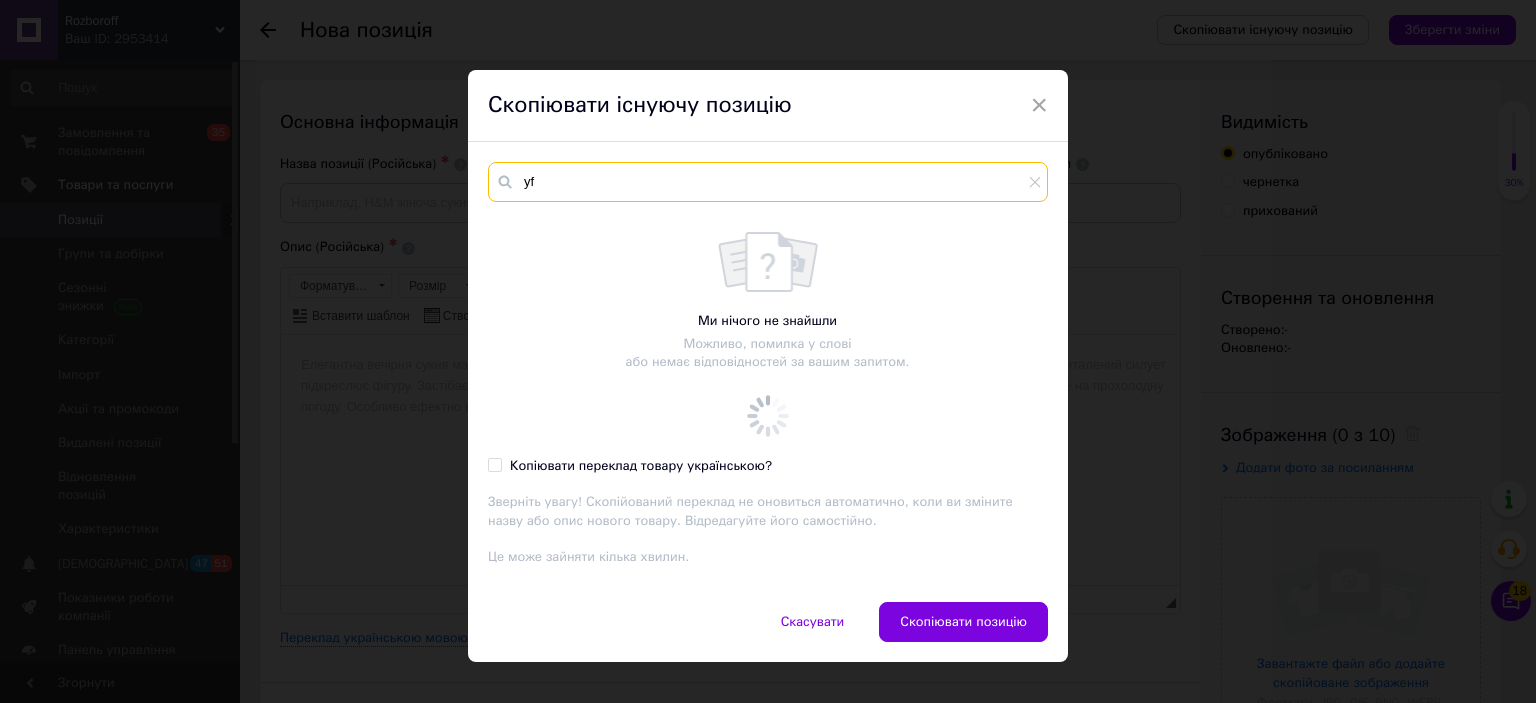 type on "y" 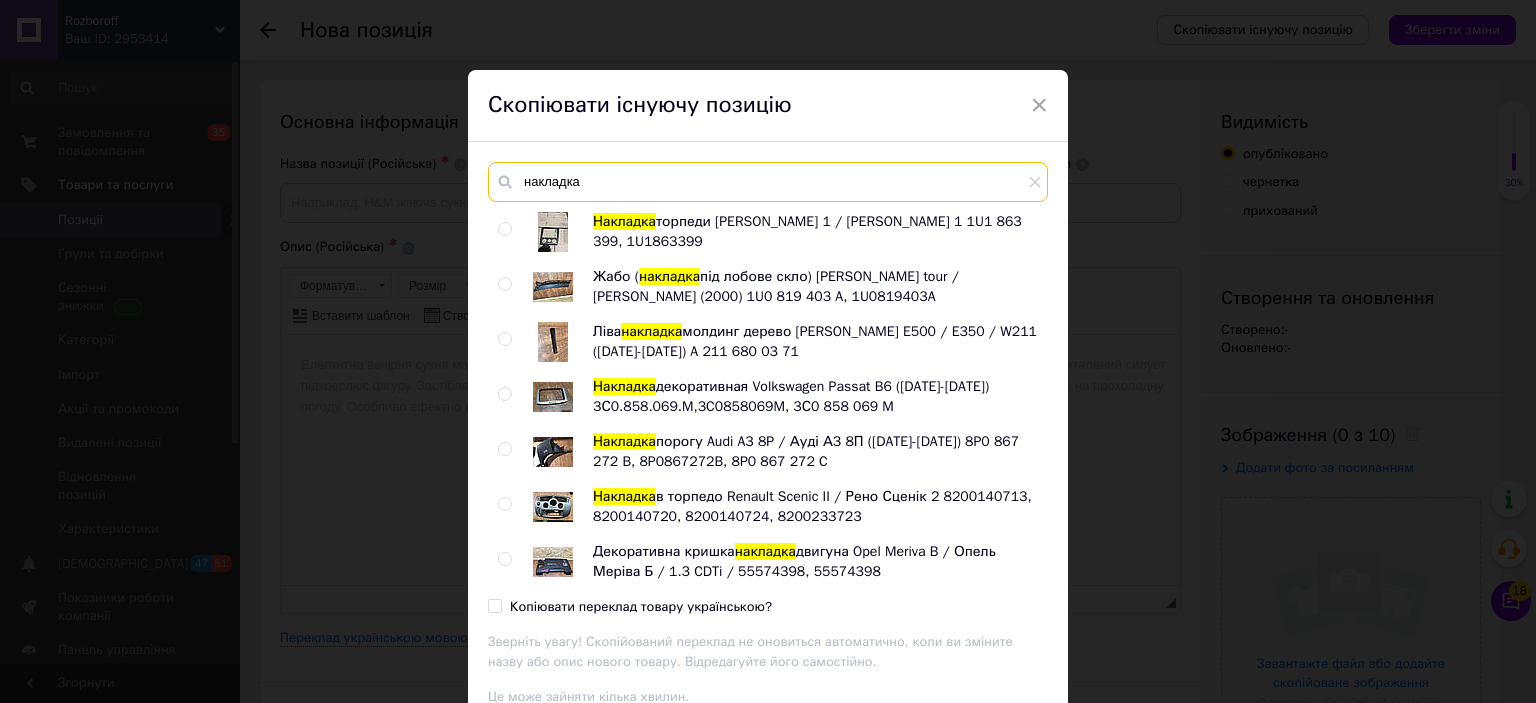 scroll, scrollTop: 989, scrollLeft: 0, axis: vertical 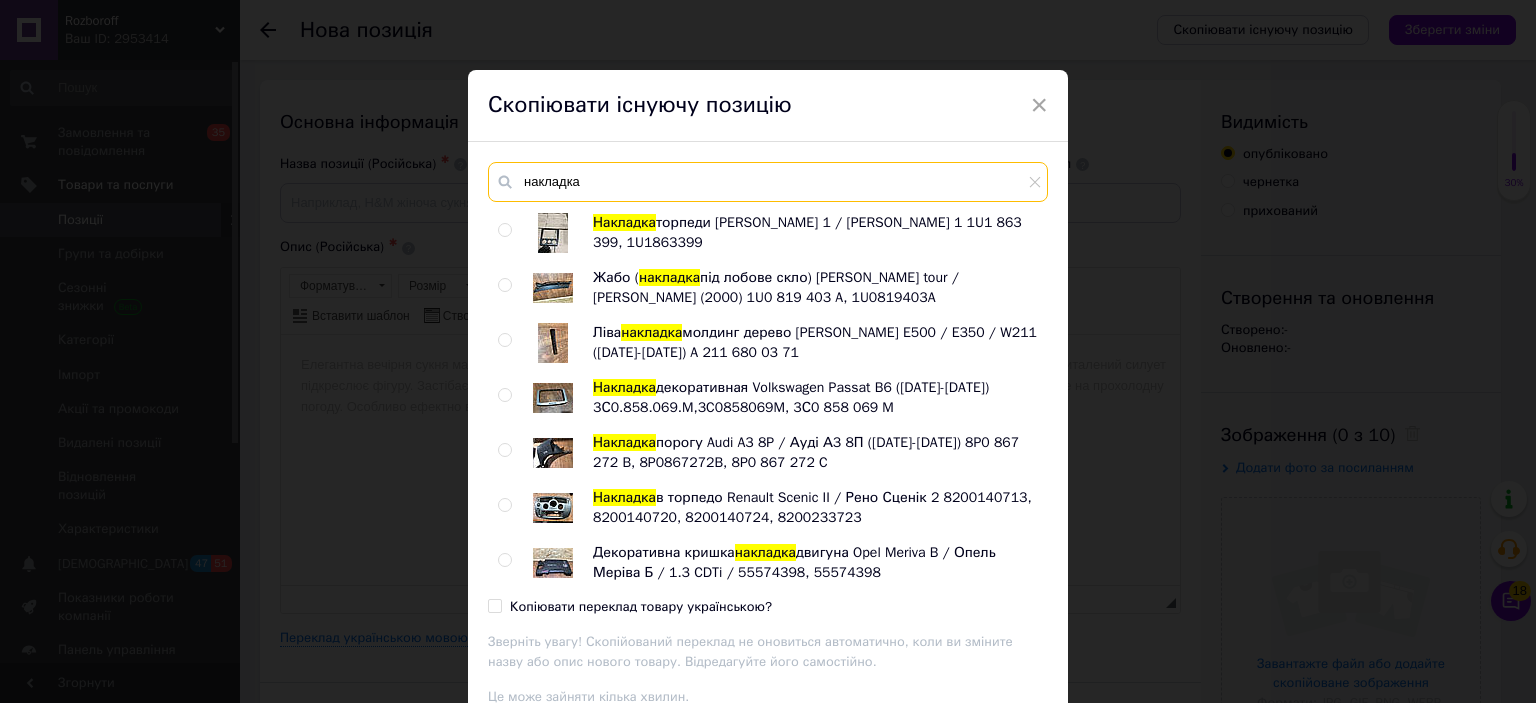type on "накладка" 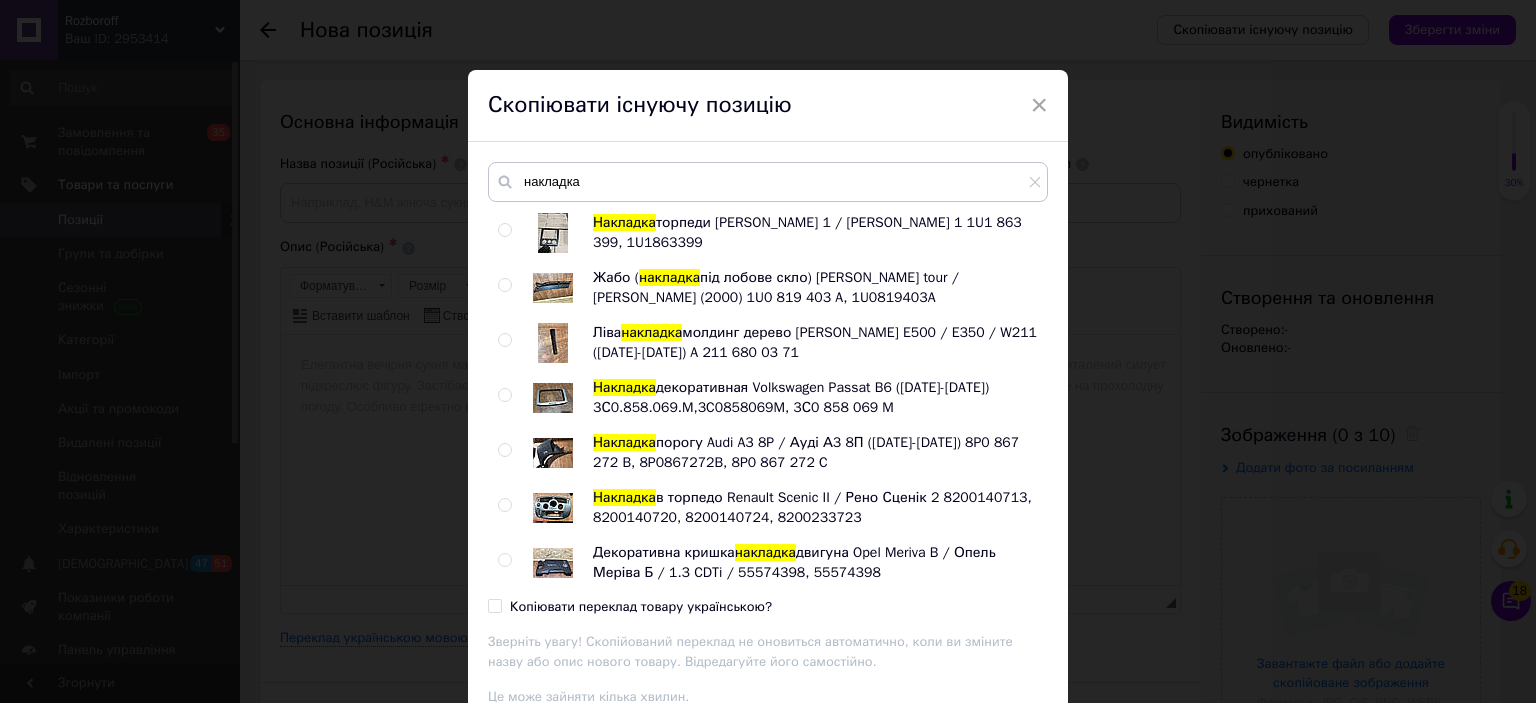 click at bounding box center (504, 560) 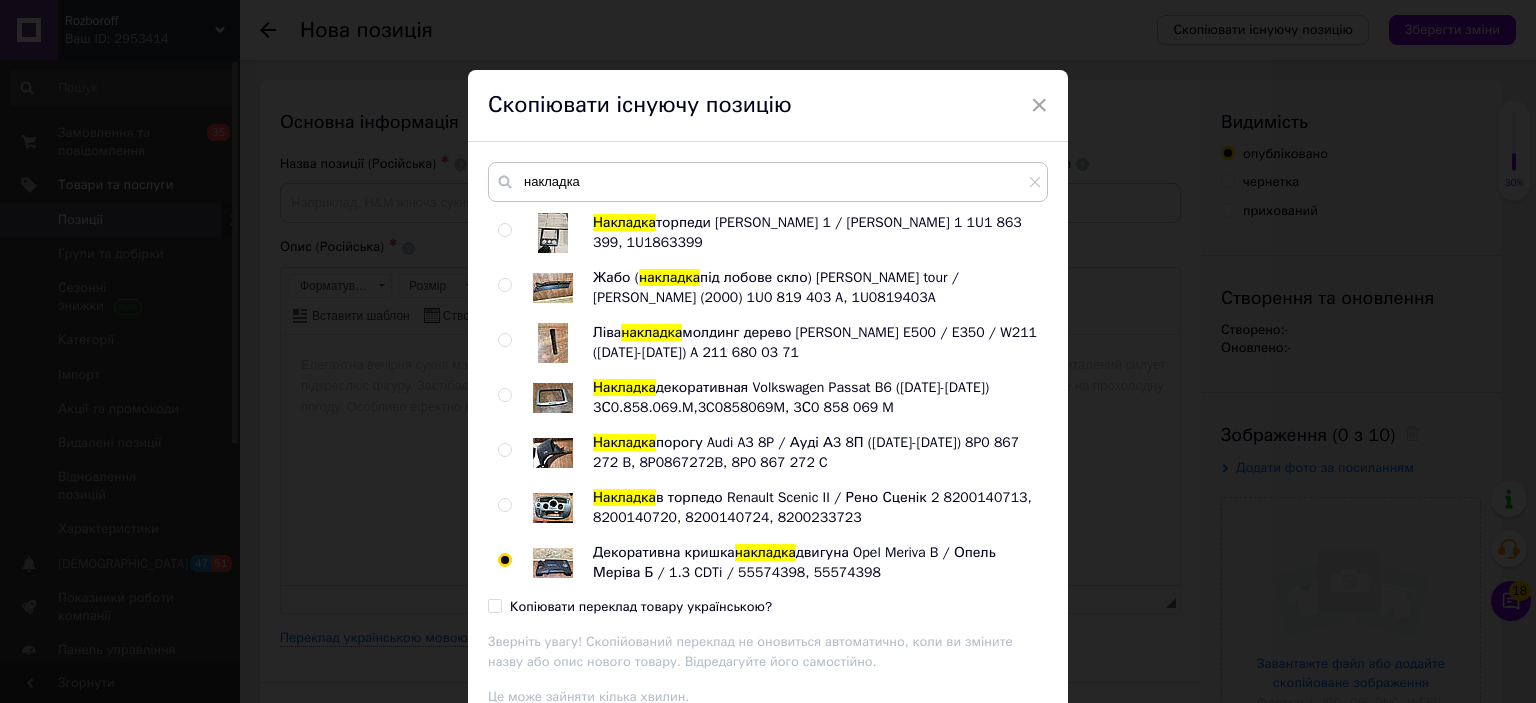 radio on "true" 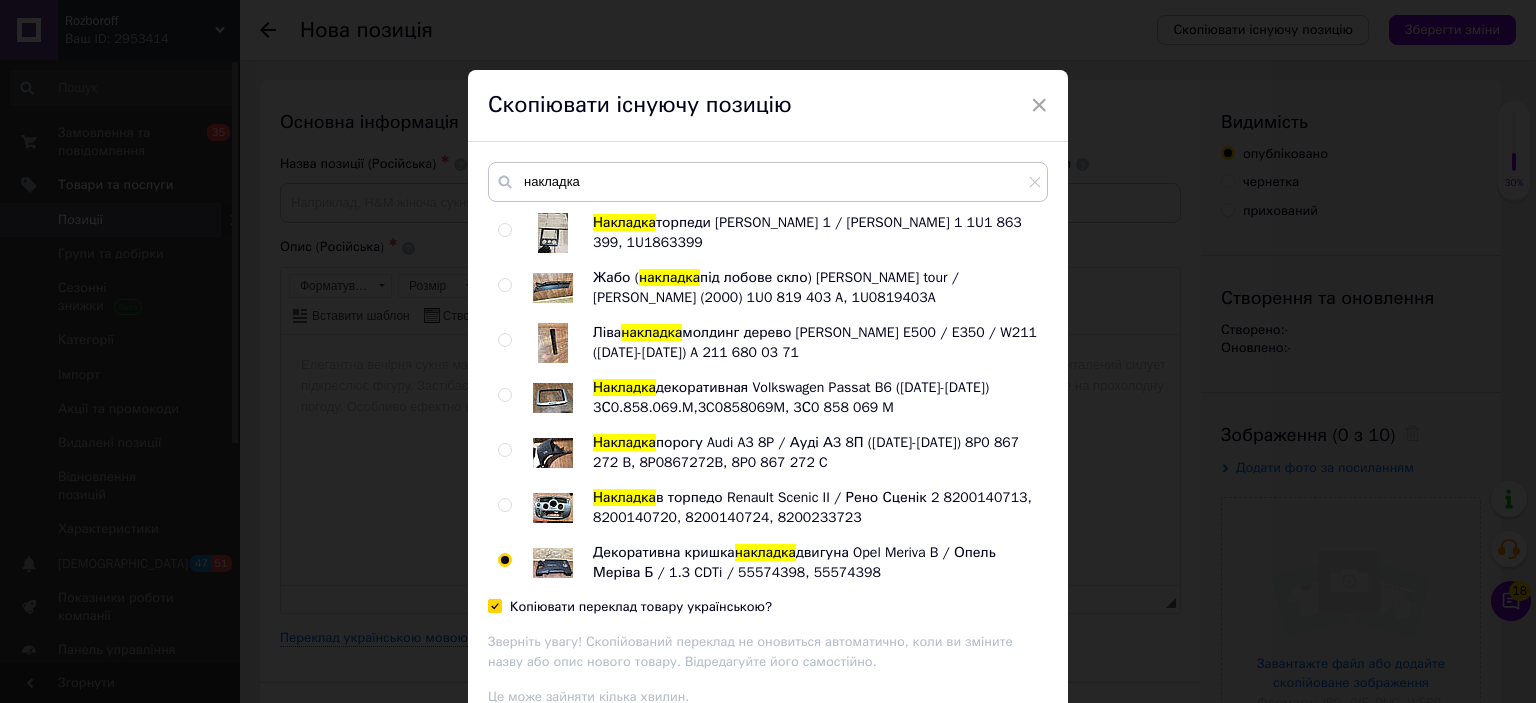 checkbox on "true" 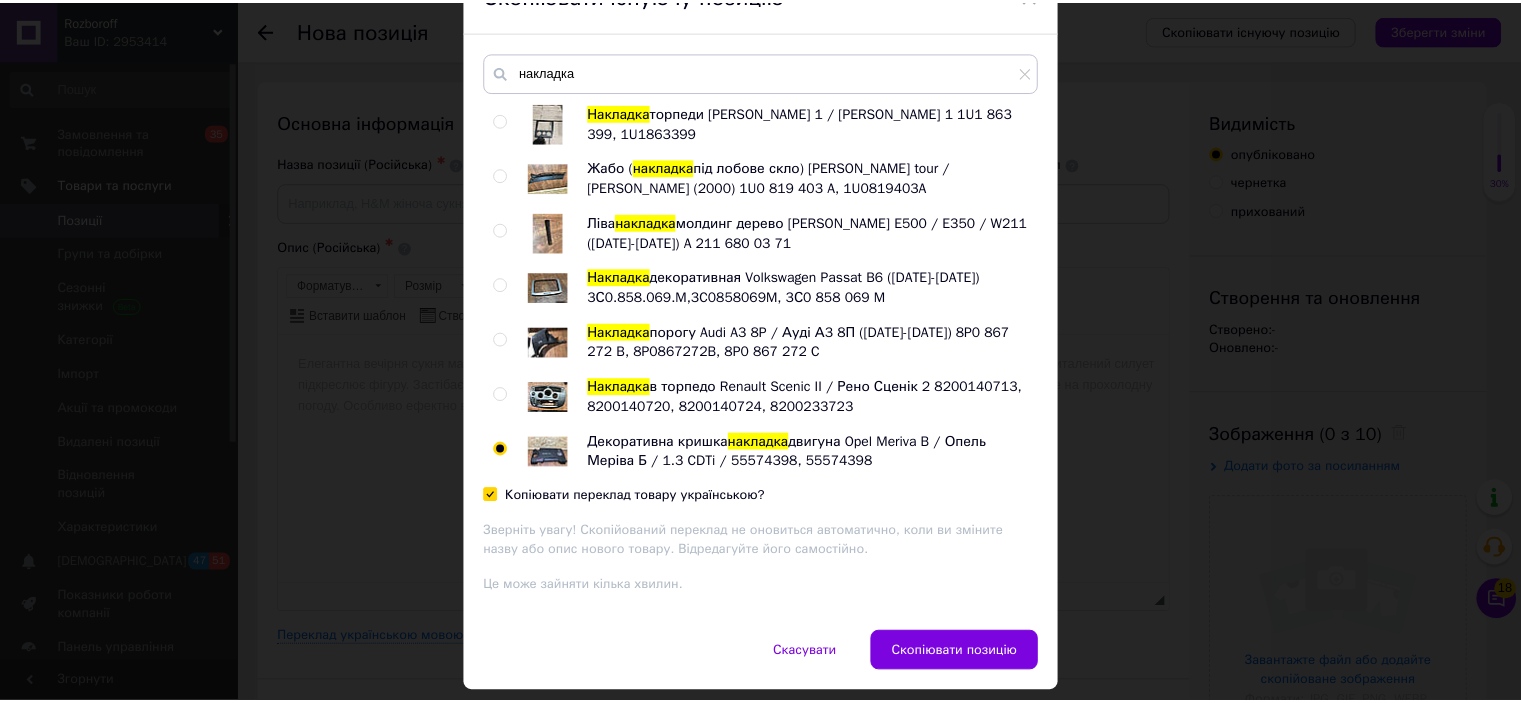scroll, scrollTop: 120, scrollLeft: 0, axis: vertical 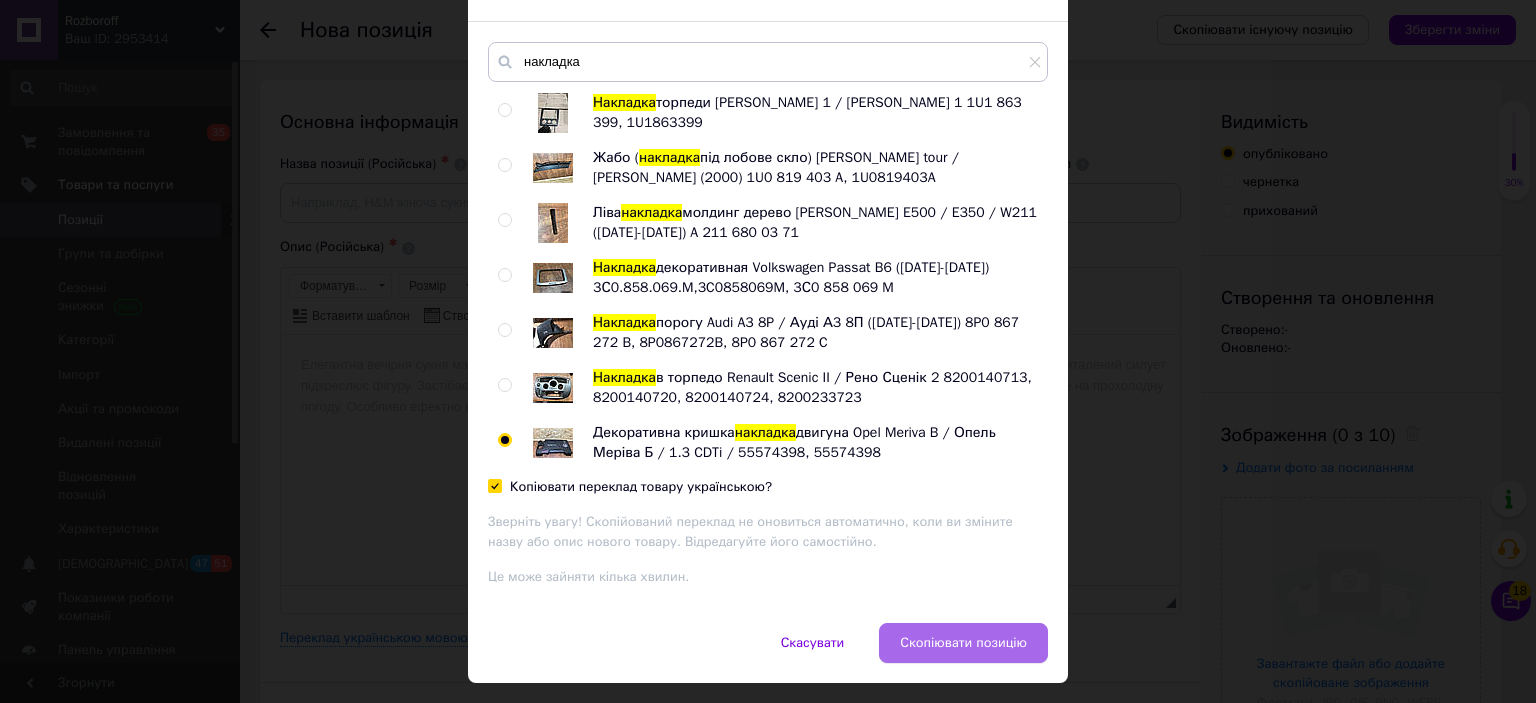 click on "Скопіювати позицію" at bounding box center [963, 643] 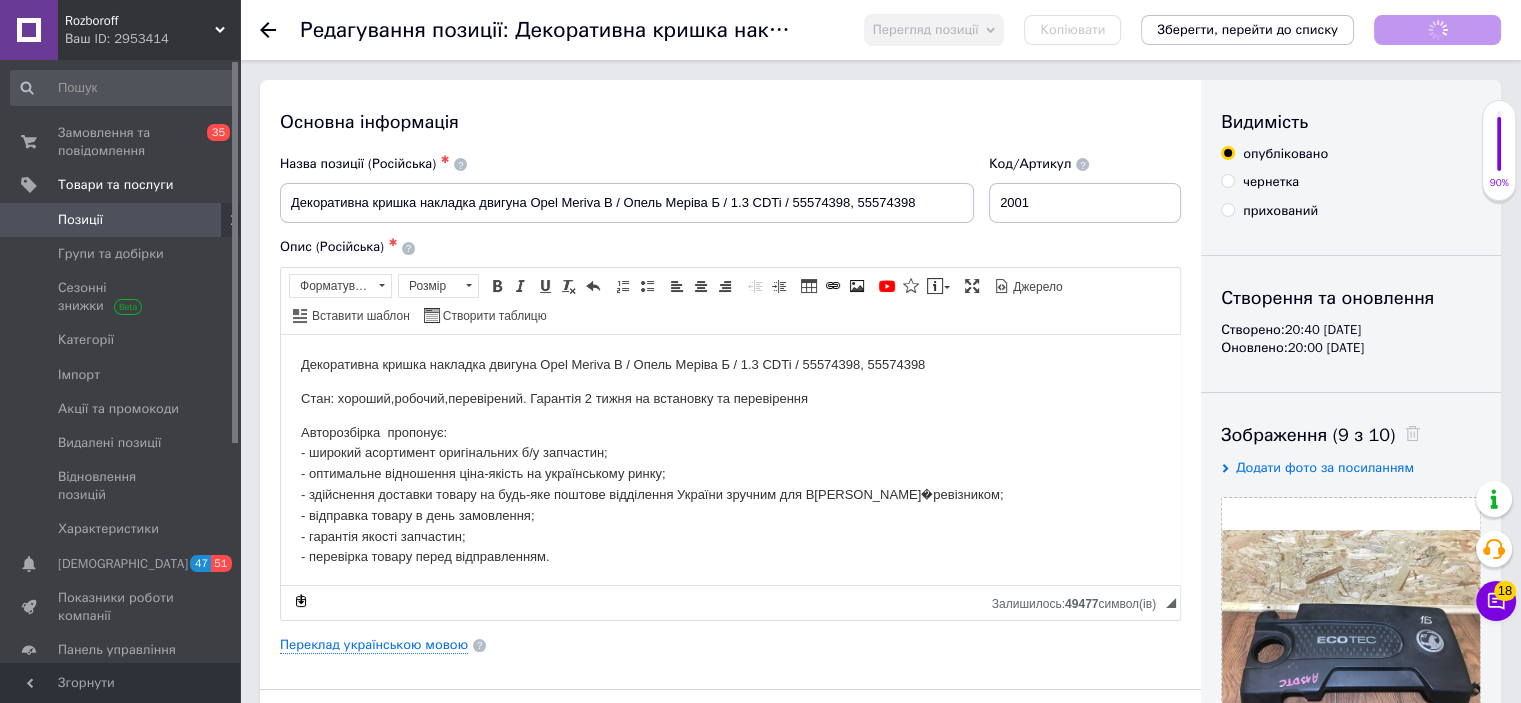 scroll, scrollTop: 0, scrollLeft: 0, axis: both 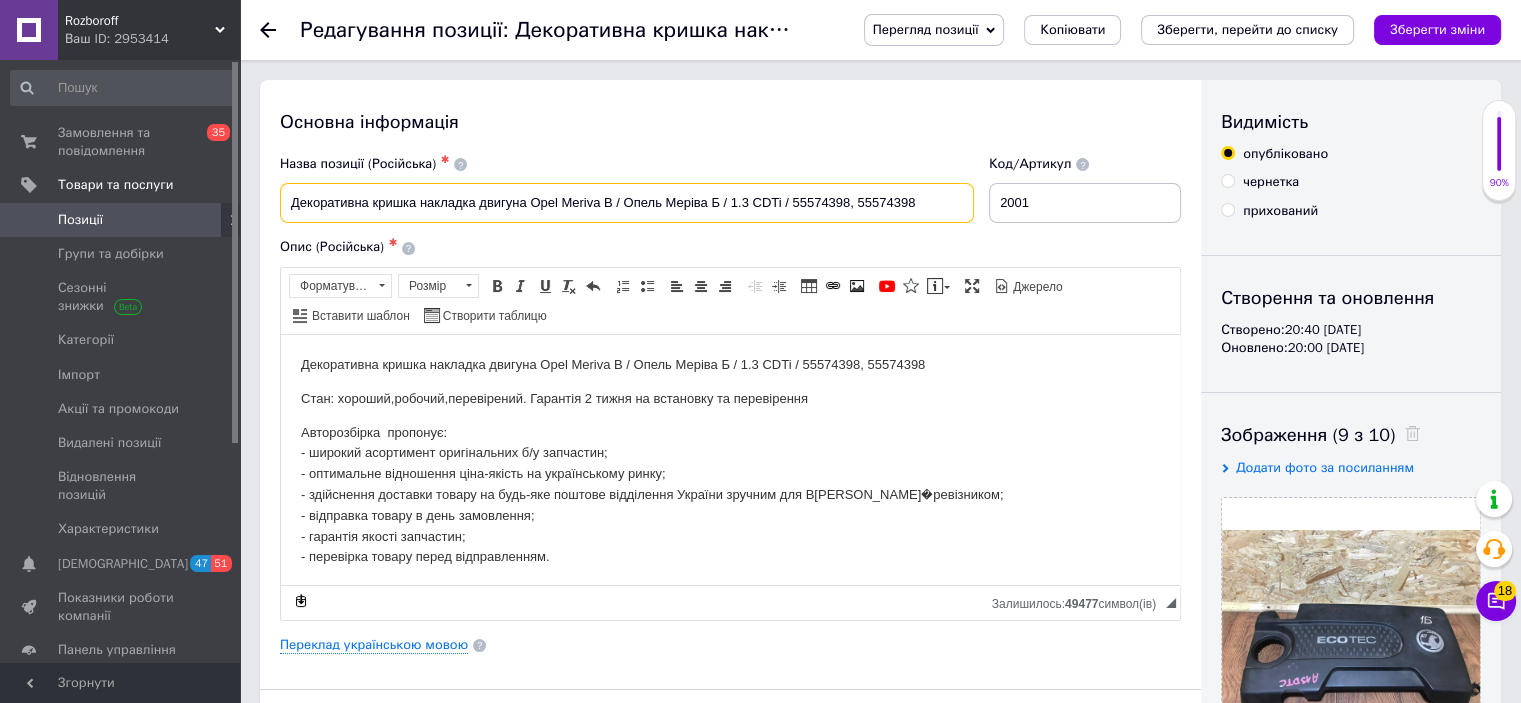 drag, startPoint x: 932, startPoint y: 214, endPoint x: 533, endPoint y: 217, distance: 399.0113 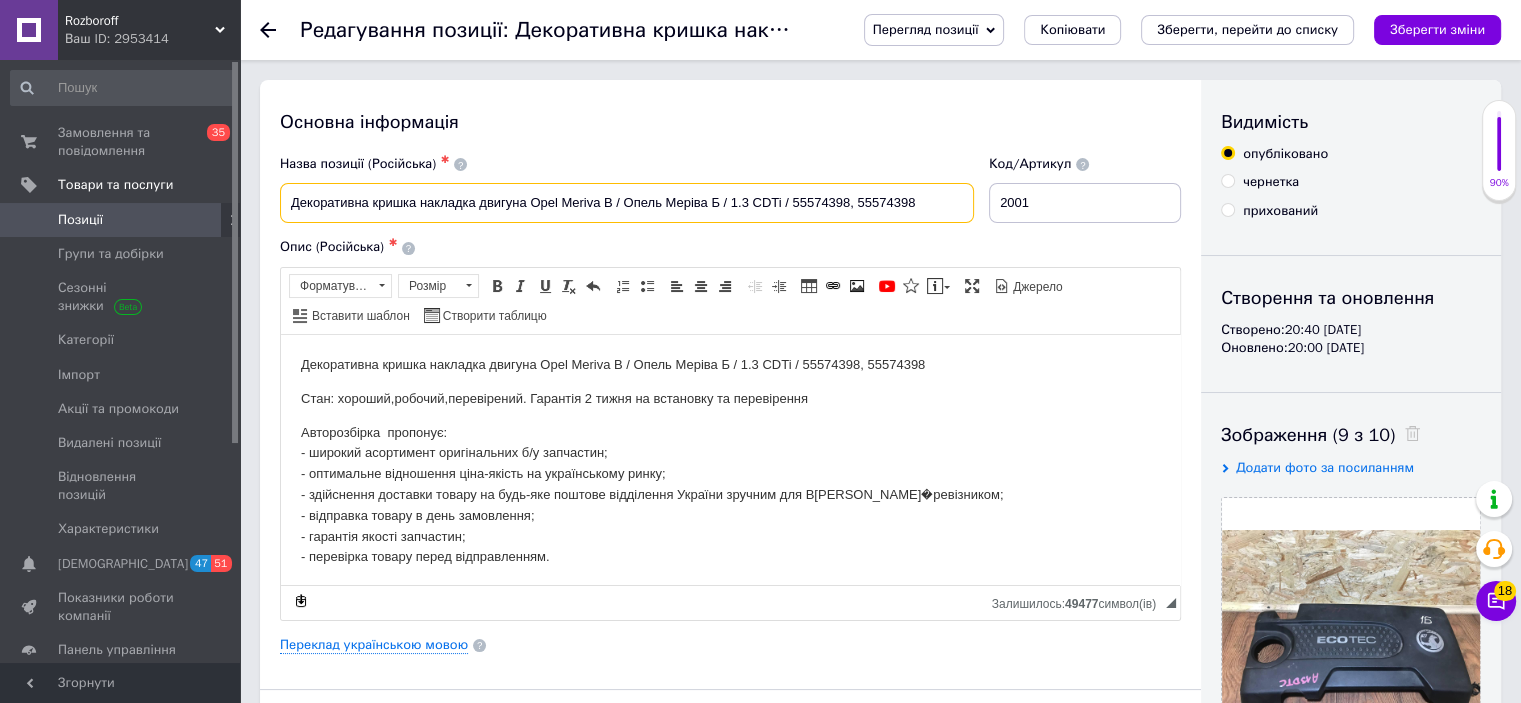 click on "Декоративна кришка накладка двигуна Opel Meriva B / Опель Меріва Б / 1.3 CDTi / 55574398, 55574398" at bounding box center (627, 203) 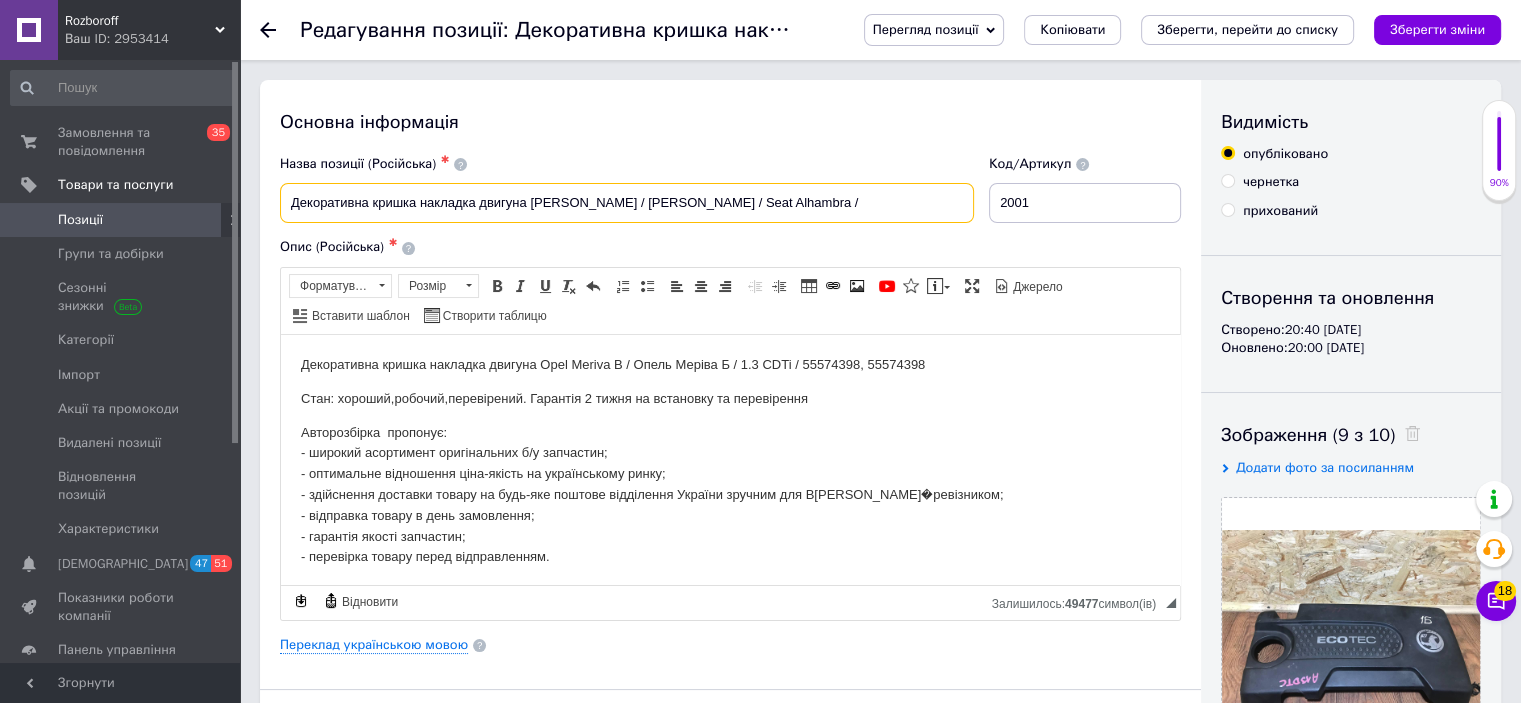 paste on "300199200" 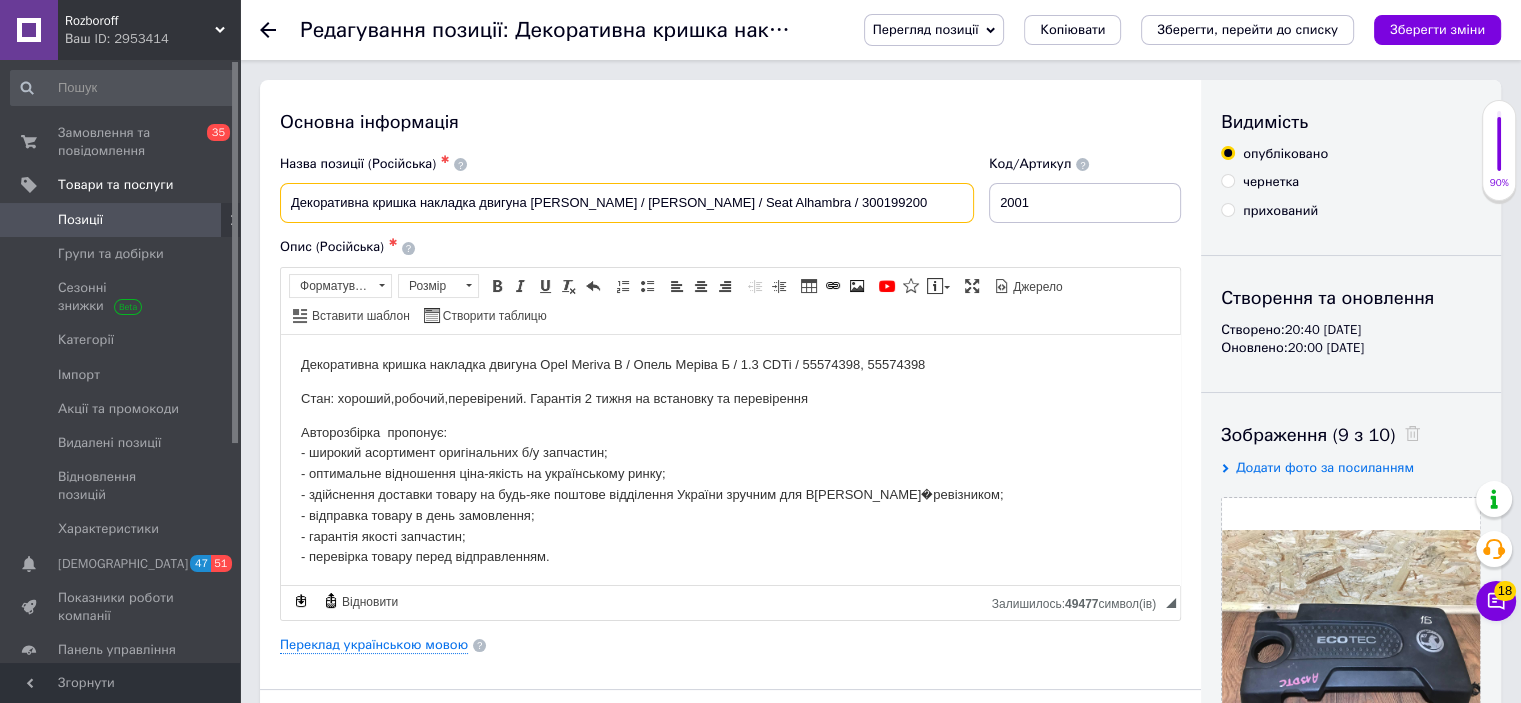 drag, startPoint x: 908, startPoint y: 203, endPoint x: 283, endPoint y: 205, distance: 625.0032 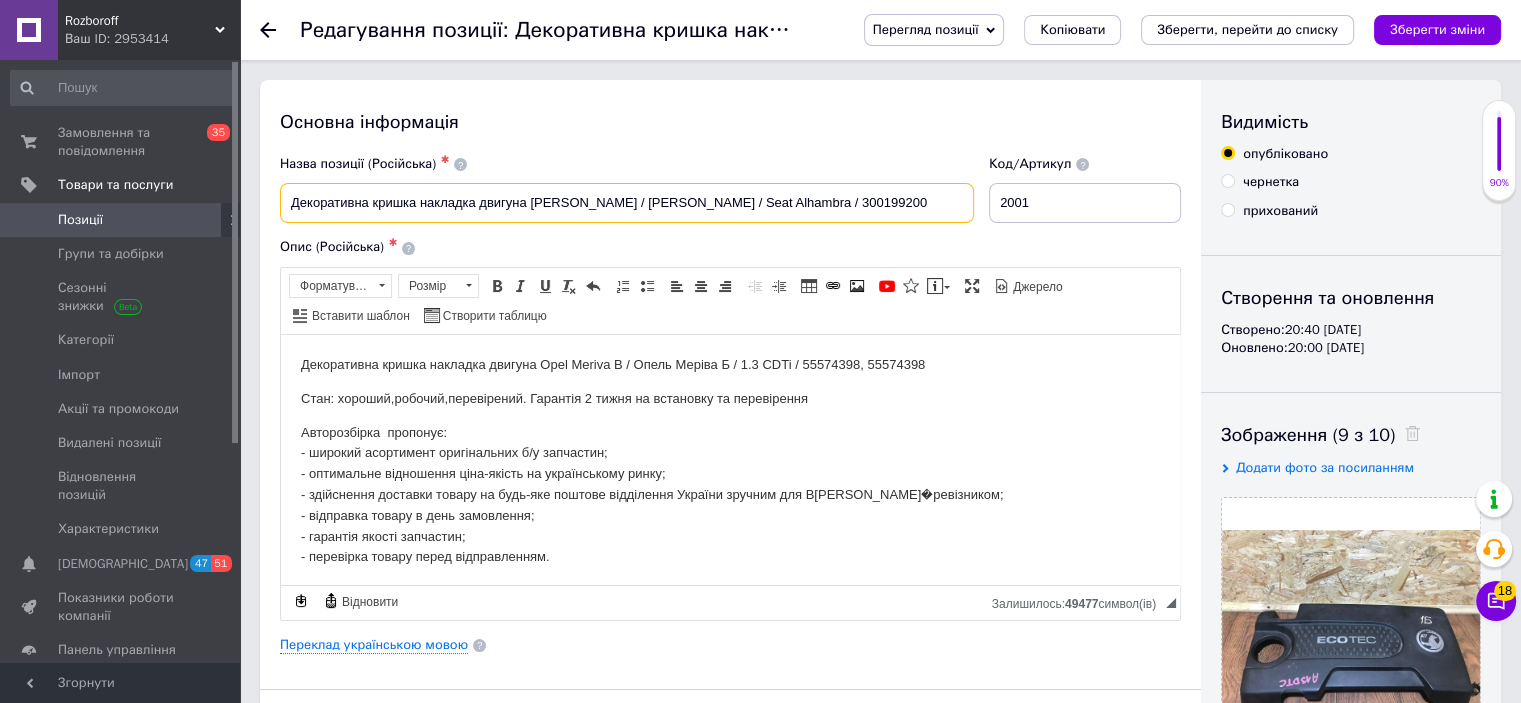 click on "Декоративна кришка накладка двигуна [PERSON_NAME] / [PERSON_NAME] / Seat Alhambra / 300199200" at bounding box center (627, 203) 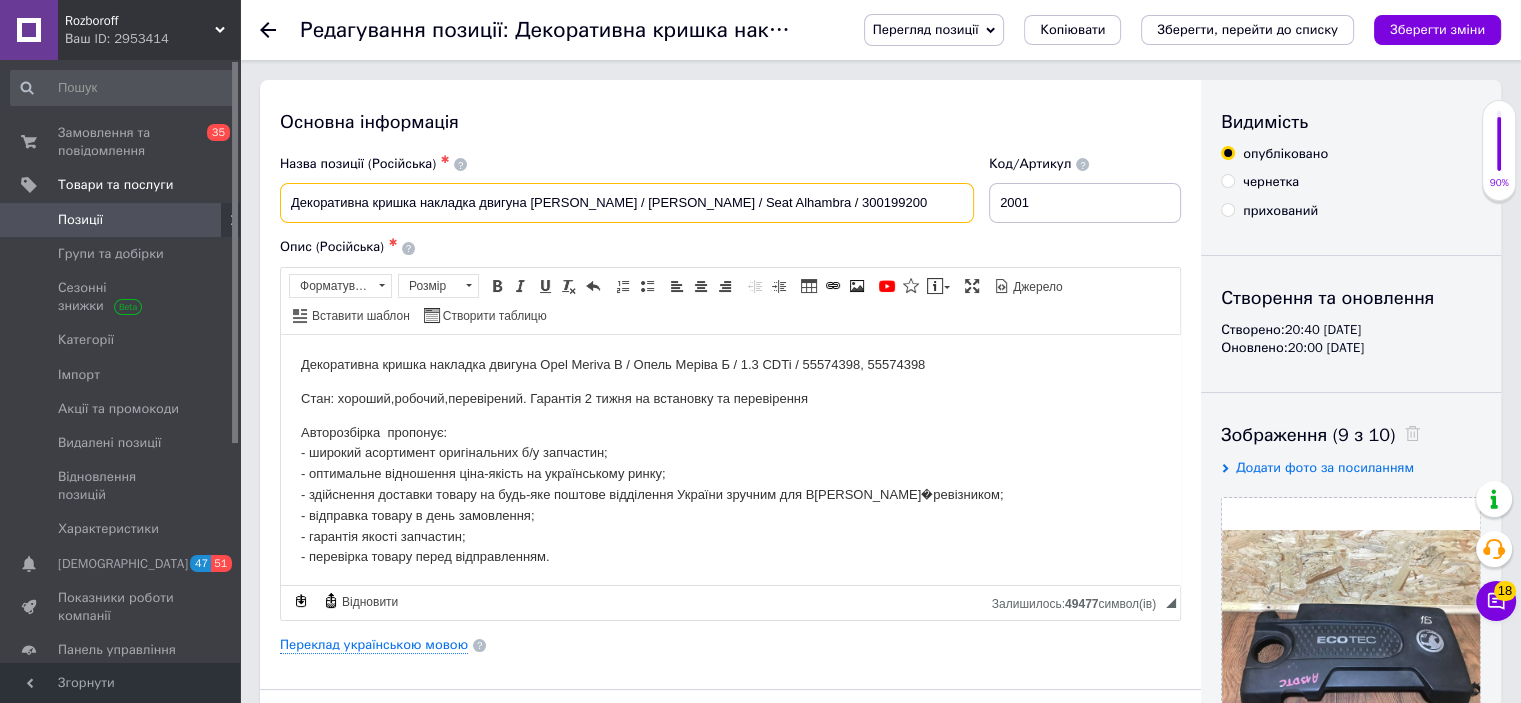 type on "Декоративна кришка накладка двигуна [PERSON_NAME] / [PERSON_NAME] / Seat Alhambra / 300199200" 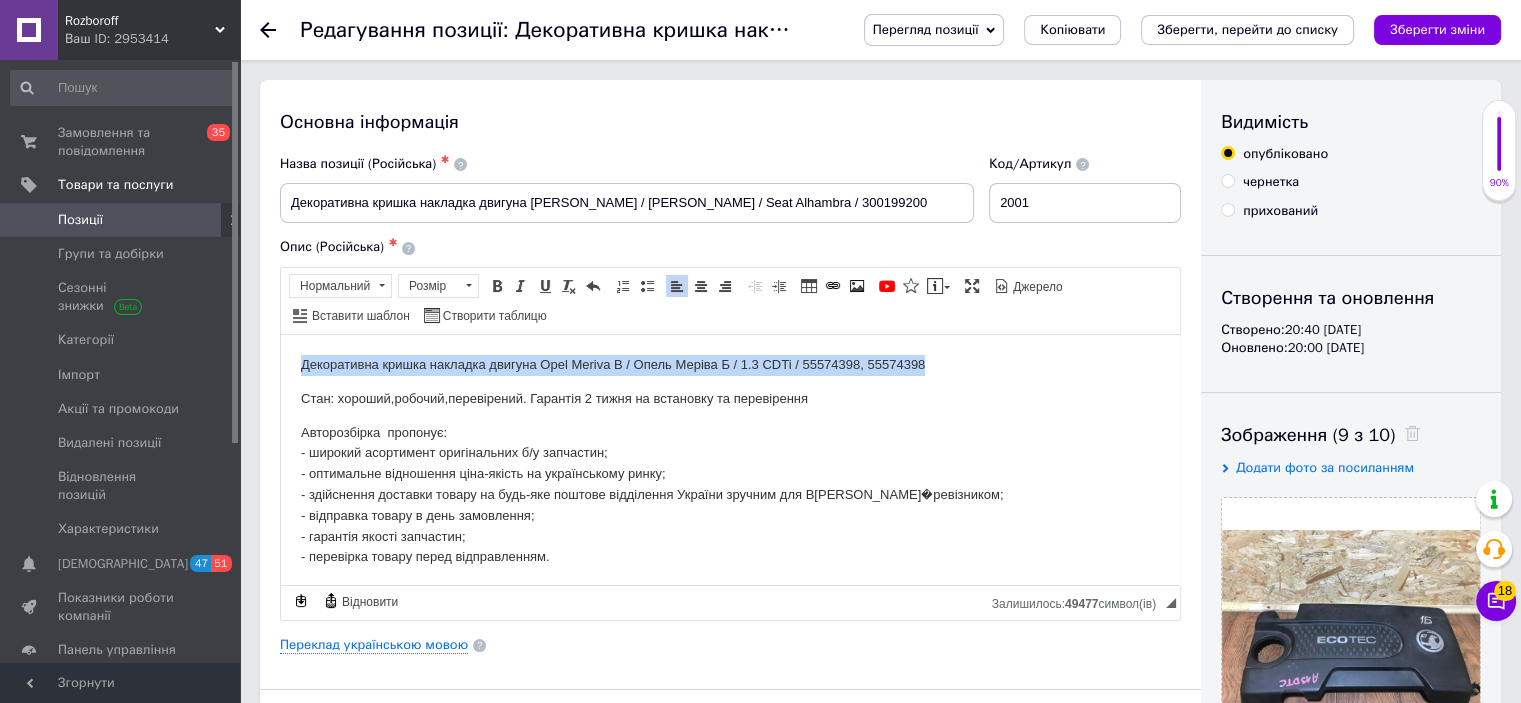 drag, startPoint x: 934, startPoint y: 367, endPoint x: 302, endPoint y: 344, distance: 632.4184 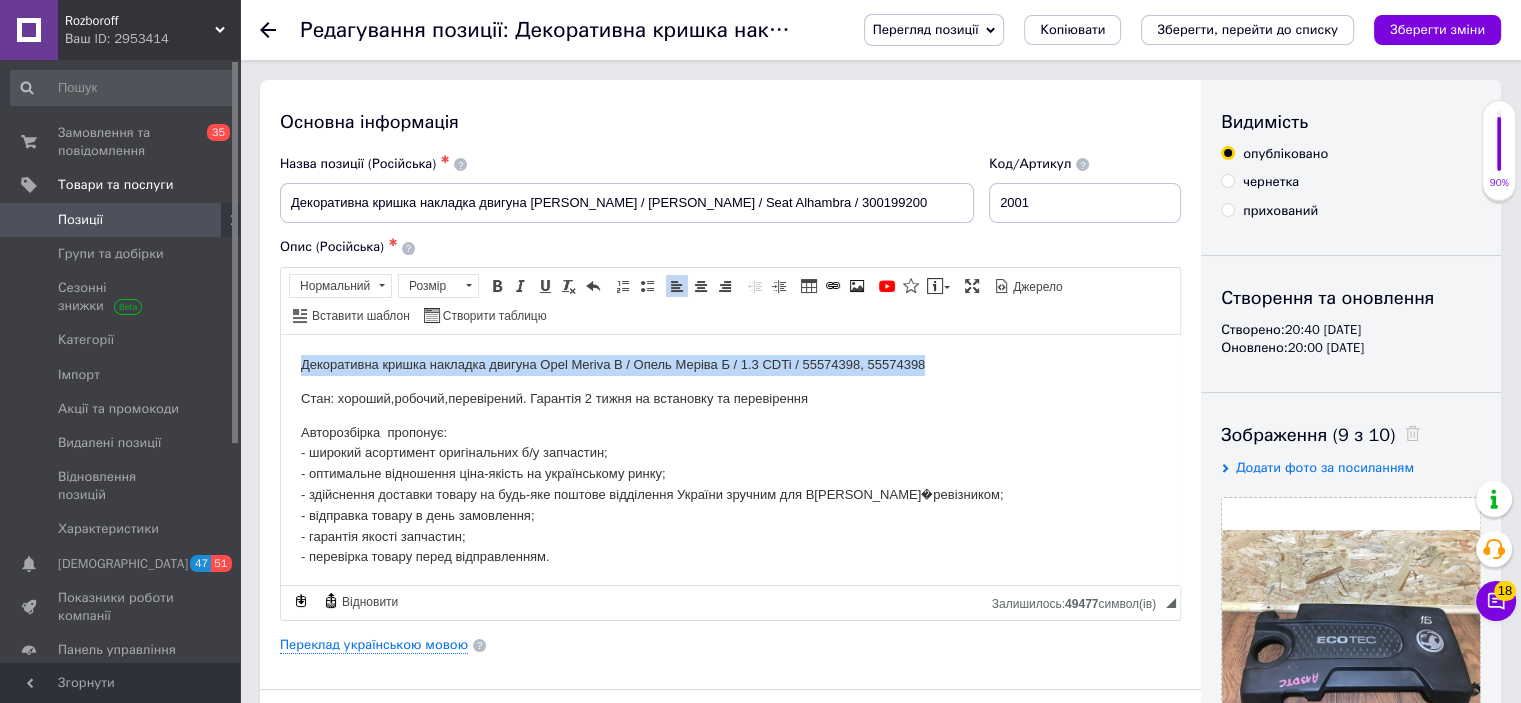 click on "Декоративна кришка накладка двигуна Opel Meriva B / Опель Меріва Б / 1.3 CDTi / 55574398, 55574398 Стан: хороший,робочий,перевірений. Гарантія 2 тижня на встановку та перевірення Авторозбірка  пропонує:  - широкий асортимент оригінальних б/у запчастин;  - оптимальне відношення ціна-якість на українському ринку;  - здійснення доставки товару на будь-яке поштове відділення України зручним для Вас перевізником;  - відправка товару в день замовлення;  - гарантія якості запчастин;  - перевірка товару перед відправленням." at bounding box center (730, 460) 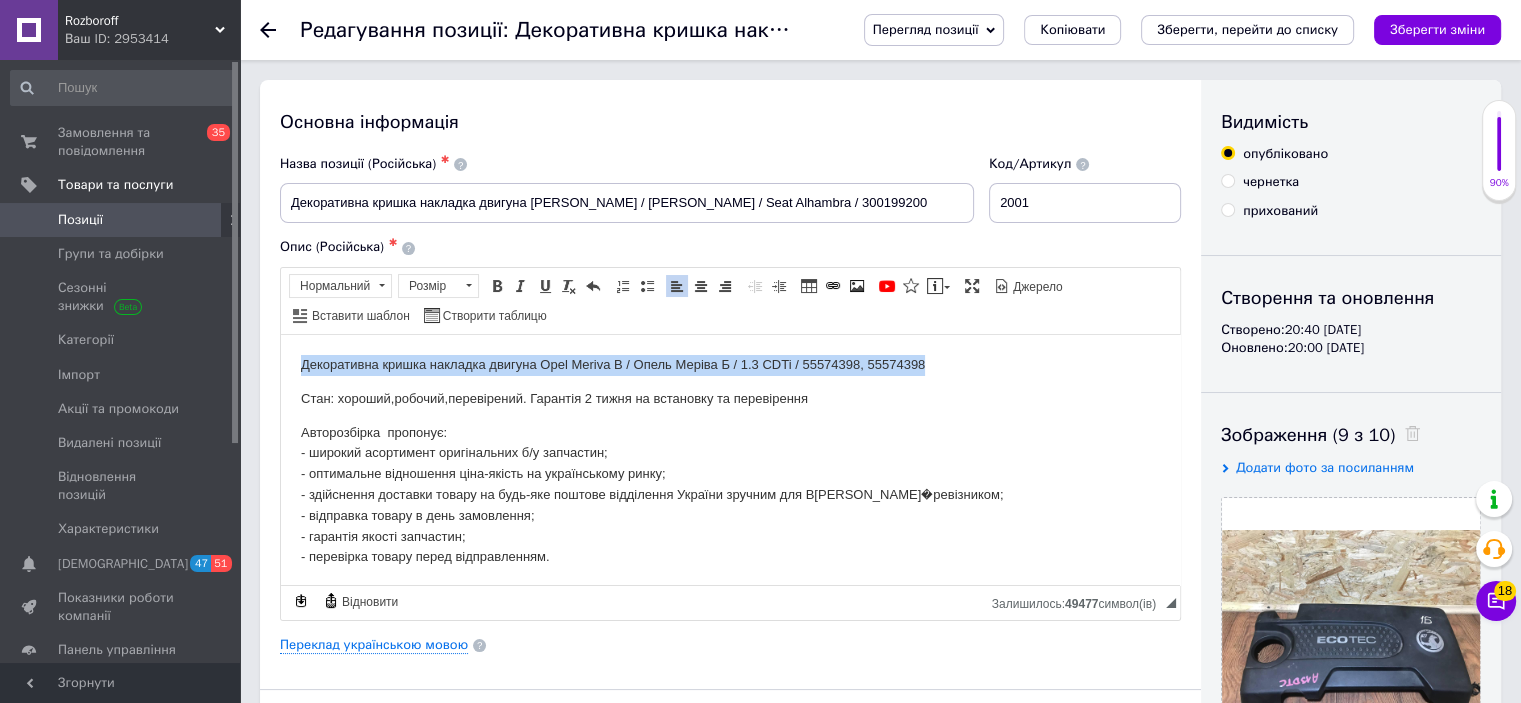 type 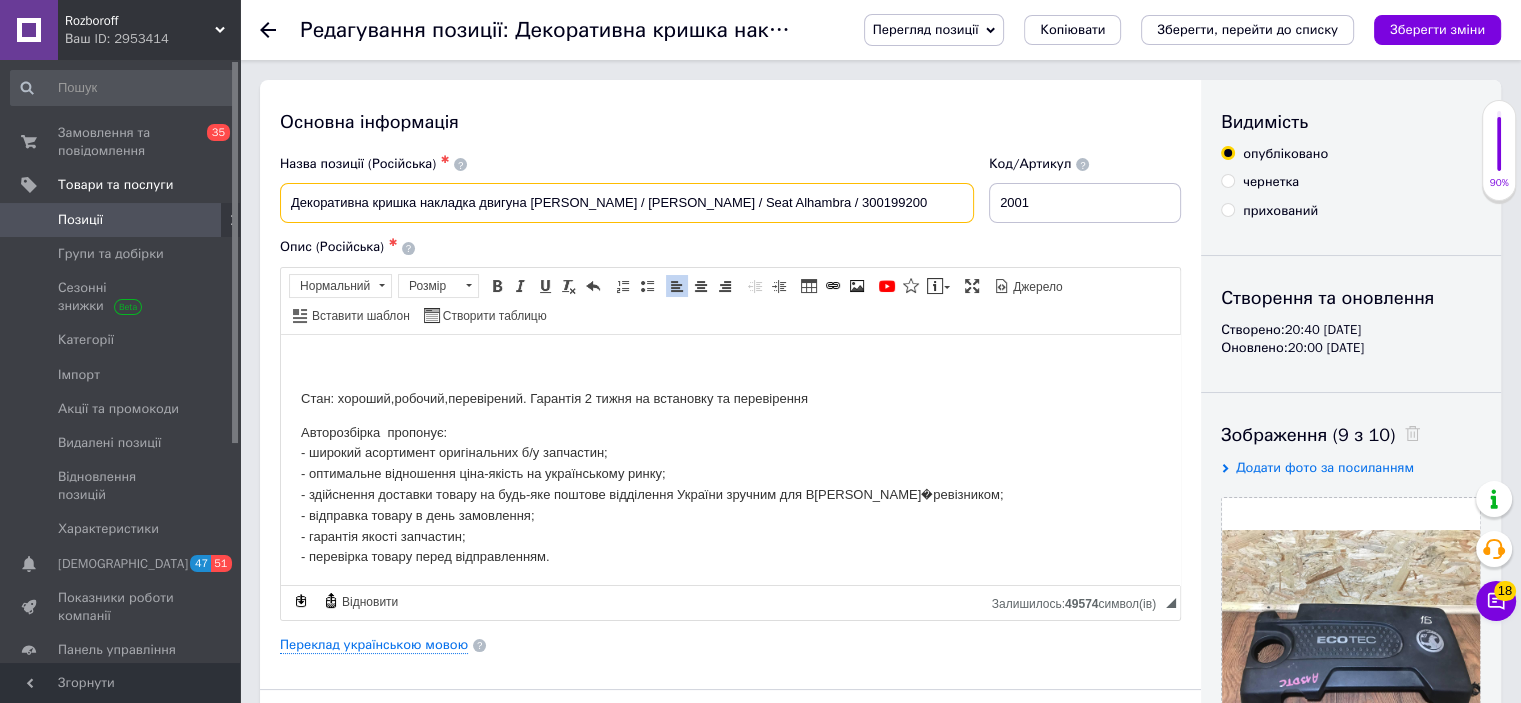 click on "Декоративна кришка накладка двигуна [PERSON_NAME] / [PERSON_NAME] / Seat Alhambra / 300199200" at bounding box center (627, 203) 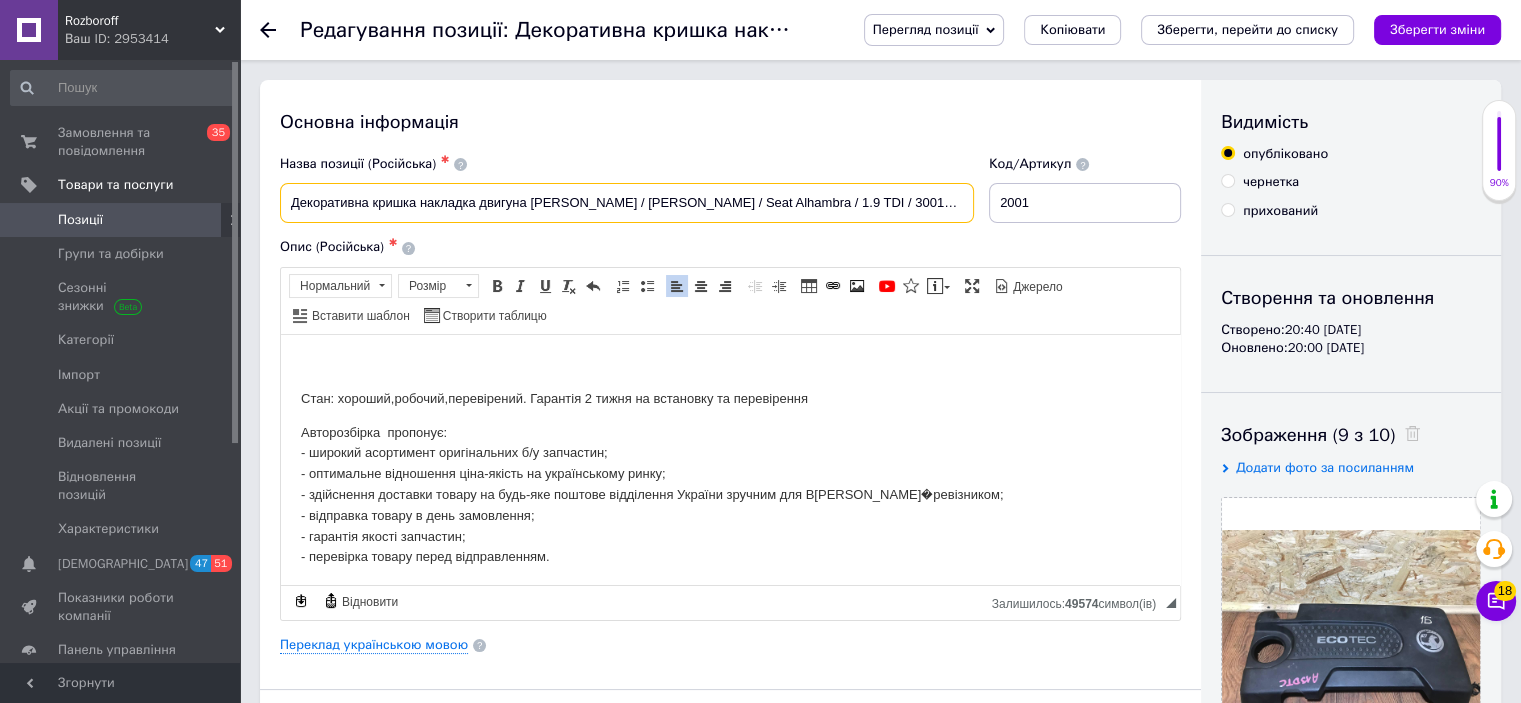 drag, startPoint x: 954, startPoint y: 204, endPoint x: 282, endPoint y: 196, distance: 672.0476 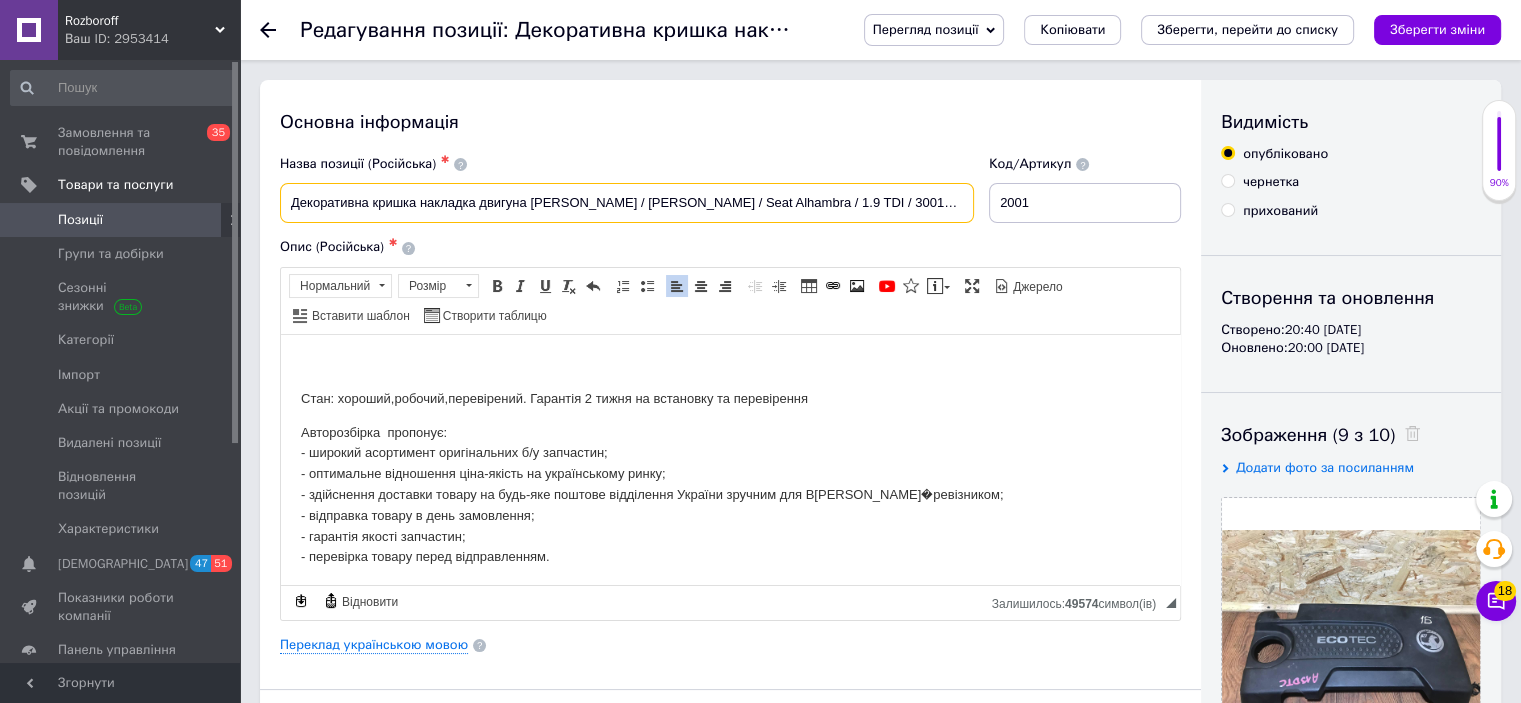 click on "Декоративна кришка накладка двигуна [PERSON_NAME] / [PERSON_NAME] / Seat Alhambra / 1.9 TDI / 300199200" at bounding box center (627, 203) 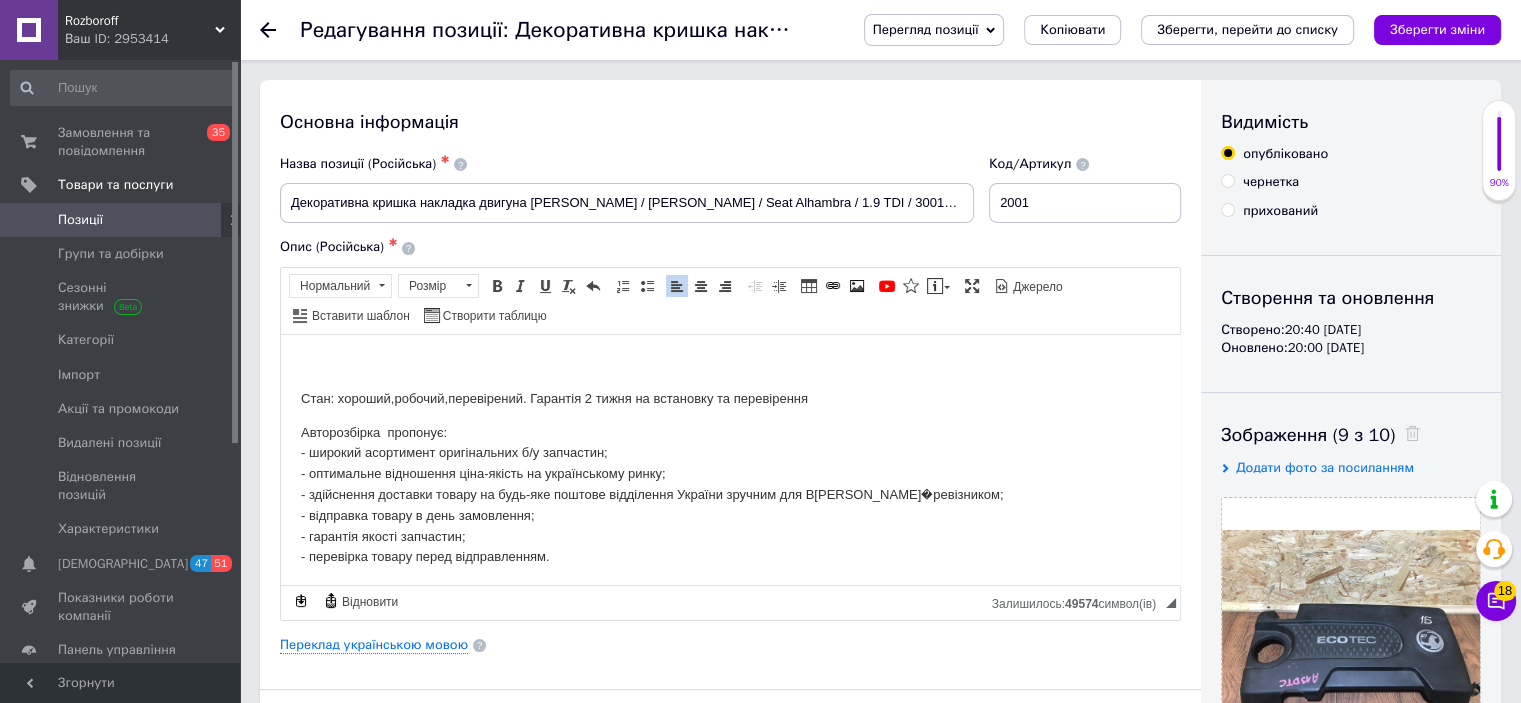 click at bounding box center [730, 364] 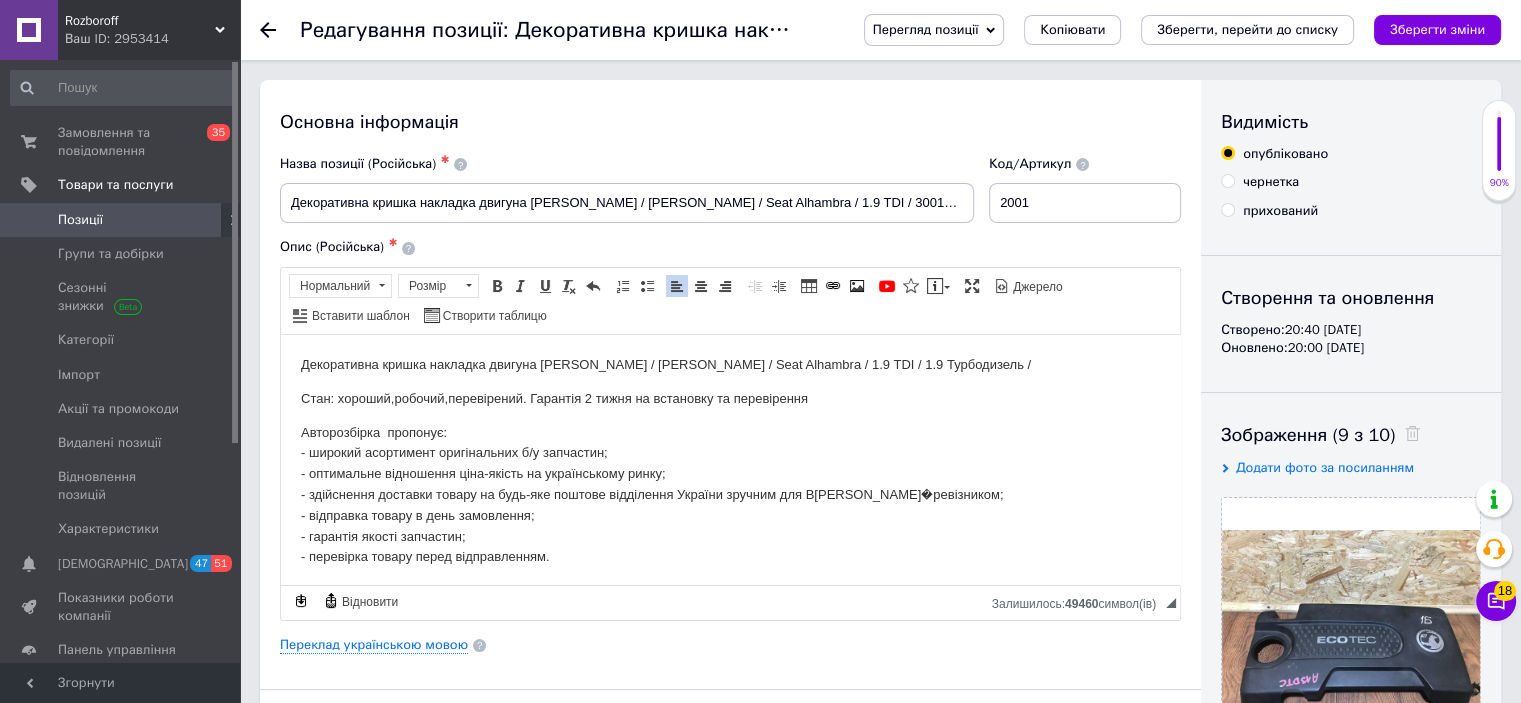 click on "Декоративна кришка накладка двигуна [PERSON_NAME] / [PERSON_NAME] / Seat Alhambra / 1.9 TDI / 1.9 Турбодизель /" at bounding box center [730, 364] 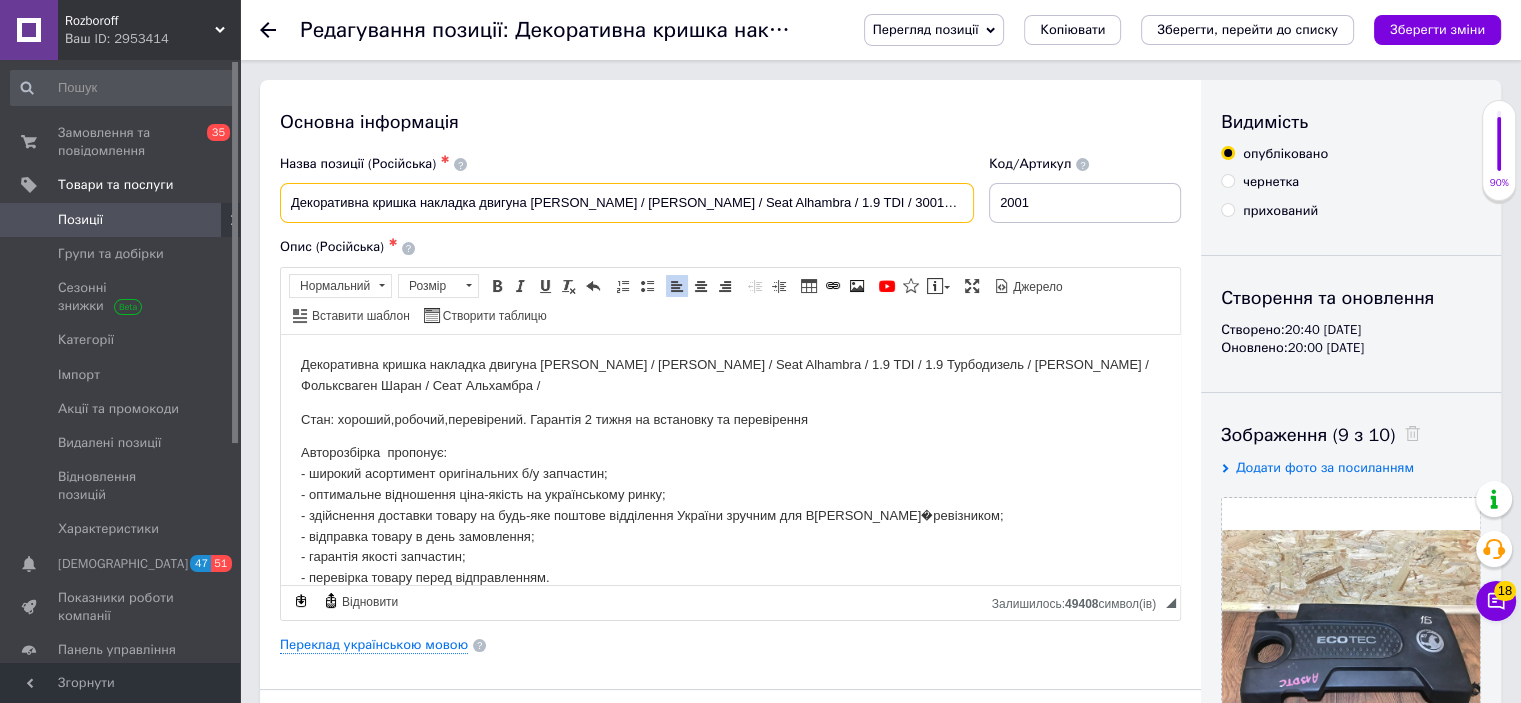 click on "Декоративна кришка накладка двигуна [PERSON_NAME] / [PERSON_NAME] / Seat Alhambra / 1.9 TDI / 300199200" at bounding box center [627, 203] 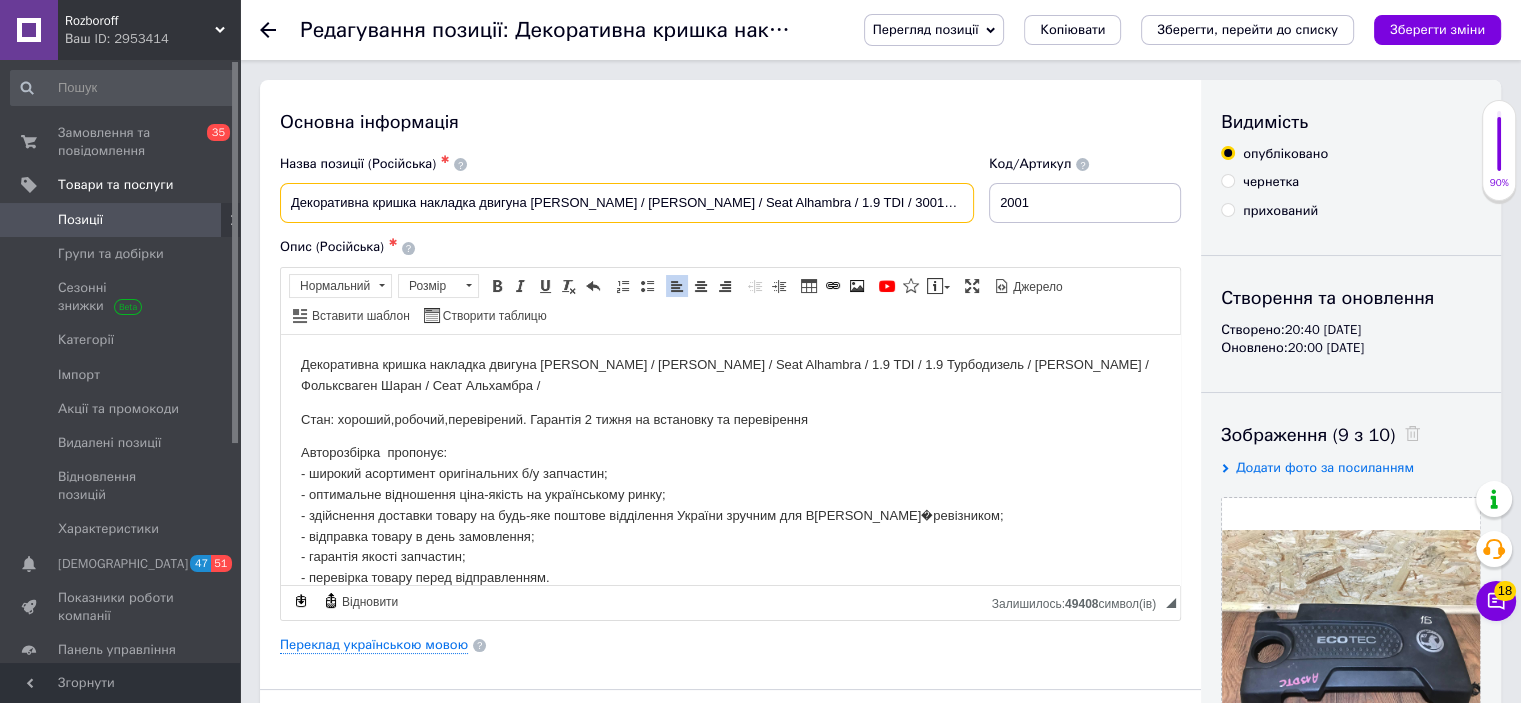 drag, startPoint x: 888, startPoint y: 200, endPoint x: 952, endPoint y: 196, distance: 64.12488 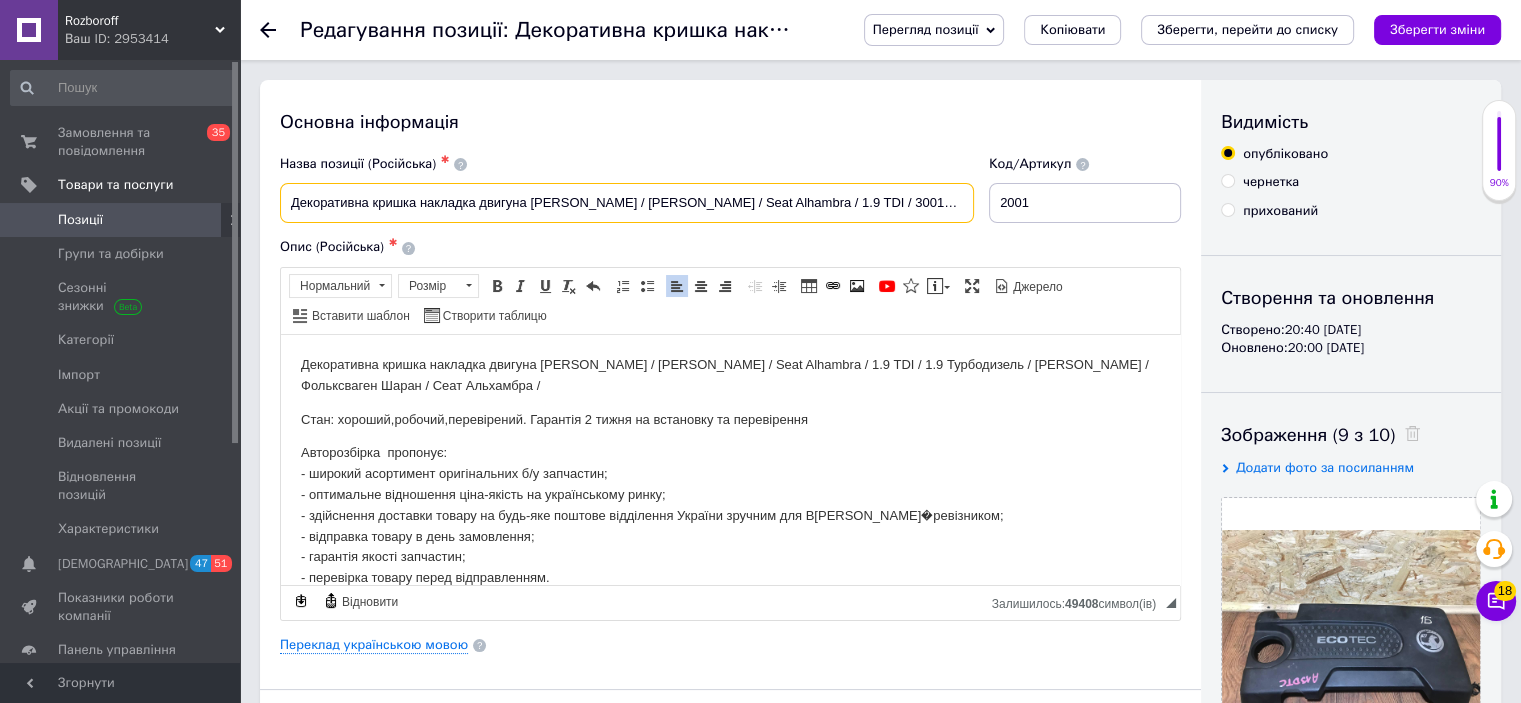 click on "Декоративна кришка накладка двигуна [PERSON_NAME] / [PERSON_NAME] / Seat Alhambra / 1.9 TDI / 300199200" at bounding box center [627, 203] 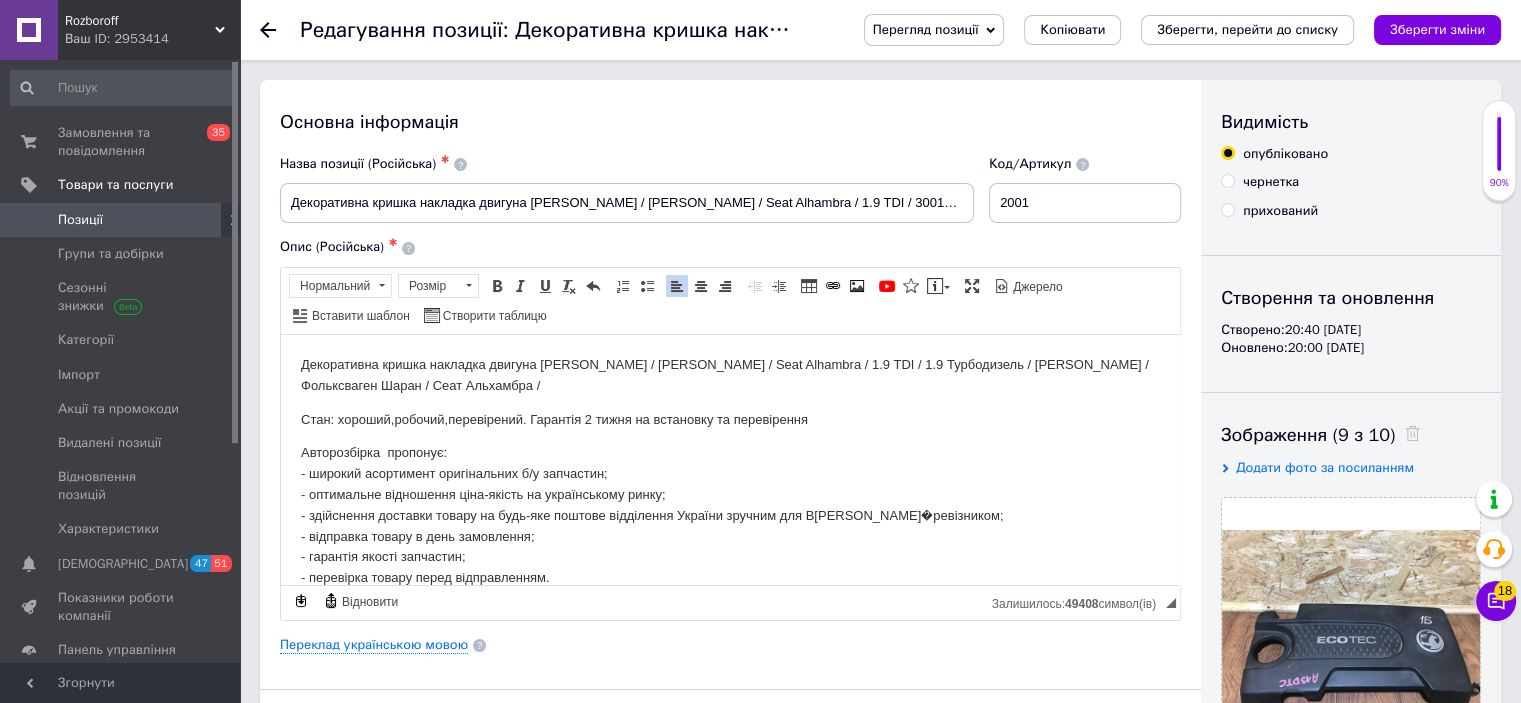 click on "Декоративна кришка накладка двигуна [PERSON_NAME] / [PERSON_NAME] / Seat Alhambra / 1.9 TDI / 1.9 Турбодизель / [PERSON_NAME] / Фольксваген Шаран / Сеат Альхамбра /" at bounding box center (730, 375) 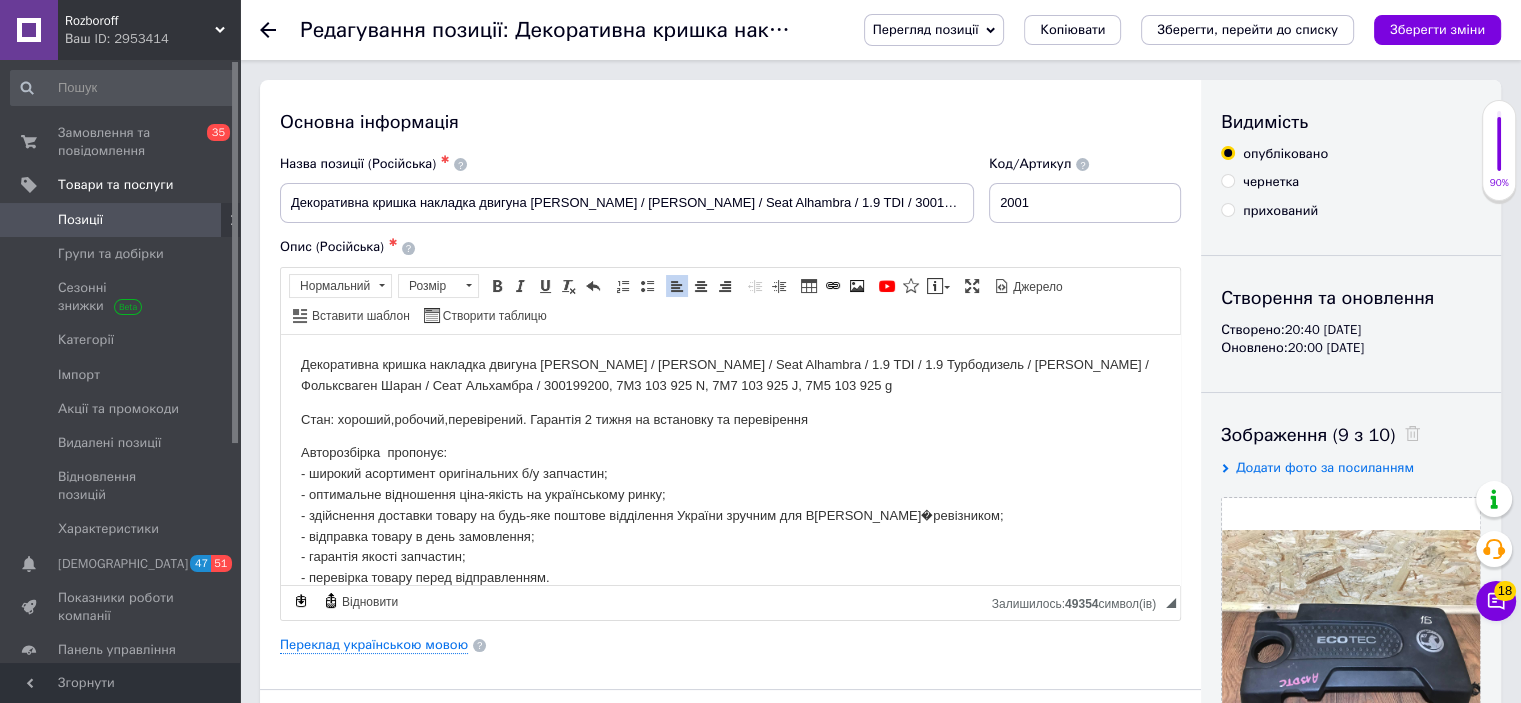 click on "Декоративна кришка накладка двигуна [PERSON_NAME] / [PERSON_NAME] / Seat Alhambra / 1.9 TDI / 1.9 Турбодизель / [PERSON_NAME] / Фольксваген Шаран / Сеат Альхамбра / 300199200, 7M3 103 925 N, 7M7 103 925 J, 7M5 103 925 g" at bounding box center (730, 375) 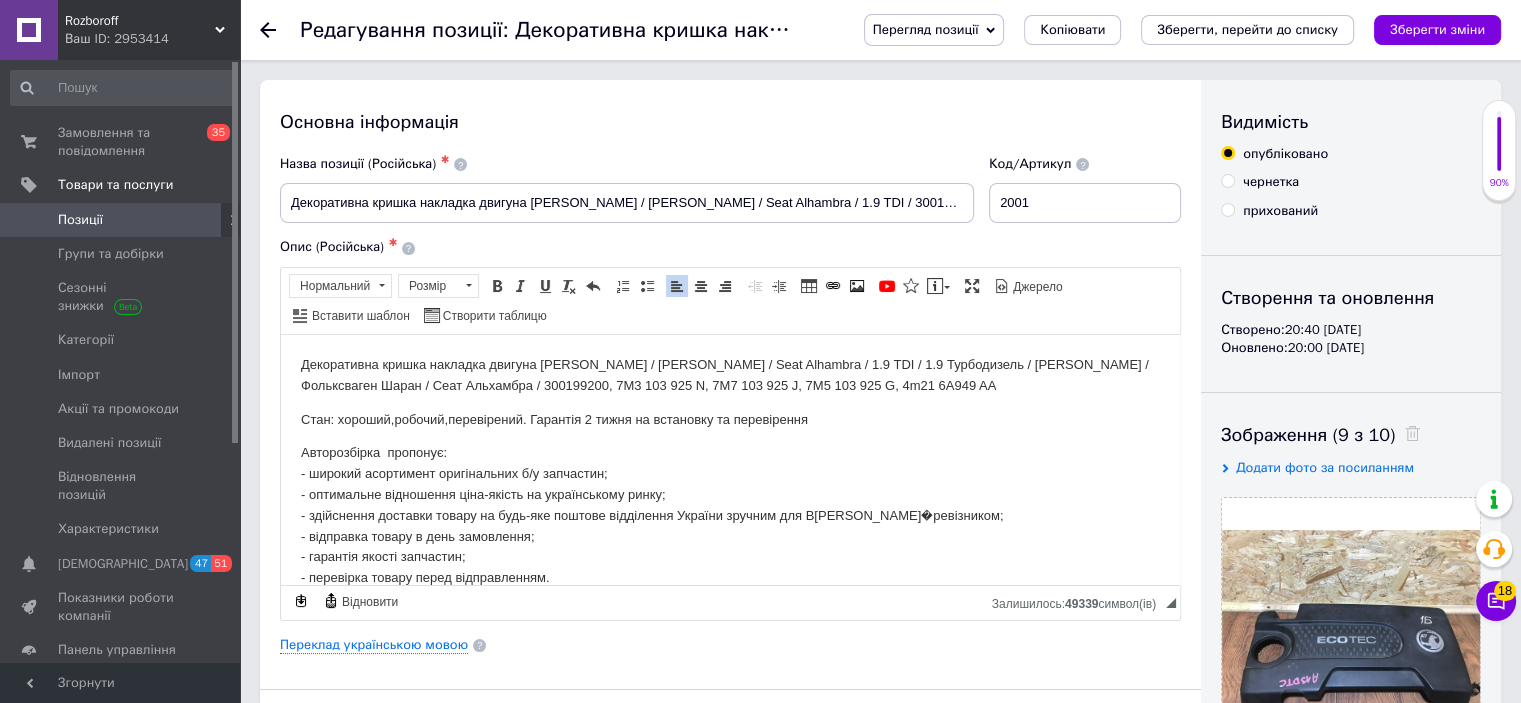 click on "Декоративна кришка накладка двигуна [PERSON_NAME] / [PERSON_NAME] / Seat Alhambra / 1.9 TDI / 1.9 Турбодизель / [PERSON_NAME] / Фольксваген Шаран / Сеат Альхамбра / 300199200, 7M3 103 925 N, 7M7 103 925 J, 7M5 103 925 G, 4m21 6A949 AA" at bounding box center [730, 375] 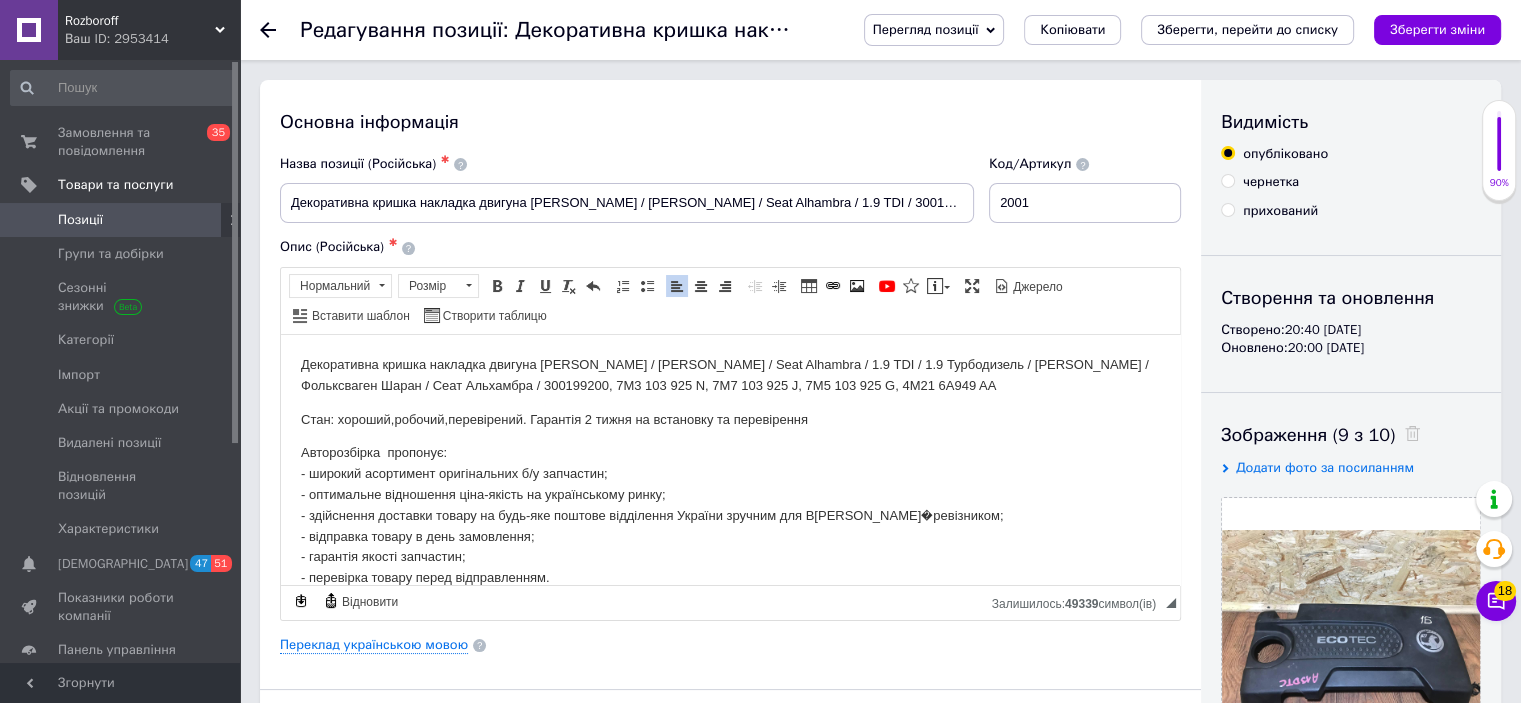 click on "Декоративна кришка накладка двигуна [PERSON_NAME] / [PERSON_NAME] / Seat Alhambra / 1.9 TDI / 1.9 Турбодизель / [PERSON_NAME] / Фольксваген Шаран / Сеат Альхамбра / 300199200, 7M3 103 925 N, 7M7 103 925 J, 7M5 103 925 G, 4M21 6A949 AA" at bounding box center (730, 375) 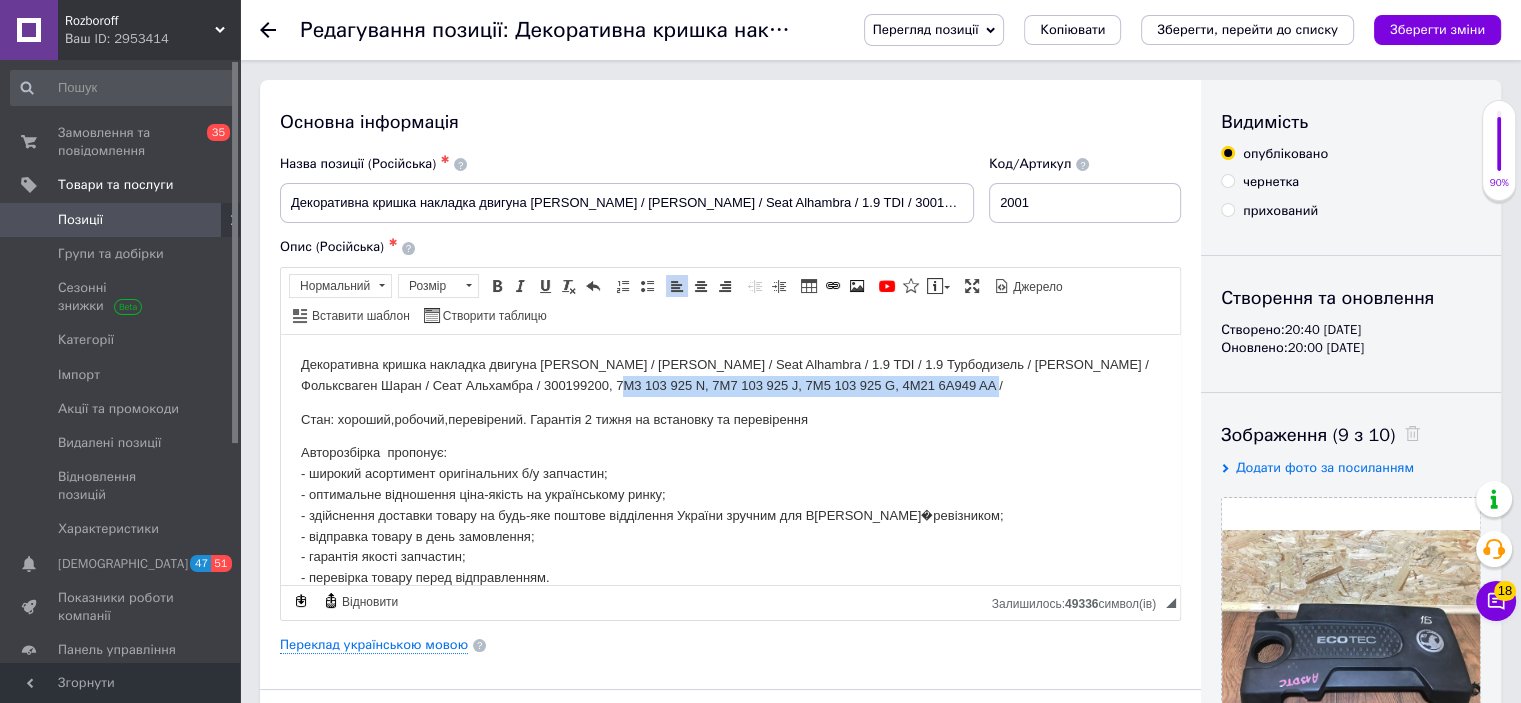 drag, startPoint x: 616, startPoint y: 383, endPoint x: 993, endPoint y: 381, distance: 377.0053 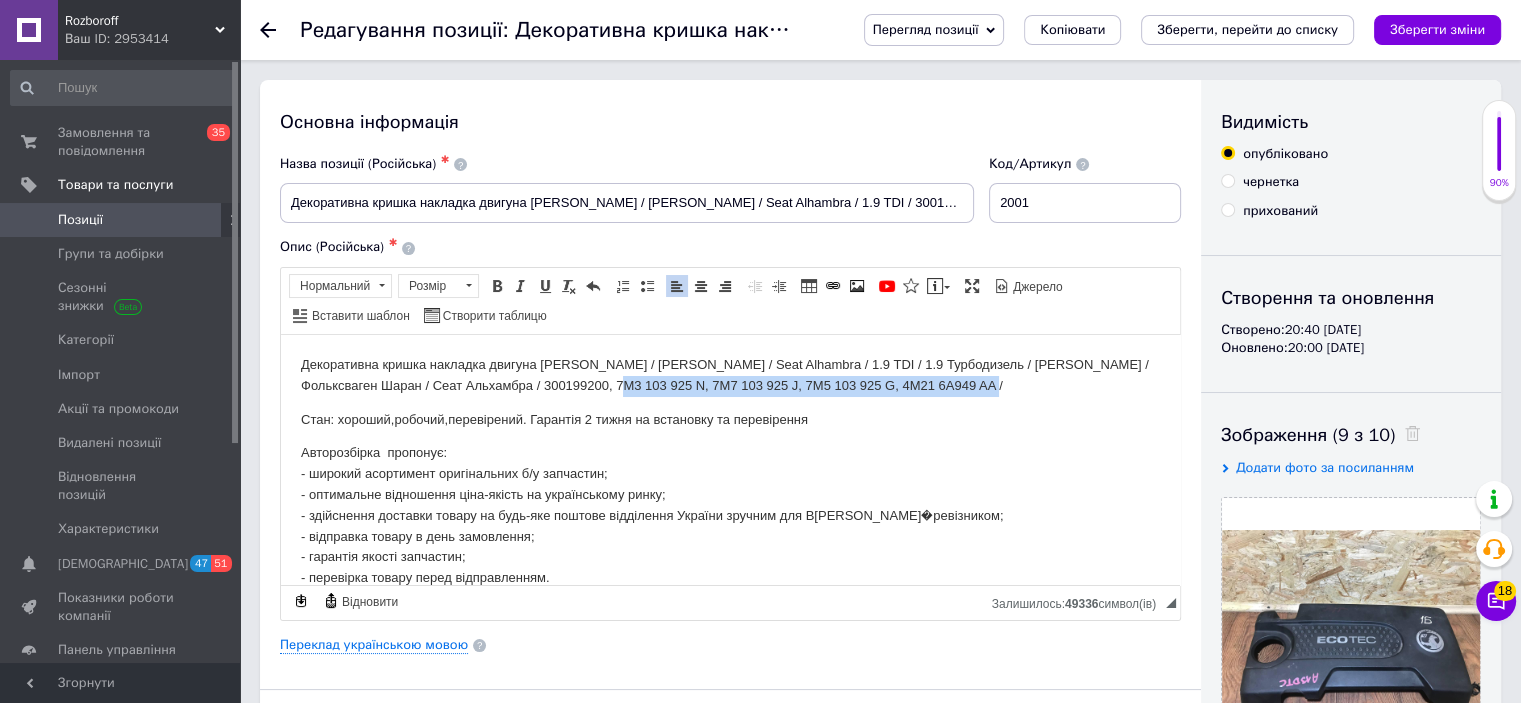 click on "Декоративна кришка накладка двигуна [PERSON_NAME] / [PERSON_NAME] / Seat Alhambra / 1.9 TDI / 1.9 Турбодизель / [PERSON_NAME] / Фольксваген Шаран / Сеат Альхамбра / 300199200, 7M3 103 925 N, 7M7 103 925 J, 7M5 103 925 G, 4M21 6A949 AA /" at bounding box center (730, 375) 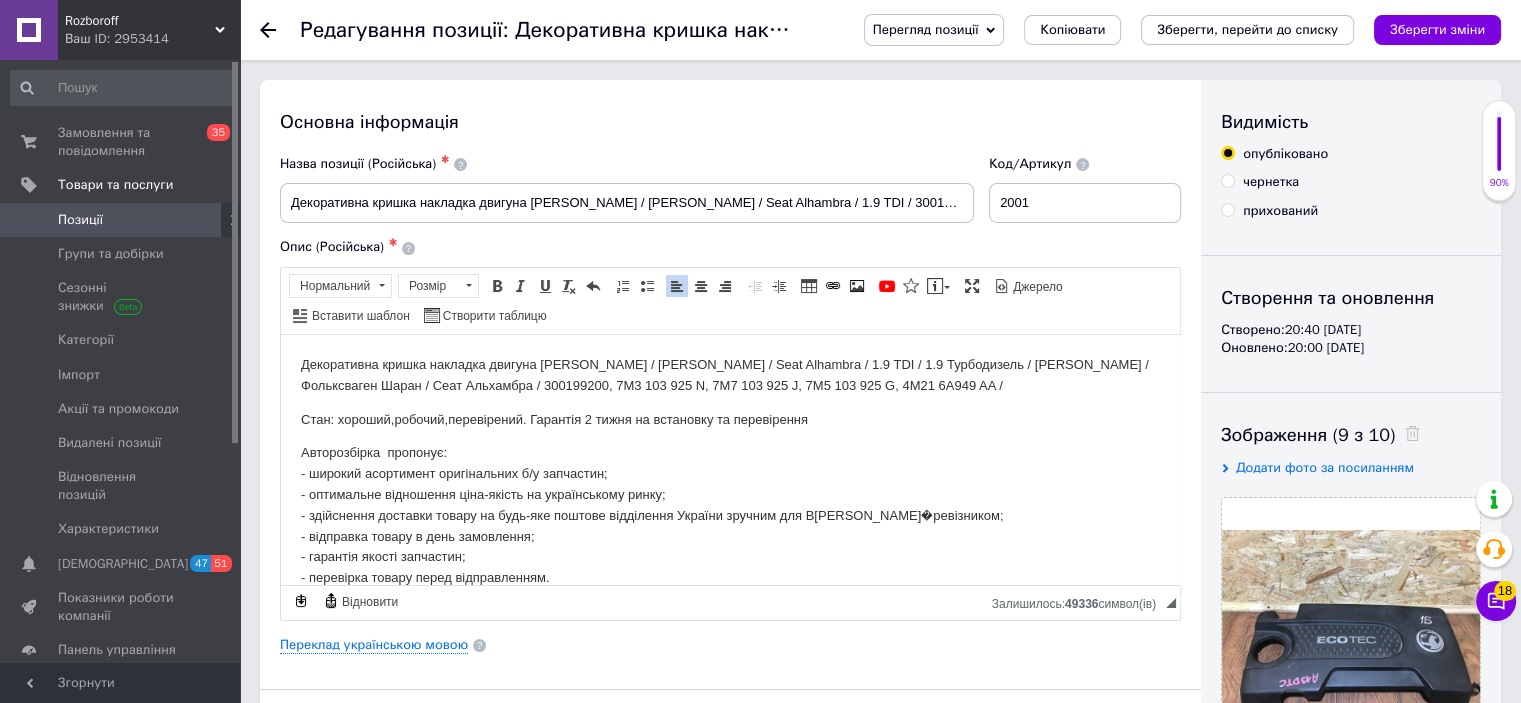 click on "Декоративна кришка накладка двигуна [PERSON_NAME] / [PERSON_NAME] / Seat Alhambra / 1.9 TDI / 1.9 Турбодизель / [PERSON_NAME] / Фольксваген Шаран / Сеат Альхамбра / 300199200, 7M3 103 925 N, 7M7 103 925 J, 7M5 103 925 G, 4M21 6A949 AA /" at bounding box center (730, 375) 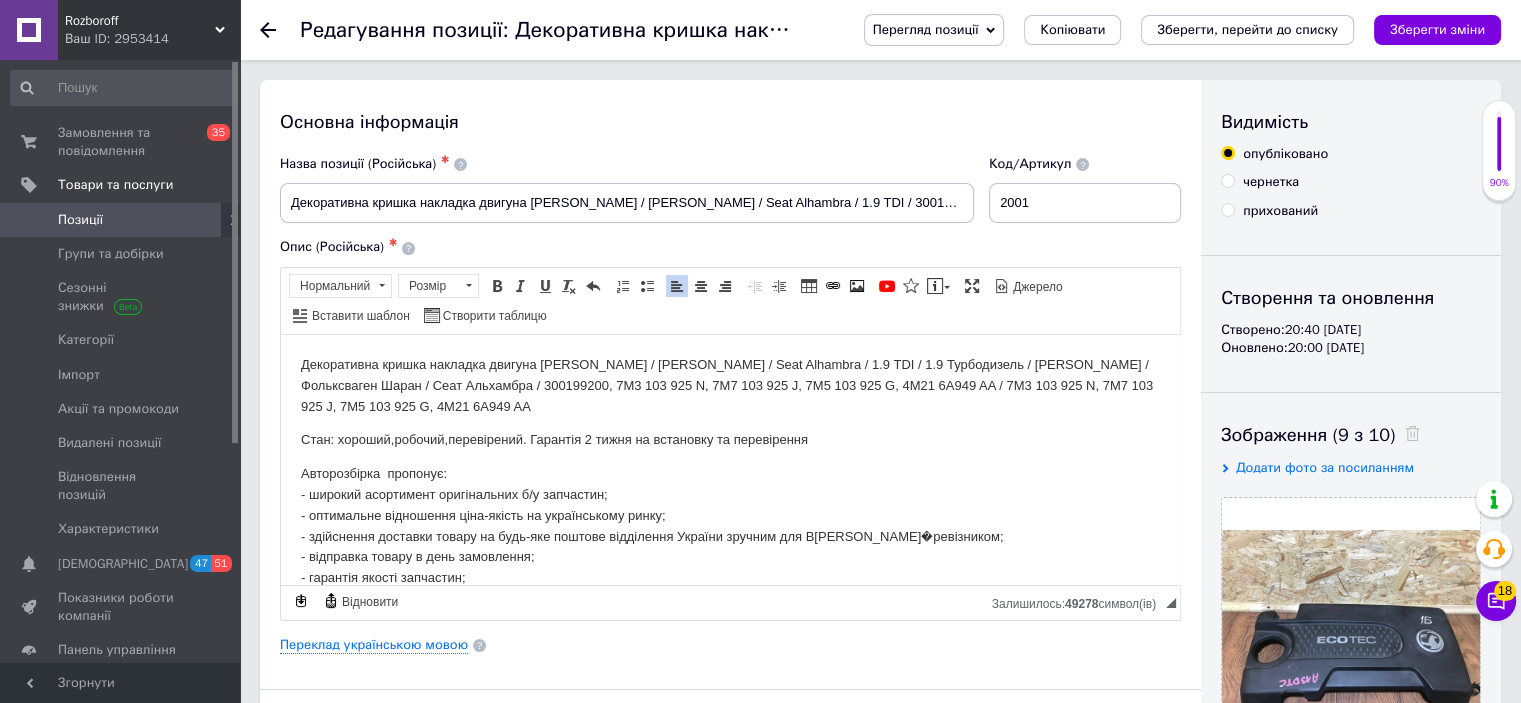 click on "Декоративна кришка накладка двигуна [PERSON_NAME] / [PERSON_NAME] / Seat Alhambra / 1.9 TDI / 1.9 Турбодизель / [PERSON_NAME] / Фольксваген Шаран / Сеат Альхамбра / 300199200, 7M3 103 925 N, 7M7 103 925 J, 7M5 103 925 G, 4M21 6A949 AA / 7M3 103 925 N, 7M7 103 925 J, 7M5 103 925 G, 4M21 6A949 AA" at bounding box center [730, 385] 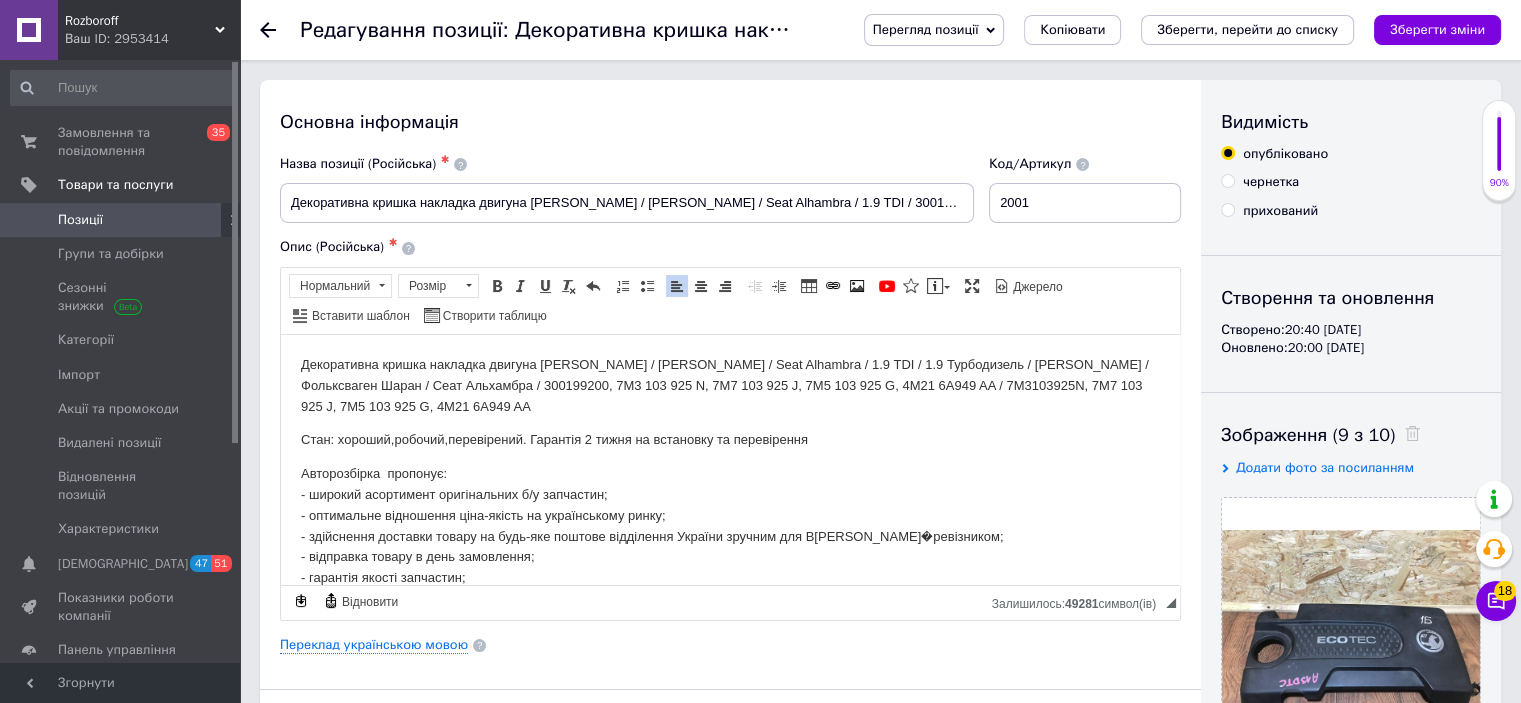 click on "Декоративна кришка накладка двигуна [PERSON_NAME] / [PERSON_NAME] / Seat Alhambra / 1.9 TDI / 1.9 Турбодизель / [PERSON_NAME] / Фольксваген Шаран / Сеат Альхамбра / 300199200, 7M3 103 925 N, 7M7 103 925 J, 7M5 103 925 G, 4M21 6A949 AA / 7M3103925N, 7M7 103 925 J, 7M5 103 925 G, 4M21 6A949 AA" at bounding box center [730, 385] 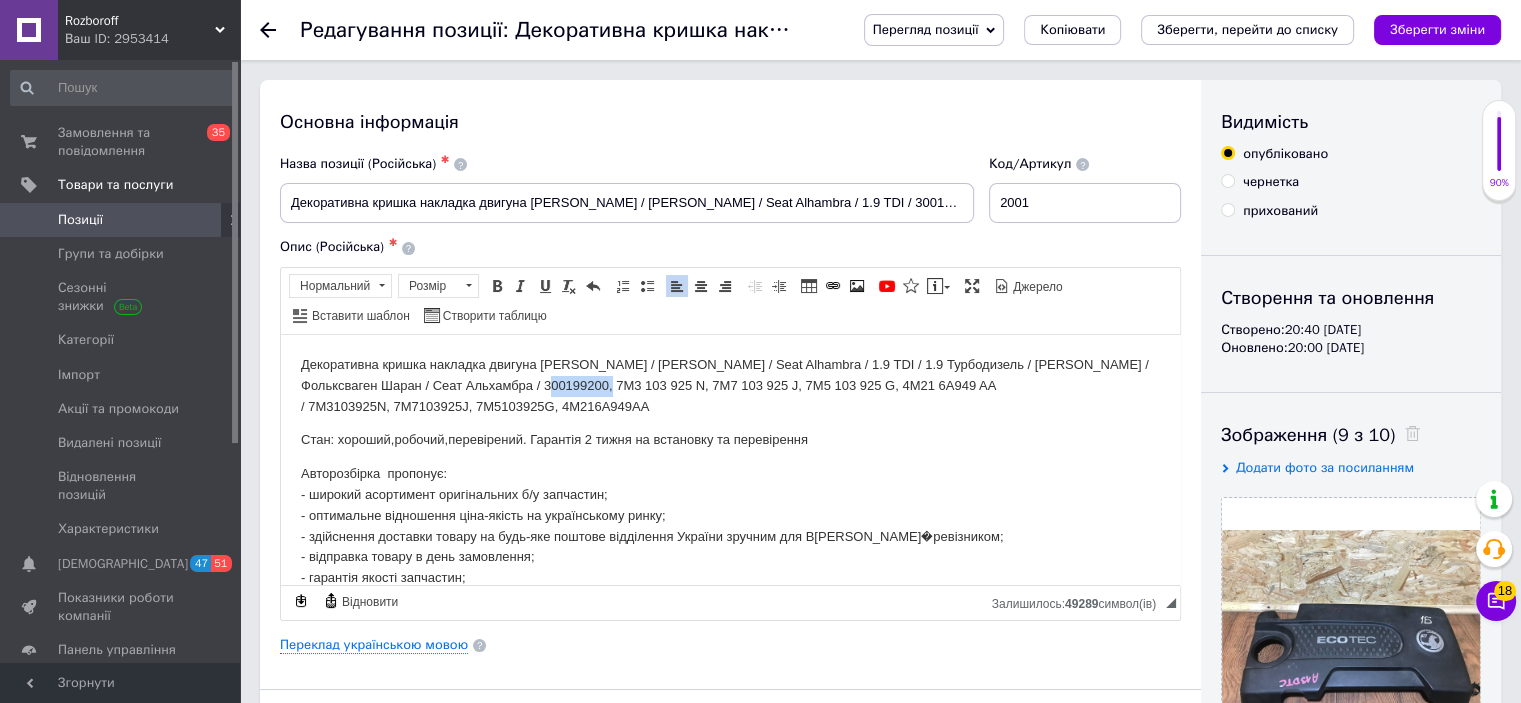 drag, startPoint x: 545, startPoint y: 384, endPoint x: 607, endPoint y: 384, distance: 62 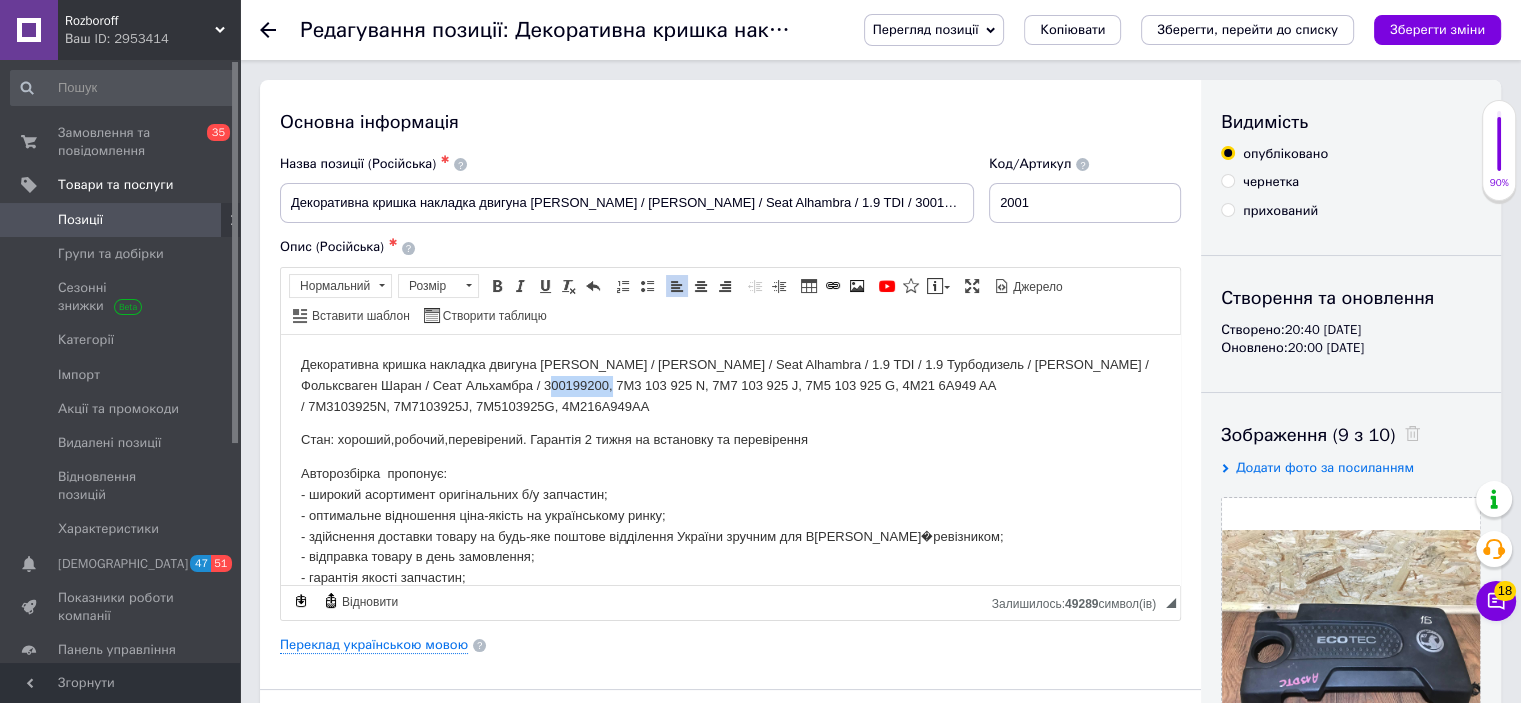 click on "Декоративна кришка накладка двигуна [PERSON_NAME] / [PERSON_NAME] / Seat Alhambra / 1.9 TDI / 1.9 Турбодизель / [PERSON_NAME] / Фольксваген Шаран / Сеат Альхамбра / 300199200, 7M3 103 925 N, 7M7 103 925 J, 7M5 103 925 G, 4M21 6A949 AA / 7M3103925N, 7M7103925J, 7M5103925G, 4M216A949AA" at bounding box center (730, 385) 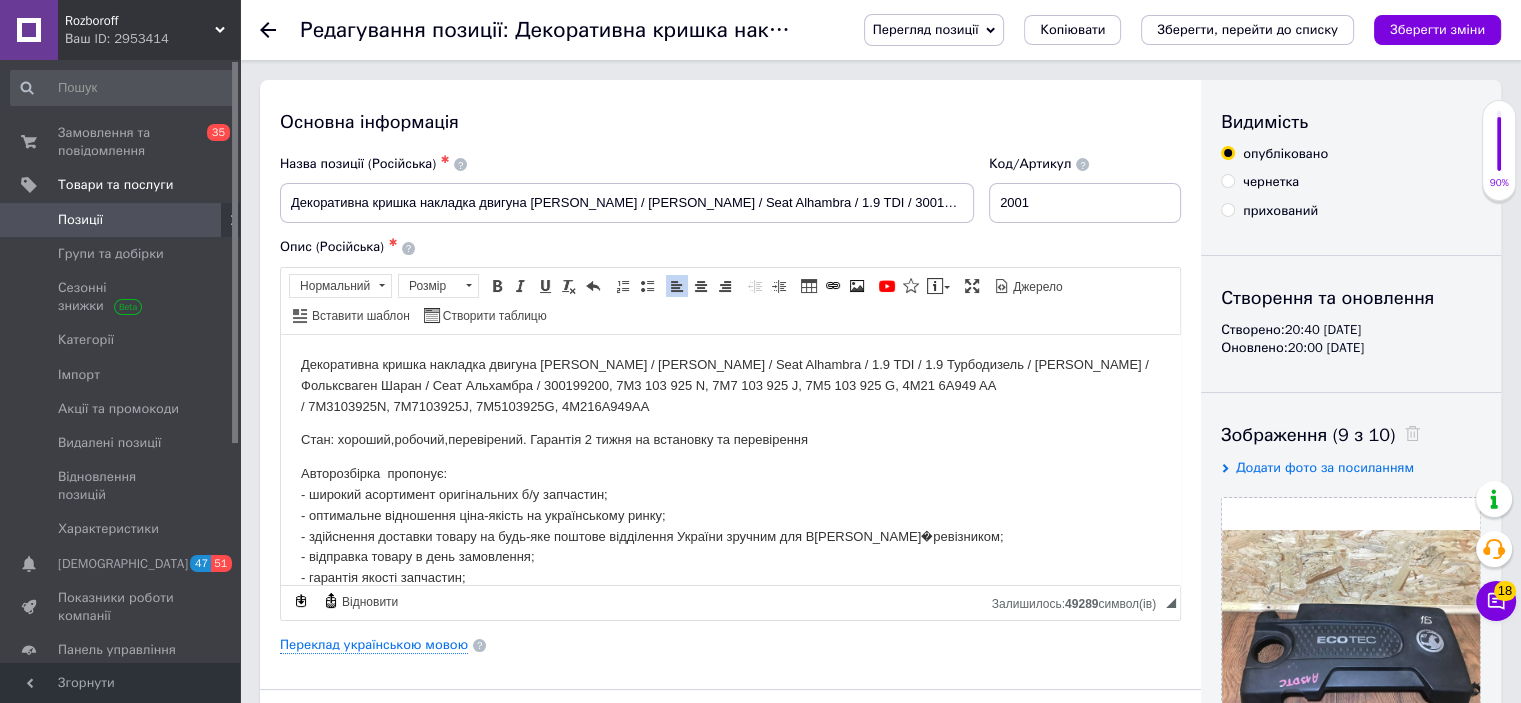 click on "Декоративна кришка накладка двигуна [PERSON_NAME] / [PERSON_NAME] / Seat Alhambra / 1.9 TDI / 1.9 Турбодизель / [PERSON_NAME] / Фольксваген Шаран / Сеат Альхамбра / 300199200, 7M3 103 925 N, 7M7 103 925 J, 7M5 103 925 G, 4M21 6A949 AA / 7M3103925N, 7M7103925J, 7M5103925G, 4M216A949AA" at bounding box center (730, 385) 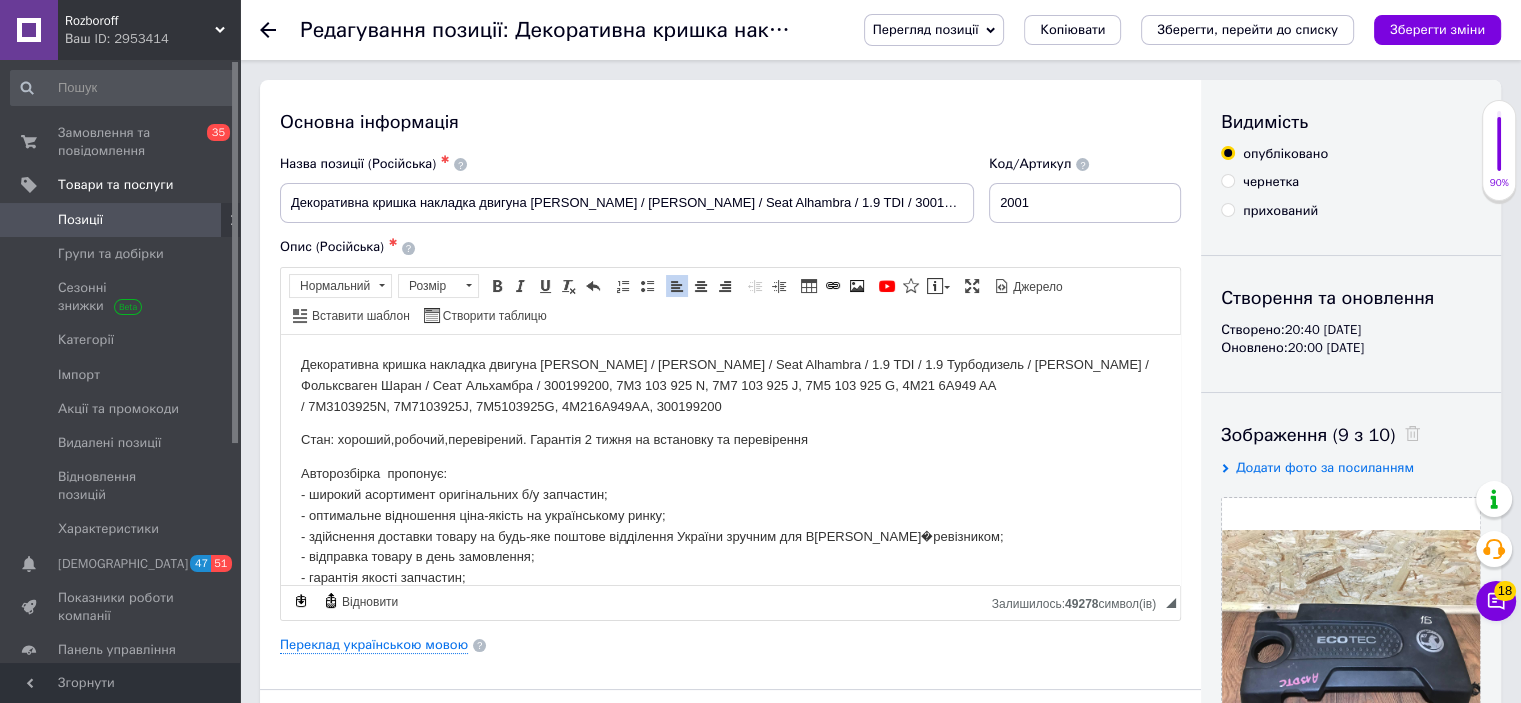 click on "Декоративна кришка накладка двигуна [PERSON_NAME] / [PERSON_NAME] / Seat Alhambra / 1.9 TDI / 1.9 Турбодизель / [PERSON_NAME] / Фольксваген Шаран / Сеат Альхамбра / 300199200, 7M3 103 925 N, 7M7 103 925 J, 7M5 103 925 G, 4M21 6A949 AA / 7M3103925N, 7M7103925J, 7M5103925G, 4M216A949AA, 300199200" at bounding box center (730, 385) 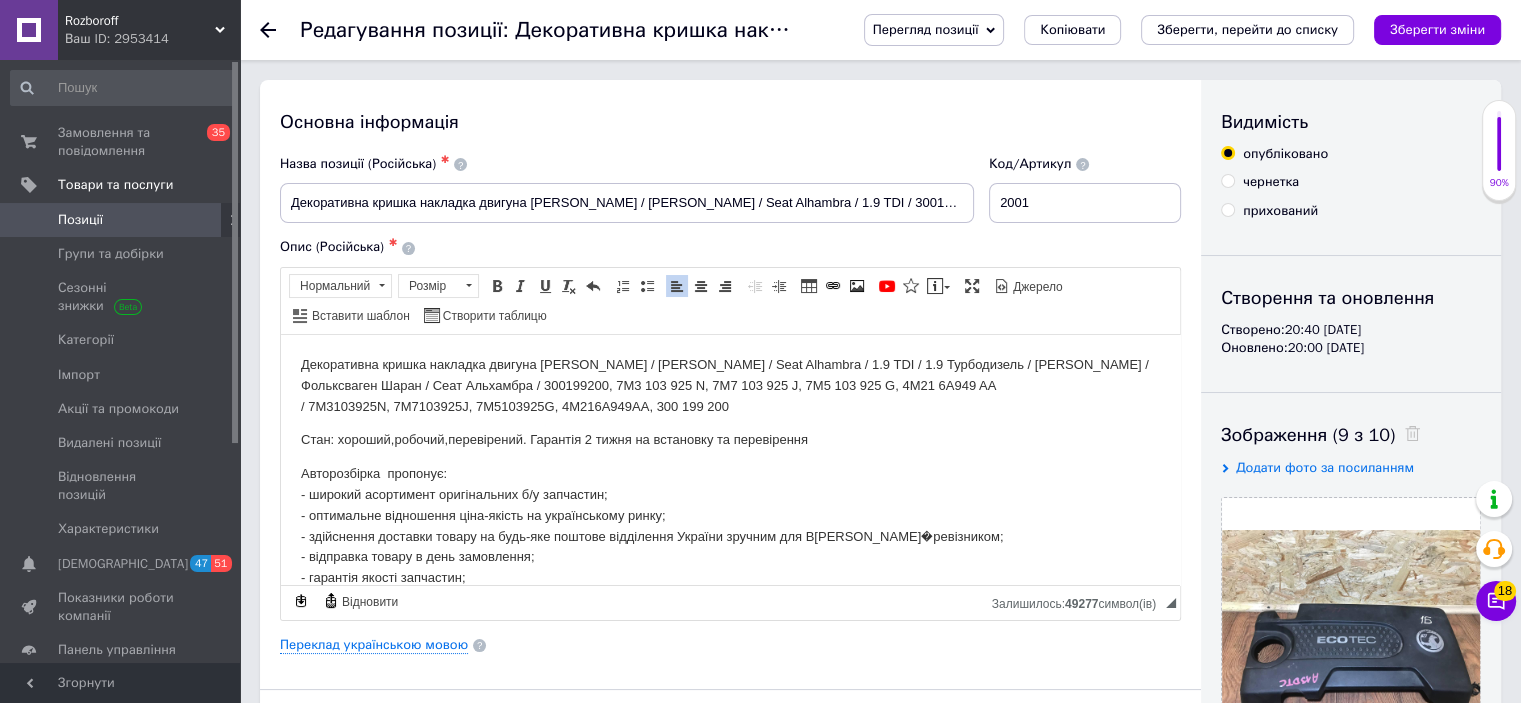 click on "Декоративна кришка накладка двигуна [PERSON_NAME] / [PERSON_NAME] / Seat Alhambra / 1.9 TDI / 1.9 Турбодизель / [PERSON_NAME] / Фольксваген Шаран / Сеат Альхамбра / 300199200, 7M3 103 925 N, 7M7 103 925 J, 7M5 103 925 G, 4M21 6A949 AA / 7M3103925N, 7M7103925J, 7M5103925G, 4M216A949AA, 300 199 200" at bounding box center (730, 385) 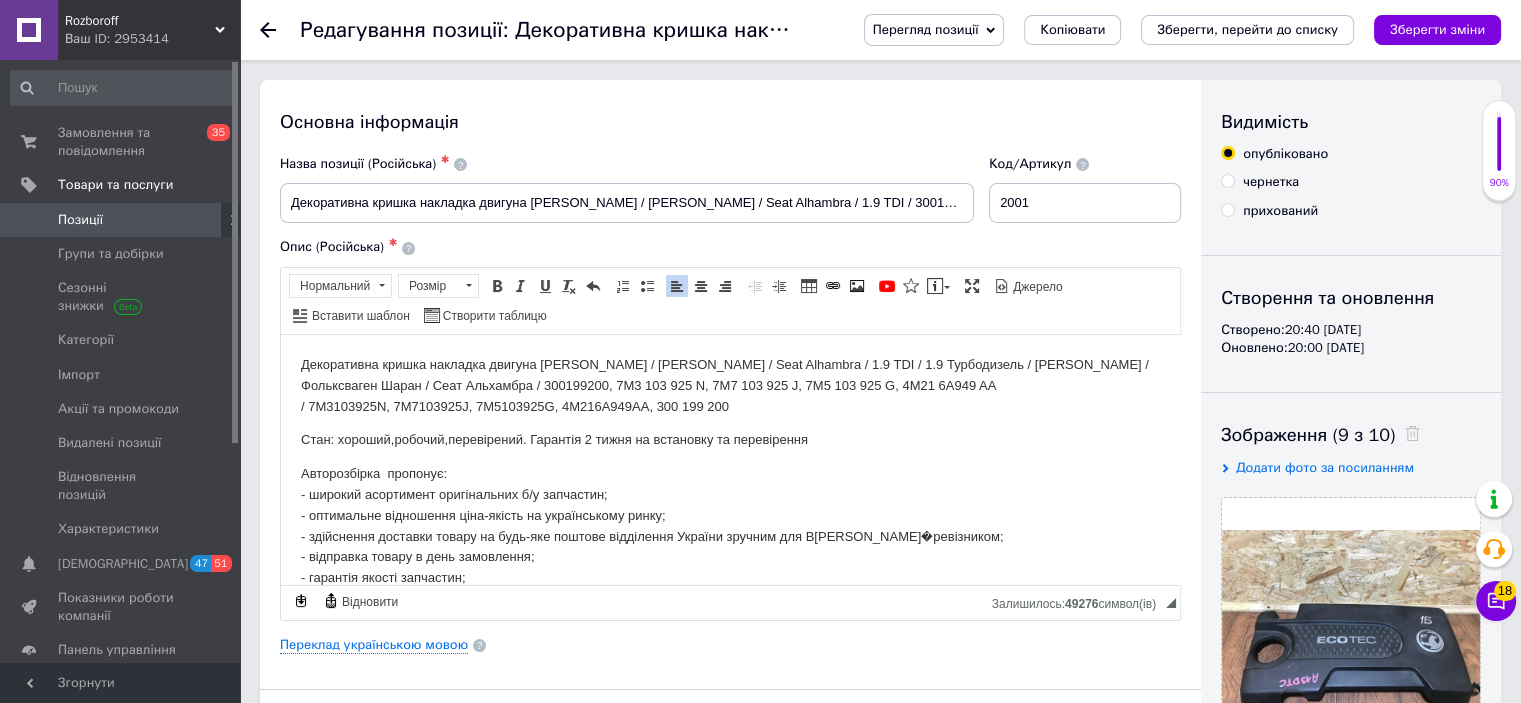 drag, startPoint x: 742, startPoint y: 405, endPoint x: 299, endPoint y: 372, distance: 444.22742 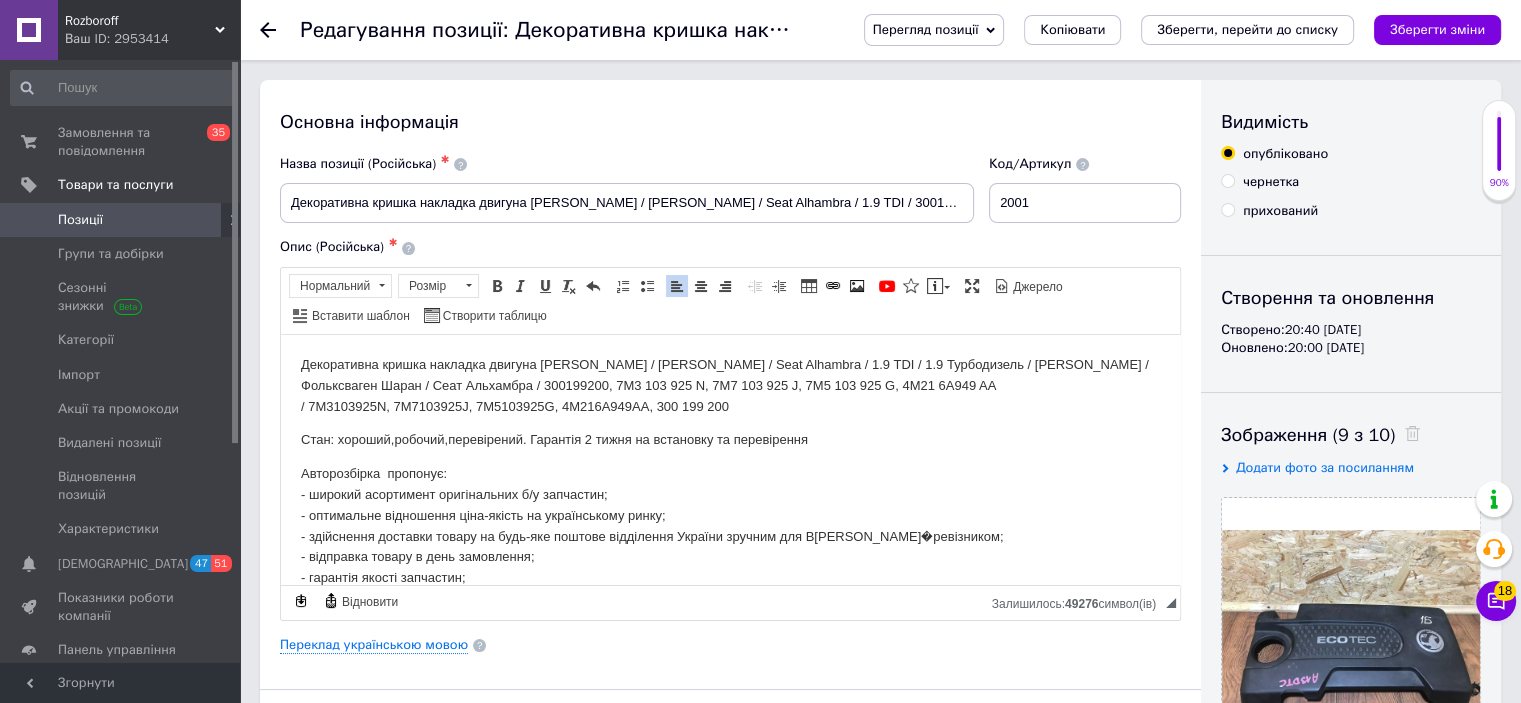 click on "Декоративна кришка накладка двигуна [PERSON_NAME] / [PERSON_NAME] / Seat Alhambra / 1.9 TDI / 1.9 Турбодизель / [PERSON_NAME] / Фольксваген Шаран / Сеат Альхамбра / 300199200, 7M3 103 925 N, 7M7 103 925 J, 7M5 103 925 G, 4M21 6A949 AA / 7M3103925N, 7M7103925J, 7M5103925G, 4M216A949AA, 300 199 200 Стан: хороший,робочий,перевірений. Гарантія 2 тижня на встановку та перевірення Авторозбірка  пропонує:  - широкий асортимент оригінальних б/у запчастин;  - оптимальне відношення ціна-якість на українському ринку;  - здійснення доставки товару на будь-яке поштове відділення України зручним для Вас перевізником;  - гарантія якості запчастин;" at bounding box center (730, 481) 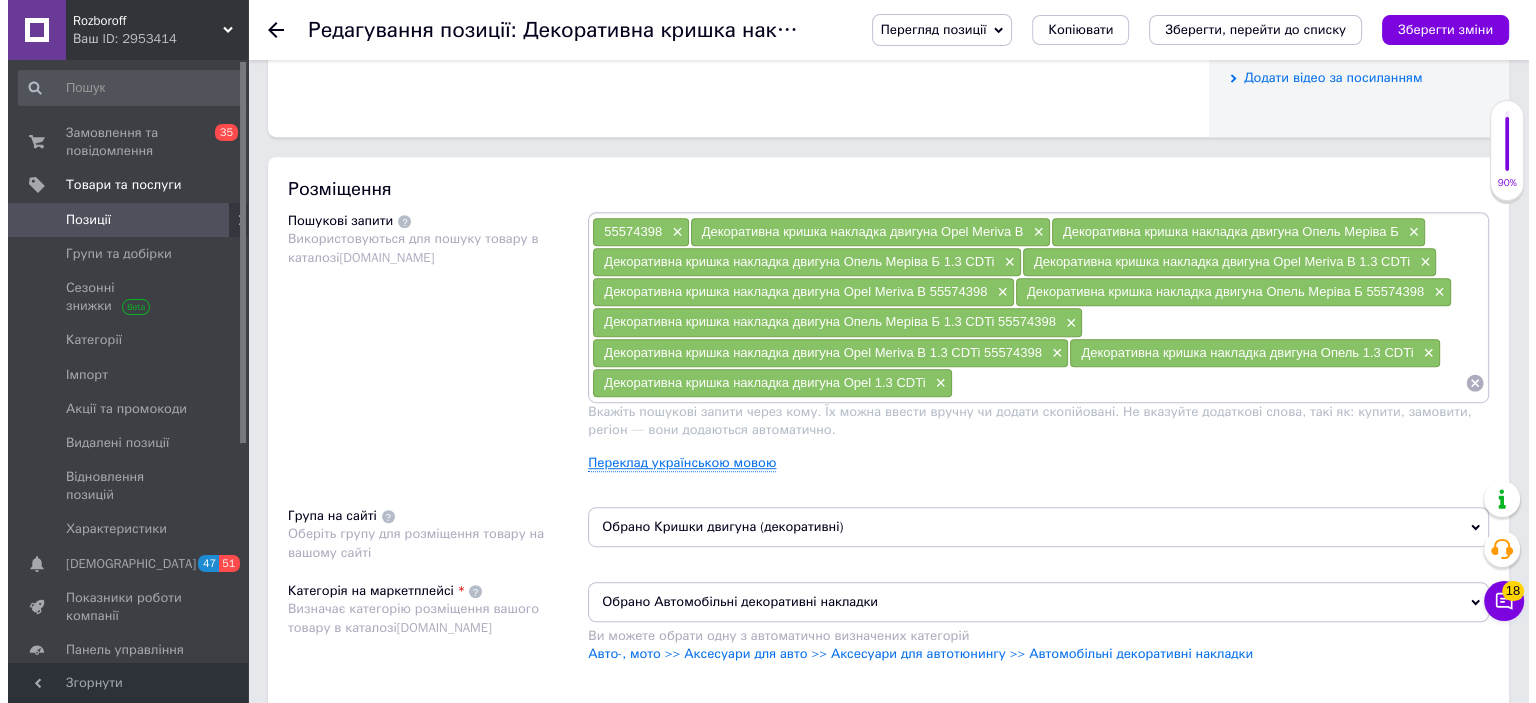 scroll, scrollTop: 1060, scrollLeft: 0, axis: vertical 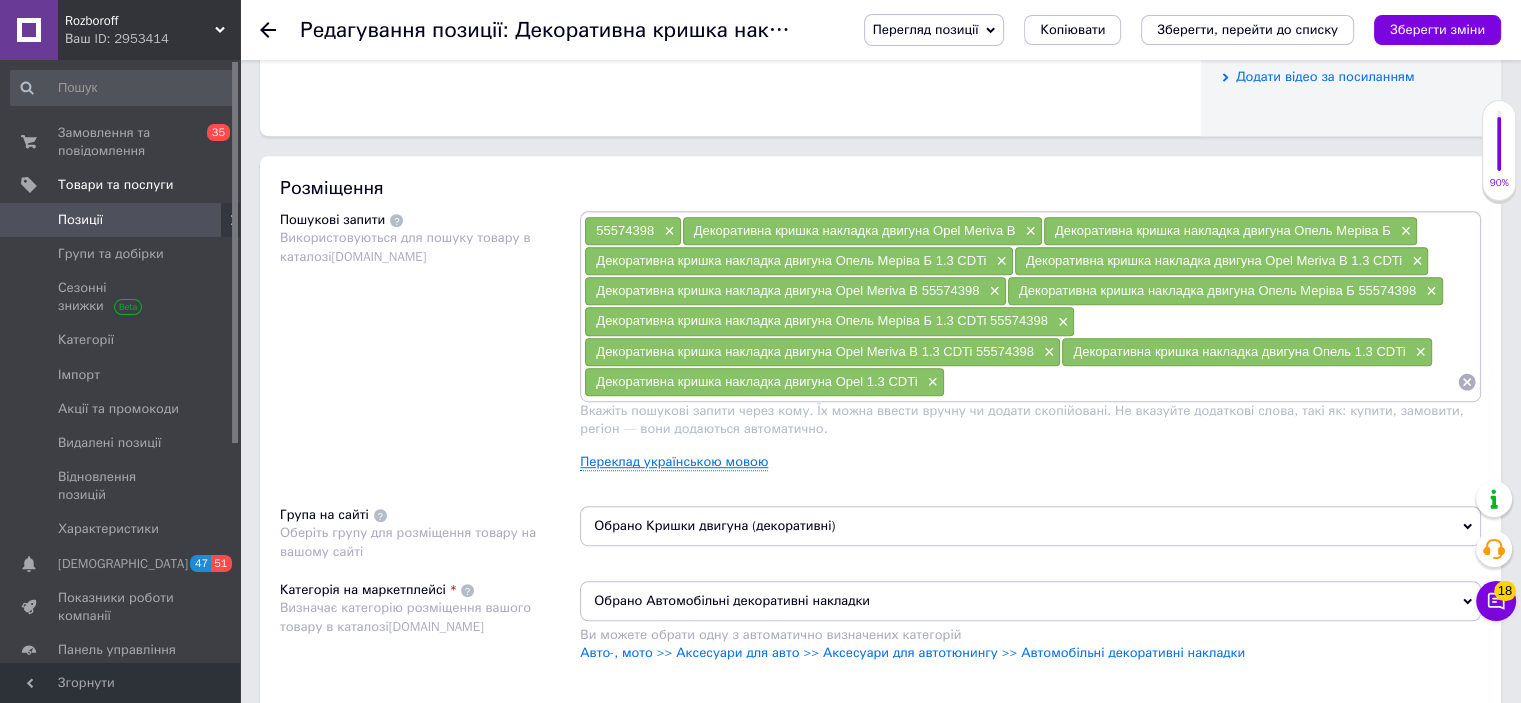 click on "Переклад українською мовою" at bounding box center (674, 462) 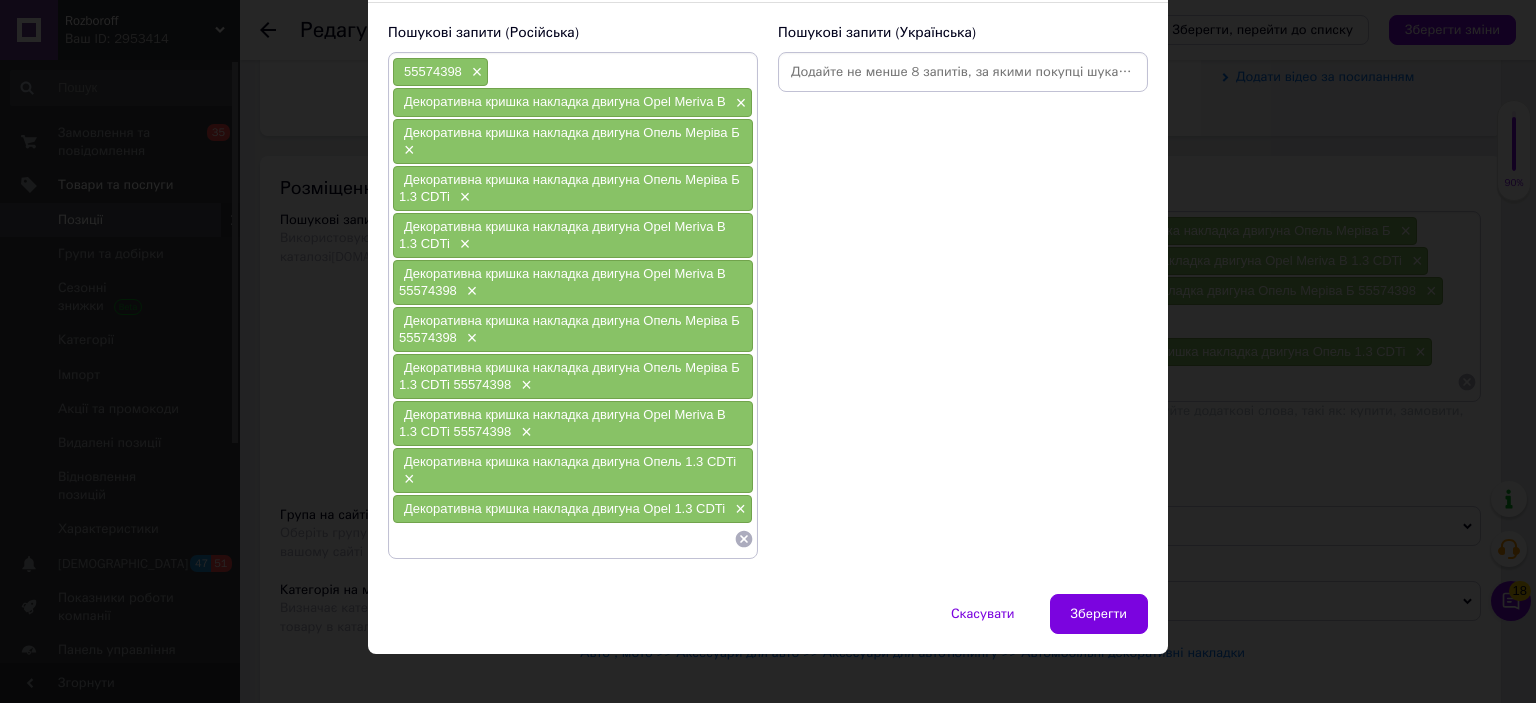 scroll, scrollTop: 140, scrollLeft: 0, axis: vertical 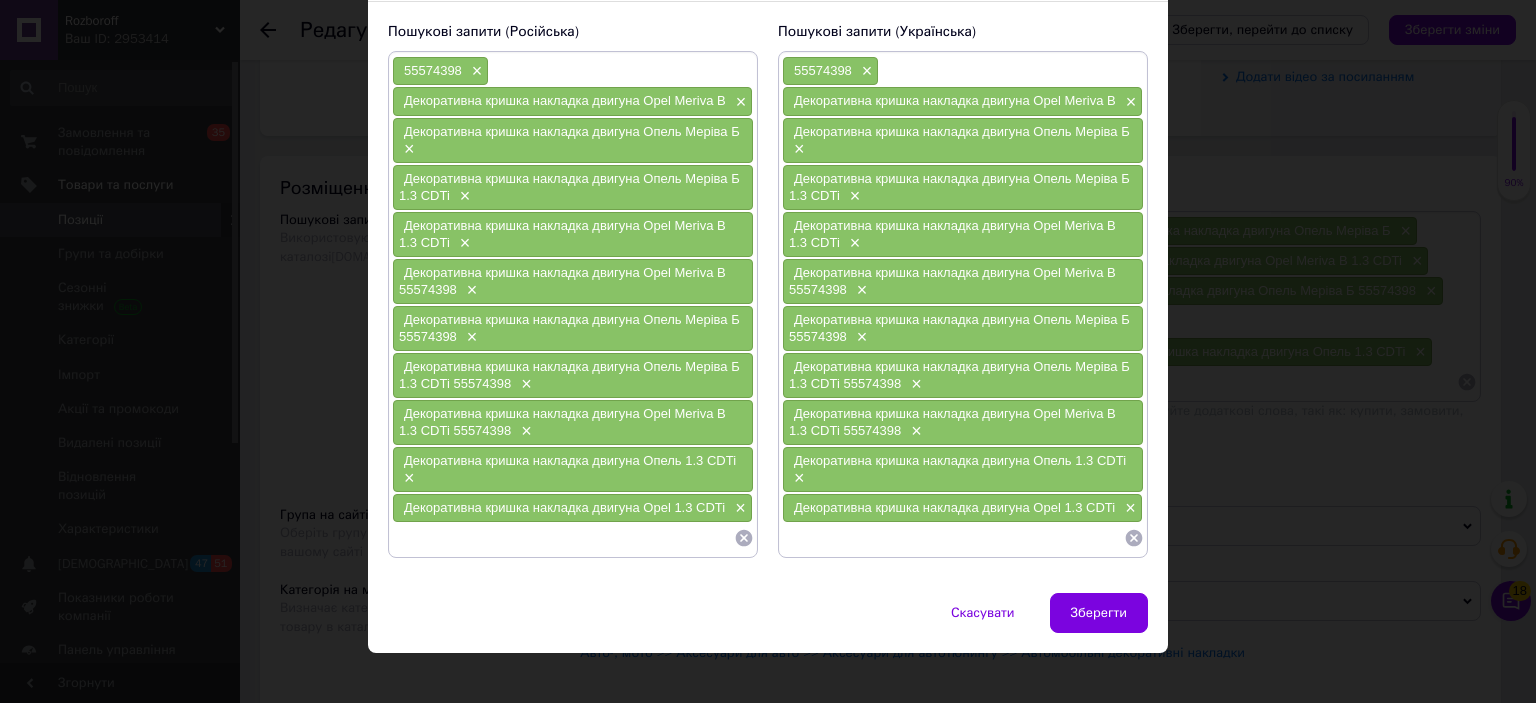 click 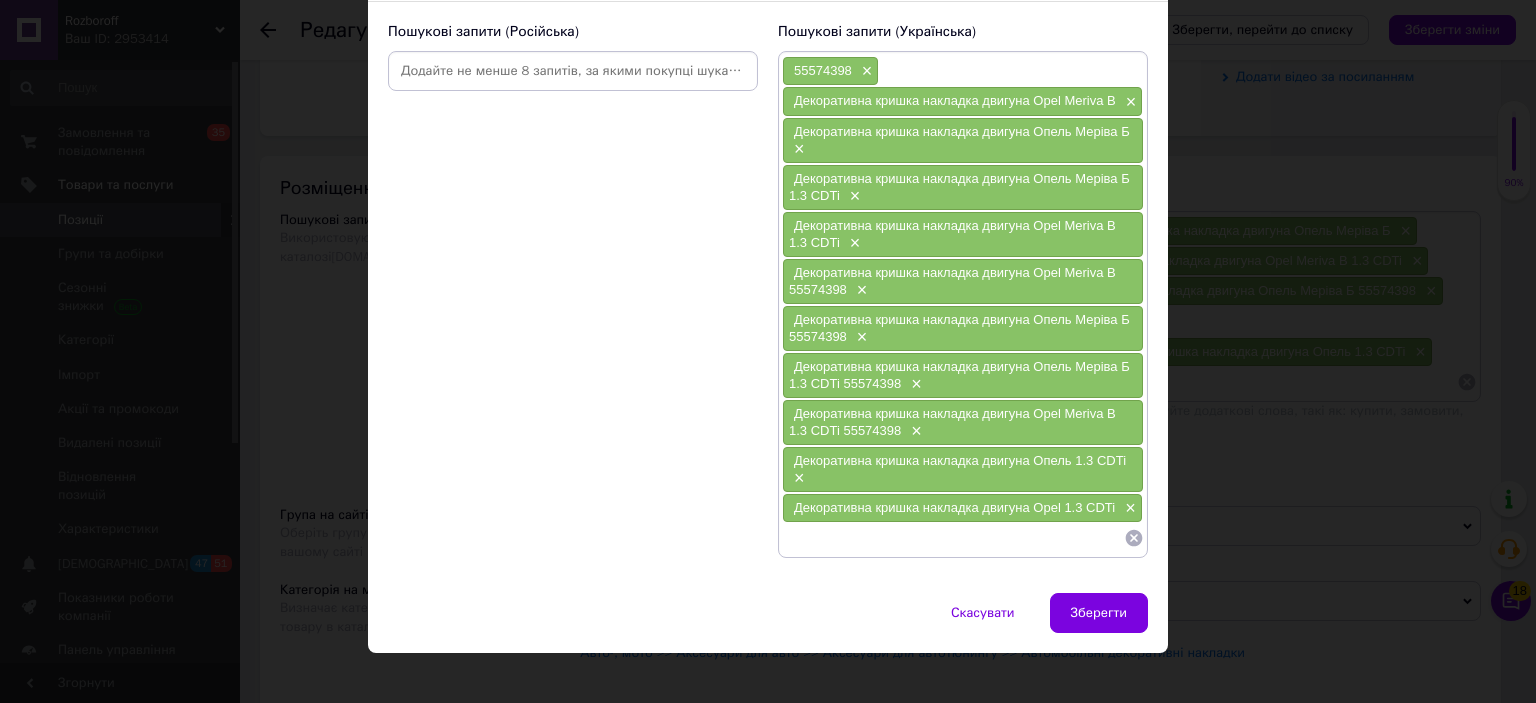 click at bounding box center [573, 71] 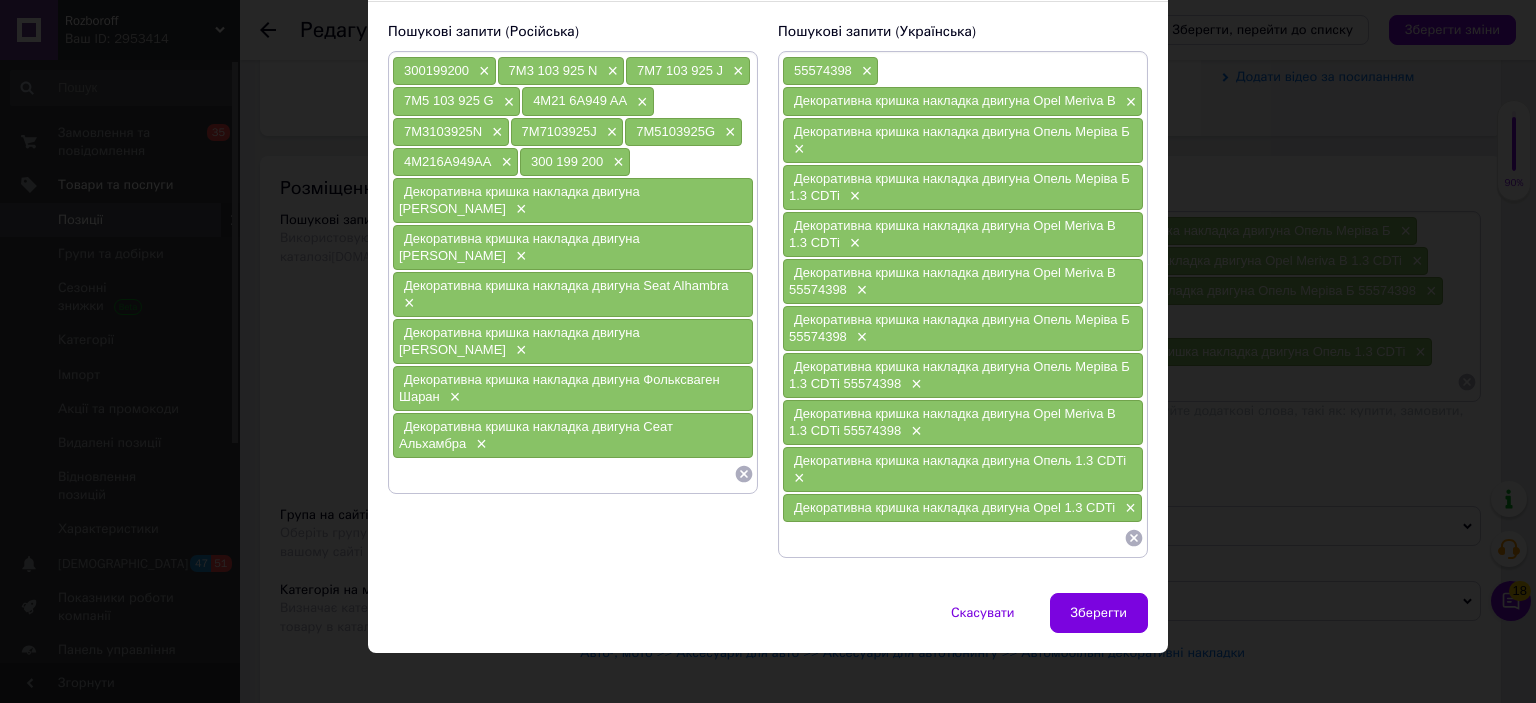 click at bounding box center (963, 538) 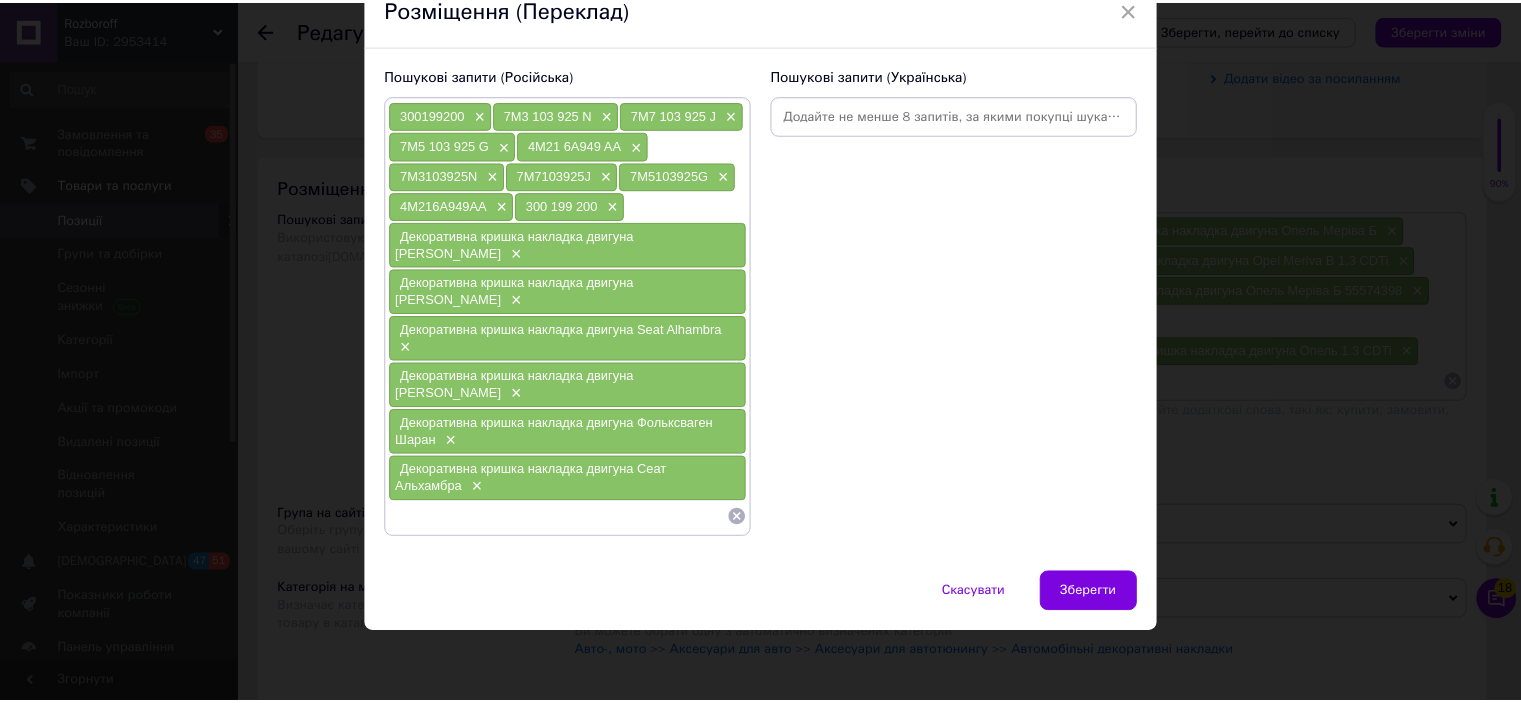 scroll, scrollTop: 56, scrollLeft: 0, axis: vertical 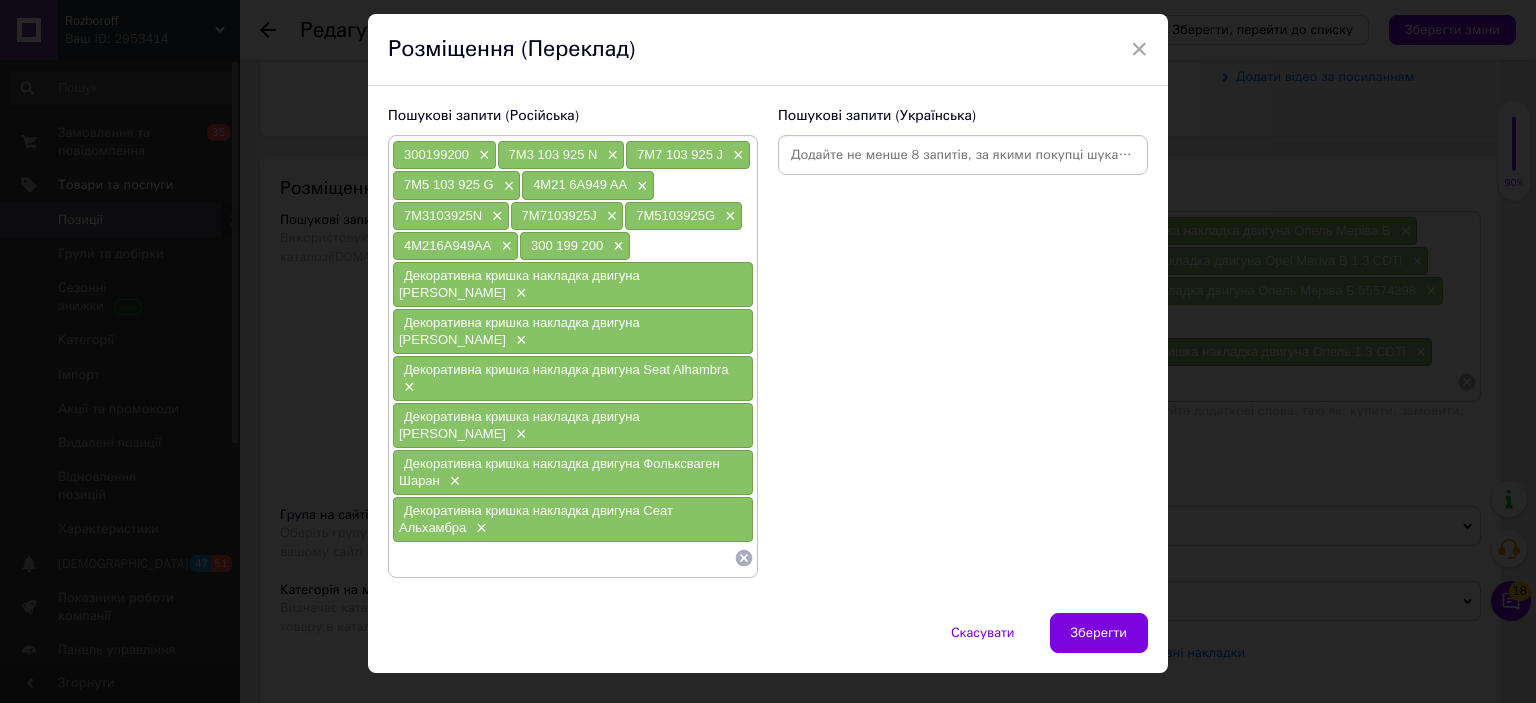 click at bounding box center (963, 155) 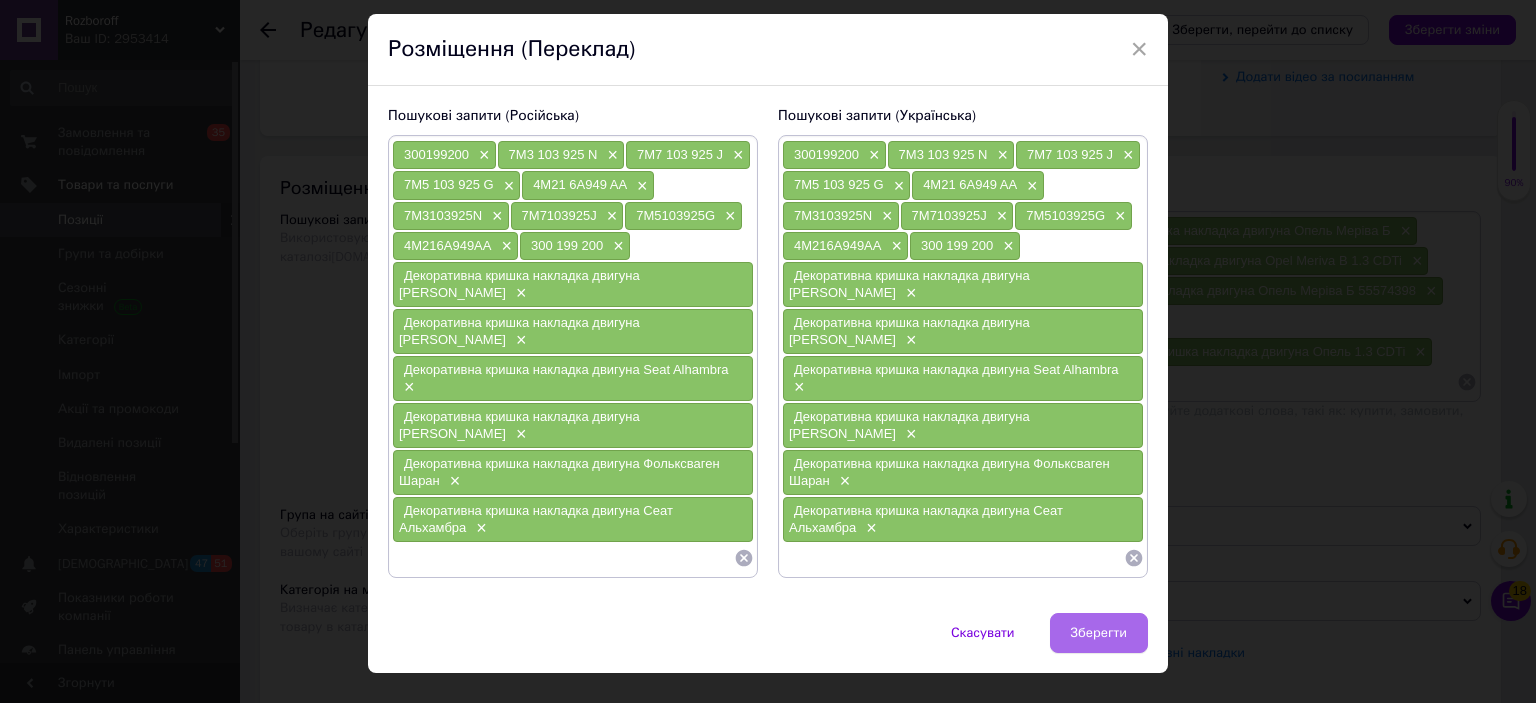 click on "Зберегти" at bounding box center (1099, 633) 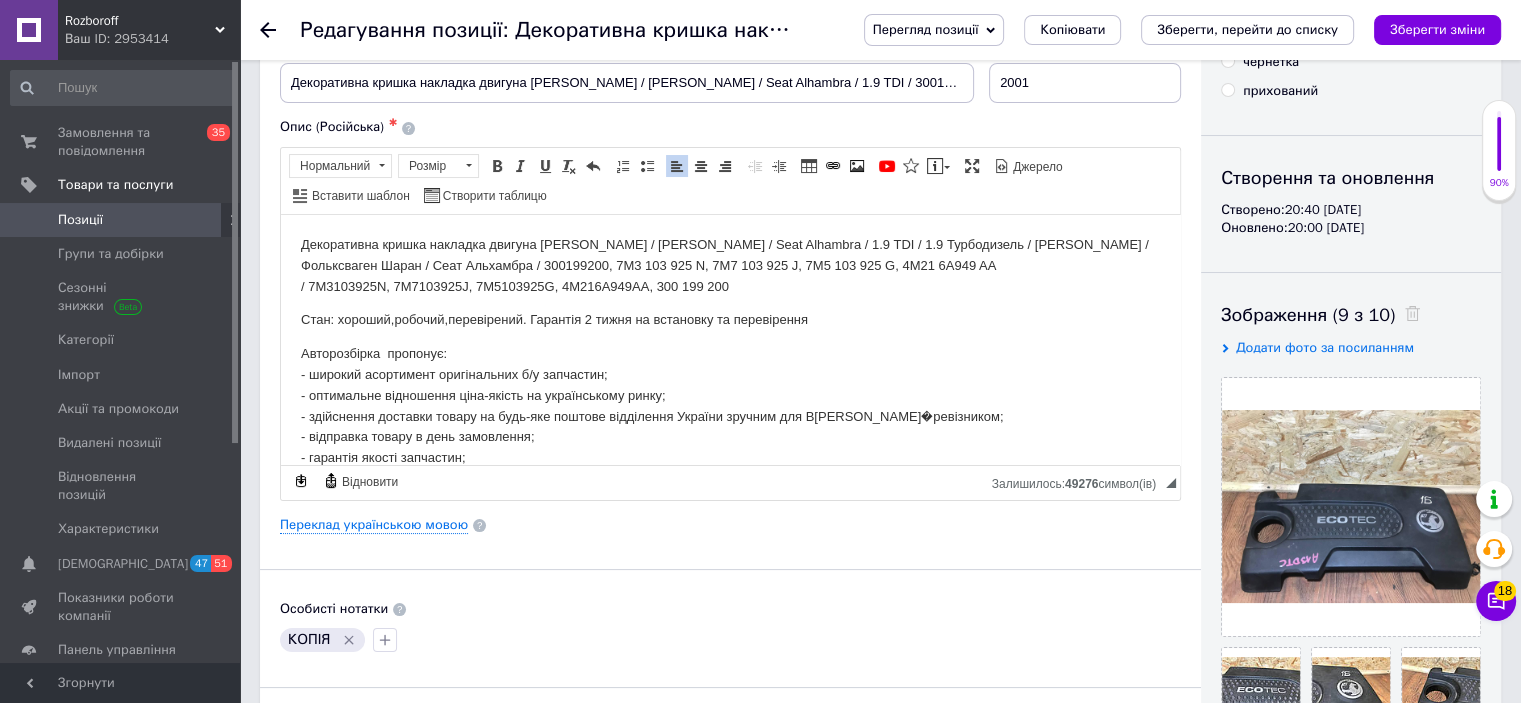 scroll, scrollTop: 124, scrollLeft: 0, axis: vertical 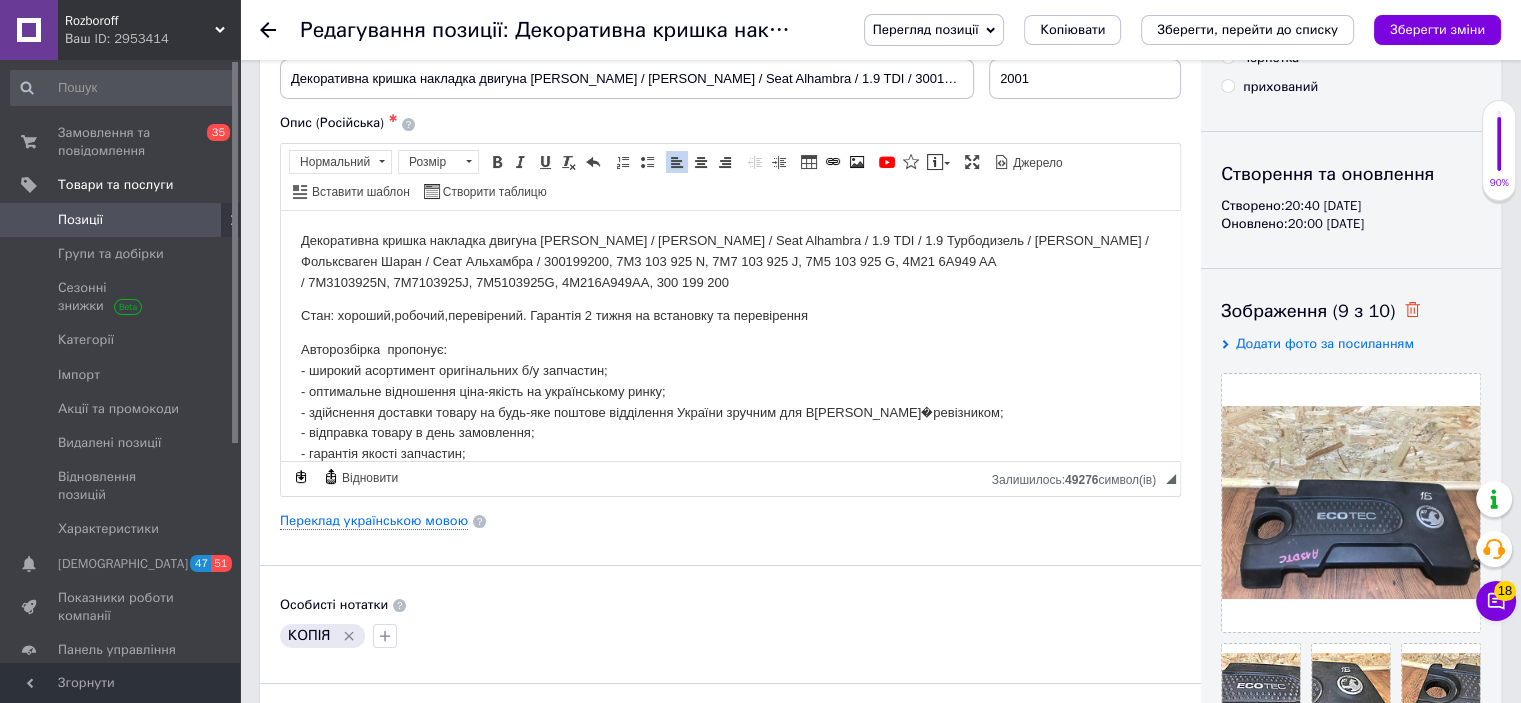 click 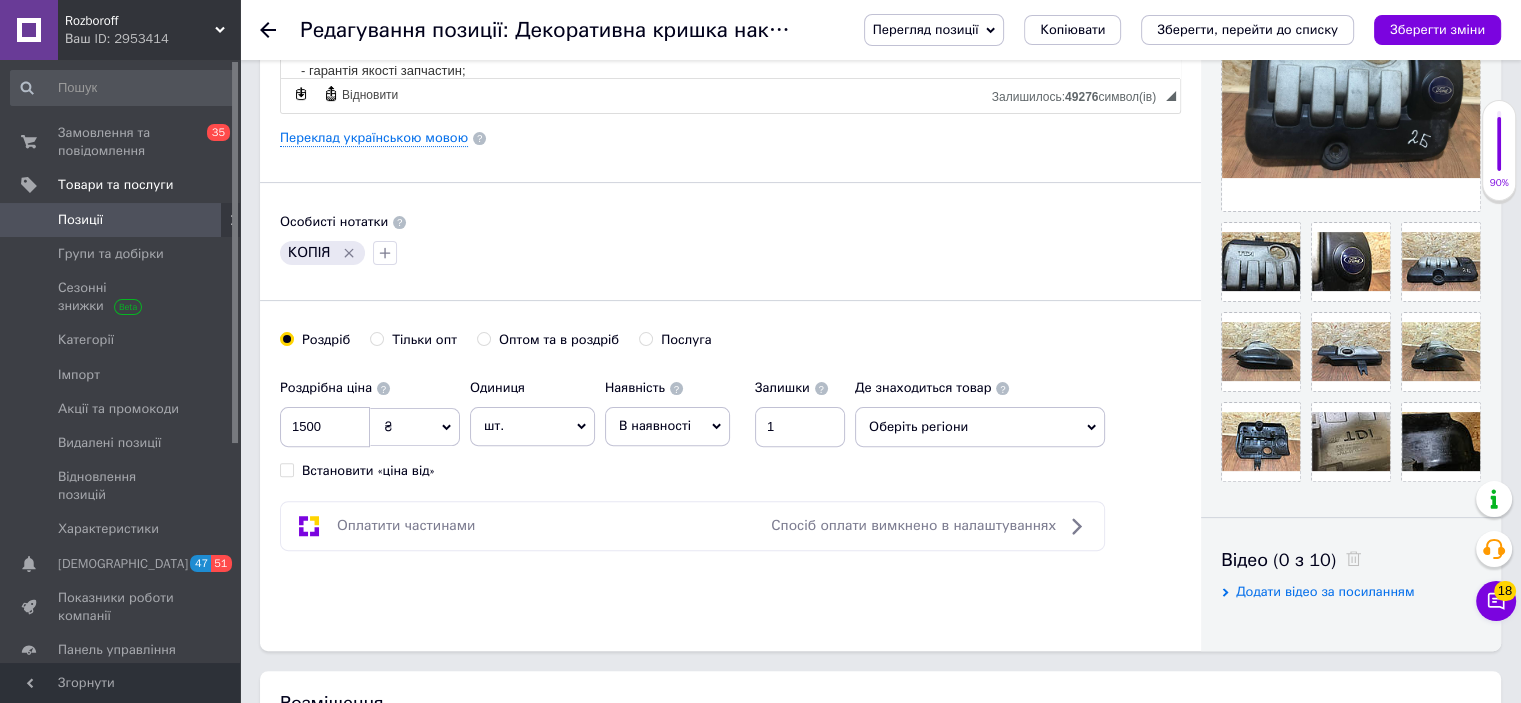 scroll, scrollTop: 514, scrollLeft: 0, axis: vertical 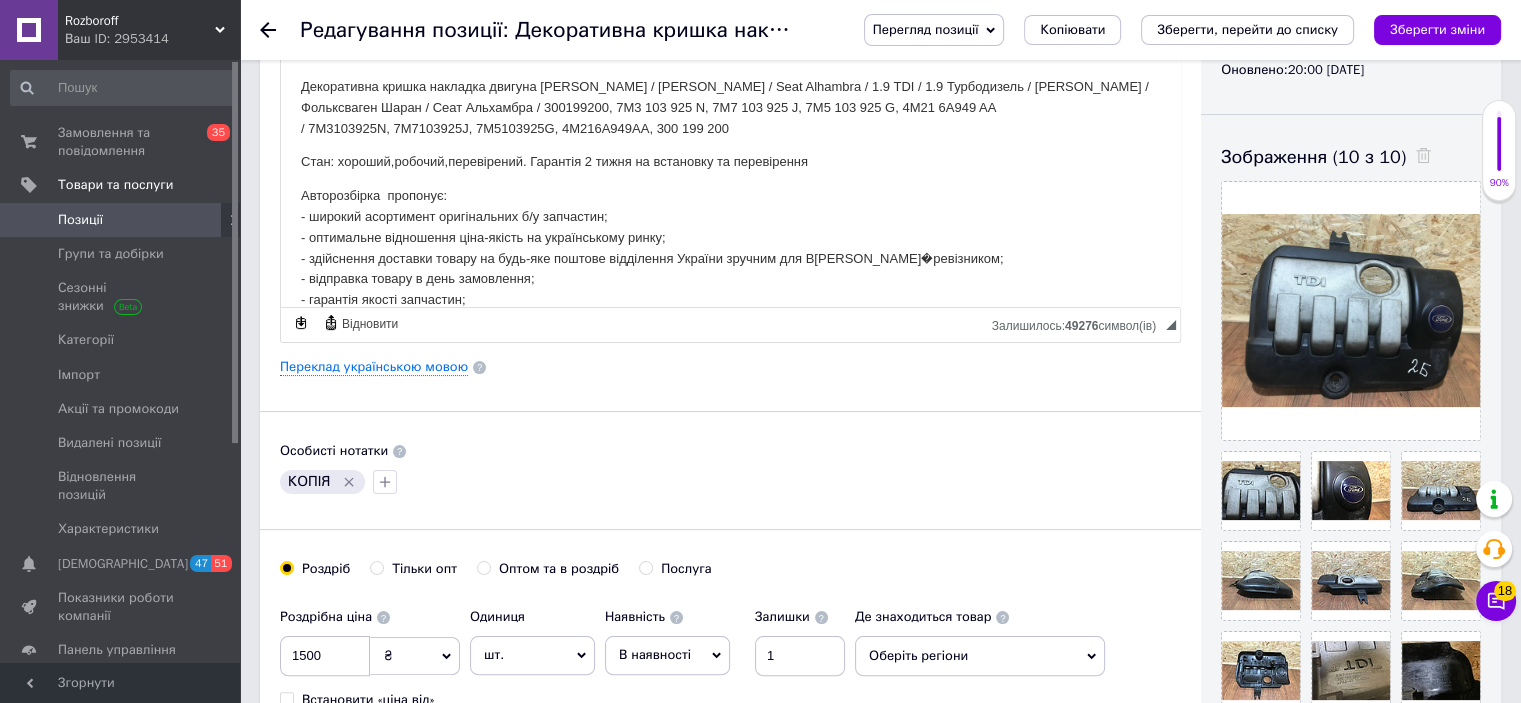 click 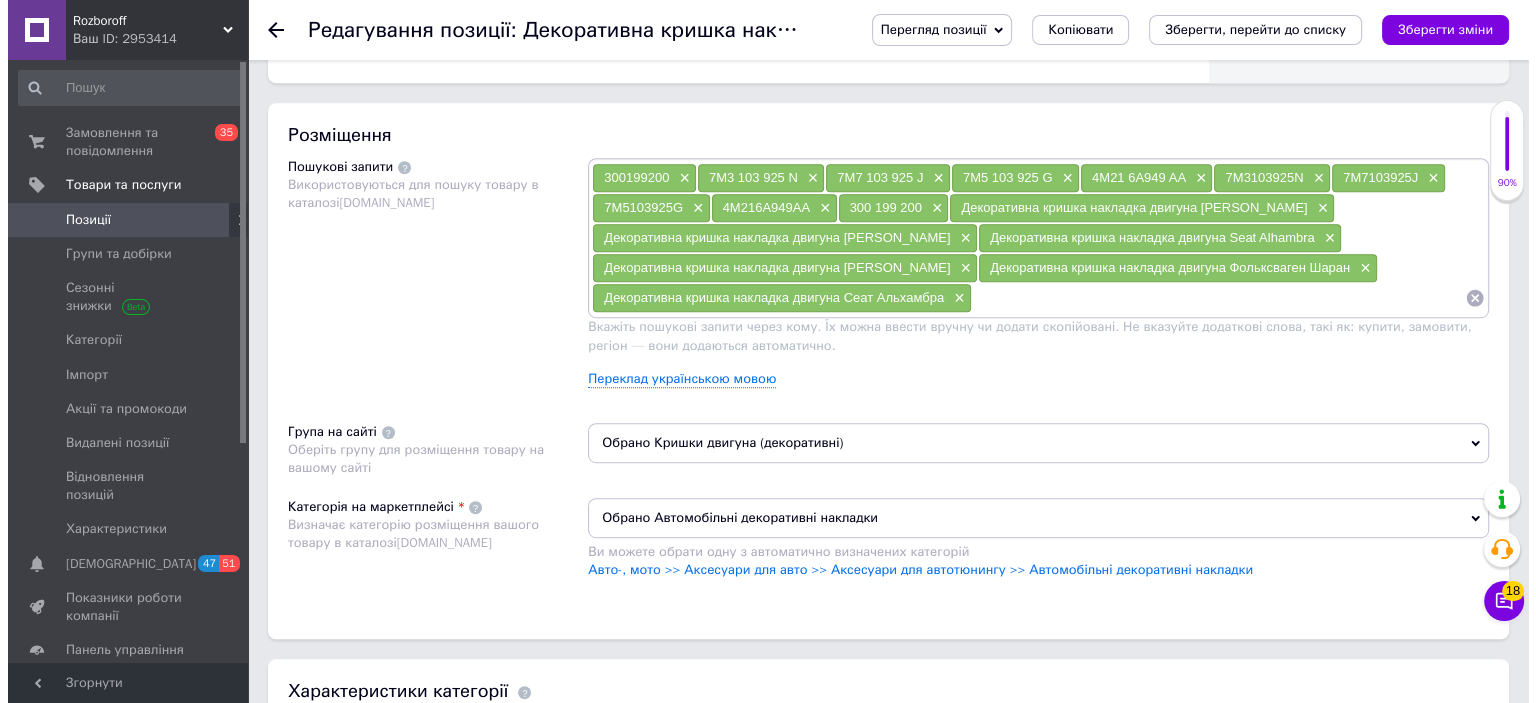 scroll, scrollTop: 1084, scrollLeft: 0, axis: vertical 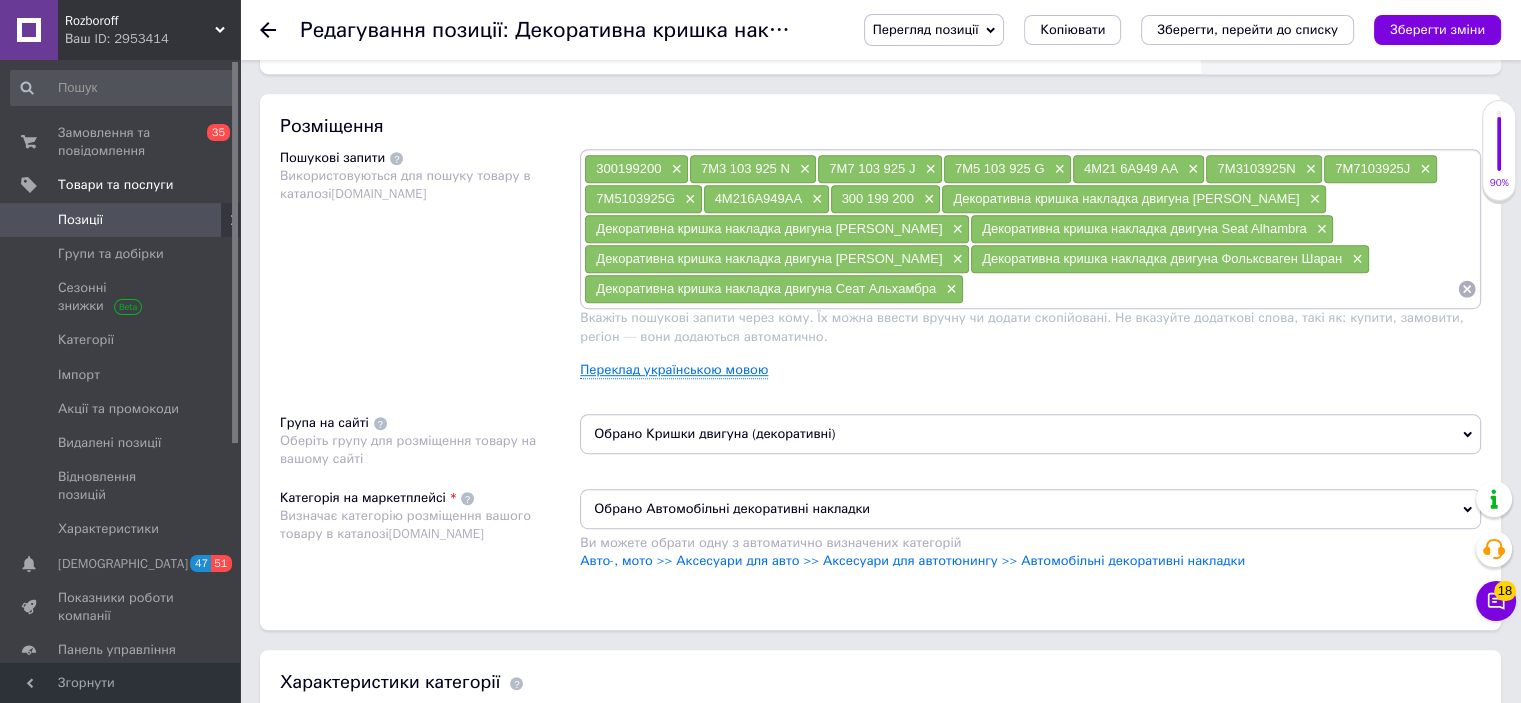 click on "Переклад українською мовою" at bounding box center (674, 370) 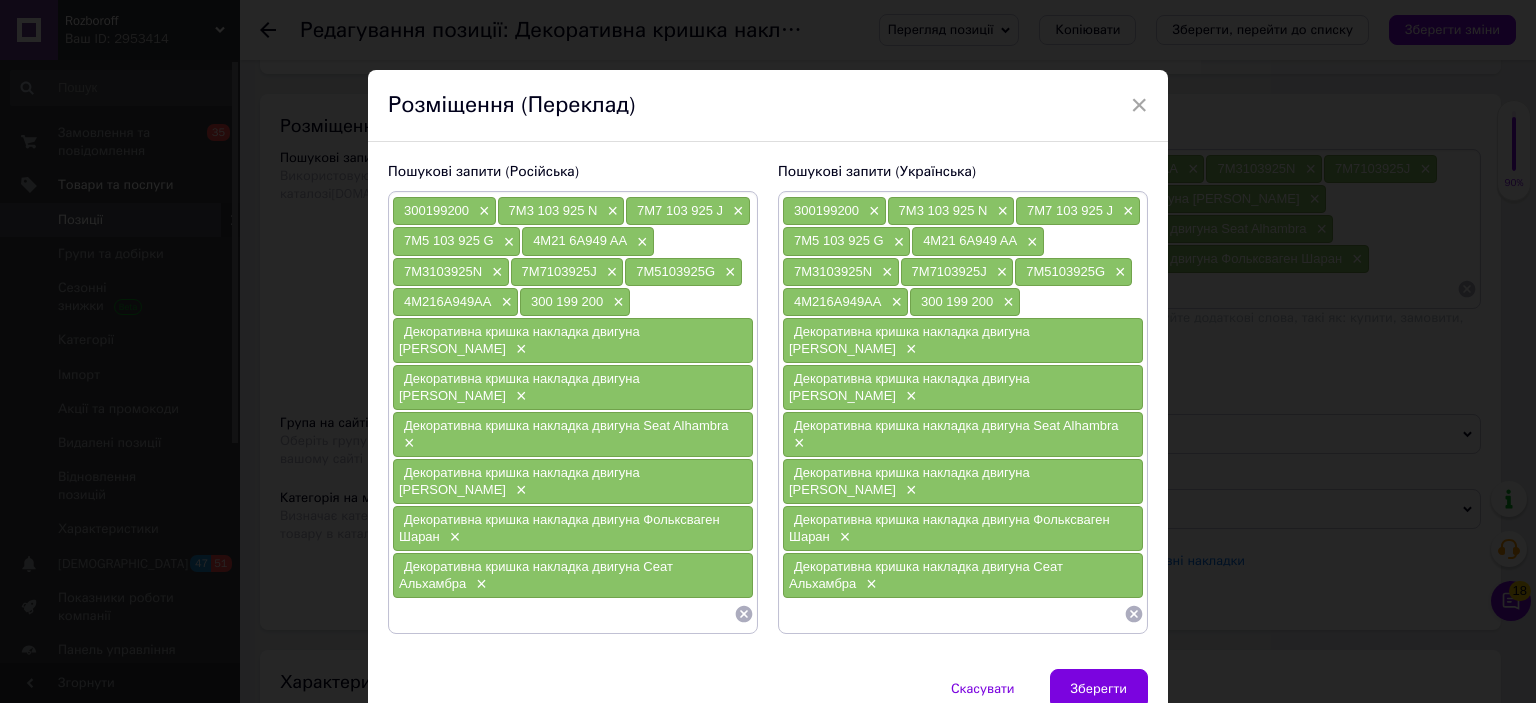 click at bounding box center [563, 614] 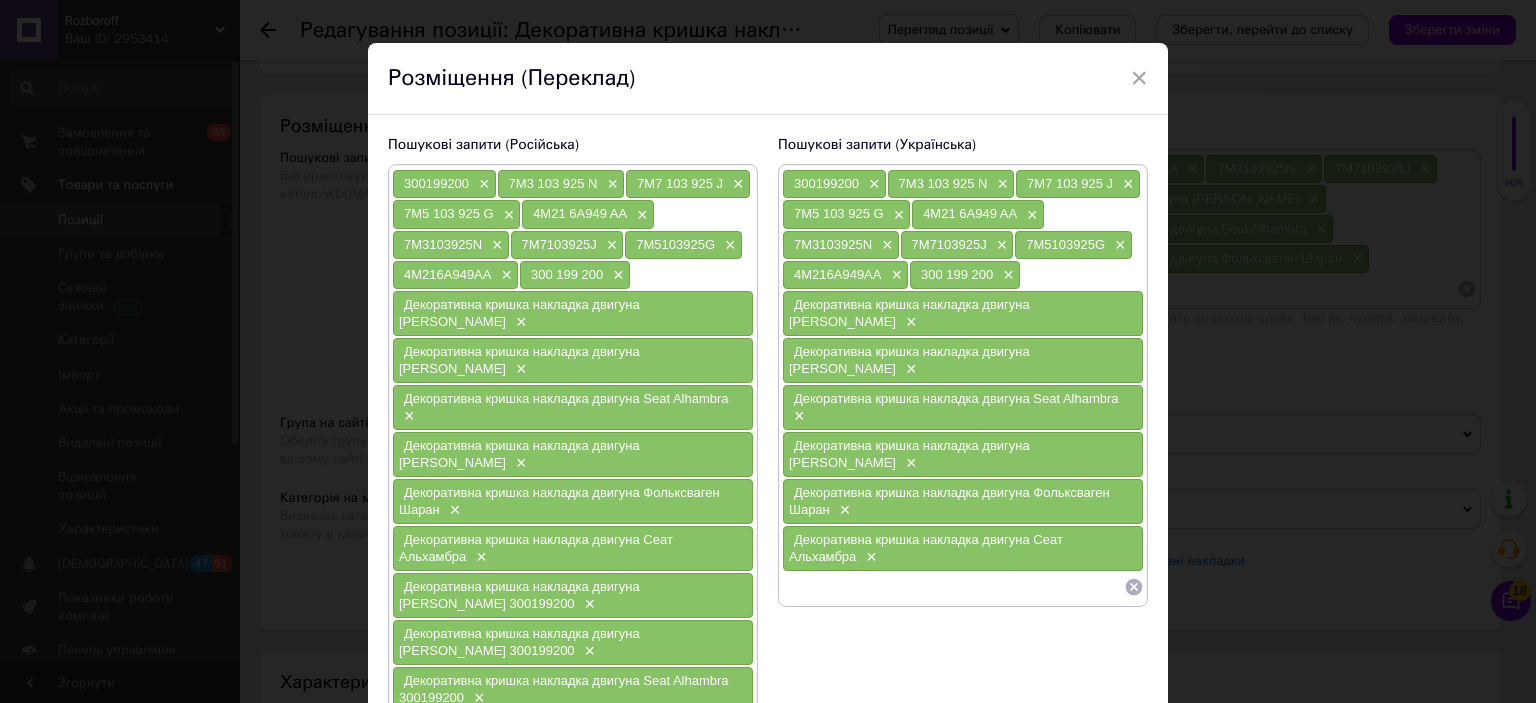 scroll, scrollTop: 28, scrollLeft: 0, axis: vertical 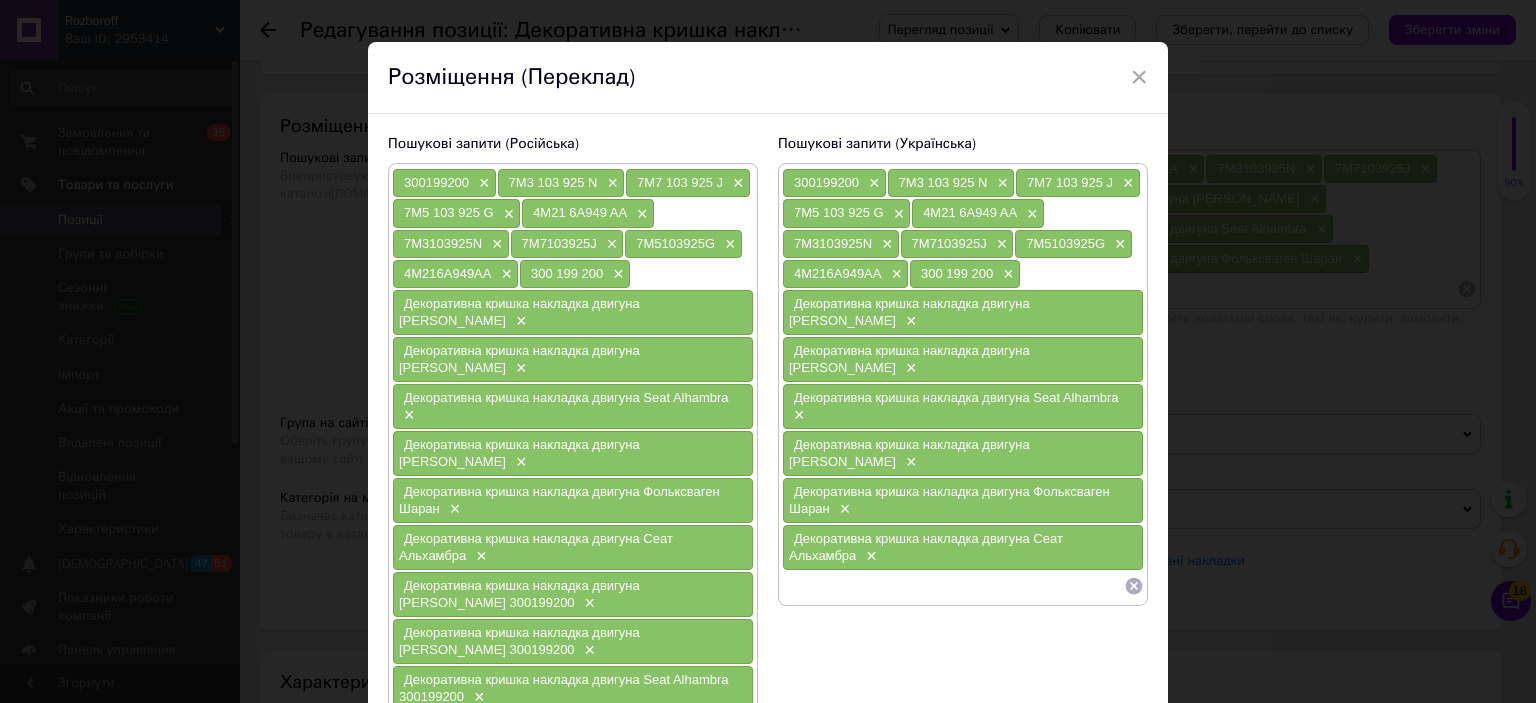 click on "300199200 × 7M3 103 925 N × 7M7 103 925 J × 7M5 103 925 G × 4M21 6A949 AA × 7M3103925N × 7M7103925J × 7M5103925G × 4M216A949AA × 300 199 200 × Декоративна кришка накладка двигуна [PERSON_NAME] × Декоративна кришка накладка двигуна [PERSON_NAME] × Декоративна кришка накладка двигуна Seat Alhambra × Декоративна кришка накладка двигуна [PERSON_NAME] × Декоративна кришка накладка двигуна Фольксваген Шаран × Декоративна кришка накладка двигуна Сеат Альхамбра ×" at bounding box center [963, 384] 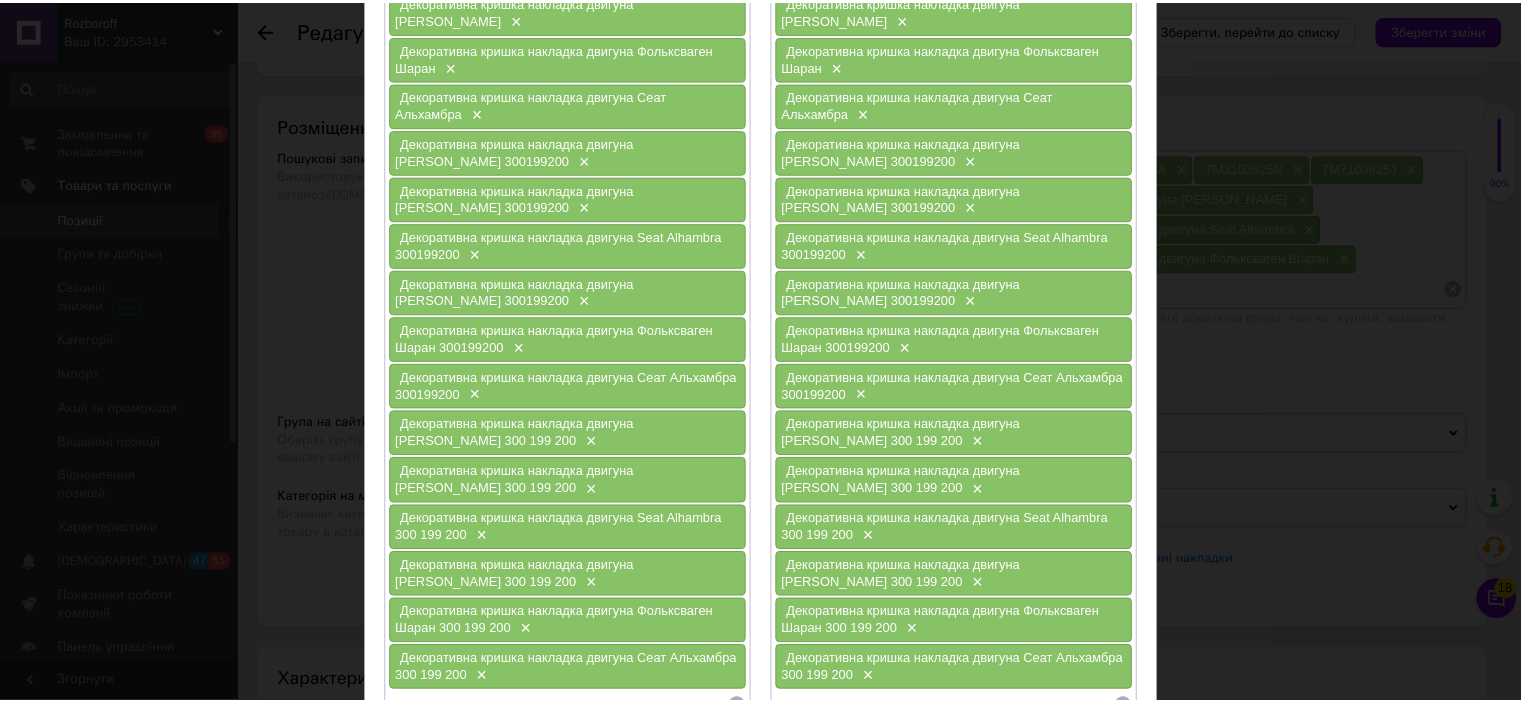 scroll, scrollTop: 595, scrollLeft: 0, axis: vertical 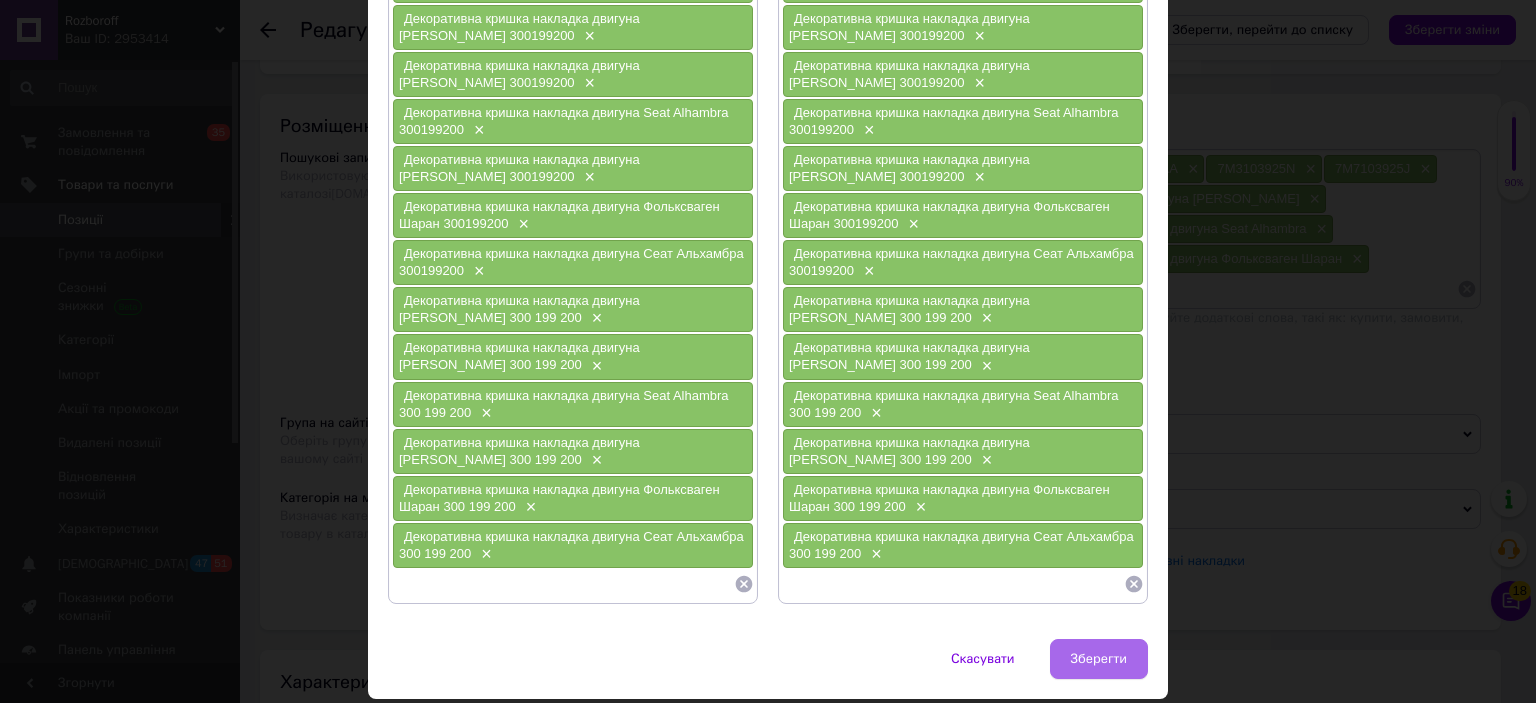 click on "Зберегти" at bounding box center [1099, 659] 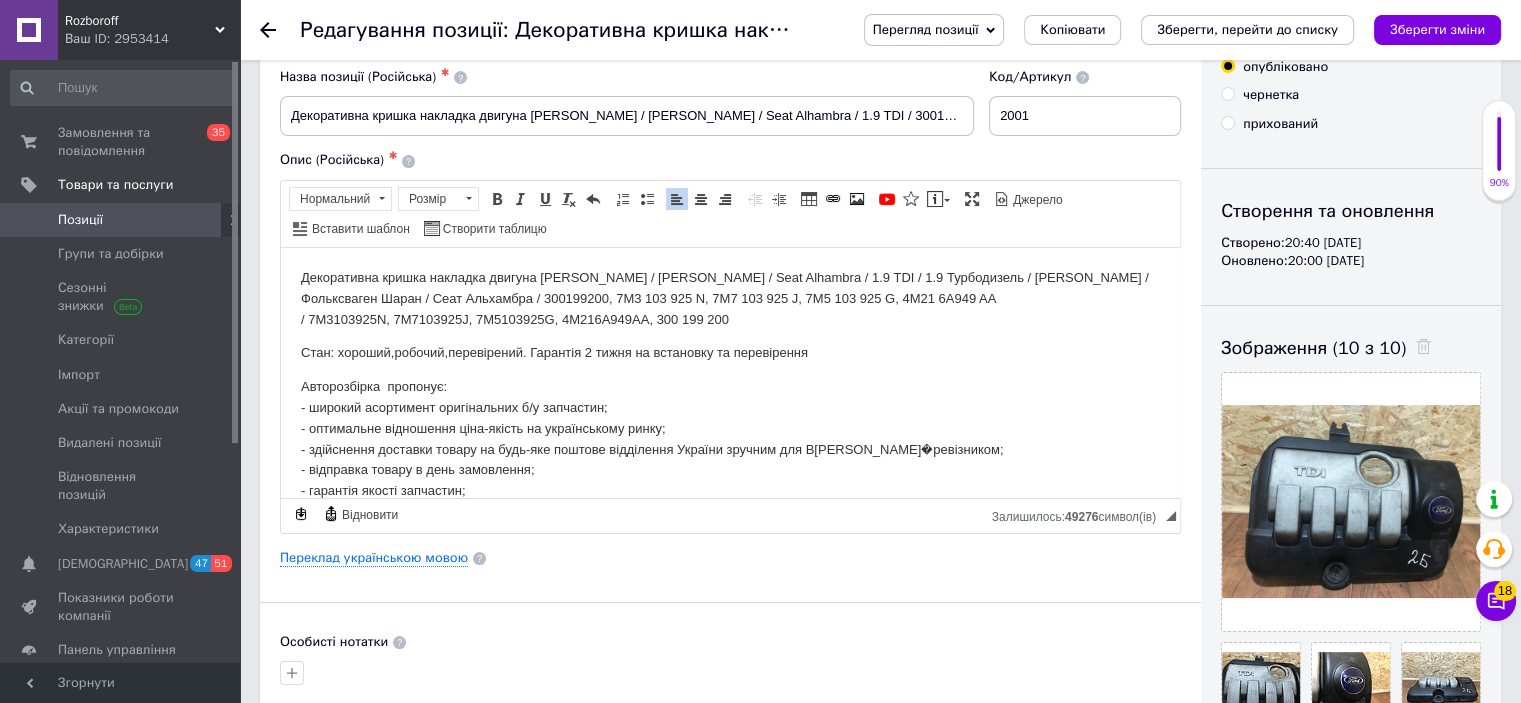 scroll, scrollTop: 0, scrollLeft: 0, axis: both 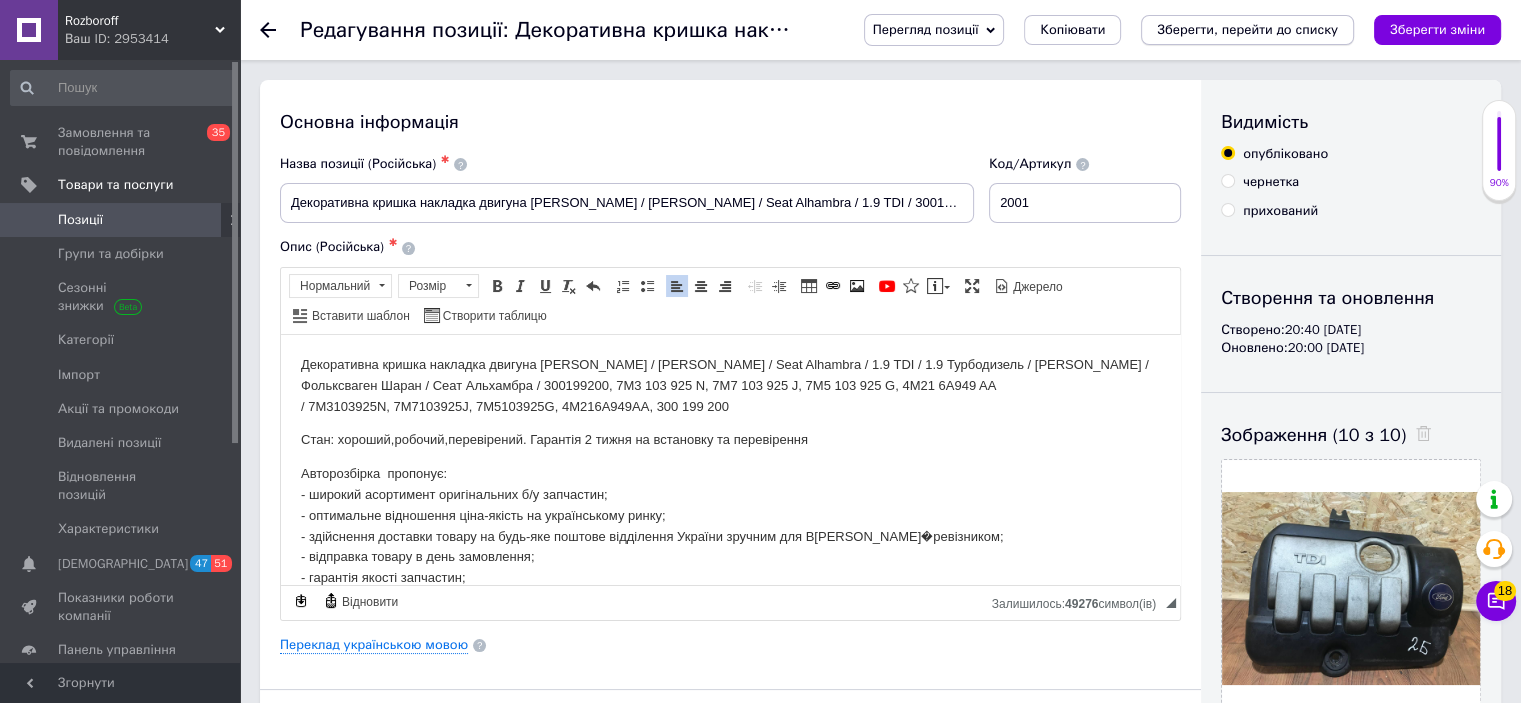 click on "Зберегти, перейти до списку" at bounding box center [1247, 29] 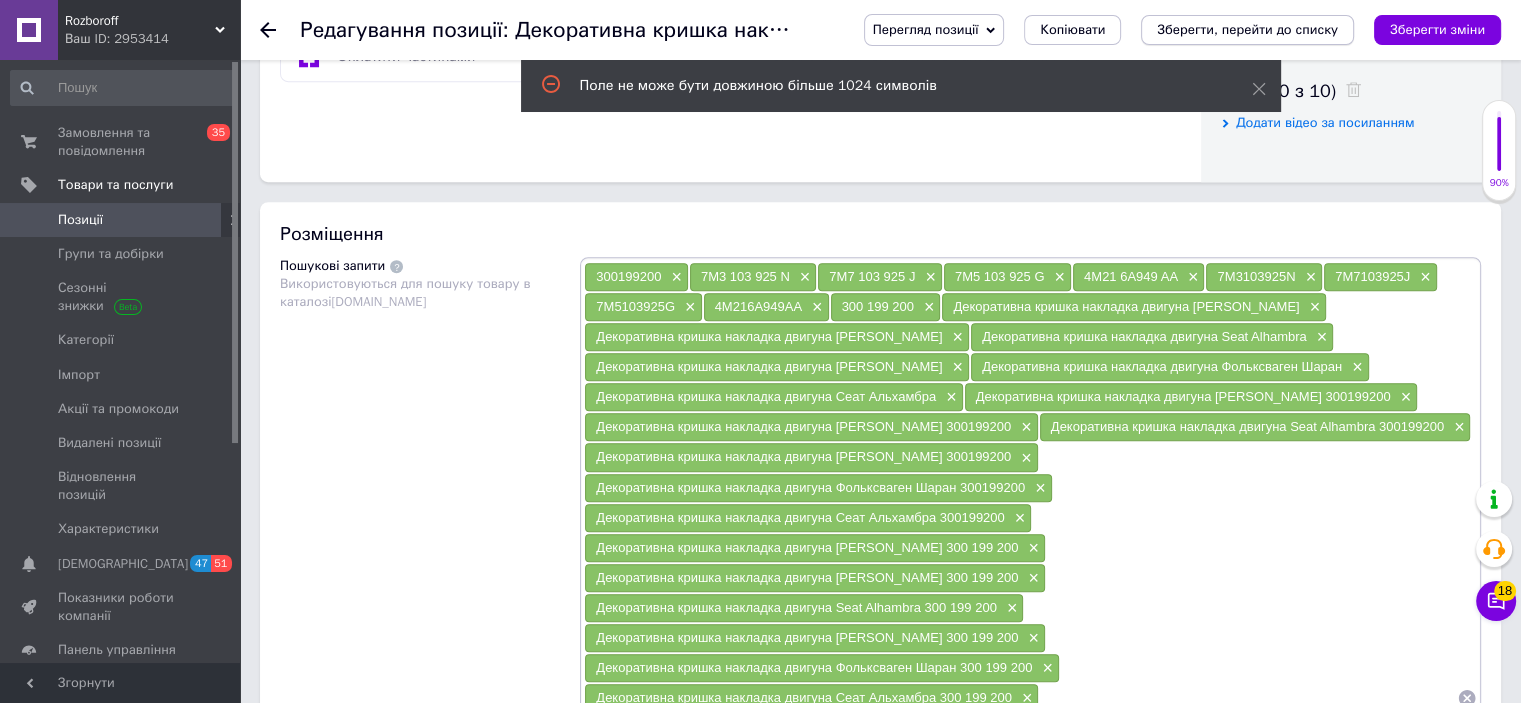 scroll, scrollTop: 975, scrollLeft: 0, axis: vertical 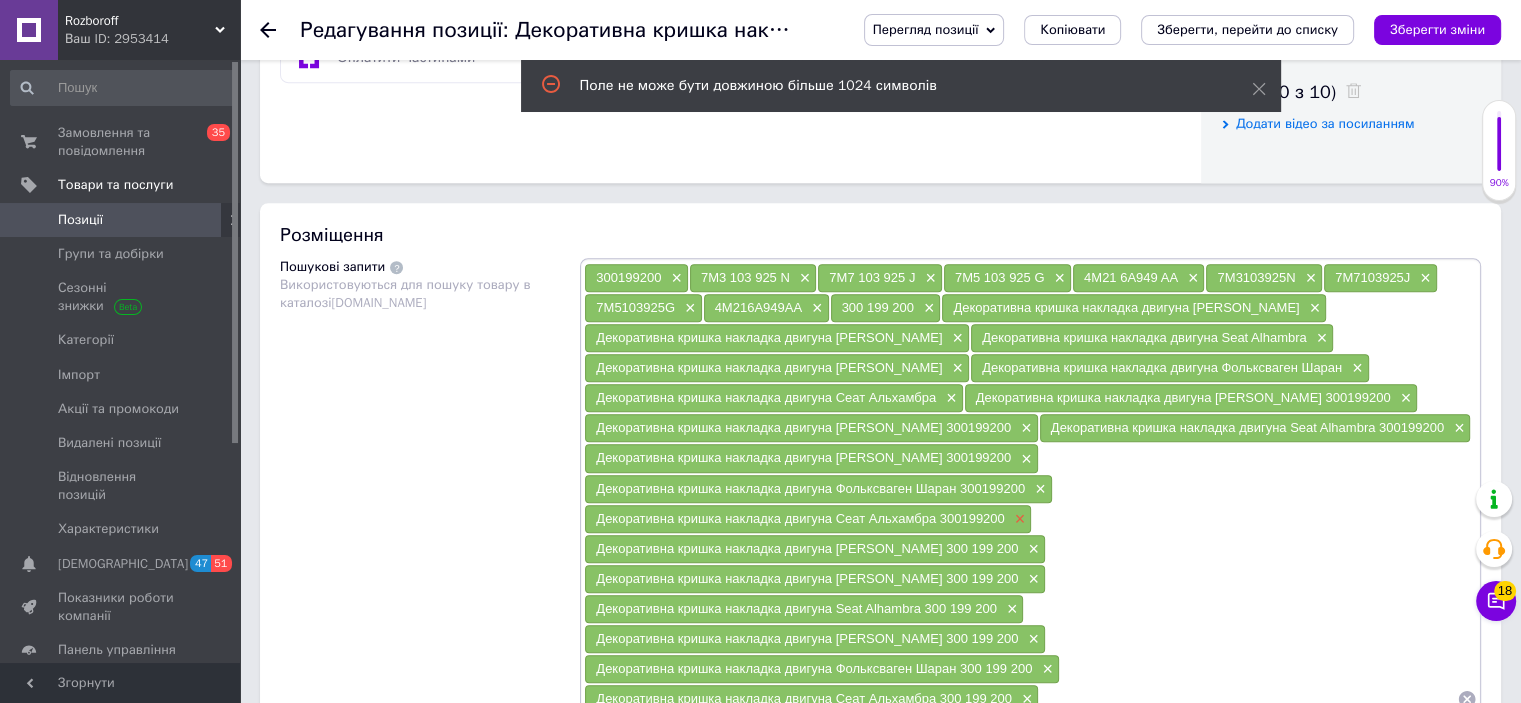 click on "×" at bounding box center [1018, 519] 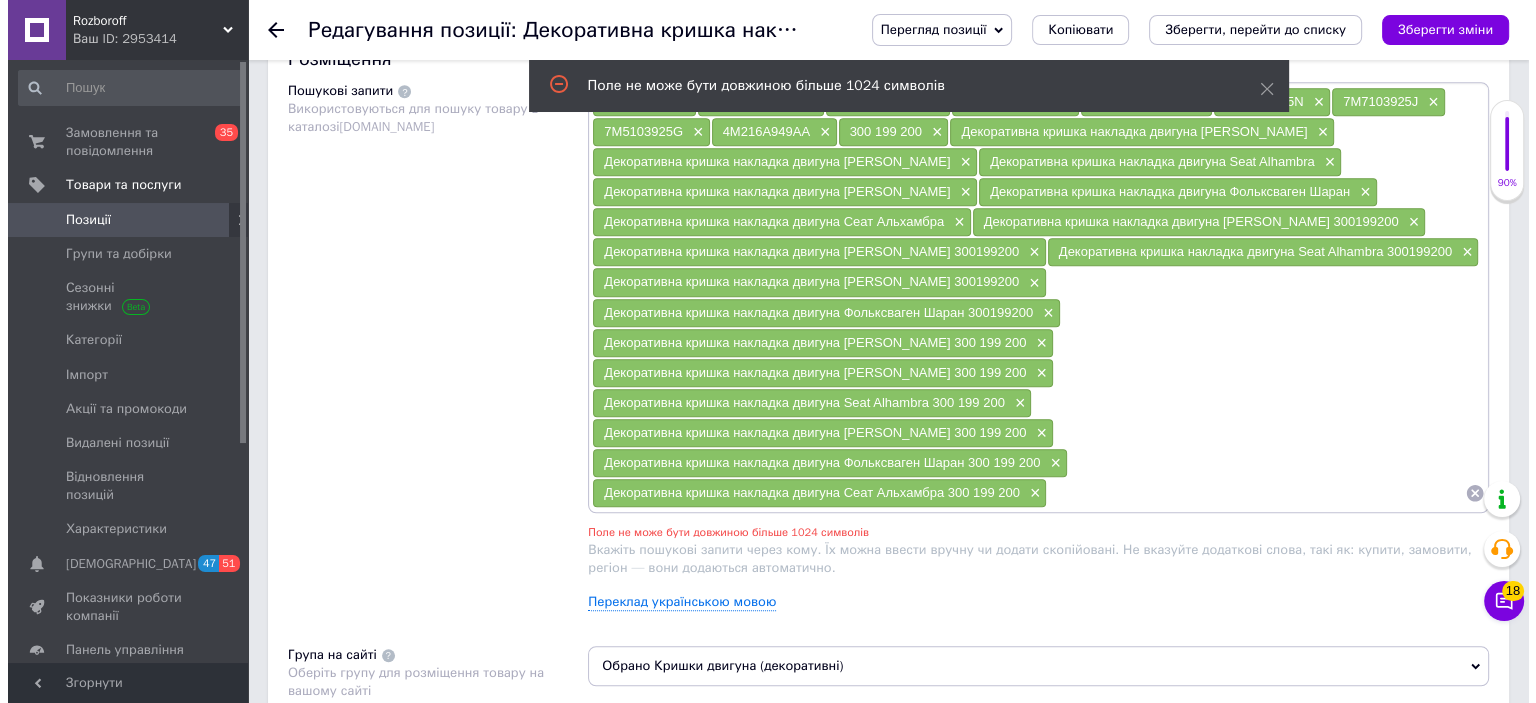scroll, scrollTop: 1152, scrollLeft: 0, axis: vertical 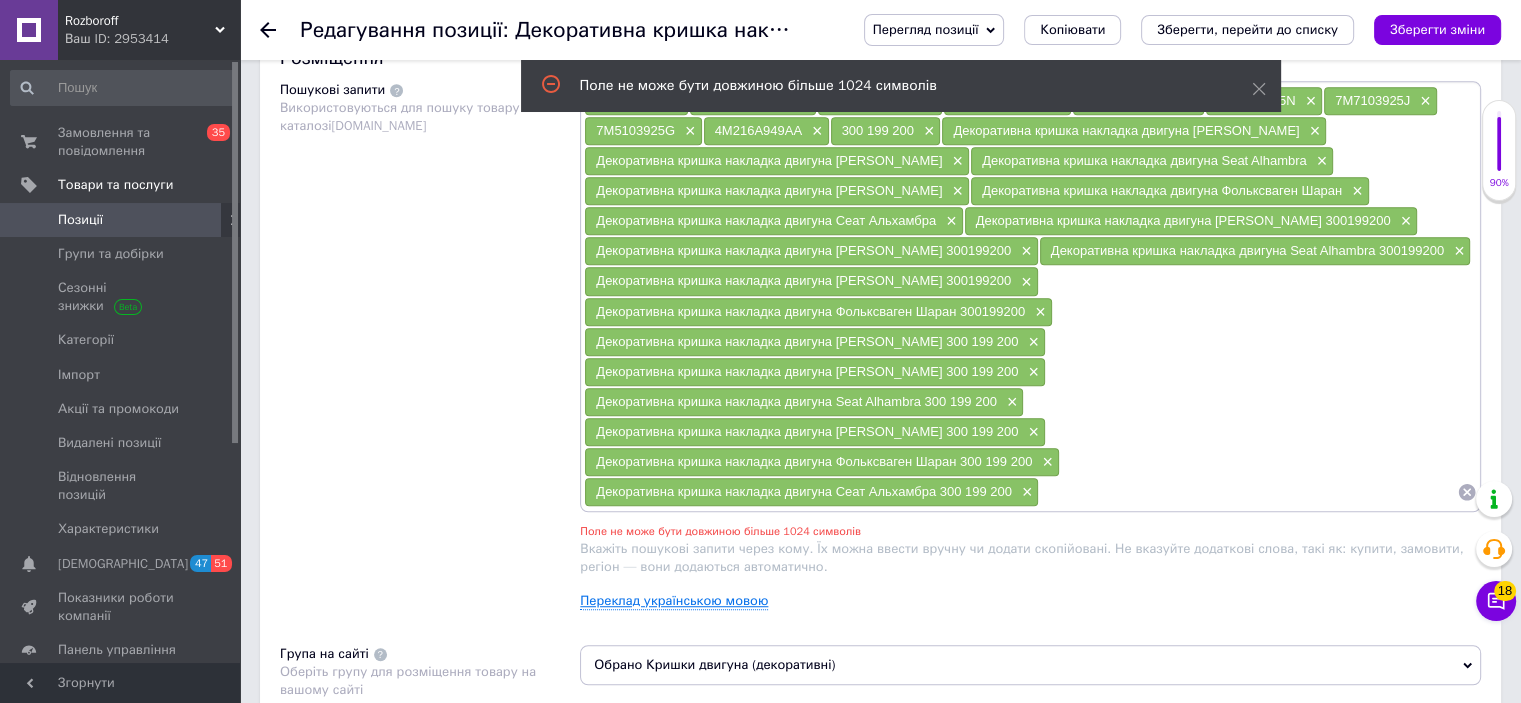 click on "Переклад українською мовою" at bounding box center [674, 601] 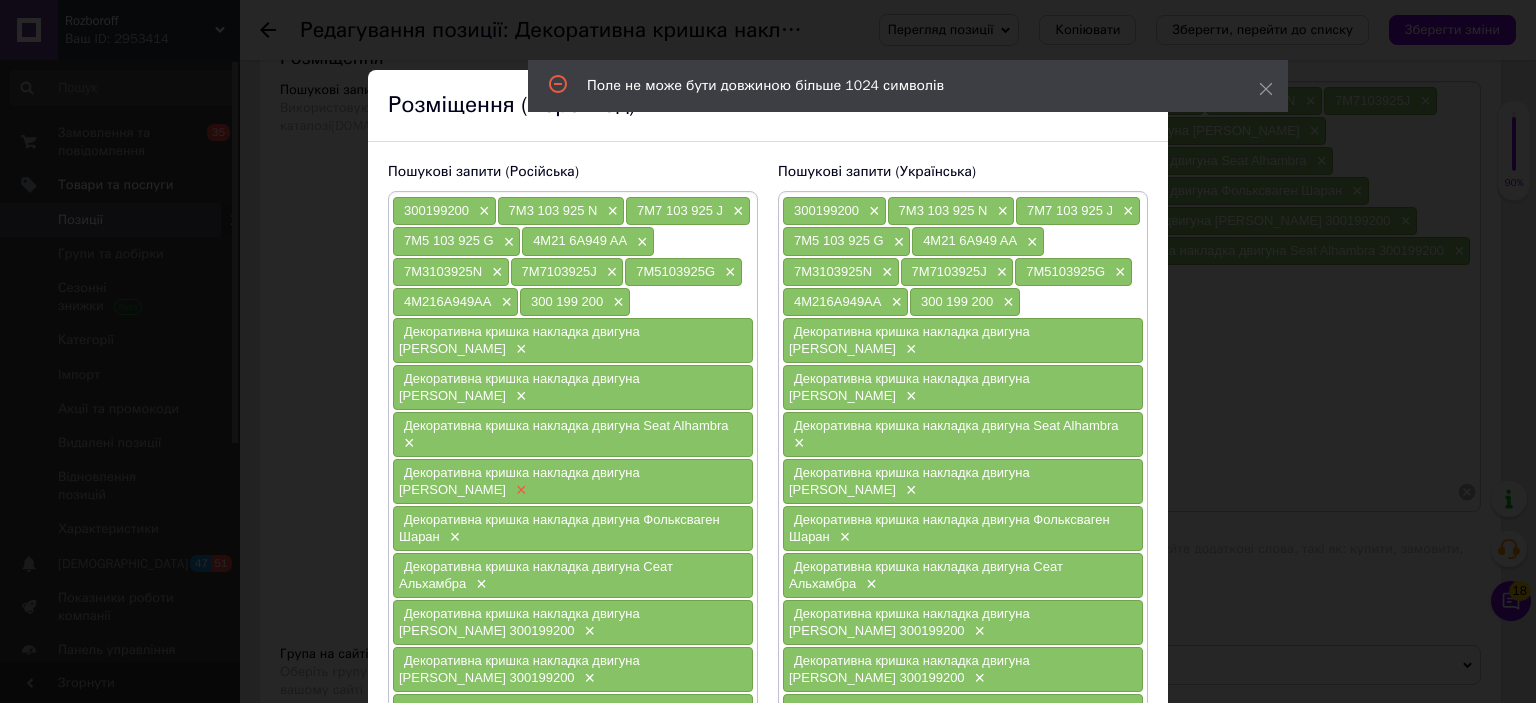 click on "×" at bounding box center [519, 490] 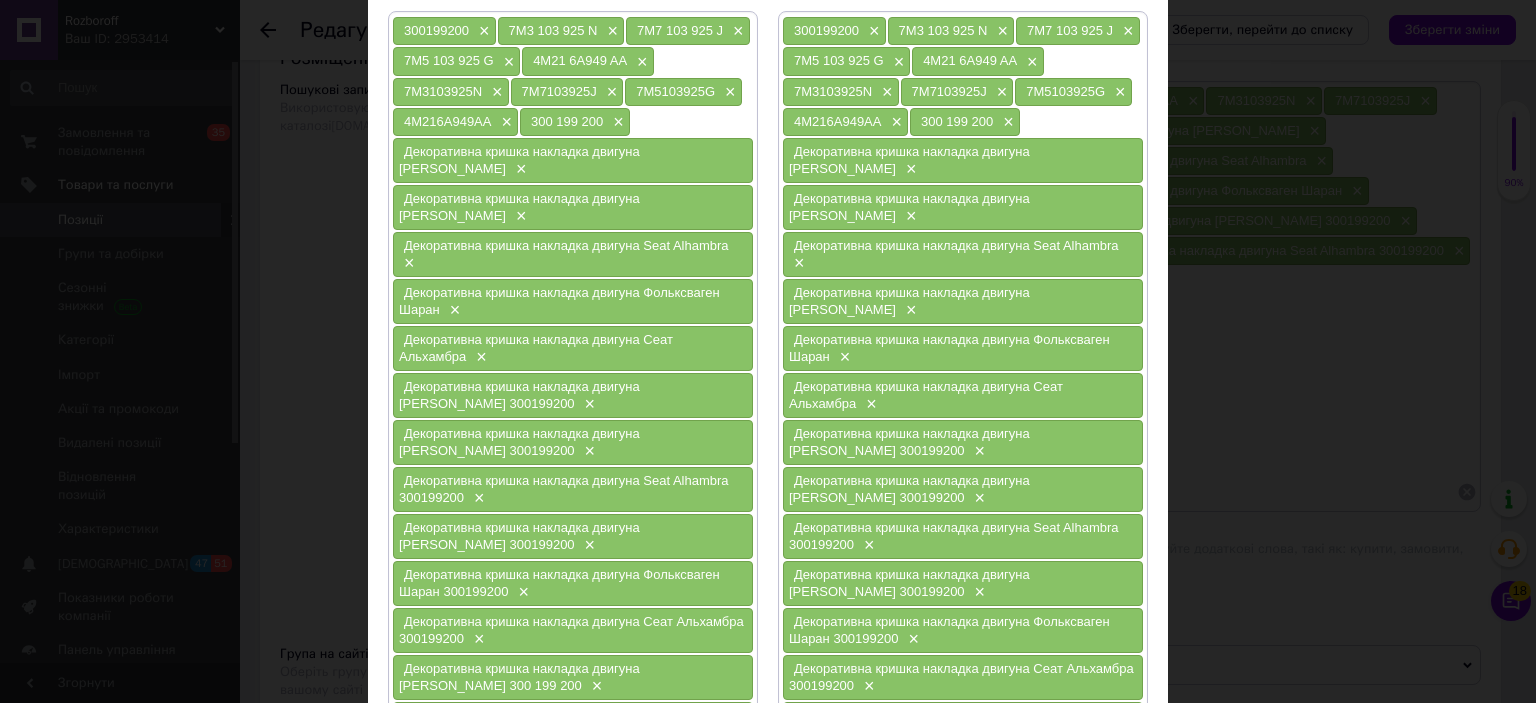 scroll, scrollTop: 224, scrollLeft: 0, axis: vertical 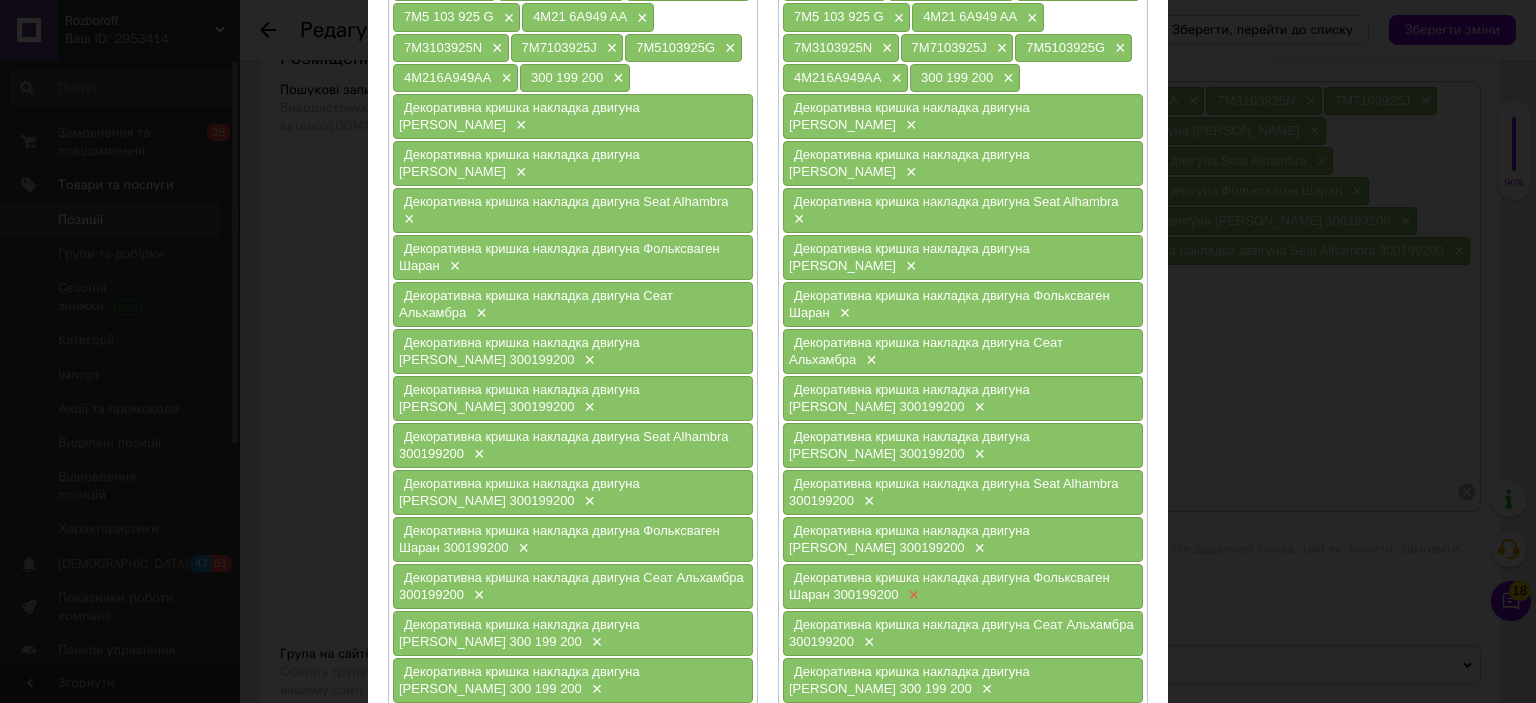 click on "×" at bounding box center (911, 595) 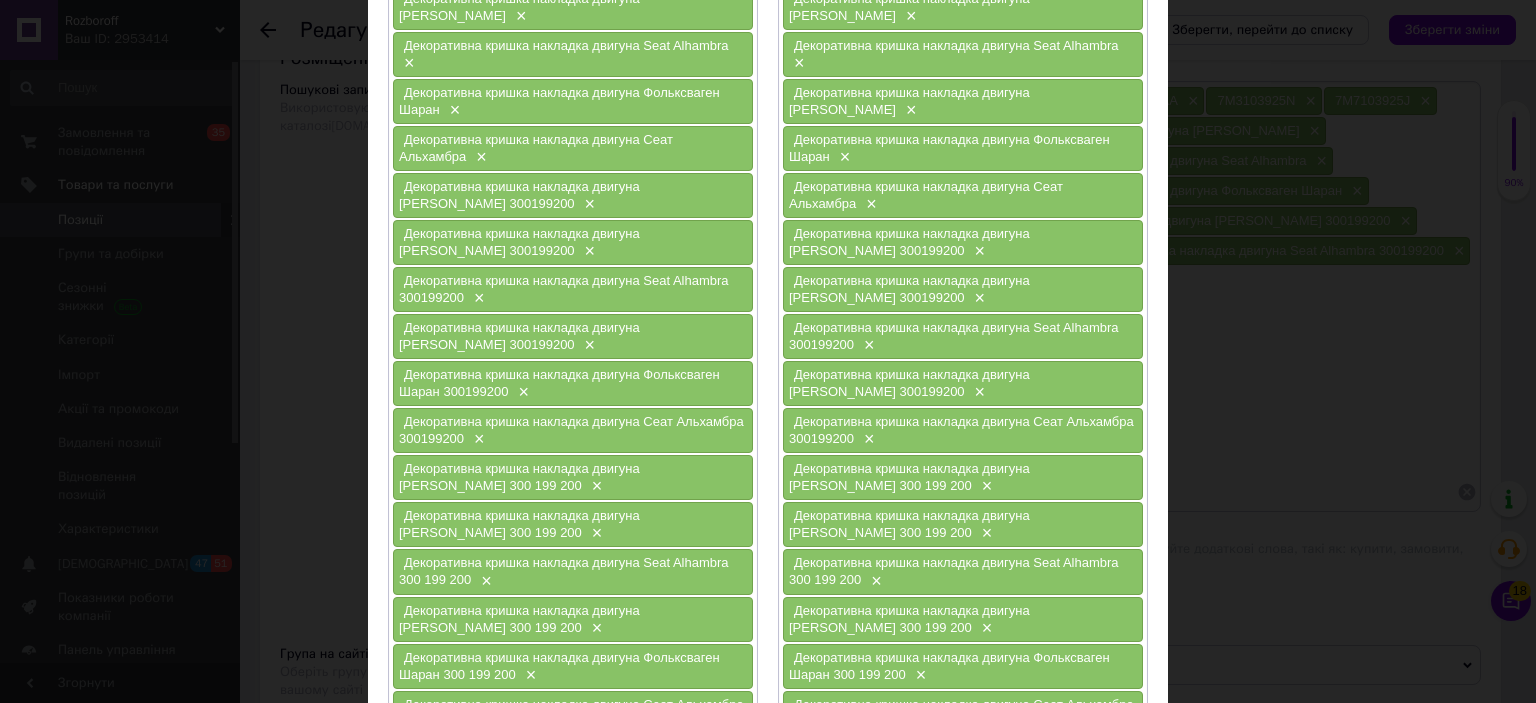 scroll, scrollTop: 384, scrollLeft: 0, axis: vertical 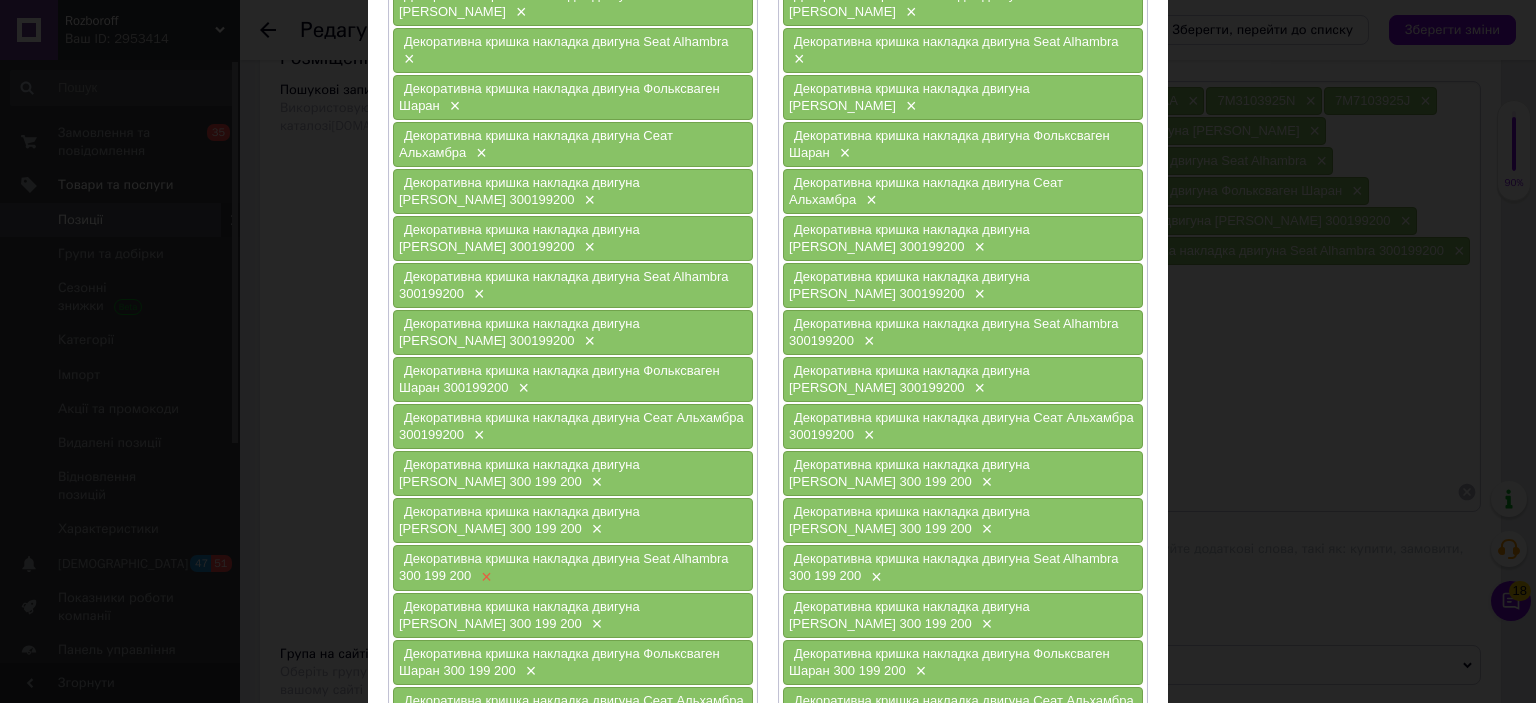 click on "×" at bounding box center (484, 577) 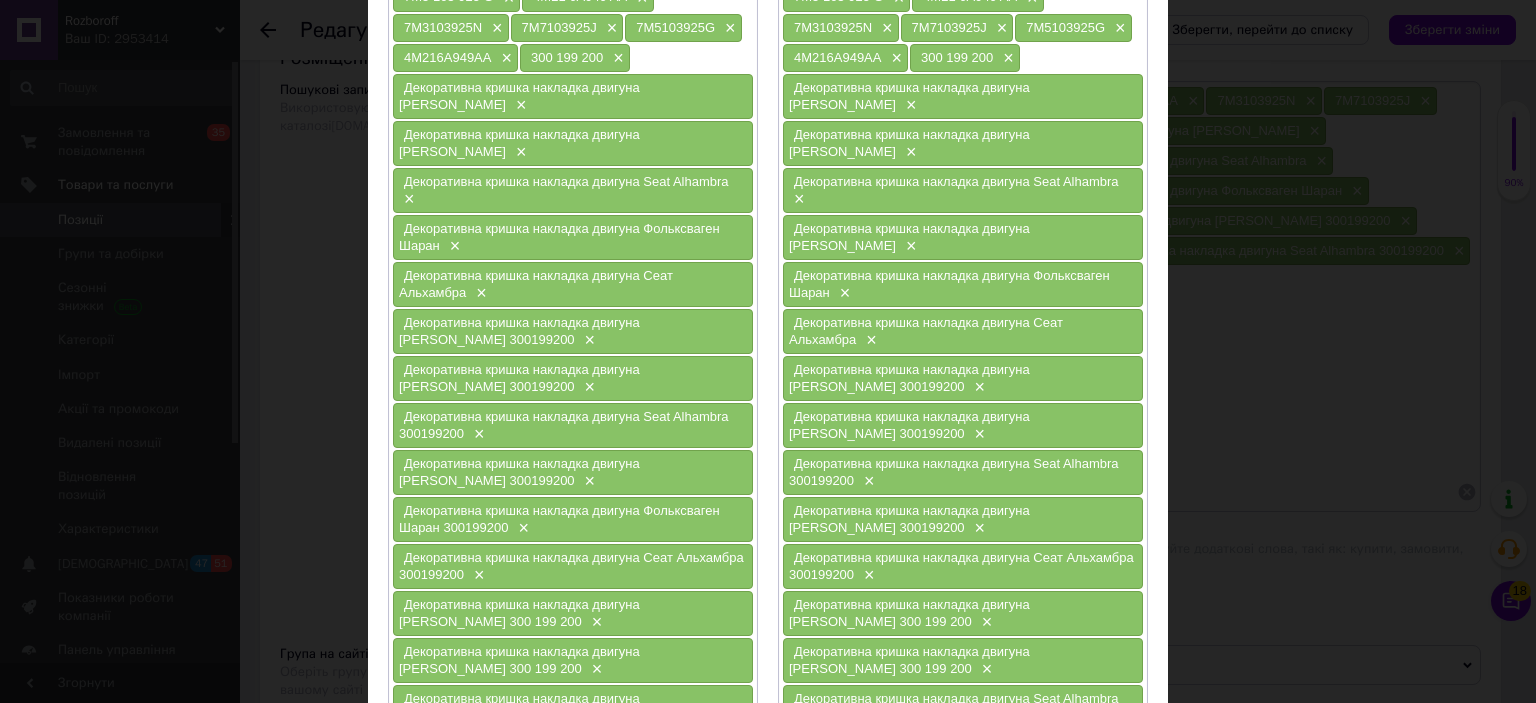 scroll, scrollTop: 224, scrollLeft: 0, axis: vertical 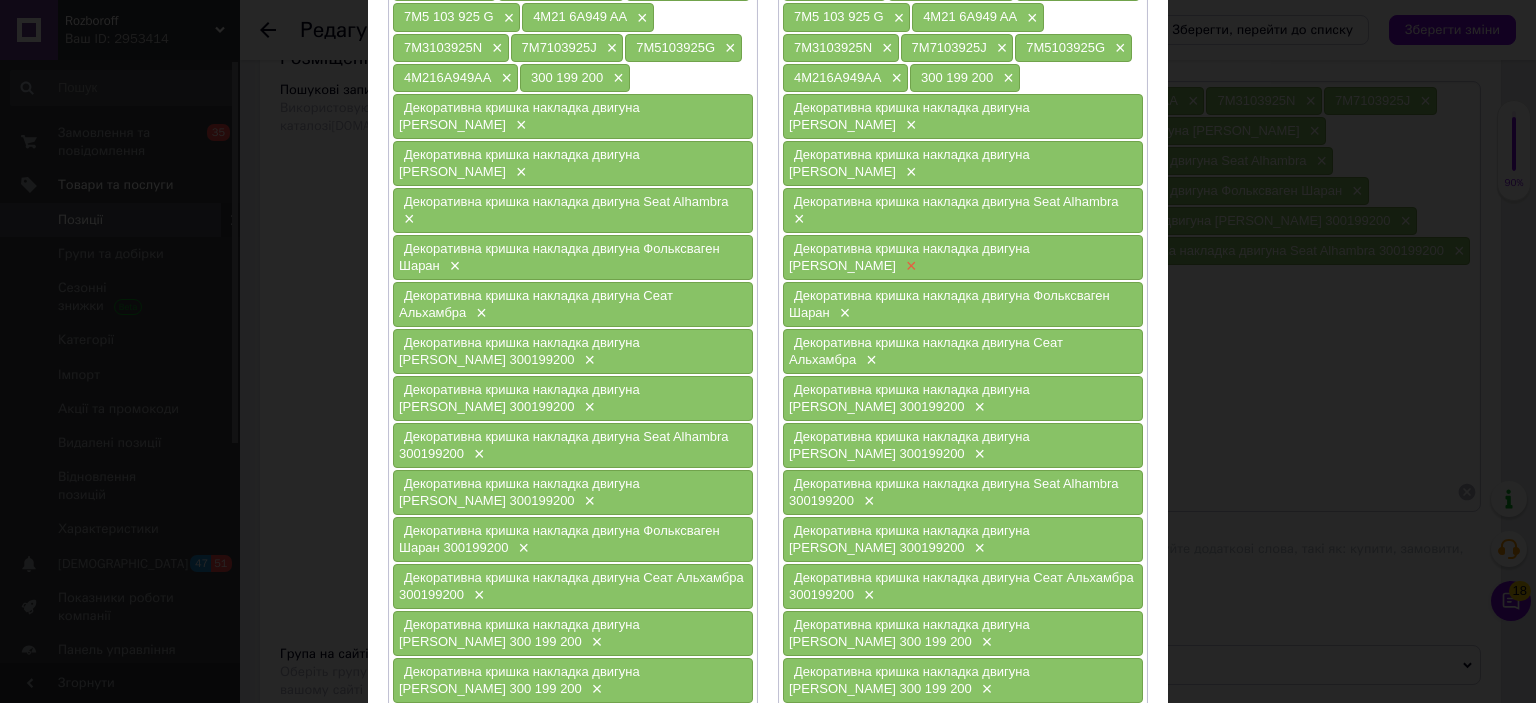 click on "×" at bounding box center [909, 266] 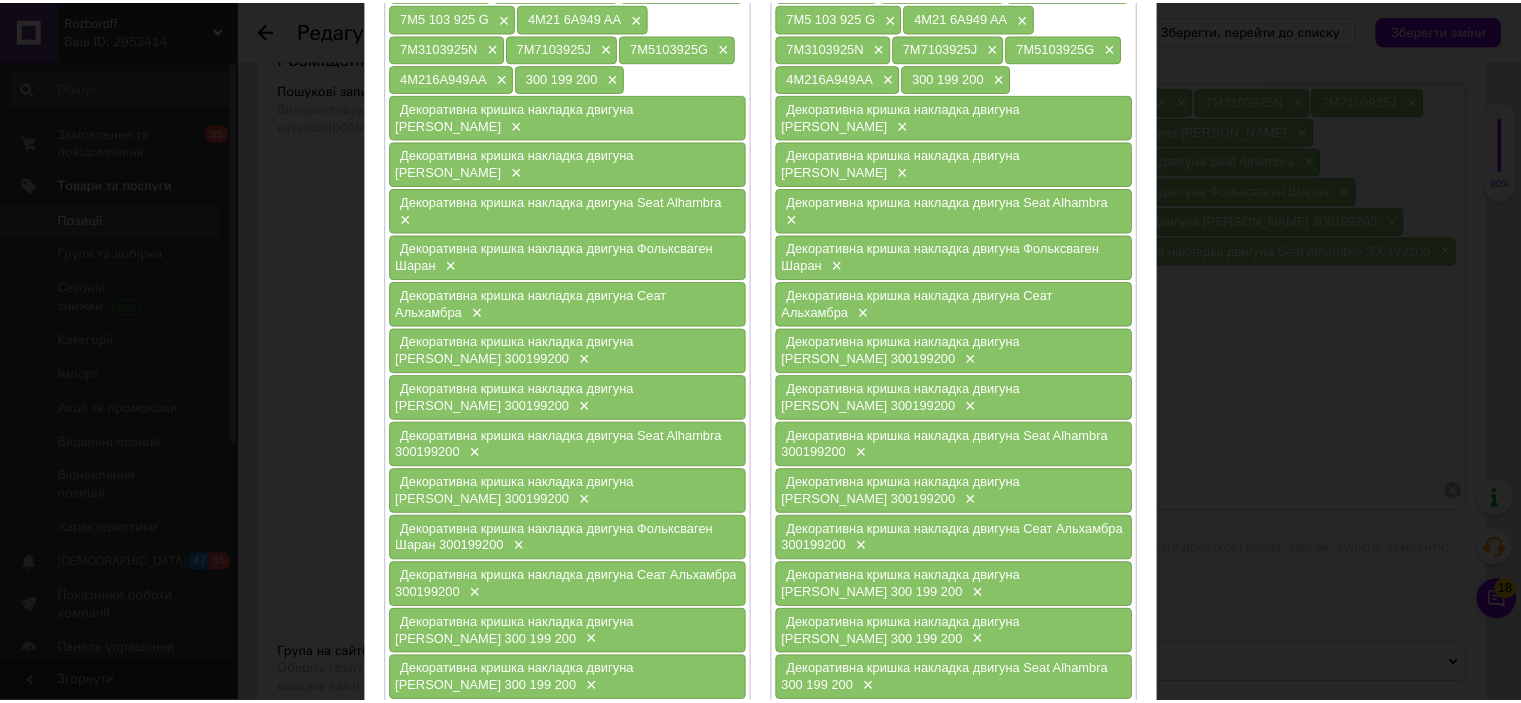 scroll, scrollTop: 538, scrollLeft: 0, axis: vertical 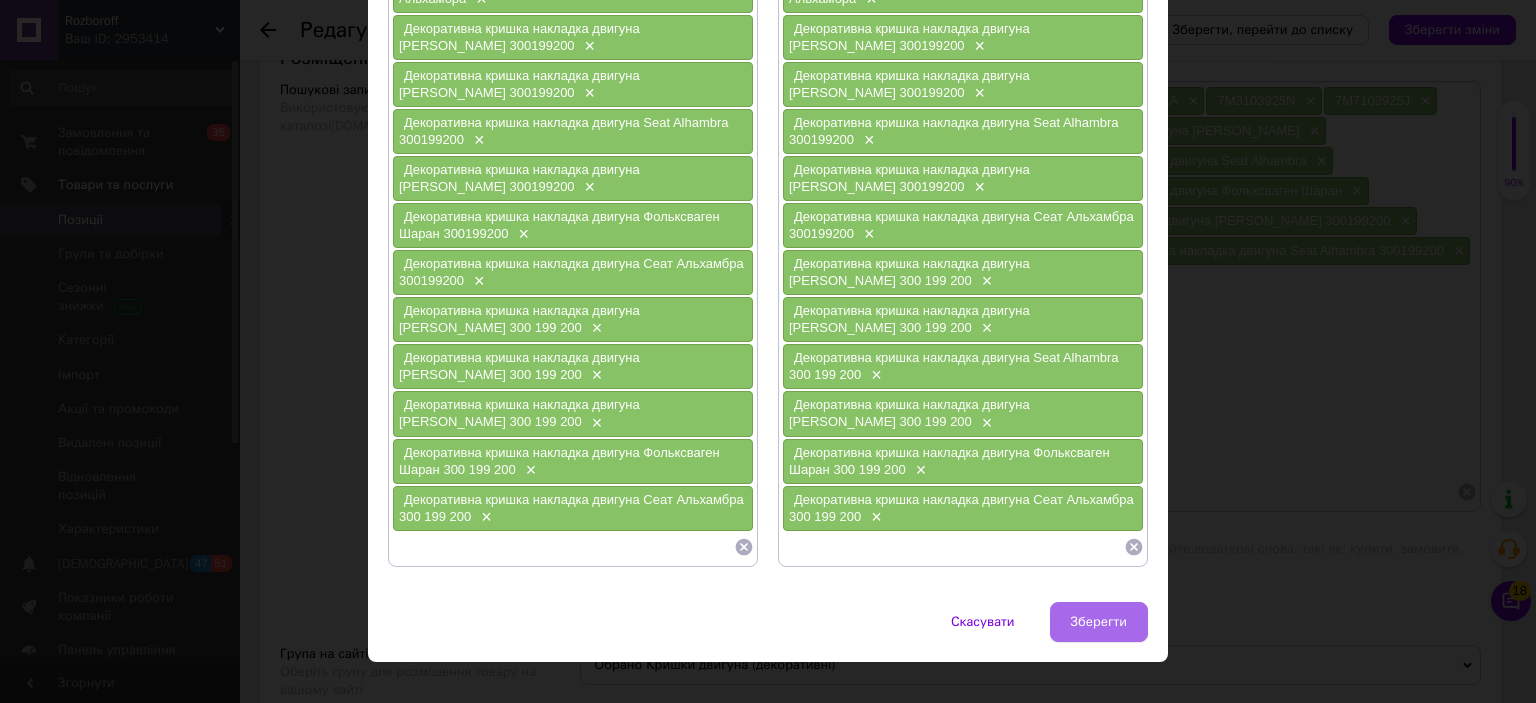 drag, startPoint x: 1125, startPoint y: 619, endPoint x: 1104, endPoint y: 586, distance: 39.115215 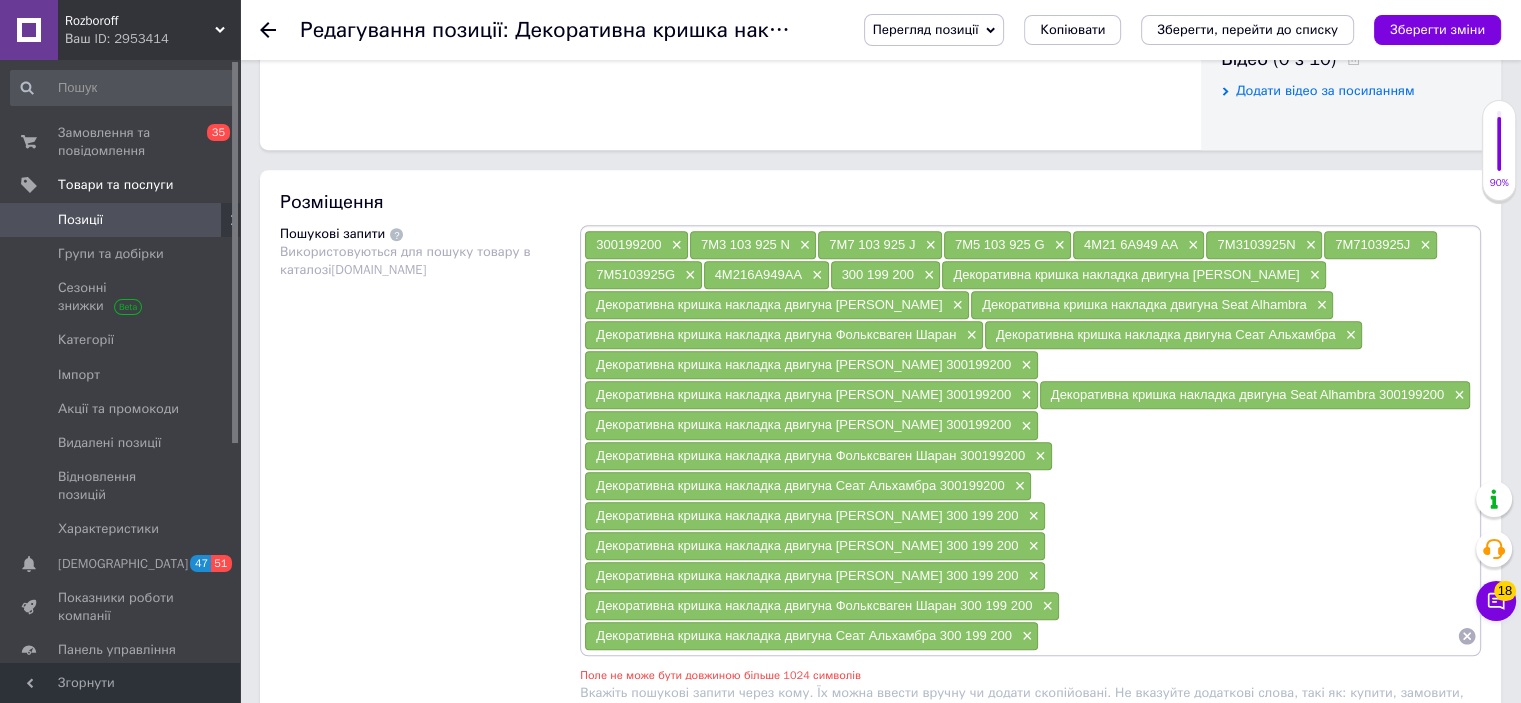 scroll, scrollTop: 1004, scrollLeft: 0, axis: vertical 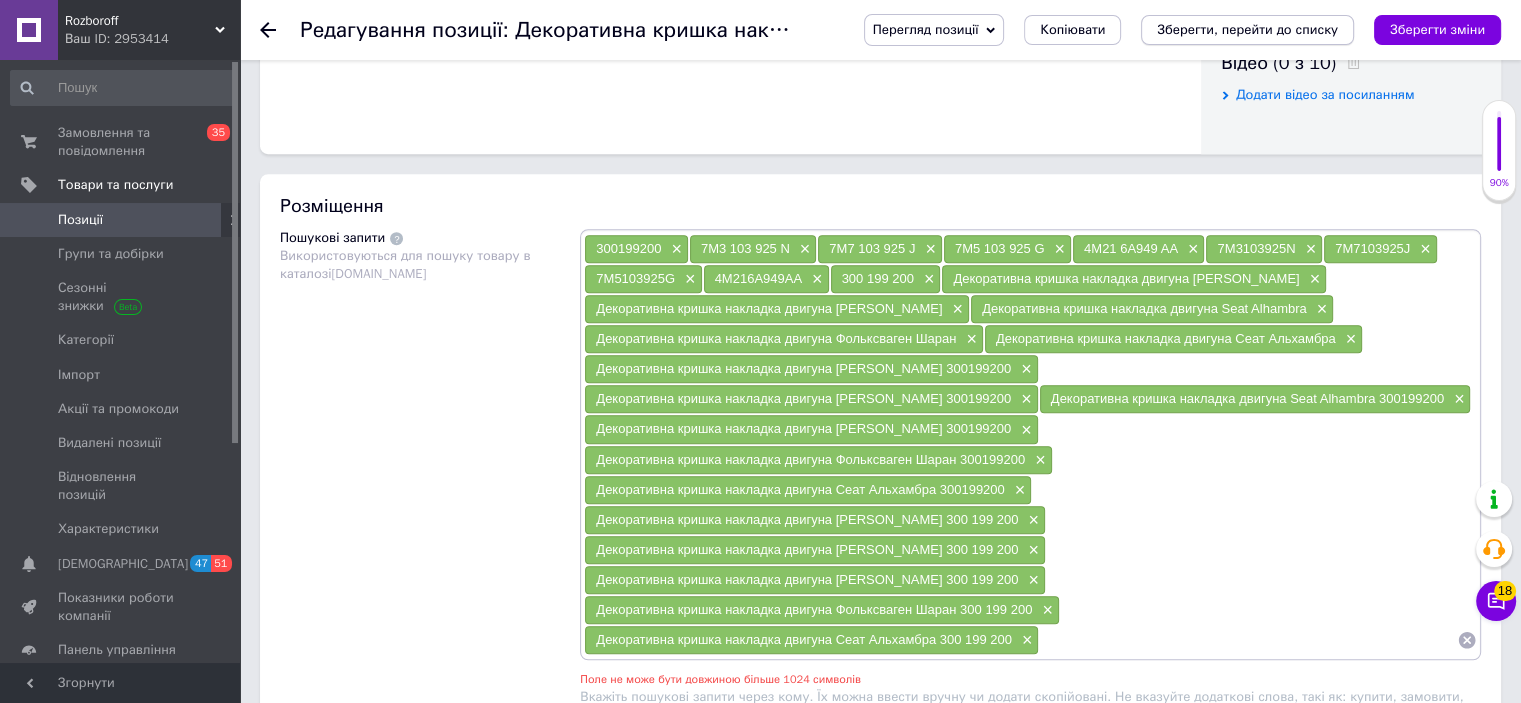 click on "Зберегти, перейти до списку" at bounding box center [1247, 29] 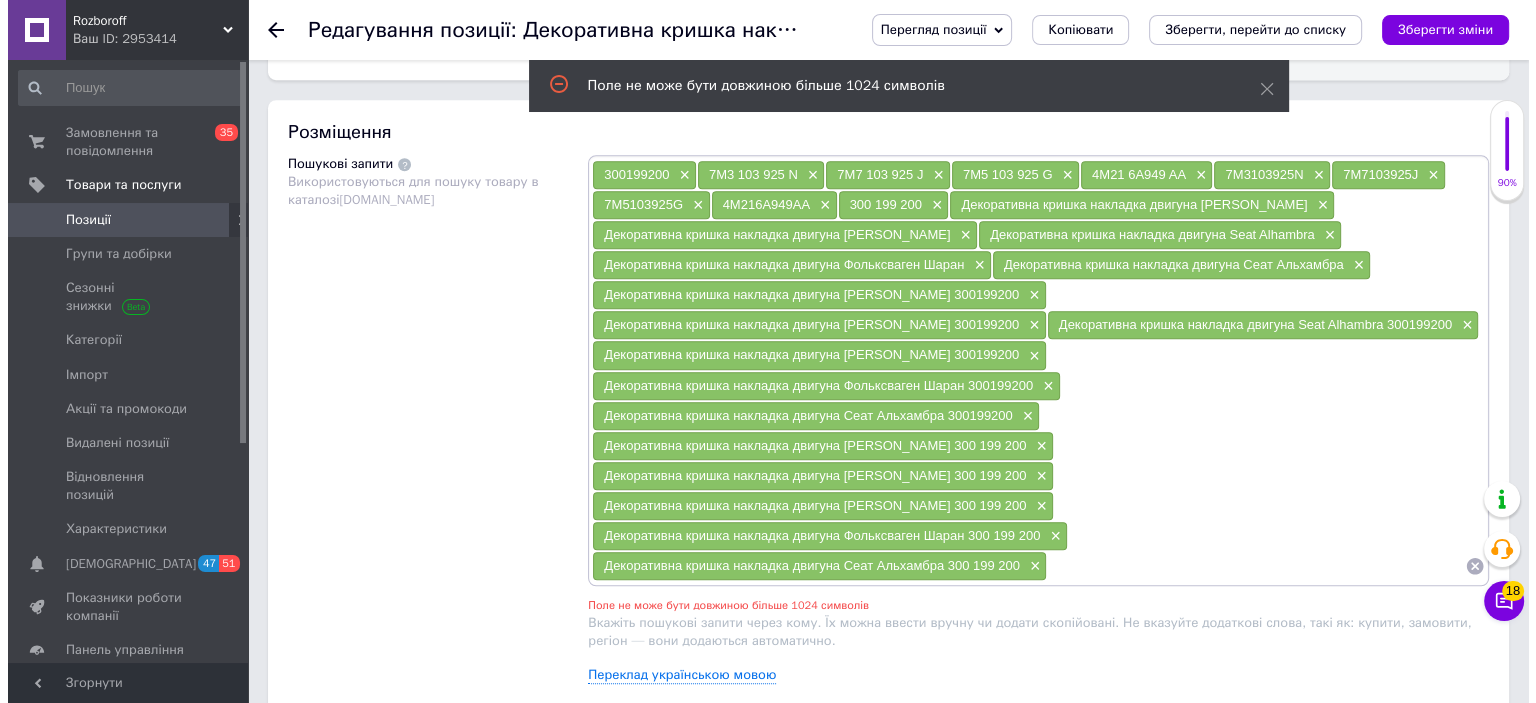 scroll, scrollTop: 1063, scrollLeft: 0, axis: vertical 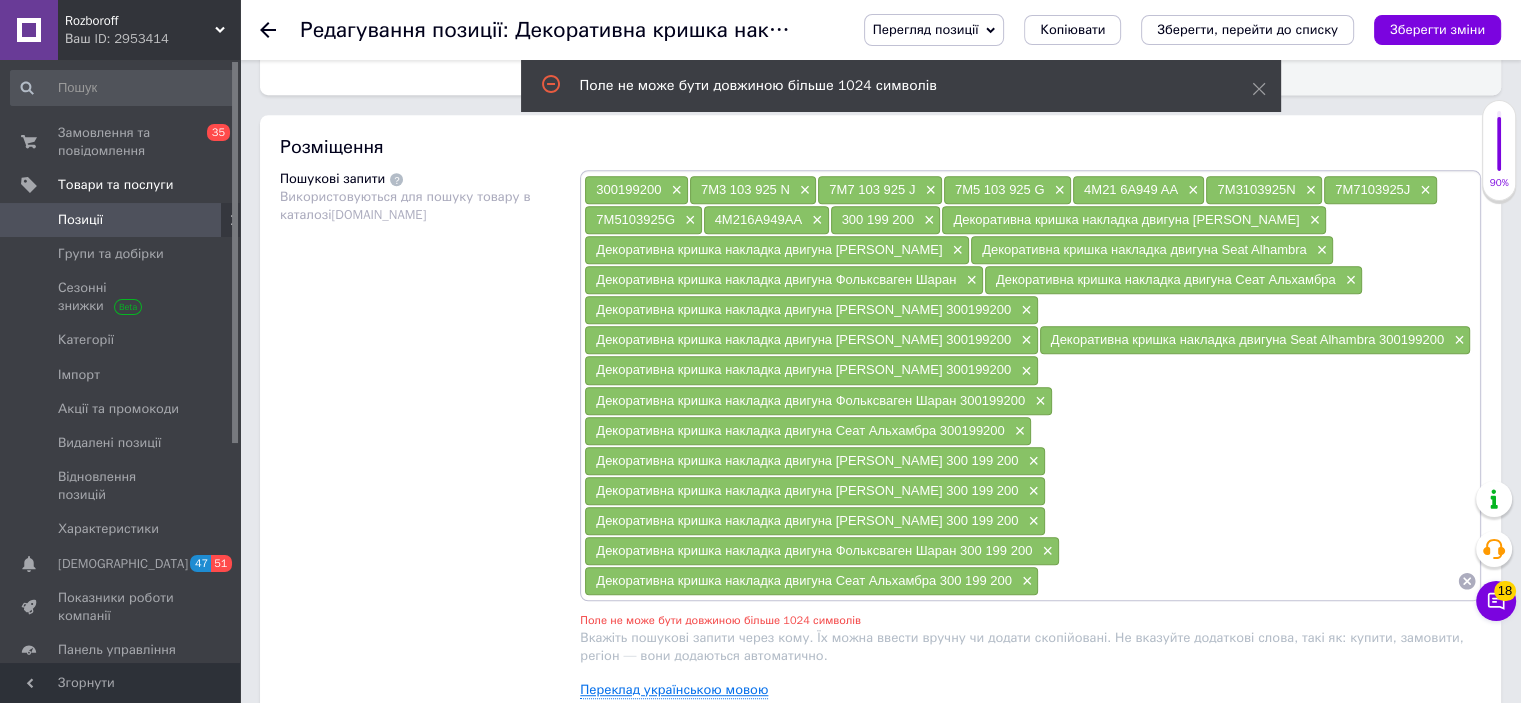 click on "Переклад українською мовою" at bounding box center (674, 690) 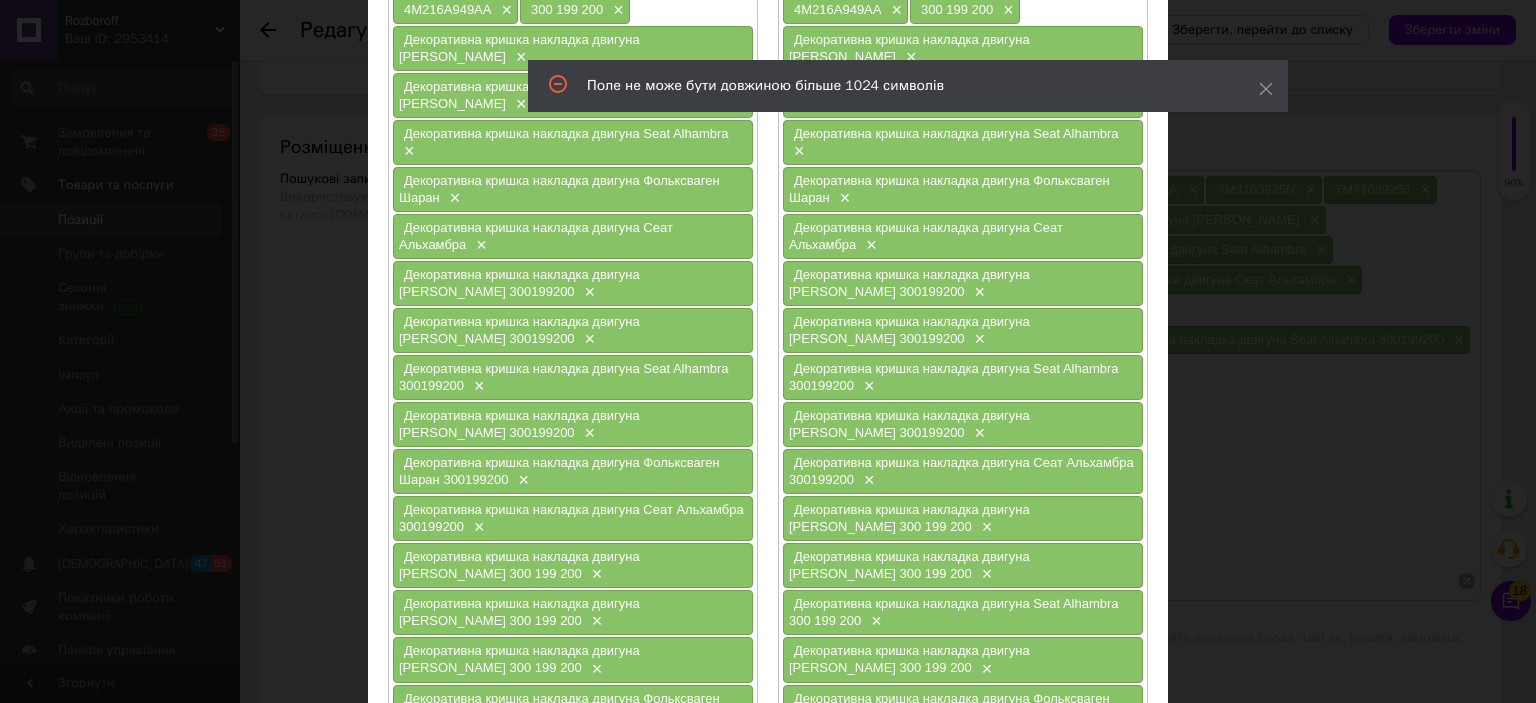 scroll, scrollTop: 300, scrollLeft: 0, axis: vertical 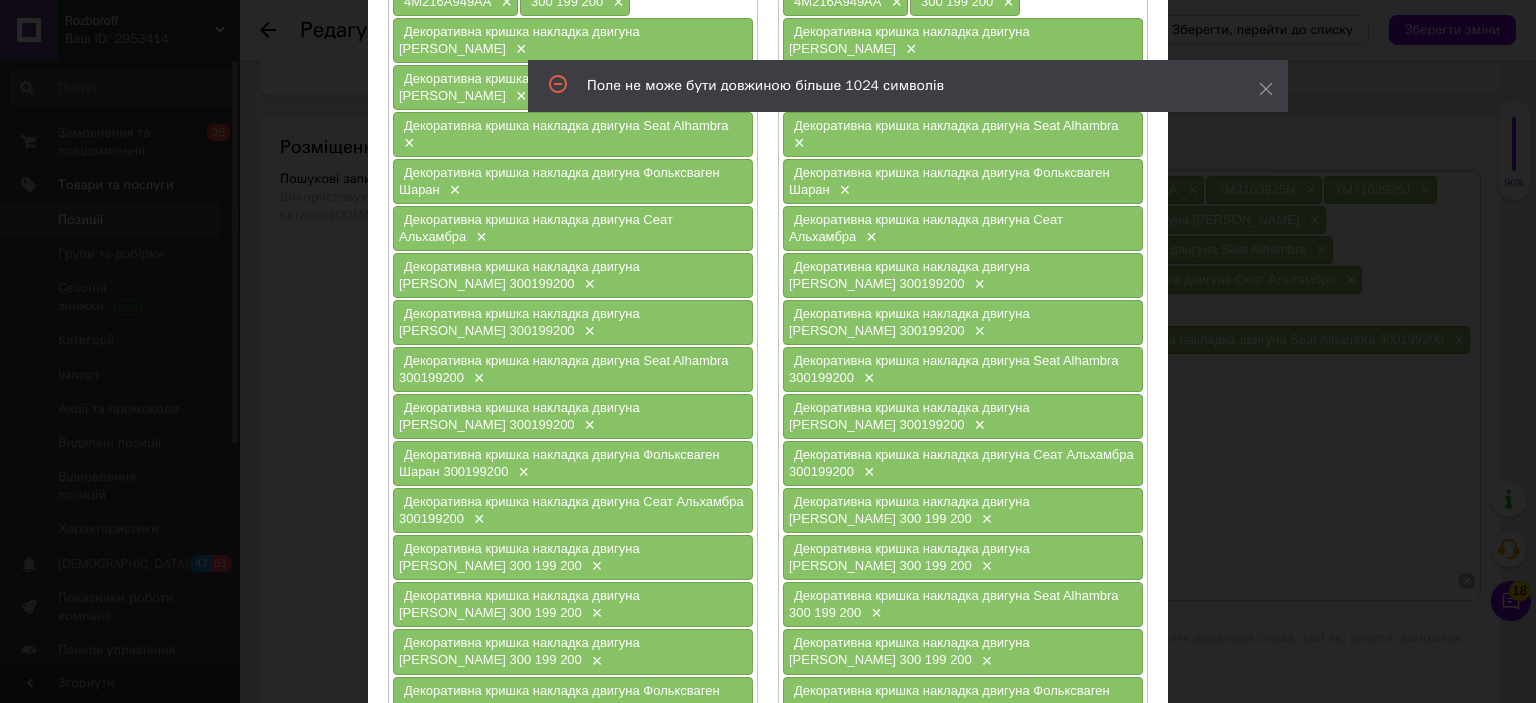 click on "Декоративна кришка накладка двигуна Фольксваген Шаран 300199200 ×" at bounding box center (573, 463) 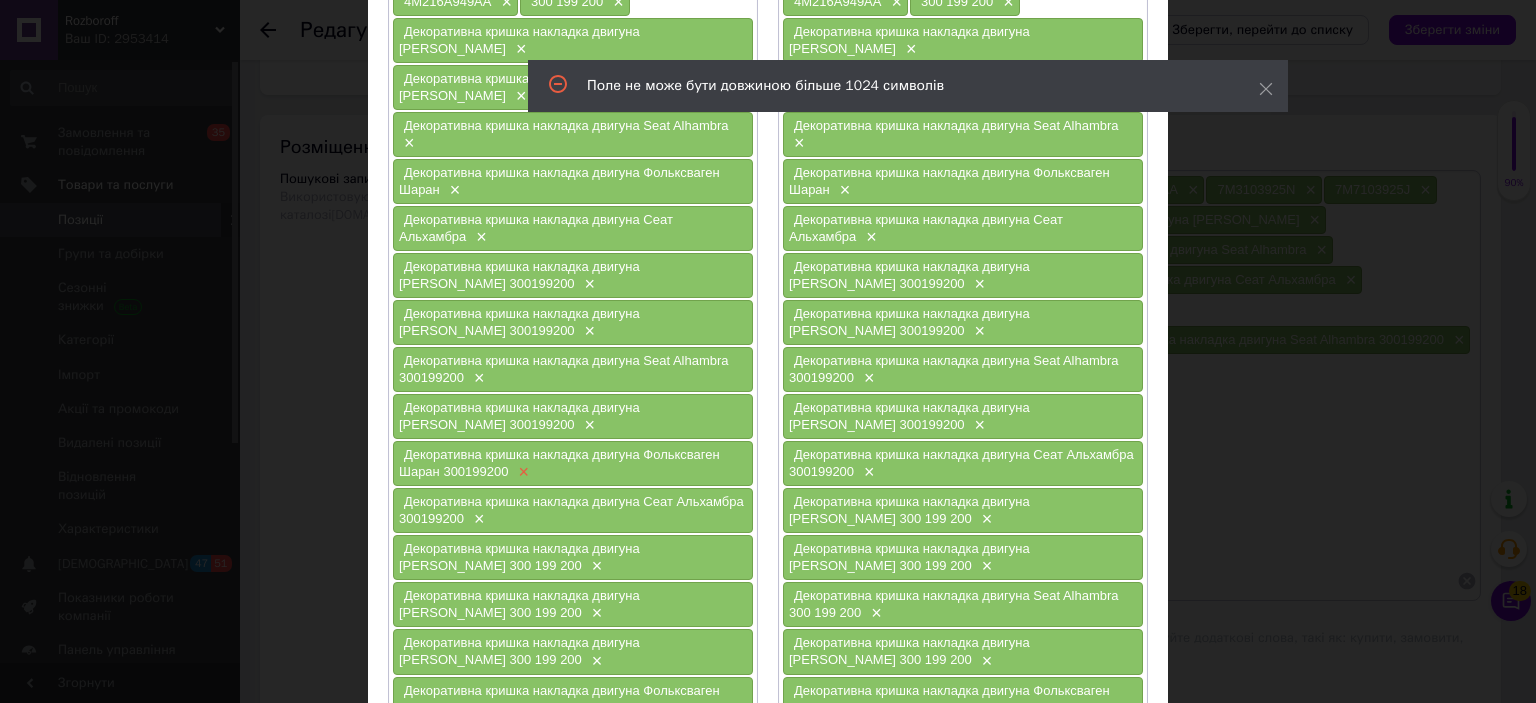 click on "×" at bounding box center [521, 472] 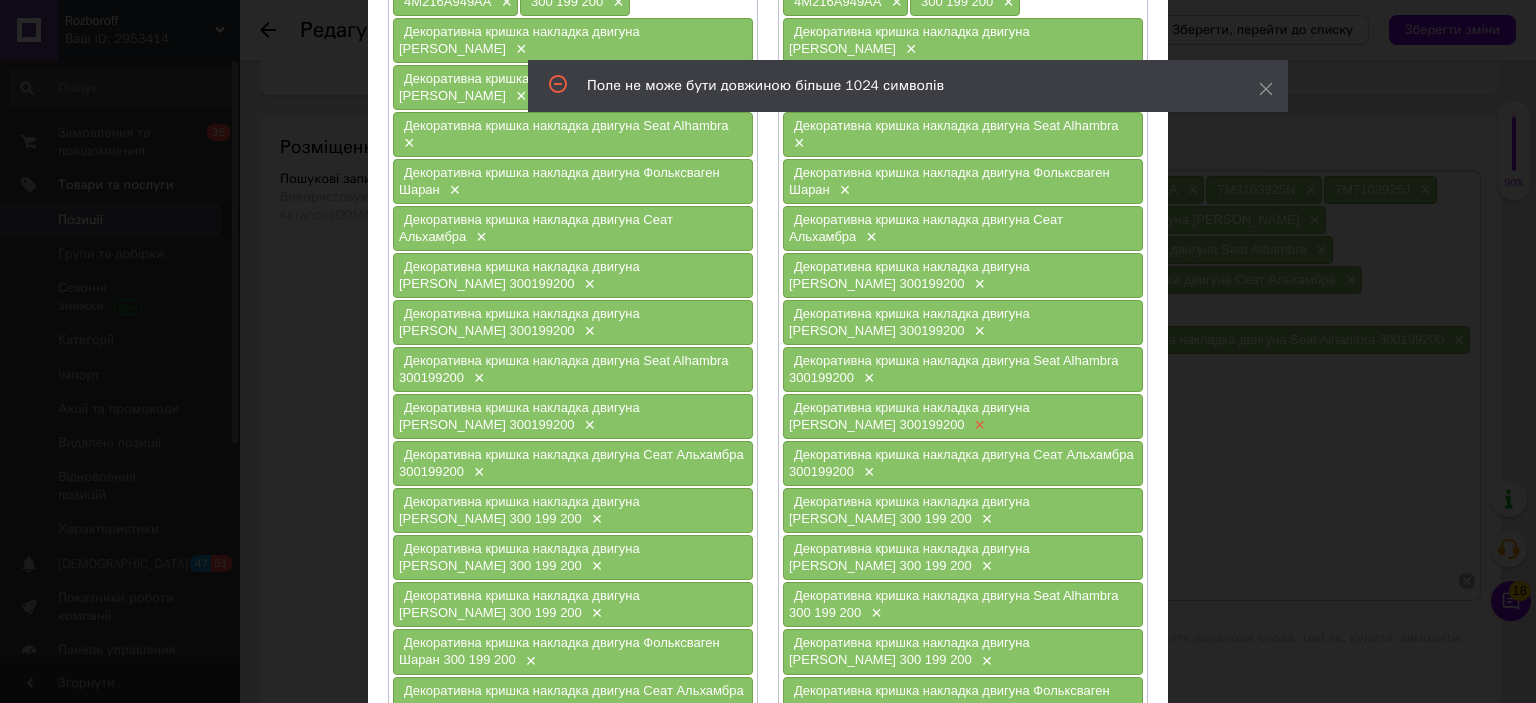 click on "×" at bounding box center (978, 425) 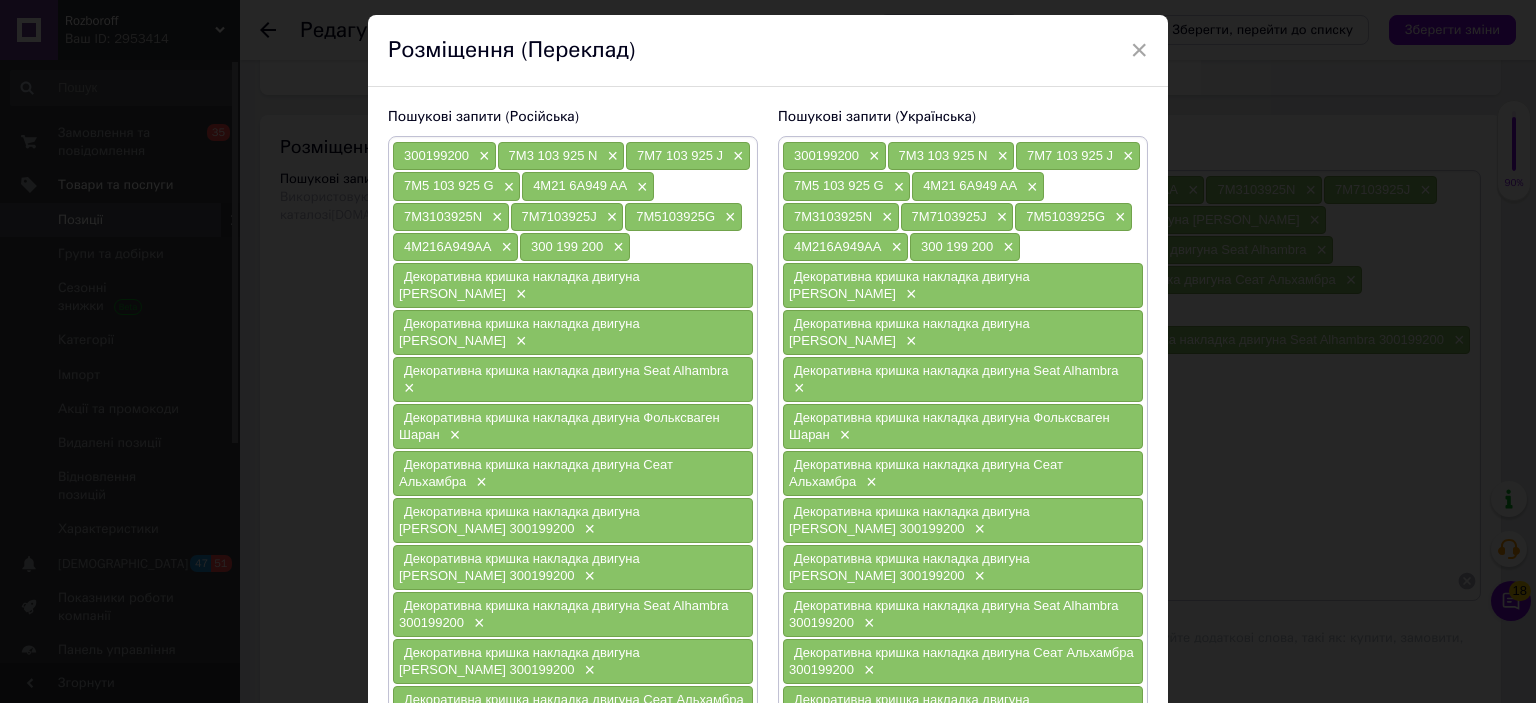 scroll, scrollTop: 44, scrollLeft: 0, axis: vertical 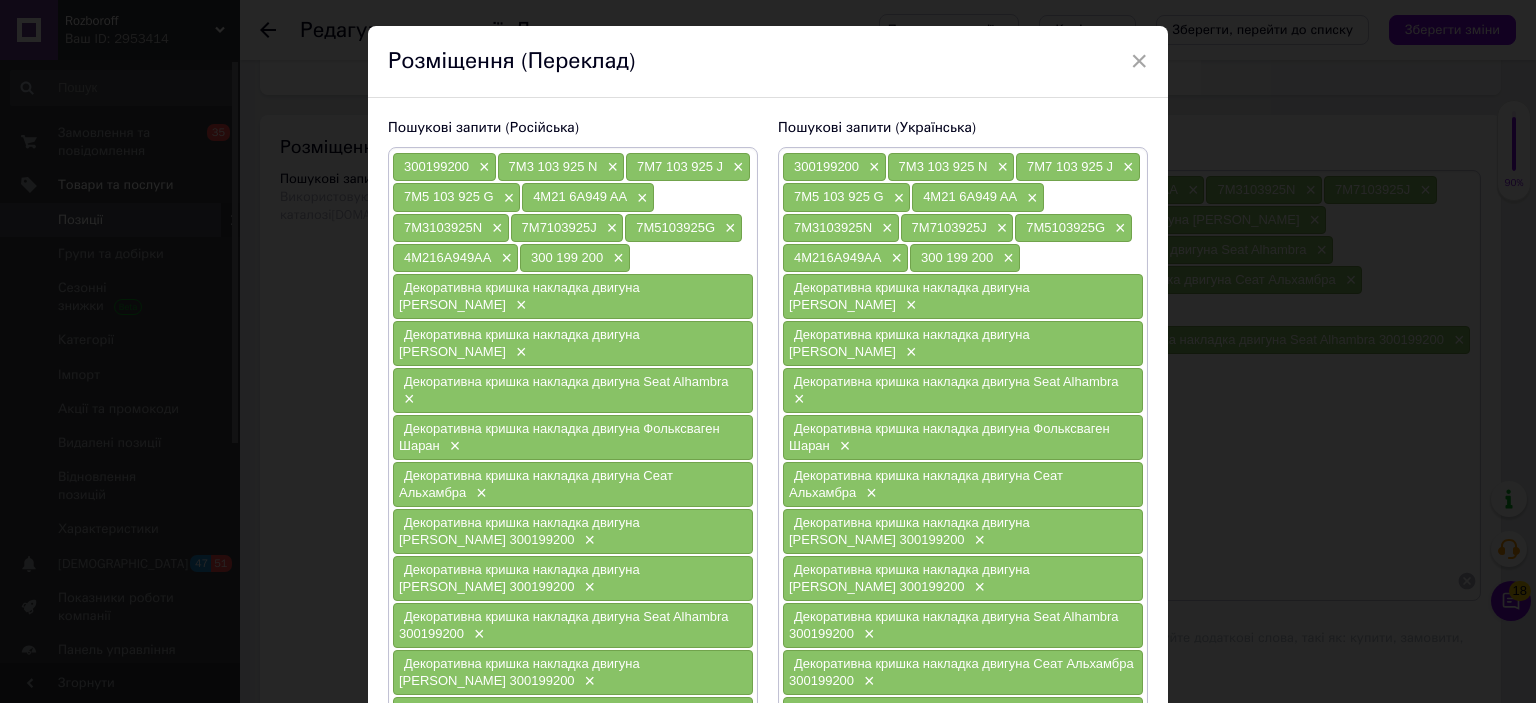 click on "Декоративна кришка накладка двигуна [PERSON_NAME] ×" at bounding box center (573, 343) 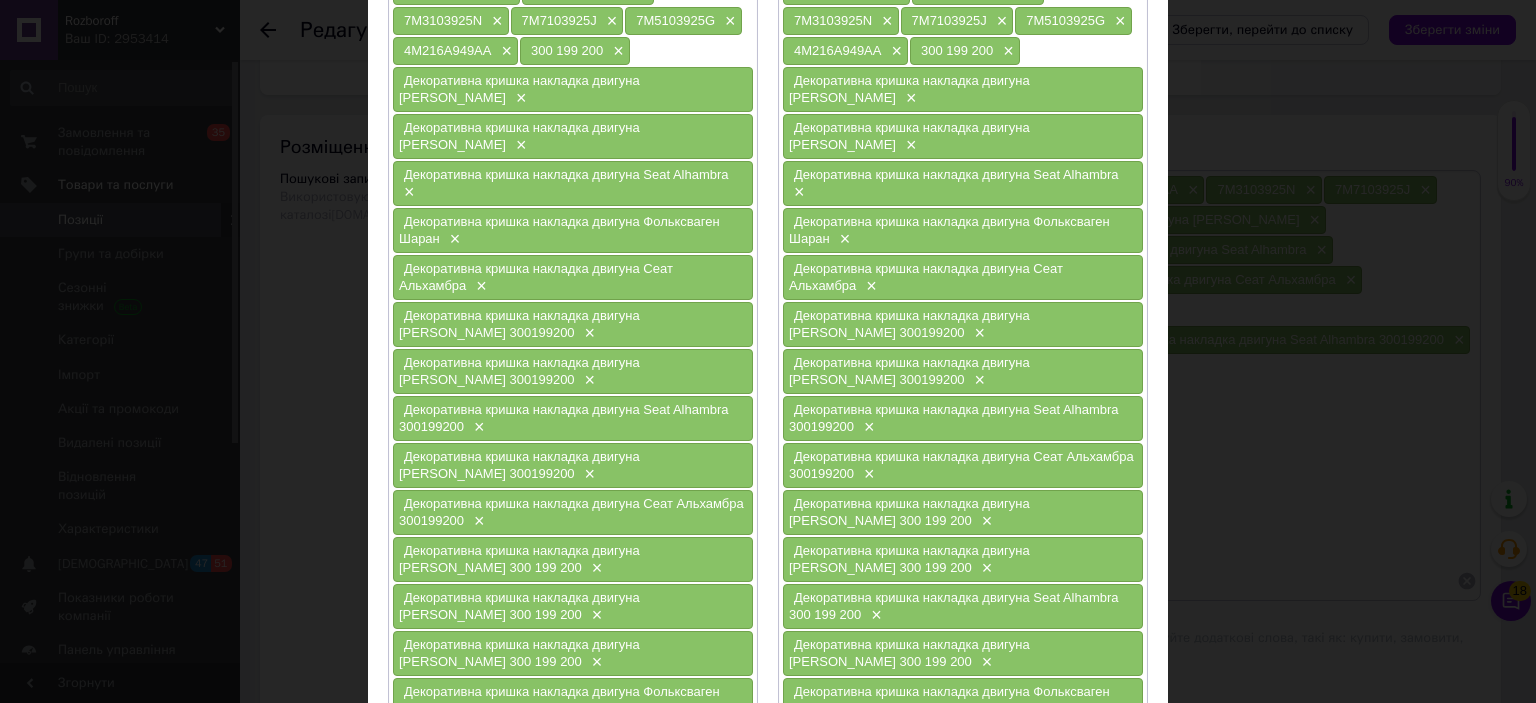 scroll, scrollTop: 263, scrollLeft: 0, axis: vertical 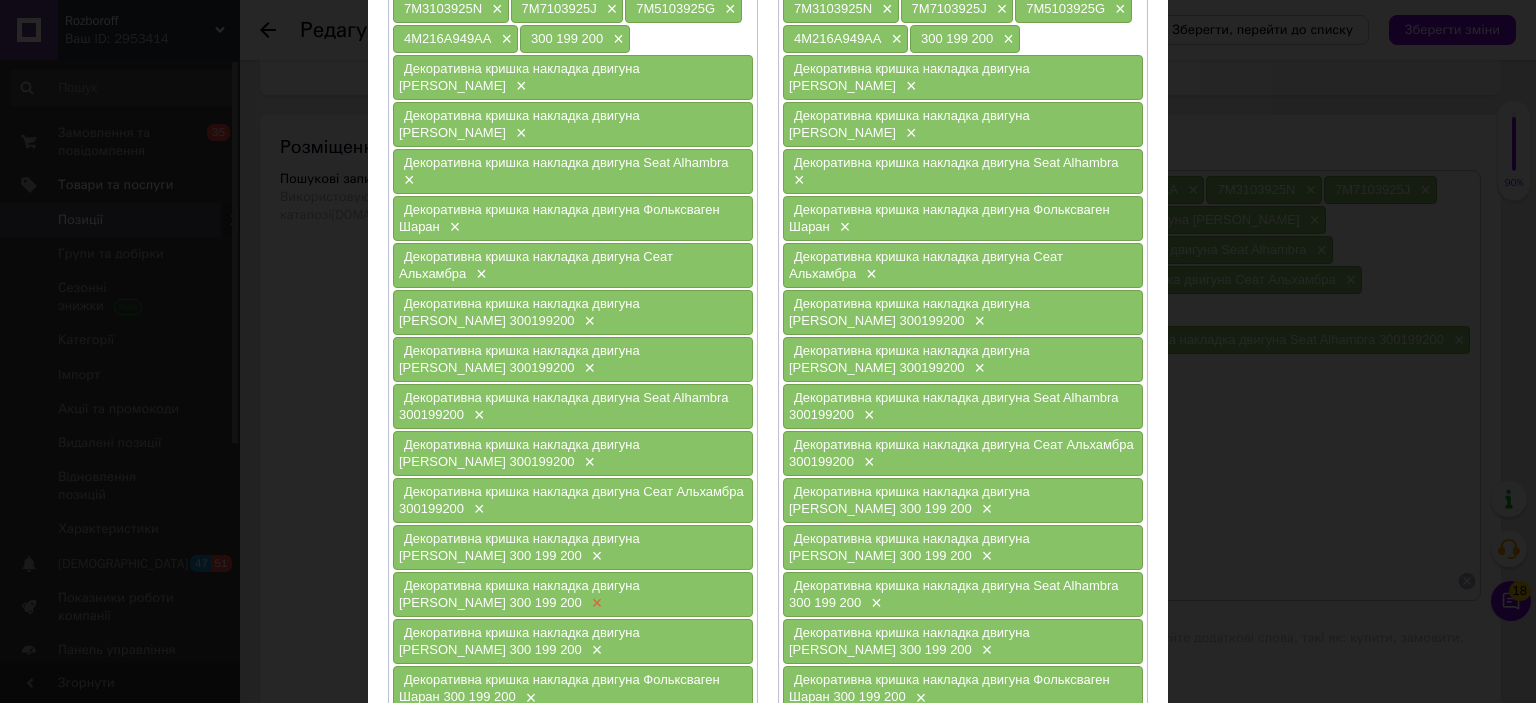 click on "×" at bounding box center (595, 603) 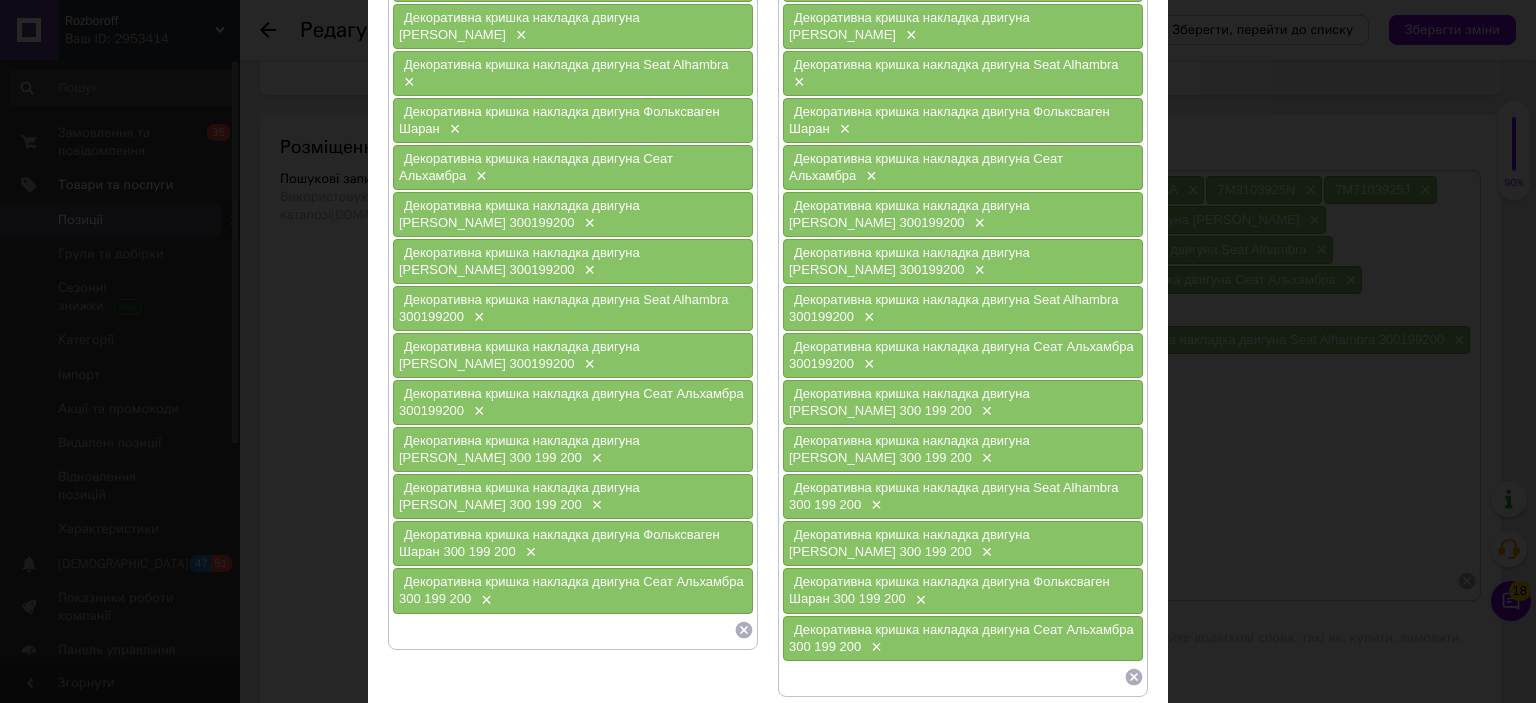 scroll, scrollTop: 383, scrollLeft: 0, axis: vertical 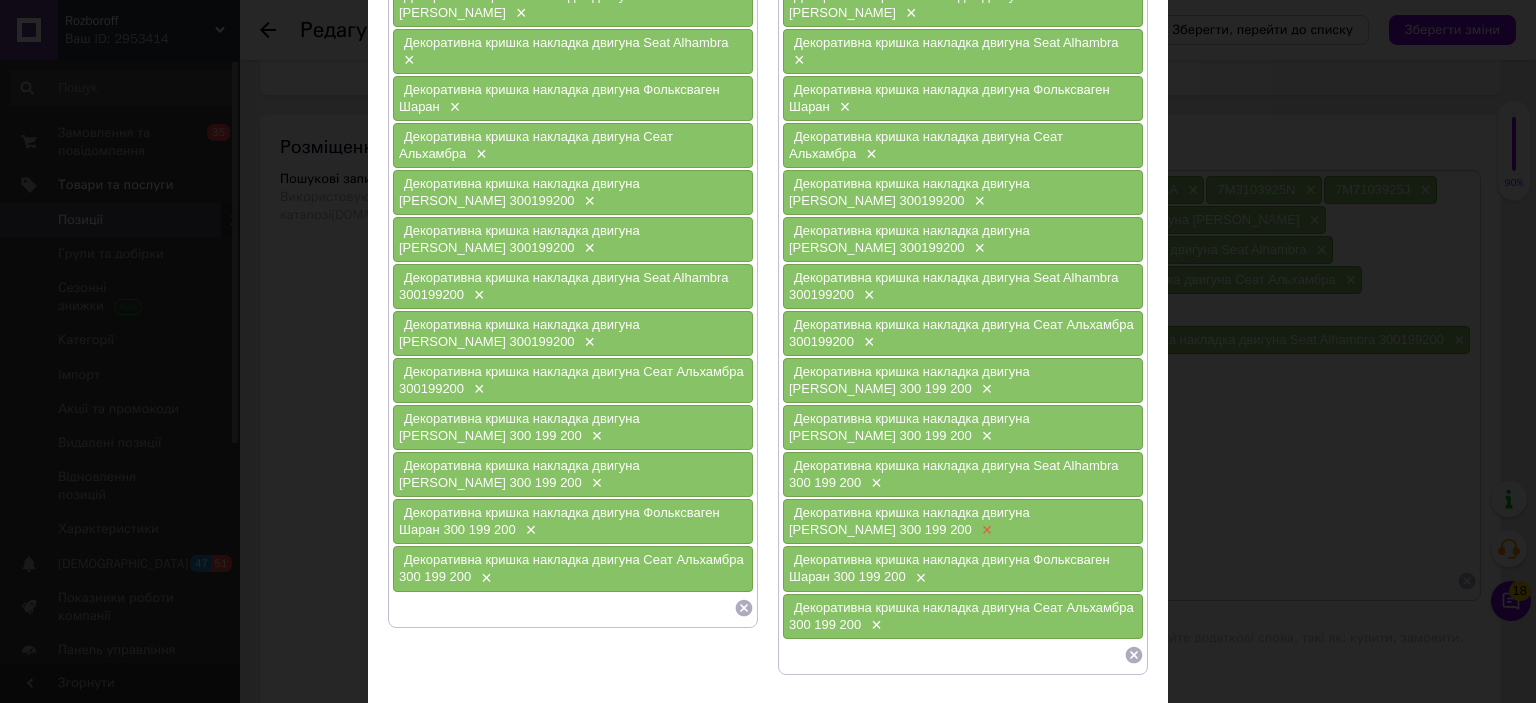 click on "×" at bounding box center (985, 530) 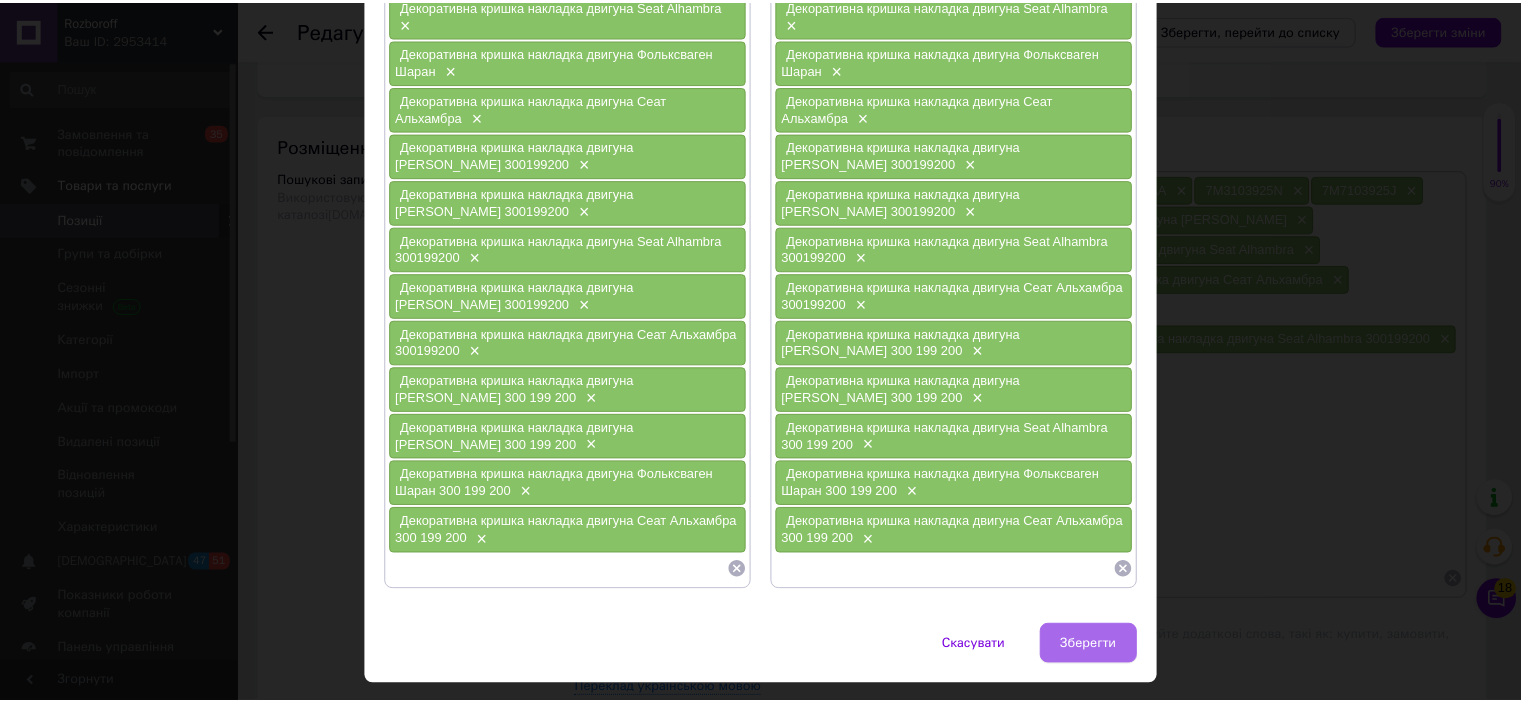 scroll, scrollTop: 421, scrollLeft: 0, axis: vertical 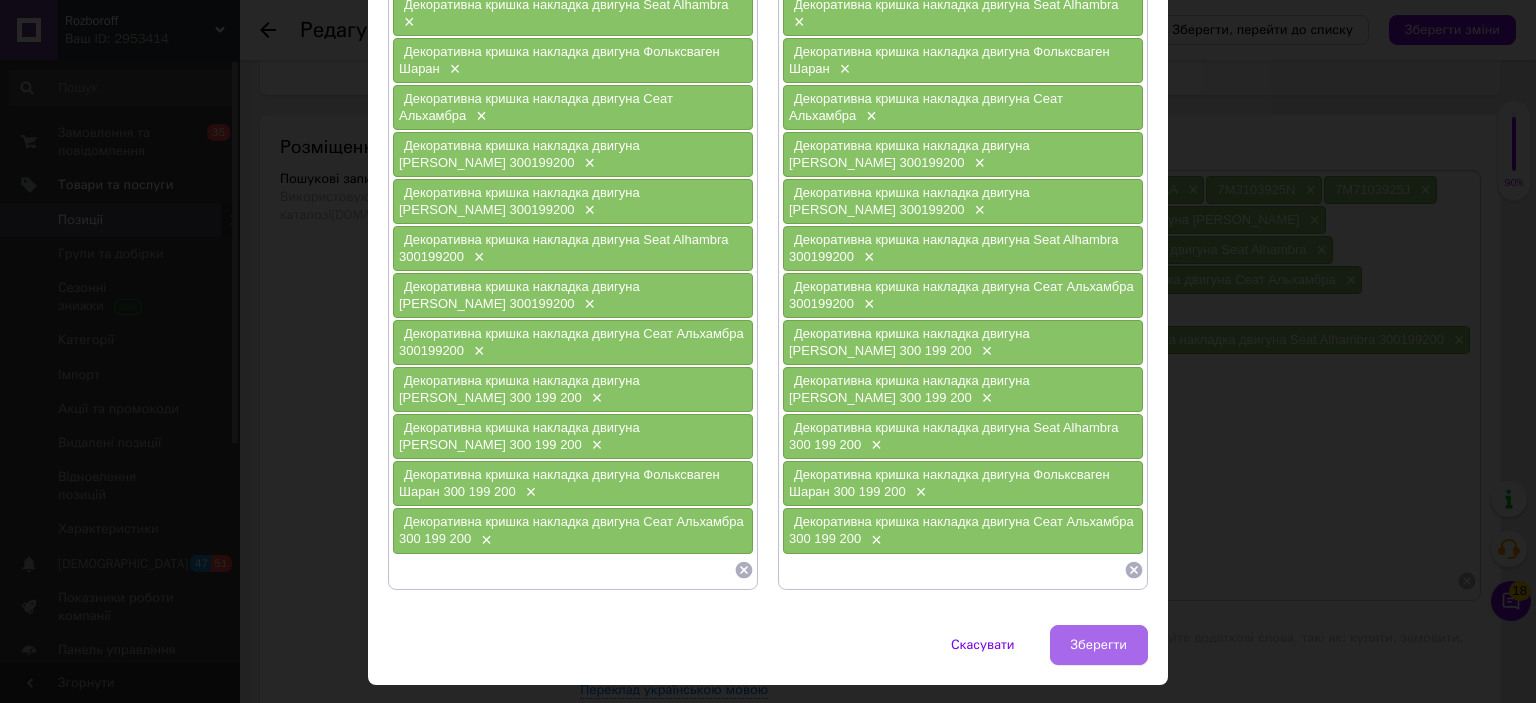 click on "Зберегти" at bounding box center [1099, 645] 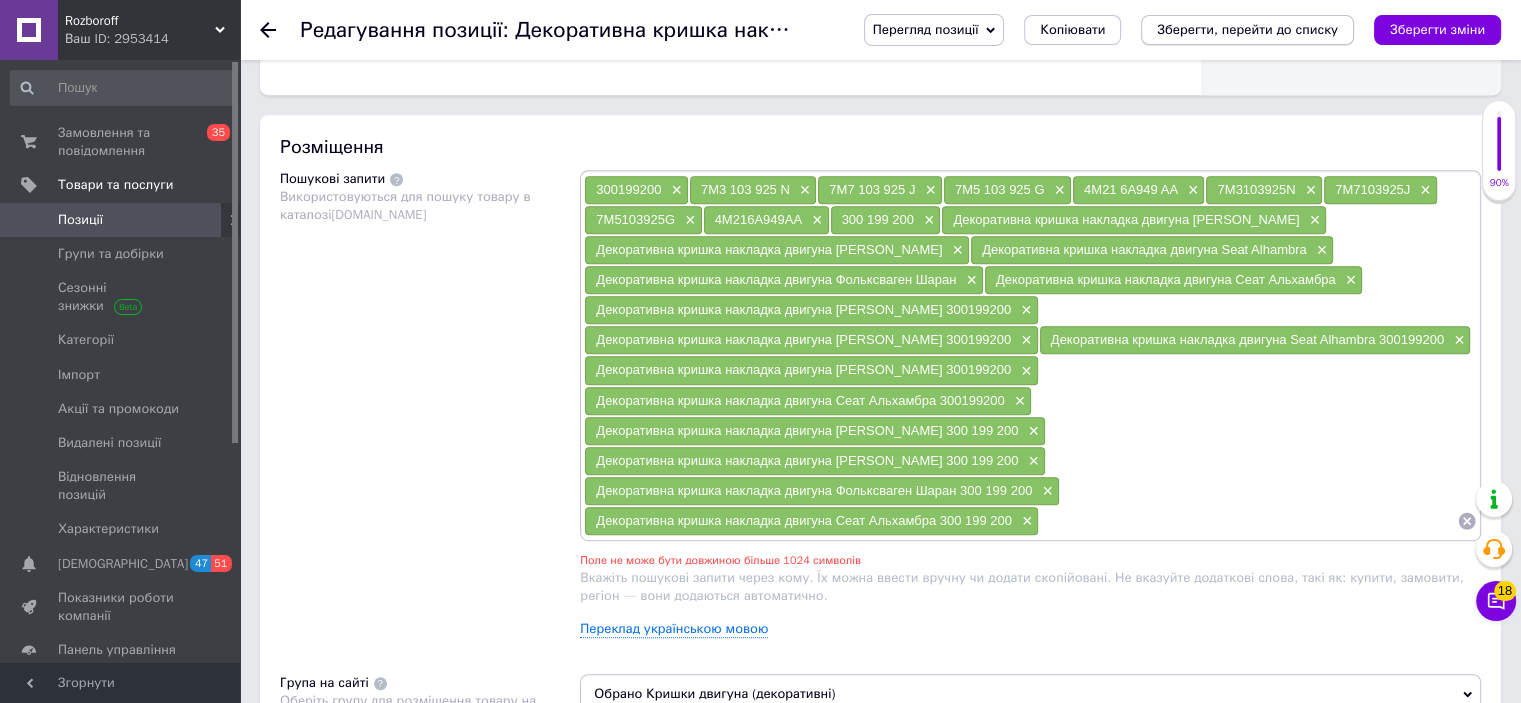 click on "Зберегти, перейти до списку" at bounding box center (1247, 29) 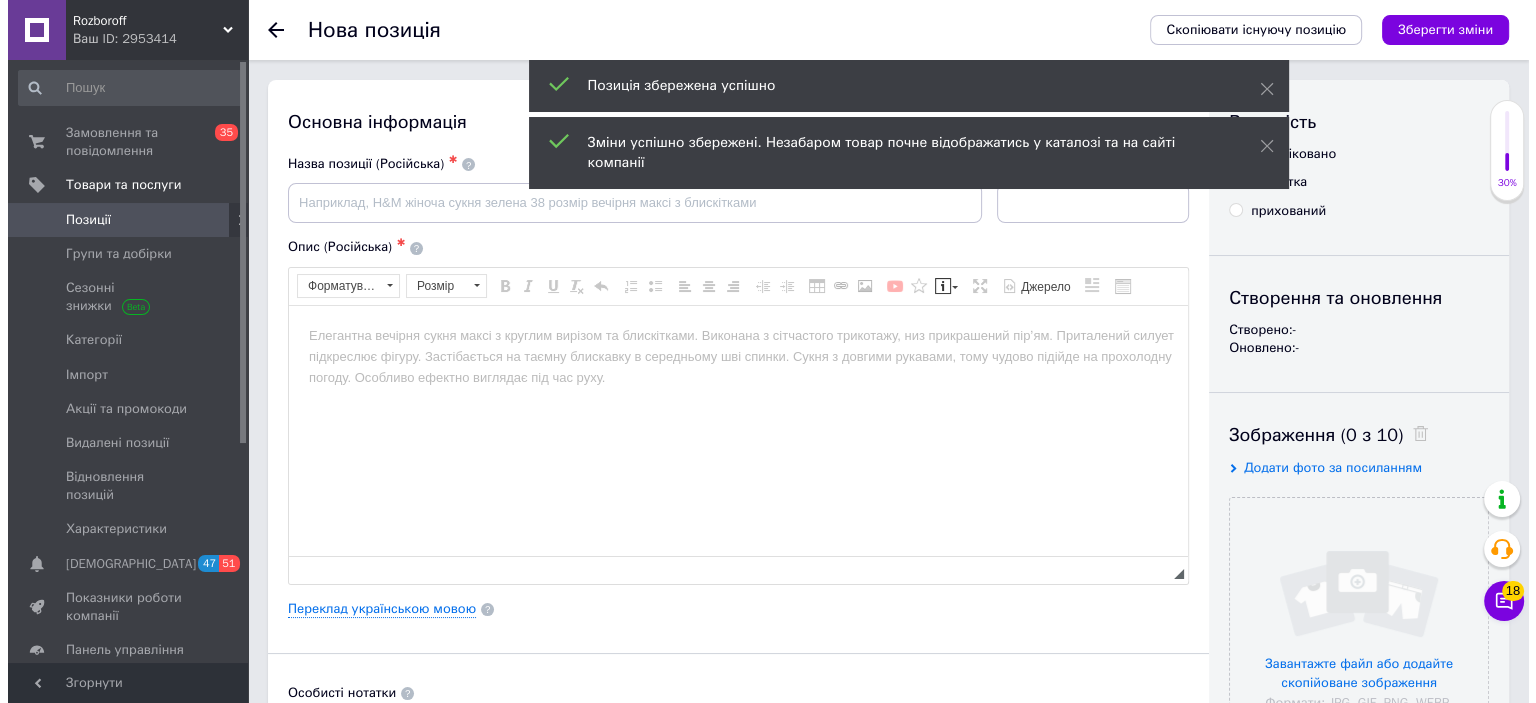 scroll, scrollTop: 0, scrollLeft: 0, axis: both 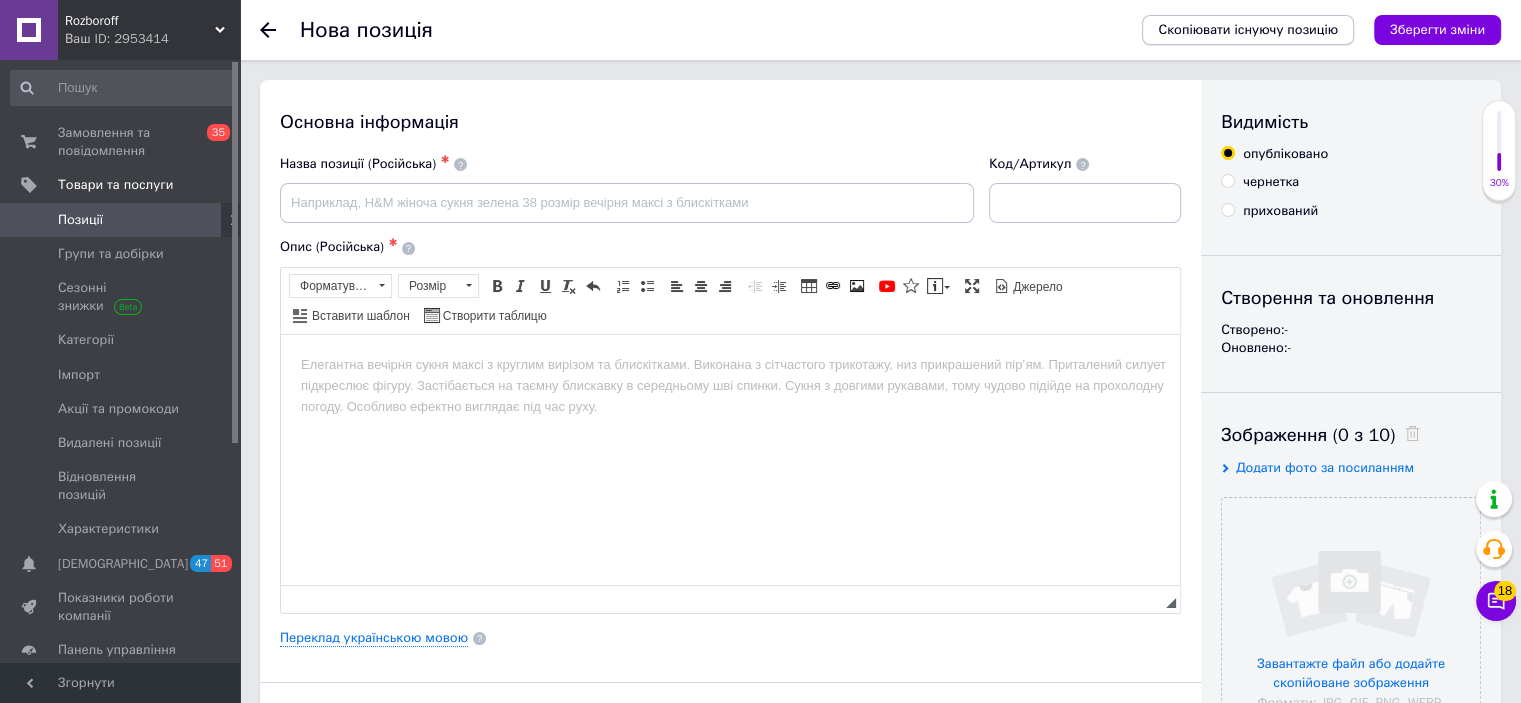 click on "Скопіювати існуючу позицію" at bounding box center [1248, 30] 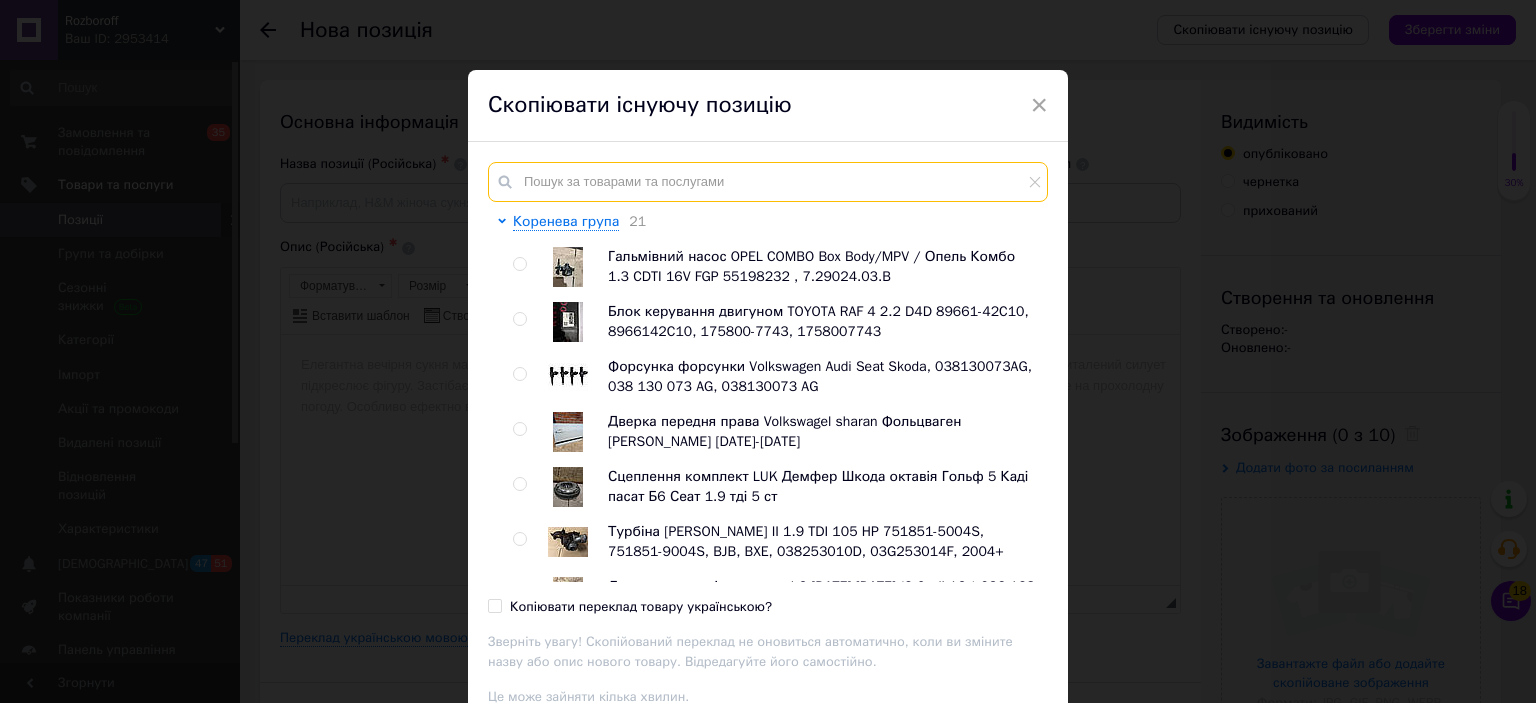 click at bounding box center (768, 182) 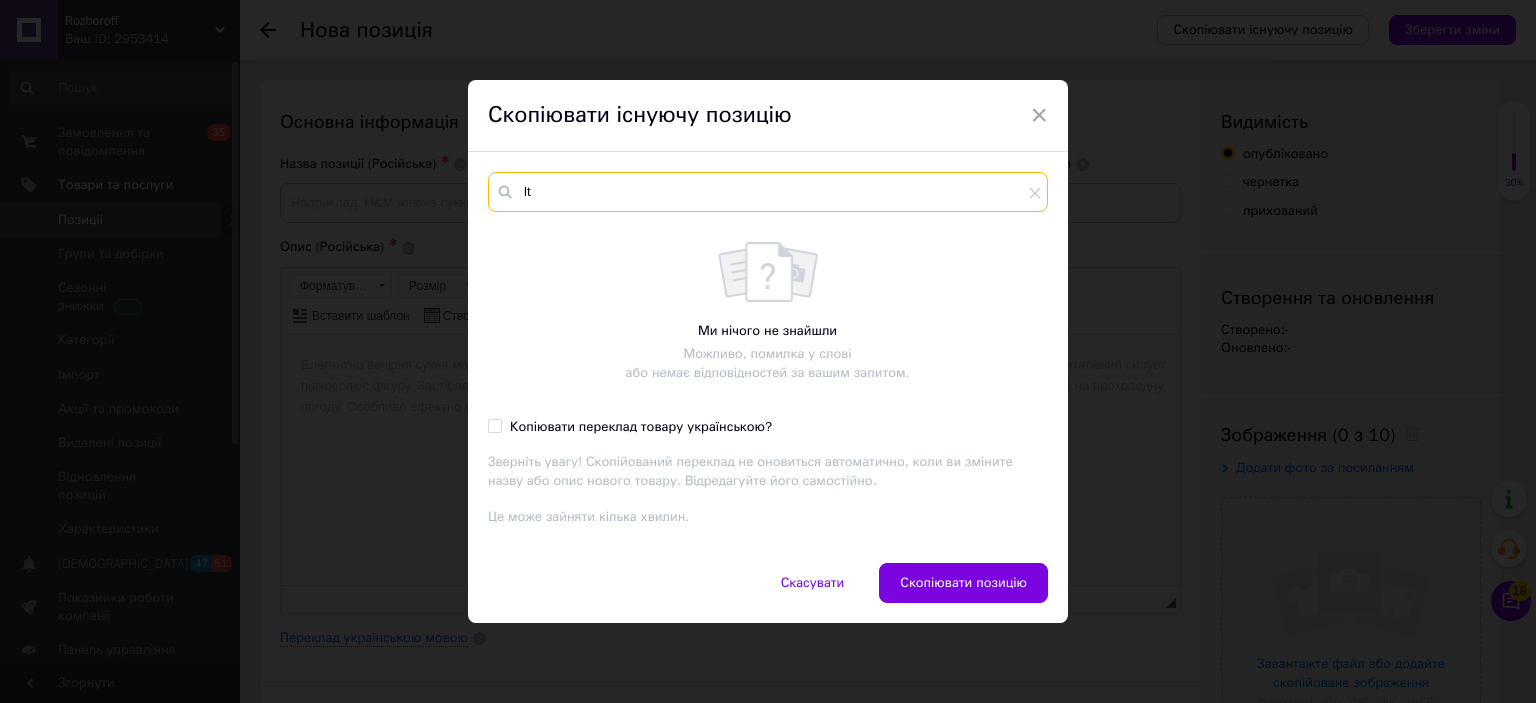 type on "l" 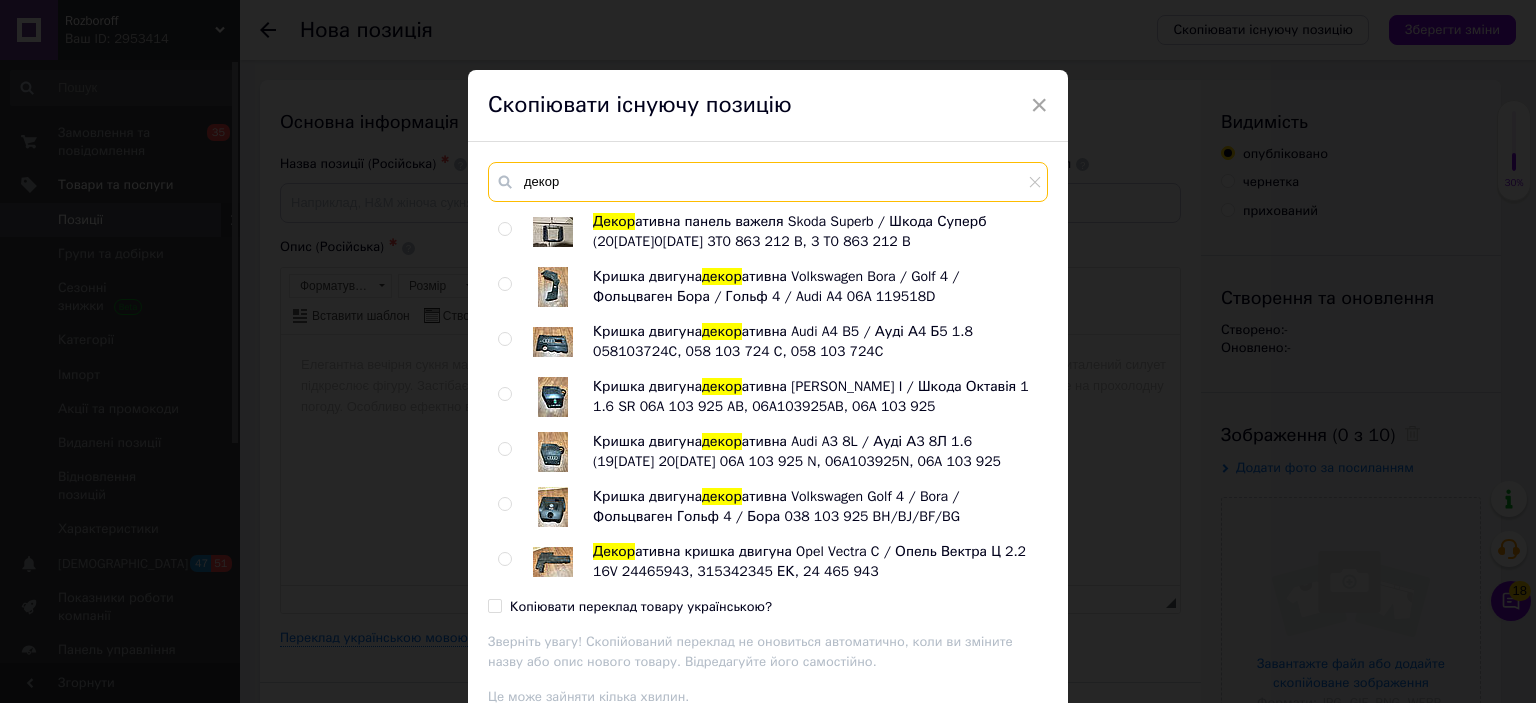scroll, scrollTop: 274, scrollLeft: 0, axis: vertical 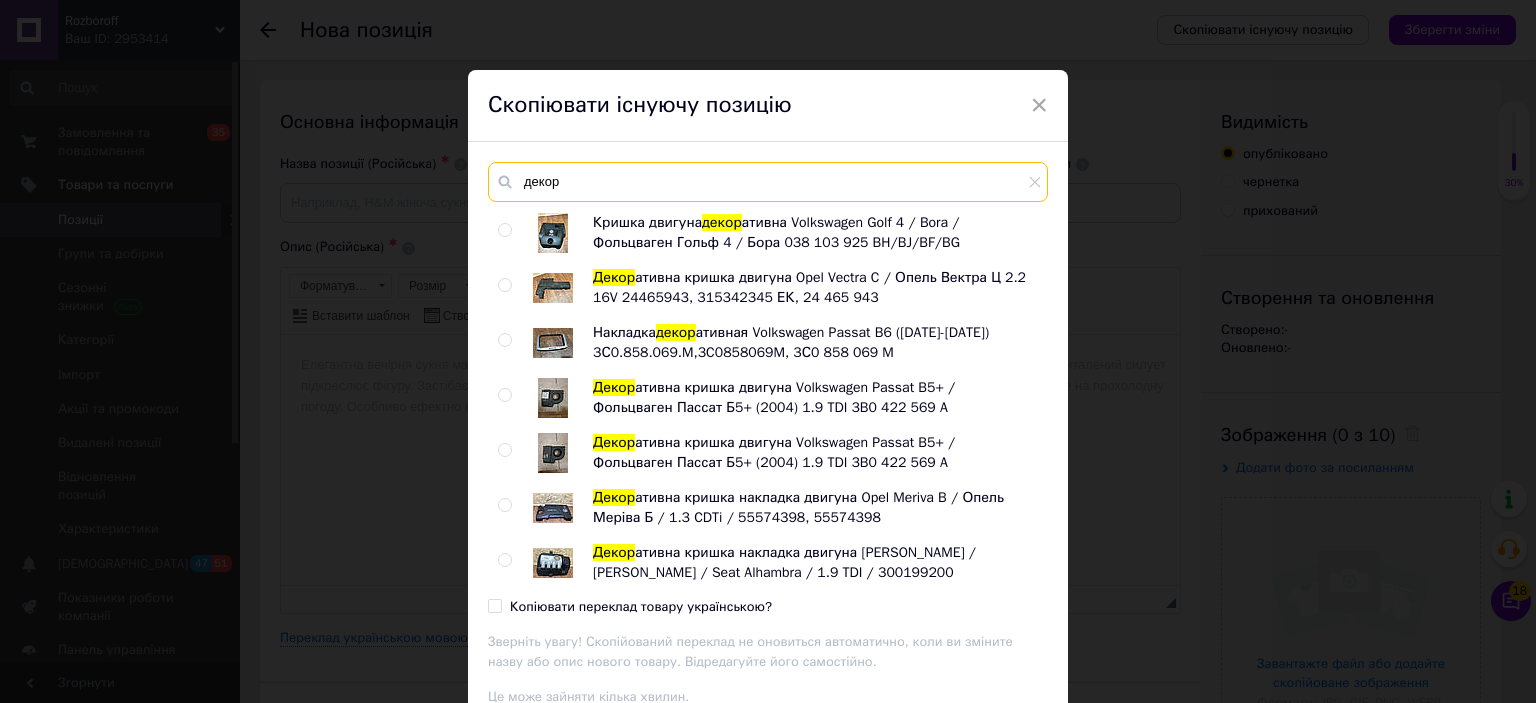 type on "декор" 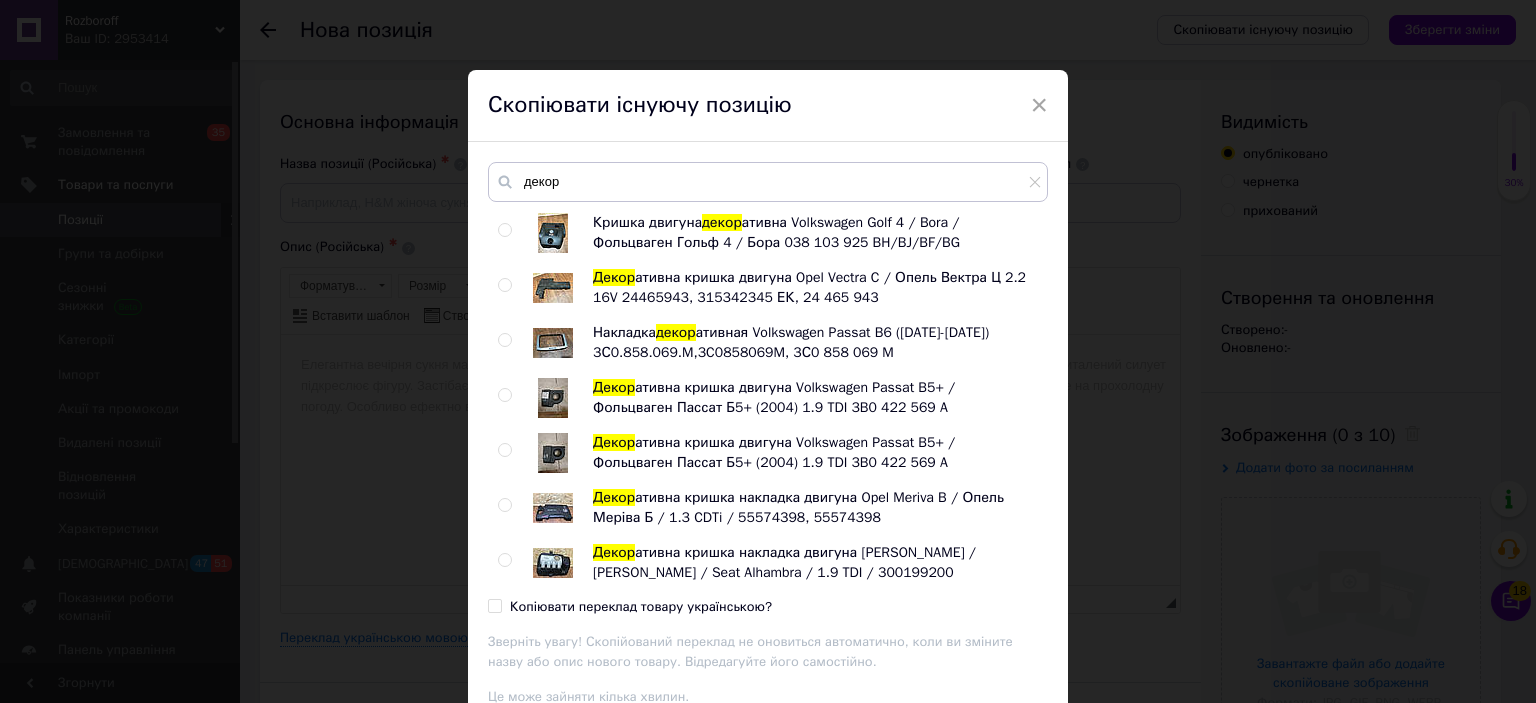 click at bounding box center (504, 505) 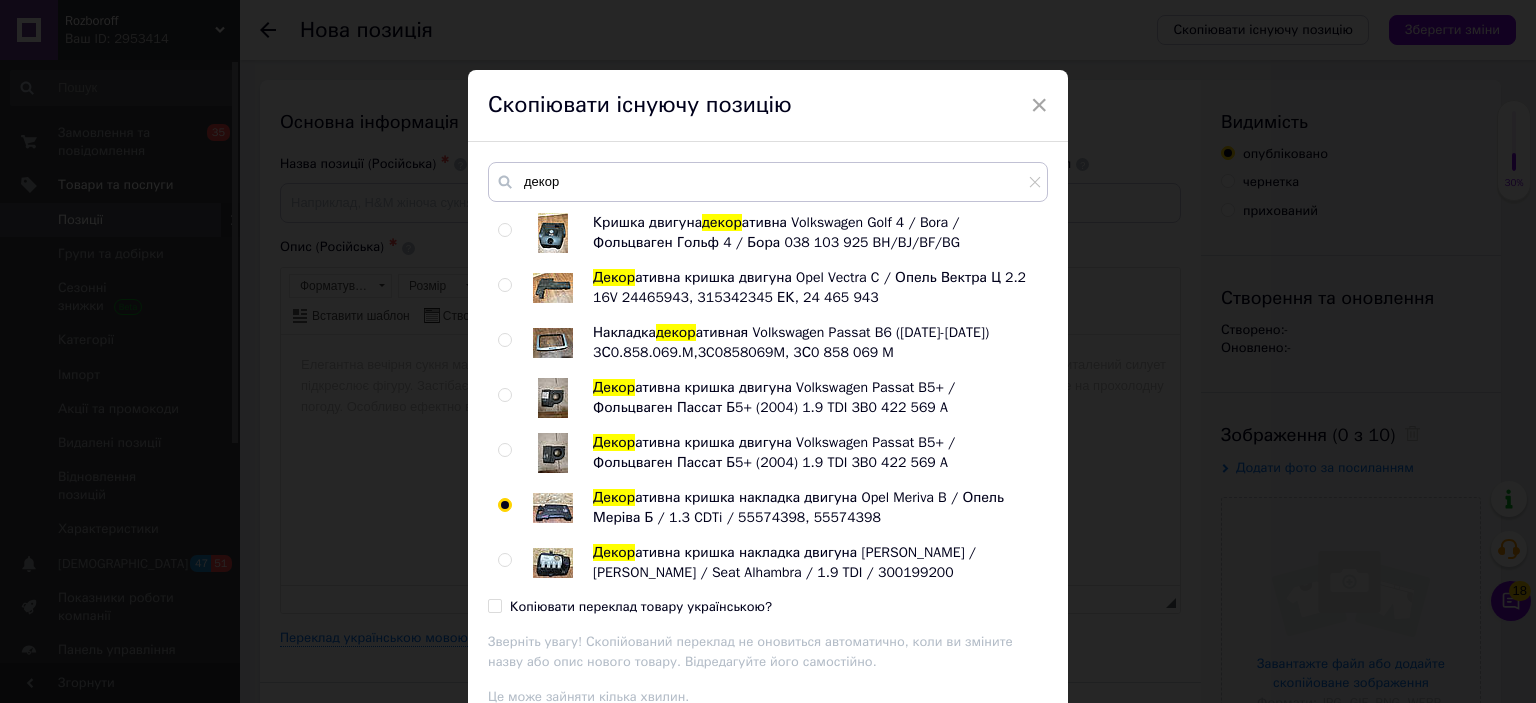 radio on "true" 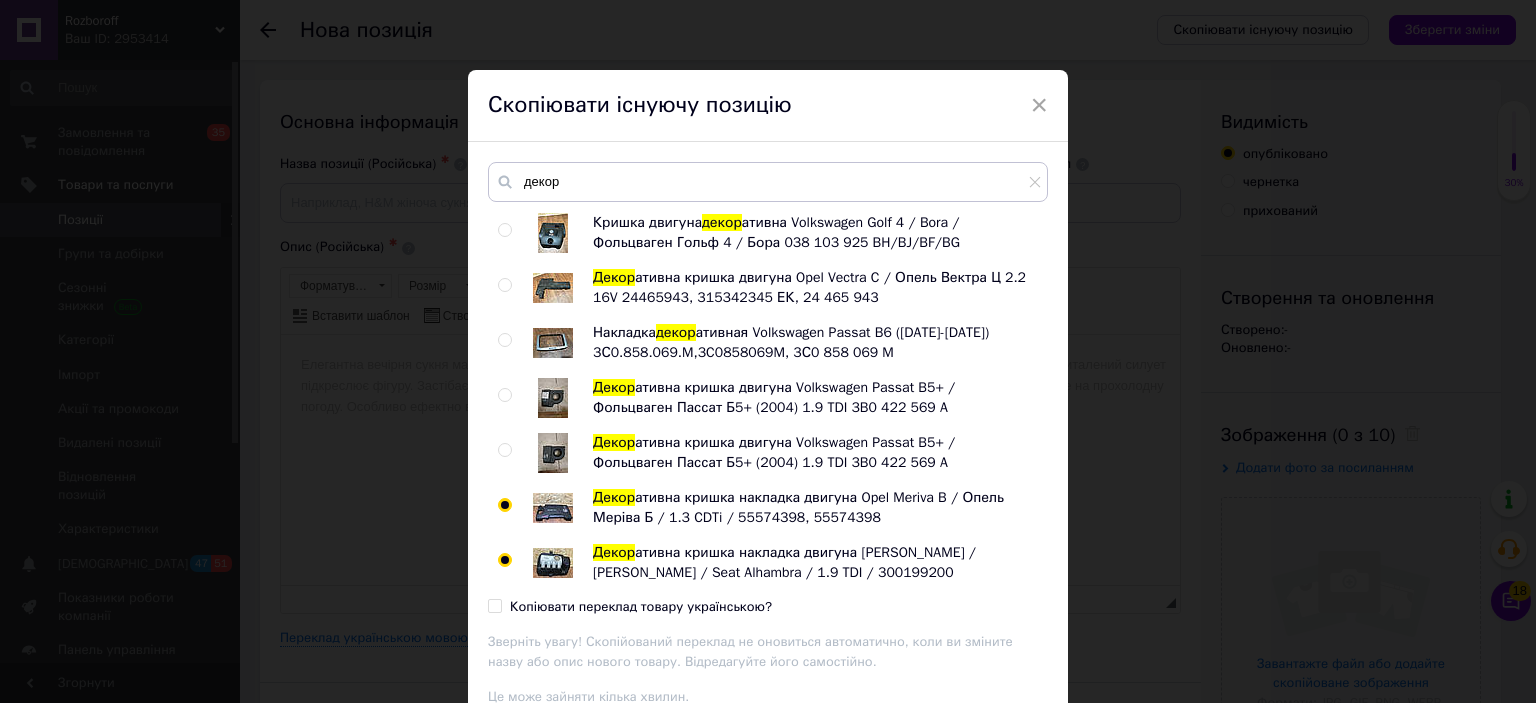 radio on "true" 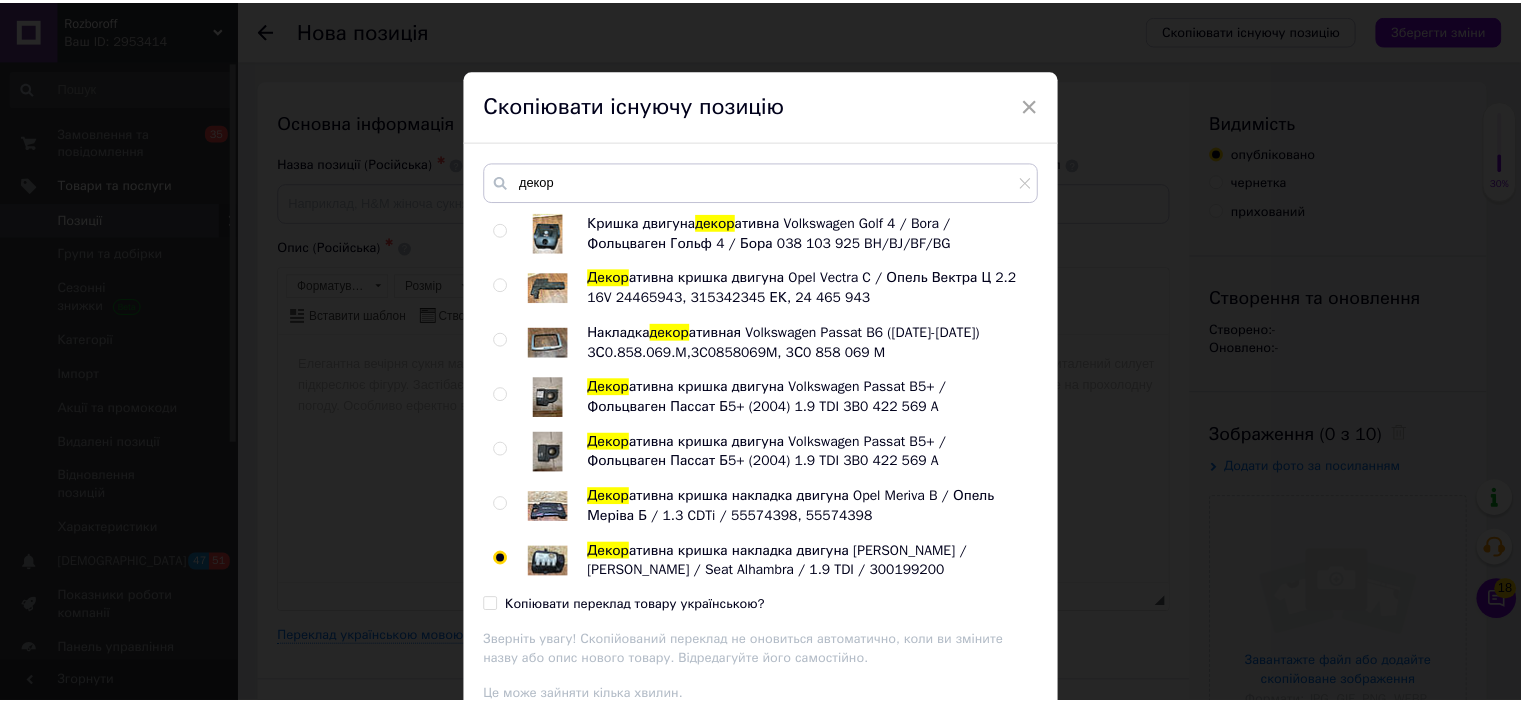 scroll, scrollTop: 168, scrollLeft: 0, axis: vertical 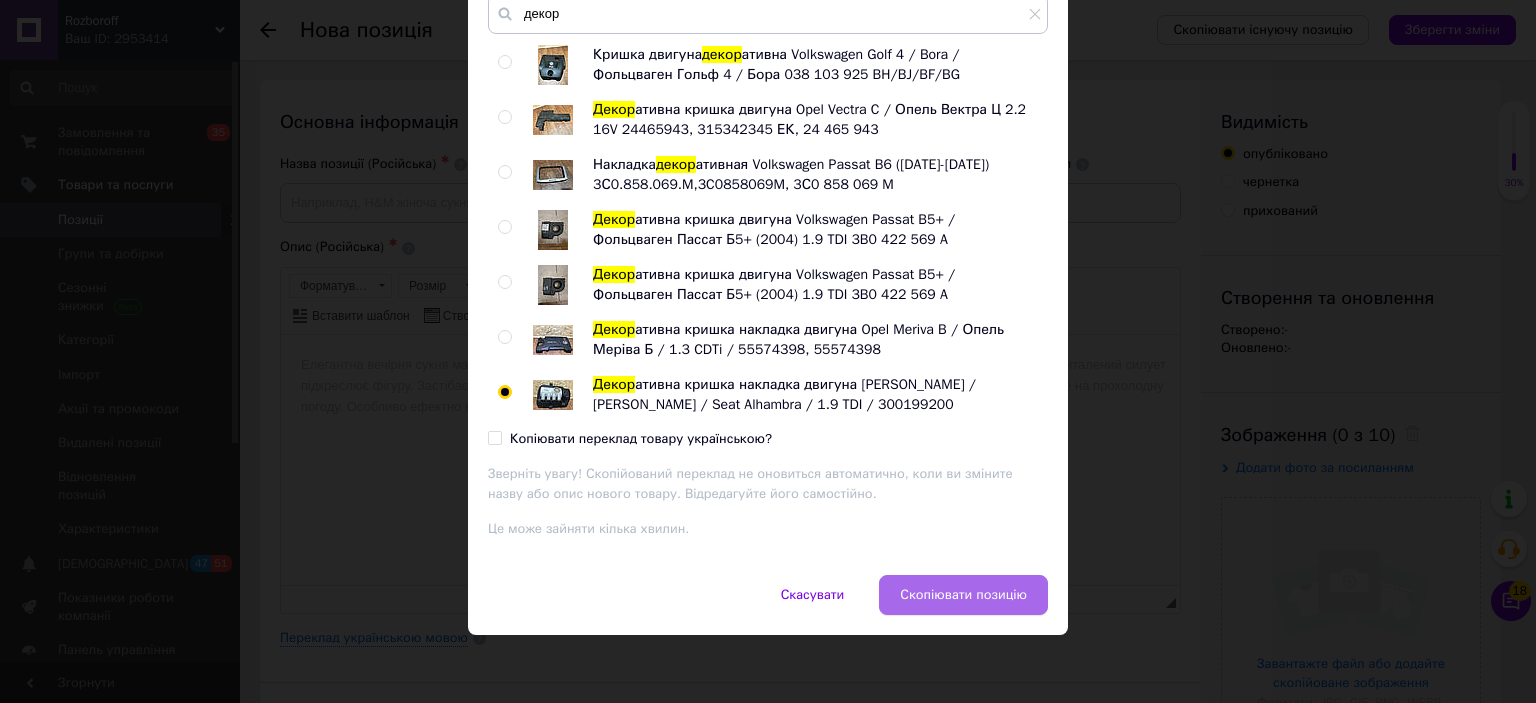 click on "Скопіювати позицію" at bounding box center [963, 595] 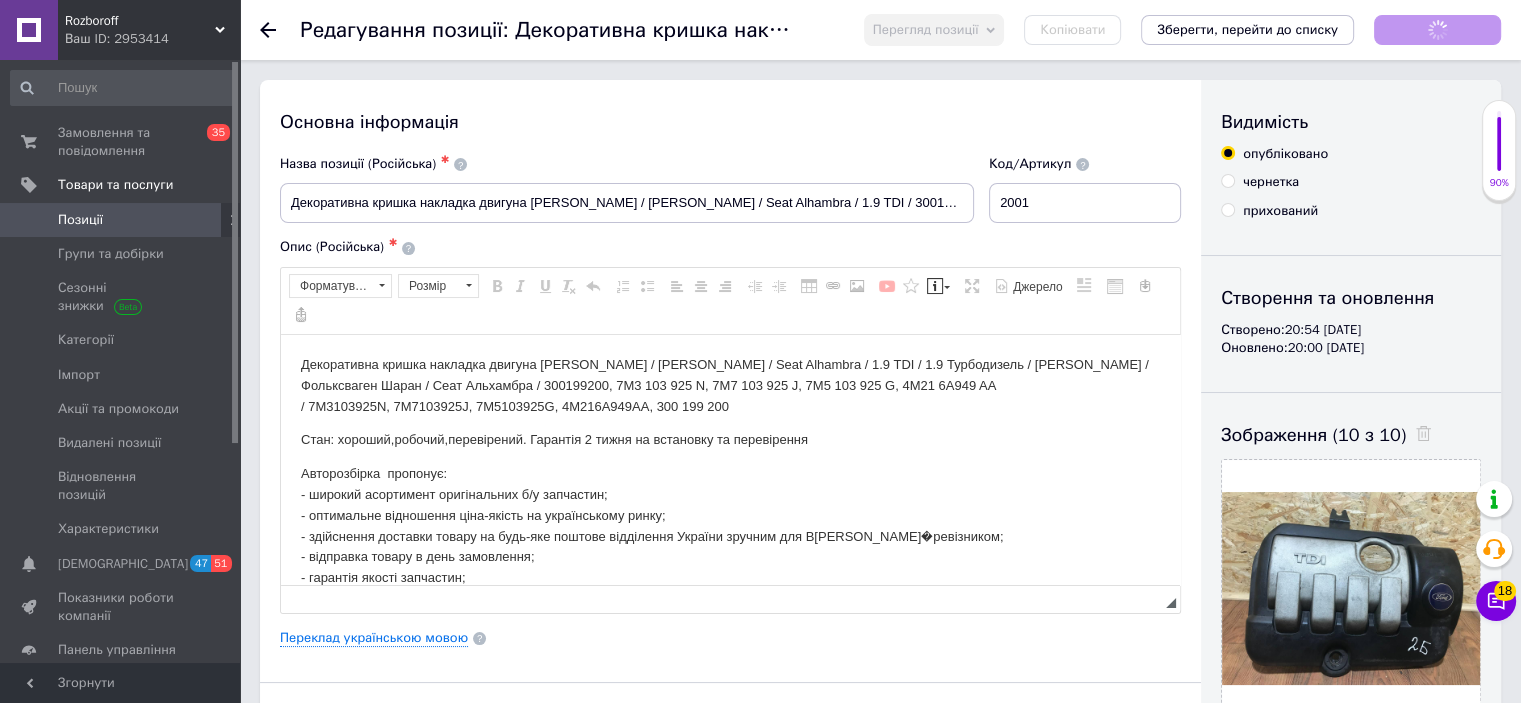 scroll, scrollTop: 0, scrollLeft: 0, axis: both 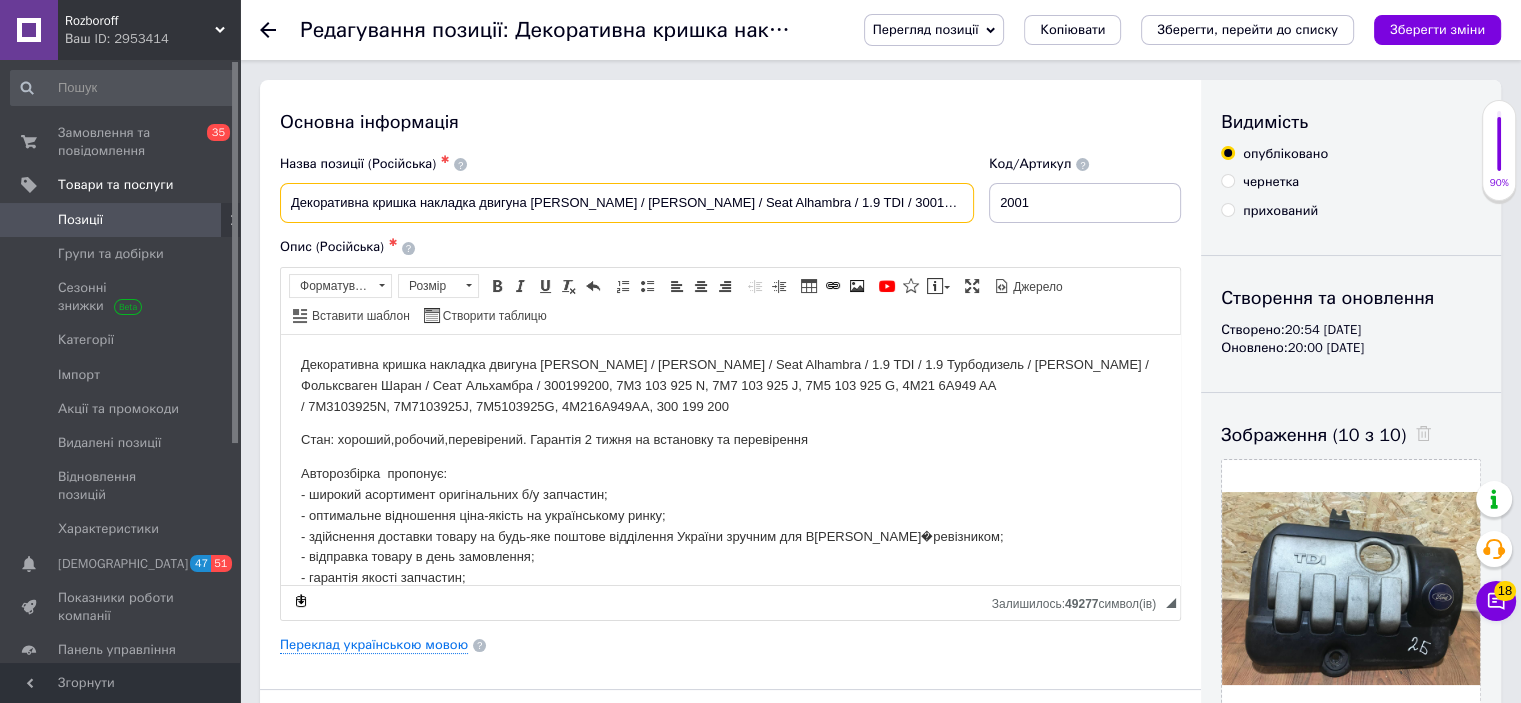 drag, startPoint x: 956, startPoint y: 204, endPoint x: 531, endPoint y: 215, distance: 425.14233 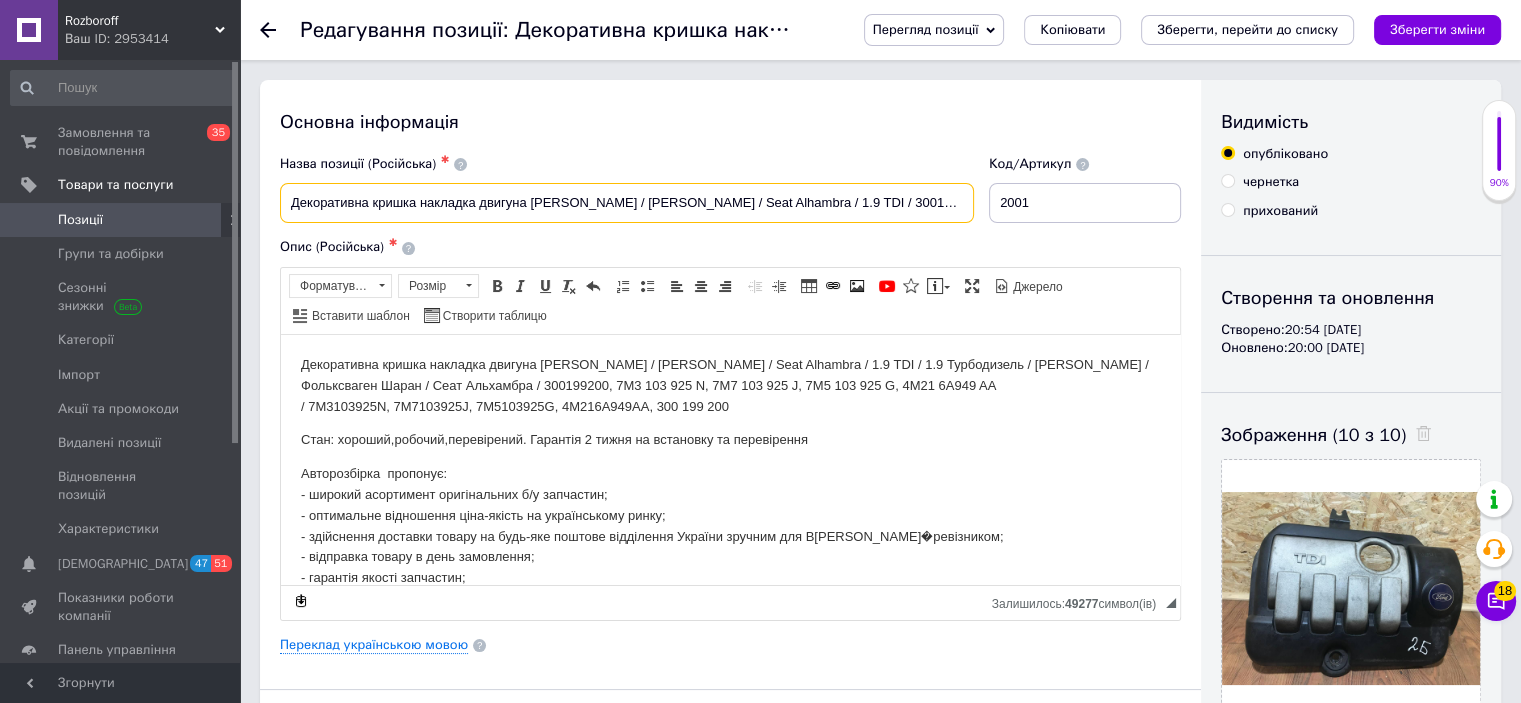 click on "Декоративна кришка накладка двигуна [PERSON_NAME] / [PERSON_NAME] / Seat Alhambra / 1.9 TDI / 300199200" at bounding box center (627, 203) 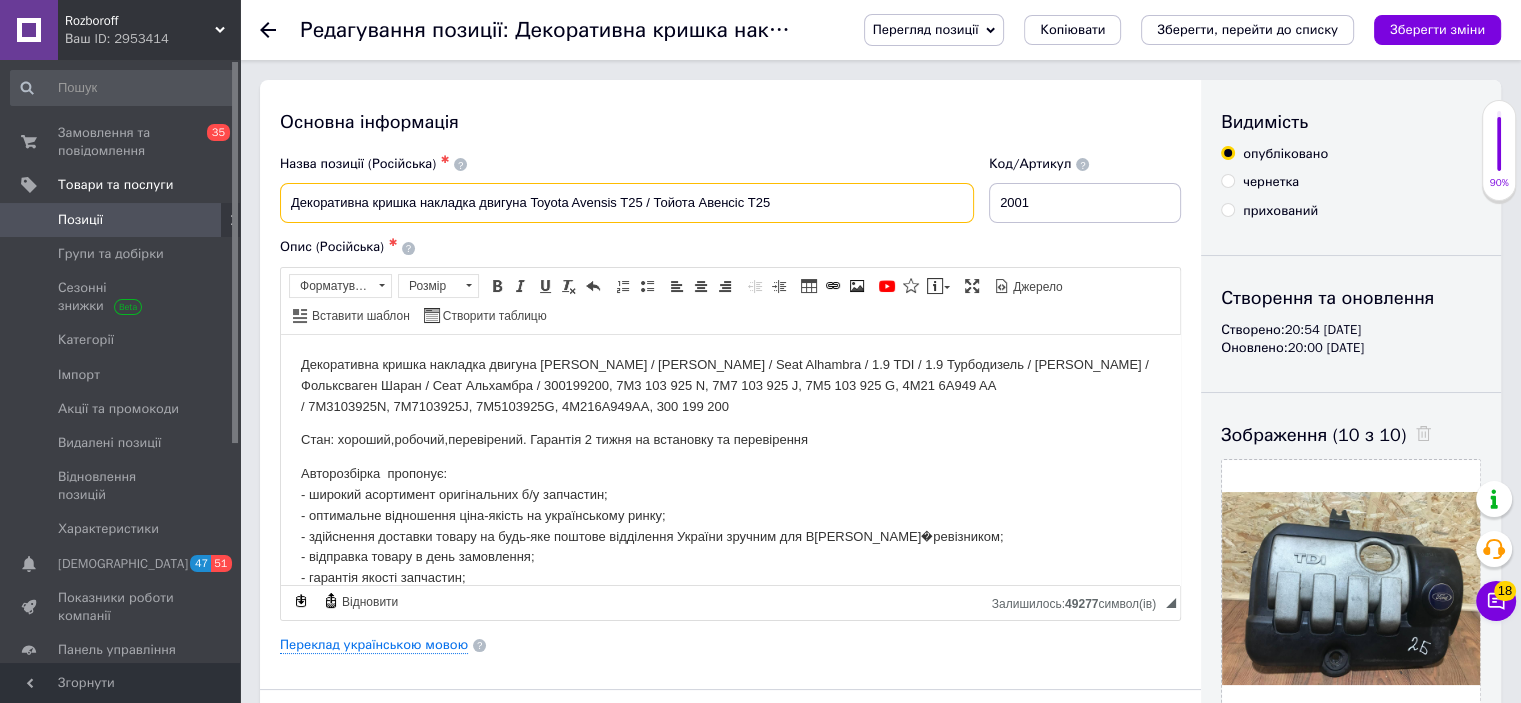 drag, startPoint x: 767, startPoint y: 198, endPoint x: 293, endPoint y: 206, distance: 474.0675 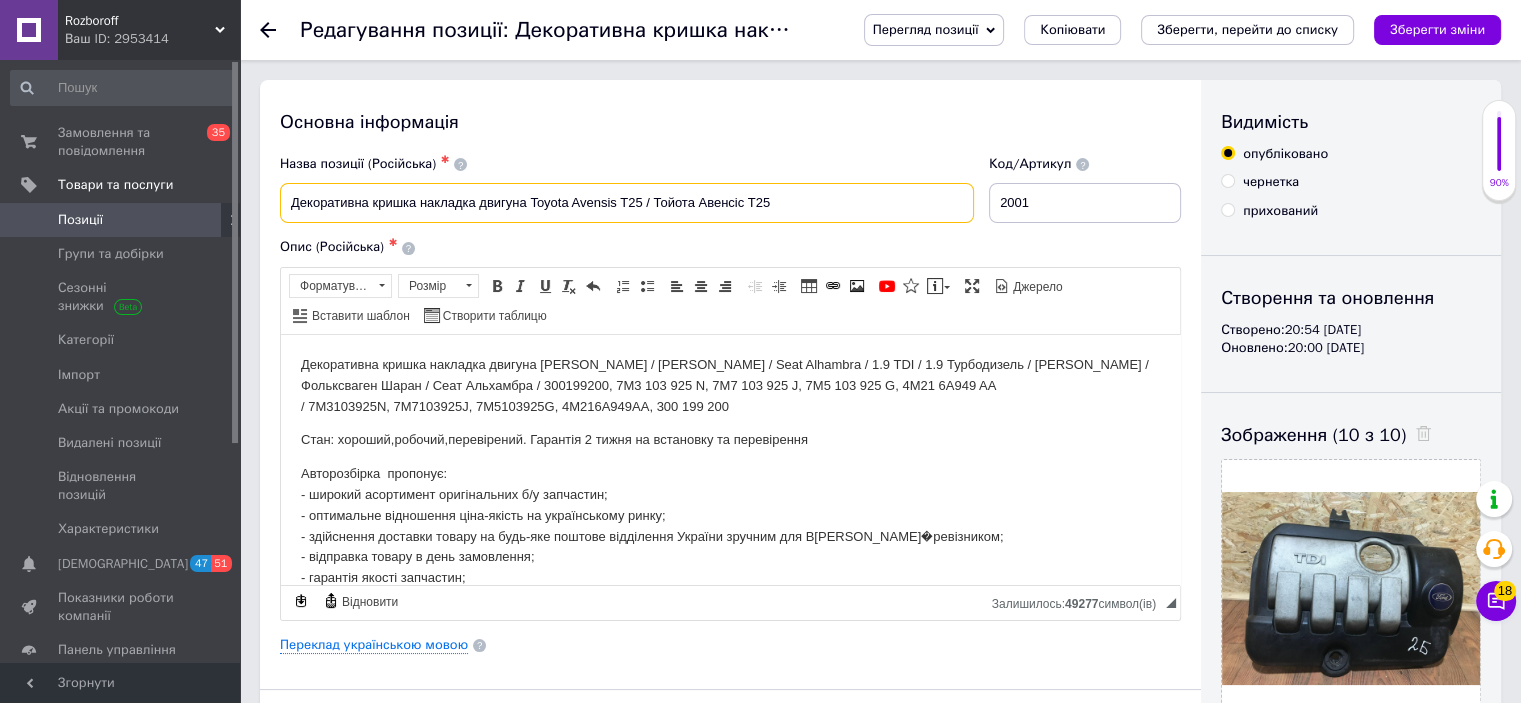 click on "Декоративна кришка накладка двигуна Toyota Avensis T25 / Тойота Авенсіс Т25" at bounding box center [627, 203] 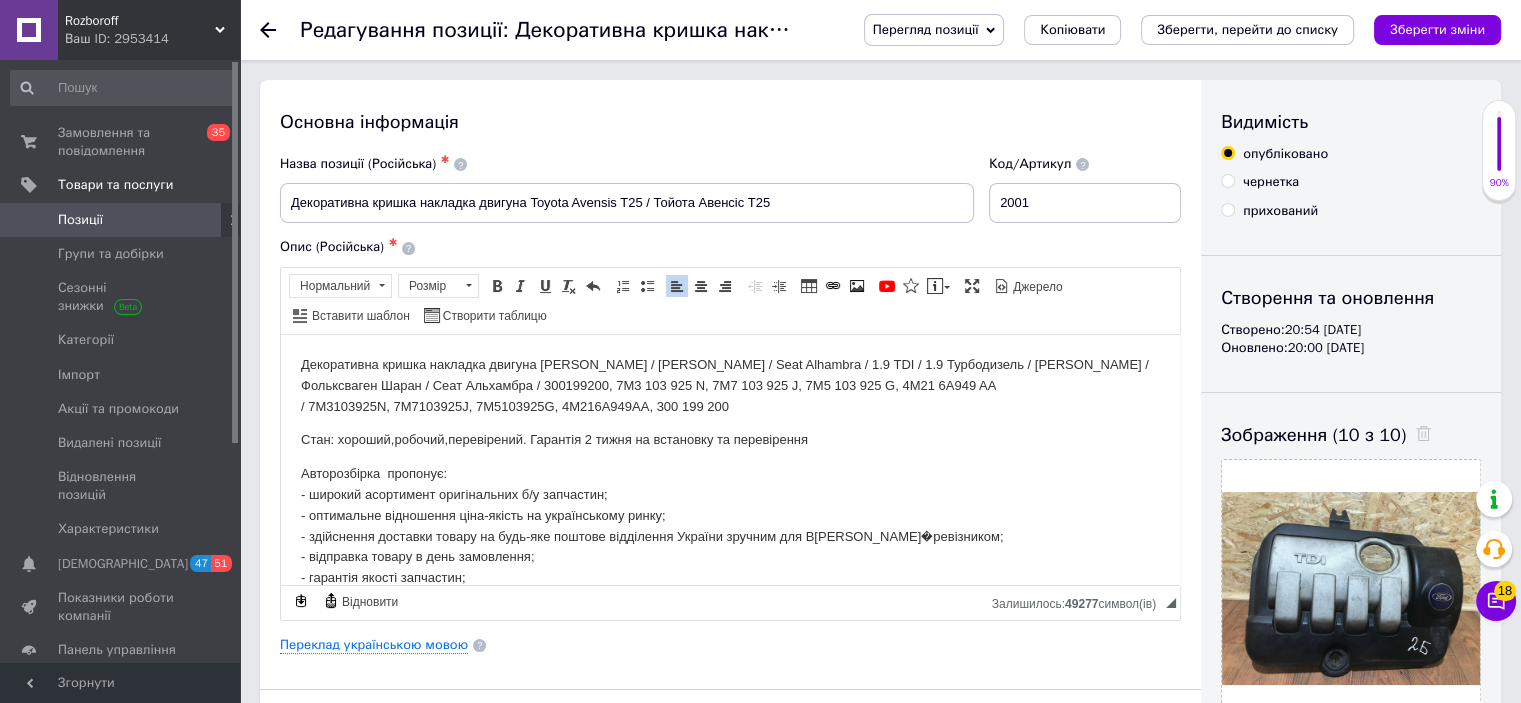 drag, startPoint x: 727, startPoint y: 405, endPoint x: 289, endPoint y: 374, distance: 439.09567 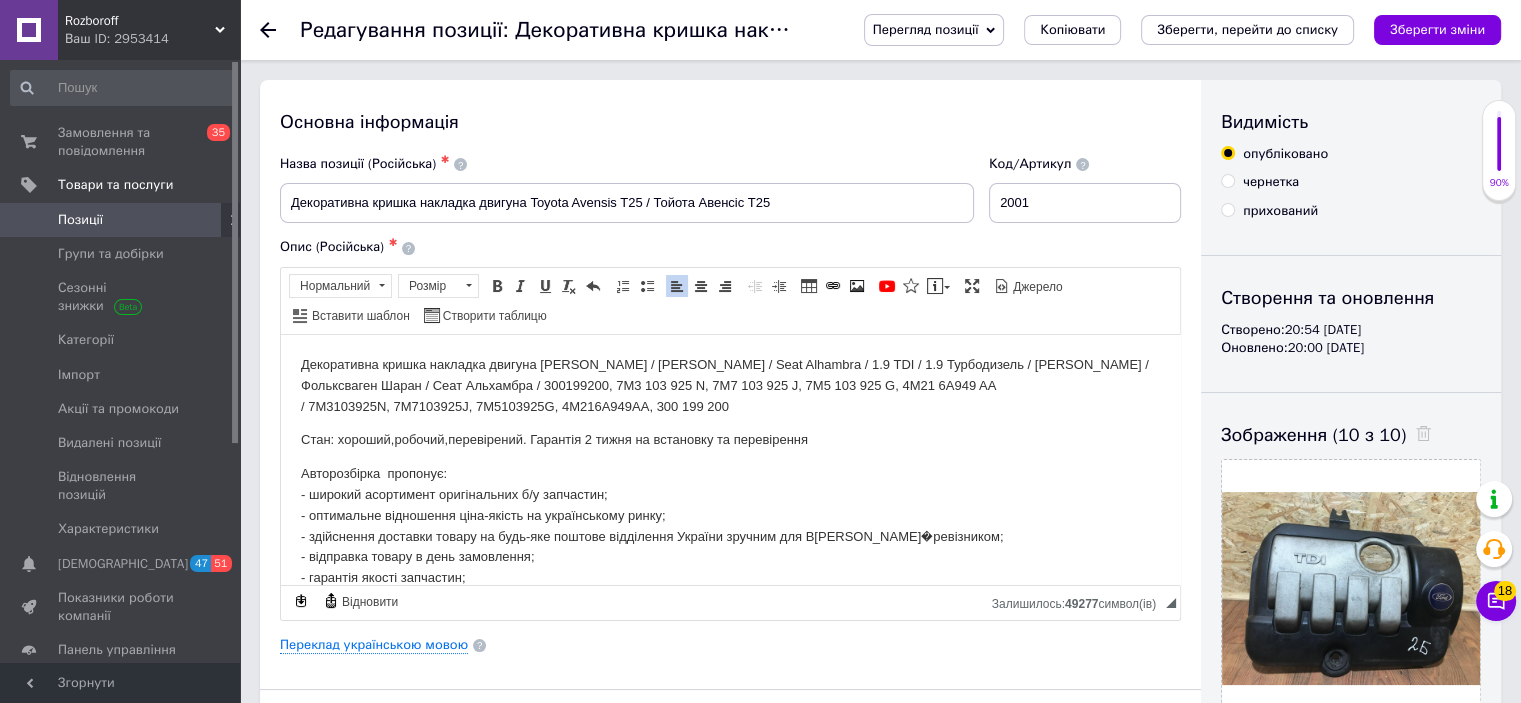 click on "Декоративна кришка накладка двигуна [PERSON_NAME] / [PERSON_NAME] / Seat Alhambra / 1.9 TDI / 1.9 Турбодизель / [PERSON_NAME] / Фольксваген Шаран / Сеат Альхамбра / 300199200, 7M3 103 925 N, 7M7 103 925 J, 7M5 103 925 G, 4M21 6A949 AA / 7M3103925N, 7M7103925J, 7M5103925G, 4M216A949AA, 300 199 200 Стан: хороший,робочий,перевірений. Гарантія 2 тижня на встановку та перевірення Авторозбірка  пропонує:  - широкий асортимент оригінальних б/у запчастин;  - оптимальне відношення ціна-якість на українському ринку;  - здійснення доставки товару на будь-яке поштове відділення України зручним для Вас перевізником;  - гарантія якості запчастин;" at bounding box center [730, 481] 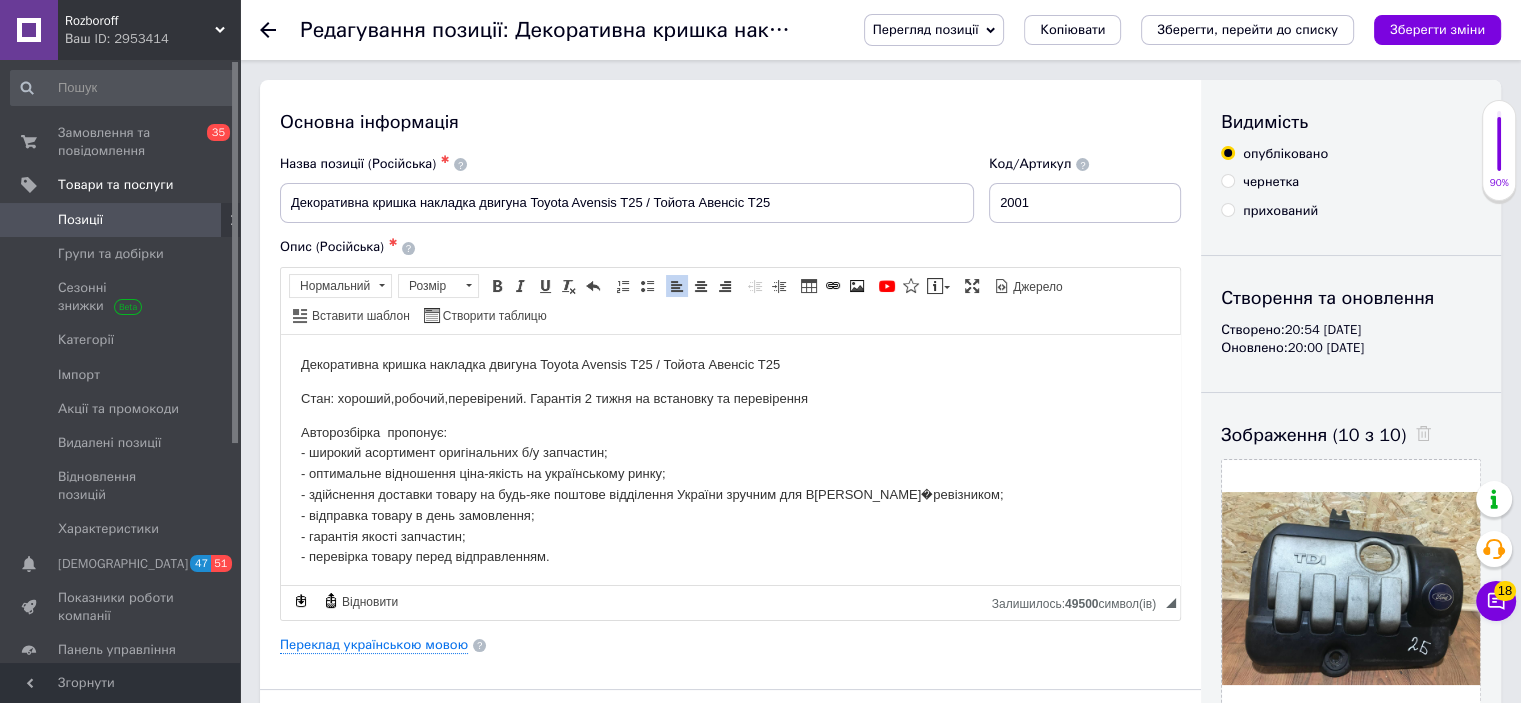 click on "2001" at bounding box center (1085, 203) 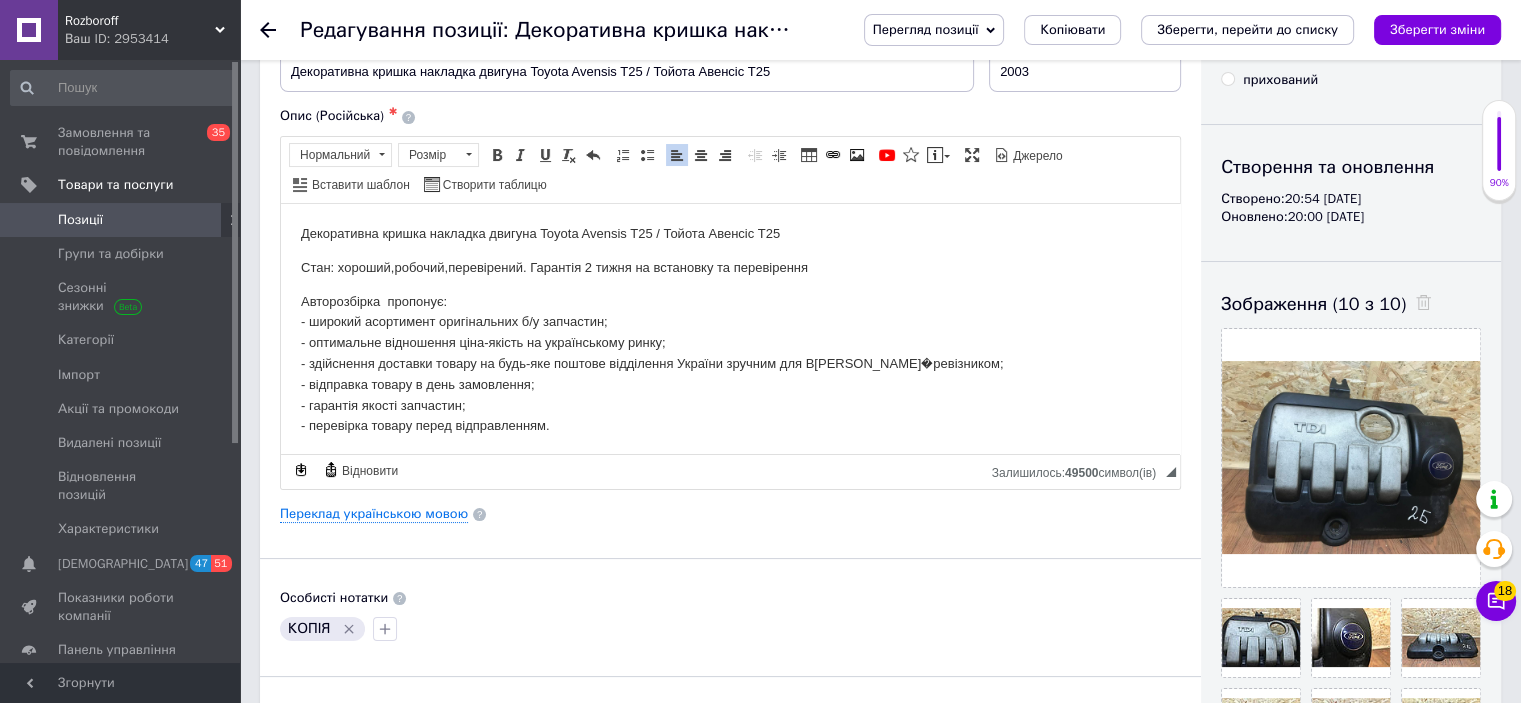 scroll, scrollTop: 0, scrollLeft: 0, axis: both 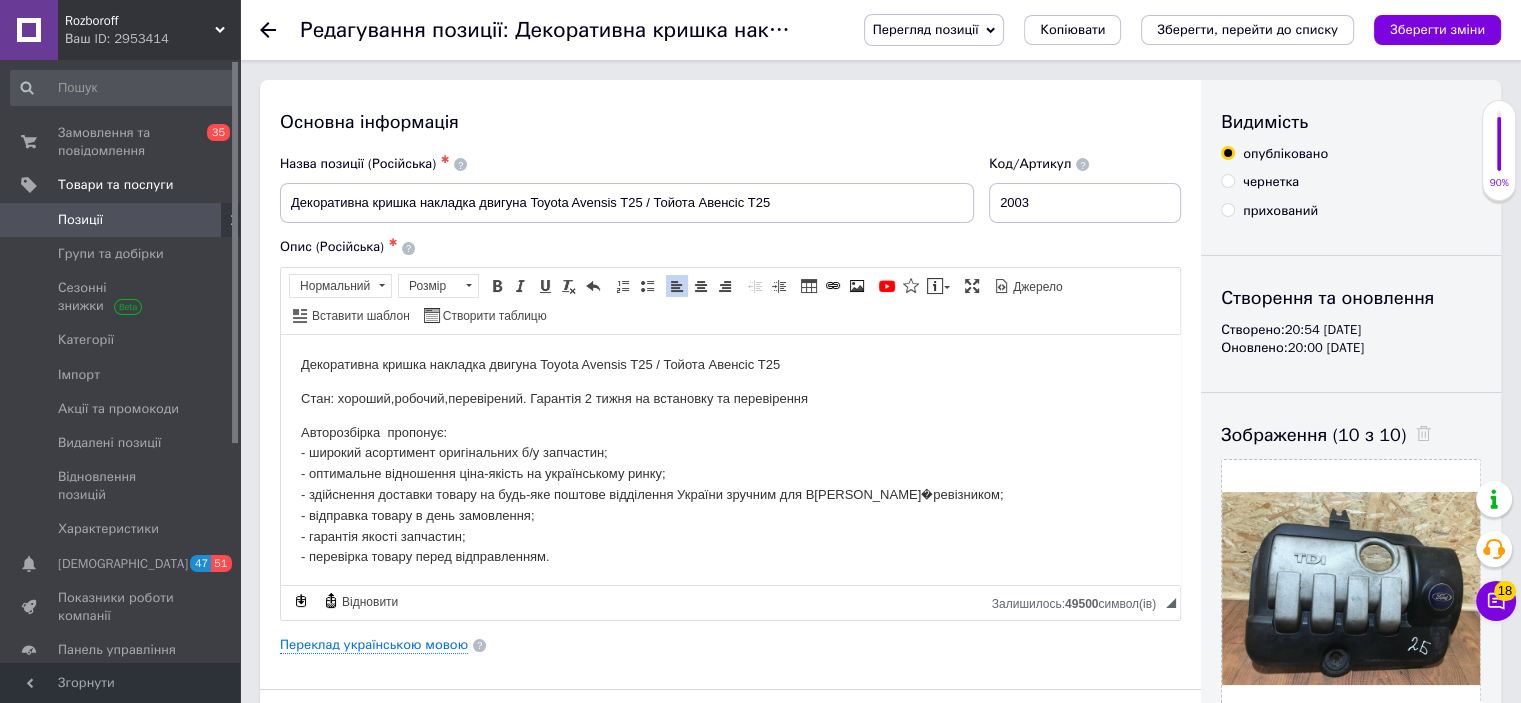 type on "2003" 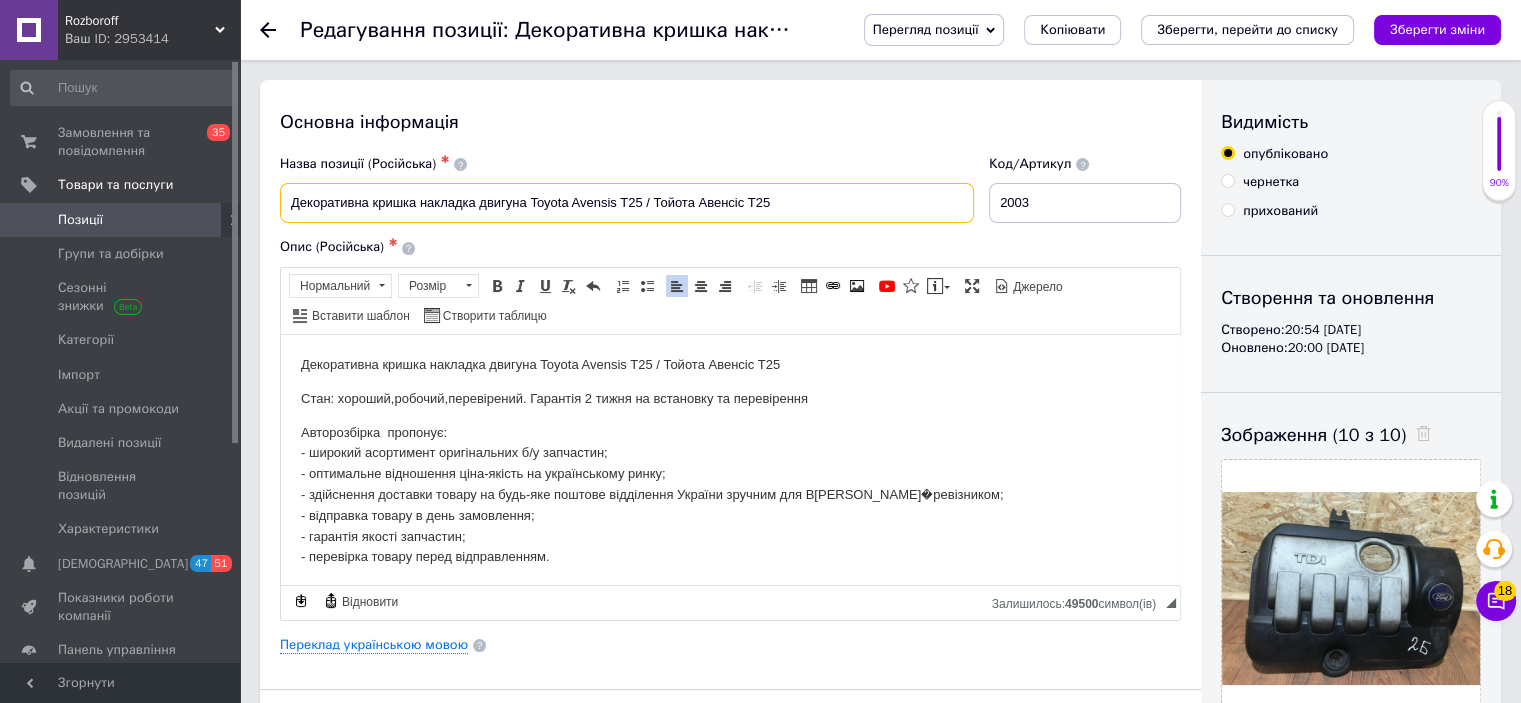 drag, startPoint x: 790, startPoint y: 190, endPoint x: 275, endPoint y: 189, distance: 515.001 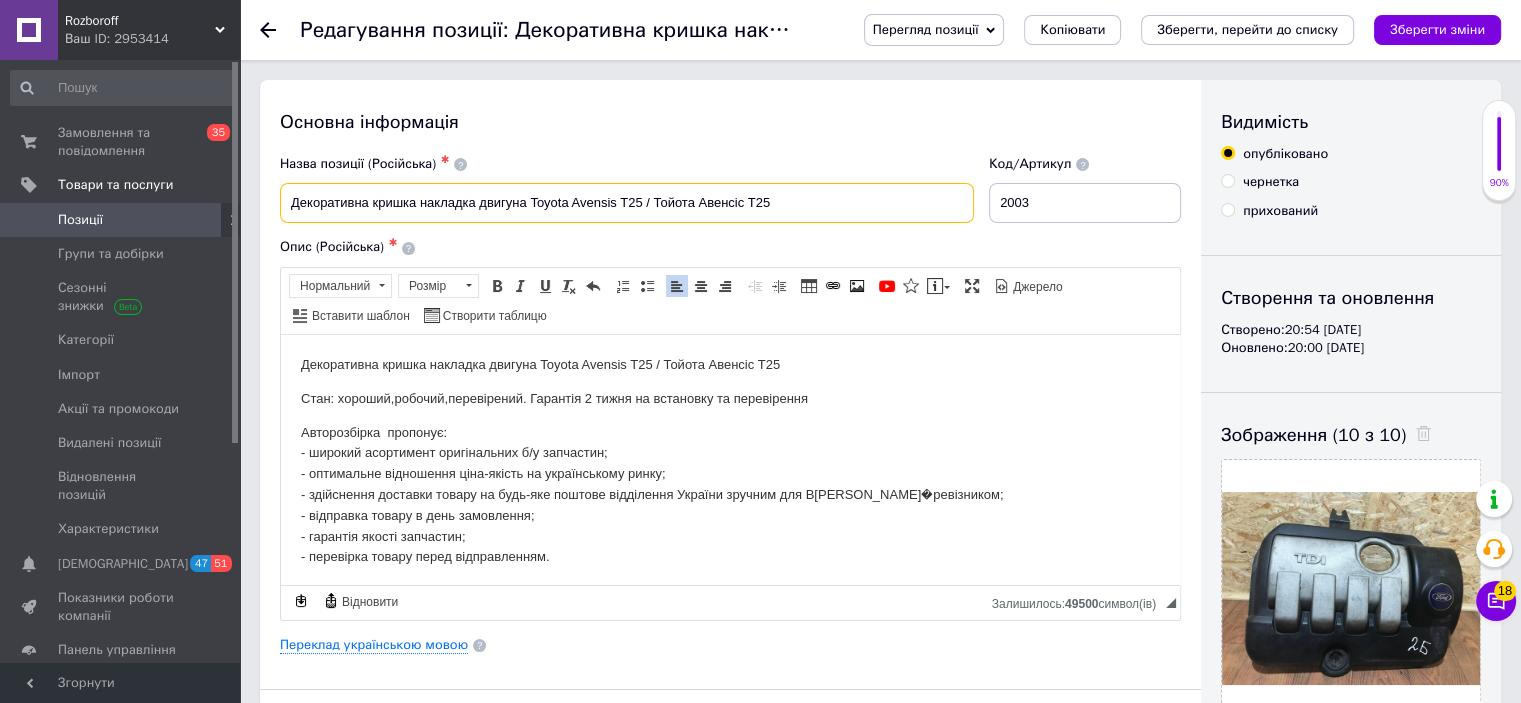 click on "Назва позиції (Російська) ✱ Декоративна кришка накладка двигуна Toyota Avensis T25 / Тойота Авенсіс Т25" at bounding box center (627, 189) 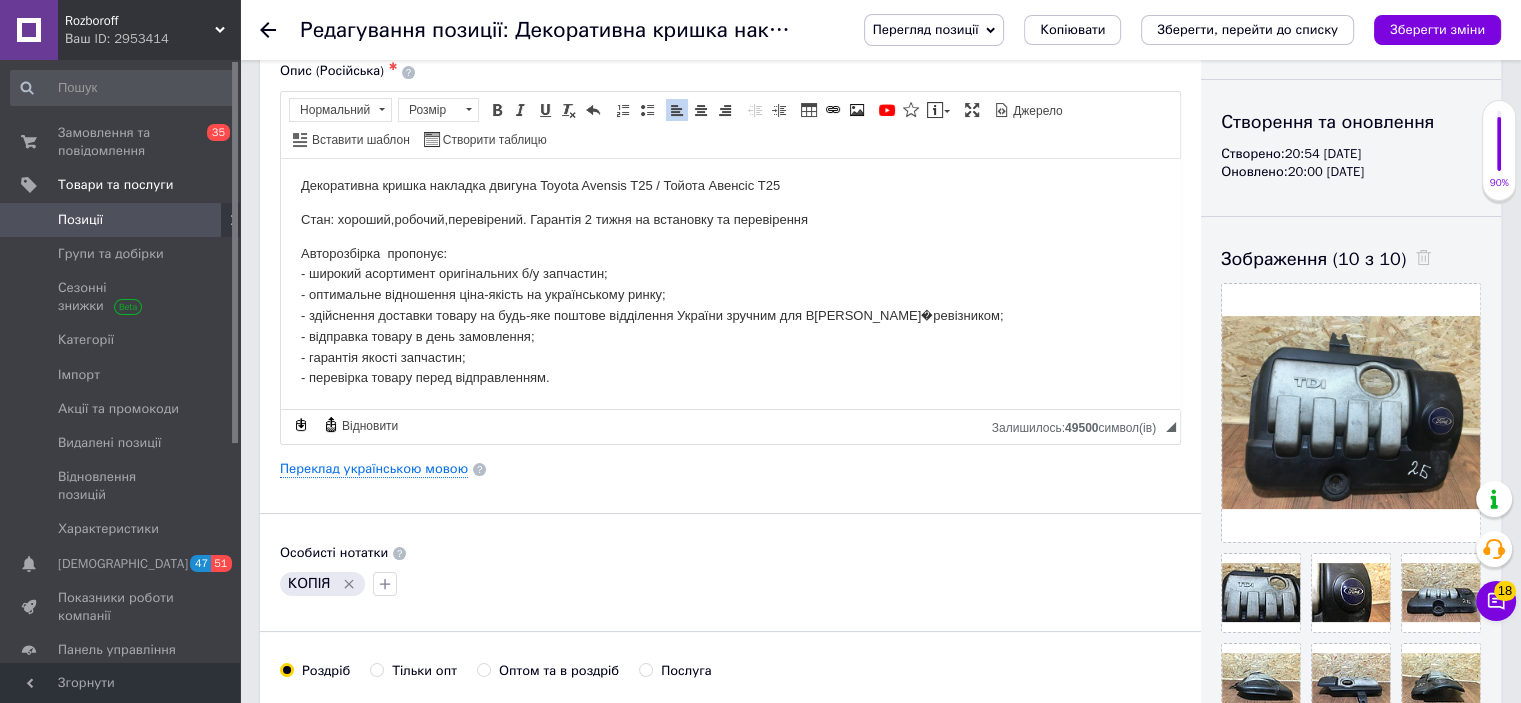 scroll, scrollTop: 176, scrollLeft: 0, axis: vertical 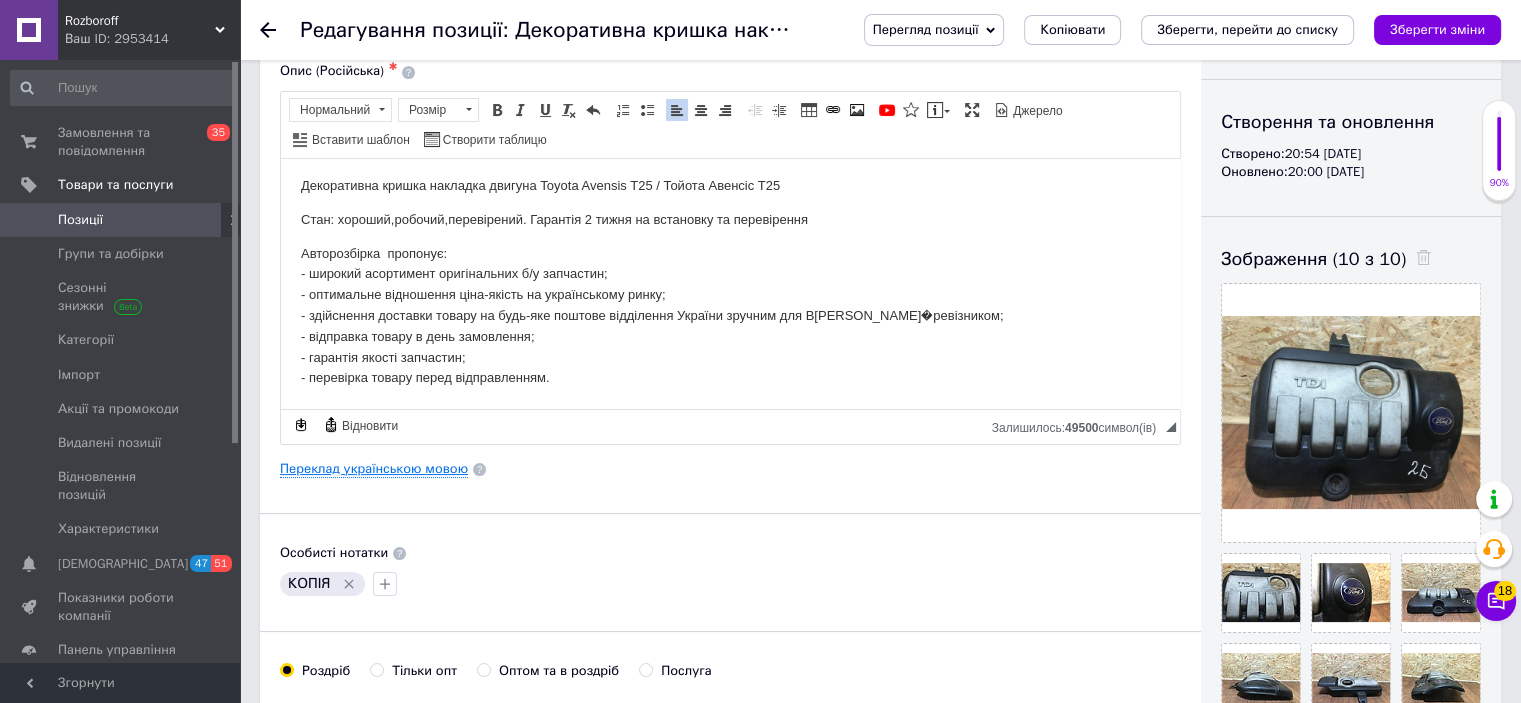 click on "Переклад українською мовою" at bounding box center (374, 469) 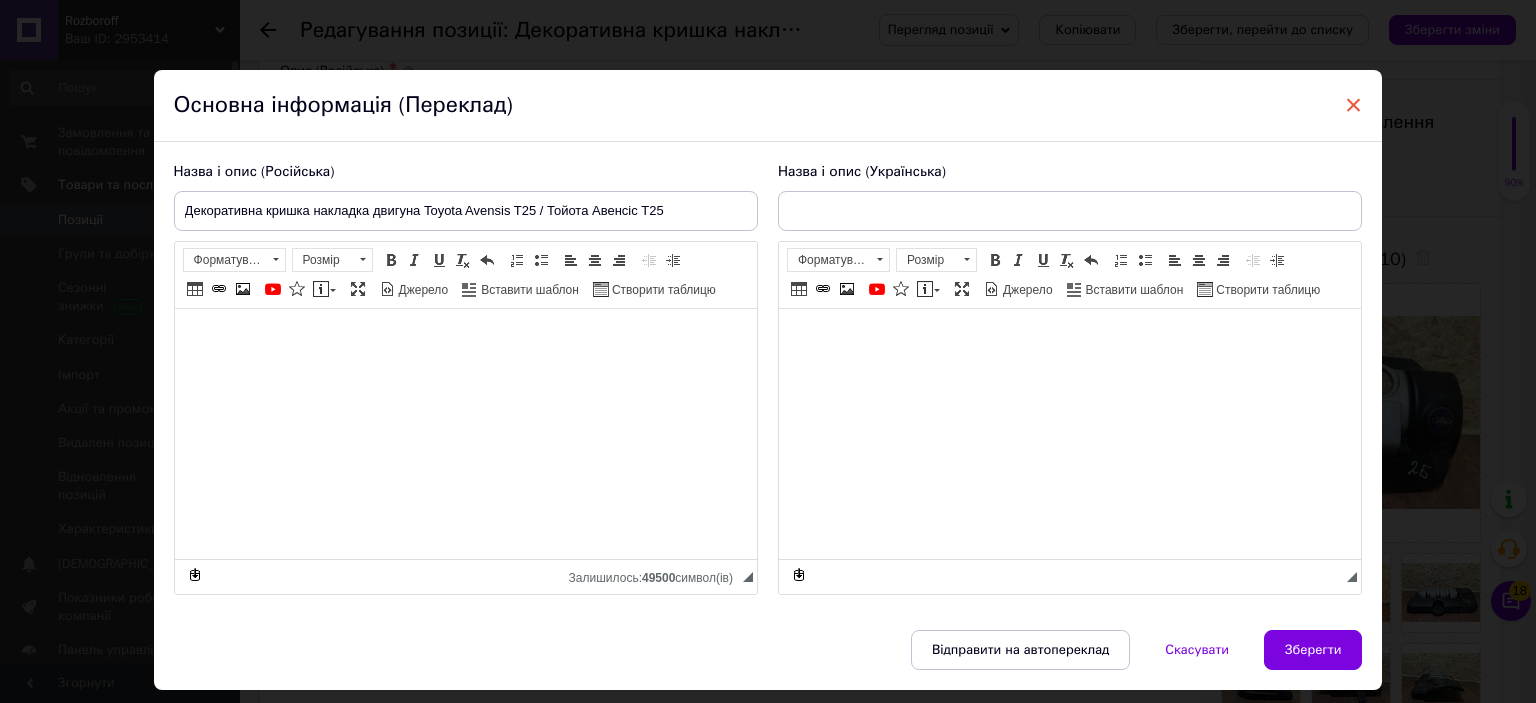 click on "×" at bounding box center [1354, 105] 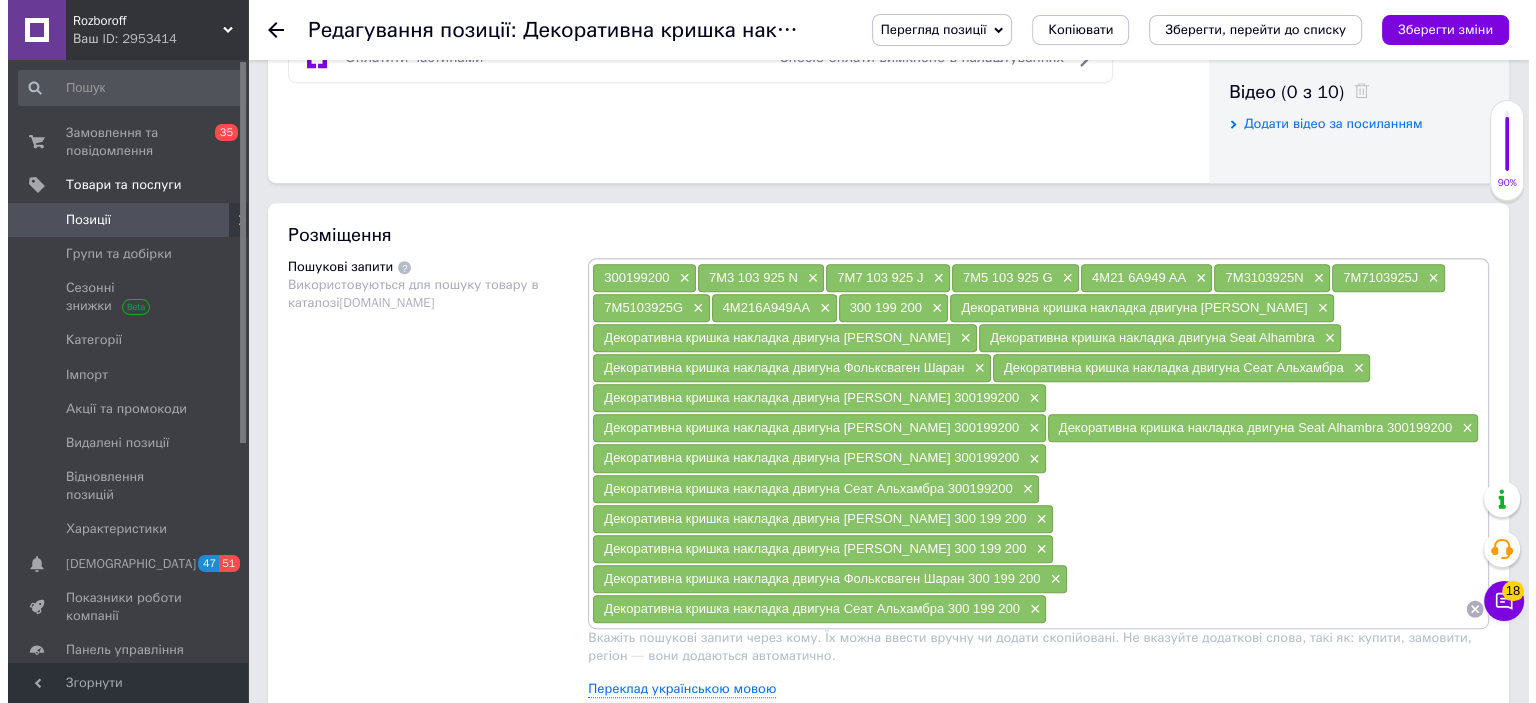 scroll, scrollTop: 996, scrollLeft: 0, axis: vertical 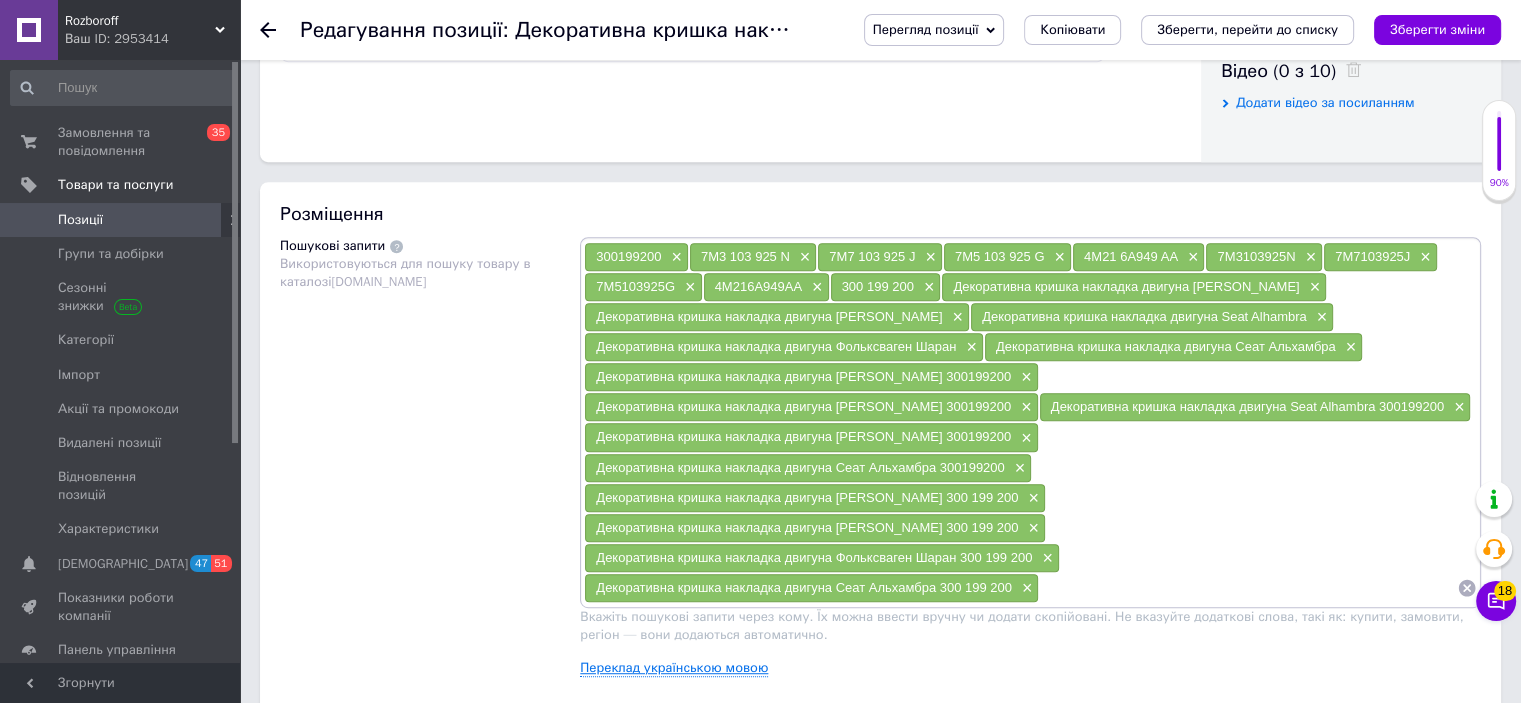 click on "Переклад українською мовою" at bounding box center [674, 668] 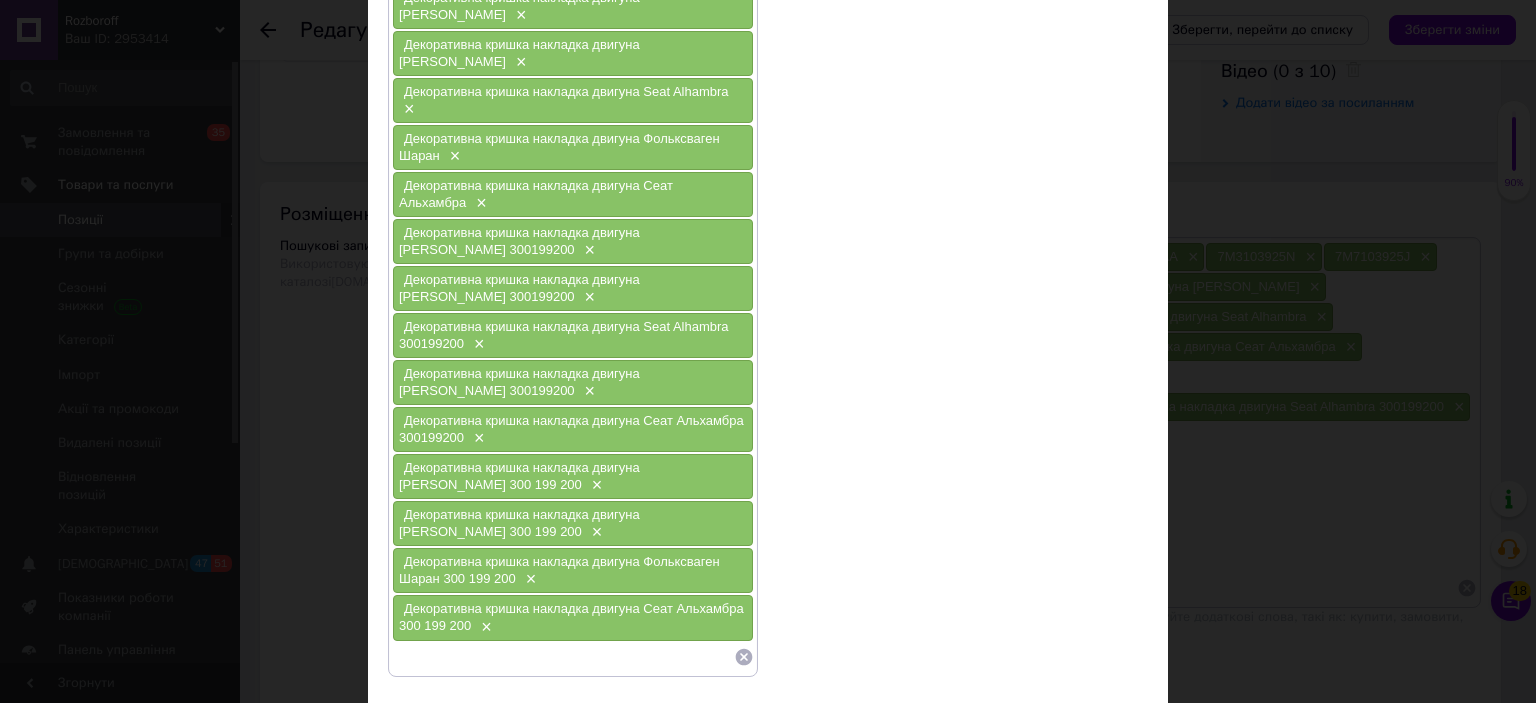 scroll, scrollTop: 444, scrollLeft: 0, axis: vertical 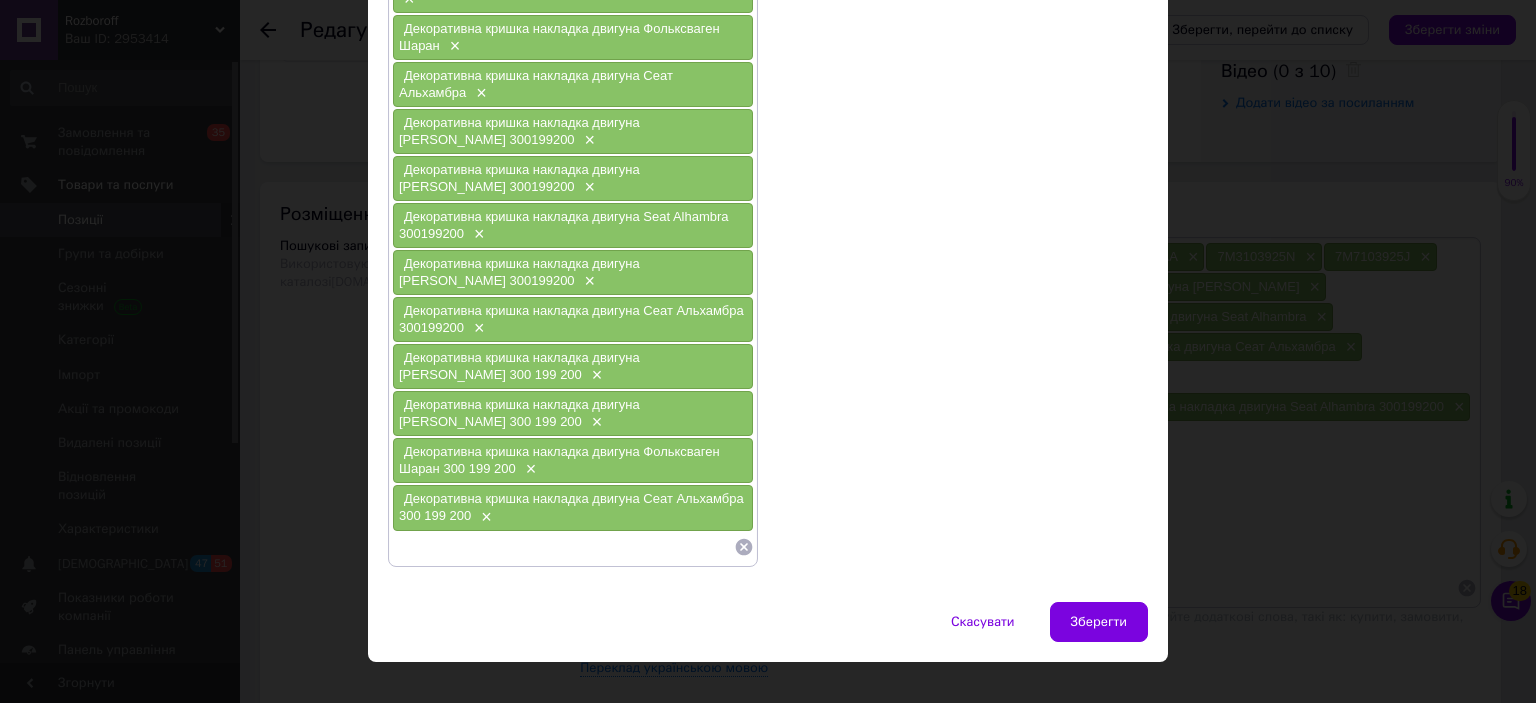 click 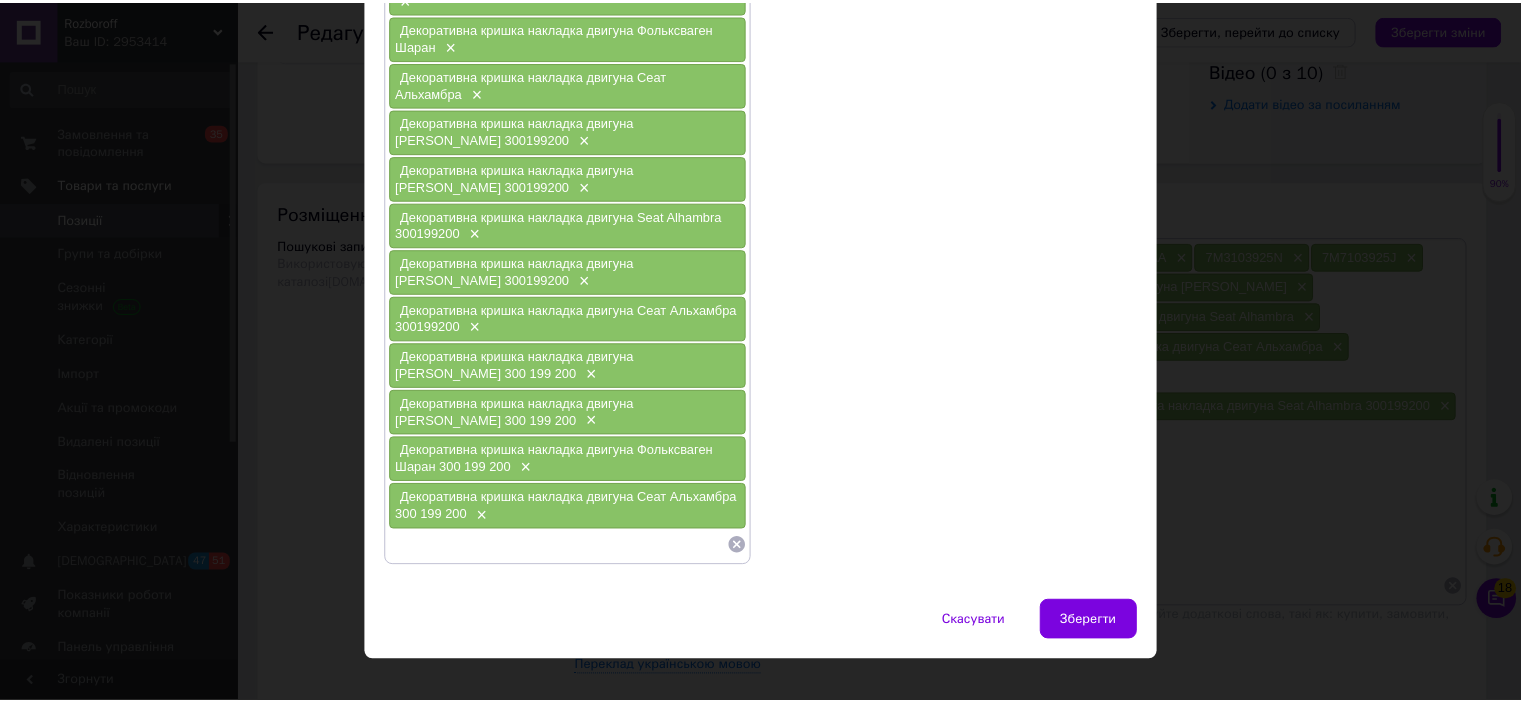 scroll, scrollTop: 0, scrollLeft: 0, axis: both 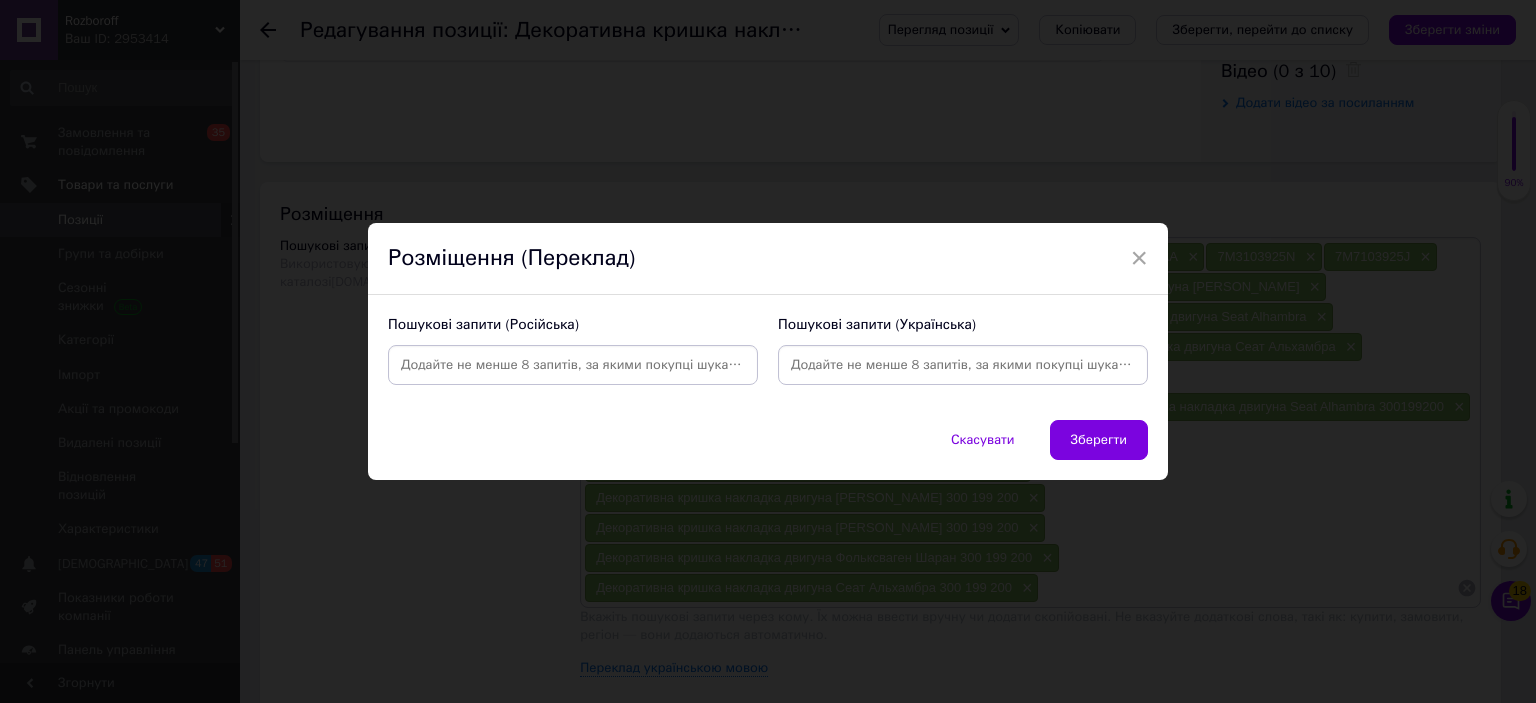click at bounding box center [573, 365] 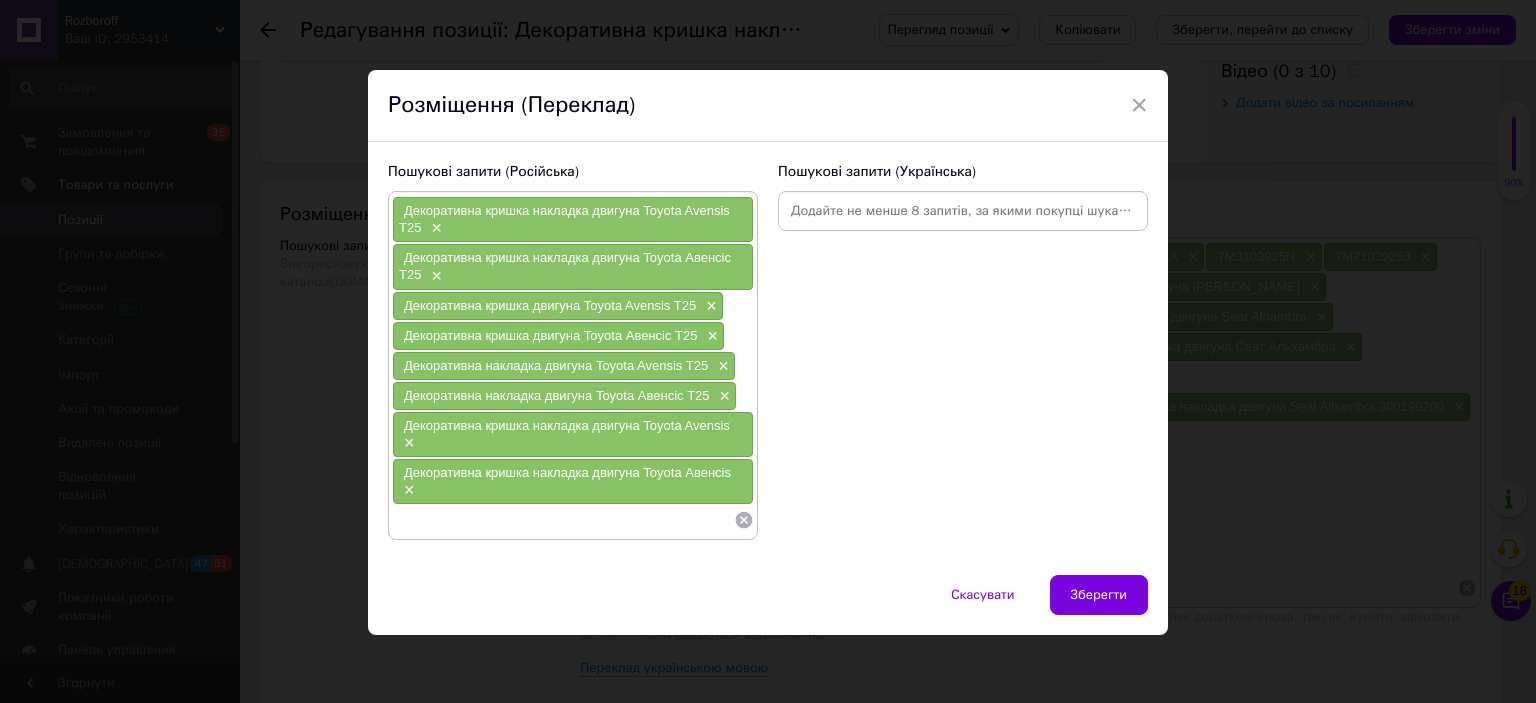 click at bounding box center [963, 211] 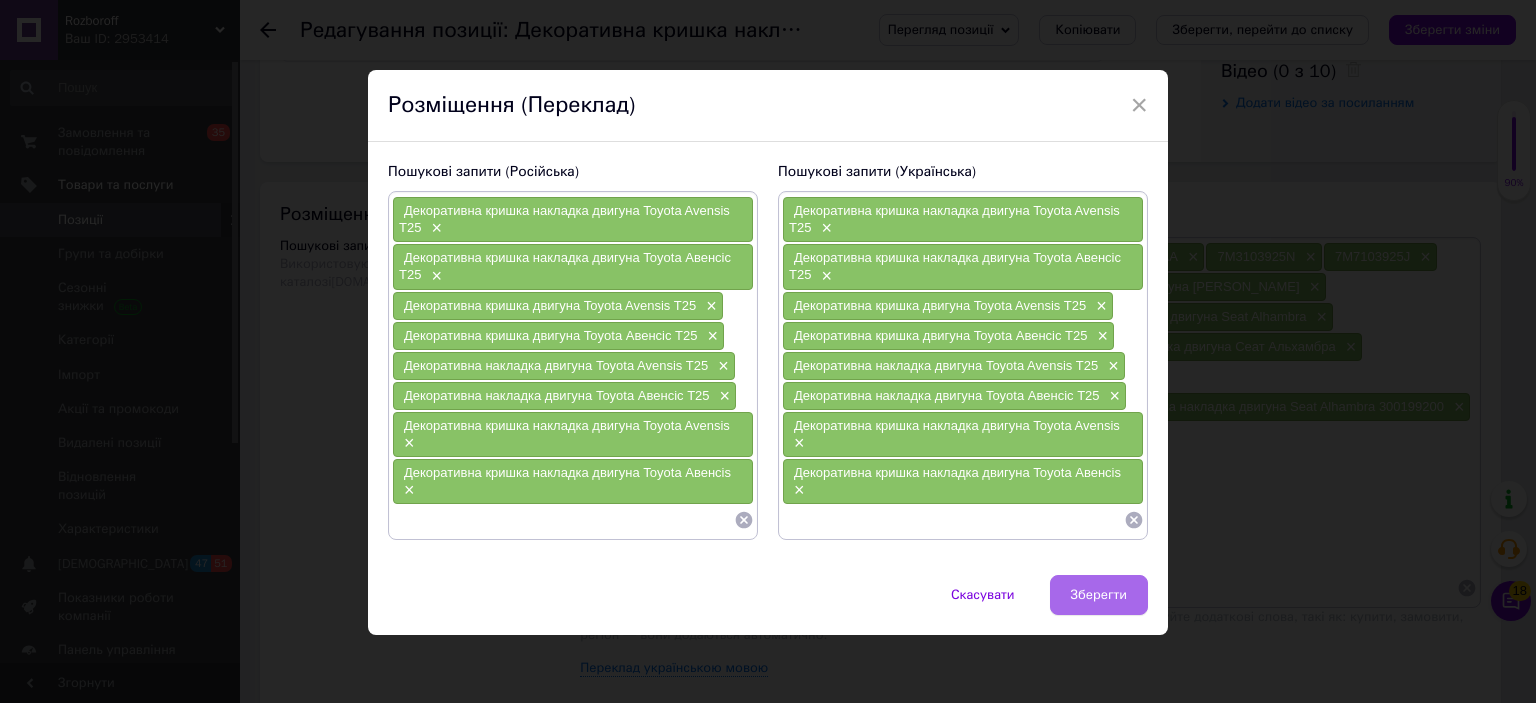 click on "Зберегти" at bounding box center [1099, 595] 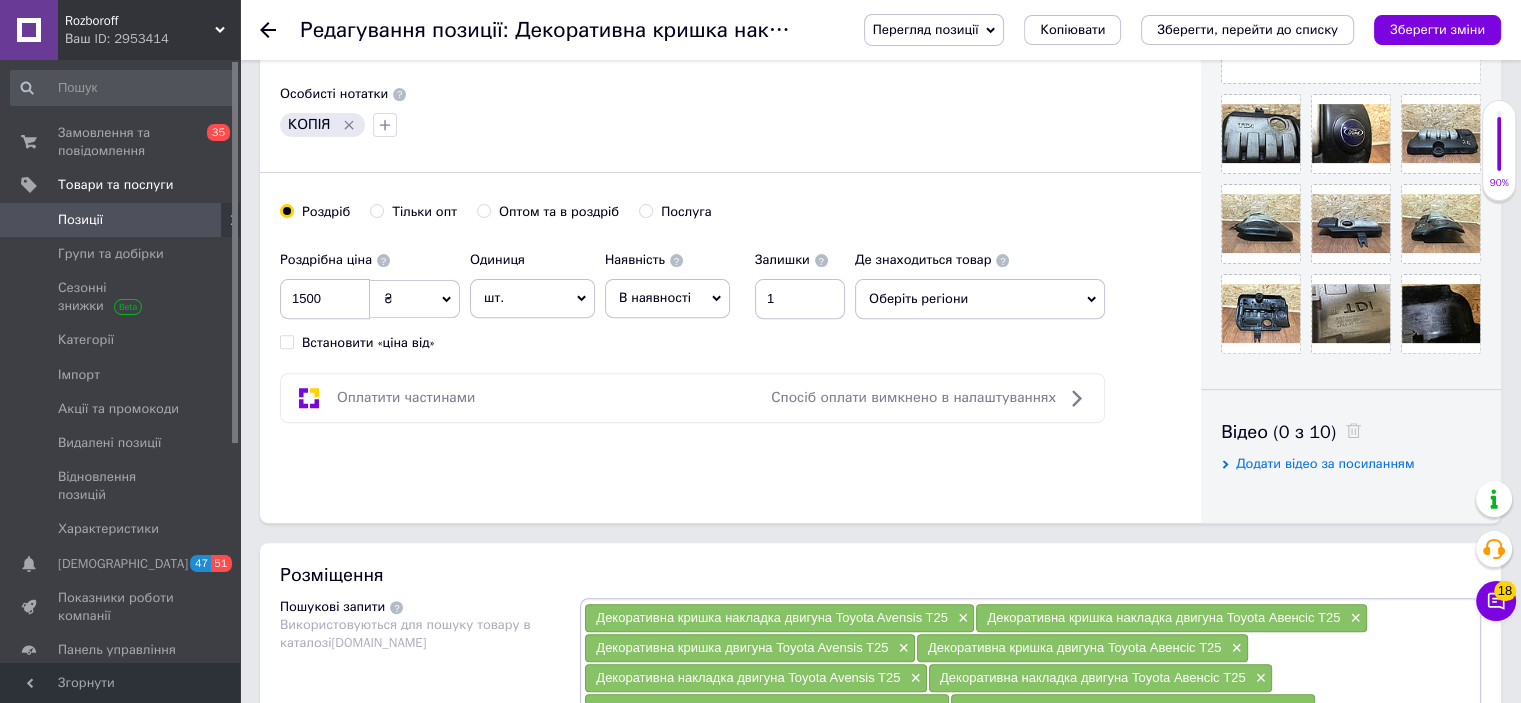 scroll, scrollTop: 640, scrollLeft: 0, axis: vertical 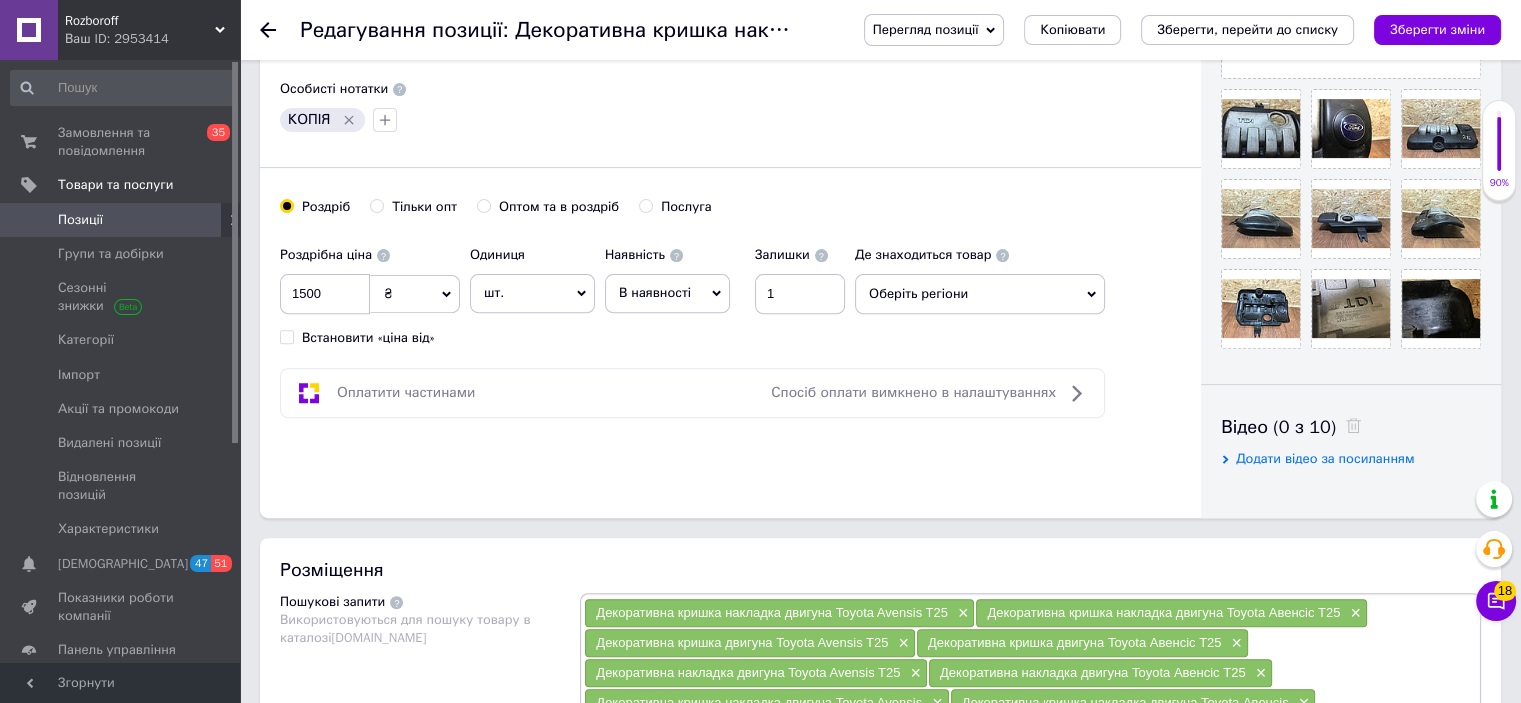 click on "Роздрібна ціна 1500 ₴ $ EUR CHF GBP ¥ PLN ₸ MDL HUF KGS CNY TRY KRW lei Встановити «ціна від» Одиниця шт. Популярне комплект упаковка кв.м пара м кг пог.м послуга т а автоцистерна ампула б балон банка блістер бобіна бочка [PERSON_NAME] бухта в ват виїзд відро г г га година гр/кв.м гігакалорія д дав два місяці день доба доза є єврокуб з зміна к кВт каністра карат кв.дм кв.м кв.см кв.фут квартал кг кг/кв.м км колесо комплект коробка куб.дм куб.м л л лист м м мВт мл мм моток місяць мішок н набір номер о об'єкт од. п палетомісце пара партія пач пог.м послуга посівна одиниця птахомісце півроку пігулка" at bounding box center (730, 291) 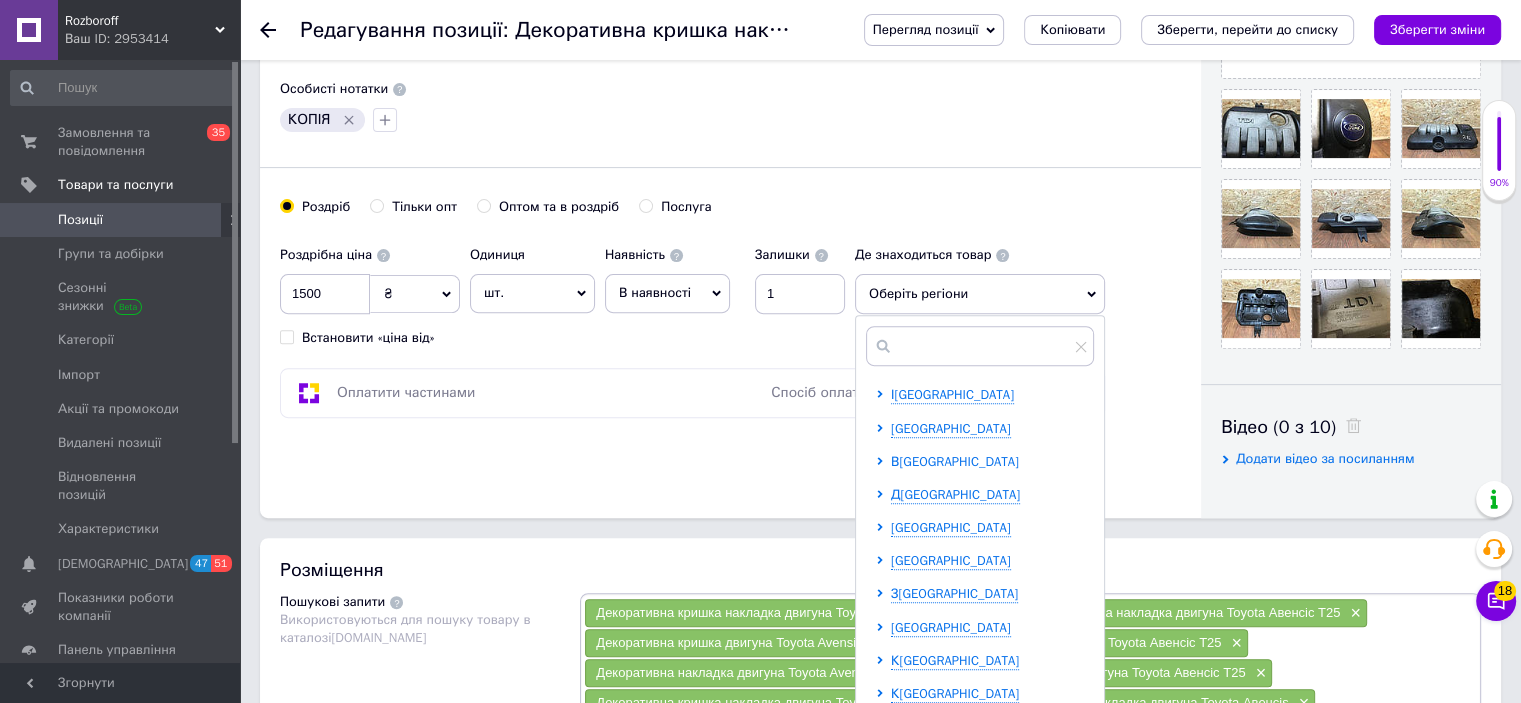 click on "В[GEOGRAPHIC_DATA]" at bounding box center [955, 461] 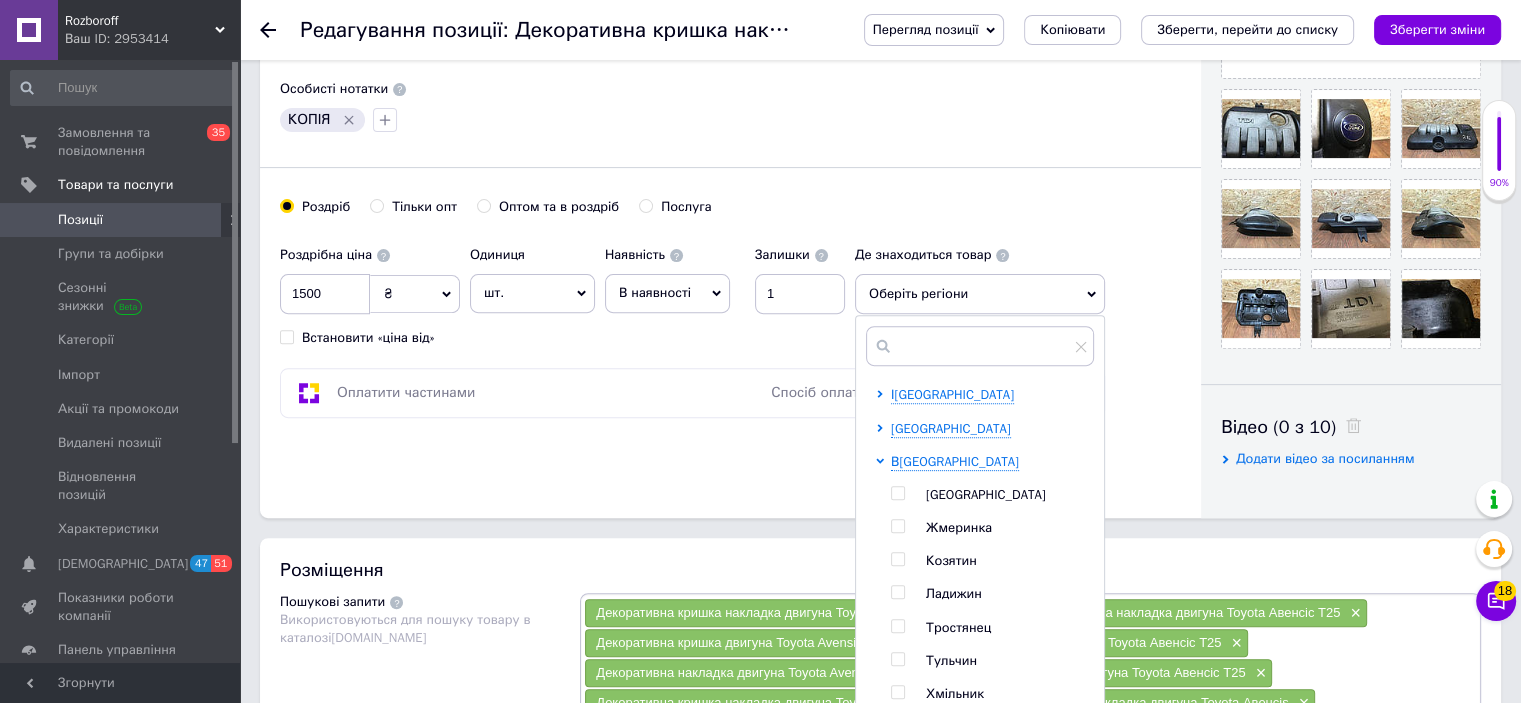 click at bounding box center (897, 493) 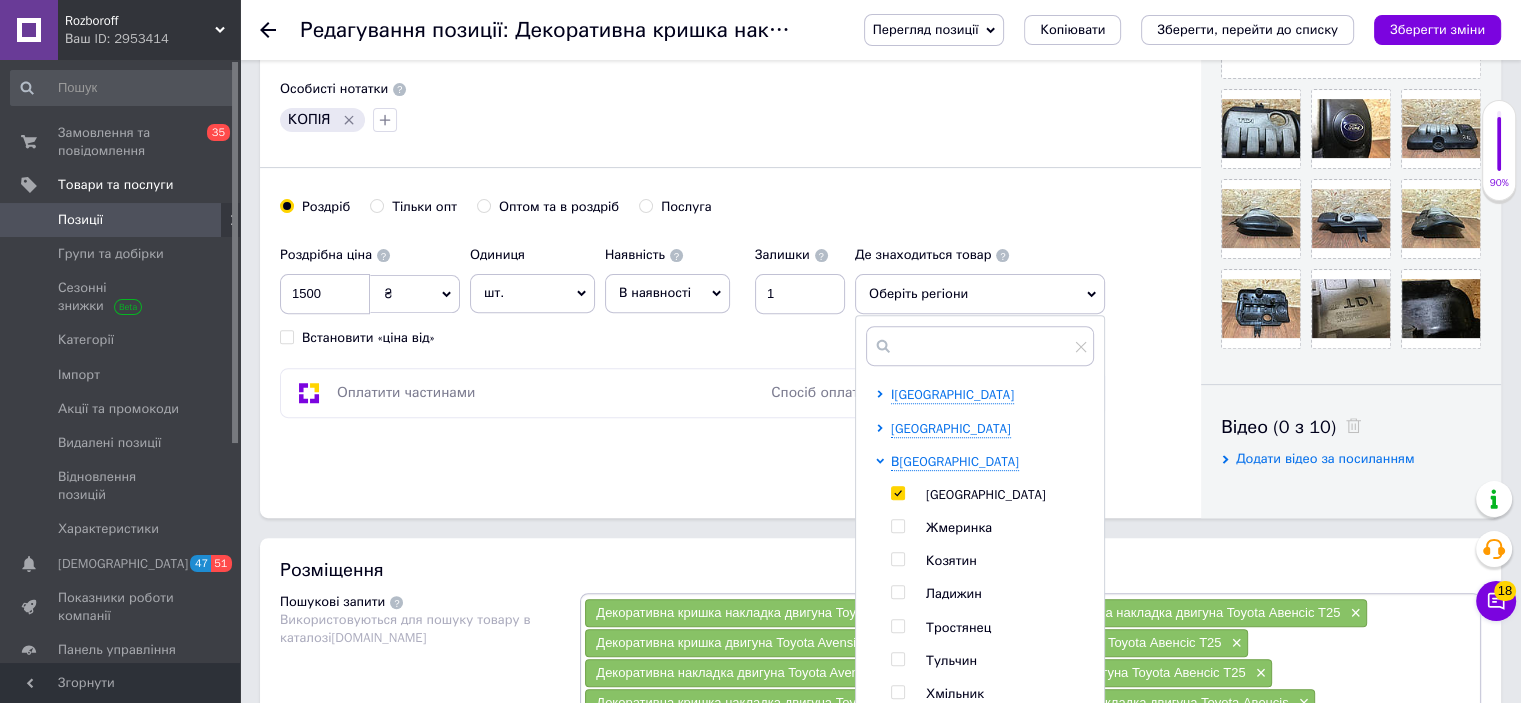 checkbox on "true" 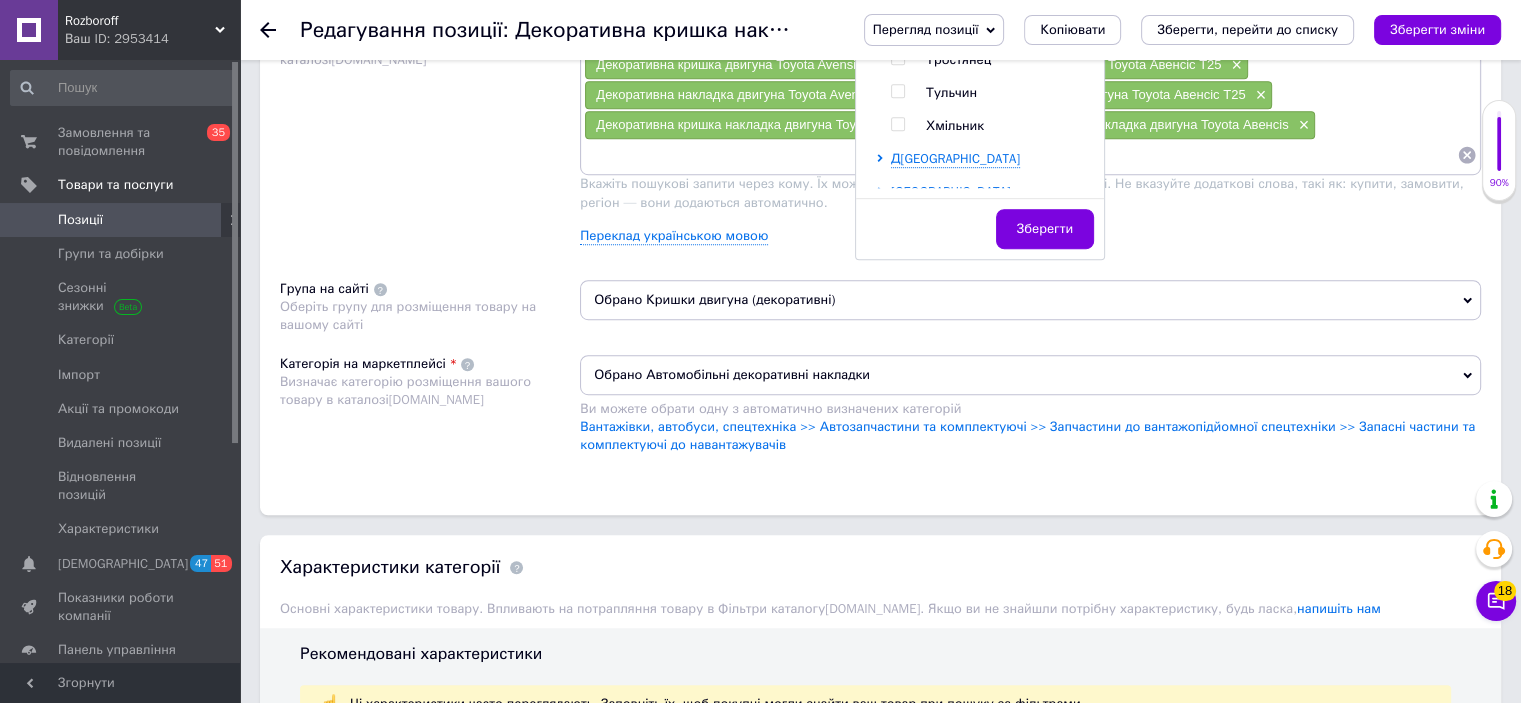 scroll, scrollTop: 1288, scrollLeft: 0, axis: vertical 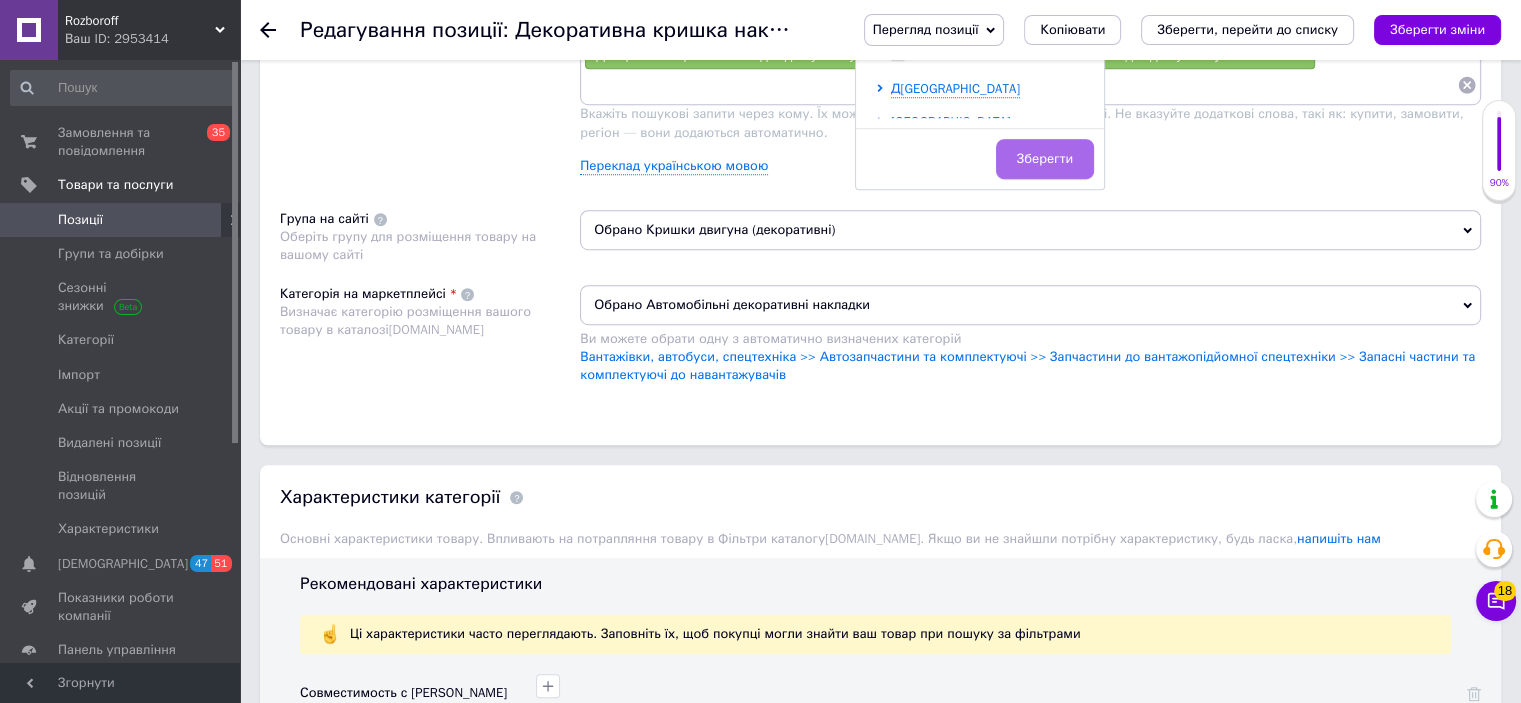 click on "Зберегти" at bounding box center (1045, 159) 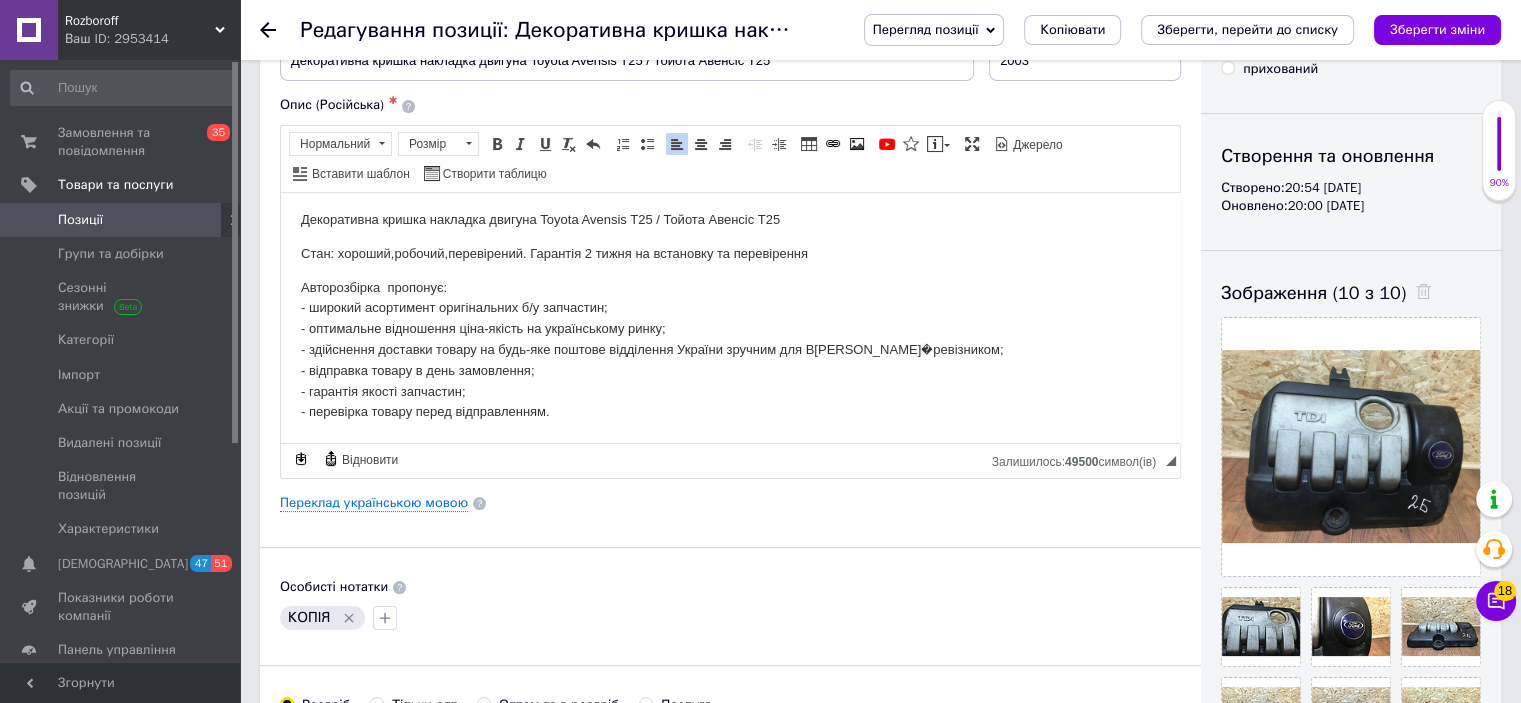 scroll, scrollTop: 150, scrollLeft: 0, axis: vertical 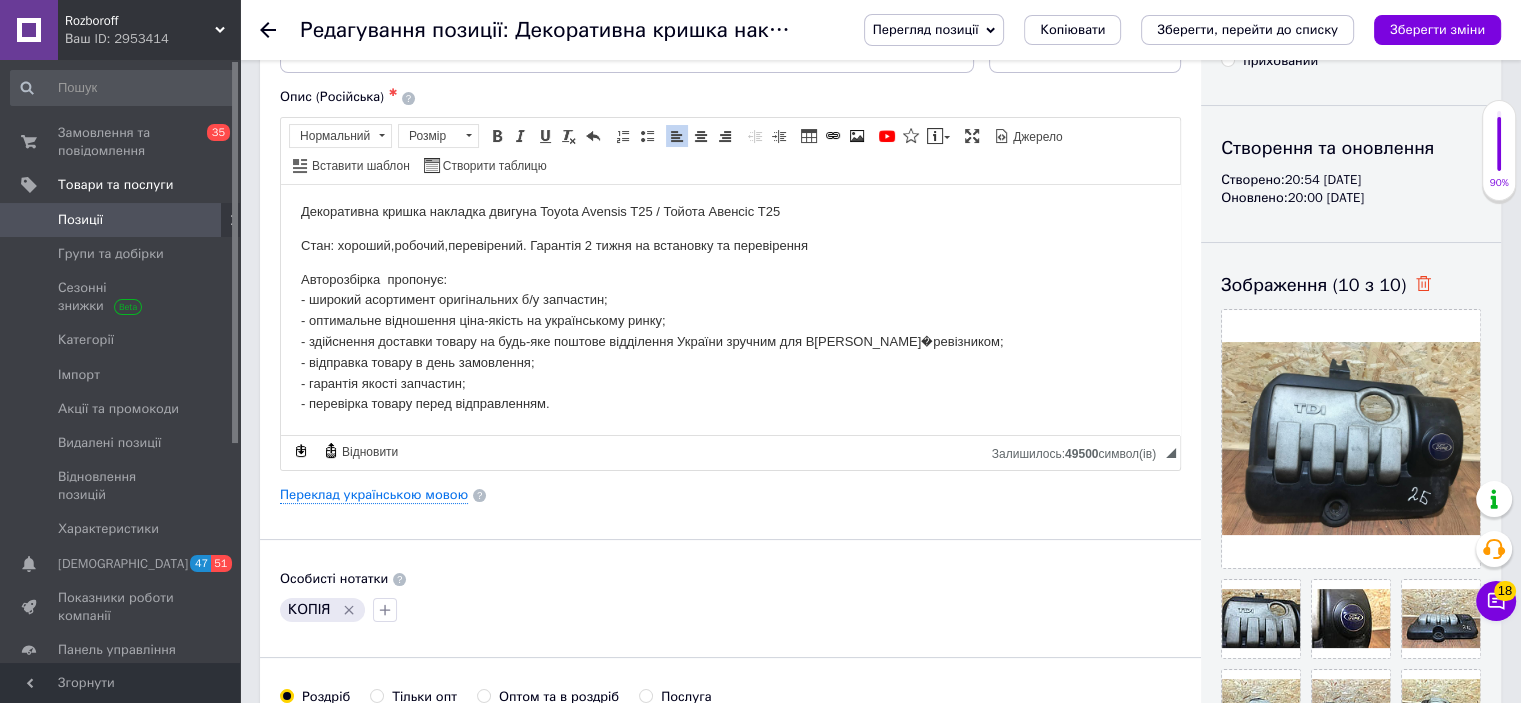 click 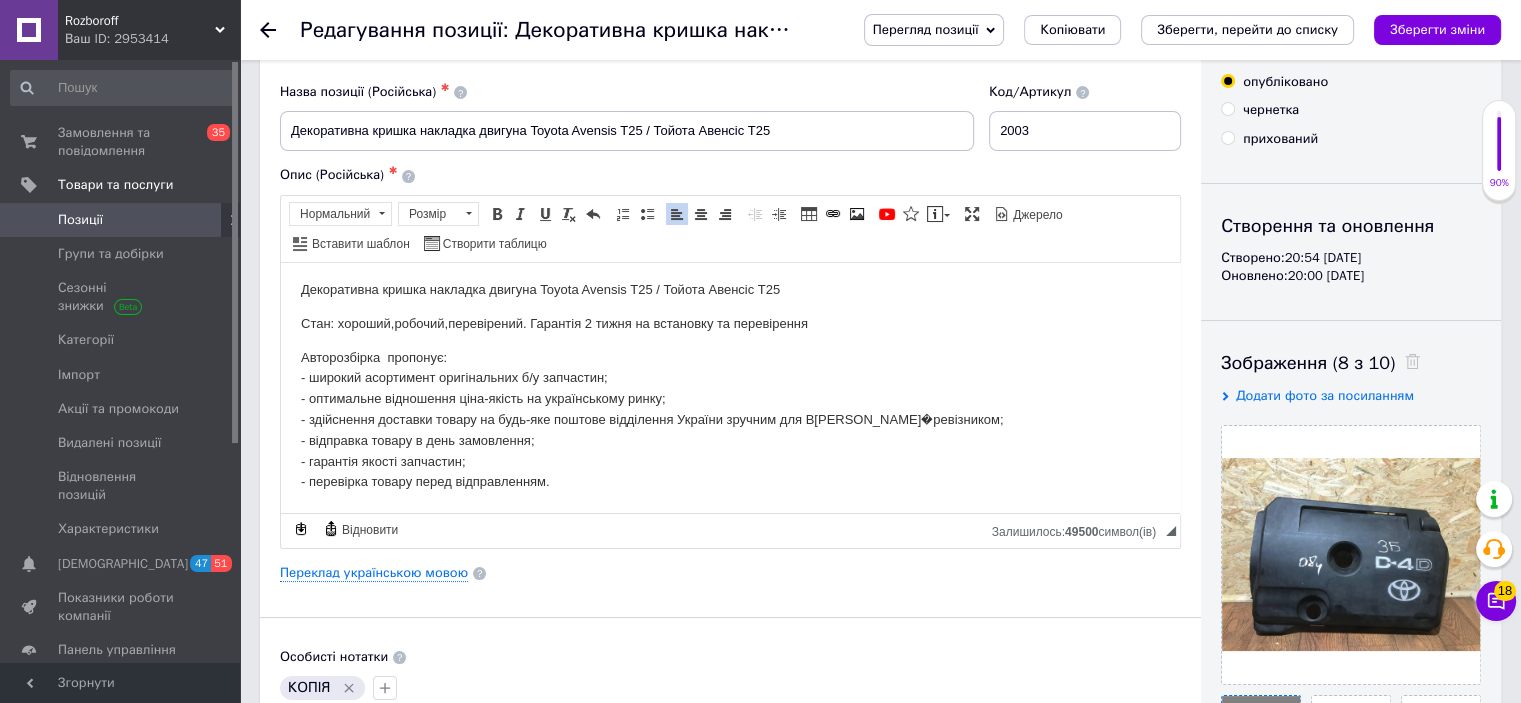 scroll, scrollTop: 71, scrollLeft: 0, axis: vertical 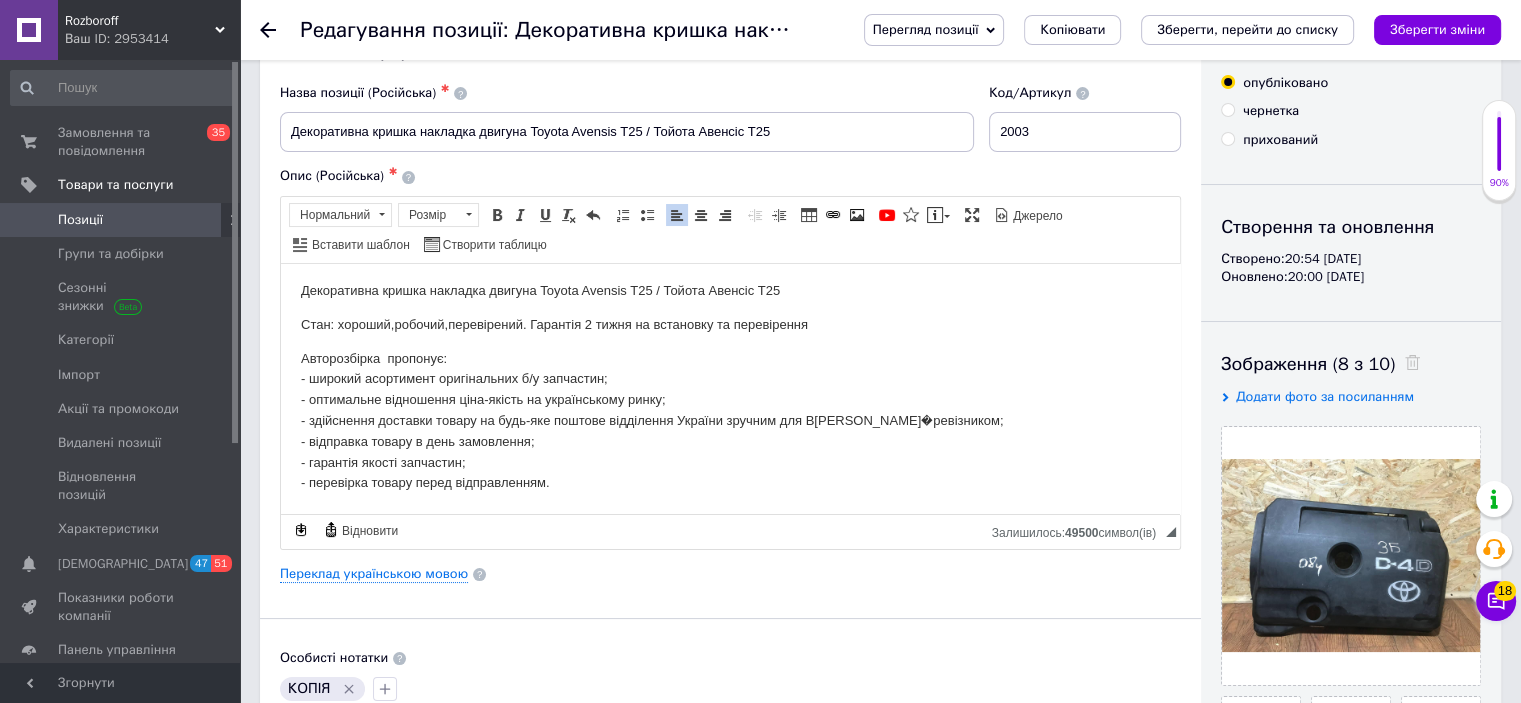 click 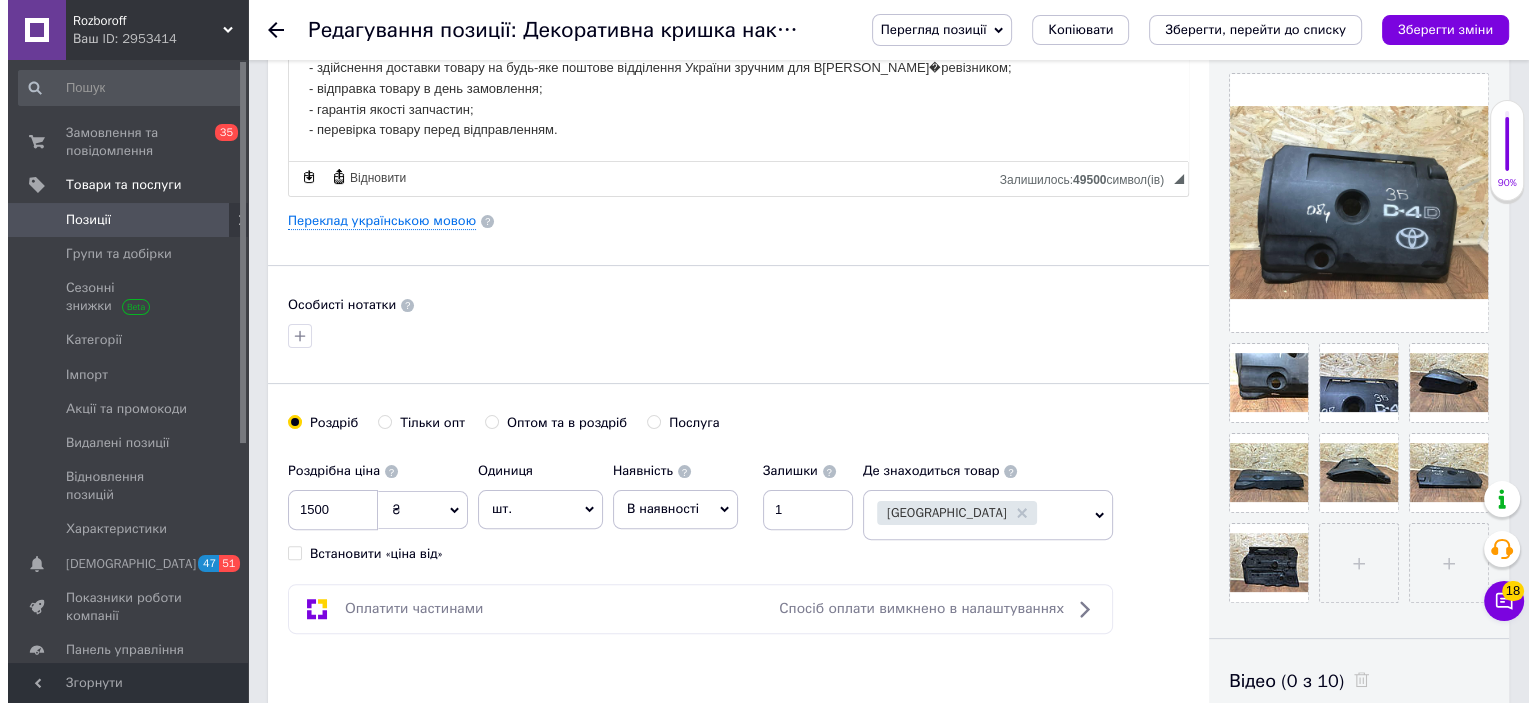 scroll, scrollTop: 422, scrollLeft: 0, axis: vertical 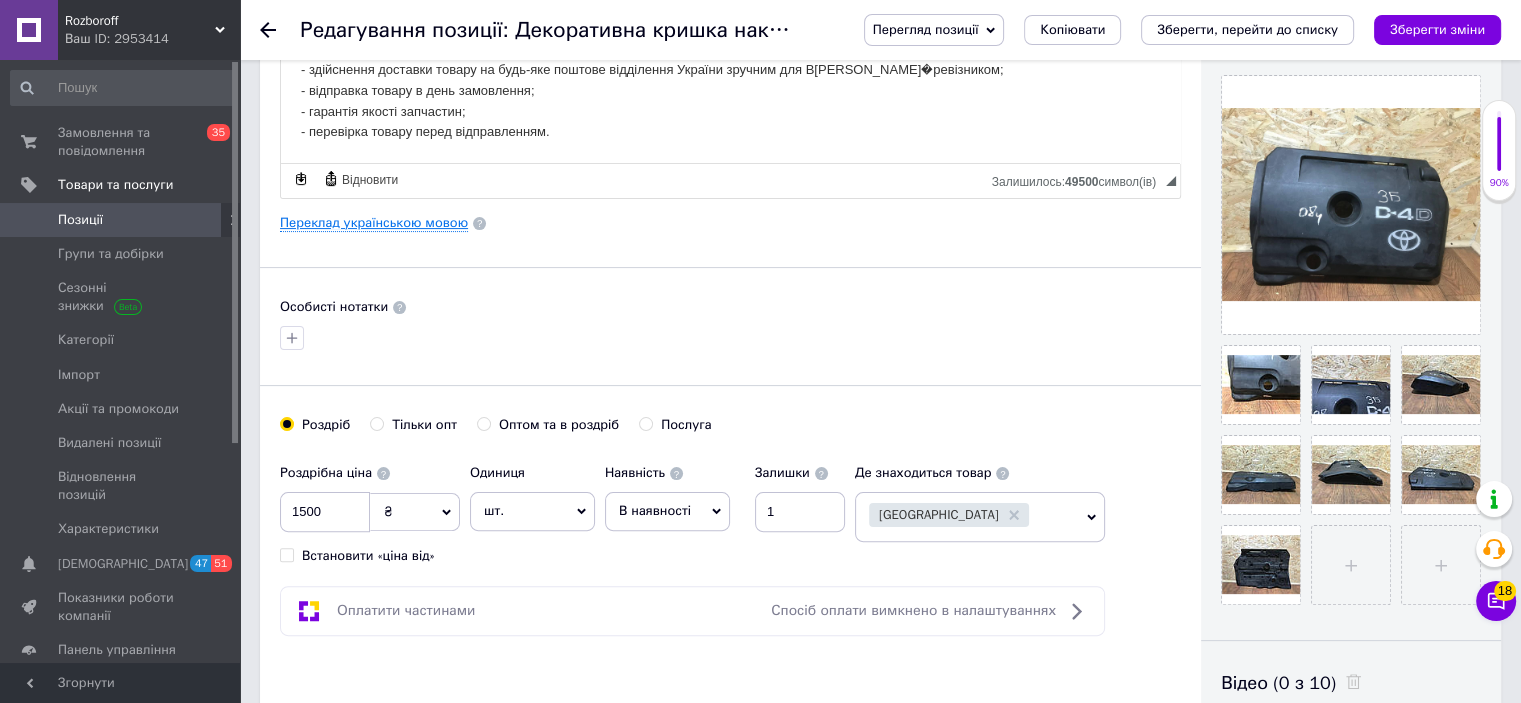 click on "Переклад українською мовою" at bounding box center (374, 223) 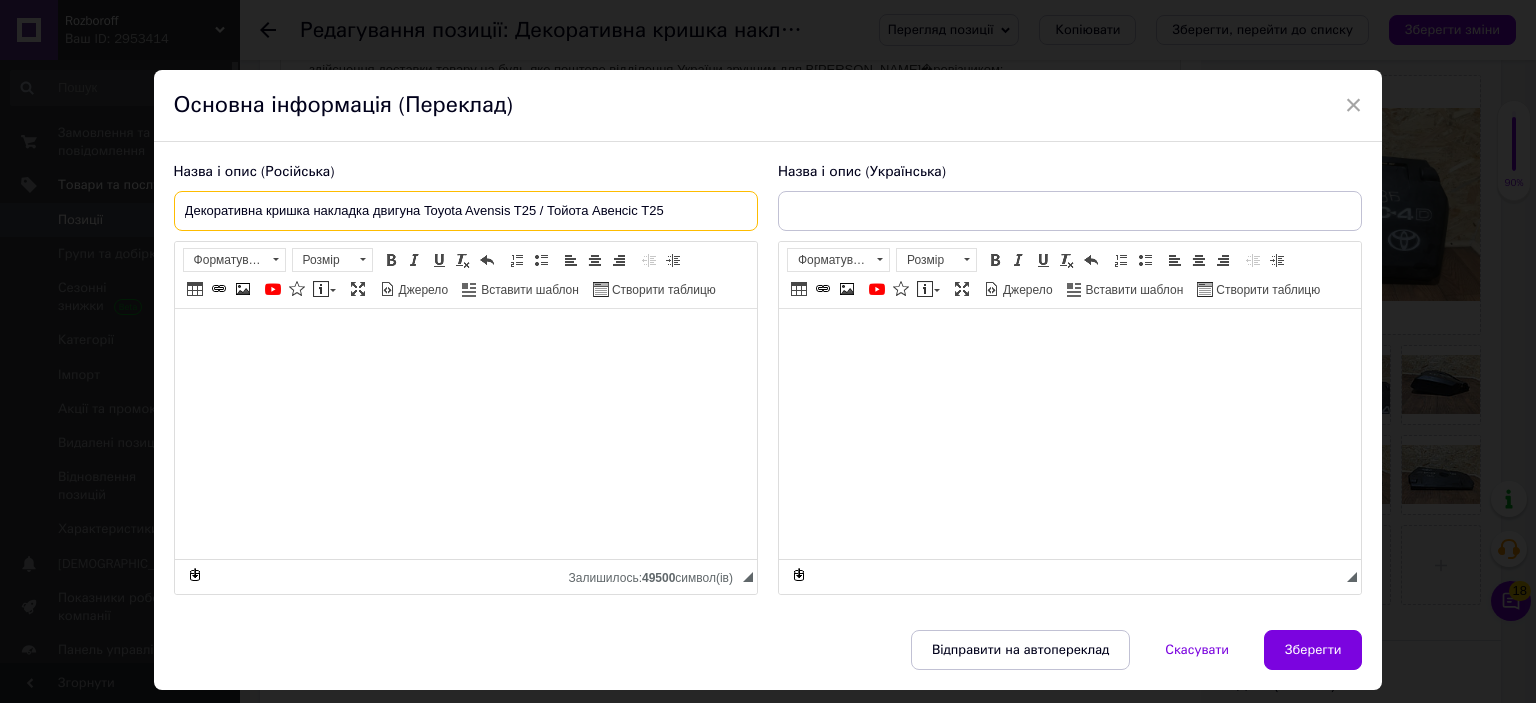 click on "Декоративна кришка накладка двигуна Toyota Avensis T25 / Тойота Авенсіс Т25" at bounding box center (466, 211) 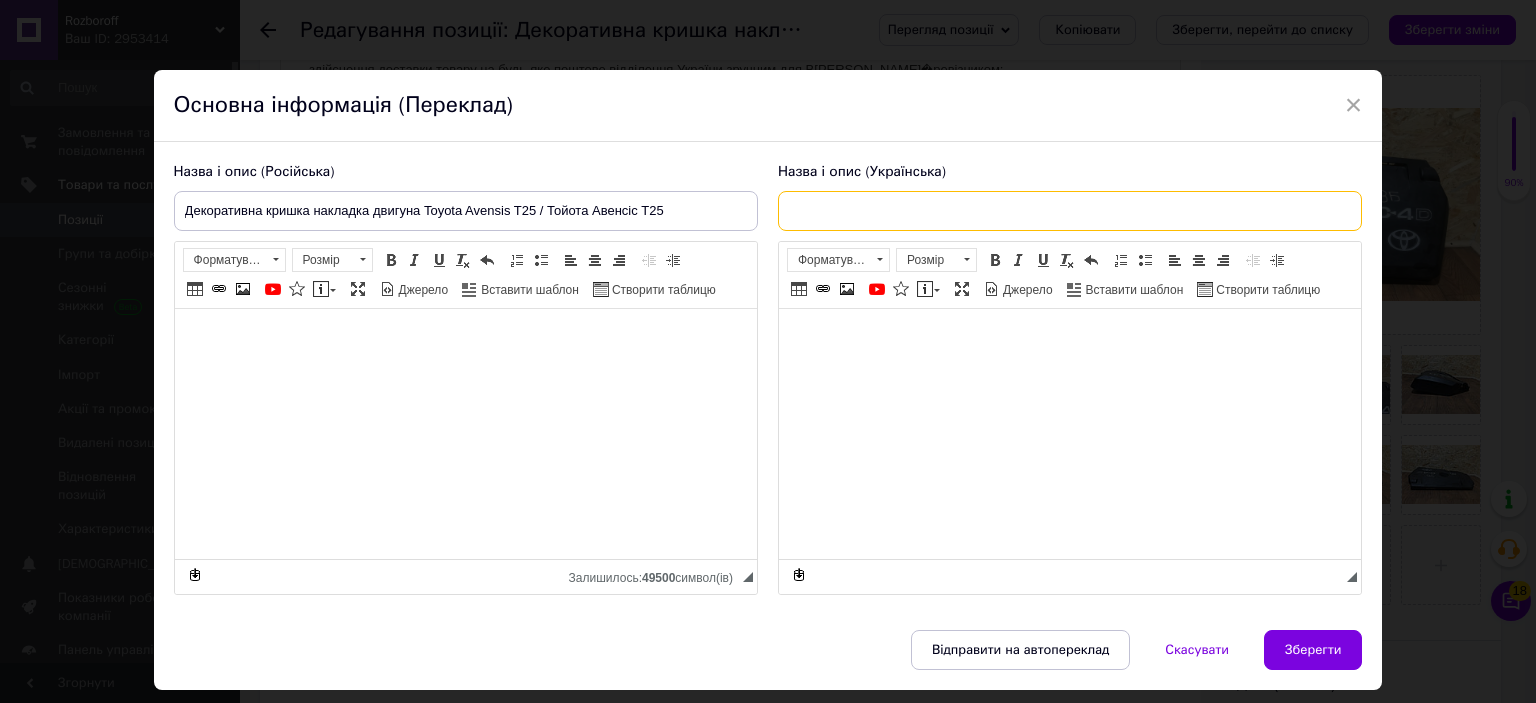 click at bounding box center (1070, 211) 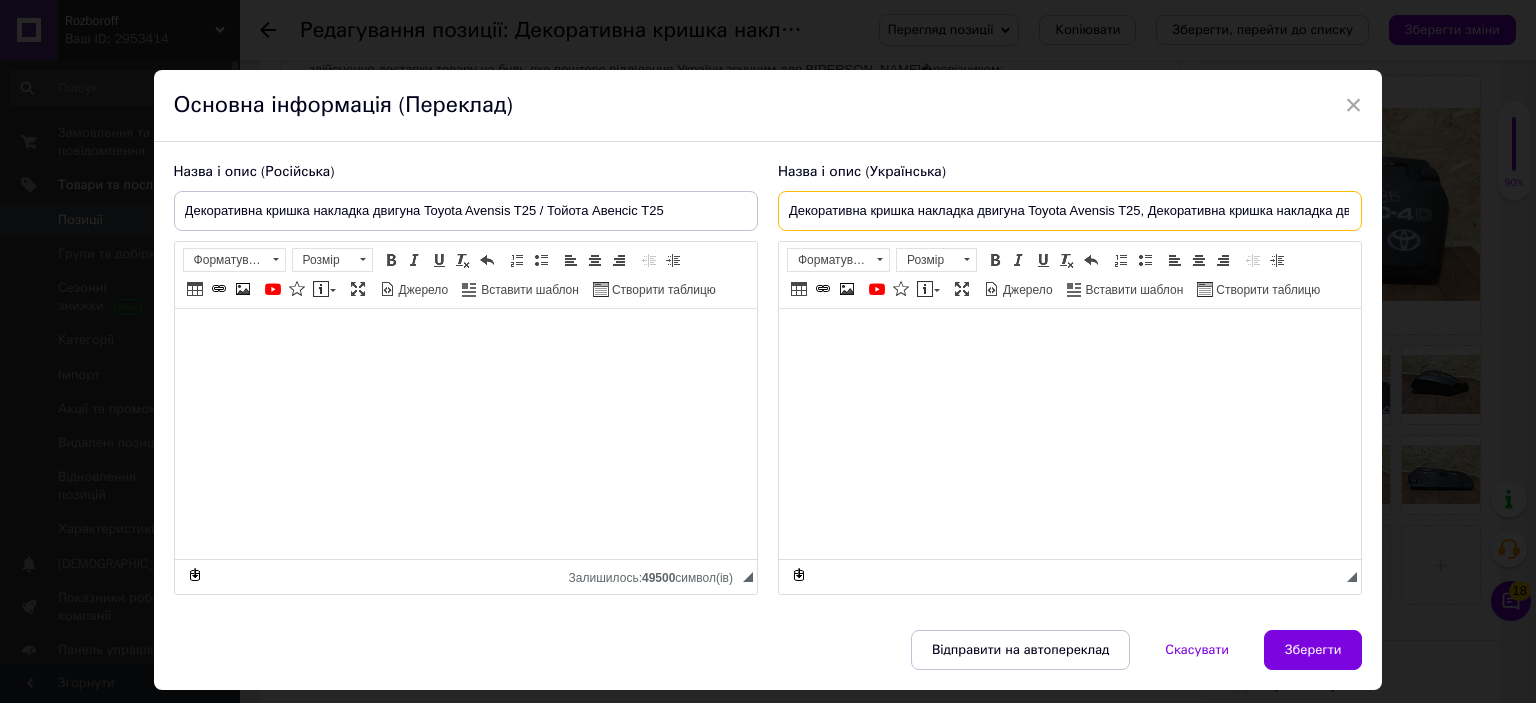 scroll, scrollTop: 0, scrollLeft: 281, axis: horizontal 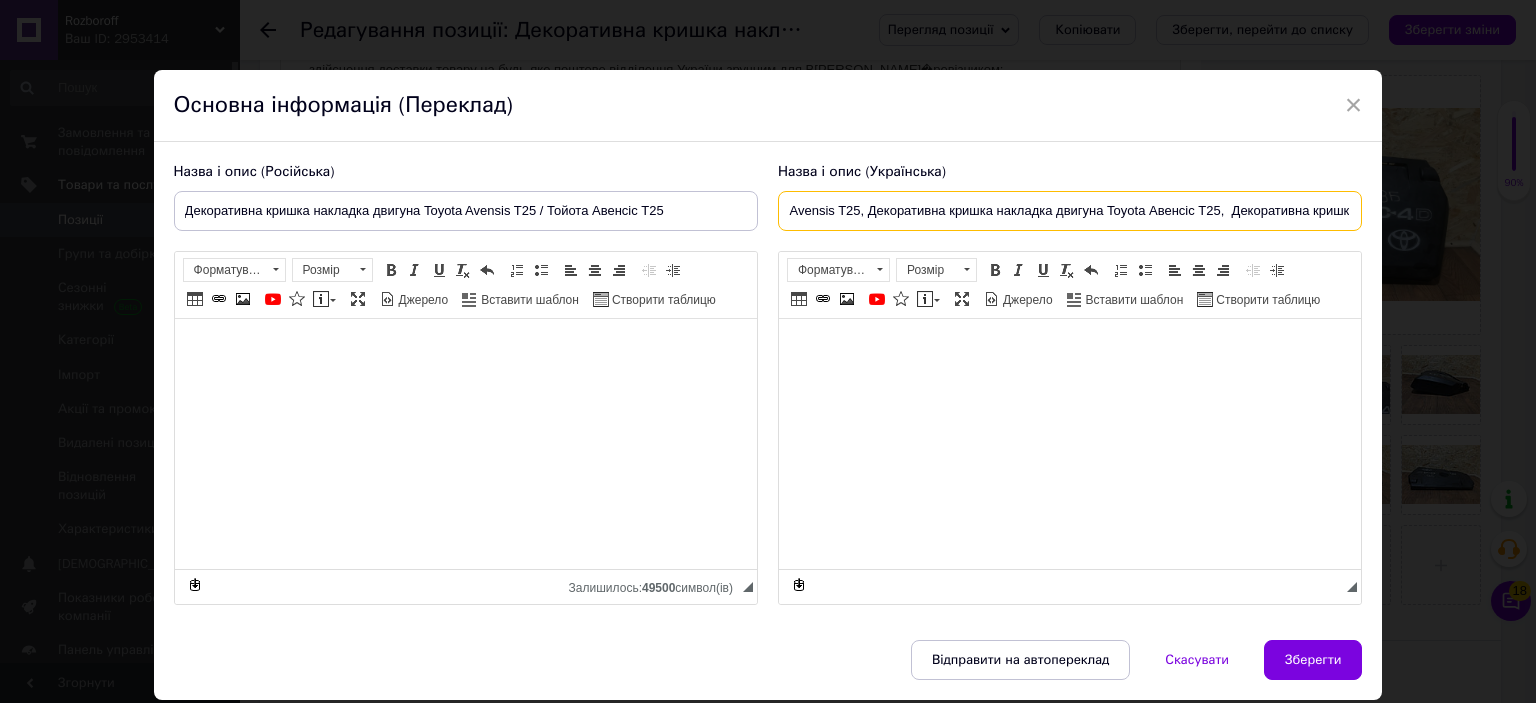type on "Декоративна кришка накладка двигуна Toyota Avensis T25, Декоративна кришка накладка двигуна Toyota Авенсіс Т25,  Декоративна кришк" 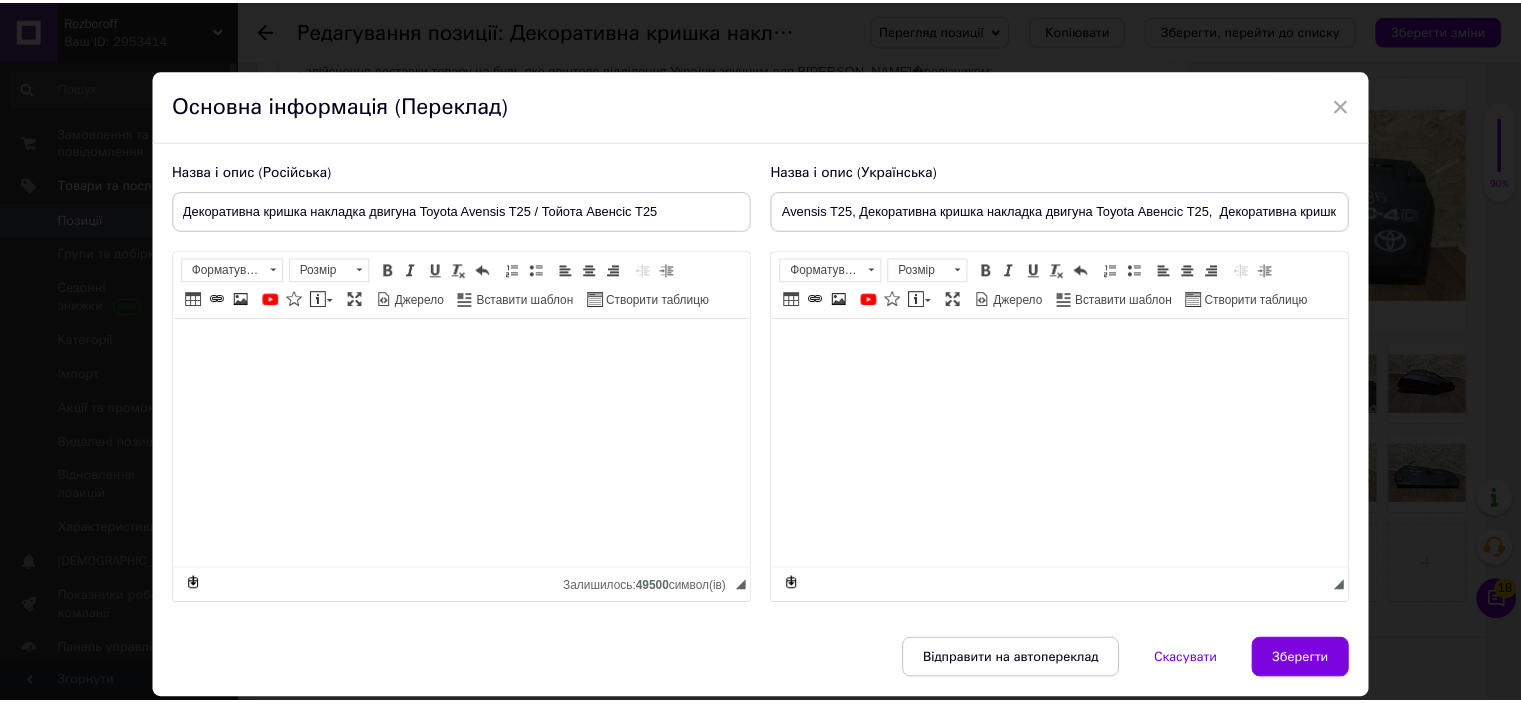 scroll, scrollTop: 0, scrollLeft: 0, axis: both 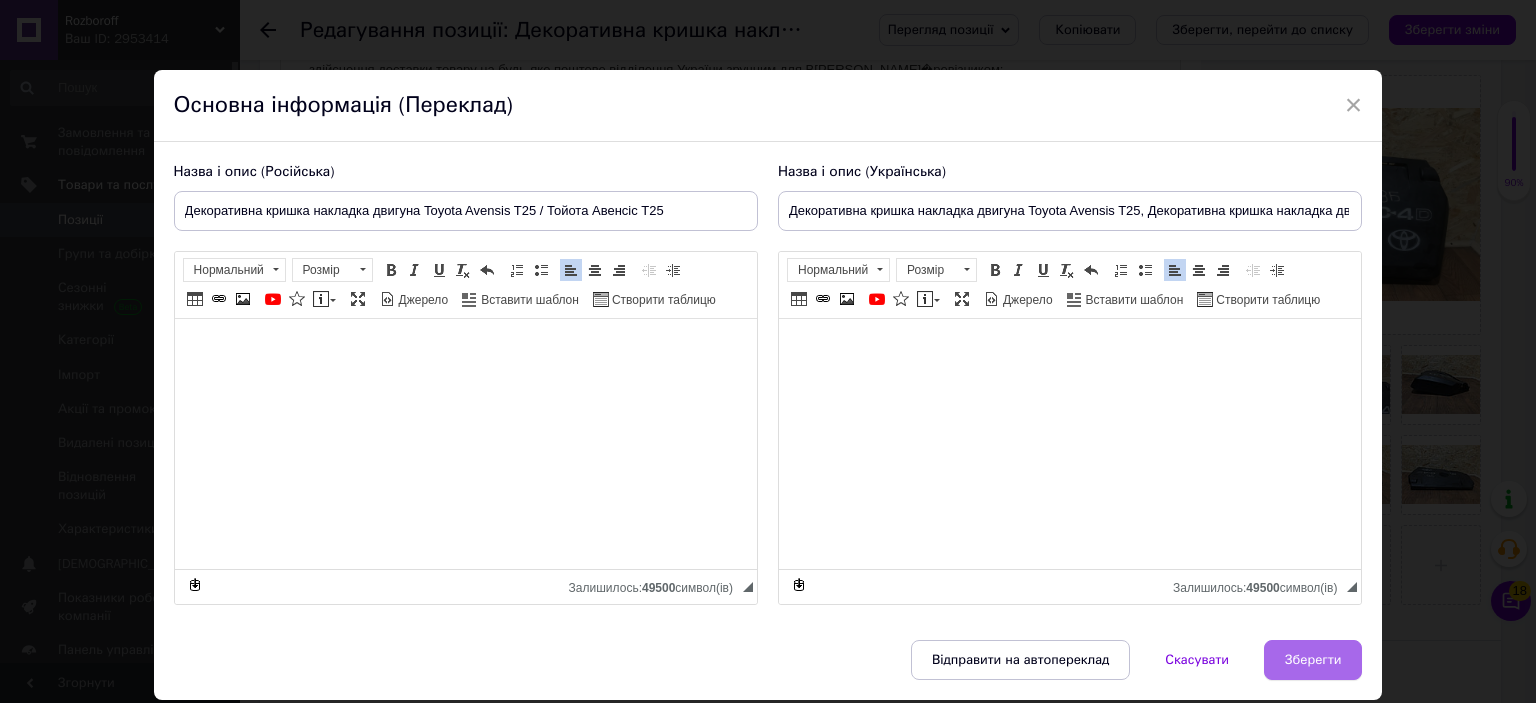 click on "Зберегти" at bounding box center (1313, 660) 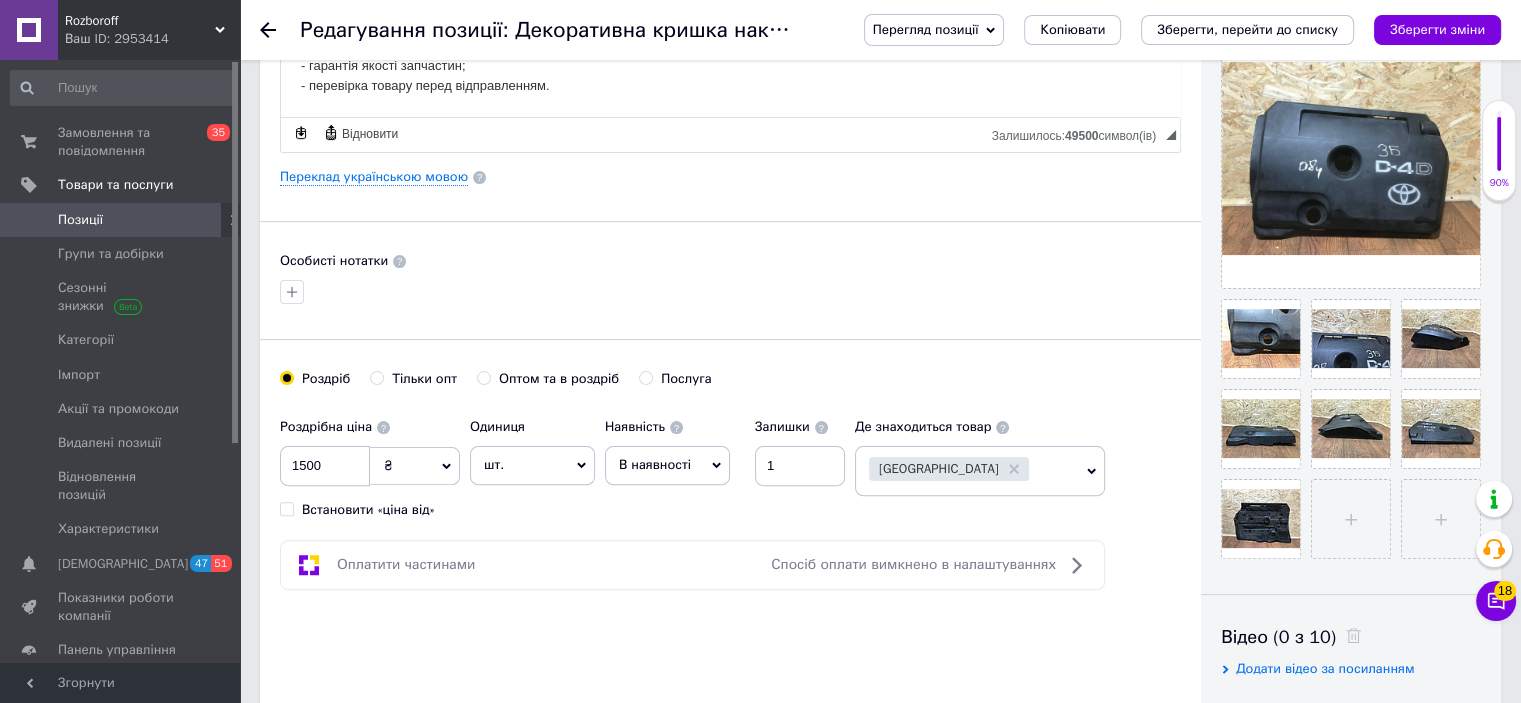 scroll, scrollTop: 0, scrollLeft: 0, axis: both 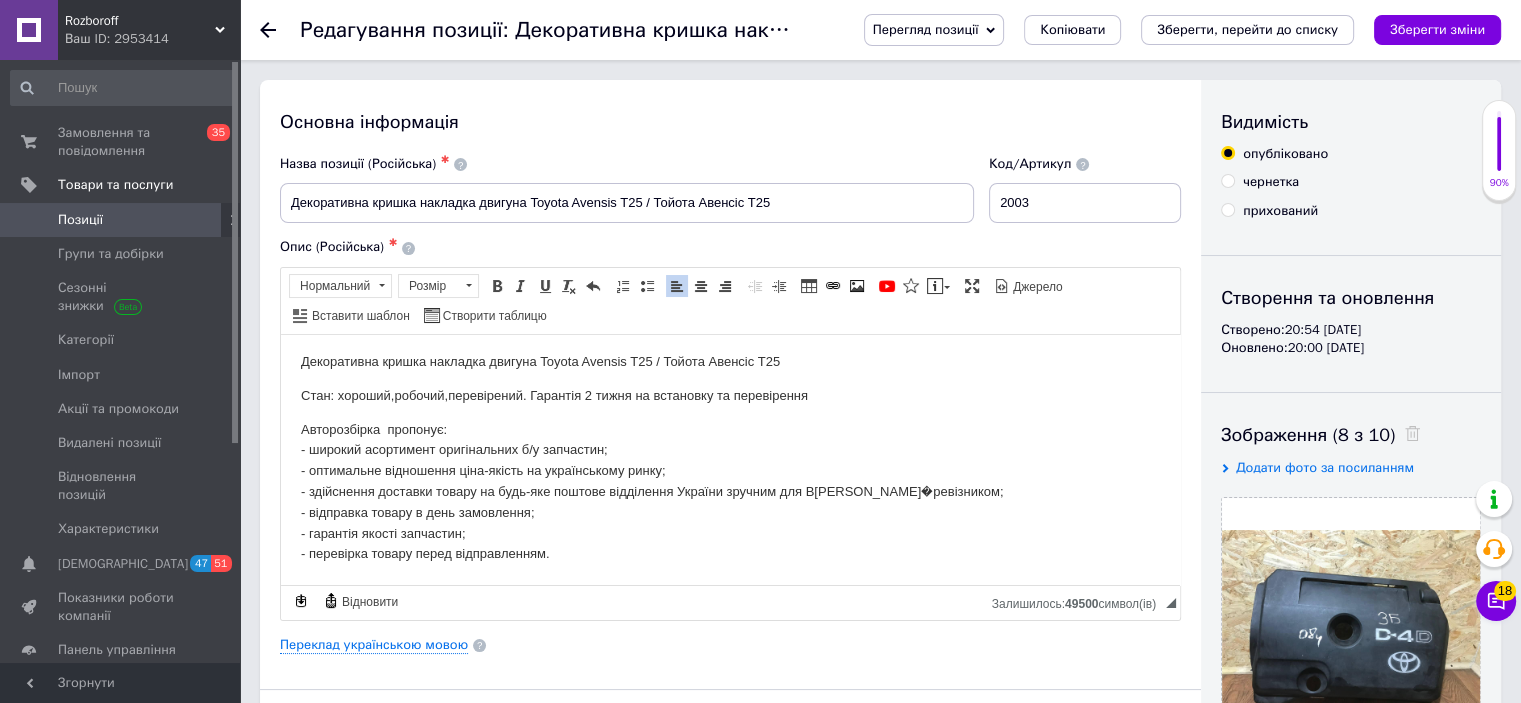 click on "Перегляд позиції Зберегти та переглянути на сайті Зберегти та переглянути на маркетплейсі Копіювати Зберегти, перейти до списку Зберегти зміни" at bounding box center (1172, 30) 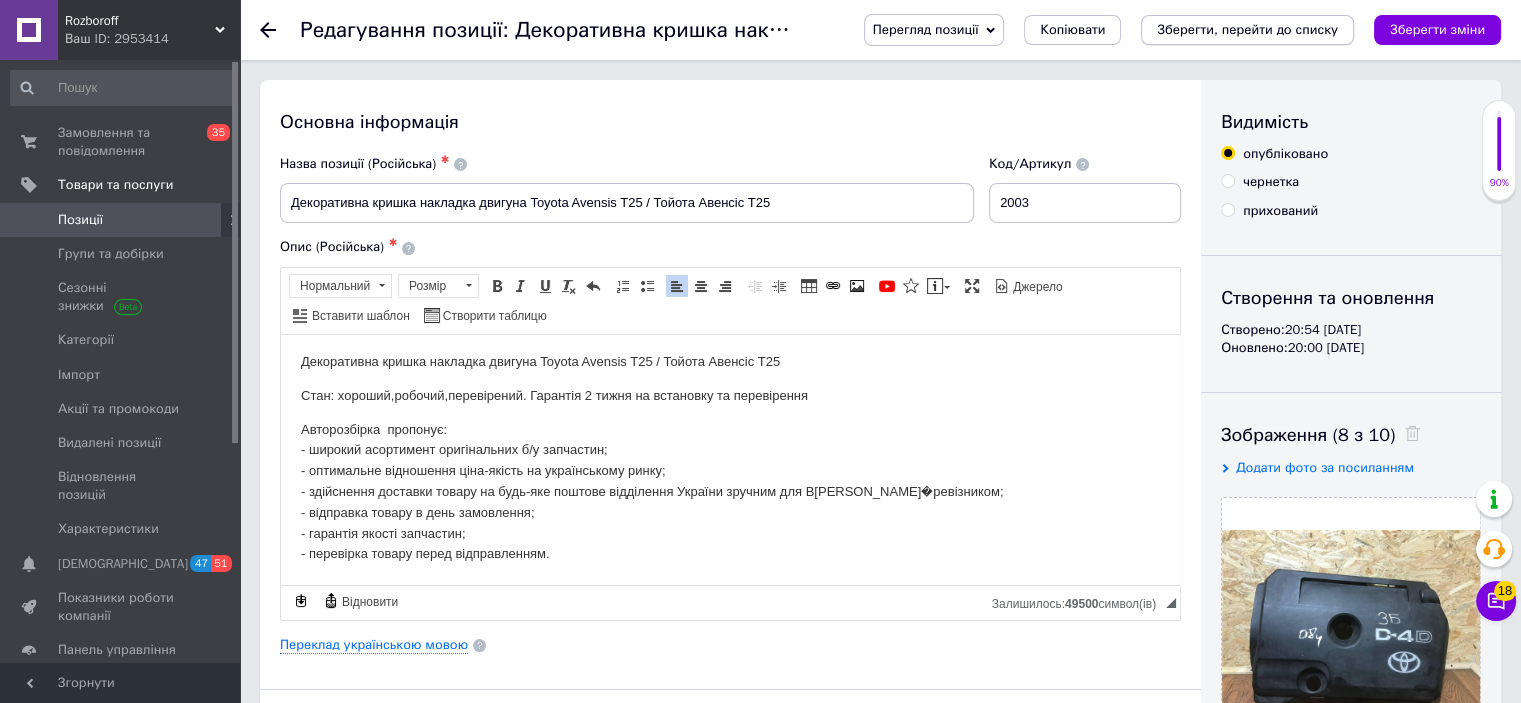 click on "Зберегти, перейти до списку" at bounding box center [1247, 29] 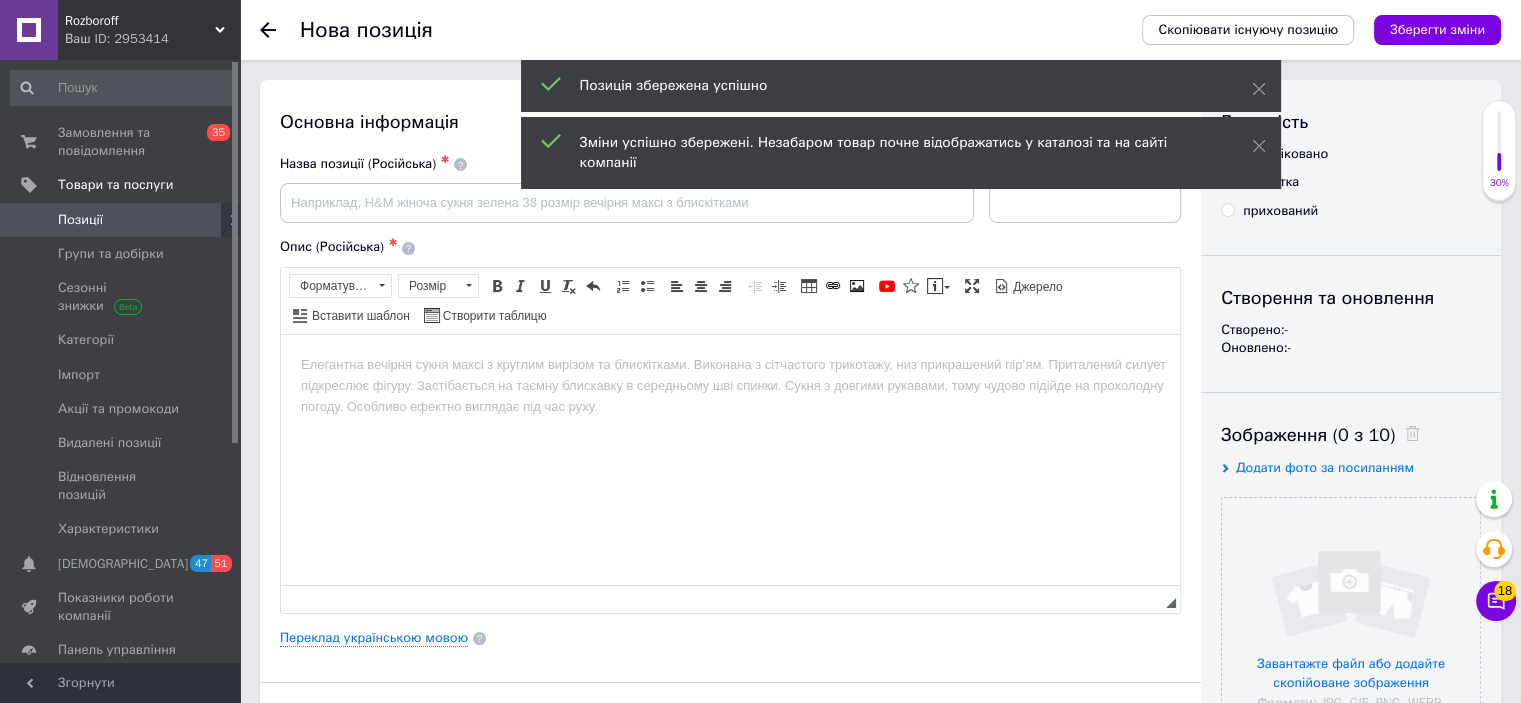 scroll, scrollTop: 0, scrollLeft: 0, axis: both 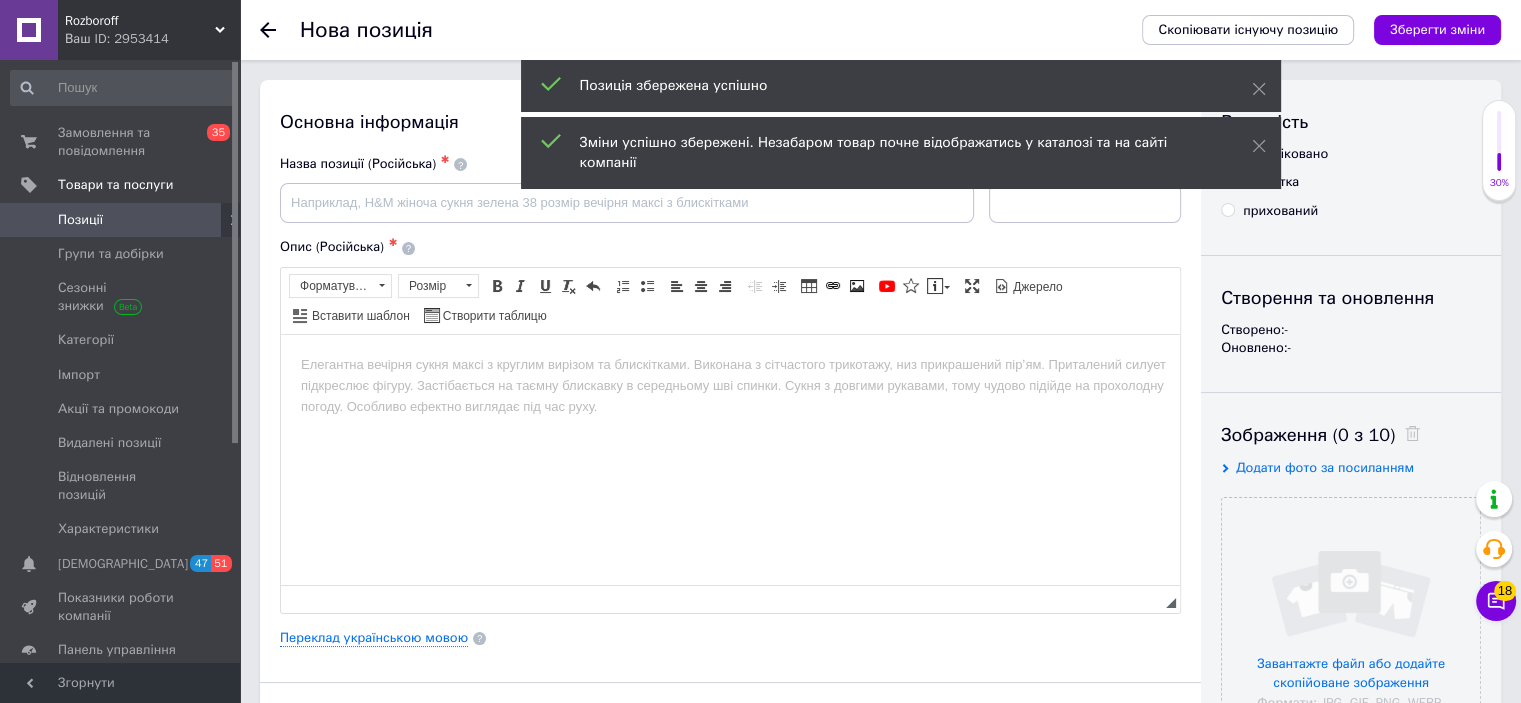 click 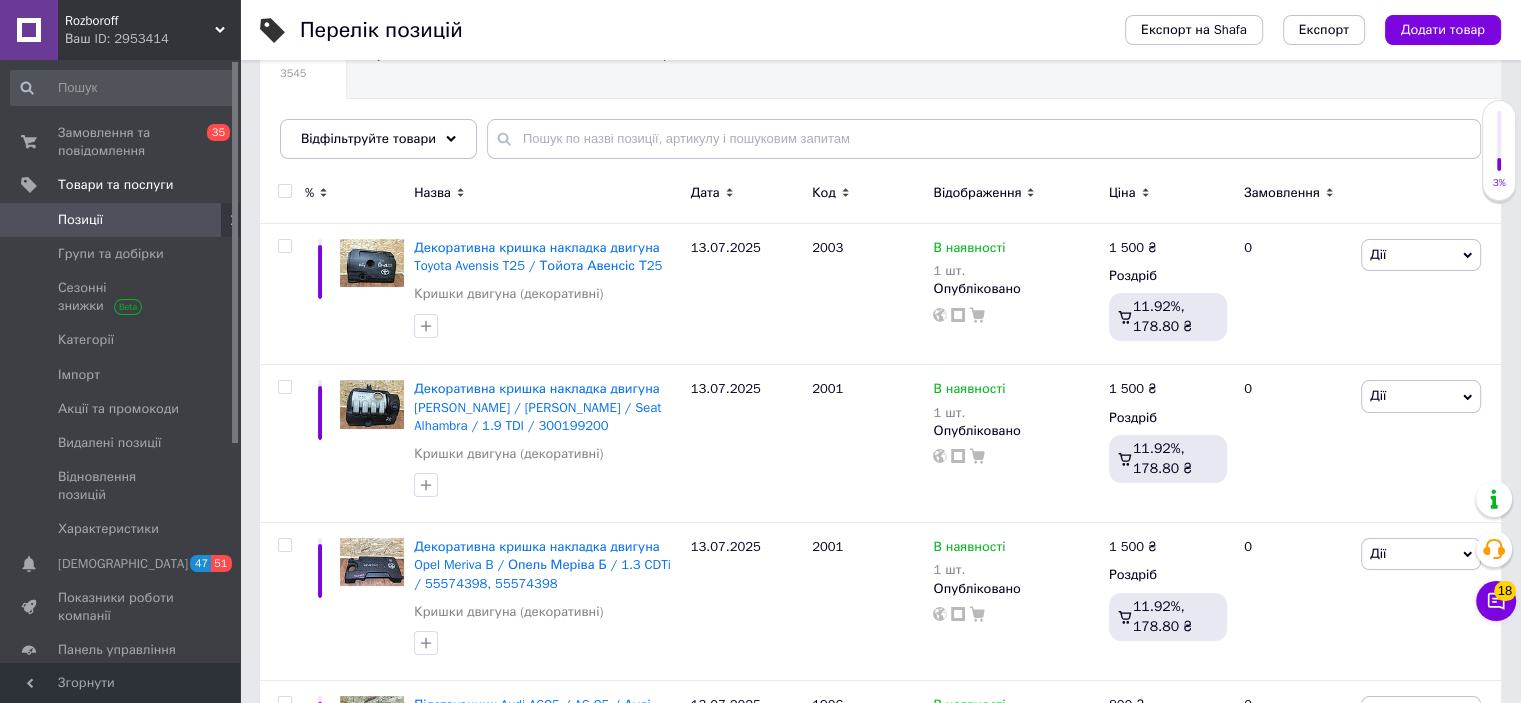 scroll, scrollTop: 180, scrollLeft: 0, axis: vertical 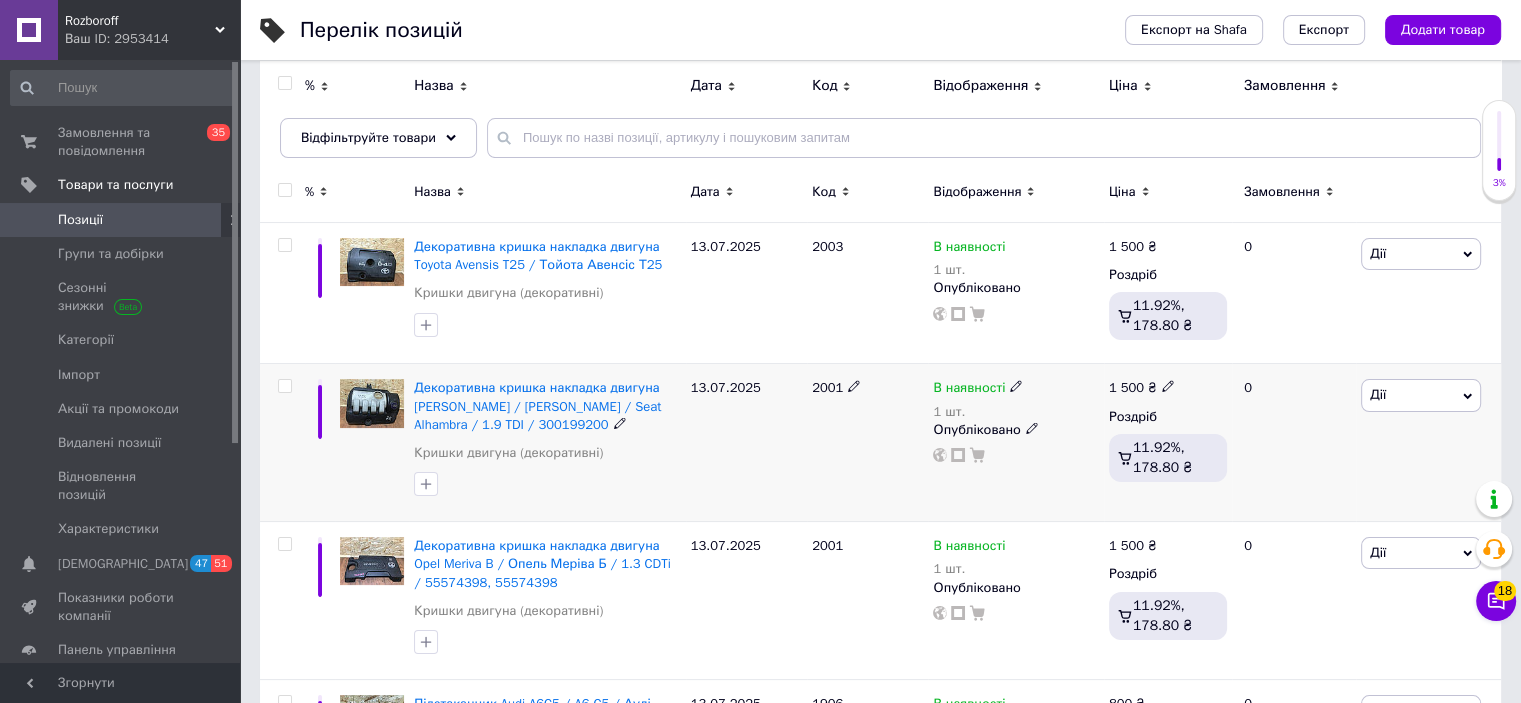 click at bounding box center (854, 385) 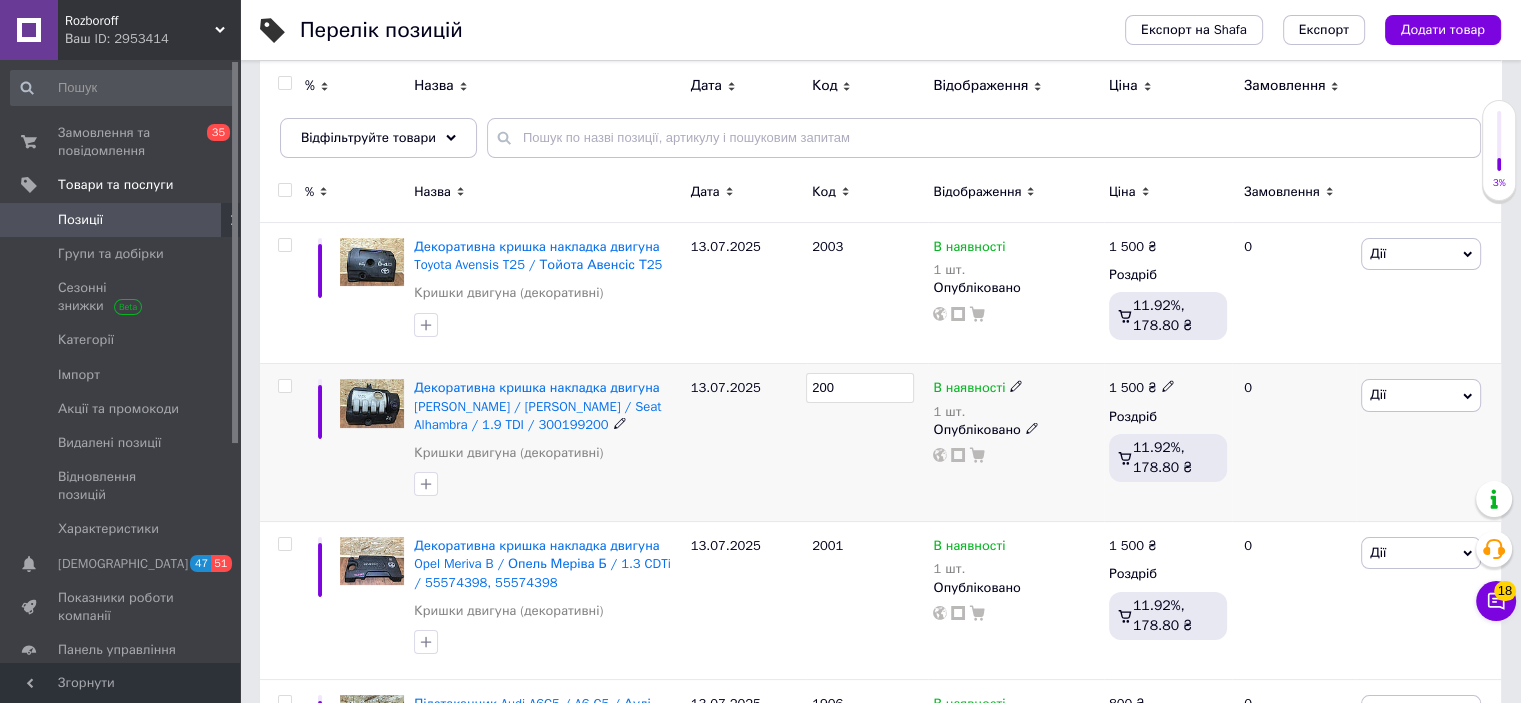 type on "2002" 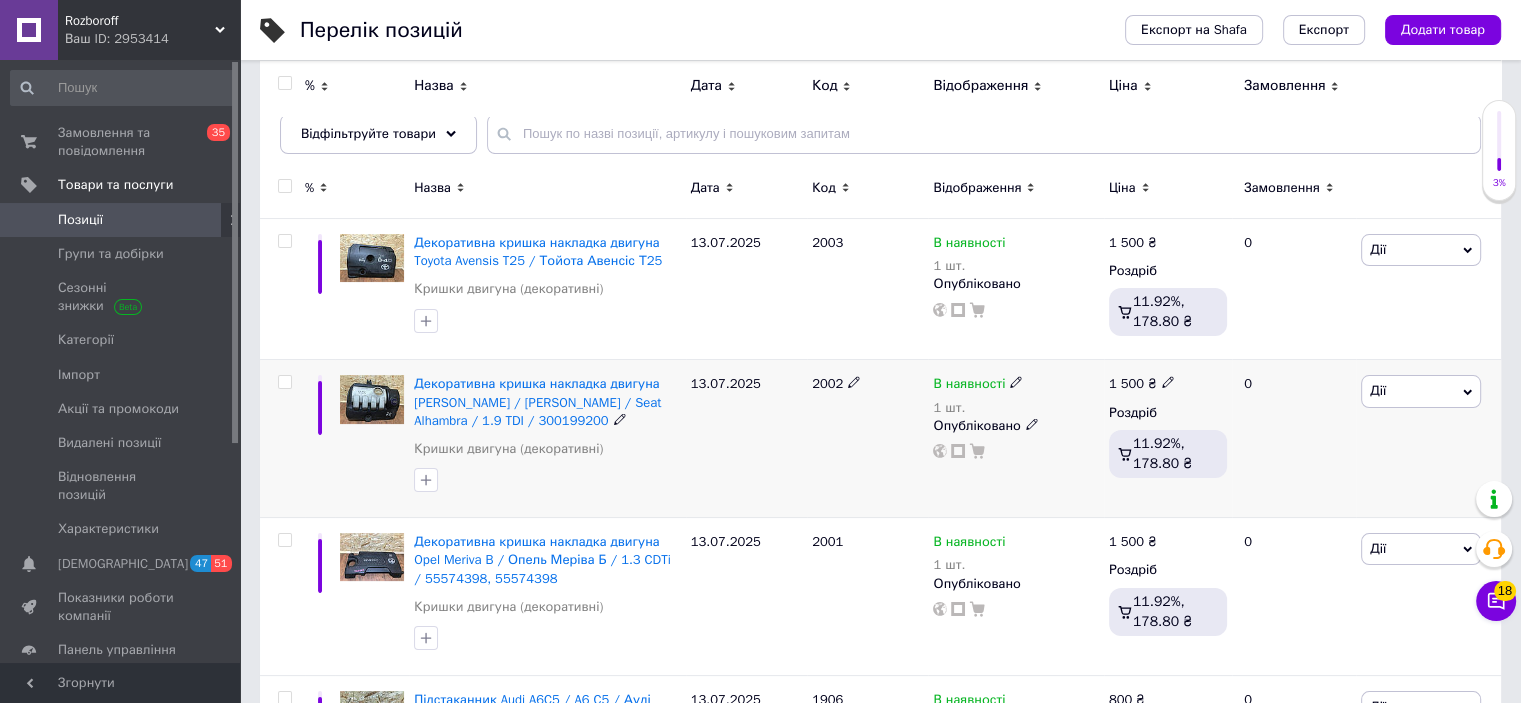 scroll, scrollTop: 0, scrollLeft: 0, axis: both 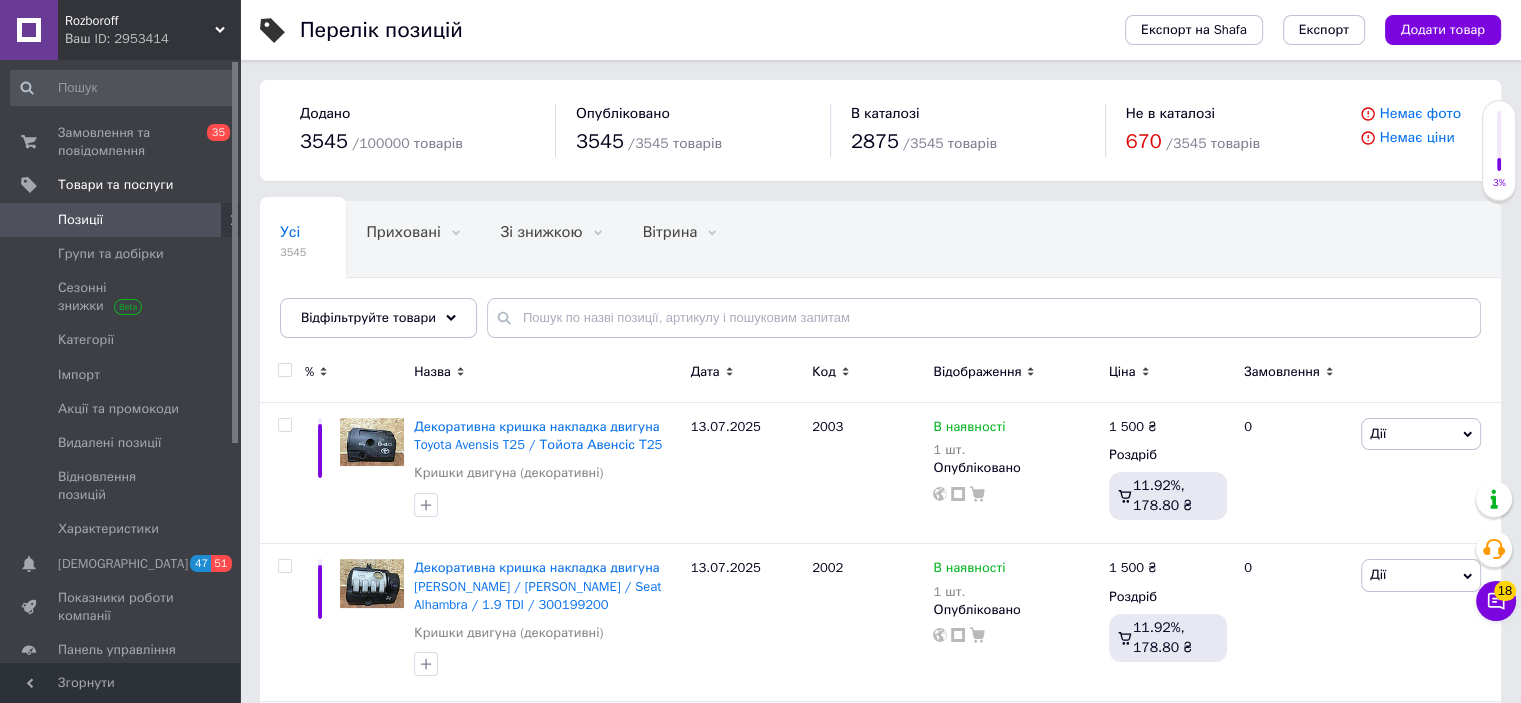 click on "Експорт на Shafa Експорт Додати товар" at bounding box center (1293, 30) 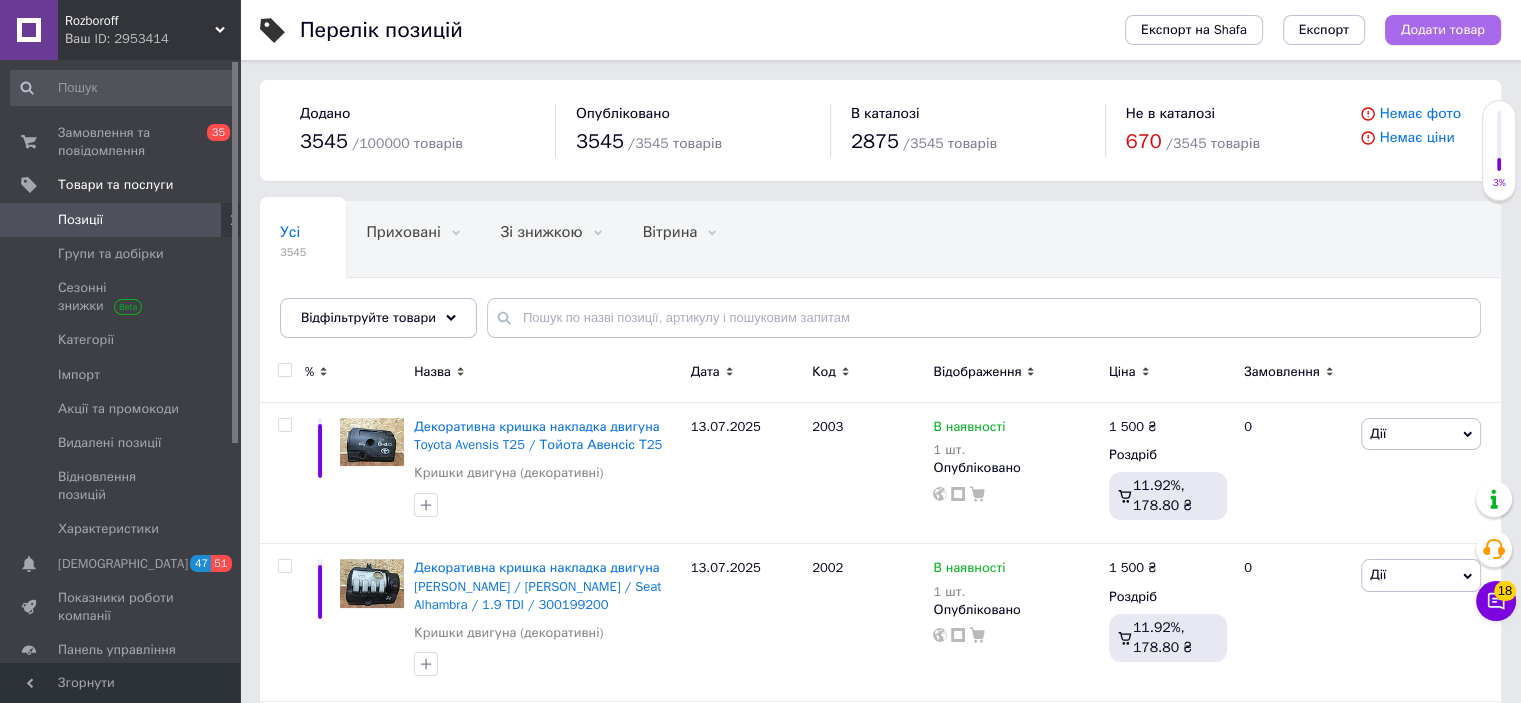 click on "Додати товар" at bounding box center (1443, 30) 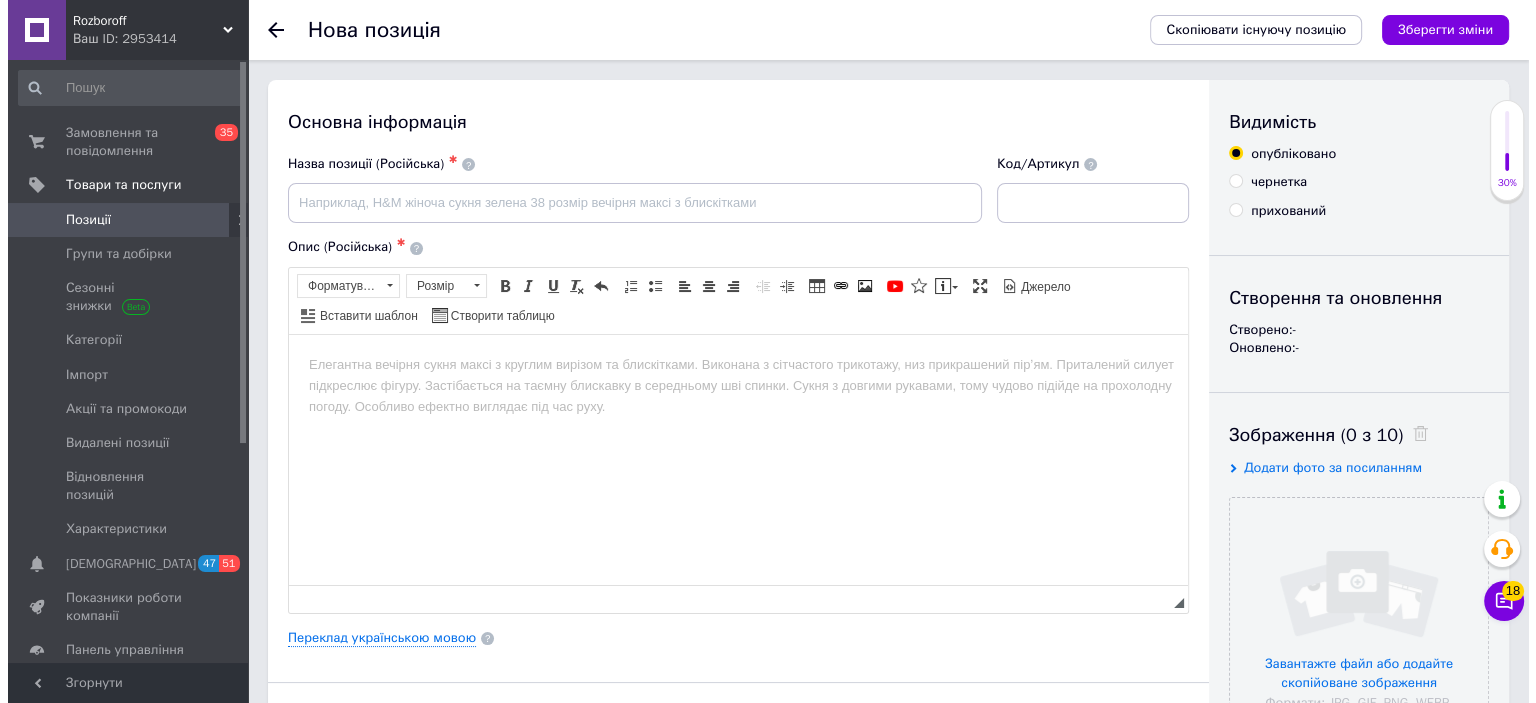 scroll, scrollTop: 0, scrollLeft: 0, axis: both 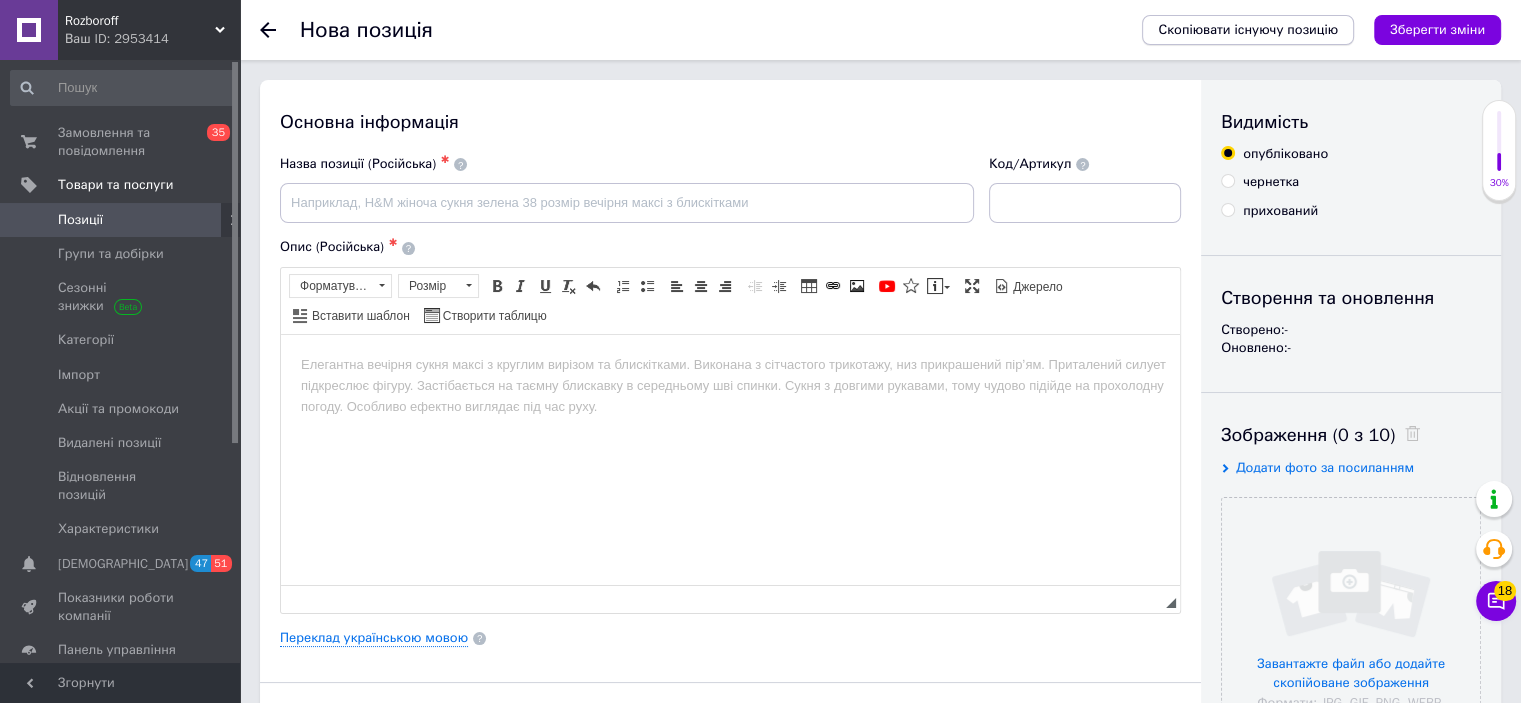 click on "Скопіювати існуючу позицію" at bounding box center [1248, 30] 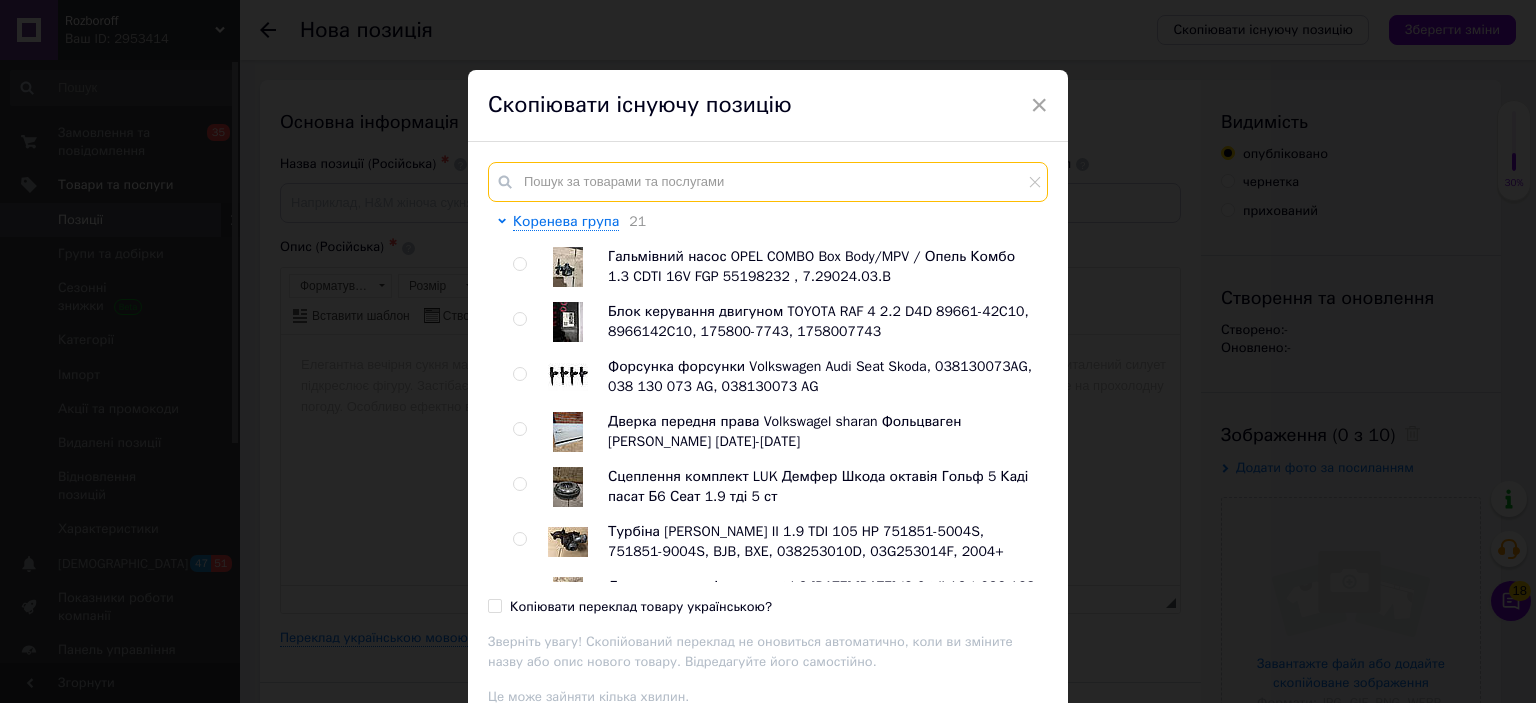 click at bounding box center (768, 182) 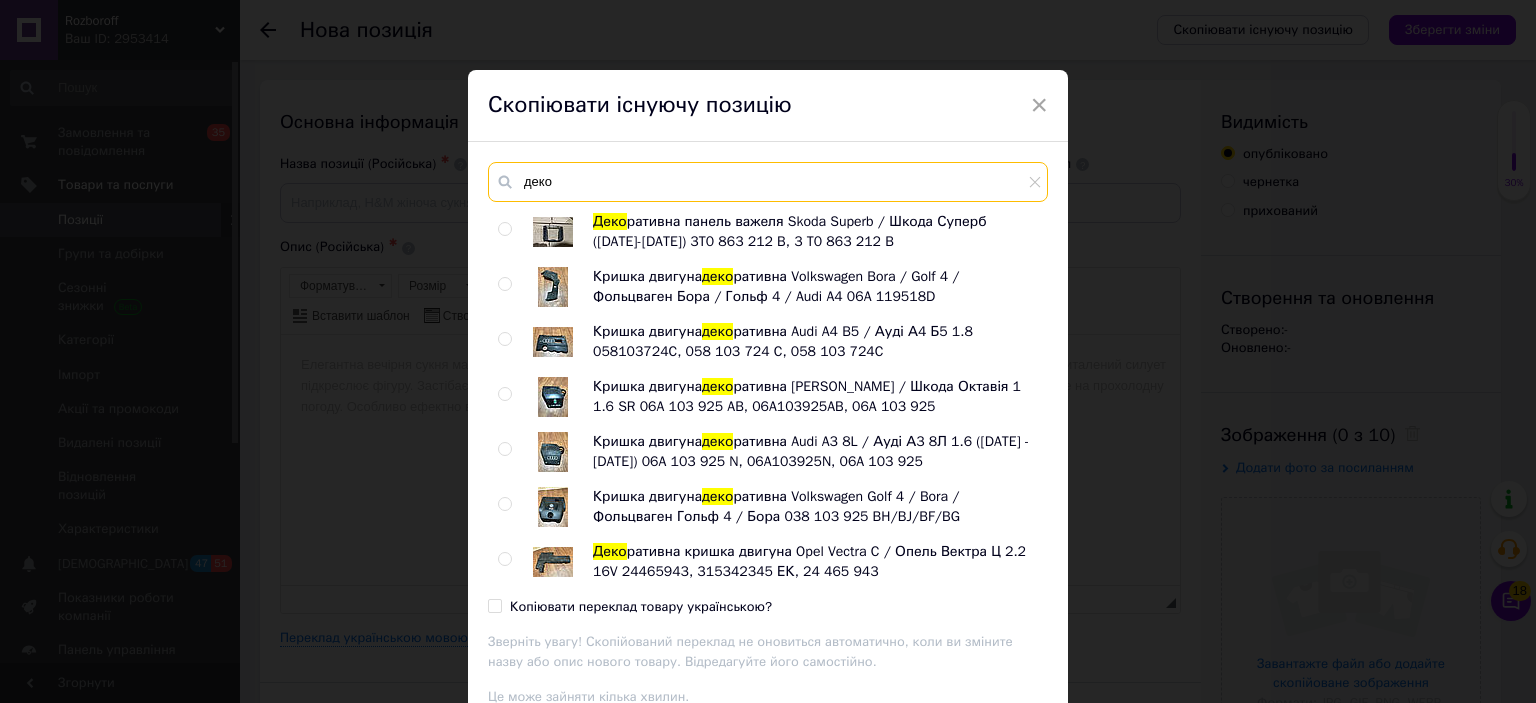 scroll, scrollTop: 329, scrollLeft: 0, axis: vertical 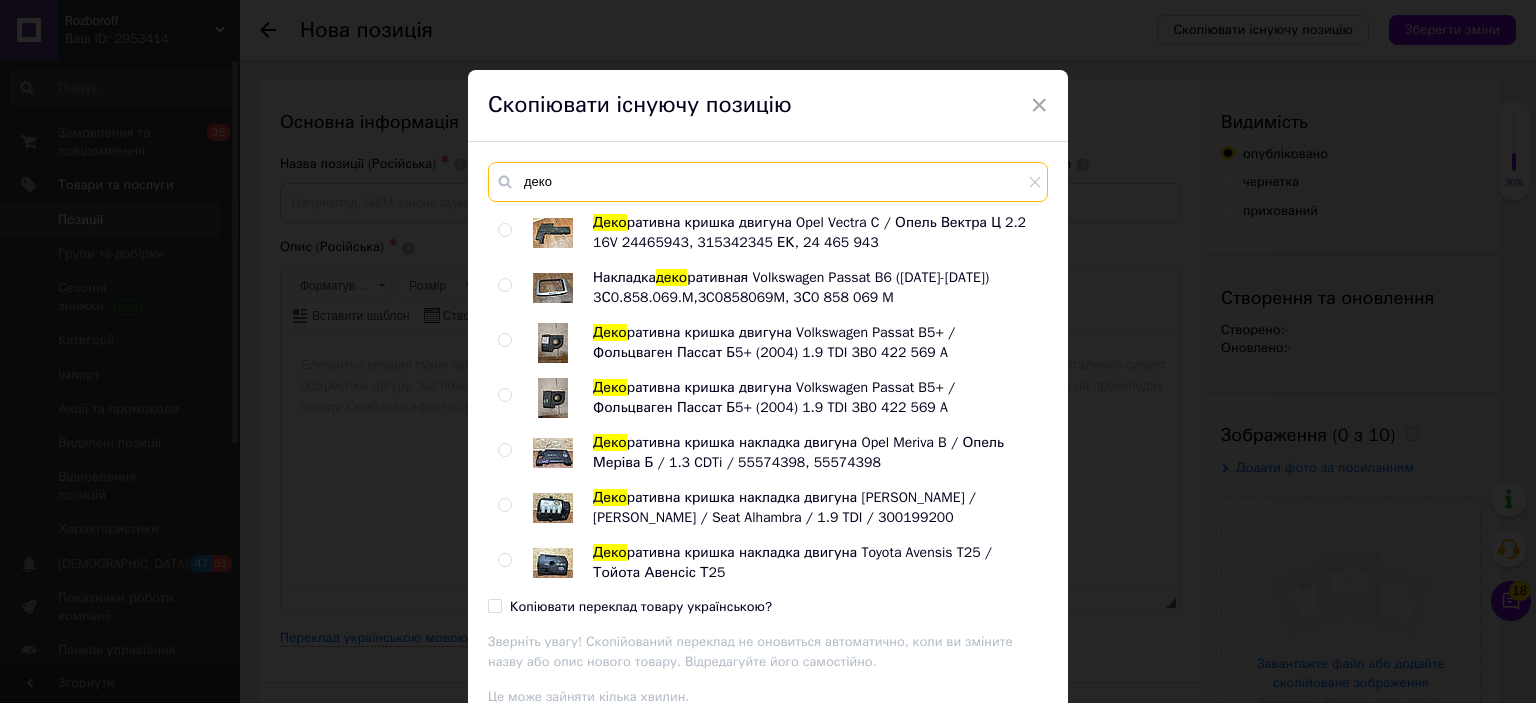 type on "деко" 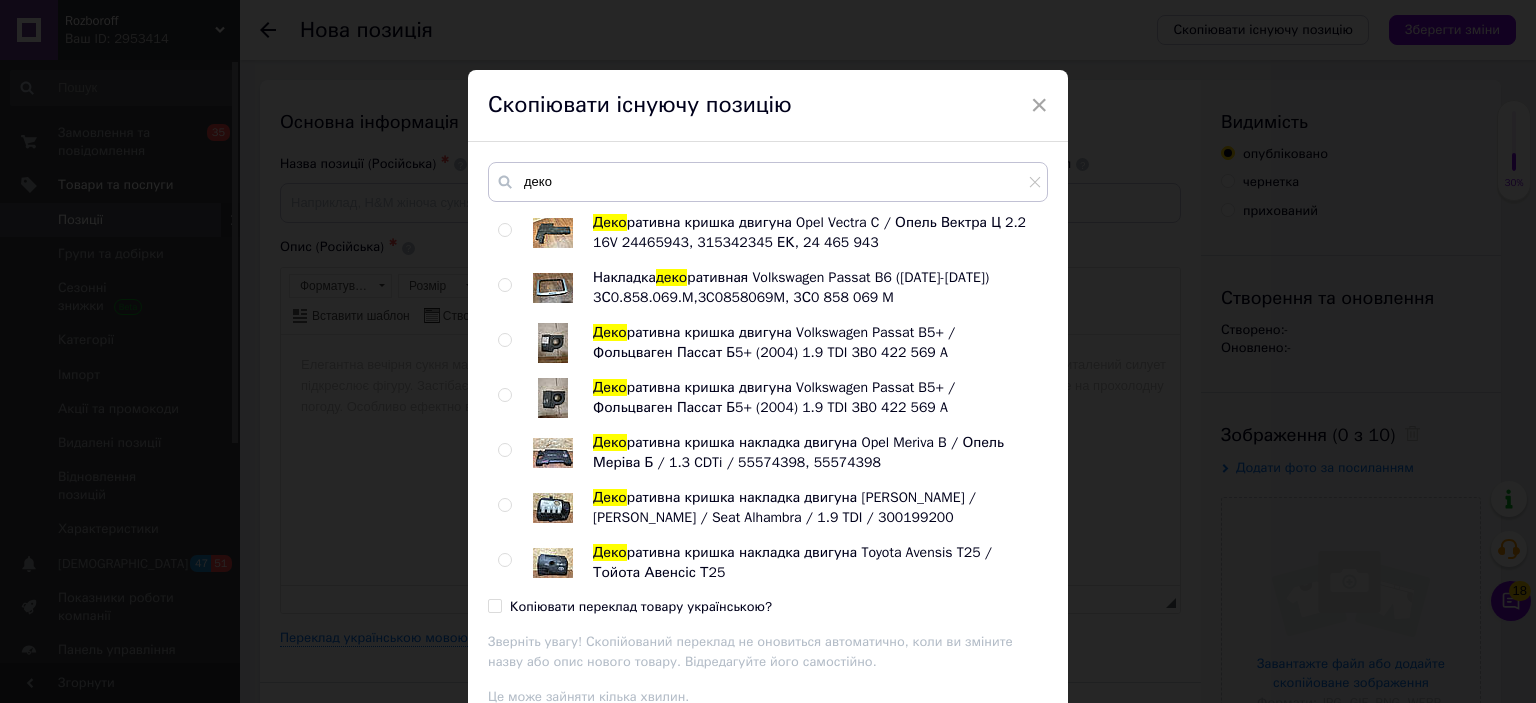 click at bounding box center (504, 450) 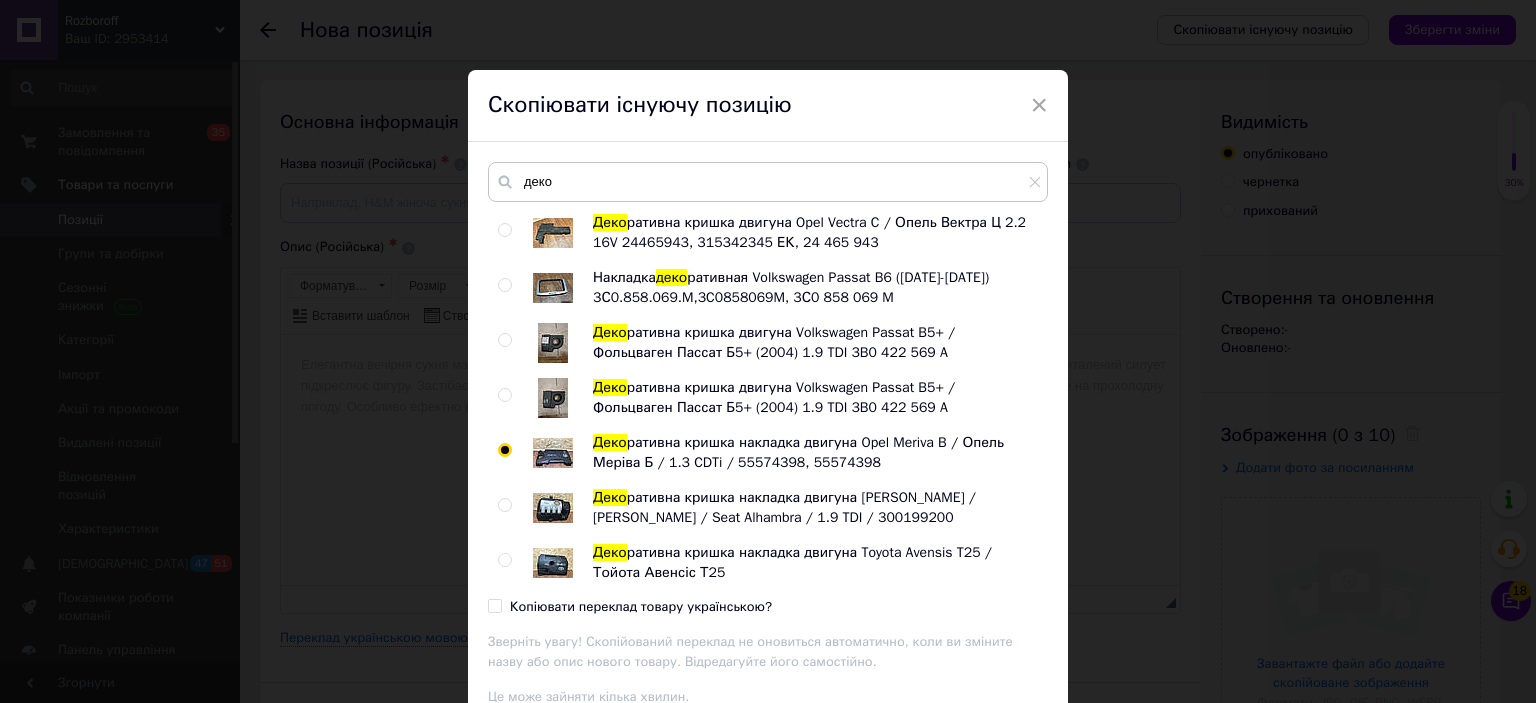 radio on "true" 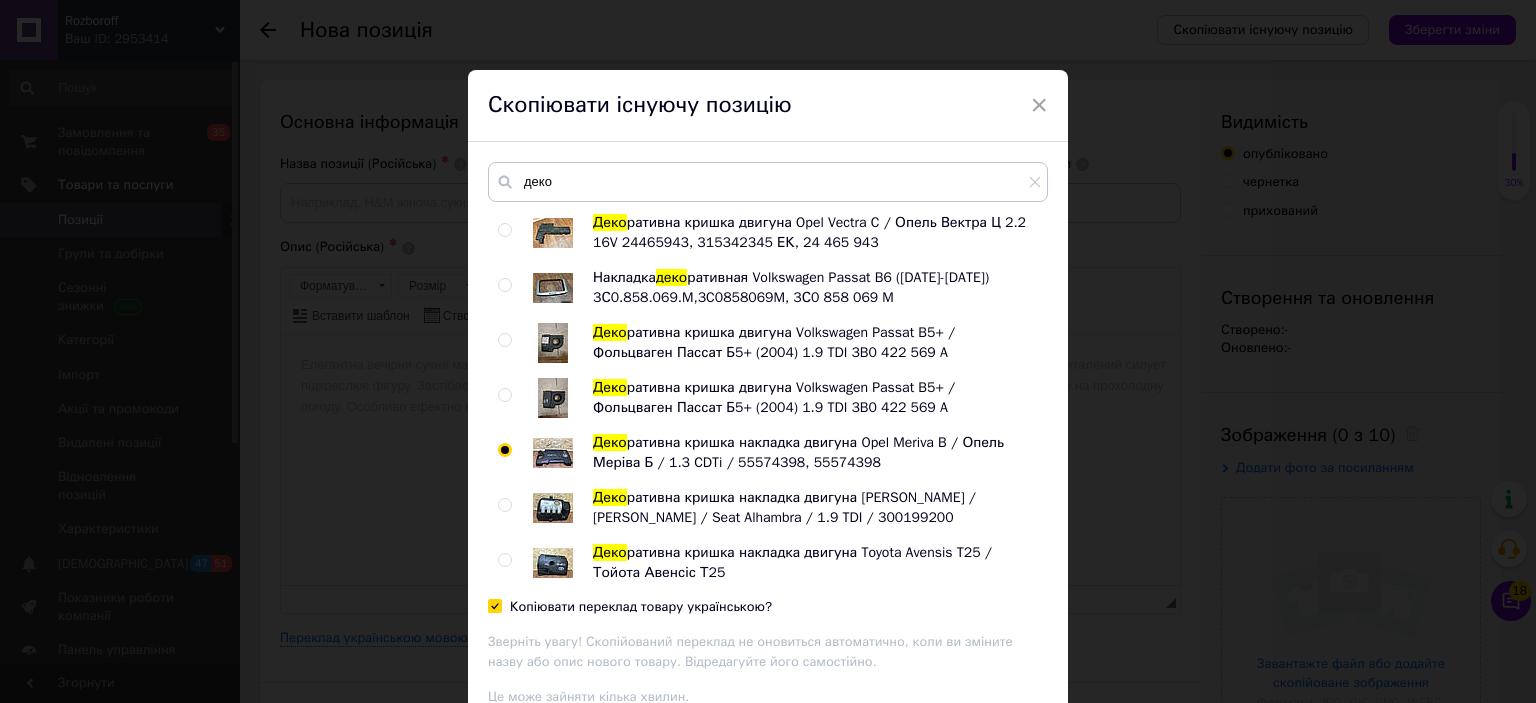 checkbox on "true" 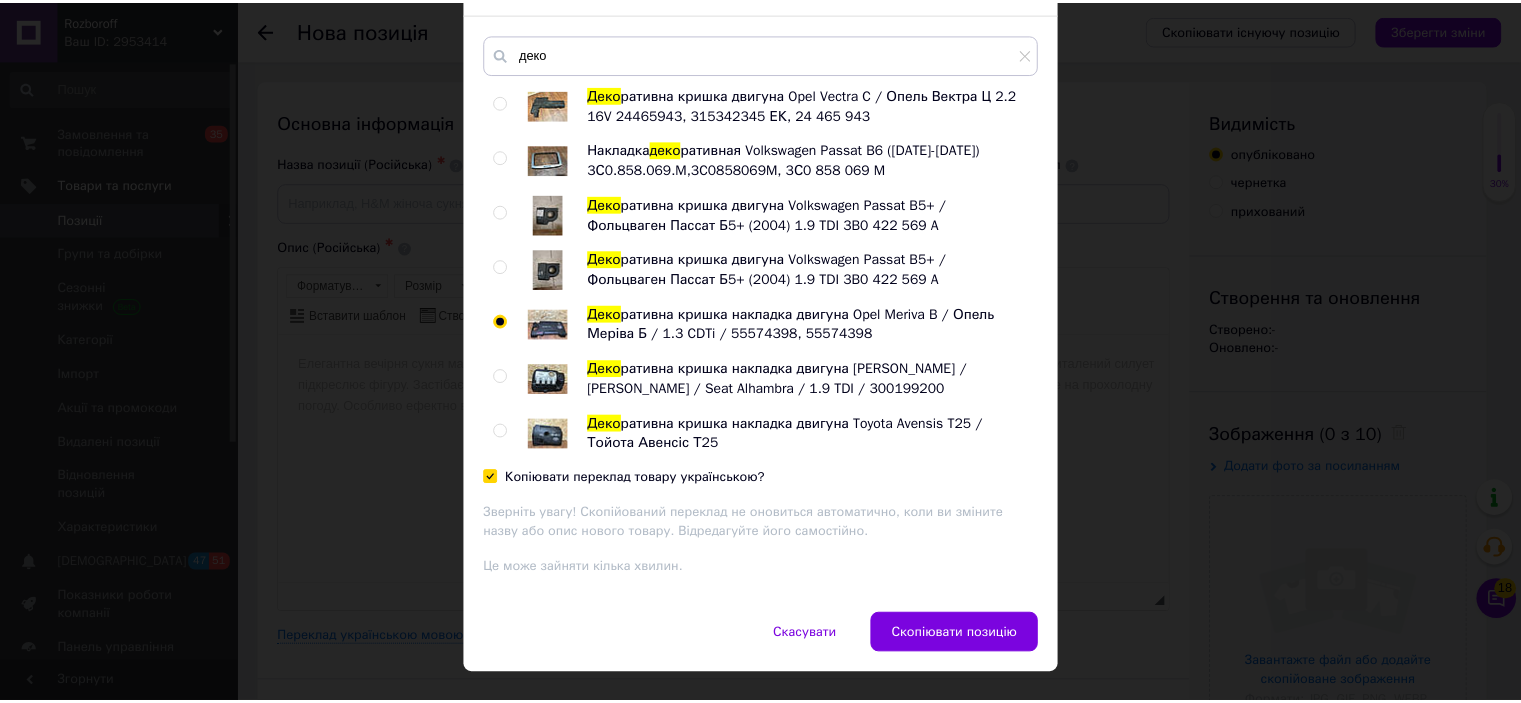 scroll, scrollTop: 146, scrollLeft: 0, axis: vertical 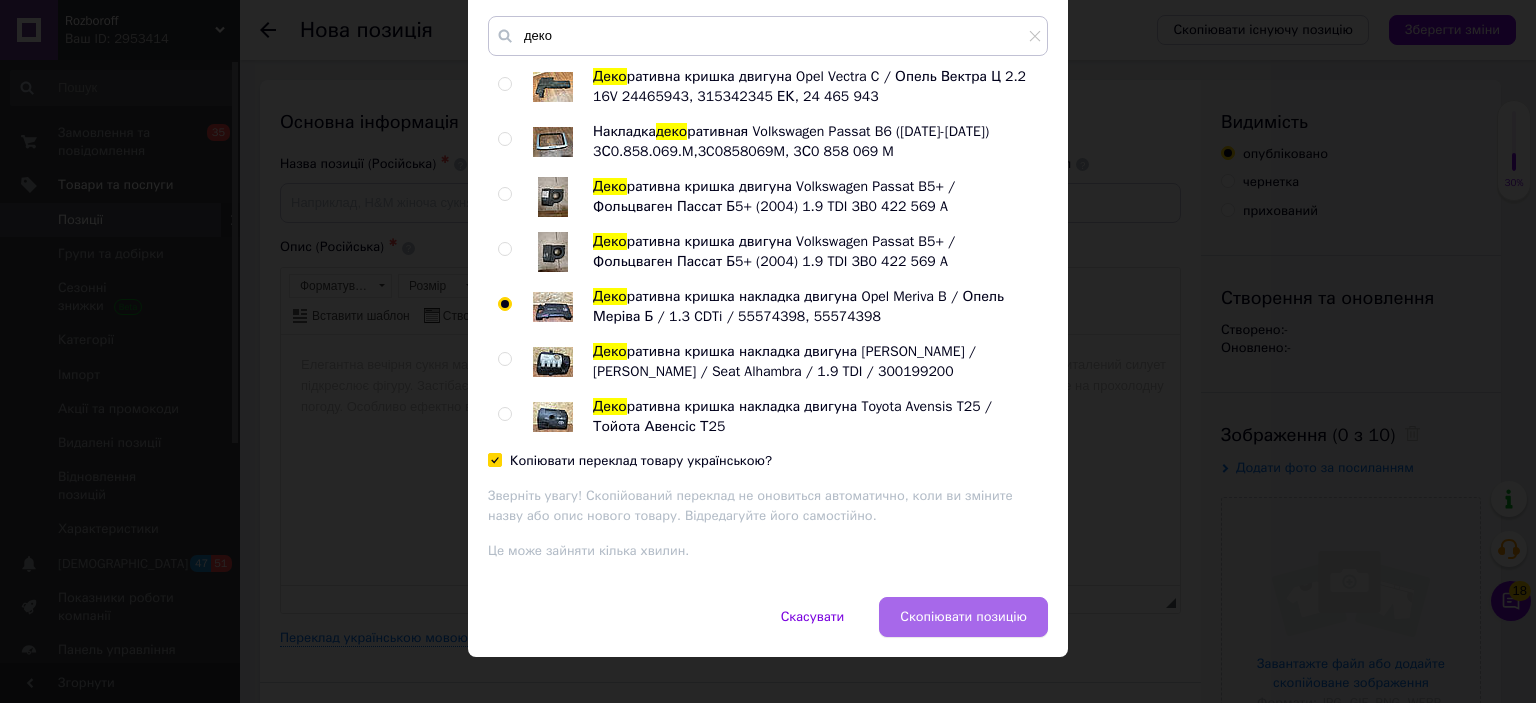 click on "Скопіювати позицію" at bounding box center [963, 617] 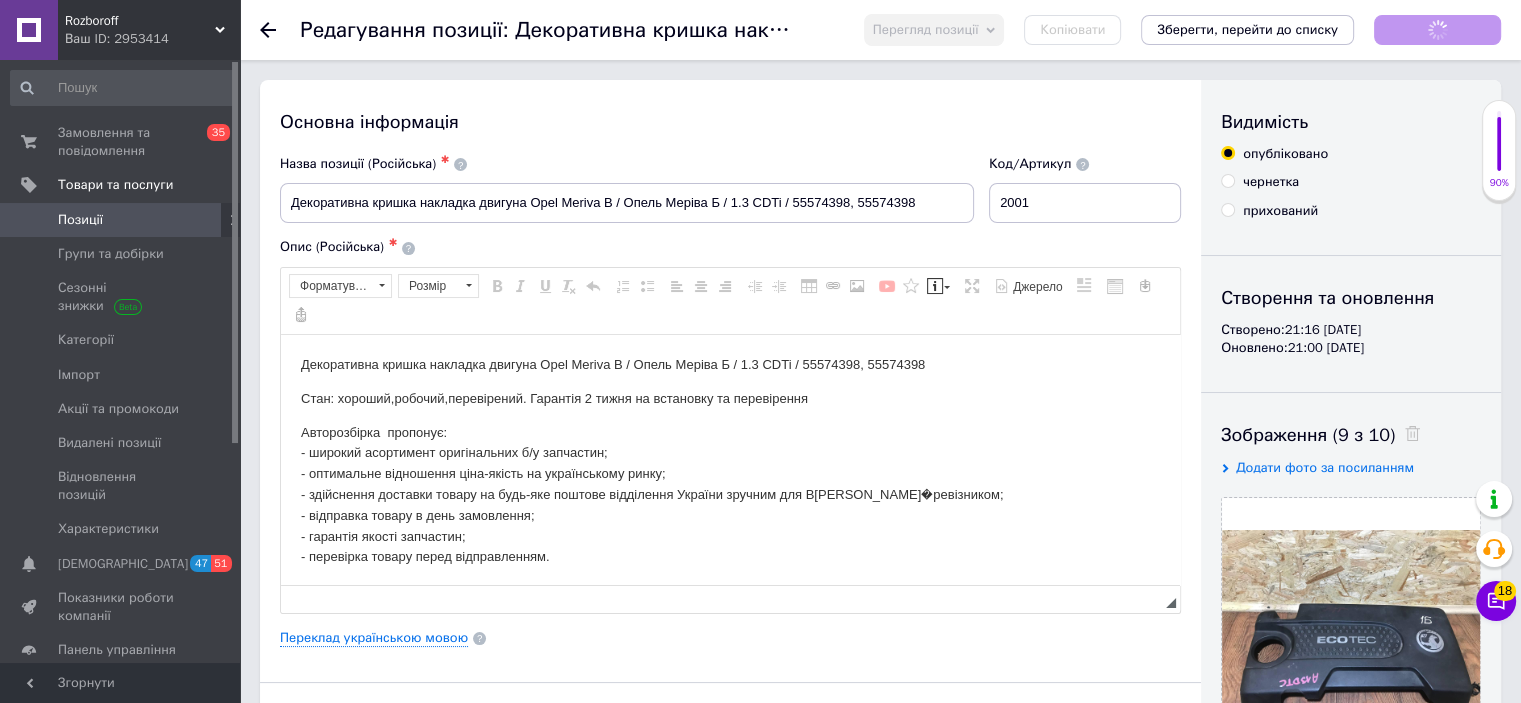 scroll, scrollTop: 0, scrollLeft: 0, axis: both 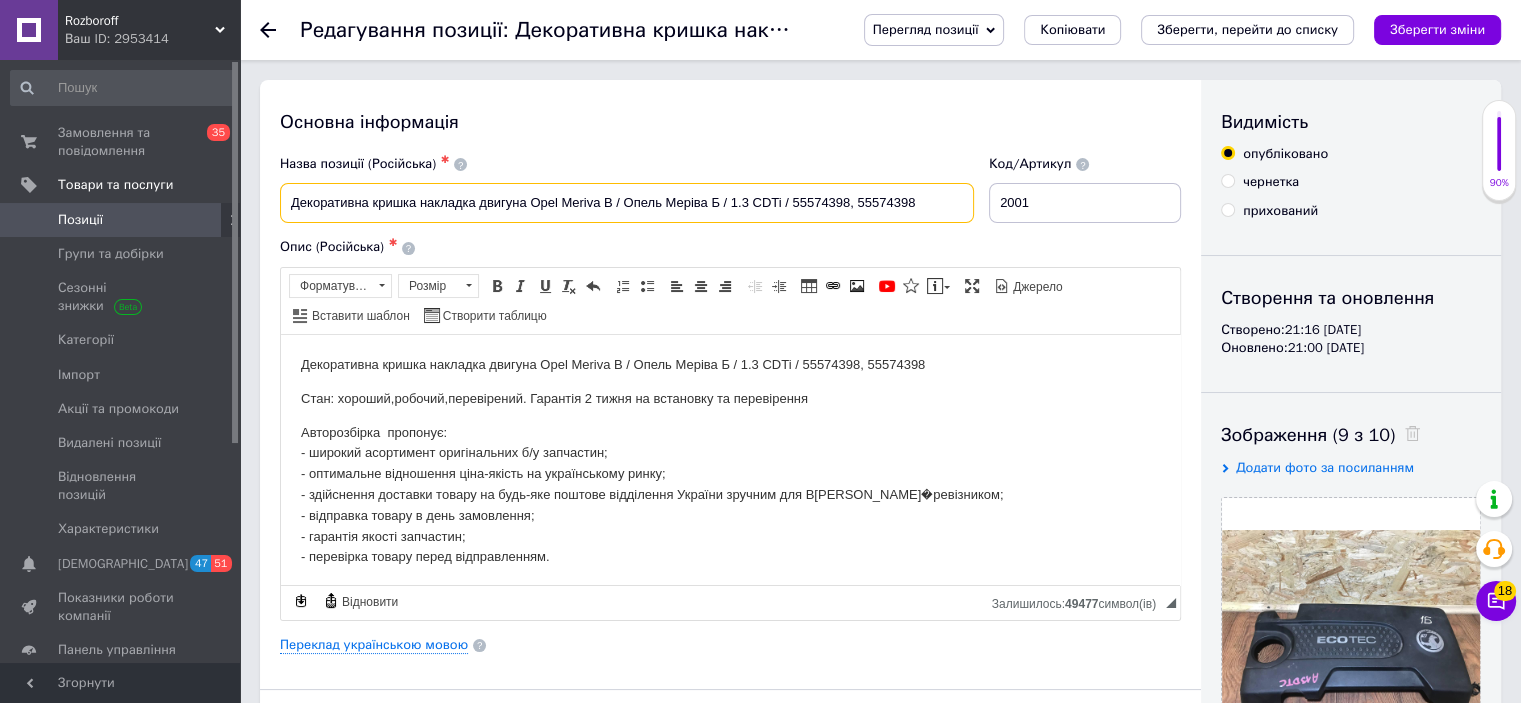 drag, startPoint x: 944, startPoint y: 211, endPoint x: 535, endPoint y: 215, distance: 409.01956 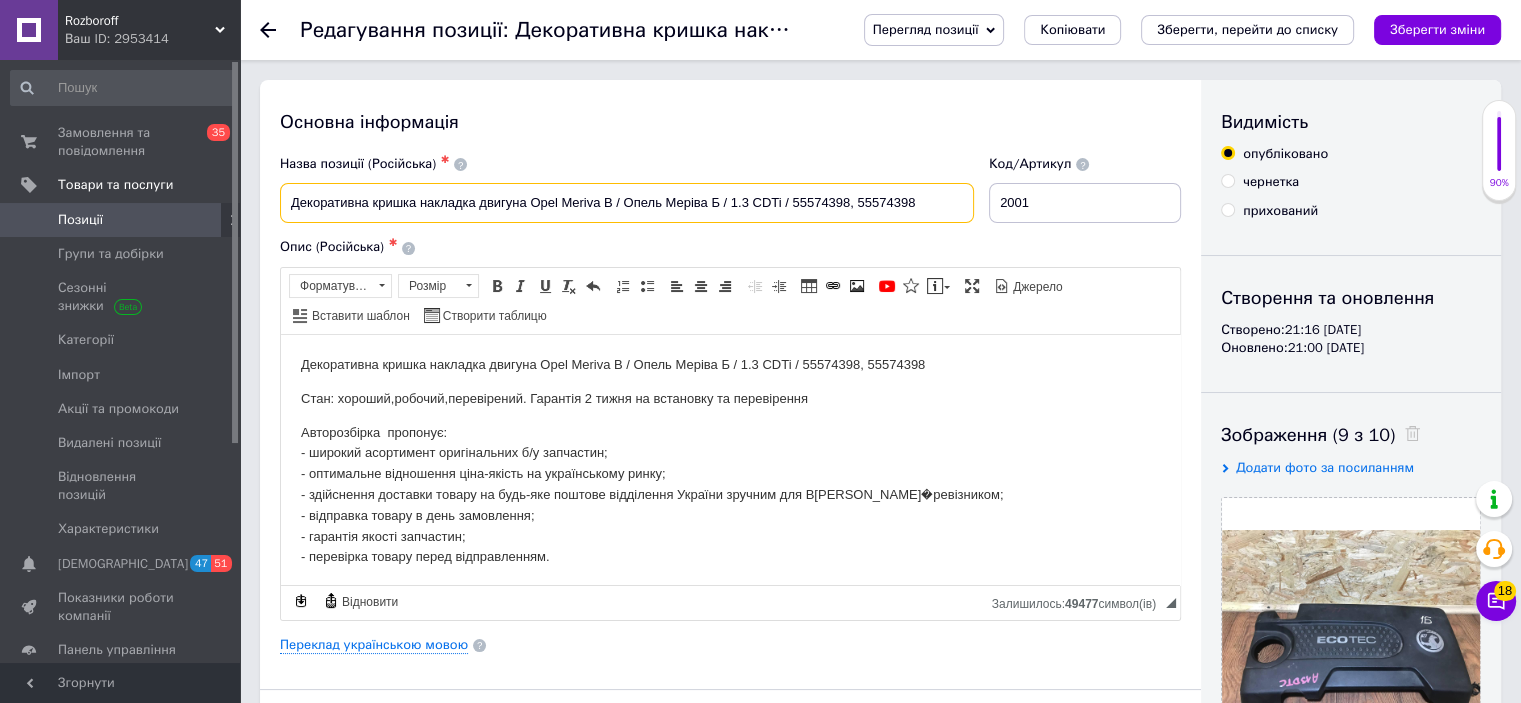 click on "Декоративна кришка накладка двигуна Opel Meriva B / Опель Меріва Б / 1.3 CDTi / 55574398, 55574398" at bounding box center (627, 203) 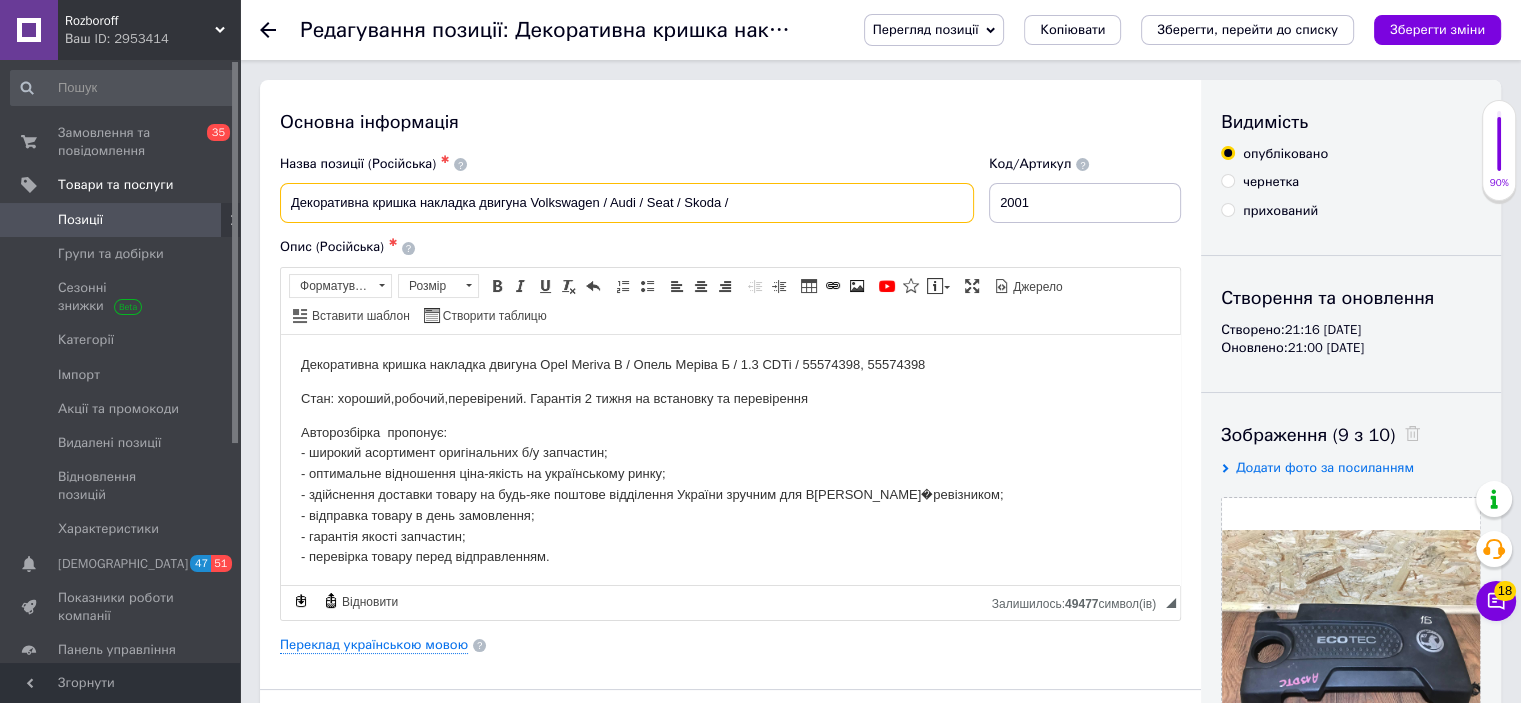 paste on "06A 103 925 AQ" 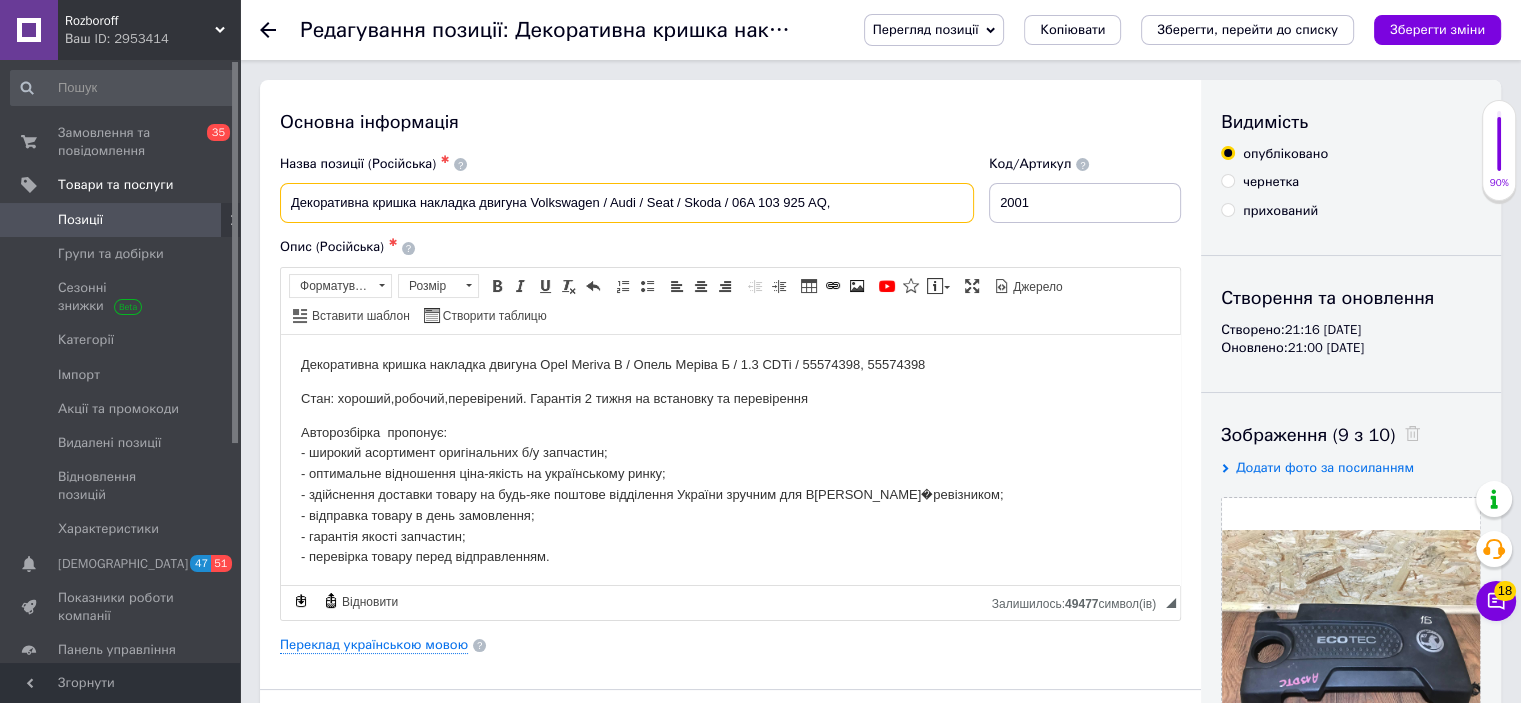paste on "06A 103 925 AQ" 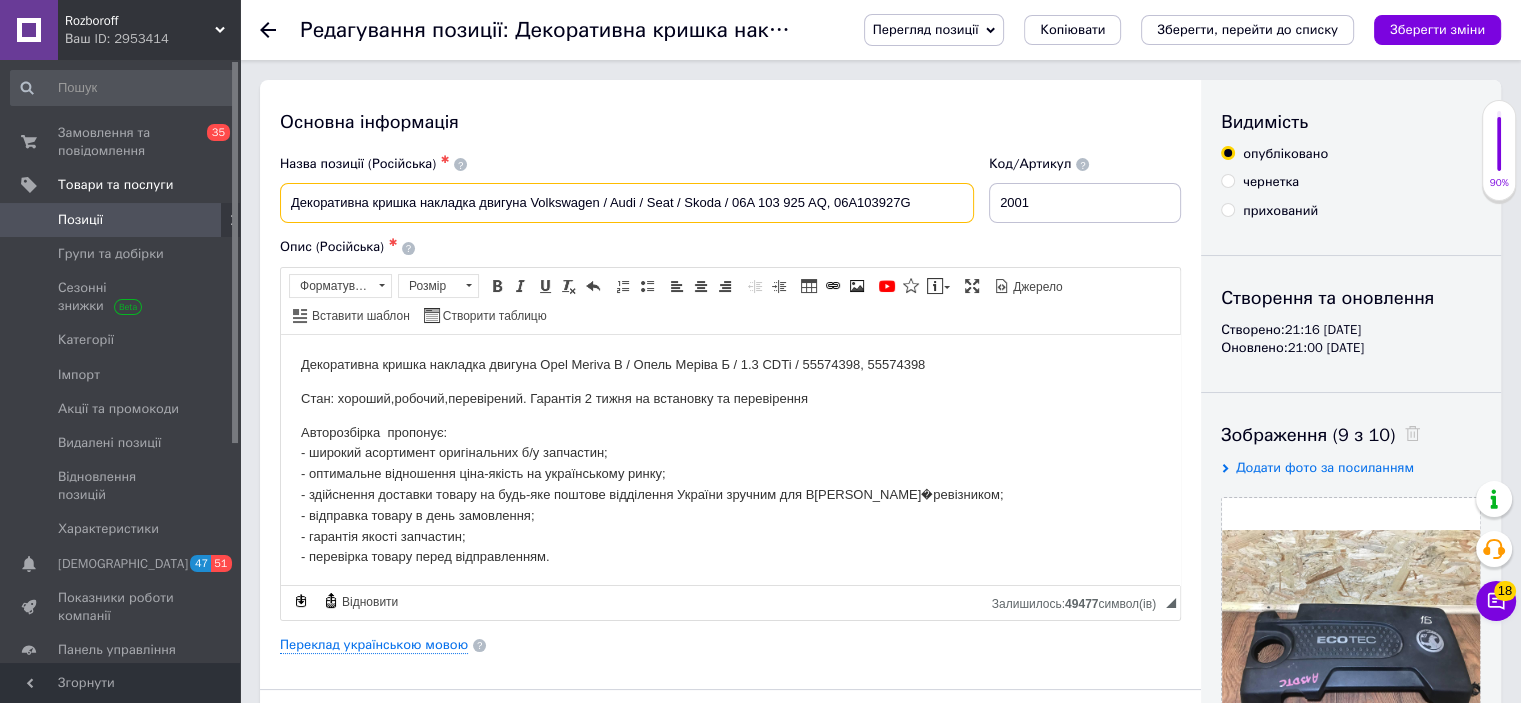 drag, startPoint x: 824, startPoint y: 208, endPoint x: 732, endPoint y: 209, distance: 92.00543 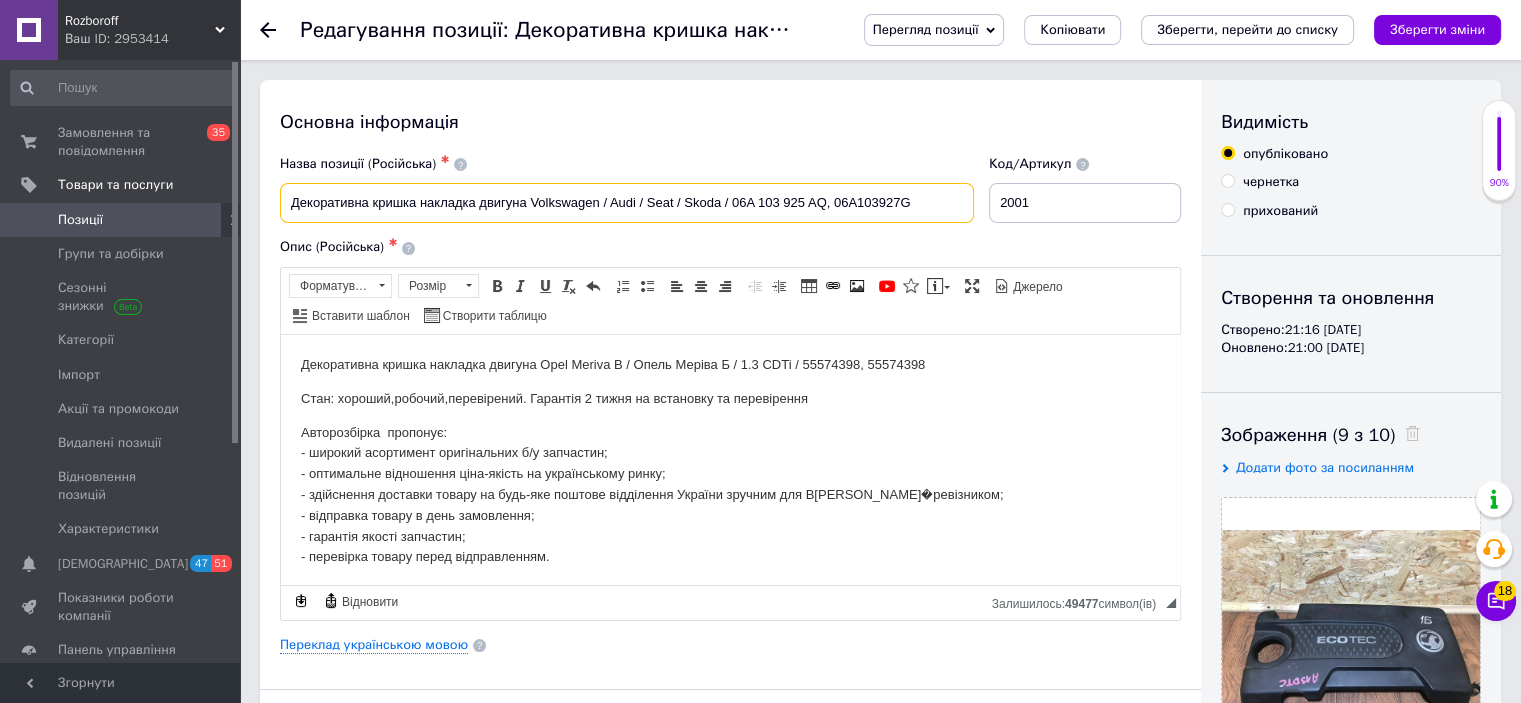 click on "Декоративна кришка накладка двигуна Volkswagen / Audi / Seat / Skoda / 06A 103 925 AQ, 06A103927G" at bounding box center [627, 203] 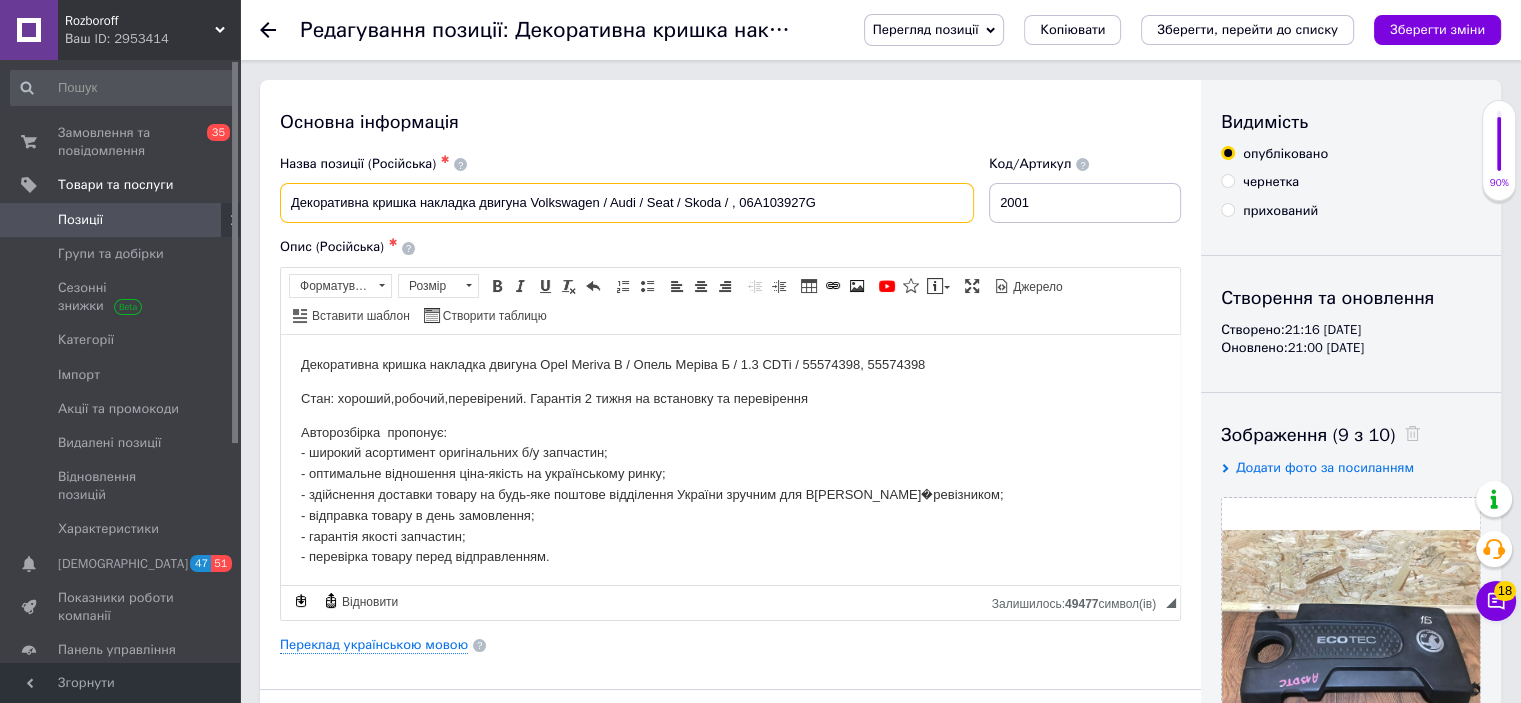 drag, startPoint x: 811, startPoint y: 196, endPoint x: 740, endPoint y: 199, distance: 71.063354 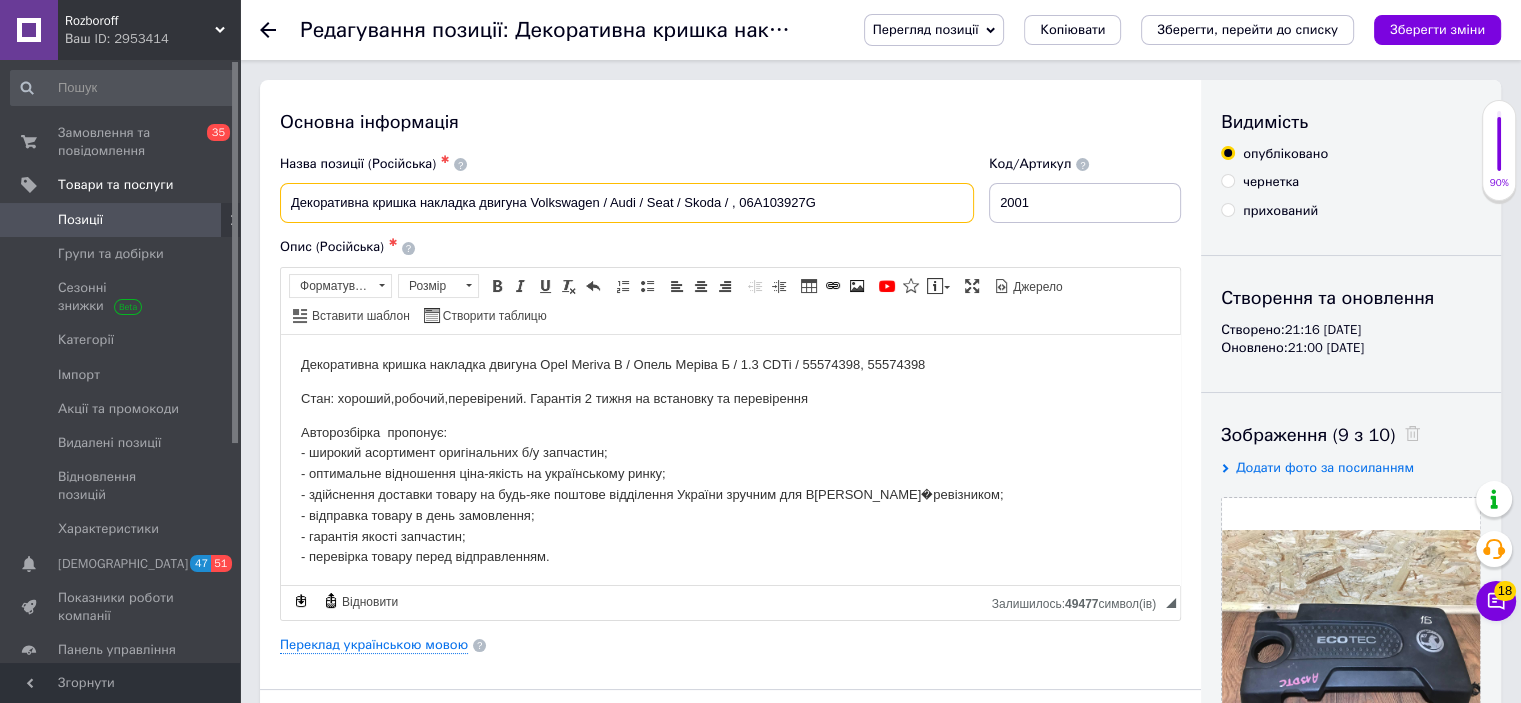 click on "Декоративна кришка накладка двигуна Volkswagen / Audi / Seat / Skoda / , 06A103927G" at bounding box center (627, 203) 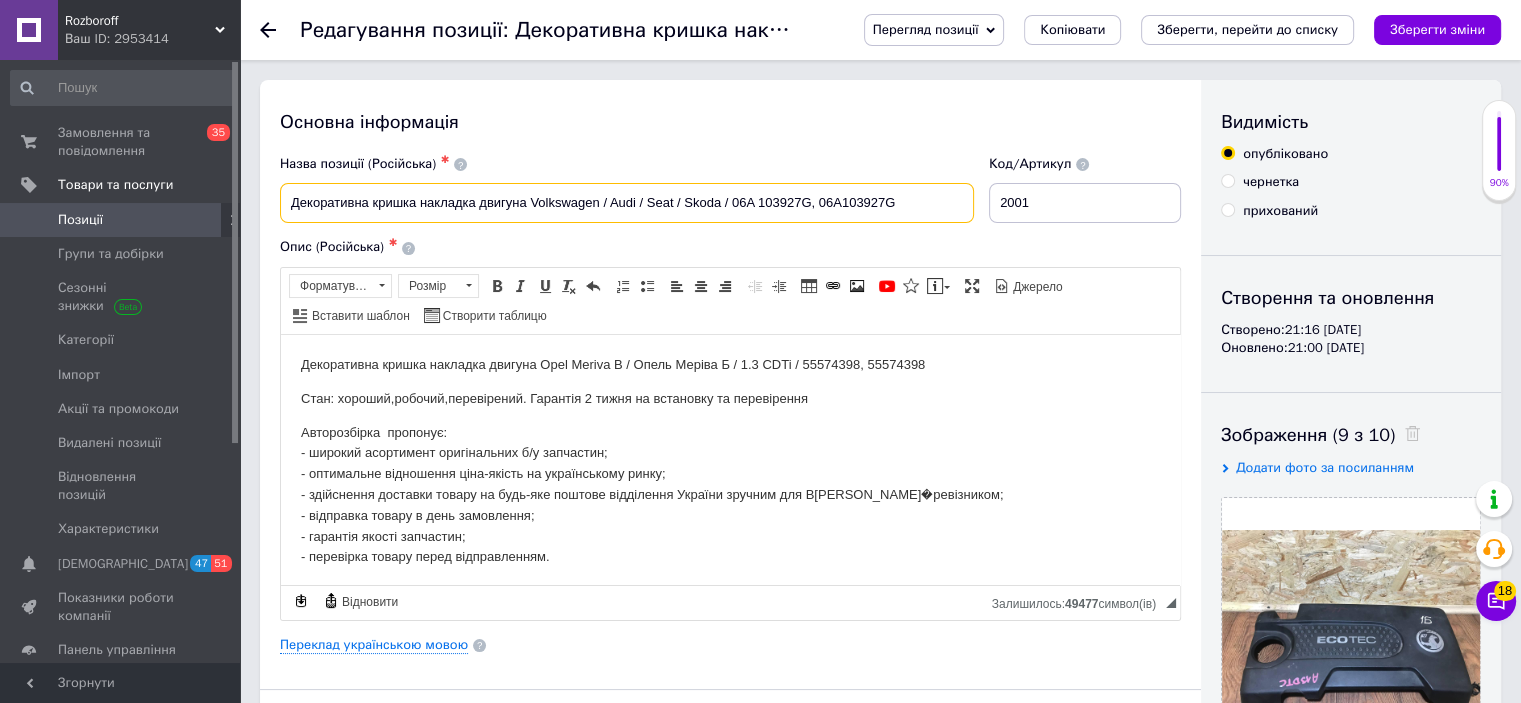 click on "Декоративна кришка накладка двигуна Volkswagen / Audi / Seat / Skoda / 06A 103927G, 06A103927G" at bounding box center [627, 203] 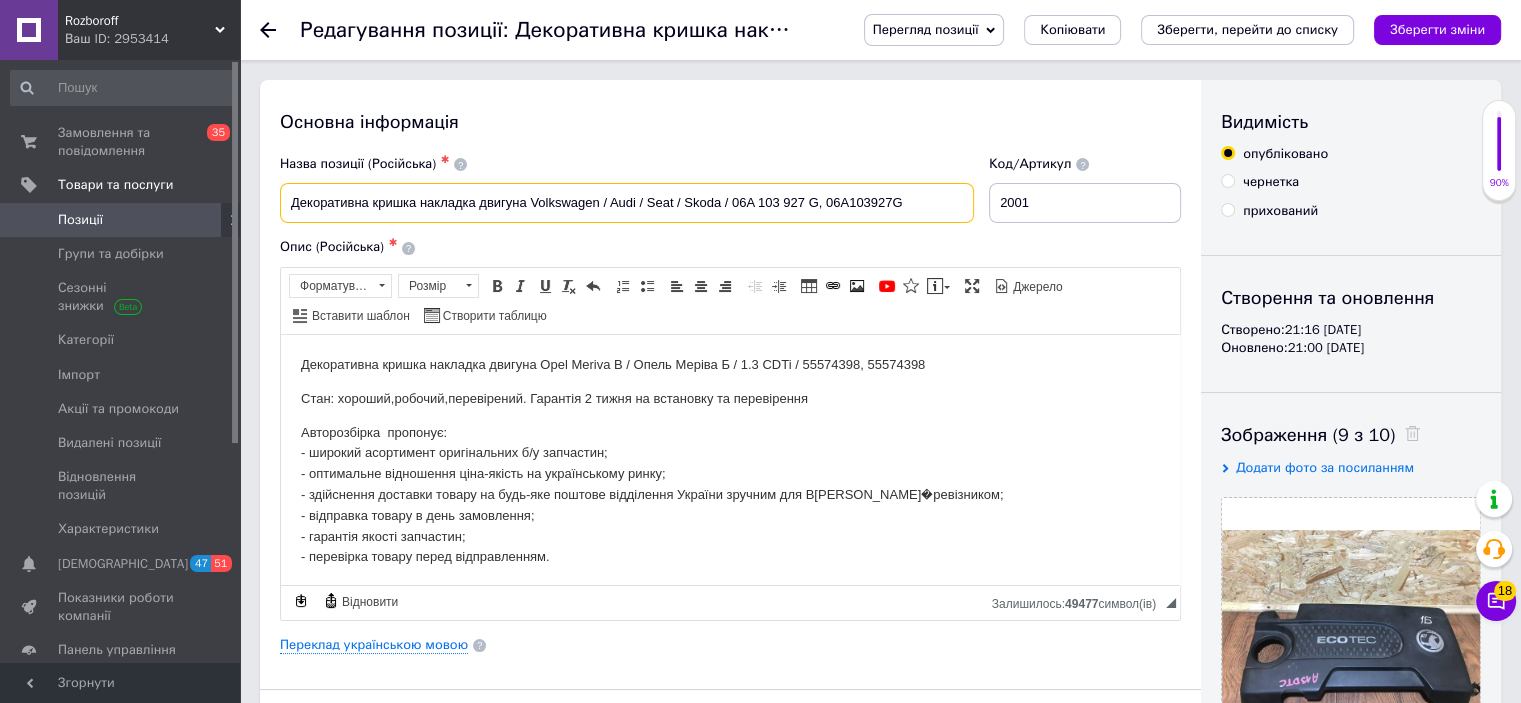 type on "Декоративна кришка накладка двигуна Volkswagen / Audi / Seat / Skoda / 06A 103 927 G, 06A103927G" 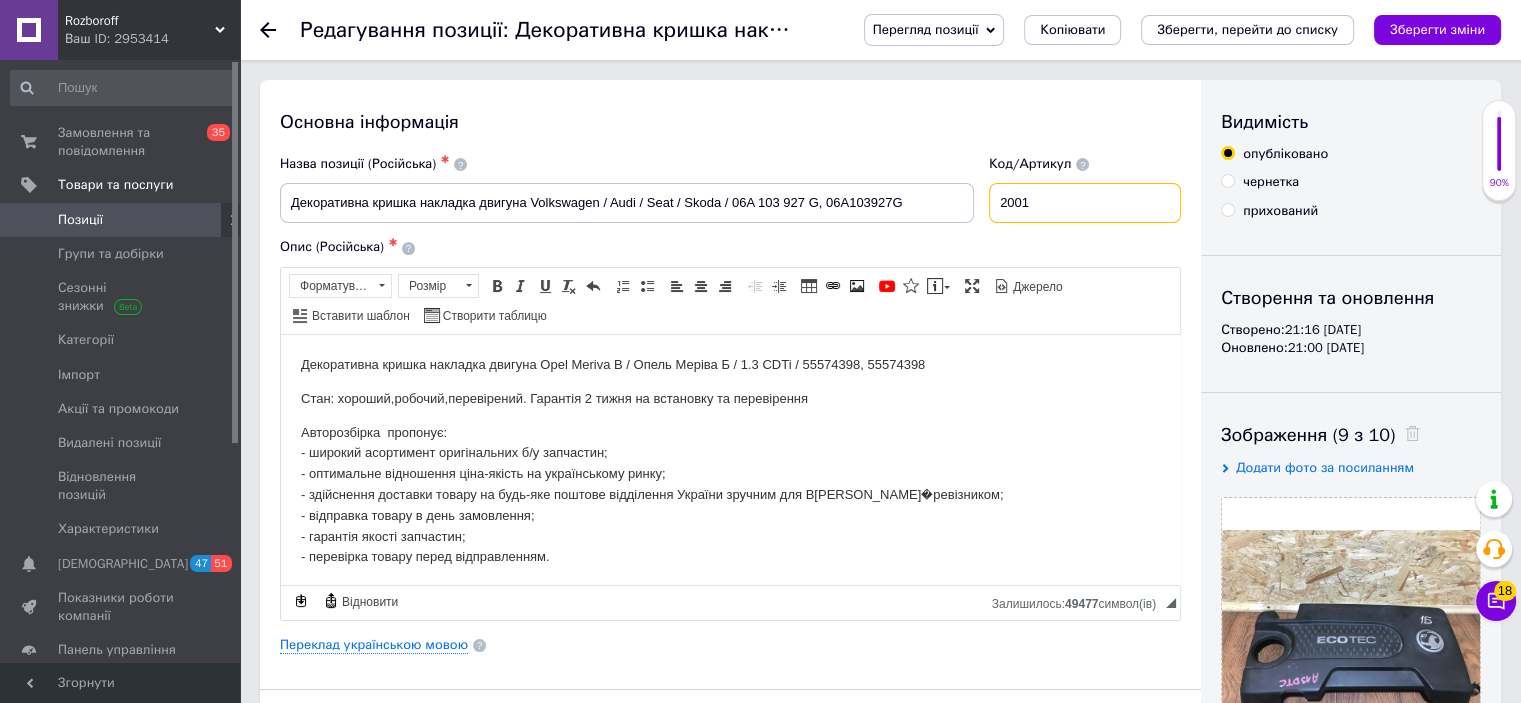 click on "2001" at bounding box center [1085, 203] 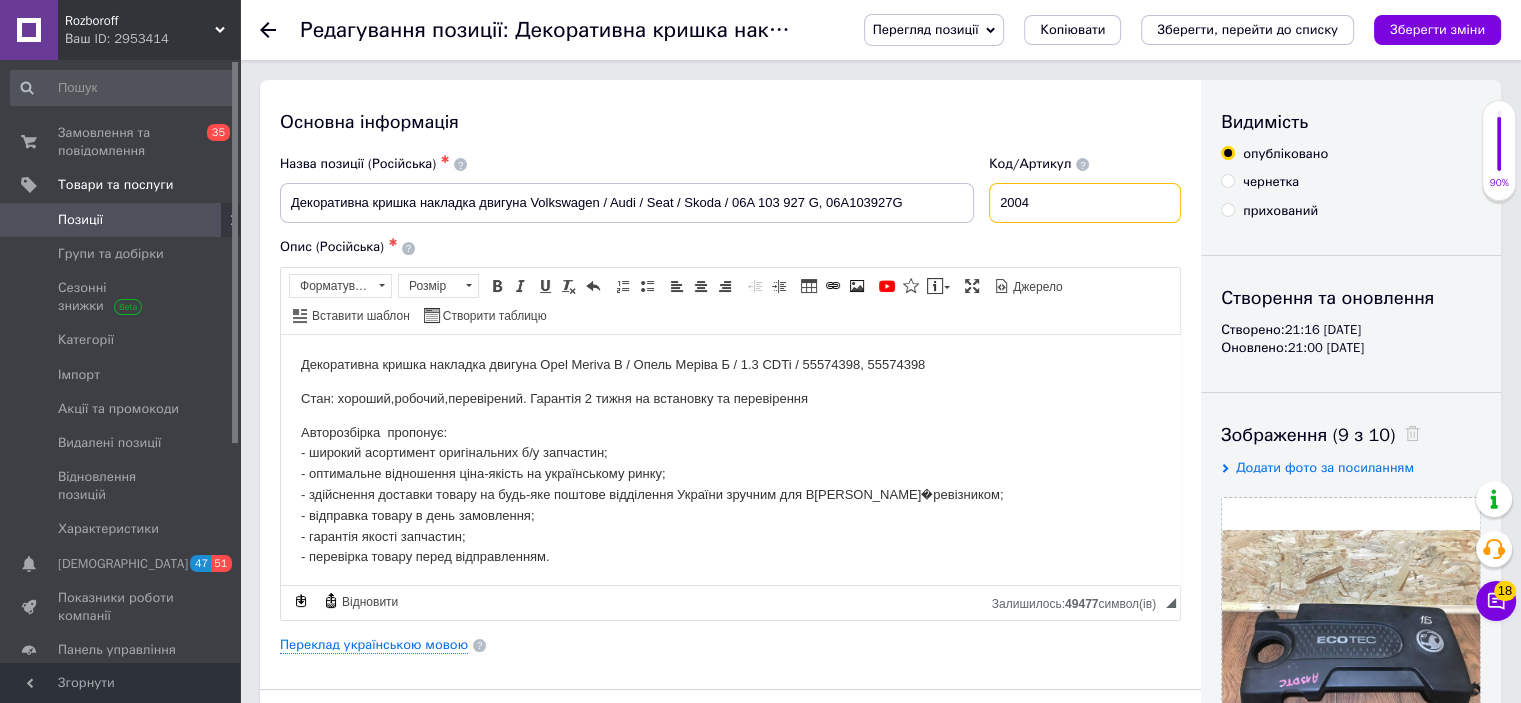 type on "2004" 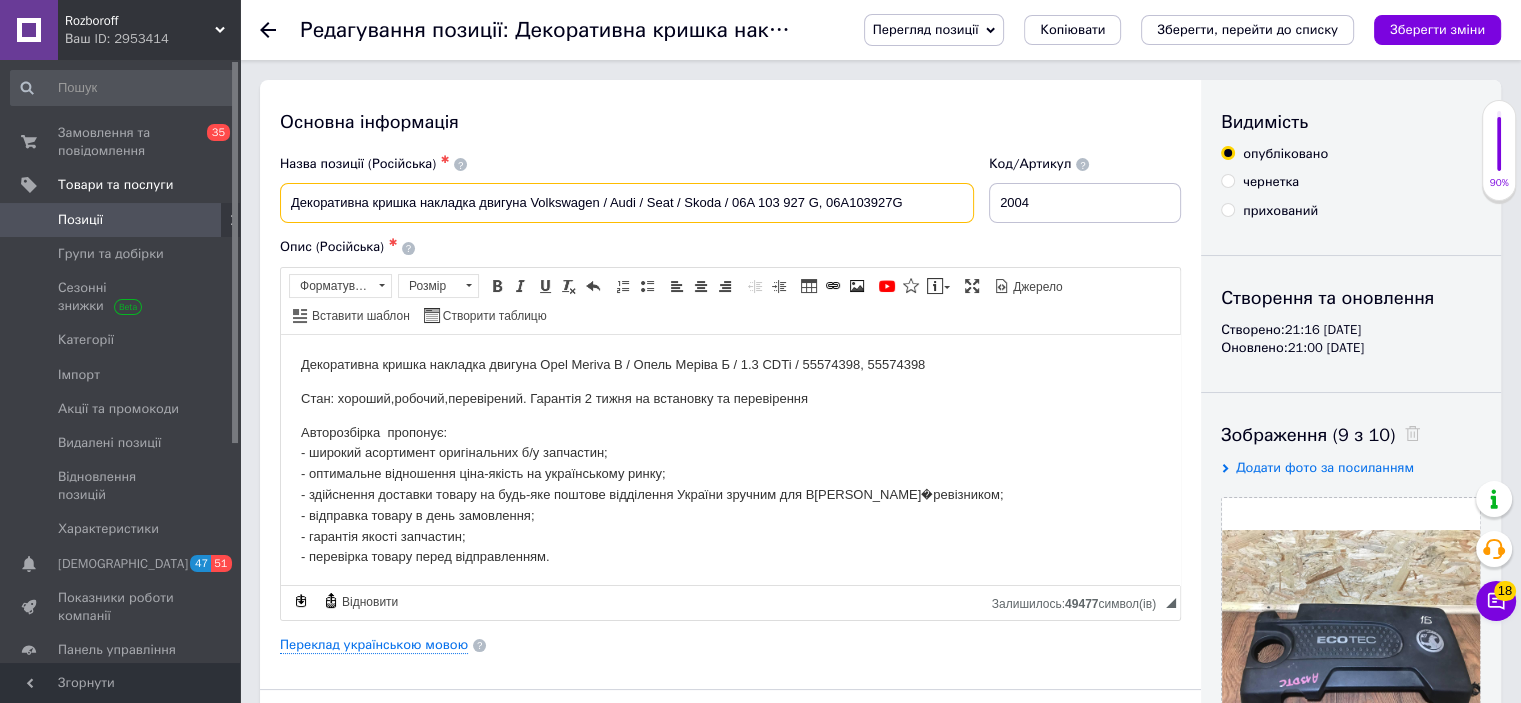 drag, startPoint x: 908, startPoint y: 200, endPoint x: 284, endPoint y: 163, distance: 625.096 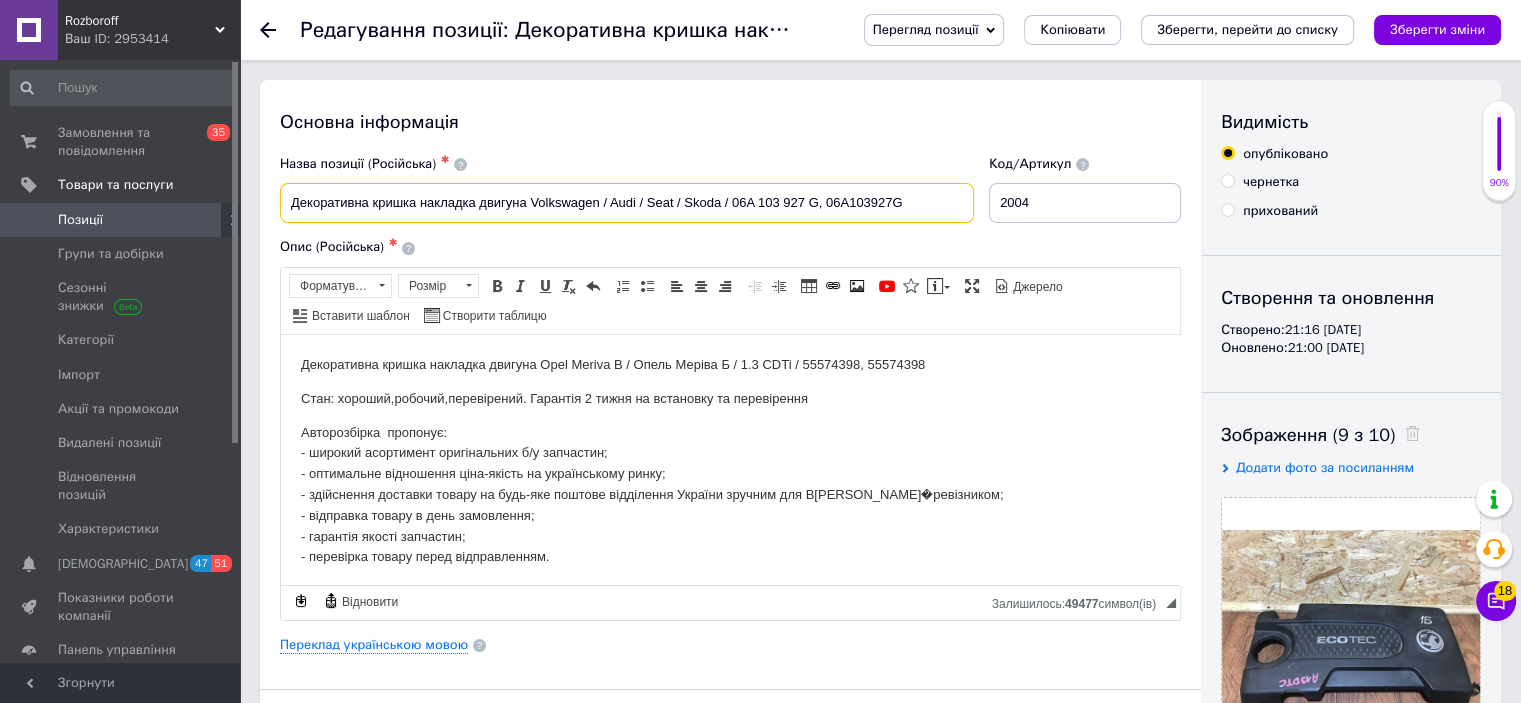 click on "Назва позиції (Російська) ✱ Декоративна кришка накладка двигуна Volkswagen / Audi / Seat / Skoda / 06A 103 927 G, 06A103927G" at bounding box center (627, 189) 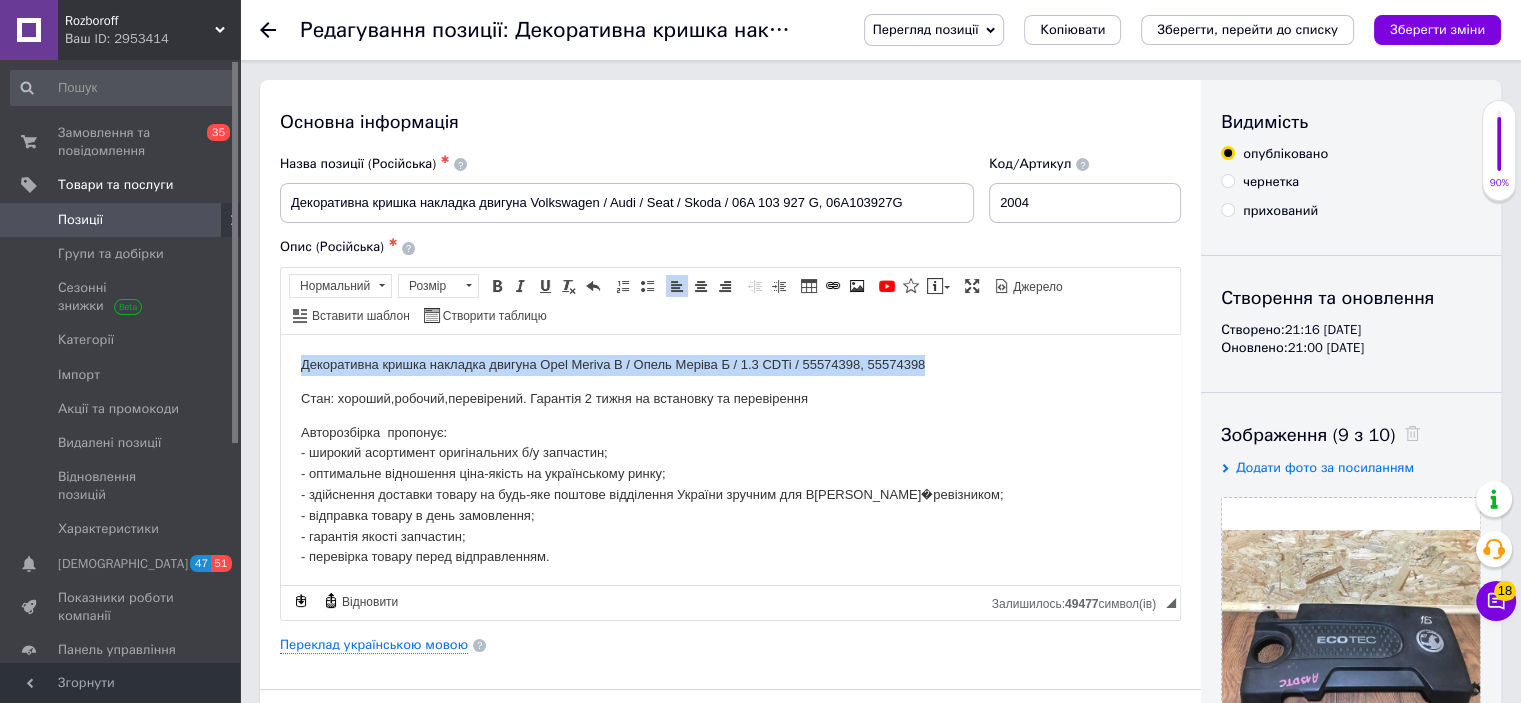 drag, startPoint x: 937, startPoint y: 365, endPoint x: 301, endPoint y: 357, distance: 636.0503 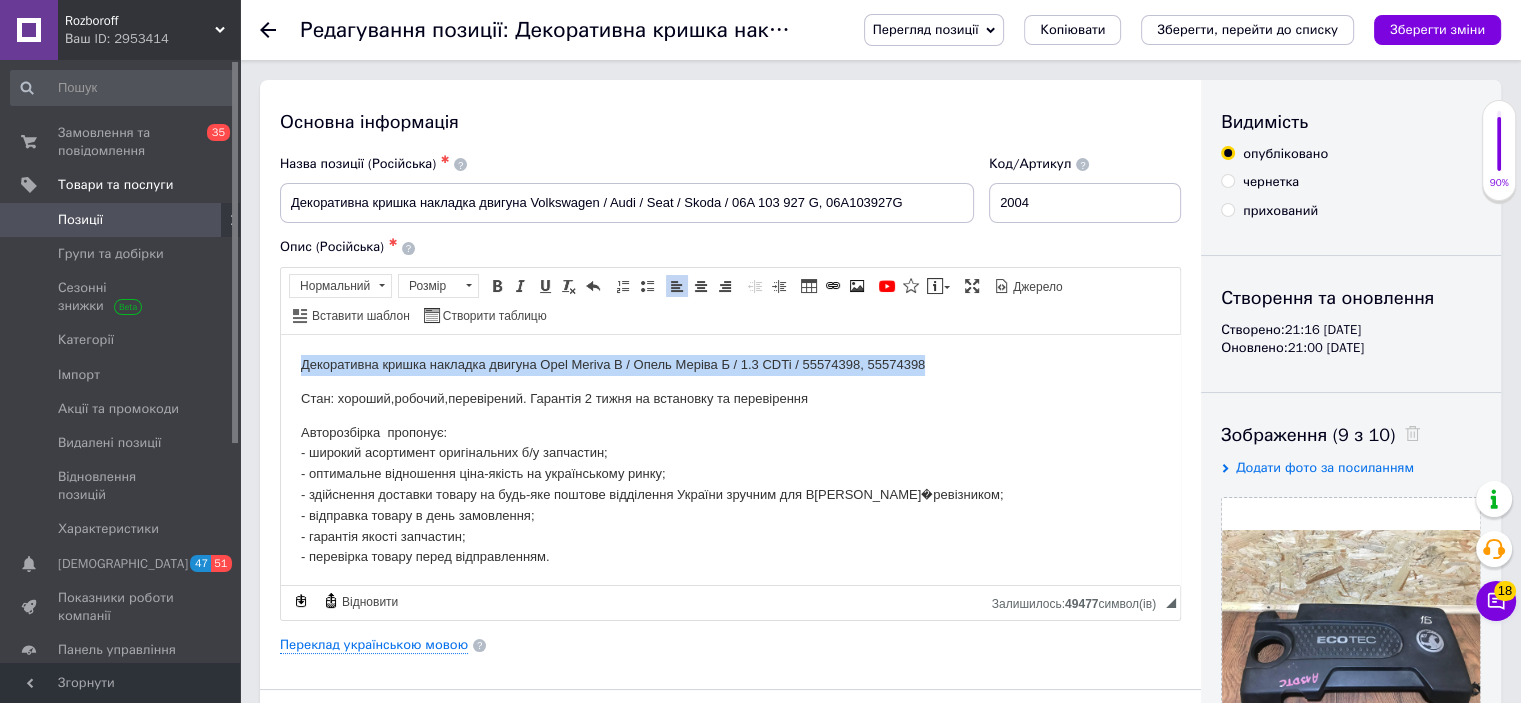 click on "Декоративна кришка накладка двигуна Opel Meriva B / Опель Меріва Б / 1.3 CDTi / 55574398, 55574398" at bounding box center [730, 364] 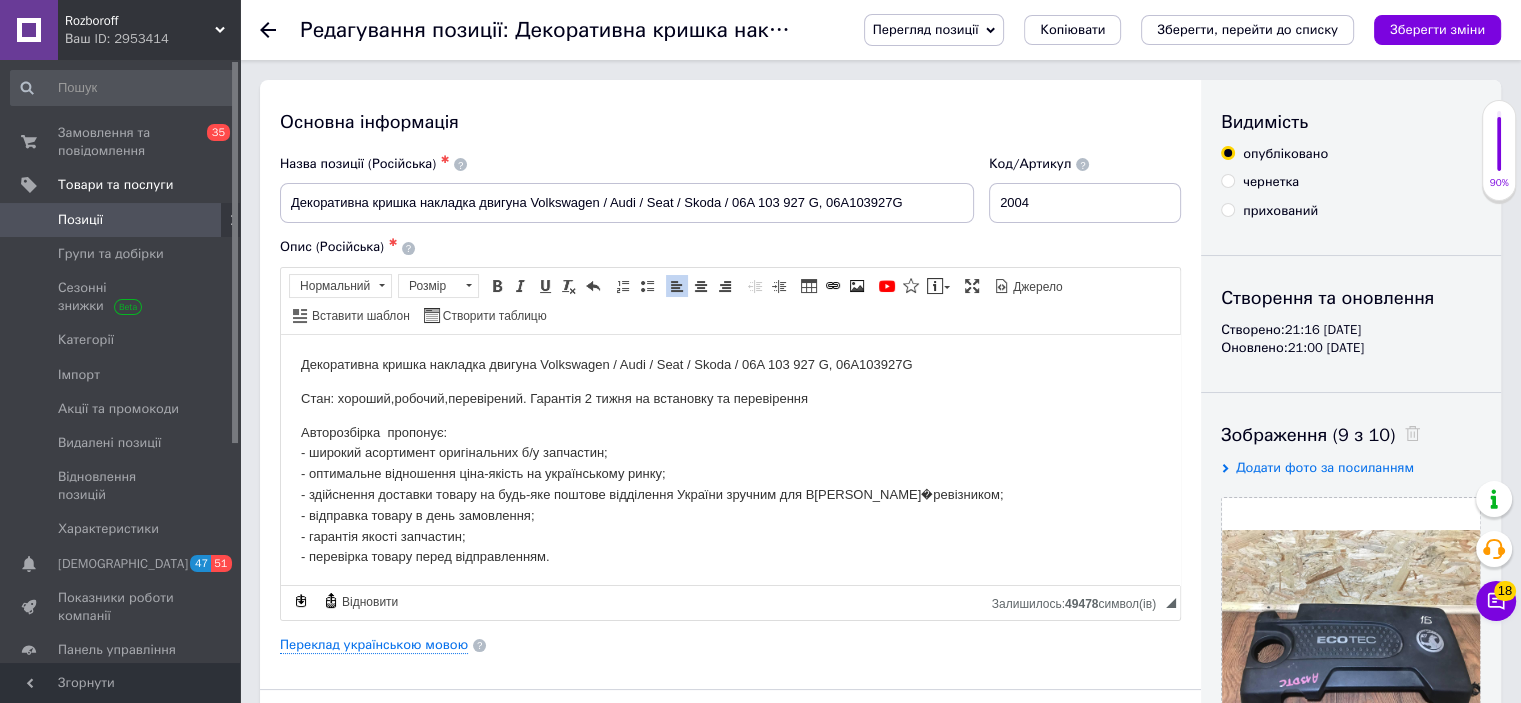 click on "Декоративна кришка накладка двигуна Volkswagen / Audi / Seat / Skoda / 06A 103 927 G, 06A103927G" at bounding box center [730, 364] 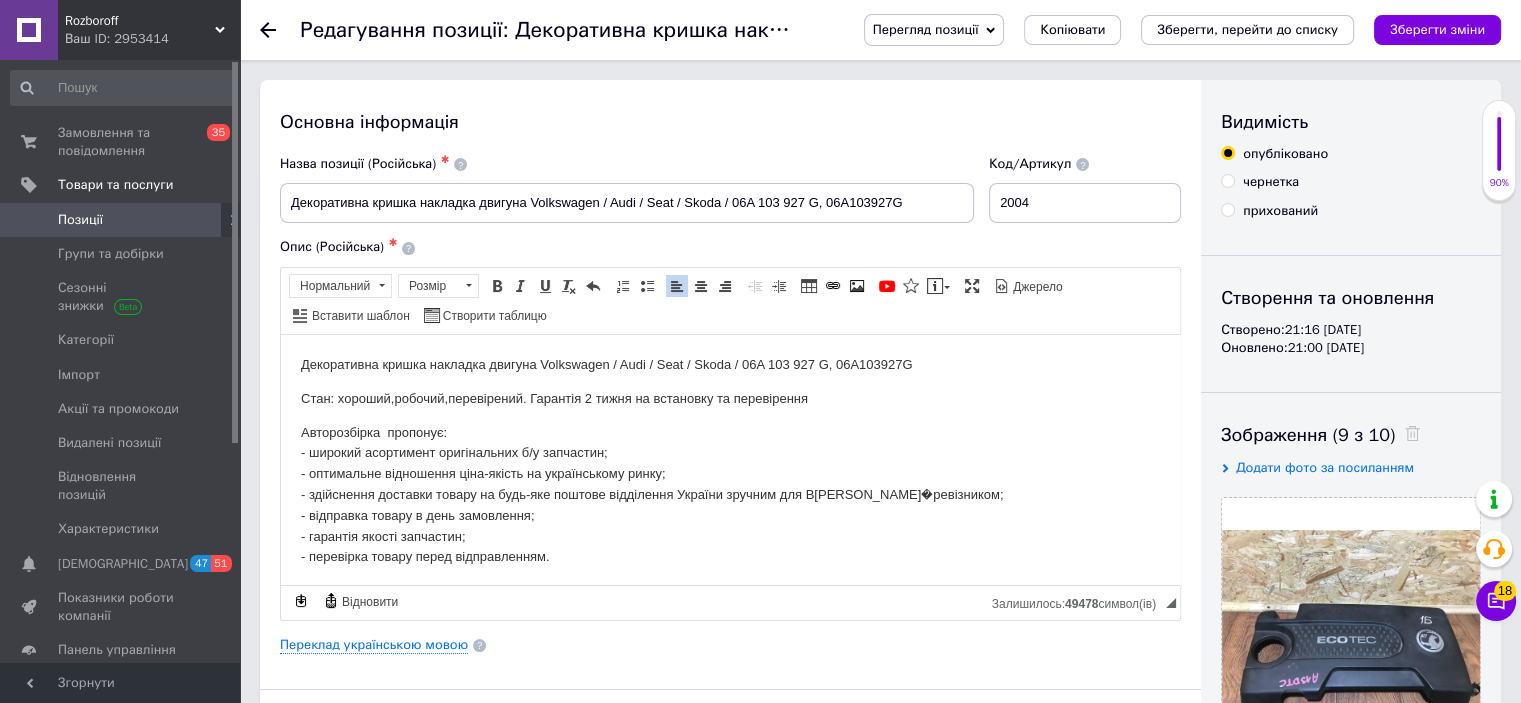 type 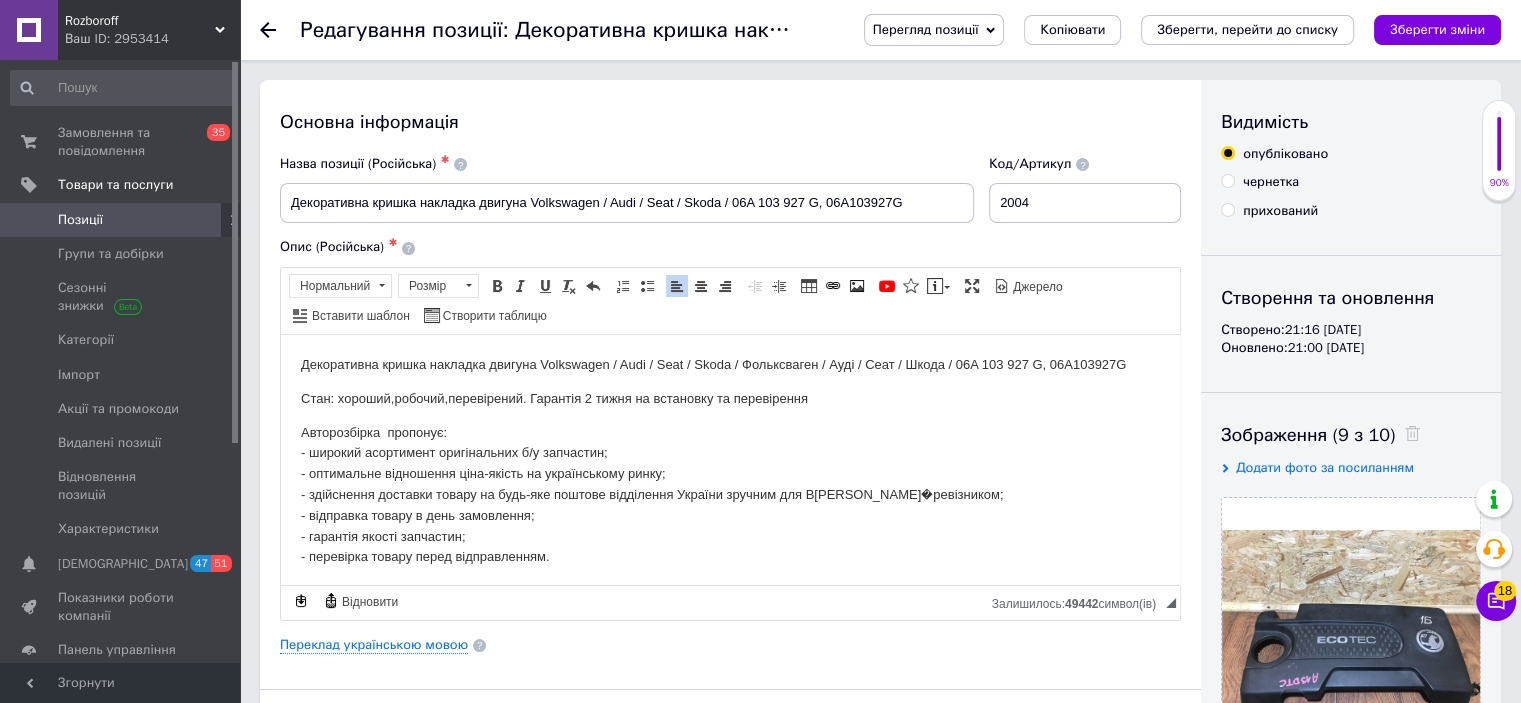 click on "Декоративна кришка накладка двигуна Volkswagen / Audi / Seat / Skoda / Фольксваген / Ауді / Сеат / Шкода / 06A 103 927 G, 06A103927G" at bounding box center (730, 364) 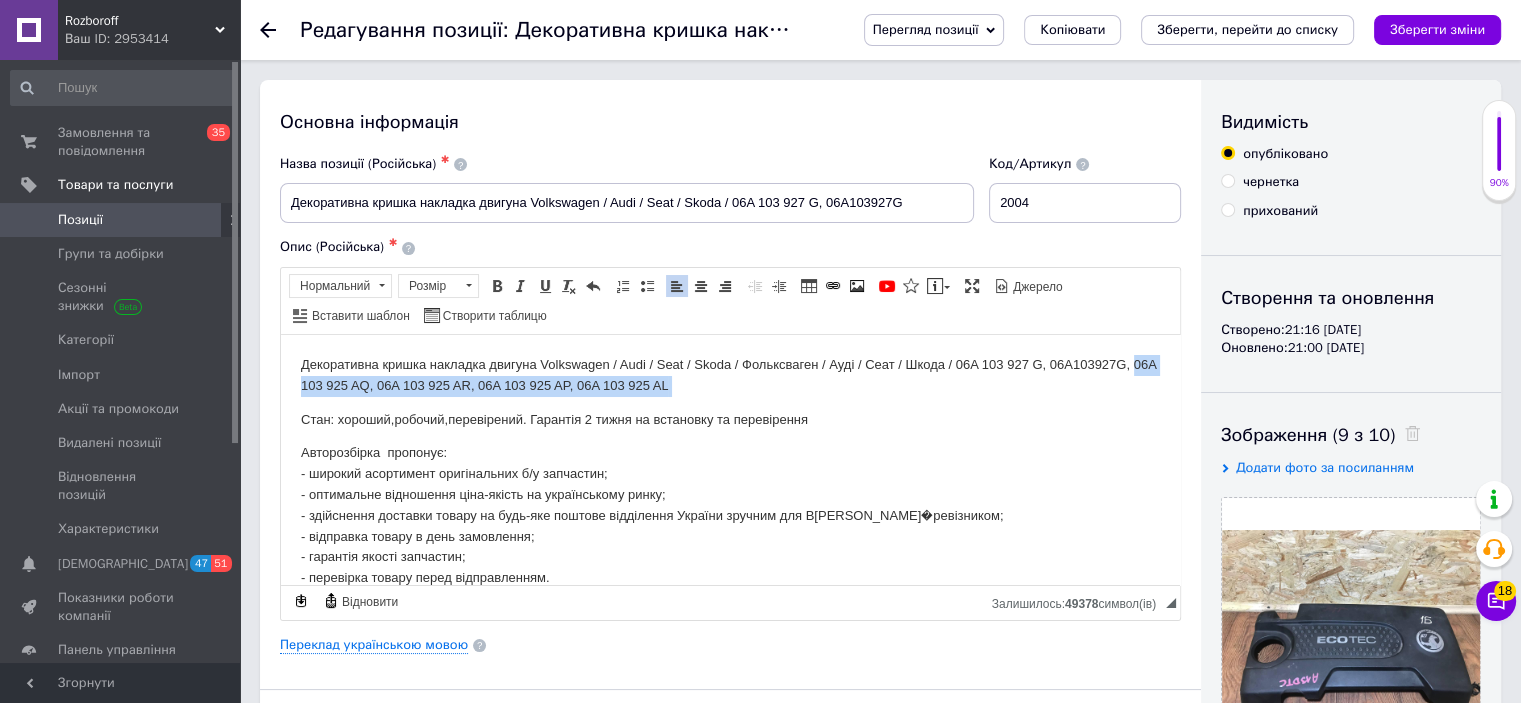 drag, startPoint x: 384, startPoint y: 380, endPoint x: 797, endPoint y: 384, distance: 413.01938 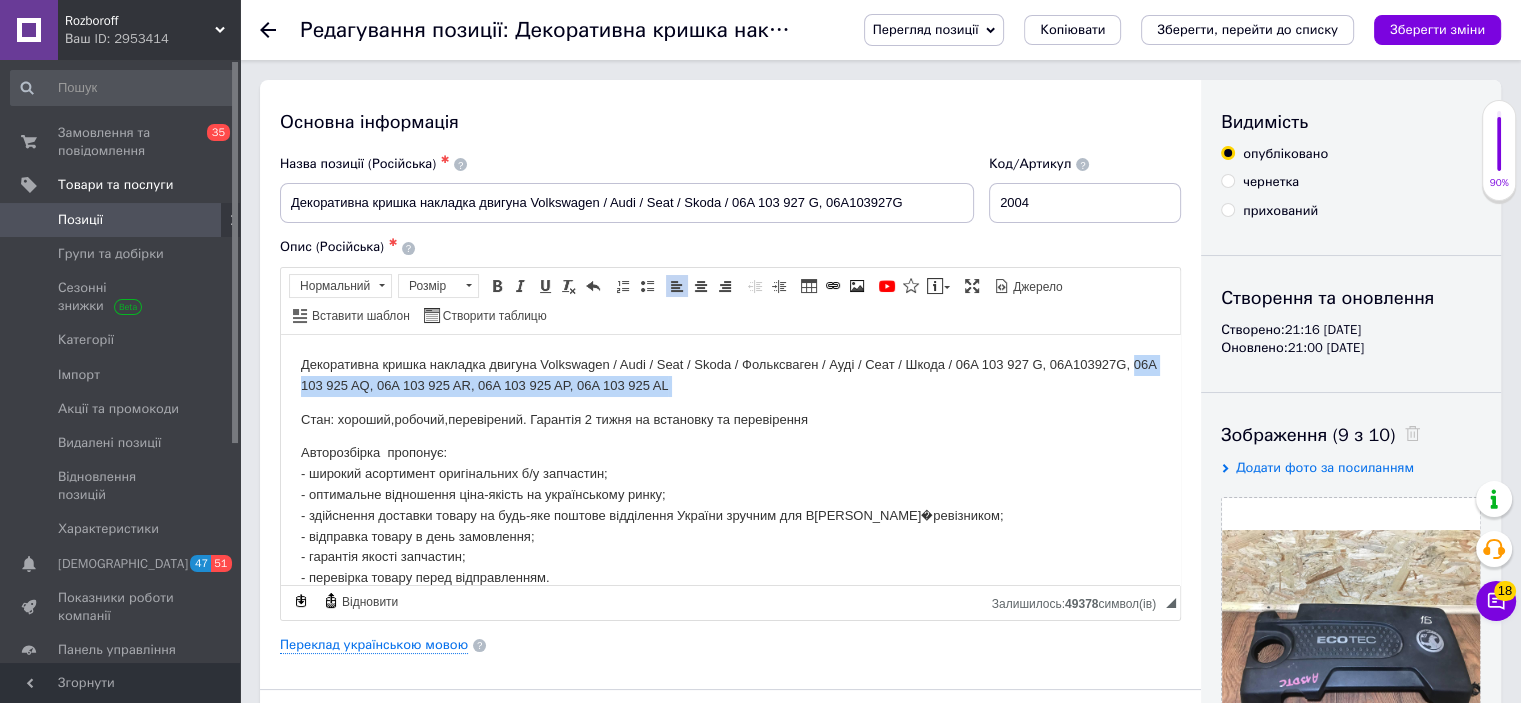 click on "Декоративна кришка накладка двигуна Volkswagen / Audi / Seat / Skoda / Фольксваген / Ауді / Сеат / Шкода / 06A 103 927 G, 06A103927G, 06A 103 925 AQ, 06A 103 925 AR, 06A 103 925 AP, 06A 103 925 AL" at bounding box center (730, 375) 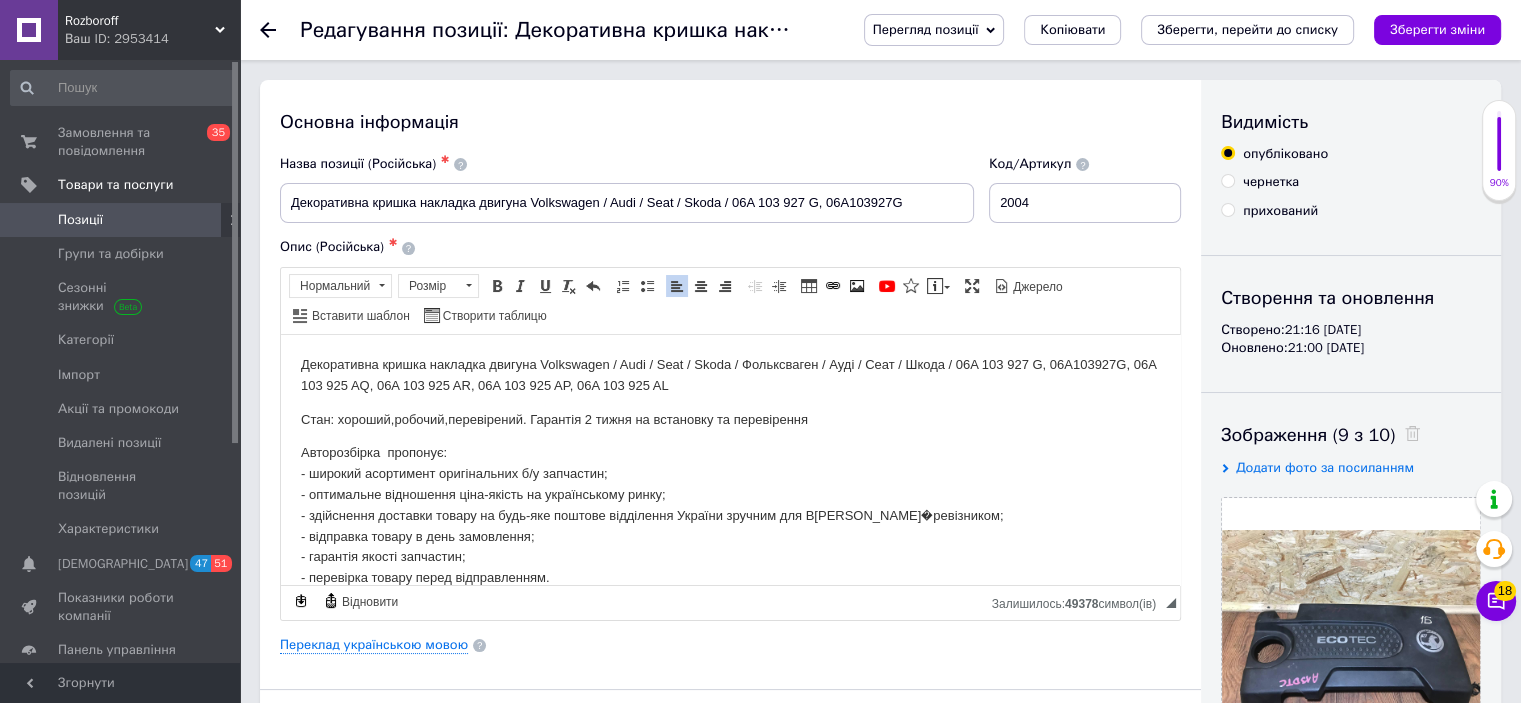 click on "Декоративна кришка накладка двигуна Volkswagen / Audi / Seat / Skoda / Фольксваген / Ауді / Сеат / Шкода / 06A 103 927 G, 06A103927G, 06A 103 925 AQ, 06A 103 925 AR, 06A 103 925 AP, 06A 103 925 AL" at bounding box center (730, 375) 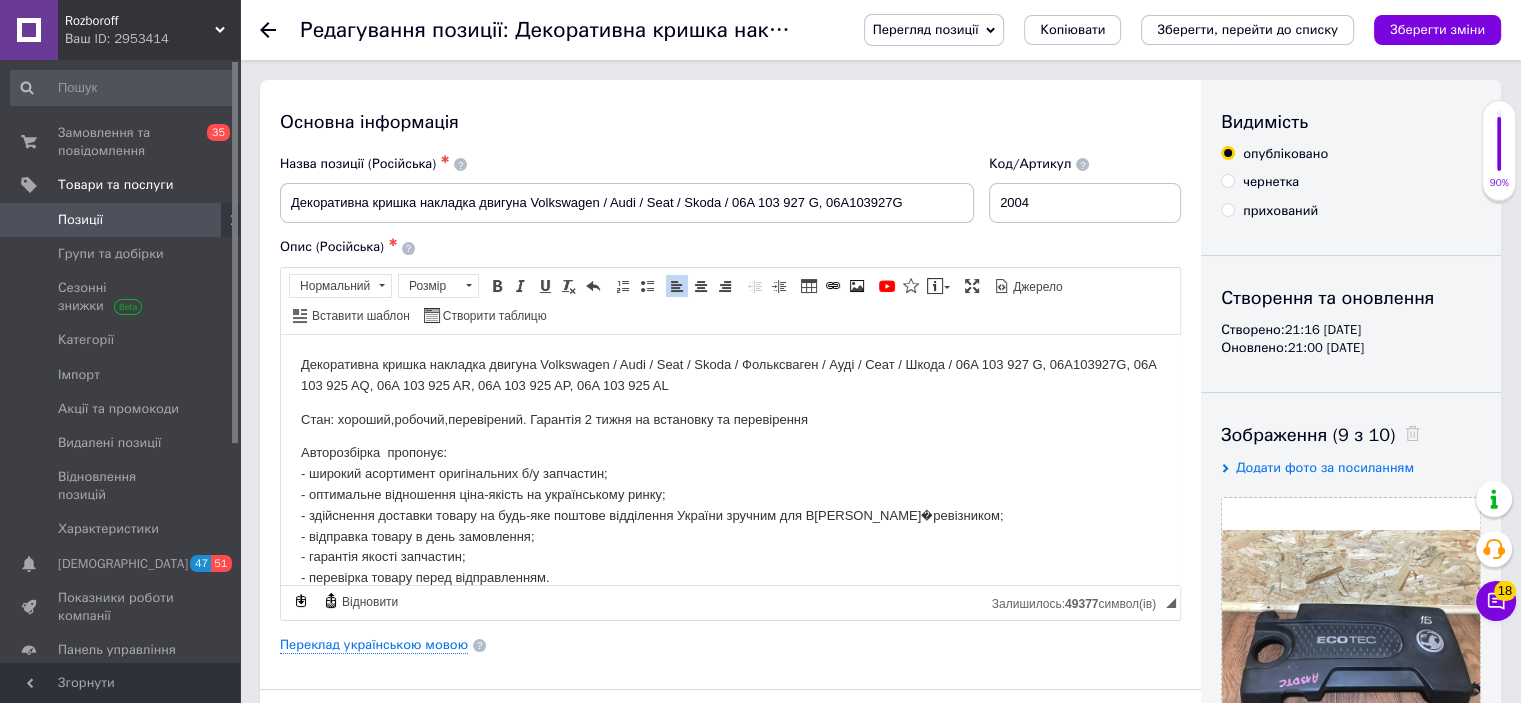 click on "Декоративна кришка накладка двигуна Volkswagen / Audi / Seat / Skoda / Фольксваген / Ауді / Сеат / Шкода / 06A 103 927 G, 06A103927G, 06A 103 925 AQ, 06A 103 925 AR, 06A 103 925 AP, 06A 103 925 AL" at bounding box center [730, 375] 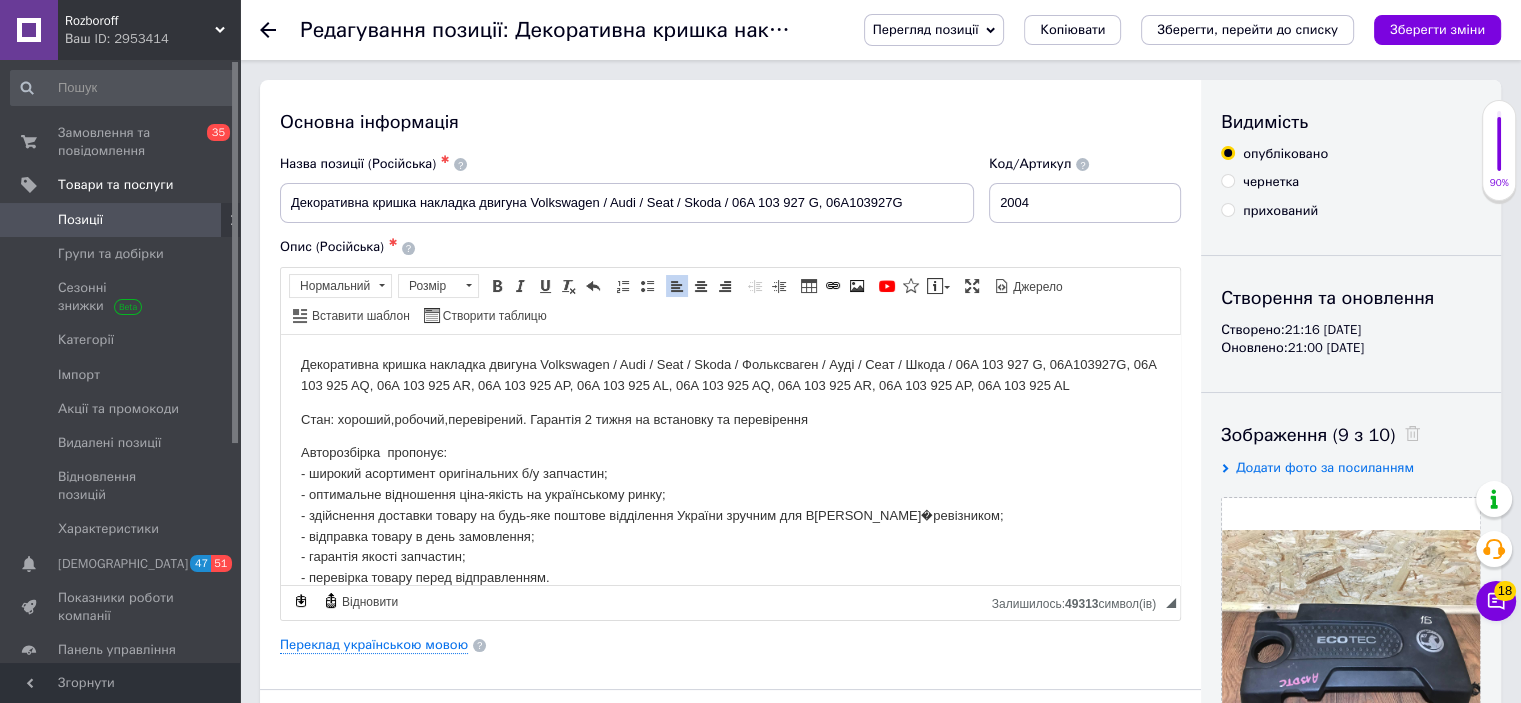 click on "Декоративна кришка накладка двигуна Volkswagen / Audi / Seat / Skoda / Фольксваген / Ауді / Сеат / Шкода / 06A 103 927 G, 06A103927G, 06A 103 925 AQ, 06A 103 925 AR, 06A 103 925 AP, 06A 103 925 AL, 06A 103 925 AQ, 06A 103 925 AR, 06A 103 925 AP, 06A 103 925 AL" at bounding box center [730, 375] 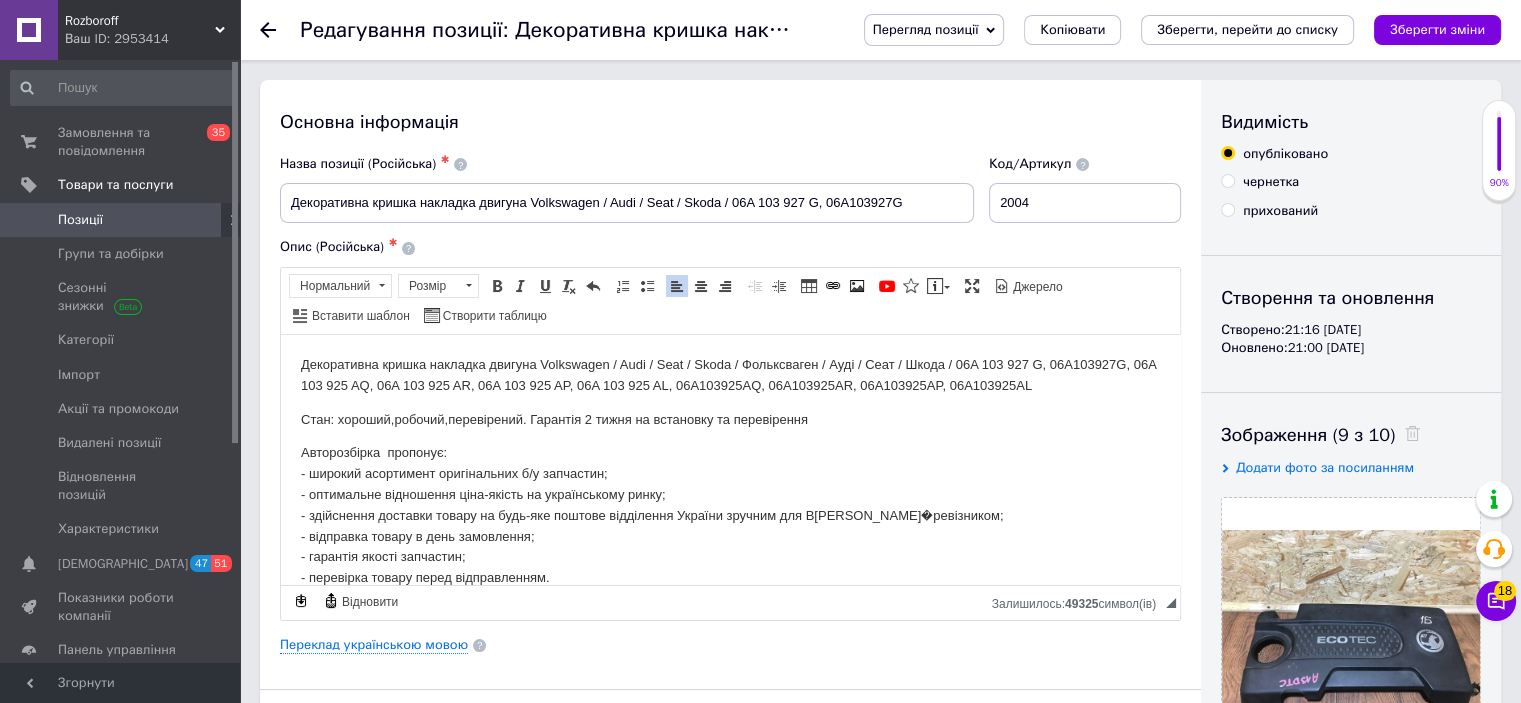 drag, startPoint x: 693, startPoint y: 408, endPoint x: 296, endPoint y: 348, distance: 401.5084 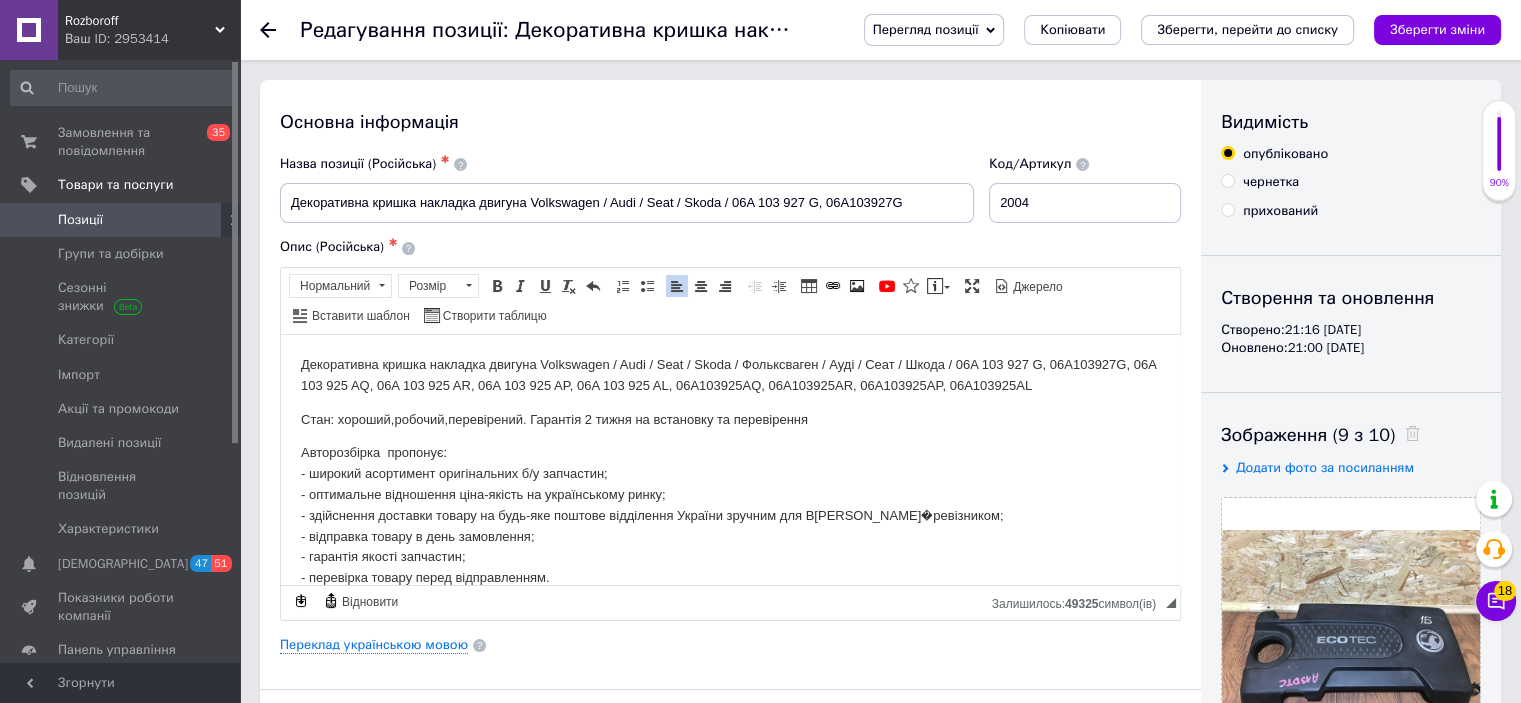 click on "Декоративна кришка накладка двигуна Volkswagen / Audi / Seat / Skoda / Фольксваген / Ауді / Сеат / Шкода / 06A 103 927 G, 06A103927G, 06A 103 925 AQ, 06A 103 925 AR, 06A 103 925 AP, 06A 103 925 AL, 06A103925AQ, 06A103925AR, 06A103925AP, 06A103925AL  Стан: хороший,робочий,перевірений. Гарантія 2 тижня на встановку та перевірення Авторозбірка  пропонує:  - широкий асортимент оригінальних б/у запчастин;  - оптимальне відношення ціна-якість на українському ринку;  - здійснення доставки товару на будь-яке поштове відділення України зручним для Вас перевізником;  - відправка товару в день замовлення;  - гарантія якості запчастин;" at bounding box center [730, 471] 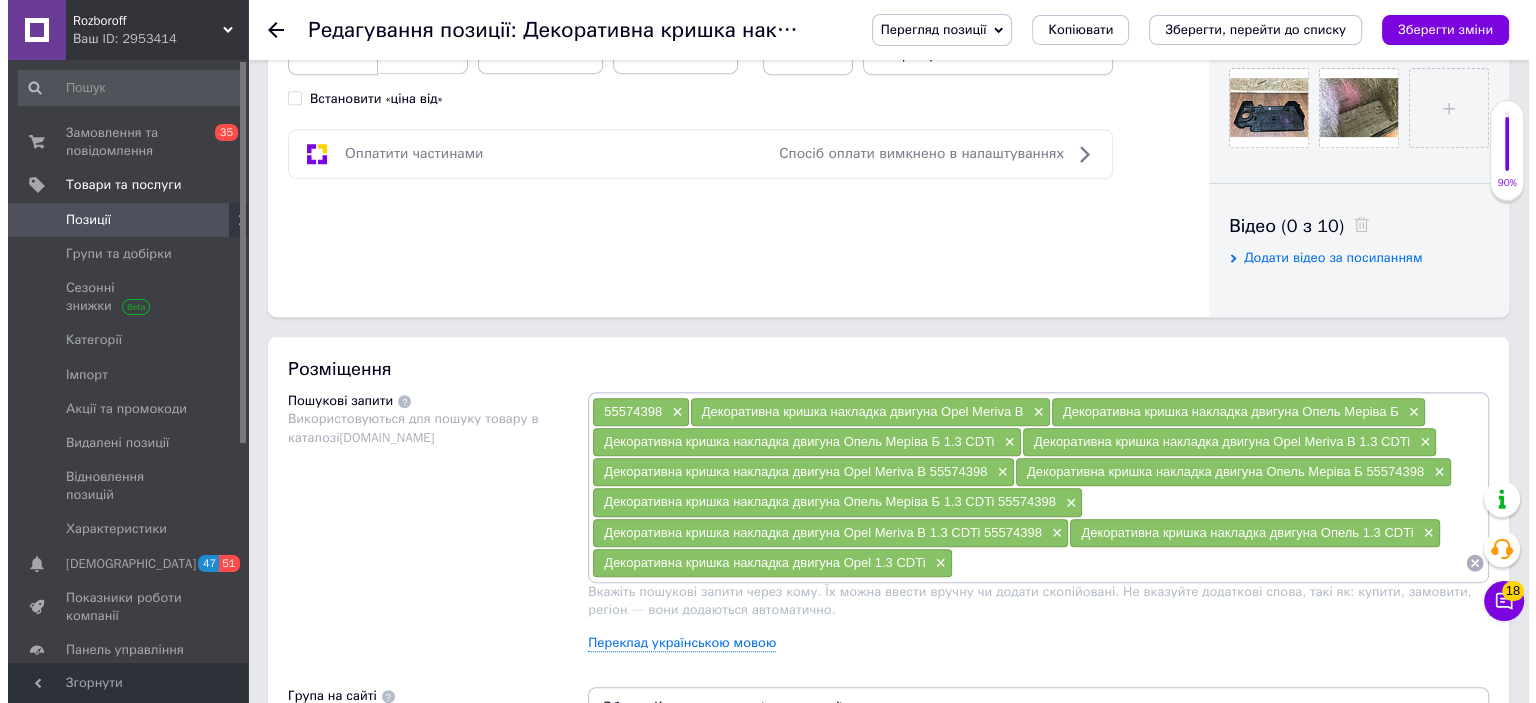 scroll, scrollTop: 880, scrollLeft: 0, axis: vertical 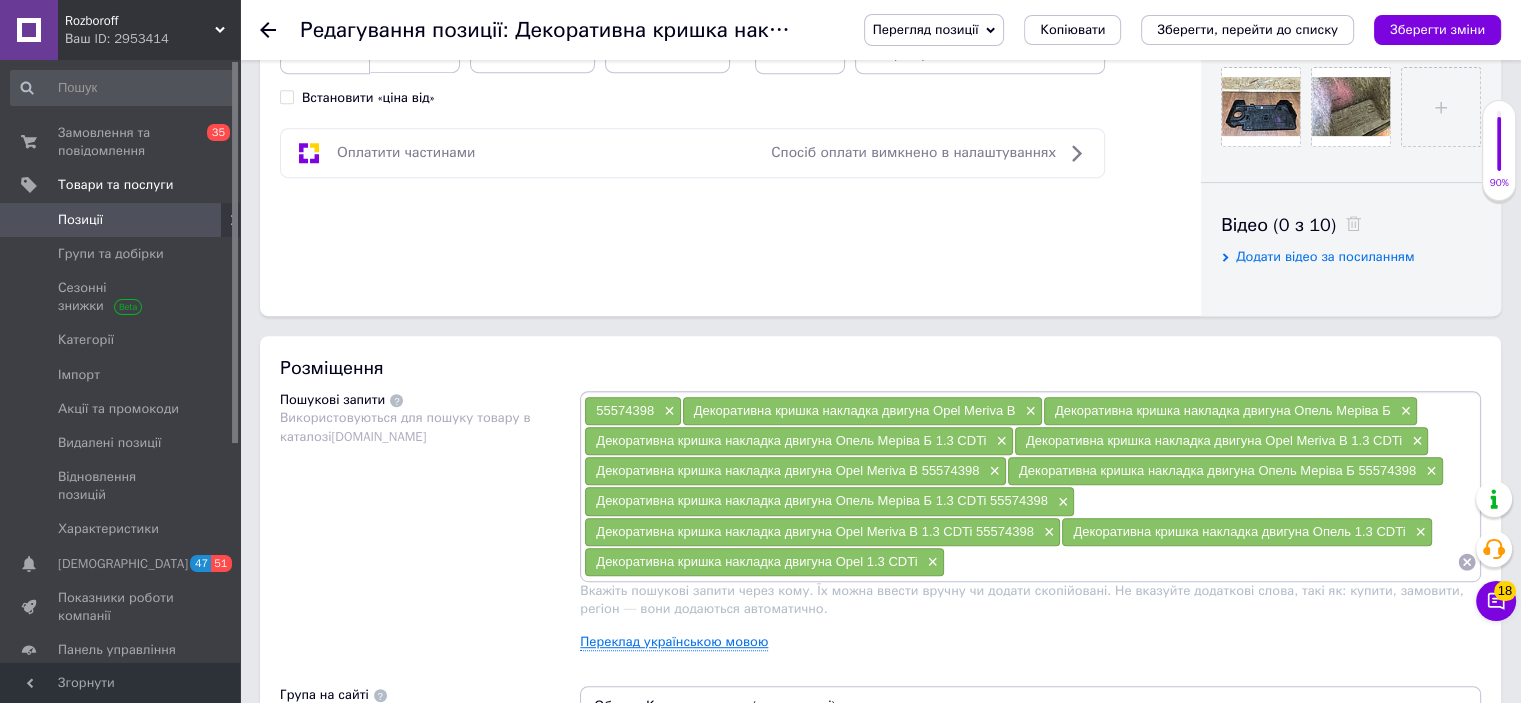 click on "Переклад українською мовою" at bounding box center (674, 642) 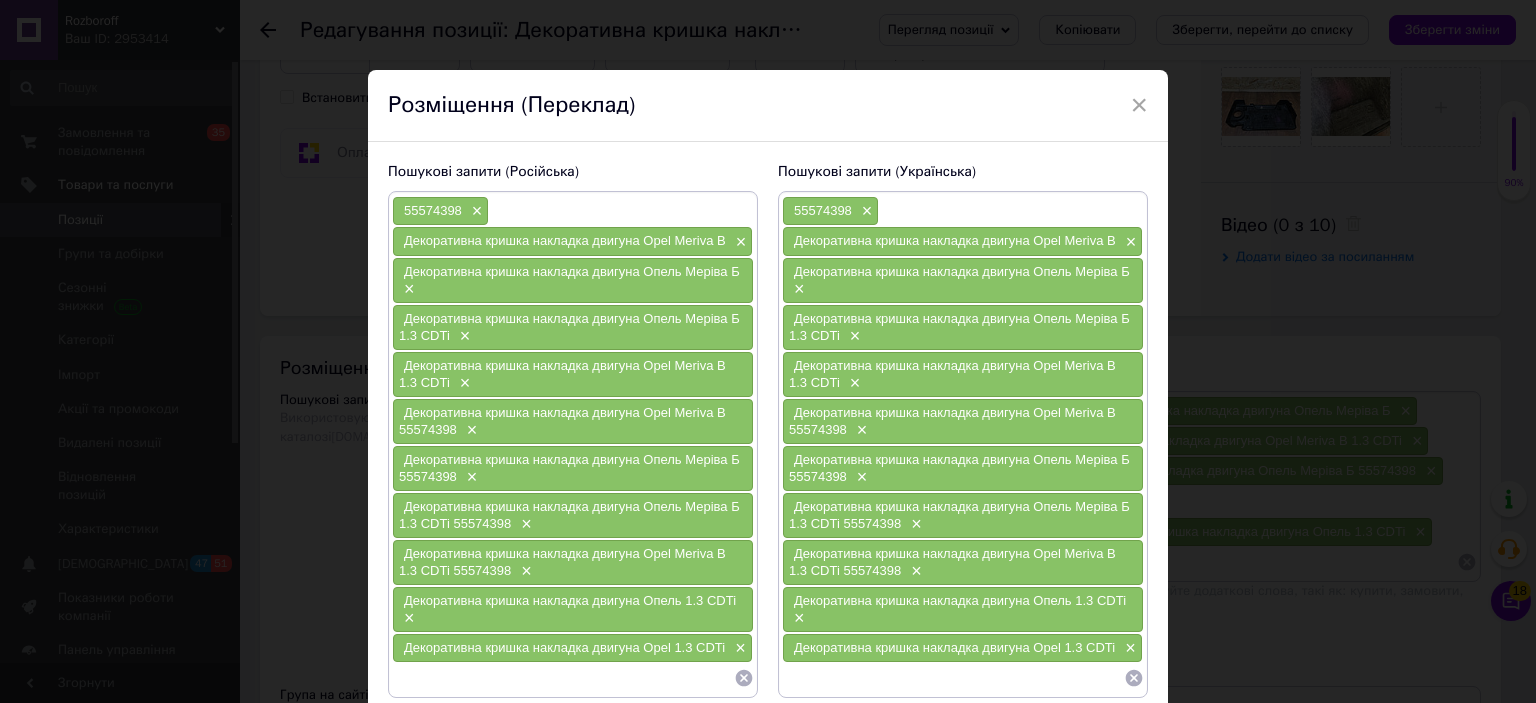 click on "Пошукові запити (Українська) 55574398 × Декоративна кришка накладка двигуна Opel Meriva B × Декоративна кришка накладка двигуна Опель Меріва Б × Декоративна кришка накладка двигуна Опель Меріва Б 1.3 CDTi × Декоративна кришка накладка двигуна Opel Meriva B 1.3 CDTi × Декоративна кришка накладка двигуна Opel Meriva B 55574398 × Декоративна кришка накладка двигуна Опель Меріва Б 55574398 × Декоративна кришка накладка двигуна Опель Меріва Б 1.3 CDTi 55574398 × Декоративна кришка накладка двигуна Opel Meriva B 1.3 CDTi 55574398 × Декоративна кришка накладка двигуна Опель 1.3 CDTi × ×" at bounding box center [963, 430] 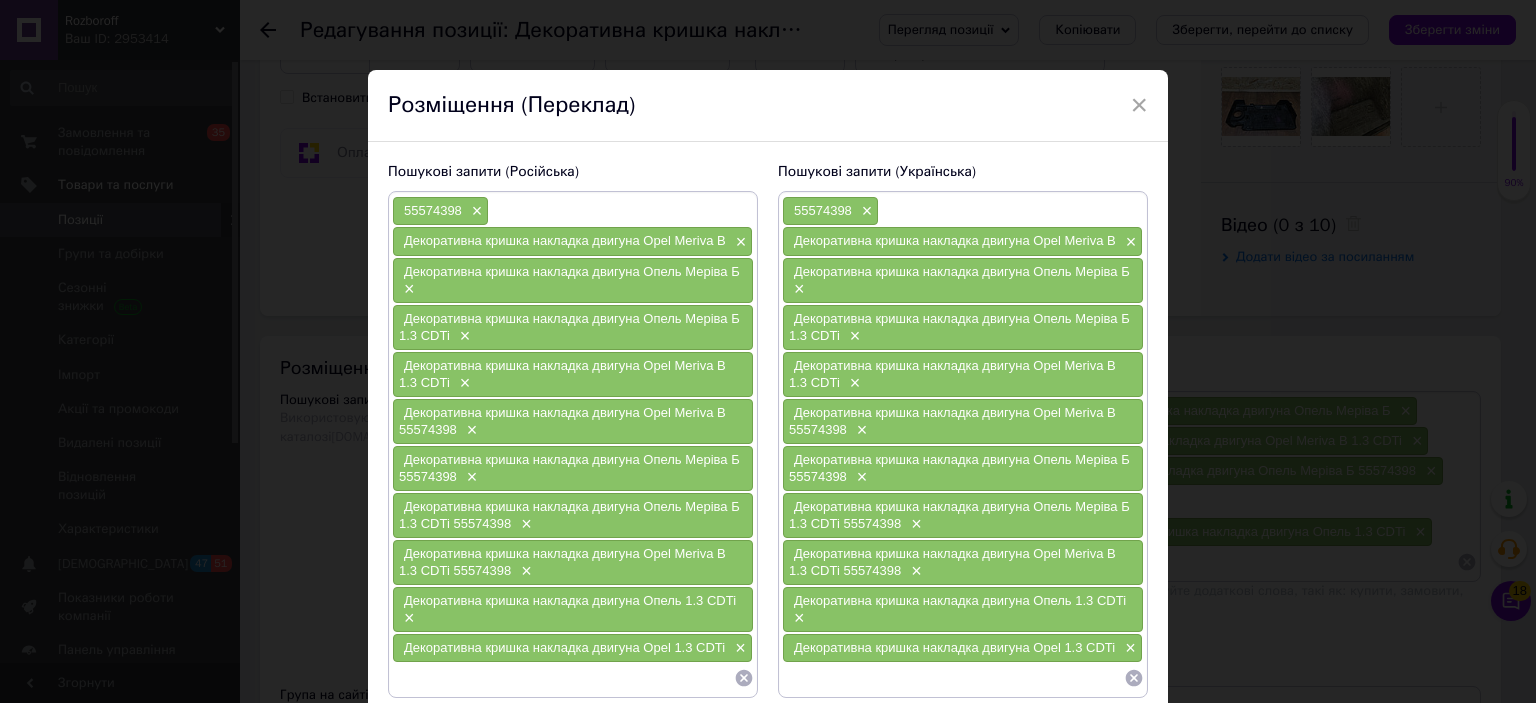 scroll, scrollTop: 153, scrollLeft: 0, axis: vertical 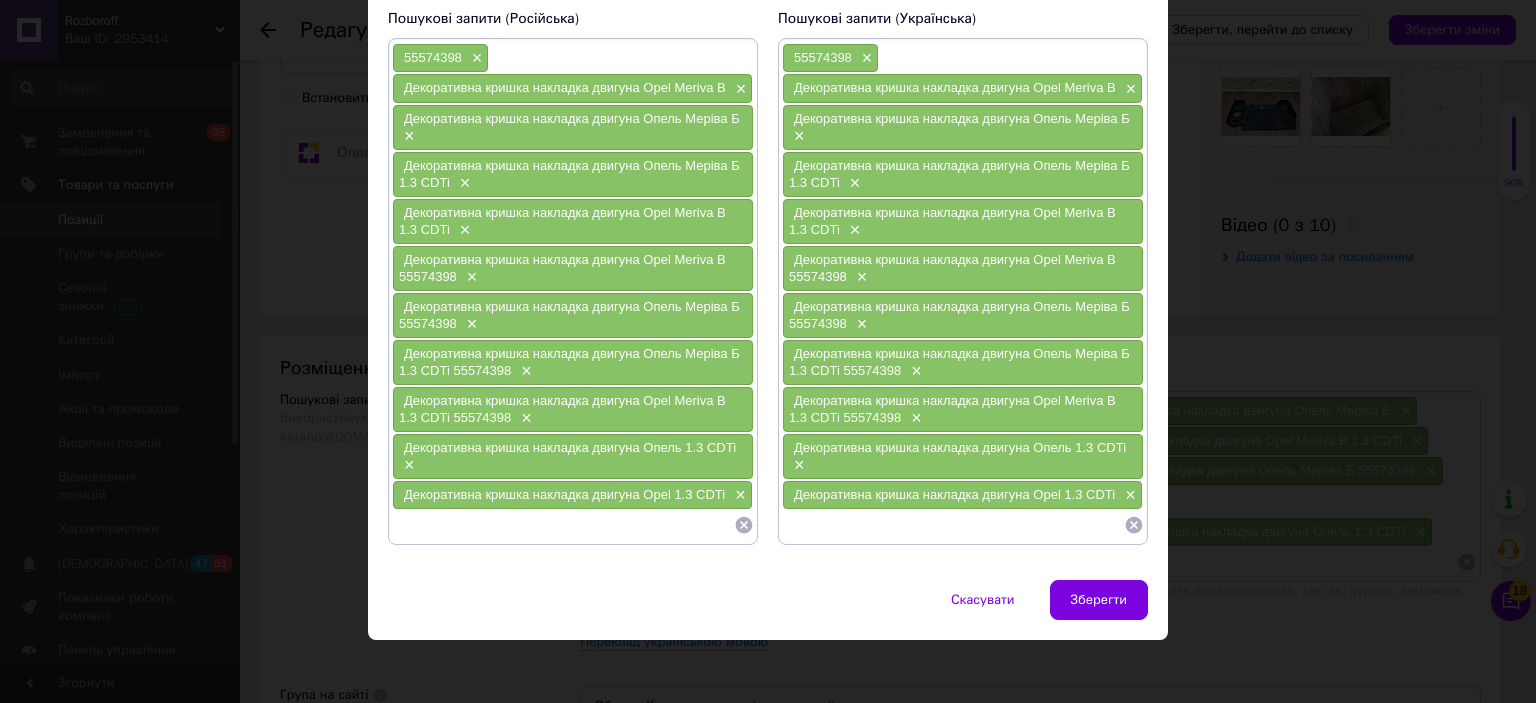 click 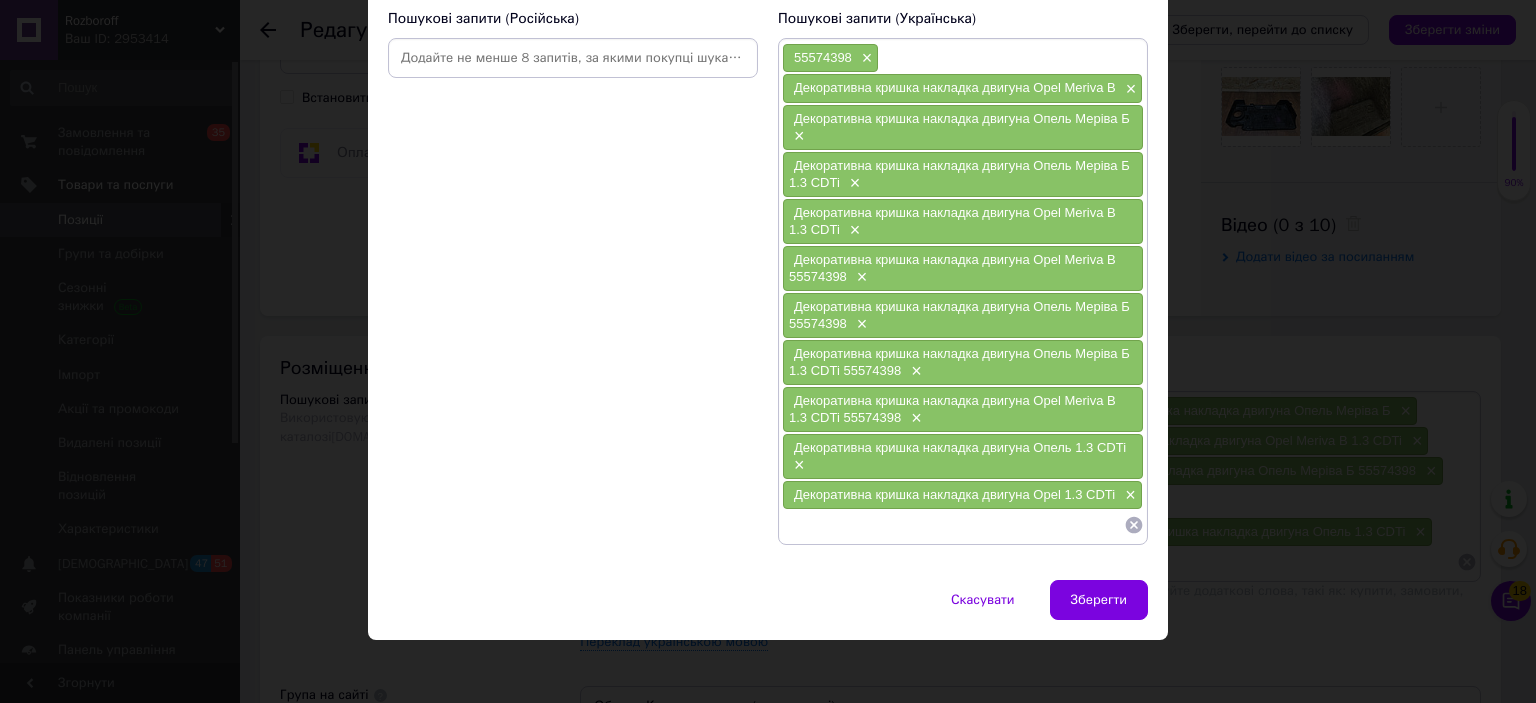 click at bounding box center (573, 58) 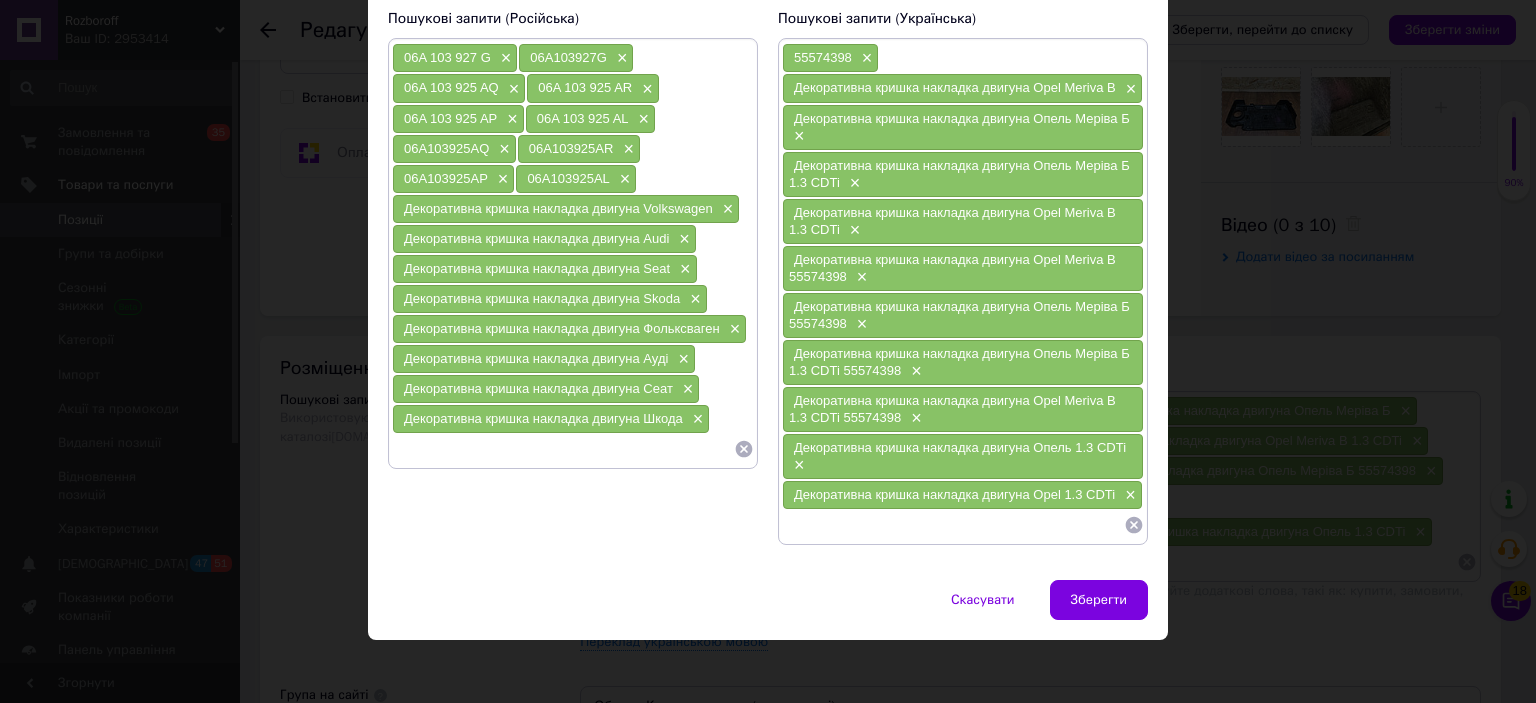 click 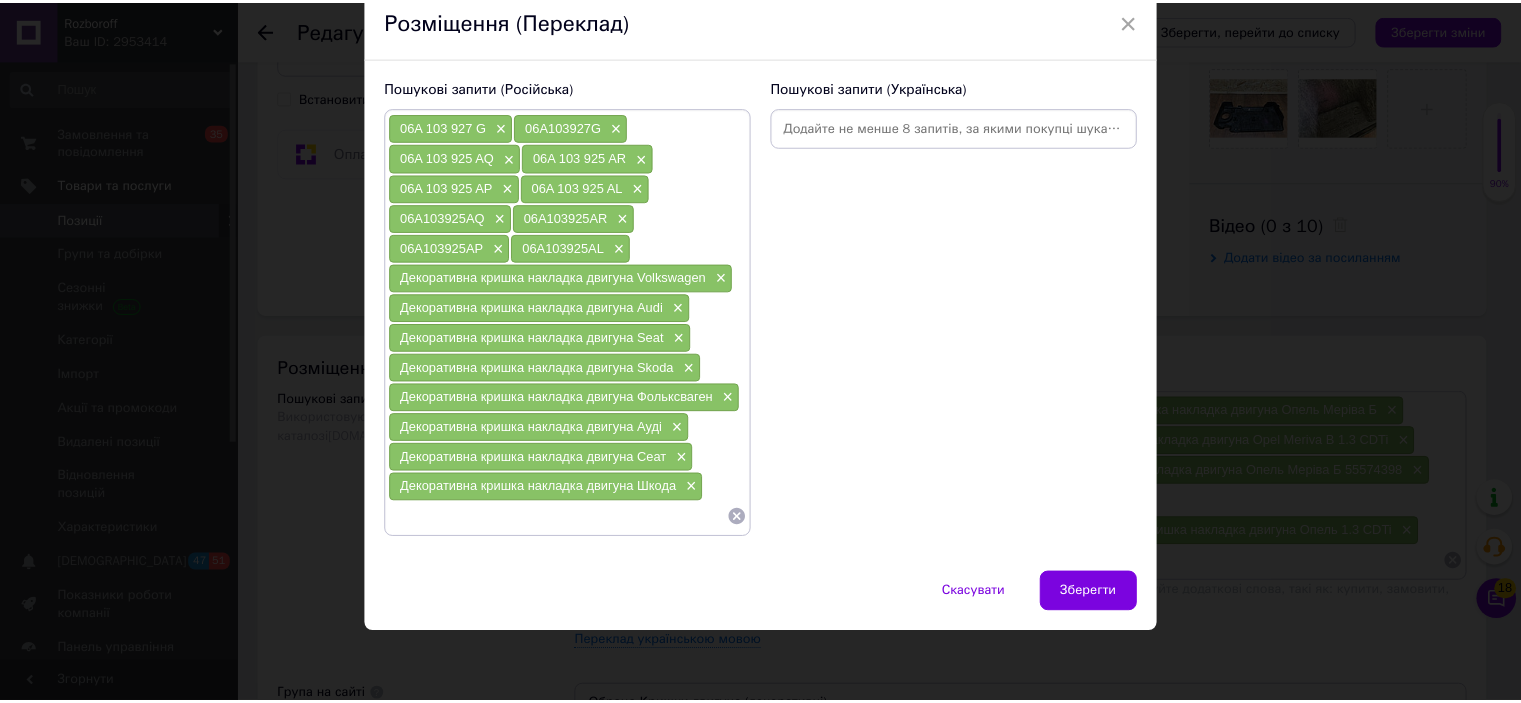 scroll, scrollTop: 76, scrollLeft: 0, axis: vertical 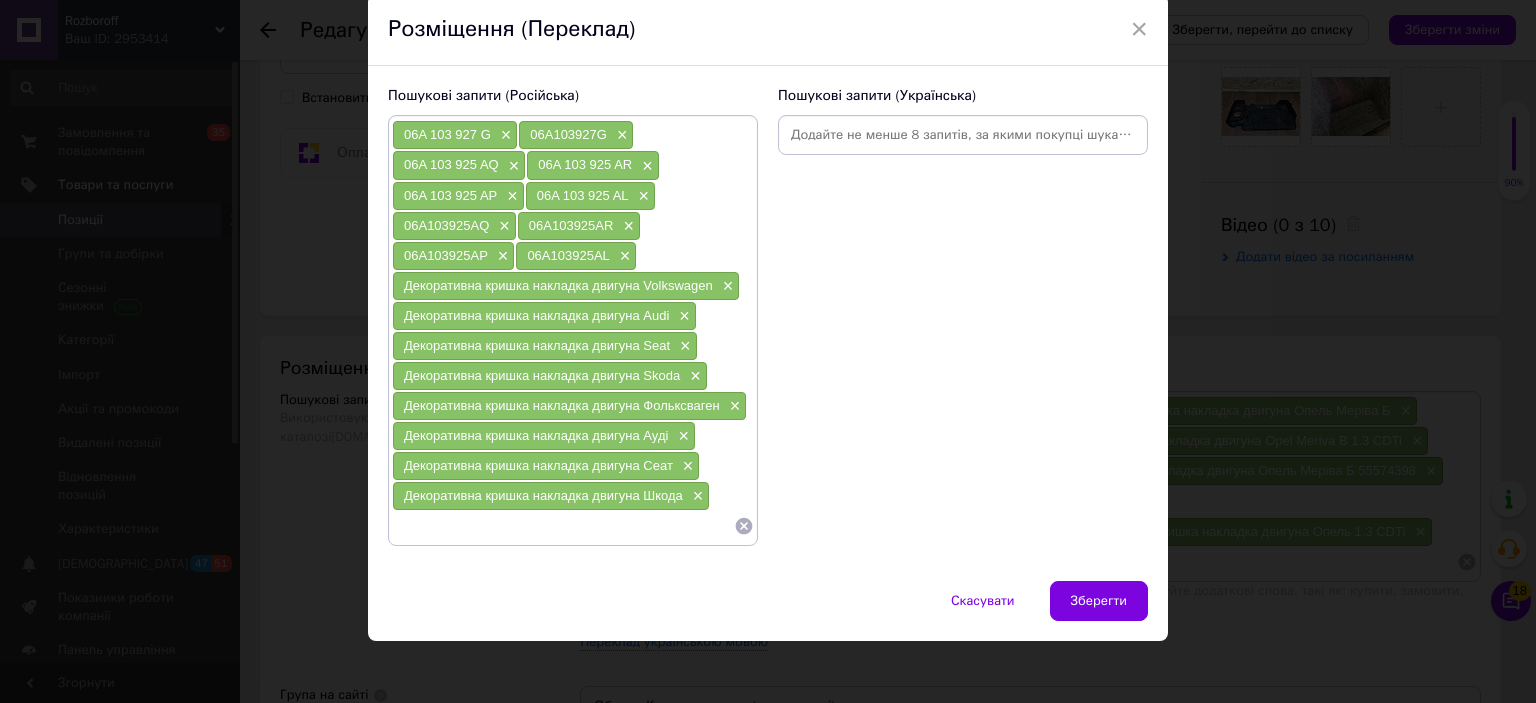 click at bounding box center [963, 135] 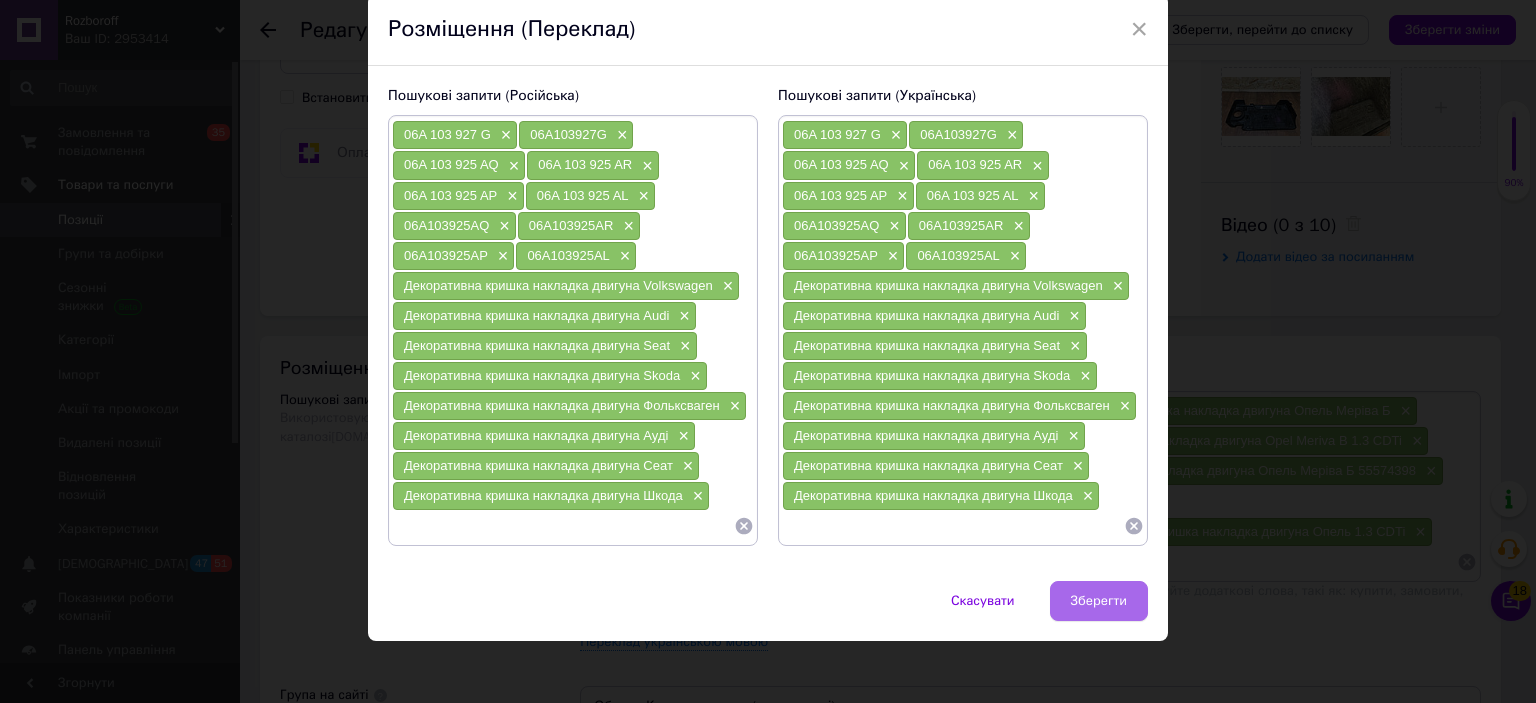 click on "Зберегти" at bounding box center [1099, 601] 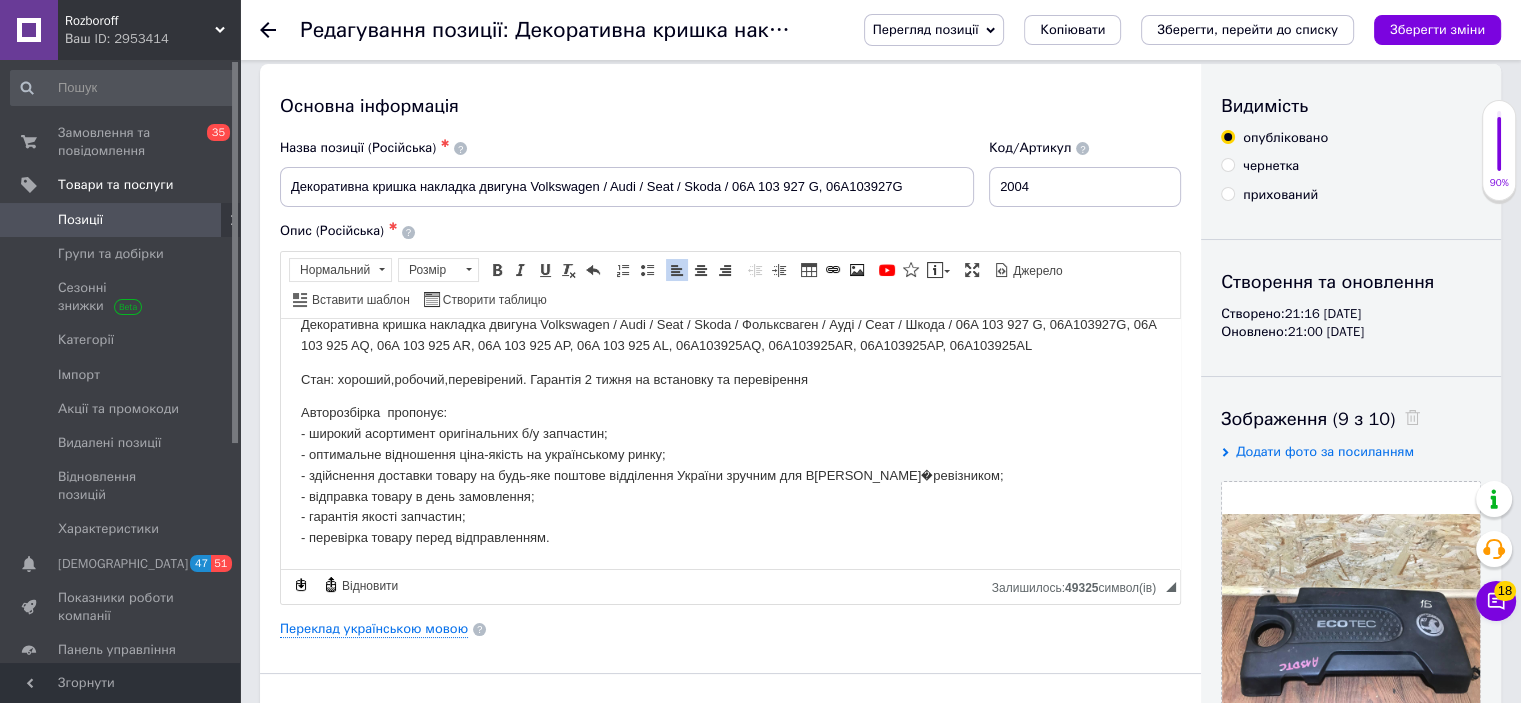 scroll, scrollTop: 0, scrollLeft: 0, axis: both 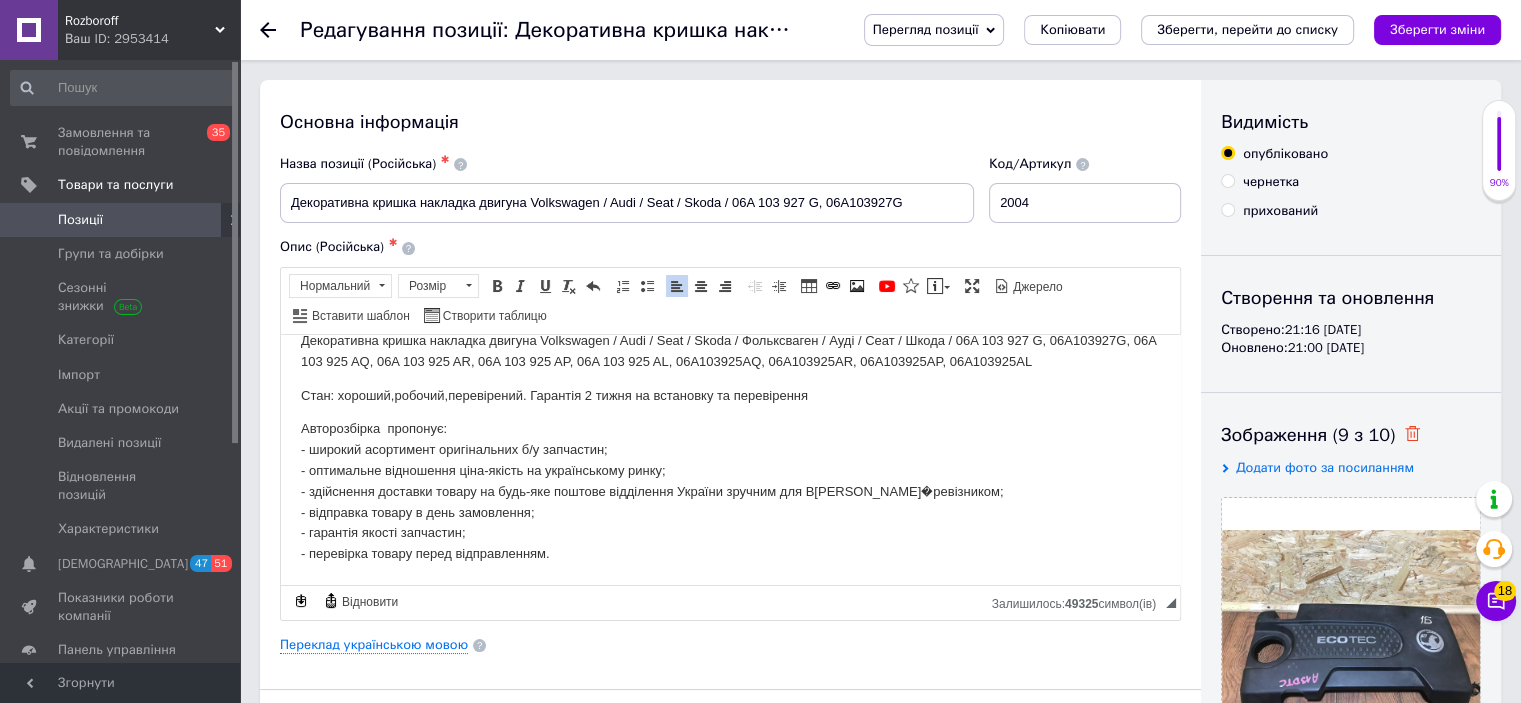click 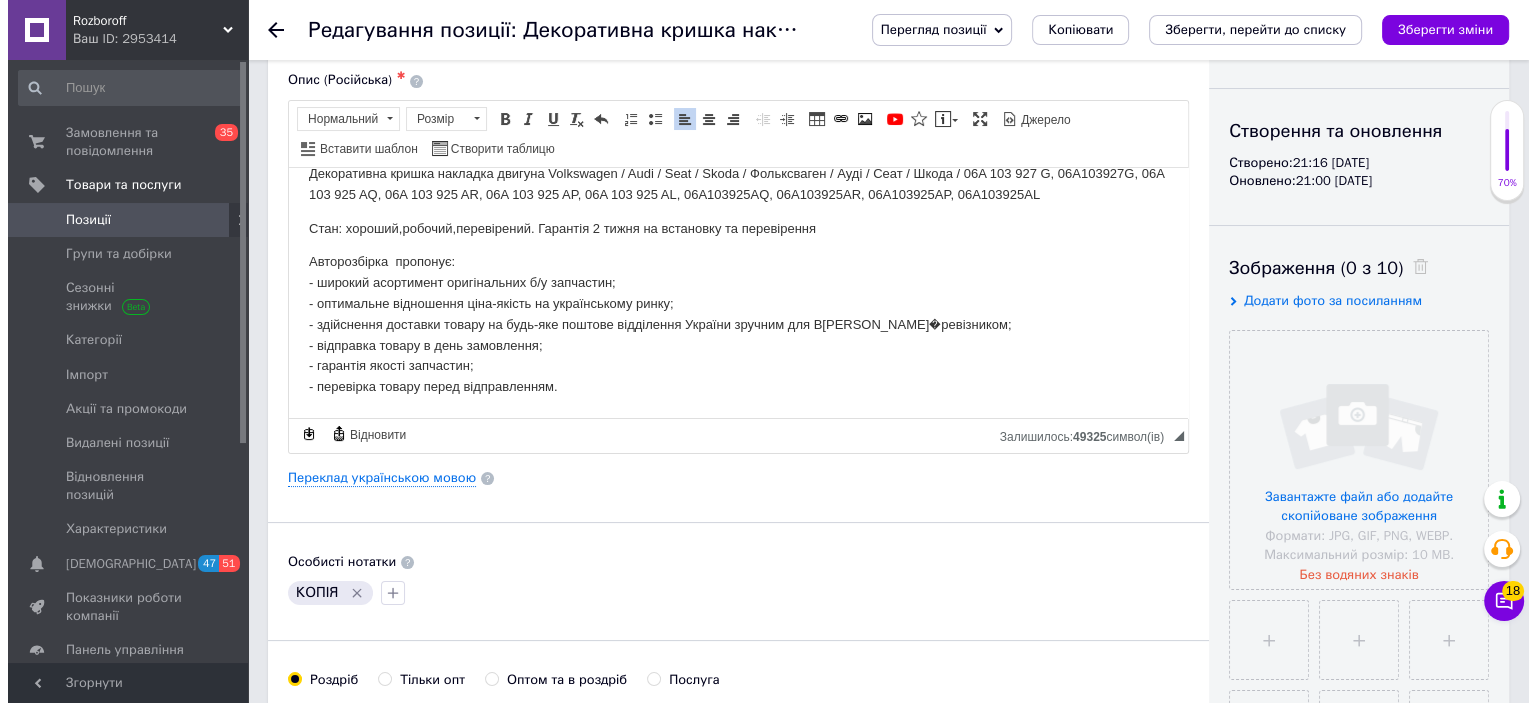scroll, scrollTop: 170, scrollLeft: 0, axis: vertical 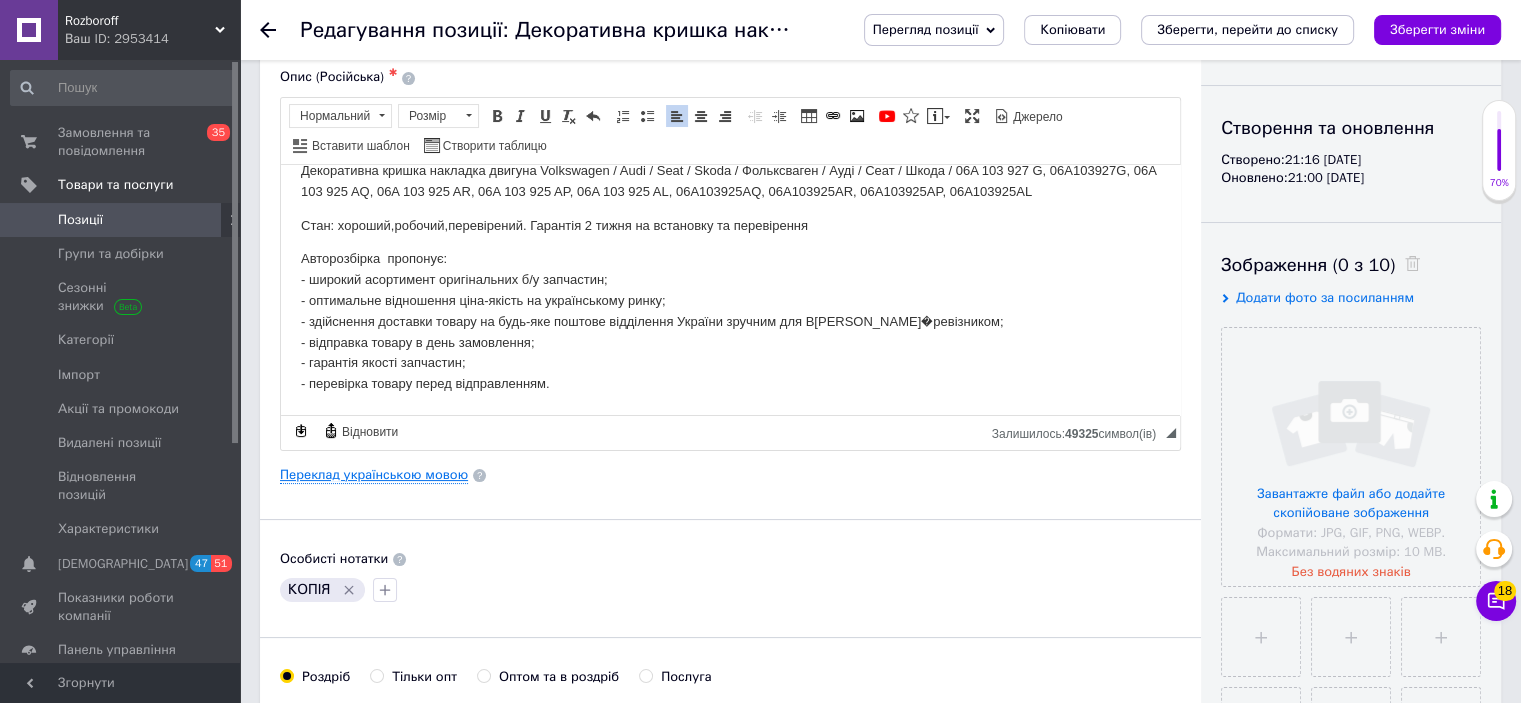click on "Переклад українською мовою" at bounding box center (374, 475) 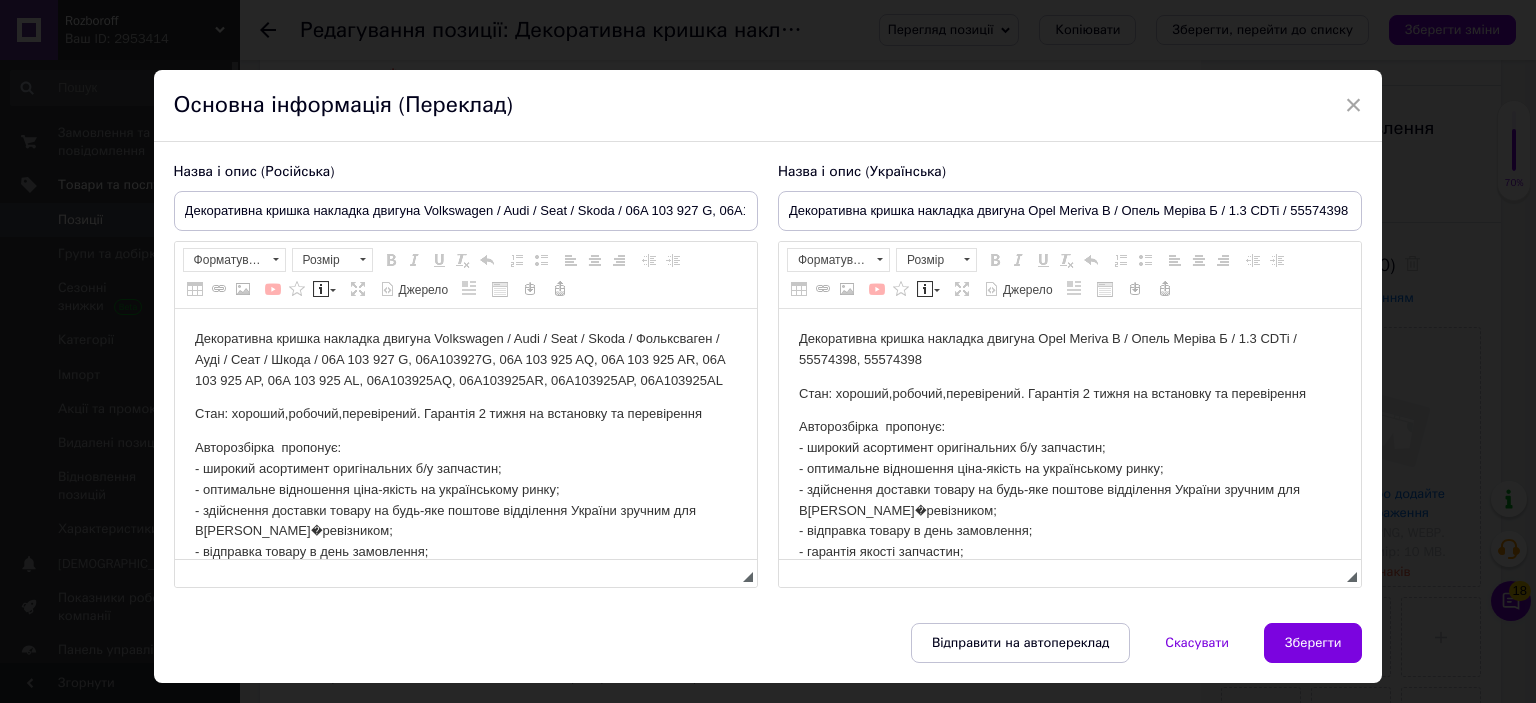scroll, scrollTop: 0, scrollLeft: 0, axis: both 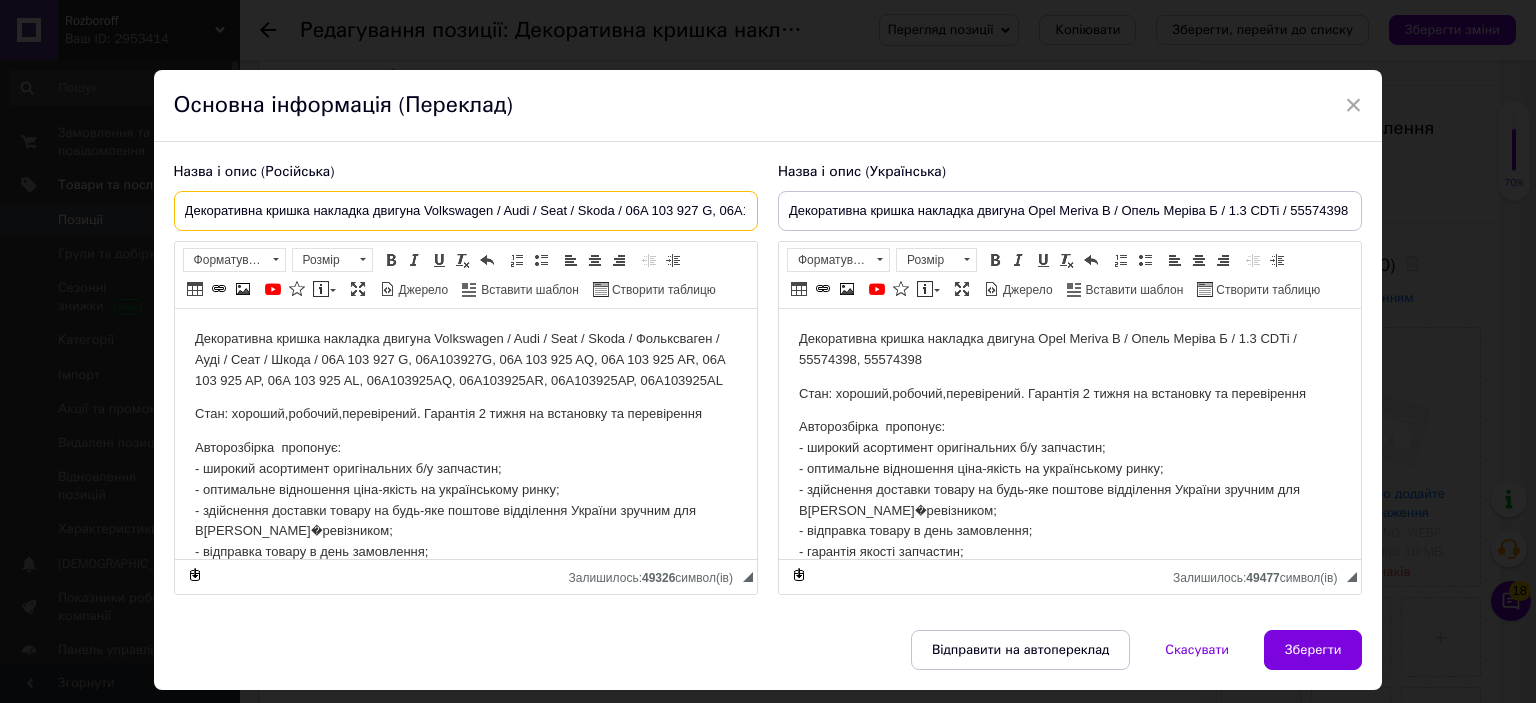 click on "Декоративна кришка накладка двигуна Volkswagen / Audi / Seat / Skoda / 06A 103 927 G, 06A103927G" at bounding box center (466, 211) 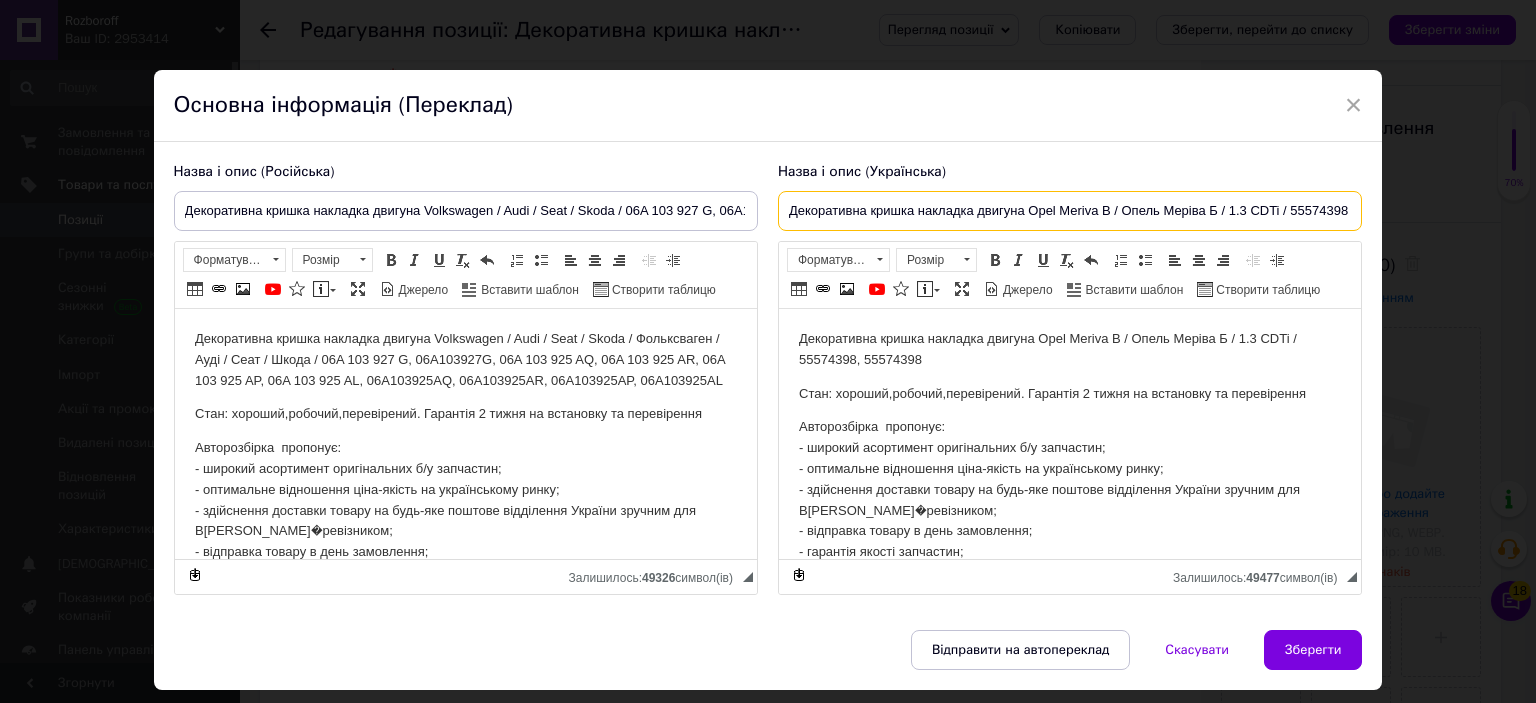 click on "Декоративна кришка накладка двигуна Opel Meriva B / Опель Меріва Б / 1.3 CDTi / 55574398, 55574398" at bounding box center (1070, 211) 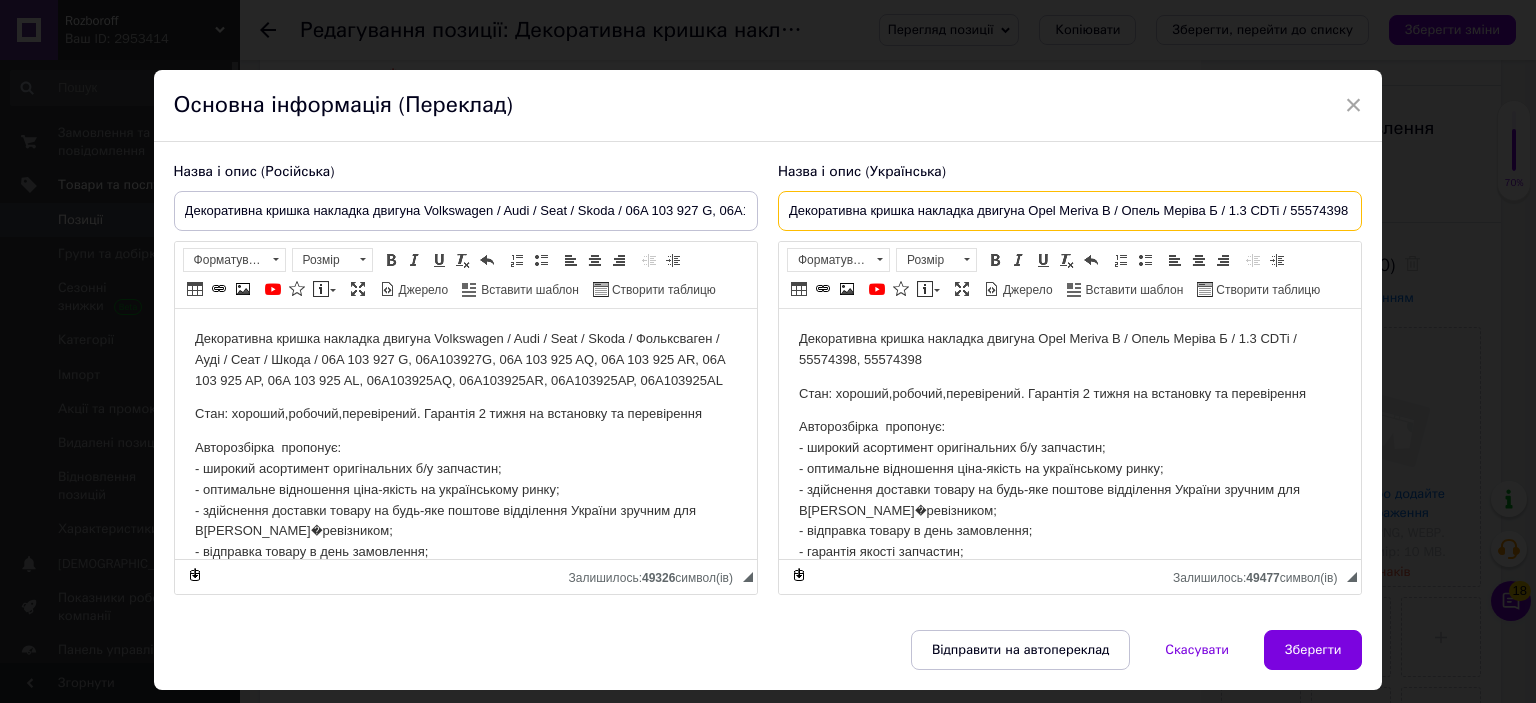 paste on "Volkswagen / Audi / Seat / Skoda / 06A 103 927 G, 06A103927G" 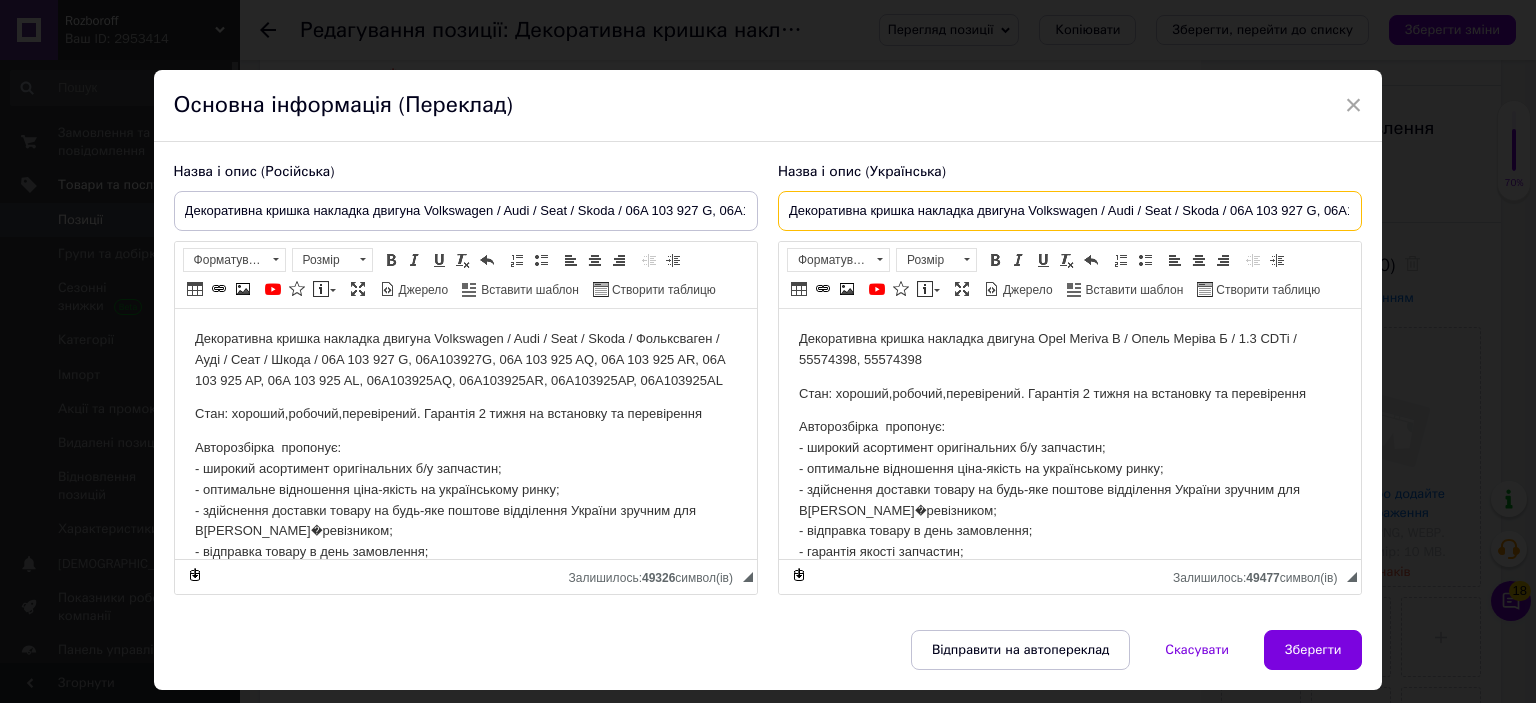 scroll, scrollTop: 0, scrollLeft: 56, axis: horizontal 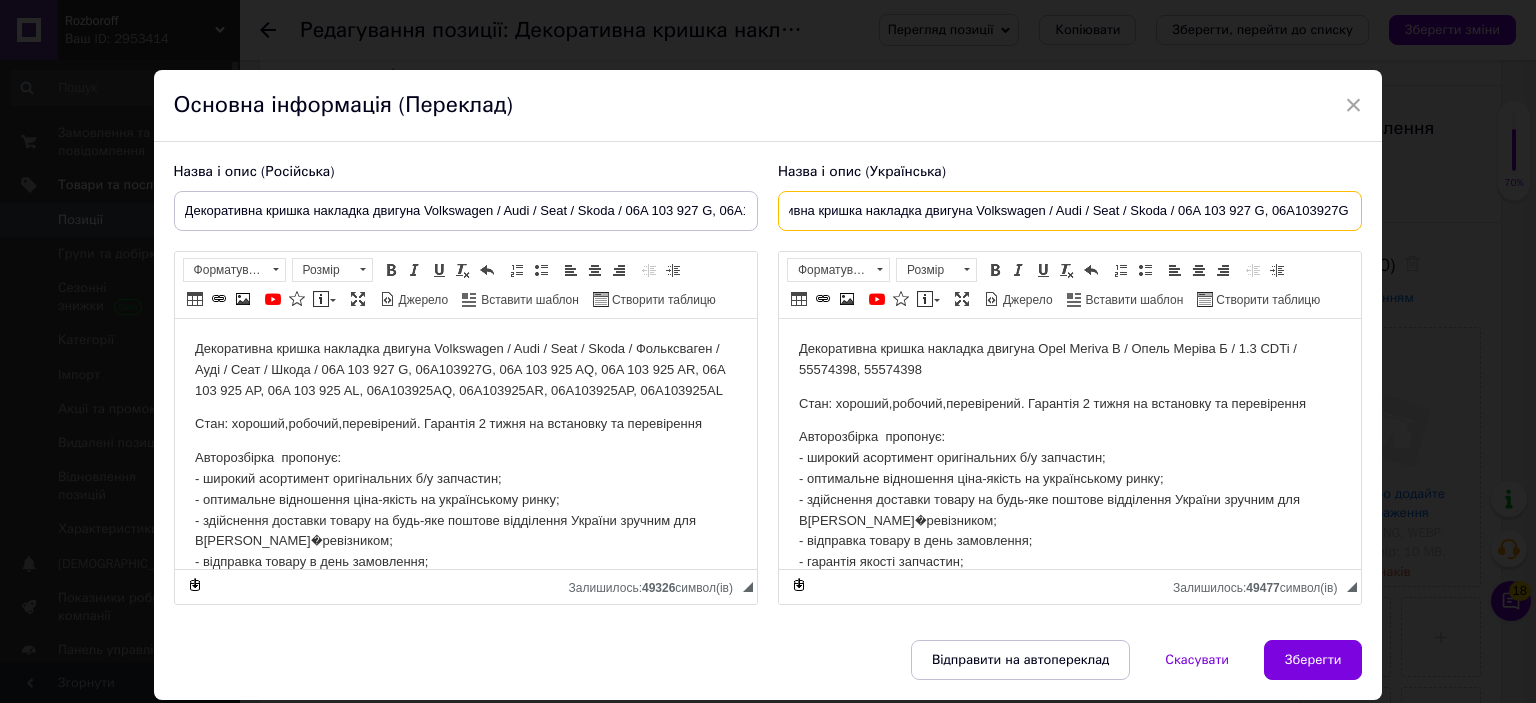 type on "Декоративна кришка накладка двигуна Volkswagen / Audi / Seat / Skoda / 06A 103 927 G, 06A103927G" 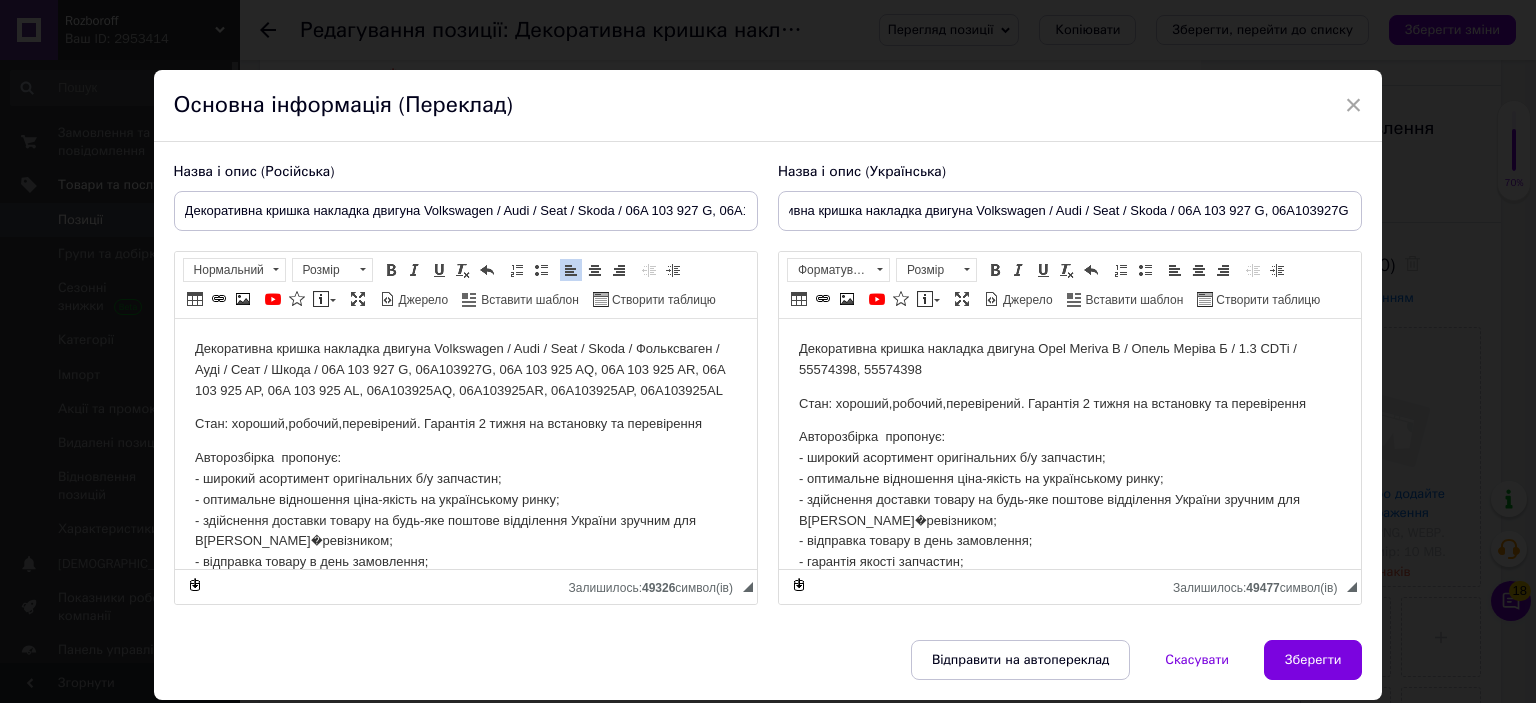 scroll, scrollTop: 0, scrollLeft: 0, axis: both 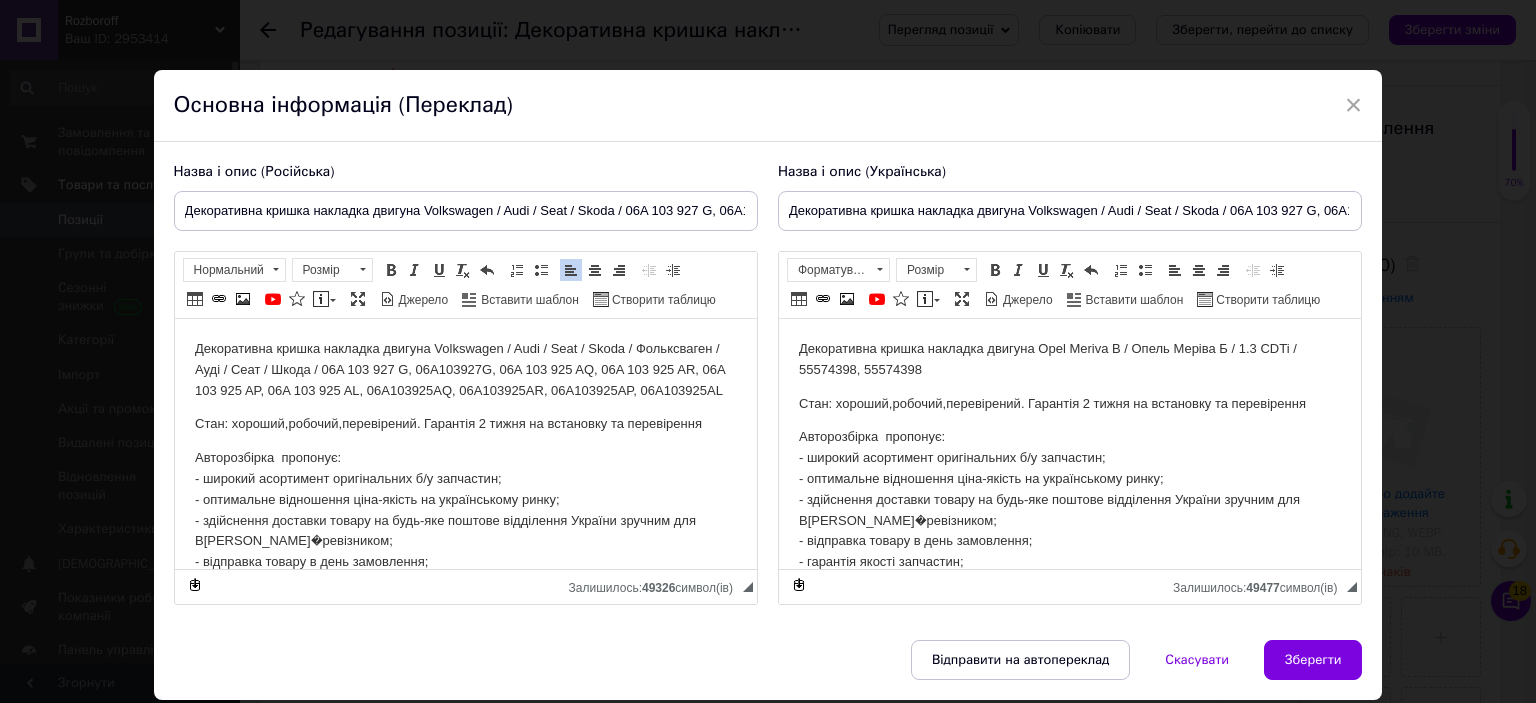 click on "Авторозбірка  пропонує:  - широкий асортимент оригінальних б/у запчастин;  - оптимальне відношення ціна-якість на українському ринку;  - здійснення доставки товару на будь-яке поштове відділення України зручним для Вас перевізником;  - відправка товару в день замовлення;  - гарантія якості запчастин;  - перевірка товару перед відправленням." at bounding box center (465, 531) 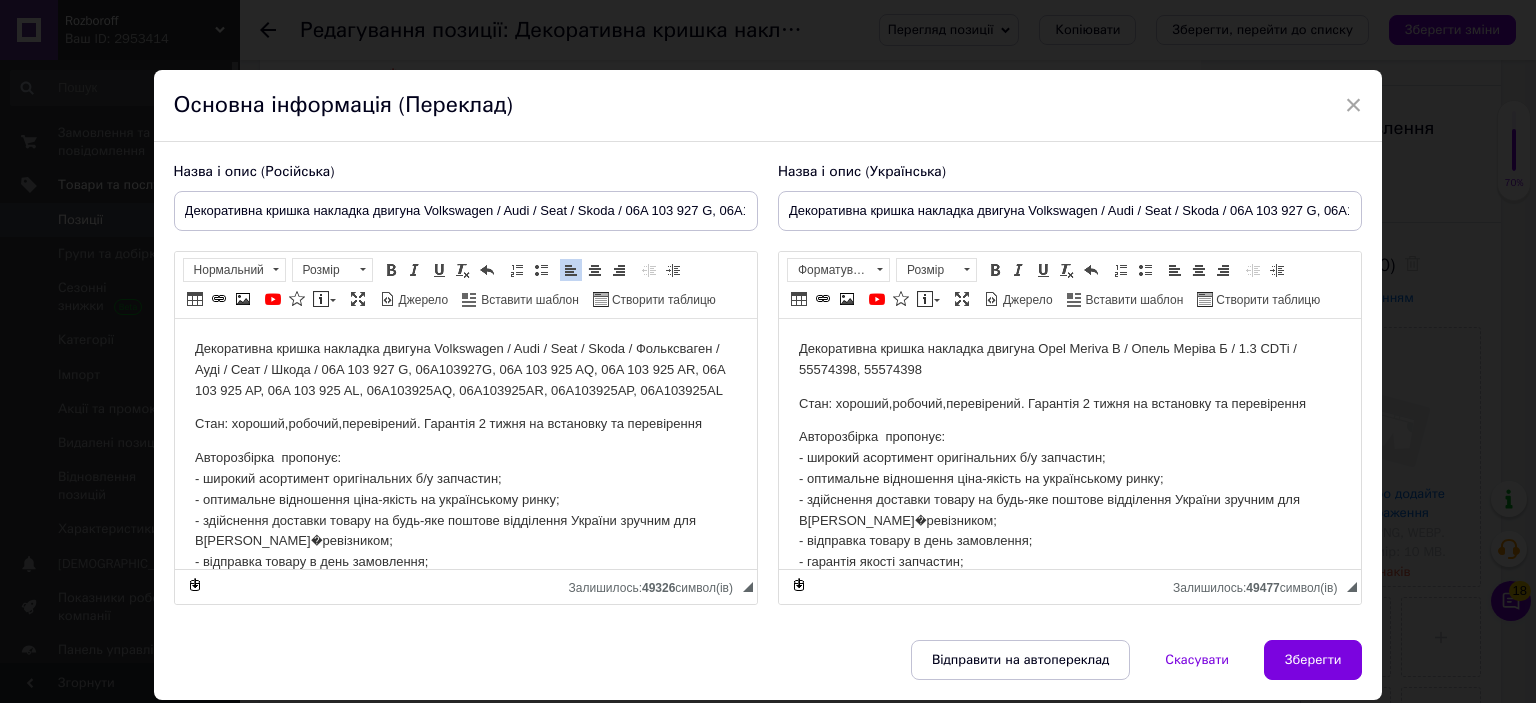 click on "Назва і опис (Російська) Декоративна кришка накладка двигуна Volkswagen / Audi / Seat / Skoda / 06A 103 927 G, 06A103927G Декоративна кришка накладка двигуна Volkswagen / Audi / Seat / Skoda / Фольксваген / Ауді / Сеат / Шкода / 06A 103 927 G, 06A103927G, 06A 103 925 AQ, 06A 103 925 AR, 06A 103 925 AP, 06A 103 925 AL, 06A103925AQ, 06A103925AR, 06A103925AP, 06A103925AL
Стан: хороший,робочий,перевірений. Гарантія 2 тижня на встановку та перевірення
Авторозбірка  пропонує:
- широкий асортимент оригінальних б/у запчастин;
- оптимальне відношення ціна-якість на українському ринку;
- відправка товару в день замовлення;
- гарантія якості запчастин;" at bounding box center (466, 384) 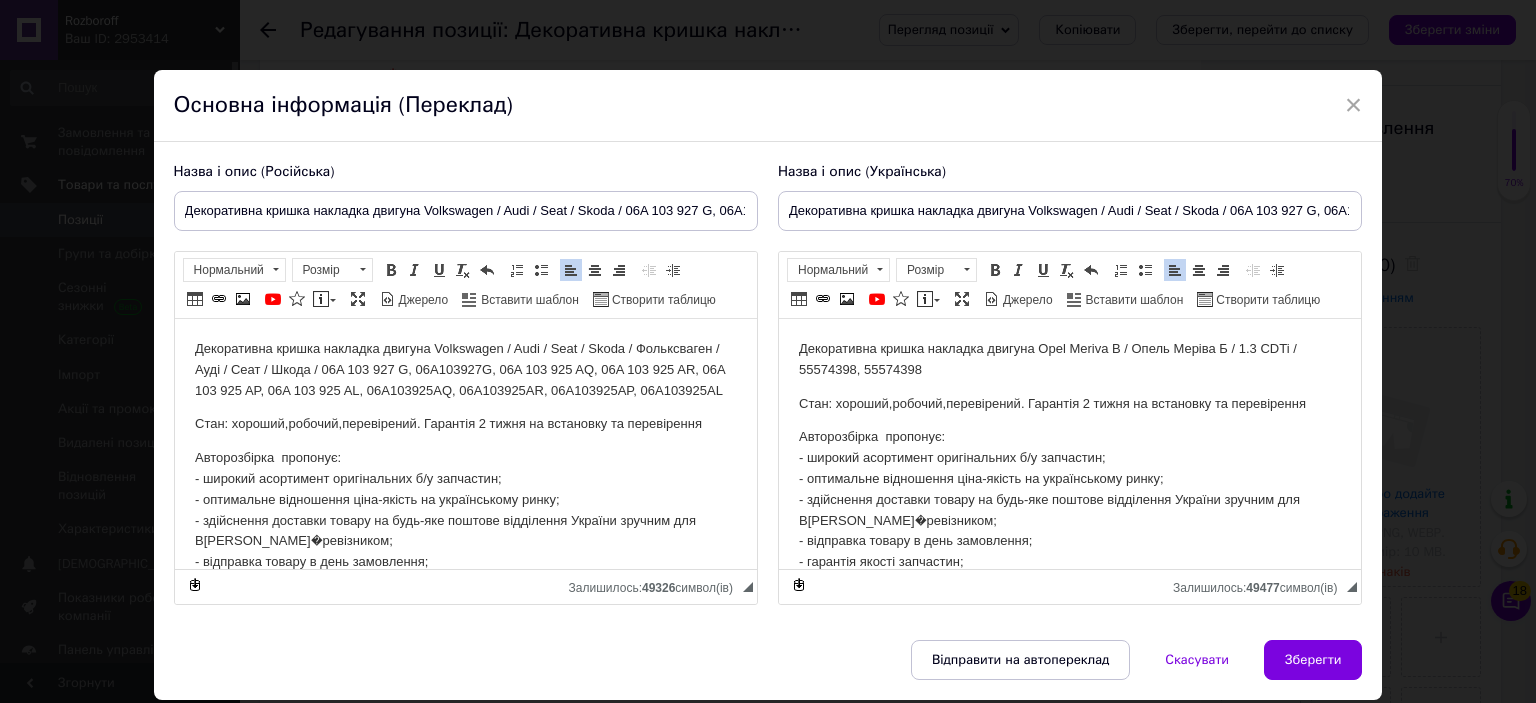 click on "Авторозбірка  пропонує:  - широкий асортимент оригінальних б/у запчастин;  - оптимальне відношення ціна-якість на українському ринку;  - здійснення доставки товару на будь-яке поштове відділення України зручним для Вас перевізником;  - відправка товару в день замовлення;  - гарантія якості запчастин;  - перевірка товару перед відправленням." at bounding box center [1069, 510] 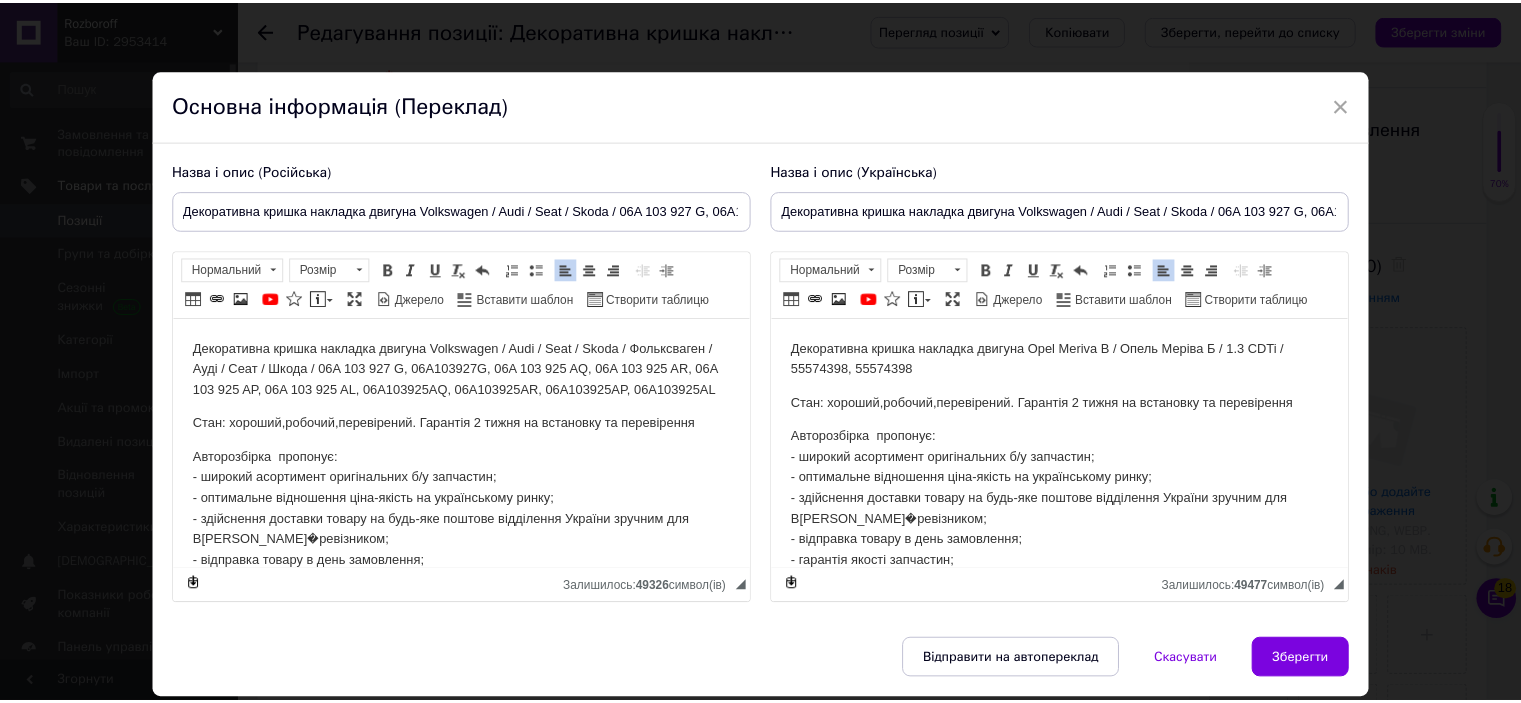 scroll, scrollTop: 63, scrollLeft: 0, axis: vertical 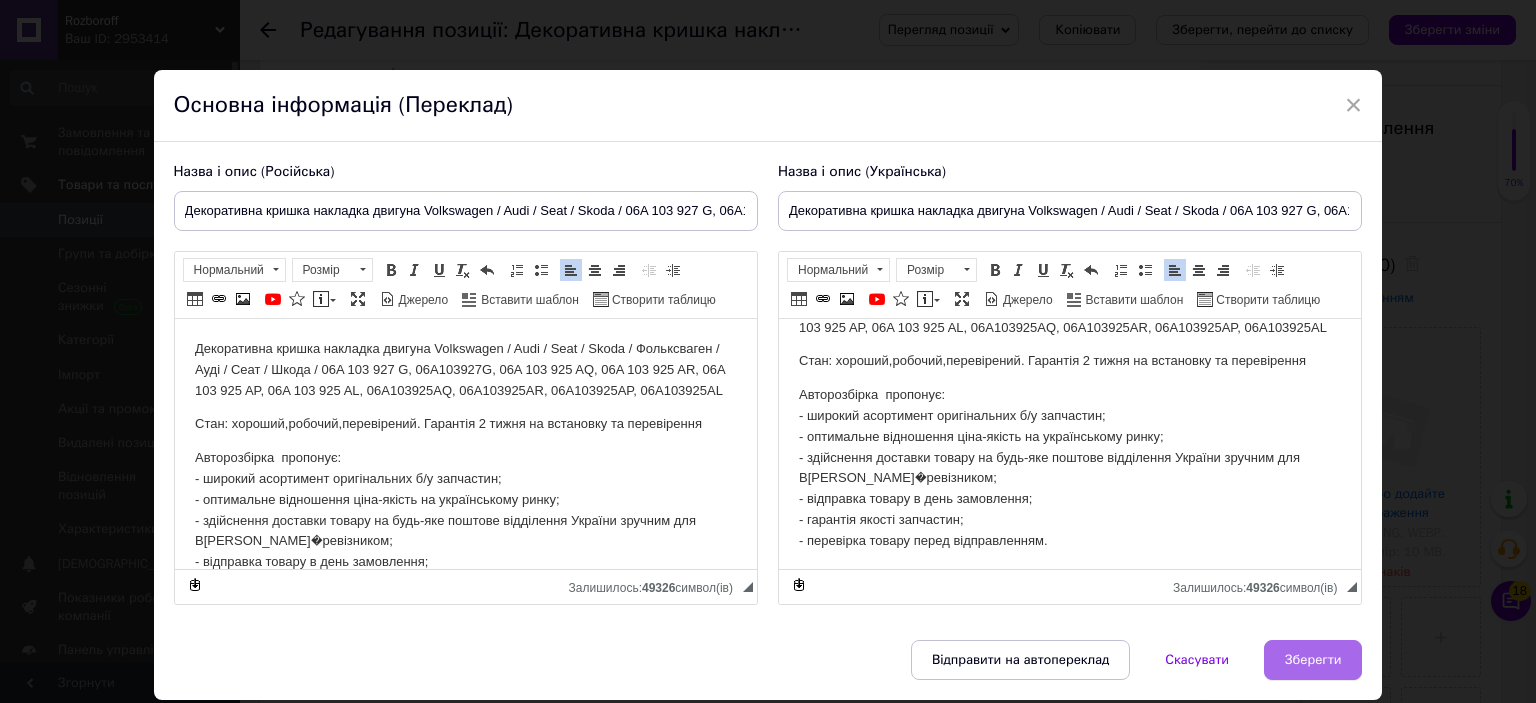 click on "Зберегти" at bounding box center [1313, 660] 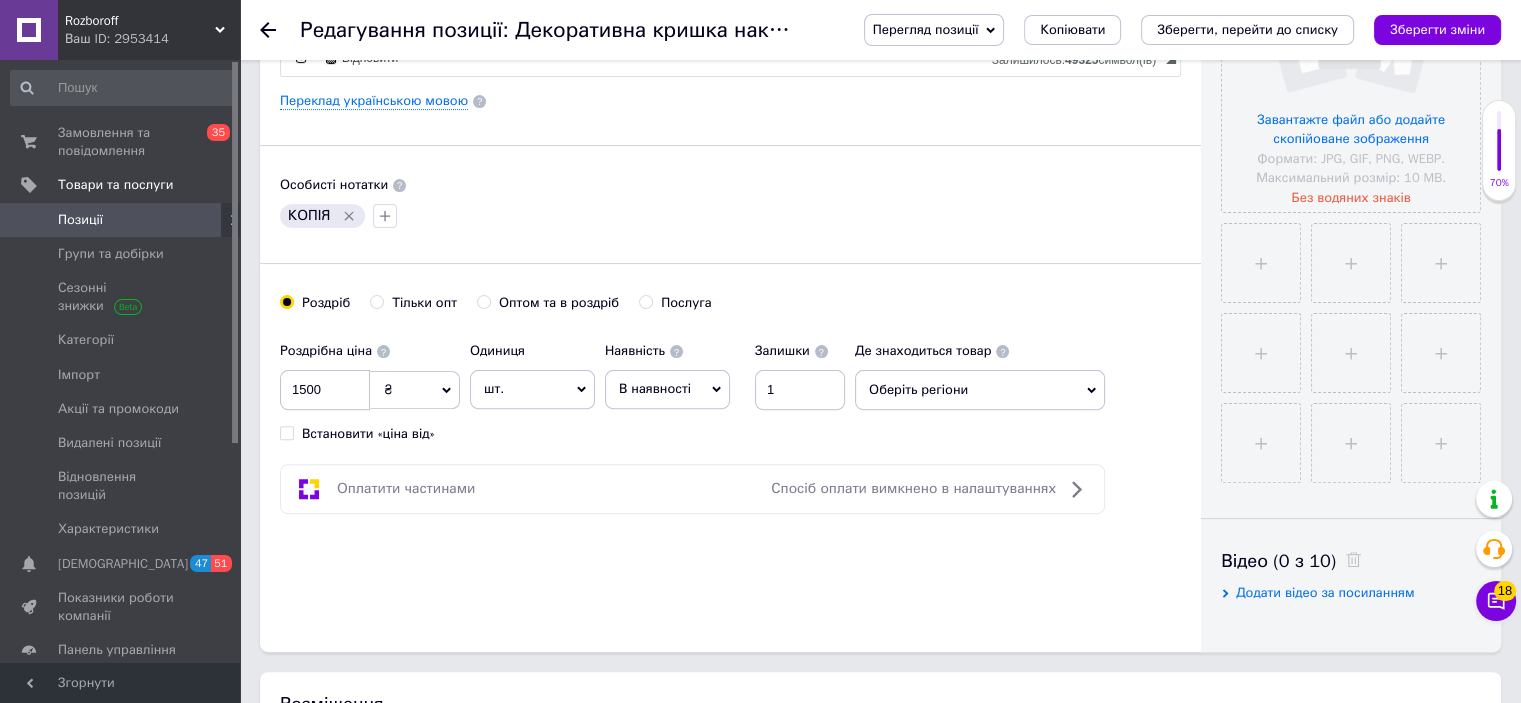 scroll, scrollTop: 543, scrollLeft: 0, axis: vertical 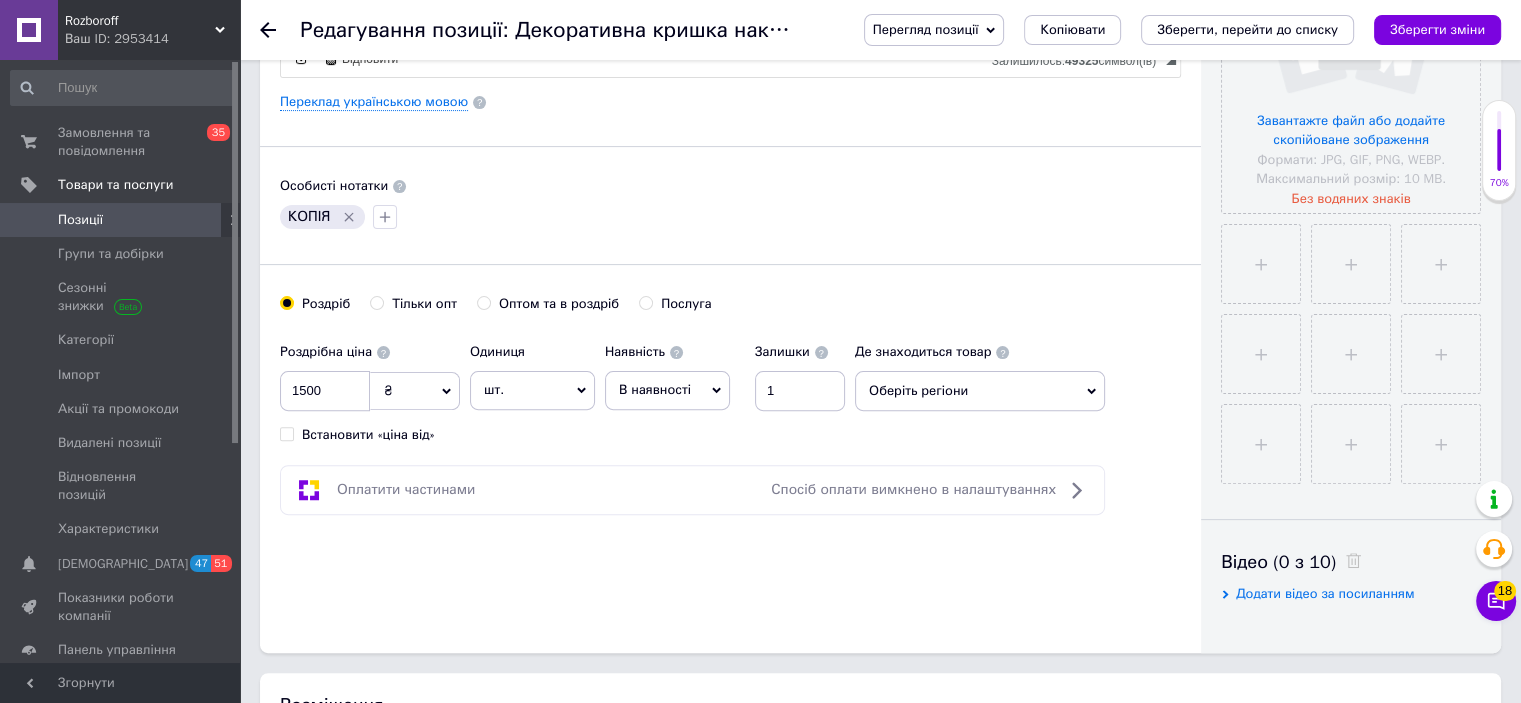 click 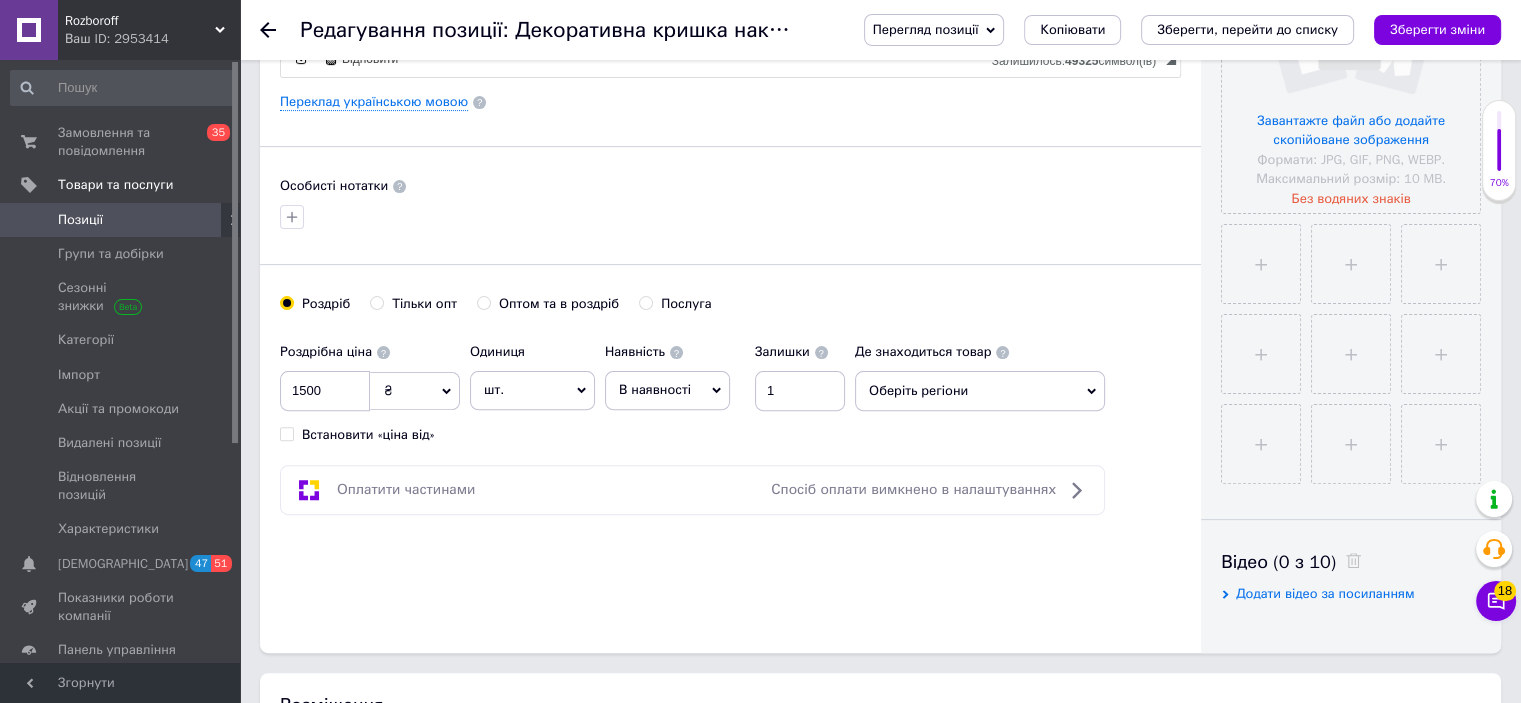 click on "Оберіть регіони" at bounding box center (980, 391) 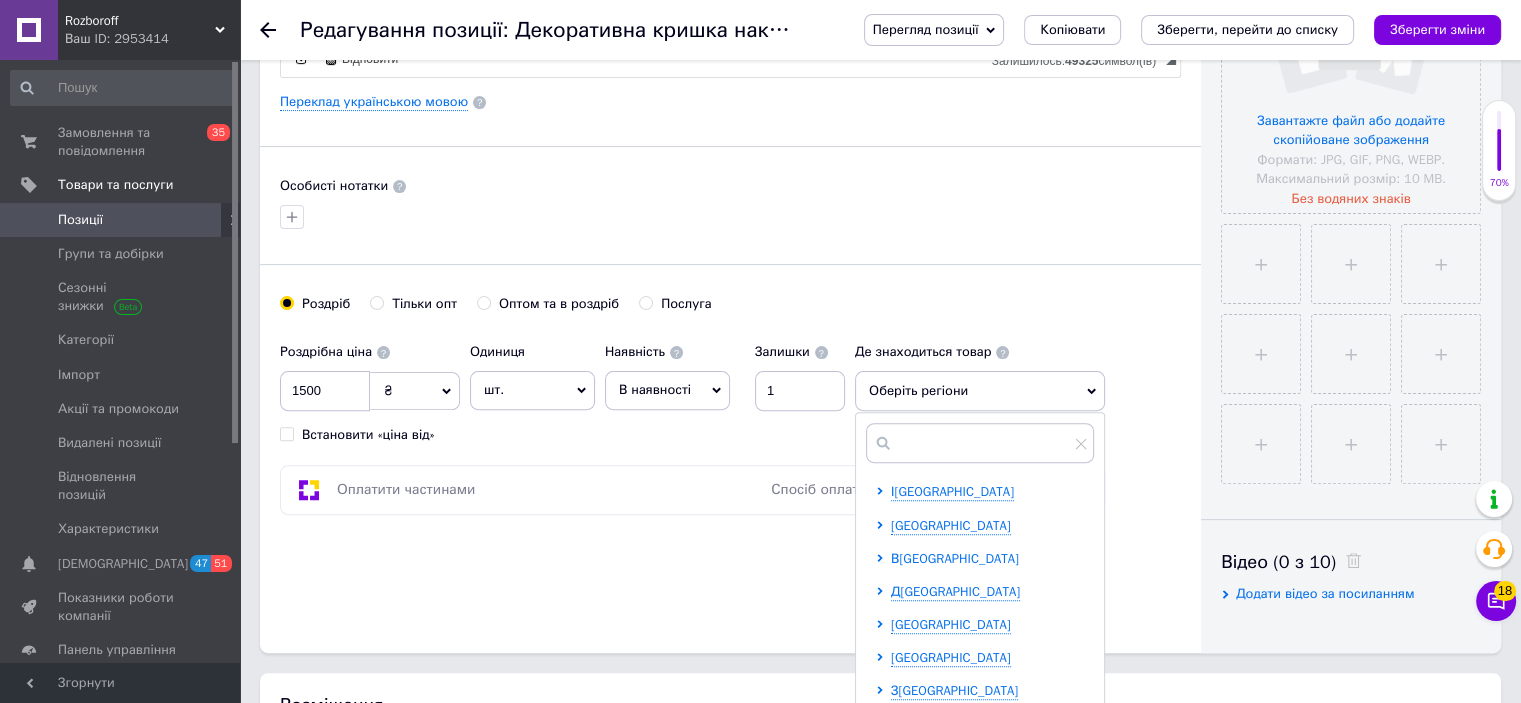 click 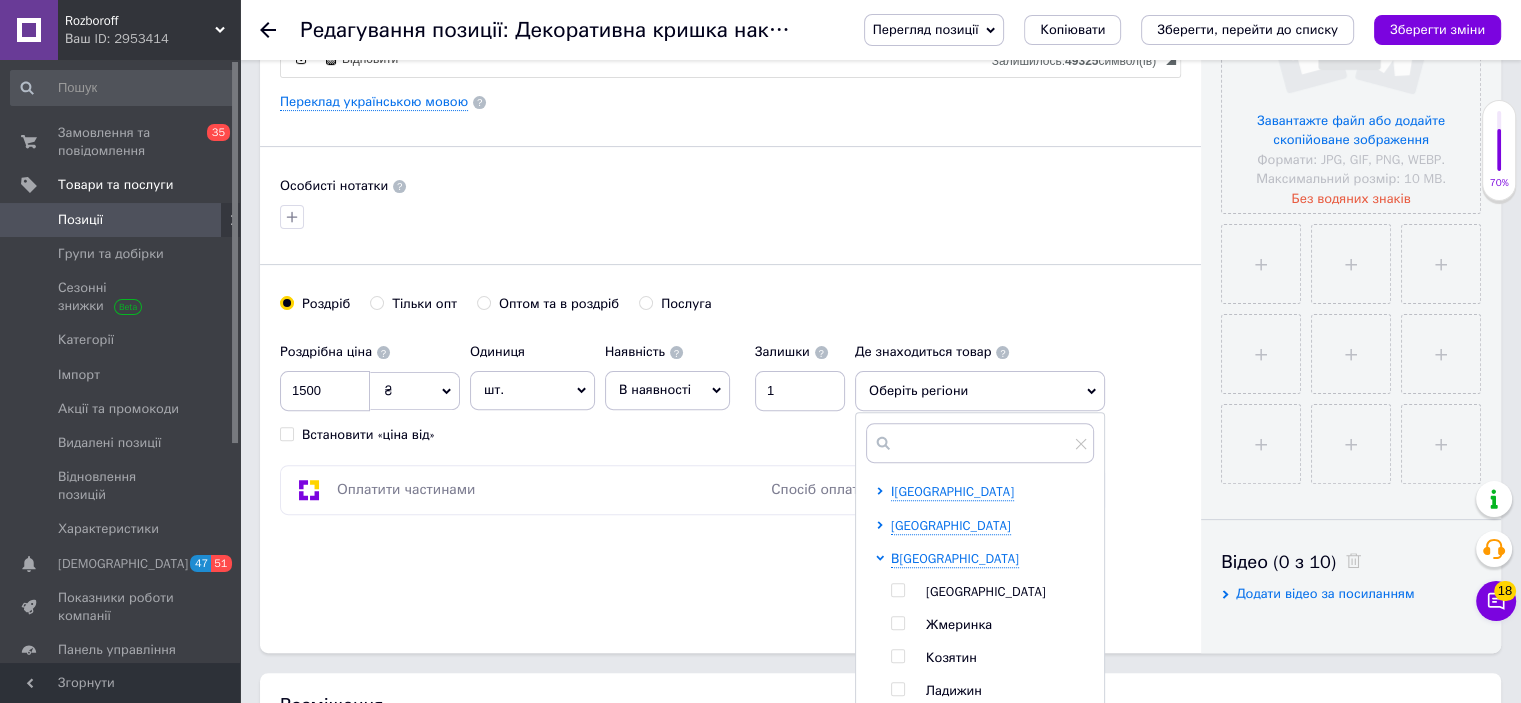 click at bounding box center [897, 590] 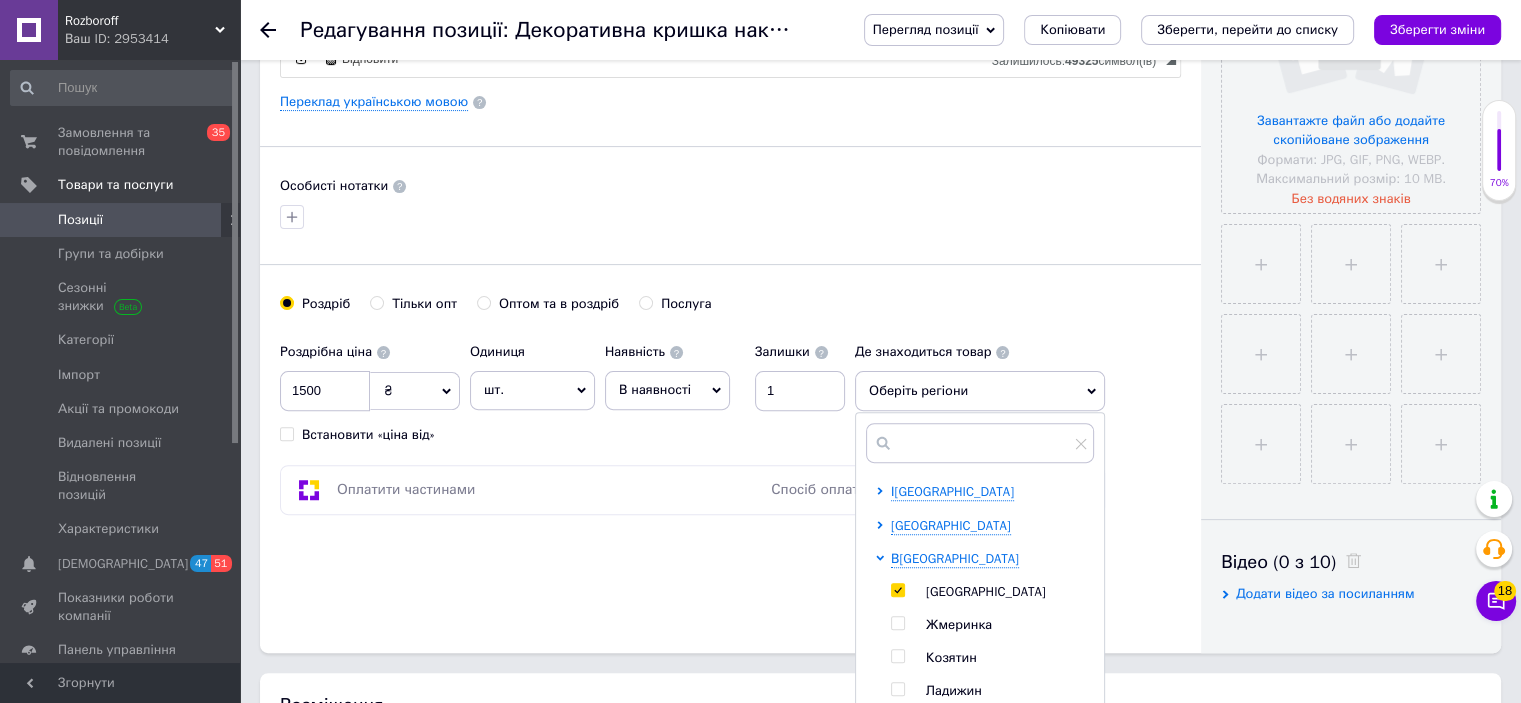 checkbox on "true" 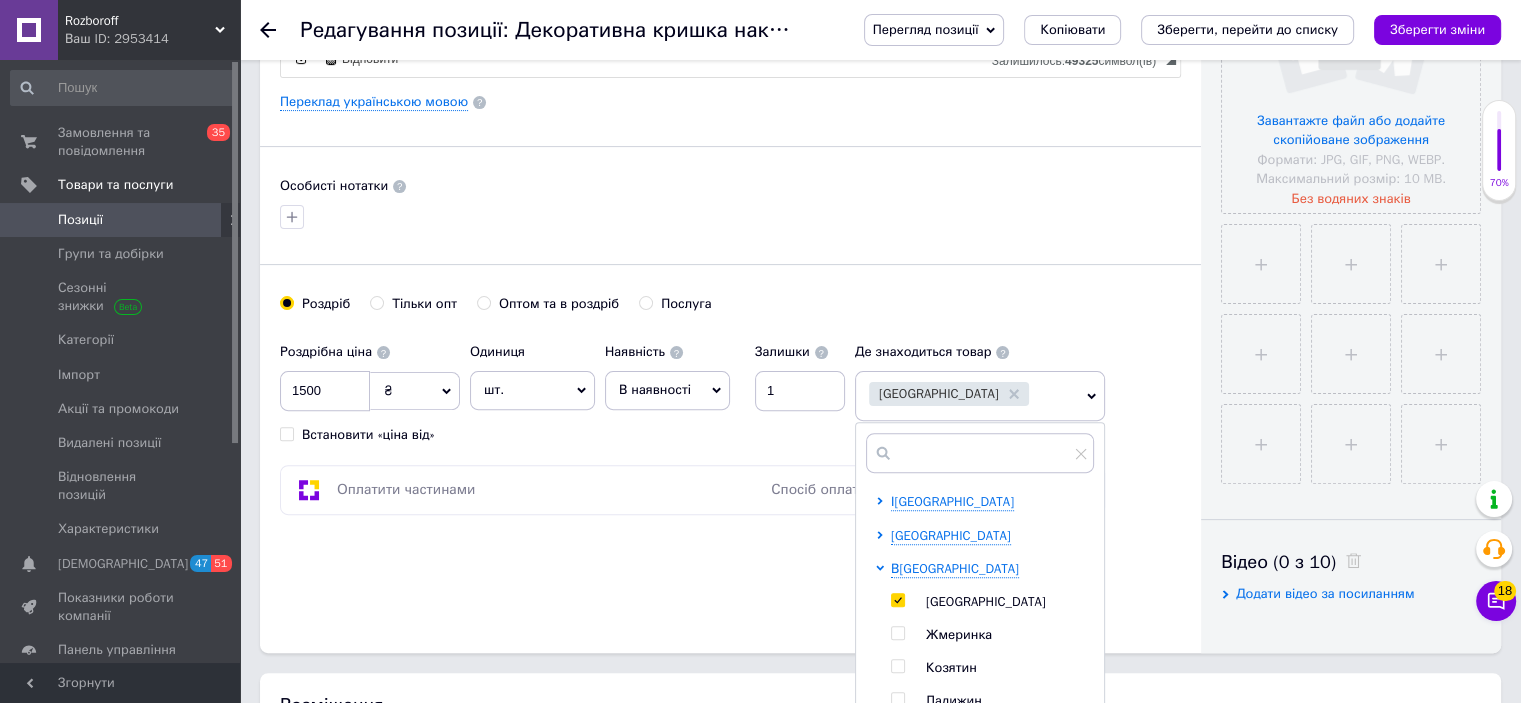 click on "[GEOGRAPHIC_DATA] [GEOGRAPHIC_DATA] Жмеринка [GEOGRAPHIC_DATA] Ладижин Тростянец [GEOGRAPHIC_DATA][PERSON_NAME]" at bounding box center [992, 685] 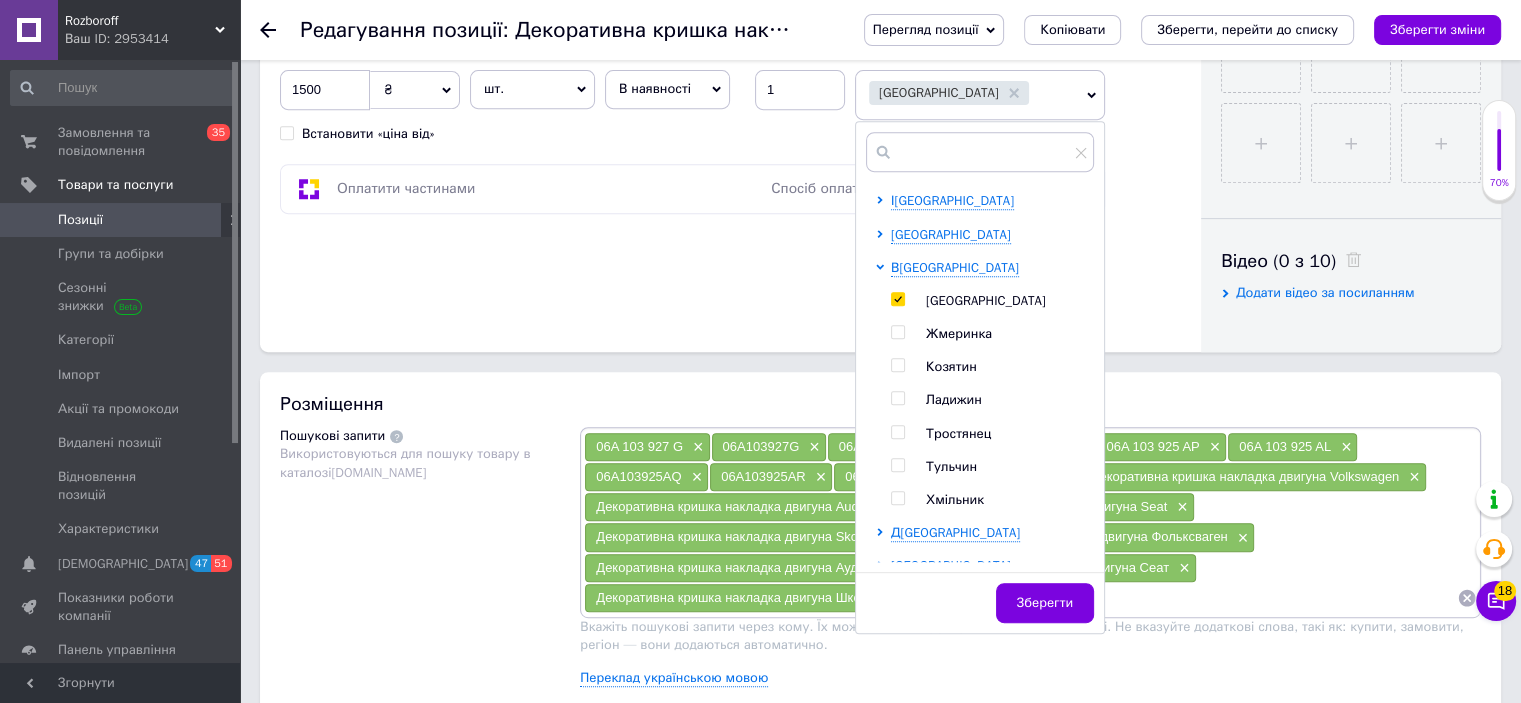 scroll, scrollTop: 847, scrollLeft: 0, axis: vertical 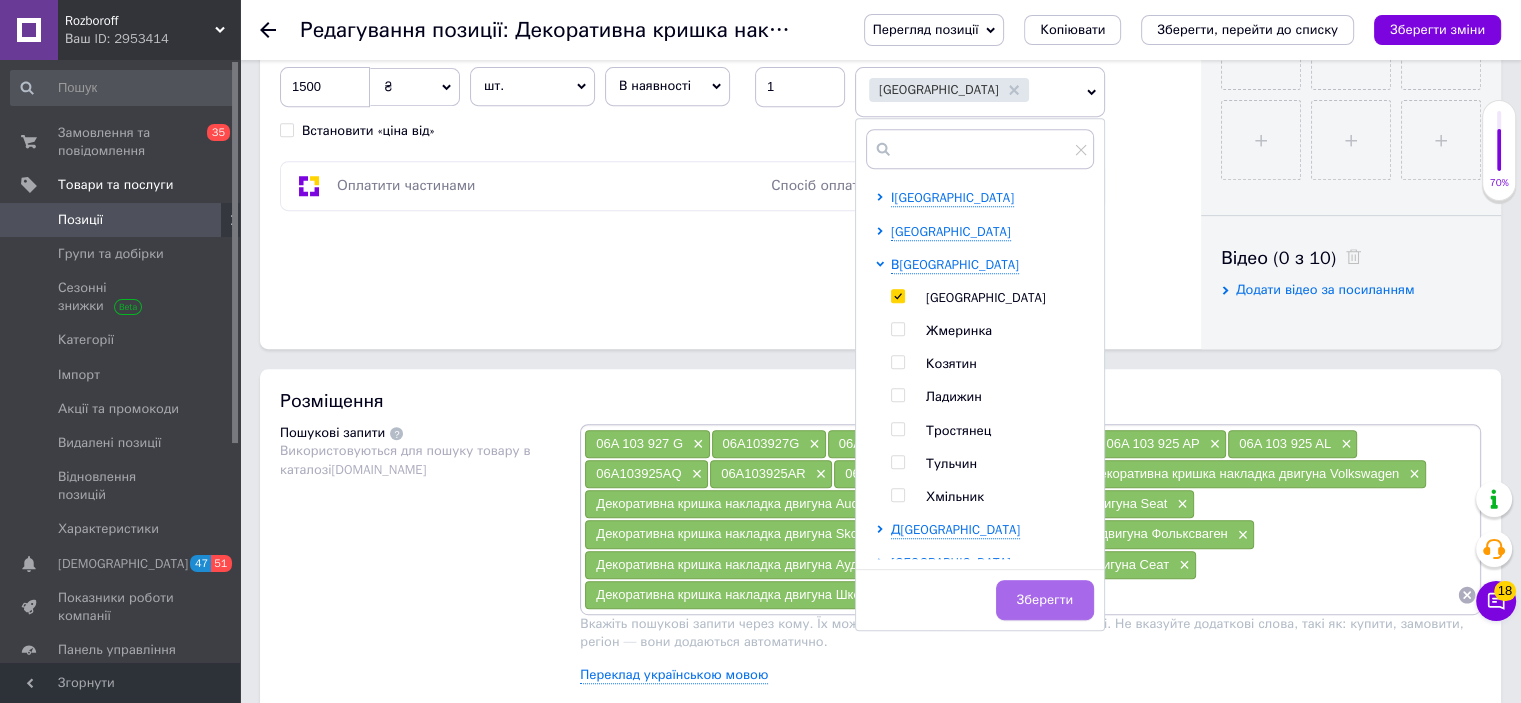 click on "Зберегти" at bounding box center [1045, 600] 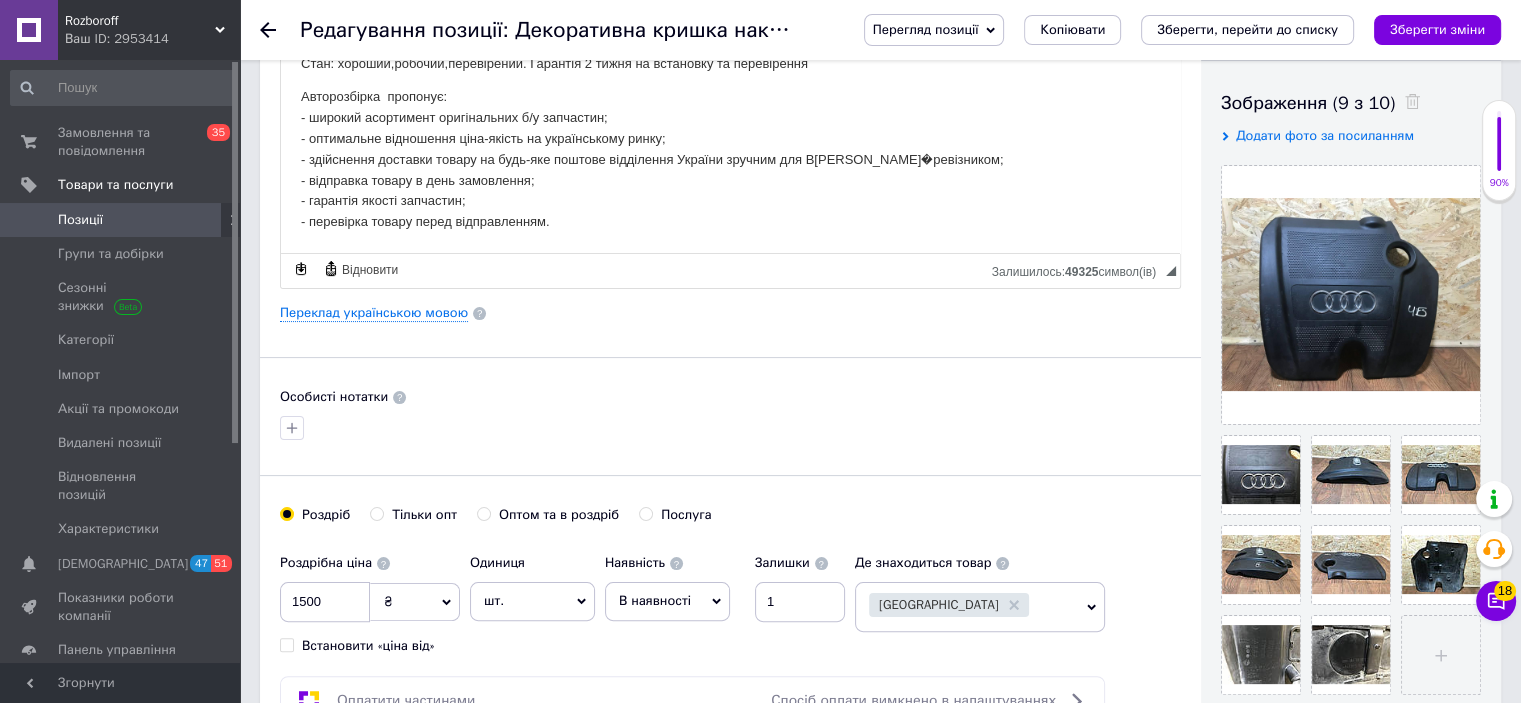 scroll, scrollTop: 0, scrollLeft: 0, axis: both 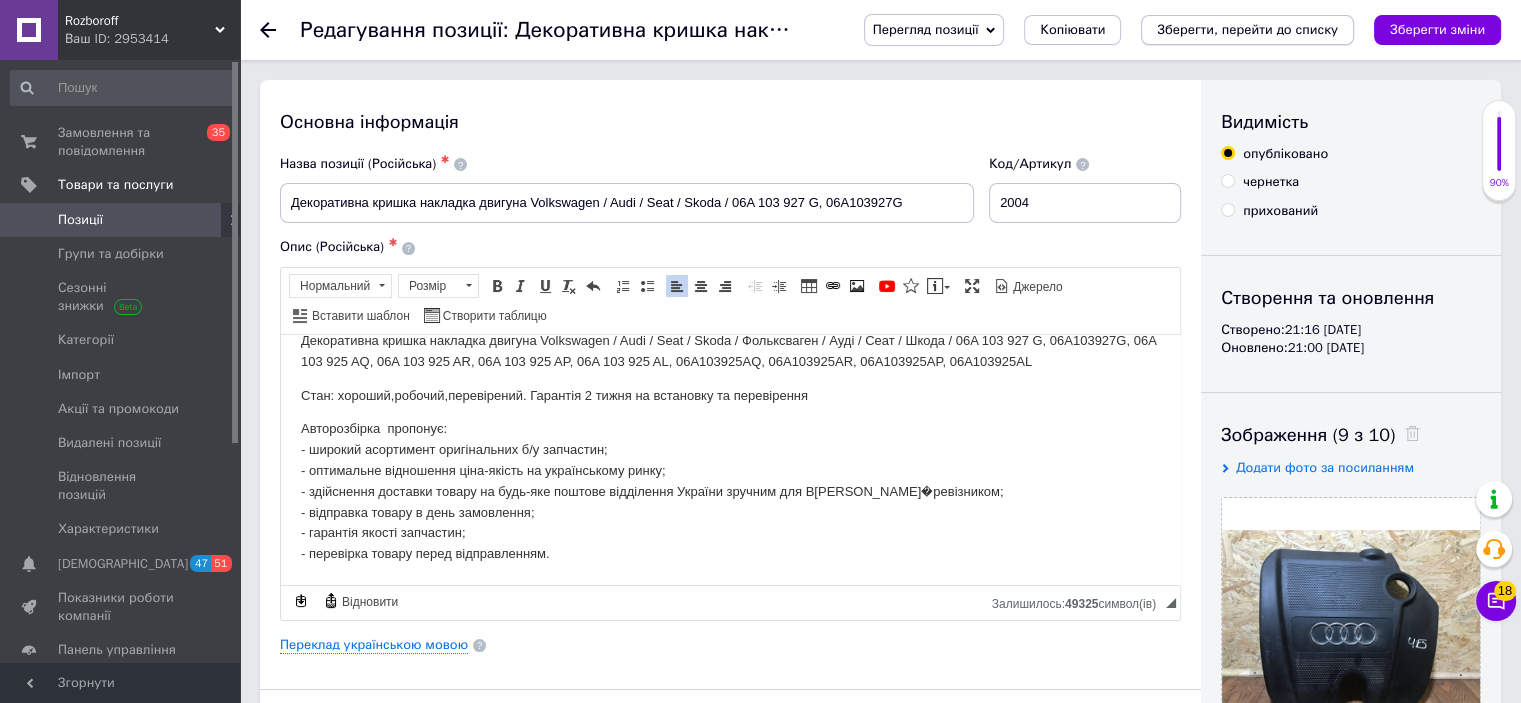 click on "Зберегти, перейти до списку" at bounding box center (1247, 30) 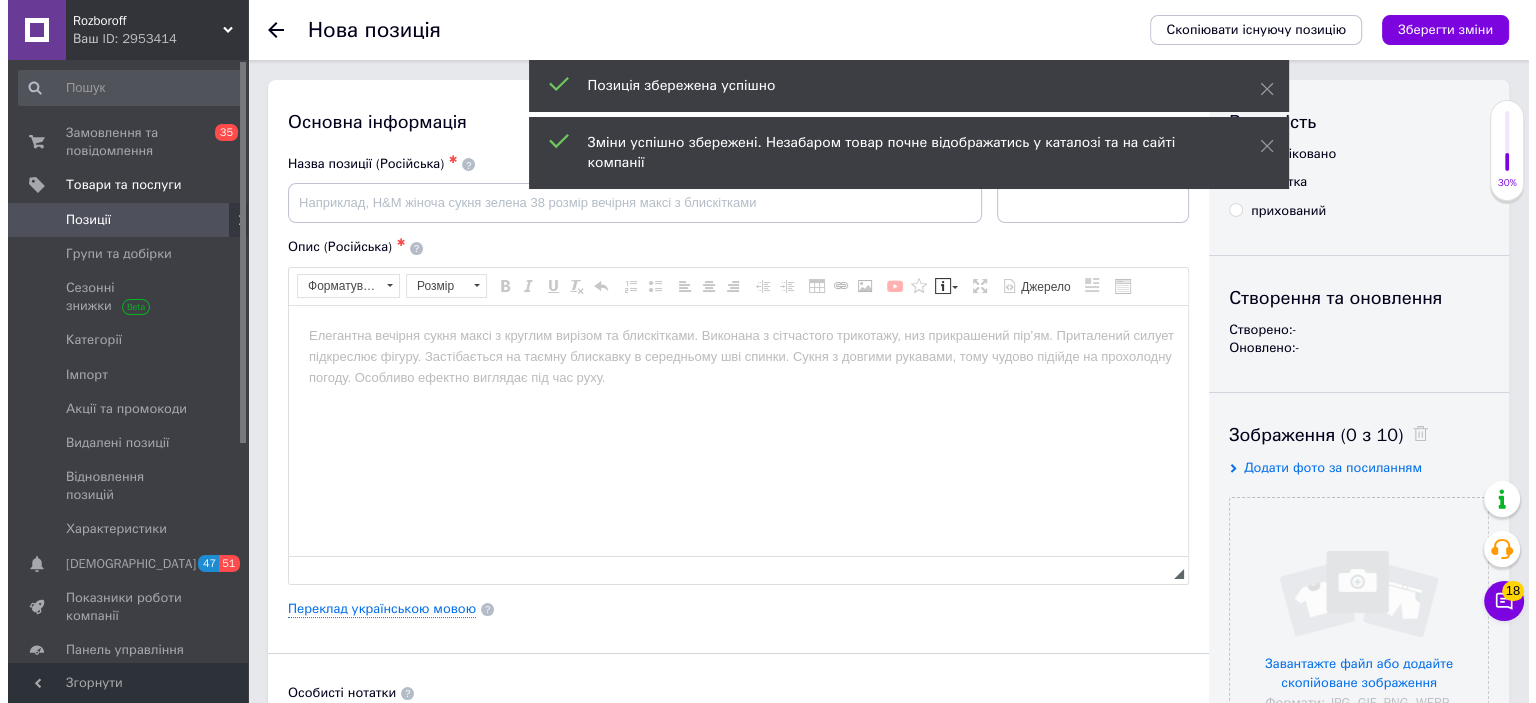 scroll, scrollTop: 0, scrollLeft: 0, axis: both 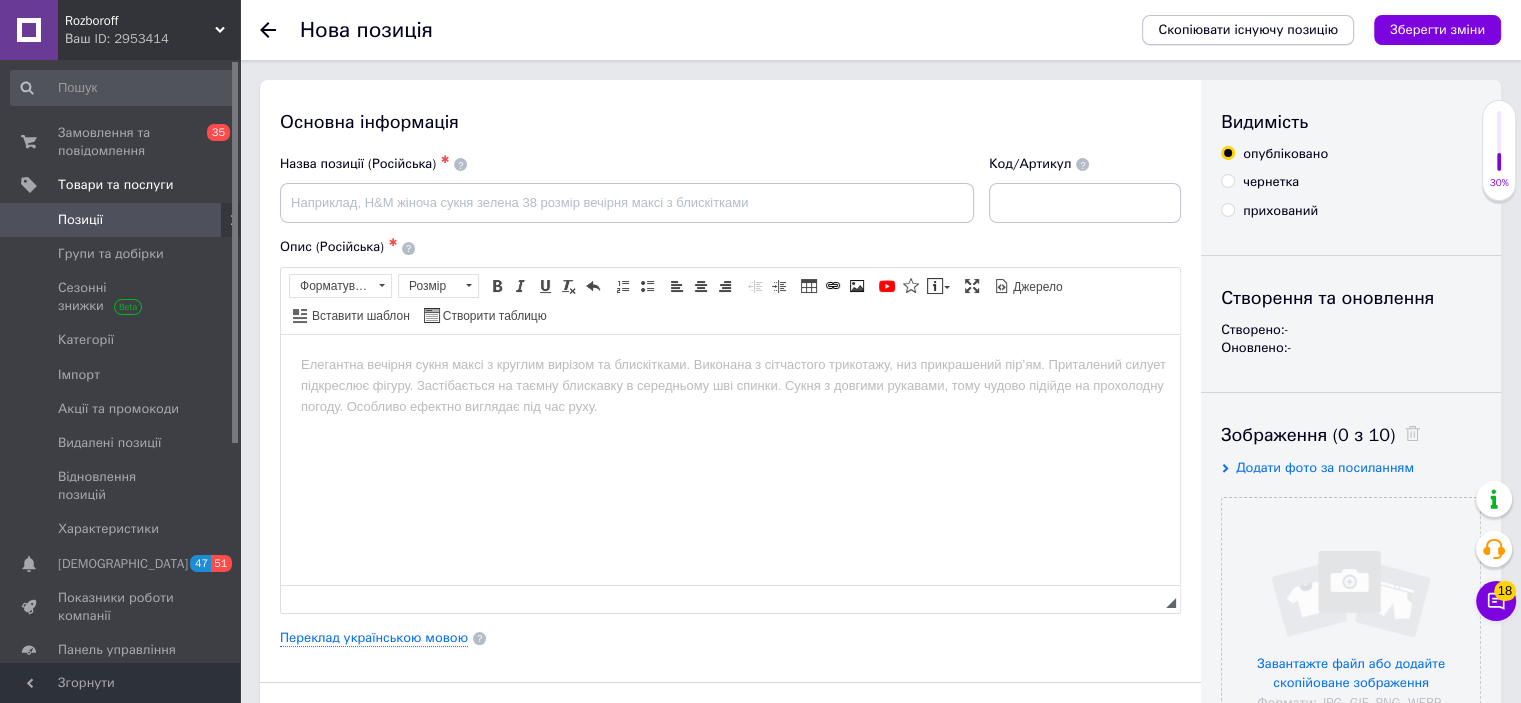 click on "Скопіювати існуючу позицію" at bounding box center (1248, 30) 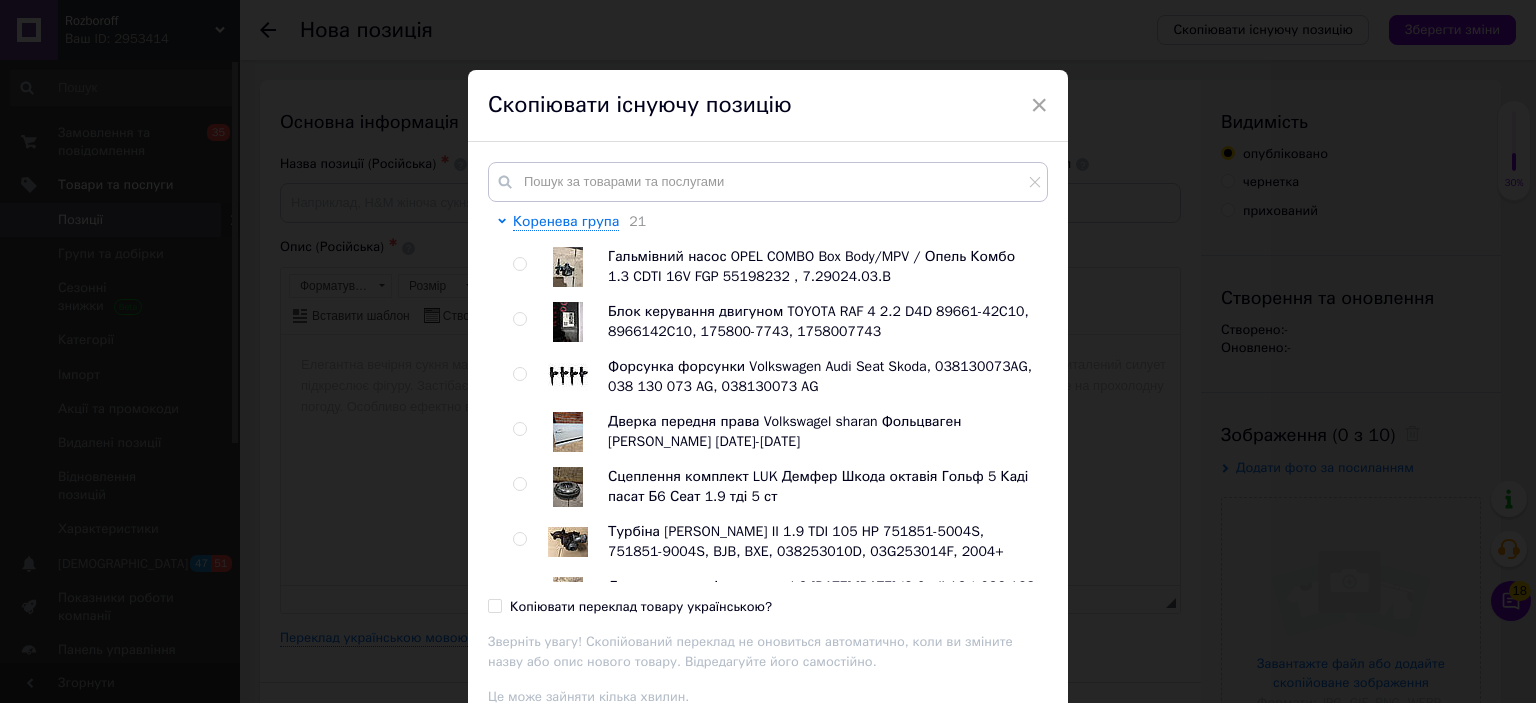 click on "Коренева група 21 Гальмівний насос OPEL COMBO Box Body/MPV / Опель Комбо 1.3 CDTI 16V FGP 55198232 , 7.29024.03.B Блок керування двигуном TOYOTA RAF 4 2.2 D4D 89661-42C10, 8966142C10, 175800-7743, 1758007743 Форсунка форсунки Volkswagen Audi Seat Skoda, 038130073AG, 038 130 073 AG, 038130073 AG Дверка передня права Volkswagel sharan Фольцваген [PERSON_NAME] [DATE]-[DATE] Сцеплення комплект LUK Демфер Шкода октавія Гольф 5 Каді пасат Б6 Сеат 1.9 тді 5 ст Турбіна [PERSON_NAME] II 1.9 TDI 105 HP 751851-5004S, 751851-9004S, BJB, BXE, 038253010D, 03G253014F, 2004+ Дросельна заслінка passat b6 [DATE]-[DATE] (2.0 tdi 16v) 036 128 063 B Крюк буксировочный Volkswagen Touran 1T0805615 Skoda a5 VW golf 5 Крюк буксировочный Volkswagen Touran 1T0805615 Skoda a5 VW golf 5 Моторчики (коренева)" at bounding box center [775, 1122] 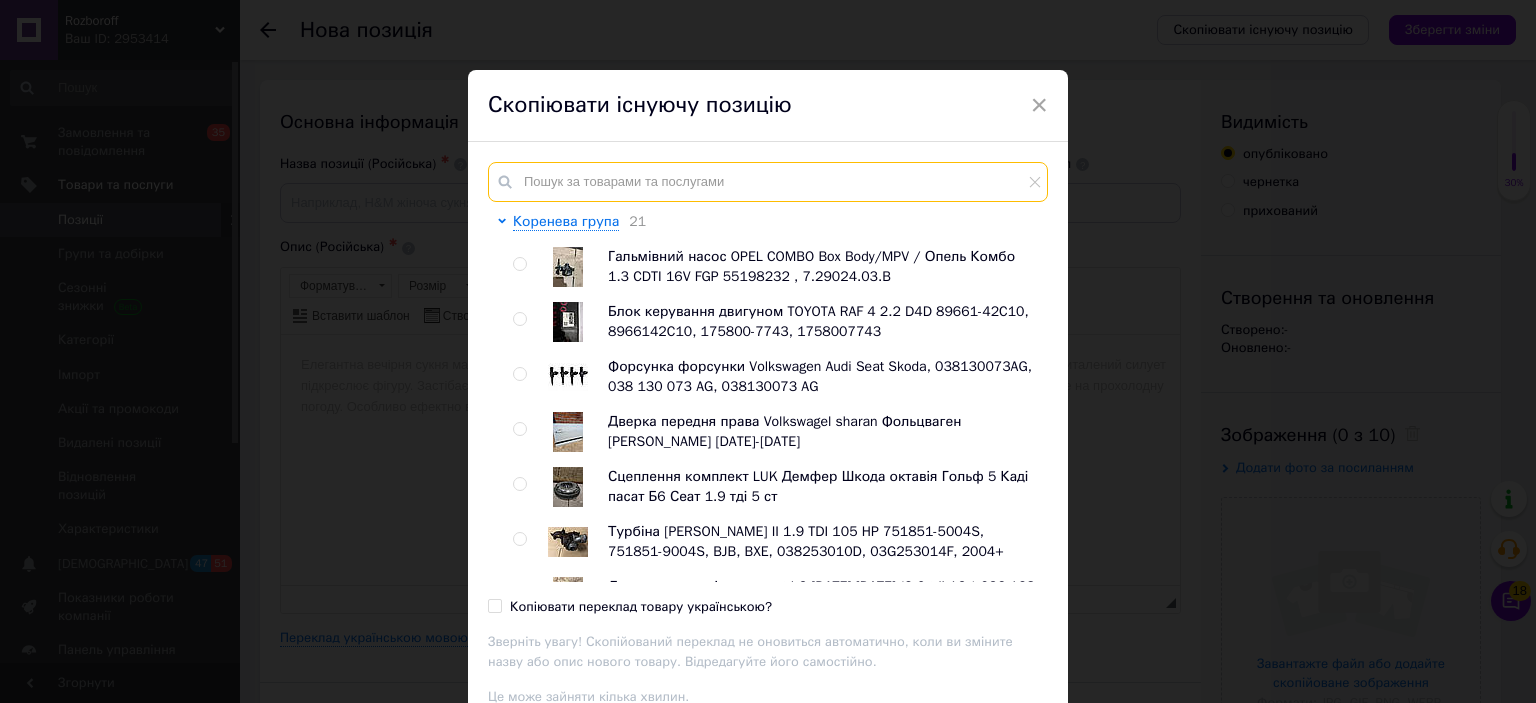 click at bounding box center [768, 182] 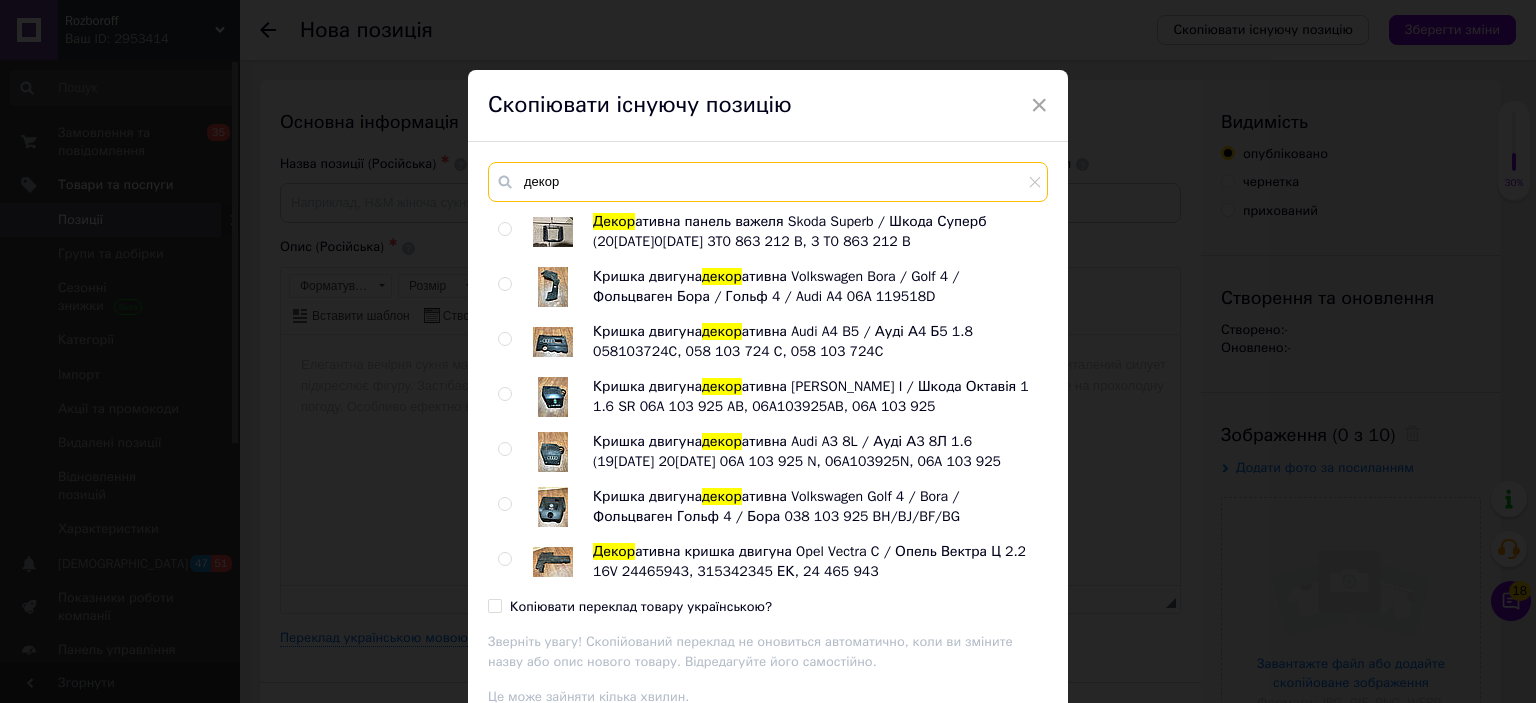 scroll, scrollTop: 384, scrollLeft: 0, axis: vertical 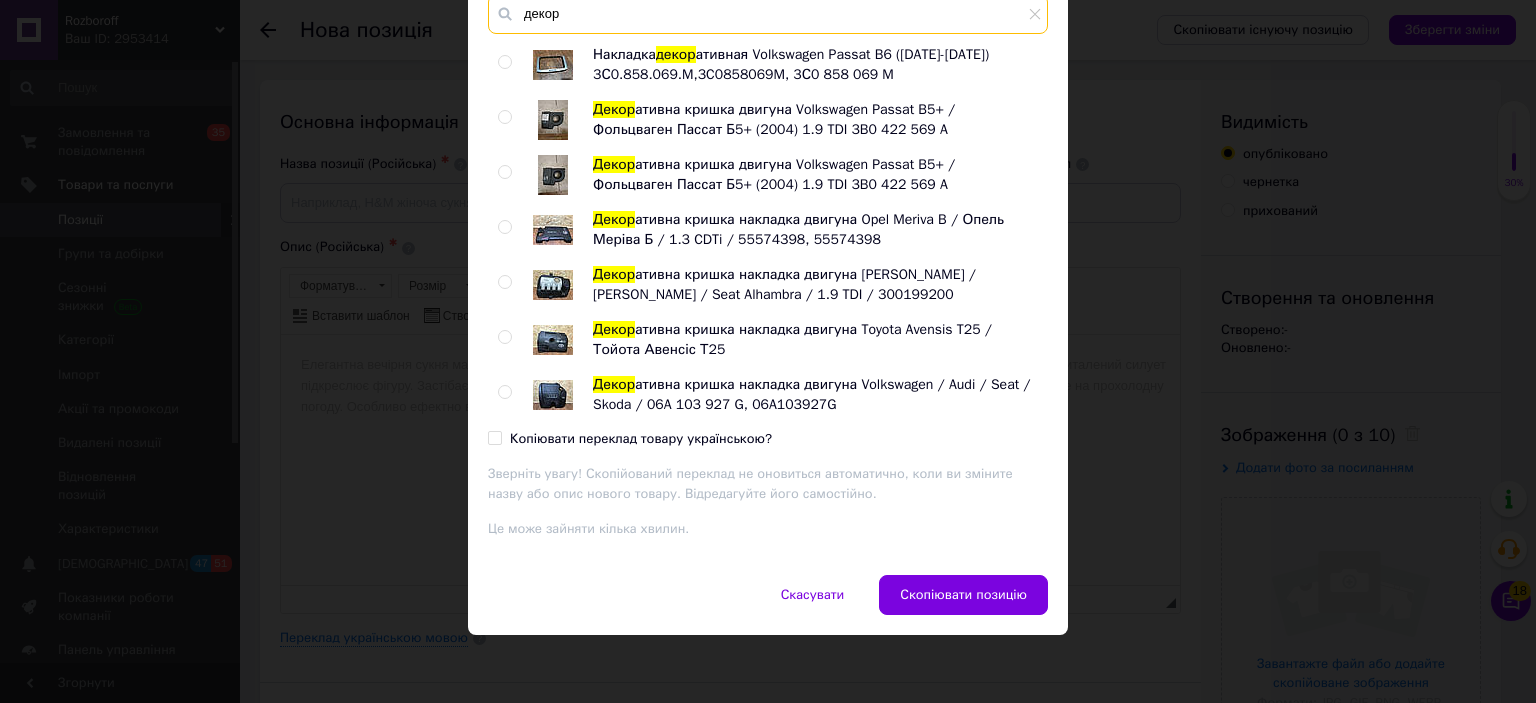 type on "декор" 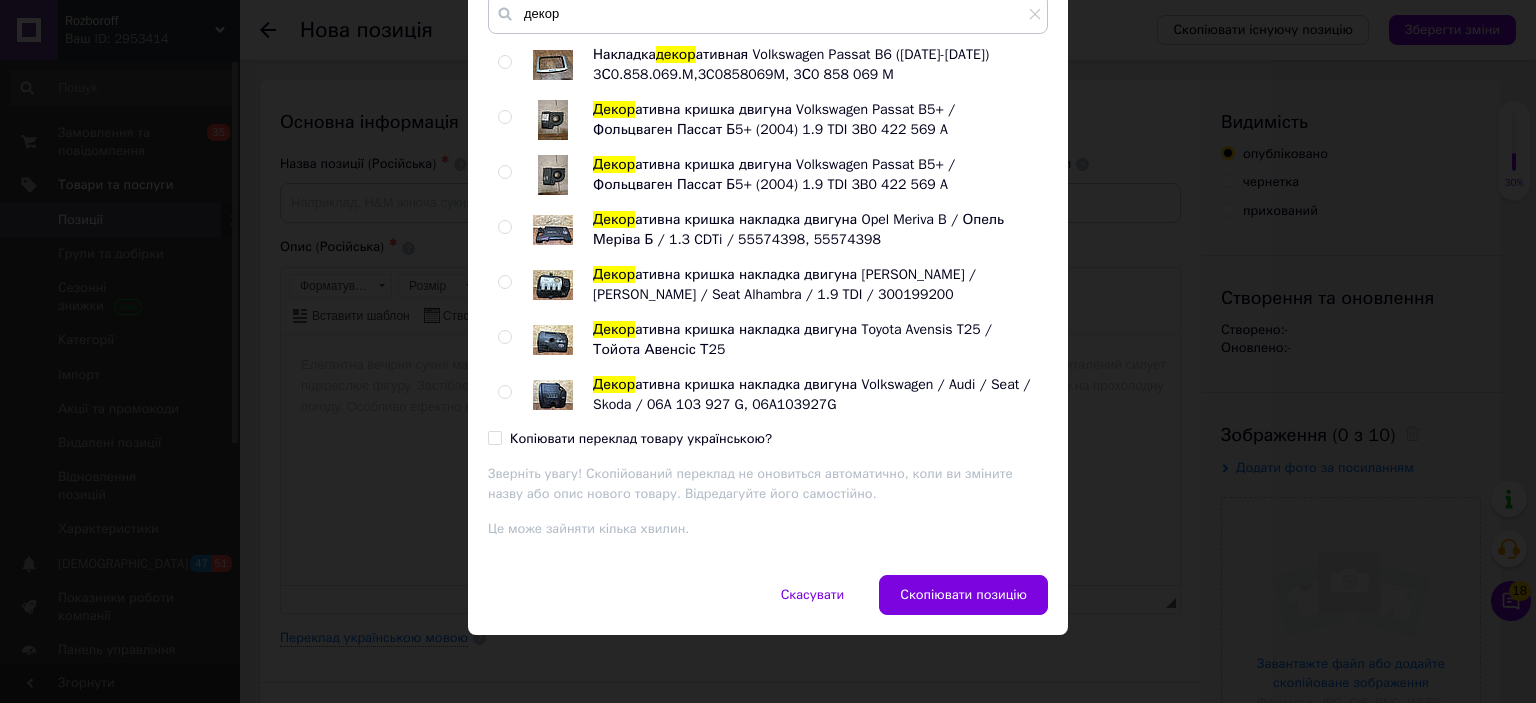 click at bounding box center [504, 392] 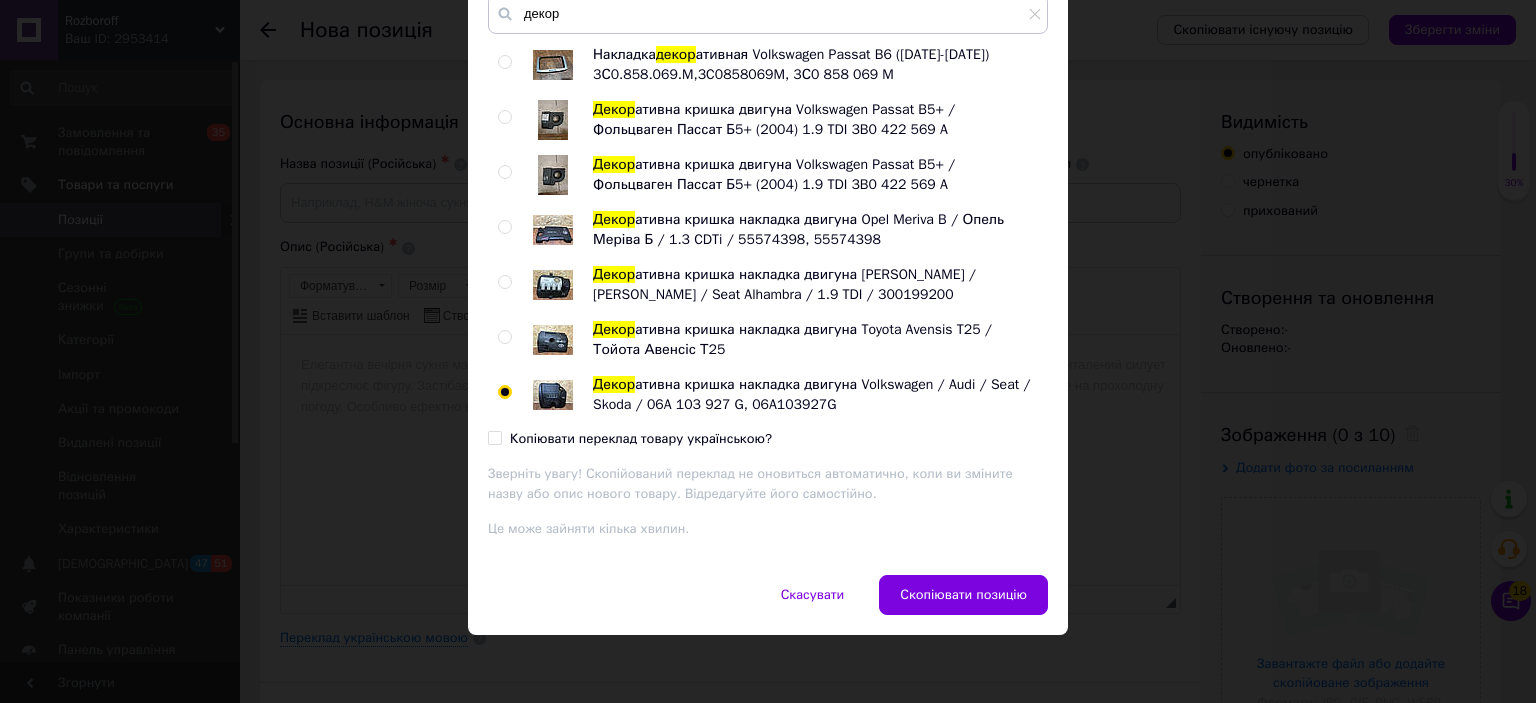 radio on "true" 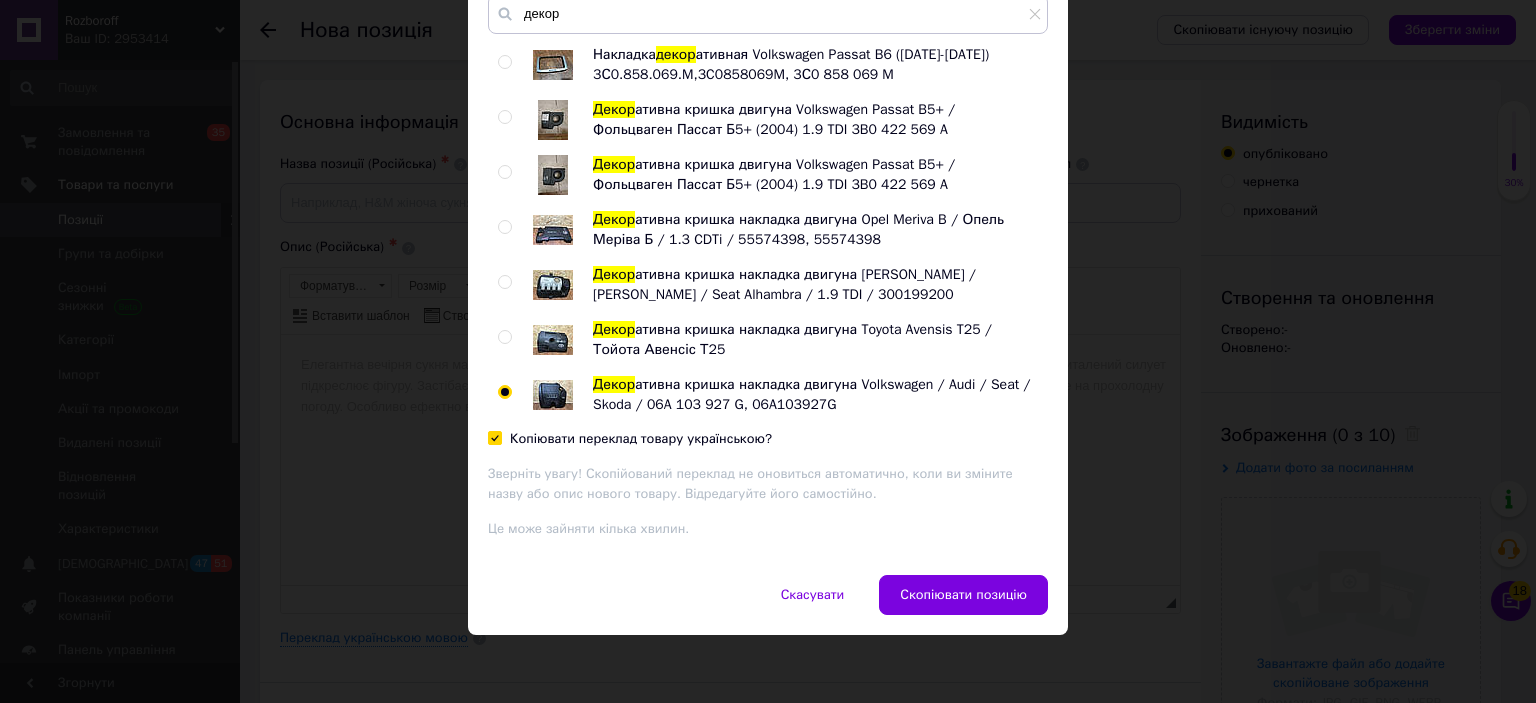 checkbox on "true" 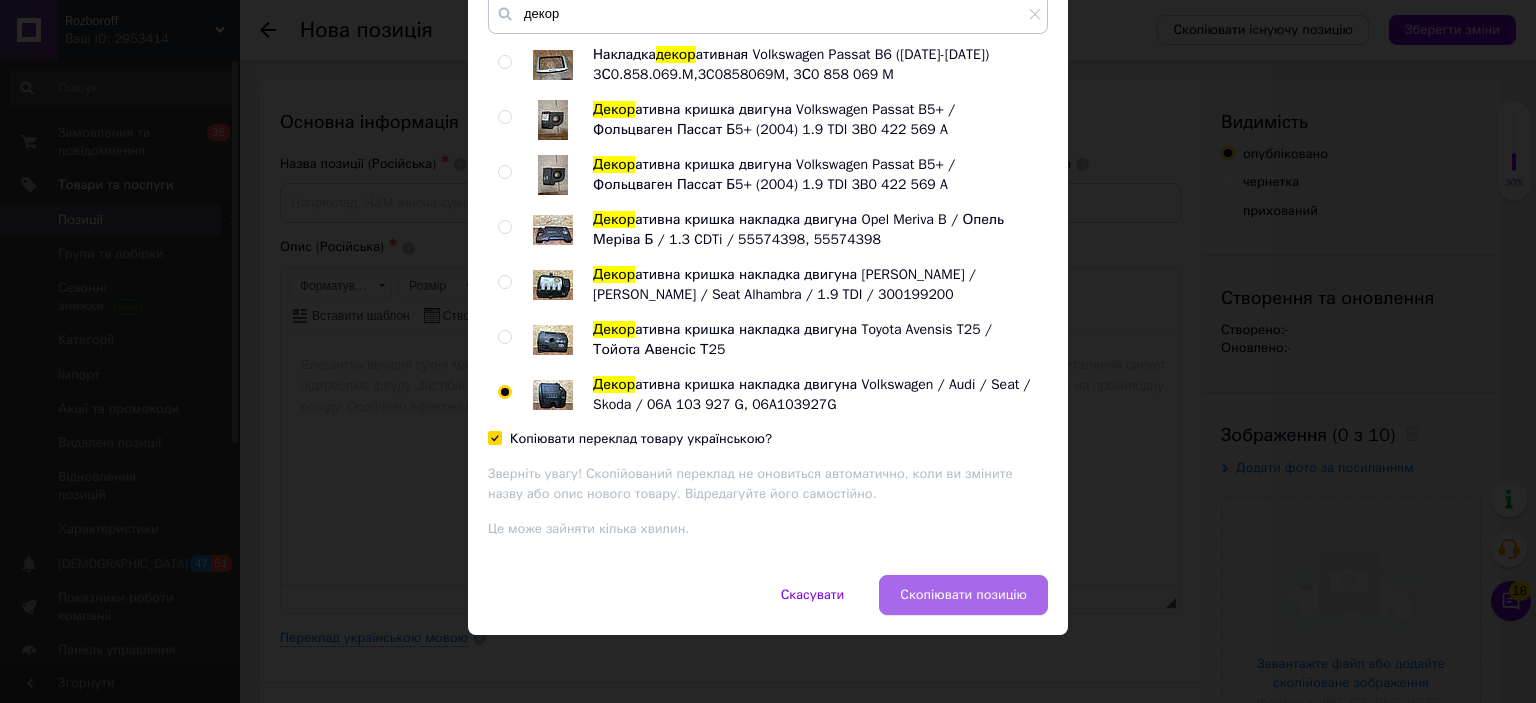 click on "Скопіювати позицію" at bounding box center (963, 595) 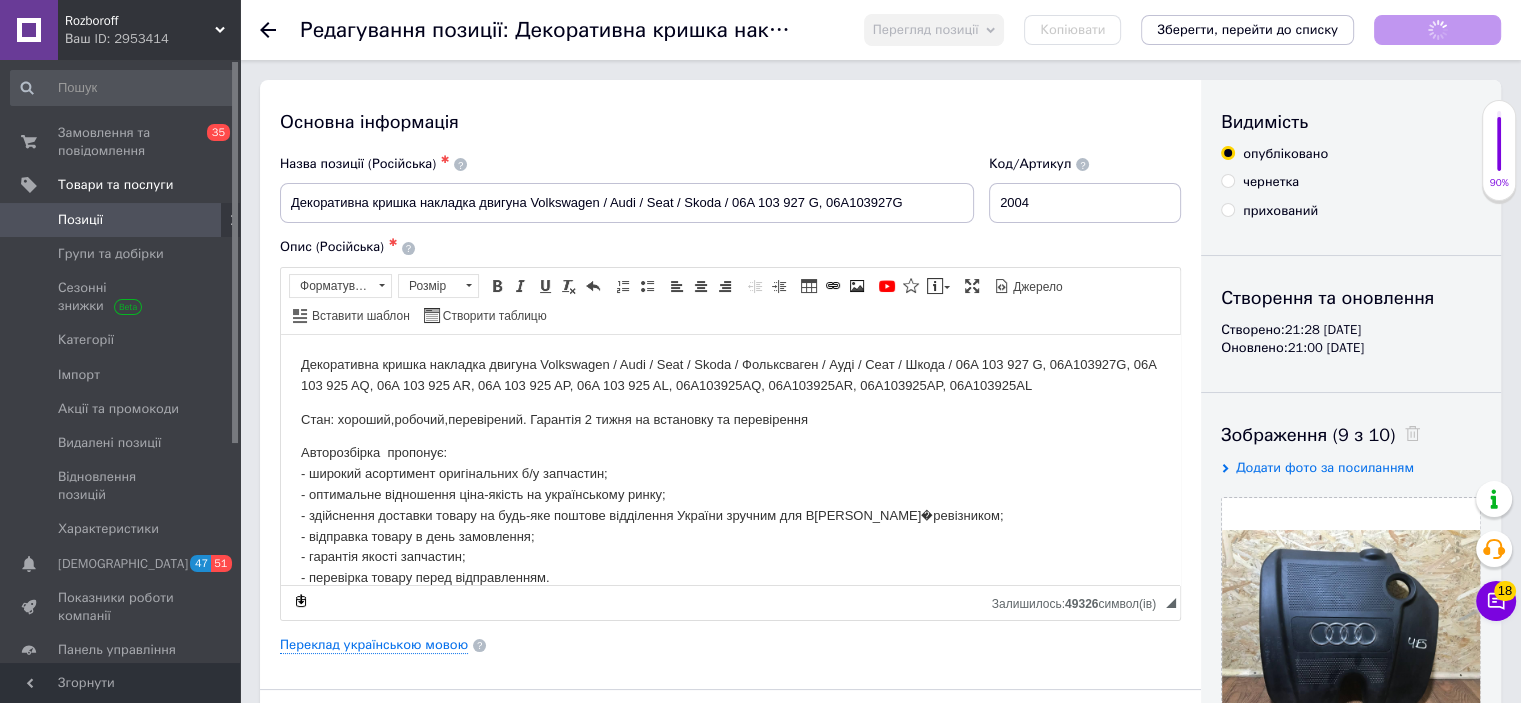 scroll, scrollTop: 0, scrollLeft: 0, axis: both 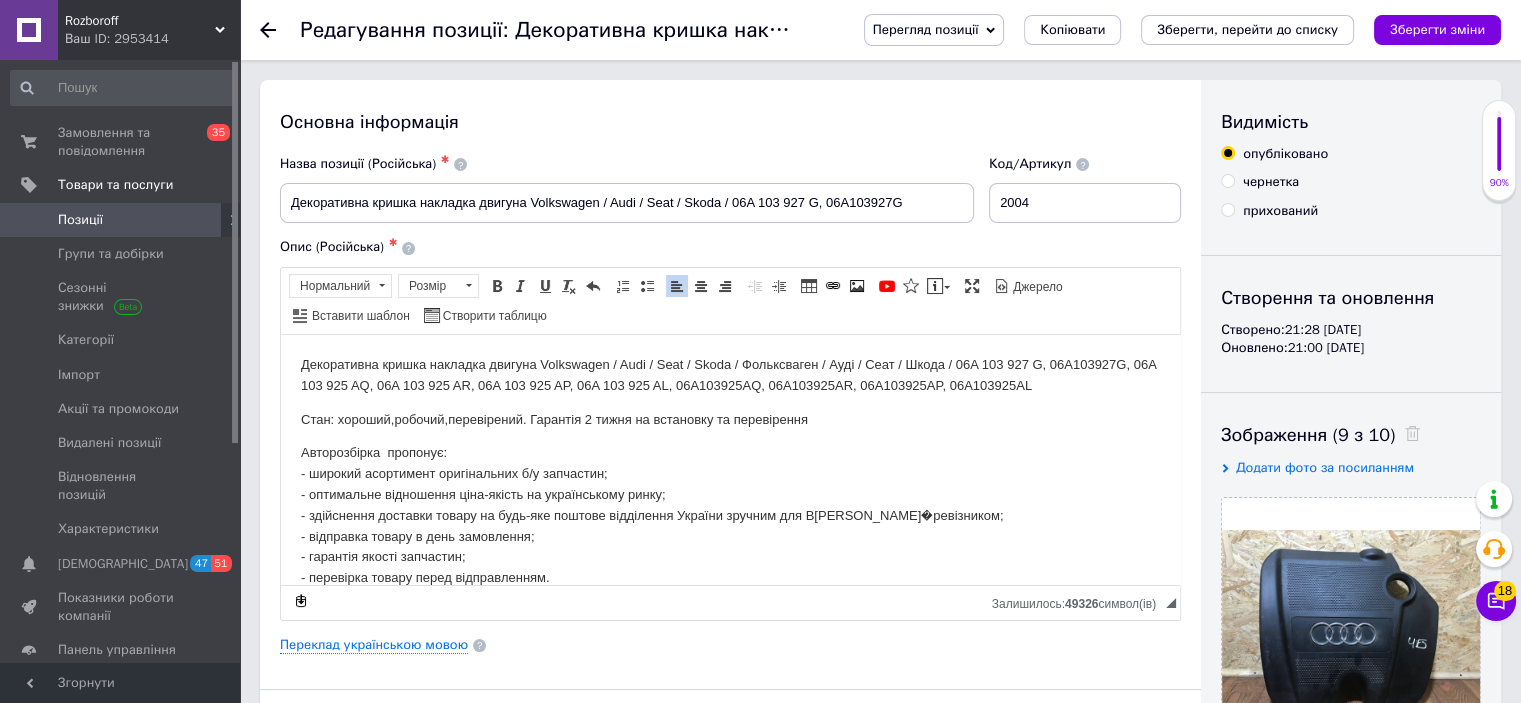 drag, startPoint x: 951, startPoint y: 364, endPoint x: 693, endPoint y: 400, distance: 260.4995 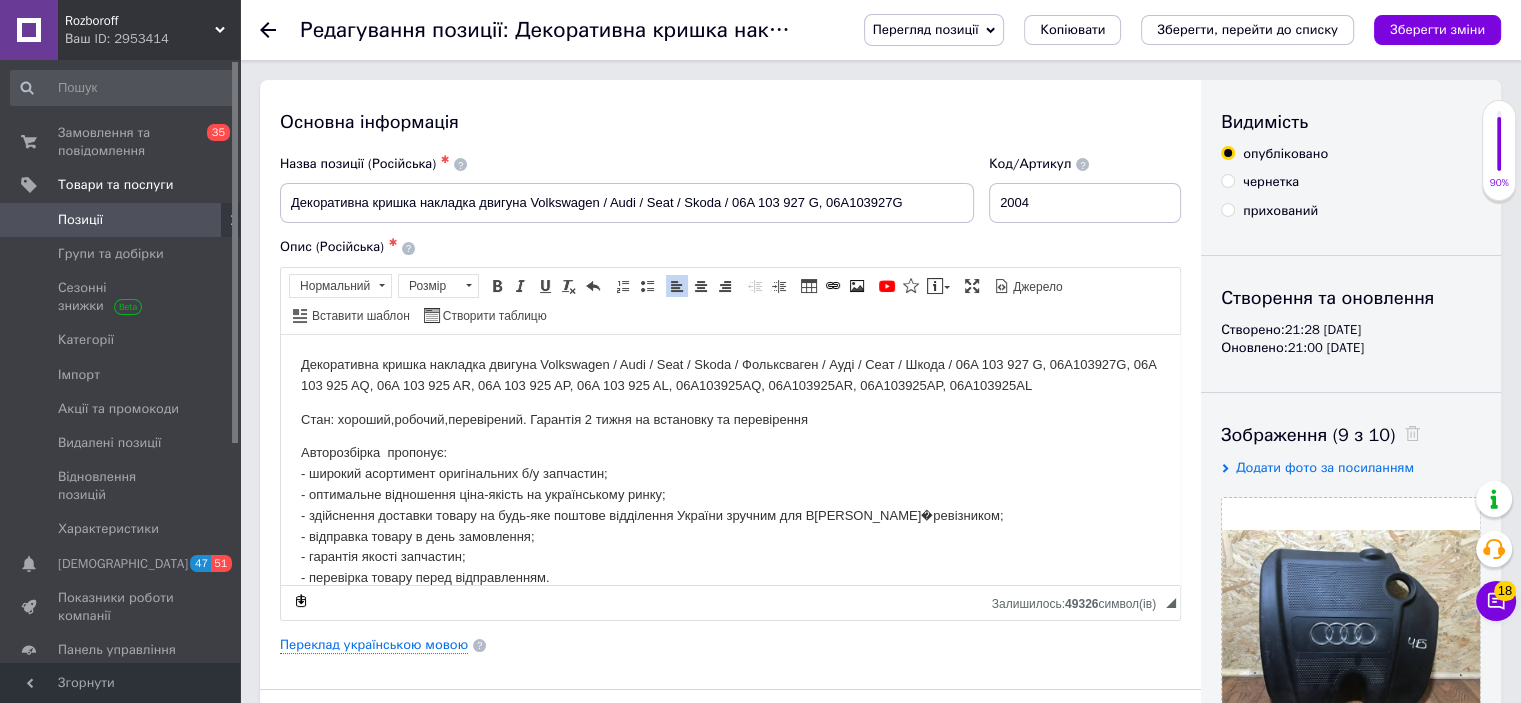 click on "Декоративна кришка накладка двигуна Volkswagen / Audi / Seat / Skoda / Фольксваген / Ауді / Сеат / Шкода / 06A 103 927 G, 06A103927G, 06A 103 925 AQ, 06A 103 925 AR, 06A 103 925 AP, 06A 103 925 AL, 06A103925AQ, 06A103925AR, 06A103925AP, 06A103925AL" at bounding box center [730, 375] 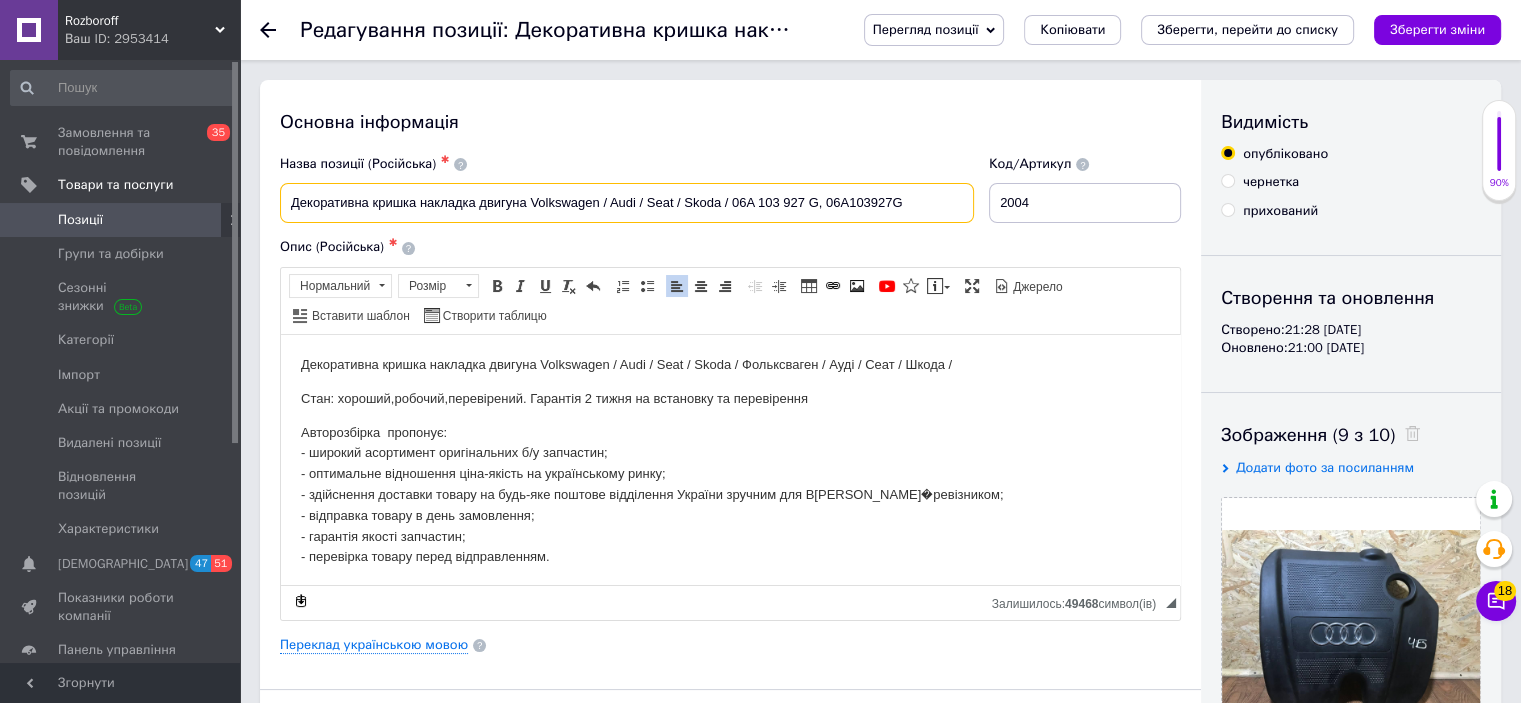 drag, startPoint x: 904, startPoint y: 204, endPoint x: 734, endPoint y: 203, distance: 170.00294 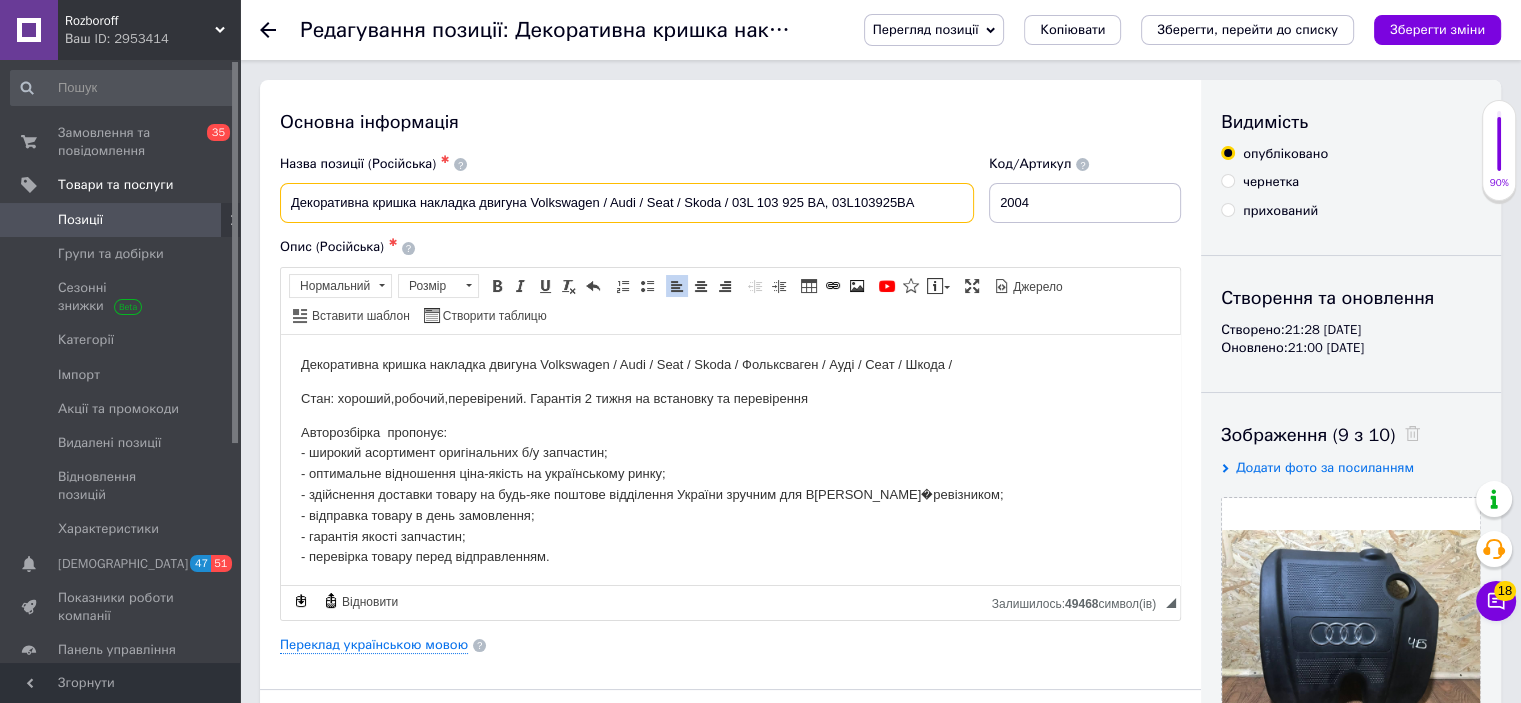 drag, startPoint x: 914, startPoint y: 202, endPoint x: 732, endPoint y: 198, distance: 182.04395 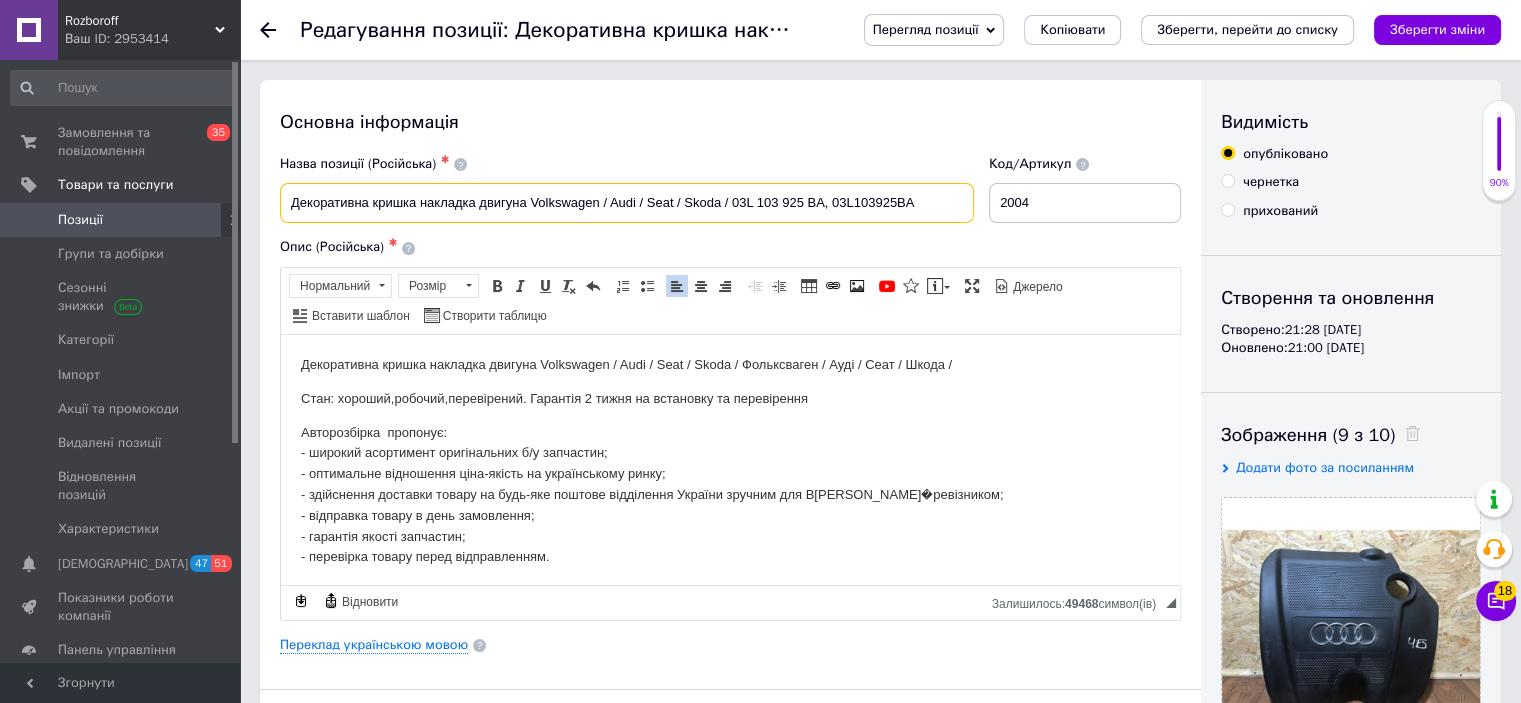 click on "Декоративна кришка накладка двигуна Volkswagen / Audi / Seat / Skoda / 03L 103 925 BA, 03L103925BA" at bounding box center [627, 203] 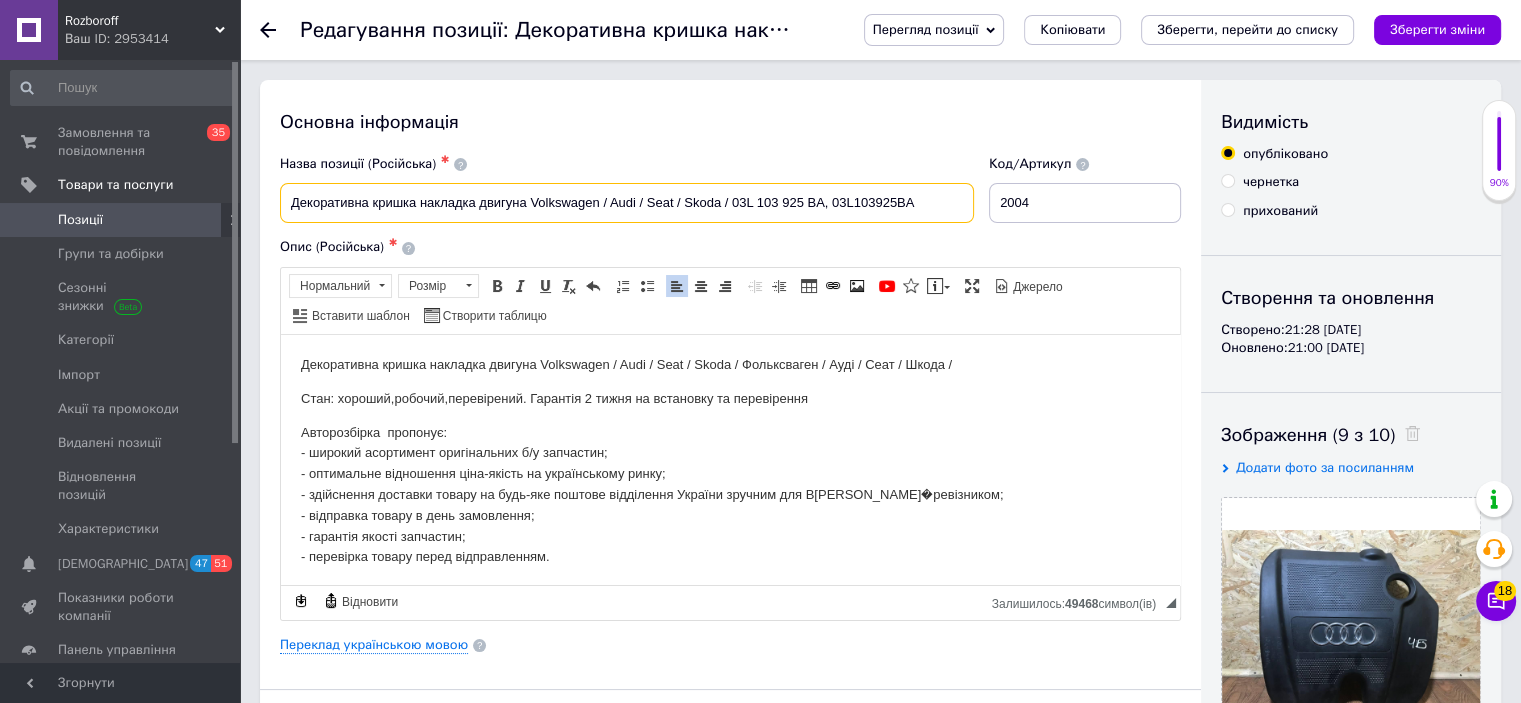 type on "Декоративна кришка накладка двигуна Volkswagen / Audi / Seat / Skoda / 03L 103 925 BA, 03L103925BA" 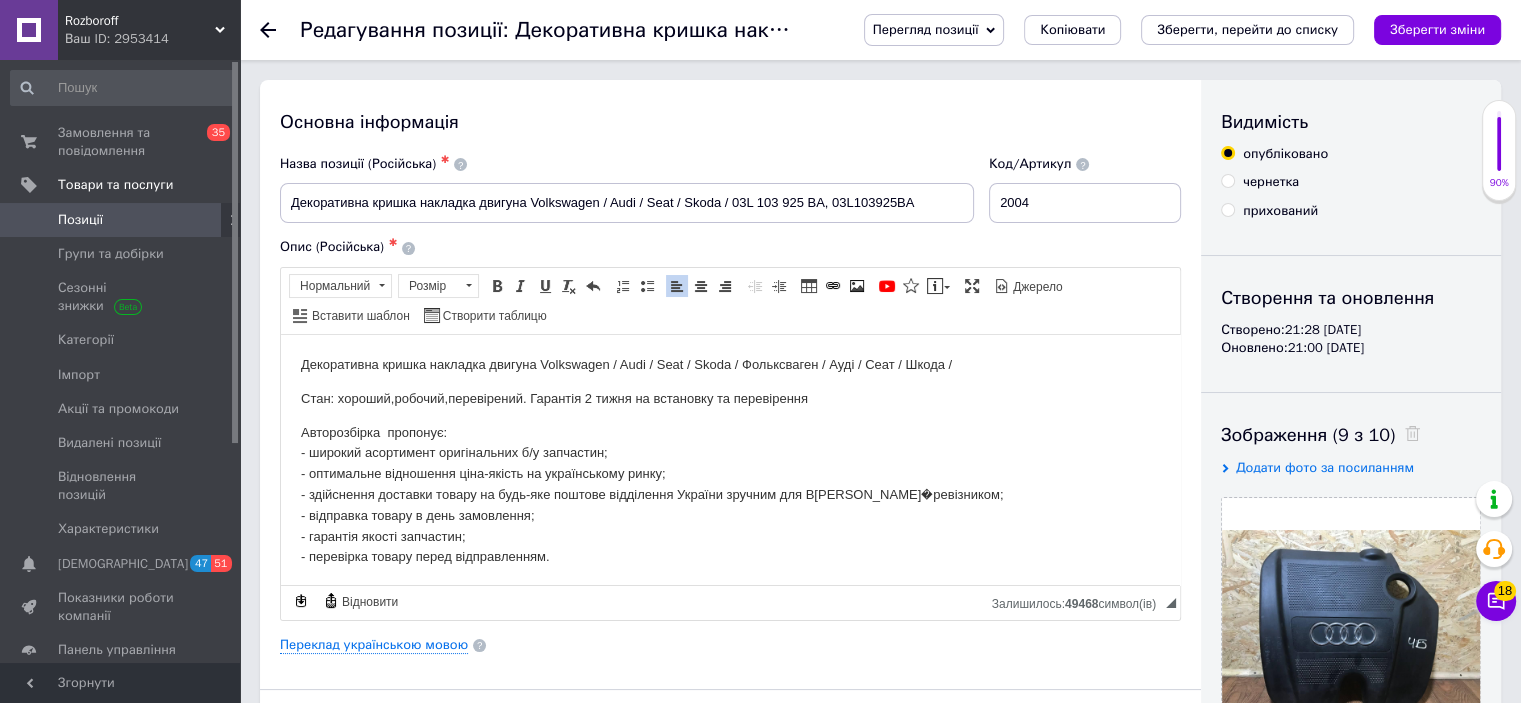 click on "Декоративна кришка накладка двигуна Volkswagen / Audi / Seat / Skoda / Фольксваген / Ауді / Сеат / Шкода /" at bounding box center (730, 364) 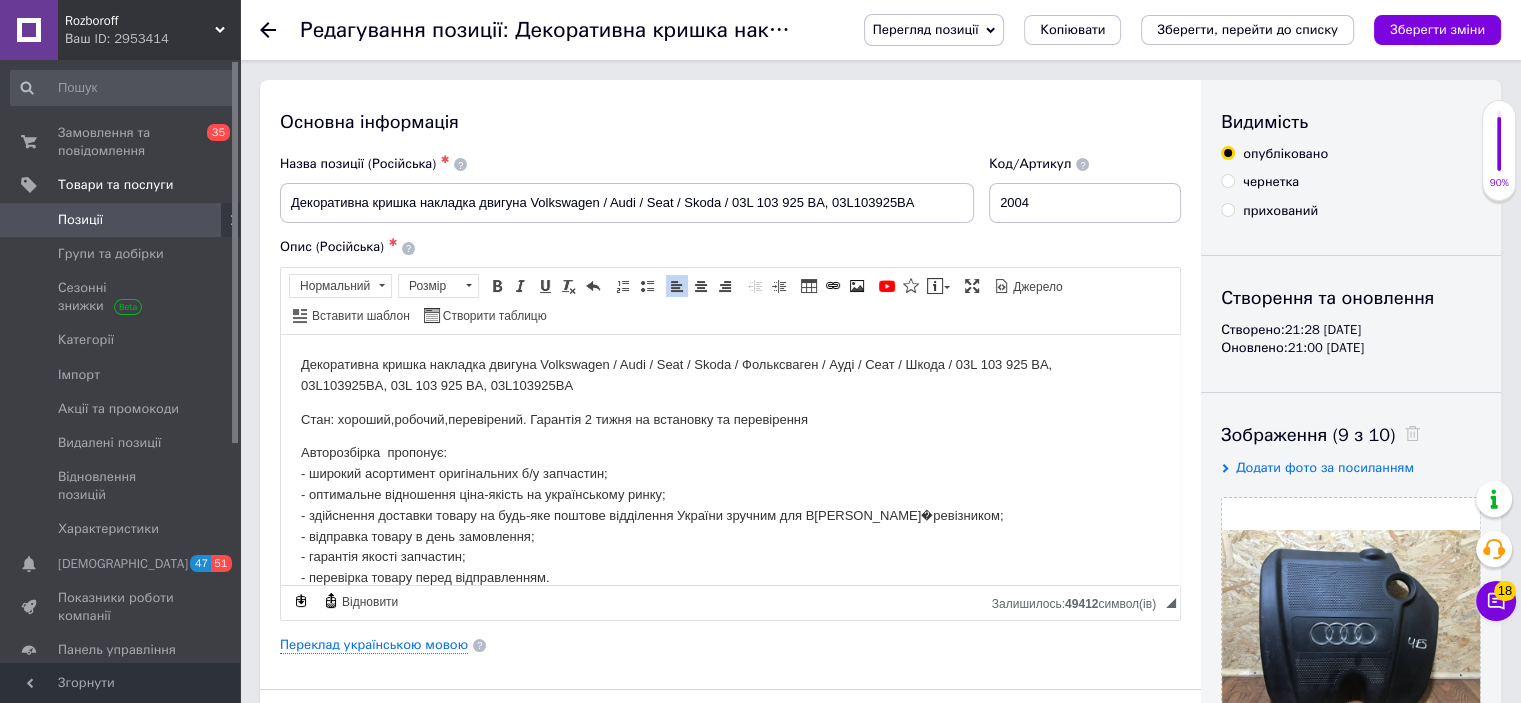 click on "Декоративна кришка накладка двигуна Volkswagen / Audi / Seat / Skoda / Фольксваген / Ауді / Сеат / Шкода / 03L 103 925 BA, 03L103925BA, 03L 103 925 BA, 03L103925BA" at bounding box center (730, 375) 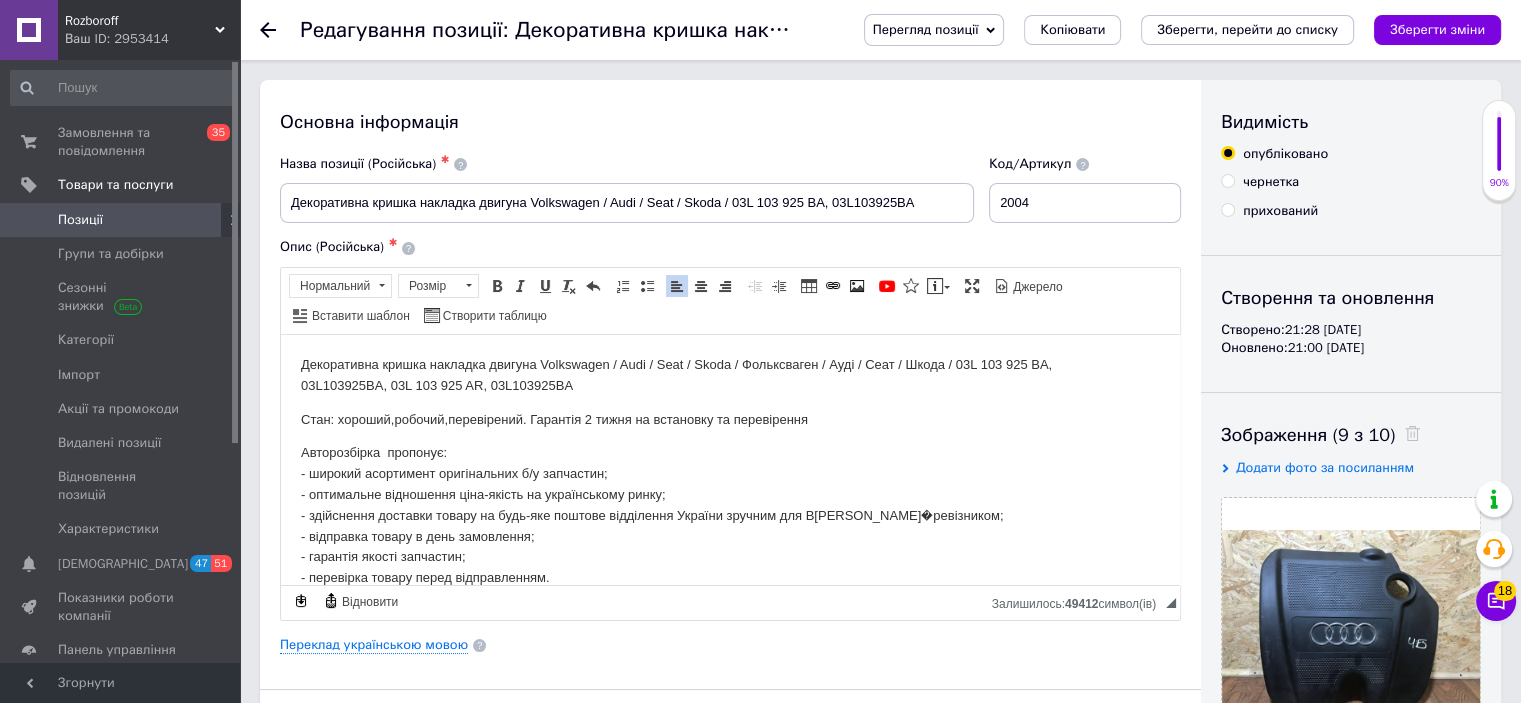 click on "Декоративна кришка накладка двигуна Volkswagen / Audi / Seat / Skoda / Фольксваген / Ауді / Сеат / Шкода / 03L 103 925 BA, 03L103925BA, 03L 103 925 AR, 03L103925BA" at bounding box center (730, 375) 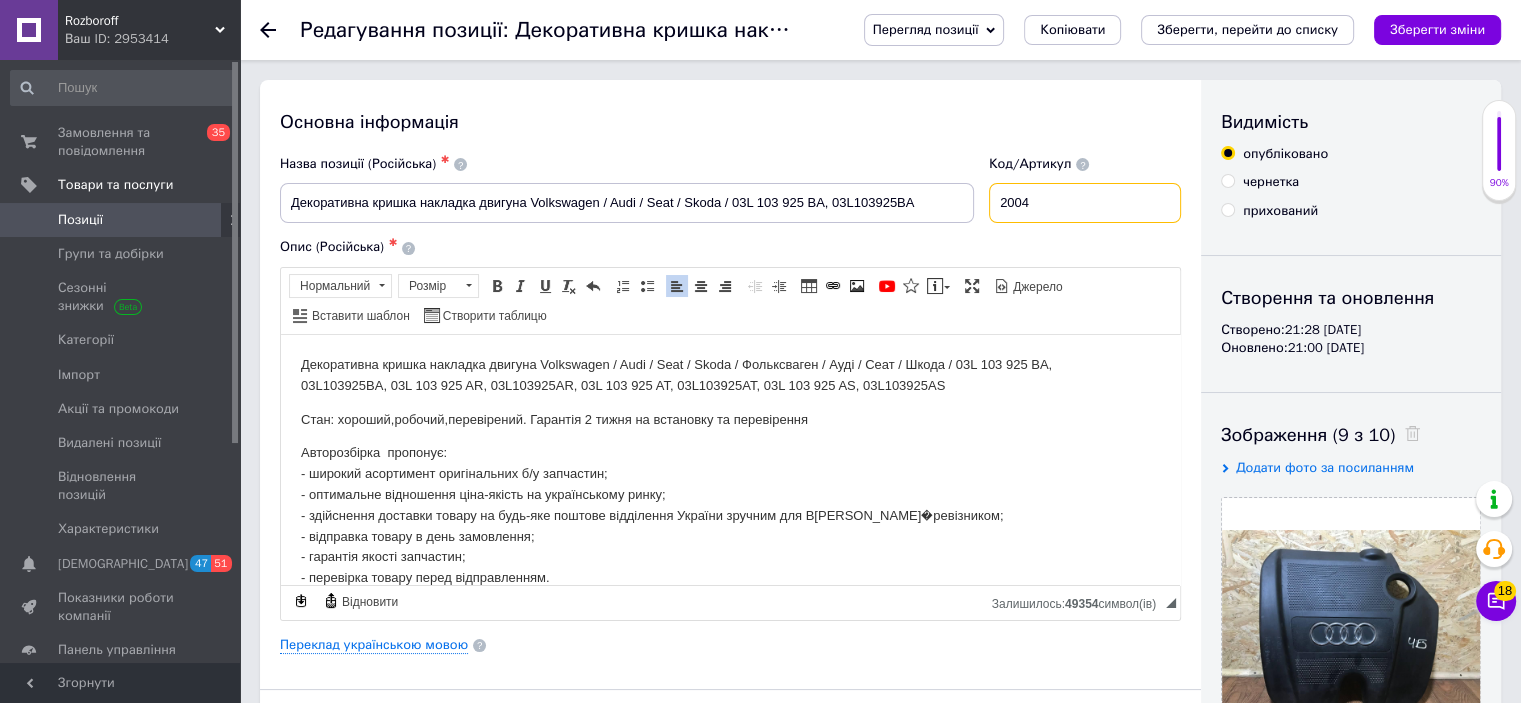 click on "2004" at bounding box center [1085, 203] 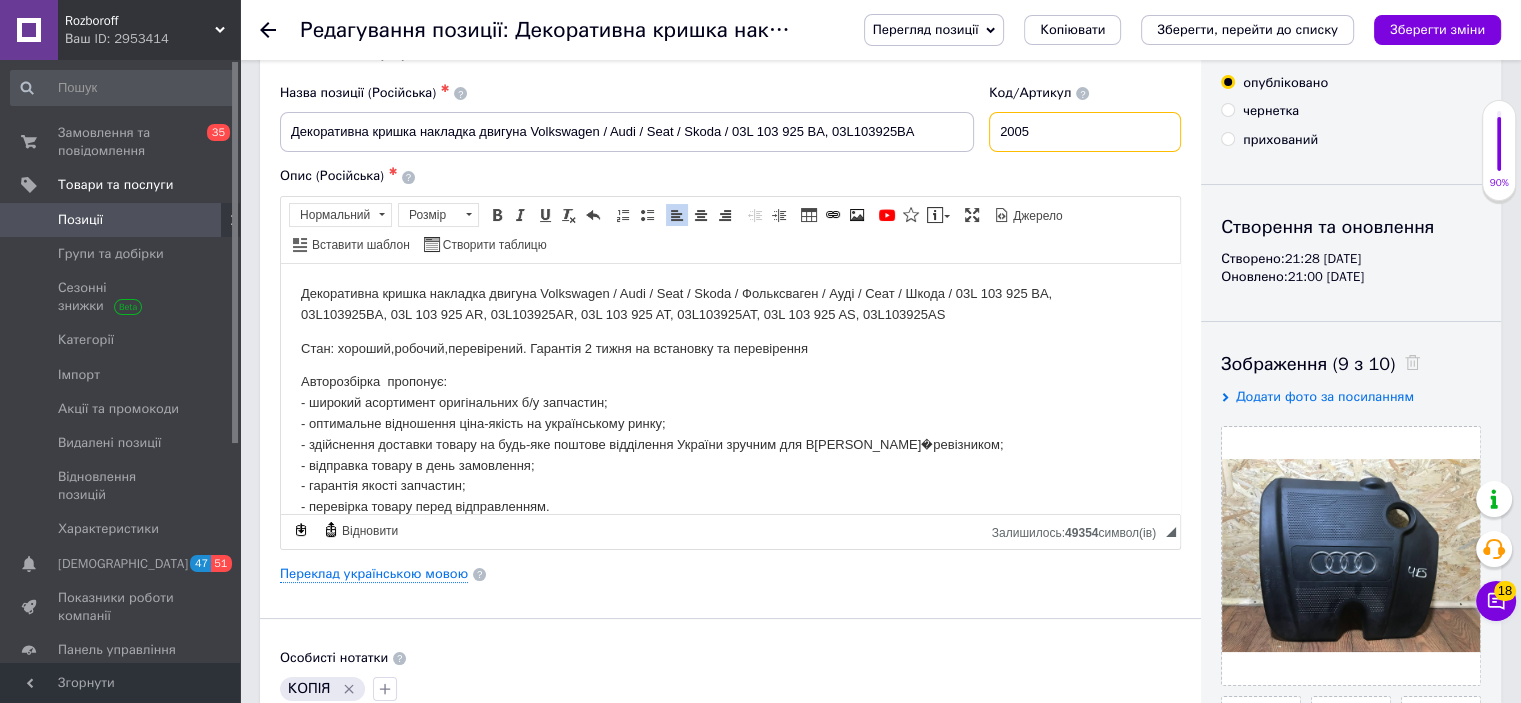 scroll, scrollTop: 72, scrollLeft: 0, axis: vertical 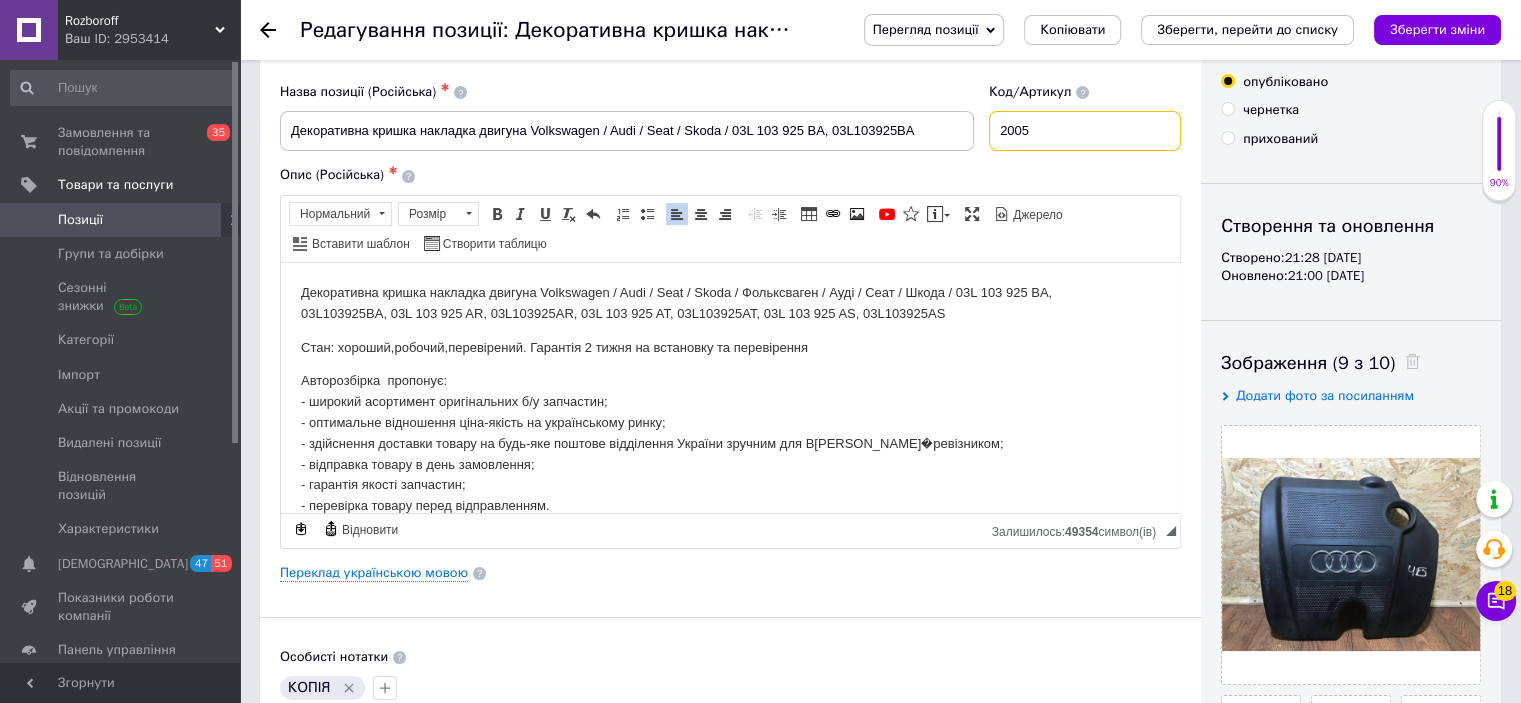 type on "2005" 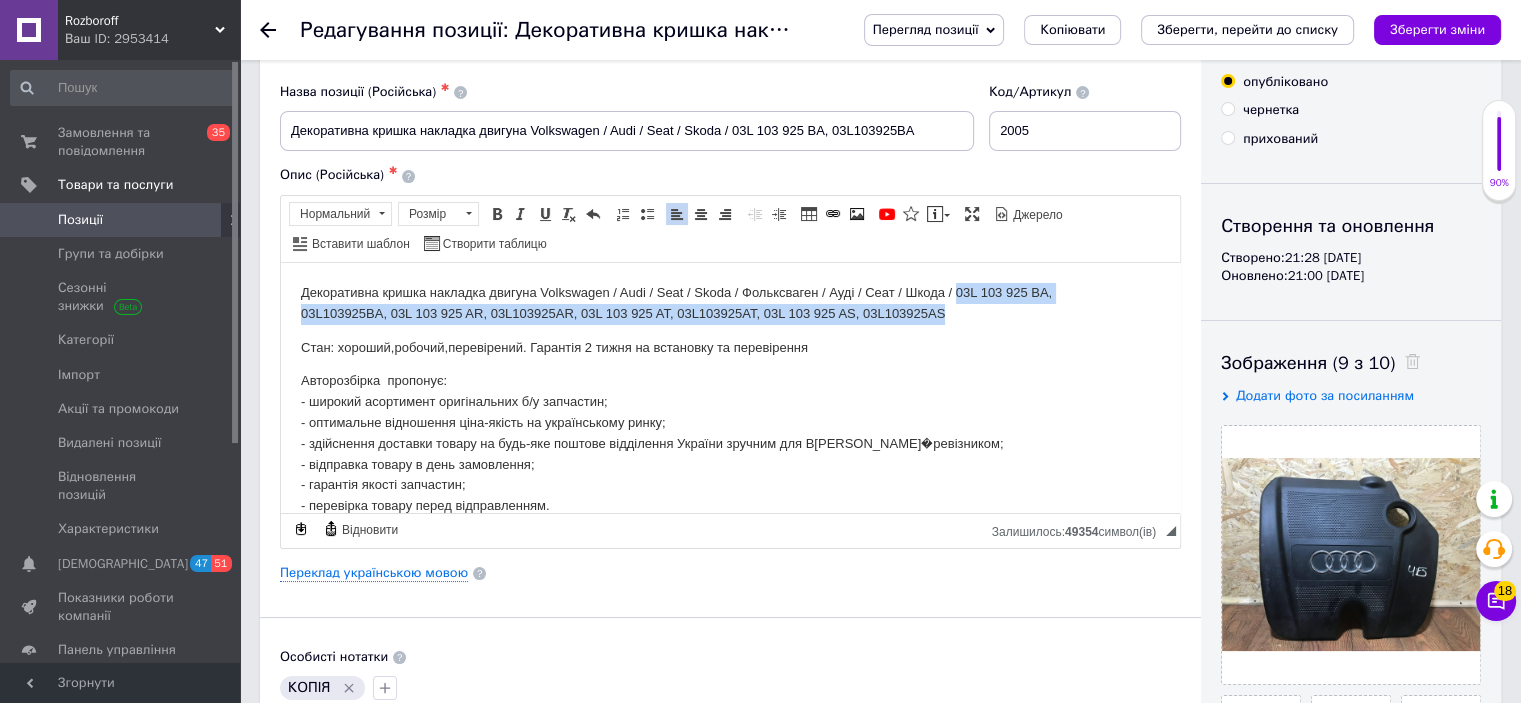 drag, startPoint x: 955, startPoint y: 292, endPoint x: 971, endPoint y: 316, distance: 28.84441 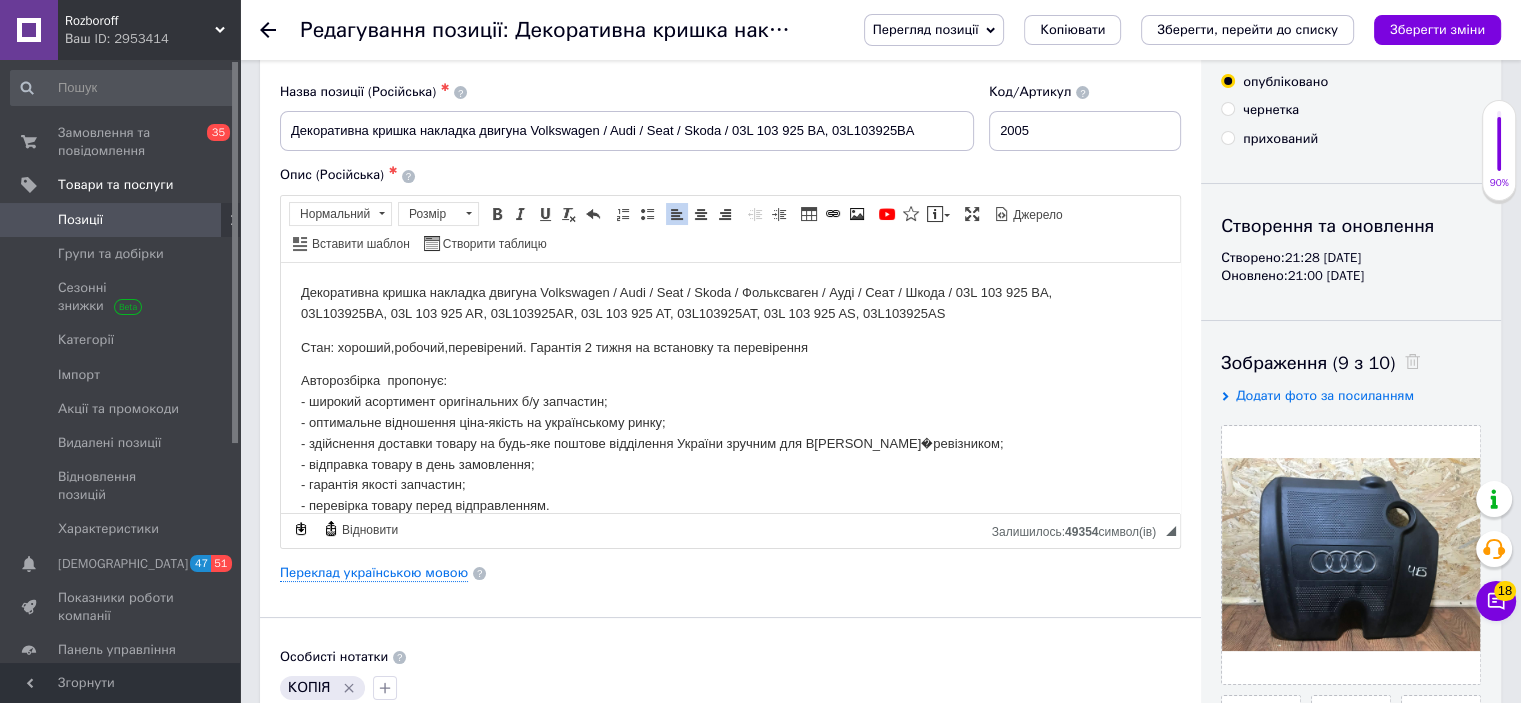 click on "Декоративна кришка накладка двигуна Volkswagen / Audi / Seat / Skoda / Фольксваген / Ауді / Сеат / Шкода / 03L 103 925 BA, 03L103925BA, 03L 103 925 AR, 03L103925AR, 03L 103 925 AT, 03L103925AT, 03L 103 925 AS, 03L103925AS Стан: хороший,робочий,перевірений. Гарантія 2 тижня на встановку та перевірення Авторозбірка  пропонує:  - широкий асортимент оригінальних б/у запчастин;  - оптимальне відношення ціна-якість на українському ринку;  - здійснення доставки товару на будь-яке поштове відділення України зручним для Вас перевізником;  - відправка товару в день замовлення;  - гарантія якості запчастин;" at bounding box center (730, 399) 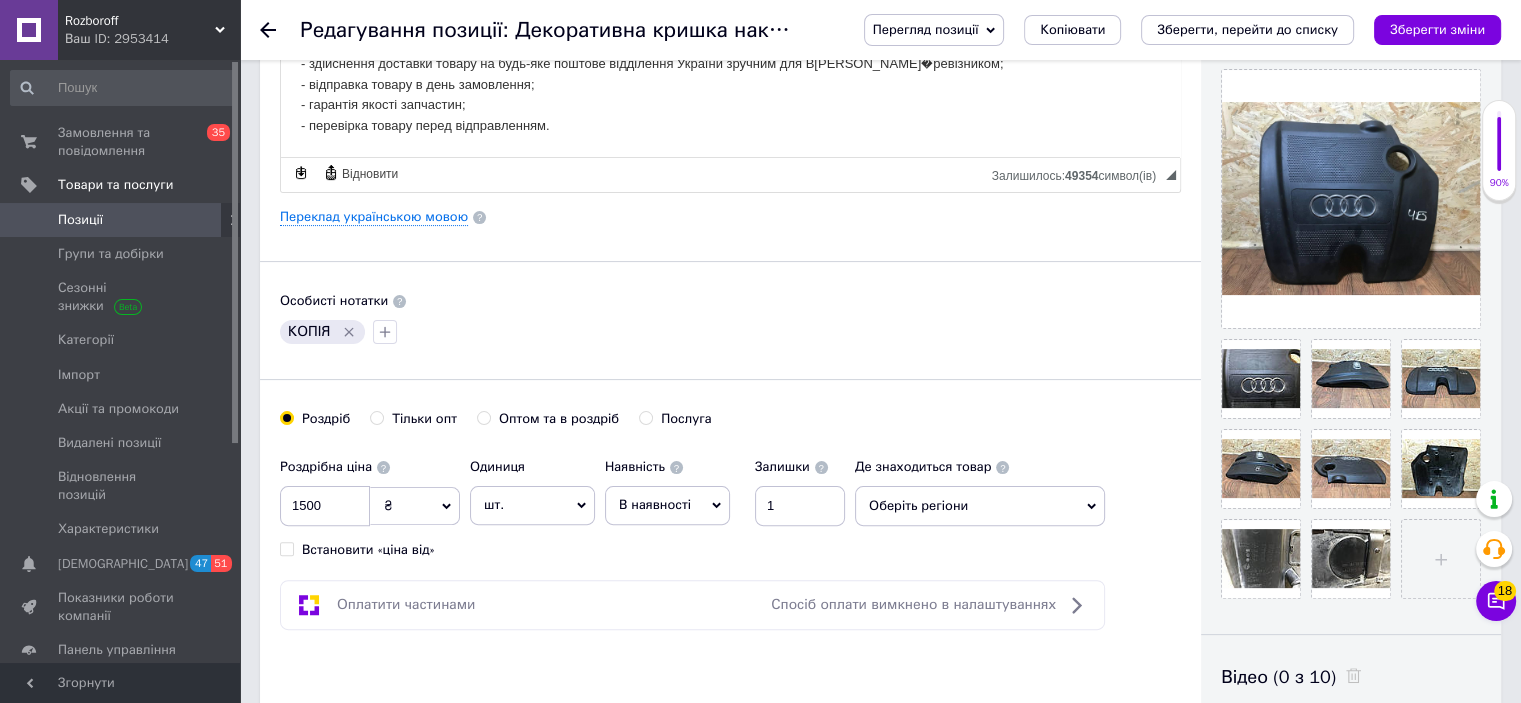 scroll, scrollTop: 444, scrollLeft: 0, axis: vertical 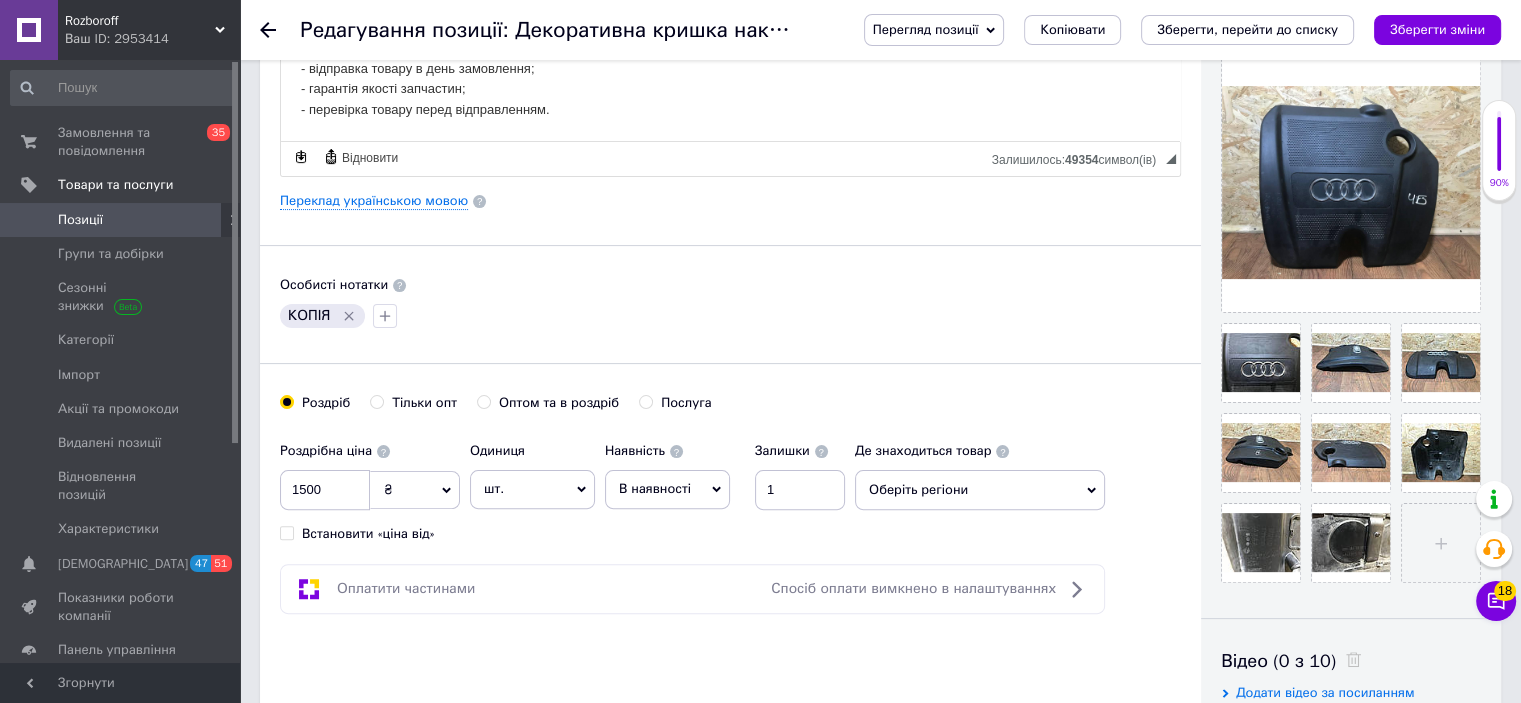 click 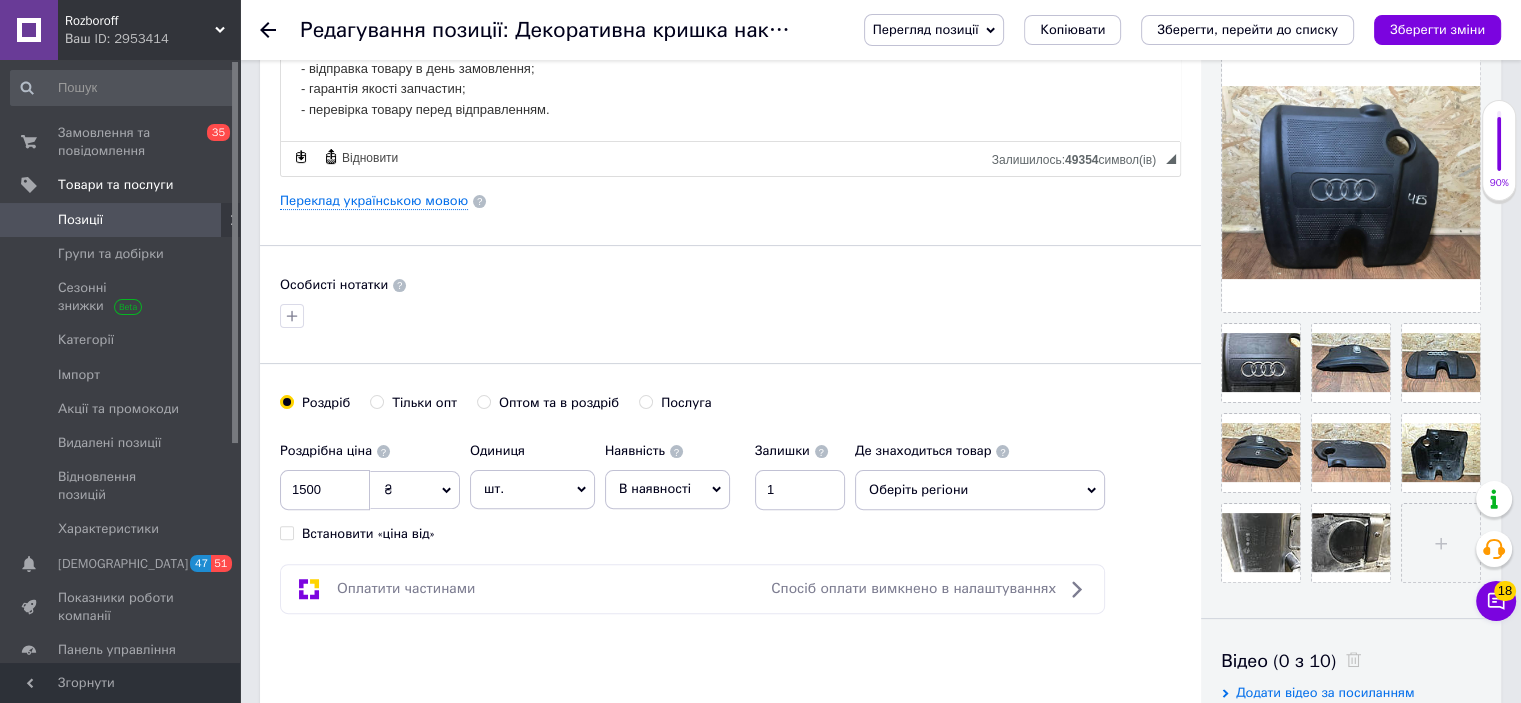 click on "Оберіть регіони" at bounding box center (980, 490) 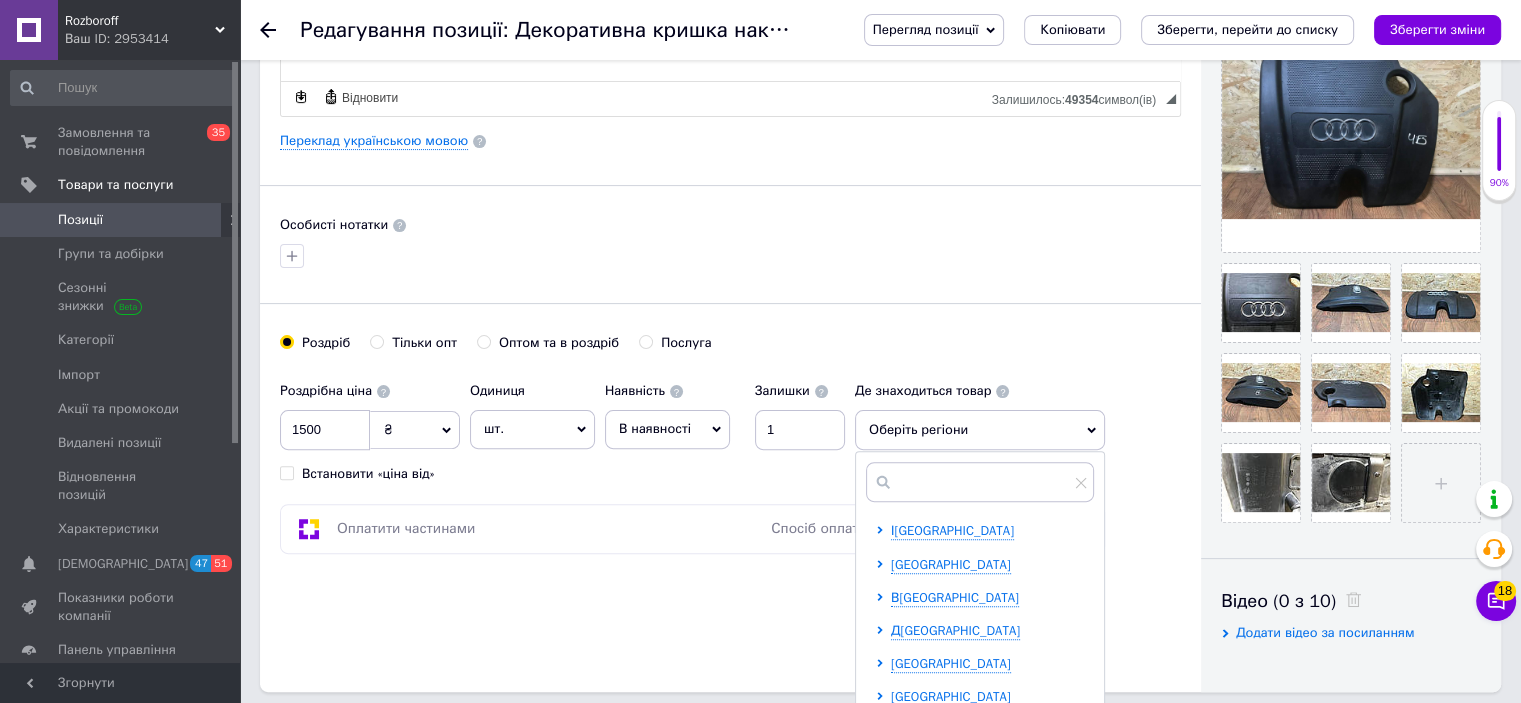 scroll, scrollTop: 516, scrollLeft: 0, axis: vertical 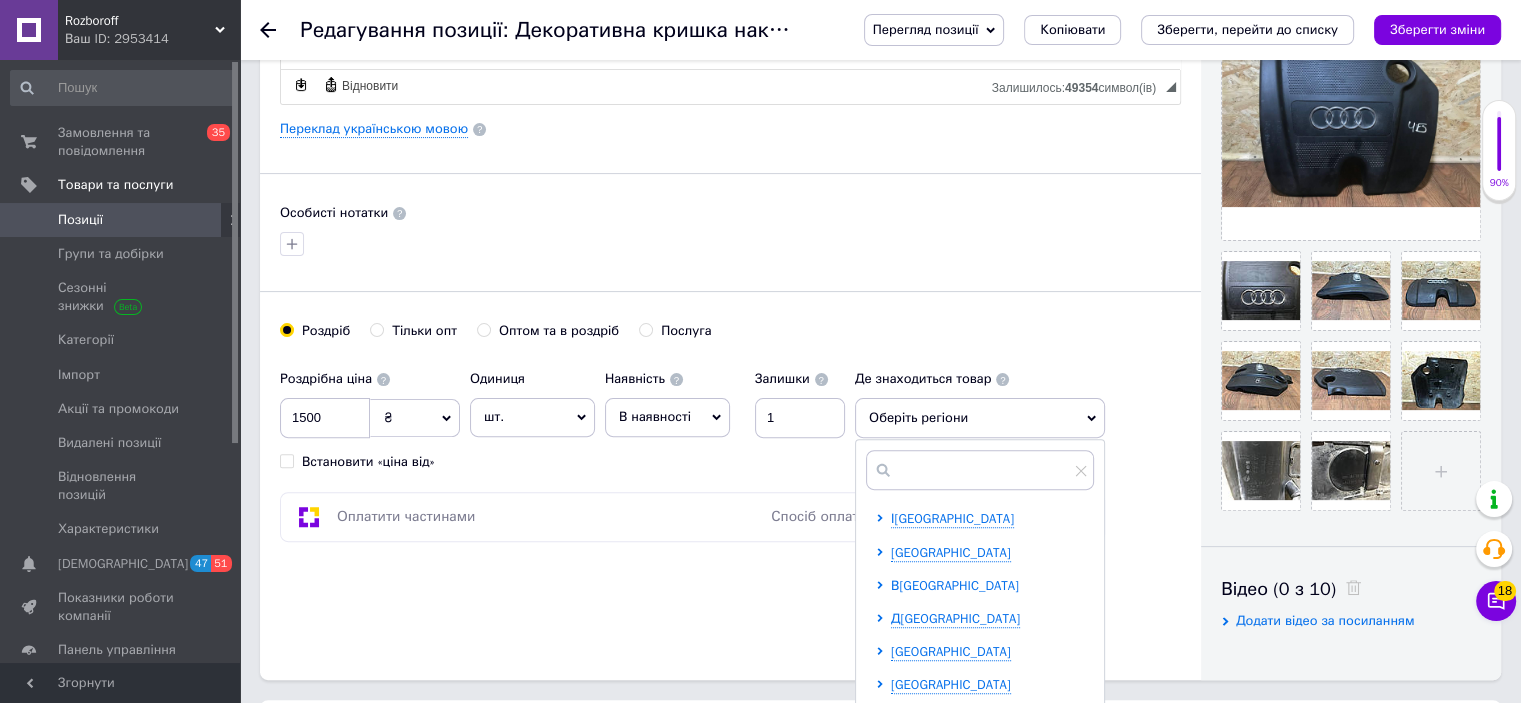 click on "В[GEOGRAPHIC_DATA]" at bounding box center [955, 585] 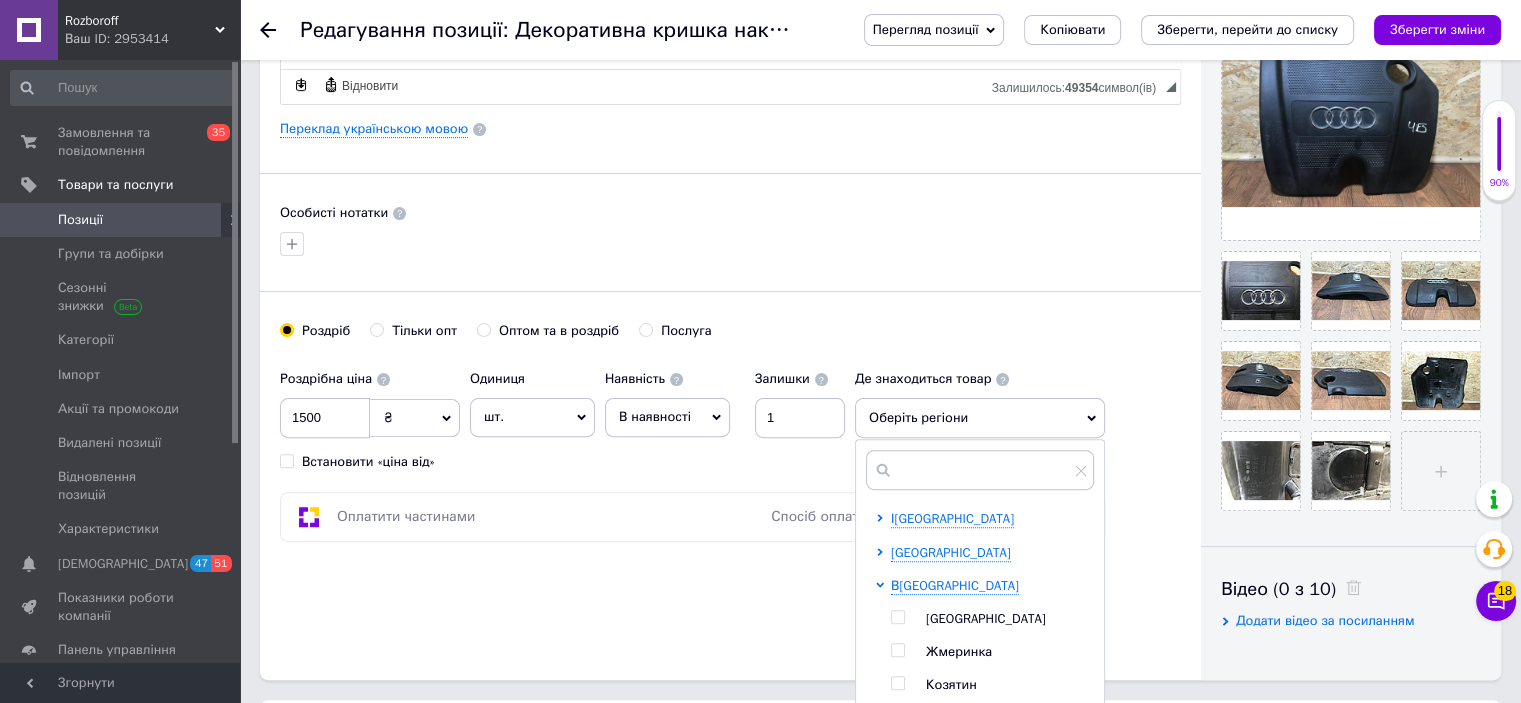 drag, startPoint x: 895, startPoint y: 603, endPoint x: 899, endPoint y: 613, distance: 10.770329 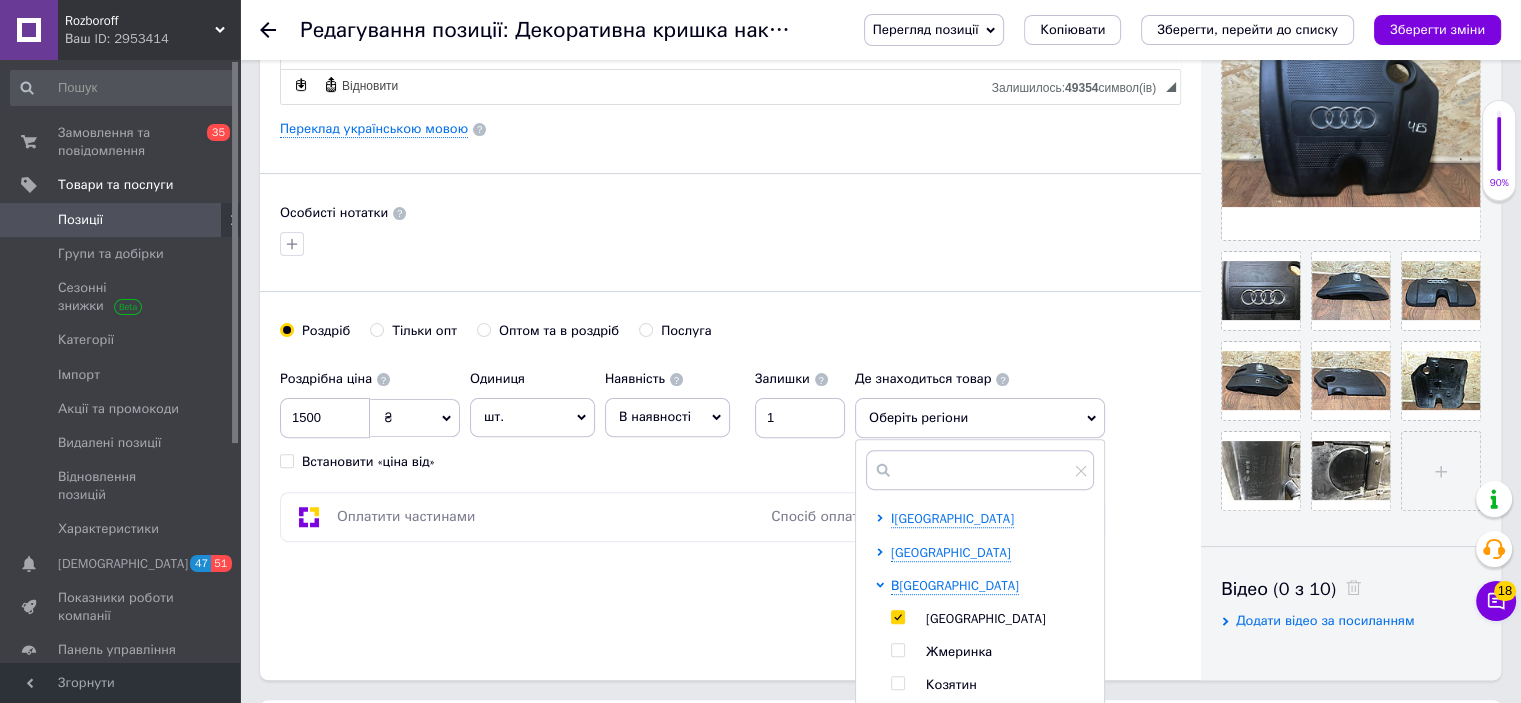 checkbox on "true" 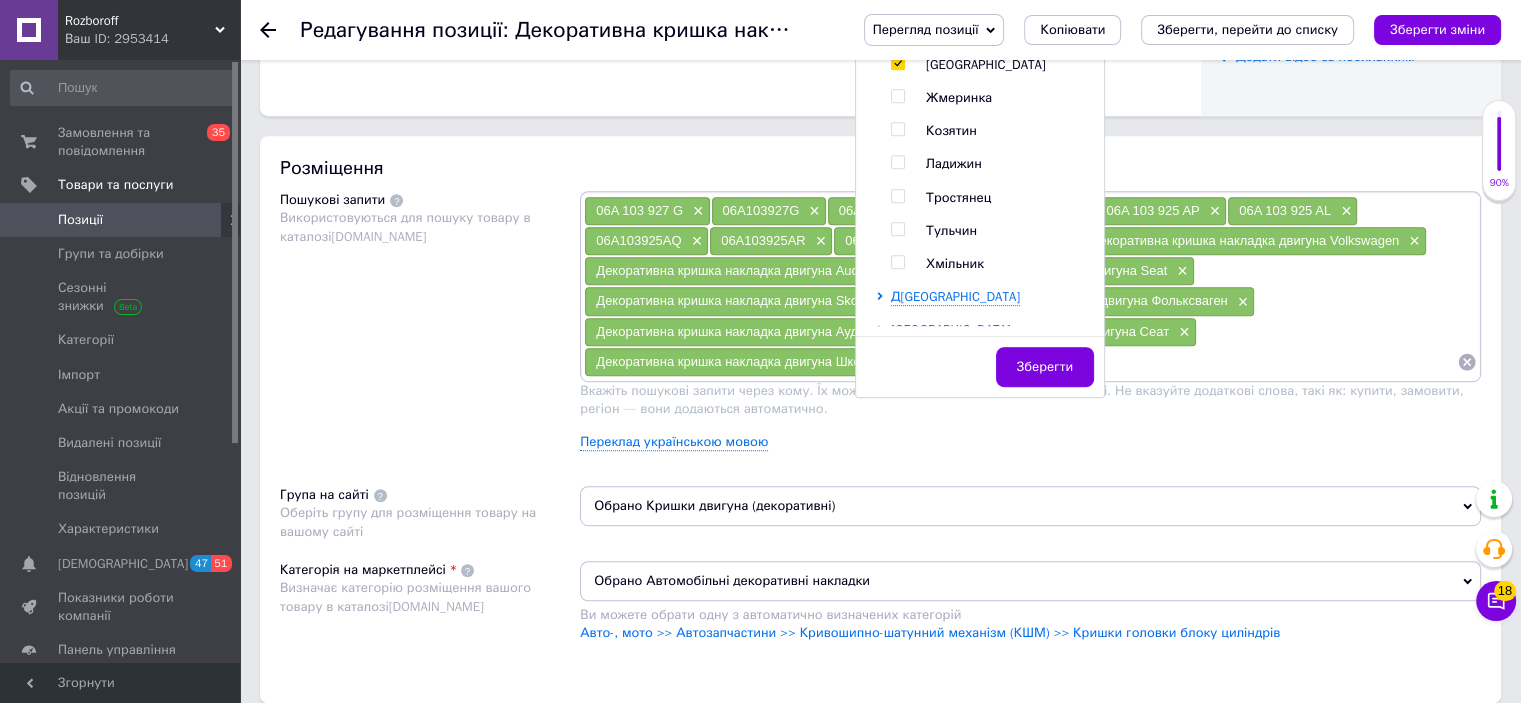 scroll, scrollTop: 1087, scrollLeft: 0, axis: vertical 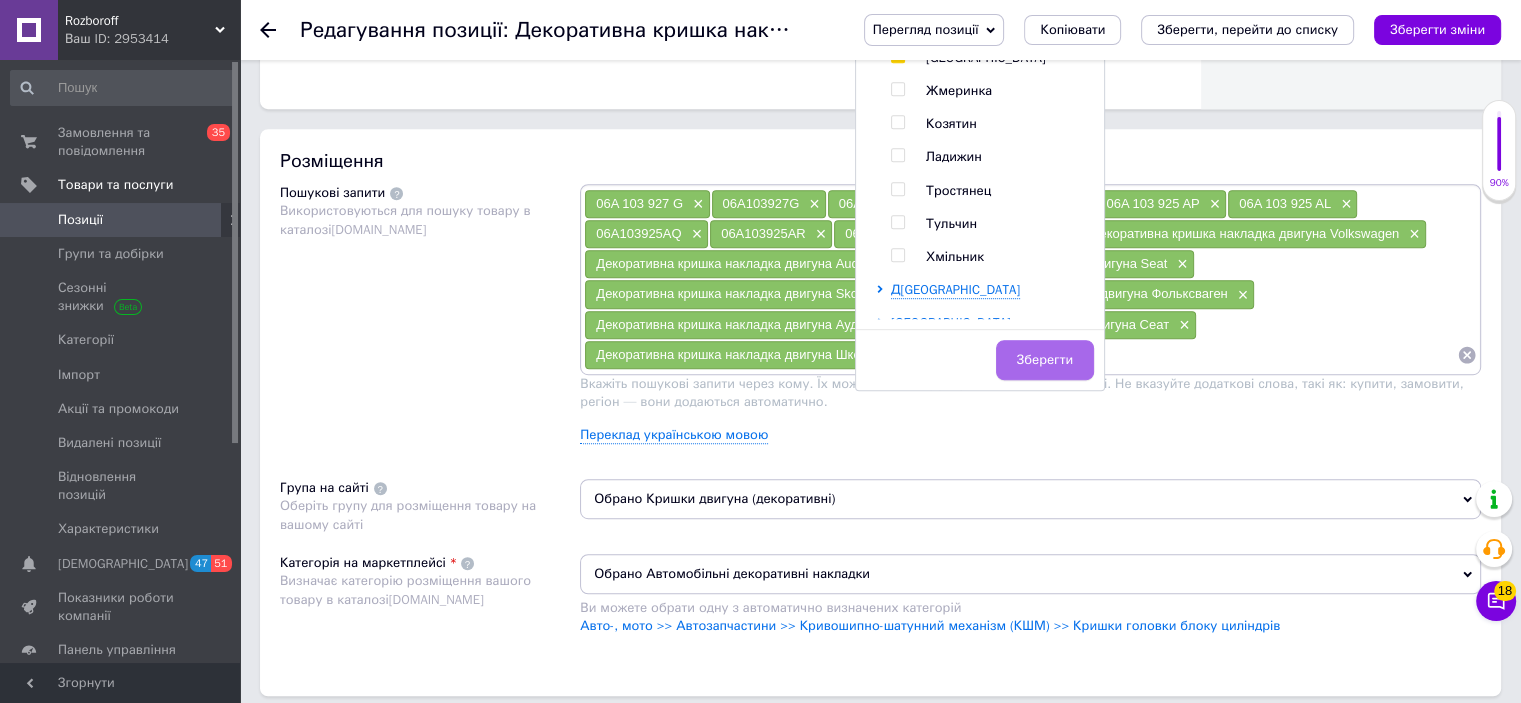 click on "Зберегти" at bounding box center (1045, 360) 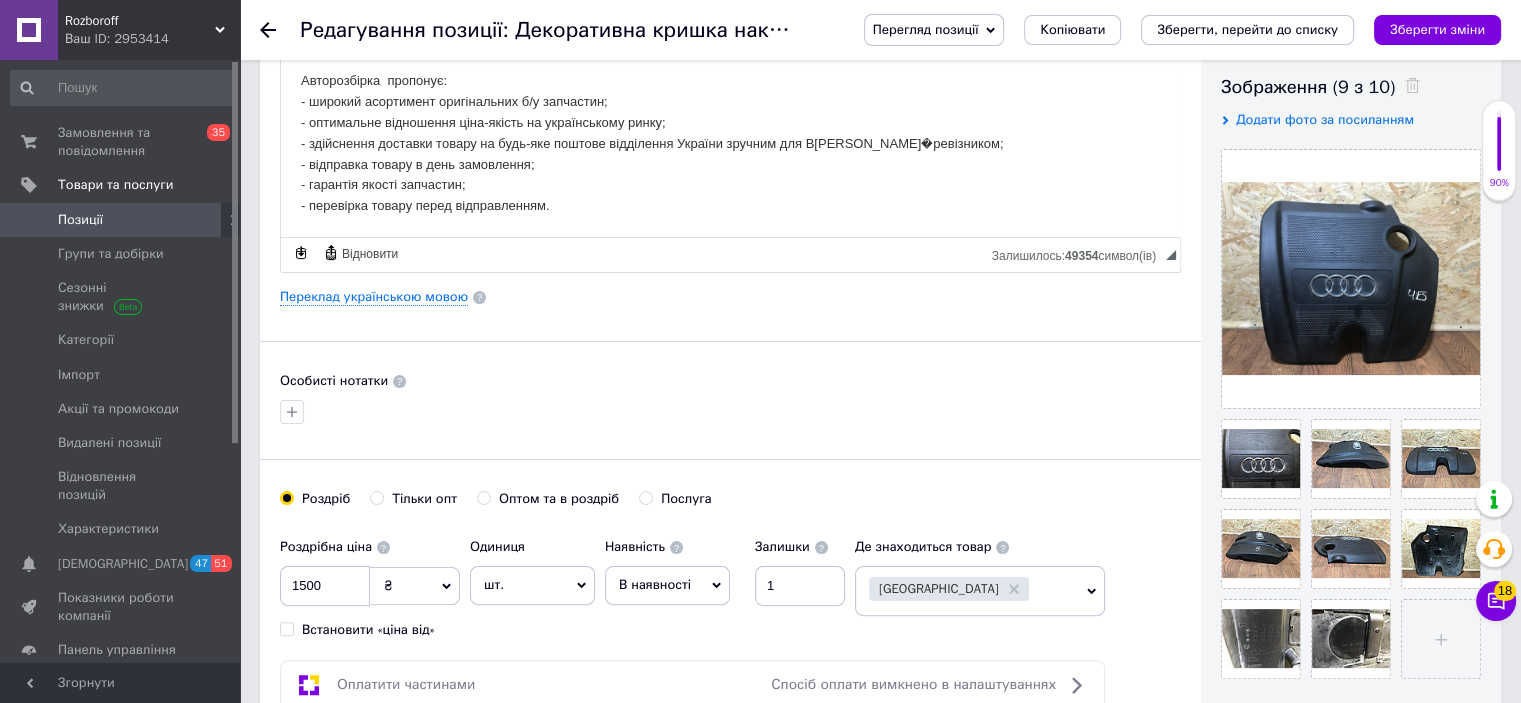 scroll, scrollTop: 0, scrollLeft: 0, axis: both 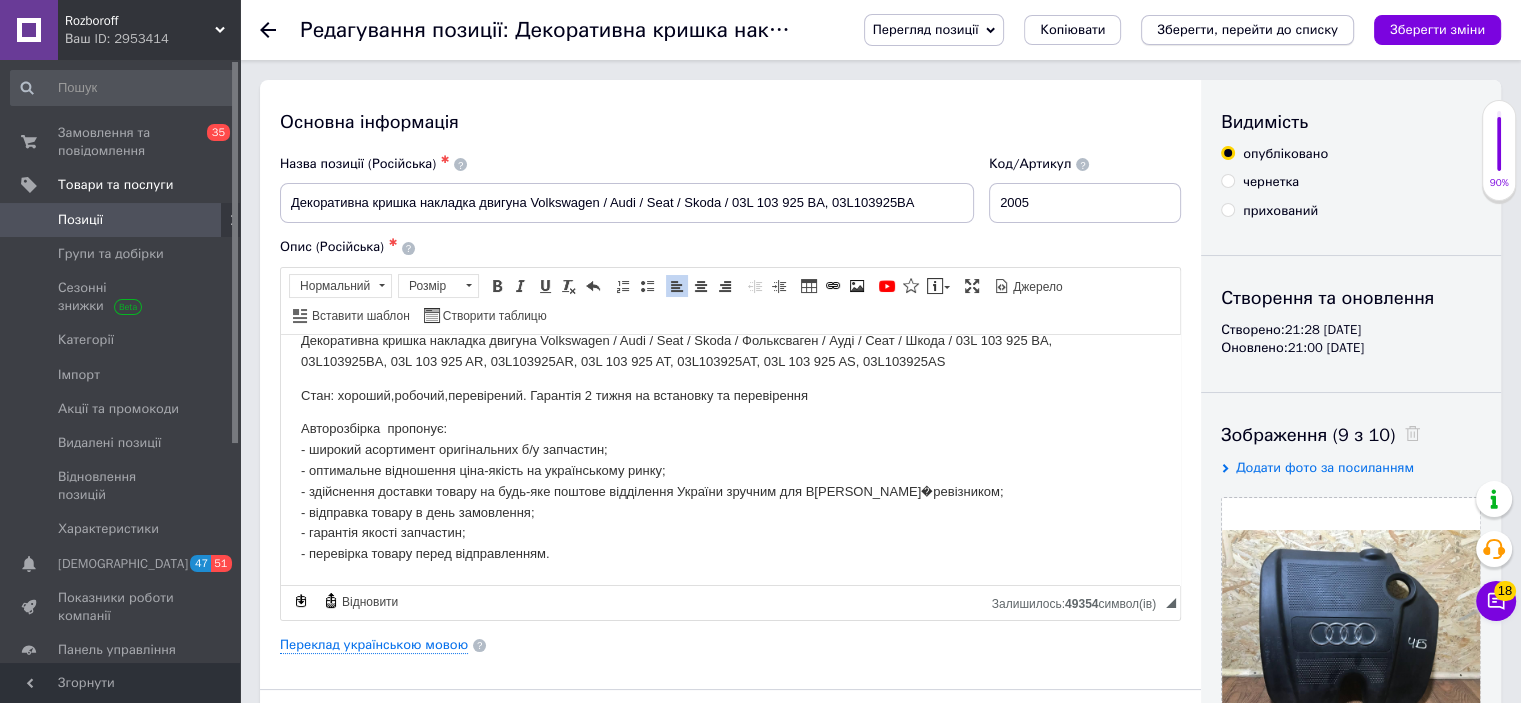 click on "Зберегти, перейти до списку" at bounding box center [1247, 29] 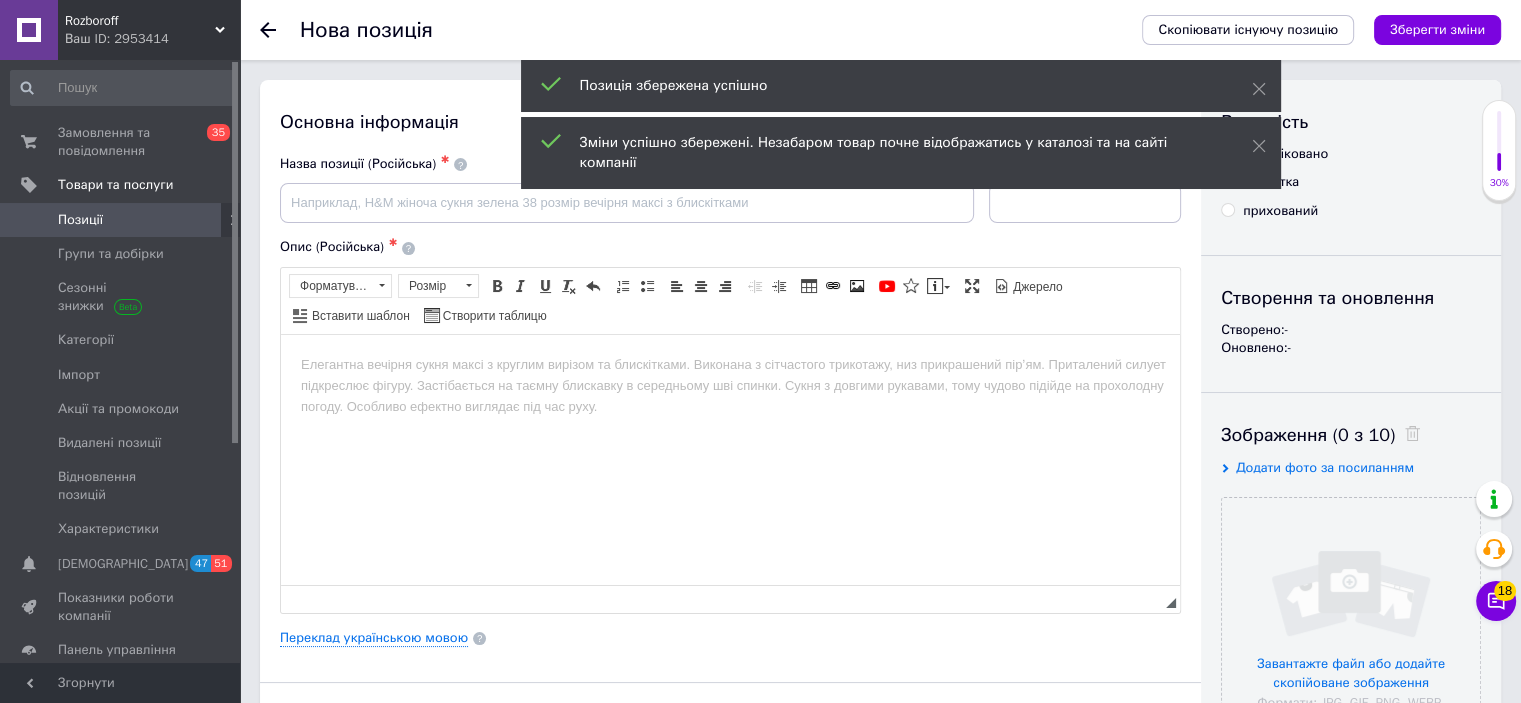 scroll, scrollTop: 0, scrollLeft: 0, axis: both 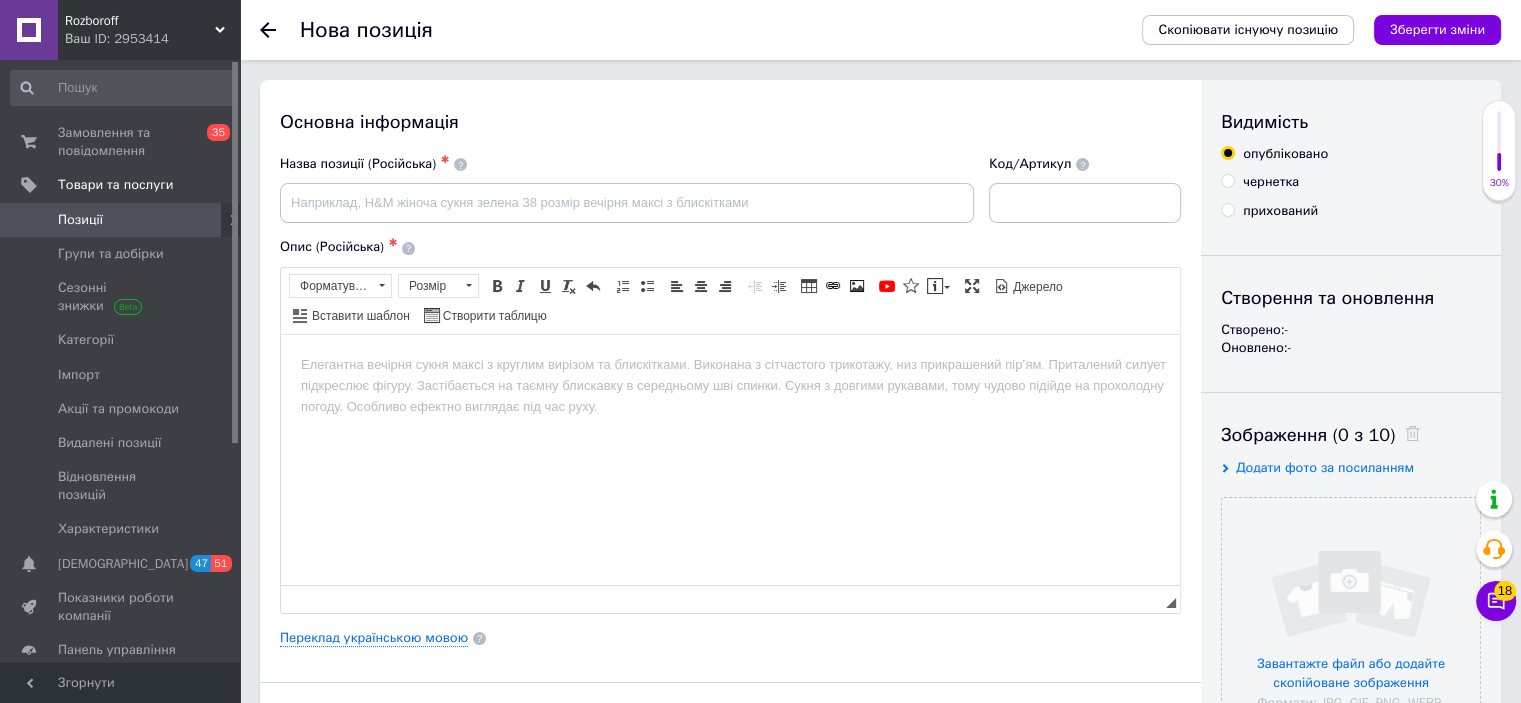 click at bounding box center [280, 30] 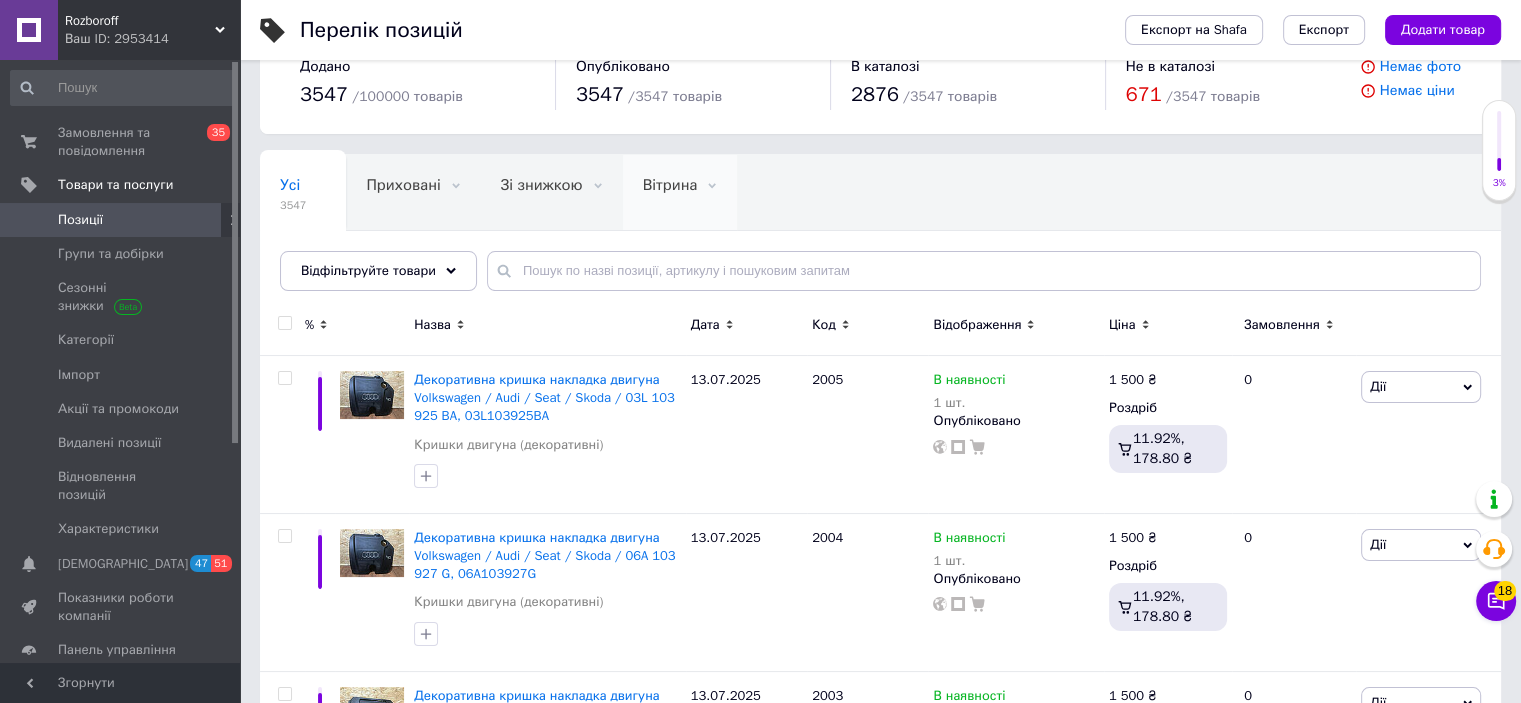 scroll, scrollTop: 56, scrollLeft: 0, axis: vertical 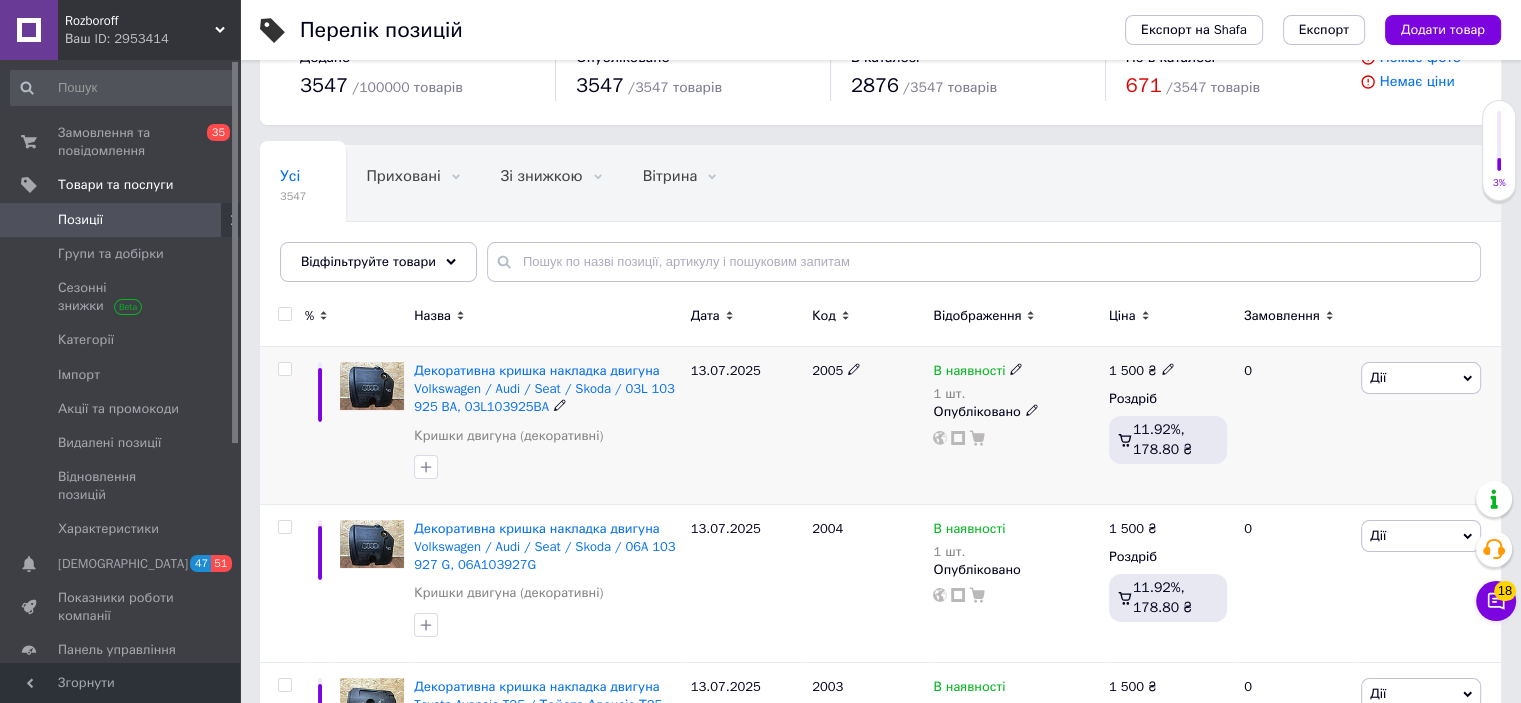 click on "Декоративна кришка накладка двигуна Volkswagen / Audi / Seat / Skoda / 03L 103 925 BA, 03L103925BA Кришки двигуна (декоративні)" at bounding box center [547, 426] 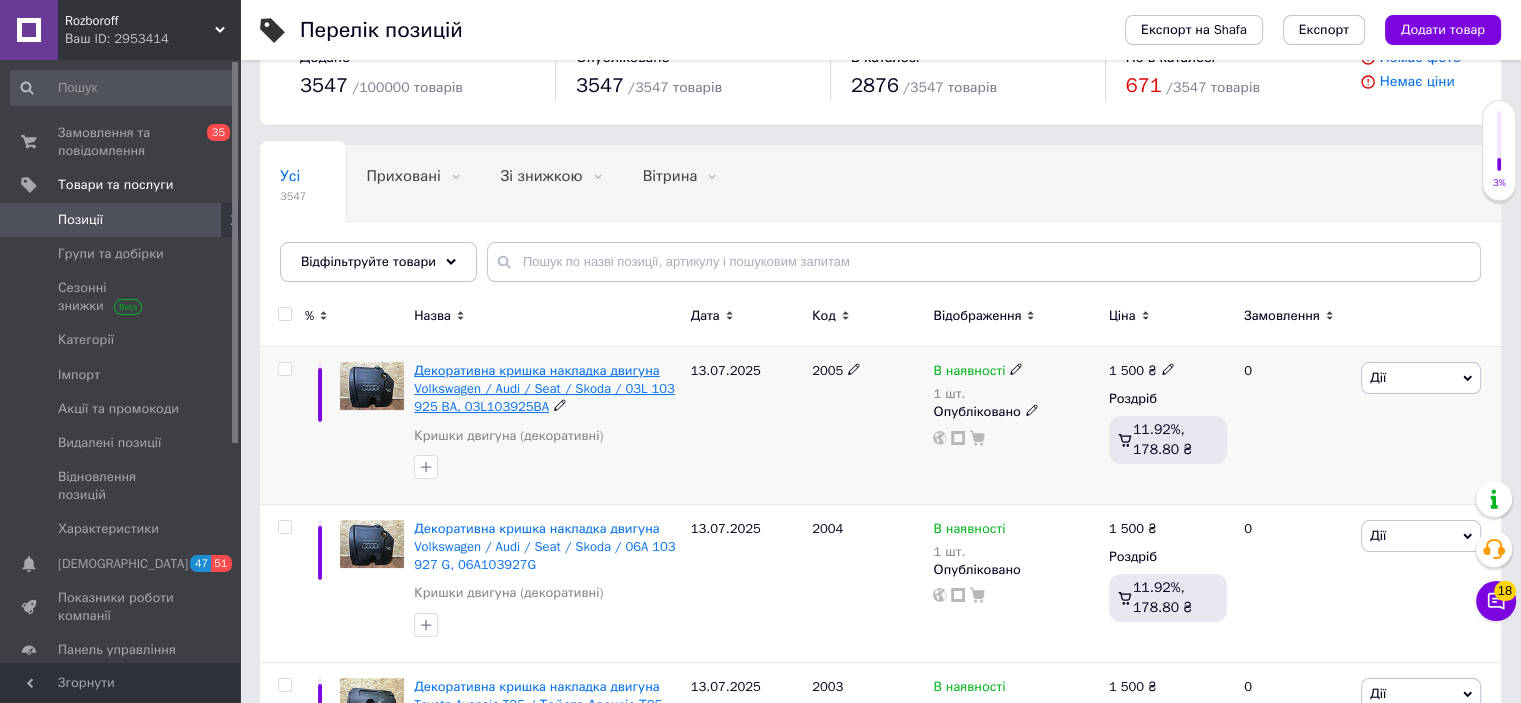 click on "Декоративна кришка накладка двигуна Volkswagen / Audi / Seat / Skoda / 03L 103 925 BA, 03L103925BA" at bounding box center [544, 388] 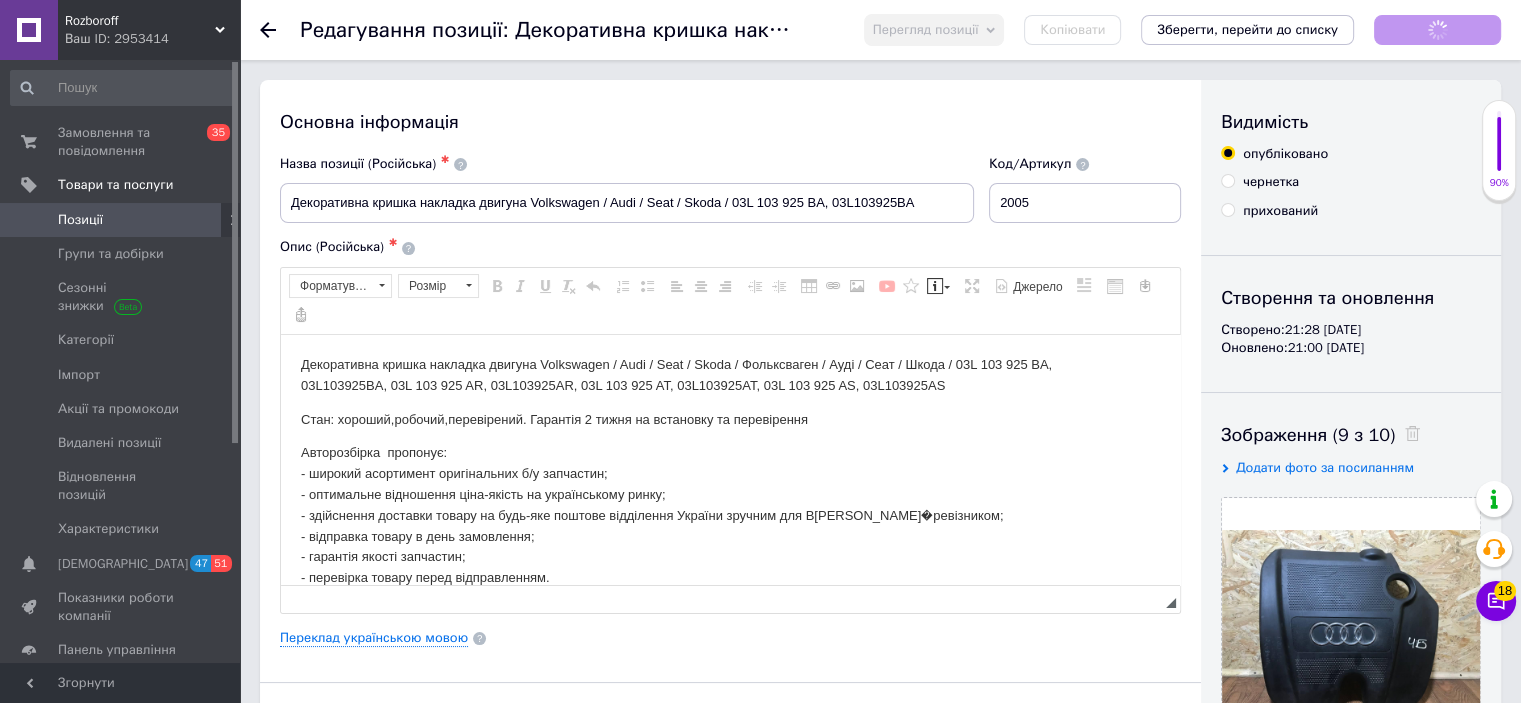 scroll, scrollTop: 0, scrollLeft: 0, axis: both 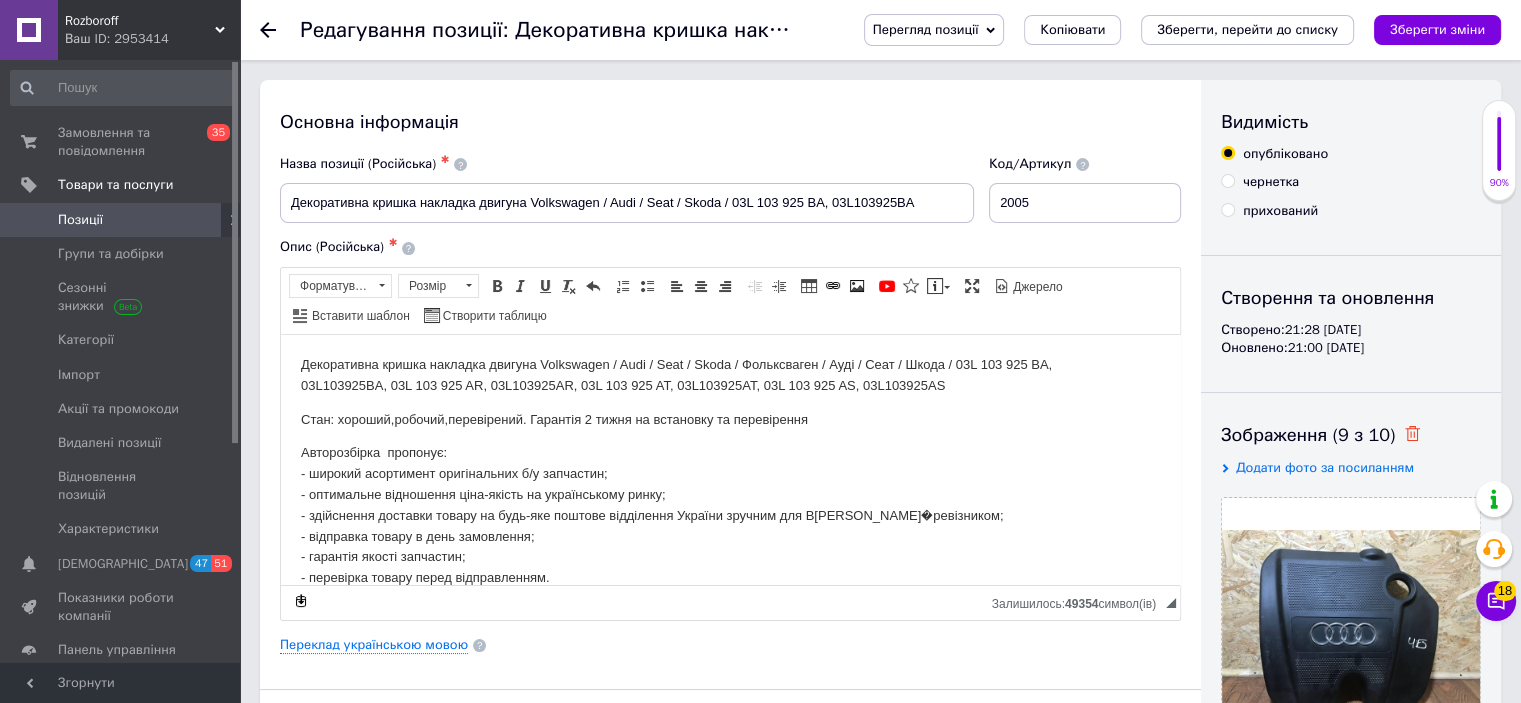click 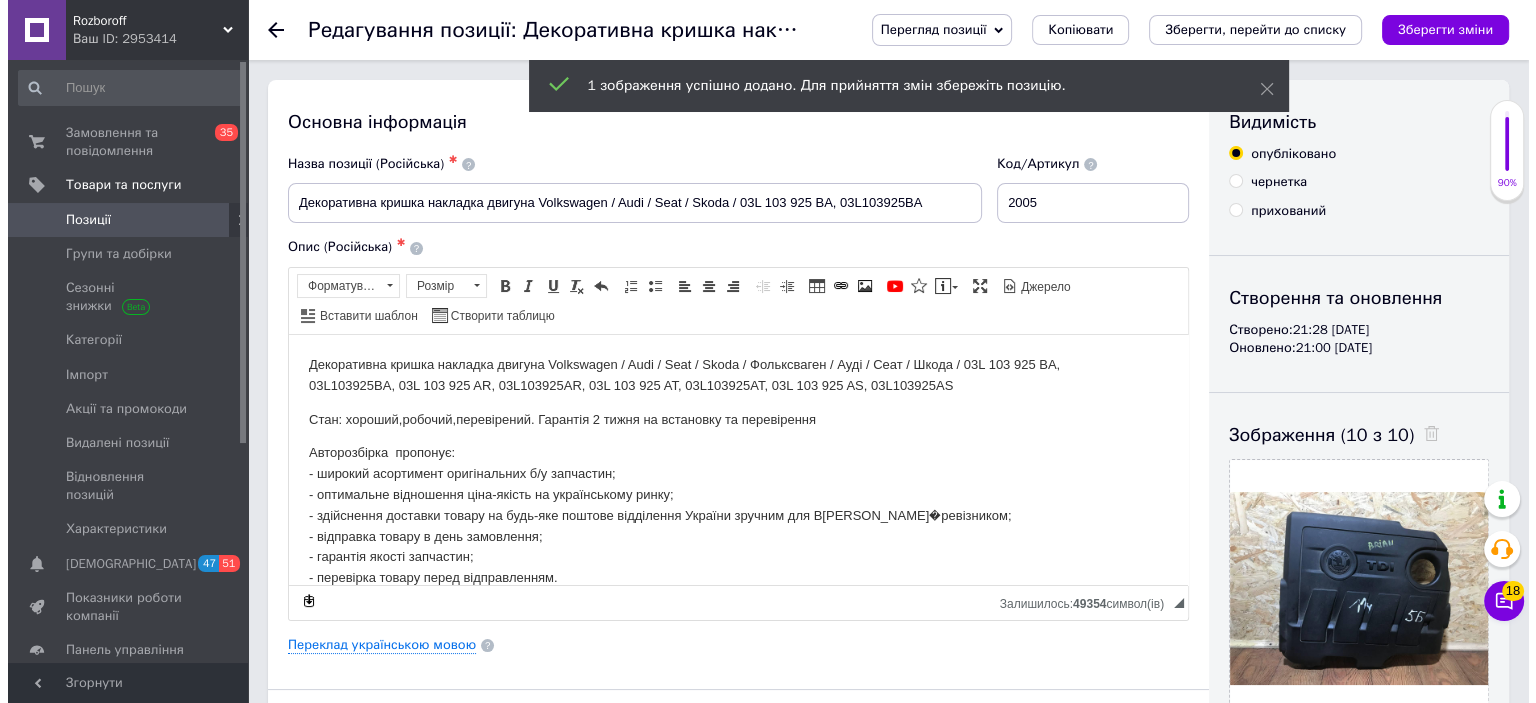 scroll, scrollTop: 24, scrollLeft: 0, axis: vertical 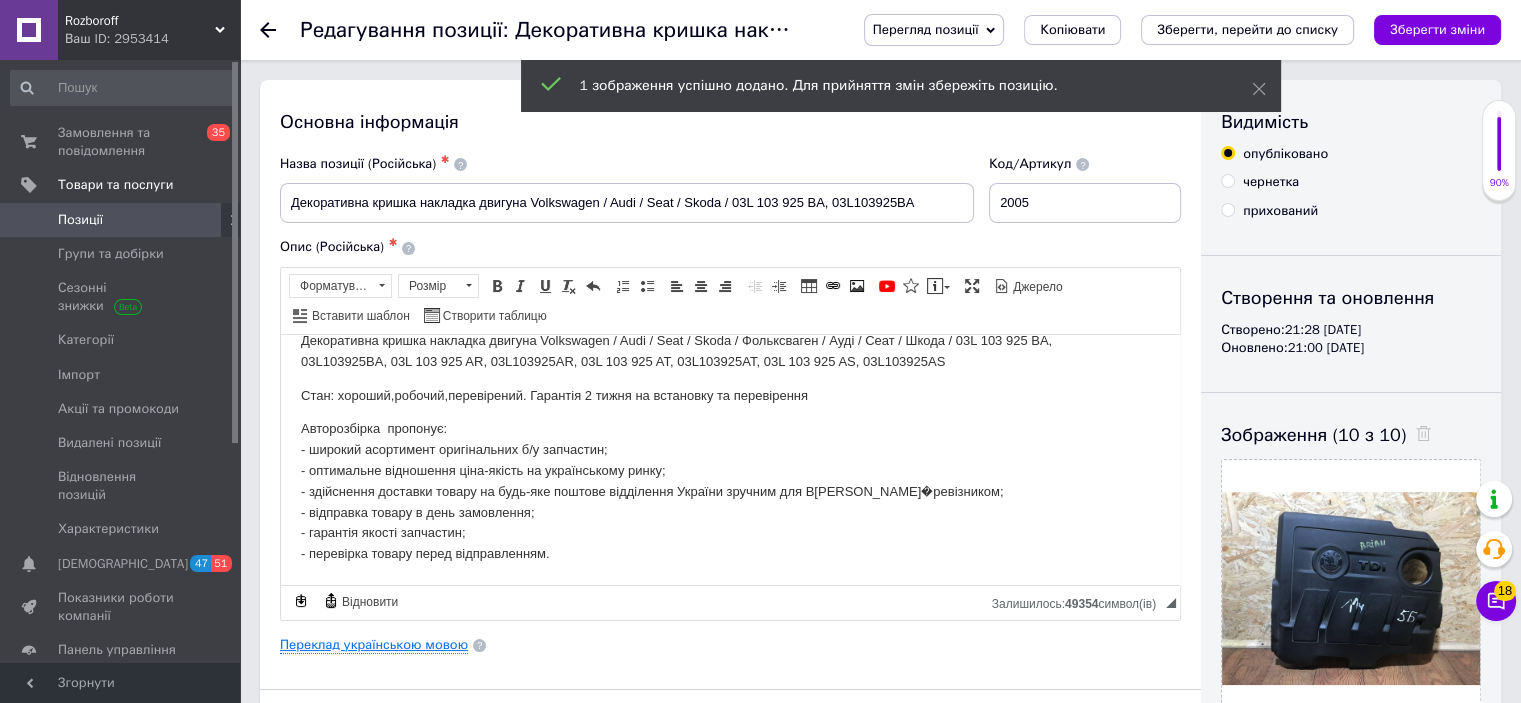 click on "Переклад українською мовою" at bounding box center [374, 645] 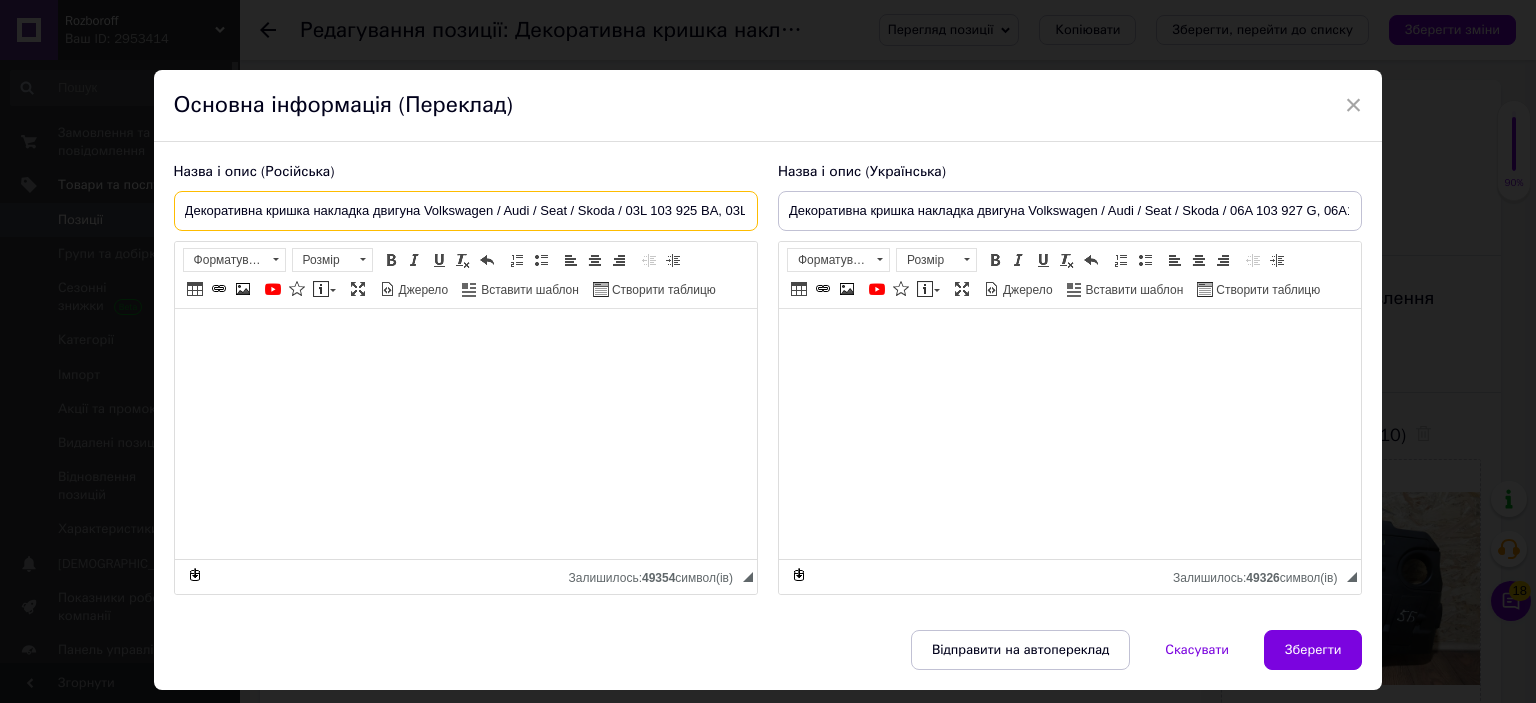 click on "Декоративна кришка накладка двигуна Volkswagen / Audi / Seat / Skoda / 03L 103 925 BA, 03L103925BA" at bounding box center [466, 211] 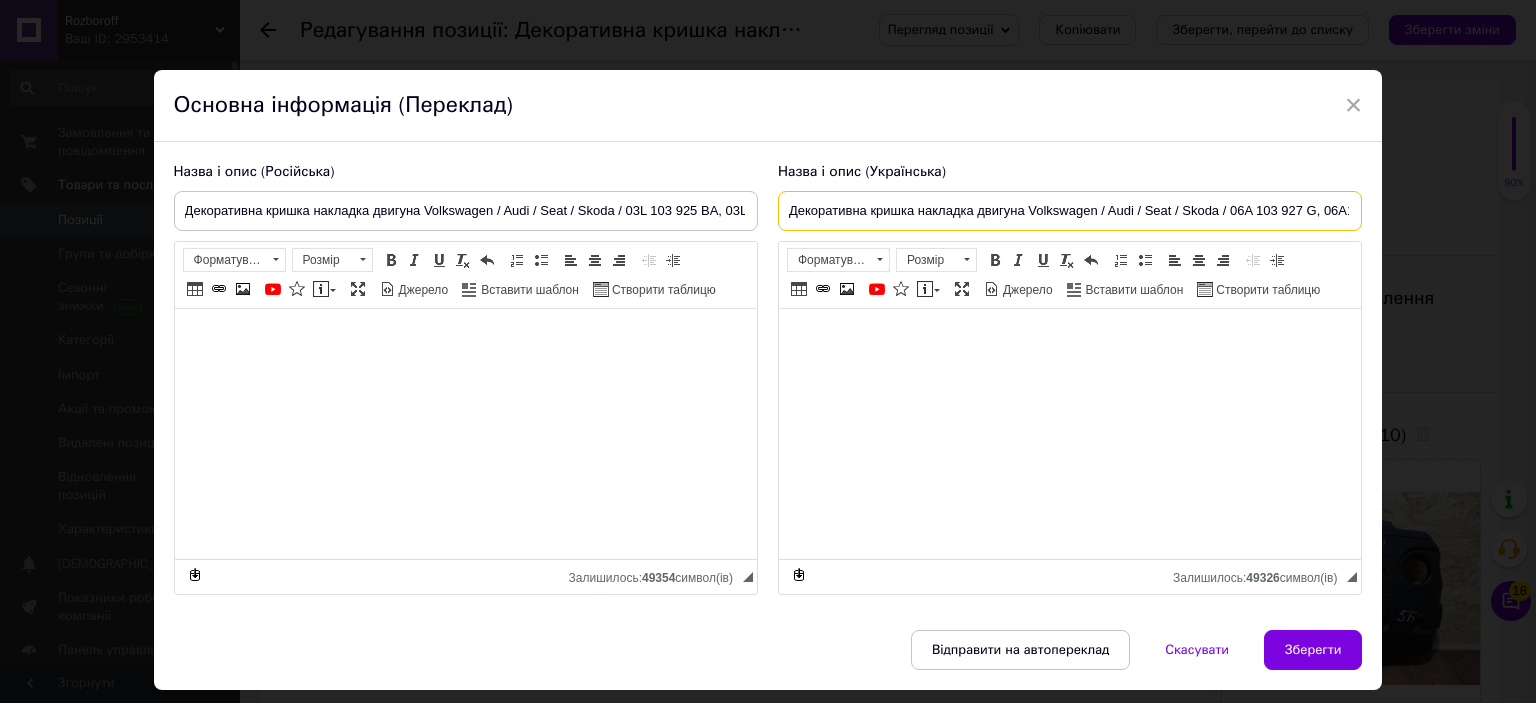 click on "Декоративна кришка накладка двигуна Volkswagen / Audi / Seat / Skoda / 06A 103 927 G, 06A103927G" at bounding box center (1070, 211) 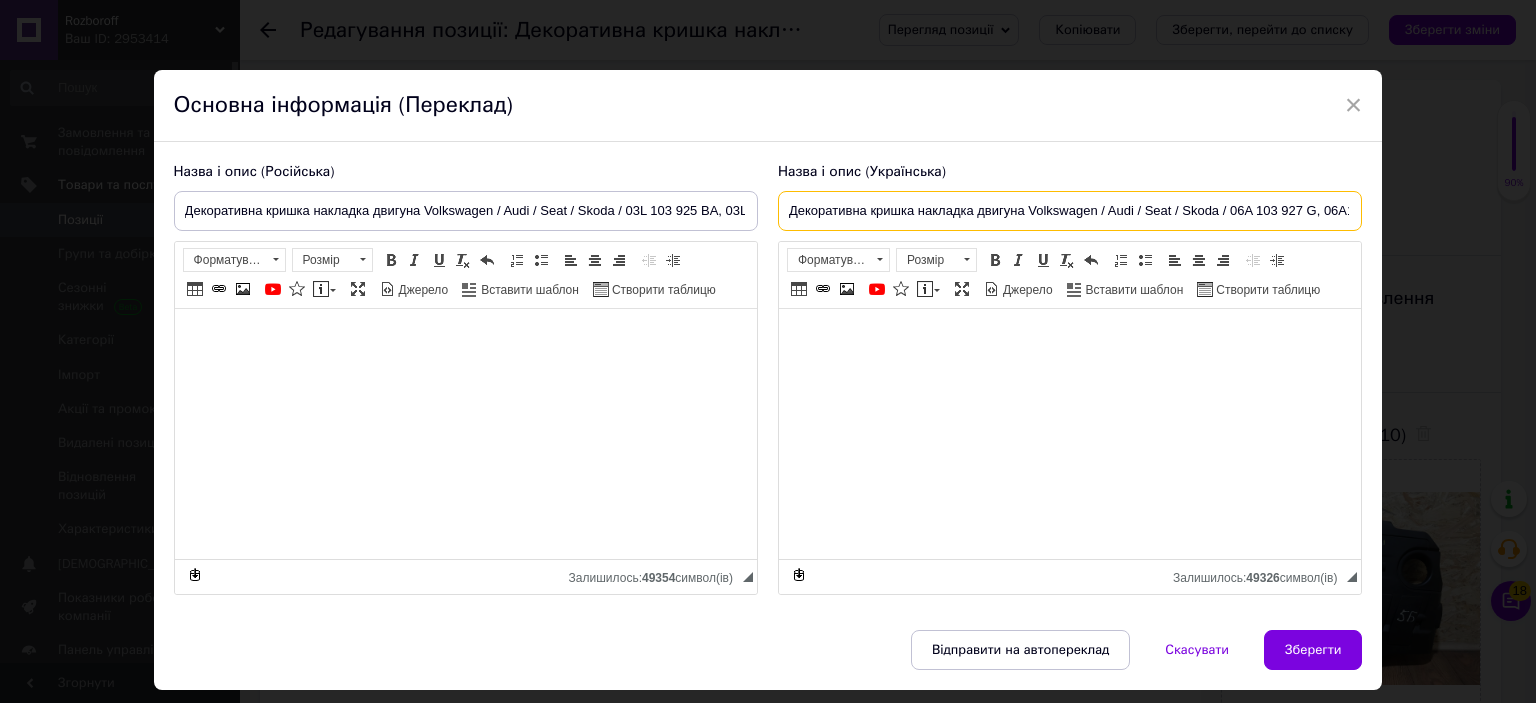 paste on "3L 103 925 BA, 03L103925BA" 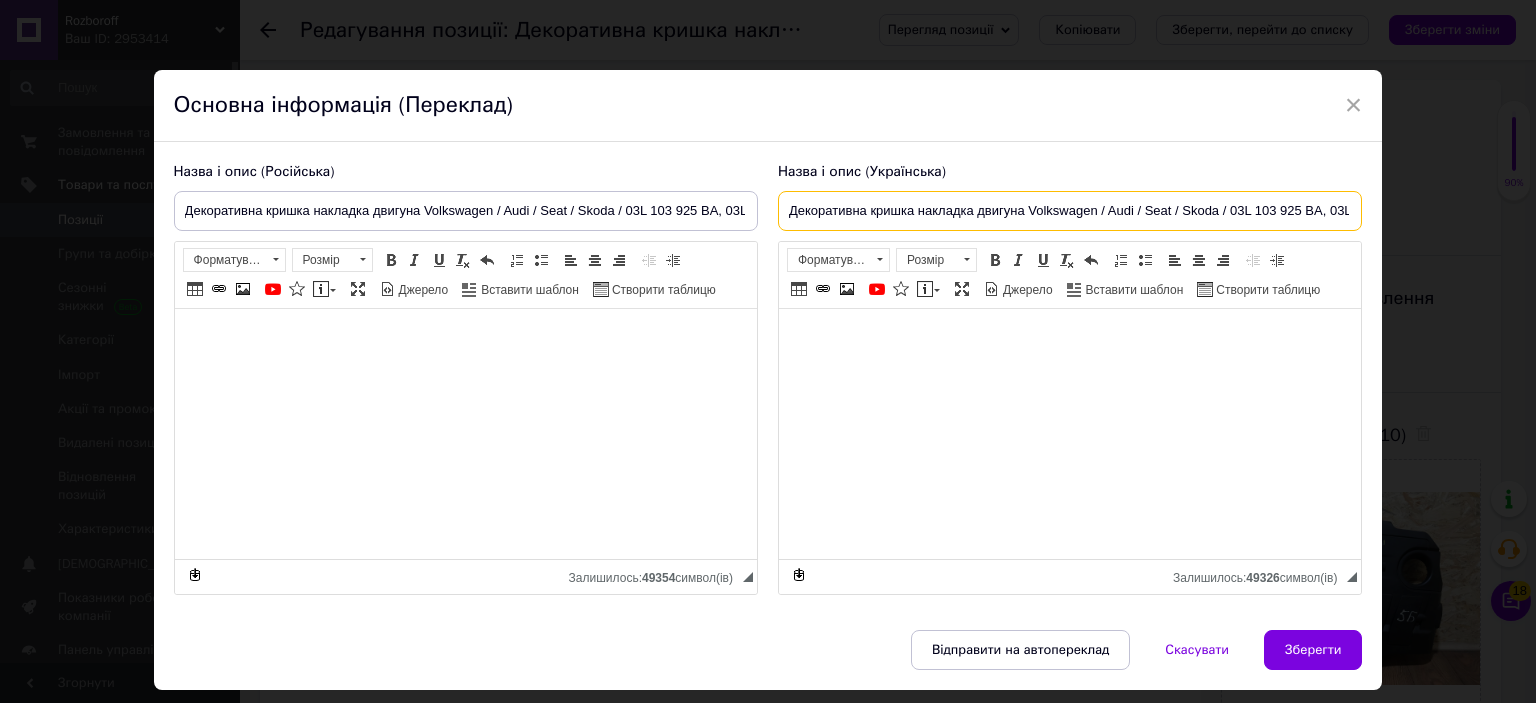 scroll, scrollTop: 0, scrollLeft: 64, axis: horizontal 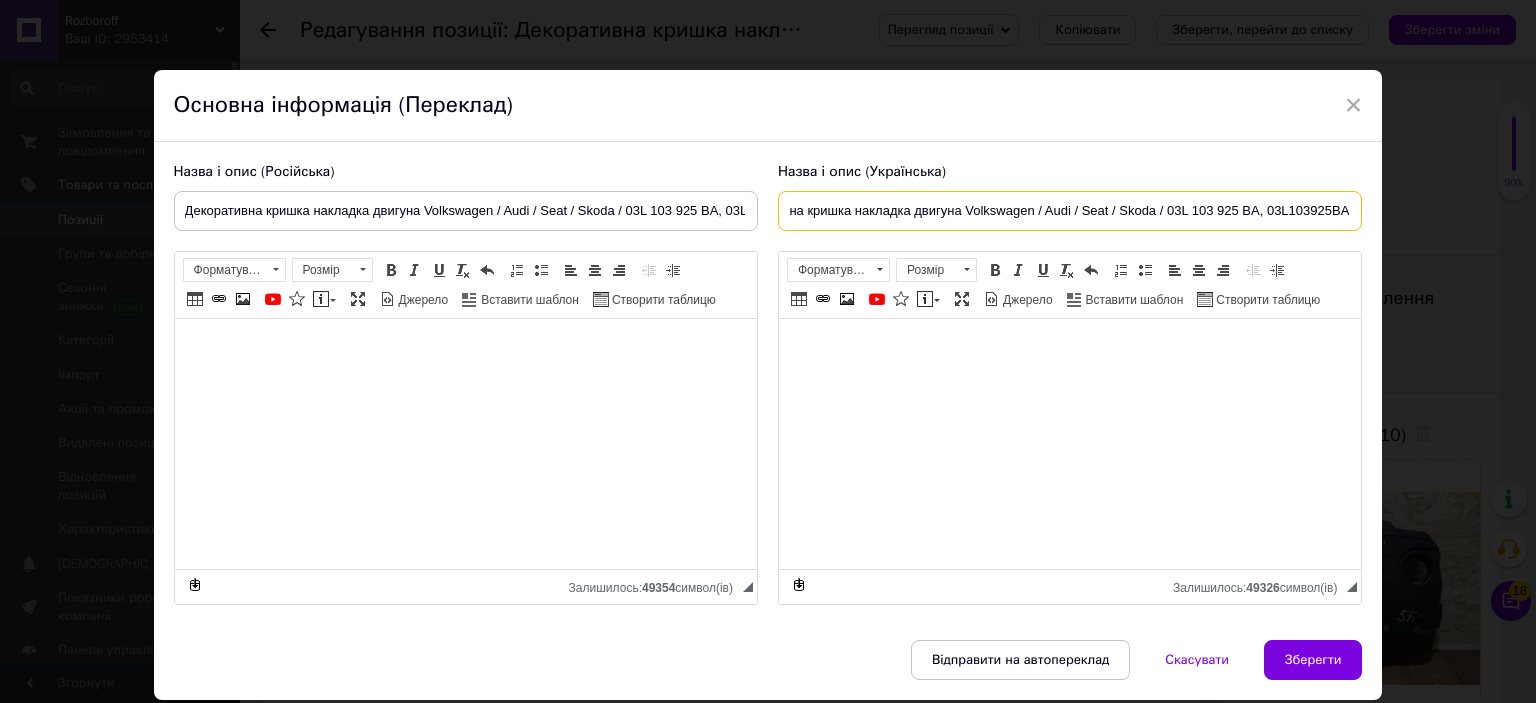 type on "Декоративна кришка накладка двигуна Volkswagen / Audi / Seat / Skoda / 03L 103 925 BA, 03L103925BA" 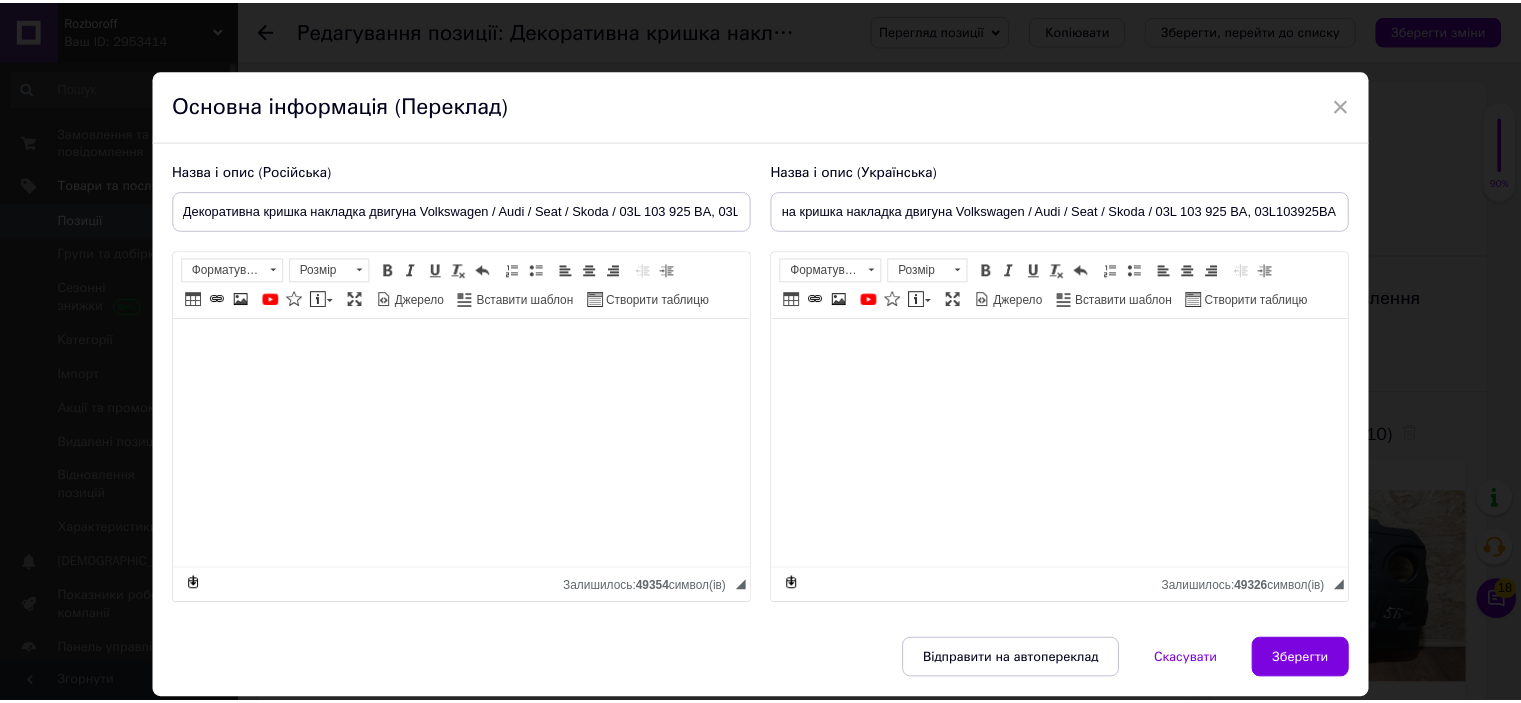 scroll, scrollTop: 0, scrollLeft: 0, axis: both 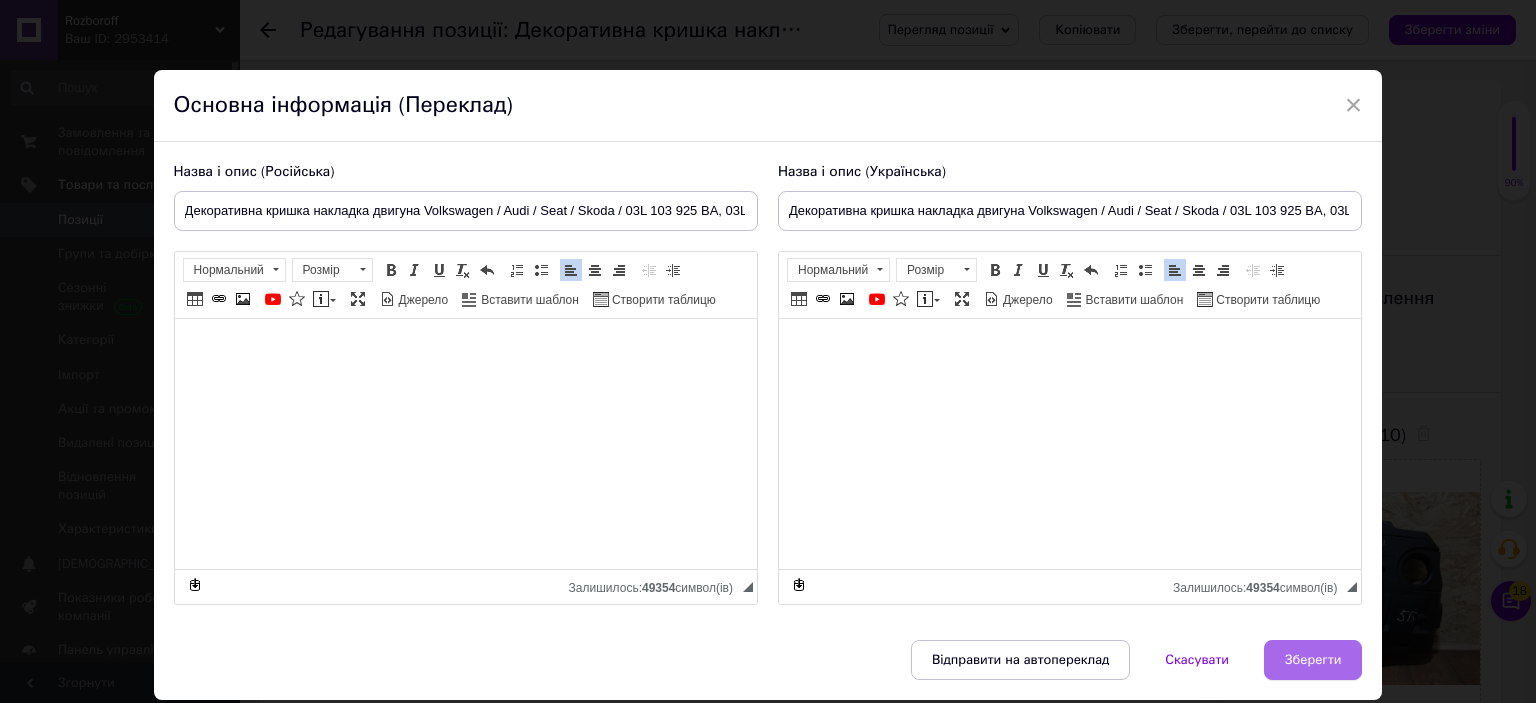 click on "Зберегти" at bounding box center (1313, 660) 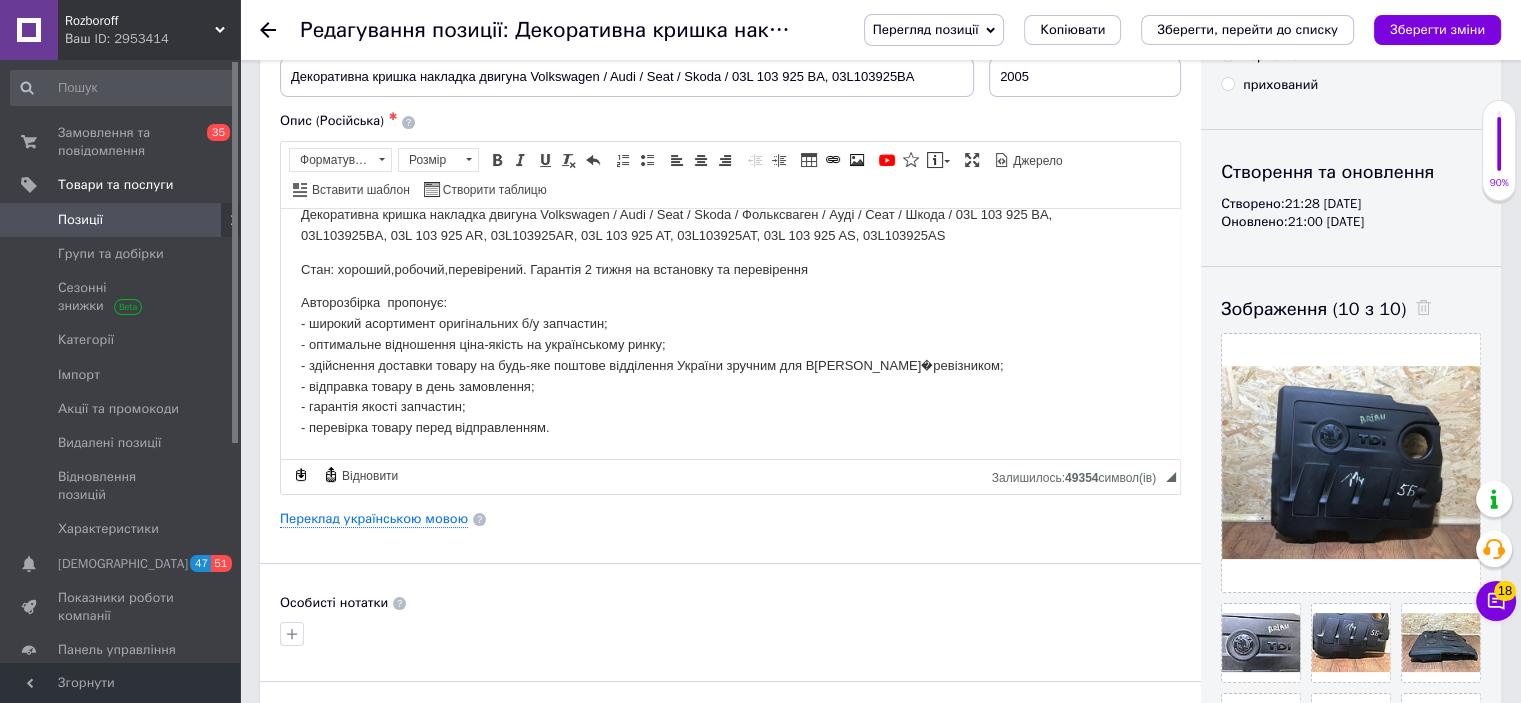 scroll, scrollTop: 0, scrollLeft: 0, axis: both 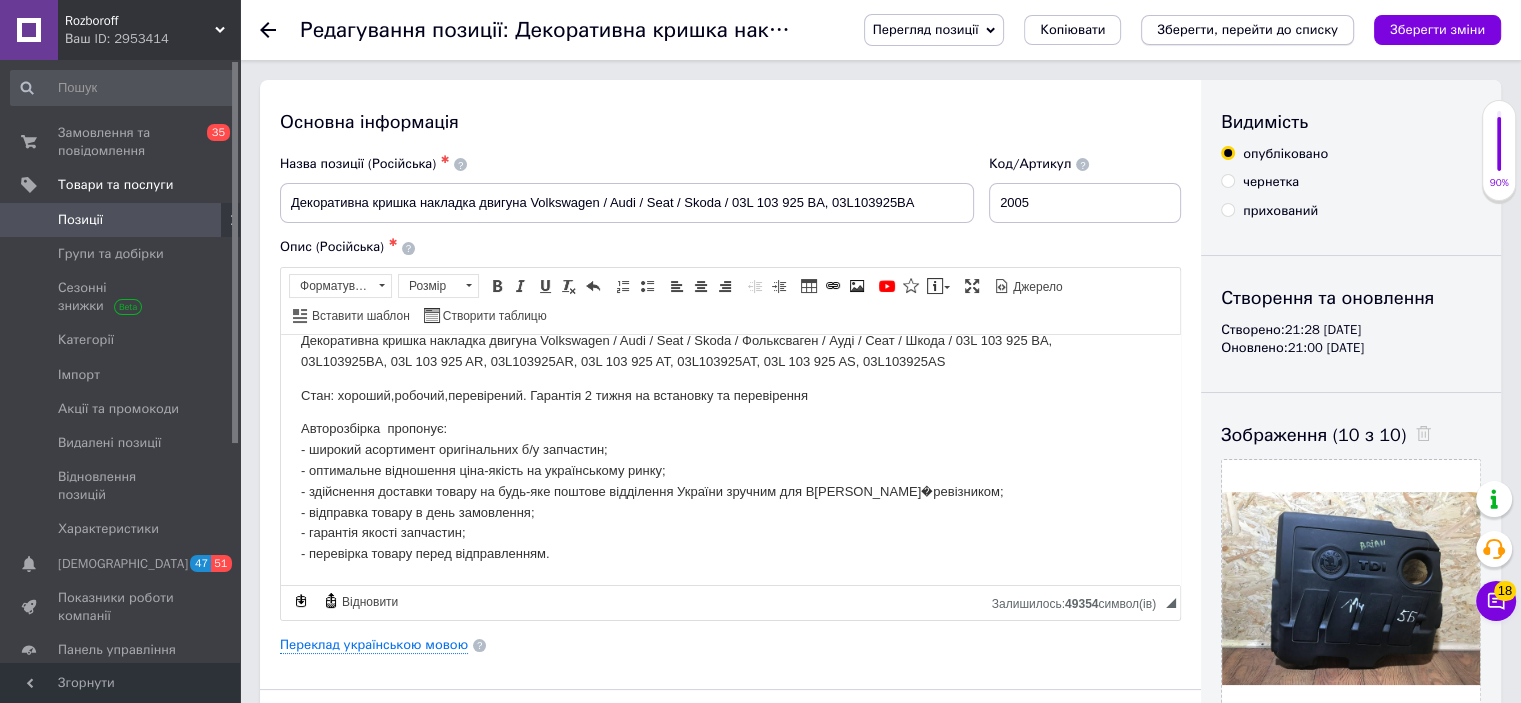 click on "Зберегти, перейти до списку" at bounding box center [1247, 29] 